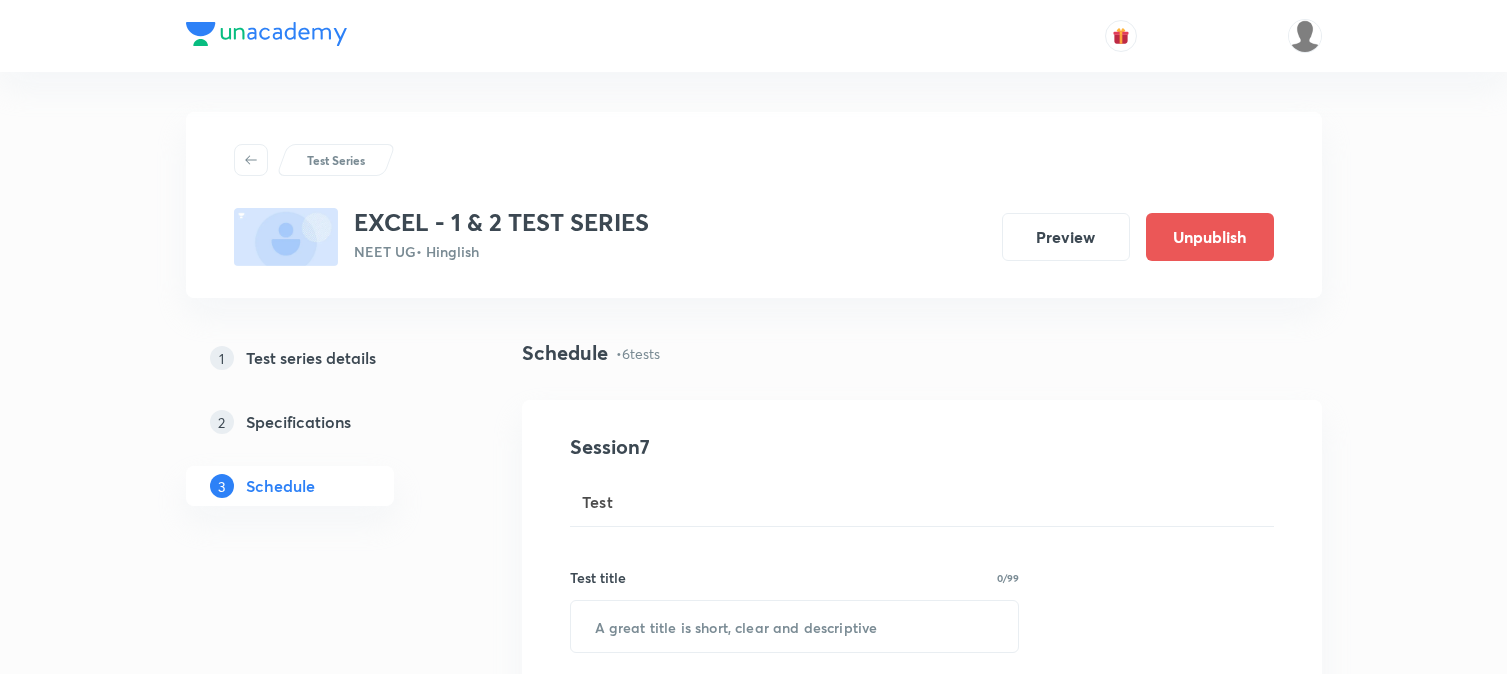 scroll, scrollTop: 0, scrollLeft: 0, axis: both 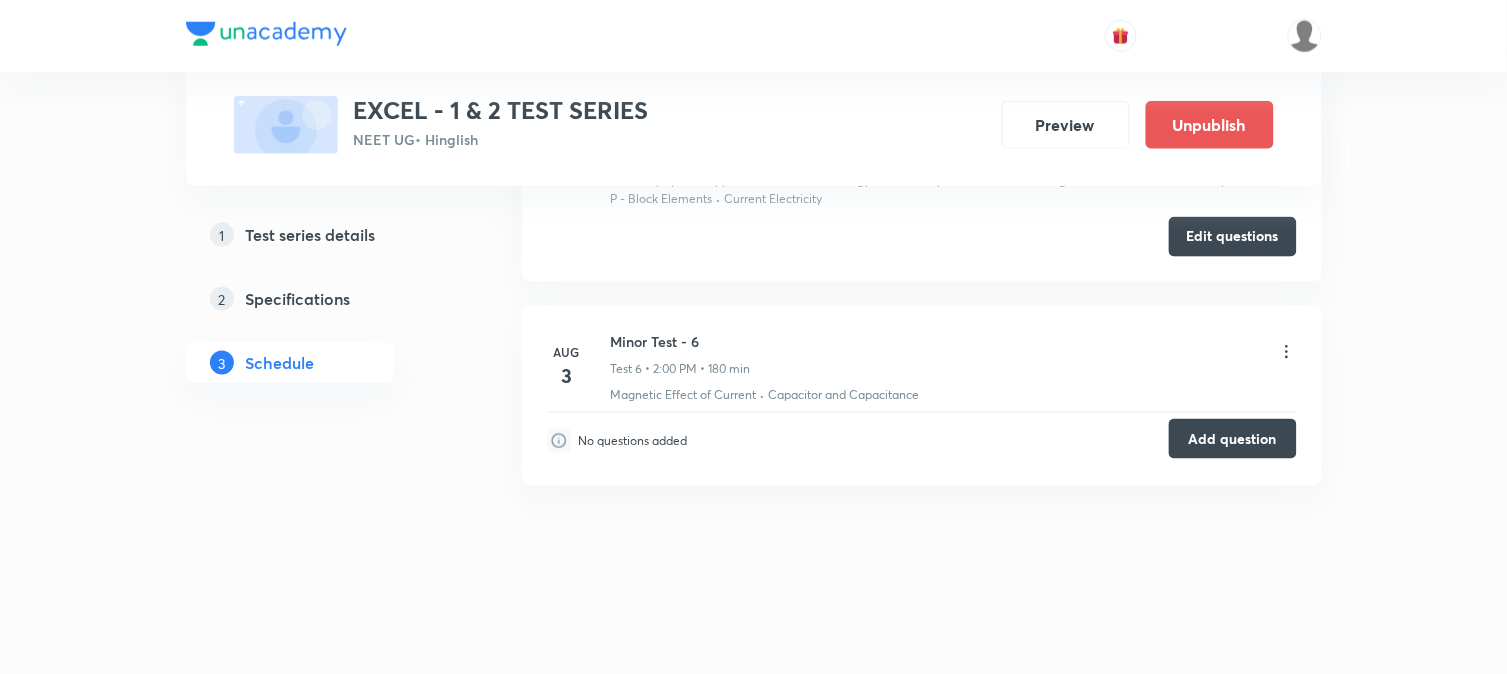 click on "Add question" at bounding box center [1233, 439] 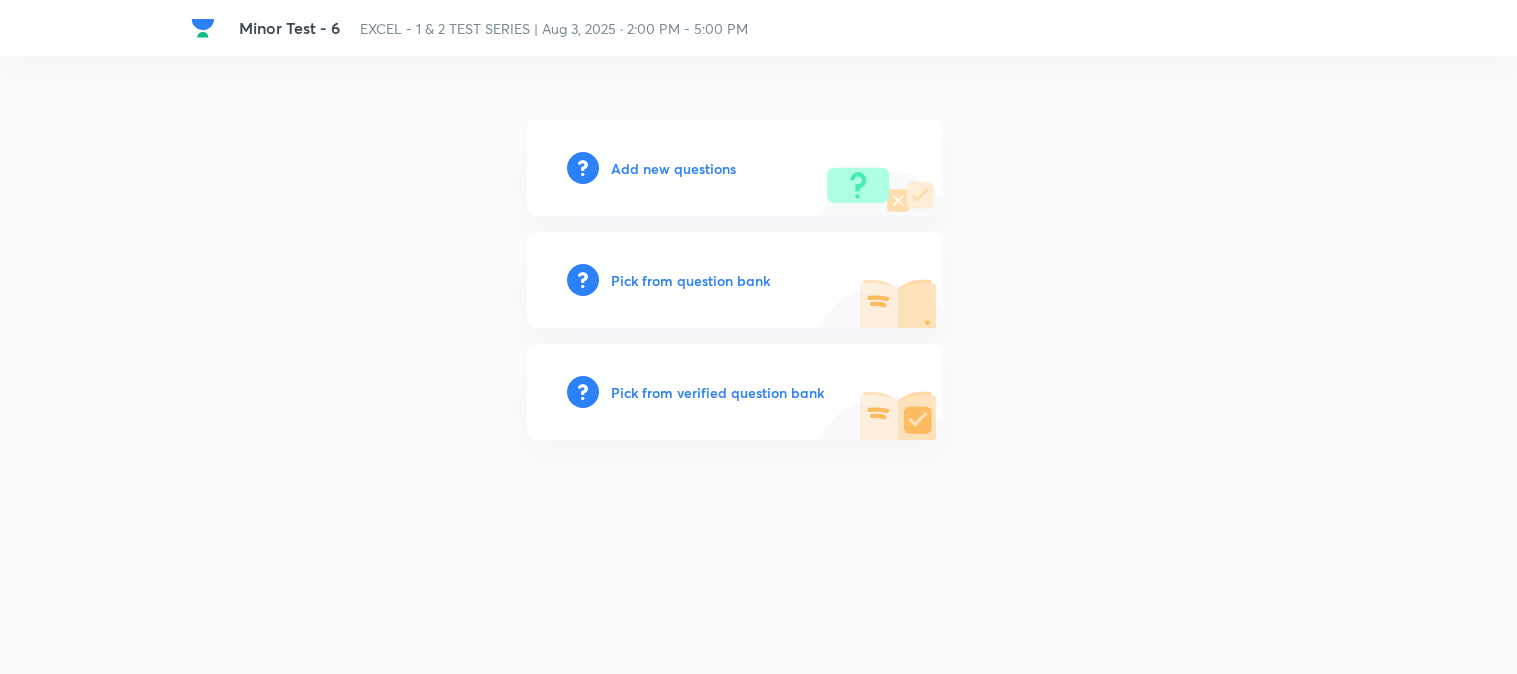 scroll, scrollTop: 0, scrollLeft: 0, axis: both 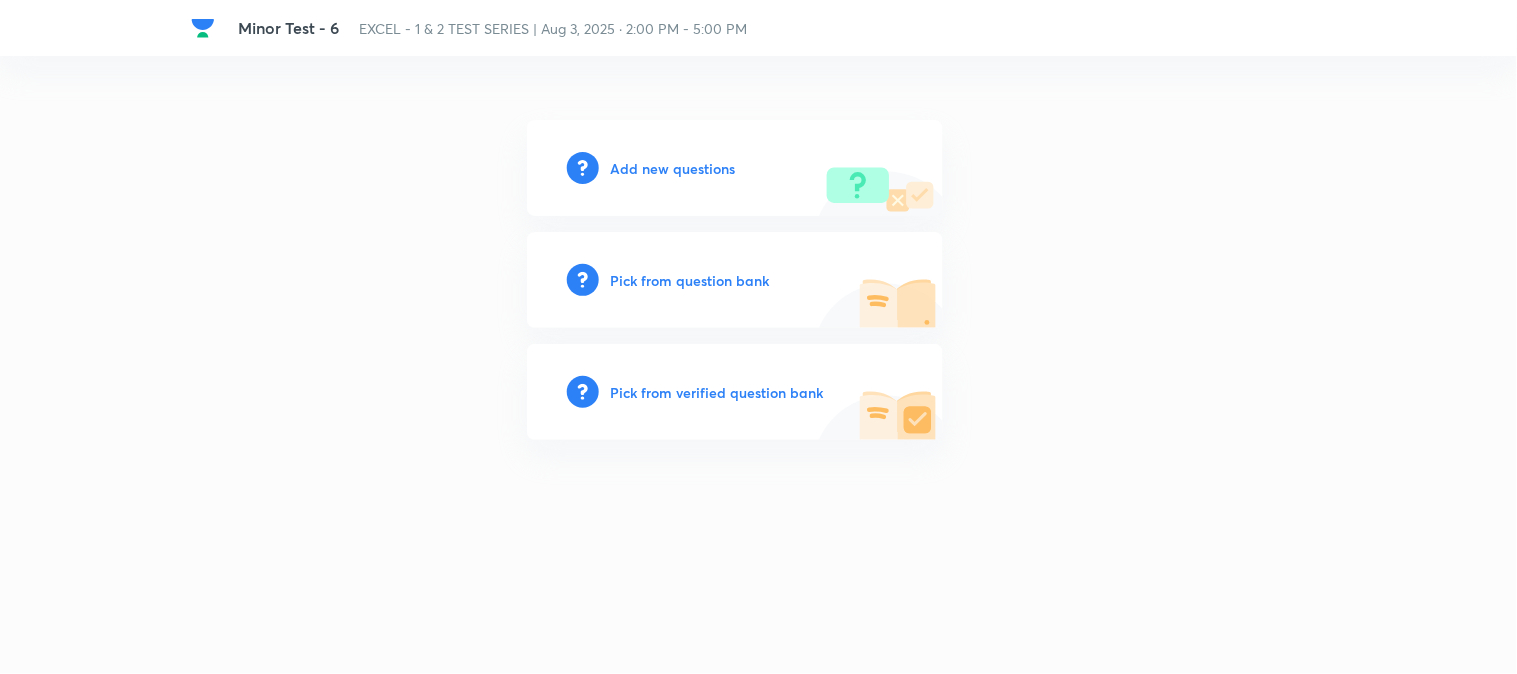 click on "Add new questions" at bounding box center (673, 168) 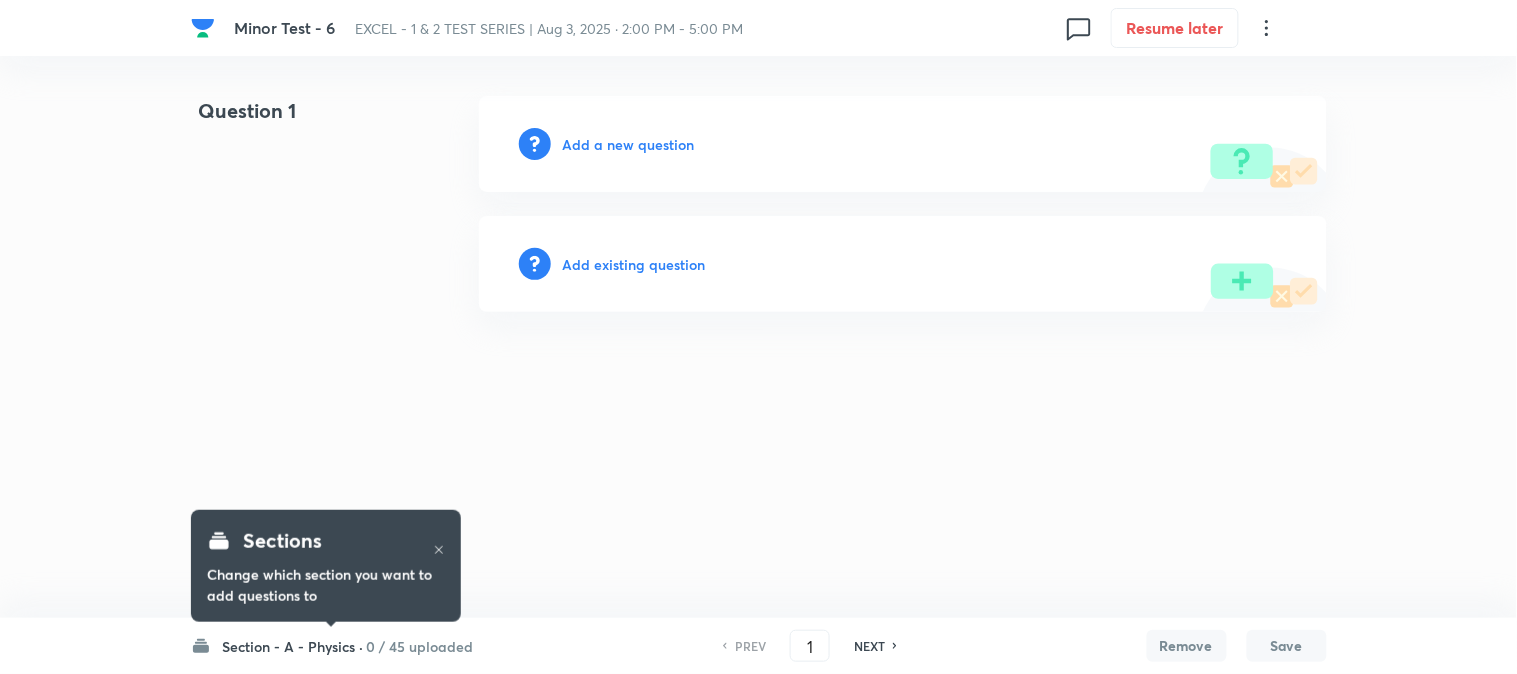 click on "0 / 45 uploaded" at bounding box center (420, 646) 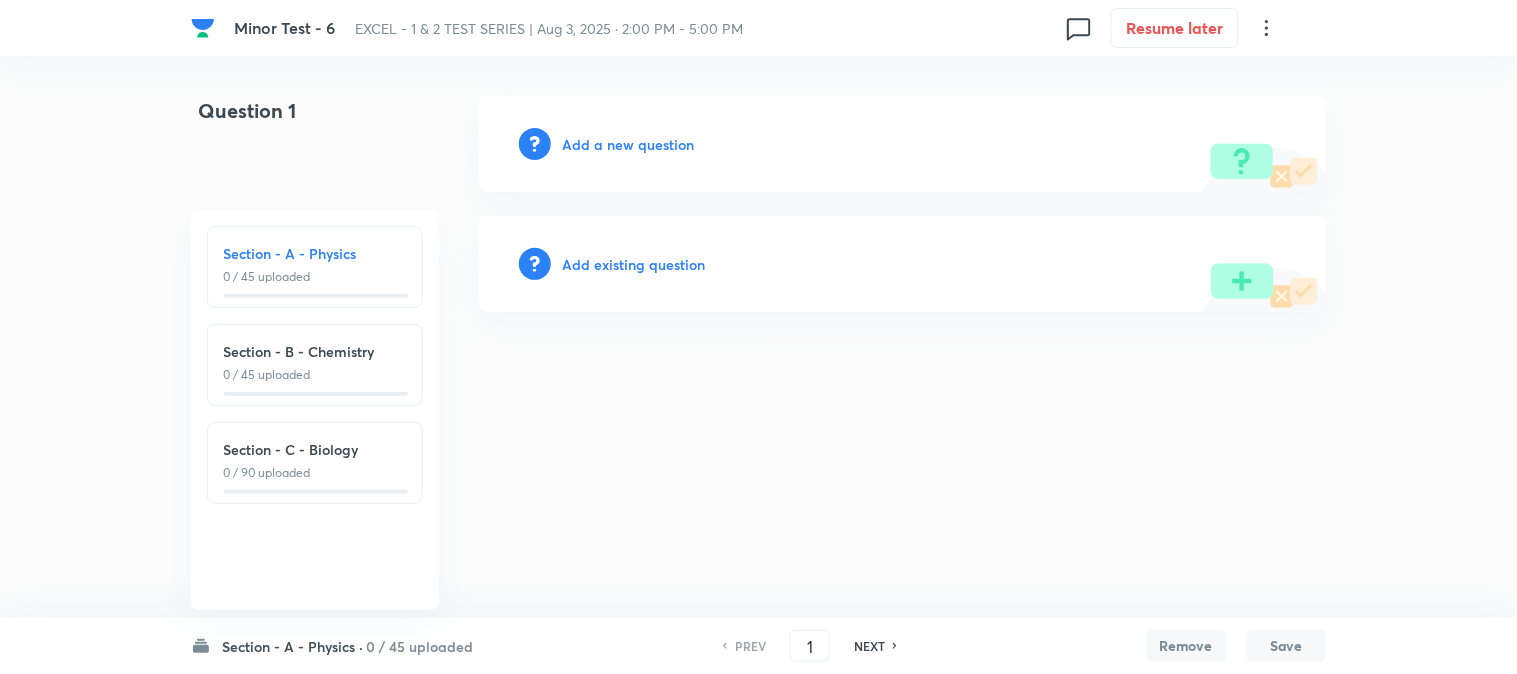 click on "Section - B - Chemistry 0 / 45 uploaded" at bounding box center [315, 362] 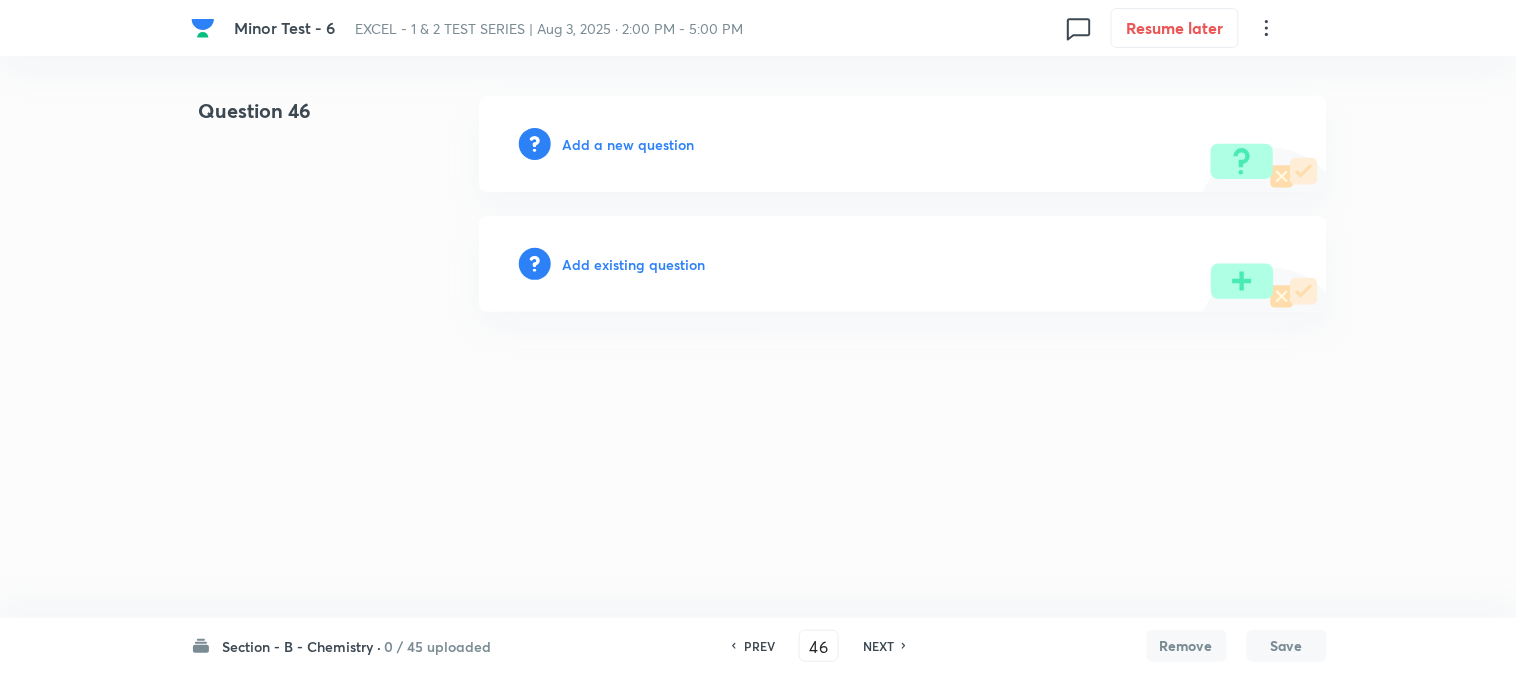 click on "Add a new question" at bounding box center [629, 144] 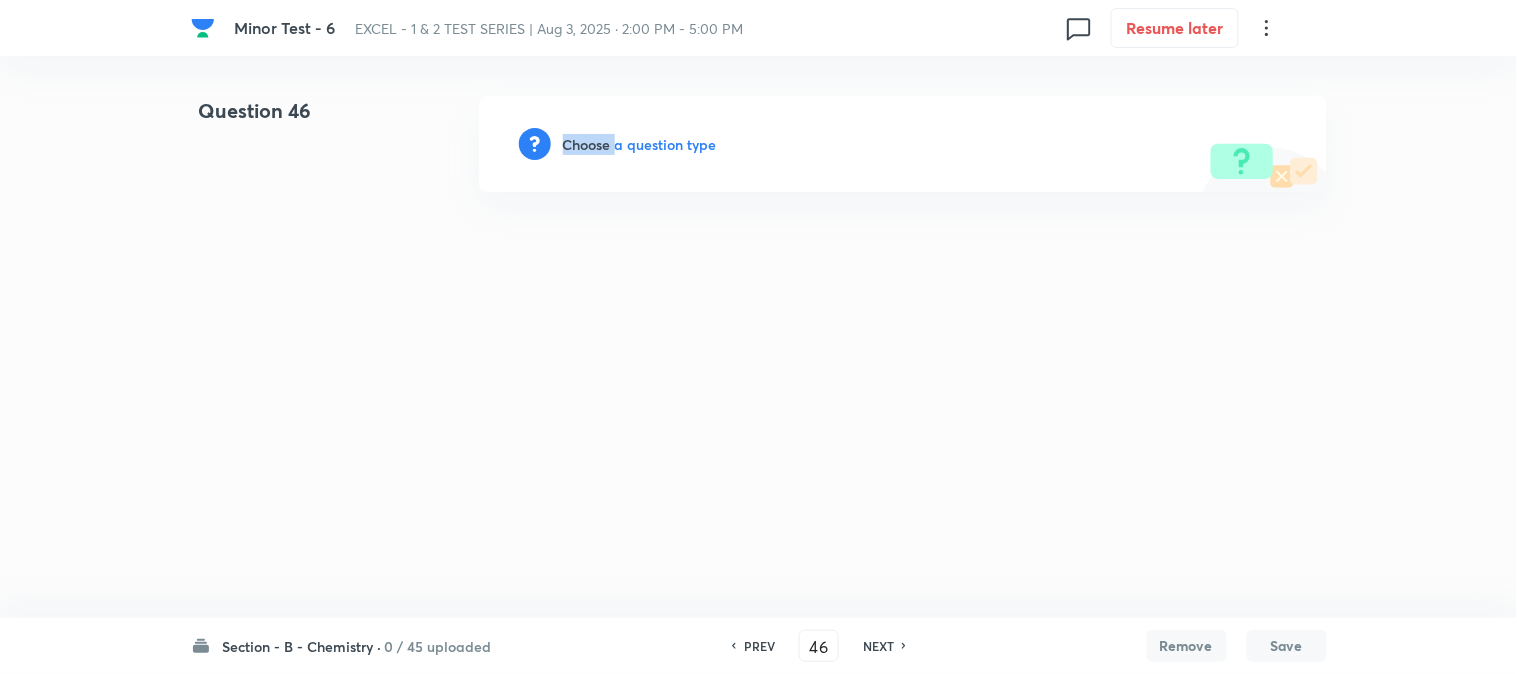 click on "Choose a question type" at bounding box center [640, 144] 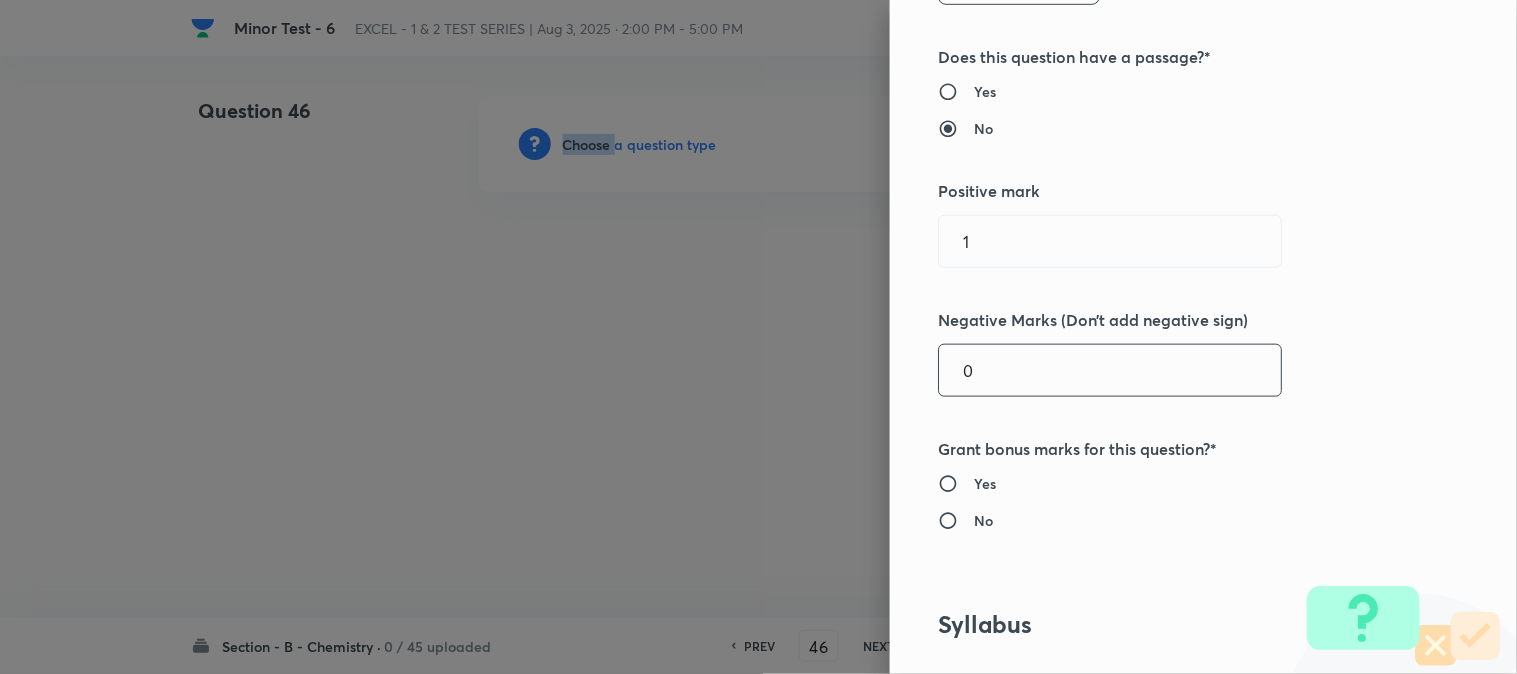 scroll, scrollTop: 444, scrollLeft: 0, axis: vertical 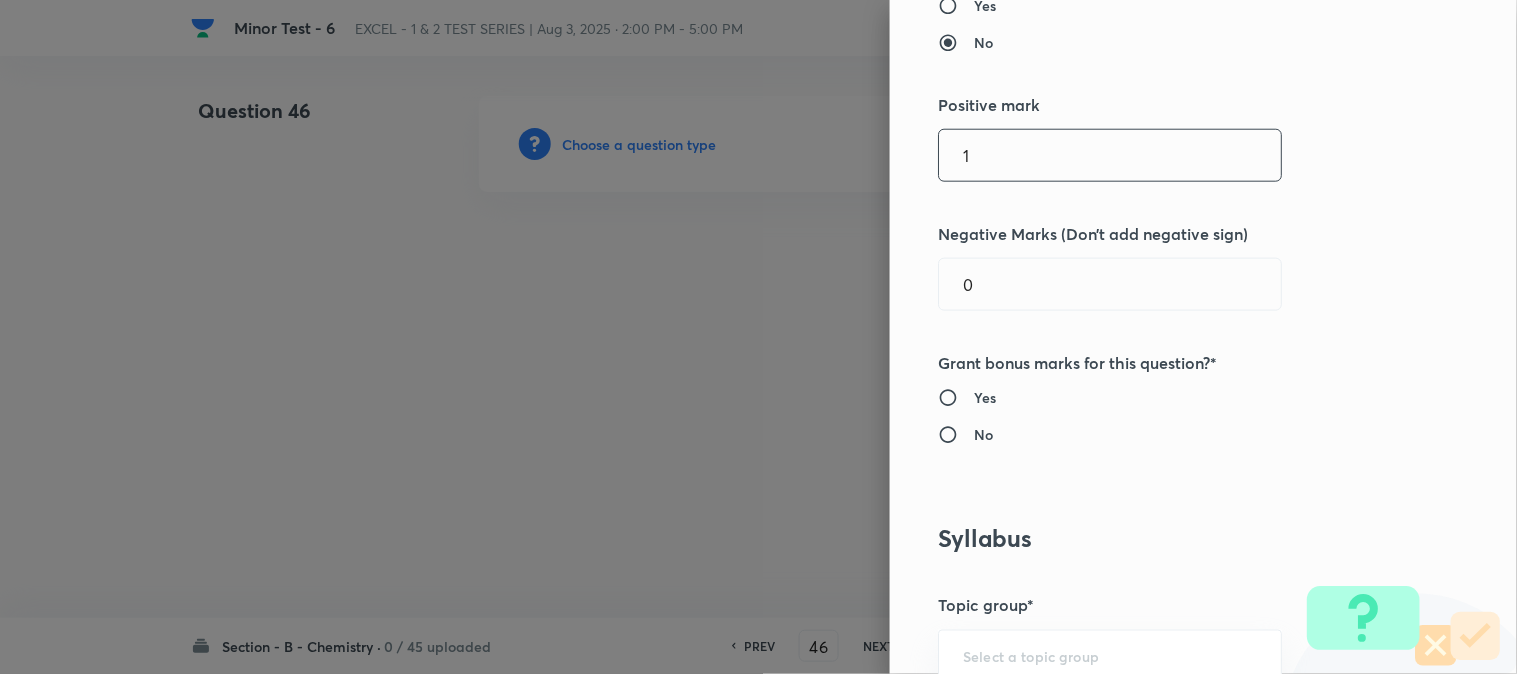 drag, startPoint x: 1031, startPoint y: 167, endPoint x: 836, endPoint y: 170, distance: 195.02307 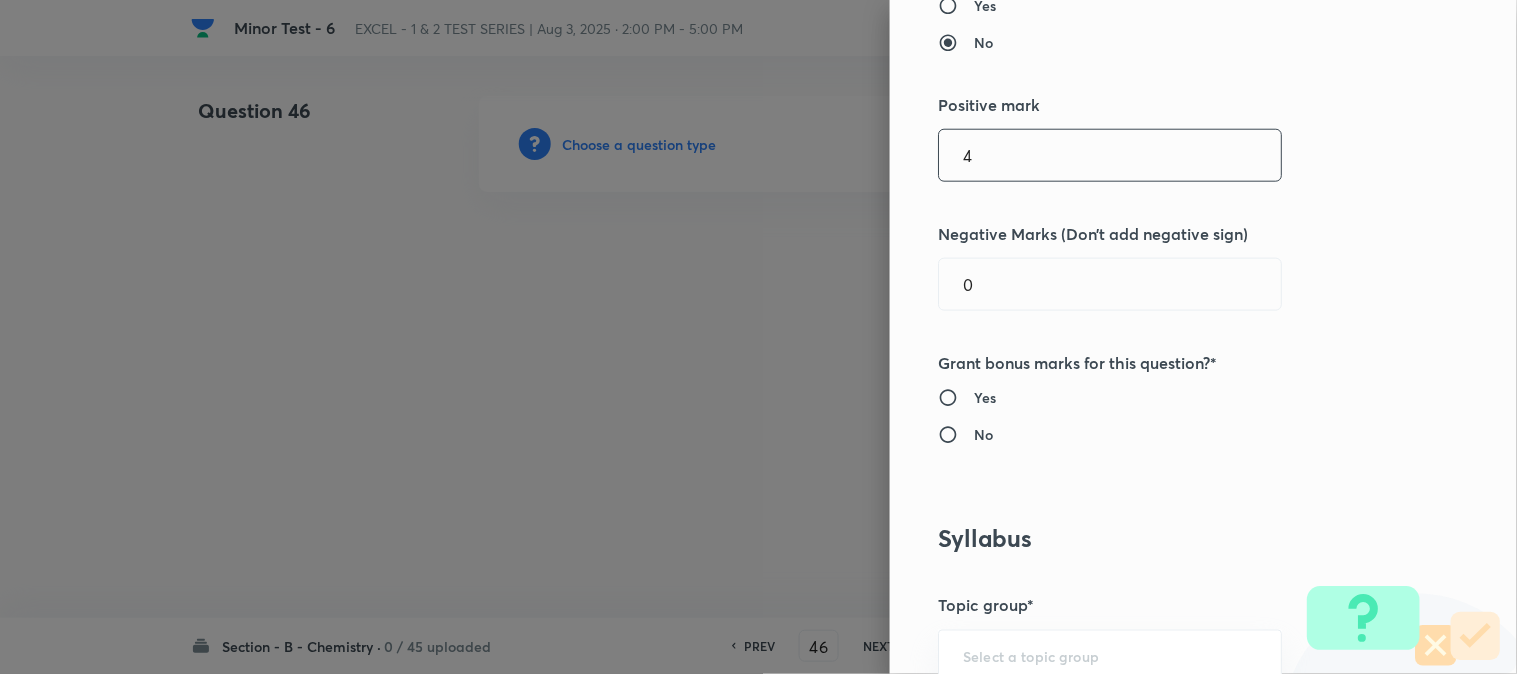type on "4" 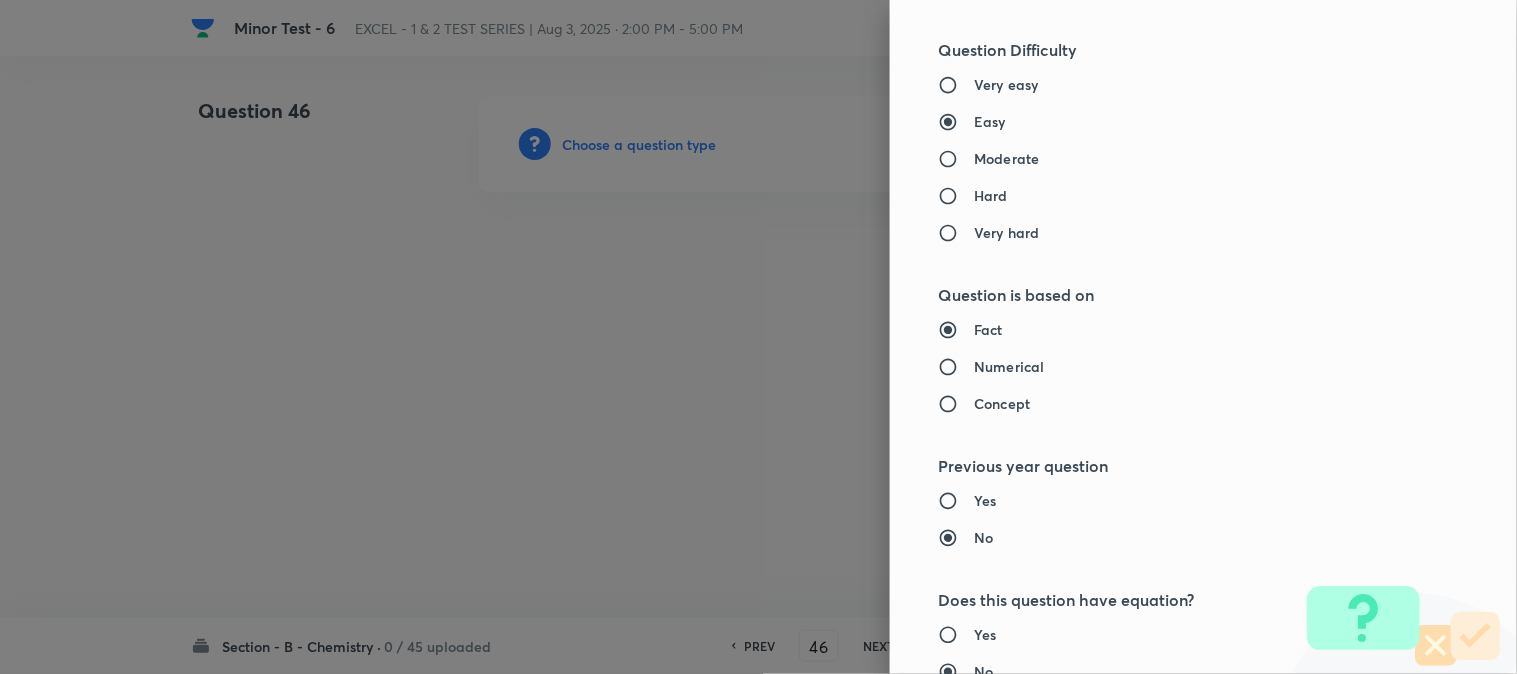 scroll, scrollTop: 1777, scrollLeft: 0, axis: vertical 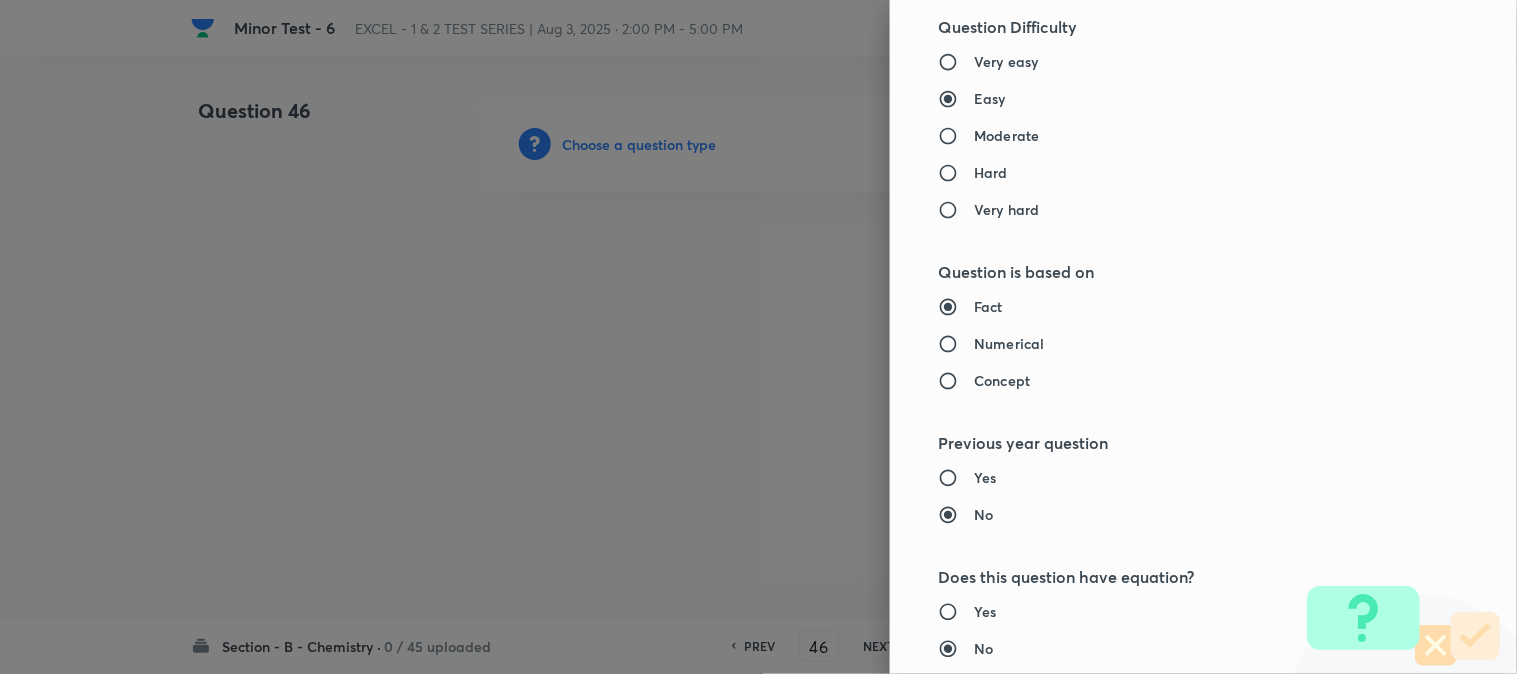 type on "1" 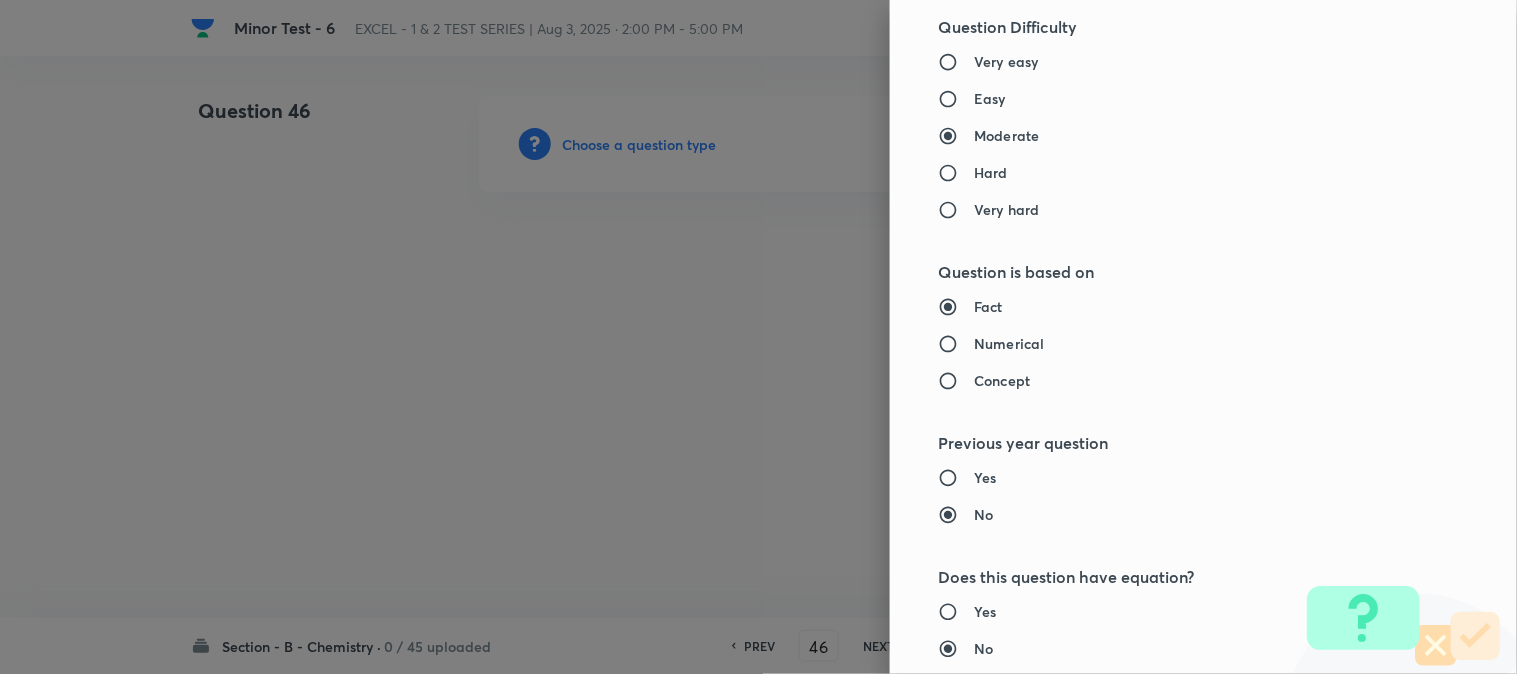 click on "Numerical" at bounding box center (1009, 343) 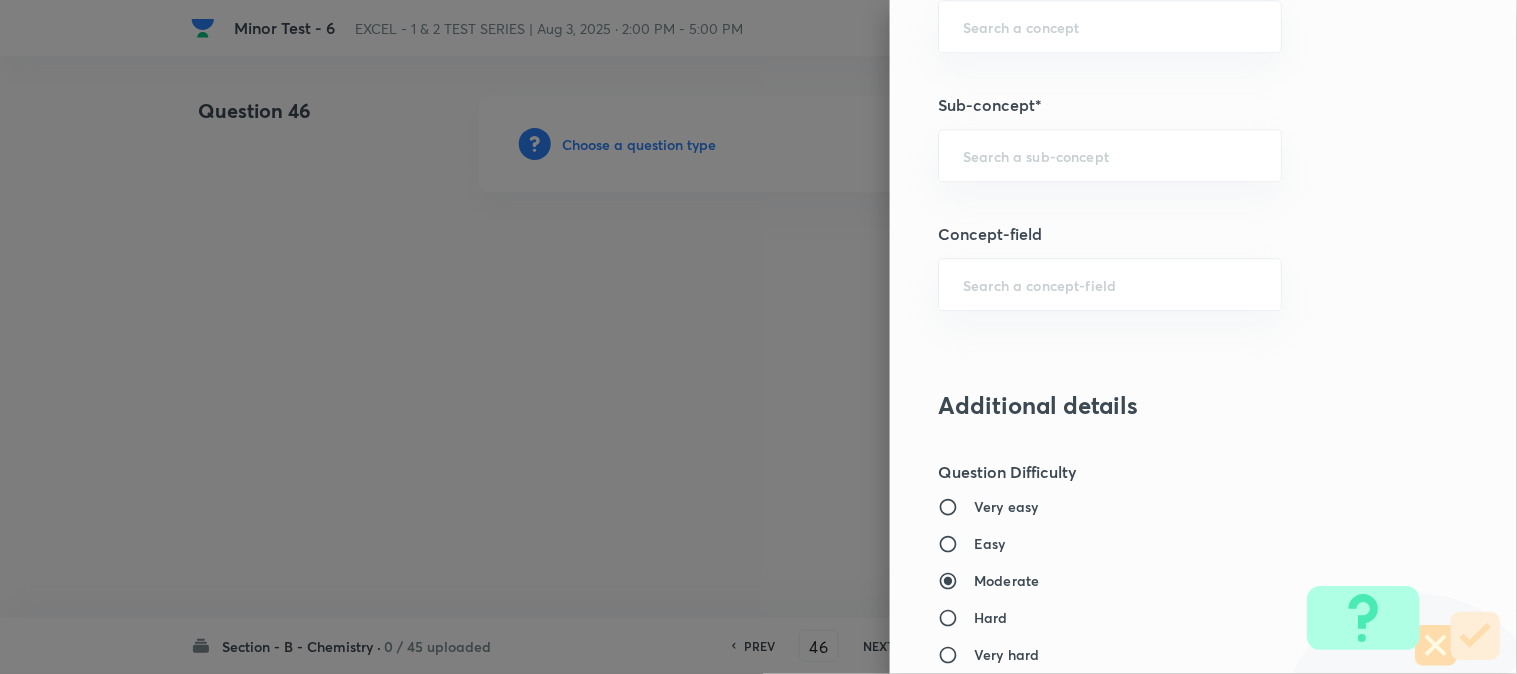 scroll, scrollTop: 1297, scrollLeft: 0, axis: vertical 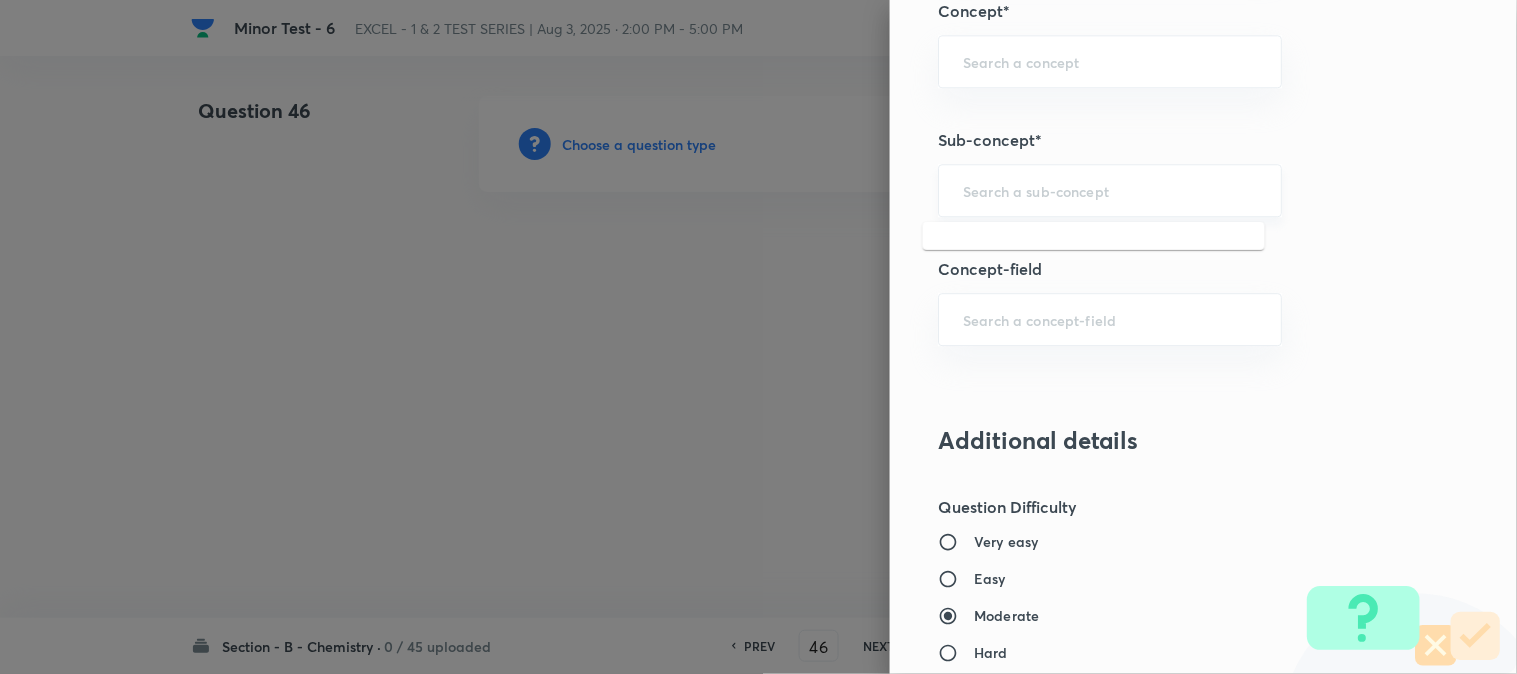 click at bounding box center (1110, 190) 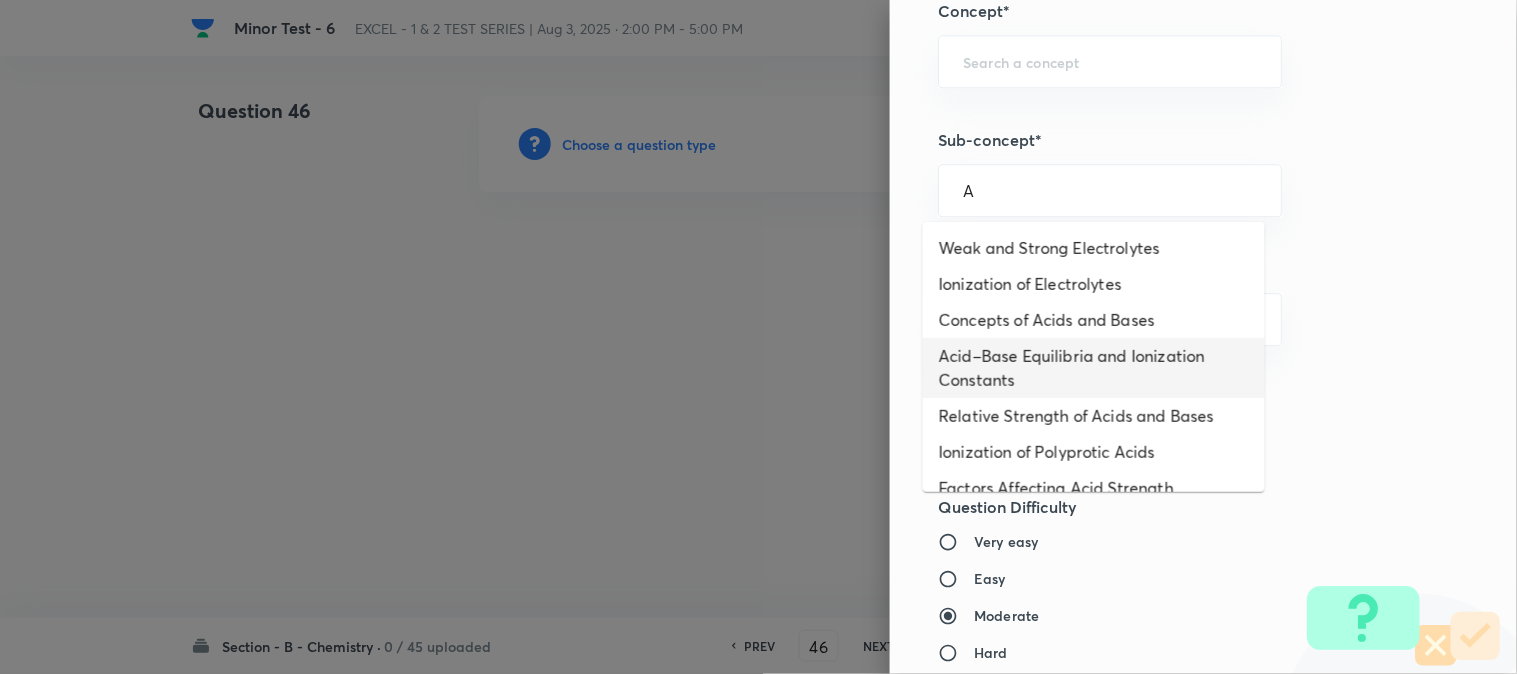 click on "Acid–Base Equilibria and Ionization Constants" at bounding box center [1094, 368] 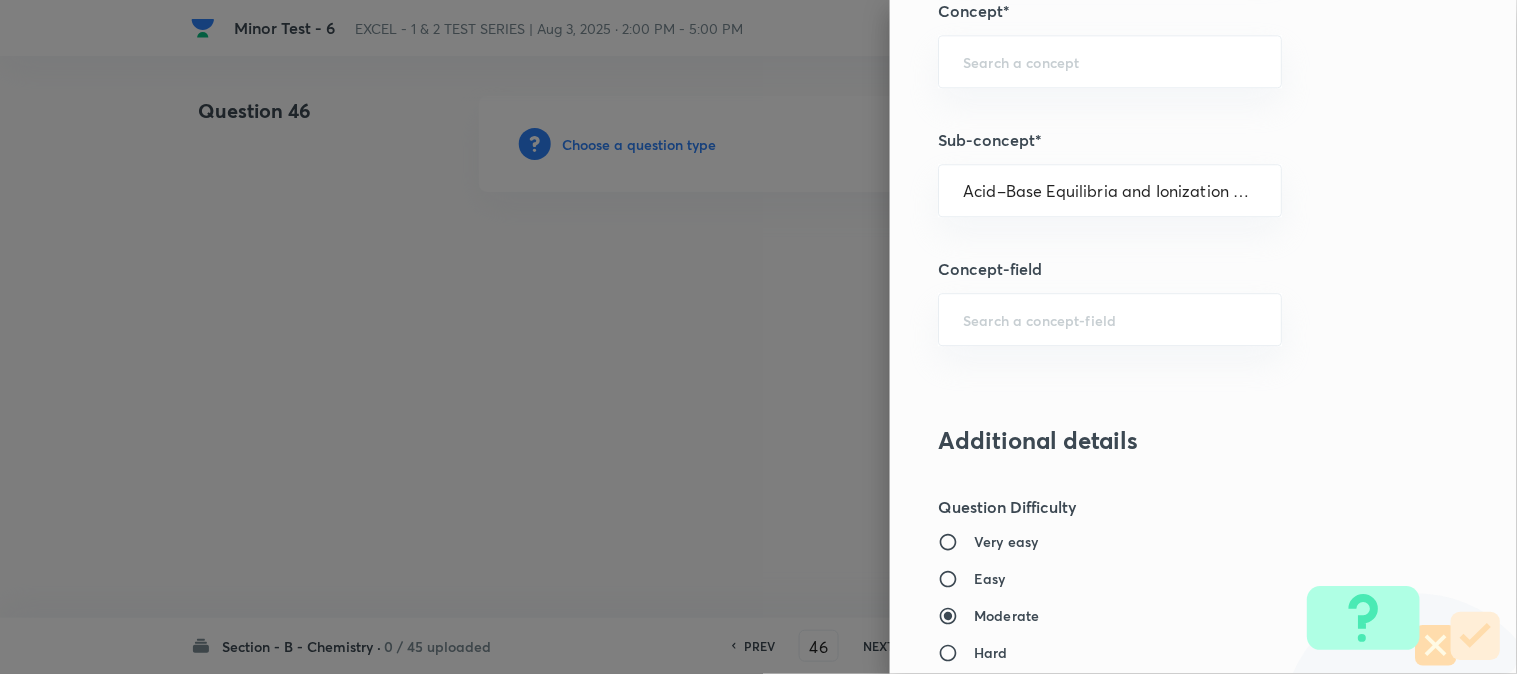 type on "Chemistry" 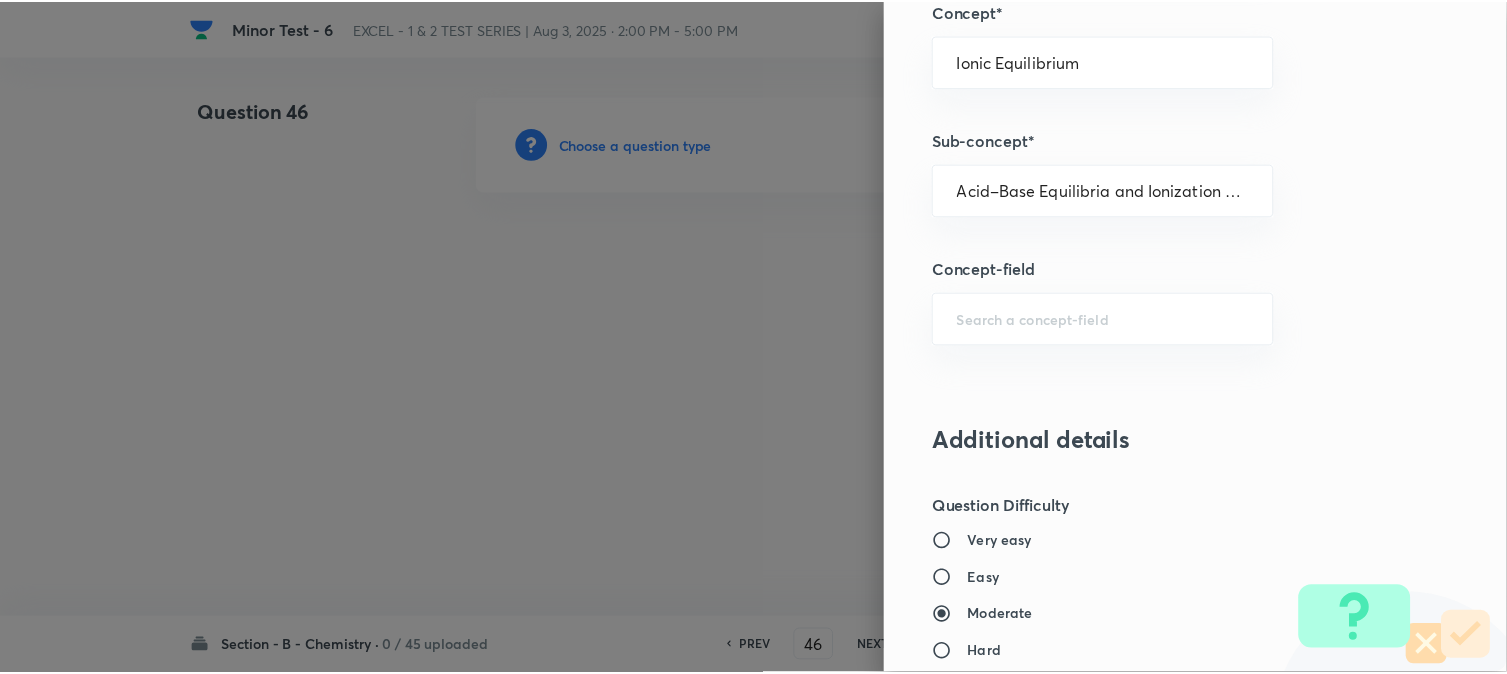 scroll, scrollTop: 2186, scrollLeft: 0, axis: vertical 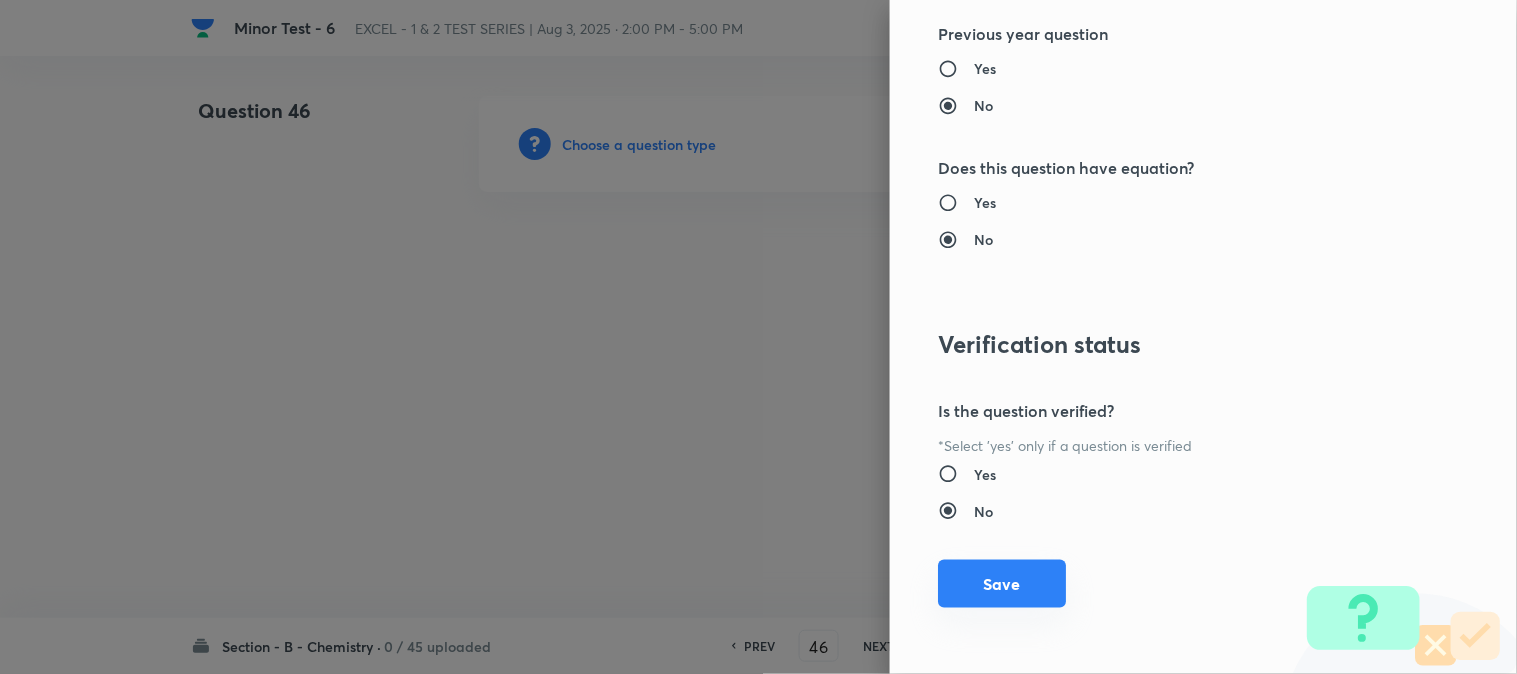click on "Save" at bounding box center (1002, 584) 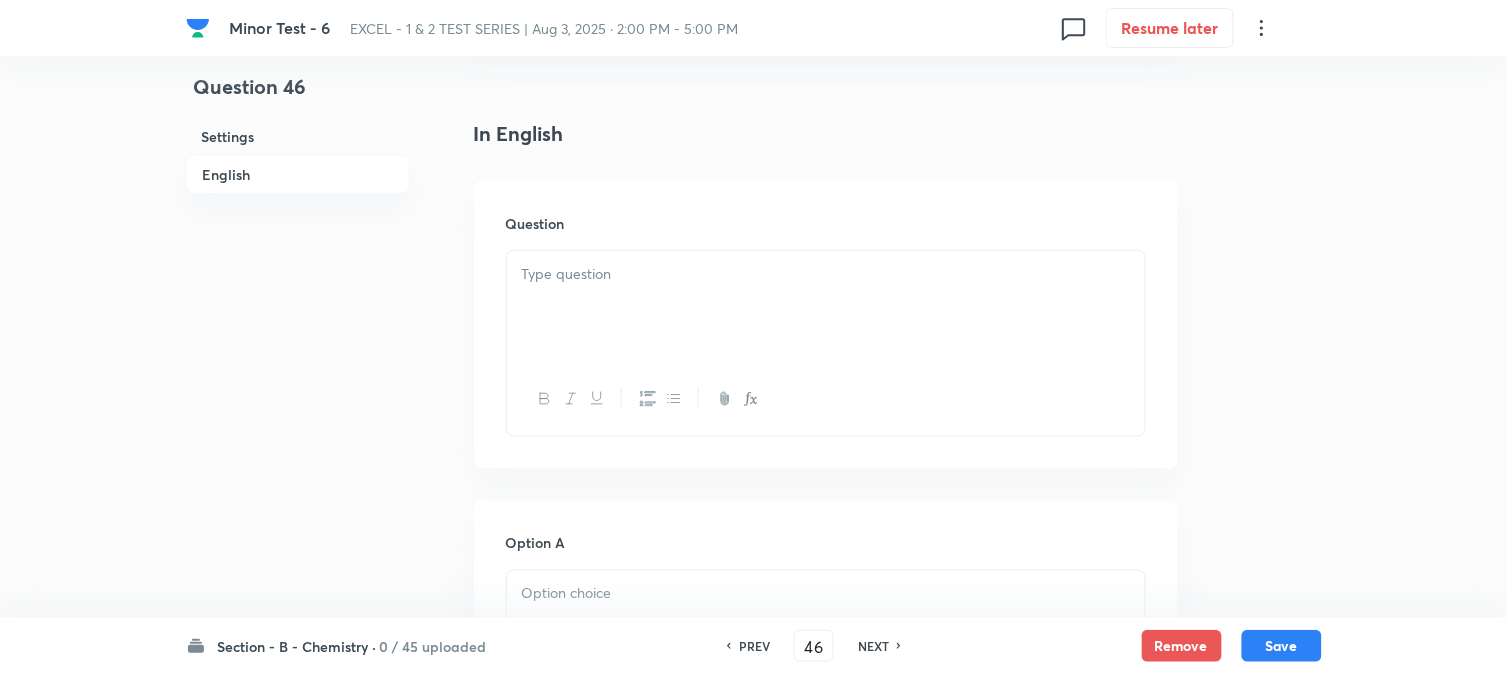 scroll, scrollTop: 555, scrollLeft: 0, axis: vertical 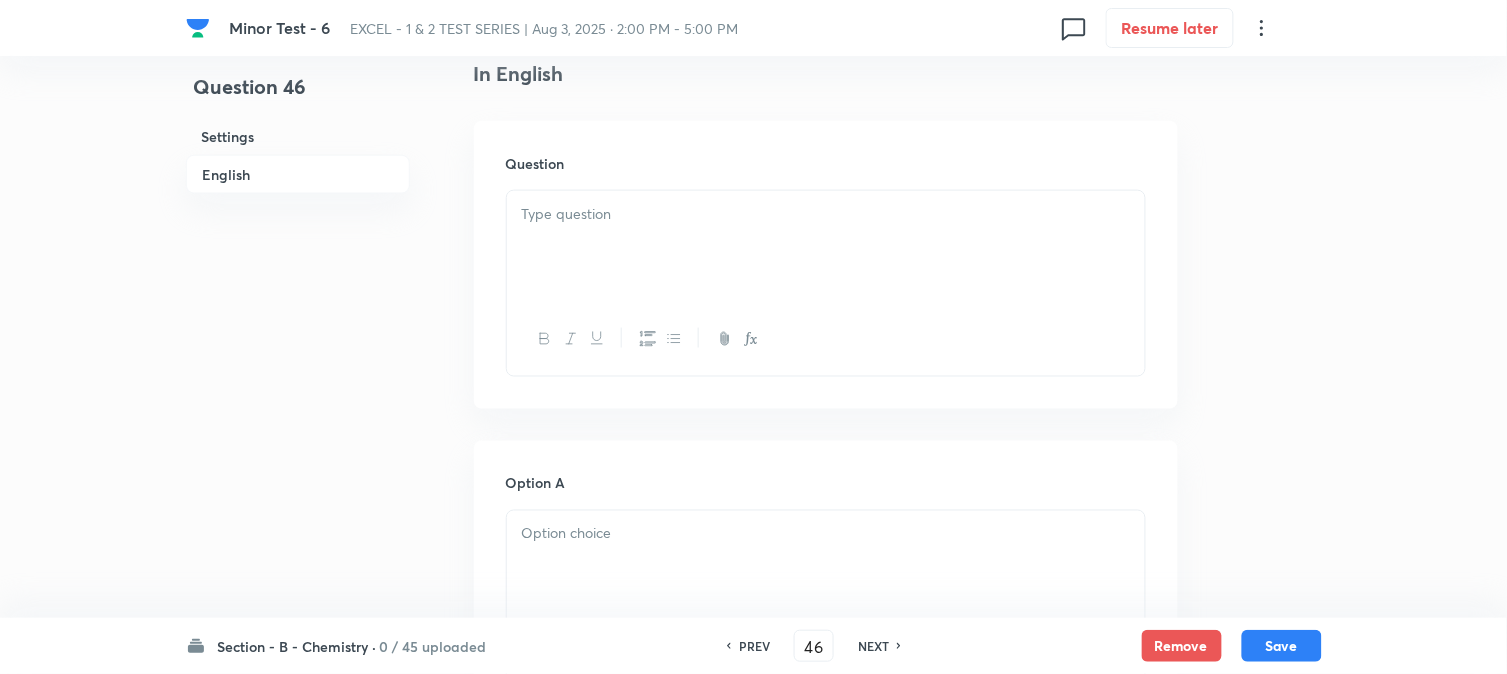 click at bounding box center (826, 214) 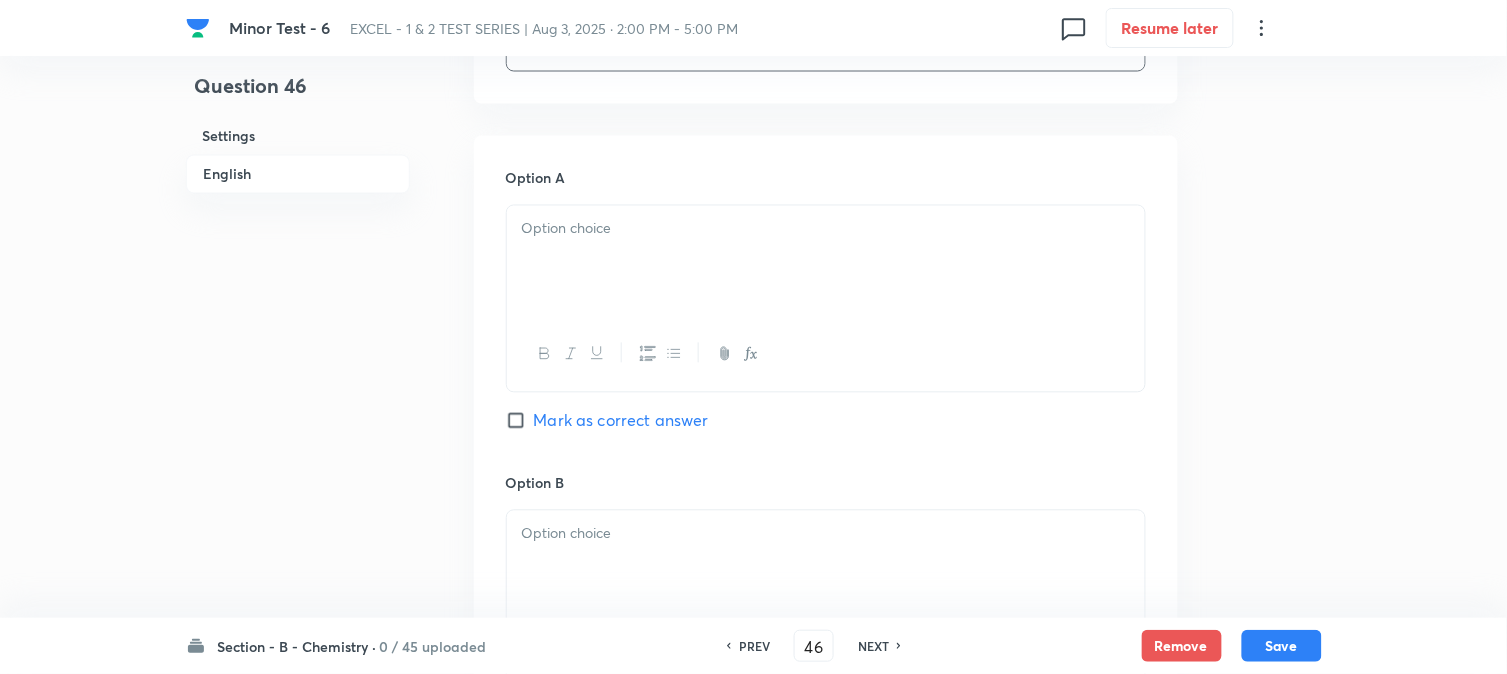 scroll, scrollTop: 888, scrollLeft: 0, axis: vertical 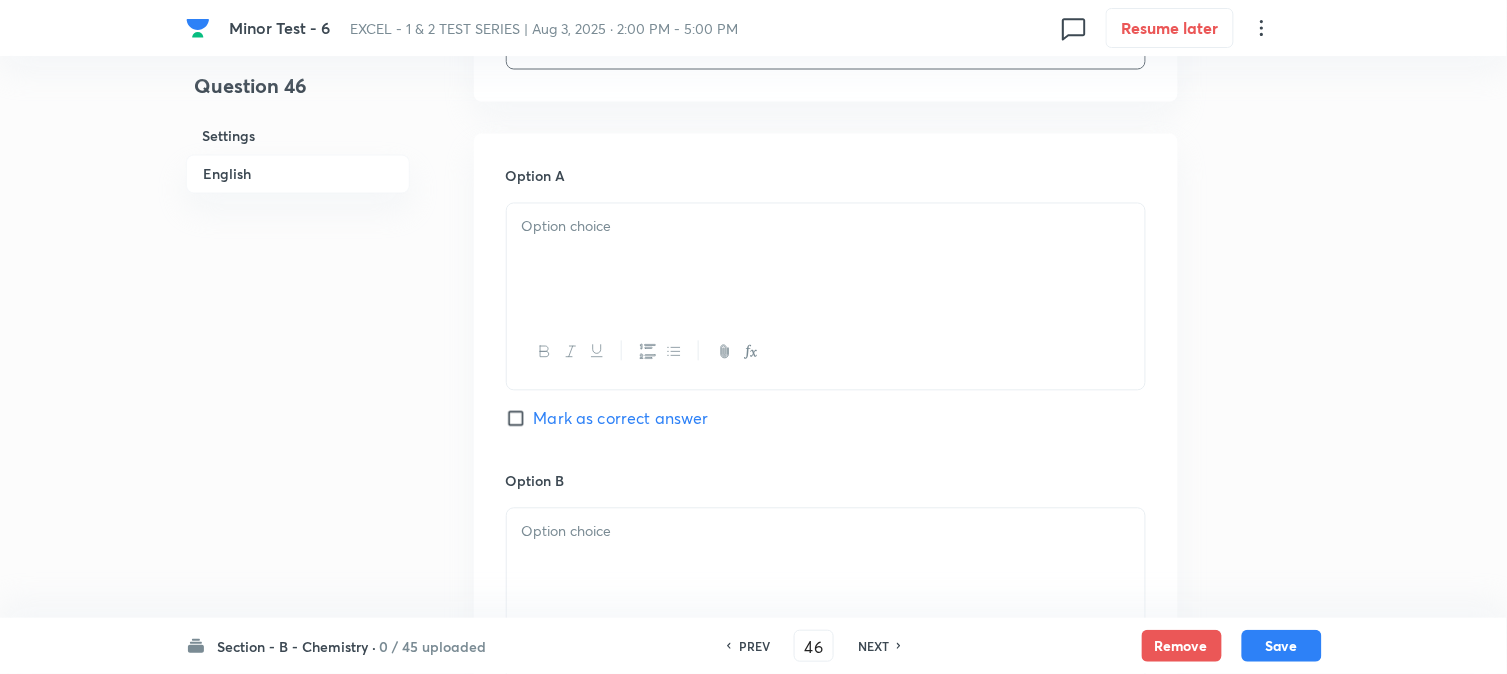 click at bounding box center (826, 227) 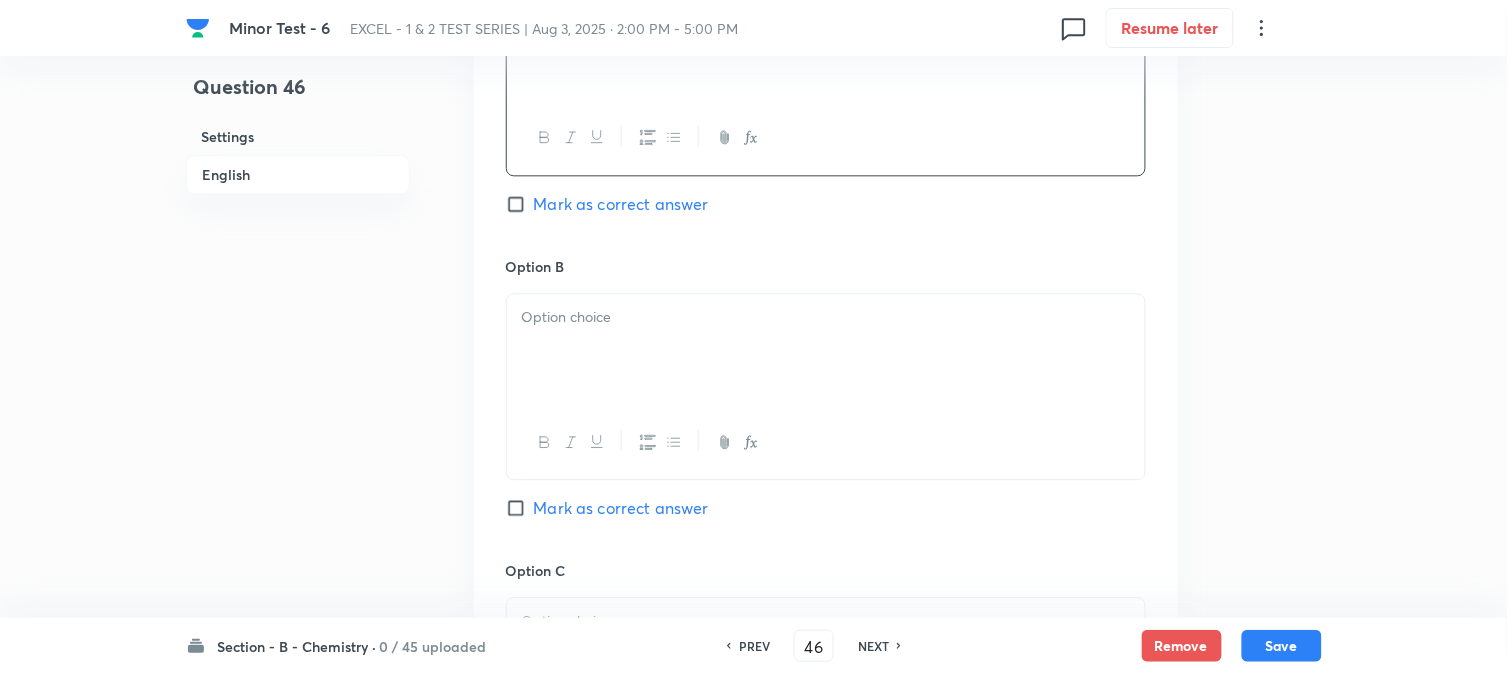scroll, scrollTop: 1111, scrollLeft: 0, axis: vertical 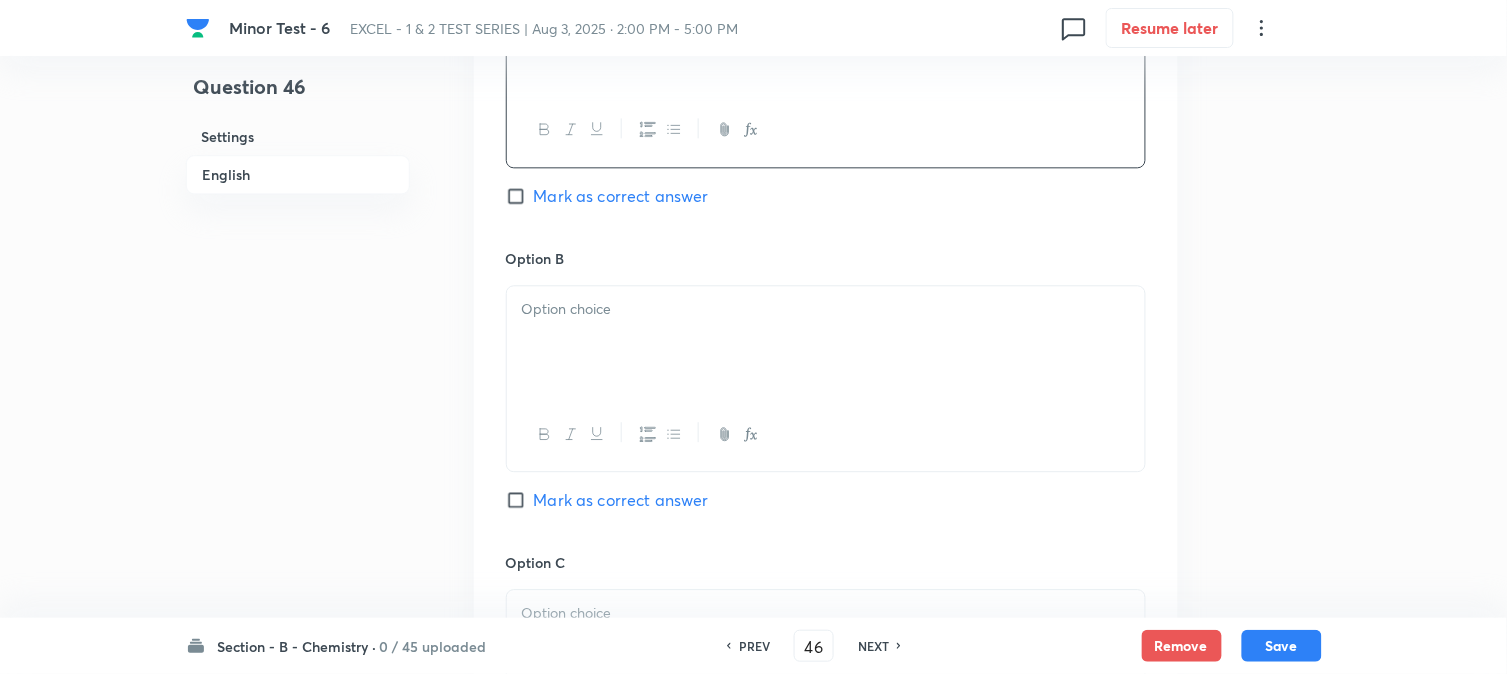 click at bounding box center [826, 342] 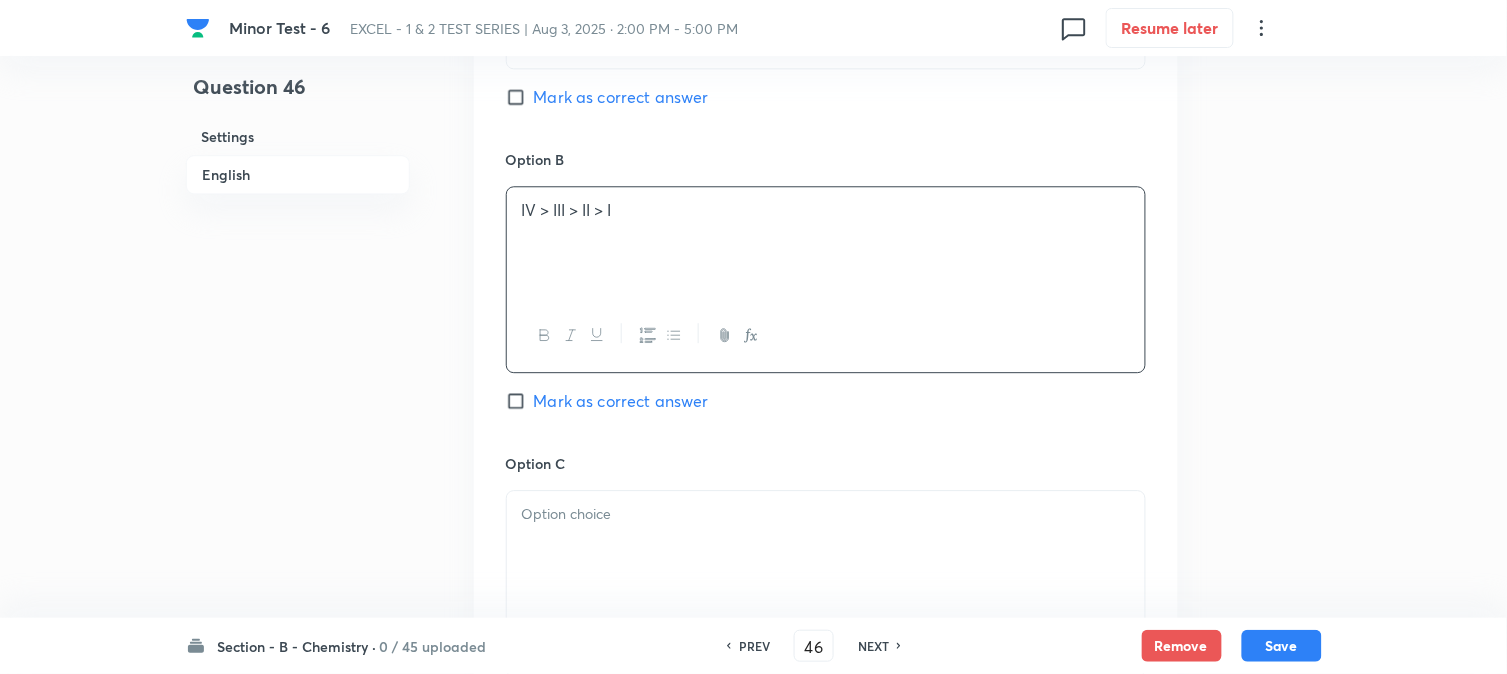 scroll, scrollTop: 1333, scrollLeft: 0, axis: vertical 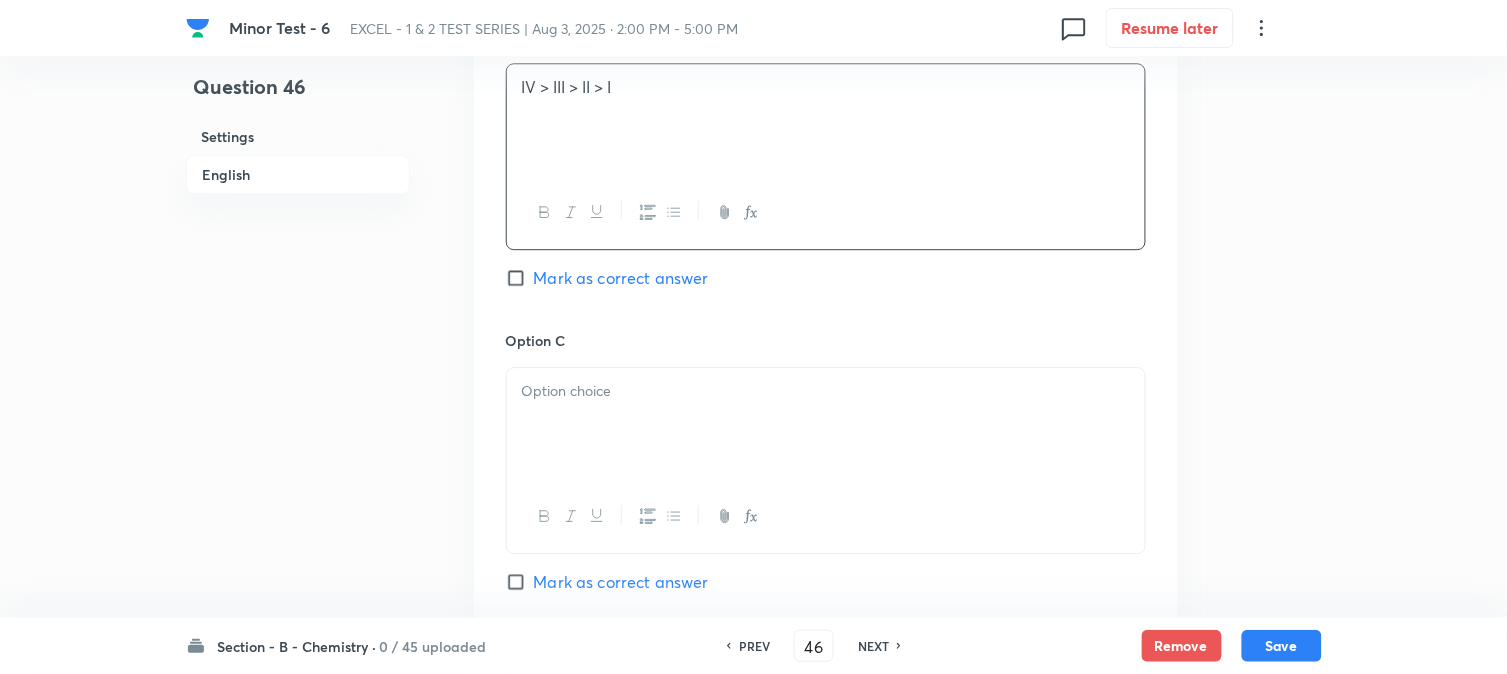 click at bounding box center (826, 391) 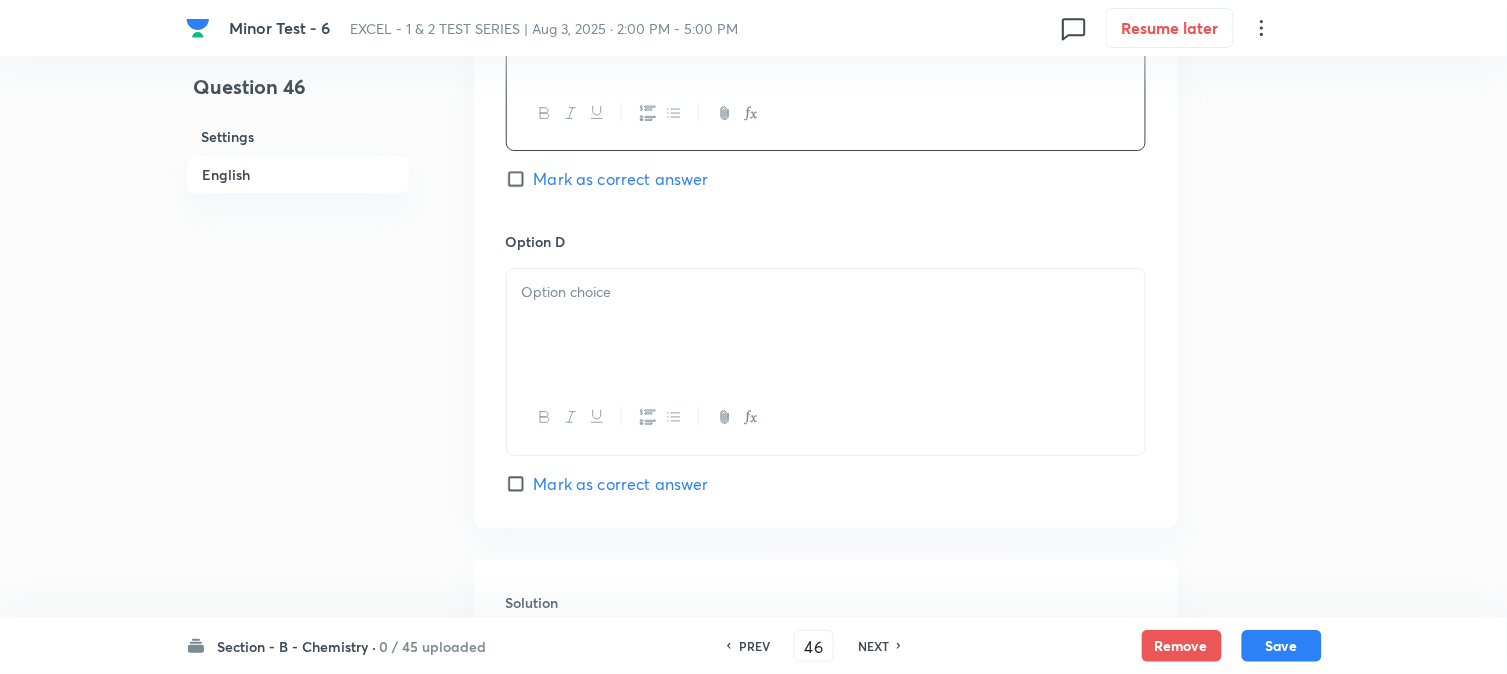scroll, scrollTop: 1777, scrollLeft: 0, axis: vertical 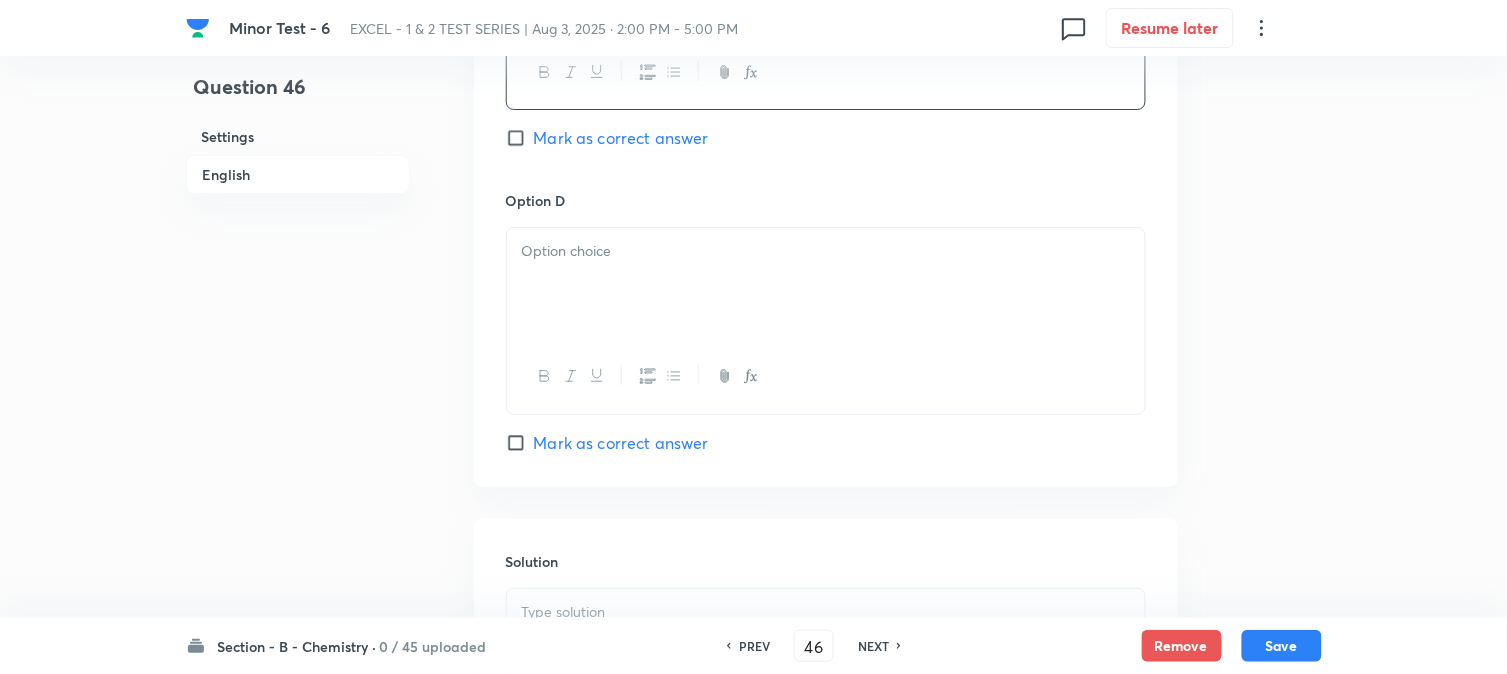click at bounding box center (826, 284) 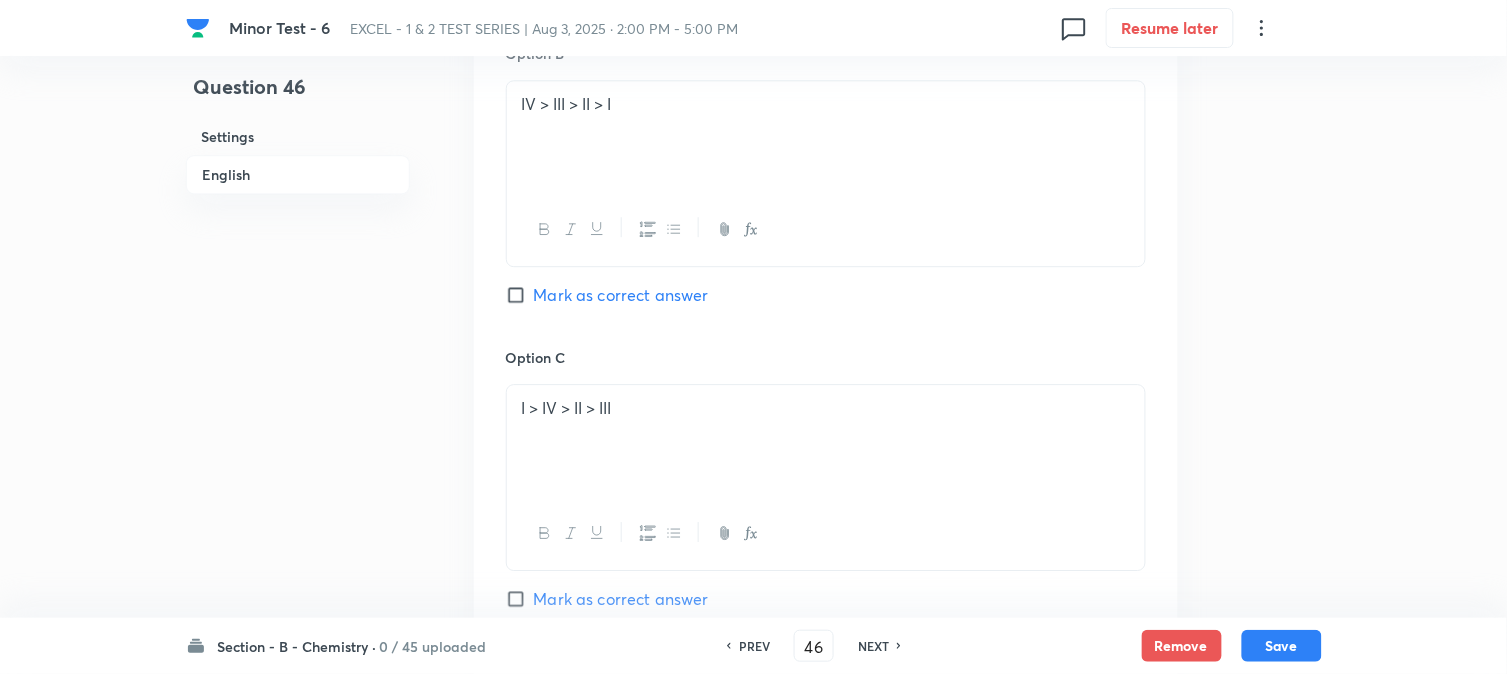scroll, scrollTop: 1000, scrollLeft: 0, axis: vertical 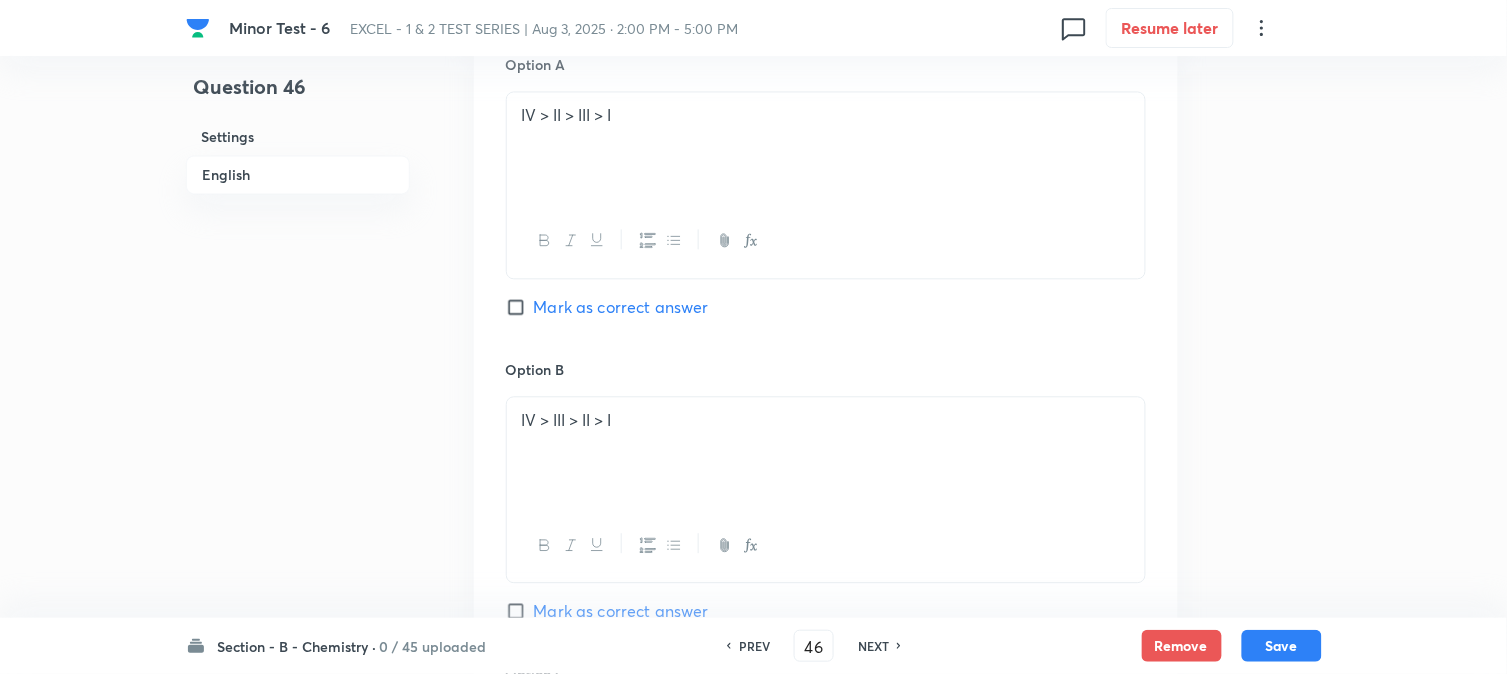click on "Mark as correct answer" at bounding box center [621, 307] 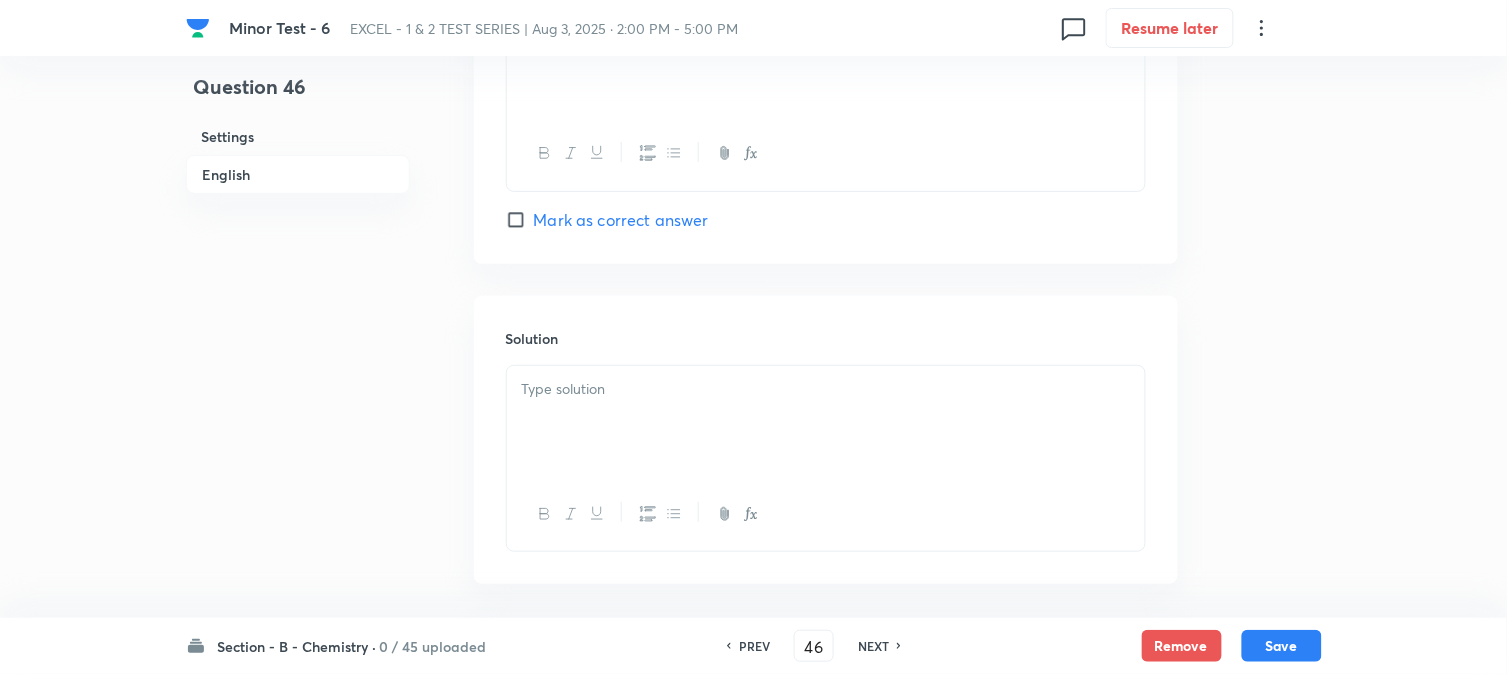 scroll, scrollTop: 2090, scrollLeft: 0, axis: vertical 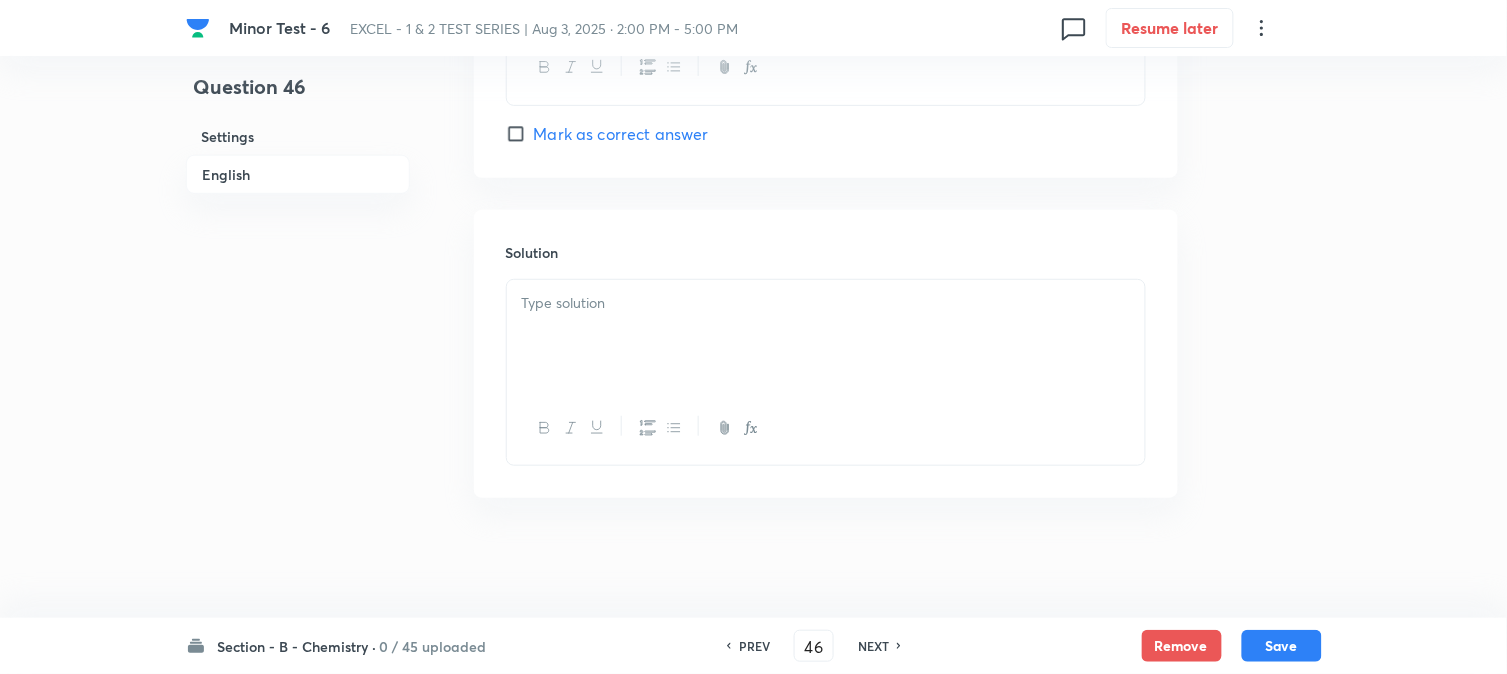click at bounding box center [826, 336] 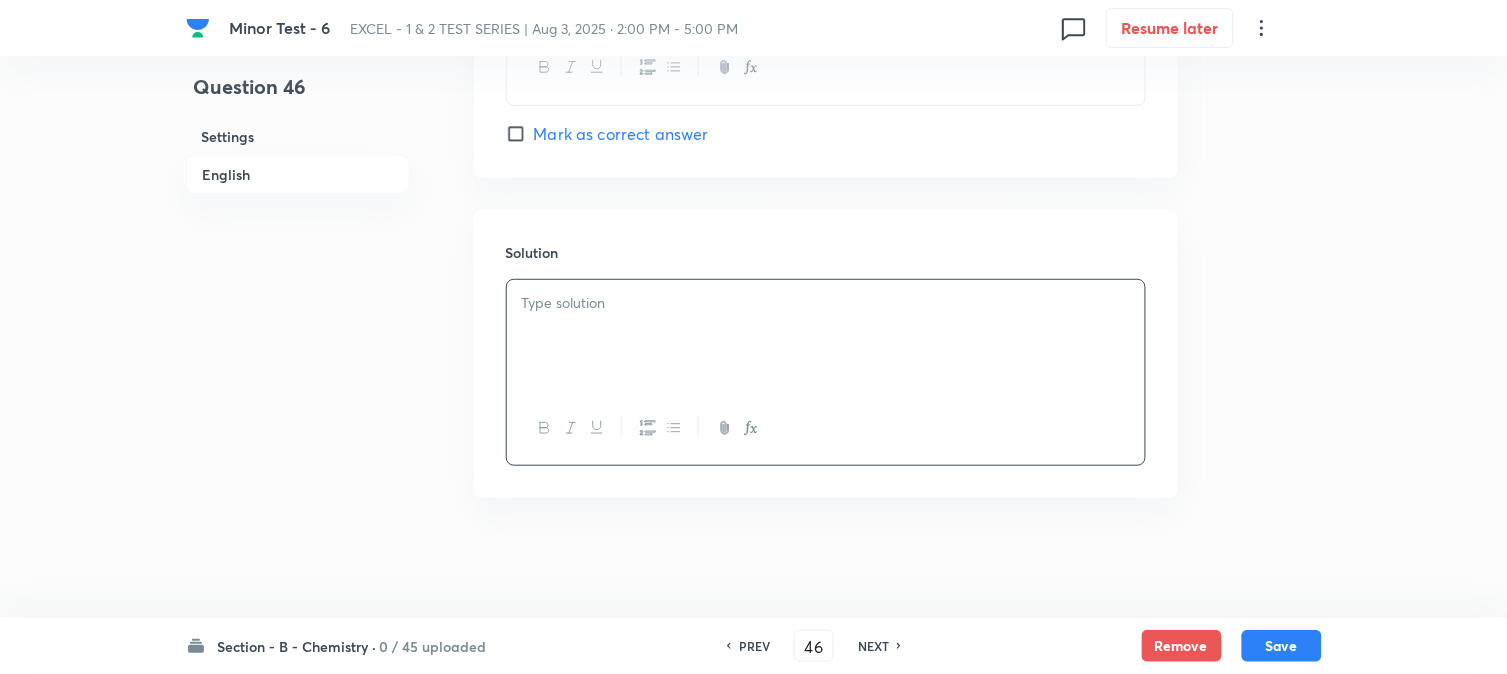 type 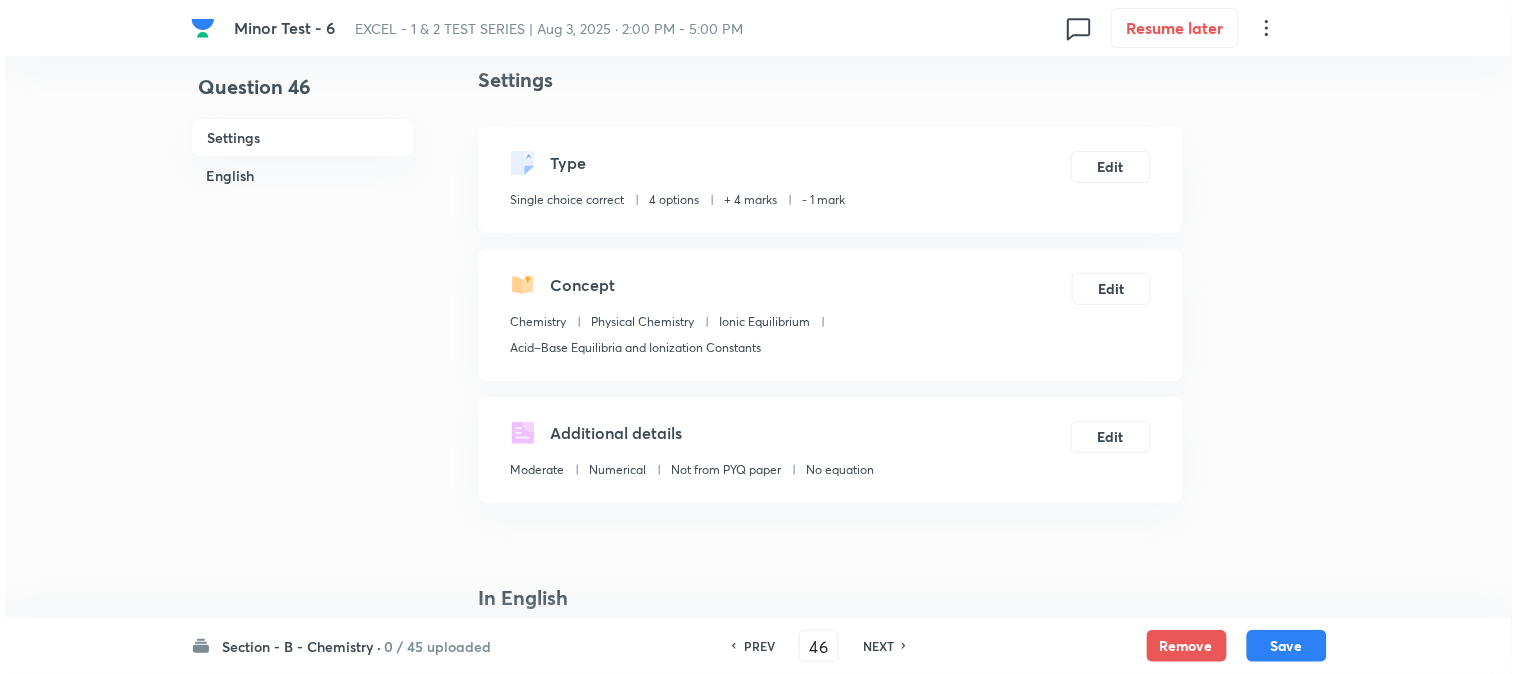 scroll, scrollTop: 0, scrollLeft: 0, axis: both 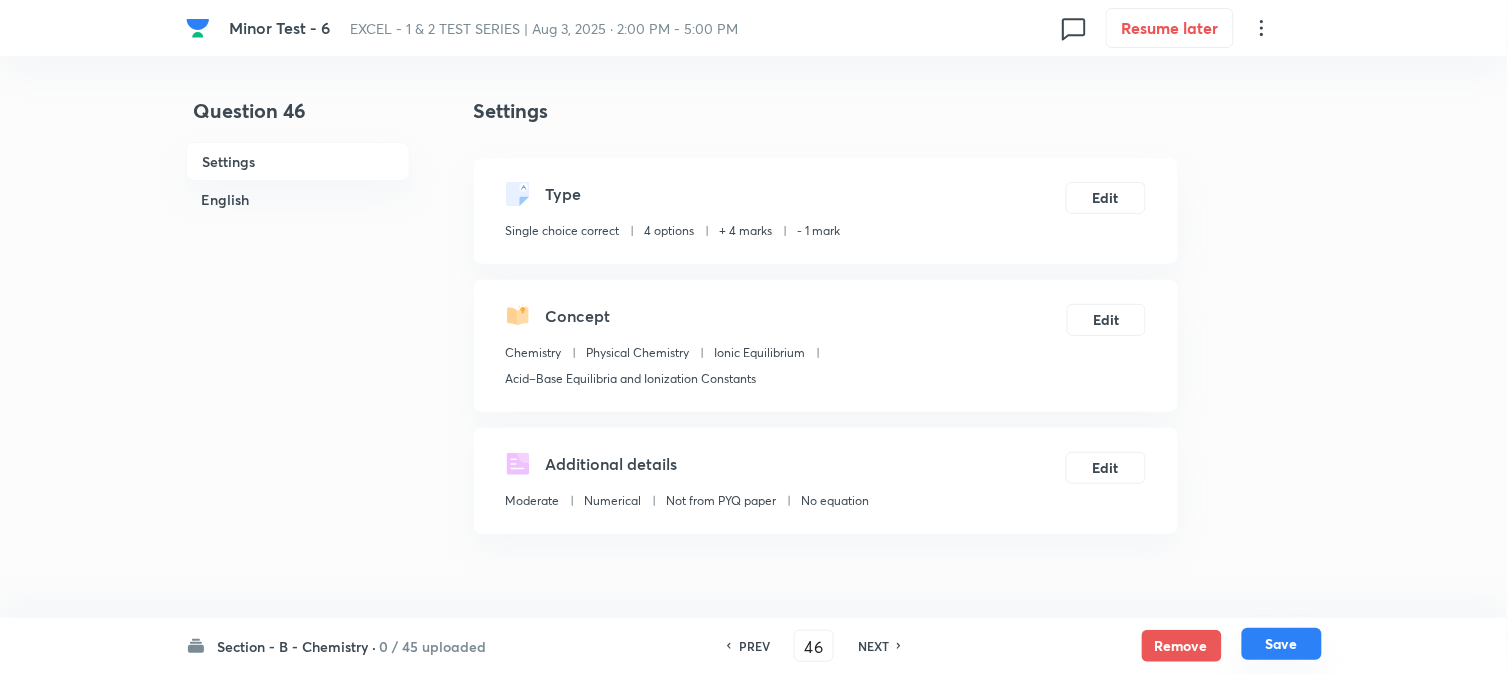 click on "Save" at bounding box center (1282, 644) 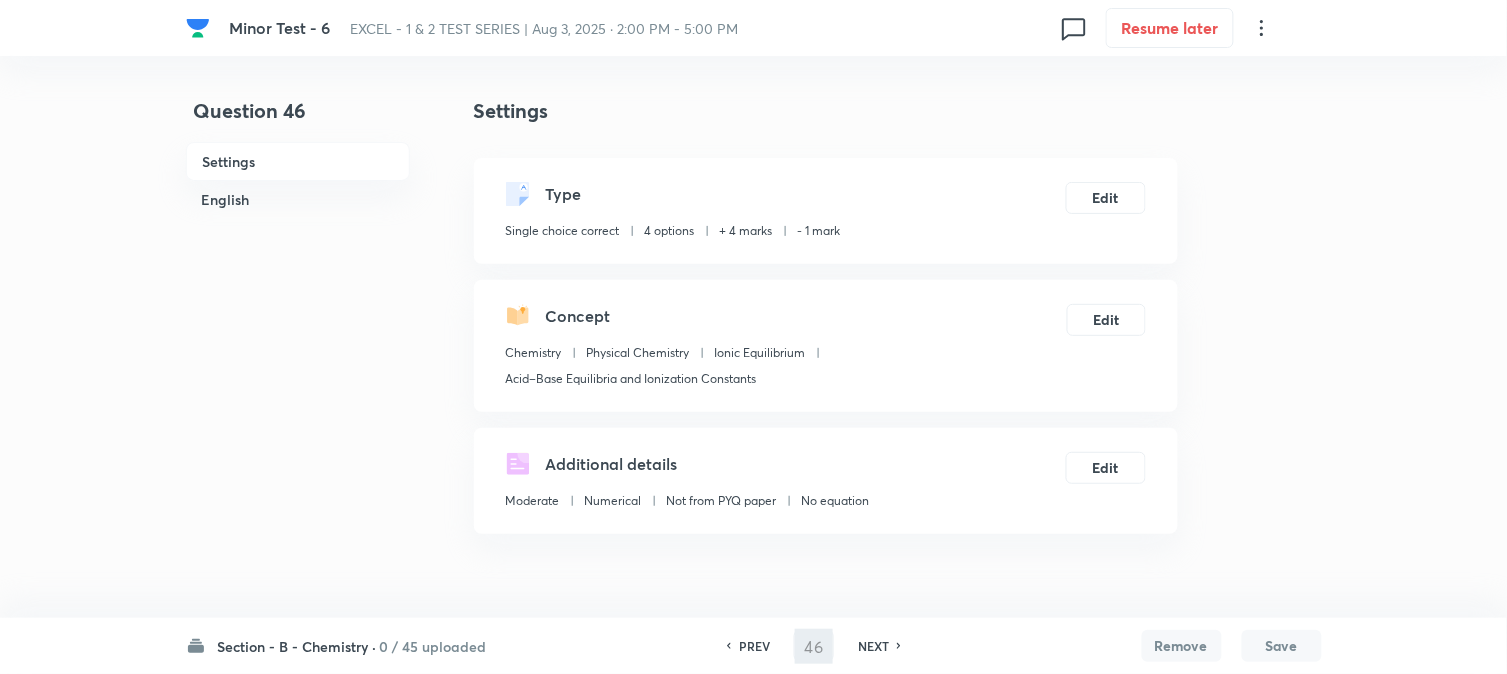 type on "47" 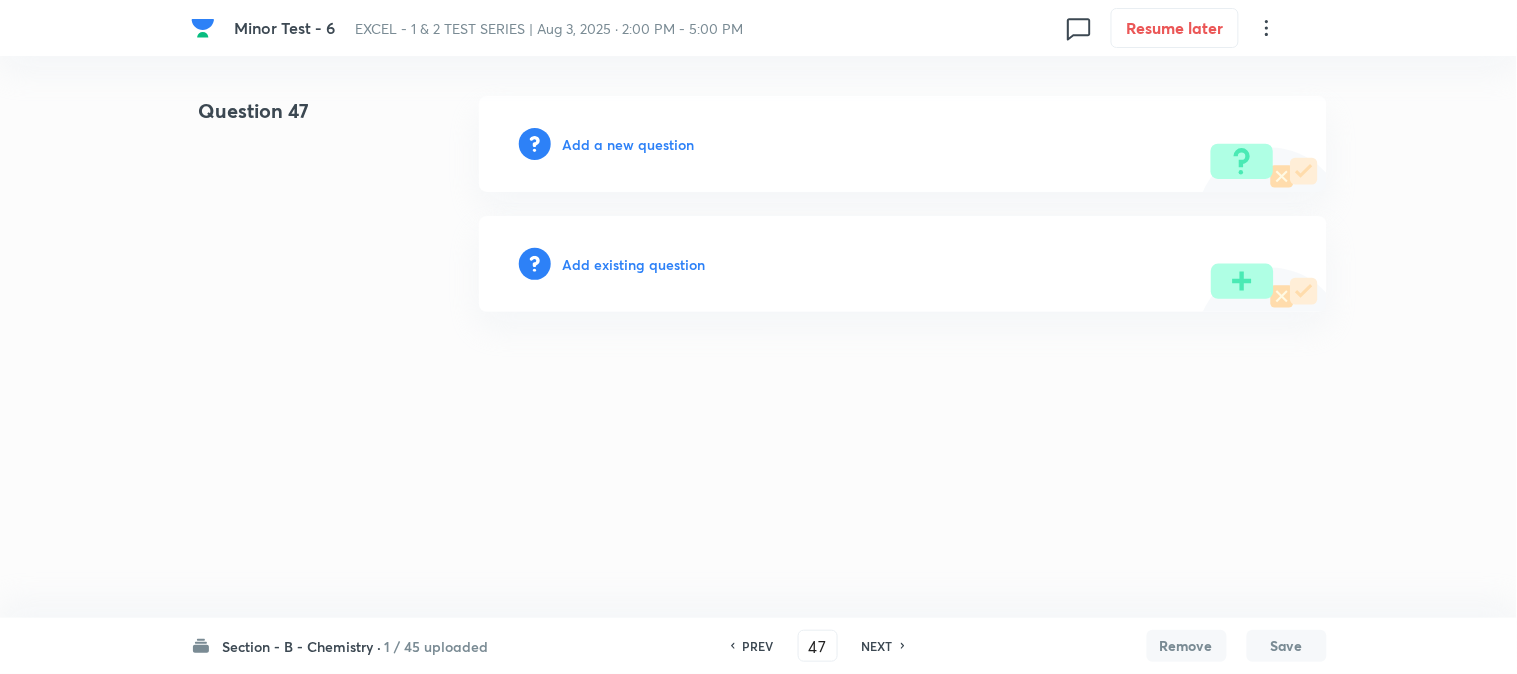 click on "Add a new question" at bounding box center [629, 144] 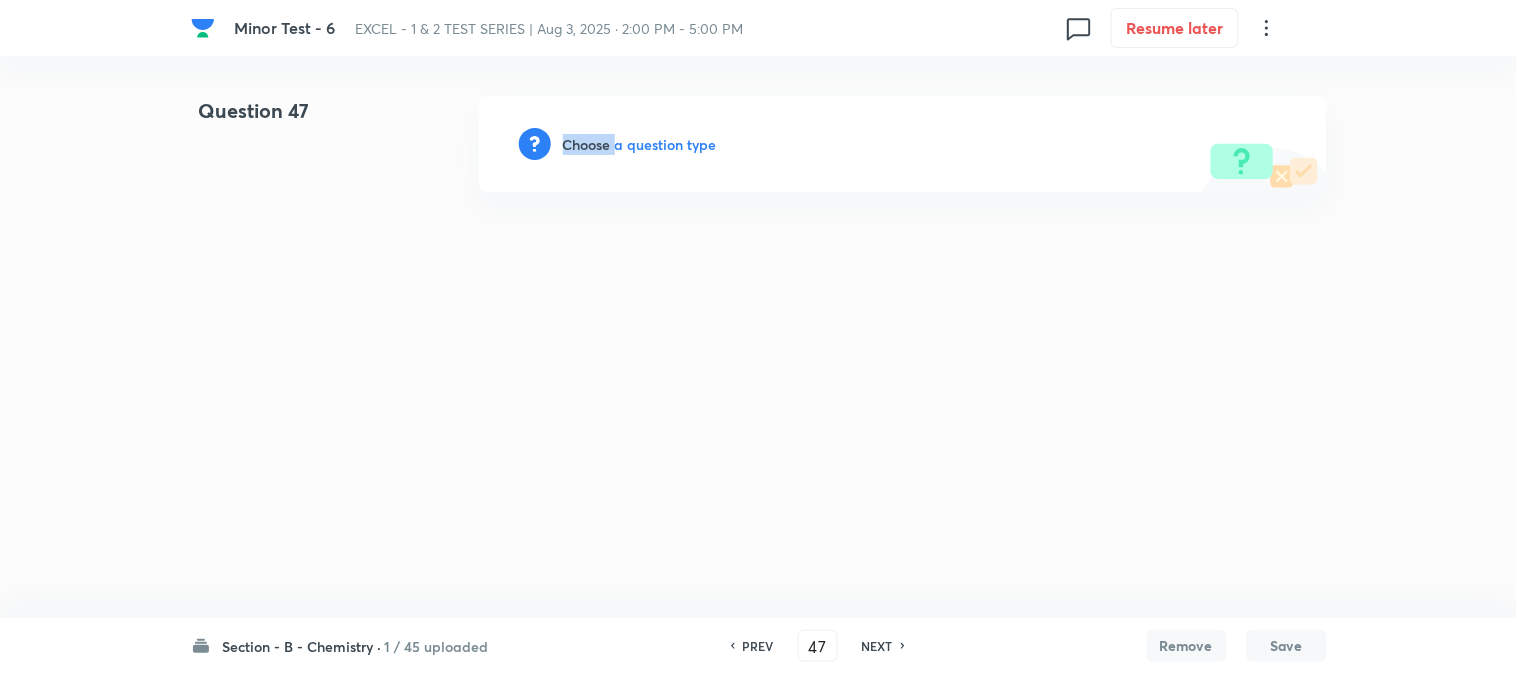 click on "Choose a question type" at bounding box center [640, 144] 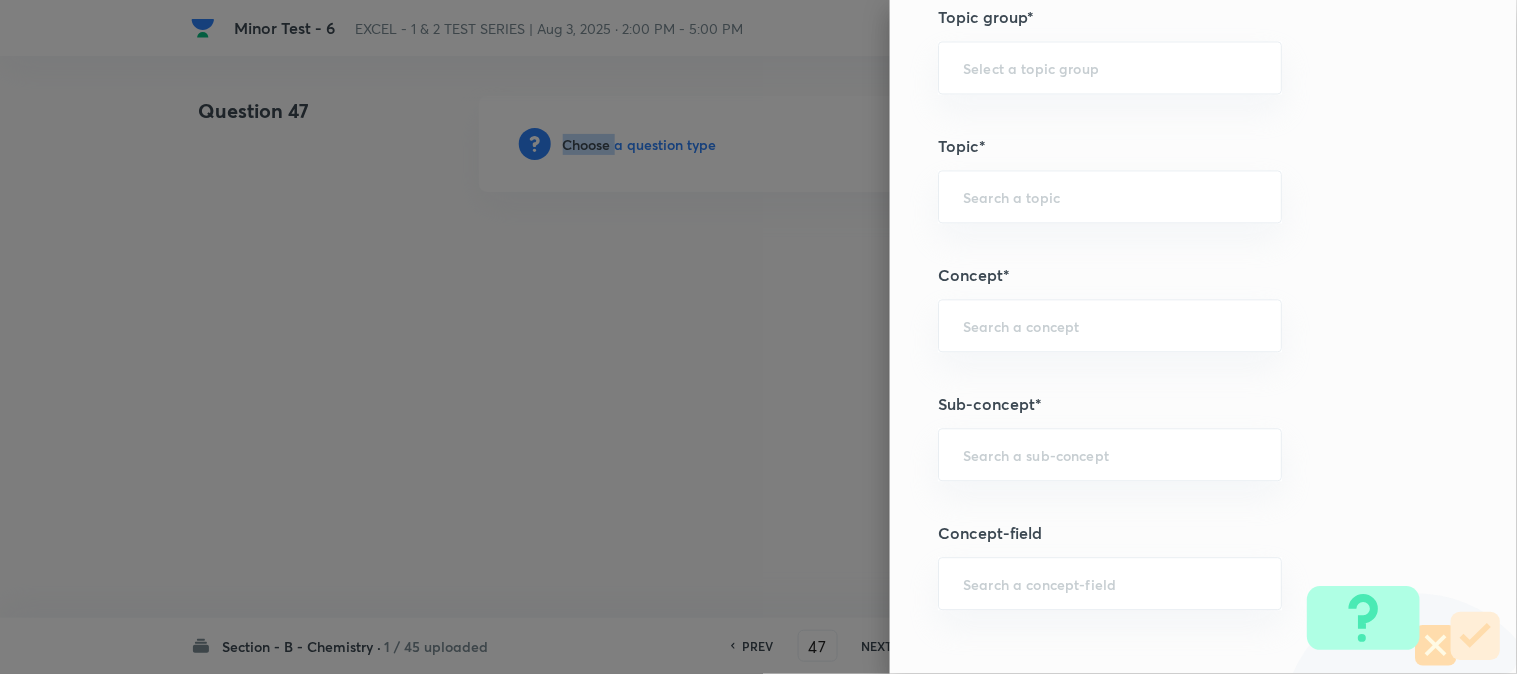 scroll, scrollTop: 1000, scrollLeft: 0, axis: vertical 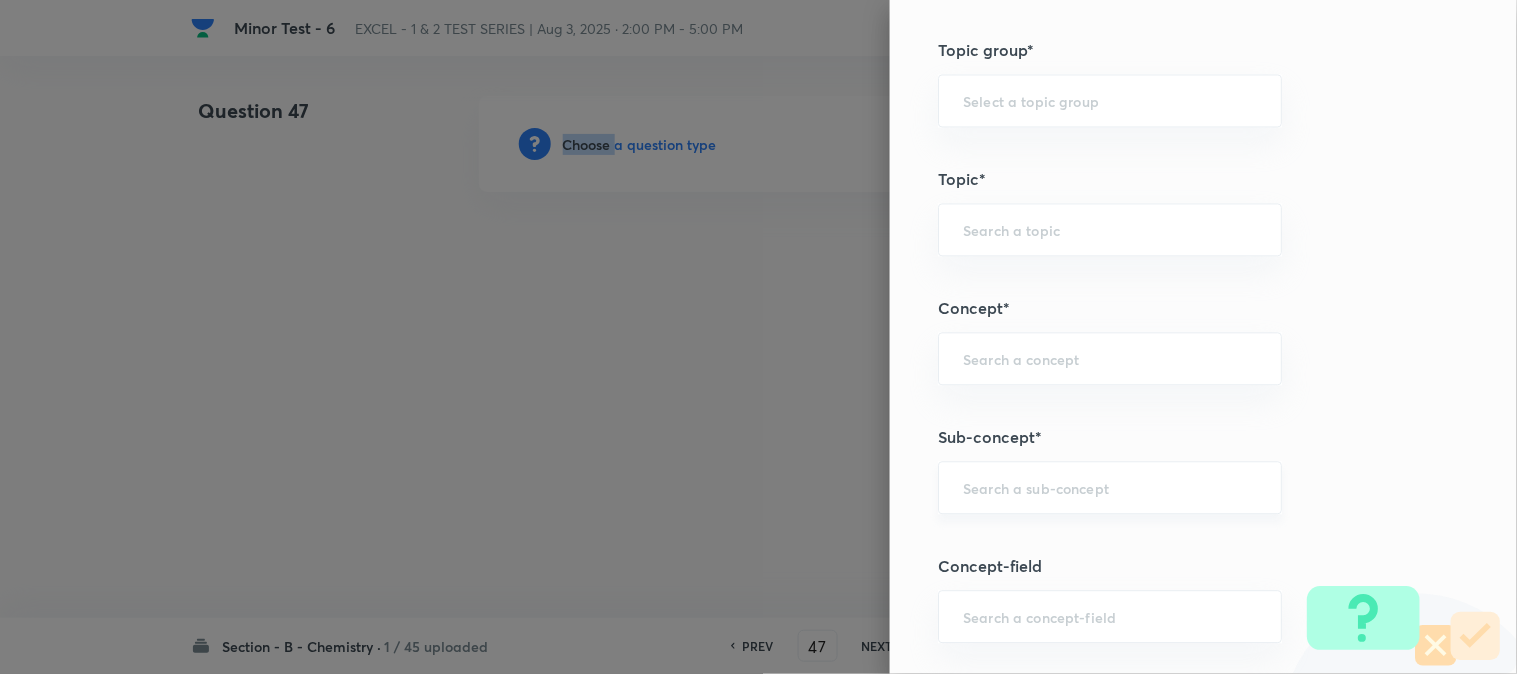 click on "​" at bounding box center (1110, 487) 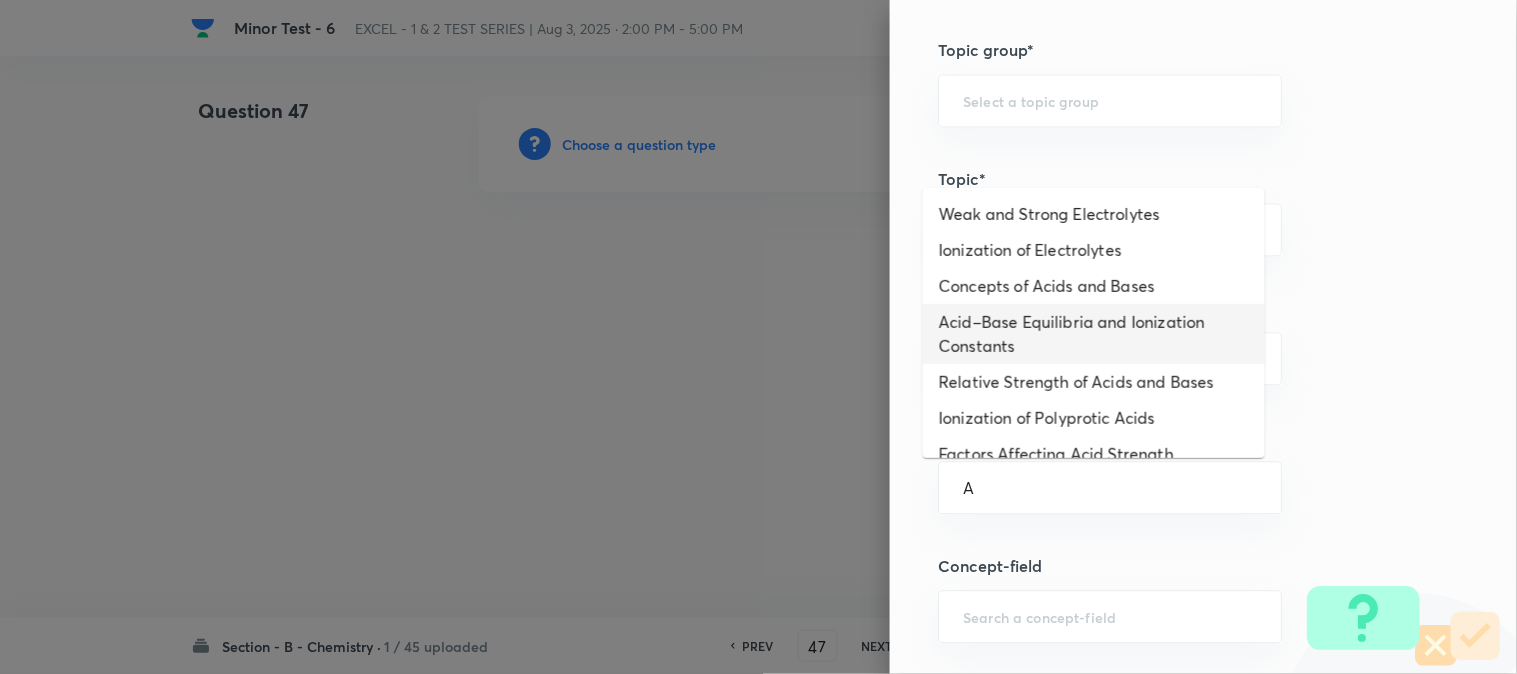 click on "Acid–Base Equilibria and Ionization Constants" at bounding box center [1094, 334] 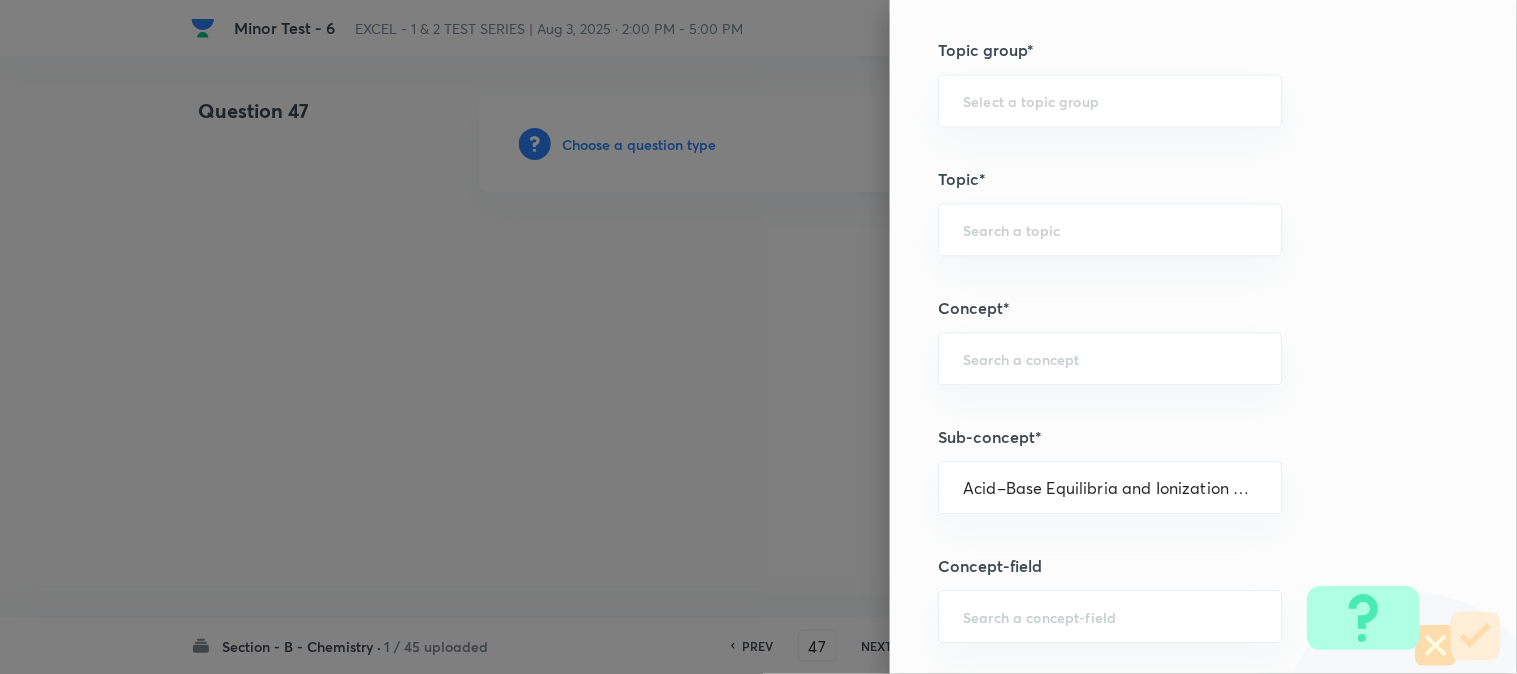 type on "Chemistry" 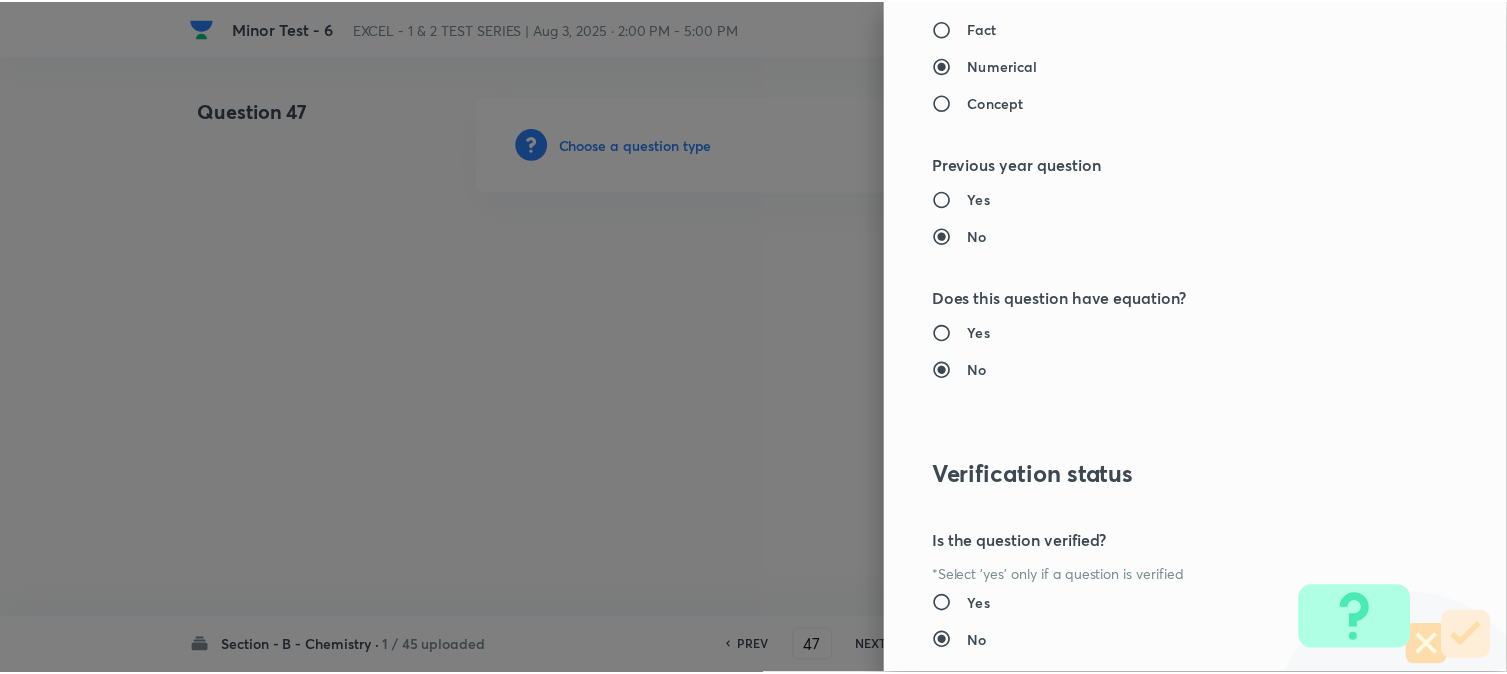 scroll, scrollTop: 2186, scrollLeft: 0, axis: vertical 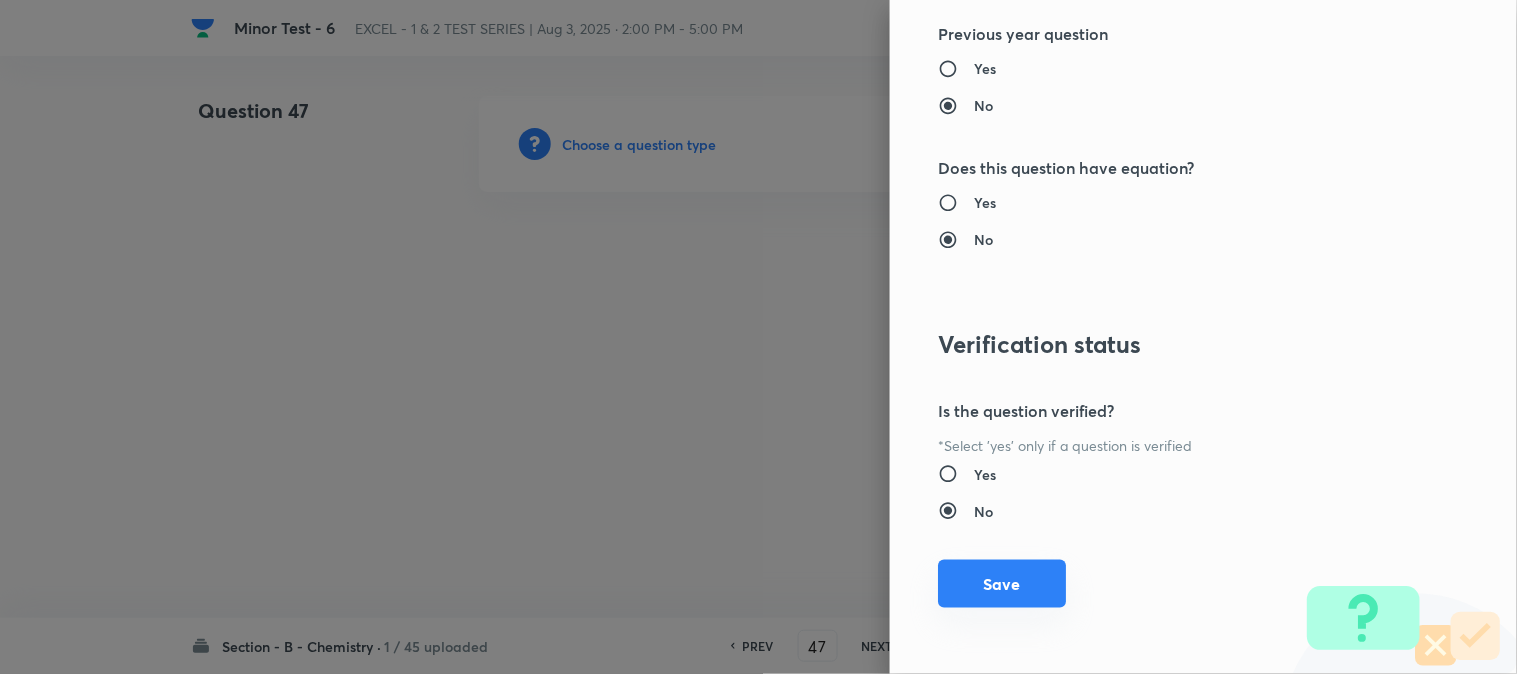 drag, startPoint x: 993, startPoint y: 592, endPoint x: 571, endPoint y: 435, distance: 450.25882 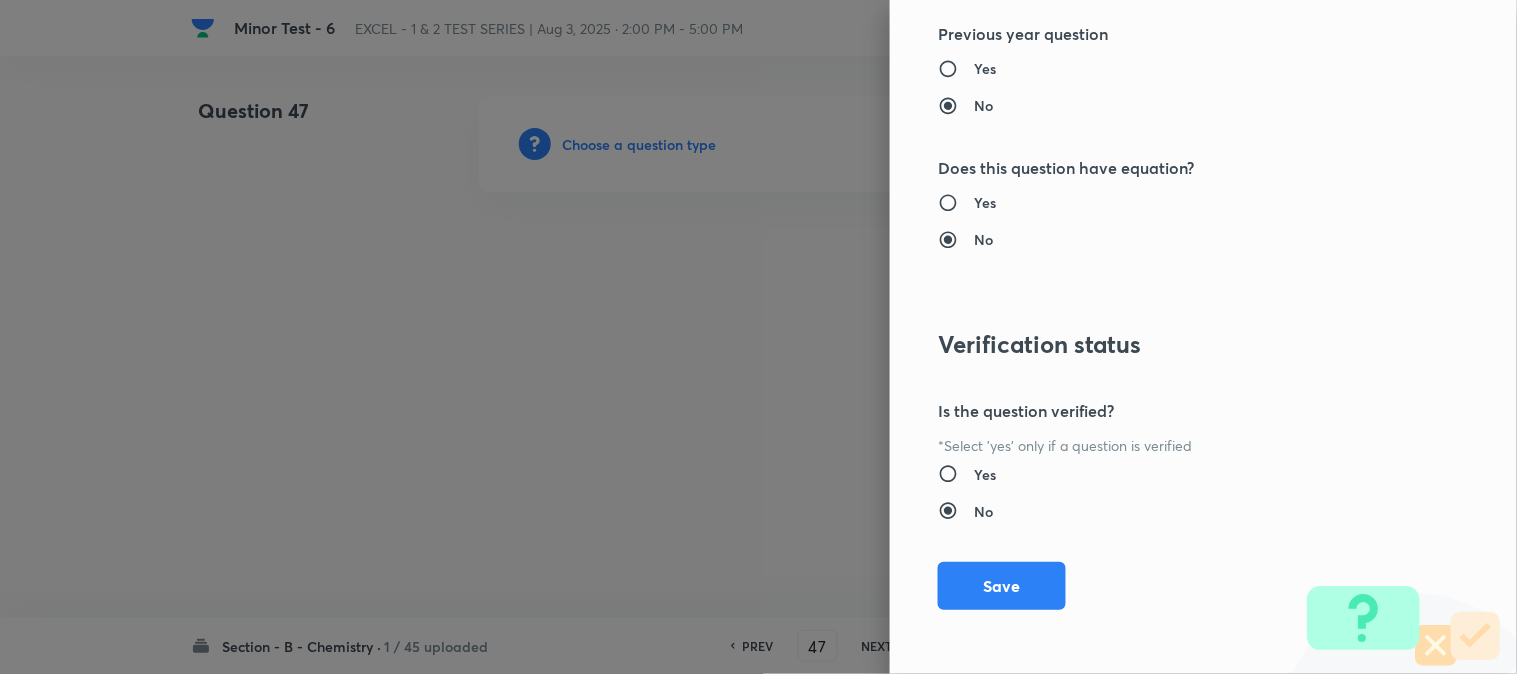 click on "Save" at bounding box center (1002, 586) 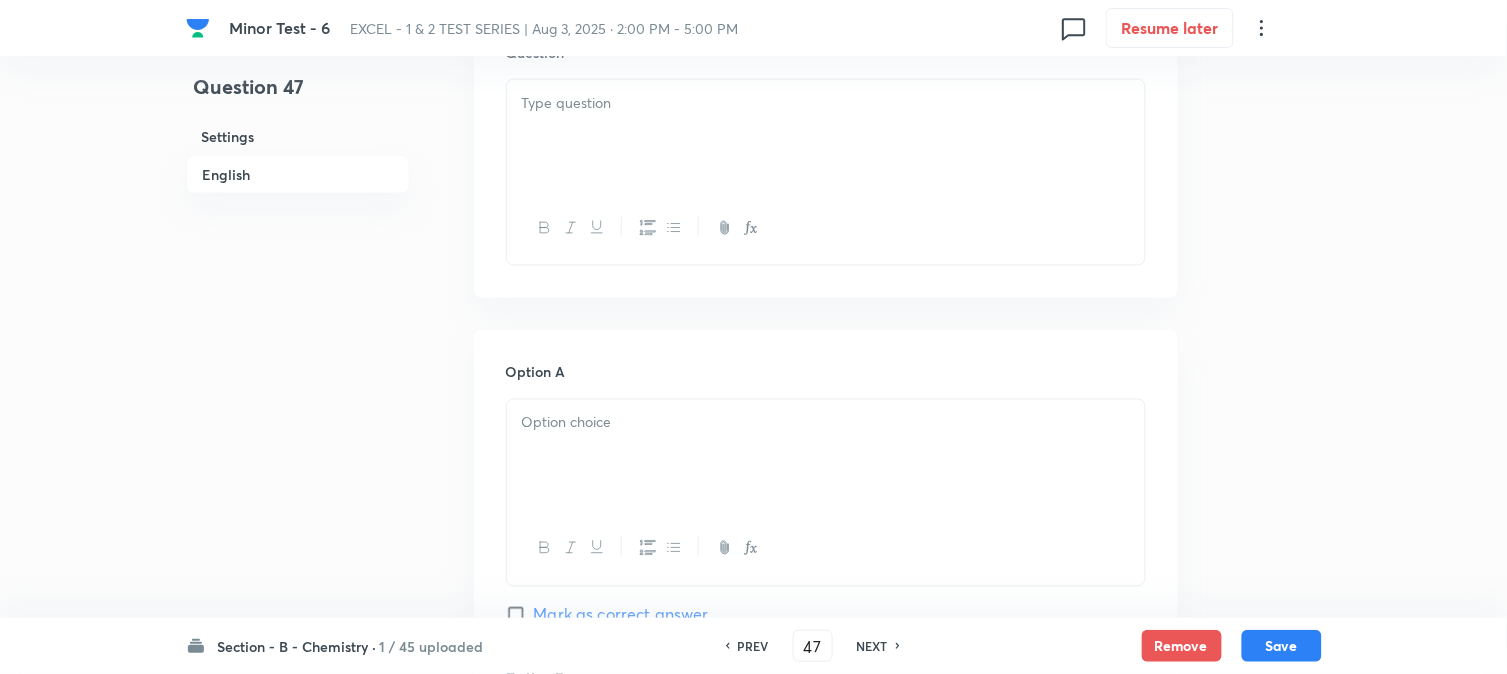 scroll, scrollTop: 555, scrollLeft: 0, axis: vertical 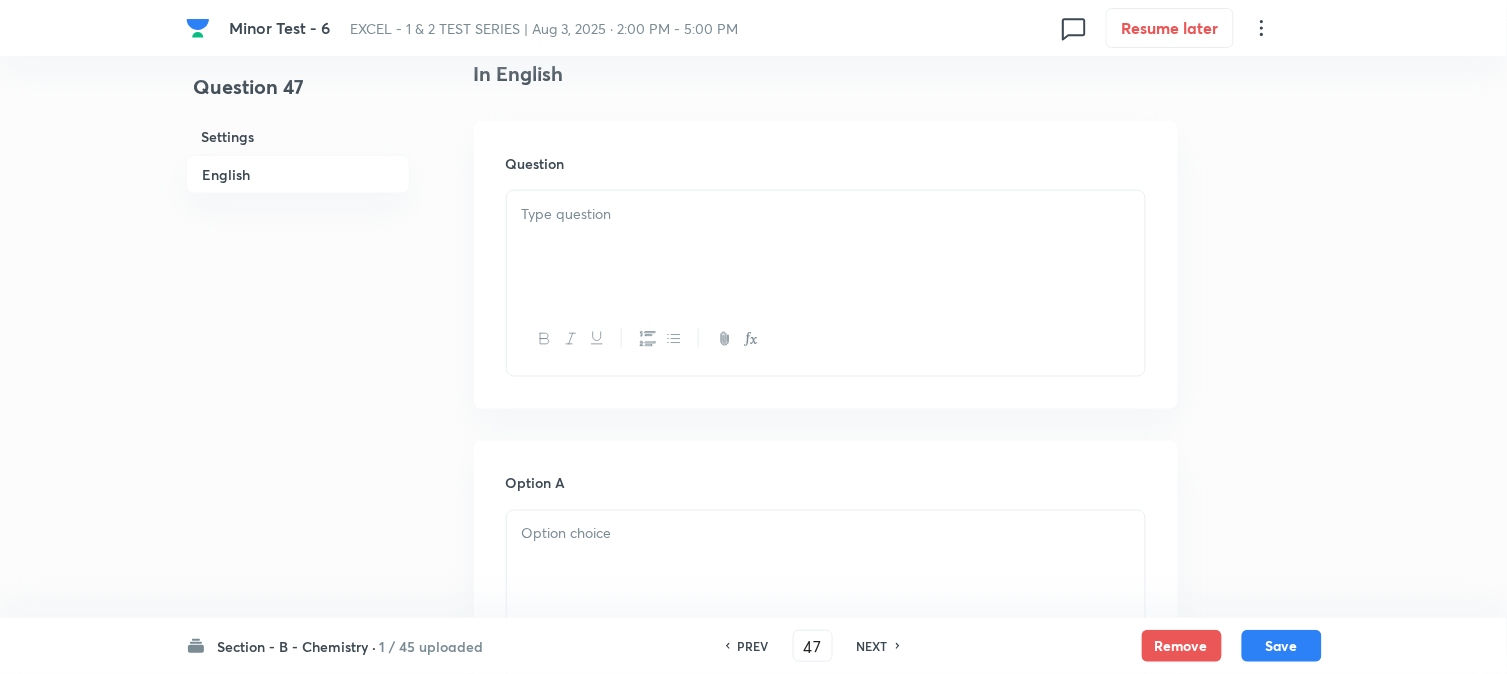 click at bounding box center (826, 247) 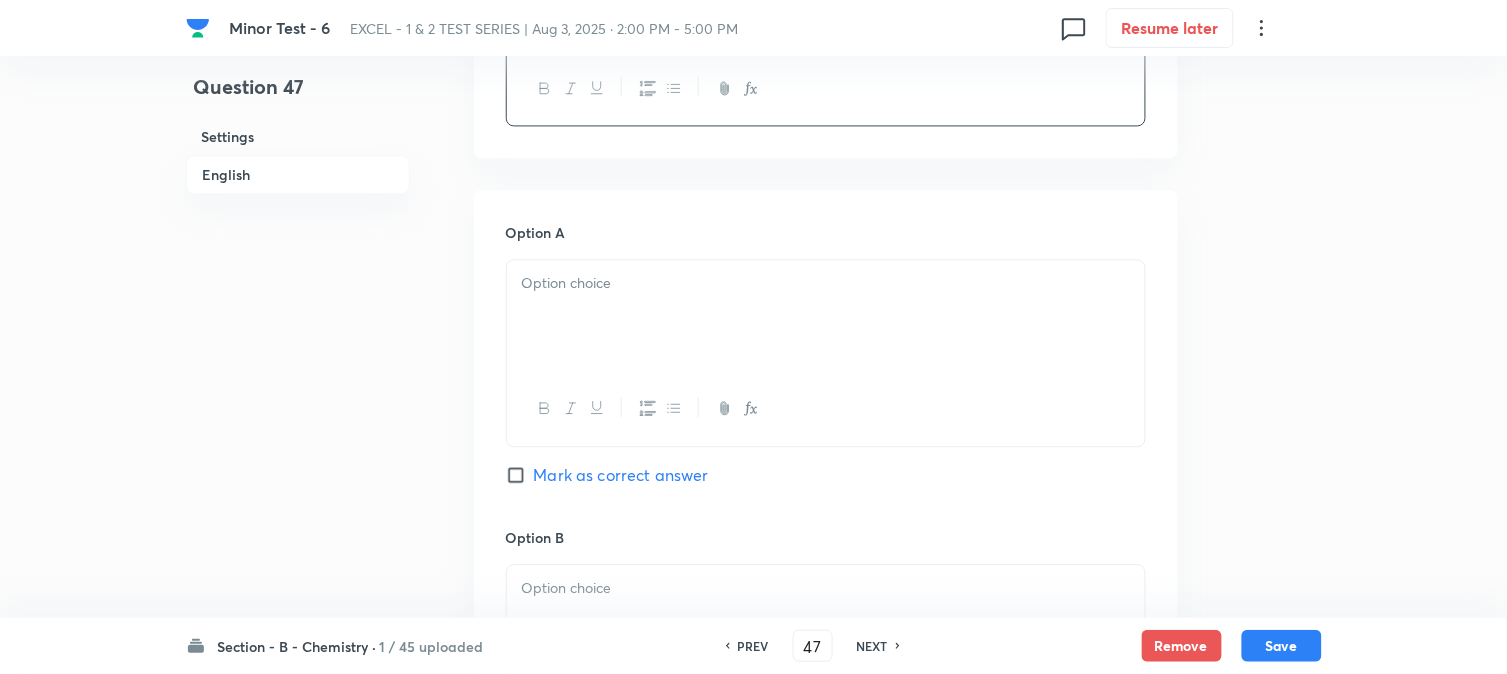 scroll, scrollTop: 1111, scrollLeft: 0, axis: vertical 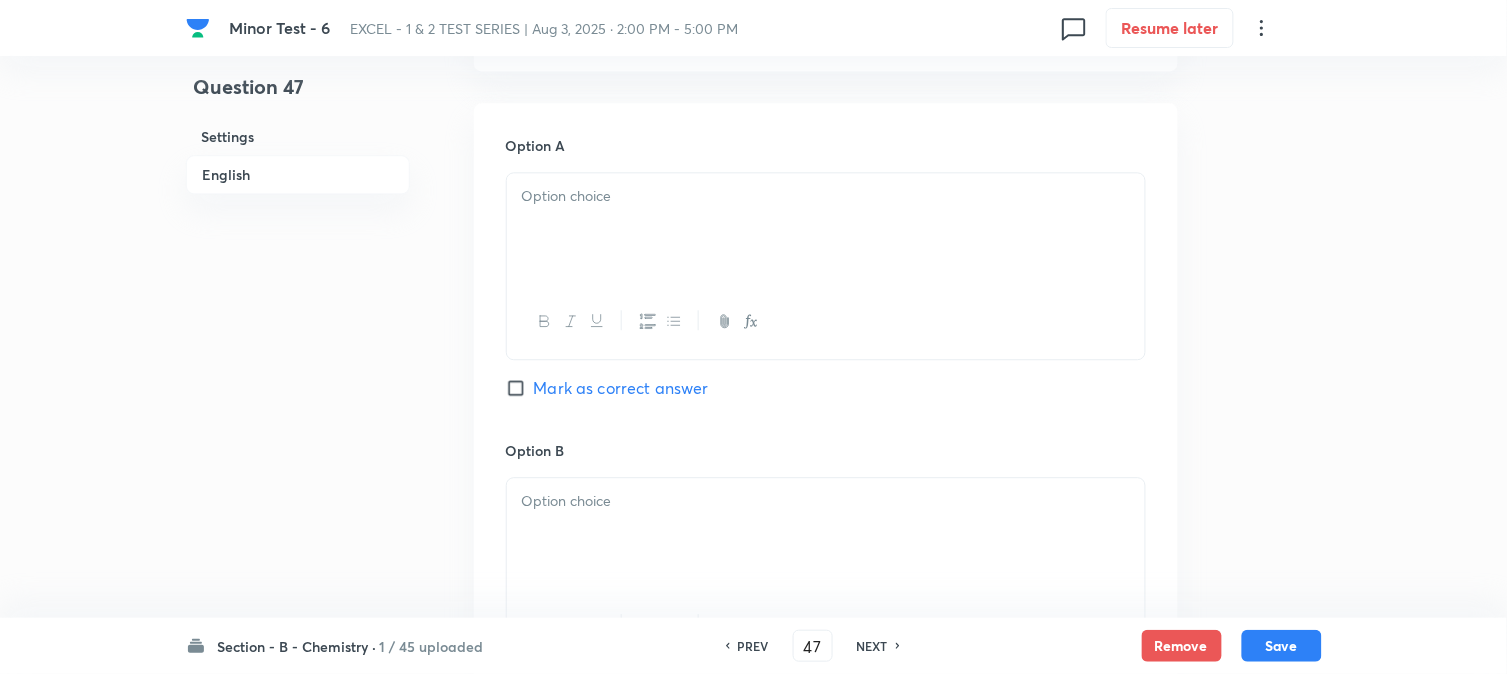 click at bounding box center (826, 229) 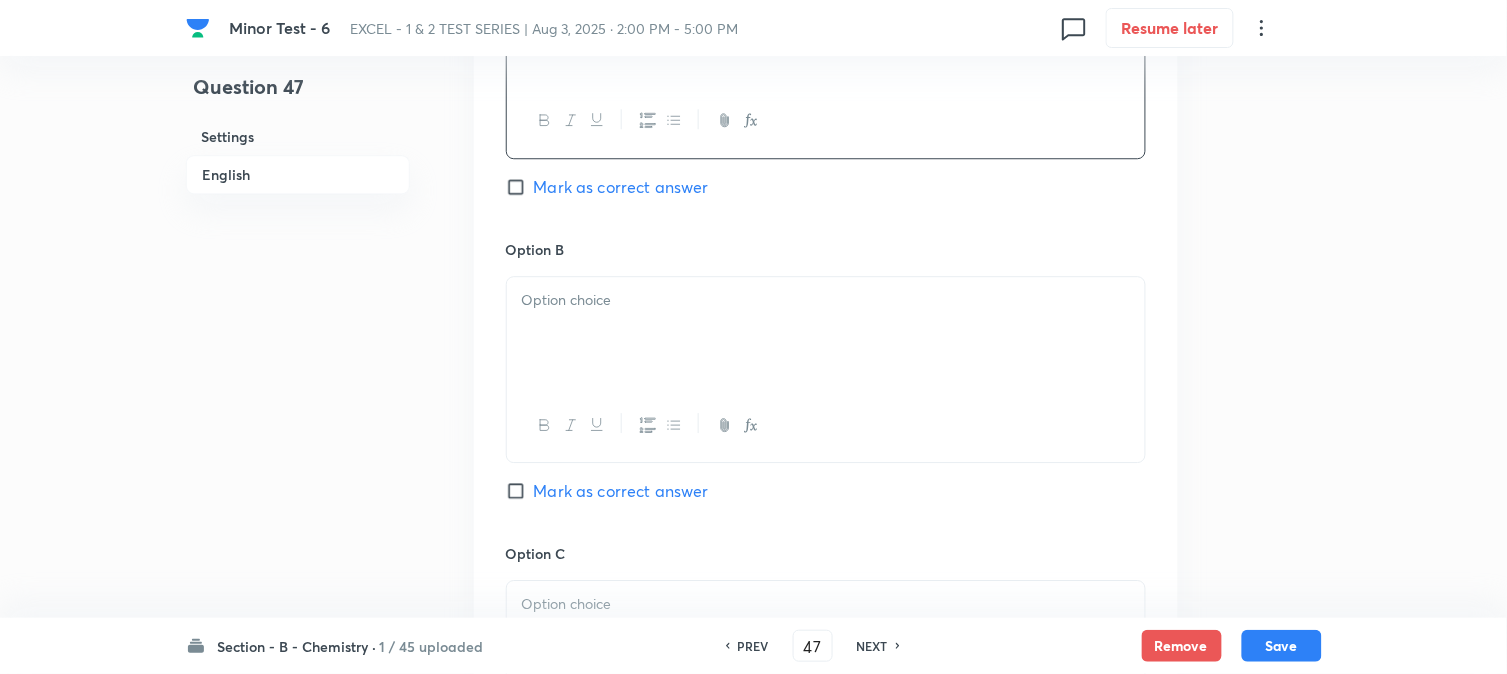 scroll, scrollTop: 1333, scrollLeft: 0, axis: vertical 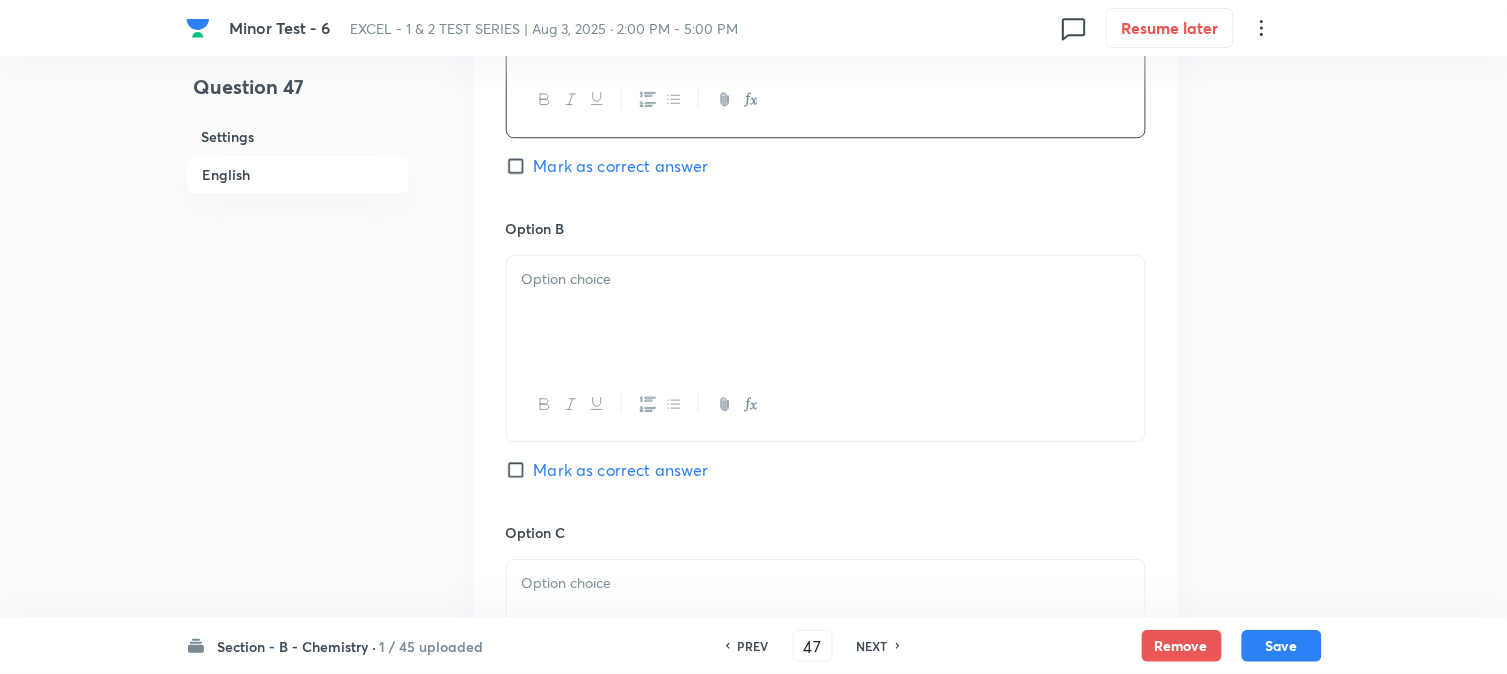 click at bounding box center (826, 312) 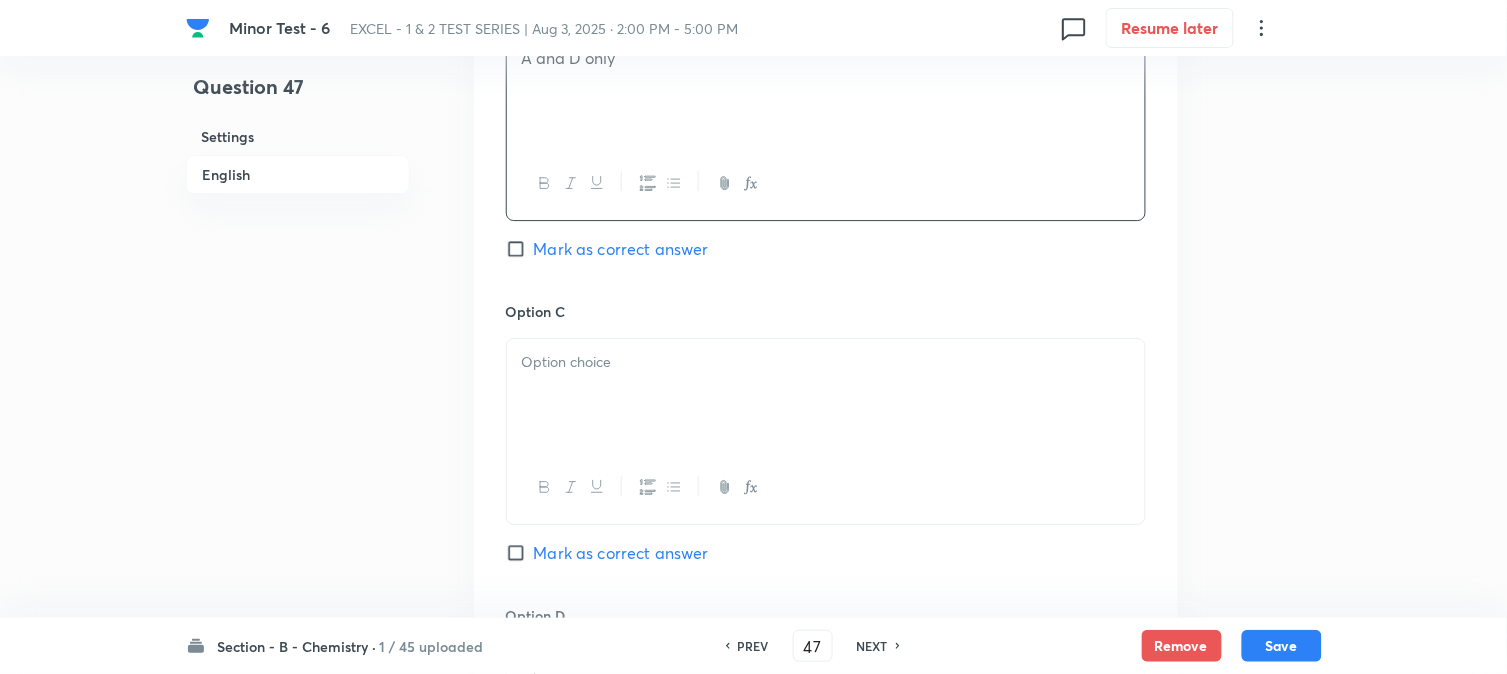 scroll, scrollTop: 1555, scrollLeft: 0, axis: vertical 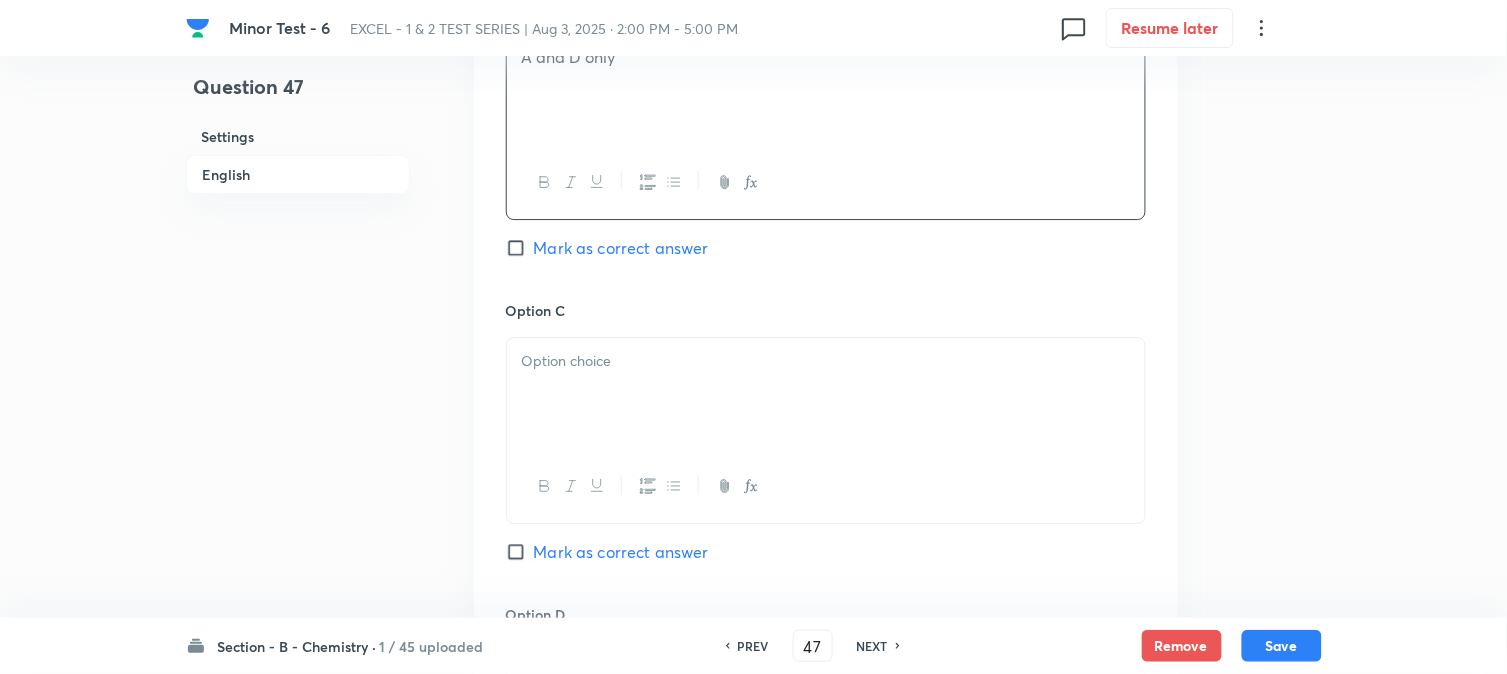 click at bounding box center [826, 394] 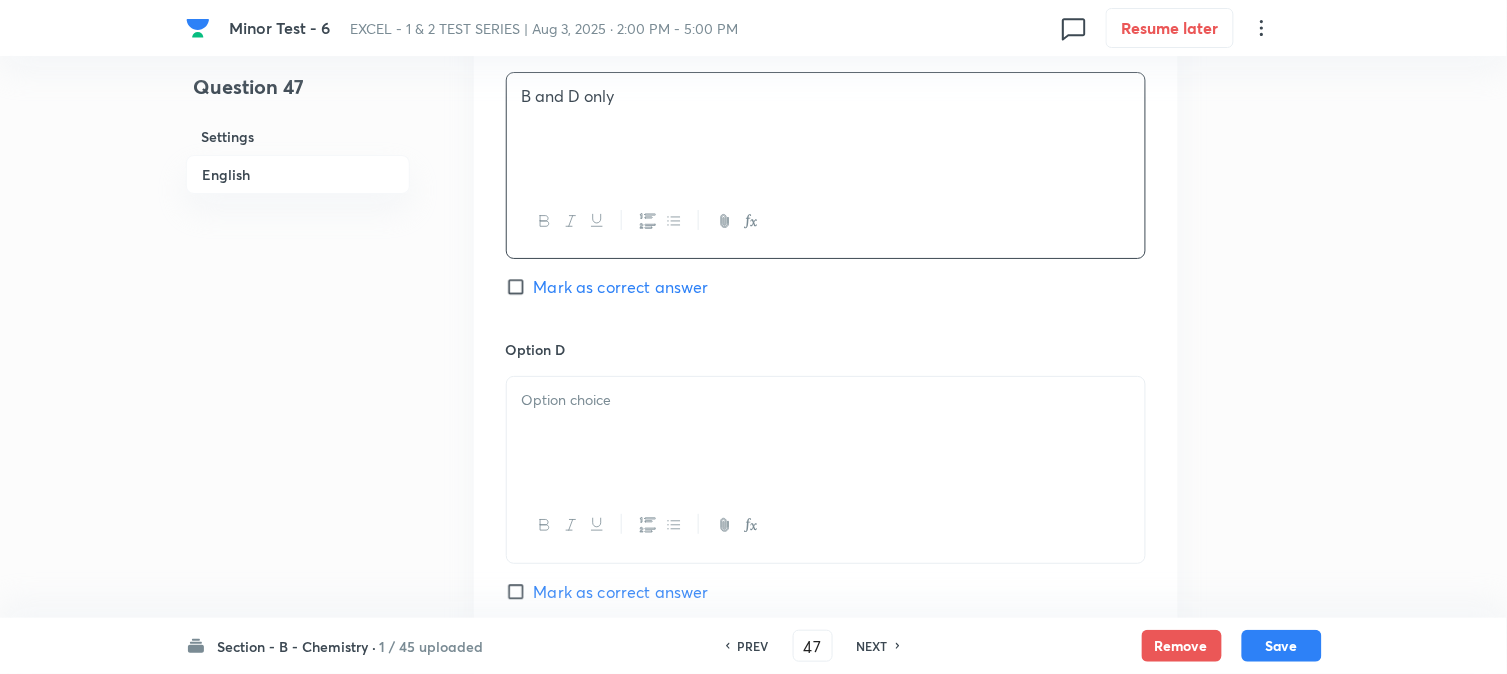 scroll, scrollTop: 1888, scrollLeft: 0, axis: vertical 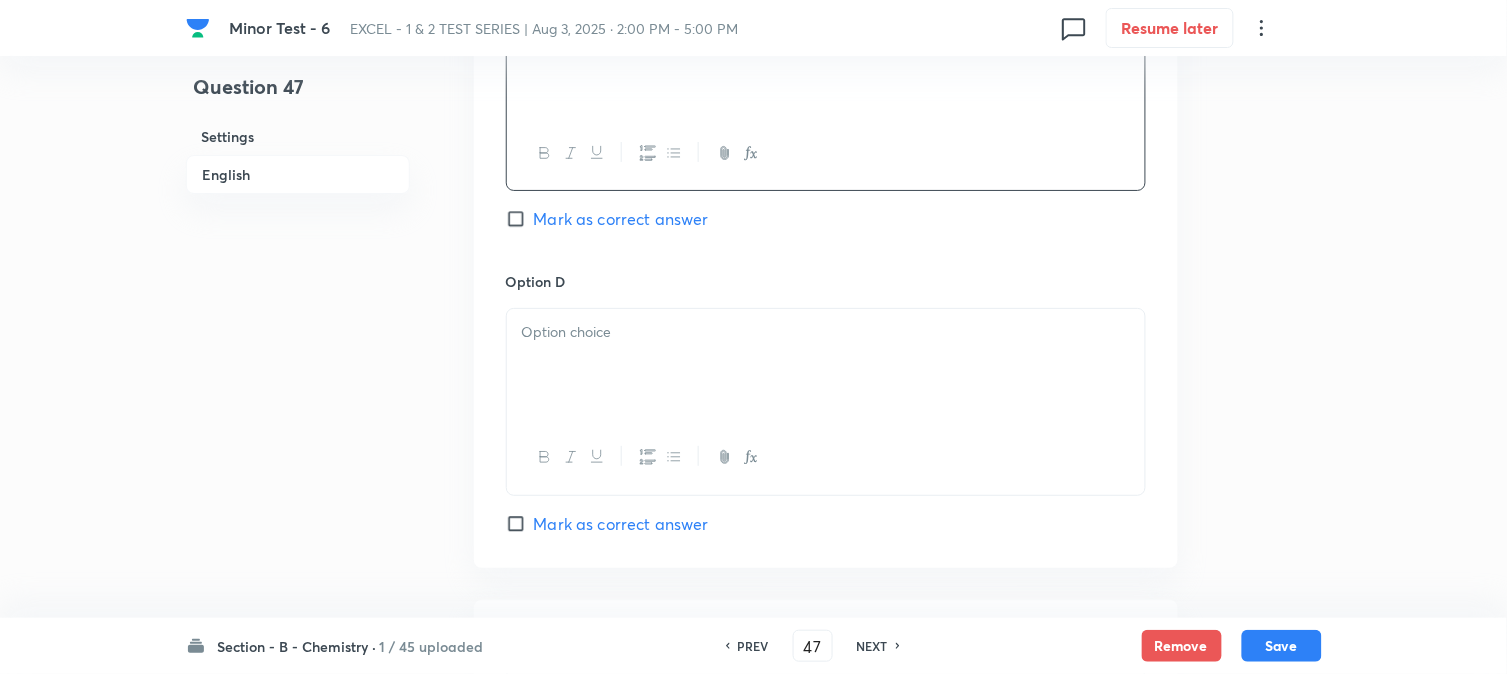 click at bounding box center (826, 365) 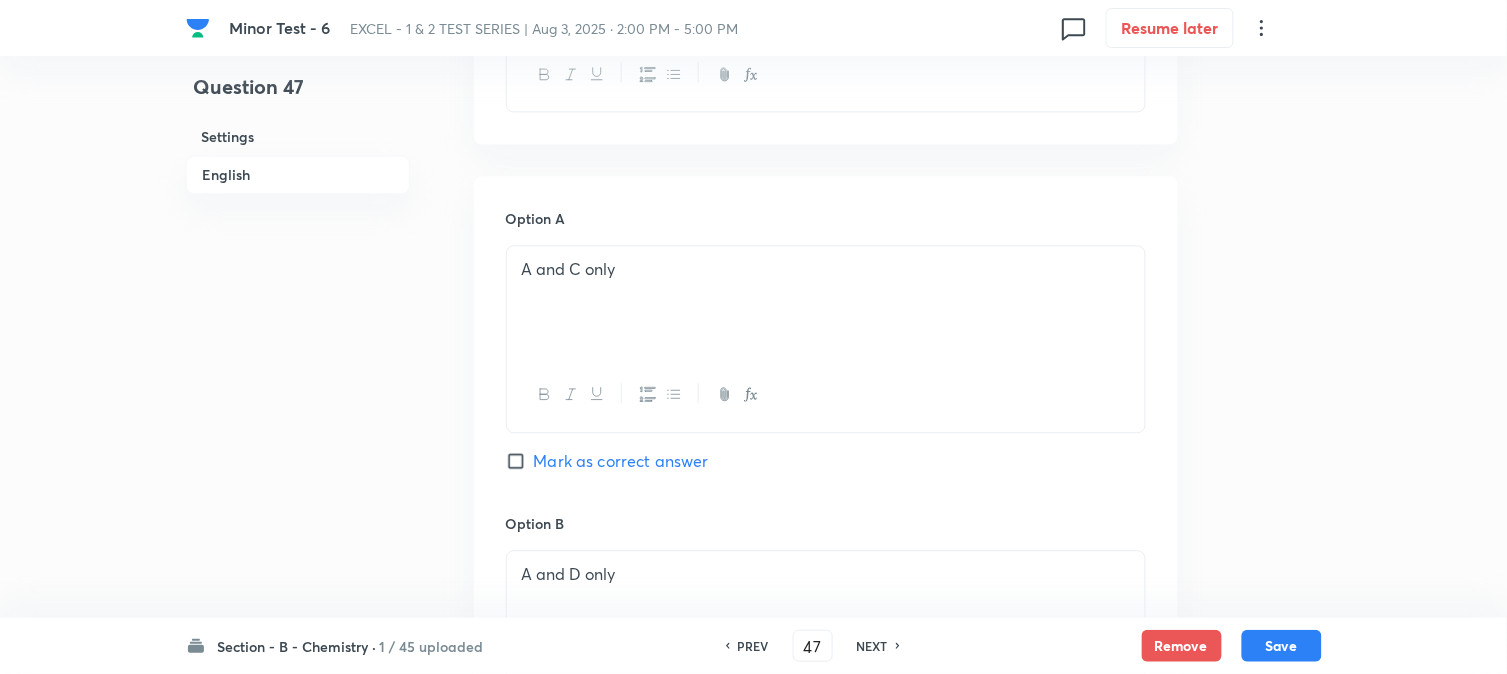 scroll, scrollTop: 1000, scrollLeft: 0, axis: vertical 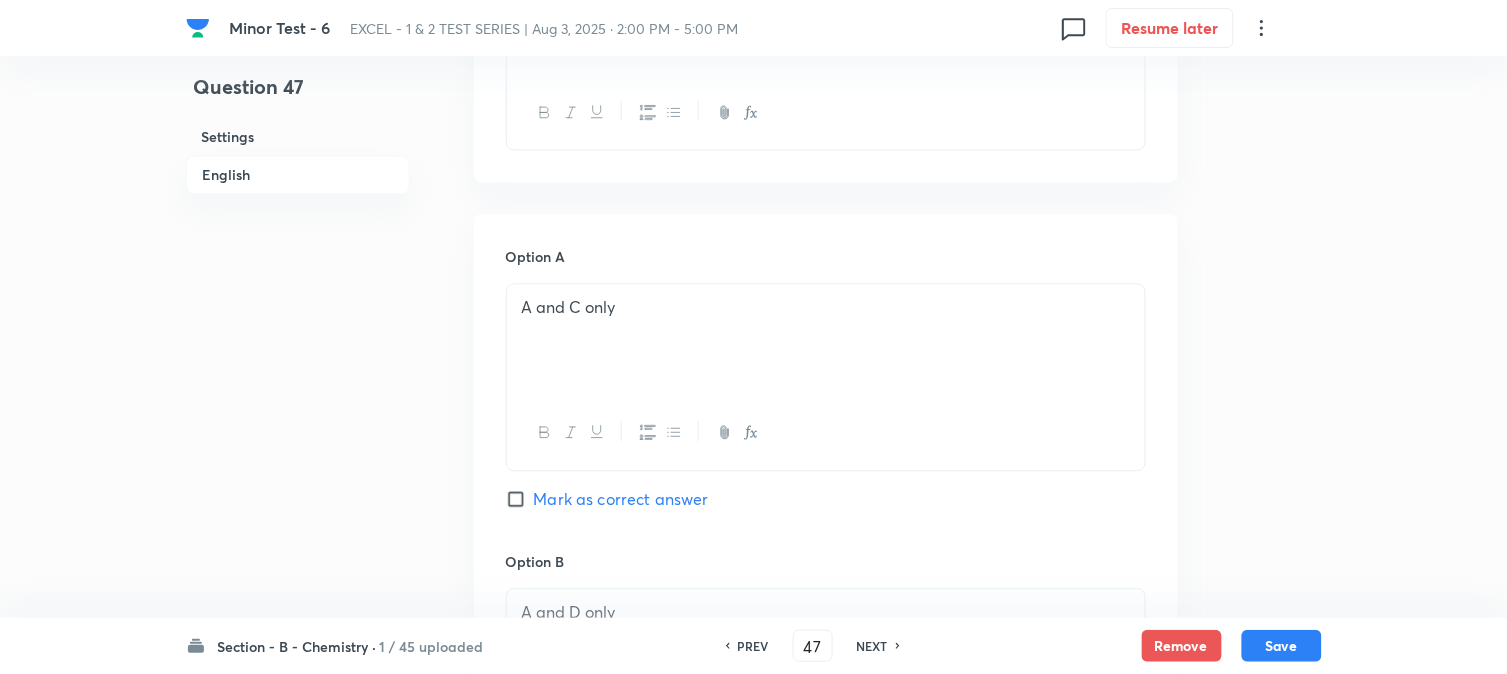 click on "Mark as correct answer" at bounding box center (520, 499) 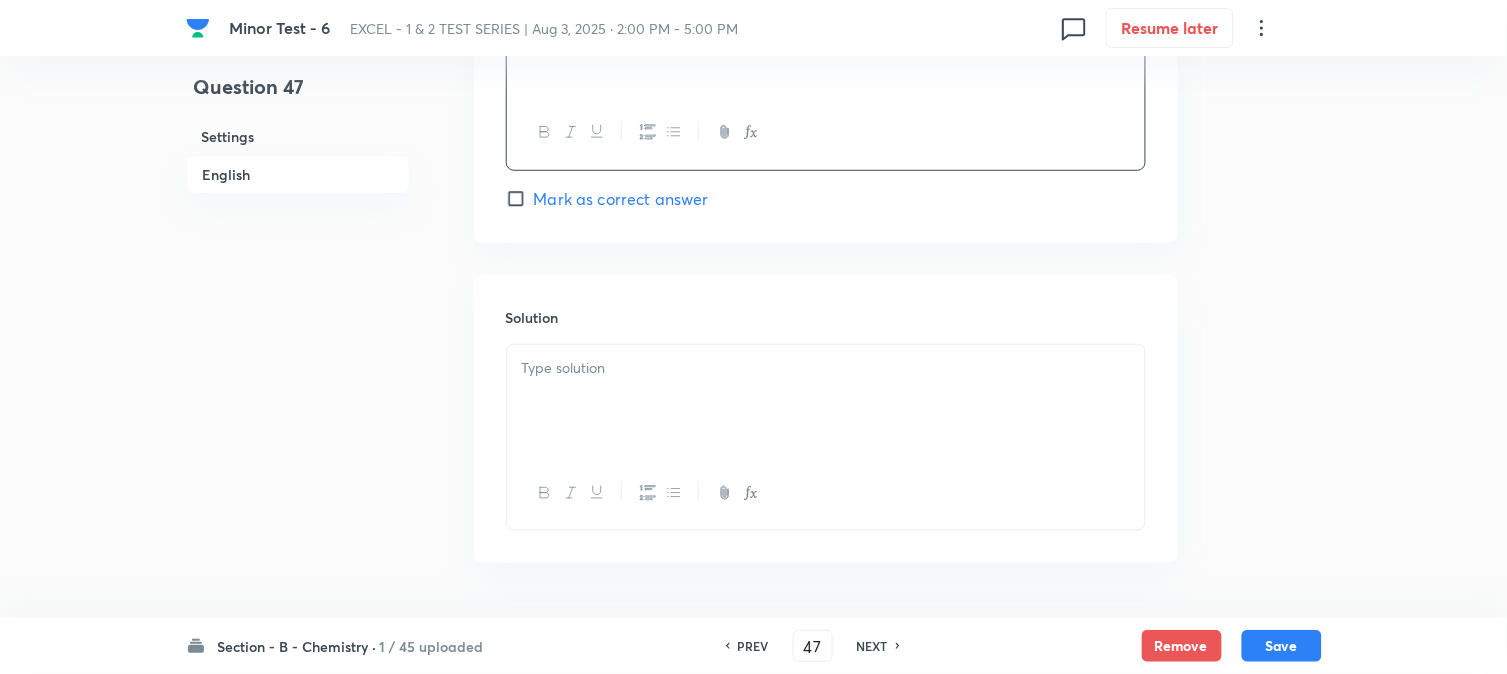 scroll, scrollTop: 2222, scrollLeft: 0, axis: vertical 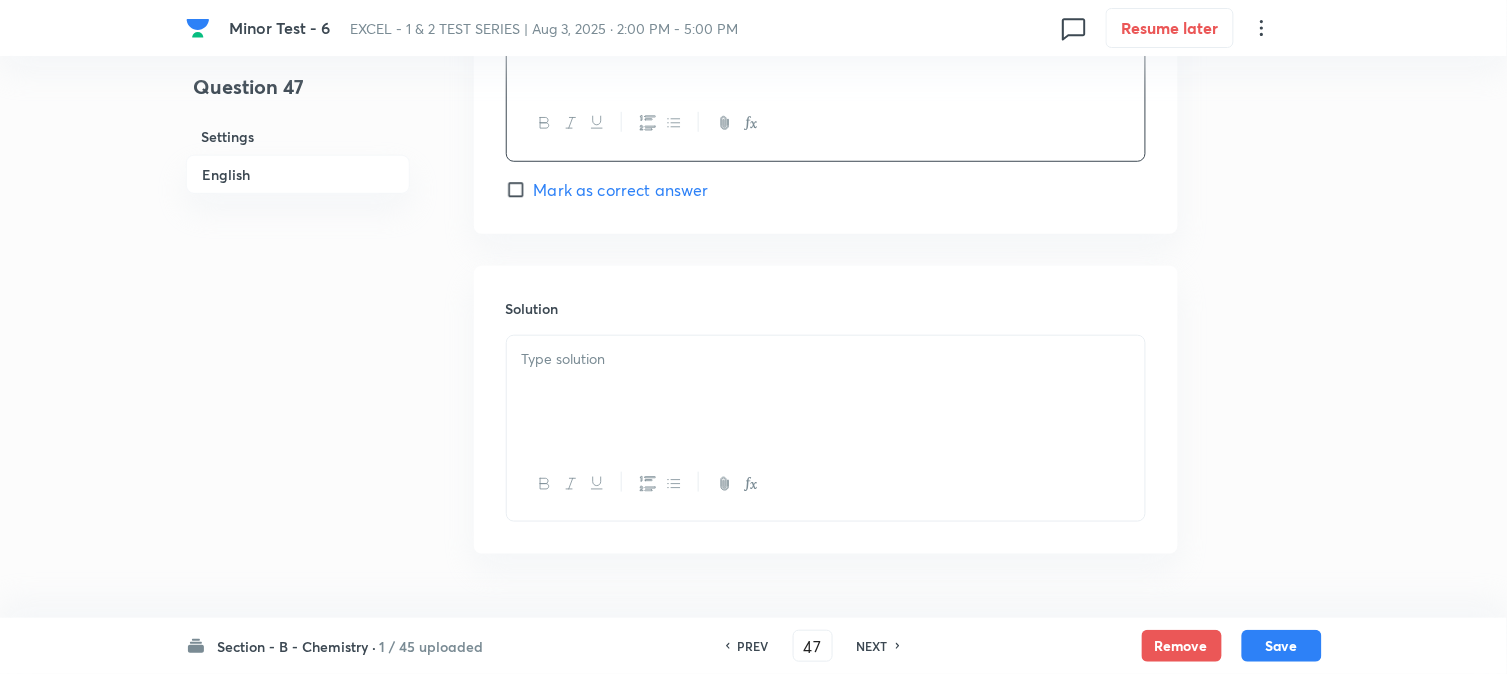 click at bounding box center (826, 392) 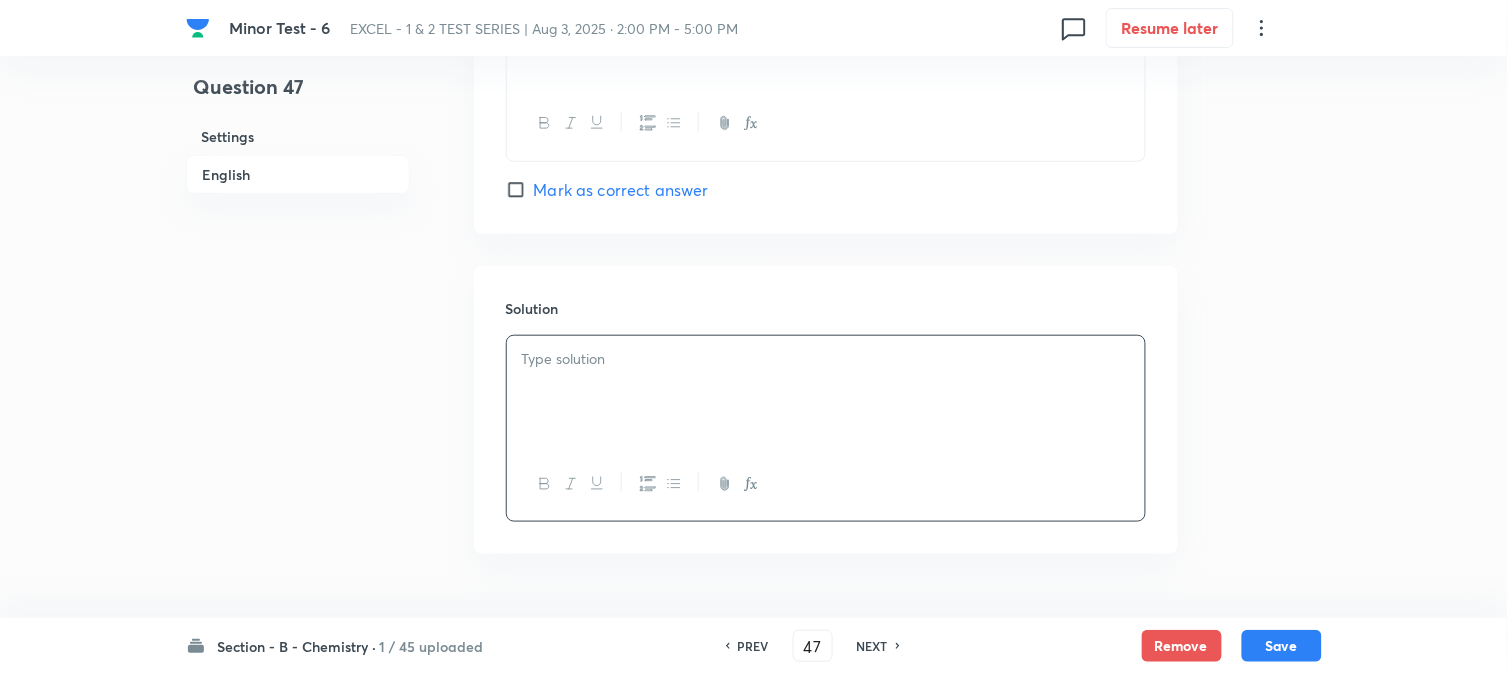 type 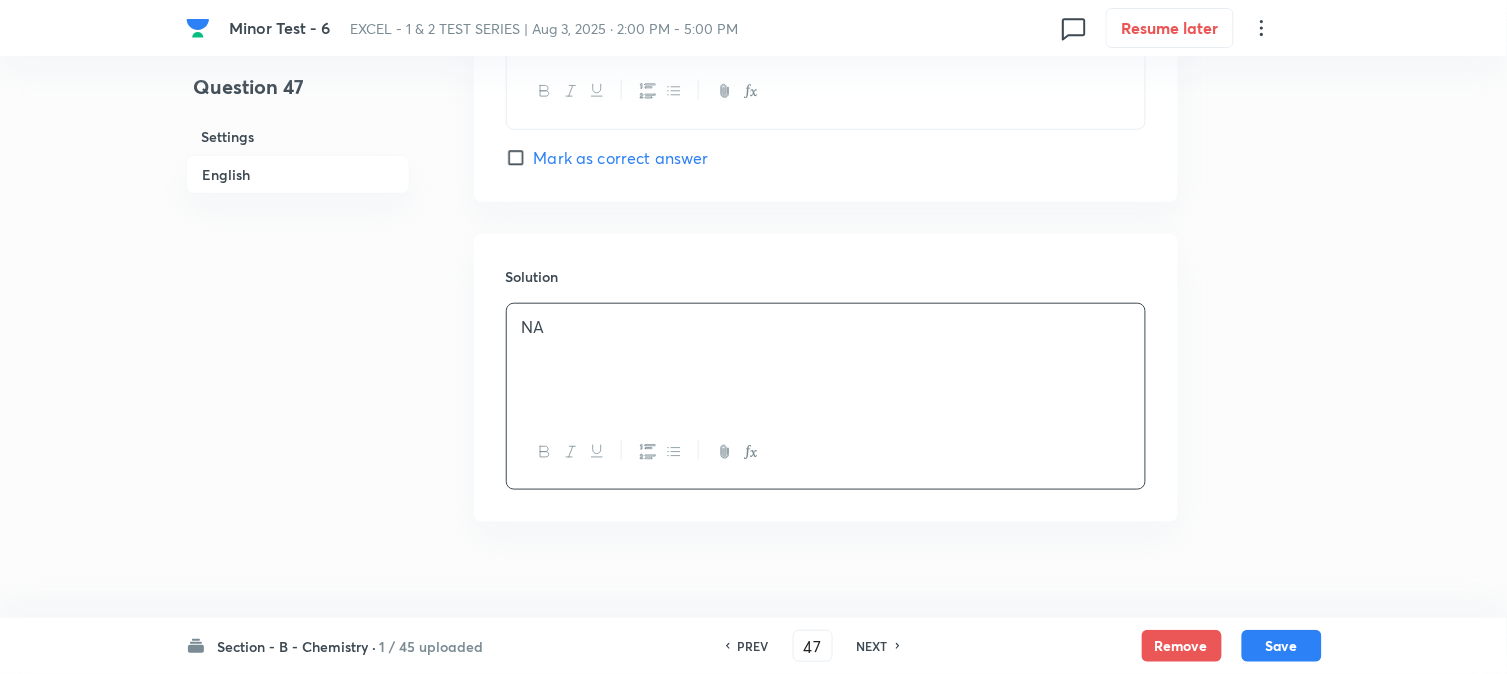 scroll, scrollTop: 2282, scrollLeft: 0, axis: vertical 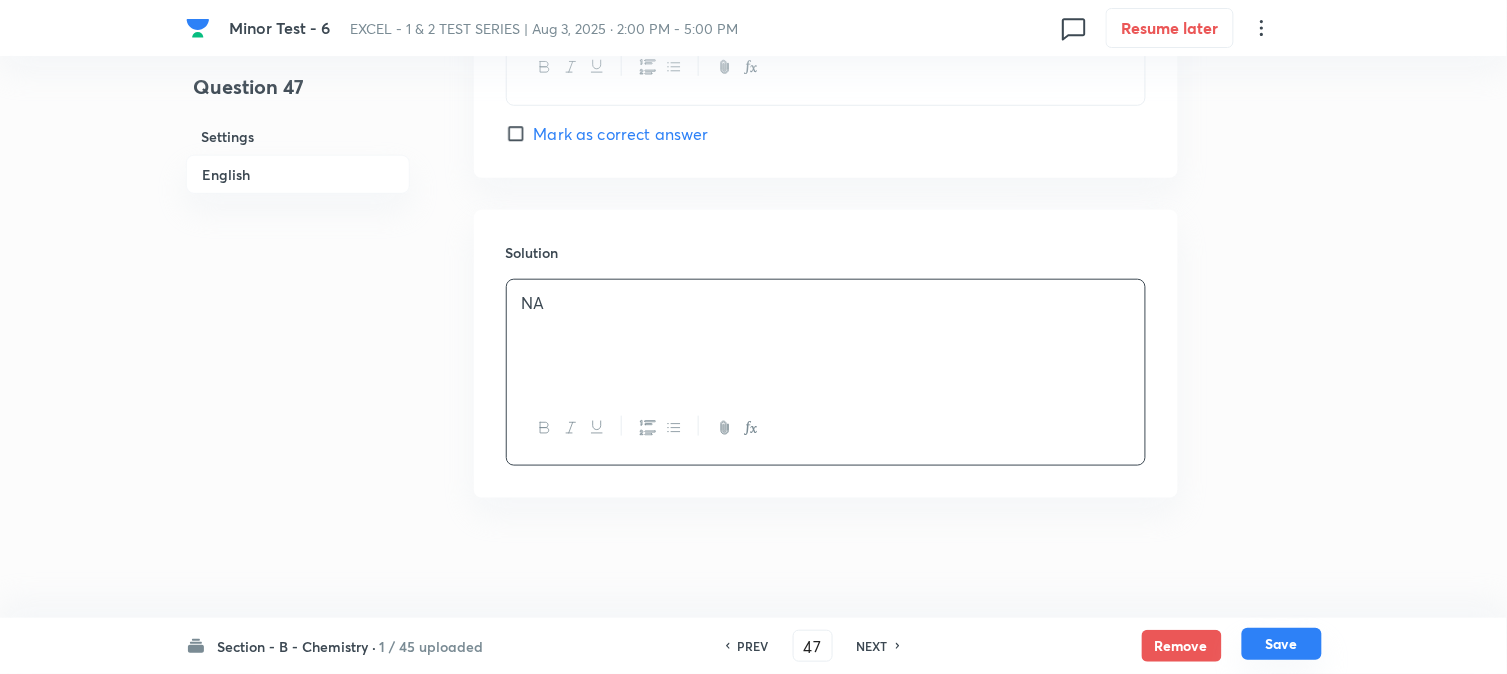 click on "Save" at bounding box center (1282, 644) 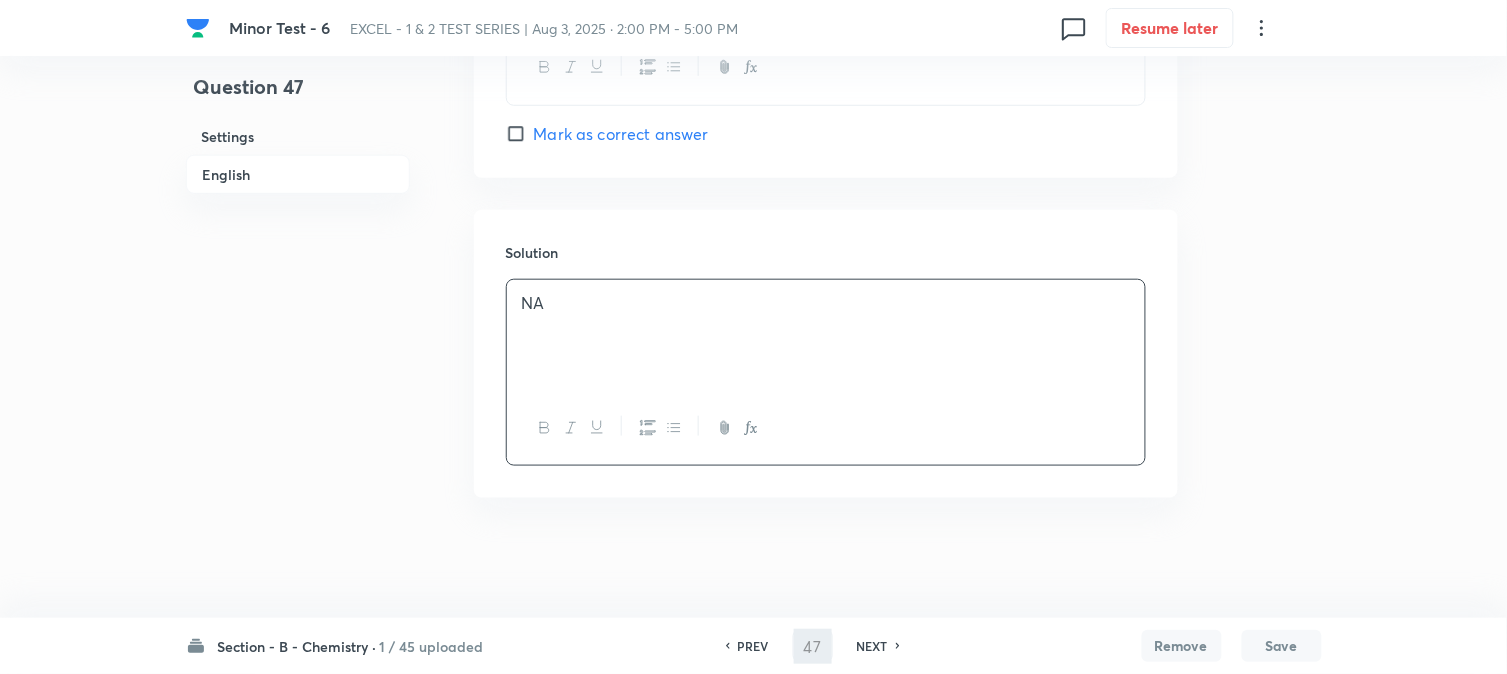 type on "48" 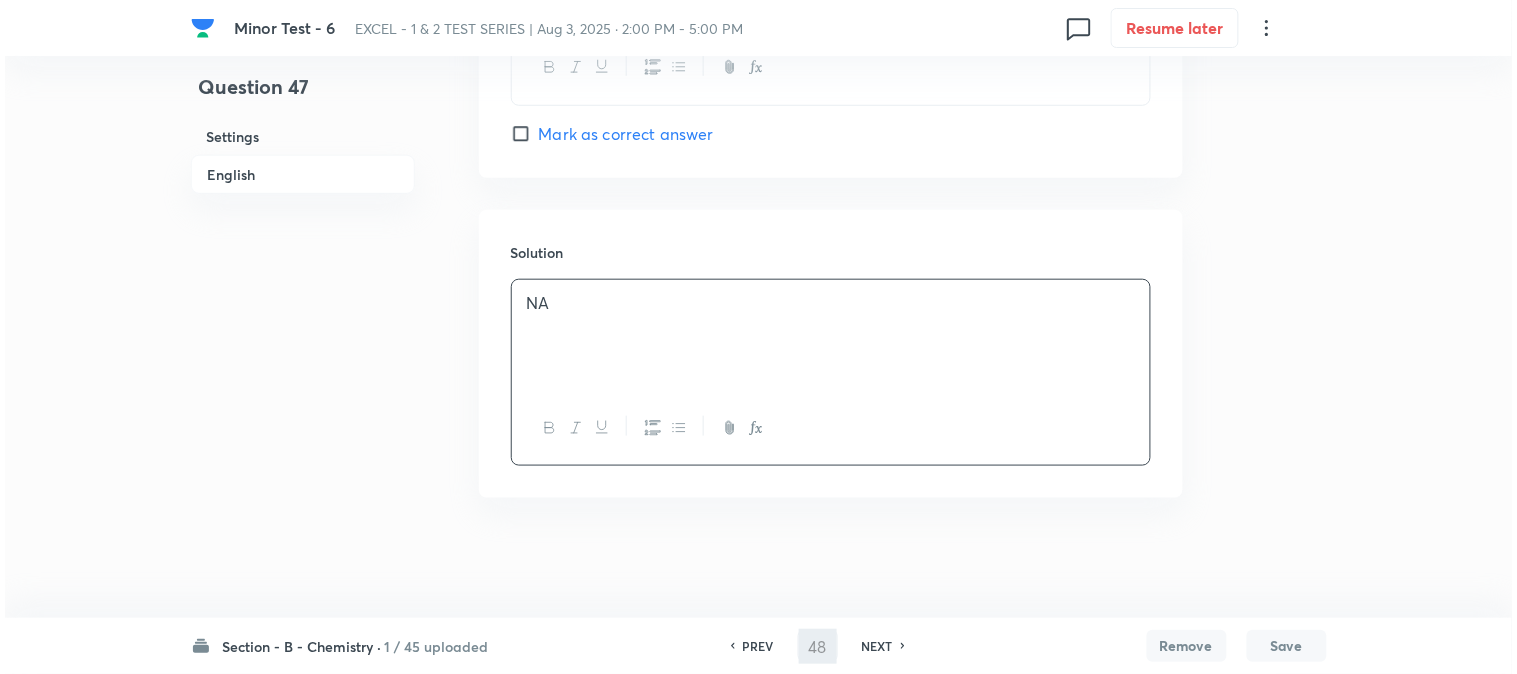 scroll, scrollTop: 0, scrollLeft: 0, axis: both 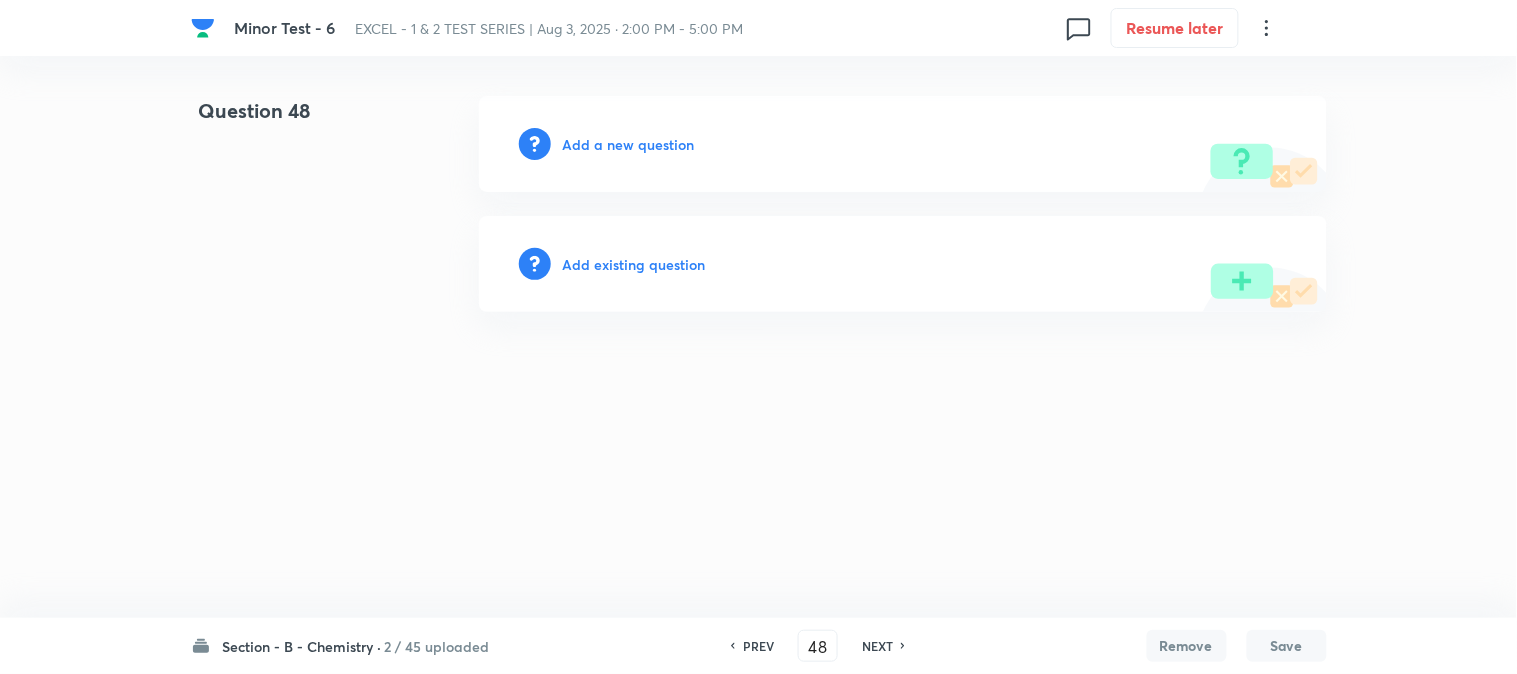 click on "Add a new question" at bounding box center (629, 144) 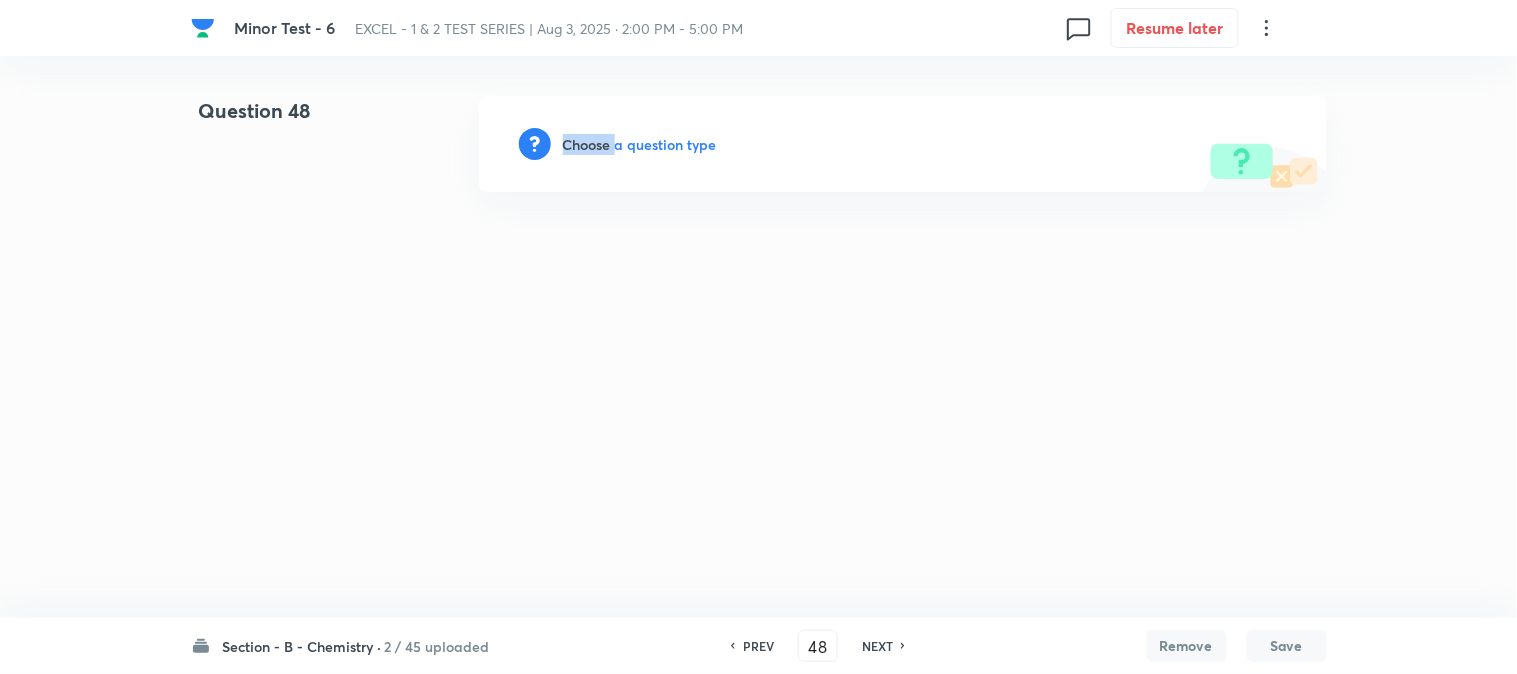 click on "Choose a question type" at bounding box center [640, 144] 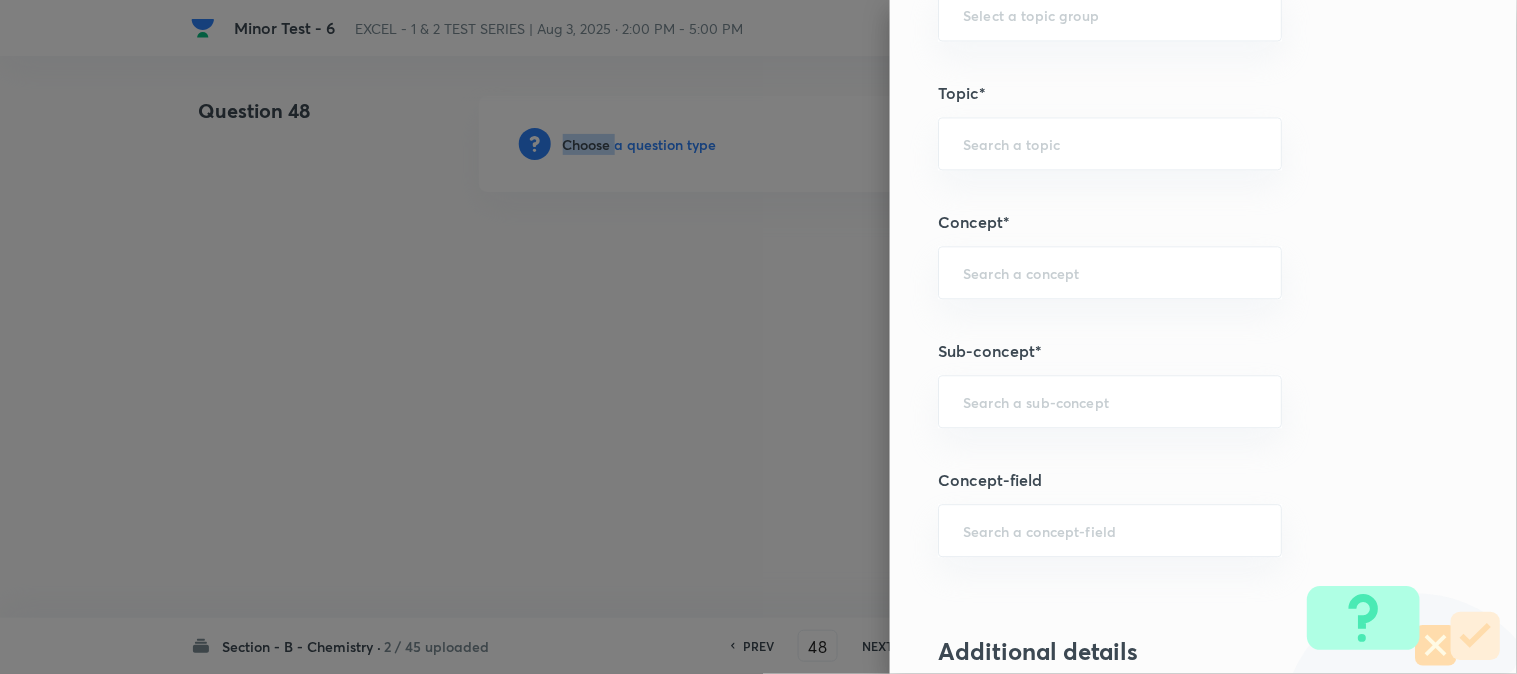 scroll, scrollTop: 1111, scrollLeft: 0, axis: vertical 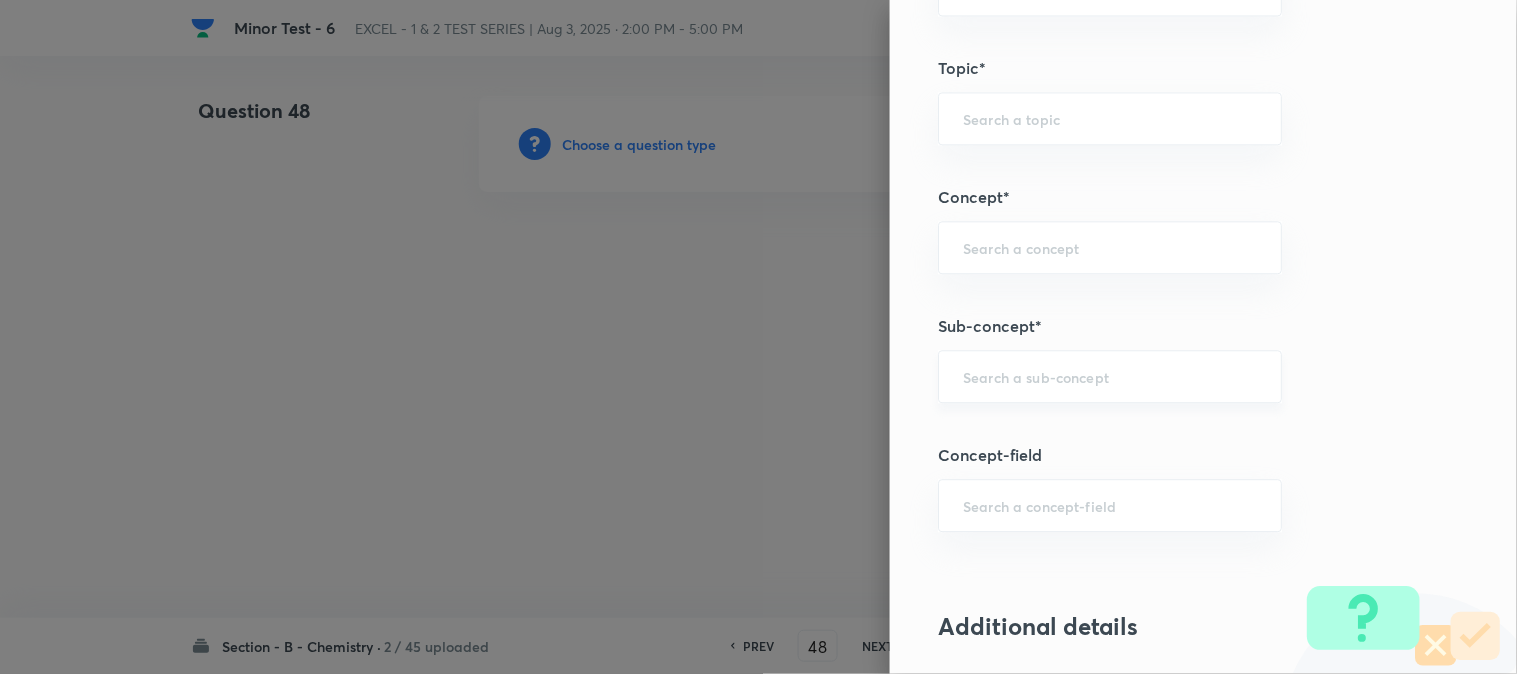 click at bounding box center (1110, 376) 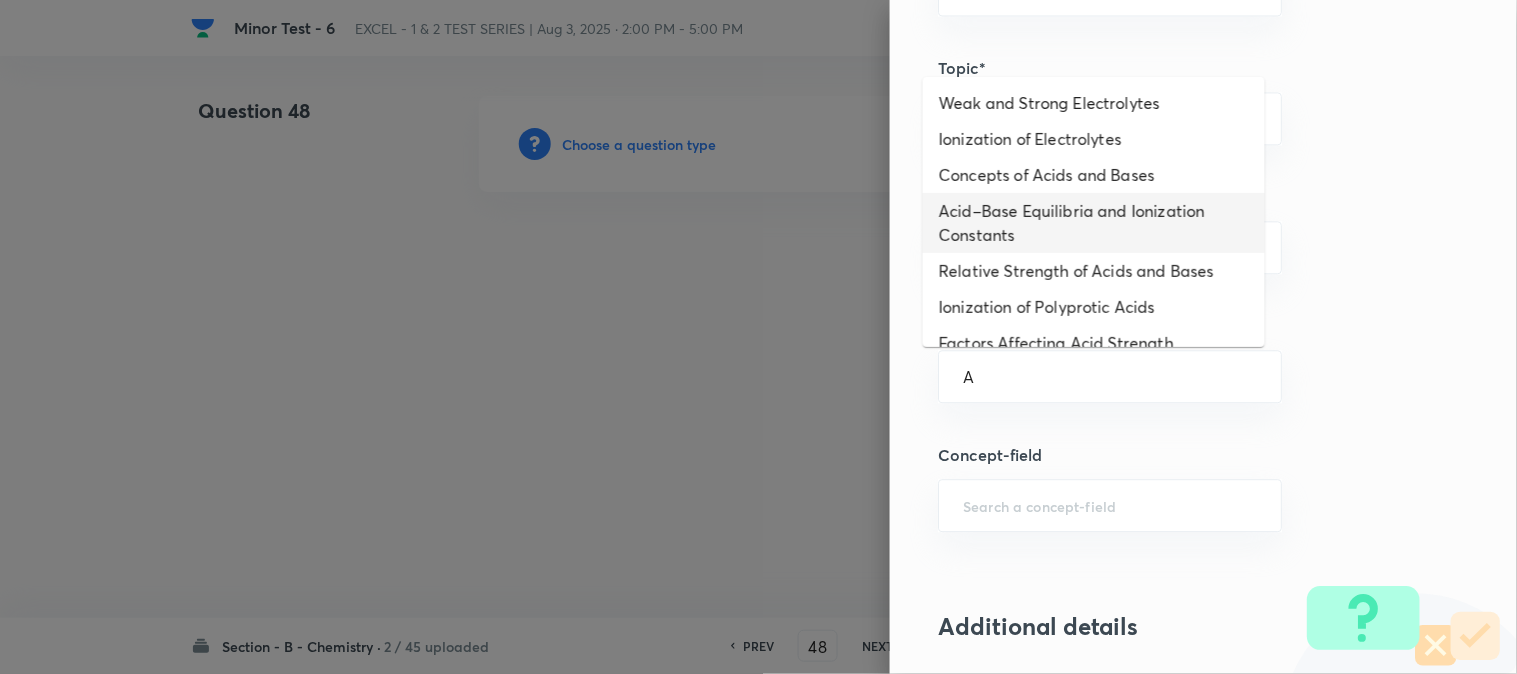 click on "Acid–Base Equilibria and Ionization Constants" at bounding box center (1094, 223) 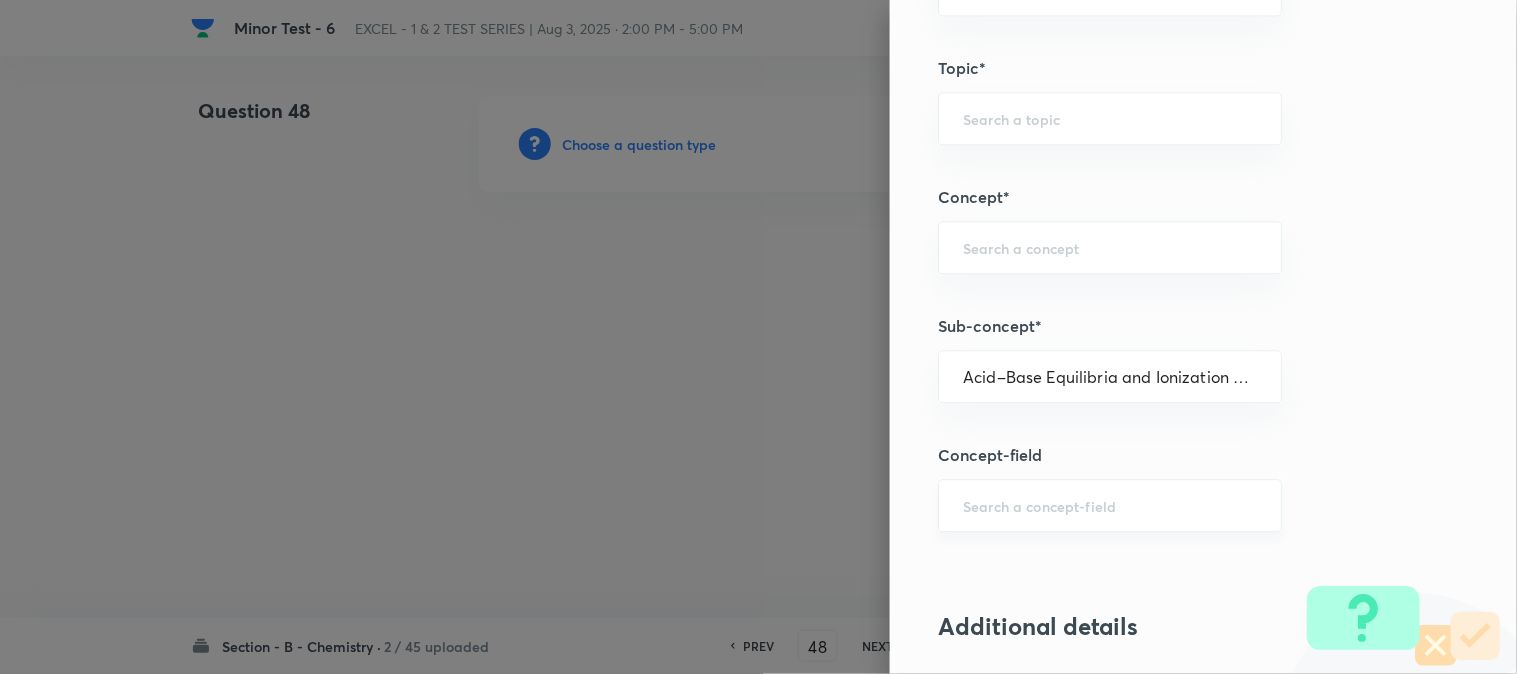 type on "Chemistry" 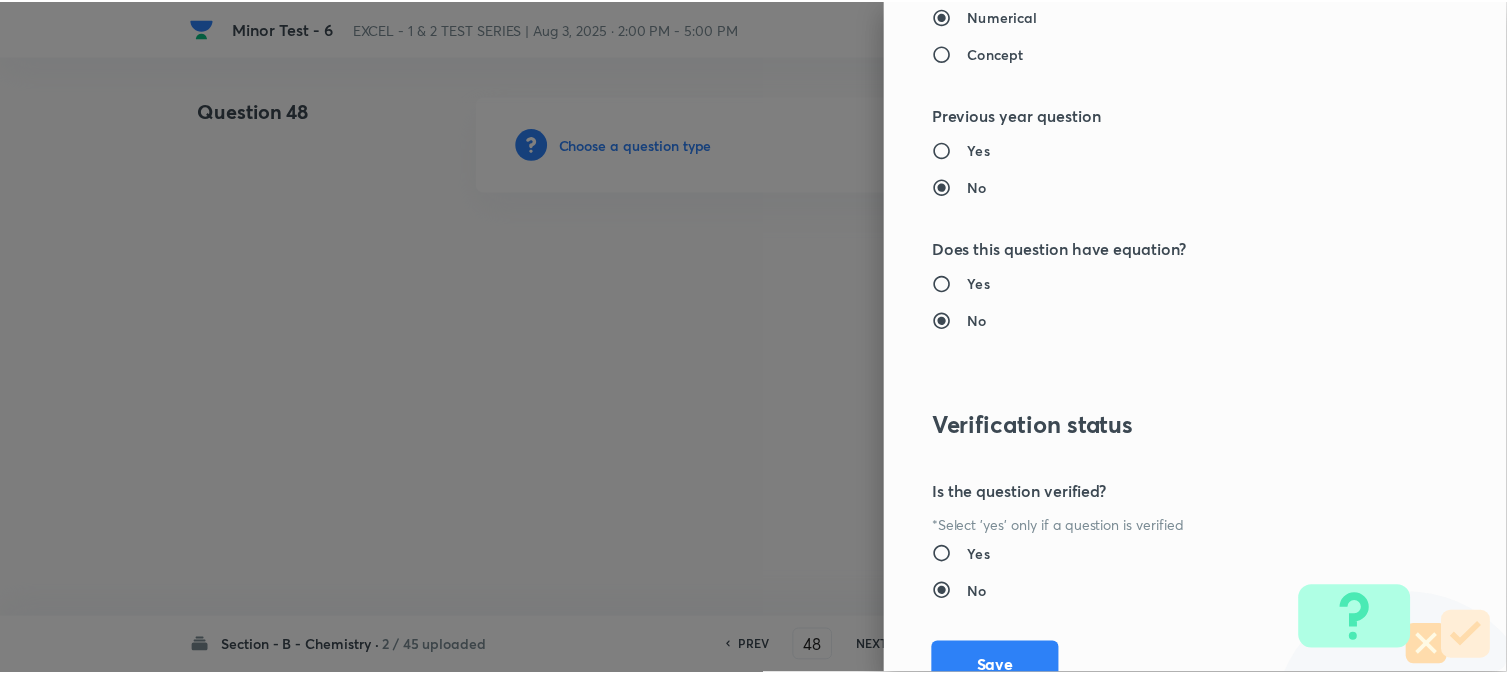 scroll, scrollTop: 2111, scrollLeft: 0, axis: vertical 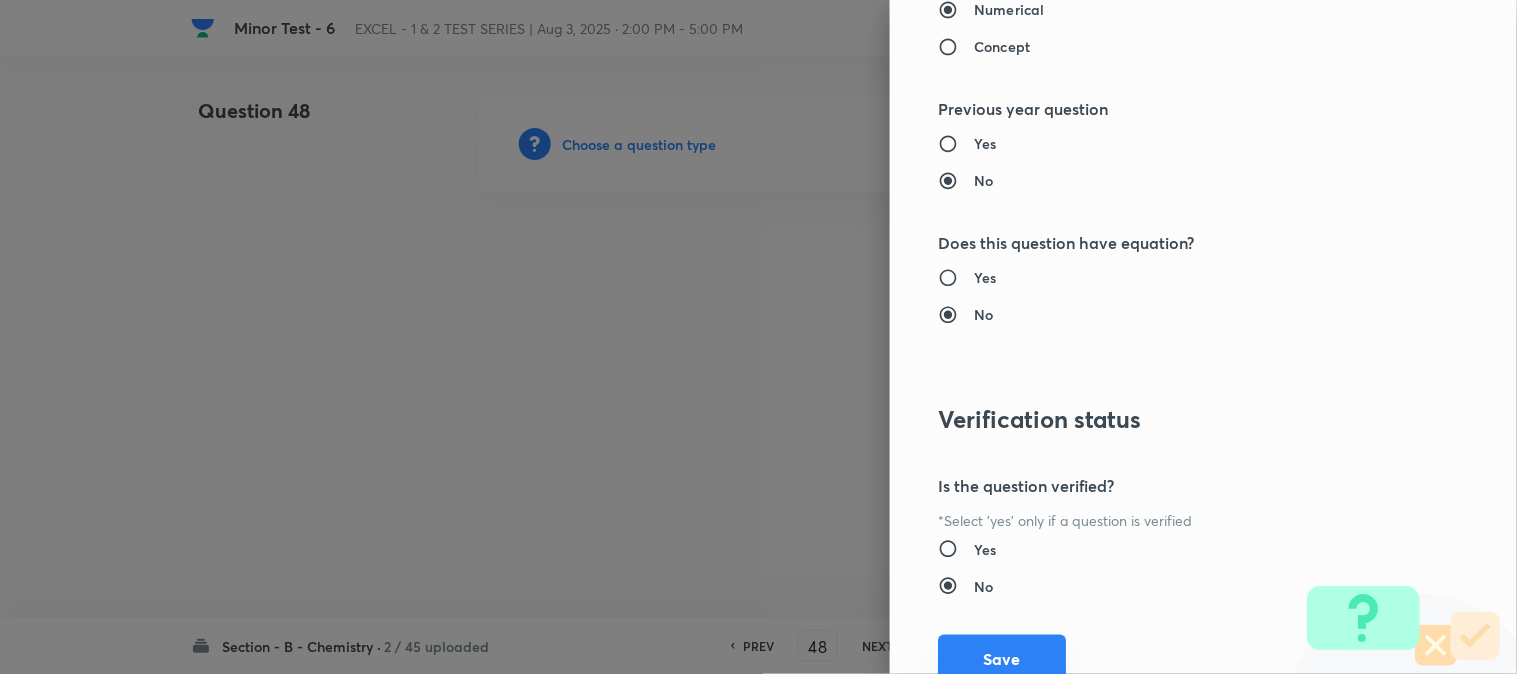 click on "Save" at bounding box center [1002, 659] 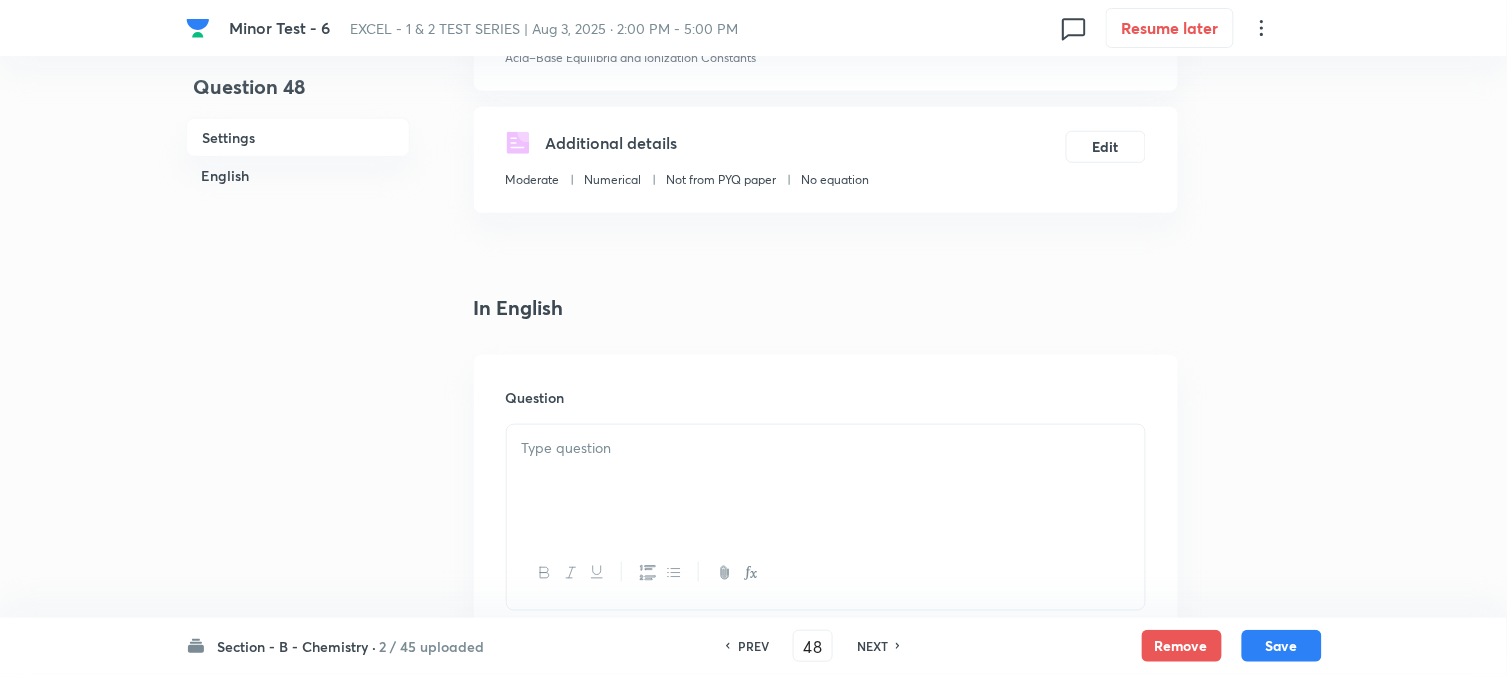 scroll, scrollTop: 444, scrollLeft: 0, axis: vertical 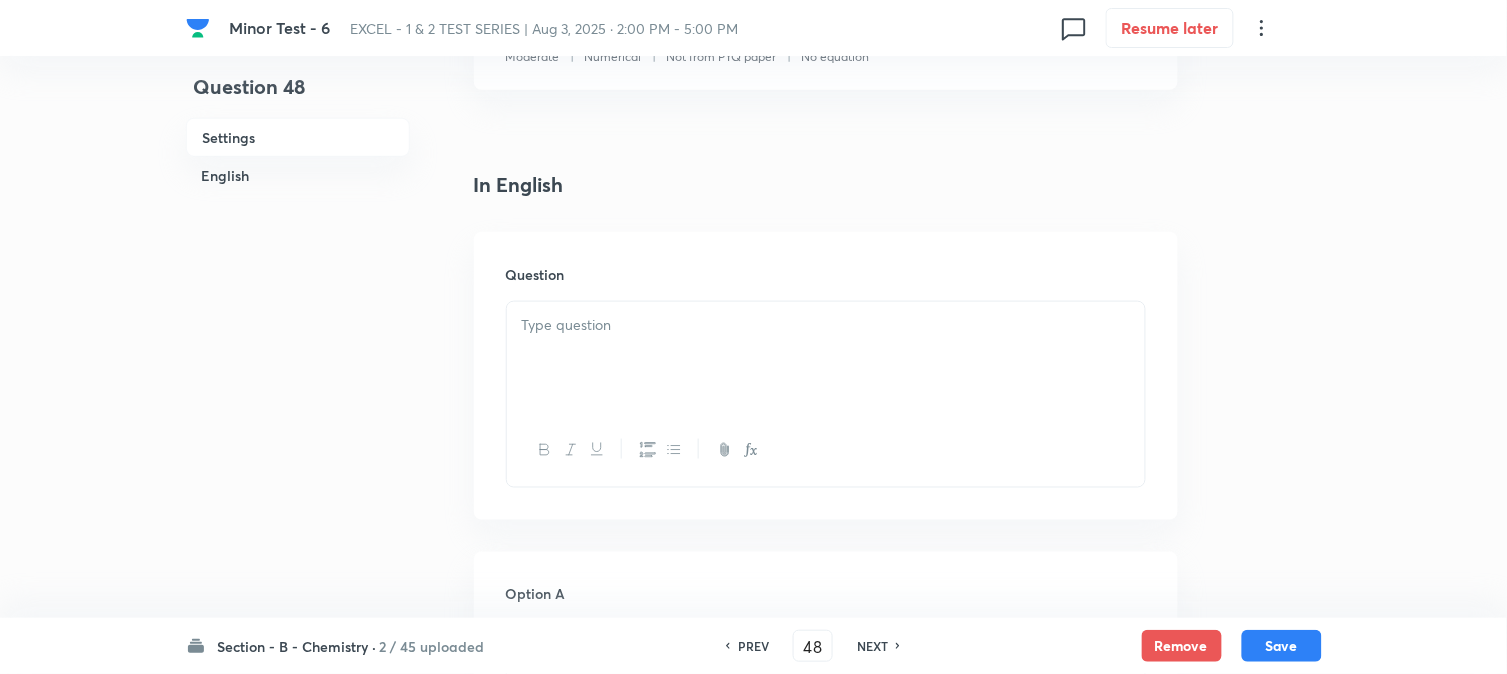 click at bounding box center [826, 358] 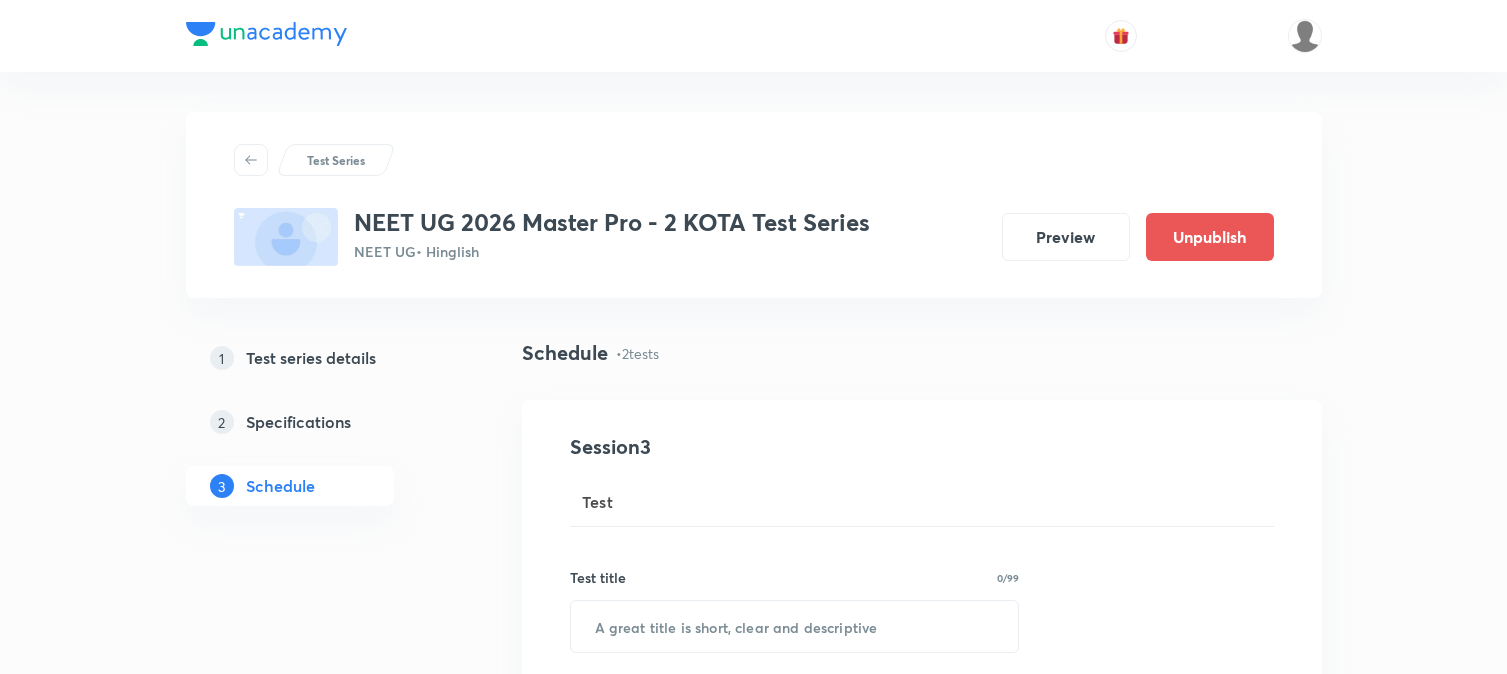 scroll, scrollTop: 1593, scrollLeft: 0, axis: vertical 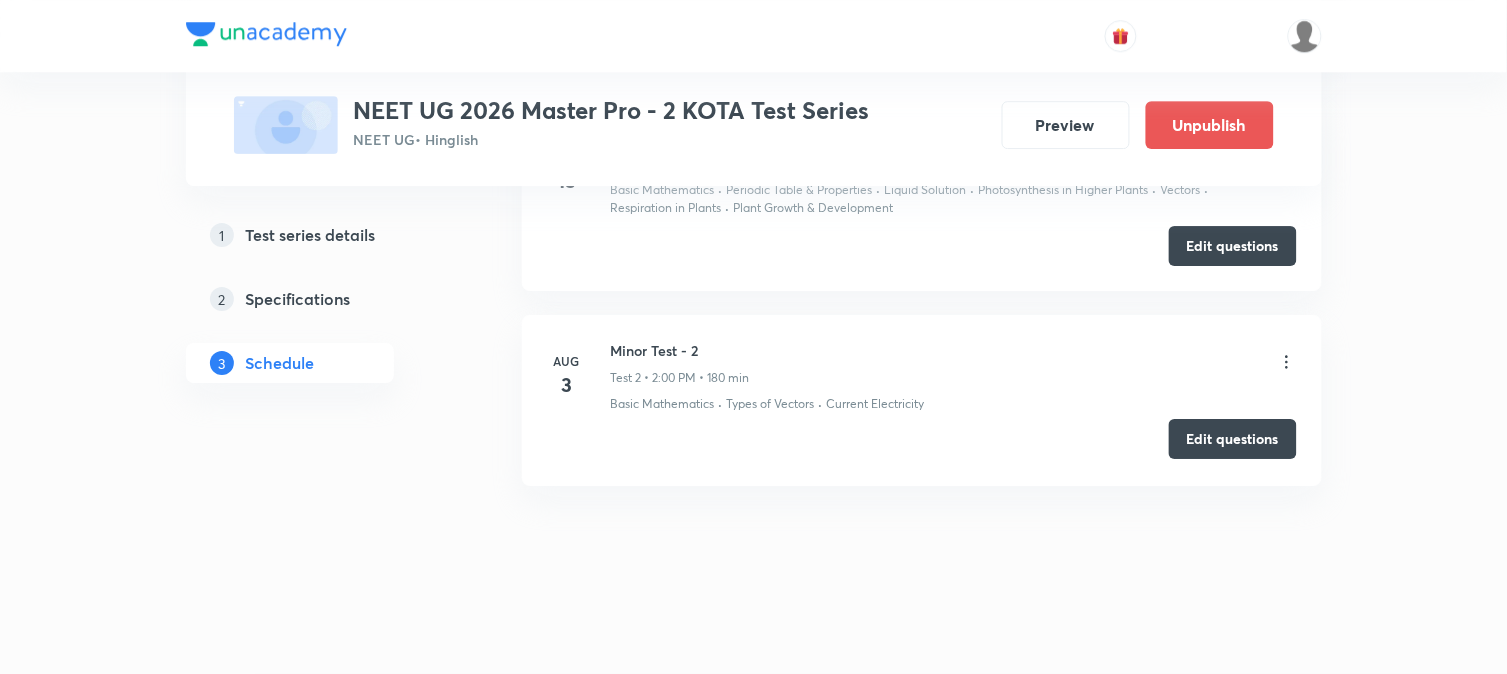 click on "Edit questions" at bounding box center (1233, 439) 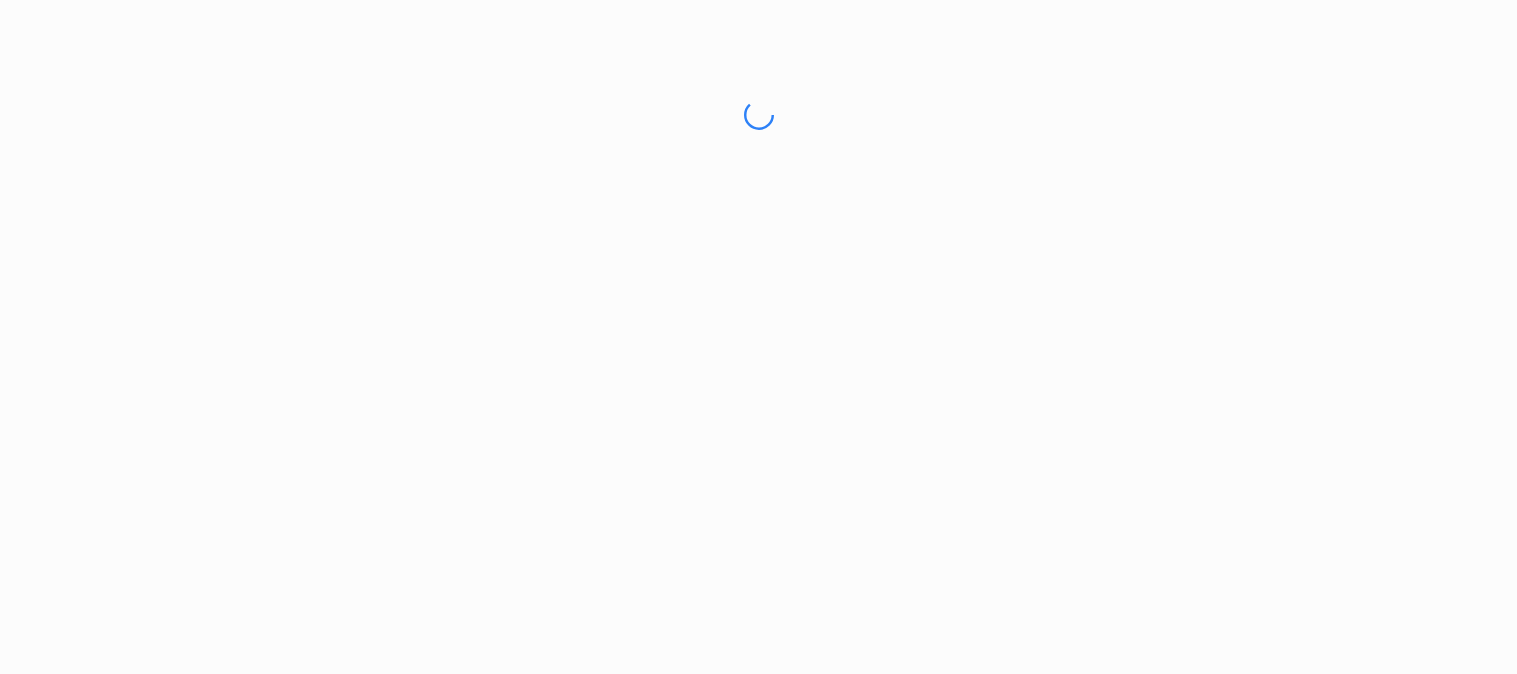 scroll, scrollTop: 0, scrollLeft: 0, axis: both 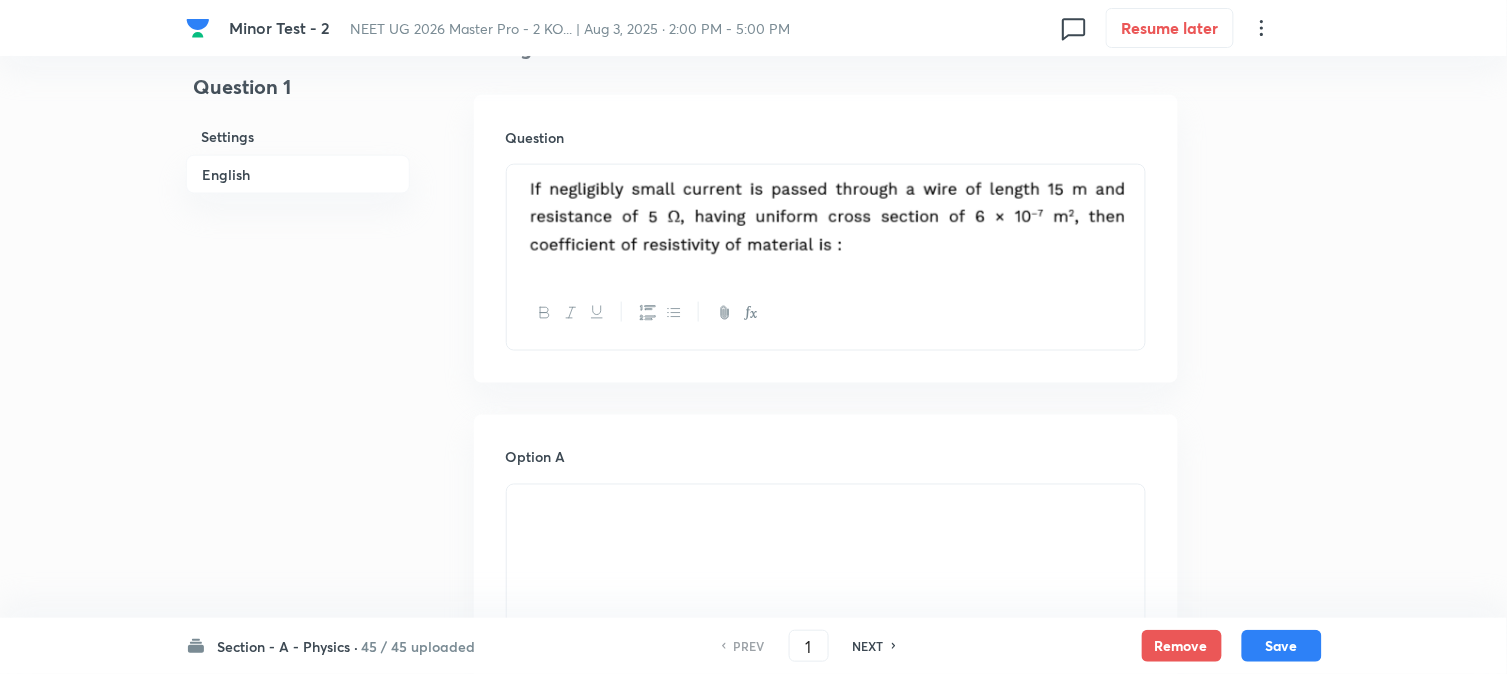 click on "Section - A - Physics ·" at bounding box center [288, 646] 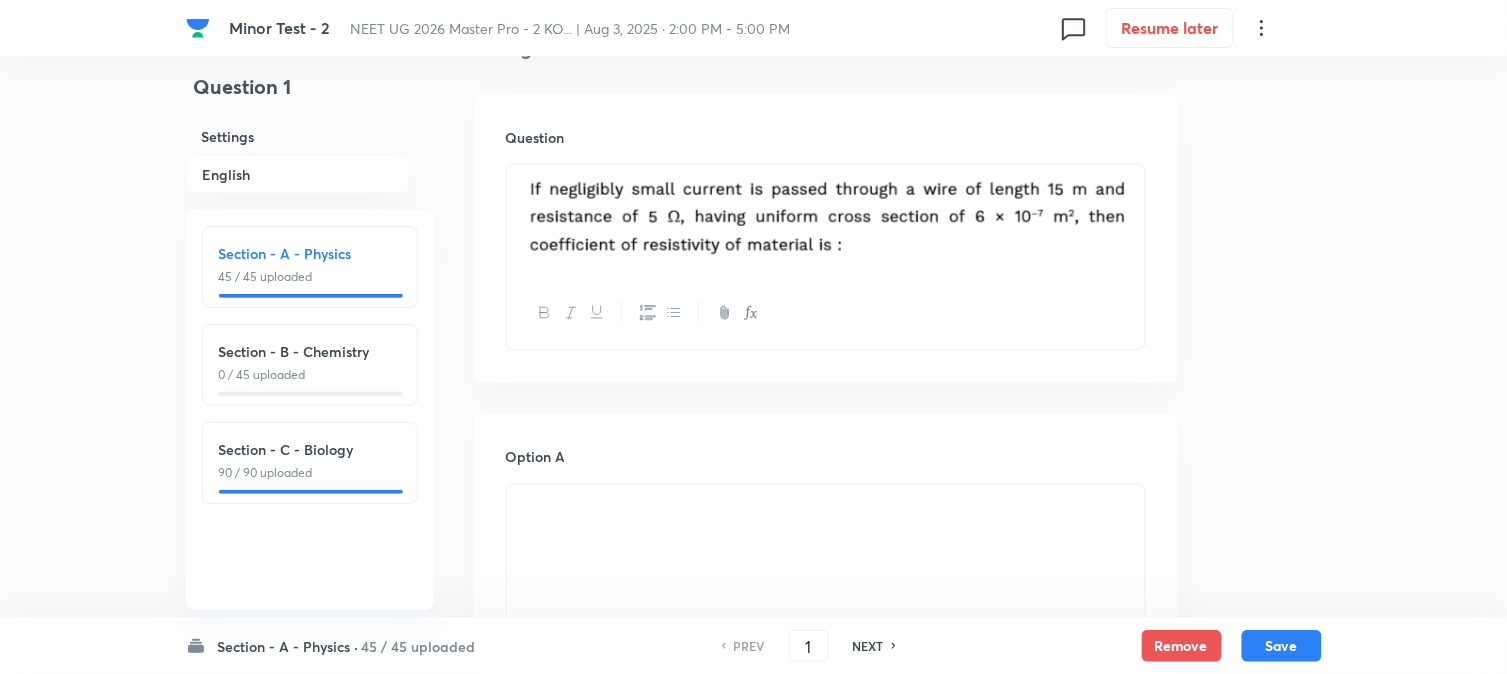 click on "Section - B - Chemistry 0 / 45 uploaded" at bounding box center [310, 365] 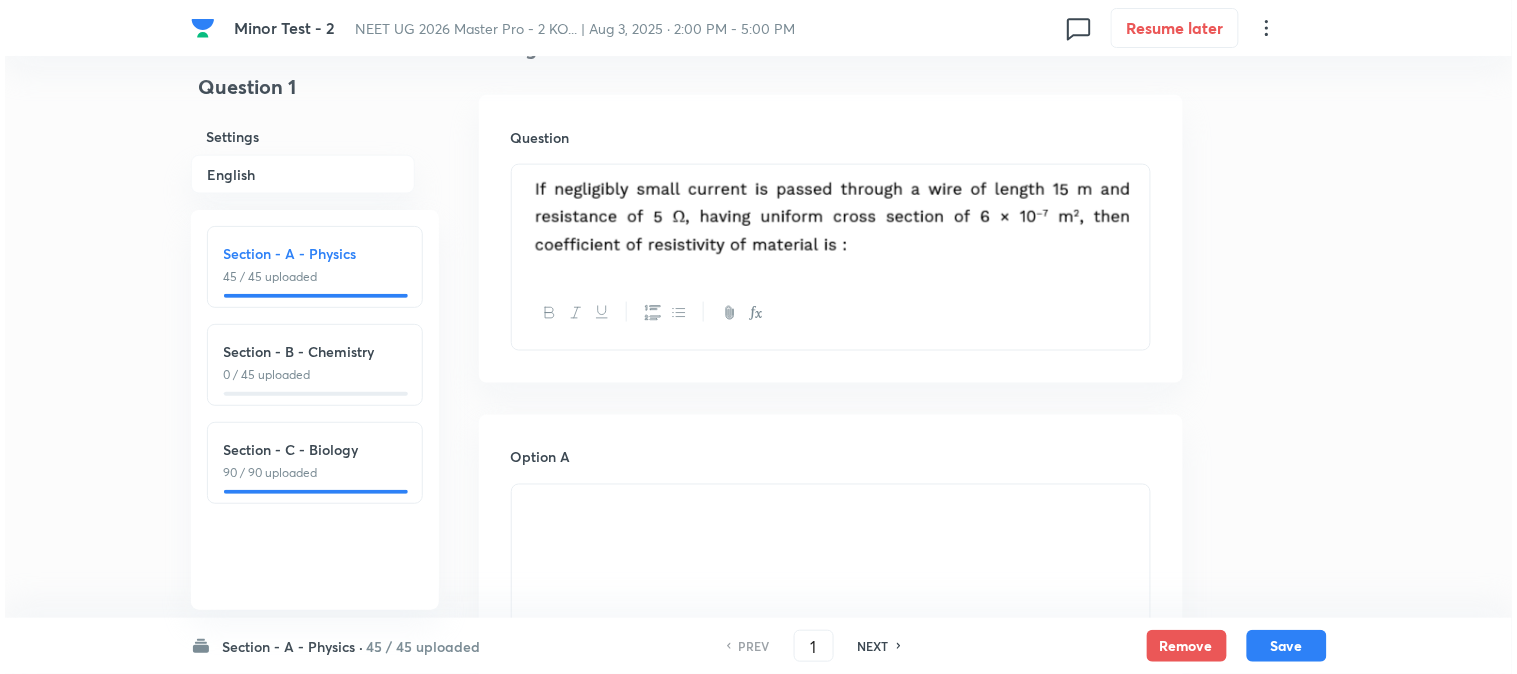 scroll, scrollTop: 0, scrollLeft: 0, axis: both 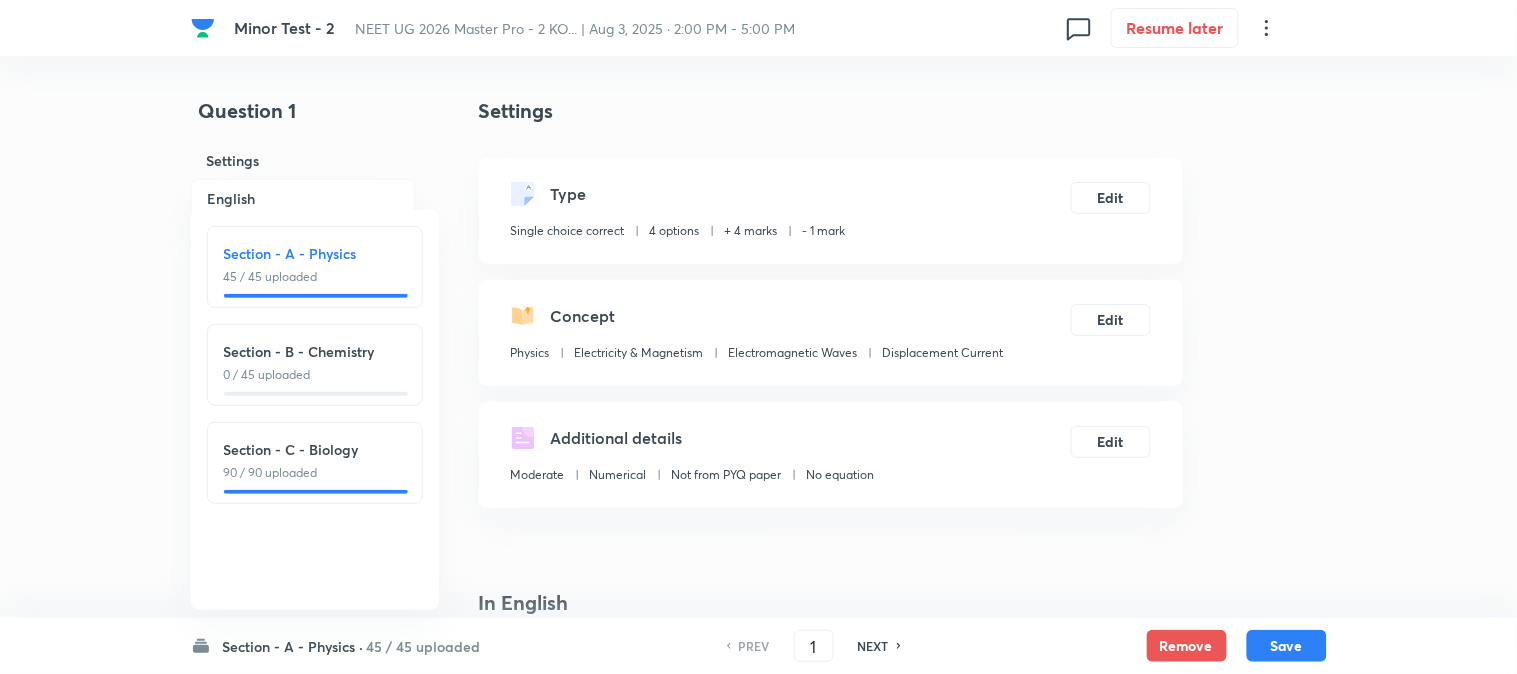 type on "46" 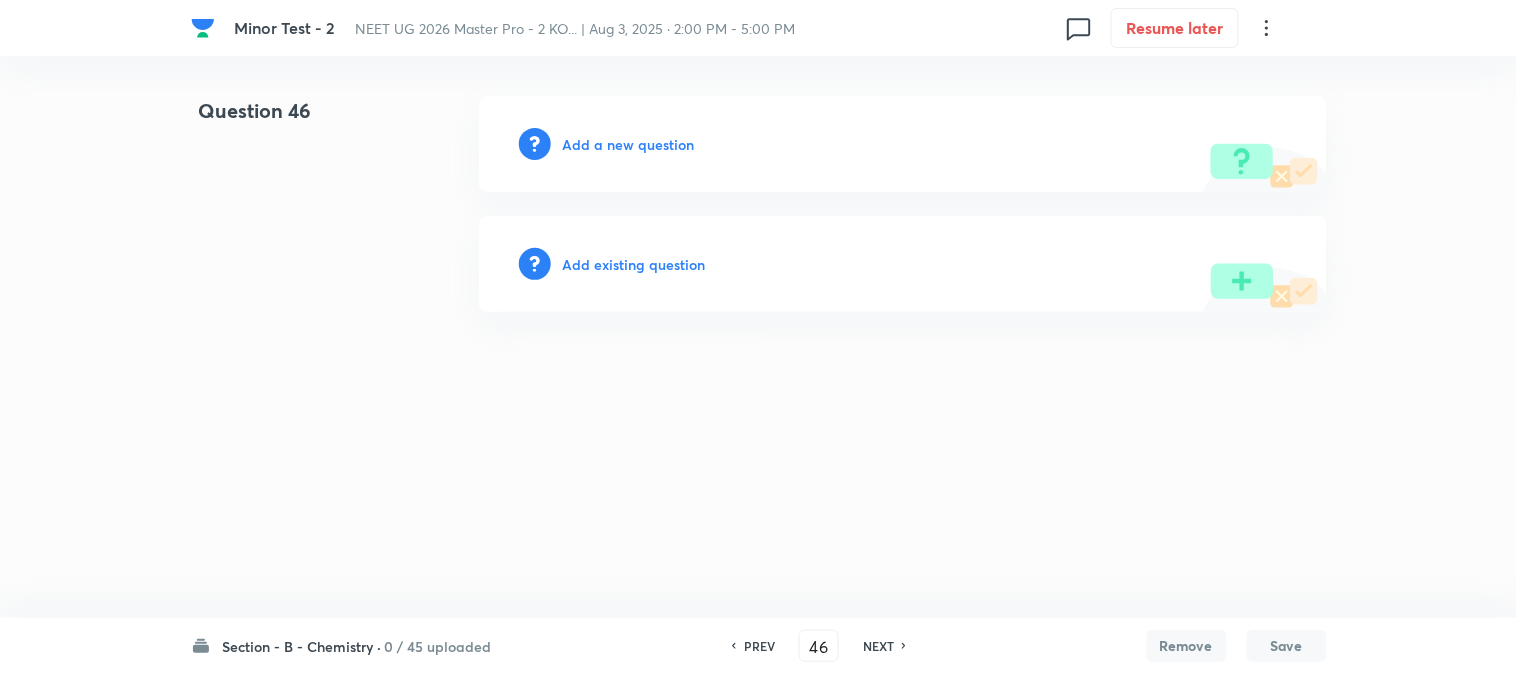 click on "Add a new question" at bounding box center (629, 144) 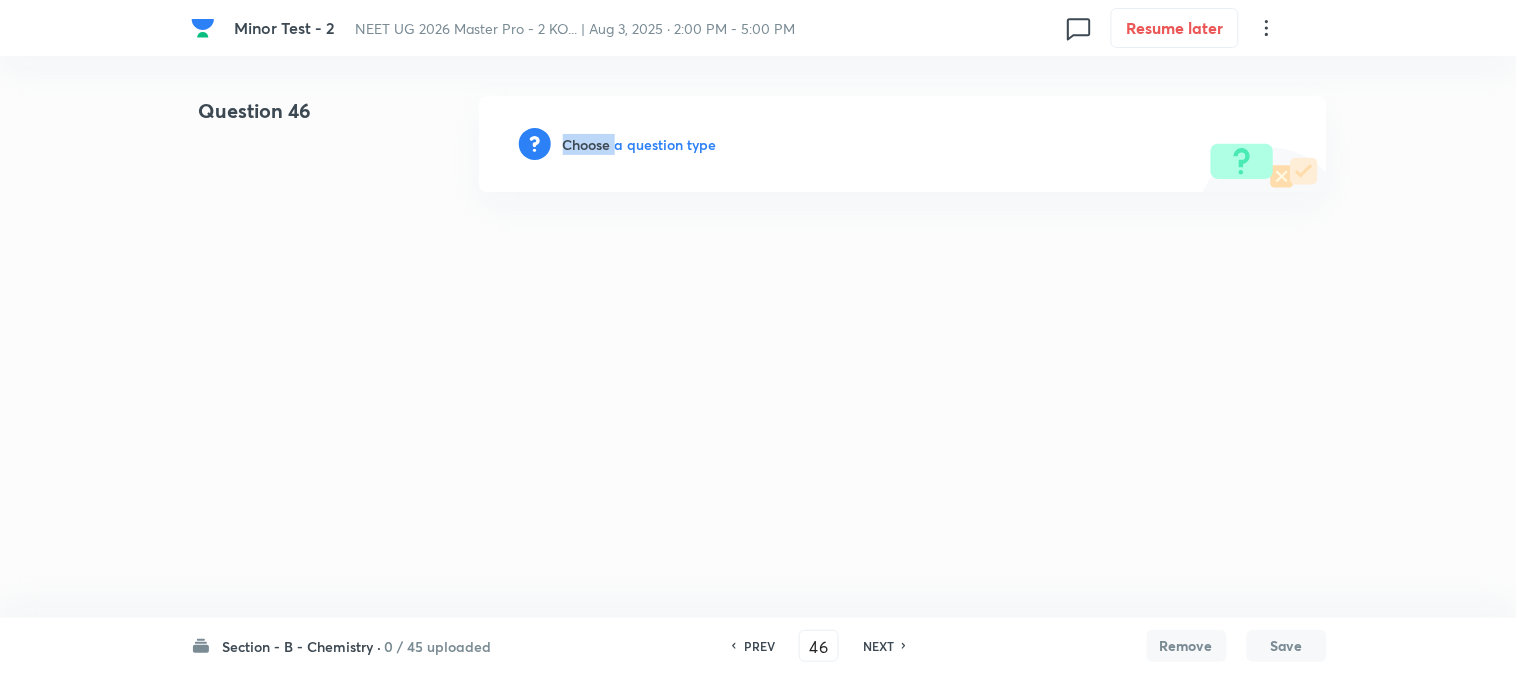 click on "Choose a question type" at bounding box center [640, 144] 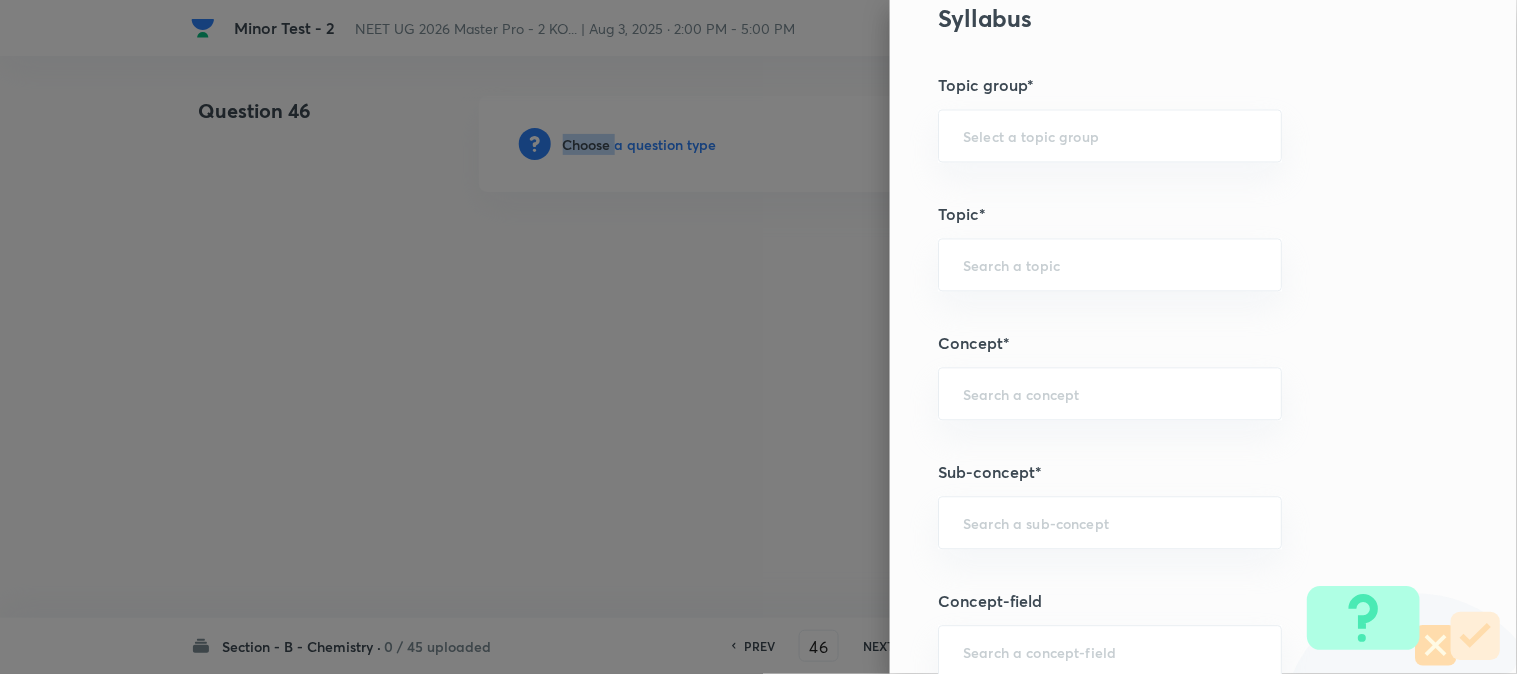 scroll, scrollTop: 1075, scrollLeft: 0, axis: vertical 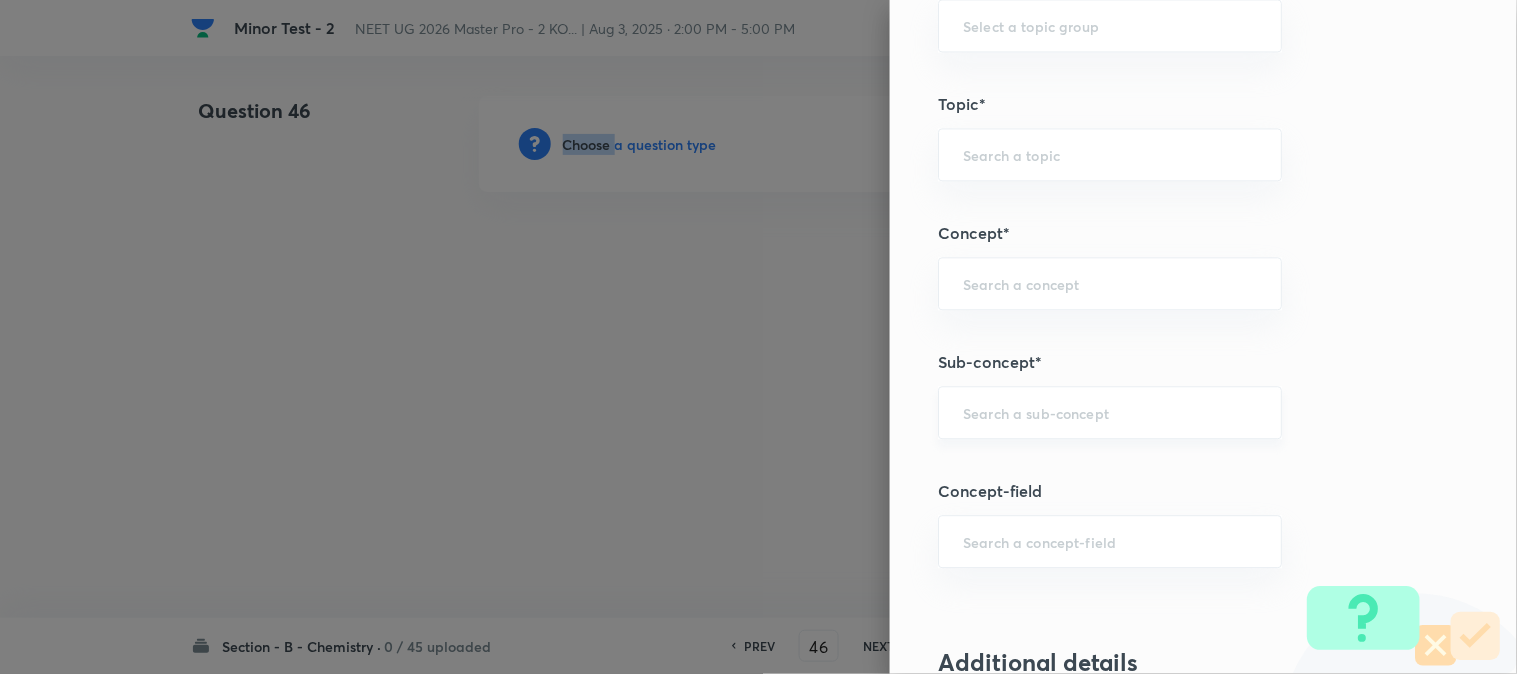 click on "​" at bounding box center (1110, 412) 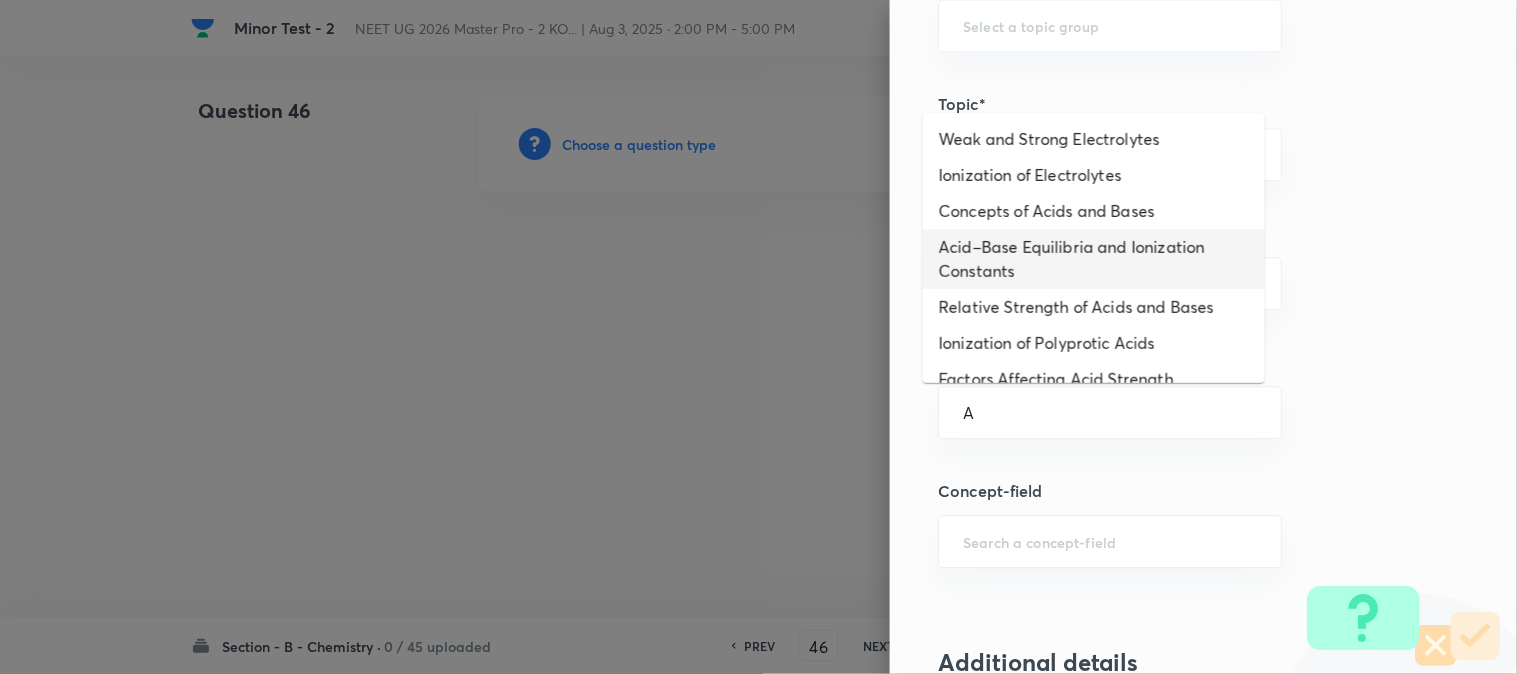click on "Acid–Base Equilibria and Ionization Constants" at bounding box center [1094, 259] 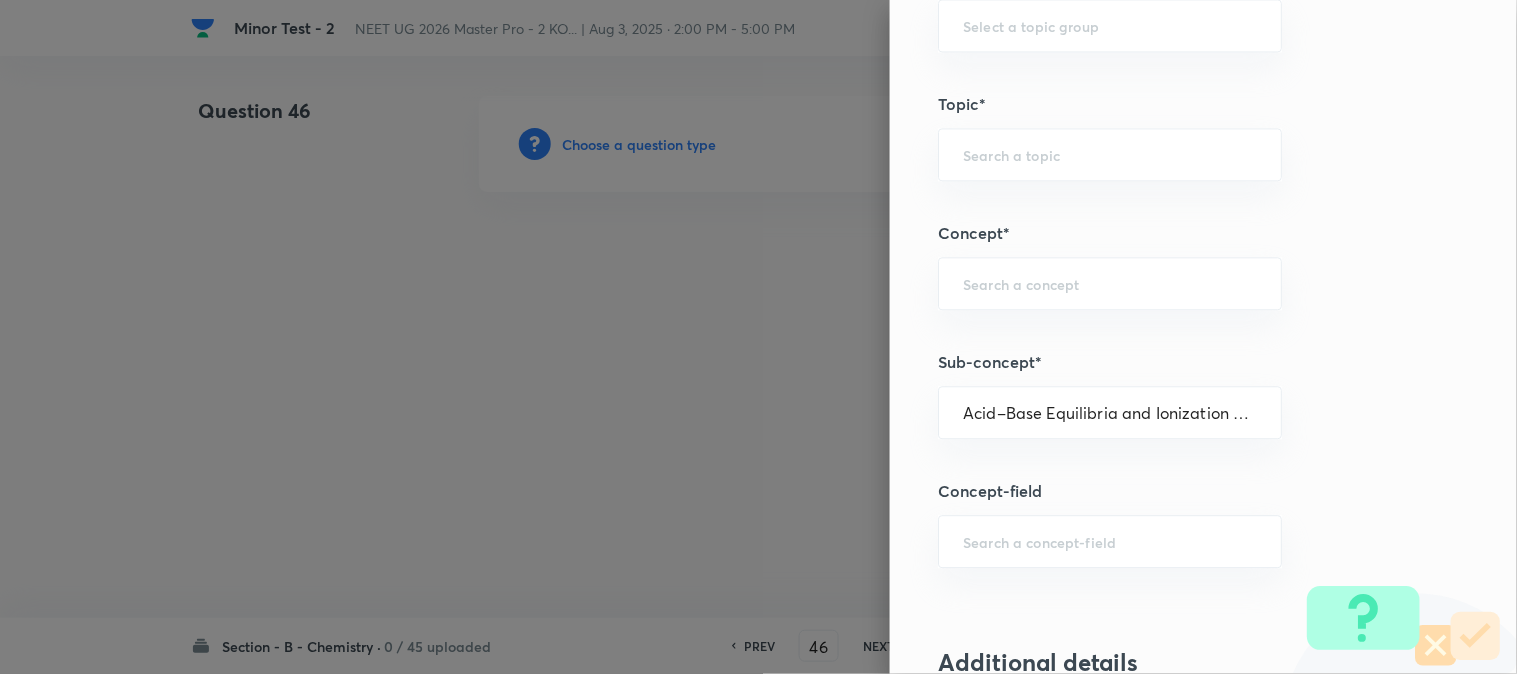 type on "Chemistry" 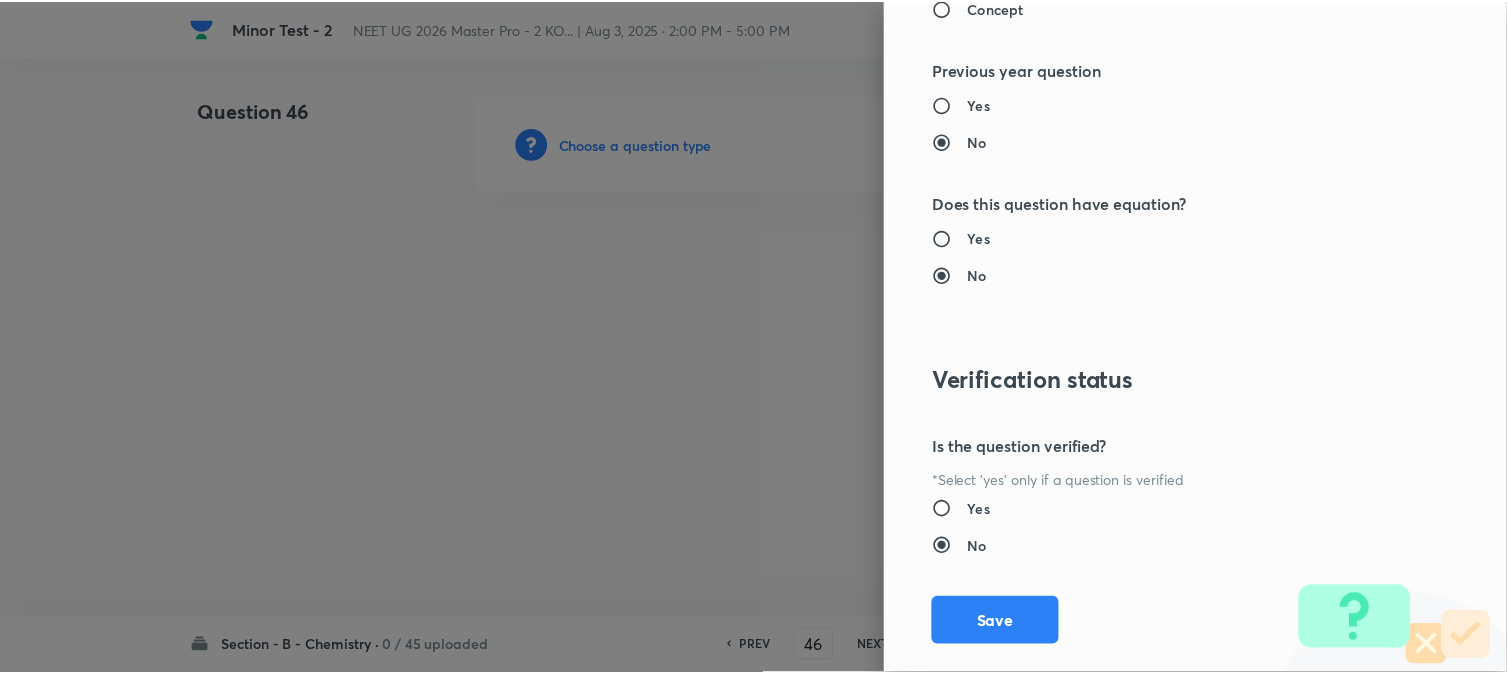scroll, scrollTop: 2186, scrollLeft: 0, axis: vertical 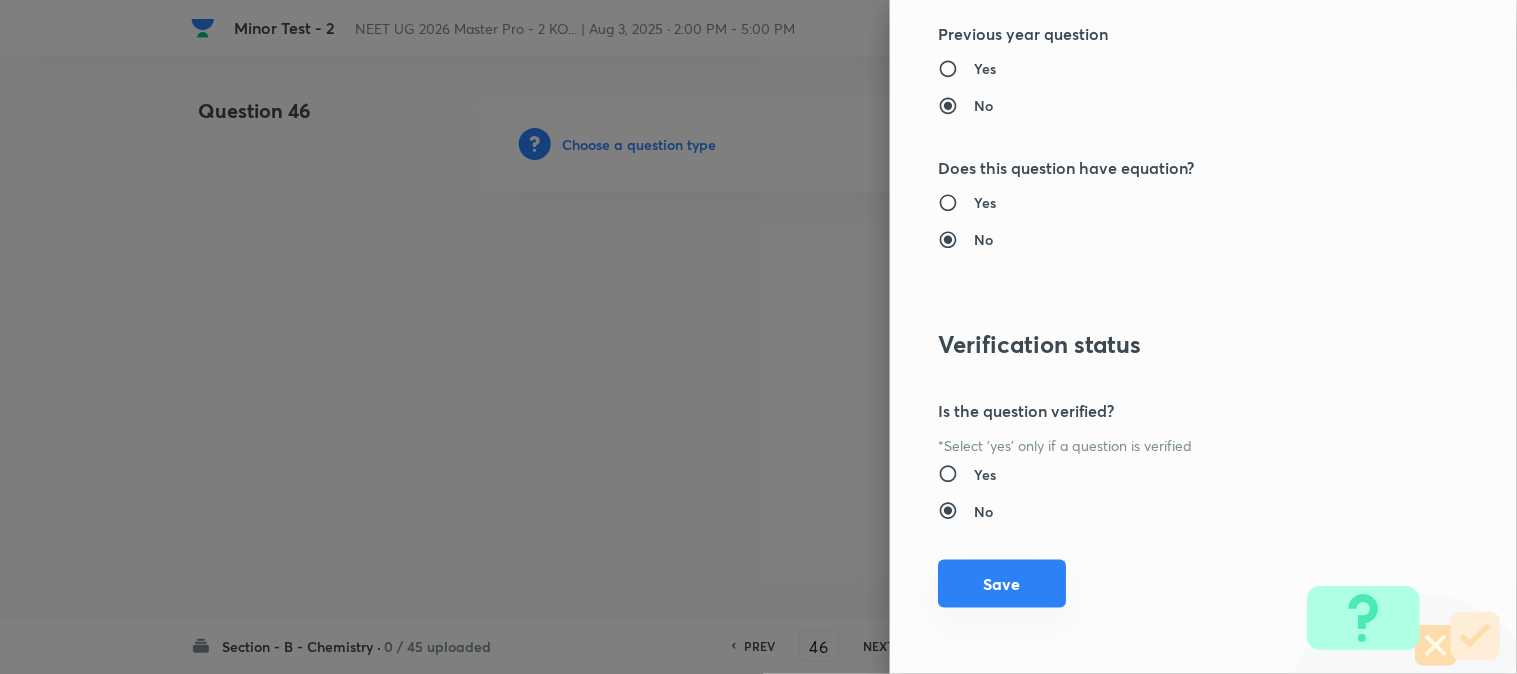 click on "Save" at bounding box center (1002, 584) 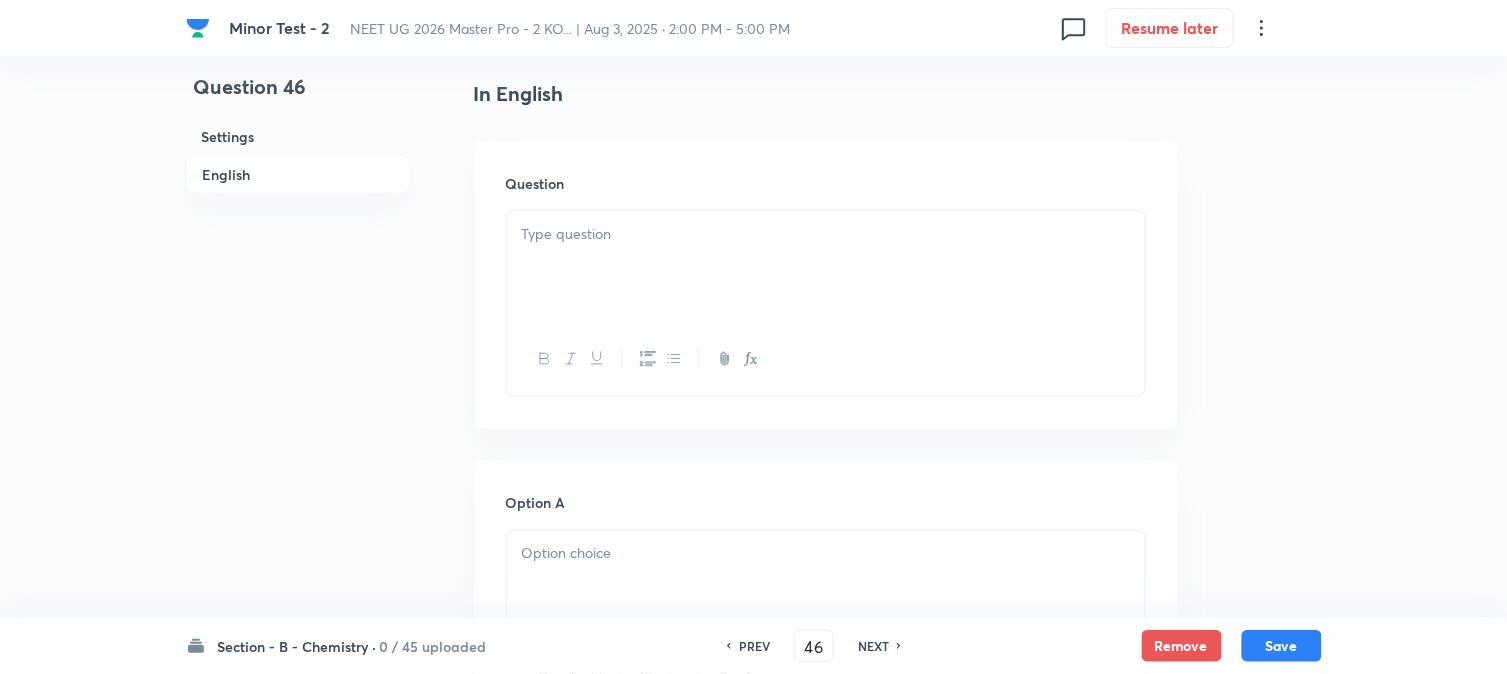 scroll, scrollTop: 555, scrollLeft: 0, axis: vertical 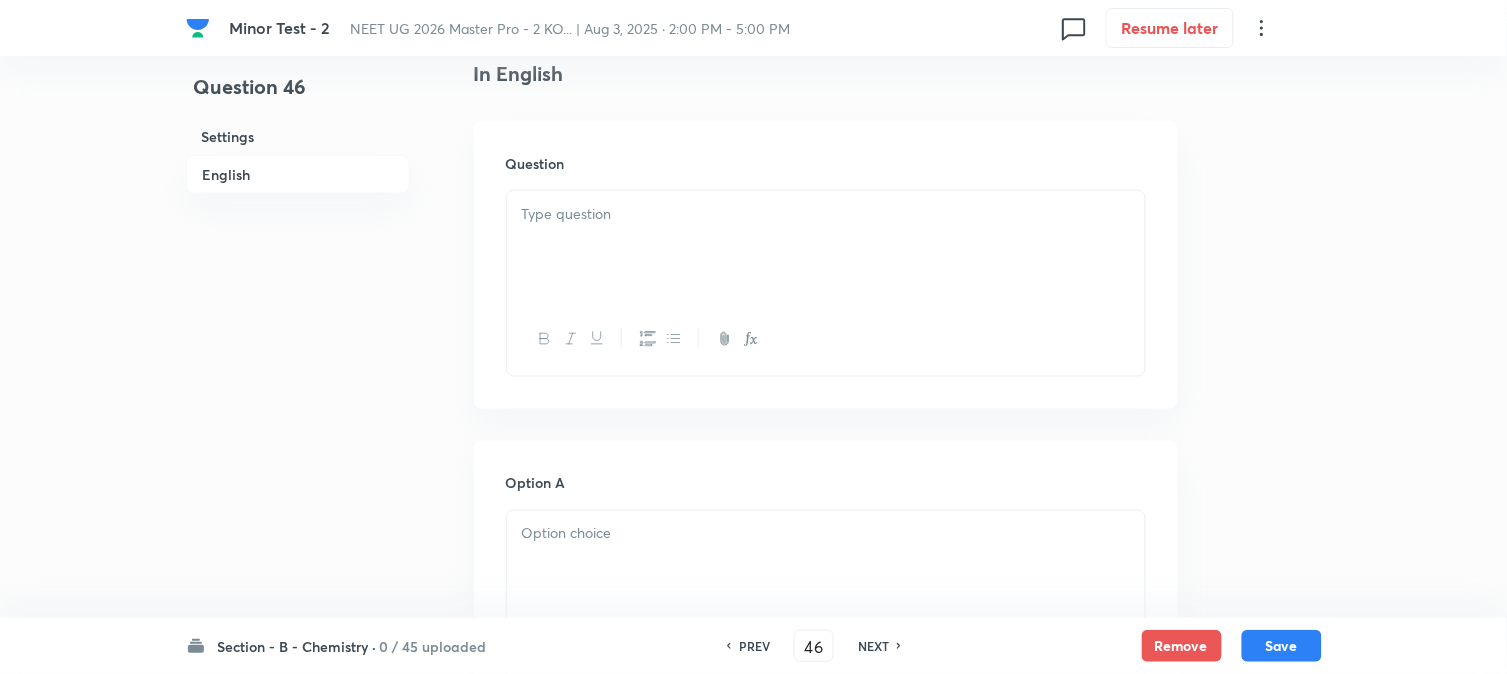 click at bounding box center (826, 247) 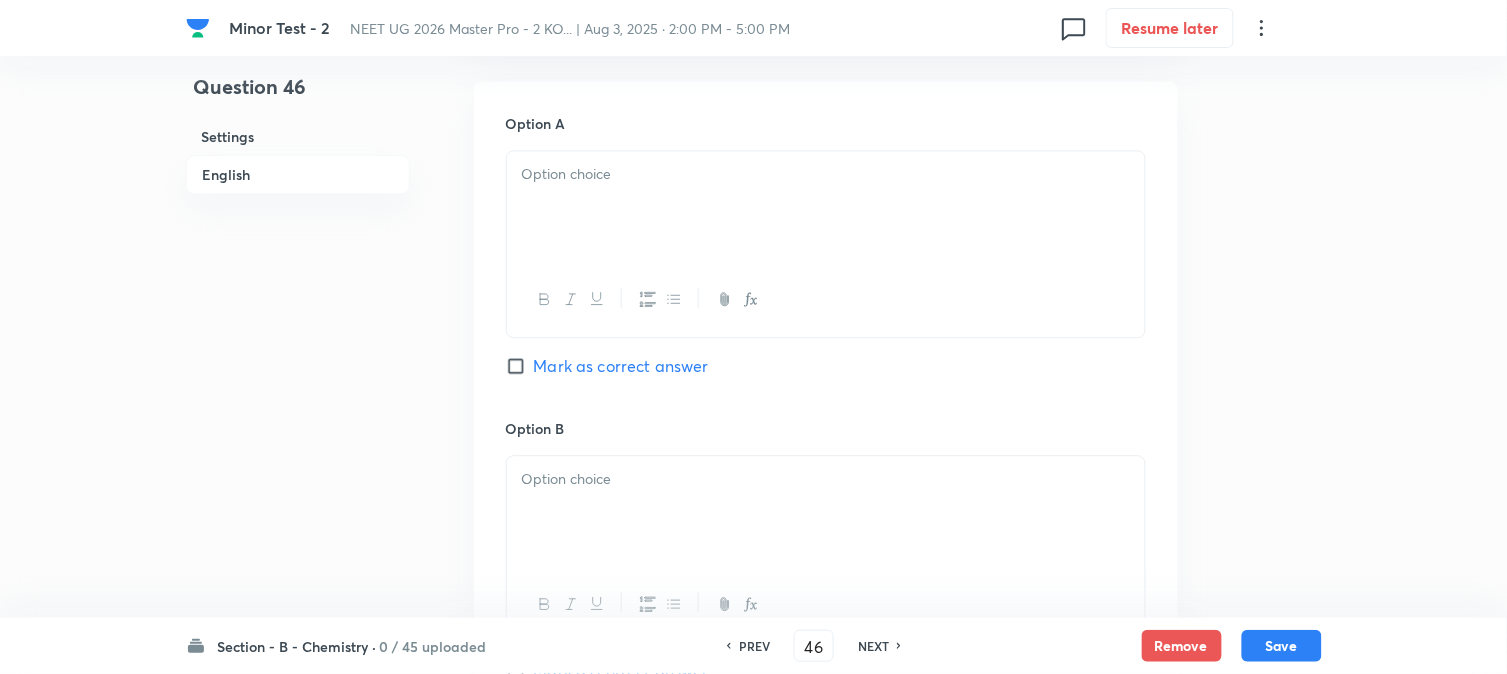 scroll, scrollTop: 1111, scrollLeft: 0, axis: vertical 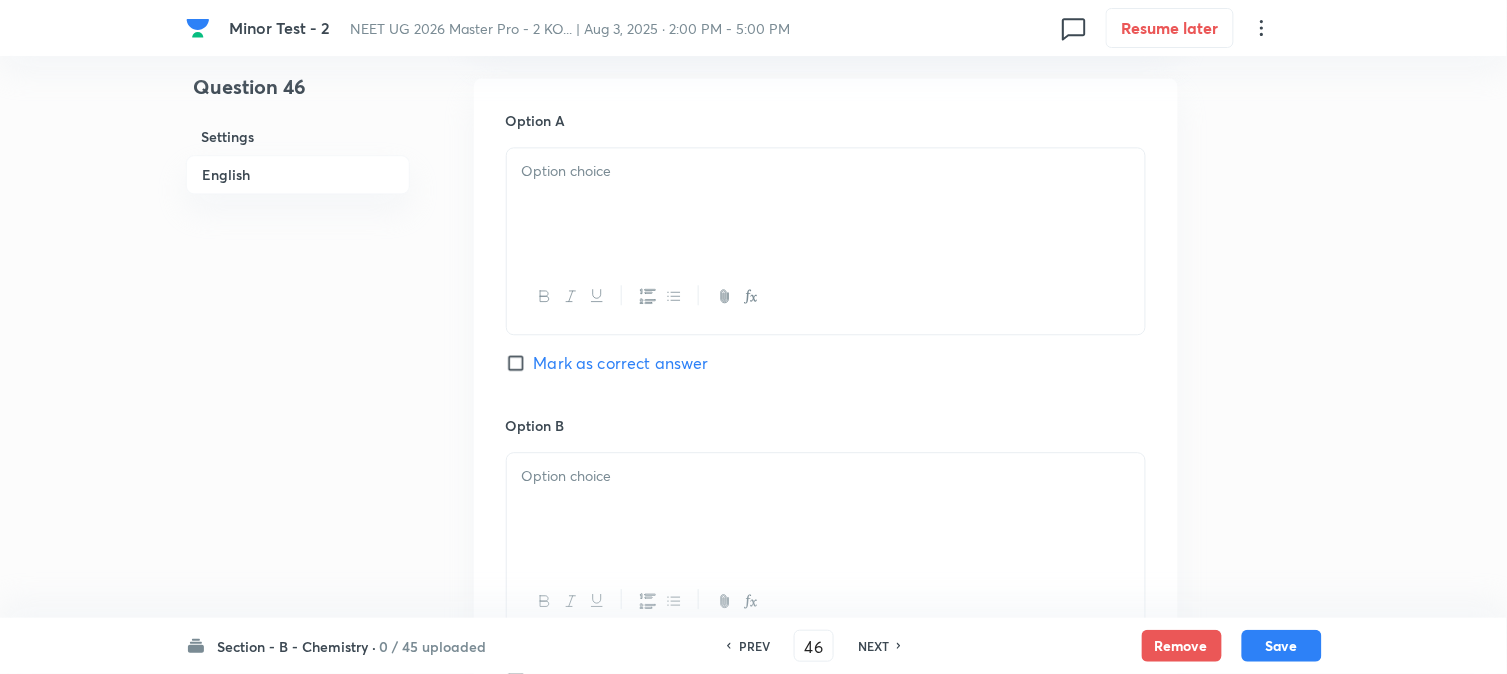 click at bounding box center [826, 204] 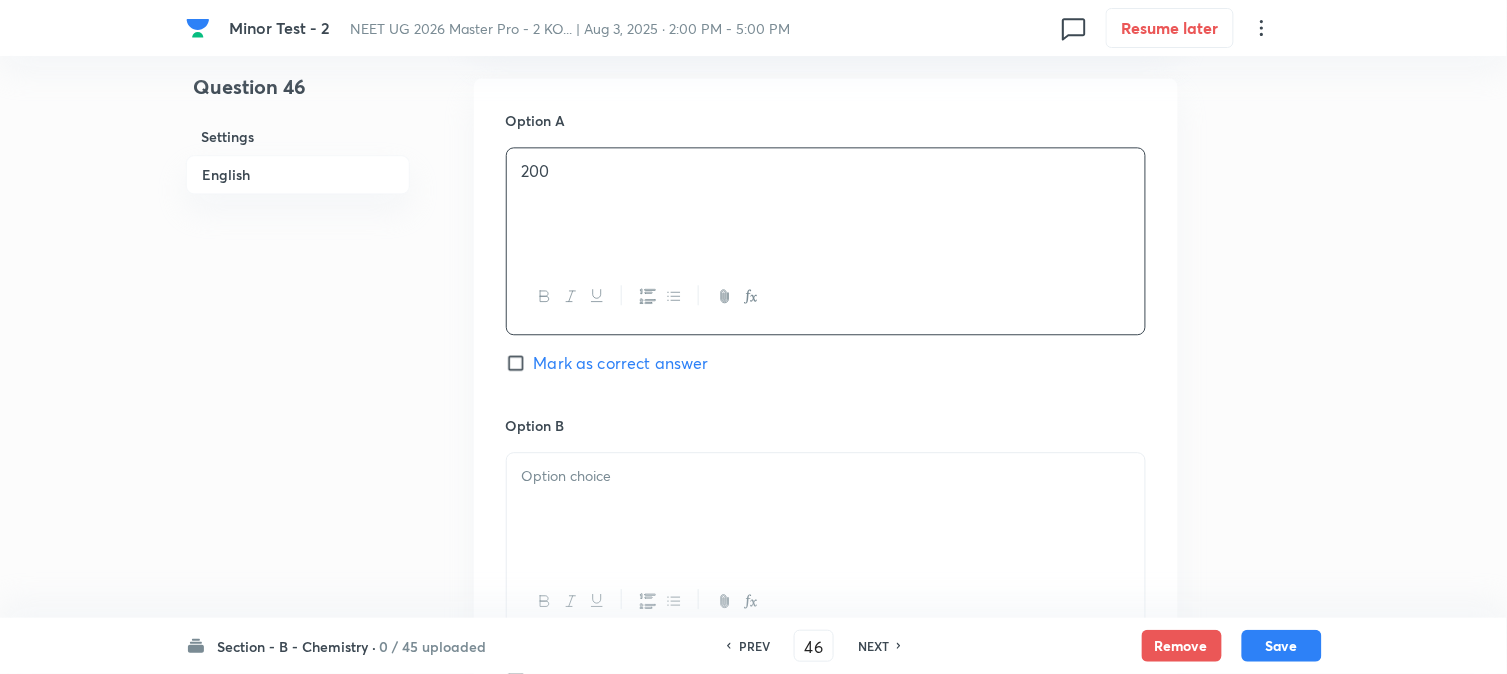 scroll, scrollTop: 1333, scrollLeft: 0, axis: vertical 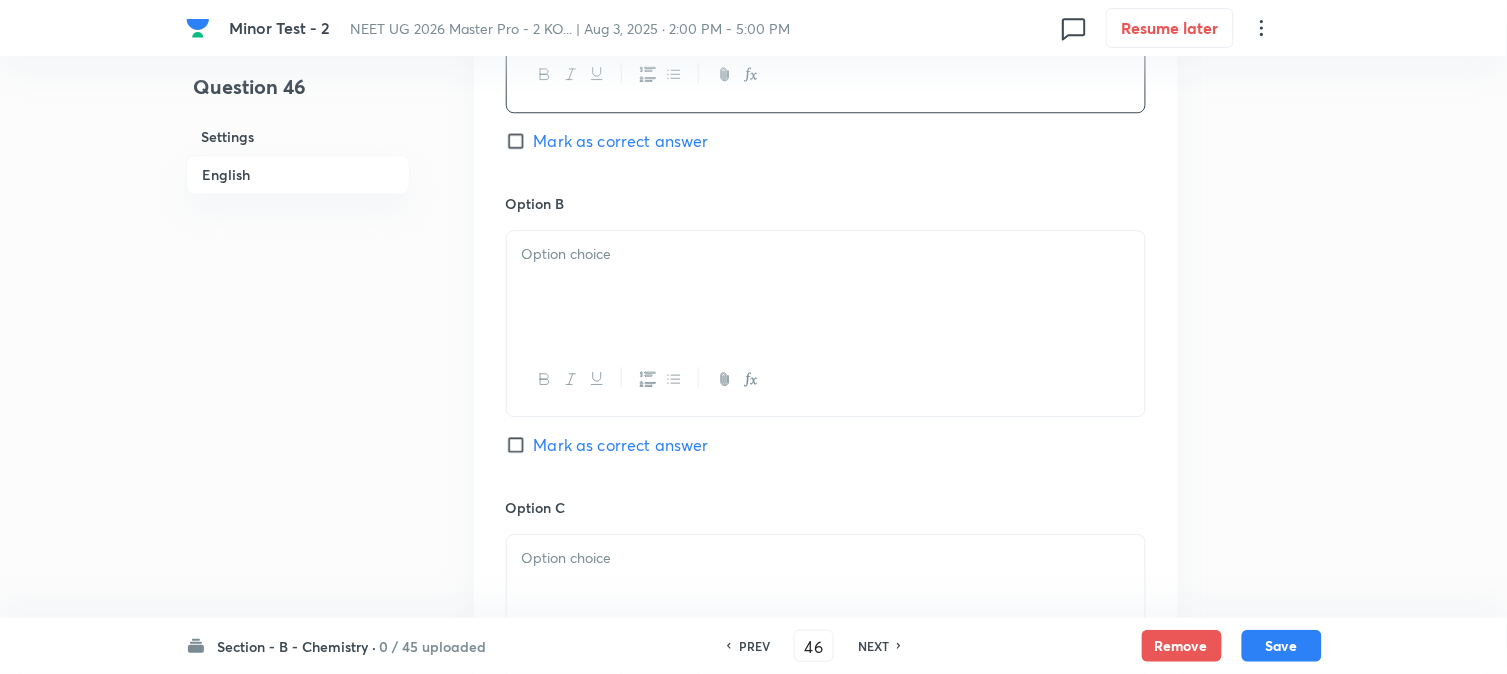 click at bounding box center [826, 287] 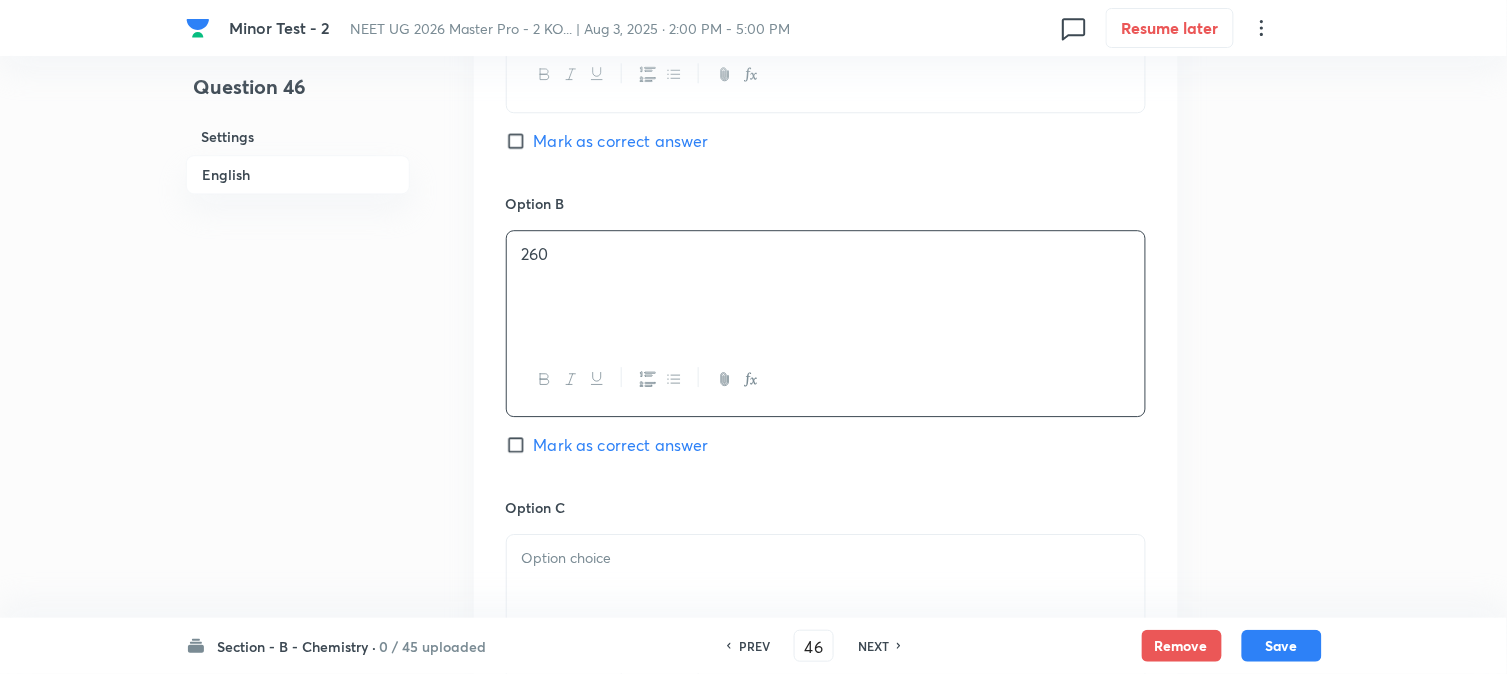 scroll, scrollTop: 1555, scrollLeft: 0, axis: vertical 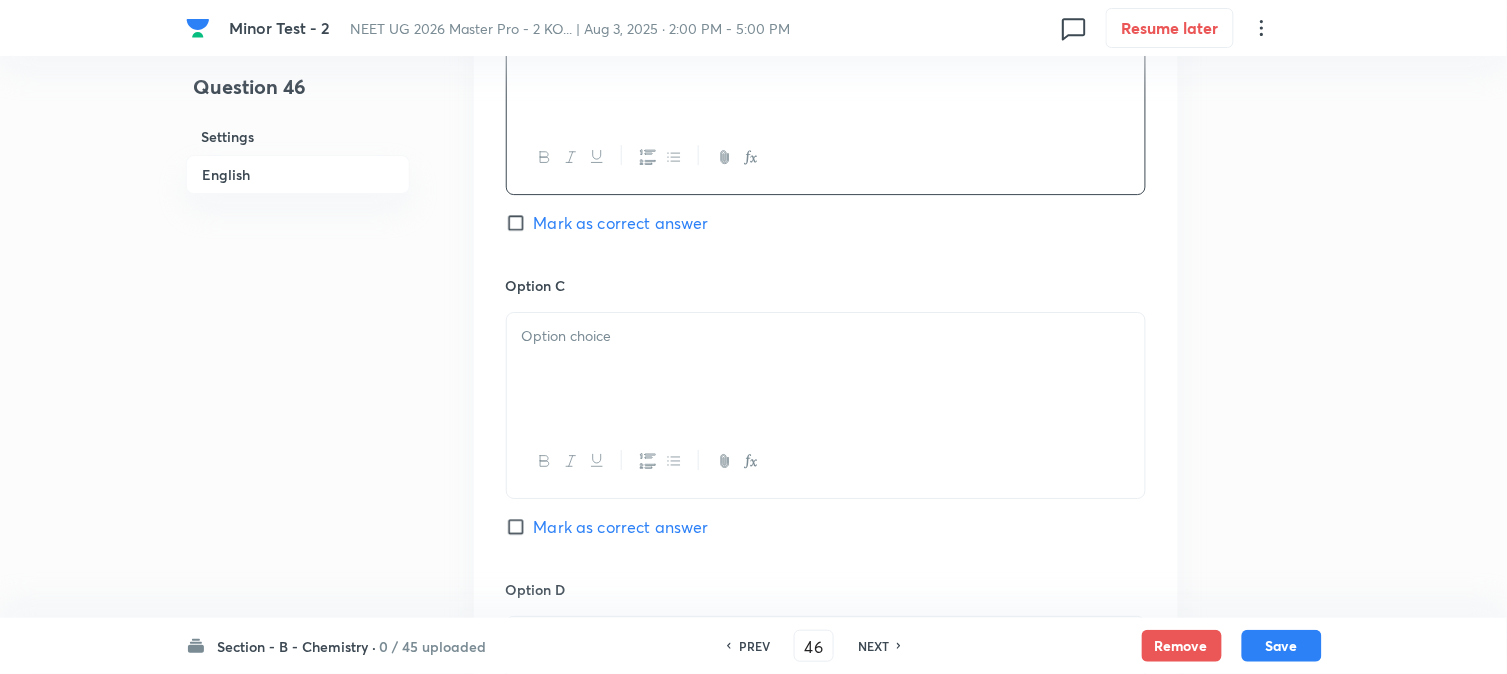 click at bounding box center (826, 369) 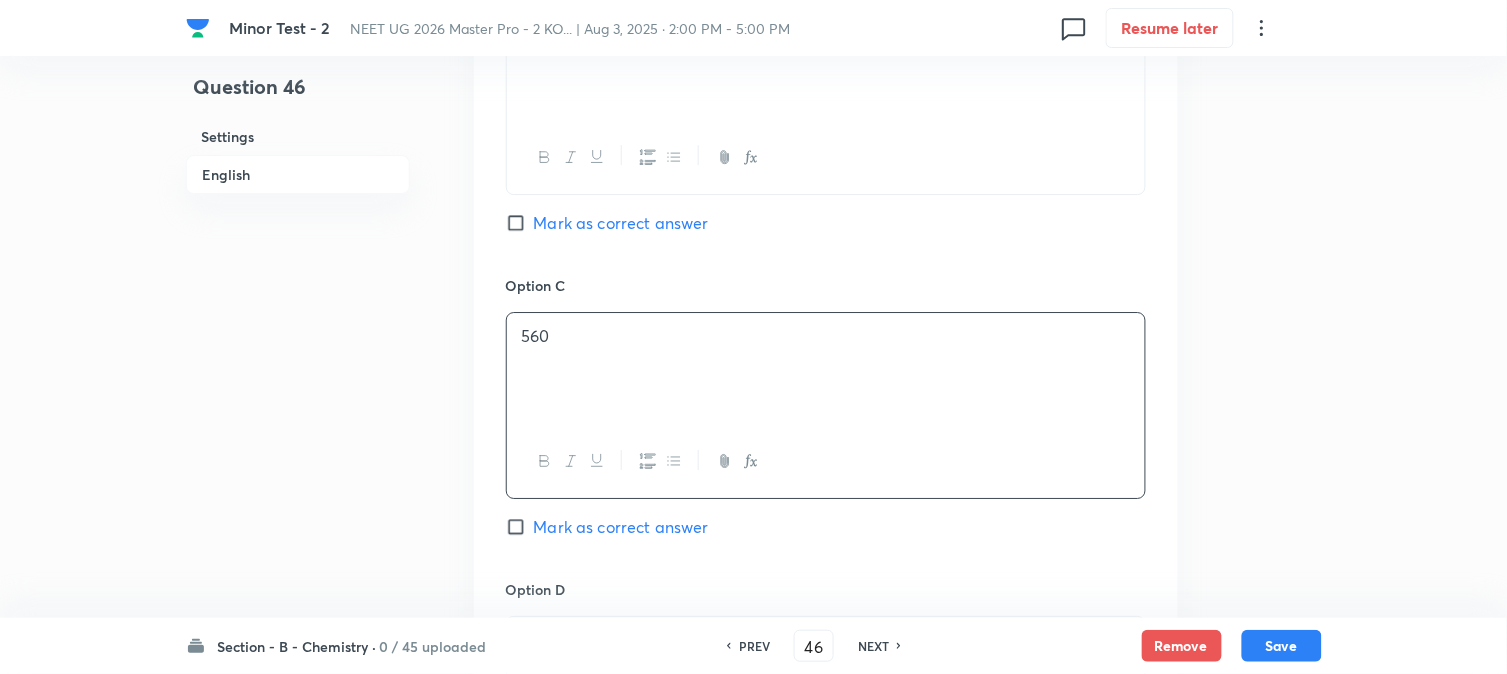 scroll, scrollTop: 1777, scrollLeft: 0, axis: vertical 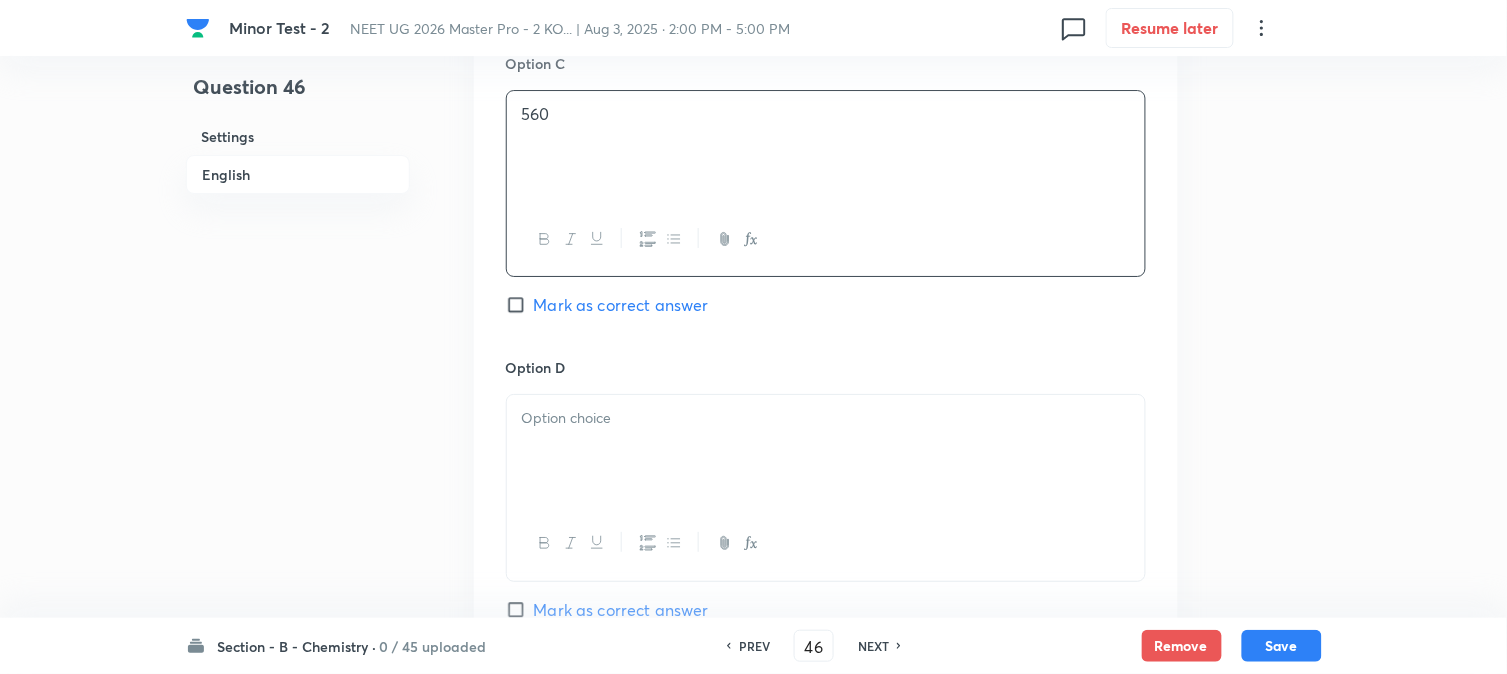 click at bounding box center [826, 451] 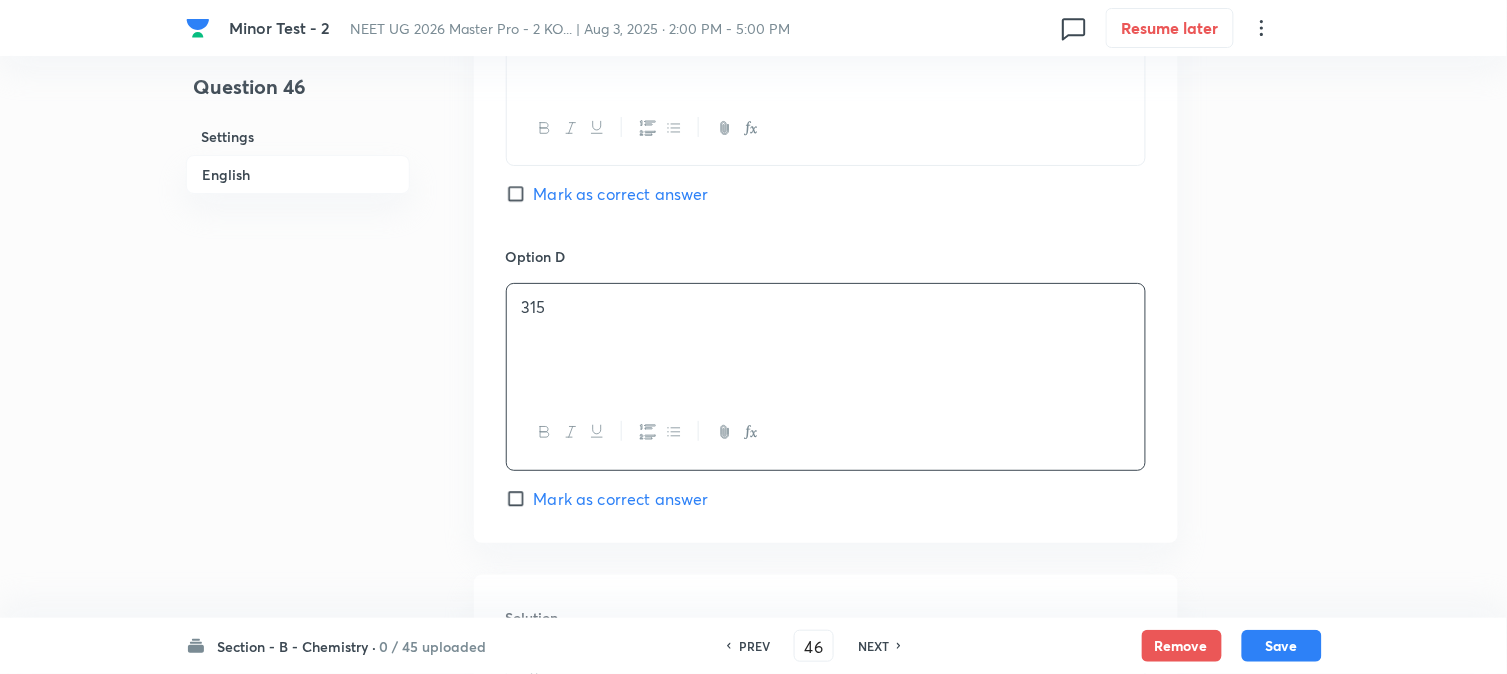 click on "Mark as correct answer" at bounding box center [621, 499] 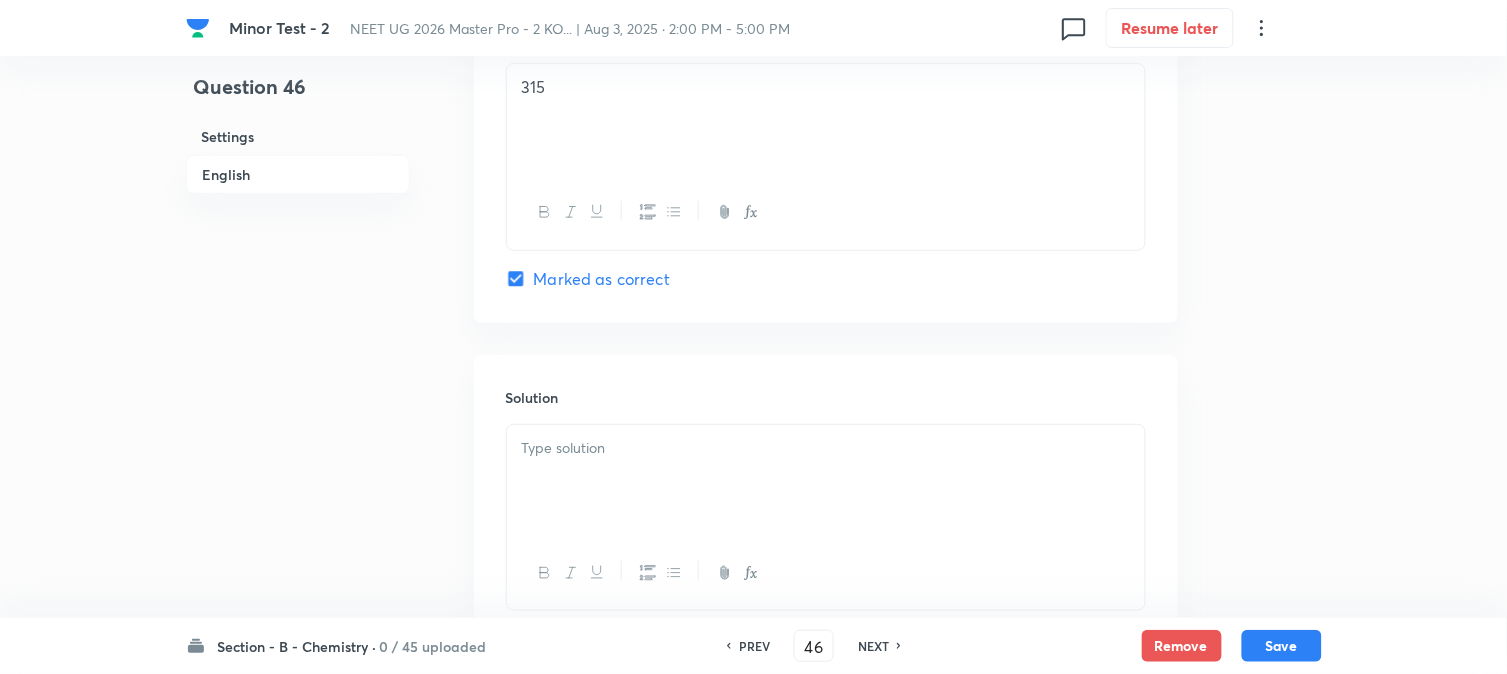 scroll, scrollTop: 2111, scrollLeft: 0, axis: vertical 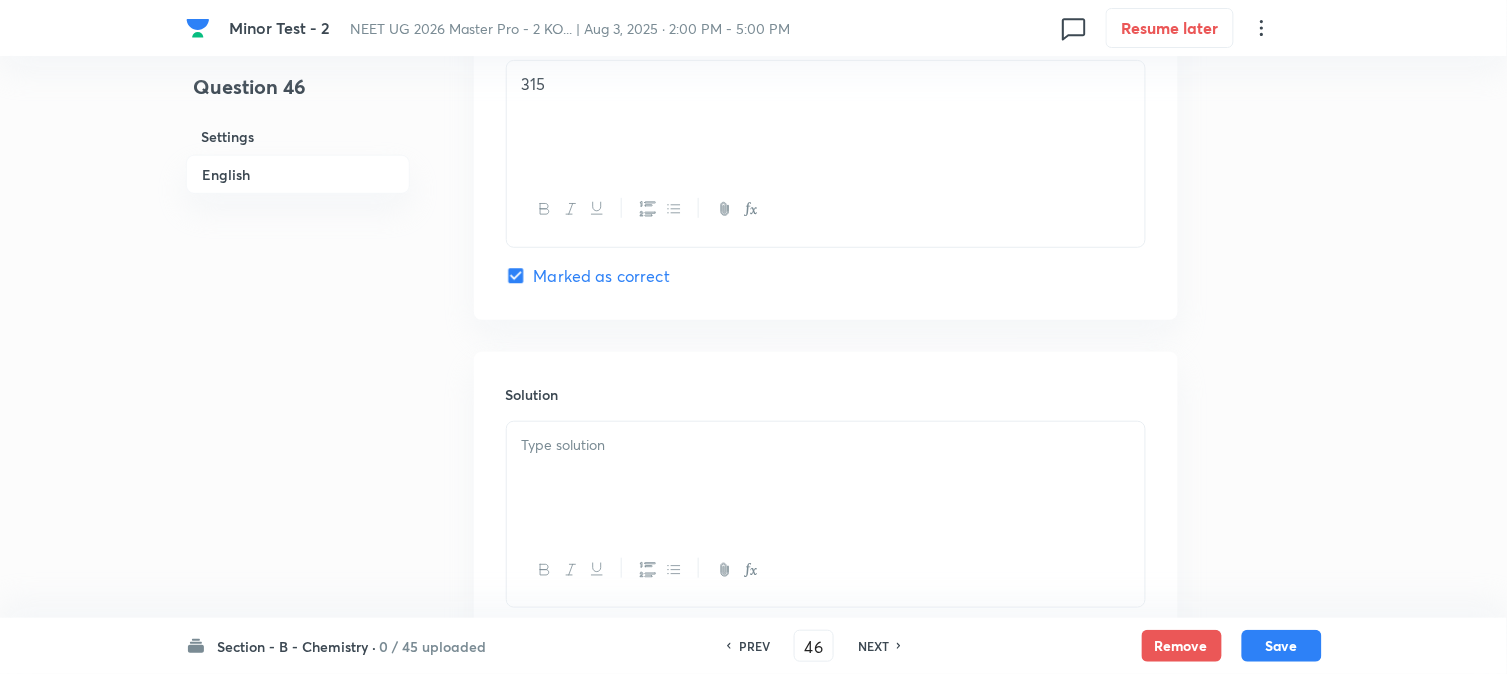click at bounding box center (826, 478) 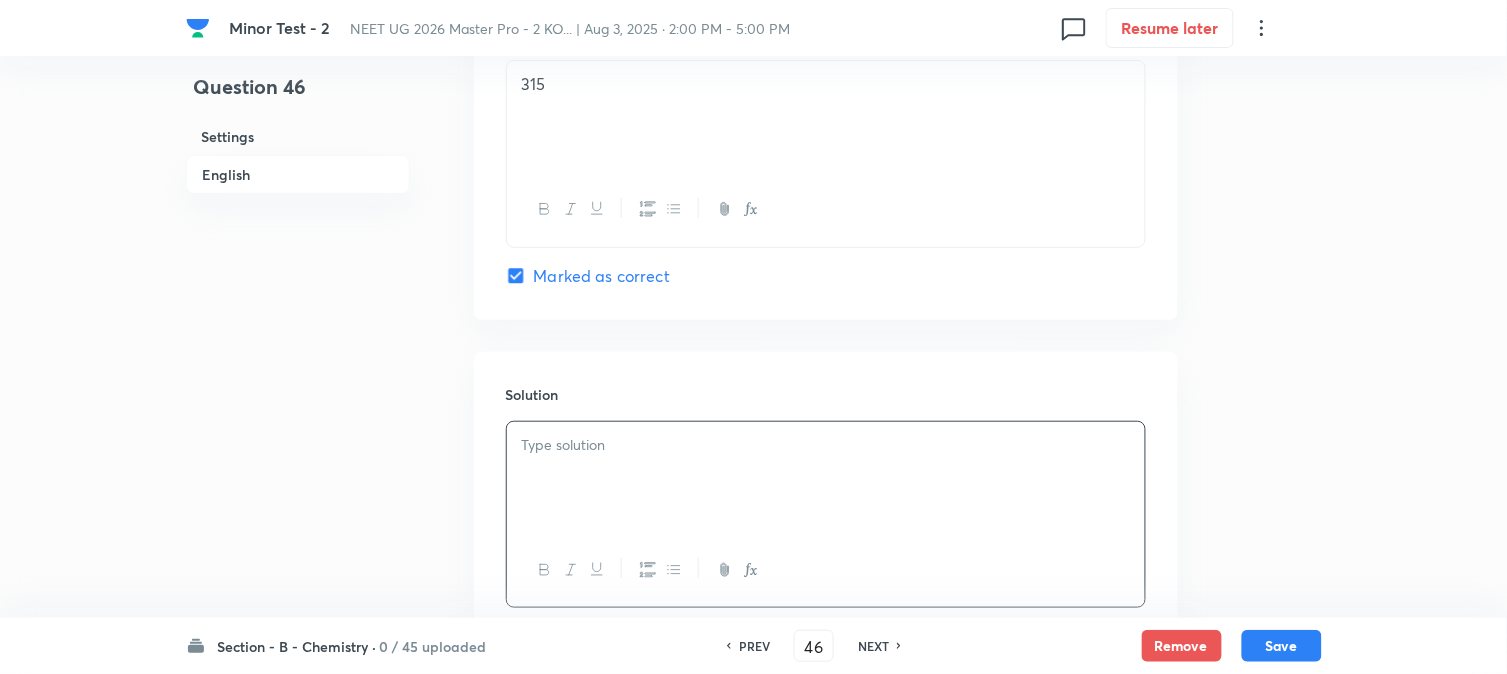 type 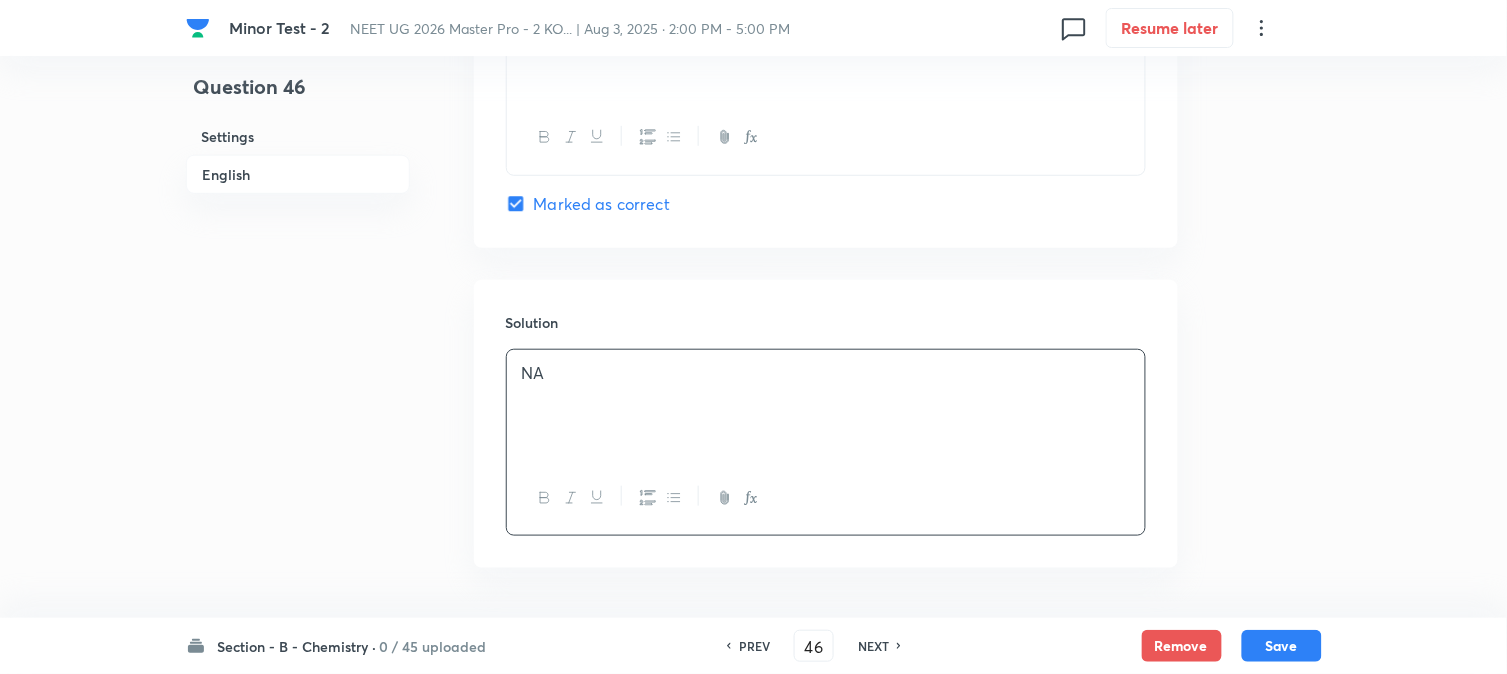 scroll, scrollTop: 2256, scrollLeft: 0, axis: vertical 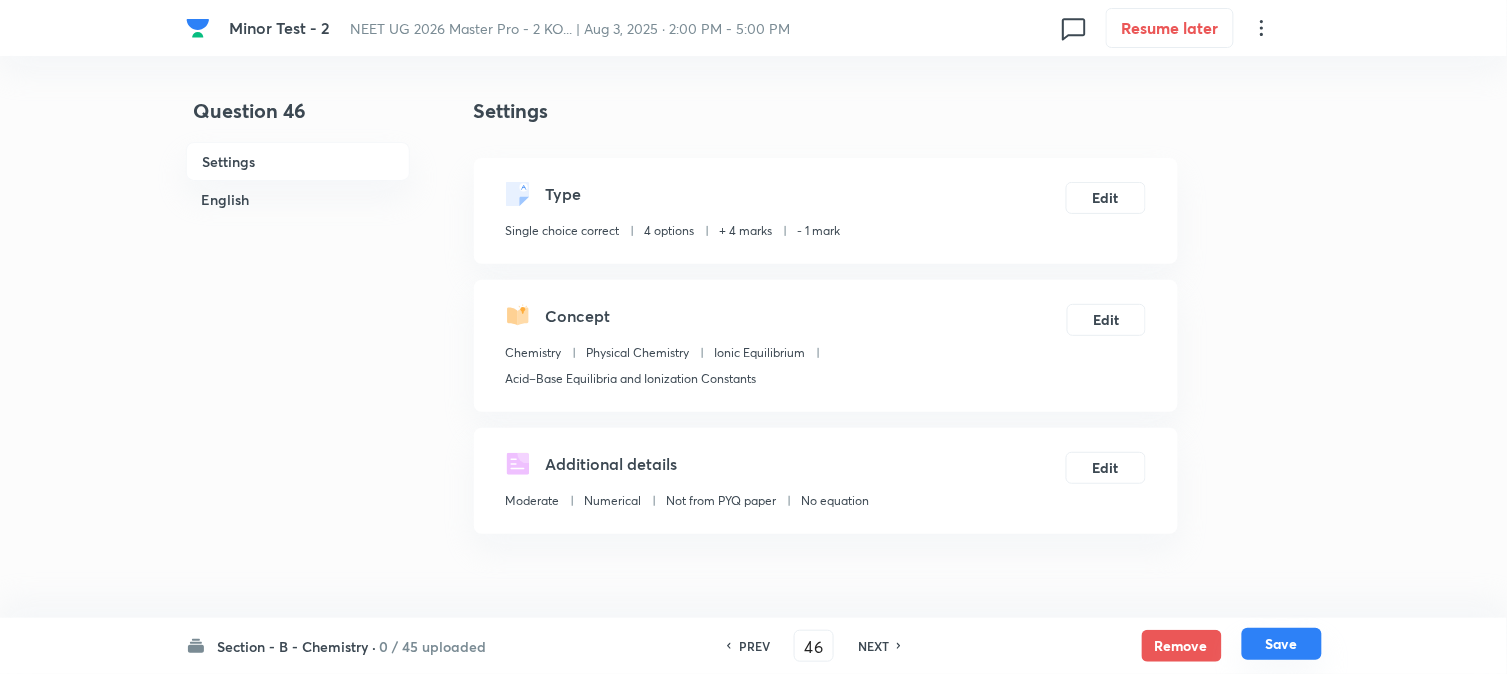 click on "Save" at bounding box center (1282, 644) 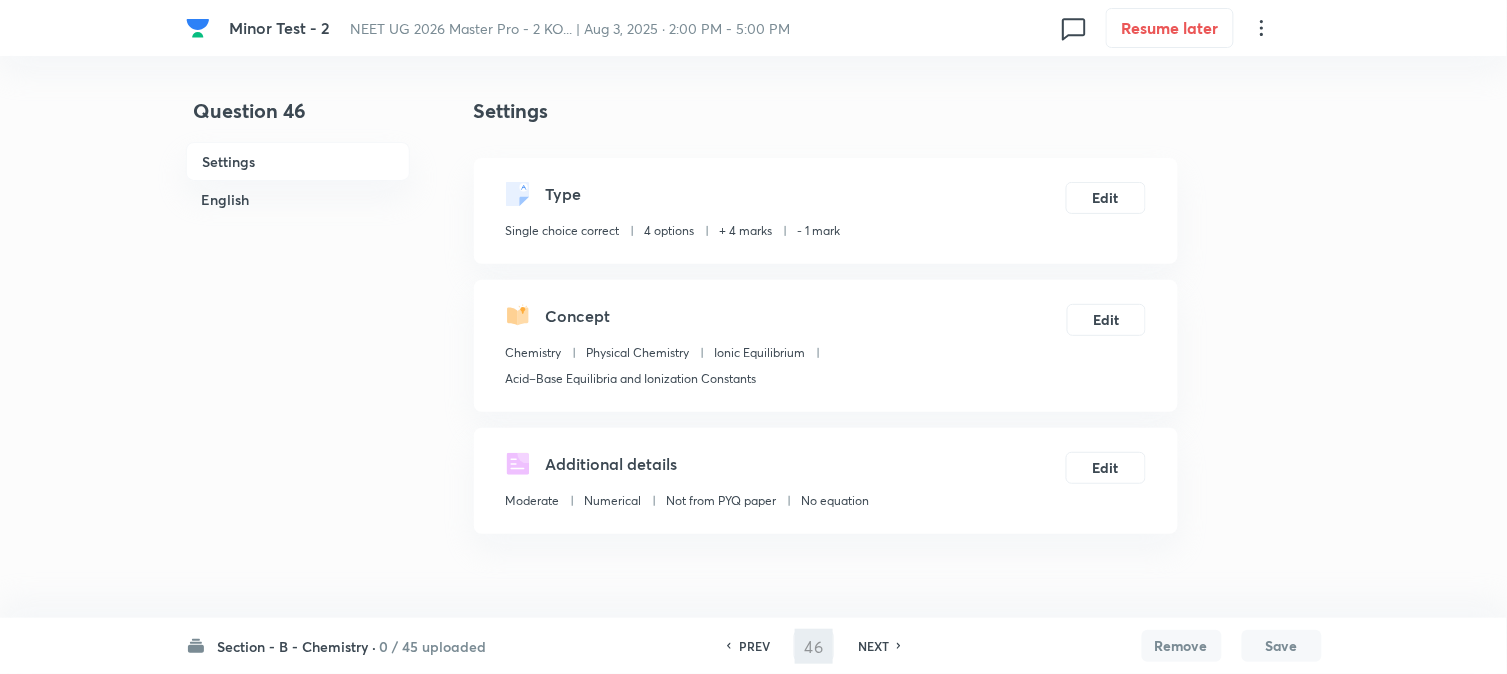 type on "47" 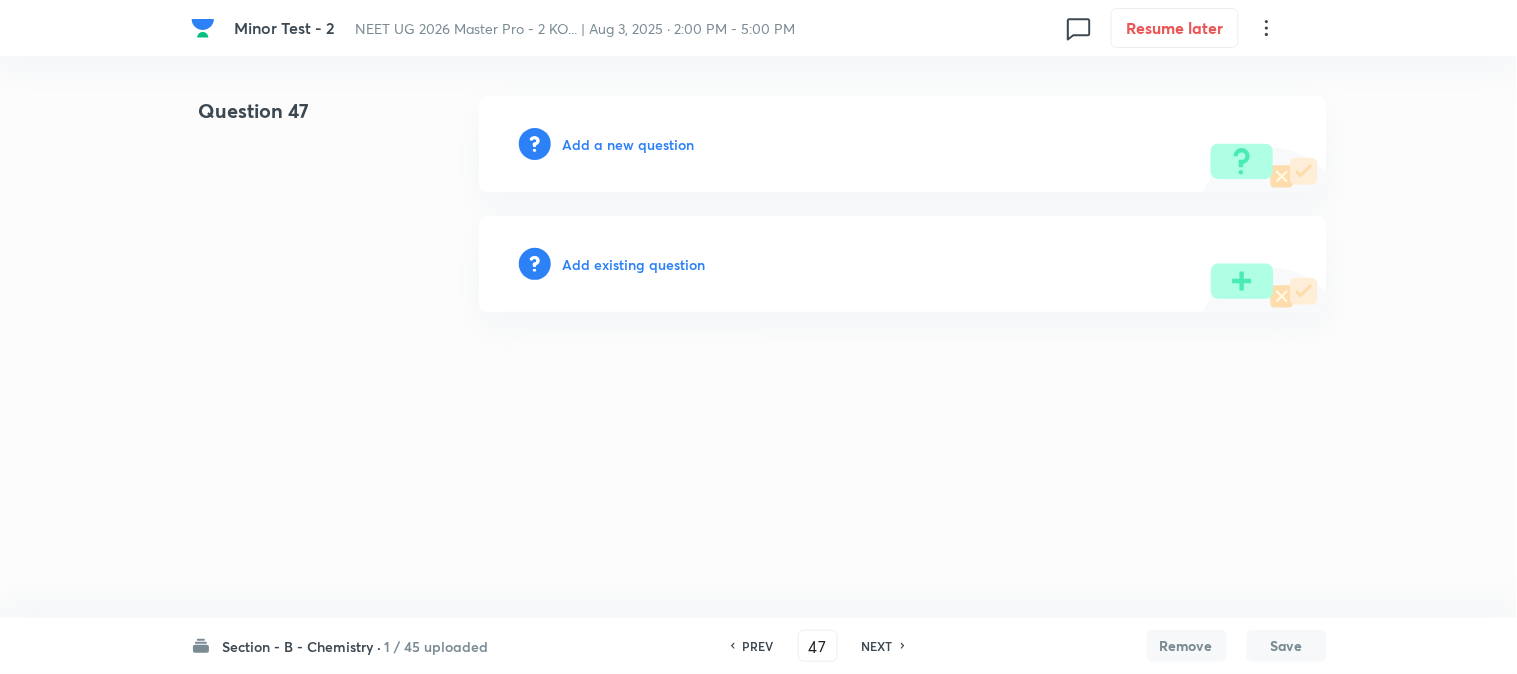 click on "Add a new question" at bounding box center [629, 144] 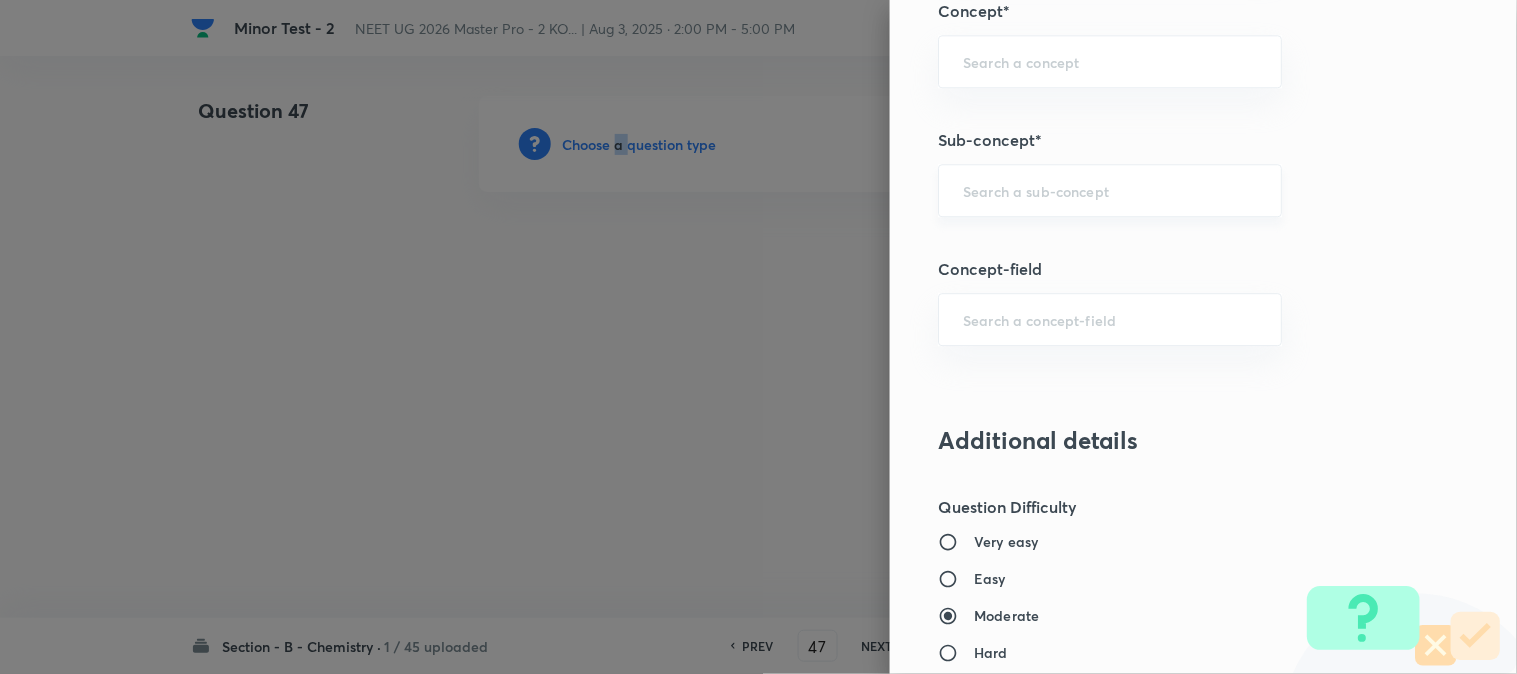 scroll, scrollTop: 1333, scrollLeft: 0, axis: vertical 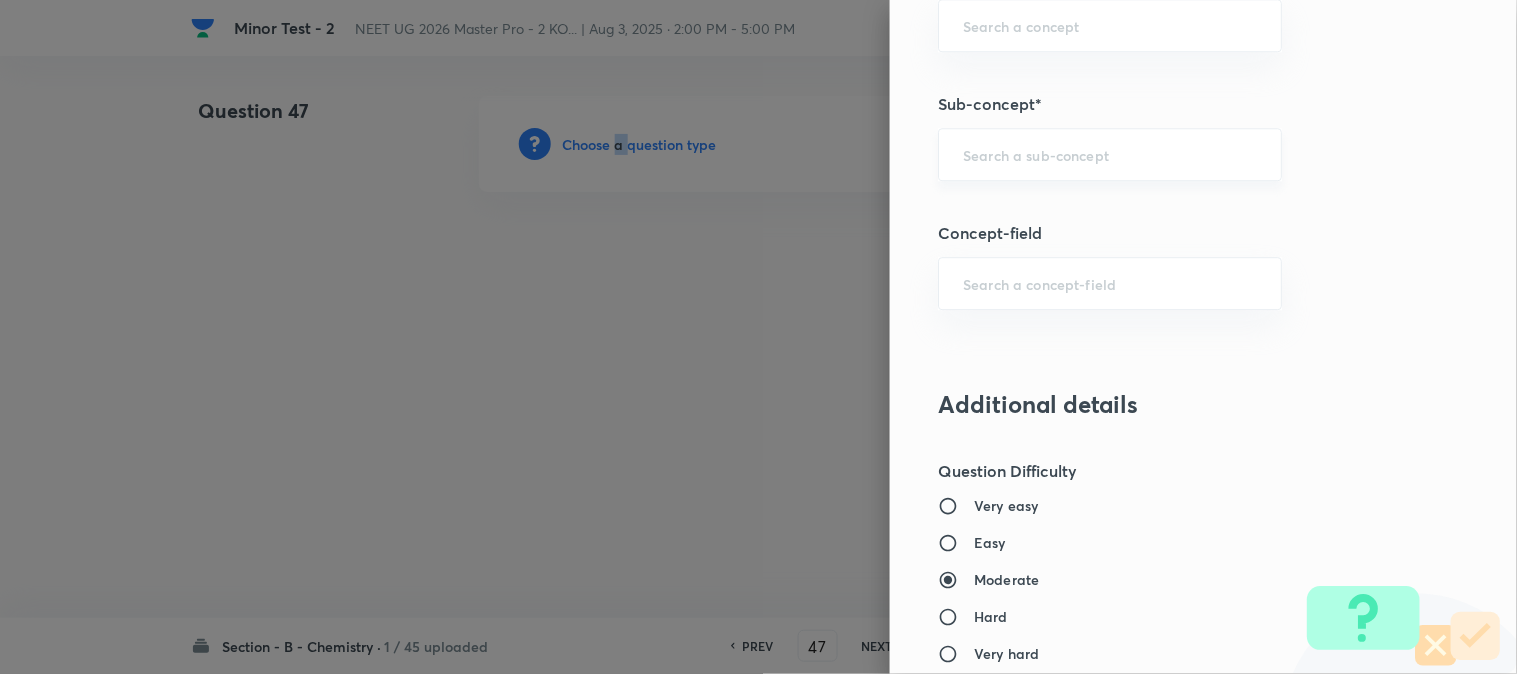 click on "​" at bounding box center [1110, 154] 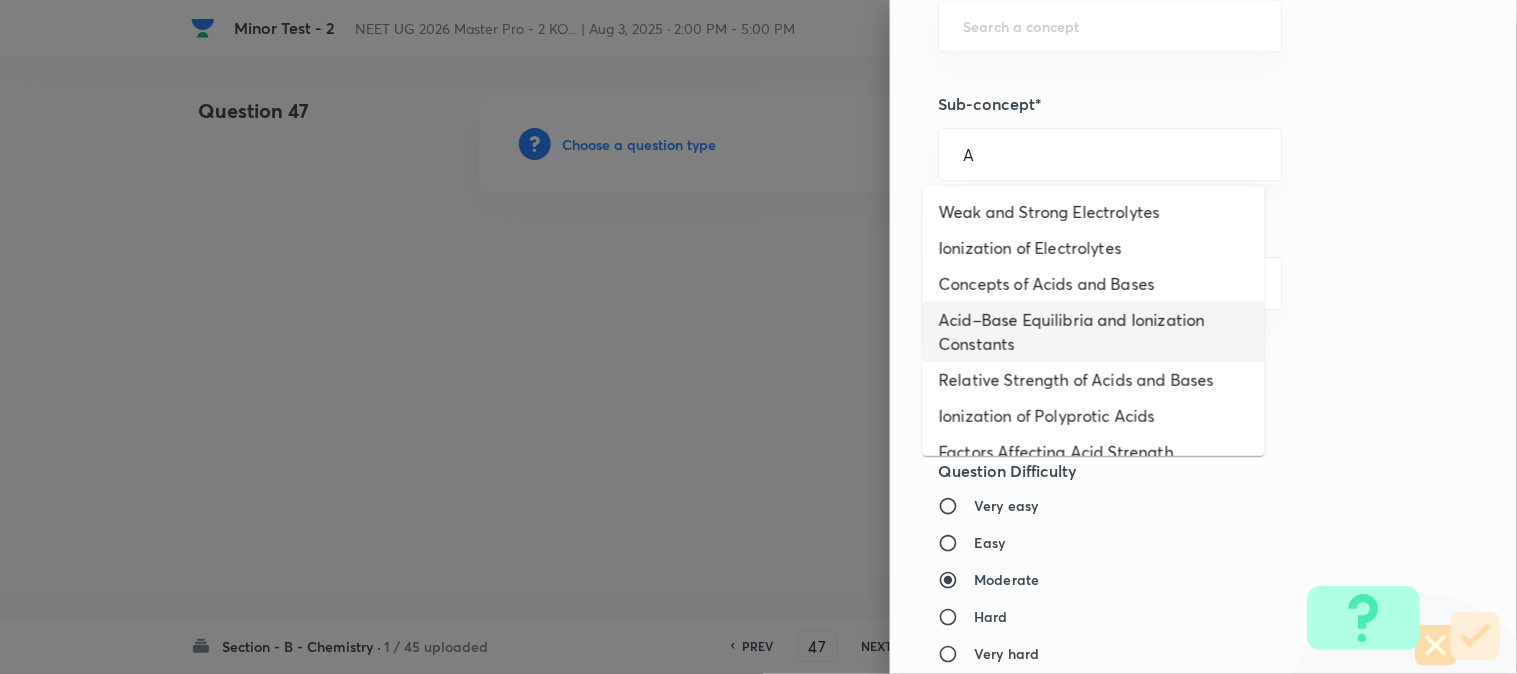 click on "Acid–Base Equilibria and Ionization Constants" at bounding box center [1094, 332] 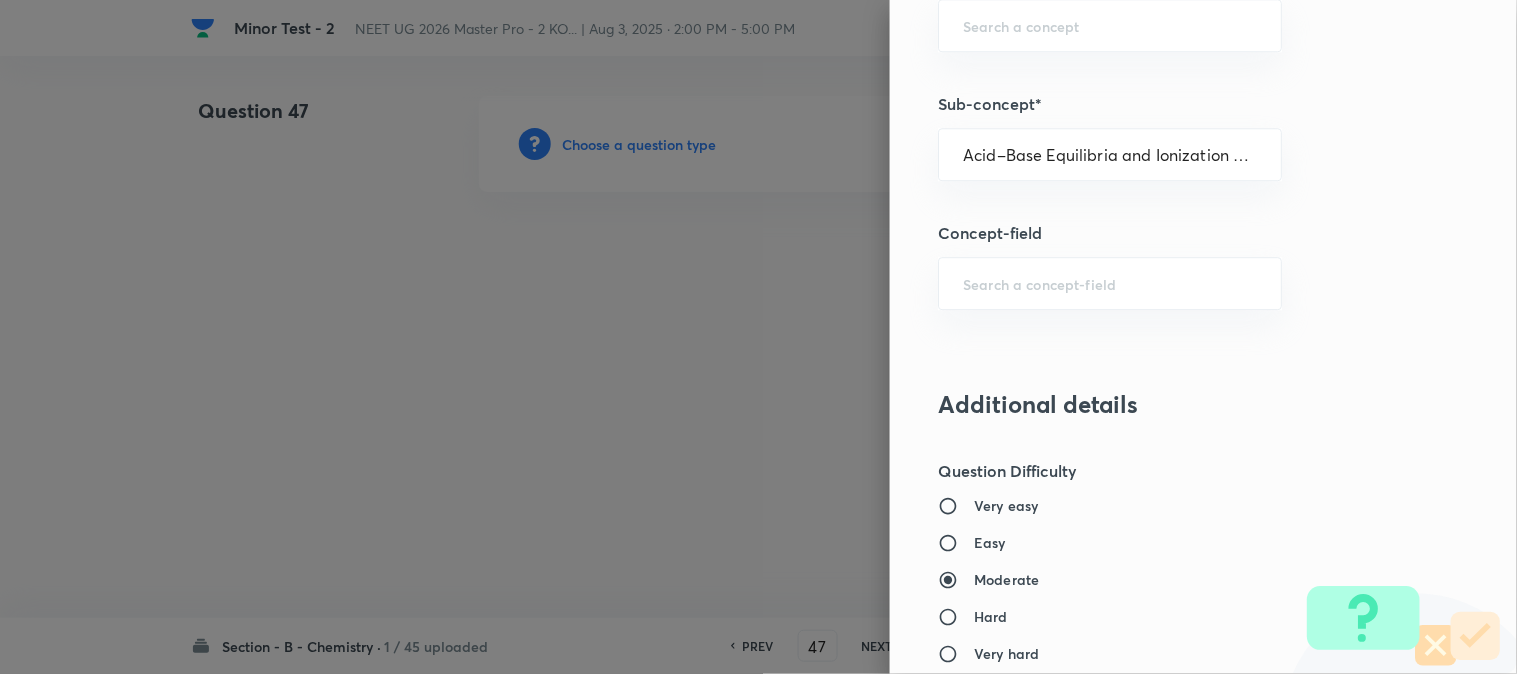 type on "Chemistry" 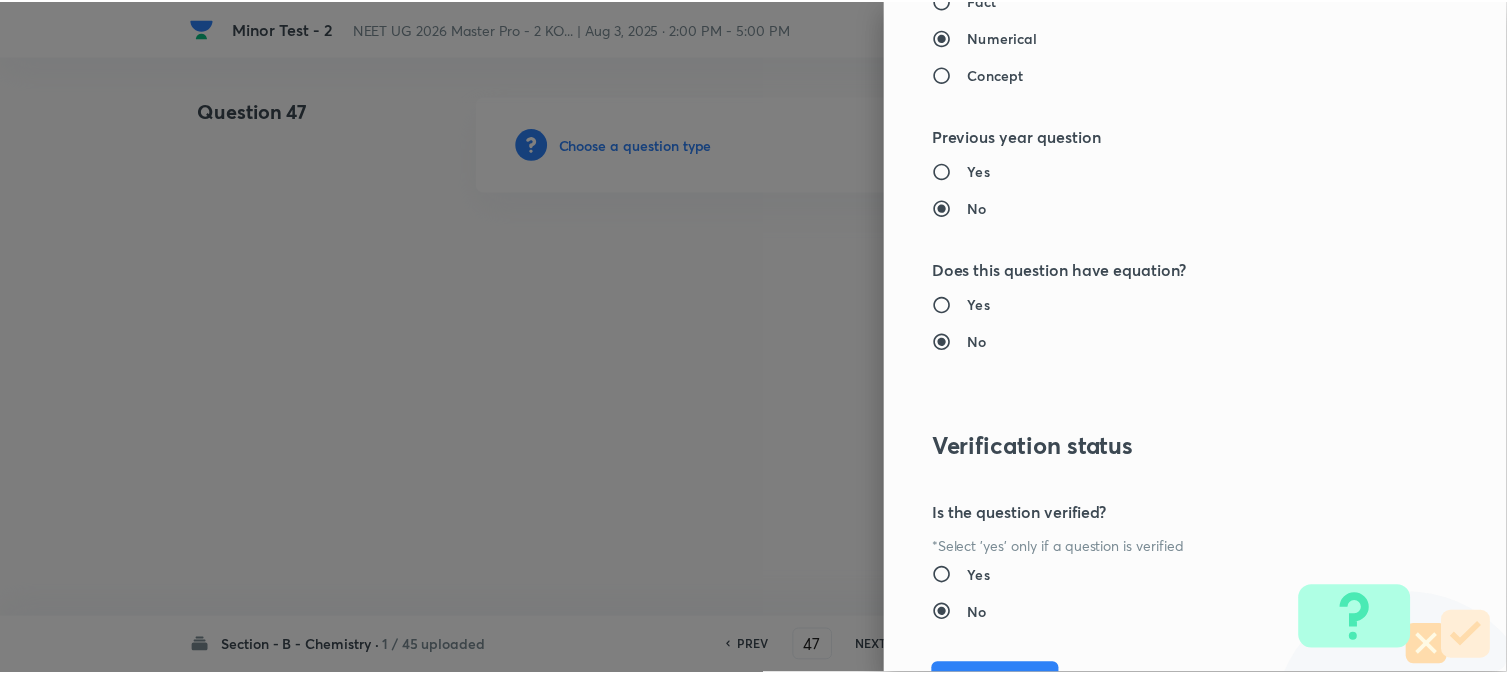 scroll, scrollTop: 2186, scrollLeft: 0, axis: vertical 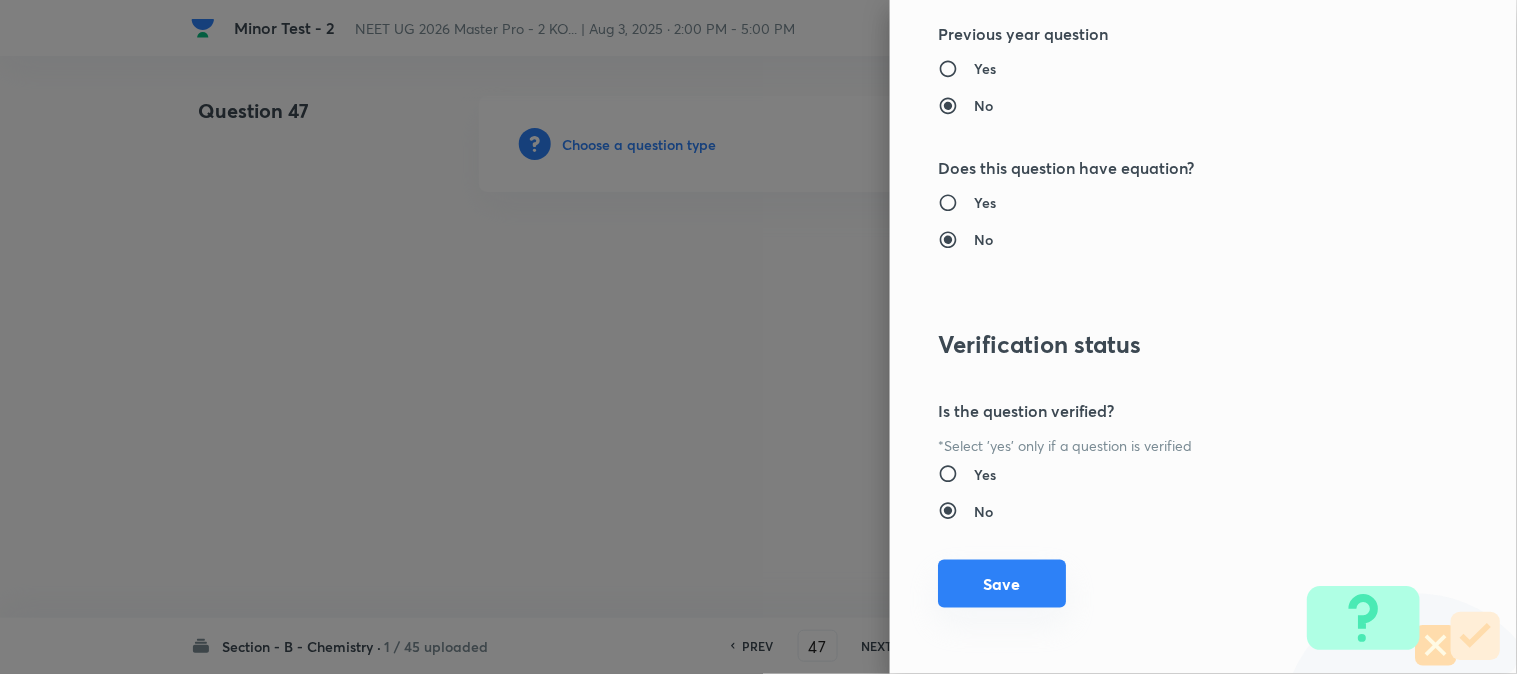 click on "Save" at bounding box center [1002, 584] 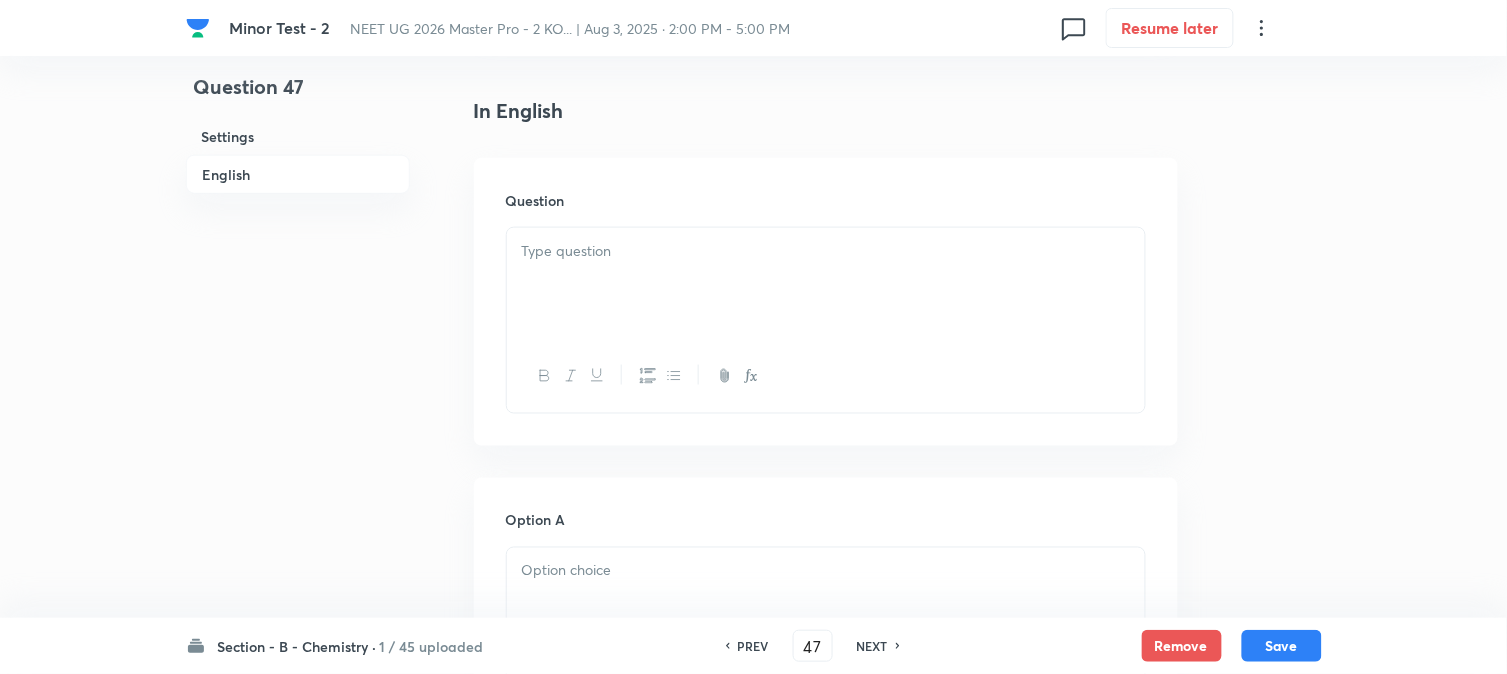scroll, scrollTop: 555, scrollLeft: 0, axis: vertical 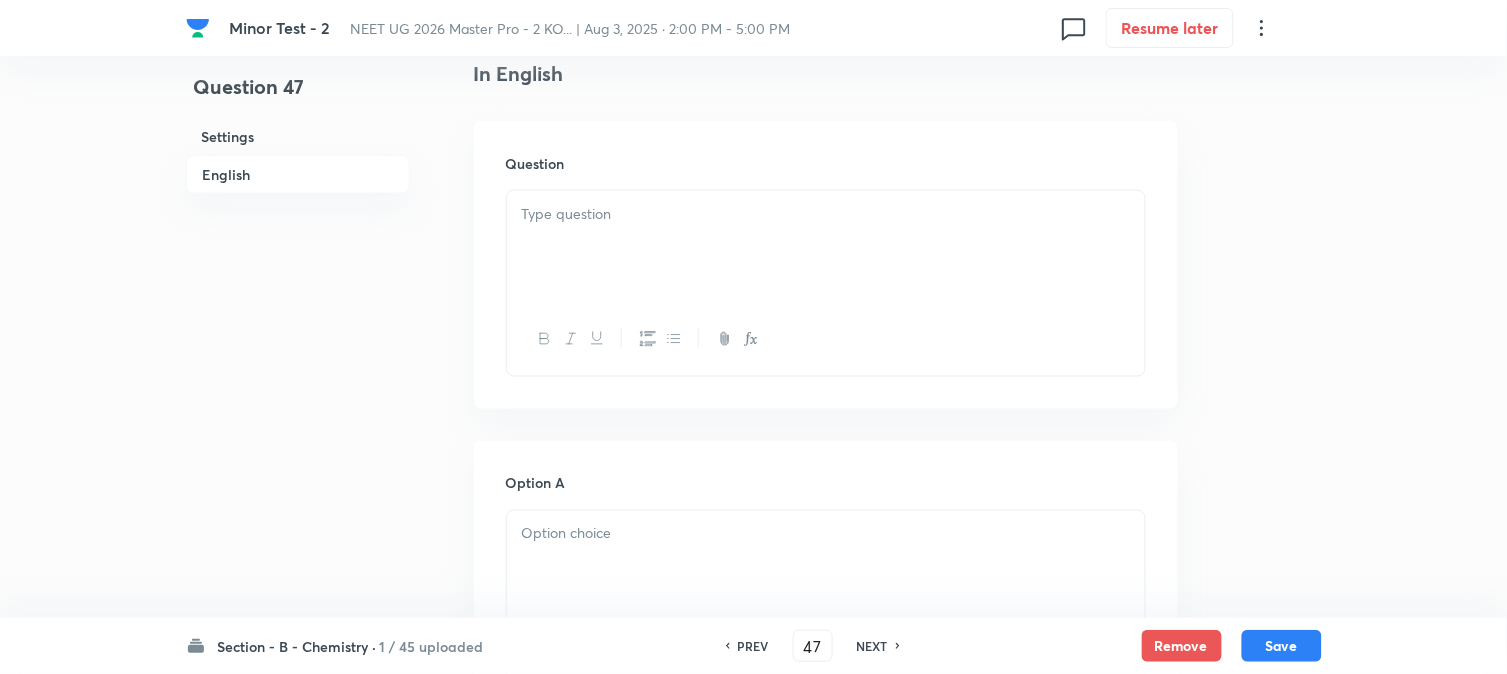 click at bounding box center [826, 247] 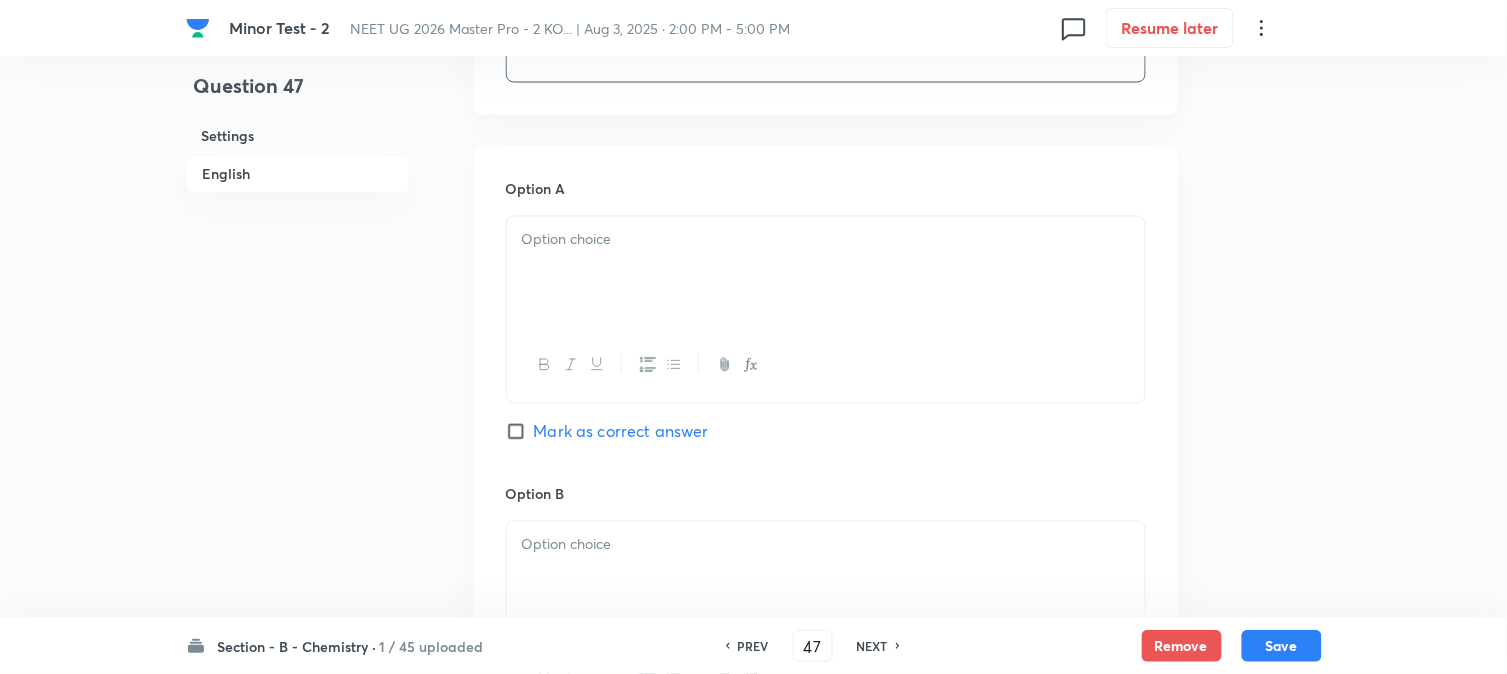 scroll, scrollTop: 888, scrollLeft: 0, axis: vertical 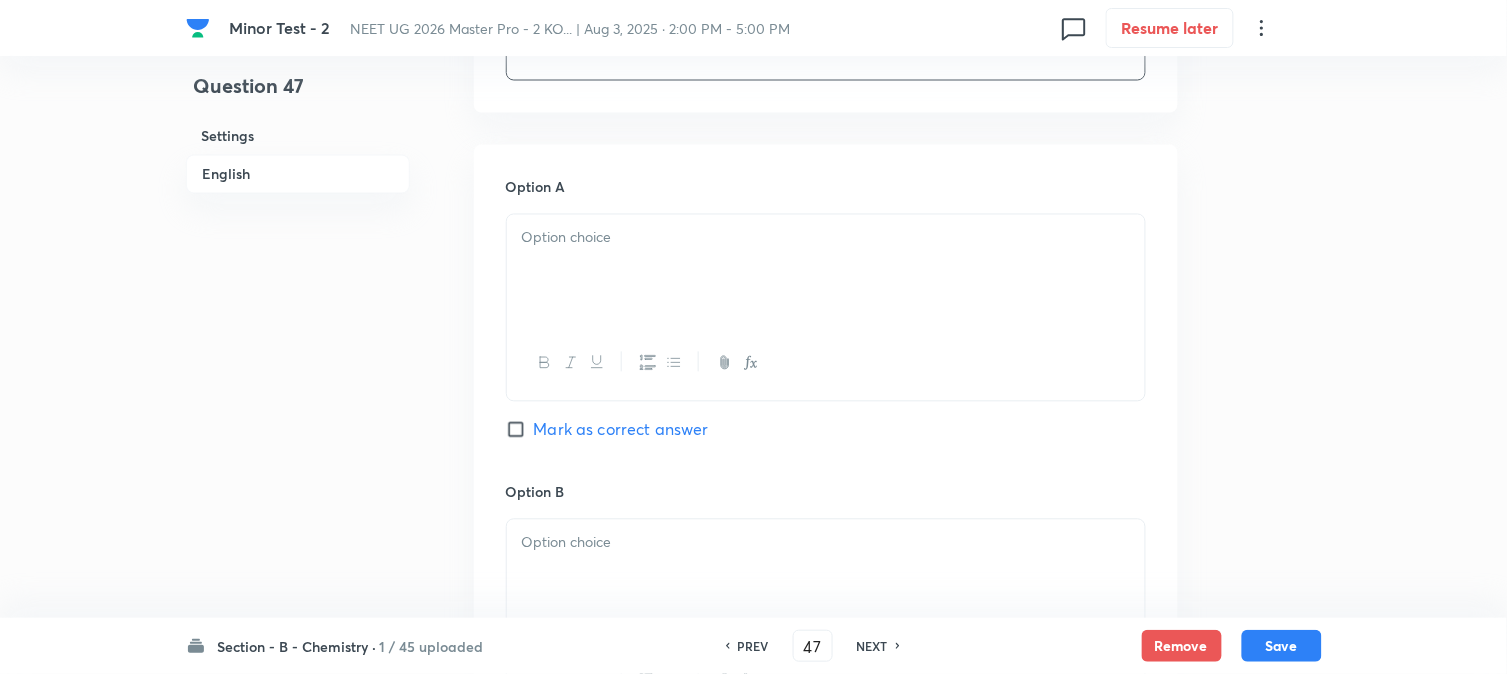 click at bounding box center [826, 271] 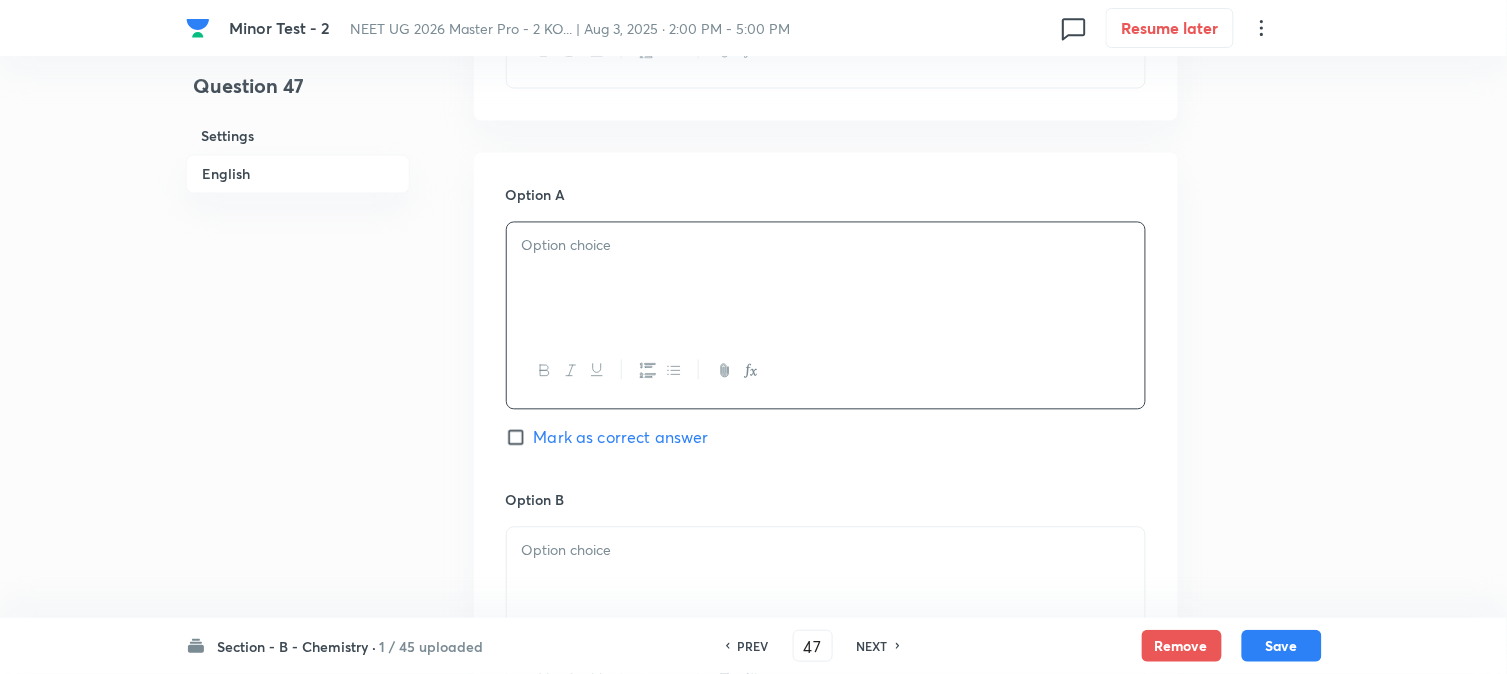 scroll, scrollTop: 888, scrollLeft: 0, axis: vertical 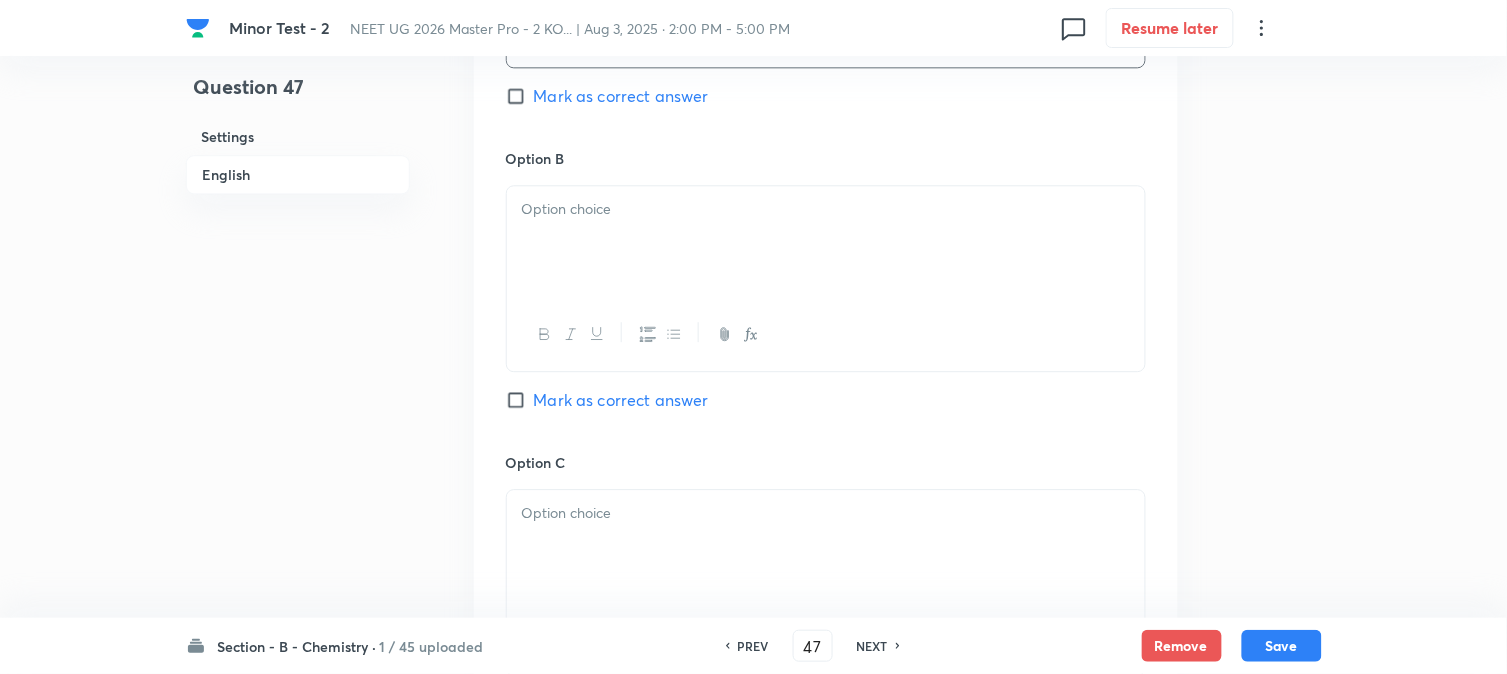 click at bounding box center (826, 242) 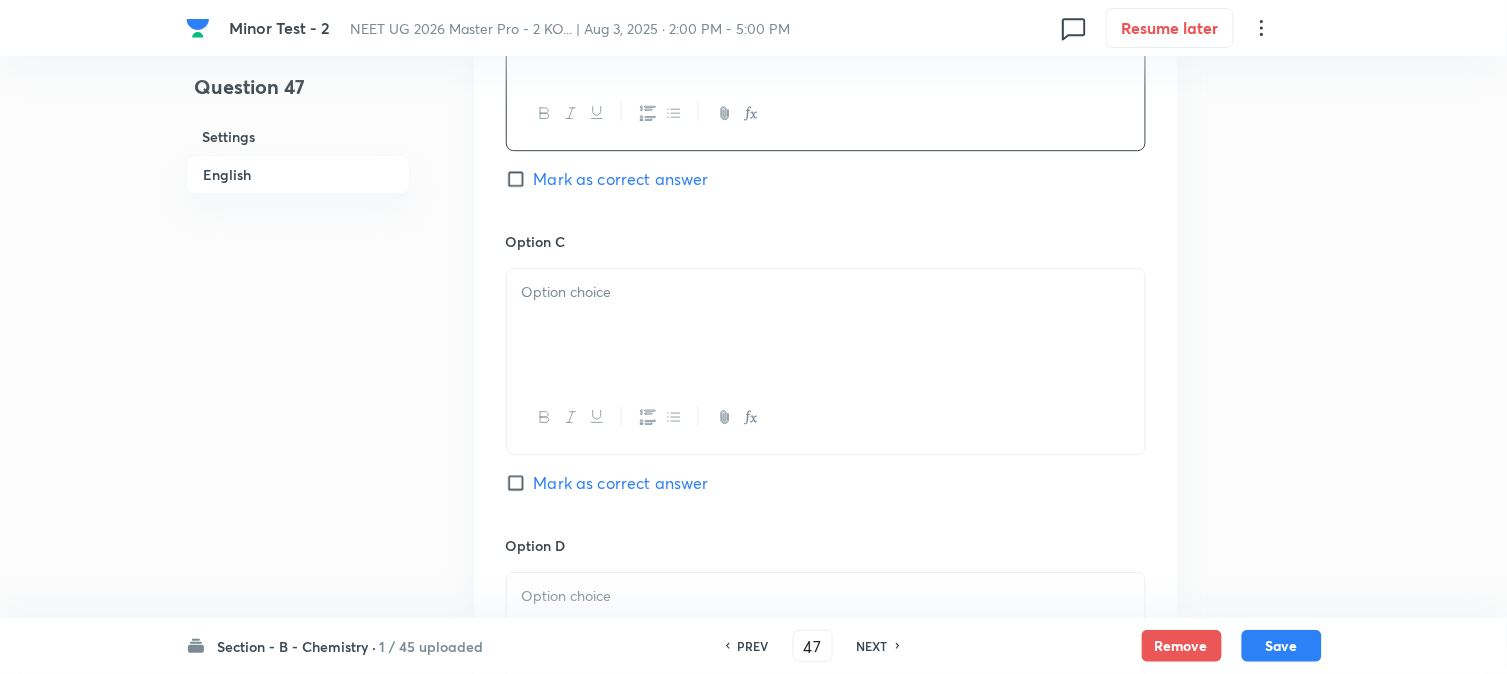 scroll, scrollTop: 1444, scrollLeft: 0, axis: vertical 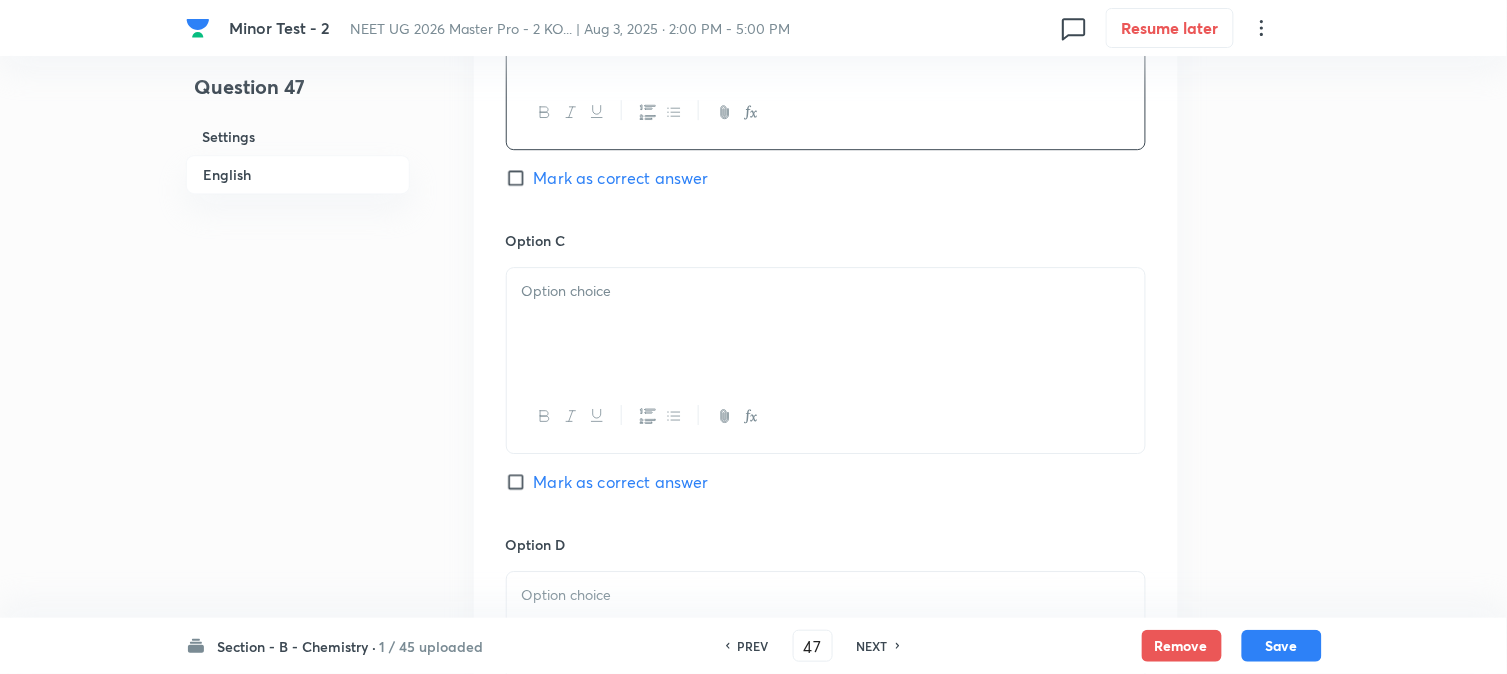 click at bounding box center [826, 324] 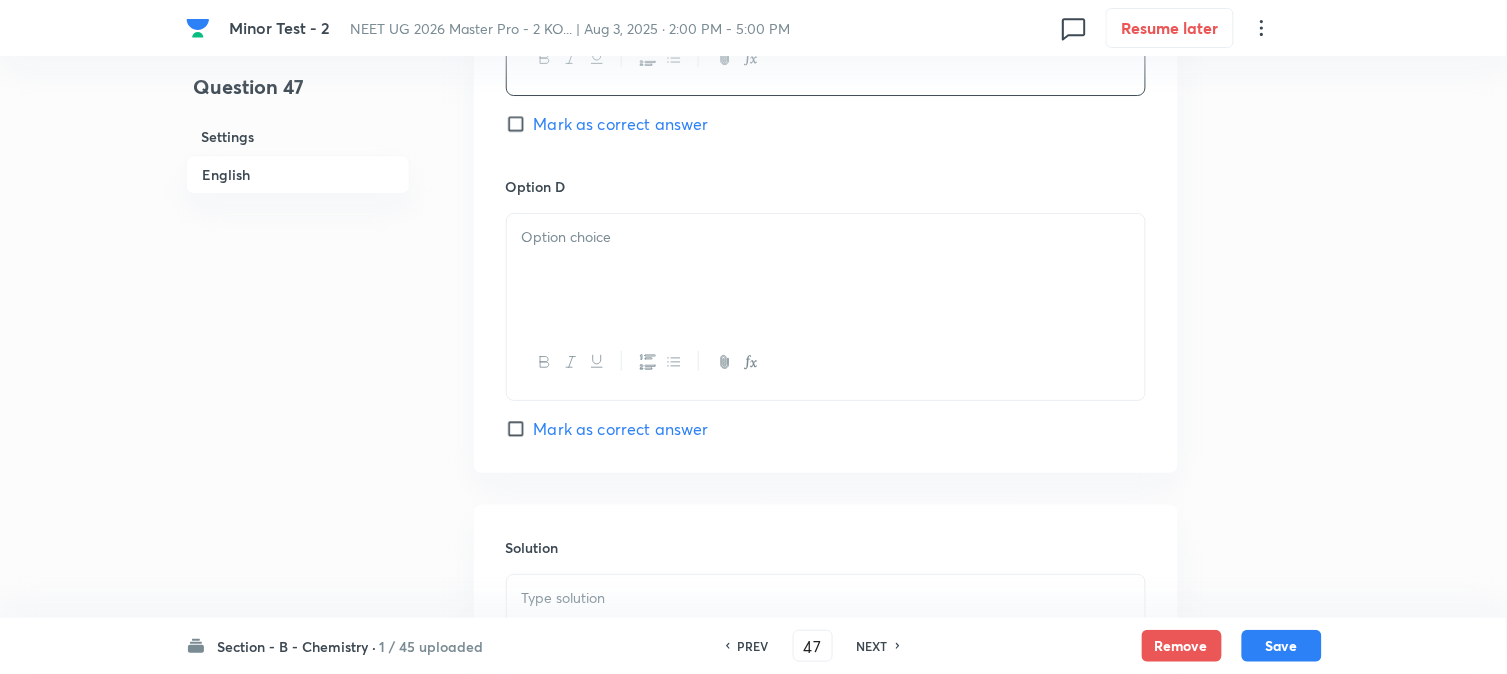 scroll, scrollTop: 1888, scrollLeft: 0, axis: vertical 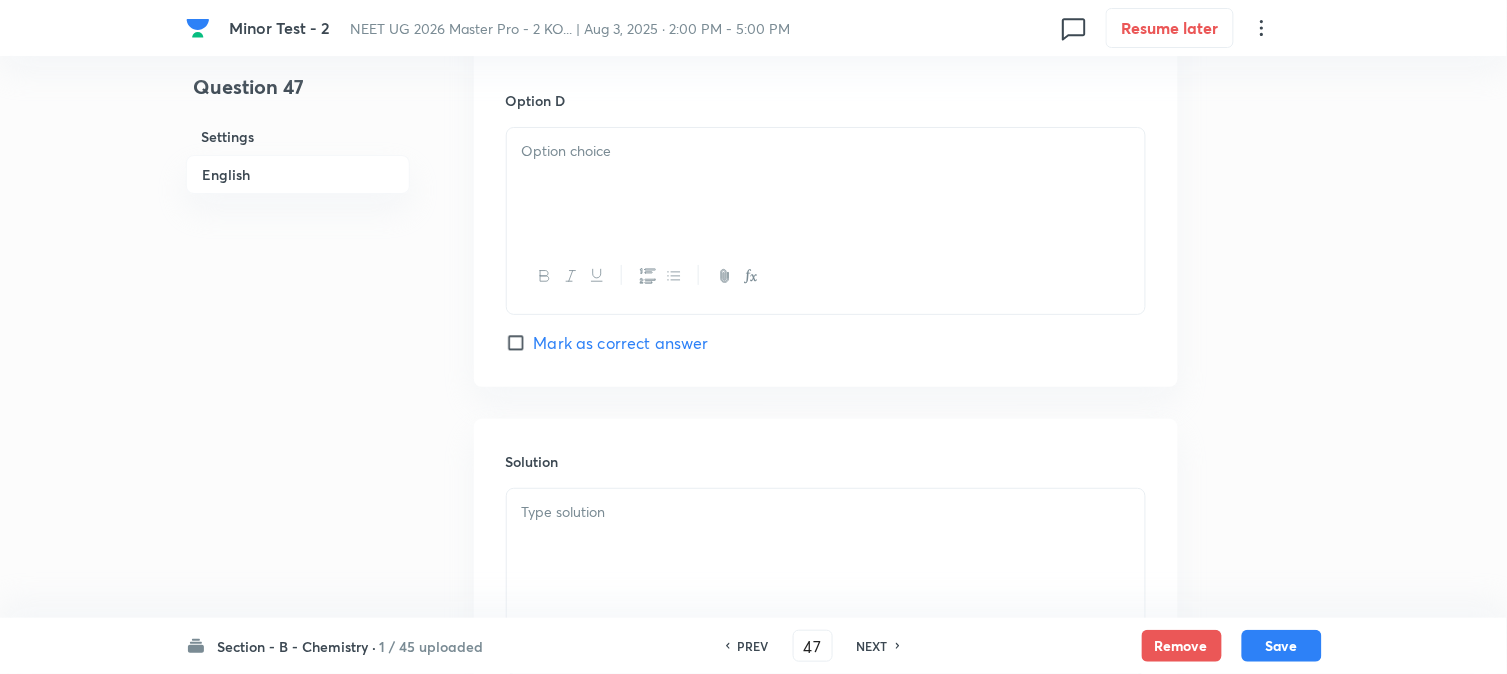 click at bounding box center [826, 184] 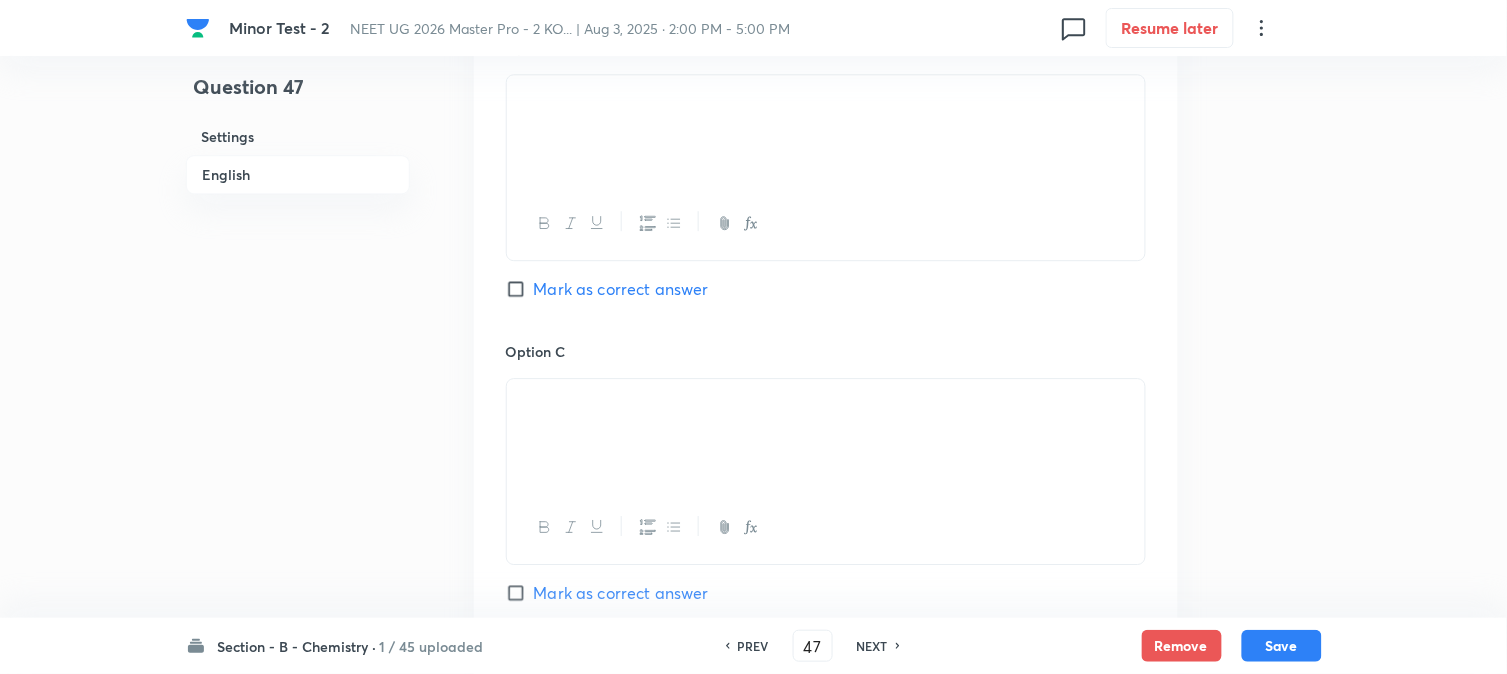 click on "Mark as correct answer" at bounding box center [621, 289] 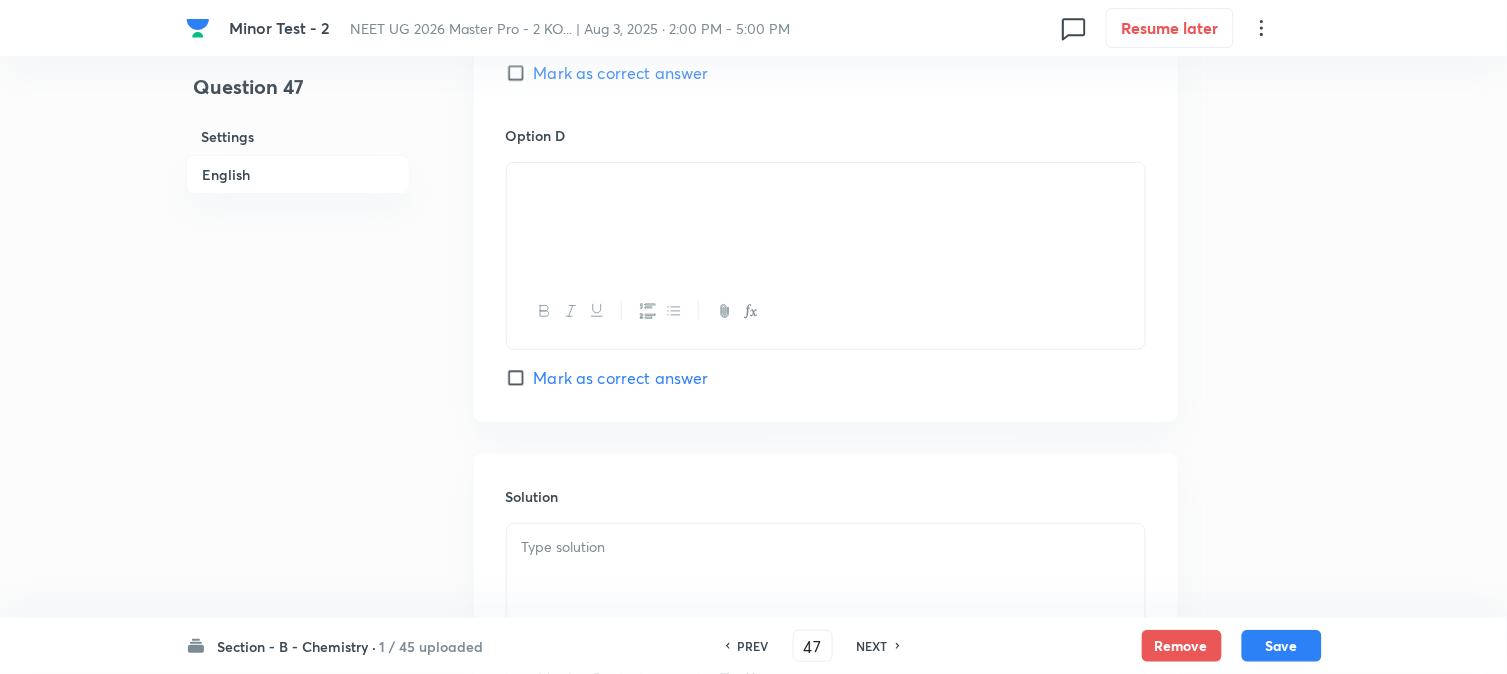 scroll, scrollTop: 2101, scrollLeft: 0, axis: vertical 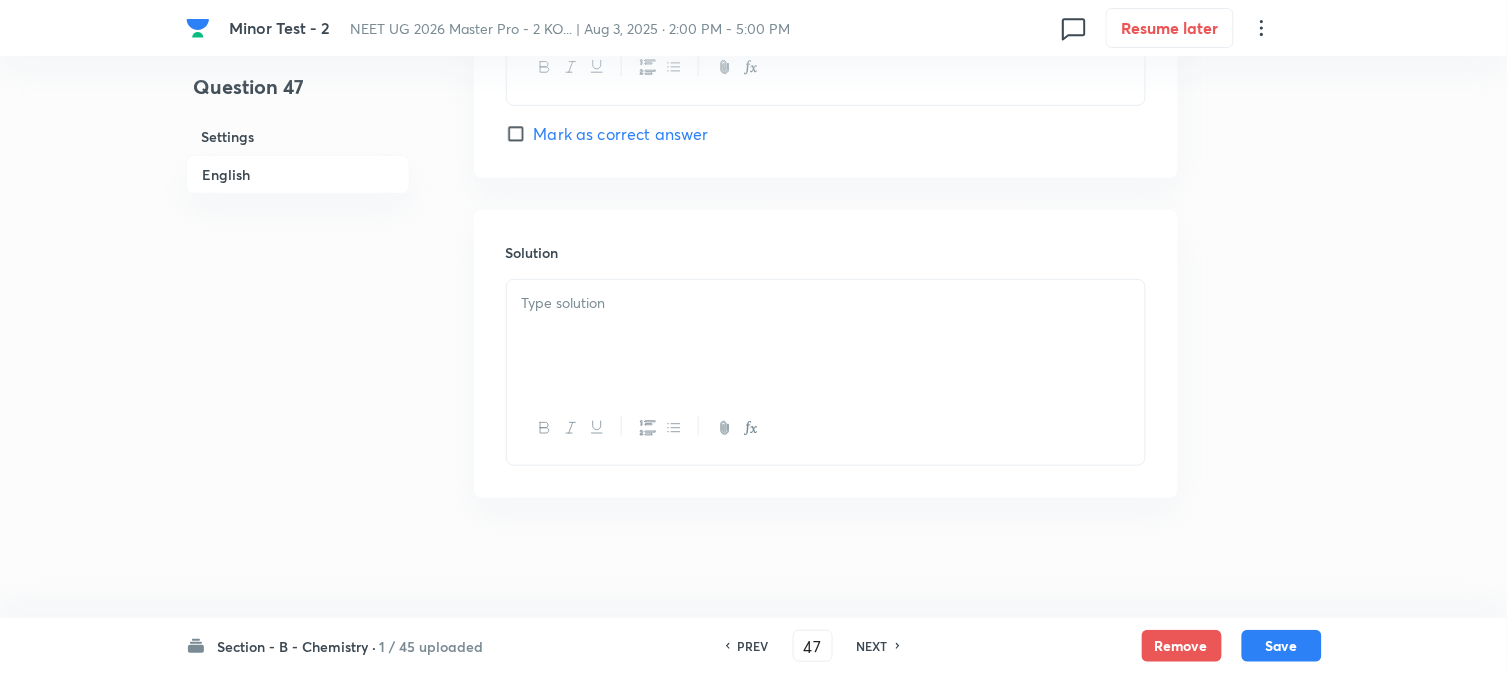 click at bounding box center [826, 336] 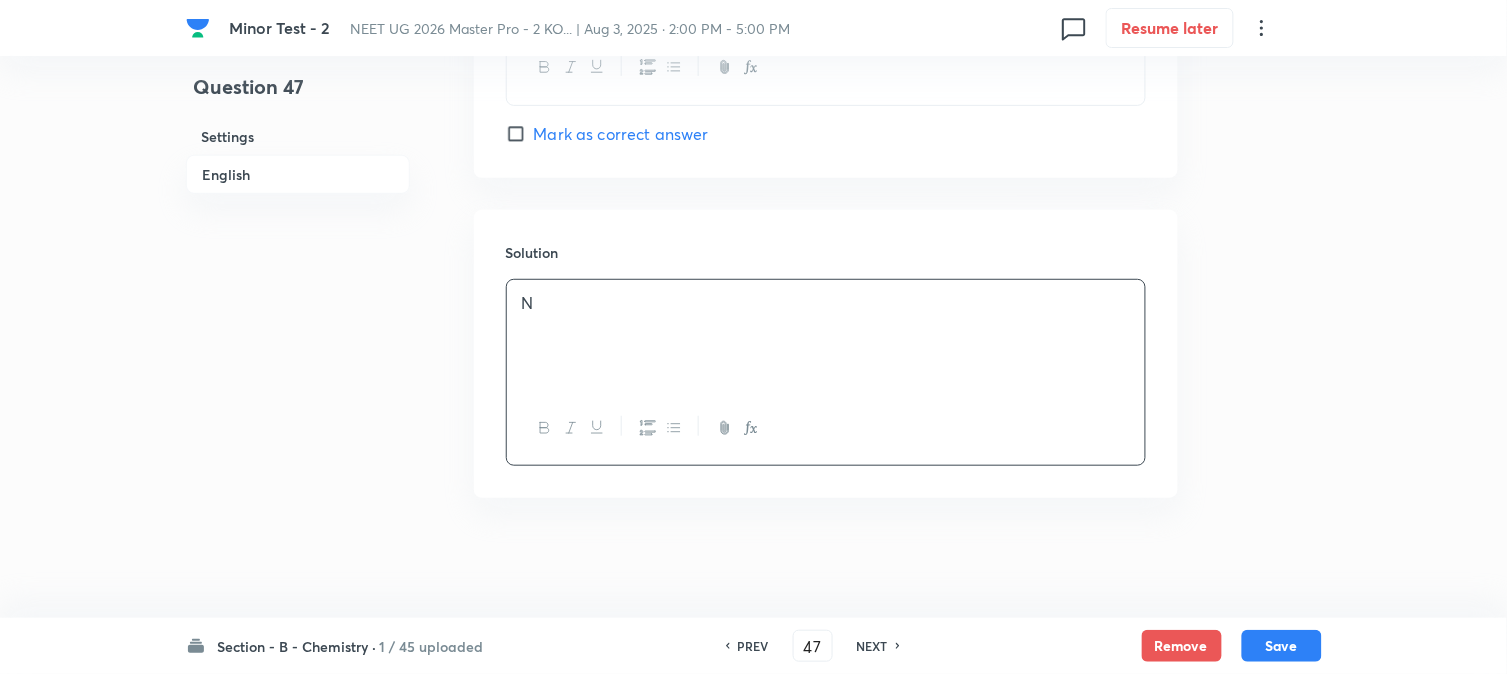 type 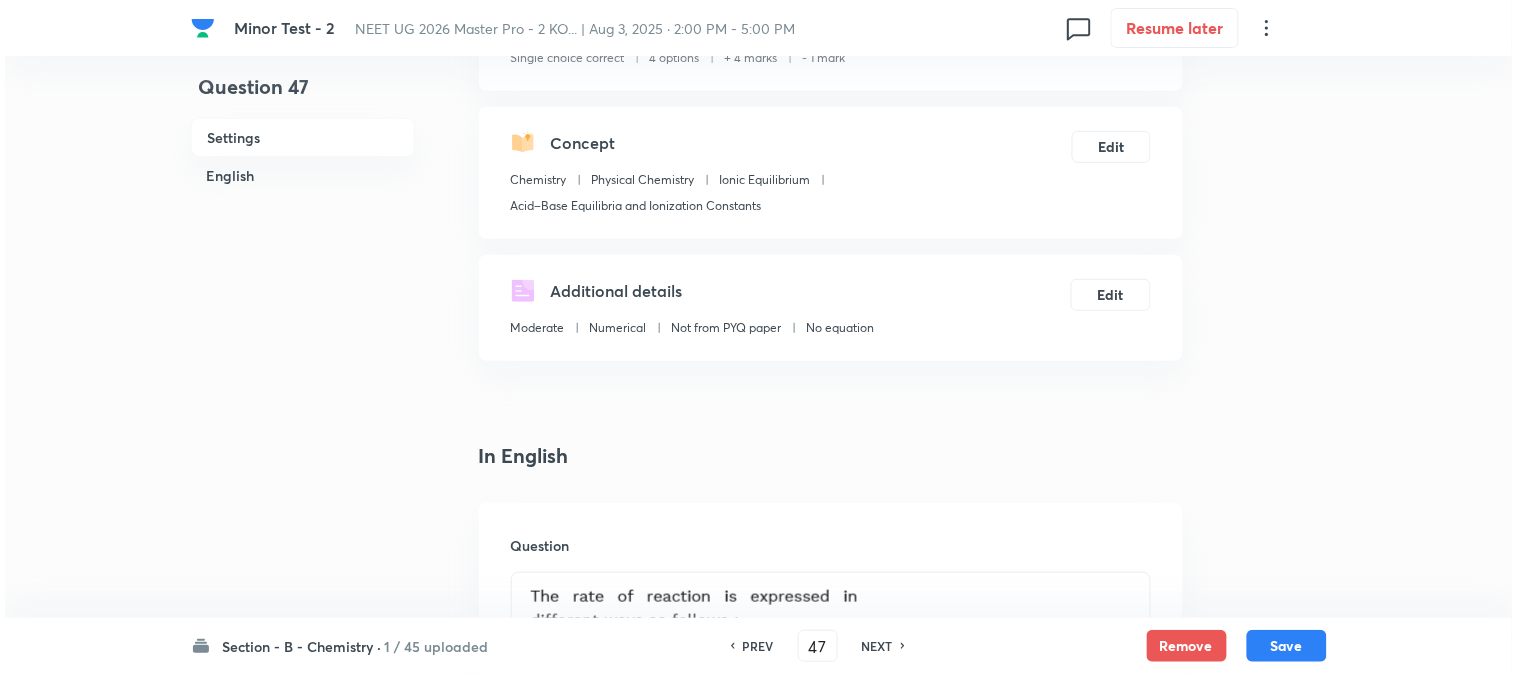 scroll, scrollTop: 0, scrollLeft: 0, axis: both 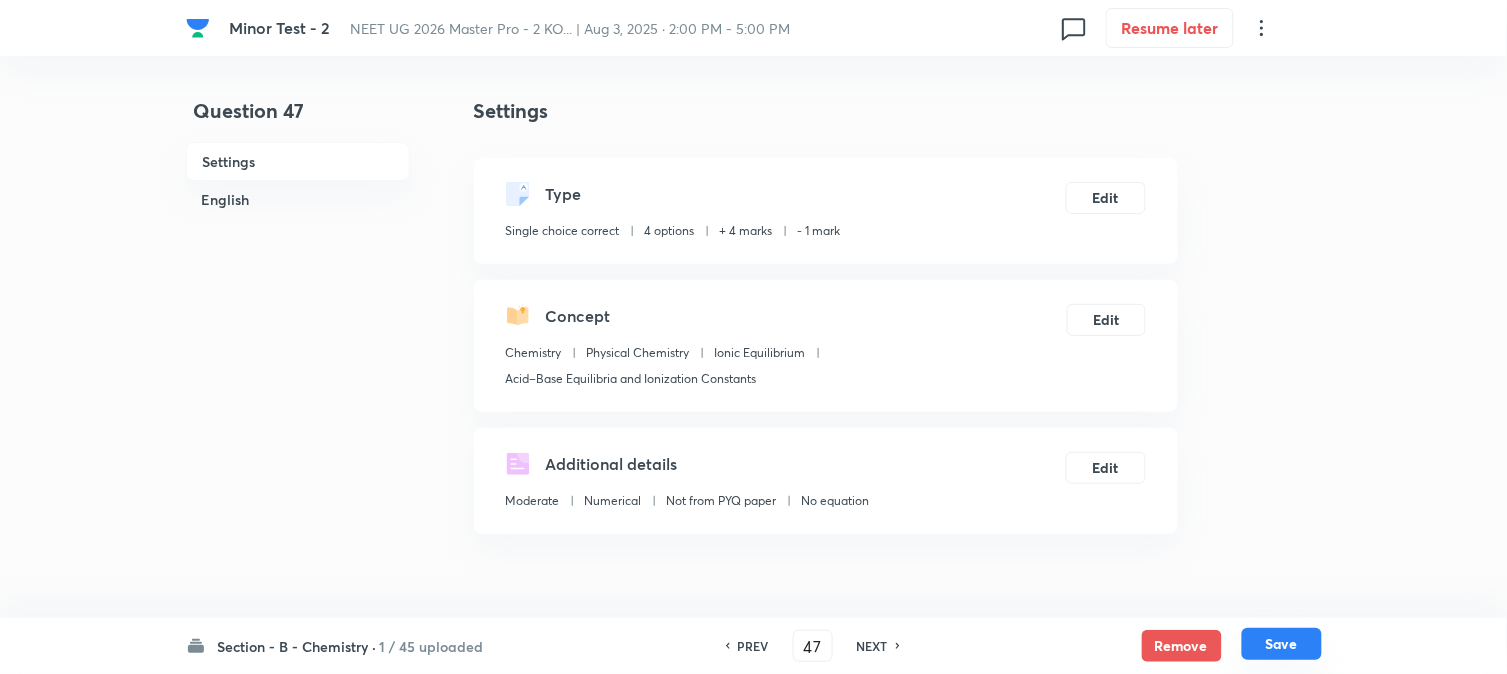 click on "Save" at bounding box center (1282, 644) 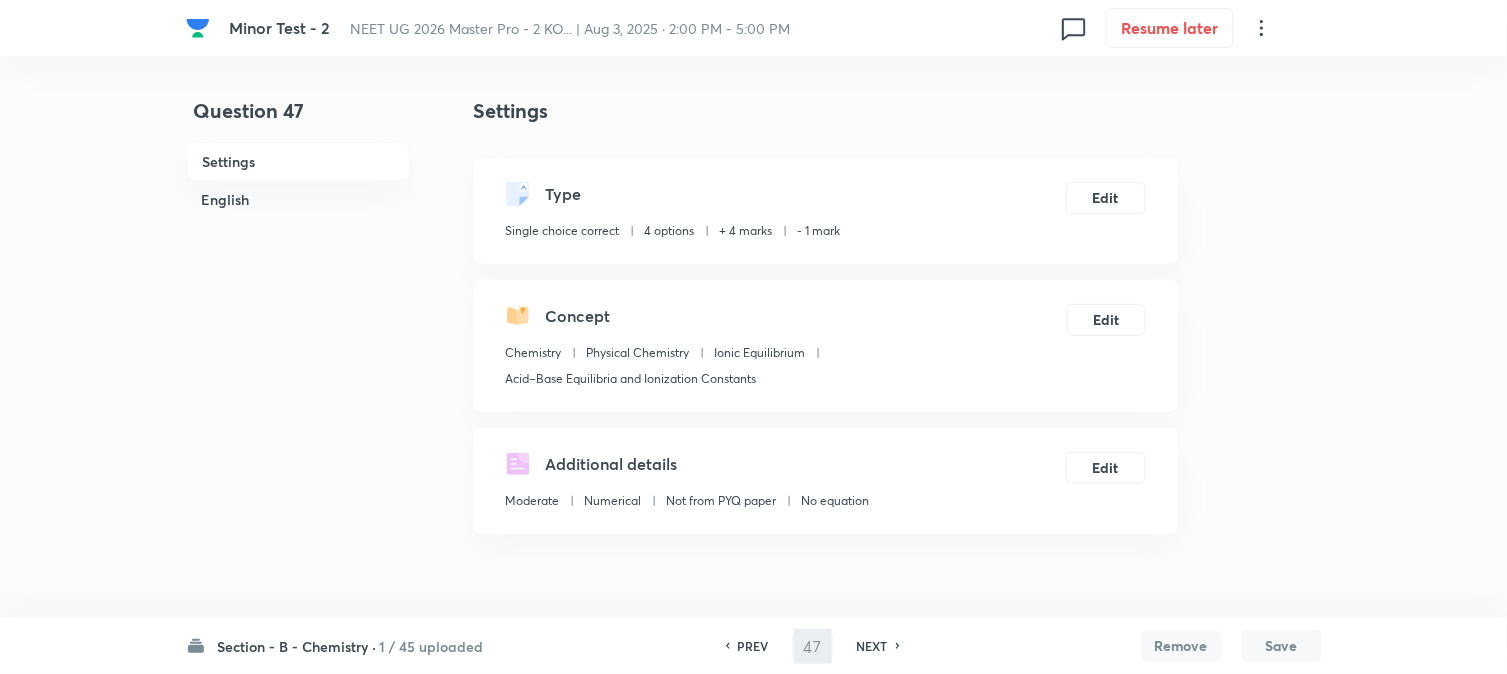 type on "48" 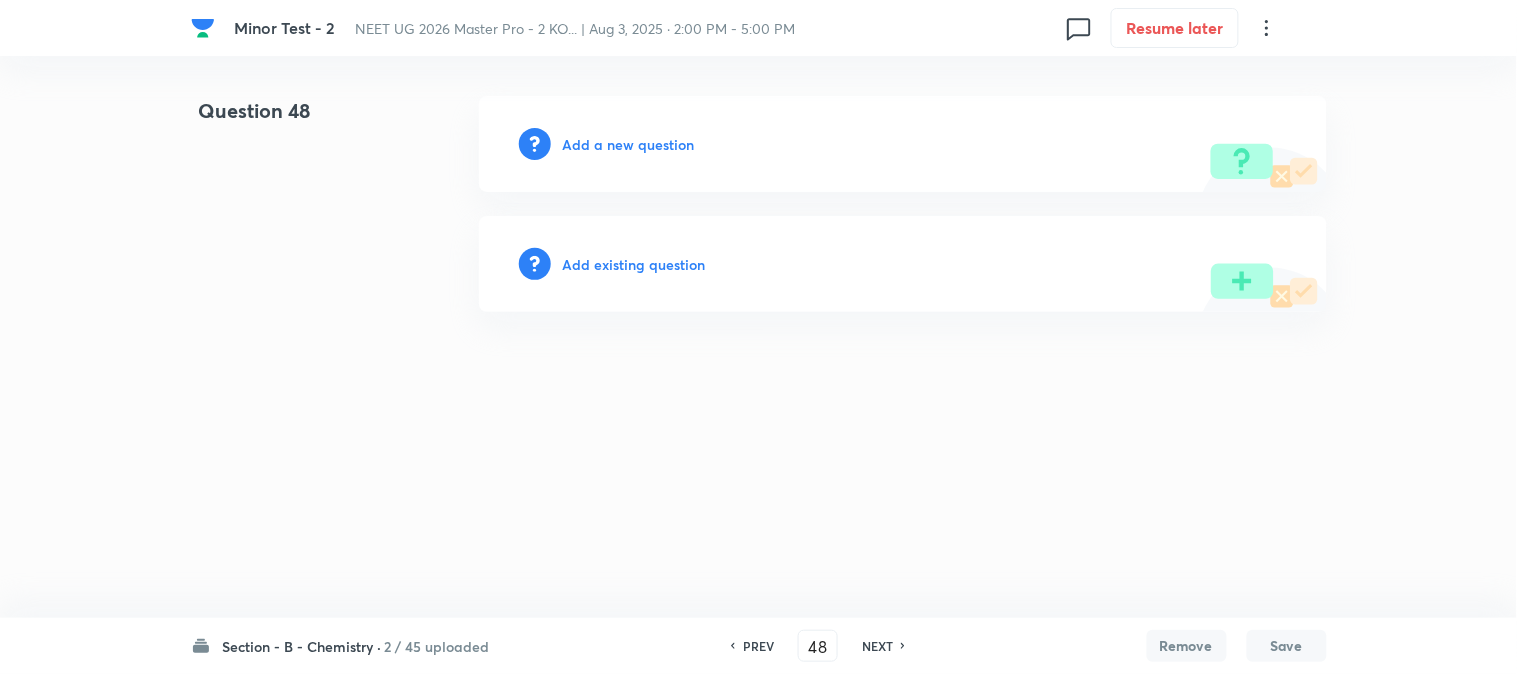 click on "Add a new question" at bounding box center [629, 144] 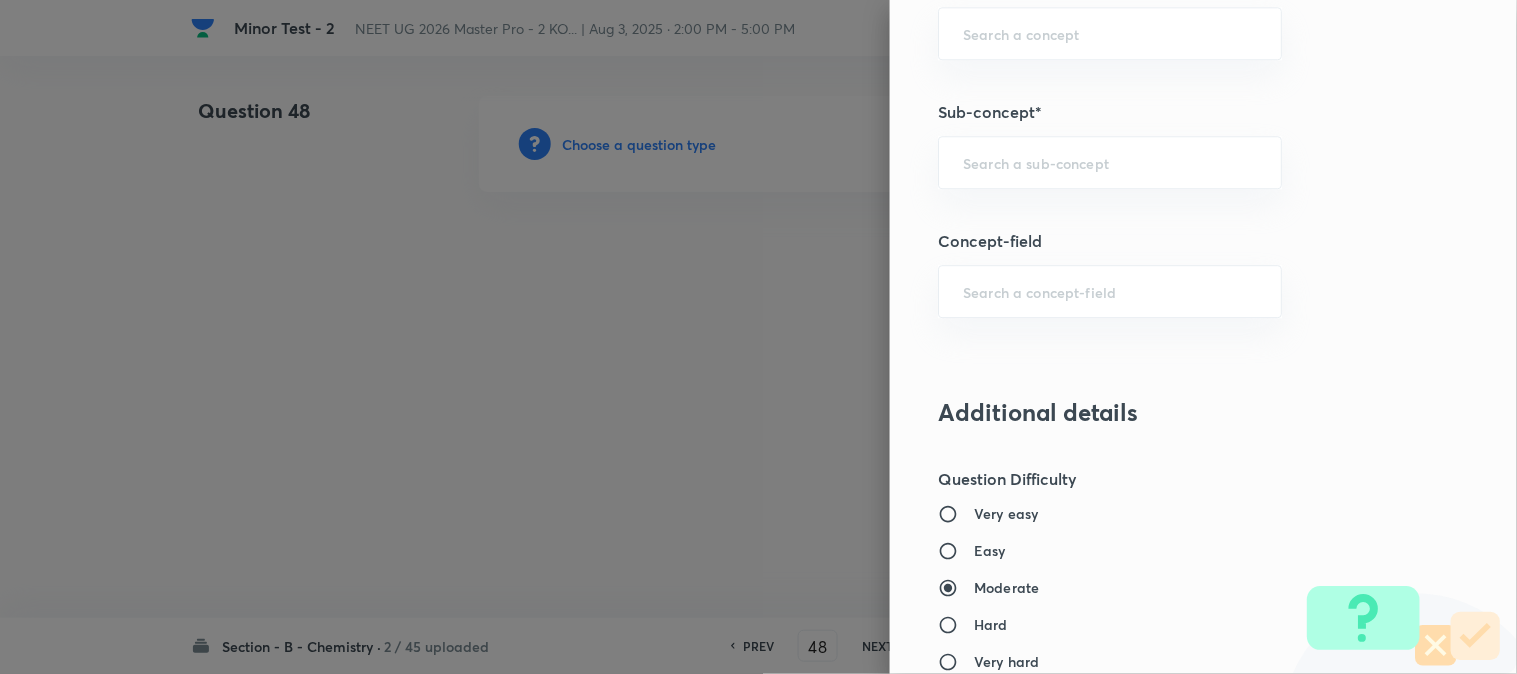 scroll, scrollTop: 1333, scrollLeft: 0, axis: vertical 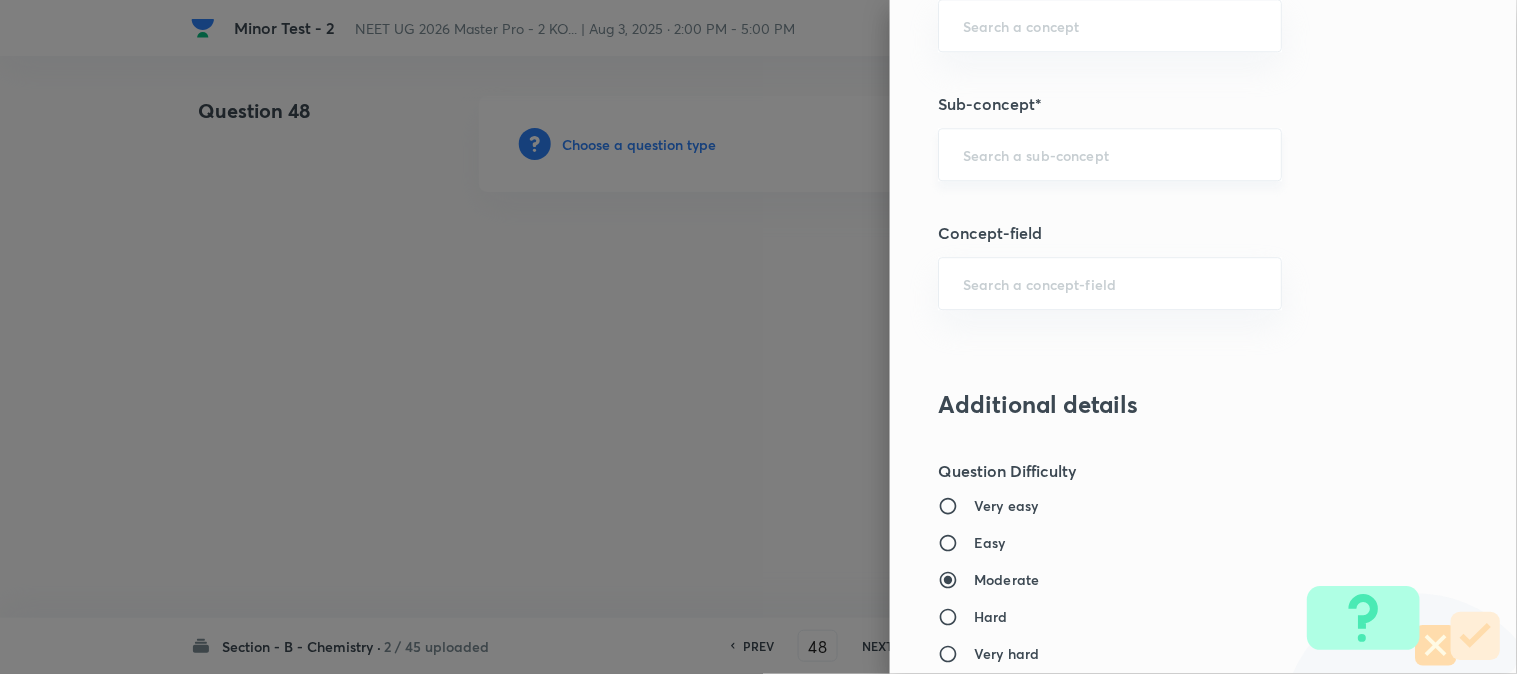 click on "​" at bounding box center [1110, 154] 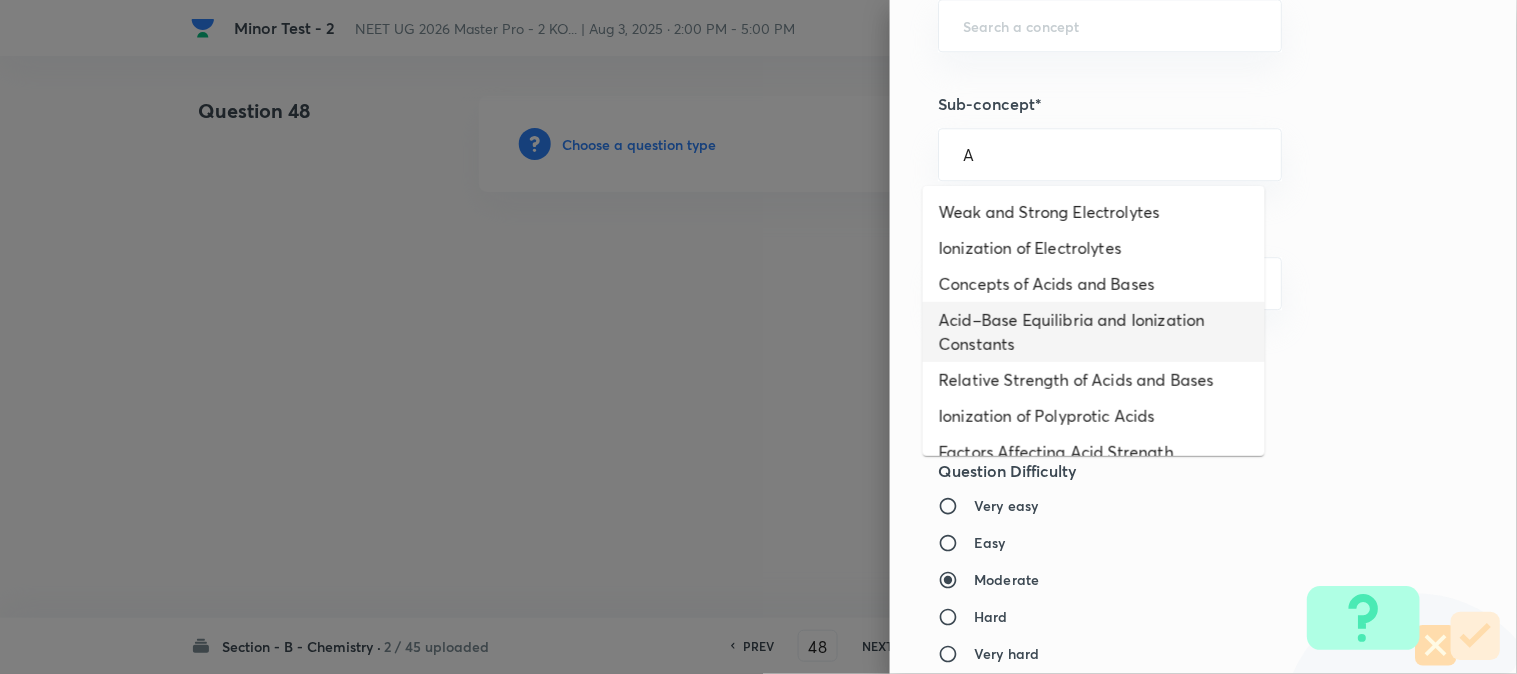 click on "Acid–Base Equilibria and Ionization Constants" at bounding box center [1094, 332] 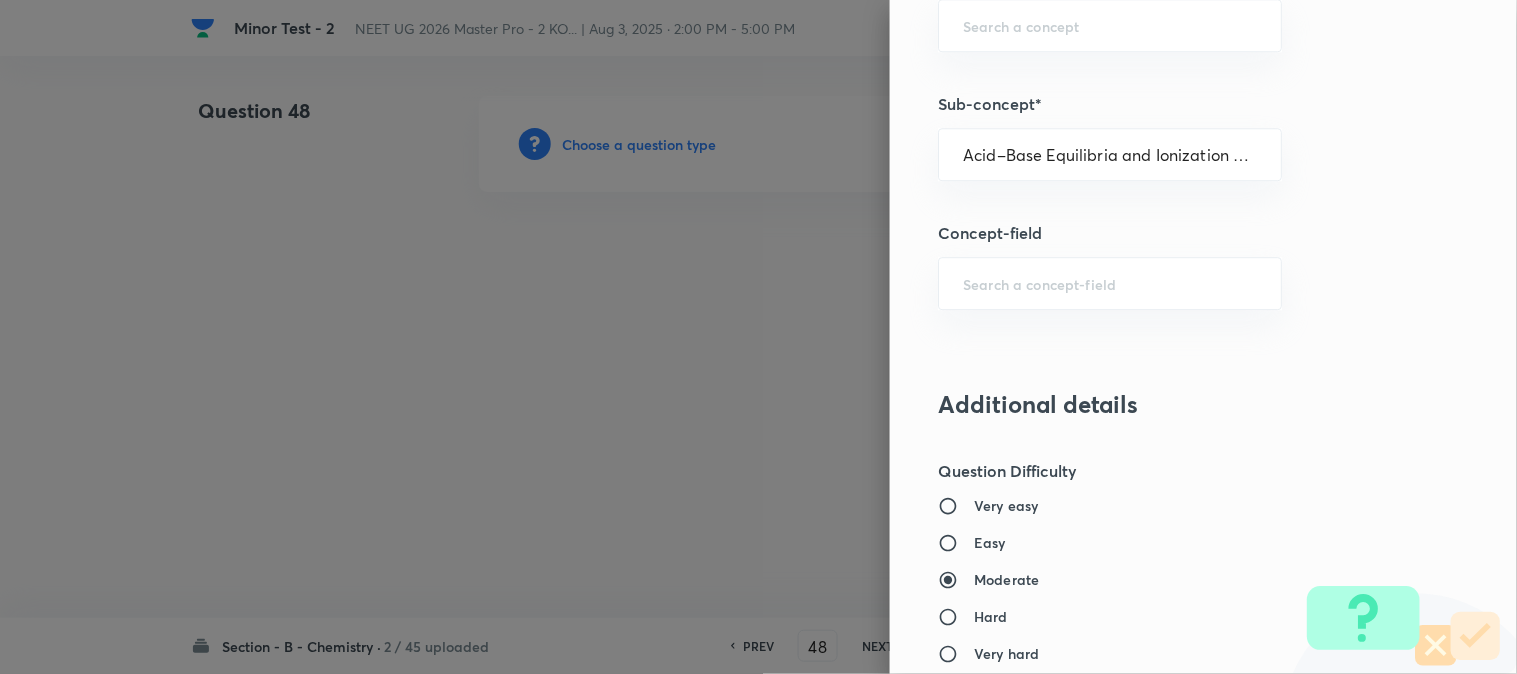 type on "Chemistry" 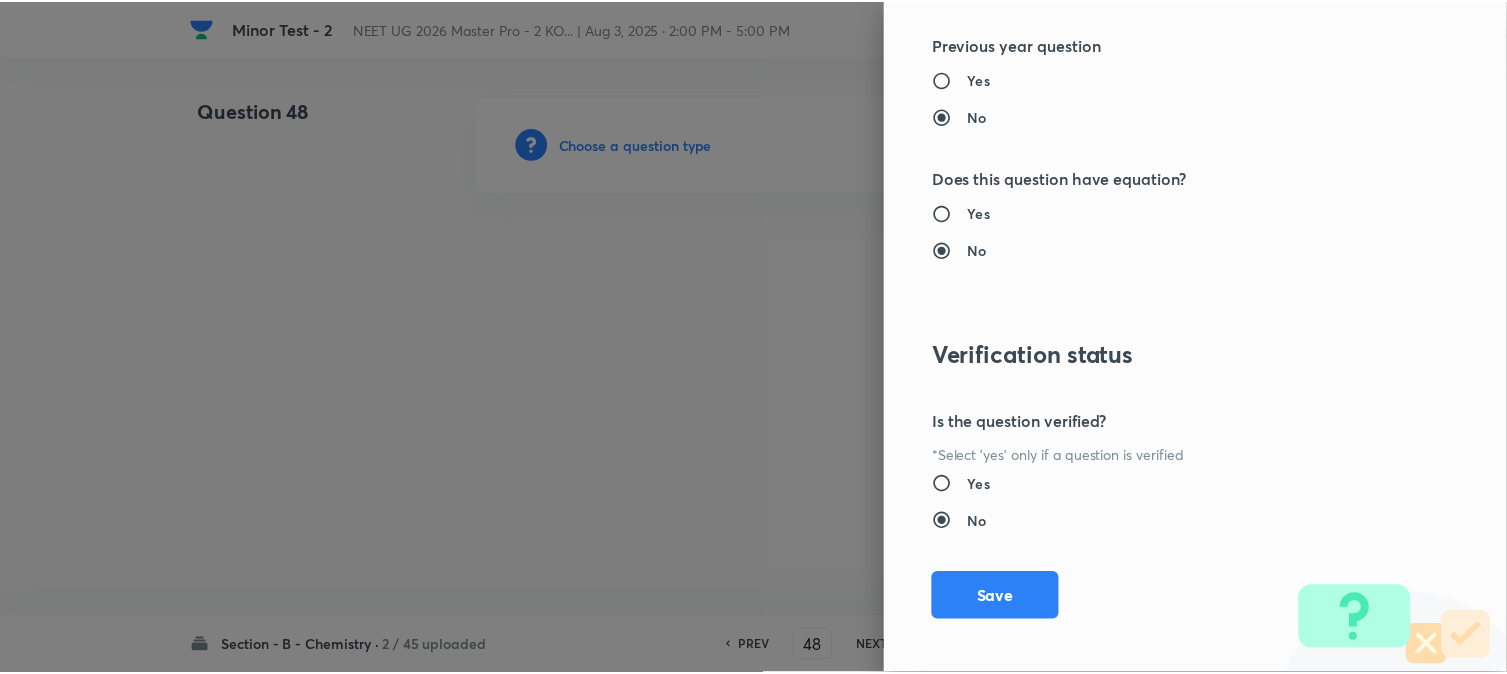 scroll, scrollTop: 2186, scrollLeft: 0, axis: vertical 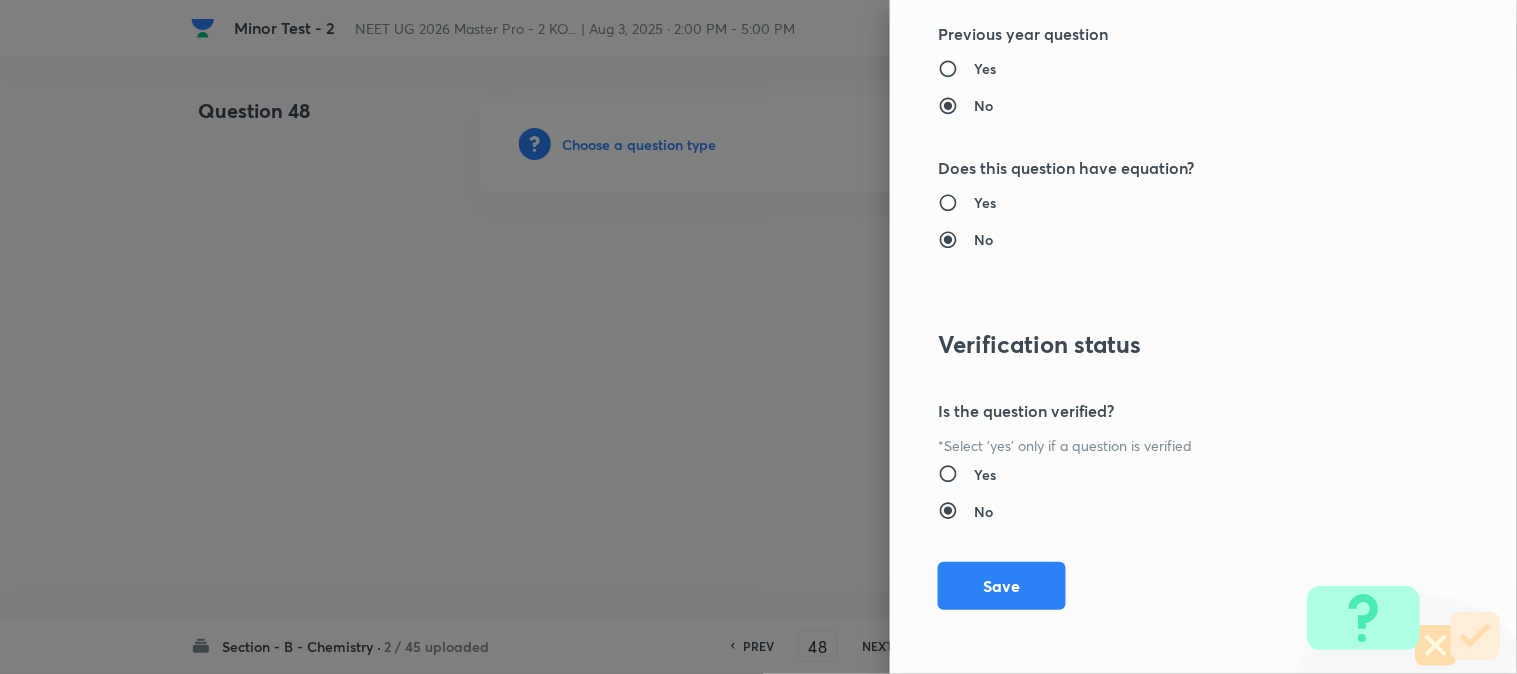click on "Save" at bounding box center [1002, 586] 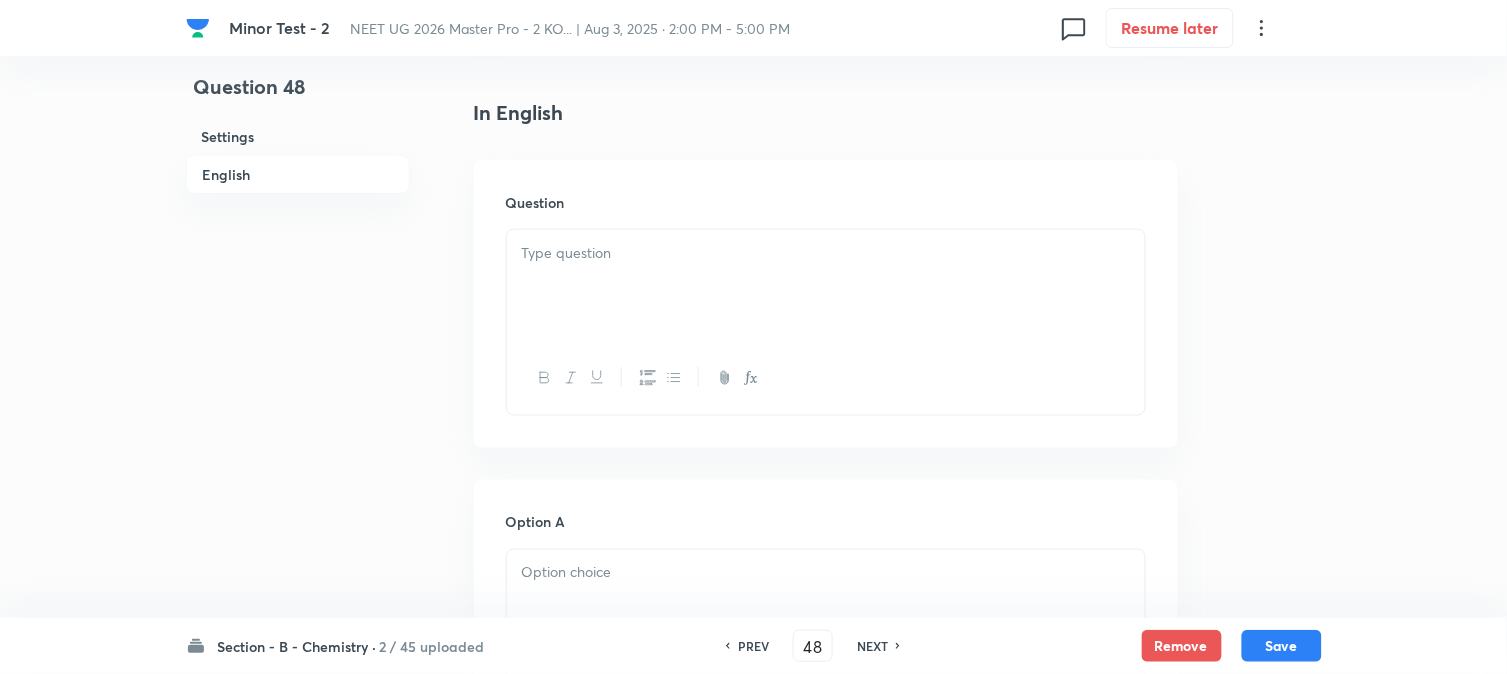 scroll, scrollTop: 555, scrollLeft: 0, axis: vertical 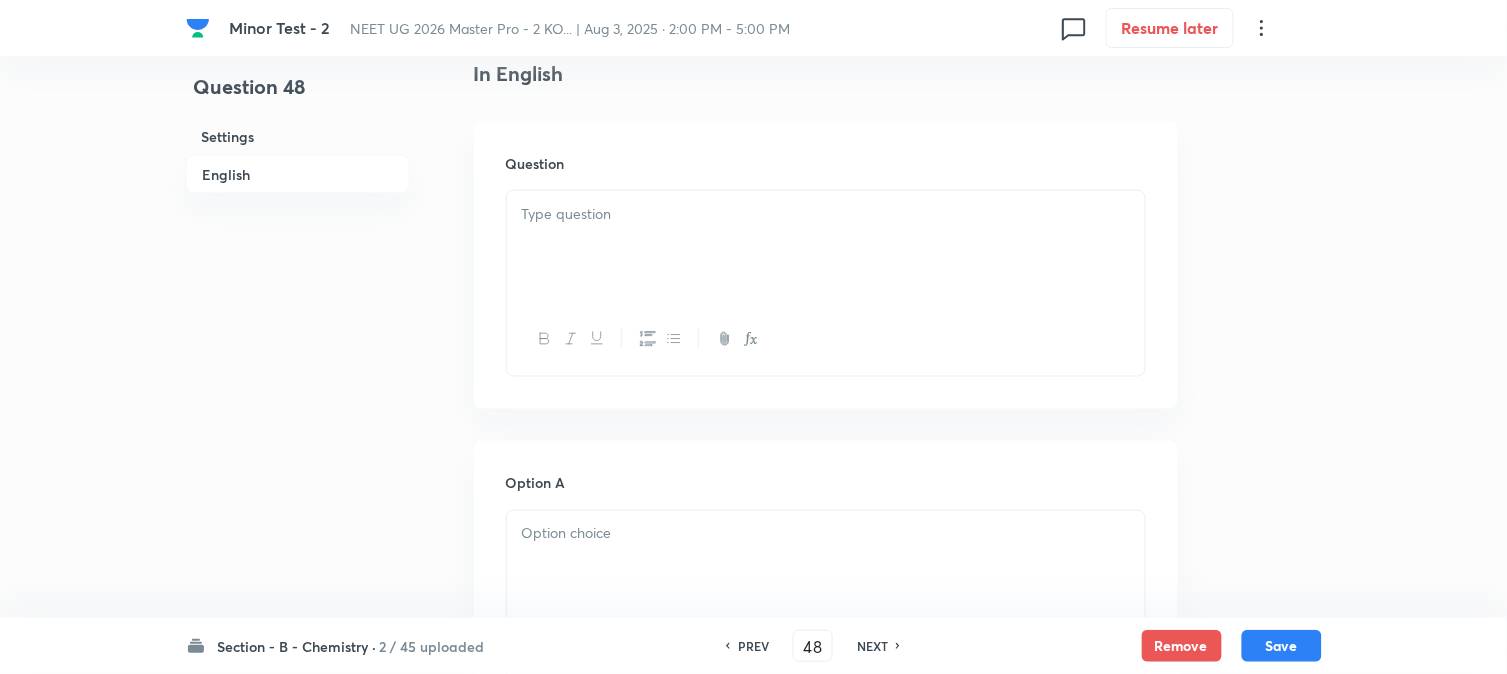 click at bounding box center (826, 247) 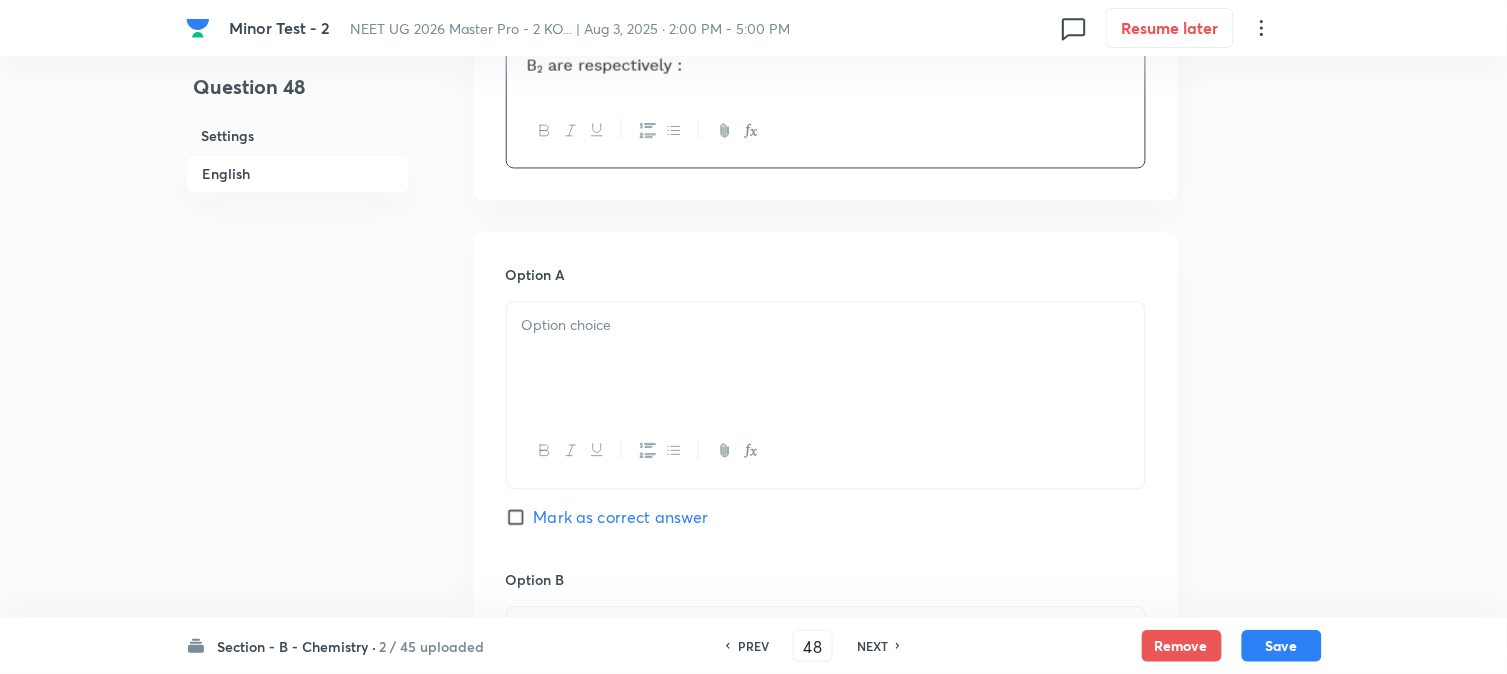 scroll, scrollTop: 888, scrollLeft: 0, axis: vertical 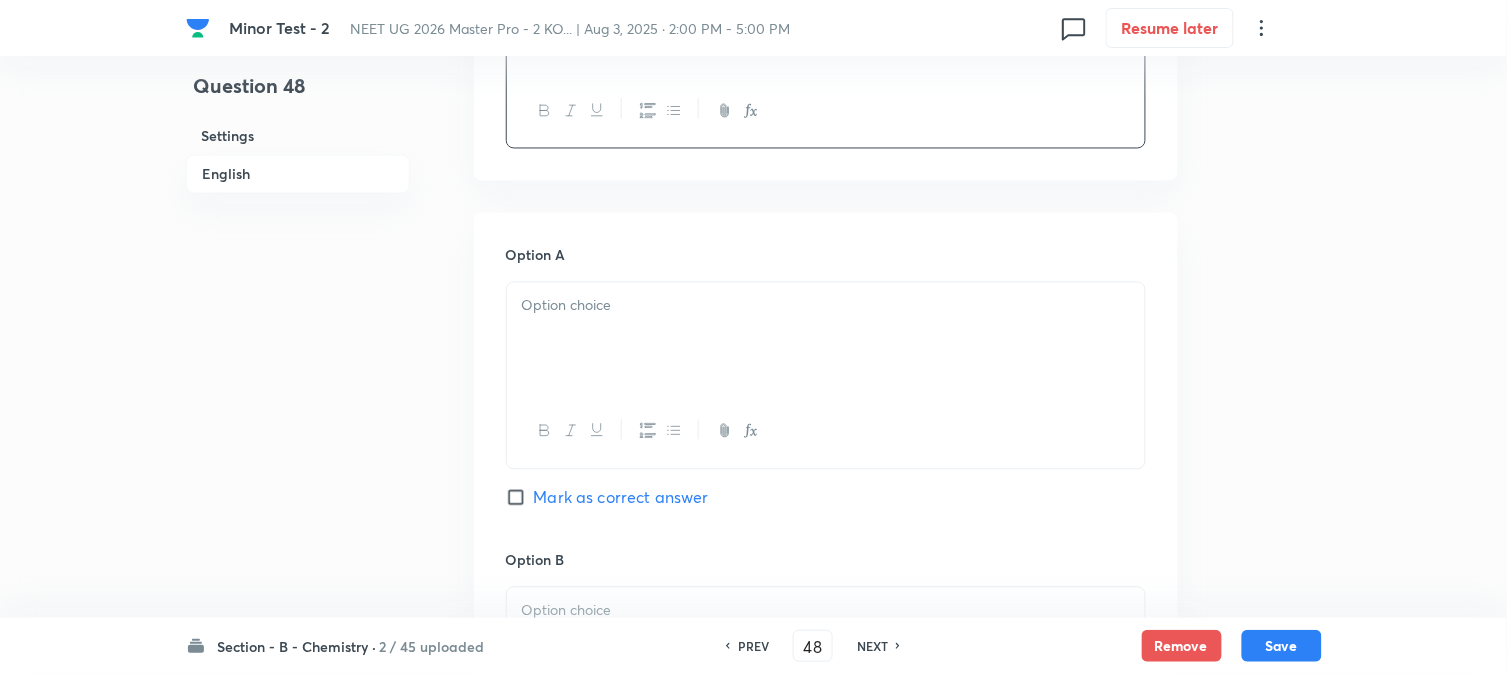 click at bounding box center [826, 339] 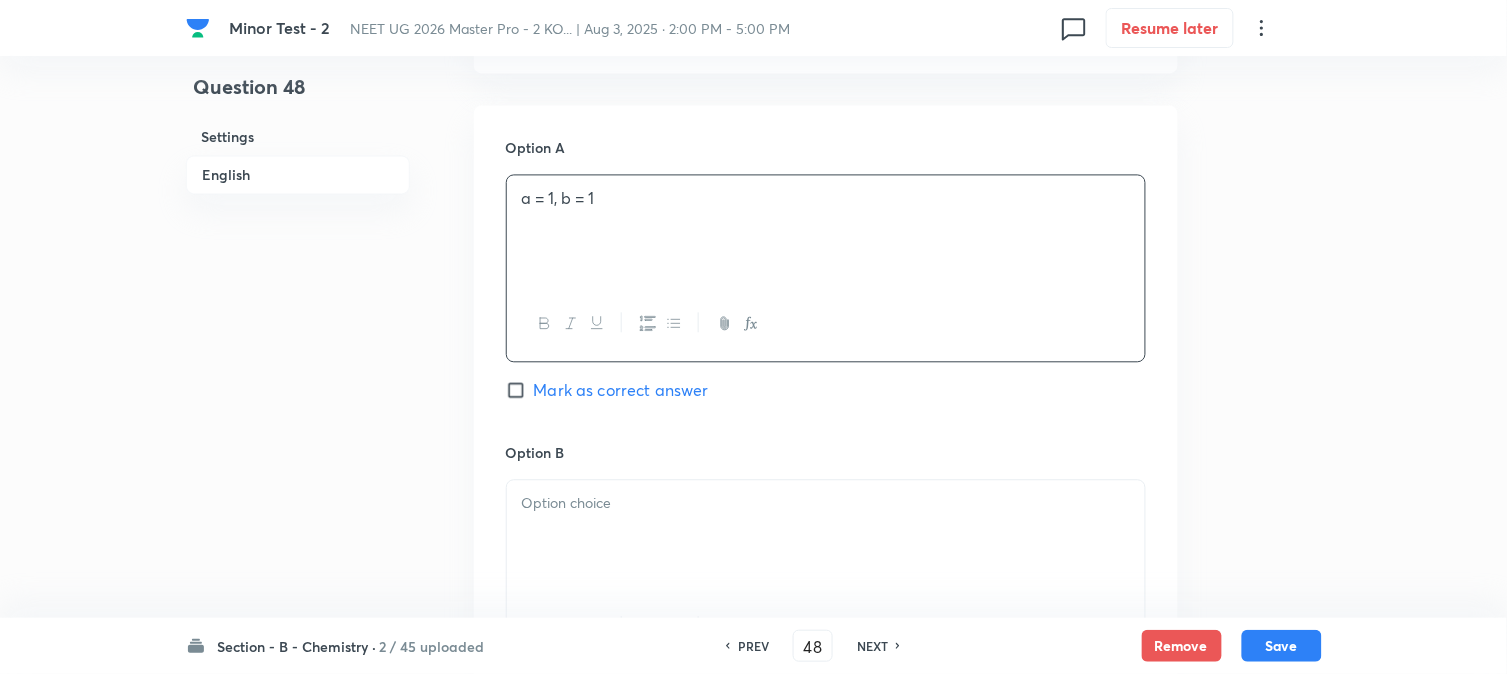scroll, scrollTop: 1222, scrollLeft: 0, axis: vertical 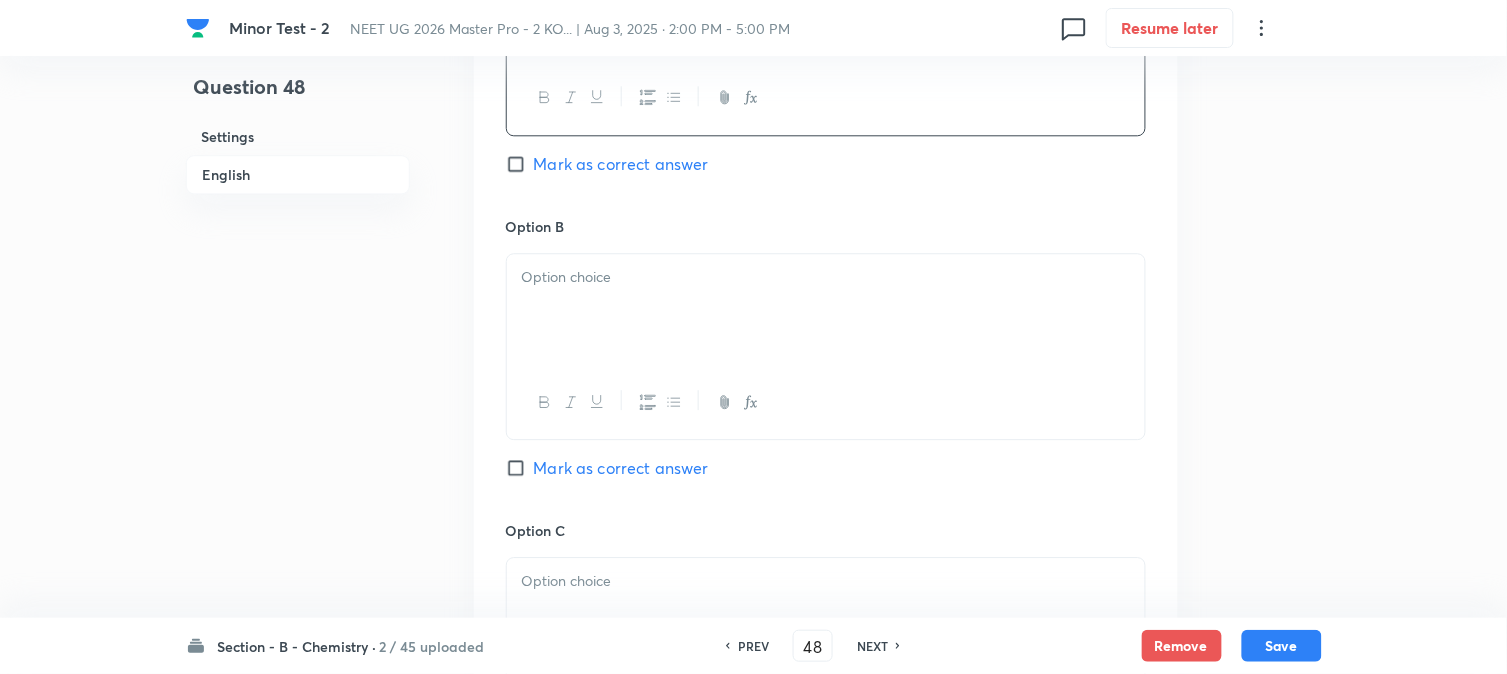 drag, startPoint x: 646, startPoint y: 342, endPoint x: 638, endPoint y: 350, distance: 11.313708 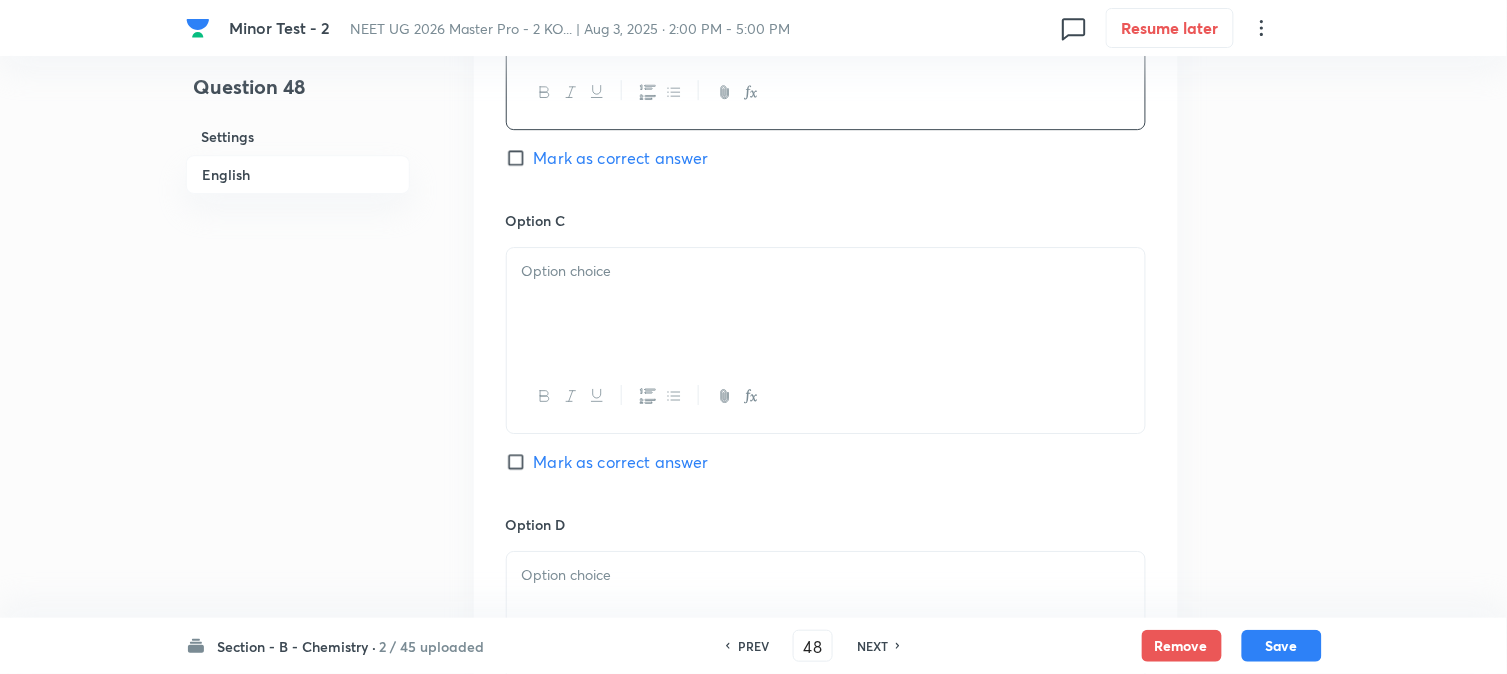 scroll, scrollTop: 1555, scrollLeft: 0, axis: vertical 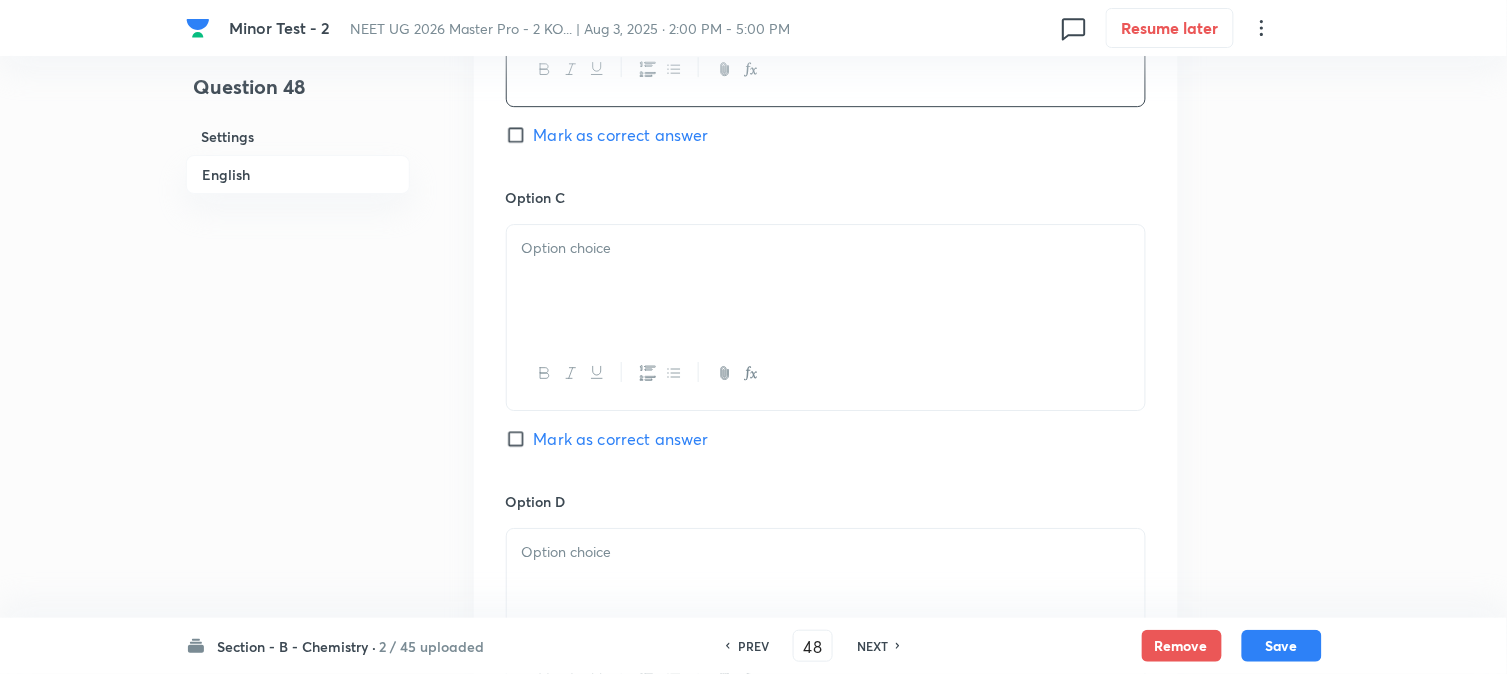click at bounding box center (826, 281) 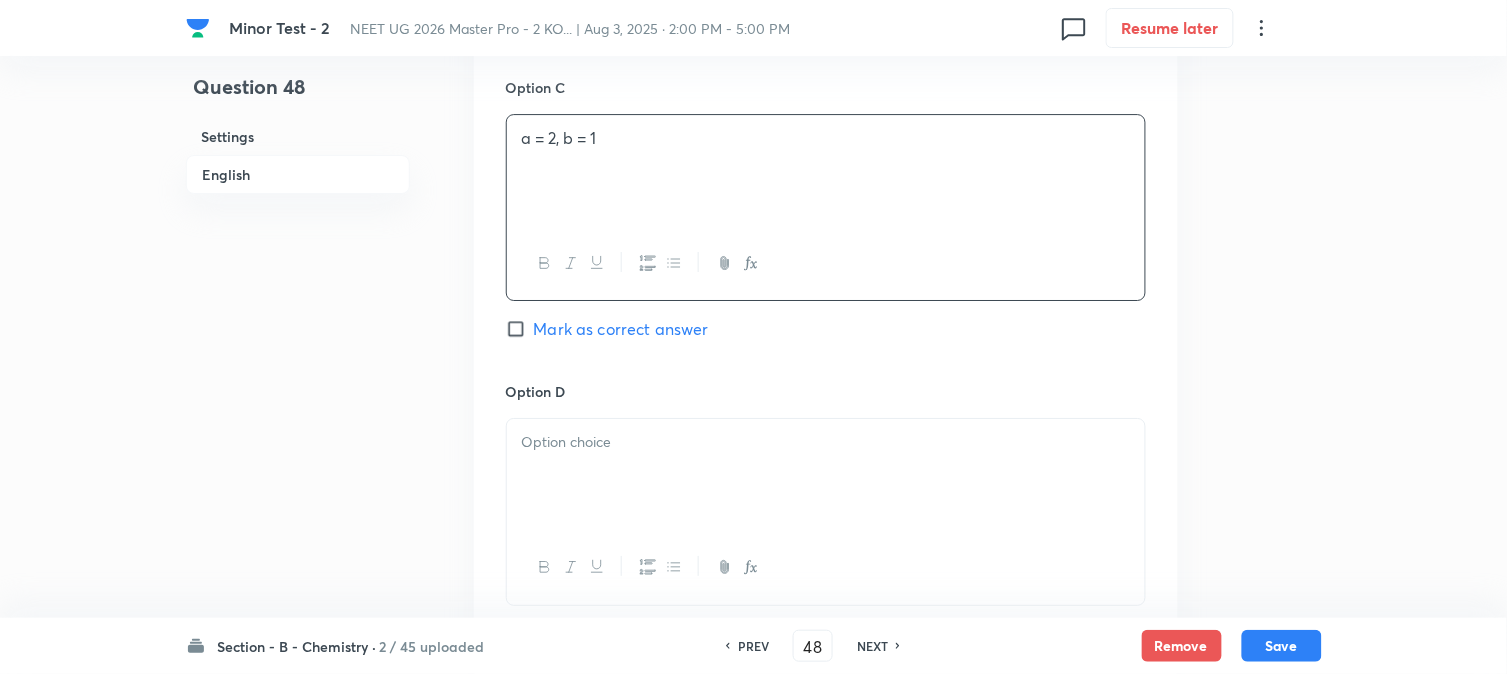 scroll, scrollTop: 1888, scrollLeft: 0, axis: vertical 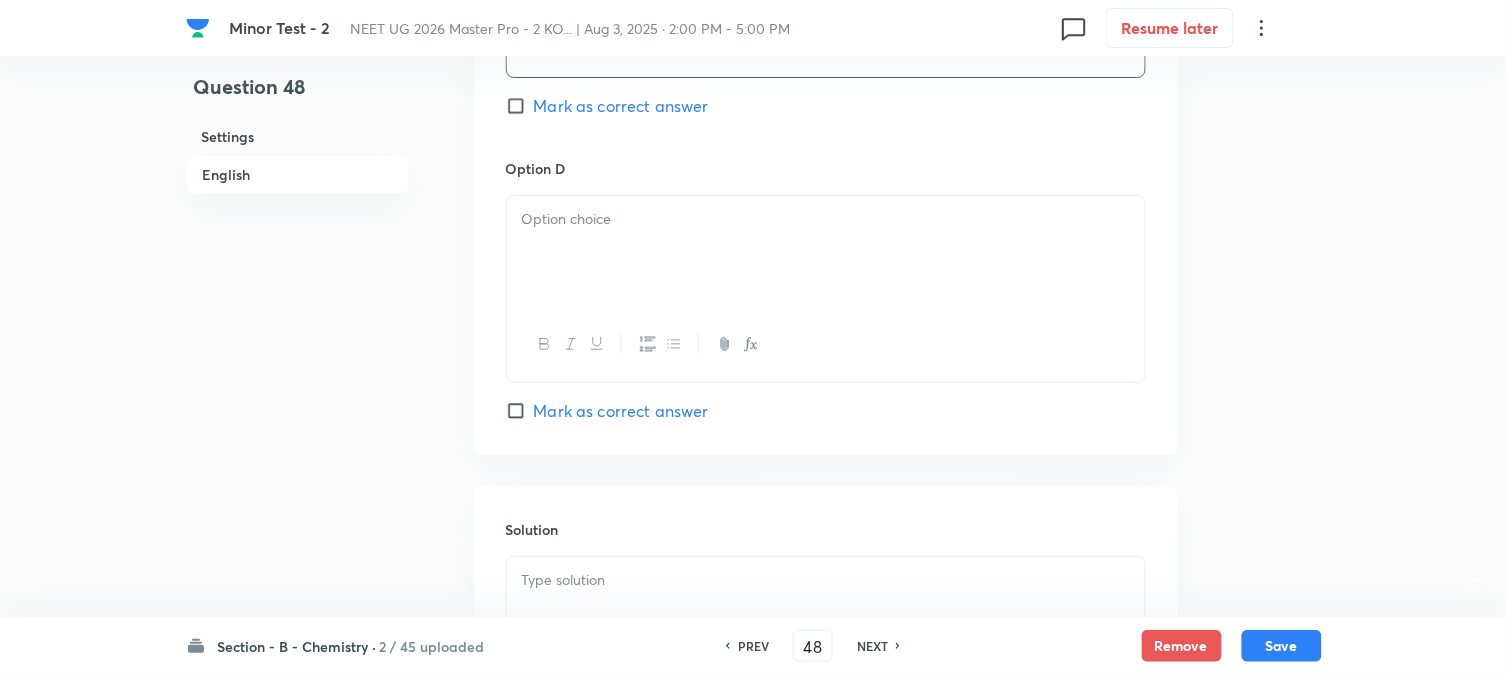 click at bounding box center [826, 252] 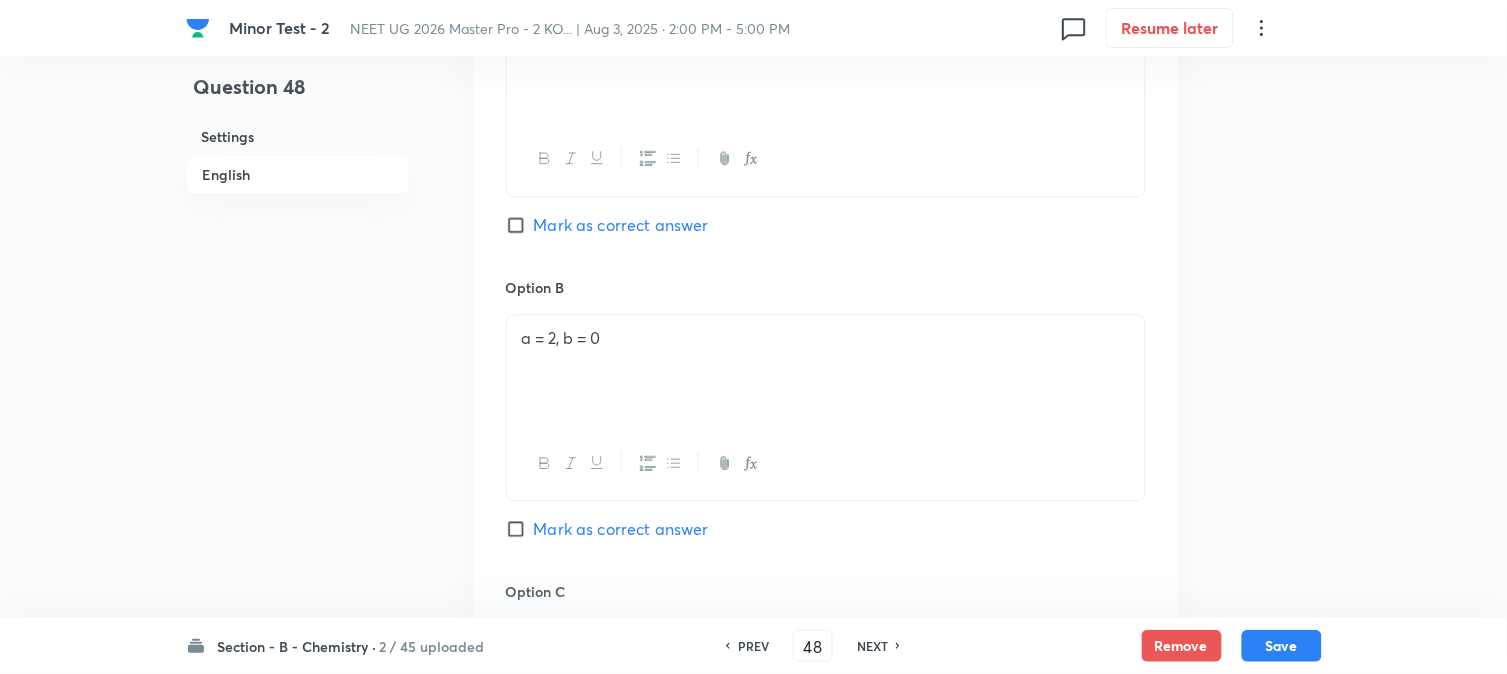 scroll, scrollTop: 888, scrollLeft: 0, axis: vertical 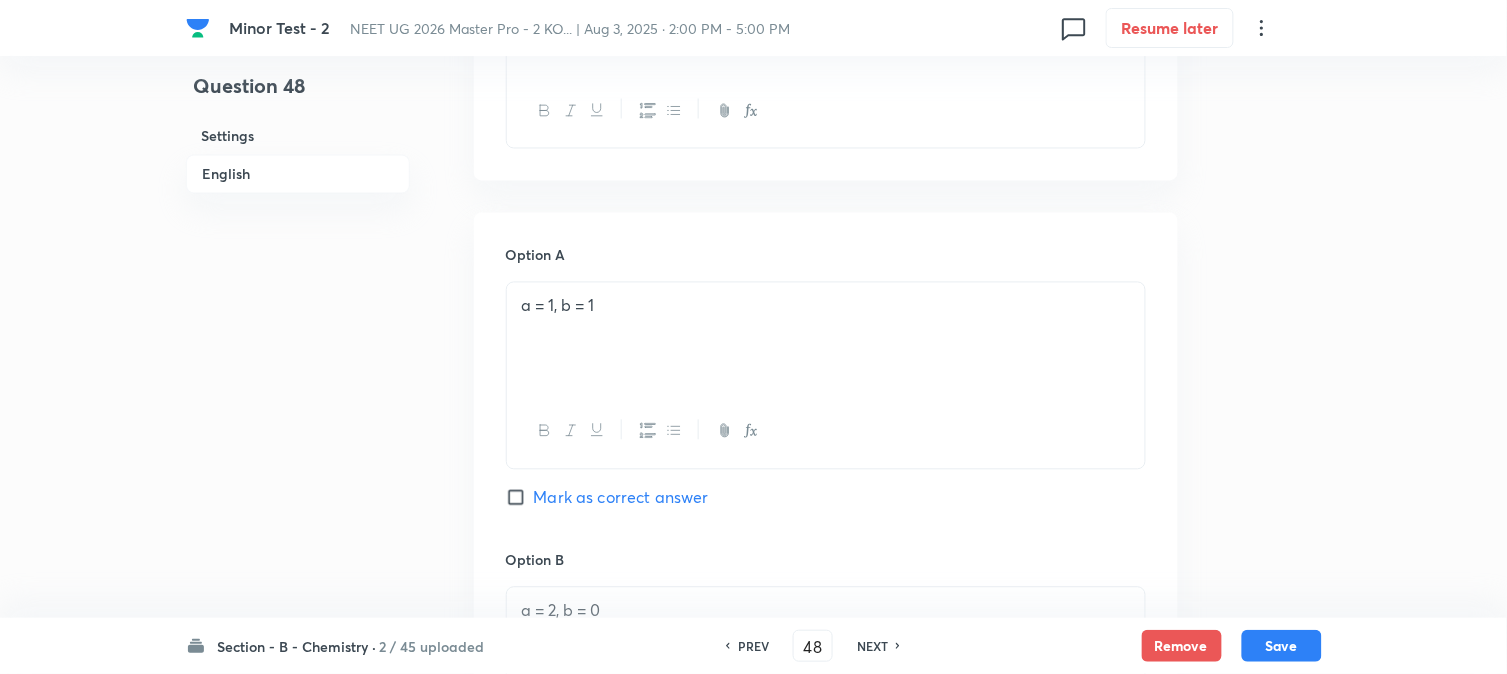 click on "Mark as correct answer" at bounding box center [621, 498] 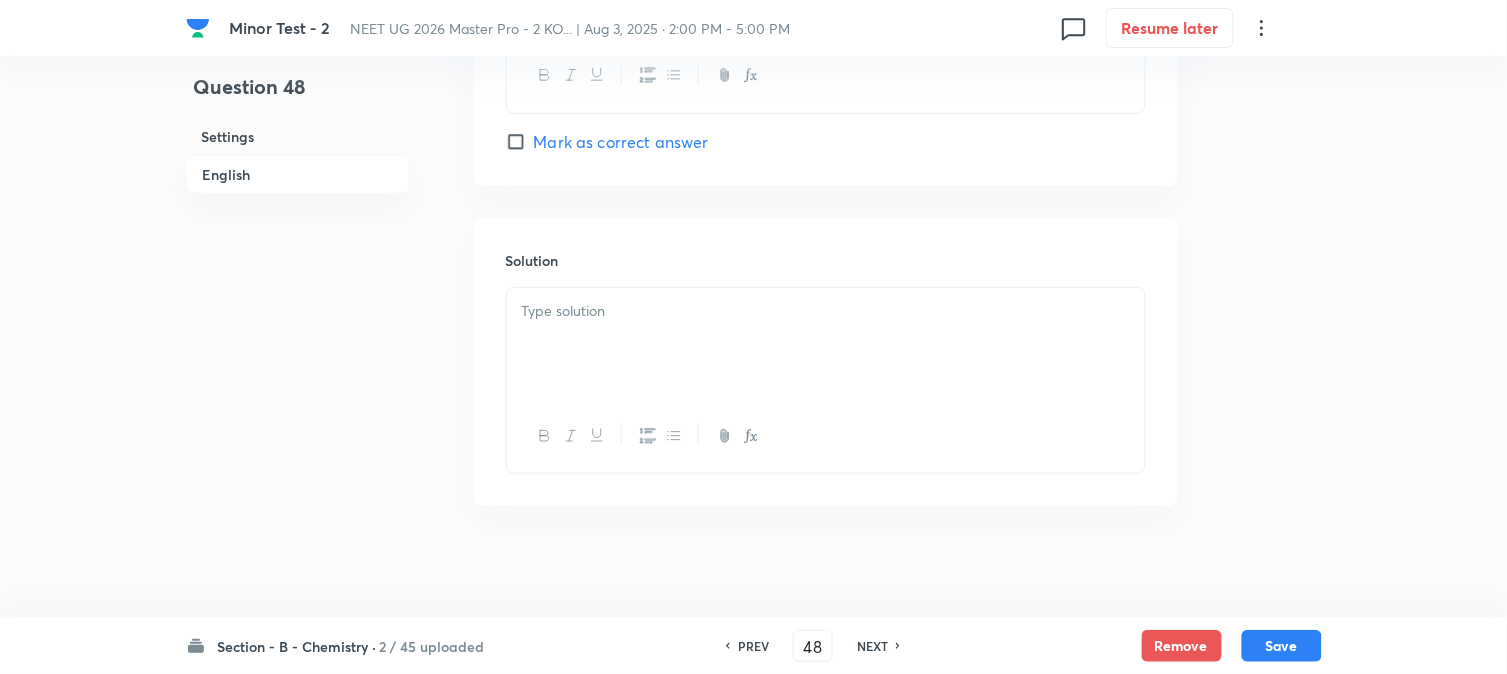 scroll, scrollTop: 2168, scrollLeft: 0, axis: vertical 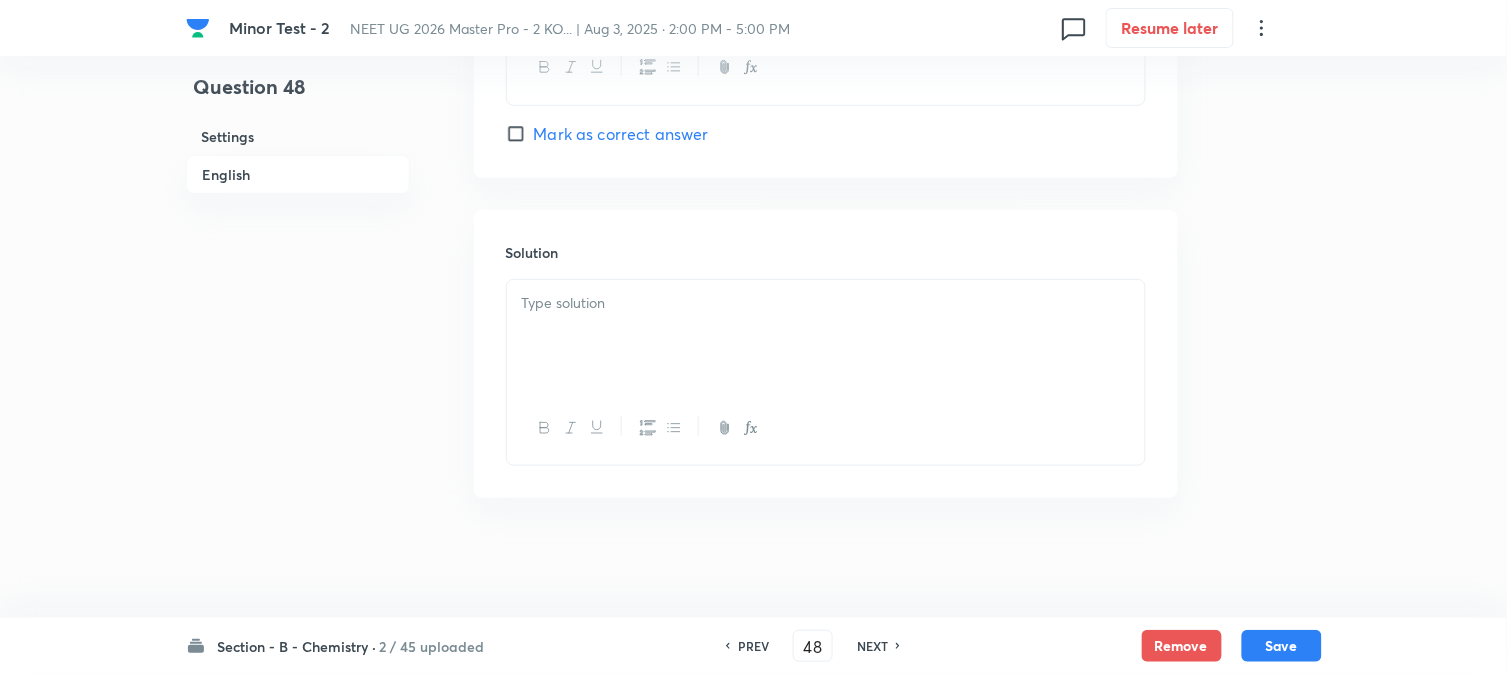 click at bounding box center (826, 336) 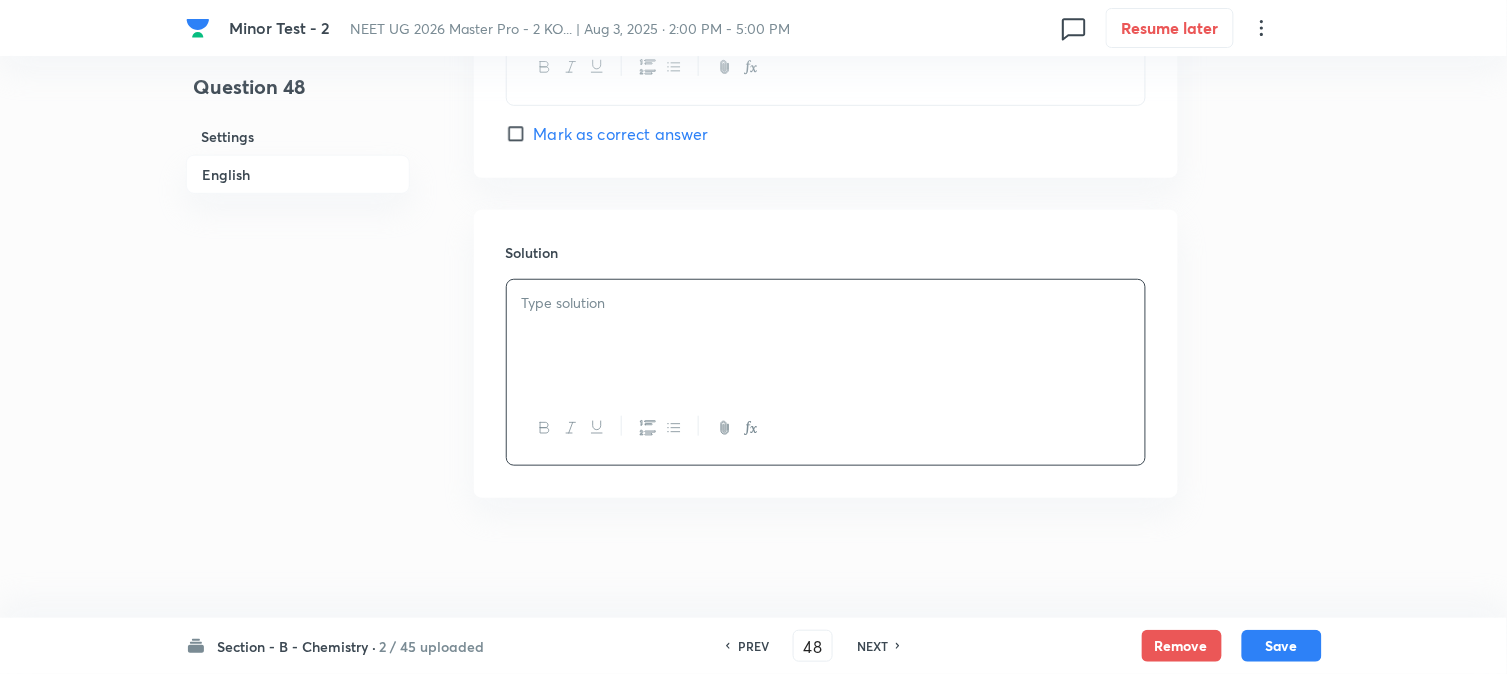 type 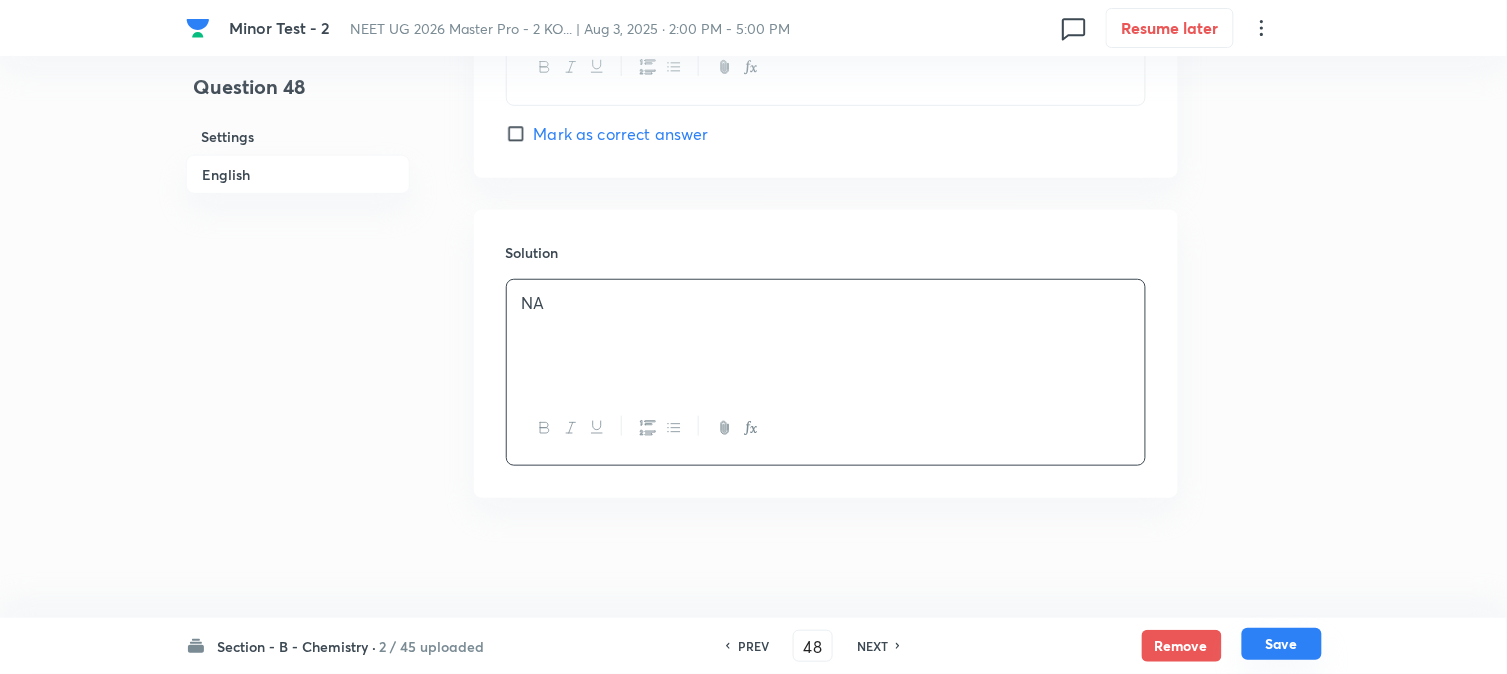click on "Save" at bounding box center [1282, 644] 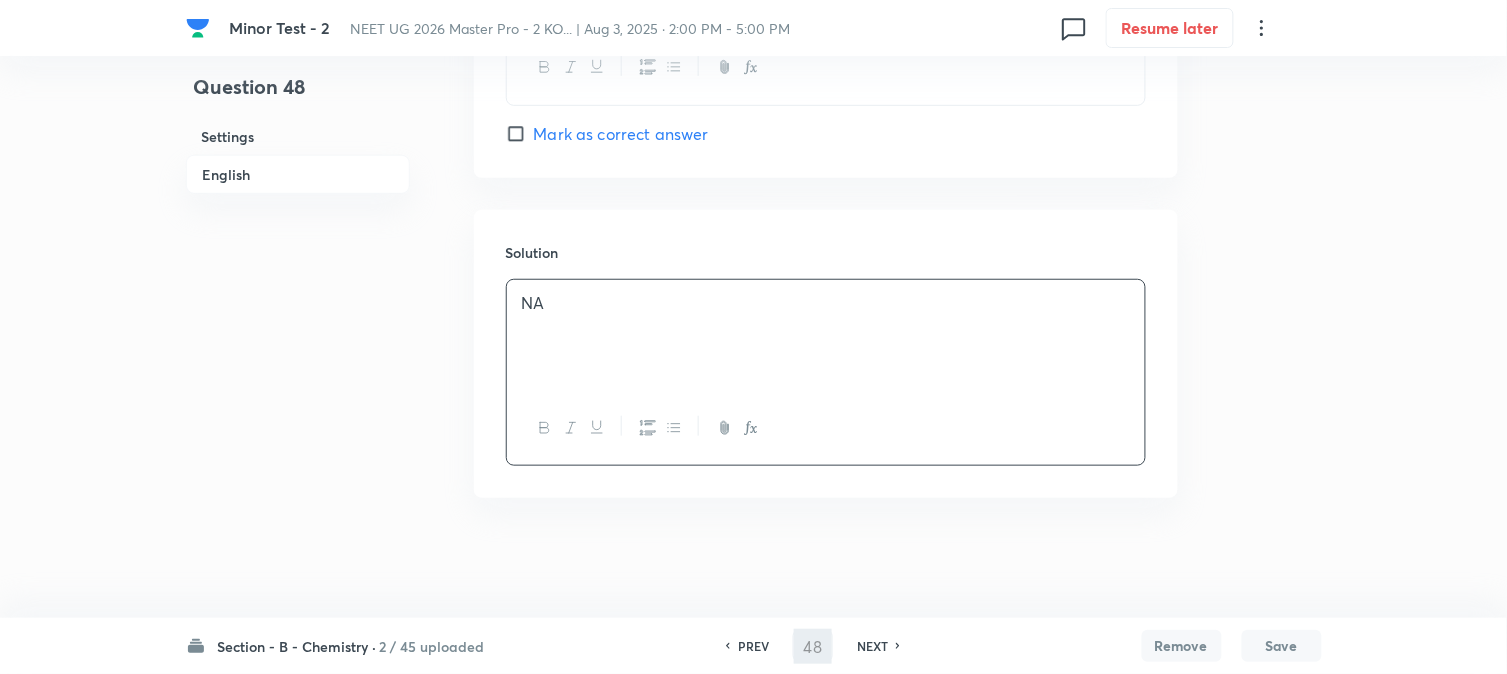 type on "49" 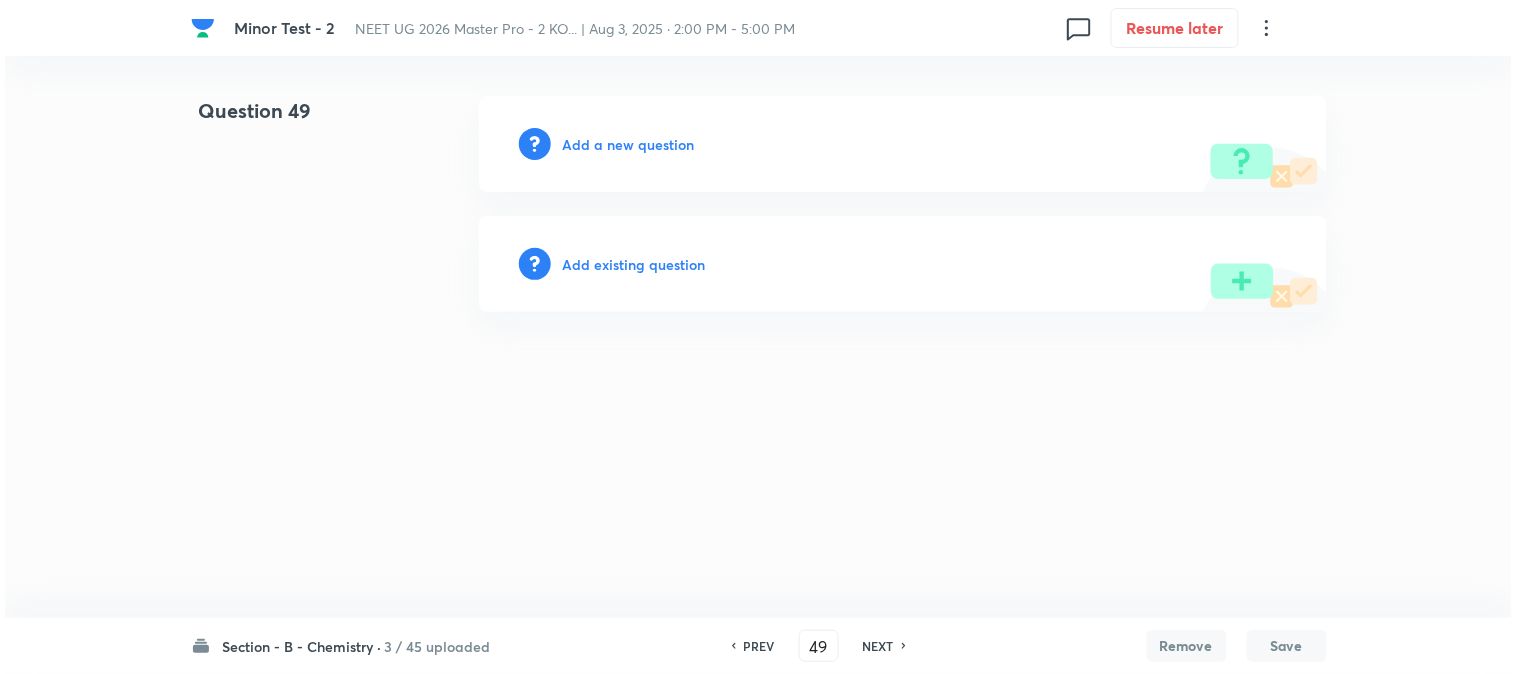 scroll, scrollTop: 0, scrollLeft: 0, axis: both 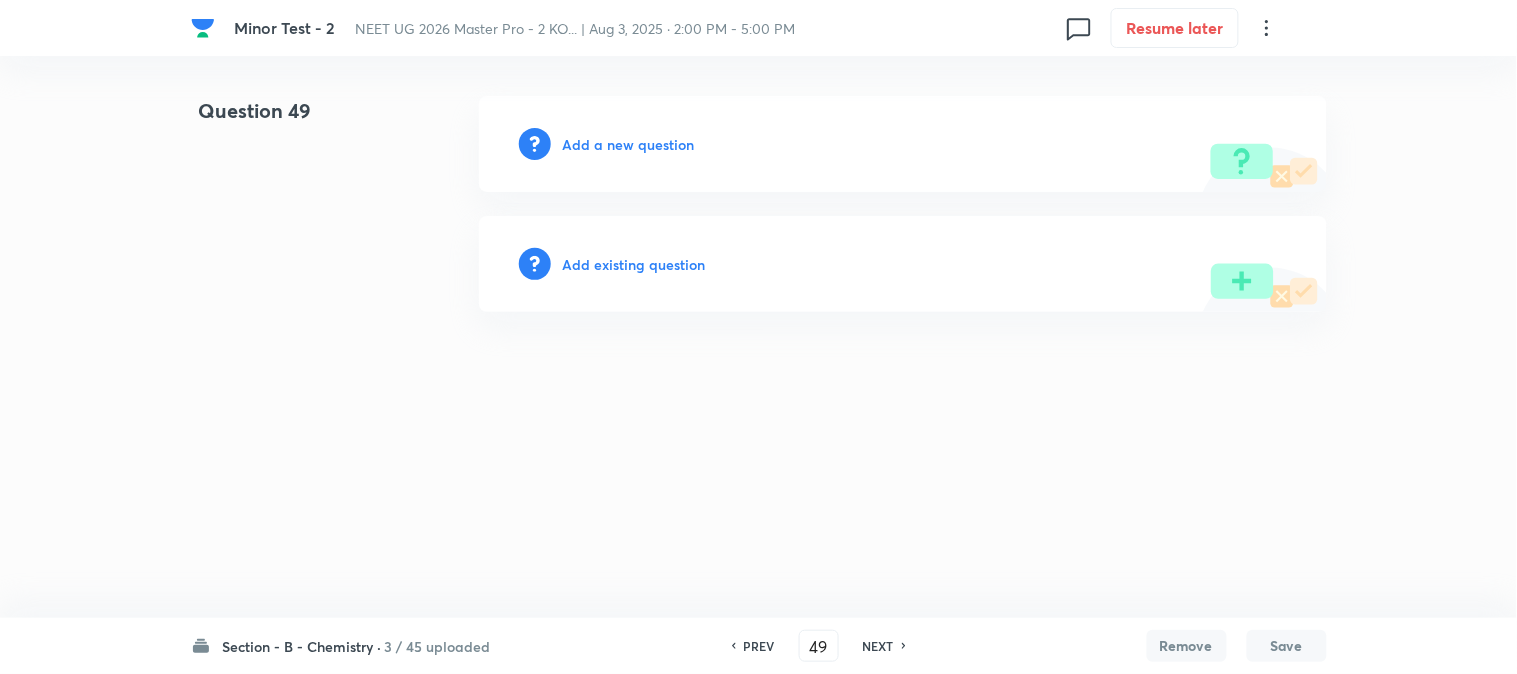 click on "Add a new question" at bounding box center (629, 144) 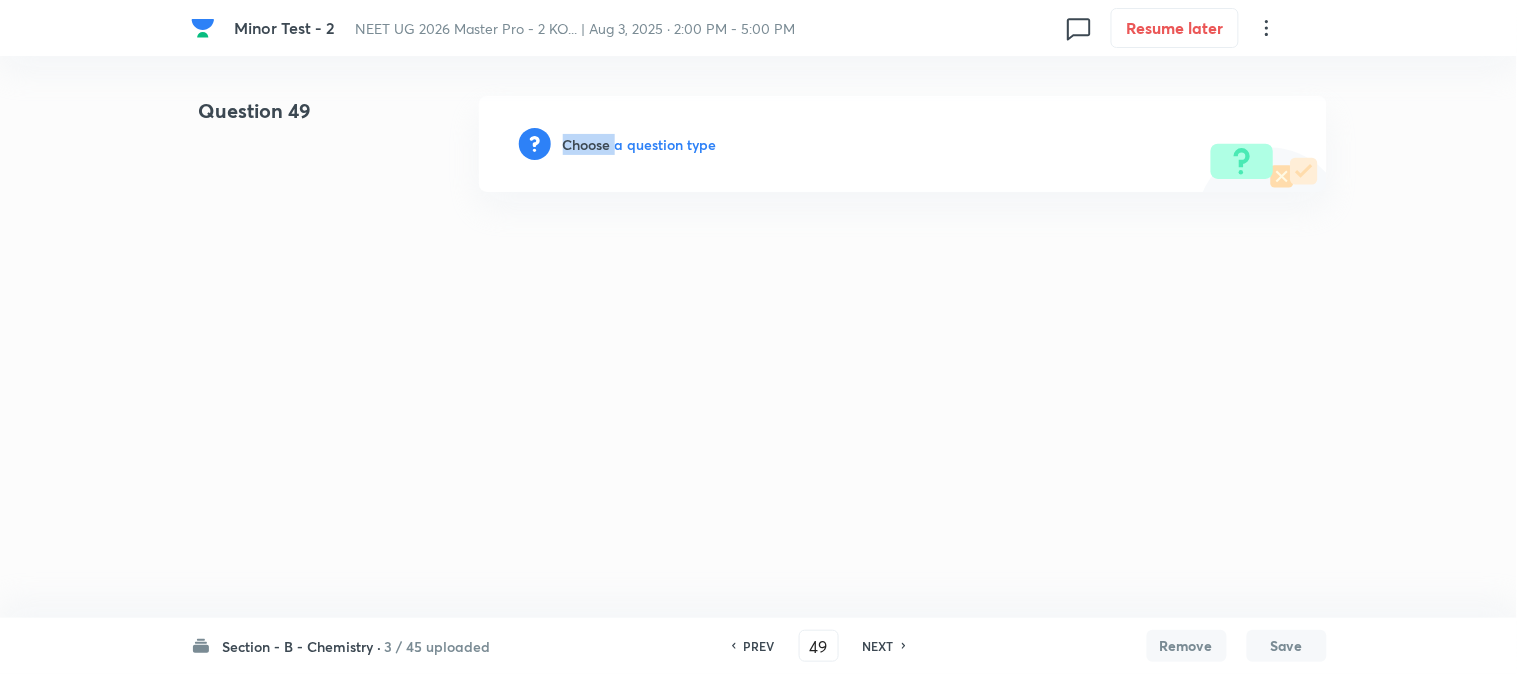 click on "Choose a question type" at bounding box center [640, 144] 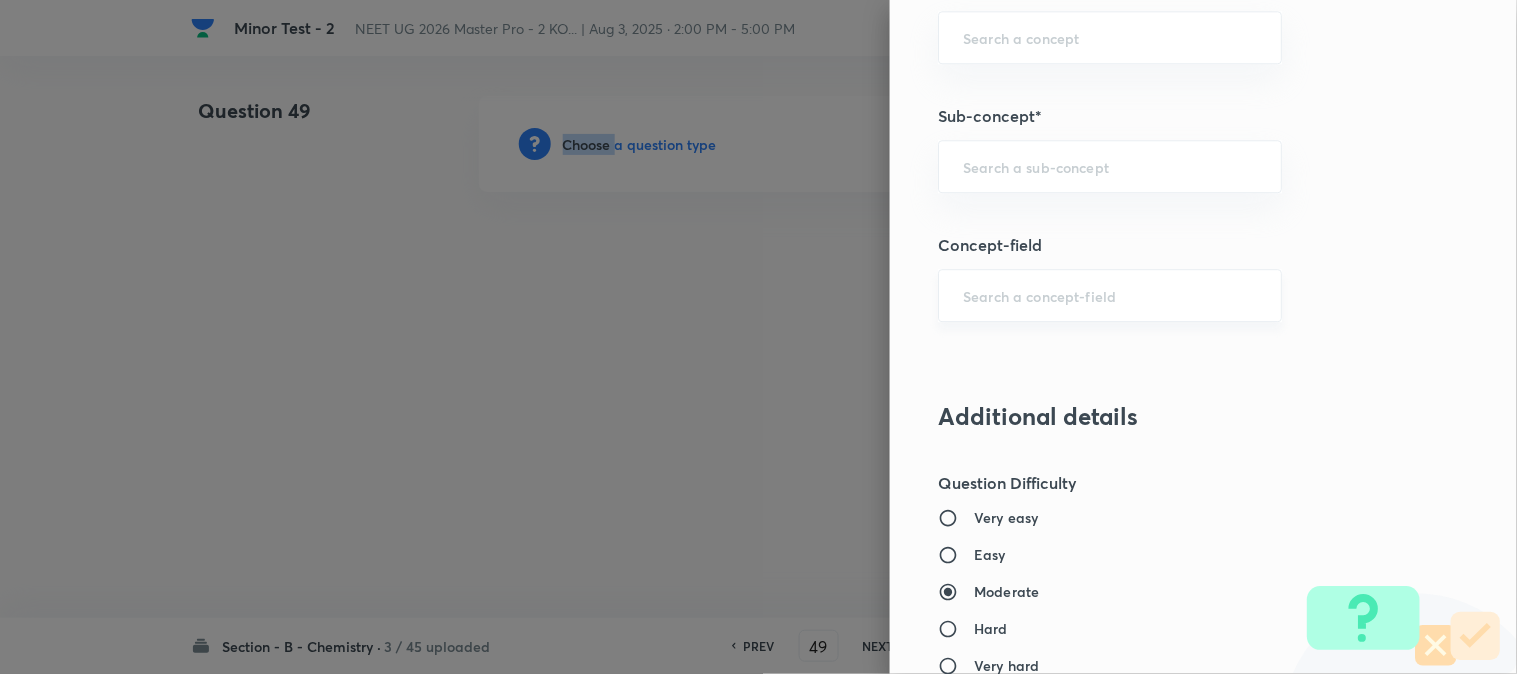 scroll, scrollTop: 1333, scrollLeft: 0, axis: vertical 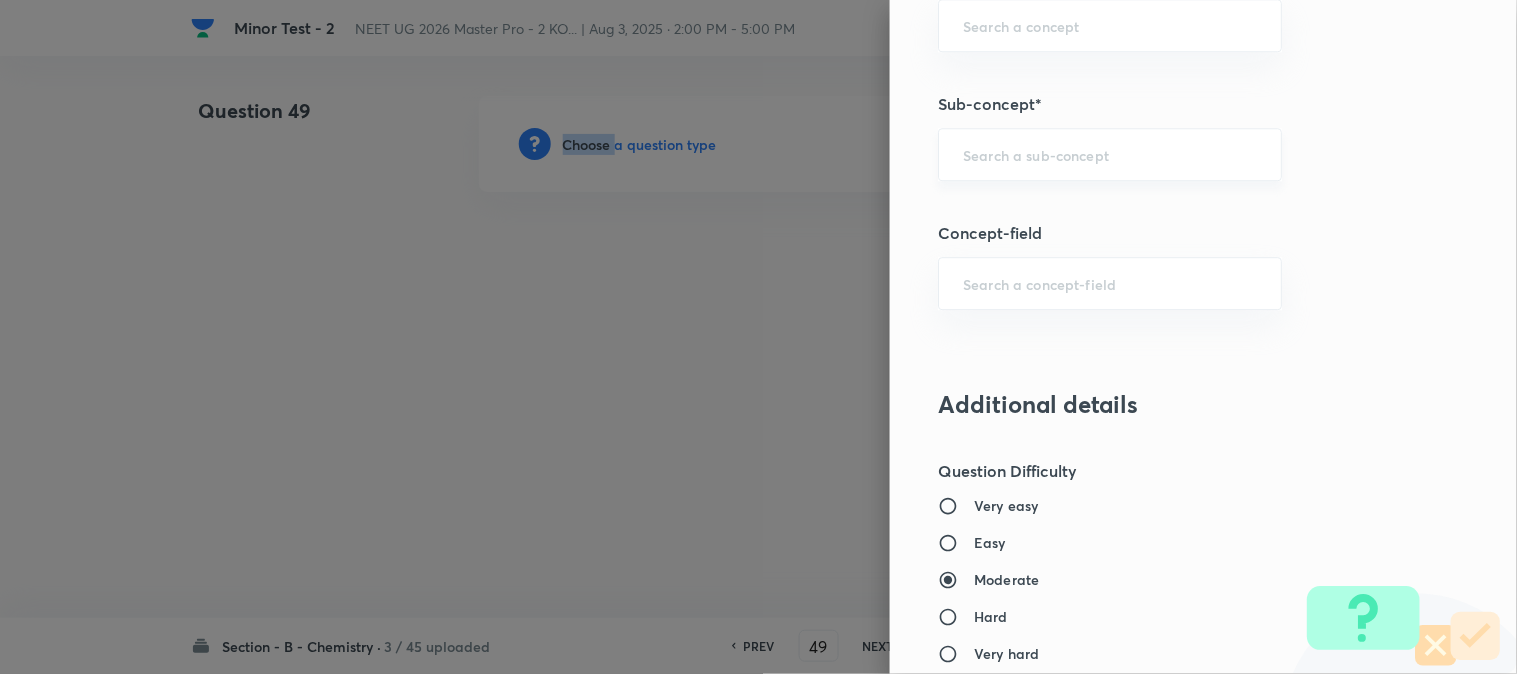 click on "​" at bounding box center [1110, 154] 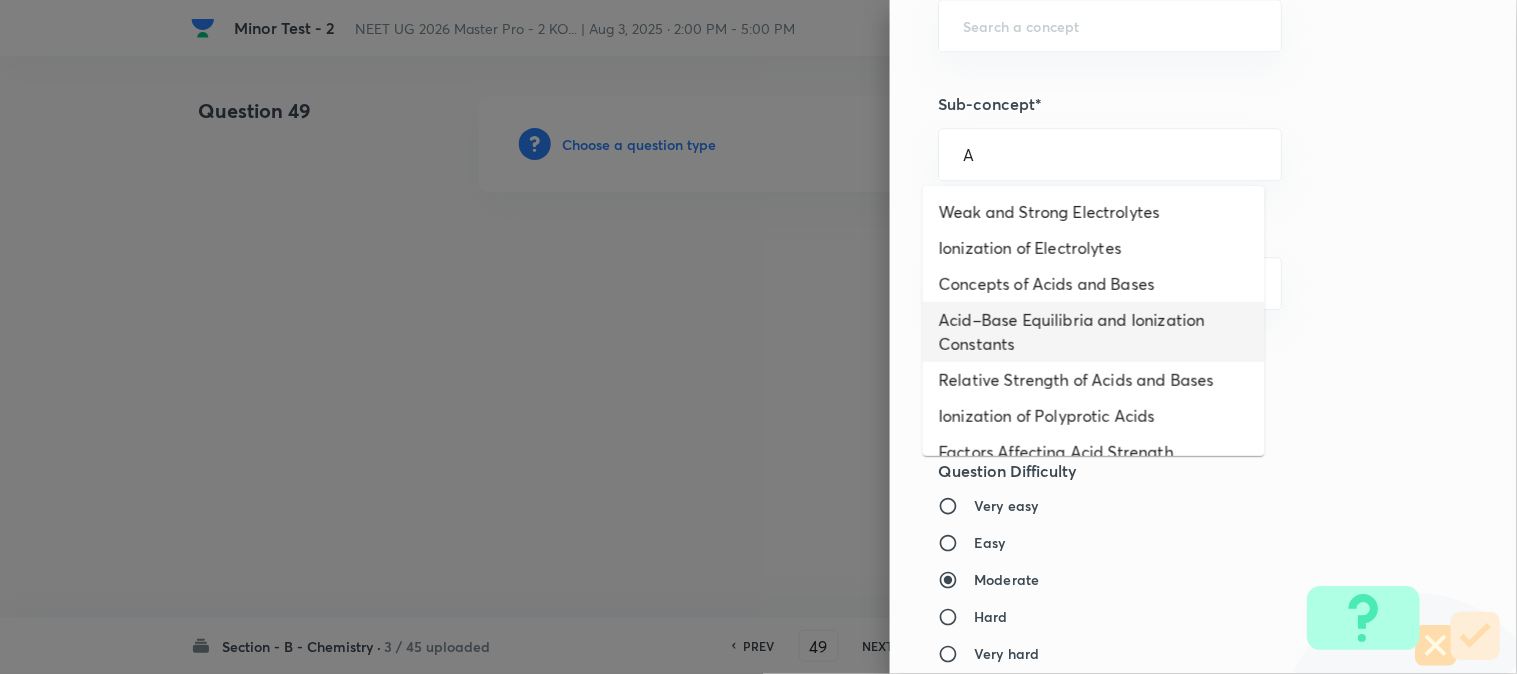 click on "Acid–Base Equilibria and Ionization Constants" at bounding box center [1094, 332] 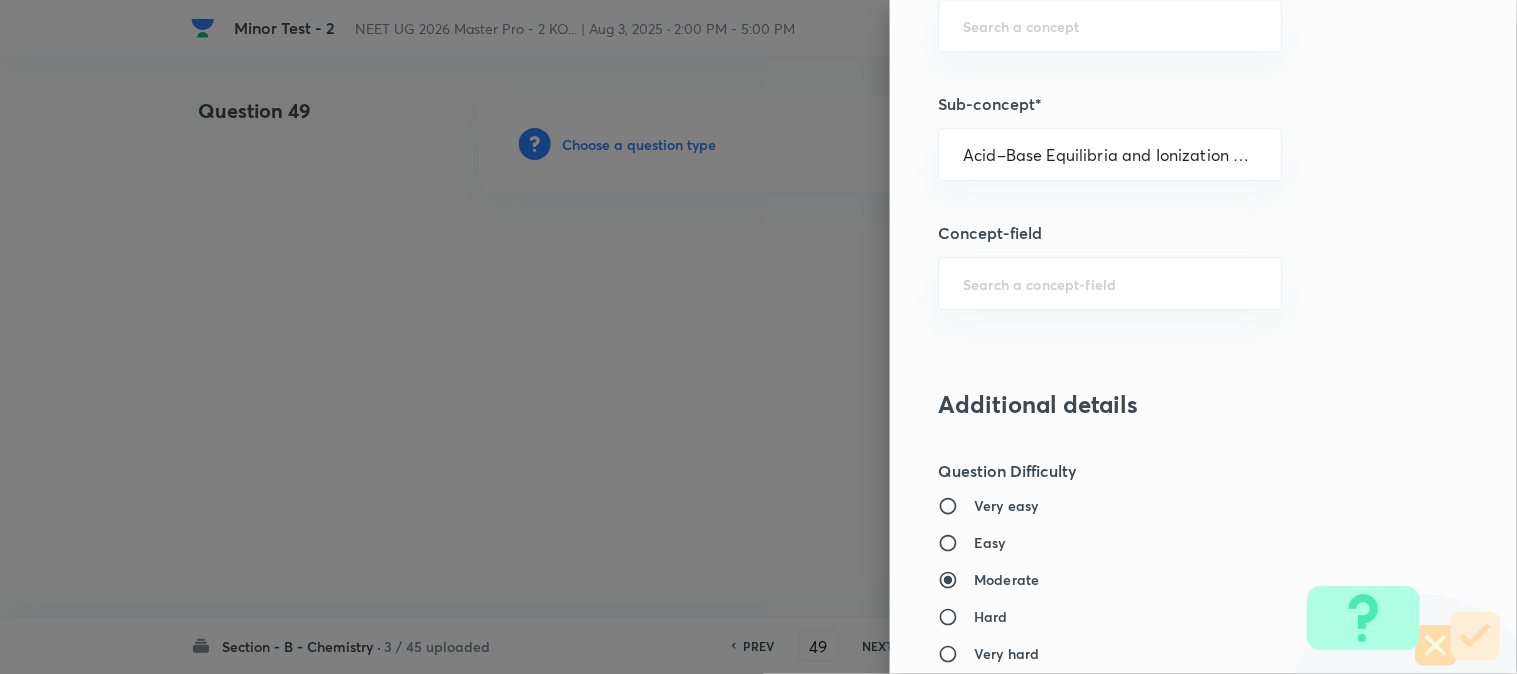 type on "Chemistry" 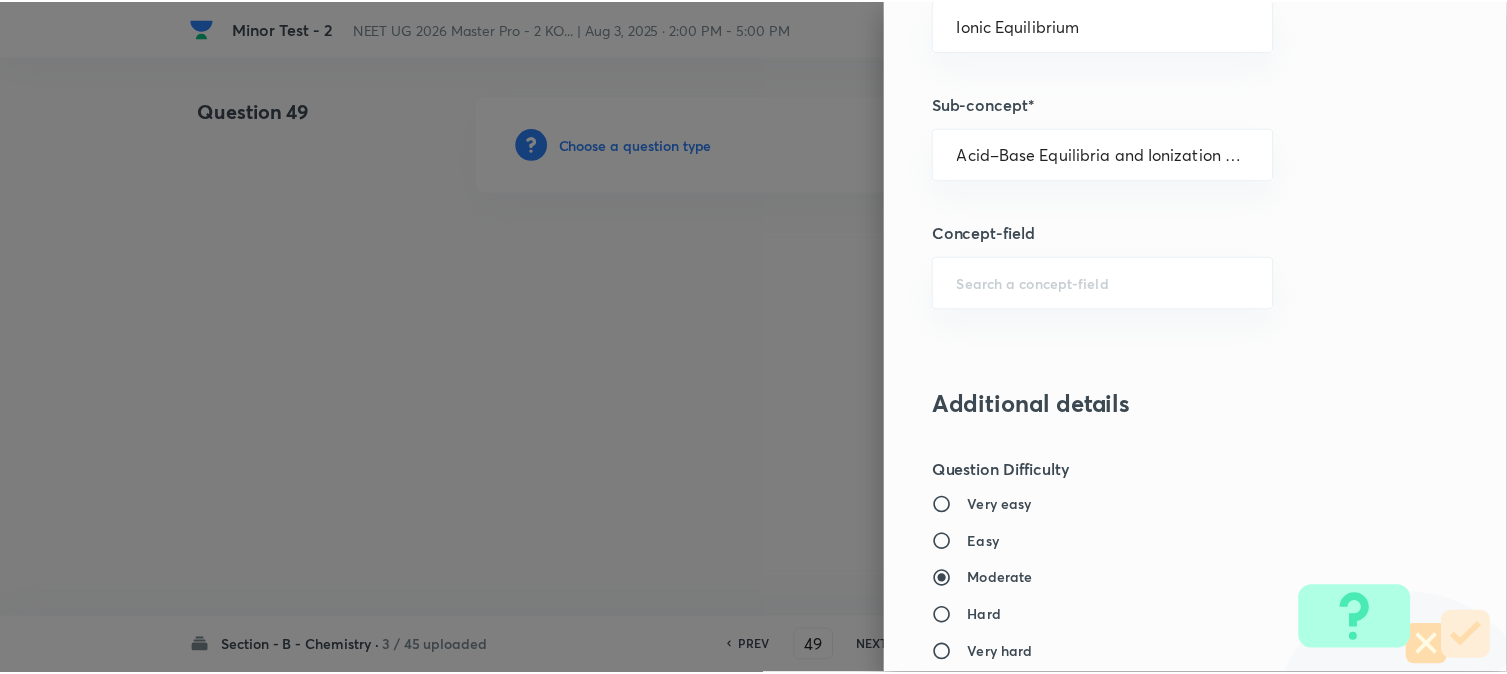 scroll, scrollTop: 2186, scrollLeft: 0, axis: vertical 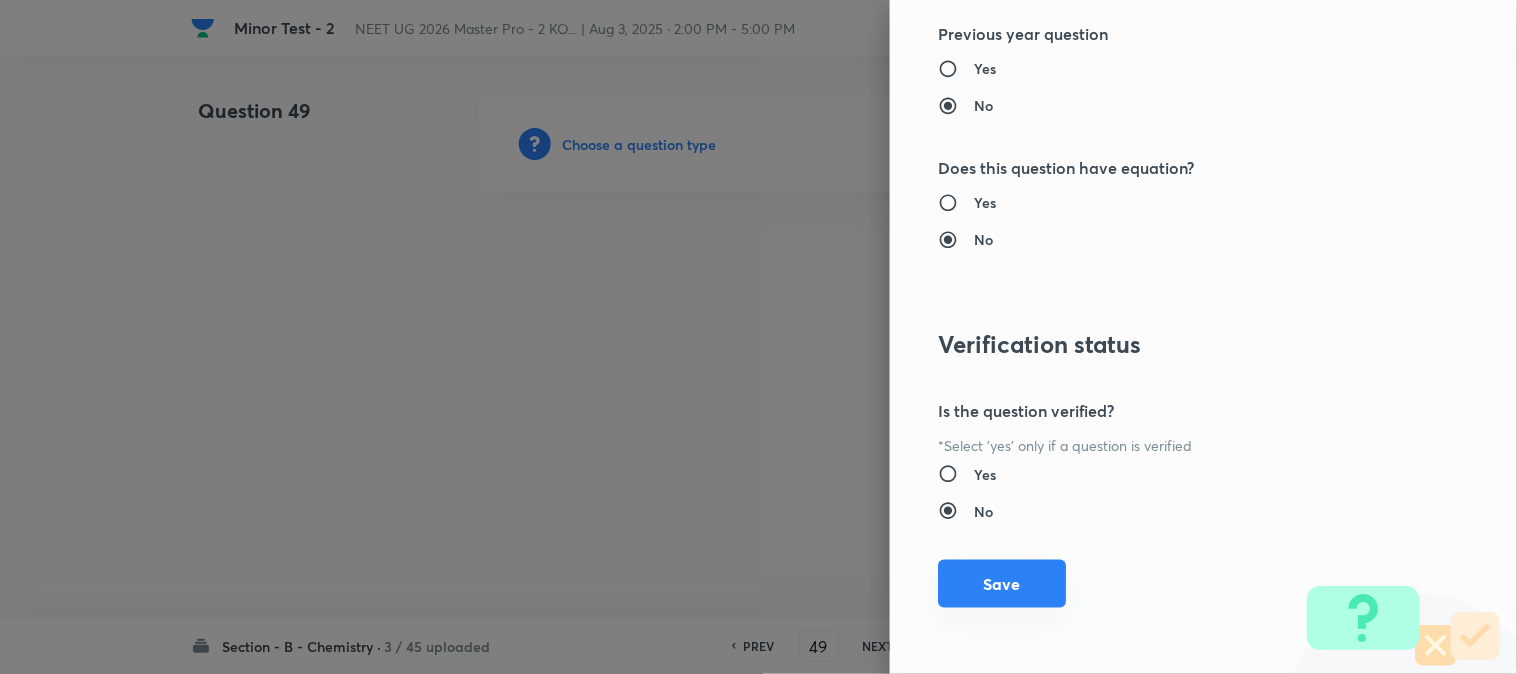 drag, startPoint x: 997, startPoint y: 586, endPoint x: 965, endPoint y: 574, distance: 34.176014 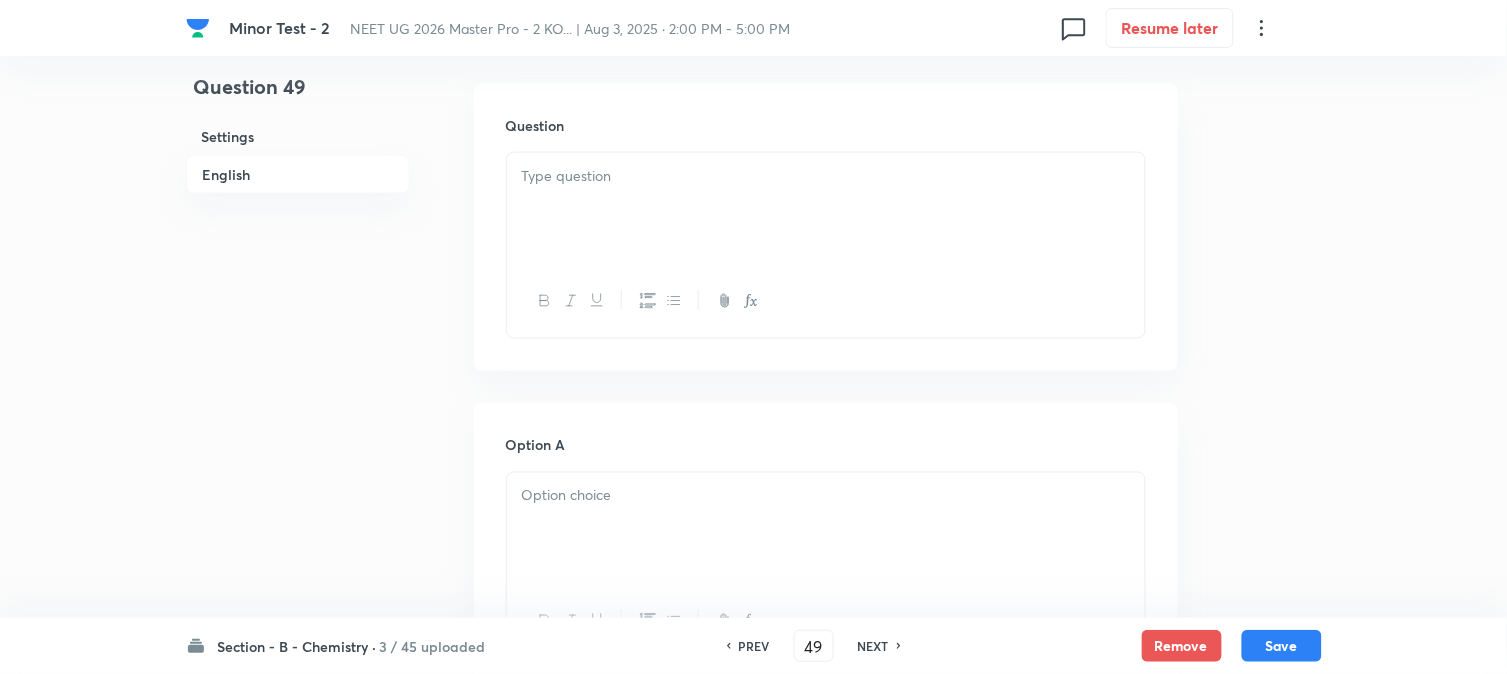 scroll, scrollTop: 555, scrollLeft: 0, axis: vertical 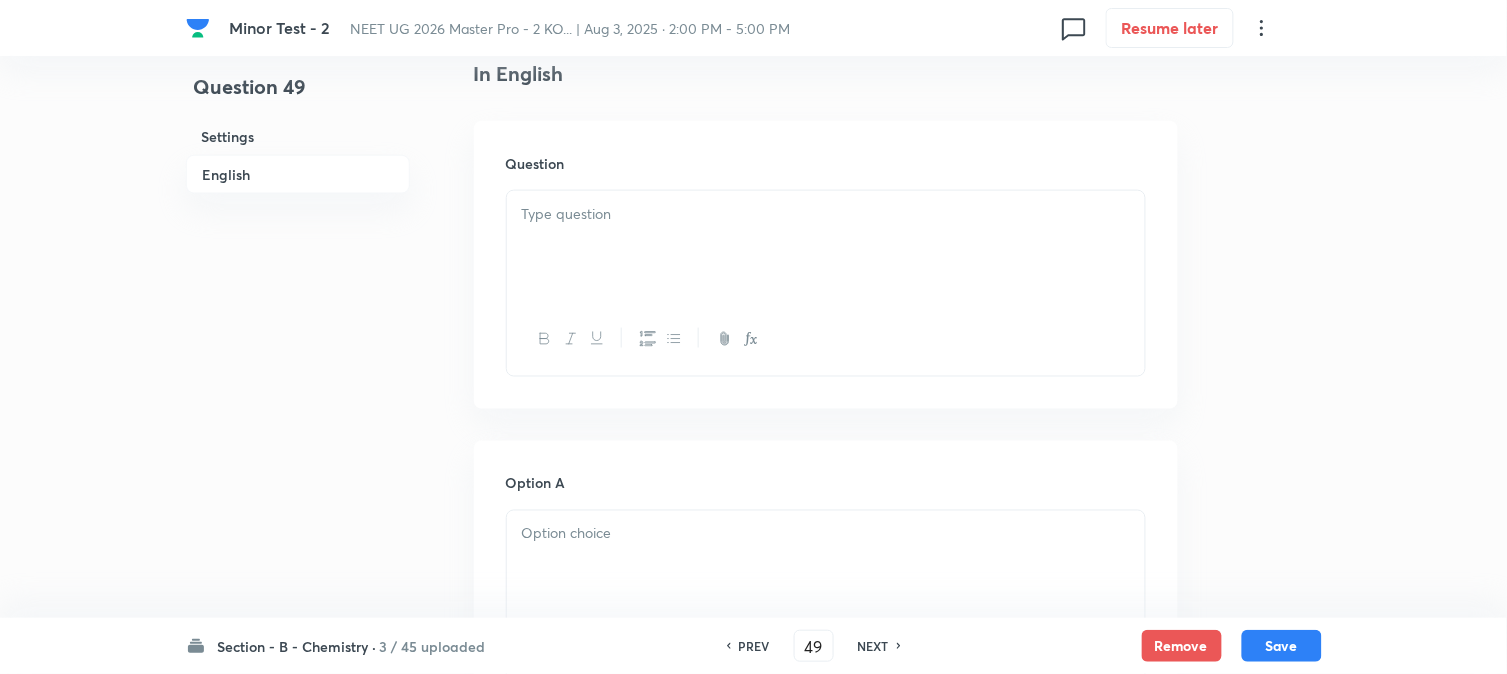click at bounding box center (826, 247) 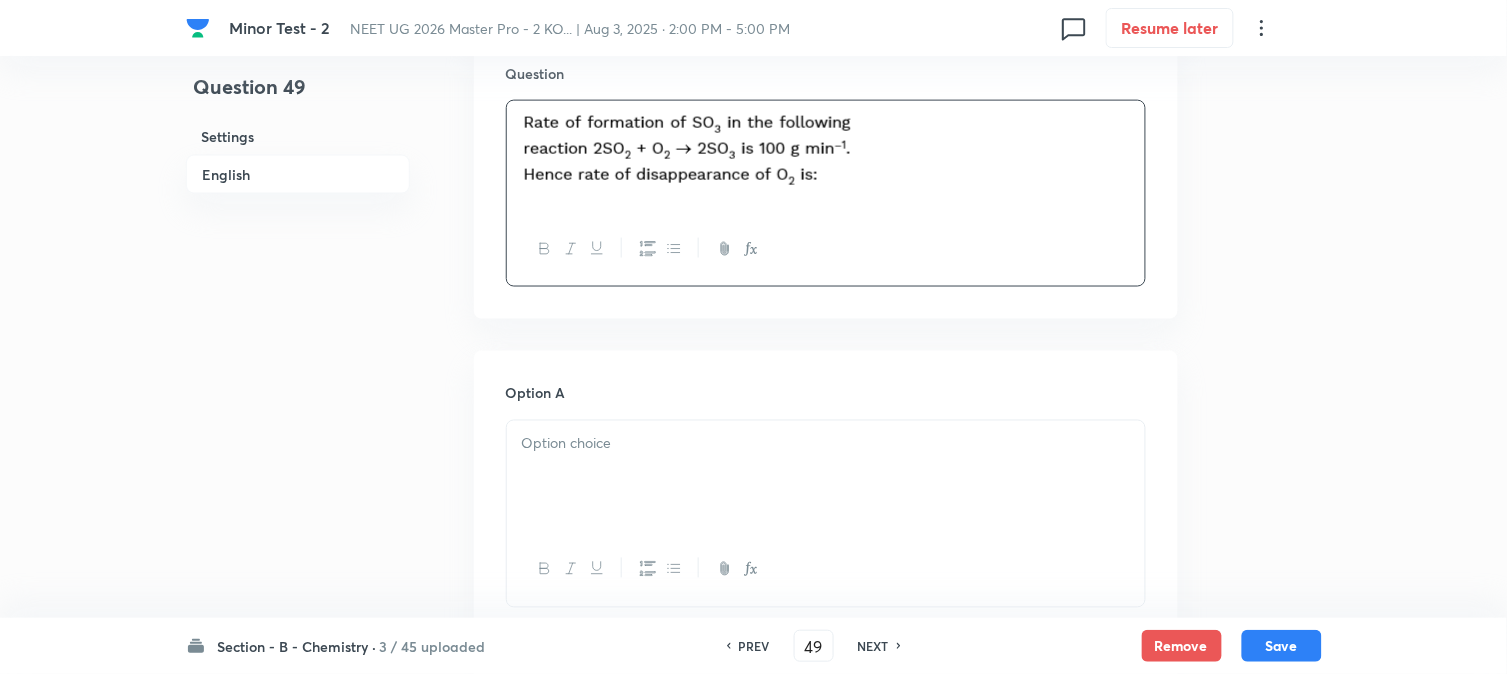 scroll, scrollTop: 777, scrollLeft: 0, axis: vertical 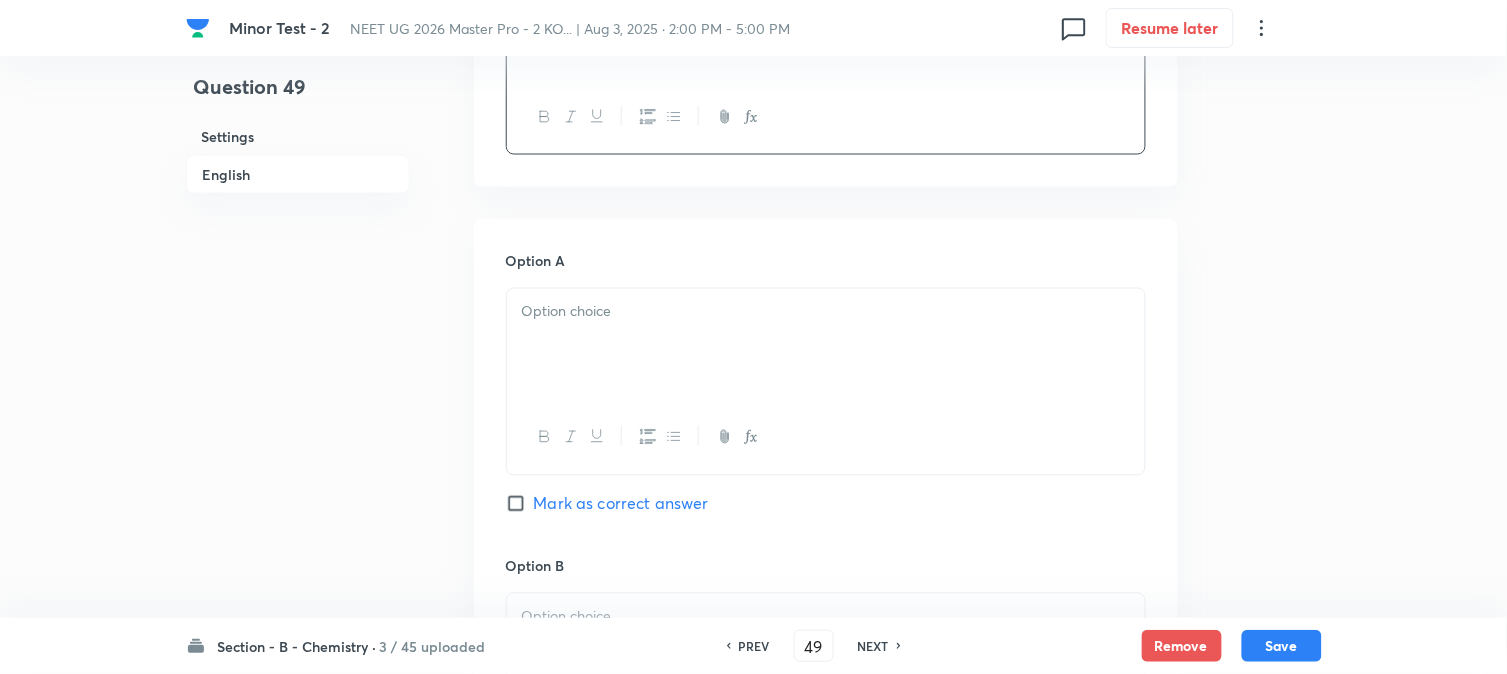 click at bounding box center [826, 345] 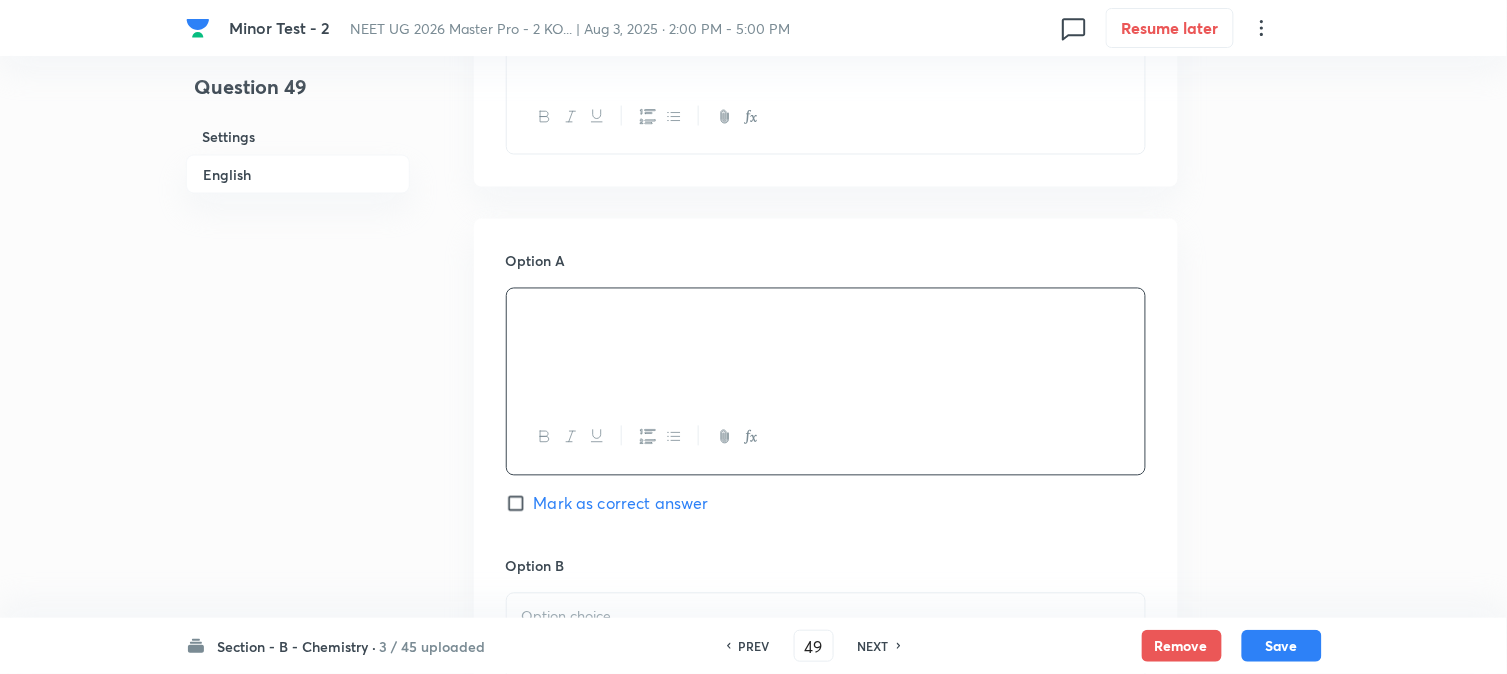 scroll, scrollTop: 1222, scrollLeft: 0, axis: vertical 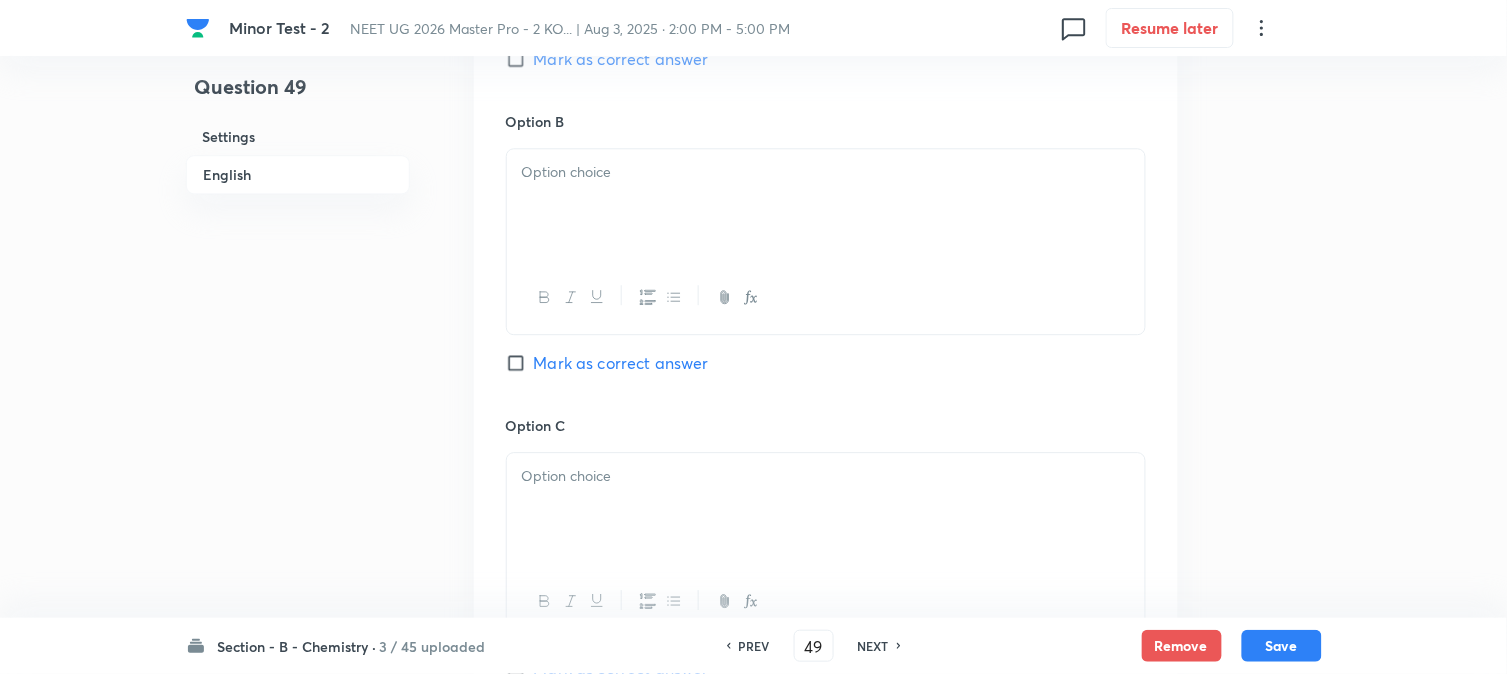 click at bounding box center (826, 172) 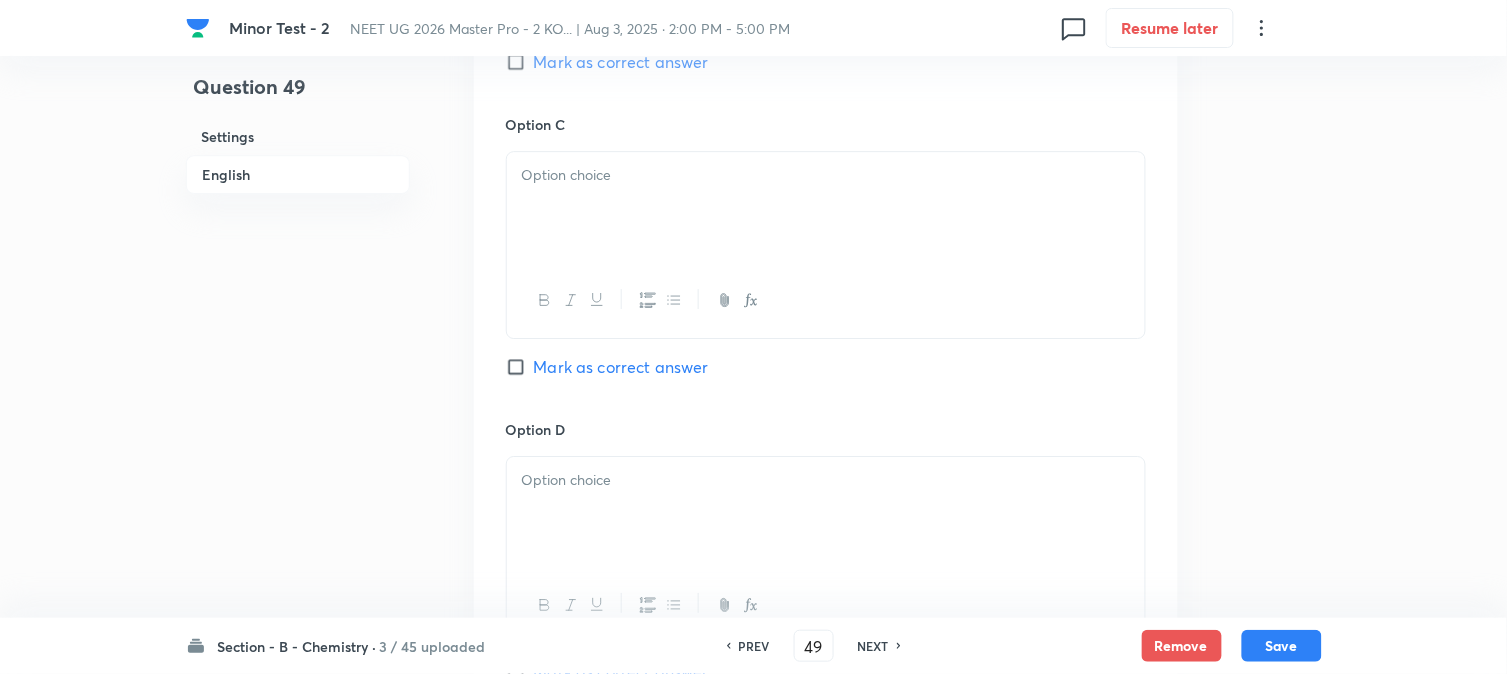 scroll, scrollTop: 1555, scrollLeft: 0, axis: vertical 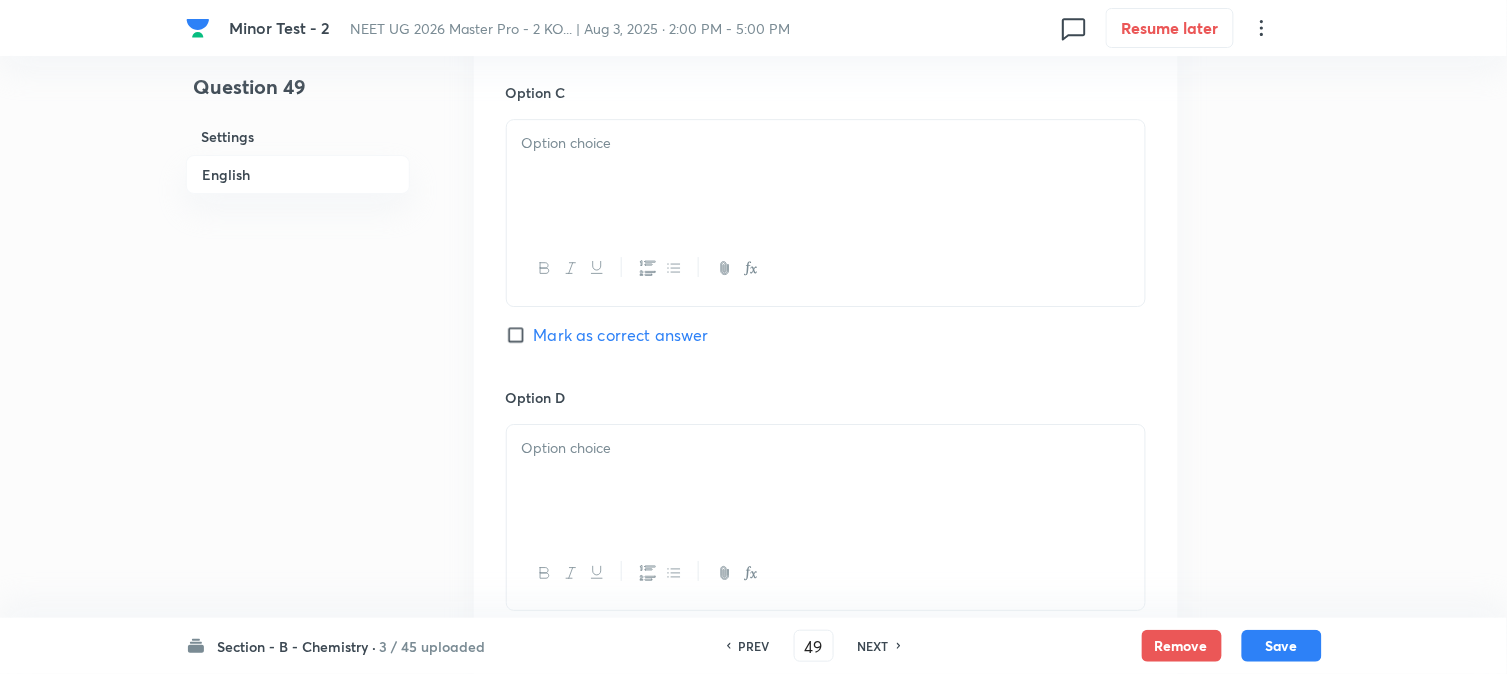 click at bounding box center [826, 176] 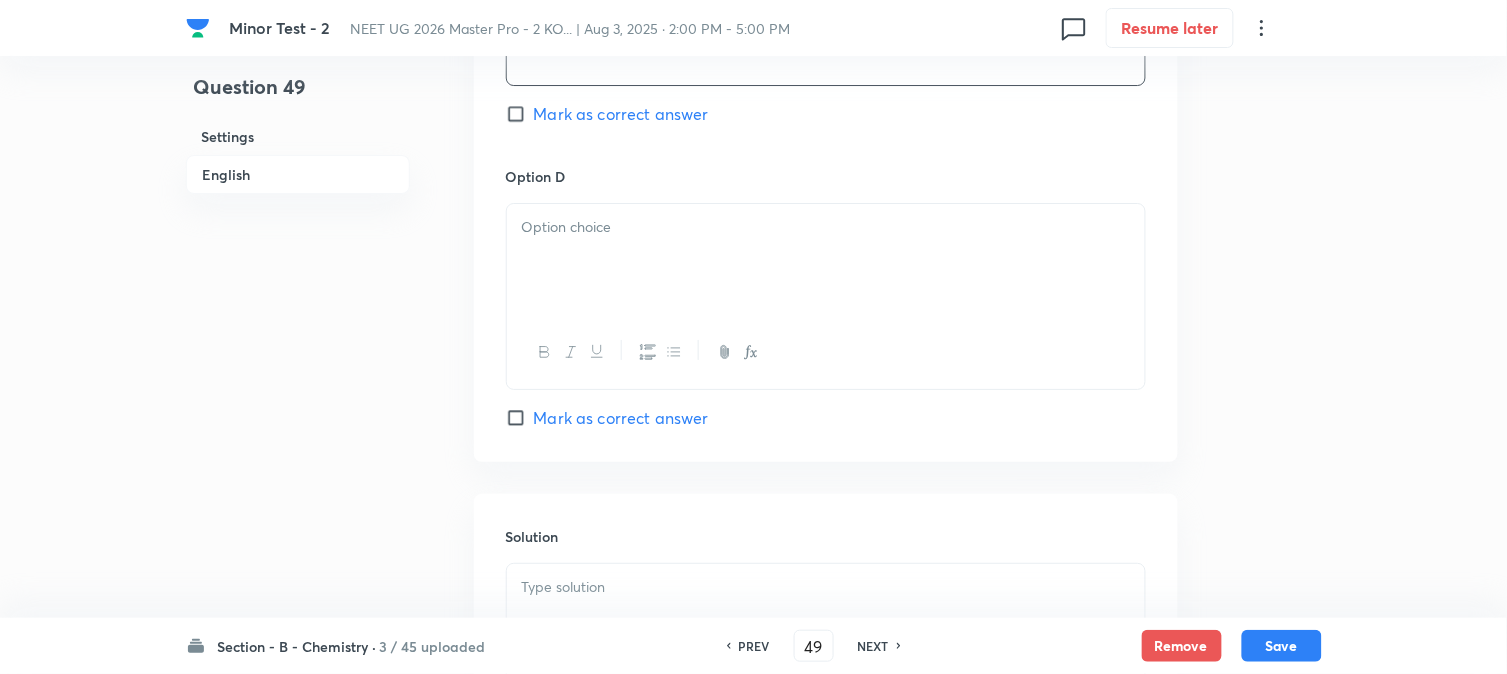 scroll, scrollTop: 1777, scrollLeft: 0, axis: vertical 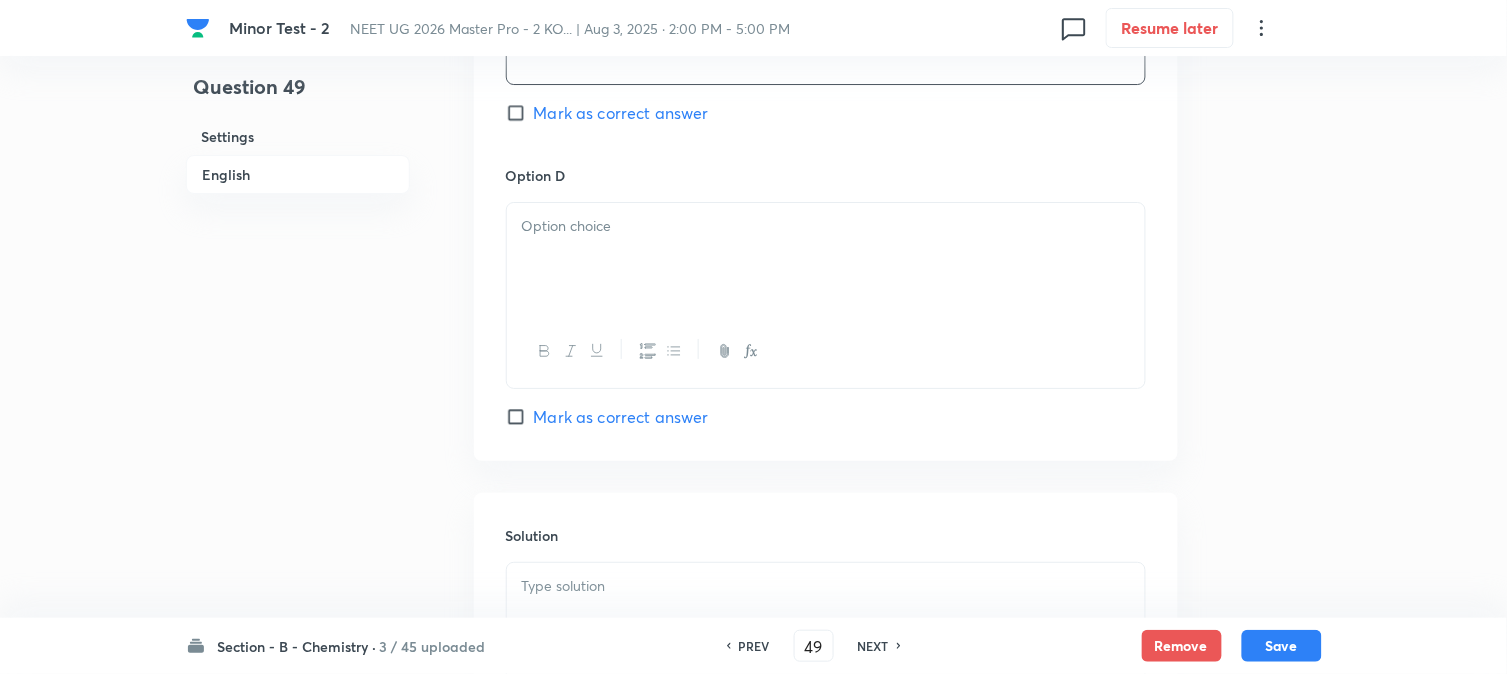 click at bounding box center (826, 259) 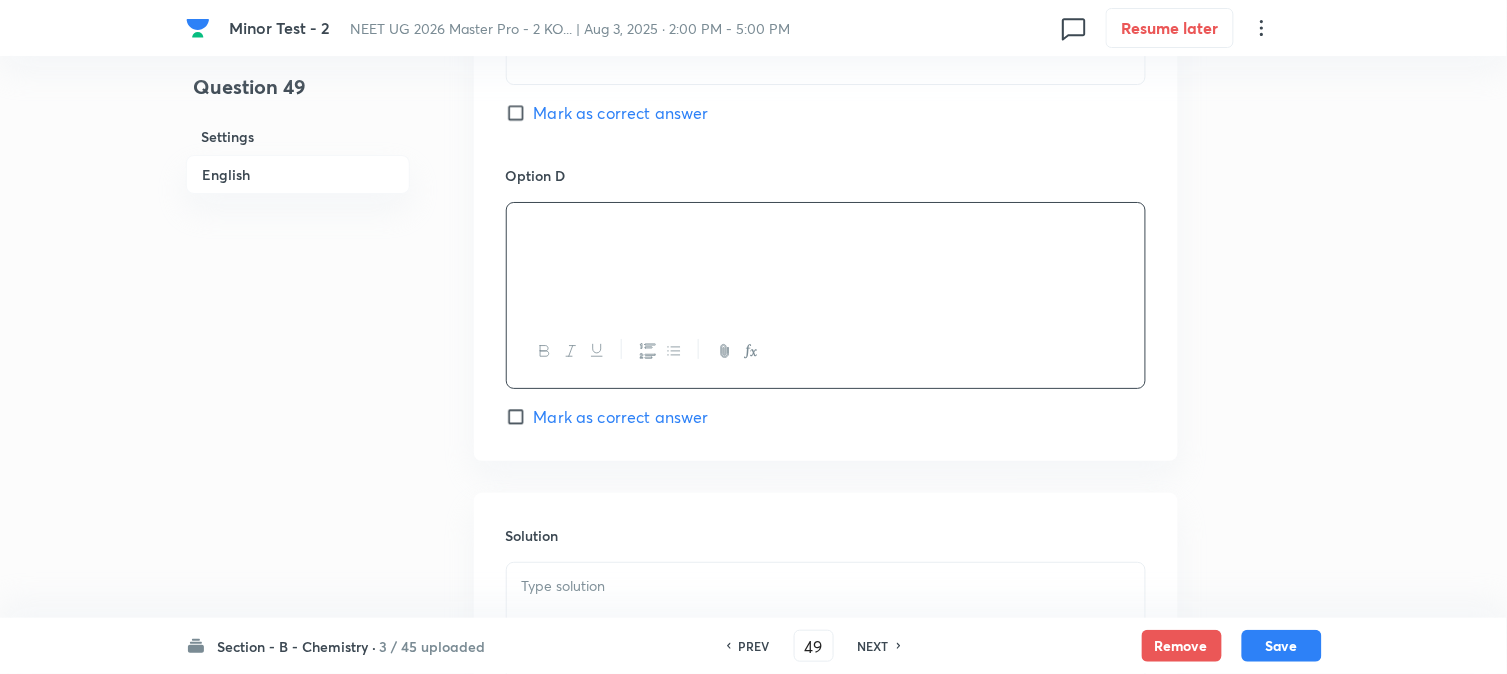 click on "Mark as correct answer" at bounding box center (621, 417) 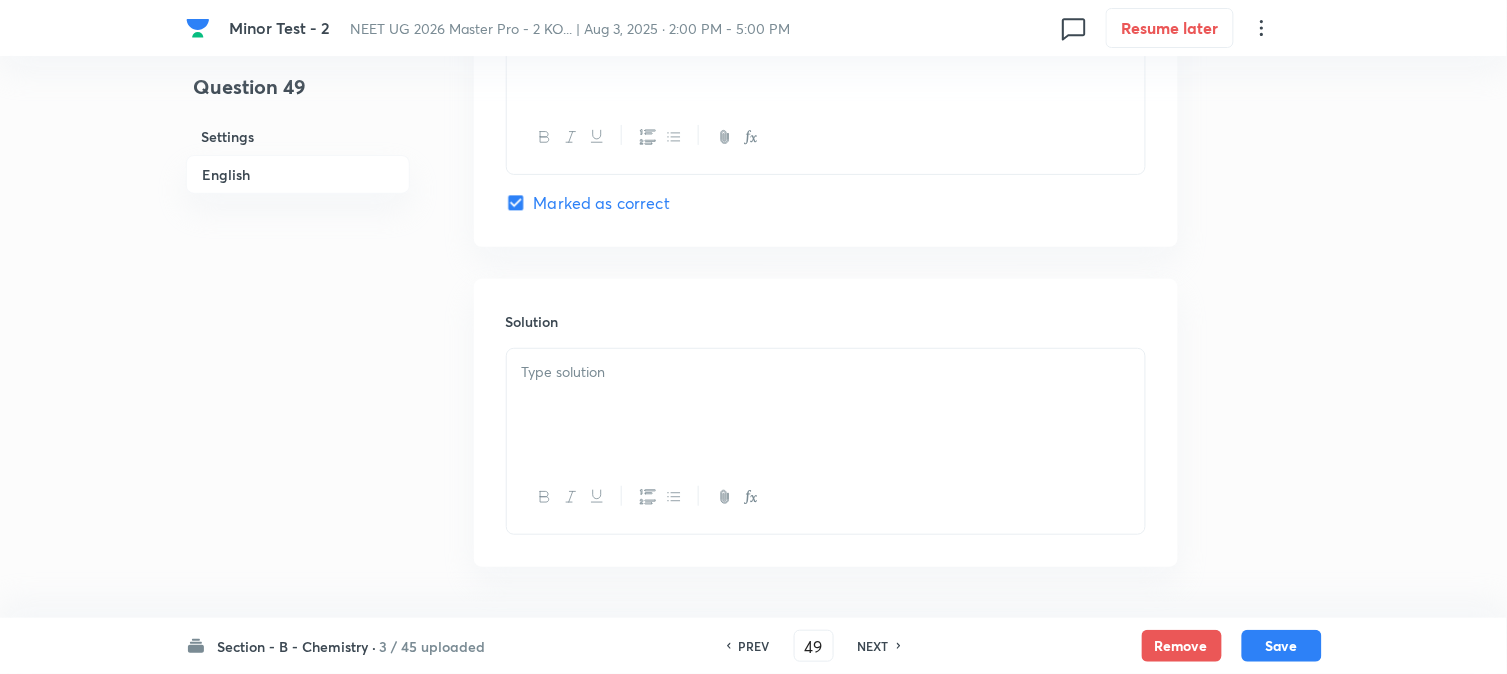 scroll, scrollTop: 2000, scrollLeft: 0, axis: vertical 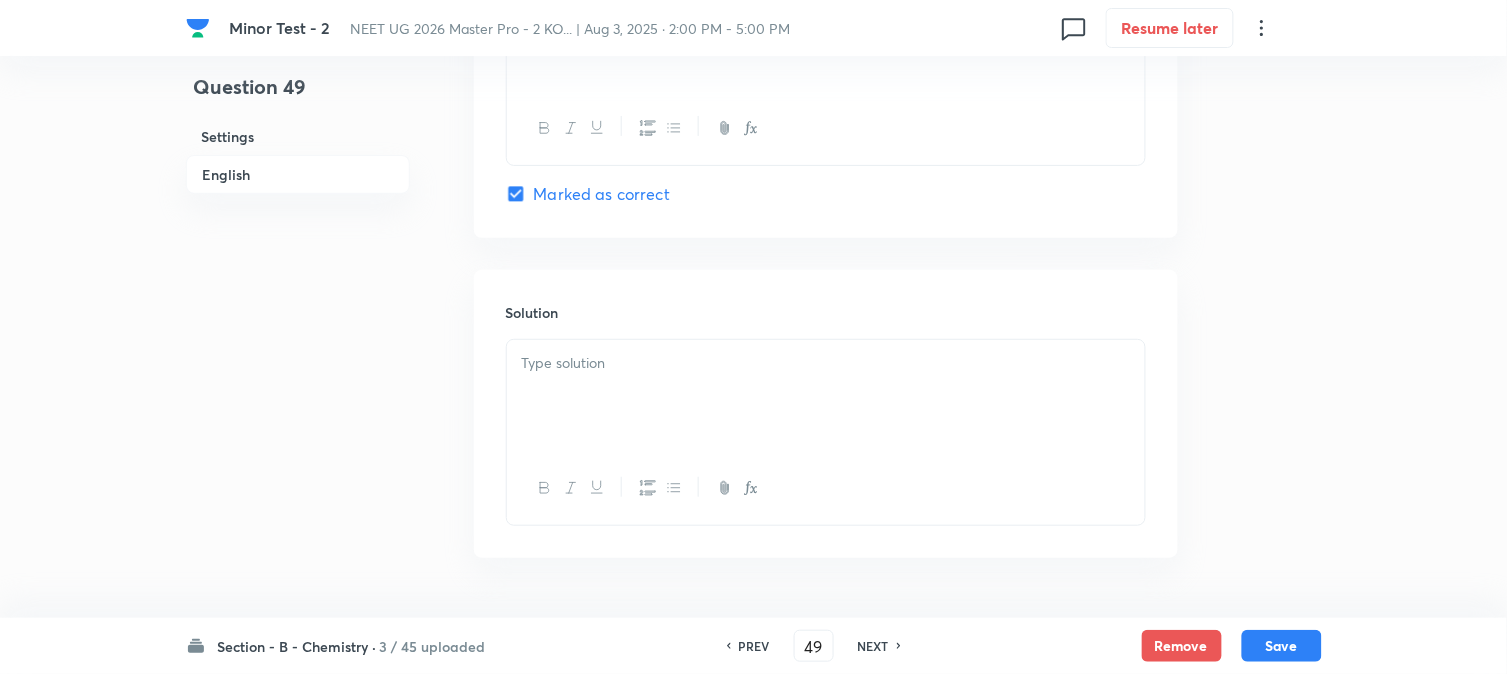 click at bounding box center [826, 396] 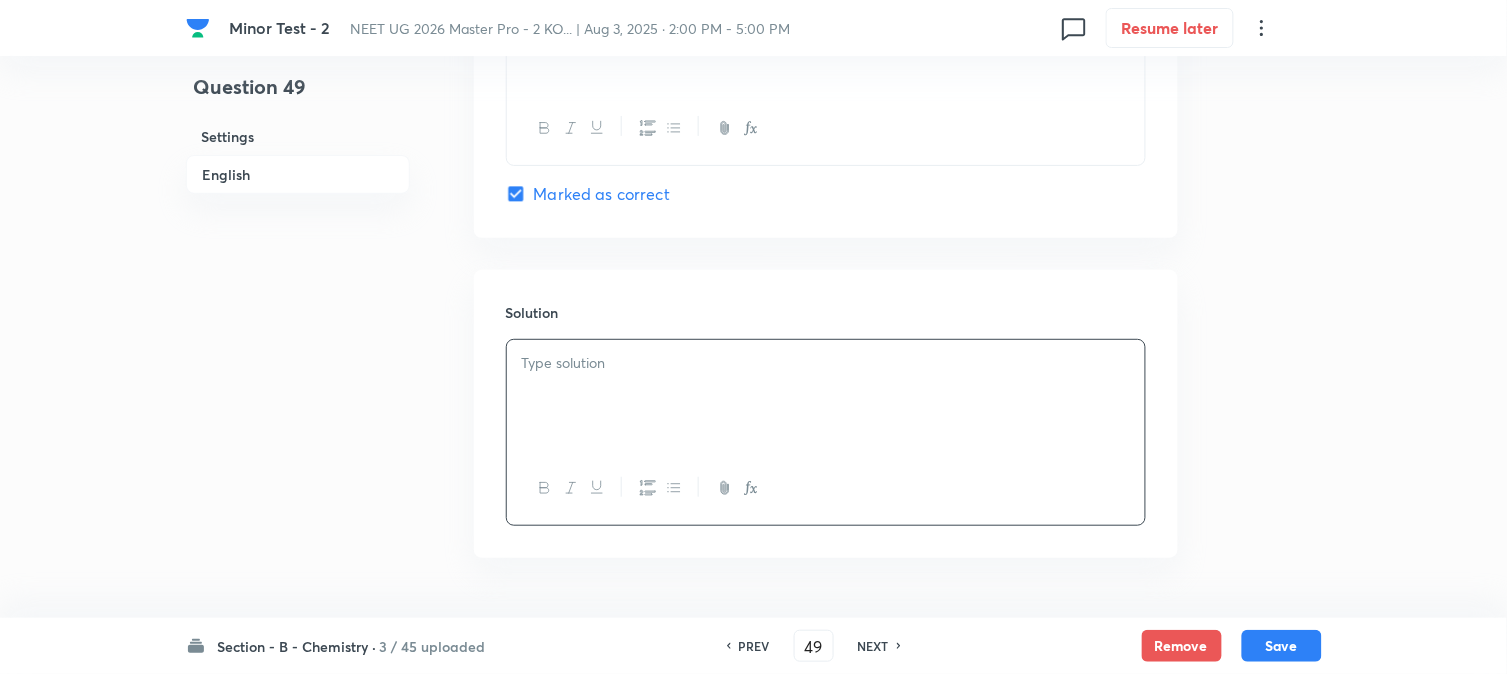 type 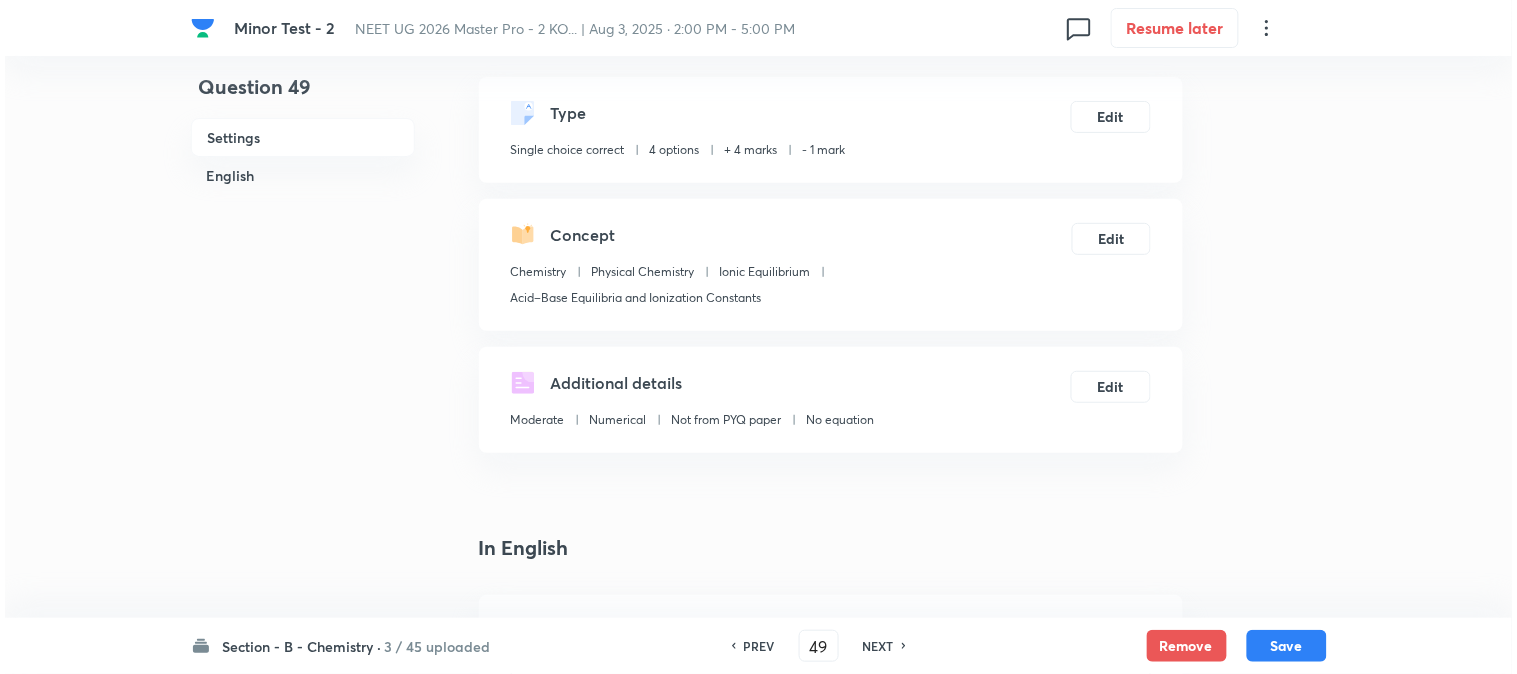 scroll, scrollTop: 0, scrollLeft: 0, axis: both 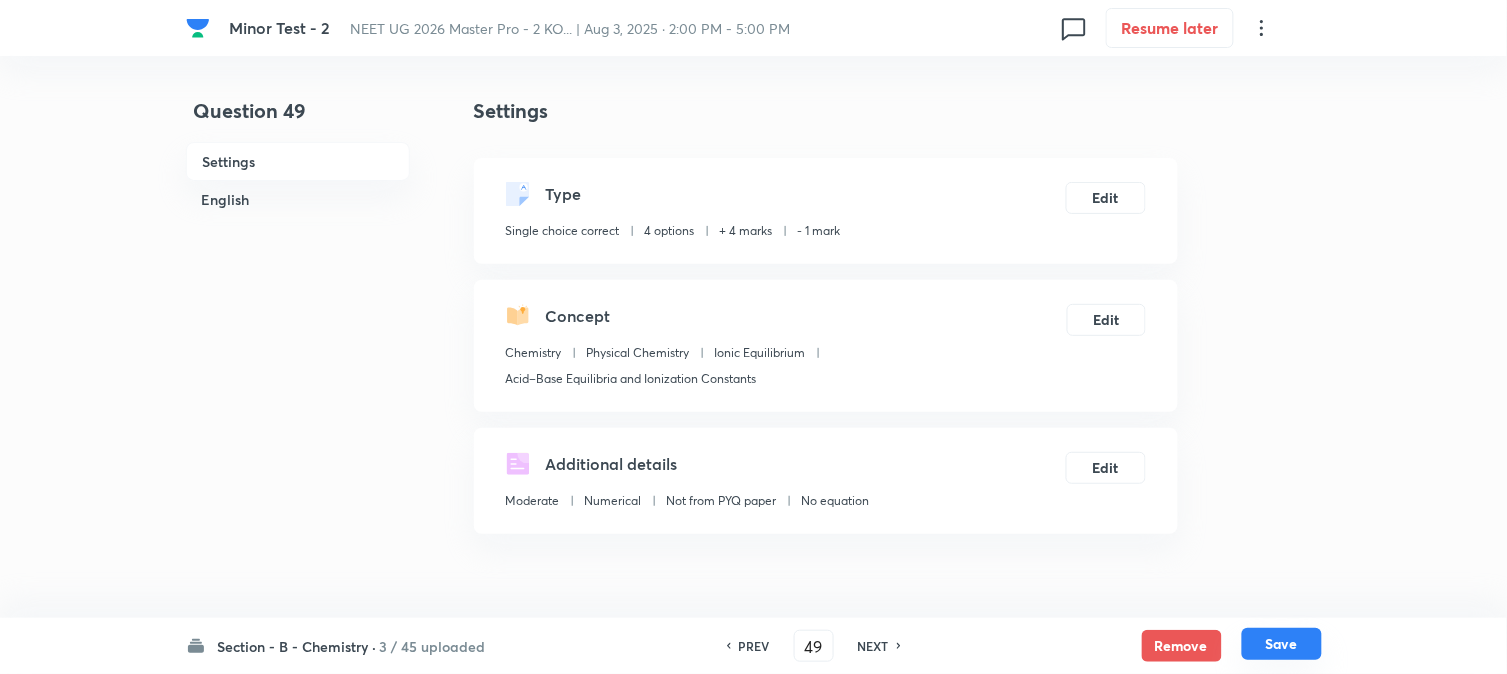 click on "Save" at bounding box center (1282, 644) 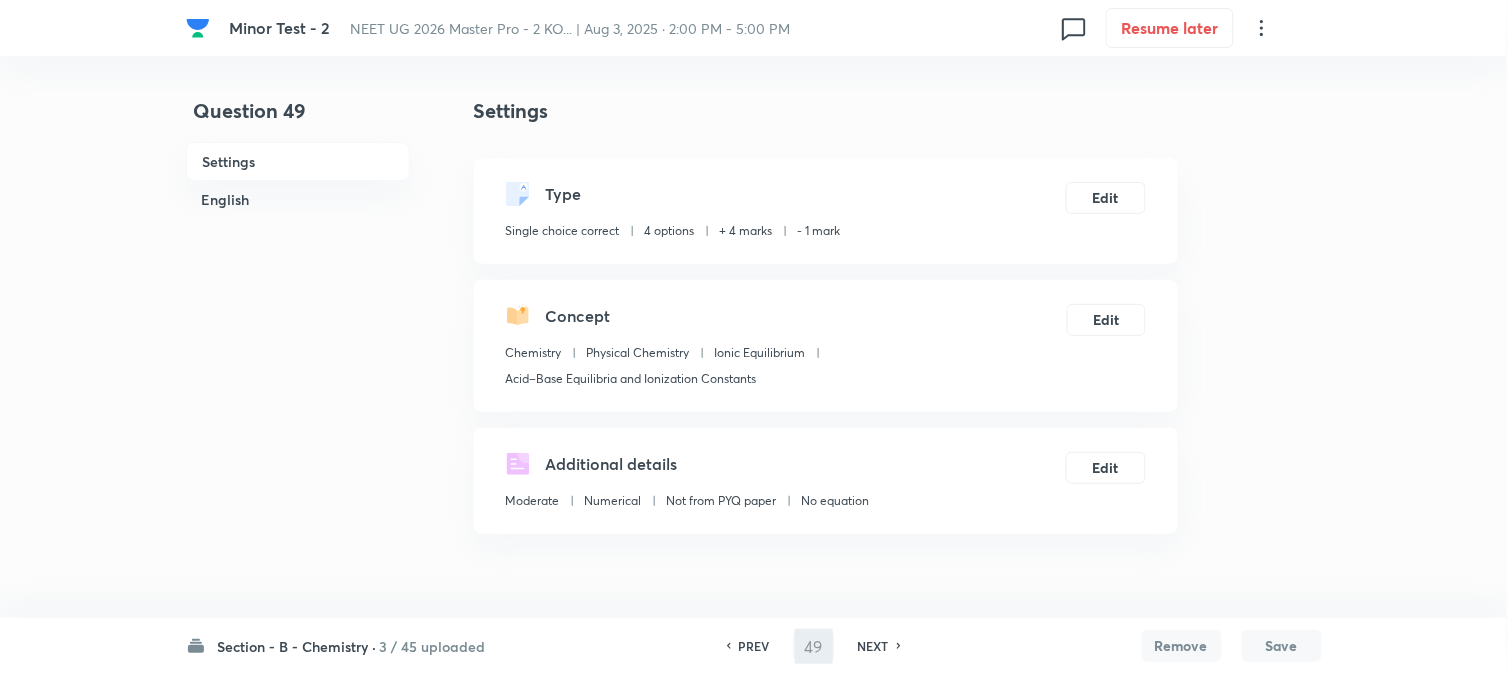 type on "50" 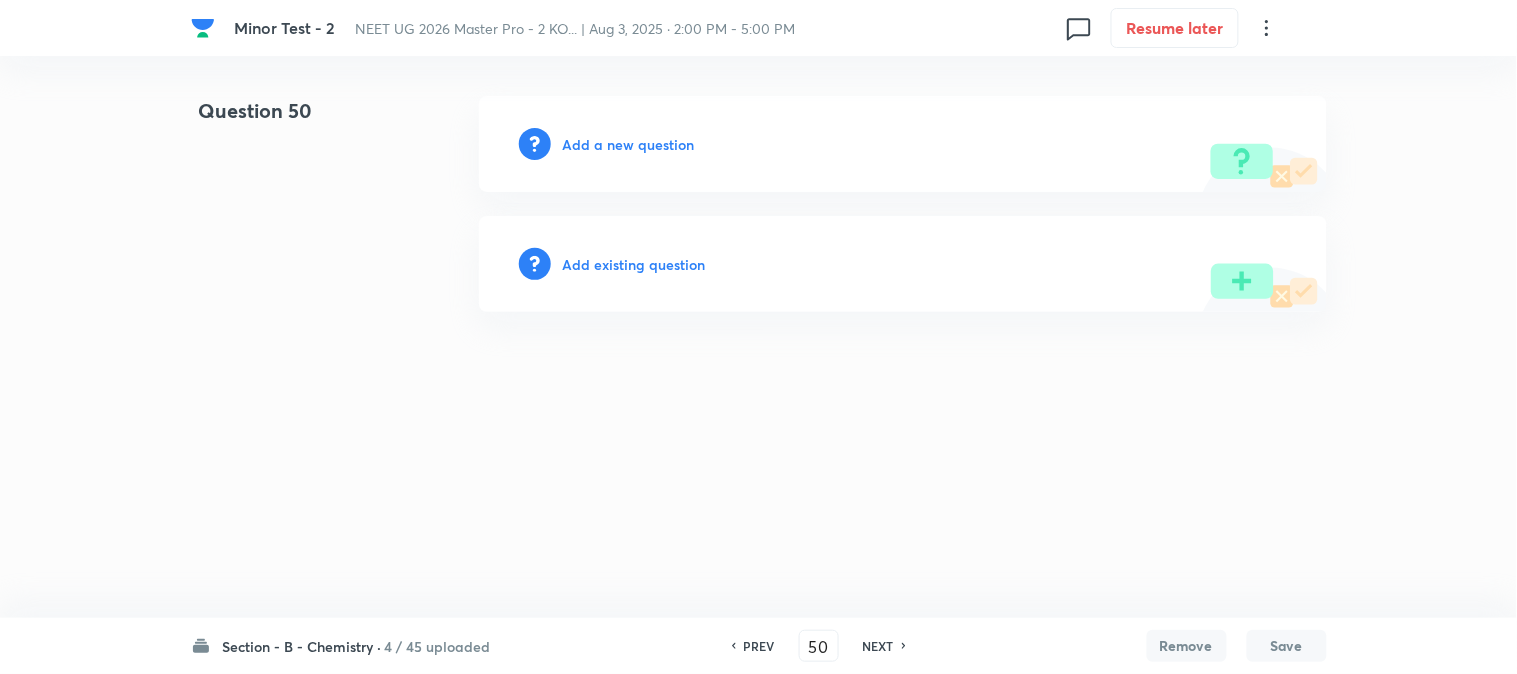 click on "Add a new question" at bounding box center (629, 144) 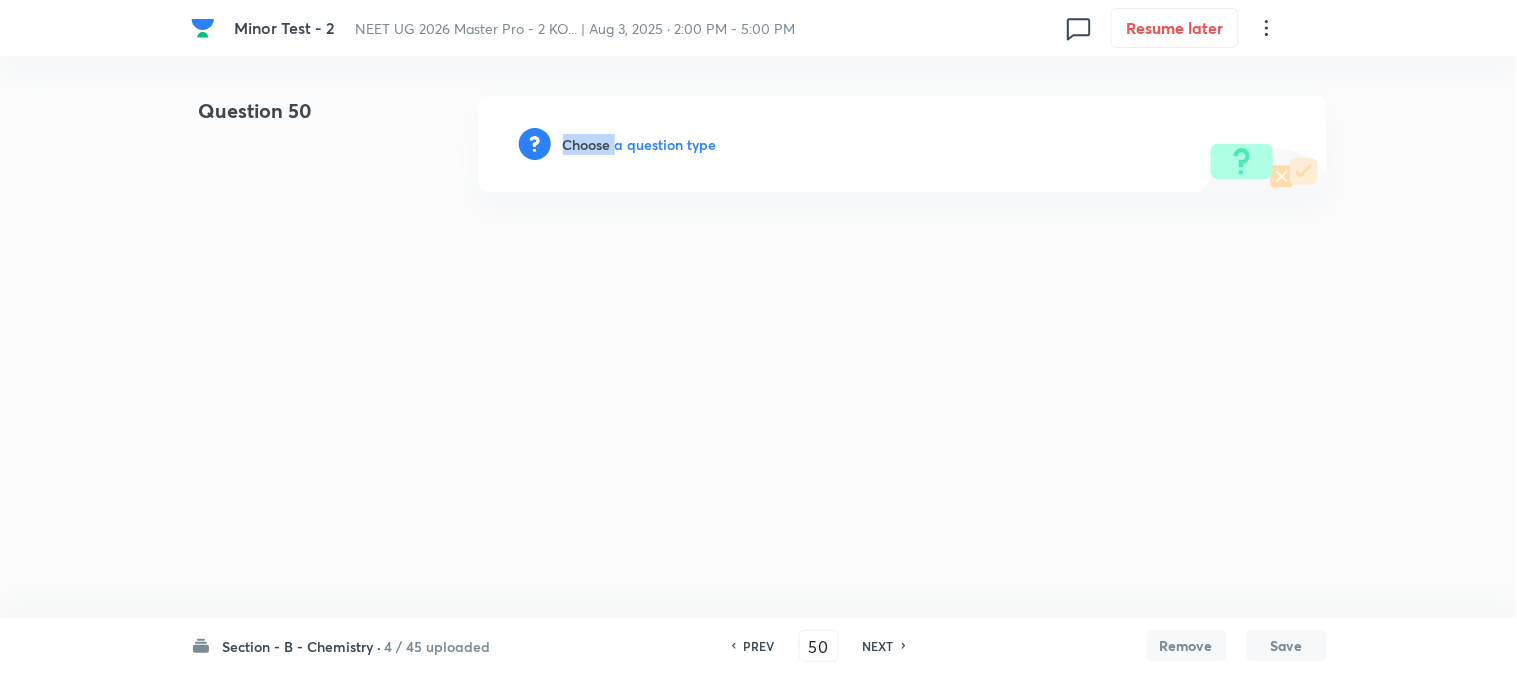 click on "Choose a question type" at bounding box center [640, 144] 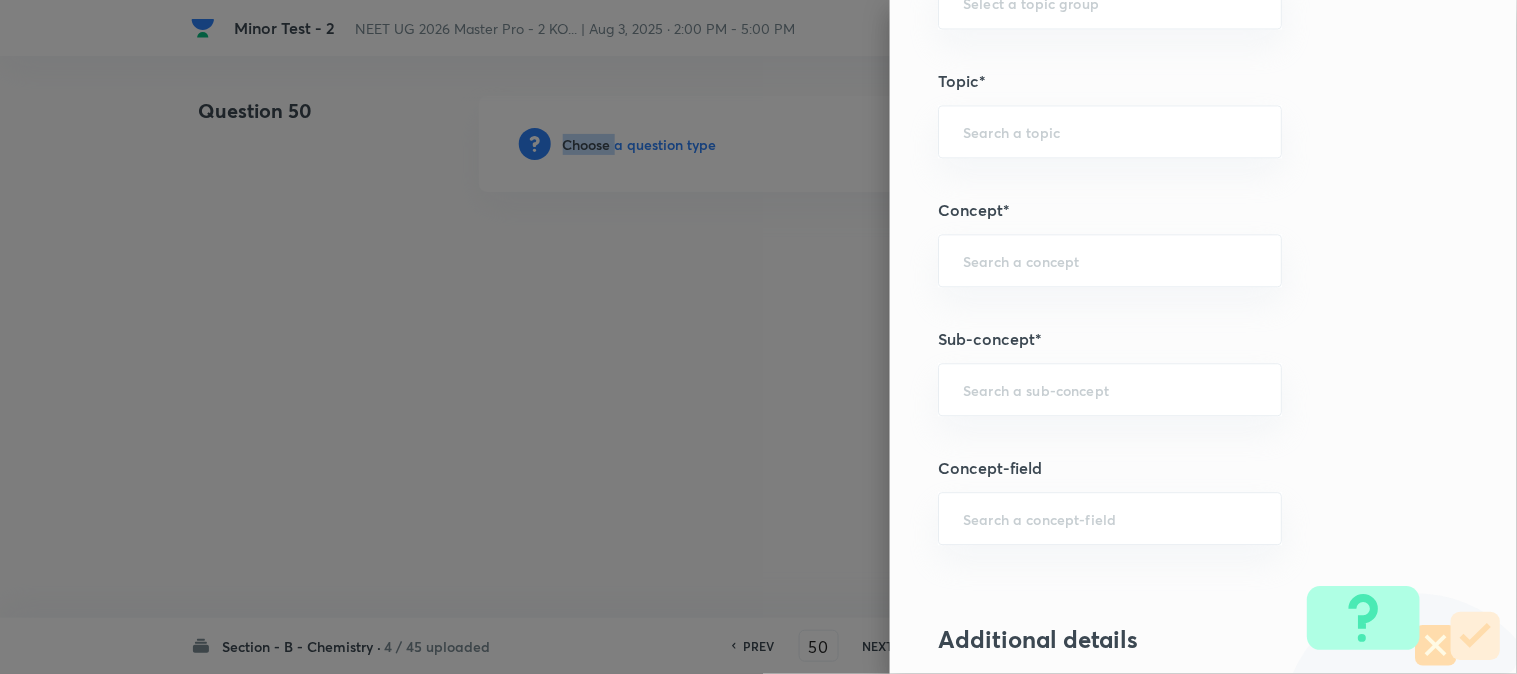 scroll, scrollTop: 1111, scrollLeft: 0, axis: vertical 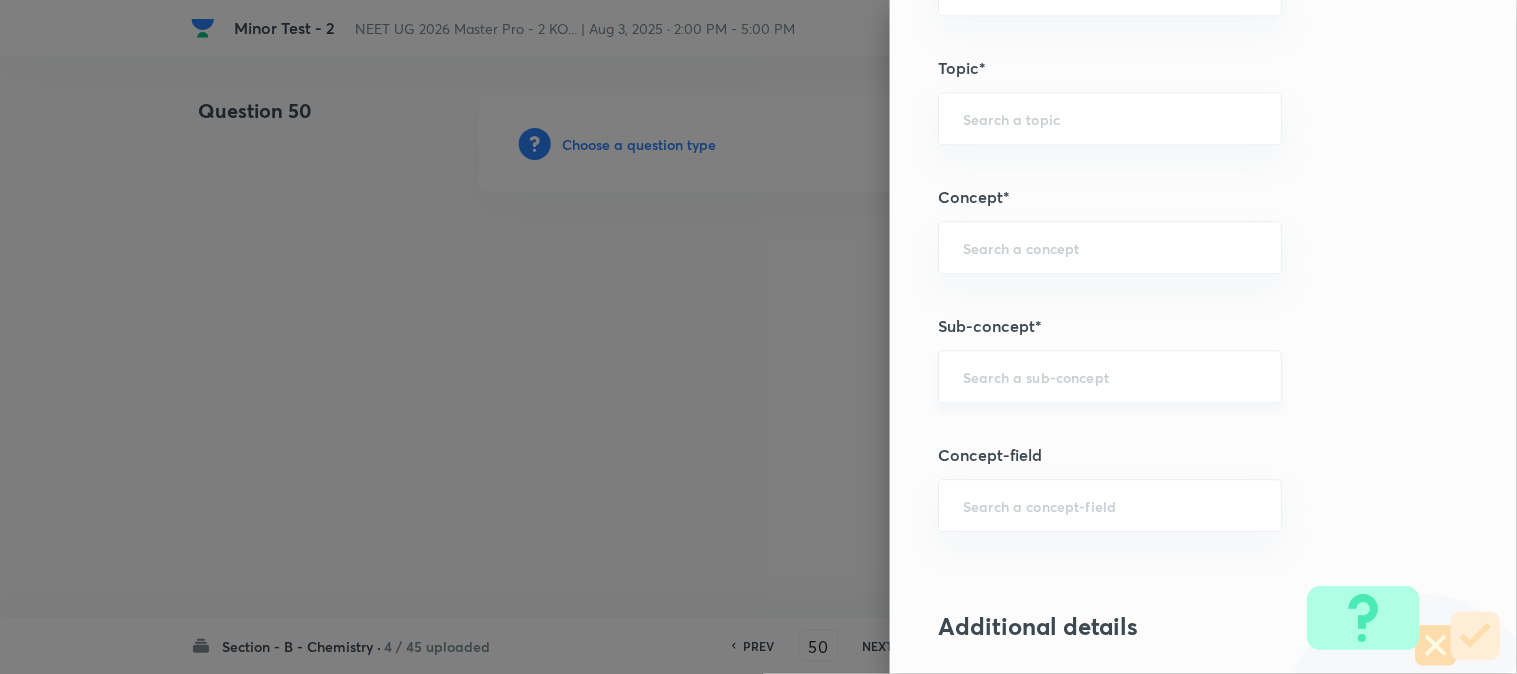 click at bounding box center (1110, 376) 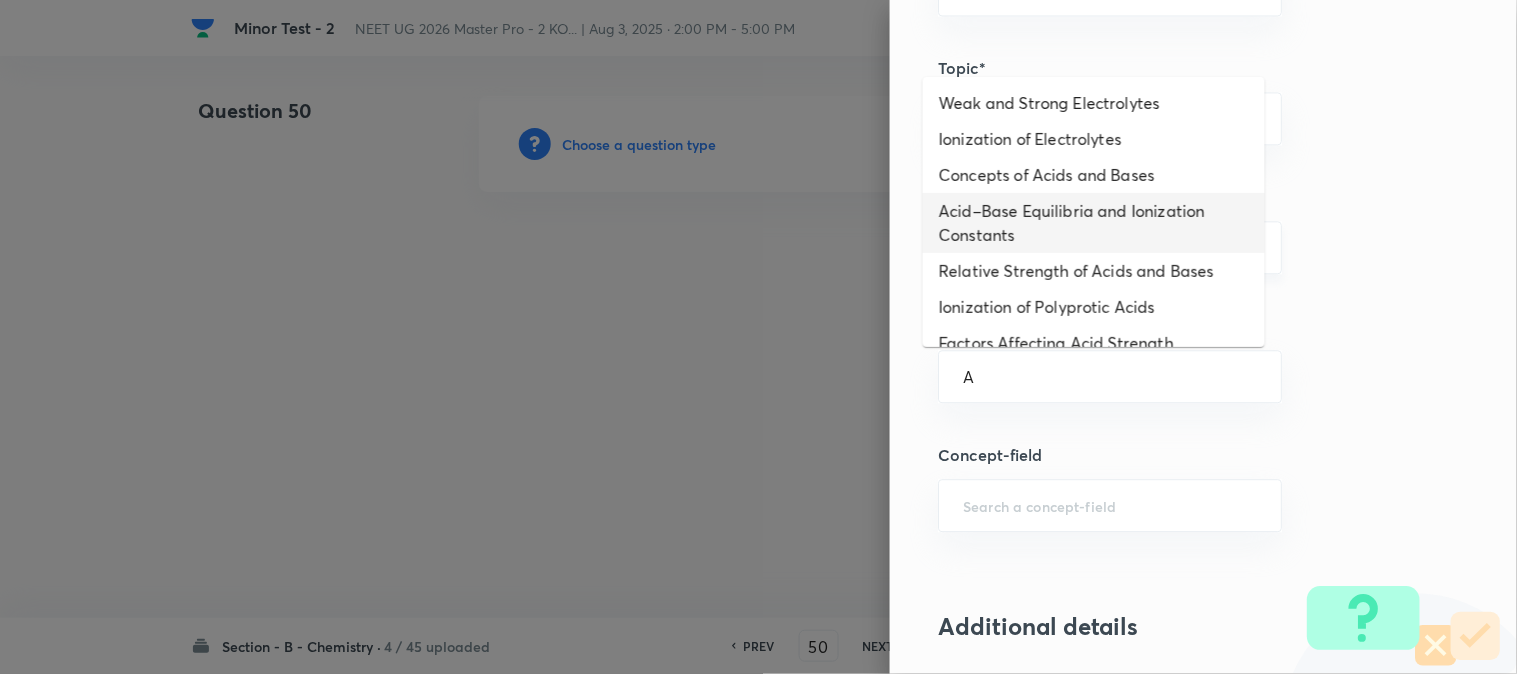 click on "Acid–Base Equilibria and Ionization Constants" at bounding box center [1094, 223] 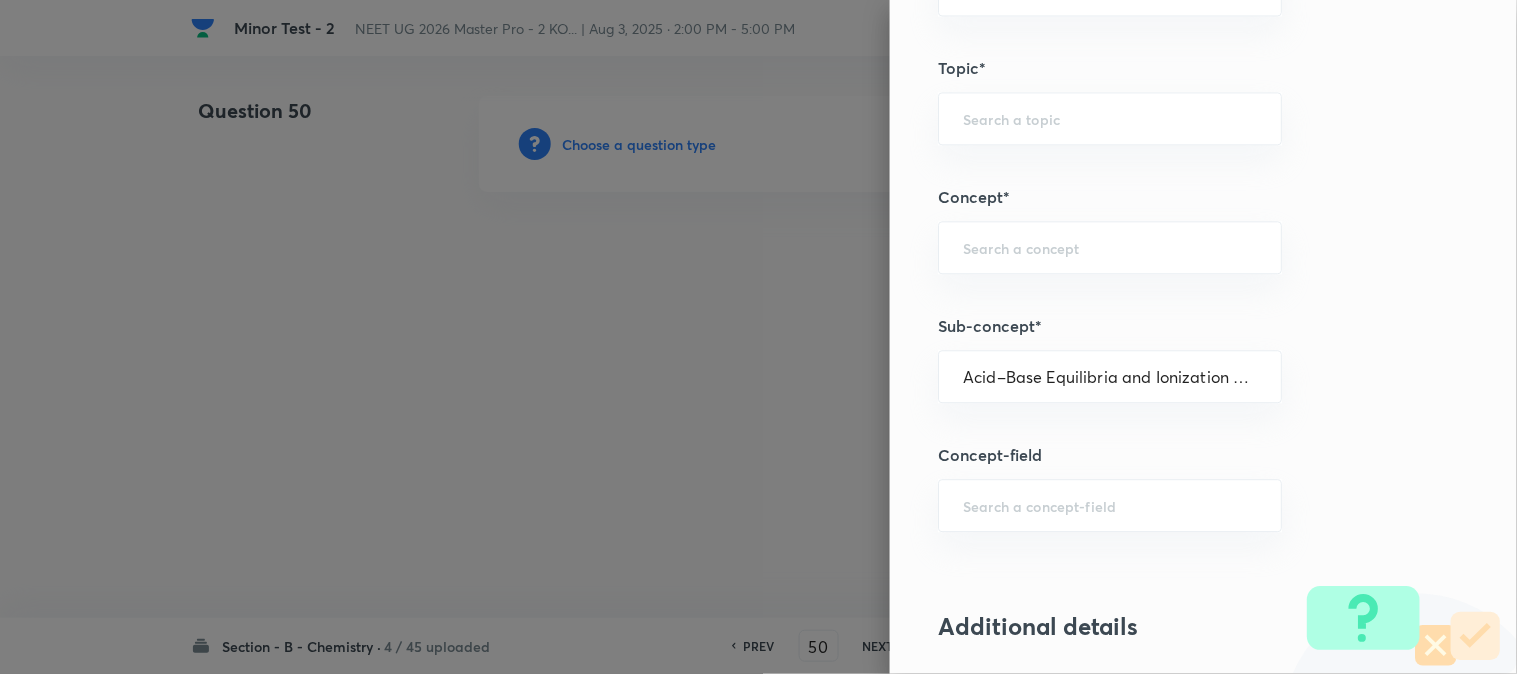 type on "Chemistry" 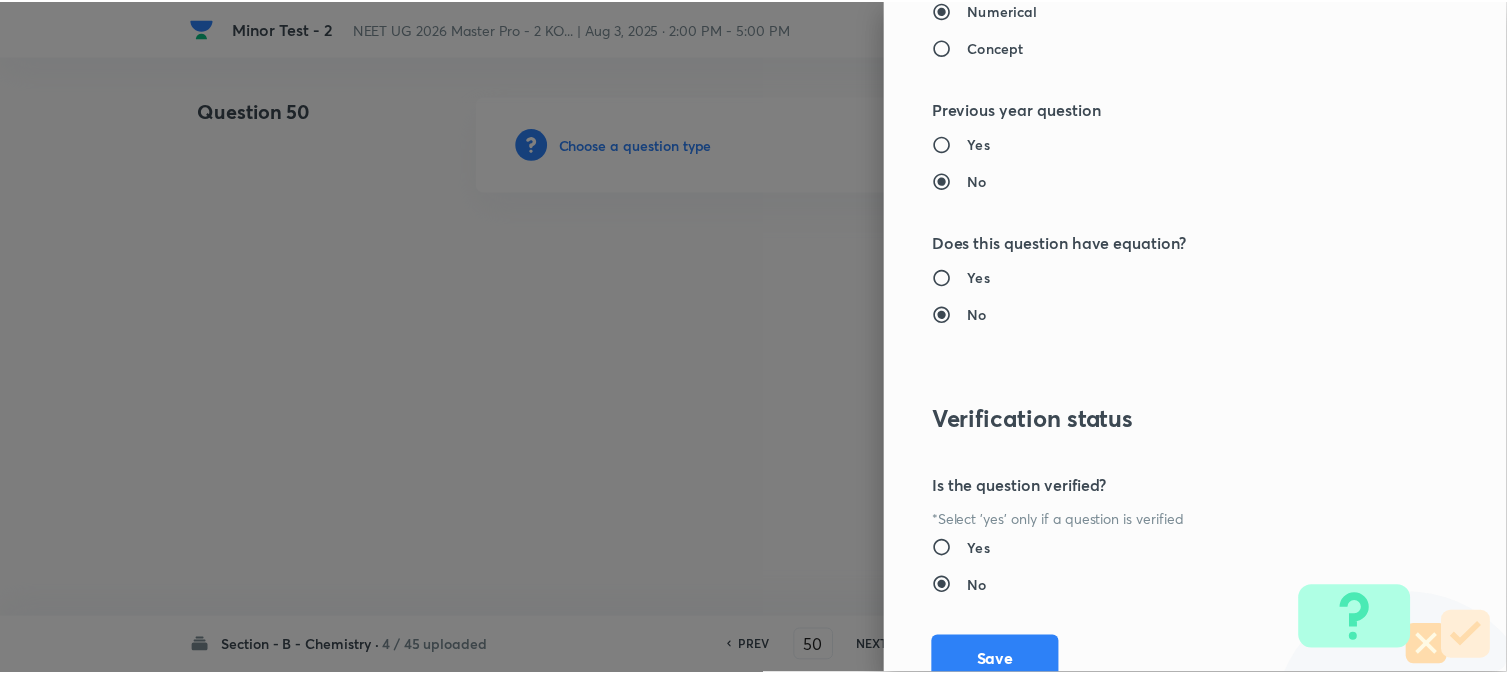 scroll, scrollTop: 2186, scrollLeft: 0, axis: vertical 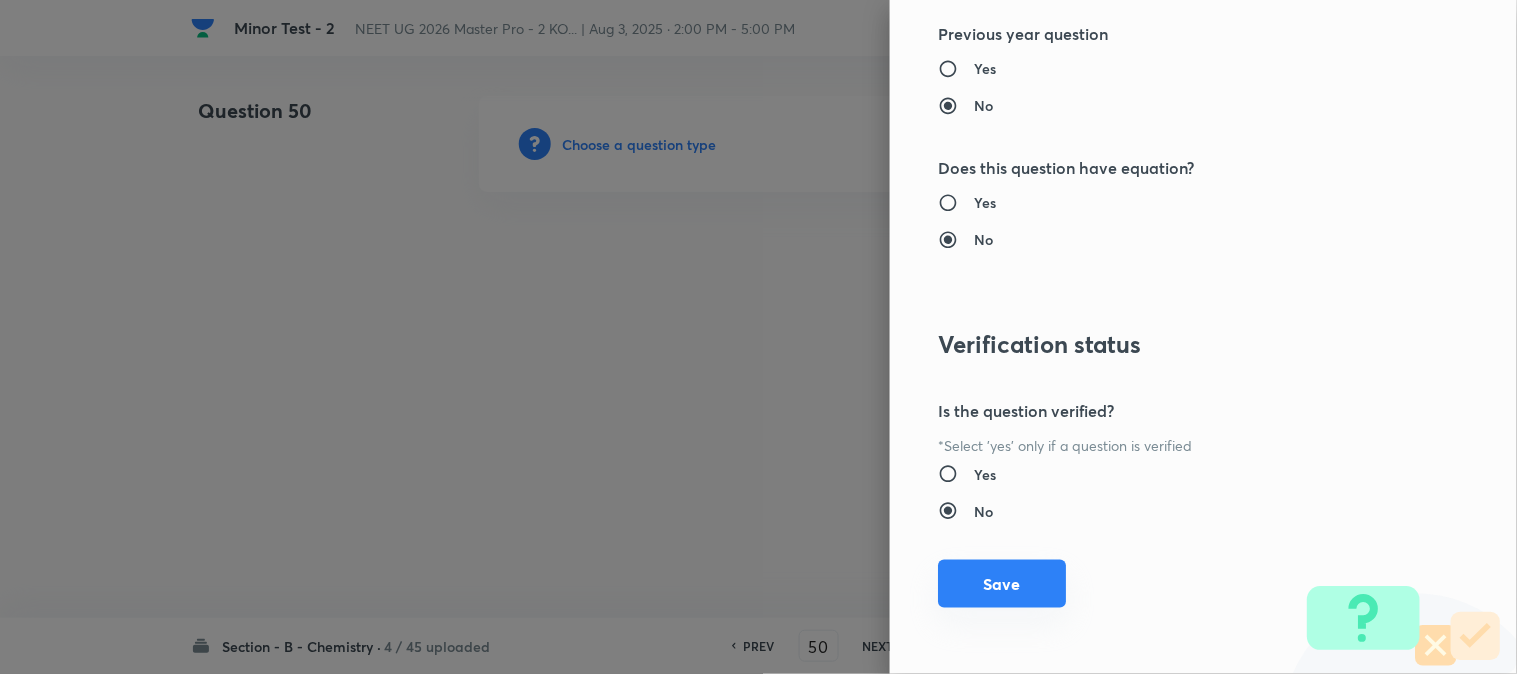 click on "Save" at bounding box center [1002, 584] 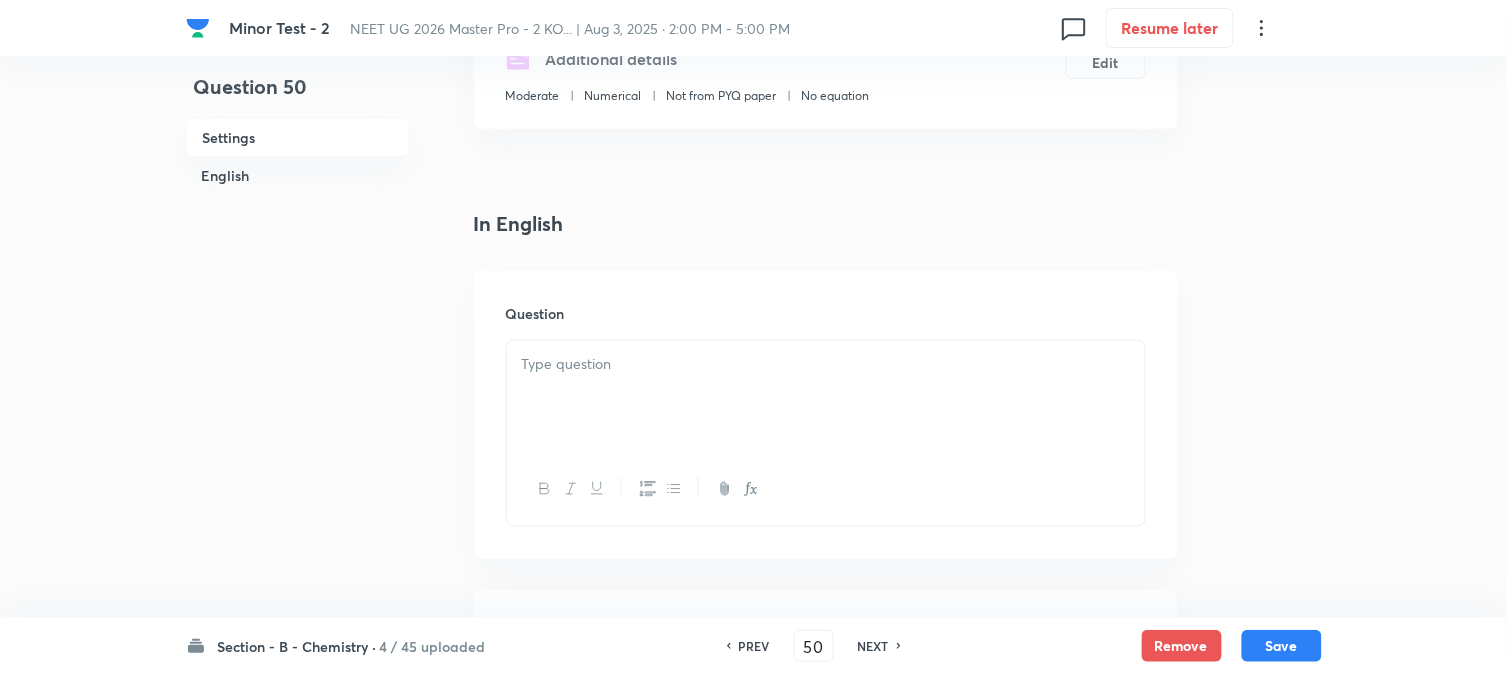 scroll, scrollTop: 444, scrollLeft: 0, axis: vertical 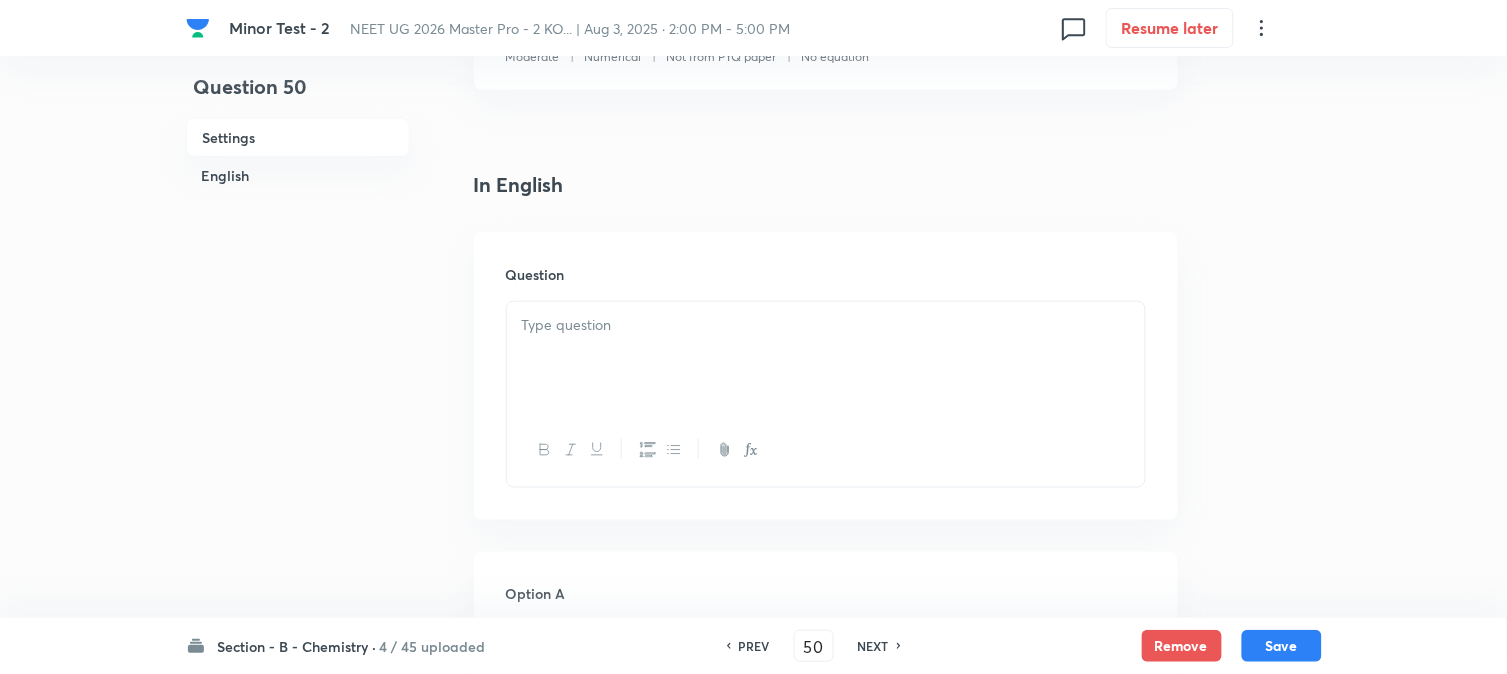 click at bounding box center [826, 325] 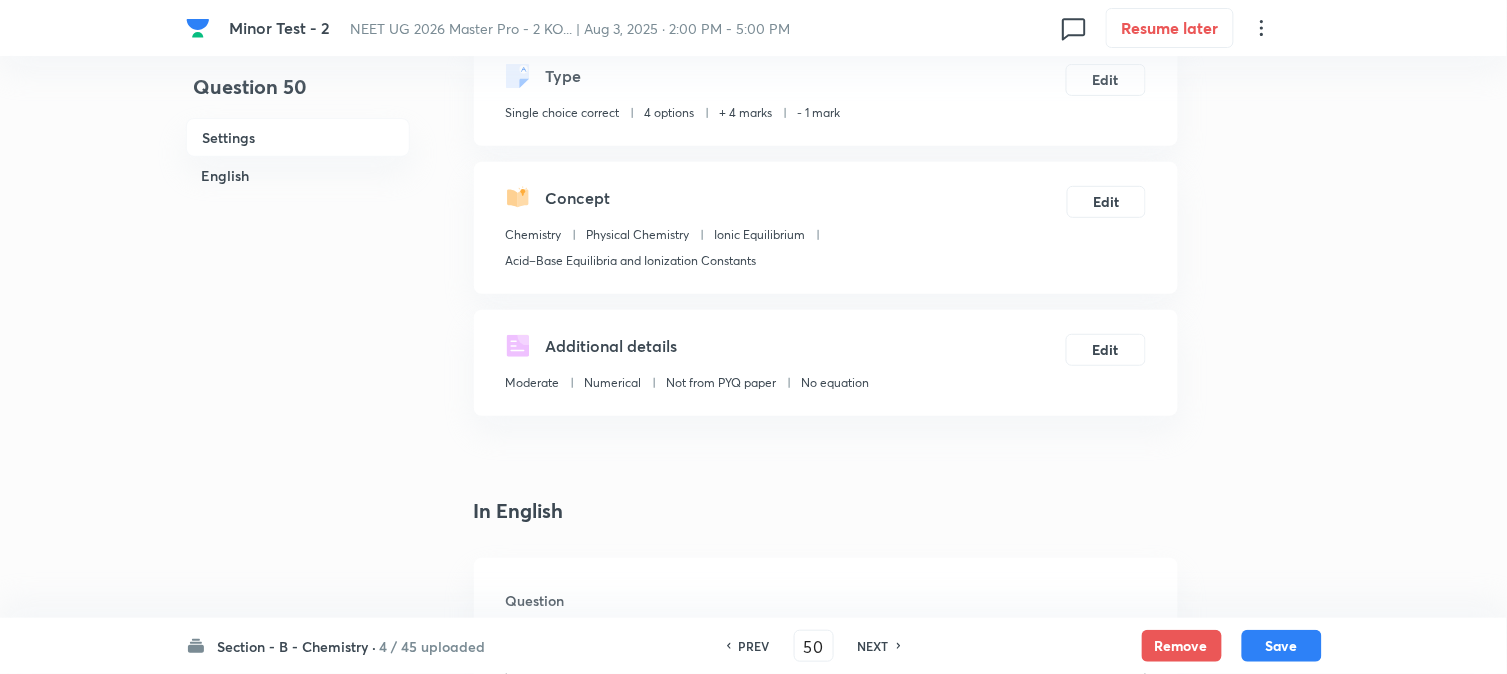 scroll, scrollTop: 111, scrollLeft: 0, axis: vertical 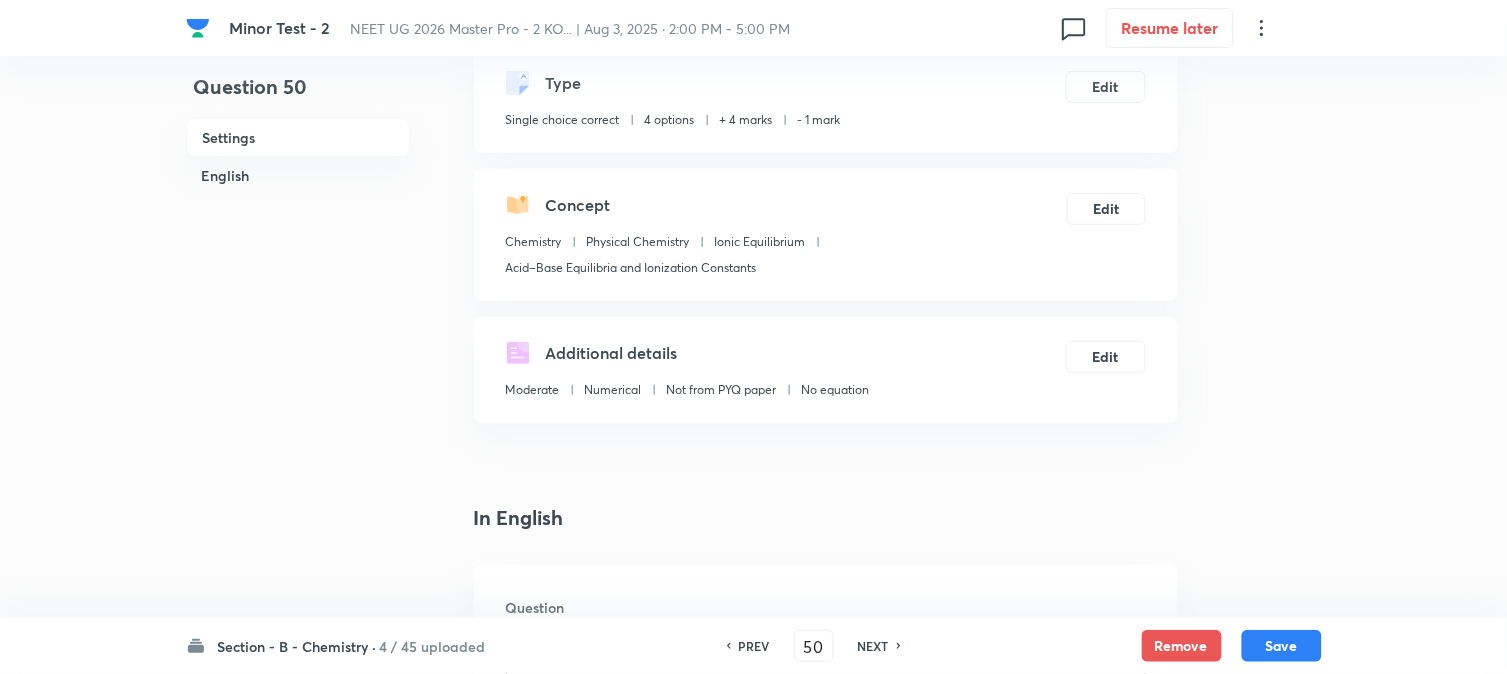 click on "PREV" at bounding box center [754, 646] 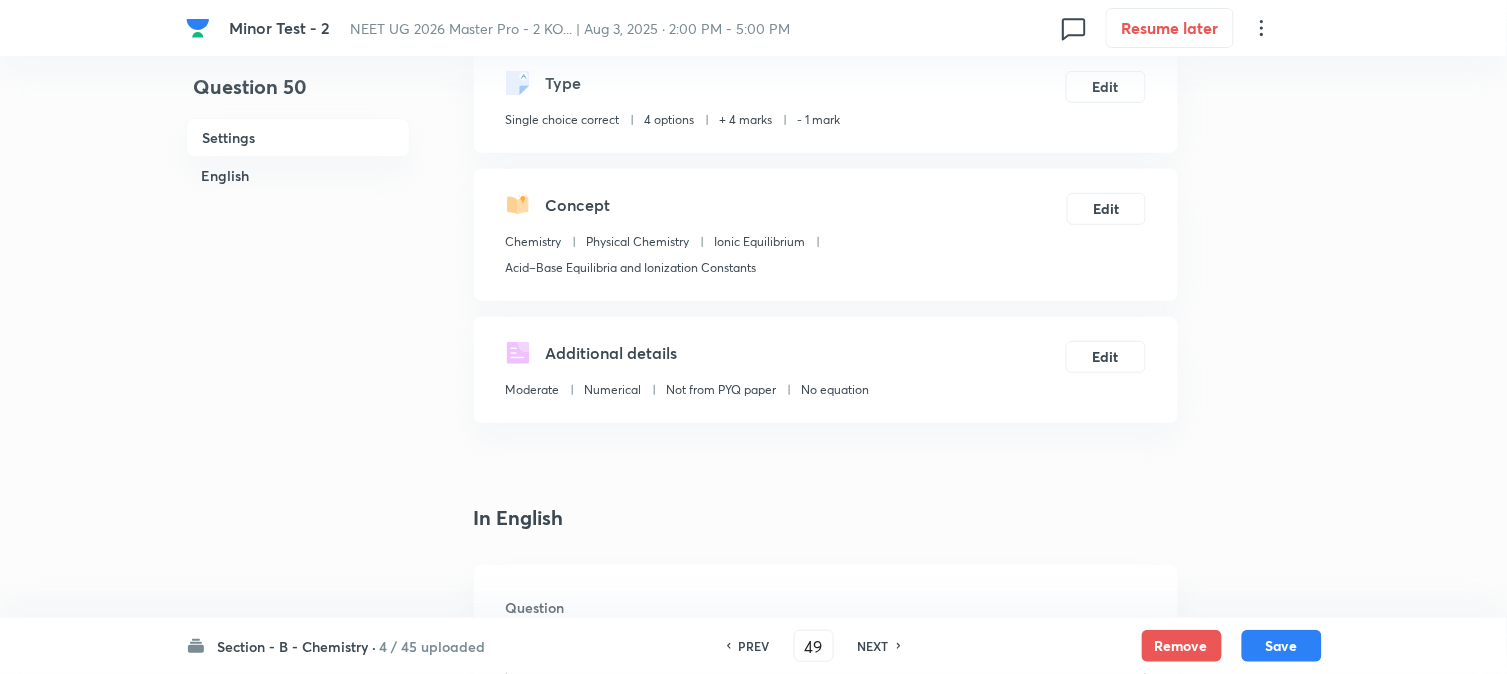 checkbox on "true" 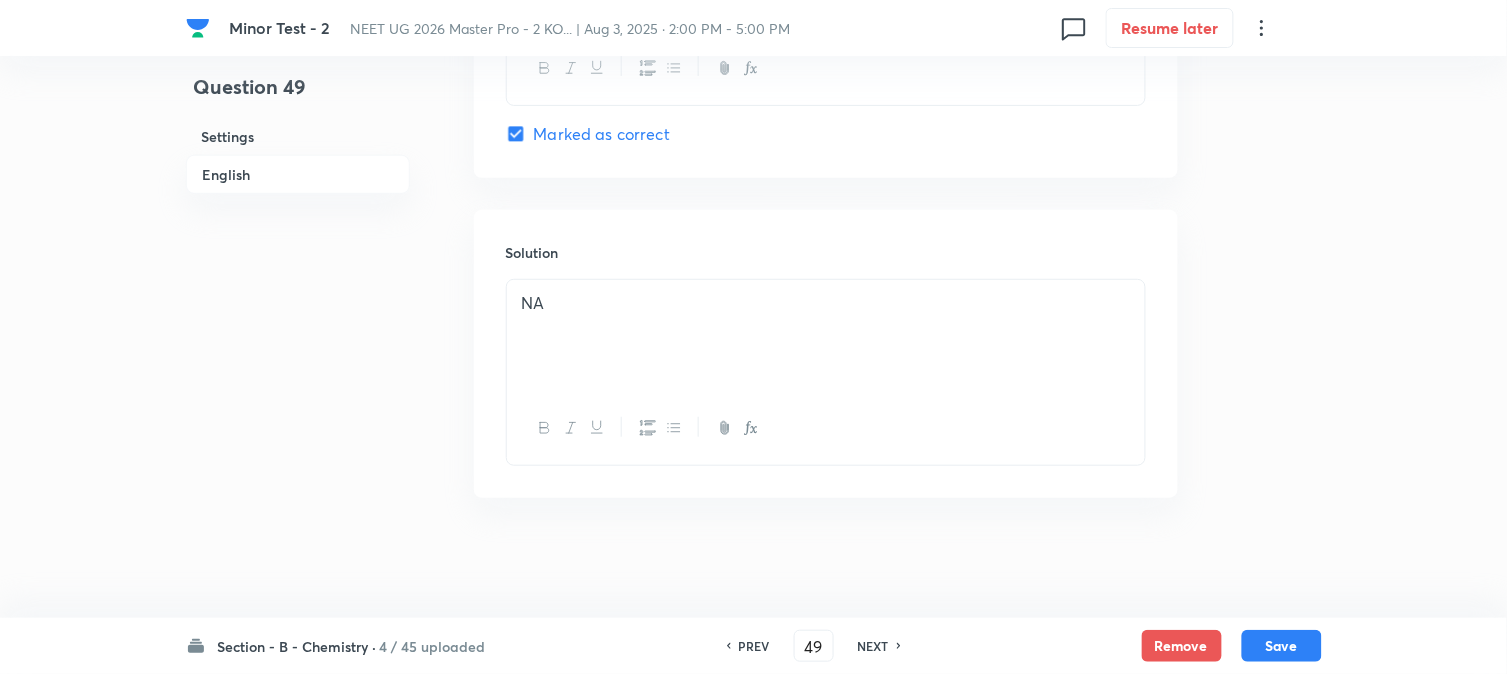 scroll, scrollTop: 2064, scrollLeft: 0, axis: vertical 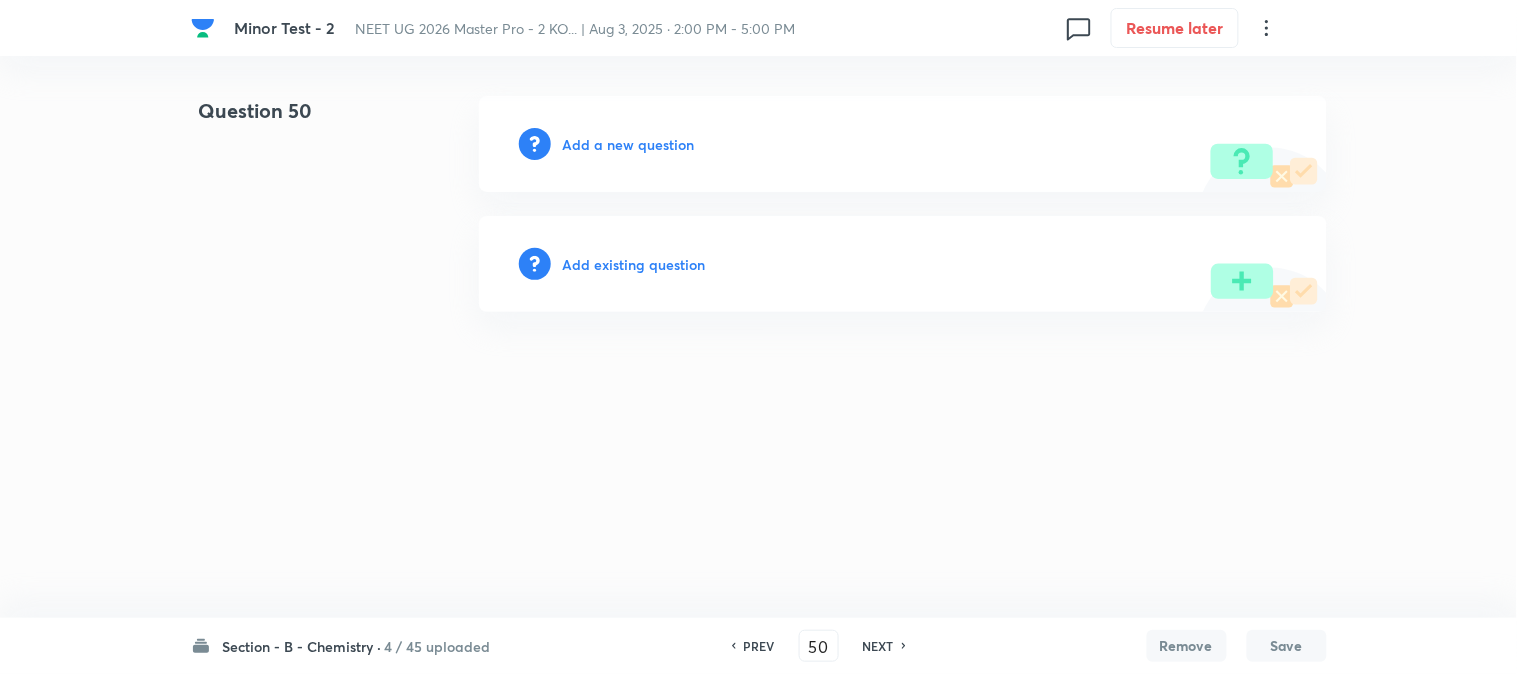 click on "Add a new question" at bounding box center [629, 144] 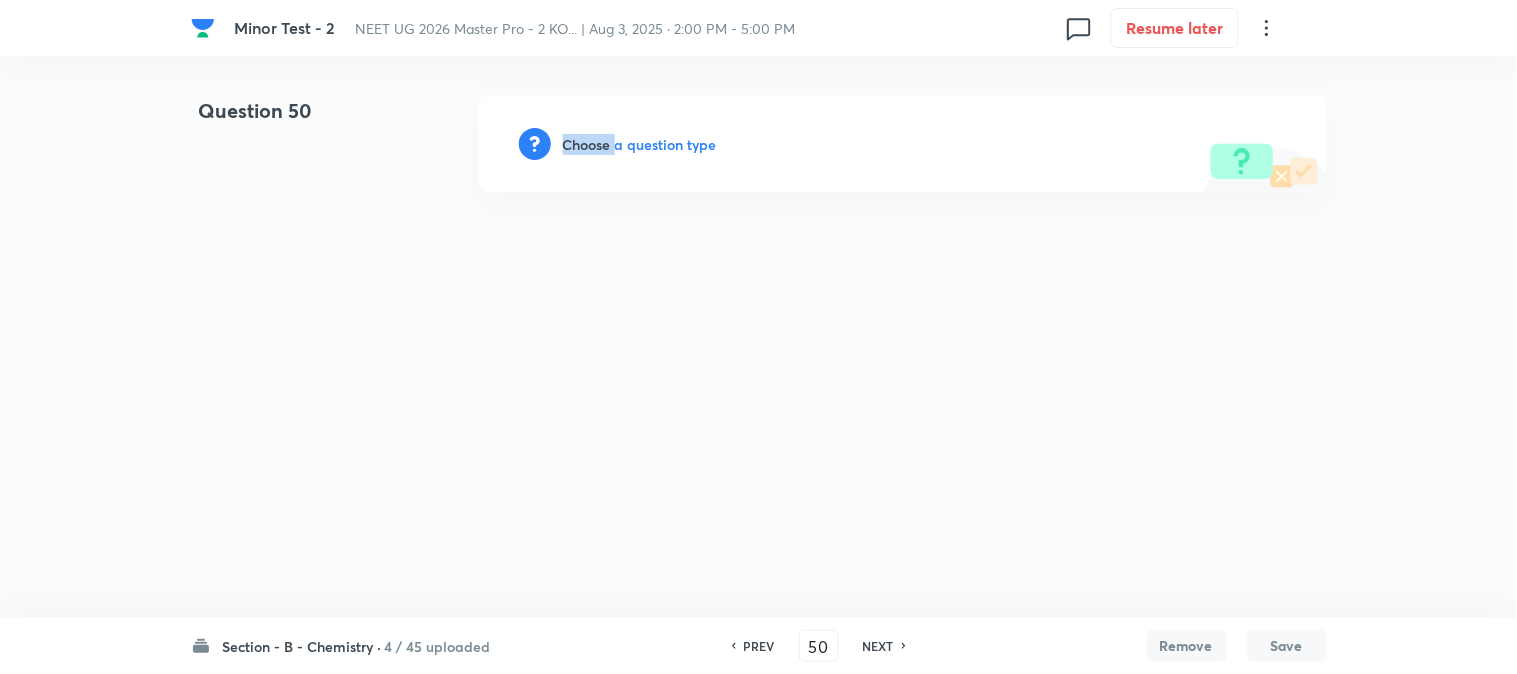 click on "Choose a question type" at bounding box center [640, 144] 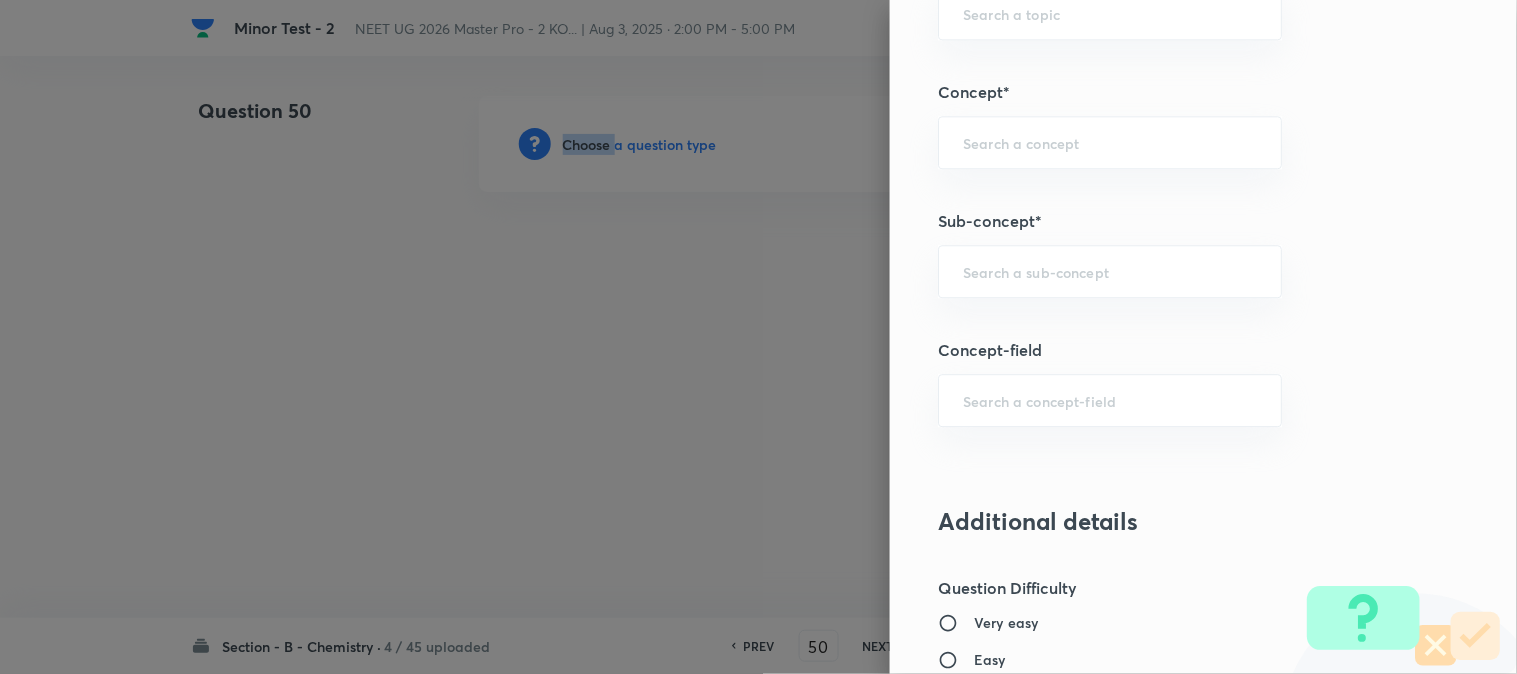 scroll, scrollTop: 1222, scrollLeft: 0, axis: vertical 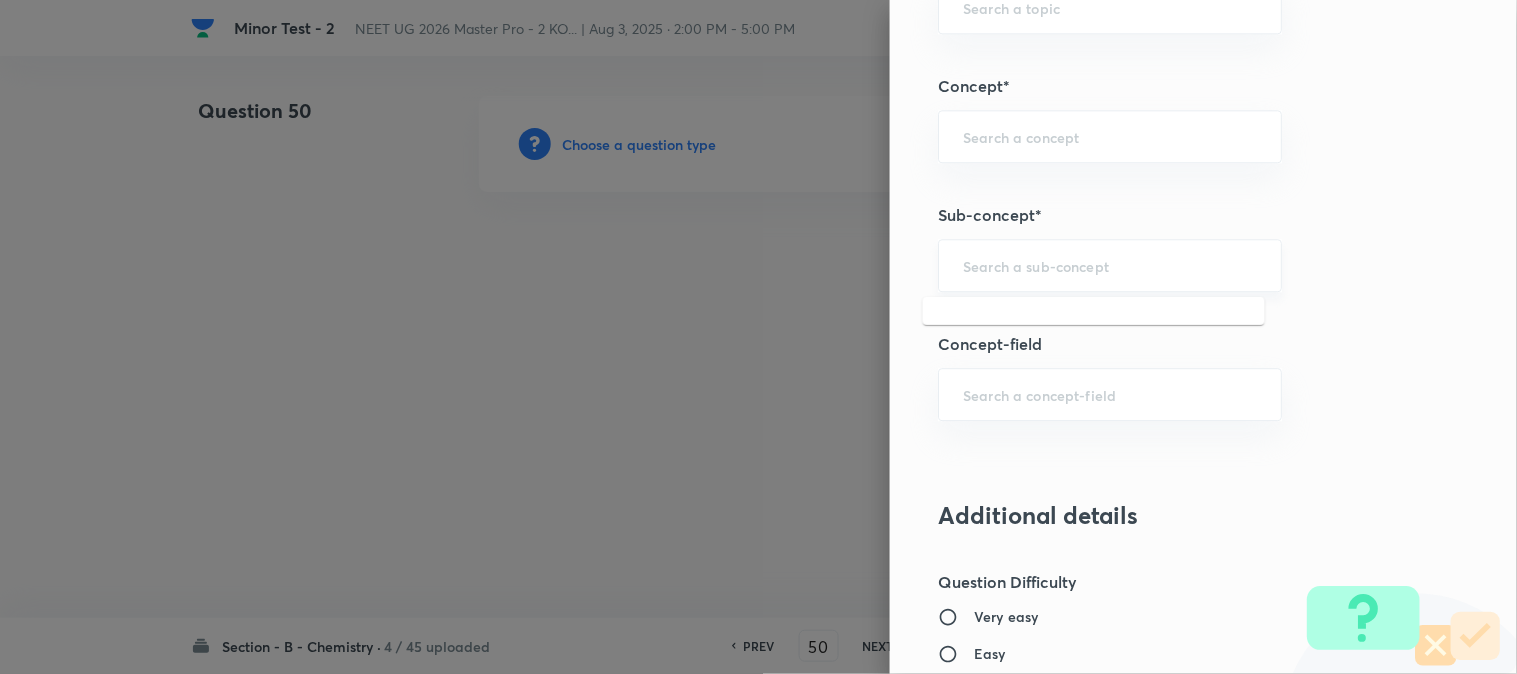 click at bounding box center [1110, 265] 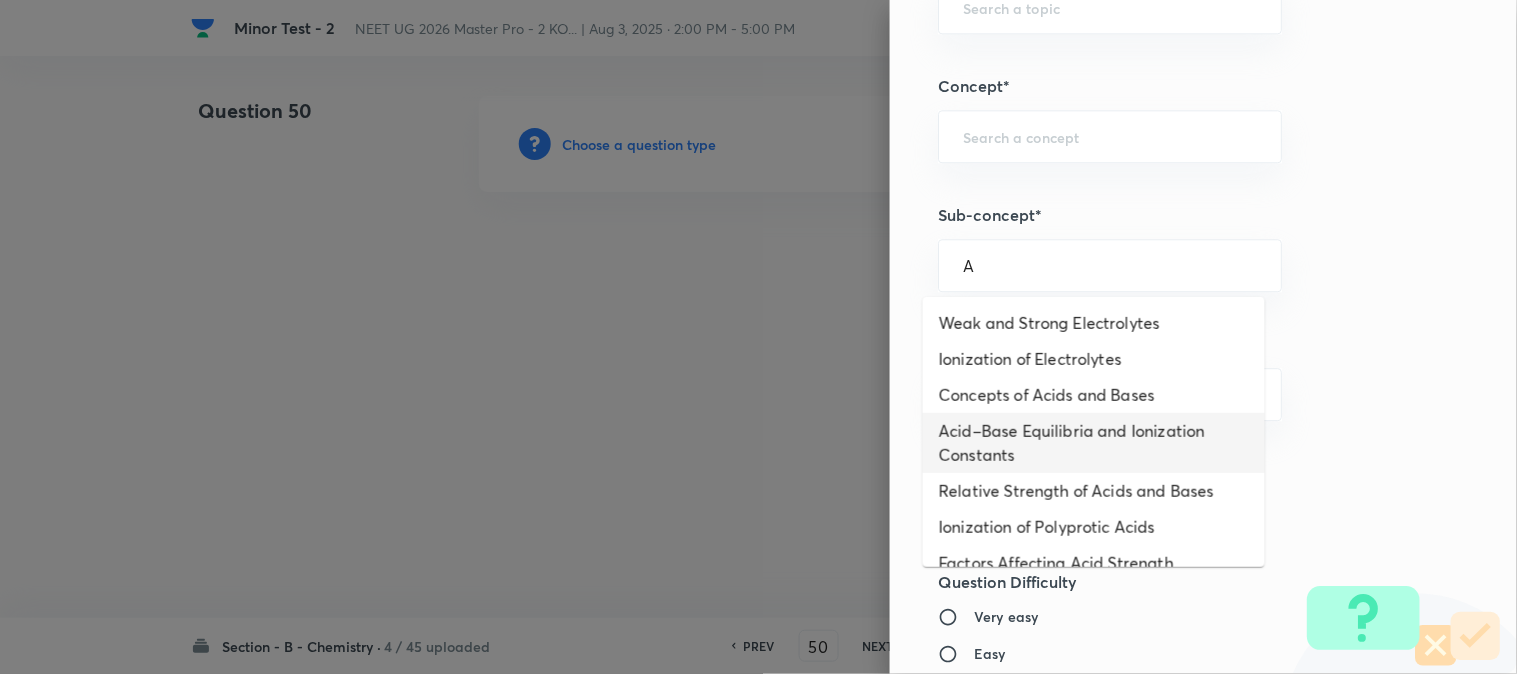 click on "Acid–Base Equilibria and Ionization Constants" at bounding box center (1094, 443) 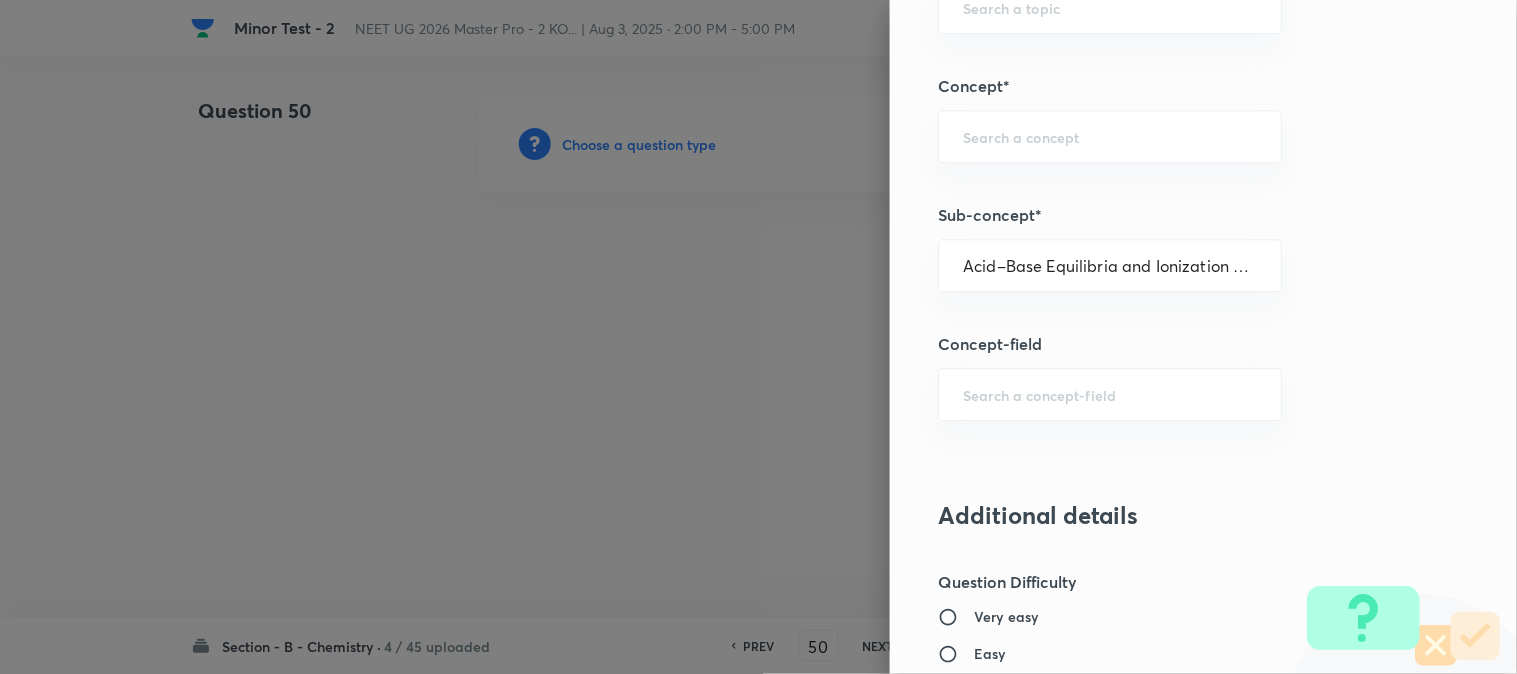 type on "Chemistry" 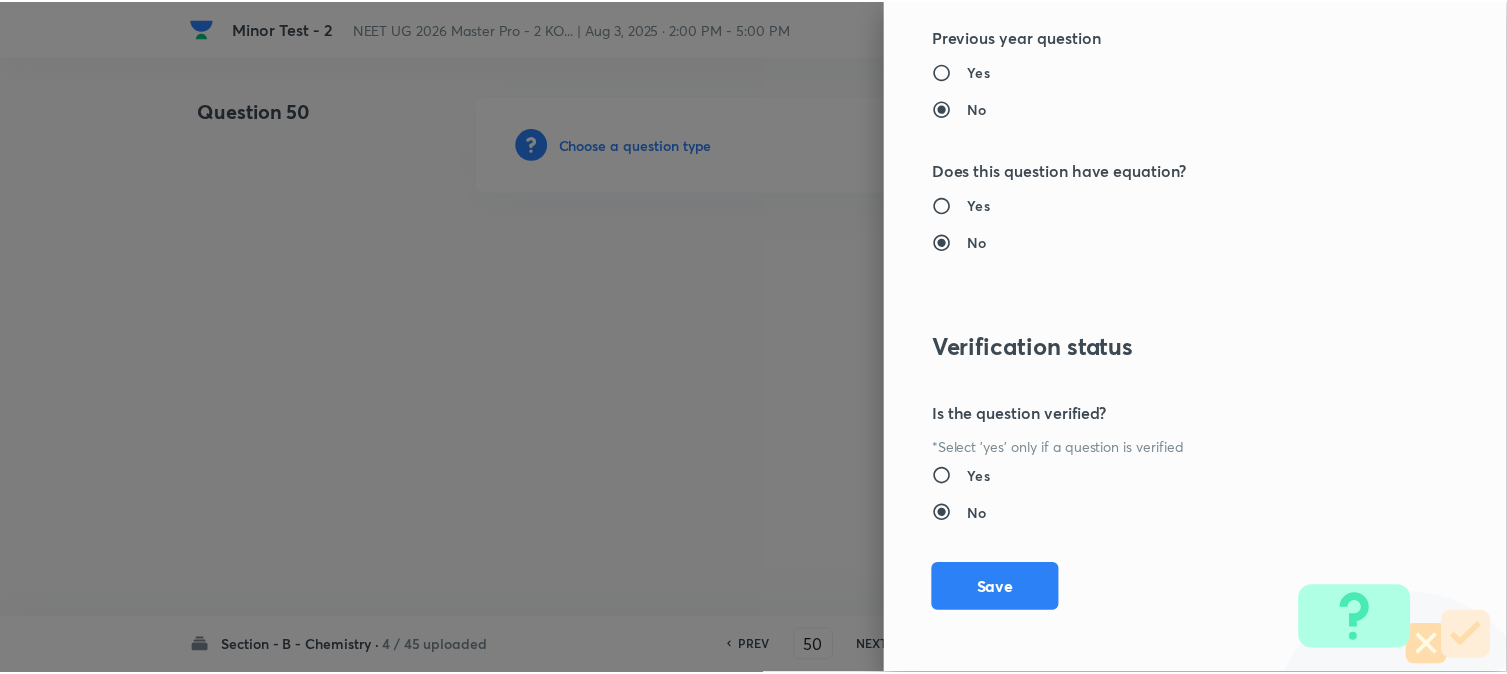 scroll, scrollTop: 2186, scrollLeft: 0, axis: vertical 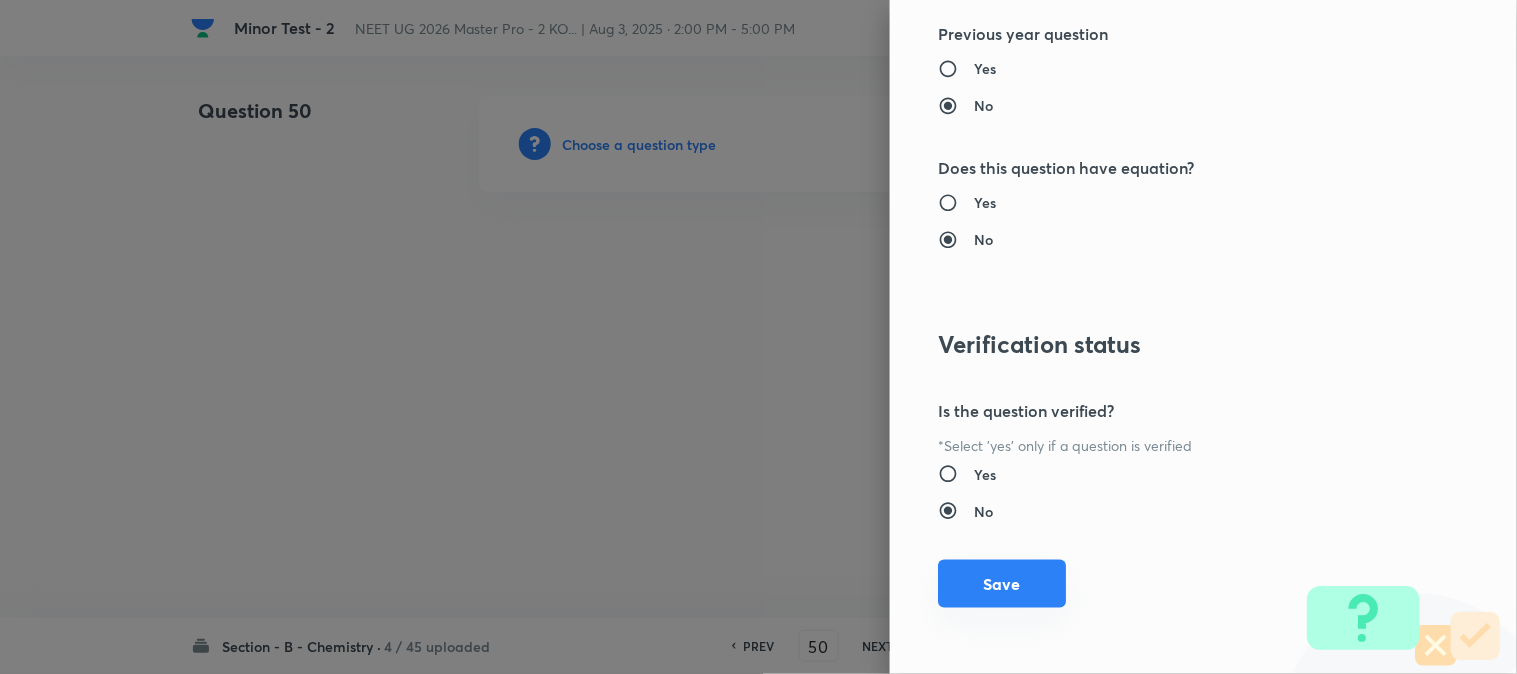 click on "Save" at bounding box center [1002, 584] 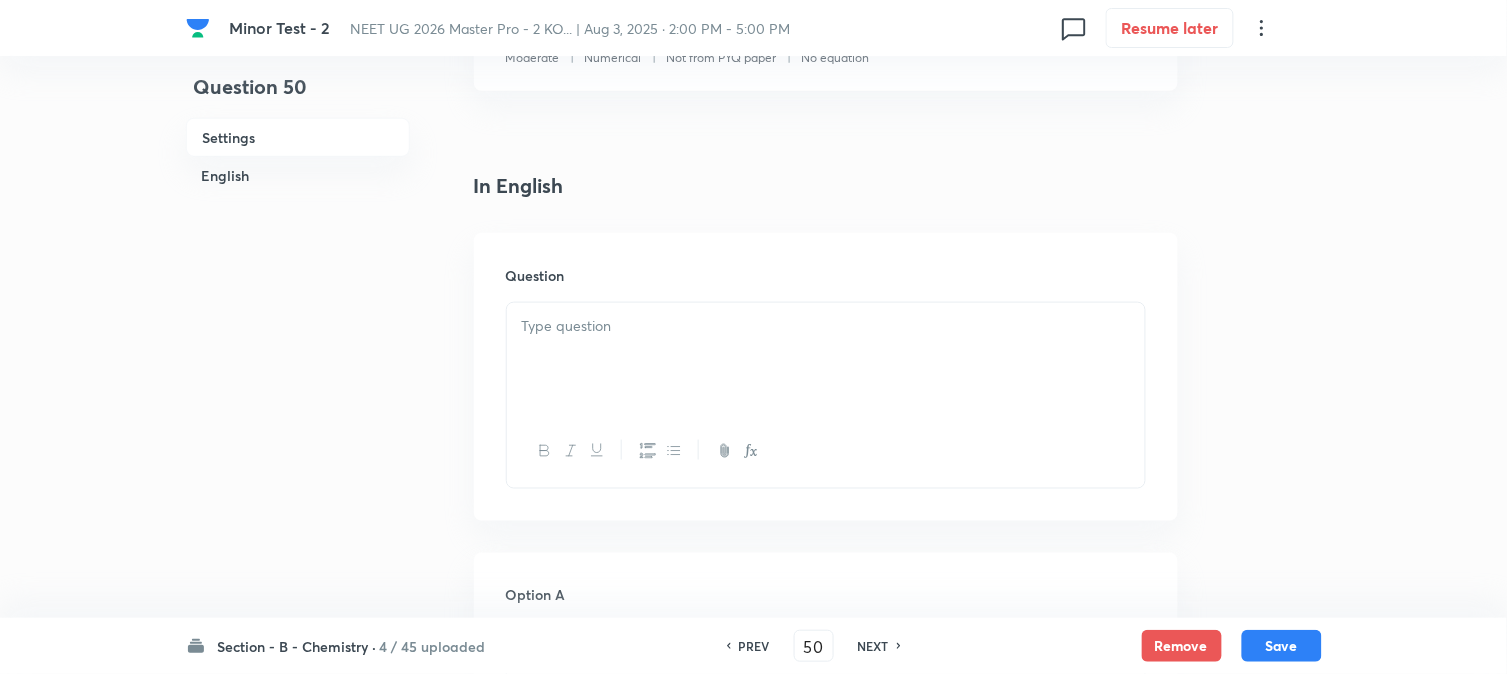 scroll, scrollTop: 444, scrollLeft: 0, axis: vertical 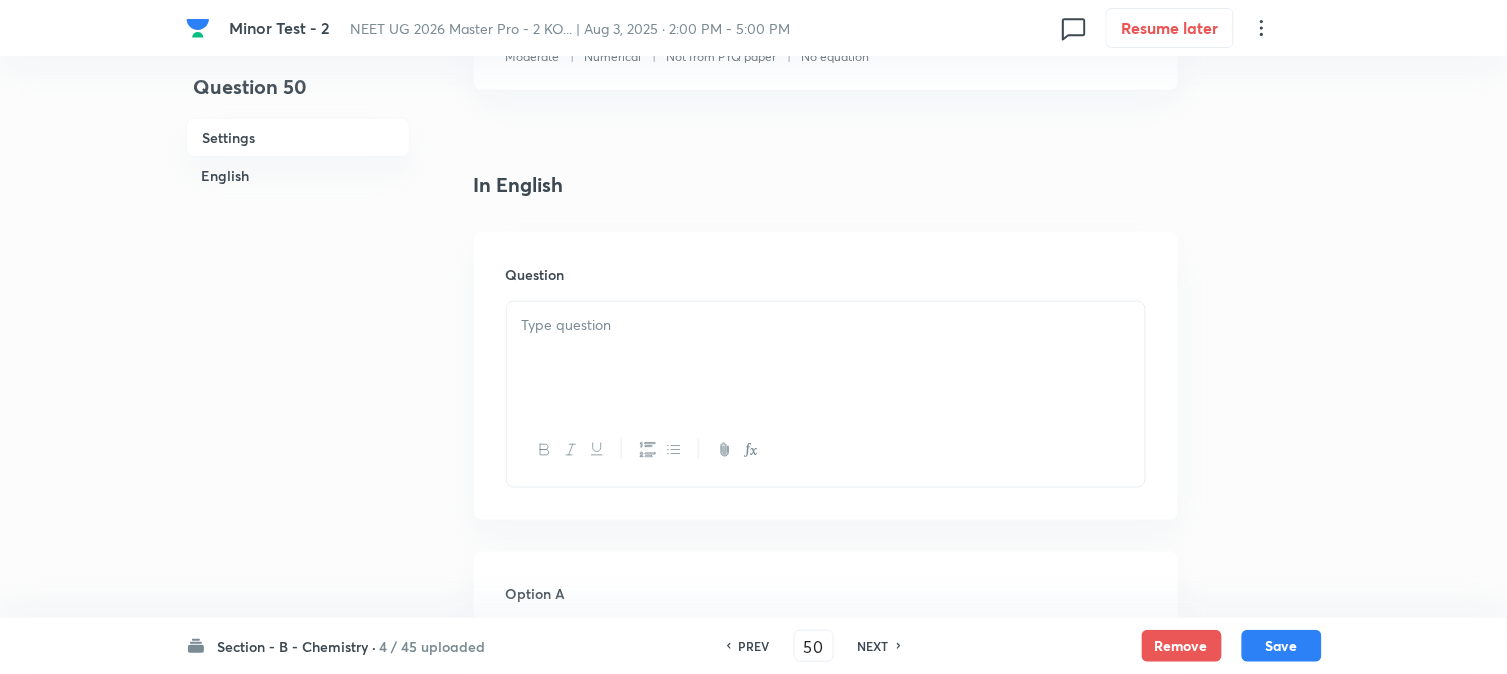 click at bounding box center [826, 358] 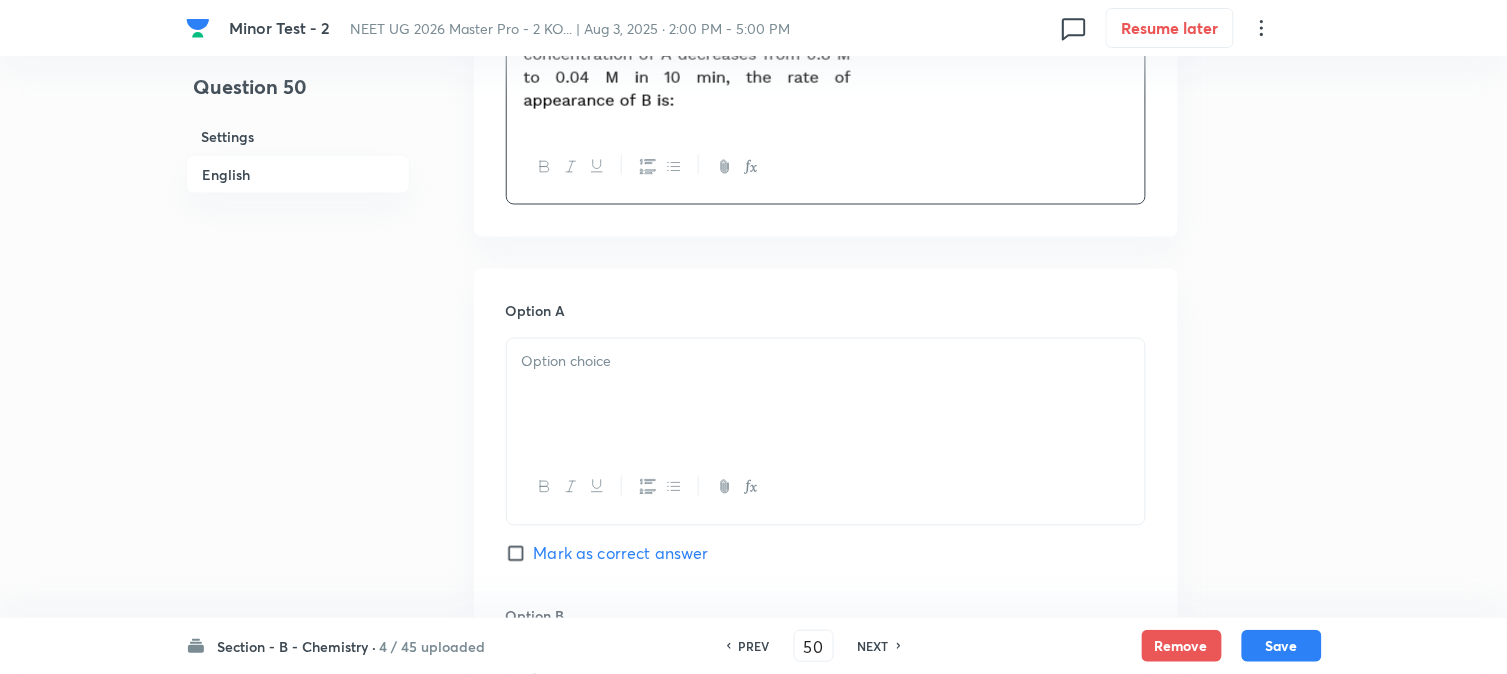 scroll, scrollTop: 777, scrollLeft: 0, axis: vertical 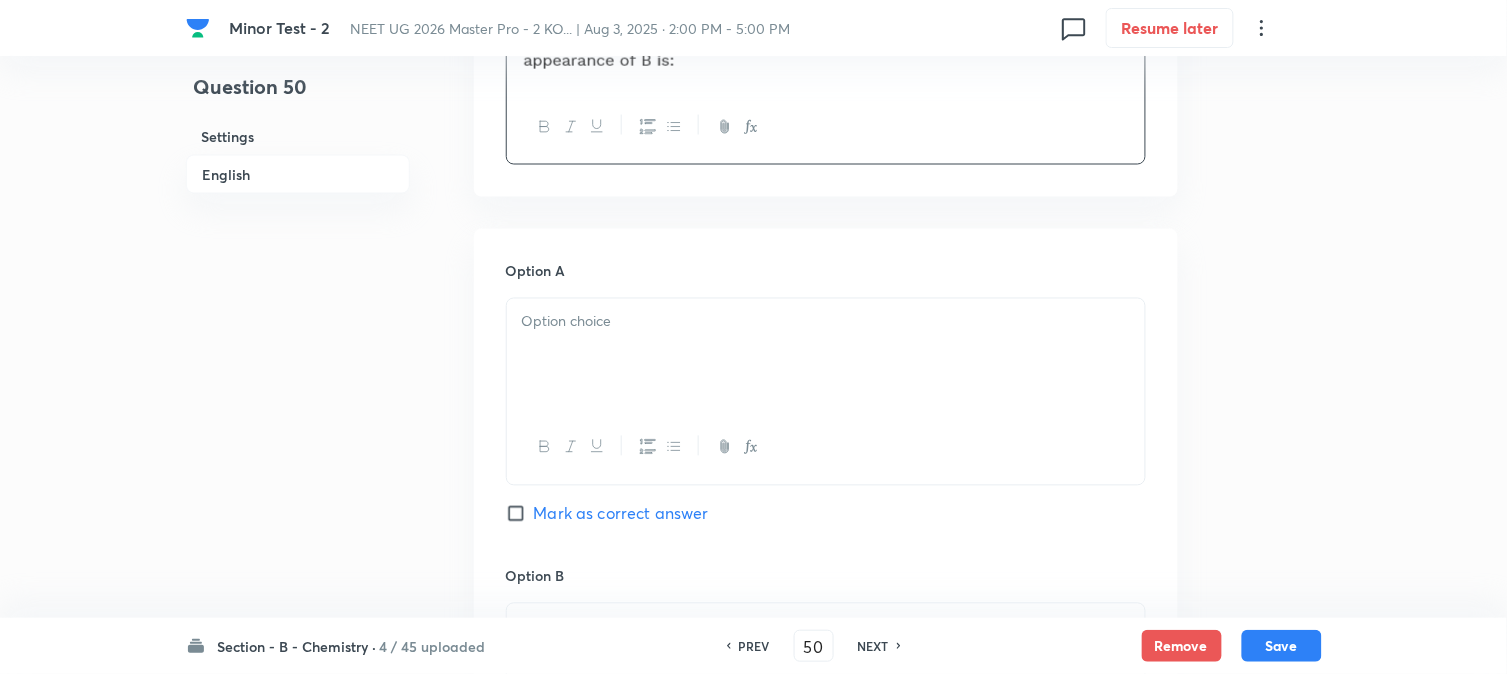 click at bounding box center (826, 355) 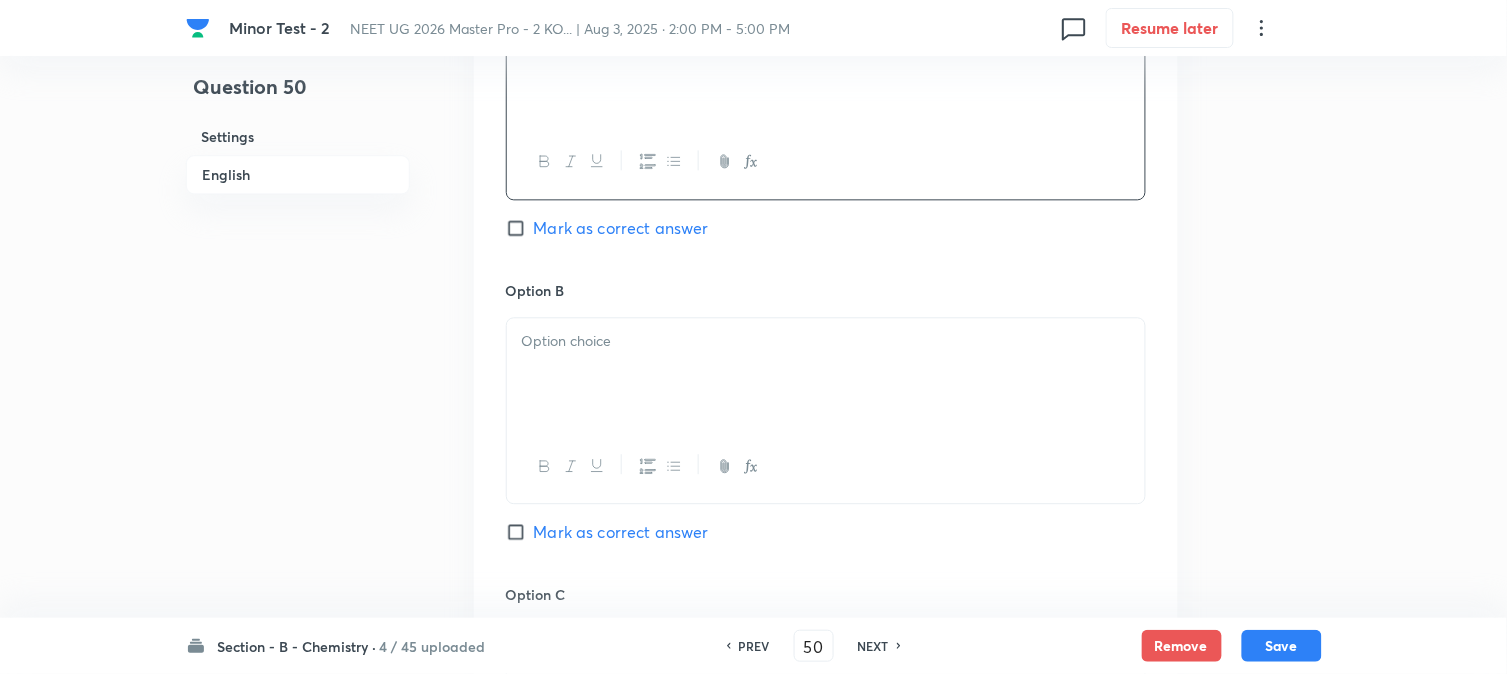 scroll, scrollTop: 1111, scrollLeft: 0, axis: vertical 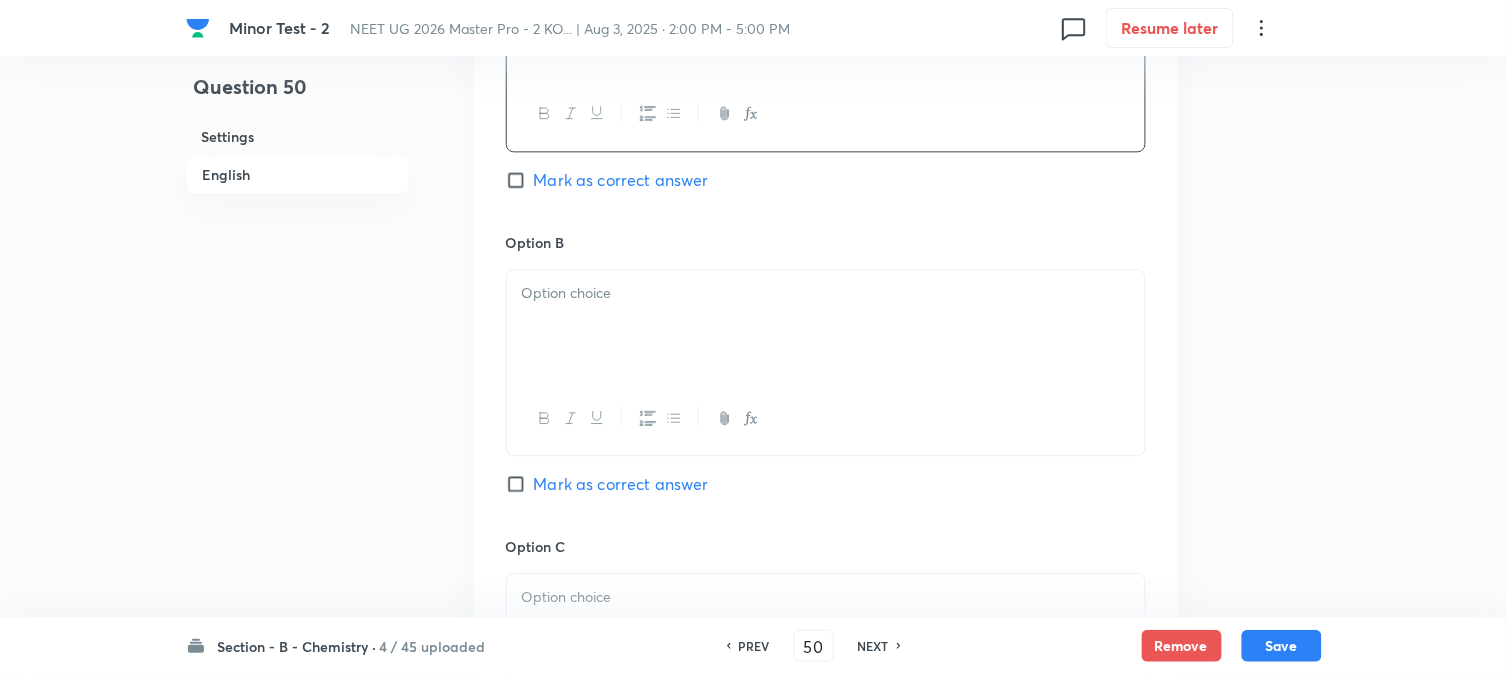 click at bounding box center (826, 326) 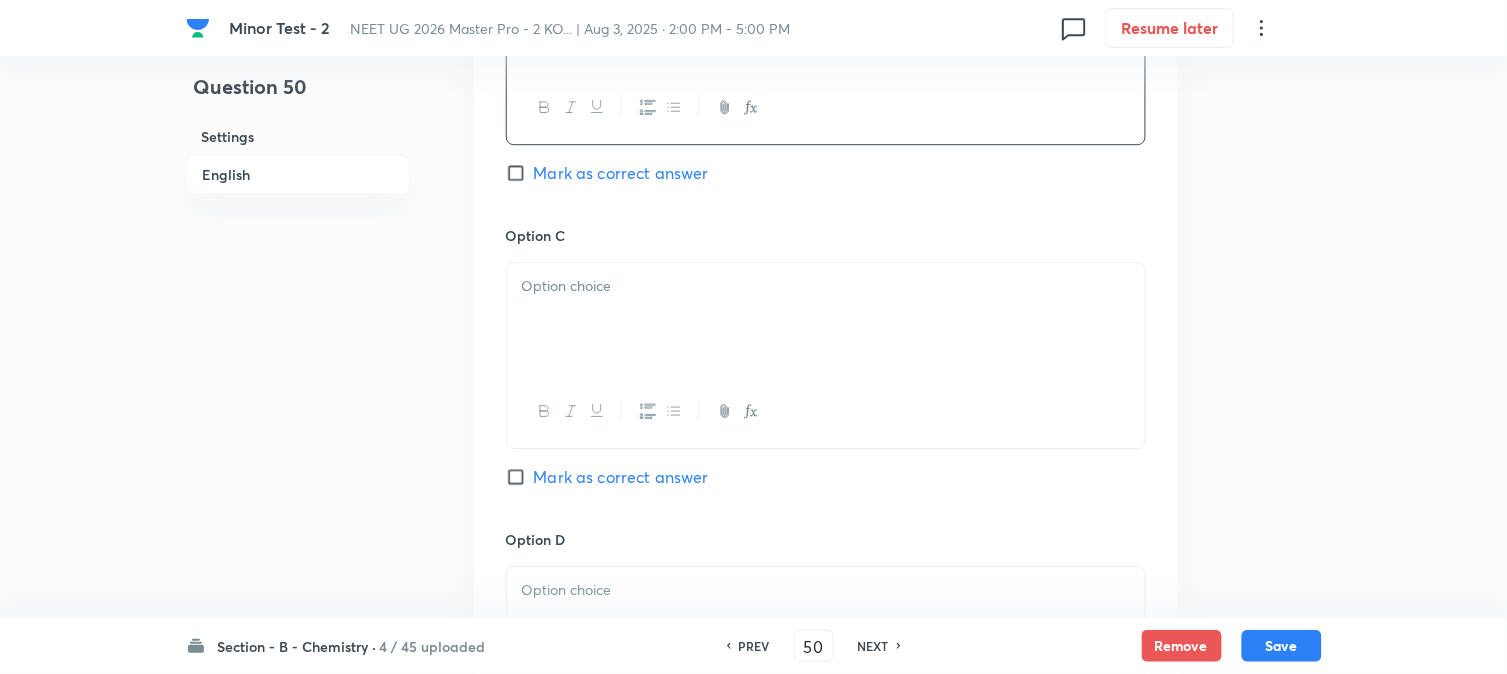 scroll, scrollTop: 1444, scrollLeft: 0, axis: vertical 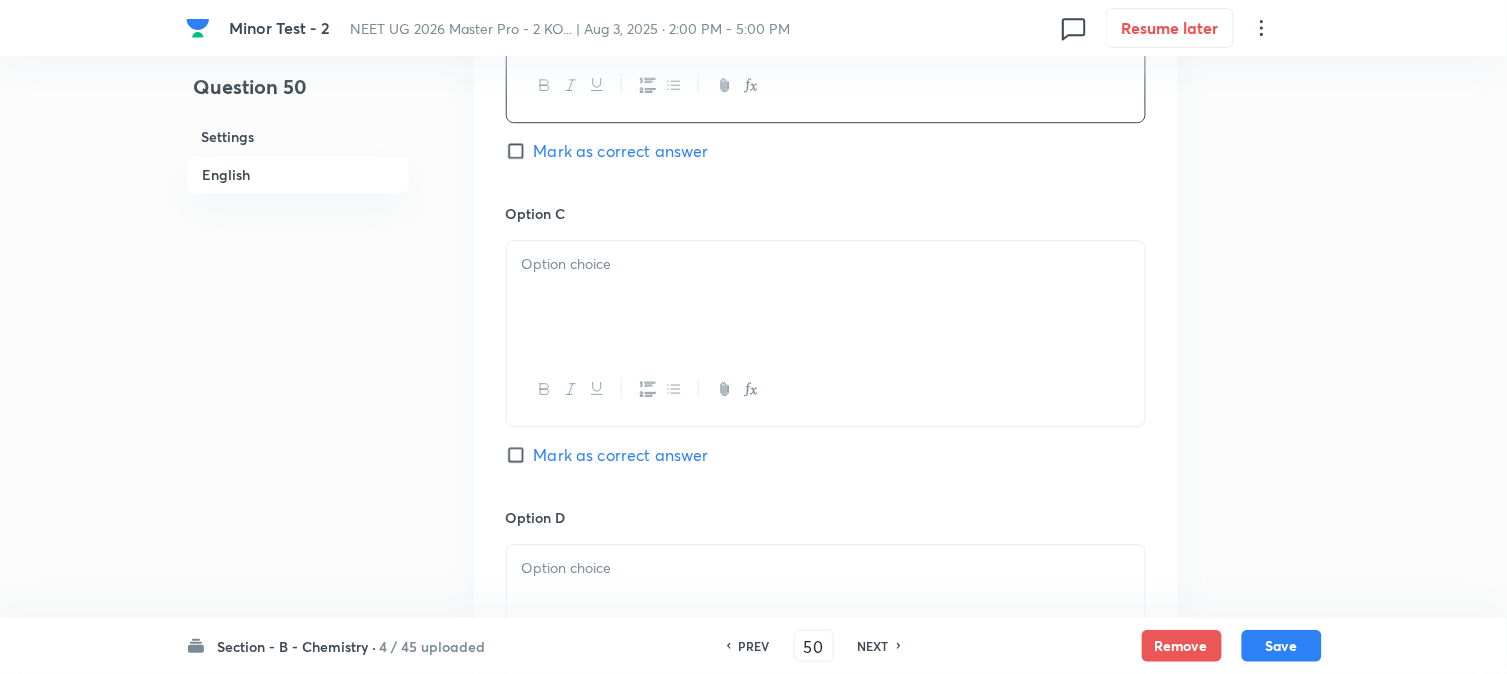 click at bounding box center [826, 297] 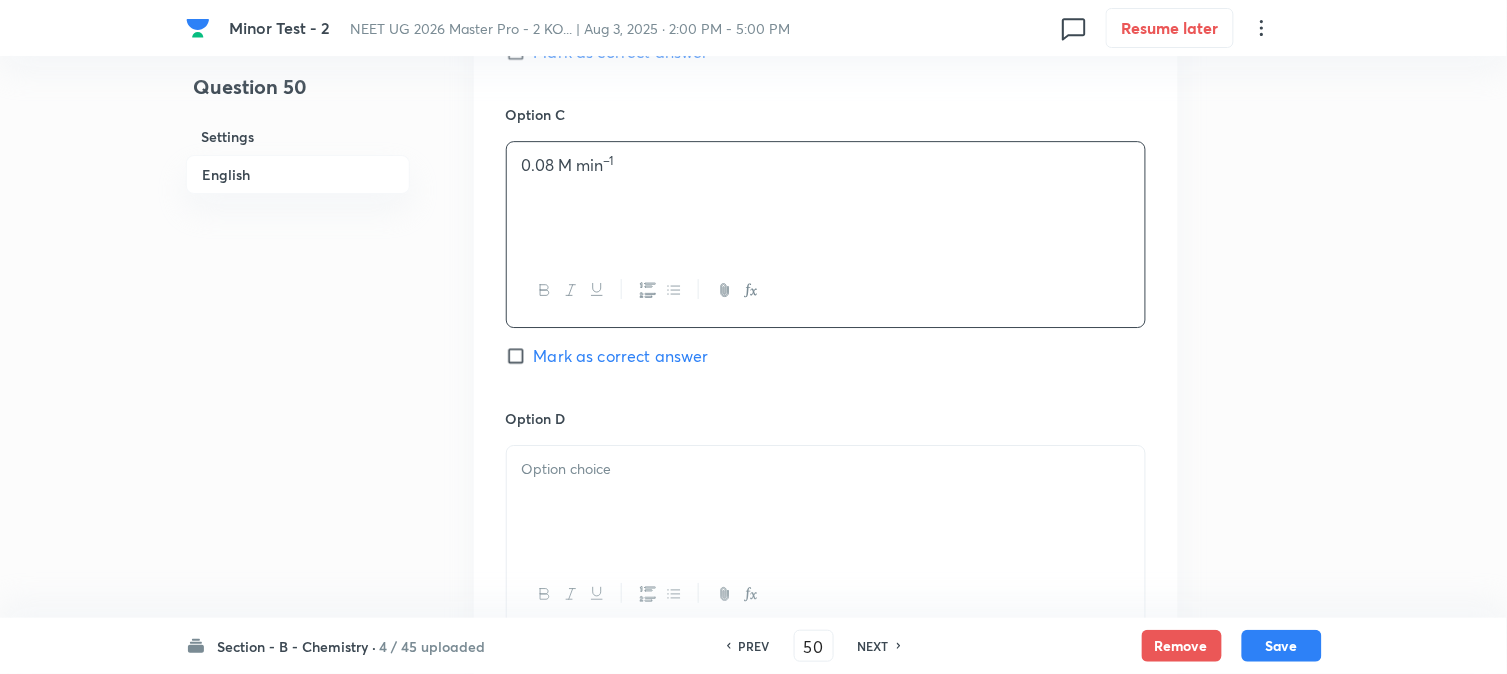 scroll, scrollTop: 1666, scrollLeft: 0, axis: vertical 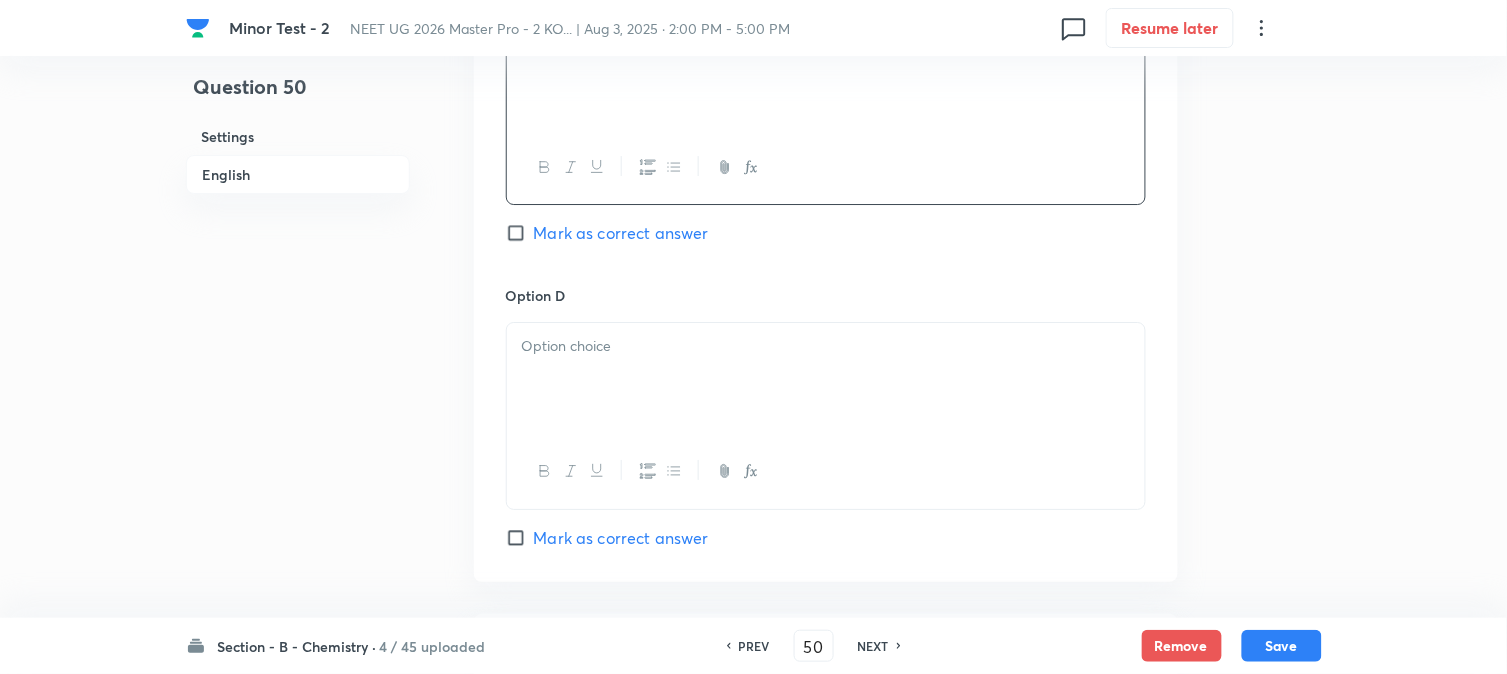 click at bounding box center (826, 379) 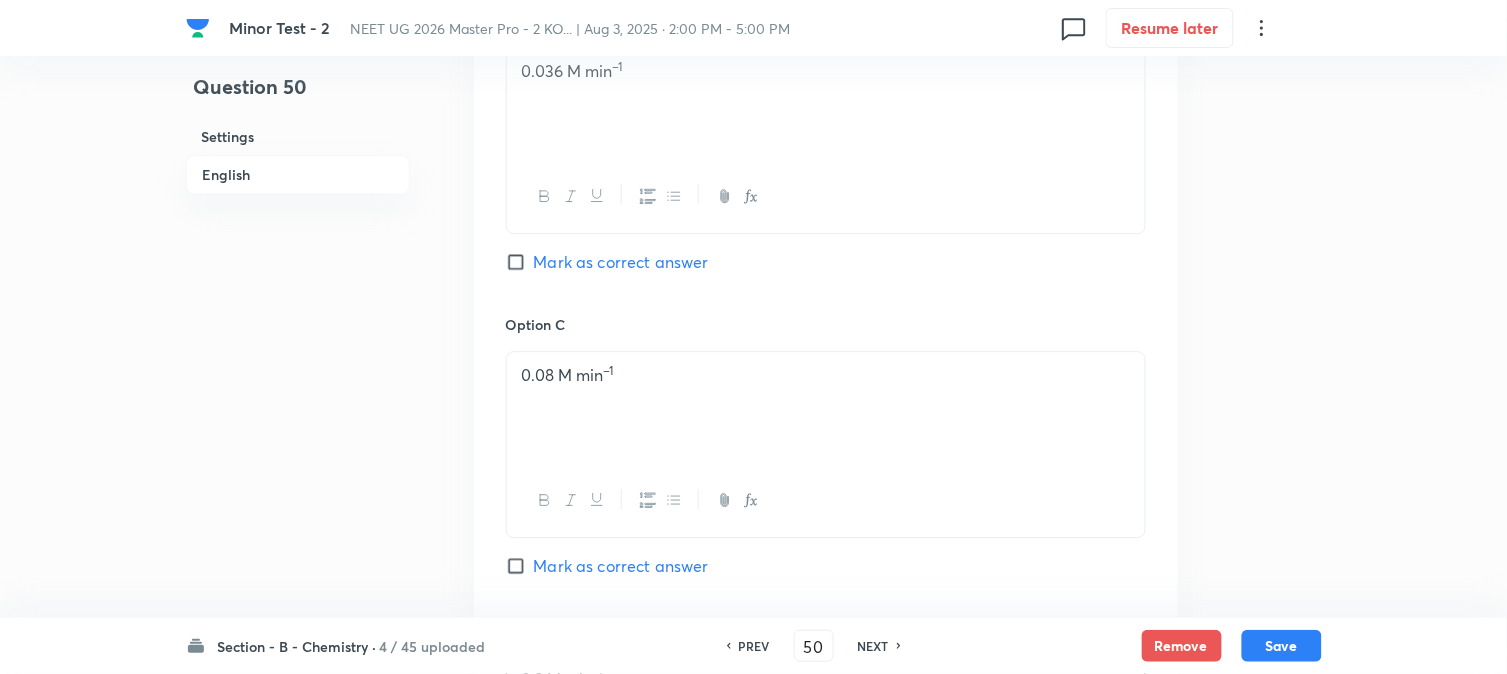 click on "Mark as correct answer" at bounding box center [621, 262] 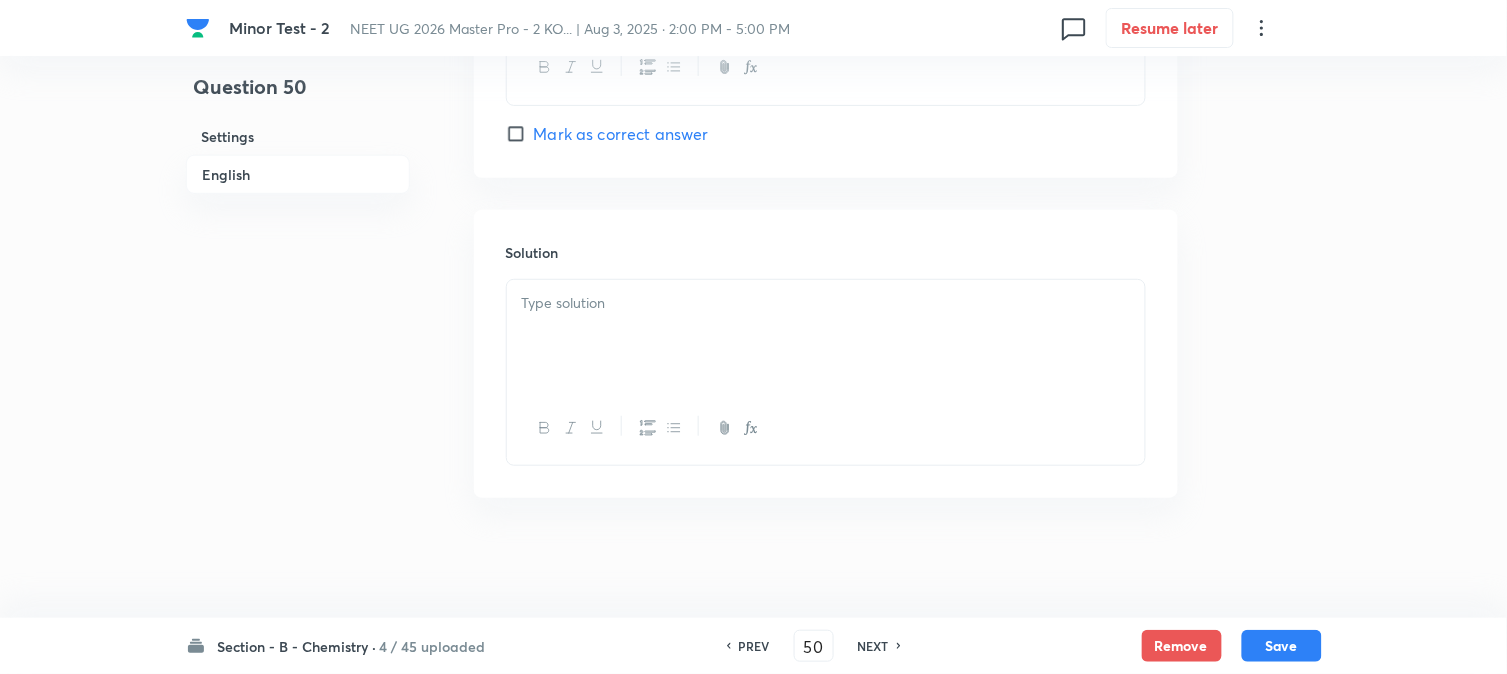 scroll, scrollTop: 2074, scrollLeft: 0, axis: vertical 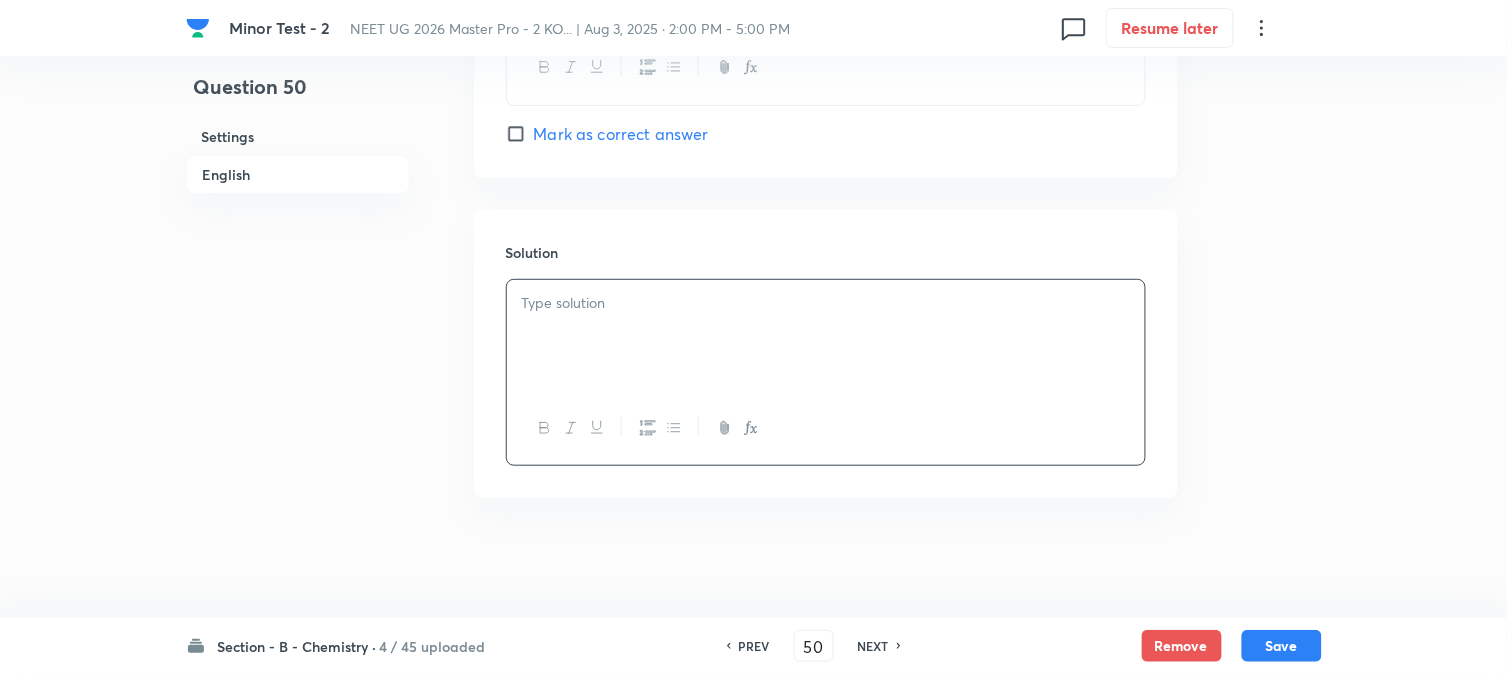 type 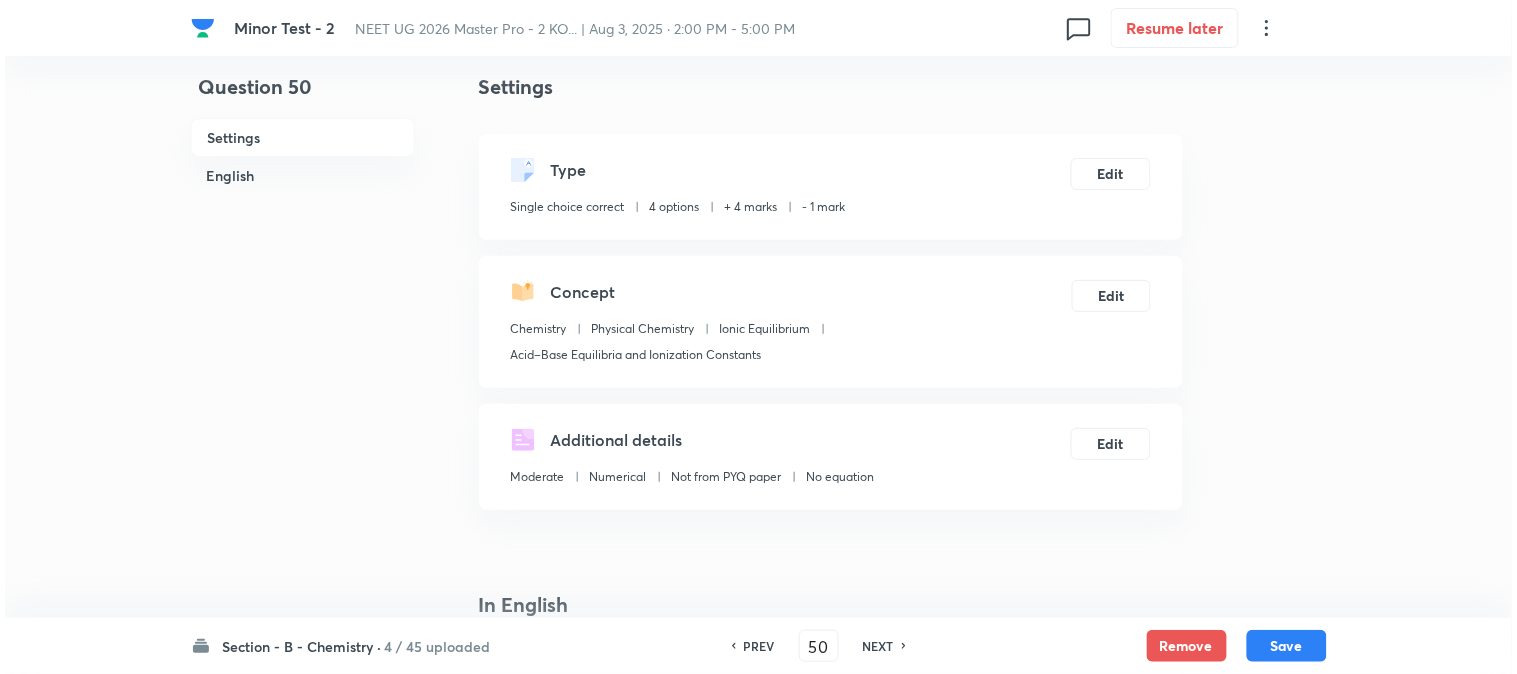 scroll, scrollTop: 0, scrollLeft: 0, axis: both 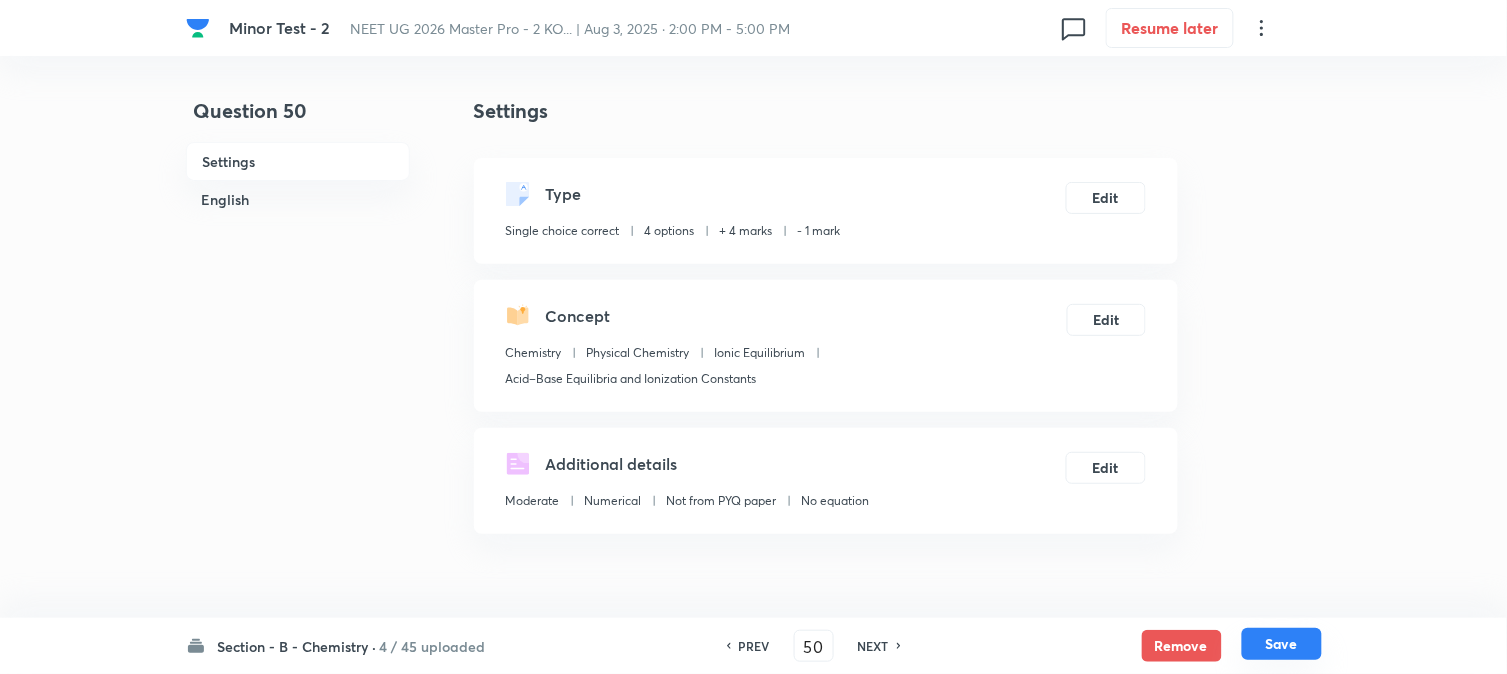 click on "Save" at bounding box center (1282, 644) 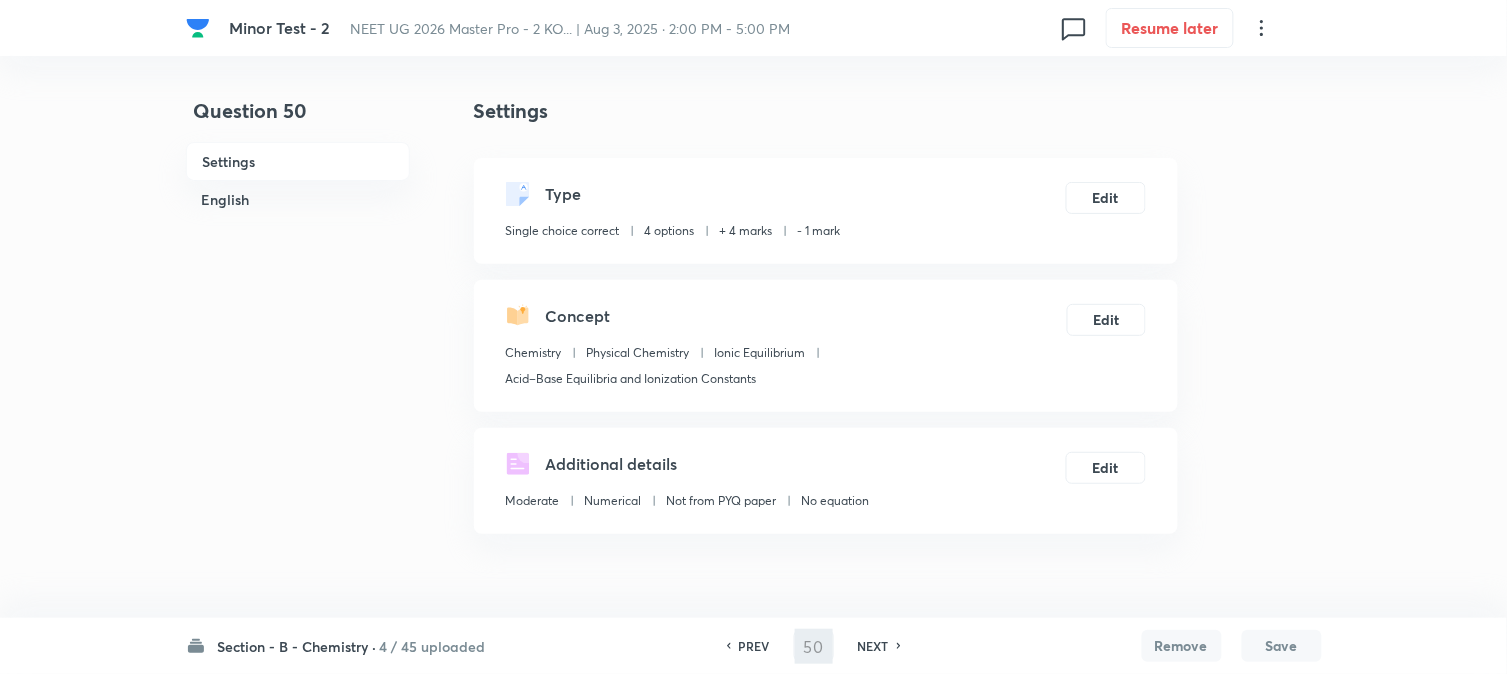 type on "51" 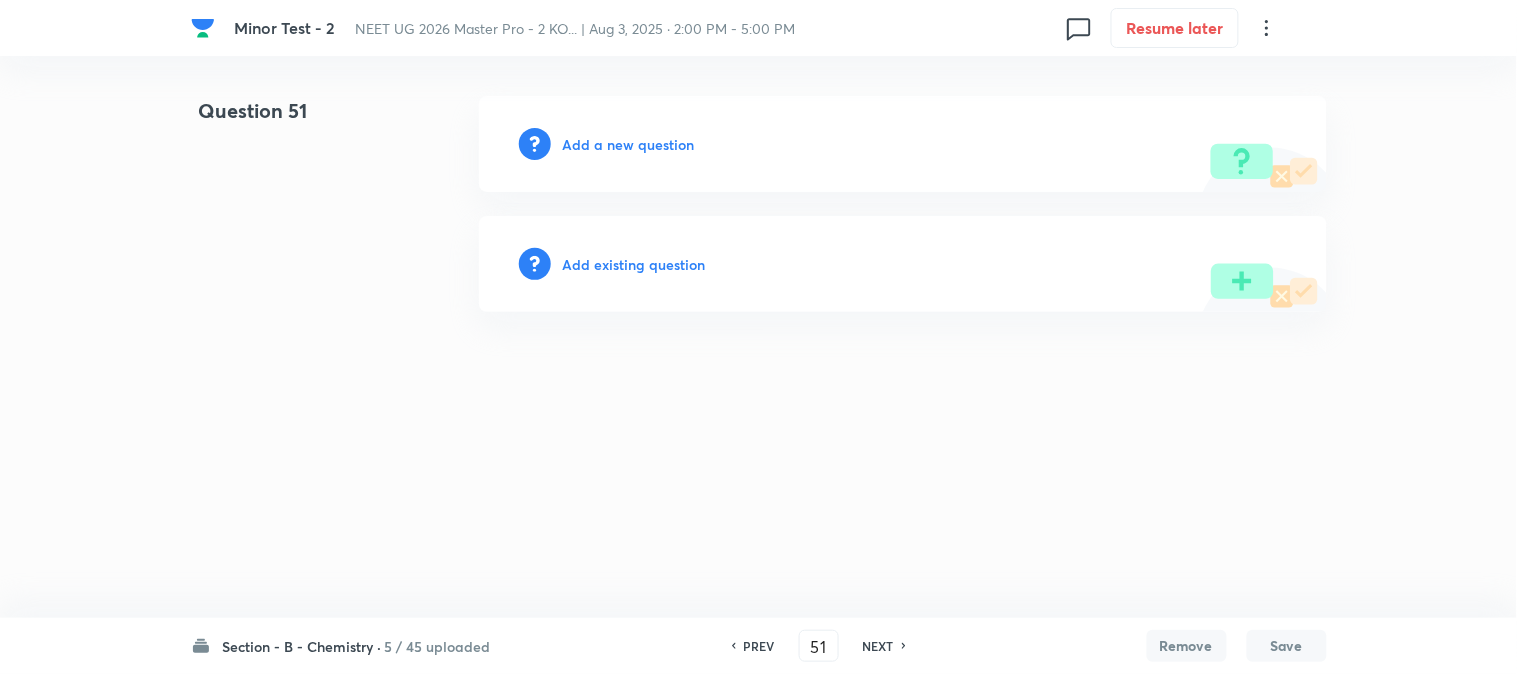 click on "Add a new question" at bounding box center [629, 144] 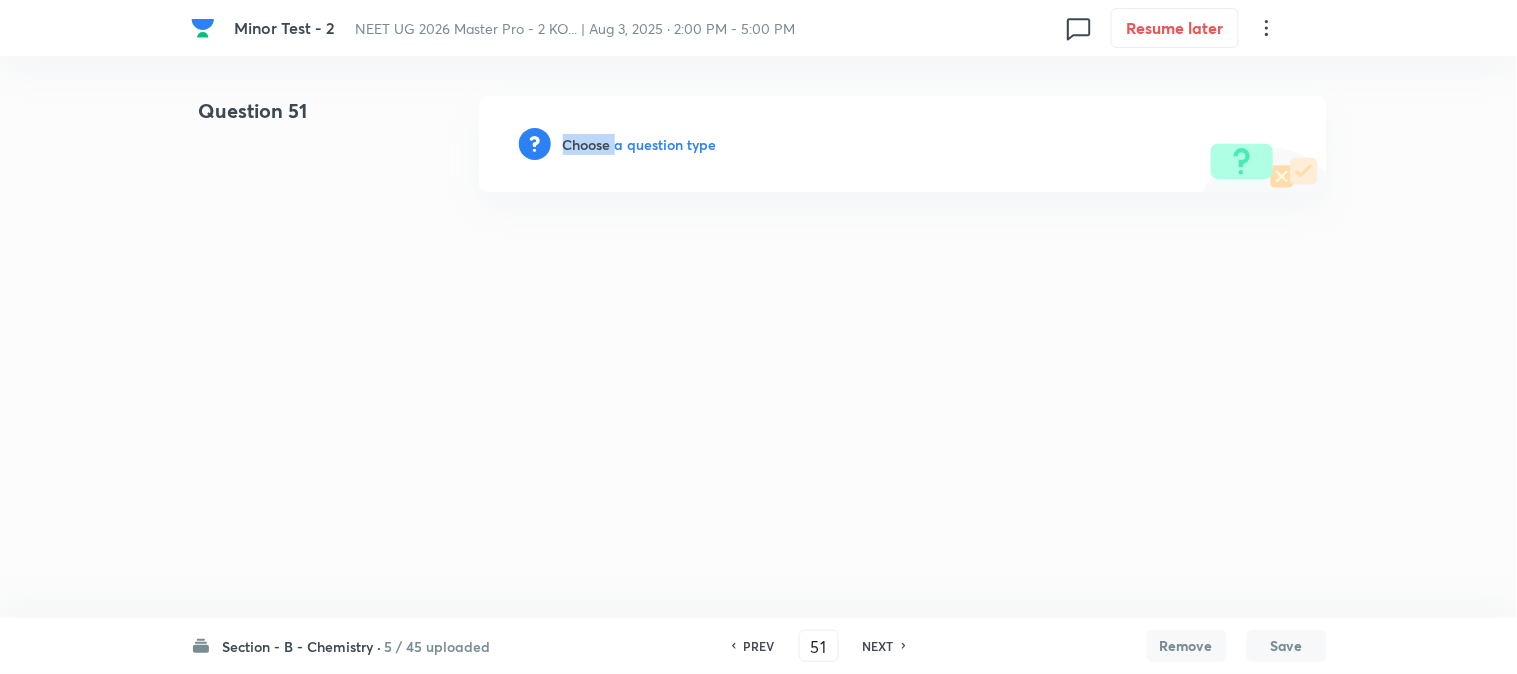 click on "Choose a question type" at bounding box center [640, 144] 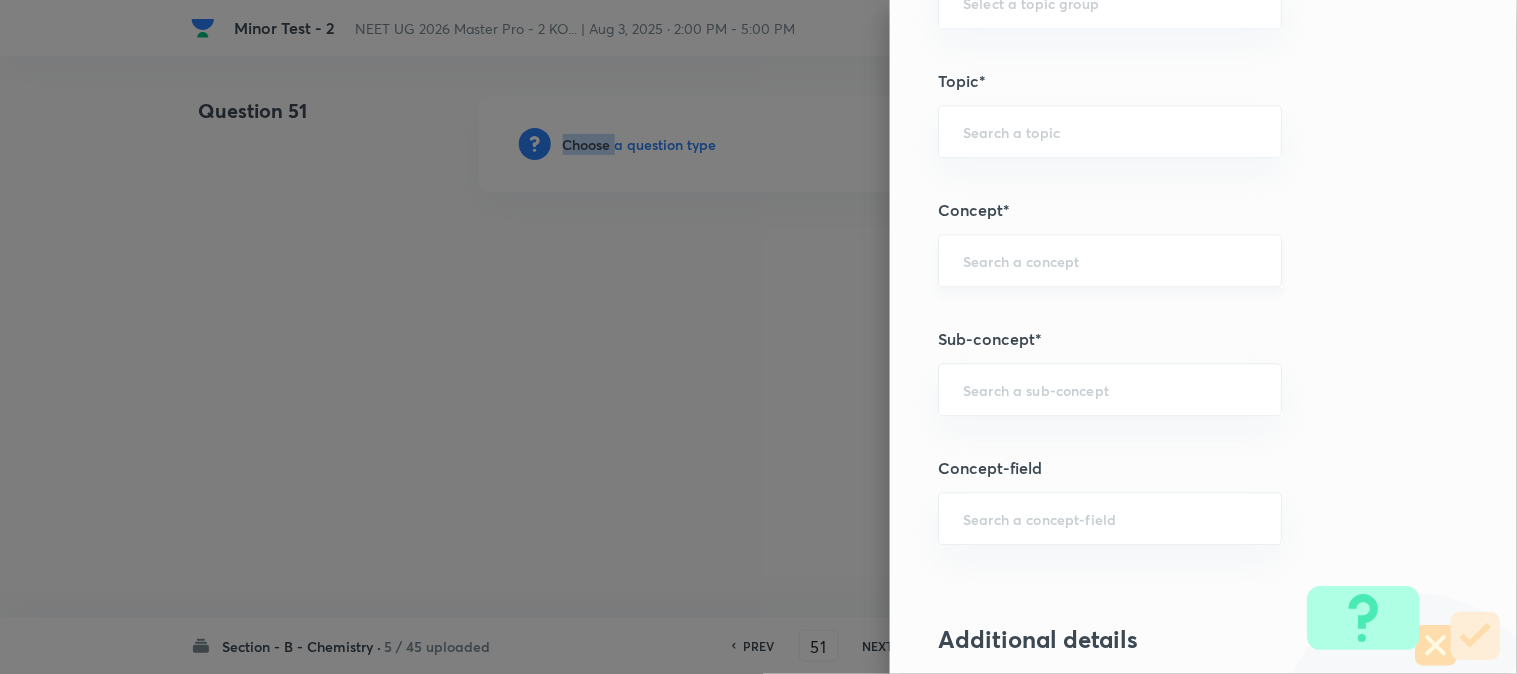 scroll, scrollTop: 1111, scrollLeft: 0, axis: vertical 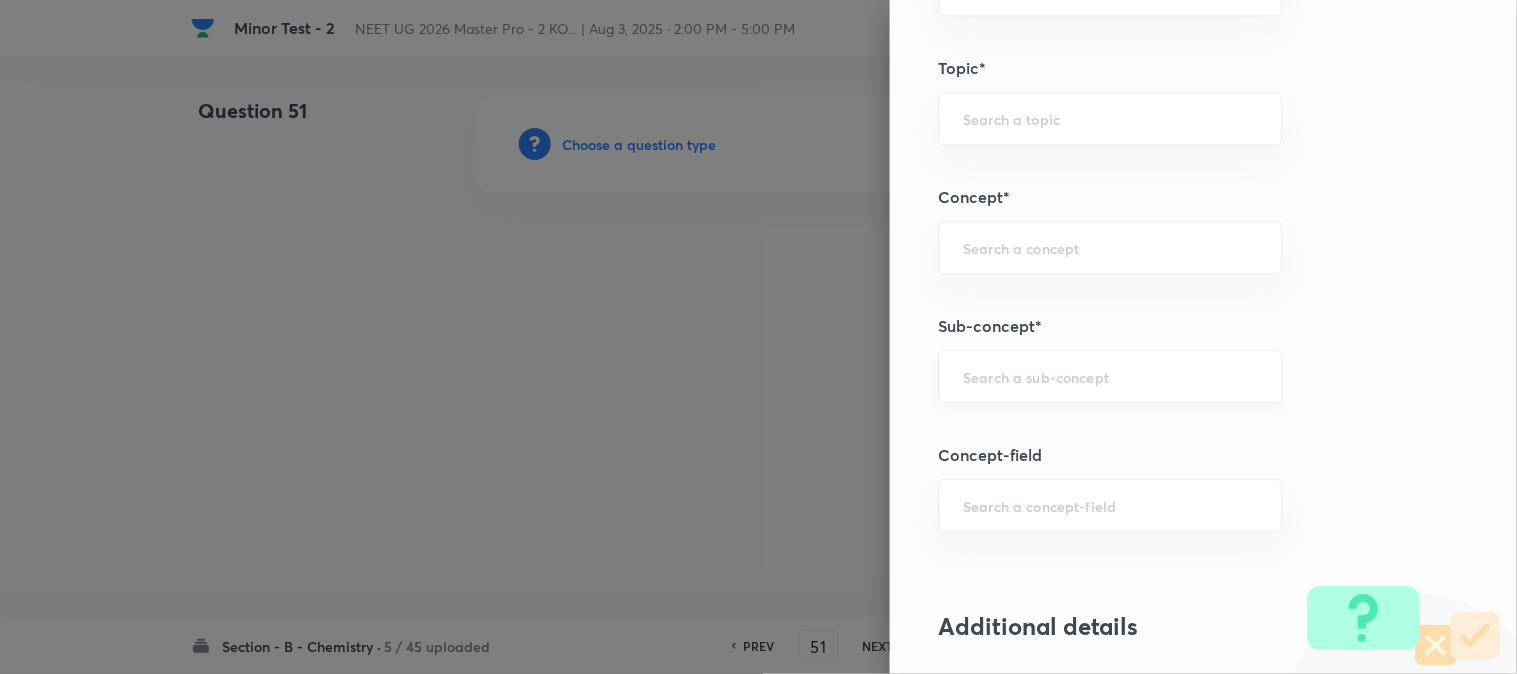 click at bounding box center (1110, 376) 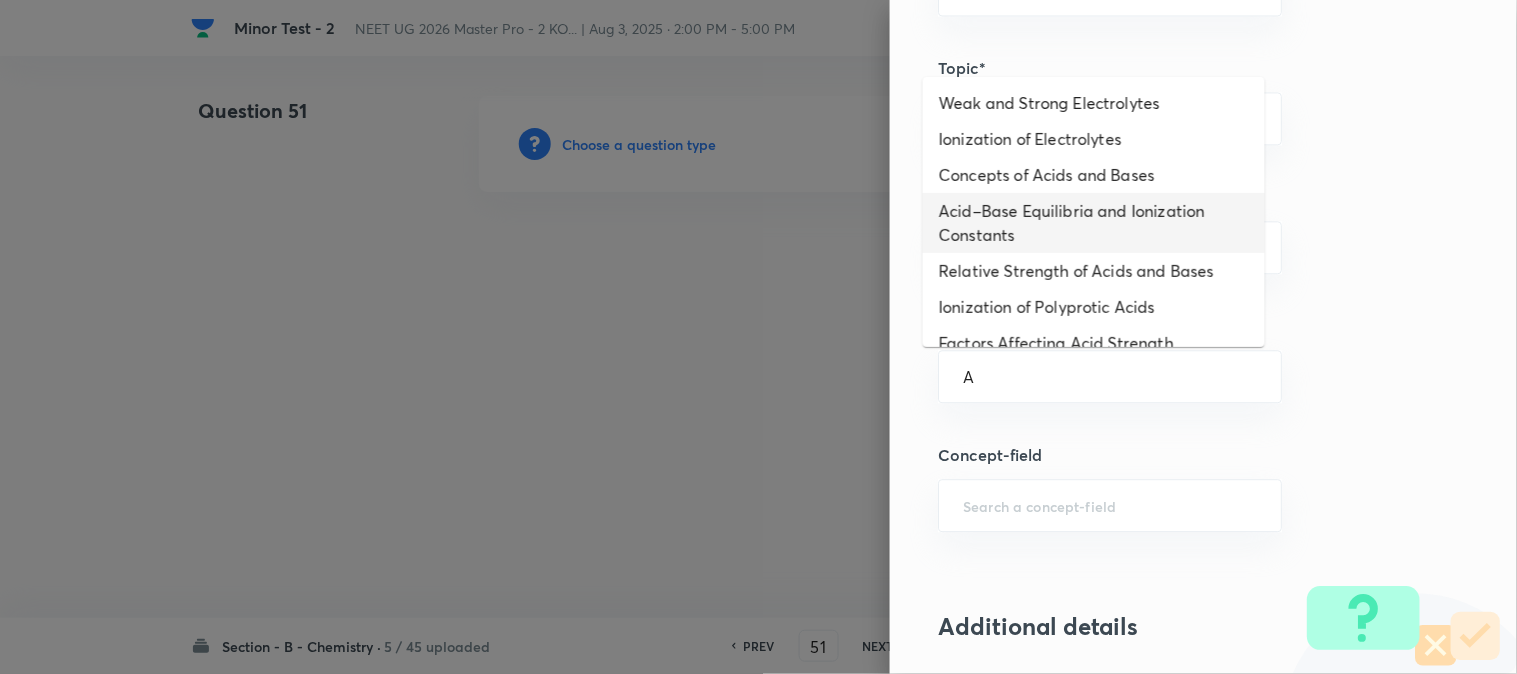 click on "Acid–Base Equilibria and Ionization Constants" at bounding box center (1094, 223) 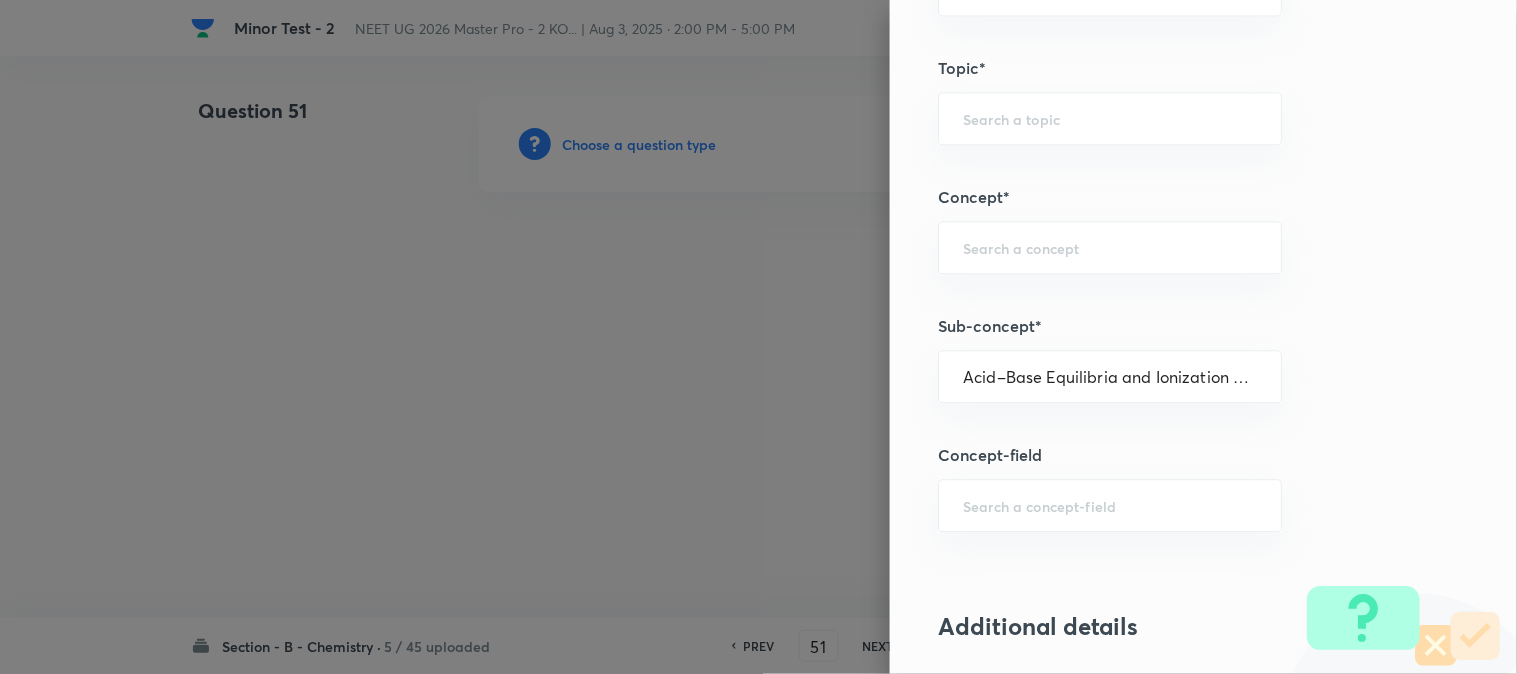 type on "Chemistry" 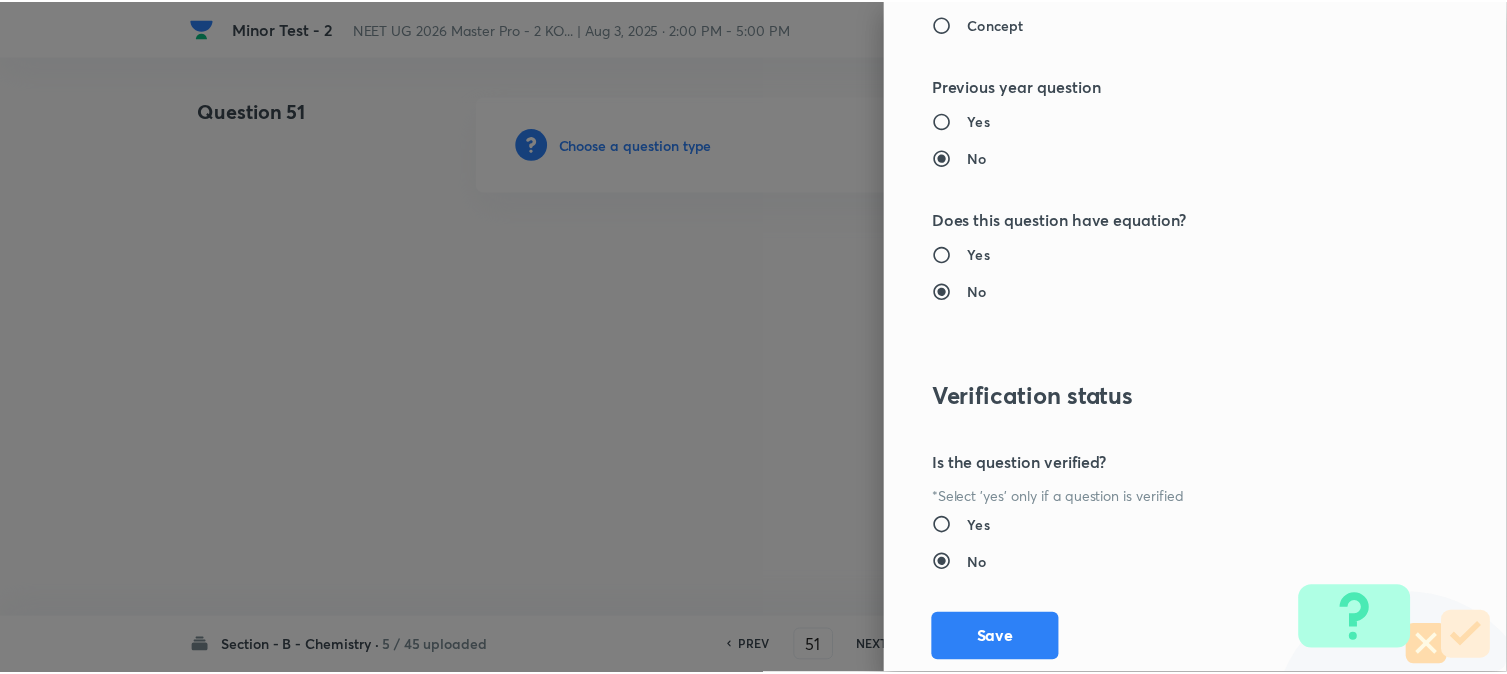 scroll, scrollTop: 2186, scrollLeft: 0, axis: vertical 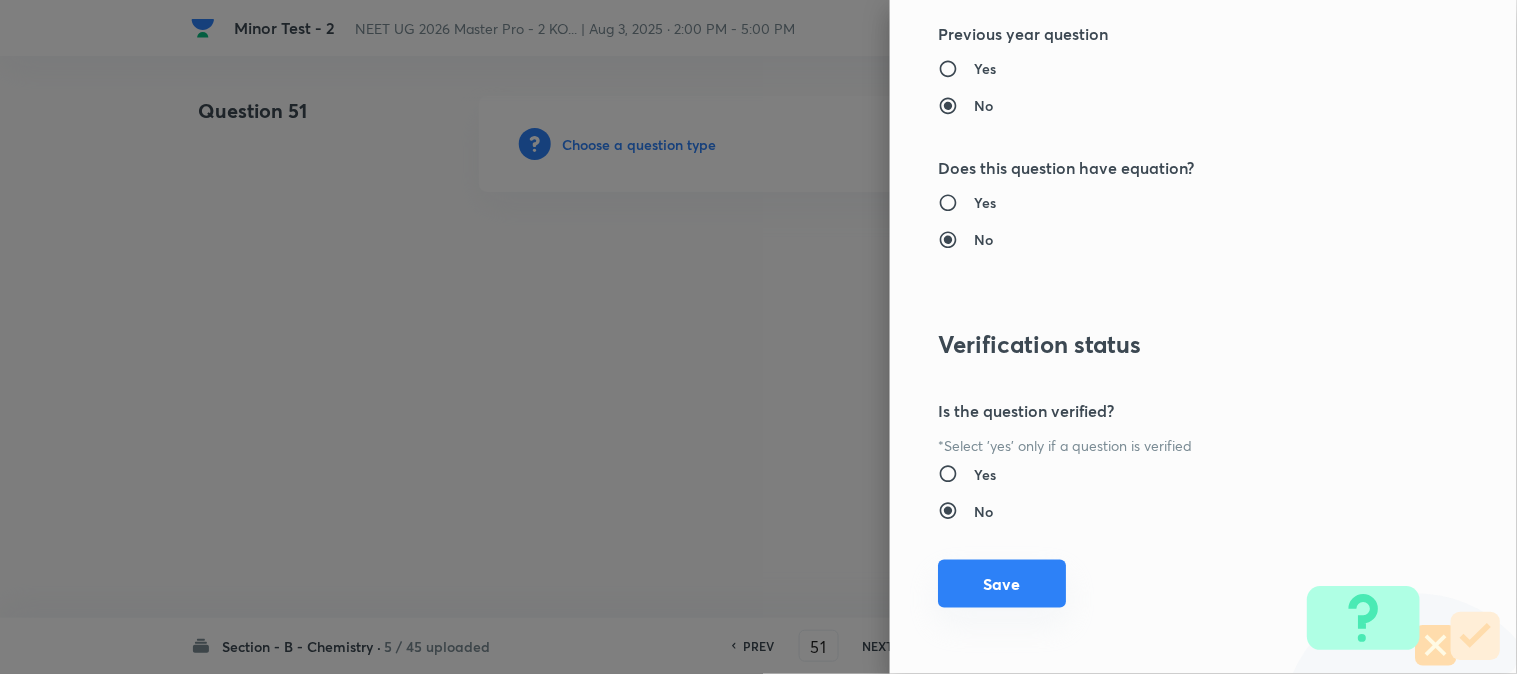 click on "Save" at bounding box center (1002, 584) 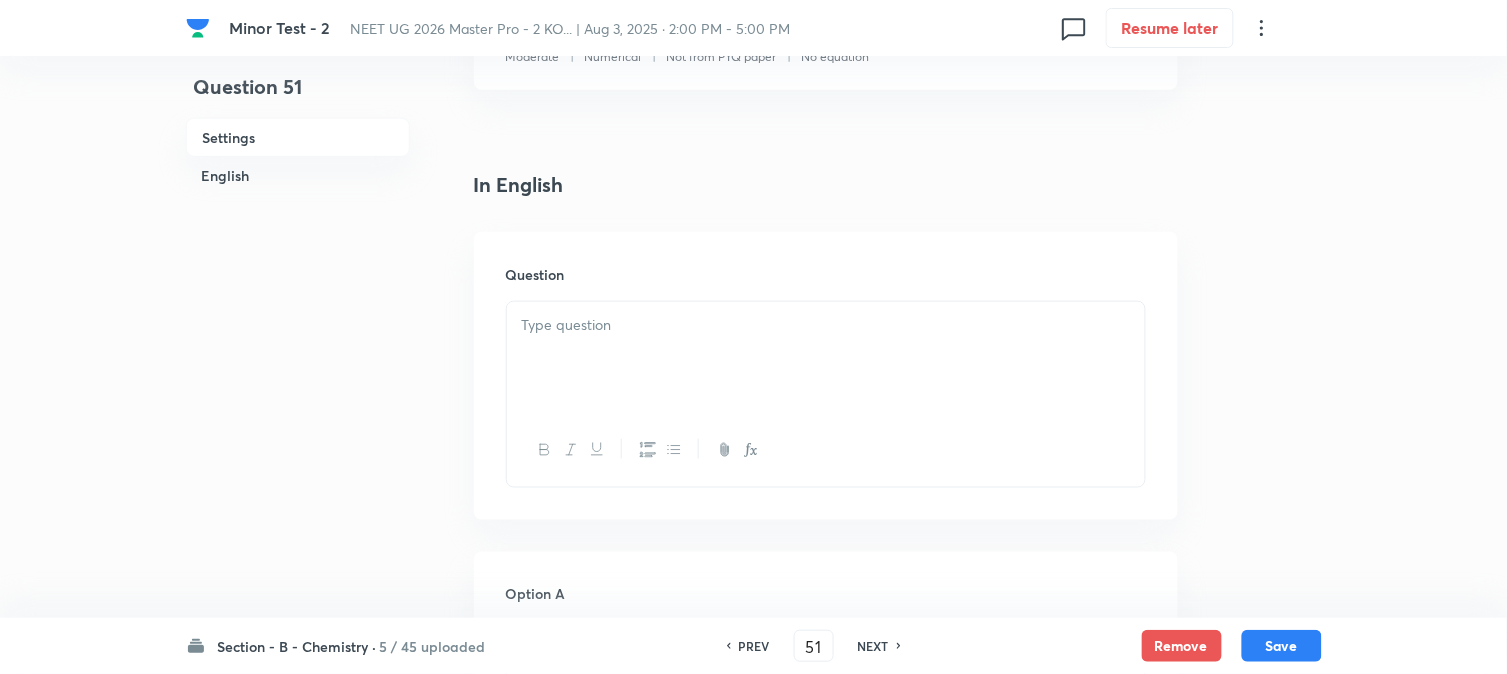 scroll, scrollTop: 666, scrollLeft: 0, axis: vertical 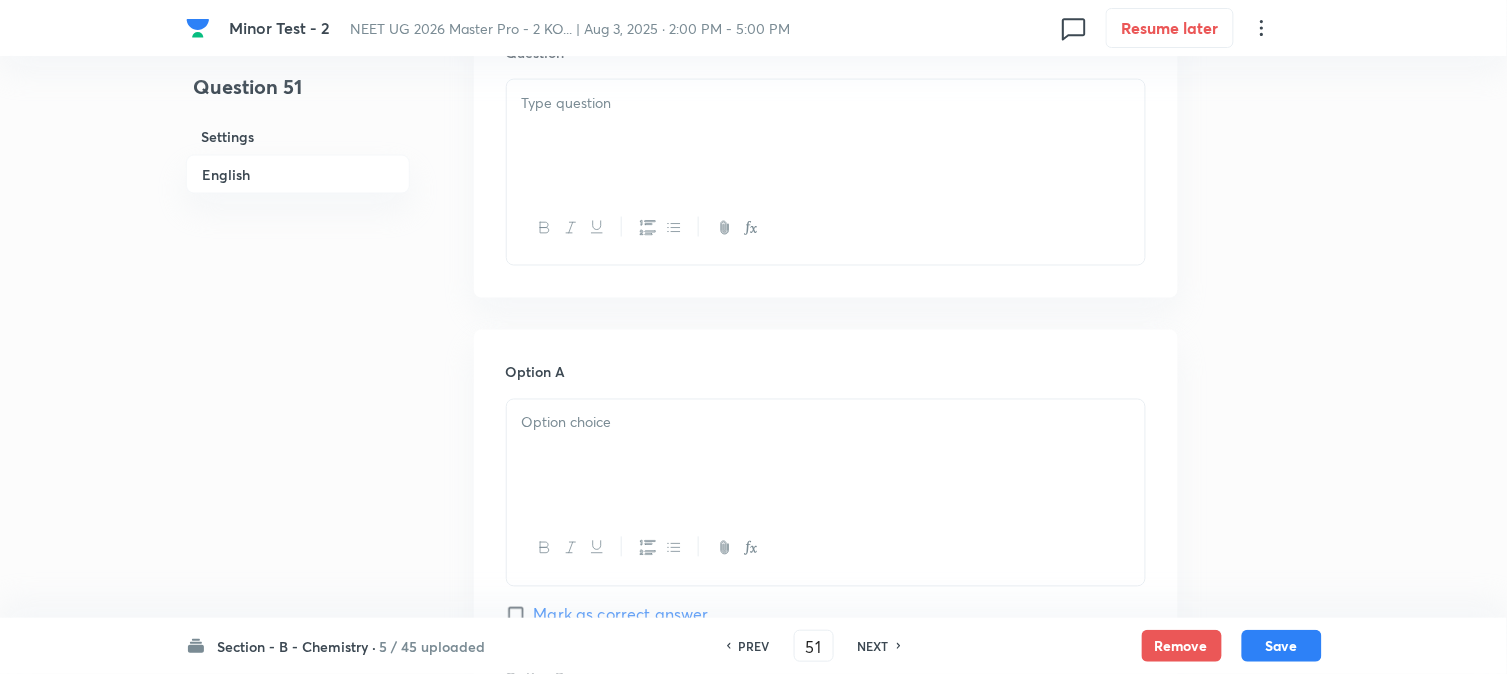 click at bounding box center (826, 136) 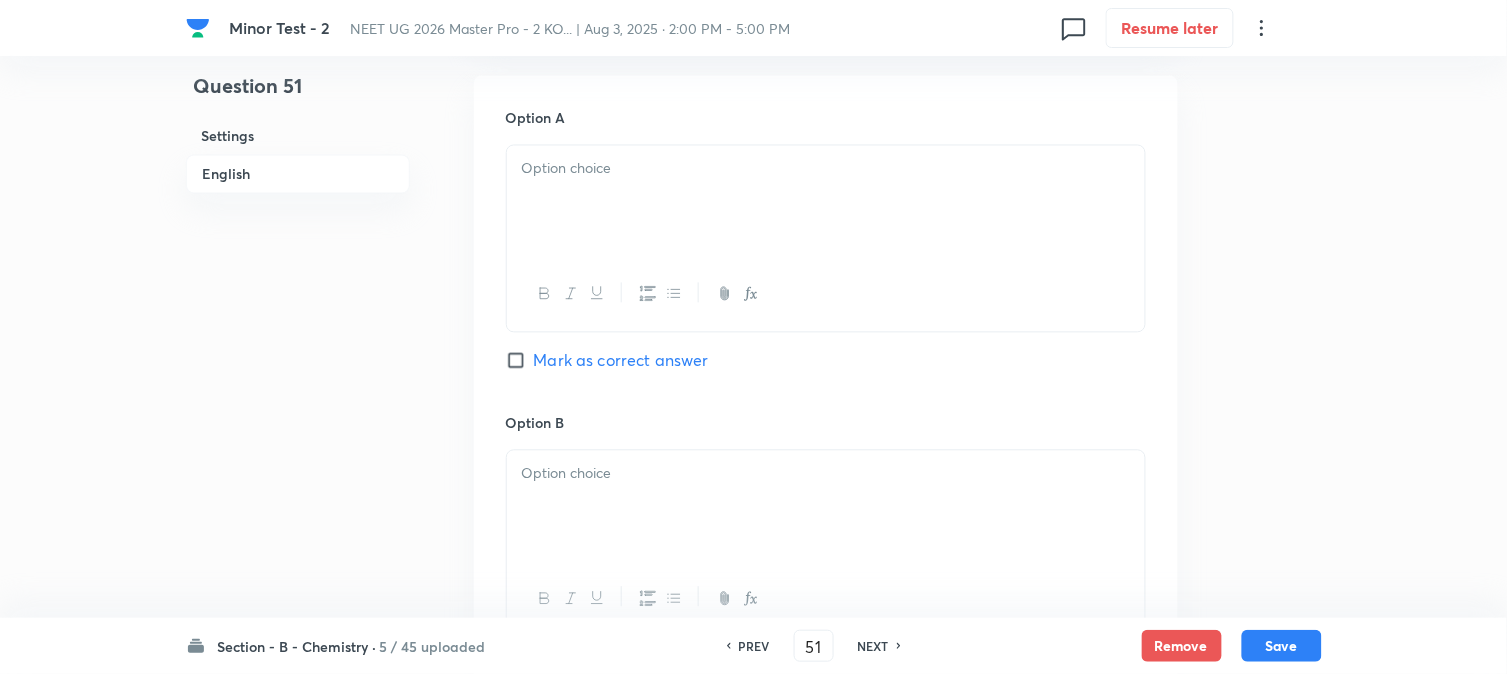 scroll, scrollTop: 1000, scrollLeft: 0, axis: vertical 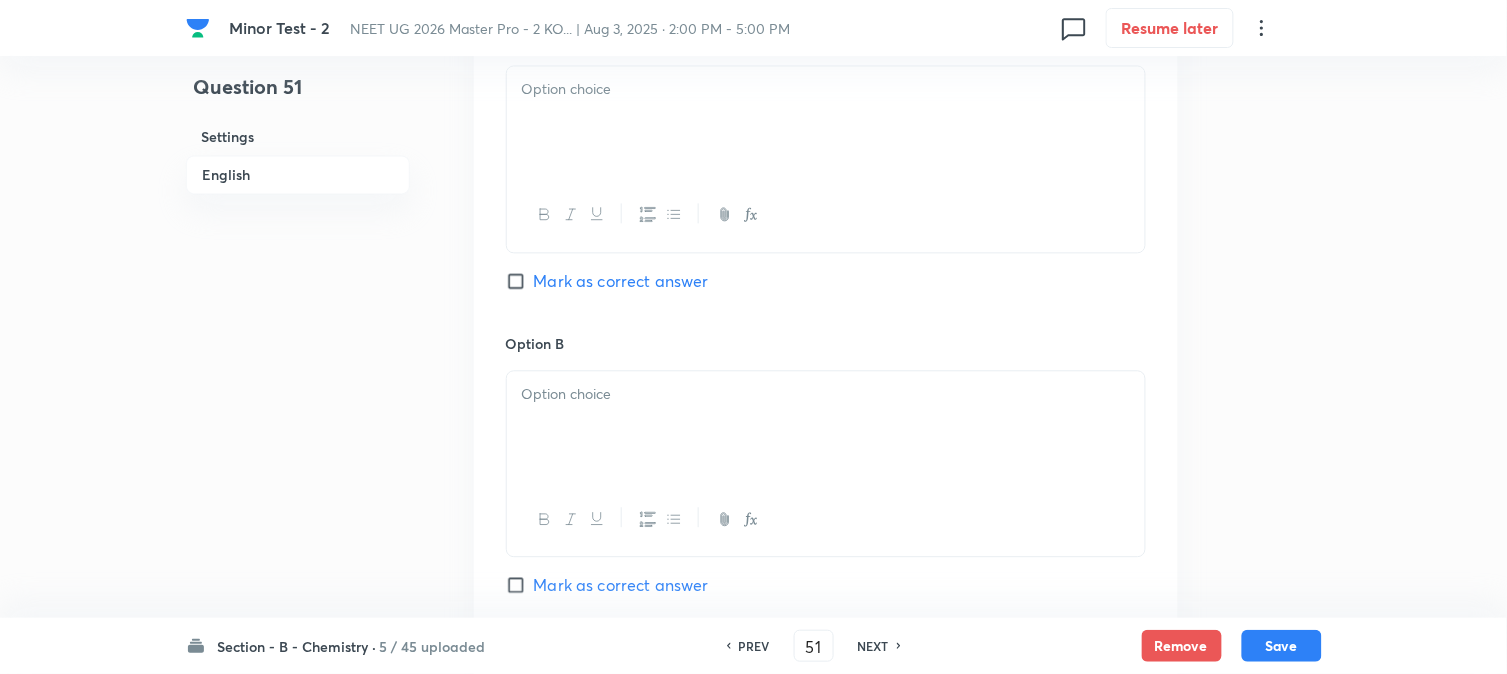 click at bounding box center [826, 122] 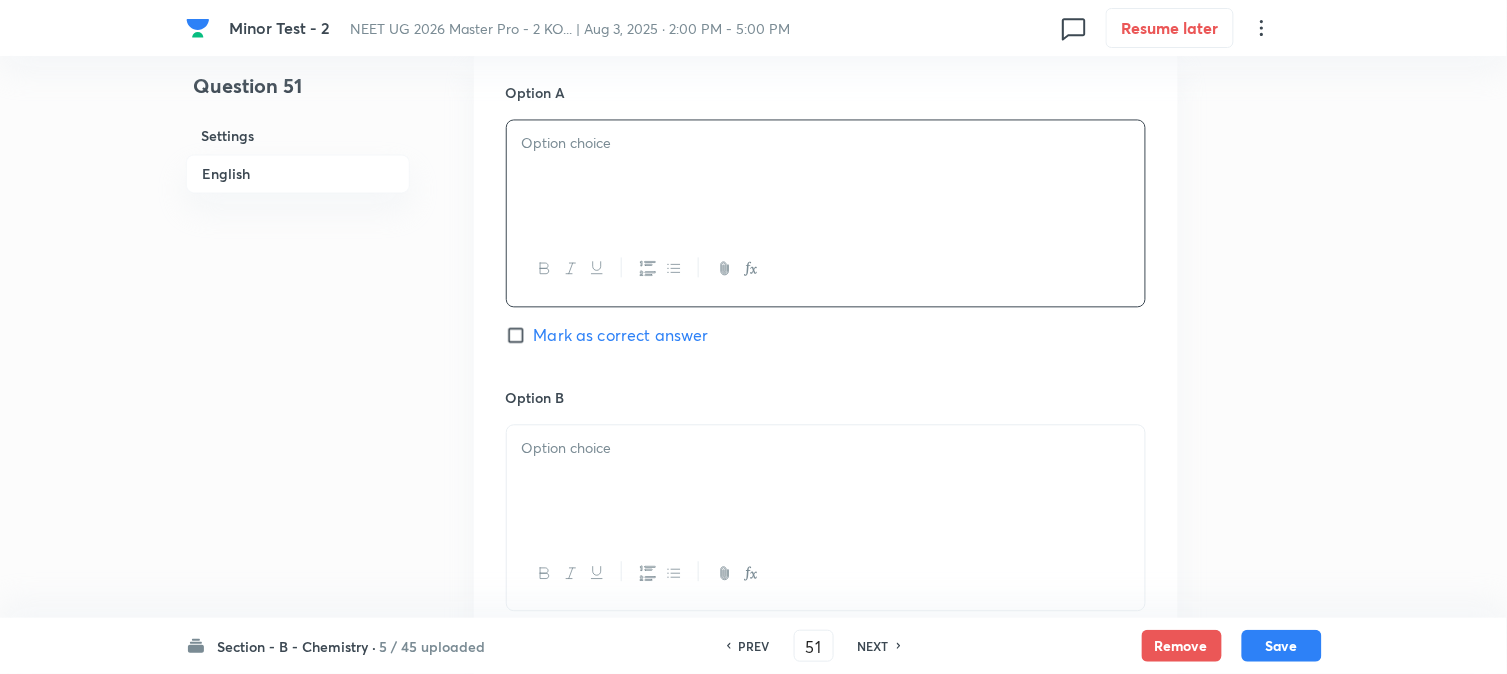scroll, scrollTop: 1000, scrollLeft: 0, axis: vertical 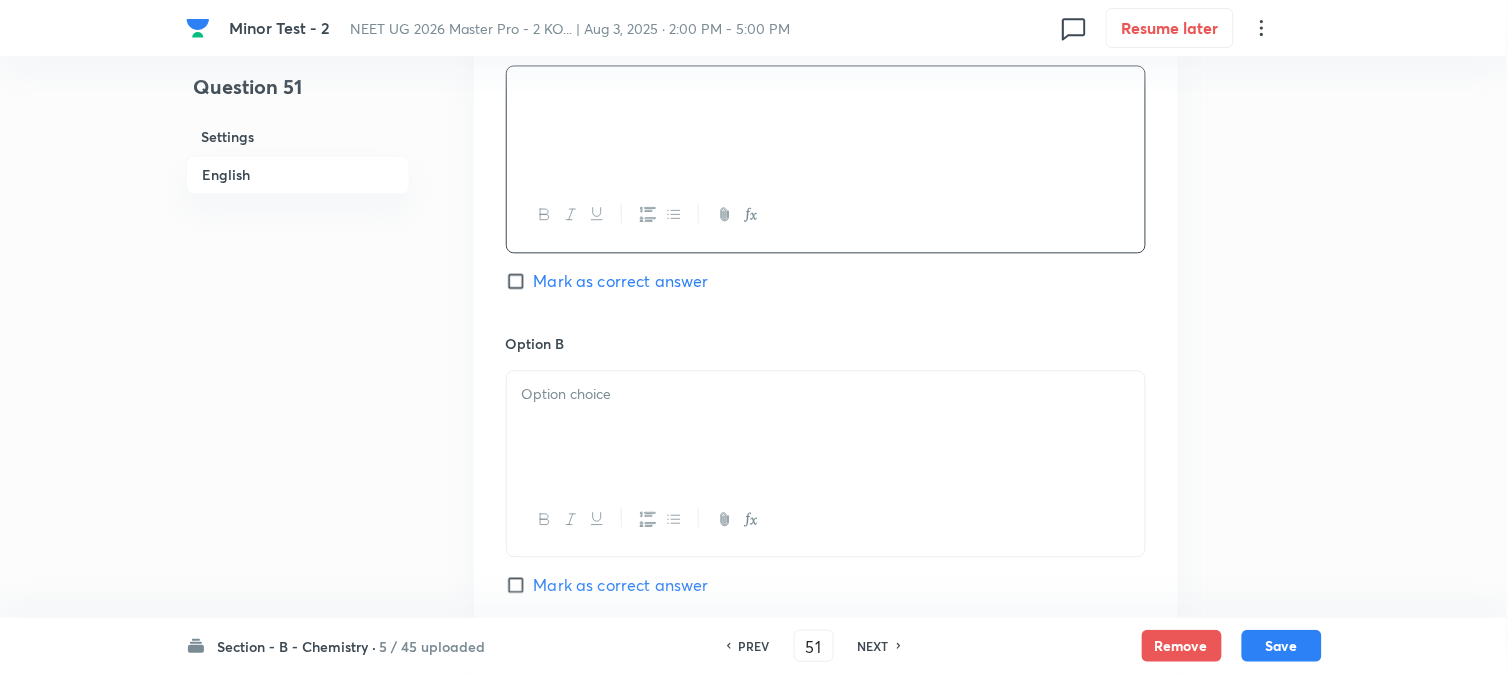 click at bounding box center [826, 427] 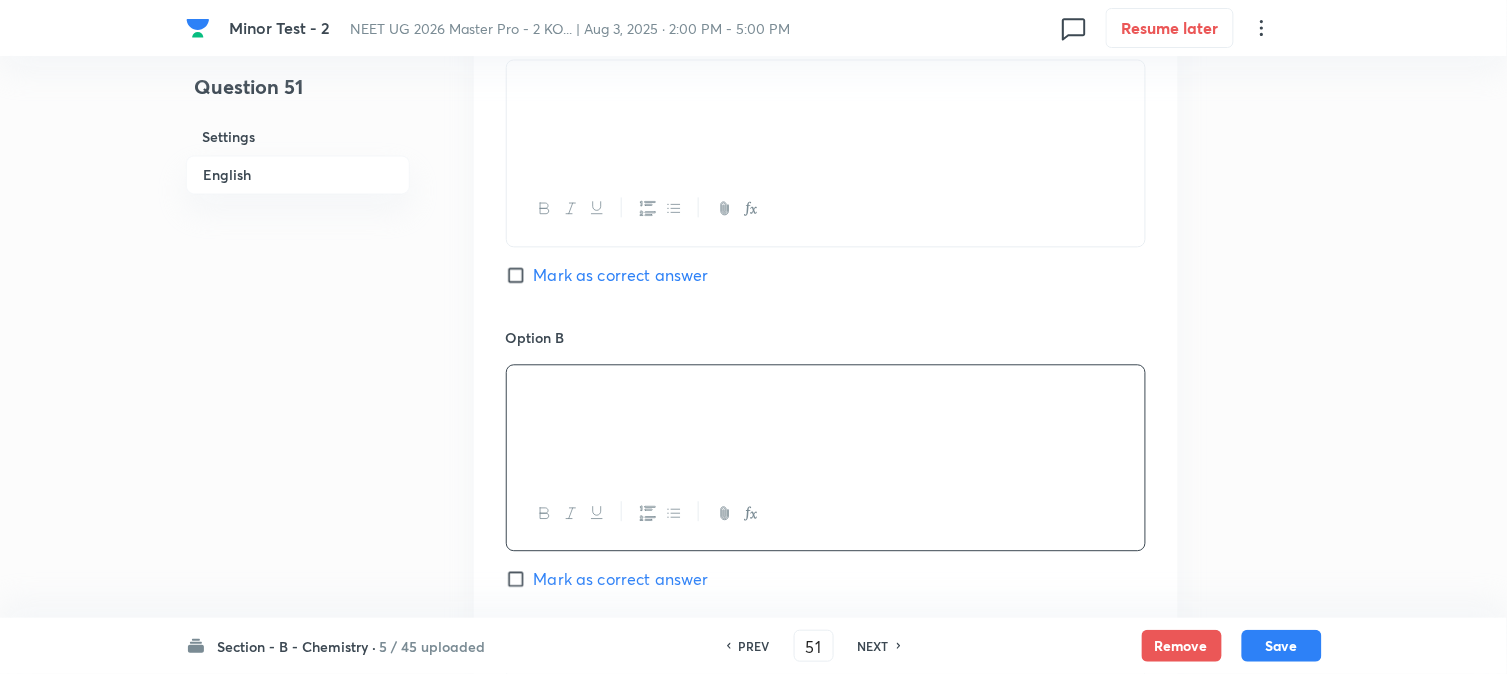 scroll, scrollTop: 1222, scrollLeft: 0, axis: vertical 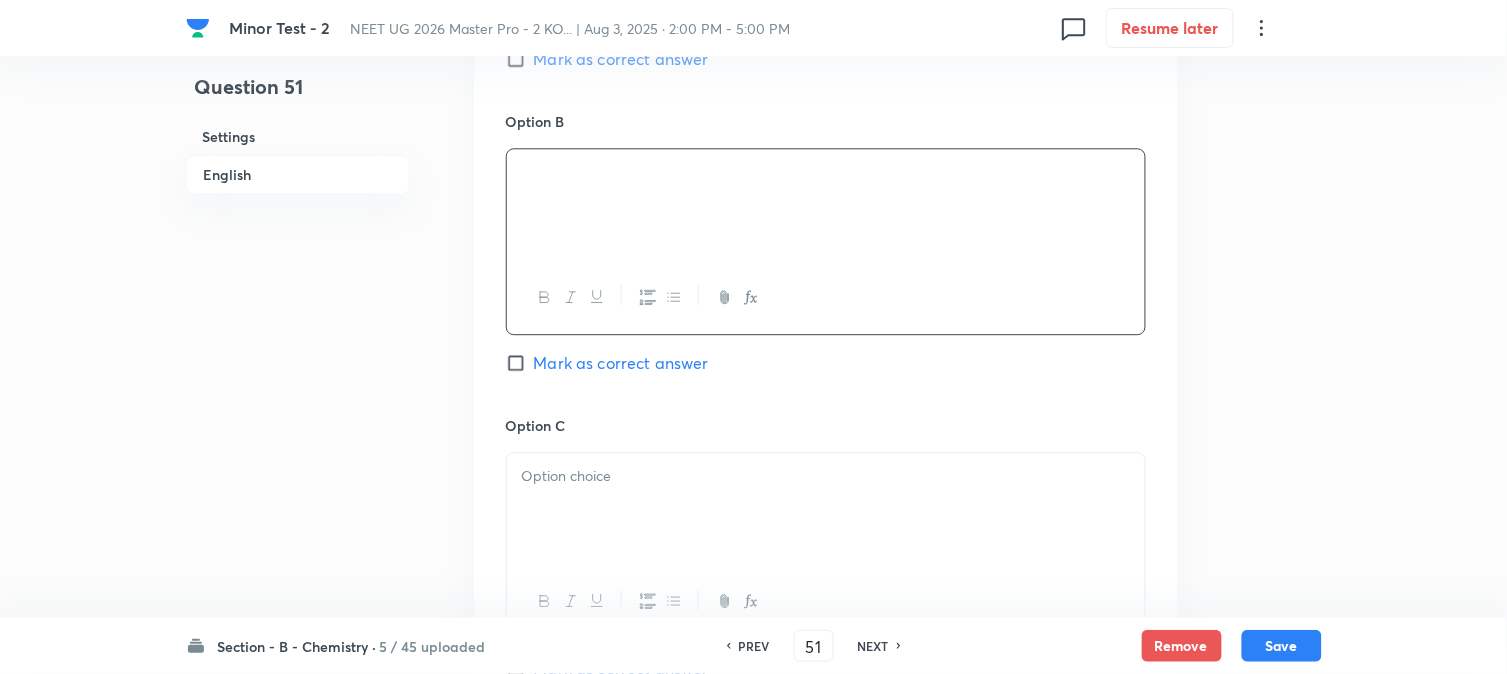 click at bounding box center (826, 509) 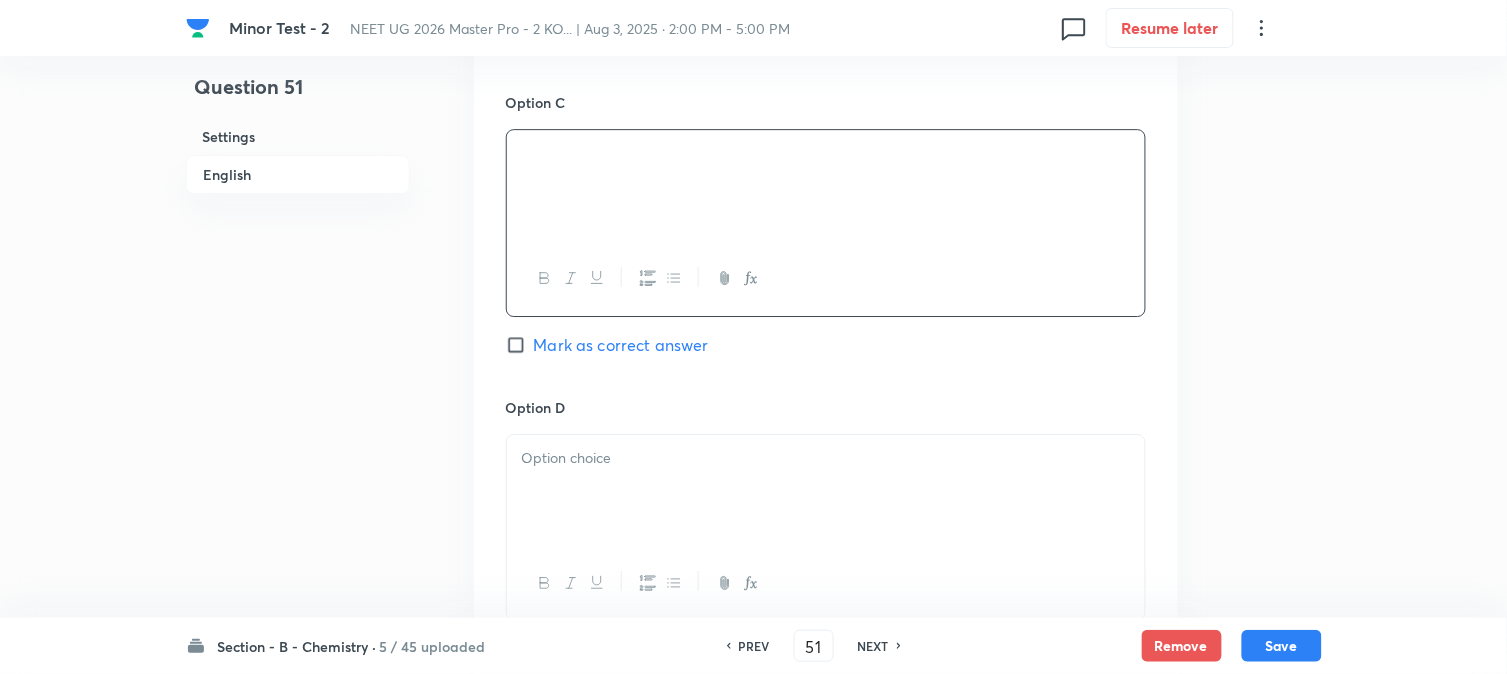 scroll, scrollTop: 1555, scrollLeft: 0, axis: vertical 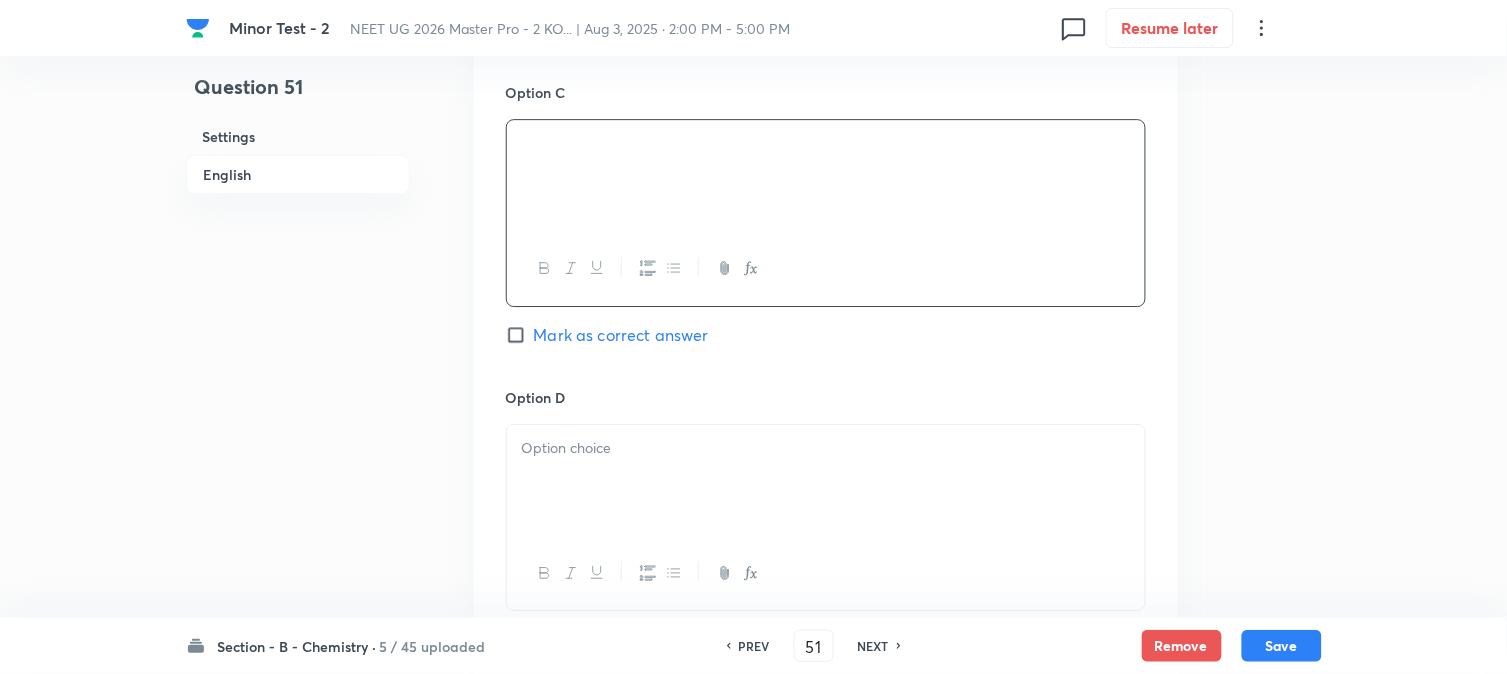 click at bounding box center [826, 481] 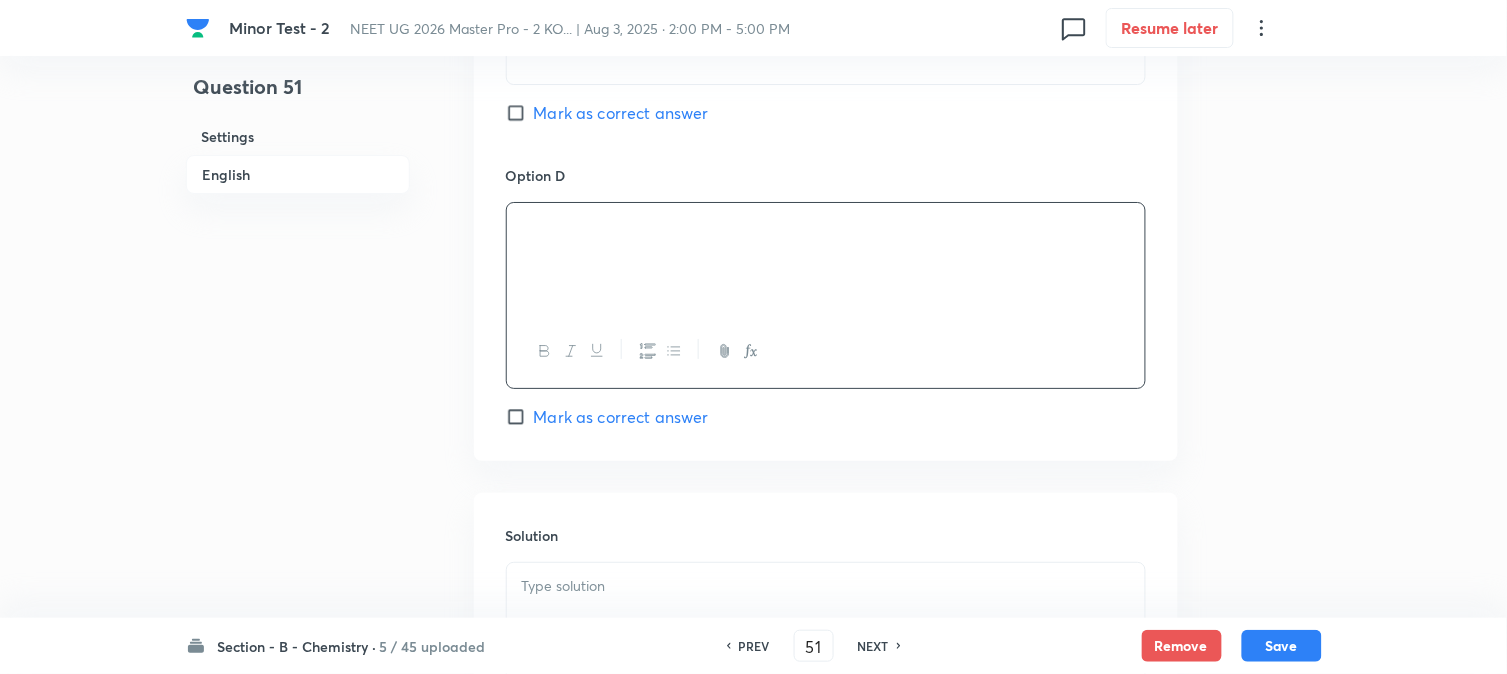 click on "Mark as correct answer" at bounding box center [621, 417] 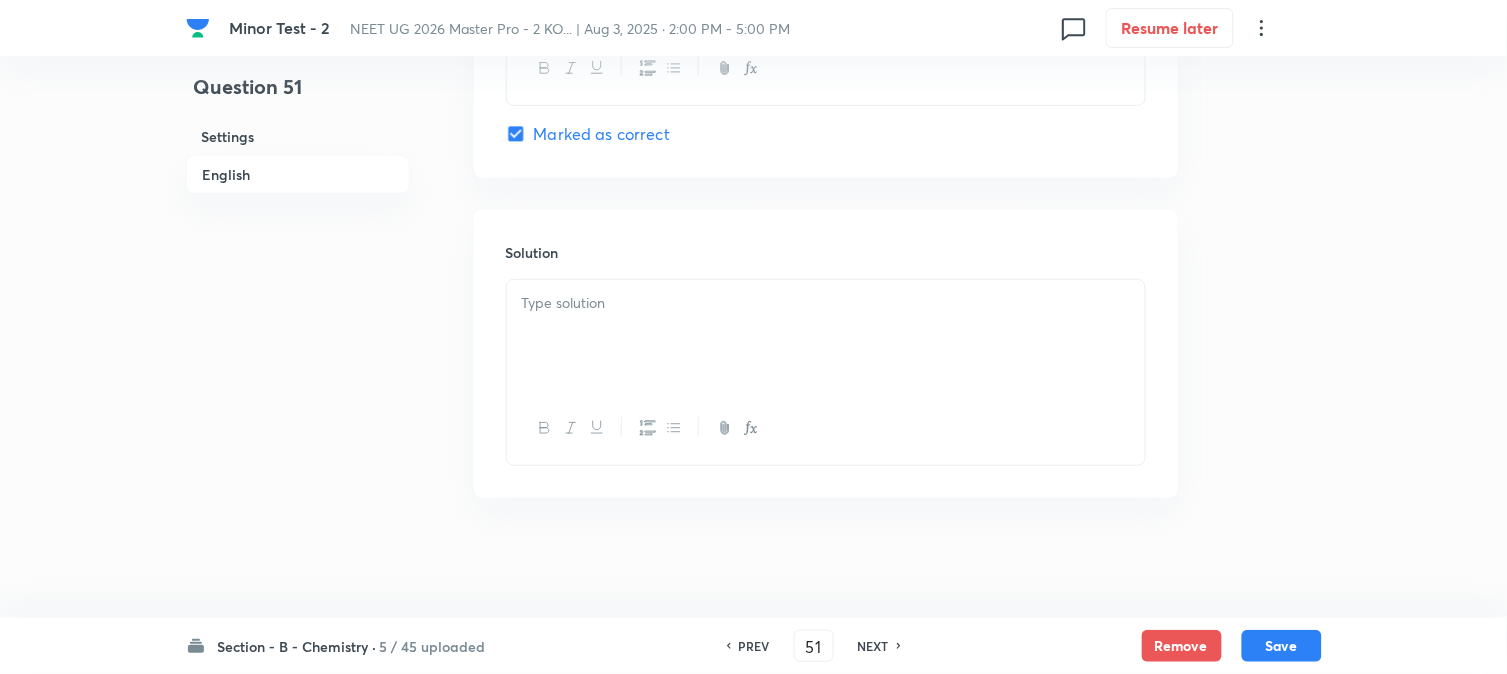 scroll, scrollTop: 2064, scrollLeft: 0, axis: vertical 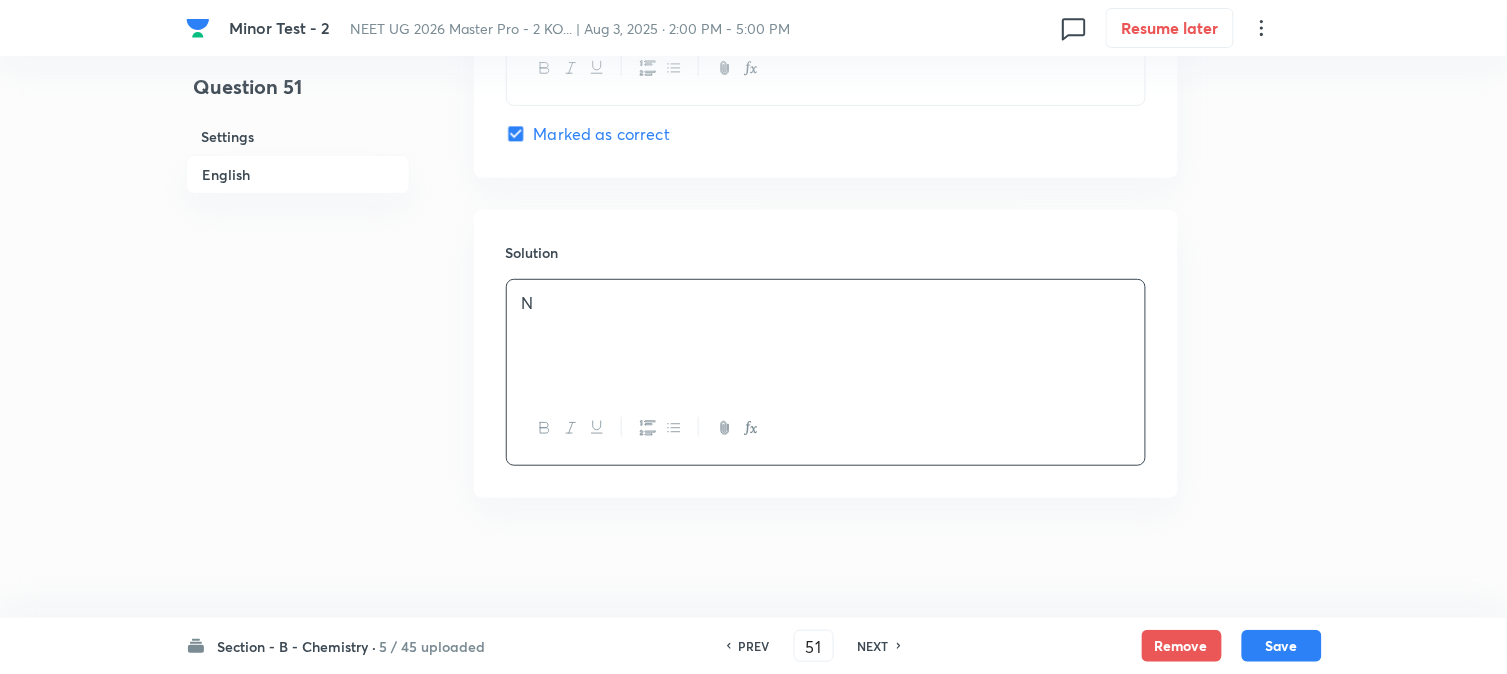 type 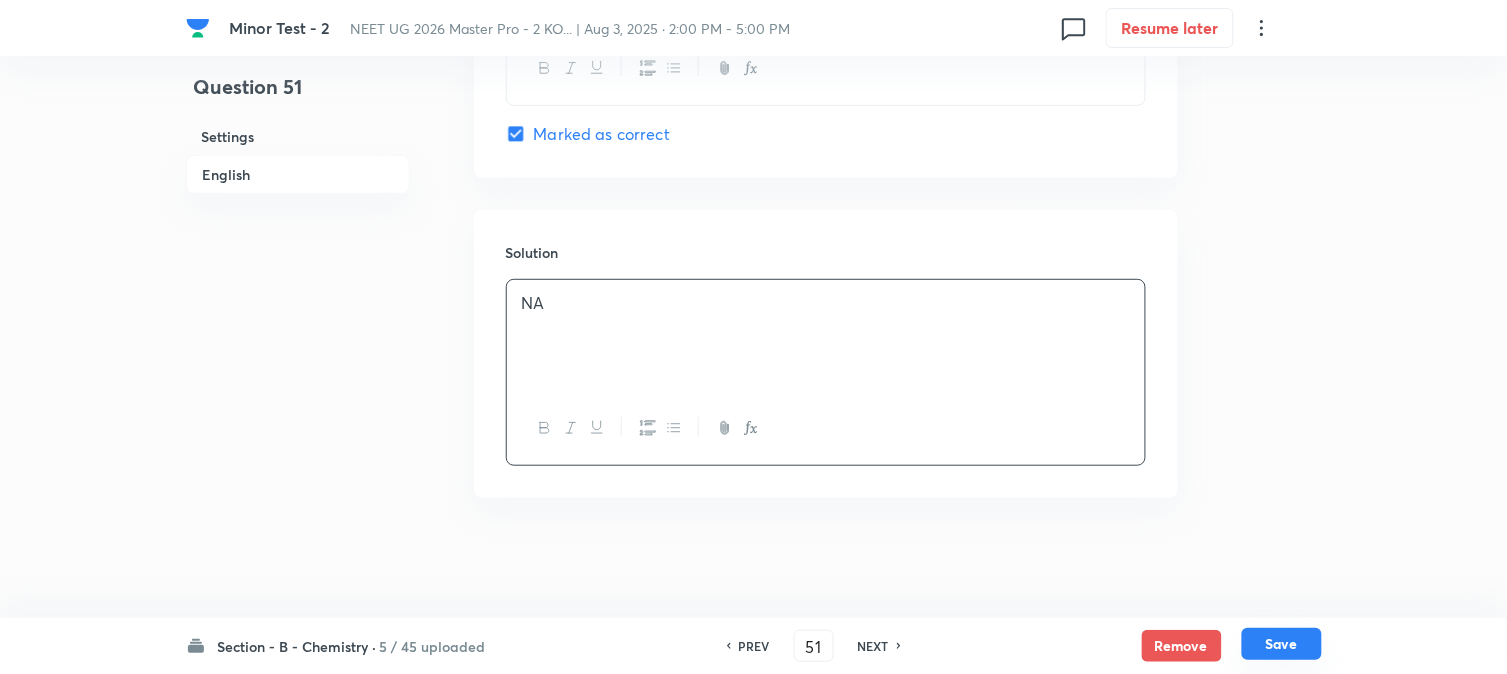 click on "Save" at bounding box center (1282, 644) 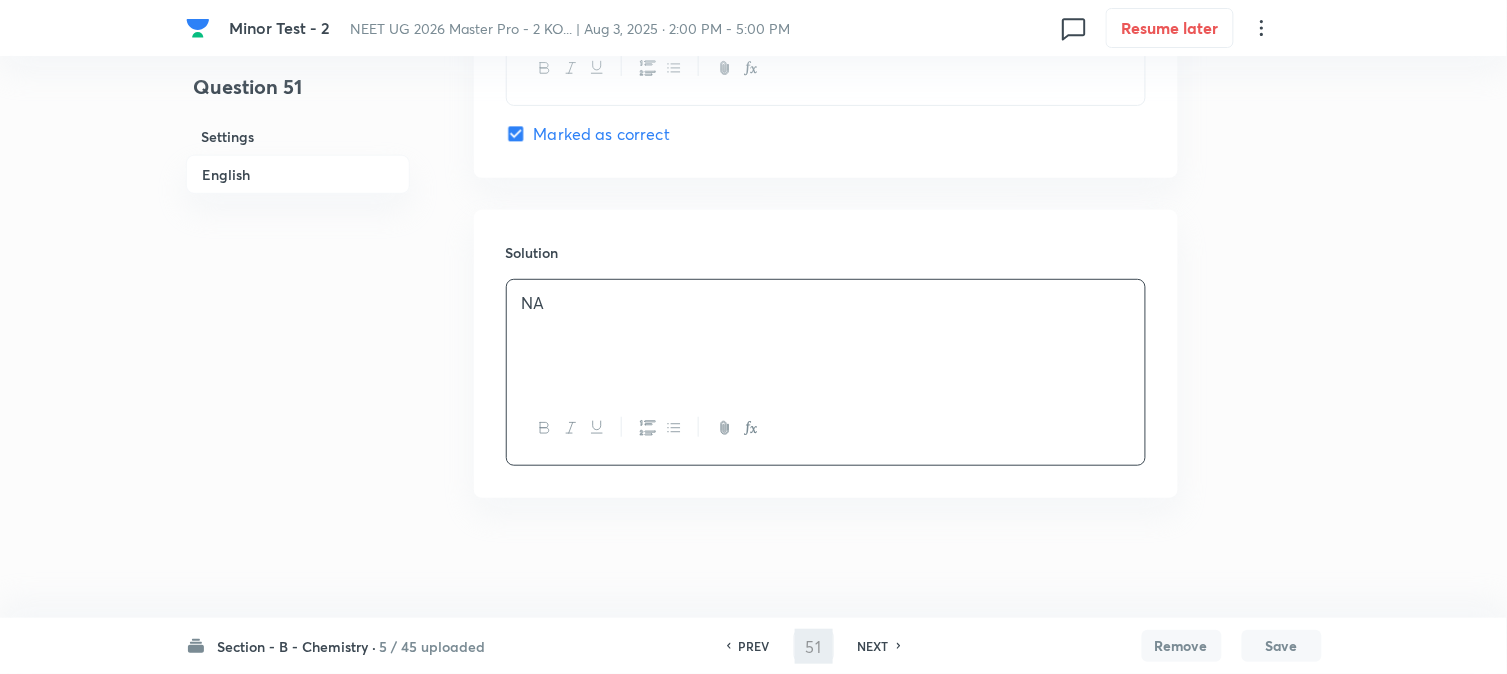 type on "52" 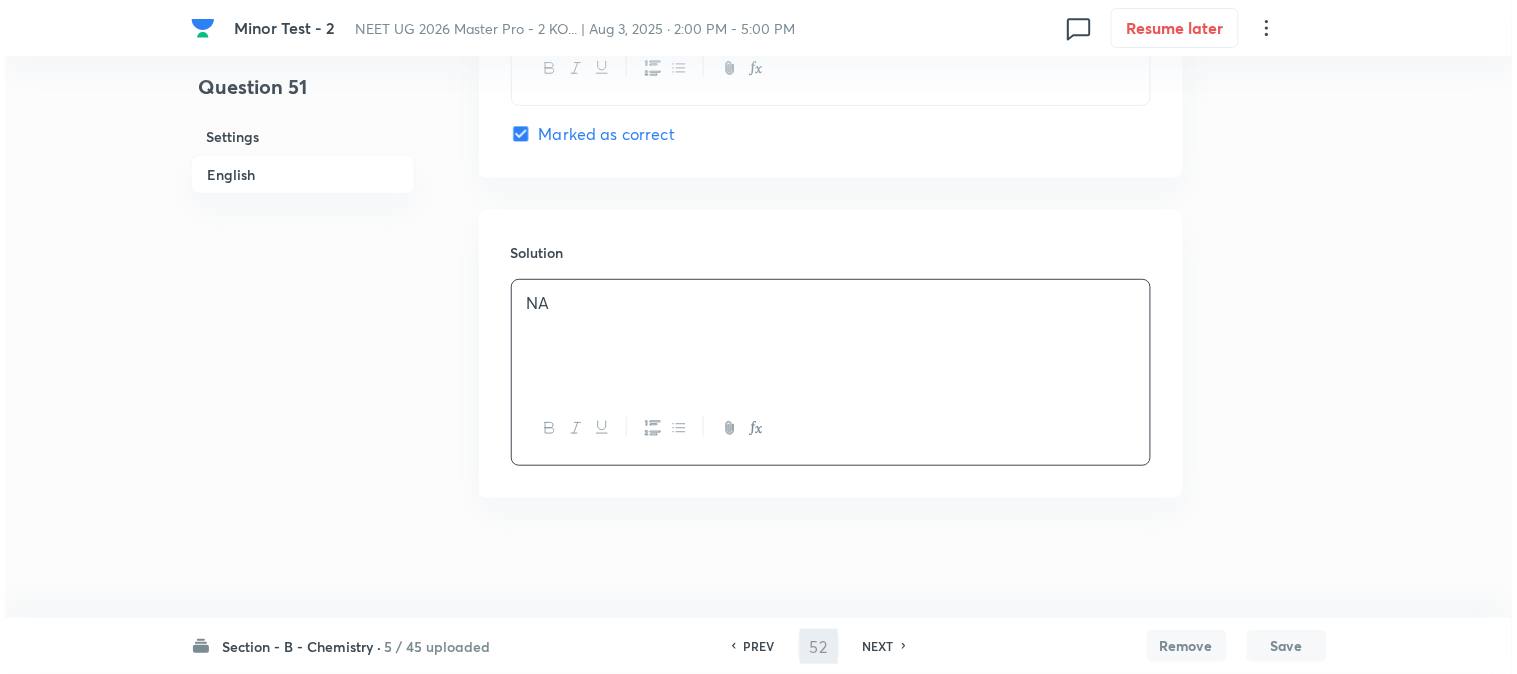 scroll, scrollTop: 0, scrollLeft: 0, axis: both 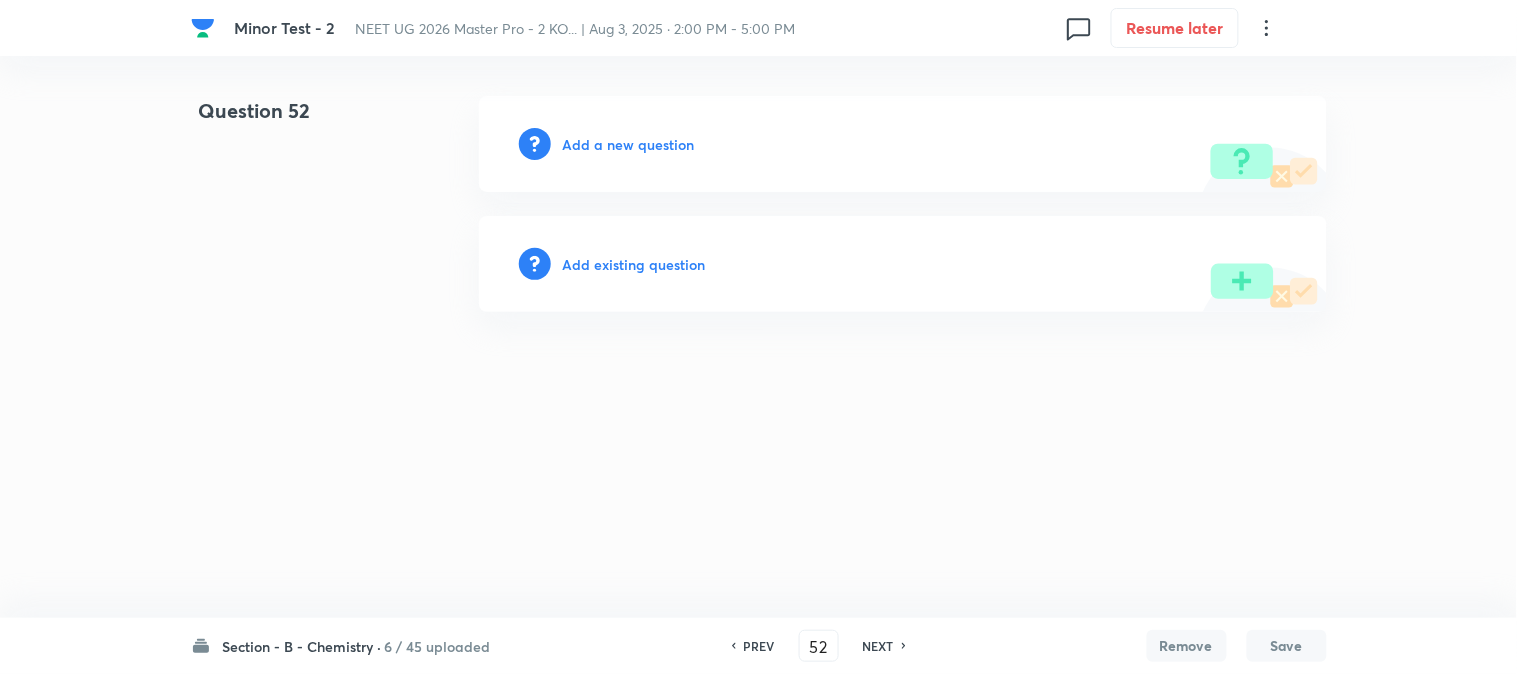 click on "Add a new question" at bounding box center (629, 144) 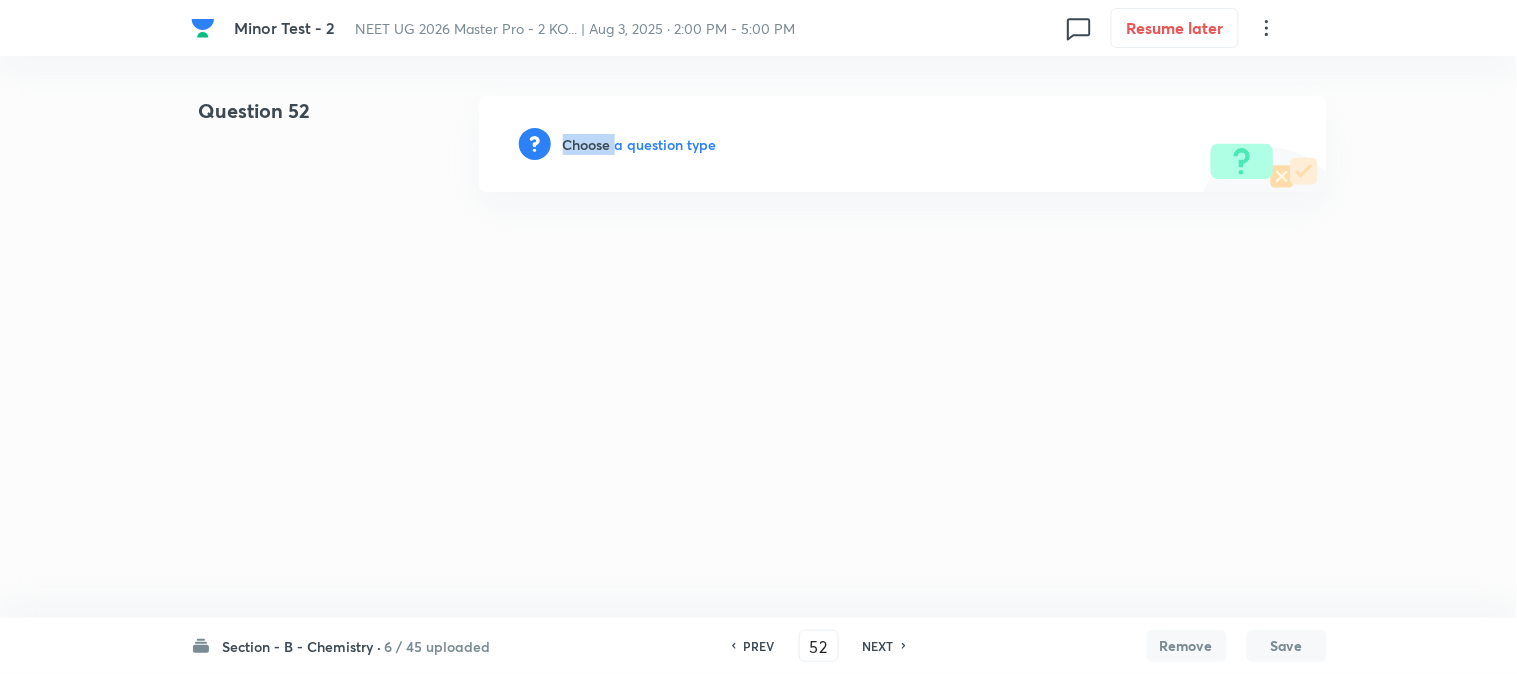 click on "Choose a question type" at bounding box center [640, 144] 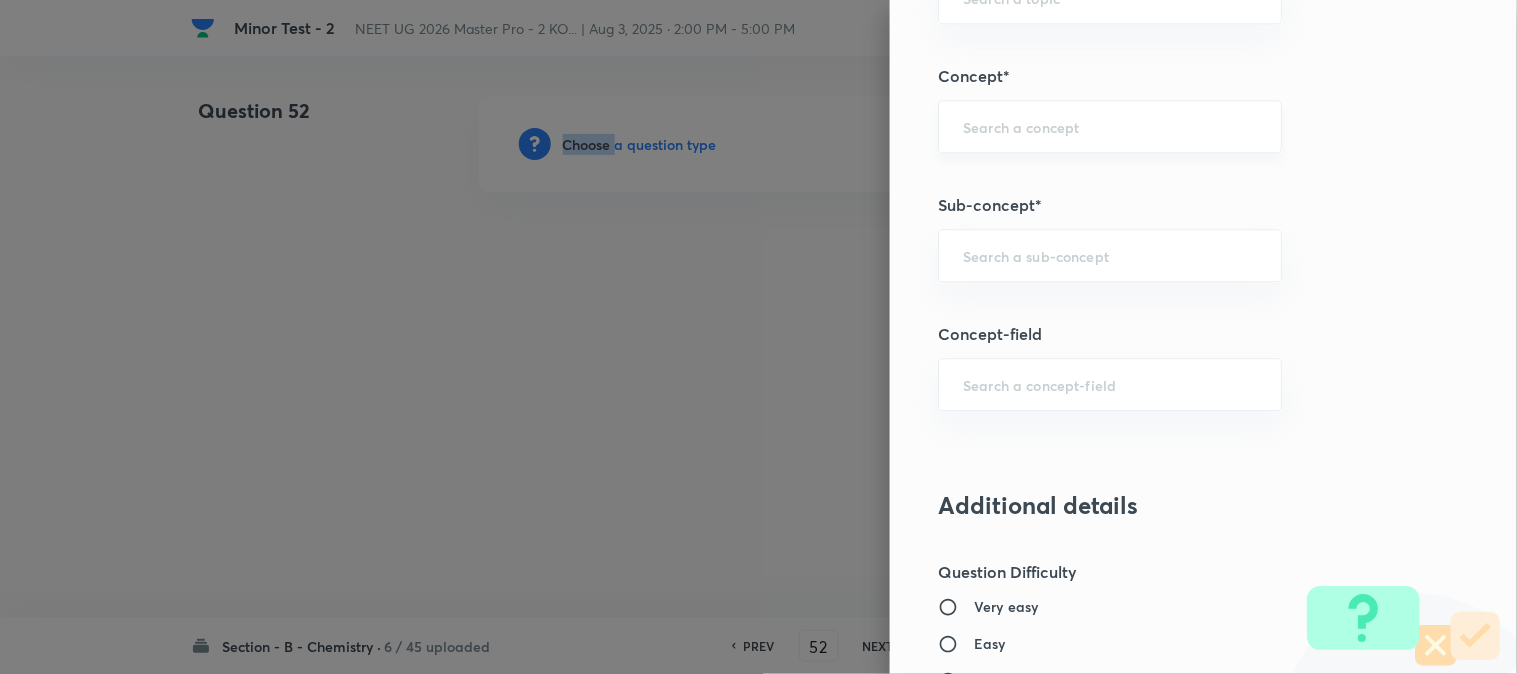 scroll, scrollTop: 1333, scrollLeft: 0, axis: vertical 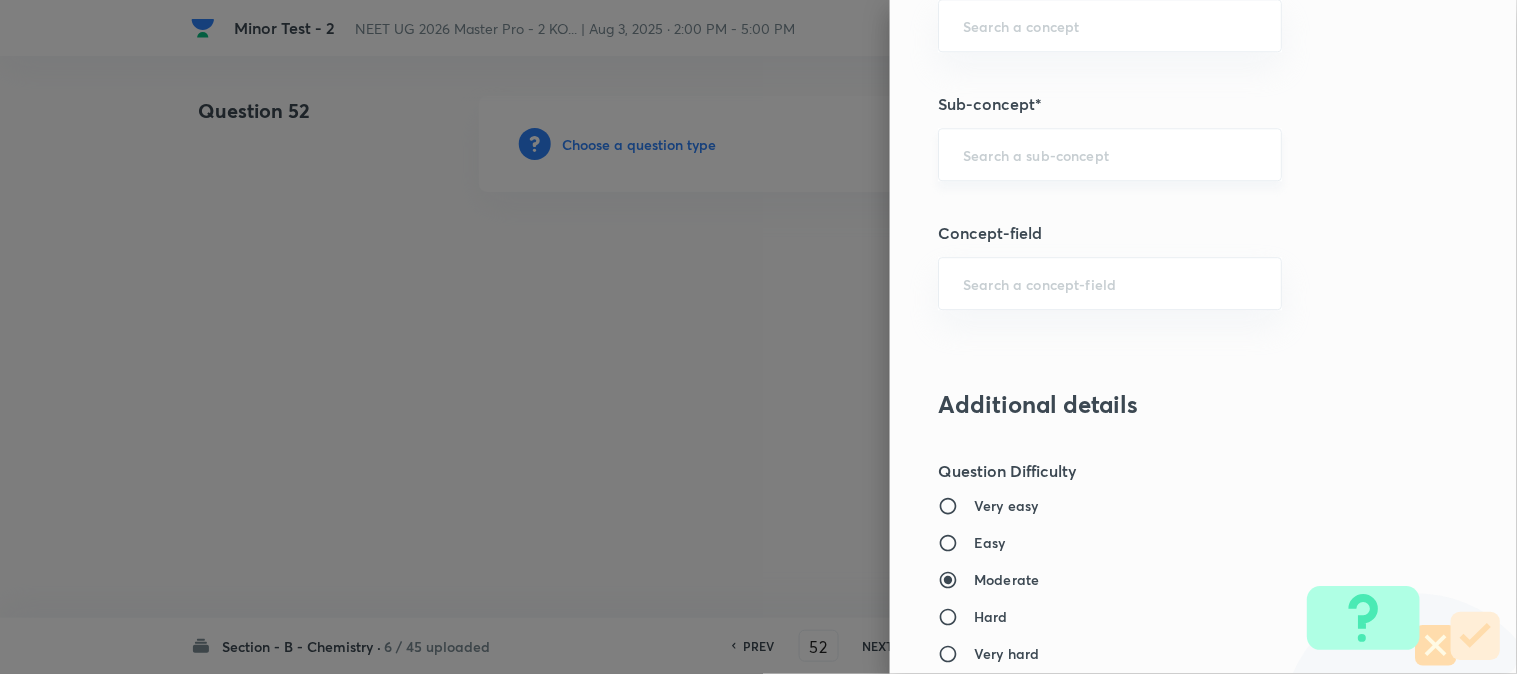 click at bounding box center (1110, 154) 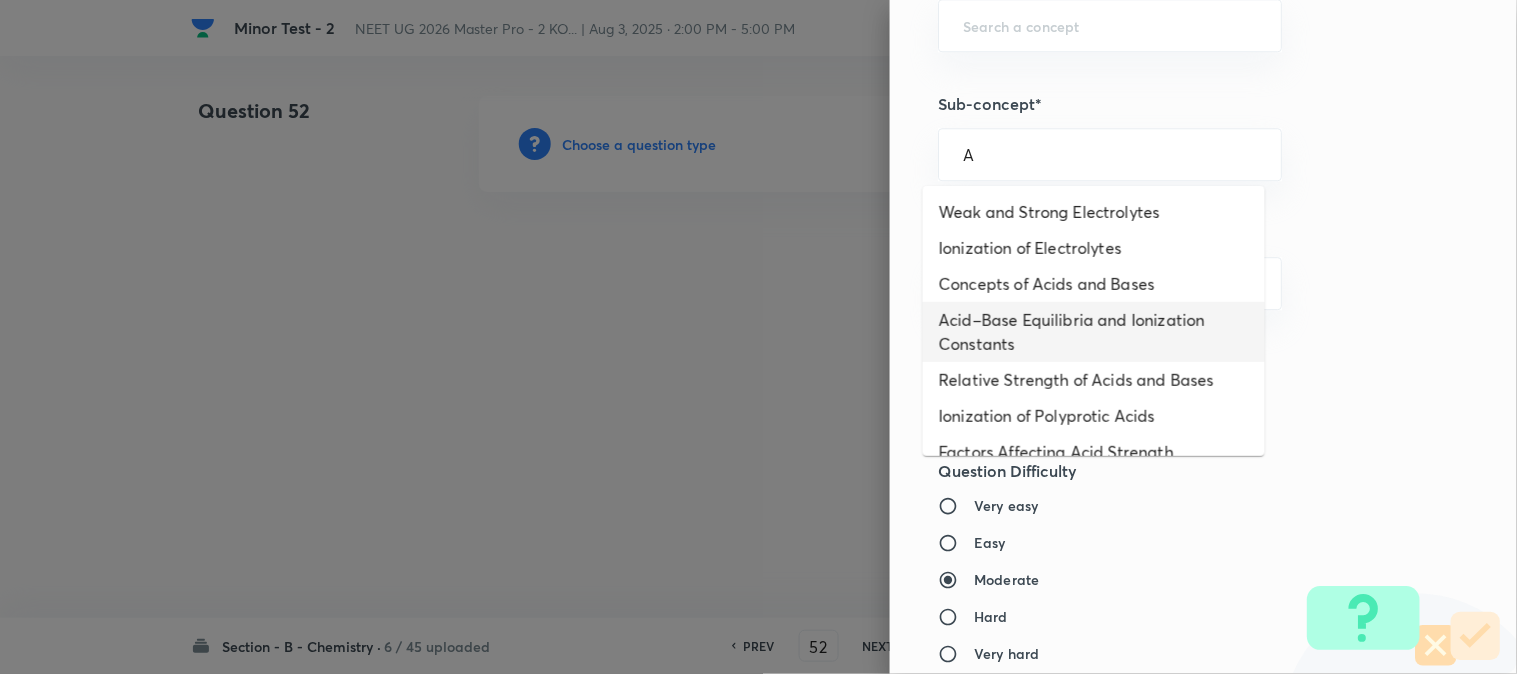 click on "Acid–Base Equilibria and Ionization Constants" at bounding box center [1094, 332] 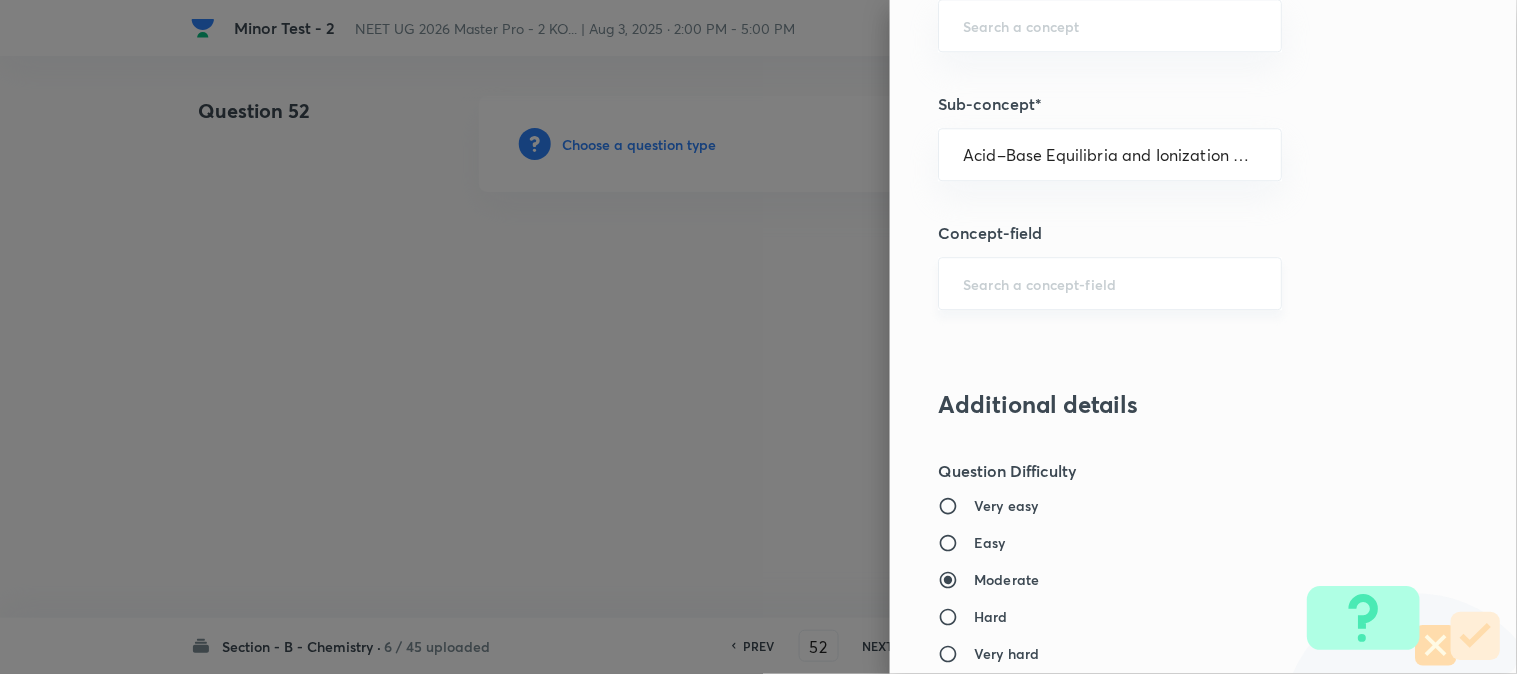 type on "Chemistry" 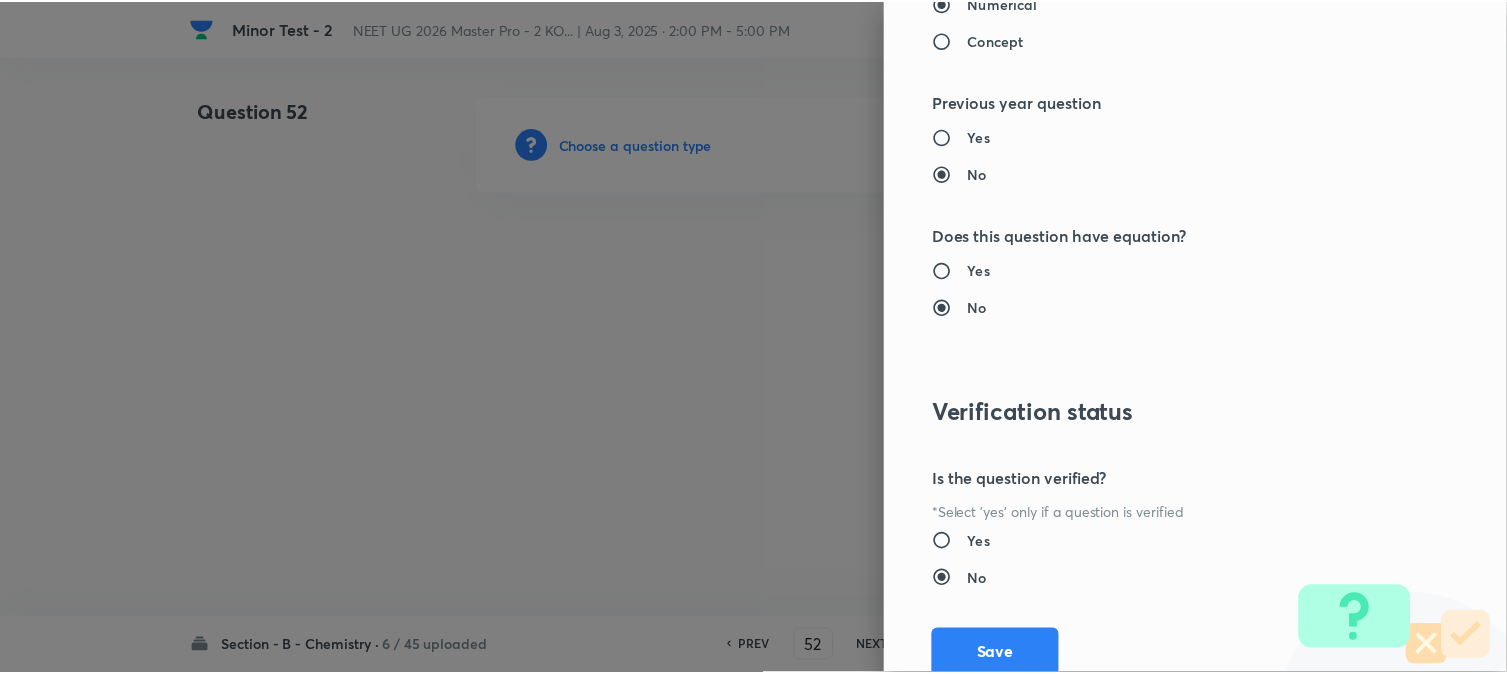scroll, scrollTop: 2186, scrollLeft: 0, axis: vertical 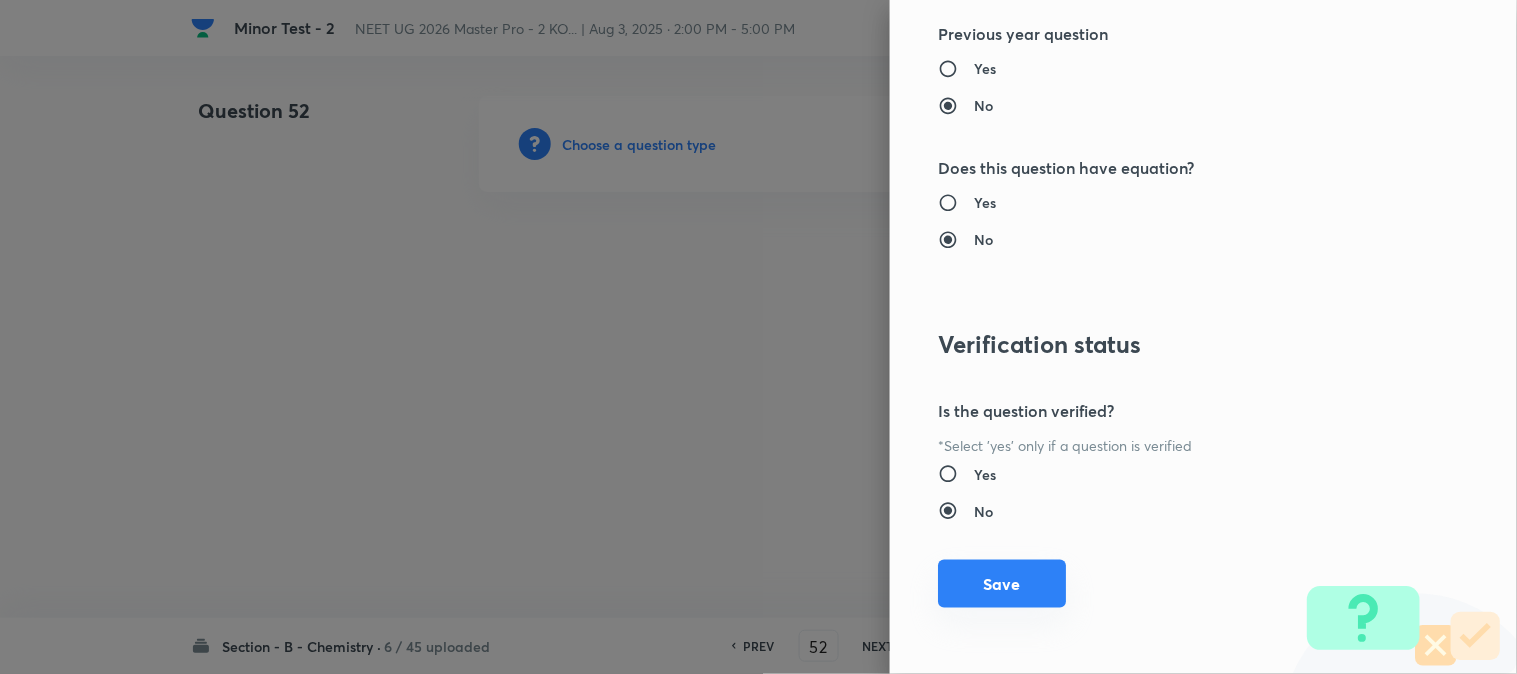 click on "Save" at bounding box center [1002, 584] 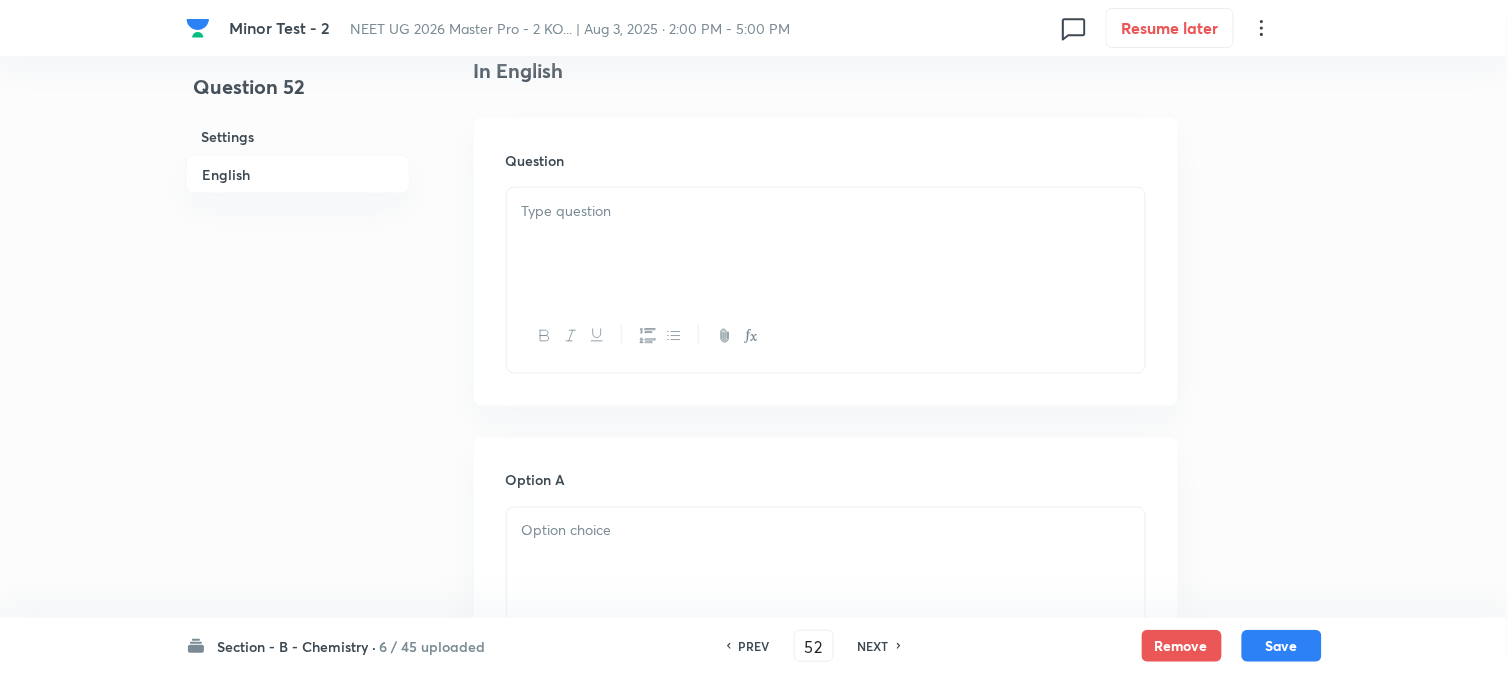 scroll, scrollTop: 666, scrollLeft: 0, axis: vertical 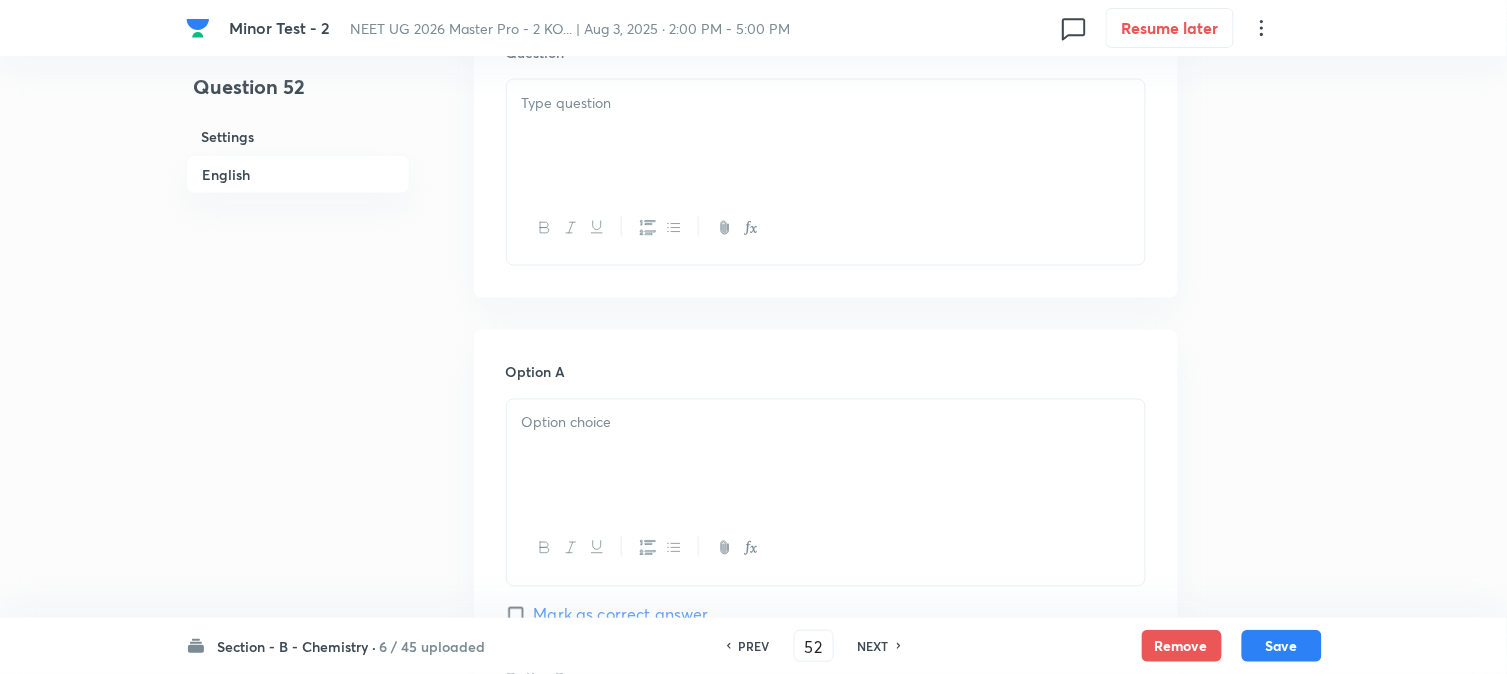 click at bounding box center [826, 136] 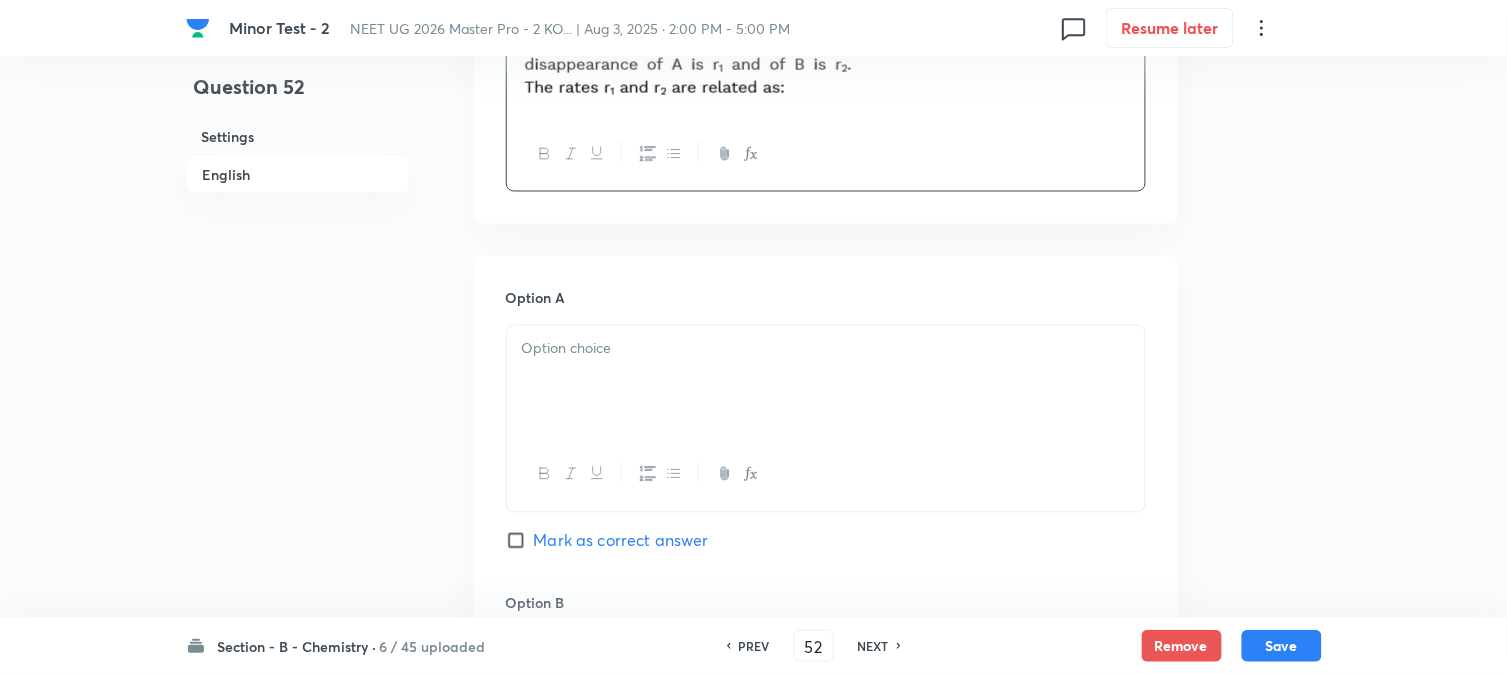 scroll, scrollTop: 888, scrollLeft: 0, axis: vertical 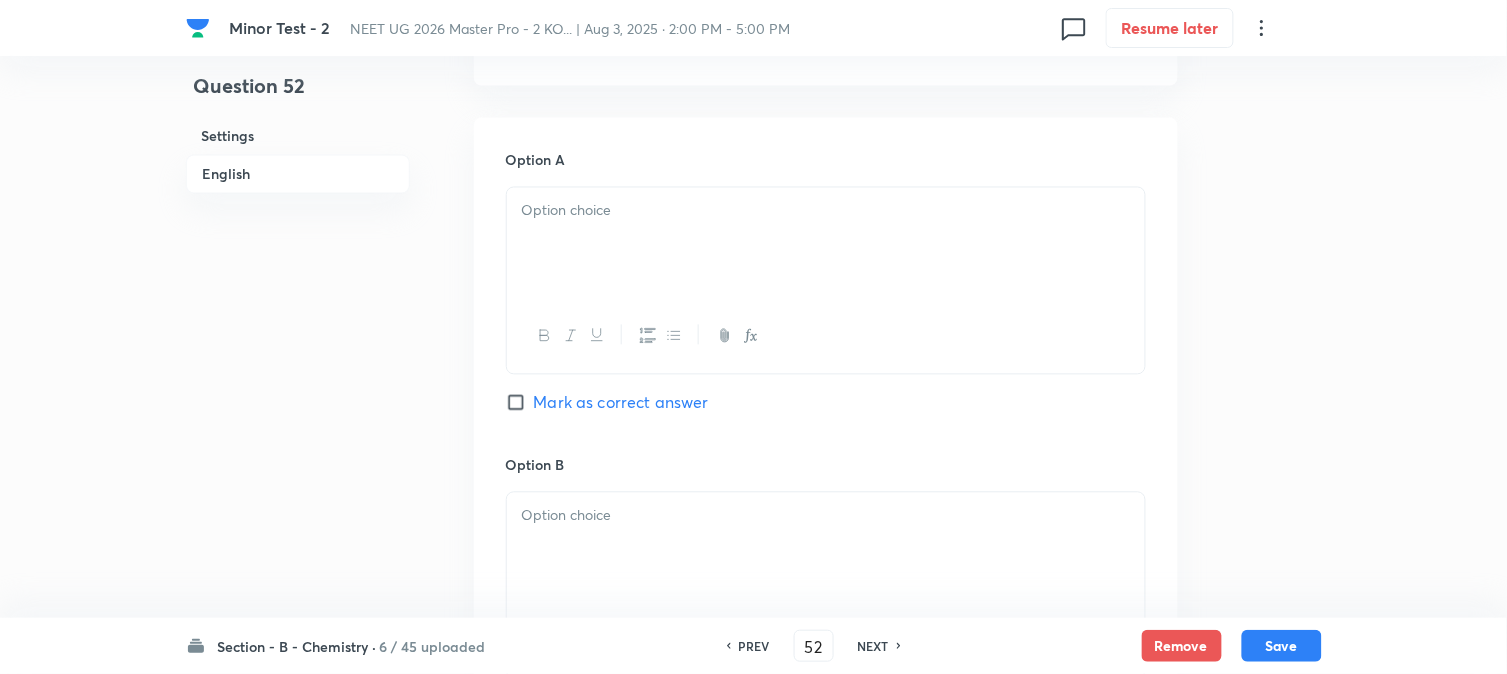 click at bounding box center [826, 244] 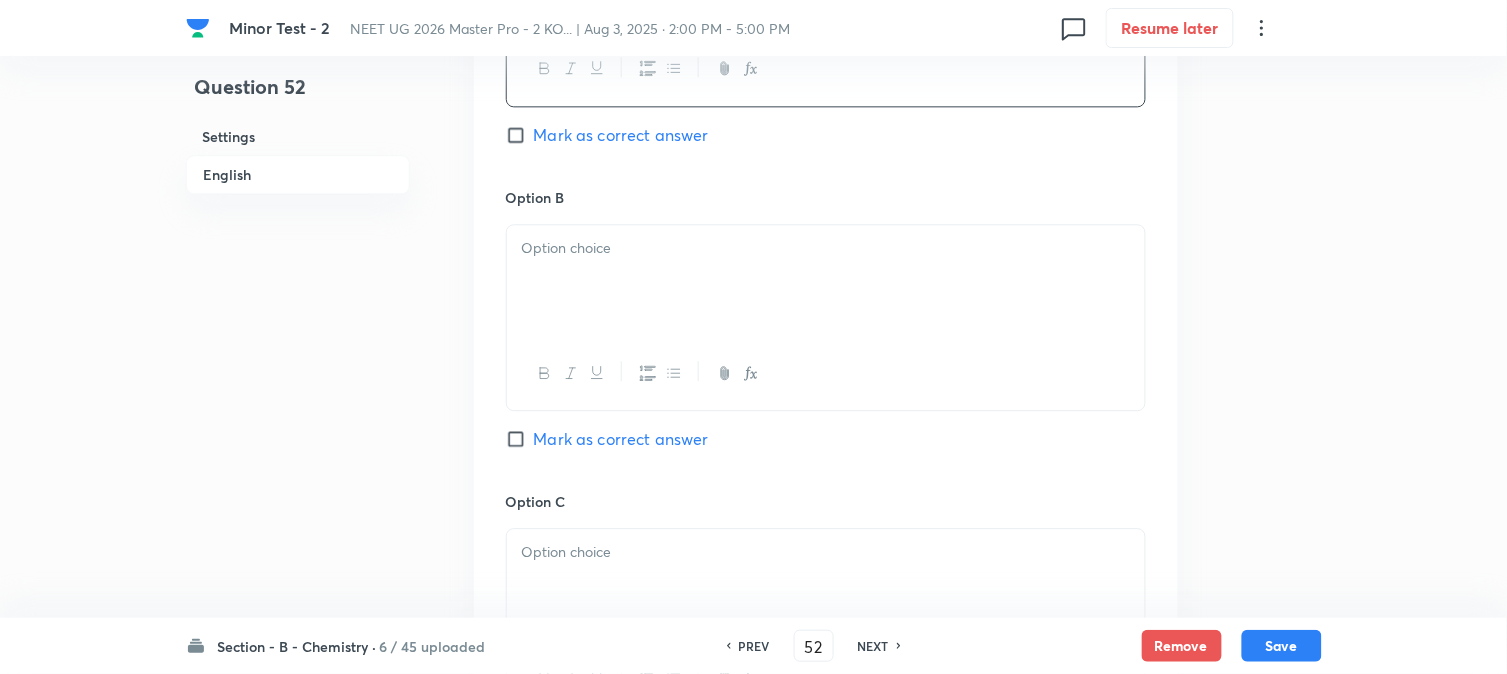 scroll, scrollTop: 1222, scrollLeft: 0, axis: vertical 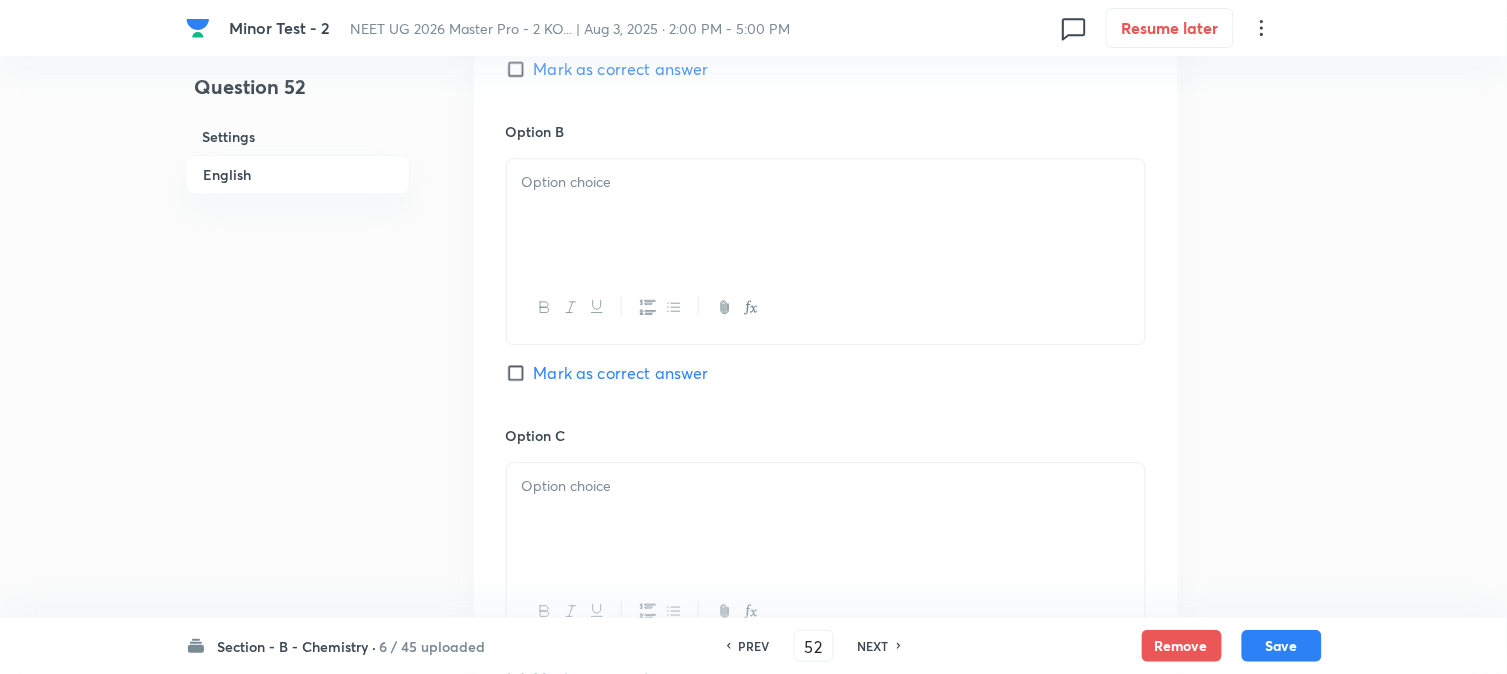 click at bounding box center [826, 215] 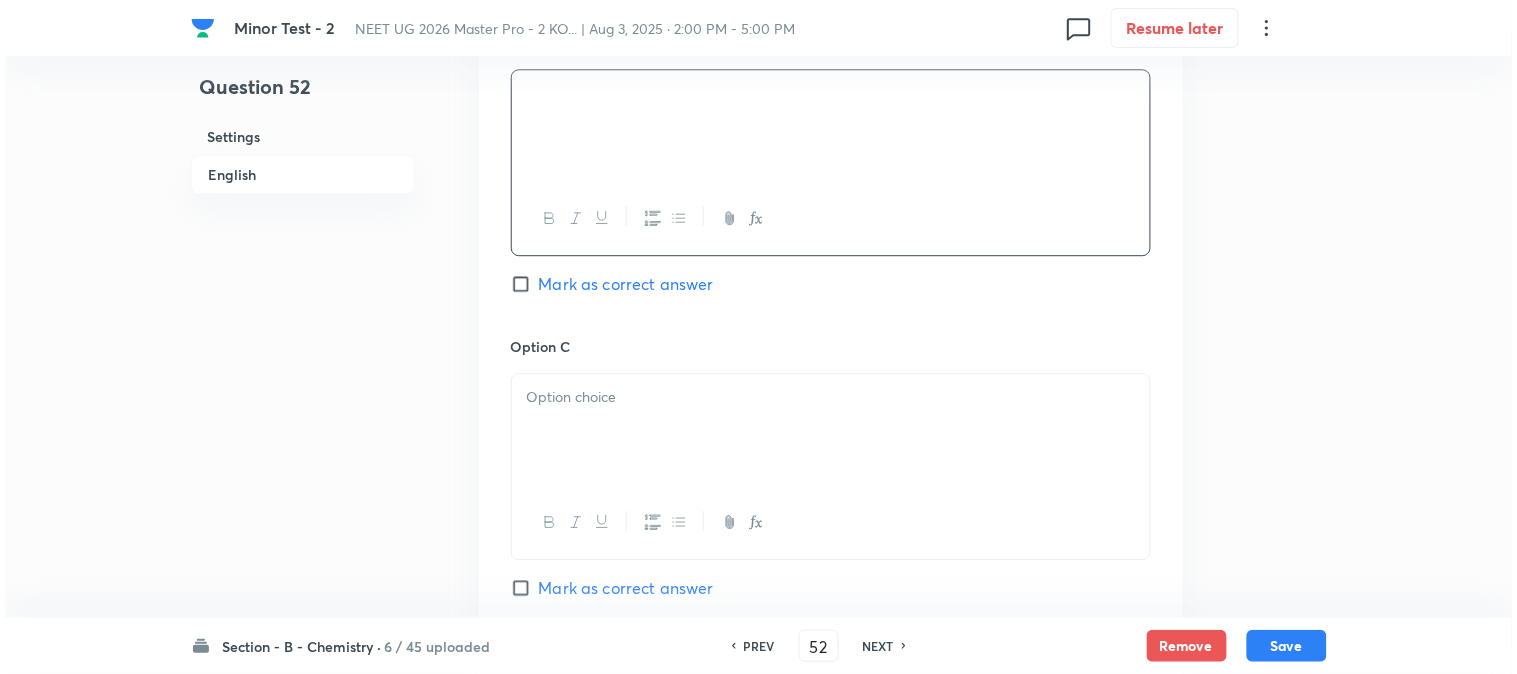scroll, scrollTop: 1444, scrollLeft: 0, axis: vertical 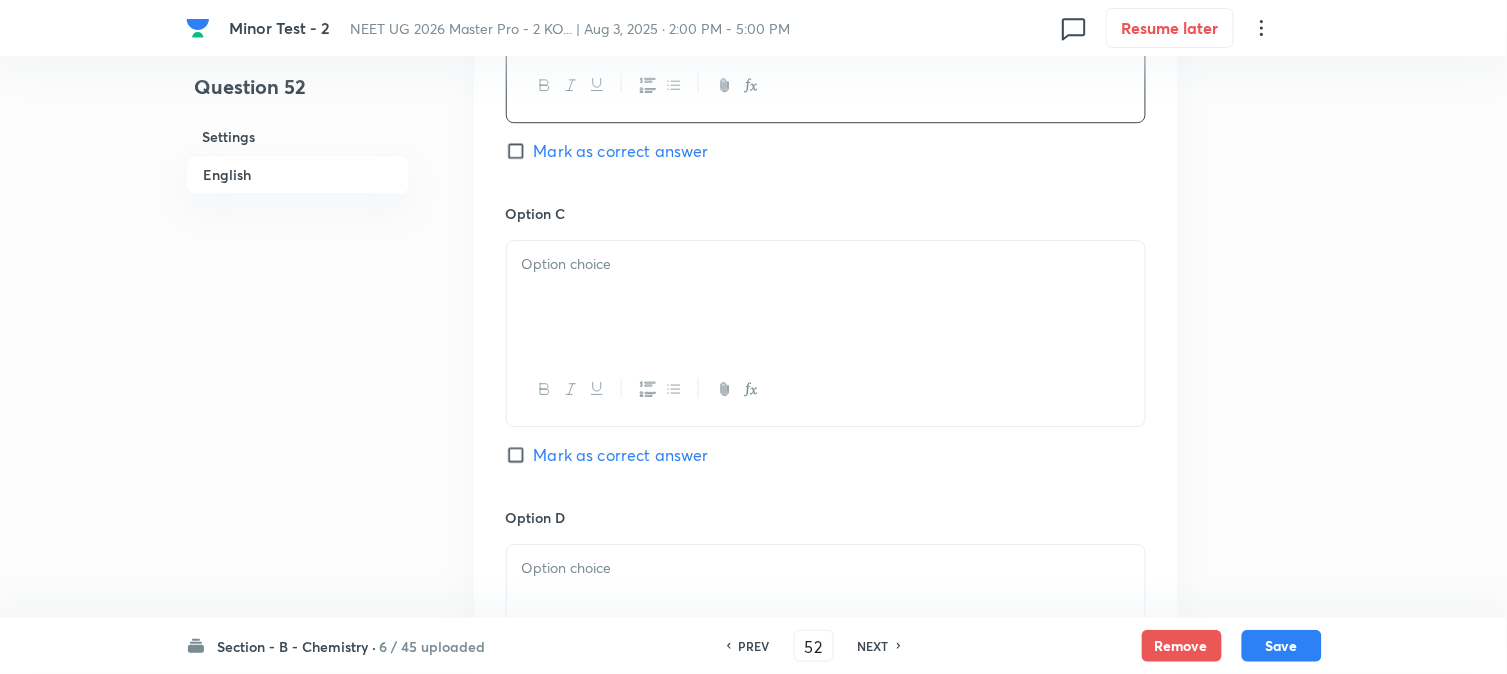 click at bounding box center (826, 297) 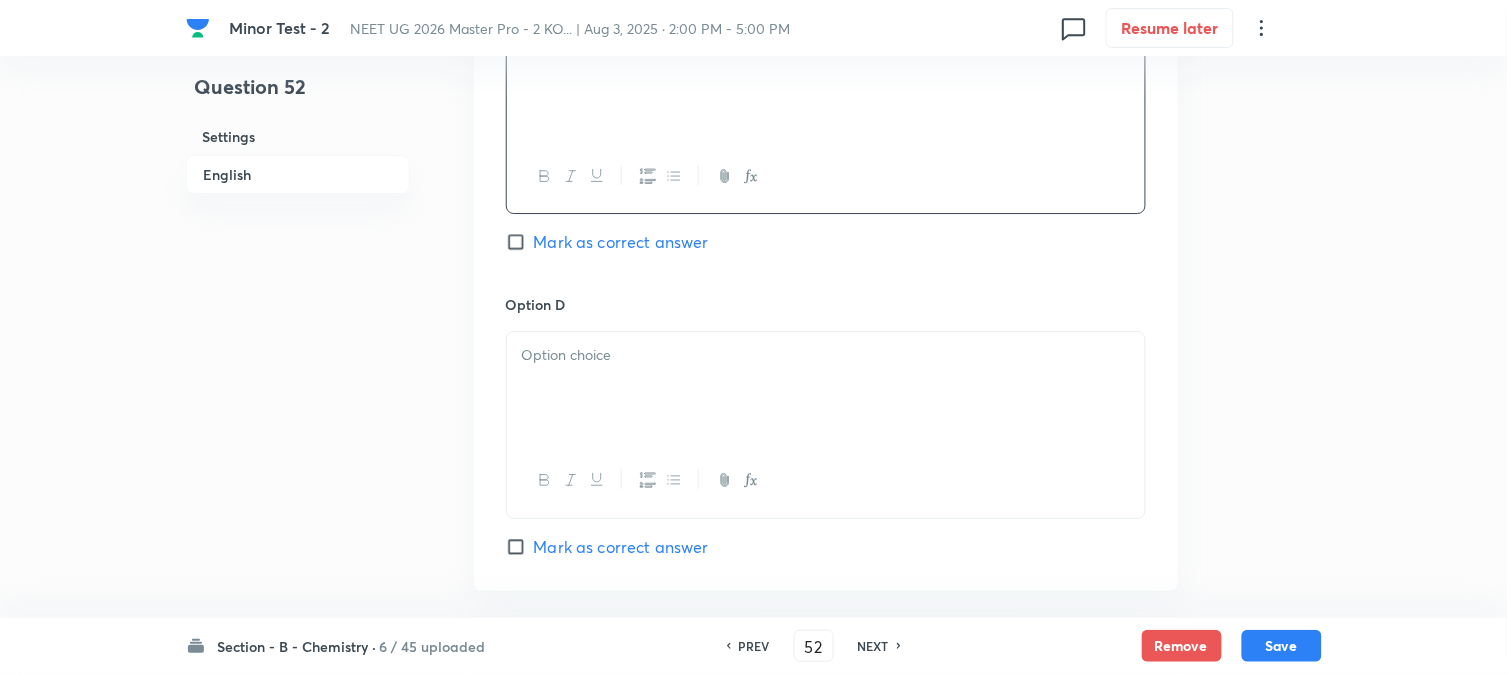 scroll, scrollTop: 1666, scrollLeft: 0, axis: vertical 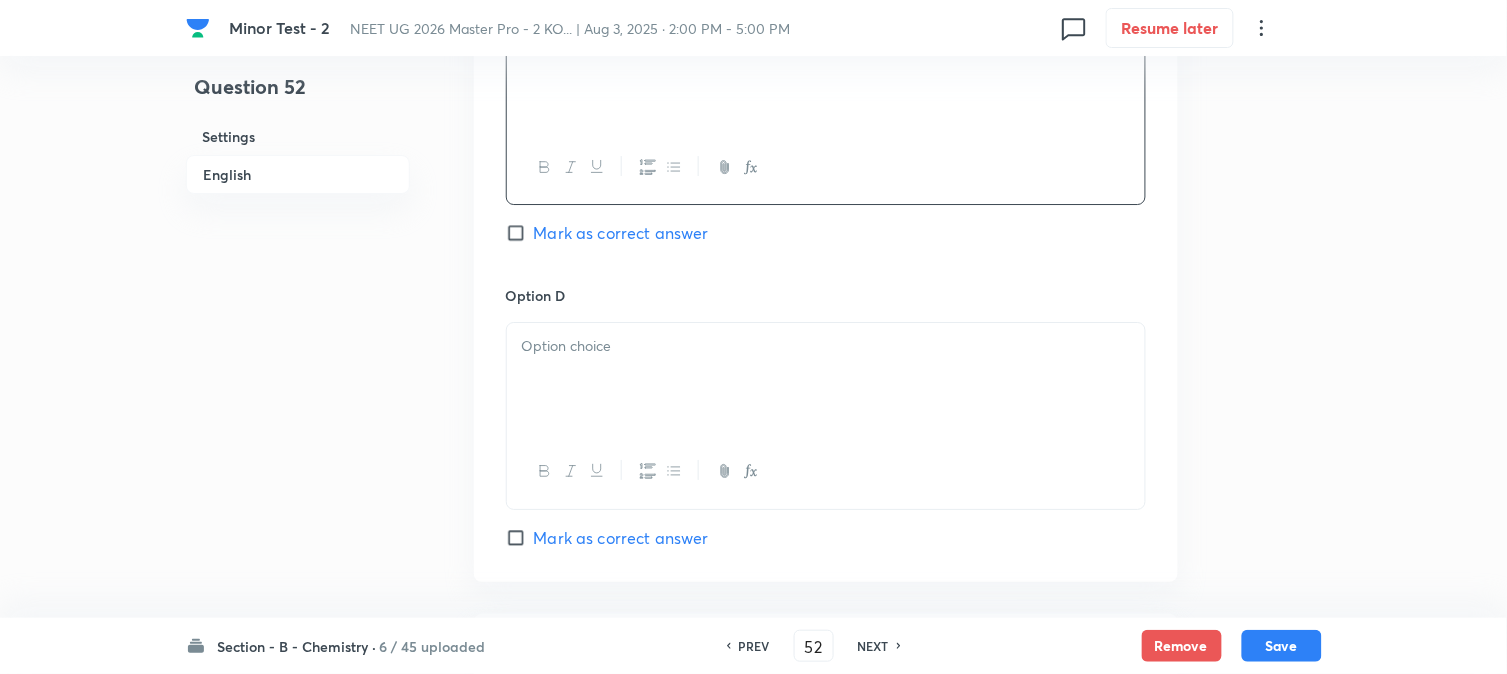 click at bounding box center [826, 379] 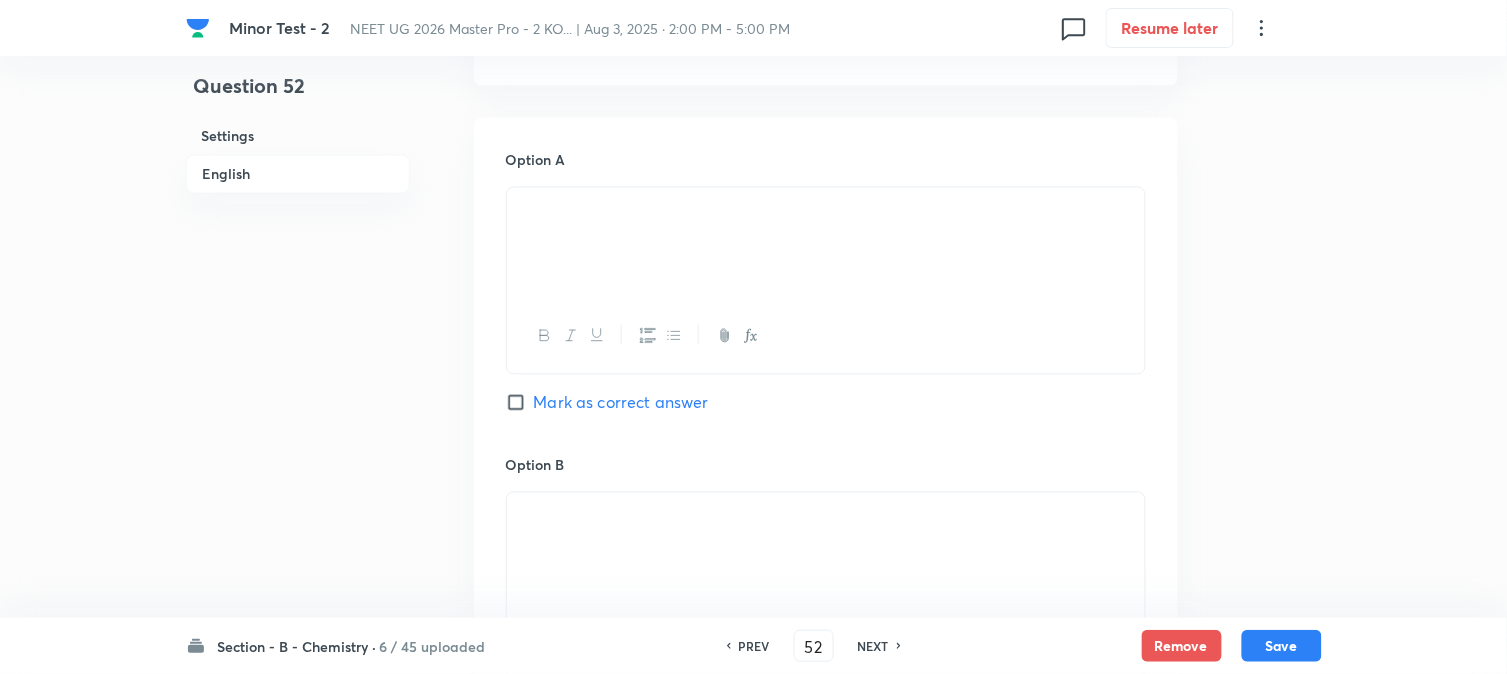 click on "Mark as correct answer" at bounding box center [621, 403] 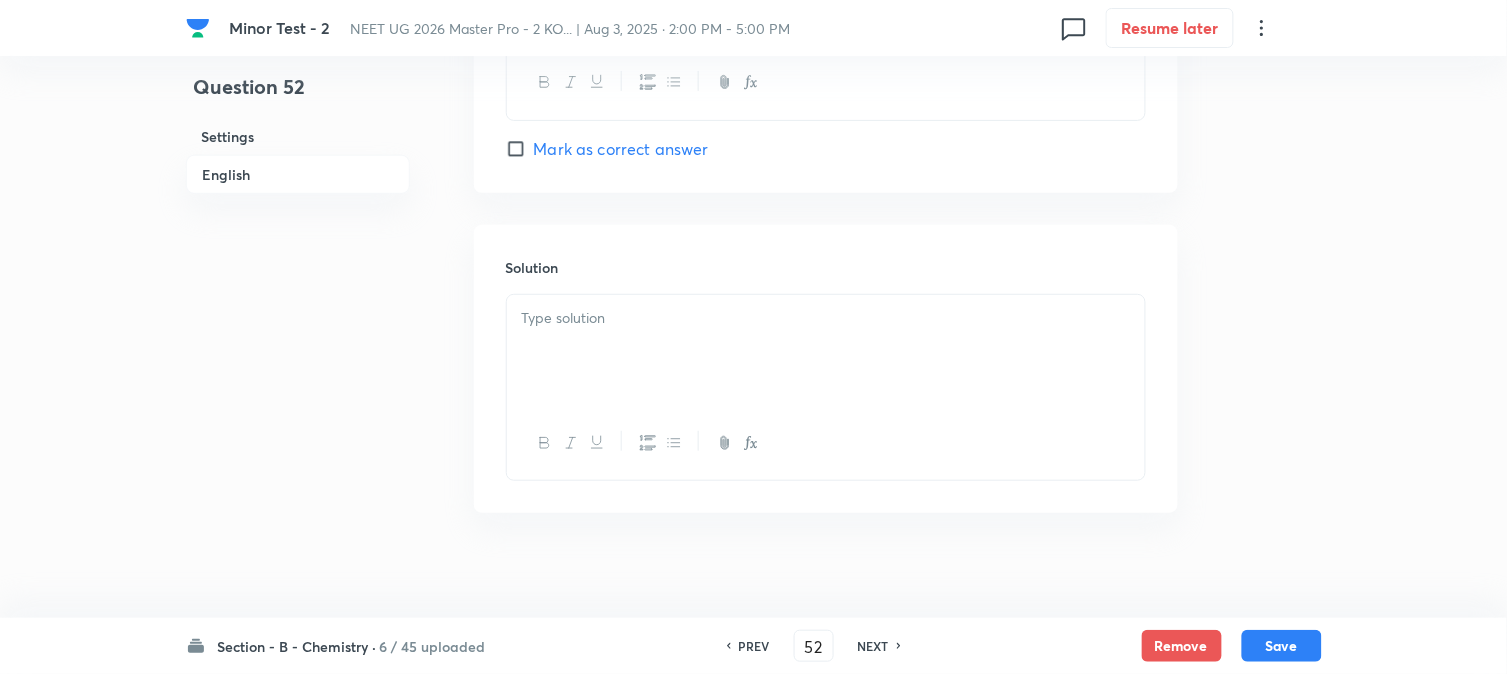 scroll, scrollTop: 2074, scrollLeft: 0, axis: vertical 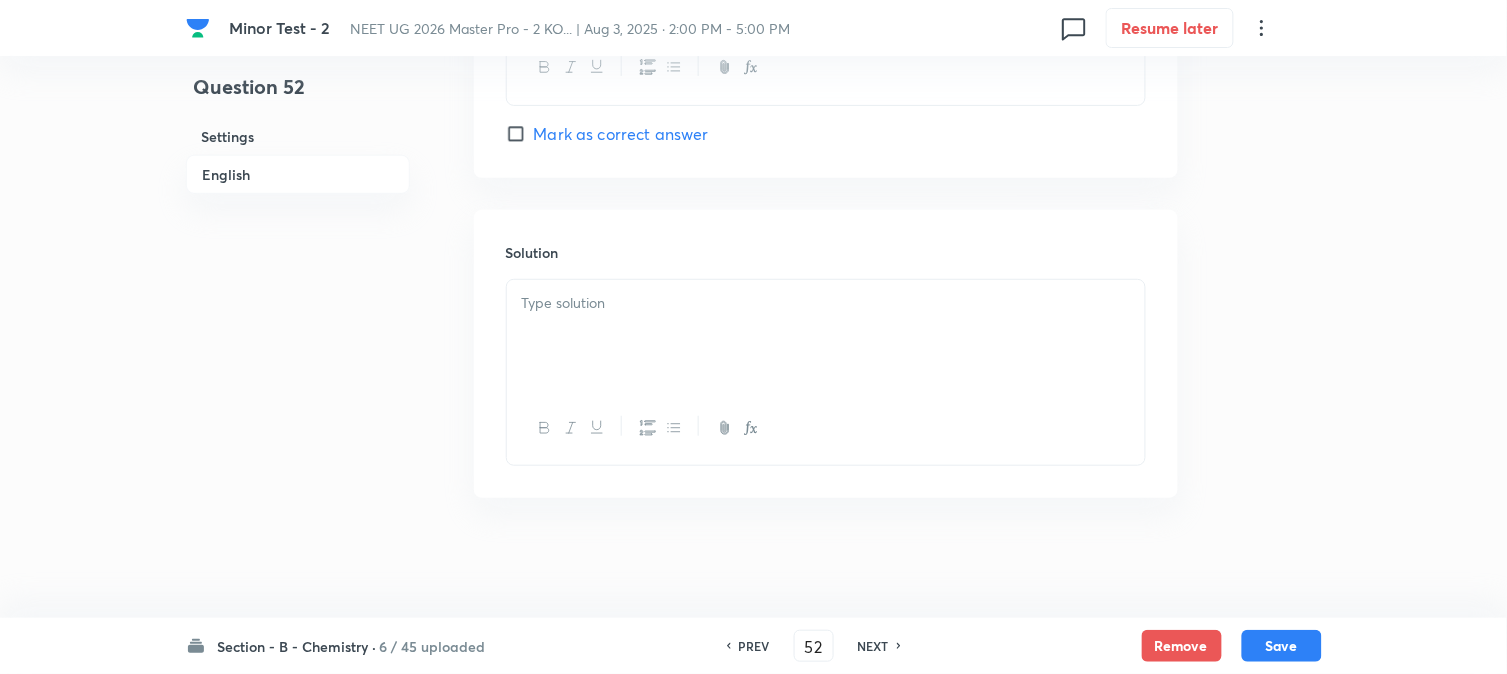 click at bounding box center (826, 336) 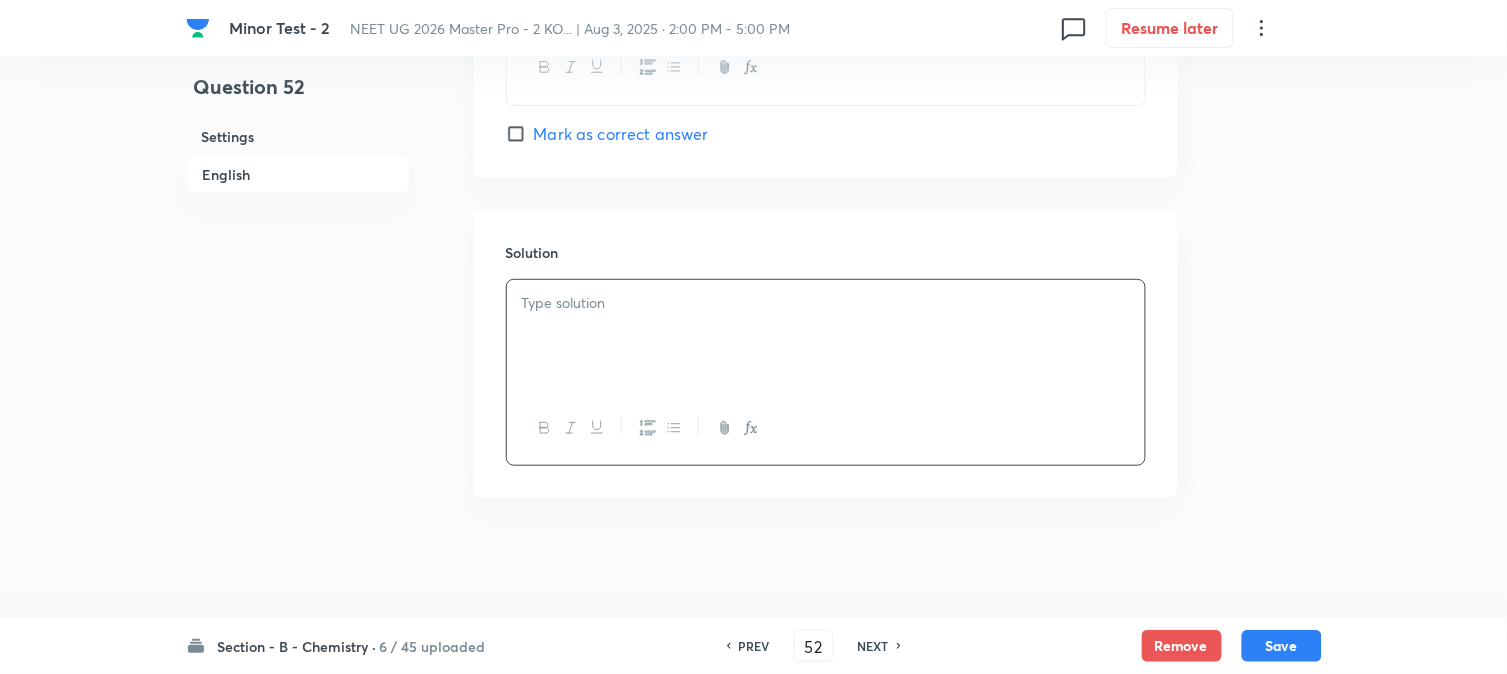 type 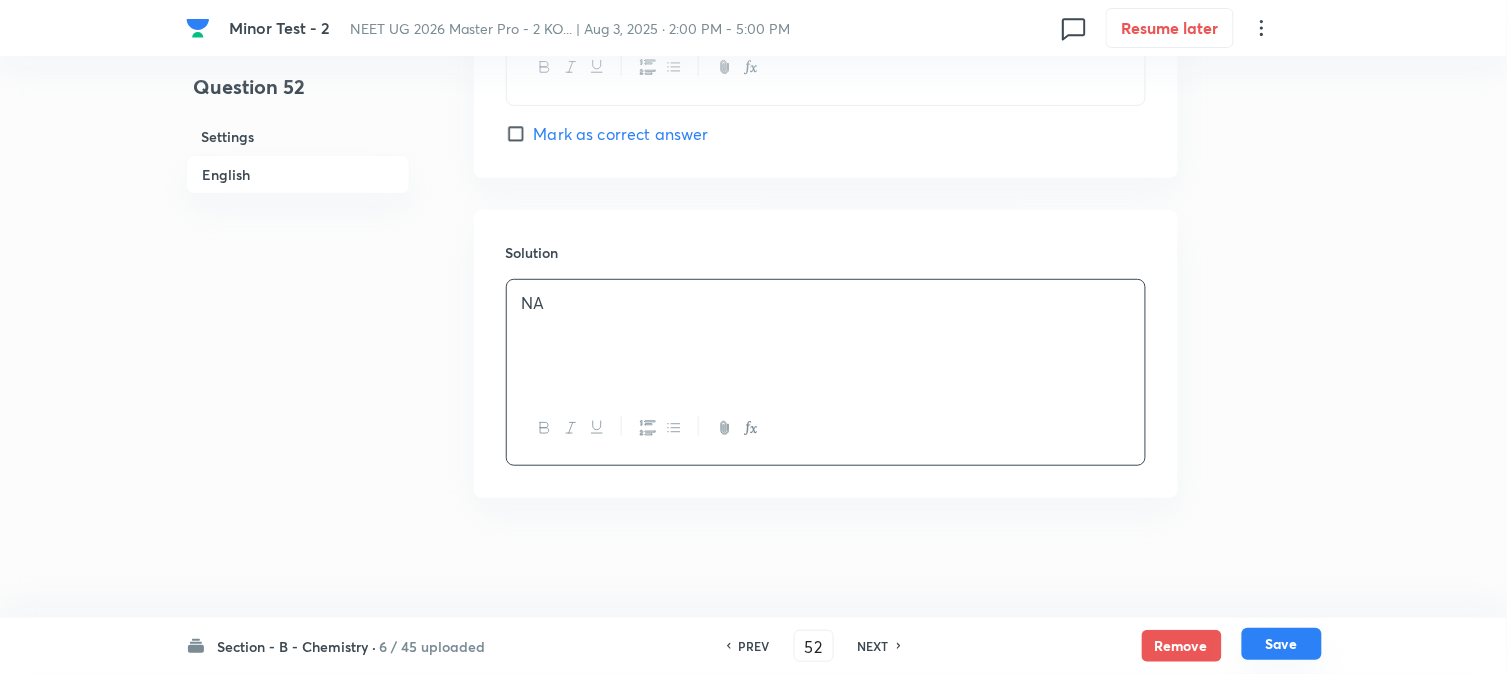 click on "Save" at bounding box center (1282, 644) 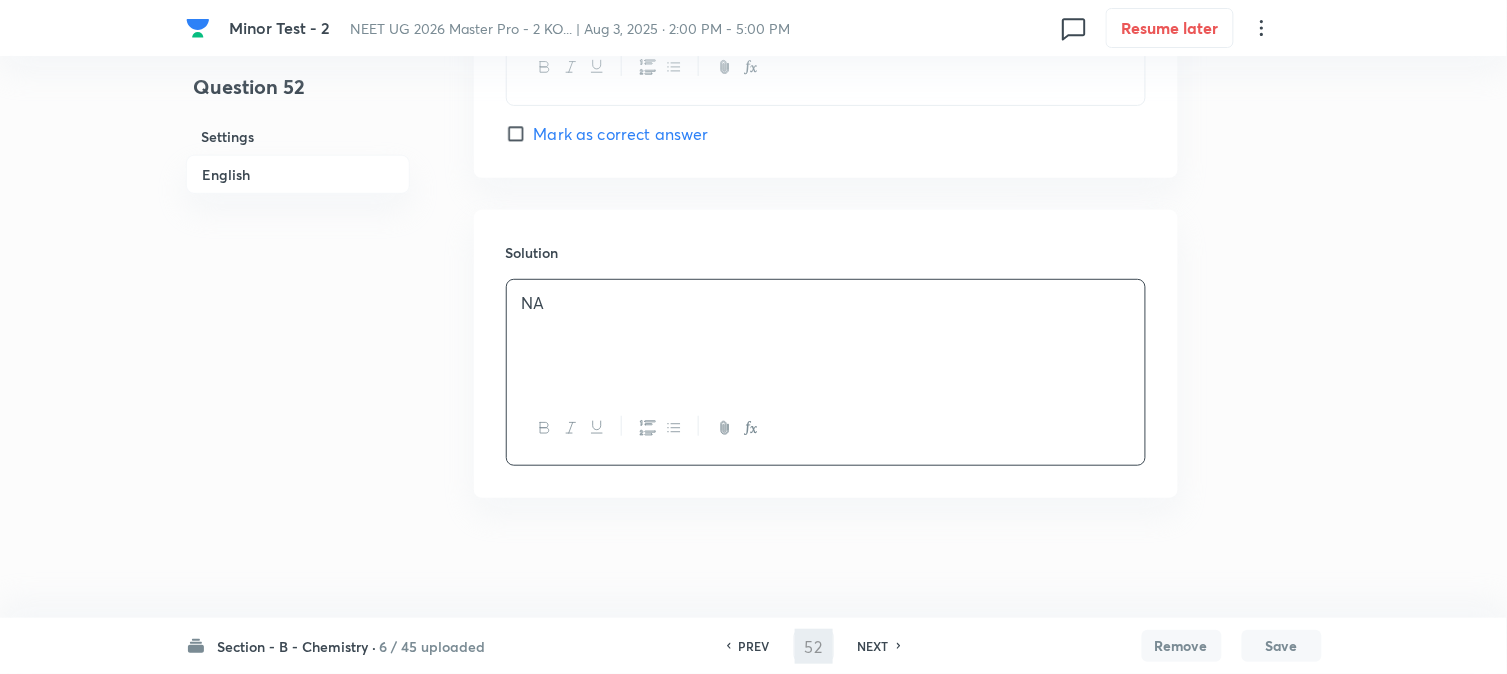 type on "53" 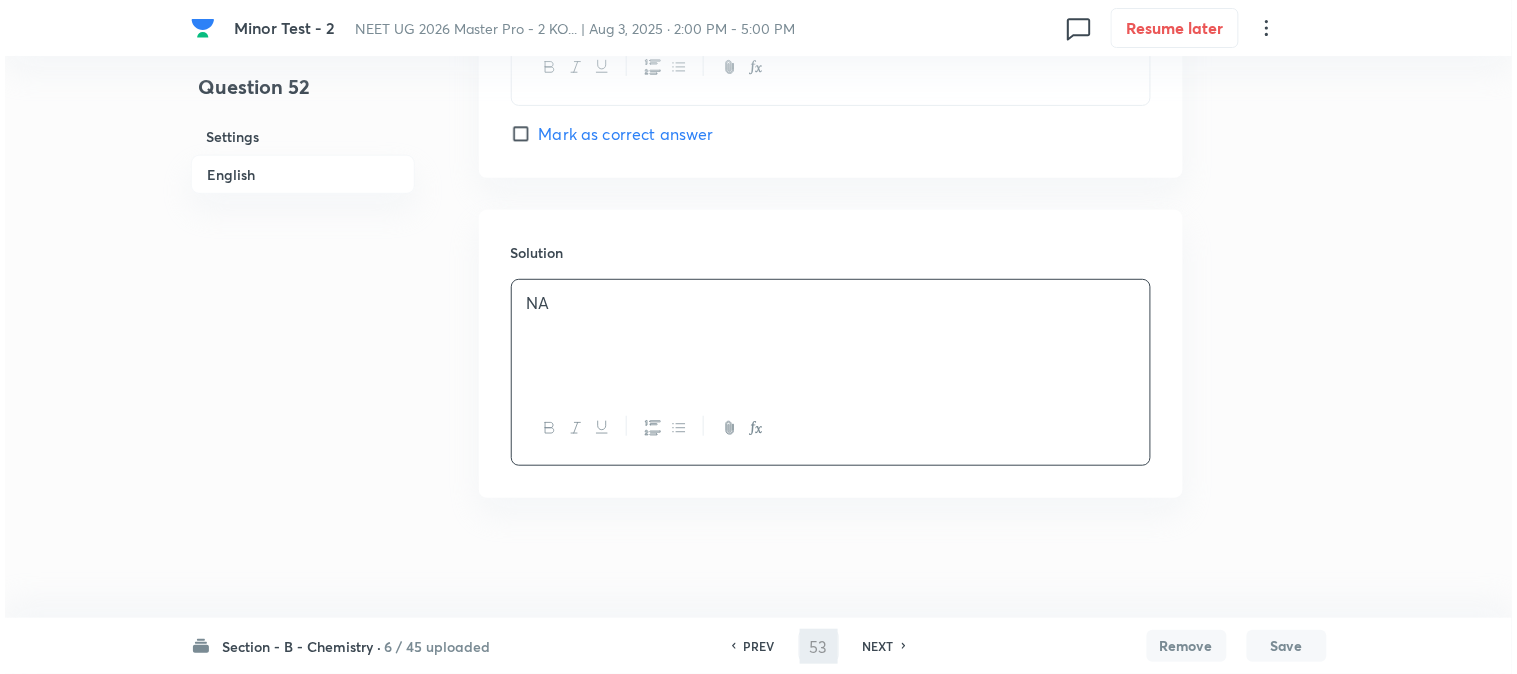 scroll, scrollTop: 0, scrollLeft: 0, axis: both 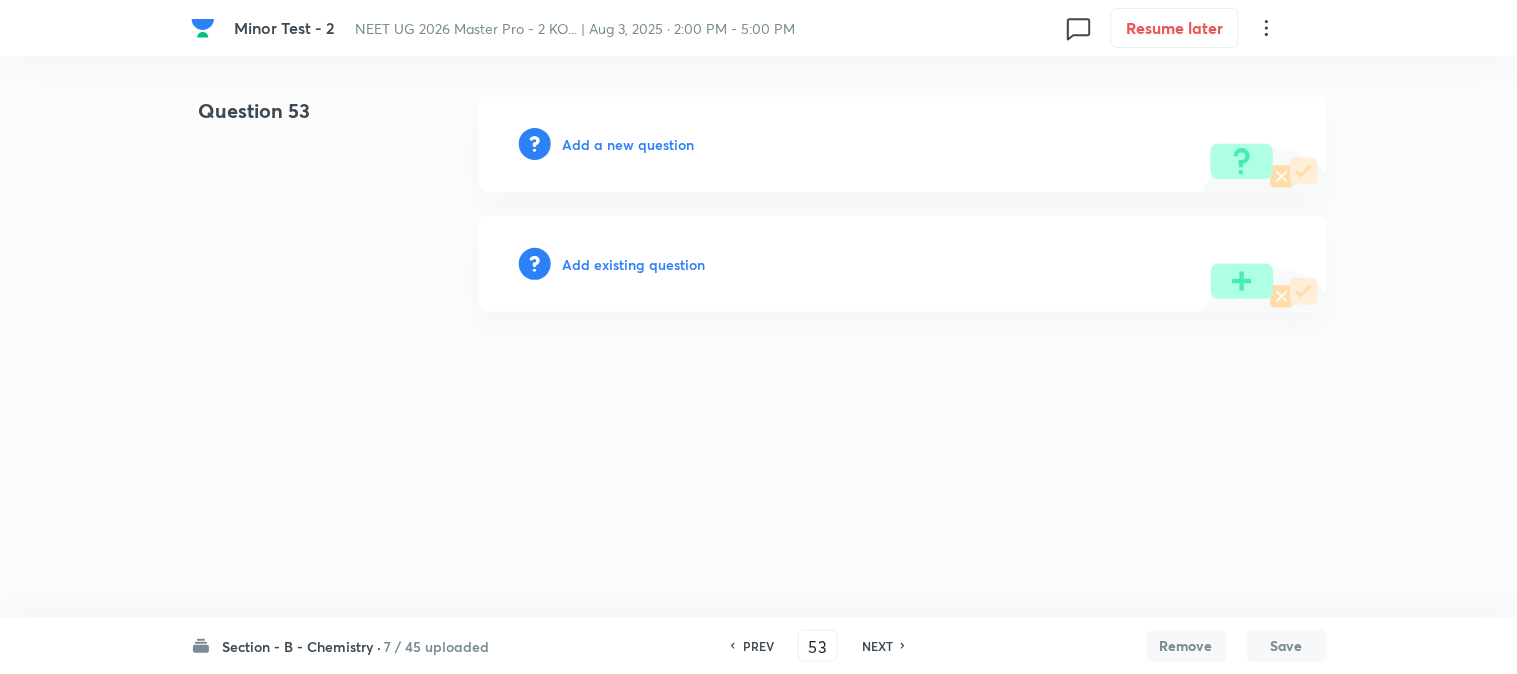click on "Add a new question" at bounding box center [629, 144] 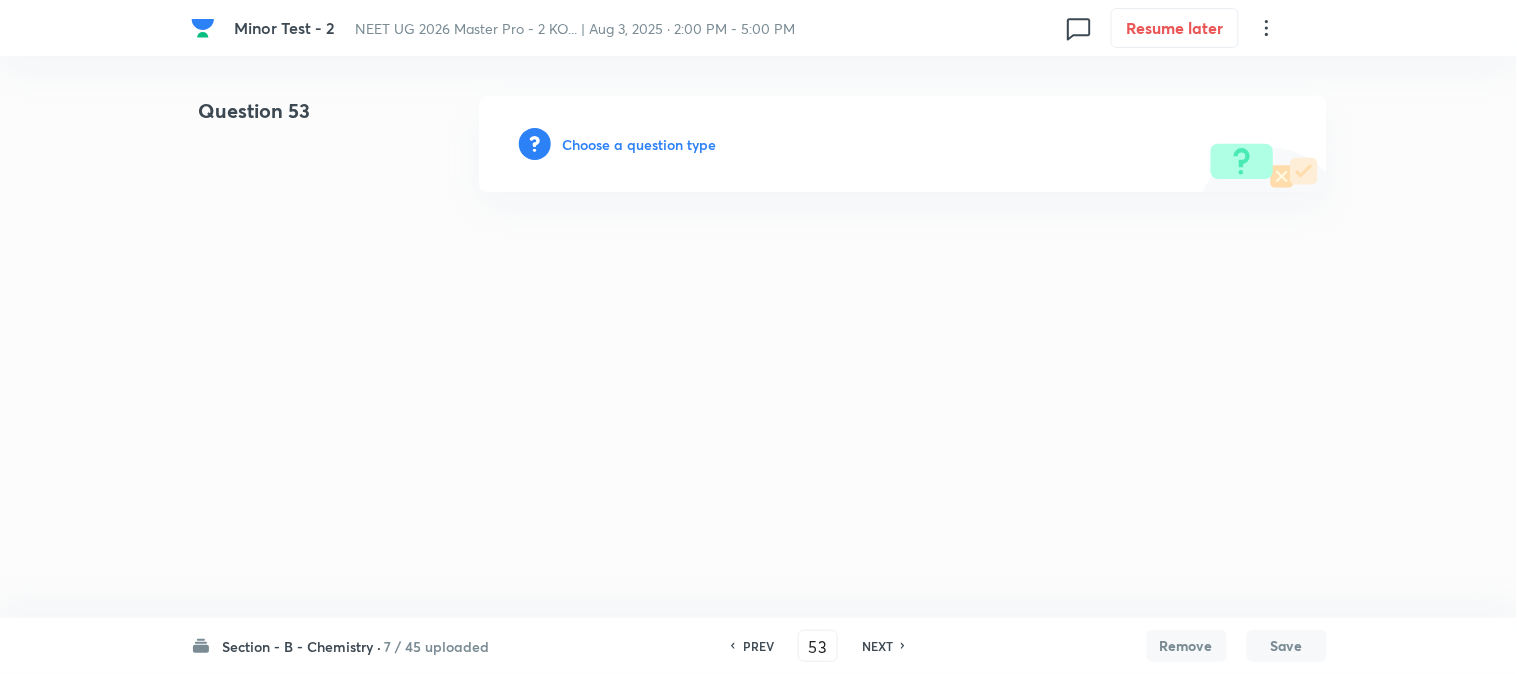 click on "Choose a question type" at bounding box center [640, 144] 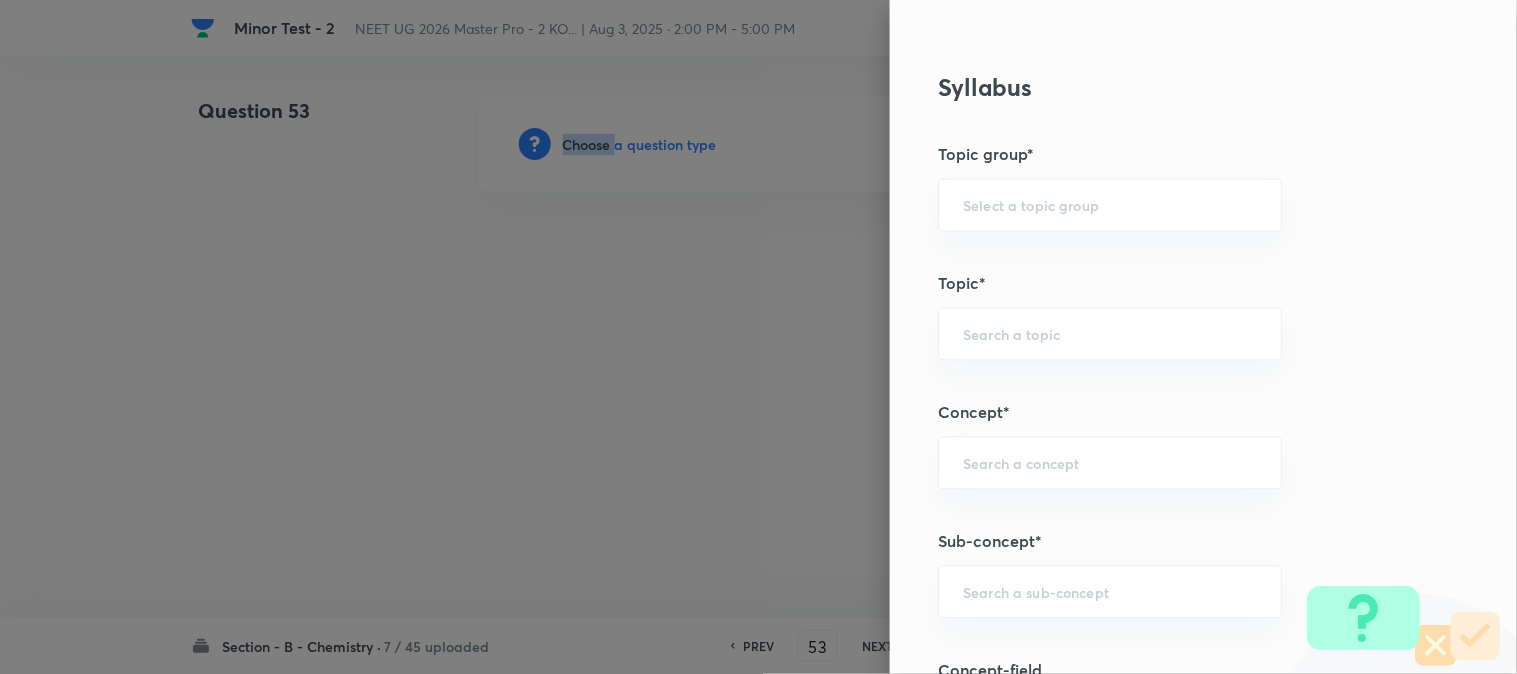 scroll, scrollTop: 1222, scrollLeft: 0, axis: vertical 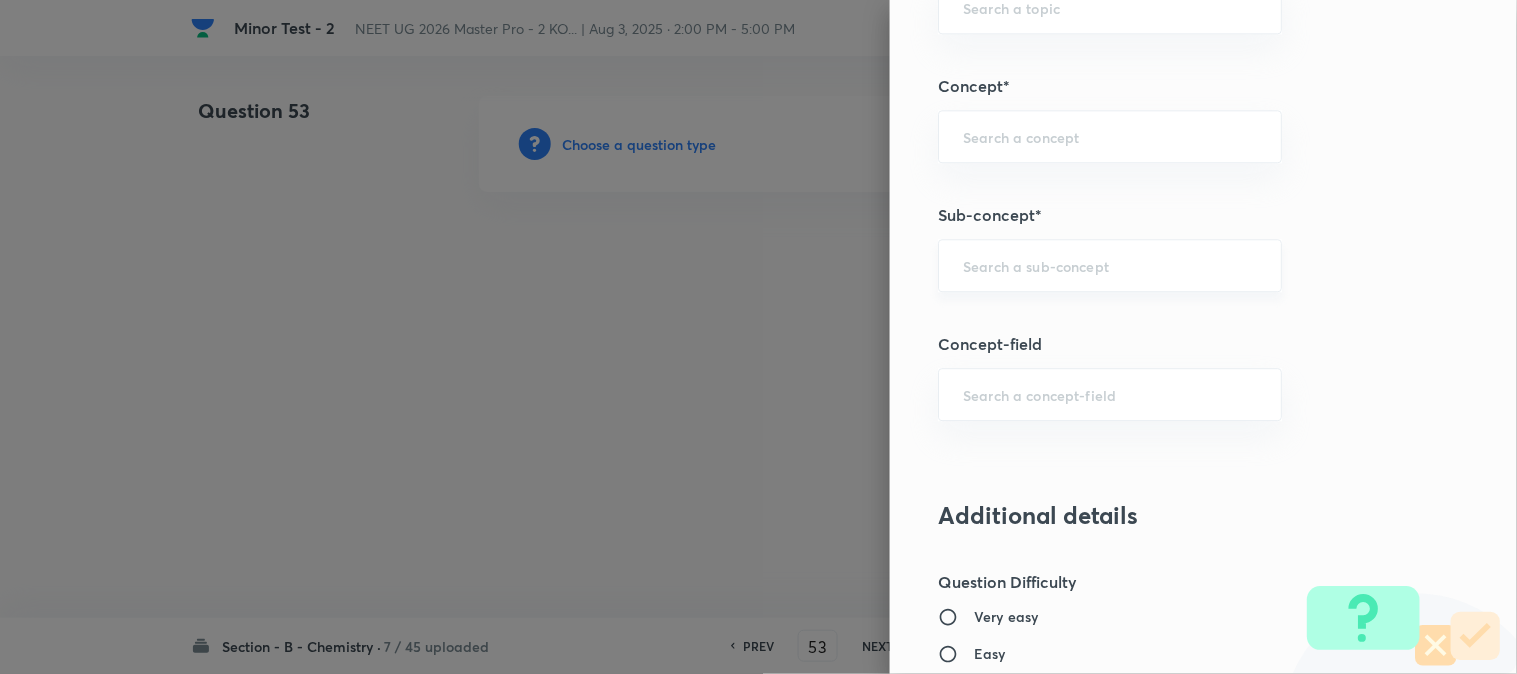 click at bounding box center [1110, 265] 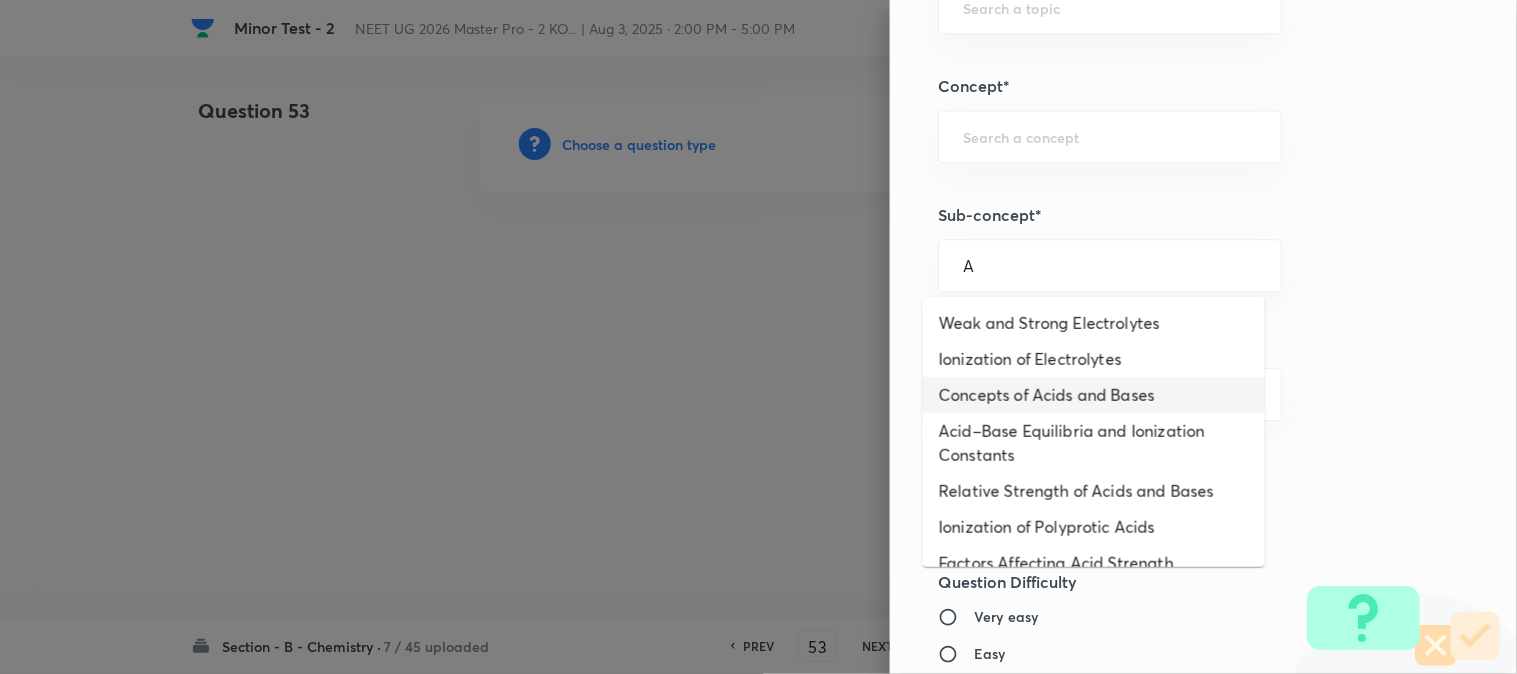 click on "Concepts of Acids and Bases" at bounding box center [1094, 395] 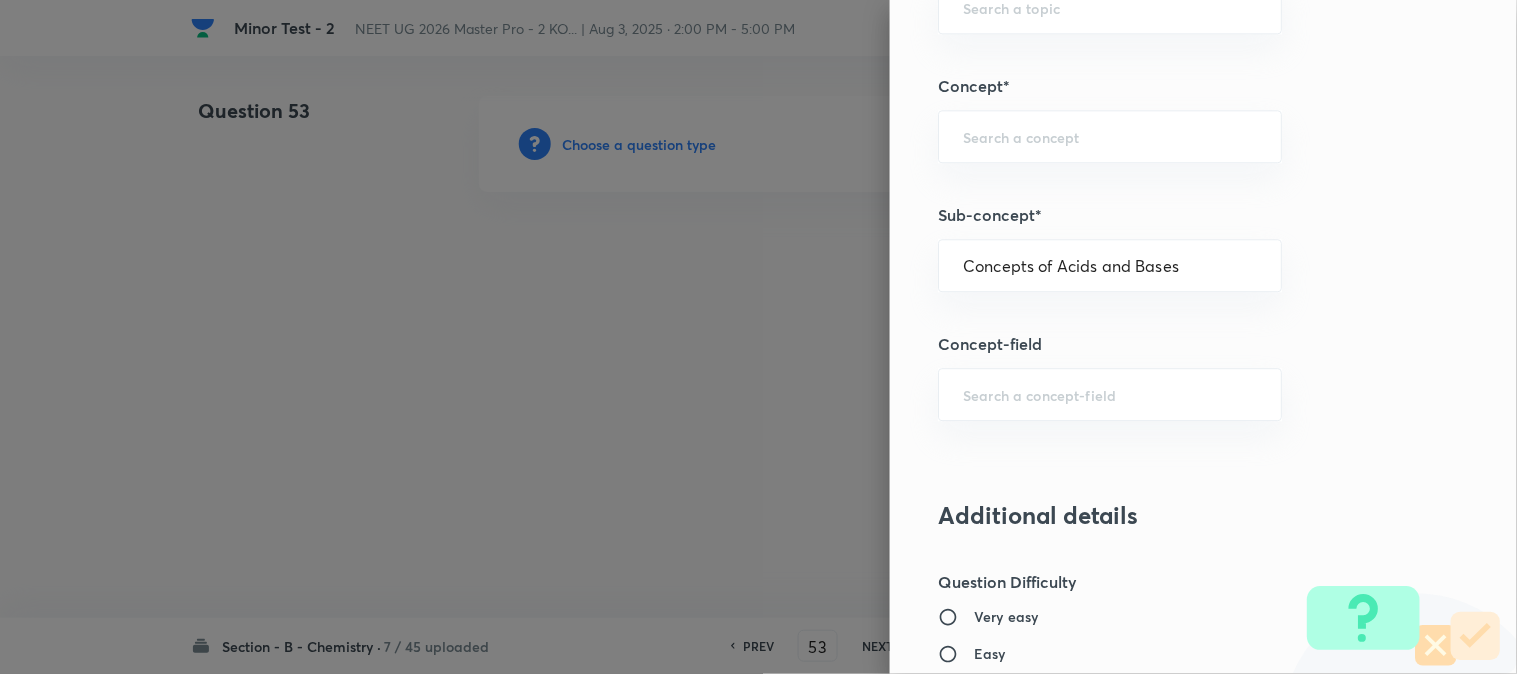 type on "Chemistry" 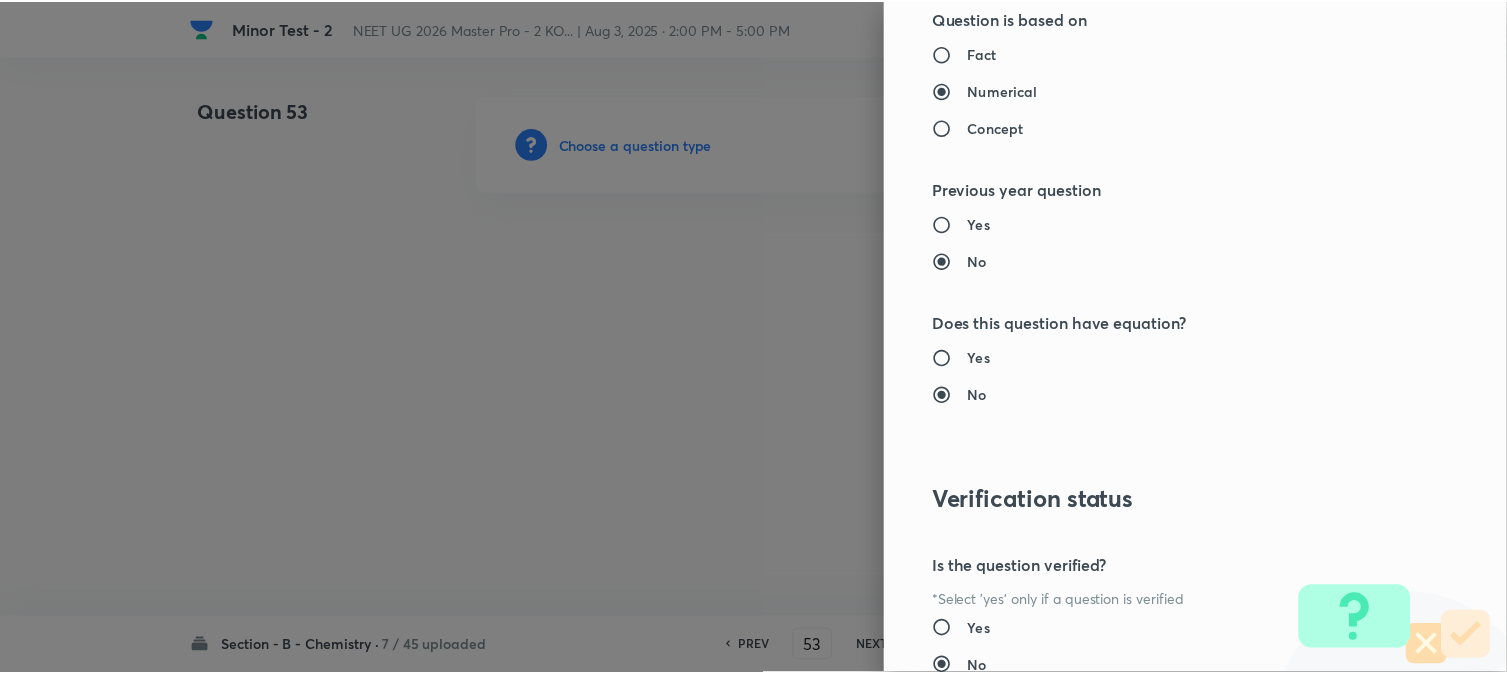 scroll, scrollTop: 2186, scrollLeft: 0, axis: vertical 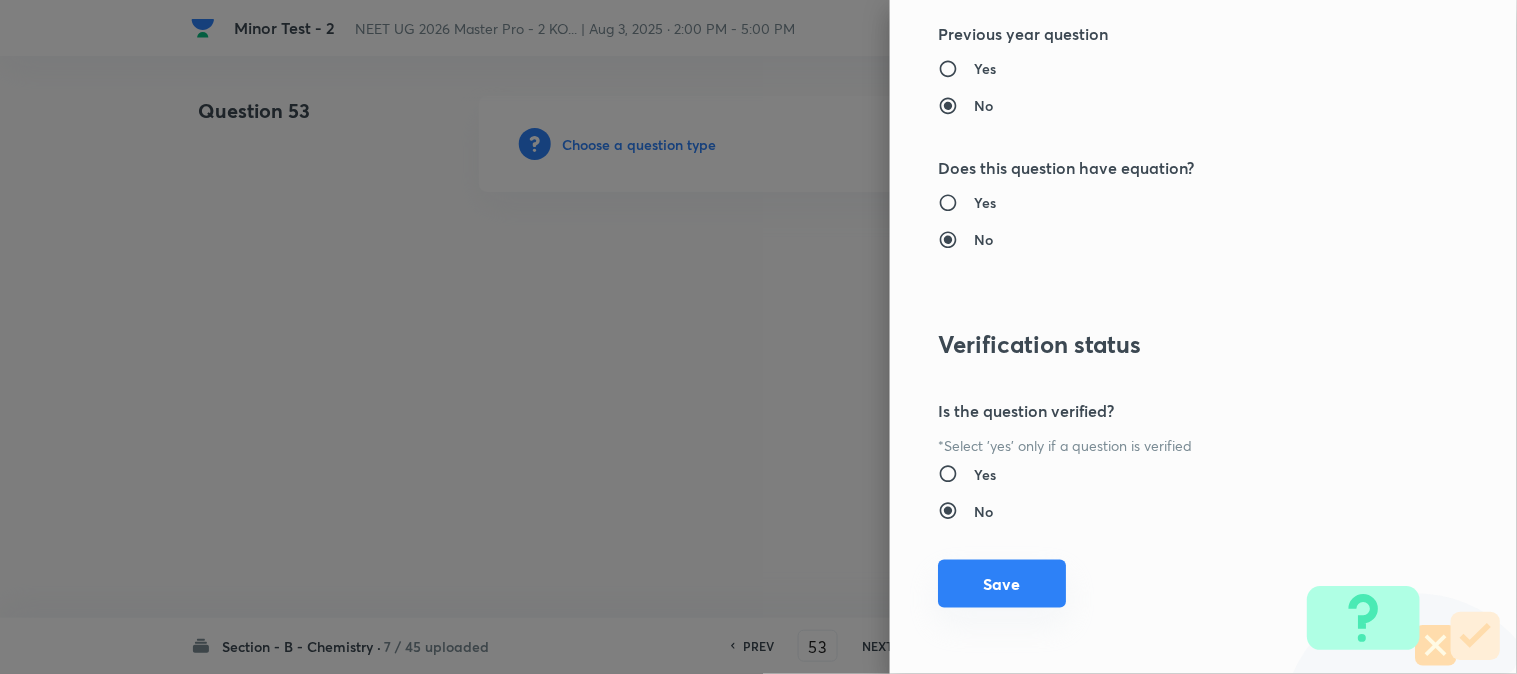 click on "Save" at bounding box center (1002, 584) 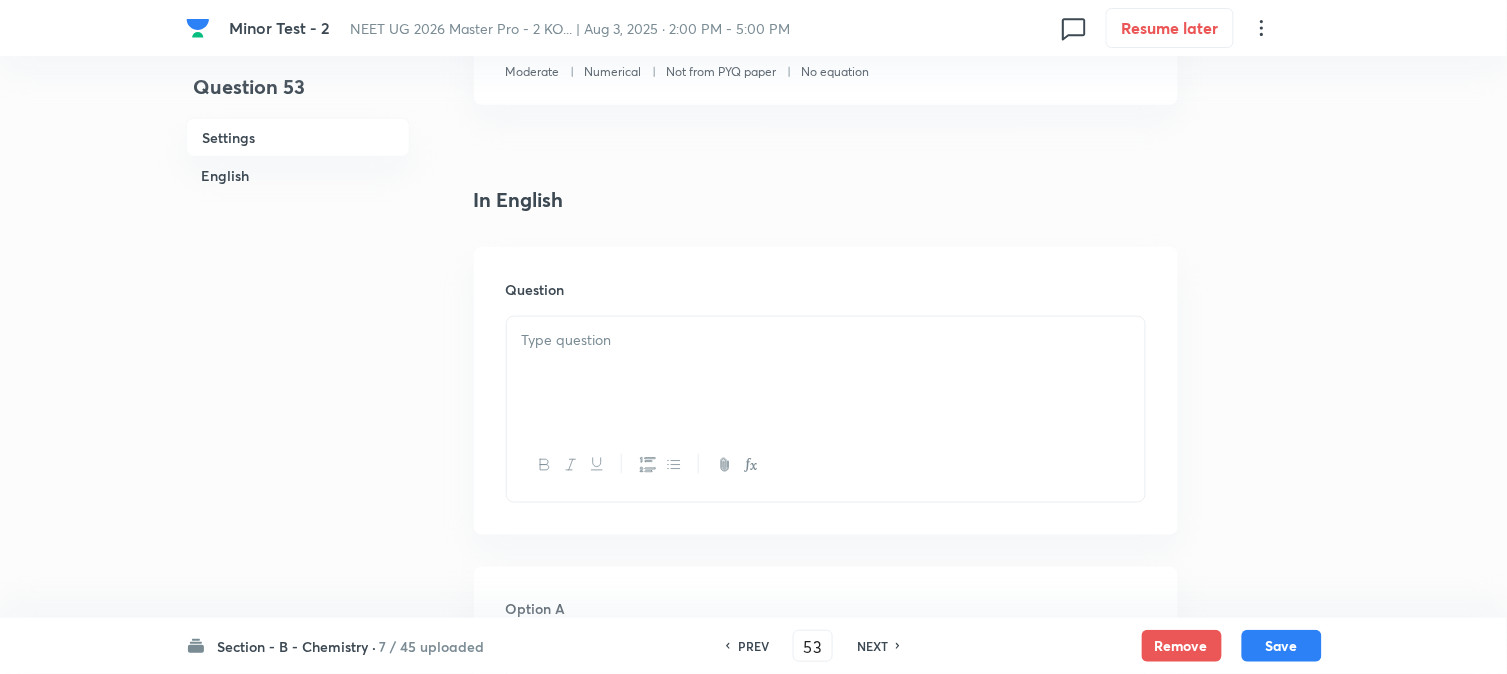 scroll, scrollTop: 444, scrollLeft: 0, axis: vertical 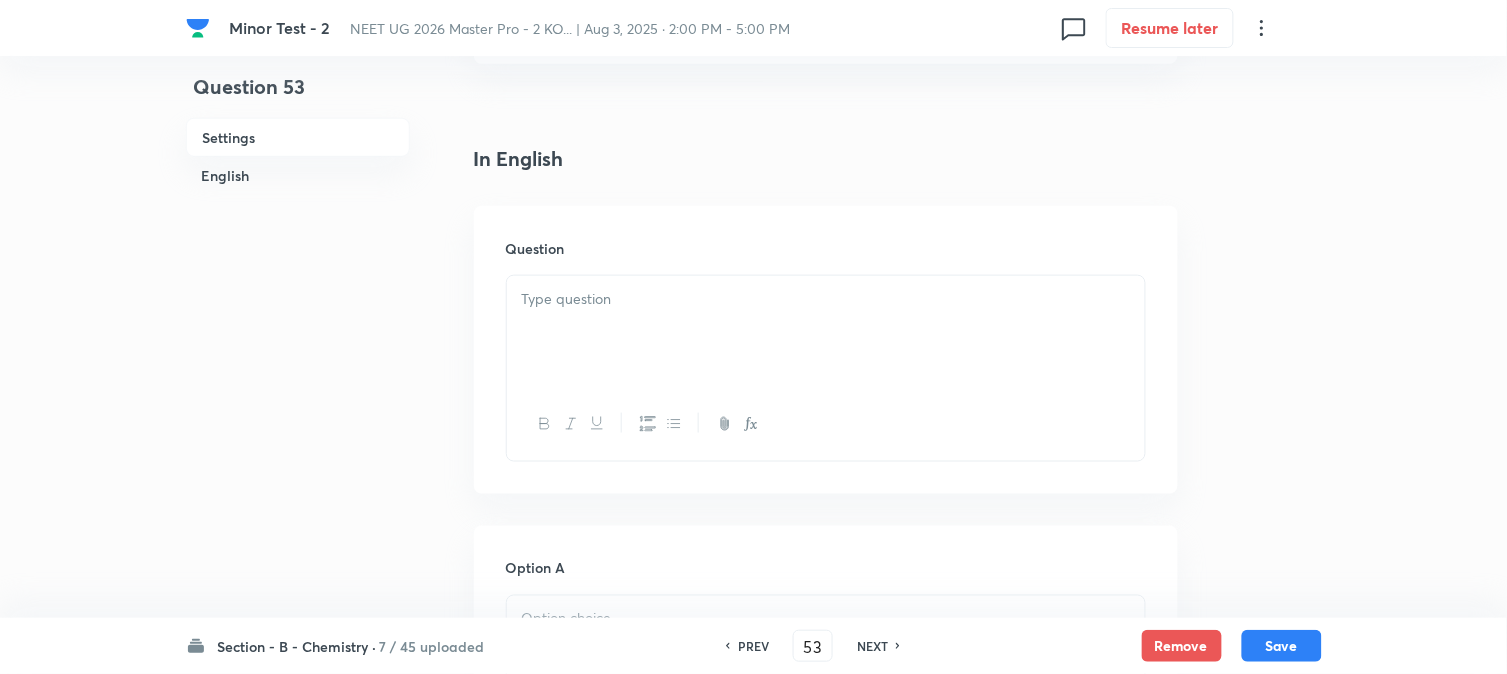 click at bounding box center [826, 299] 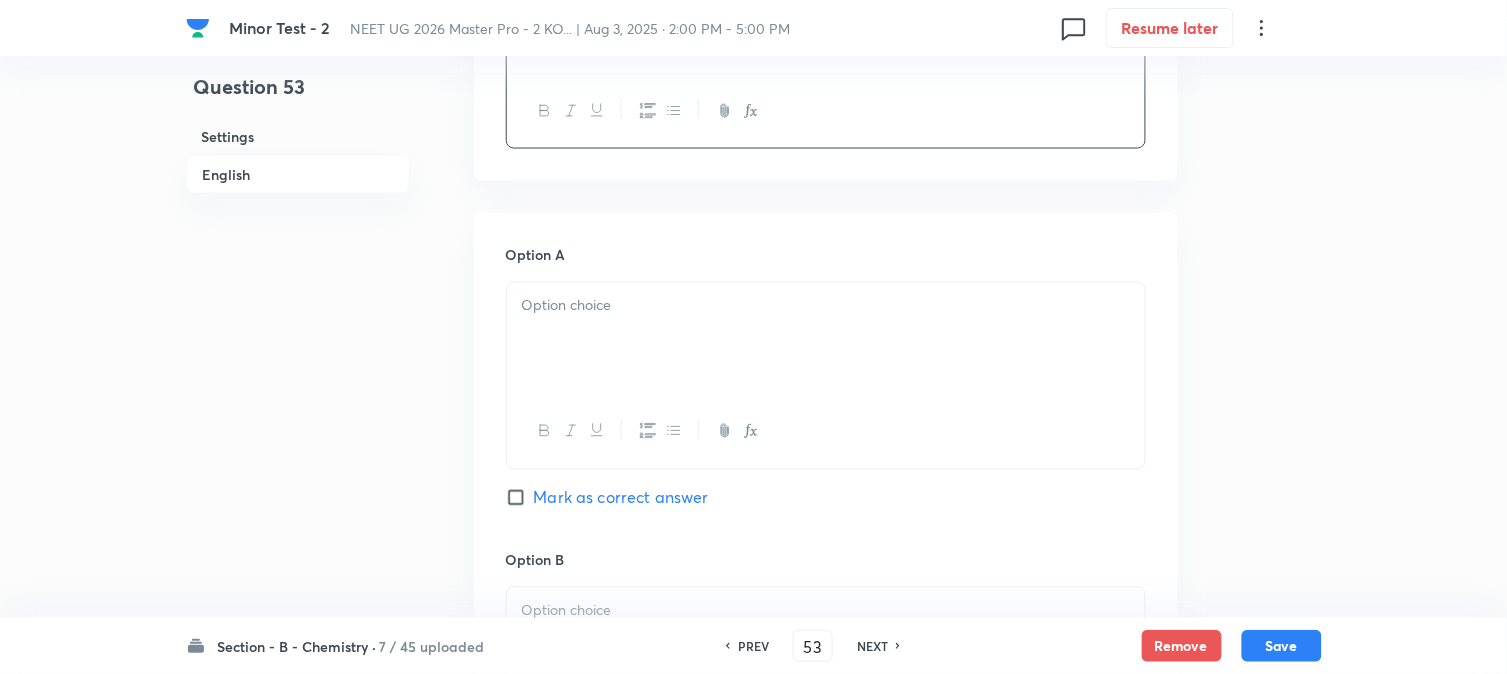 scroll, scrollTop: 777, scrollLeft: 0, axis: vertical 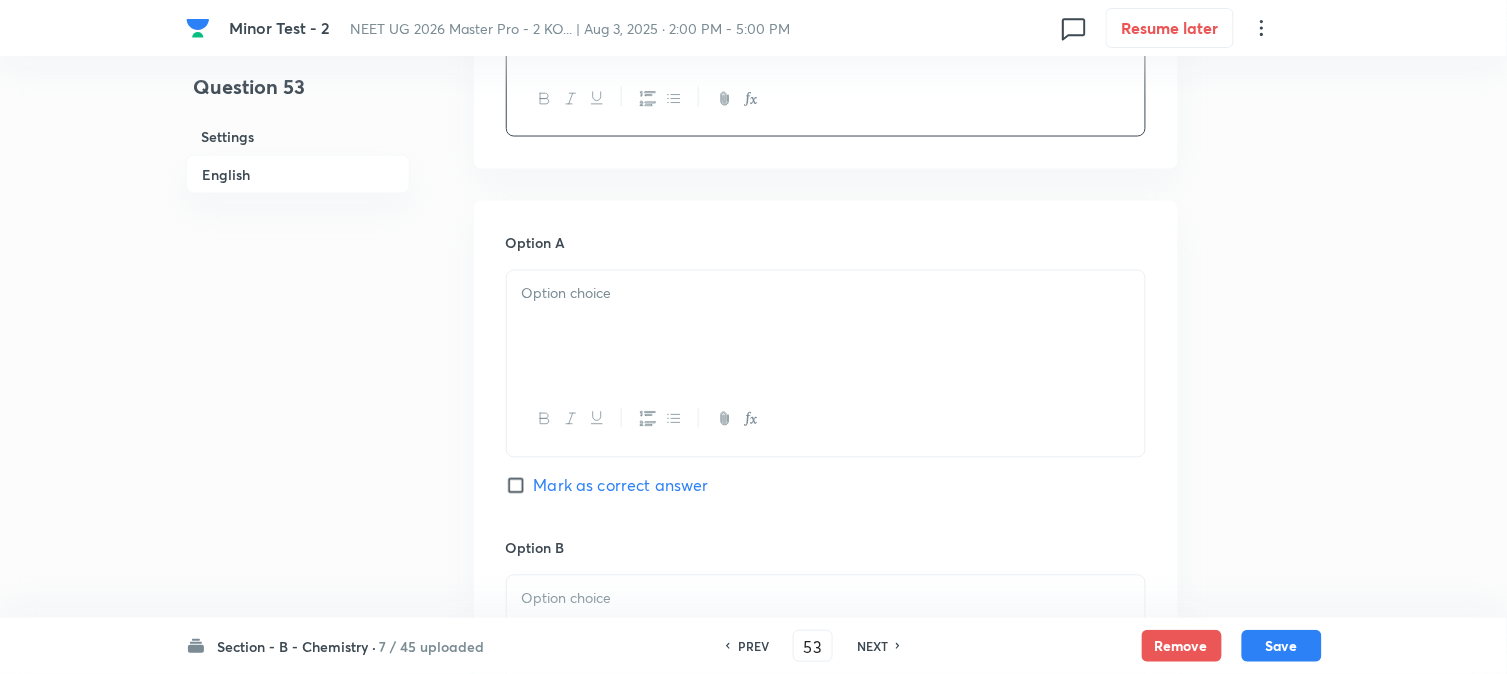 click at bounding box center [826, 327] 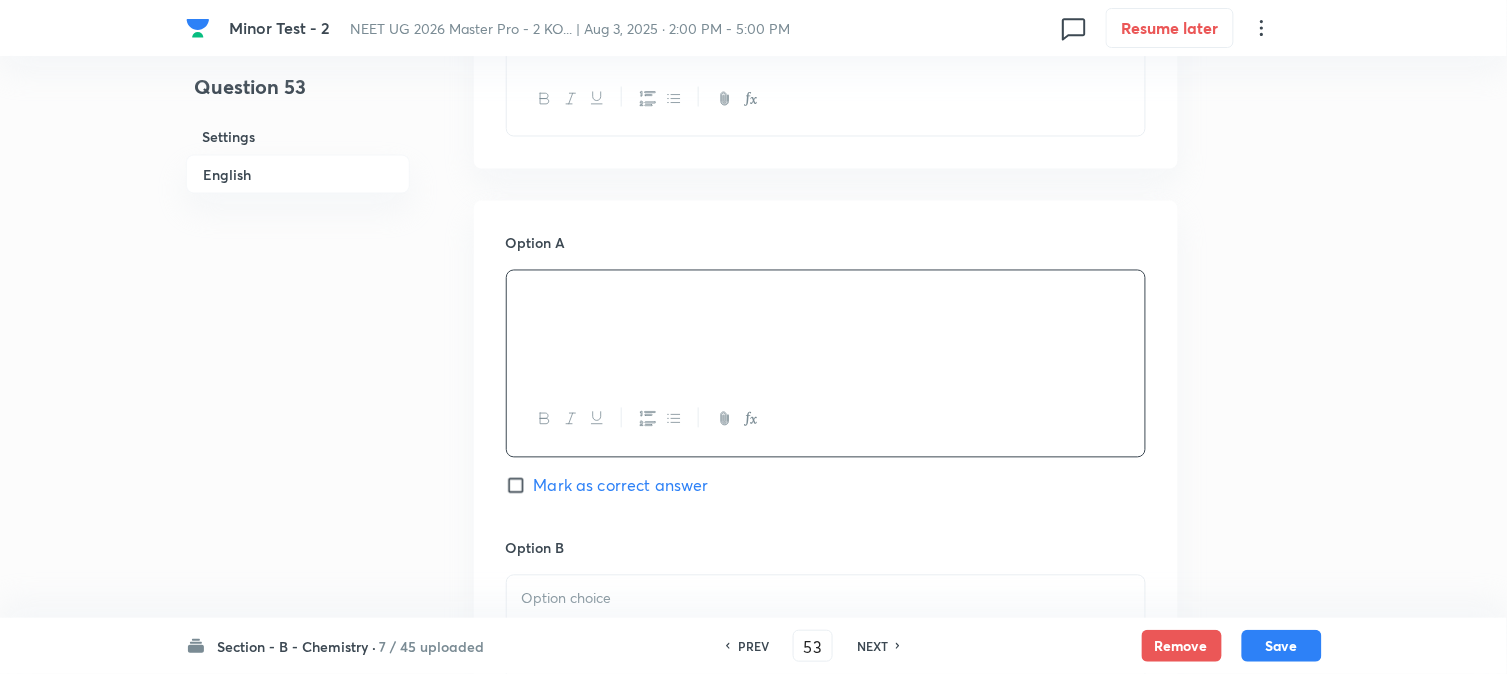 scroll, scrollTop: 1111, scrollLeft: 0, axis: vertical 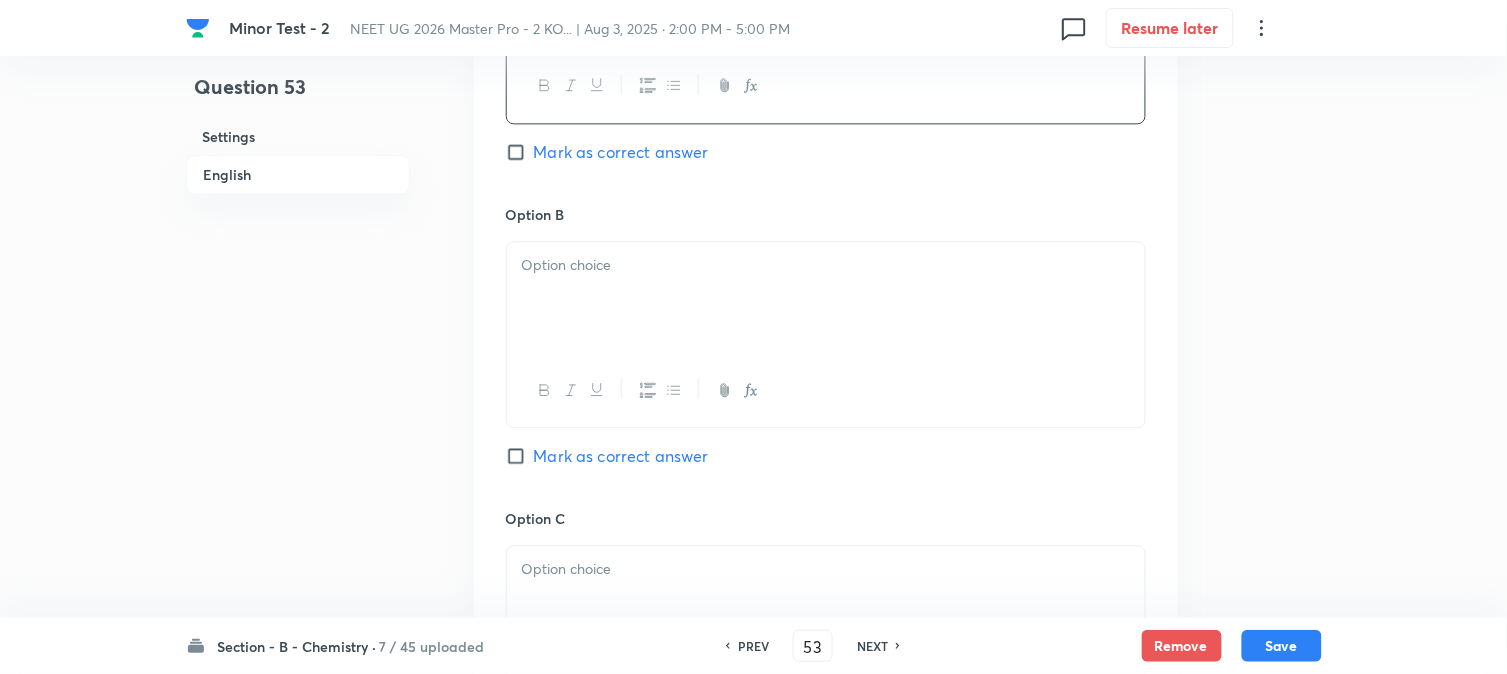 click at bounding box center (826, 265) 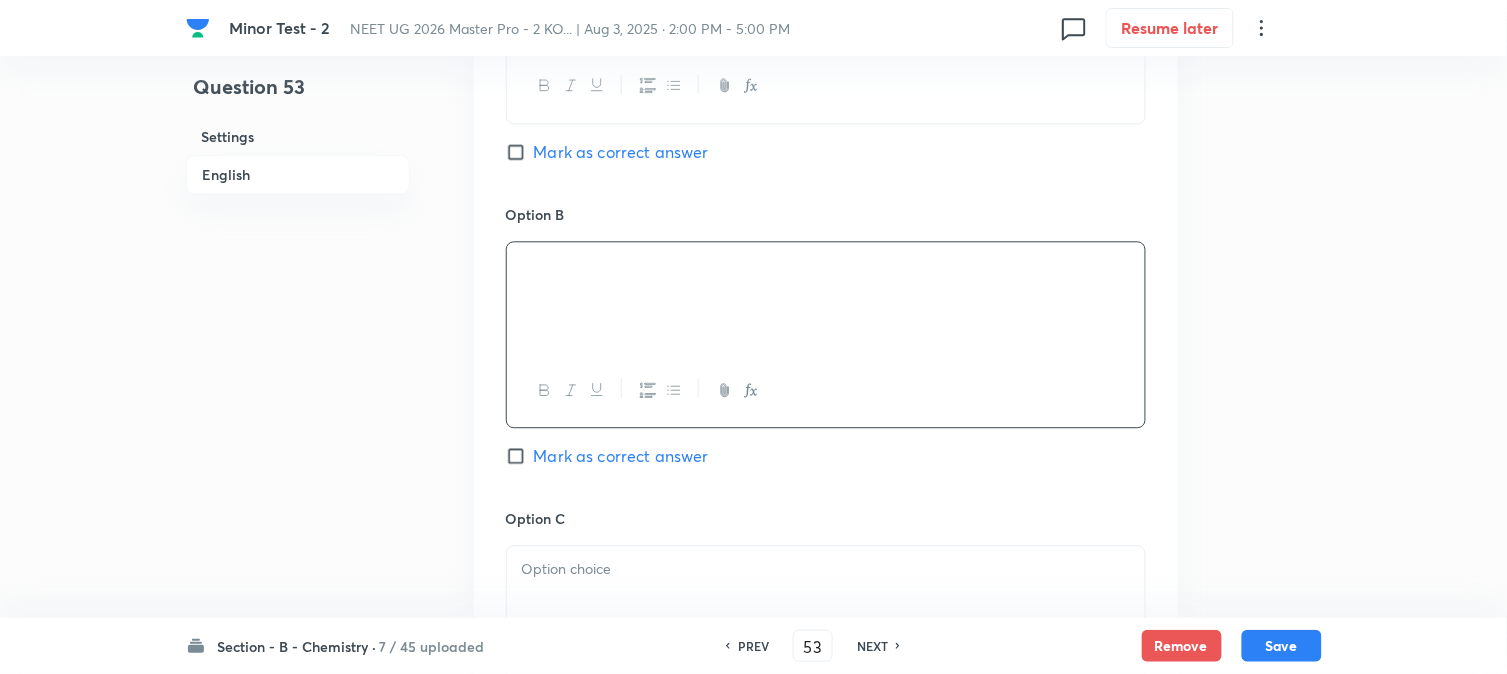 scroll, scrollTop: 1333, scrollLeft: 0, axis: vertical 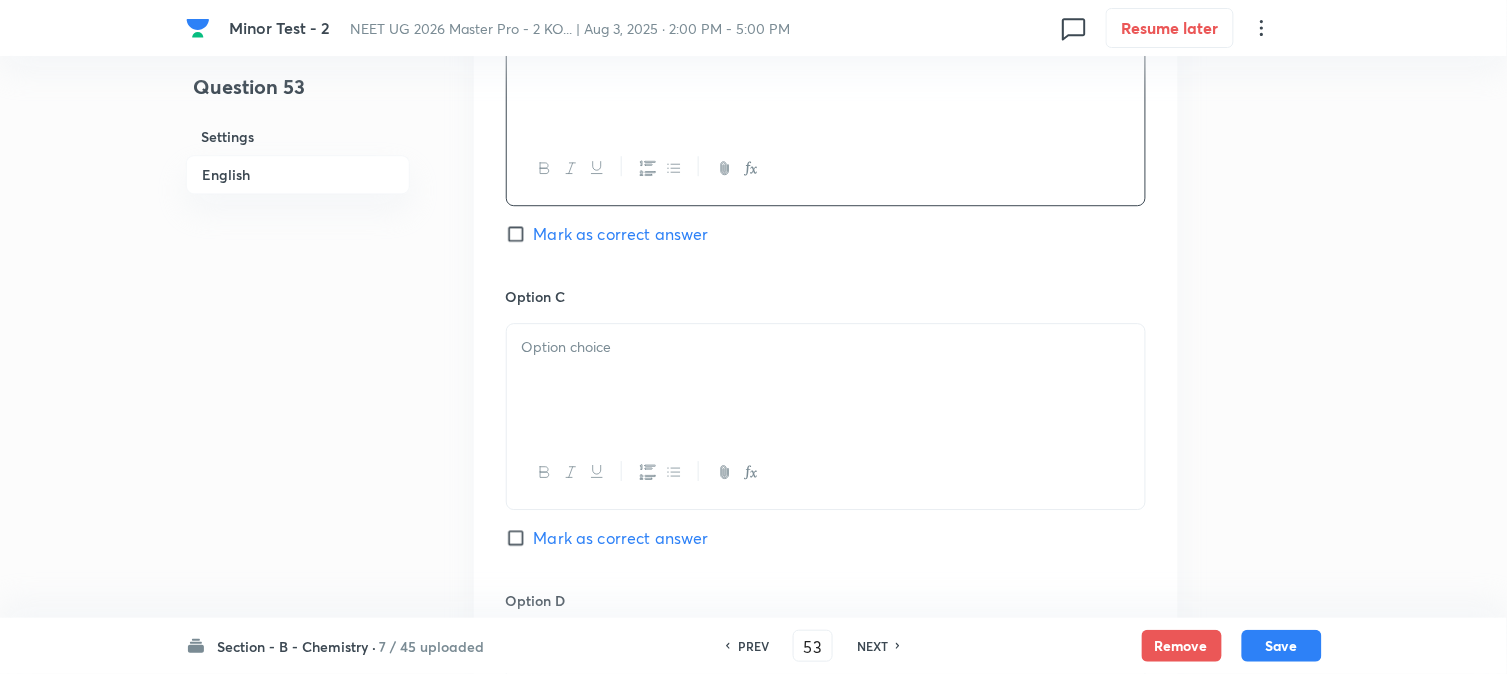 click at bounding box center [826, 380] 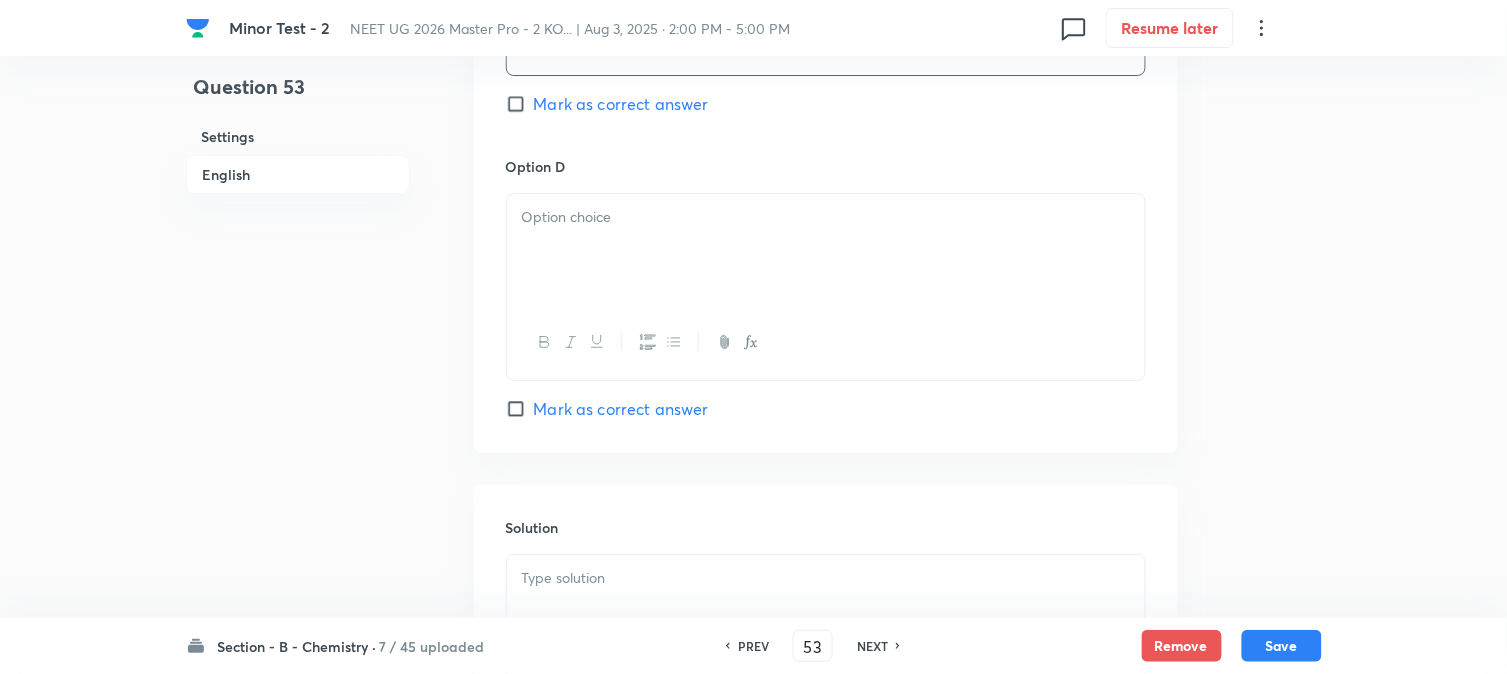 scroll, scrollTop: 1777, scrollLeft: 0, axis: vertical 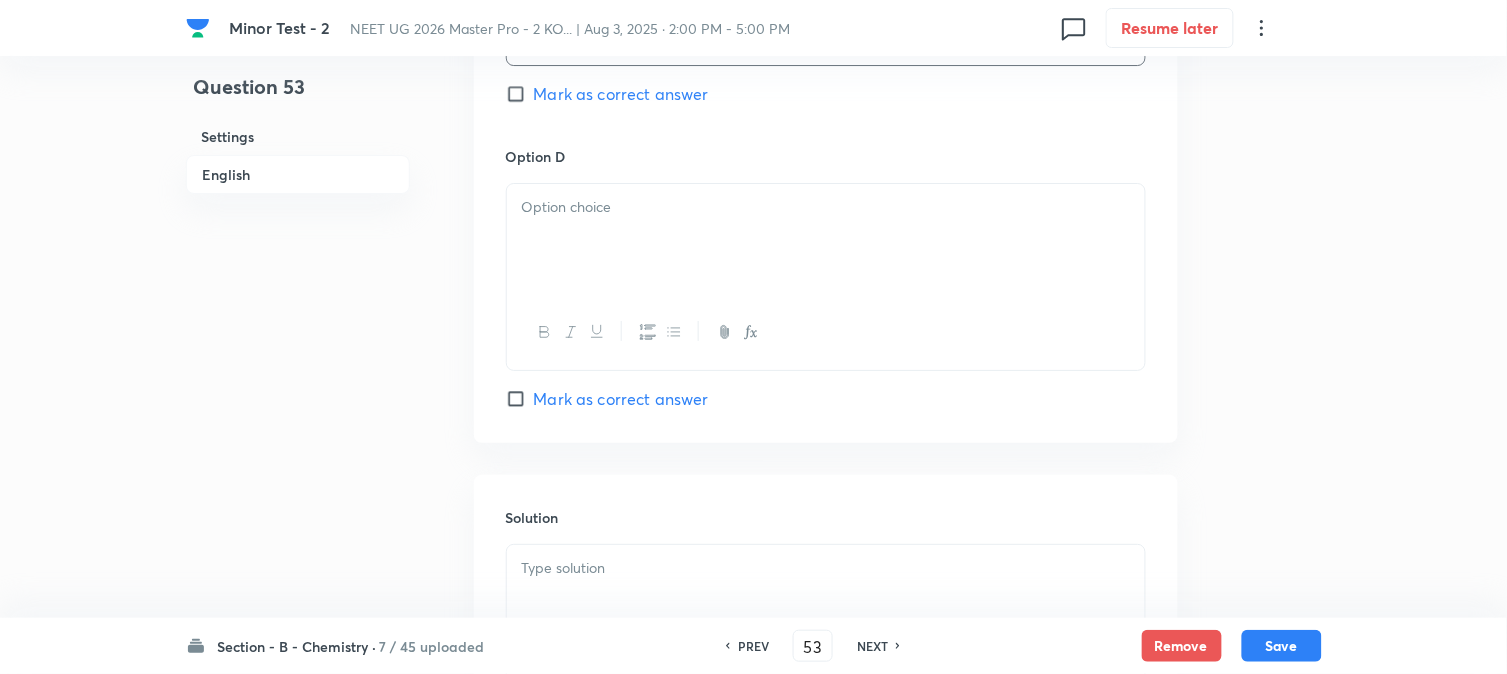 click at bounding box center (826, 240) 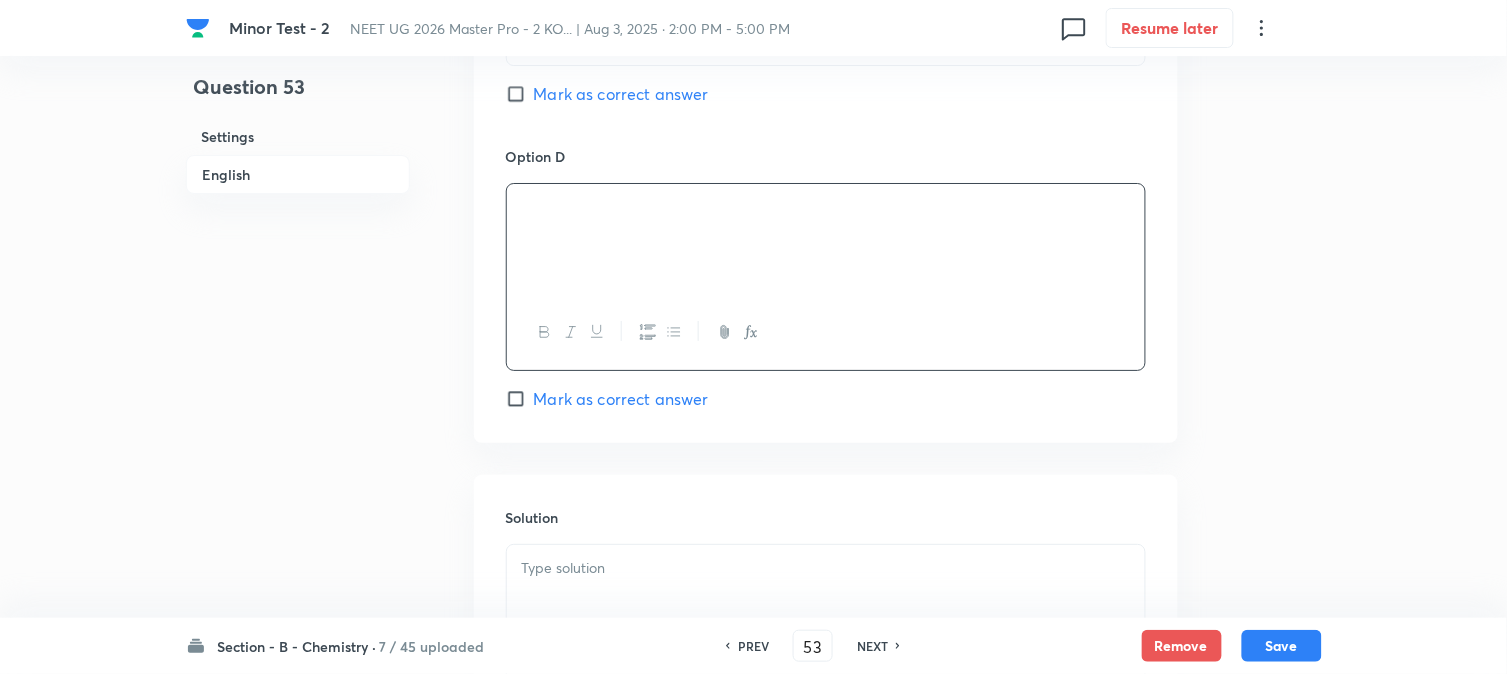 drag, startPoint x: 560, startPoint y: 107, endPoint x: 567, endPoint y: 116, distance: 11.401754 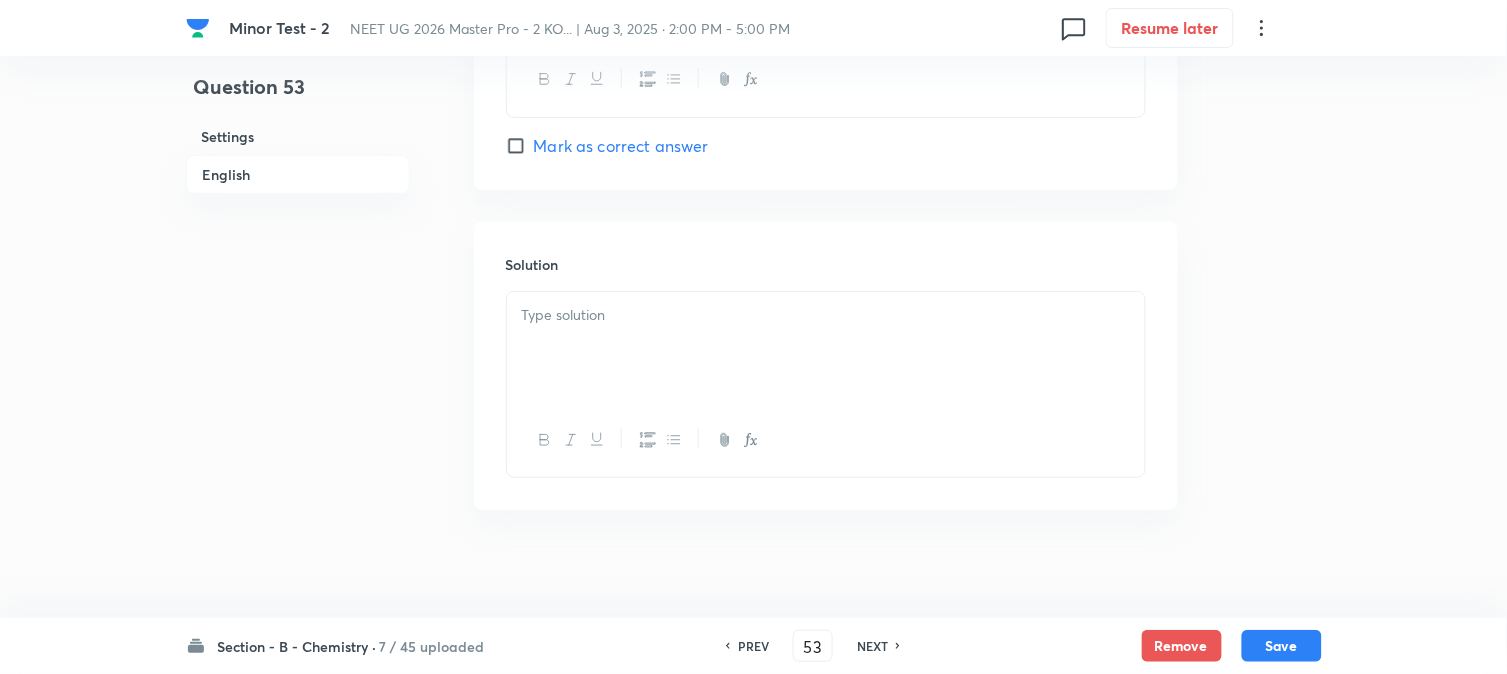 scroll, scrollTop: 2046, scrollLeft: 0, axis: vertical 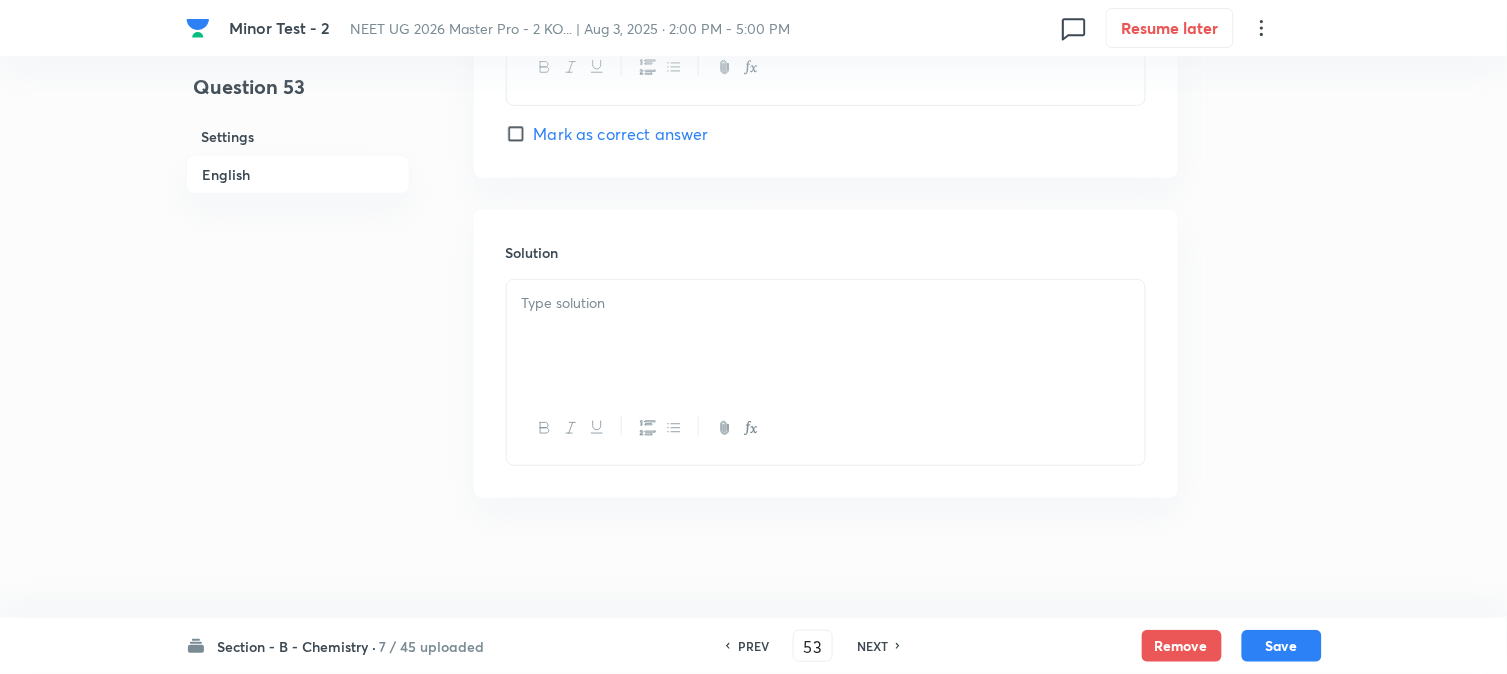 click at bounding box center [826, 303] 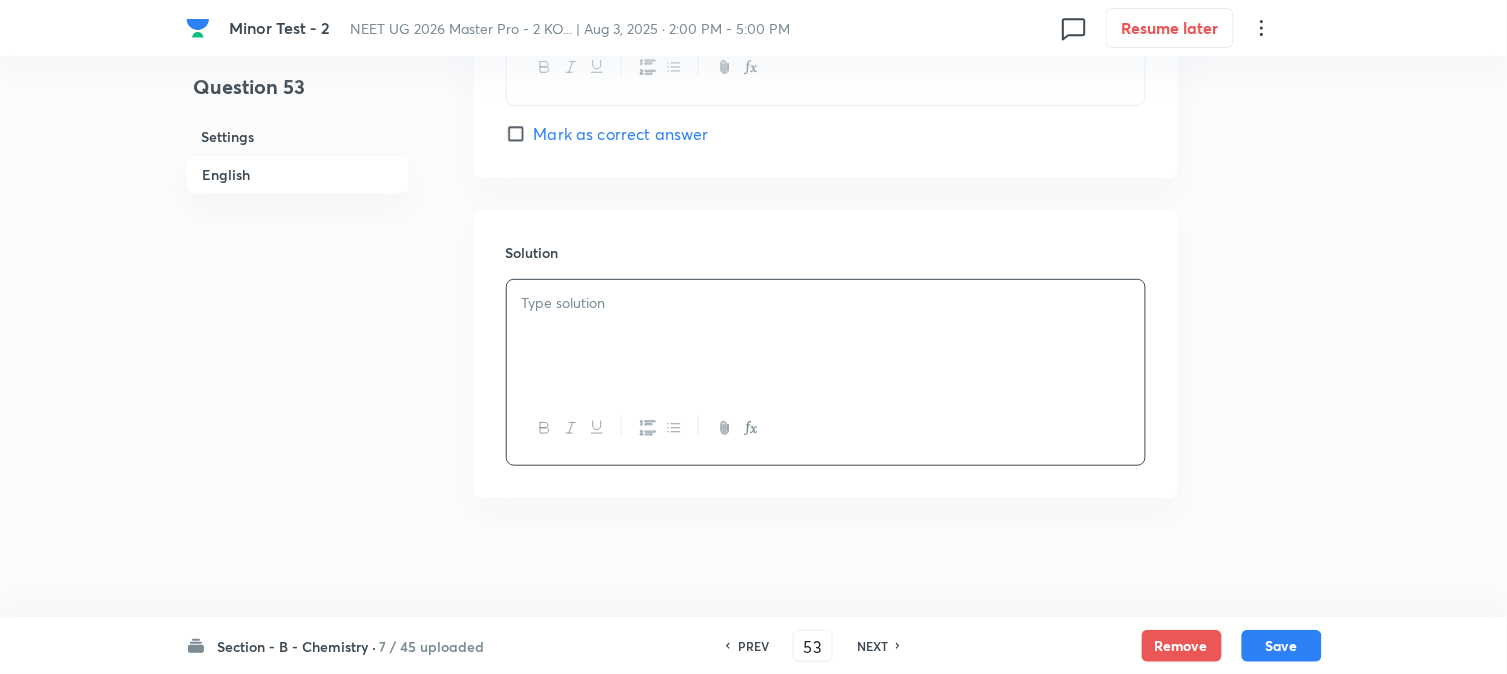 type 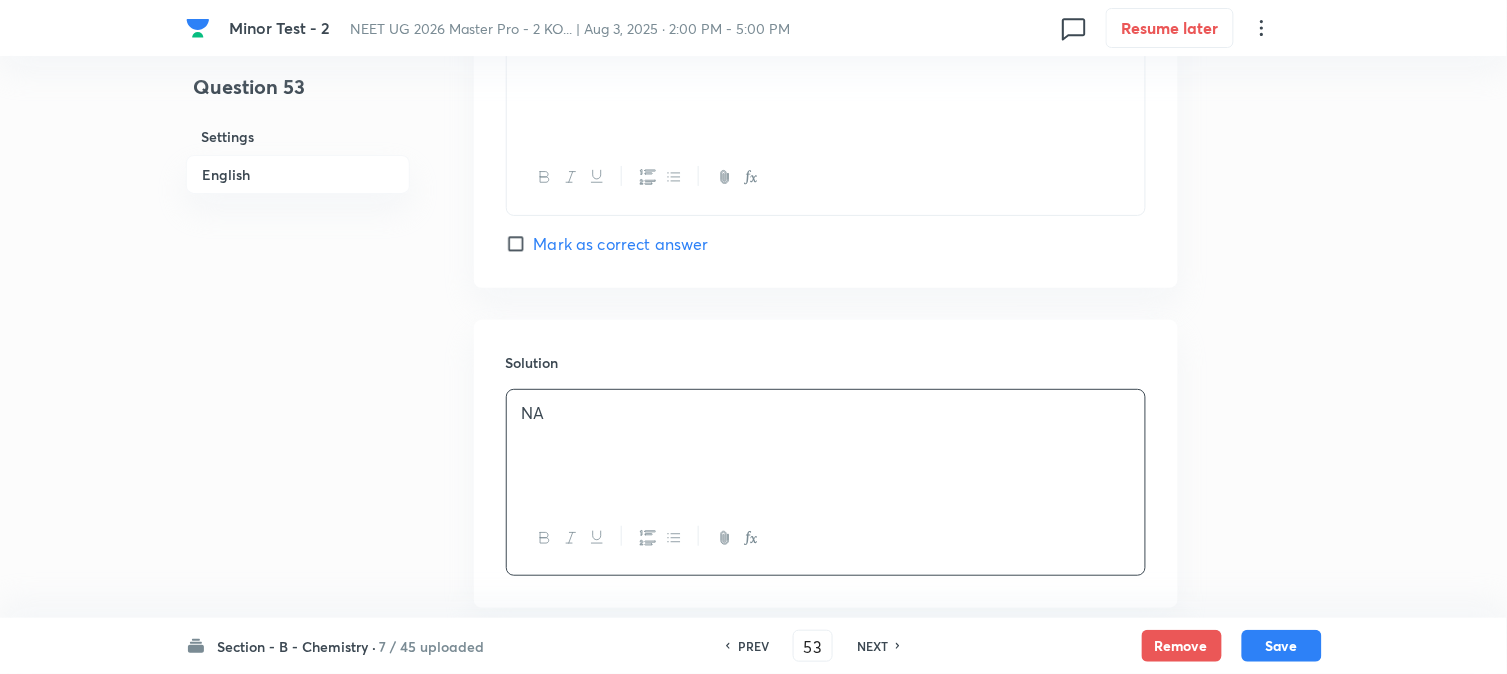 scroll, scrollTop: 1824, scrollLeft: 0, axis: vertical 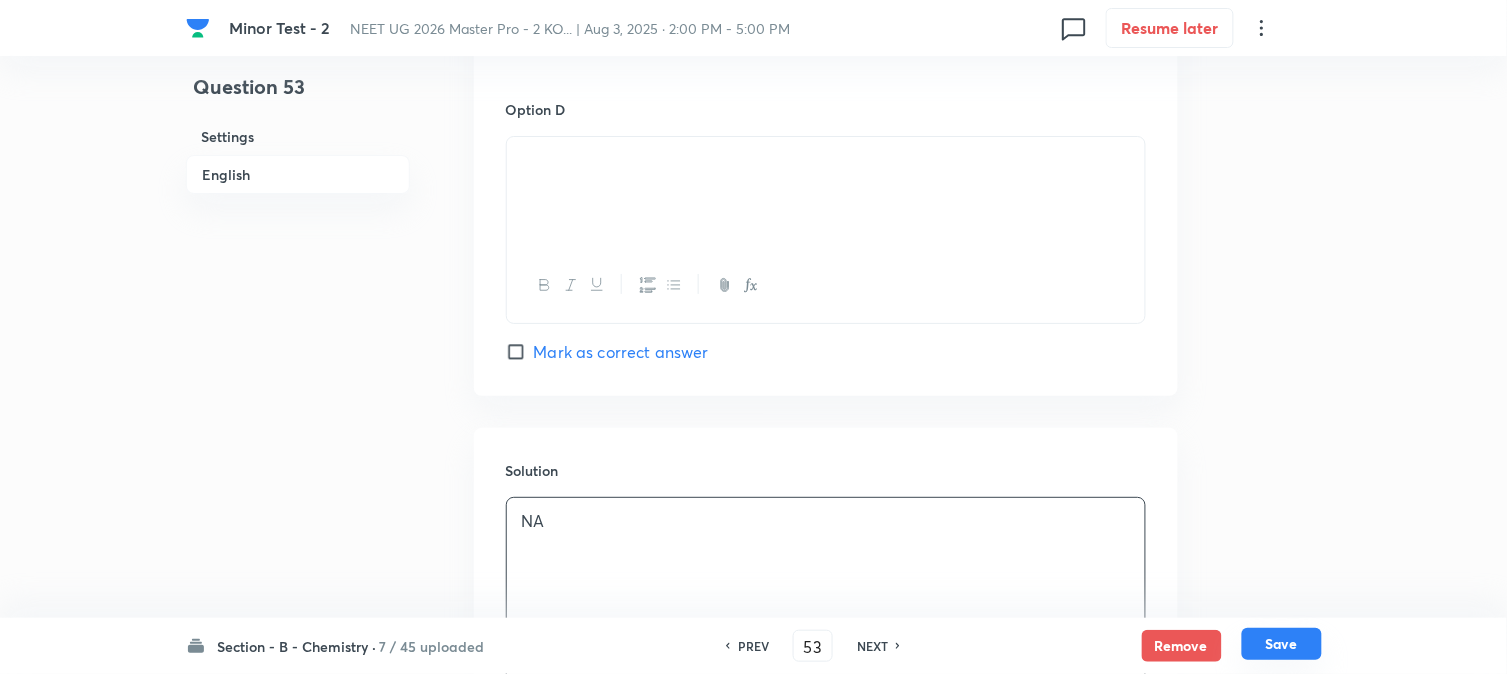 click on "Save" at bounding box center [1282, 644] 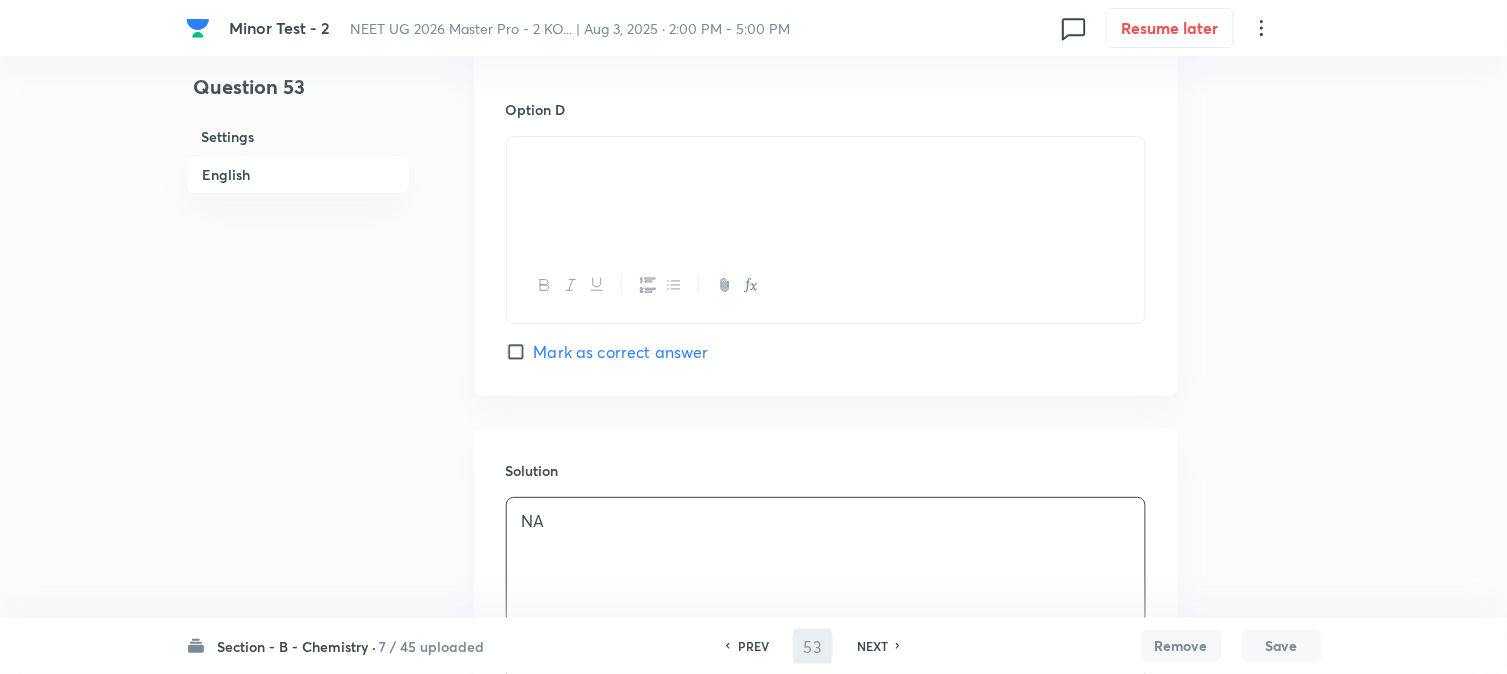 type on "54" 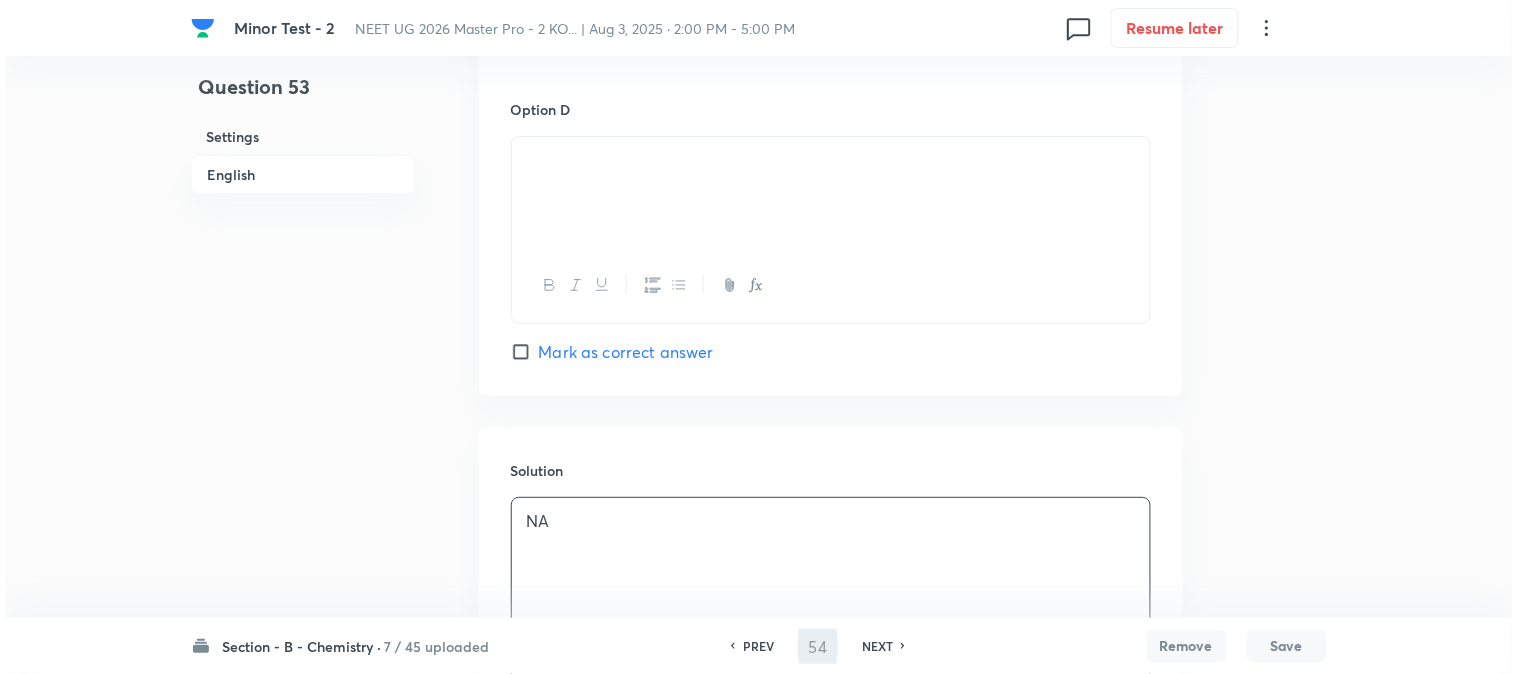 scroll, scrollTop: 0, scrollLeft: 0, axis: both 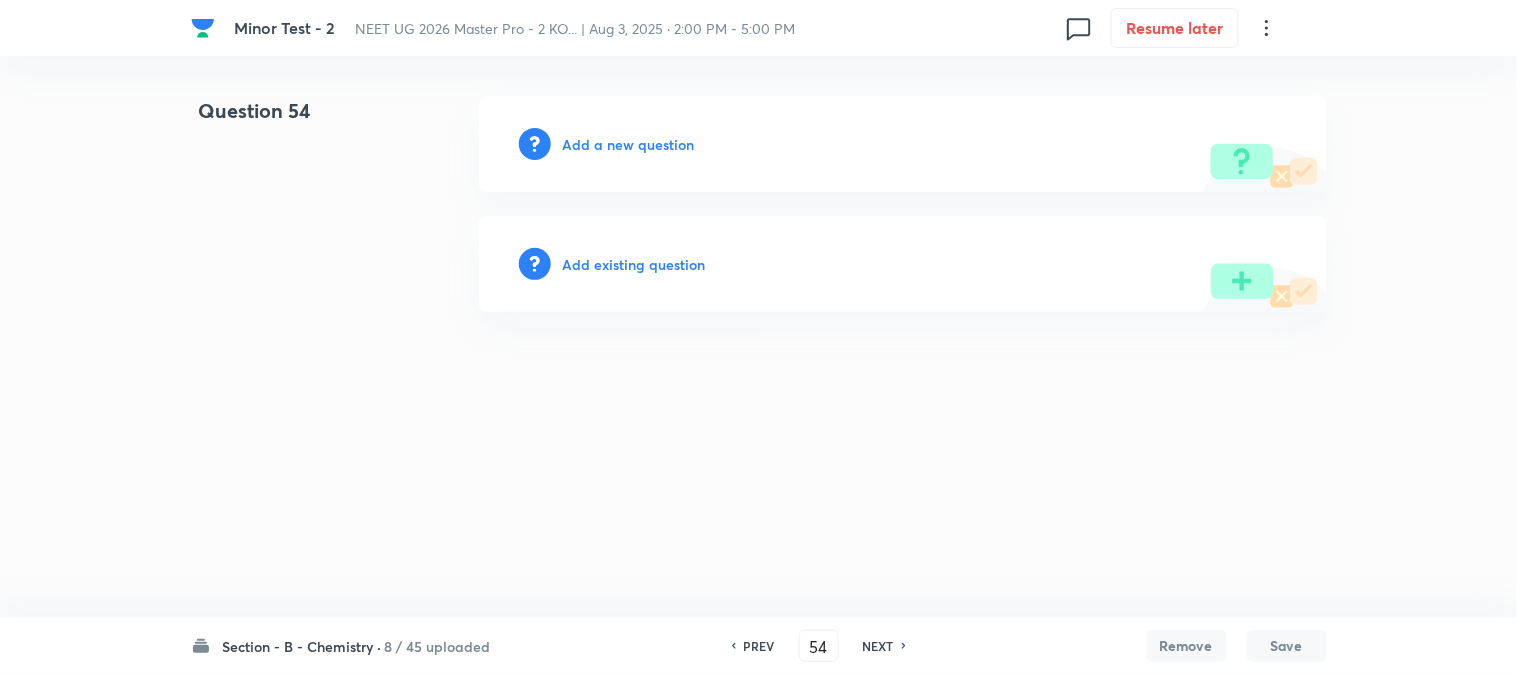 click on "Add a new question" at bounding box center (629, 144) 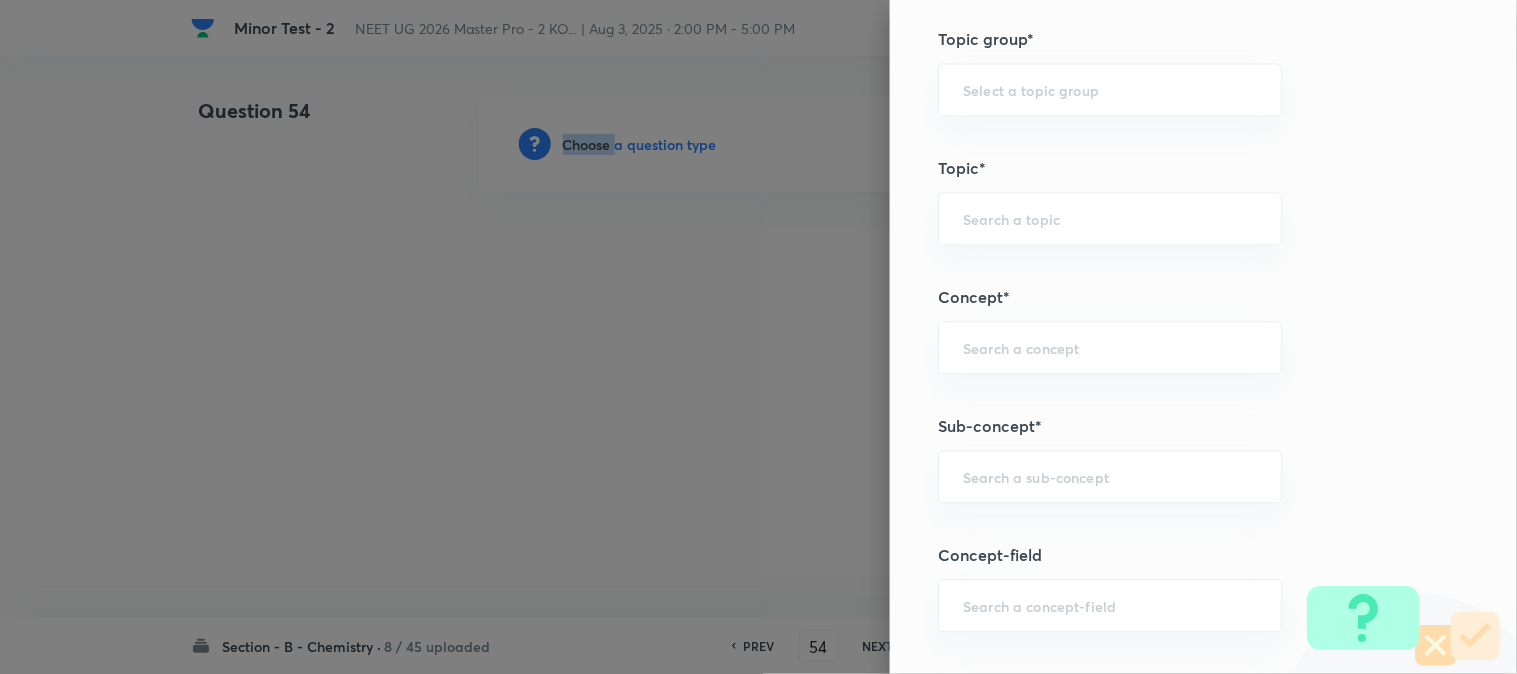 scroll, scrollTop: 1222, scrollLeft: 0, axis: vertical 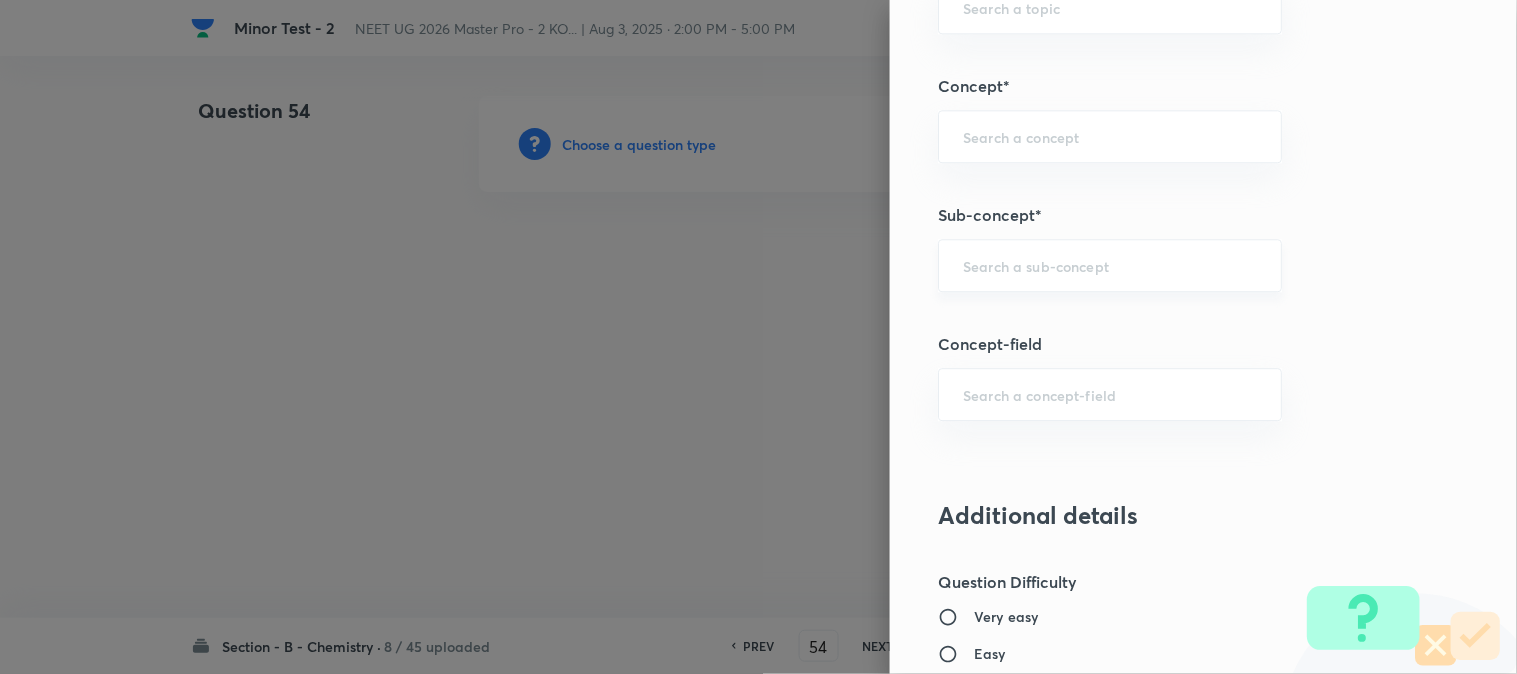 click at bounding box center (1110, 265) 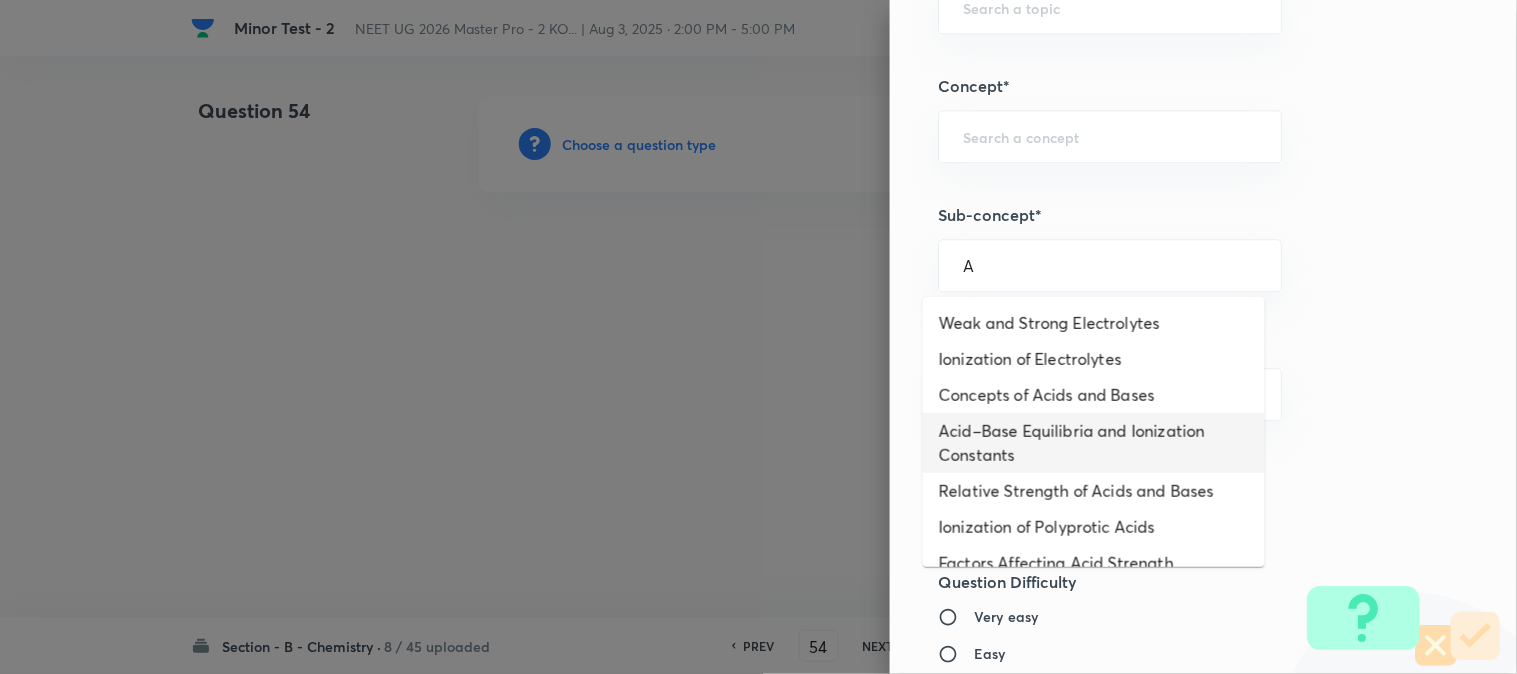 click on "Acid–Base Equilibria and Ionization Constants" at bounding box center [1094, 443] 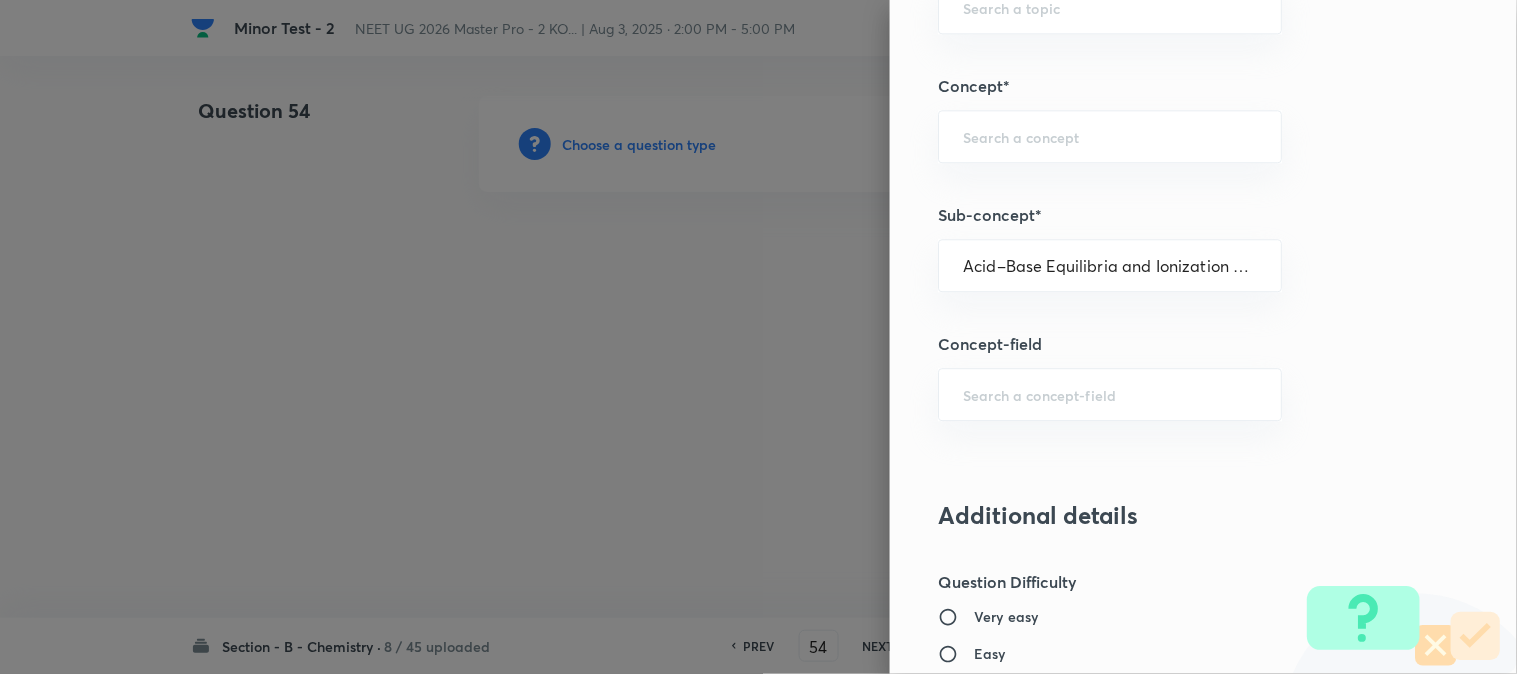 type on "Chemistry" 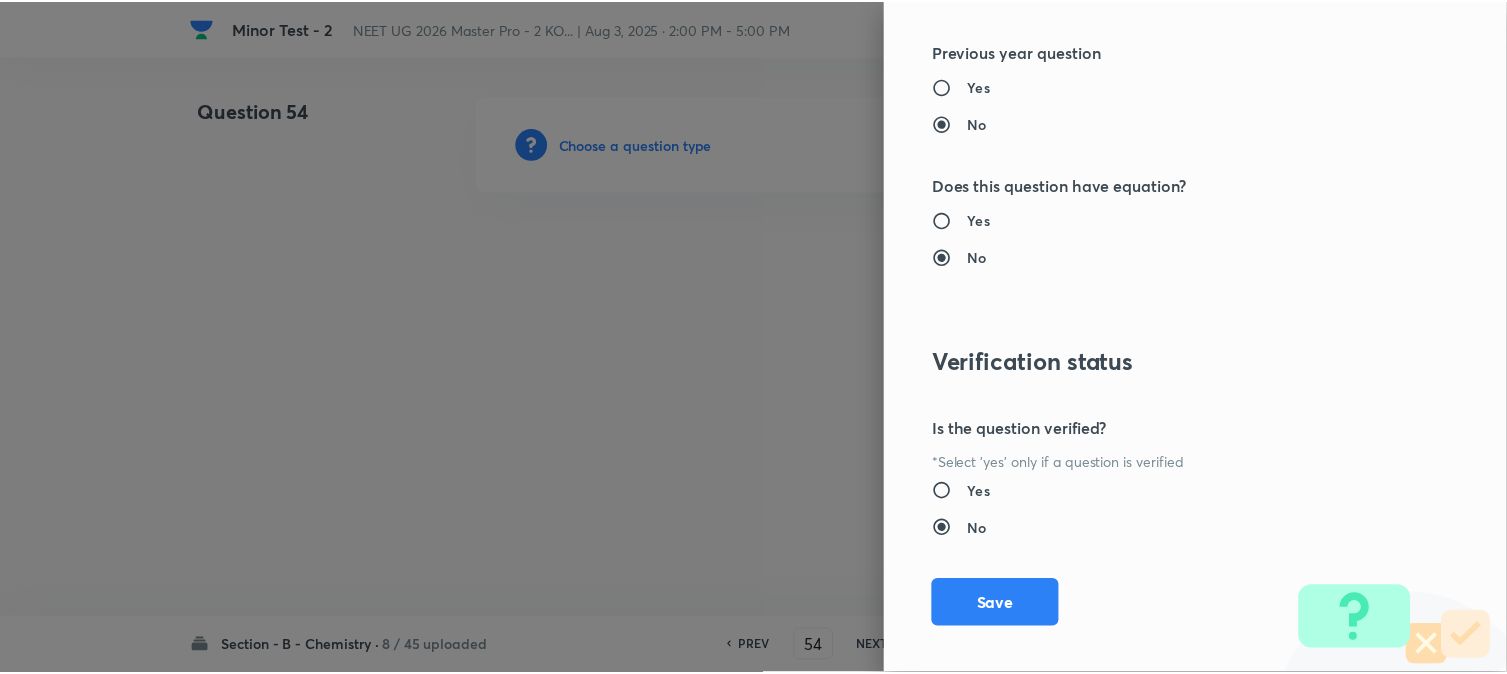 scroll, scrollTop: 2186, scrollLeft: 0, axis: vertical 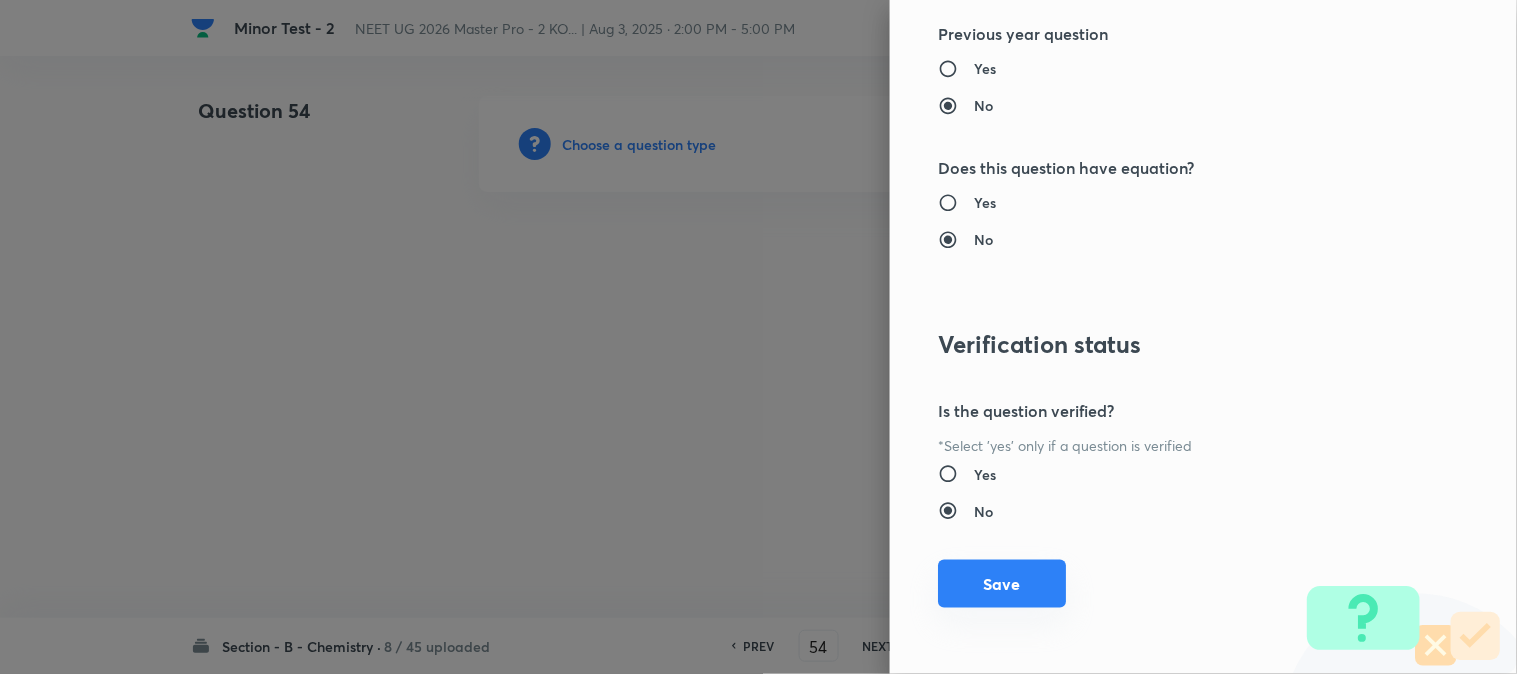 click on "Save" at bounding box center (1002, 584) 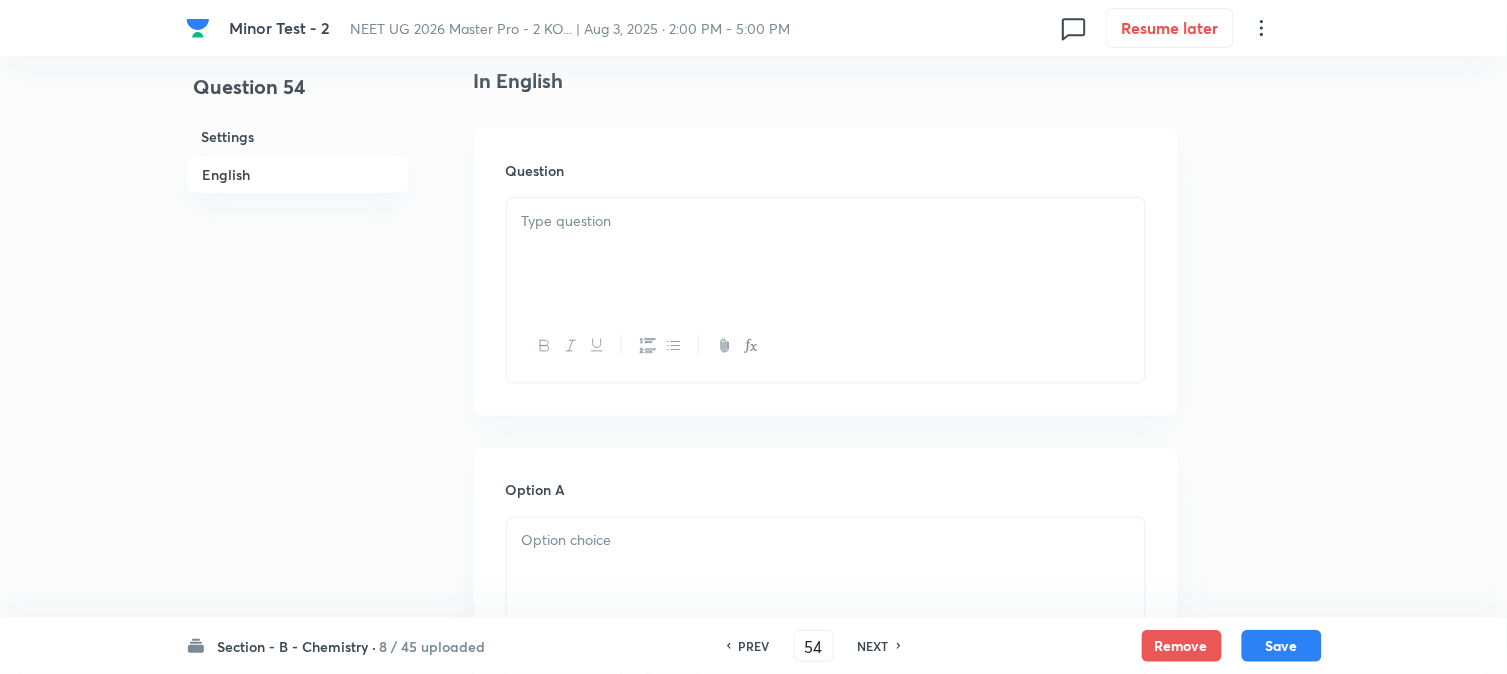 scroll, scrollTop: 555, scrollLeft: 0, axis: vertical 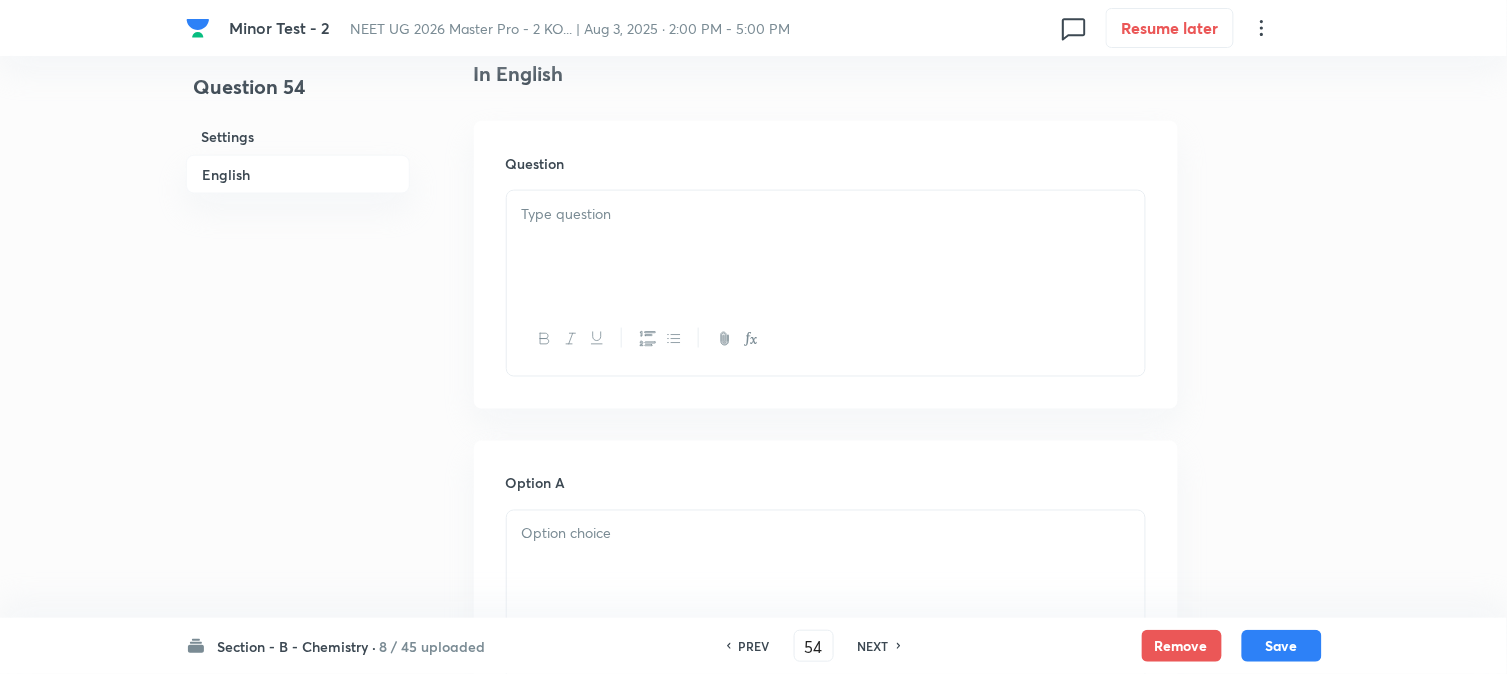 click at bounding box center (826, 247) 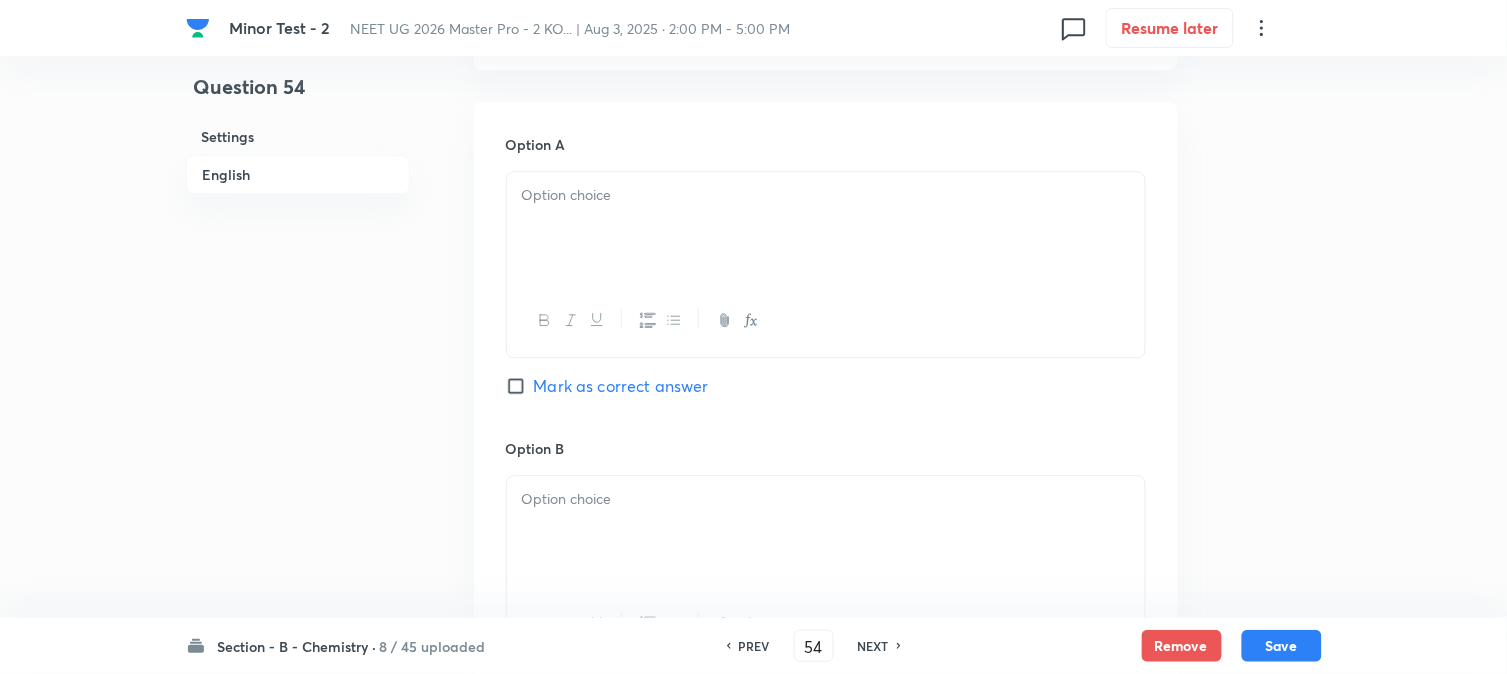 scroll, scrollTop: 1222, scrollLeft: 0, axis: vertical 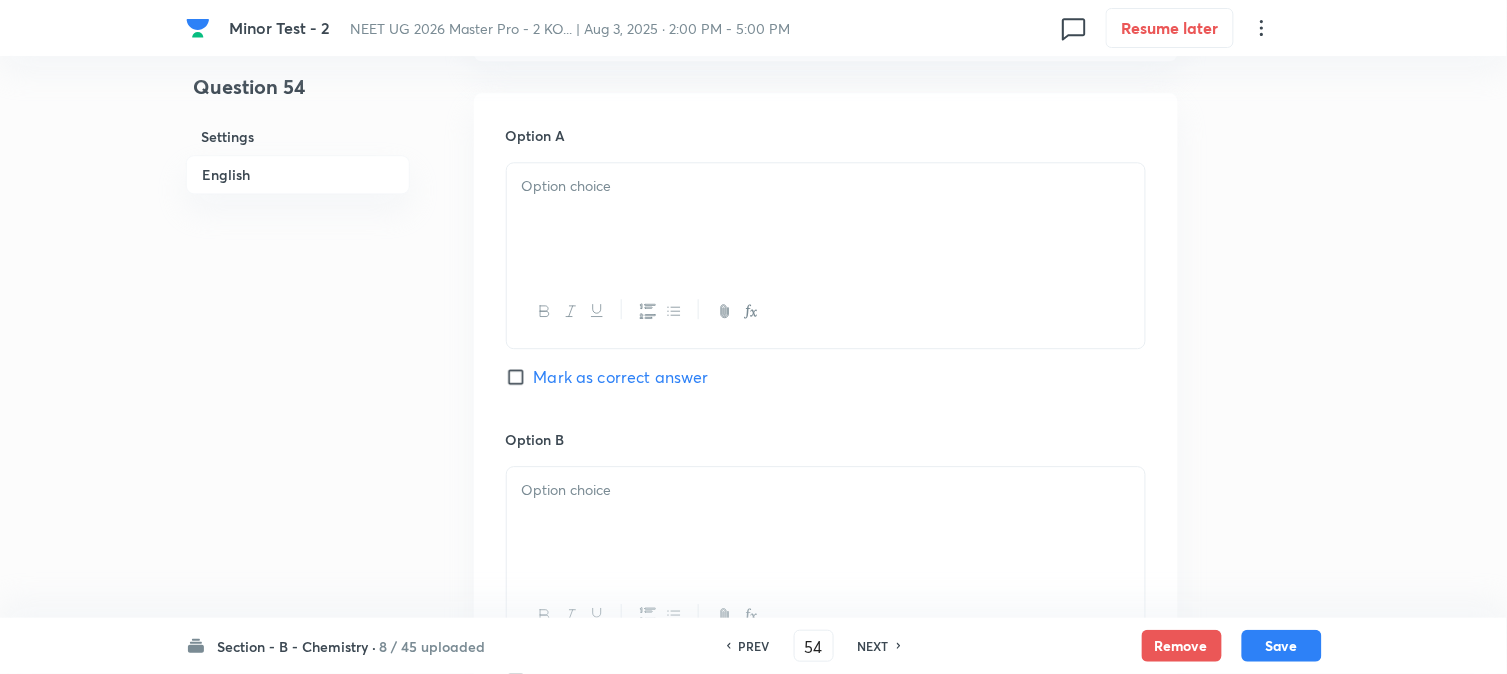 click at bounding box center [826, 219] 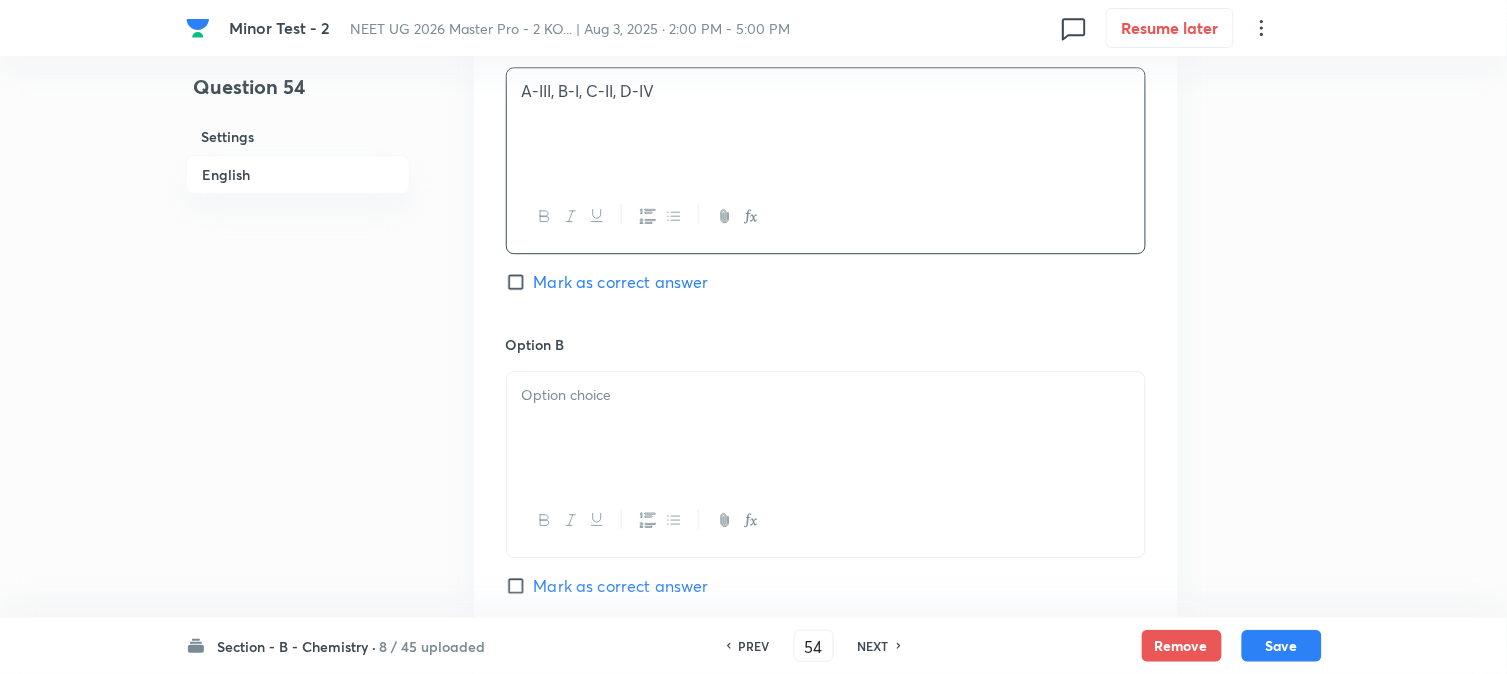 scroll, scrollTop: 1444, scrollLeft: 0, axis: vertical 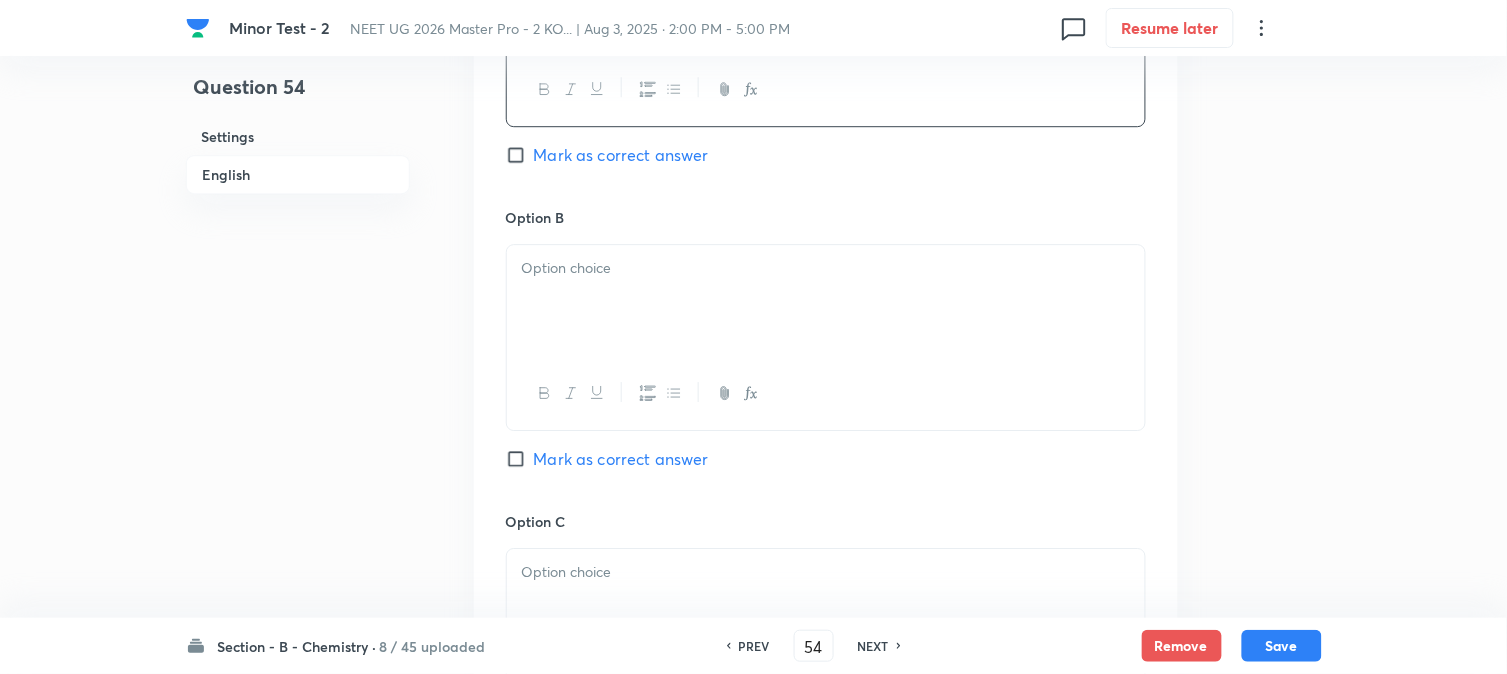 click at bounding box center (826, 268) 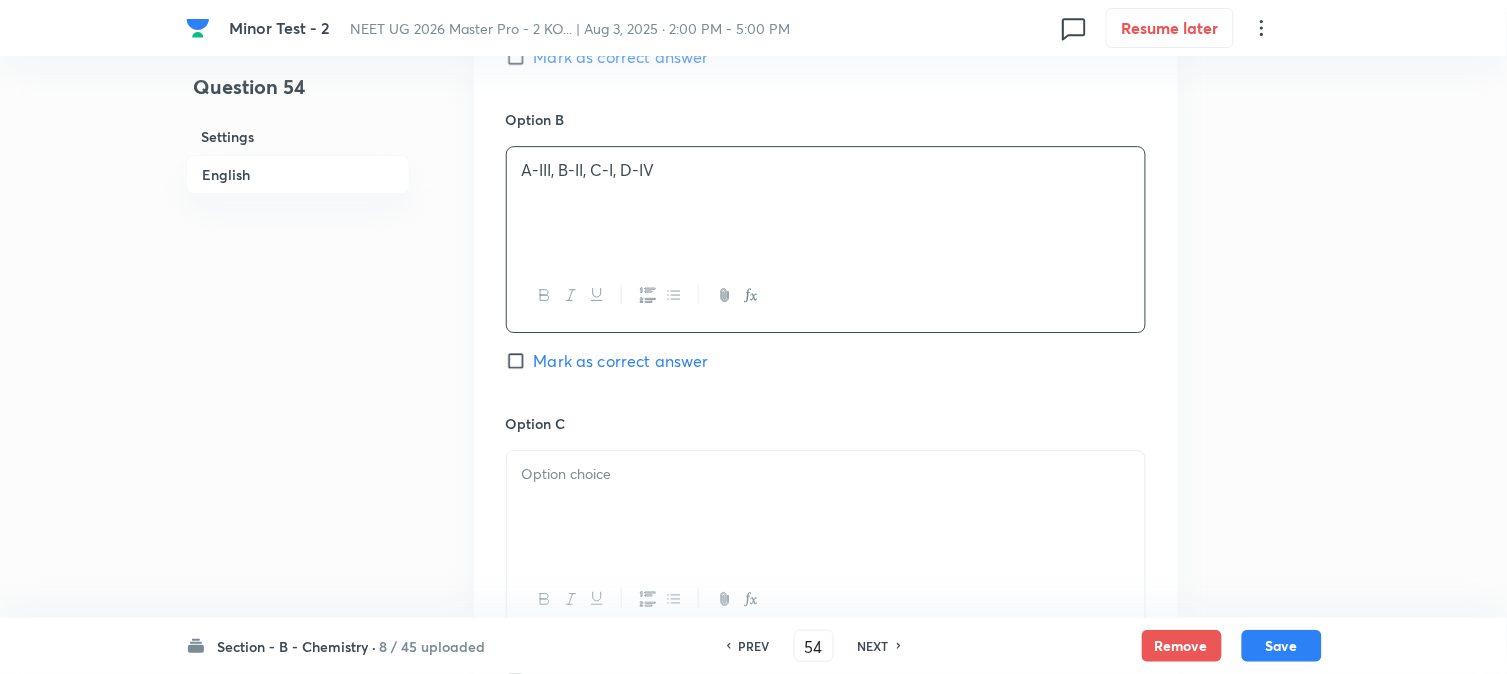 scroll, scrollTop: 1666, scrollLeft: 0, axis: vertical 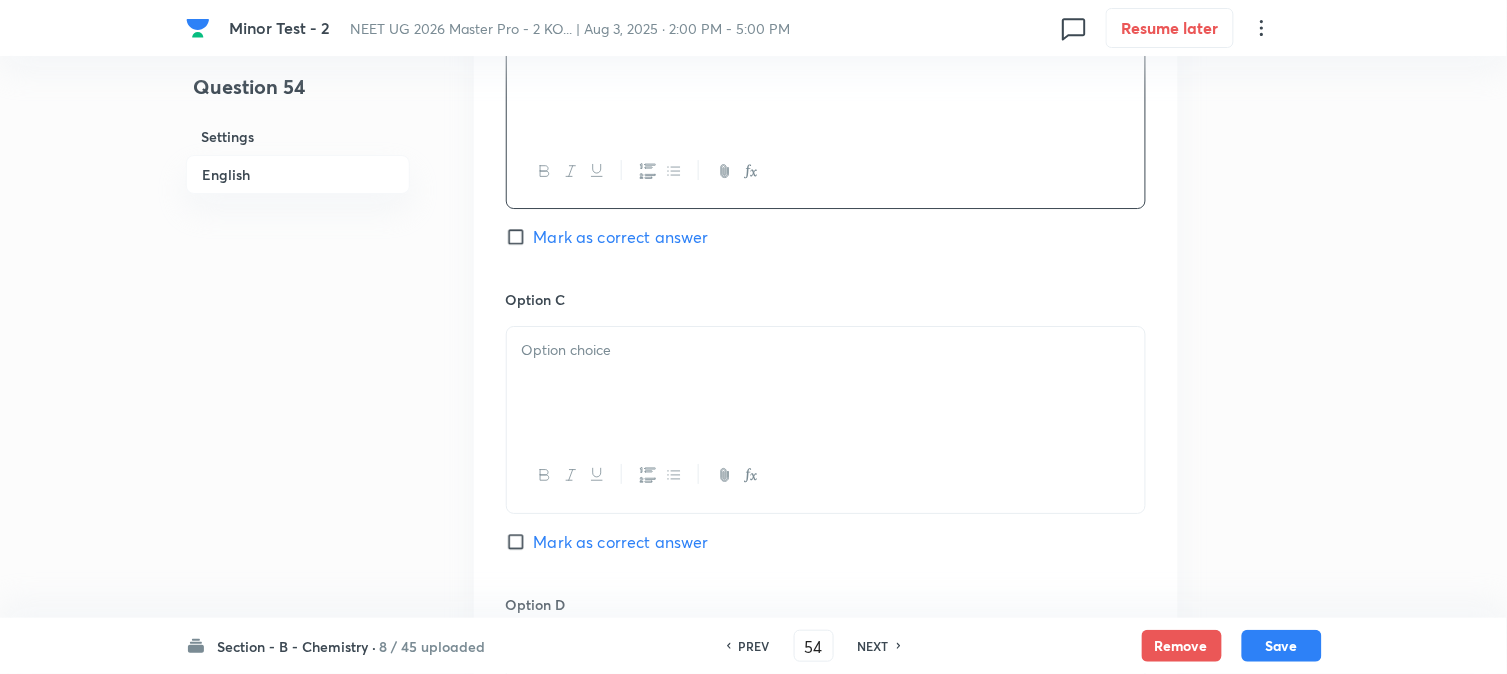 drag, startPoint x: 607, startPoint y: 357, endPoint x: 608, endPoint y: 367, distance: 10.049875 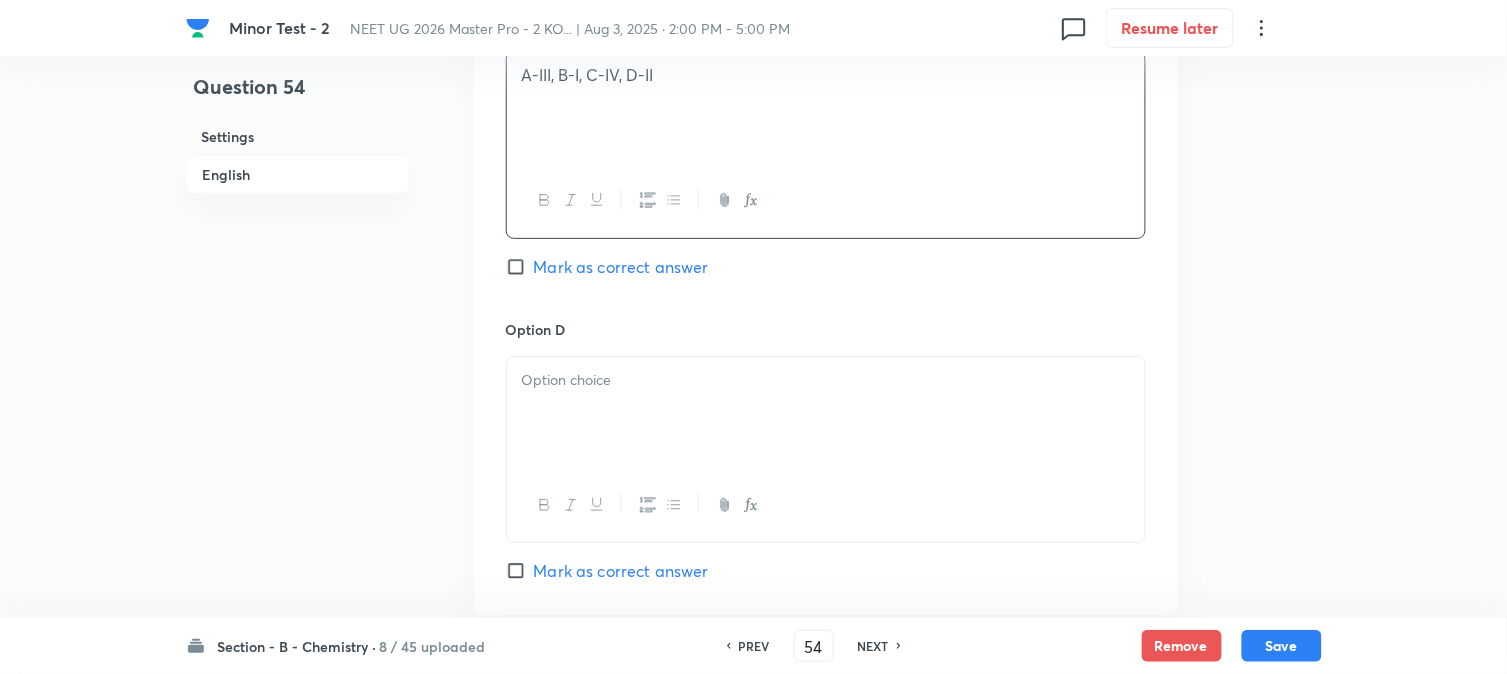 scroll, scrollTop: 2000, scrollLeft: 0, axis: vertical 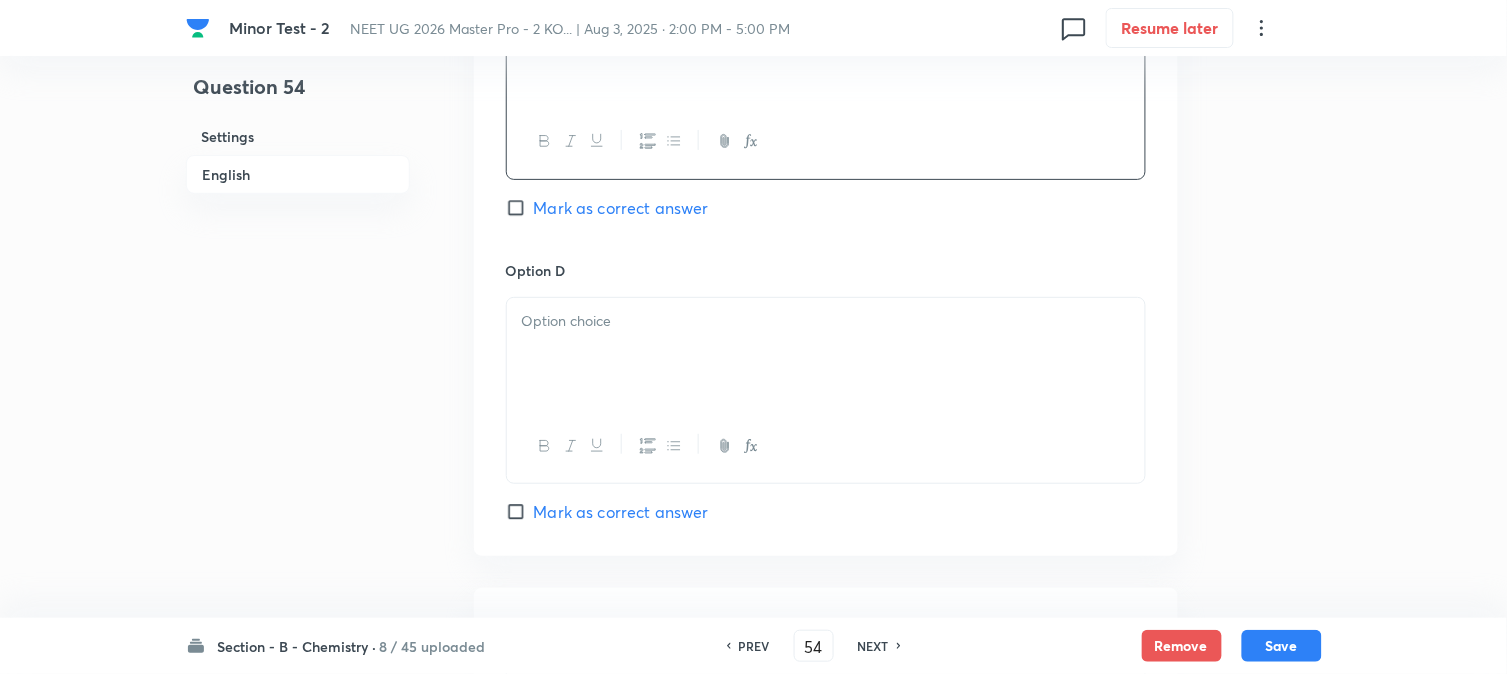 click at bounding box center [826, 354] 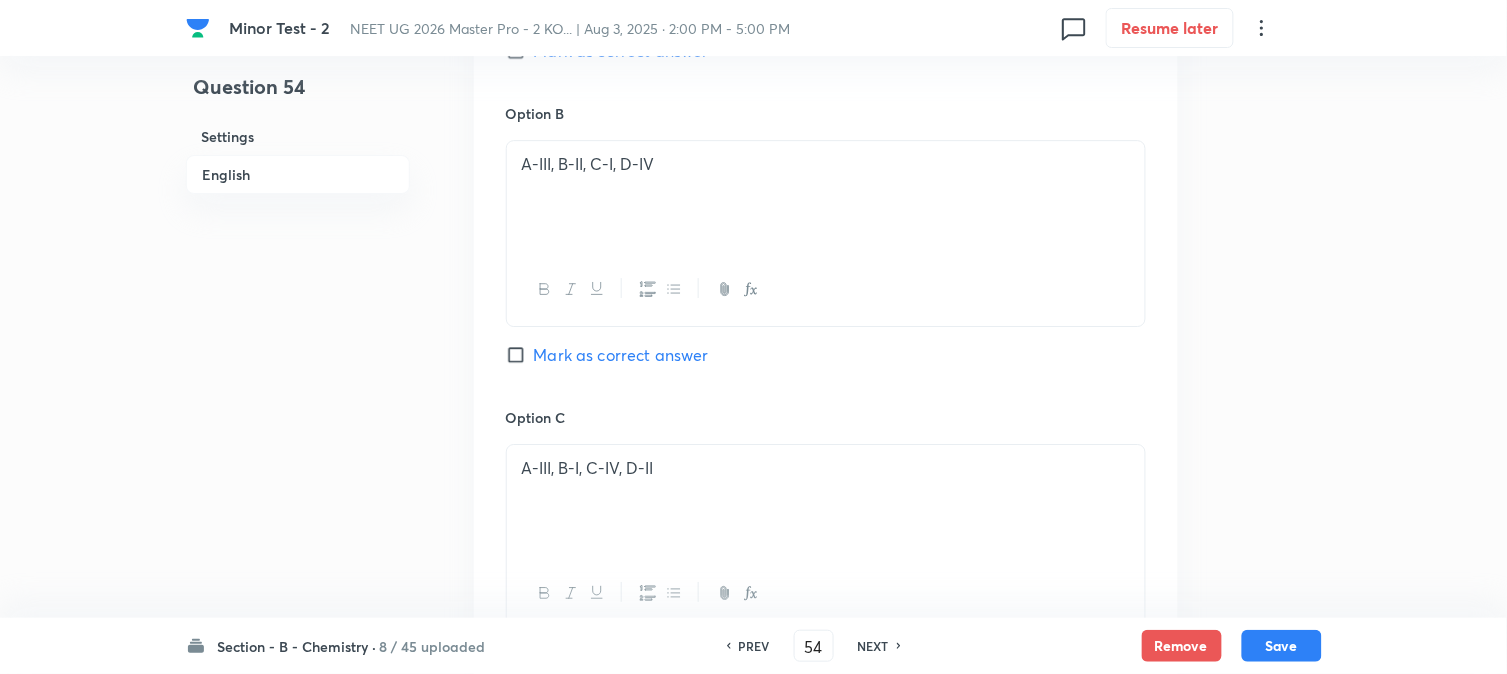 scroll, scrollTop: 1222, scrollLeft: 0, axis: vertical 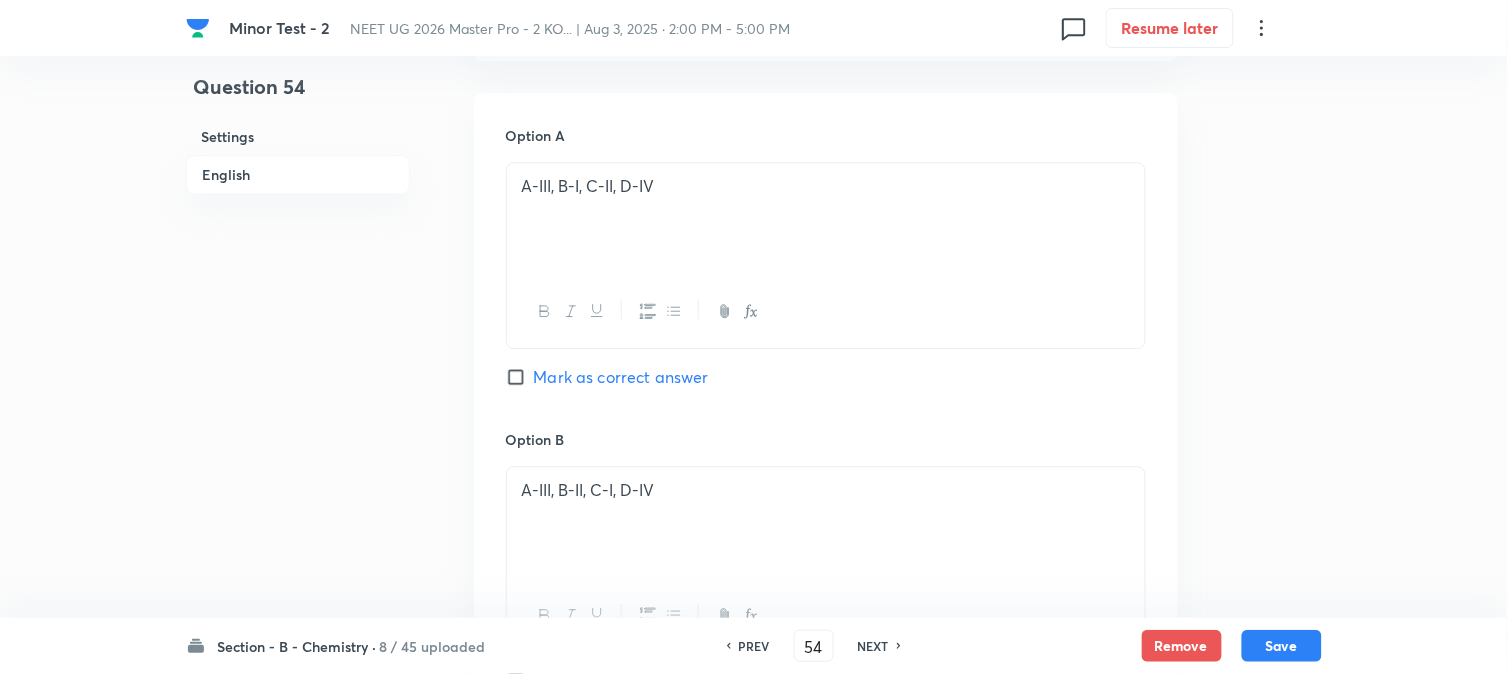click on "Mark as correct answer" at bounding box center (607, 377) 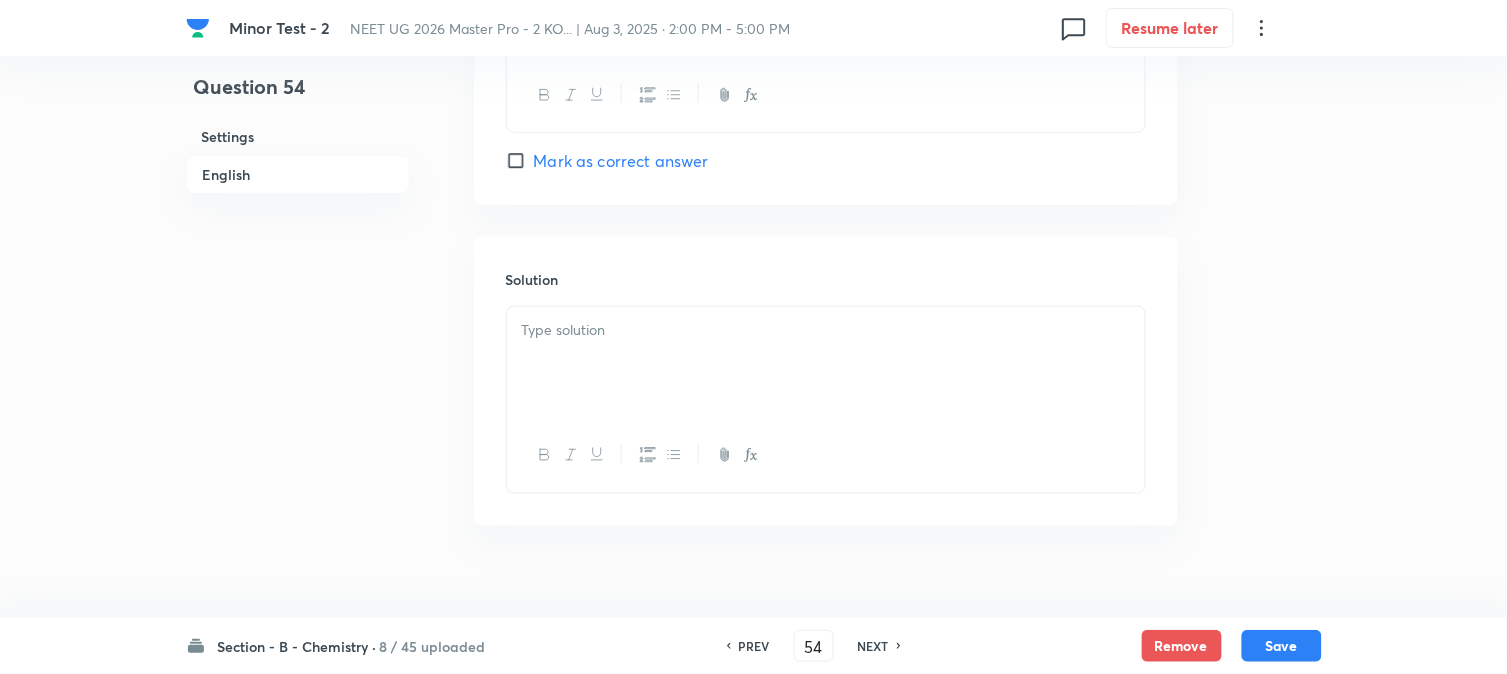 scroll, scrollTop: 2382, scrollLeft: 0, axis: vertical 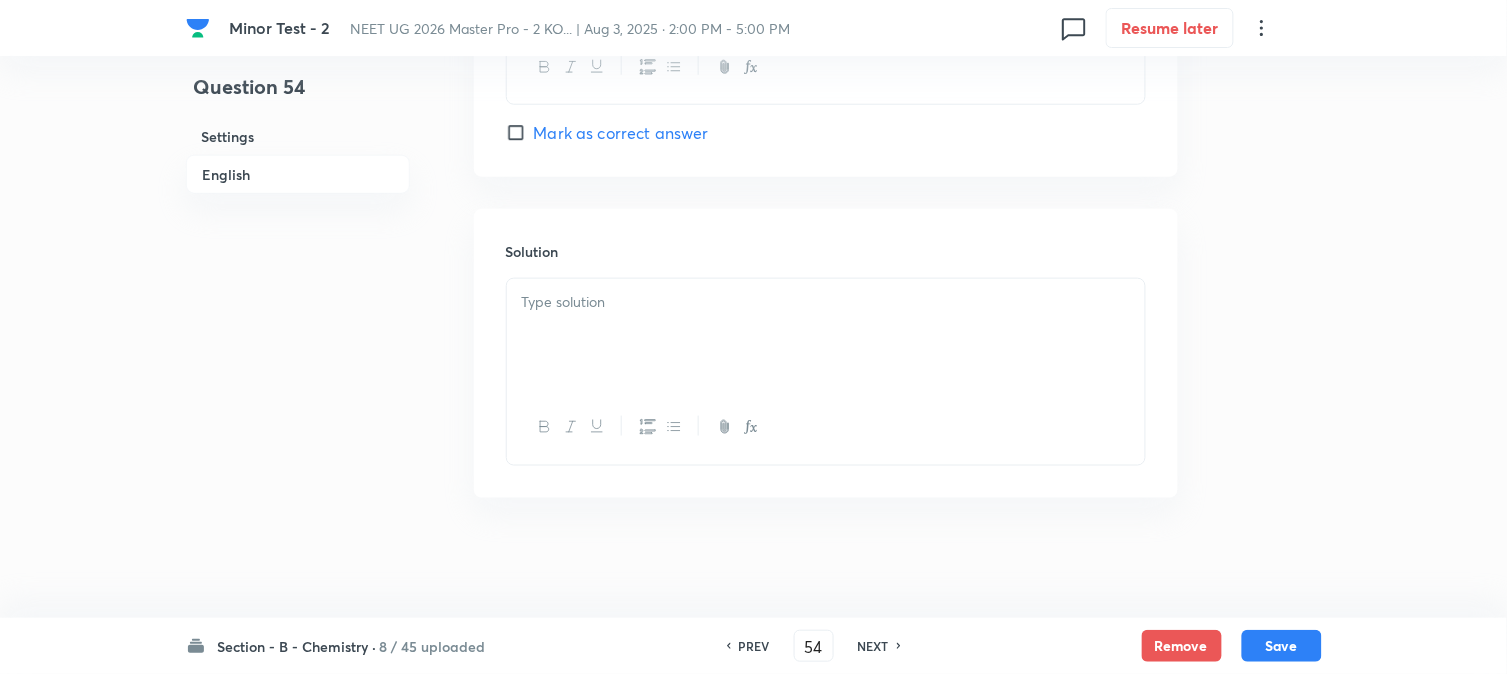 click at bounding box center [826, 335] 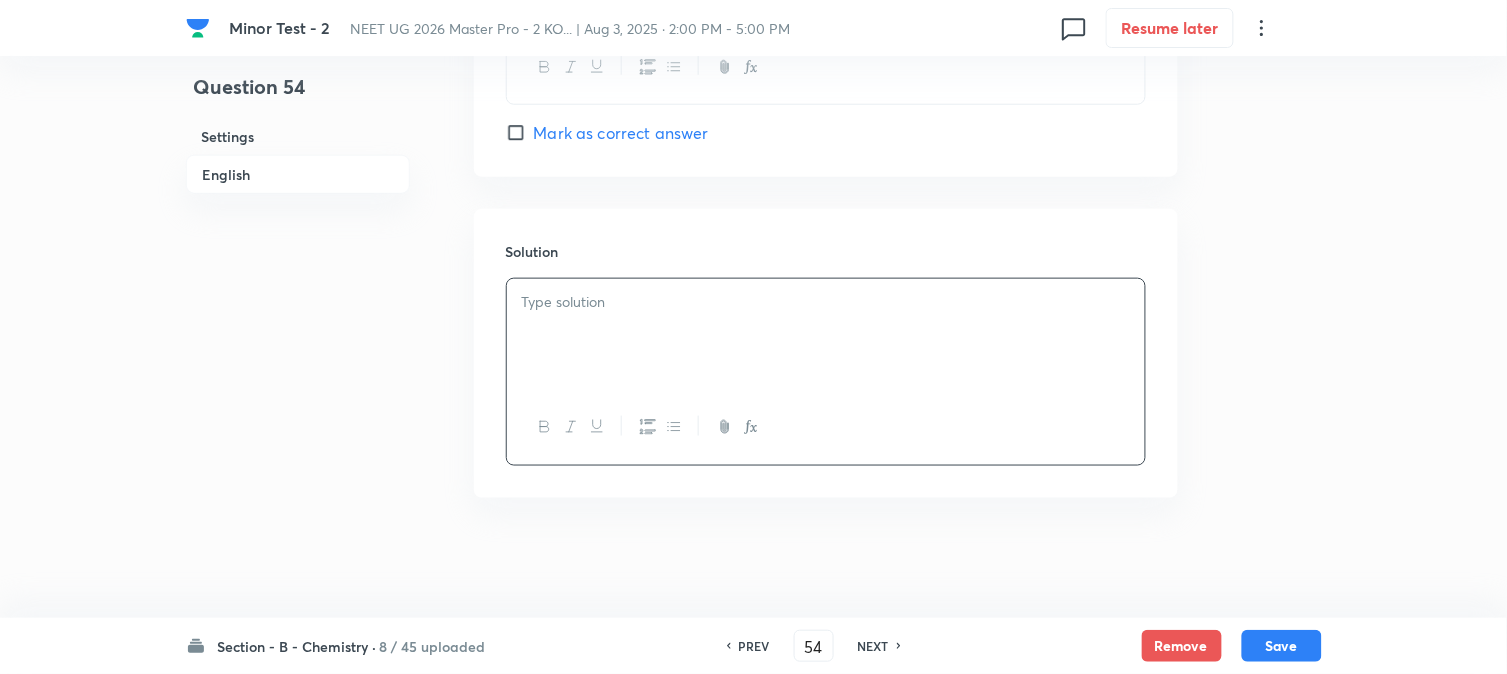 type 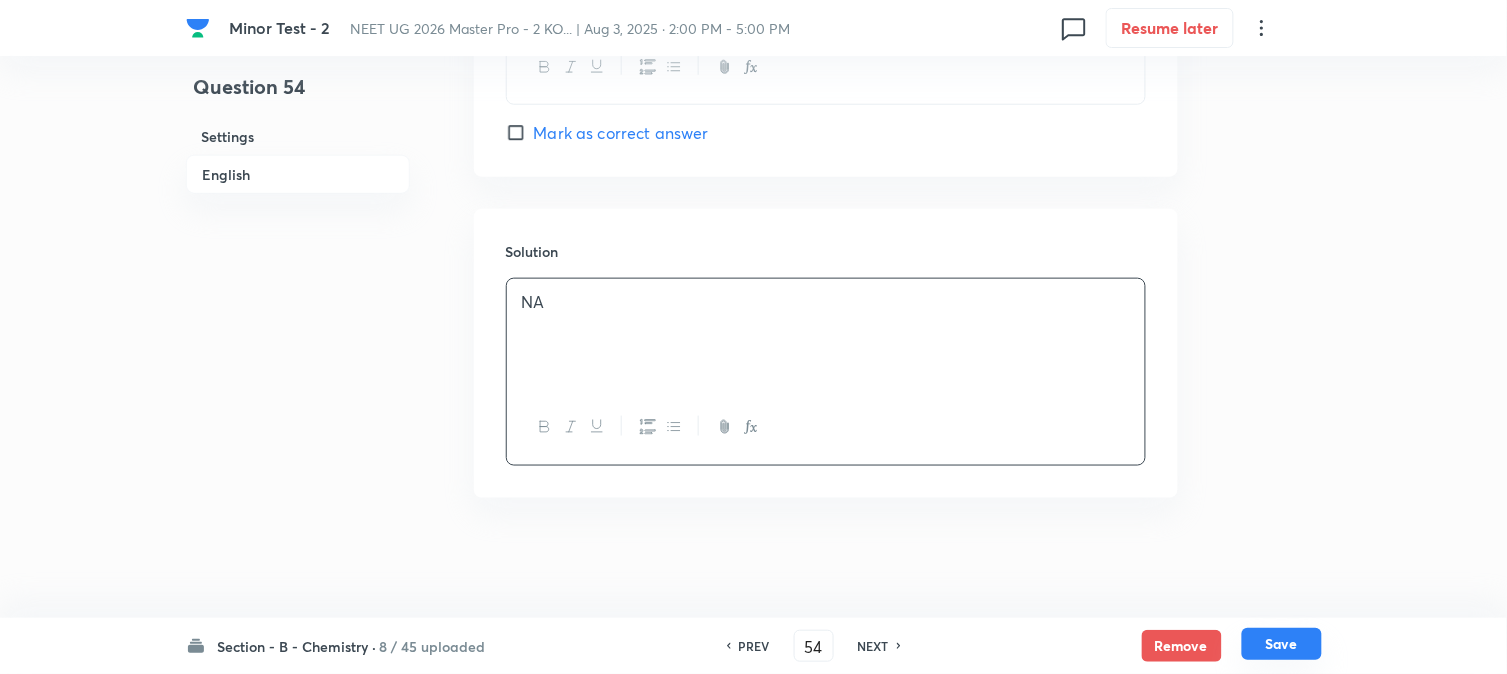 click on "Save" at bounding box center (1282, 644) 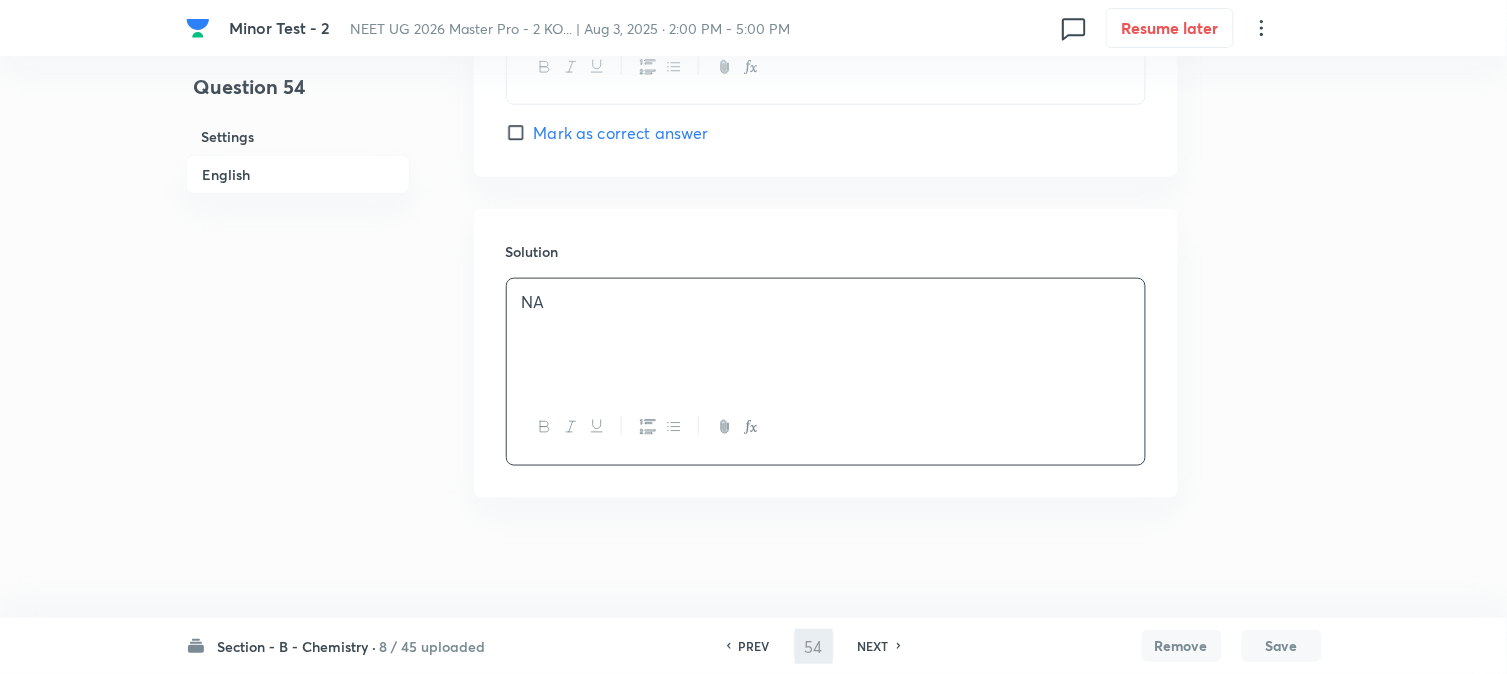 type on "55" 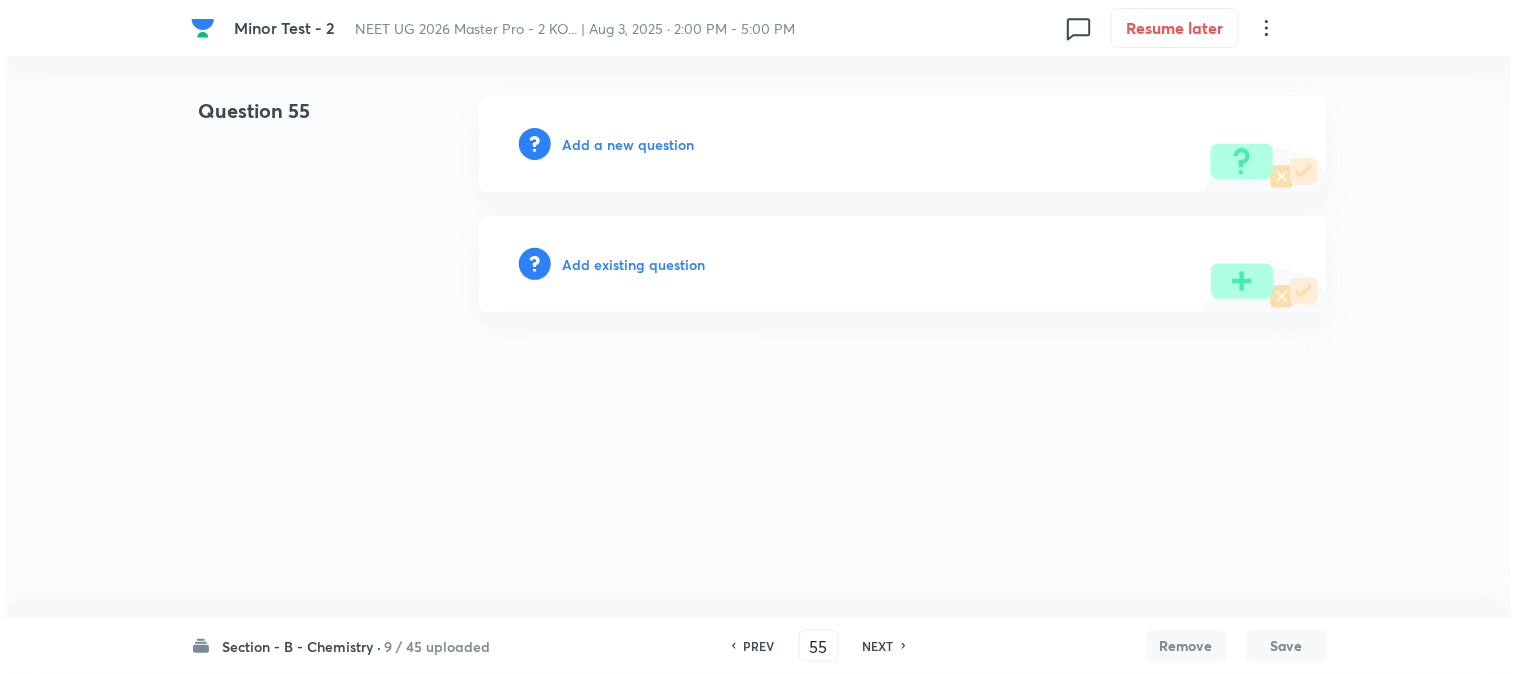 scroll, scrollTop: 0, scrollLeft: 0, axis: both 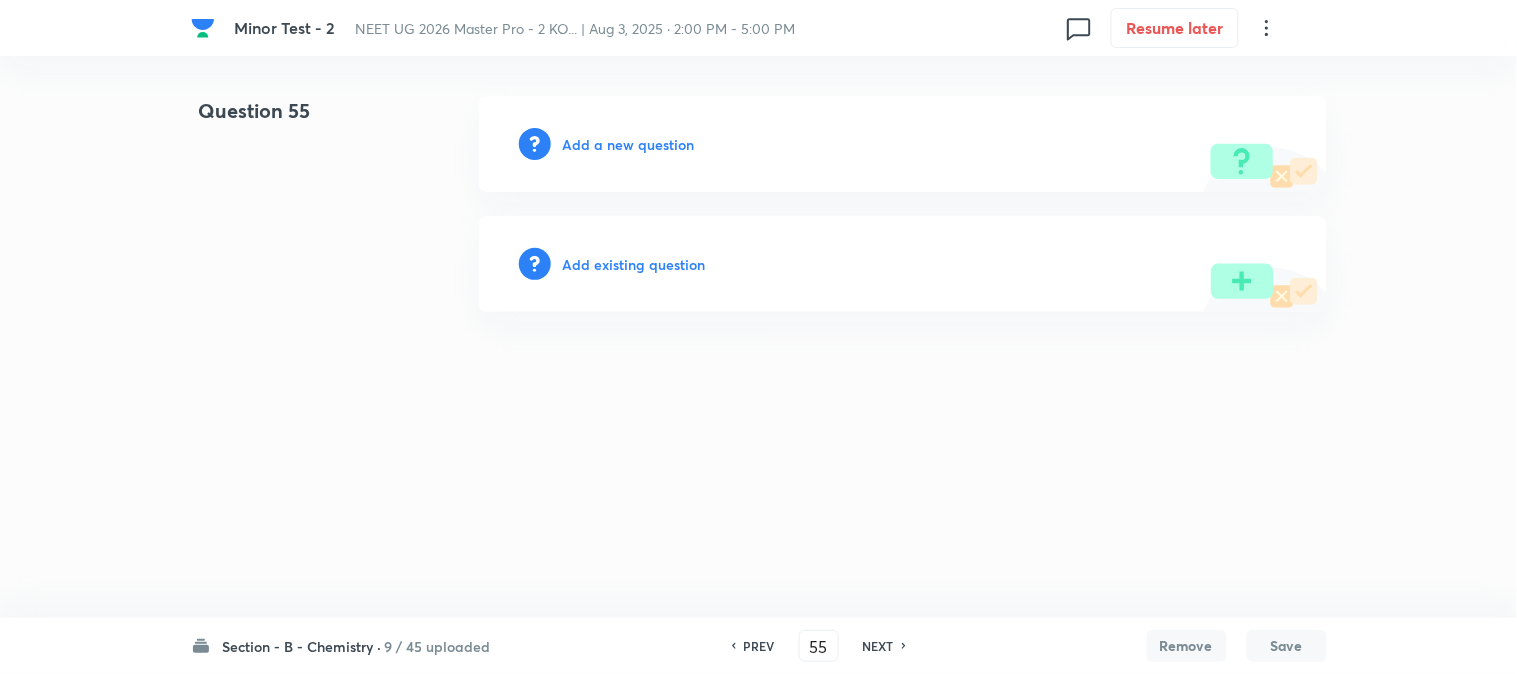 click on "Add a new question" at bounding box center (629, 144) 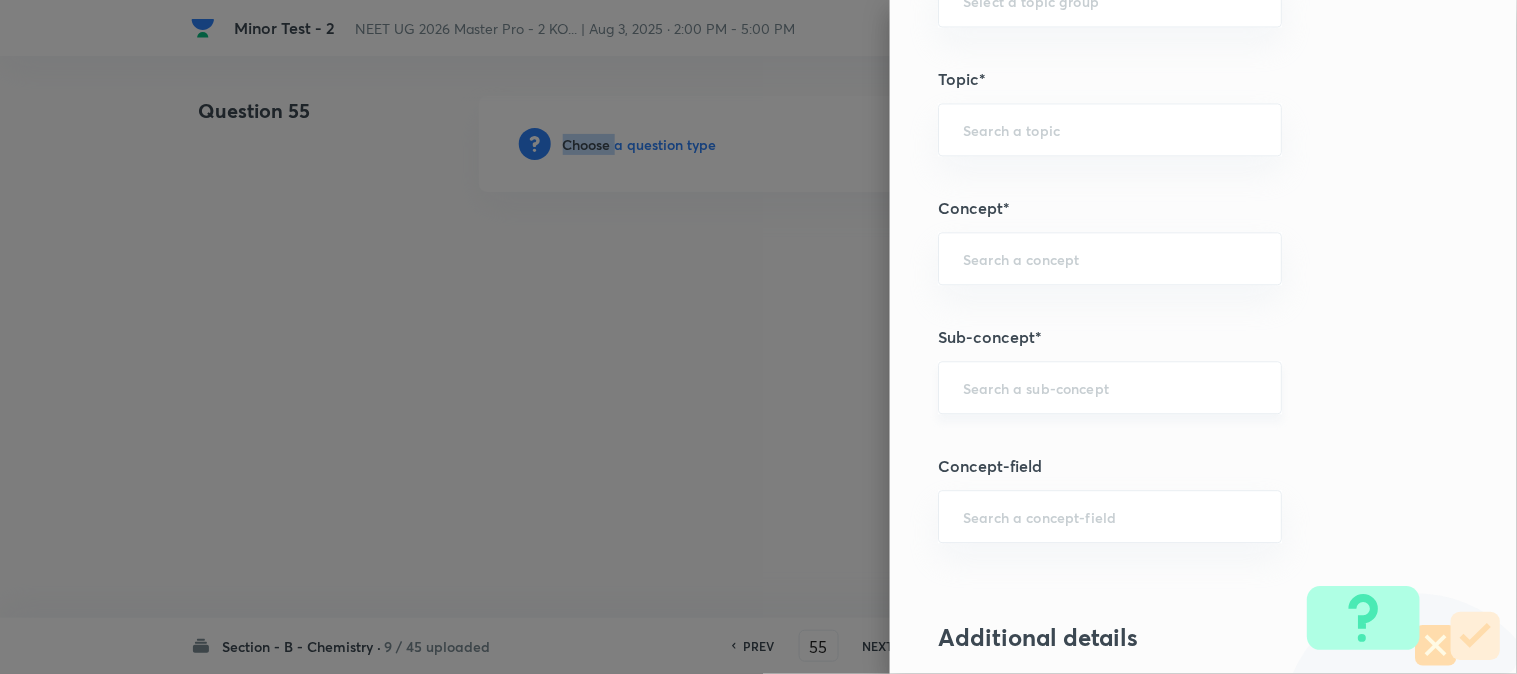 scroll, scrollTop: 1222, scrollLeft: 0, axis: vertical 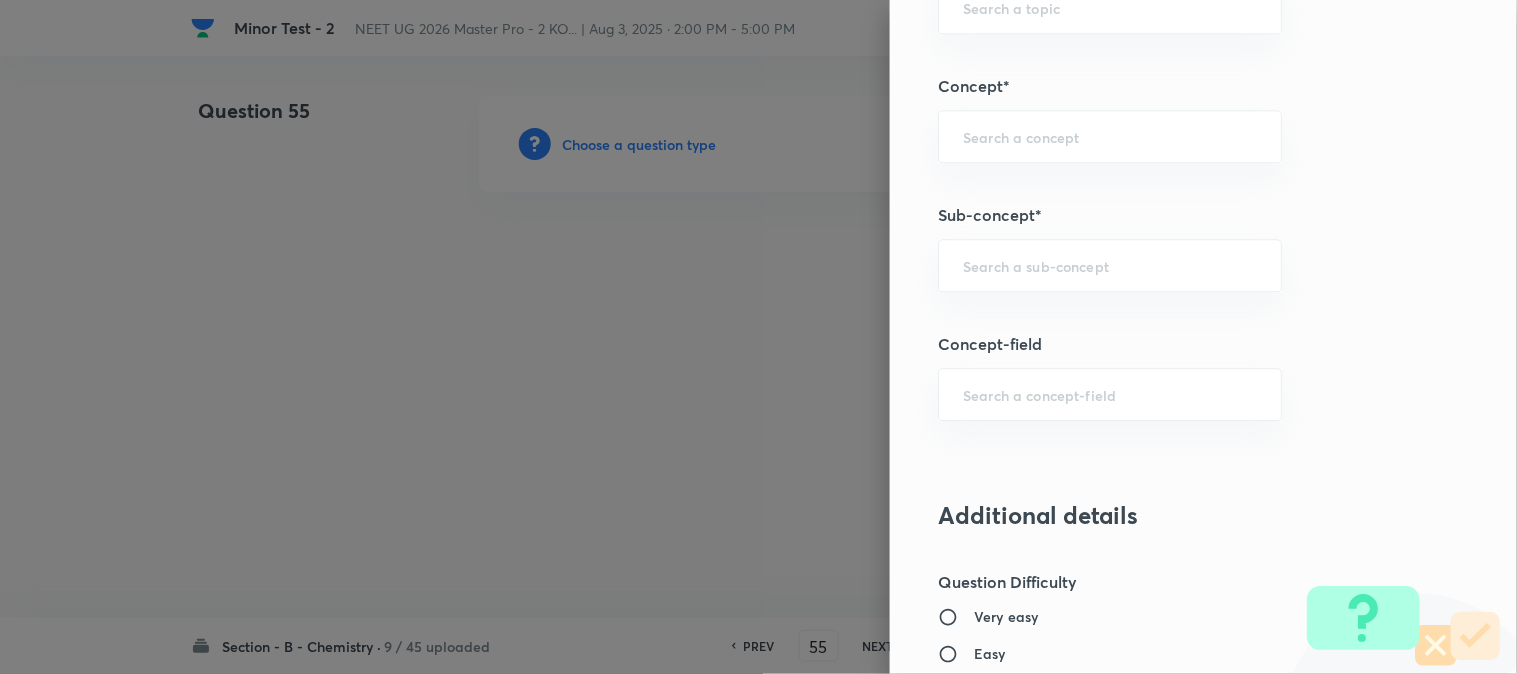 click on "Question settings Question type* Single choice correct Number of options* 2 3 4 5 Does this question have a passage?* Yes No Positive mark 4 ​ Negative Marks (Don’t add negative sign) 1 ​ Grant bonus marks for this question?* Yes No Syllabus Topic group* ​ Topic* ​ Concept* ​ Sub-concept* ​ Concept-field ​ Additional details Question Difficulty Very easy Easy Moderate Hard Very hard Question is based on Fact Numerical Concept Previous year question Yes No Does this question have equation? Yes No Verification status Is the question verified? *Select 'yes' only if a question is verified Yes No Save" at bounding box center (1203, 337) 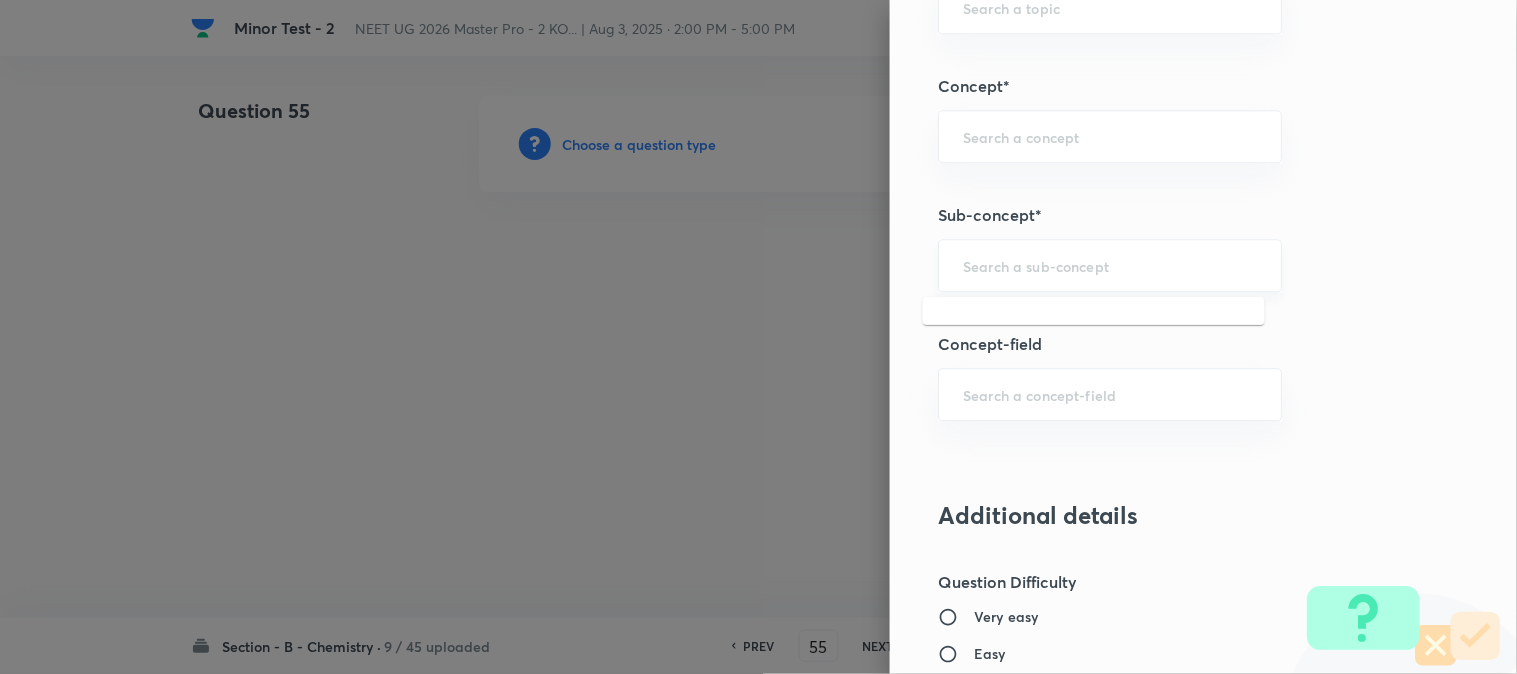 click at bounding box center (1110, 265) 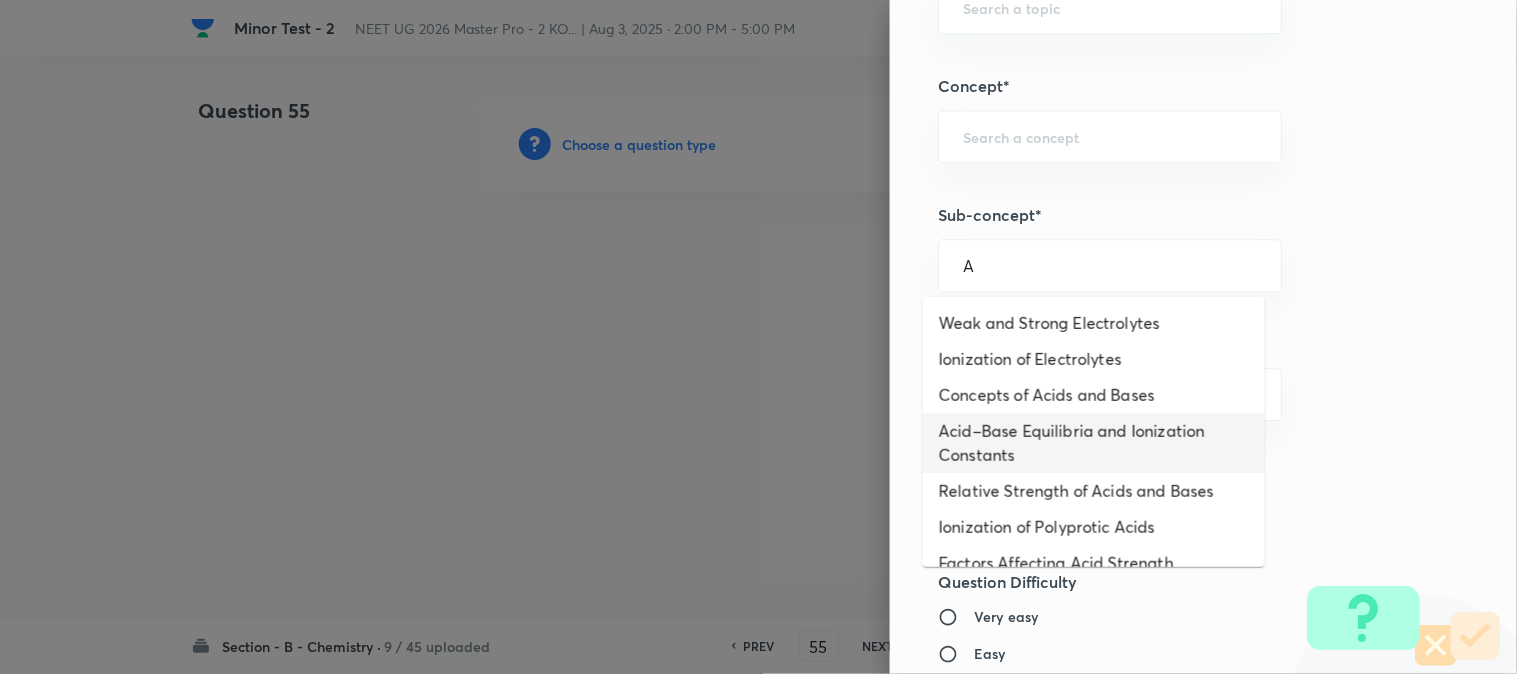click on "Acid–Base Equilibria and Ionization Constants" at bounding box center [1094, 443] 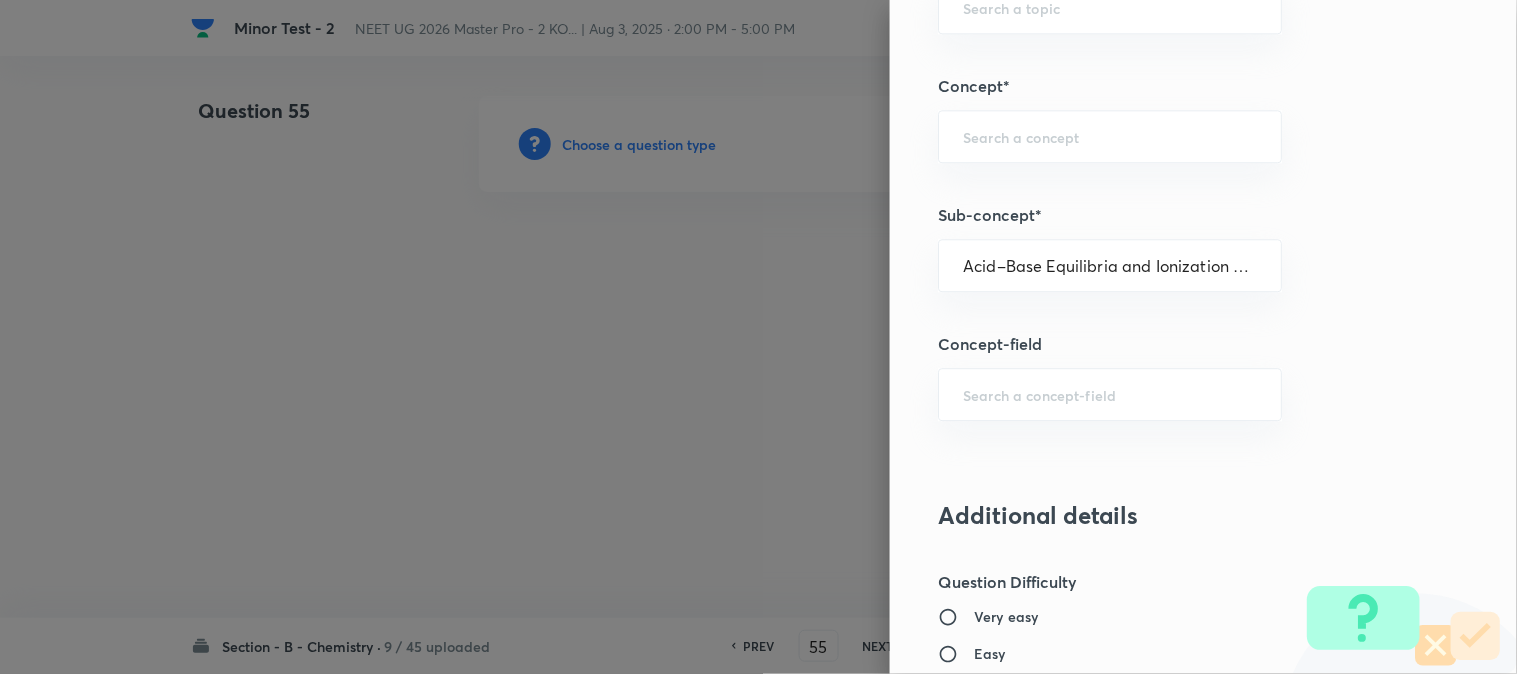 type on "Chemistry" 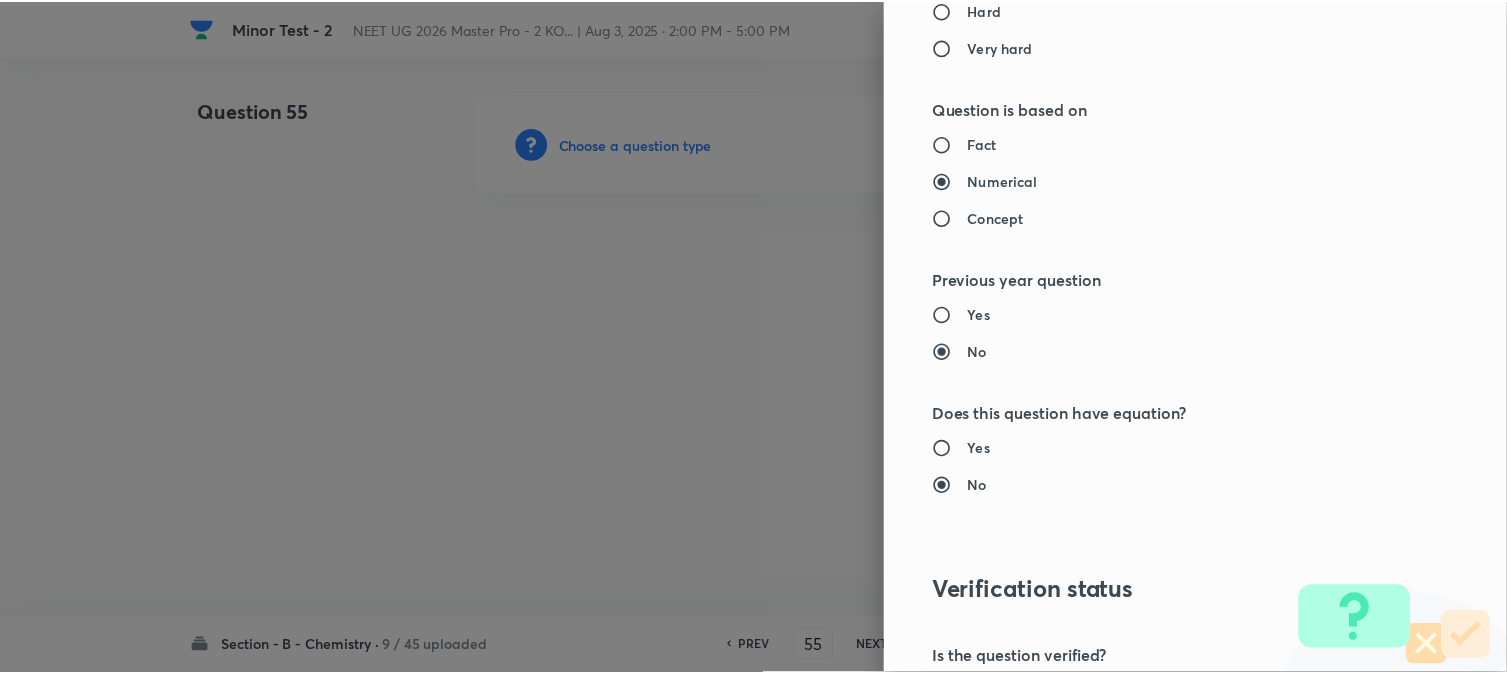 scroll, scrollTop: 2186, scrollLeft: 0, axis: vertical 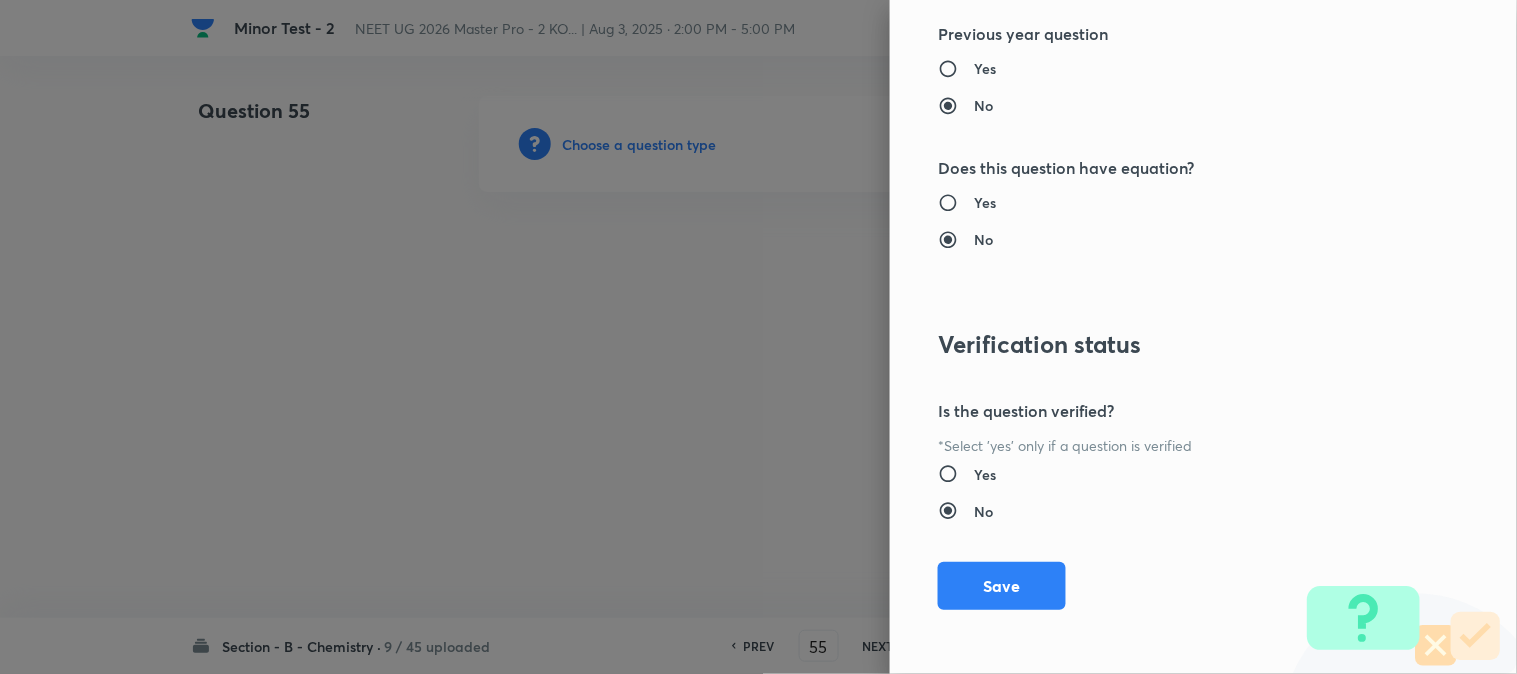 click on "Save" at bounding box center [1002, 586] 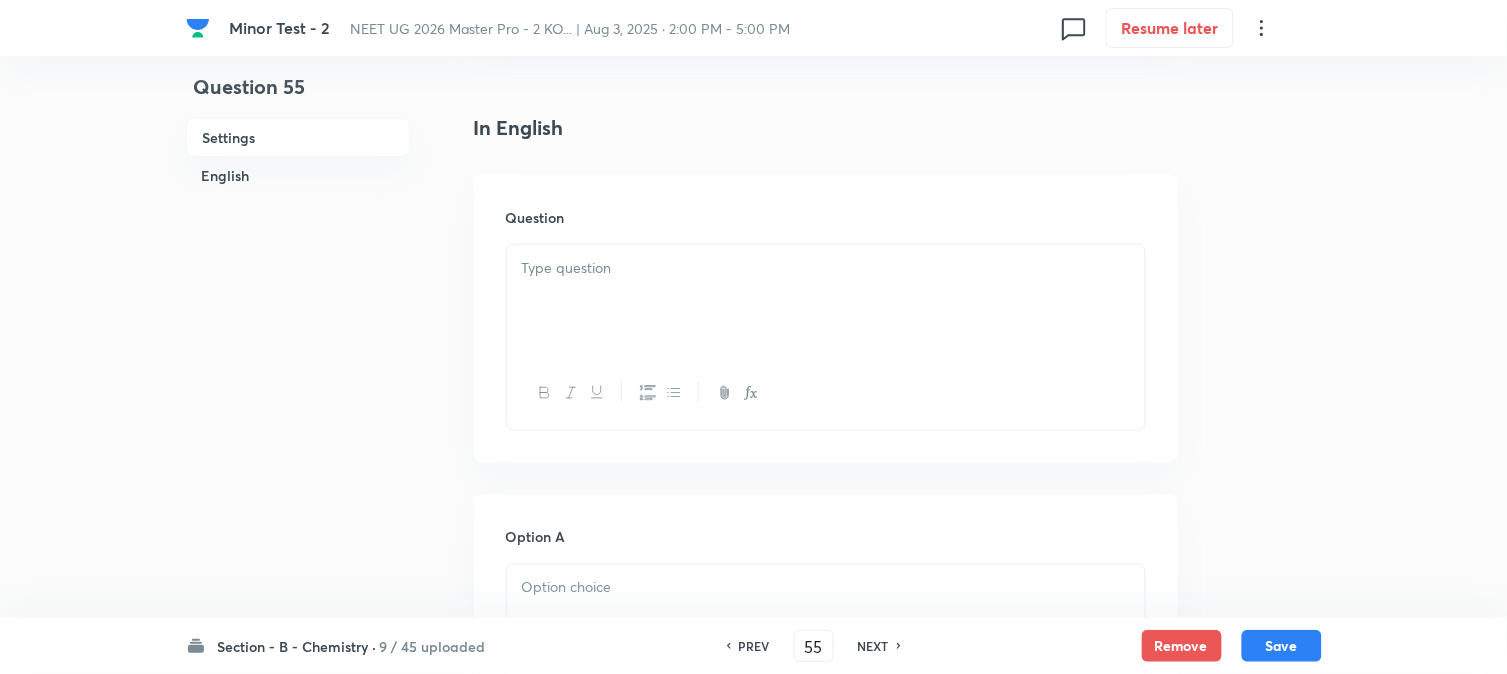 scroll, scrollTop: 555, scrollLeft: 0, axis: vertical 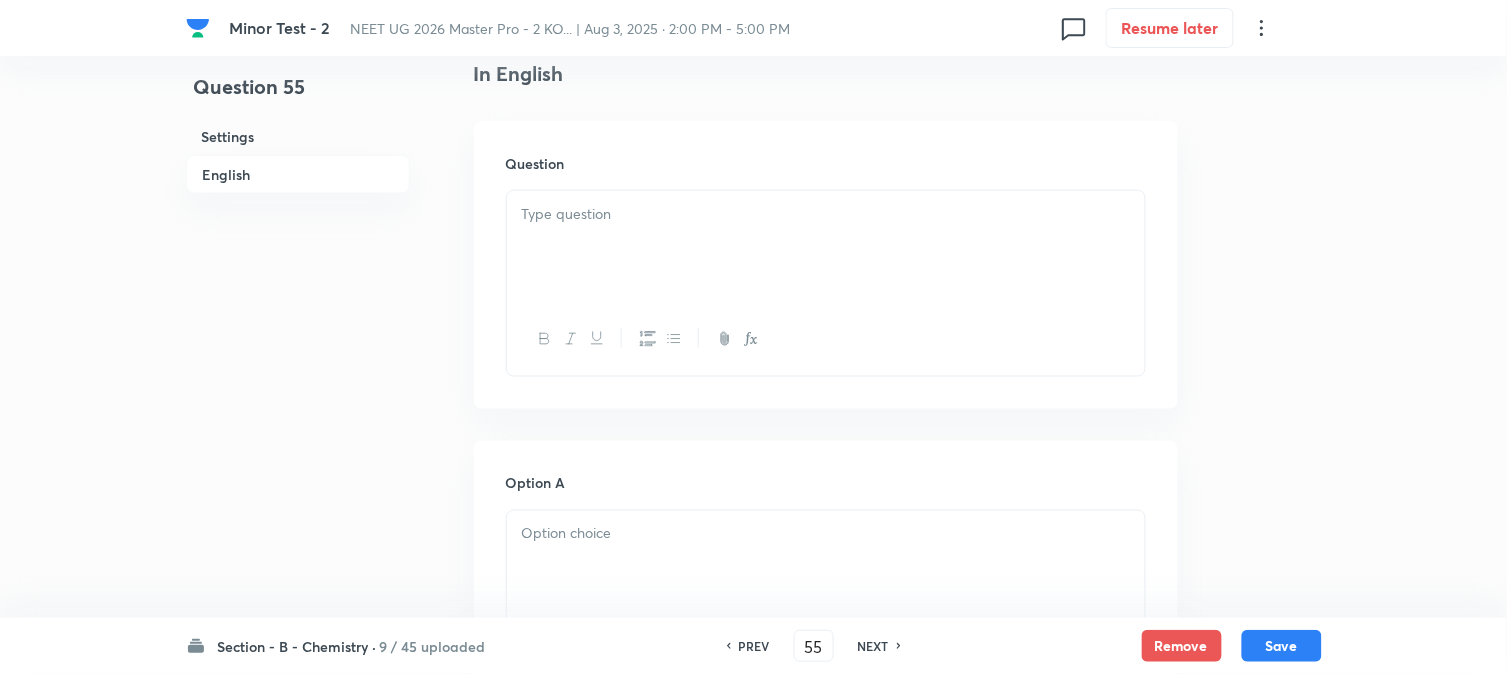 click at bounding box center (826, 214) 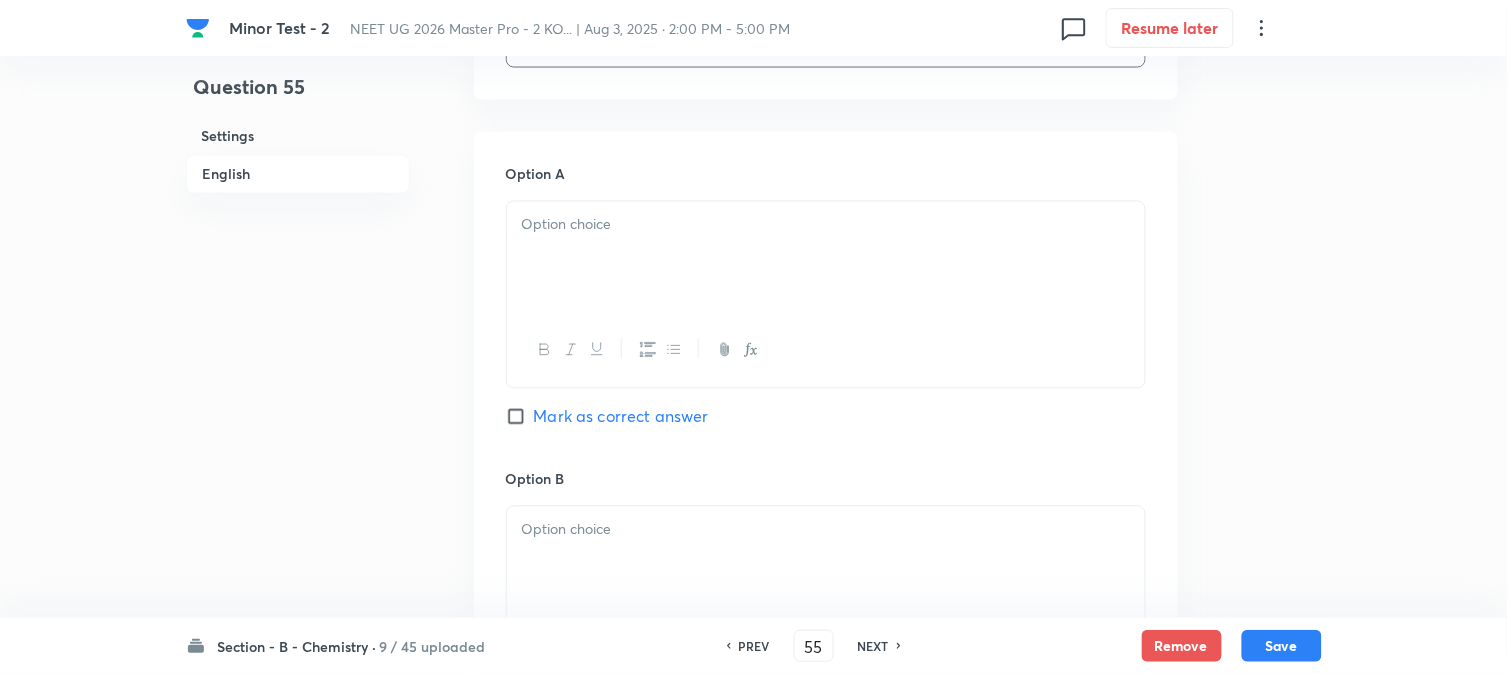 scroll, scrollTop: 888, scrollLeft: 0, axis: vertical 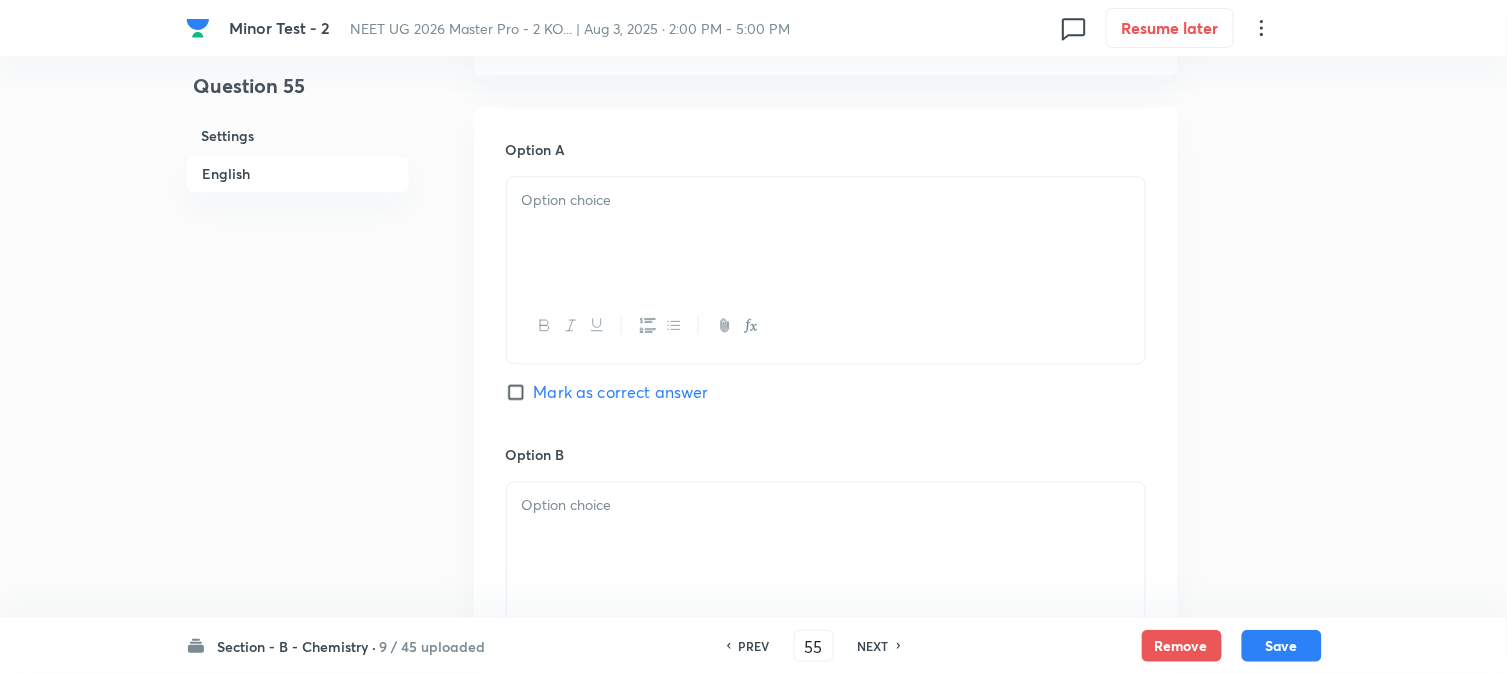 click at bounding box center (826, 234) 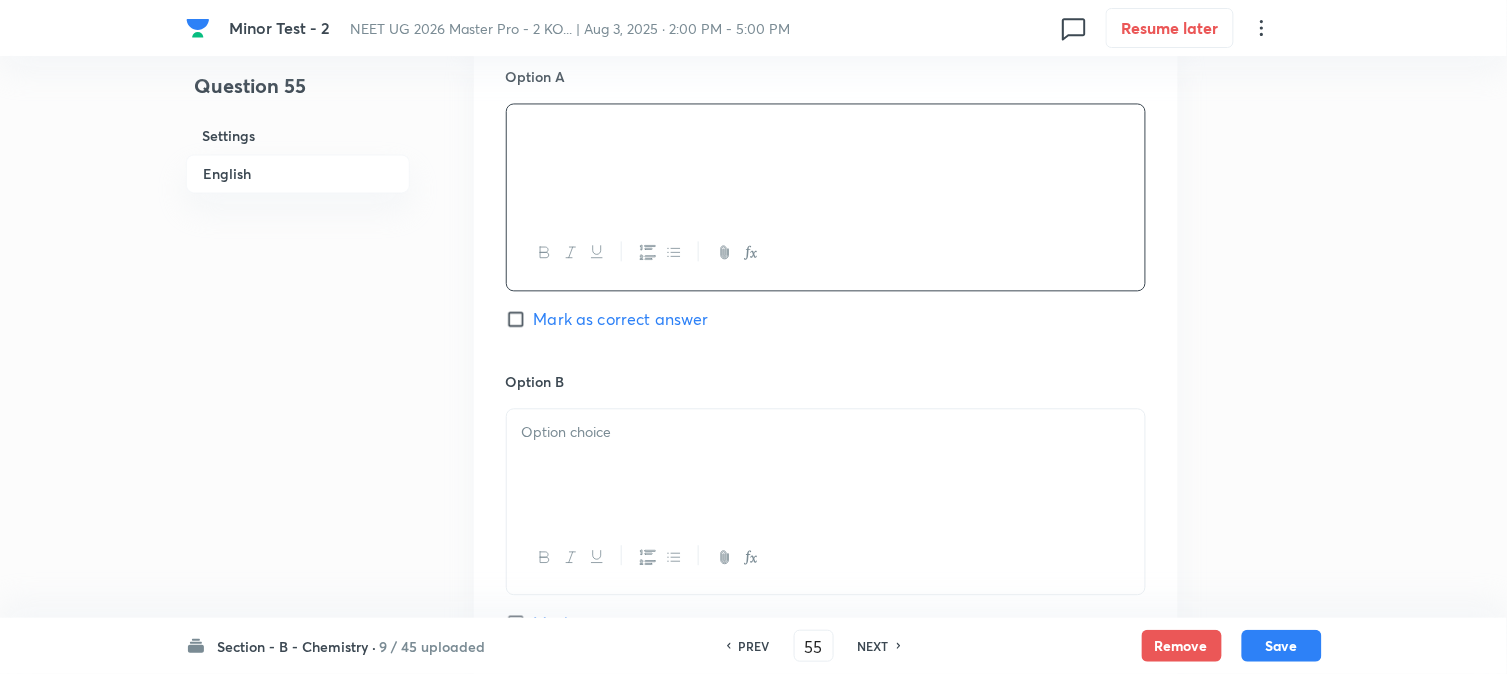 scroll, scrollTop: 1111, scrollLeft: 0, axis: vertical 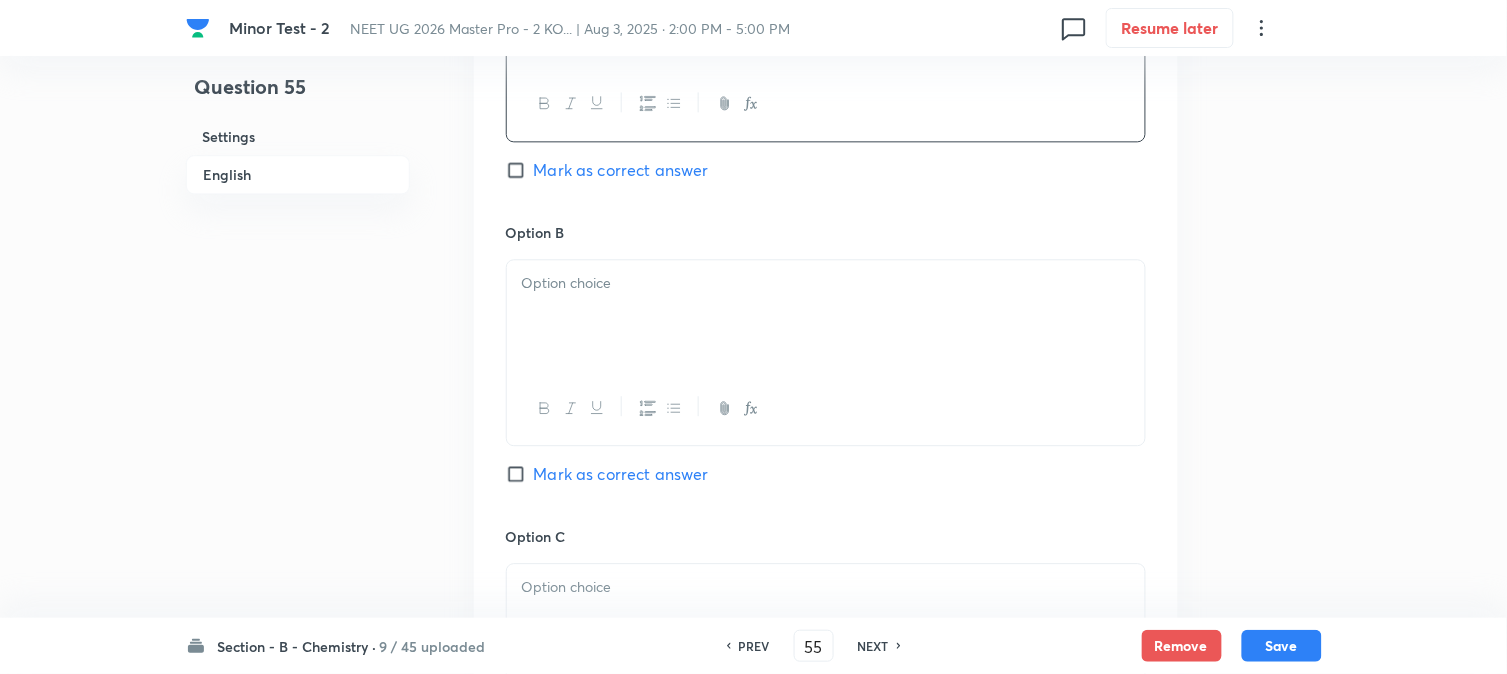 click at bounding box center (826, 316) 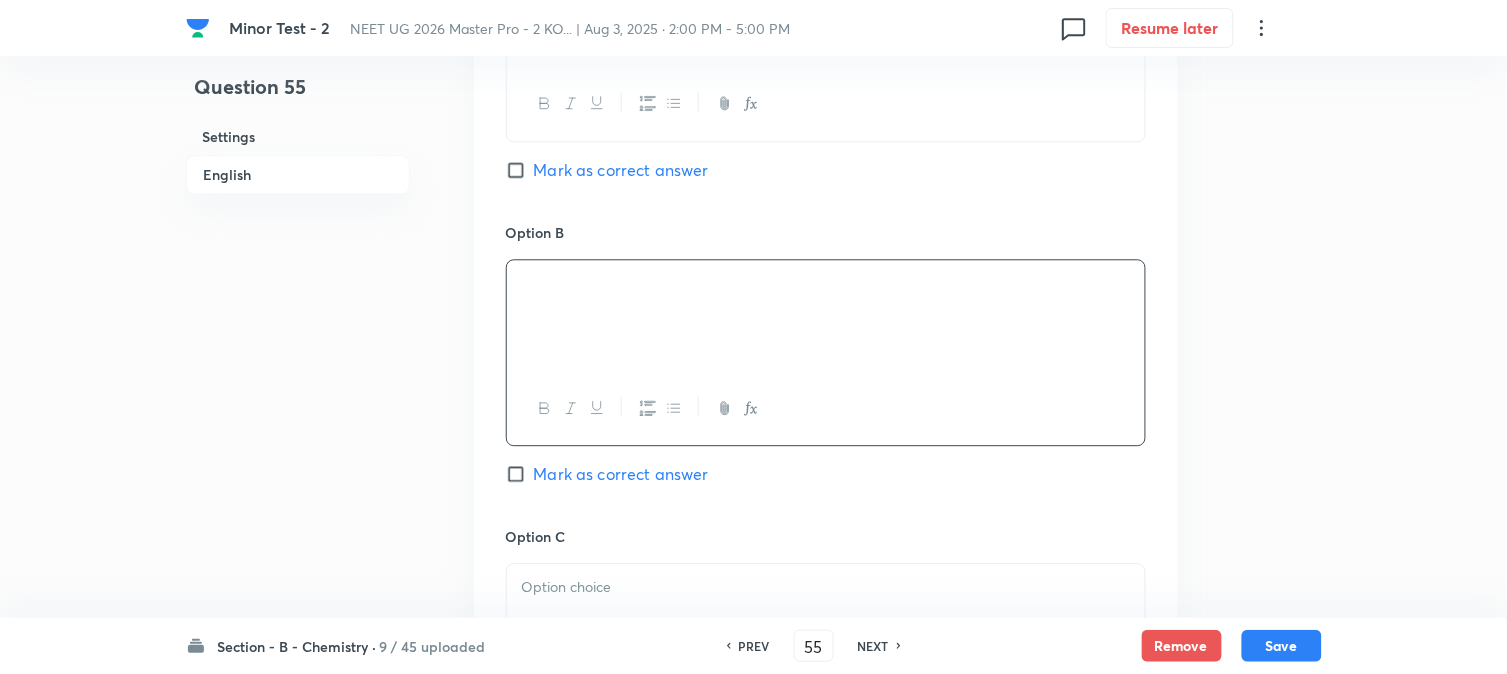 scroll, scrollTop: 1444, scrollLeft: 0, axis: vertical 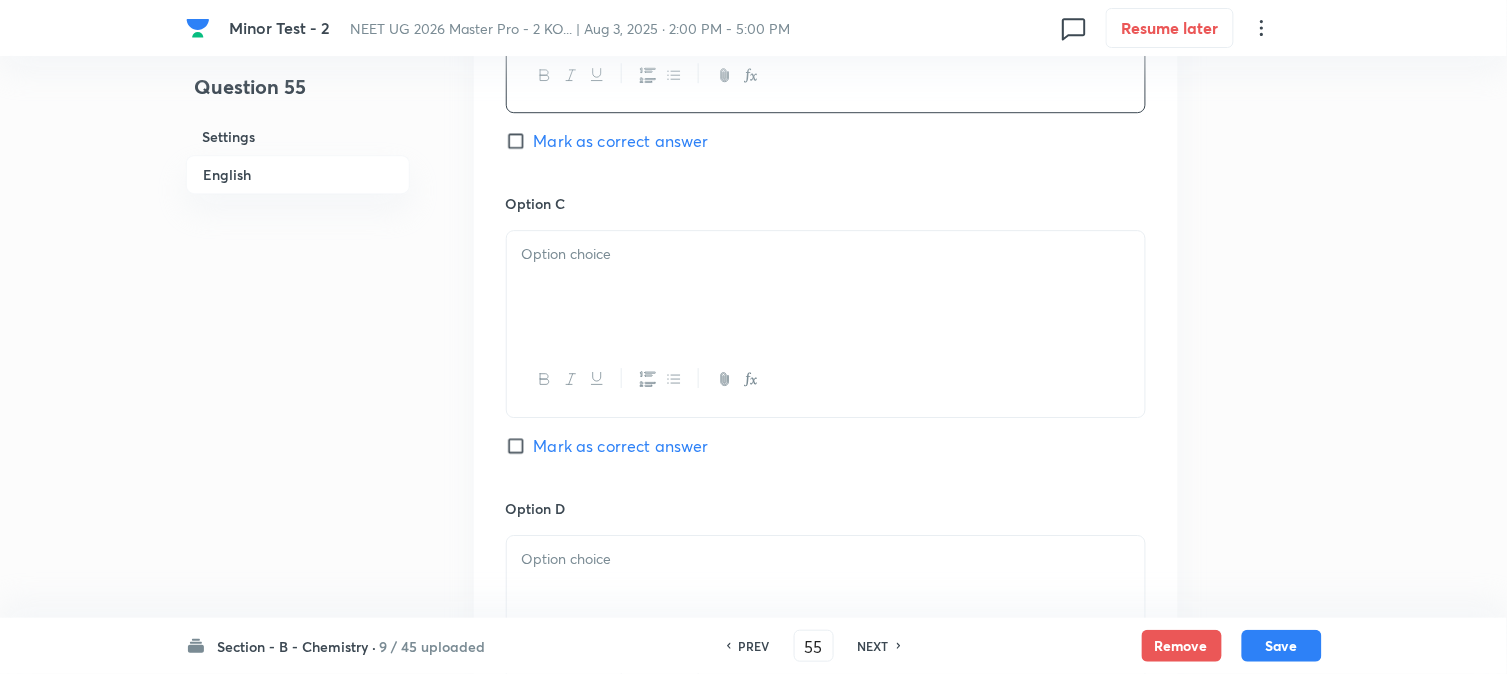 click at bounding box center (826, 287) 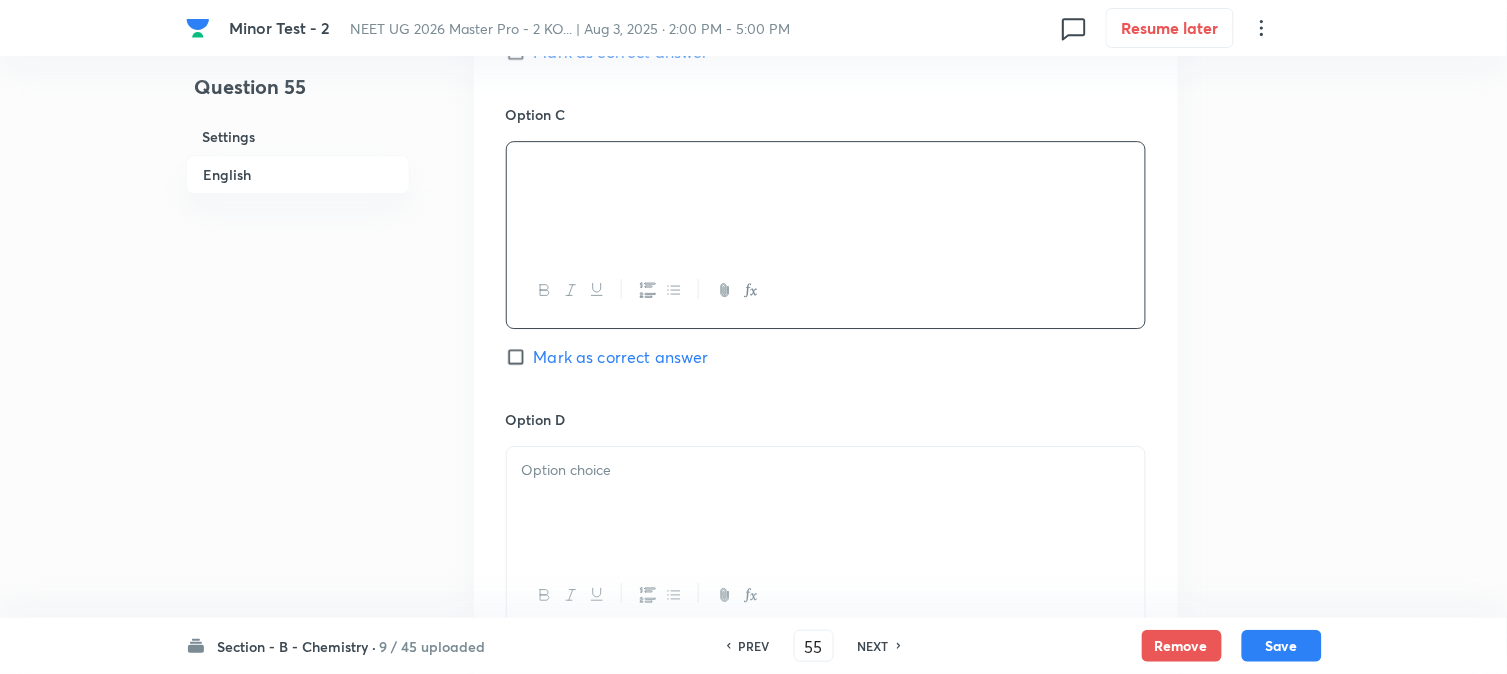 scroll, scrollTop: 1777, scrollLeft: 0, axis: vertical 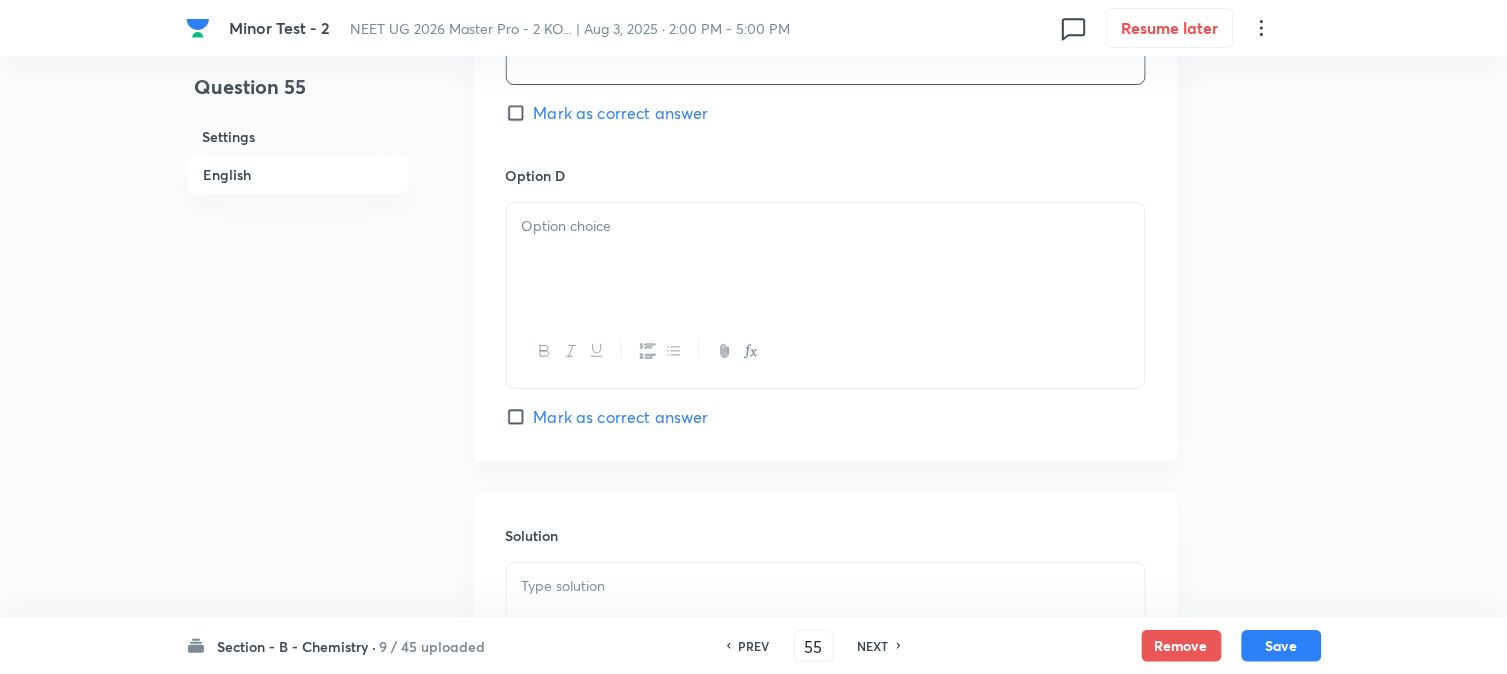 click at bounding box center [826, 259] 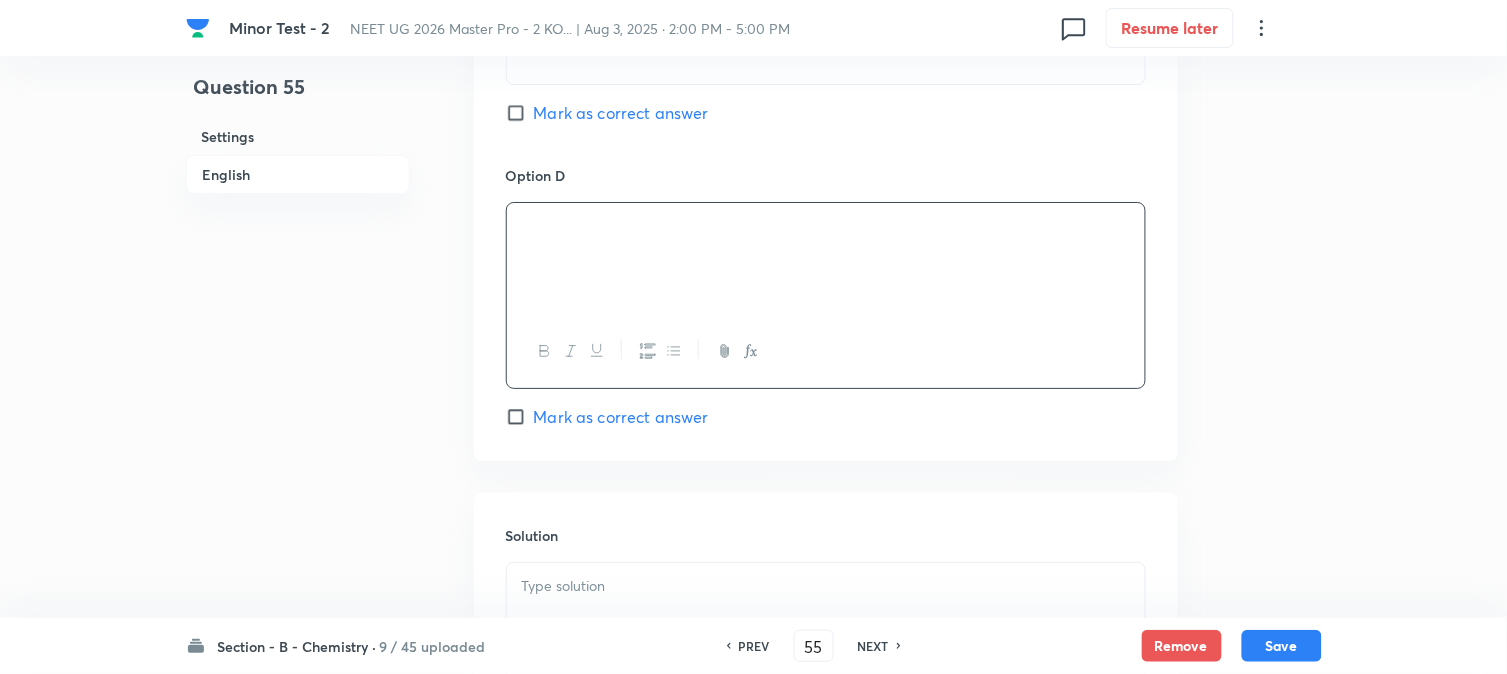 click on "Mark as correct answer" at bounding box center [621, 417] 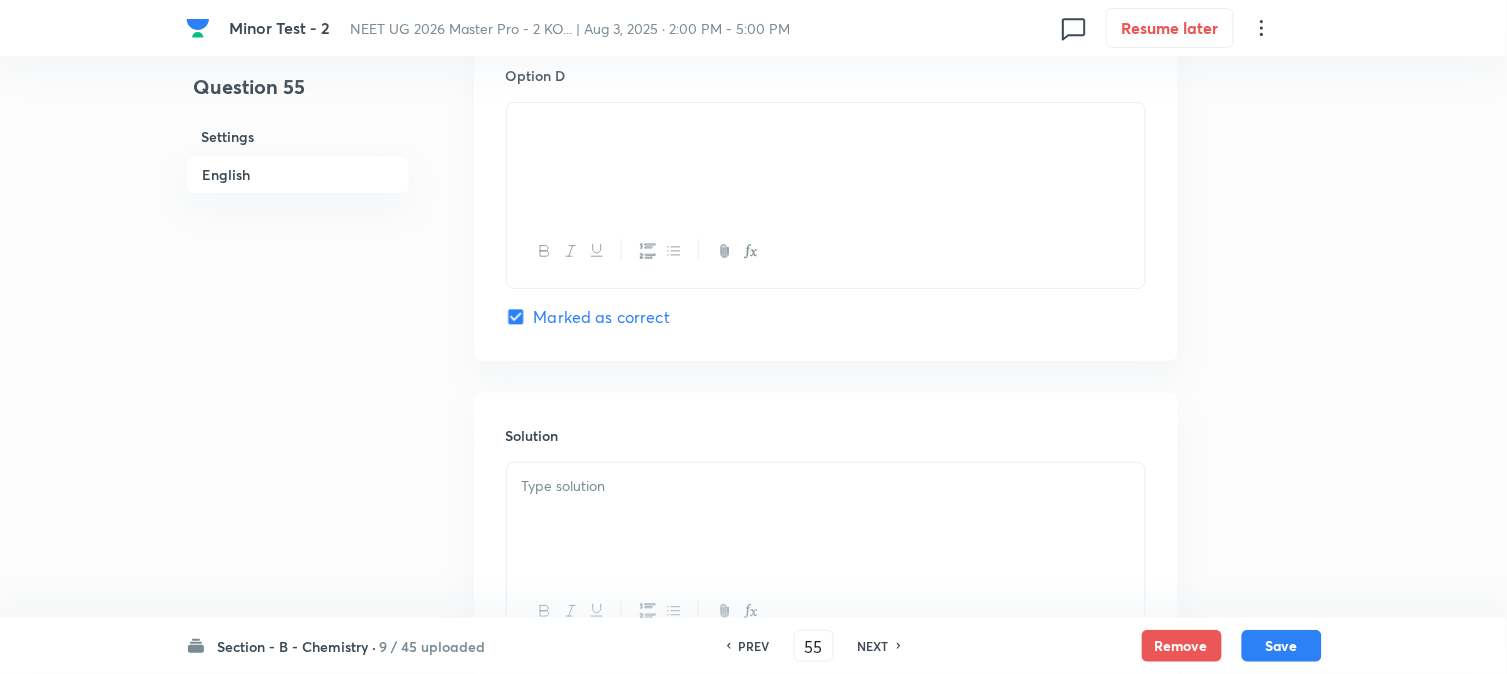 scroll, scrollTop: 2000, scrollLeft: 0, axis: vertical 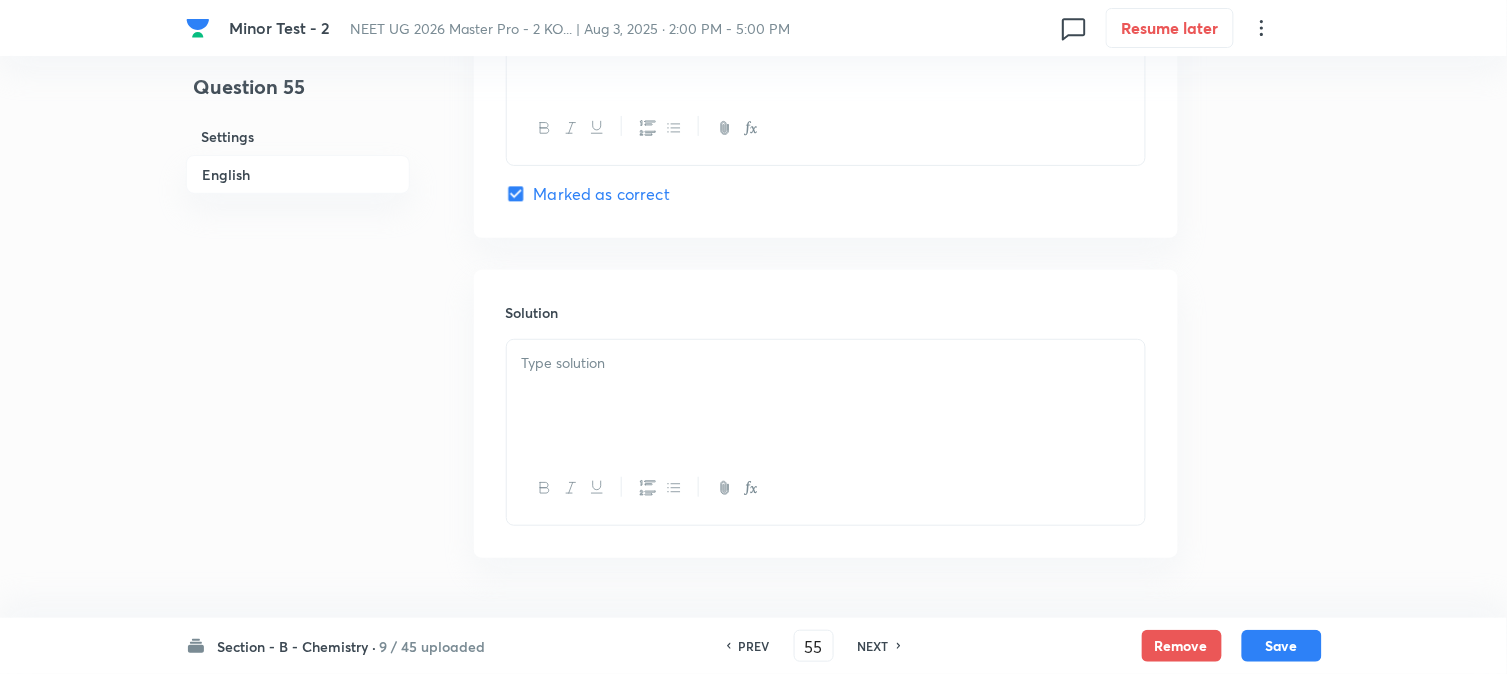 click at bounding box center [826, 396] 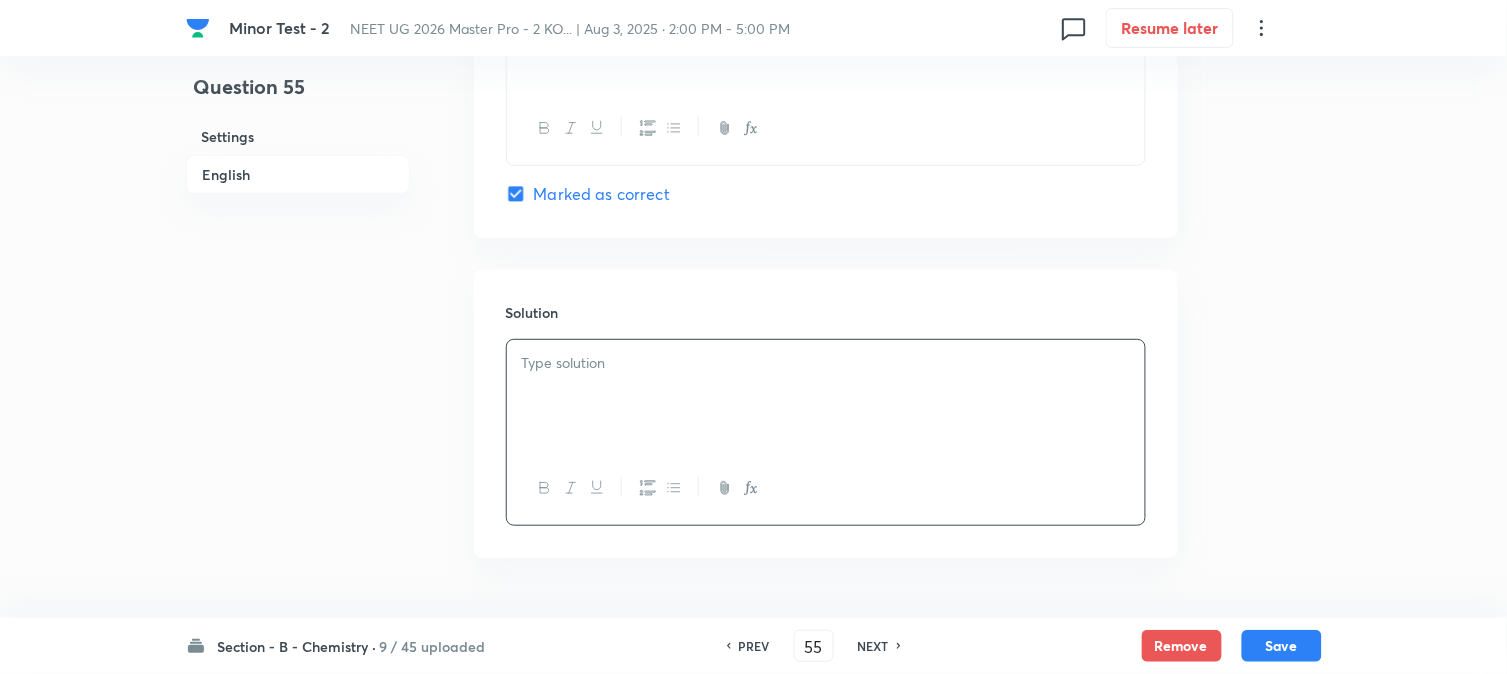 type 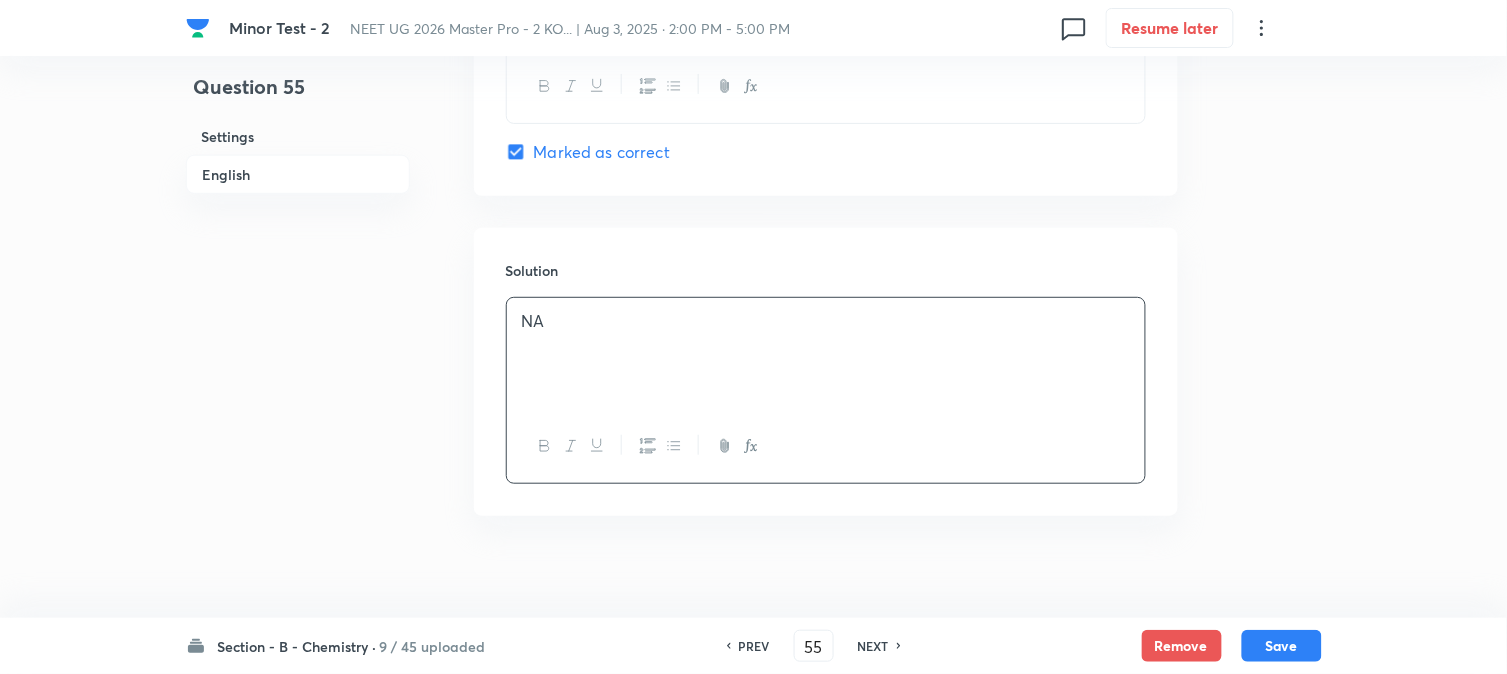 scroll, scrollTop: 2064, scrollLeft: 0, axis: vertical 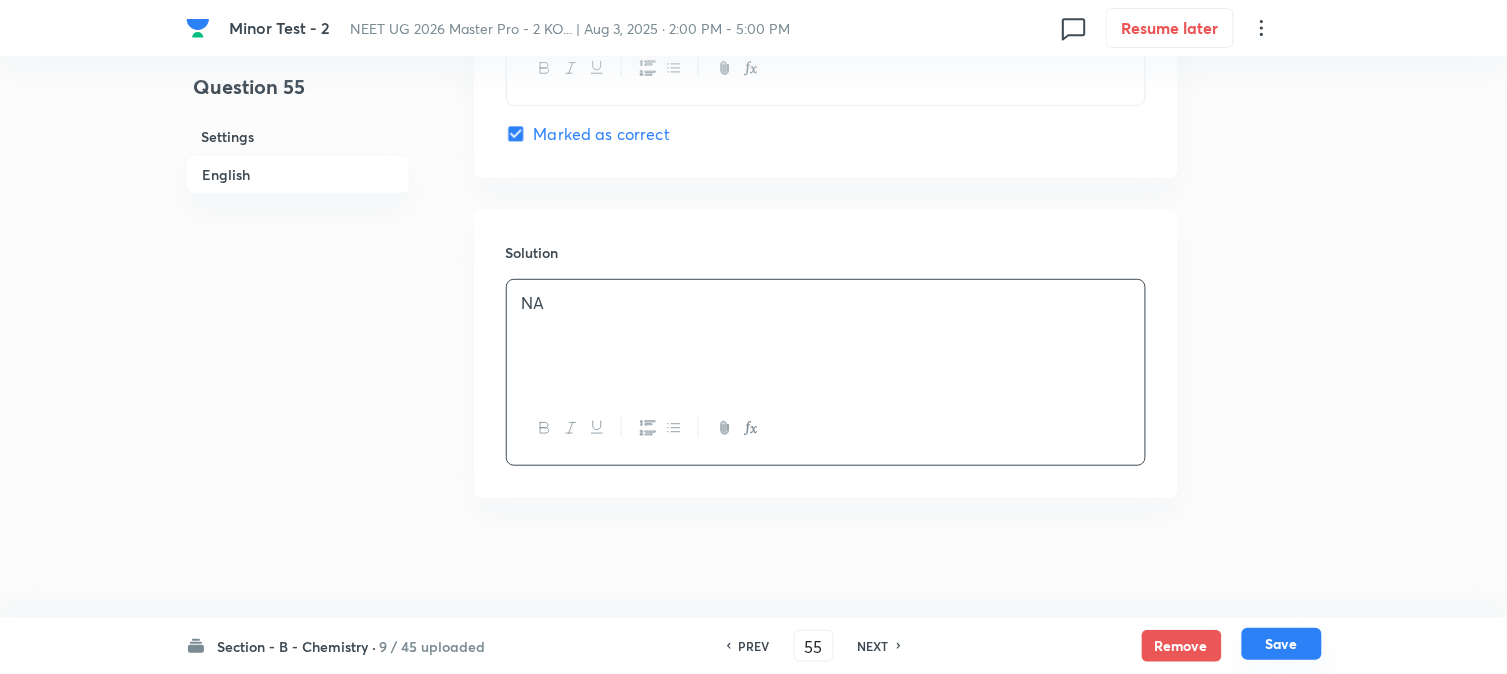 click on "Save" at bounding box center (1282, 644) 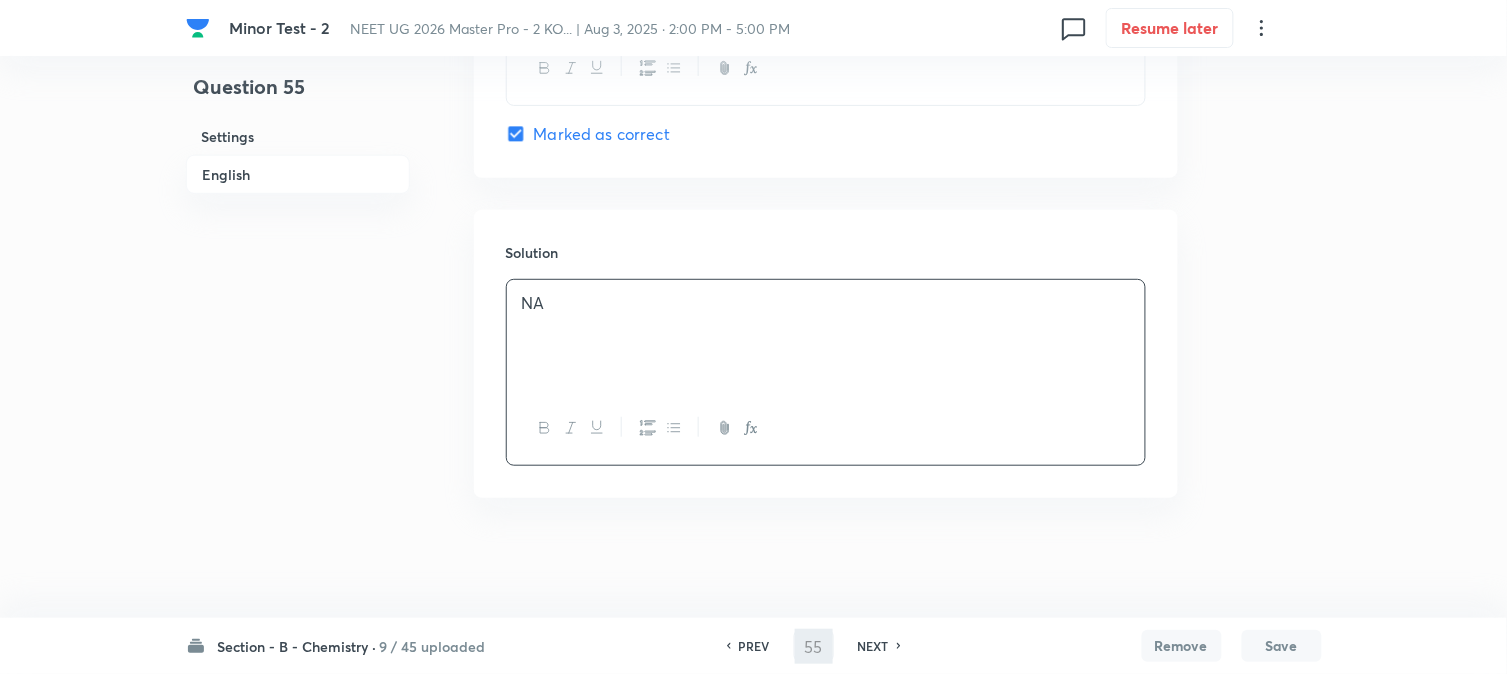type on "56" 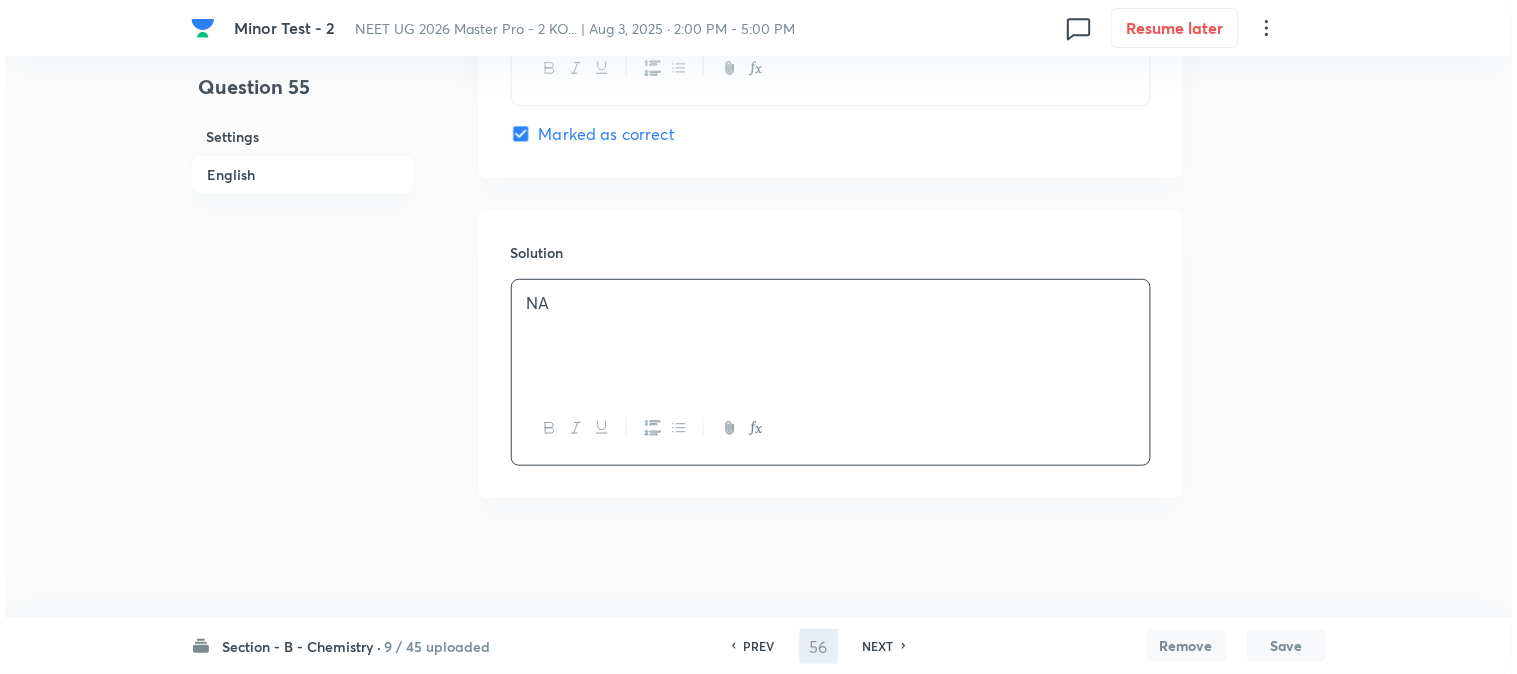 scroll, scrollTop: 0, scrollLeft: 0, axis: both 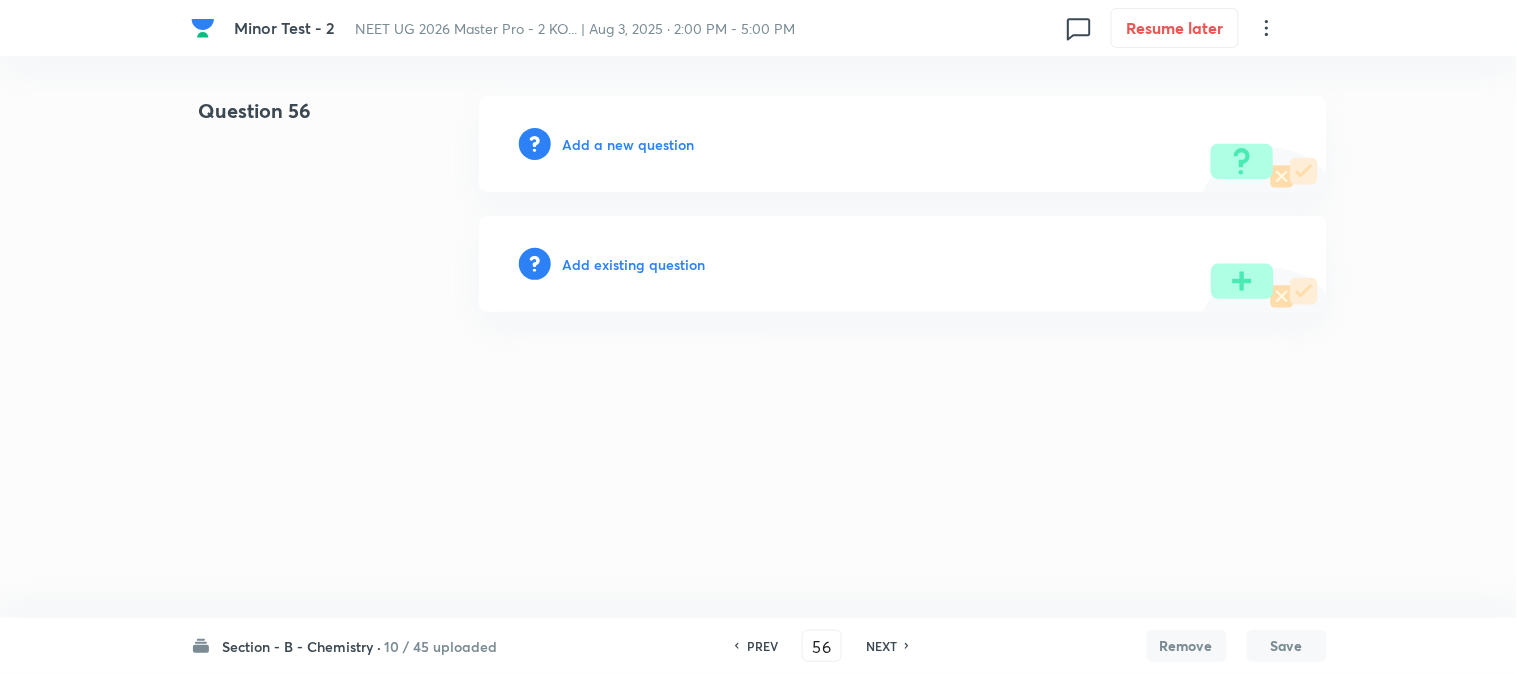 click on "Add a new question" at bounding box center [629, 144] 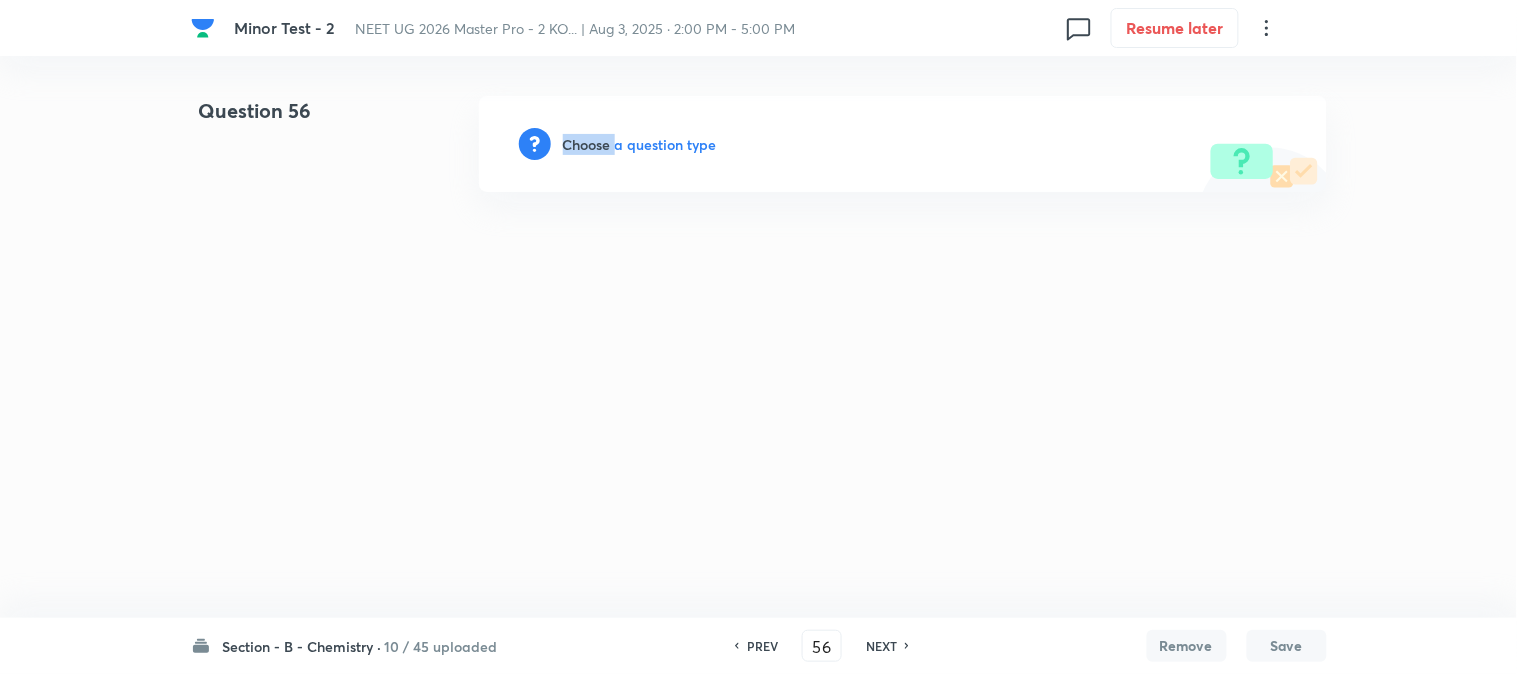 click on "Choose a question type" at bounding box center [640, 144] 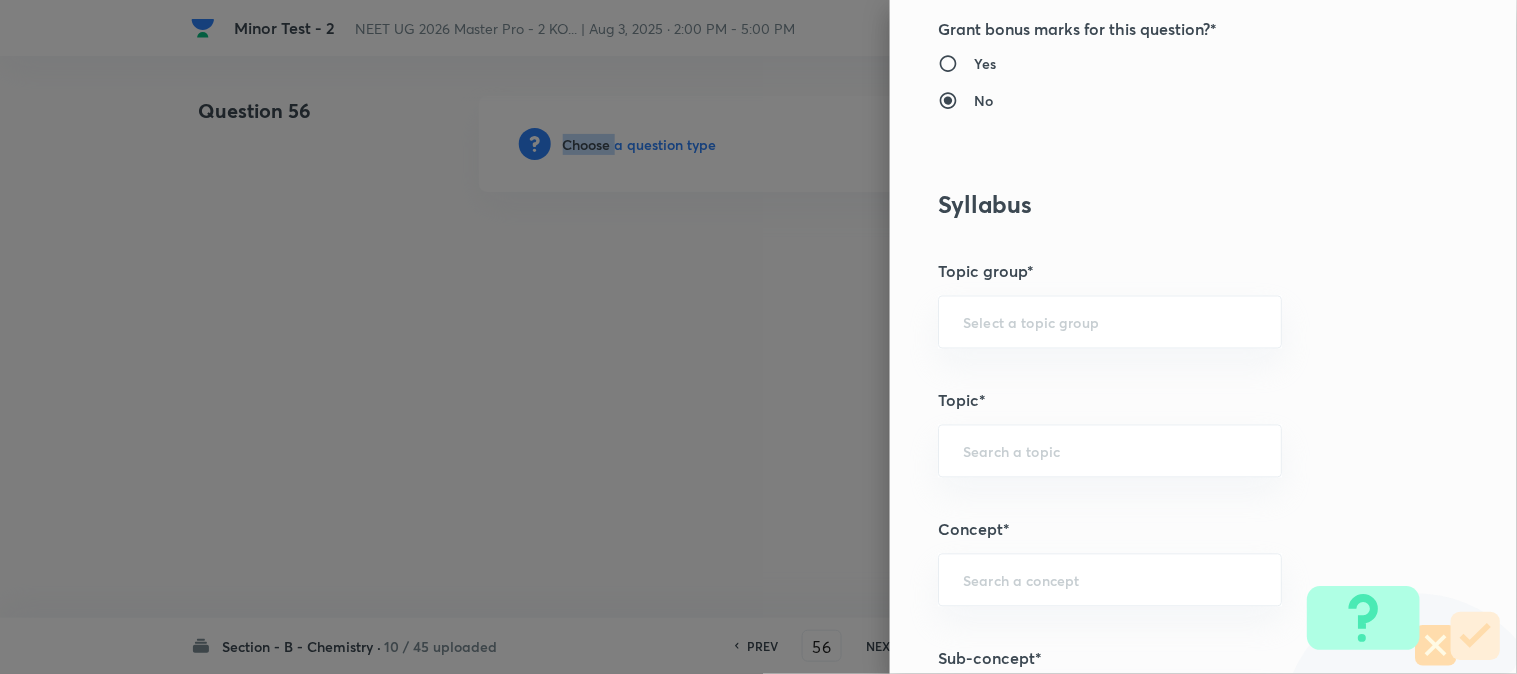 scroll, scrollTop: 1000, scrollLeft: 0, axis: vertical 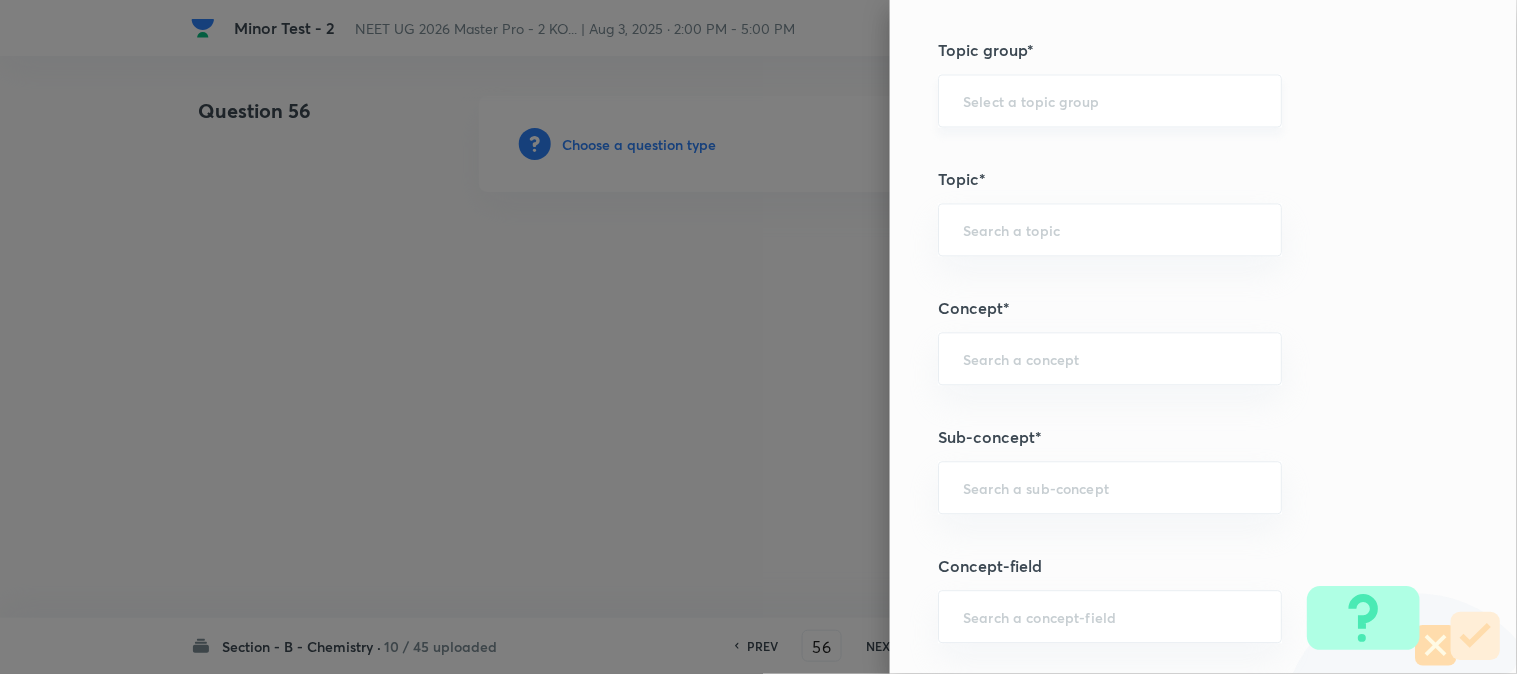 click at bounding box center (1110, 100) 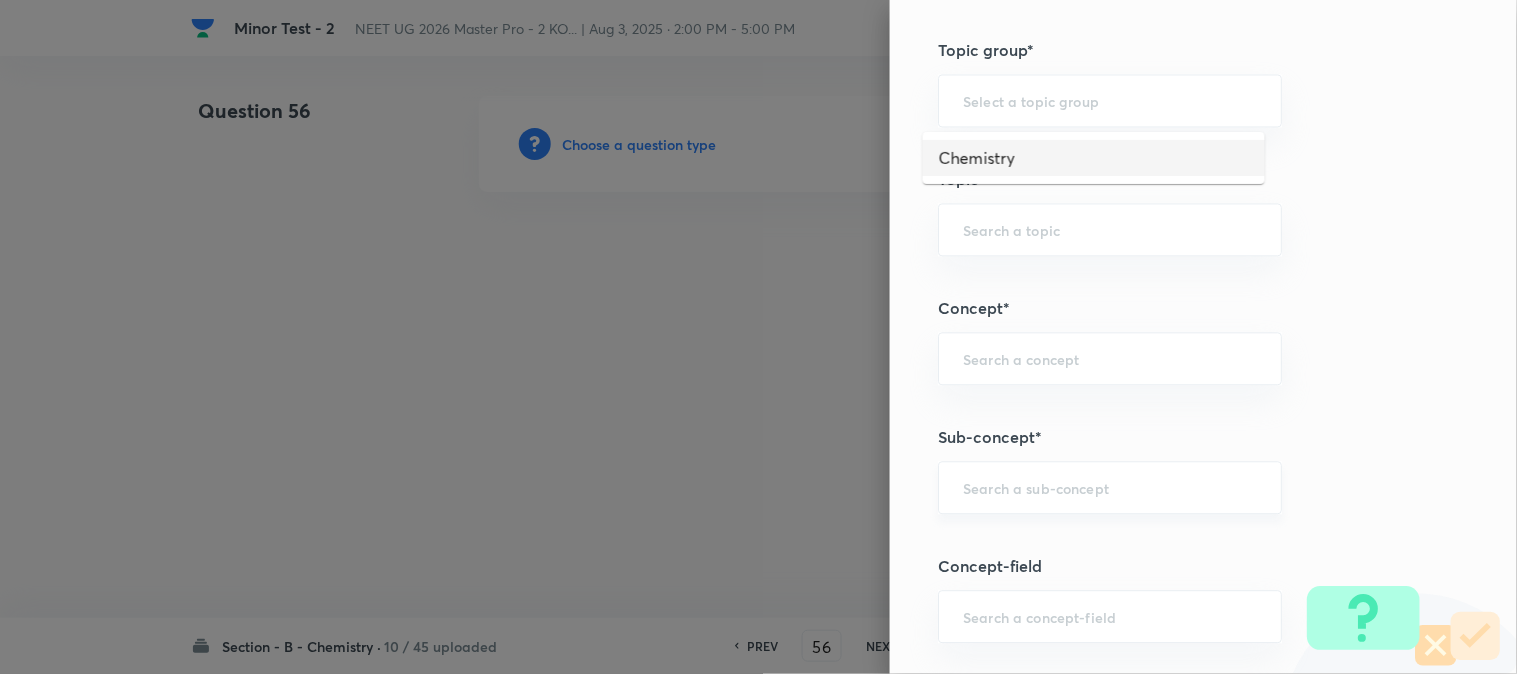 click at bounding box center [1110, 487] 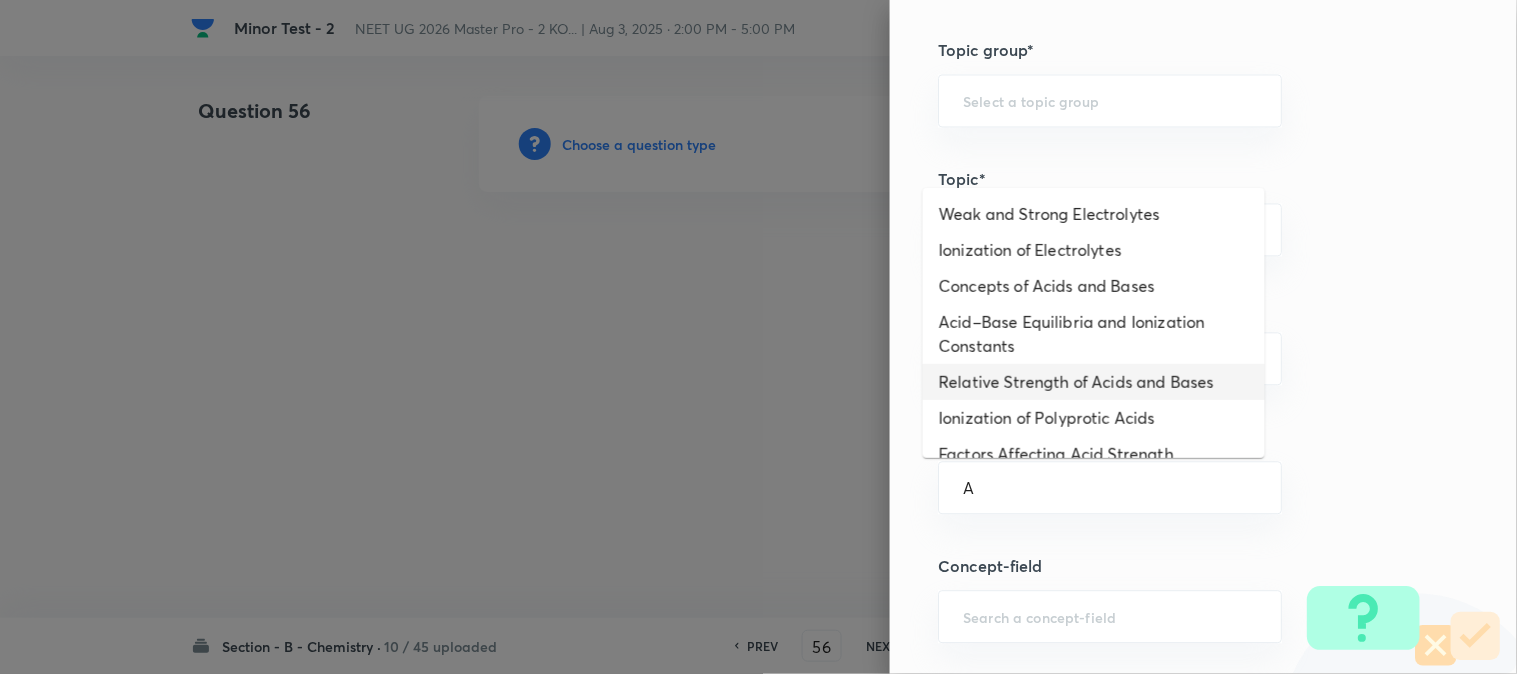 click on "Acid–Base Equilibria and Ionization Constants" at bounding box center (1094, 334) 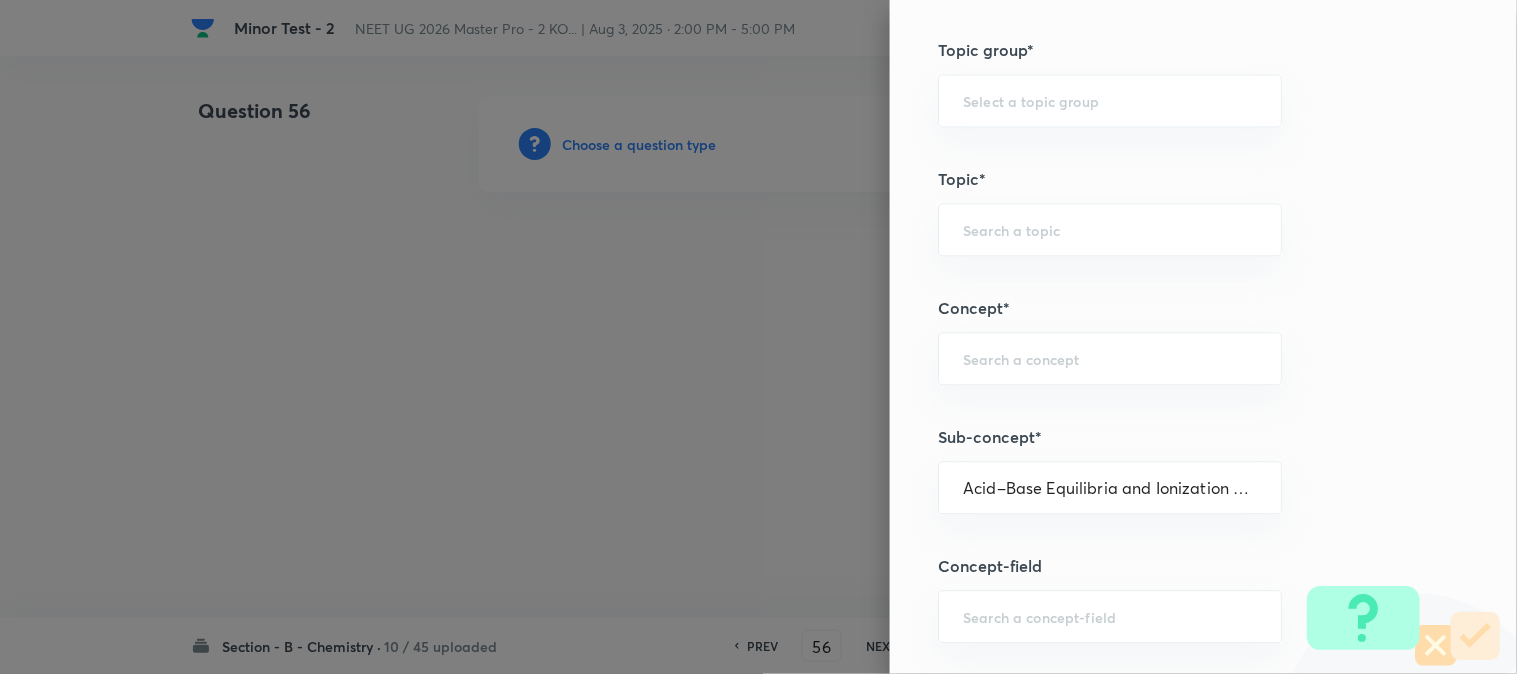 type on "Chemistry" 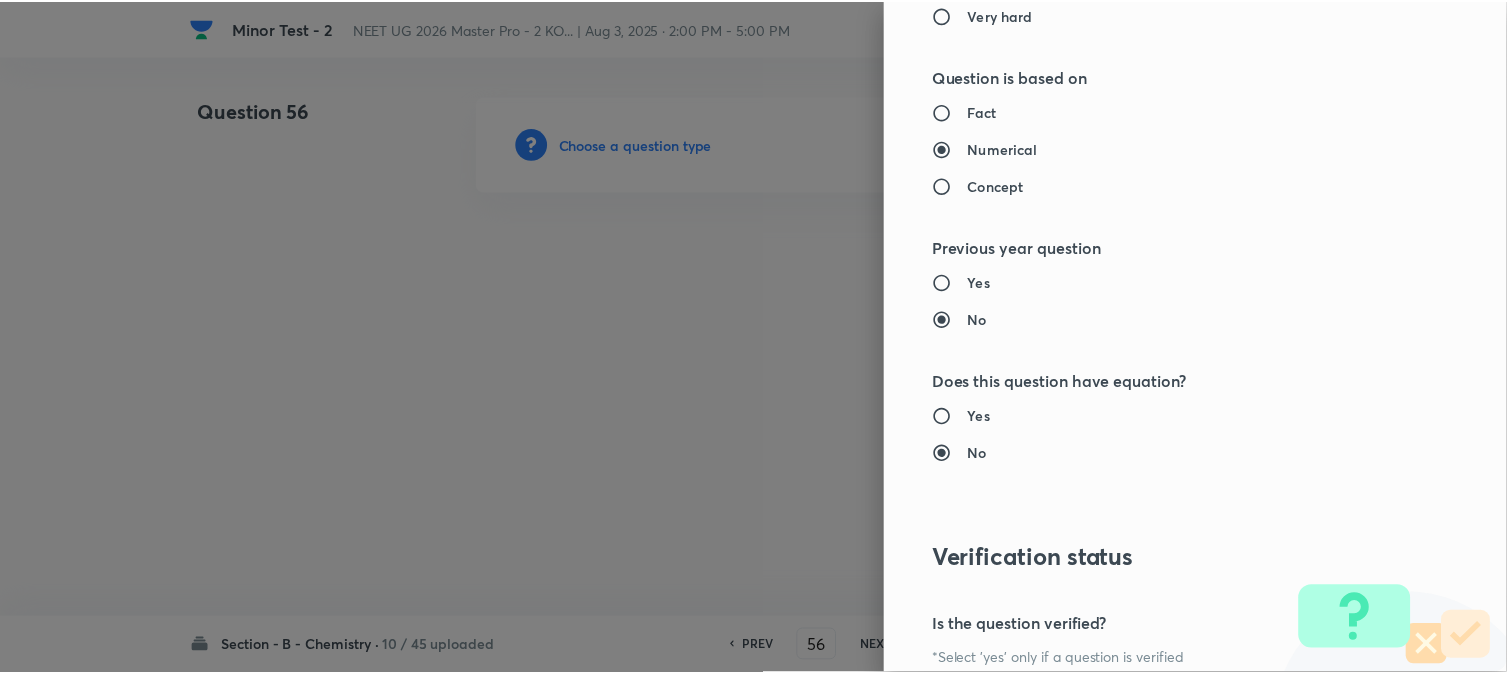 scroll, scrollTop: 2186, scrollLeft: 0, axis: vertical 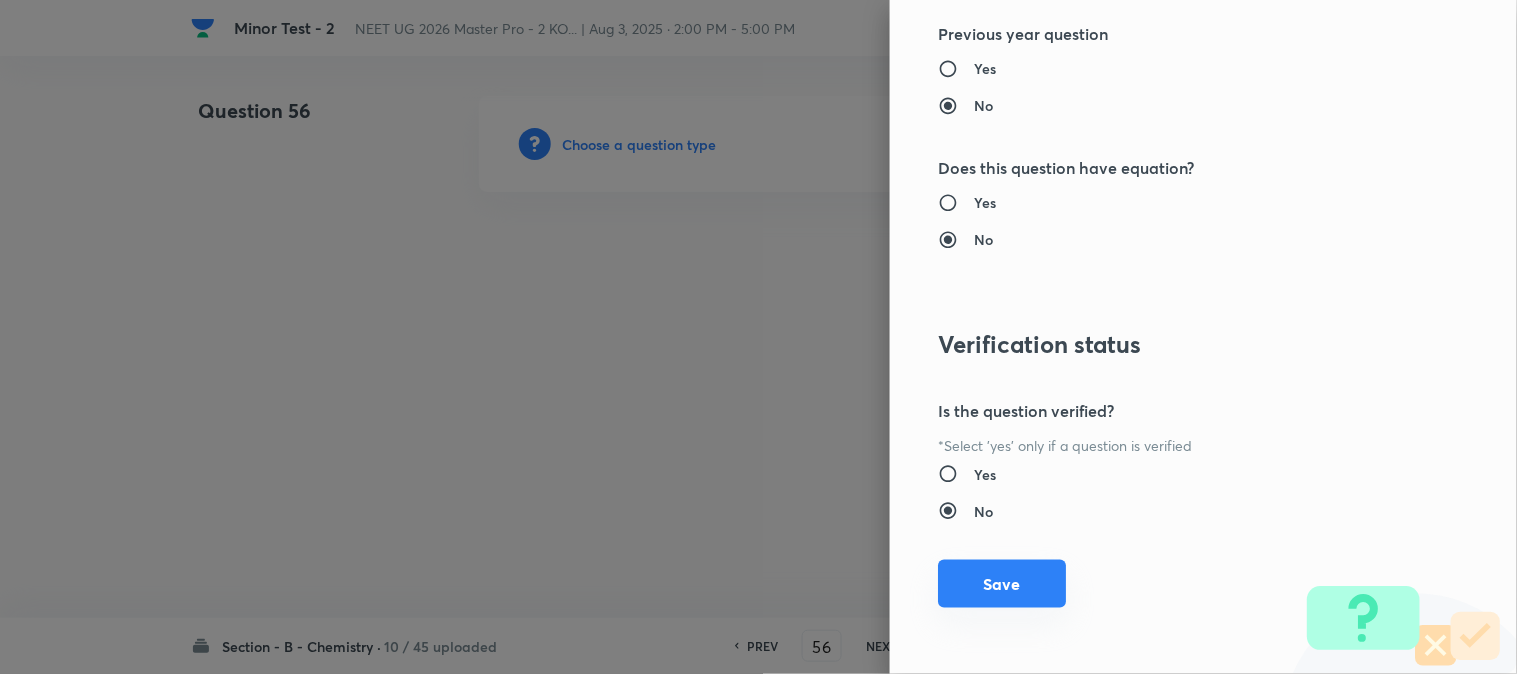 drag, startPoint x: 984, startPoint y: 588, endPoint x: 794, endPoint y: 461, distance: 228.53665 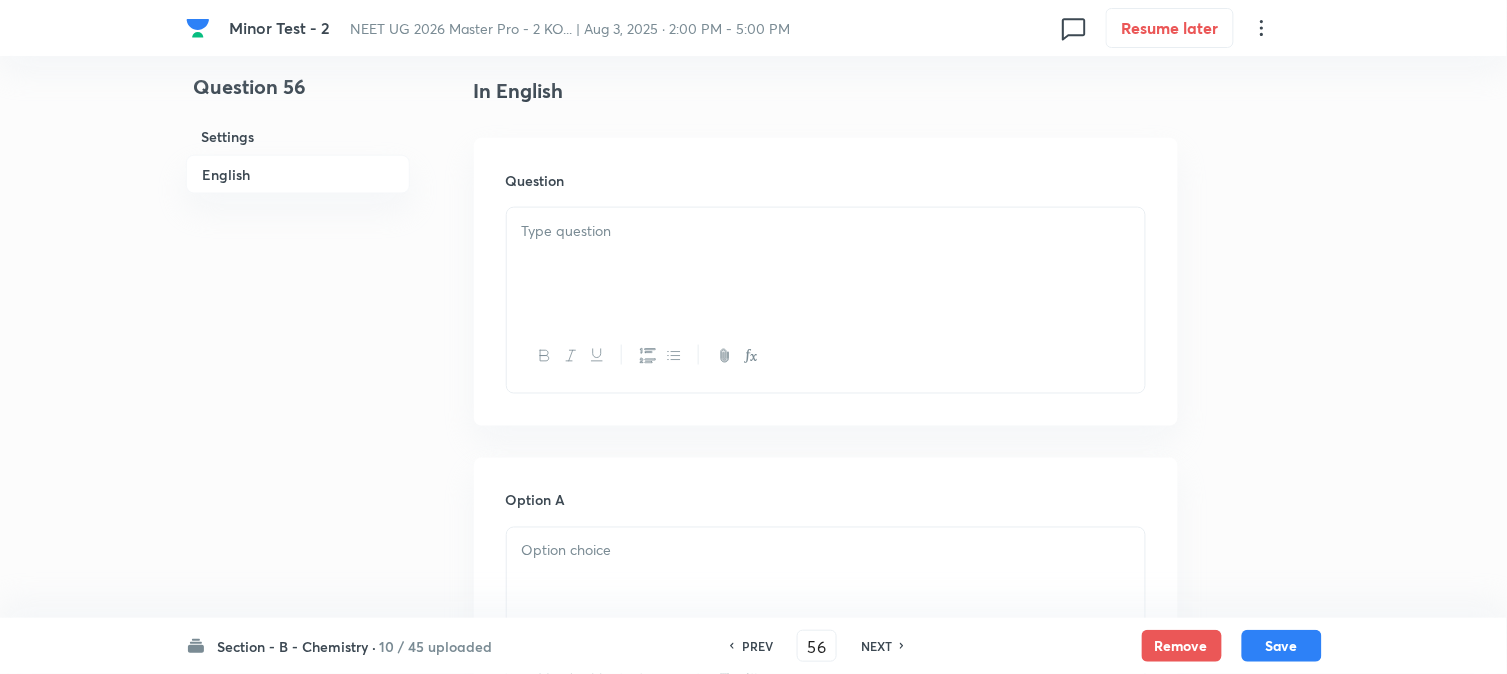 scroll, scrollTop: 666, scrollLeft: 0, axis: vertical 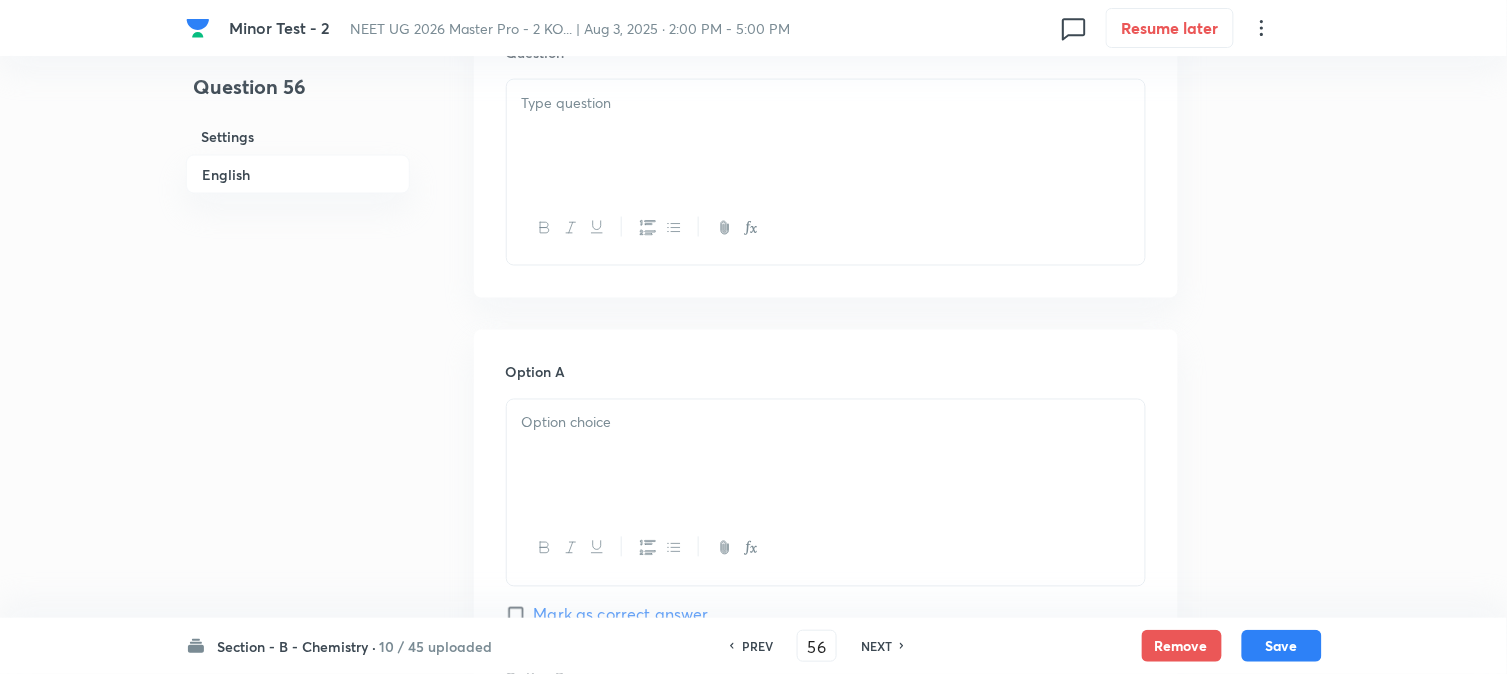 click at bounding box center (826, 136) 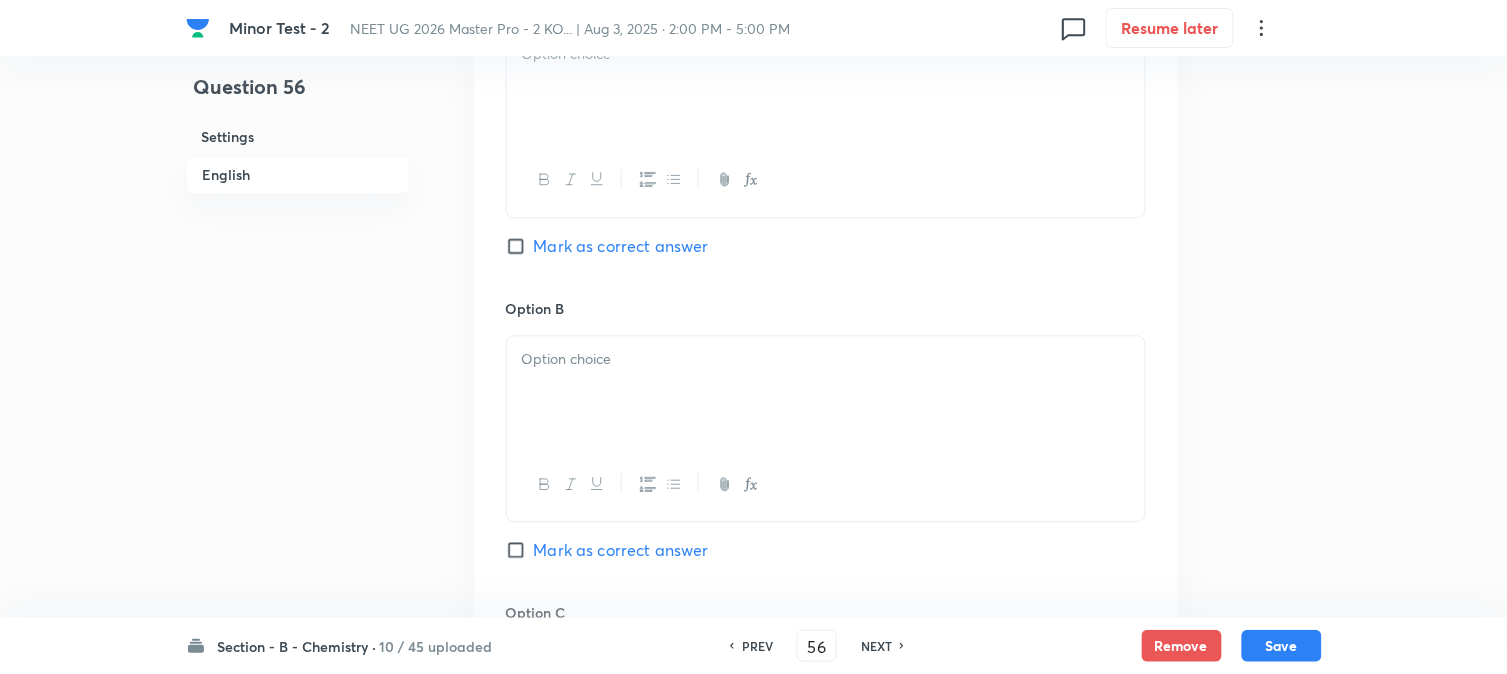 scroll, scrollTop: 1000, scrollLeft: 0, axis: vertical 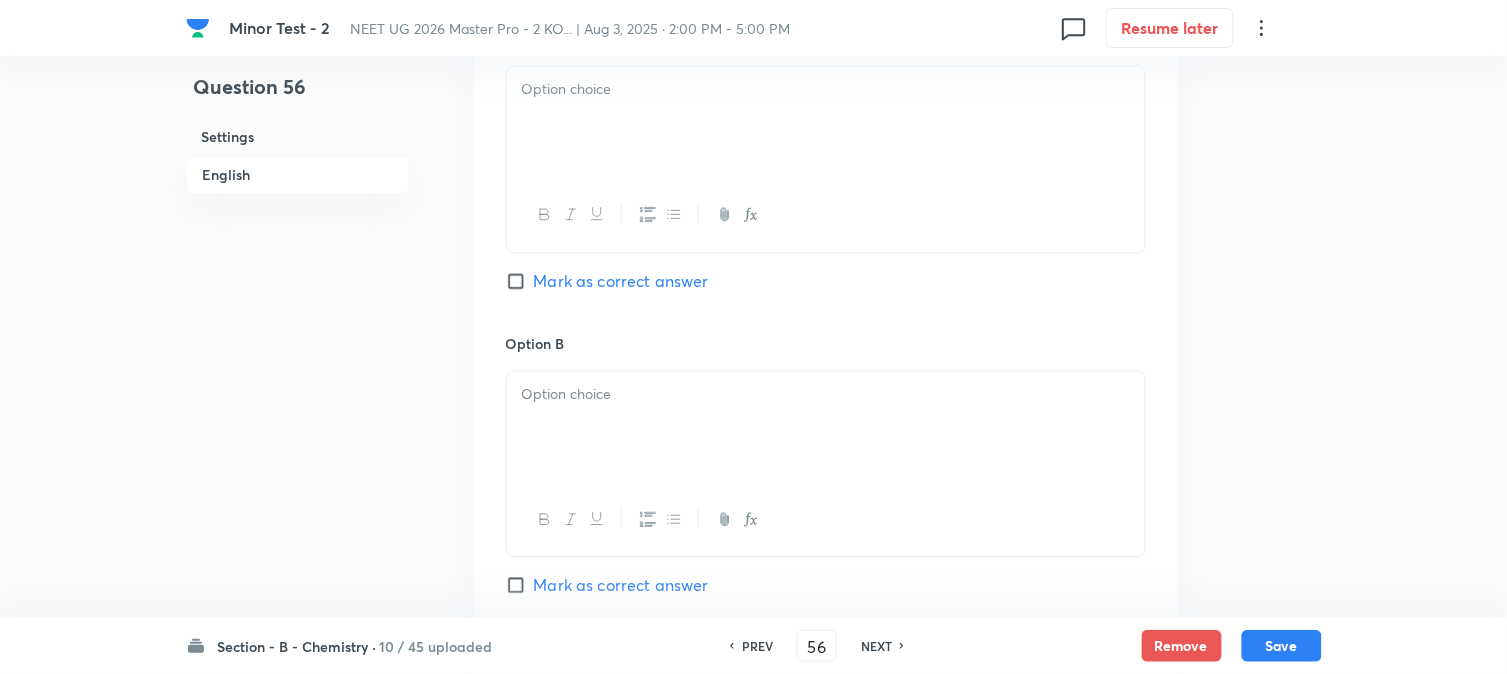 click at bounding box center (826, 122) 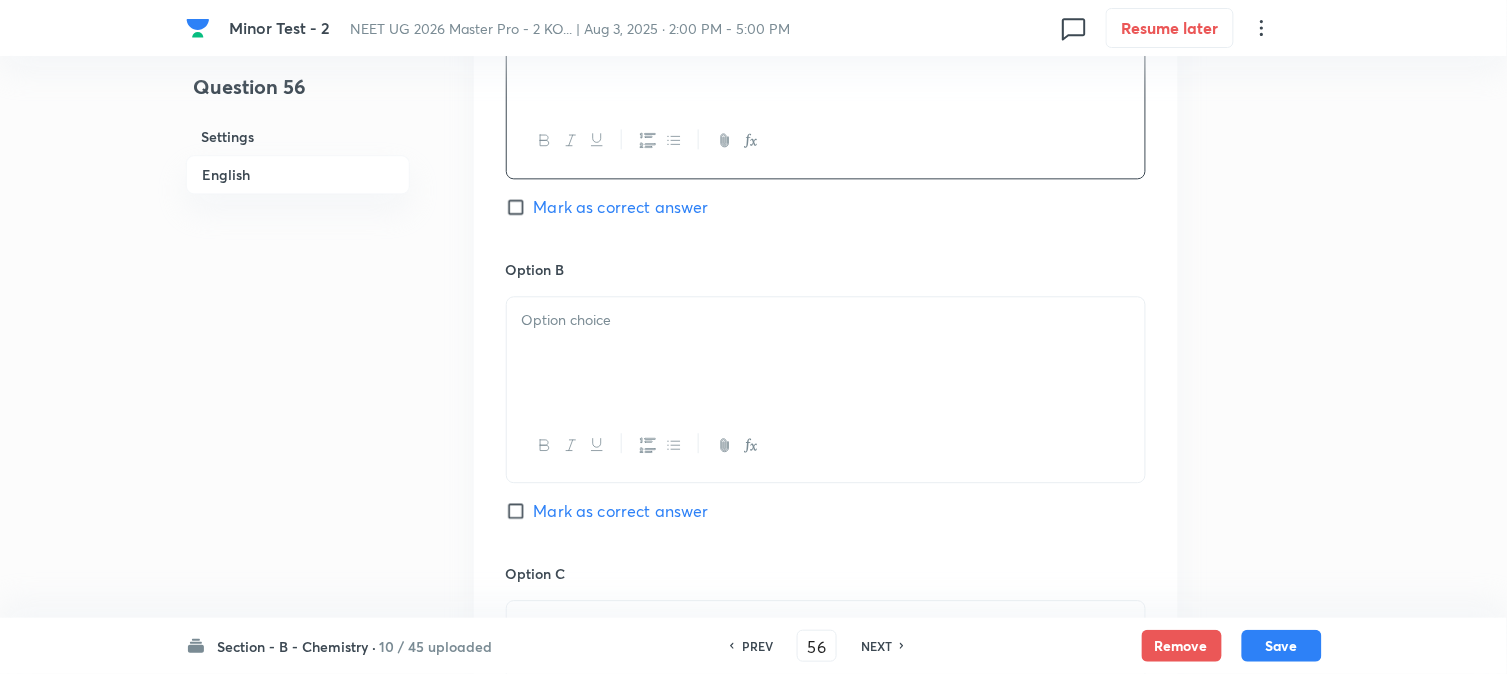 scroll, scrollTop: 1111, scrollLeft: 0, axis: vertical 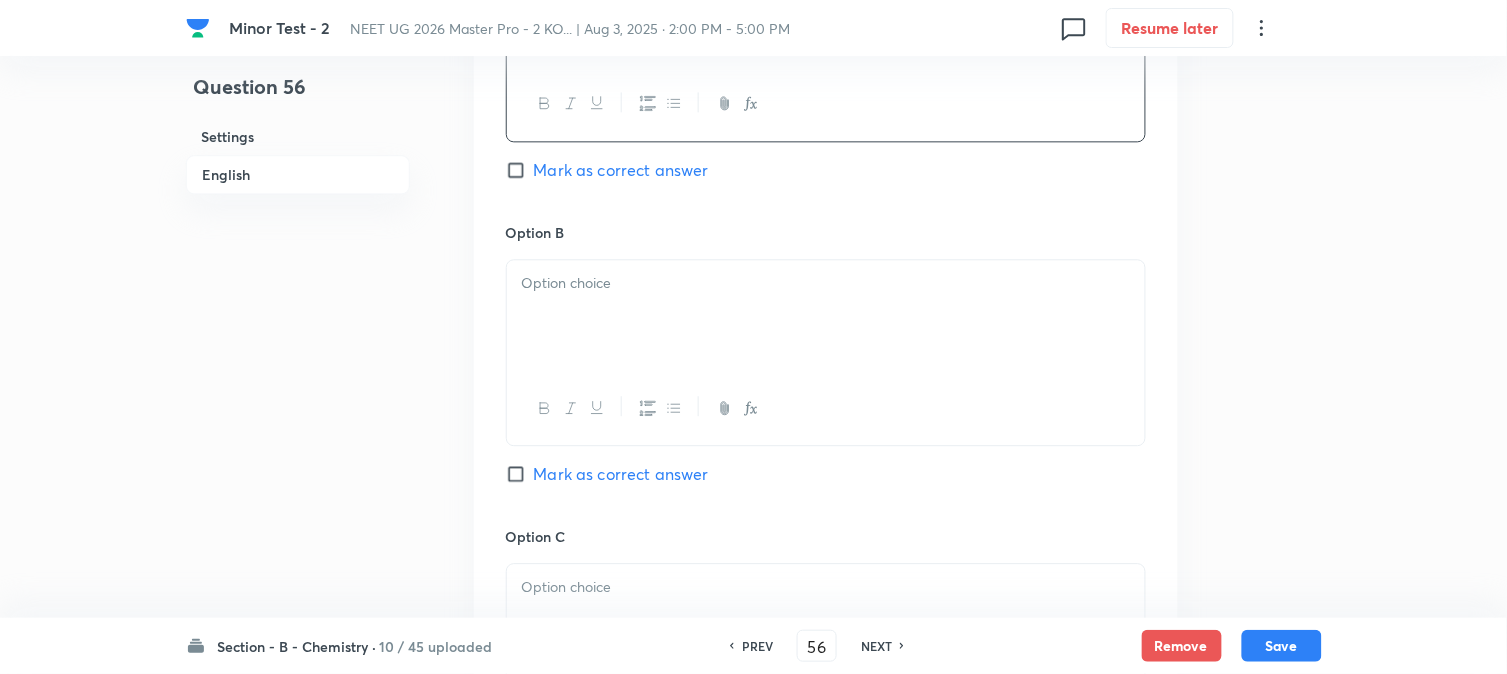 click at bounding box center [826, 316] 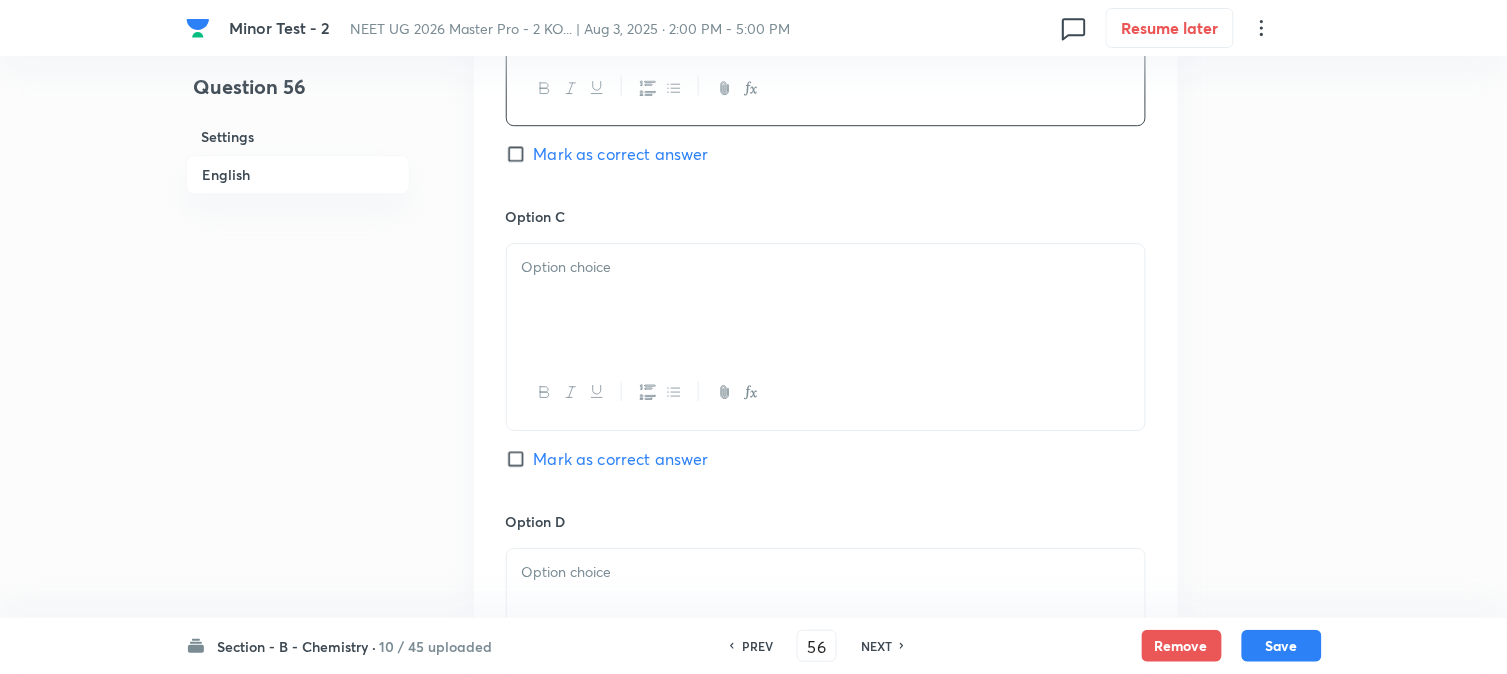 scroll, scrollTop: 1444, scrollLeft: 0, axis: vertical 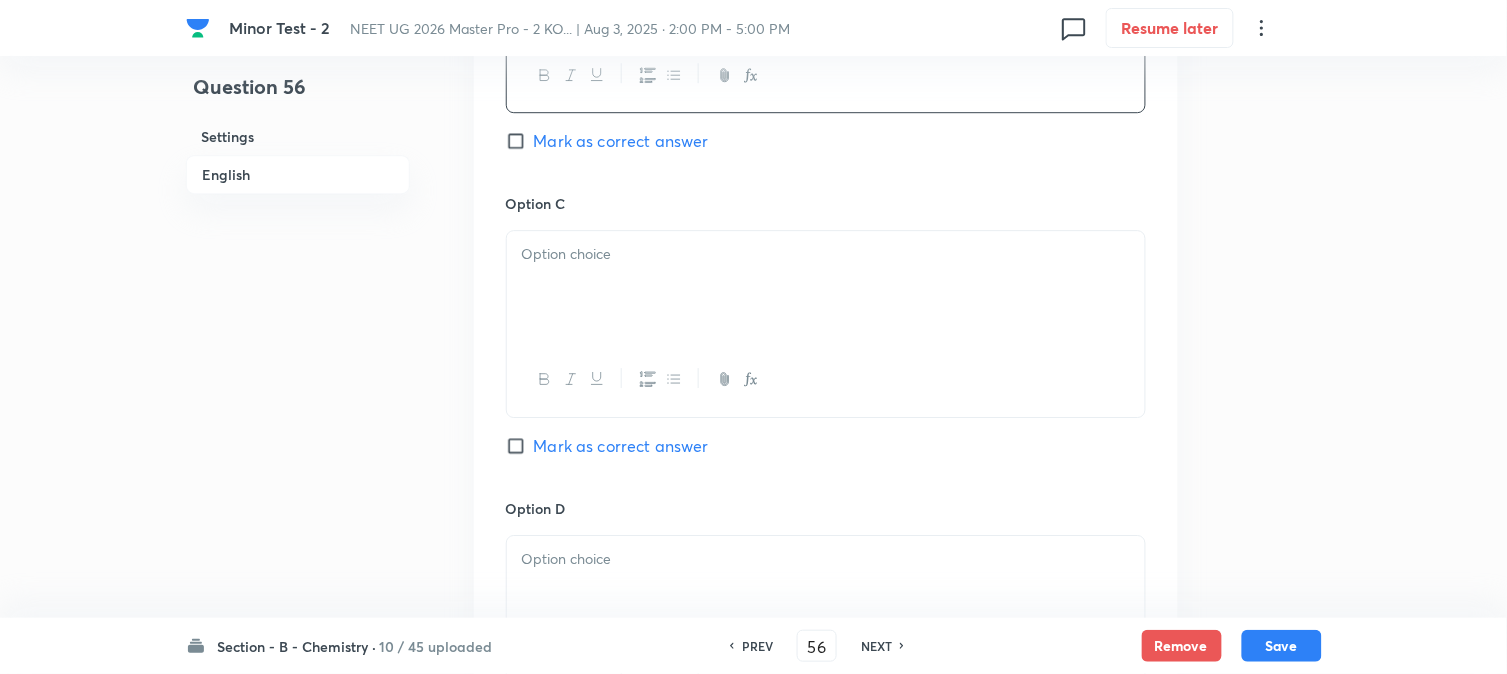 click at bounding box center [826, 287] 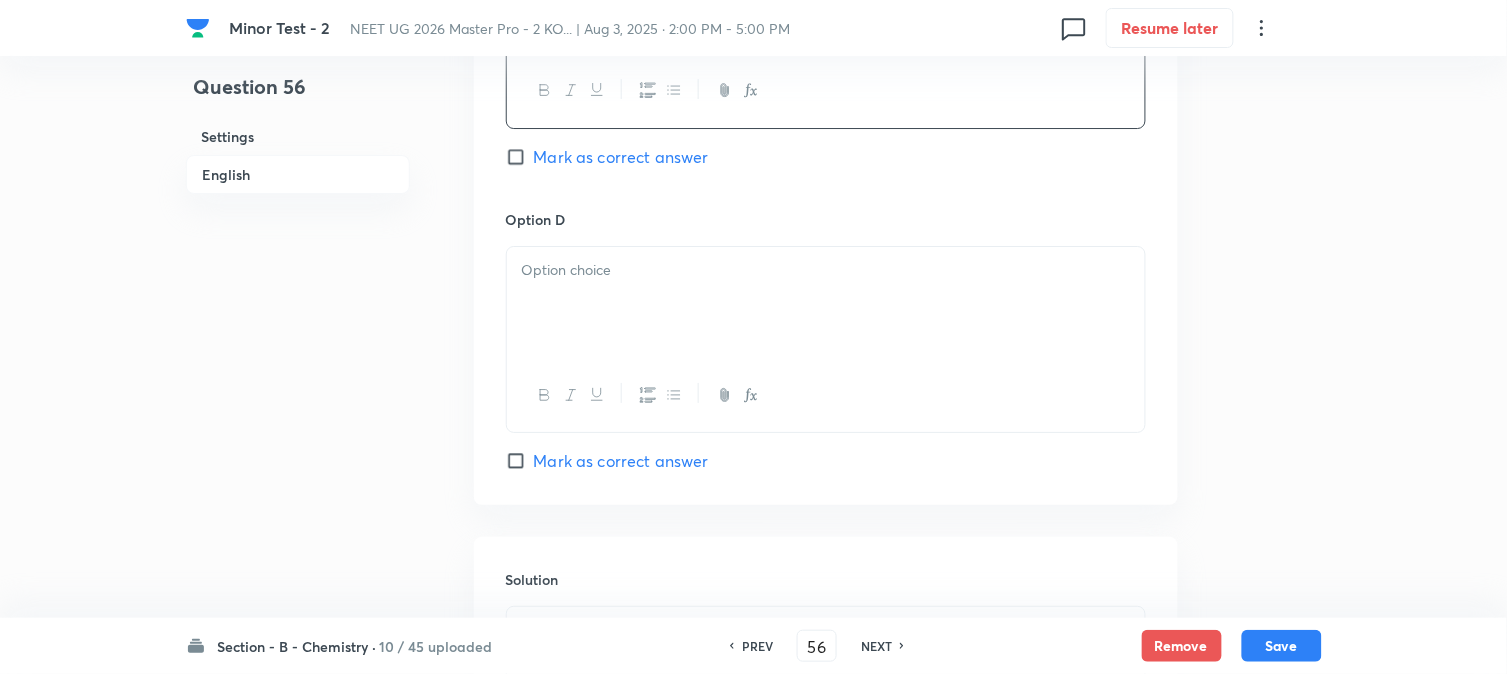 scroll, scrollTop: 1888, scrollLeft: 0, axis: vertical 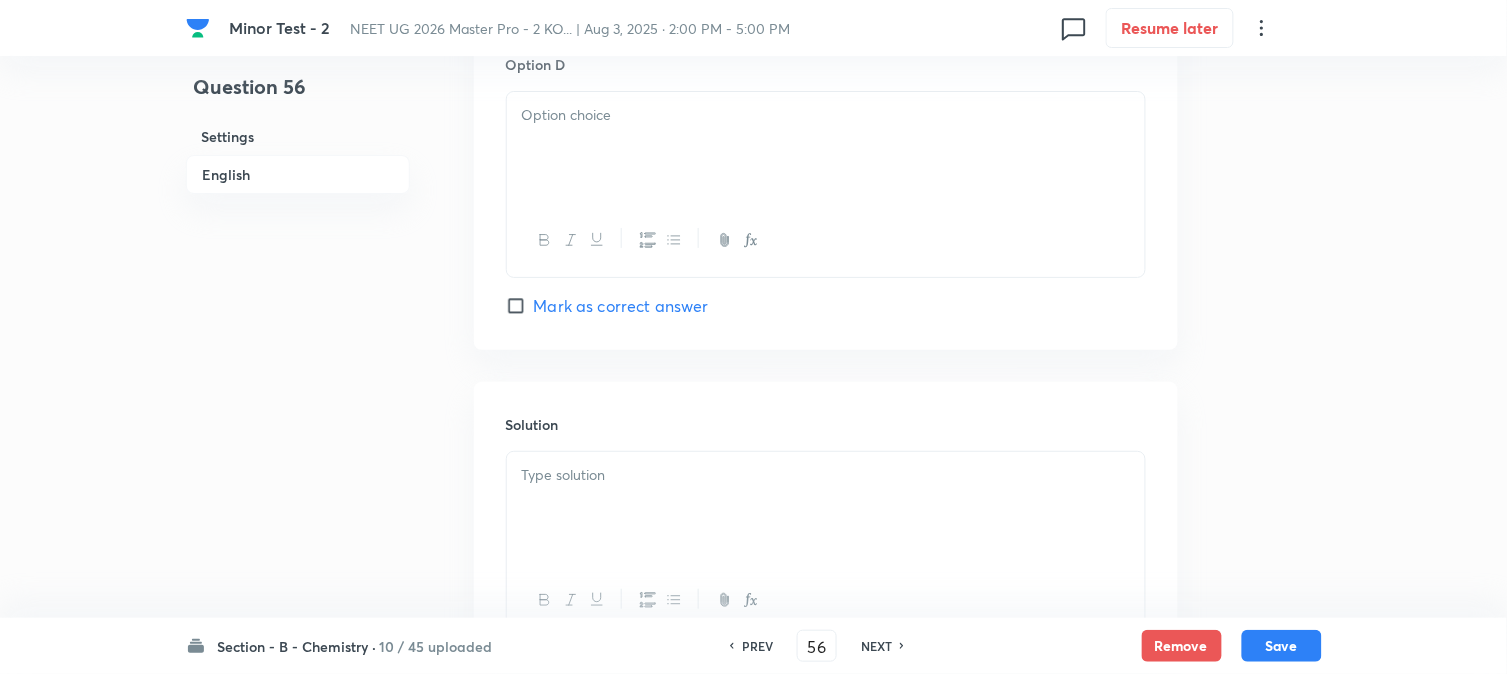 click at bounding box center (826, 148) 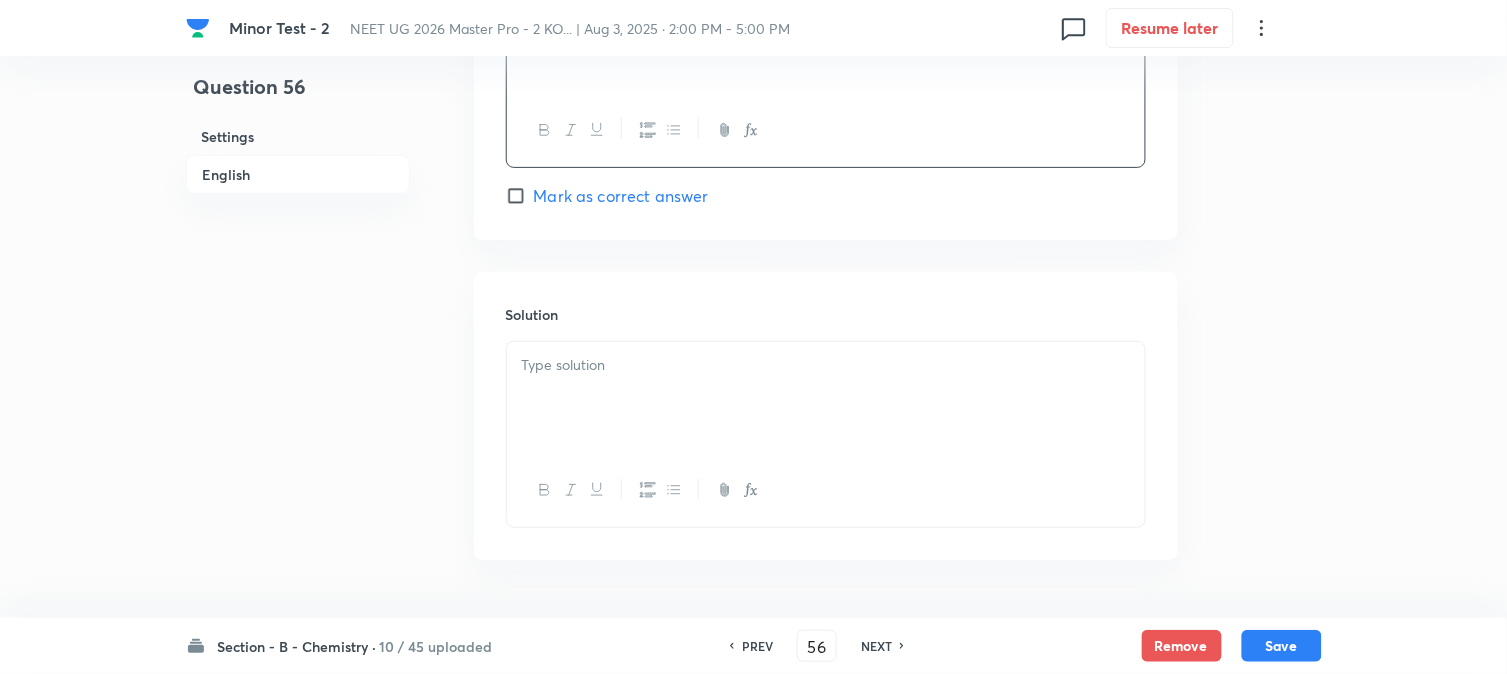 scroll, scrollTop: 2000, scrollLeft: 0, axis: vertical 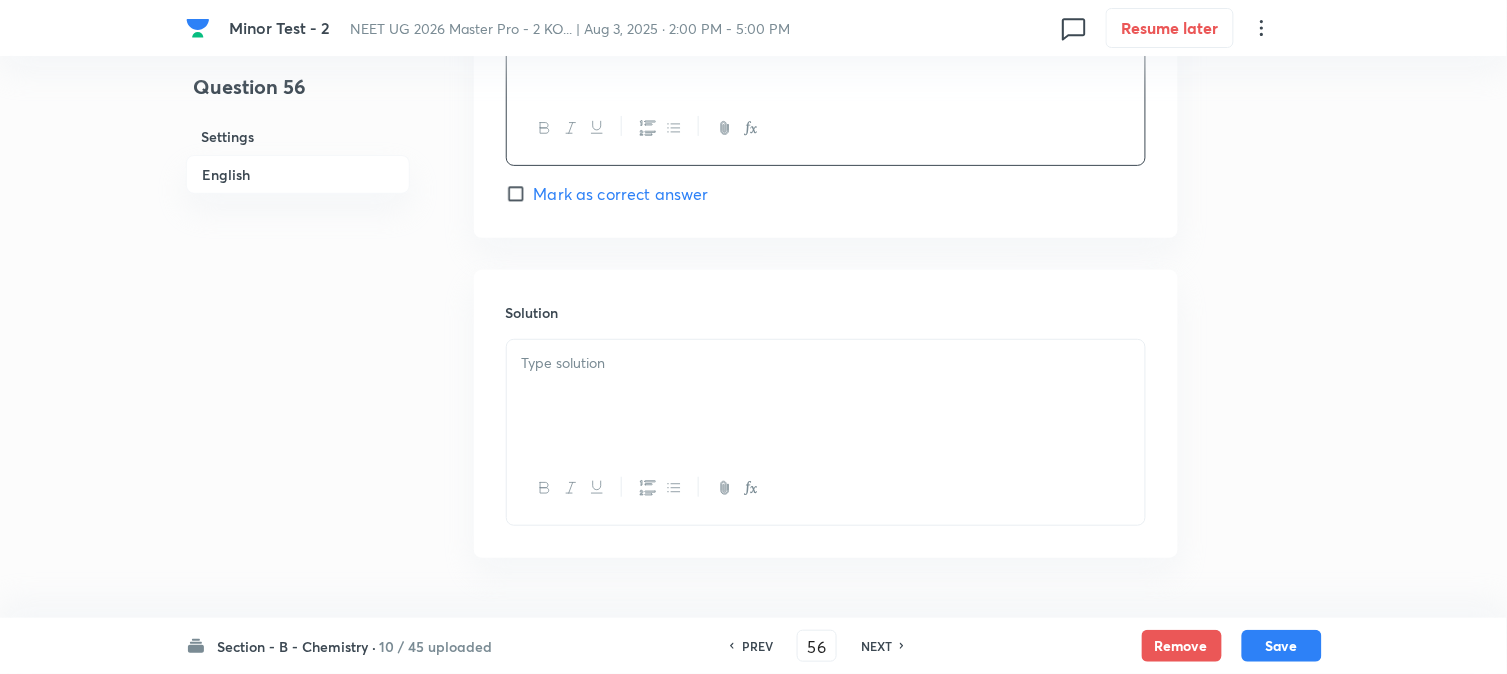 click at bounding box center (826, 363) 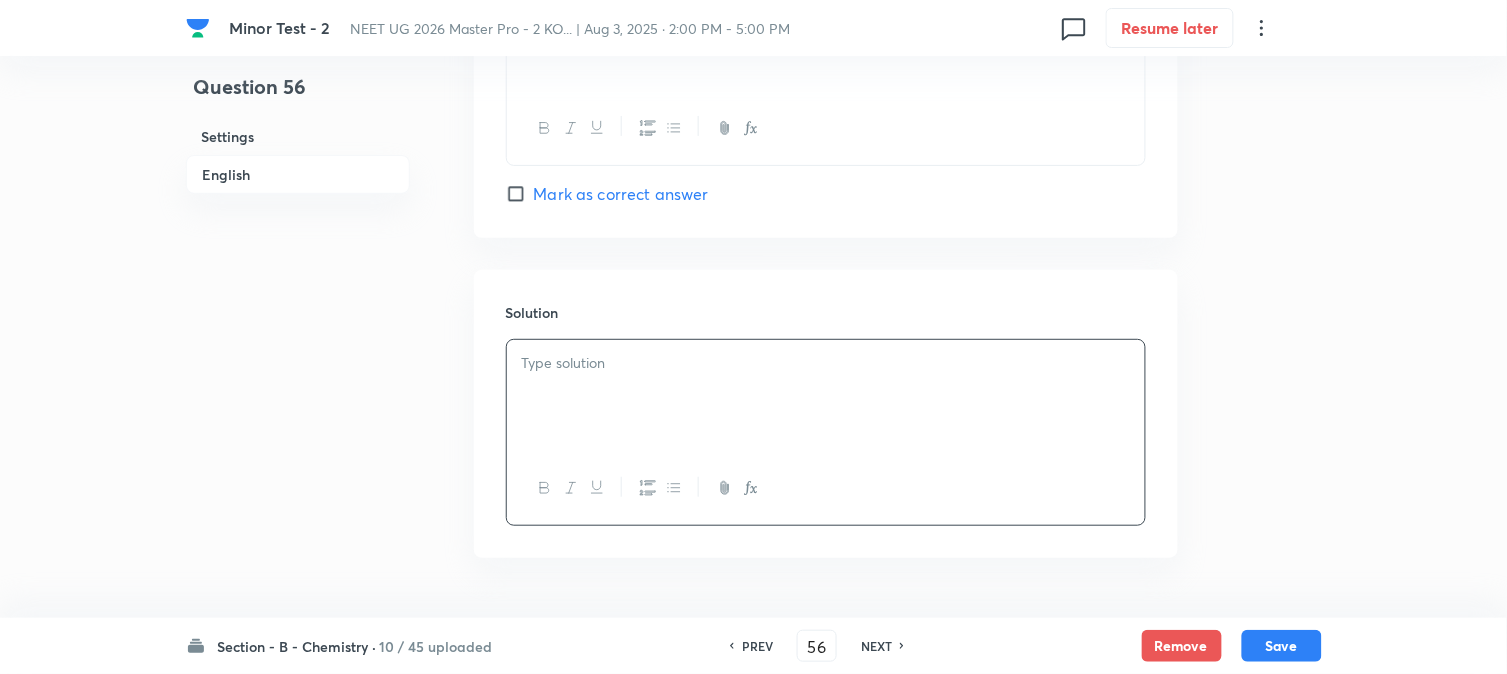 type 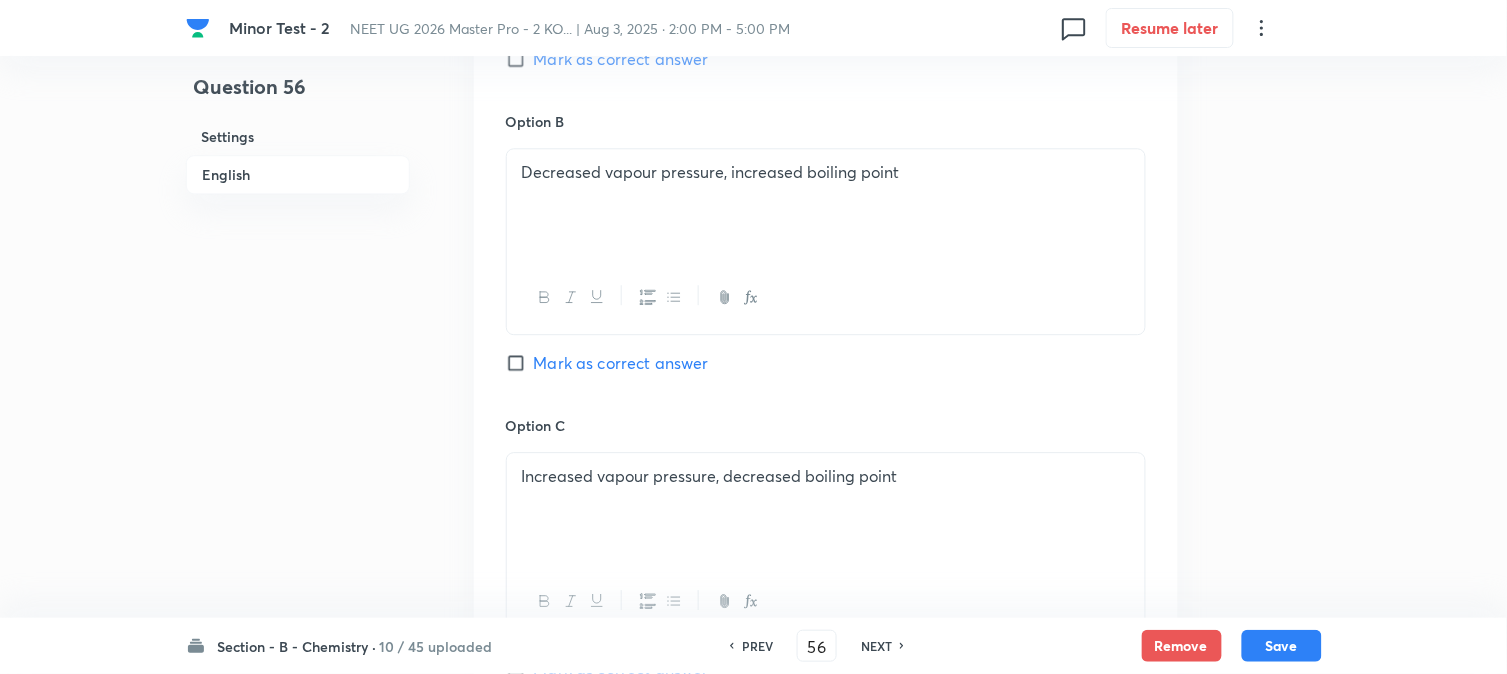 click on "Mark as correct answer" at bounding box center [621, 363] 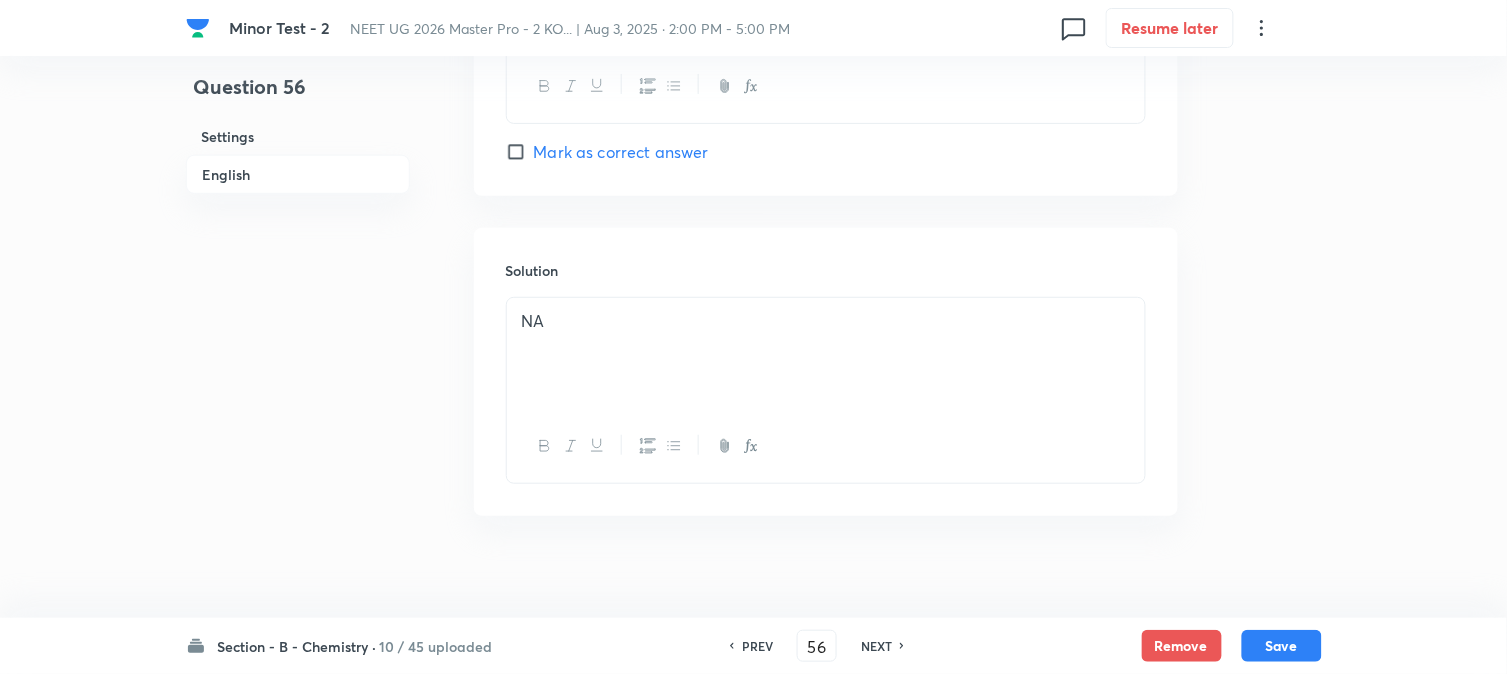scroll, scrollTop: 2064, scrollLeft: 0, axis: vertical 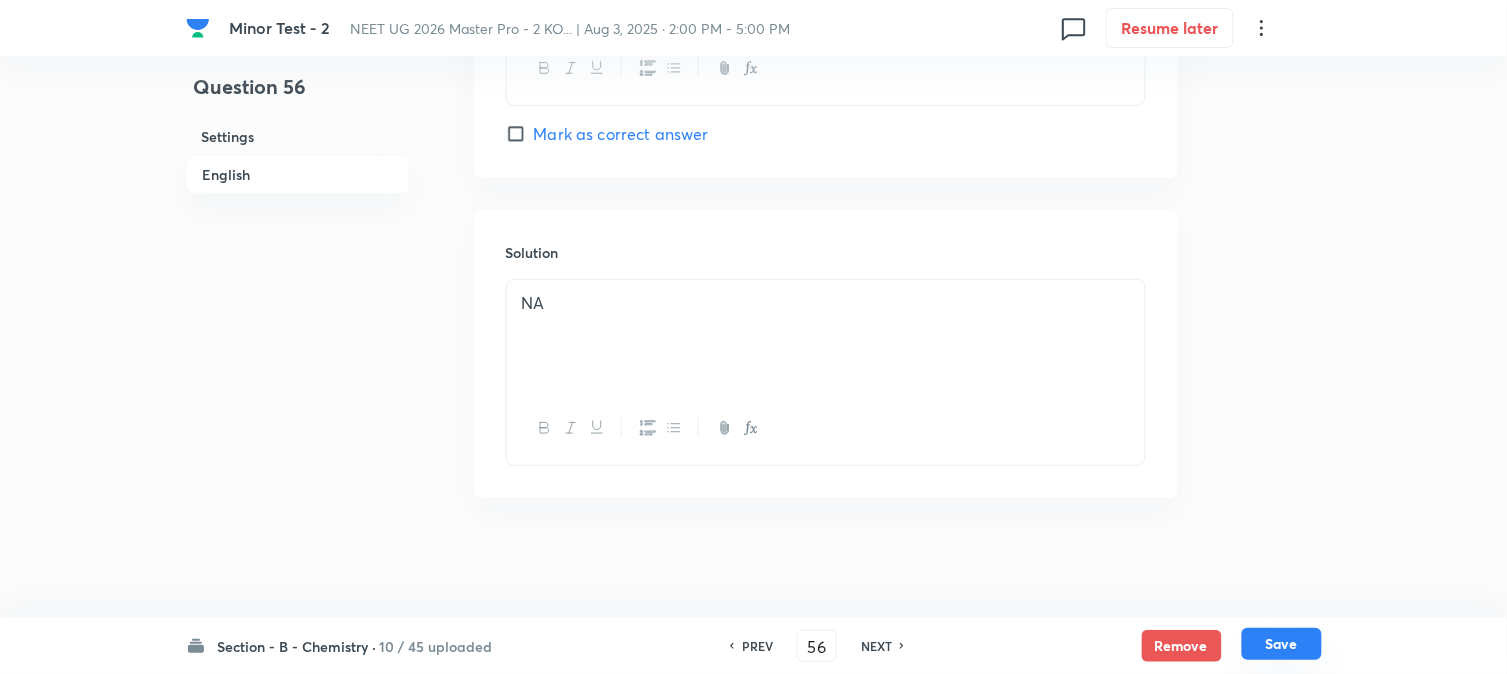 click on "Save" at bounding box center (1282, 644) 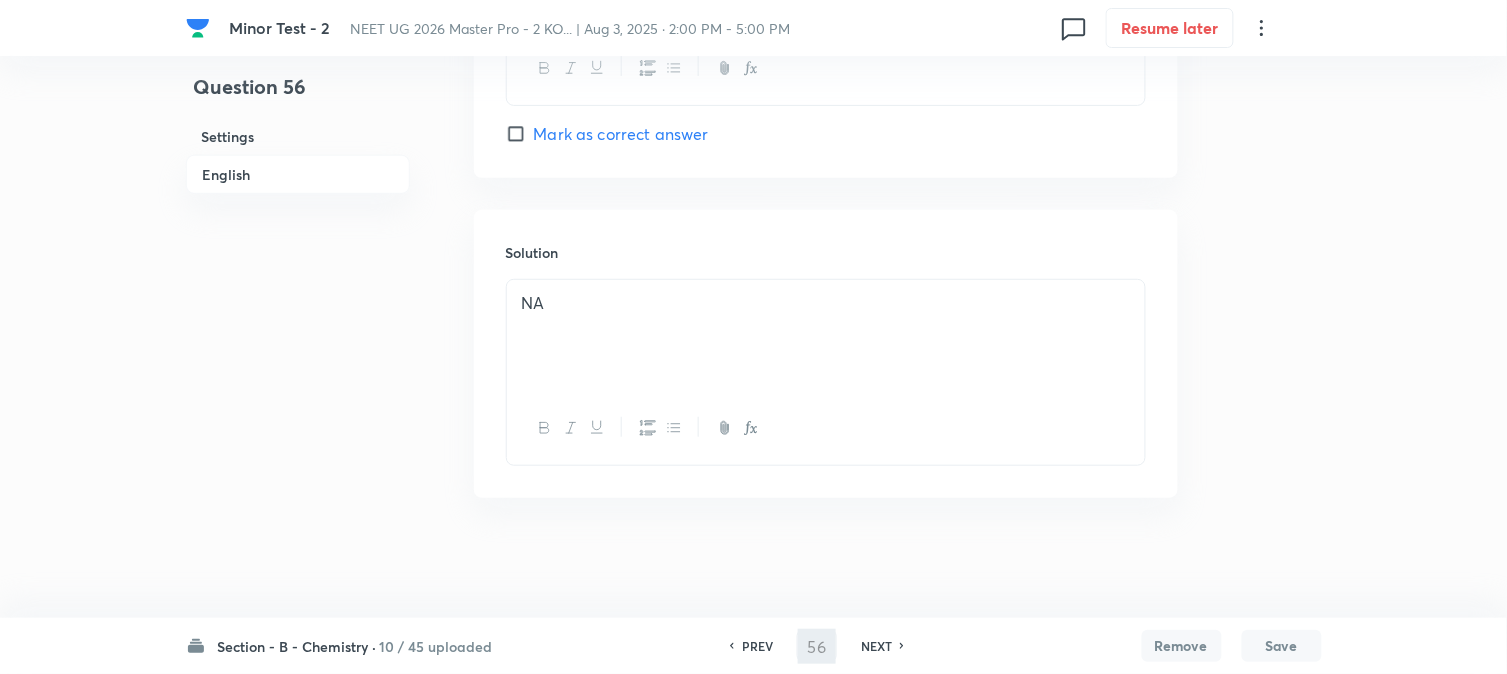 type on "57" 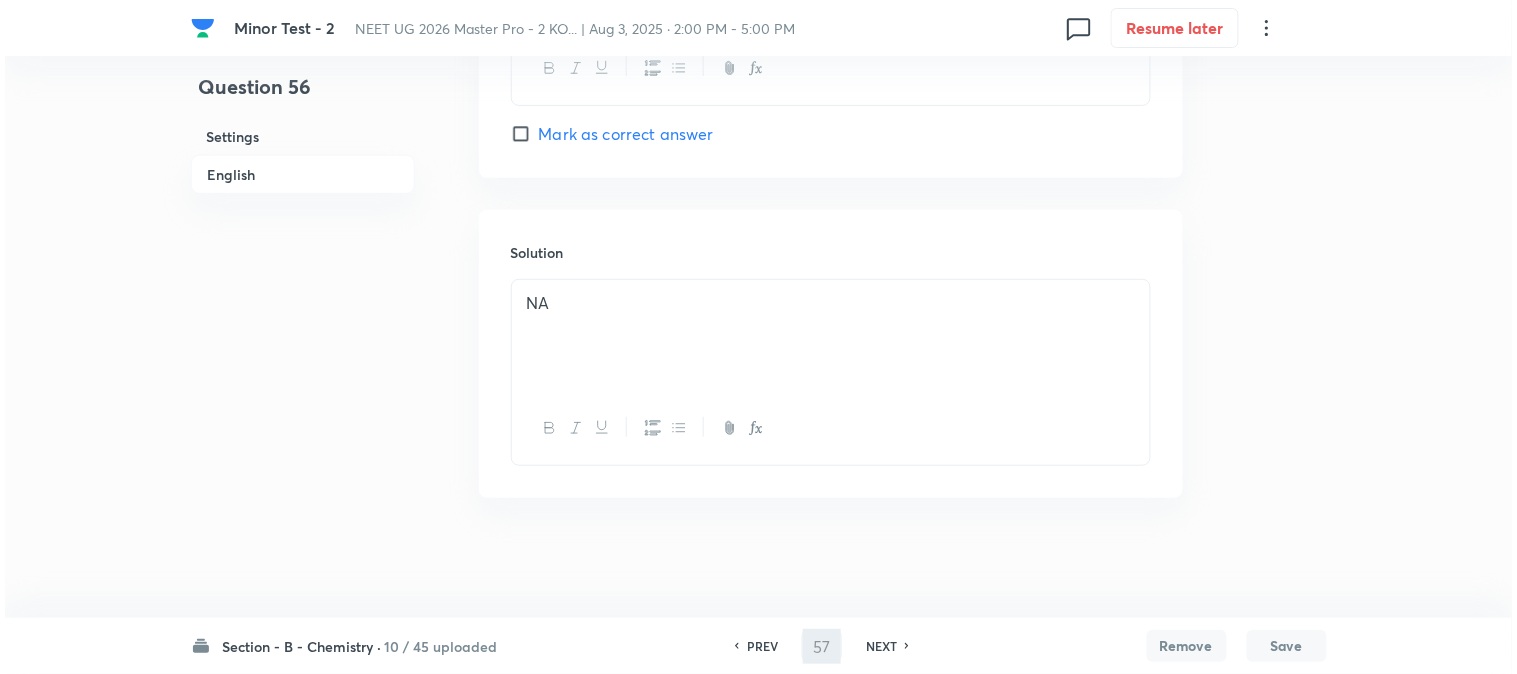 scroll, scrollTop: 0, scrollLeft: 0, axis: both 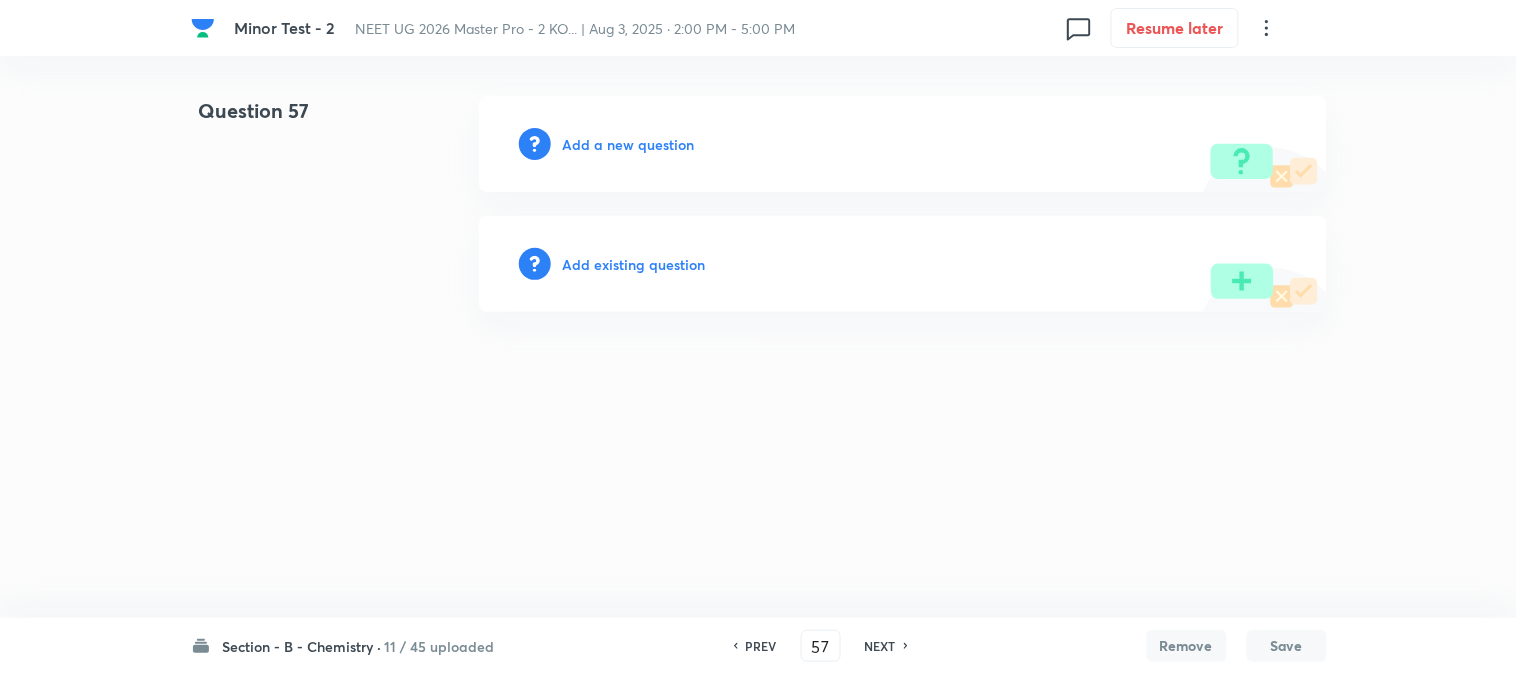click on "Add a new question" at bounding box center (629, 144) 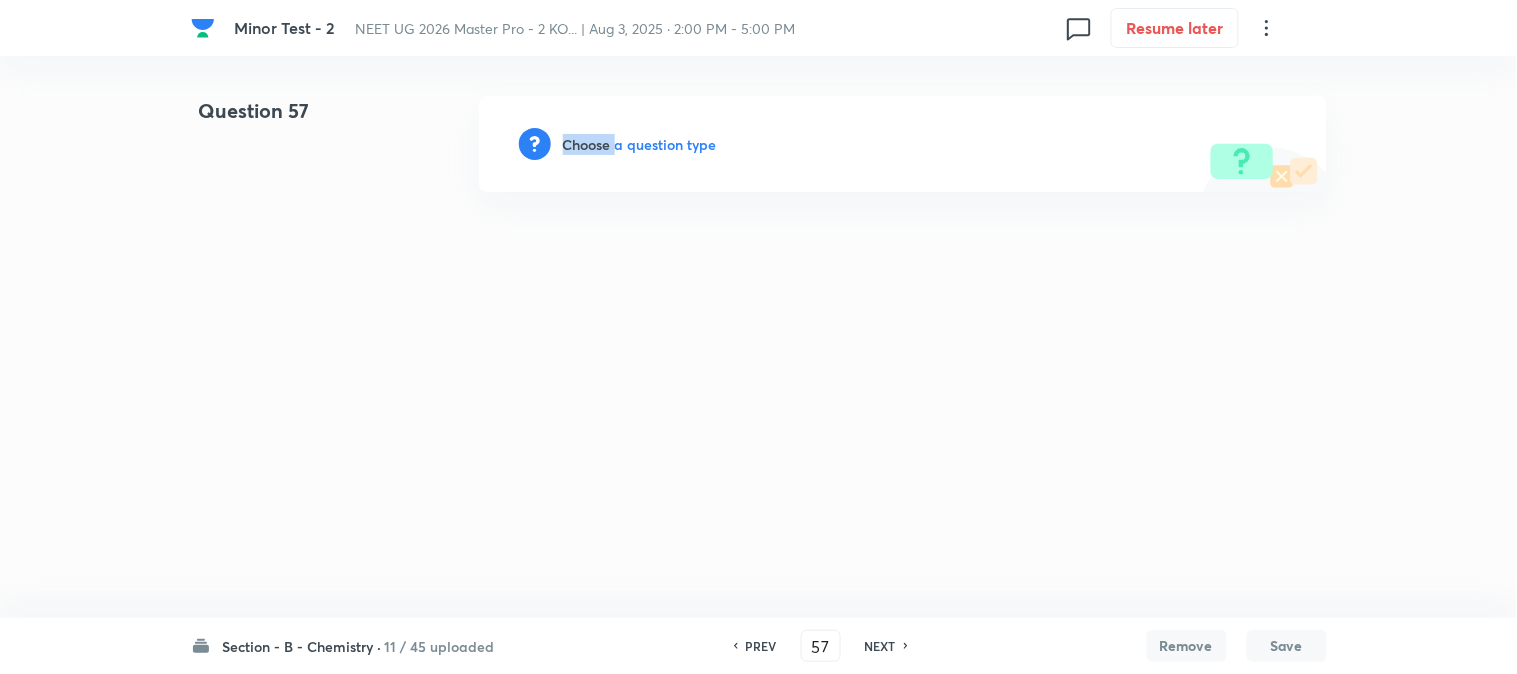 click on "Choose a question type" at bounding box center (640, 144) 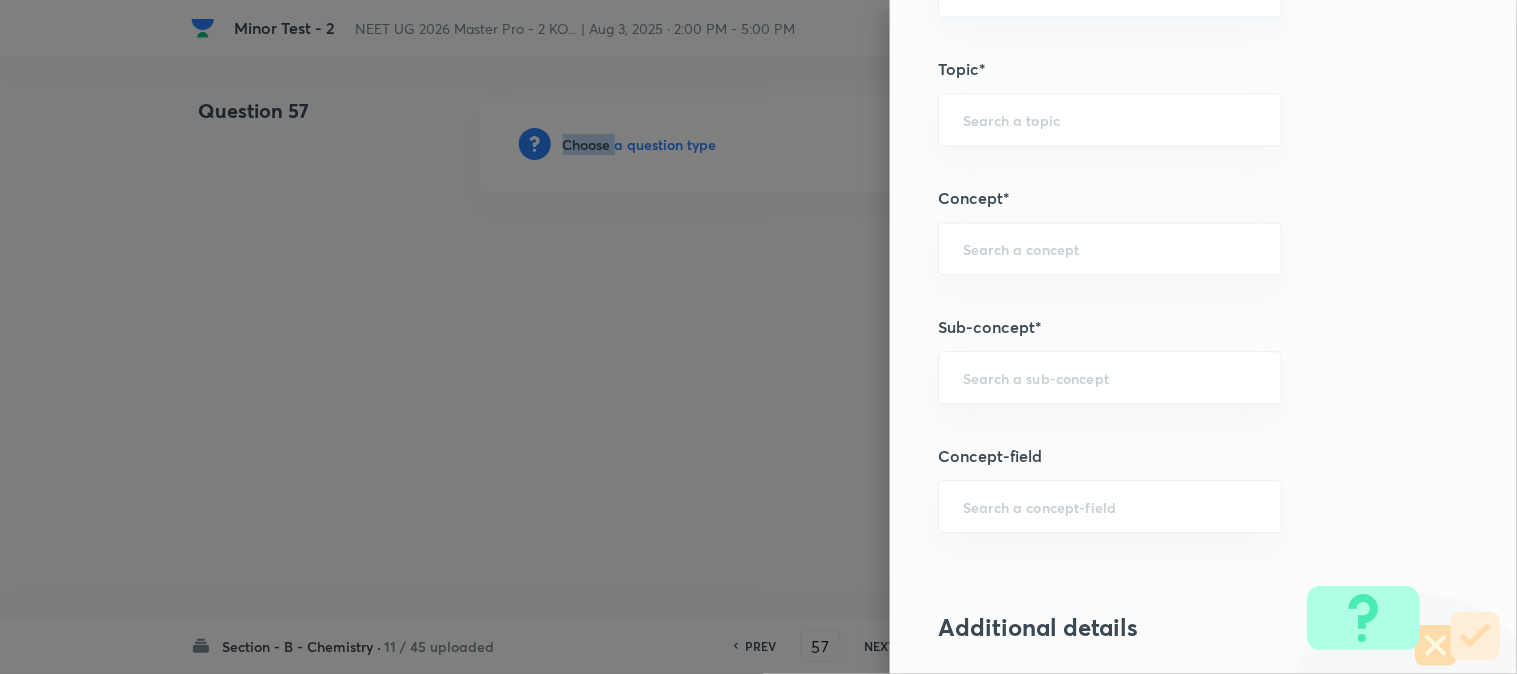 scroll, scrollTop: 1111, scrollLeft: 0, axis: vertical 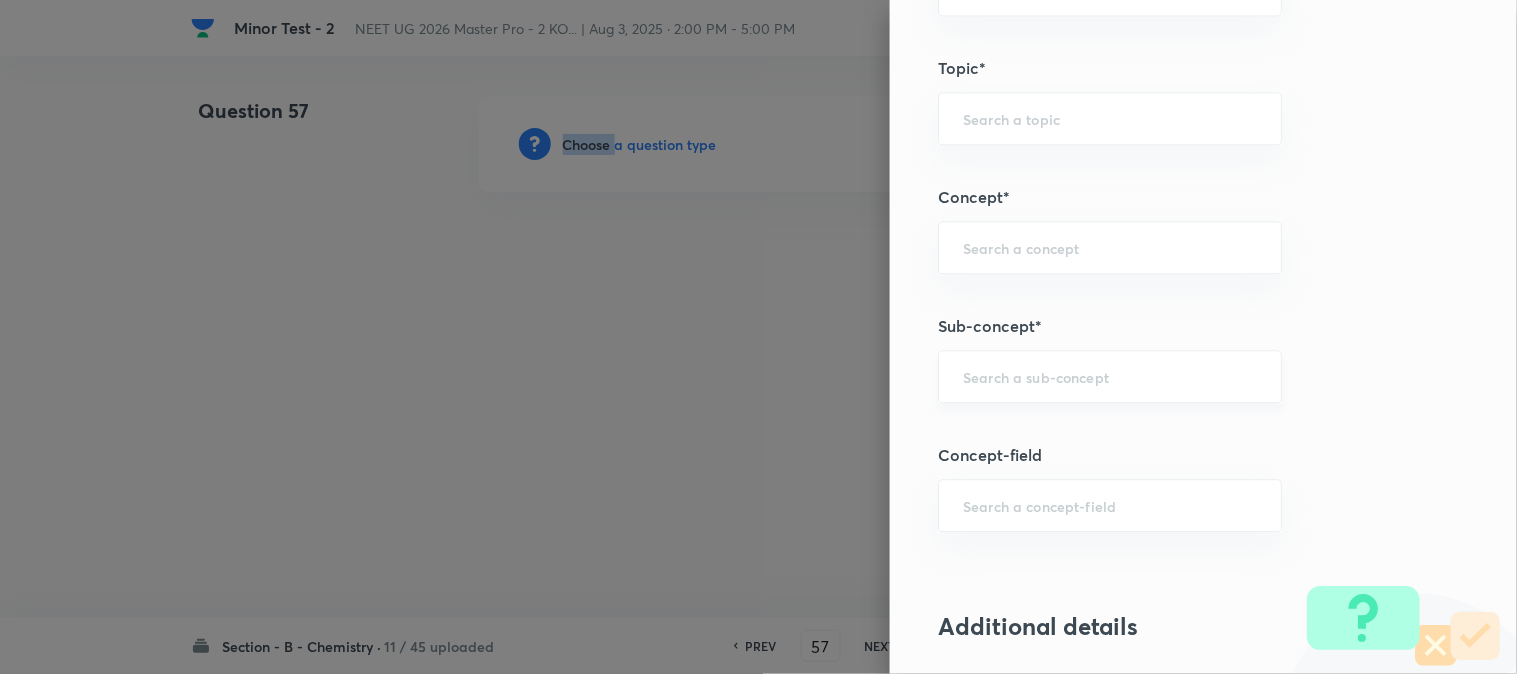 click on "​" at bounding box center (1110, 376) 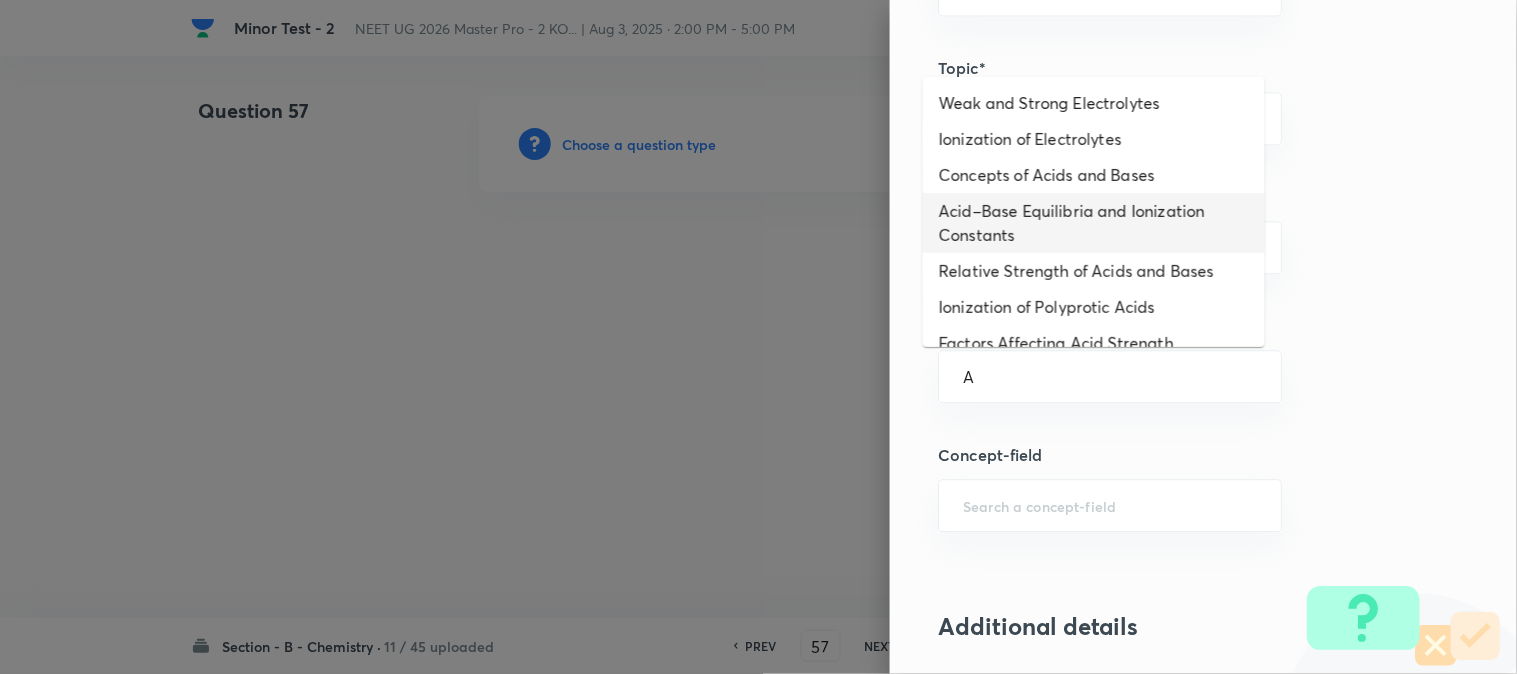 click on "Acid–Base Equilibria and Ionization Constants" at bounding box center (1094, 223) 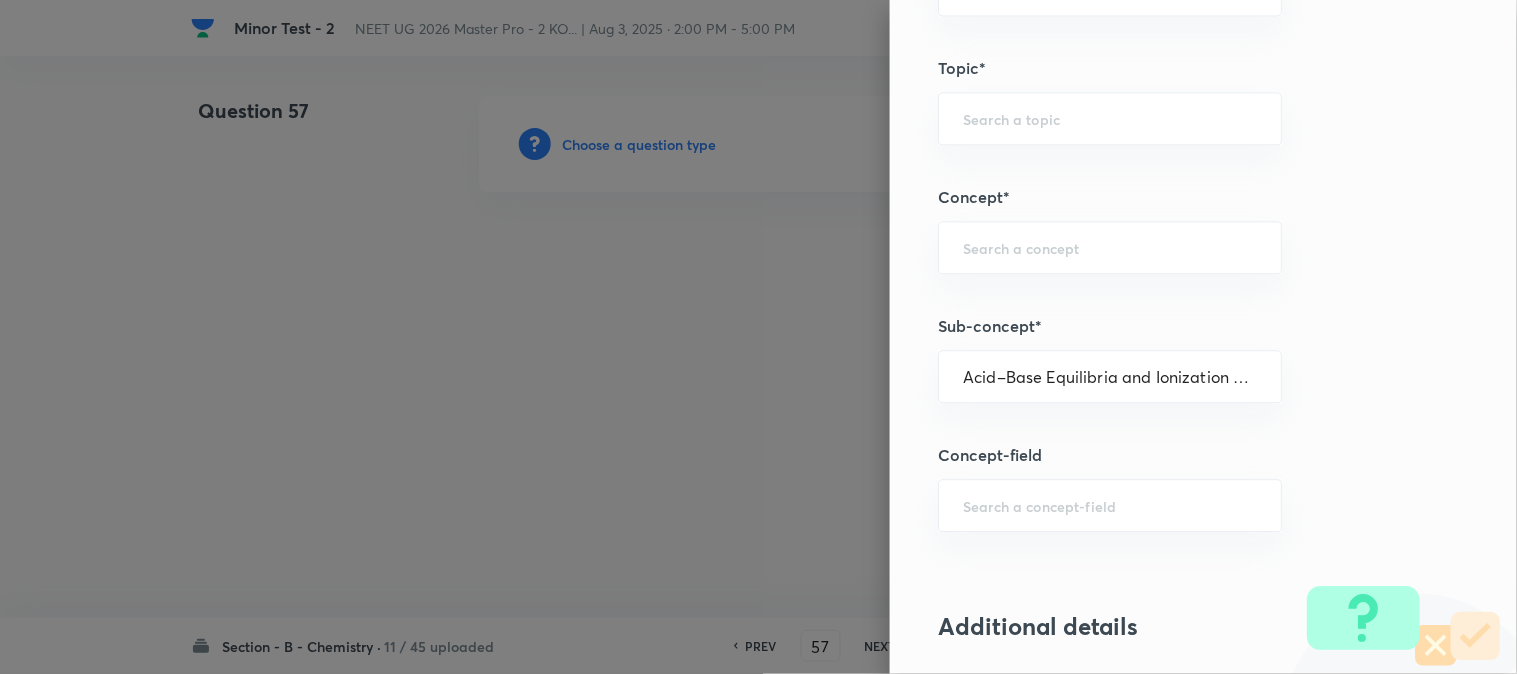 type on "Chemistry" 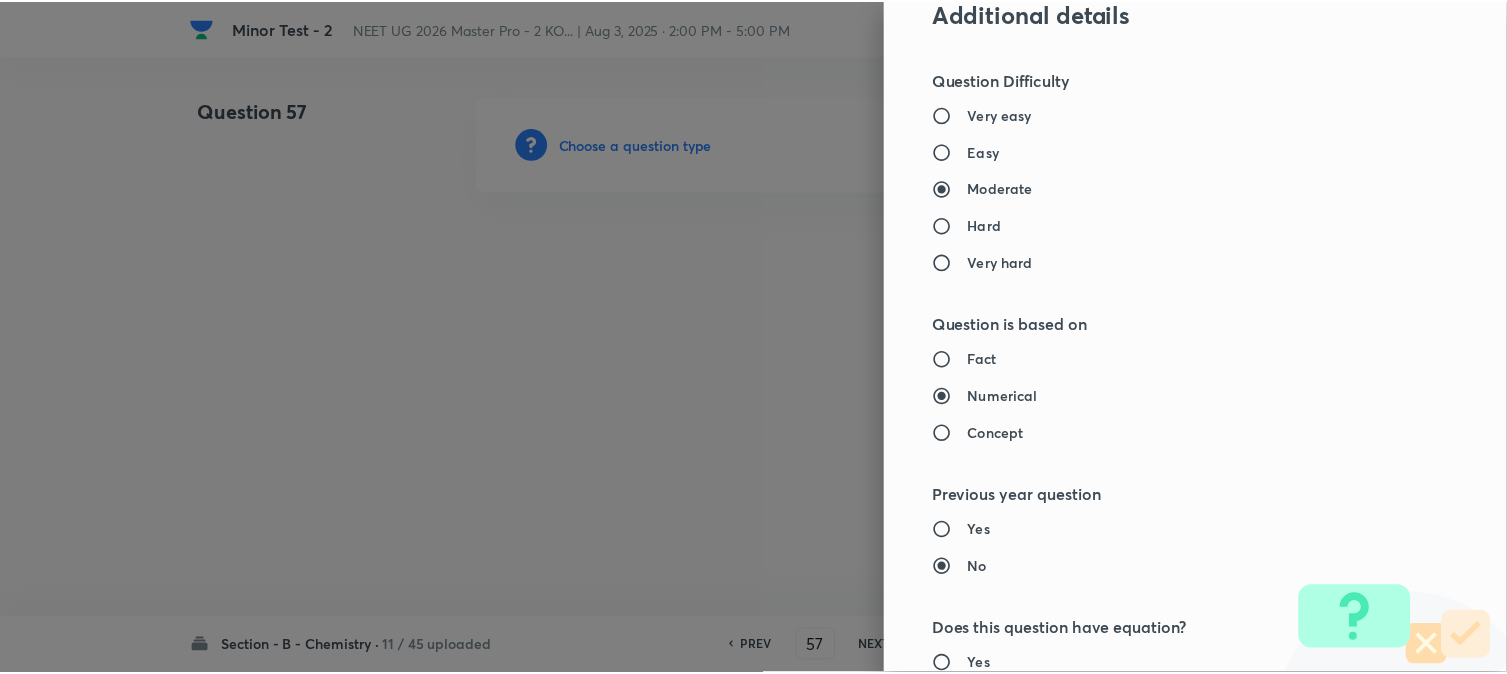 scroll, scrollTop: 2186, scrollLeft: 0, axis: vertical 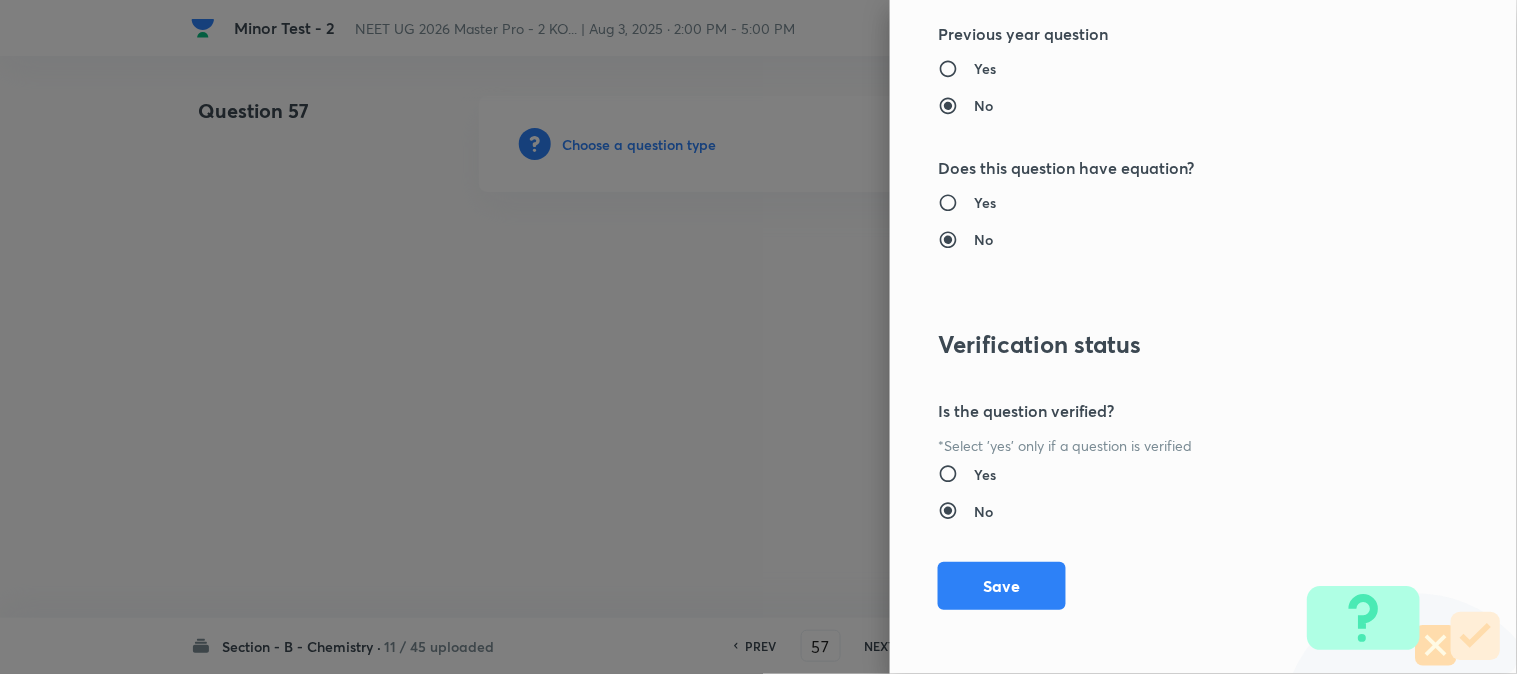drag, startPoint x: 985, startPoint y: 598, endPoint x: 937, endPoint y: 565, distance: 58.249462 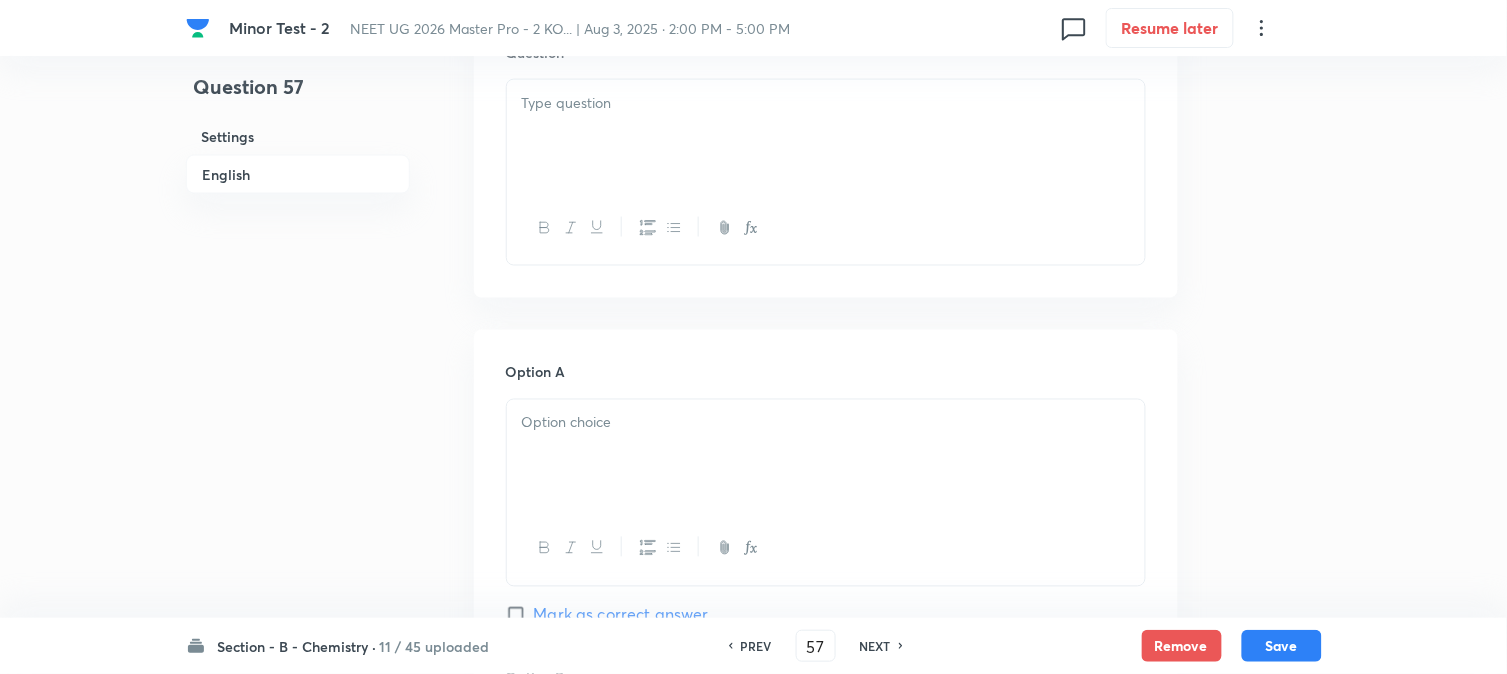 click at bounding box center [826, 136] 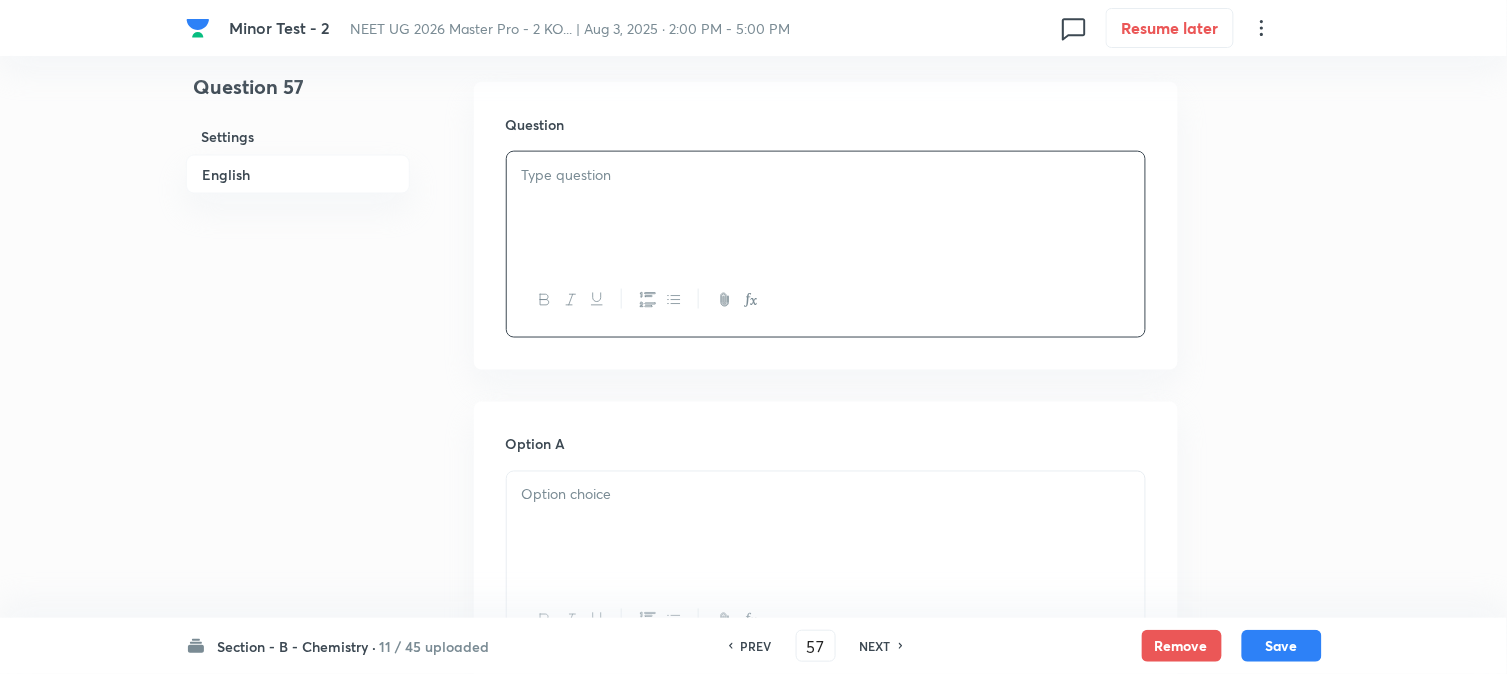 scroll, scrollTop: 555, scrollLeft: 0, axis: vertical 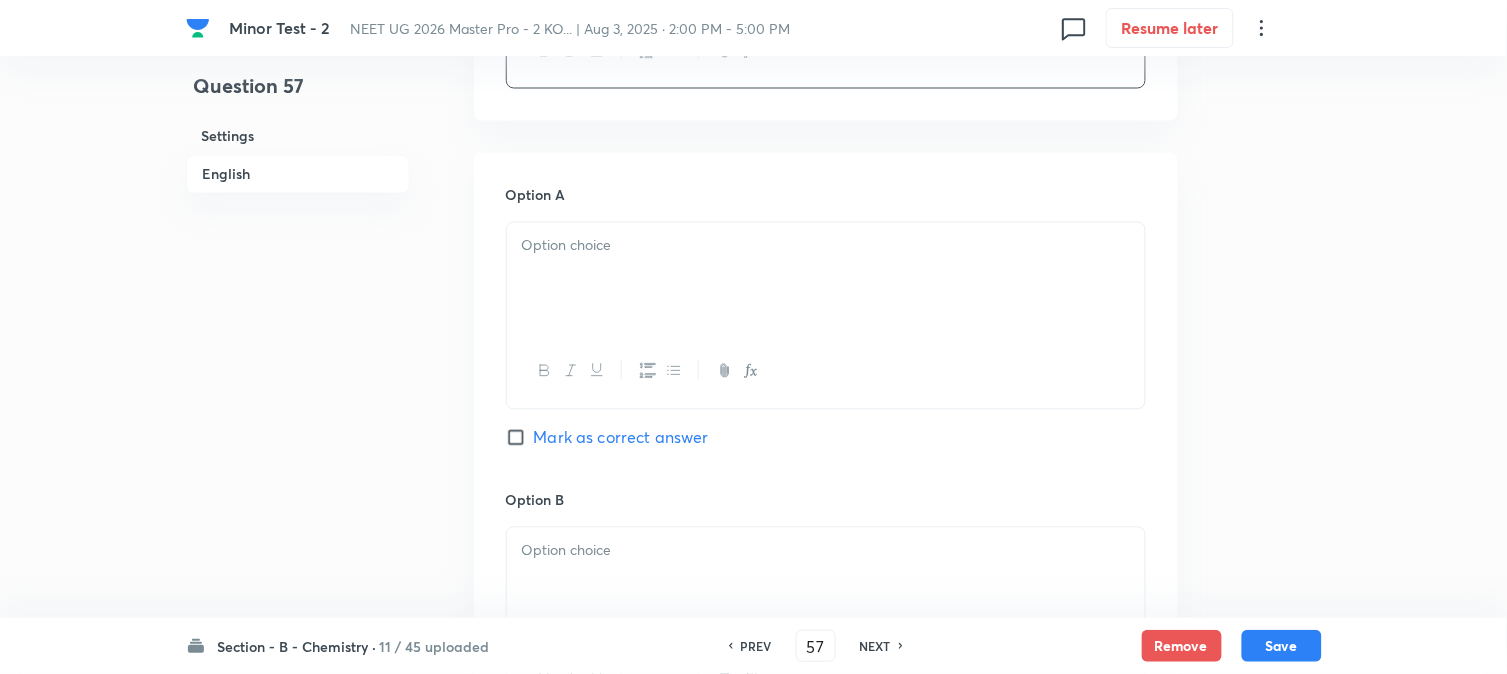 click at bounding box center (826, 279) 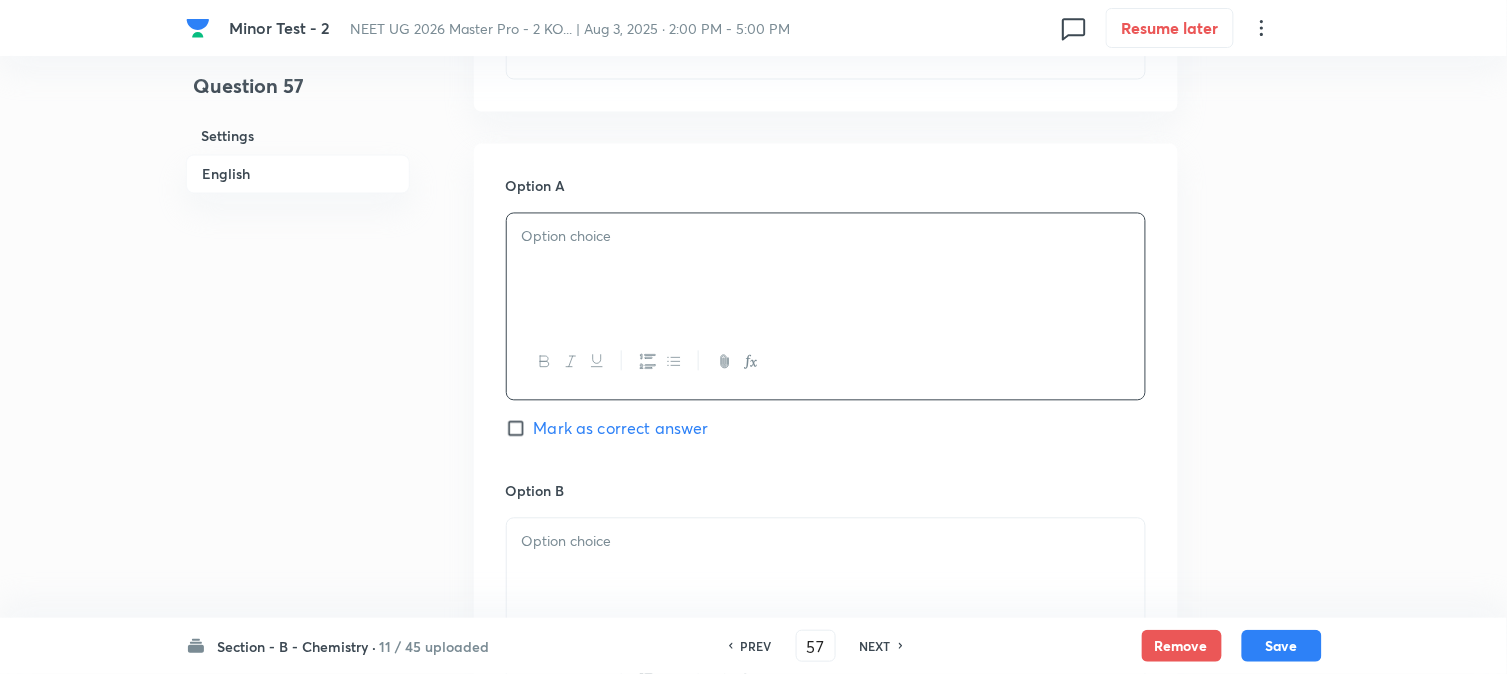 scroll, scrollTop: 1000, scrollLeft: 0, axis: vertical 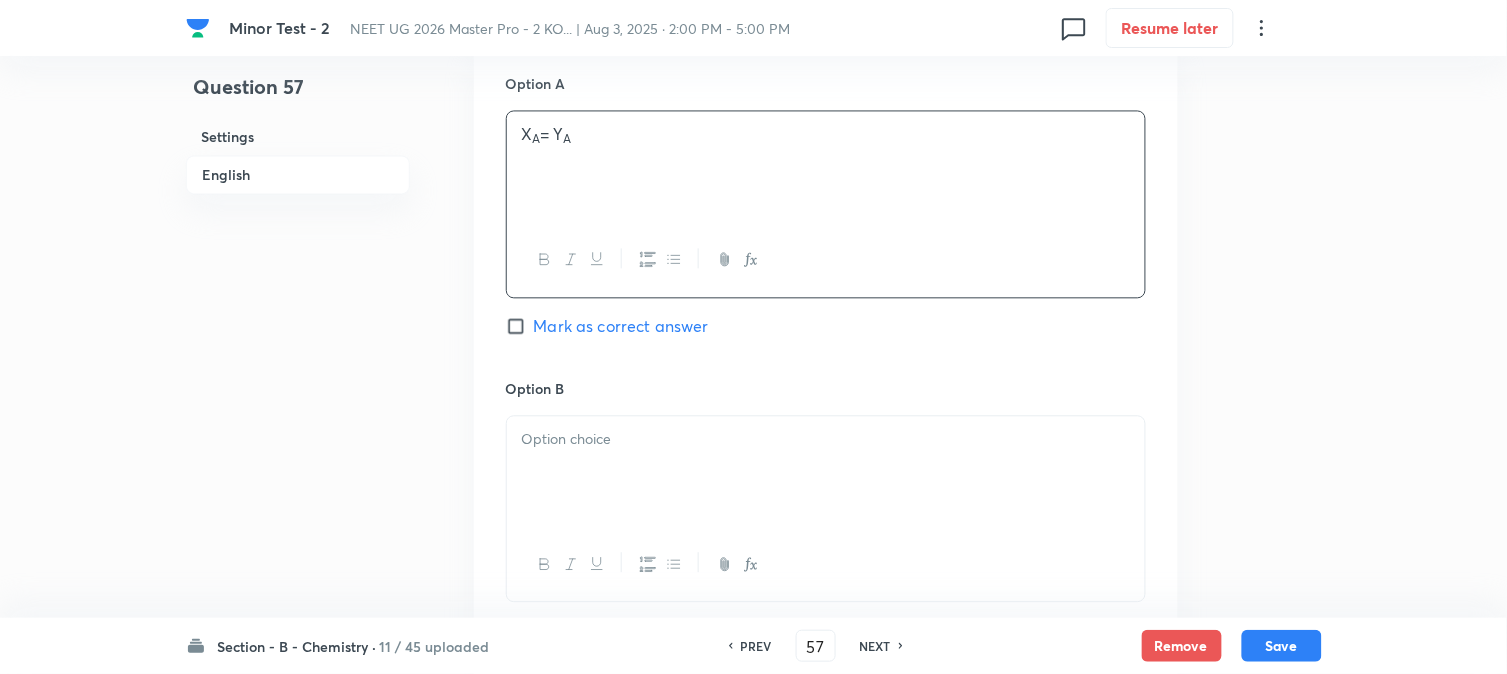 click at bounding box center (826, 439) 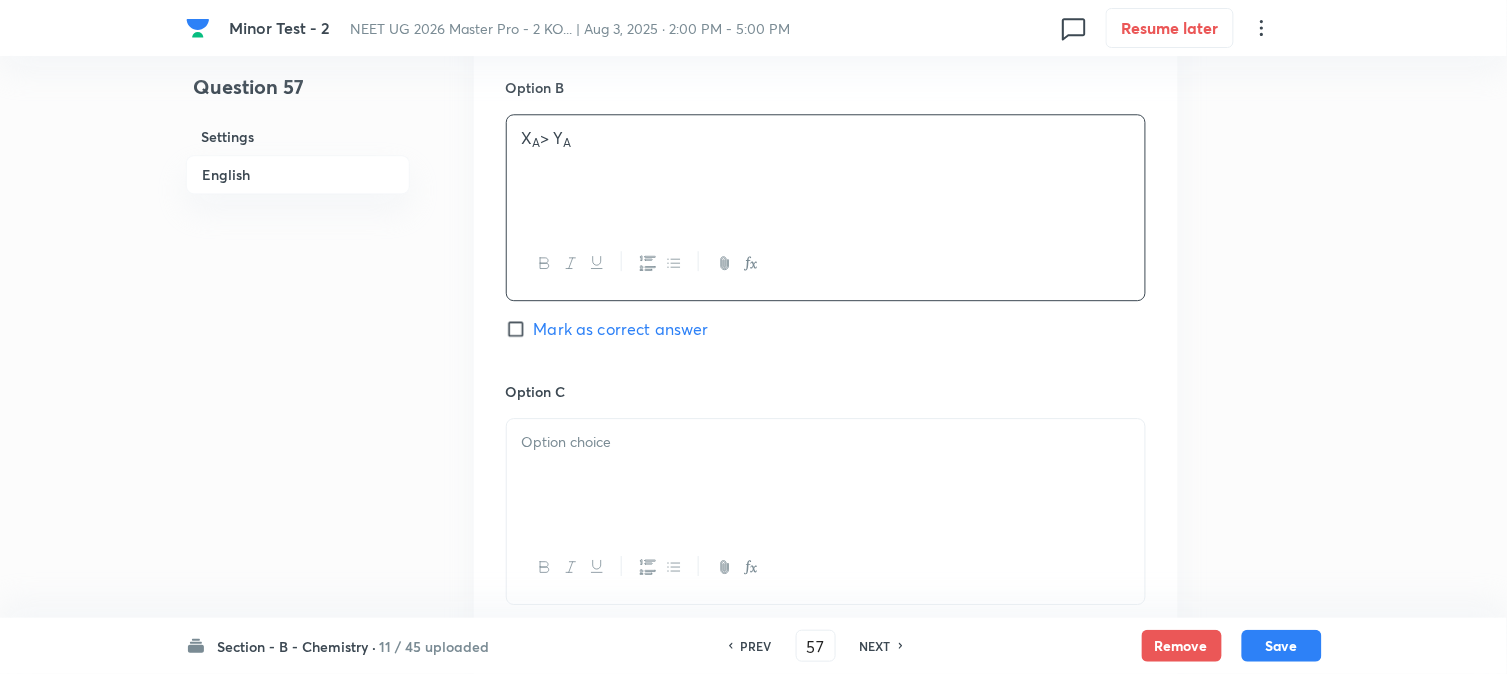 scroll, scrollTop: 1333, scrollLeft: 0, axis: vertical 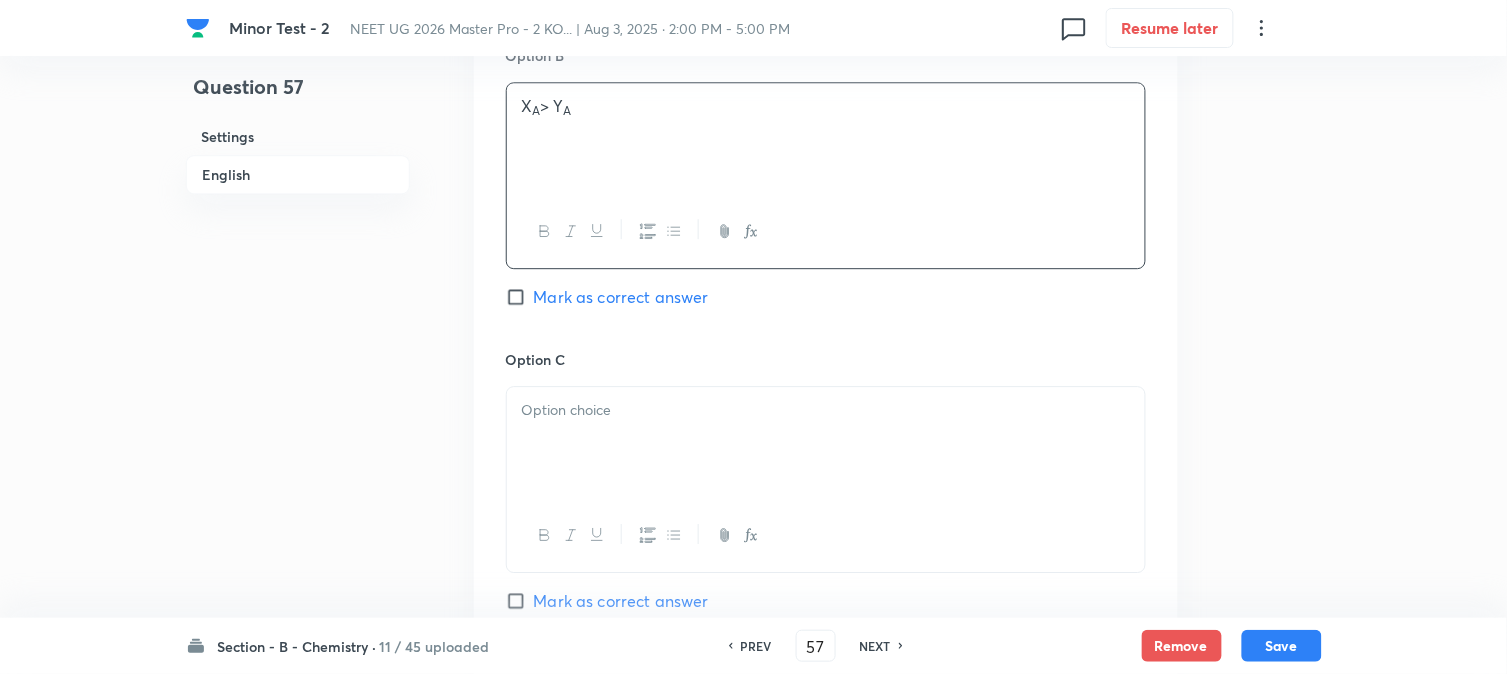 drag, startPoint x: 613, startPoint y: 406, endPoint x: 631, endPoint y: 447, distance: 44.777225 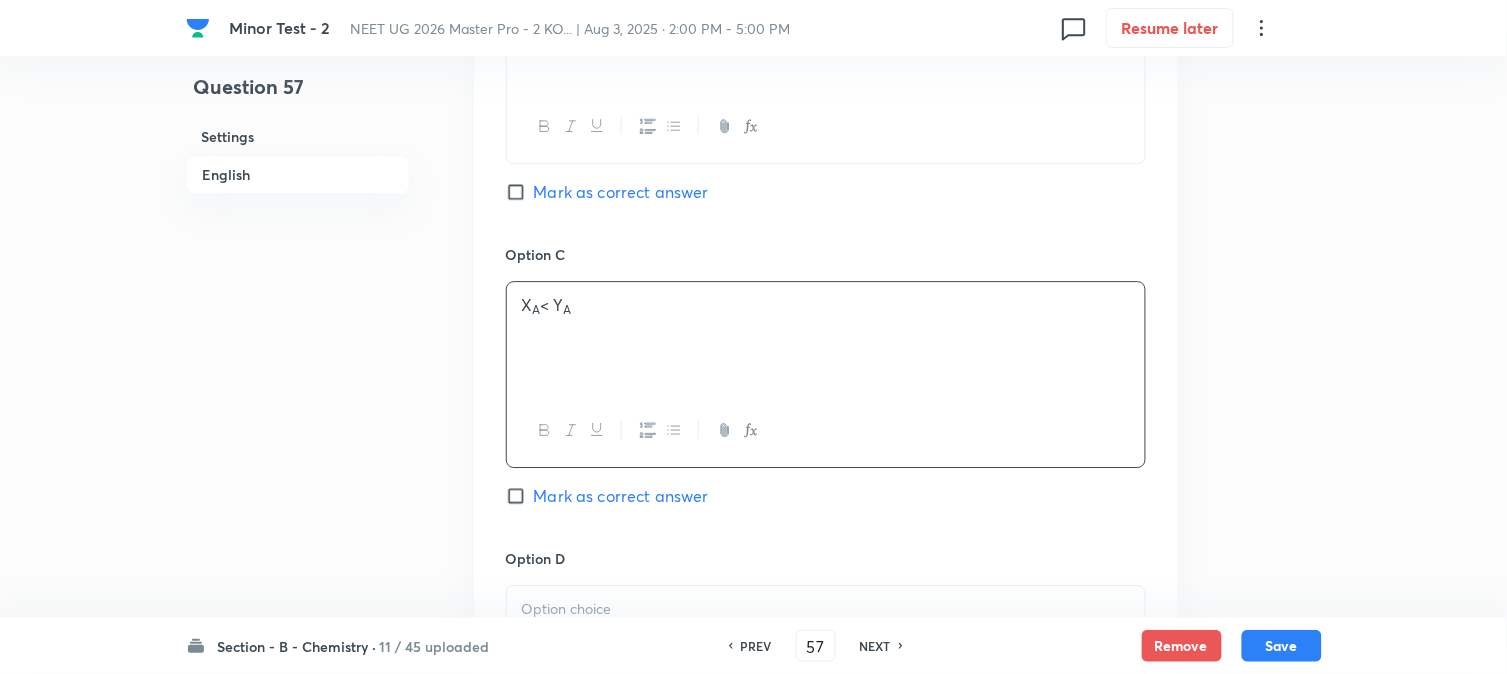 scroll, scrollTop: 1666, scrollLeft: 0, axis: vertical 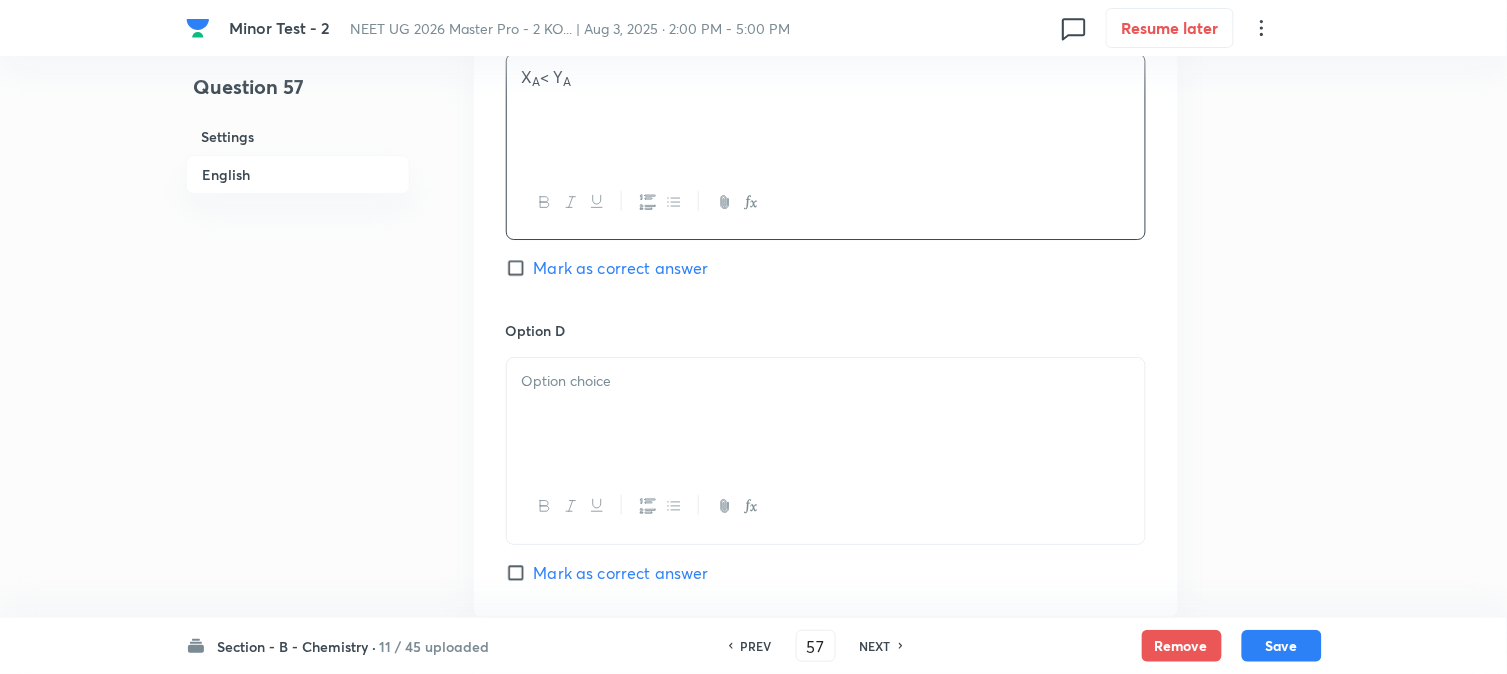 click at bounding box center (826, 414) 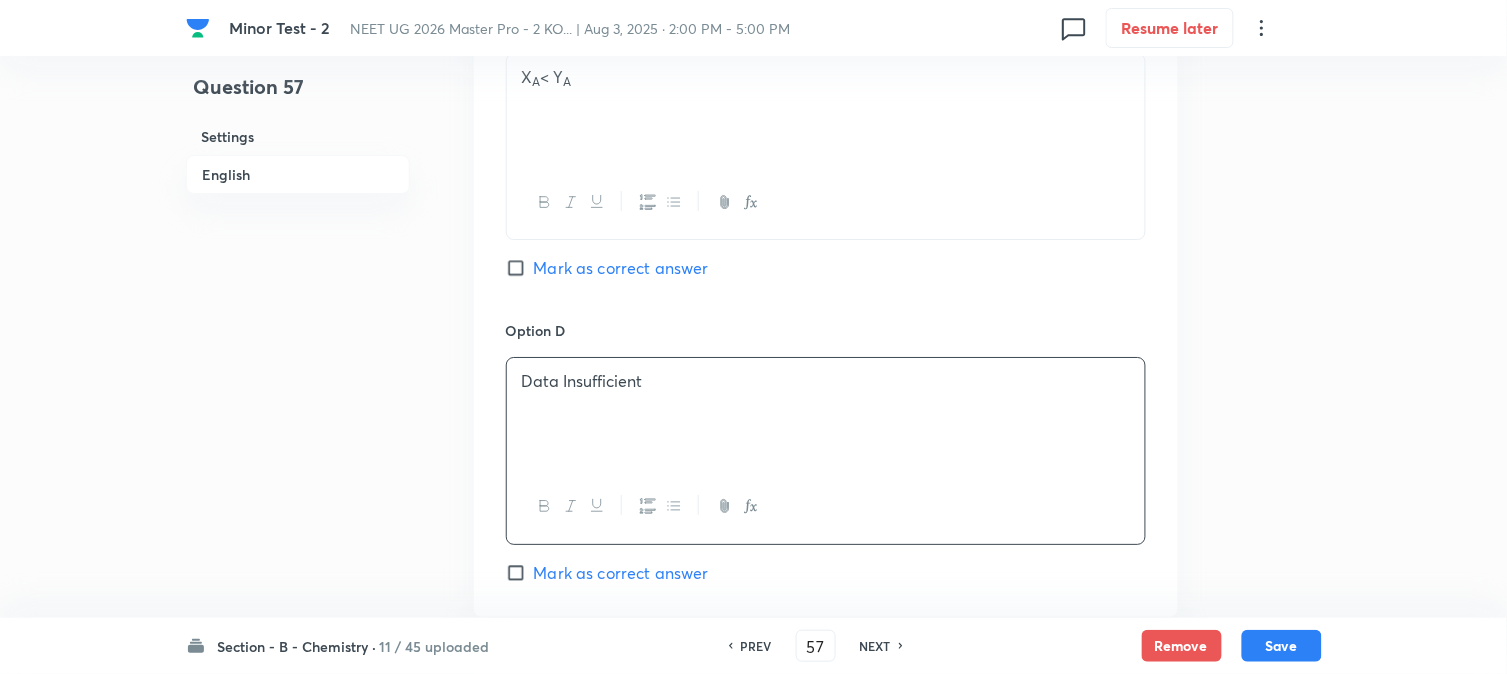 click on "Mark as correct answer" at bounding box center [621, 268] 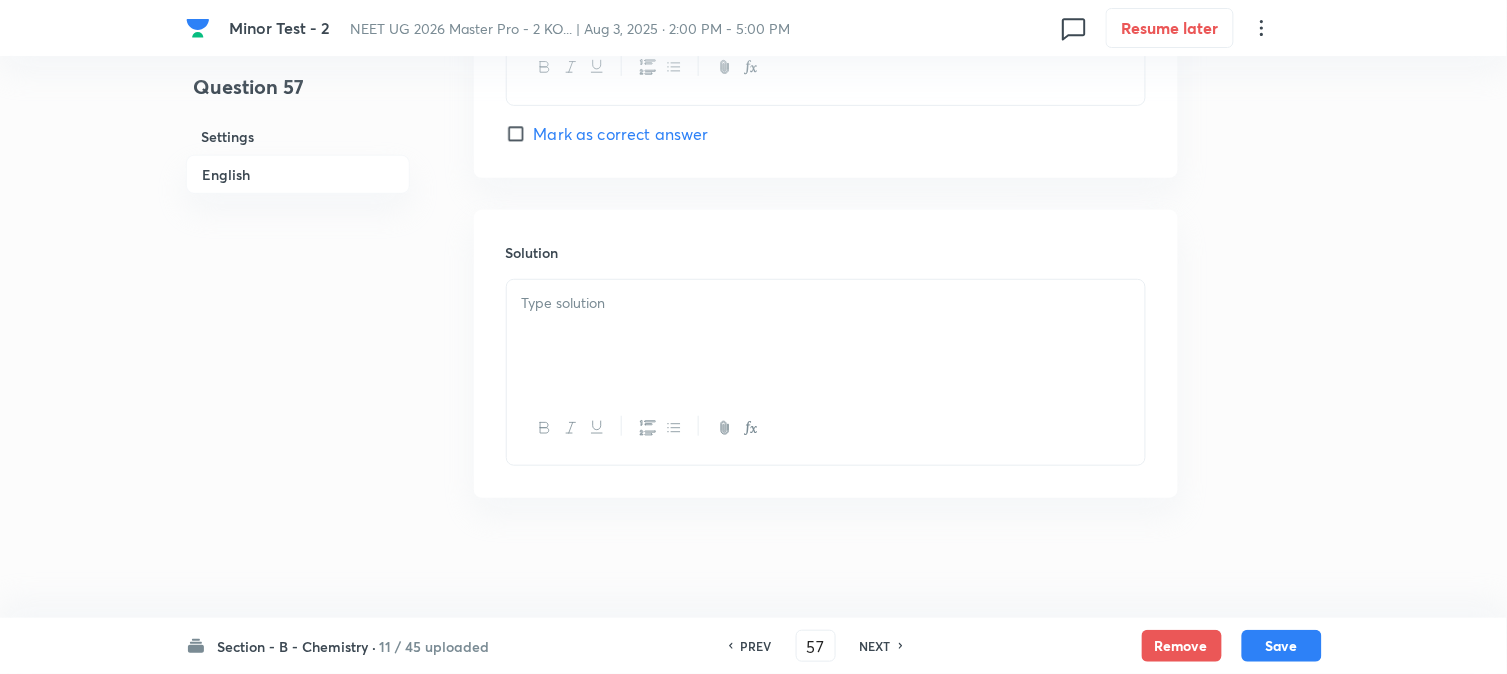 scroll, scrollTop: 2108, scrollLeft: 0, axis: vertical 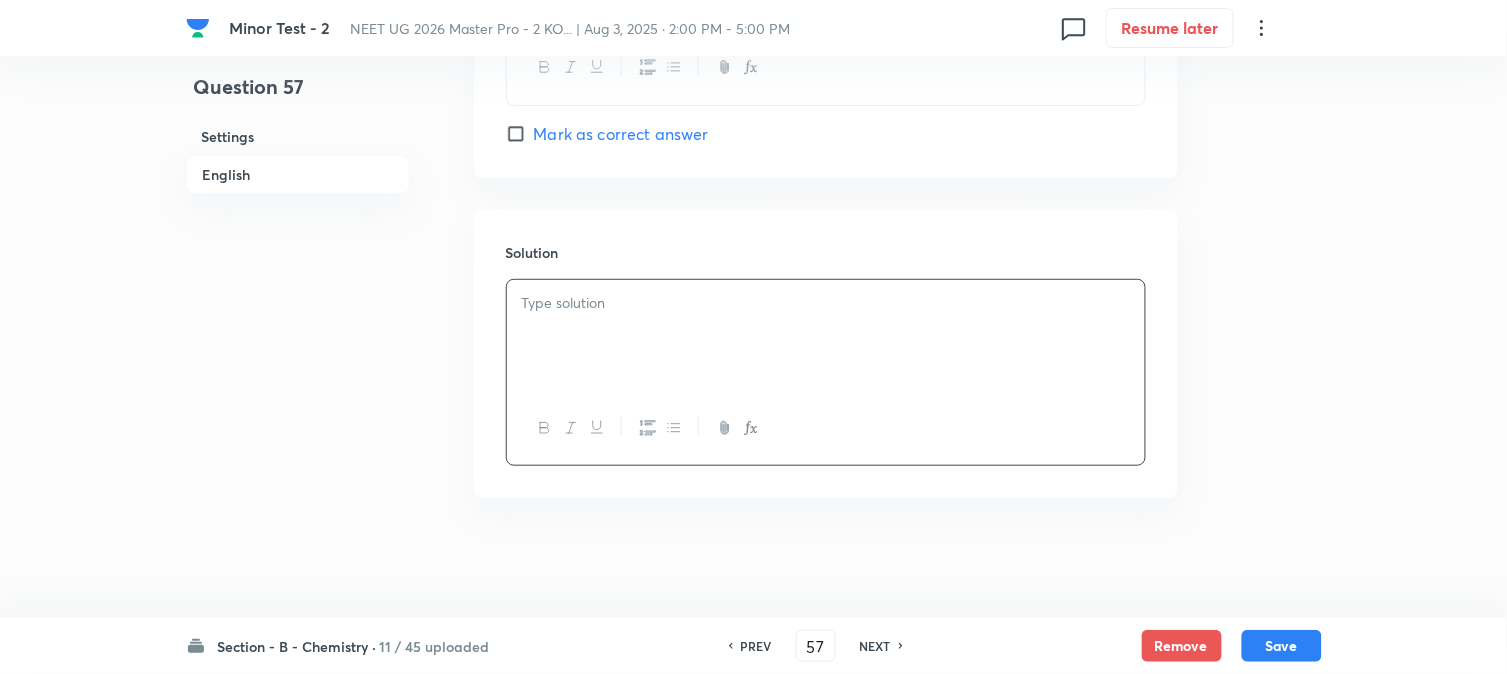 type 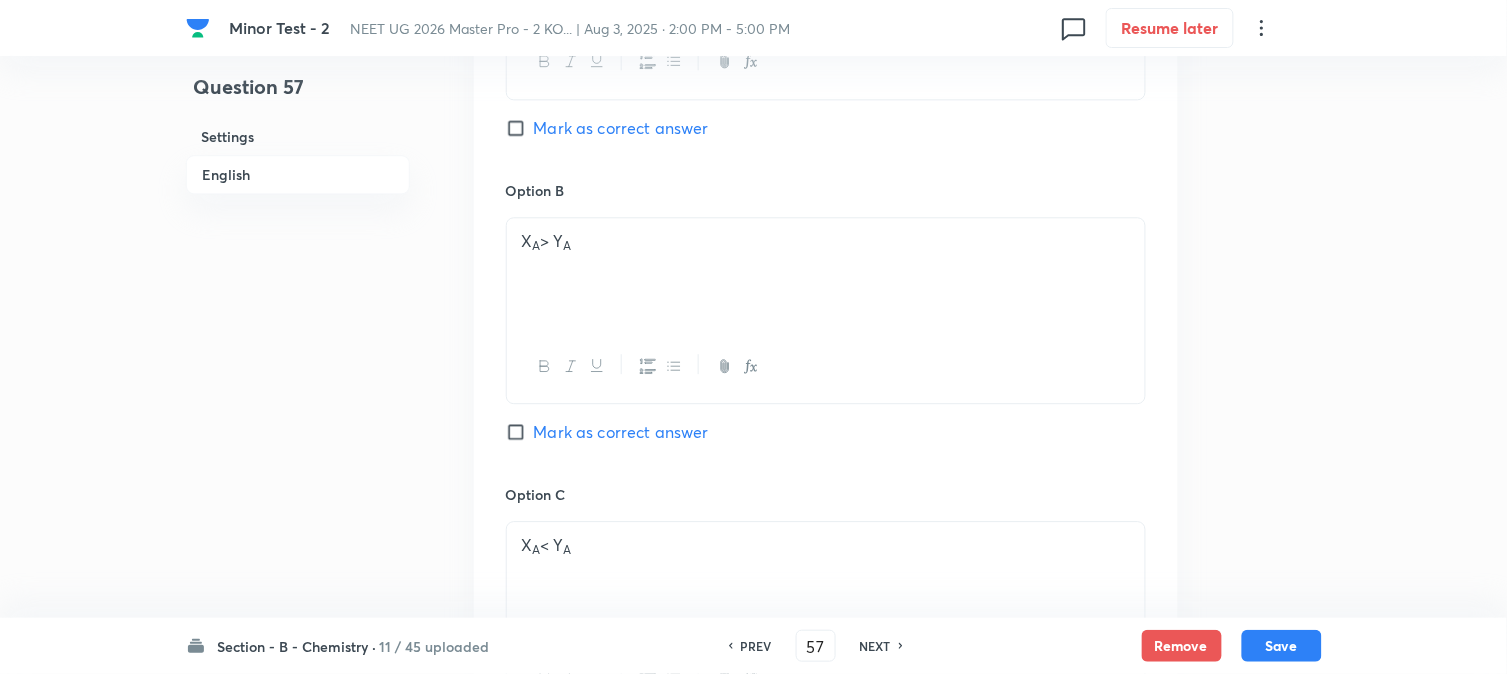 scroll, scrollTop: 997, scrollLeft: 0, axis: vertical 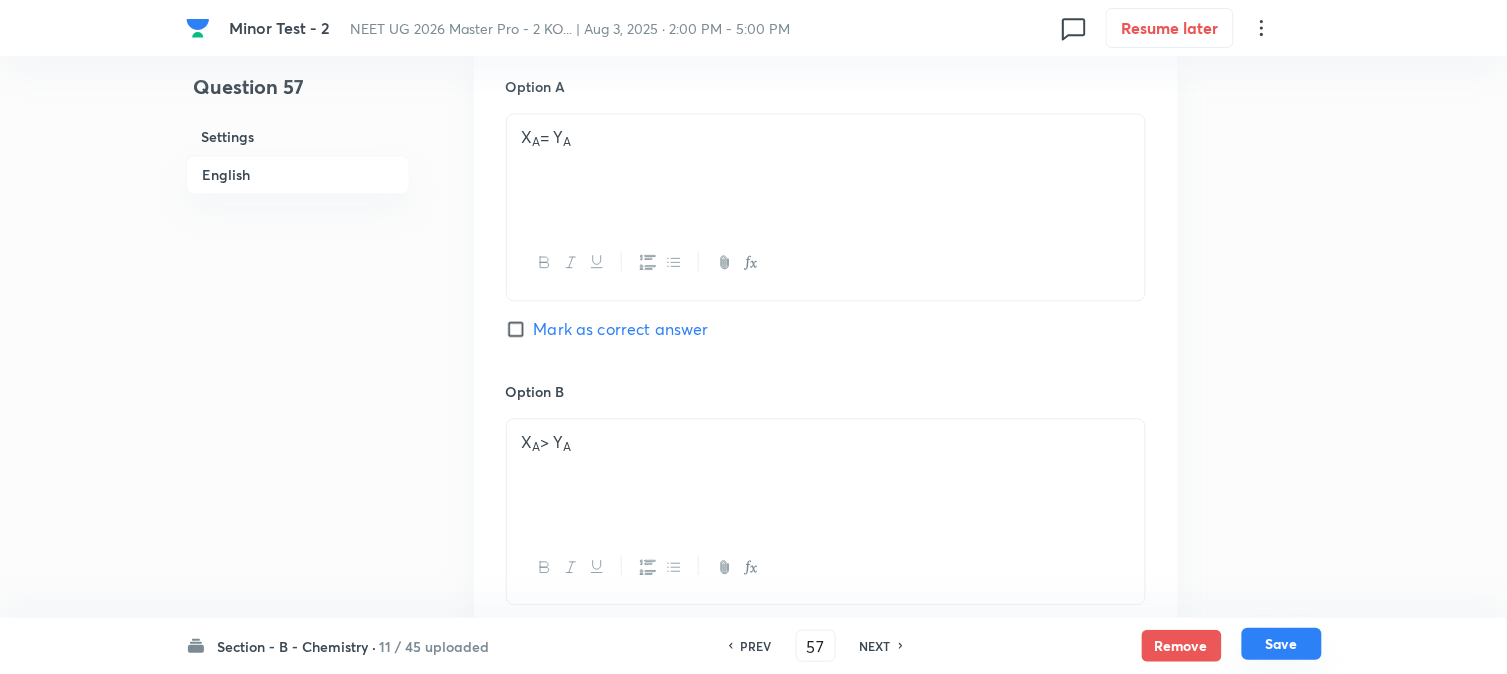 click on "Save" at bounding box center [1282, 644] 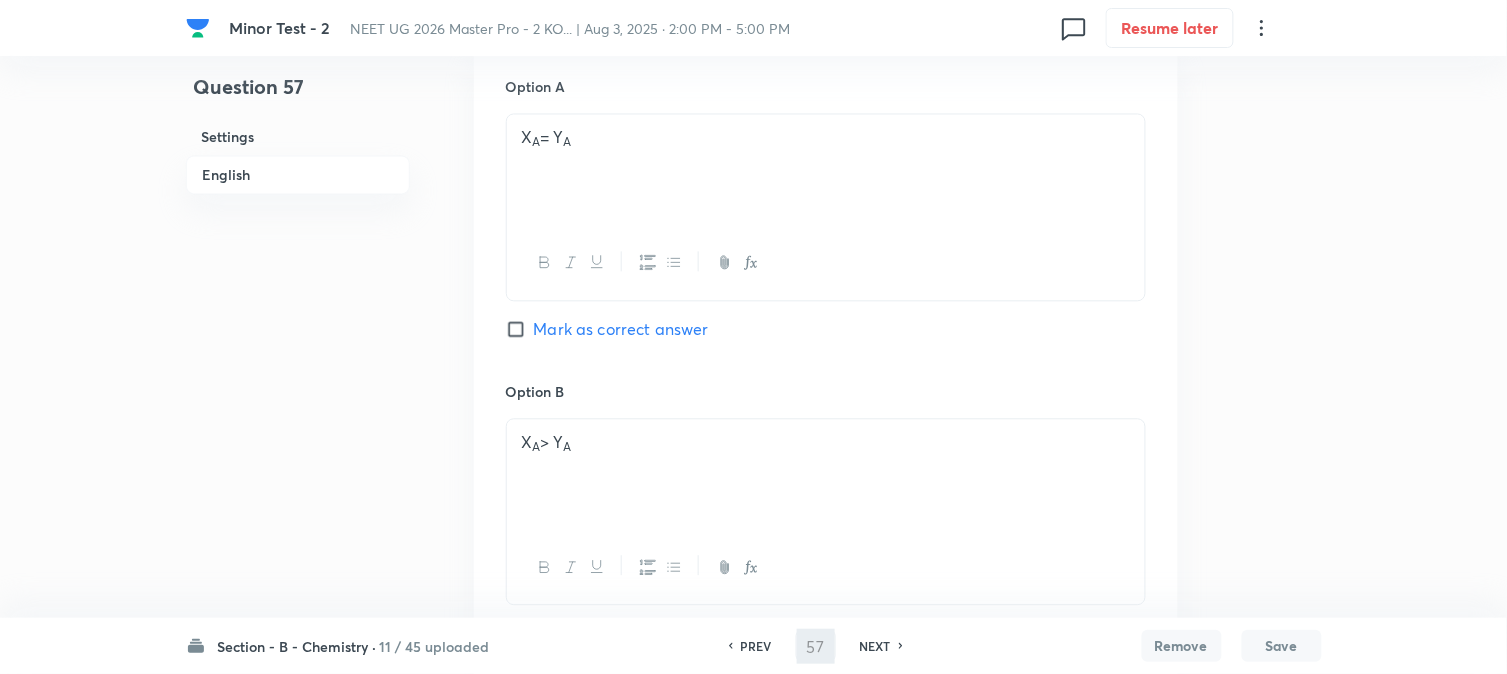 type on "58" 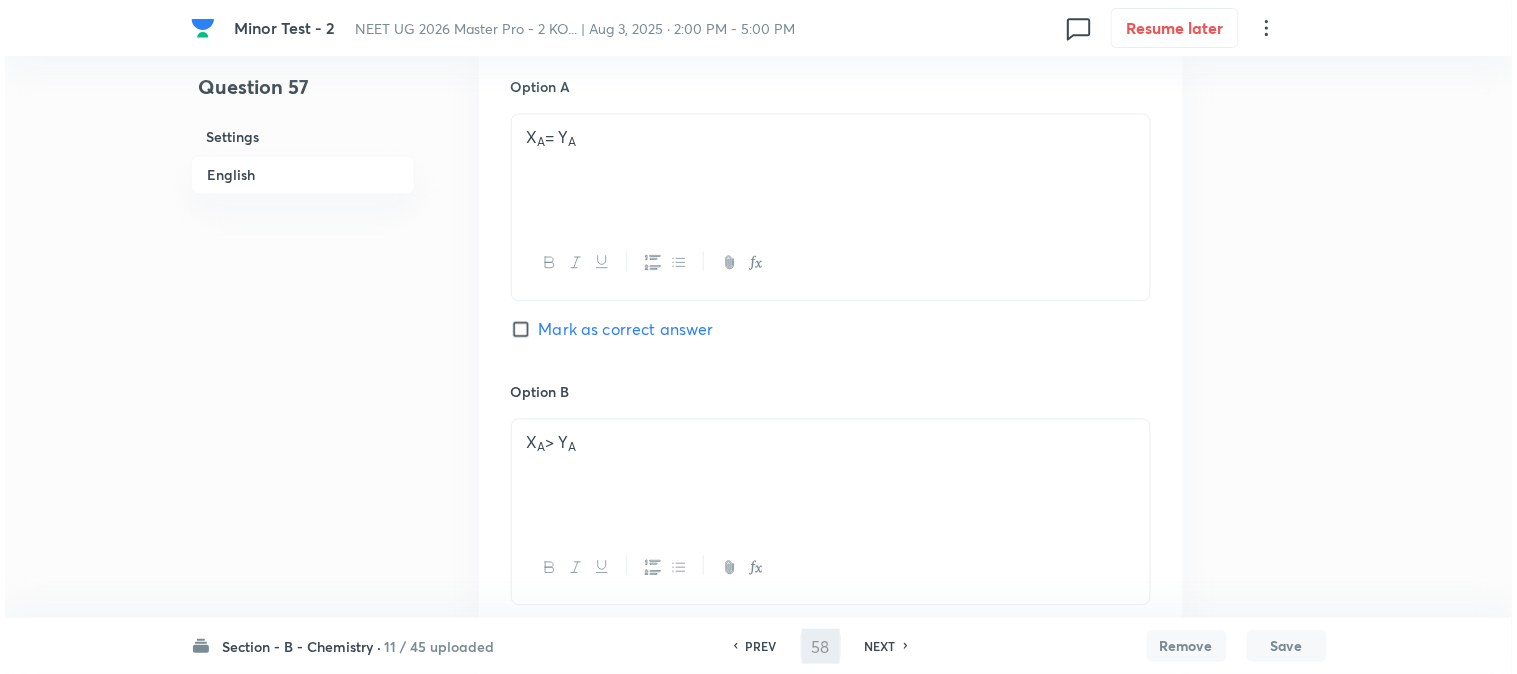 scroll, scrollTop: 0, scrollLeft: 0, axis: both 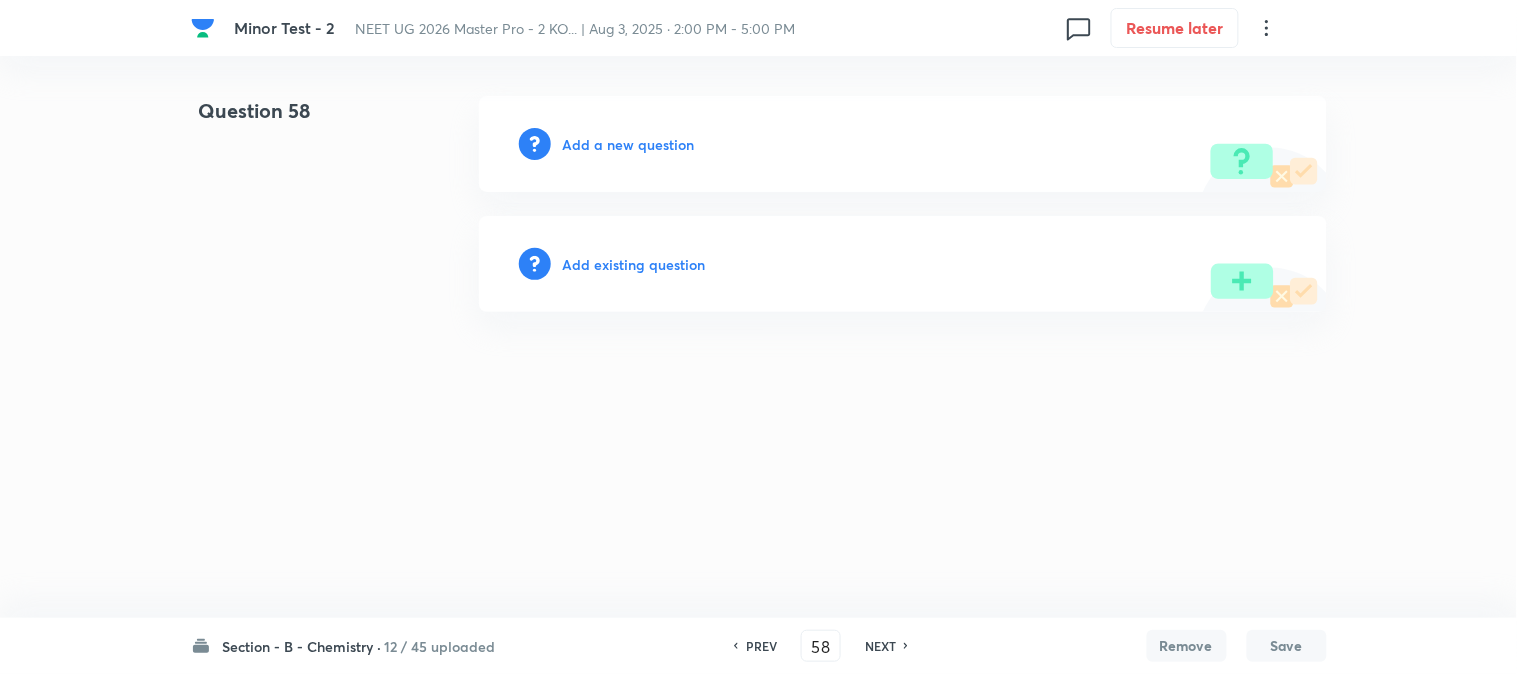 click on "Add a new question" at bounding box center (629, 144) 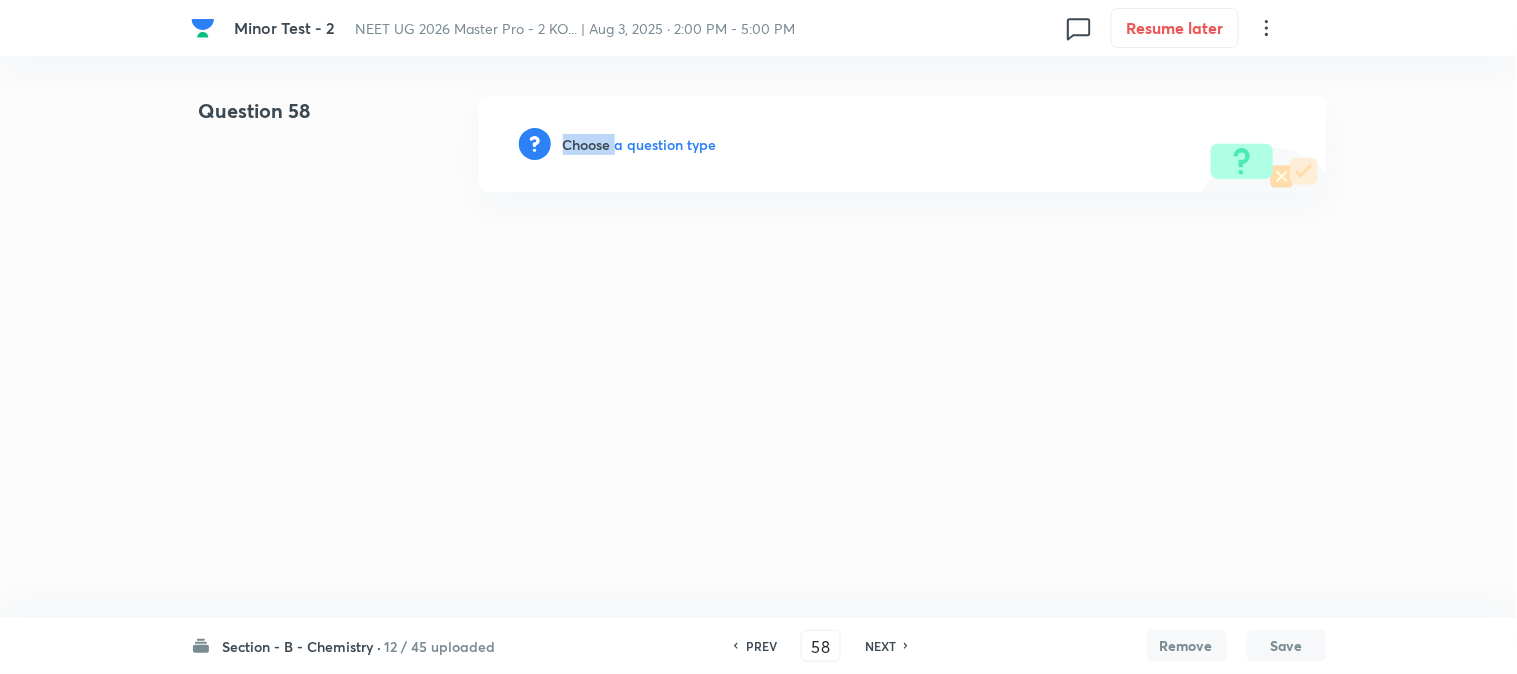 click on "Choose a question type" at bounding box center (640, 144) 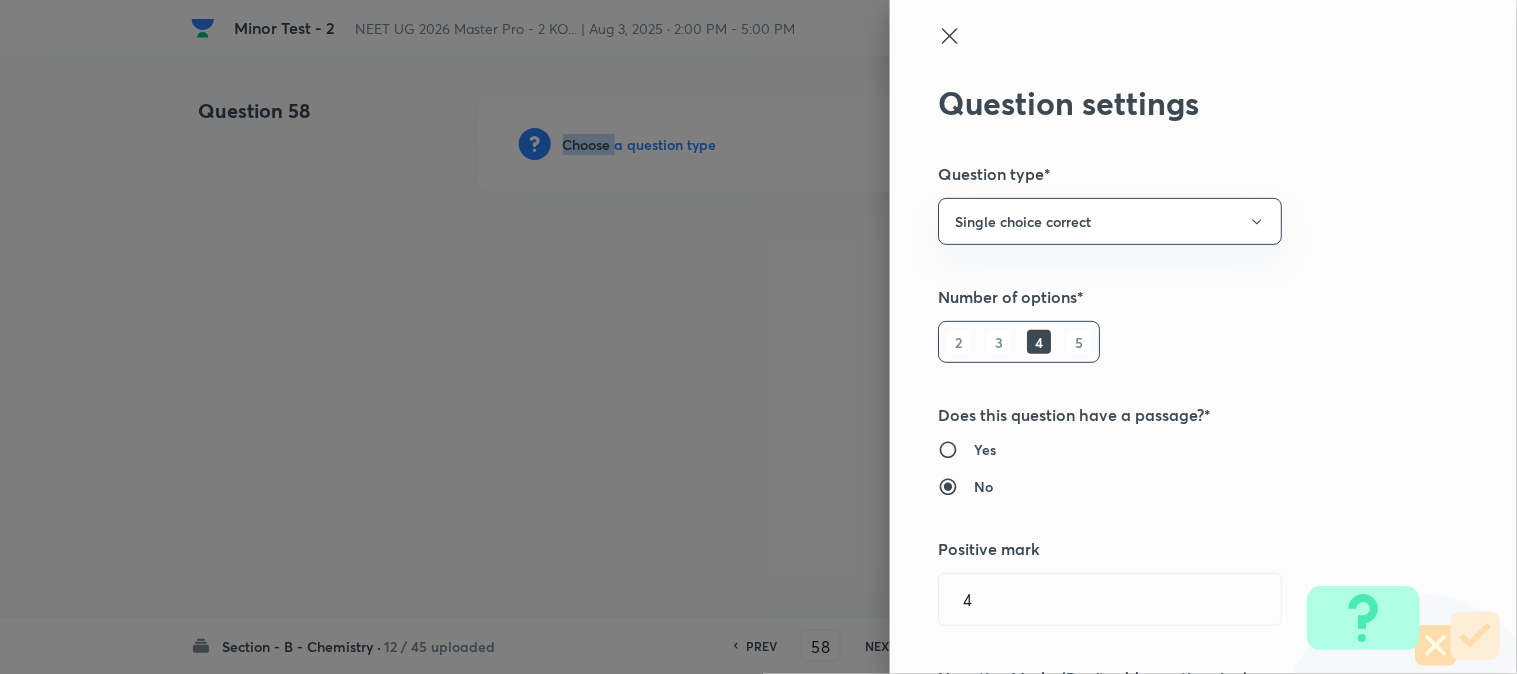 type 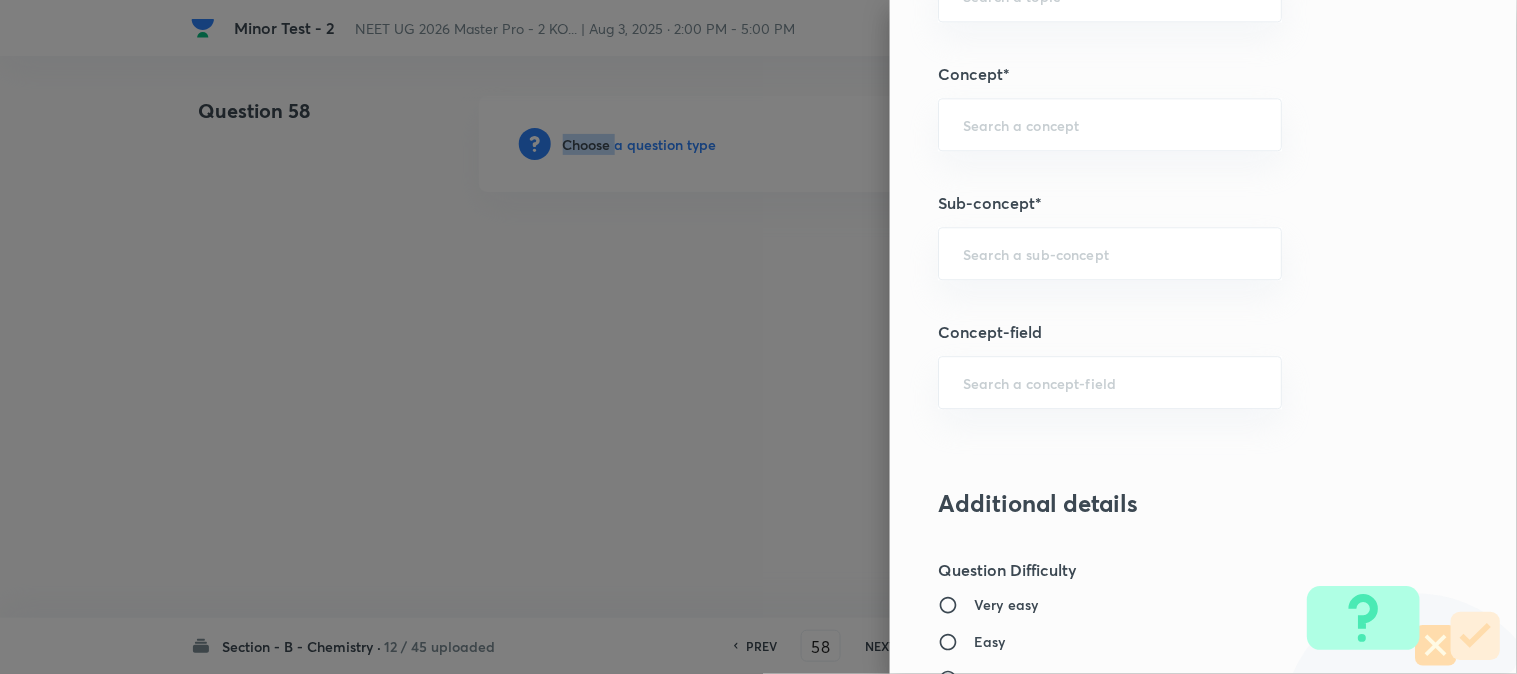 scroll, scrollTop: 1333, scrollLeft: 0, axis: vertical 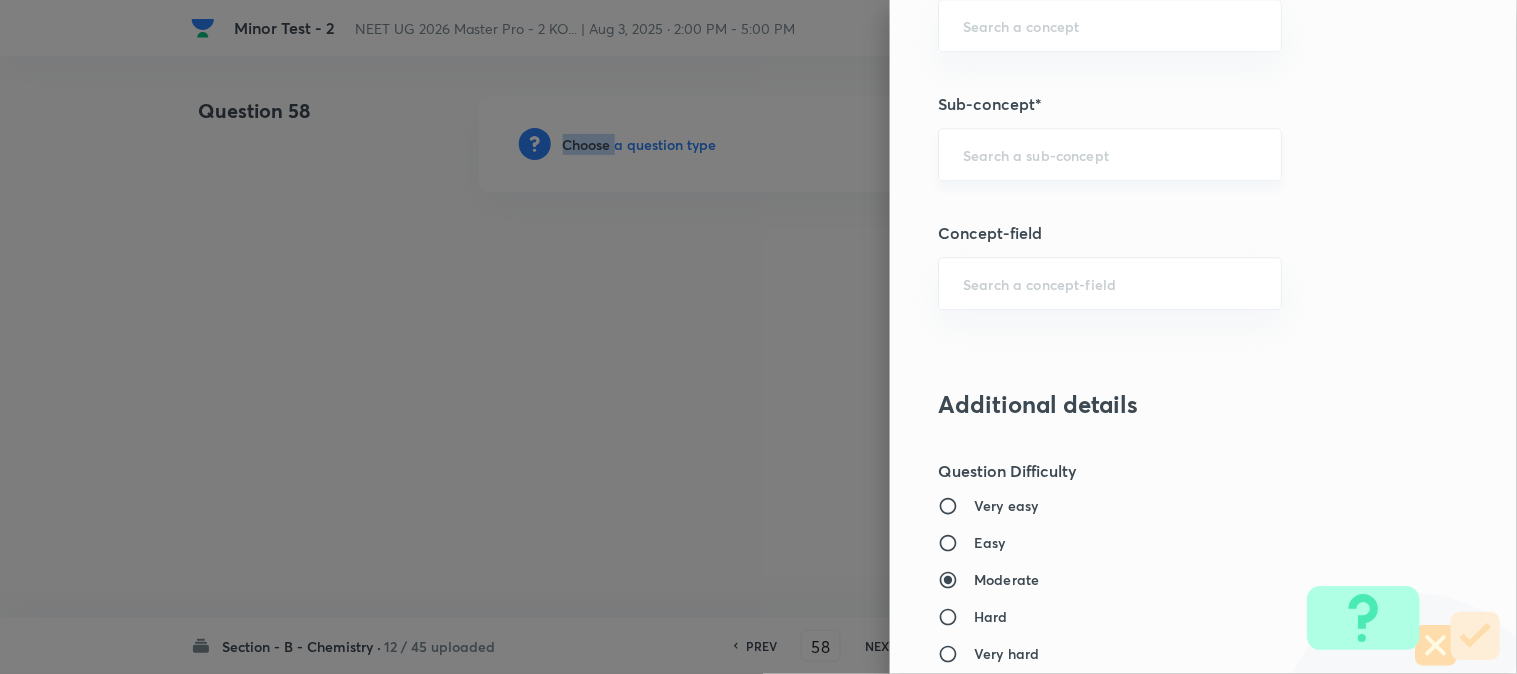 click on "​" at bounding box center (1110, 154) 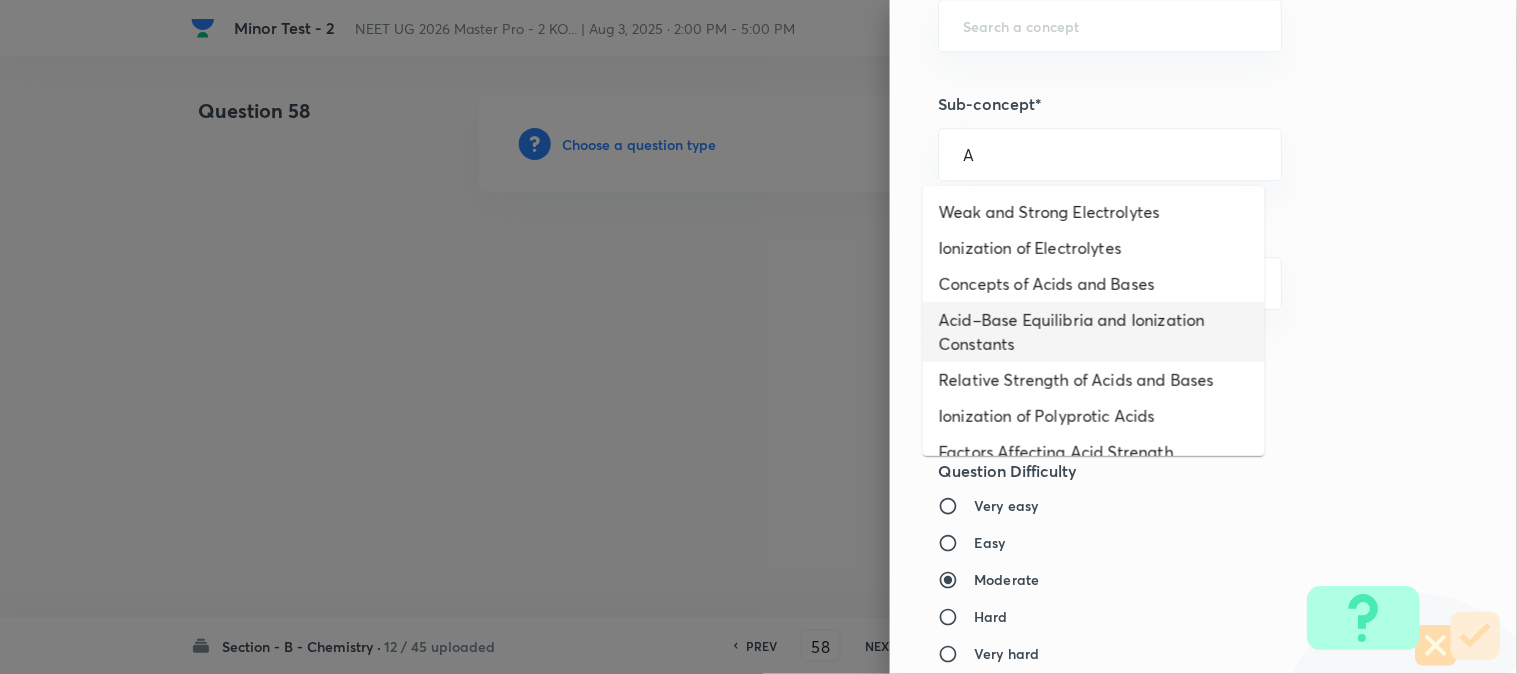 click on "Acid–Base Equilibria and Ionization Constants" at bounding box center (1094, 332) 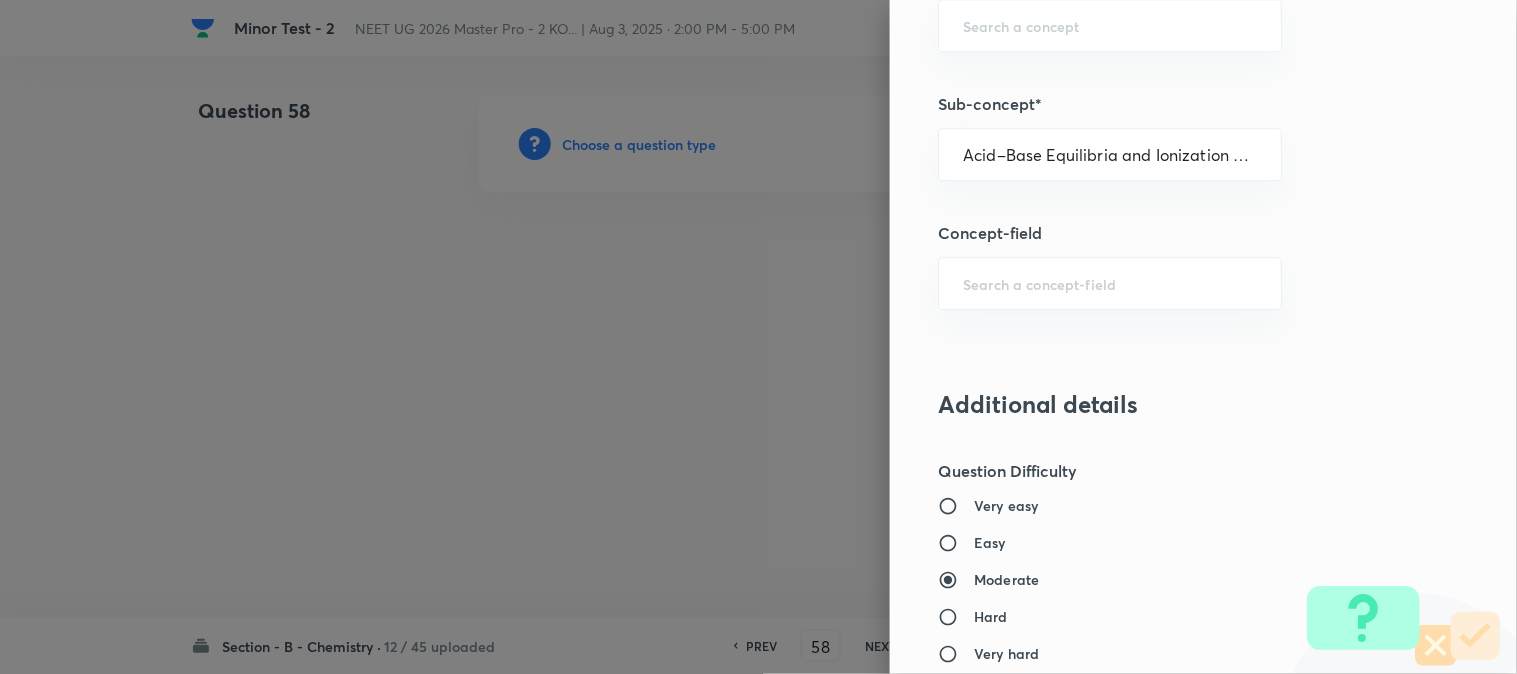 type on "Chemistry" 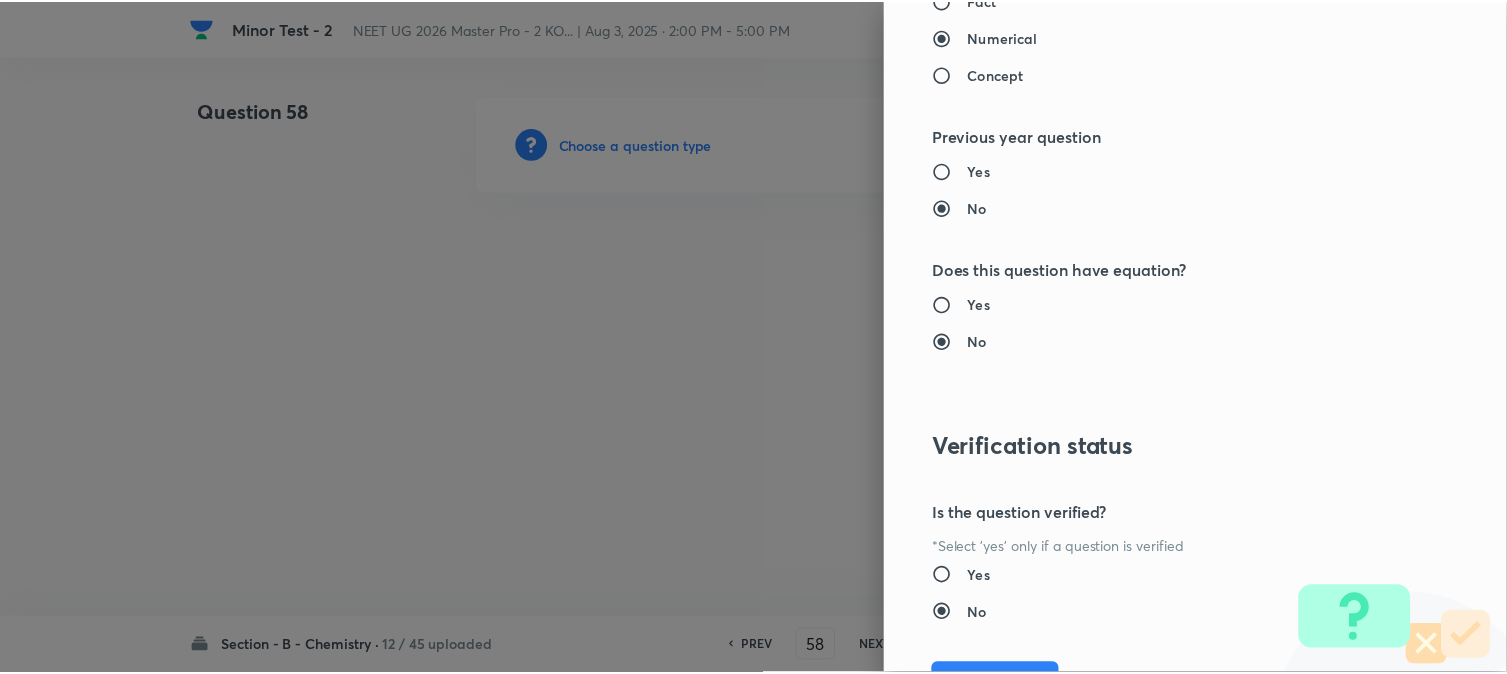 scroll, scrollTop: 2186, scrollLeft: 0, axis: vertical 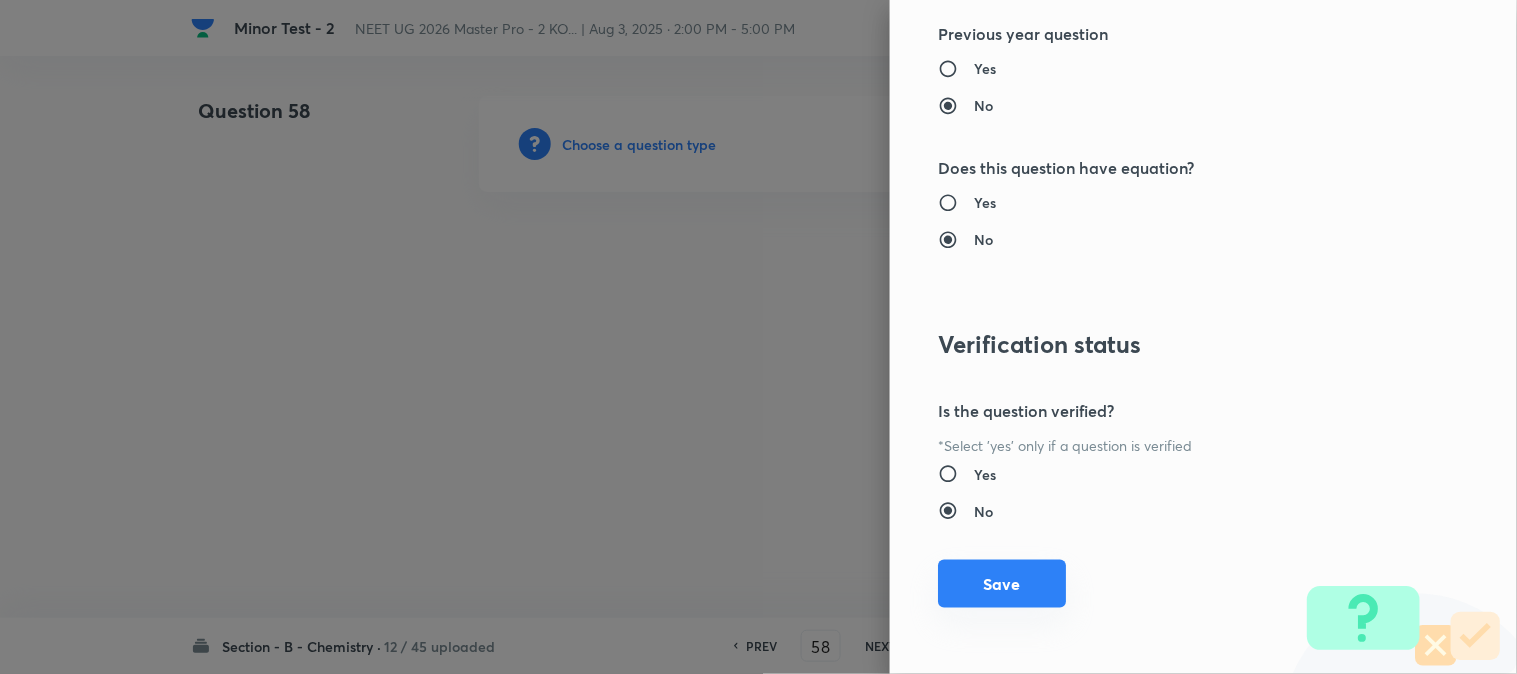 drag, startPoint x: 977, startPoint y: 590, endPoint x: 971, endPoint y: 554, distance: 36.496574 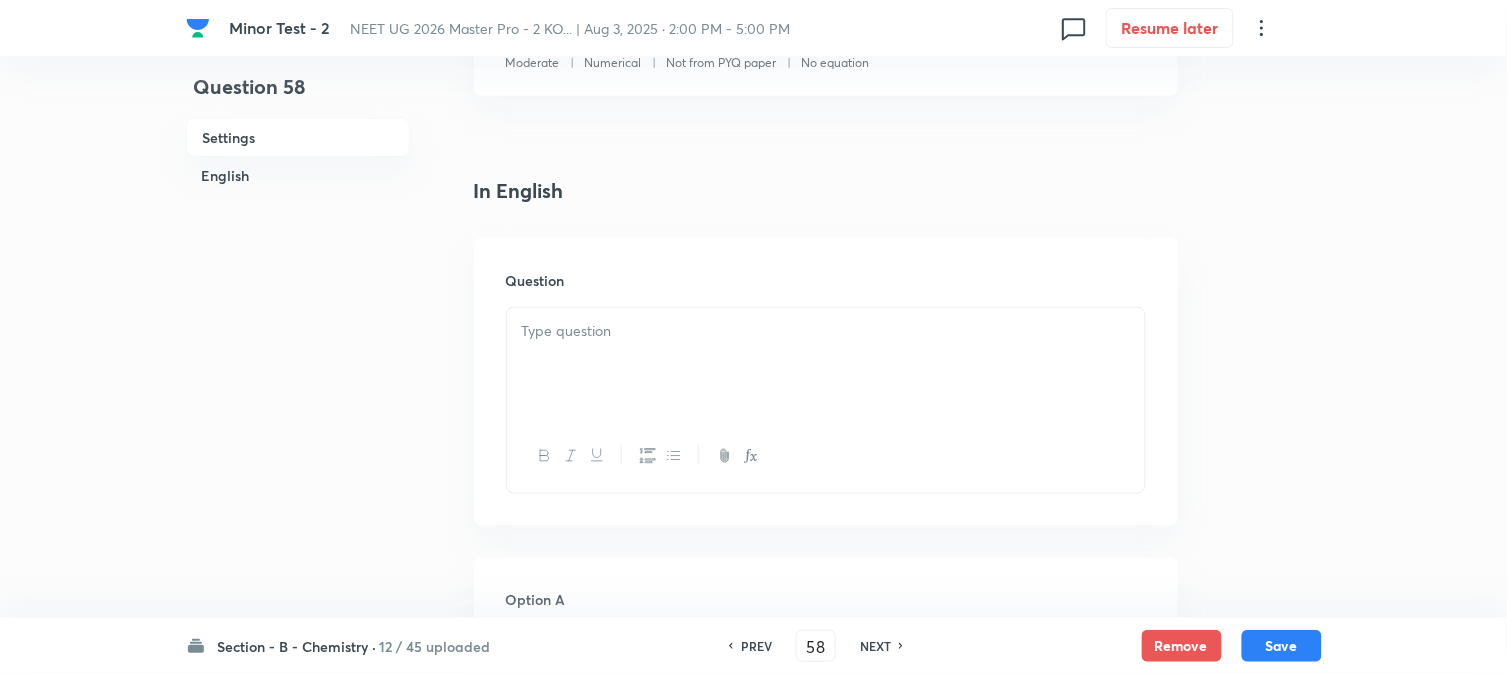scroll, scrollTop: 444, scrollLeft: 0, axis: vertical 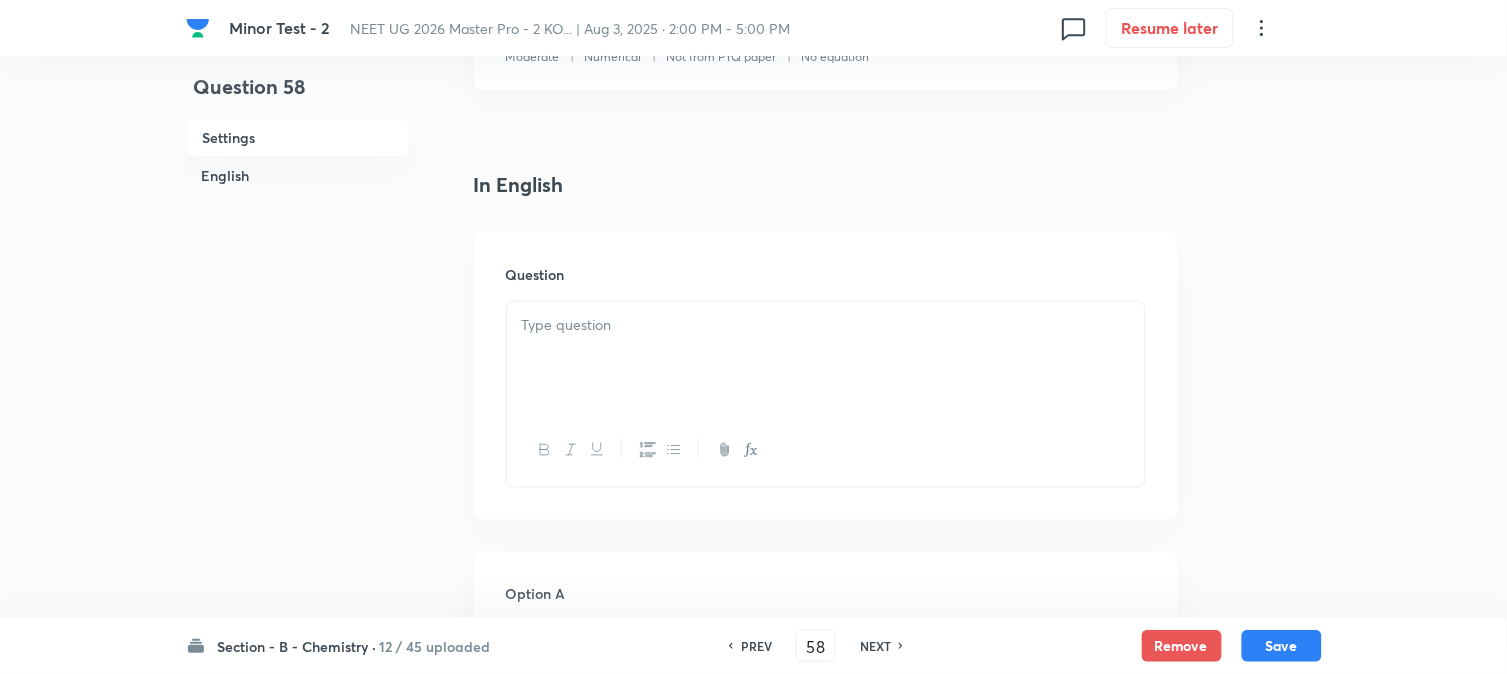 click at bounding box center (826, 358) 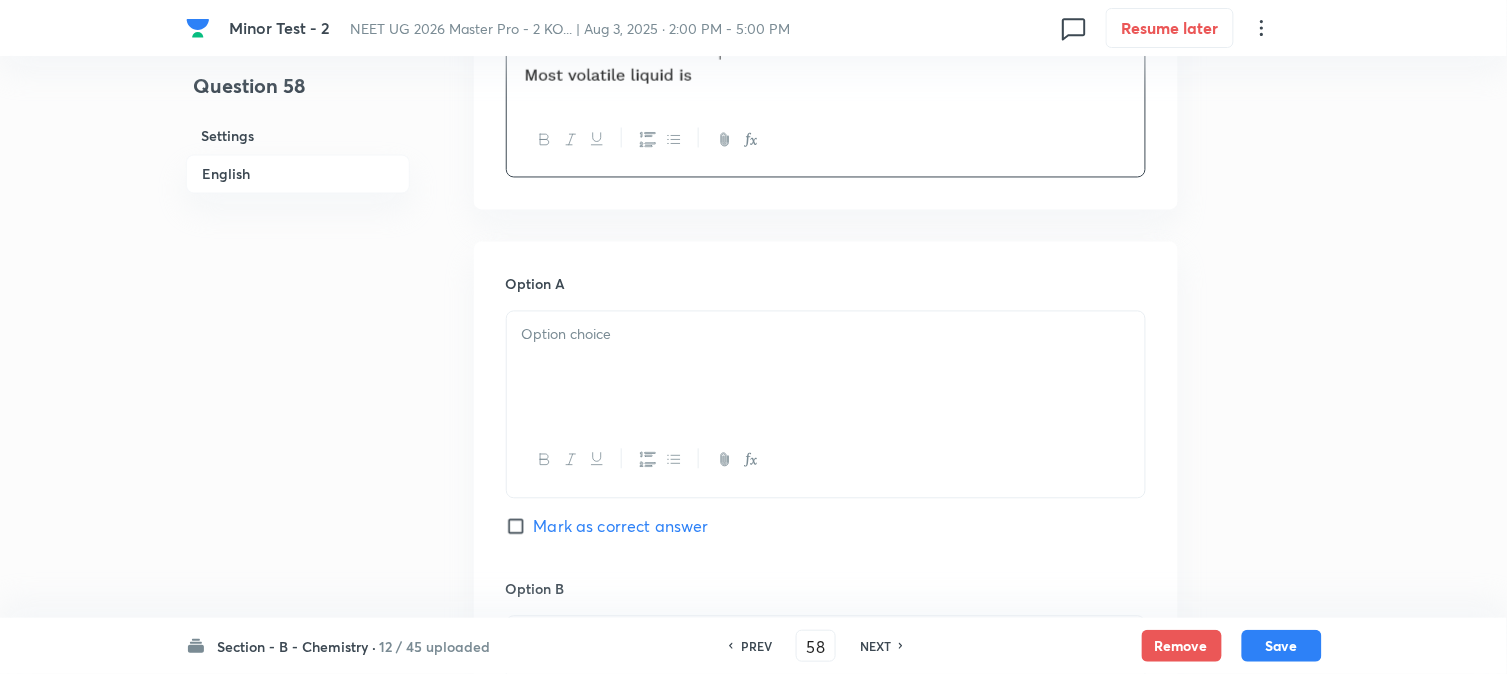 scroll, scrollTop: 1000, scrollLeft: 0, axis: vertical 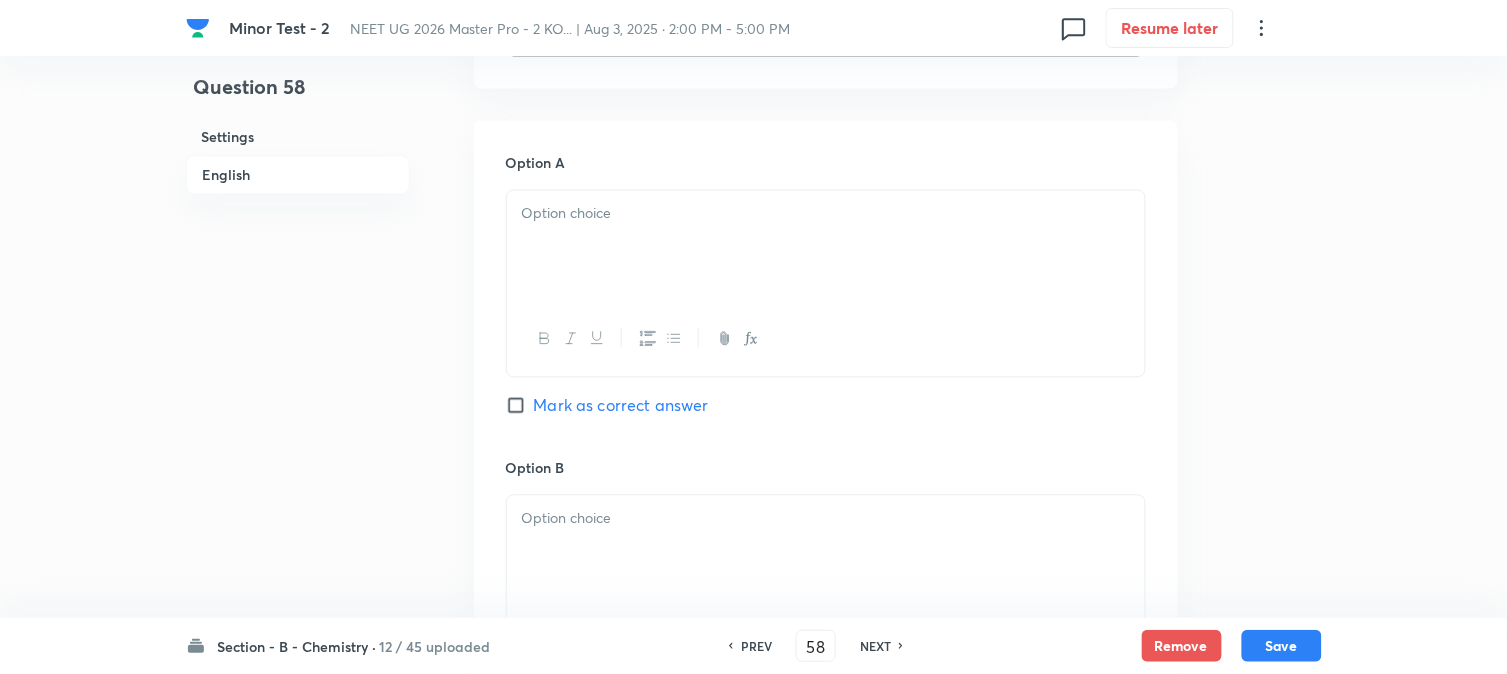 click at bounding box center (826, 246) 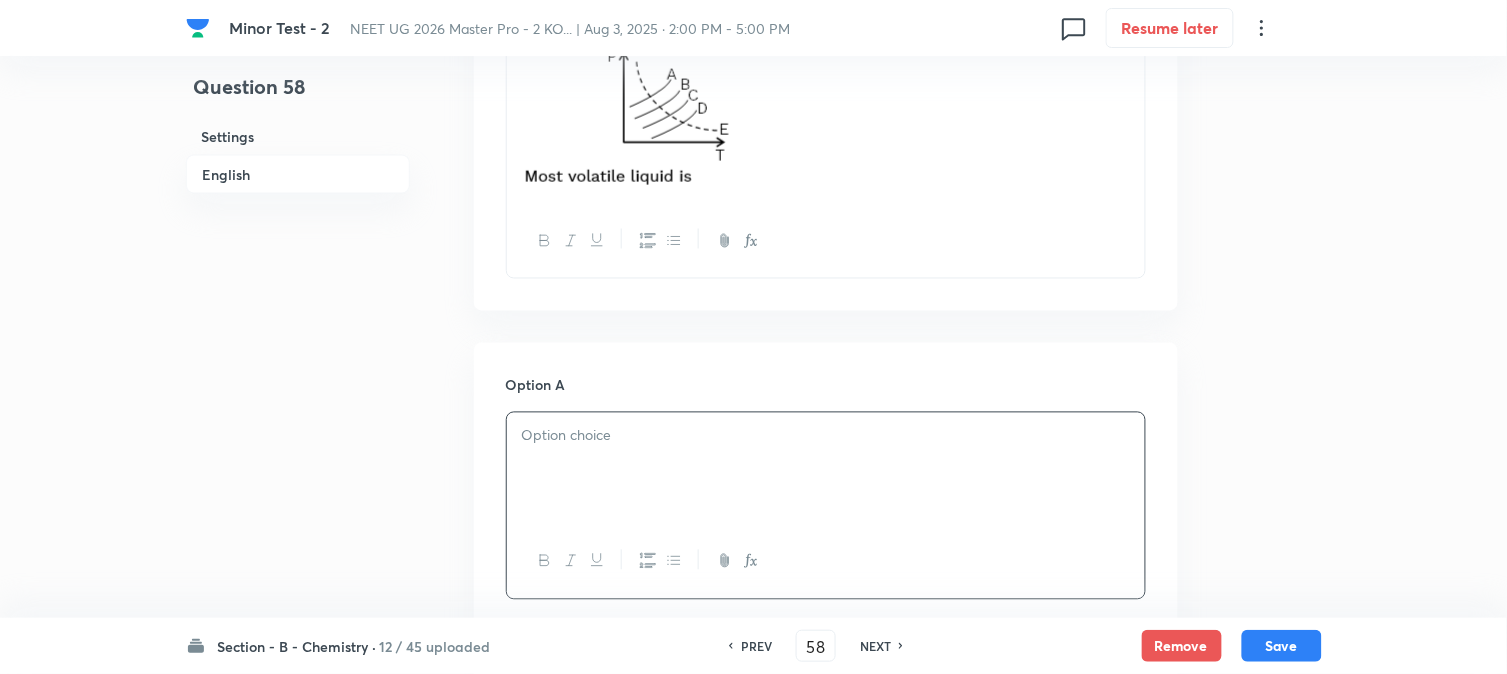 scroll, scrollTop: 888, scrollLeft: 0, axis: vertical 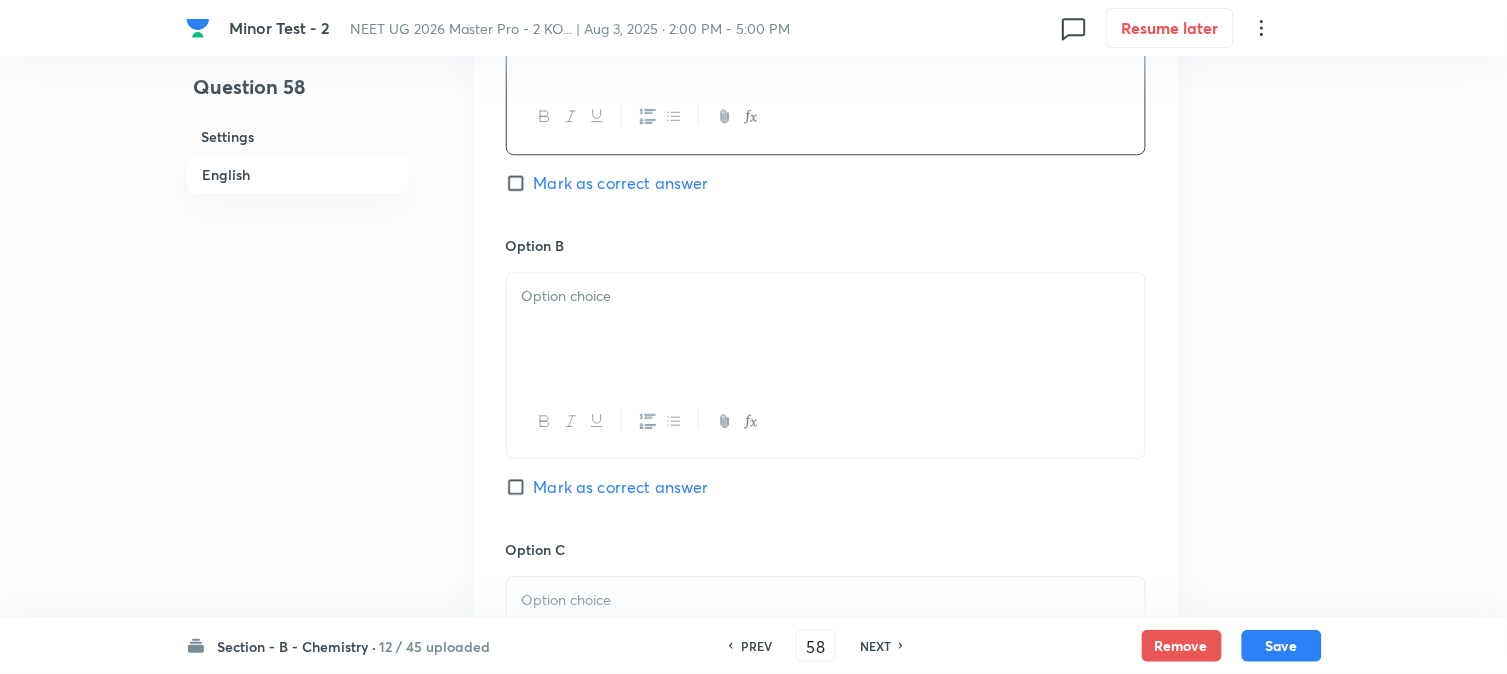 click at bounding box center (826, 421) 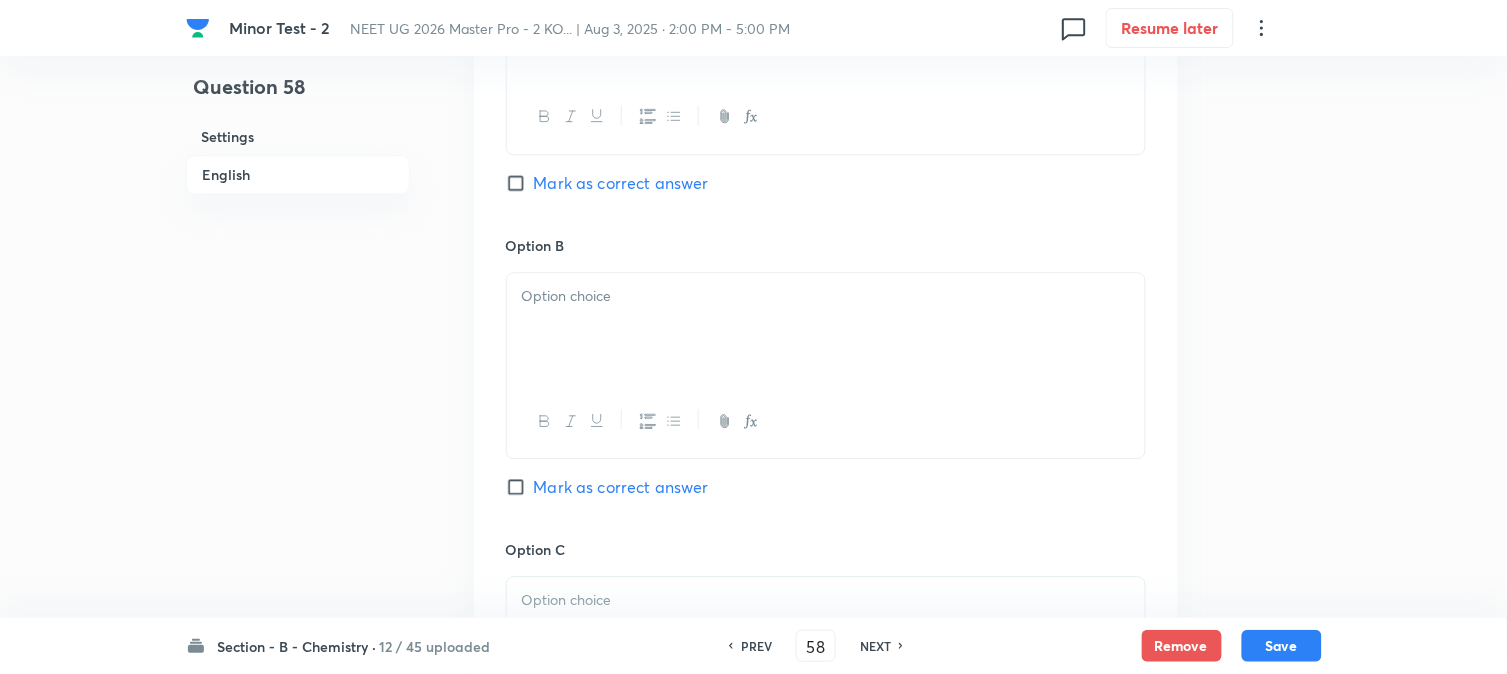 click at bounding box center [826, 329] 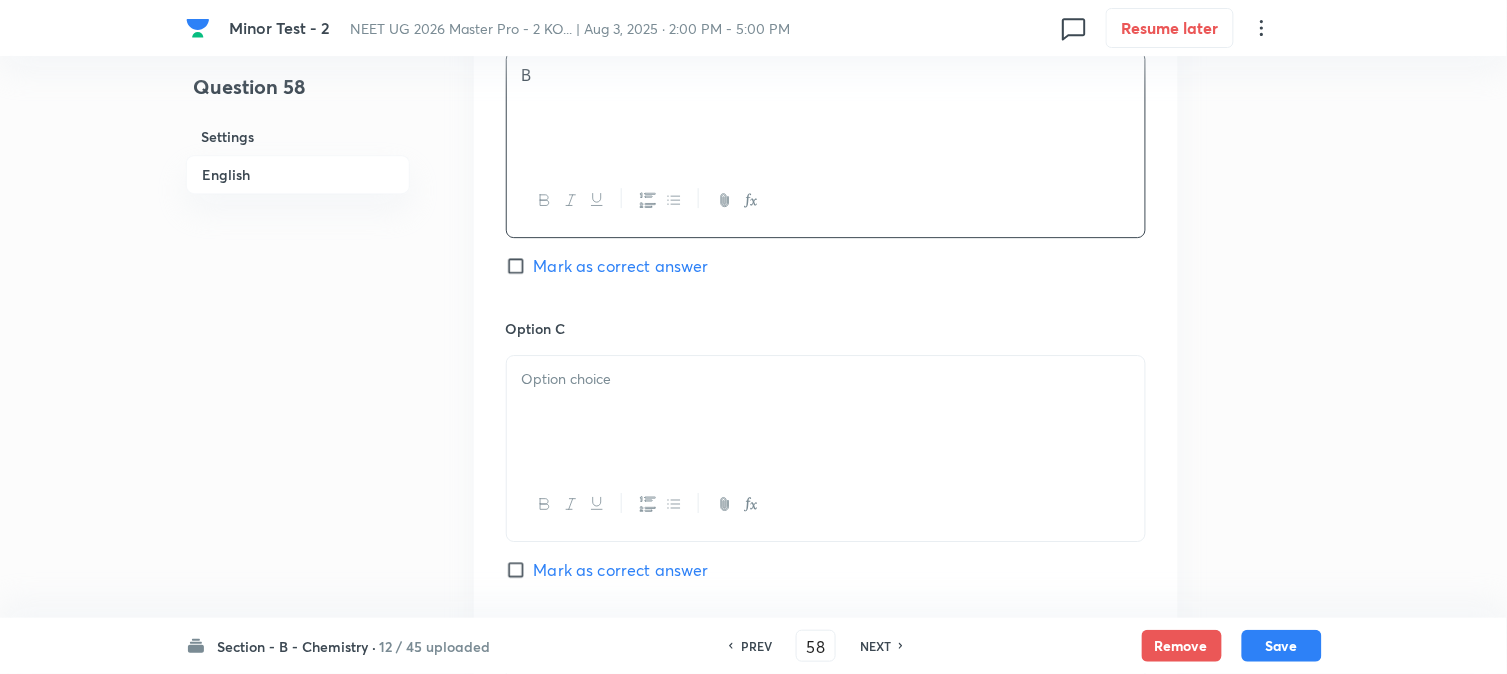 scroll, scrollTop: 1444, scrollLeft: 0, axis: vertical 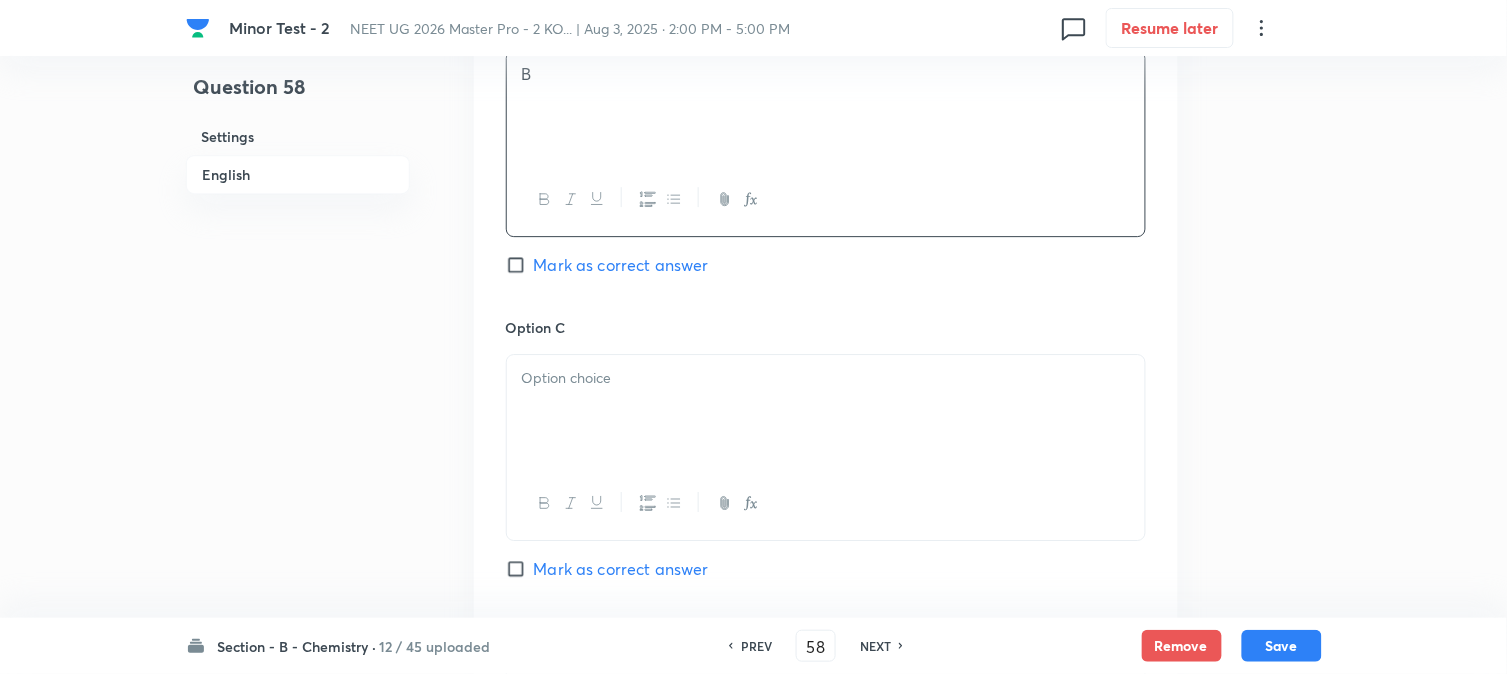 click at bounding box center (826, 411) 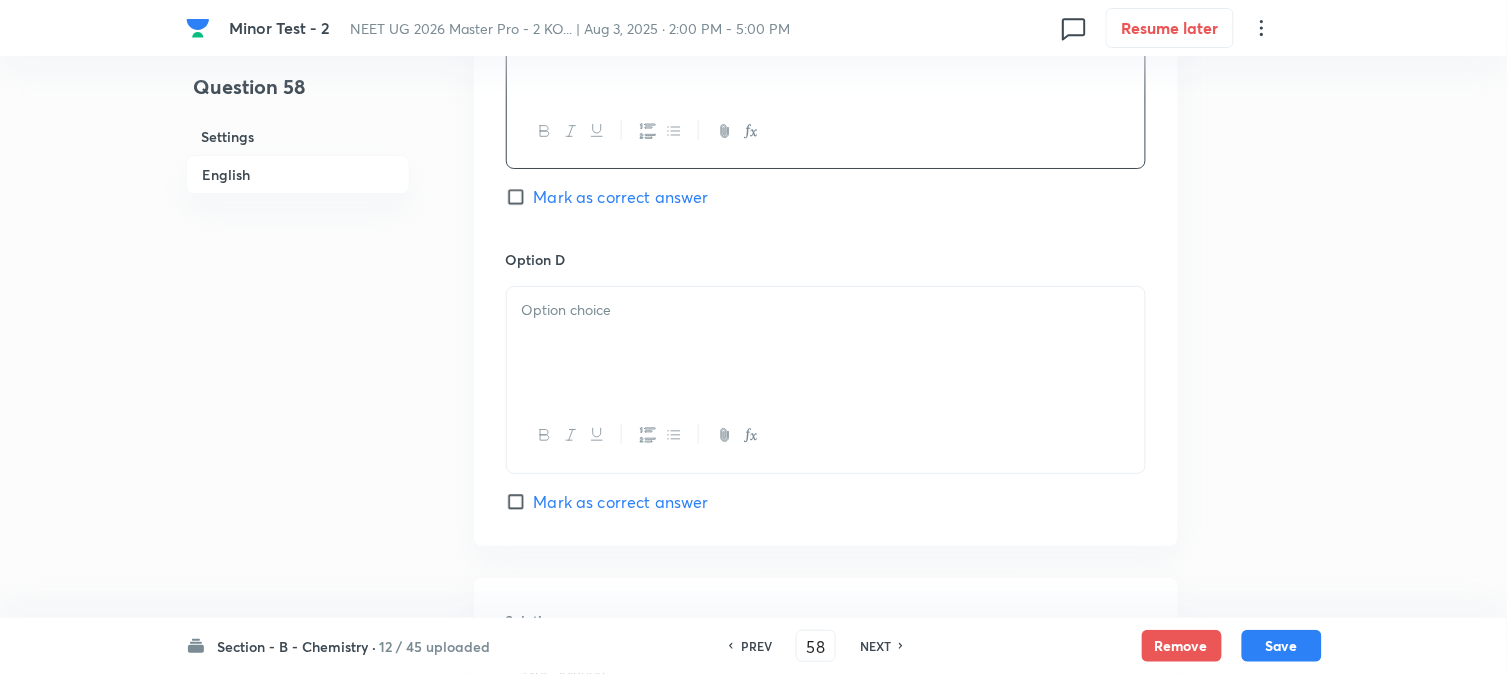 scroll, scrollTop: 1888, scrollLeft: 0, axis: vertical 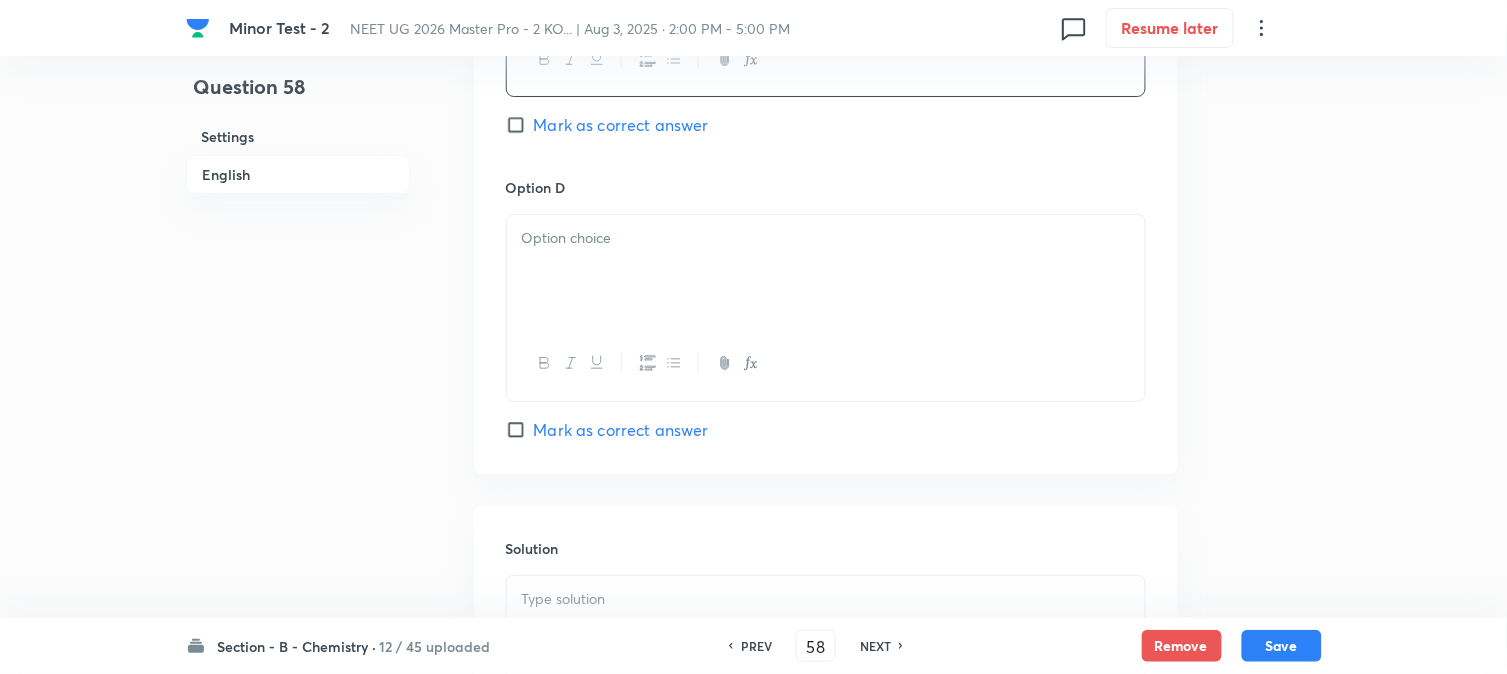click at bounding box center (826, 363) 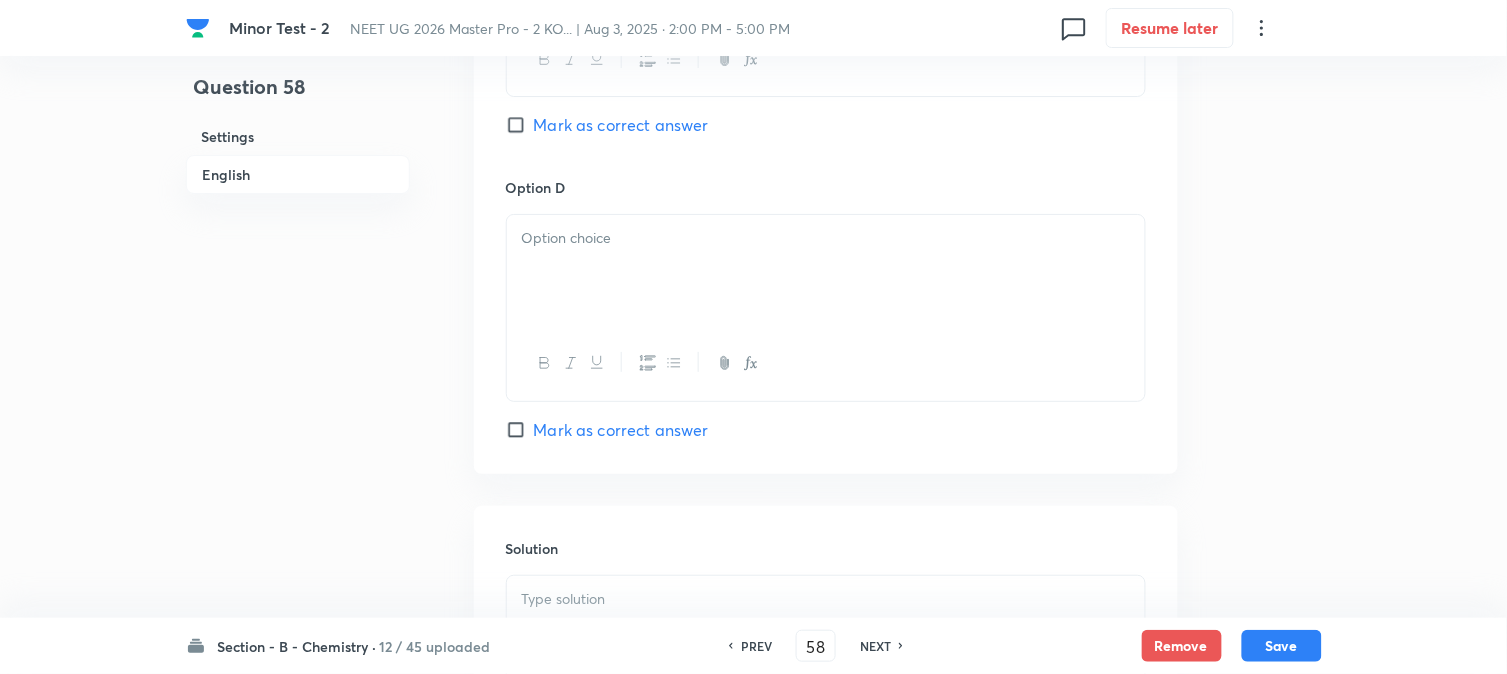 click at bounding box center (826, 271) 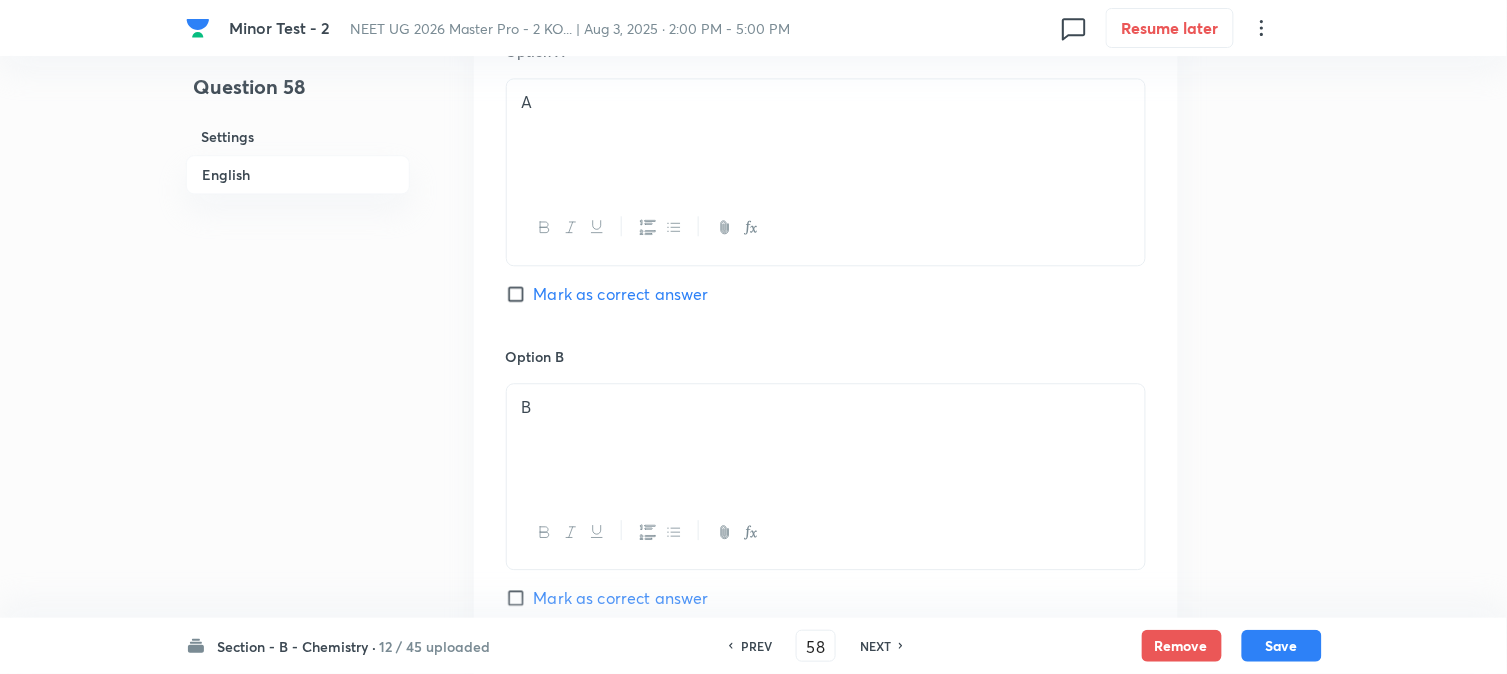 click on "Mark as correct answer" at bounding box center (621, 294) 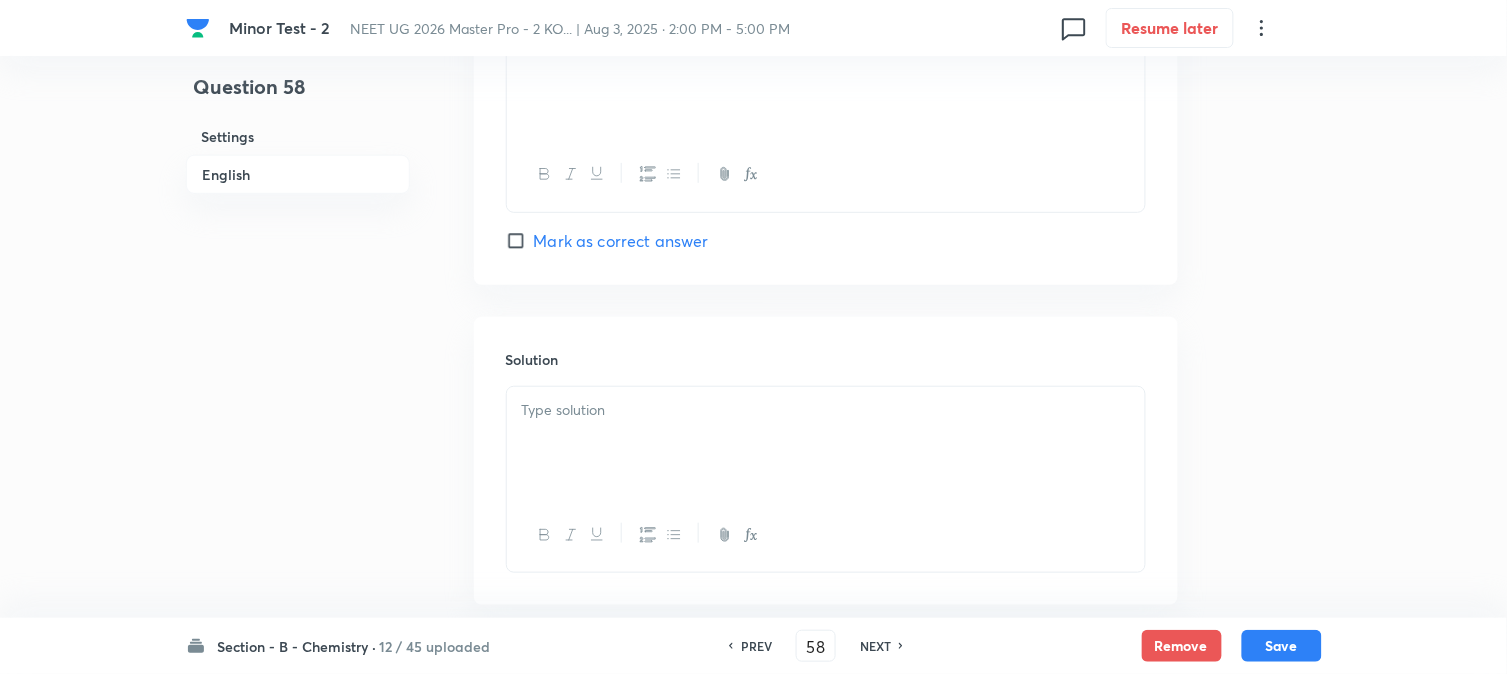 scroll, scrollTop: 2187, scrollLeft: 0, axis: vertical 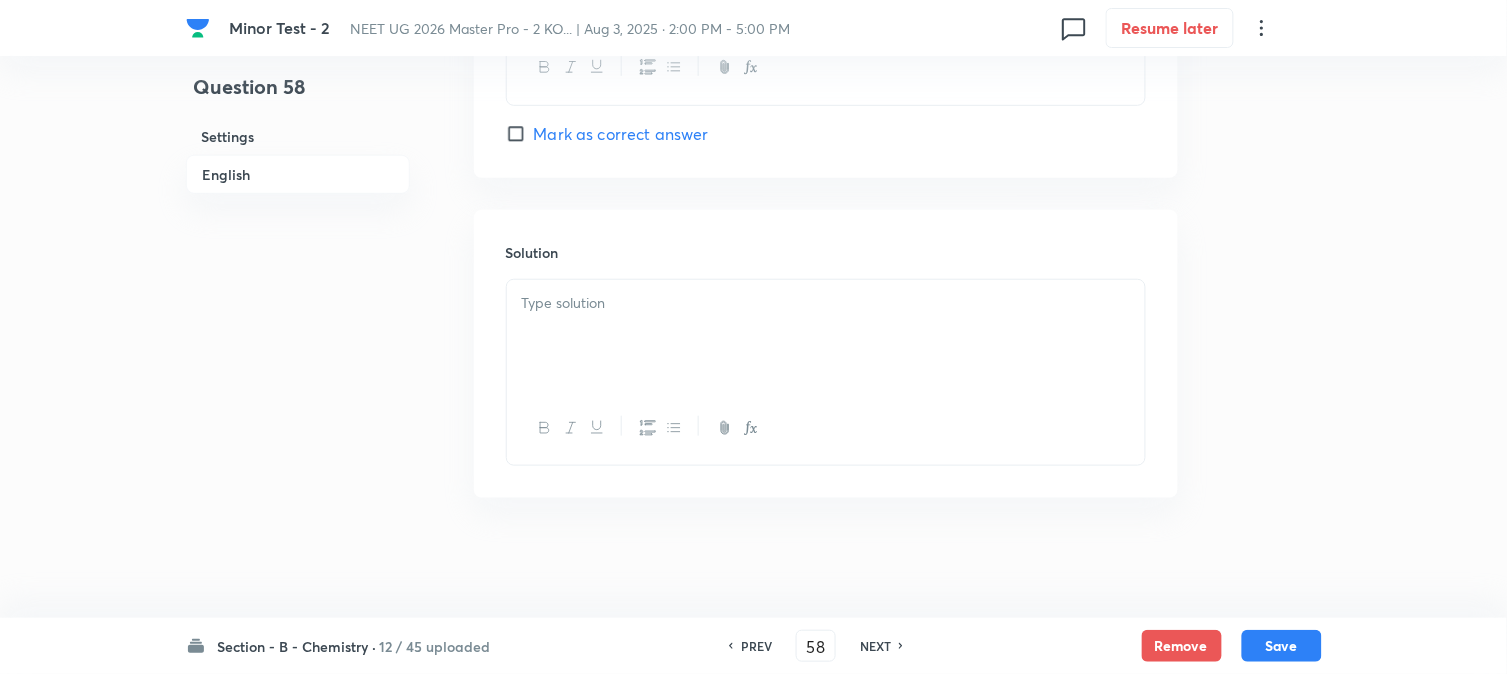 click at bounding box center [826, 336] 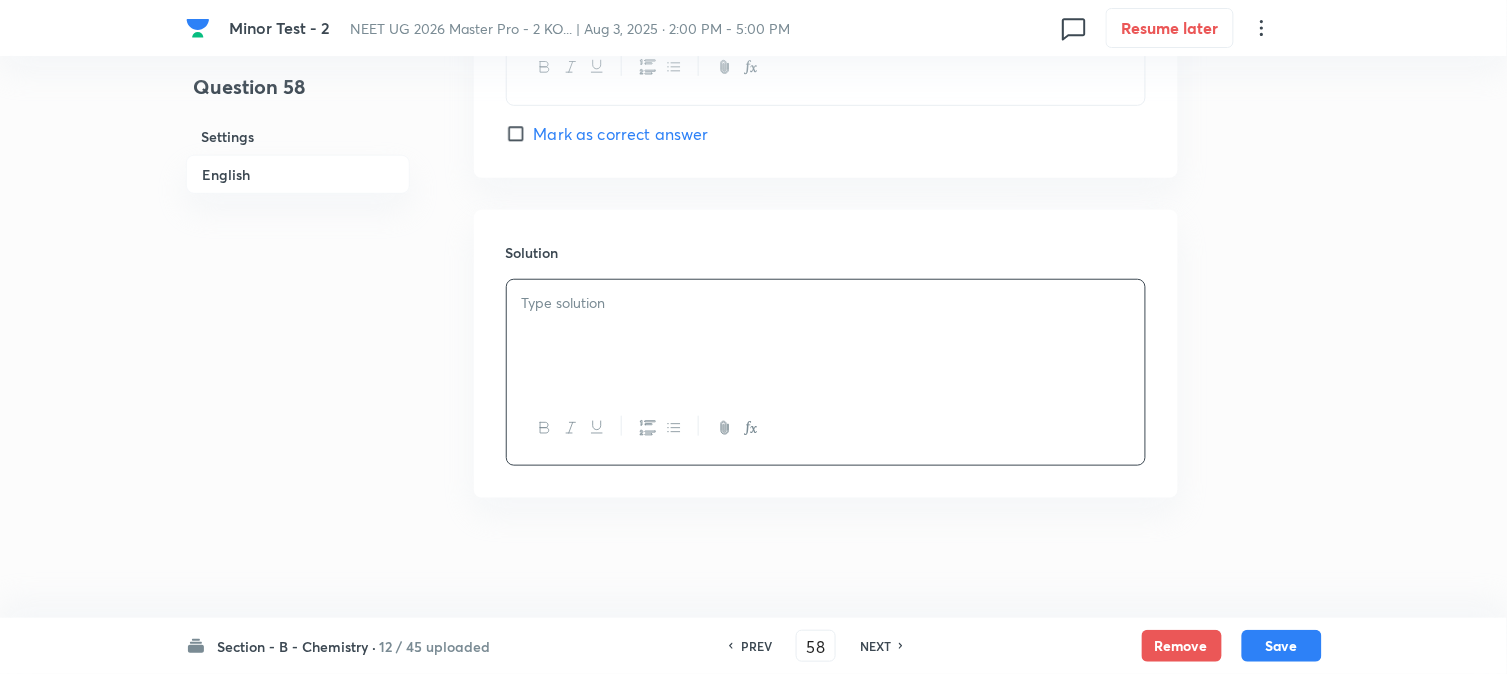 type 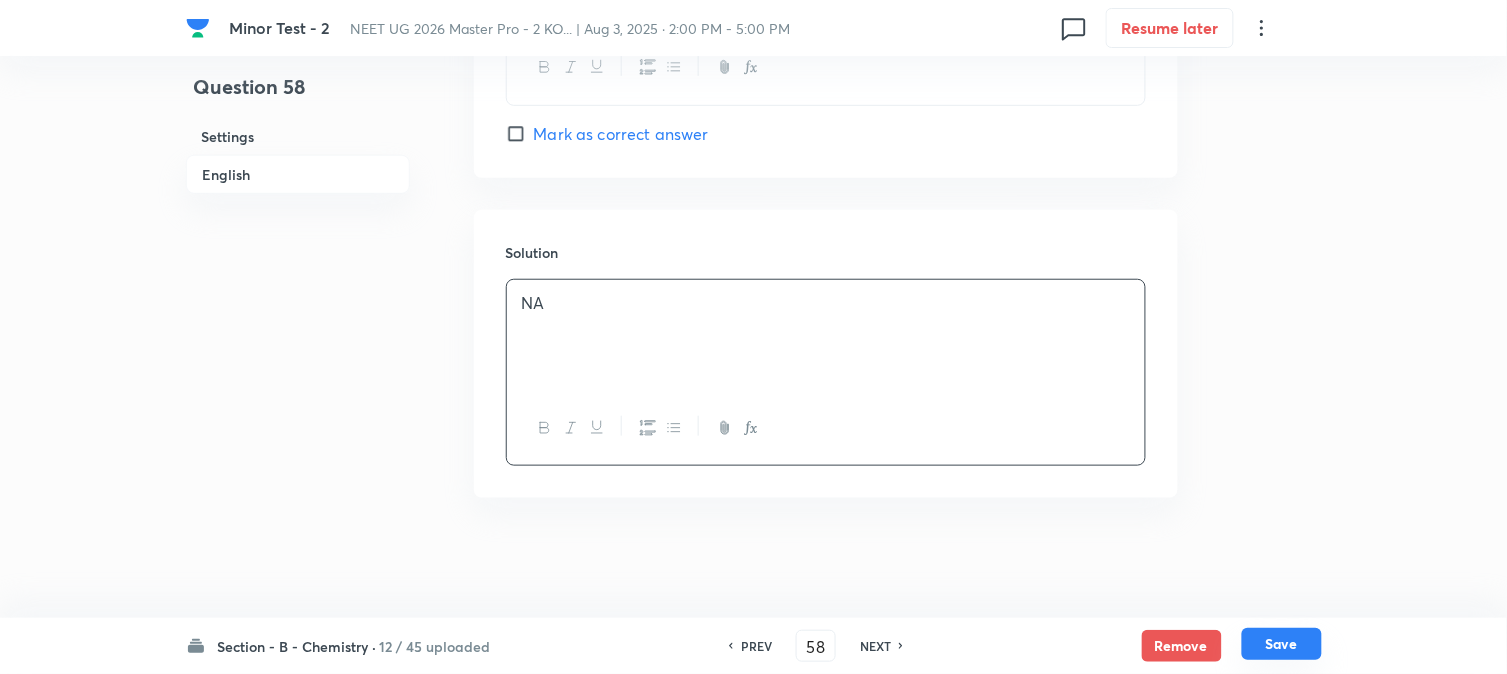 click on "Save" at bounding box center [1282, 644] 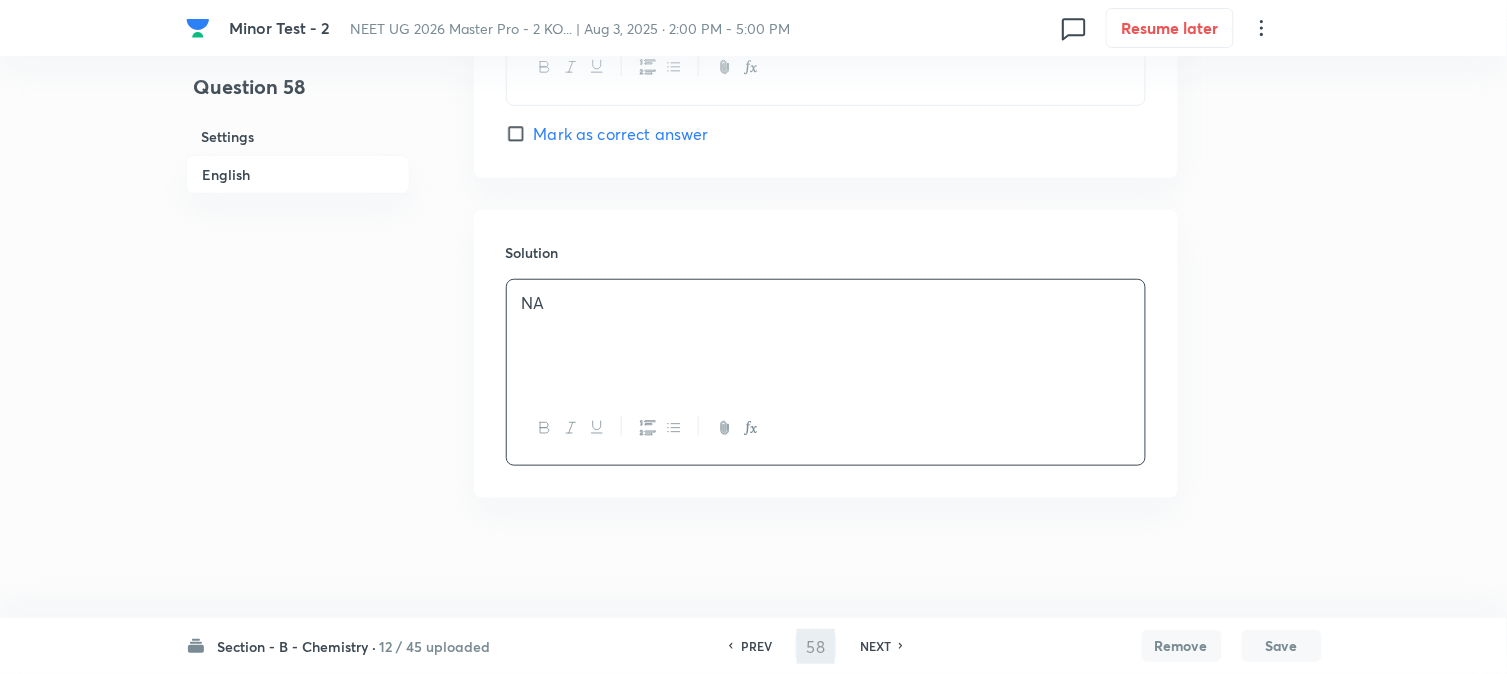 type on "59" 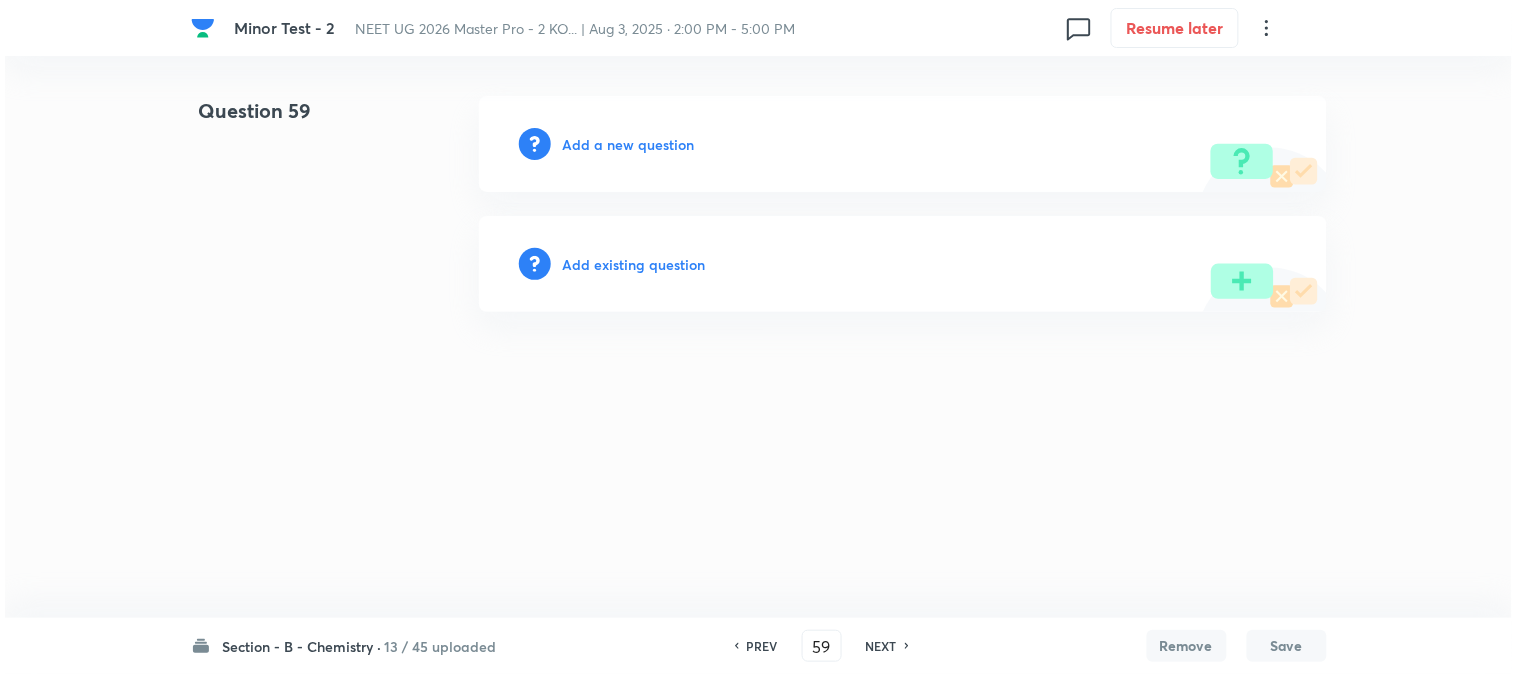 scroll, scrollTop: 0, scrollLeft: 0, axis: both 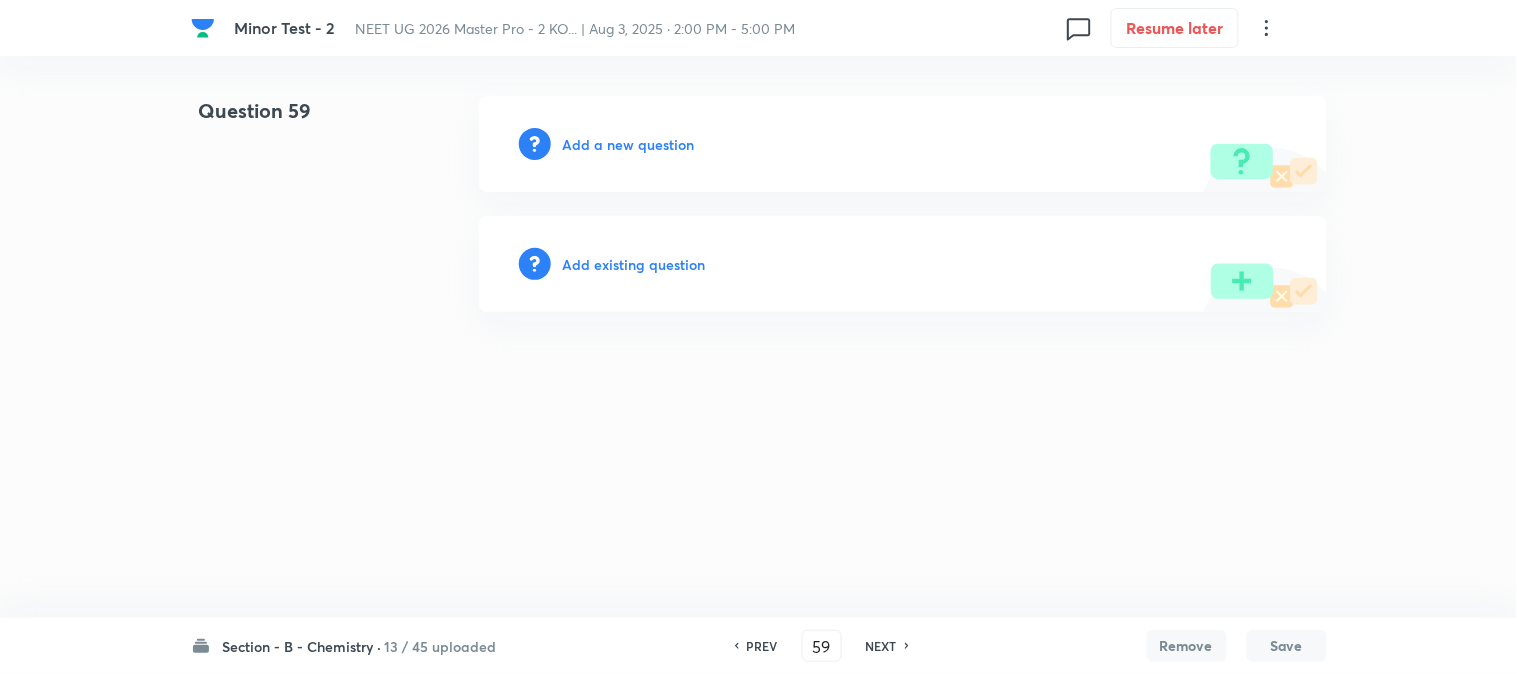 click on "Add a new question" at bounding box center [629, 144] 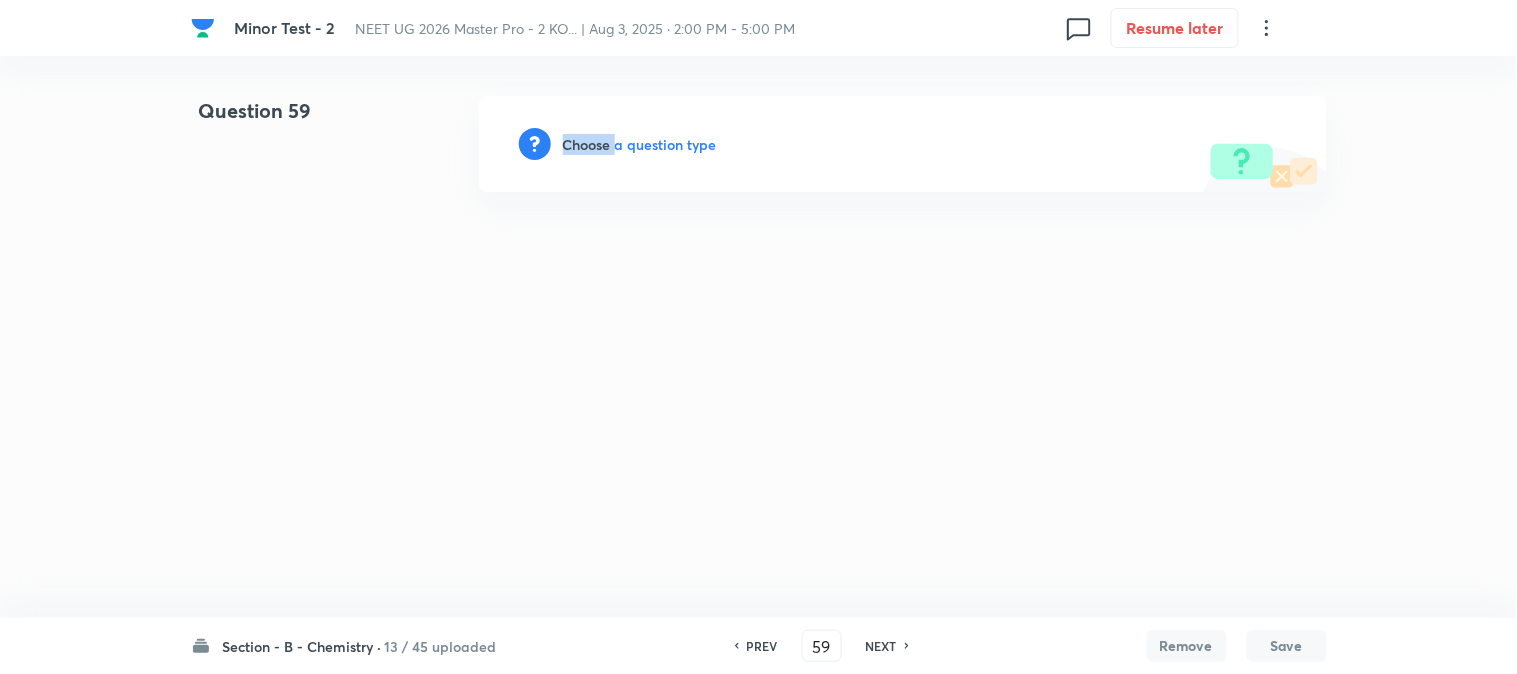 click on "Choose a question type" at bounding box center (640, 144) 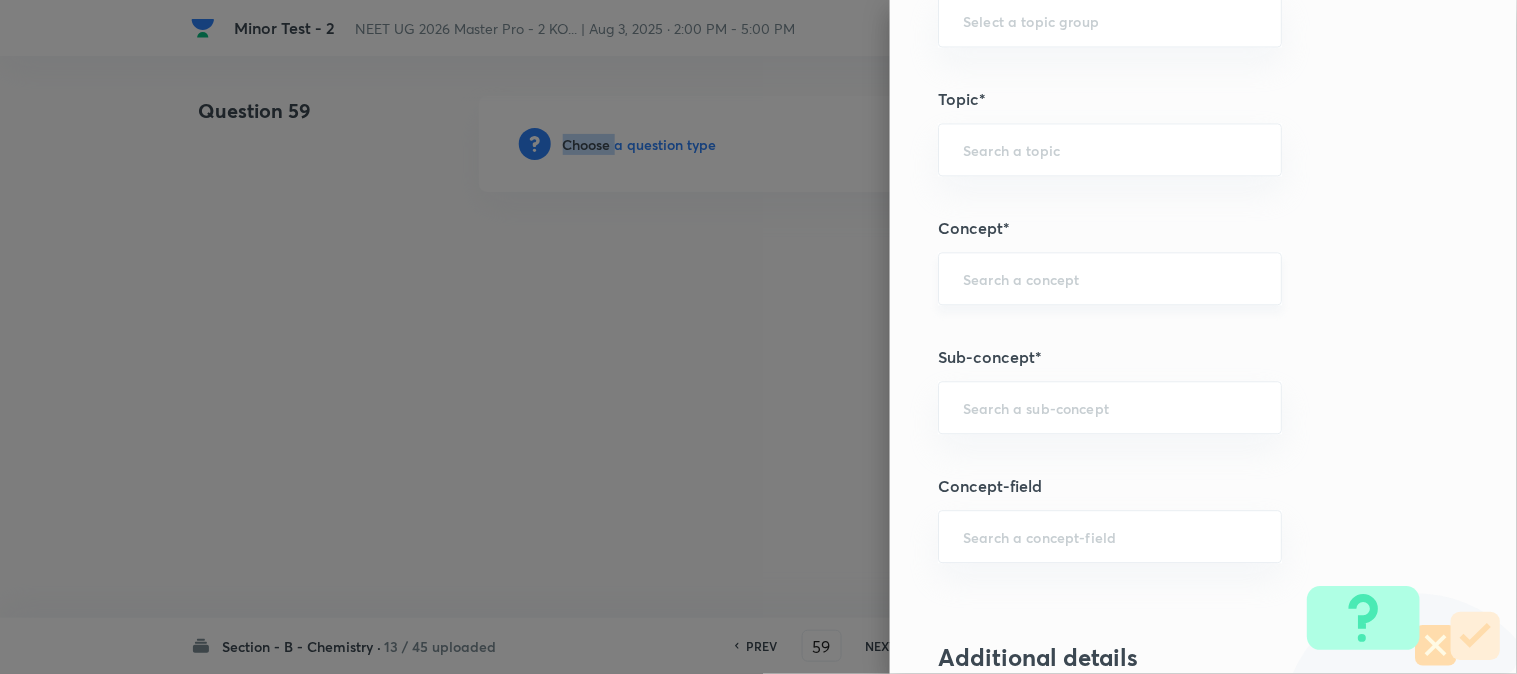 scroll, scrollTop: 1111, scrollLeft: 0, axis: vertical 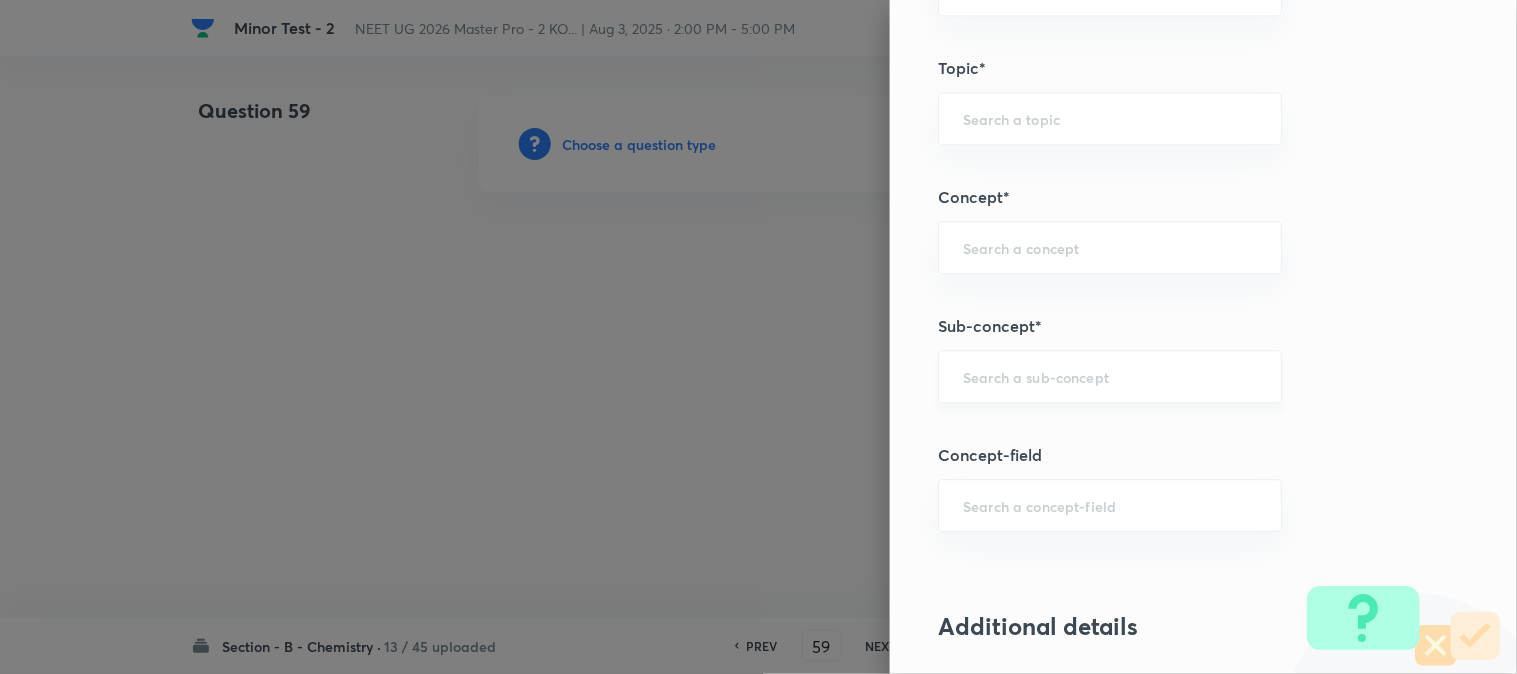 click at bounding box center (1110, 376) 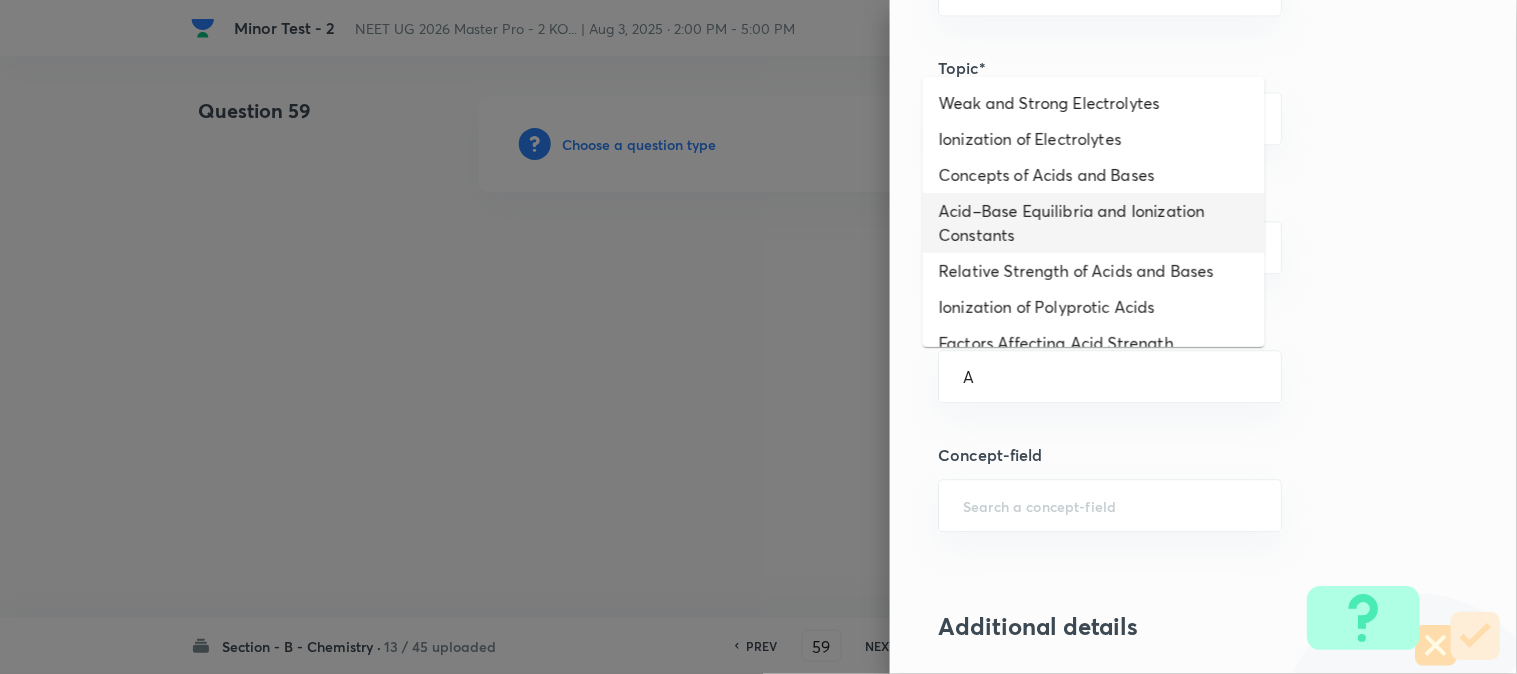 click on "Acid–Base Equilibria and Ionization Constants" at bounding box center [1094, 223] 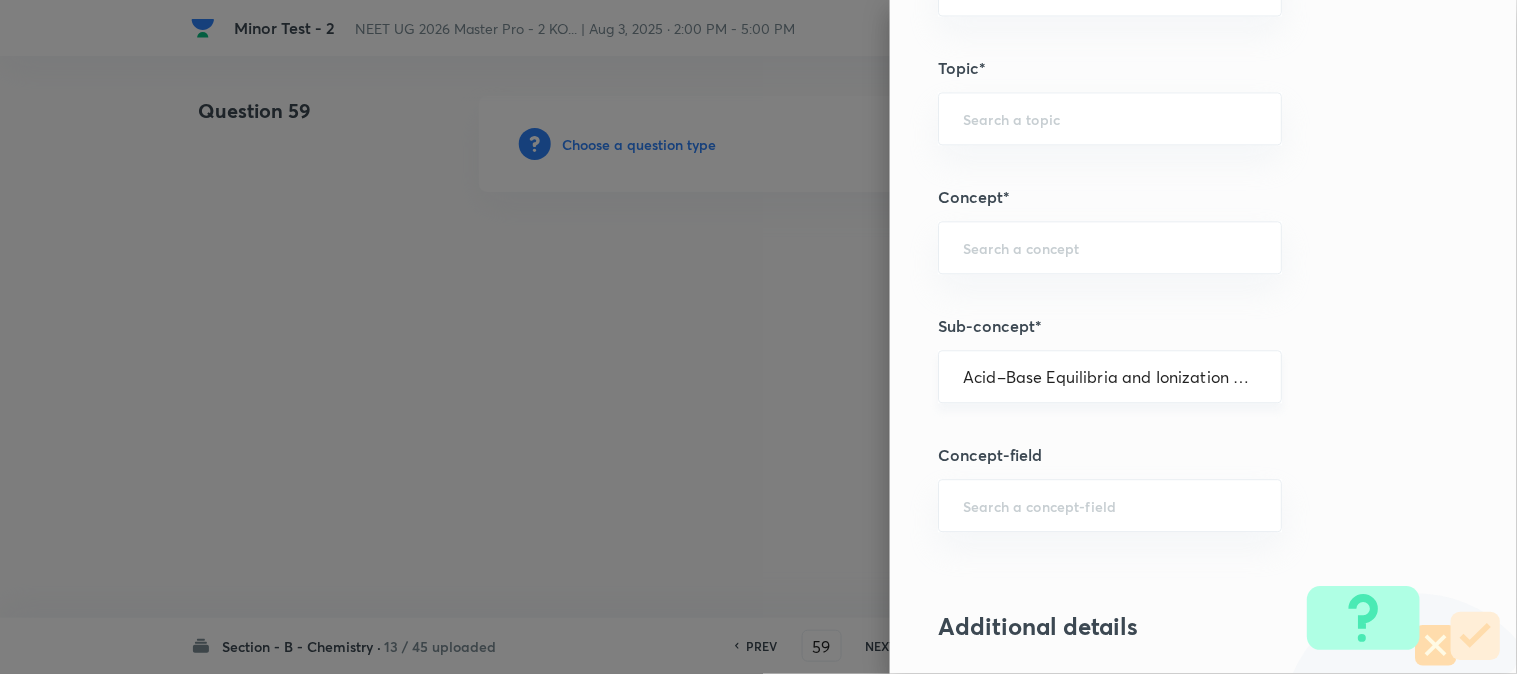 type on "Chemistry" 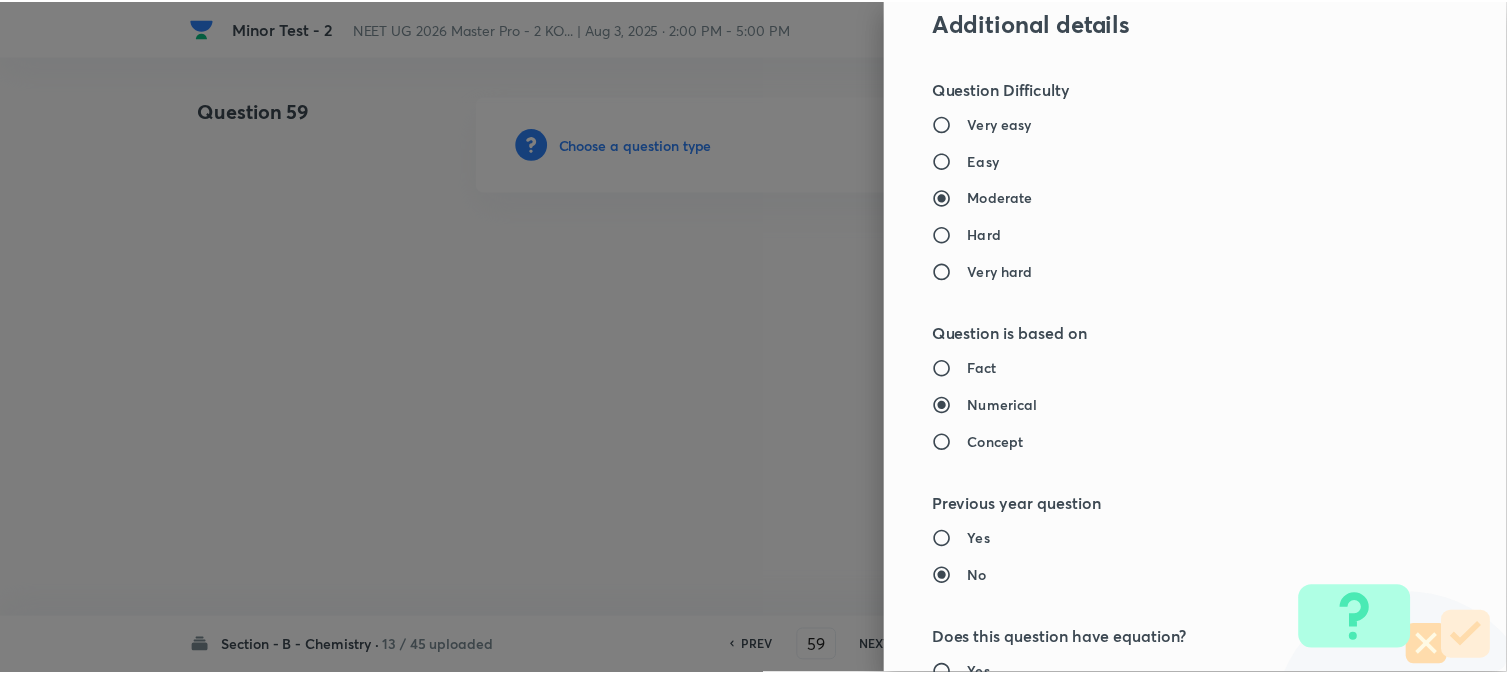scroll, scrollTop: 2186, scrollLeft: 0, axis: vertical 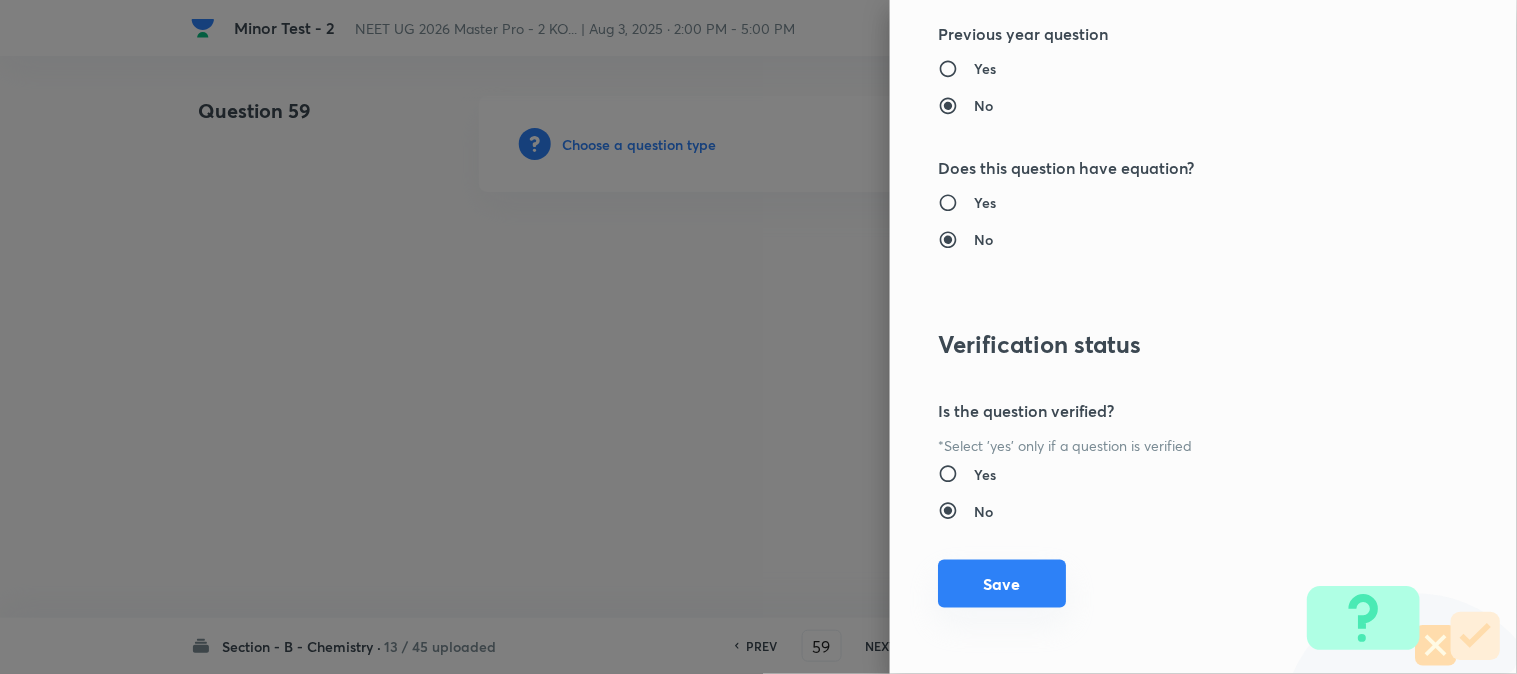 click on "Save" at bounding box center [1002, 584] 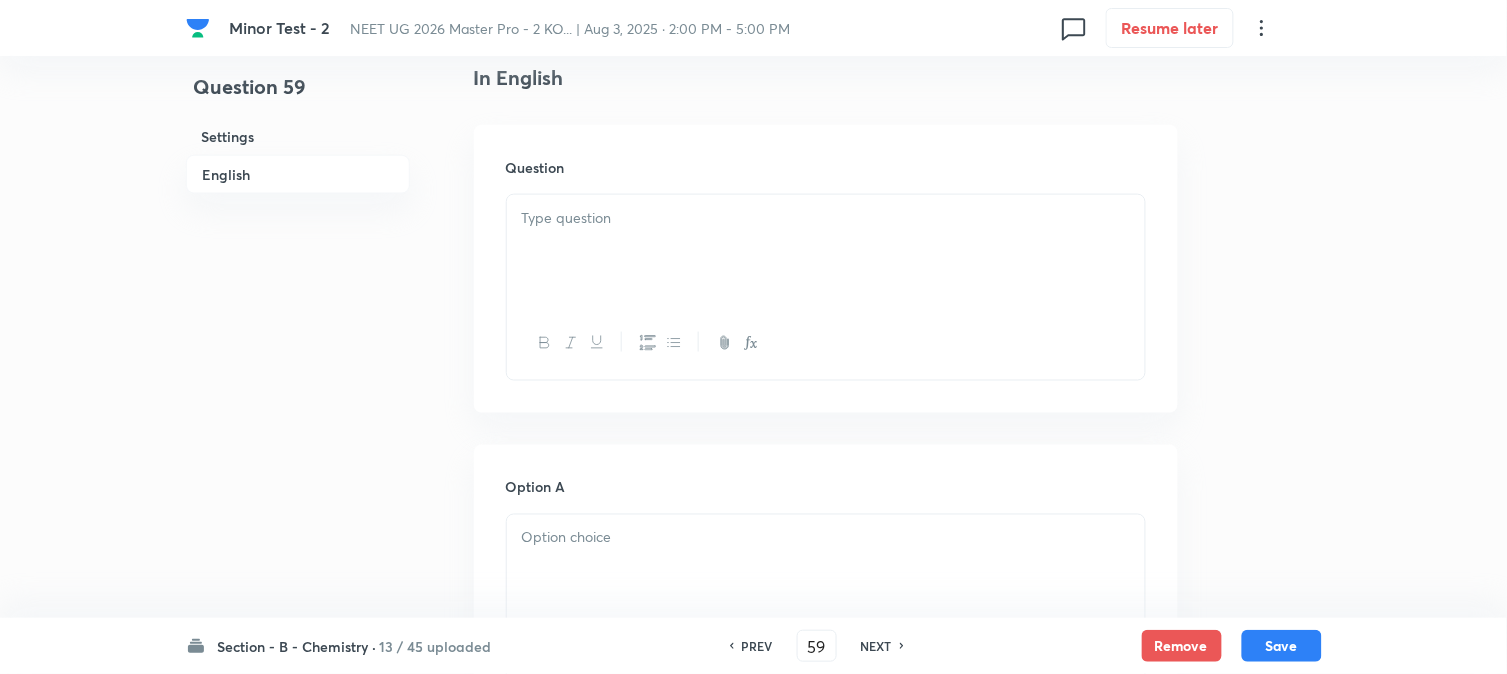 scroll, scrollTop: 555, scrollLeft: 0, axis: vertical 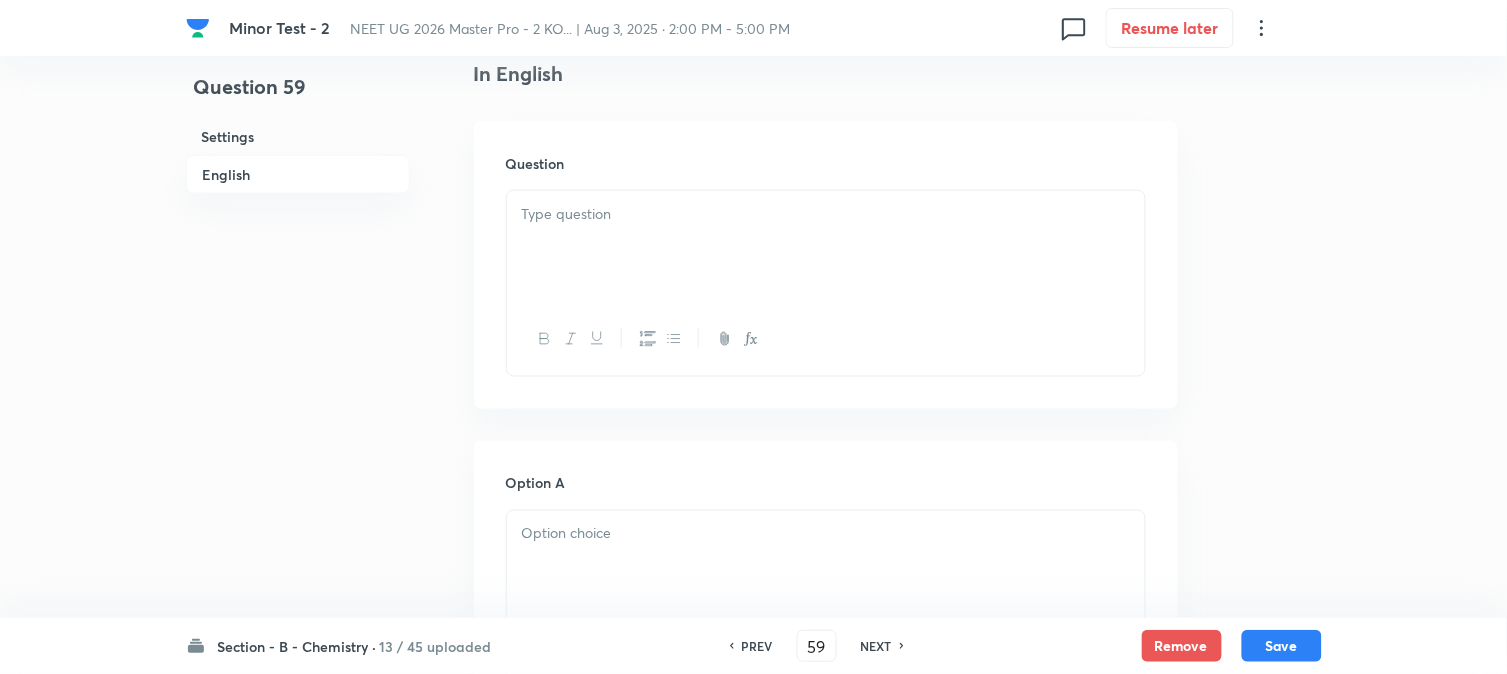 click at bounding box center (826, 247) 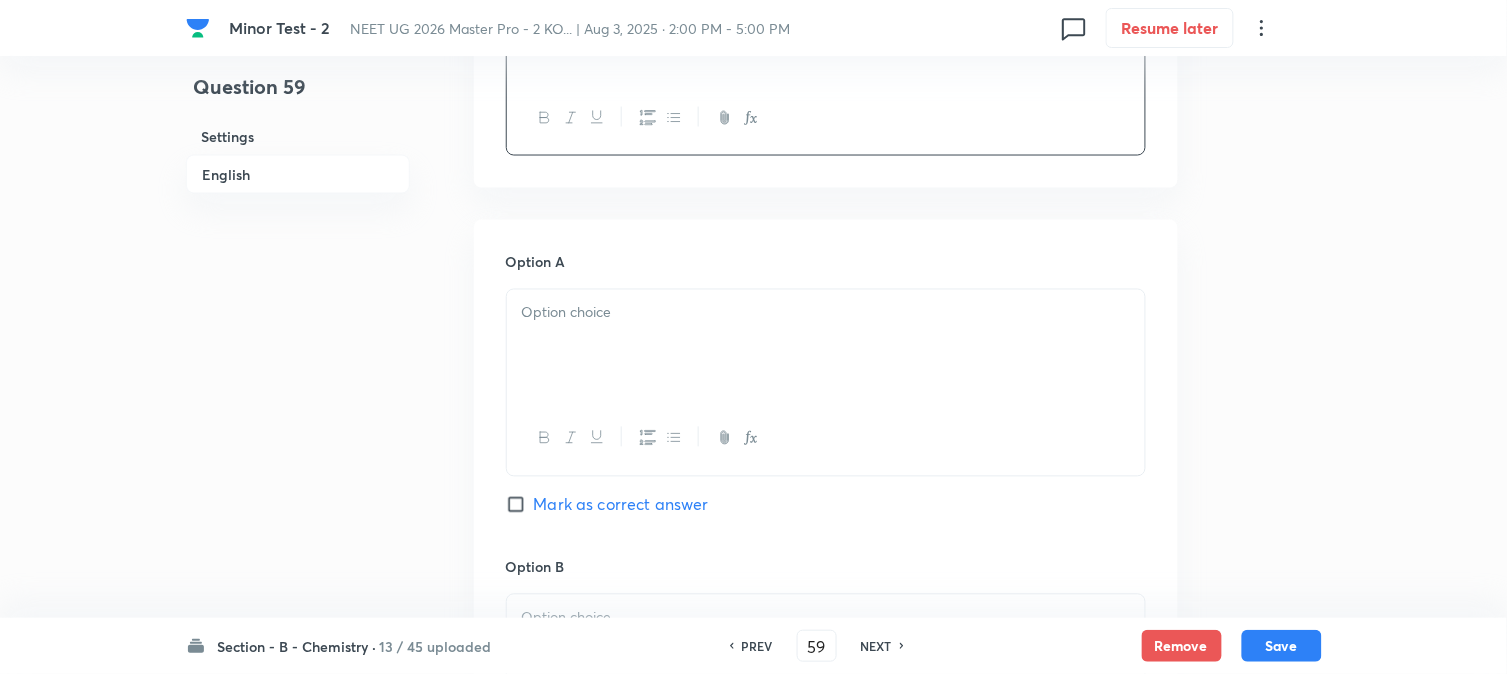 scroll, scrollTop: 777, scrollLeft: 0, axis: vertical 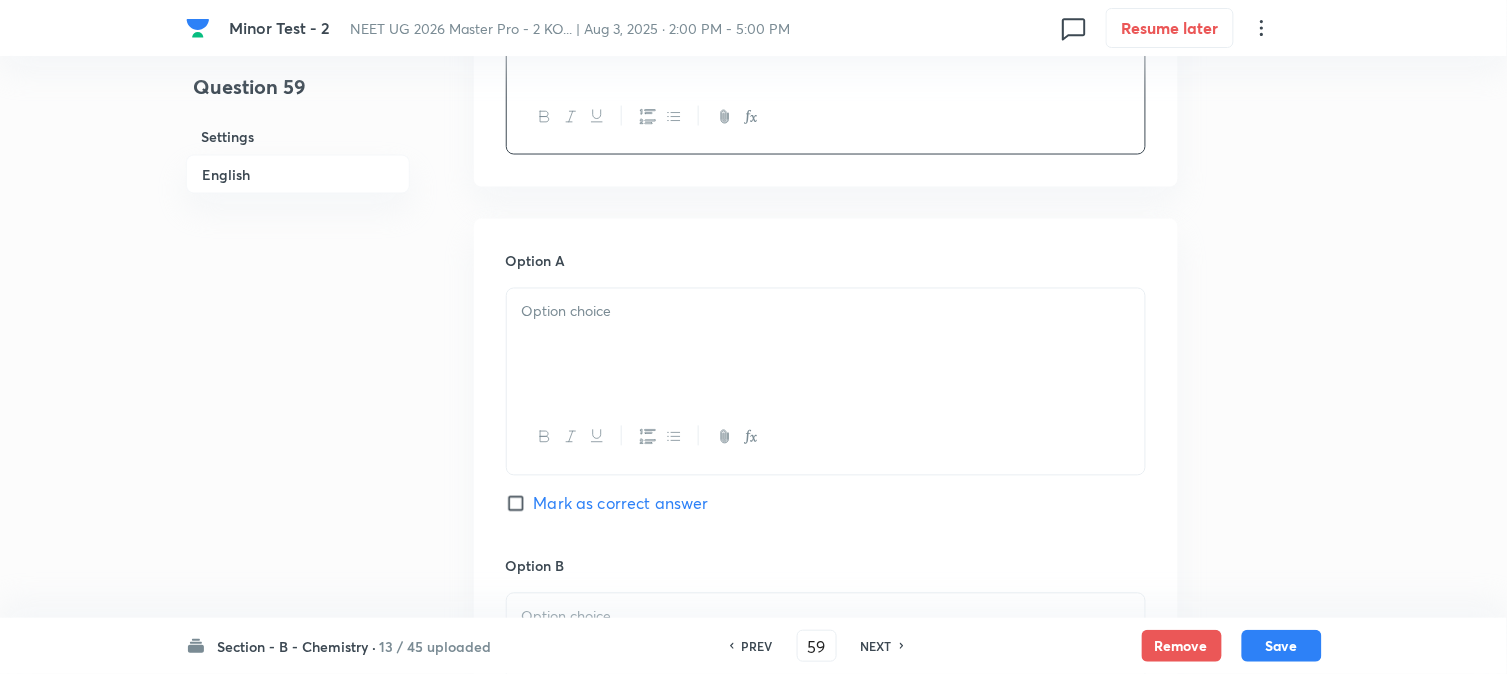 click at bounding box center (826, 345) 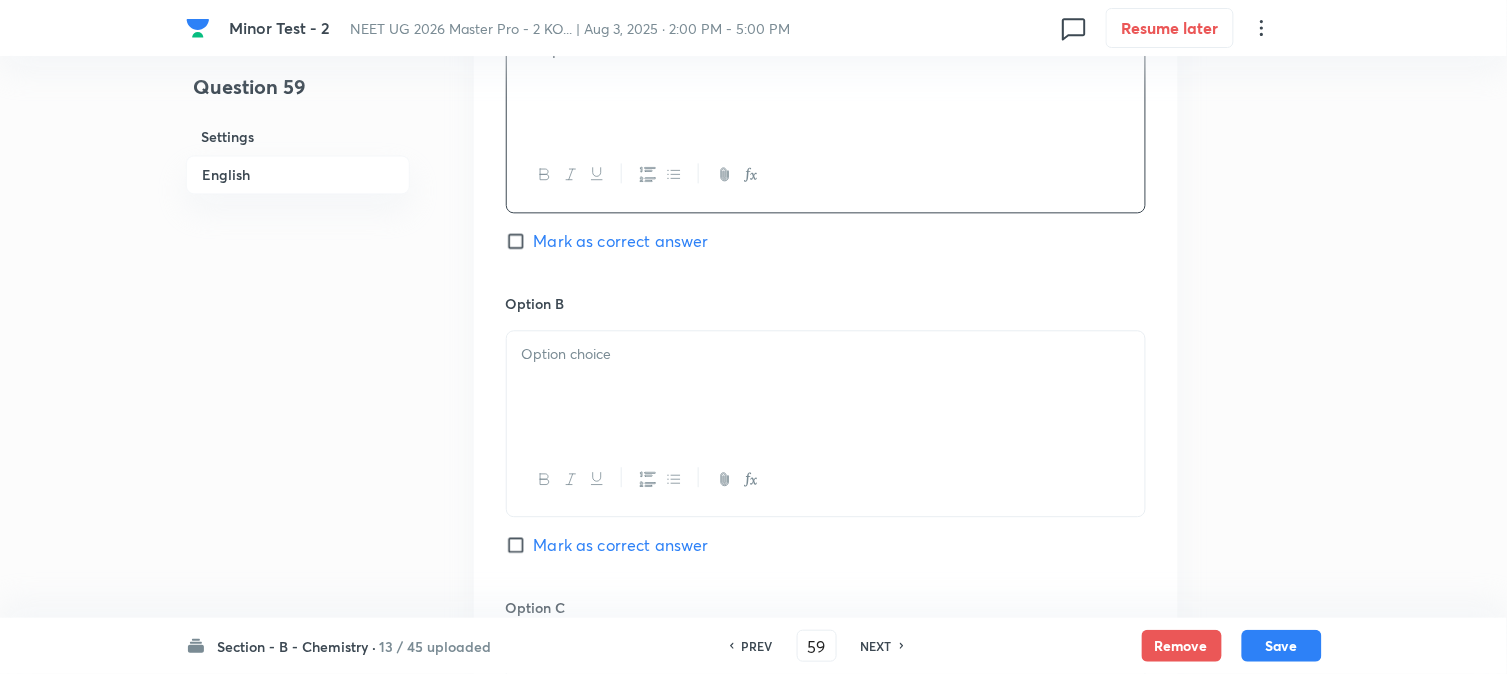 scroll, scrollTop: 1111, scrollLeft: 0, axis: vertical 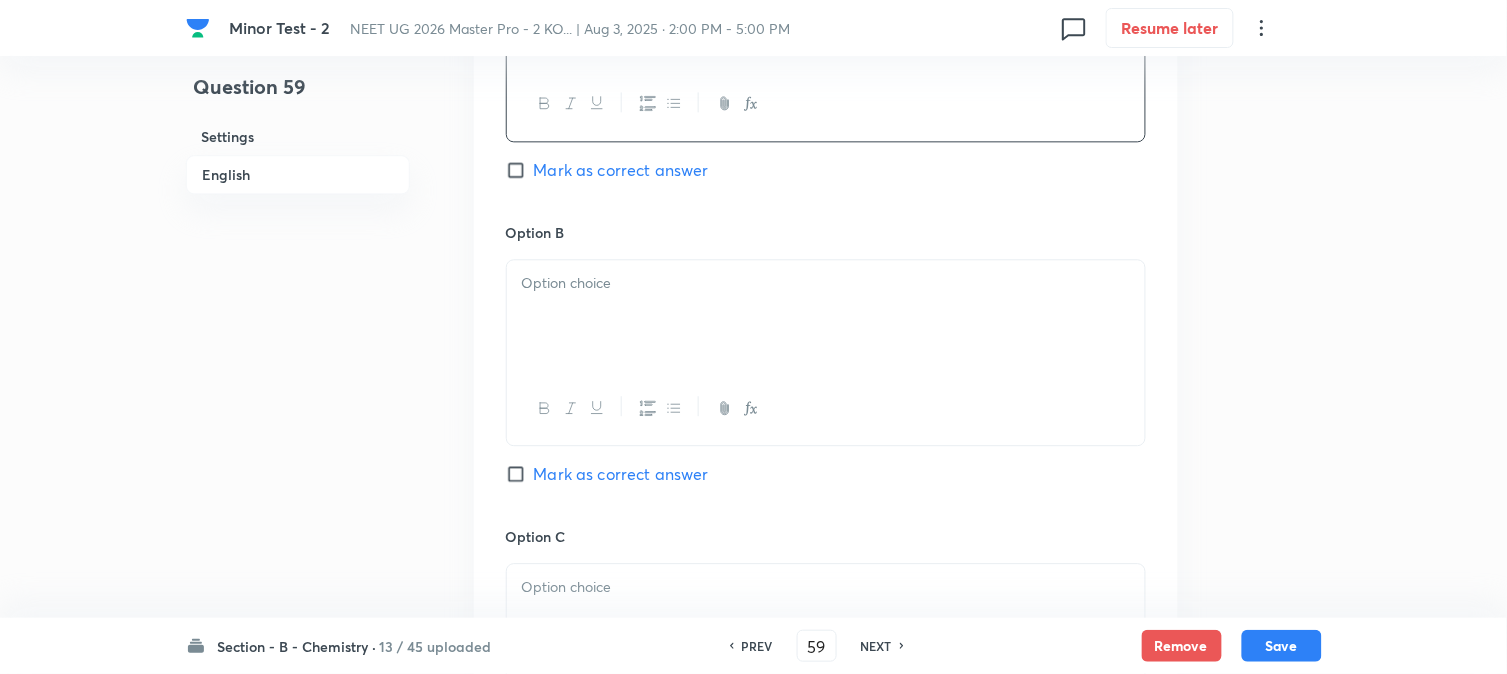 click at bounding box center [826, 316] 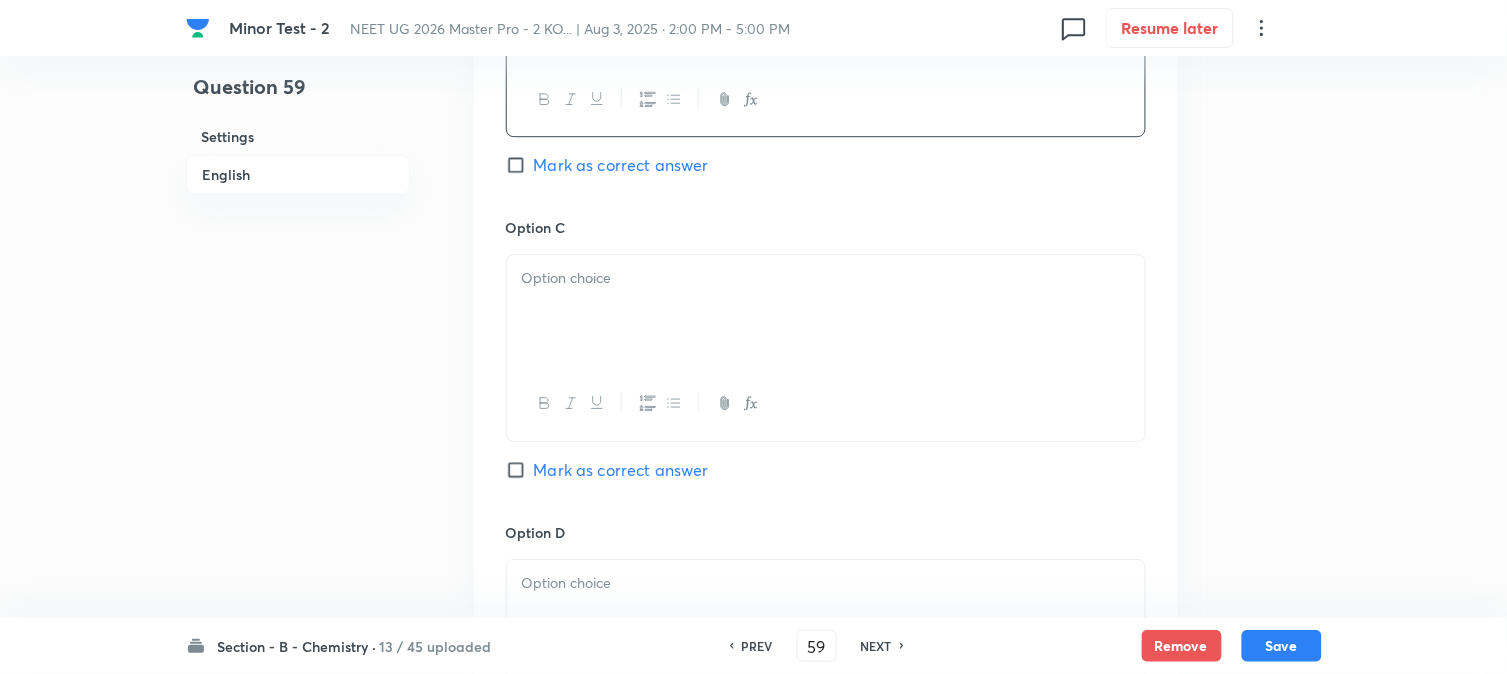 scroll, scrollTop: 1444, scrollLeft: 0, axis: vertical 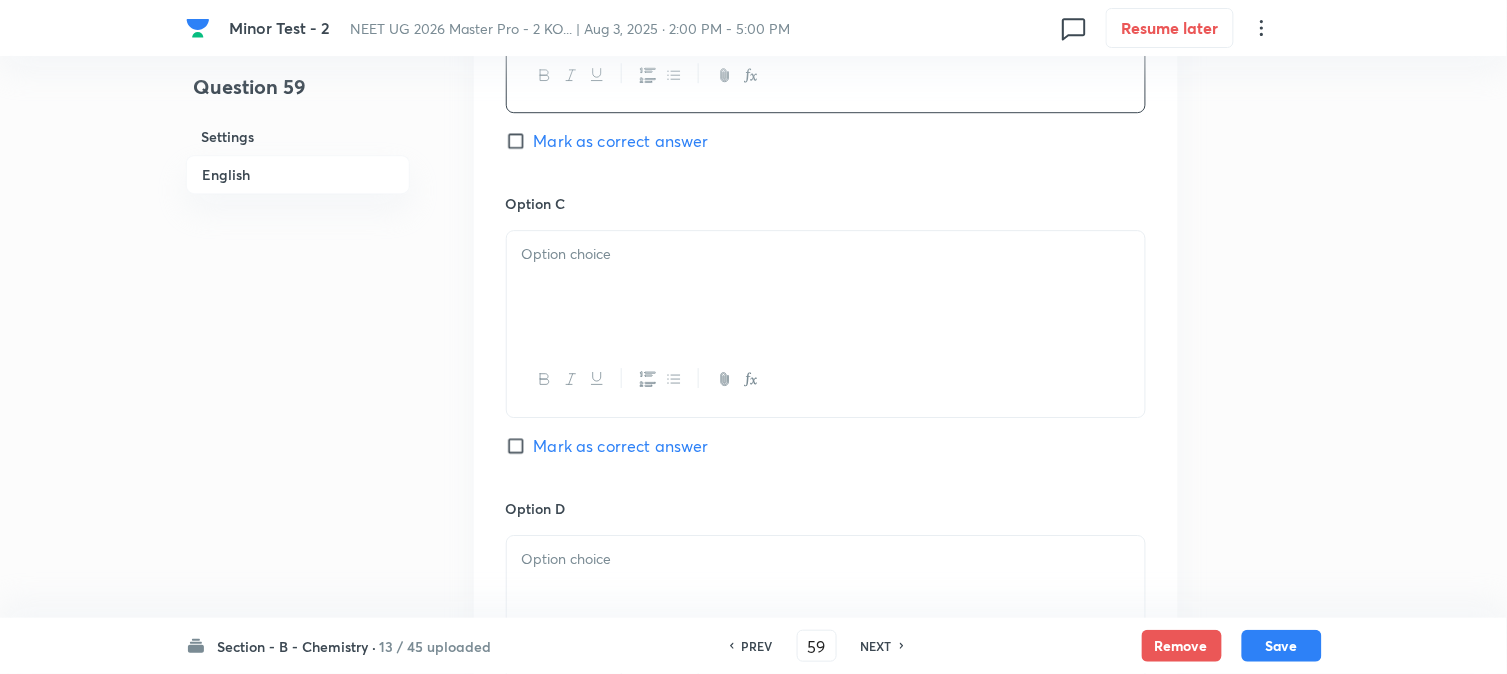 click at bounding box center (826, 287) 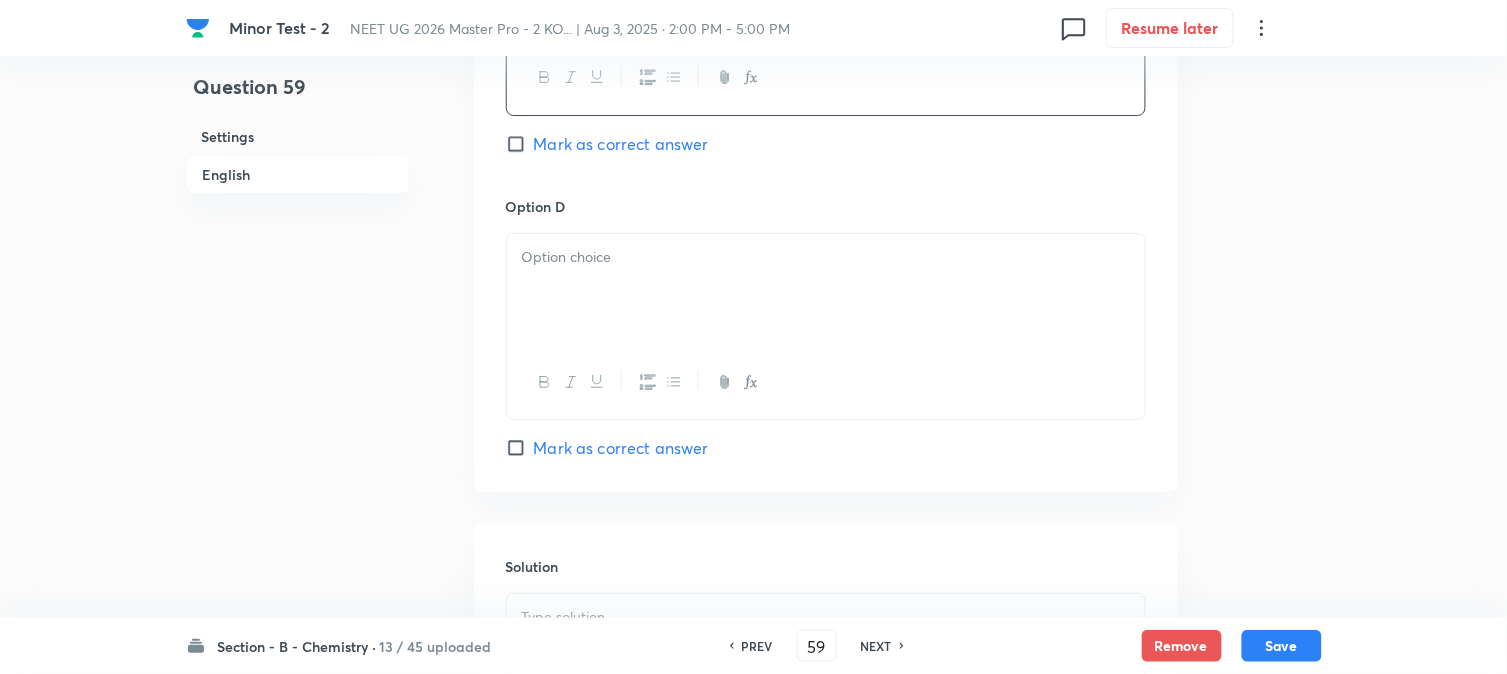 scroll, scrollTop: 1777, scrollLeft: 0, axis: vertical 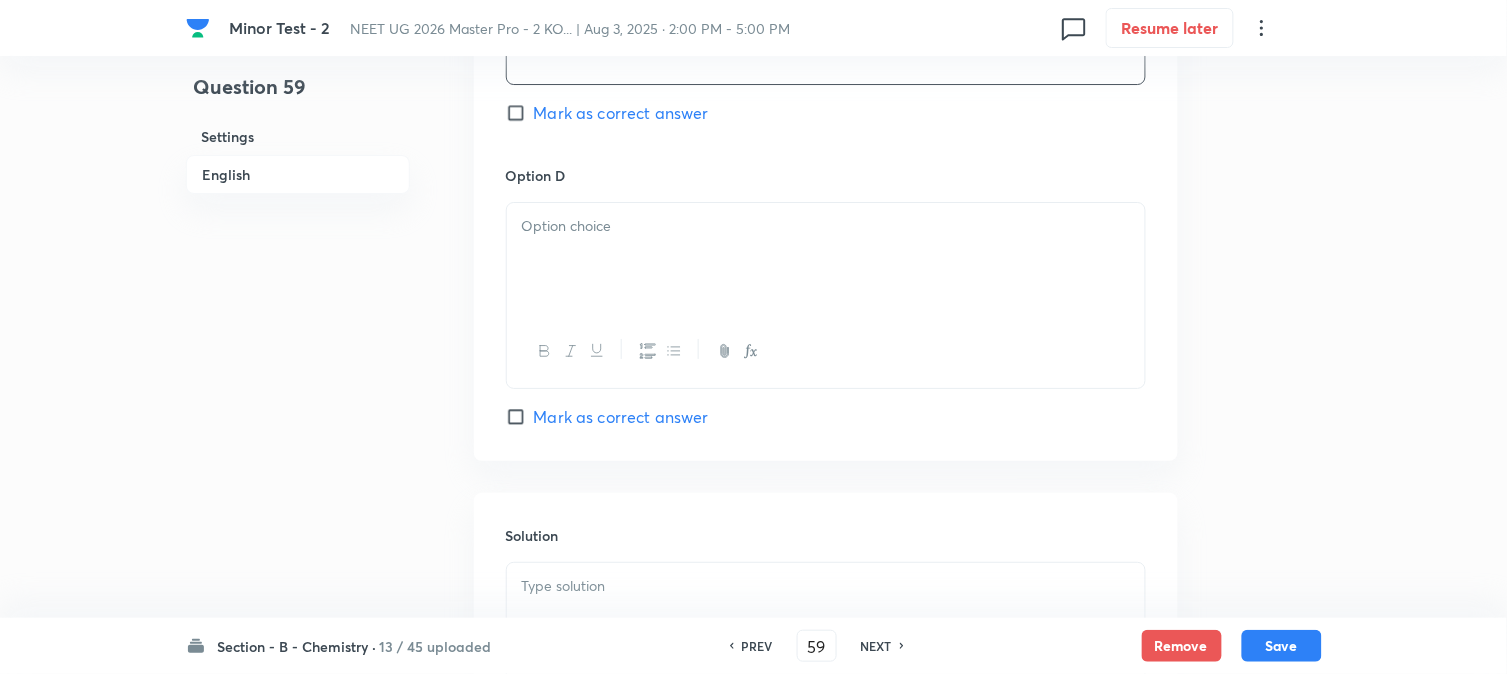 click at bounding box center (826, 259) 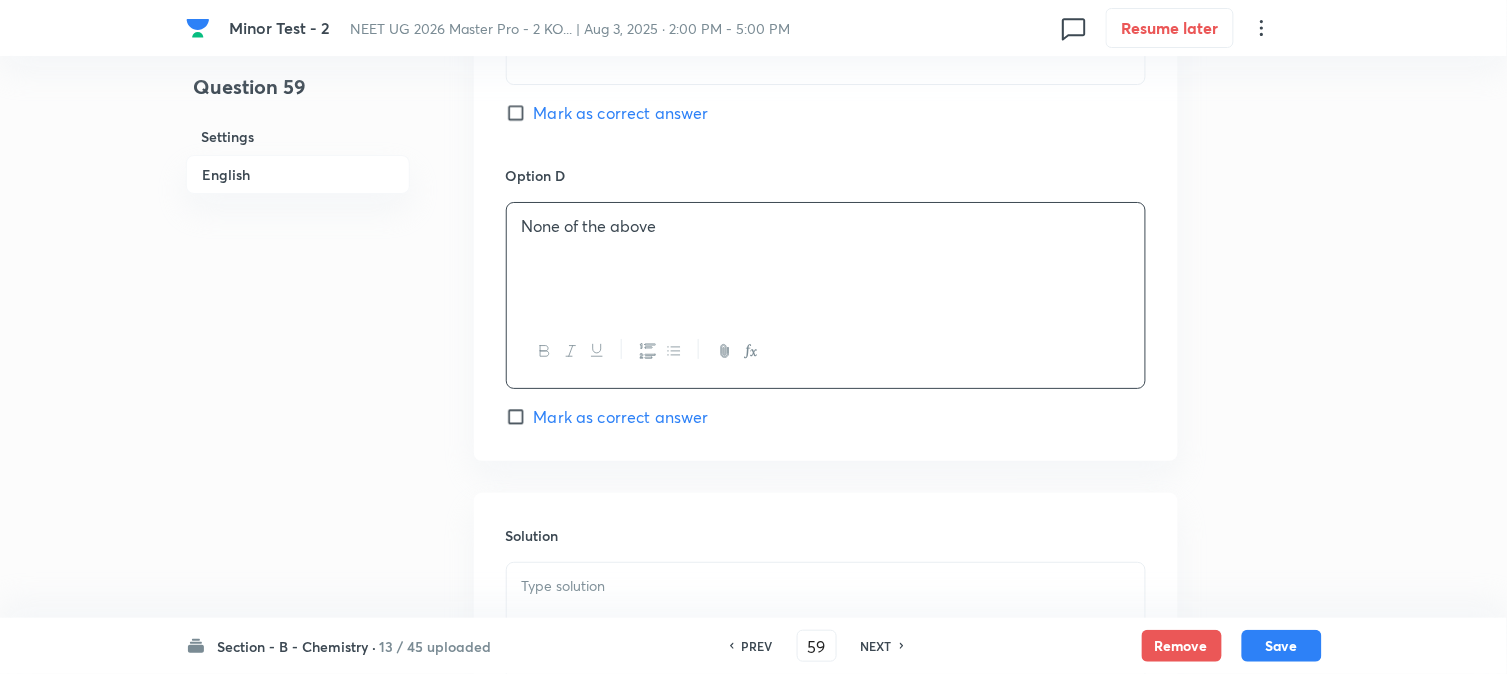 click on "Mark as correct answer" at bounding box center [621, 113] 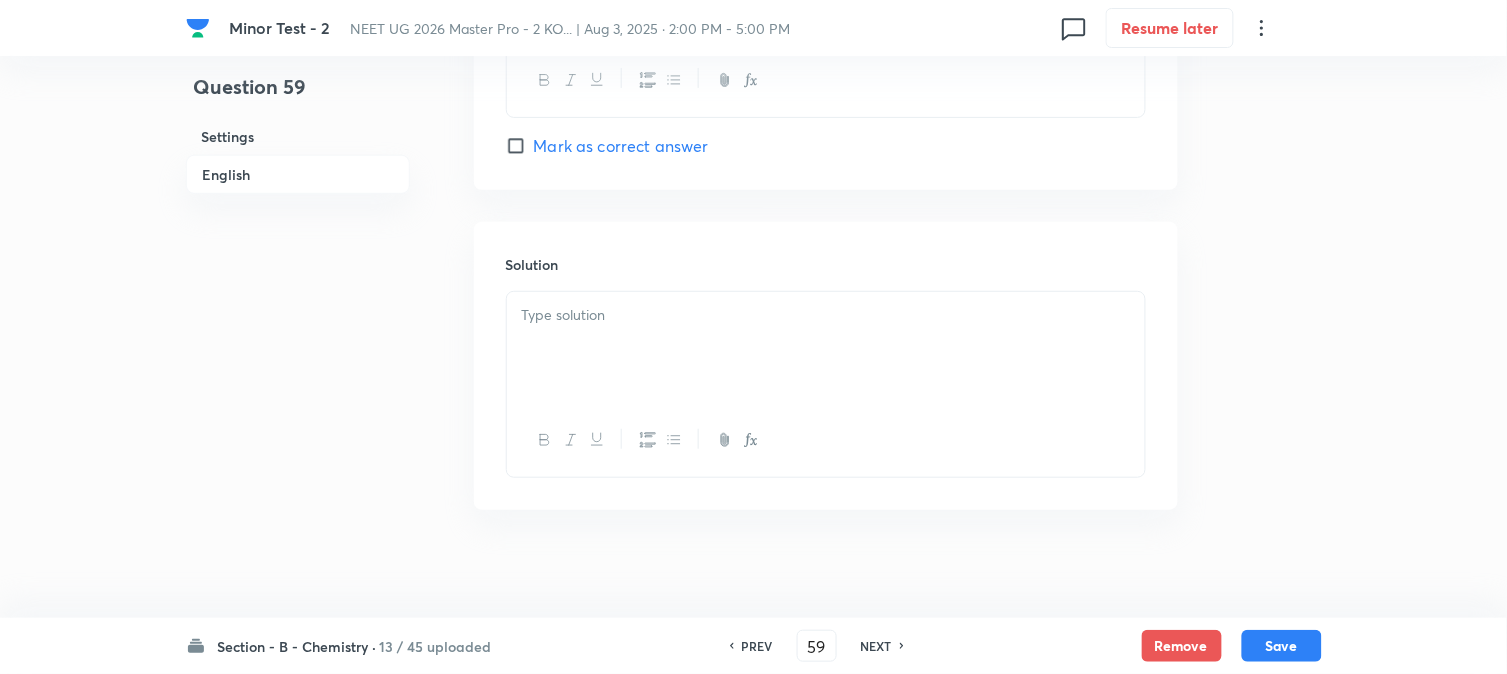 scroll, scrollTop: 2064, scrollLeft: 0, axis: vertical 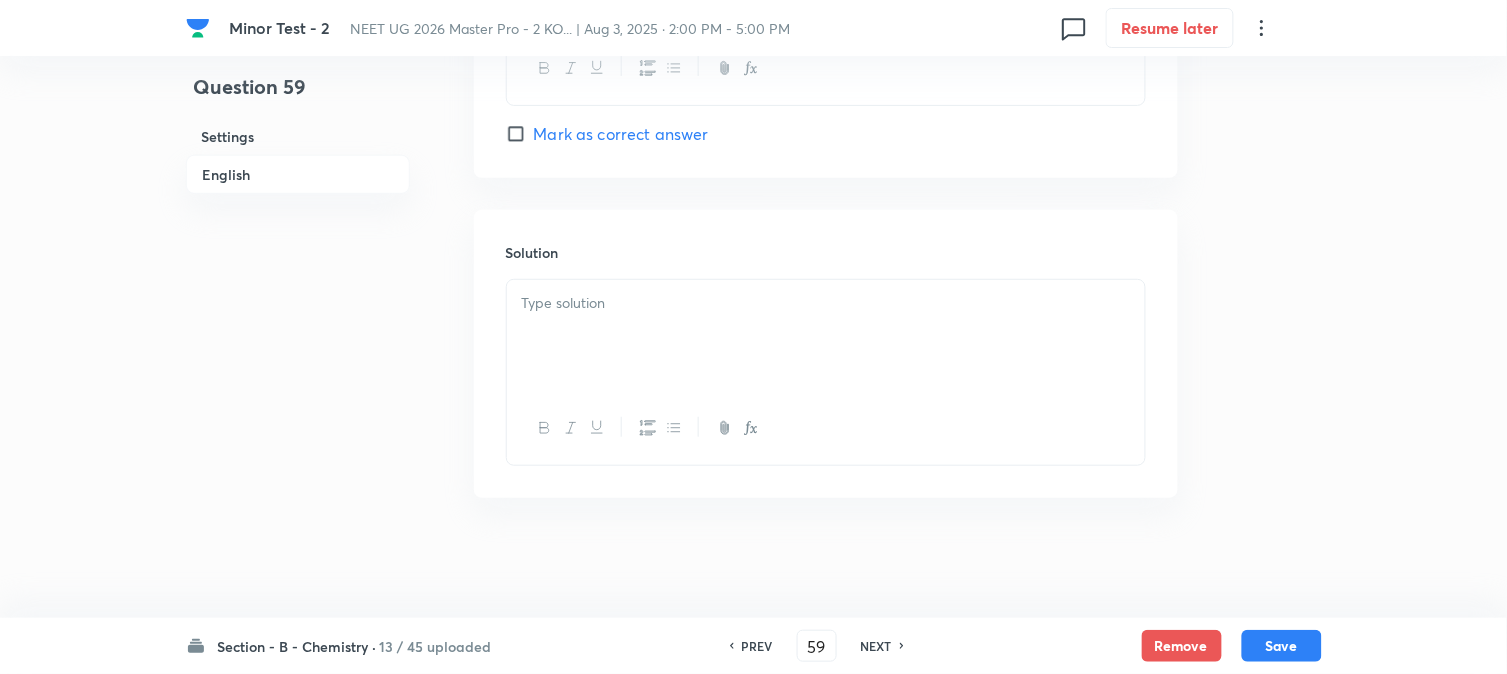 click at bounding box center (826, 303) 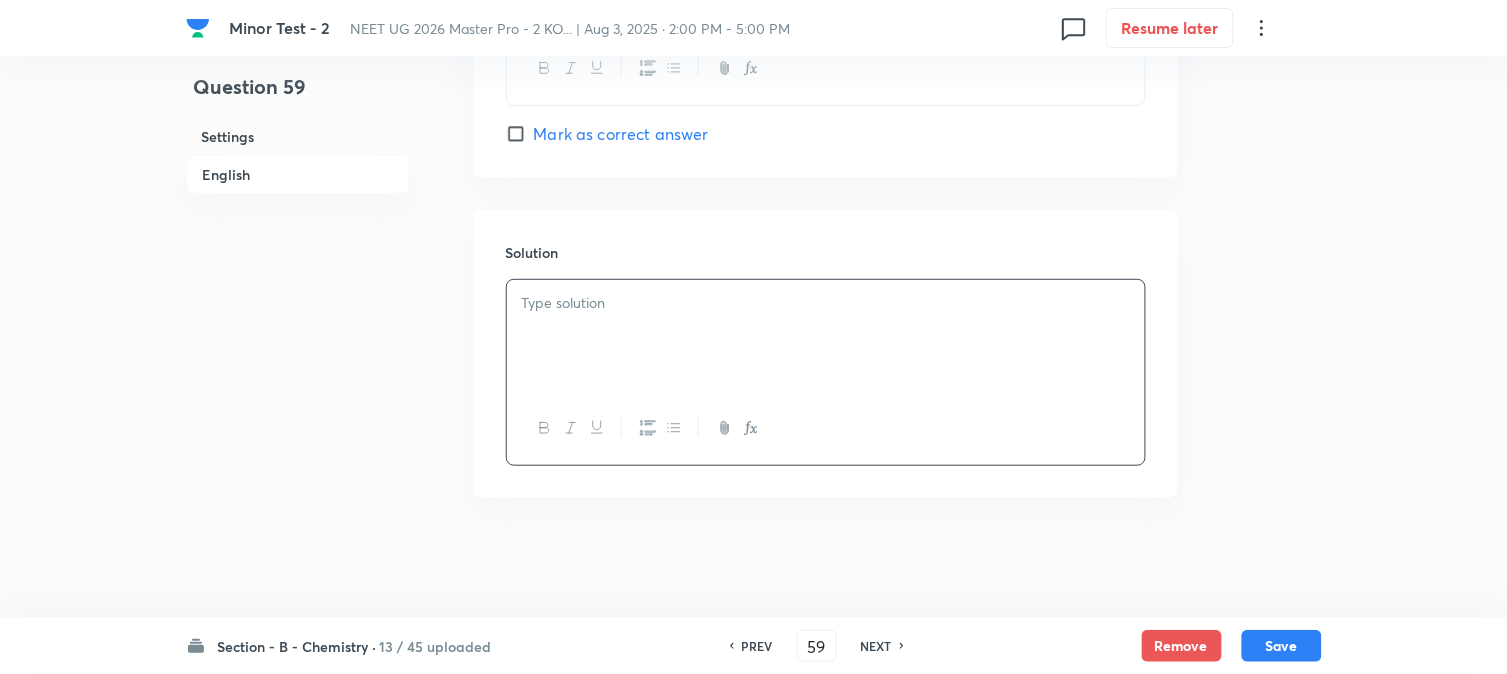 type 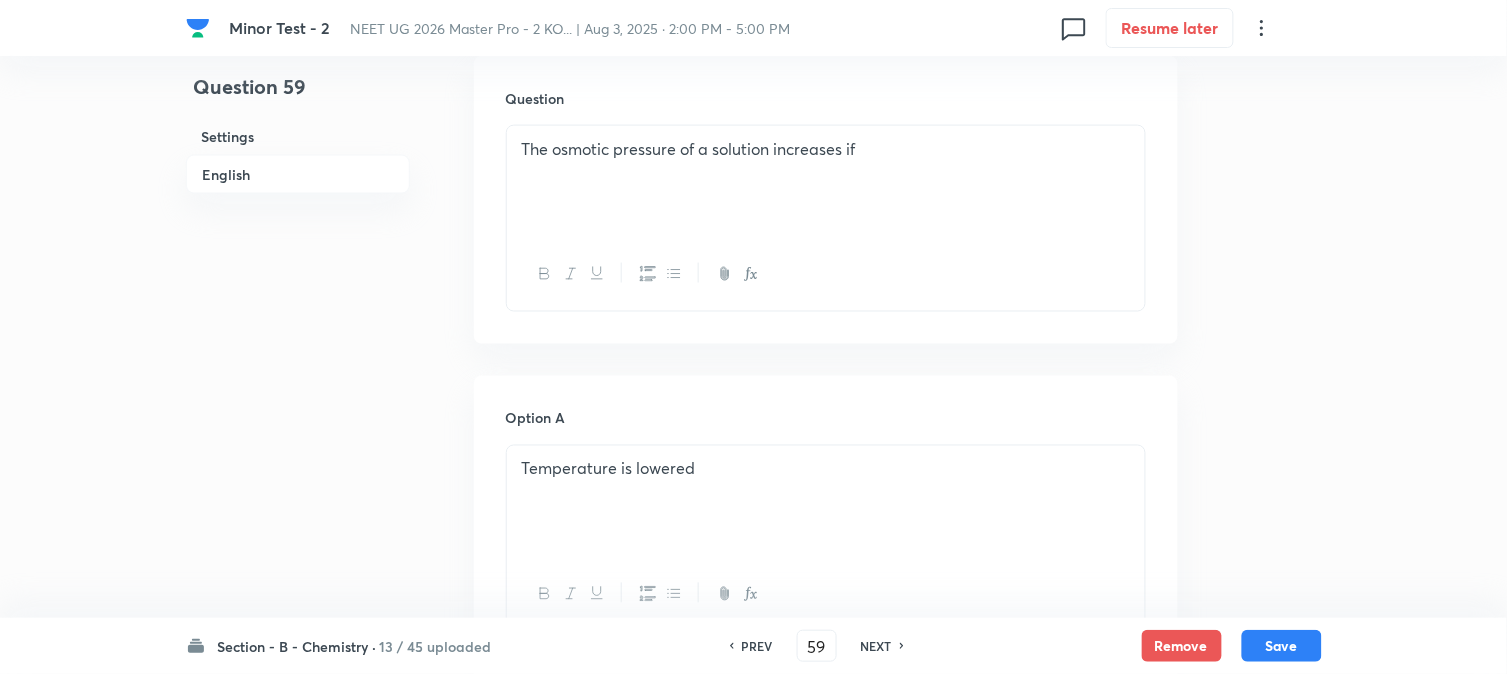 scroll, scrollTop: 175, scrollLeft: 0, axis: vertical 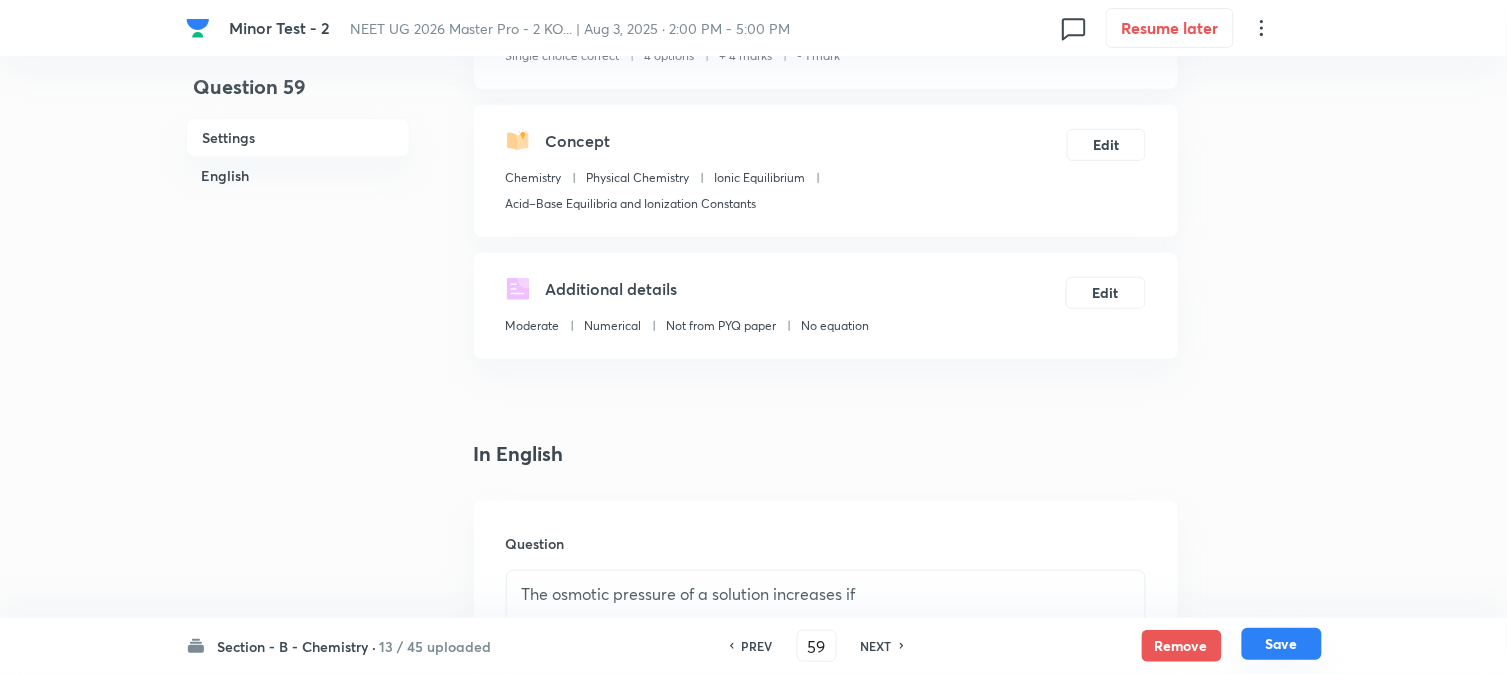 click on "Save" at bounding box center [1282, 644] 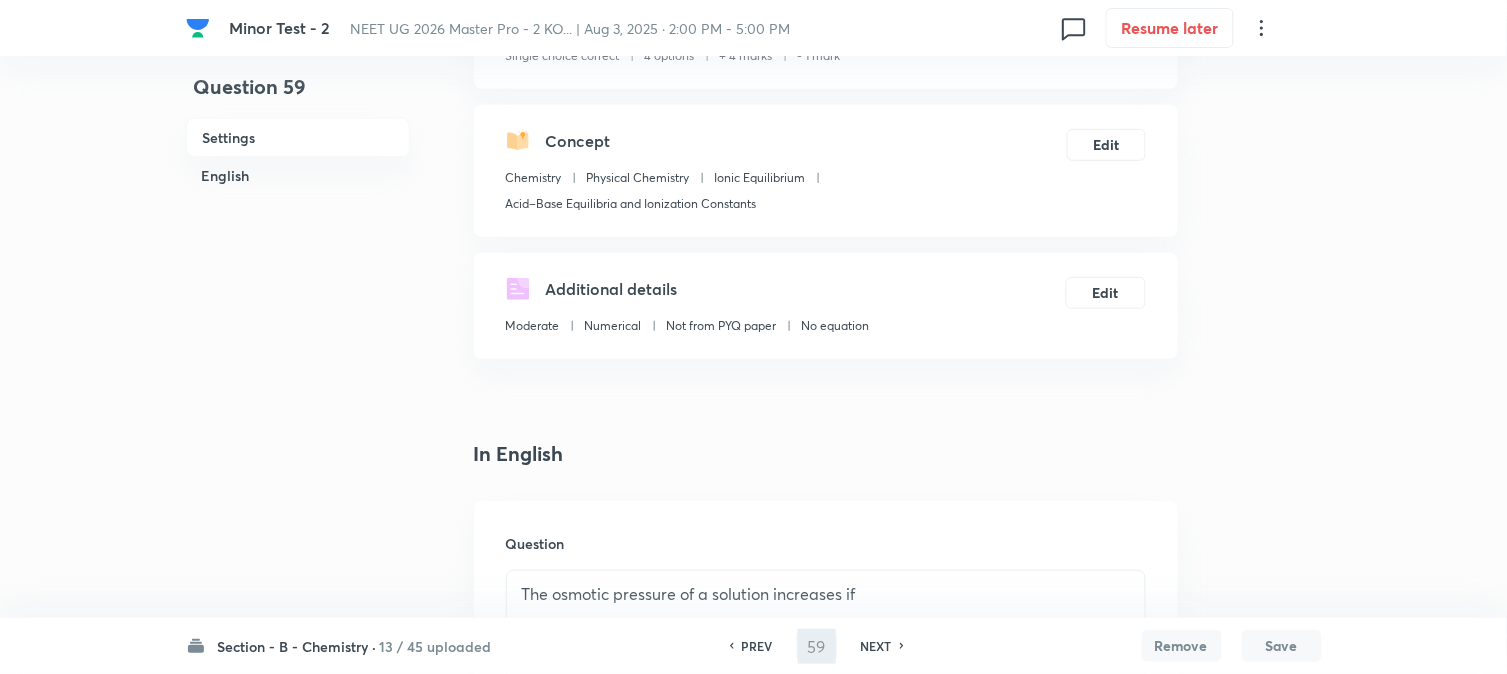 type on "60" 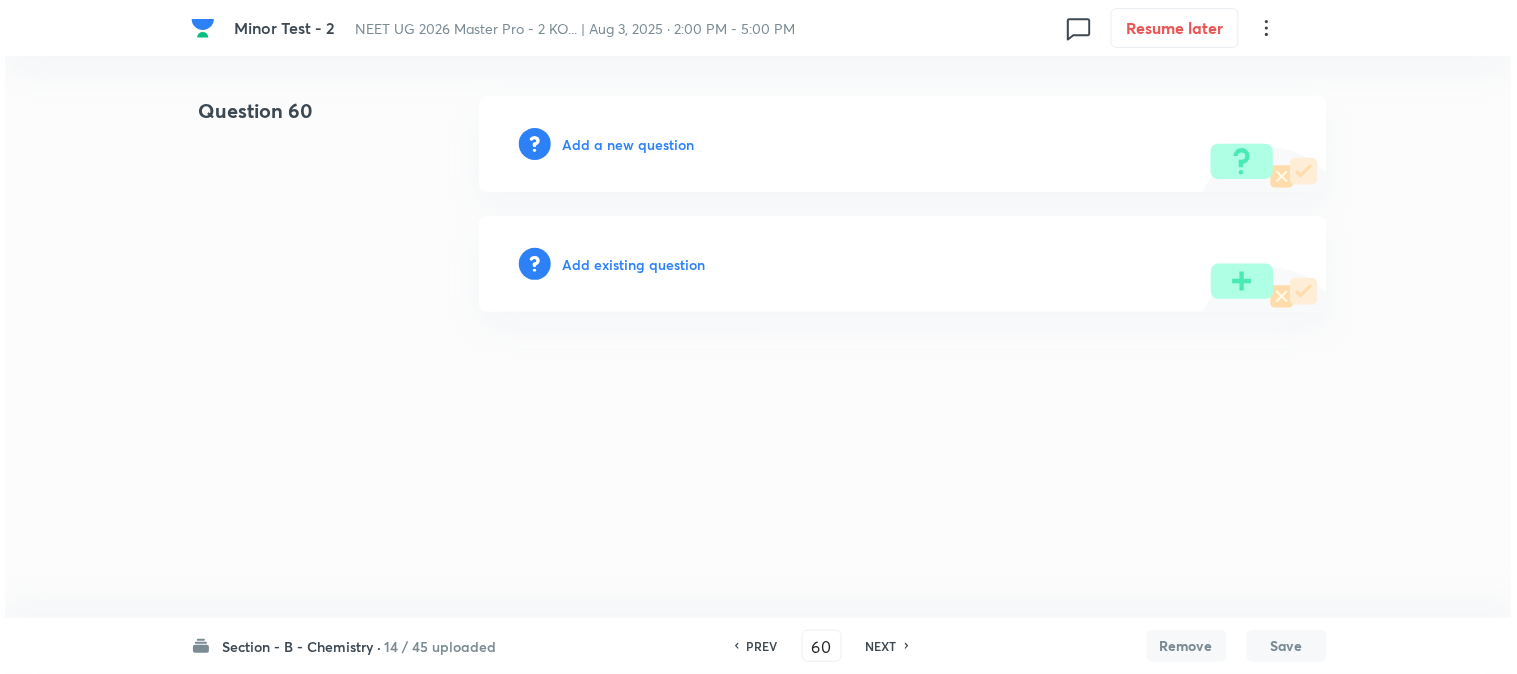 scroll, scrollTop: 0, scrollLeft: 0, axis: both 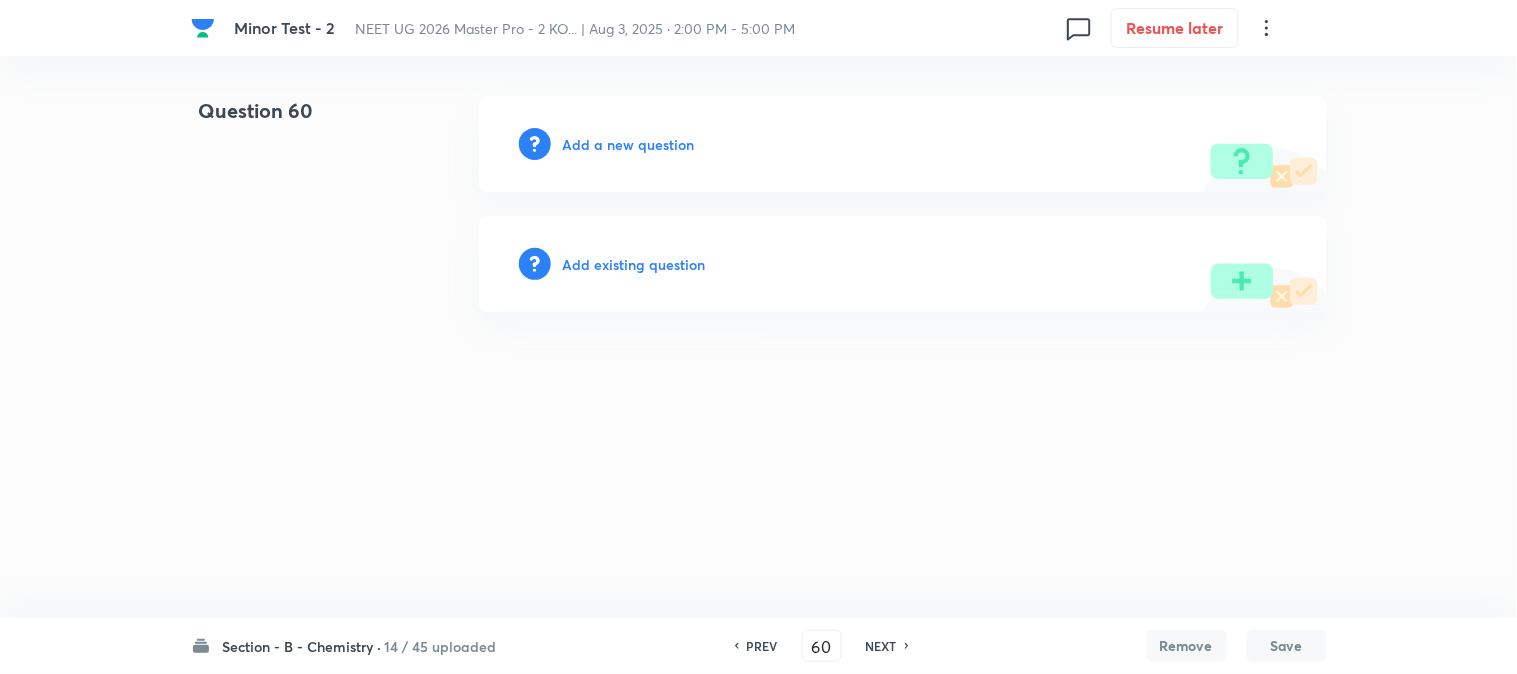 click on "Add a new question" at bounding box center [629, 144] 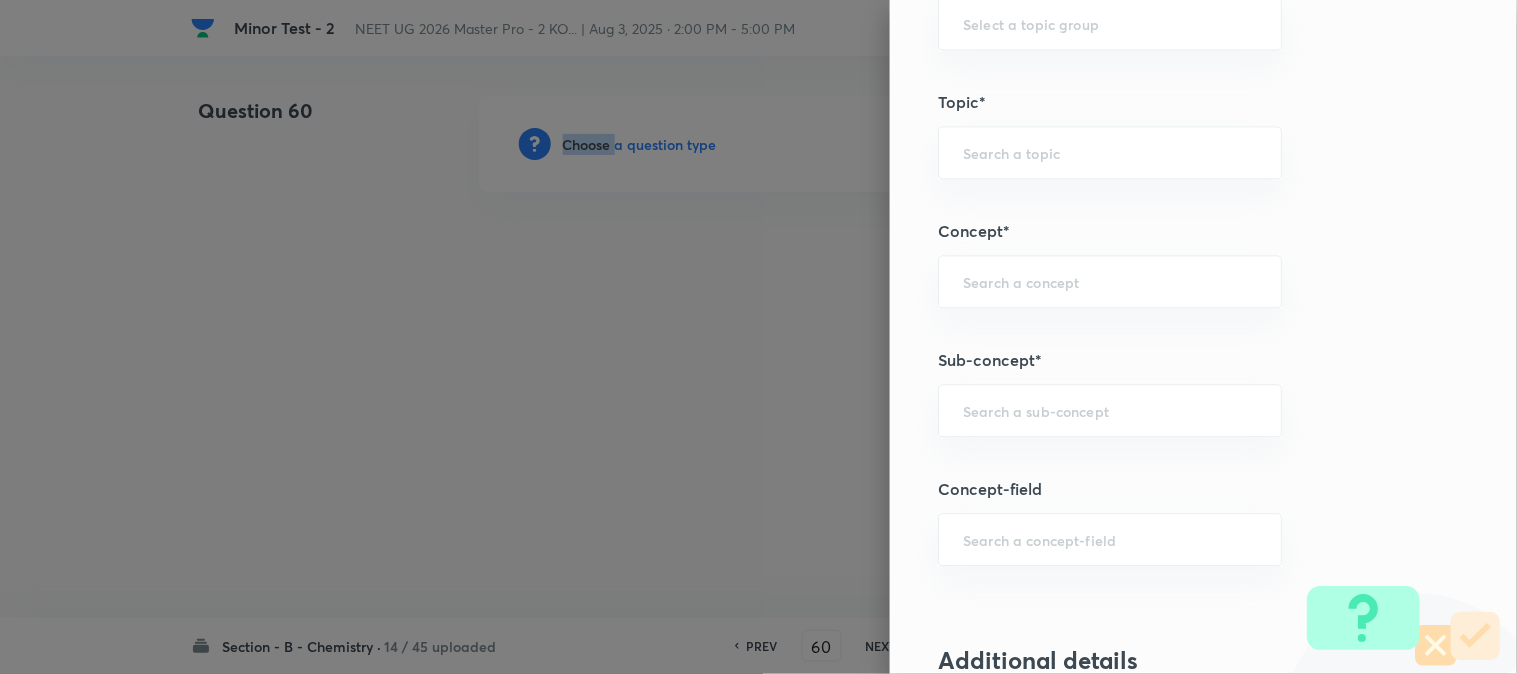 scroll, scrollTop: 1111, scrollLeft: 0, axis: vertical 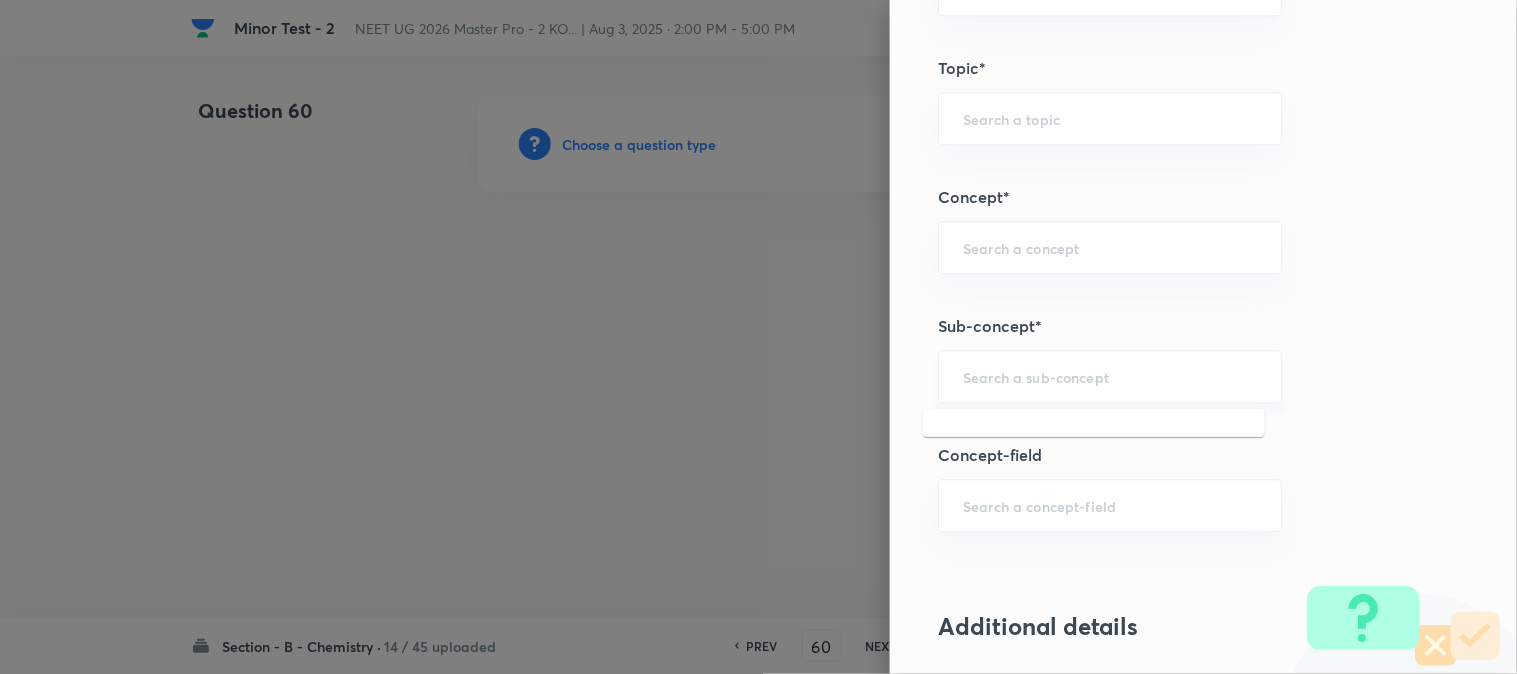 click at bounding box center (1110, 376) 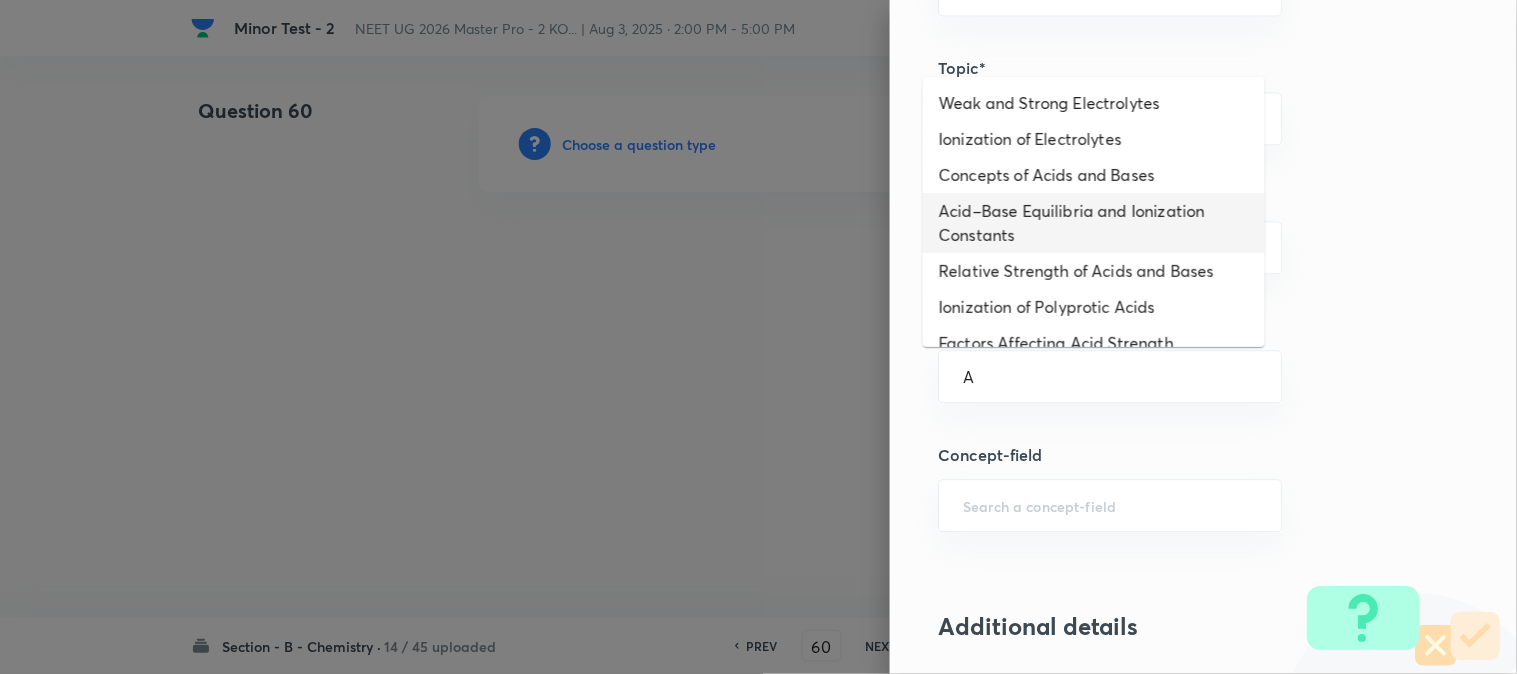 click on "Acid–Base Equilibria and Ionization Constants" at bounding box center [1094, 223] 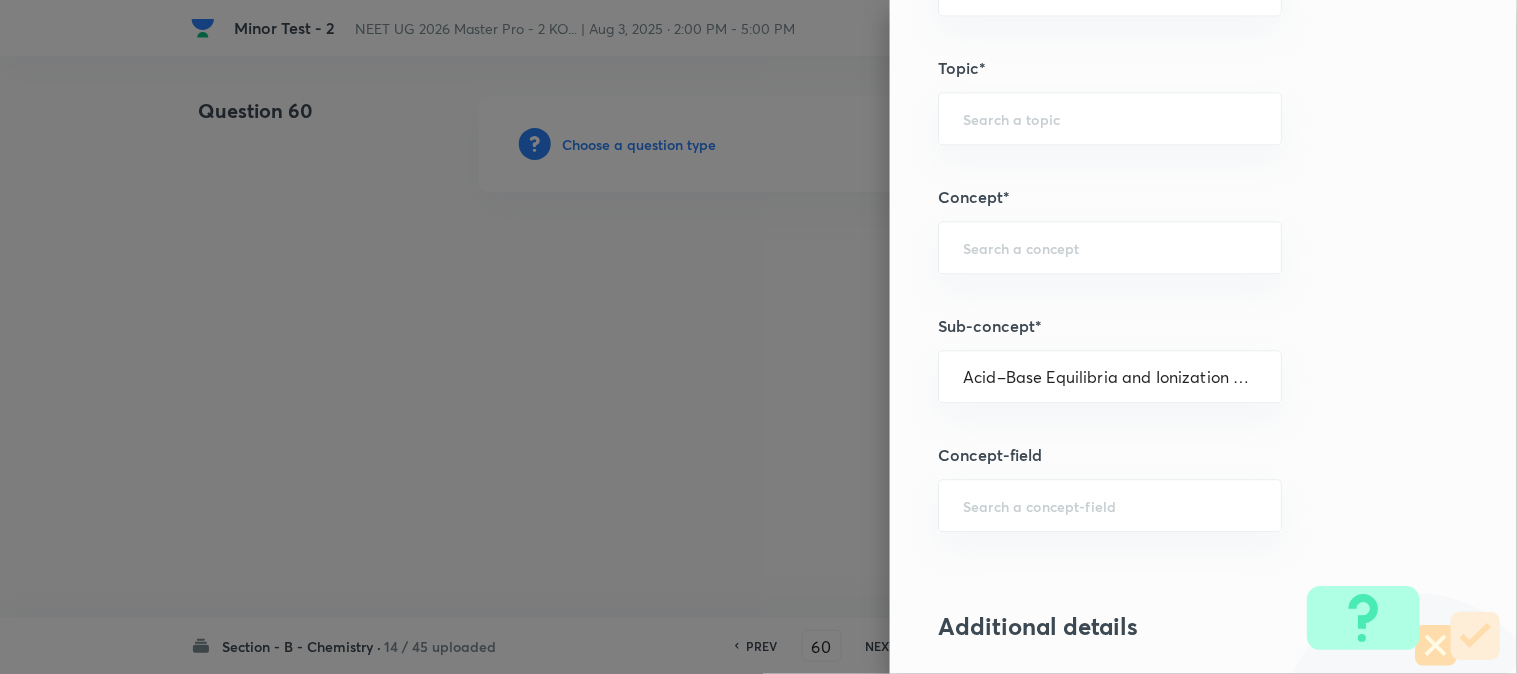 type on "Chemistry" 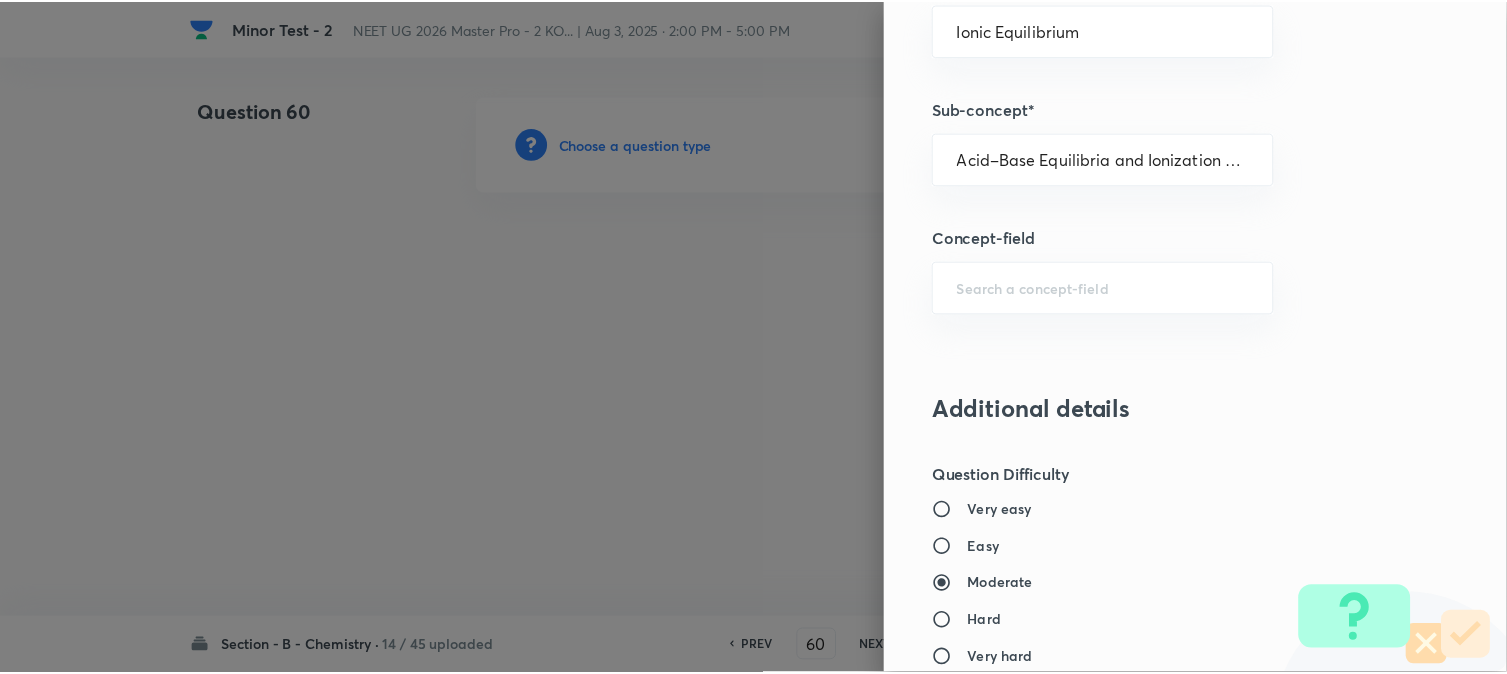 scroll, scrollTop: 2111, scrollLeft: 0, axis: vertical 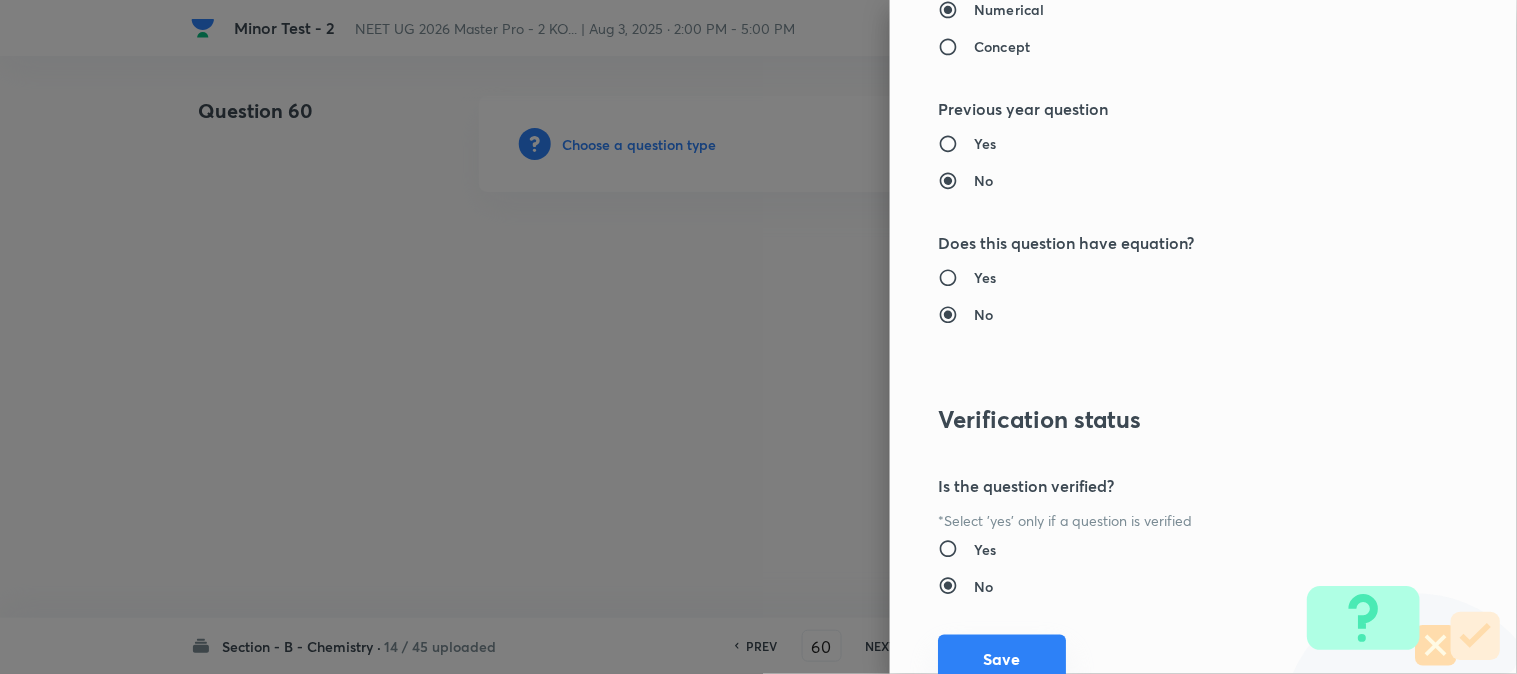 click on "Save" at bounding box center (1002, 659) 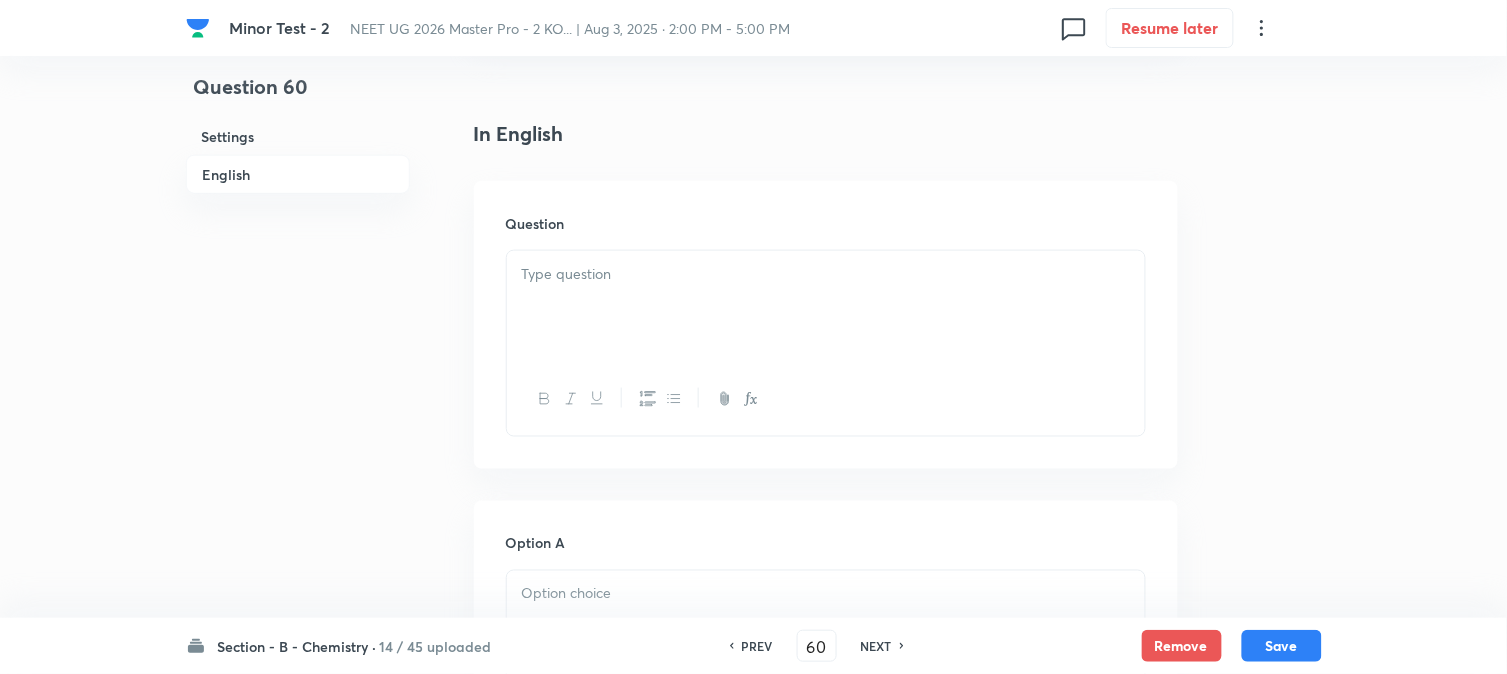 scroll, scrollTop: 555, scrollLeft: 0, axis: vertical 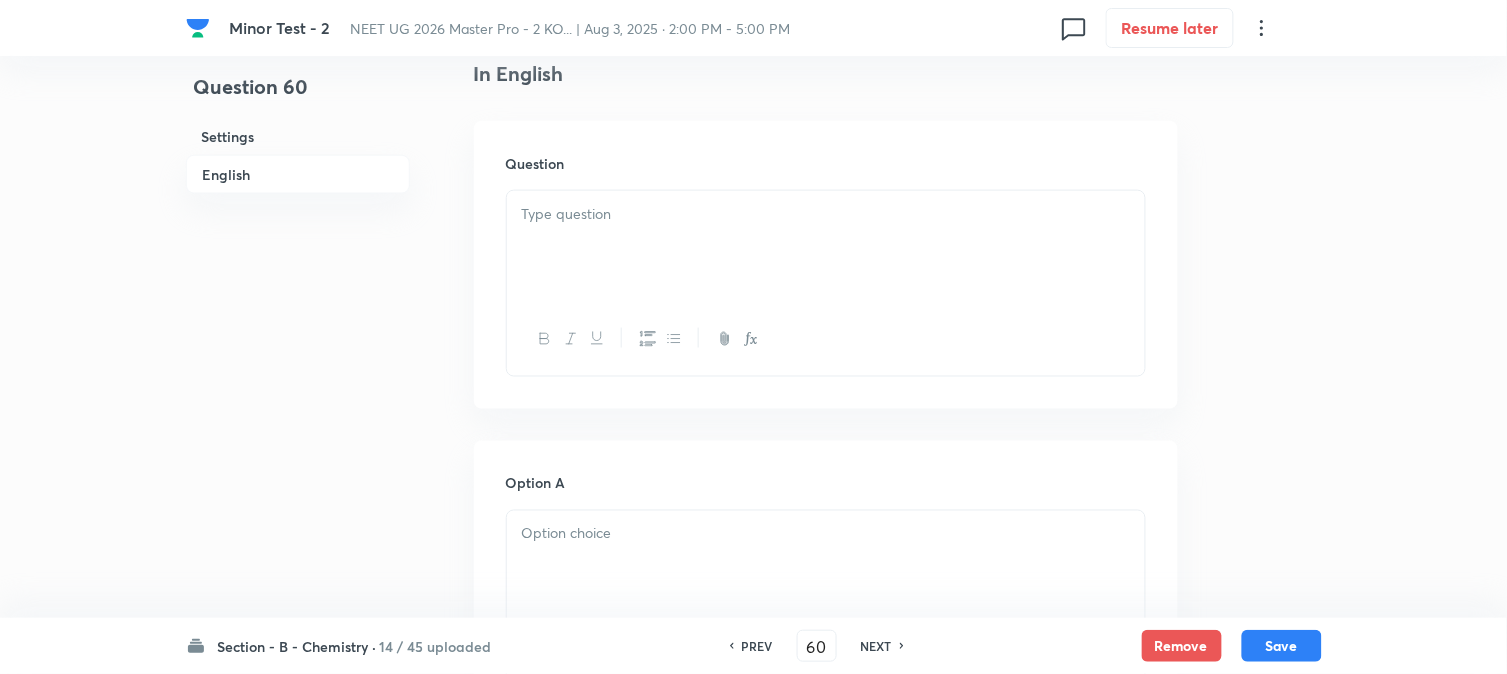 click at bounding box center (826, 247) 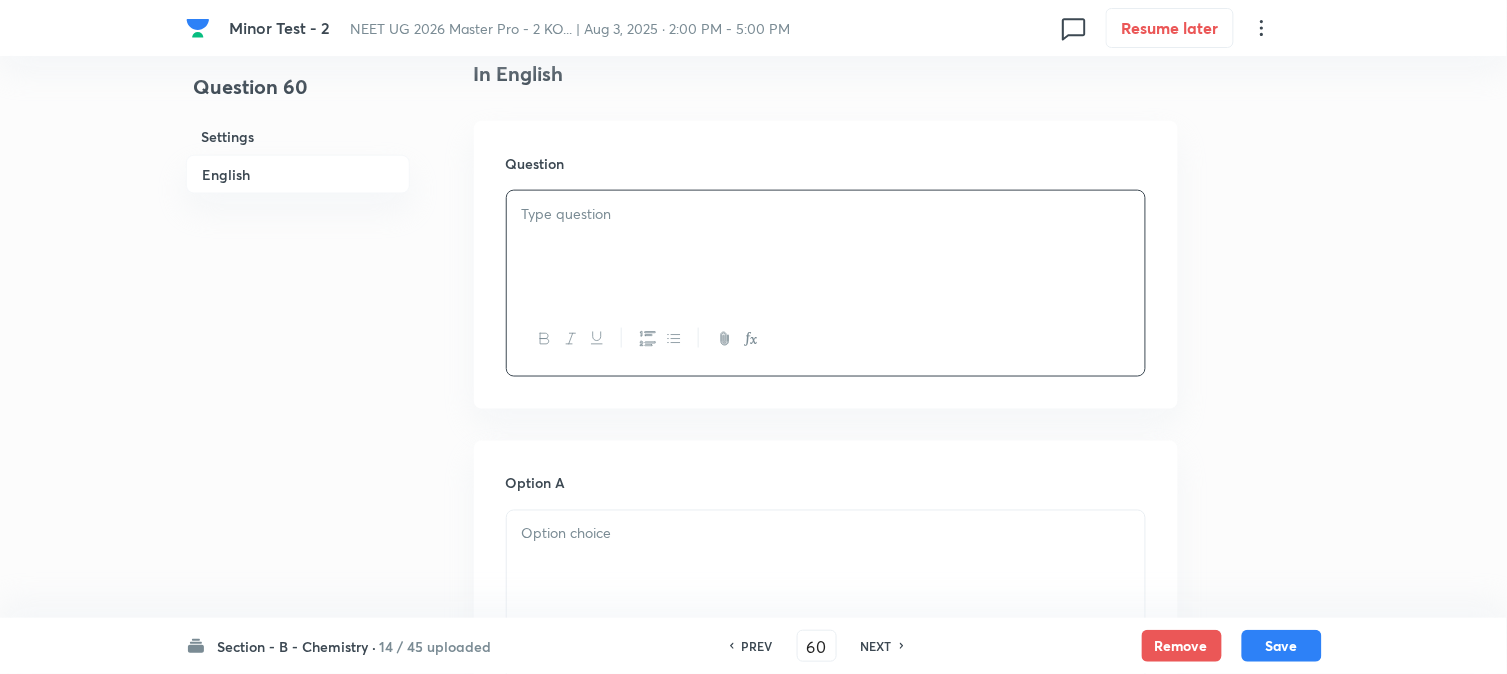 click at bounding box center (826, 247) 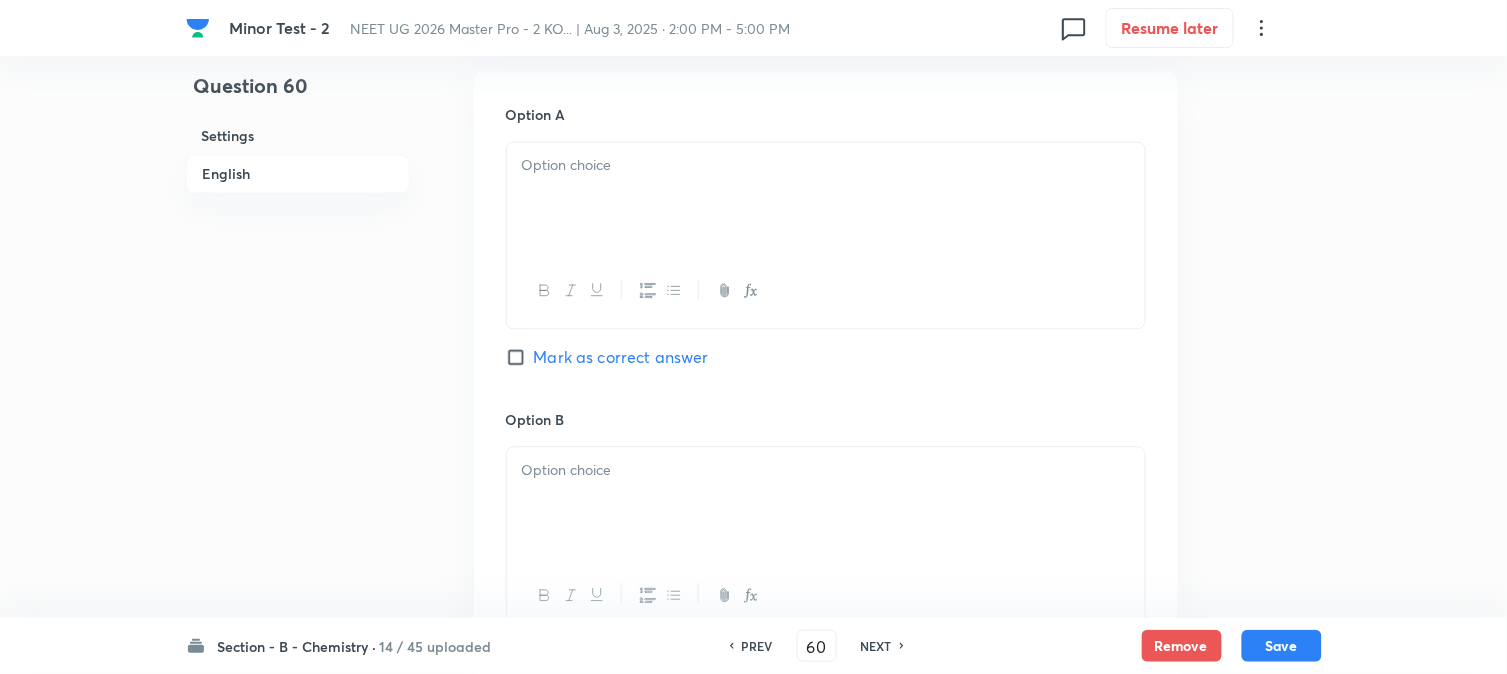 scroll, scrollTop: 888, scrollLeft: 0, axis: vertical 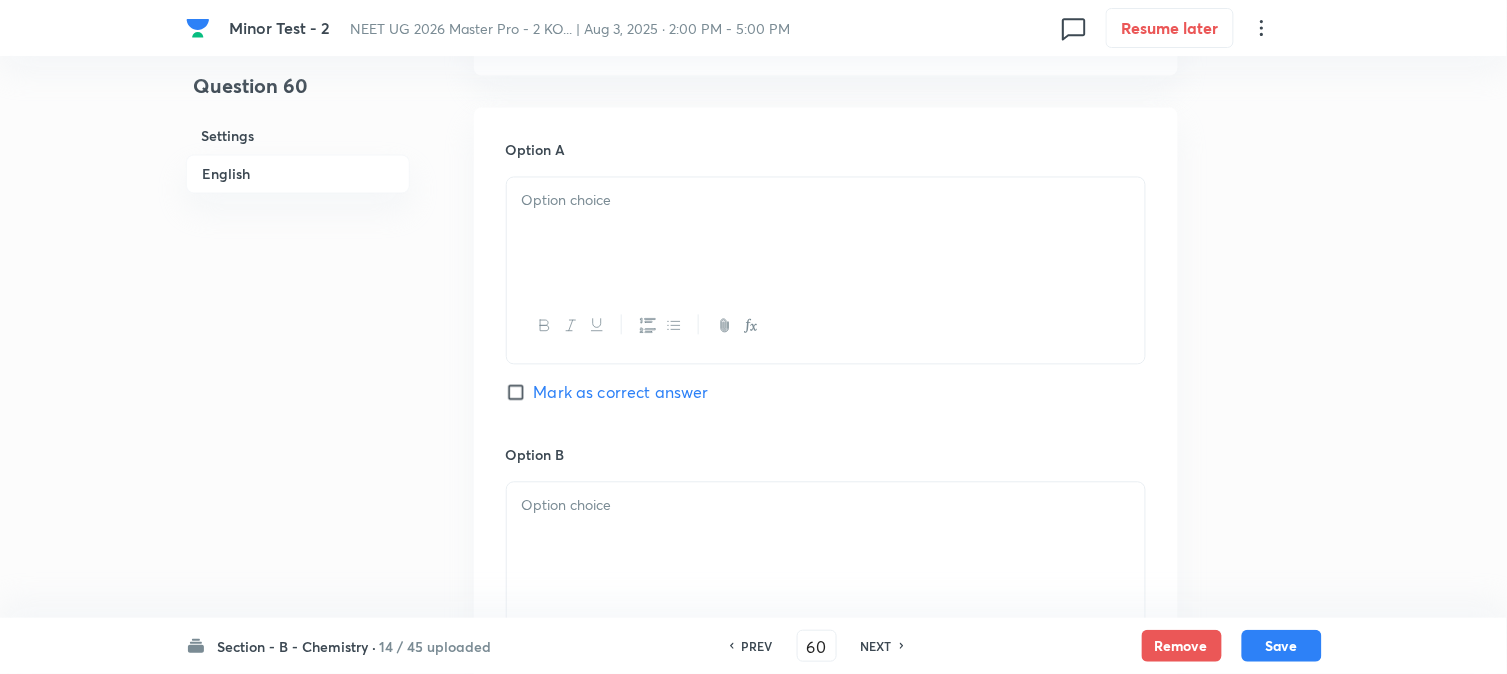 click at bounding box center (826, 234) 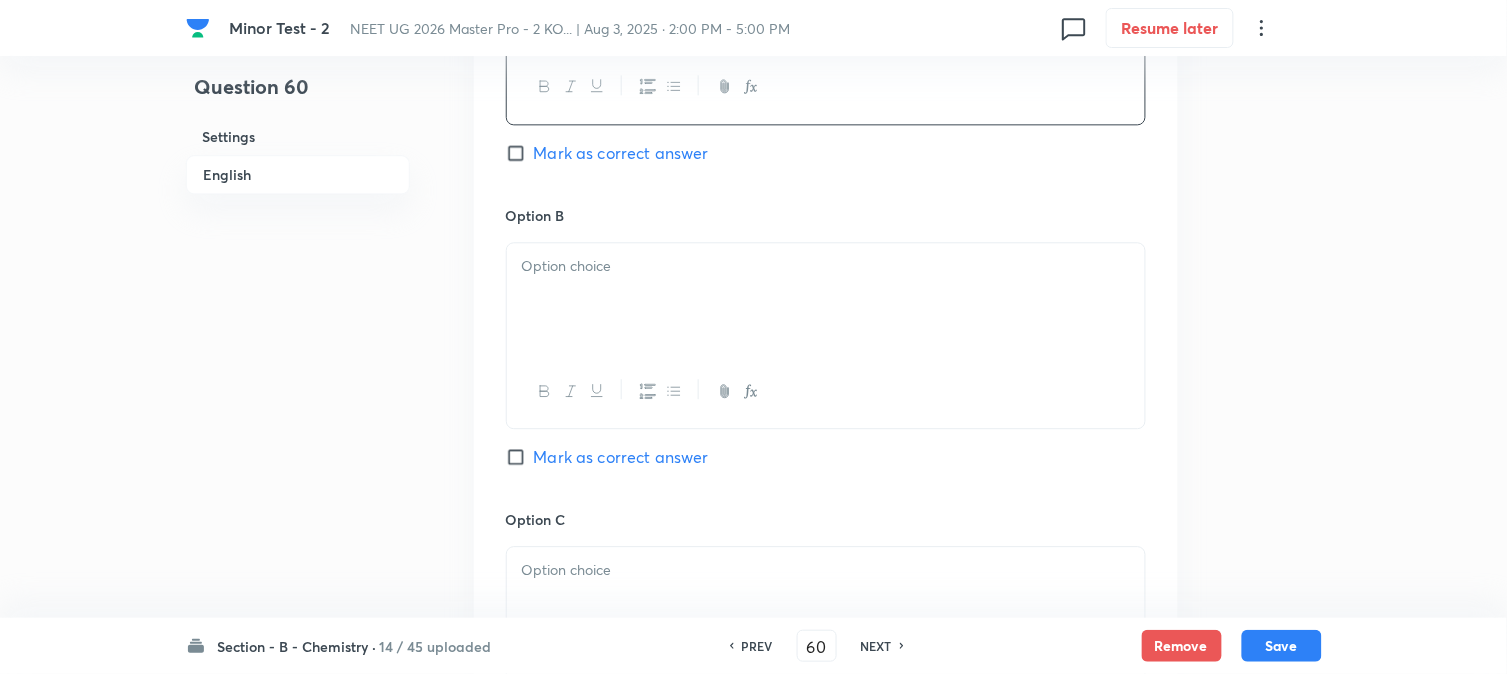 scroll, scrollTop: 1222, scrollLeft: 0, axis: vertical 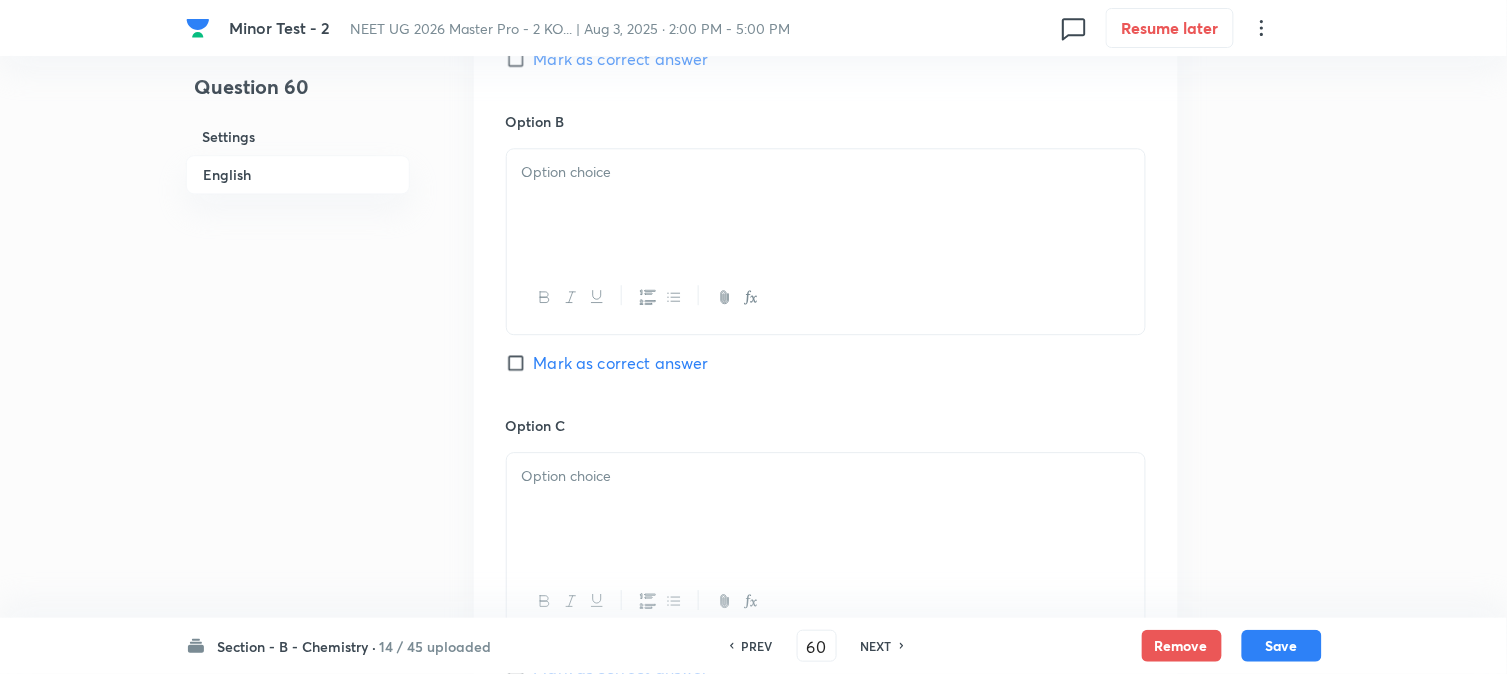 click at bounding box center [826, 205] 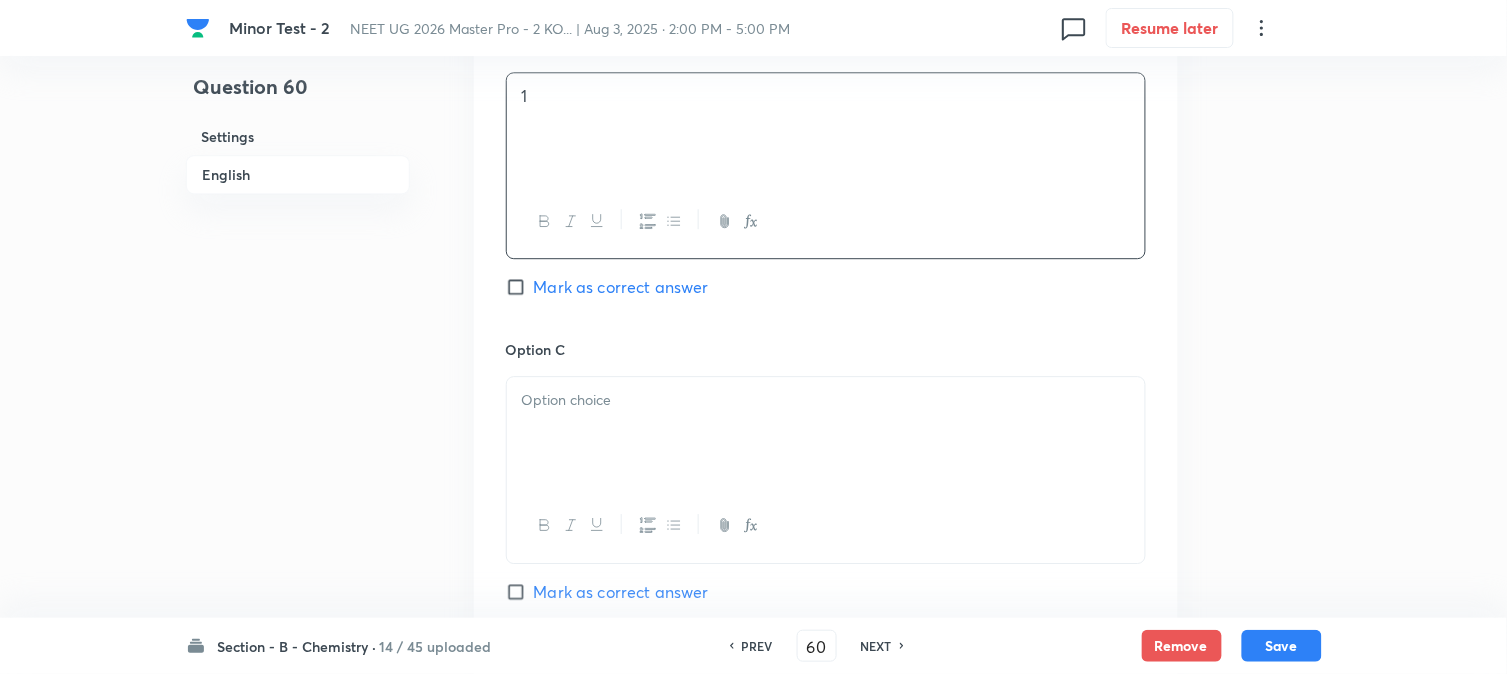 scroll, scrollTop: 1444, scrollLeft: 0, axis: vertical 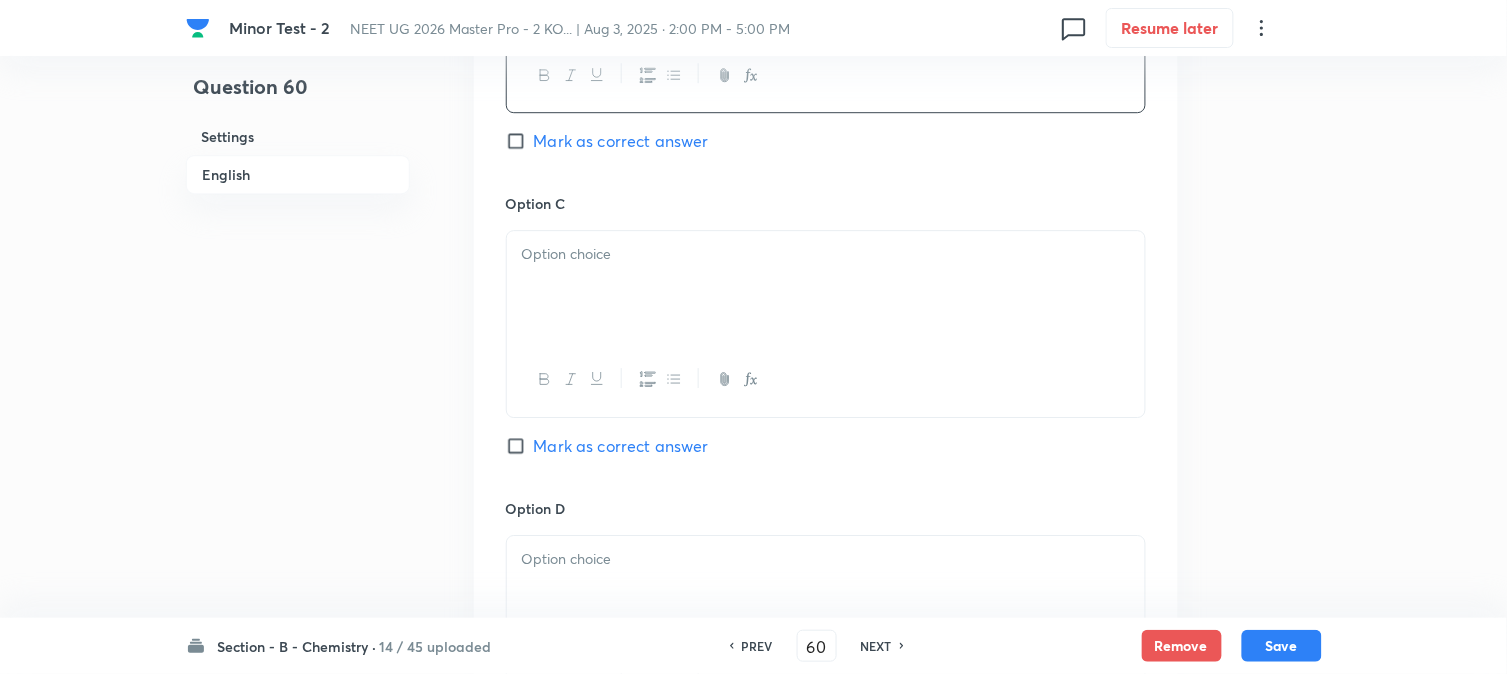 click at bounding box center [826, 287] 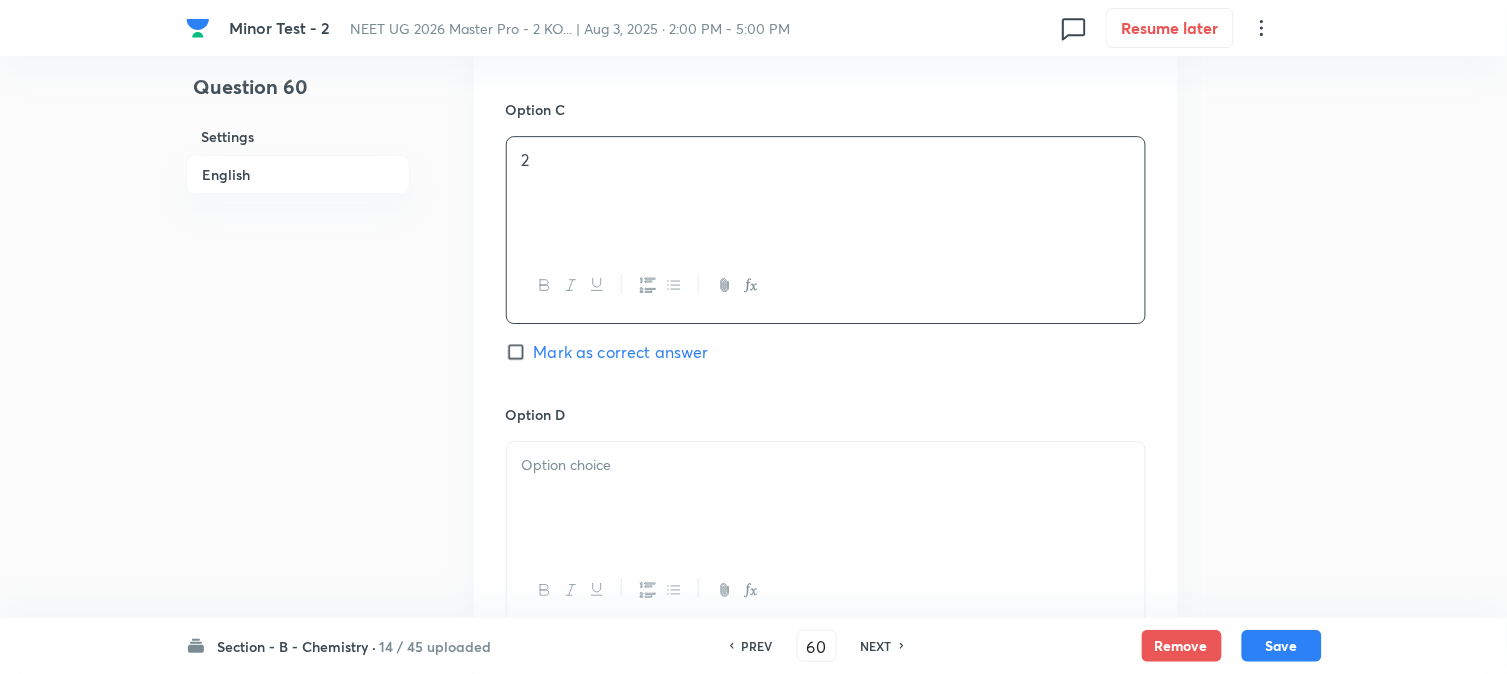 scroll, scrollTop: 1666, scrollLeft: 0, axis: vertical 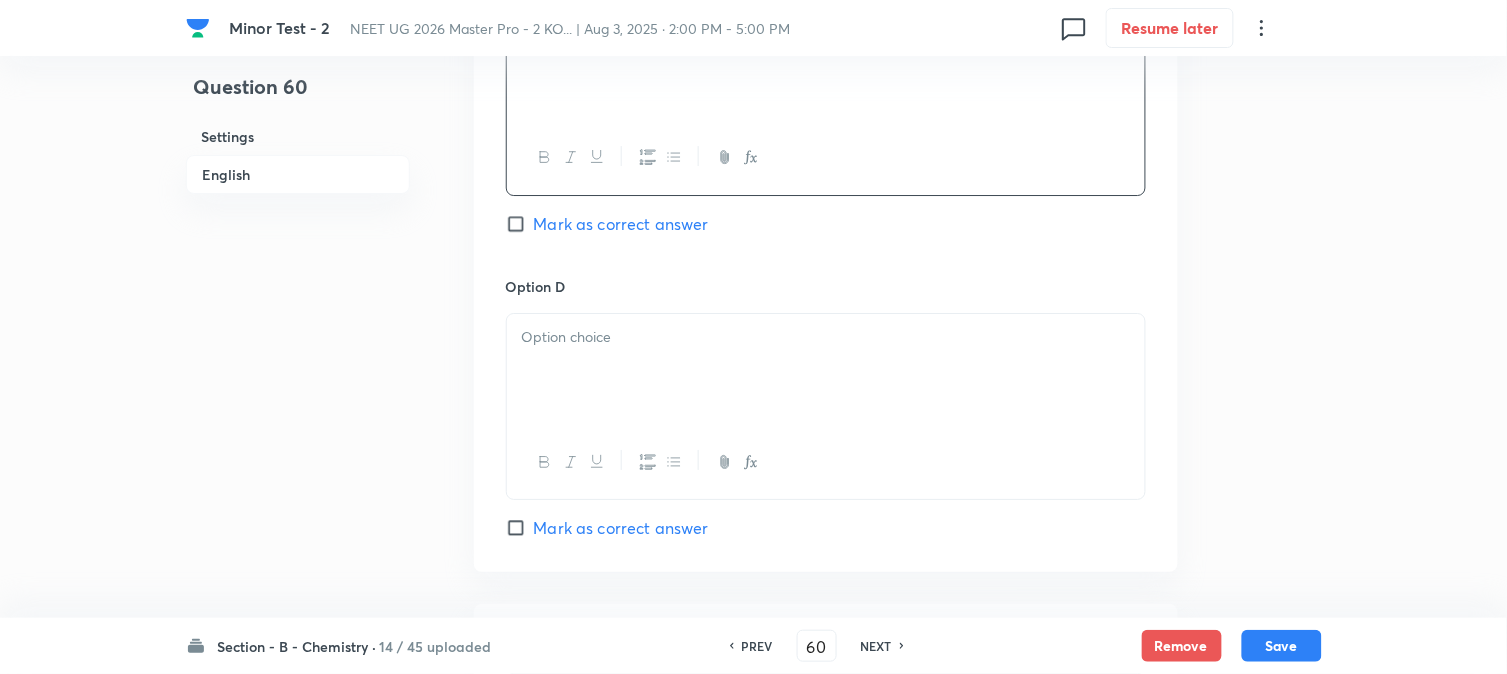 click at bounding box center [826, 370] 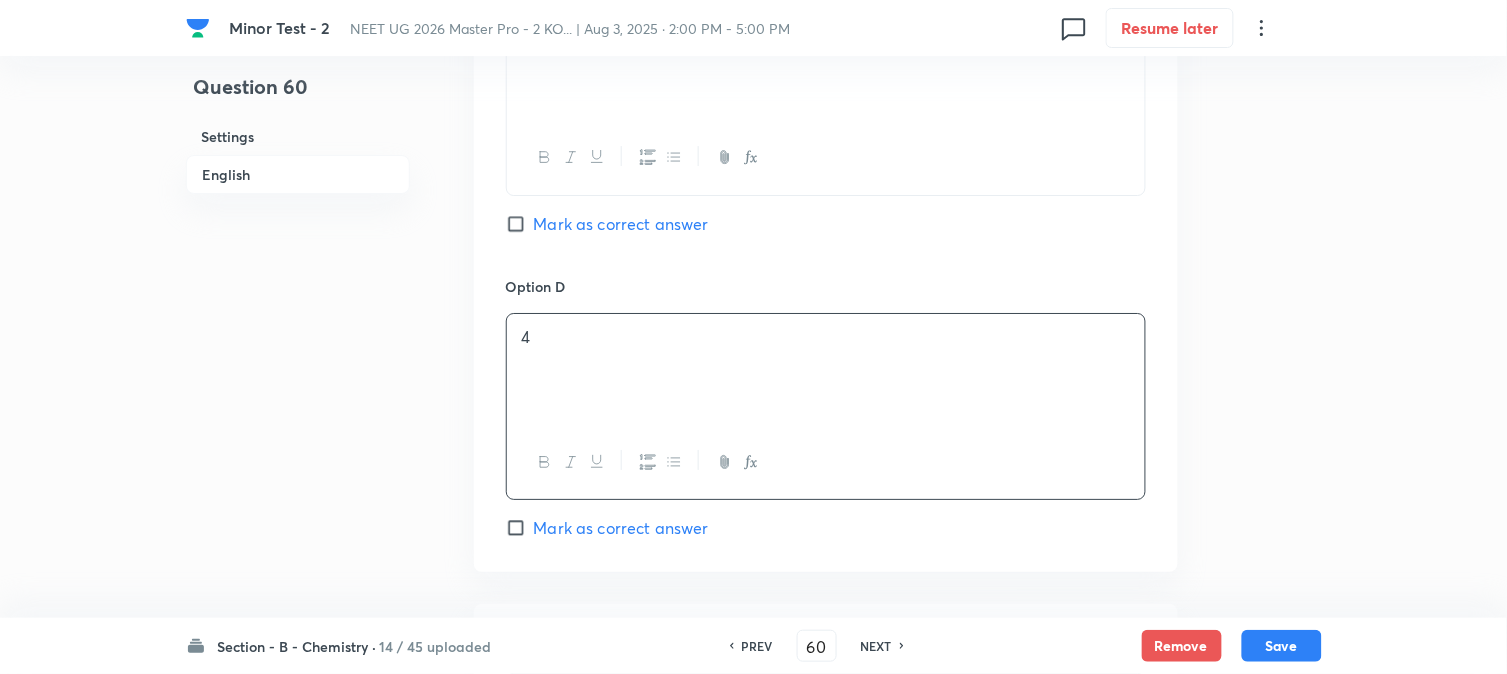 click on "Mark as correct answer" at bounding box center (621, 224) 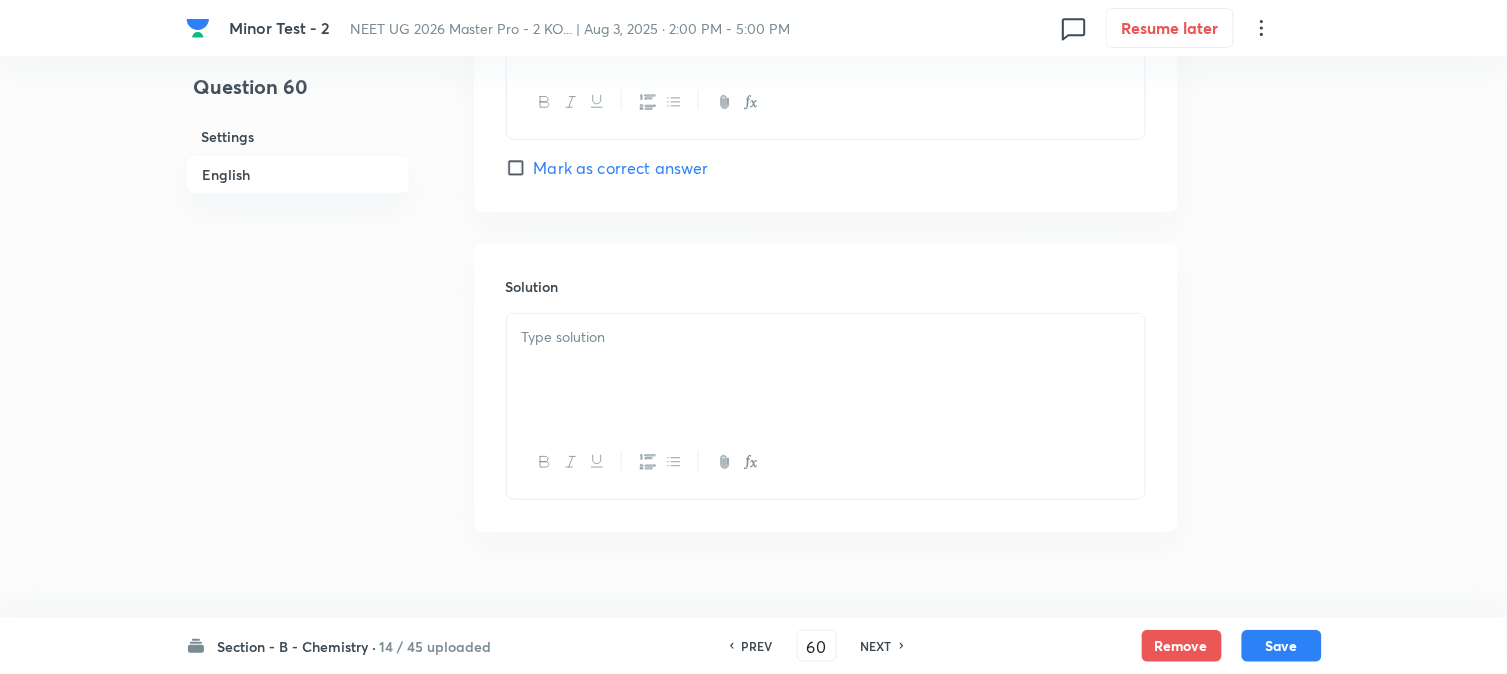 scroll, scrollTop: 2064, scrollLeft: 0, axis: vertical 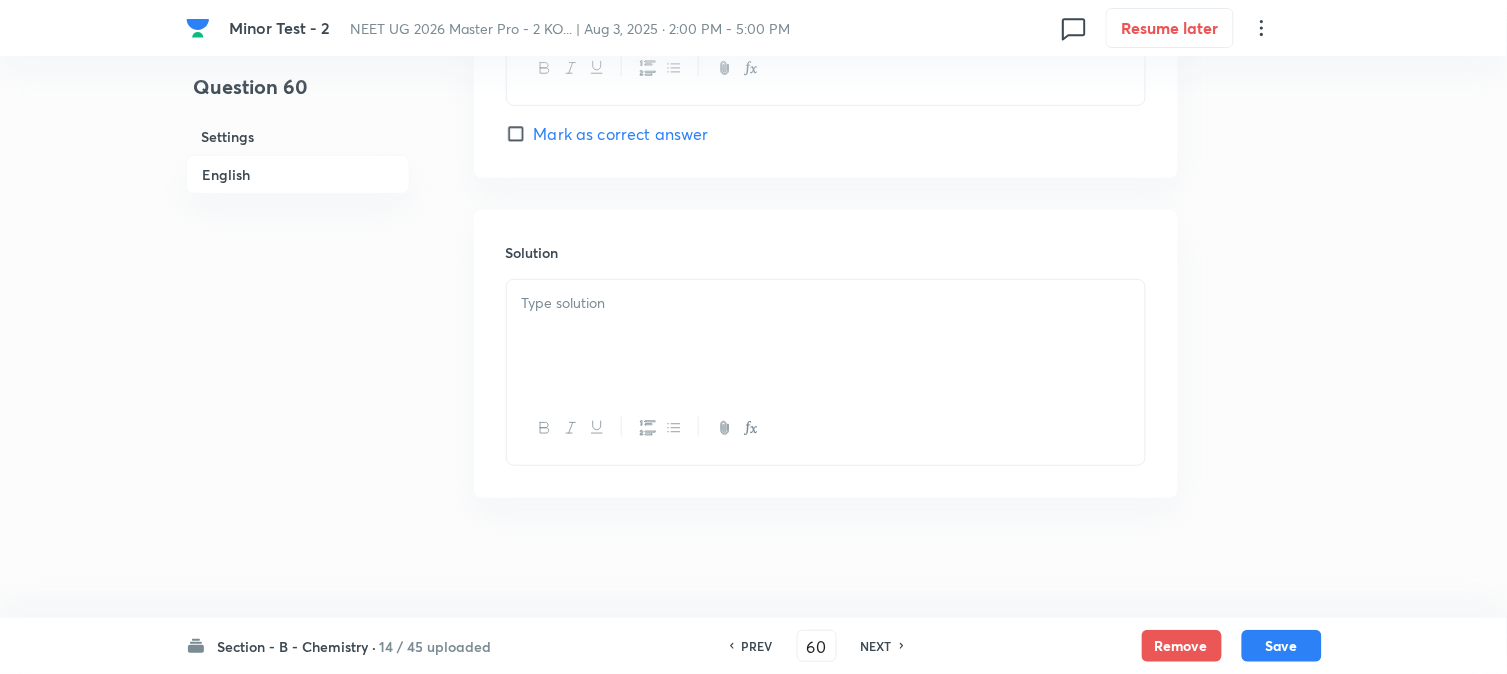 click at bounding box center [826, 336] 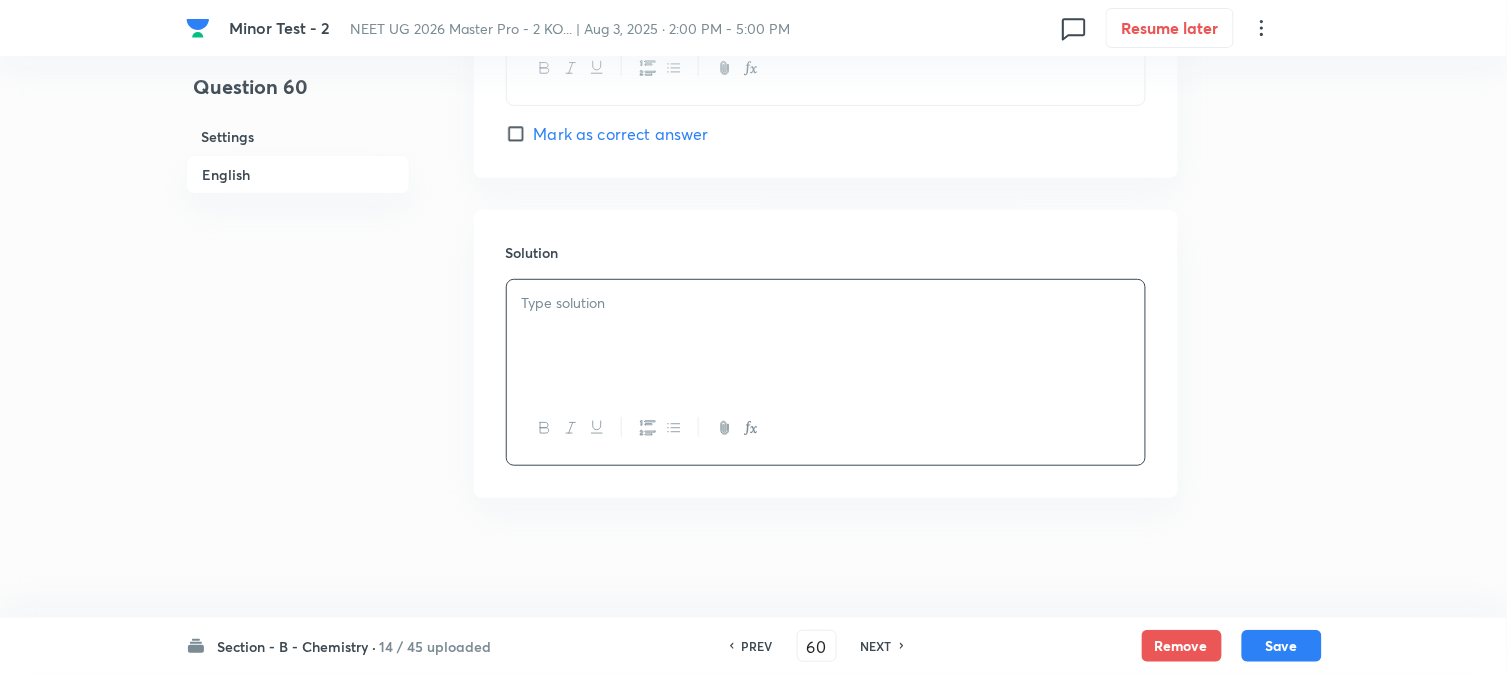 type 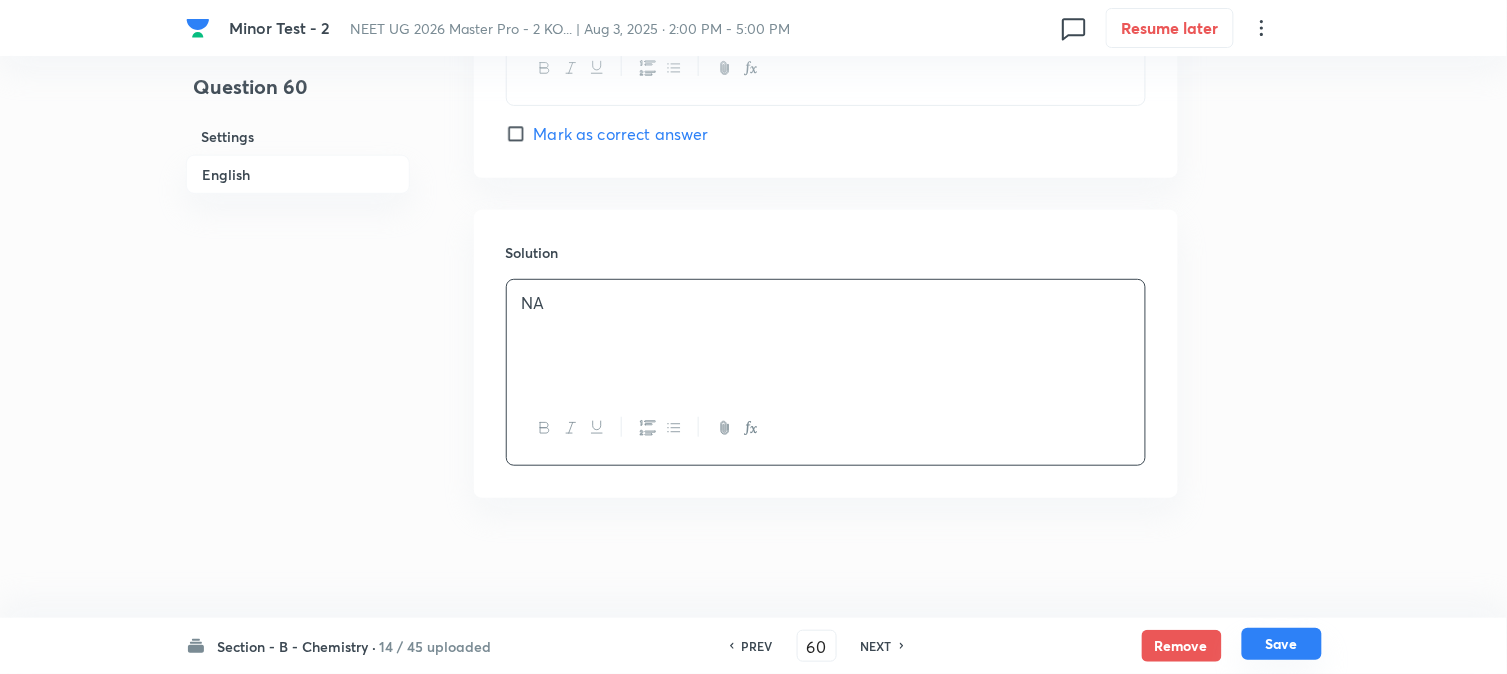 click on "Save" at bounding box center (1282, 644) 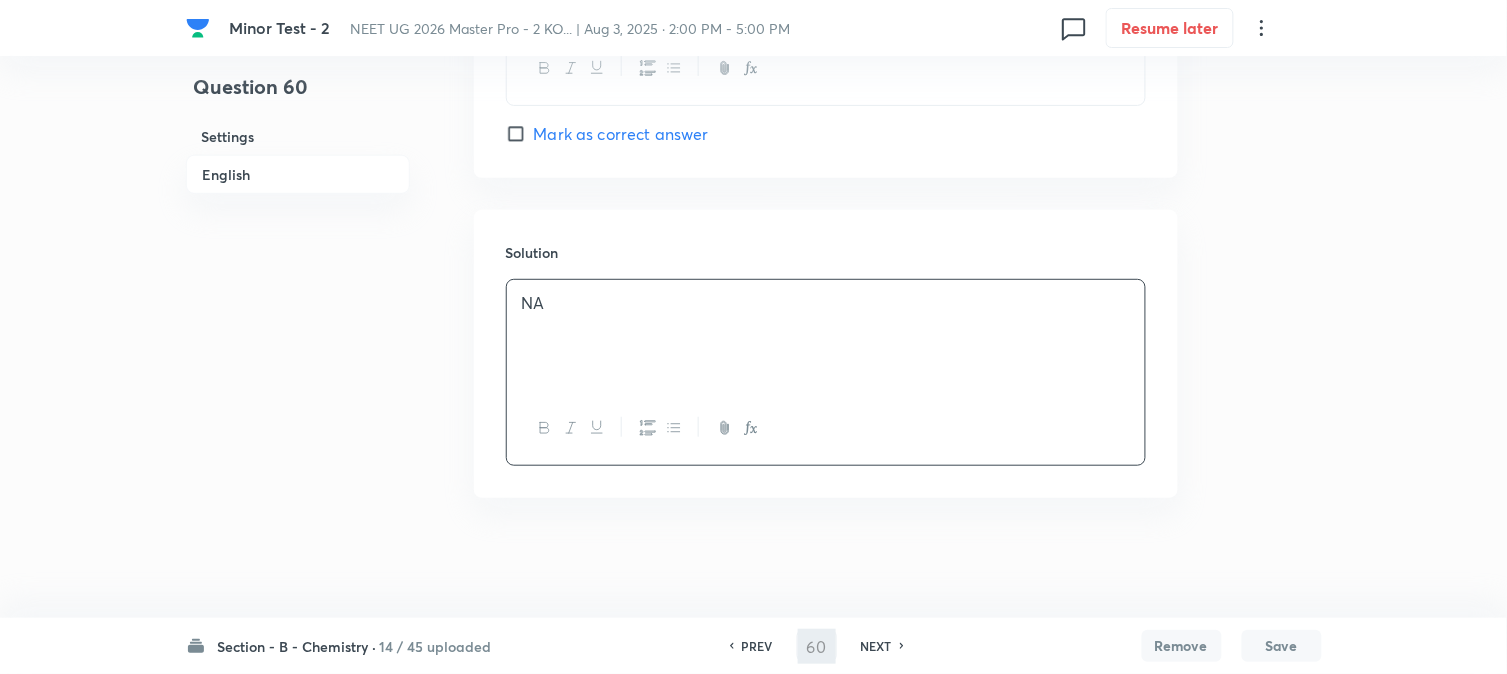 type on "61" 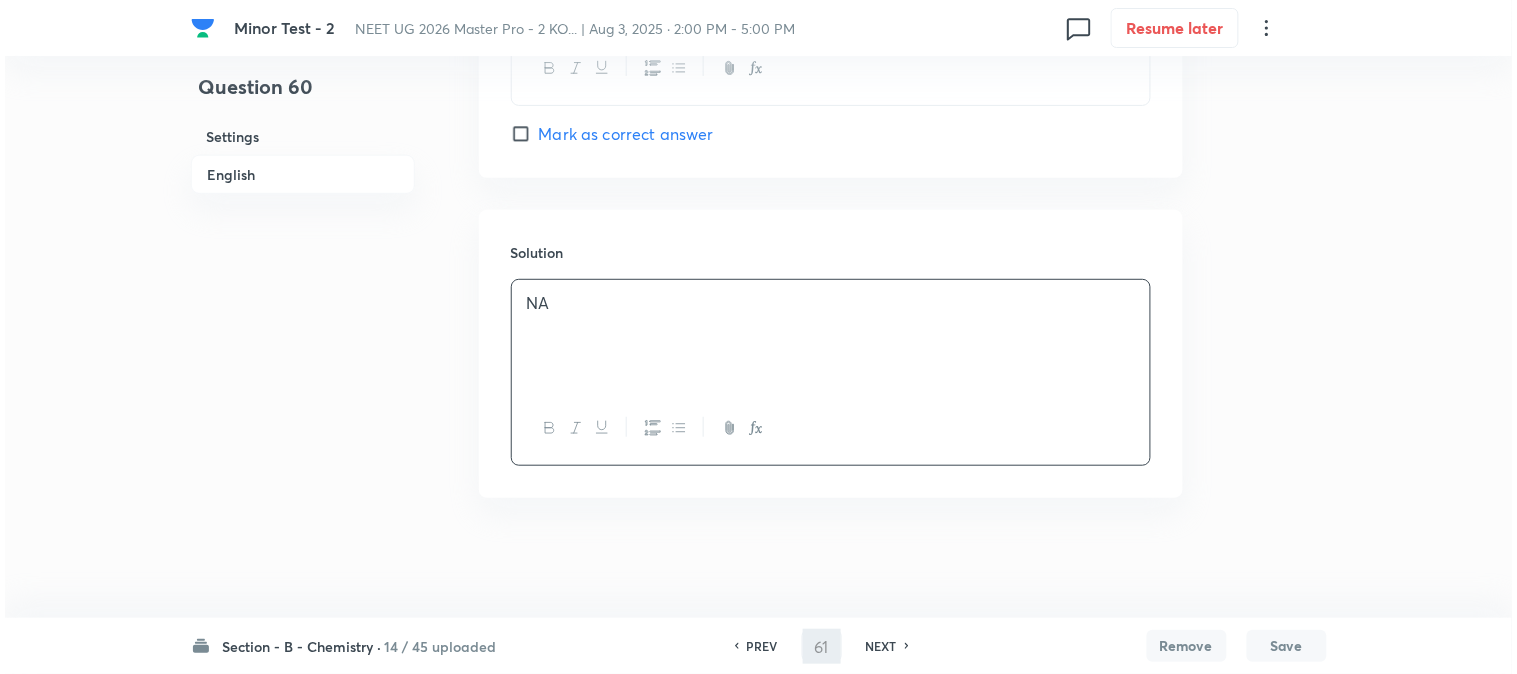 scroll, scrollTop: 0, scrollLeft: 0, axis: both 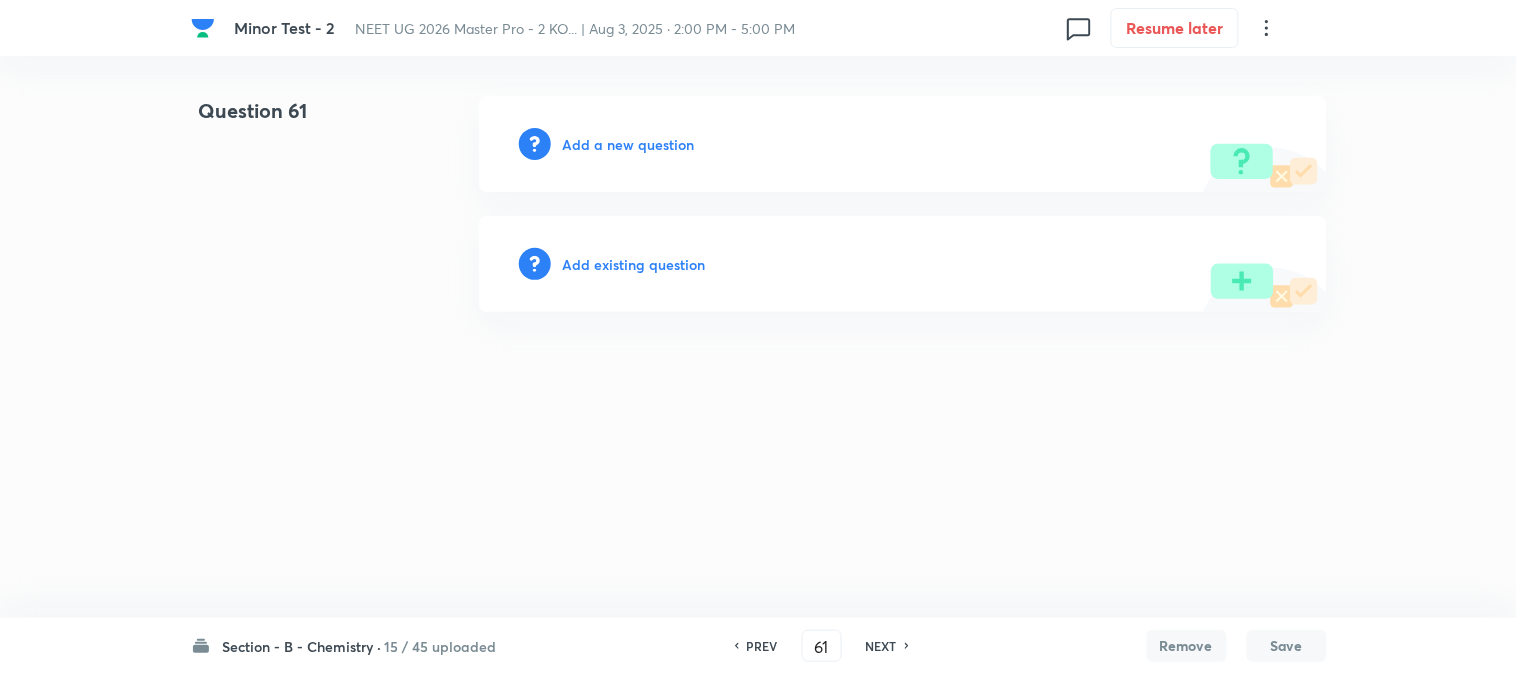 click on "Add a new question" at bounding box center [629, 144] 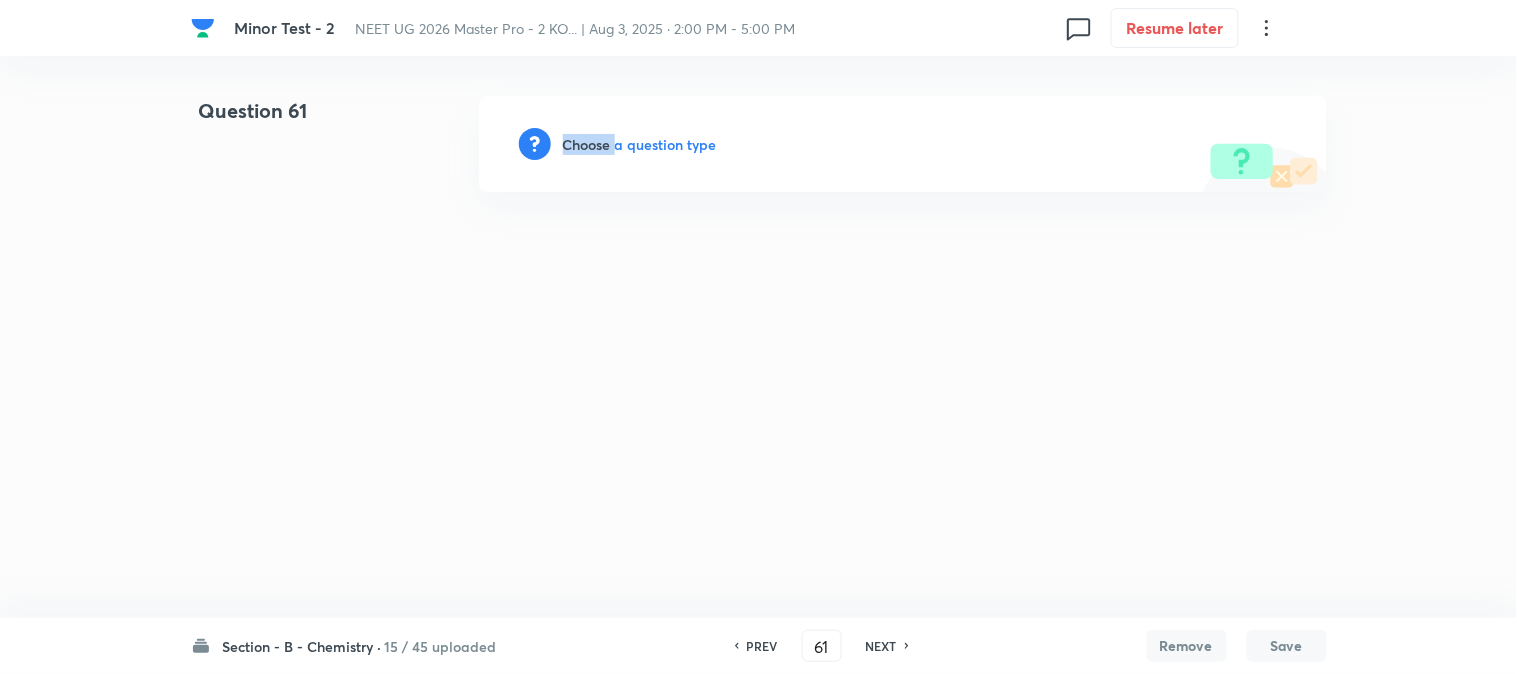 click on "Choose a question type" at bounding box center (640, 144) 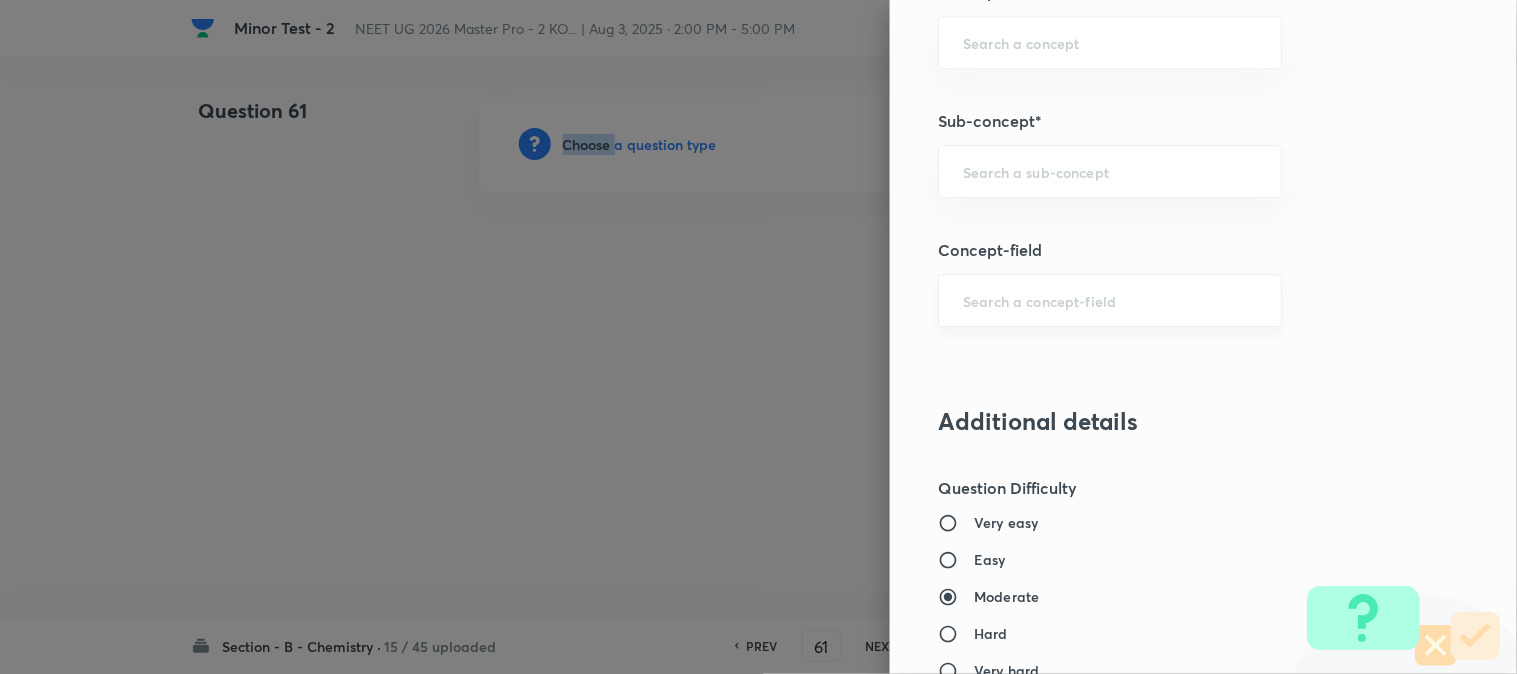 scroll, scrollTop: 1333, scrollLeft: 0, axis: vertical 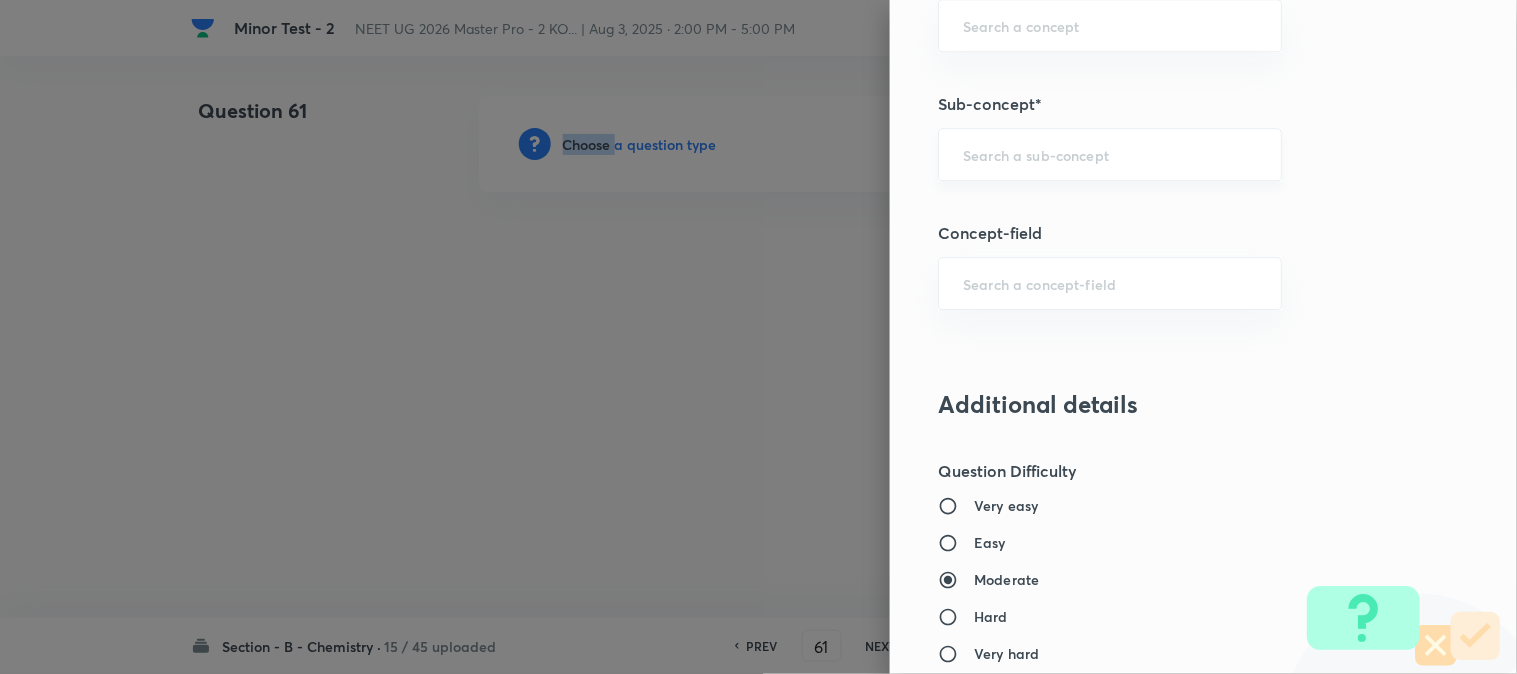 click on "​" at bounding box center (1110, 154) 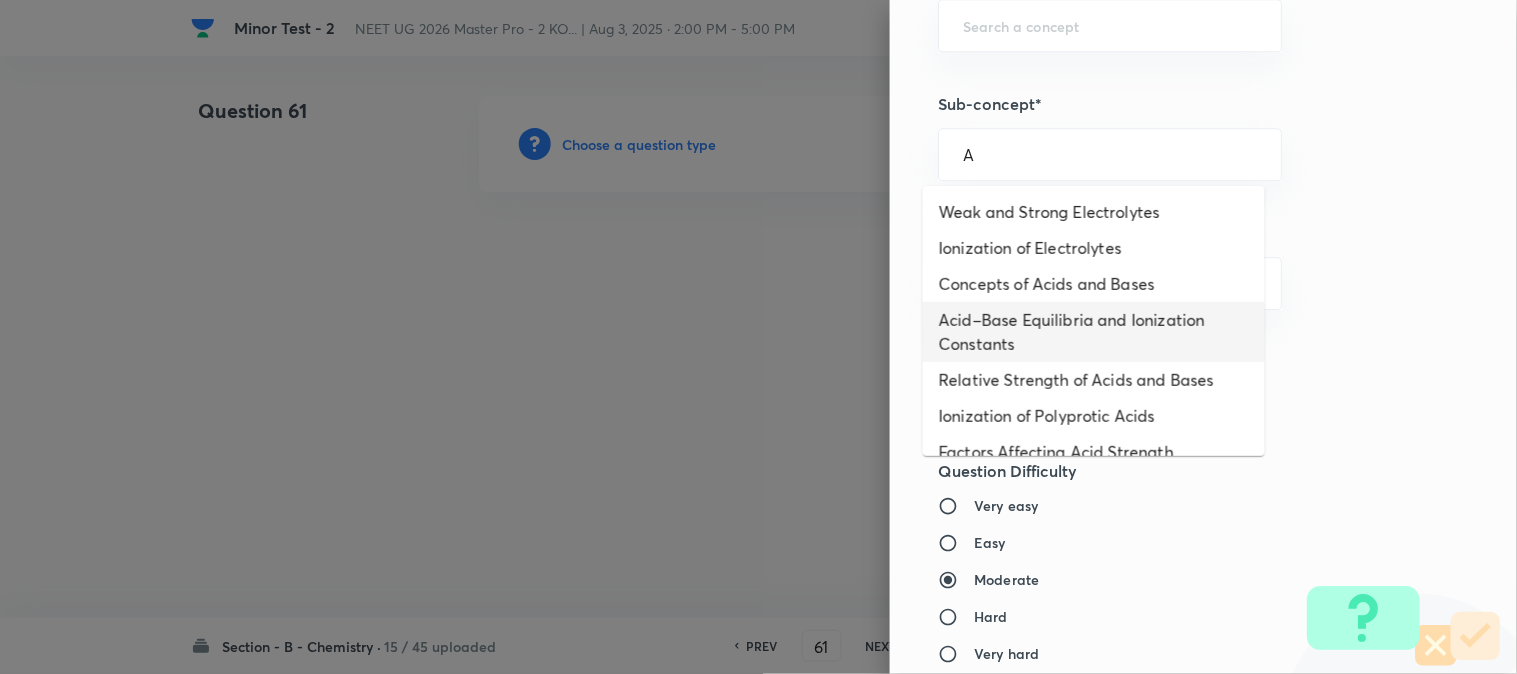 click on "Acid–Base Equilibria and Ionization Constants" at bounding box center (1094, 332) 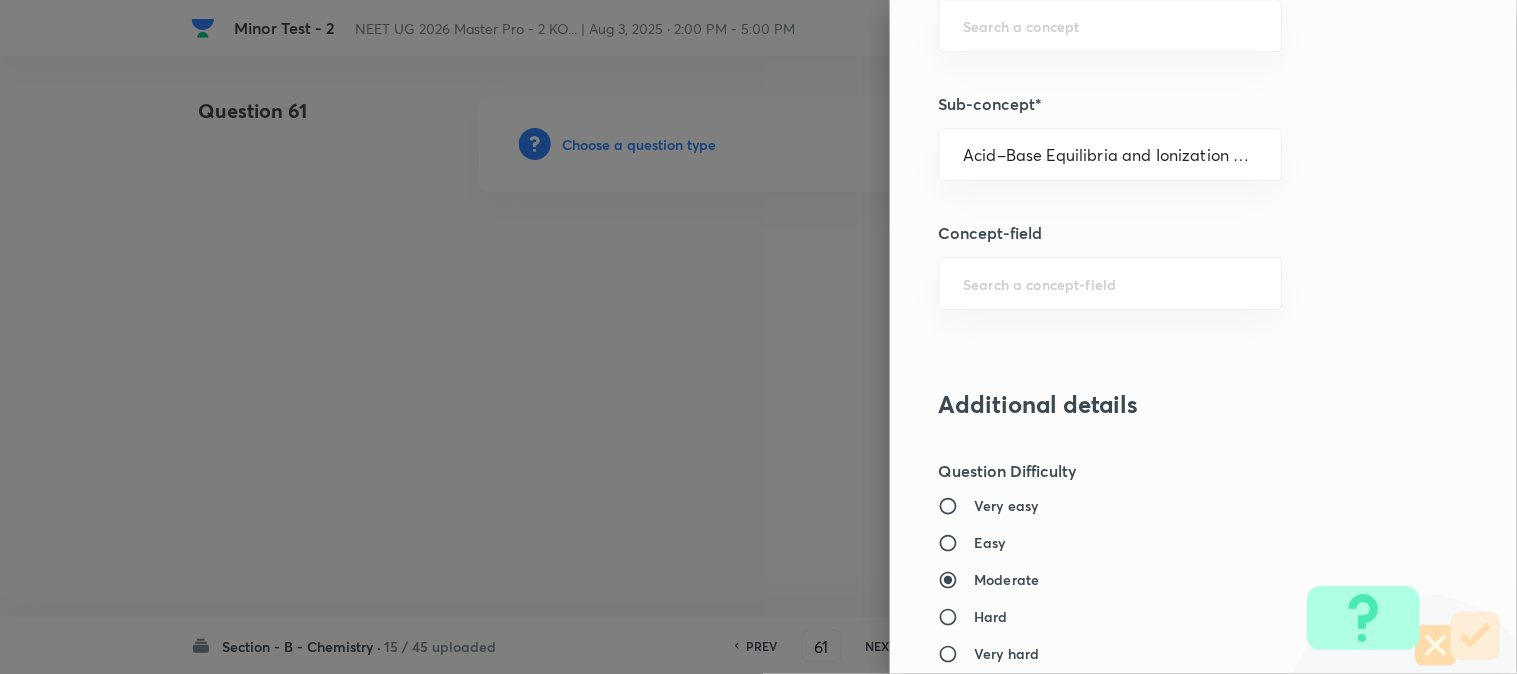 type on "Chemistry" 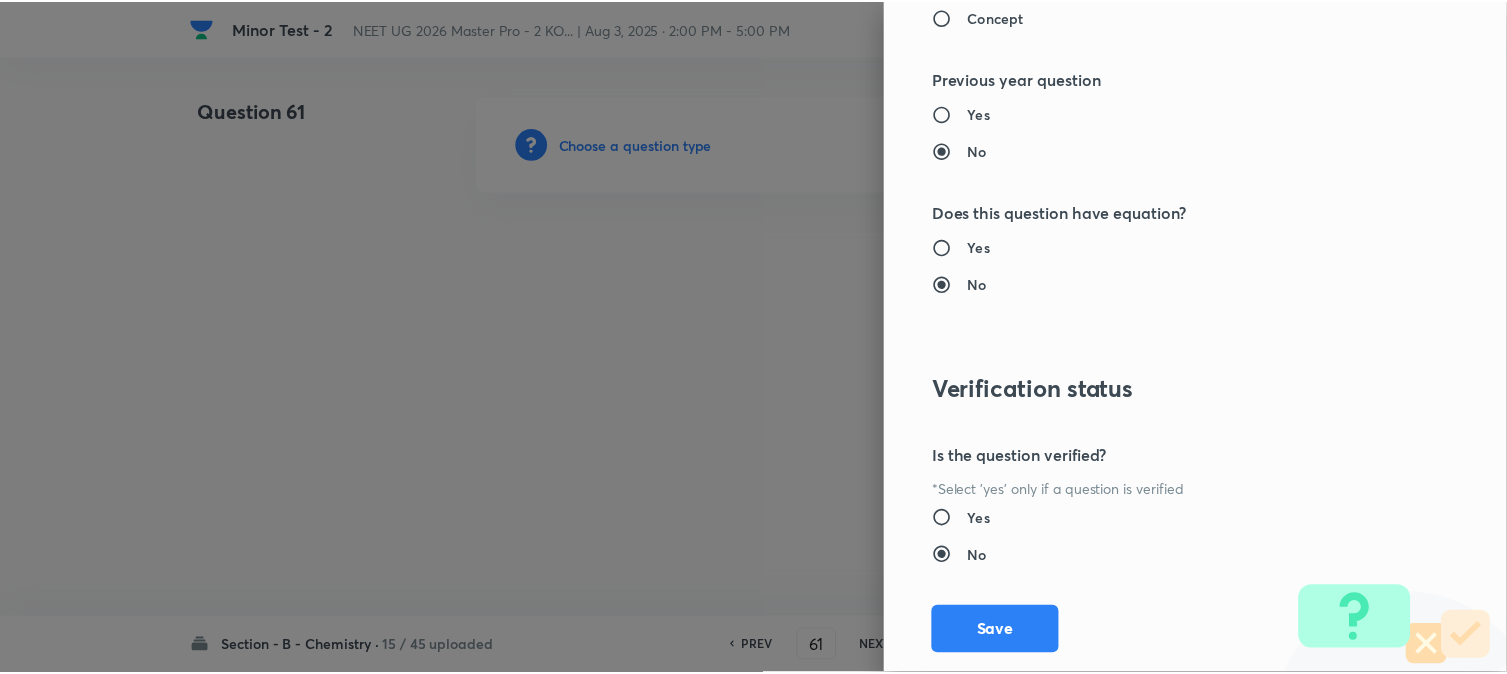 scroll, scrollTop: 2186, scrollLeft: 0, axis: vertical 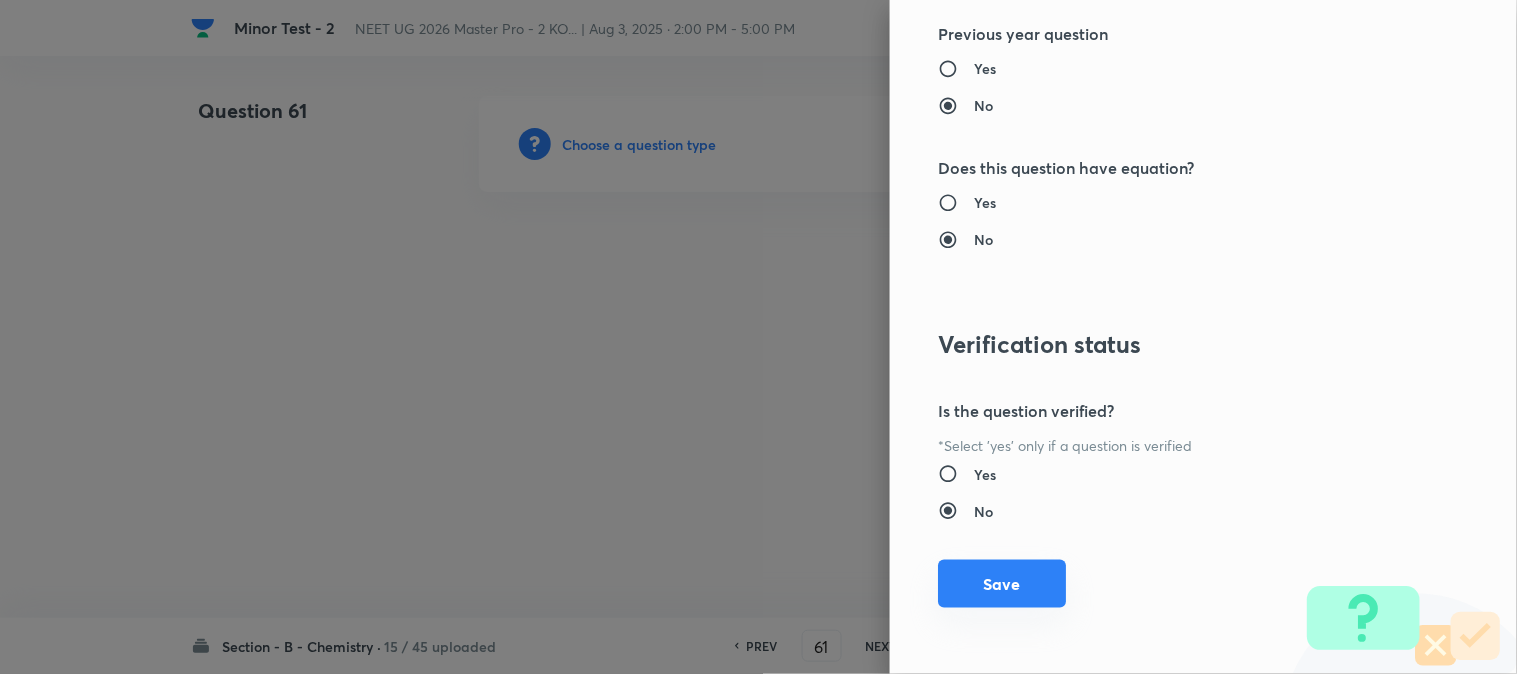click on "Save" at bounding box center (1002, 584) 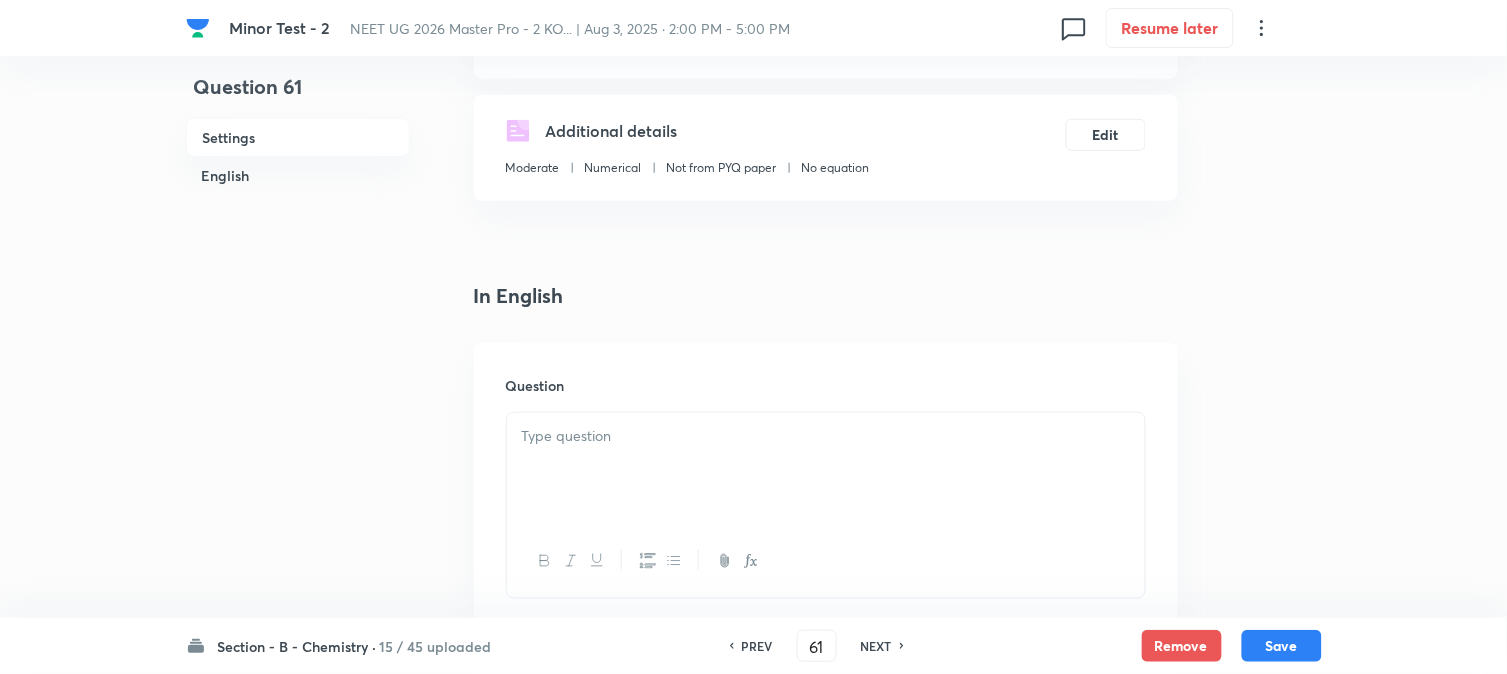 scroll, scrollTop: 444, scrollLeft: 0, axis: vertical 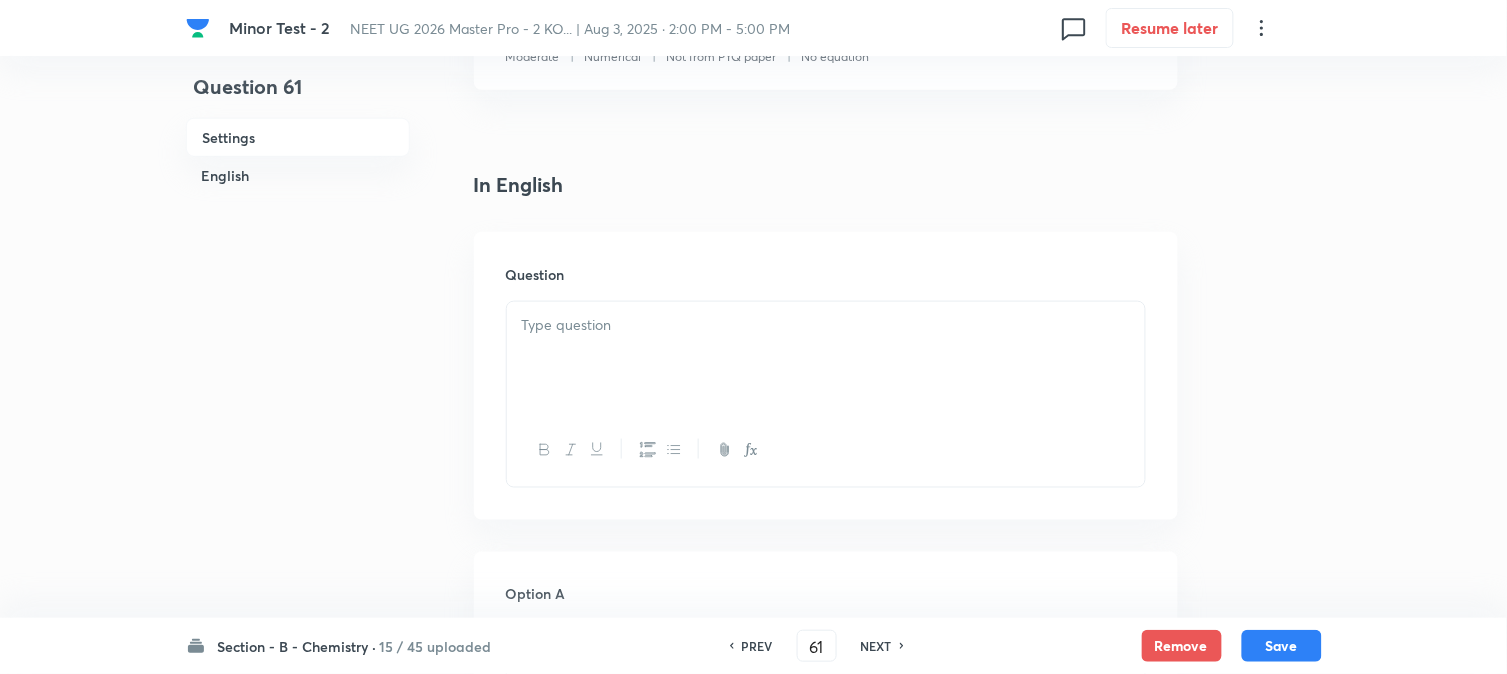 click on "Question" at bounding box center (826, 376) 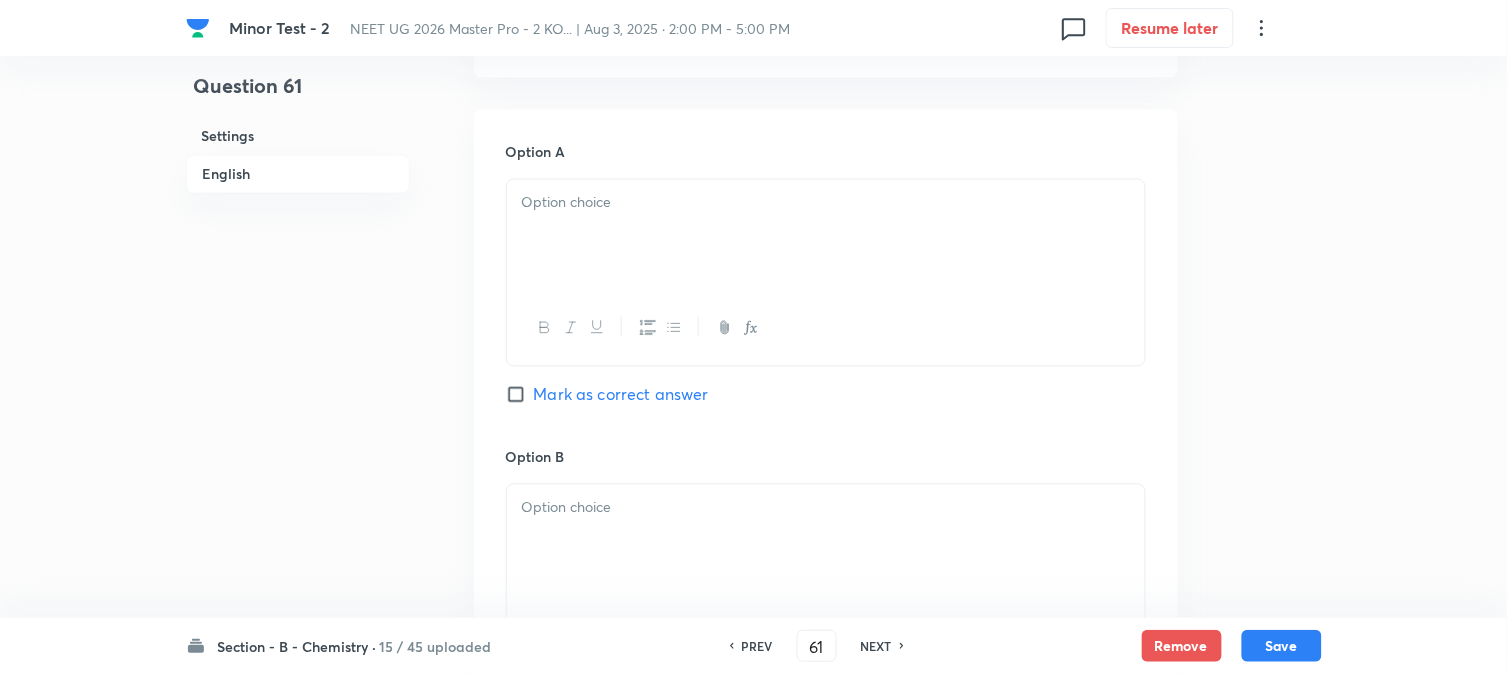 scroll, scrollTop: 888, scrollLeft: 0, axis: vertical 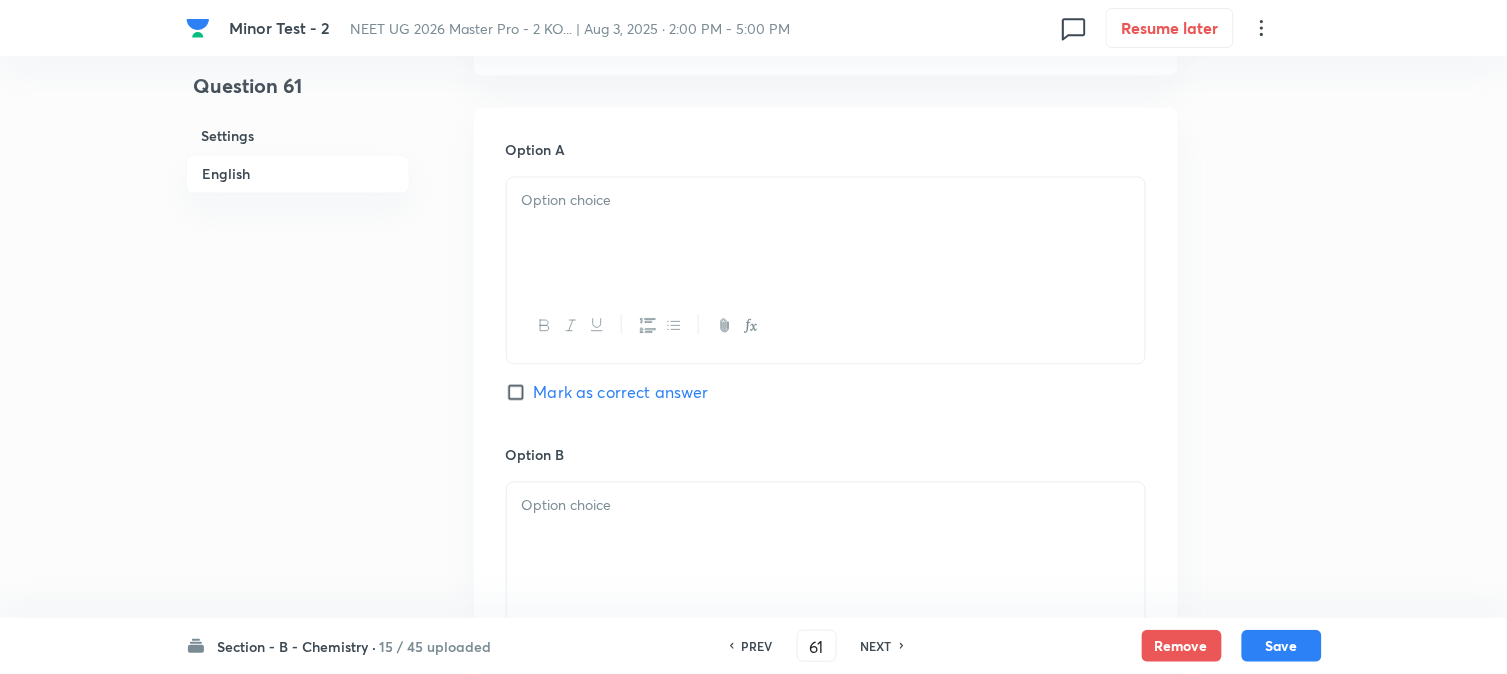 click at bounding box center [826, 234] 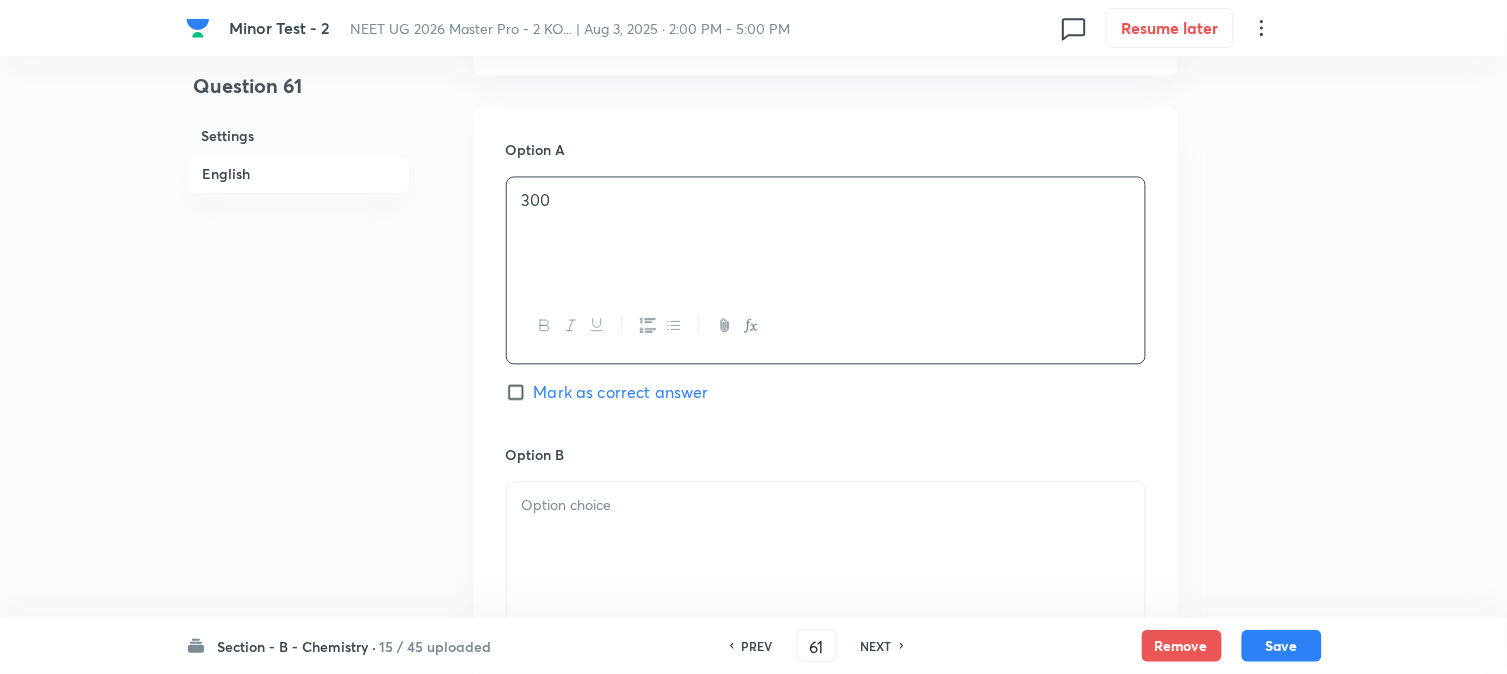 scroll, scrollTop: 1111, scrollLeft: 0, axis: vertical 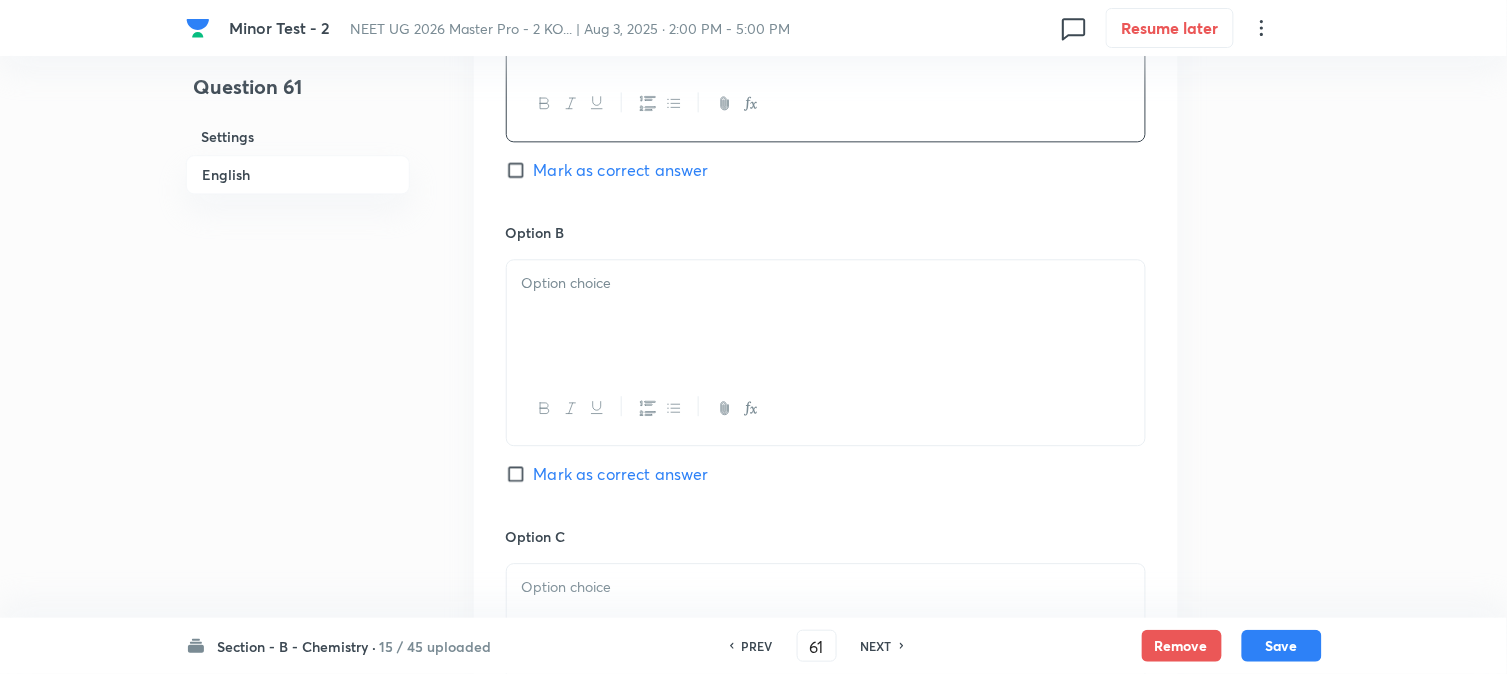 click at bounding box center (826, 316) 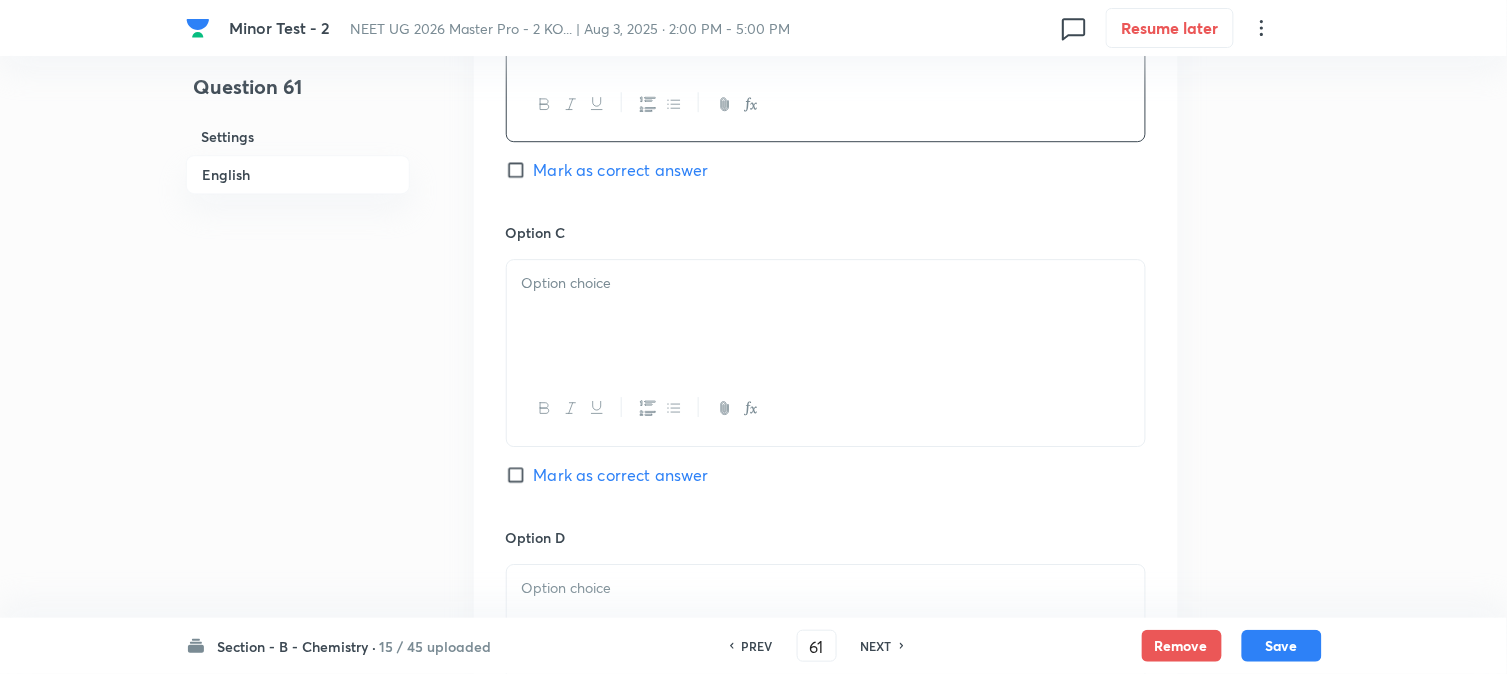 scroll, scrollTop: 1444, scrollLeft: 0, axis: vertical 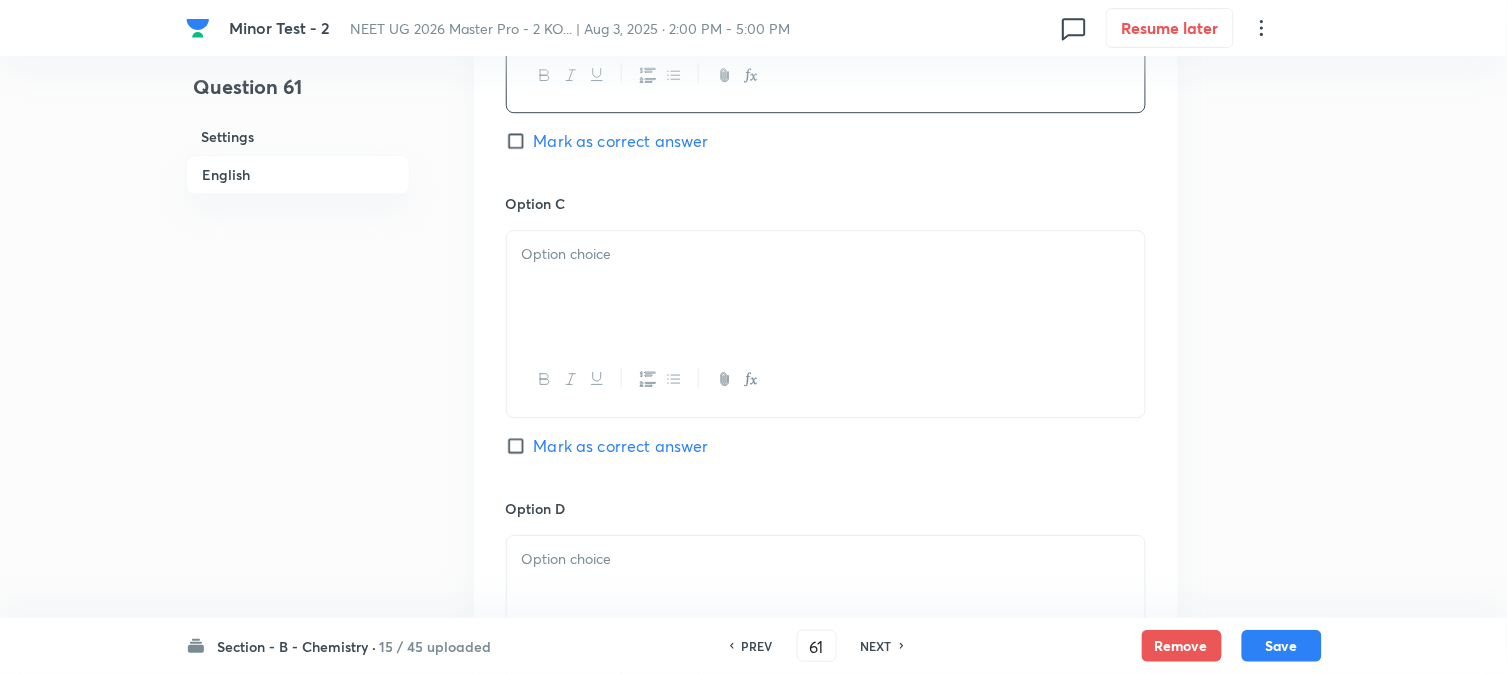 click at bounding box center (826, 287) 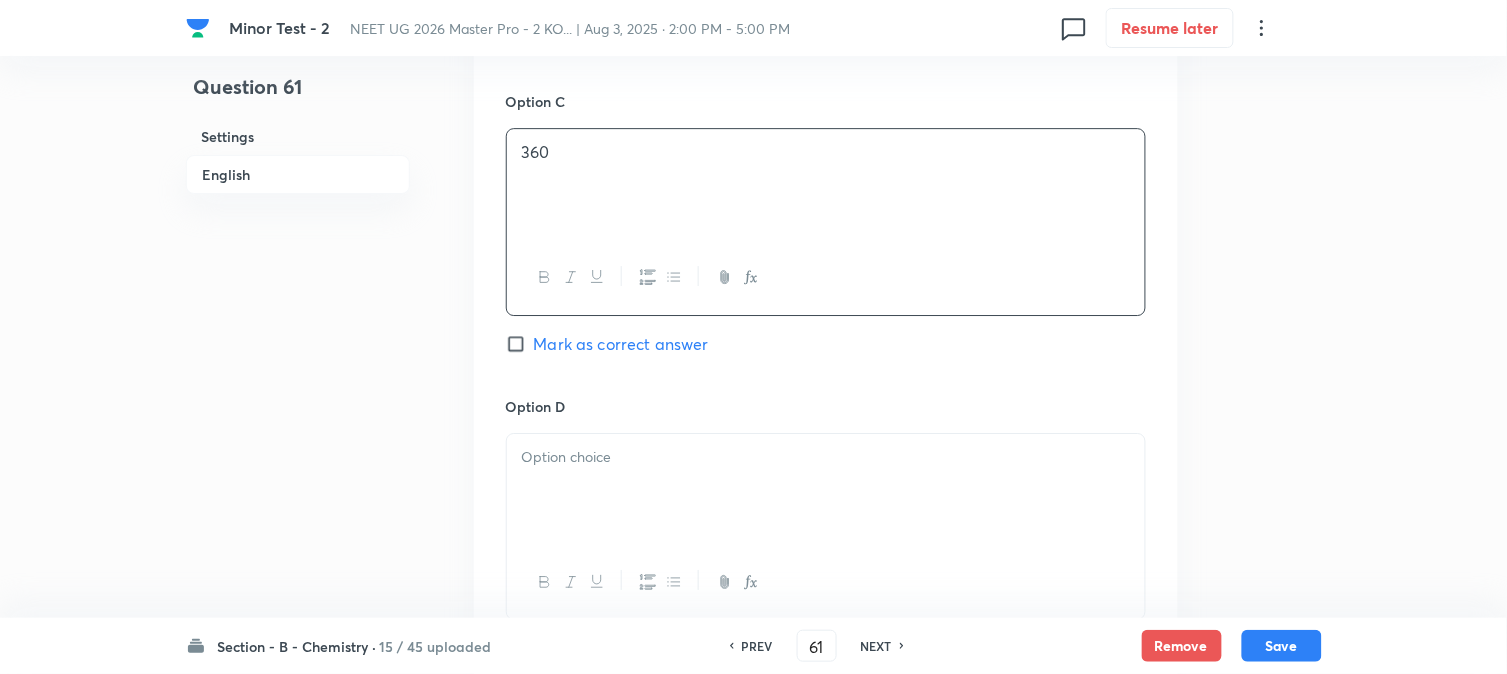 scroll, scrollTop: 1666, scrollLeft: 0, axis: vertical 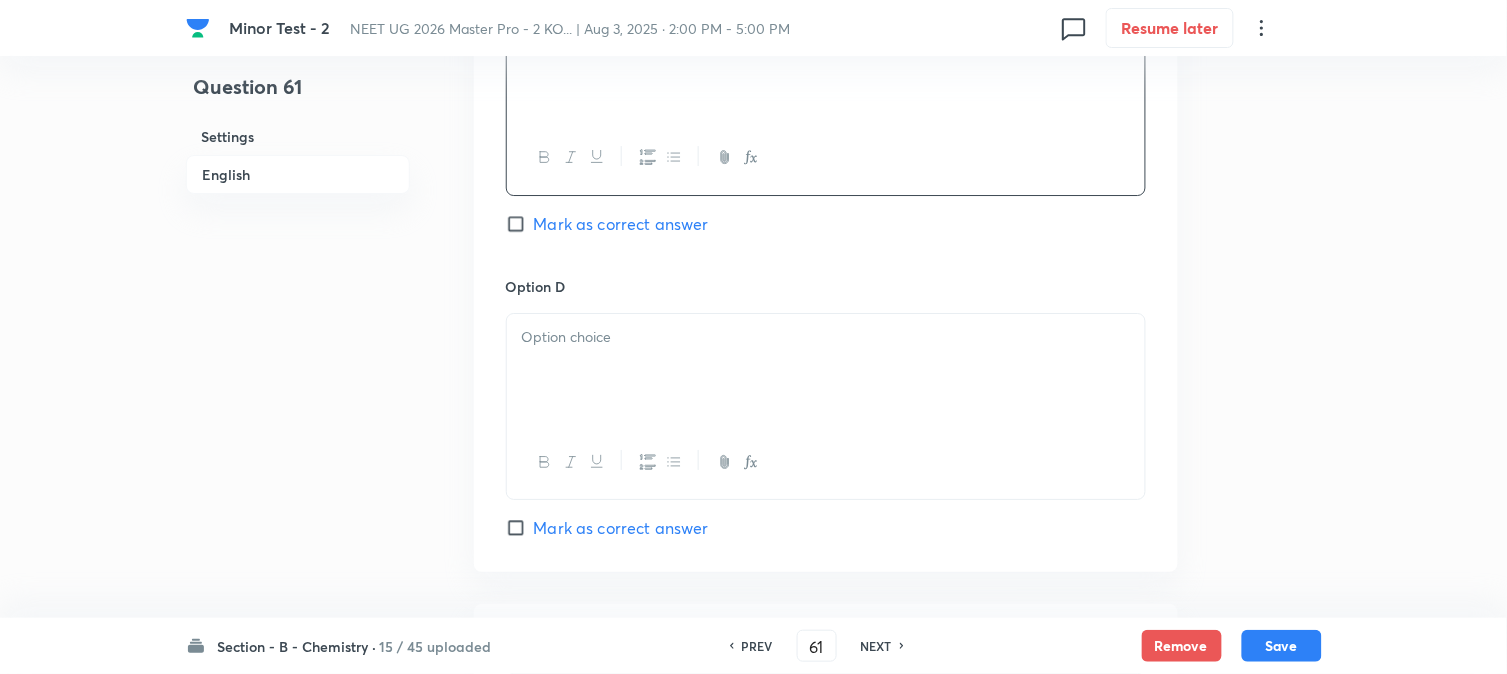 click at bounding box center (826, 370) 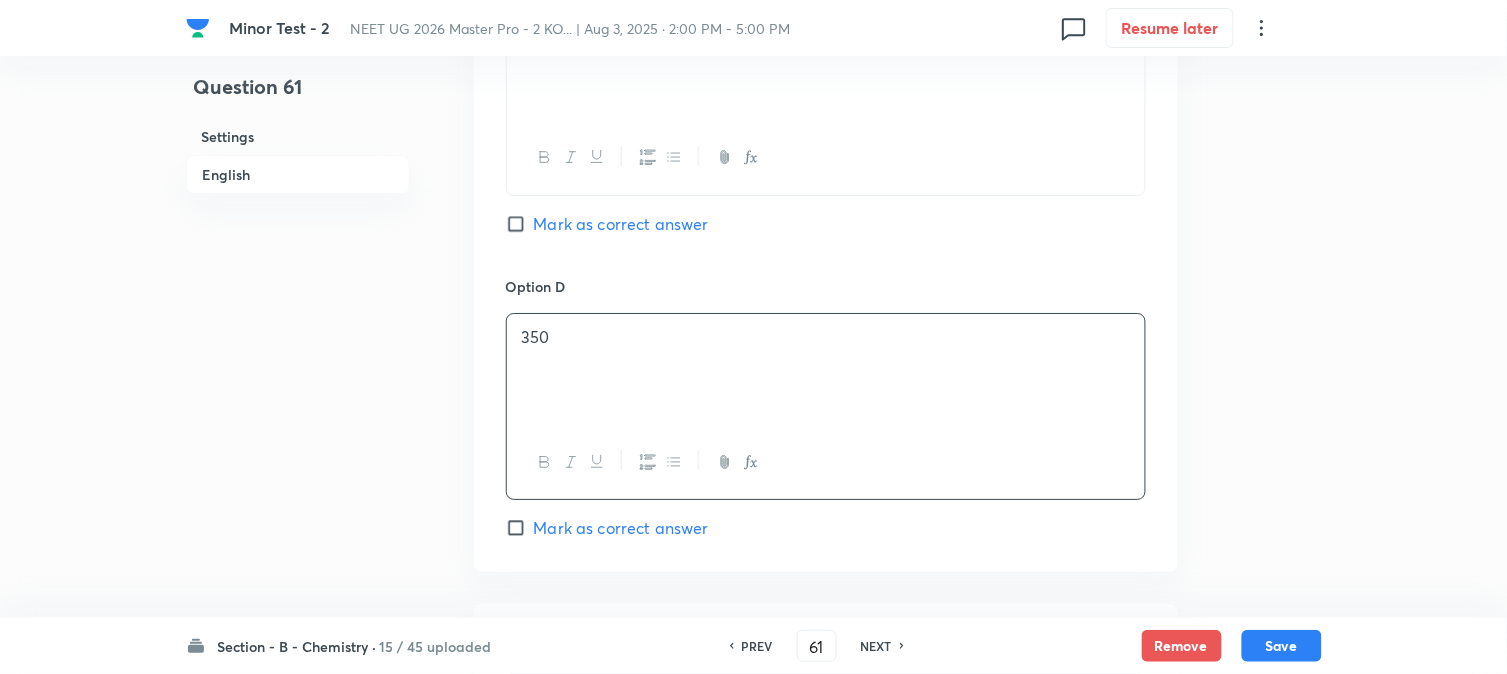 click on "Mark as correct answer" at bounding box center [621, 528] 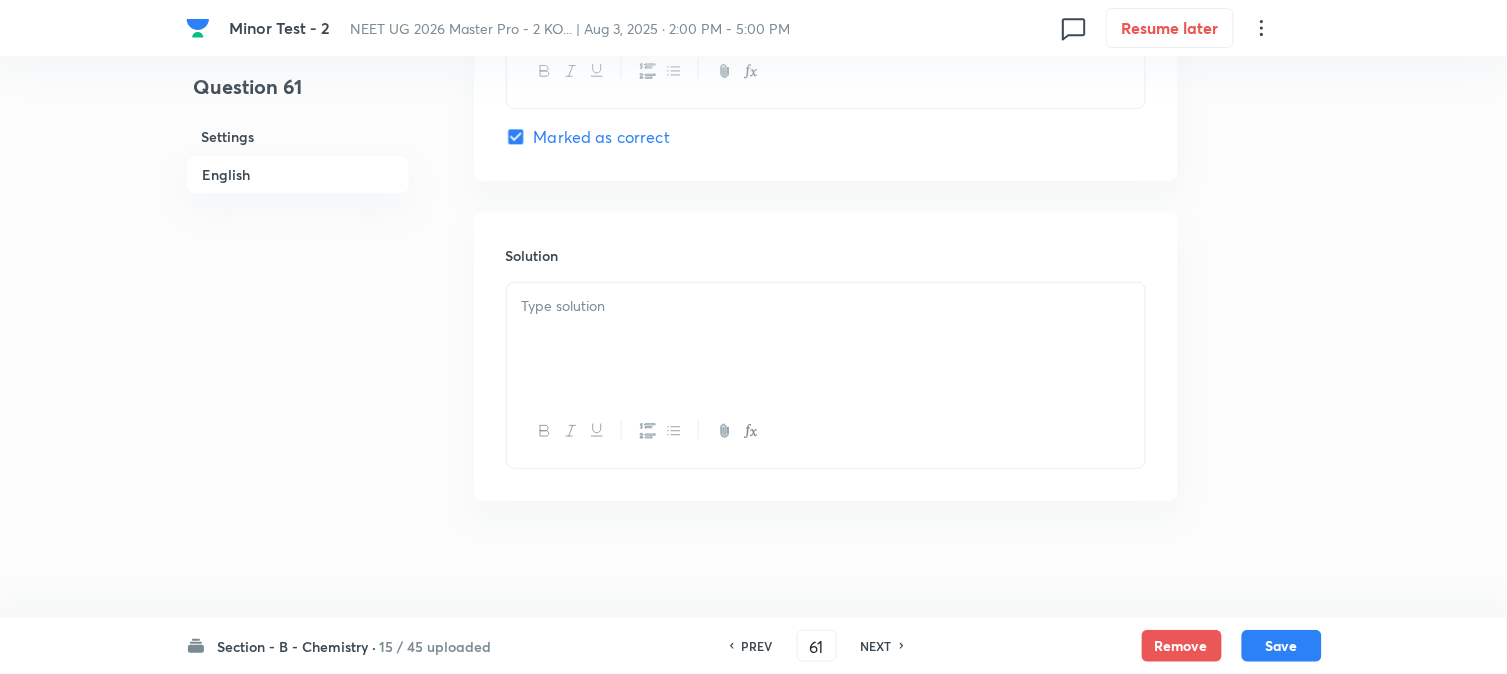scroll, scrollTop: 2064, scrollLeft: 0, axis: vertical 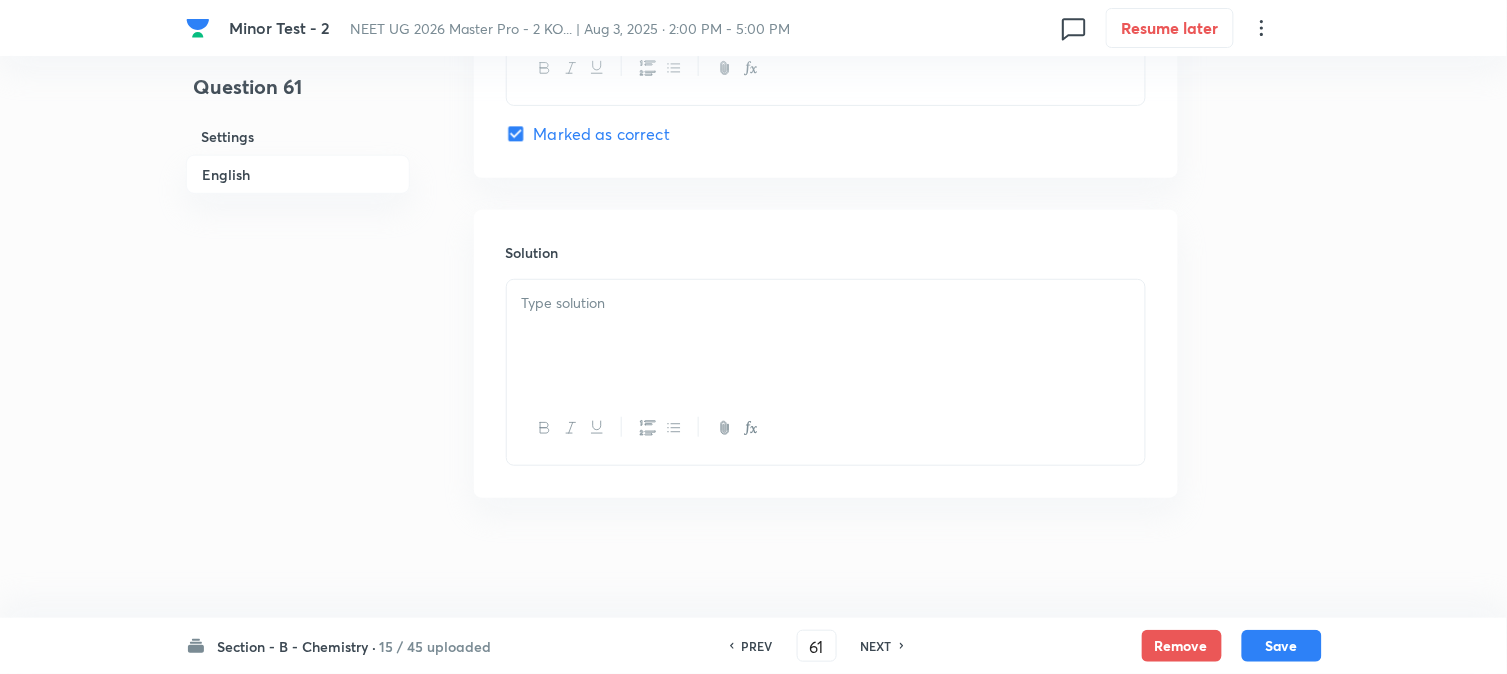 click at bounding box center [826, 336] 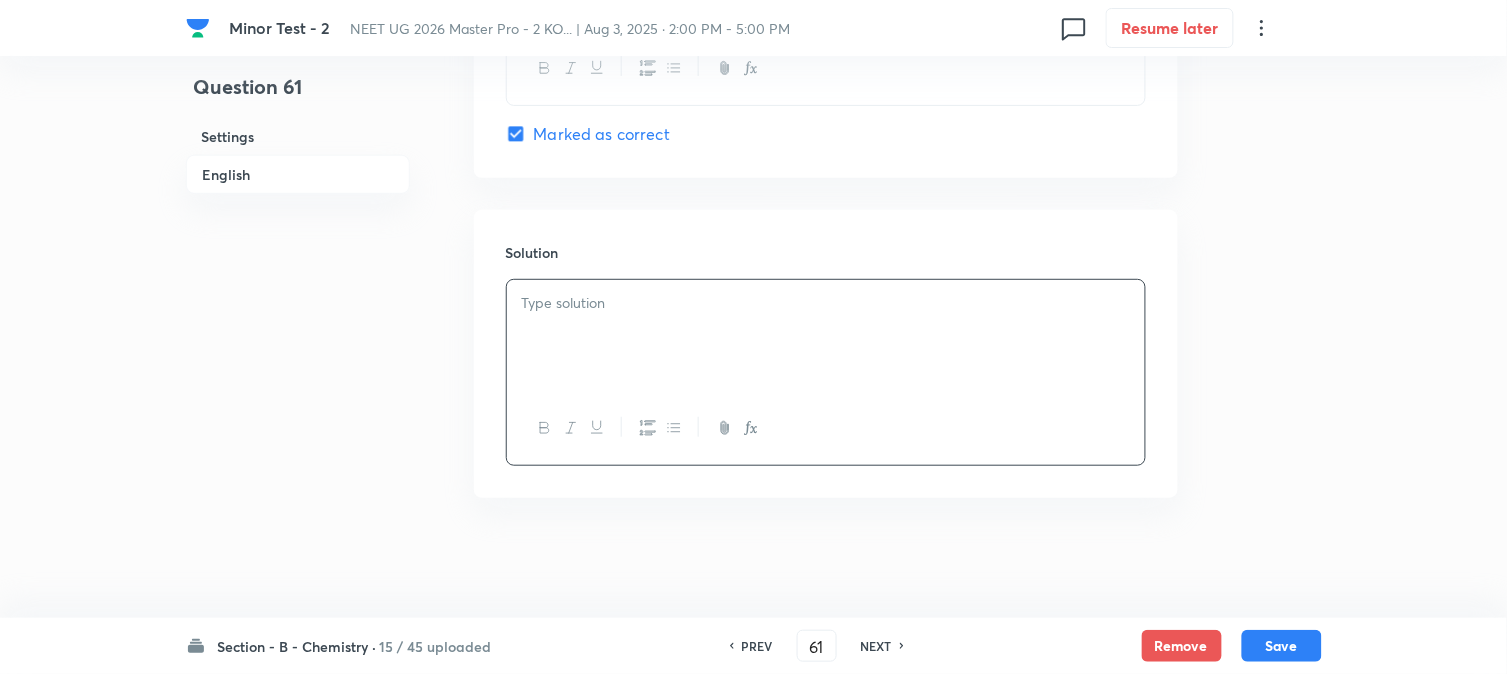 type 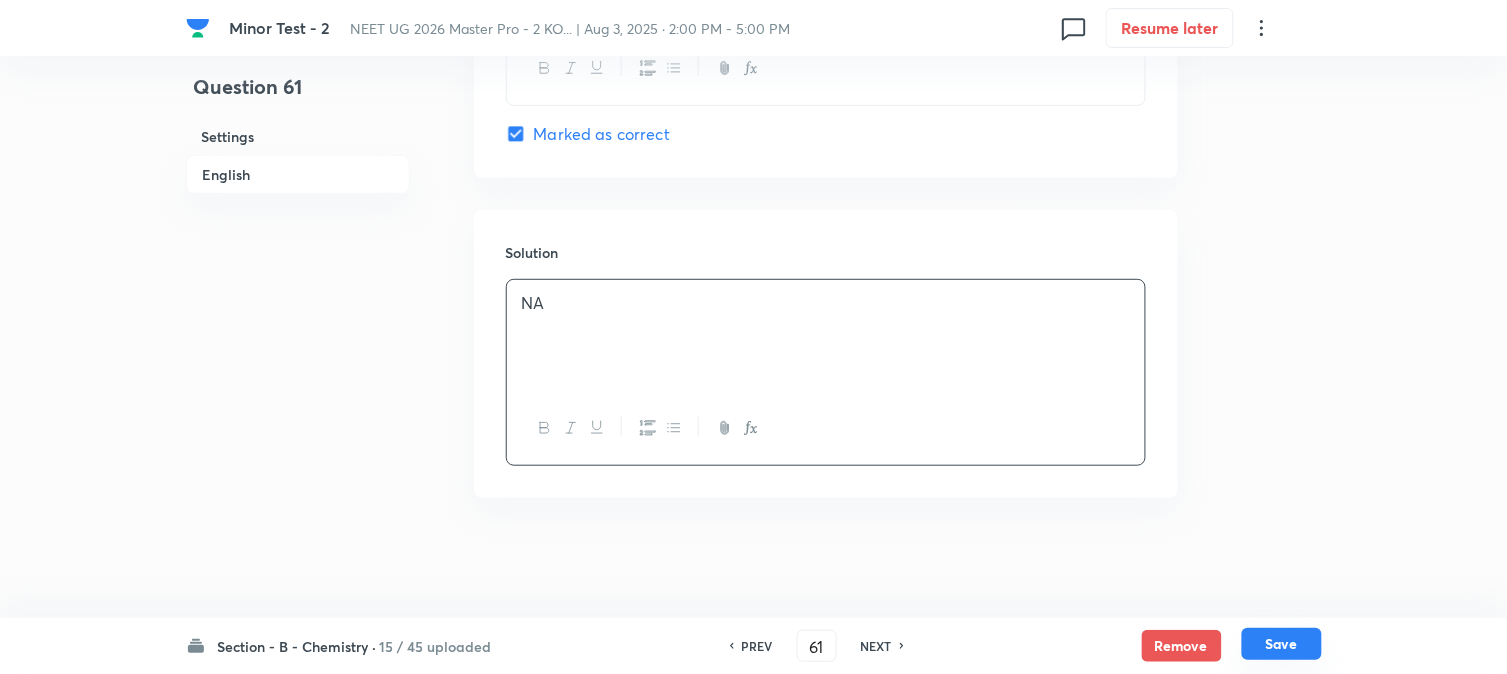 click on "Save" at bounding box center [1282, 644] 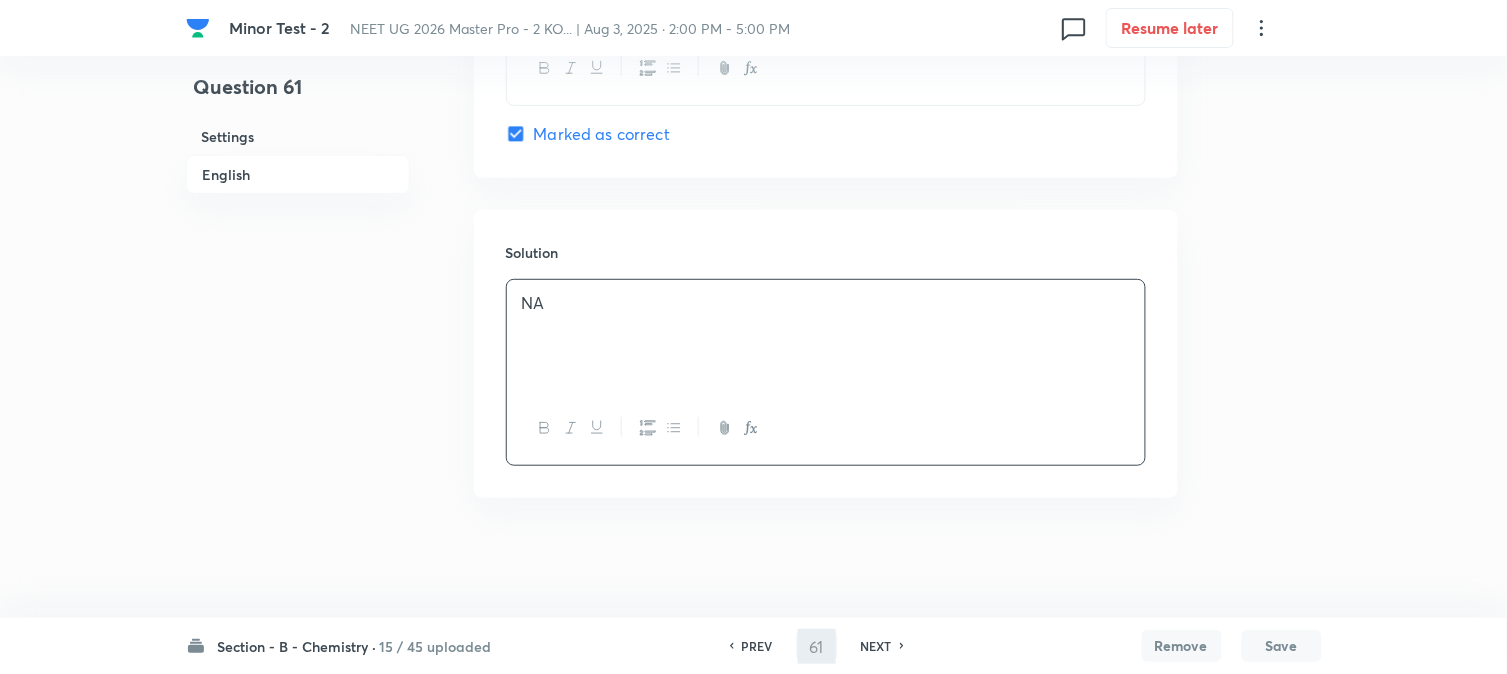 type on "62" 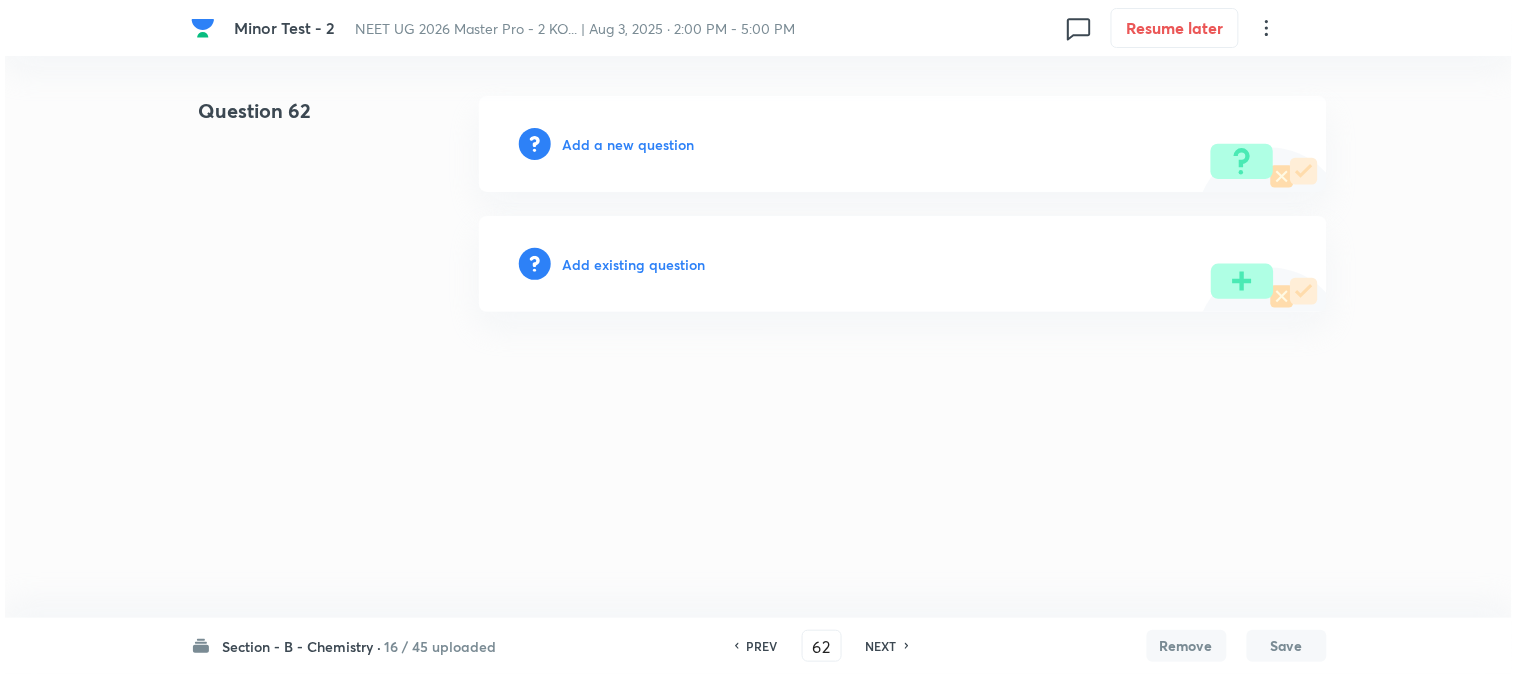 scroll, scrollTop: 0, scrollLeft: 0, axis: both 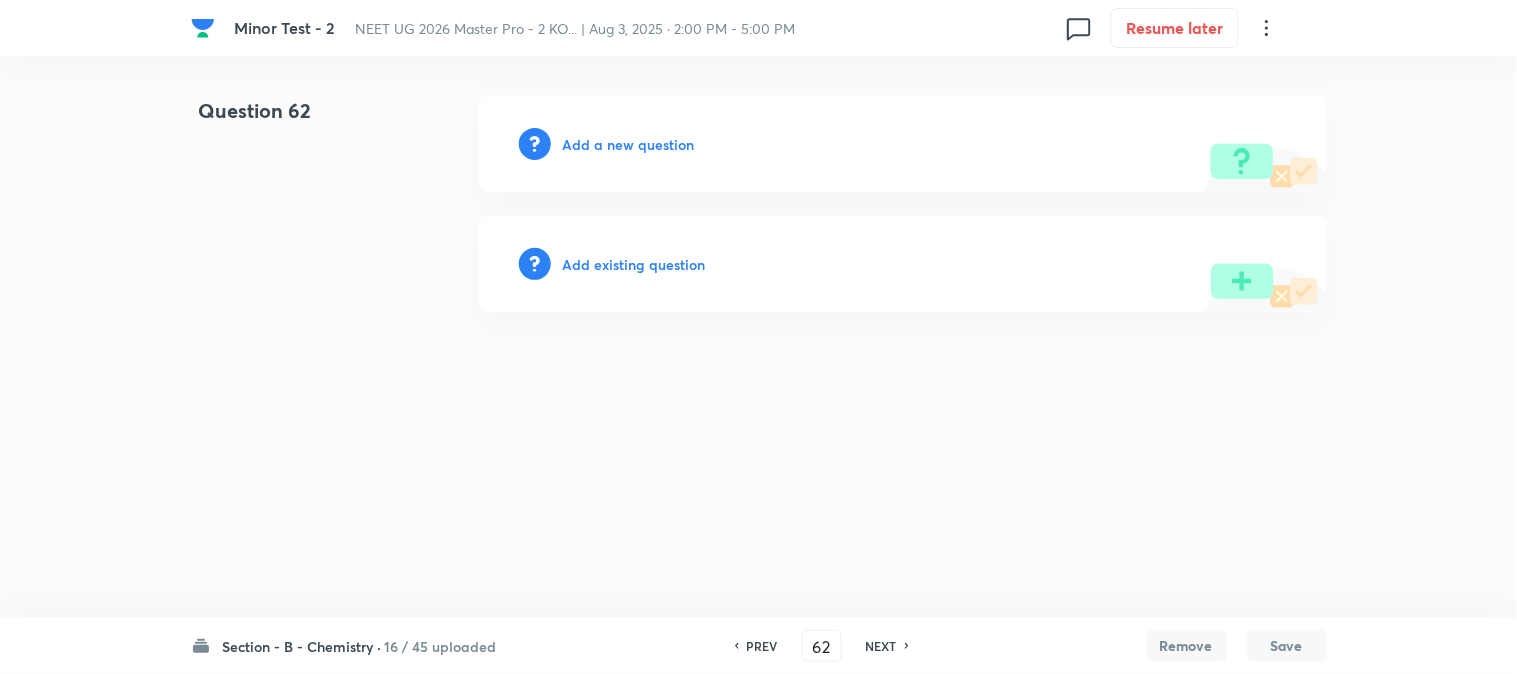 click on "Add a new question" at bounding box center (629, 144) 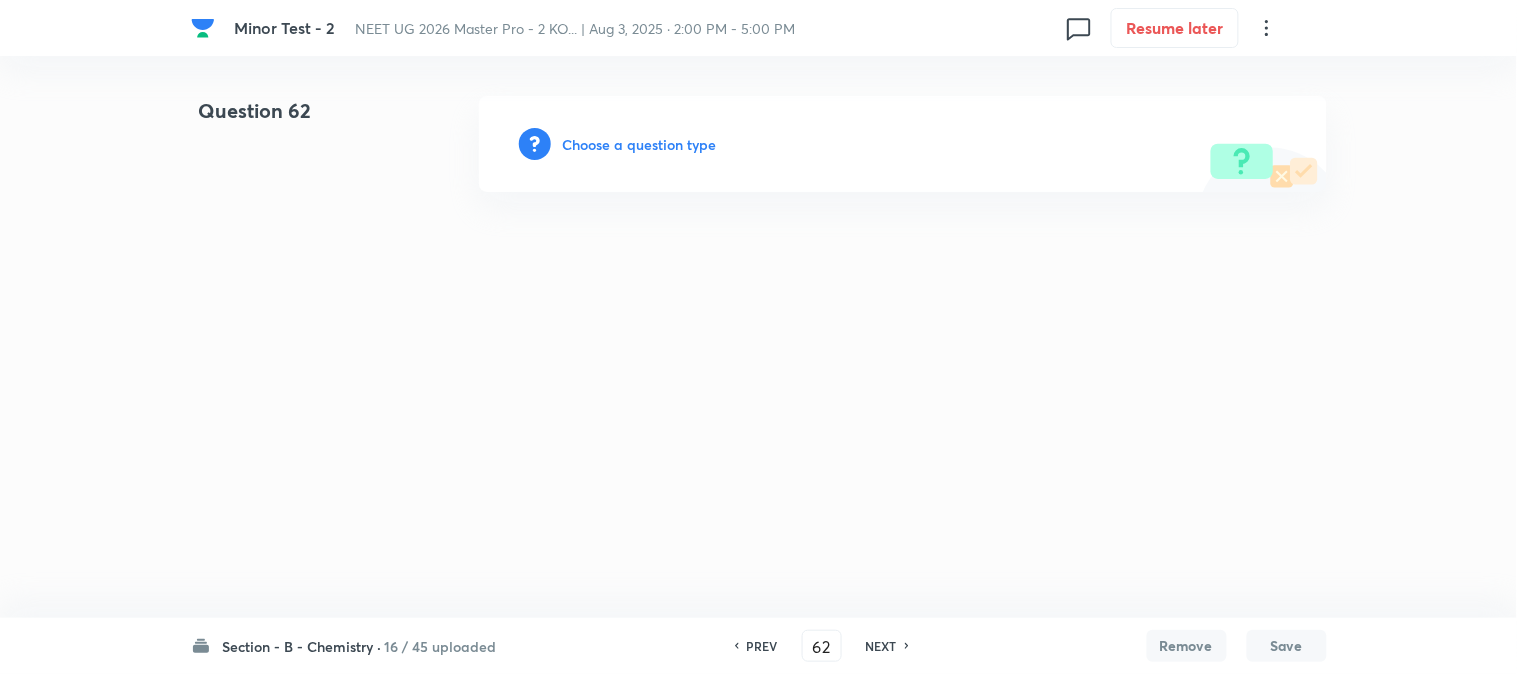 click on "Choose a question type" at bounding box center [640, 144] 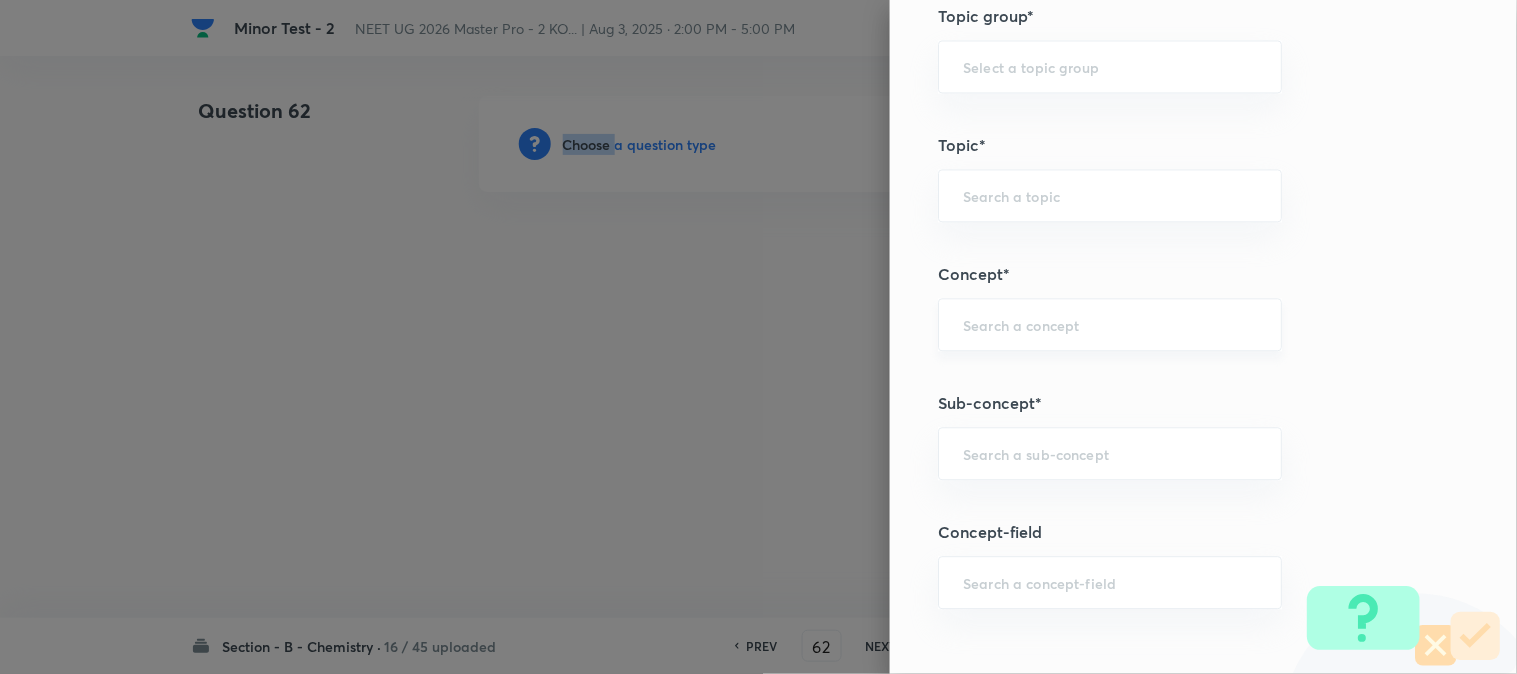 scroll, scrollTop: 1111, scrollLeft: 0, axis: vertical 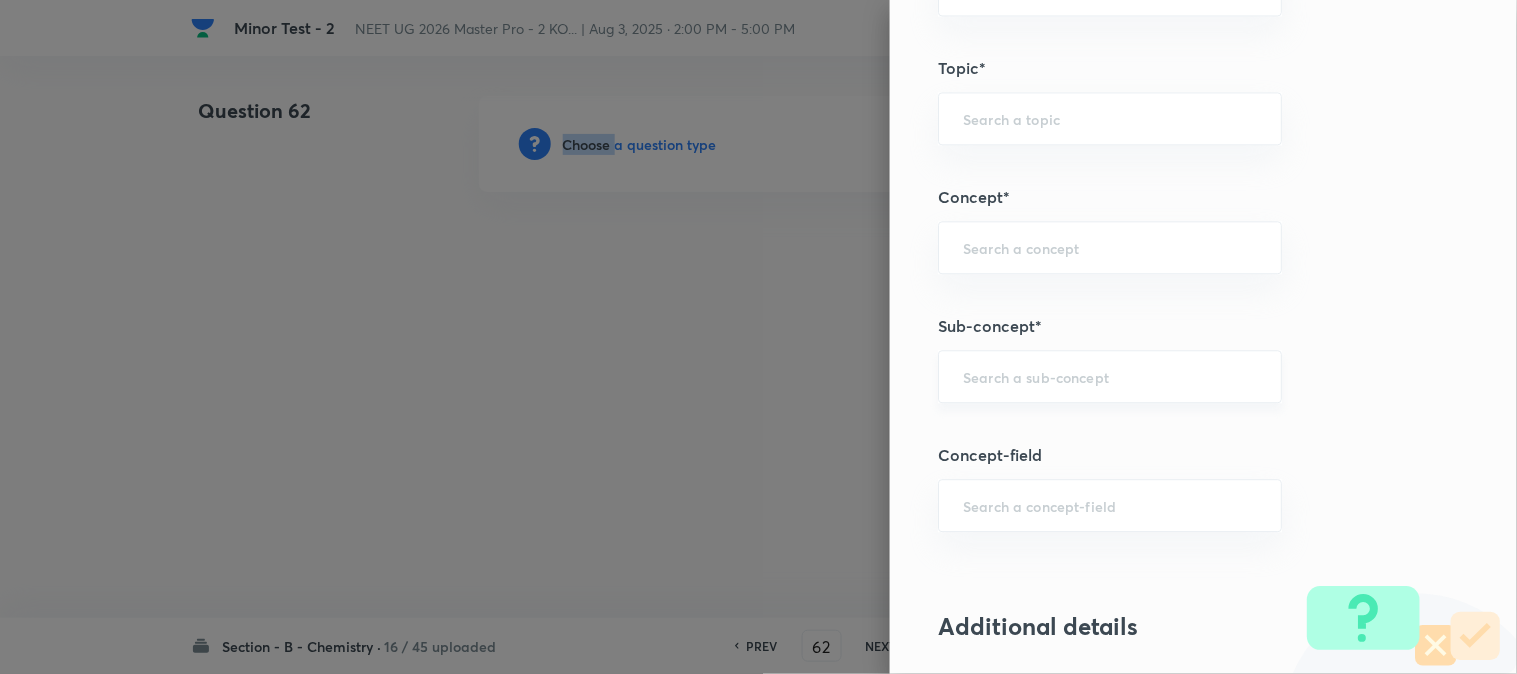 click on "​" at bounding box center (1110, 376) 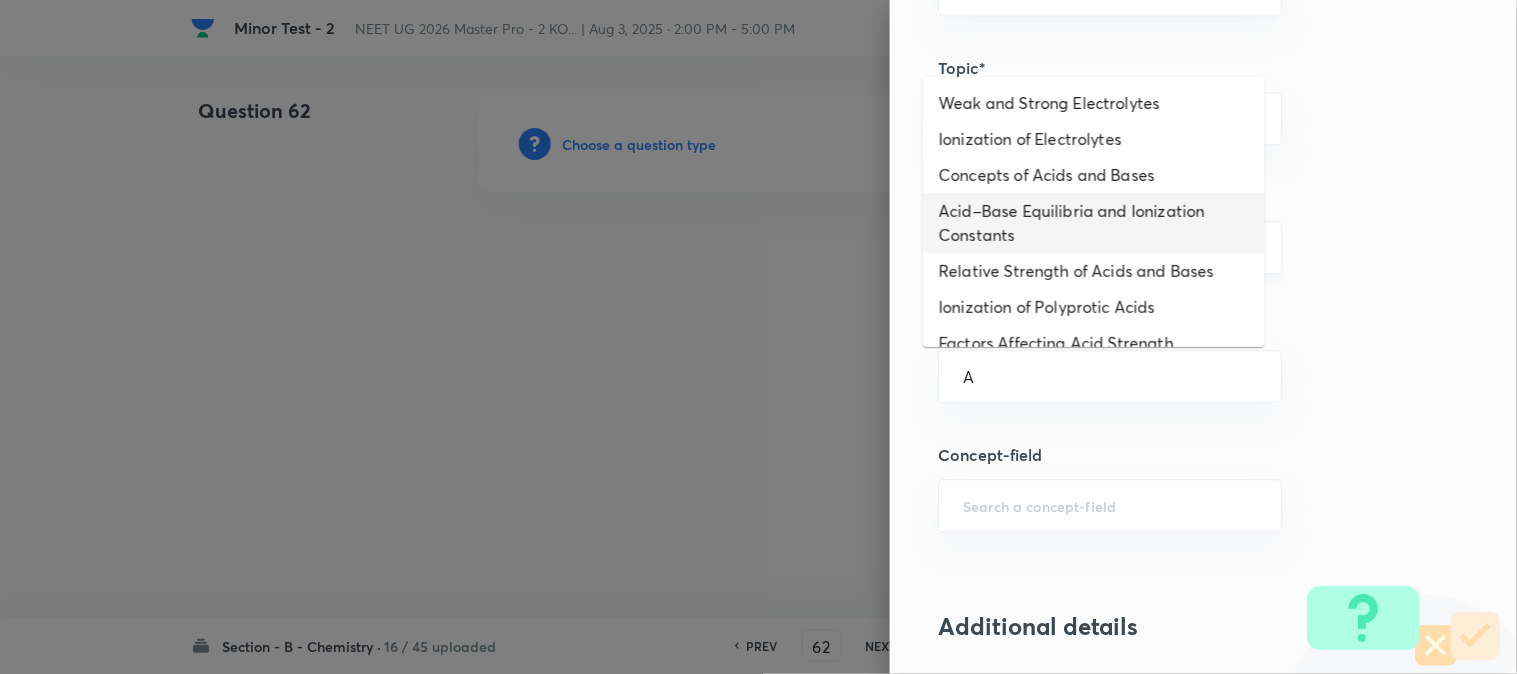 click on "Acid–Base Equilibria and Ionization Constants" at bounding box center (1094, 223) 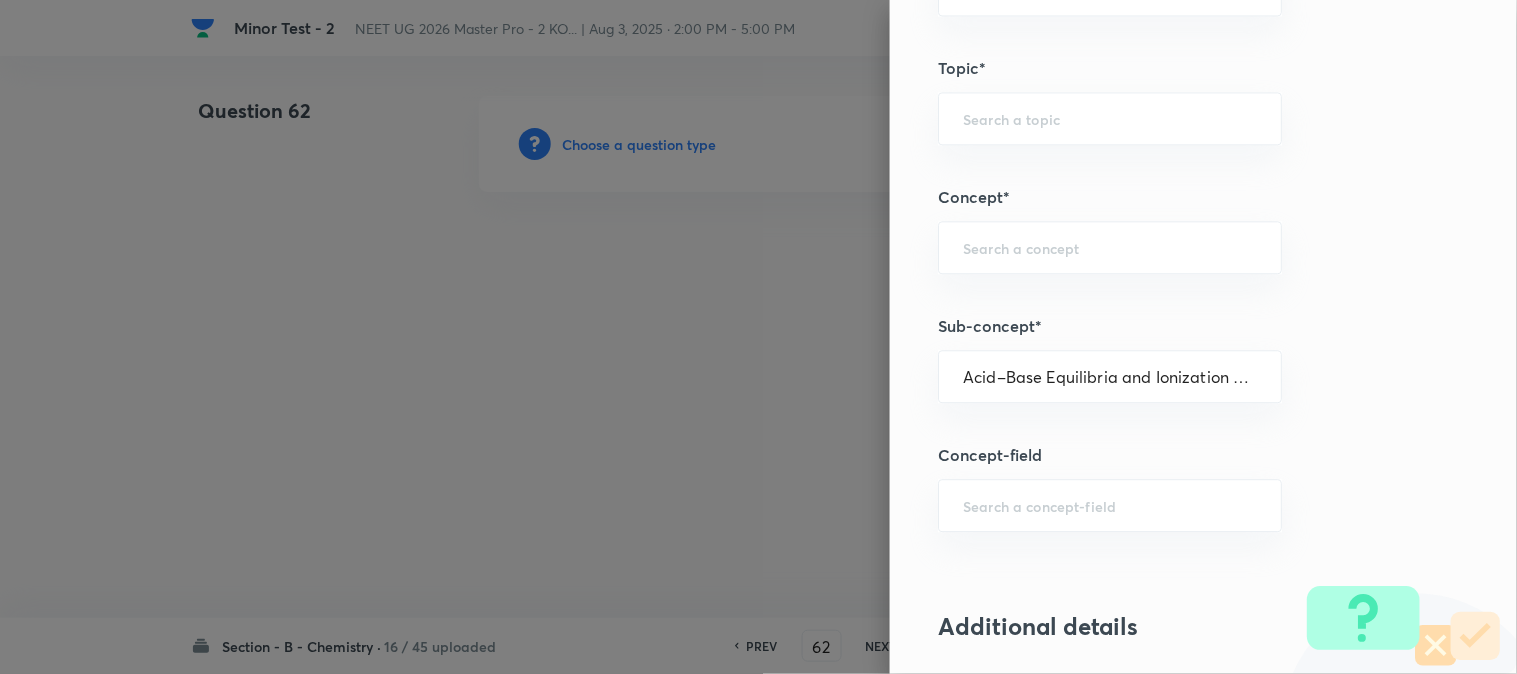 type on "Chemistry" 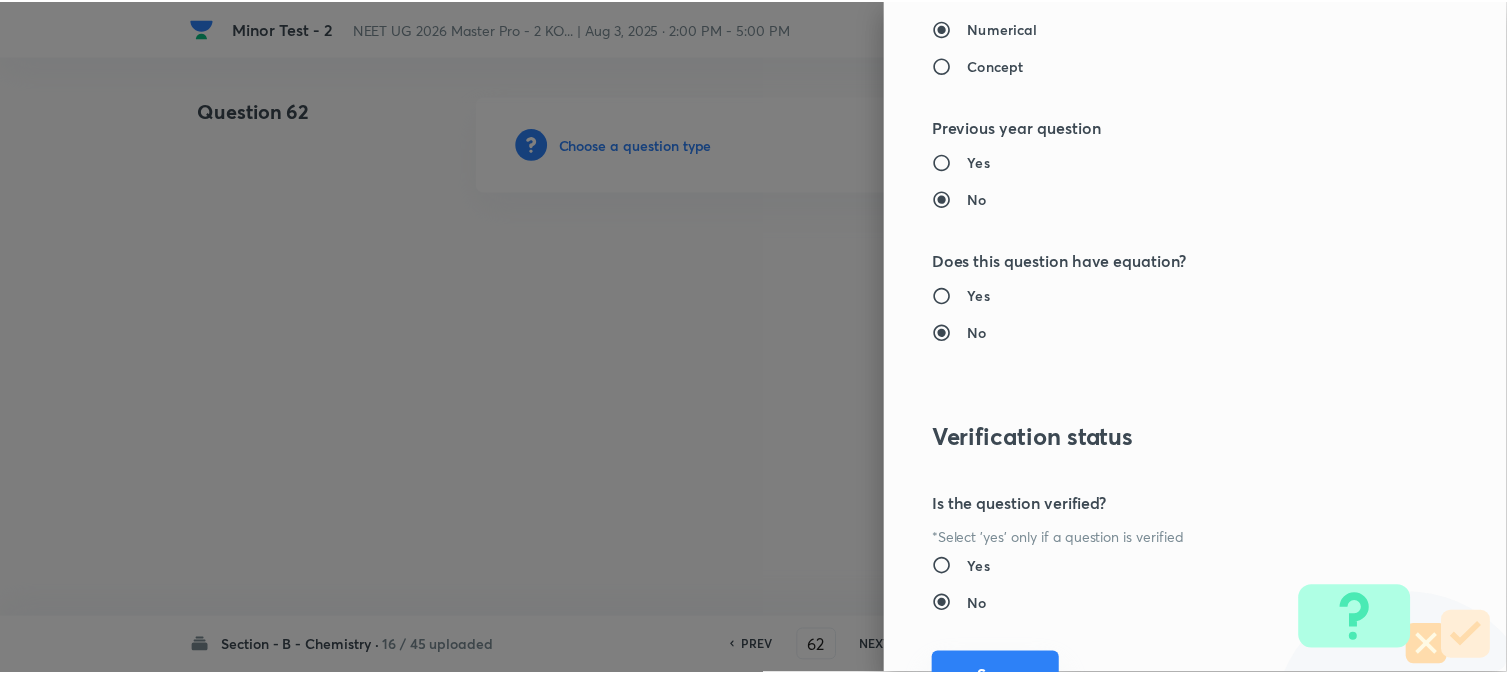 scroll, scrollTop: 2186, scrollLeft: 0, axis: vertical 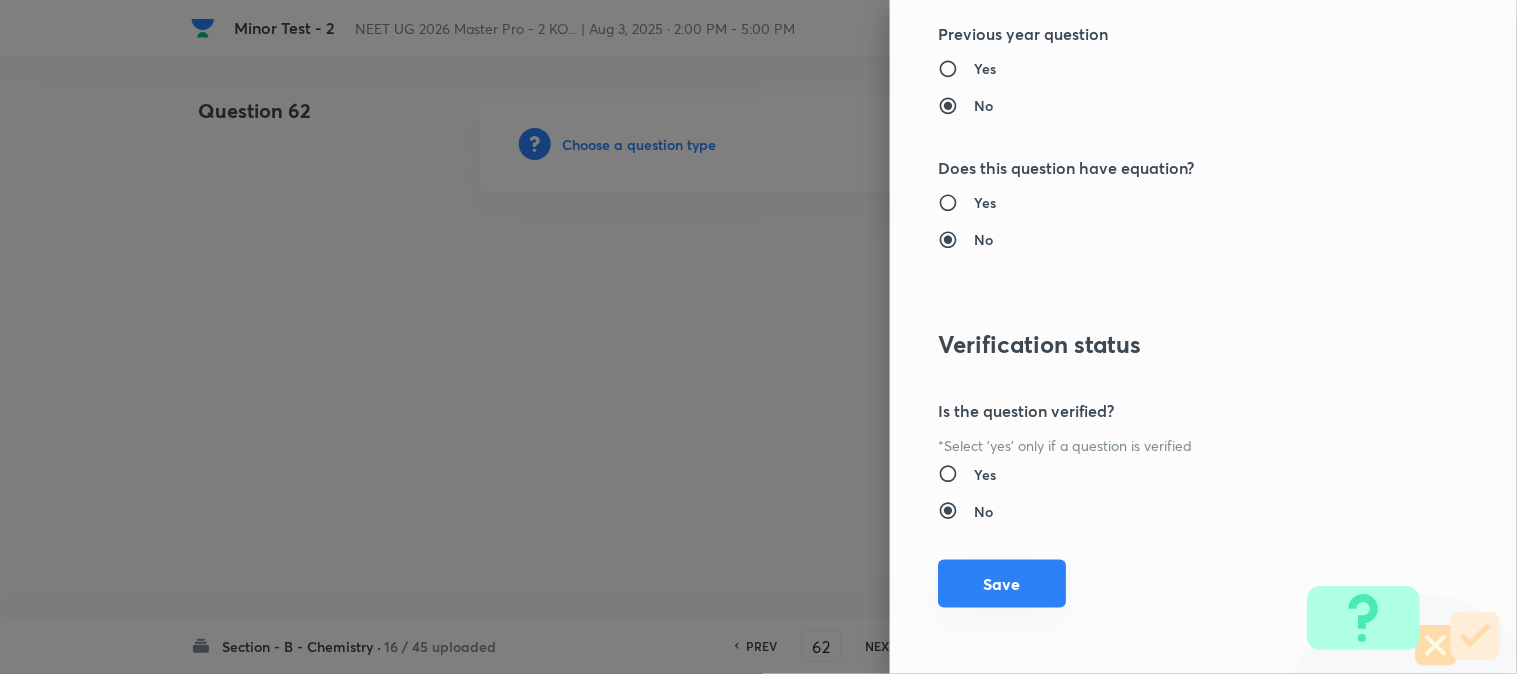 click on "Save" at bounding box center (1002, 584) 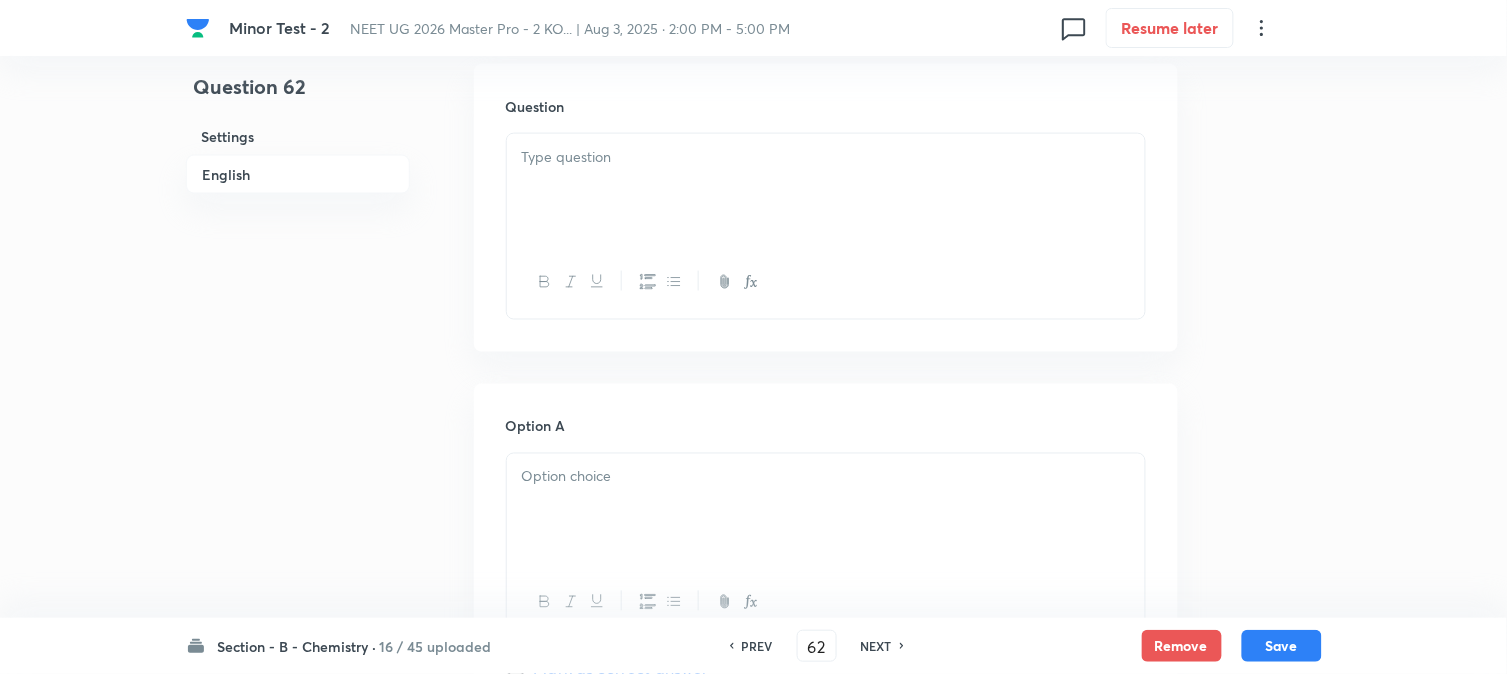 scroll, scrollTop: 666, scrollLeft: 0, axis: vertical 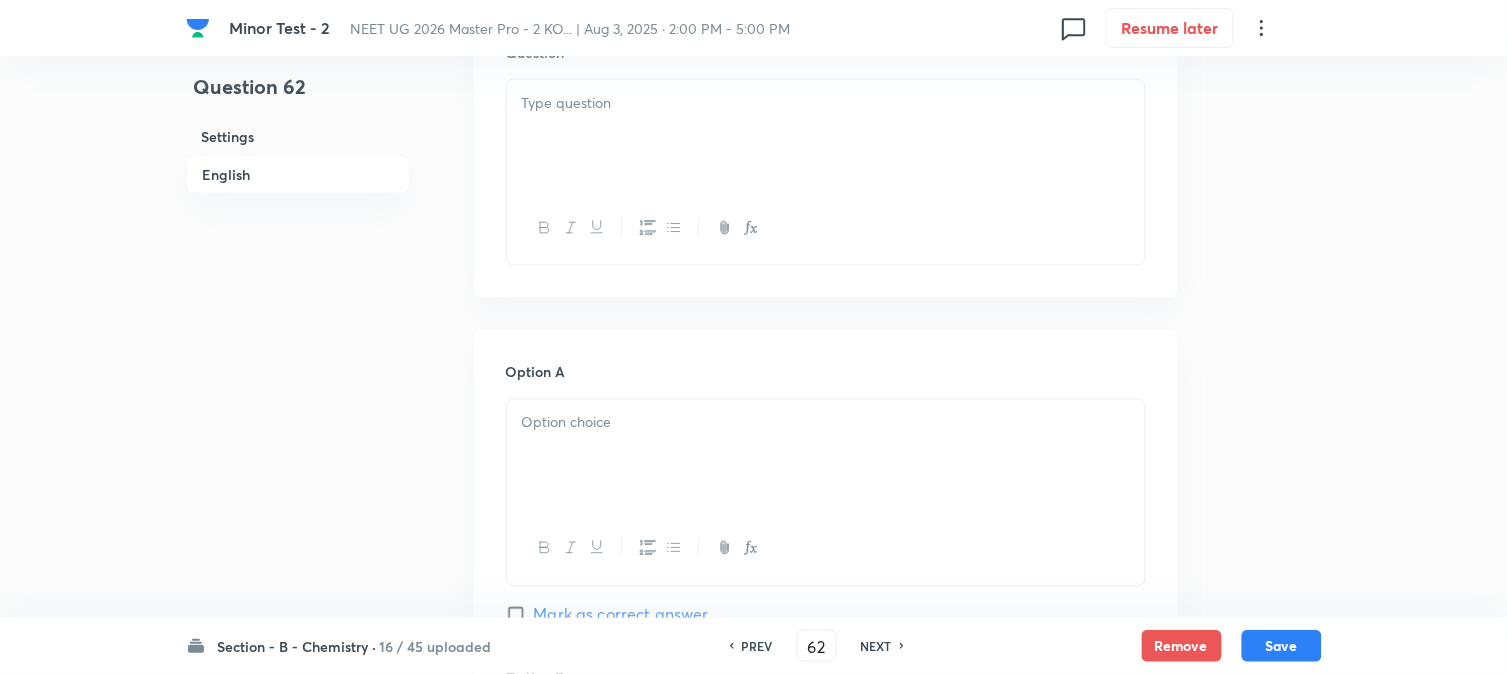 click at bounding box center [826, 136] 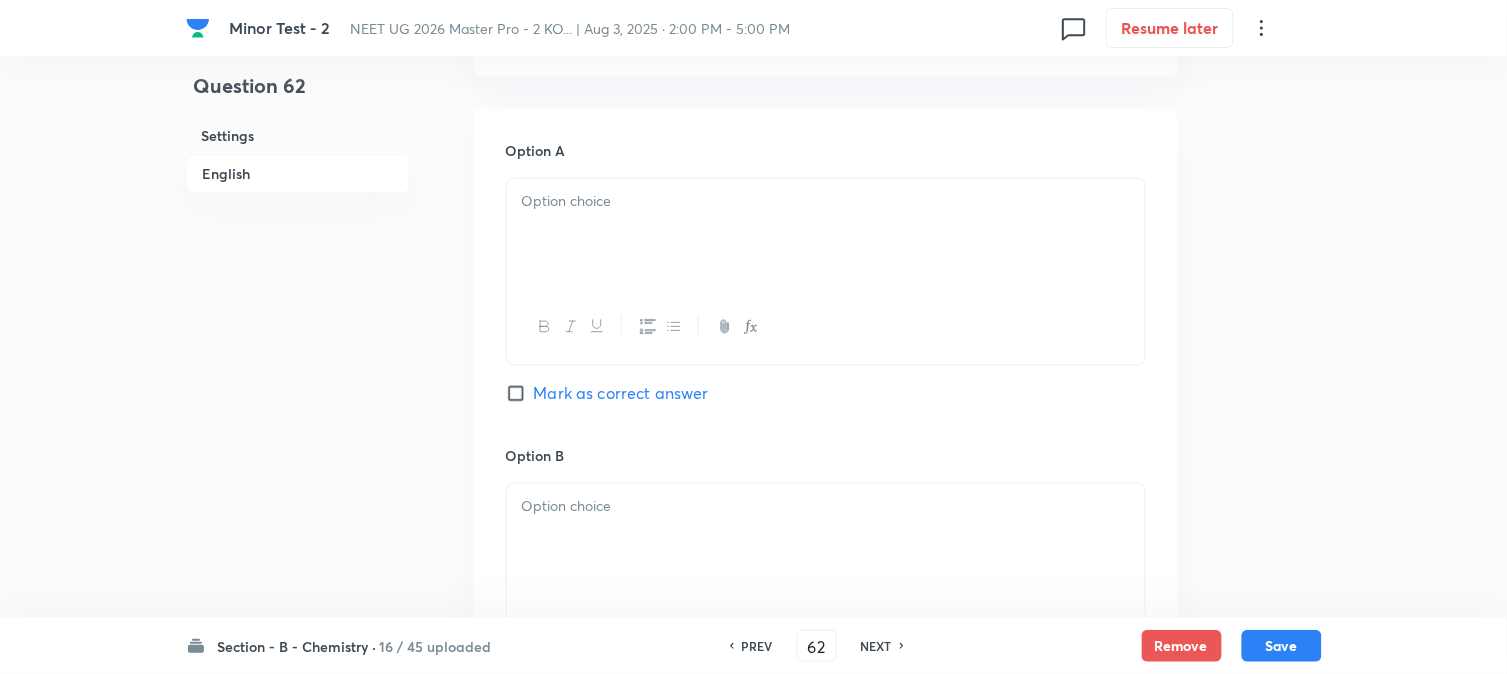 scroll, scrollTop: 888, scrollLeft: 0, axis: vertical 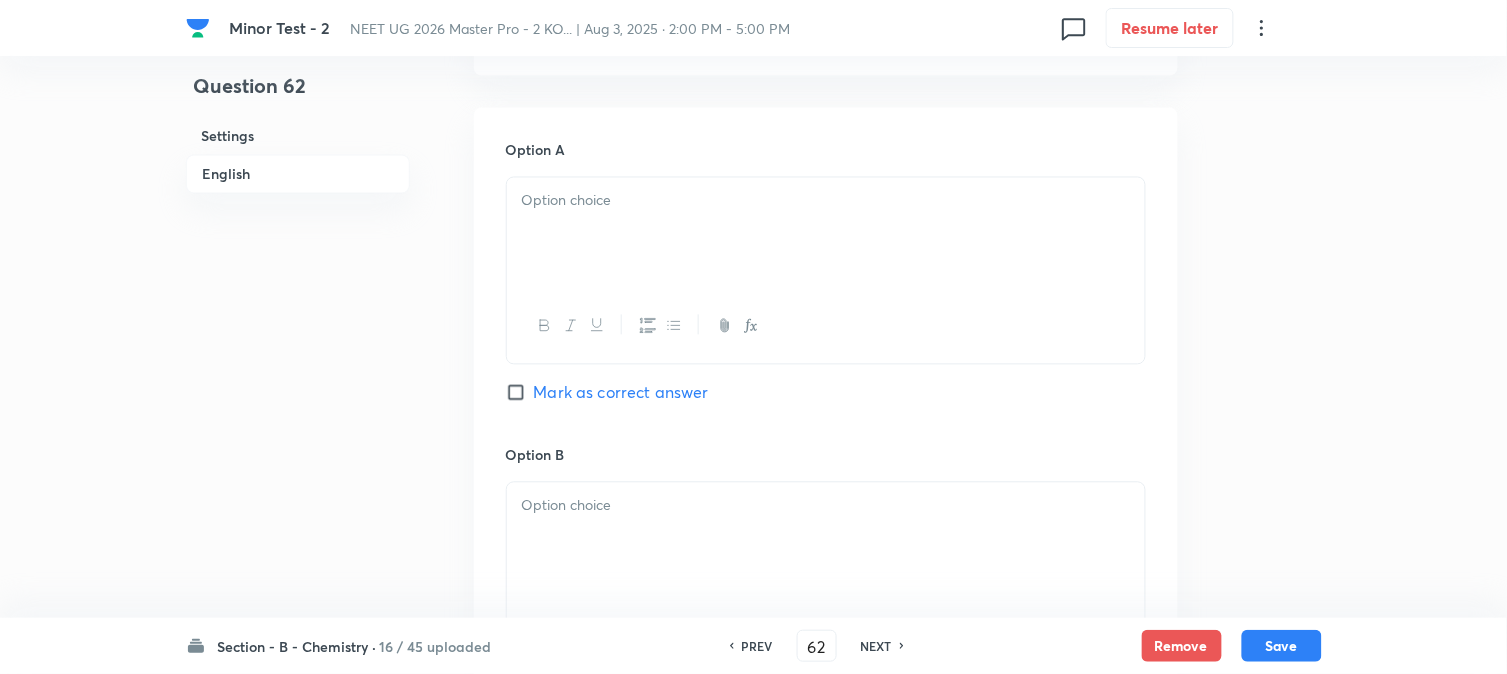 click at bounding box center [826, 201] 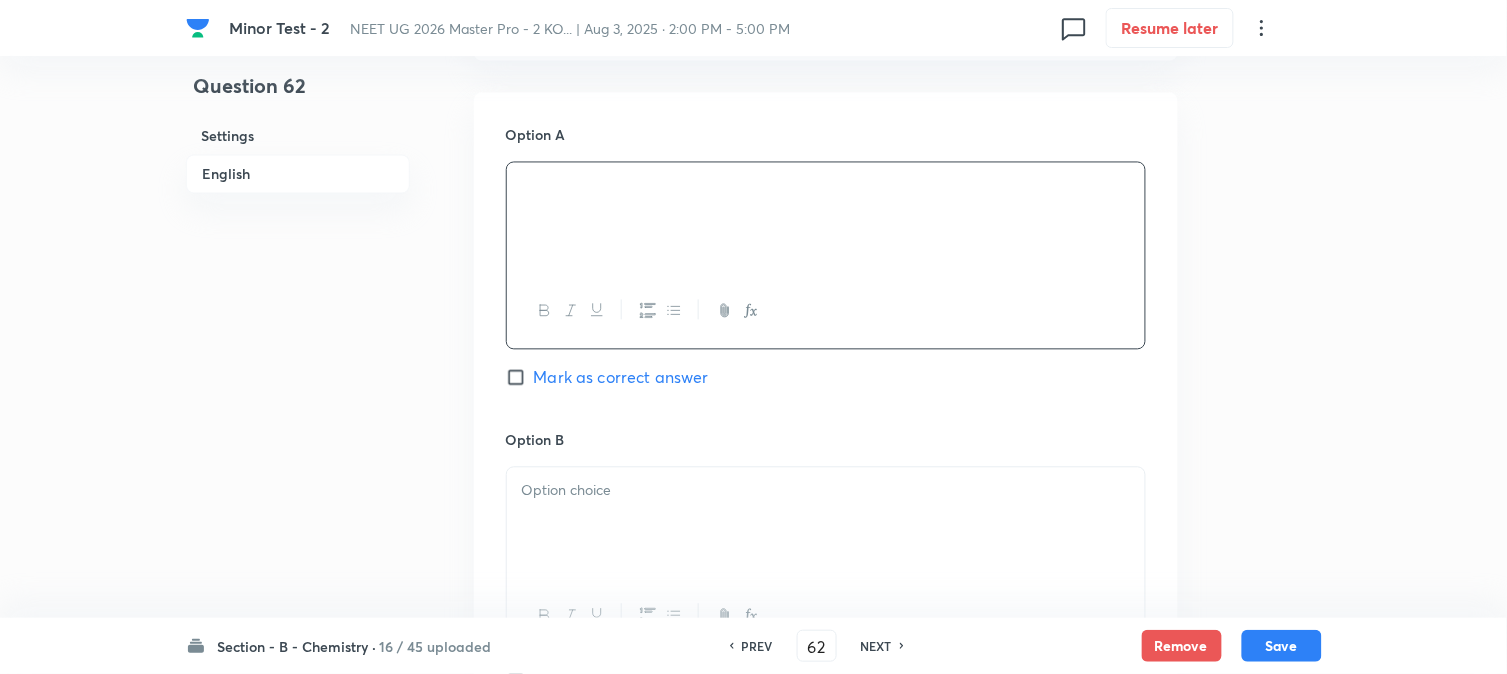 scroll, scrollTop: 1111, scrollLeft: 0, axis: vertical 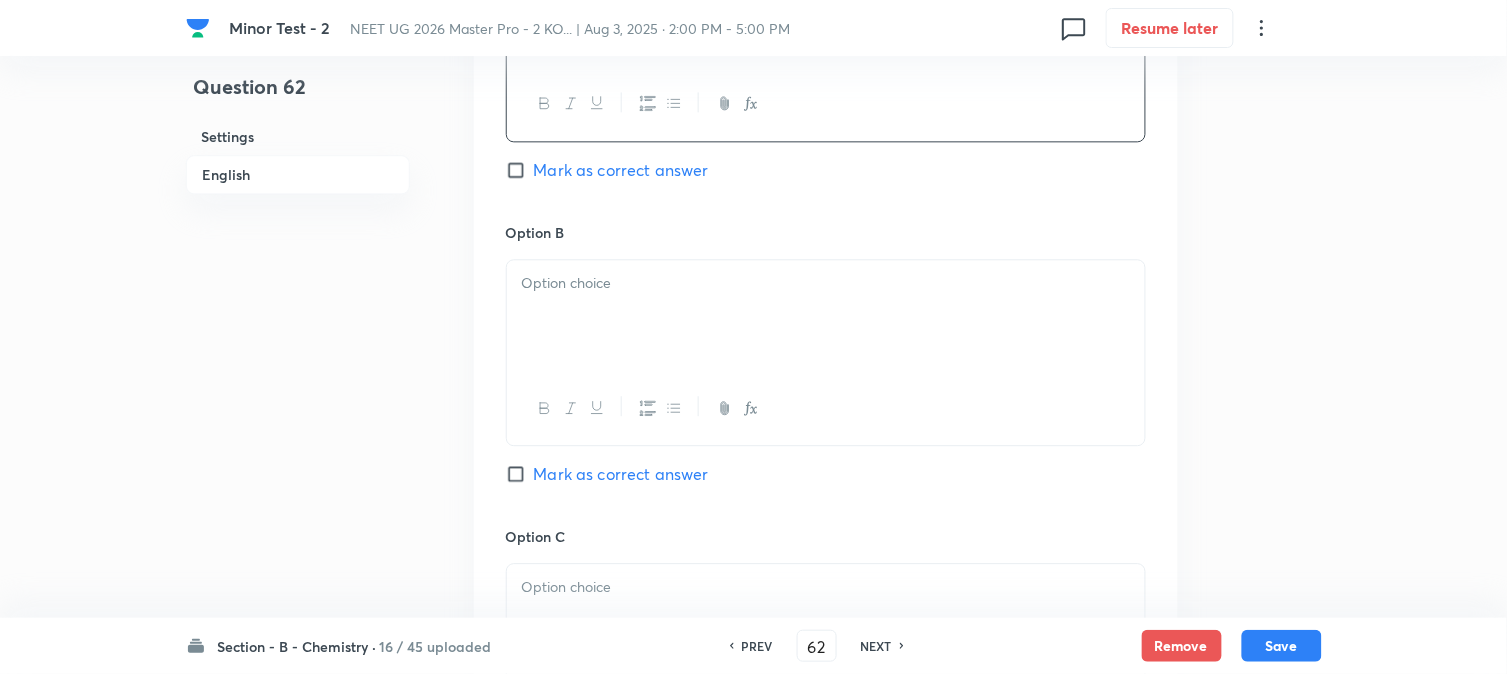 click at bounding box center [826, 283] 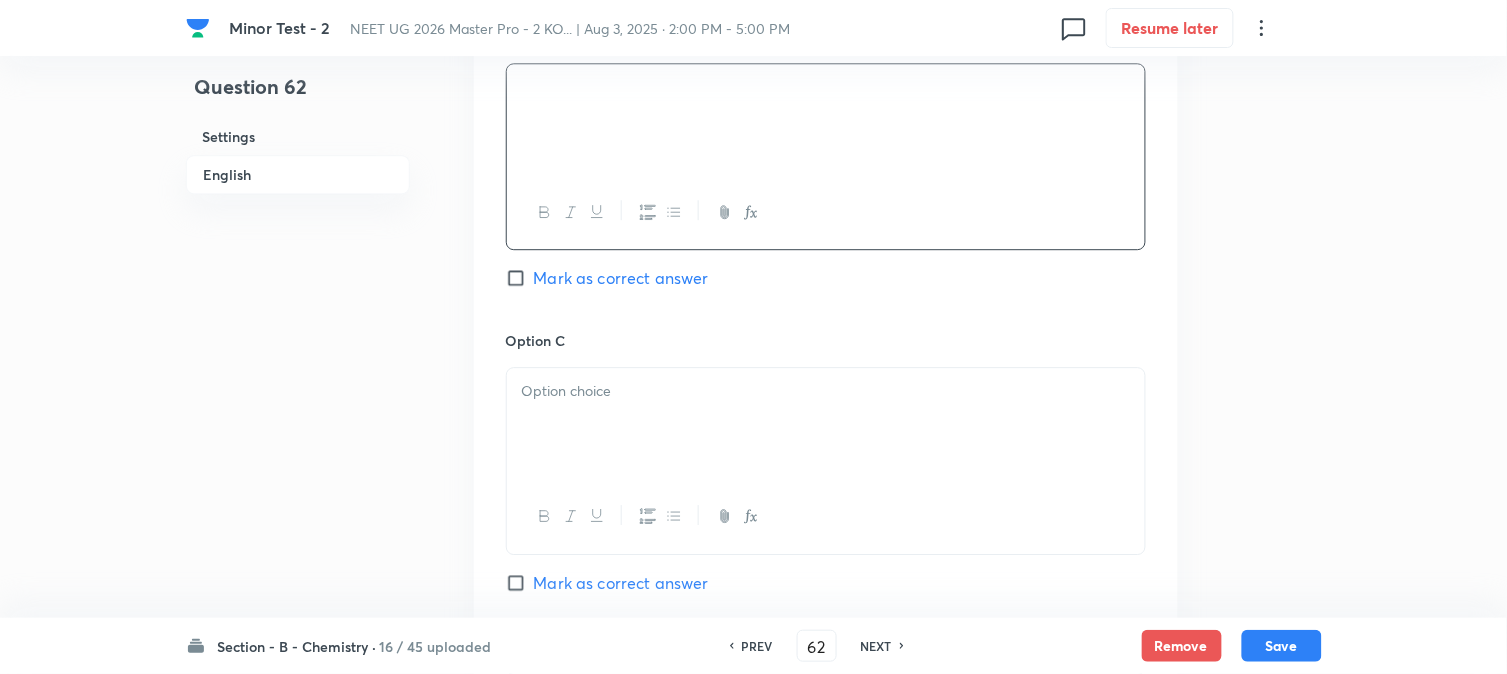scroll, scrollTop: 1333, scrollLeft: 0, axis: vertical 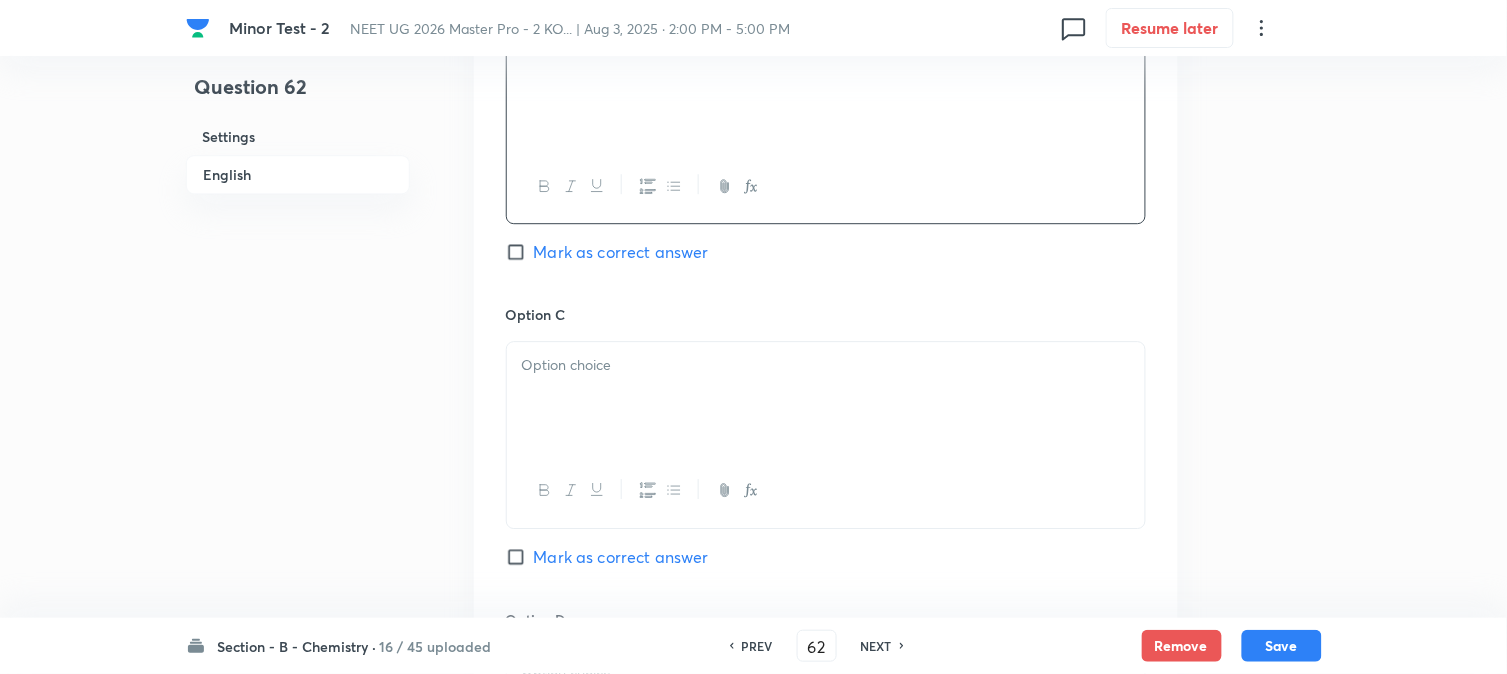click at bounding box center (826, 398) 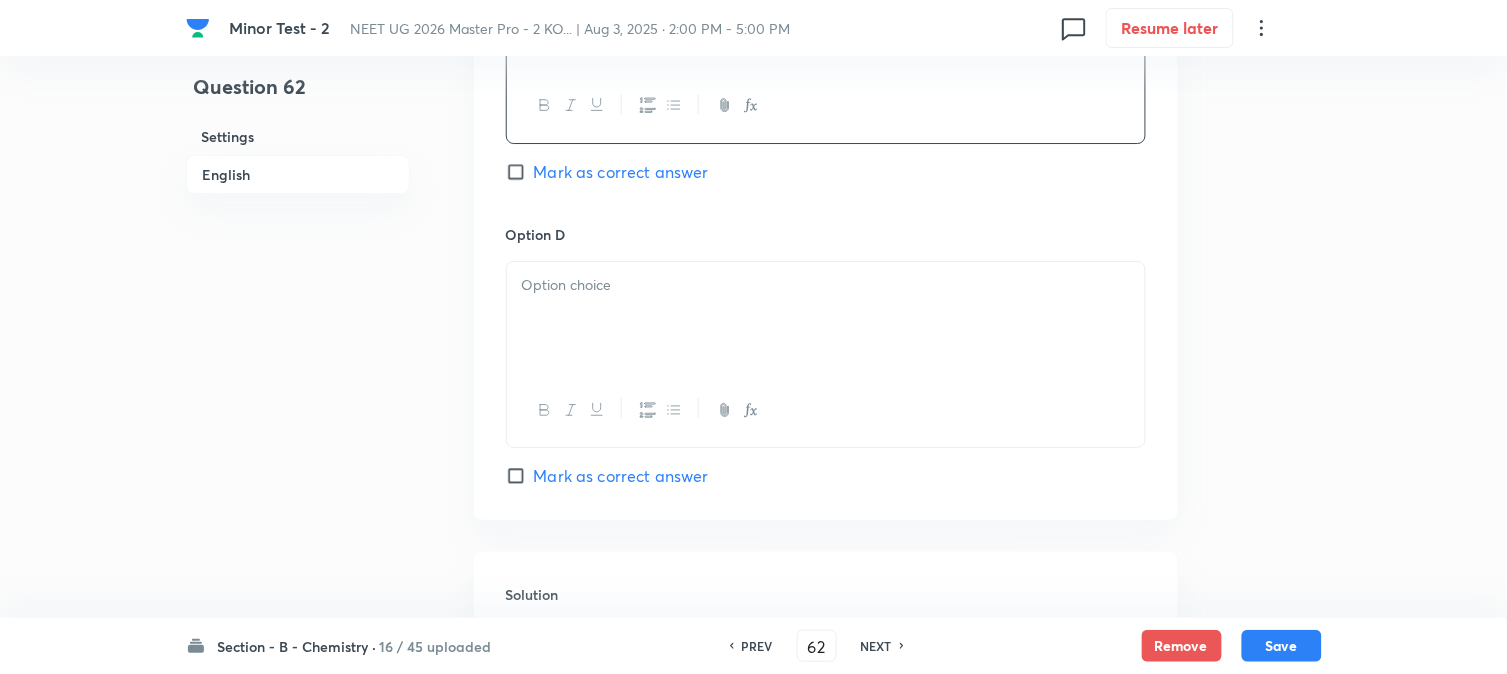 scroll, scrollTop: 1777, scrollLeft: 0, axis: vertical 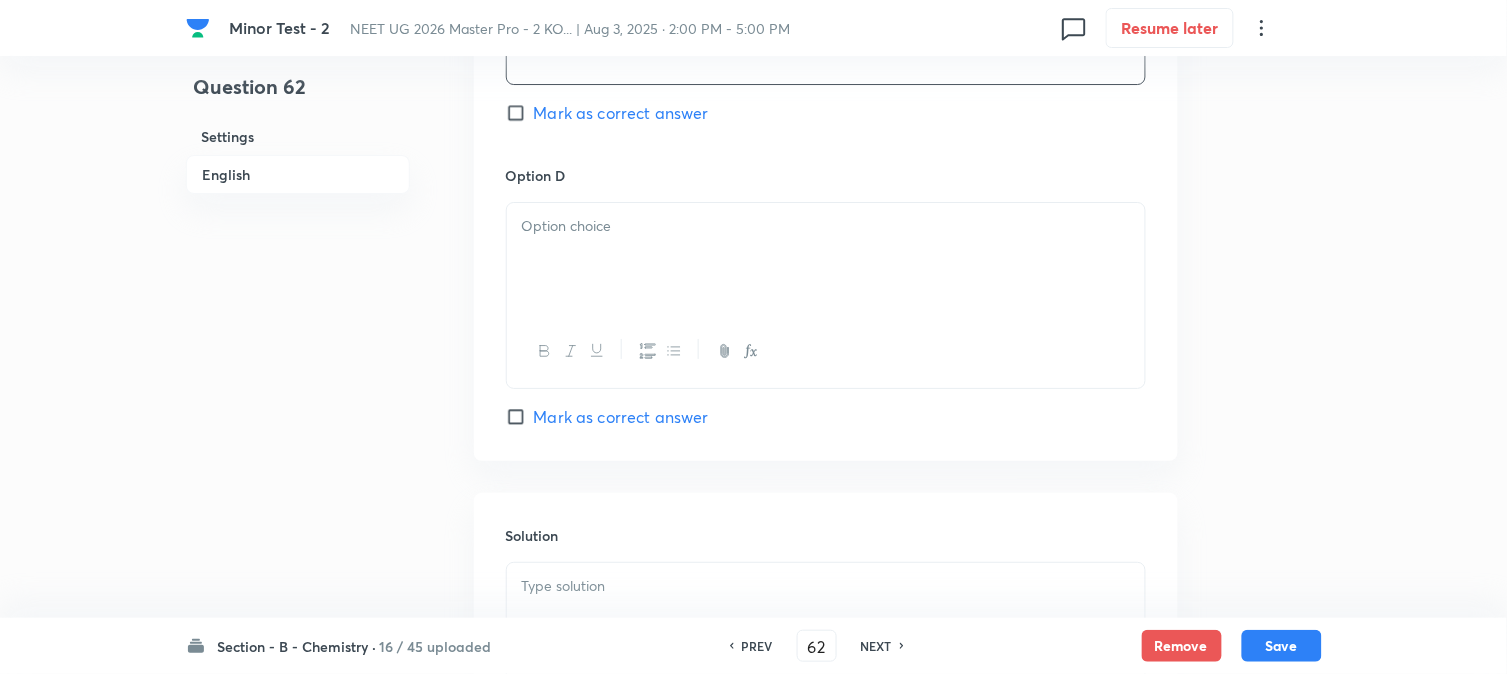 click at bounding box center (826, 259) 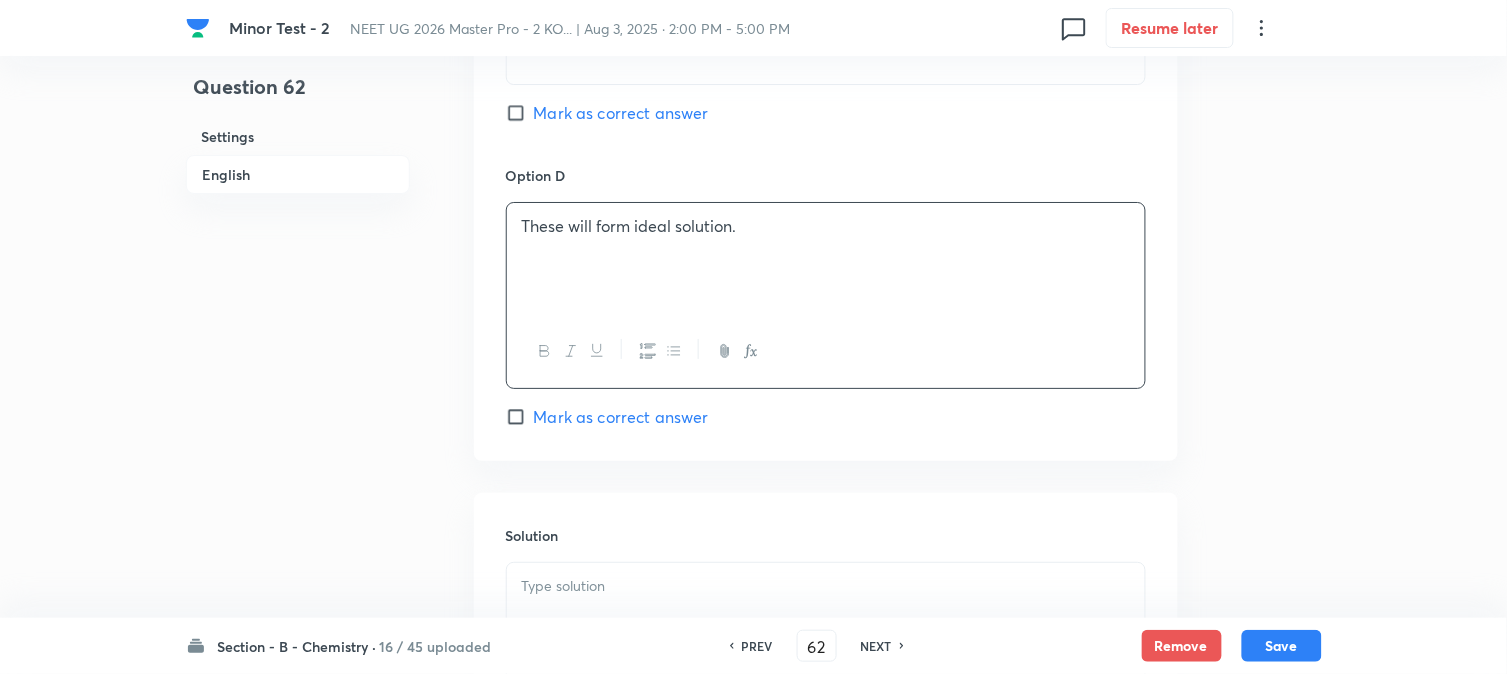 click on "Mark as correct answer" at bounding box center (520, 113) 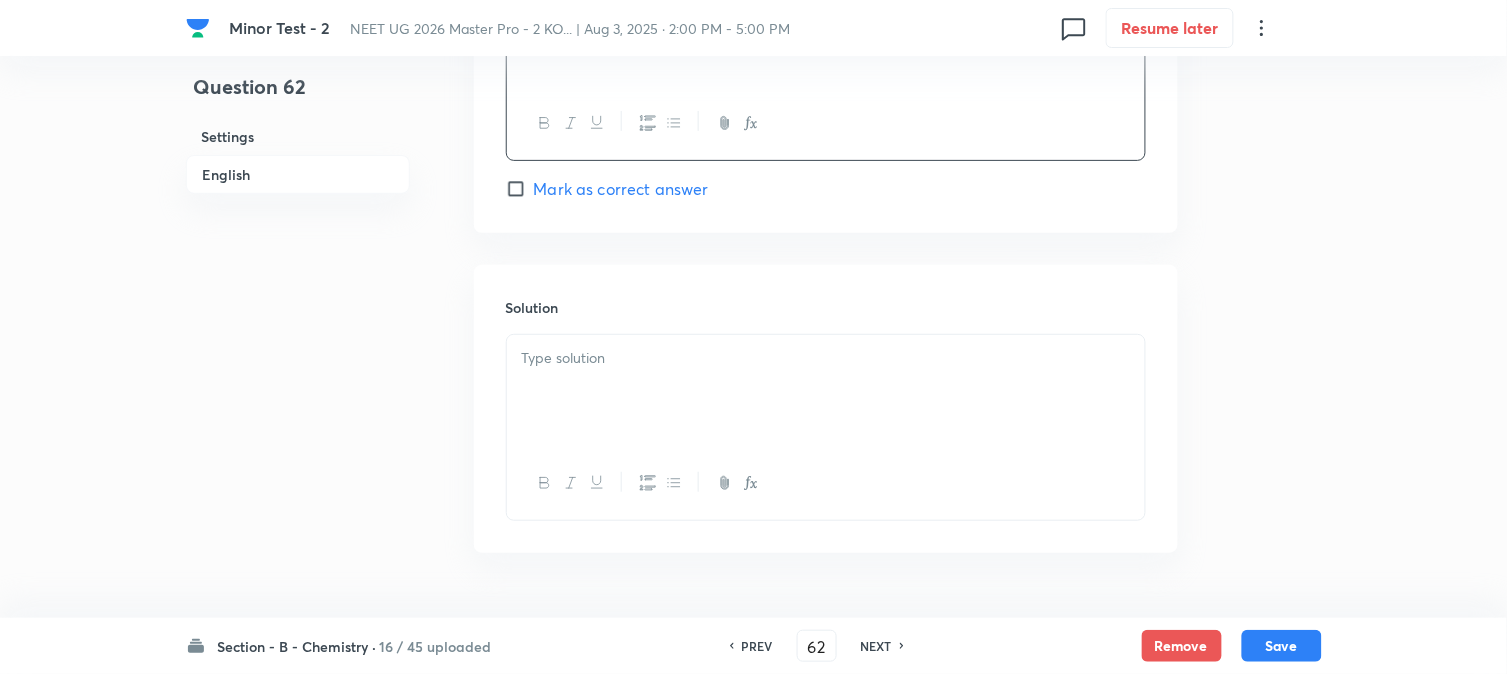 scroll, scrollTop: 2064, scrollLeft: 0, axis: vertical 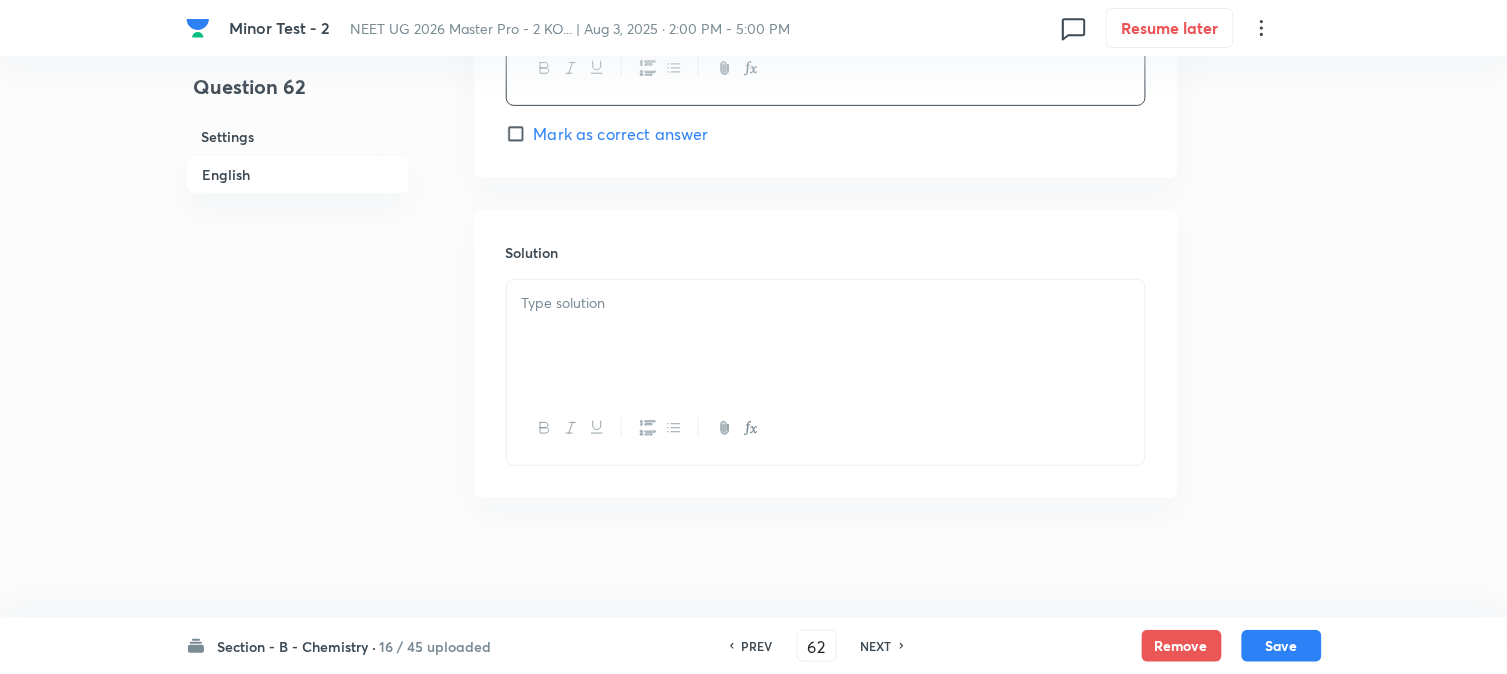 click at bounding box center (826, 336) 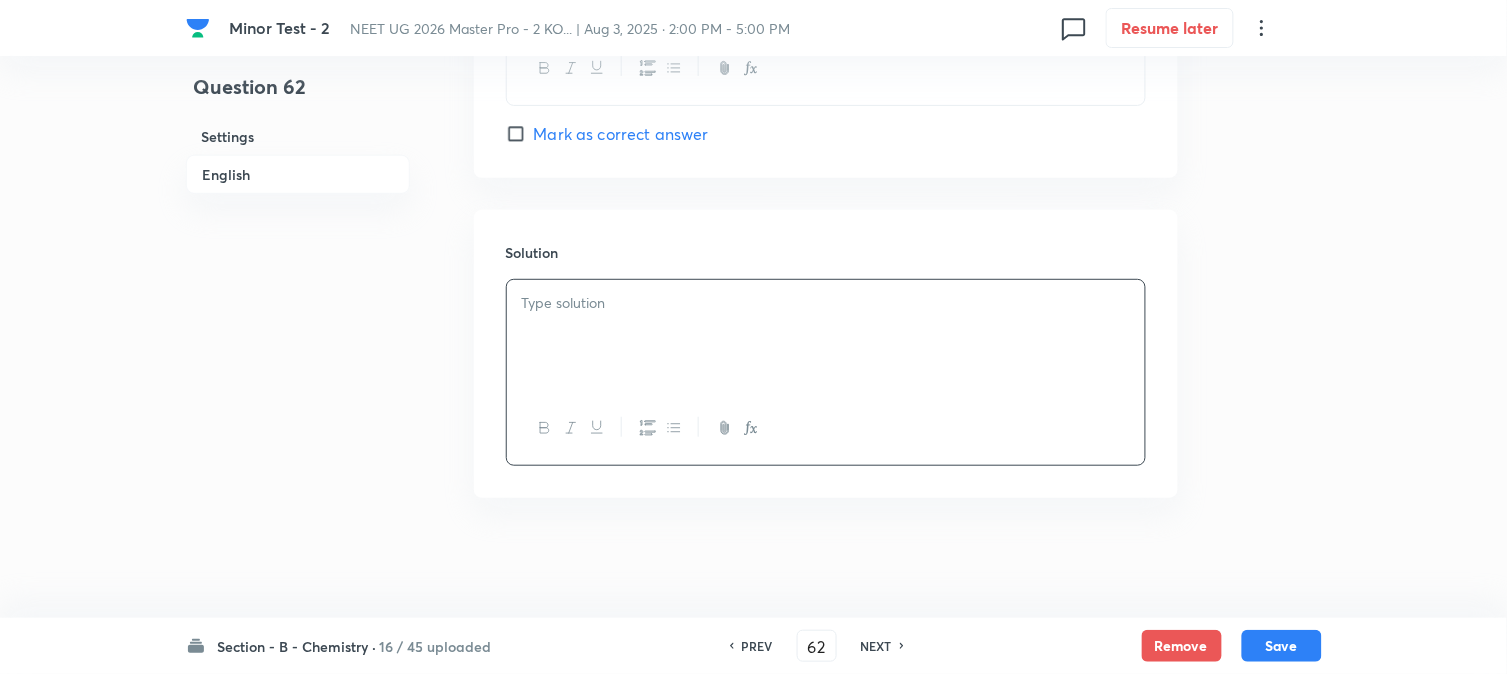 type 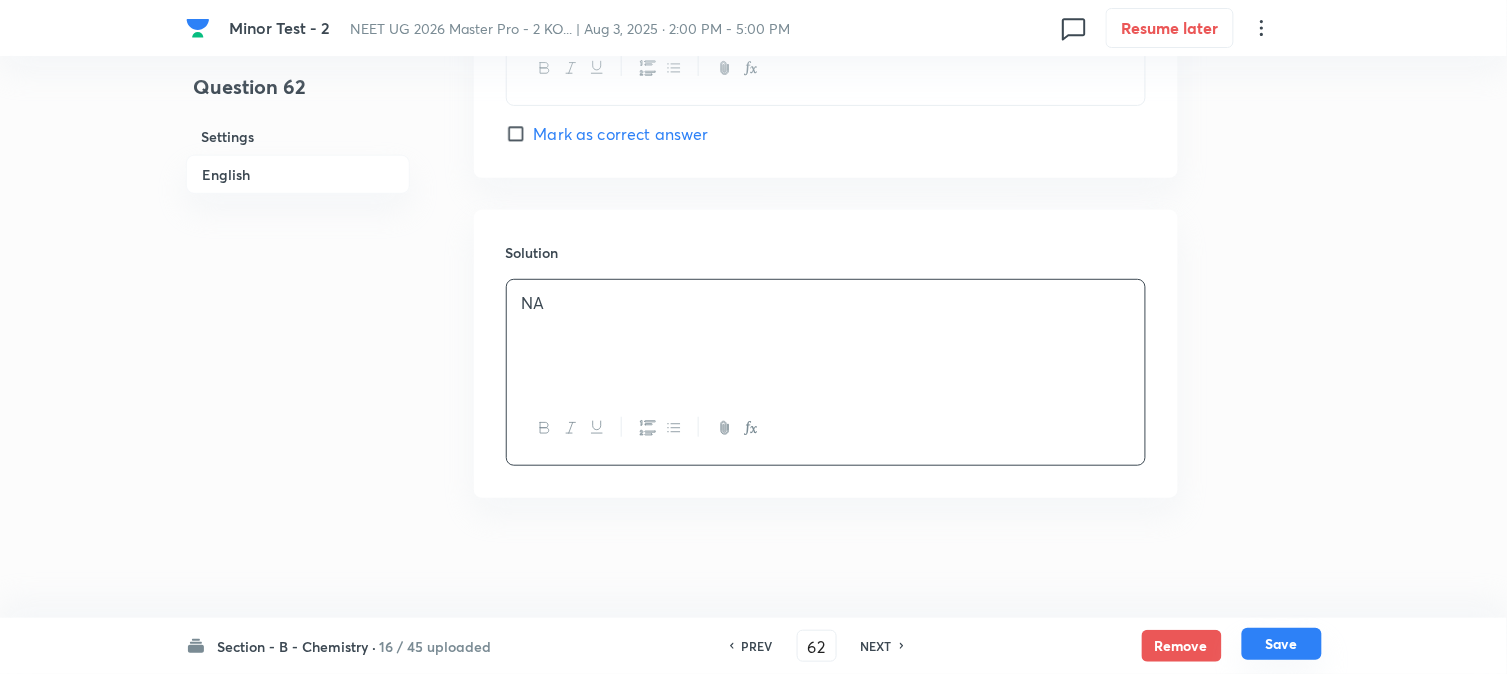 click on "Save" at bounding box center [1282, 644] 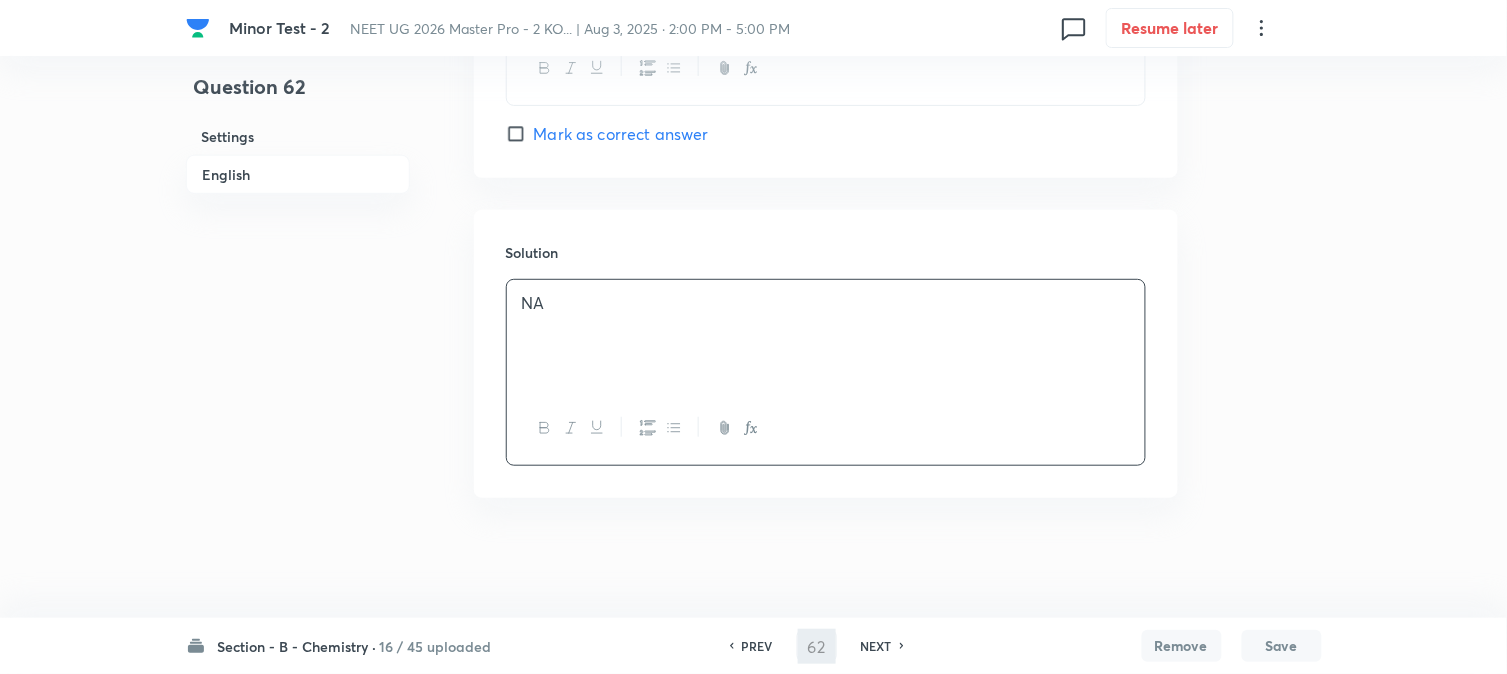 type on "63" 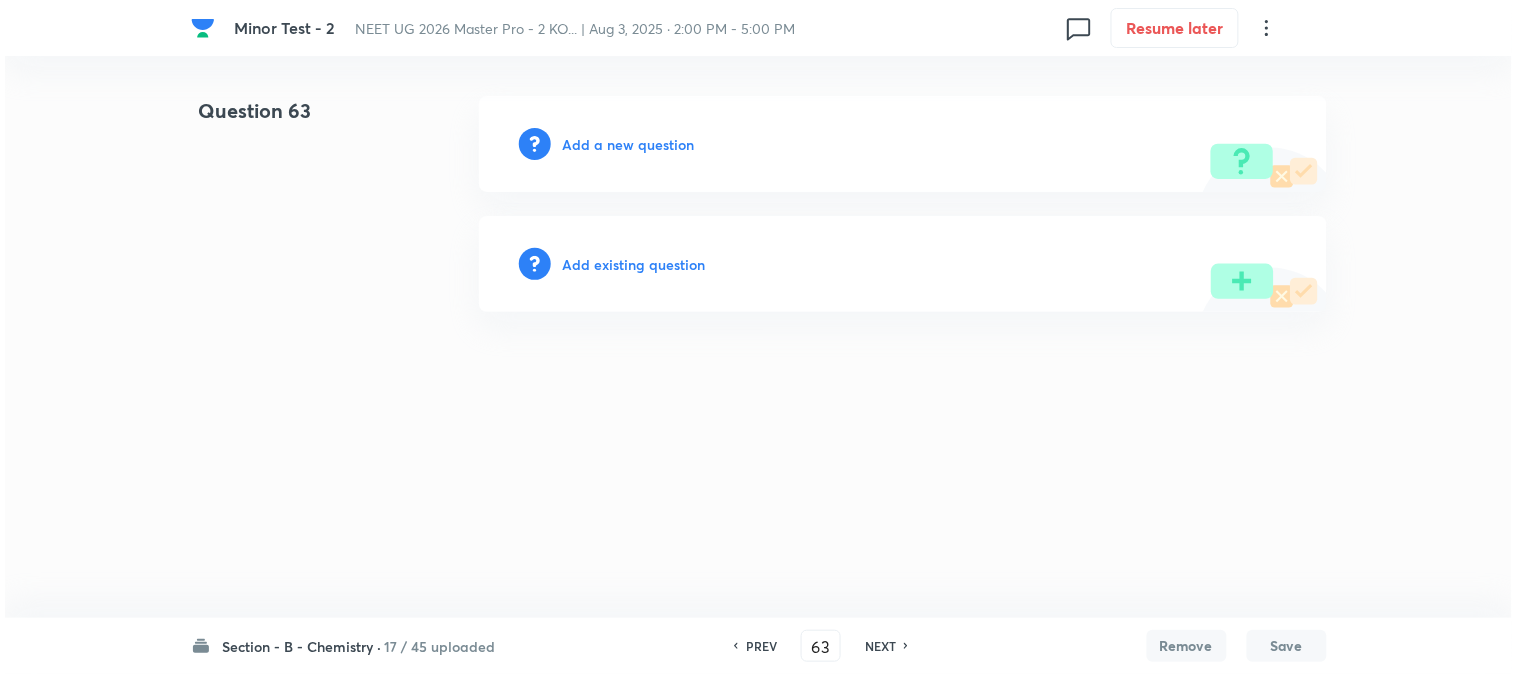 scroll, scrollTop: 0, scrollLeft: 0, axis: both 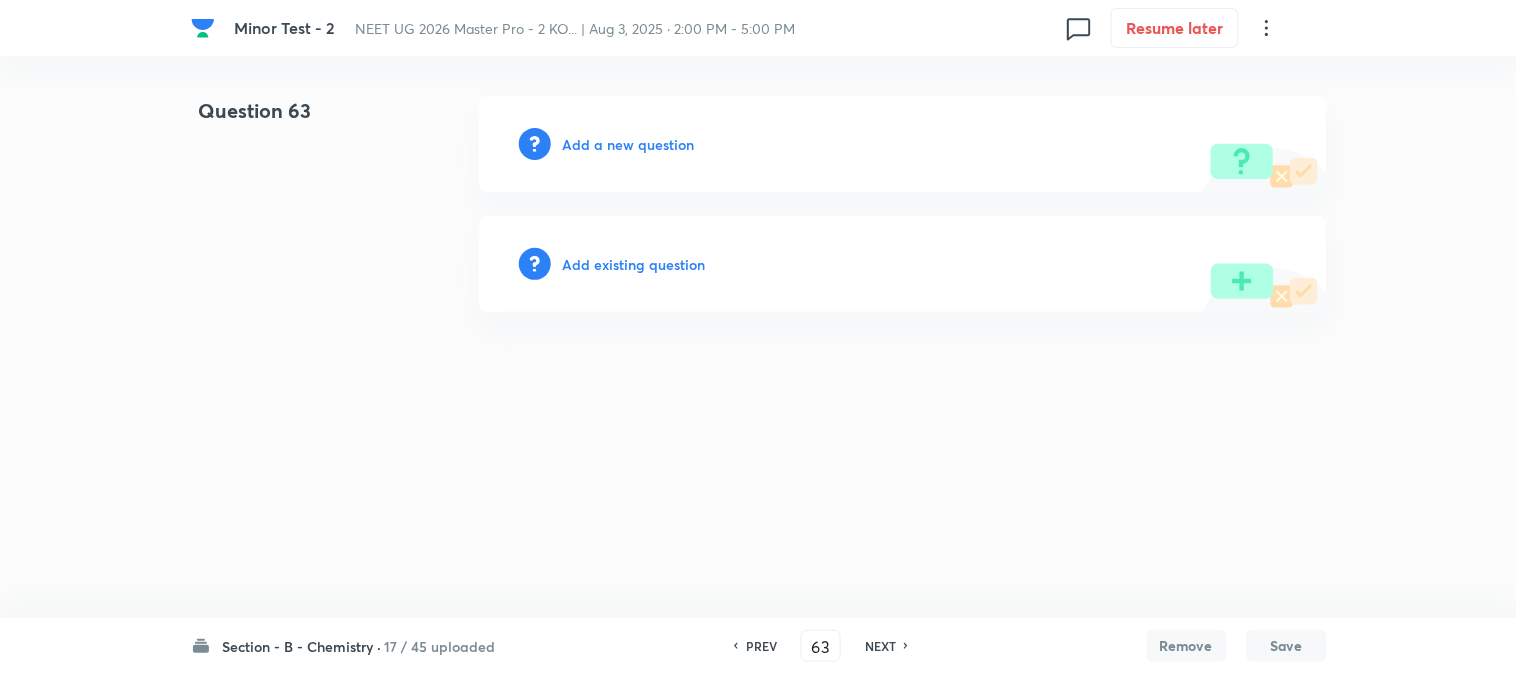 click on "Add a new question" at bounding box center (629, 144) 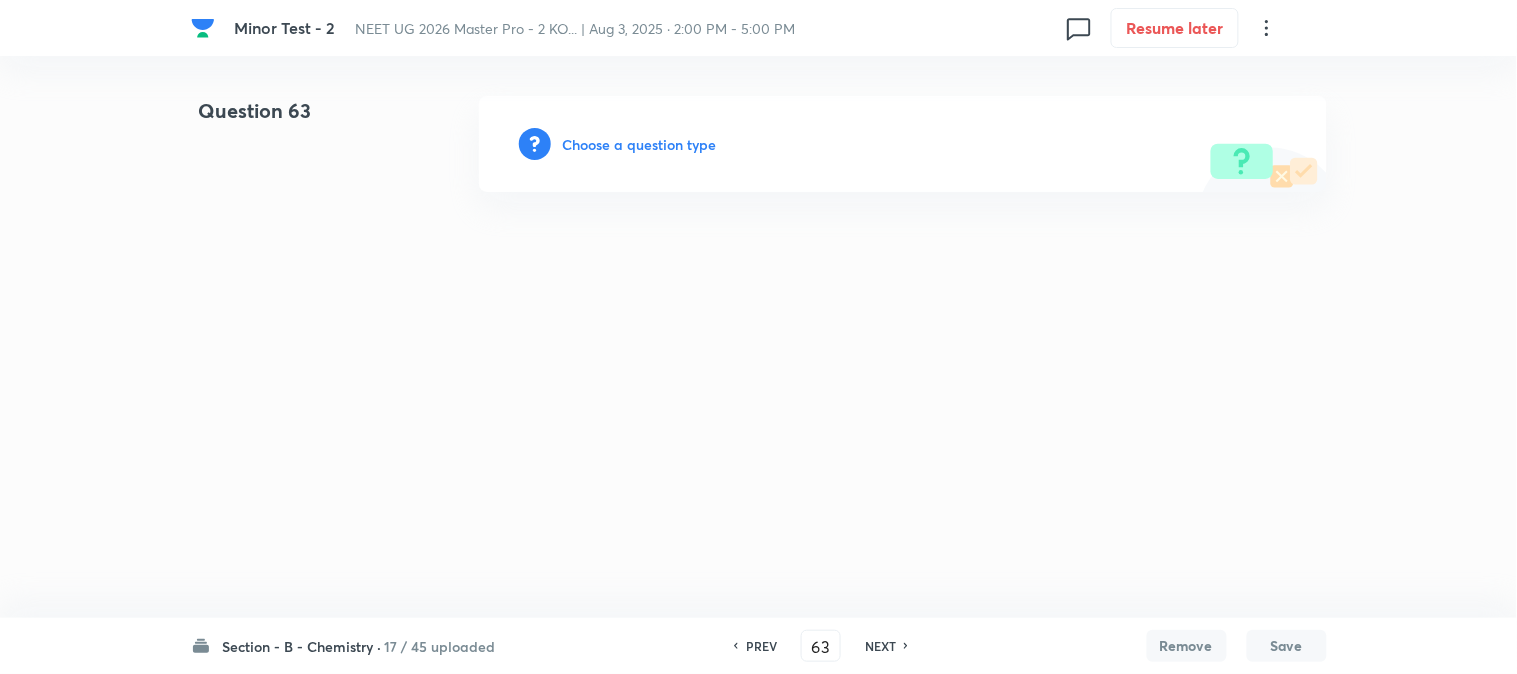 click on "Choose a question type" at bounding box center [640, 144] 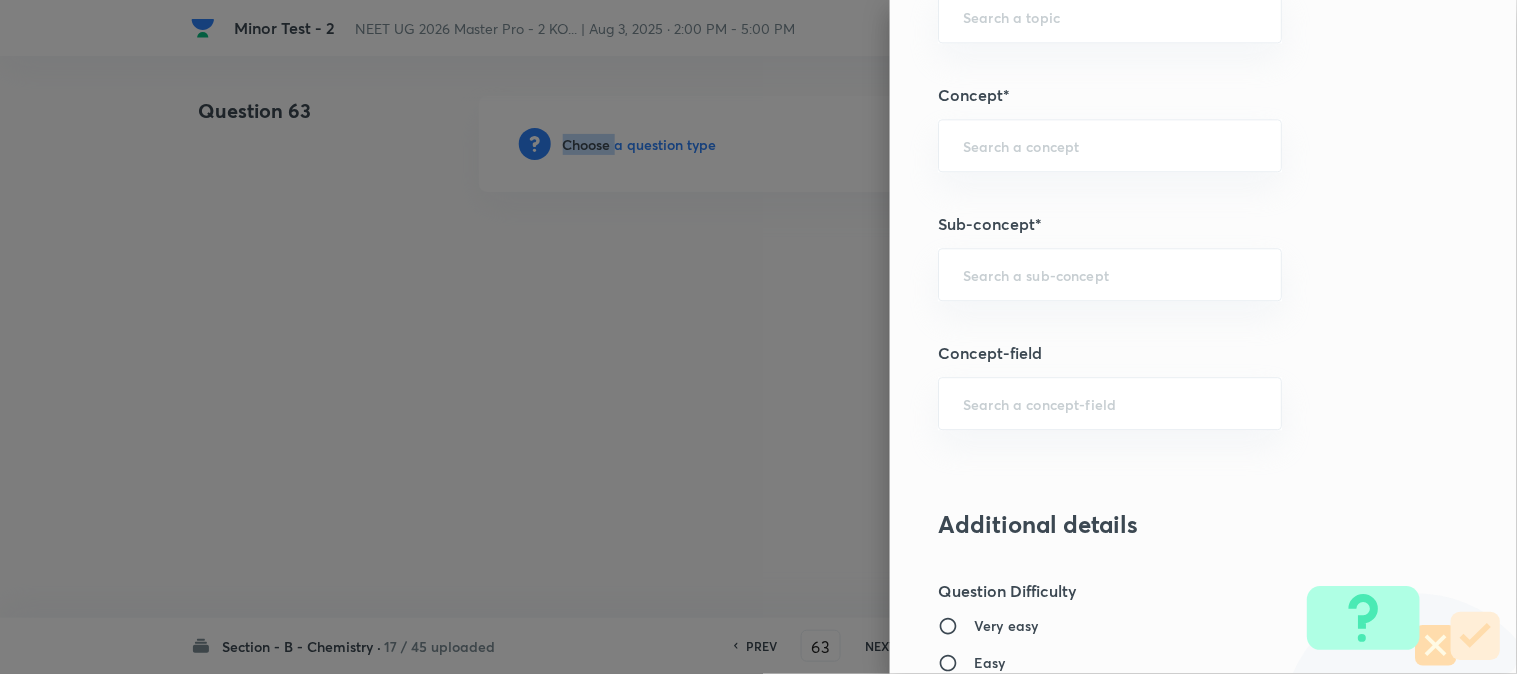 scroll, scrollTop: 1222, scrollLeft: 0, axis: vertical 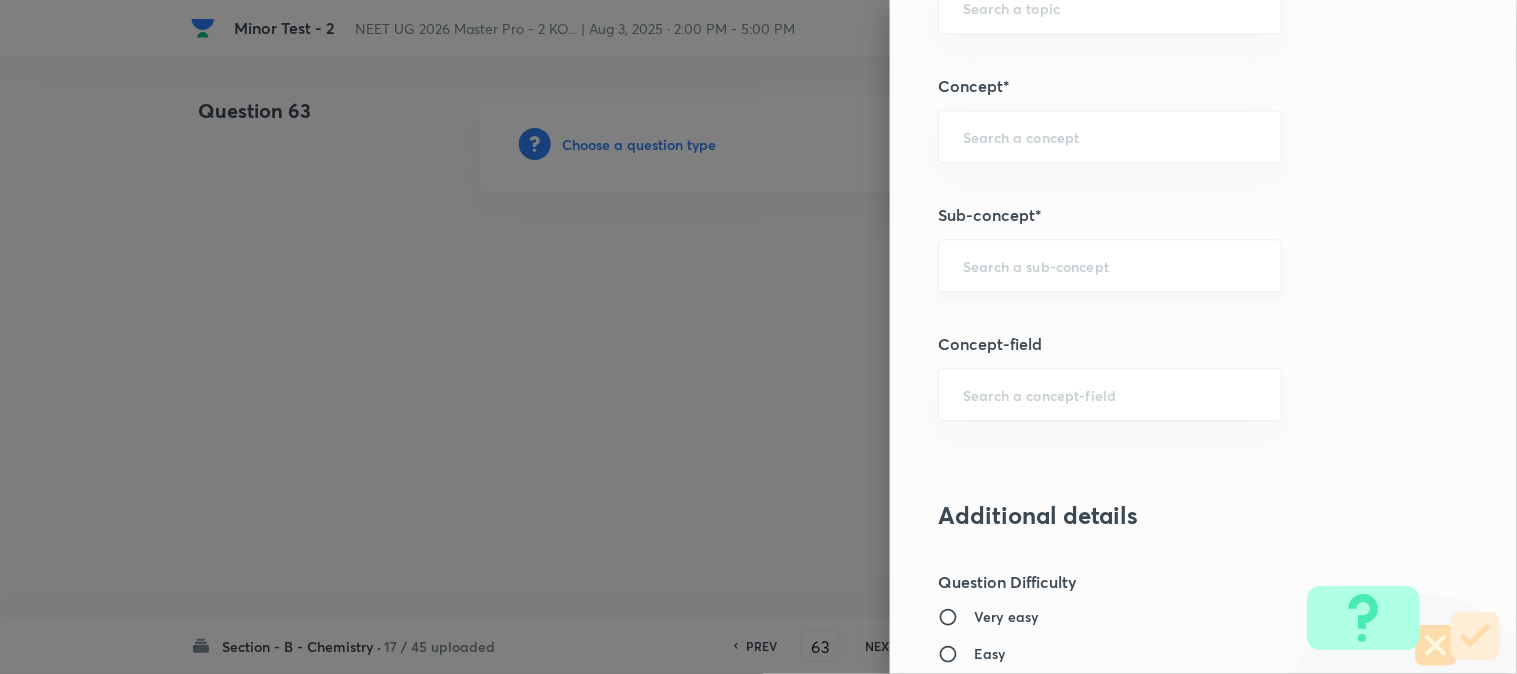 click at bounding box center [1110, 265] 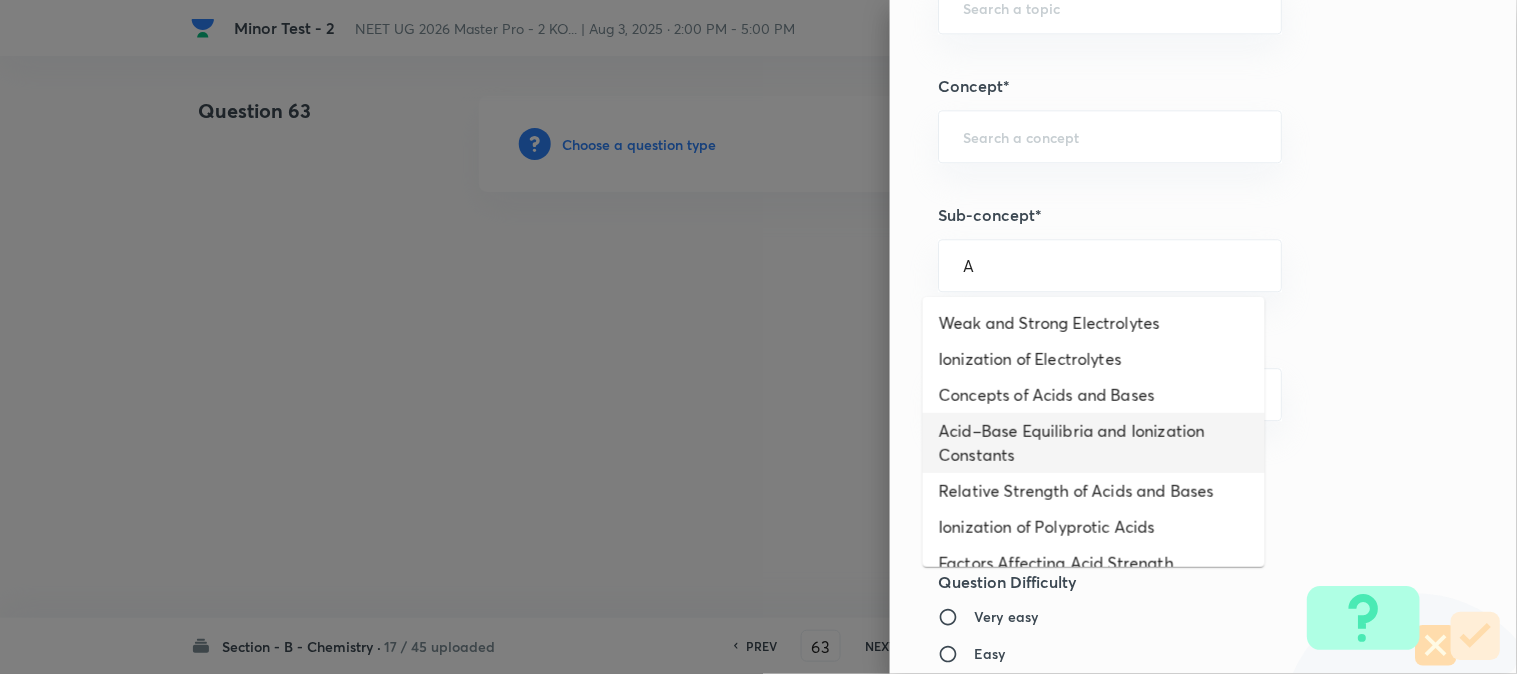 click on "Acid–Base Equilibria and Ionization Constants" at bounding box center [1094, 443] 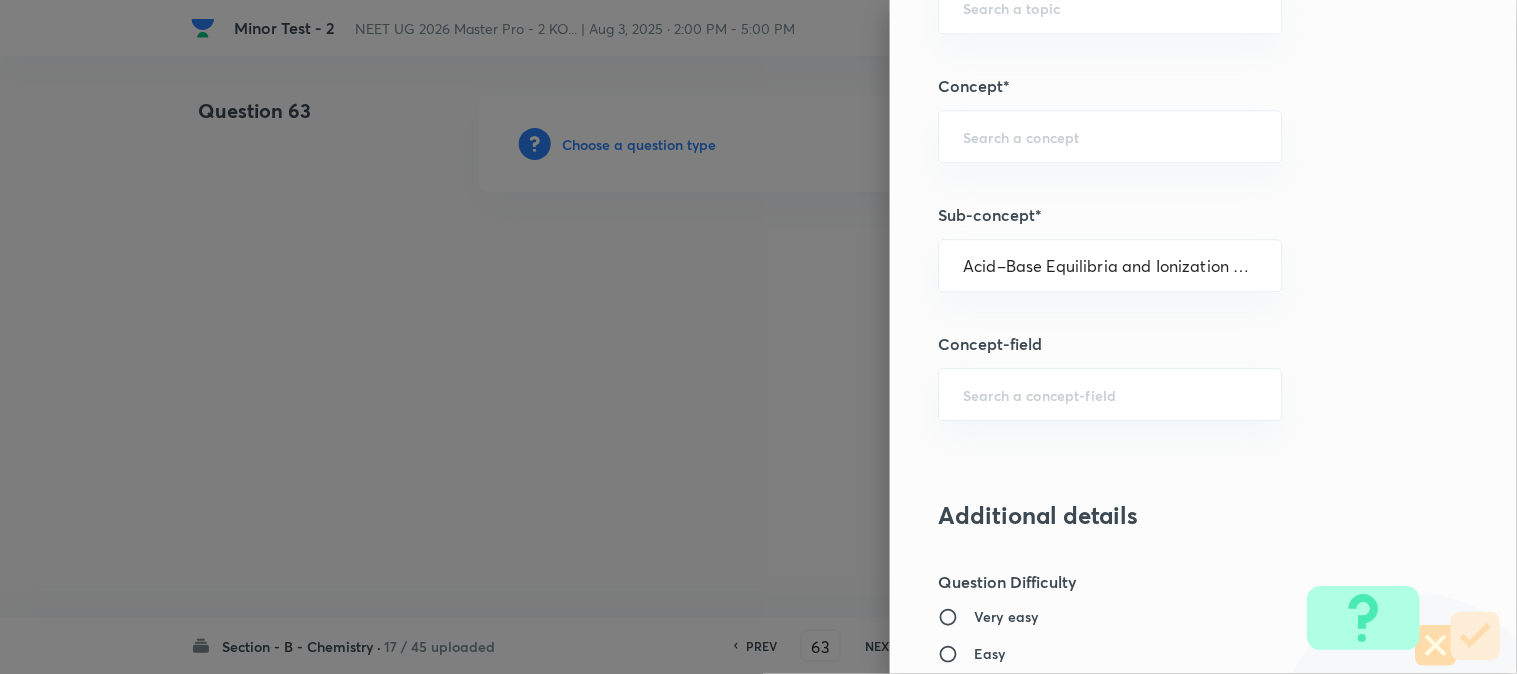 type on "Chemistry" 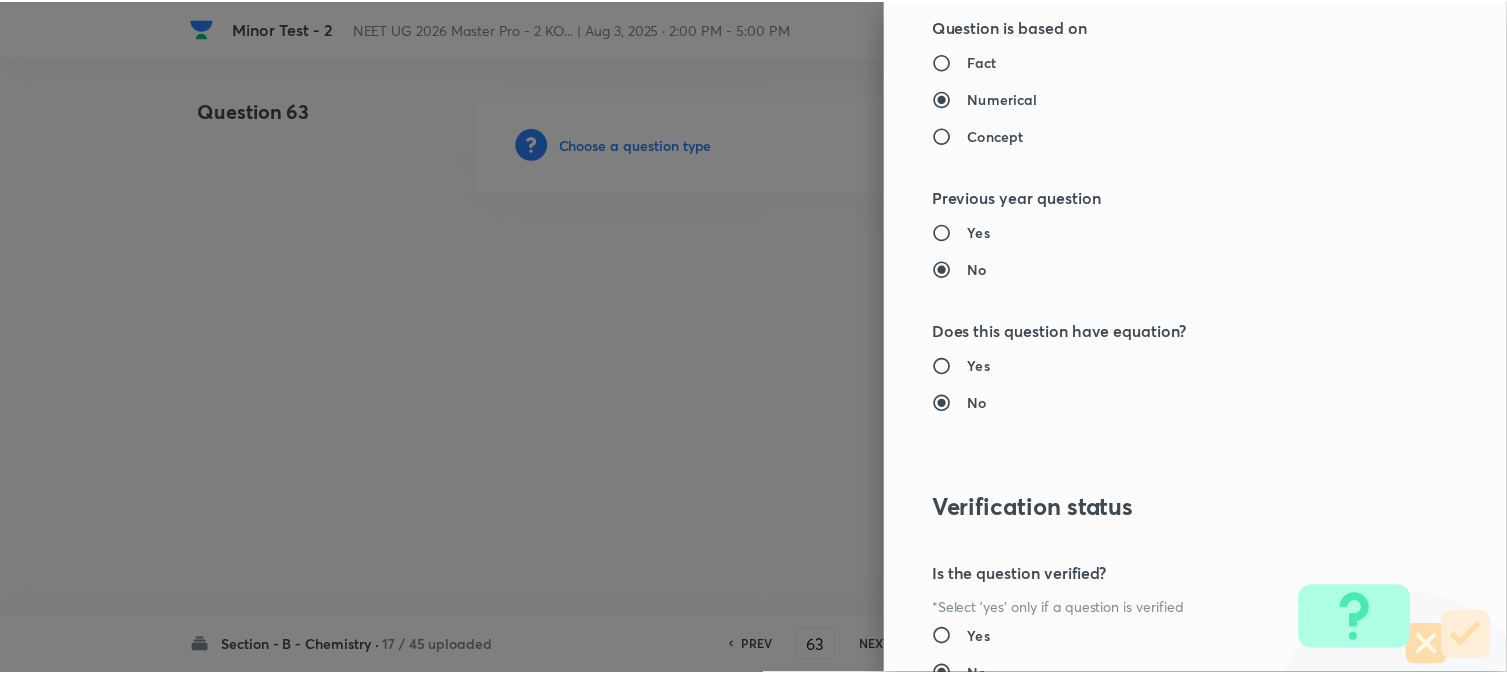 scroll, scrollTop: 2111, scrollLeft: 0, axis: vertical 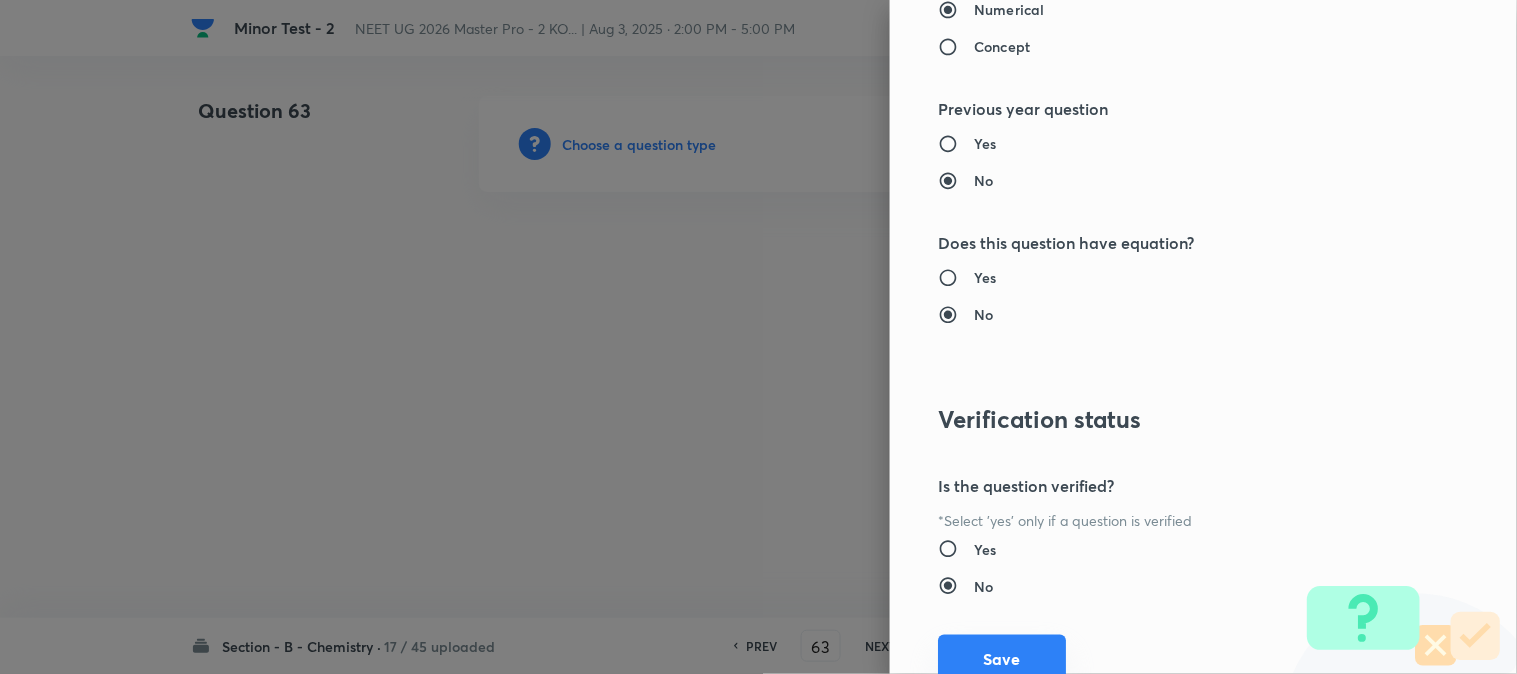 click on "Save" at bounding box center (1002, 659) 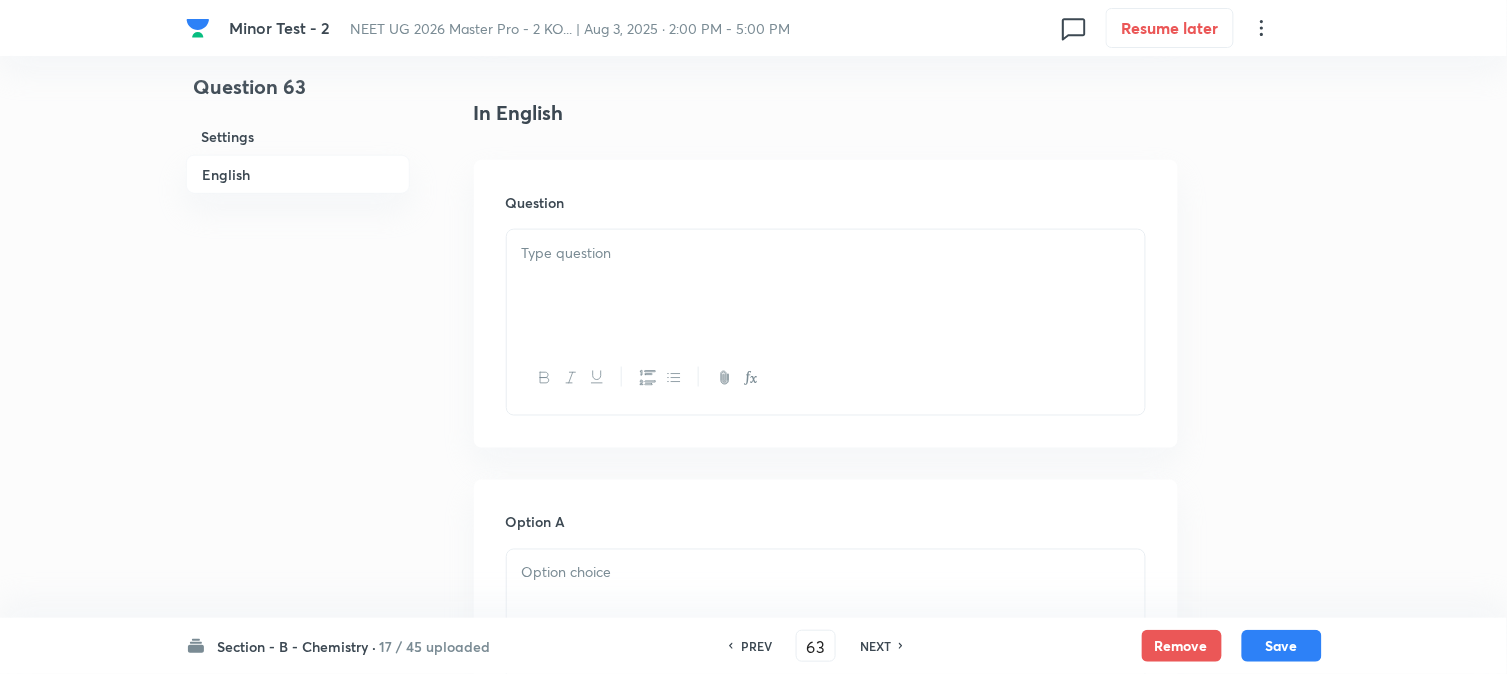 scroll, scrollTop: 555, scrollLeft: 0, axis: vertical 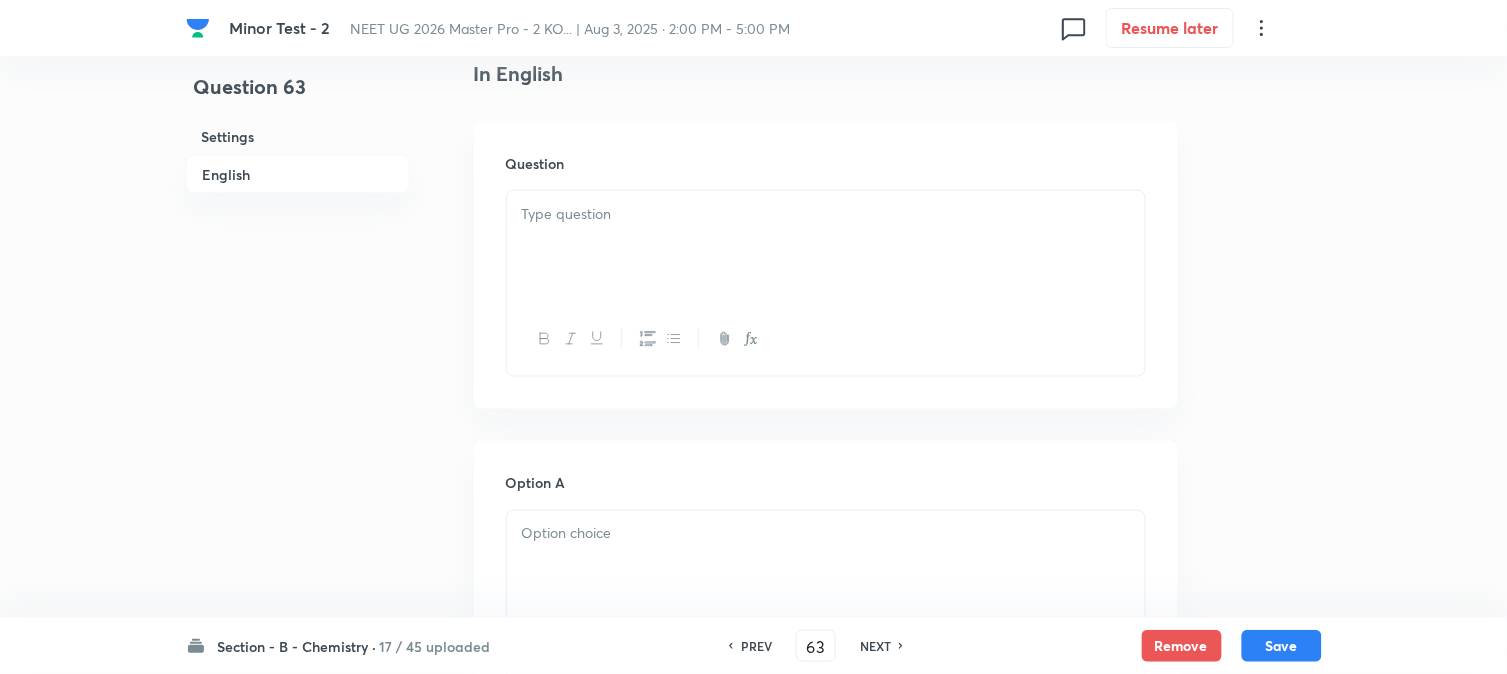 click at bounding box center [826, 247] 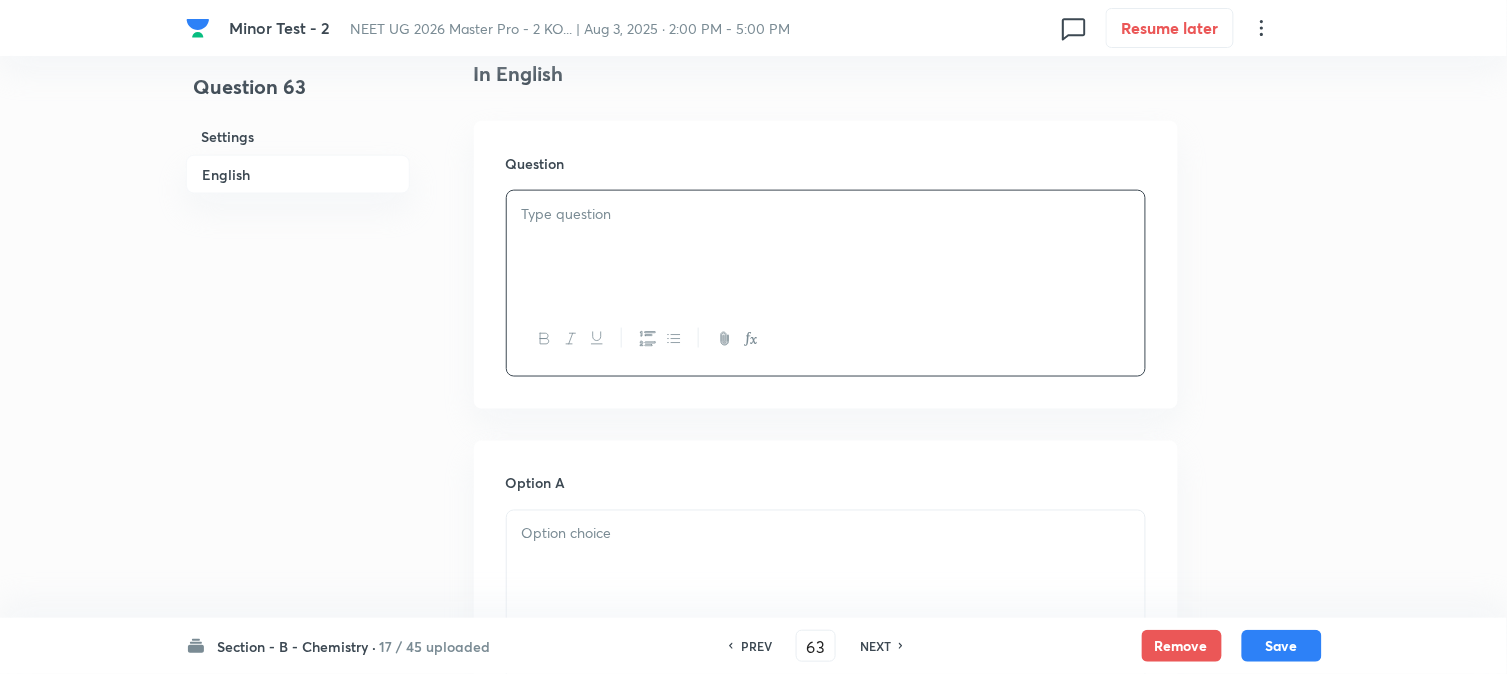 click at bounding box center [826, 247] 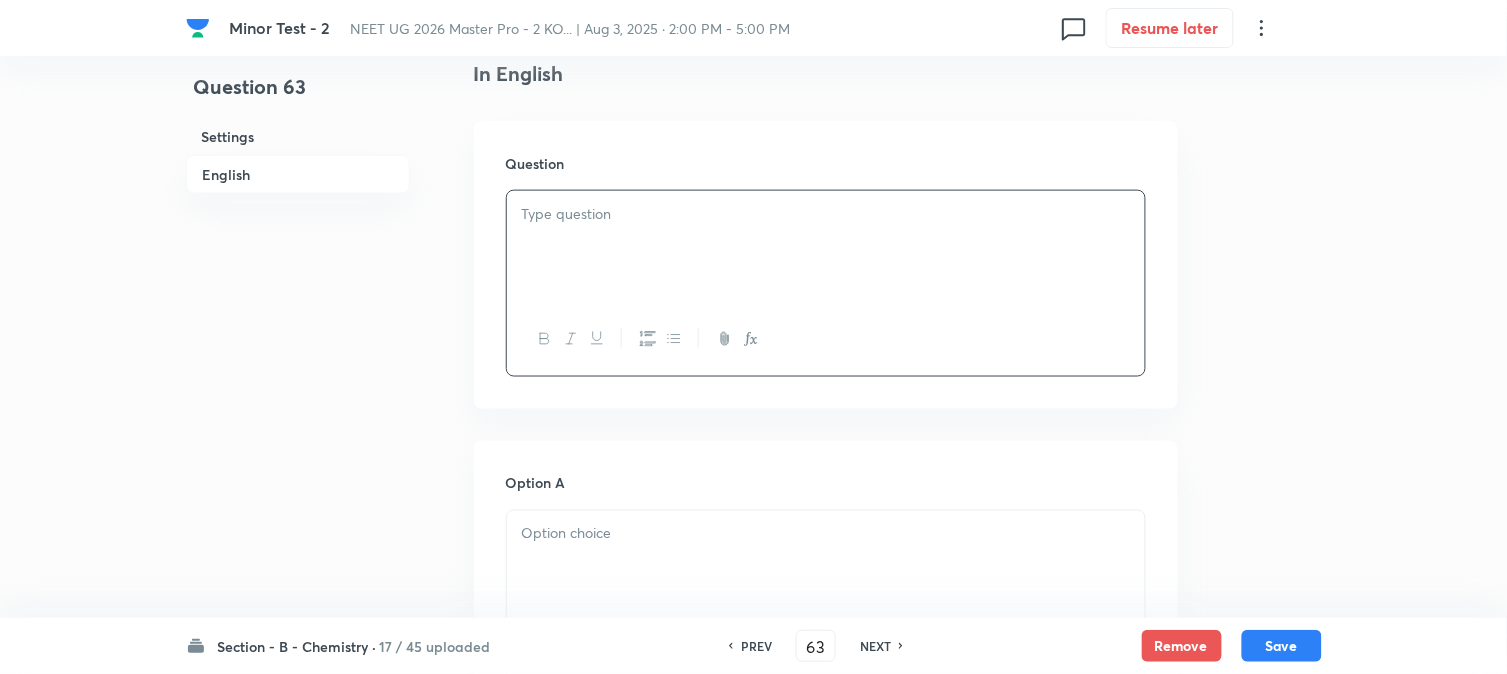 click at bounding box center (826, 247) 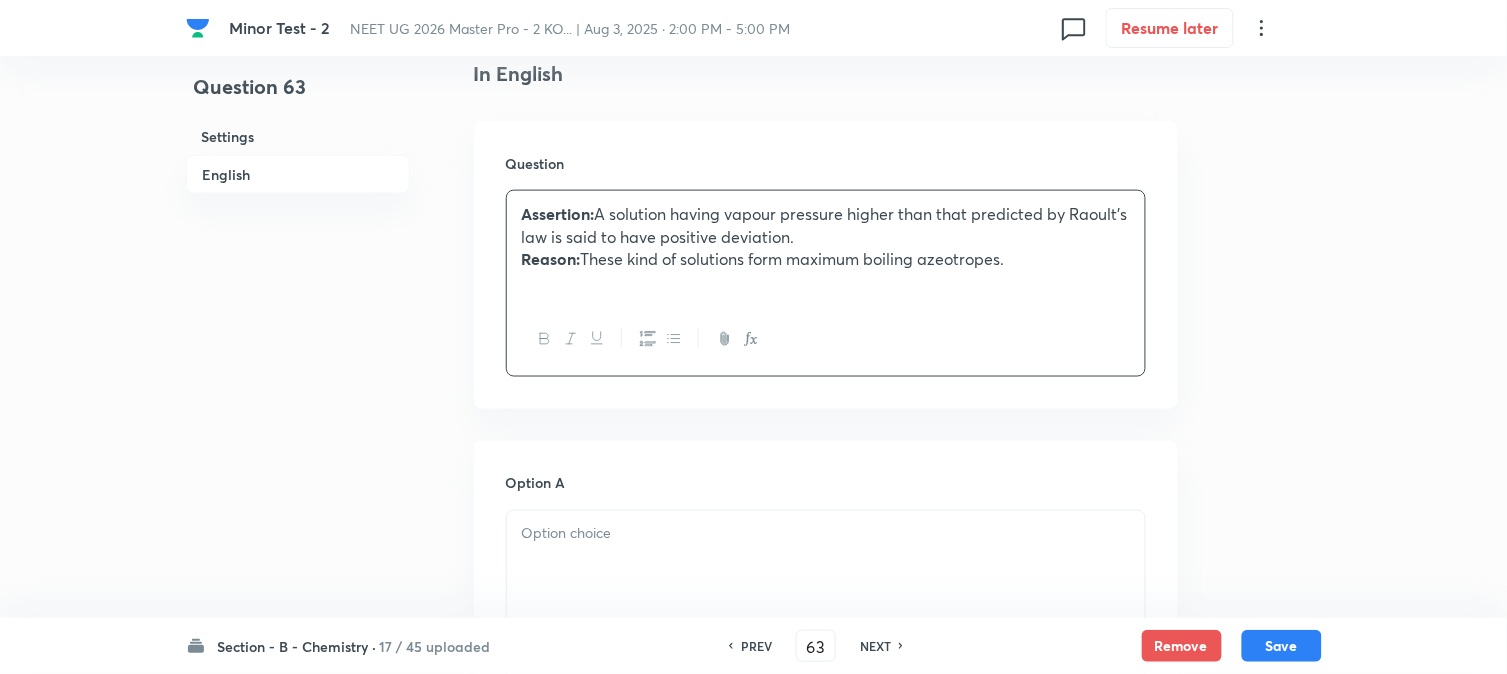 click on "Reason:" at bounding box center (551, 258) 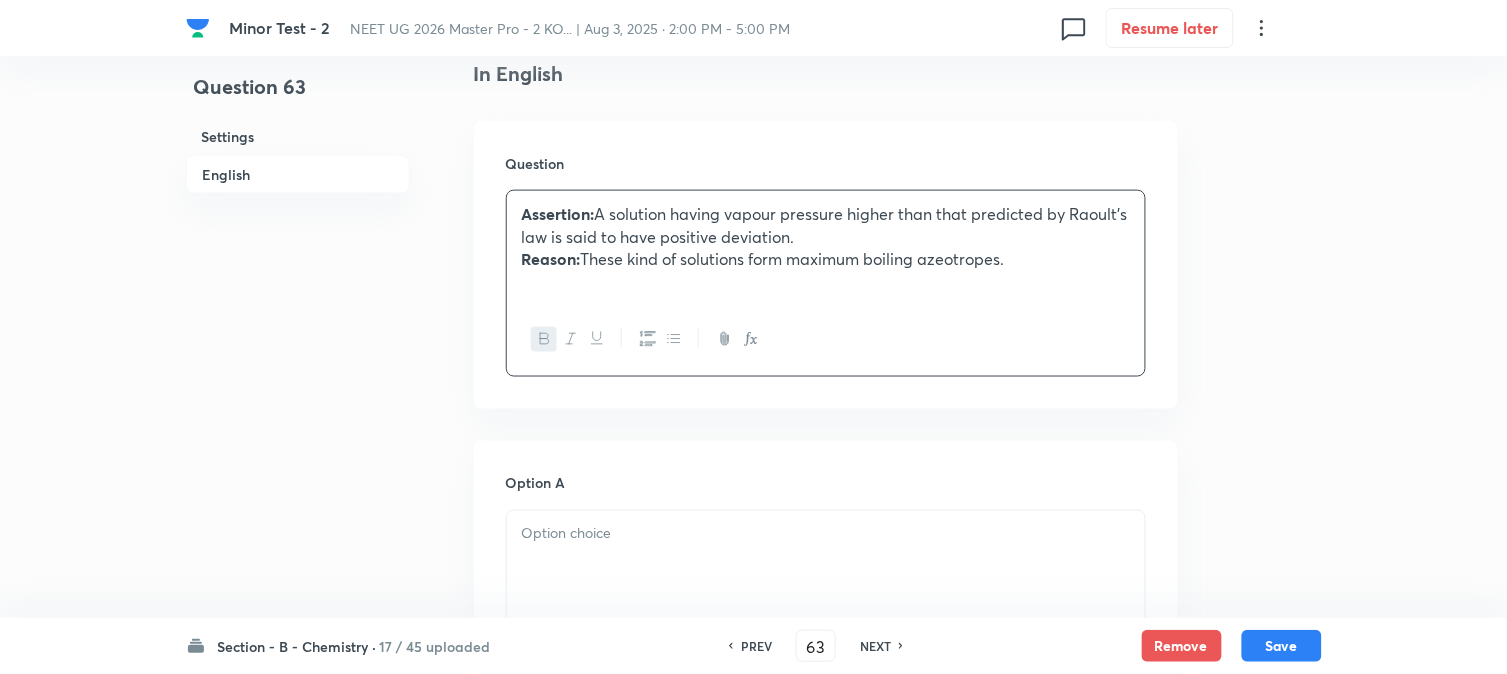 type 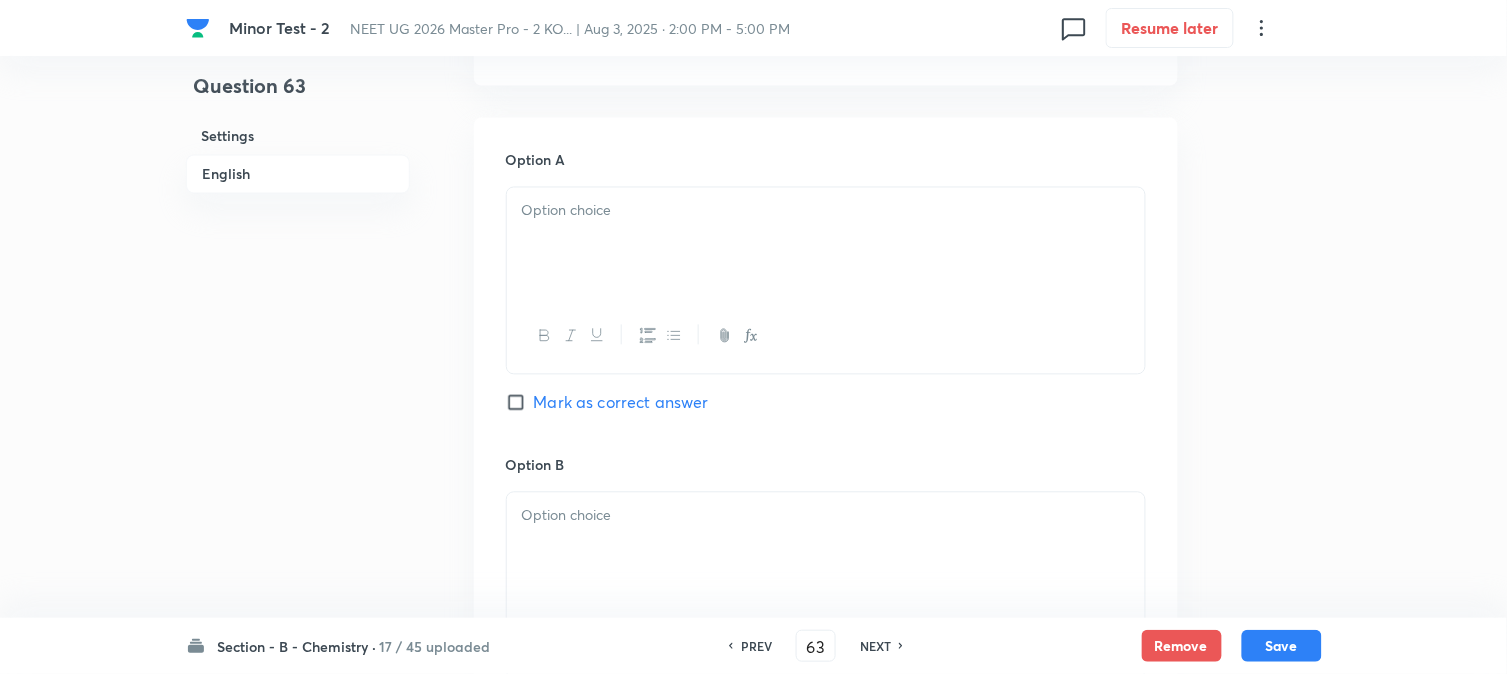 scroll, scrollTop: 888, scrollLeft: 0, axis: vertical 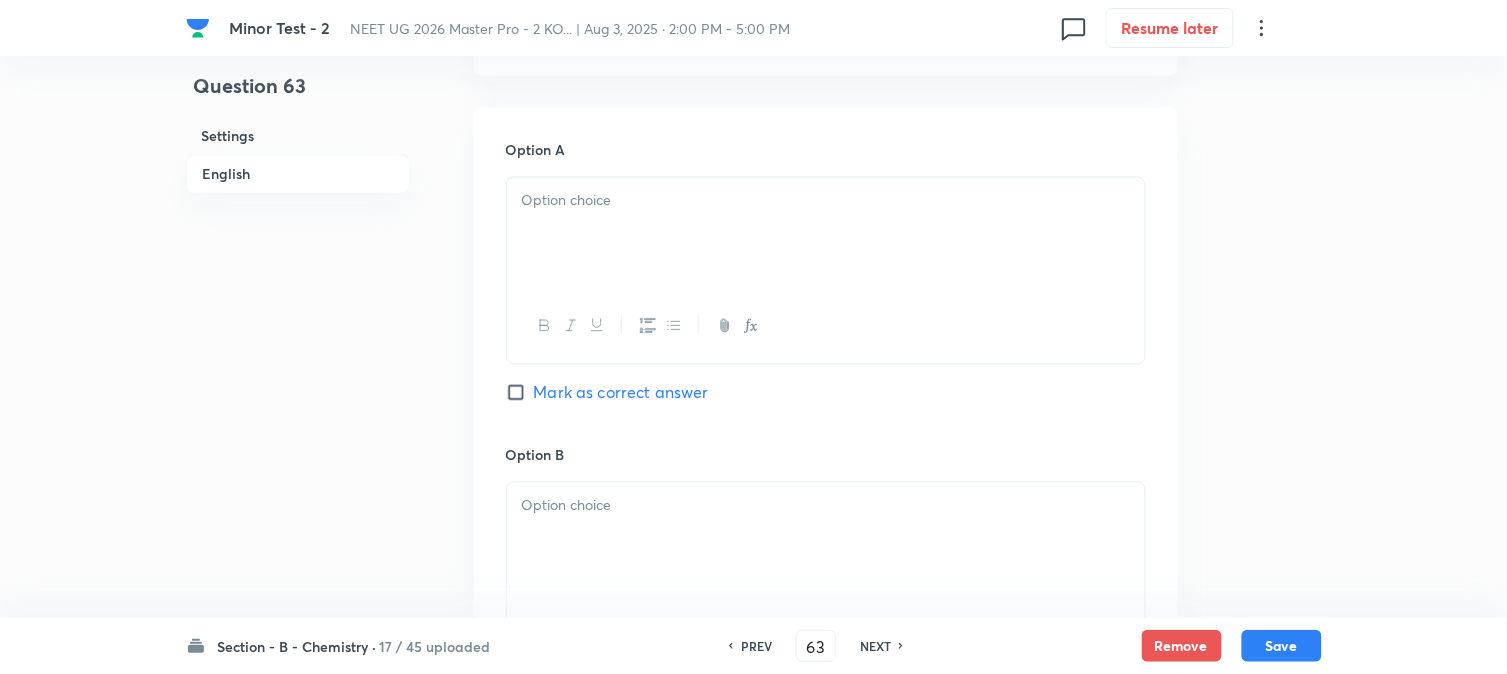 click at bounding box center (826, 234) 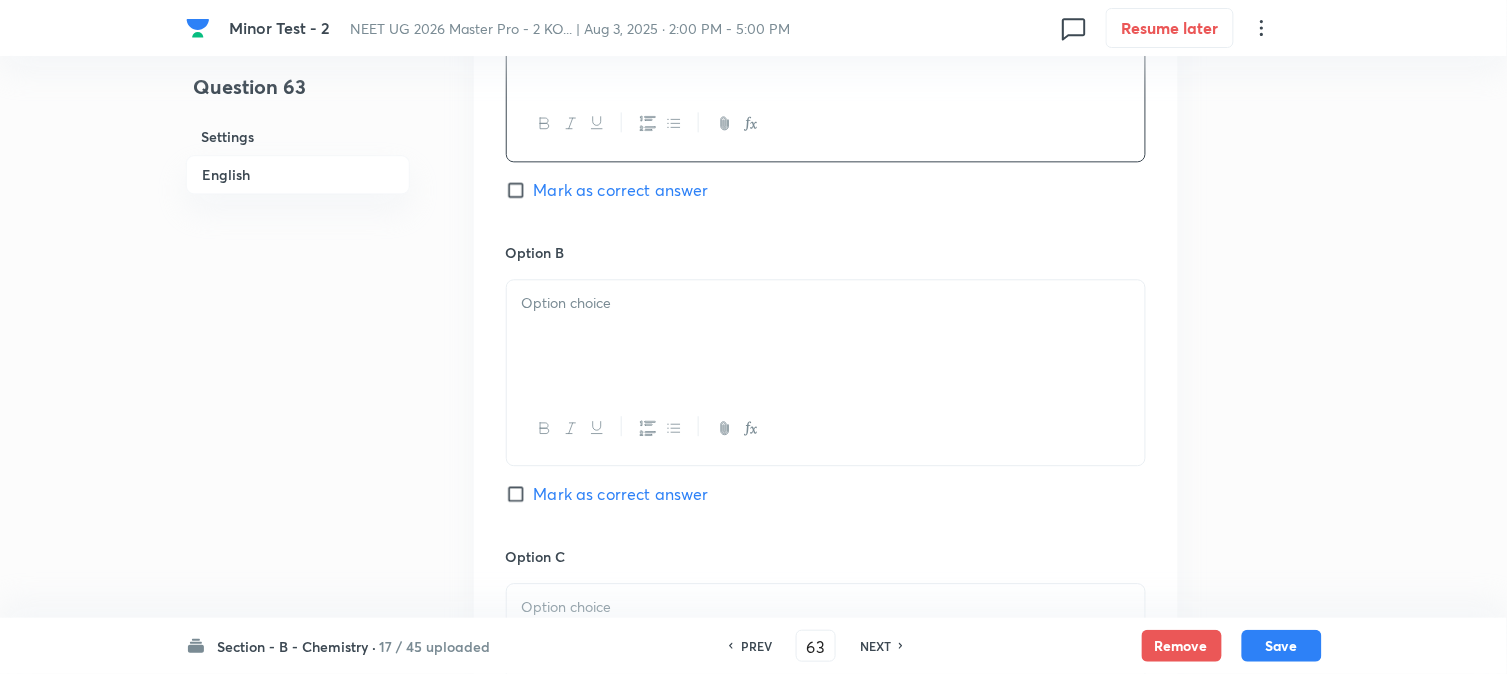 scroll, scrollTop: 1111, scrollLeft: 0, axis: vertical 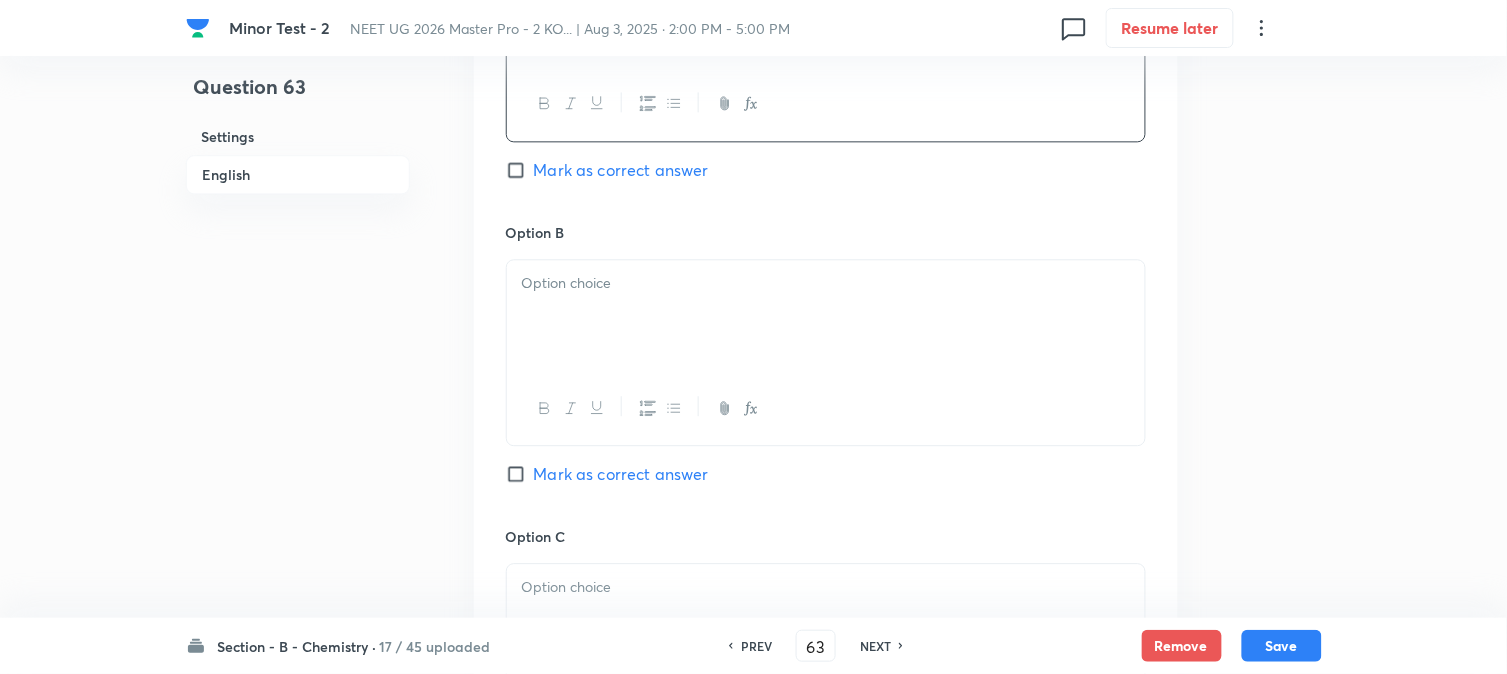 click at bounding box center (826, 316) 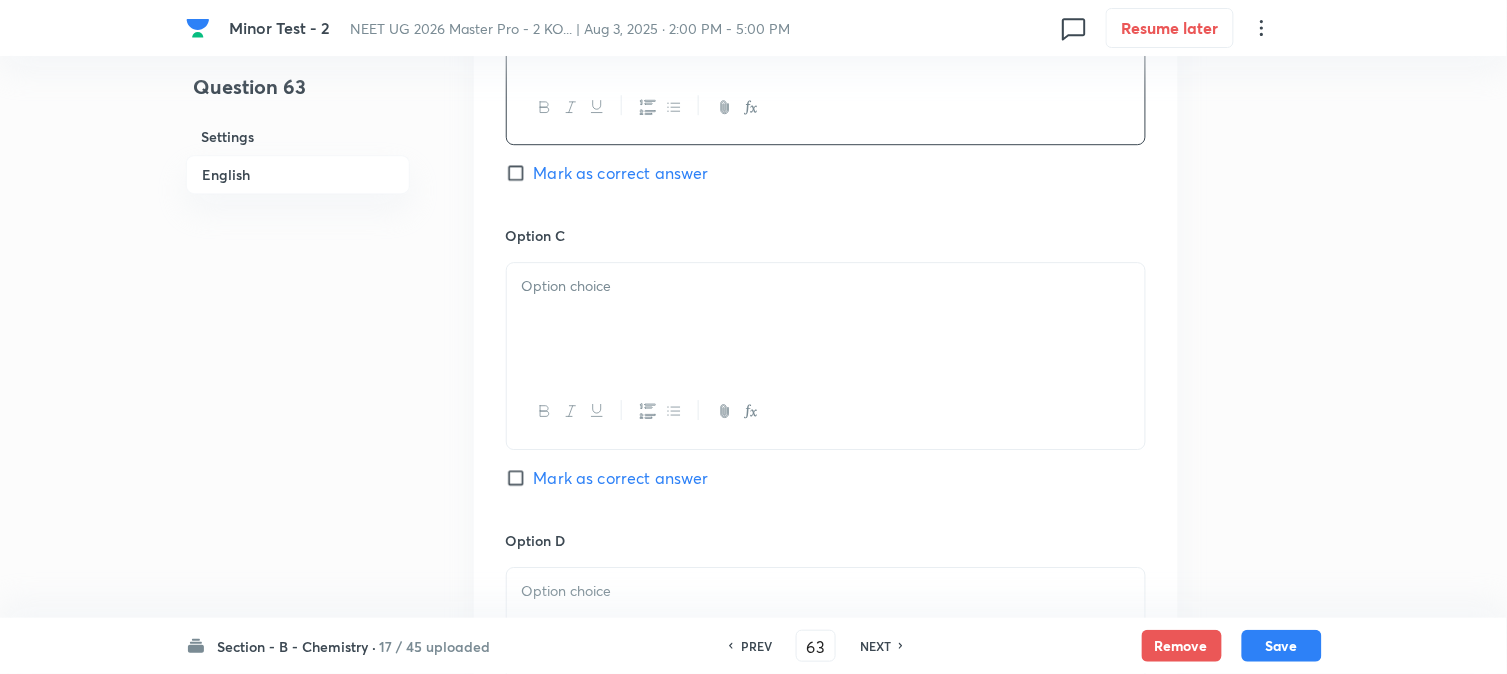 scroll, scrollTop: 1444, scrollLeft: 0, axis: vertical 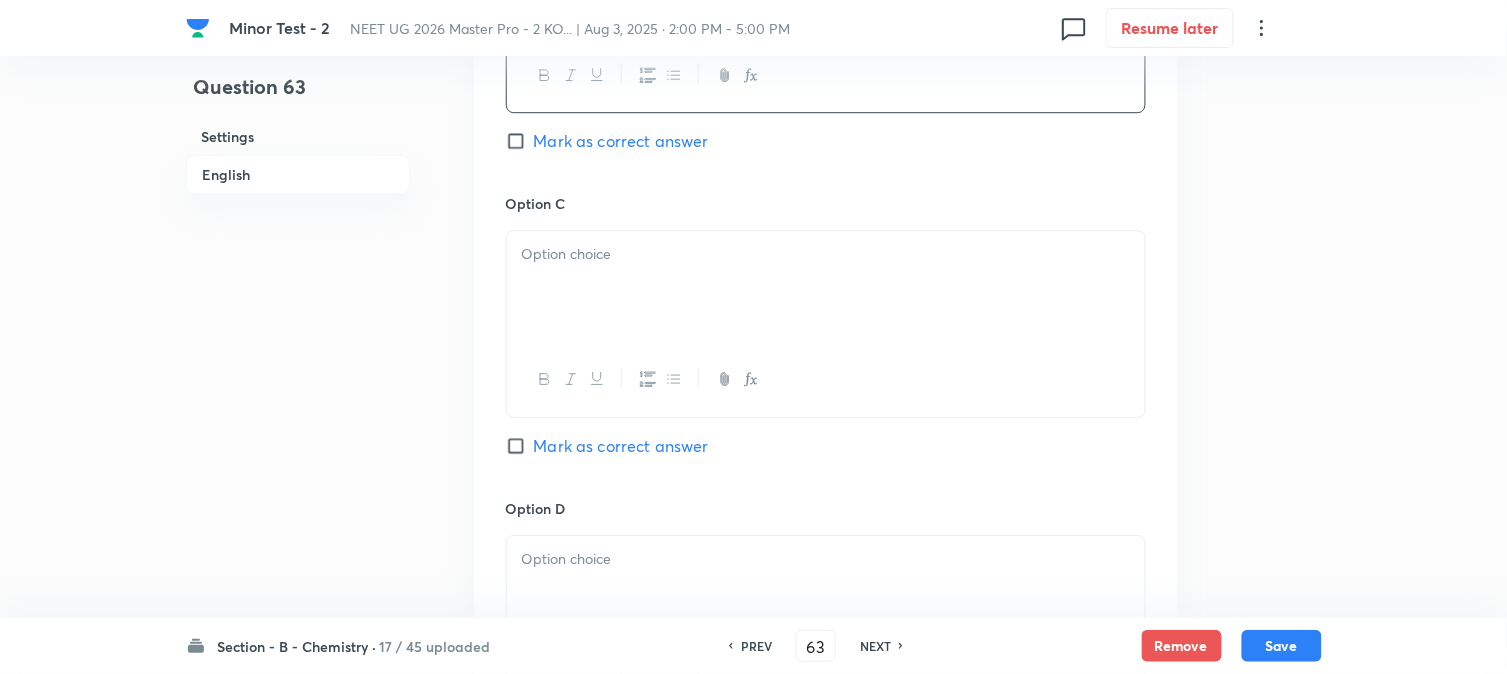 click at bounding box center (826, 287) 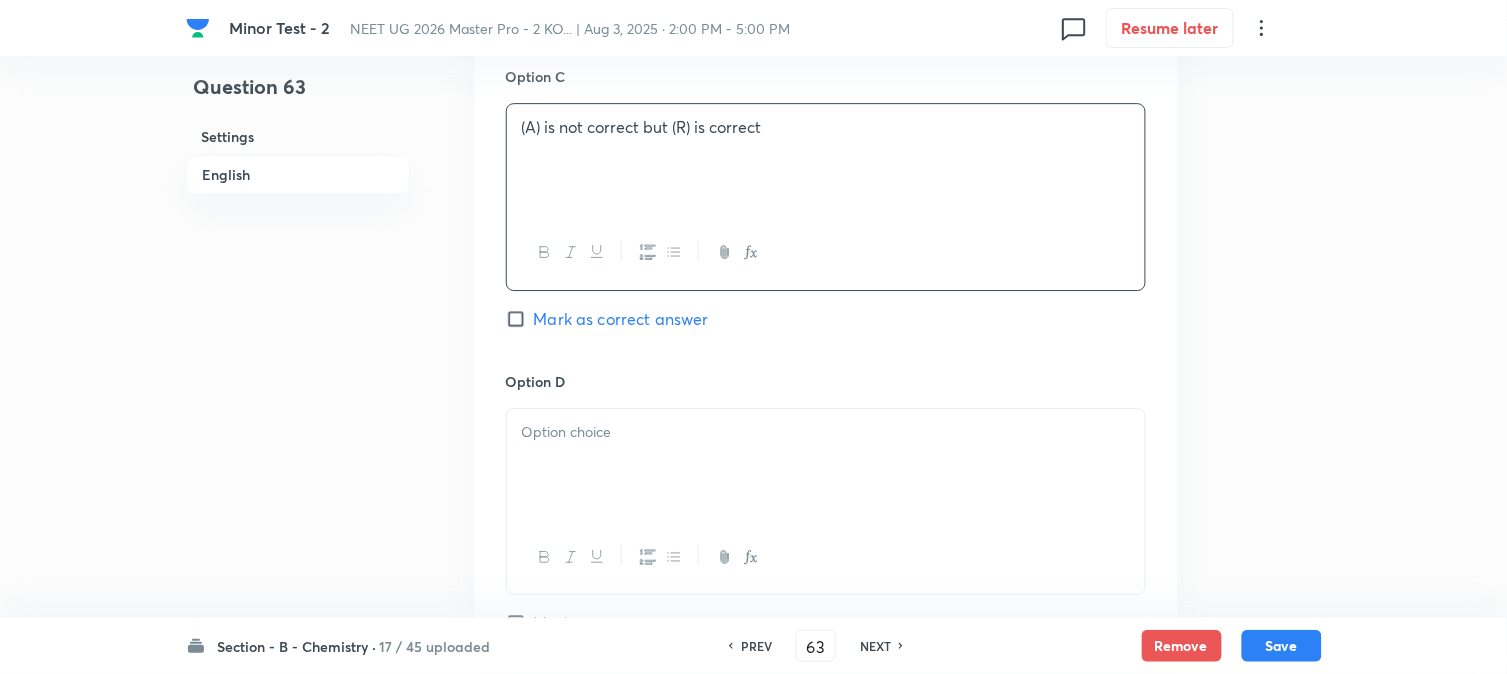scroll, scrollTop: 1666, scrollLeft: 0, axis: vertical 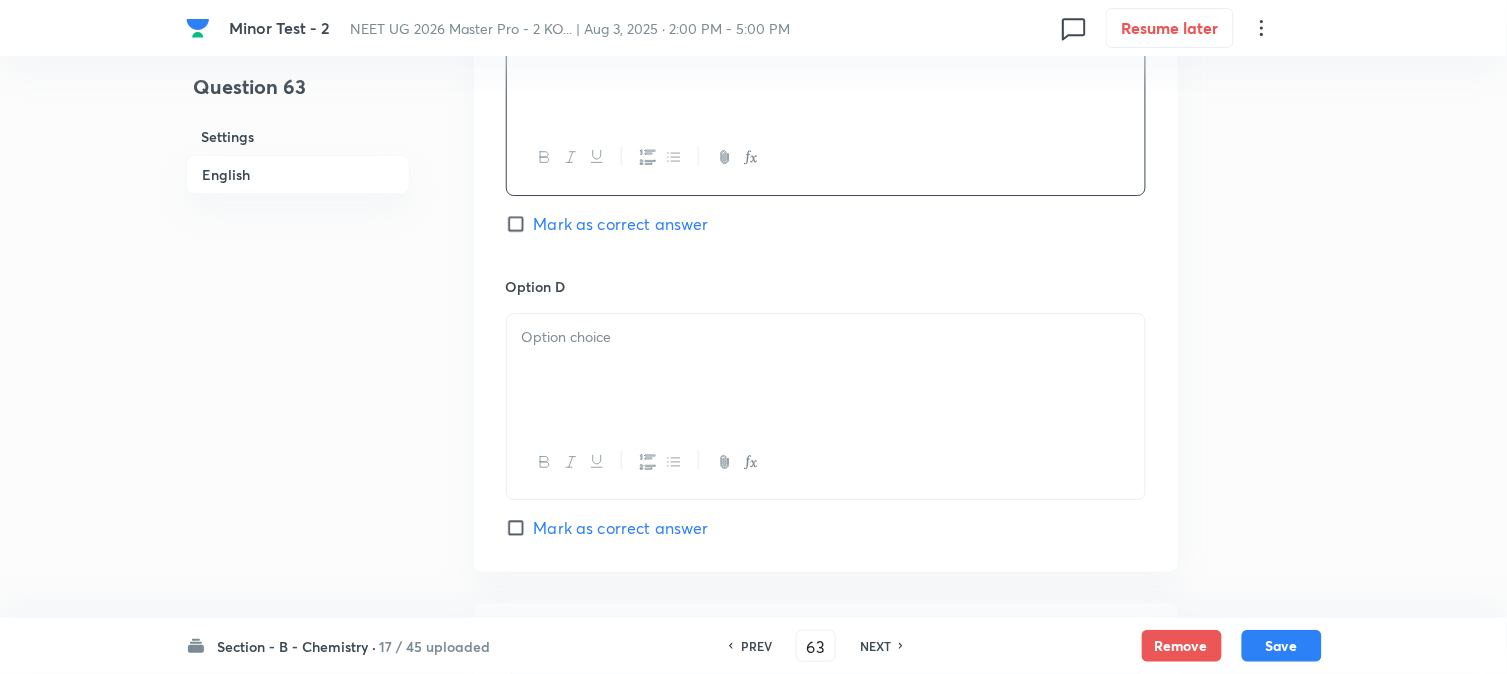 click at bounding box center (826, 370) 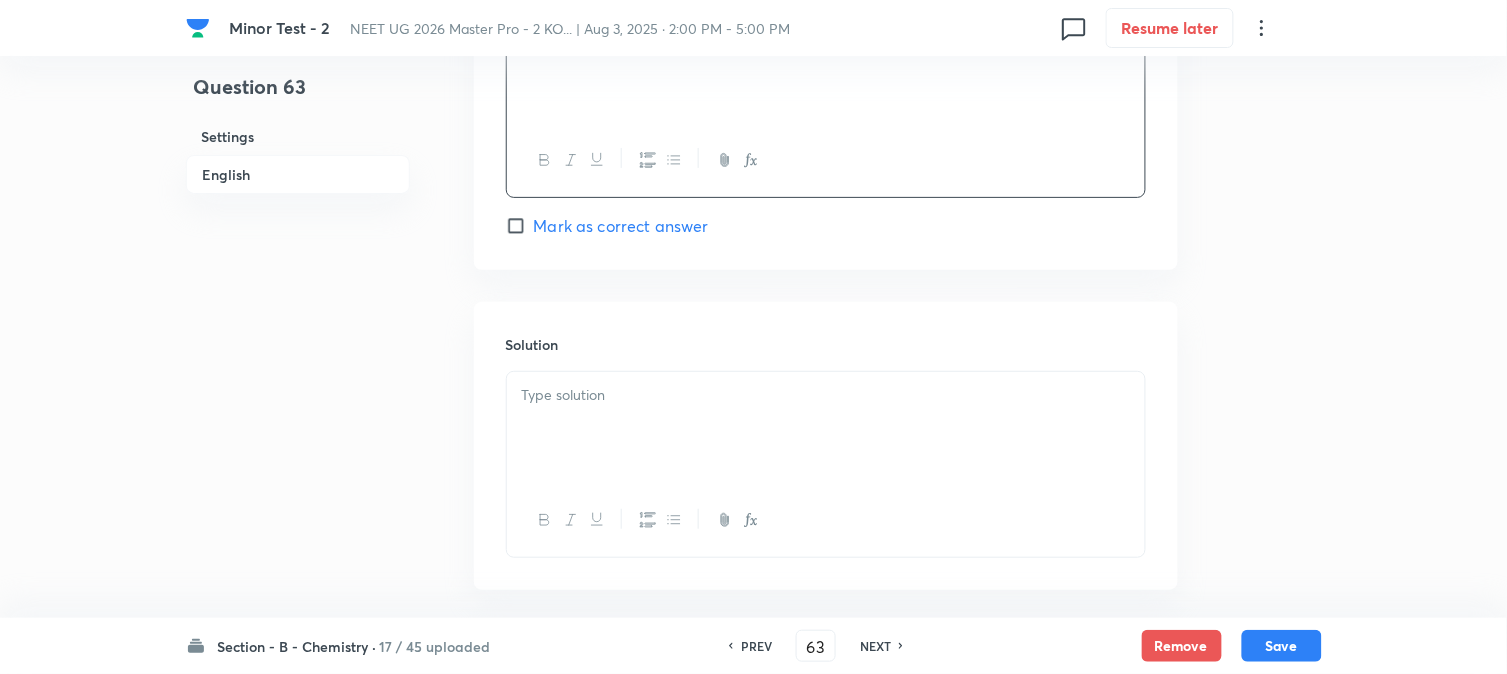 scroll, scrollTop: 2000, scrollLeft: 0, axis: vertical 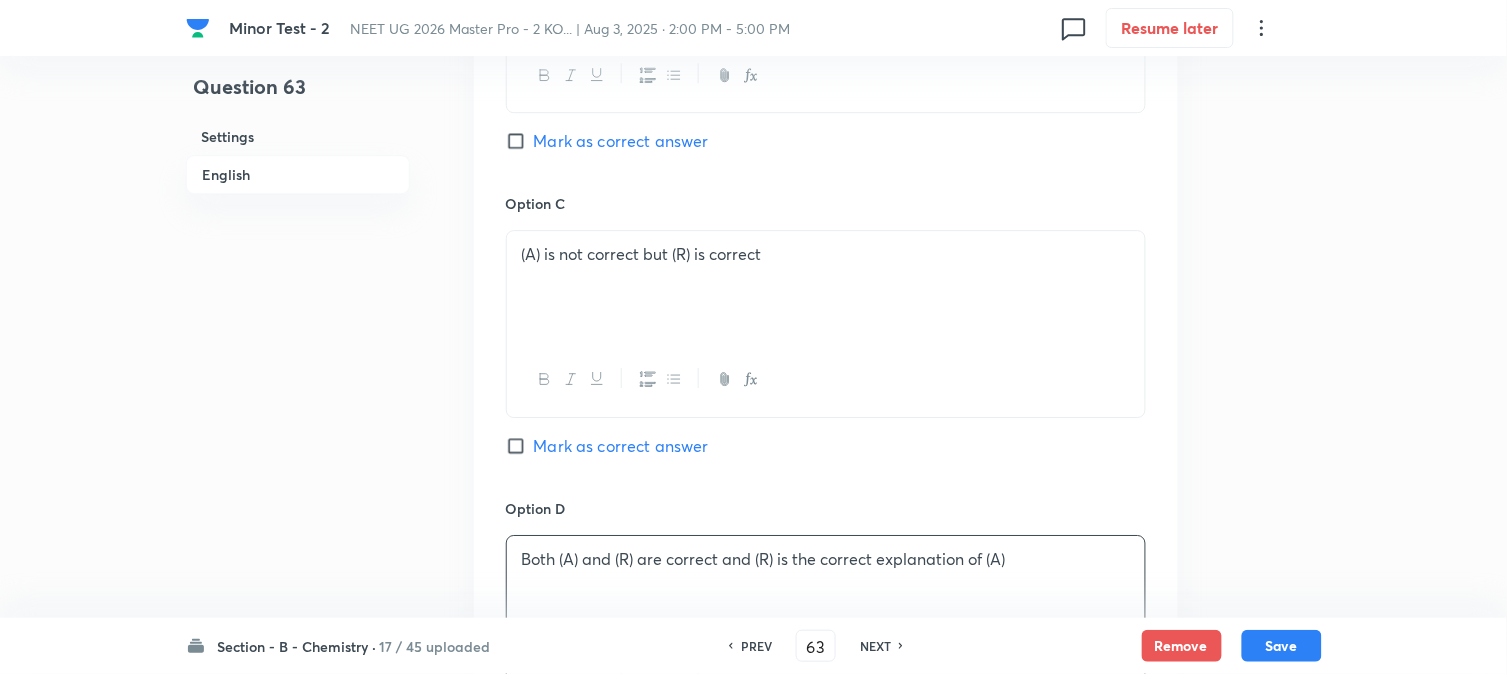 click on "Mark as correct answer" at bounding box center (520, 141) 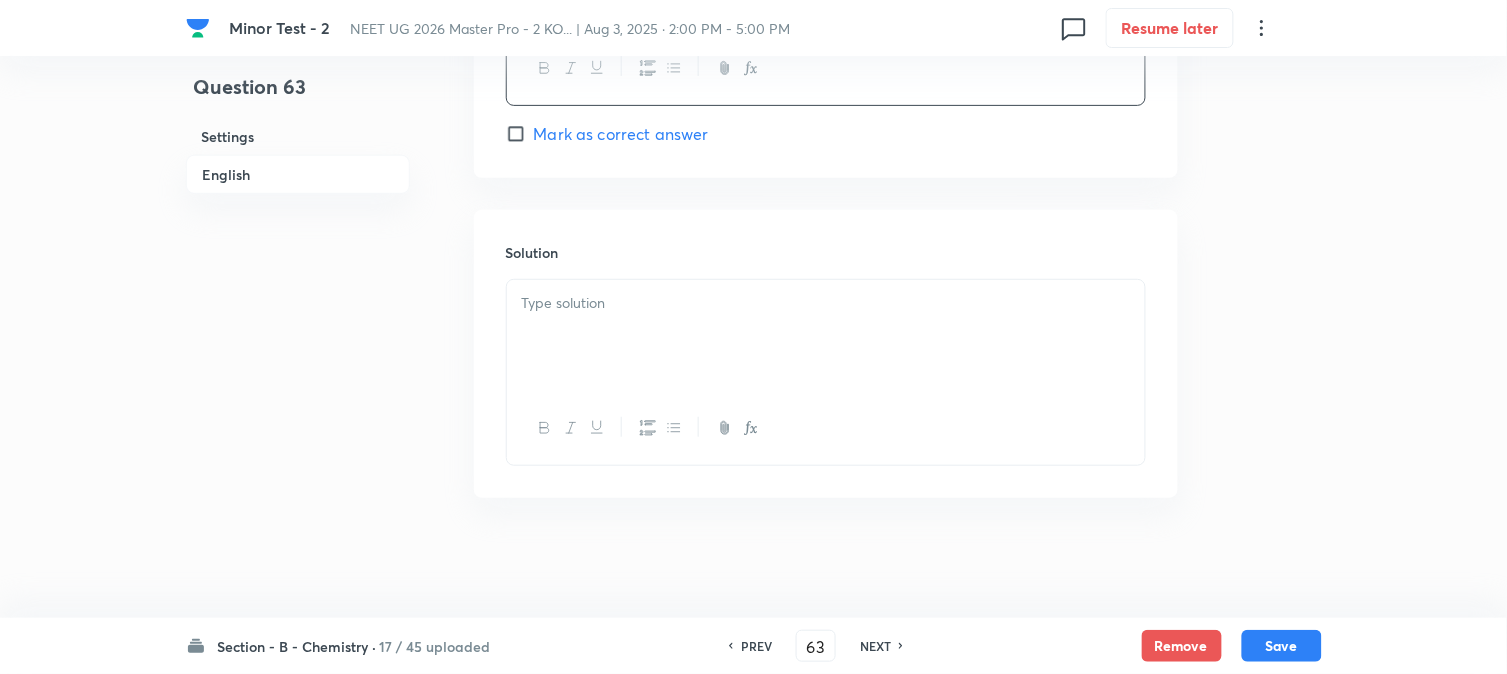 scroll, scrollTop: 2064, scrollLeft: 0, axis: vertical 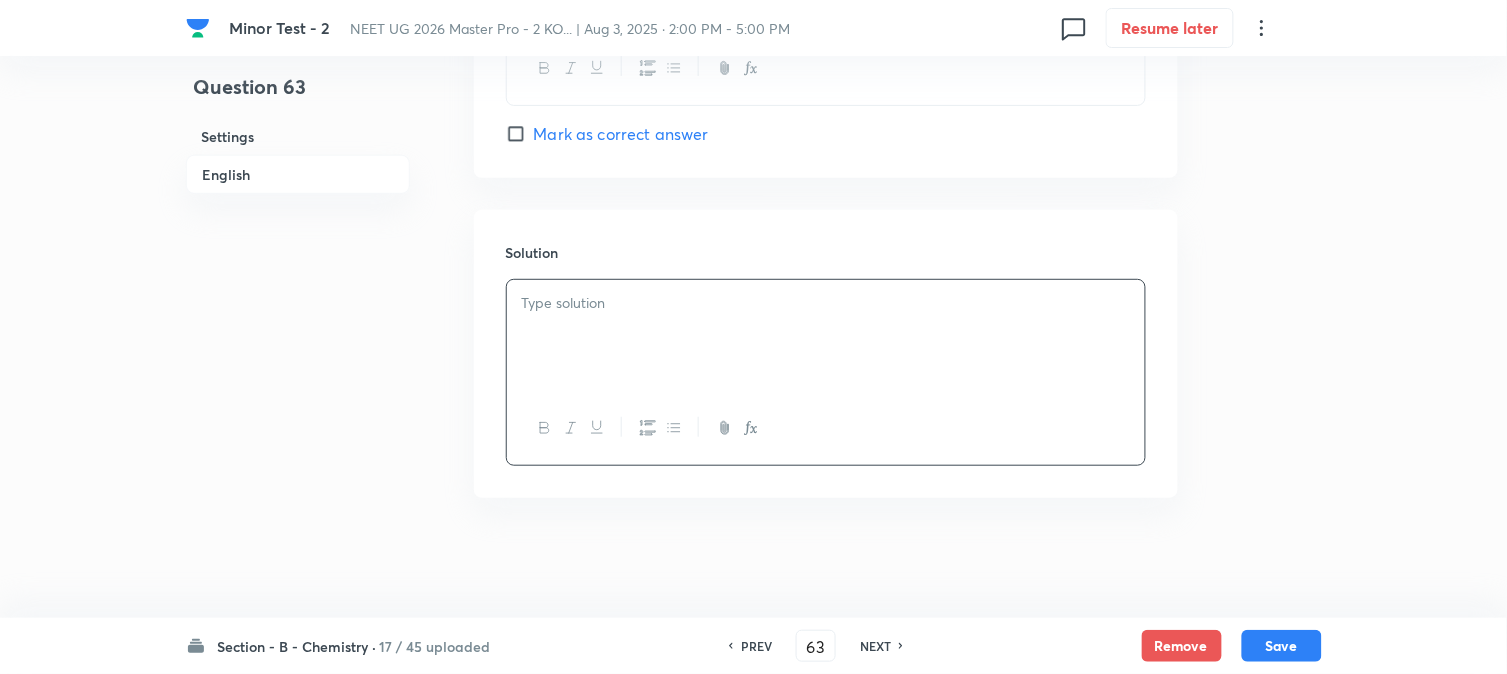 type 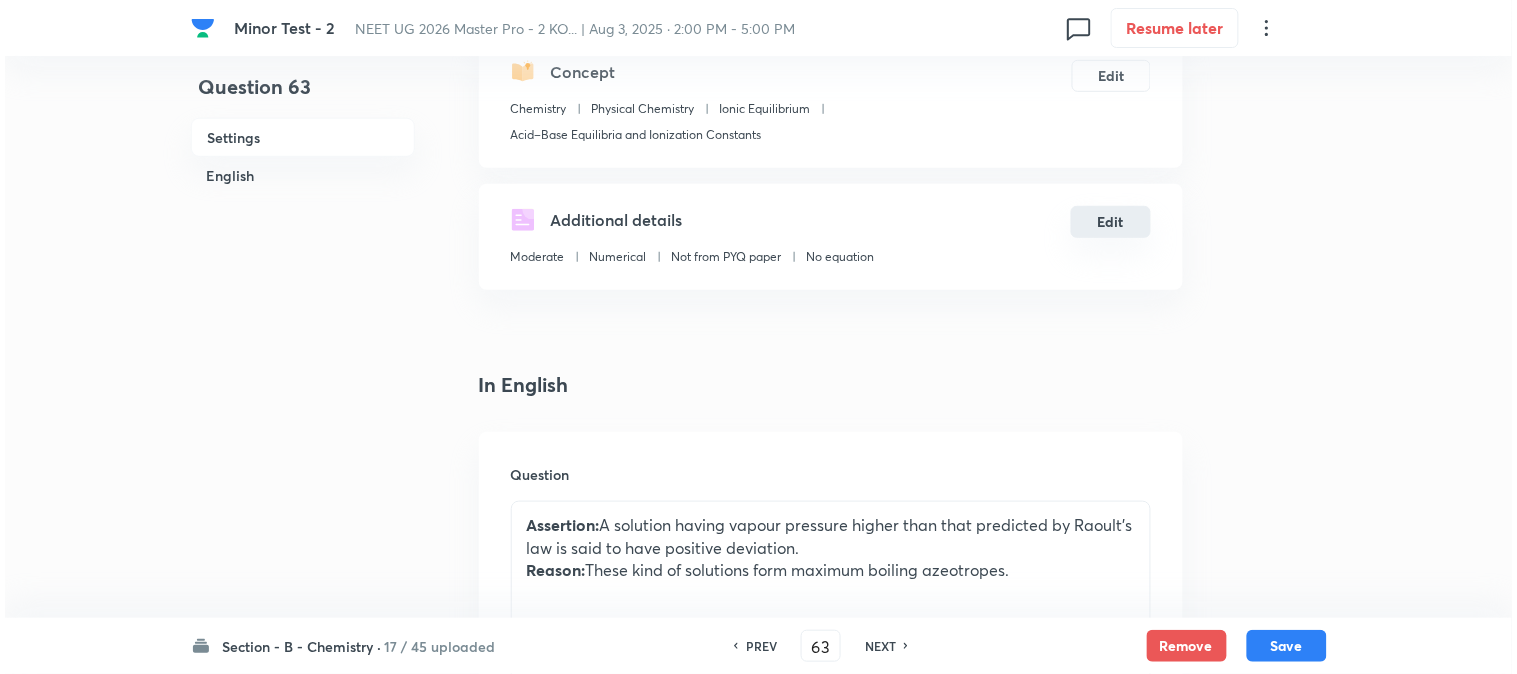 scroll, scrollTop: 0, scrollLeft: 0, axis: both 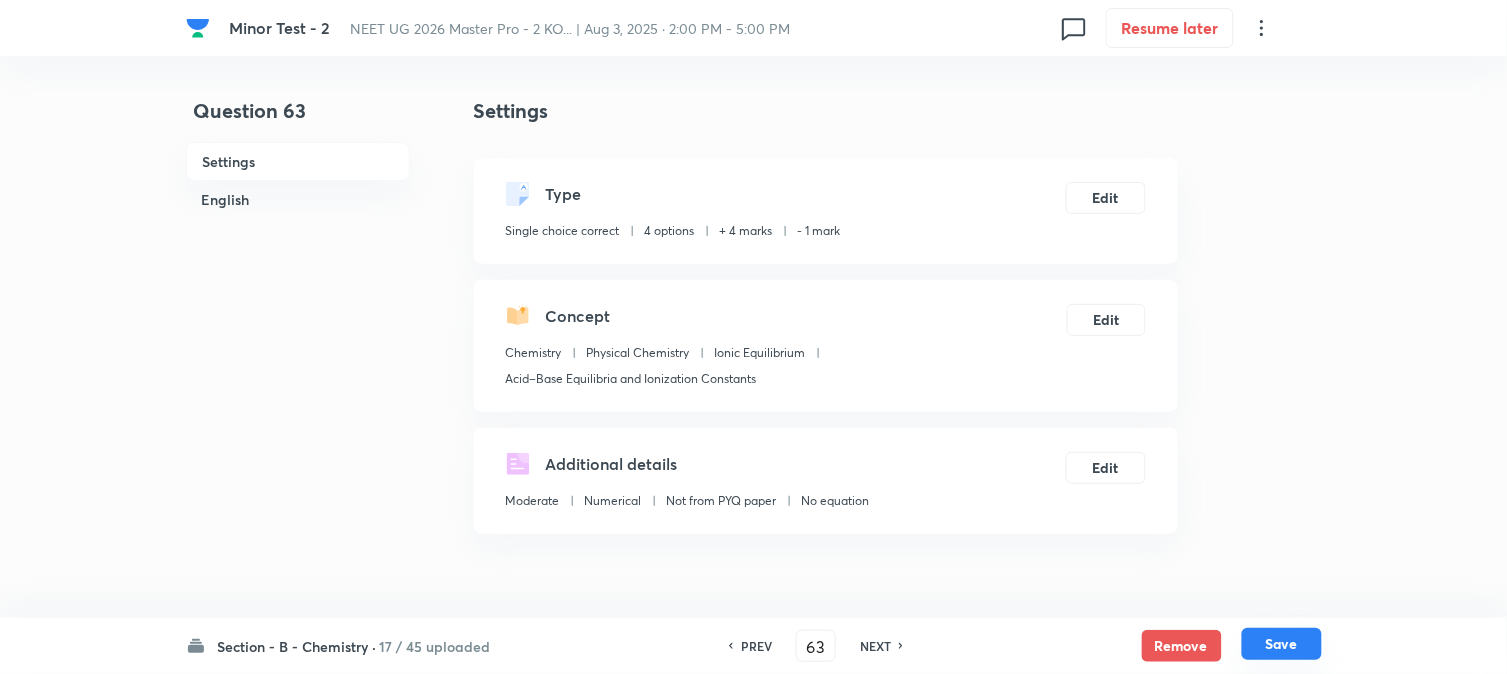 click on "Save" at bounding box center [1282, 644] 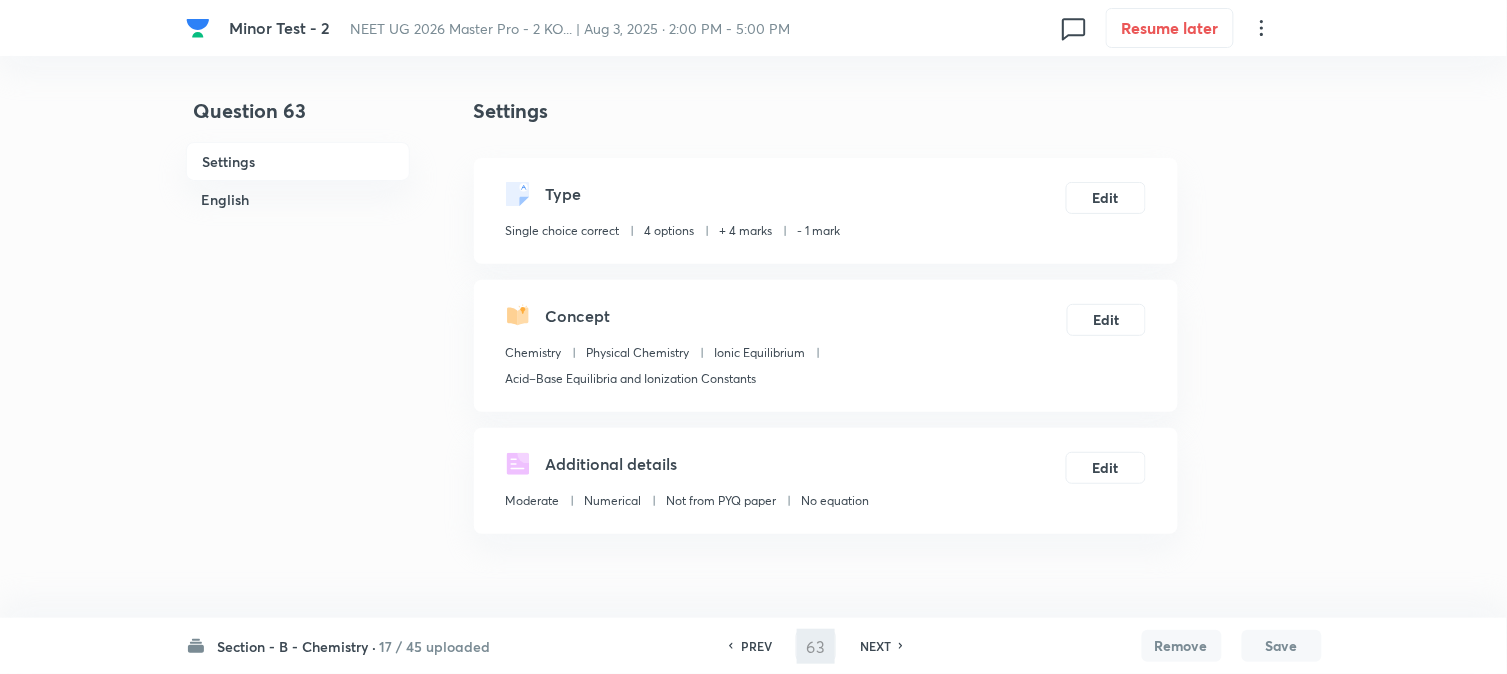 type on "64" 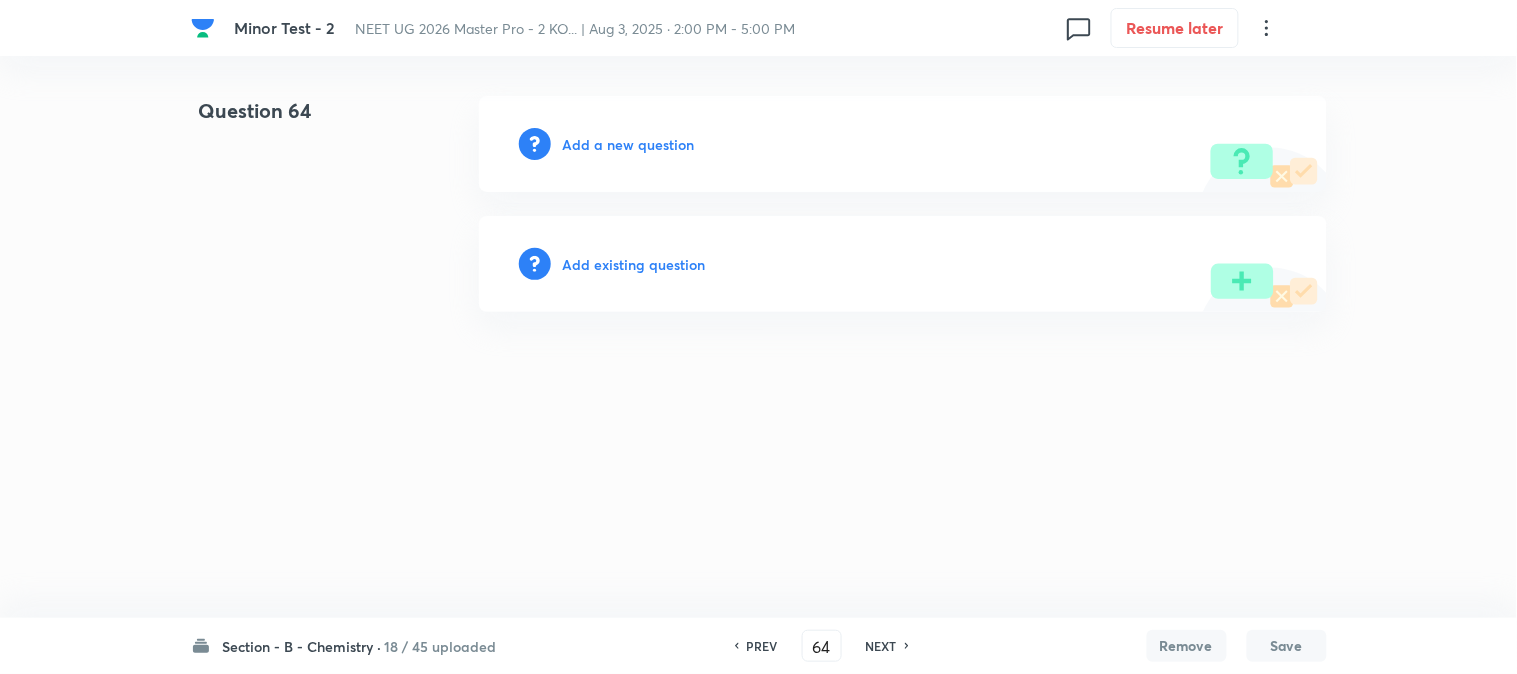 click on "Add a new question" at bounding box center [629, 144] 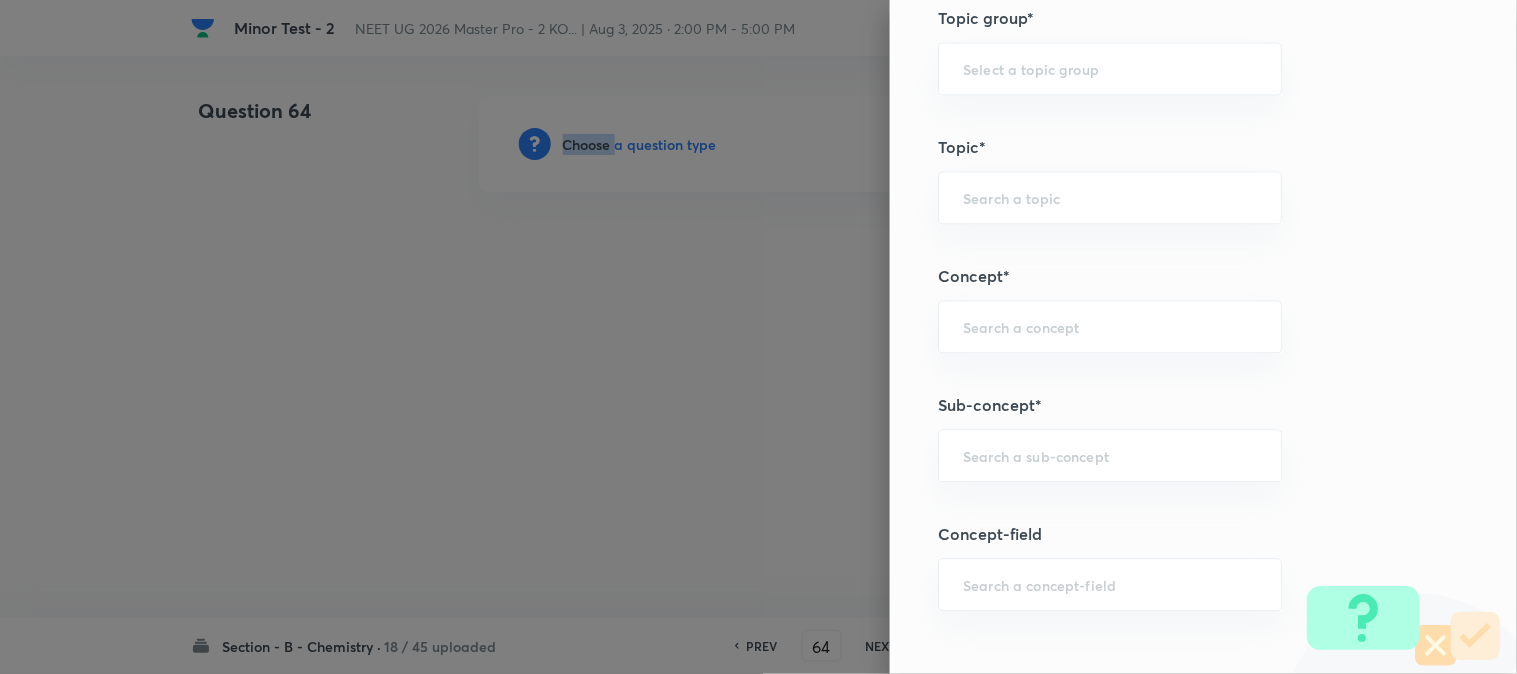 scroll, scrollTop: 1111, scrollLeft: 0, axis: vertical 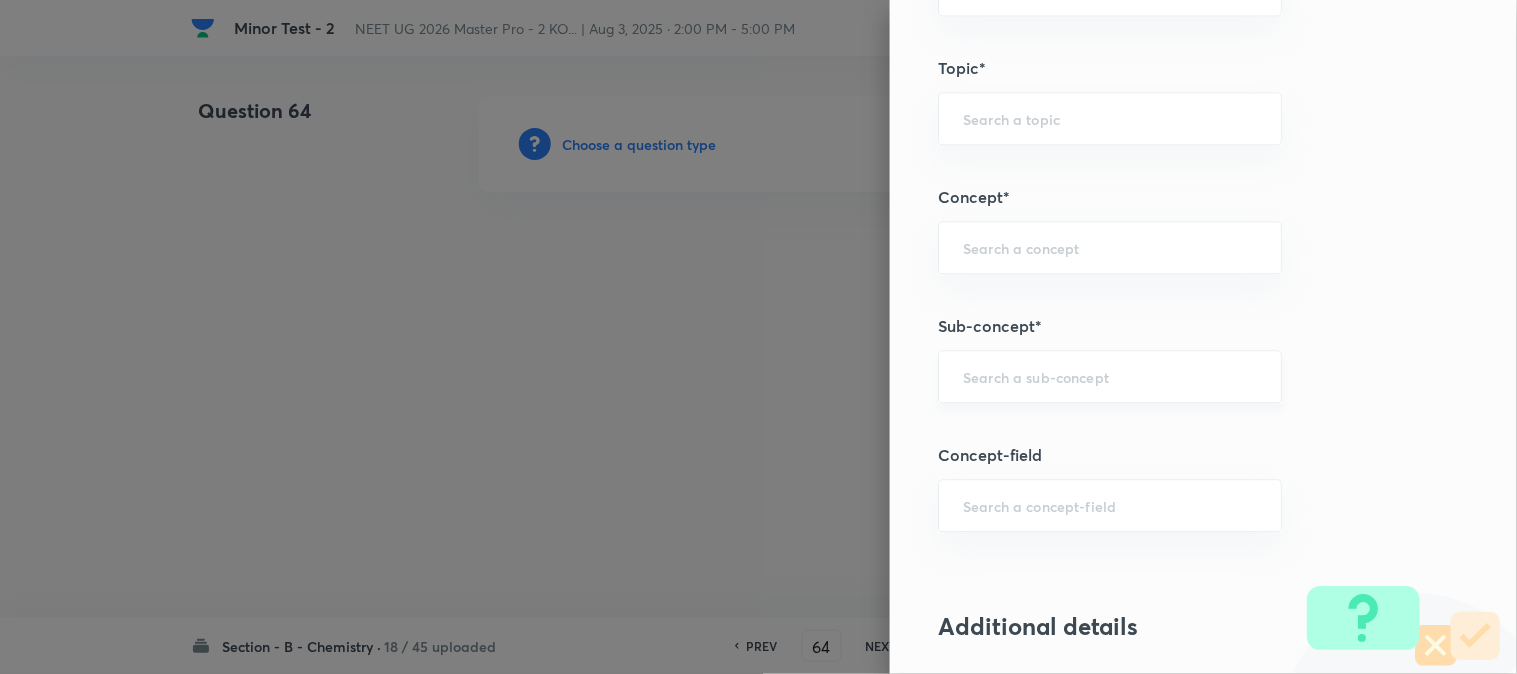 click at bounding box center (1110, 376) 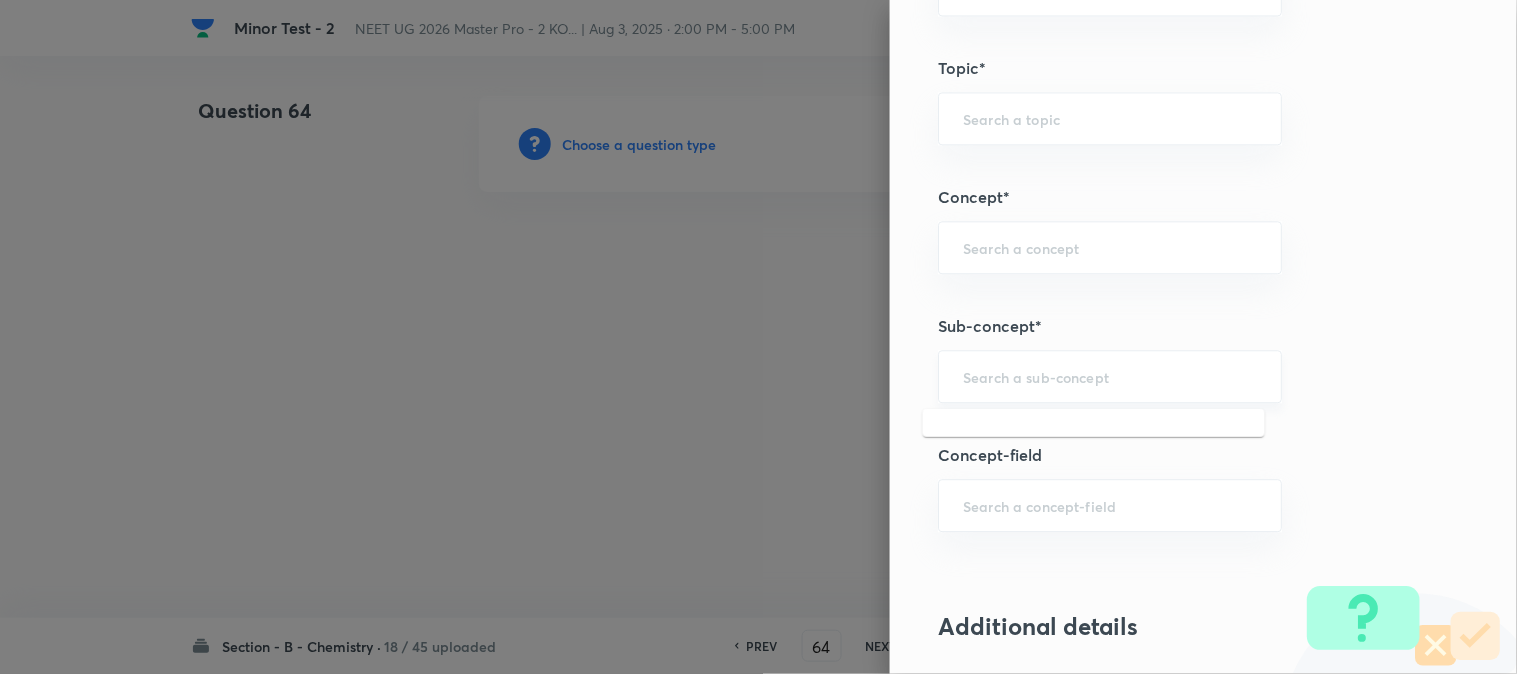 paste on "Both (A) and (R) are correct and (R) is the correct explanation of (A)" 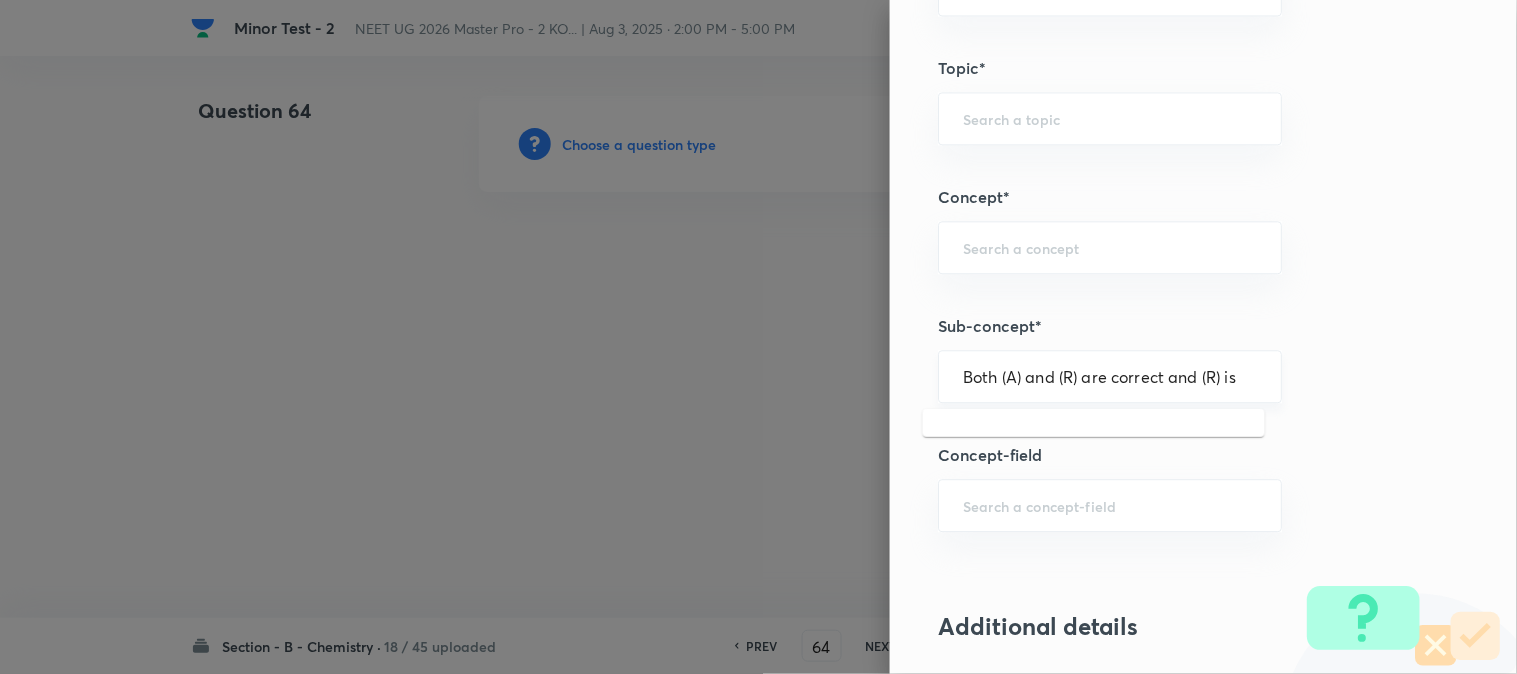 scroll, scrollTop: 0, scrollLeft: 0, axis: both 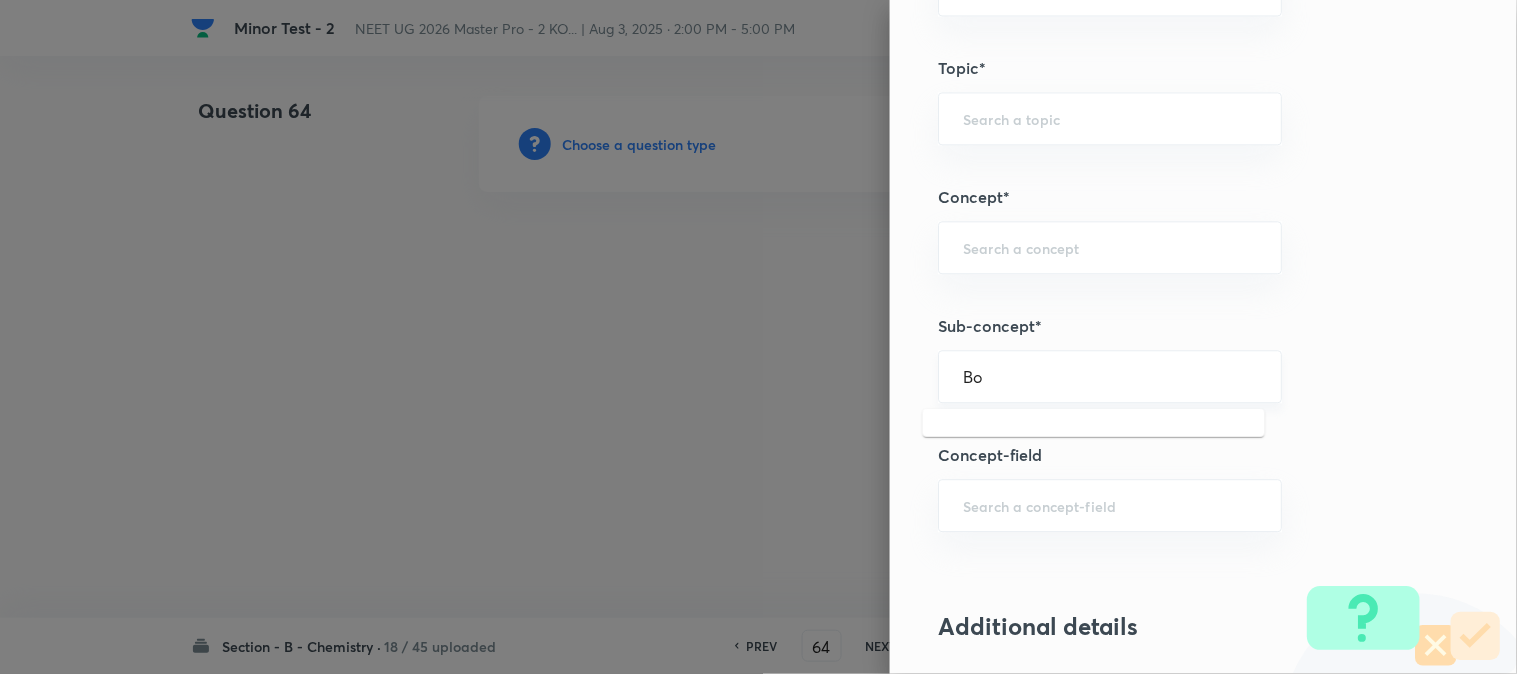 type on "B" 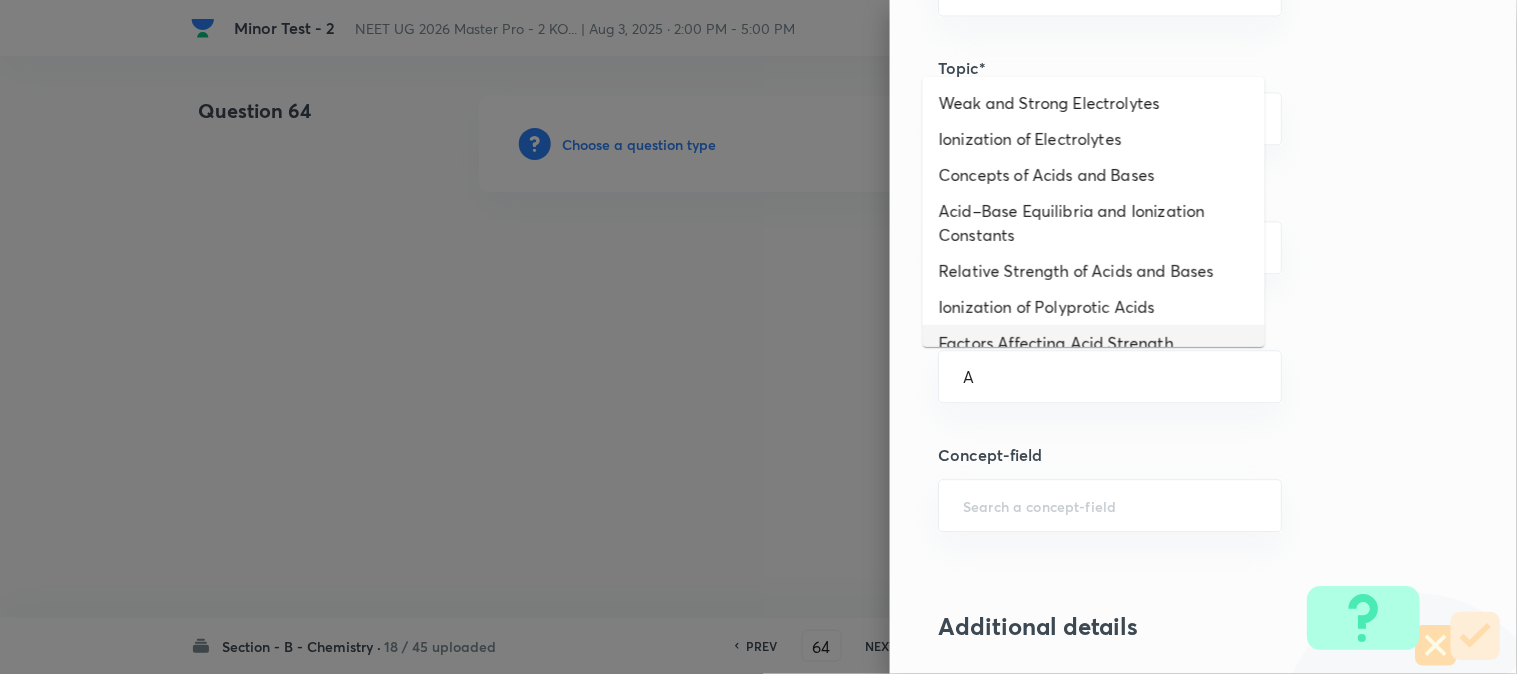 click on "Relative Strength of Acids and Bases" at bounding box center (1094, 271) 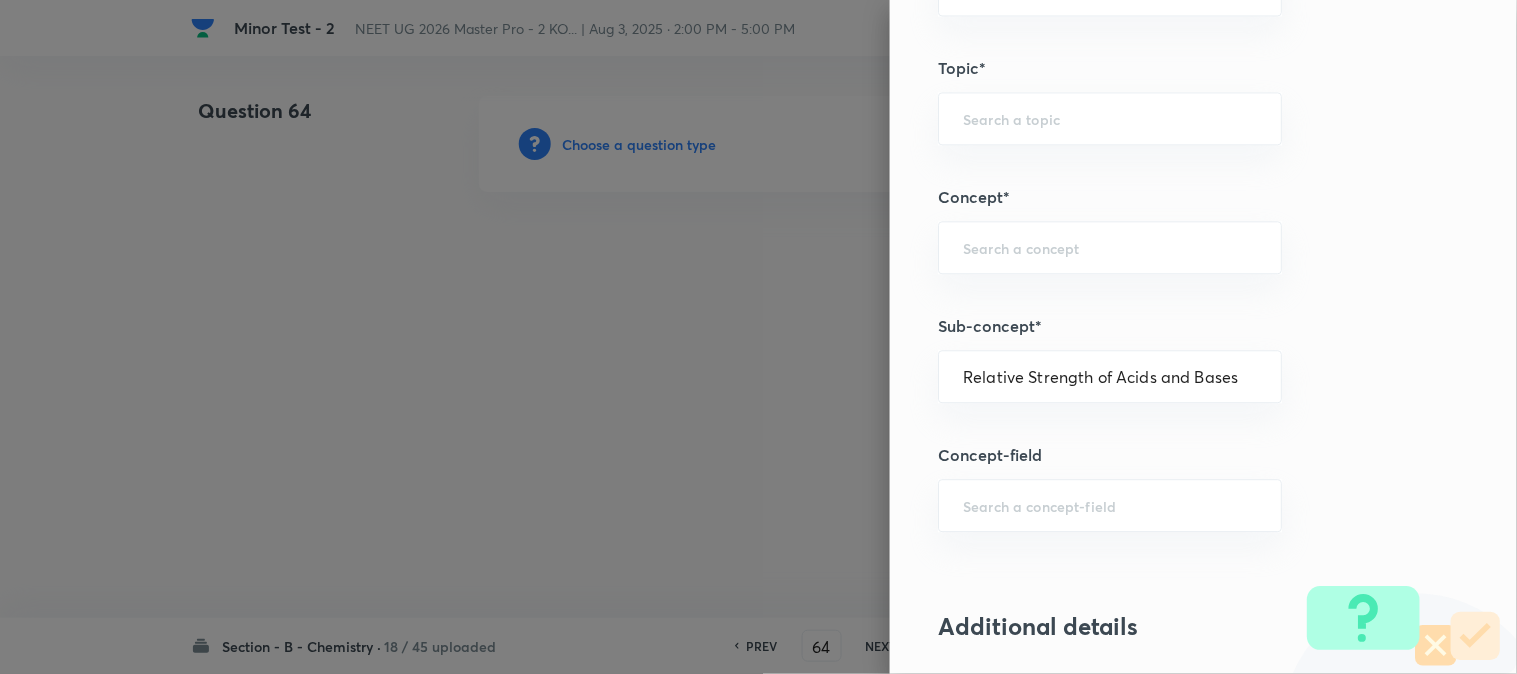 type on "Chemistry" 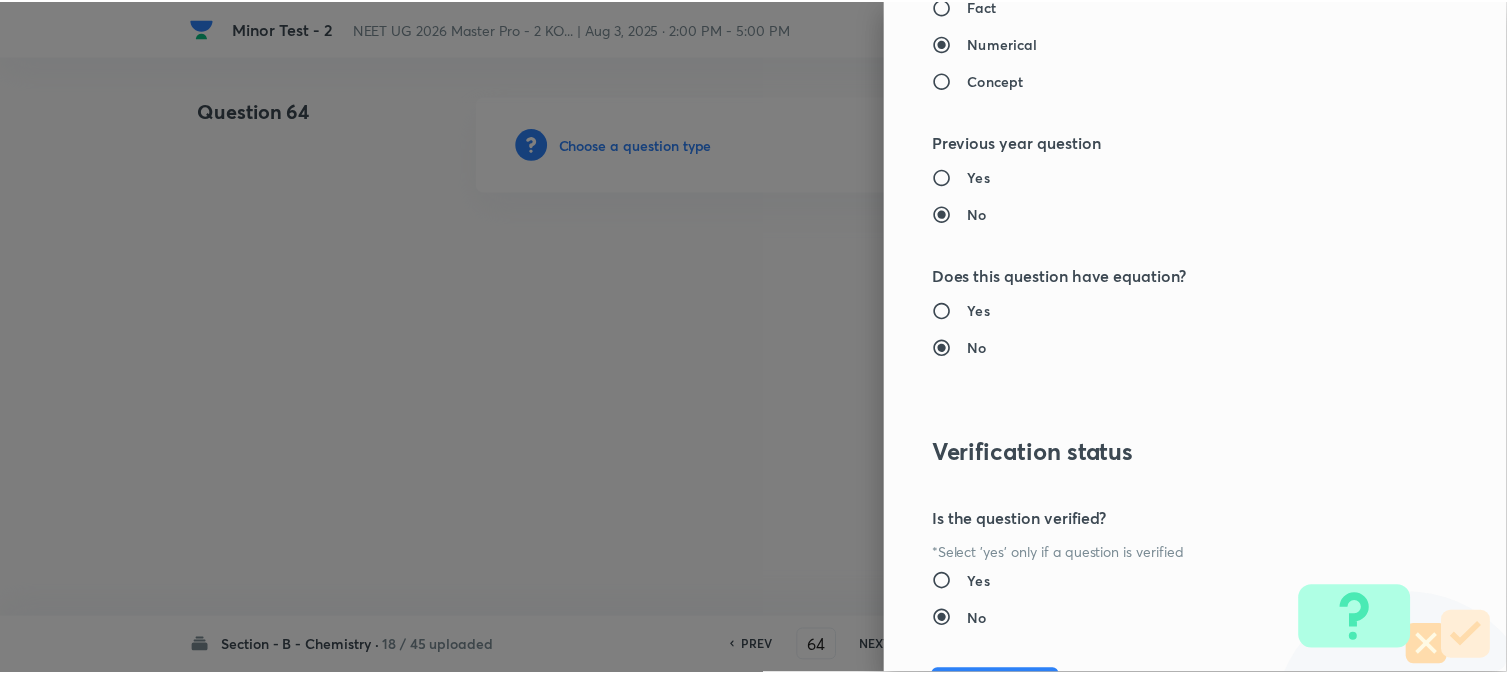 scroll, scrollTop: 2186, scrollLeft: 0, axis: vertical 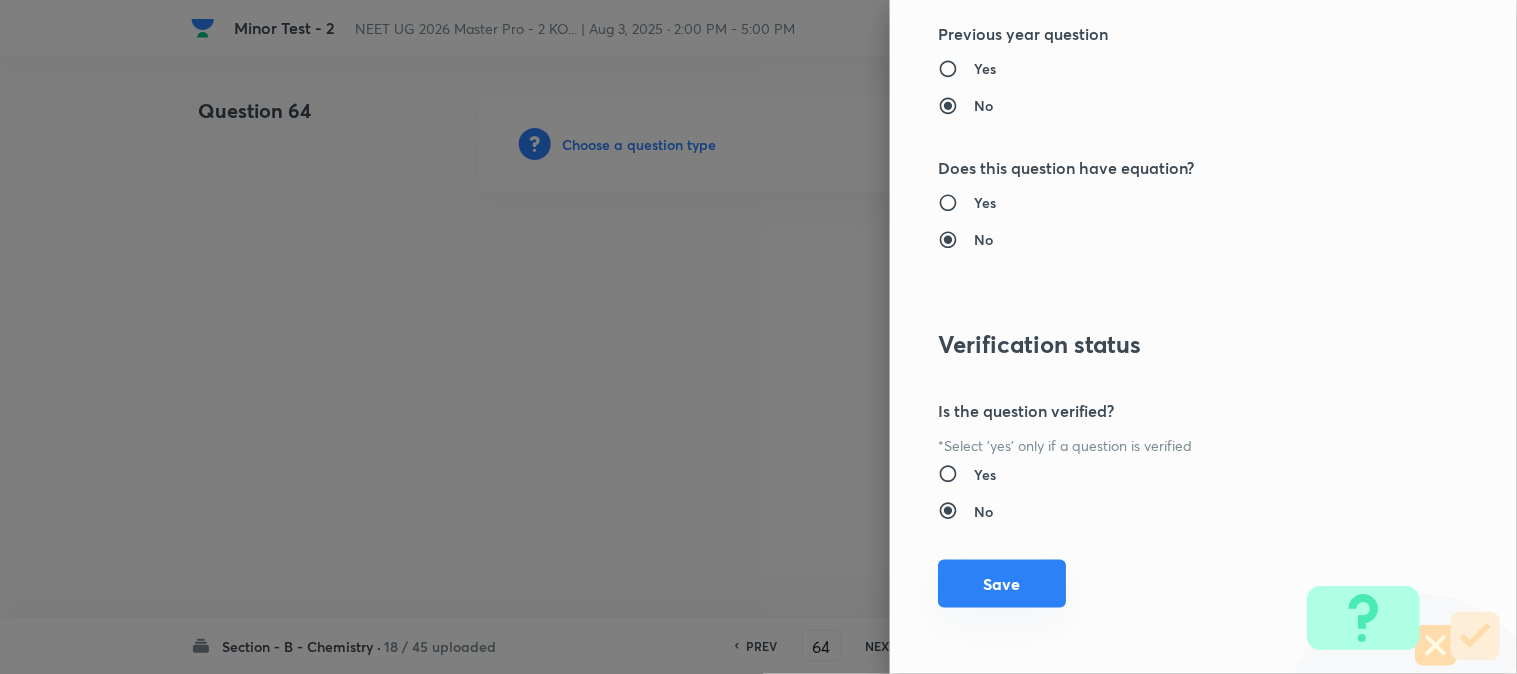 click on "Save" at bounding box center (1002, 584) 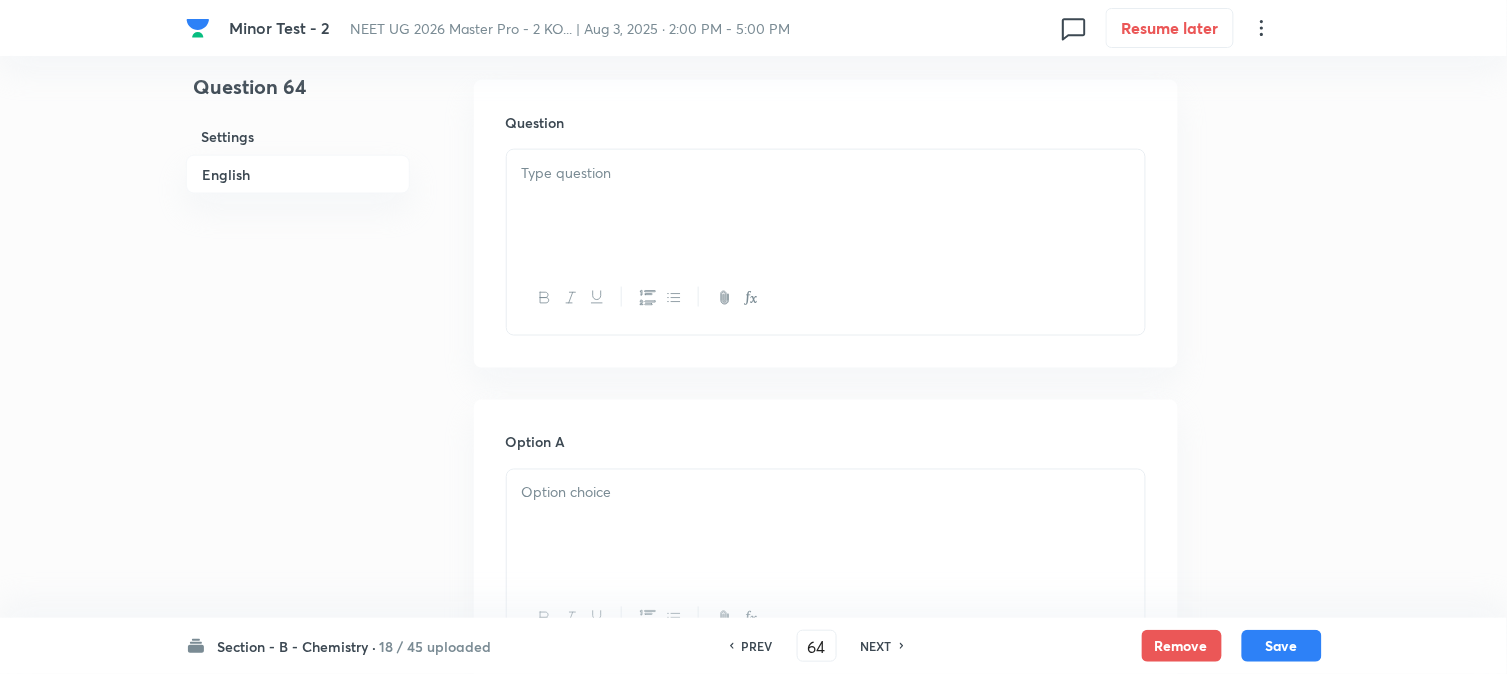 scroll, scrollTop: 666, scrollLeft: 0, axis: vertical 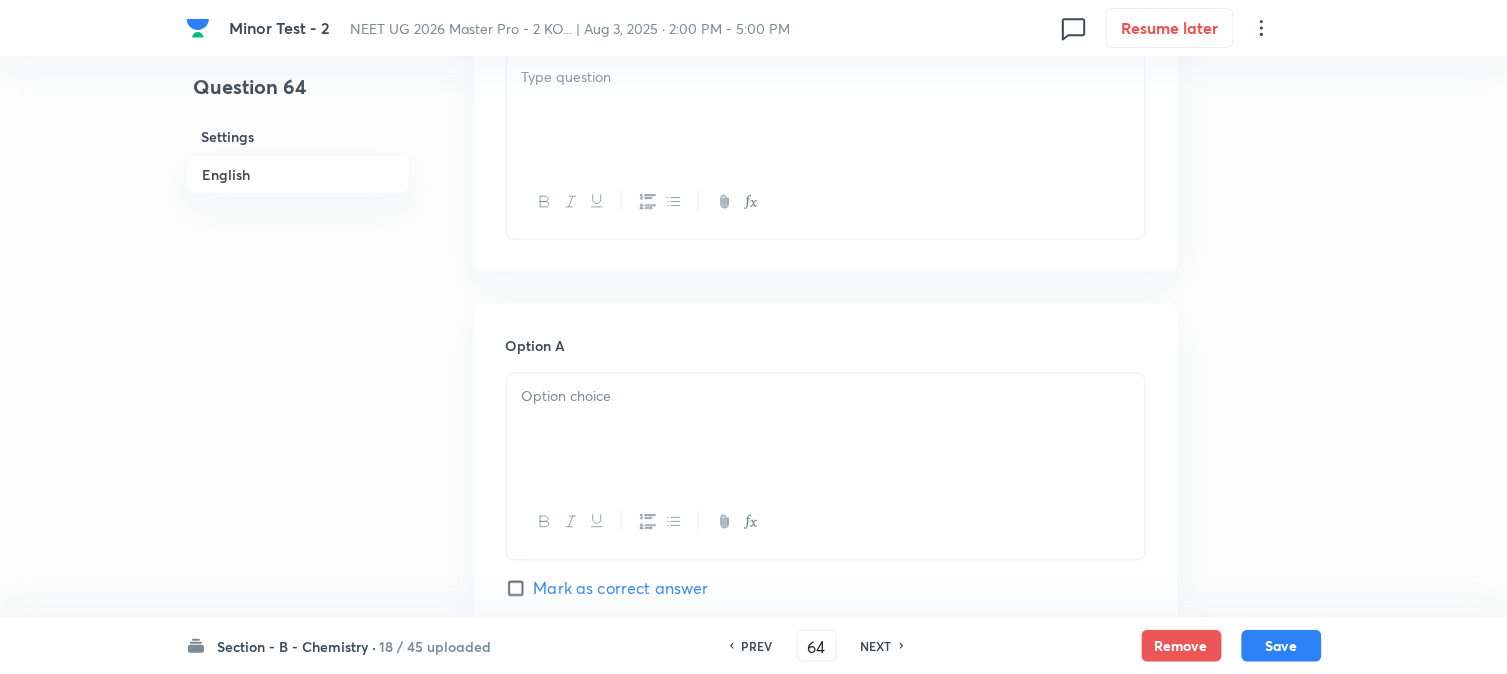 click at bounding box center [826, 110] 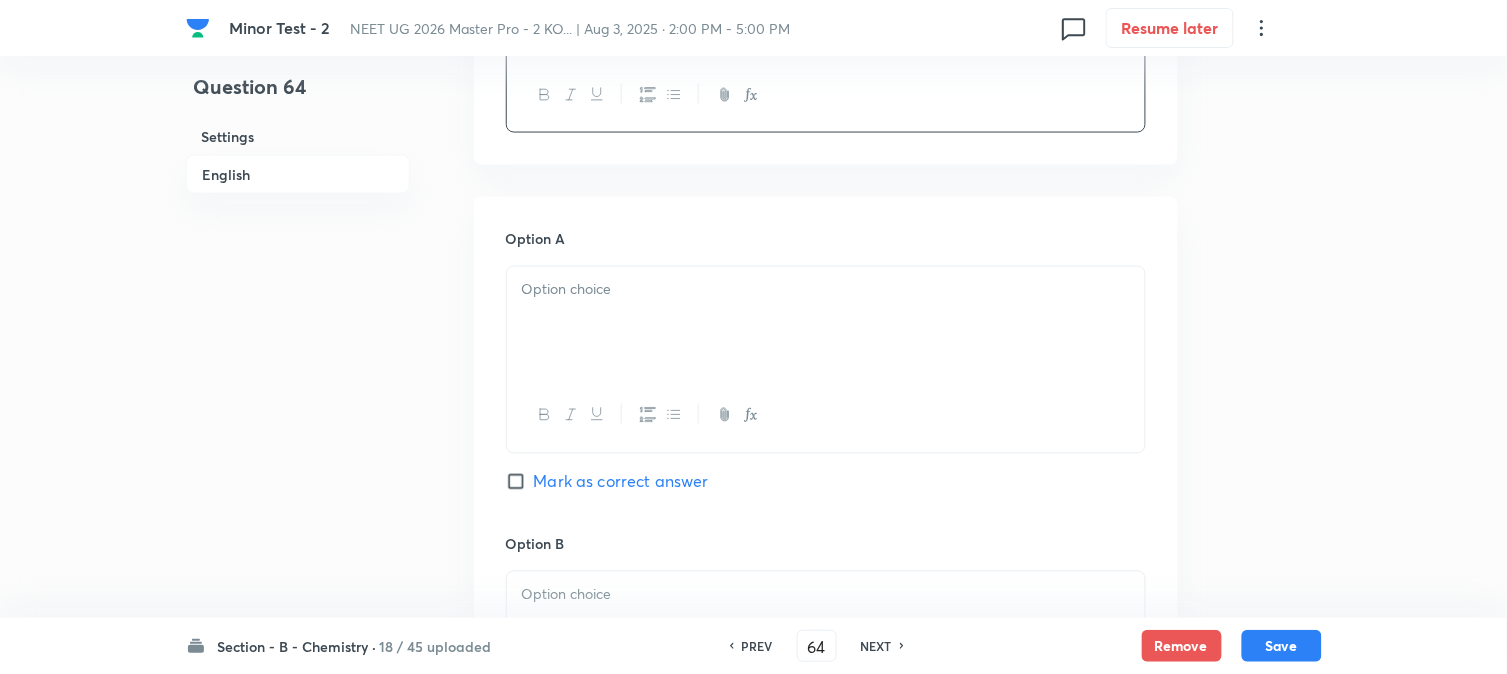 scroll, scrollTop: 888, scrollLeft: 0, axis: vertical 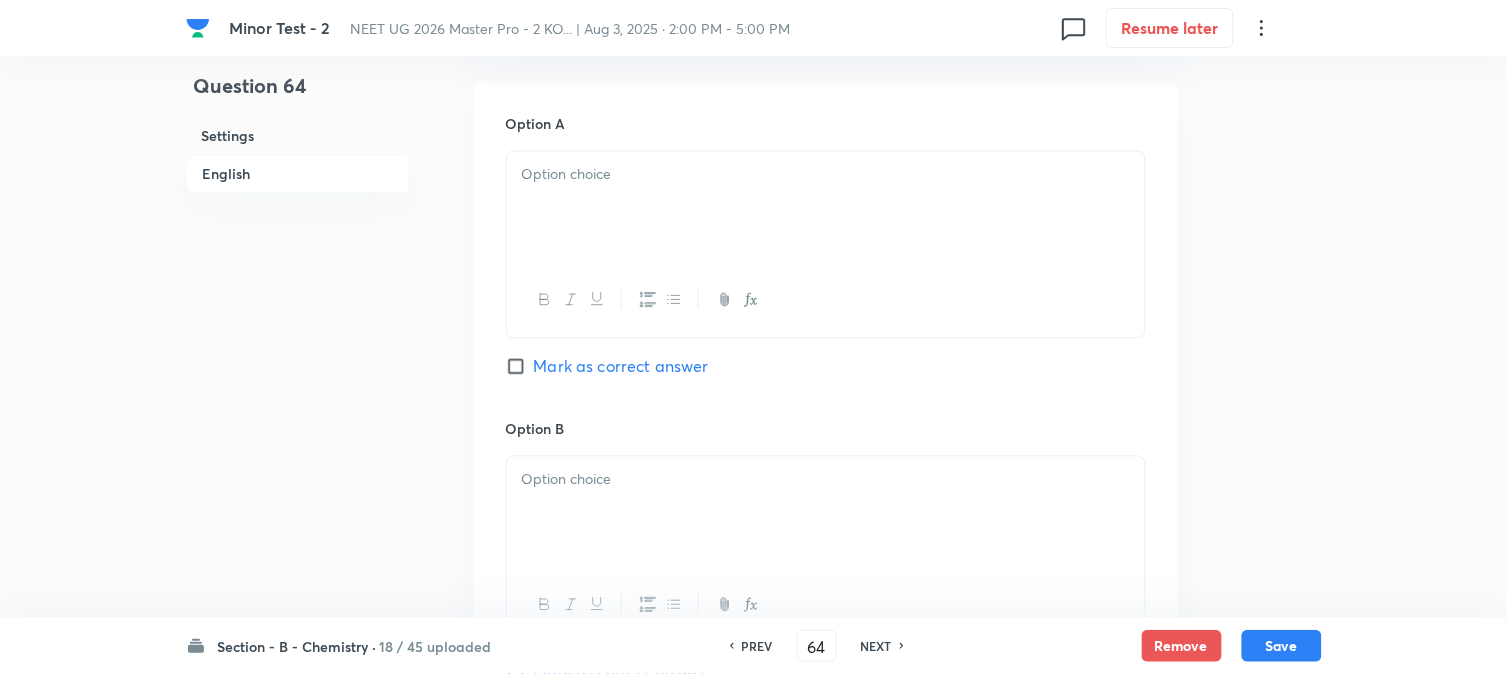 click at bounding box center [826, 208] 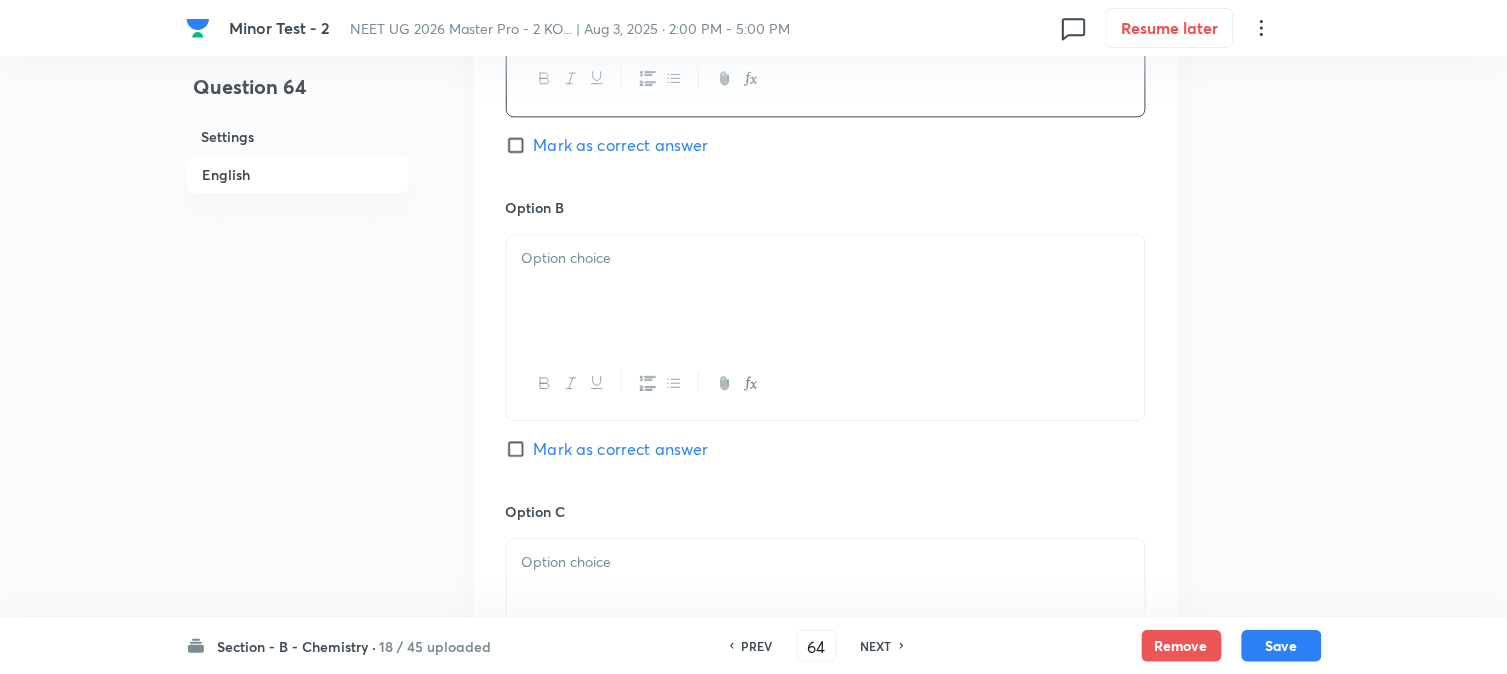 scroll, scrollTop: 1111, scrollLeft: 0, axis: vertical 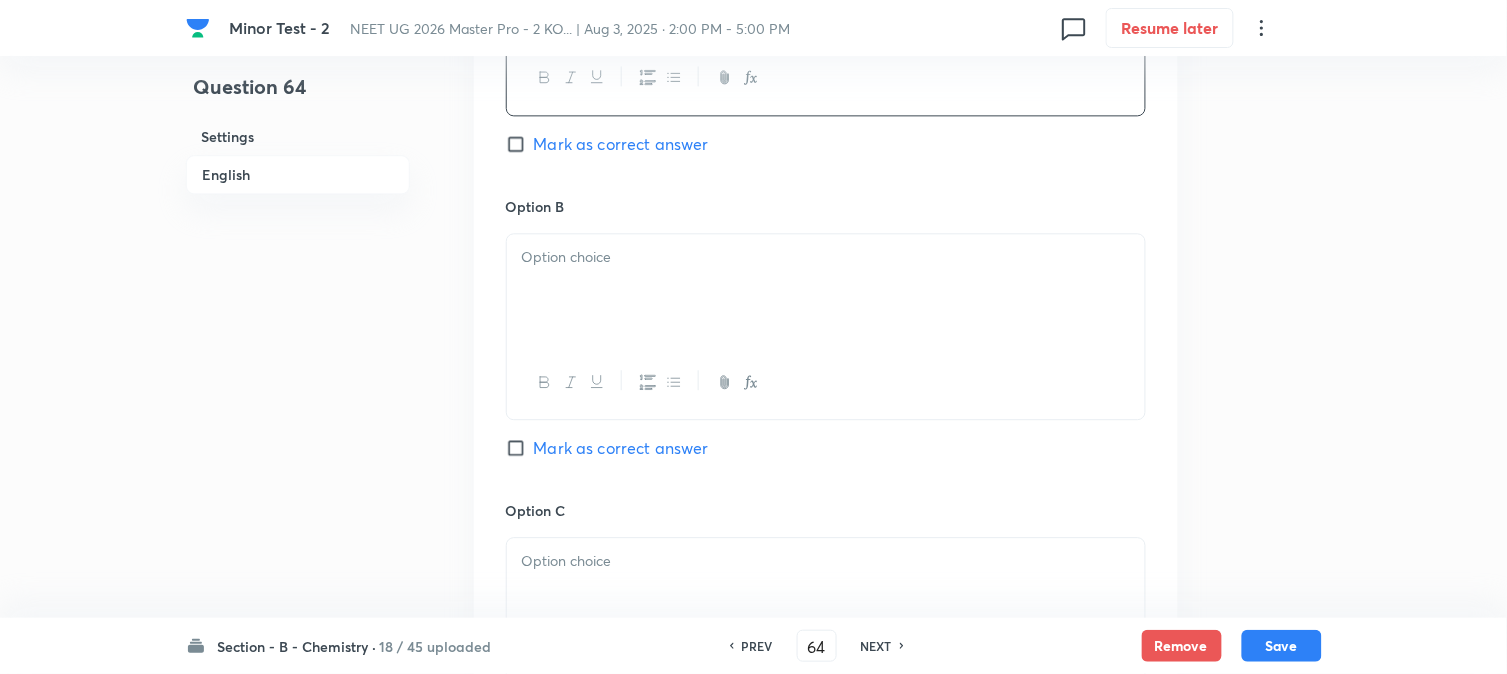 click at bounding box center (826, 290) 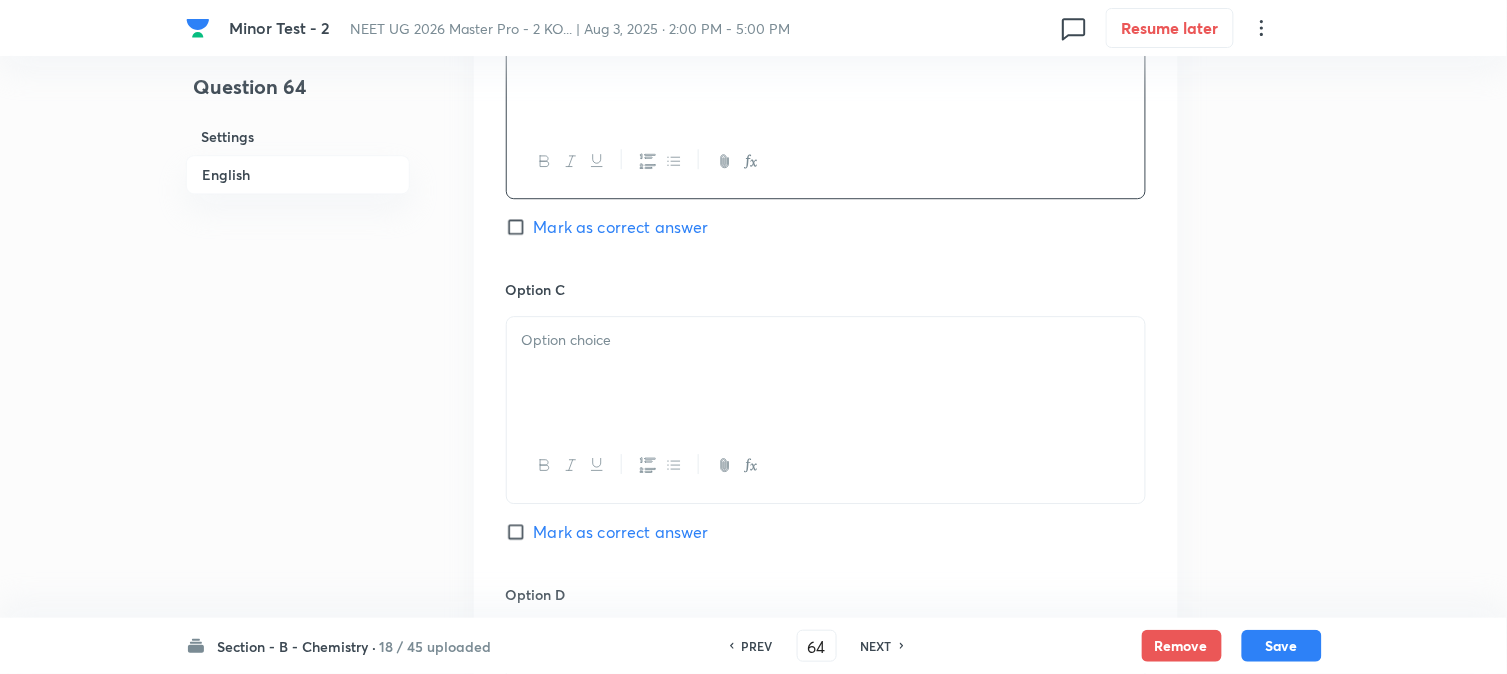 scroll, scrollTop: 1333, scrollLeft: 0, axis: vertical 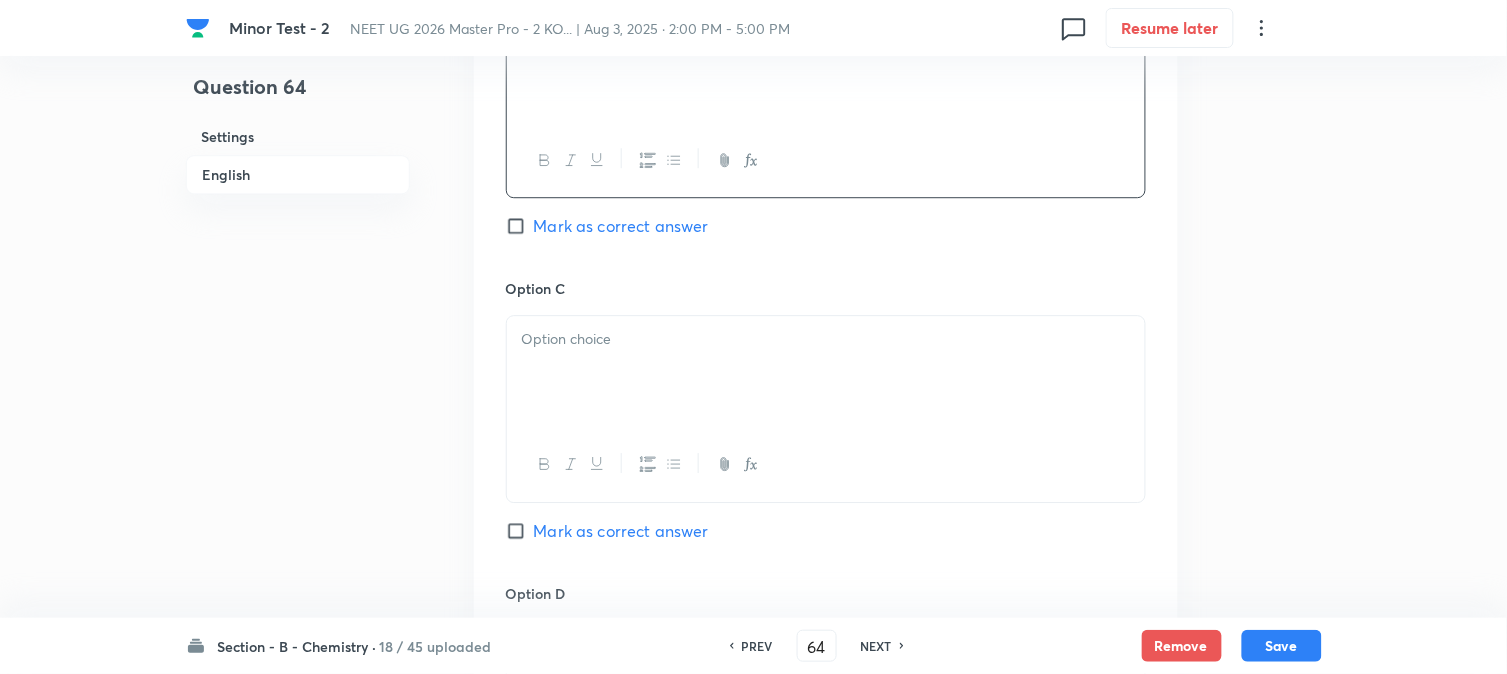 click at bounding box center [826, 339] 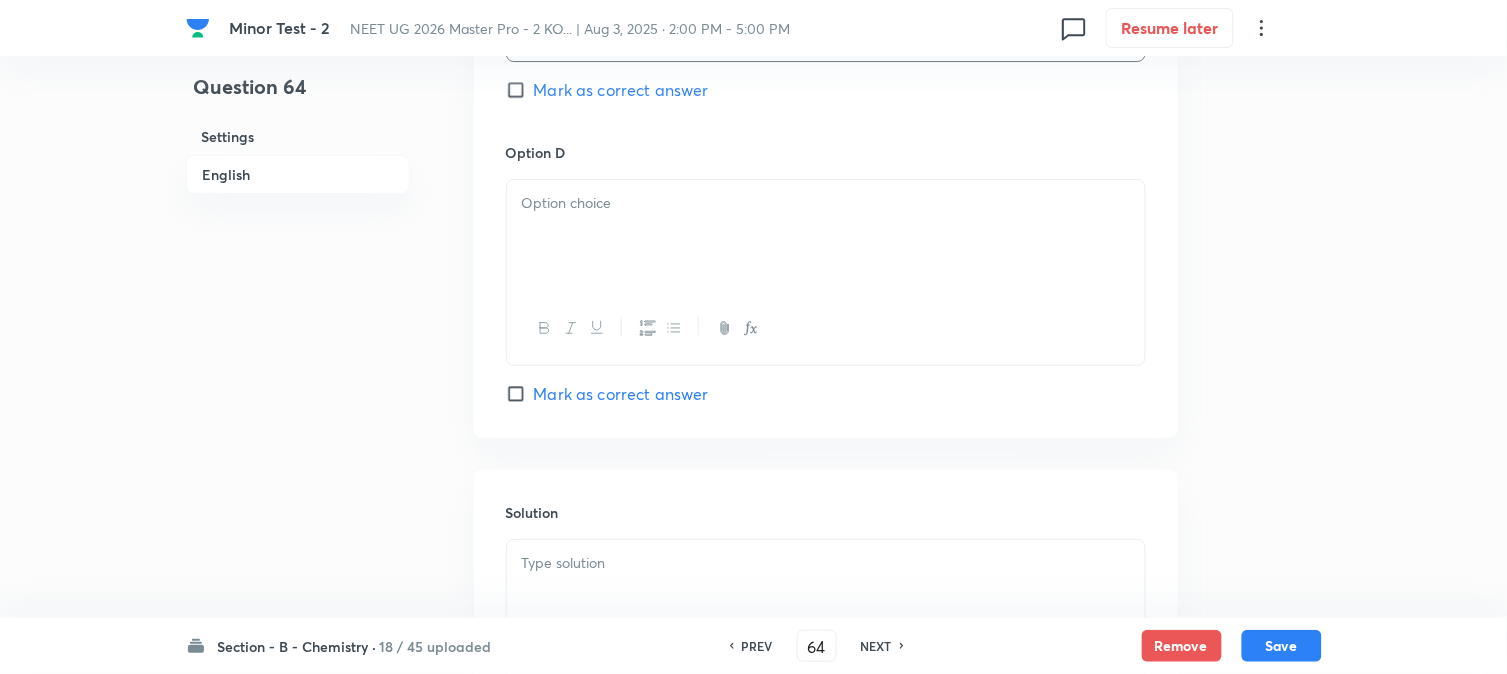 scroll, scrollTop: 1777, scrollLeft: 0, axis: vertical 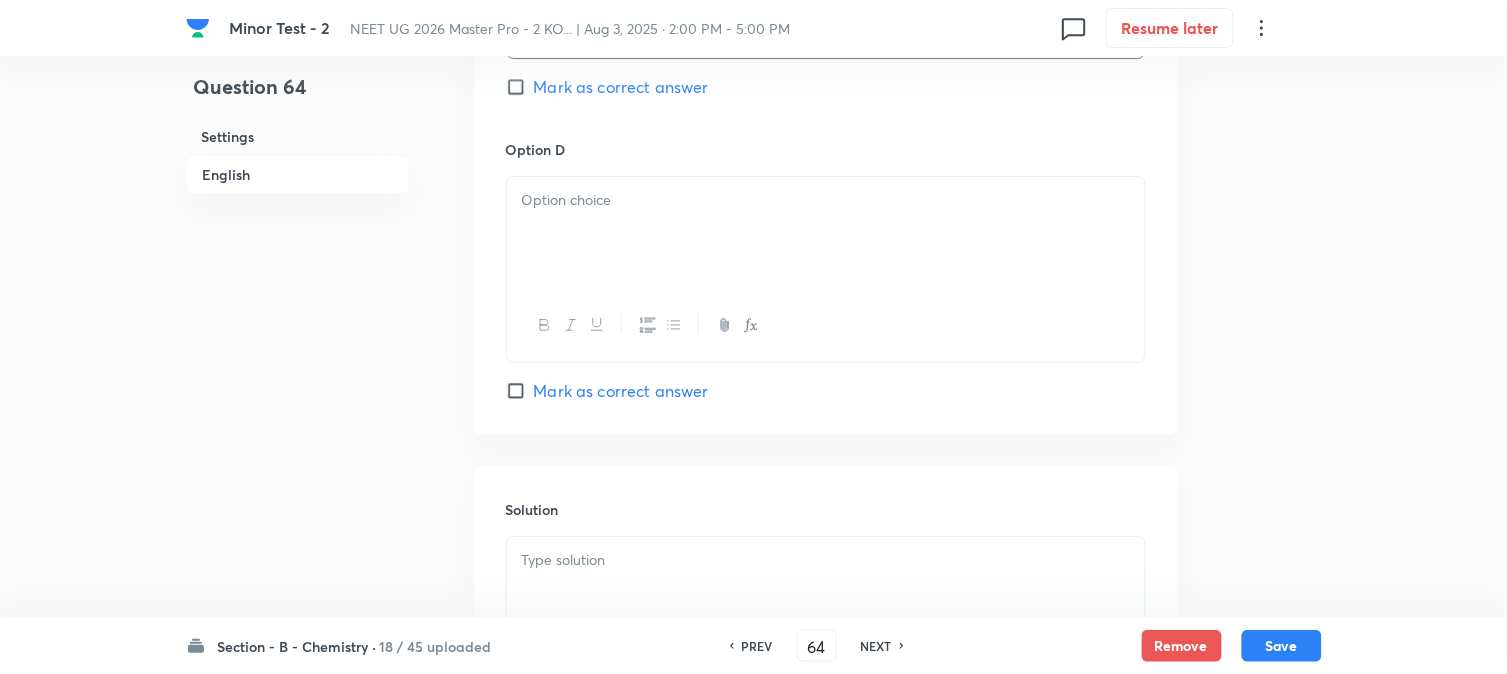 click at bounding box center (826, 233) 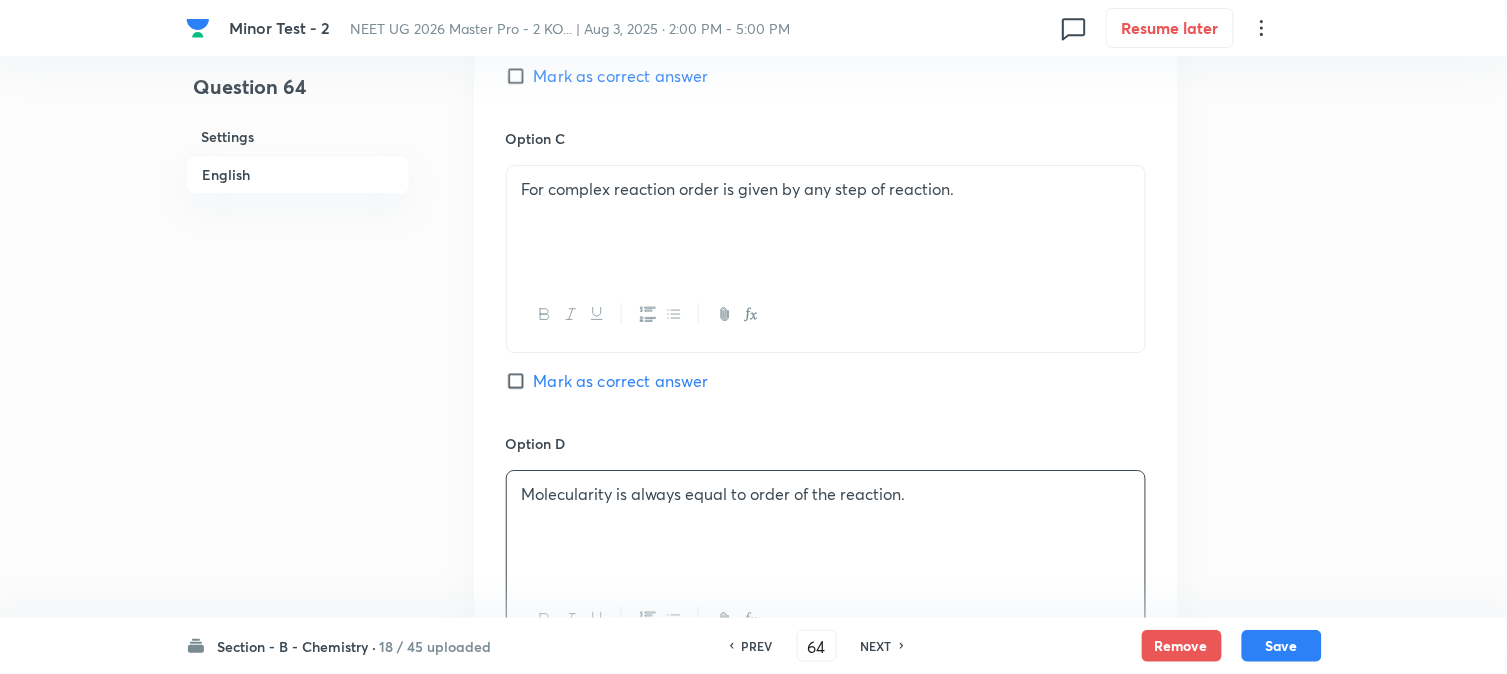 scroll, scrollTop: 1444, scrollLeft: 0, axis: vertical 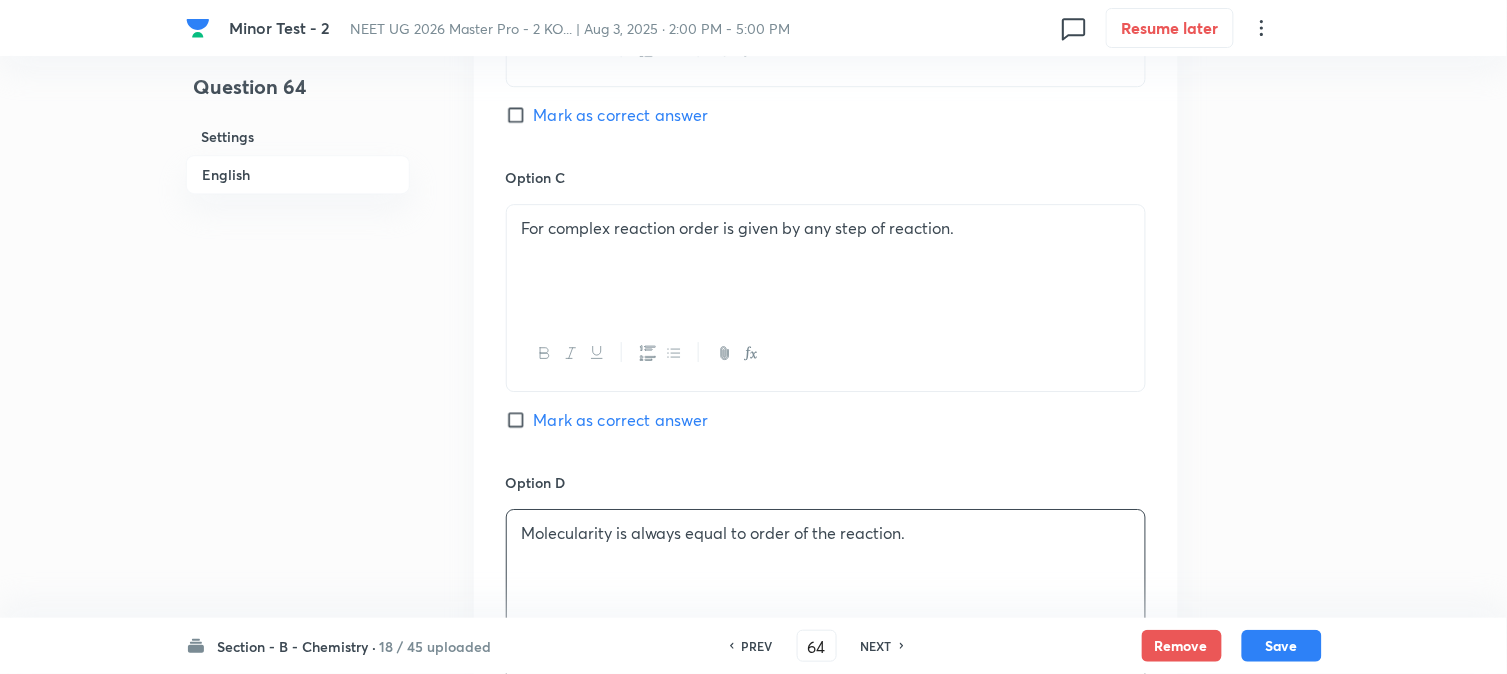 drag, startPoint x: 532, startPoint y: 123, endPoint x: 533, endPoint y: 151, distance: 28.01785 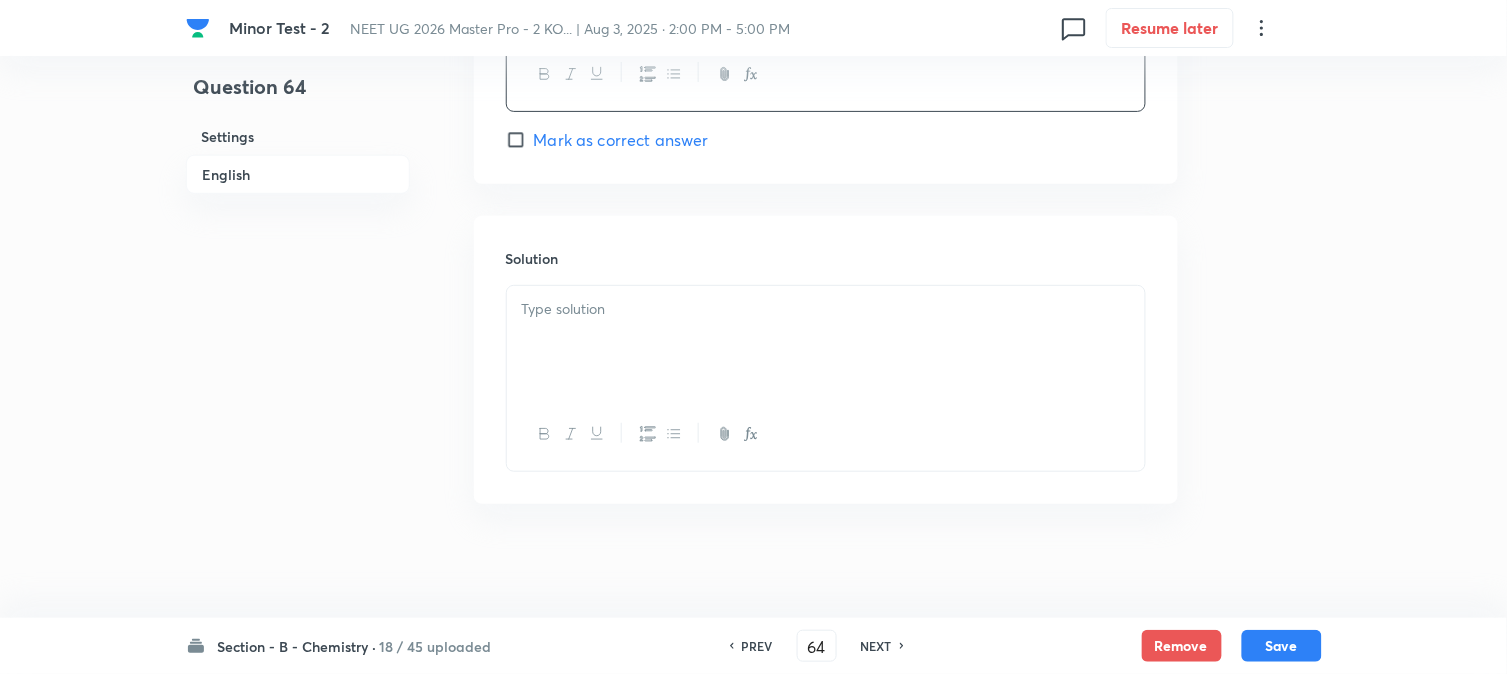 scroll, scrollTop: 2037, scrollLeft: 0, axis: vertical 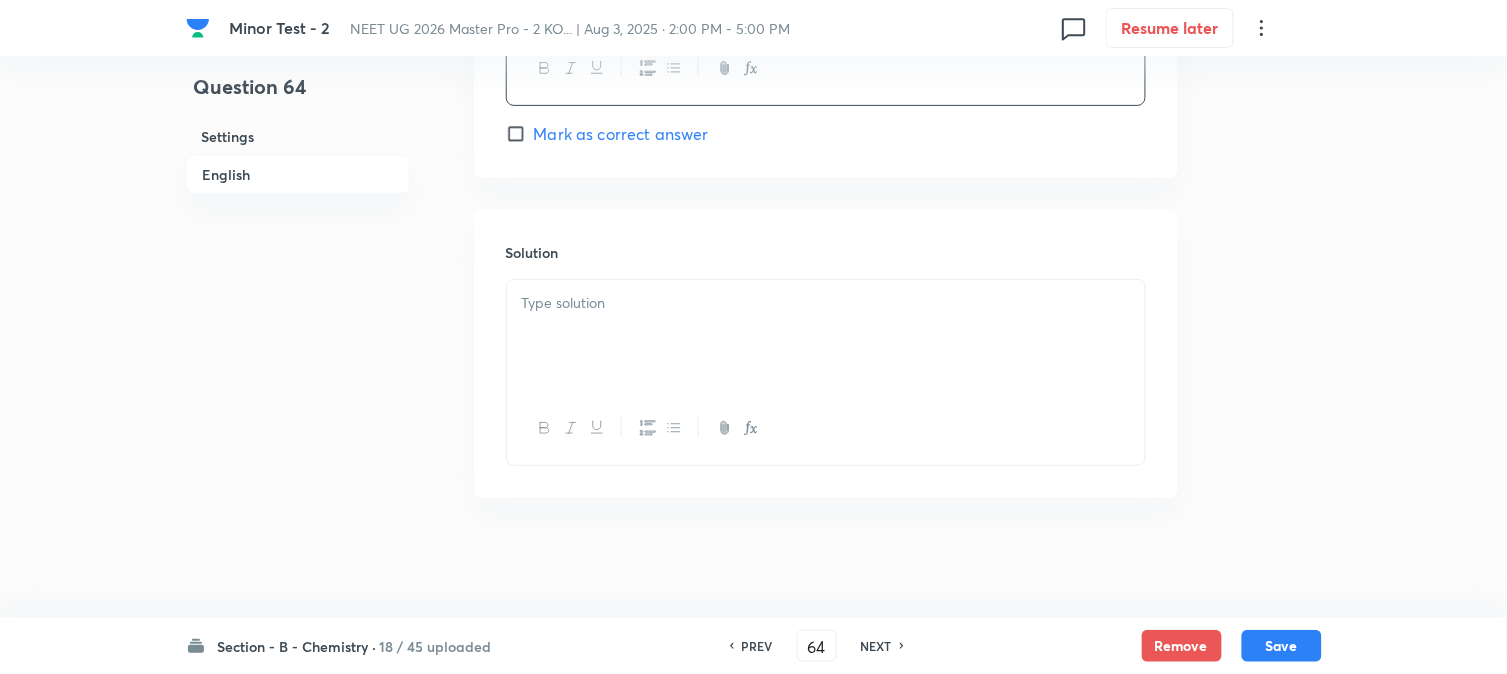 click at bounding box center (826, 303) 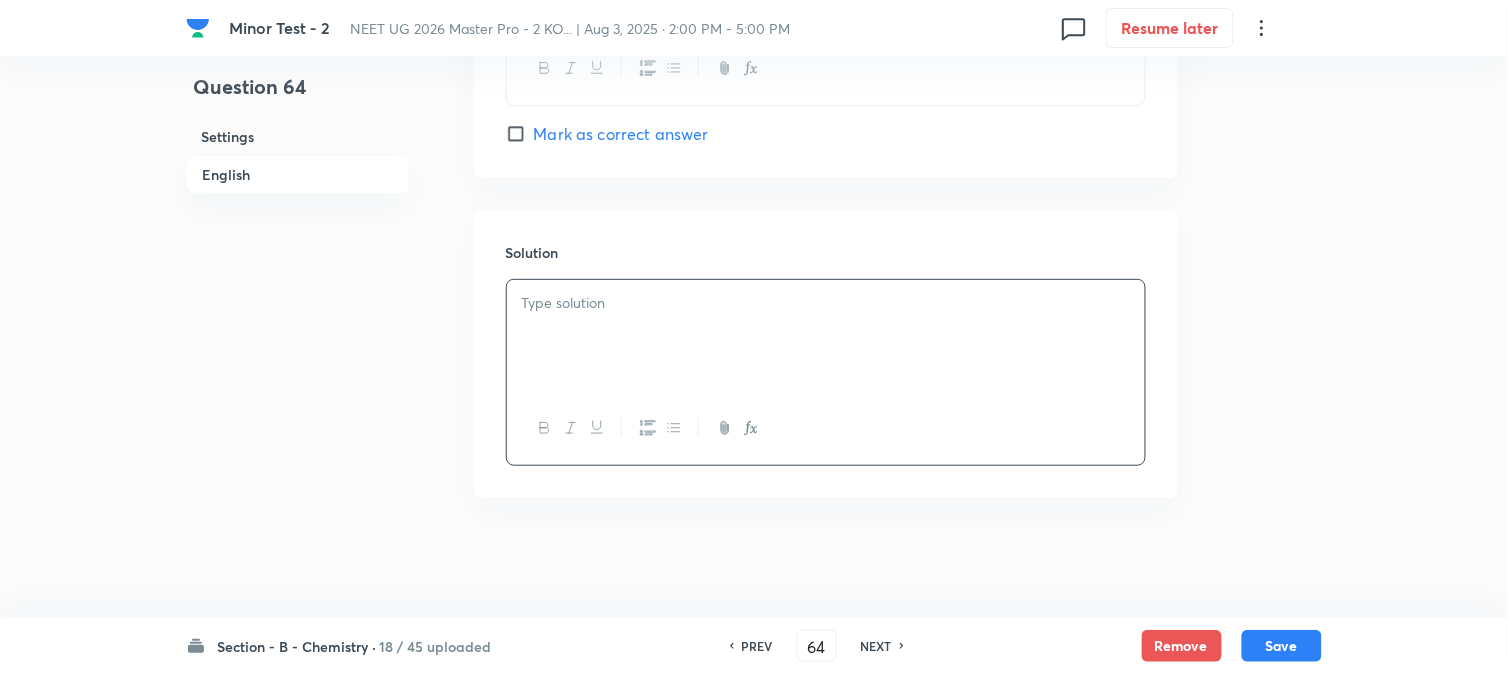 type 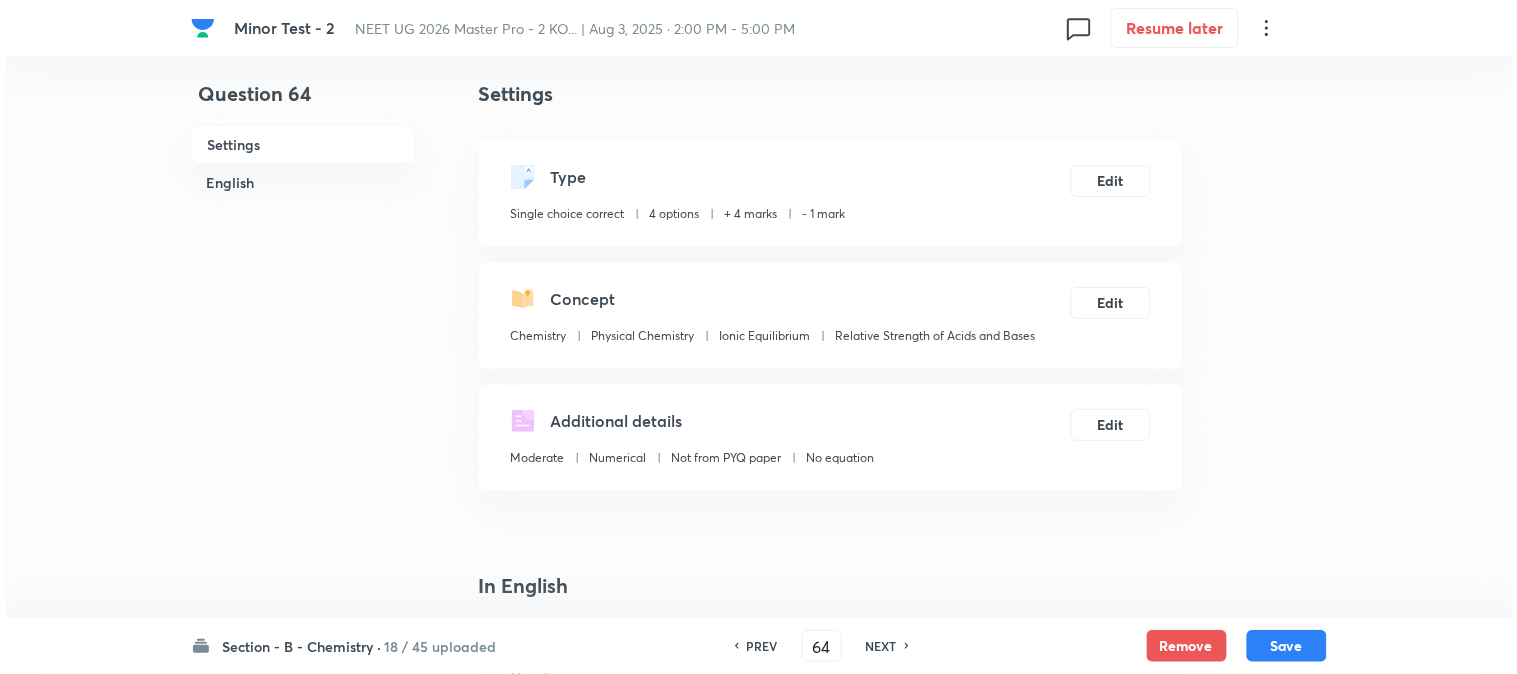 scroll, scrollTop: 0, scrollLeft: 0, axis: both 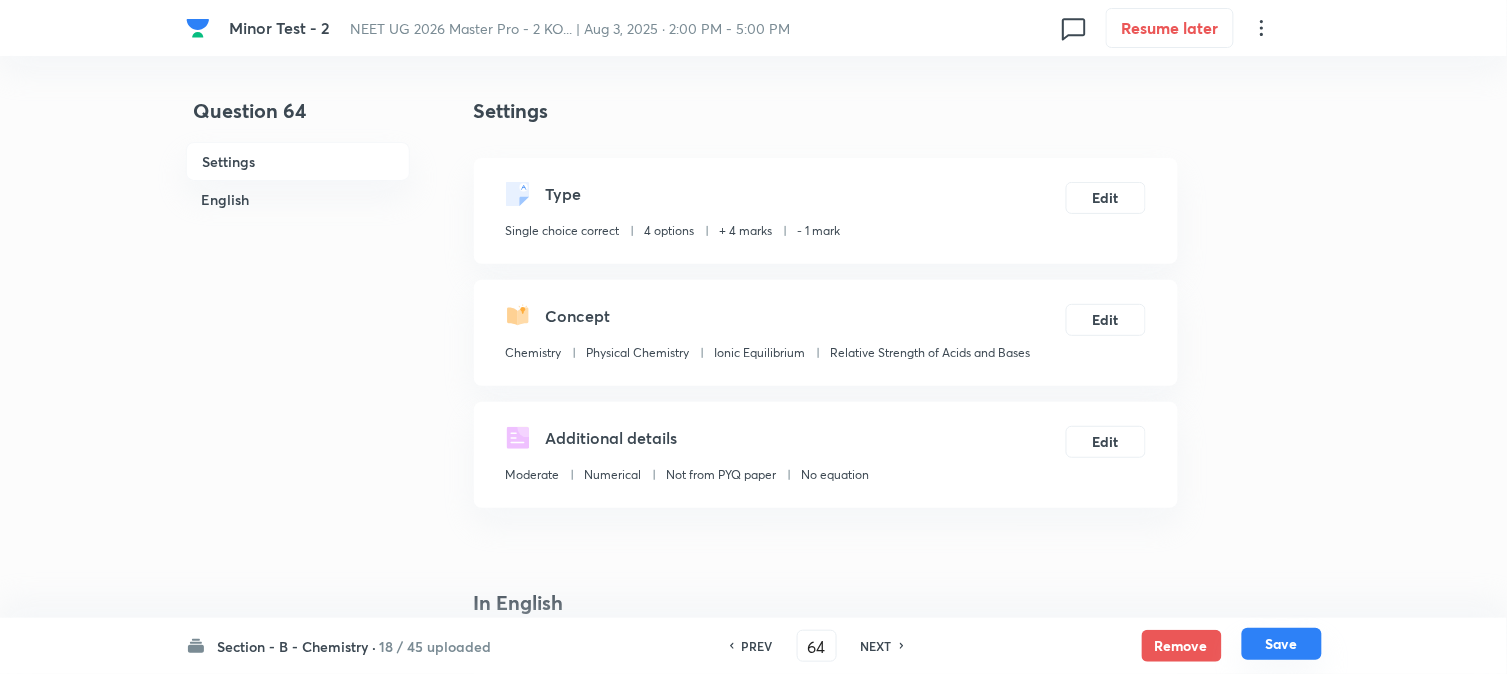 click on "Save" at bounding box center (1282, 644) 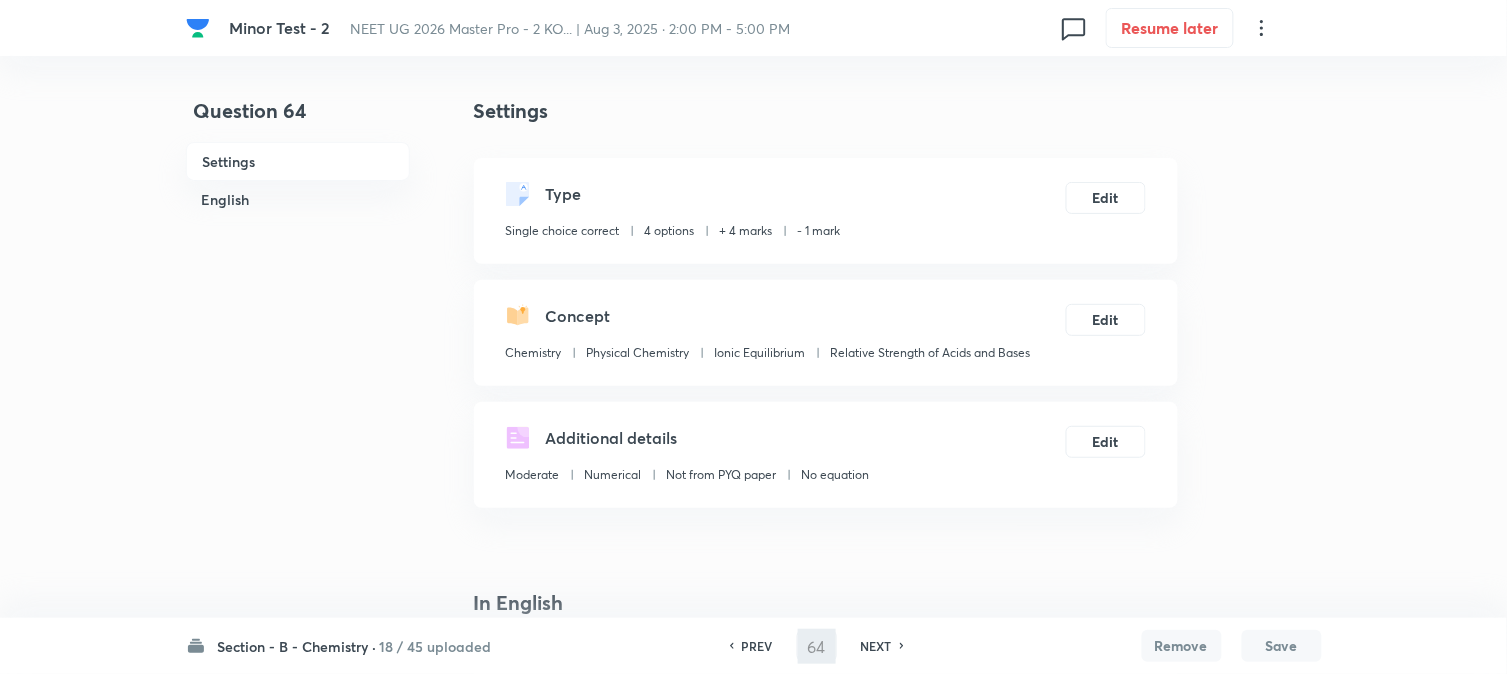 type on "65" 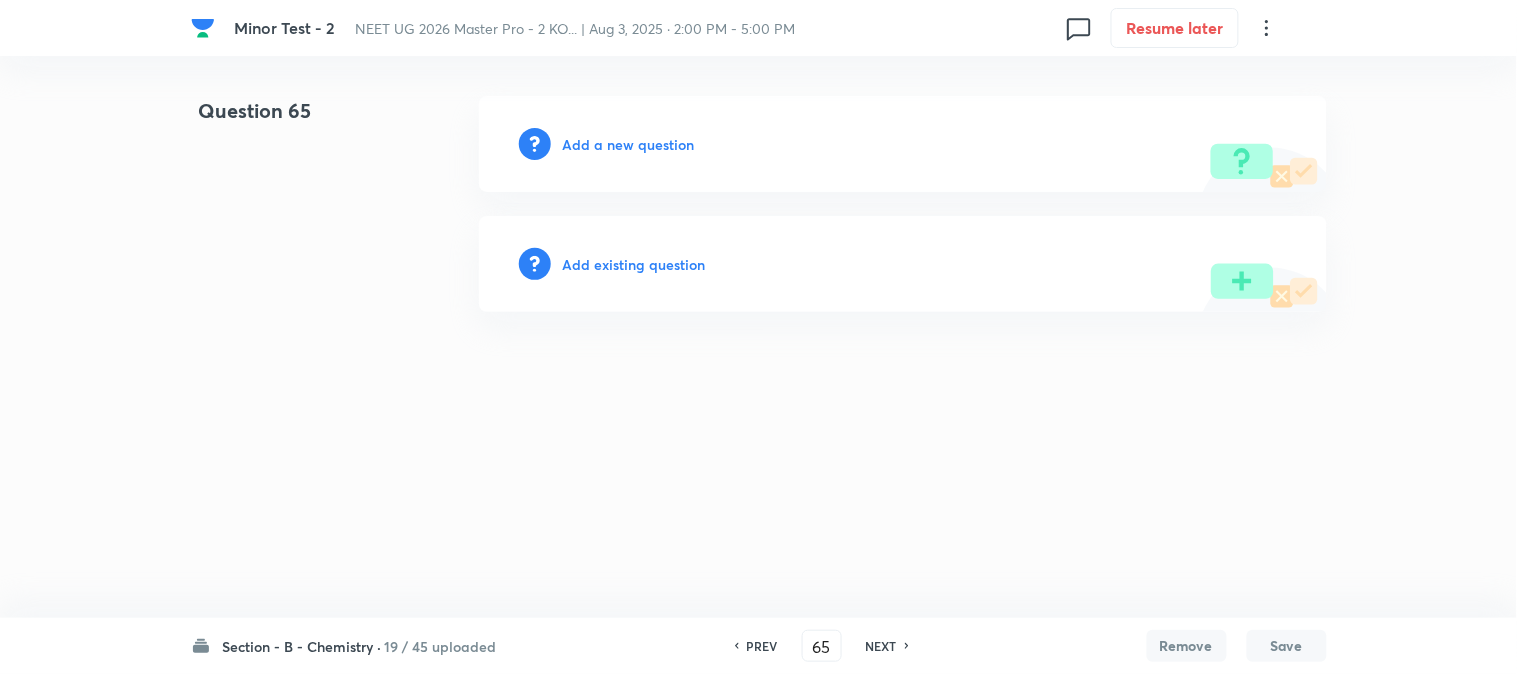 click on "Add a new question" at bounding box center (629, 144) 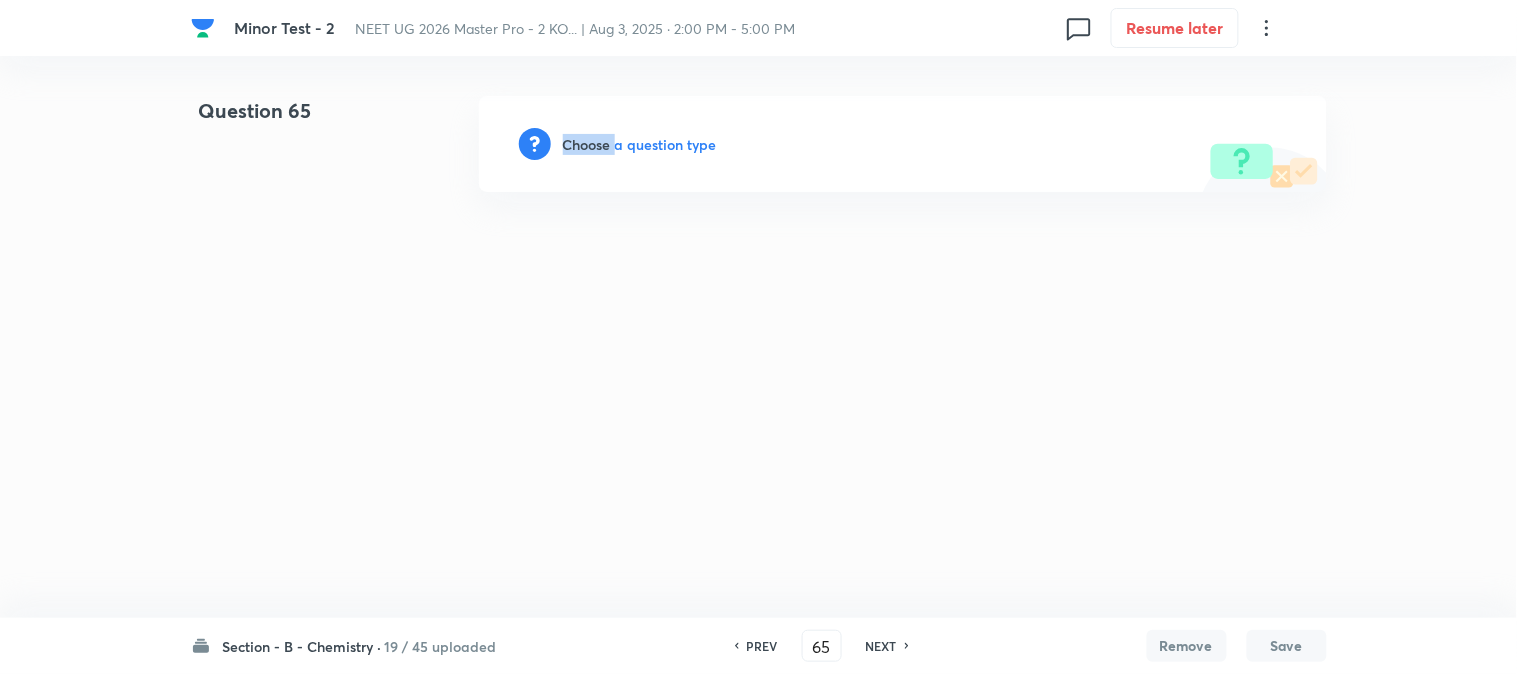 click on "Choose a question type" at bounding box center [640, 144] 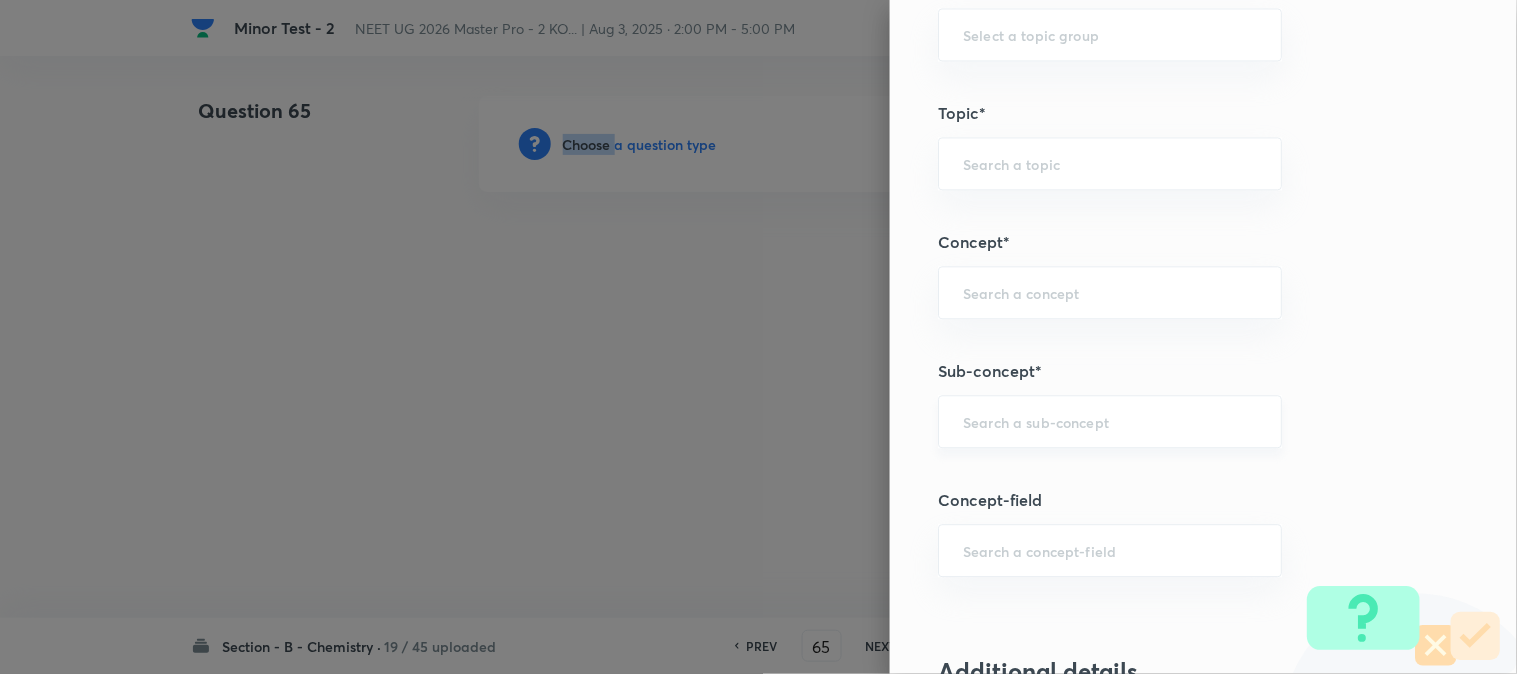 scroll, scrollTop: 1222, scrollLeft: 0, axis: vertical 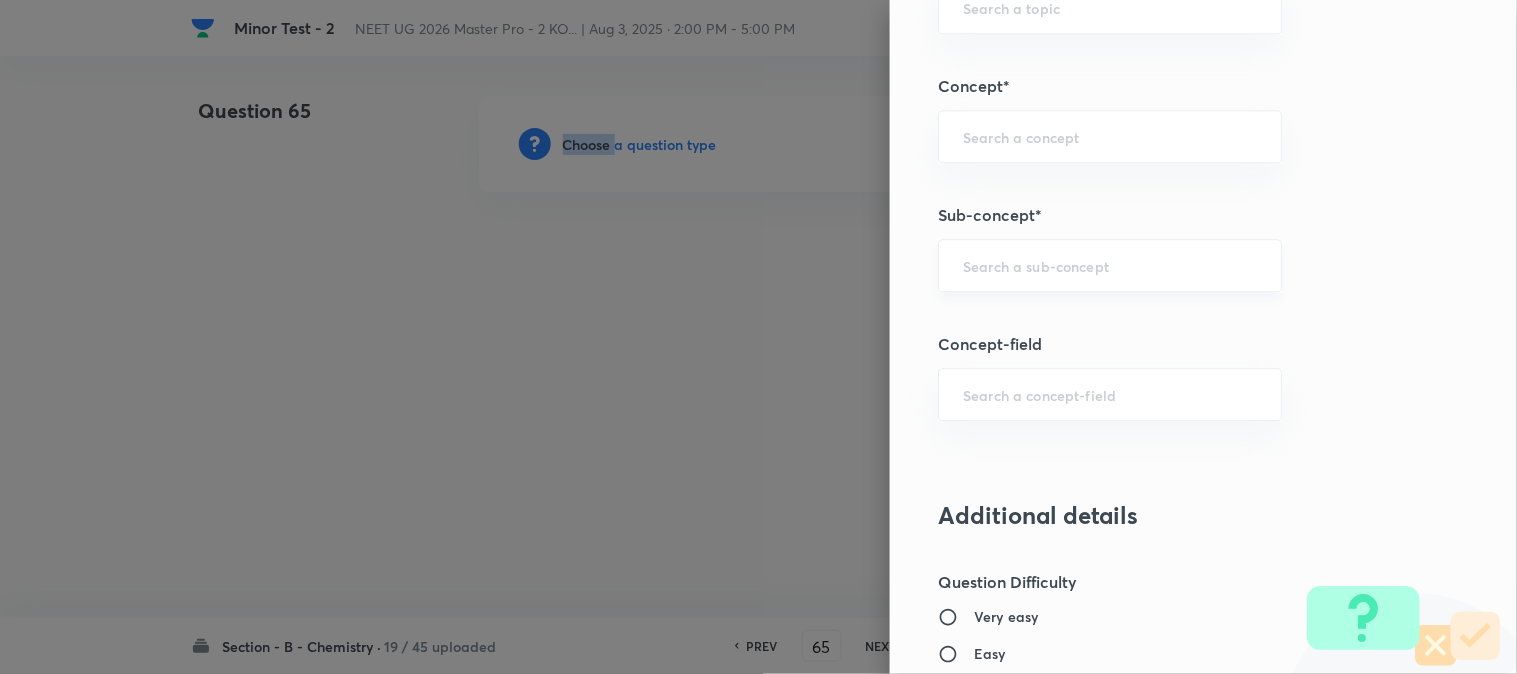 click on "​" at bounding box center (1110, 265) 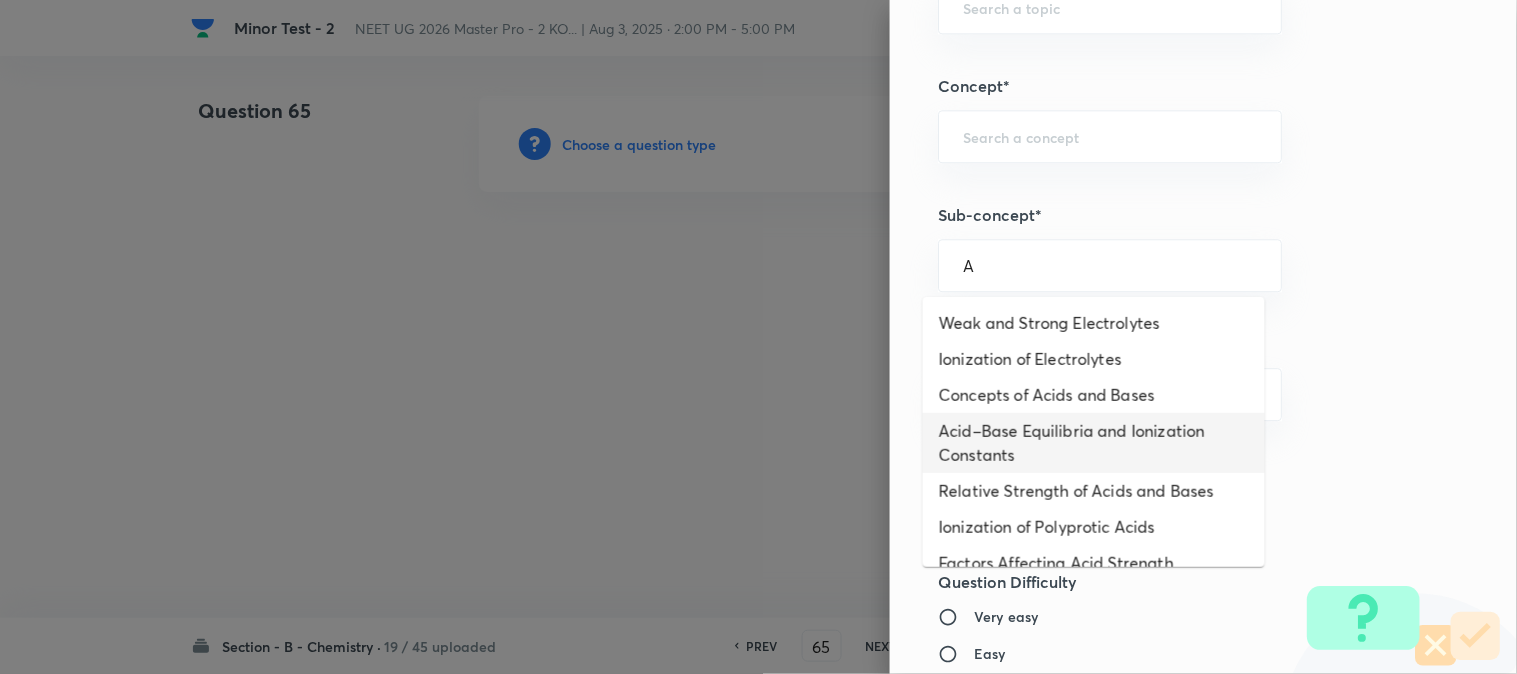 click on "Acid–Base Equilibria and Ionization Constants" at bounding box center [1094, 443] 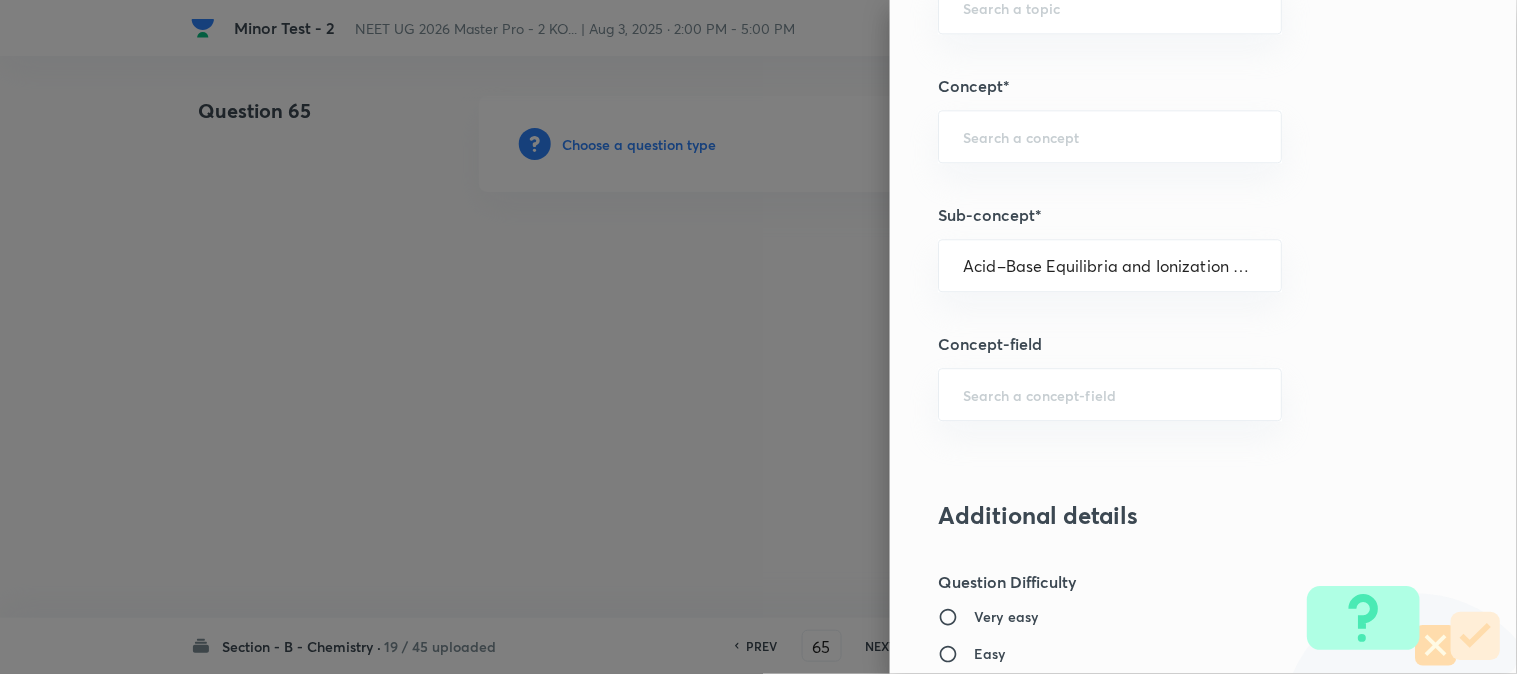 type on "Chemistry" 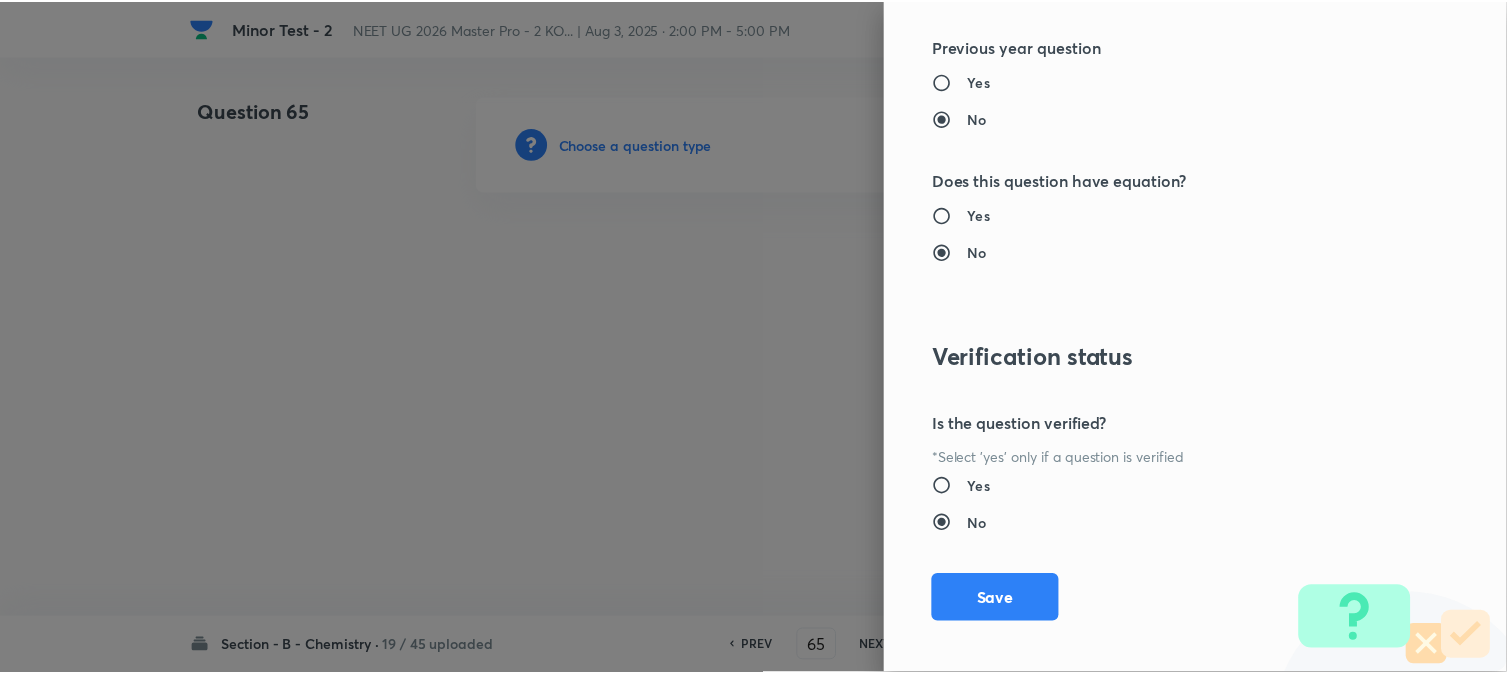 scroll, scrollTop: 2186, scrollLeft: 0, axis: vertical 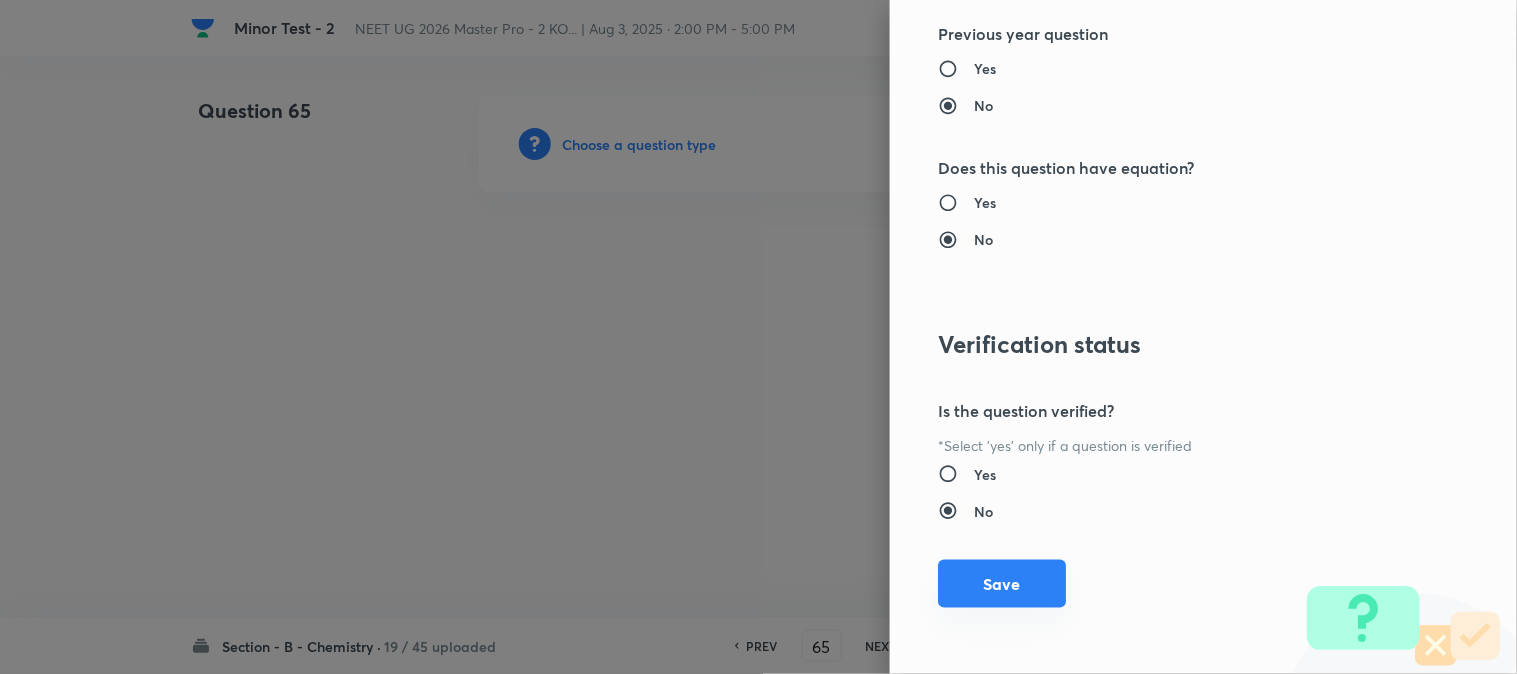 click on "Save" at bounding box center (1002, 584) 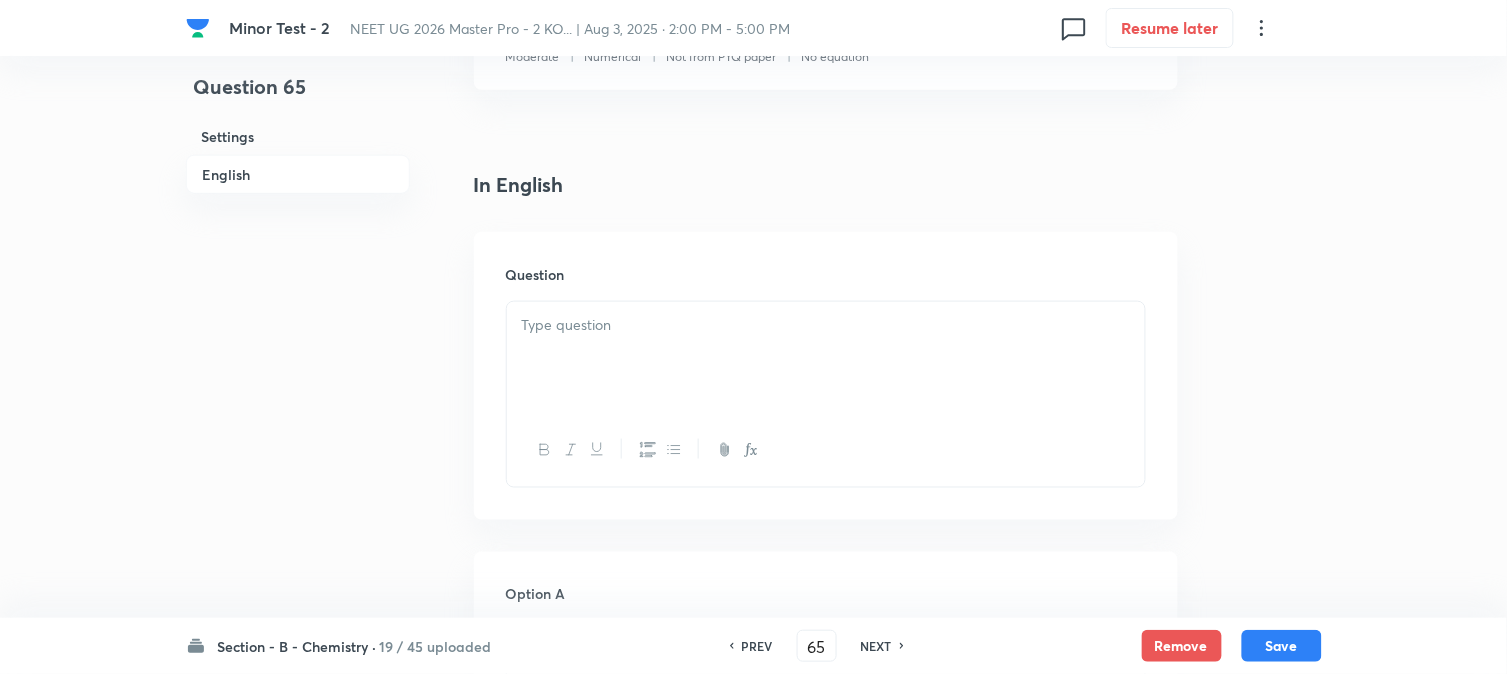 scroll, scrollTop: 555, scrollLeft: 0, axis: vertical 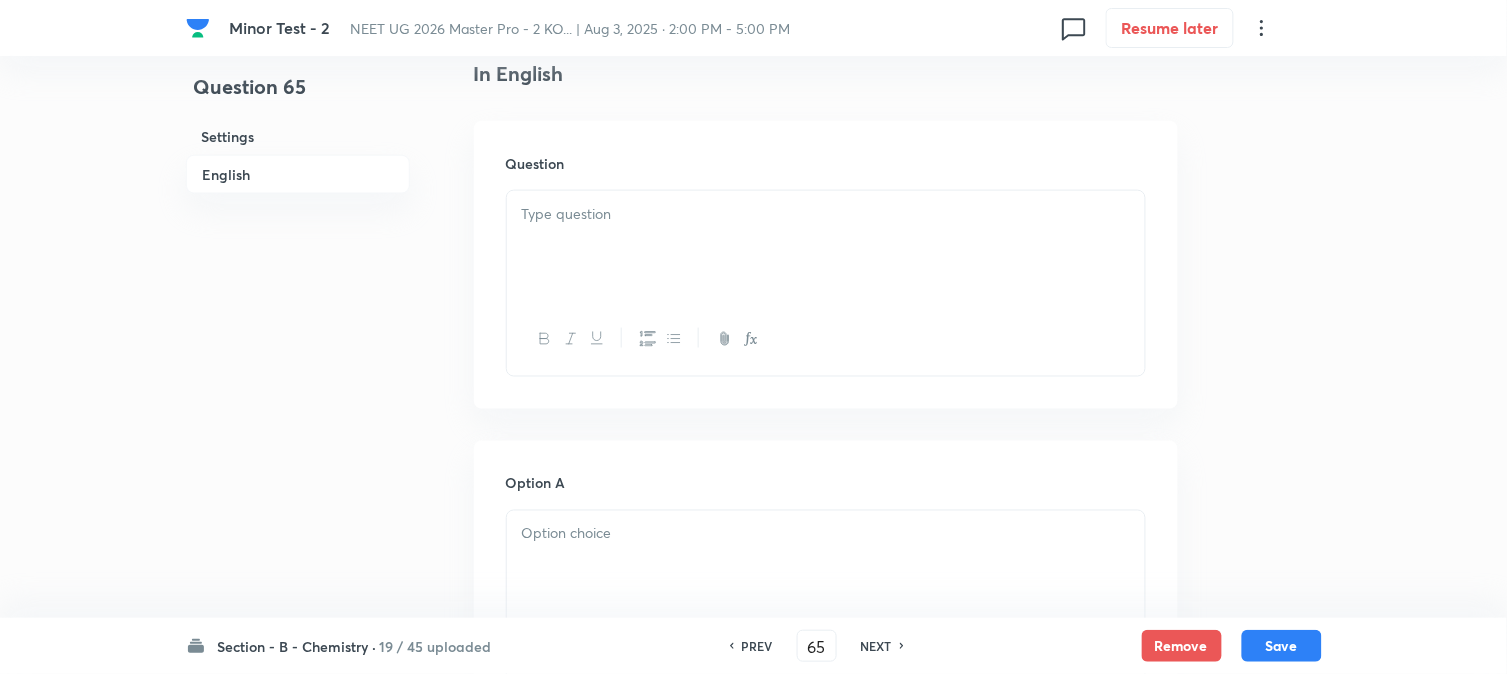 click at bounding box center (826, 247) 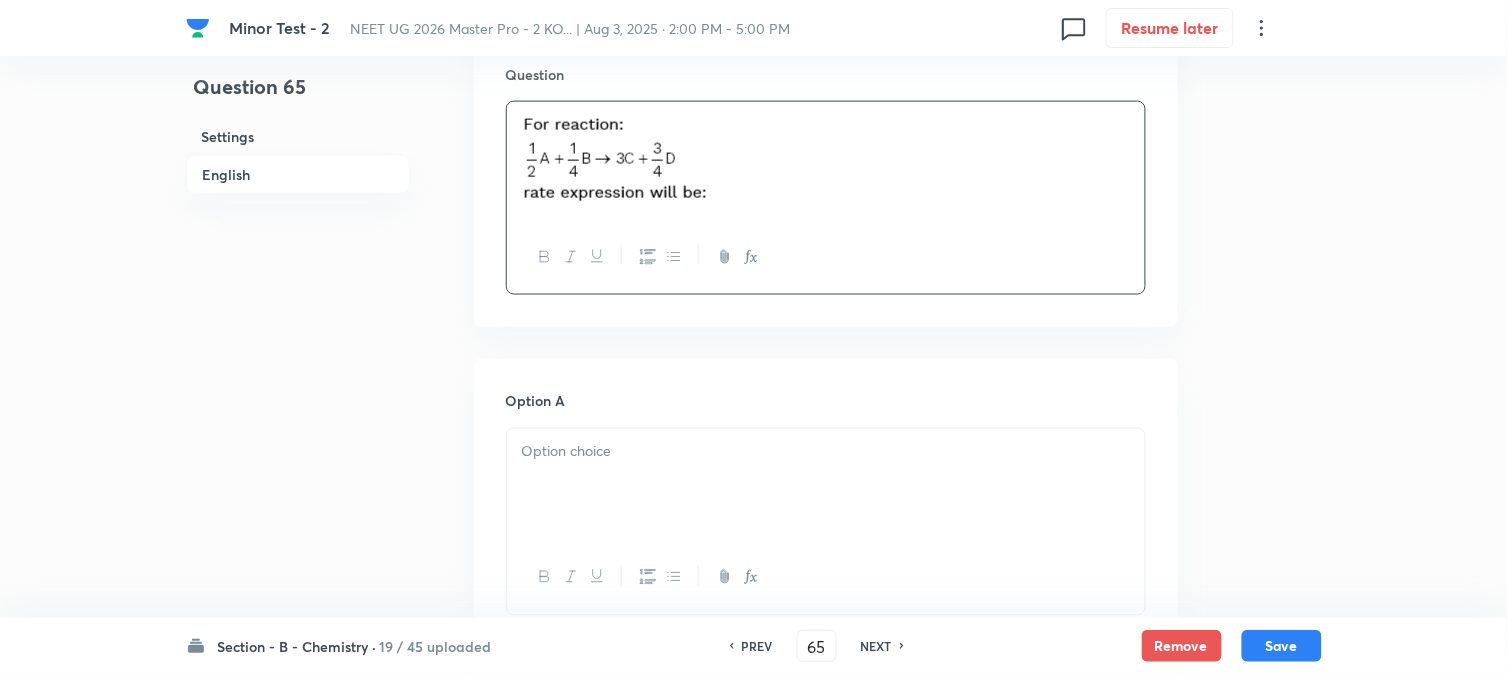 scroll, scrollTop: 777, scrollLeft: 0, axis: vertical 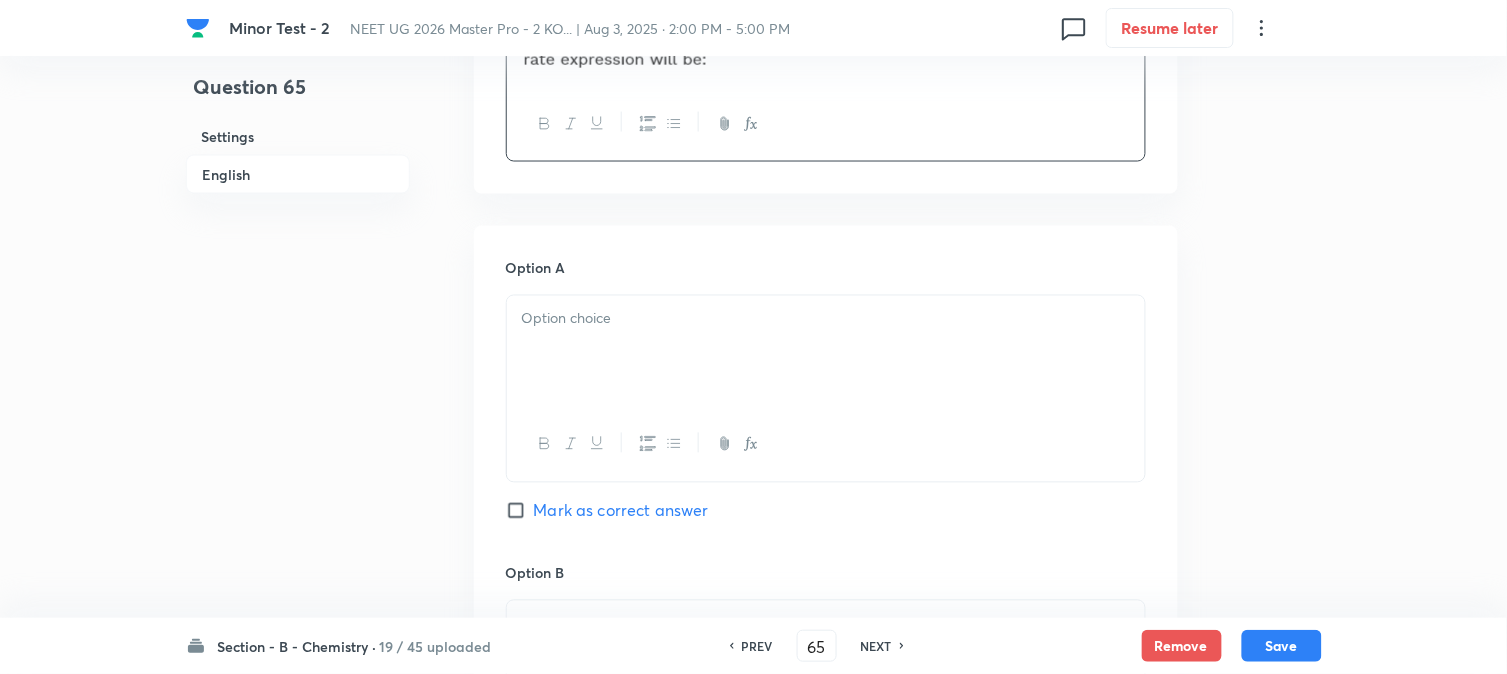 click at bounding box center (826, 352) 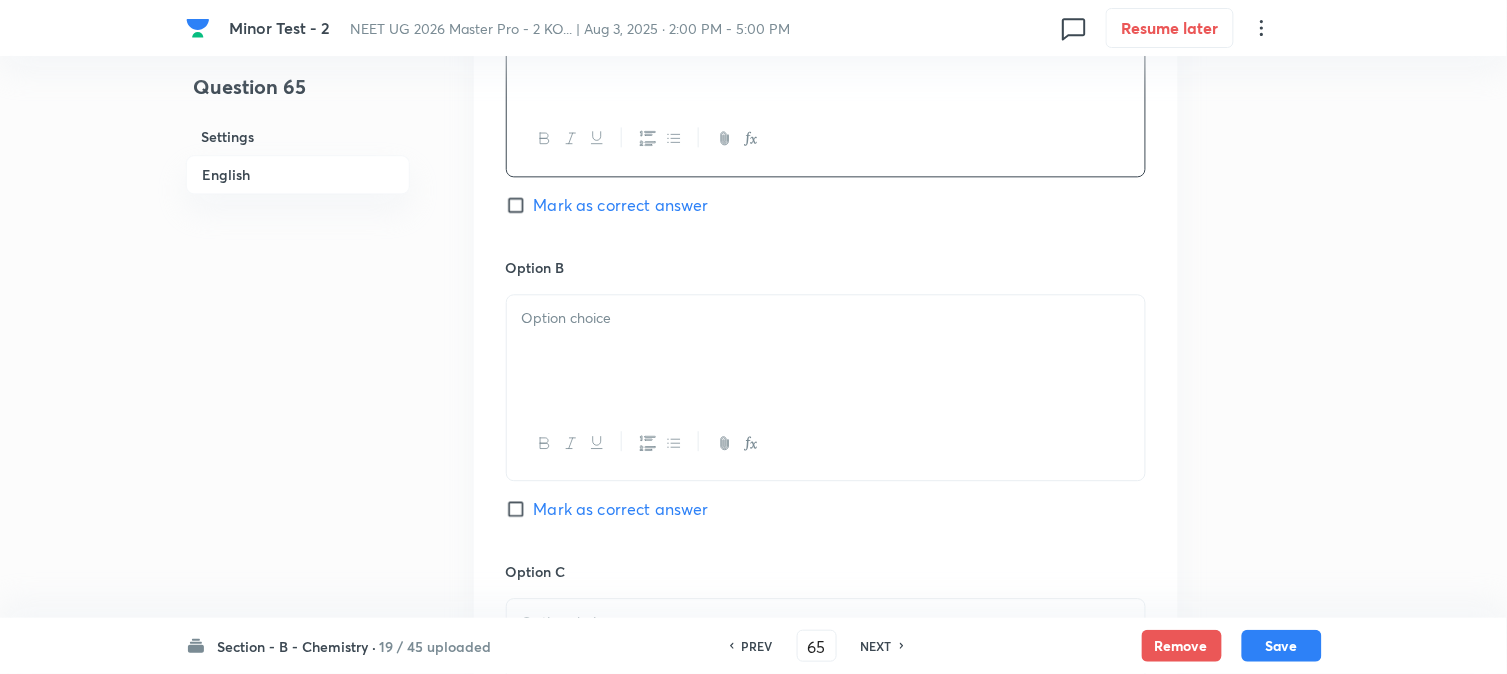scroll, scrollTop: 1111, scrollLeft: 0, axis: vertical 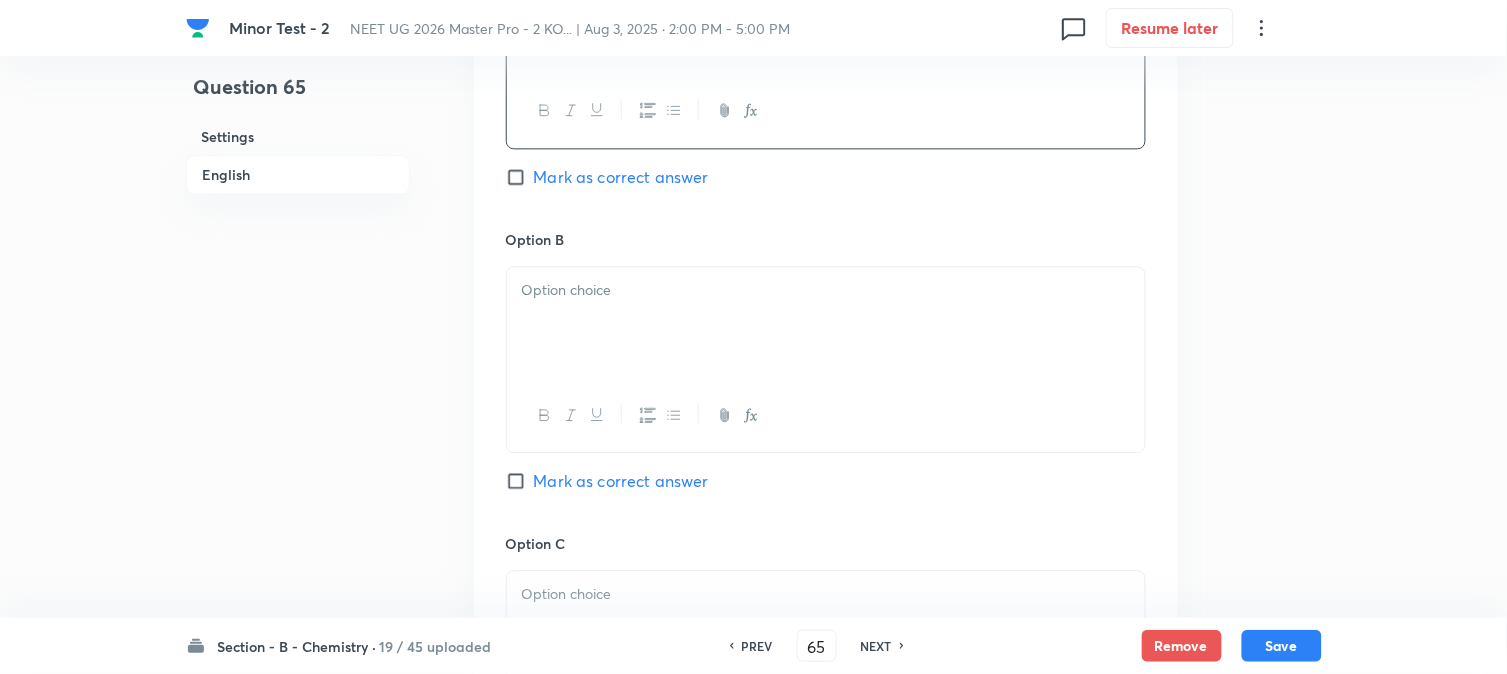 click at bounding box center [826, 290] 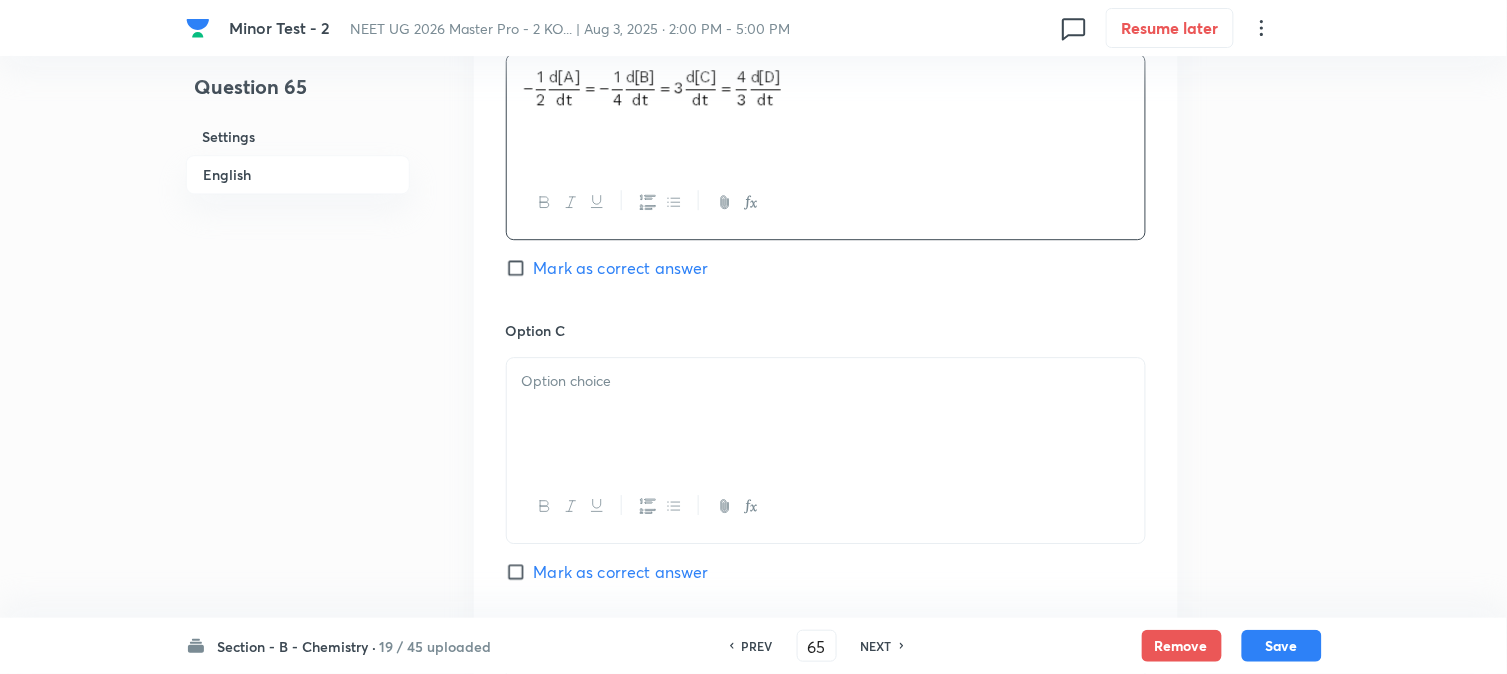 scroll, scrollTop: 1333, scrollLeft: 0, axis: vertical 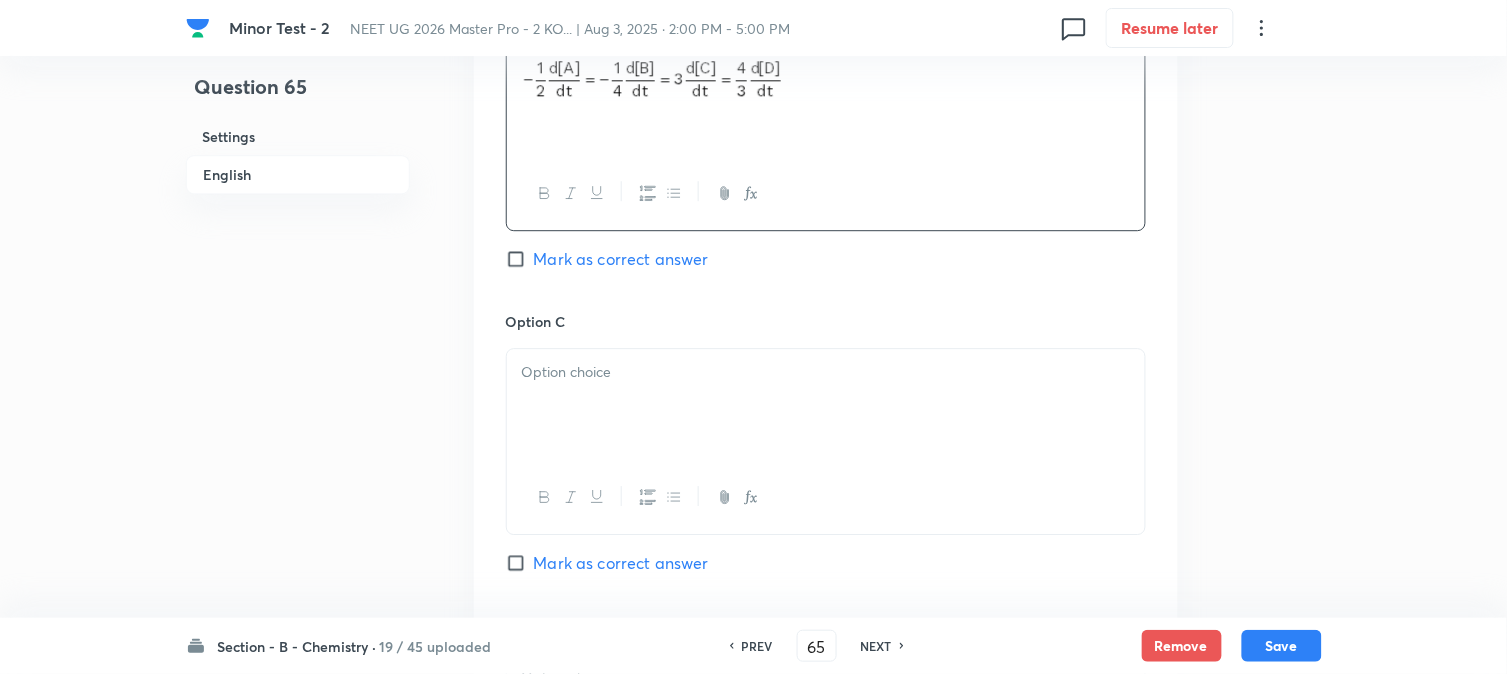 click at bounding box center (826, 405) 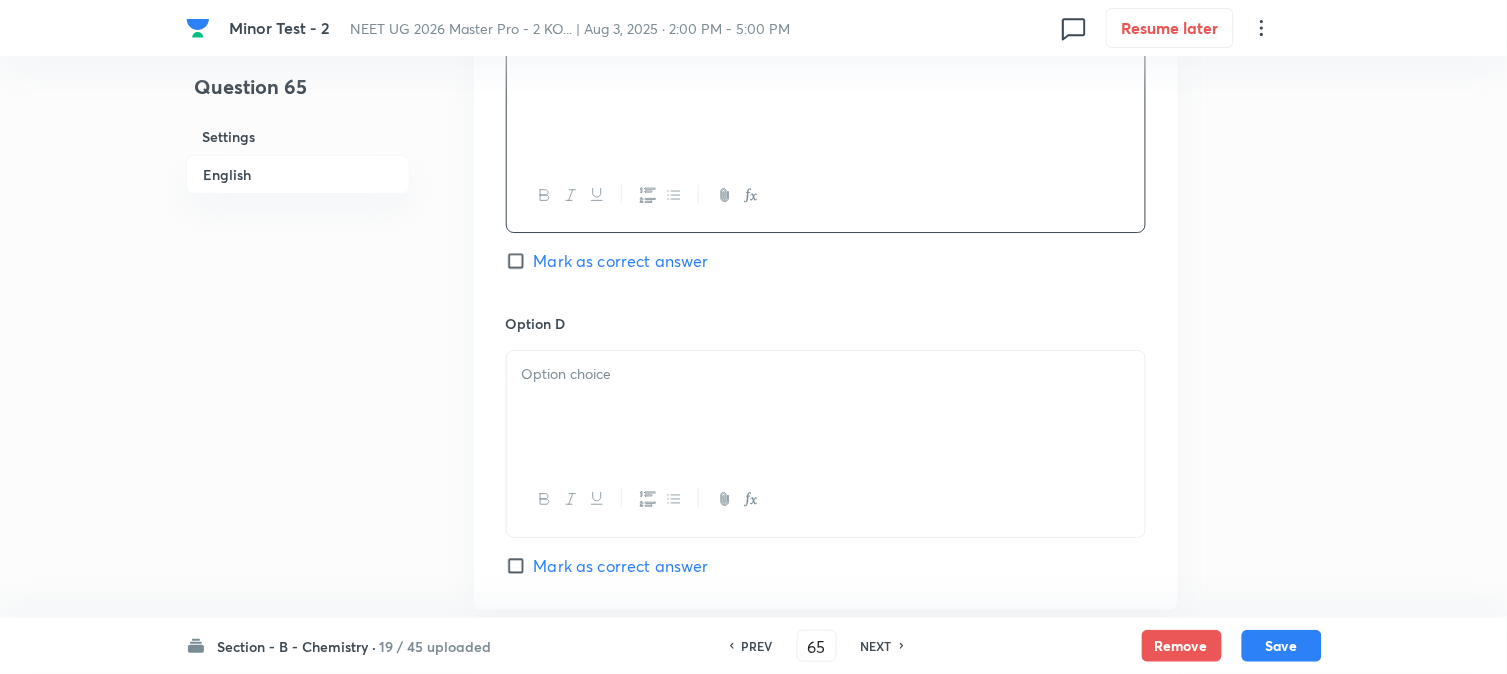 scroll, scrollTop: 1666, scrollLeft: 0, axis: vertical 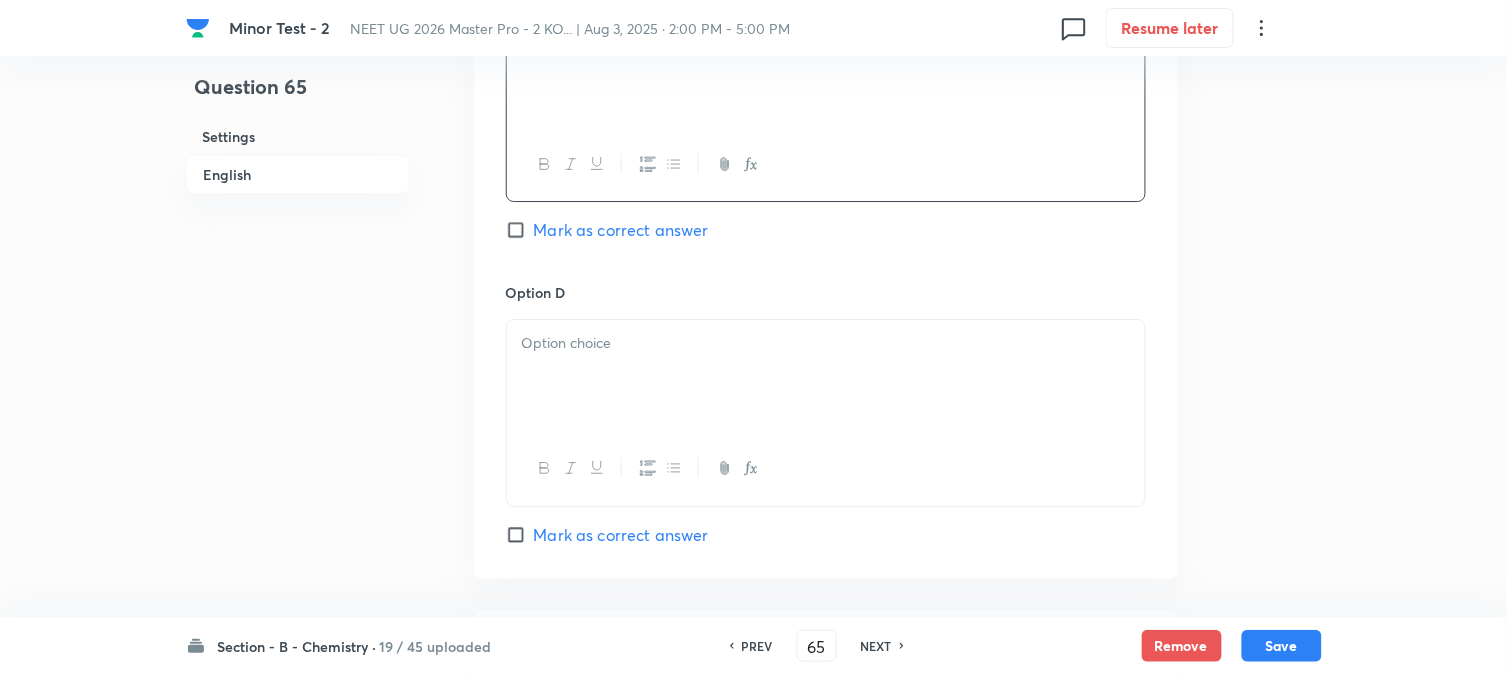 click at bounding box center (826, 376) 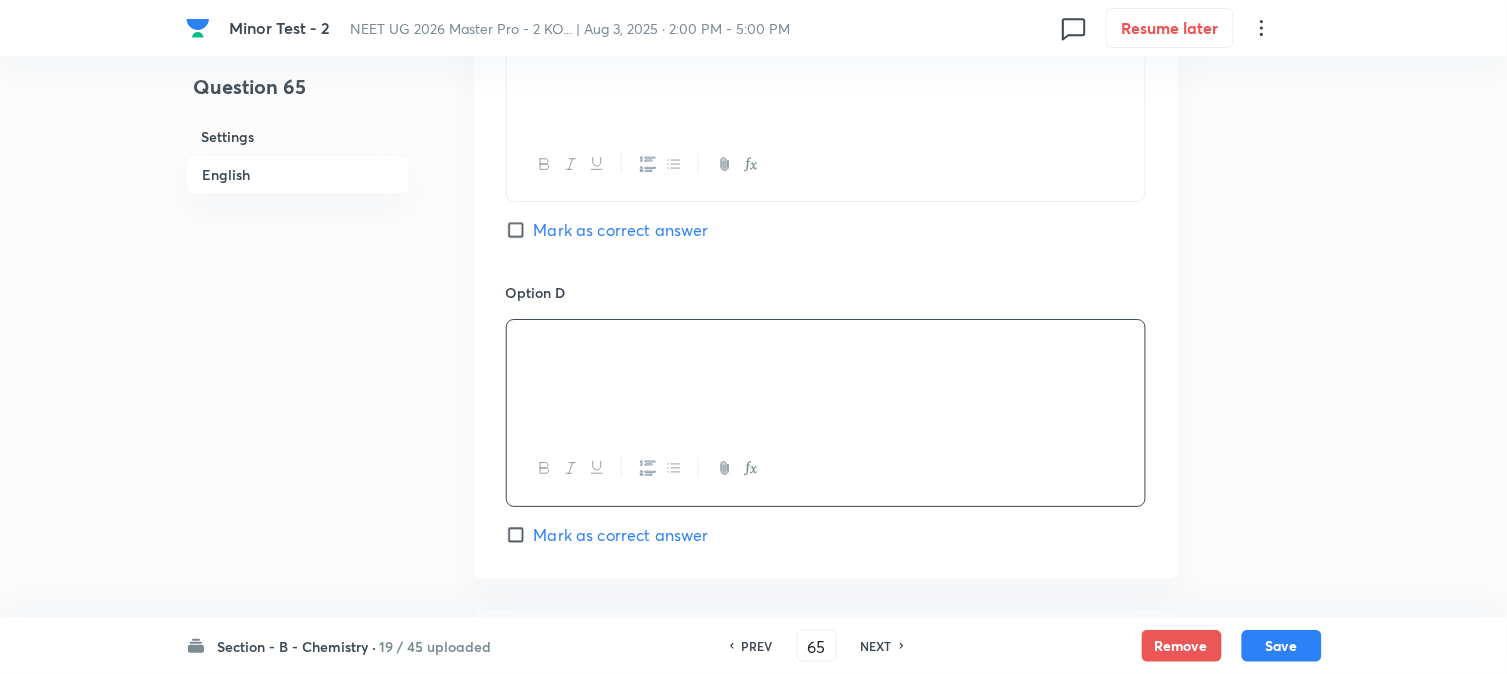 click on "Option C Mark as correct answer" at bounding box center (826, 130) 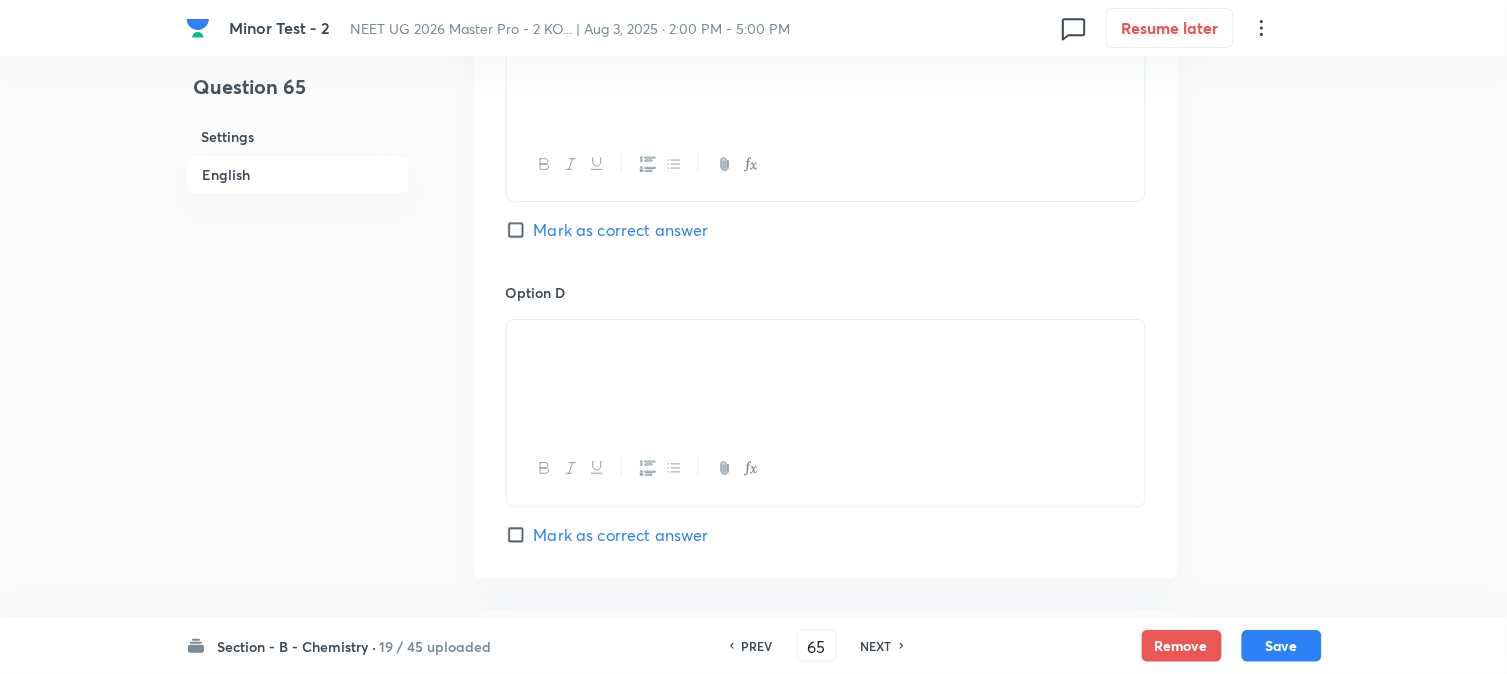 click on "Mark as correct answer" at bounding box center (520, 230) 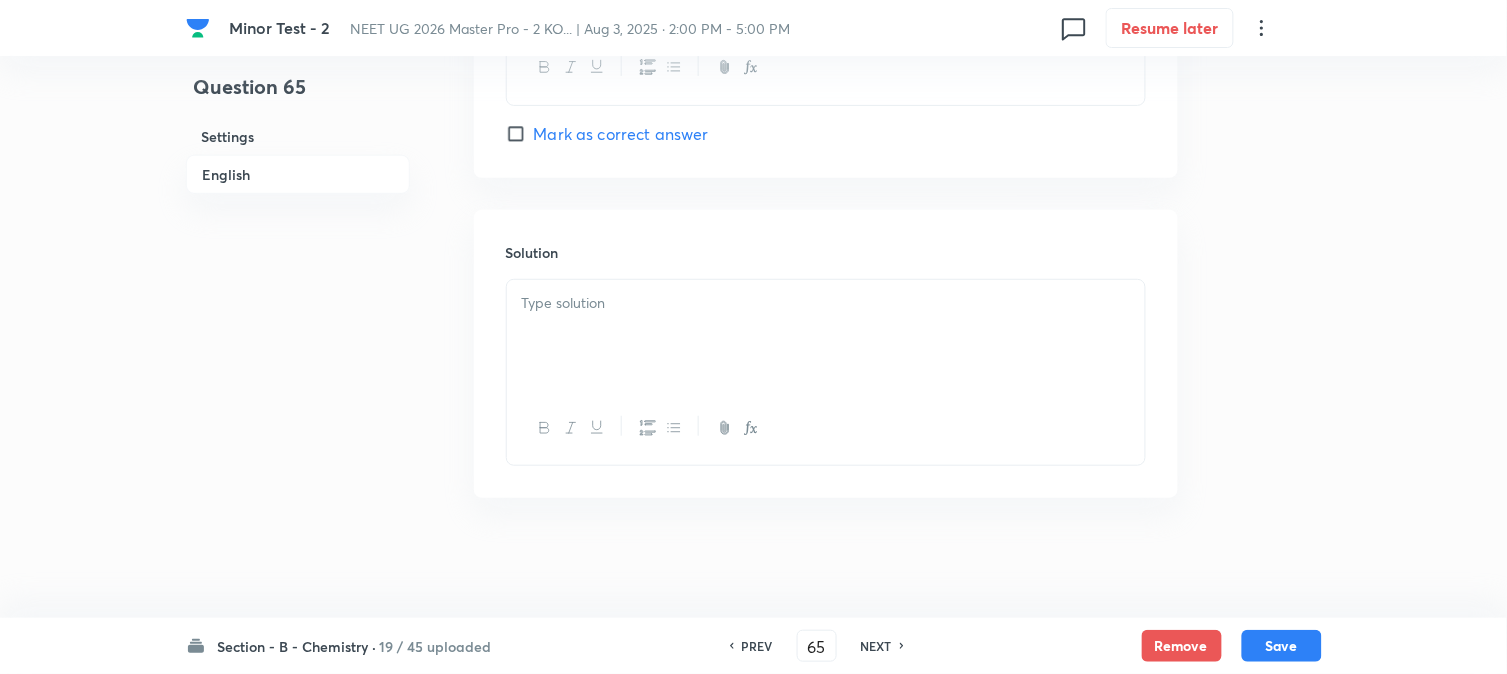 scroll, scrollTop: 2071, scrollLeft: 0, axis: vertical 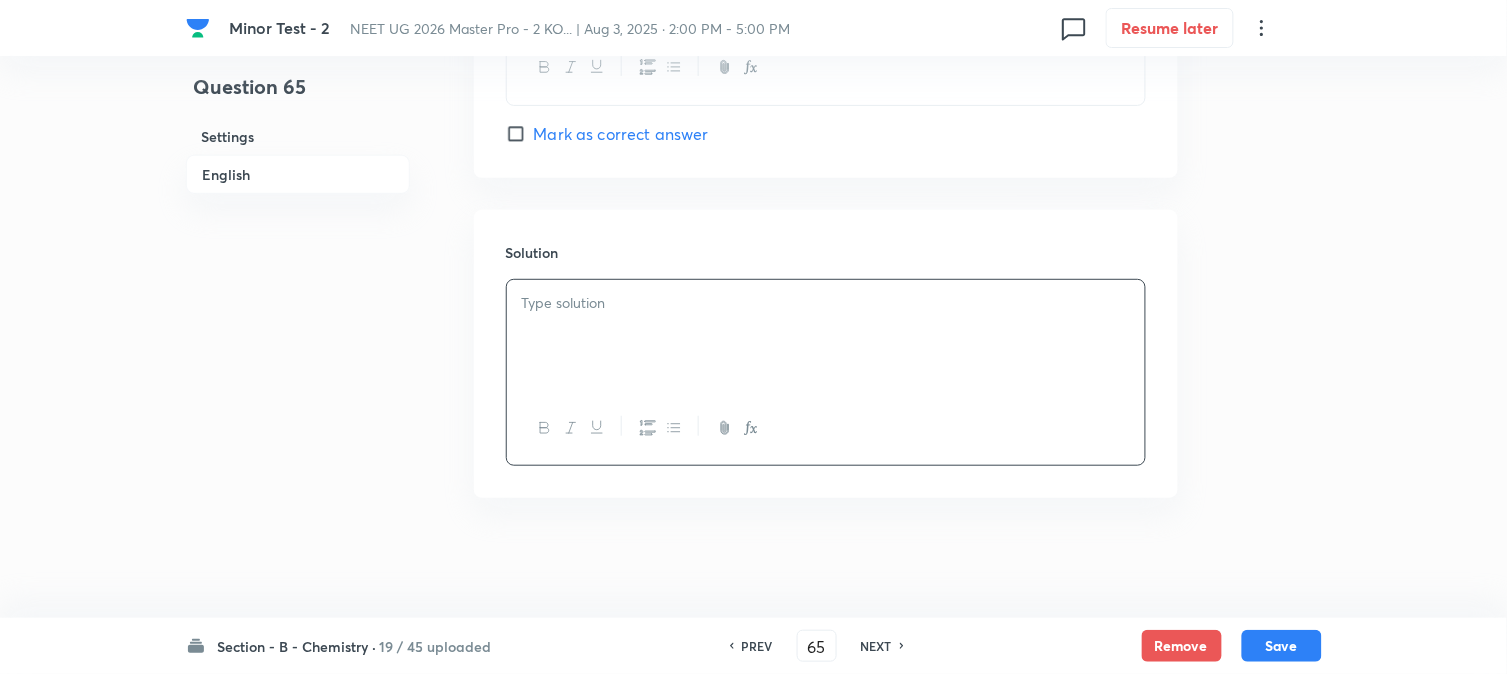 type 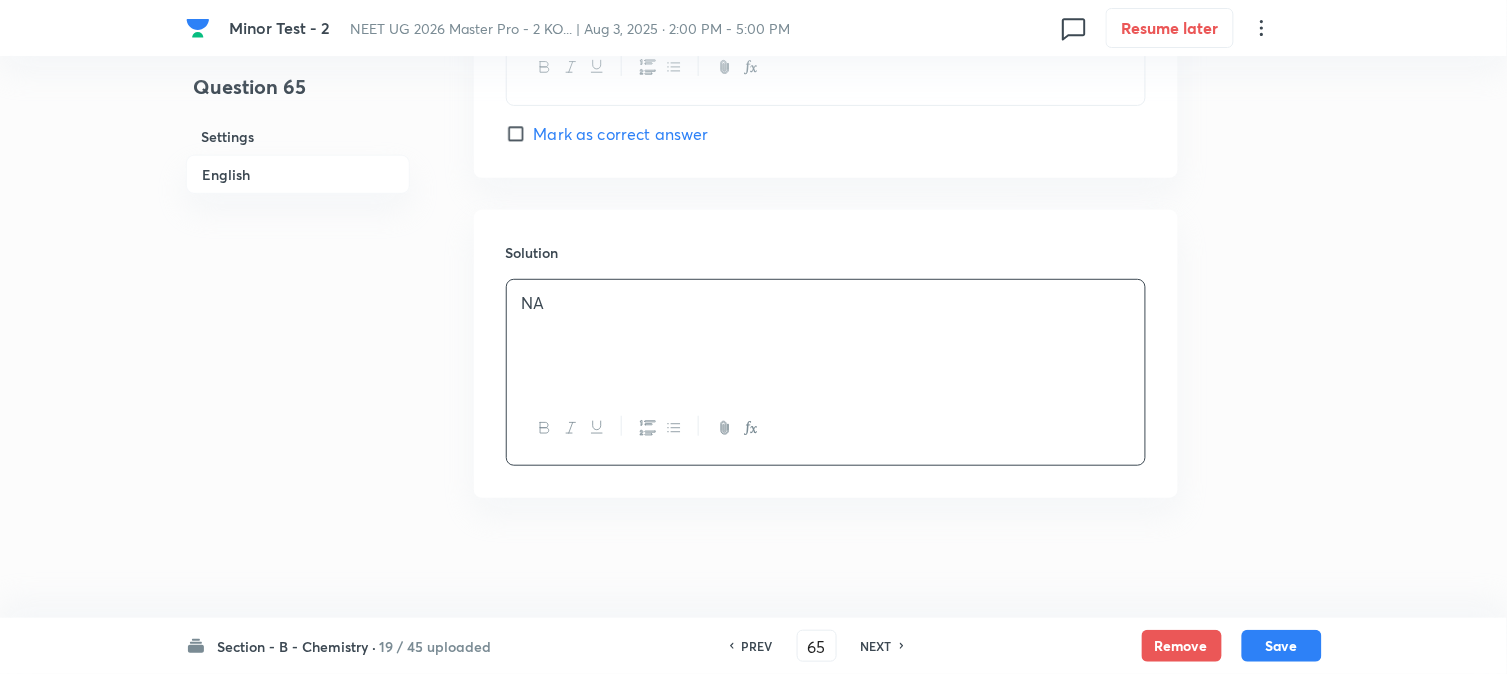 scroll, scrollTop: 2071, scrollLeft: 0, axis: vertical 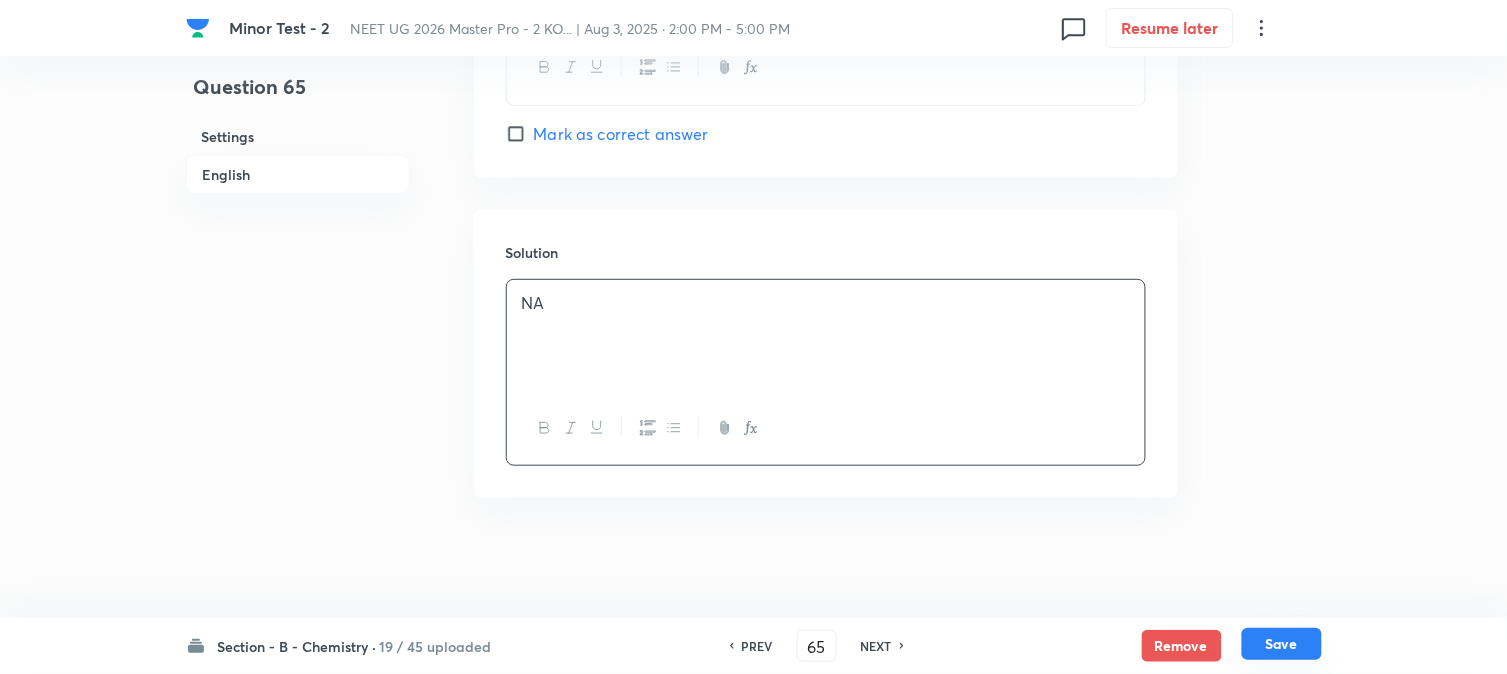 click on "Save" at bounding box center [1282, 644] 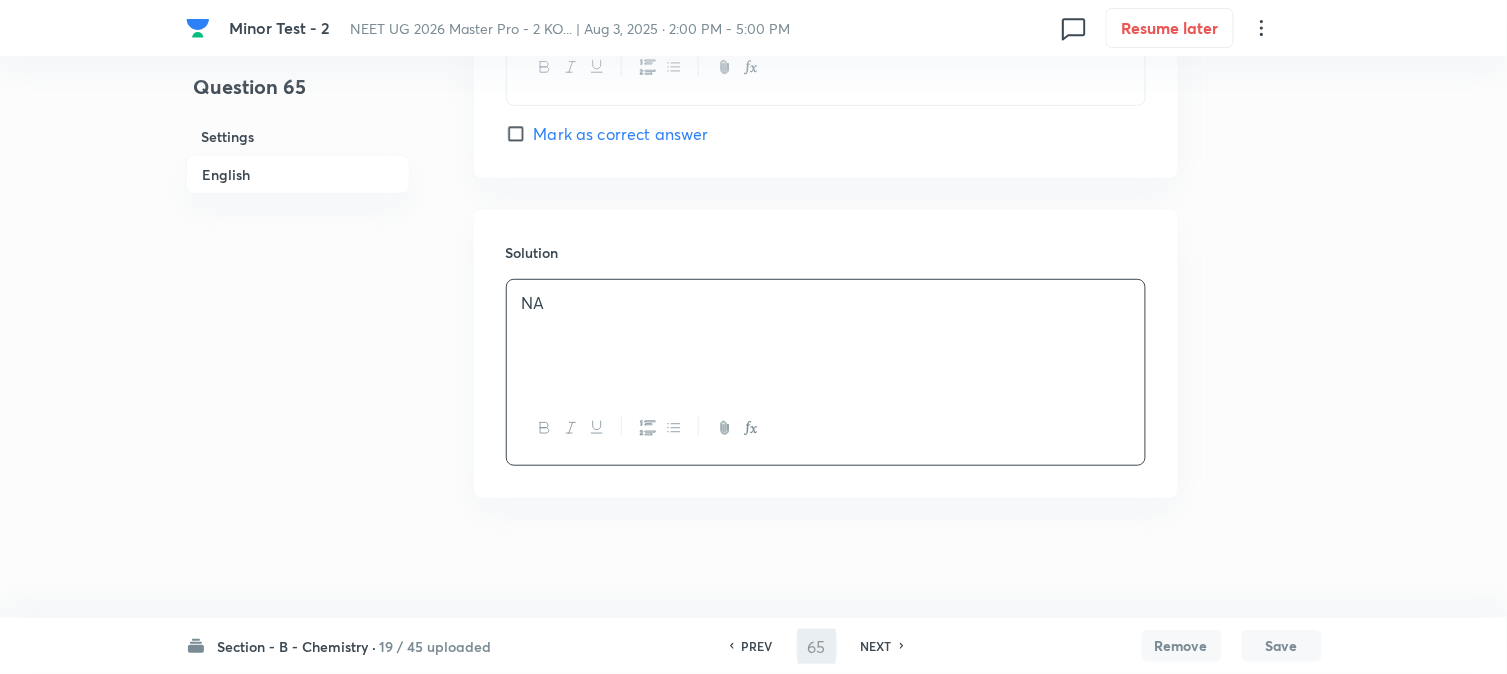 type on "66" 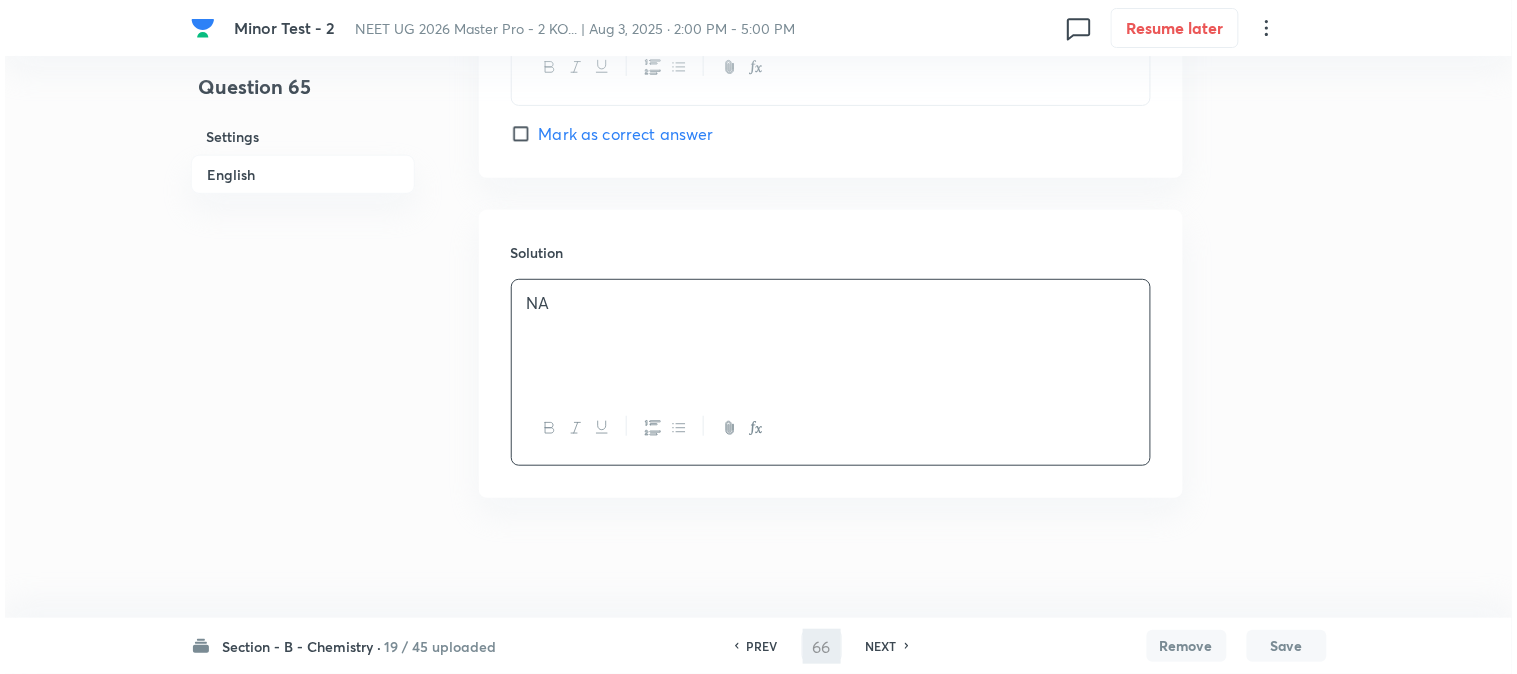 scroll, scrollTop: 0, scrollLeft: 0, axis: both 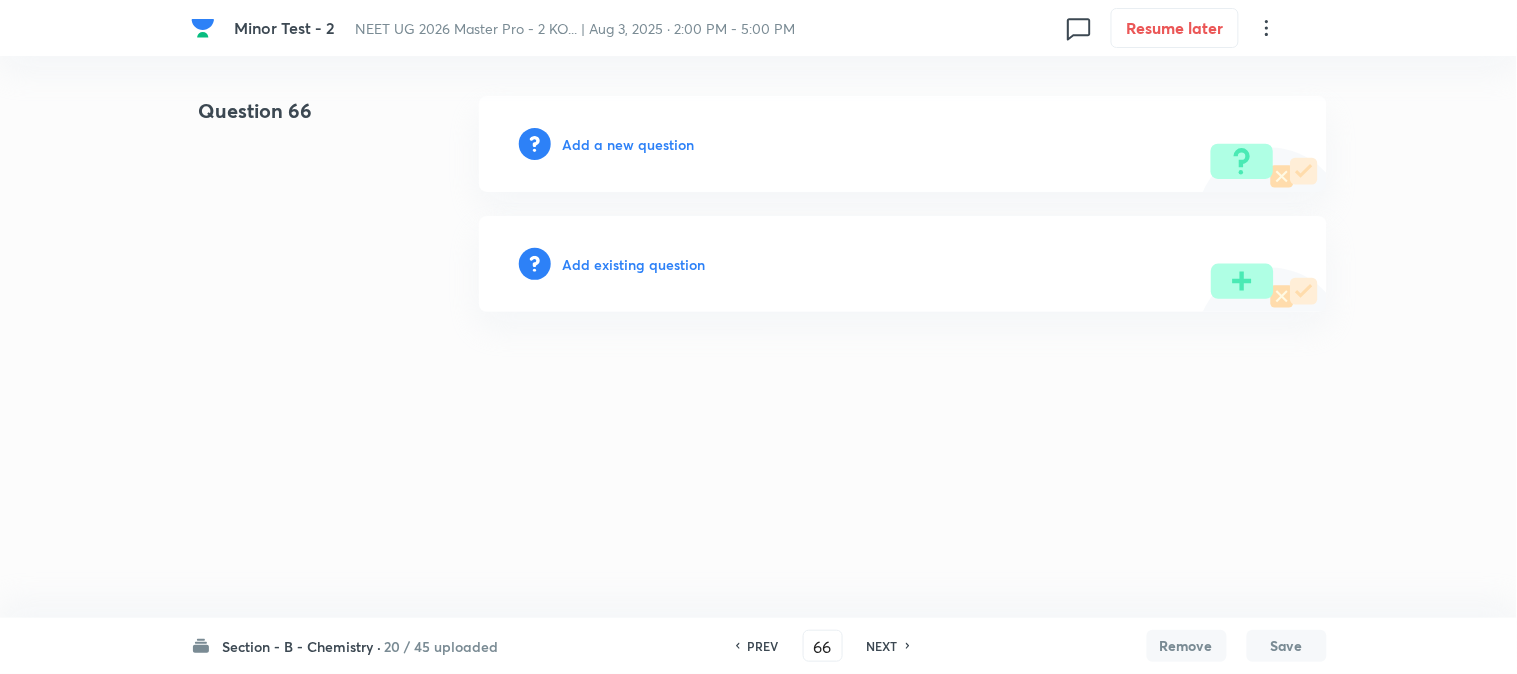 click on "Add a new question" at bounding box center [629, 144] 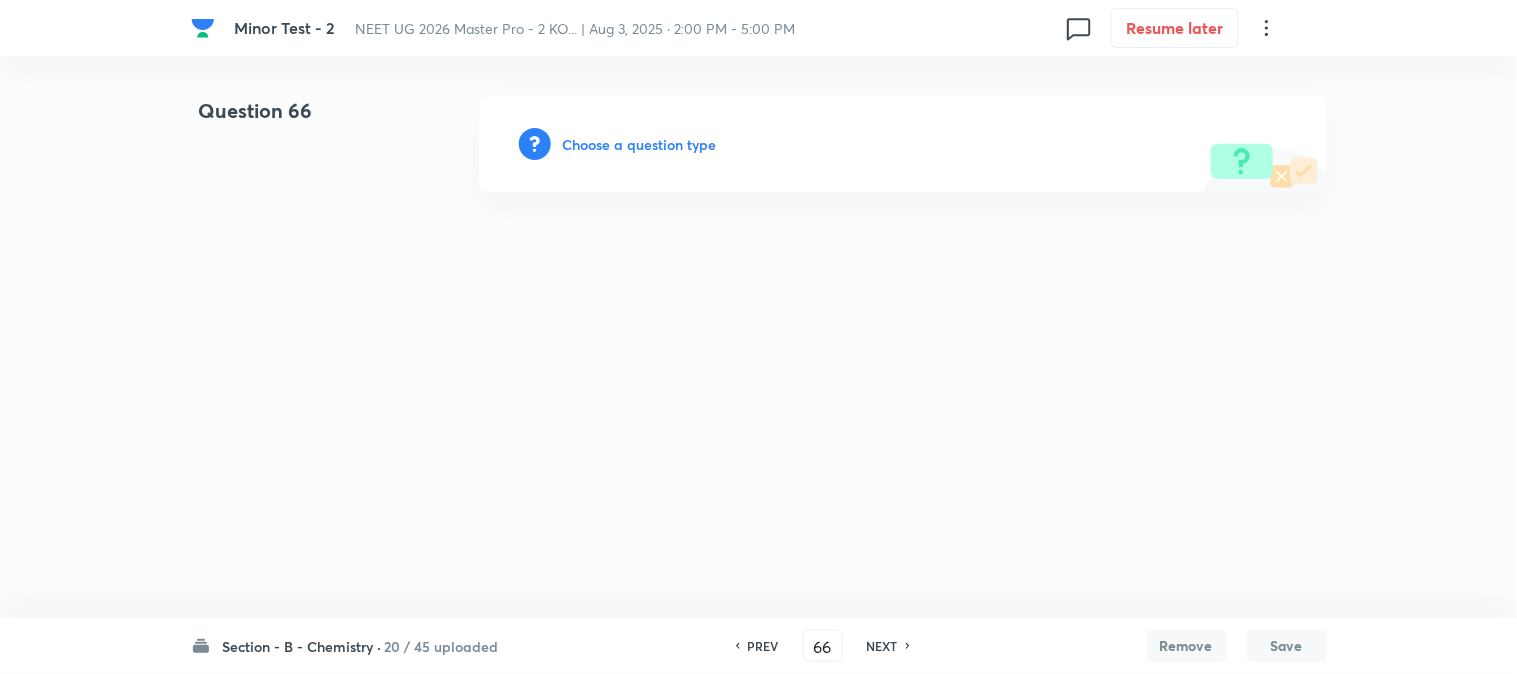 click on "Choose a question type" at bounding box center (640, 144) 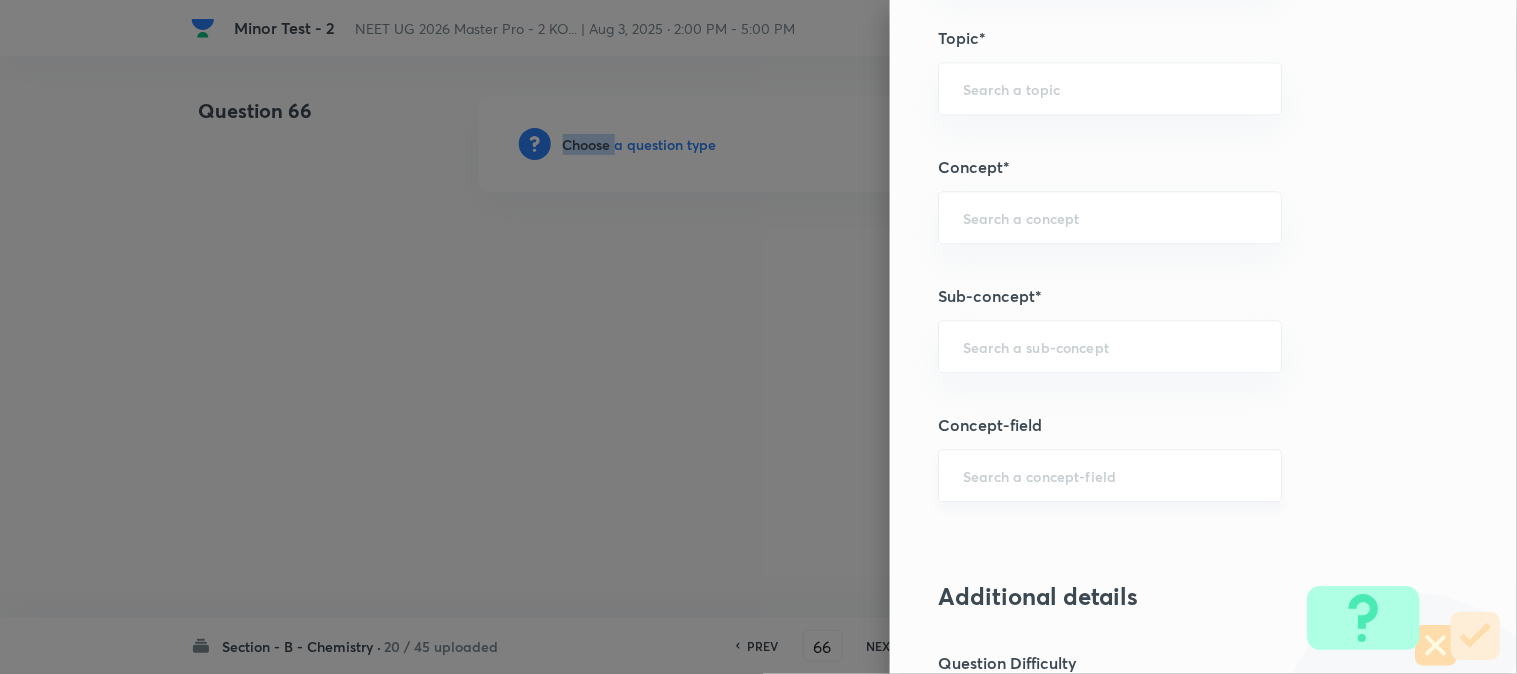 scroll, scrollTop: 1333, scrollLeft: 0, axis: vertical 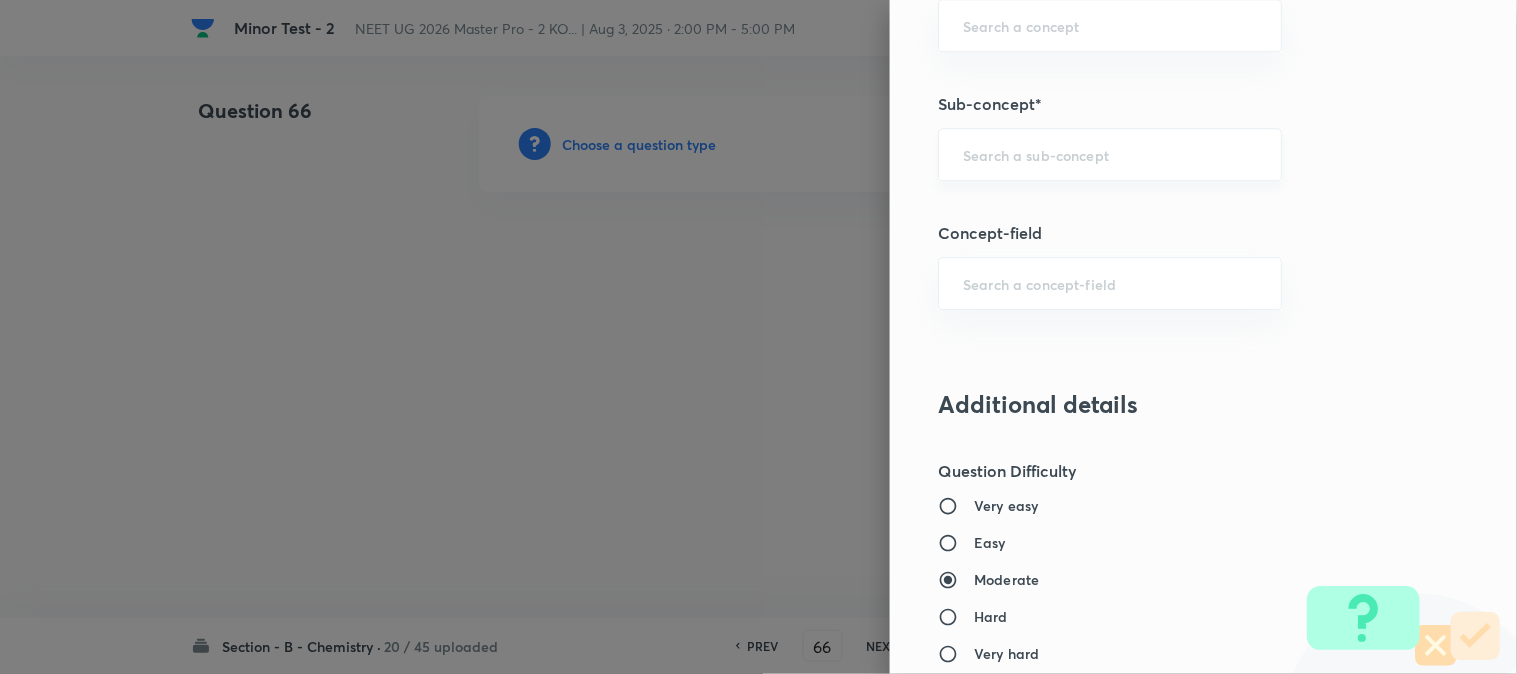 click at bounding box center (1110, 154) 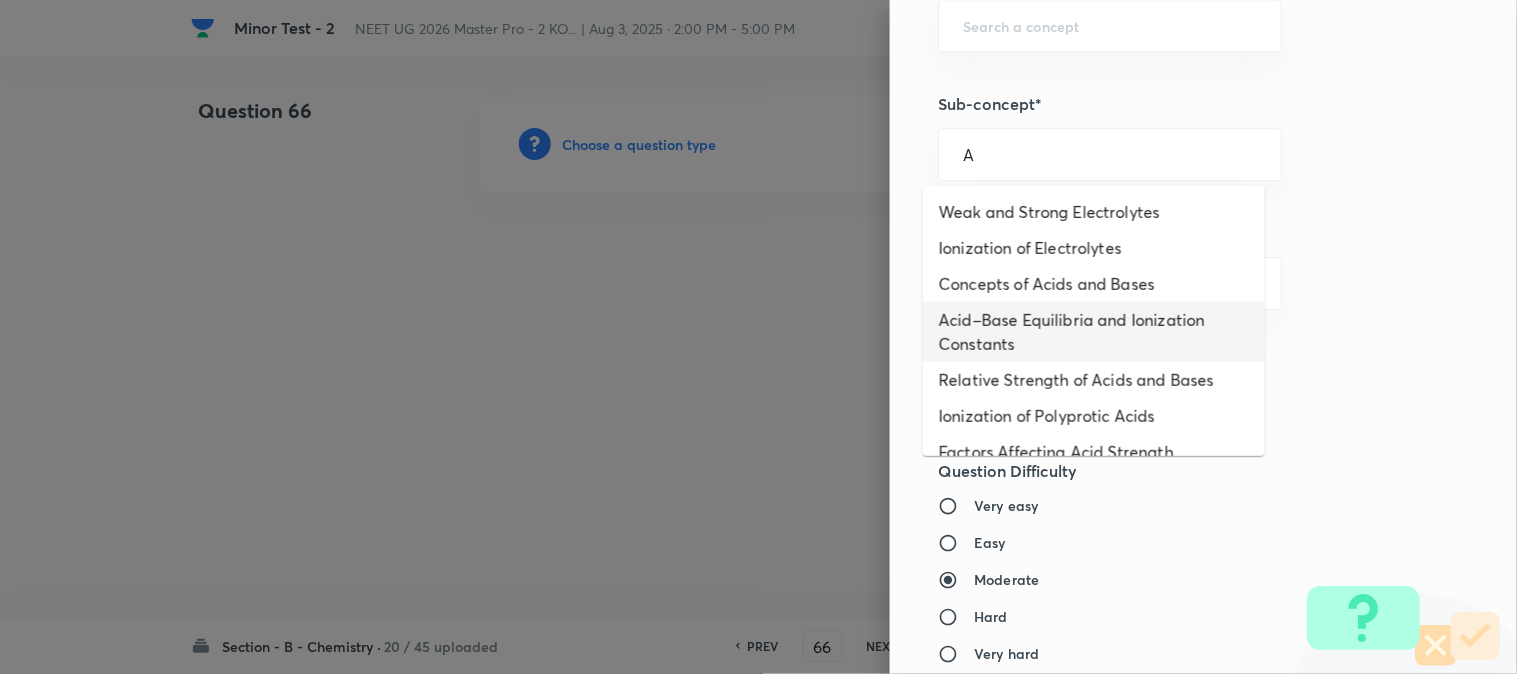 click on "Acid–Base Equilibria and Ionization Constants" at bounding box center [1094, 332] 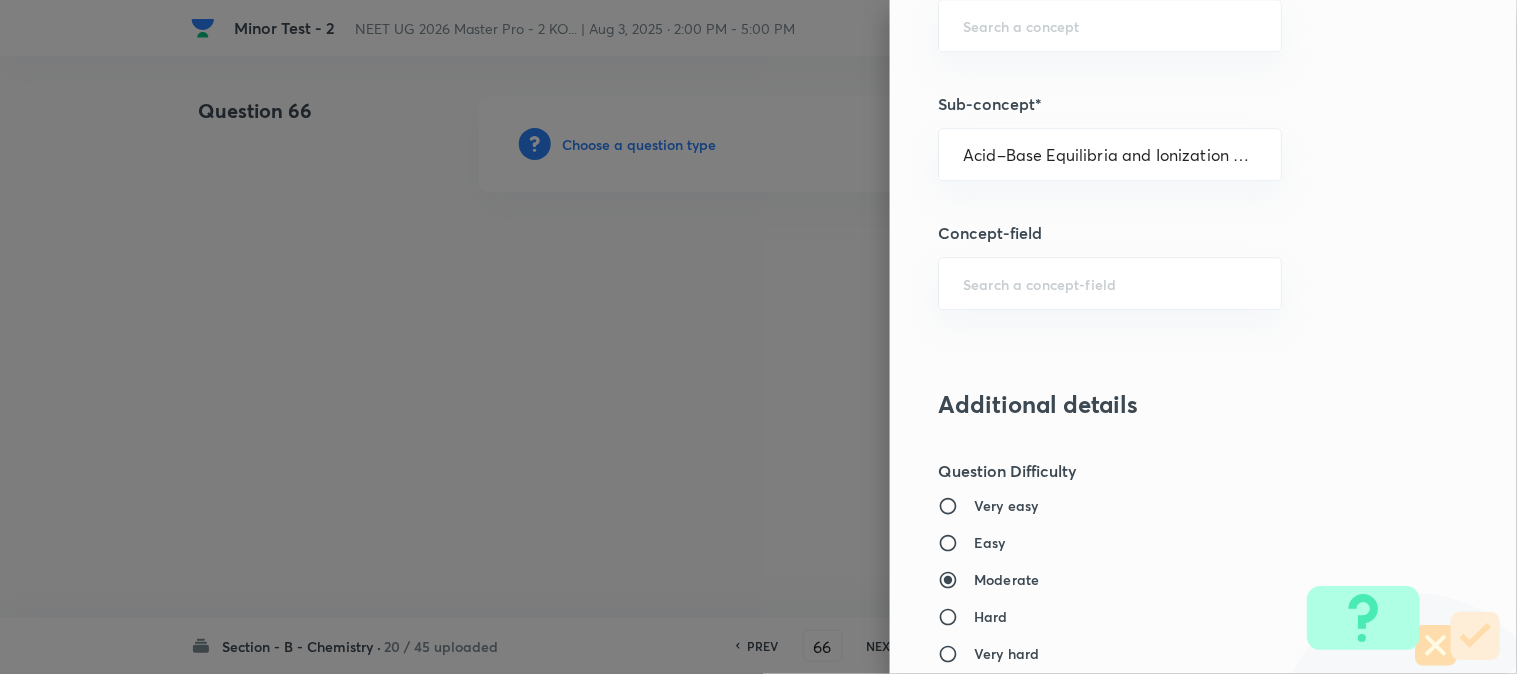 type on "Chemistry" 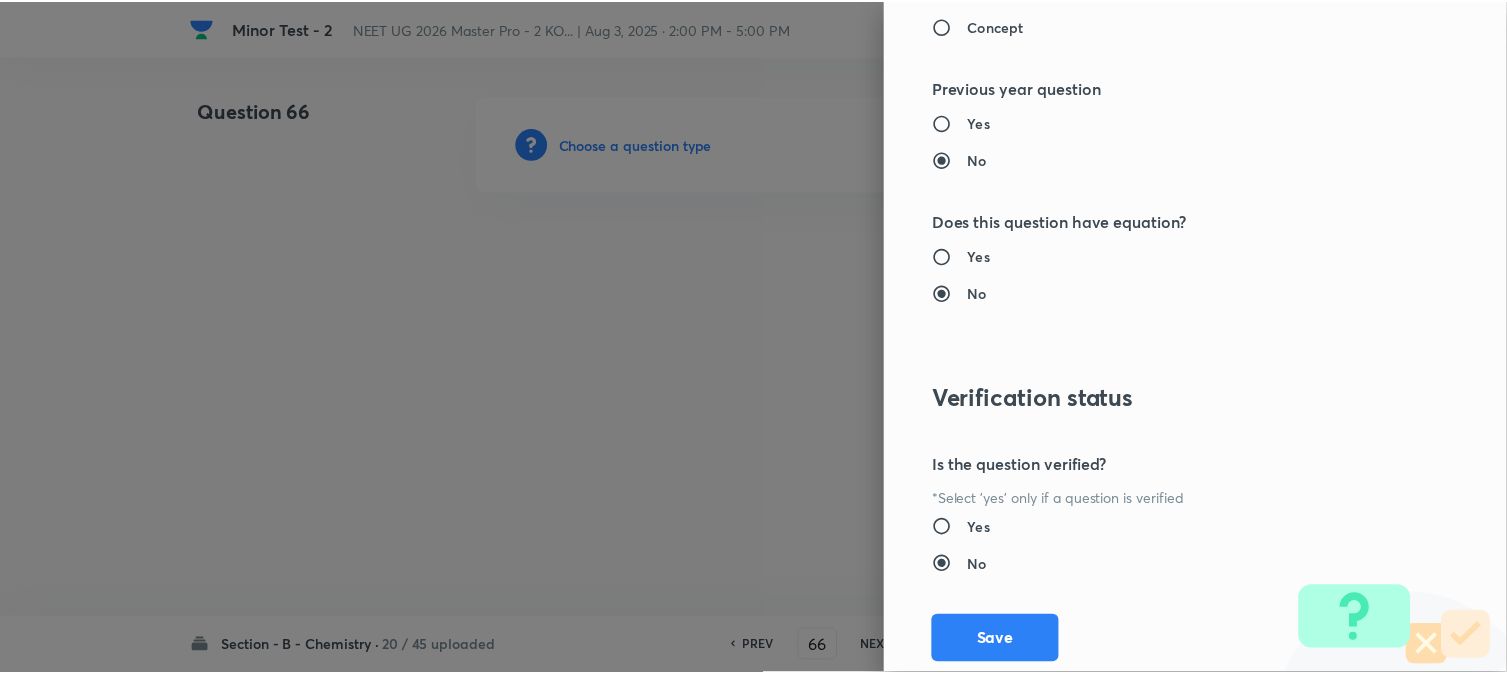 scroll, scrollTop: 2186, scrollLeft: 0, axis: vertical 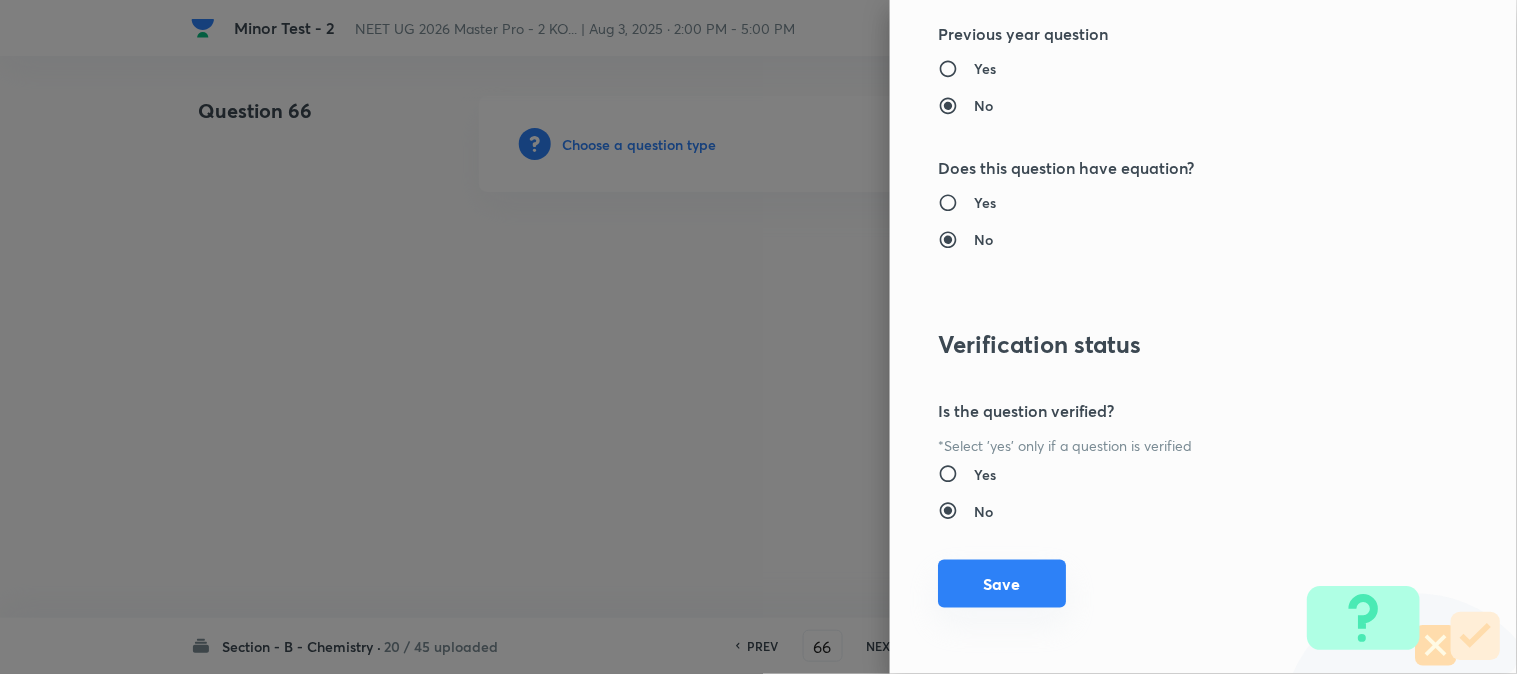 click on "Save" at bounding box center [1002, 584] 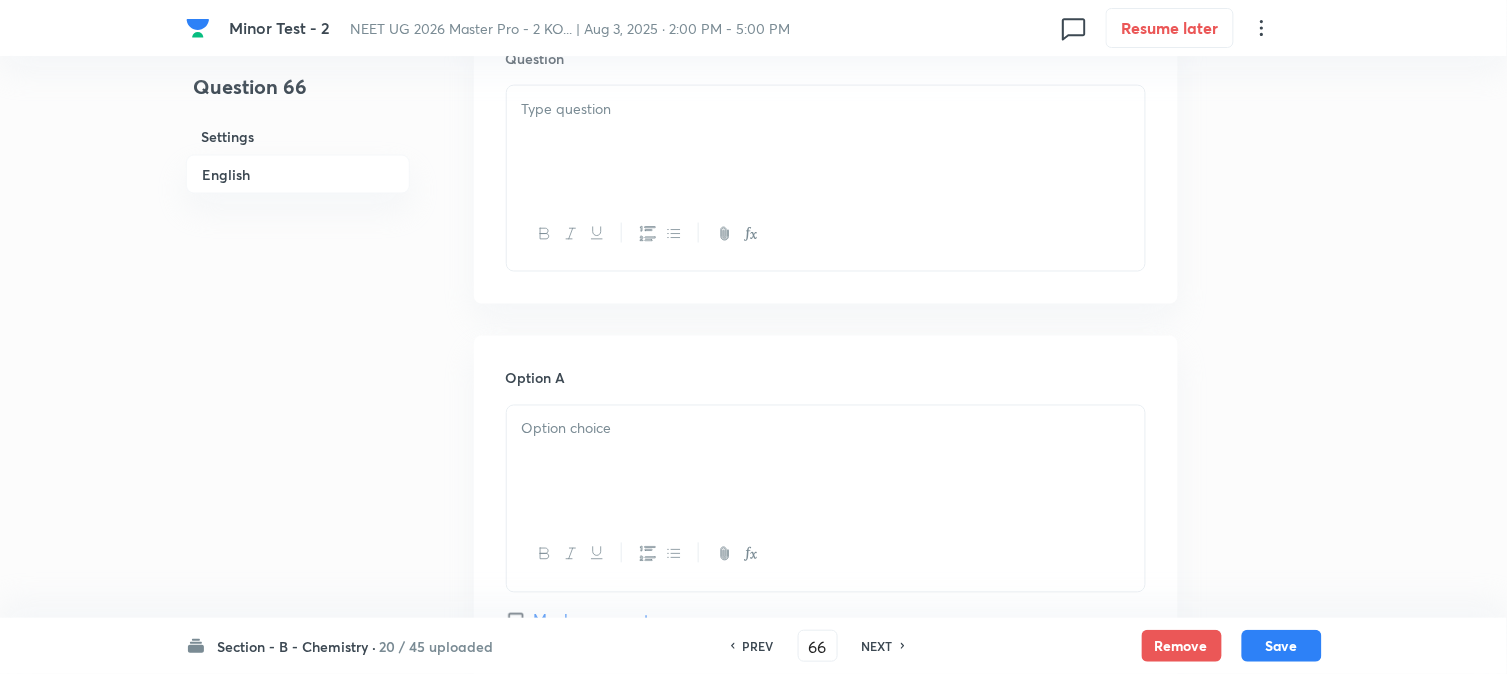 scroll, scrollTop: 666, scrollLeft: 0, axis: vertical 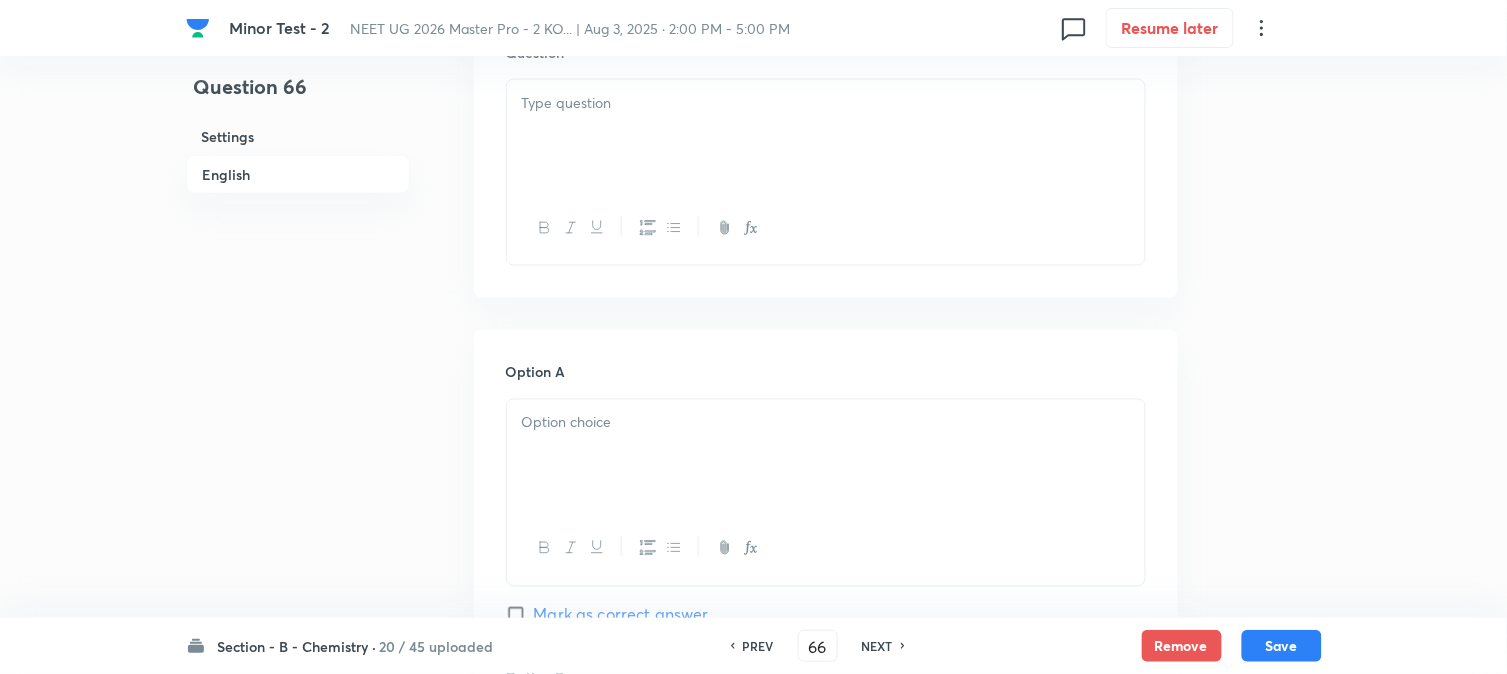 click at bounding box center [826, 136] 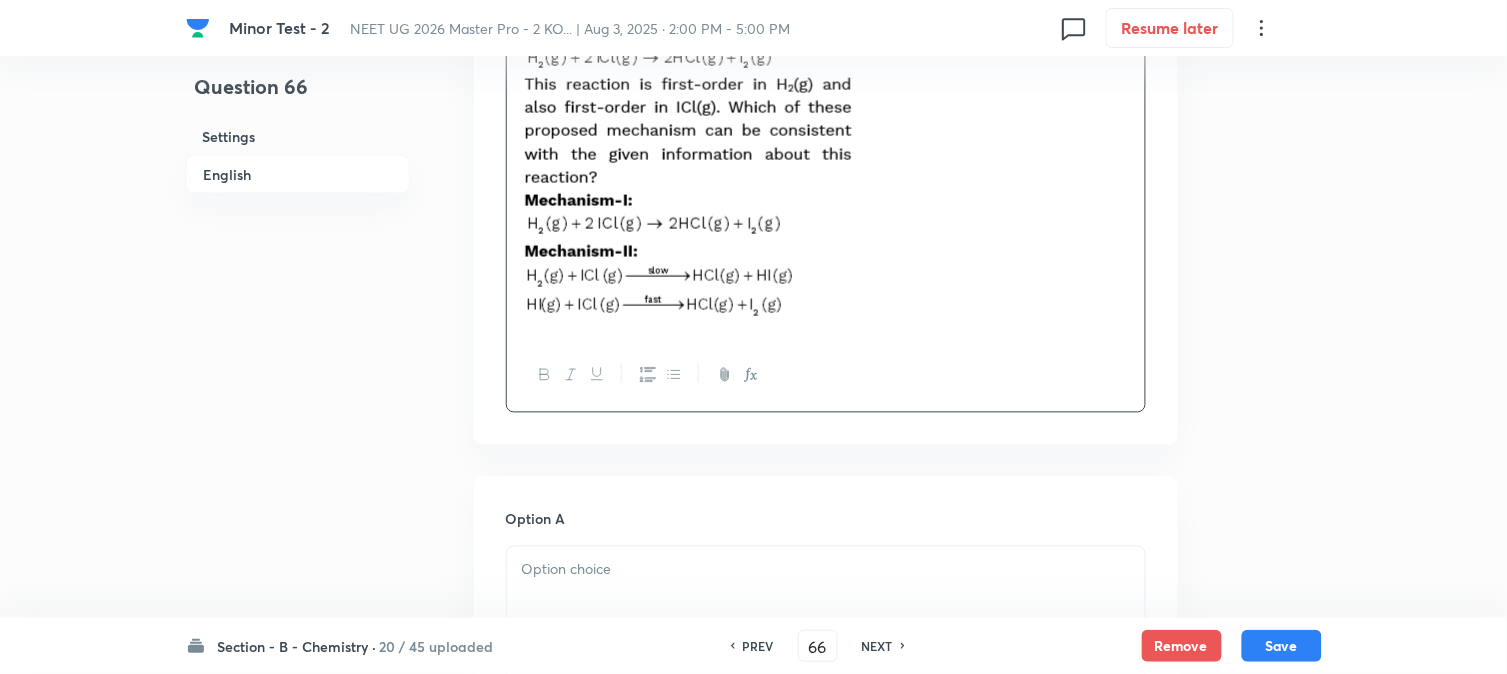scroll, scrollTop: 1111, scrollLeft: 0, axis: vertical 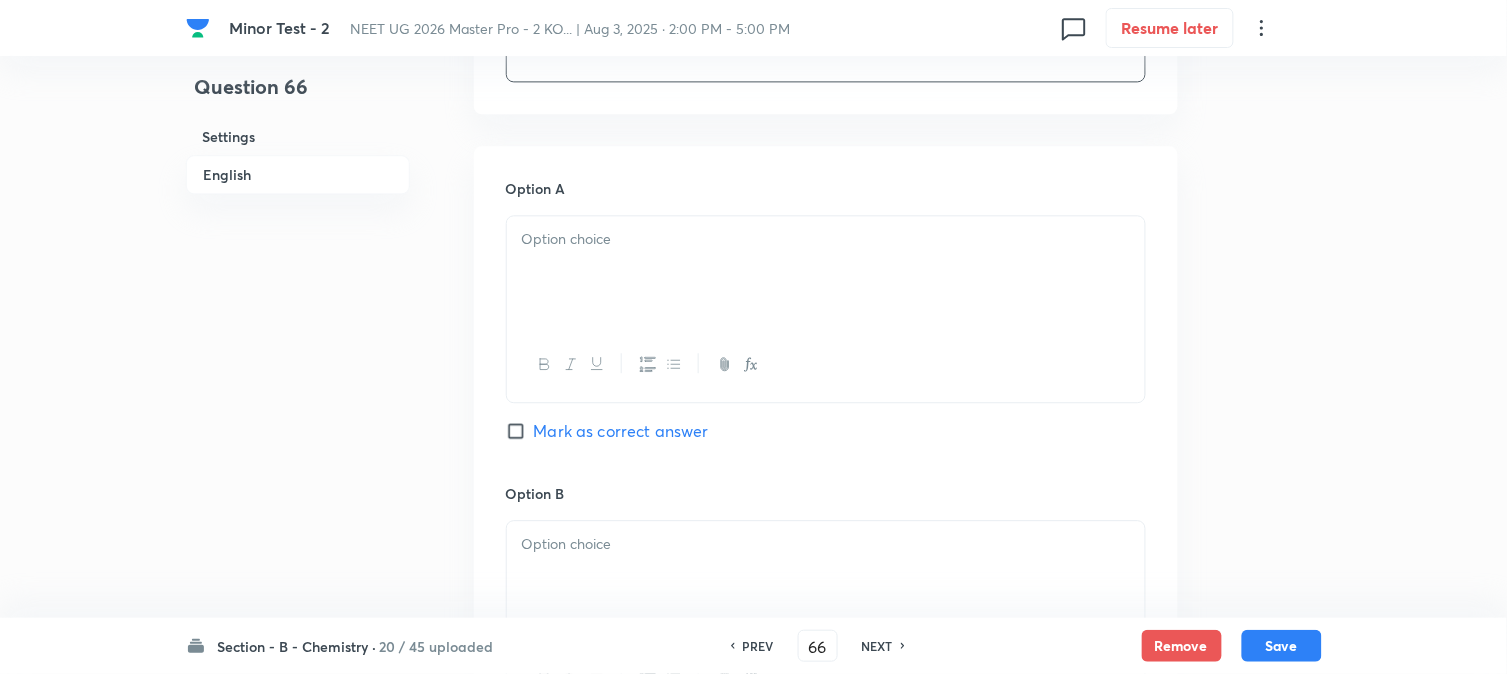 click at bounding box center [826, 272] 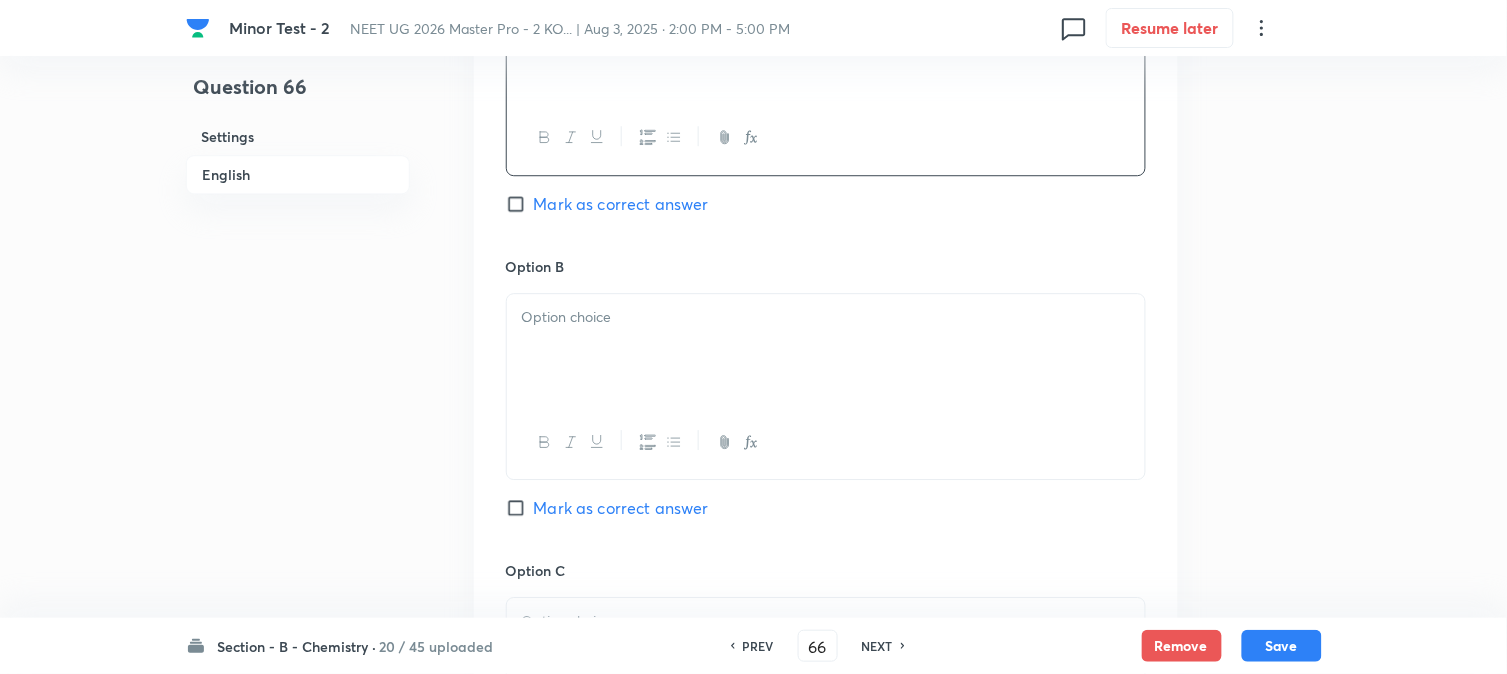 scroll, scrollTop: 1444, scrollLeft: 0, axis: vertical 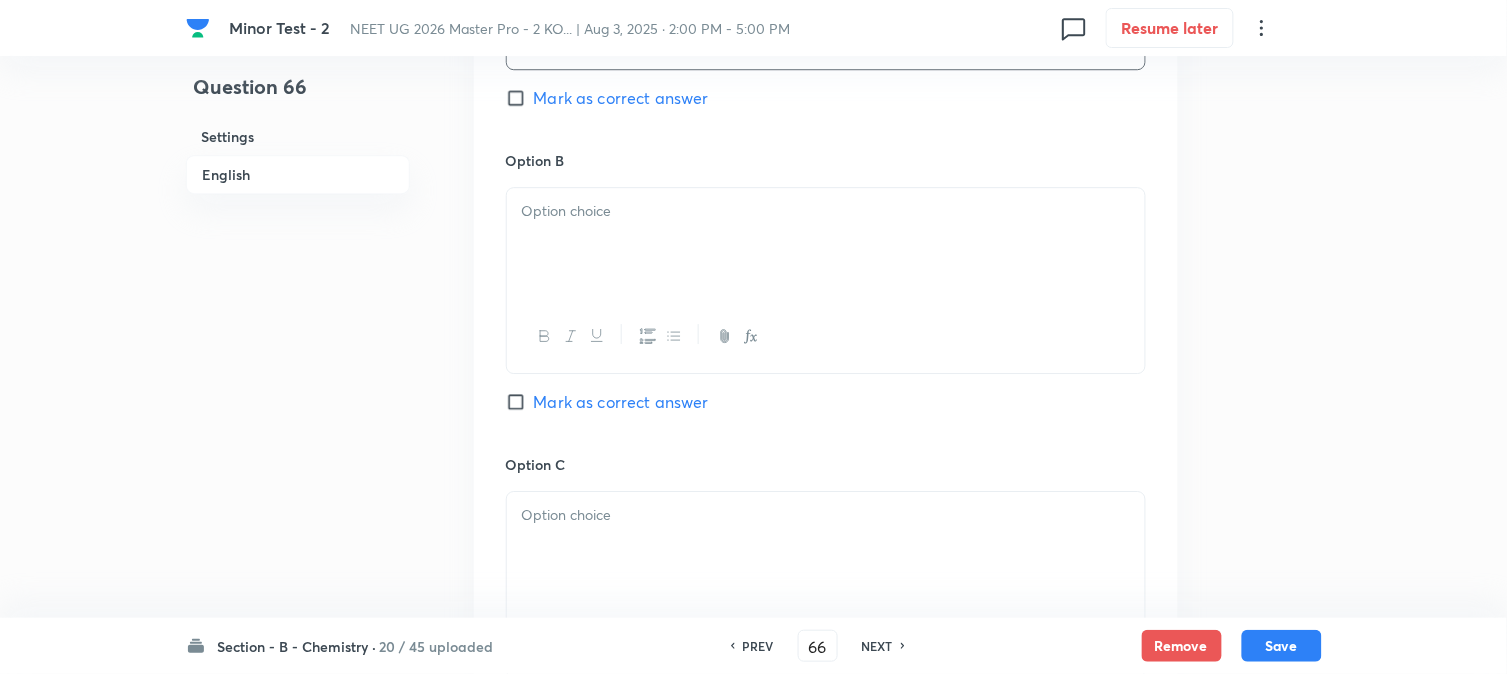 click at bounding box center [826, 244] 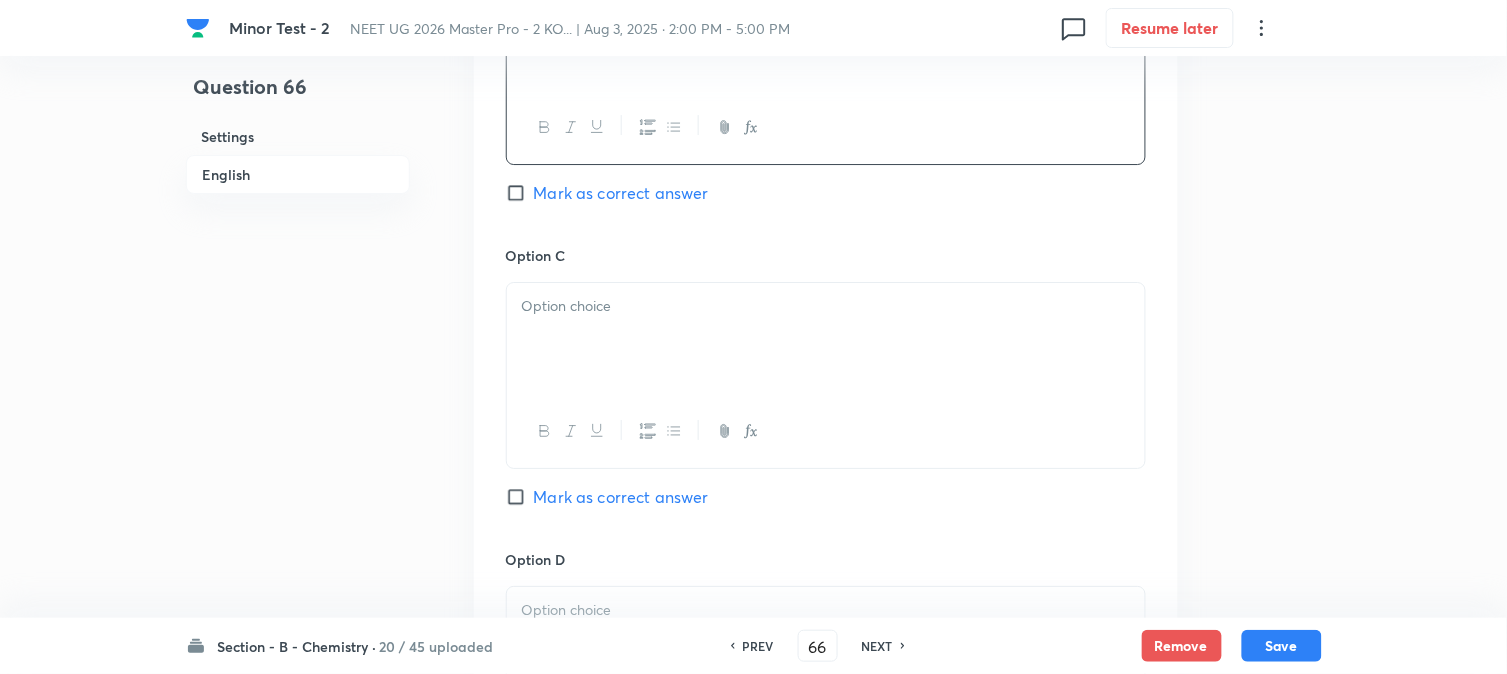 scroll, scrollTop: 1666, scrollLeft: 0, axis: vertical 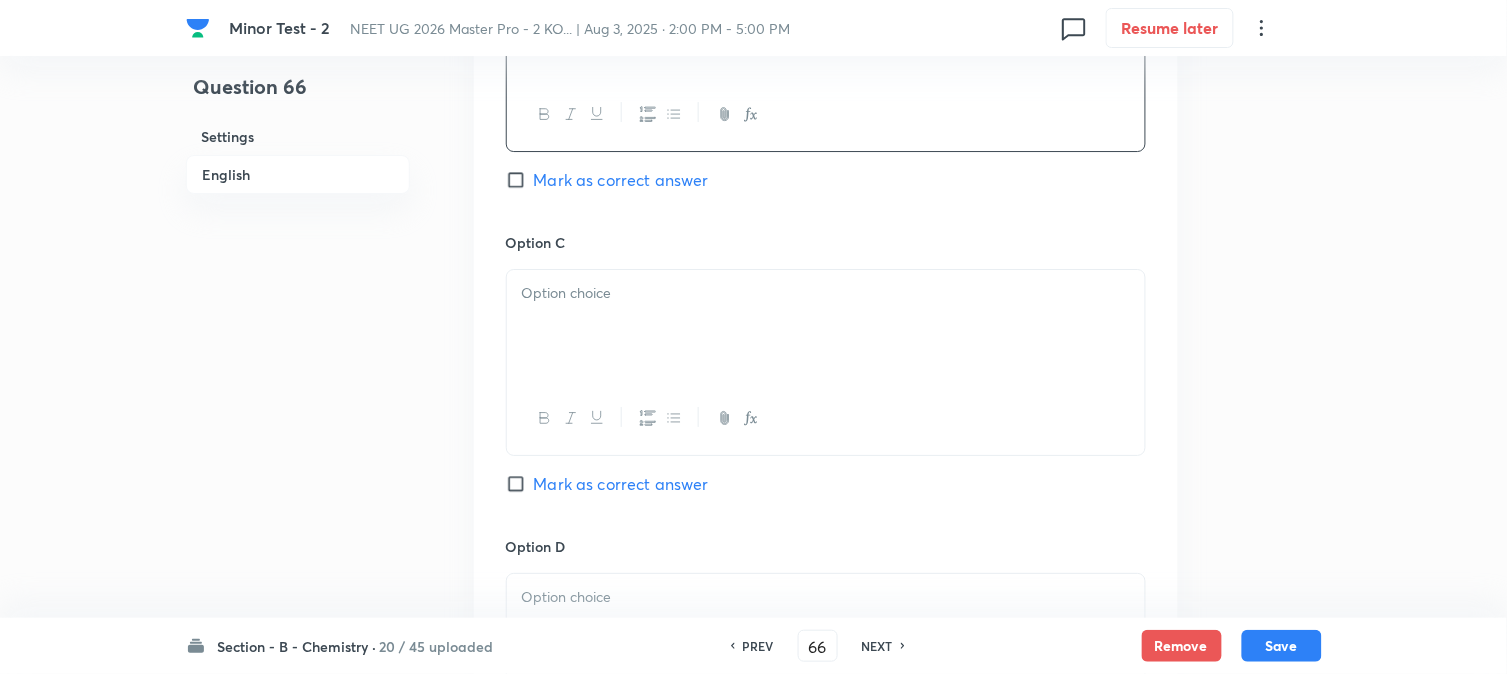 click at bounding box center (826, 326) 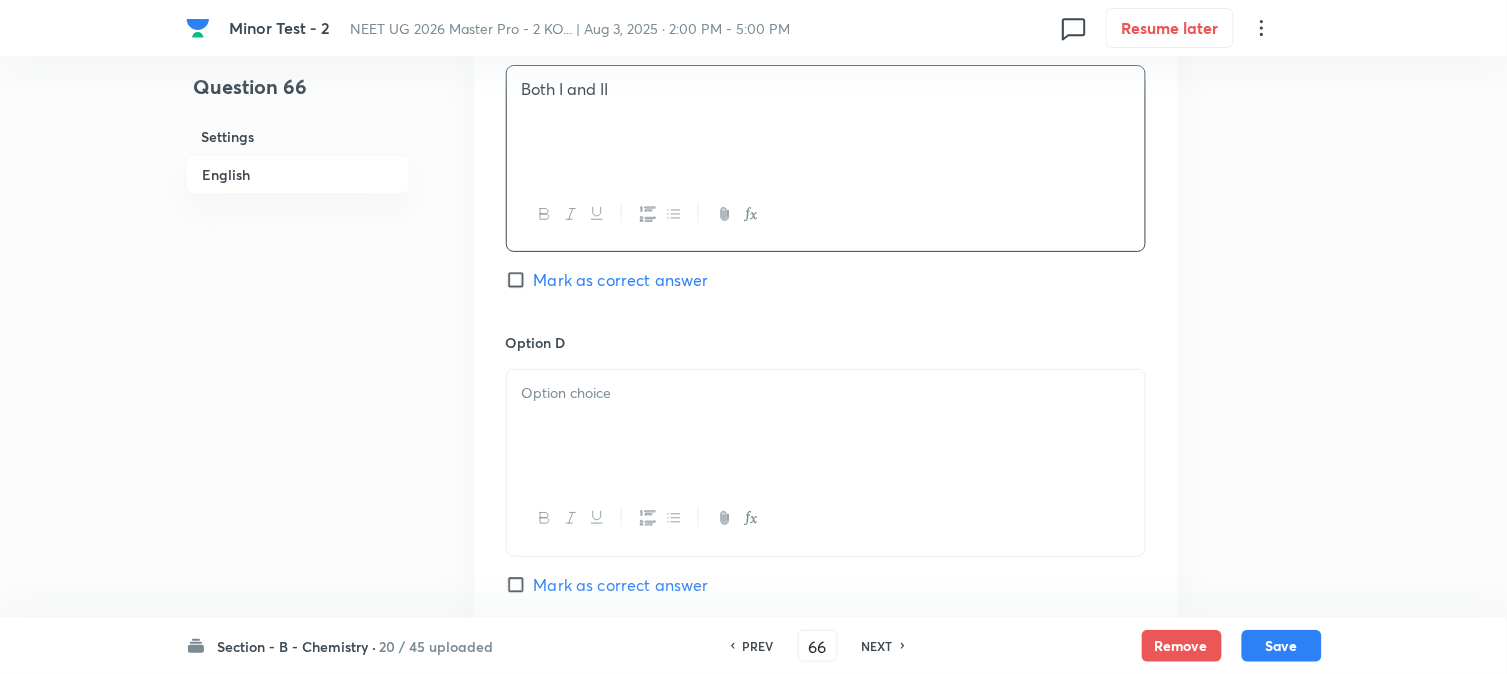 scroll, scrollTop: 2000, scrollLeft: 0, axis: vertical 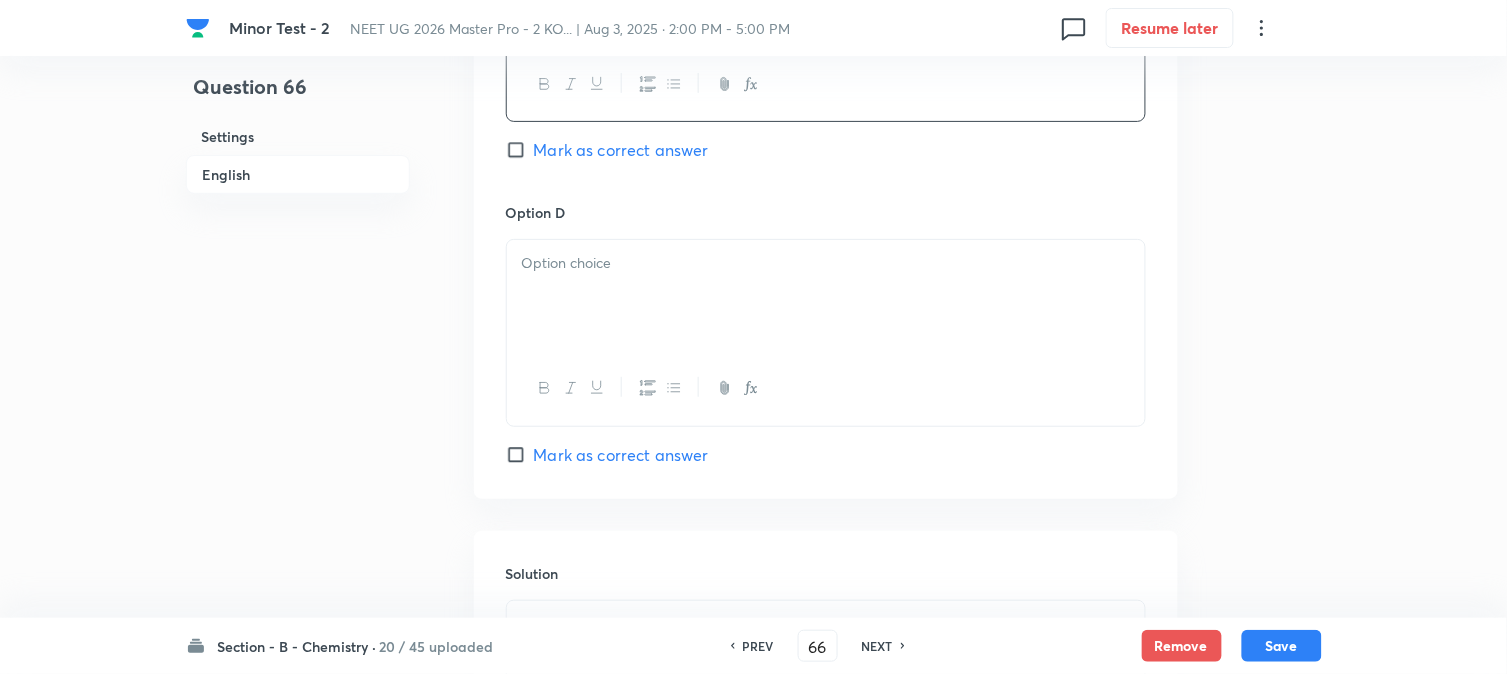 click at bounding box center (826, 296) 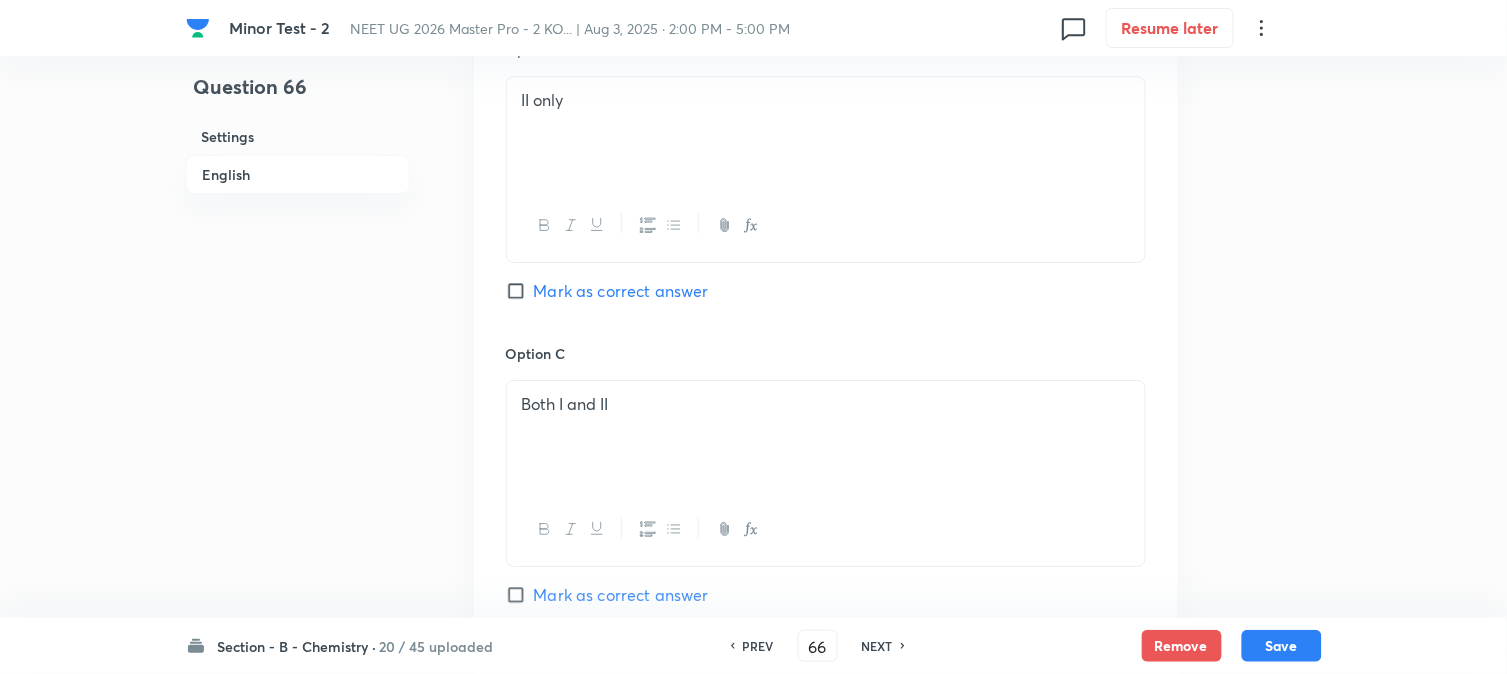 click on "Mark as correct answer" at bounding box center [621, 291] 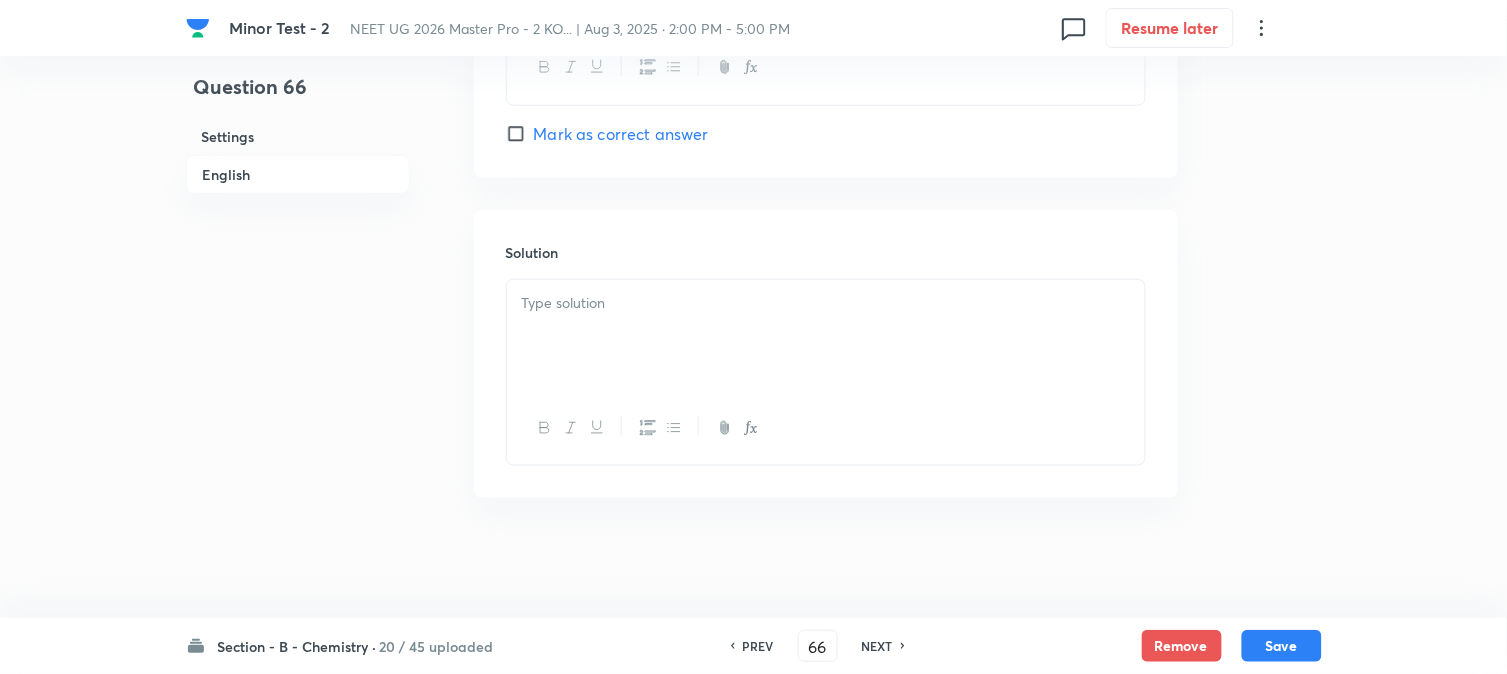 scroll, scrollTop: 2325, scrollLeft: 0, axis: vertical 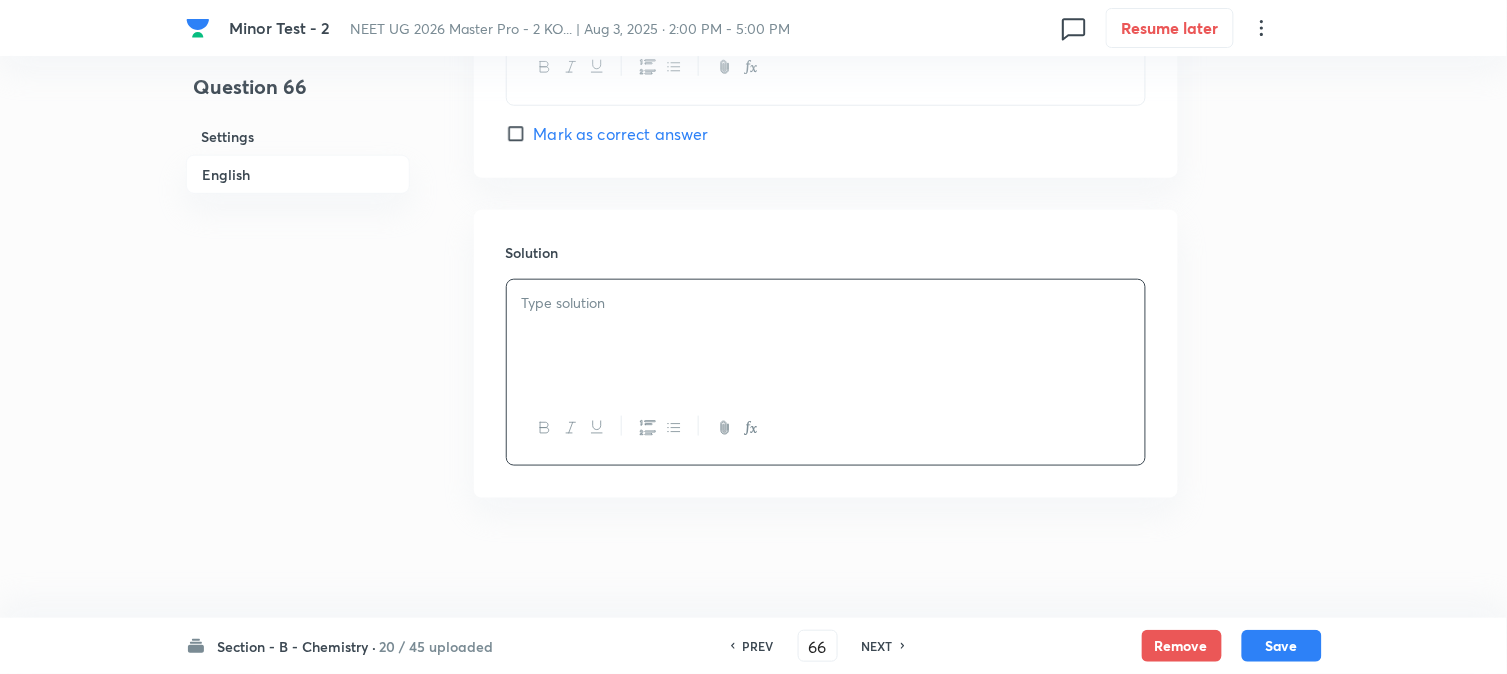 type 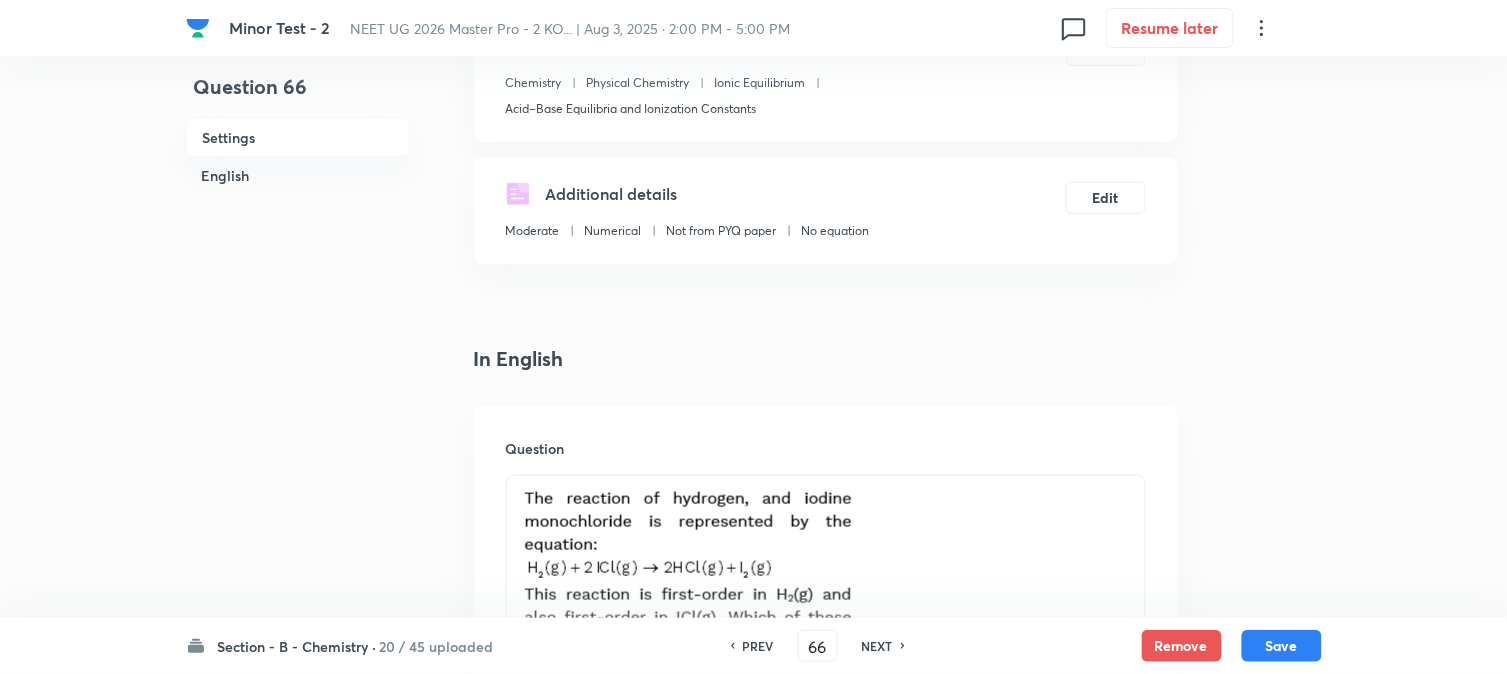 scroll, scrollTop: 103, scrollLeft: 0, axis: vertical 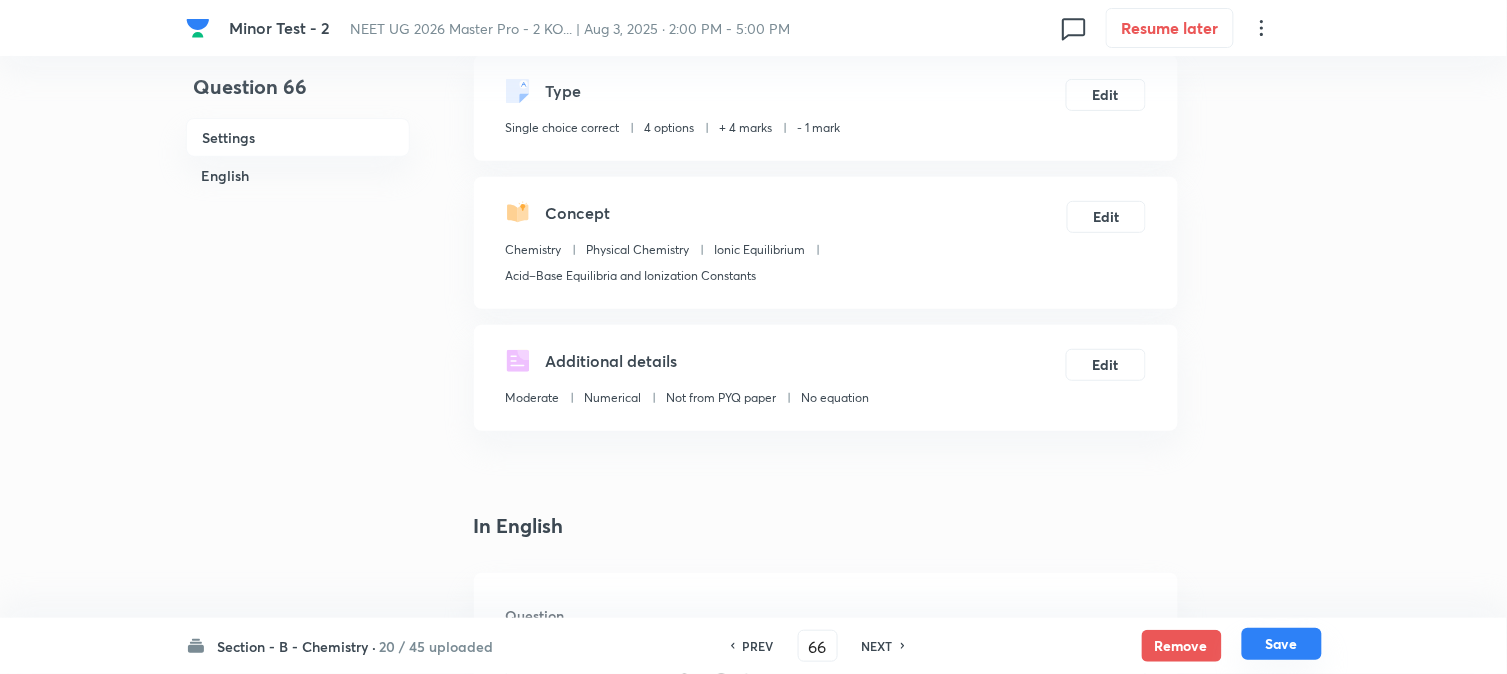 click on "Save" at bounding box center [1282, 644] 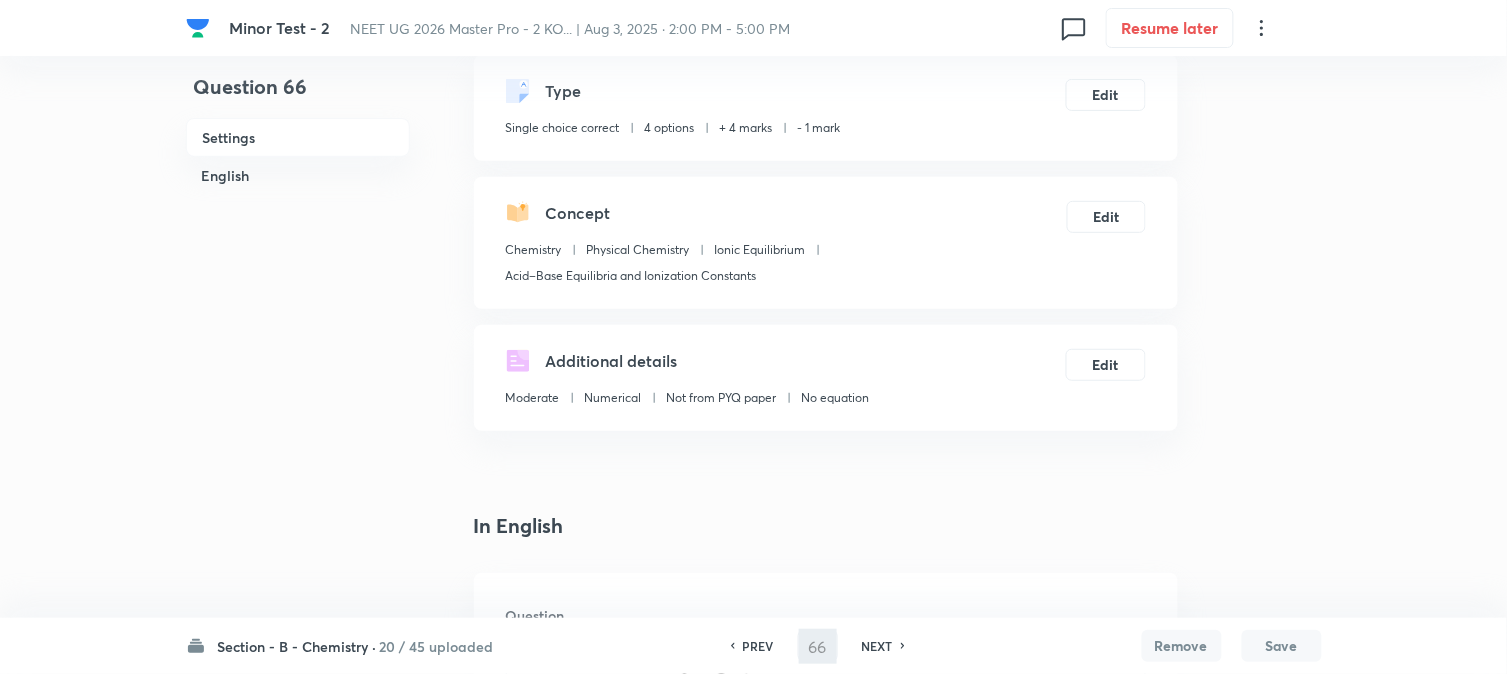 type on "67" 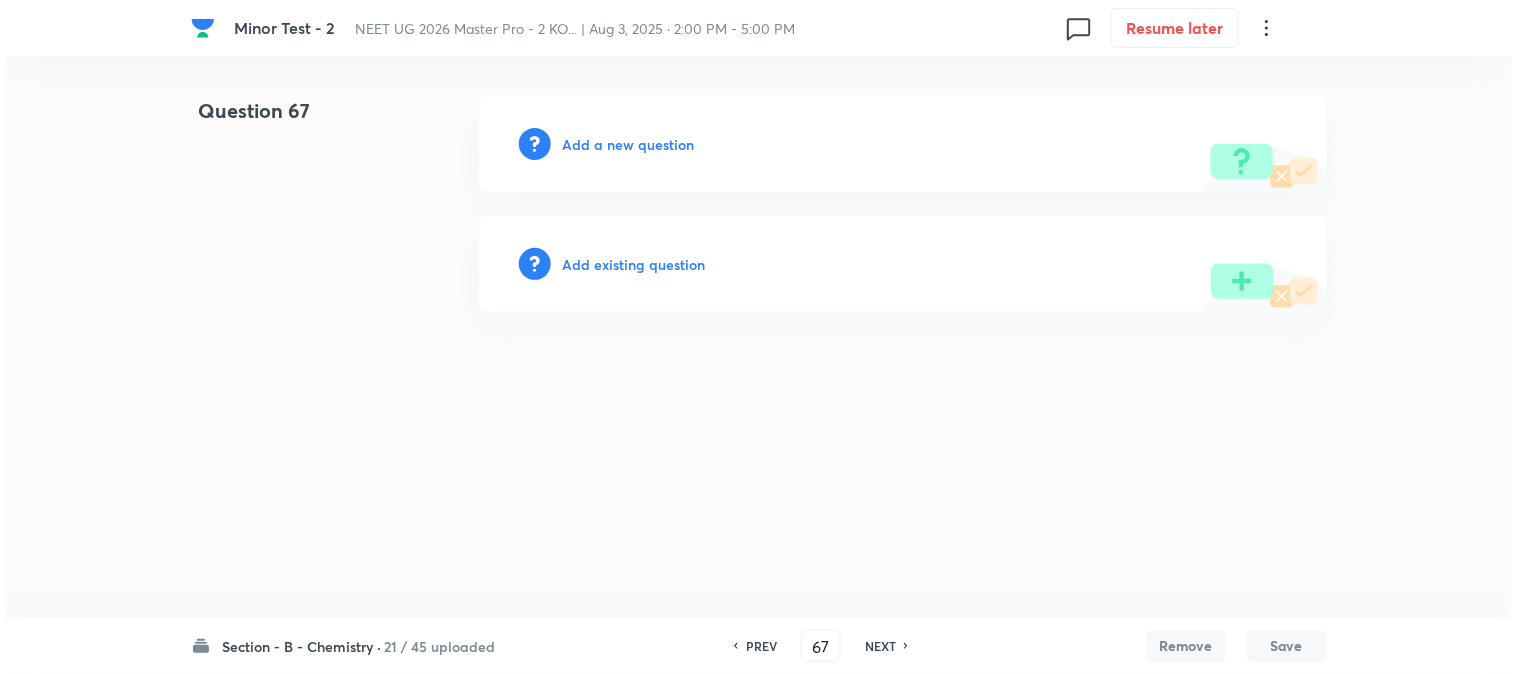 scroll, scrollTop: 0, scrollLeft: 0, axis: both 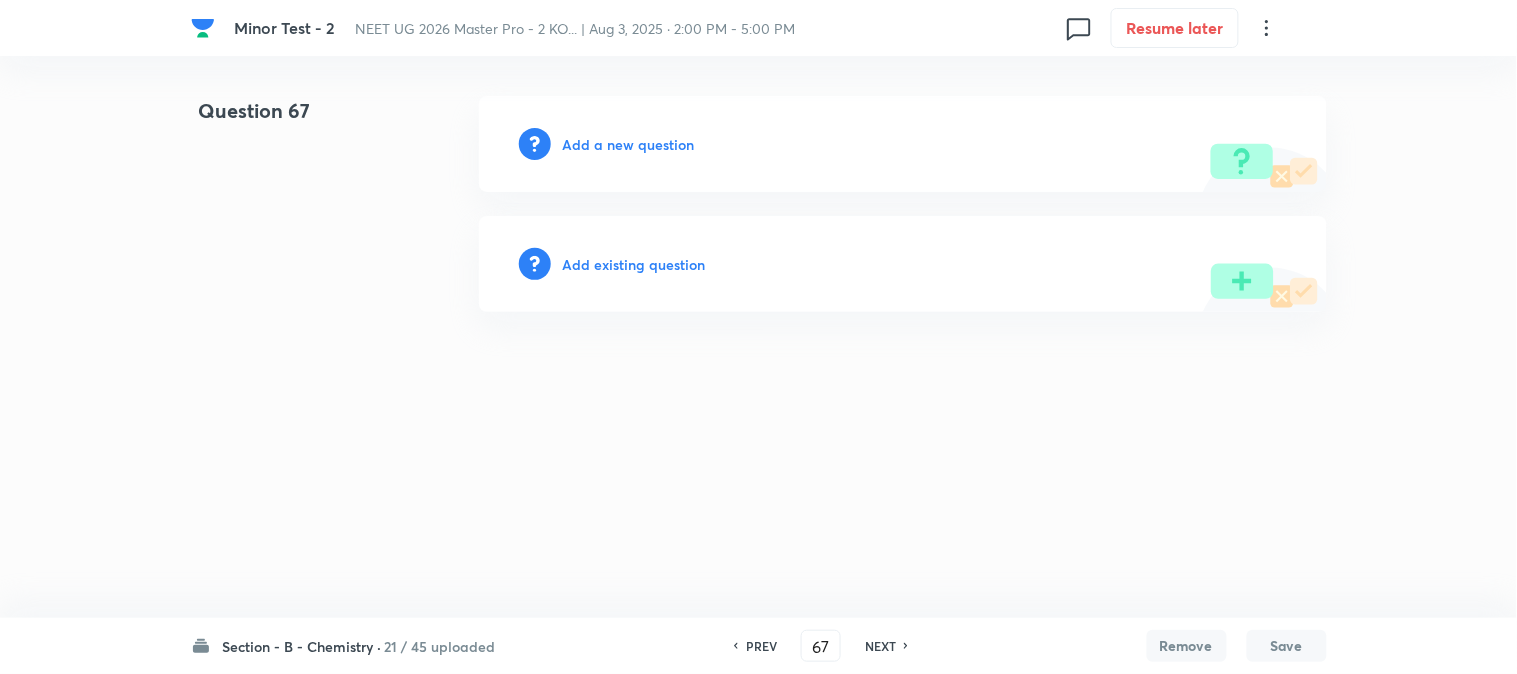 click on "Add a new question" at bounding box center [629, 144] 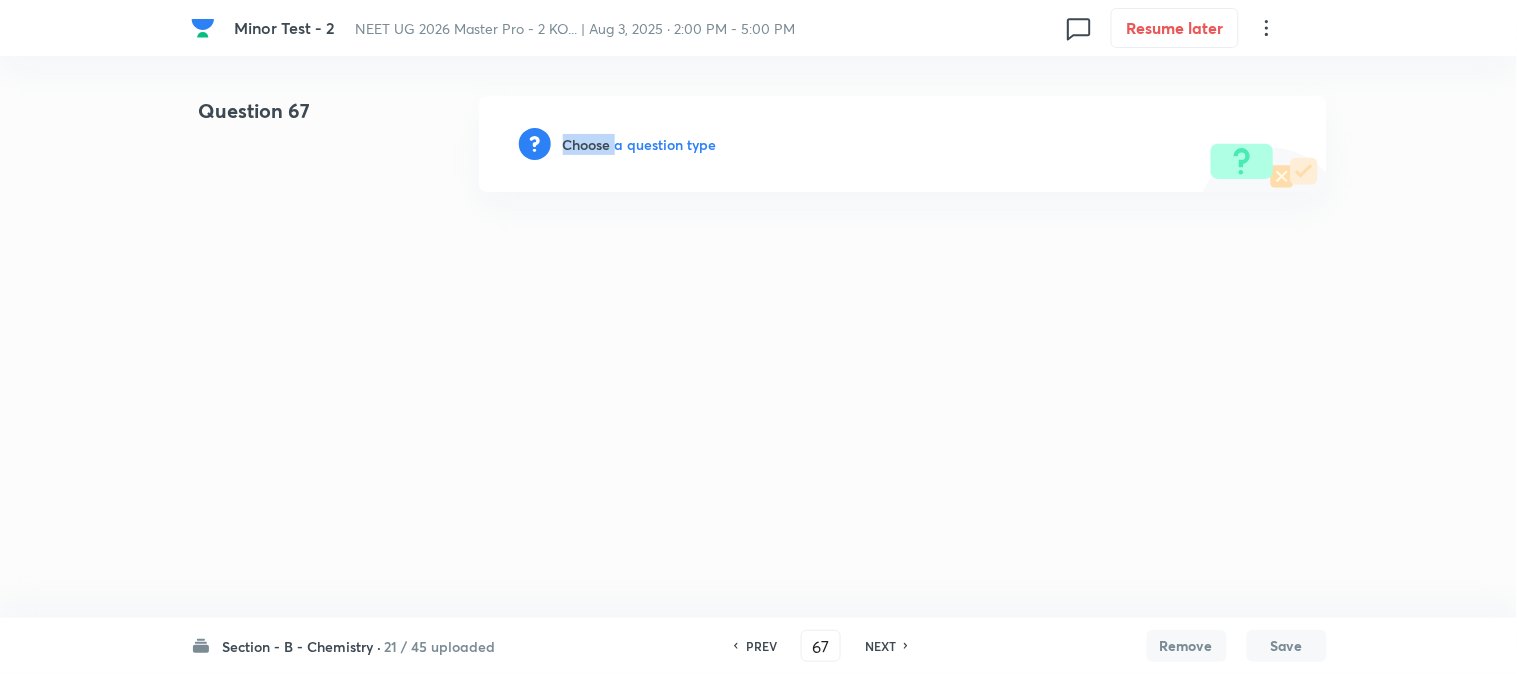 click on "Choose a question type" at bounding box center (640, 144) 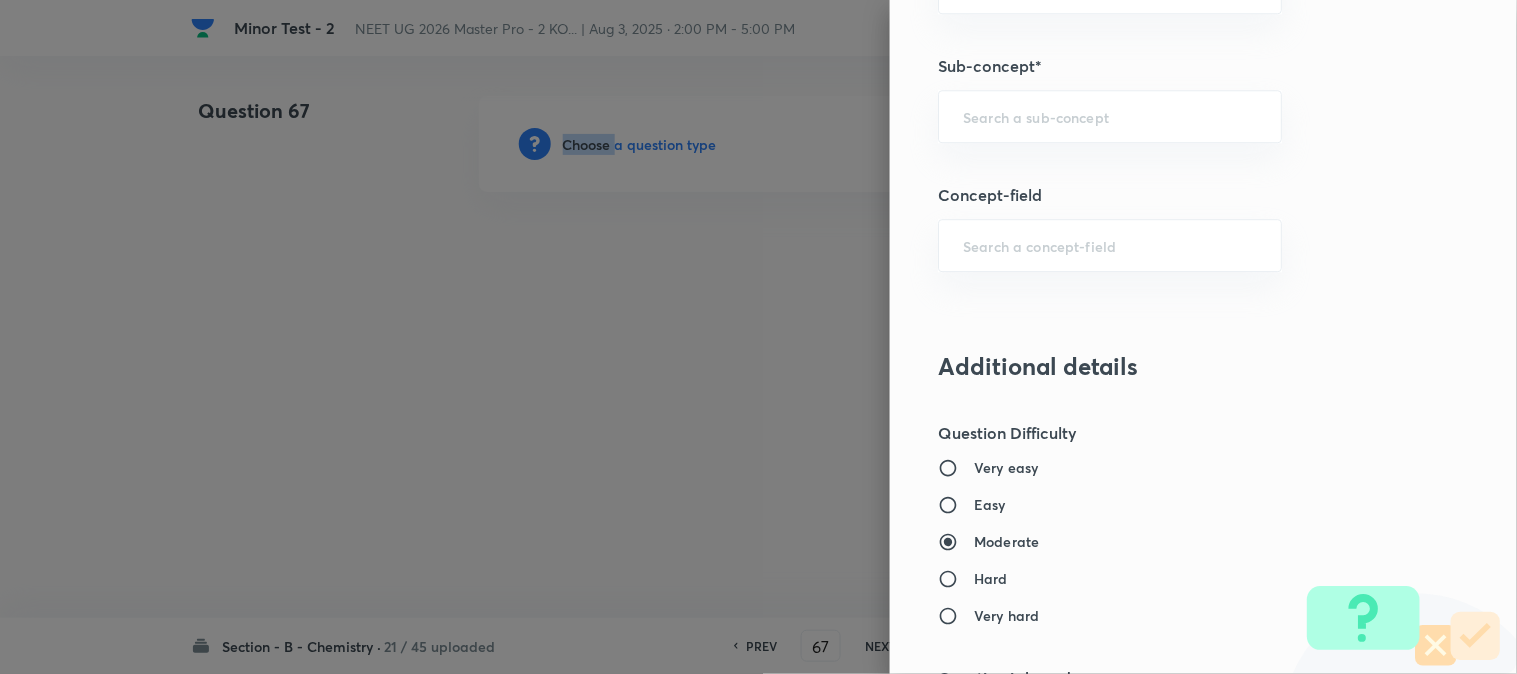 scroll, scrollTop: 1333, scrollLeft: 0, axis: vertical 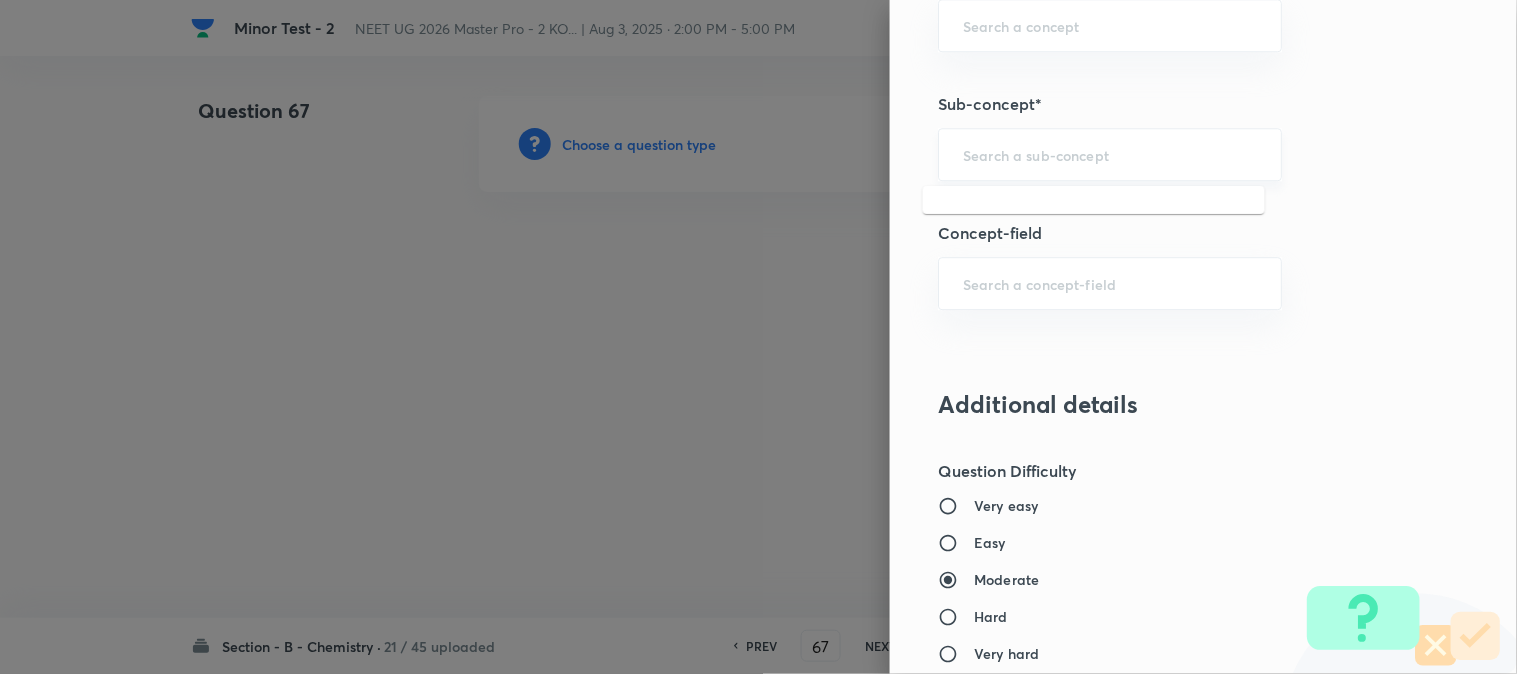 click at bounding box center [1110, 154] 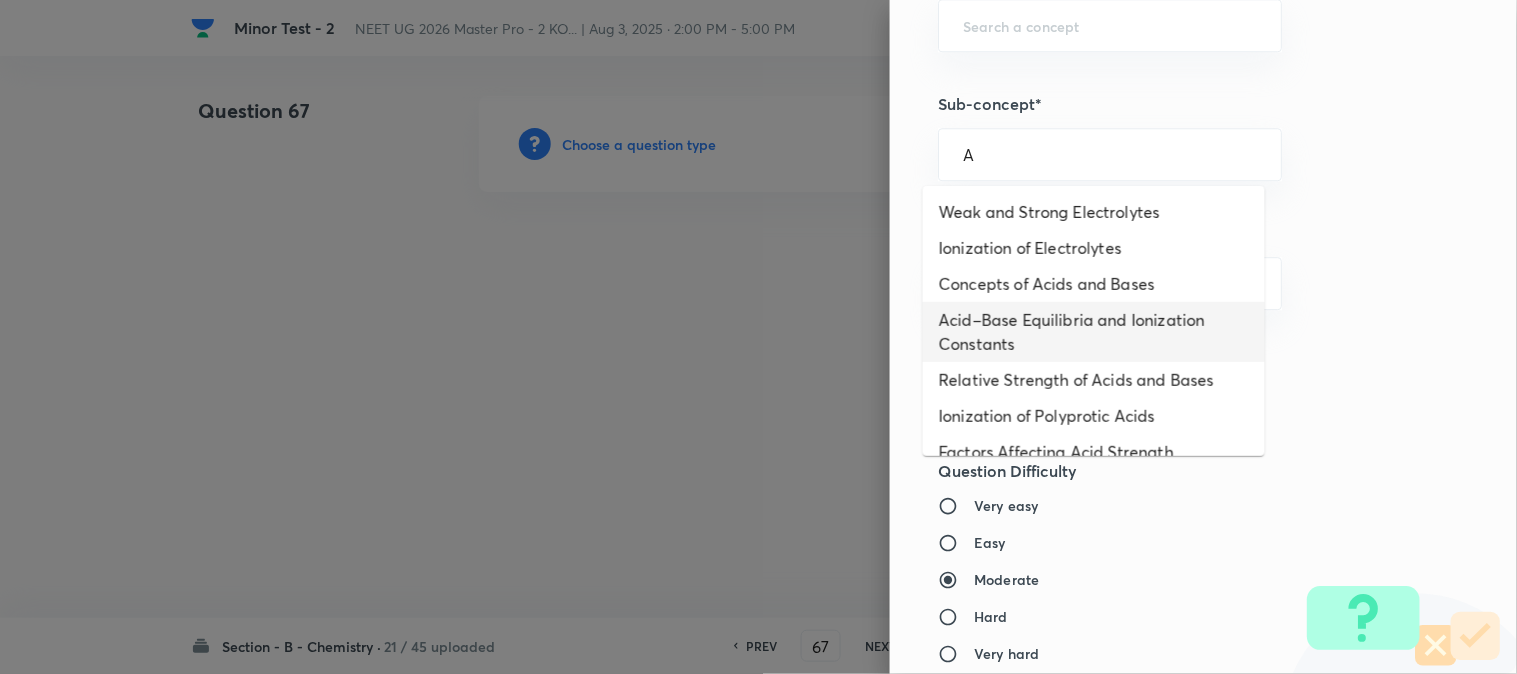 click on "Acid–Base Equilibria and Ionization Constants" at bounding box center (1094, 332) 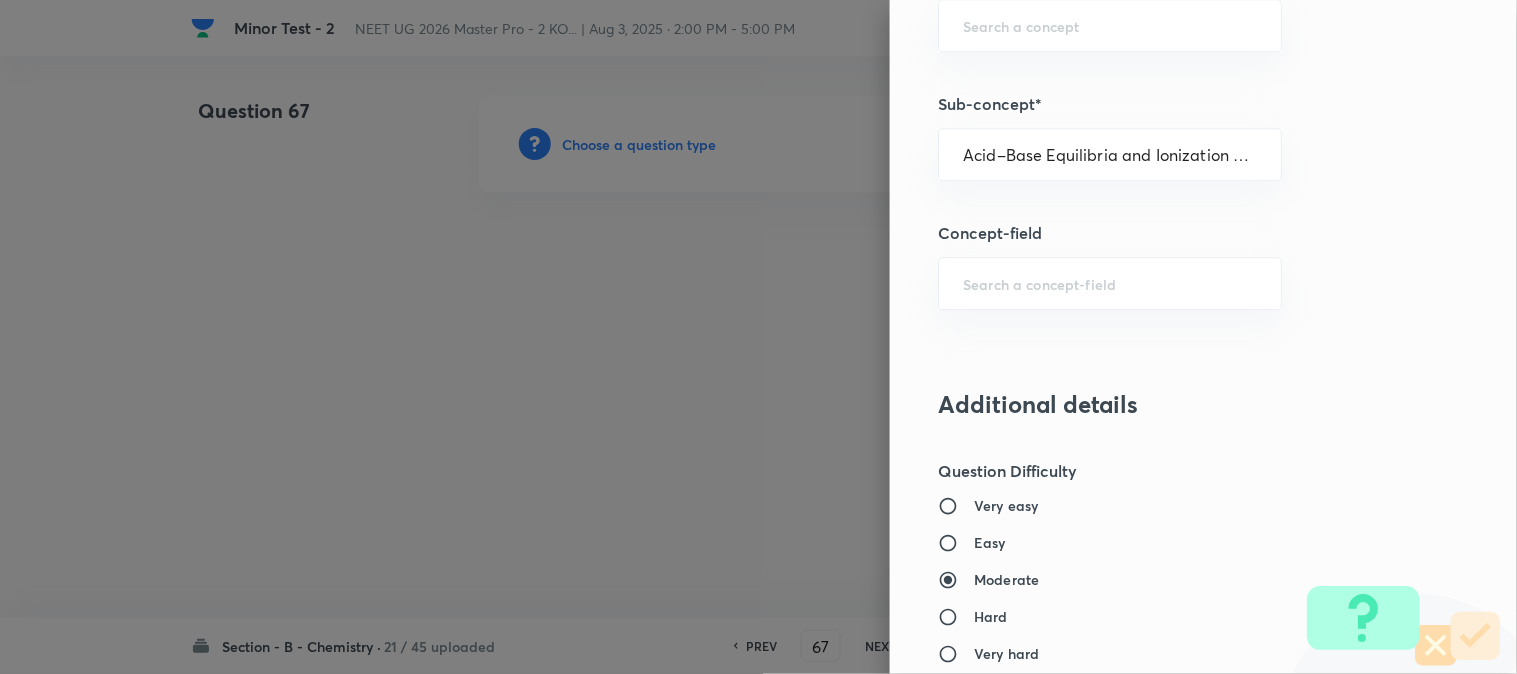 type on "Chemistry" 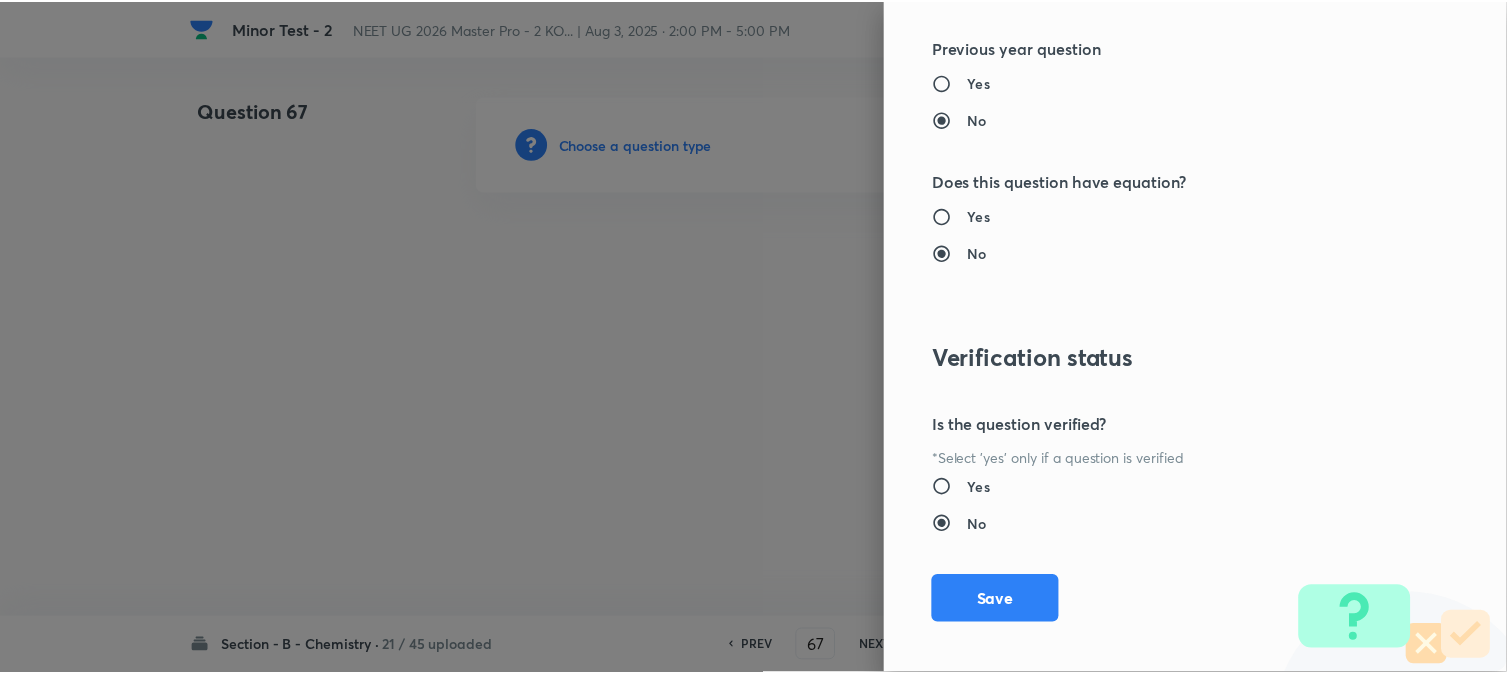 scroll, scrollTop: 2186, scrollLeft: 0, axis: vertical 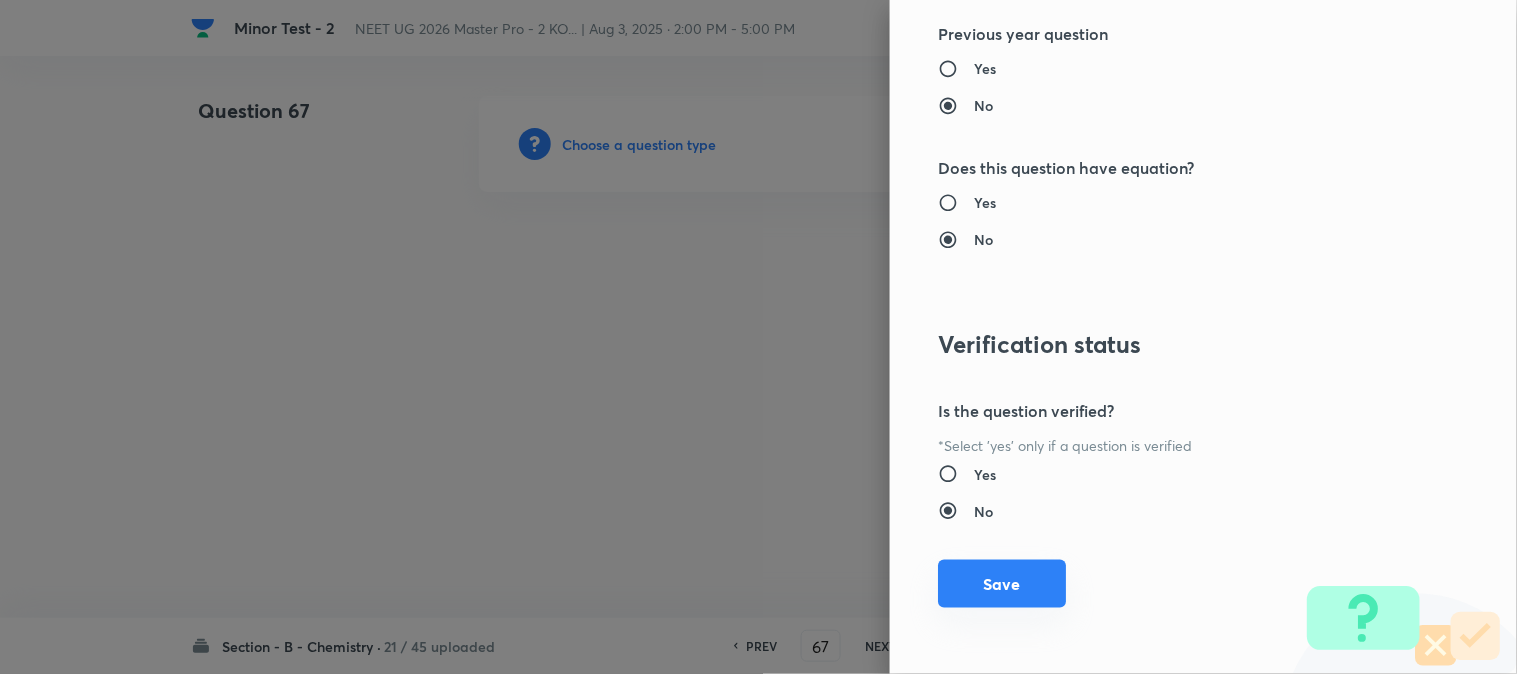 click on "Save" at bounding box center (1002, 584) 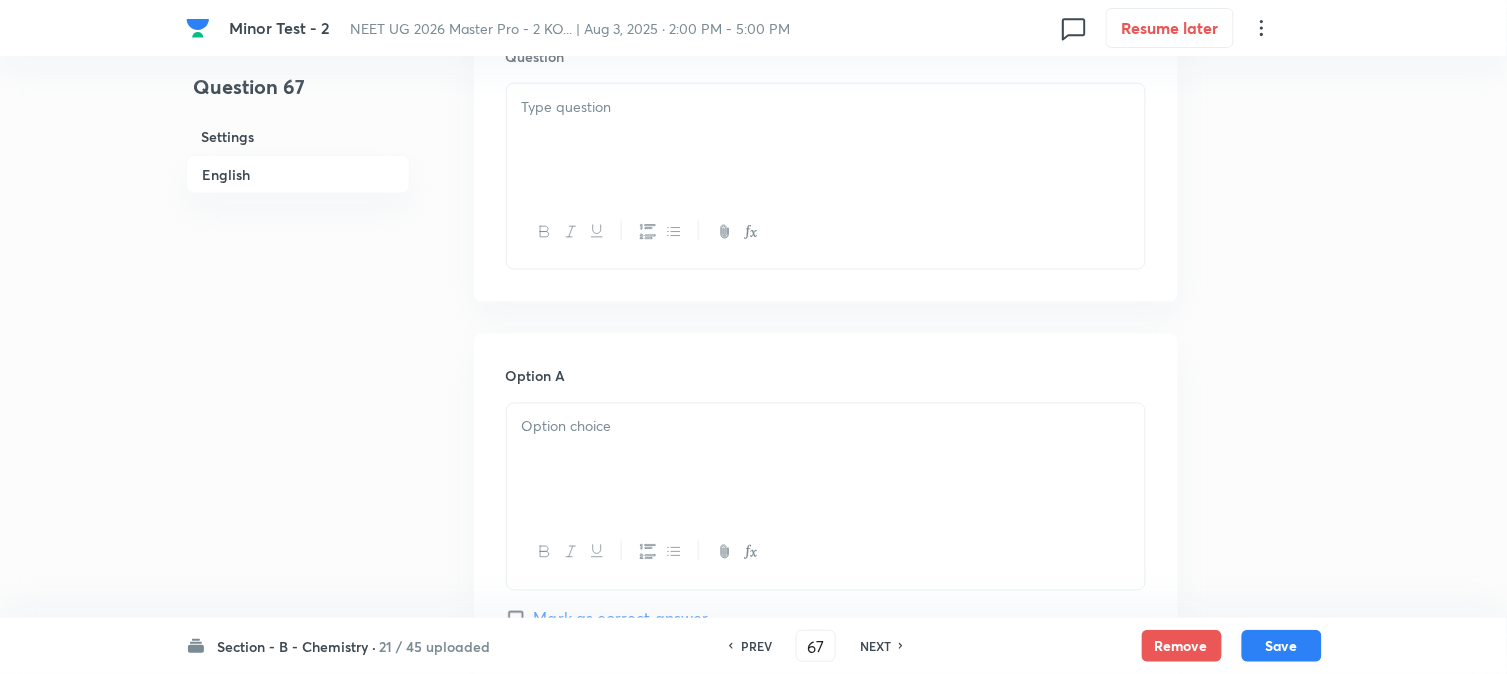 scroll, scrollTop: 666, scrollLeft: 0, axis: vertical 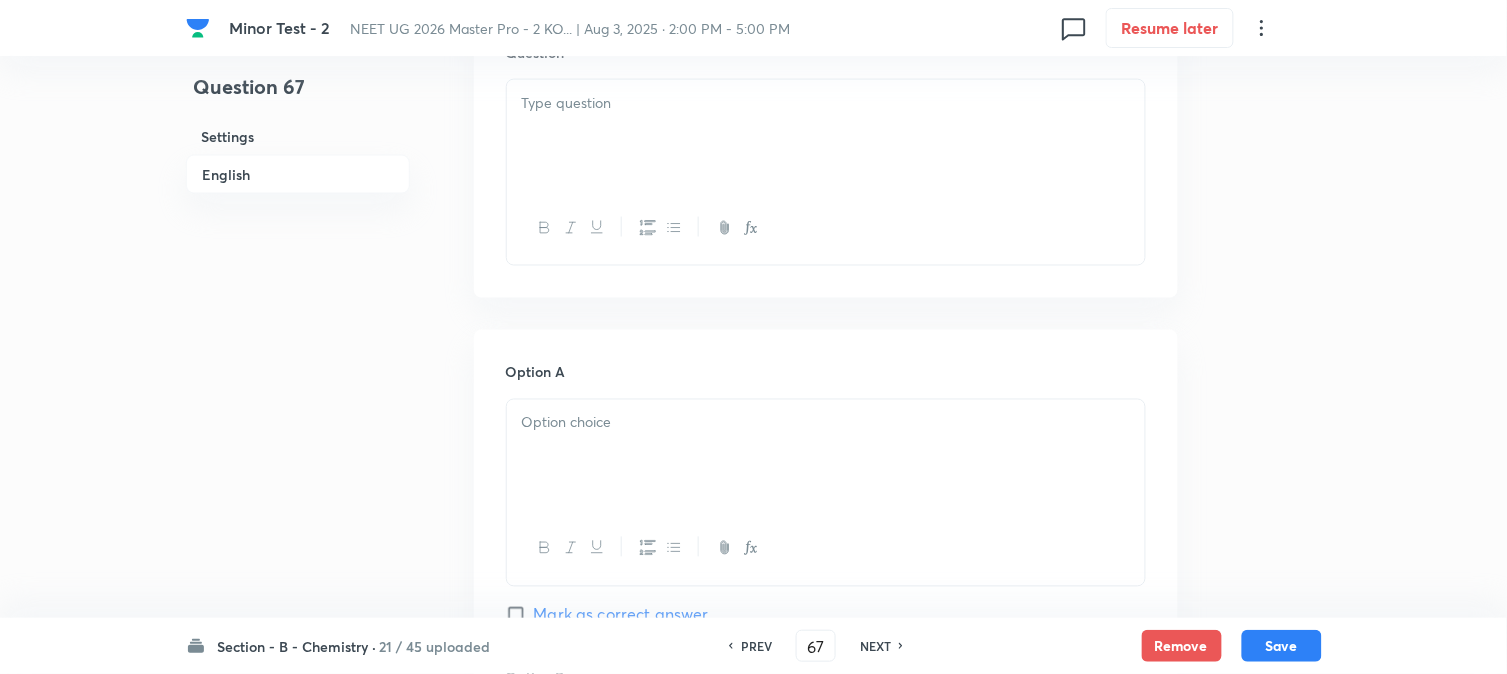 click at bounding box center (826, 136) 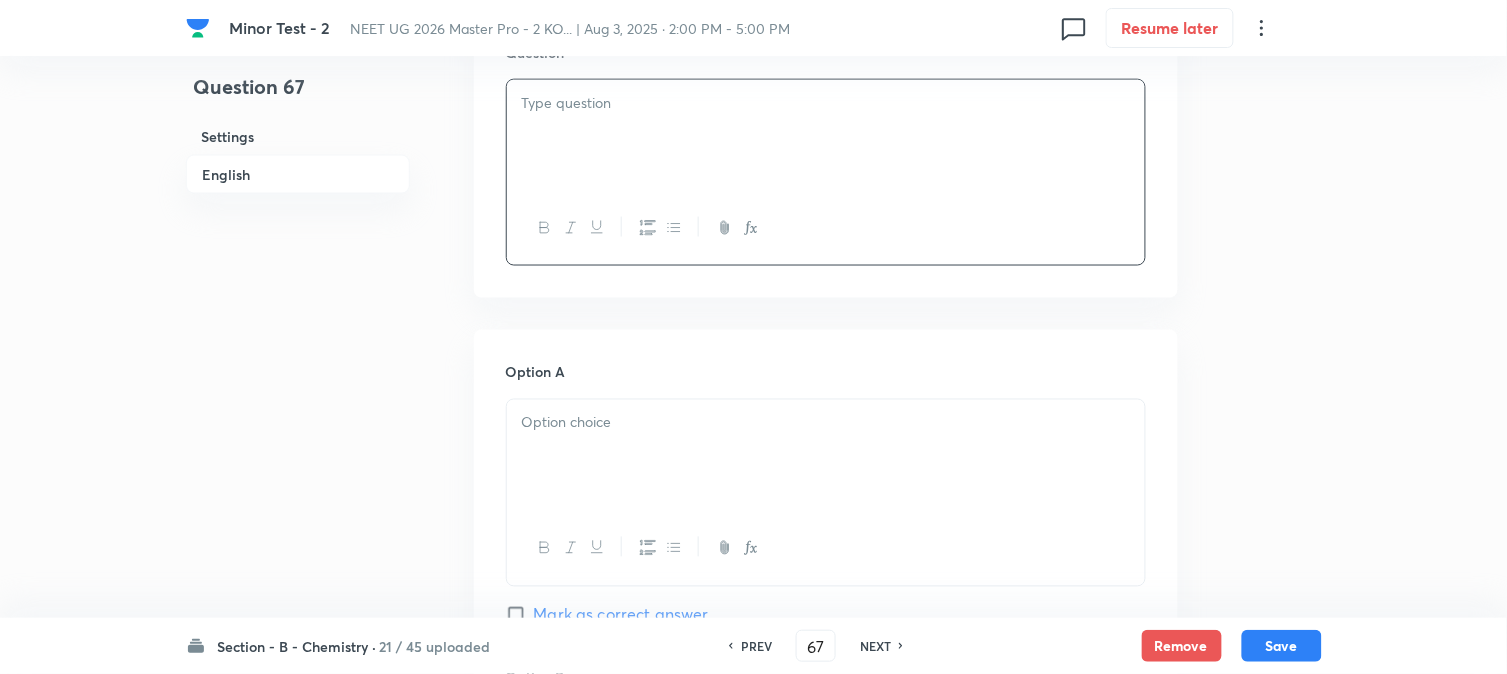 paste 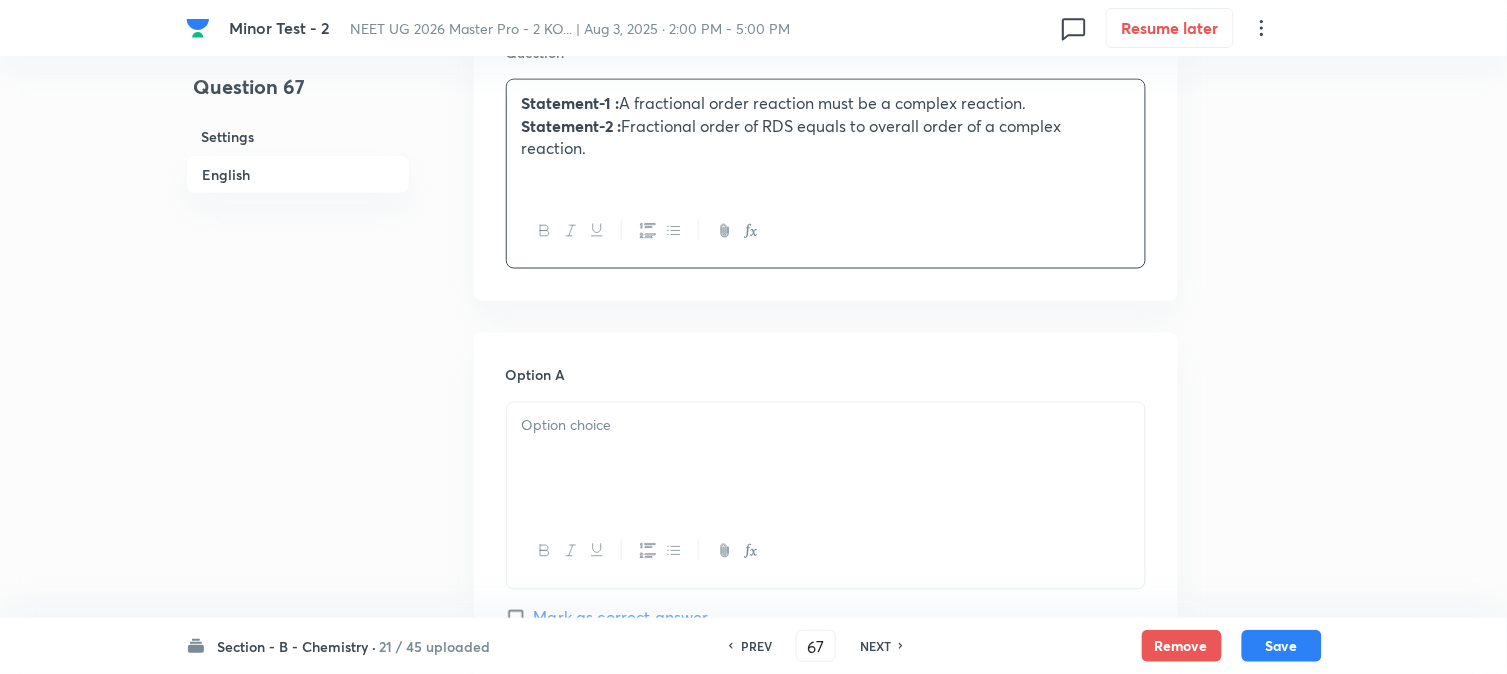 click on "Statement-2 :" at bounding box center [572, 125] 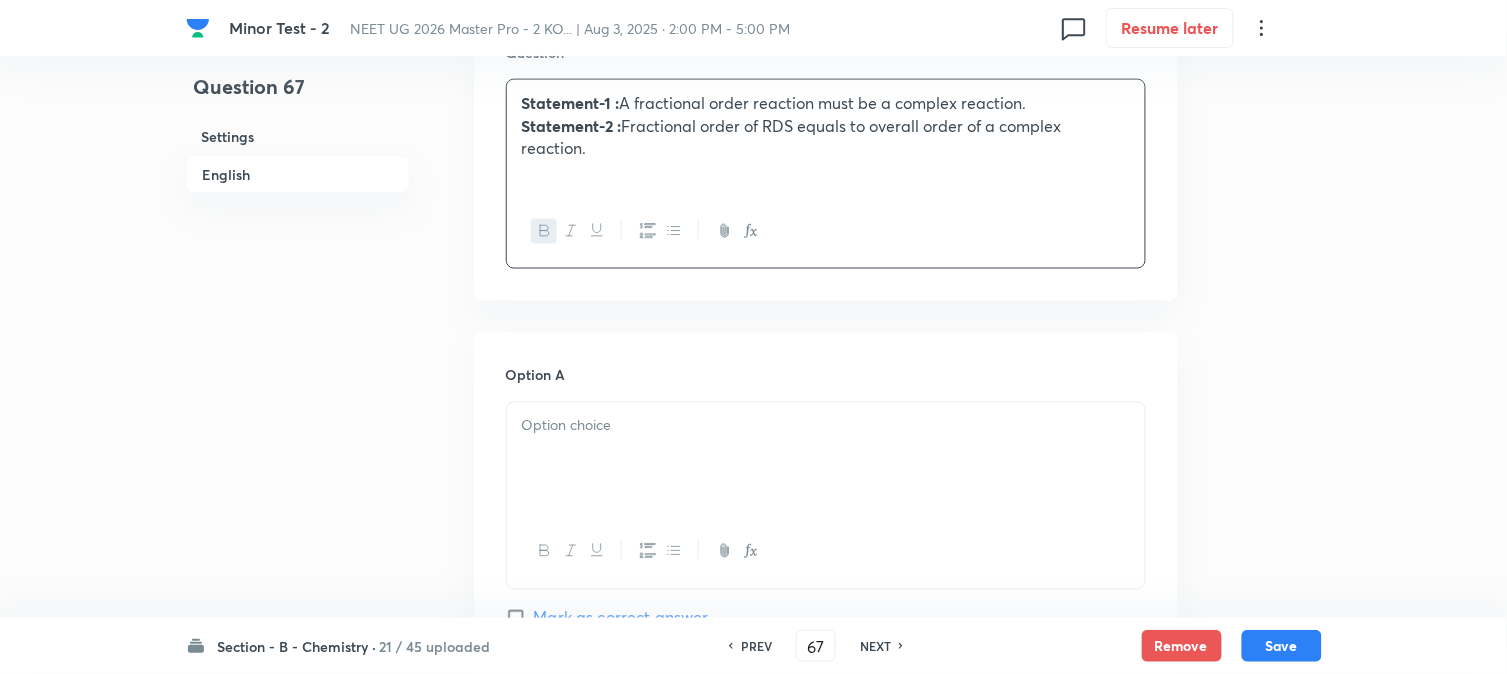 type 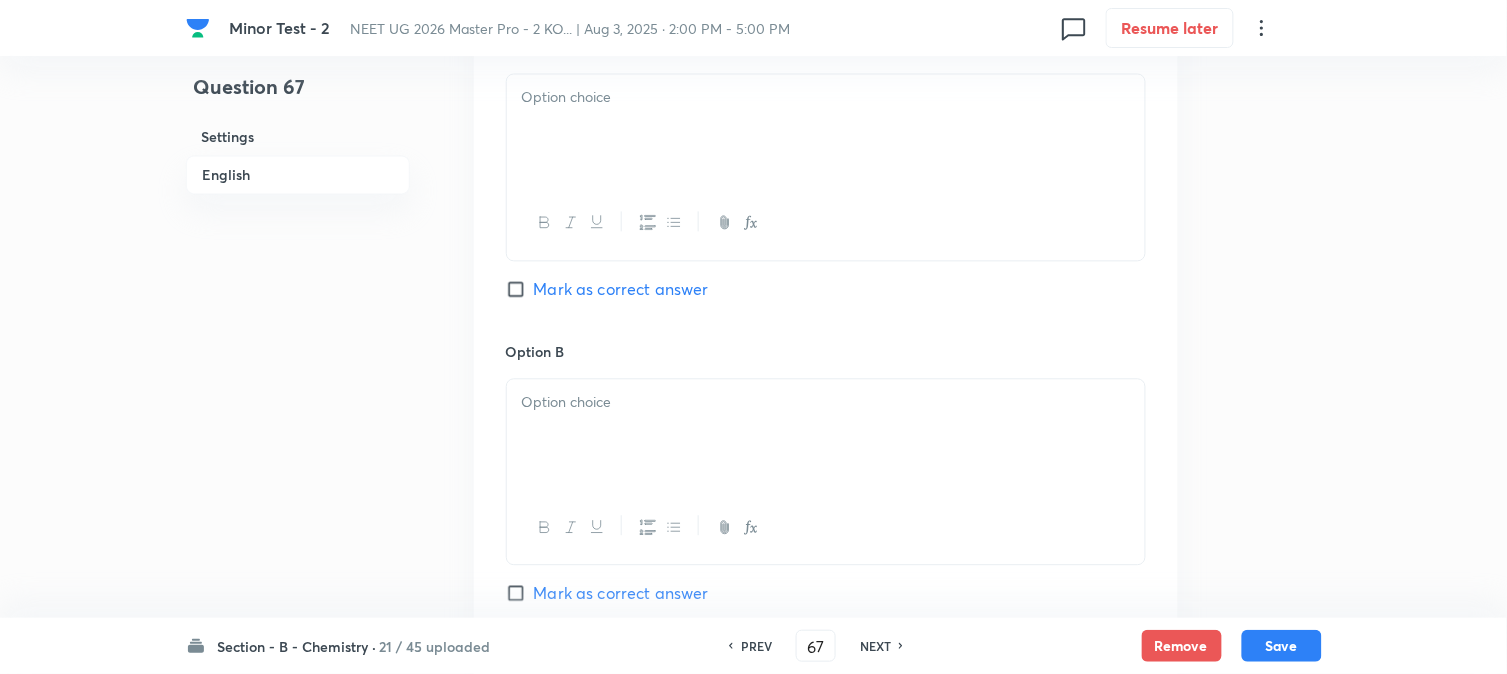 scroll, scrollTop: 1000, scrollLeft: 0, axis: vertical 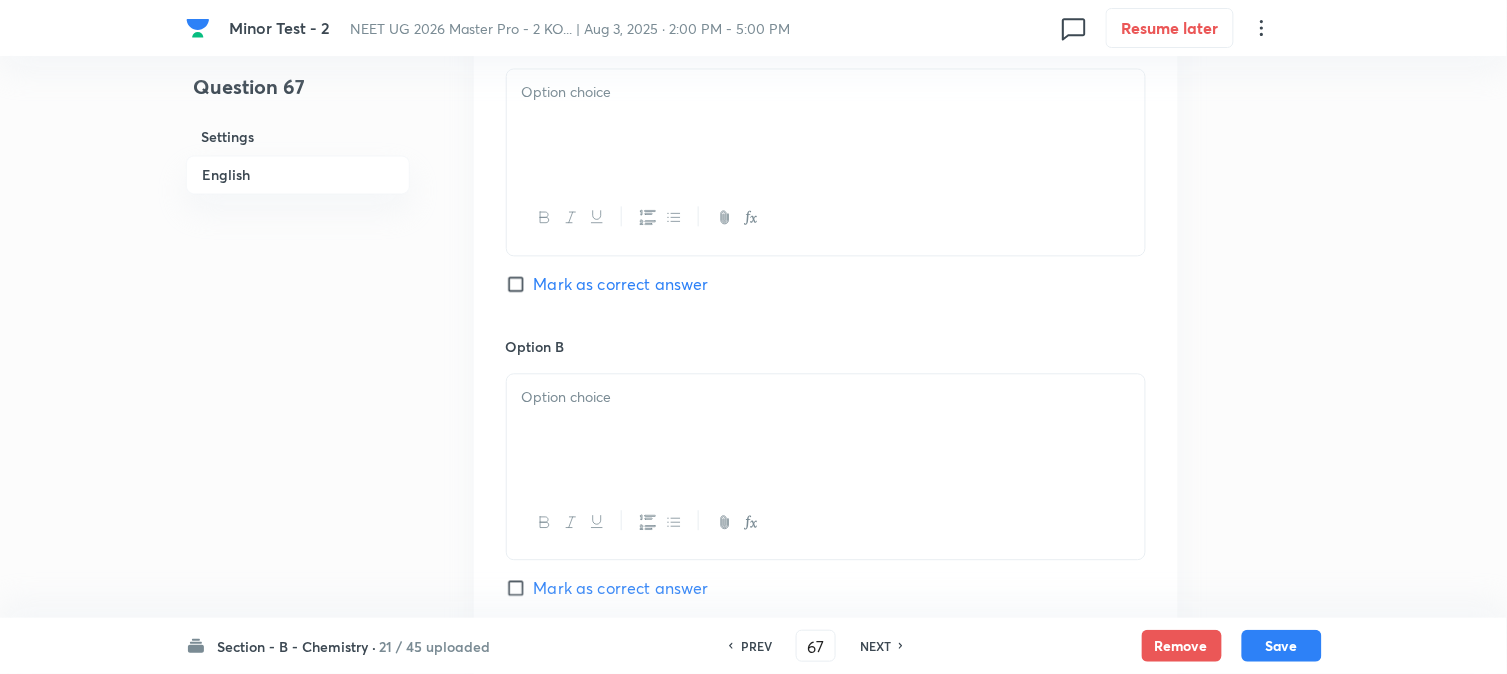 click at bounding box center [826, 125] 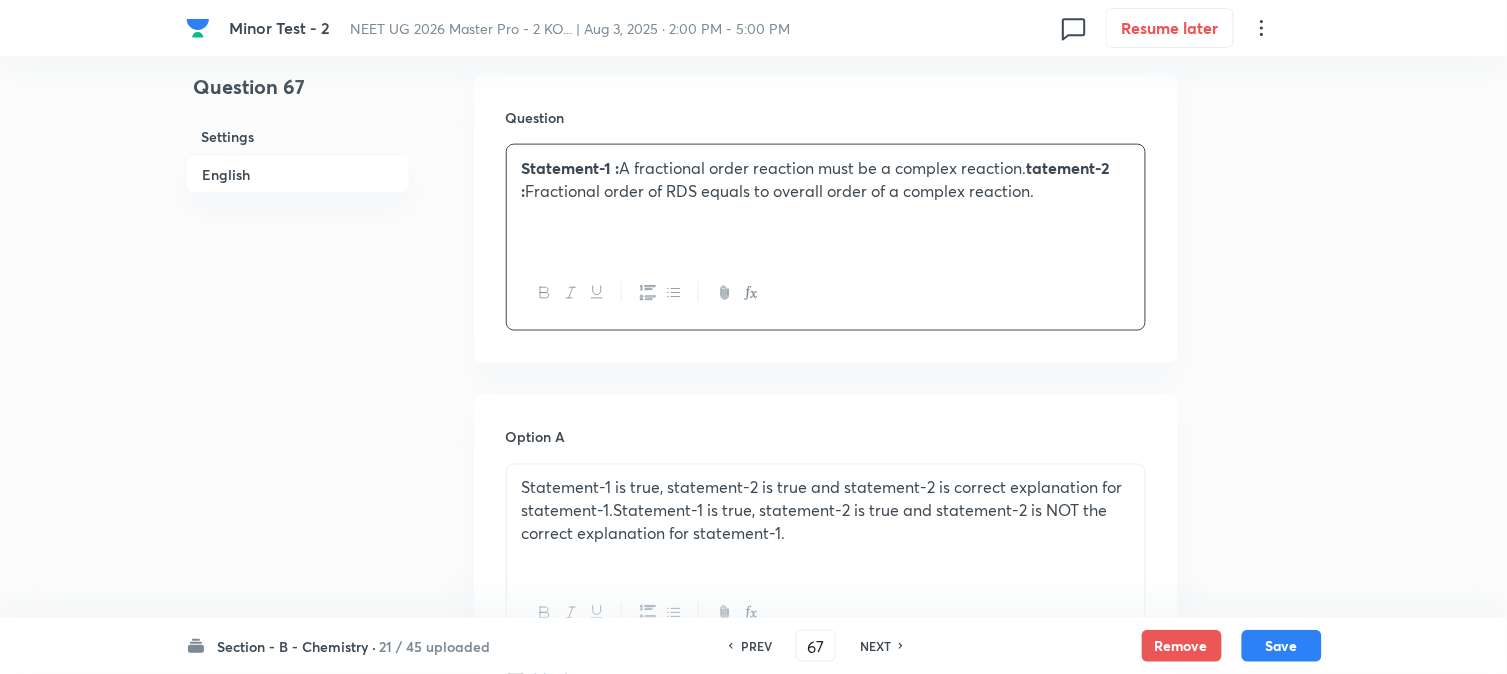 scroll, scrollTop: 668, scrollLeft: 0, axis: vertical 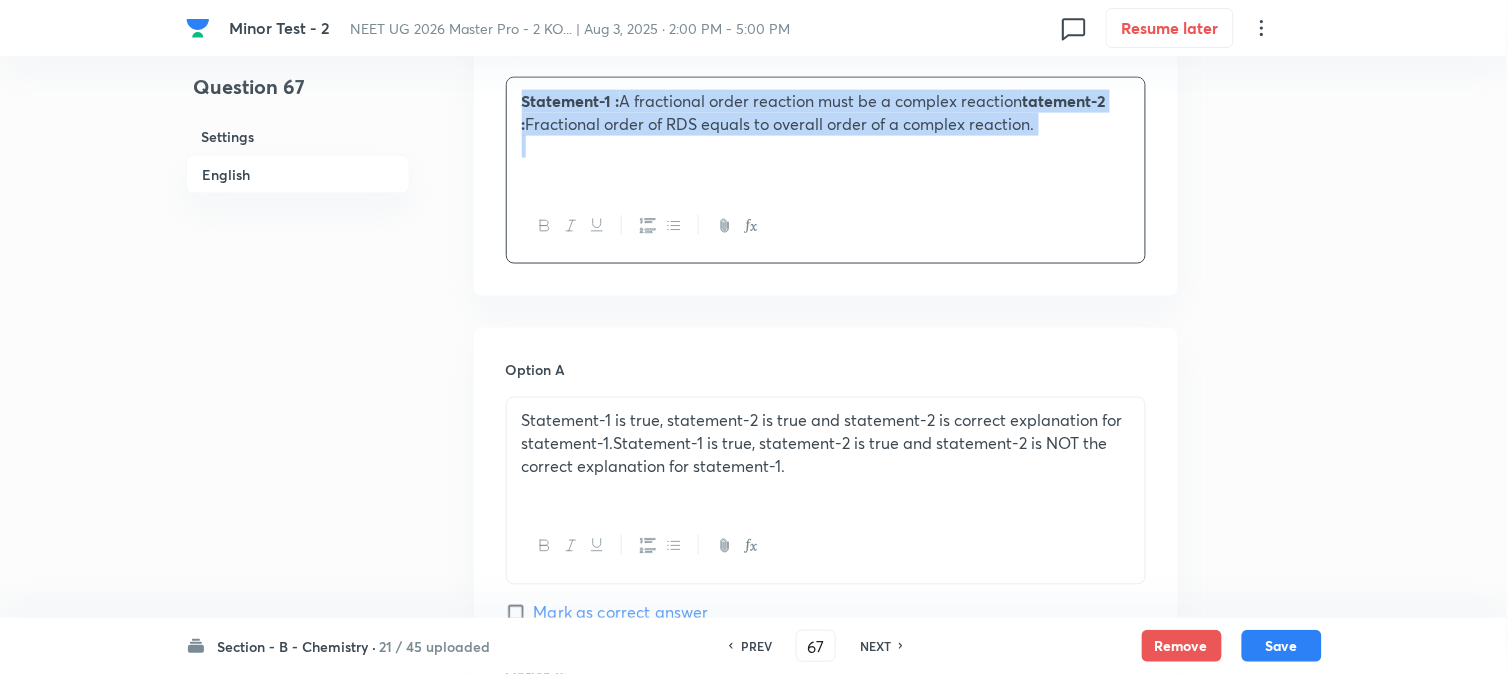 drag, startPoint x: 523, startPoint y: 110, endPoint x: 1047, endPoint y: 143, distance: 525.0381 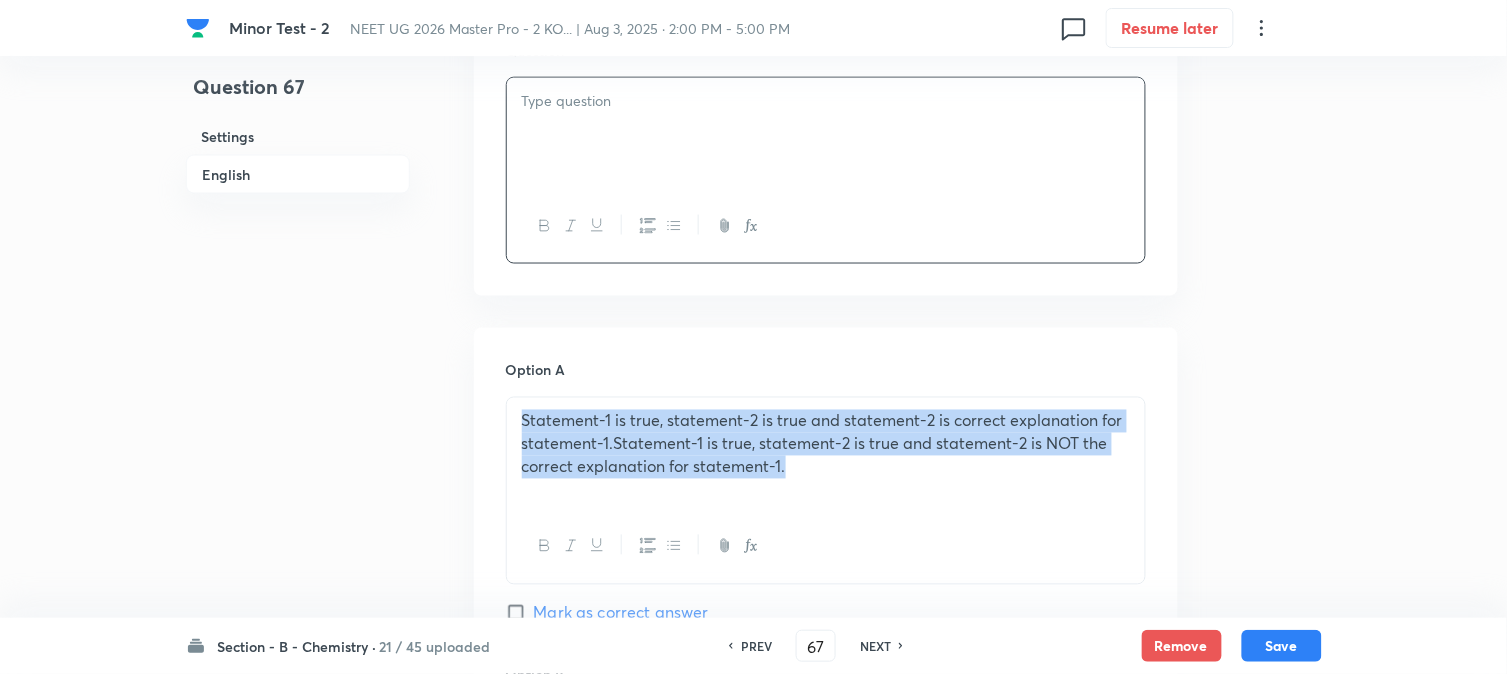 drag, startPoint x: 815, startPoint y: 482, endPoint x: 518, endPoint y: 423, distance: 302.80356 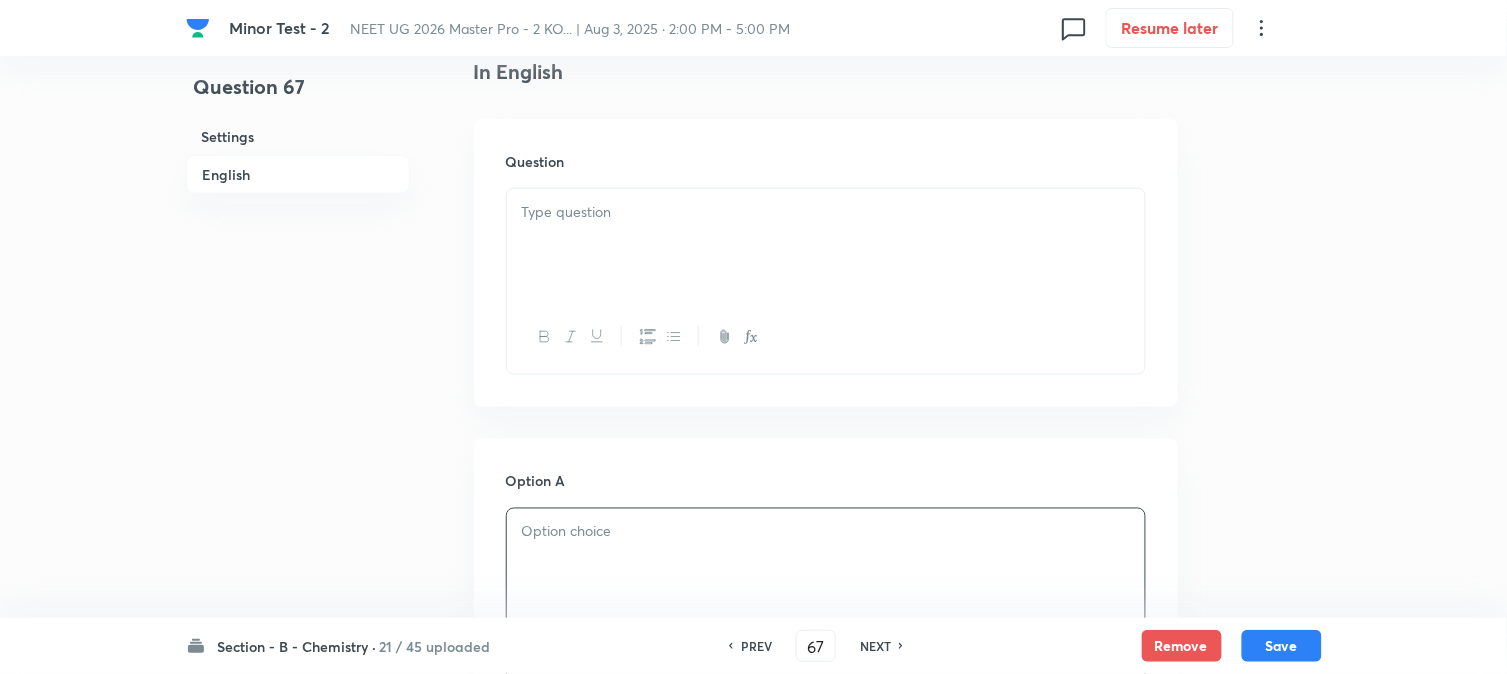 click at bounding box center (826, 245) 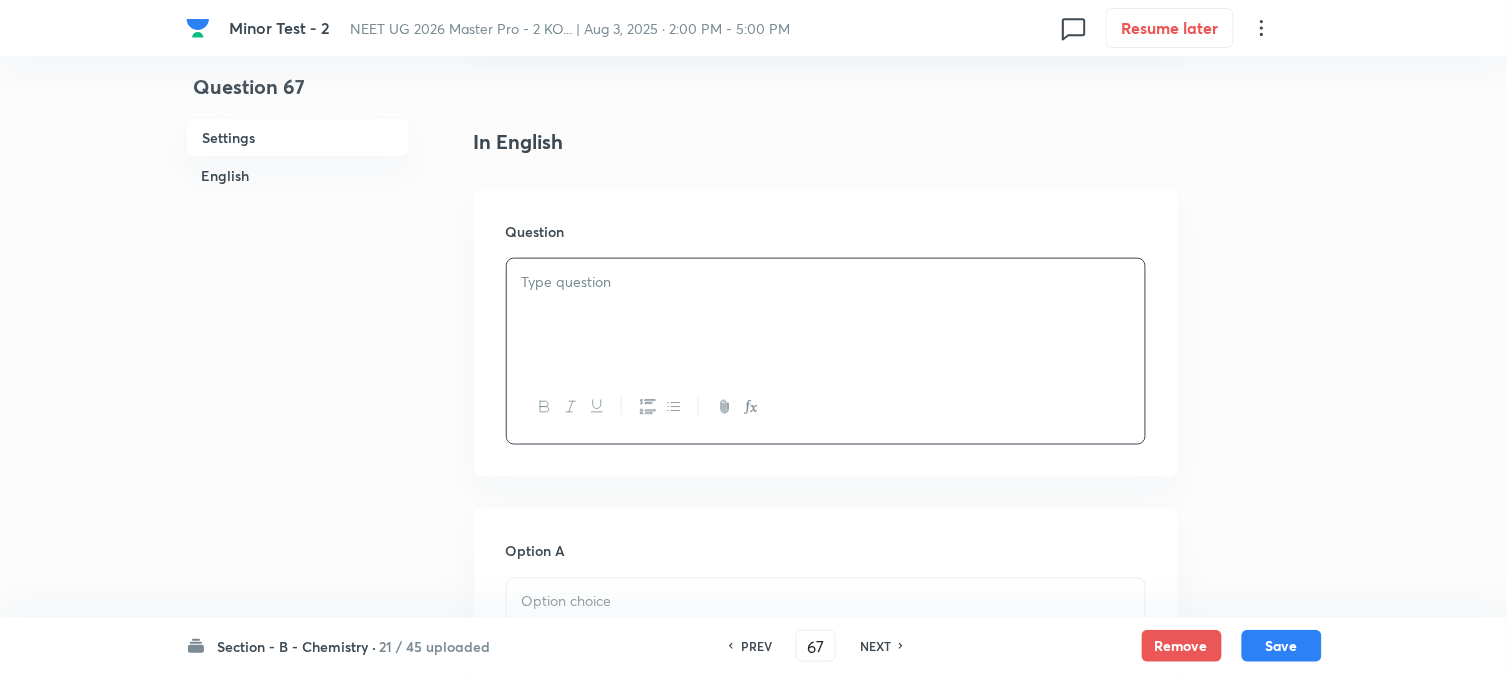 scroll, scrollTop: 557, scrollLeft: 0, axis: vertical 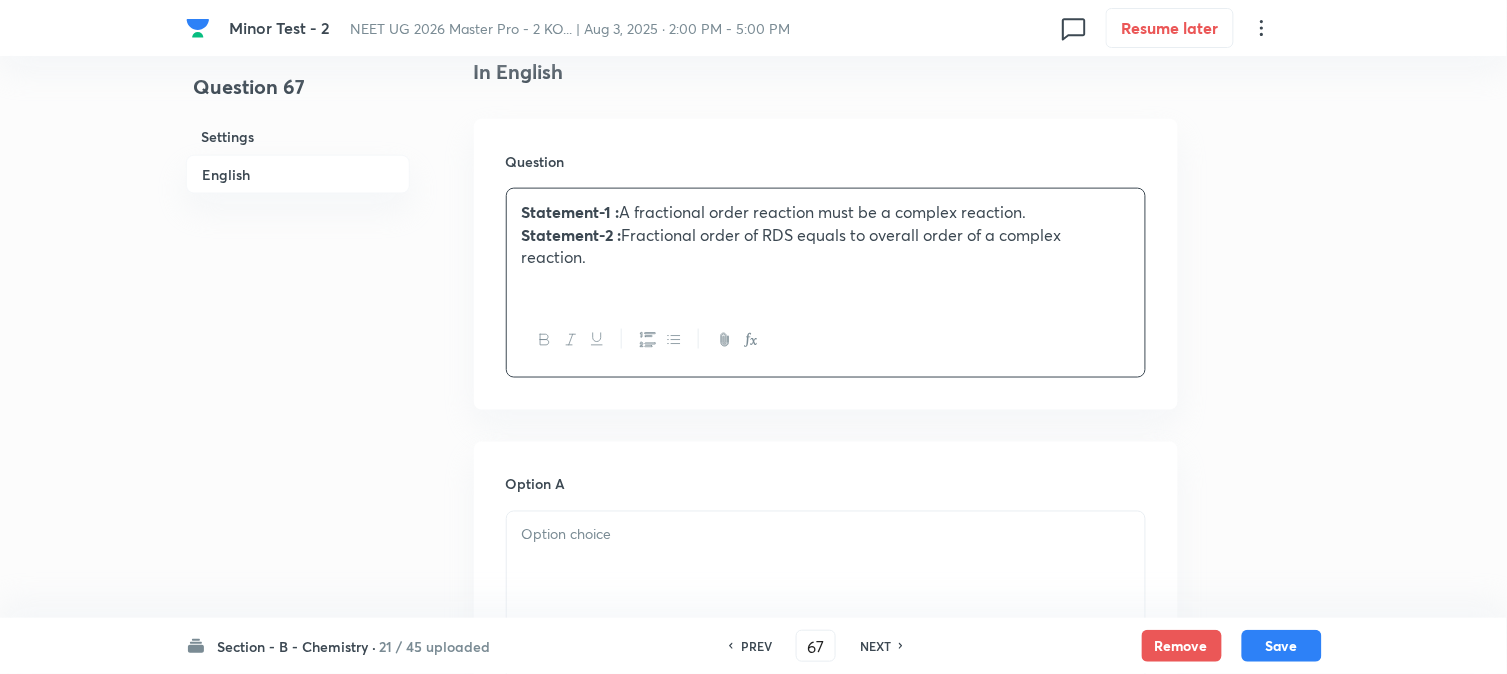 click on "Statement-2 :" at bounding box center (572, 234) 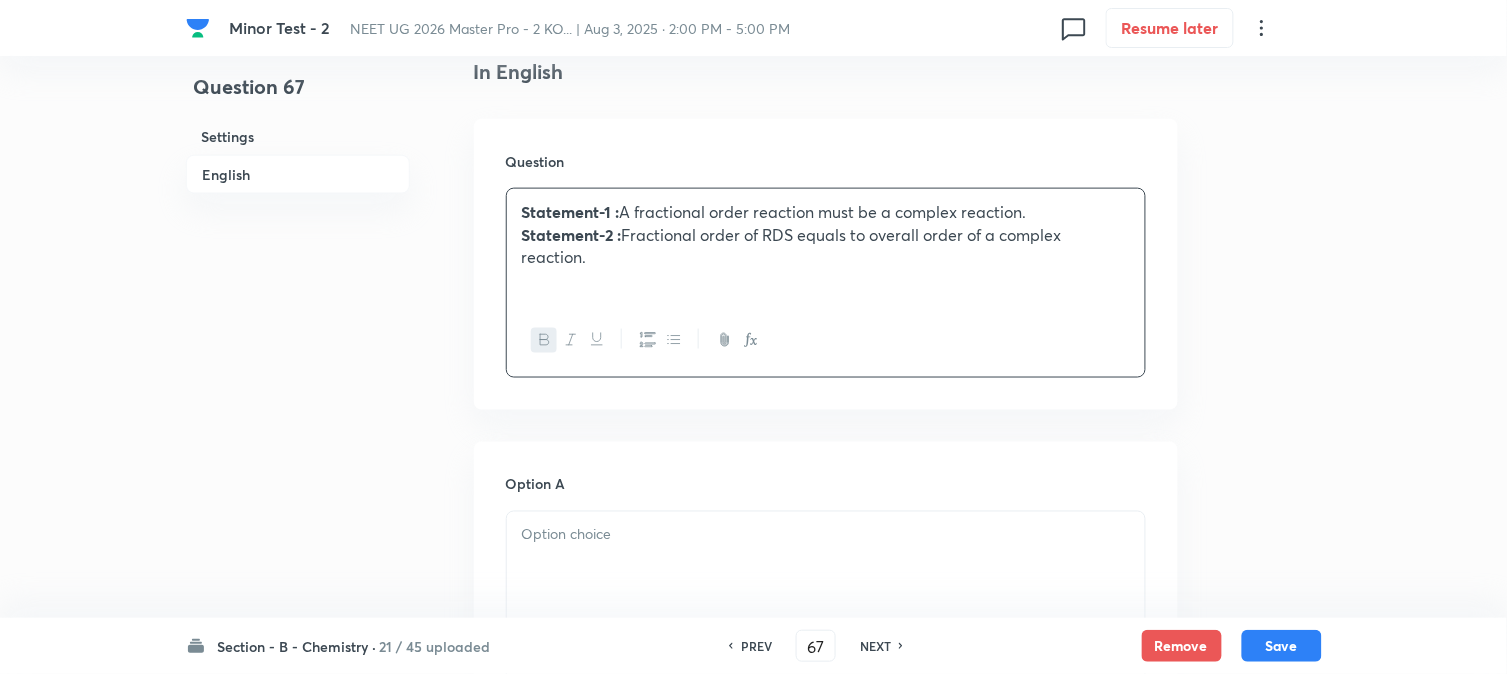 click on "Statement-2 : Fractional order of RDS equals to overall order of a complex reaction." at bounding box center [826, 246] 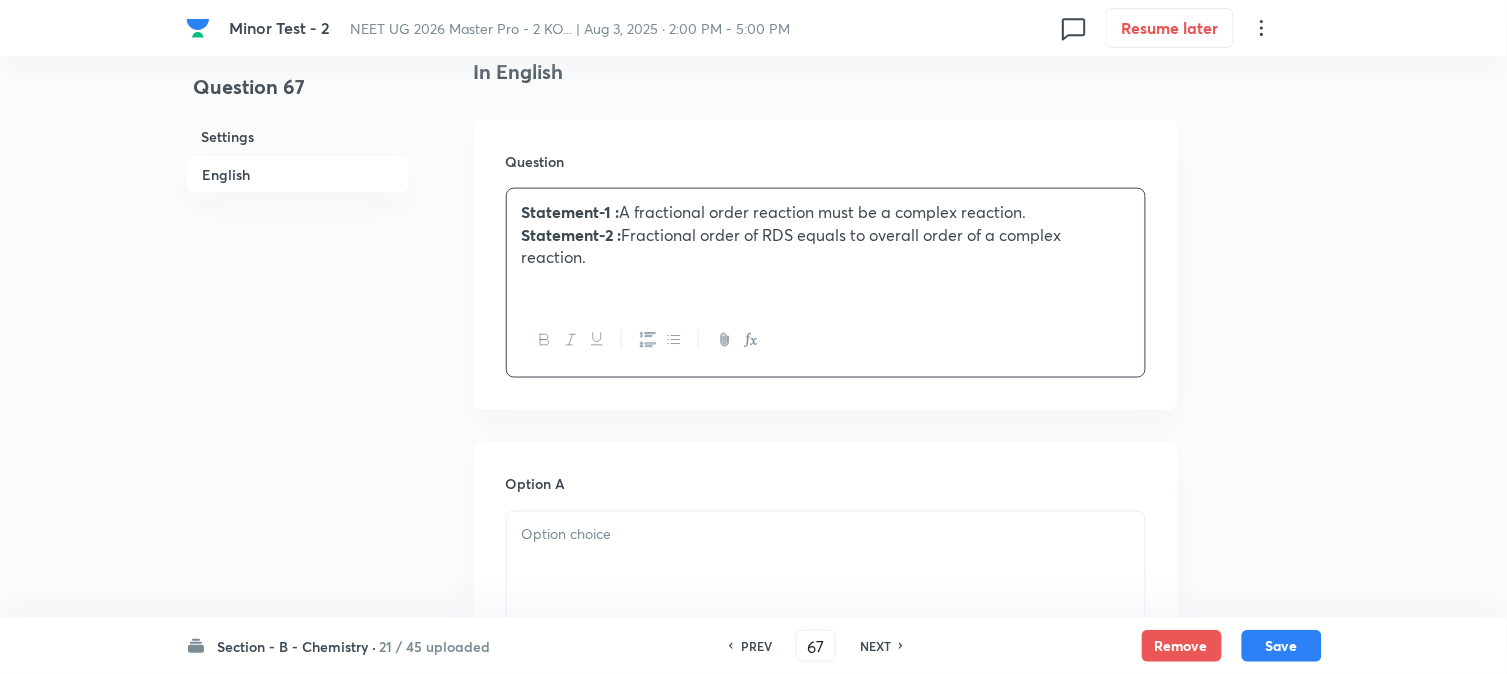 click on "Statement-1 : A fractional order reaction must be a complex reaction. Statement-2 : Fractional order of RDS equals to overall order of a complex reaction." at bounding box center [826, 246] 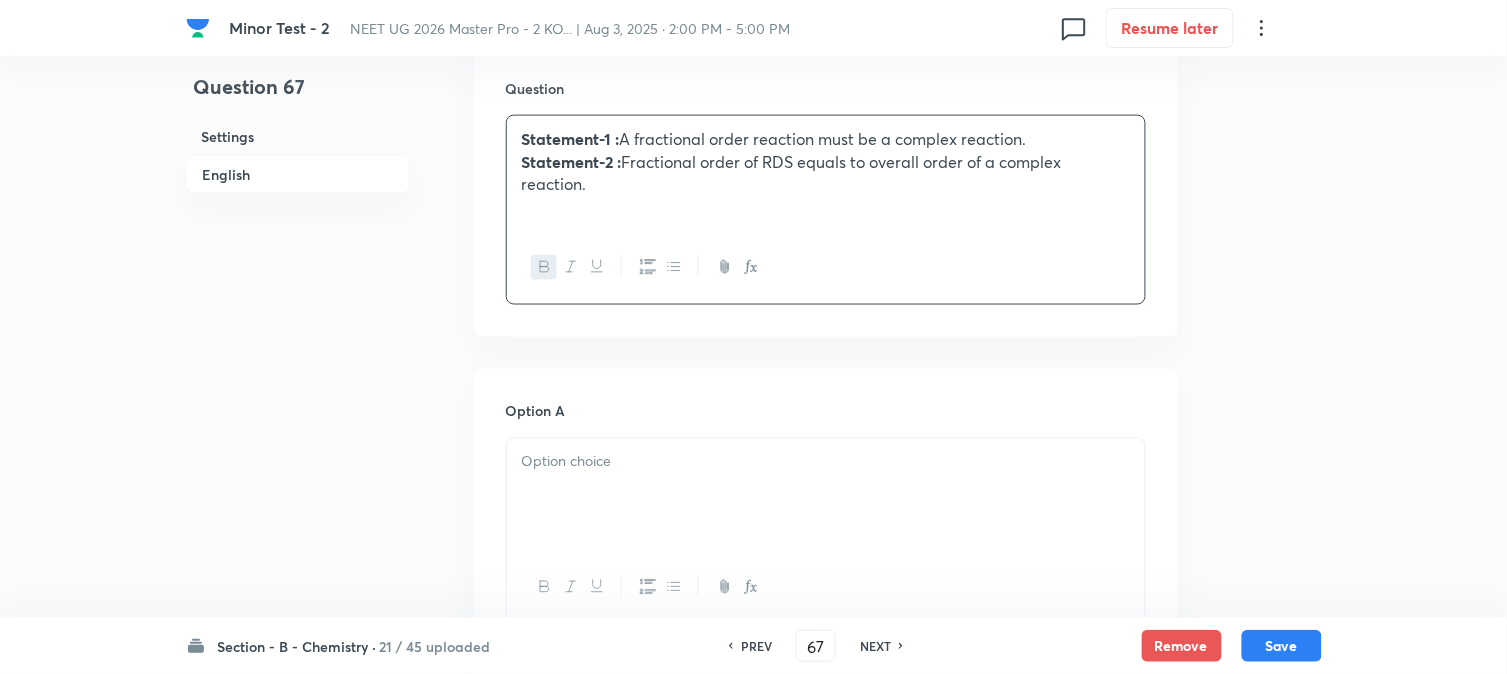 scroll, scrollTop: 668, scrollLeft: 0, axis: vertical 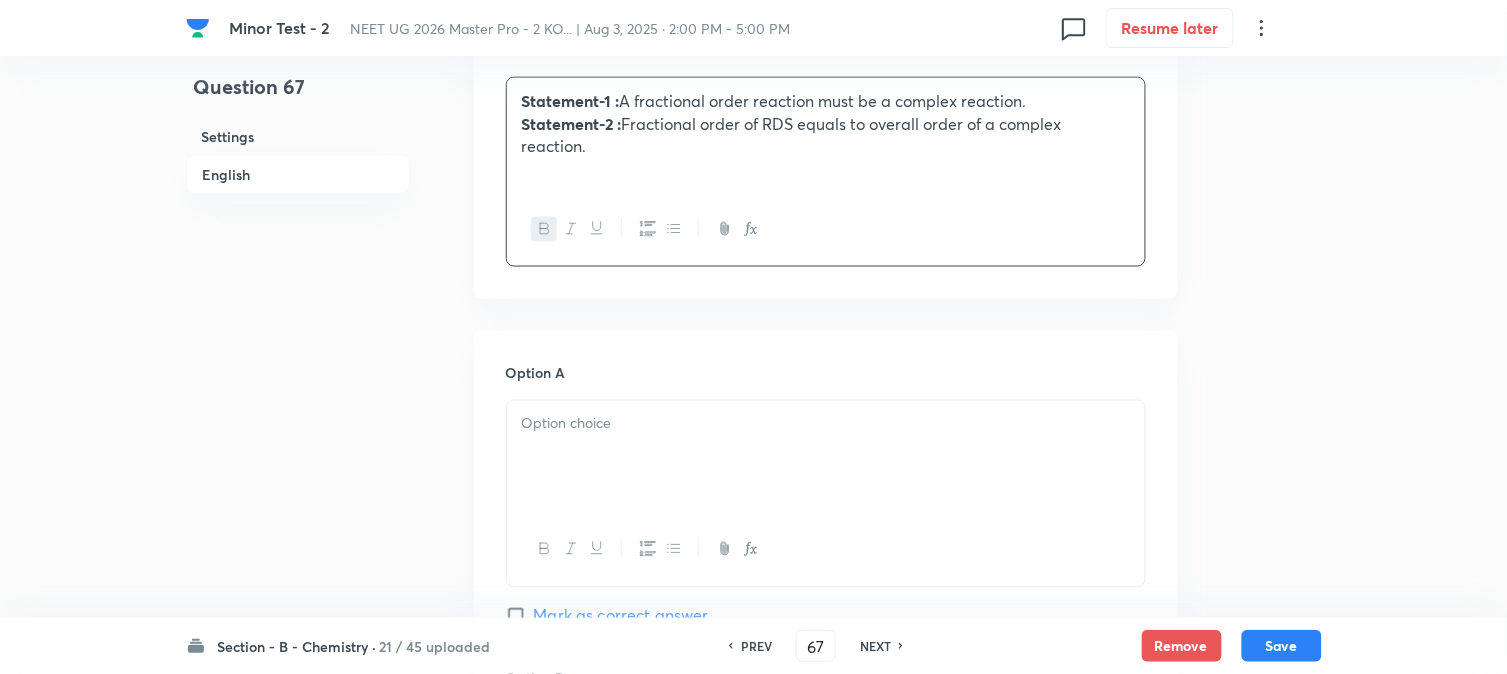 click at bounding box center (826, 457) 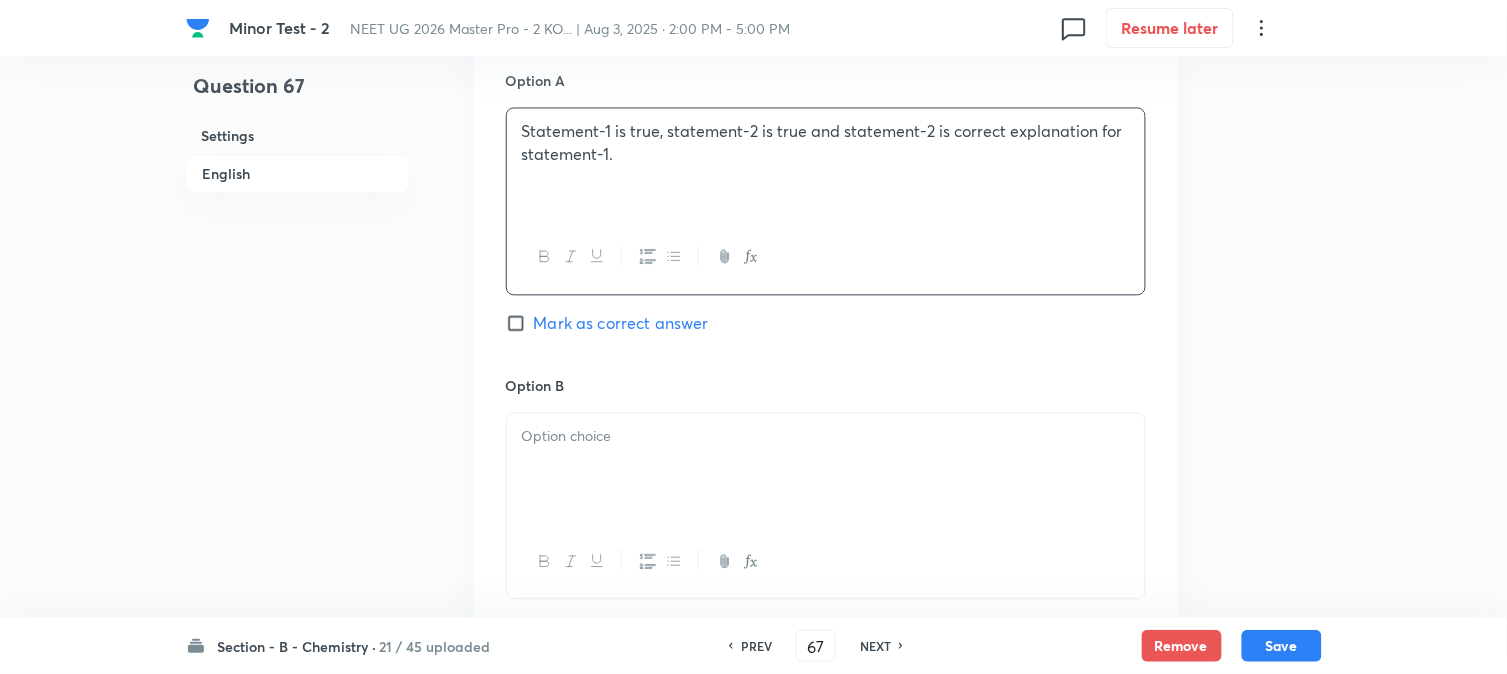 scroll, scrollTop: 1002, scrollLeft: 0, axis: vertical 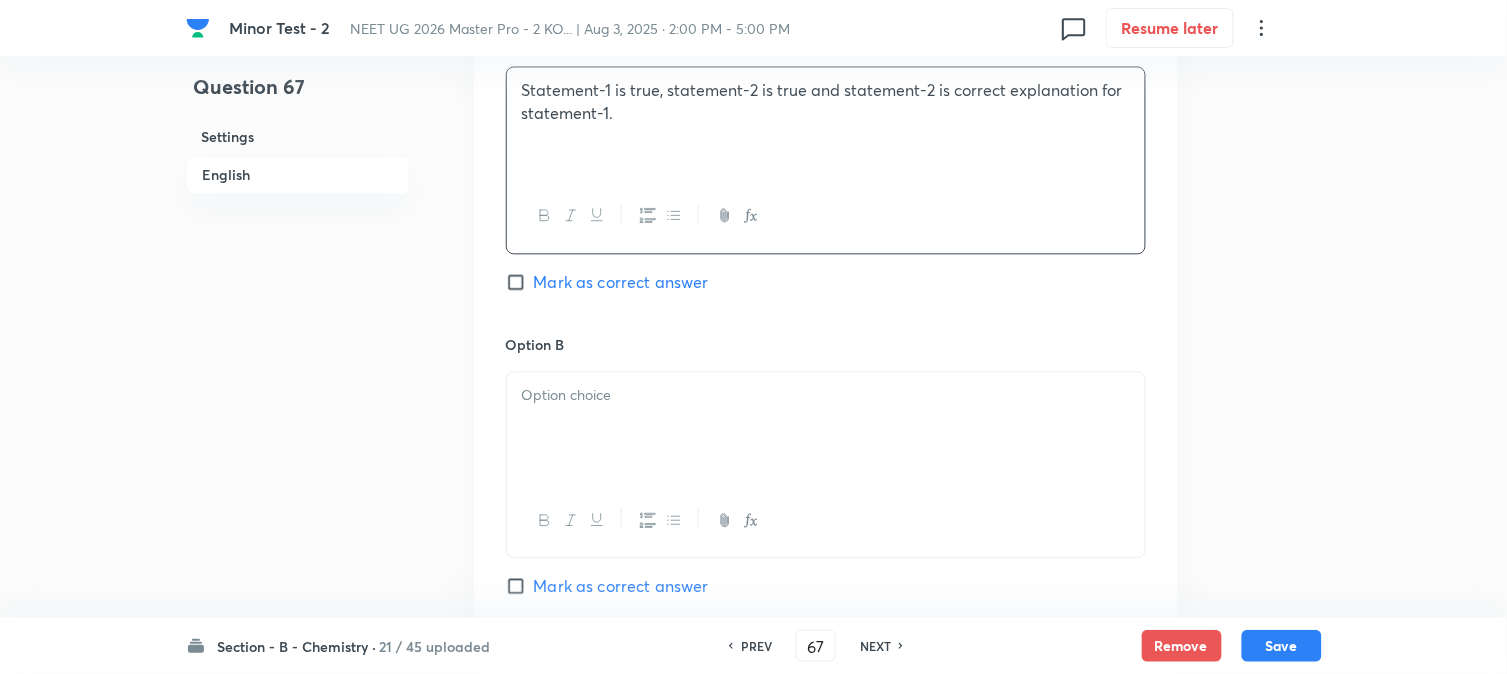 click at bounding box center (826, 428) 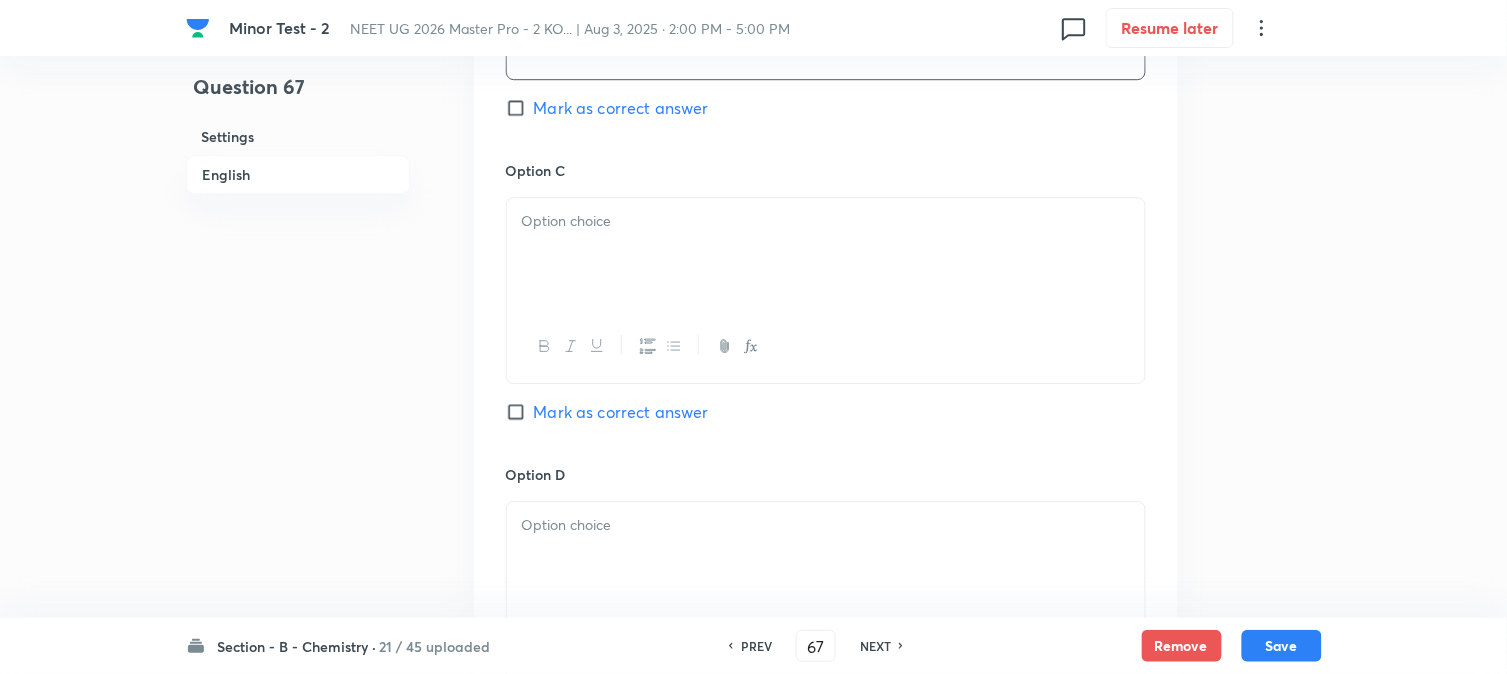 scroll, scrollTop: 1557, scrollLeft: 0, axis: vertical 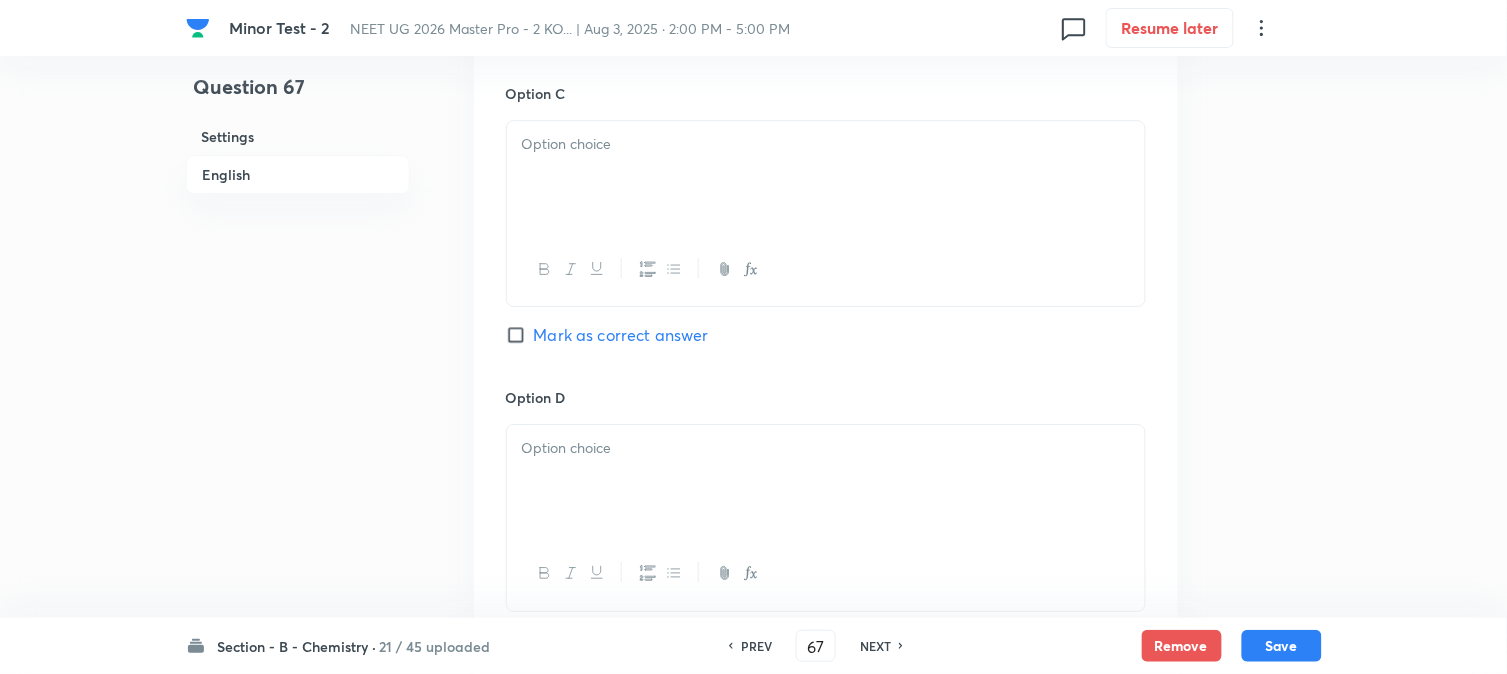 click at bounding box center [826, 177] 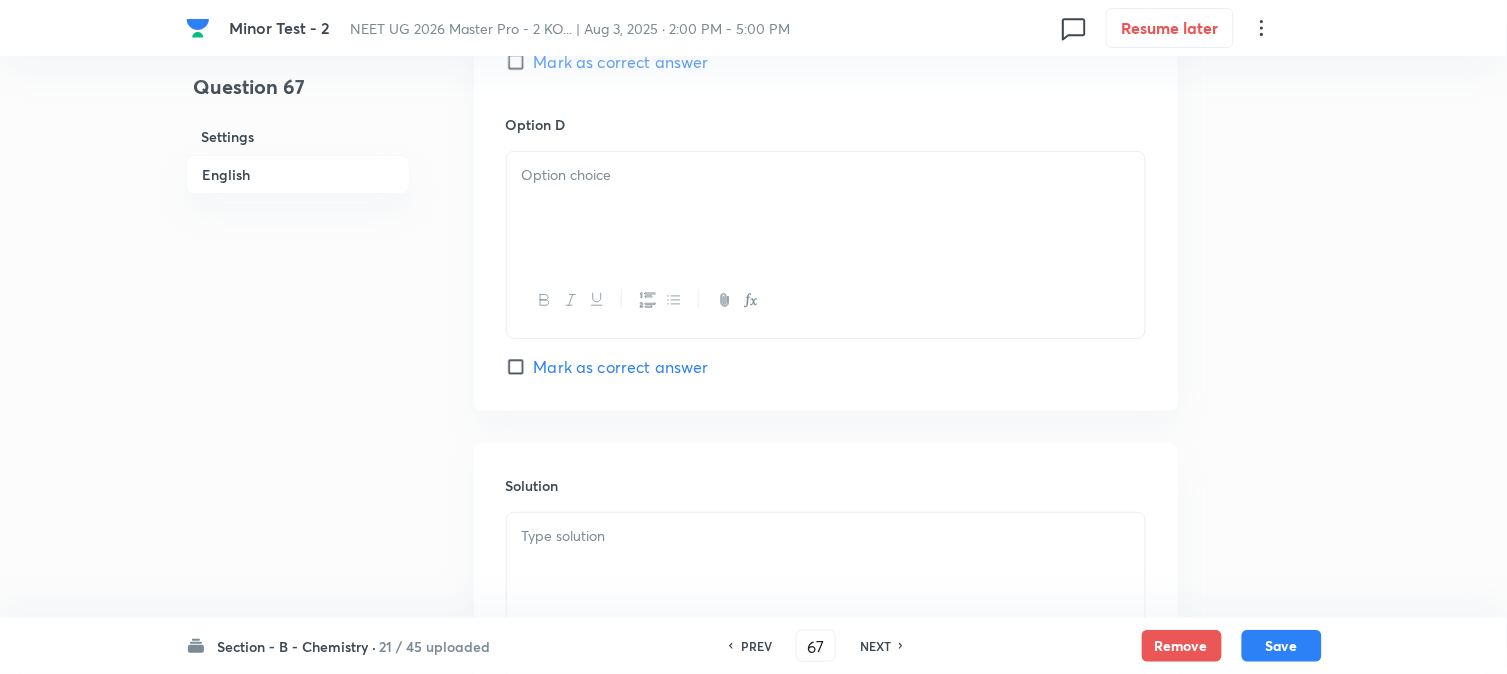 scroll, scrollTop: 1891, scrollLeft: 0, axis: vertical 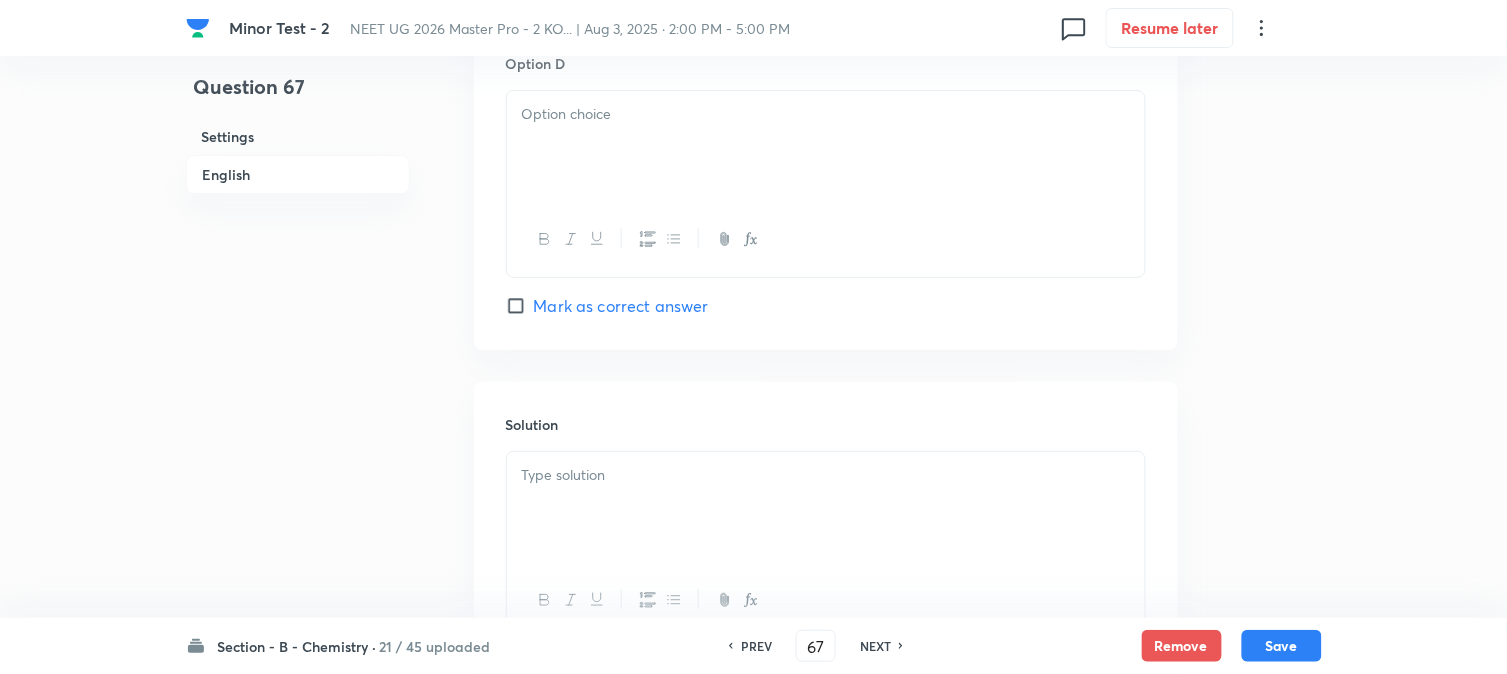 click at bounding box center (826, 147) 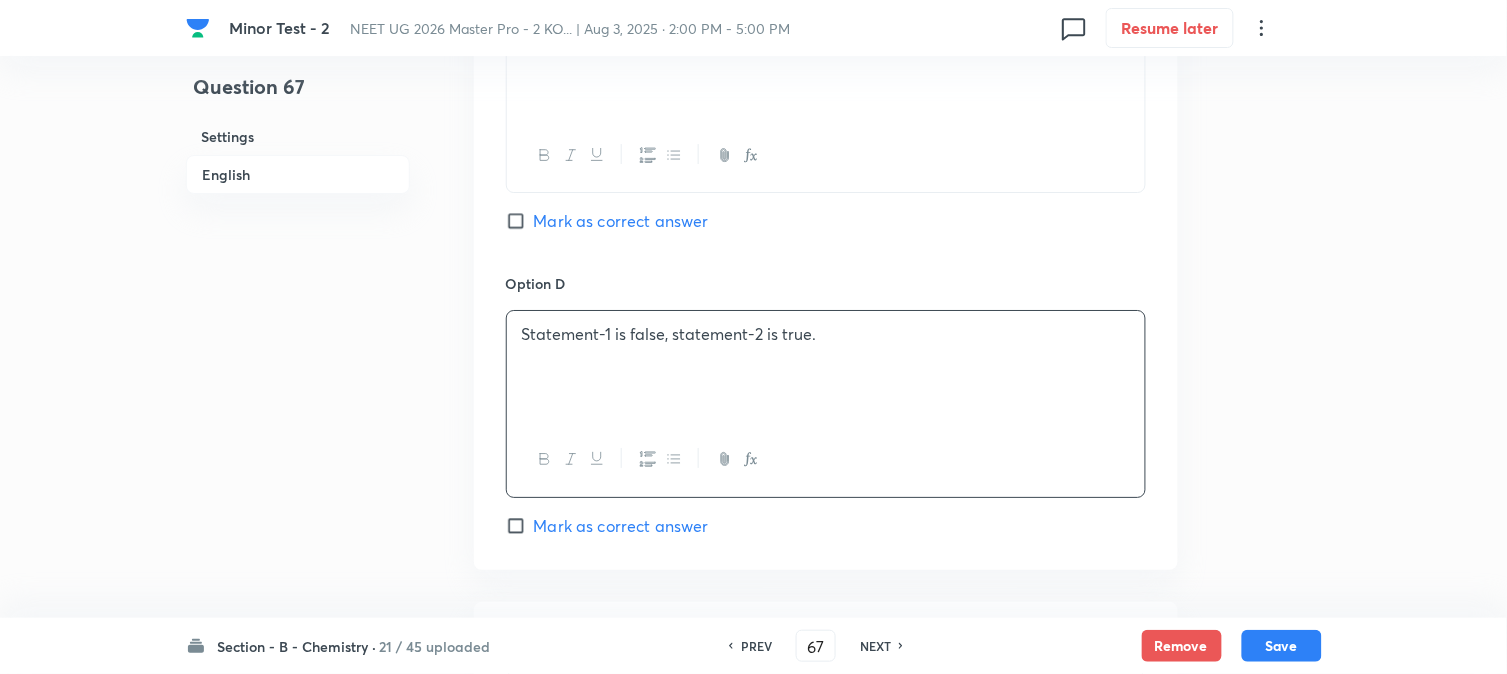 scroll, scrollTop: 1668, scrollLeft: 0, axis: vertical 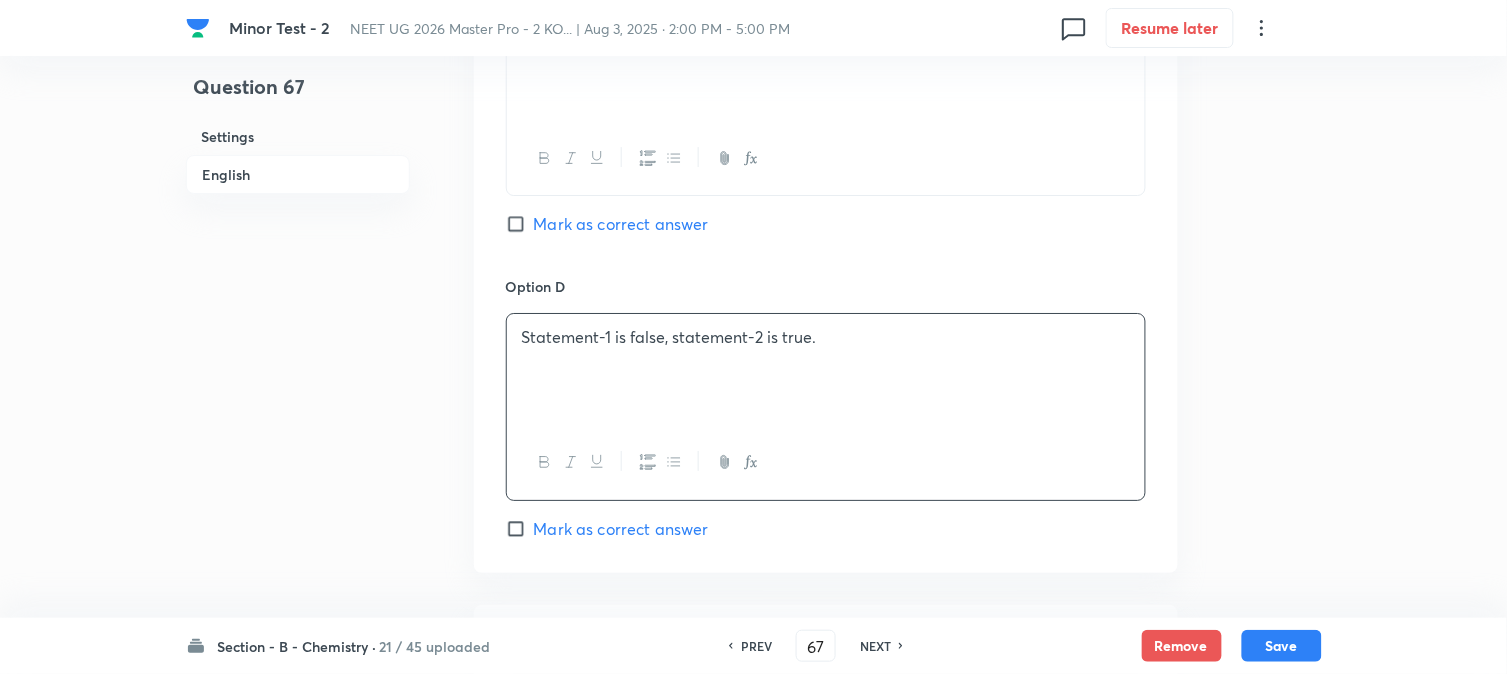 click on "Mark as correct answer" at bounding box center (520, 224) 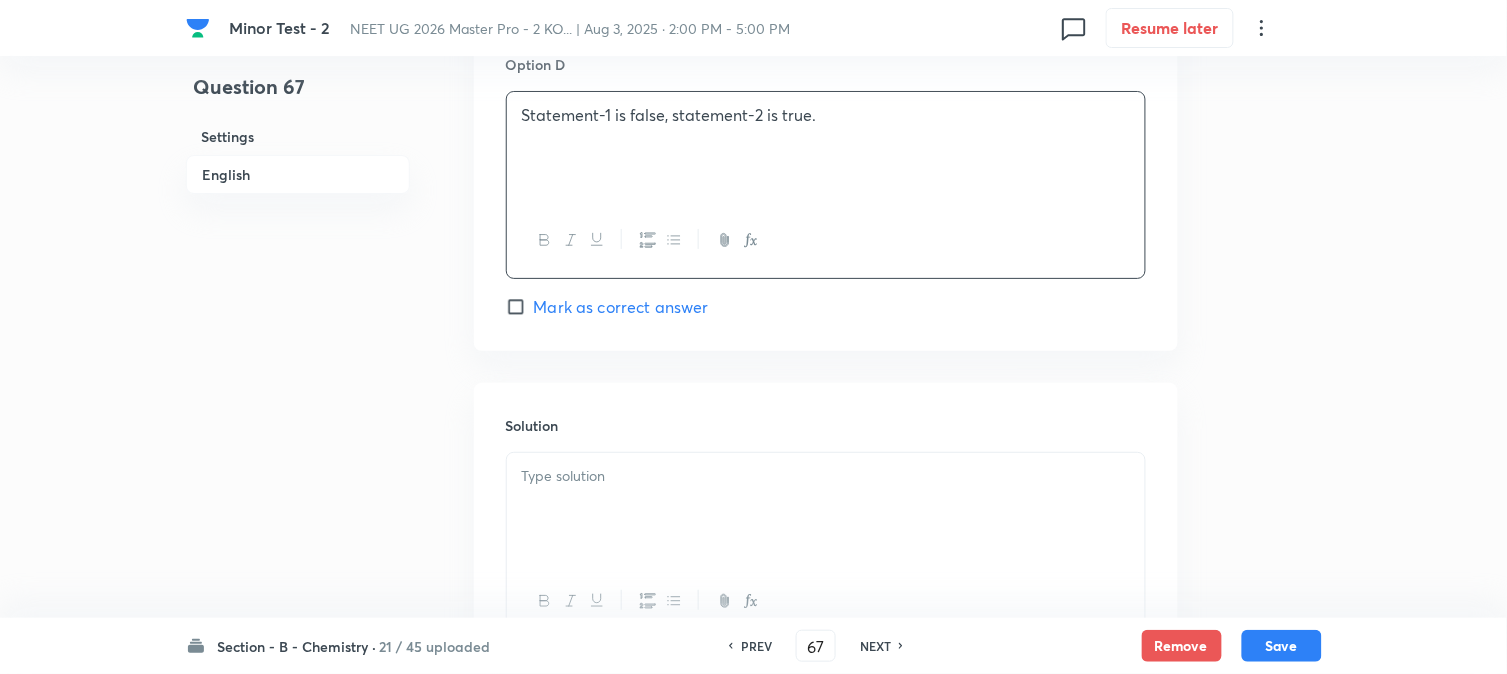 scroll, scrollTop: 1891, scrollLeft: 0, axis: vertical 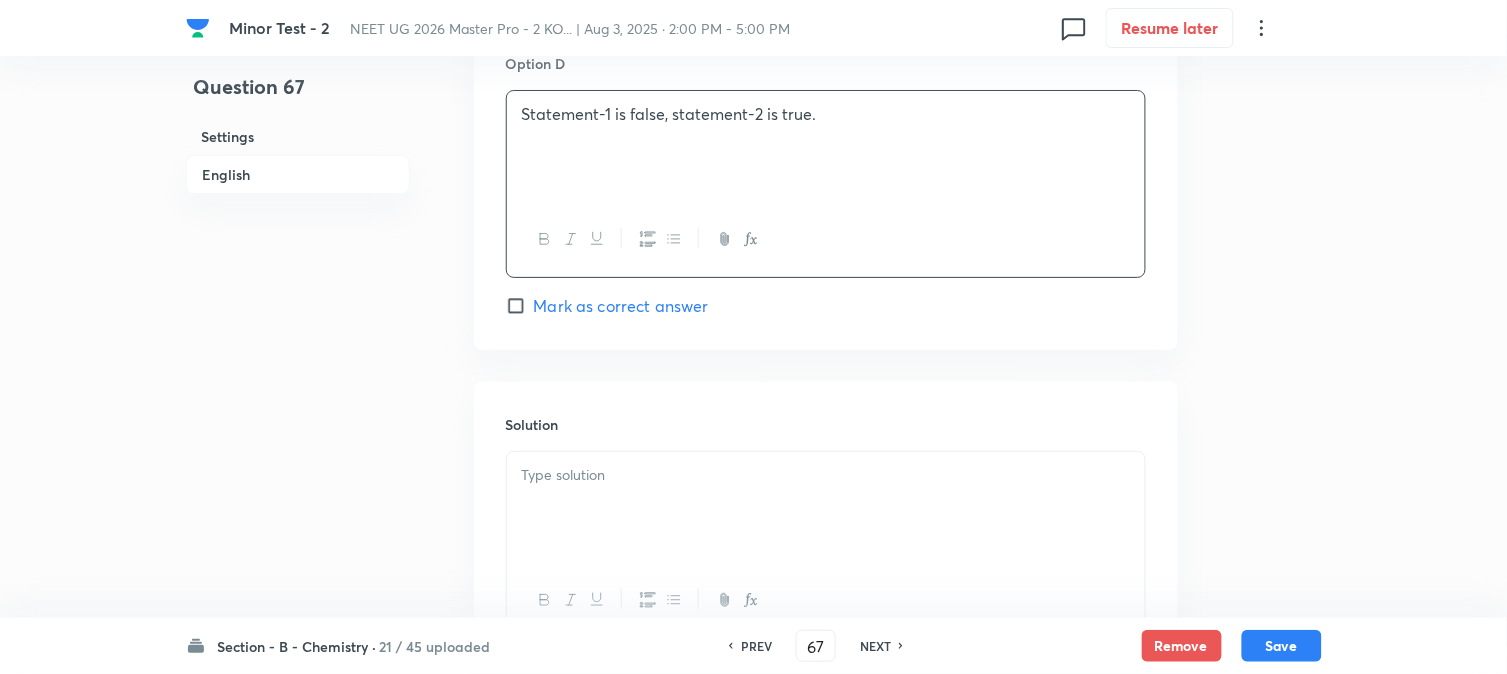 click at bounding box center [826, 508] 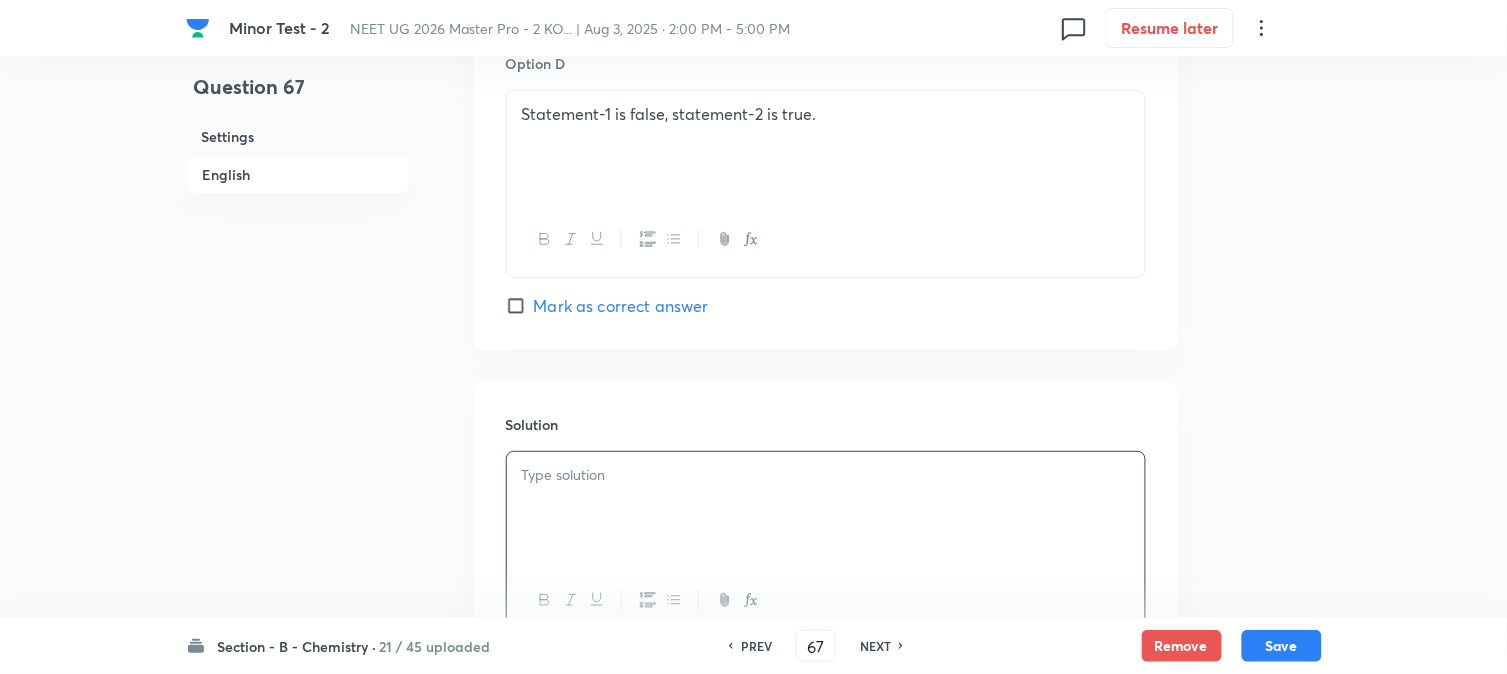 type 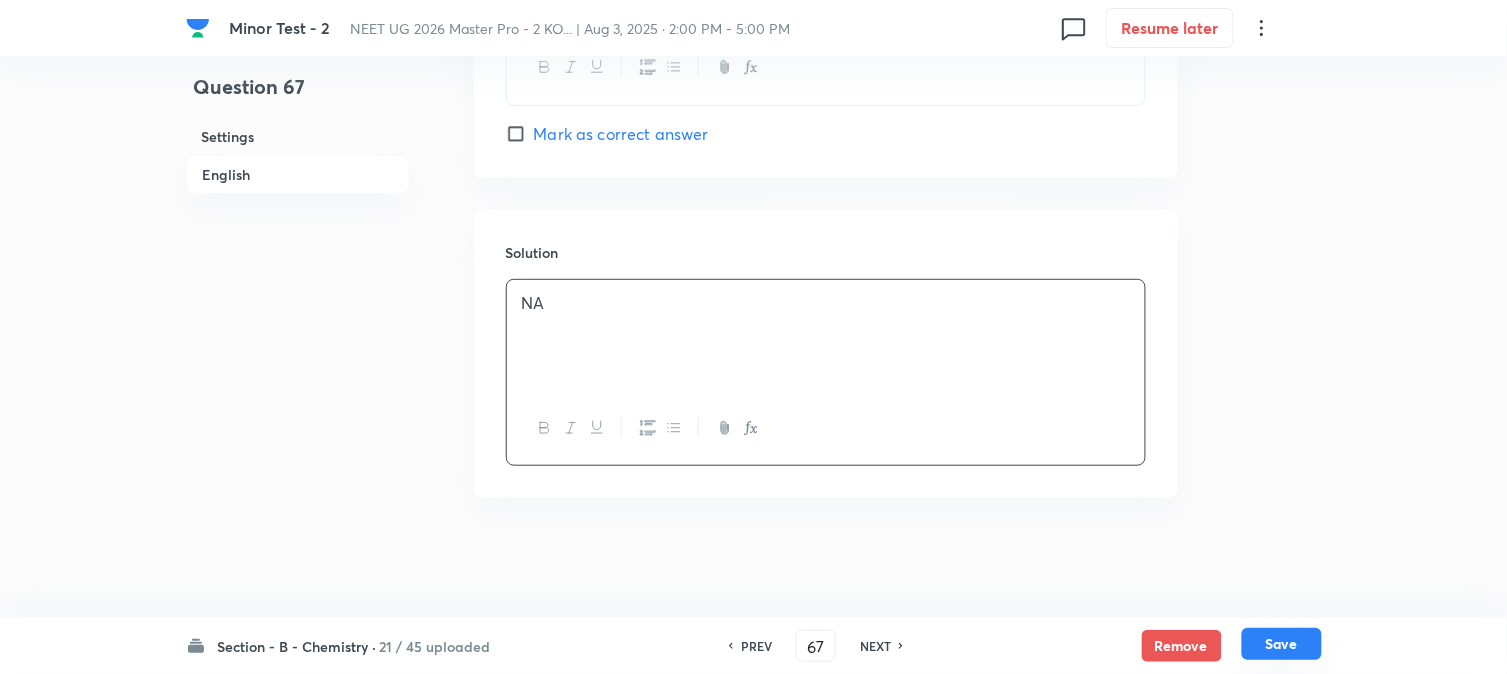 click on "Save" at bounding box center [1282, 644] 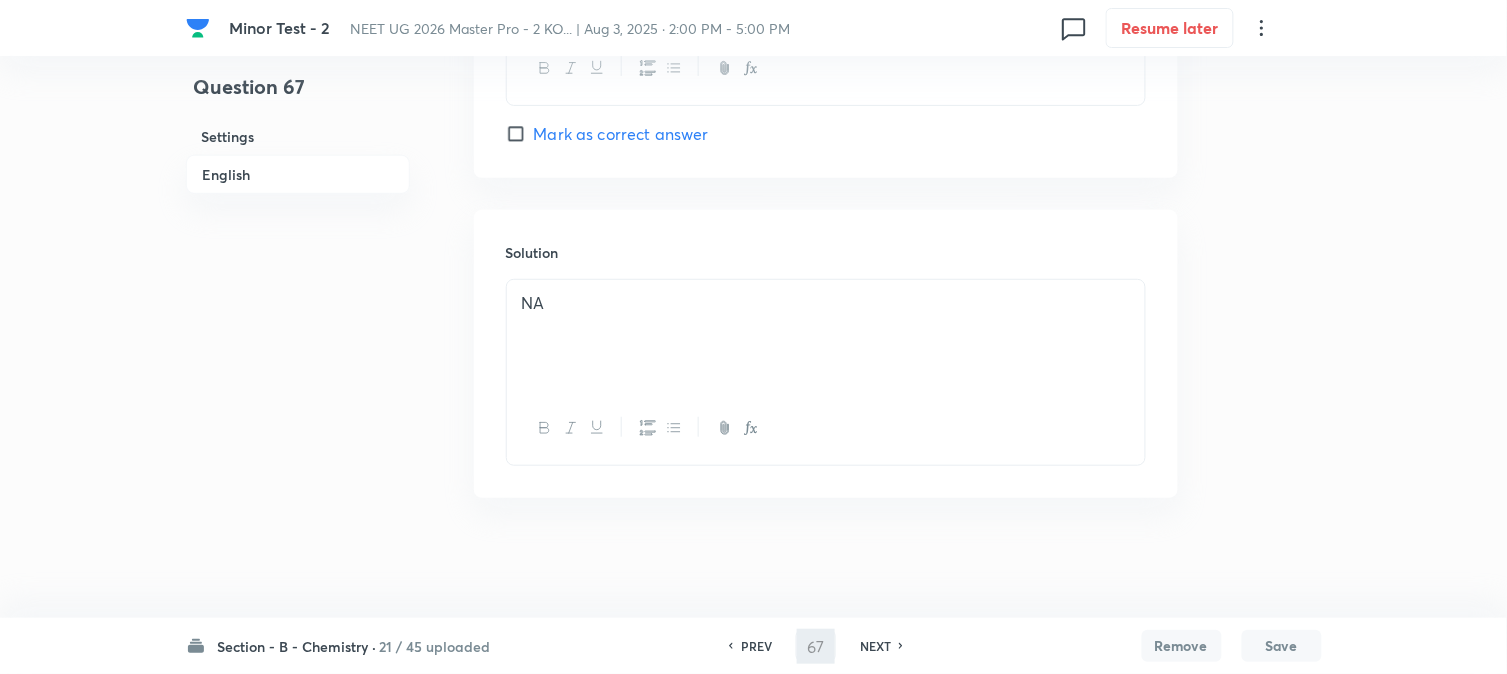 scroll, scrollTop: 2064, scrollLeft: 0, axis: vertical 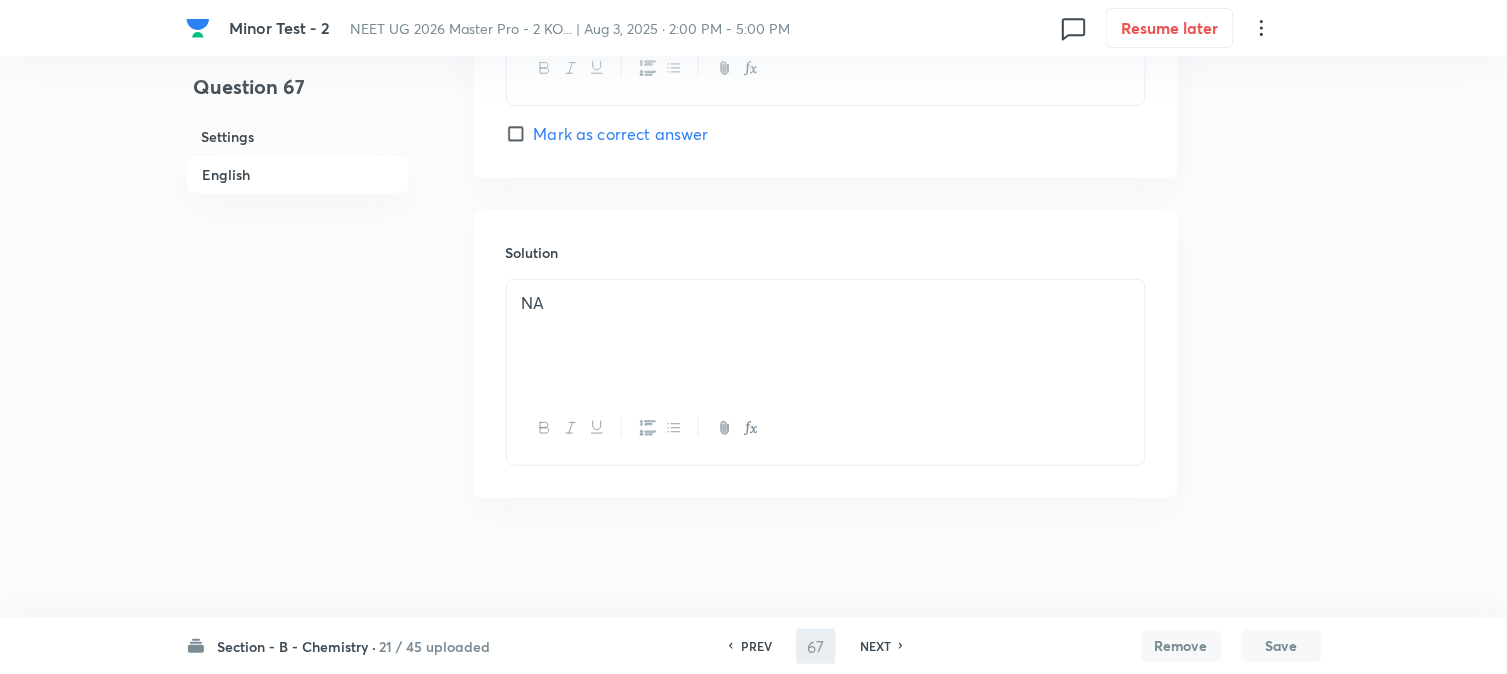 type on "68" 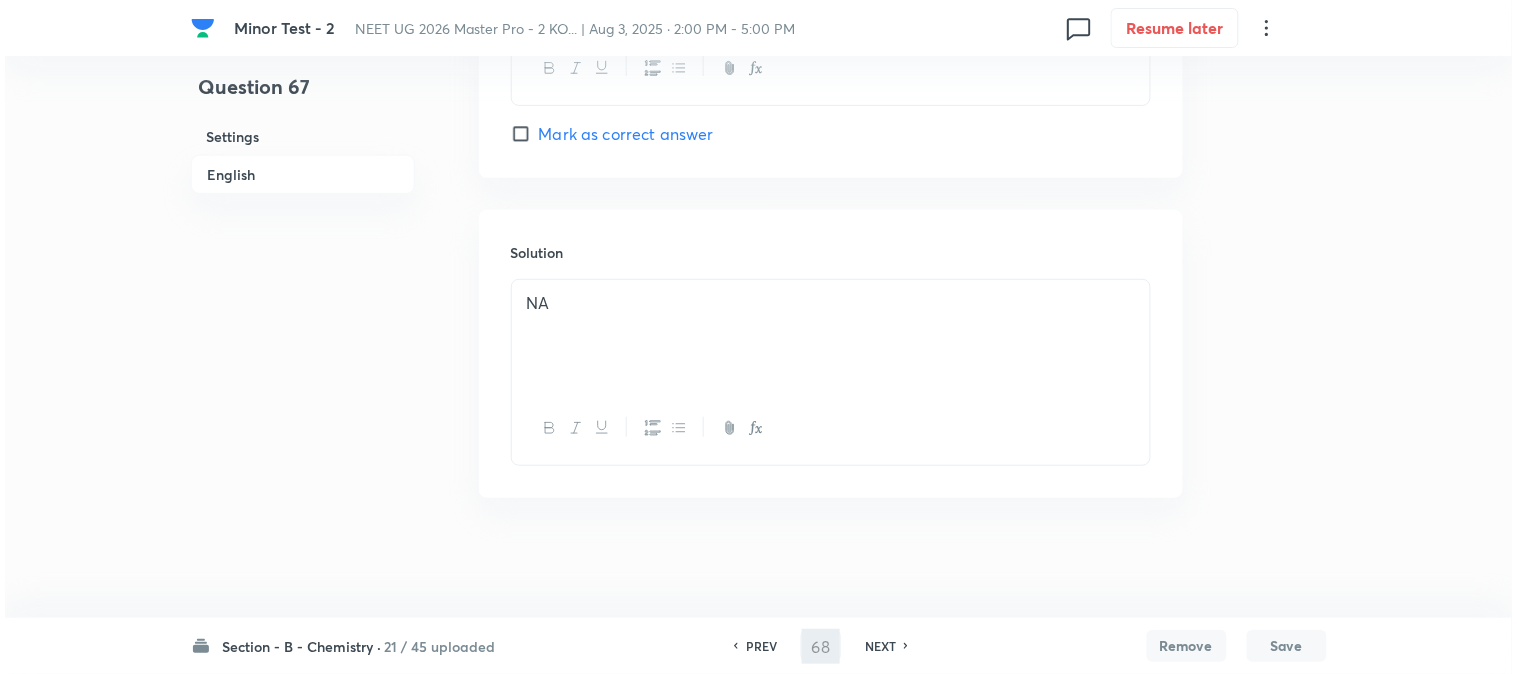 scroll, scrollTop: 0, scrollLeft: 0, axis: both 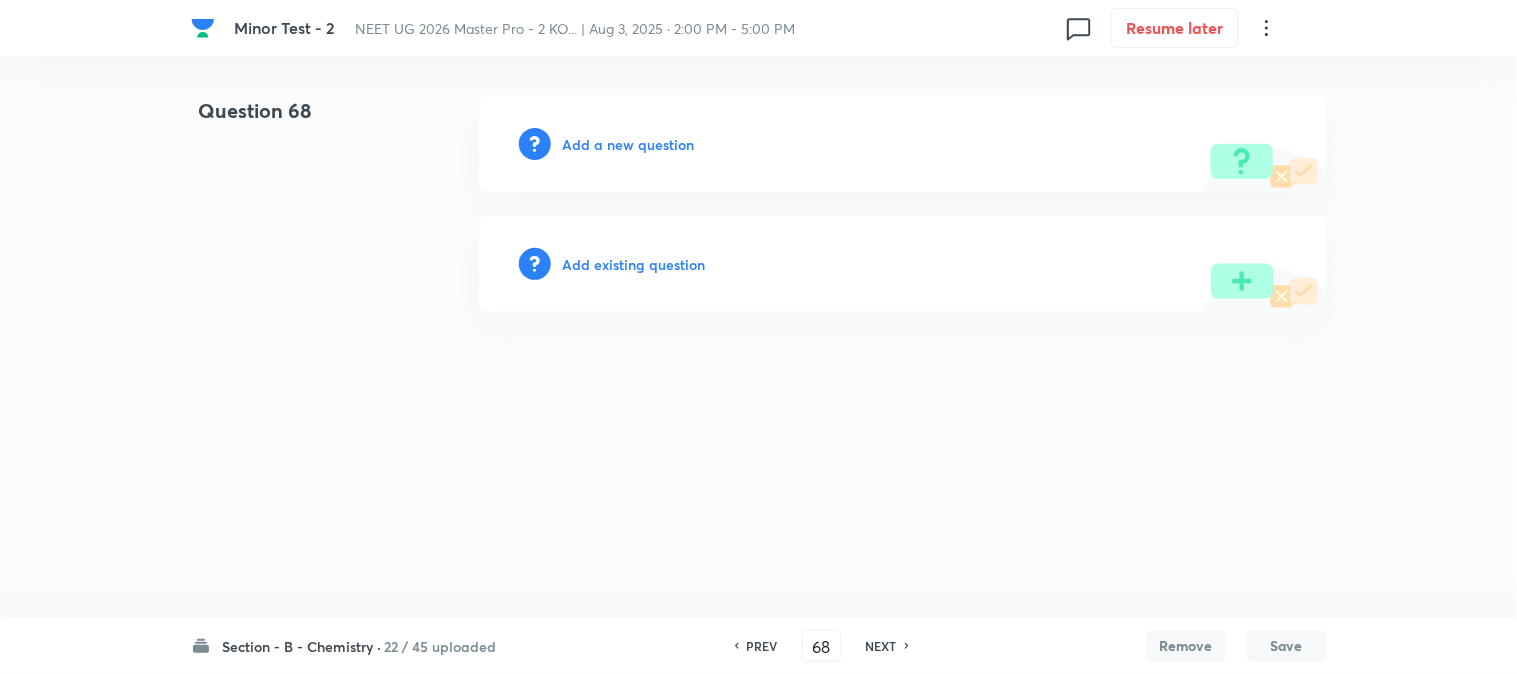 click on "Add a new question" at bounding box center [629, 144] 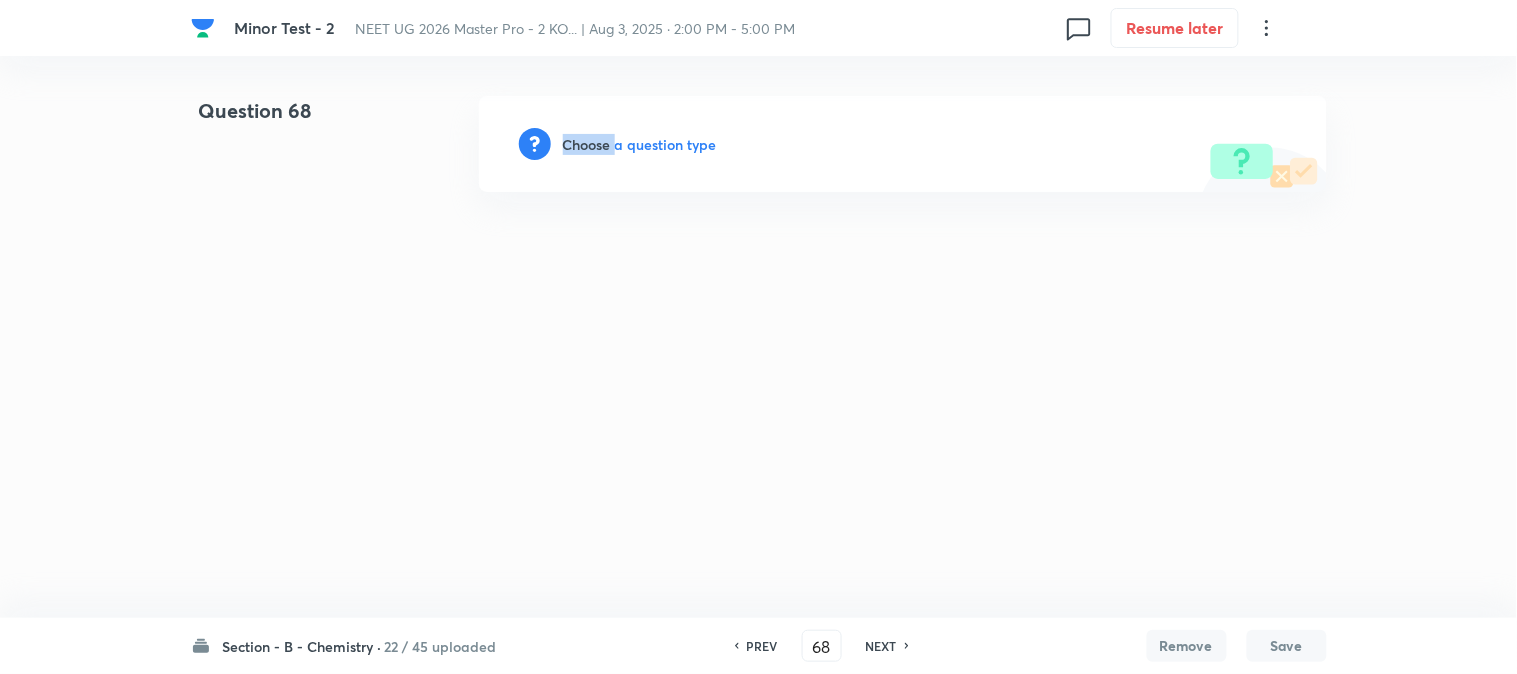 click on "Choose a question type" at bounding box center (640, 144) 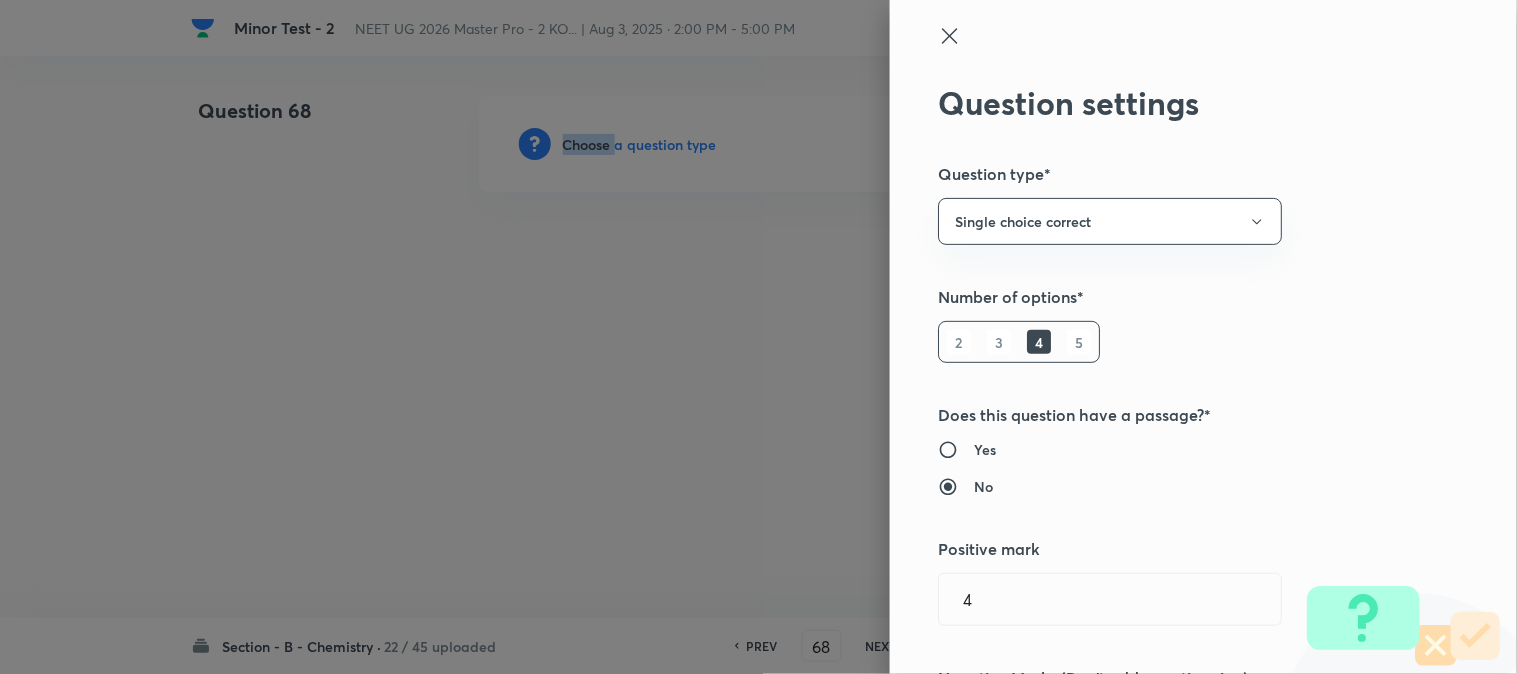 type 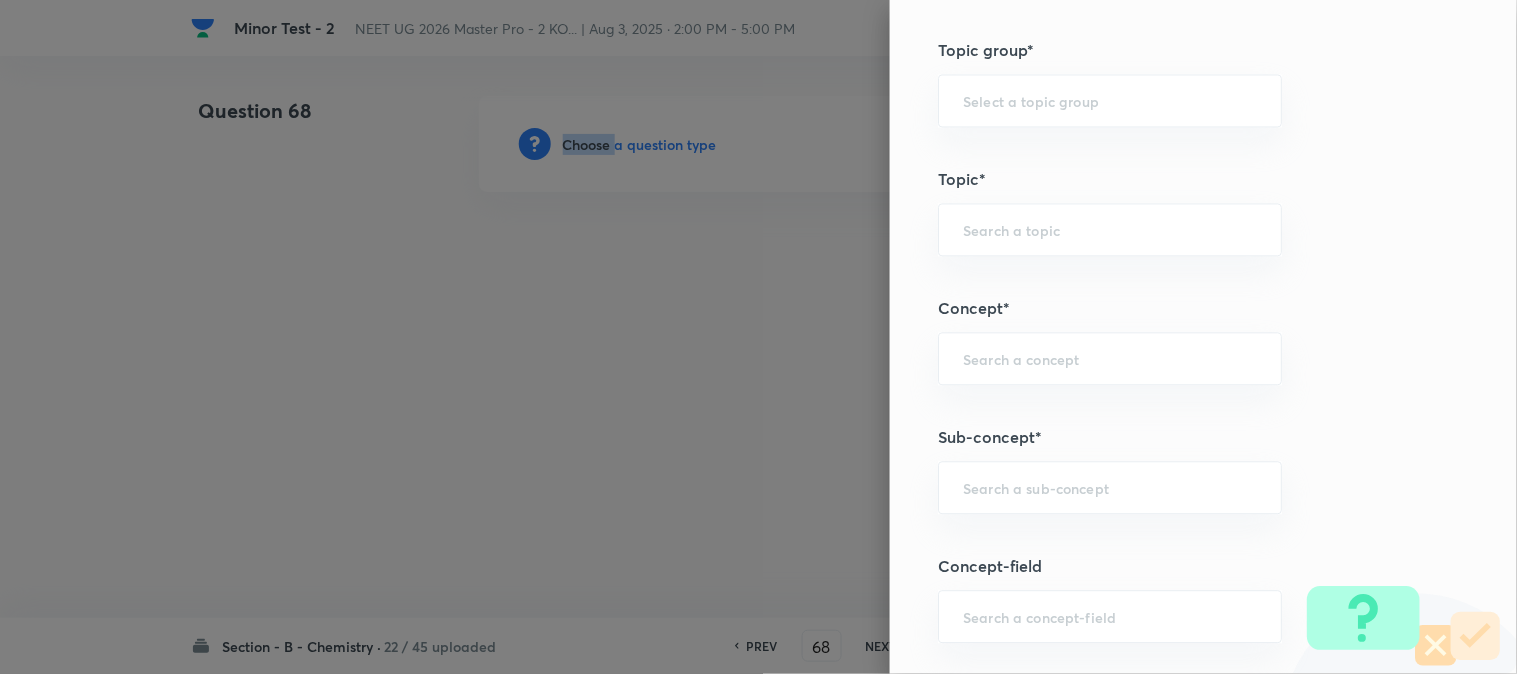 scroll, scrollTop: 1111, scrollLeft: 0, axis: vertical 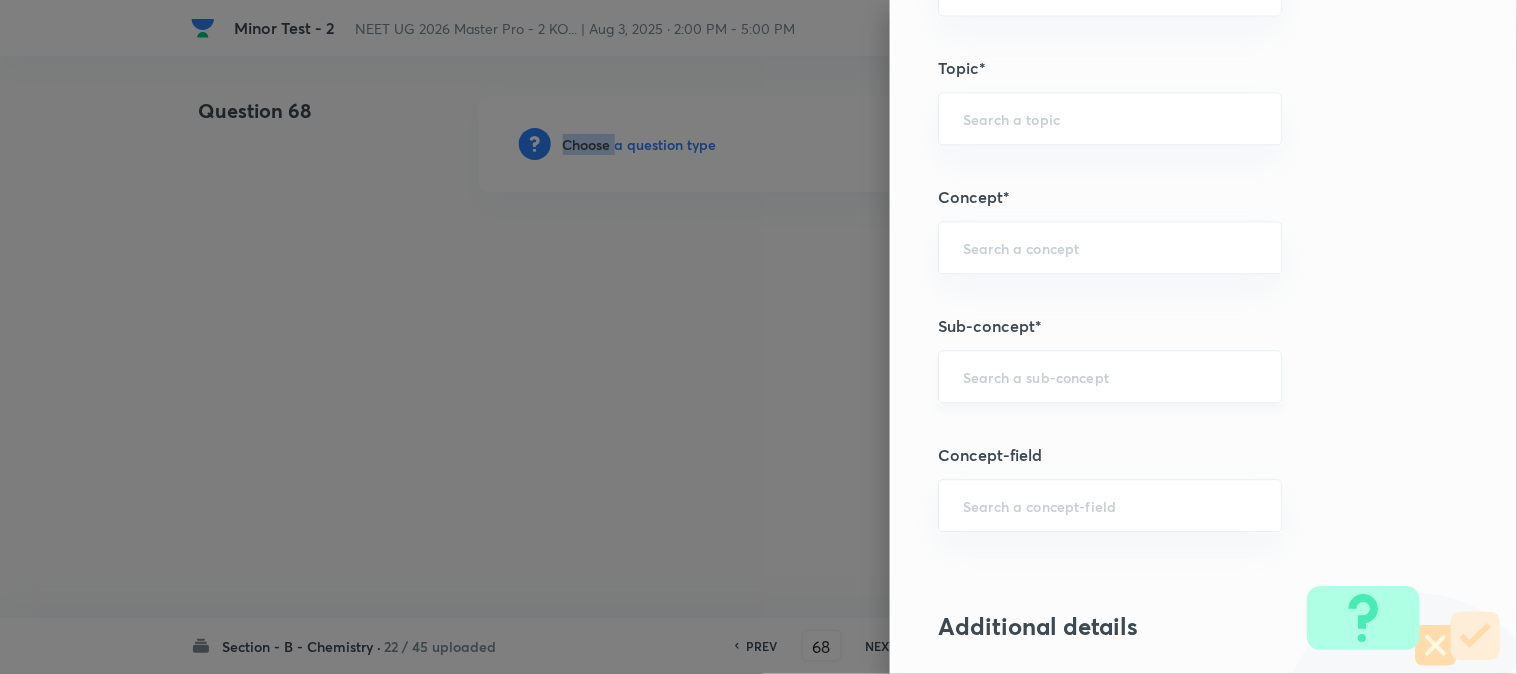 click on "​" at bounding box center [1110, 376] 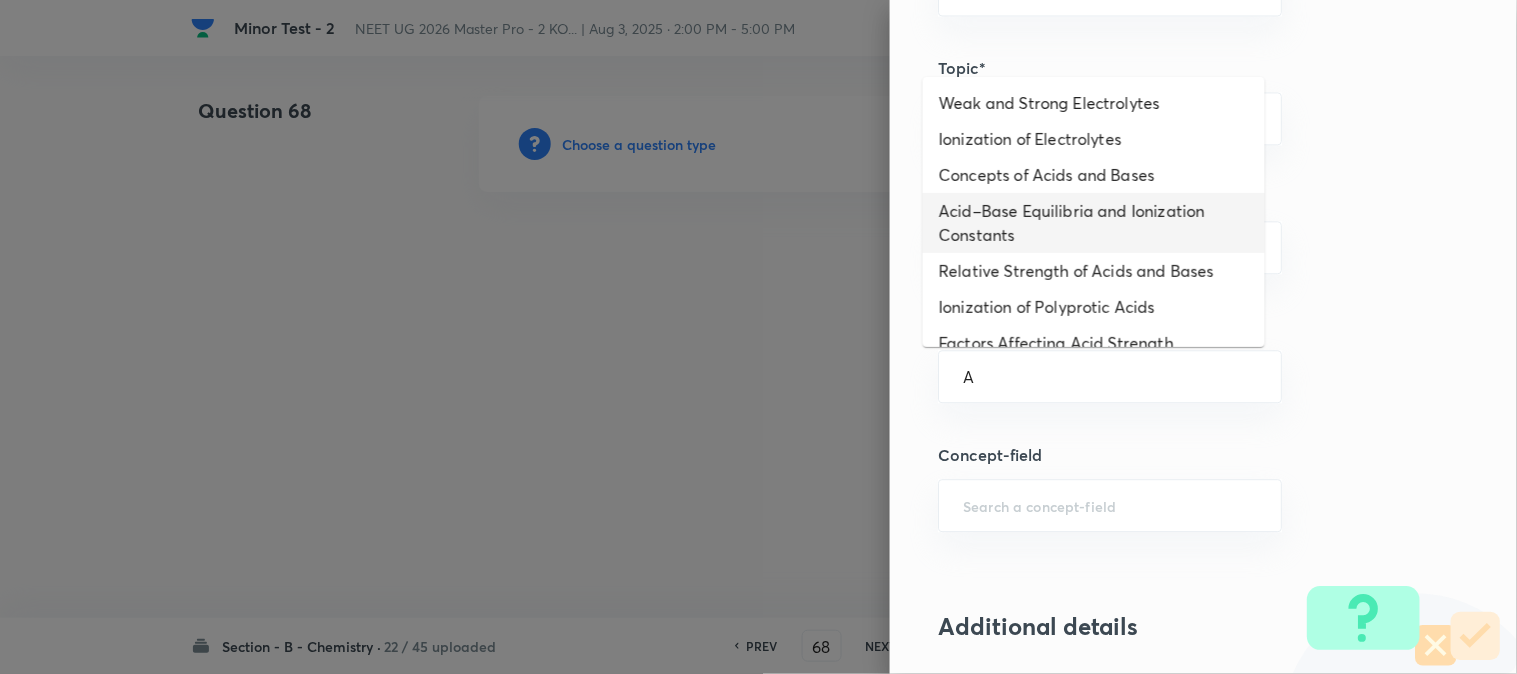 click on "Acid–Base Equilibria and Ionization Constants" at bounding box center (1094, 223) 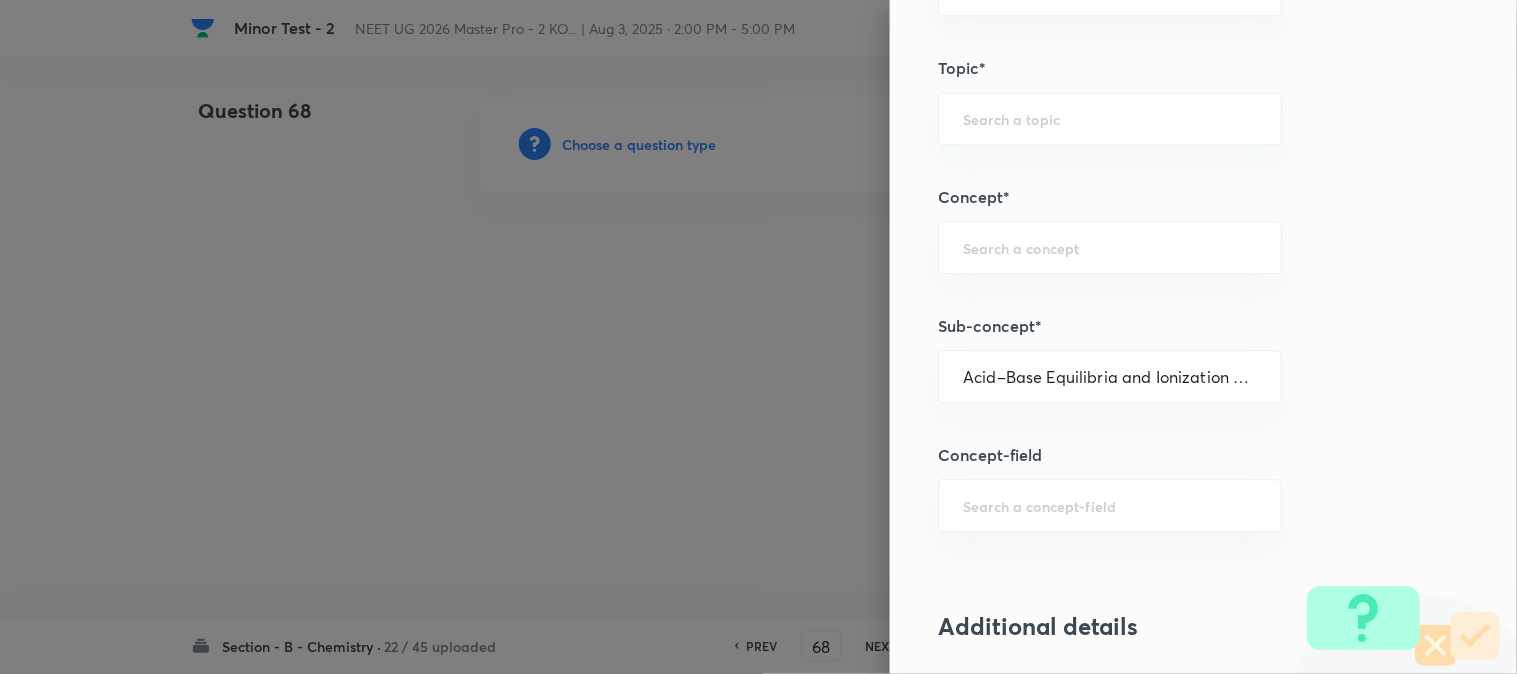 type on "Chemistry" 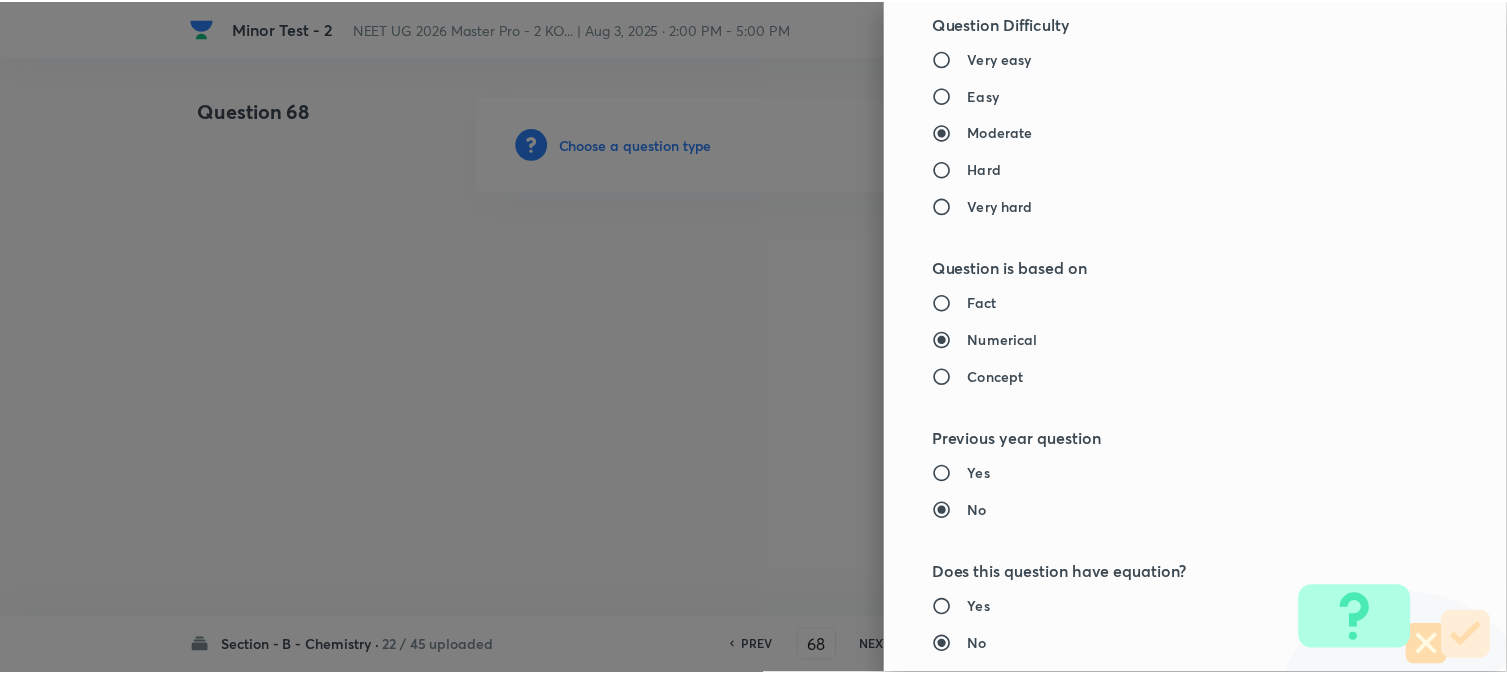 scroll, scrollTop: 2111, scrollLeft: 0, axis: vertical 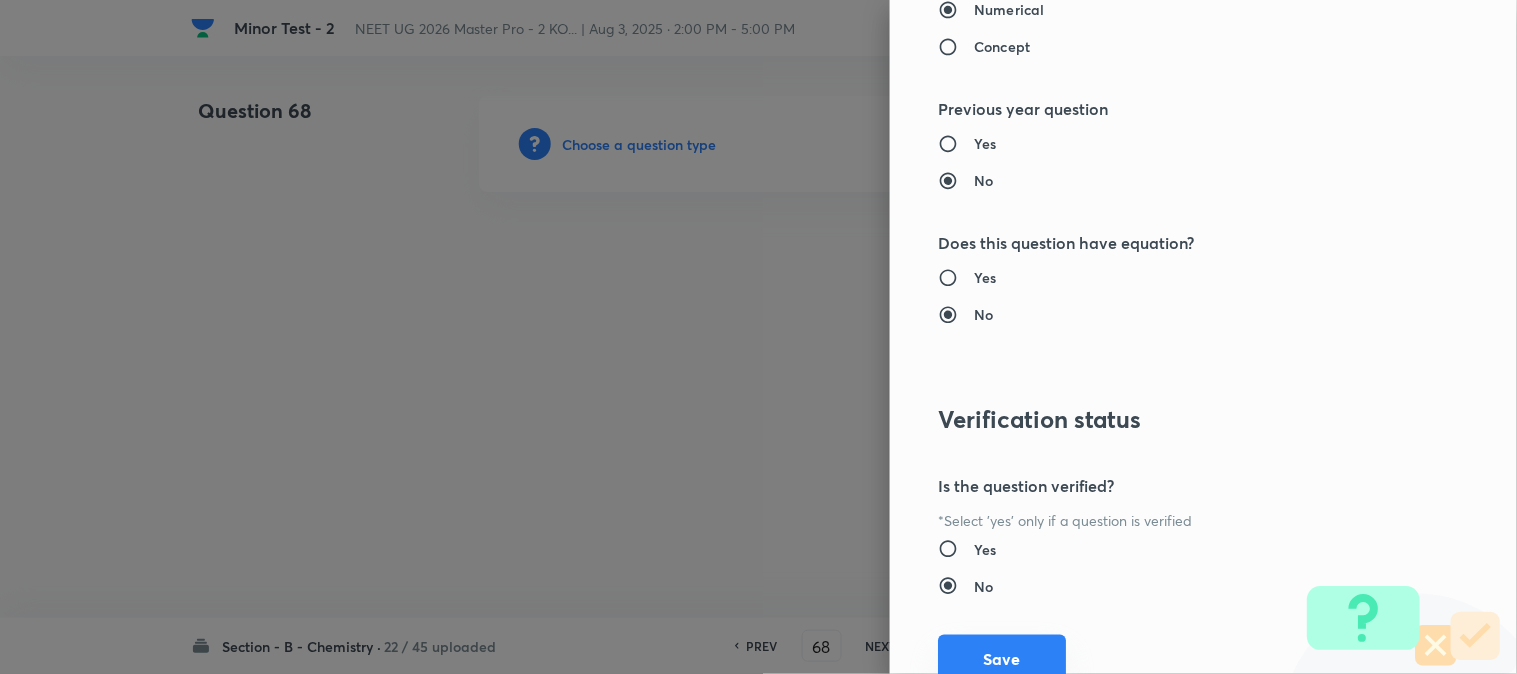 click on "Save" at bounding box center (1002, 659) 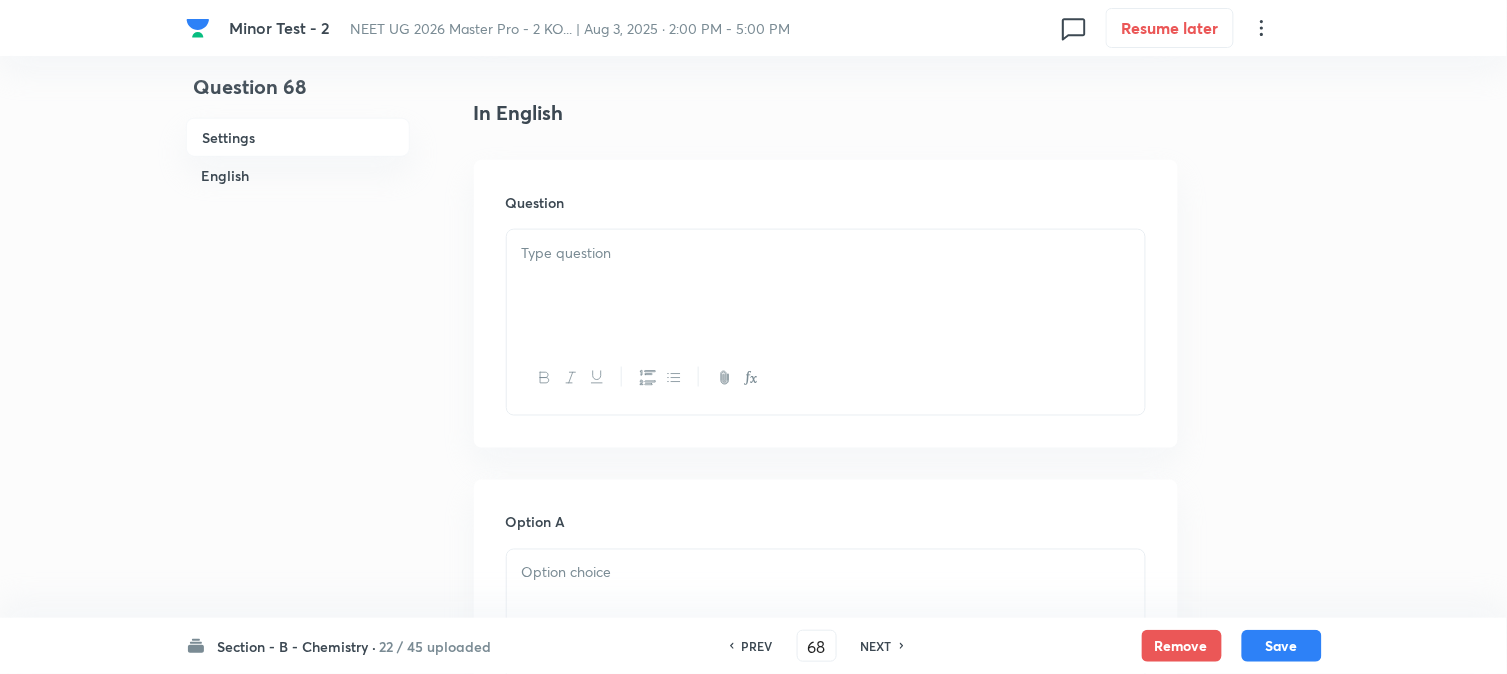 scroll, scrollTop: 555, scrollLeft: 0, axis: vertical 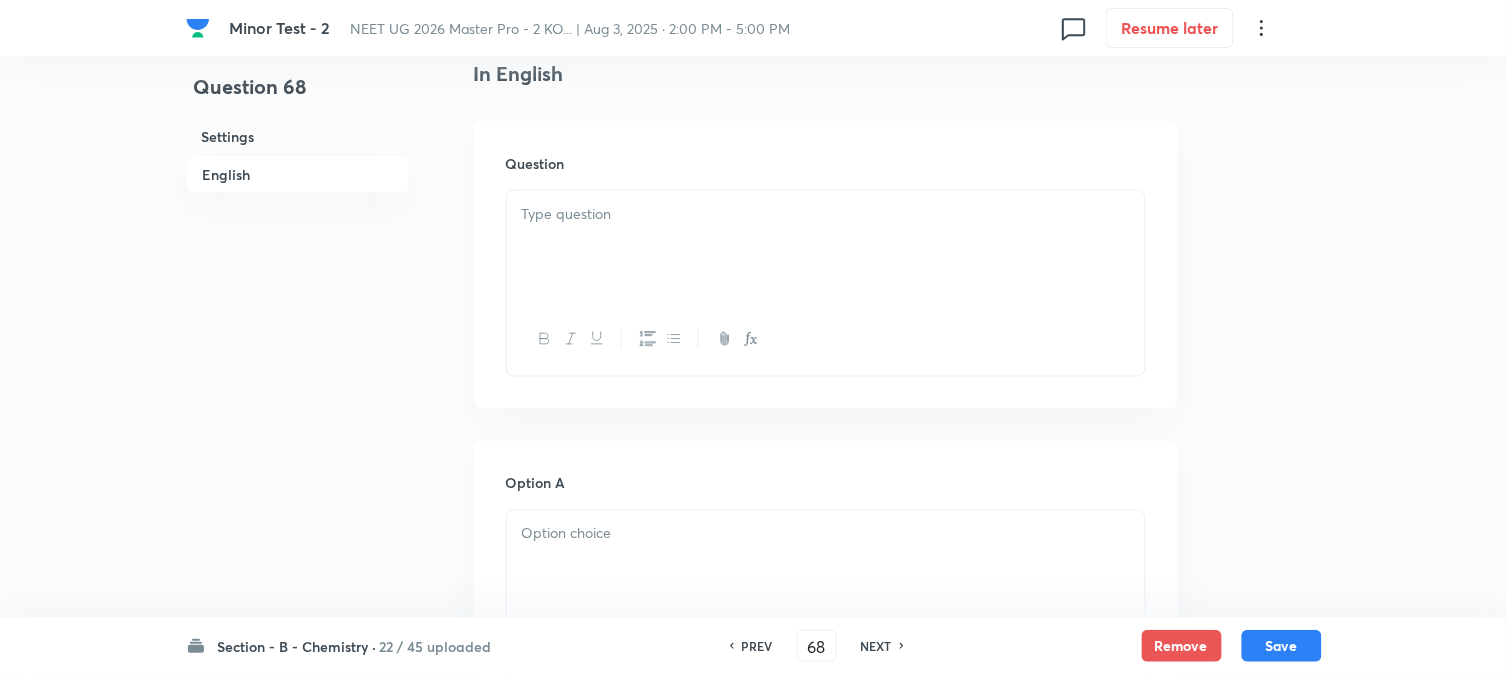 click at bounding box center [826, 247] 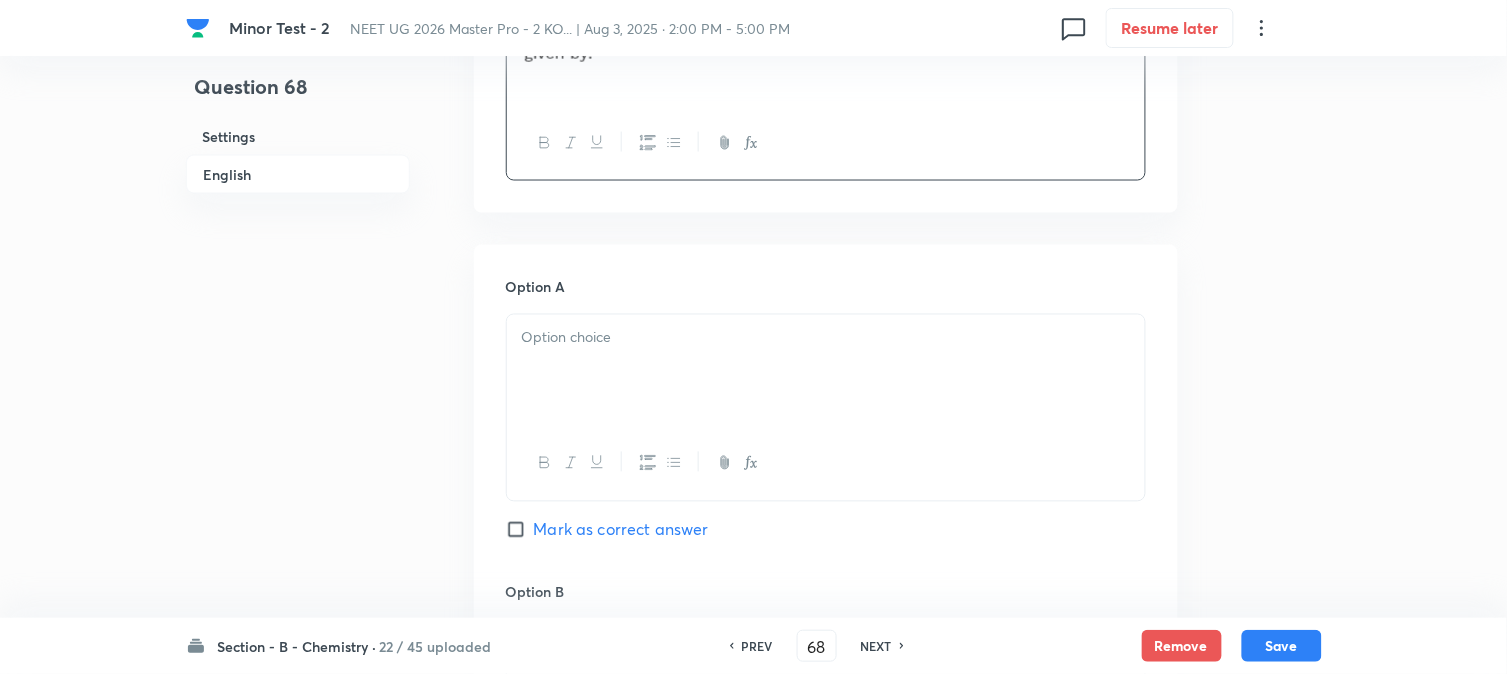 scroll, scrollTop: 777, scrollLeft: 0, axis: vertical 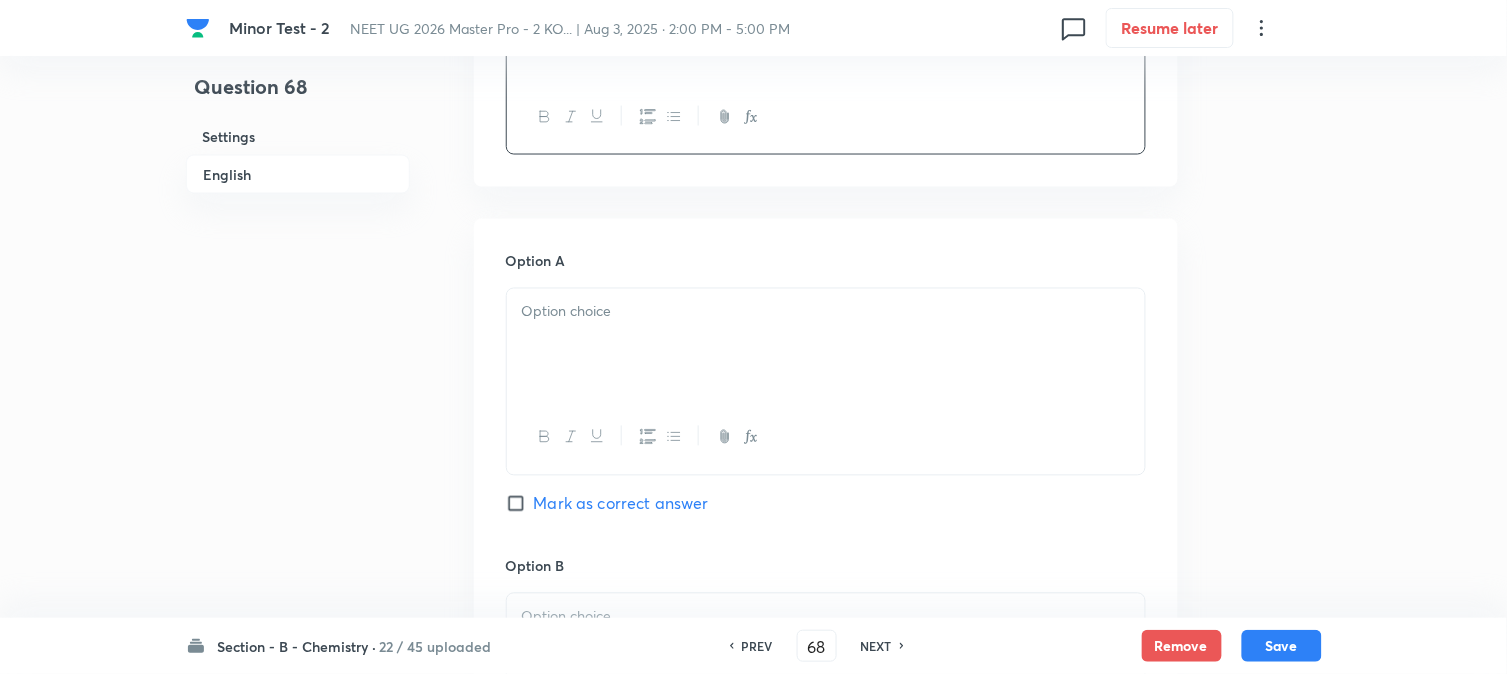 click at bounding box center (826, 345) 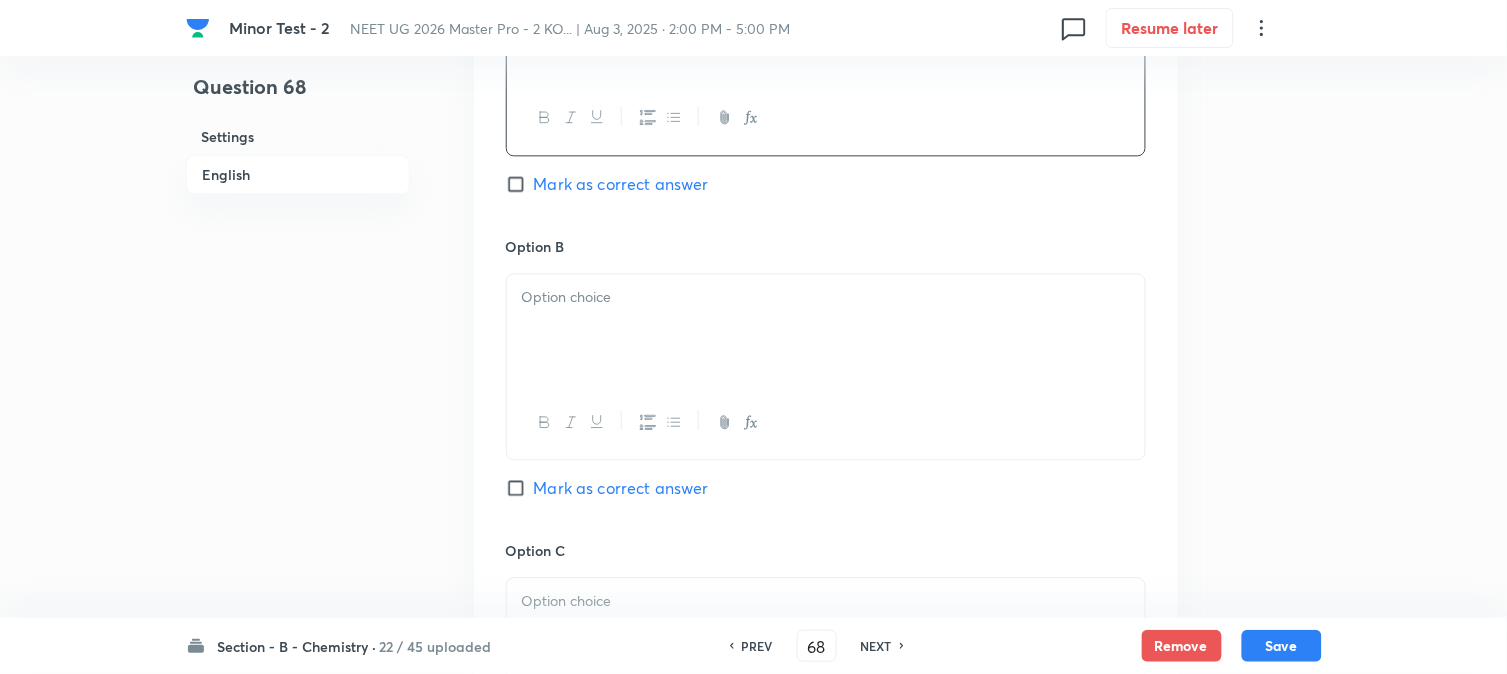 scroll, scrollTop: 1111, scrollLeft: 0, axis: vertical 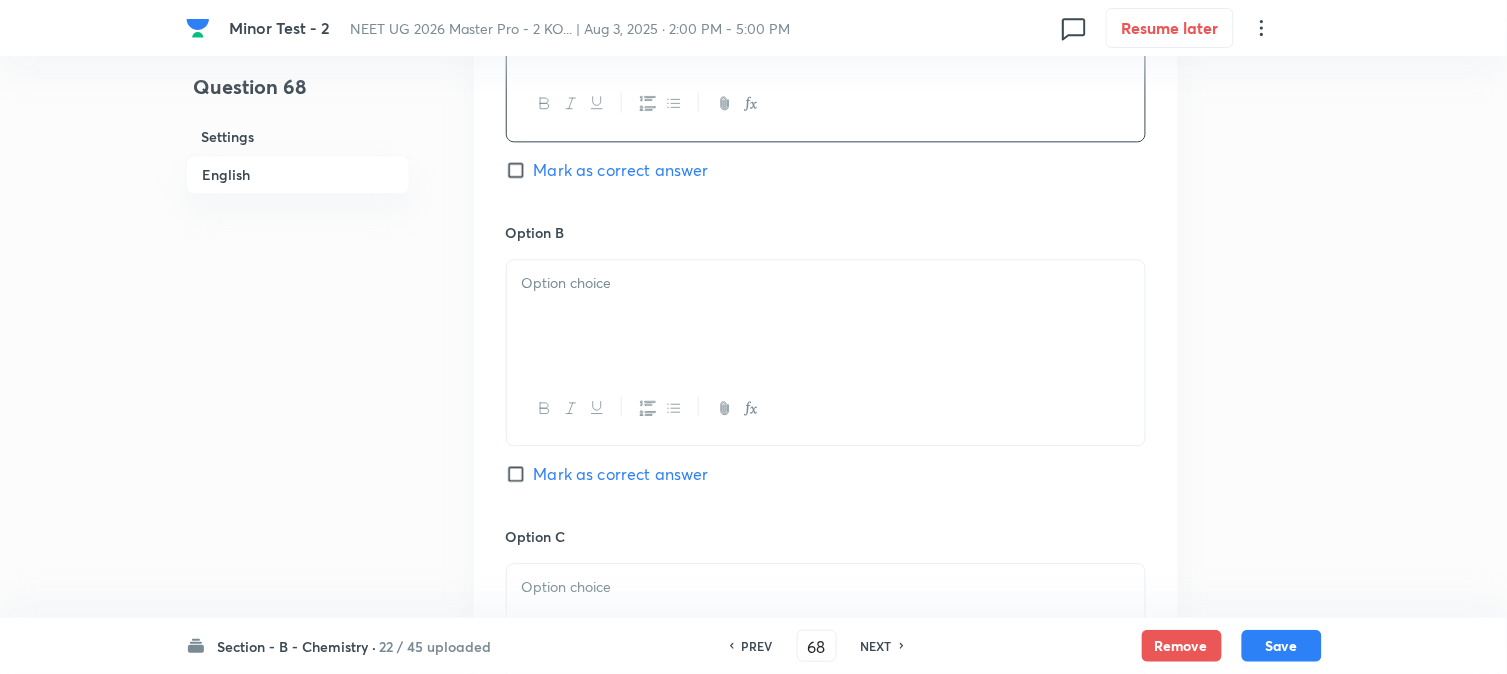 click at bounding box center [826, 316] 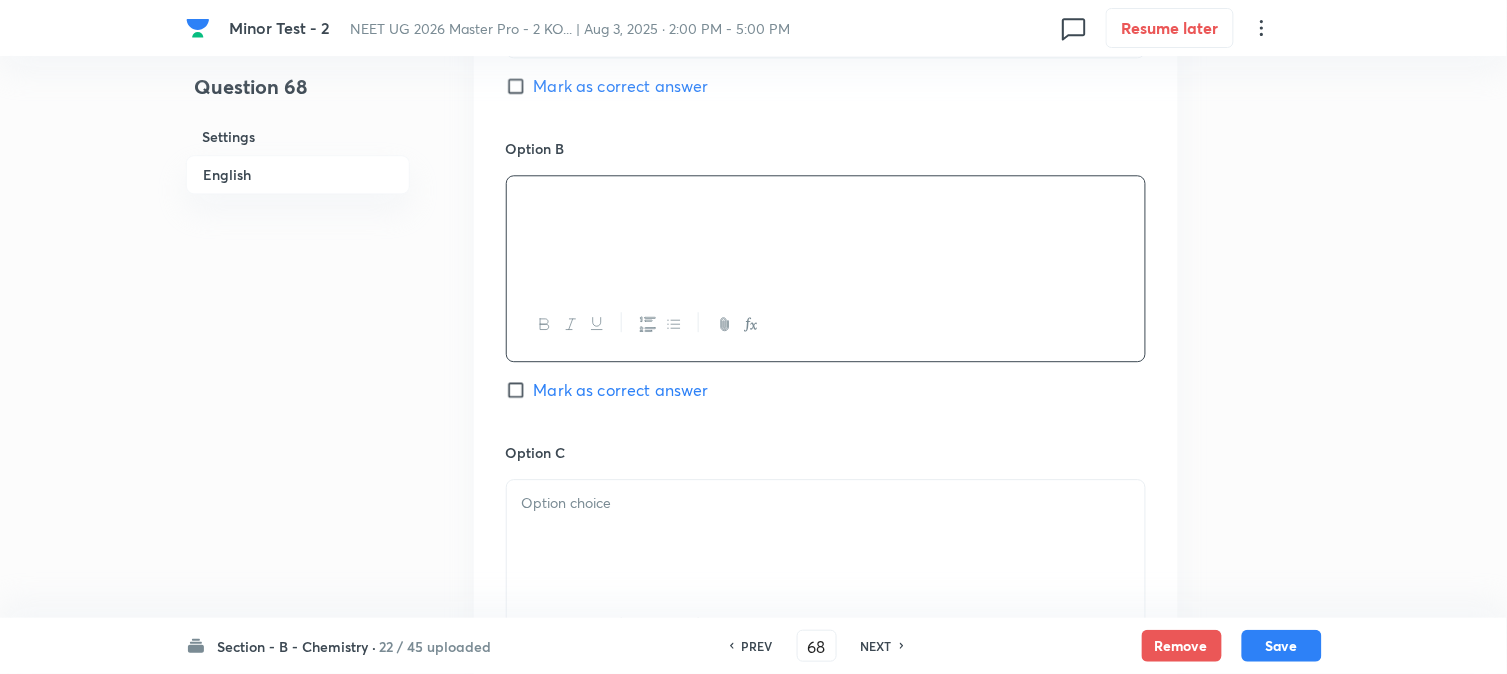 scroll, scrollTop: 1333, scrollLeft: 0, axis: vertical 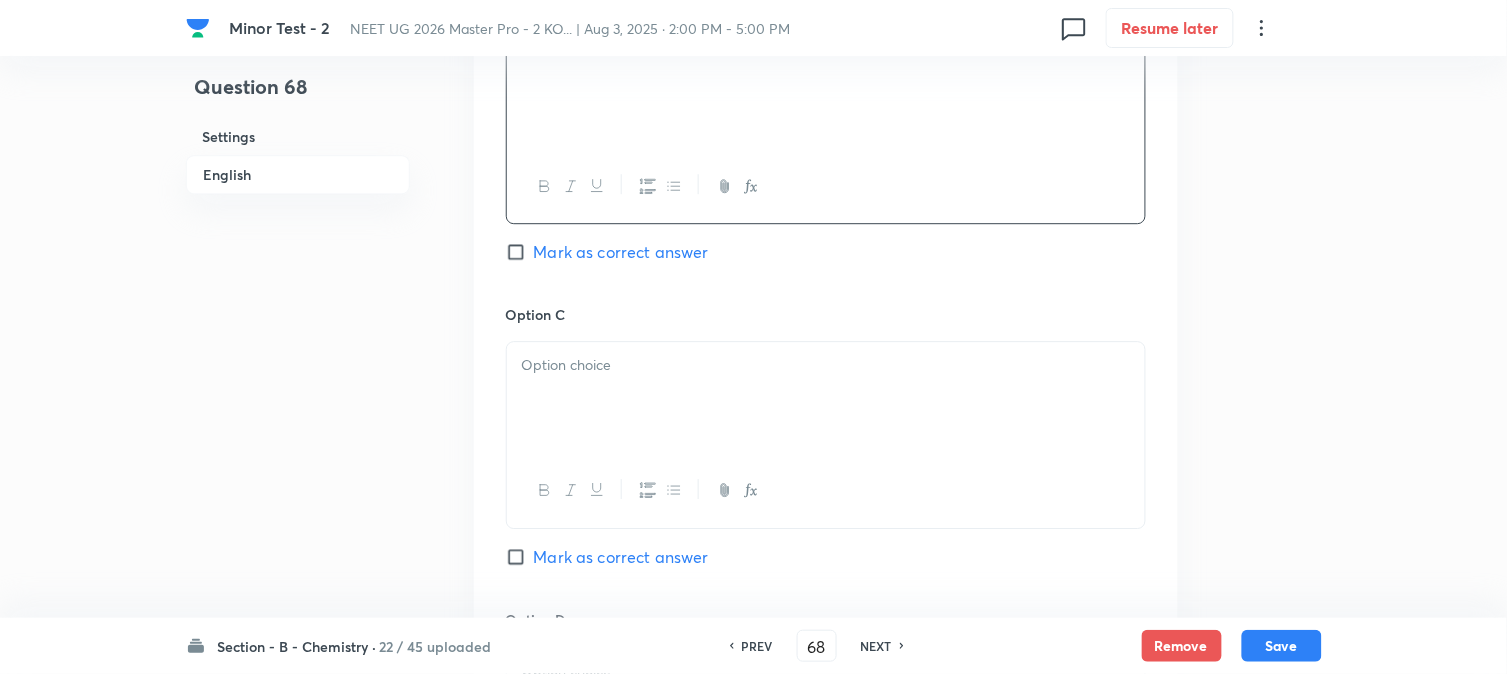 click at bounding box center [826, 365] 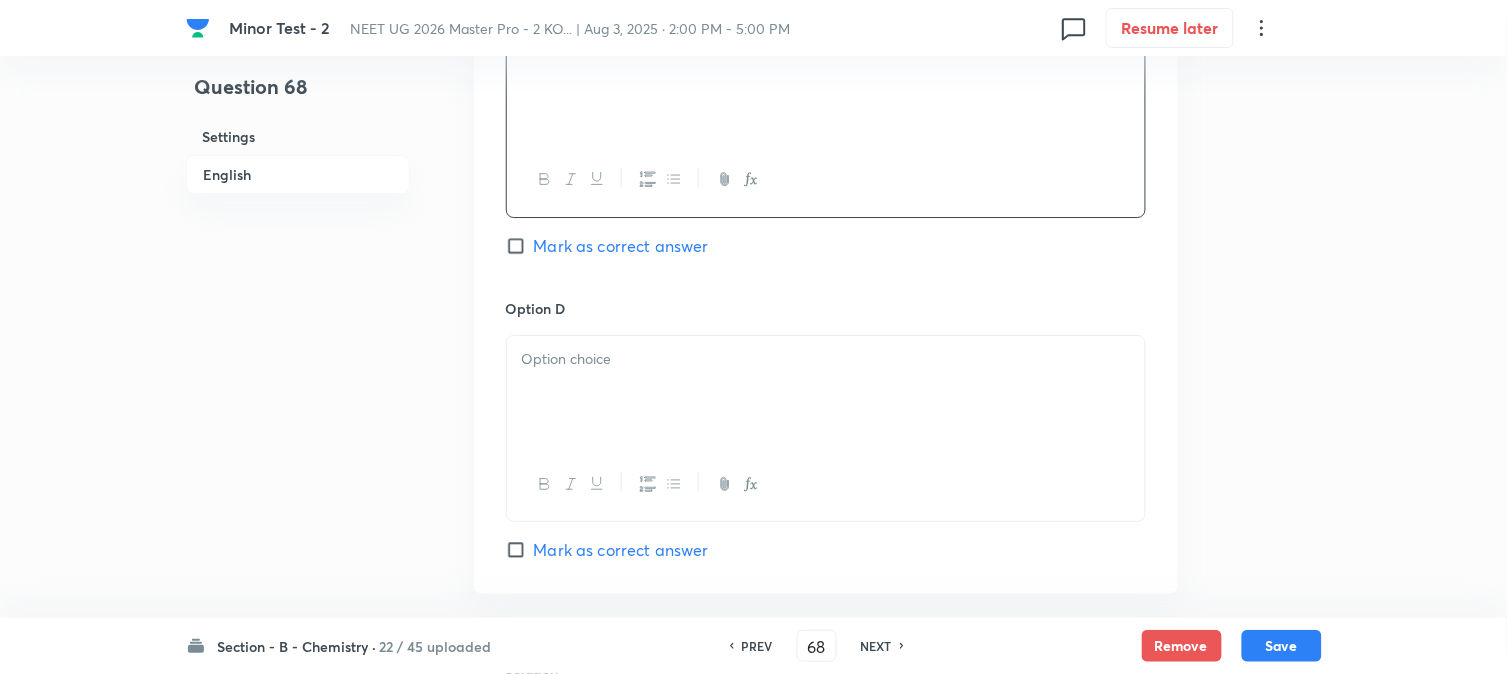 scroll, scrollTop: 1666, scrollLeft: 0, axis: vertical 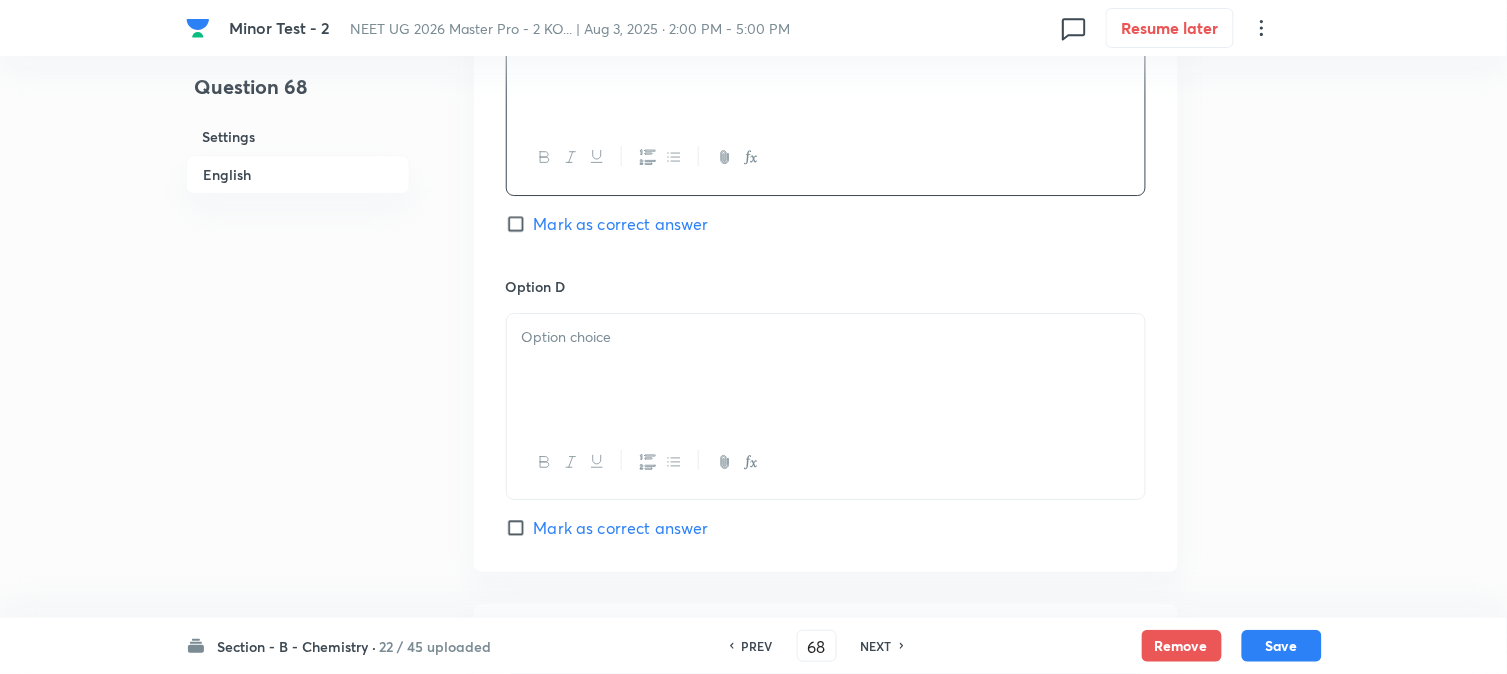 click at bounding box center [826, 370] 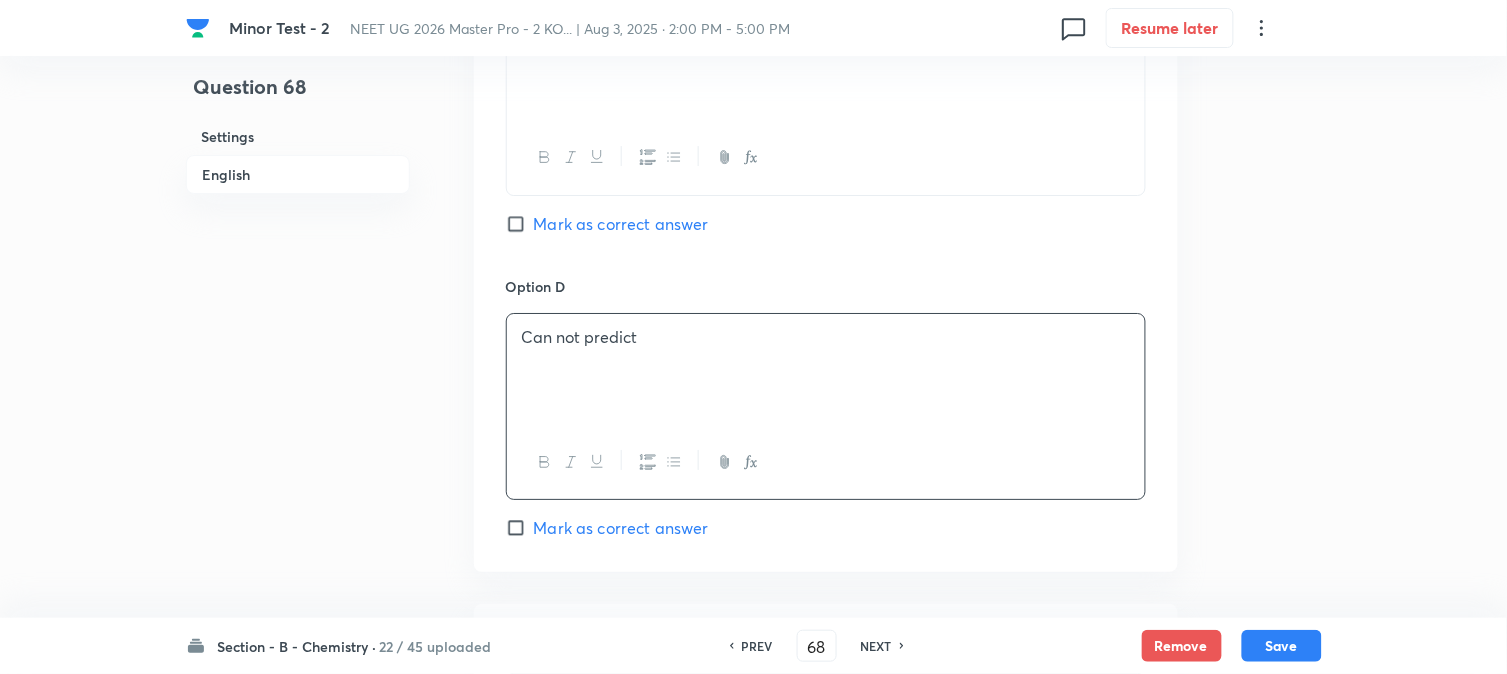 drag, startPoint x: 551, startPoint y: 234, endPoint x: 550, endPoint y: 244, distance: 10.049875 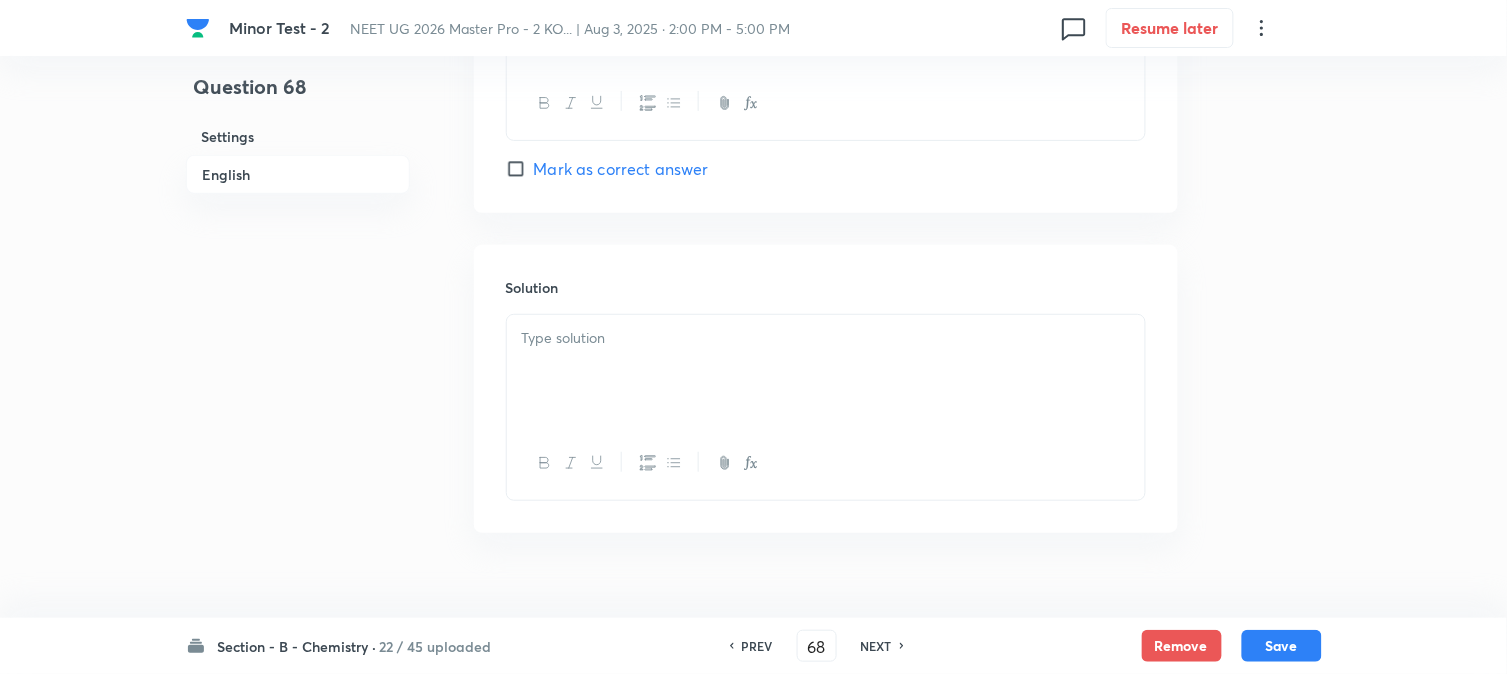 scroll, scrollTop: 2064, scrollLeft: 0, axis: vertical 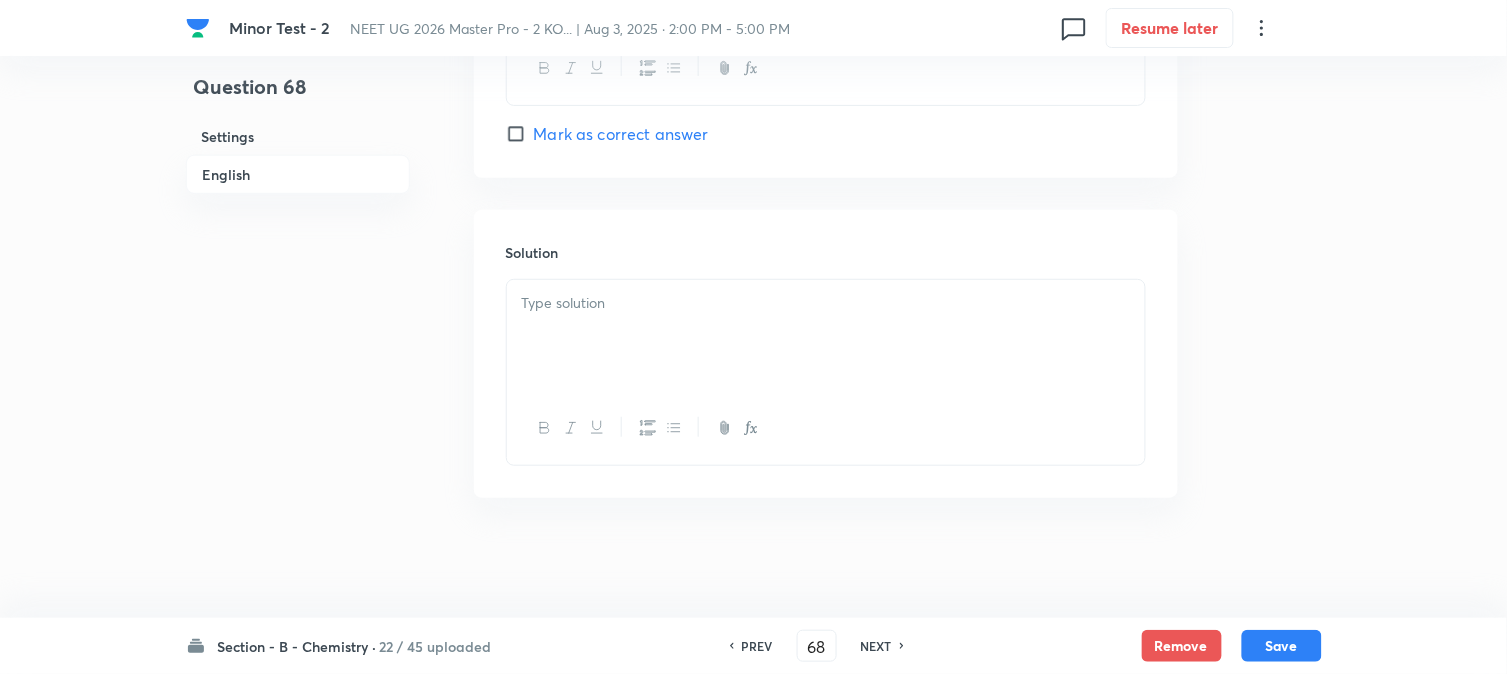 click at bounding box center (826, 336) 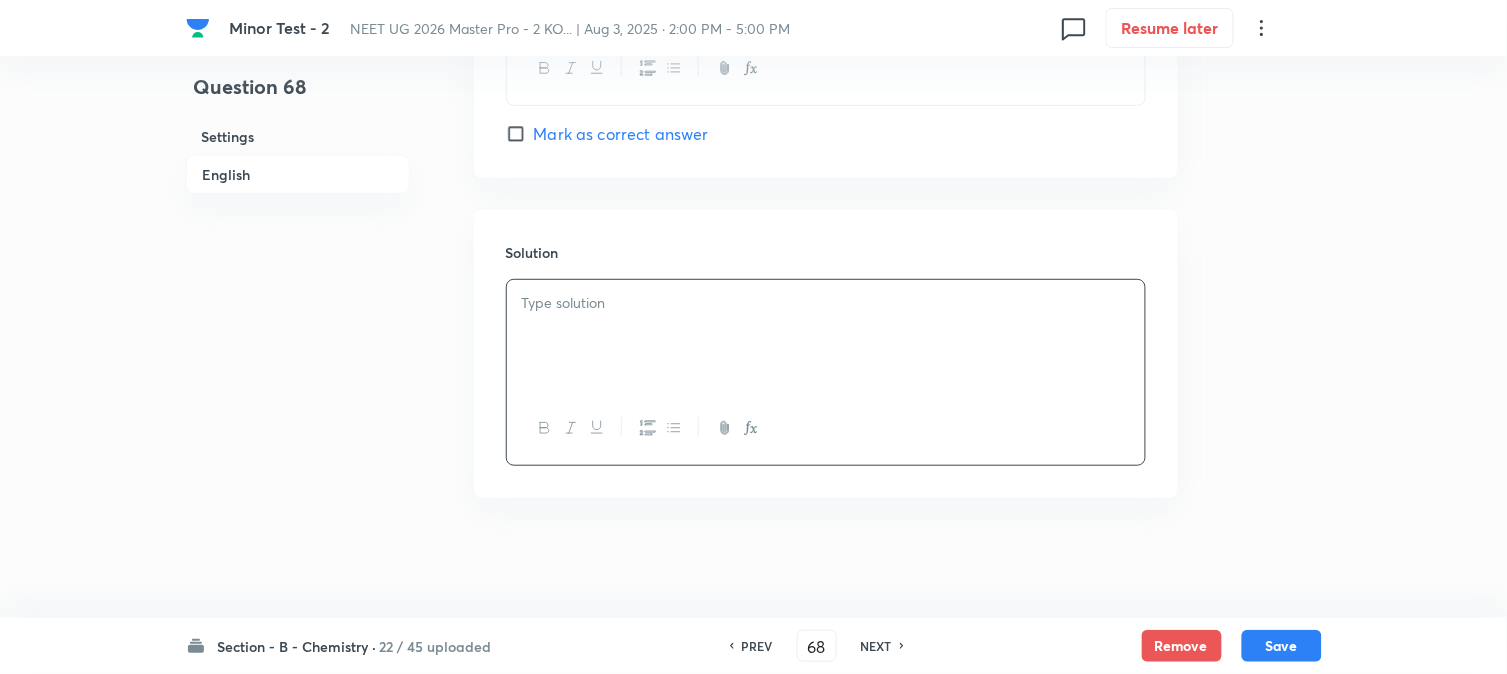 type 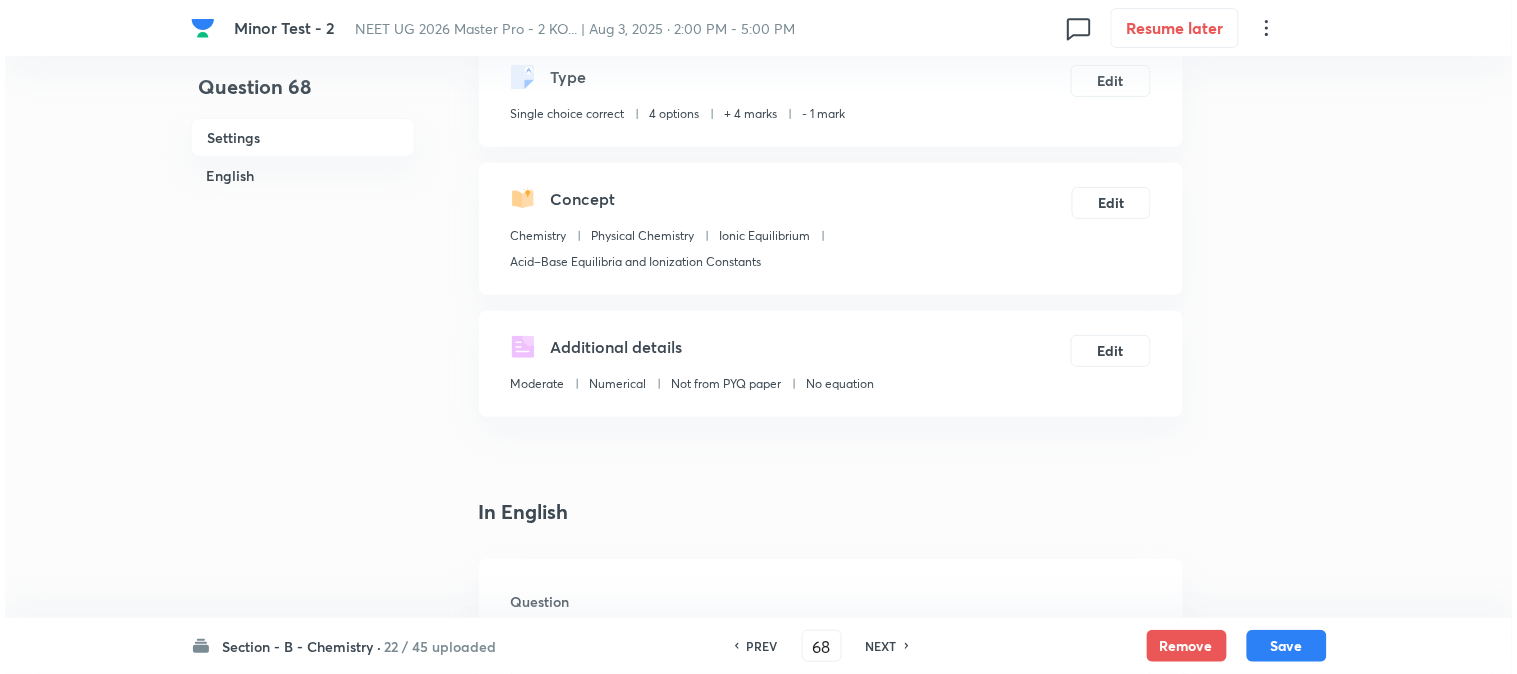 scroll, scrollTop: 0, scrollLeft: 0, axis: both 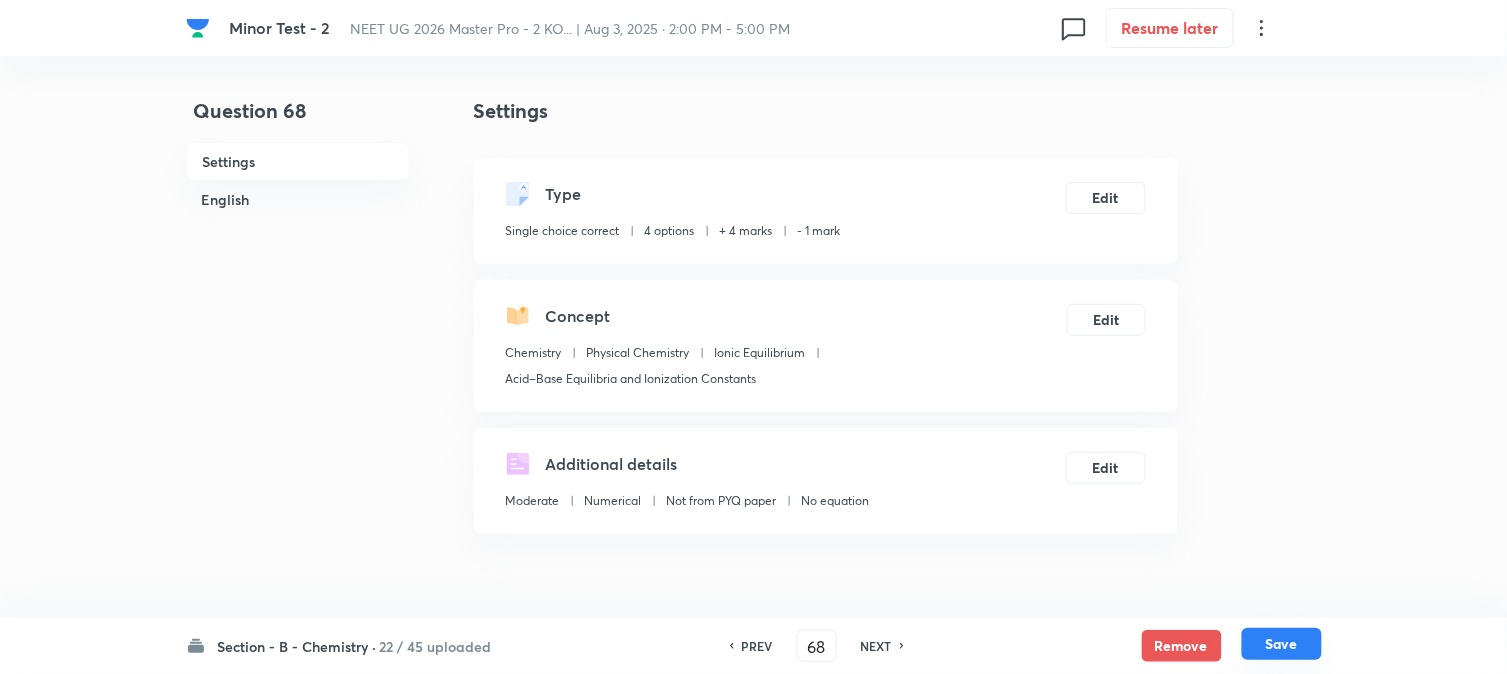 click on "Save" at bounding box center (1282, 644) 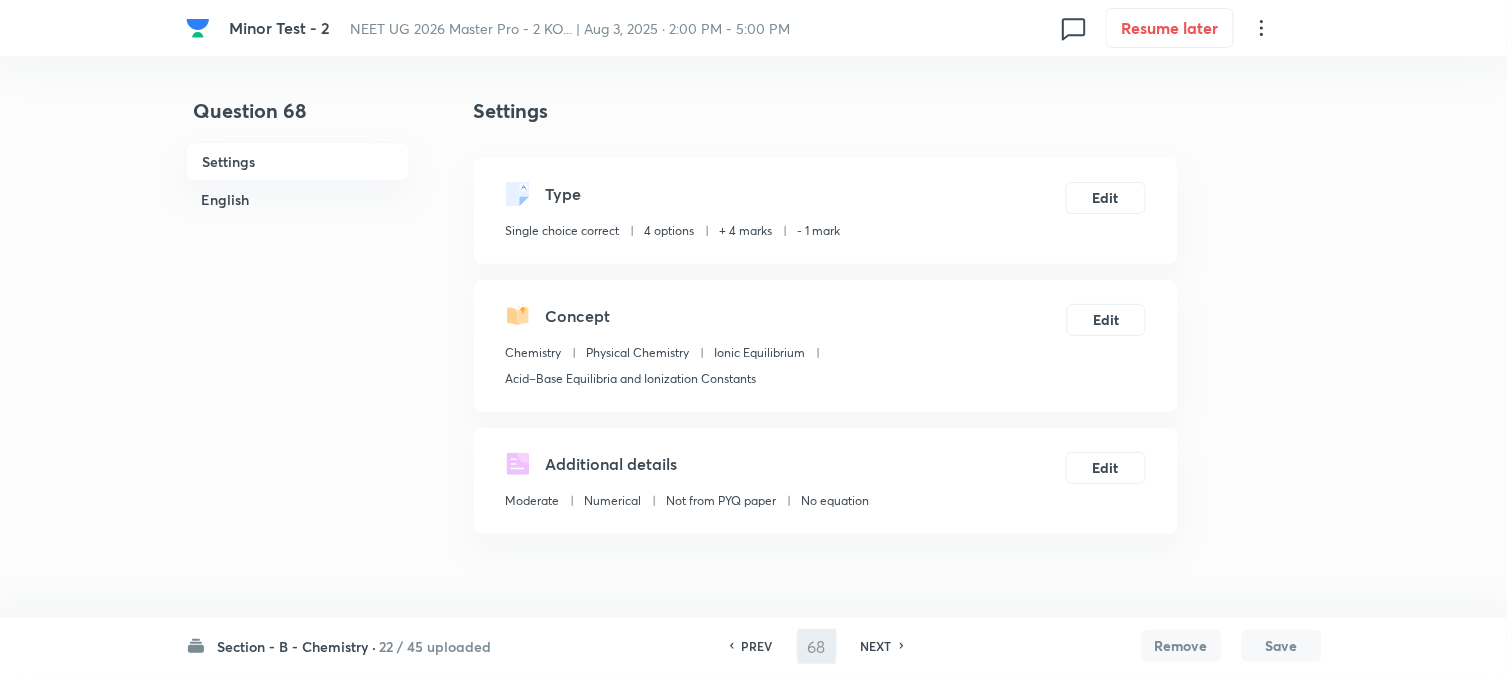 type on "69" 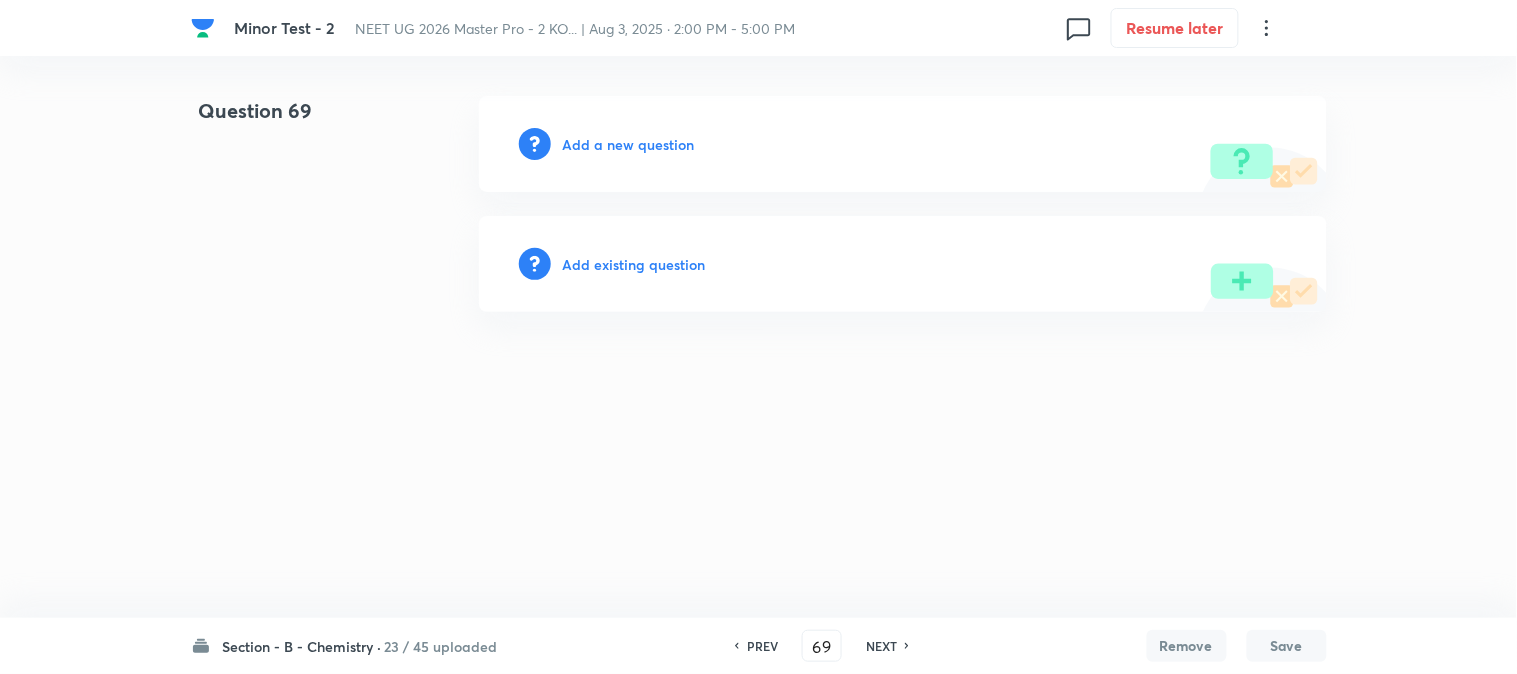 click on "Add a new question" at bounding box center [629, 144] 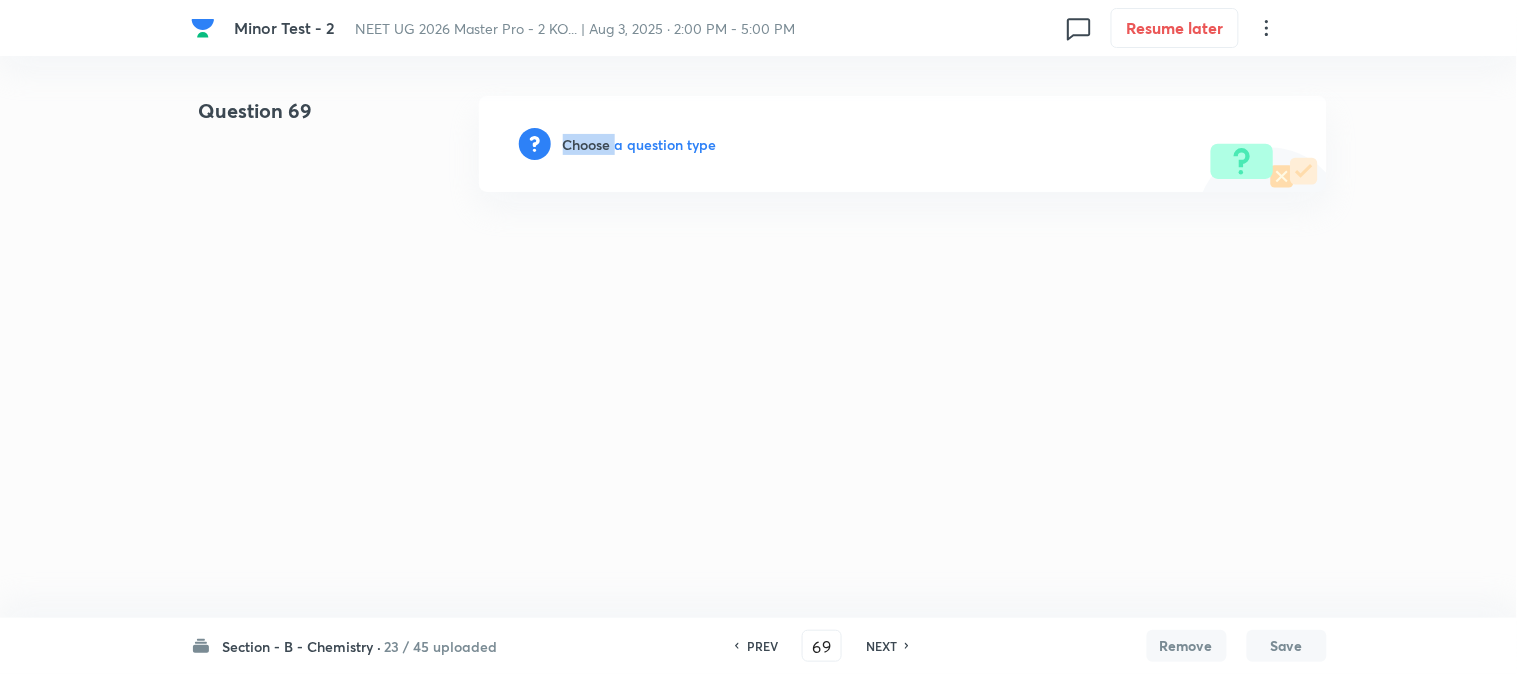 click on "Choose a question type" at bounding box center (640, 144) 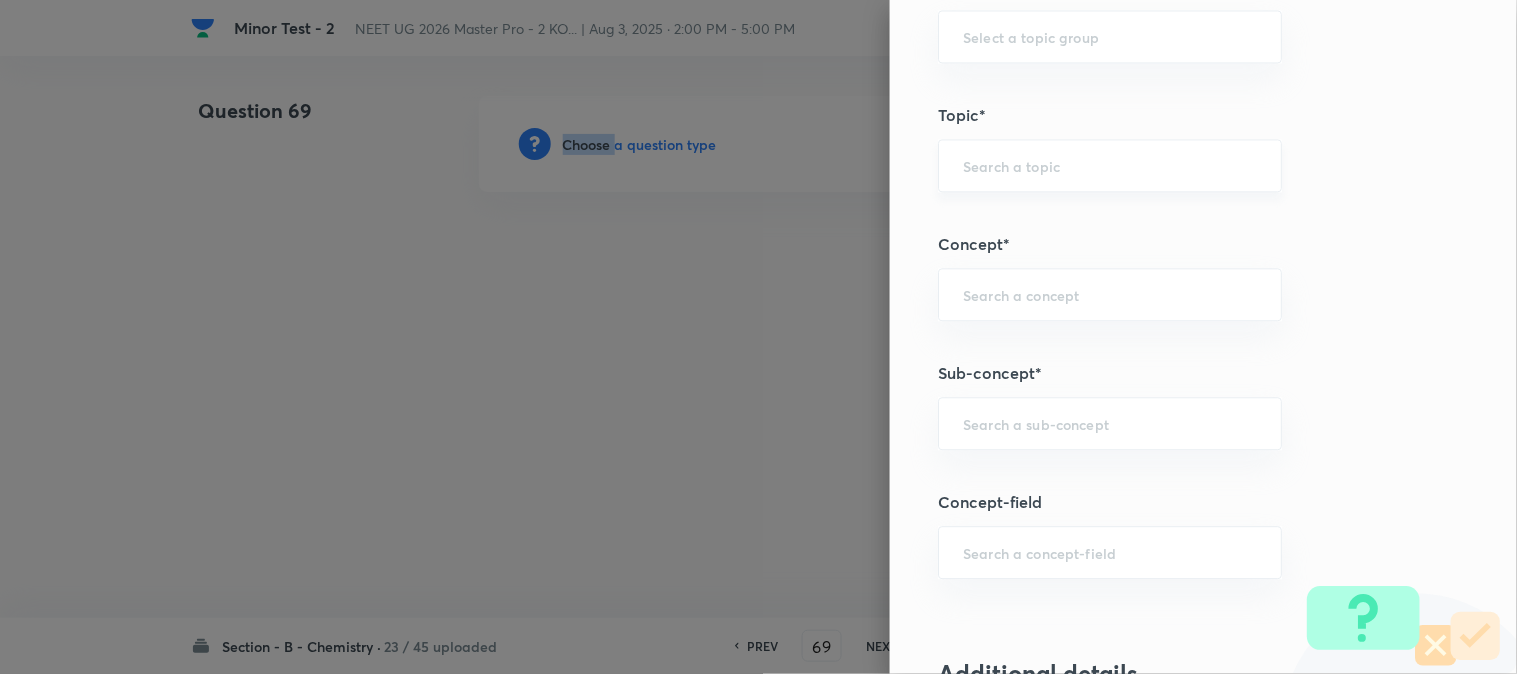 scroll, scrollTop: 1111, scrollLeft: 0, axis: vertical 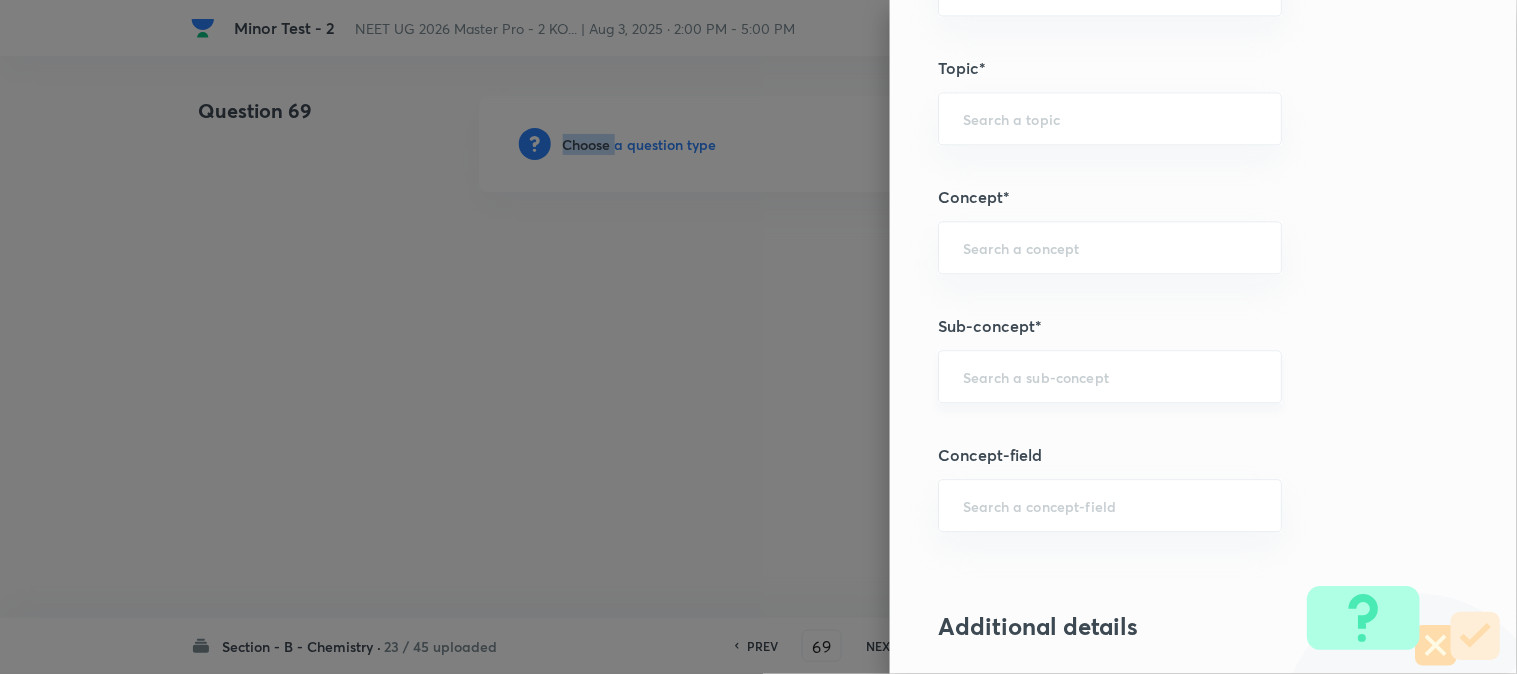 click on "​" at bounding box center (1110, 376) 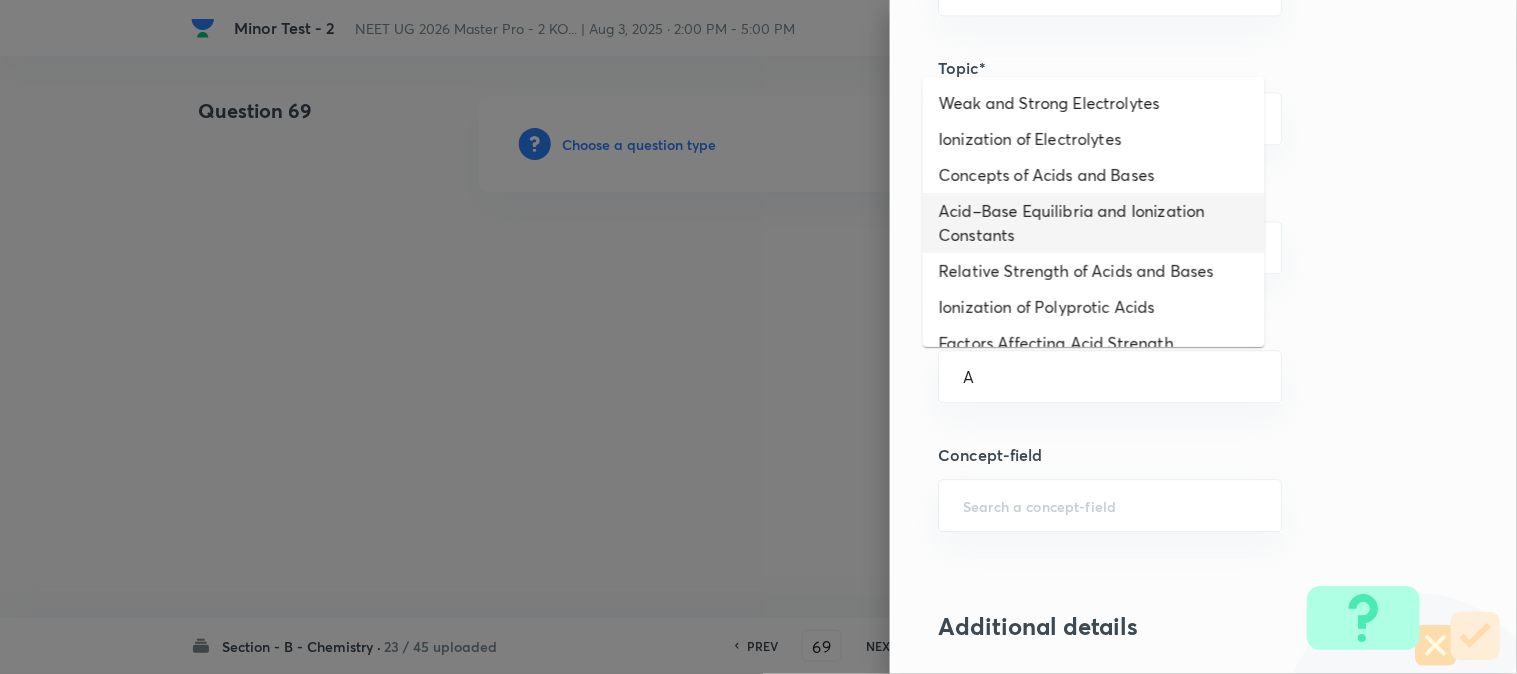 click on "Acid–Base Equilibria and Ionization Constants" at bounding box center (1094, 223) 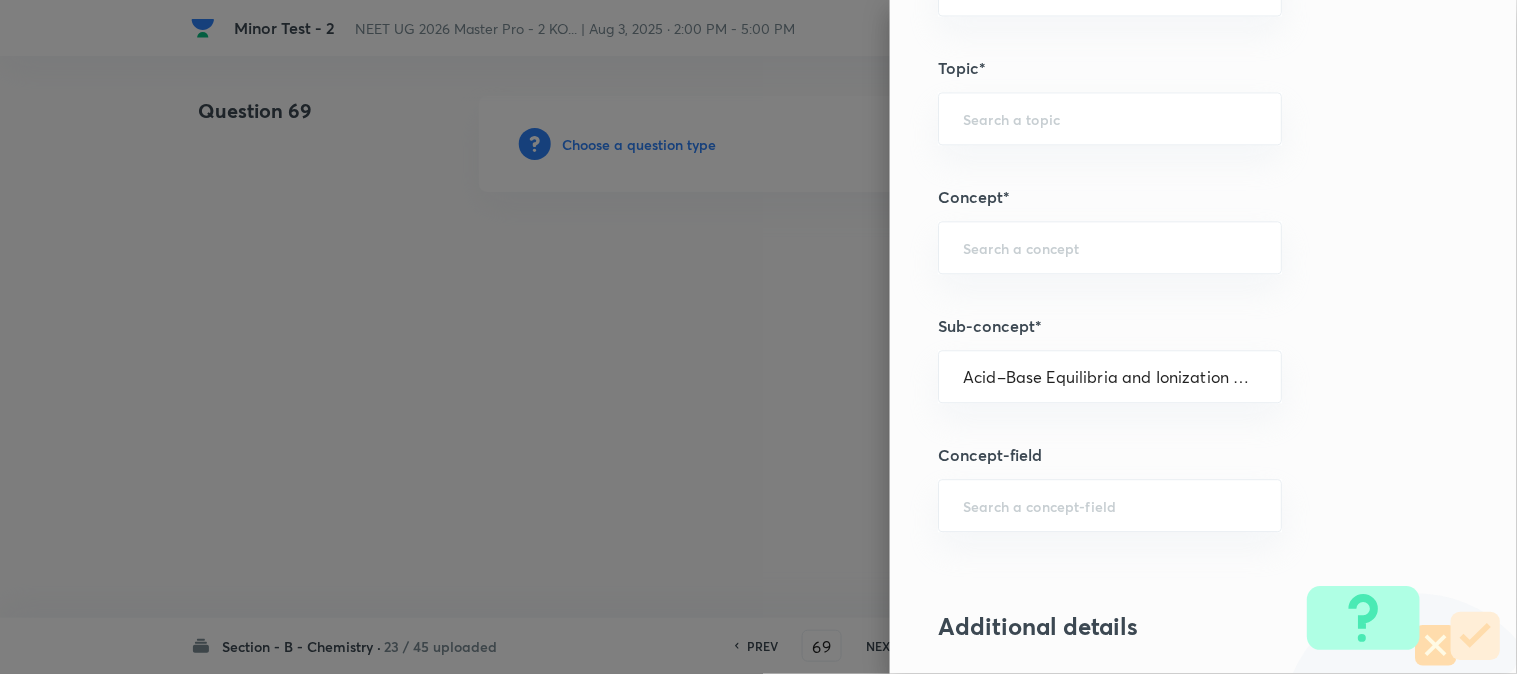 type on "Chemistry" 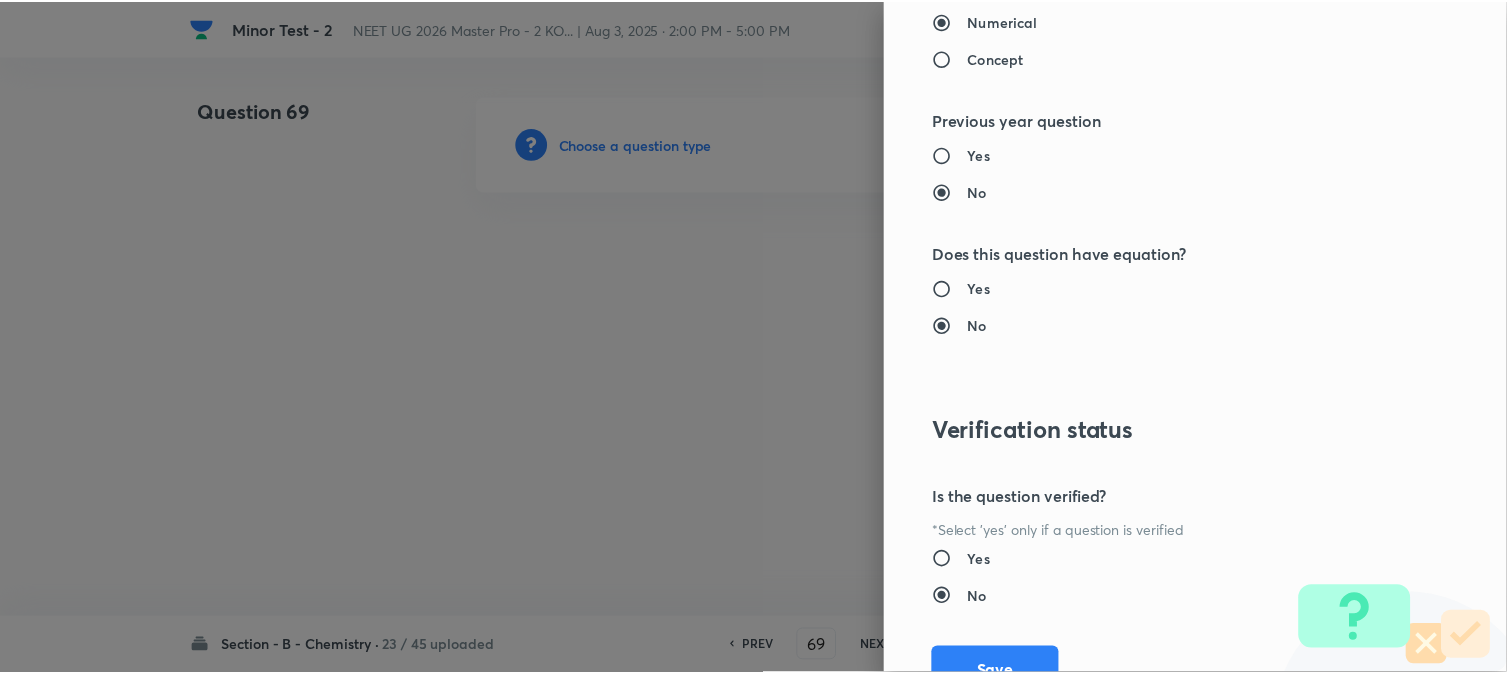 scroll, scrollTop: 2186, scrollLeft: 0, axis: vertical 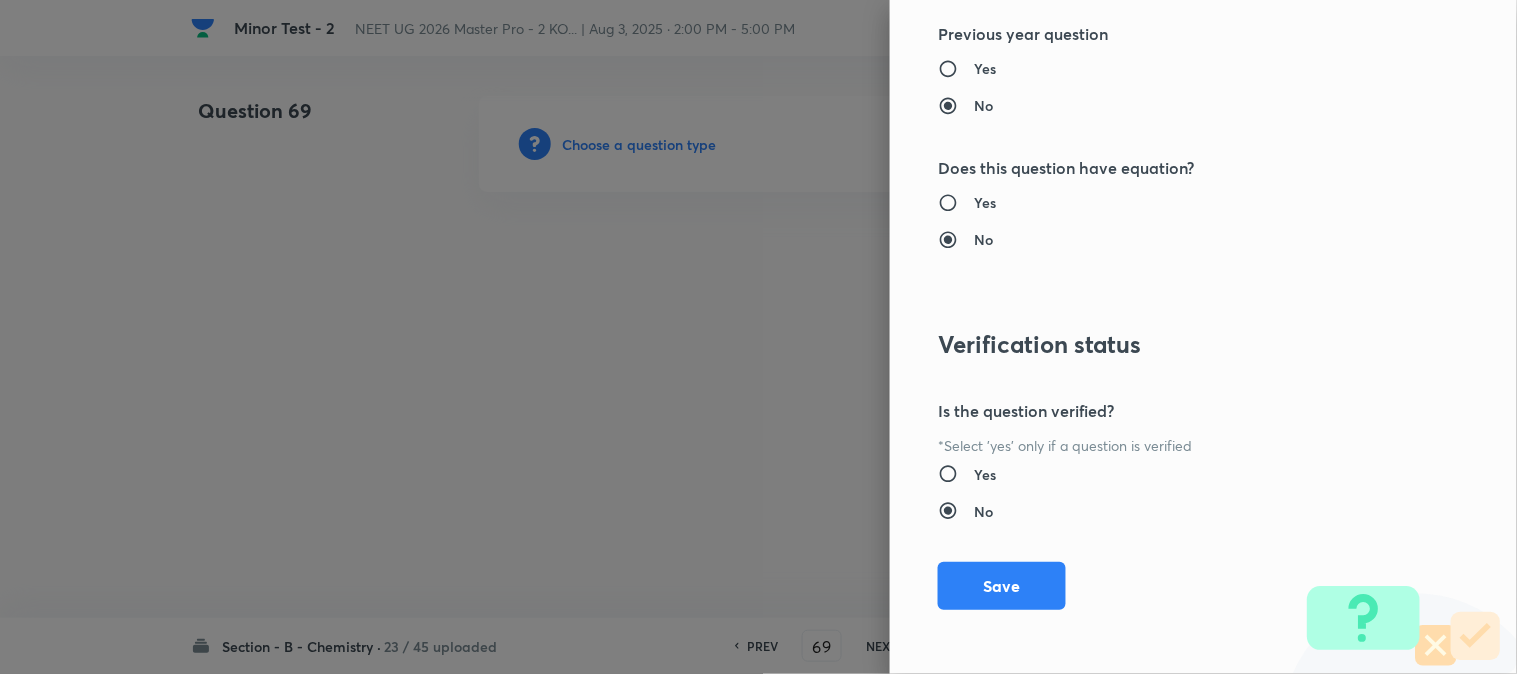 click on "Save" at bounding box center [1002, 586] 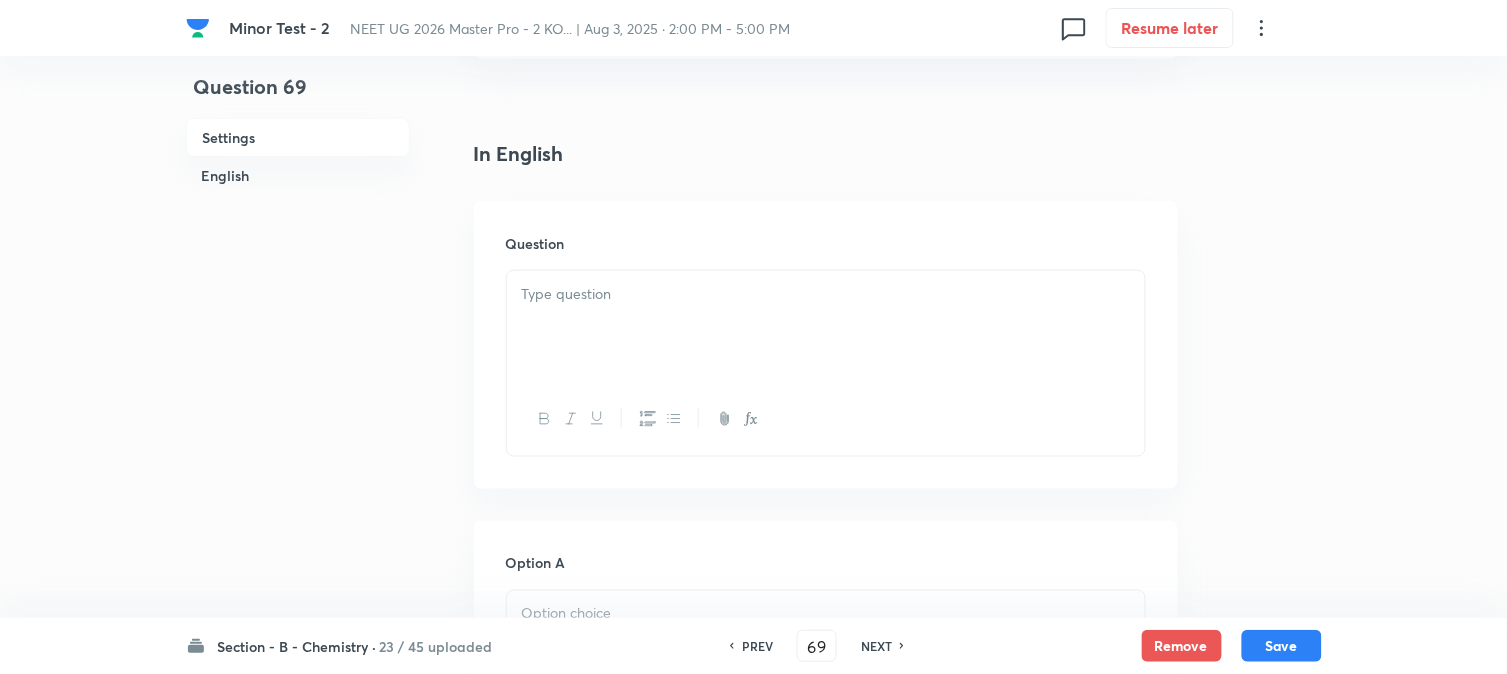 scroll, scrollTop: 555, scrollLeft: 0, axis: vertical 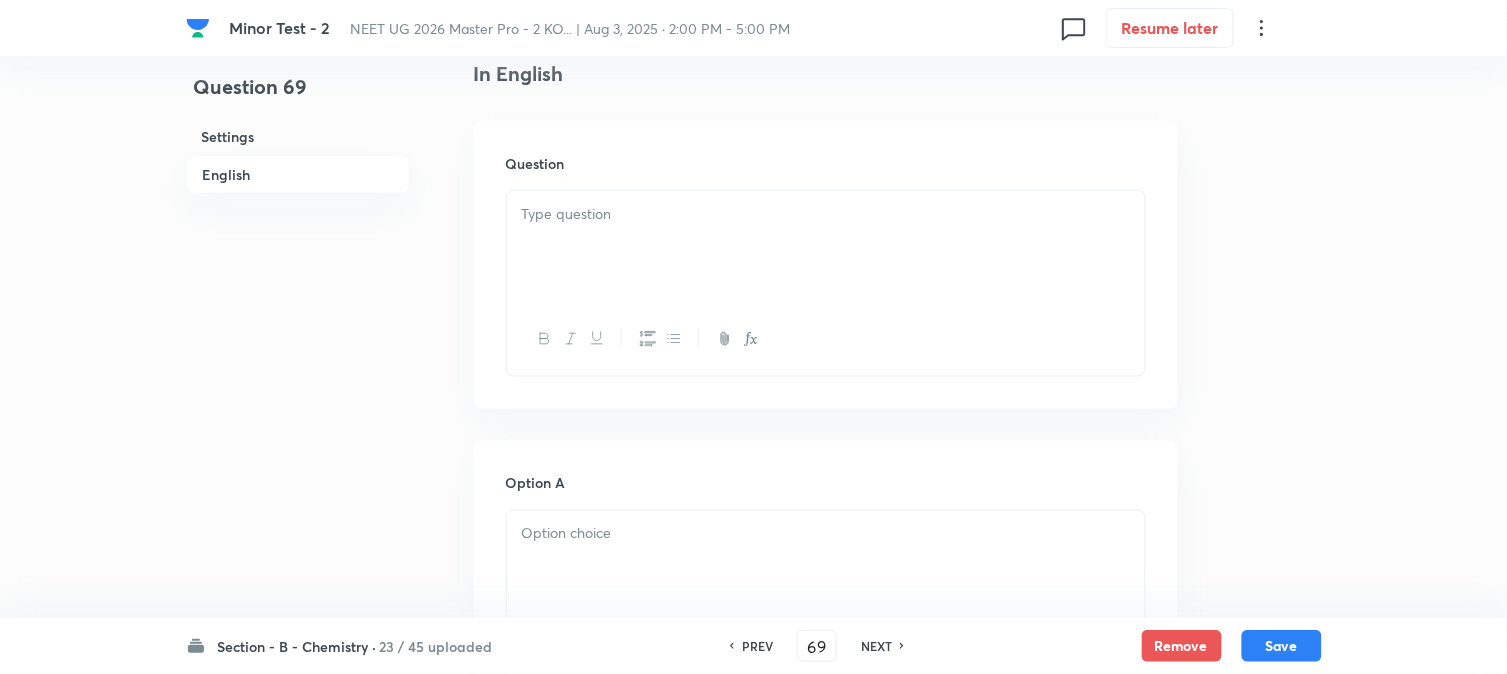 click at bounding box center (826, 247) 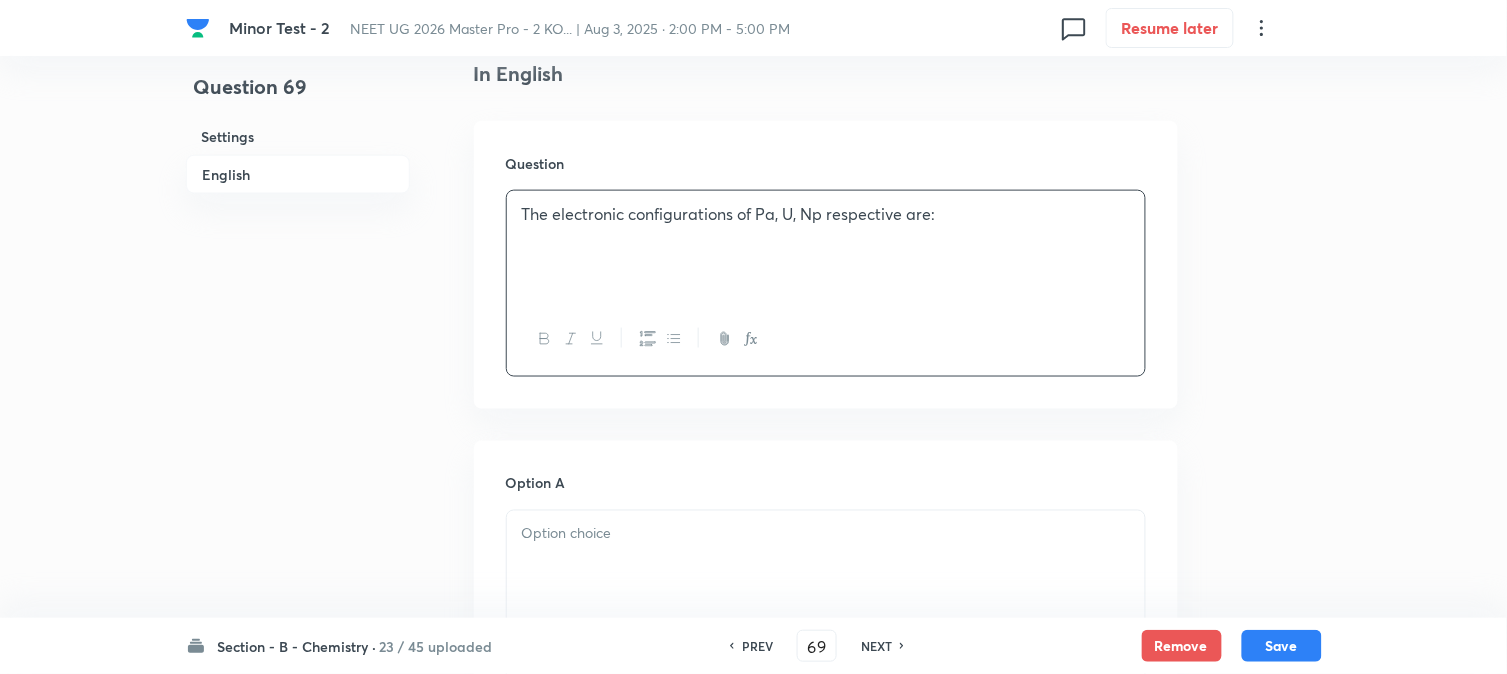 click at bounding box center [826, 567] 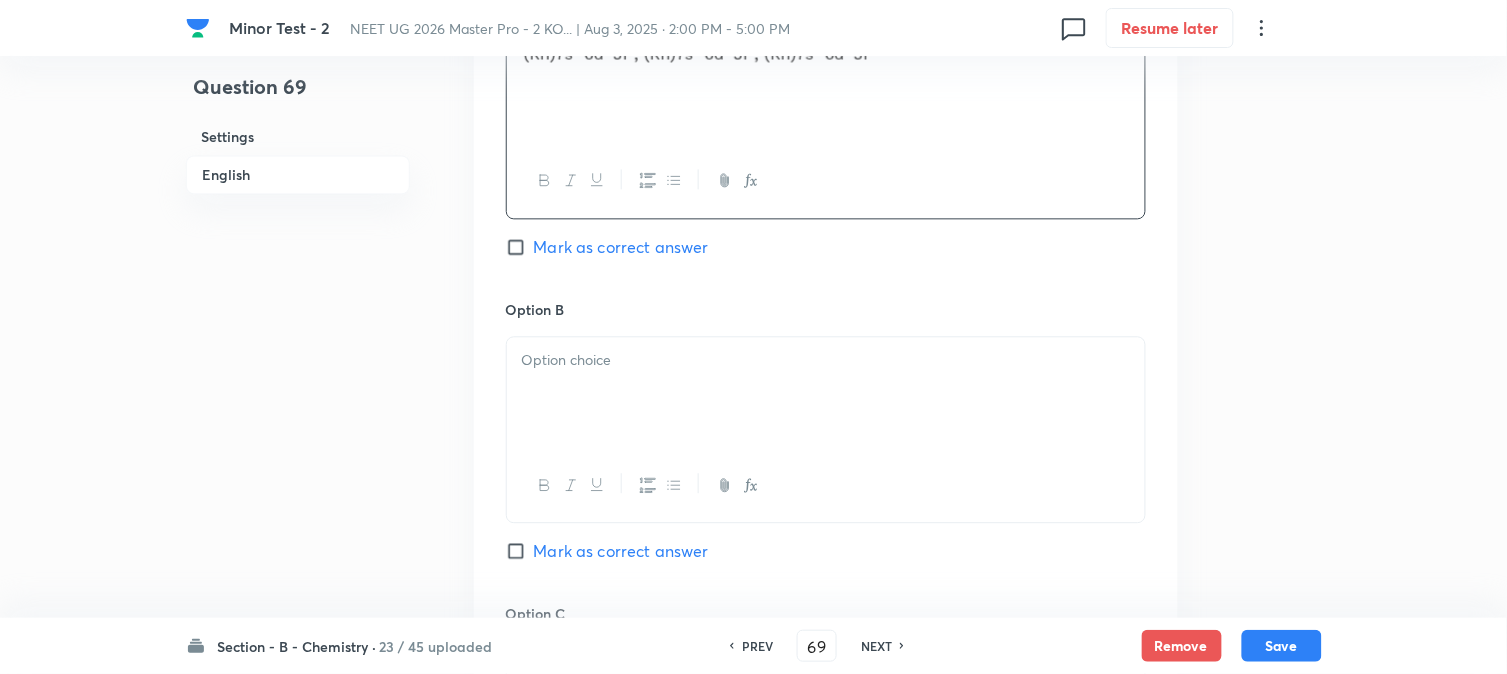 scroll, scrollTop: 1111, scrollLeft: 0, axis: vertical 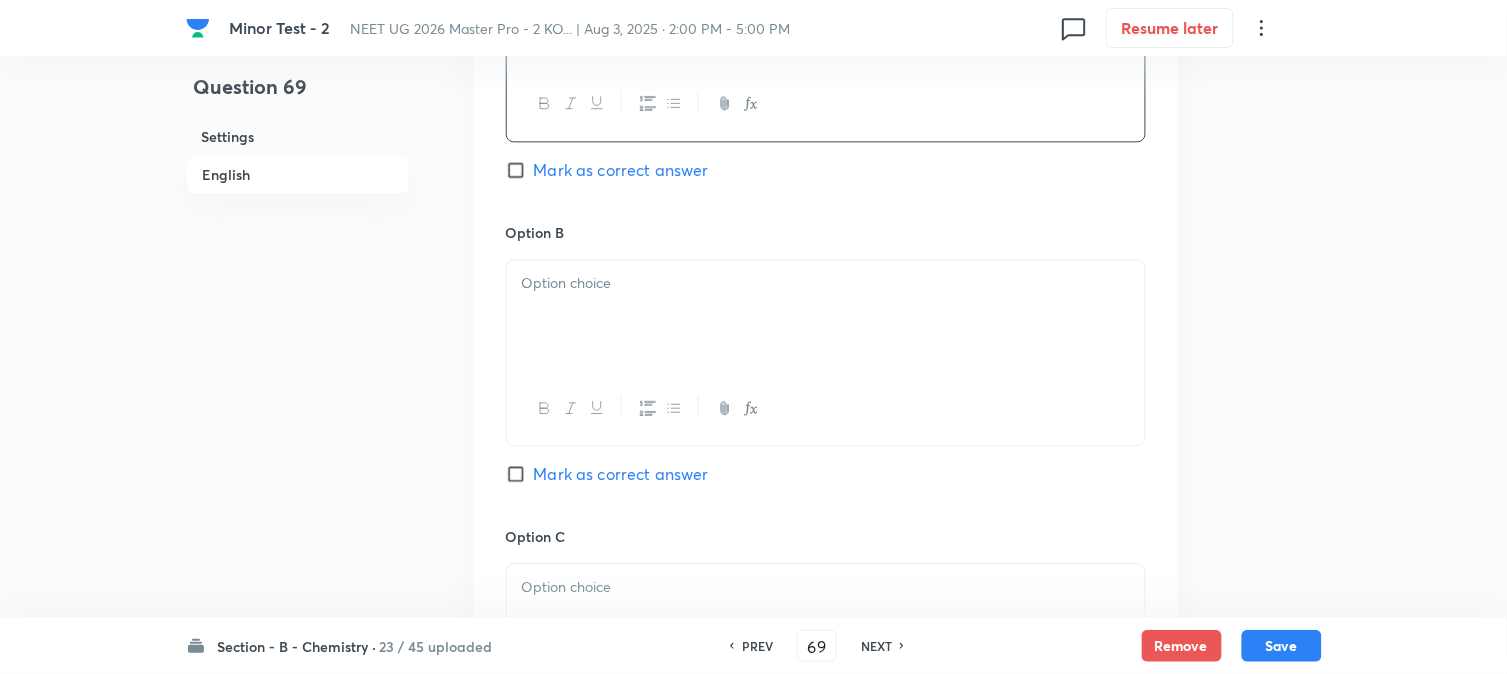 click at bounding box center [826, 316] 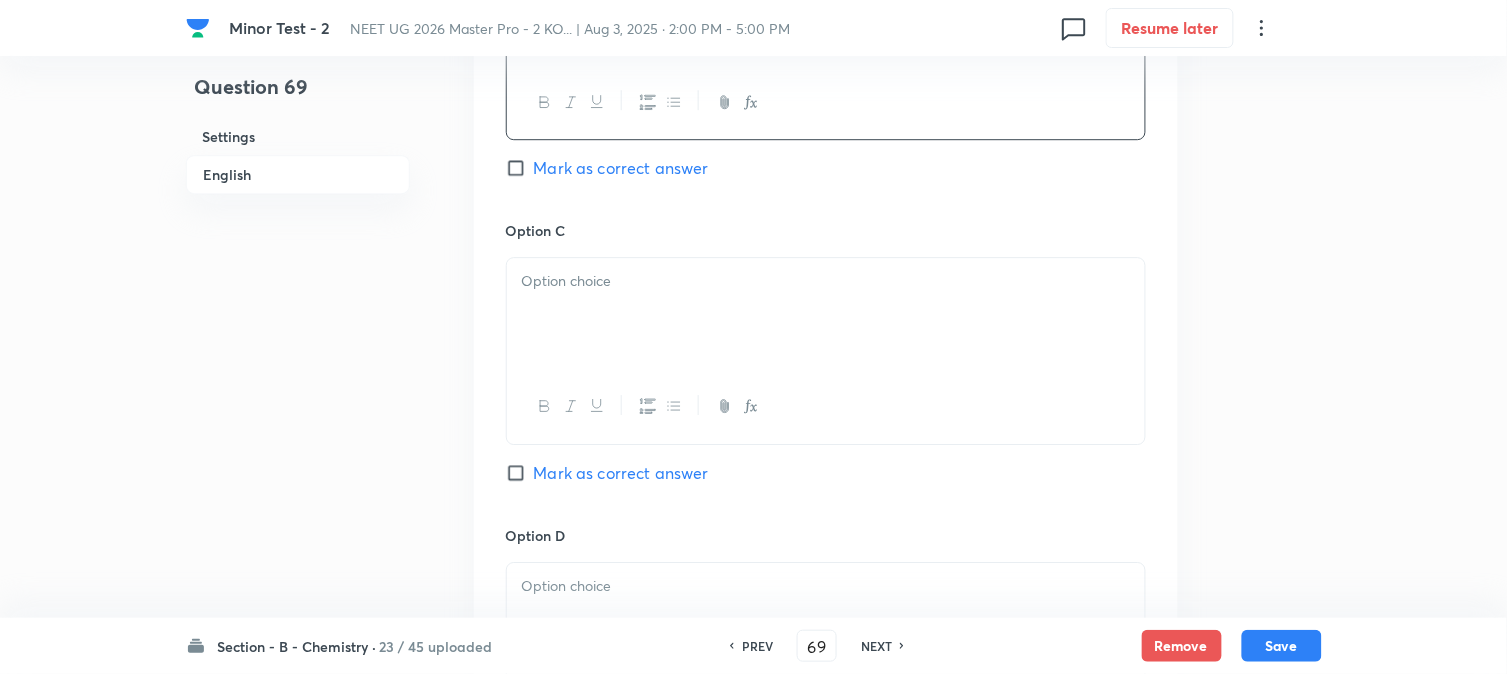 scroll, scrollTop: 1444, scrollLeft: 0, axis: vertical 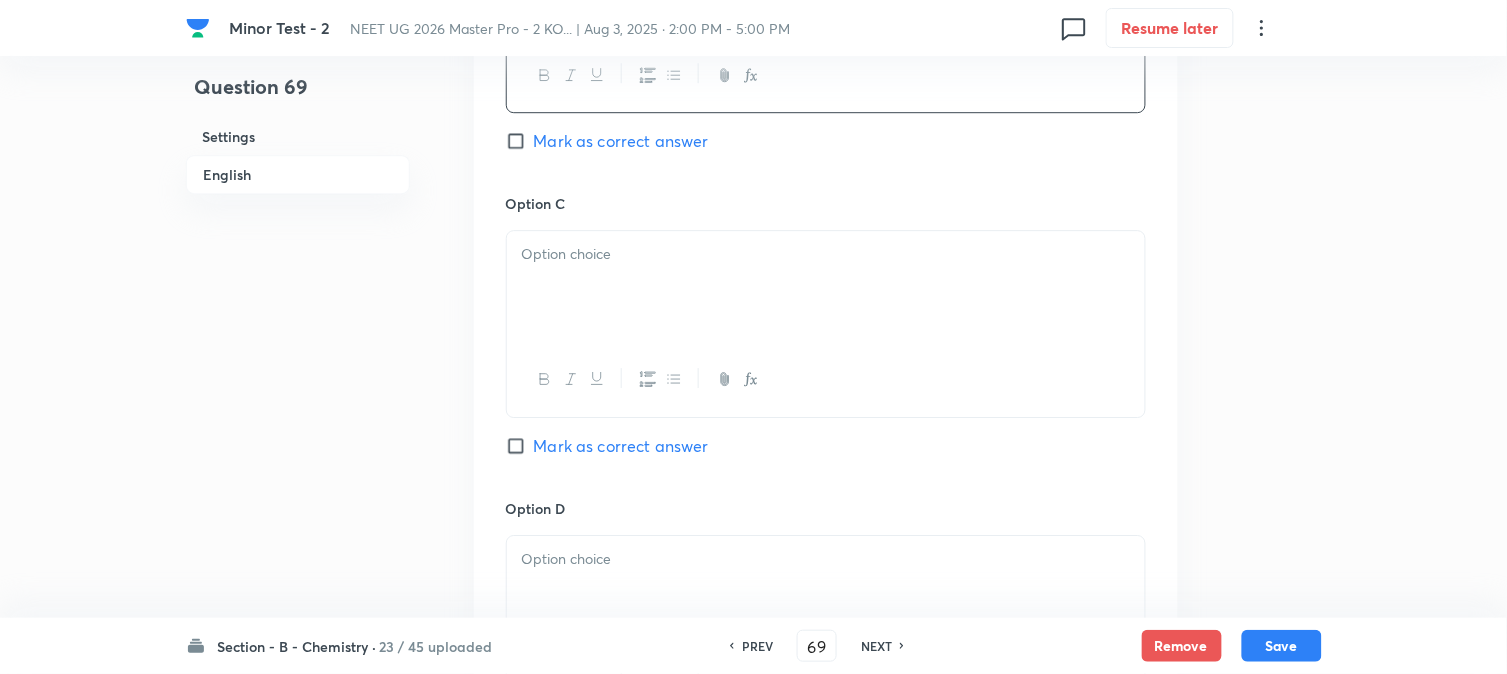 click at bounding box center (826, 287) 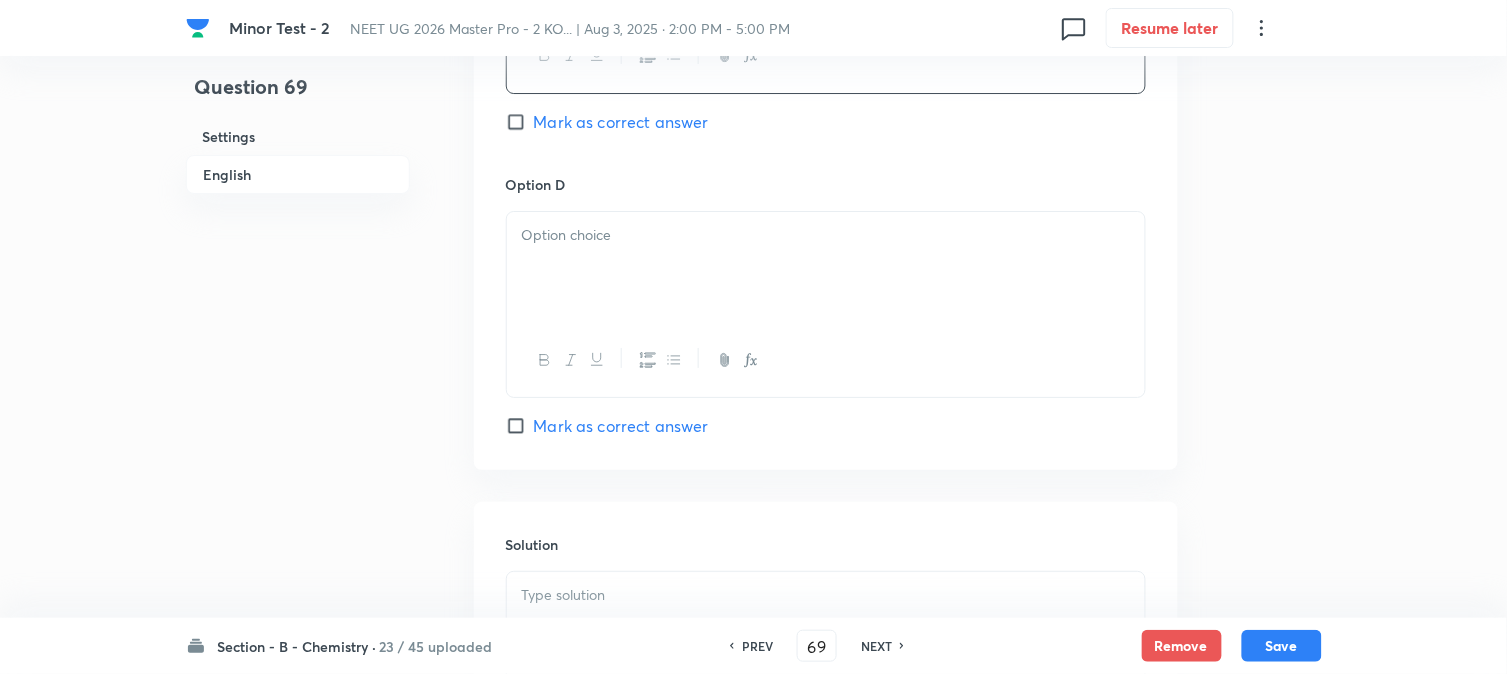 scroll, scrollTop: 1777, scrollLeft: 0, axis: vertical 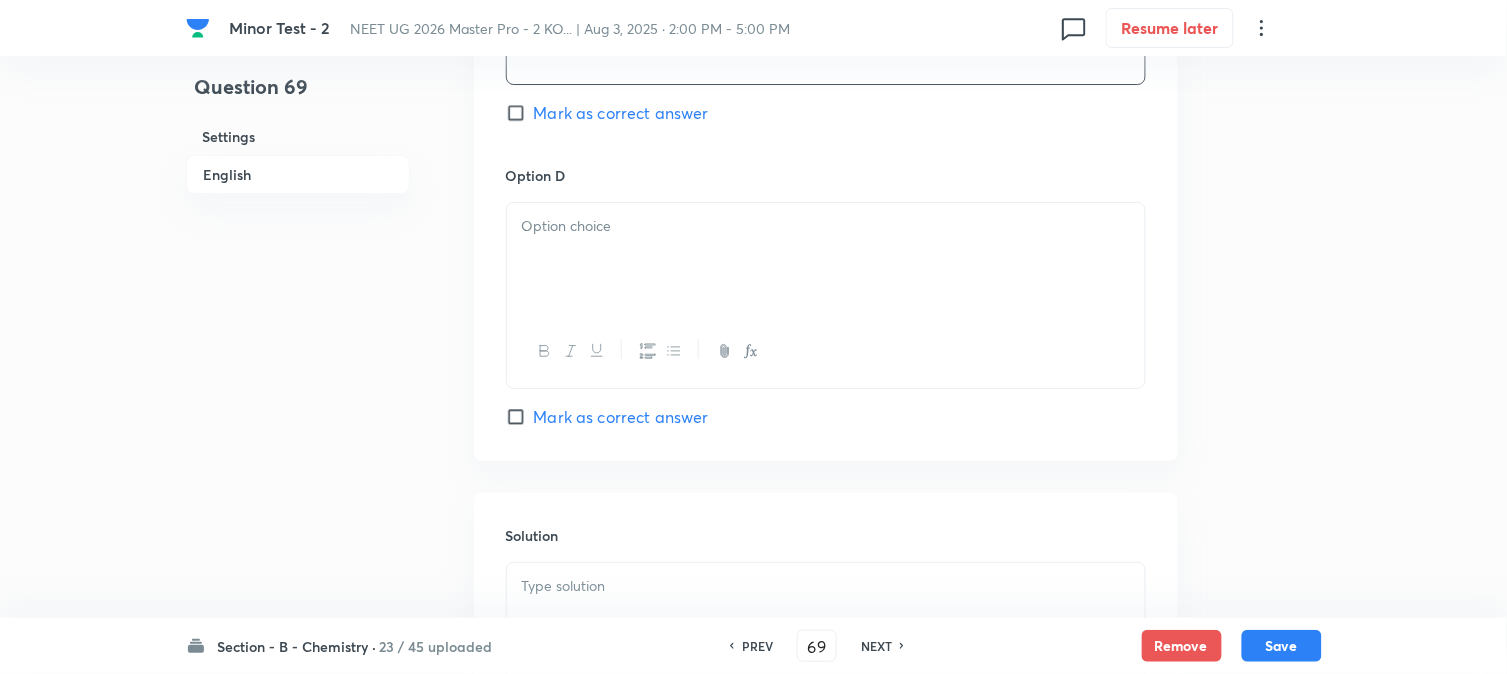 click at bounding box center [826, 259] 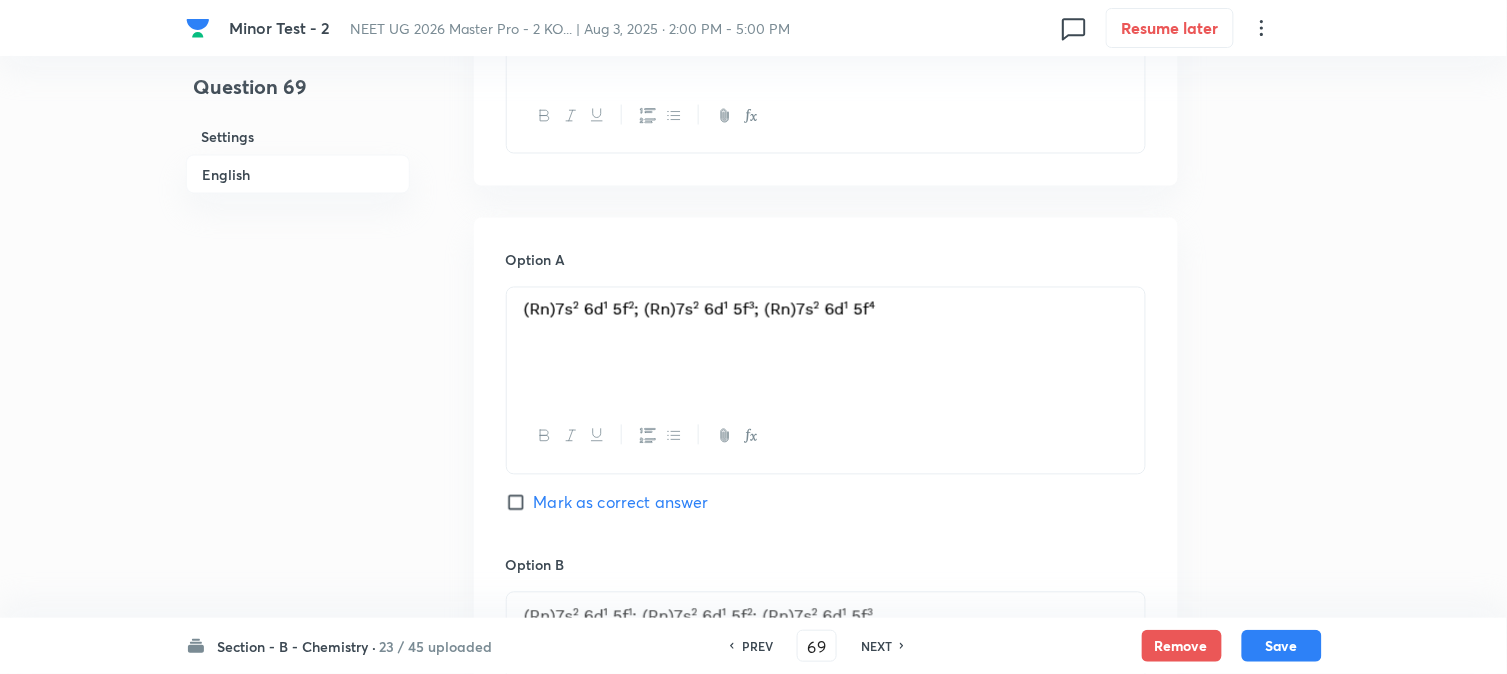 scroll, scrollTop: 777, scrollLeft: 0, axis: vertical 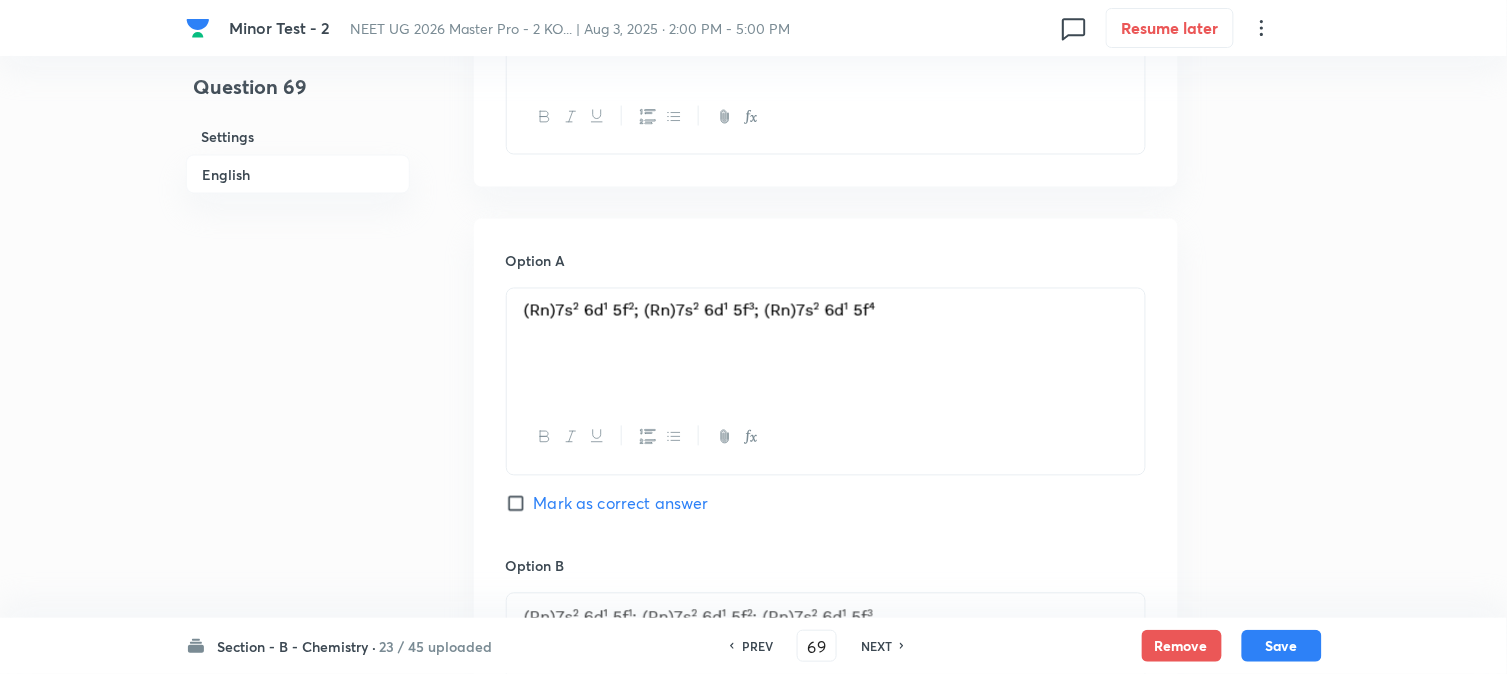 click on "Mark as correct answer" at bounding box center [520, 504] 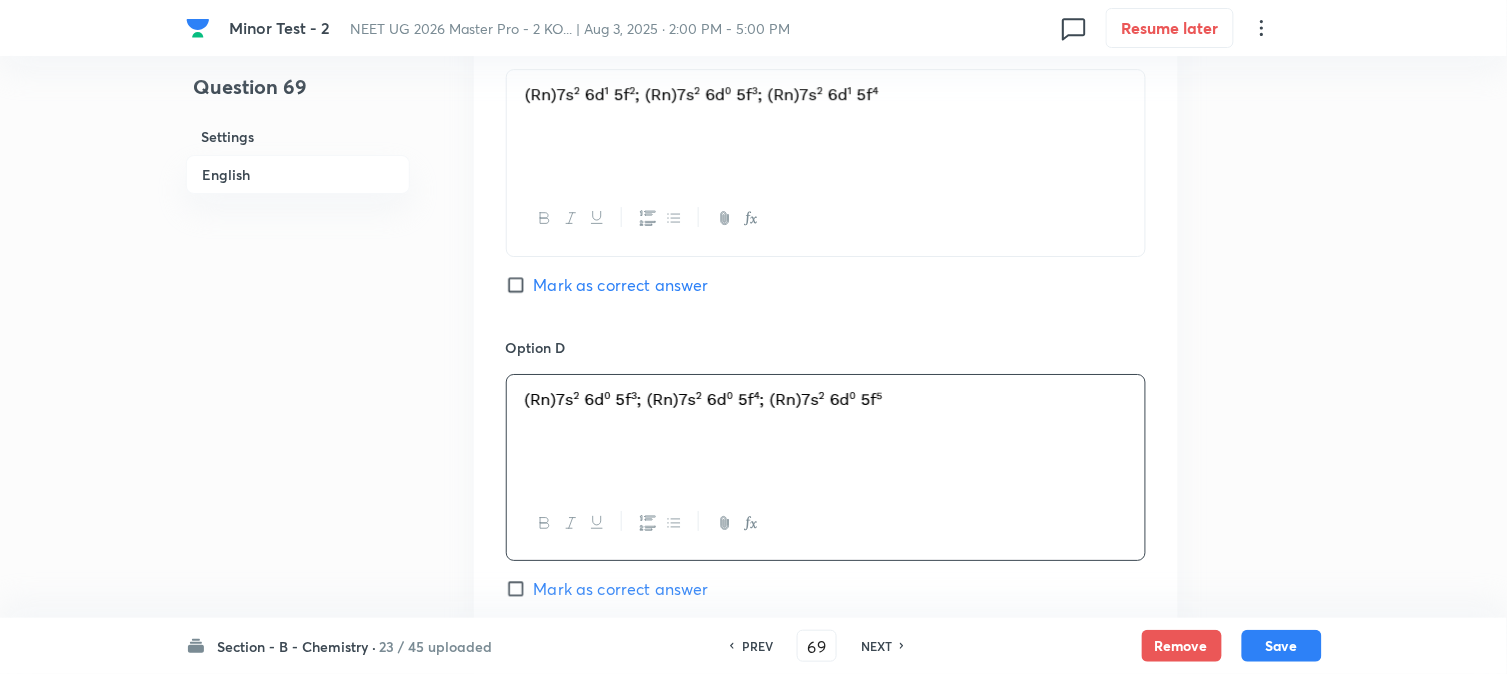 scroll, scrollTop: 2064, scrollLeft: 0, axis: vertical 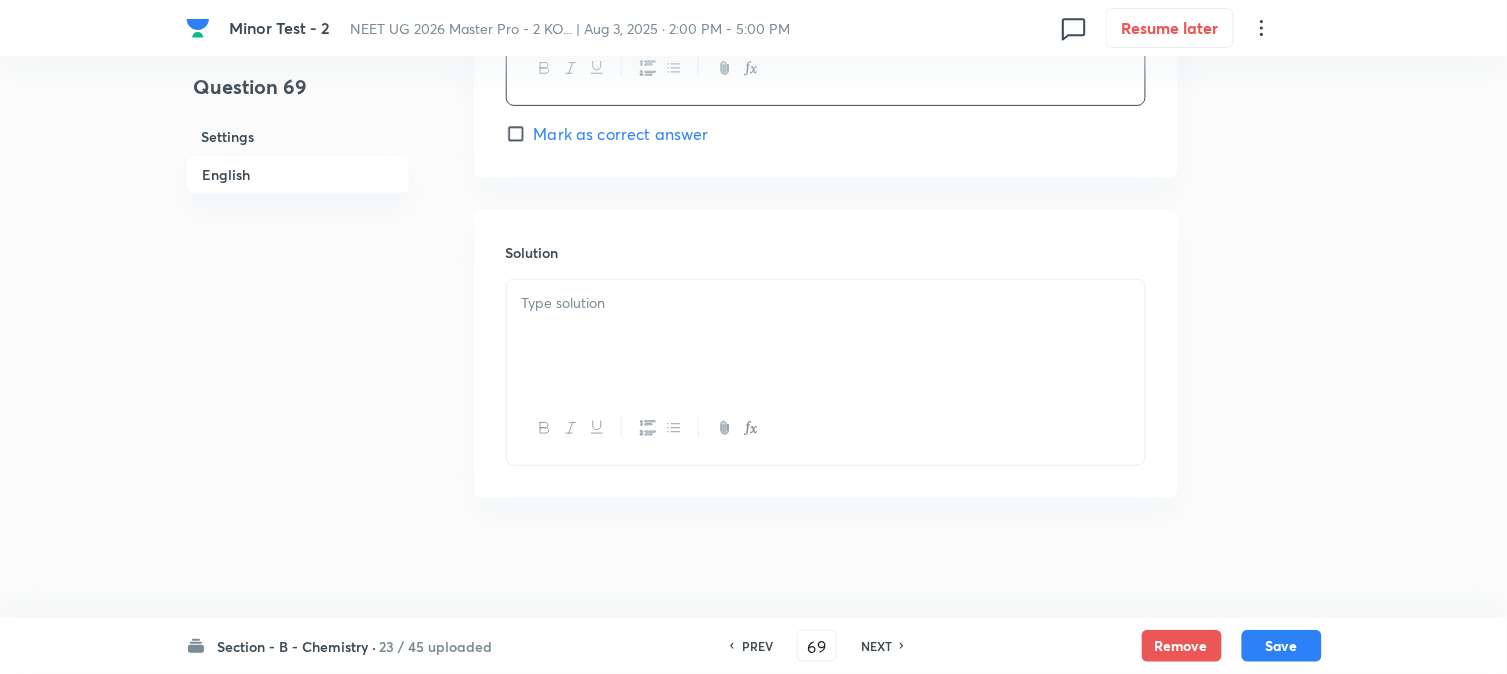 click at bounding box center (826, 336) 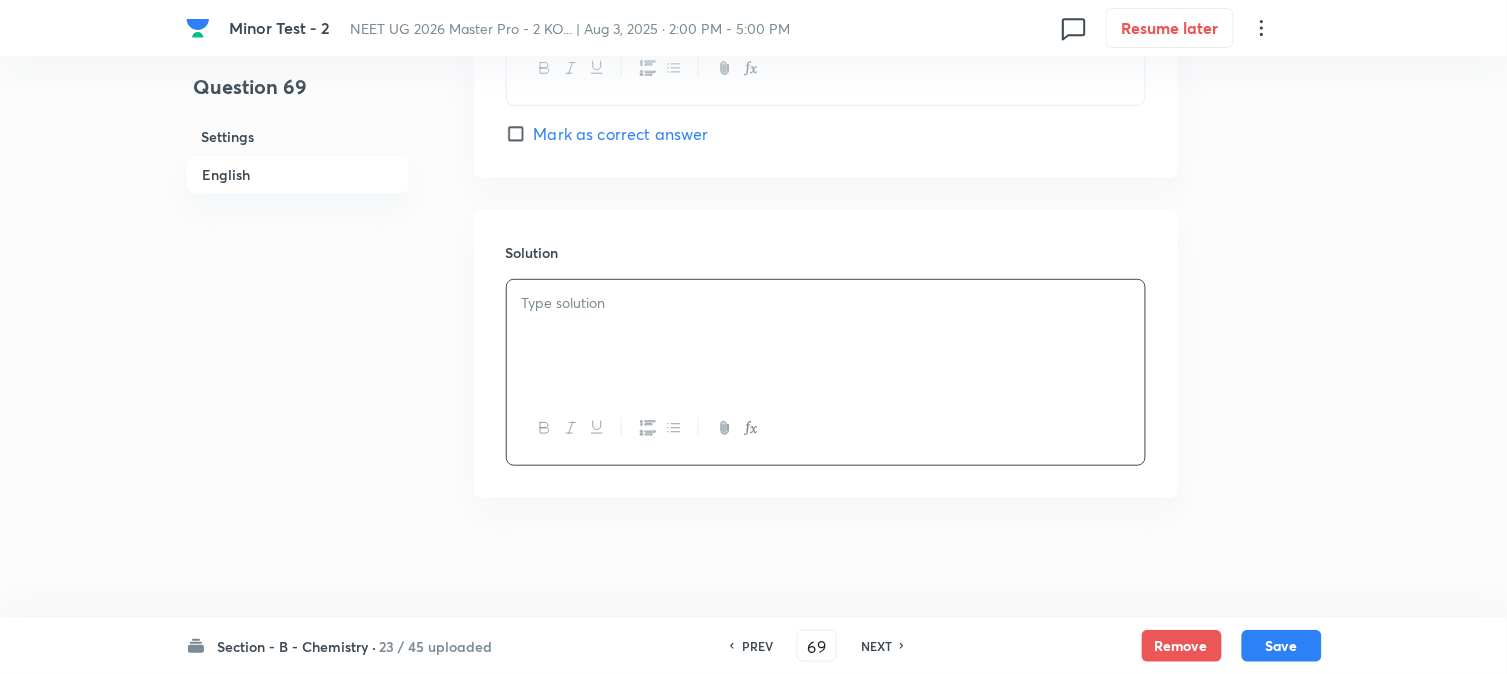 type 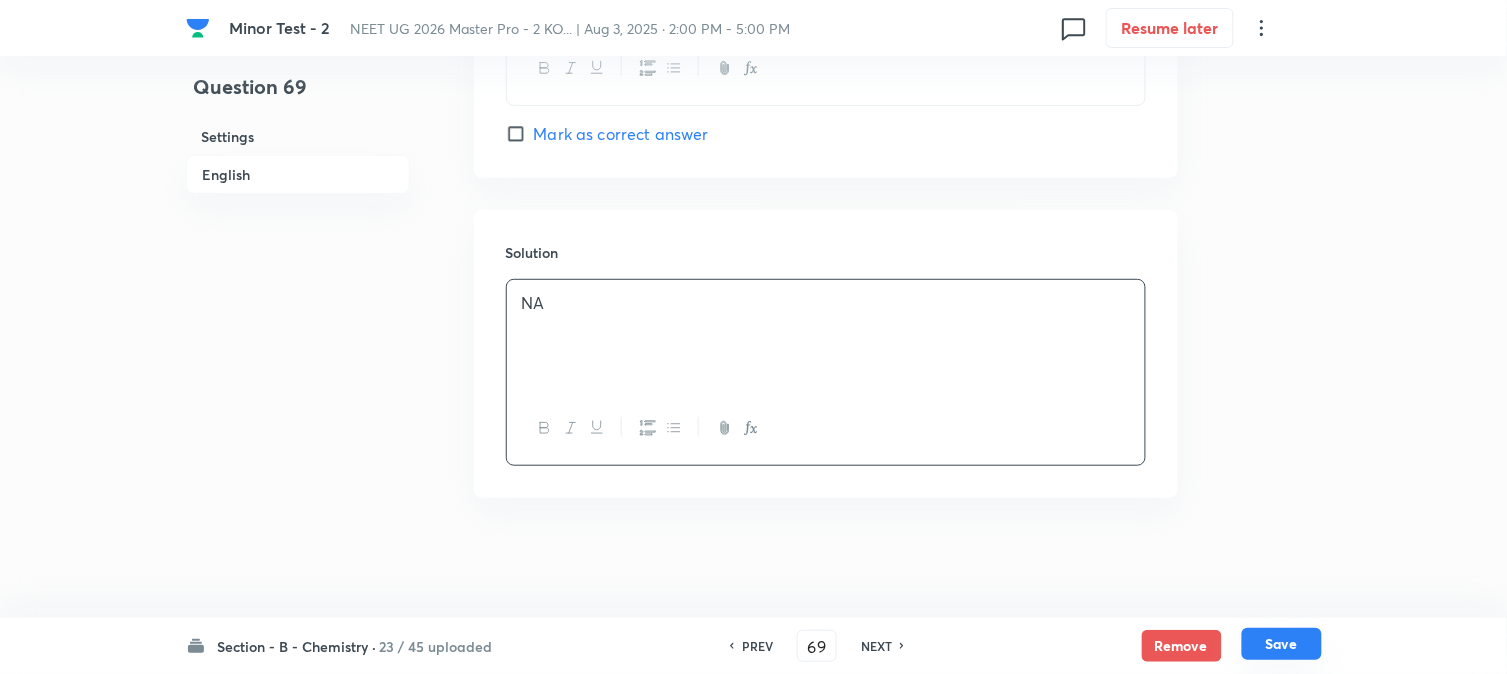 click on "Save" at bounding box center [1282, 644] 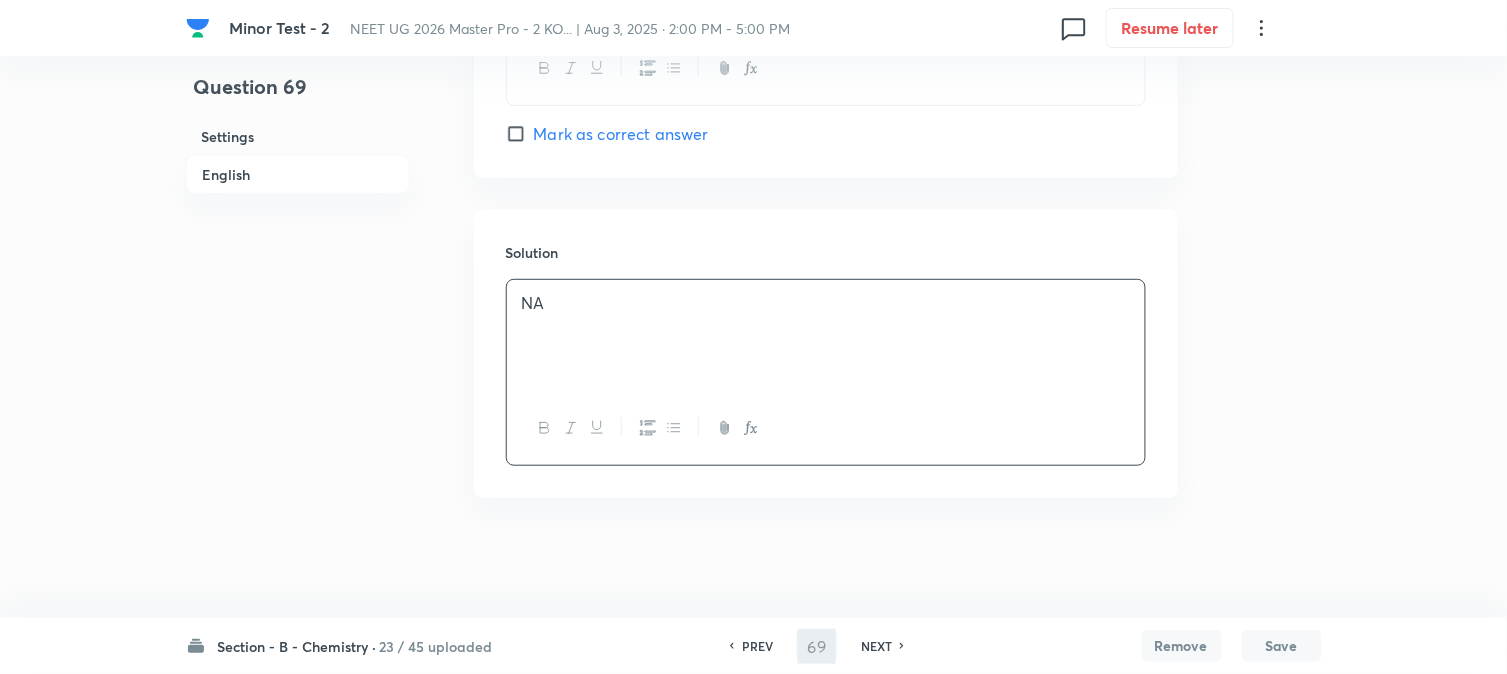 type on "70" 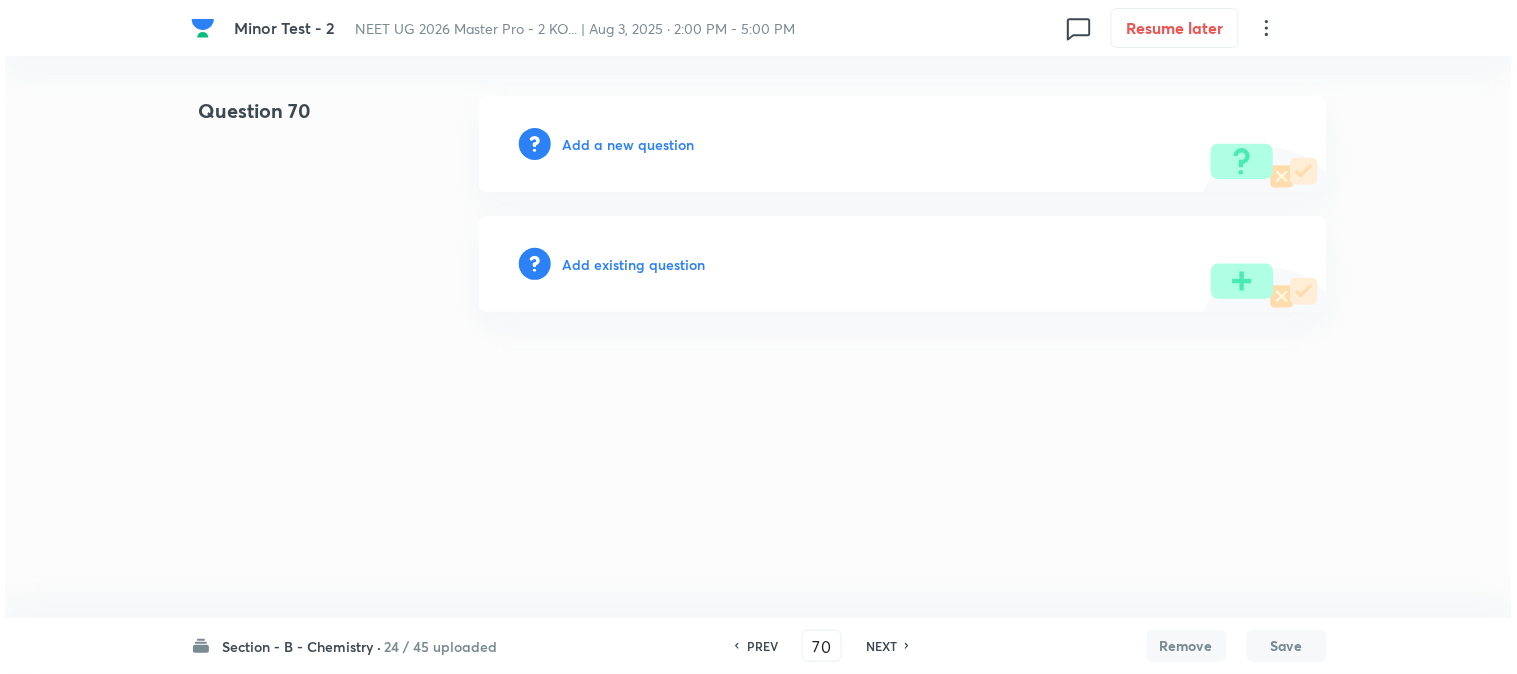 scroll, scrollTop: 0, scrollLeft: 0, axis: both 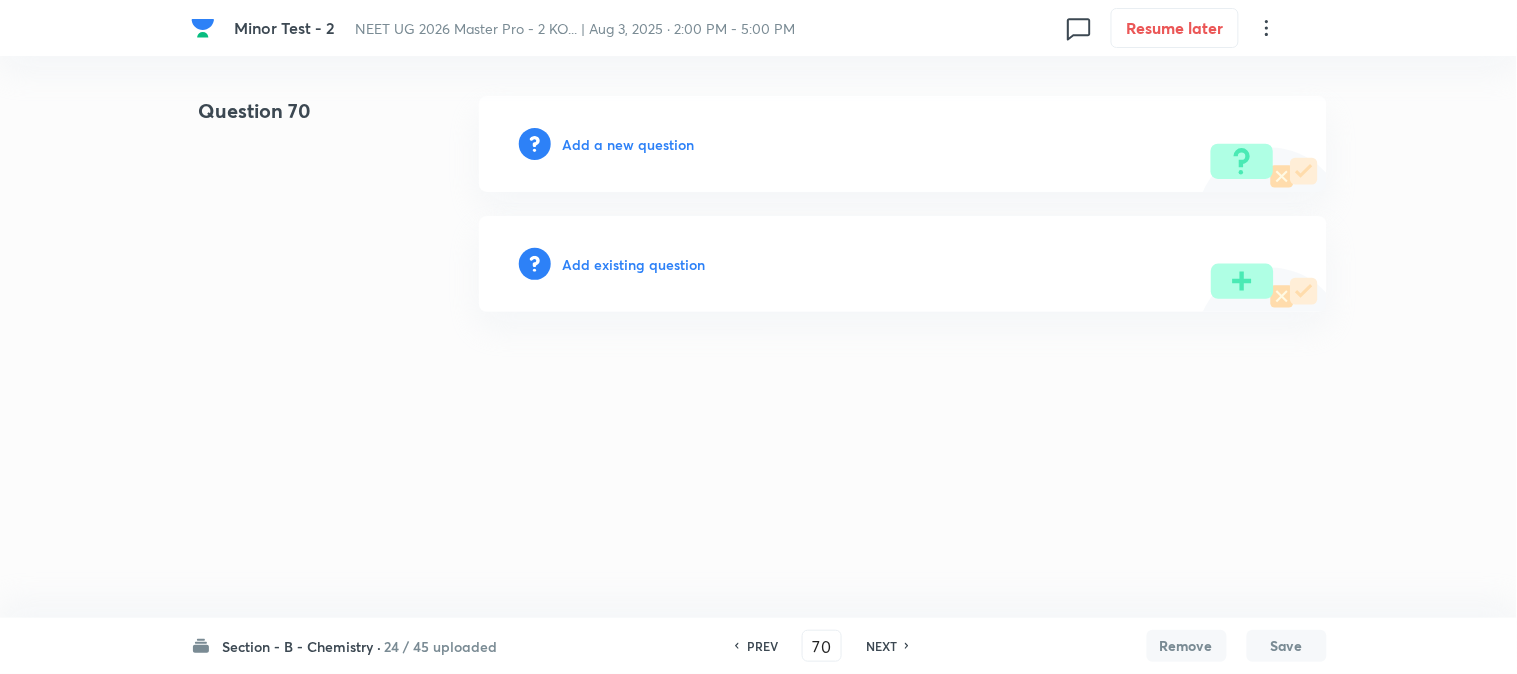 click on "Add a new question" at bounding box center (629, 144) 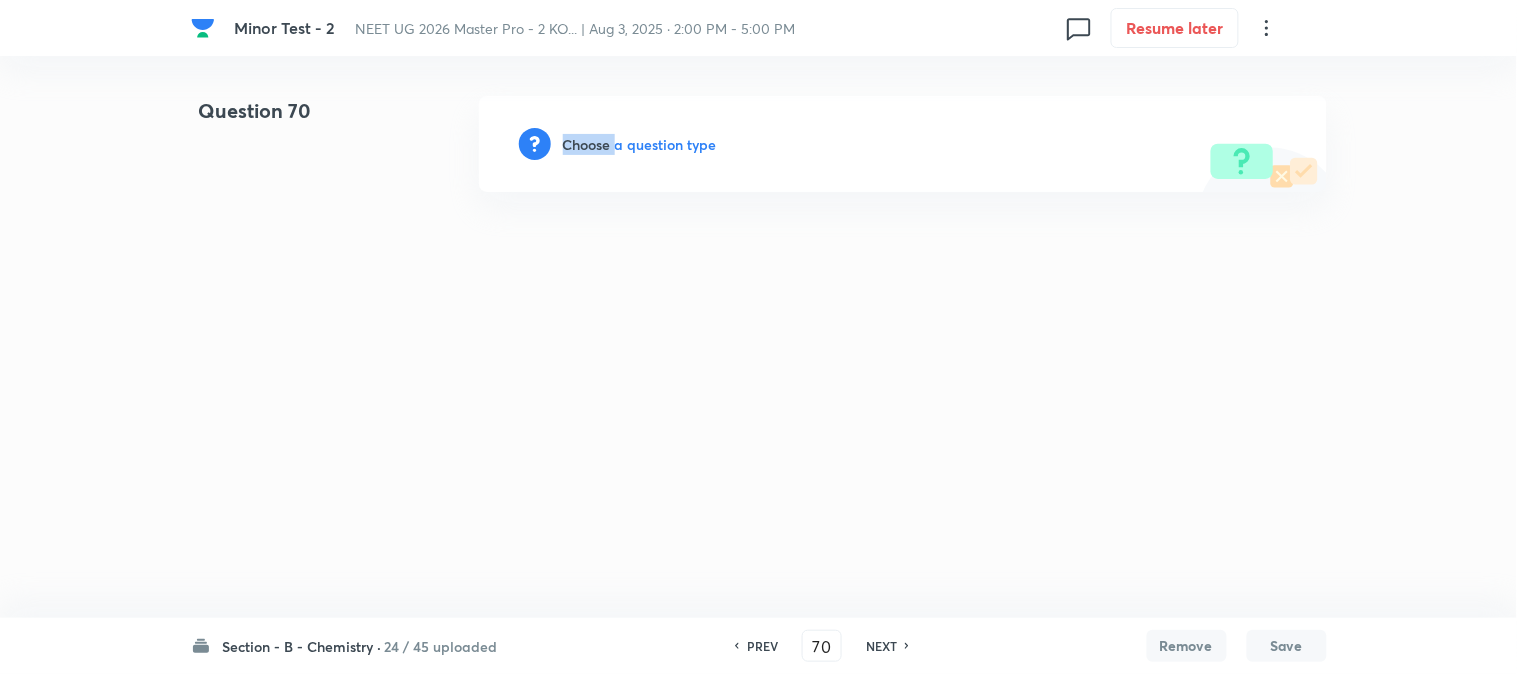 click on "Choose a question type" at bounding box center (640, 144) 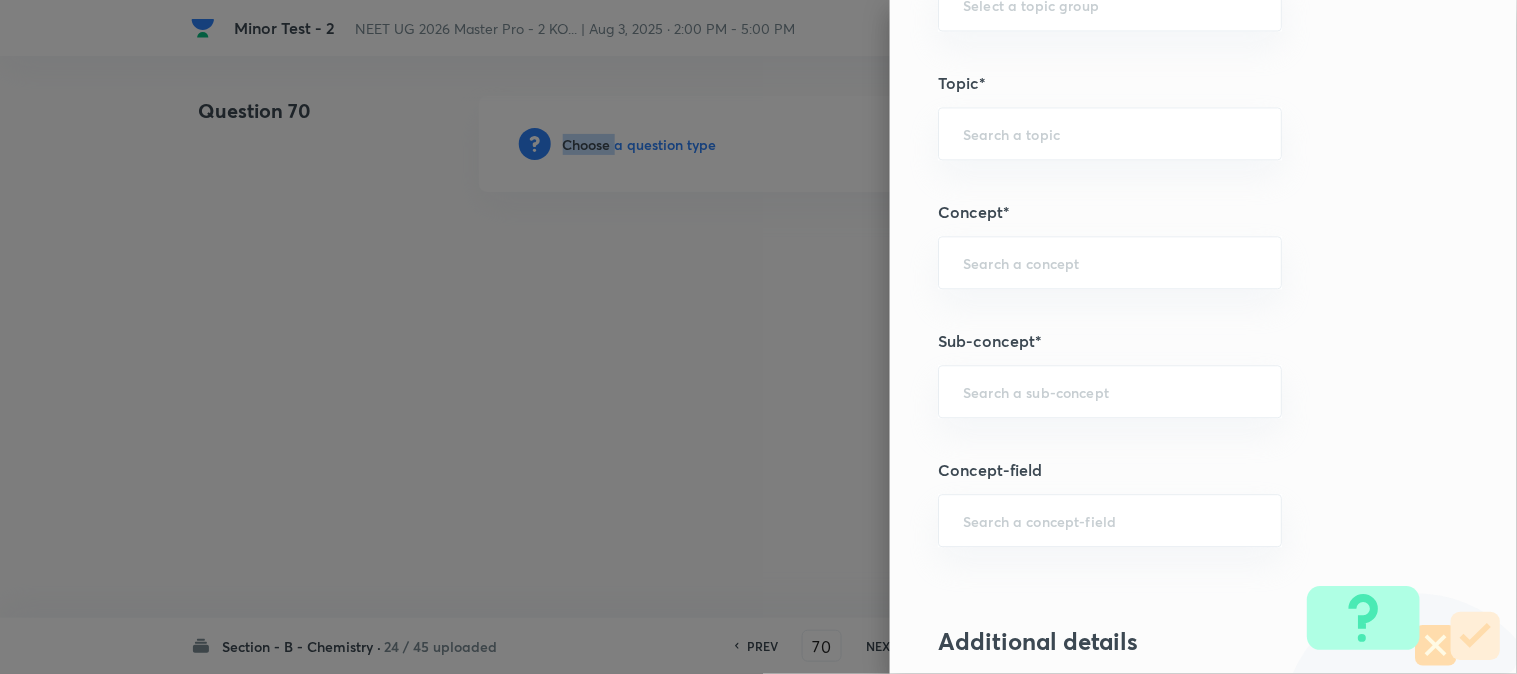 scroll, scrollTop: 1222, scrollLeft: 0, axis: vertical 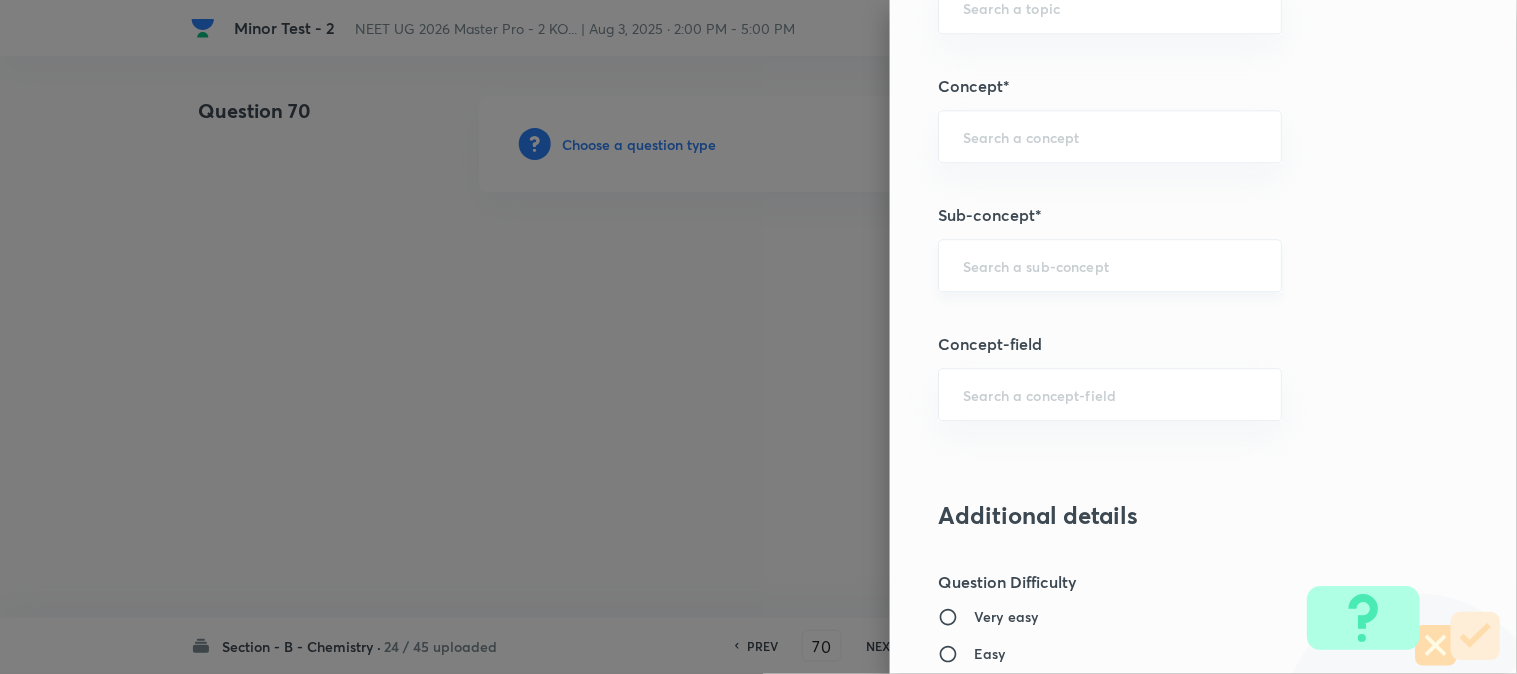 click at bounding box center [1110, 265] 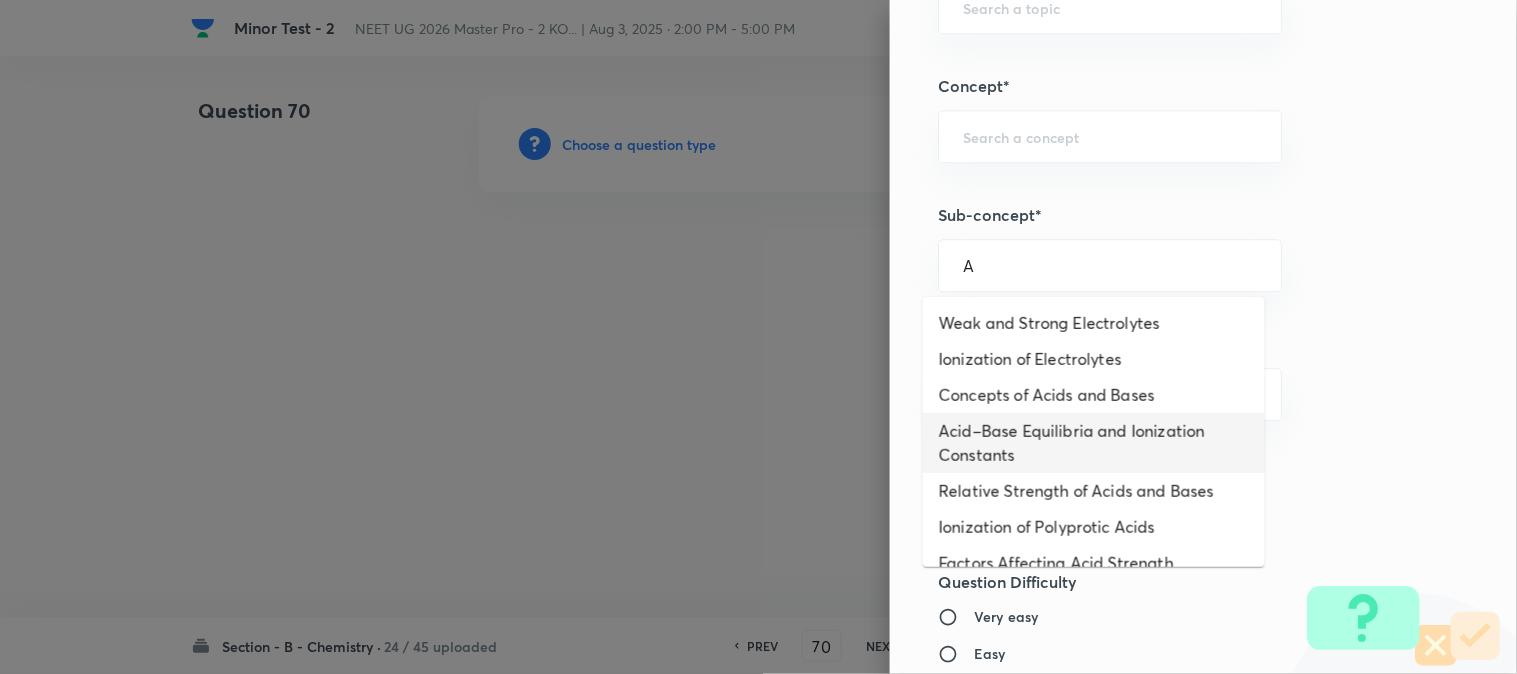 click on "Acid–Base Equilibria and Ionization Constants" at bounding box center [1094, 443] 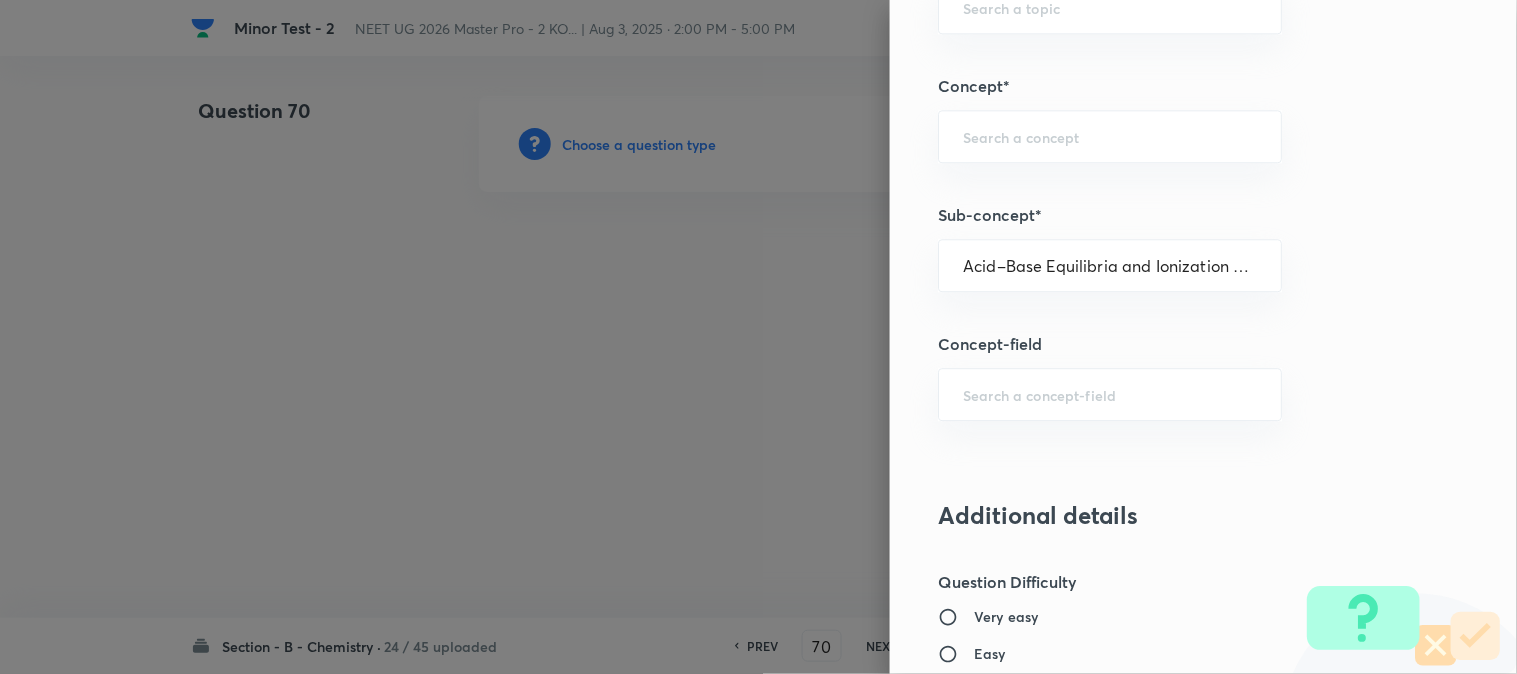 type on "Chemistry" 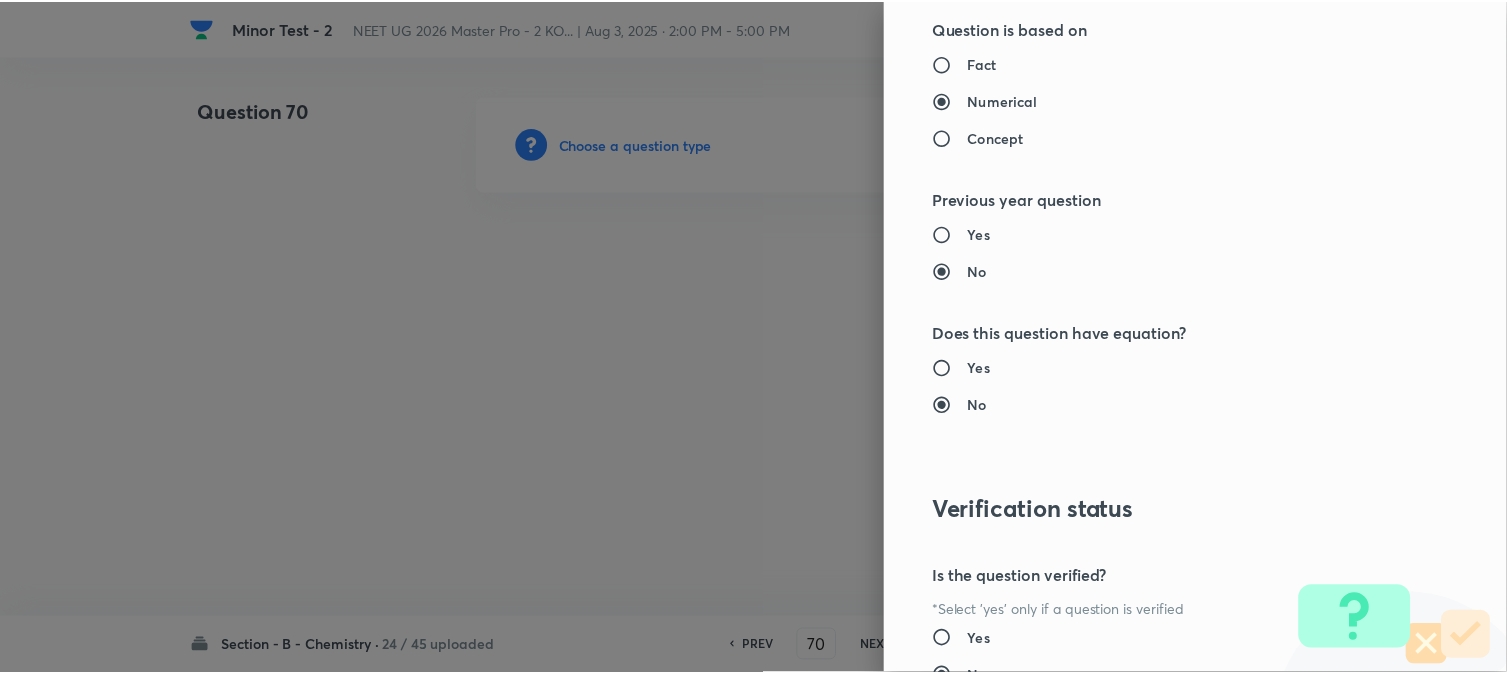 scroll, scrollTop: 2186, scrollLeft: 0, axis: vertical 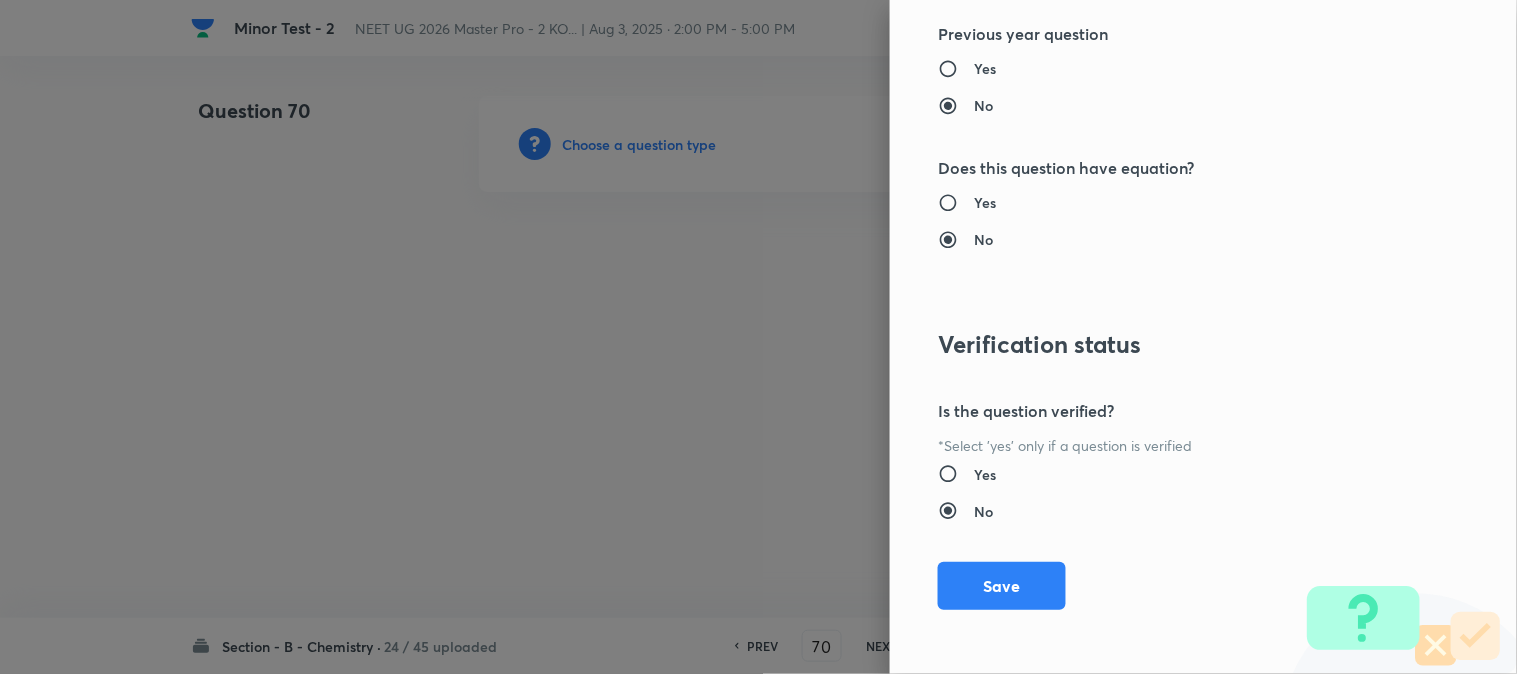 click on "Save" at bounding box center [1002, 586] 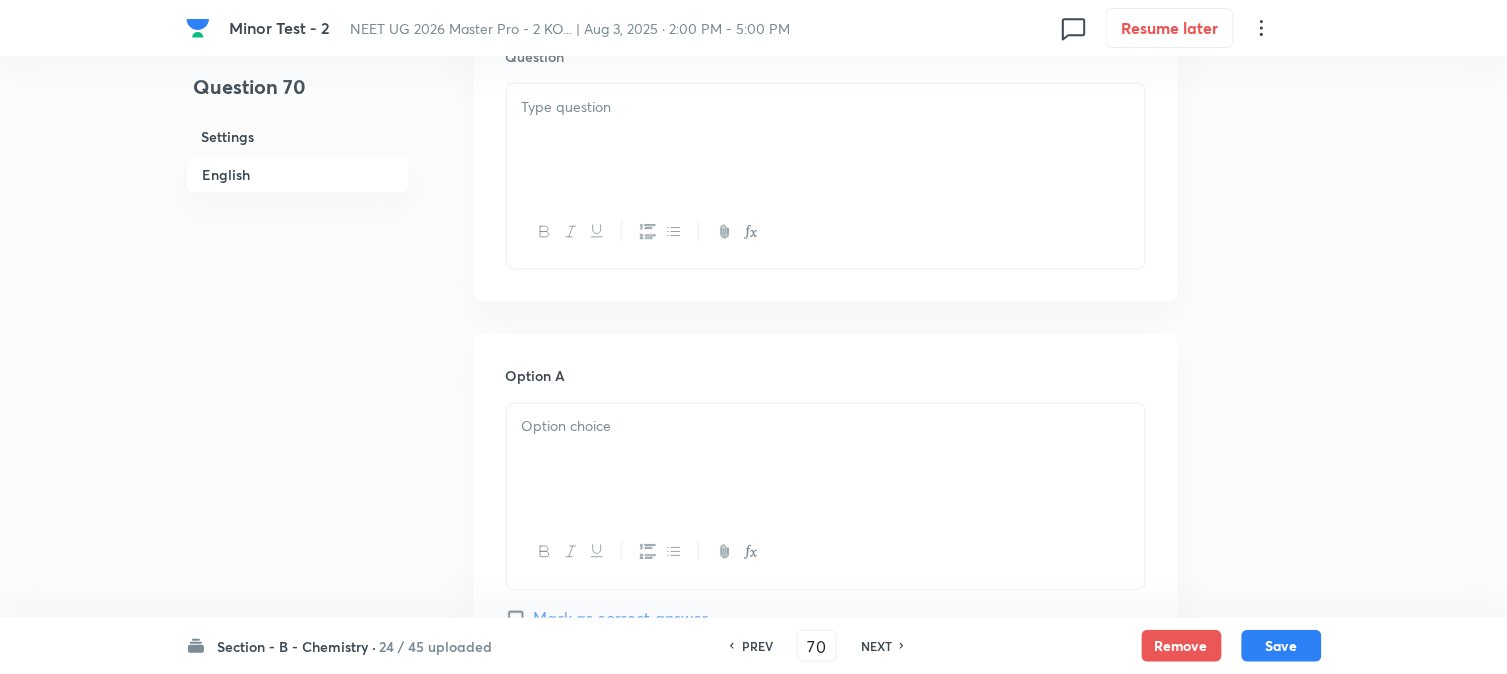 scroll, scrollTop: 666, scrollLeft: 0, axis: vertical 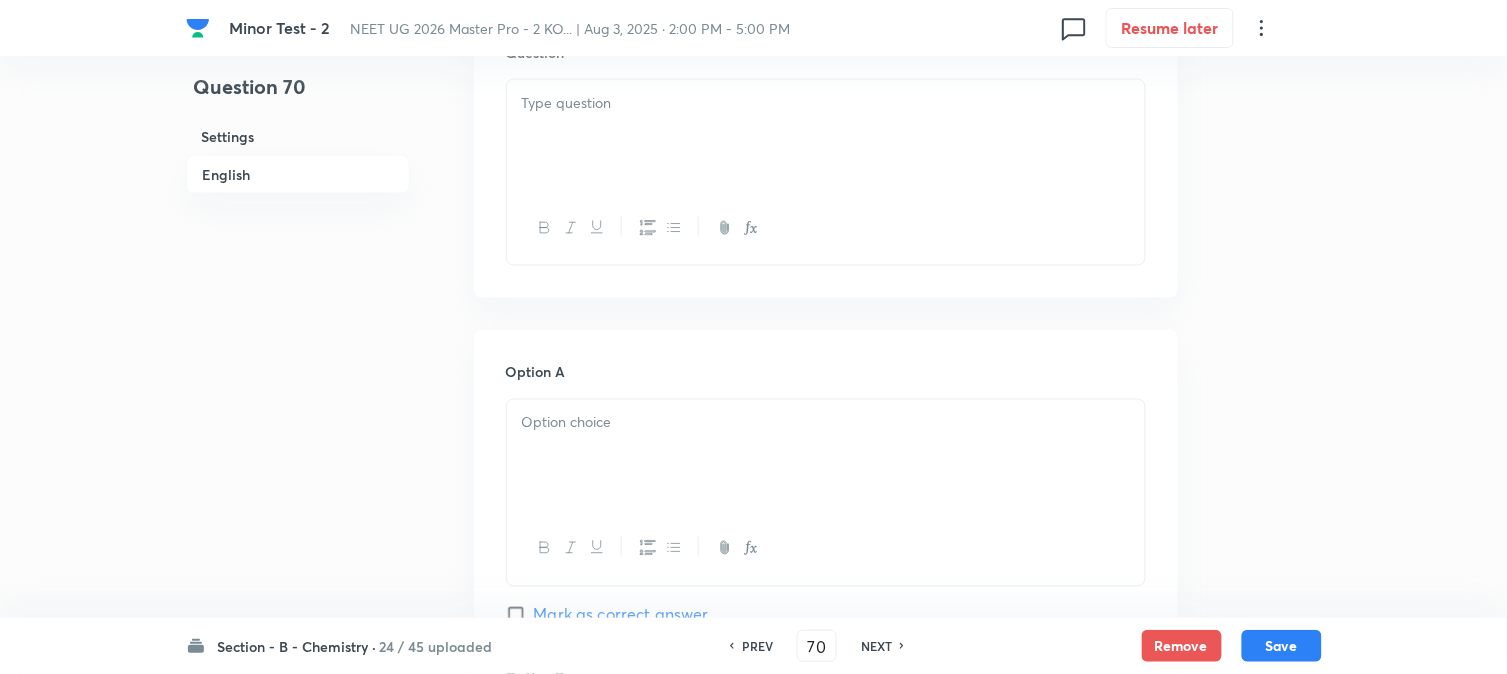 click at bounding box center [826, 136] 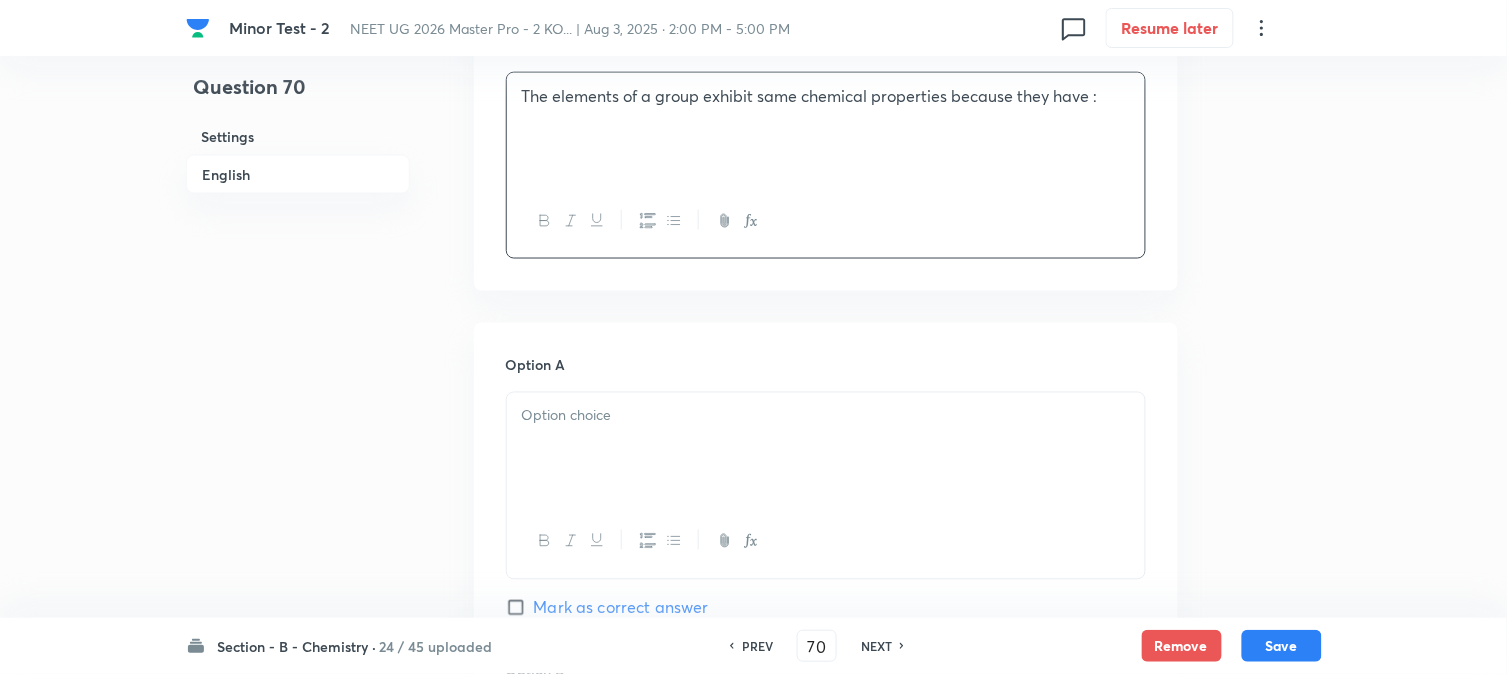 scroll, scrollTop: 888, scrollLeft: 0, axis: vertical 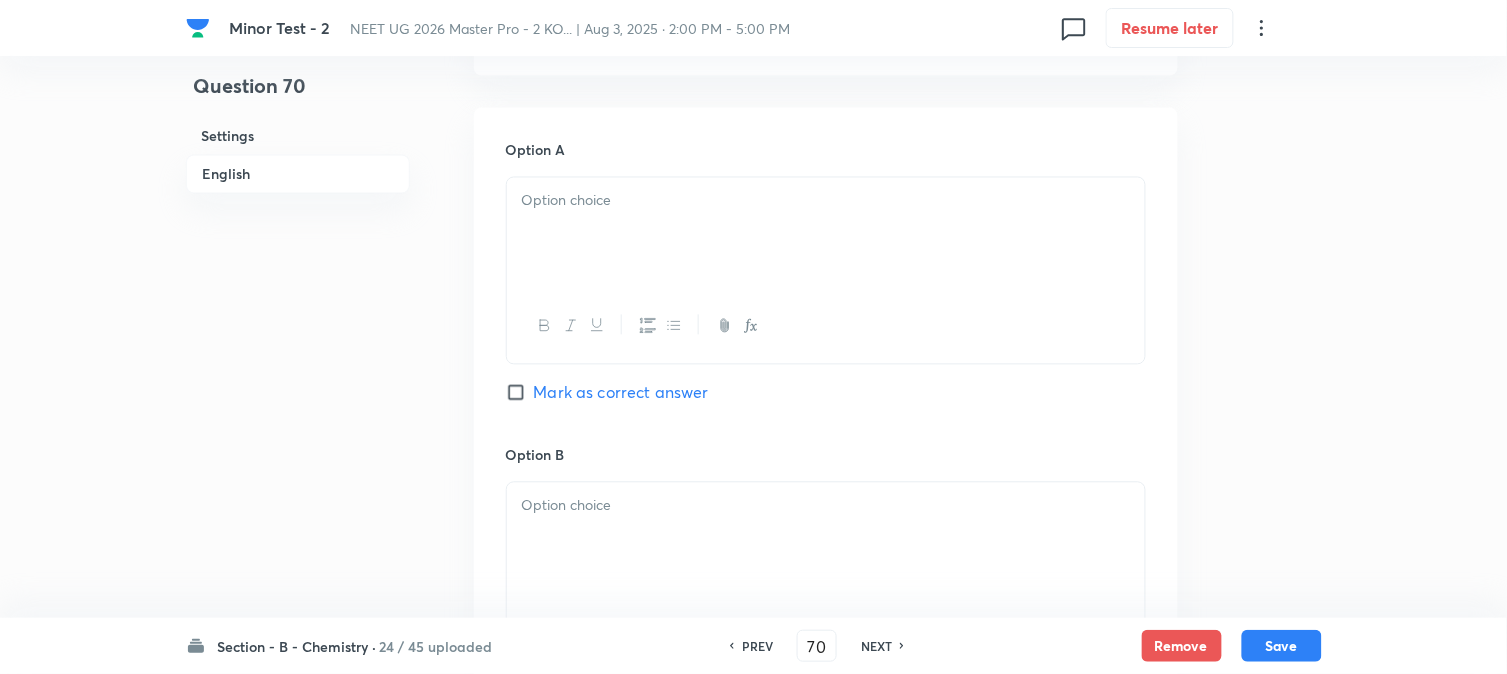 click at bounding box center (826, 234) 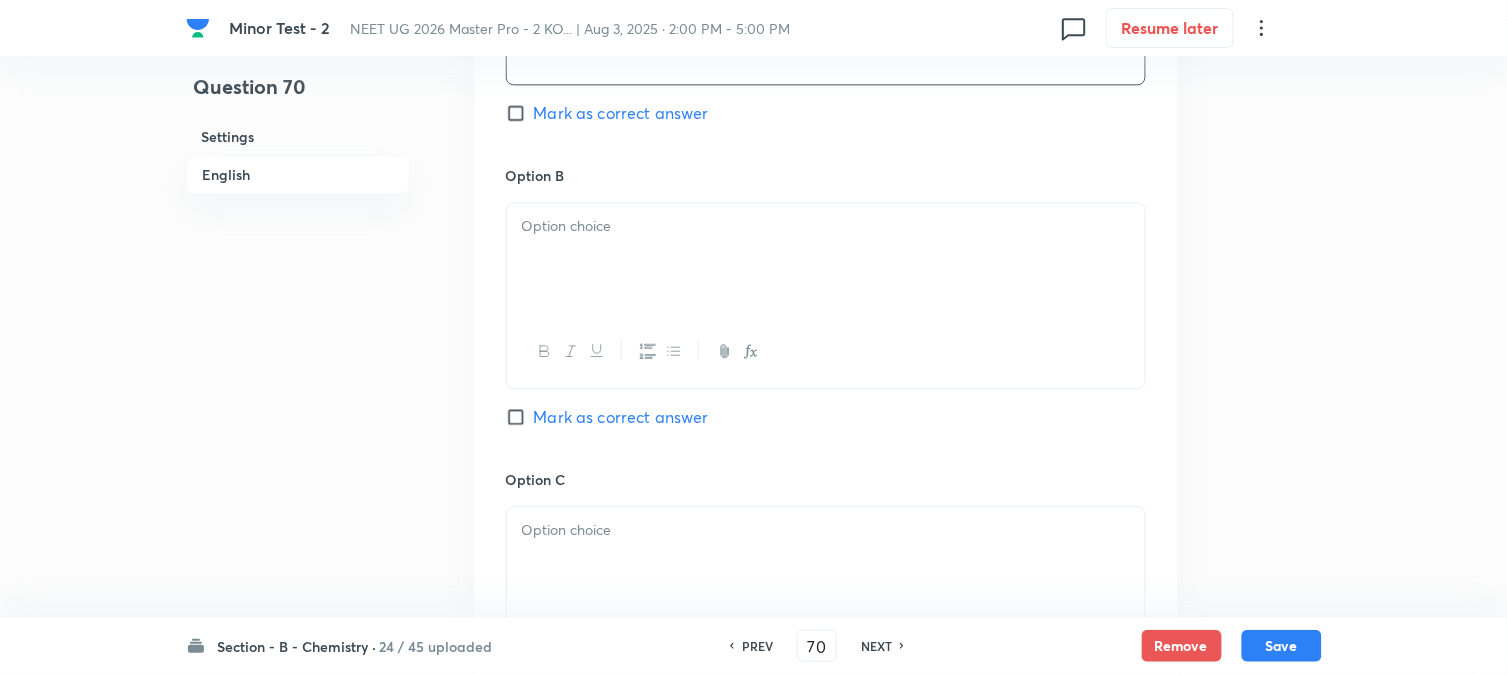 scroll, scrollTop: 1222, scrollLeft: 0, axis: vertical 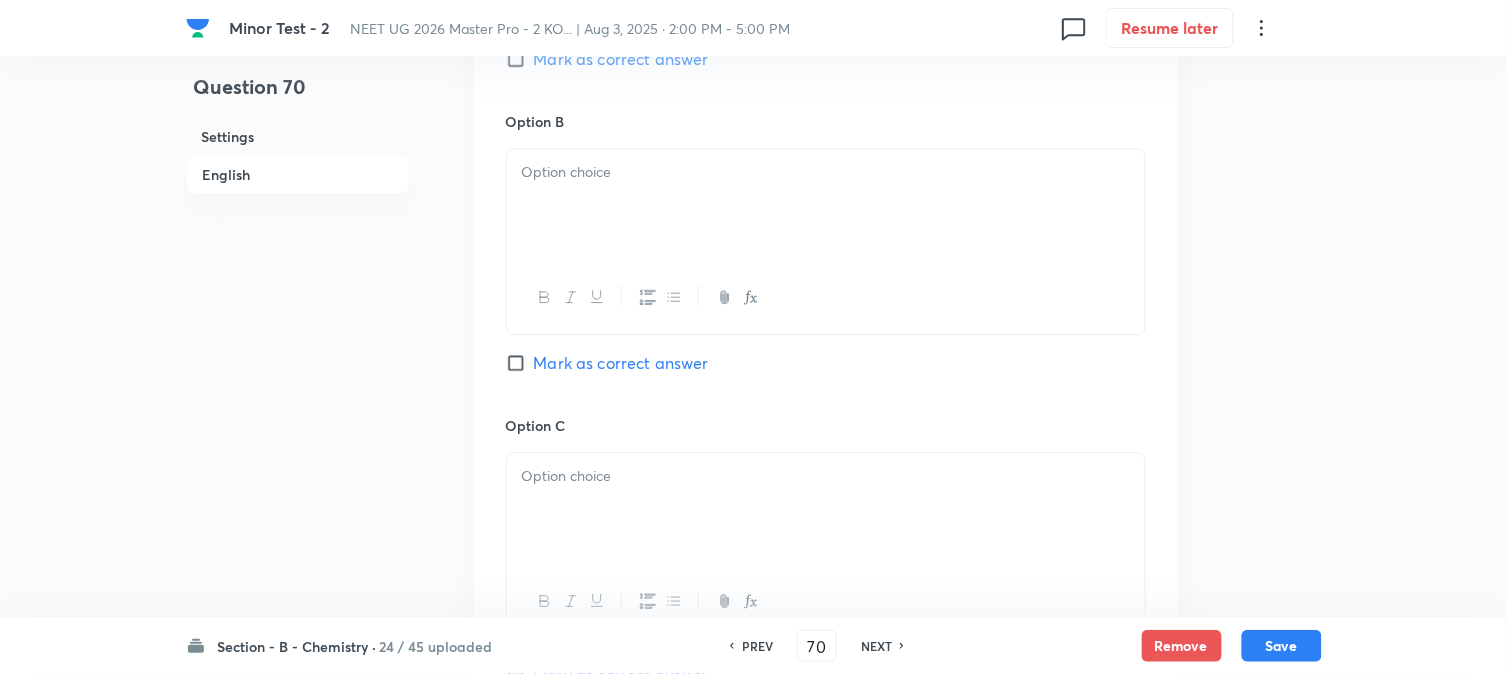 click at bounding box center [826, 205] 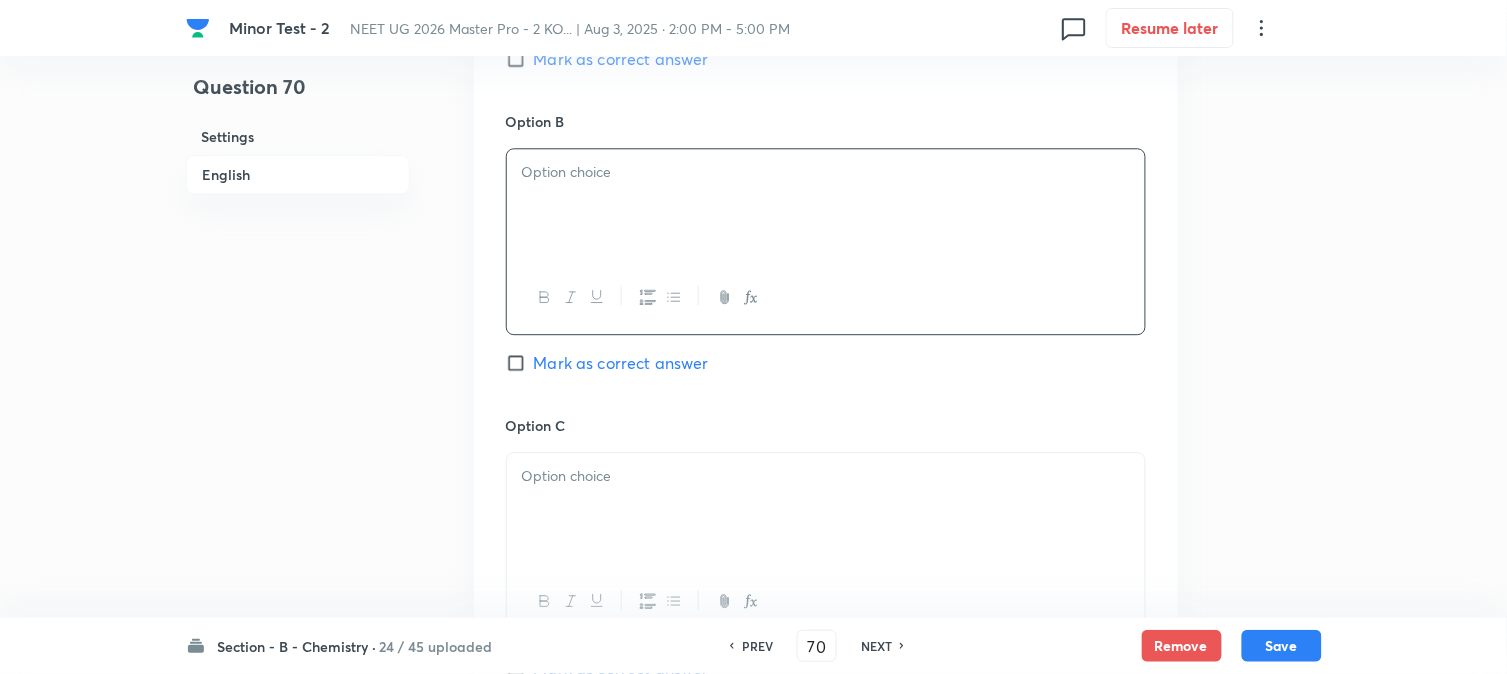 paste 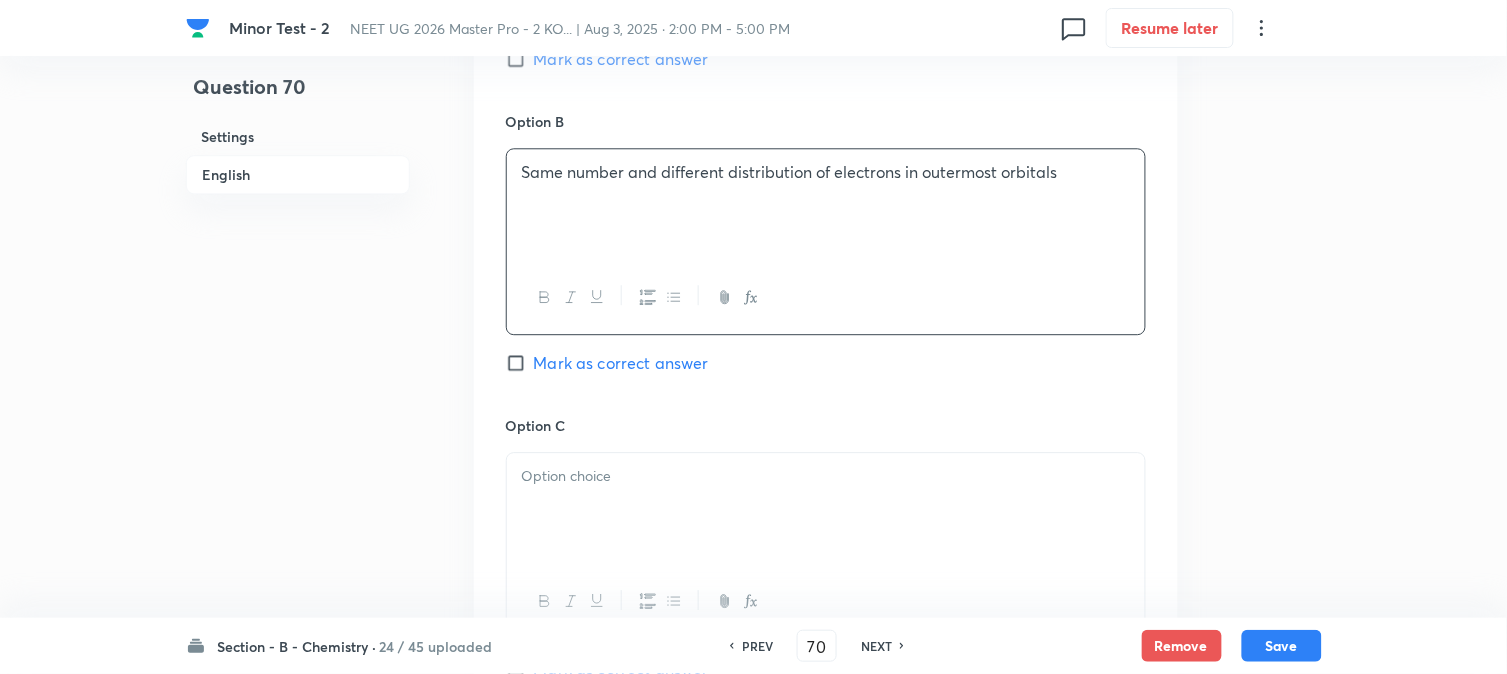 click on "Same number and different distribution of electrons in outermost orbitals" at bounding box center (826, 172) 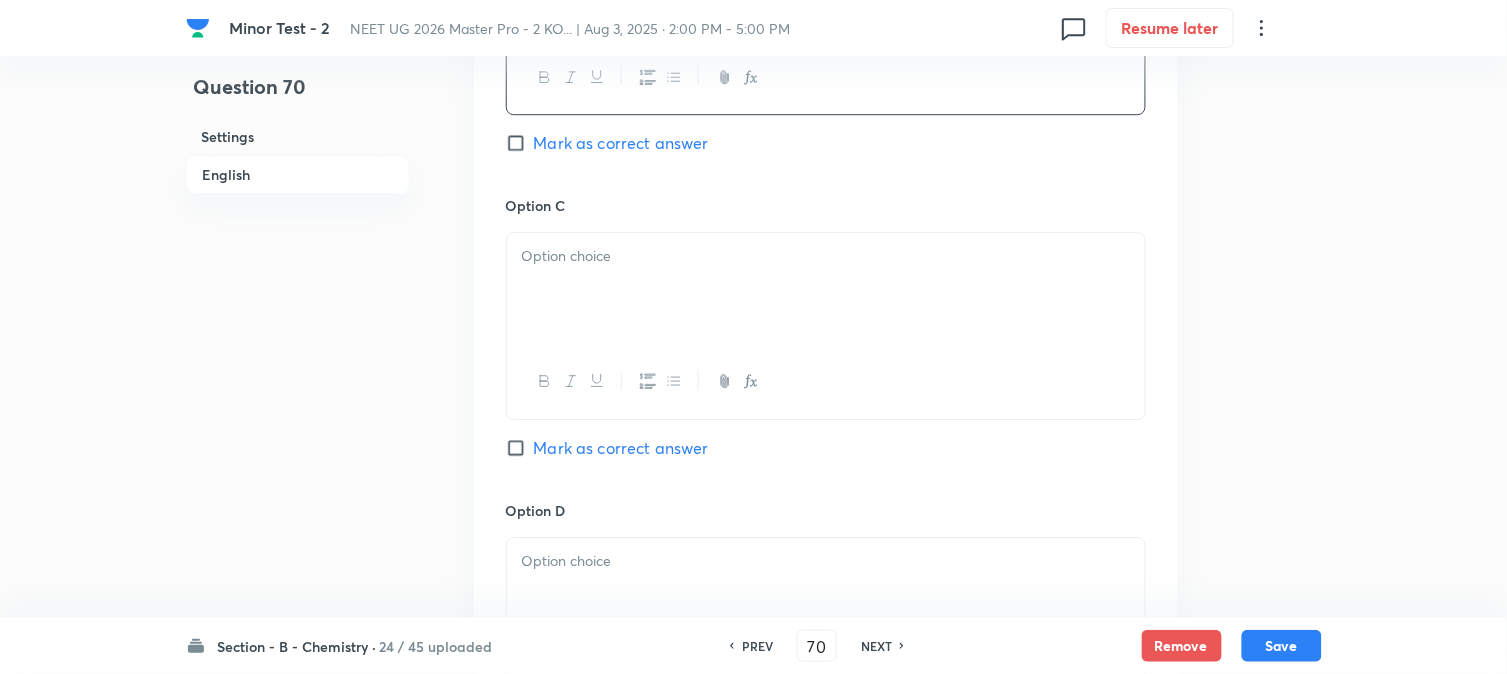 scroll, scrollTop: 1444, scrollLeft: 0, axis: vertical 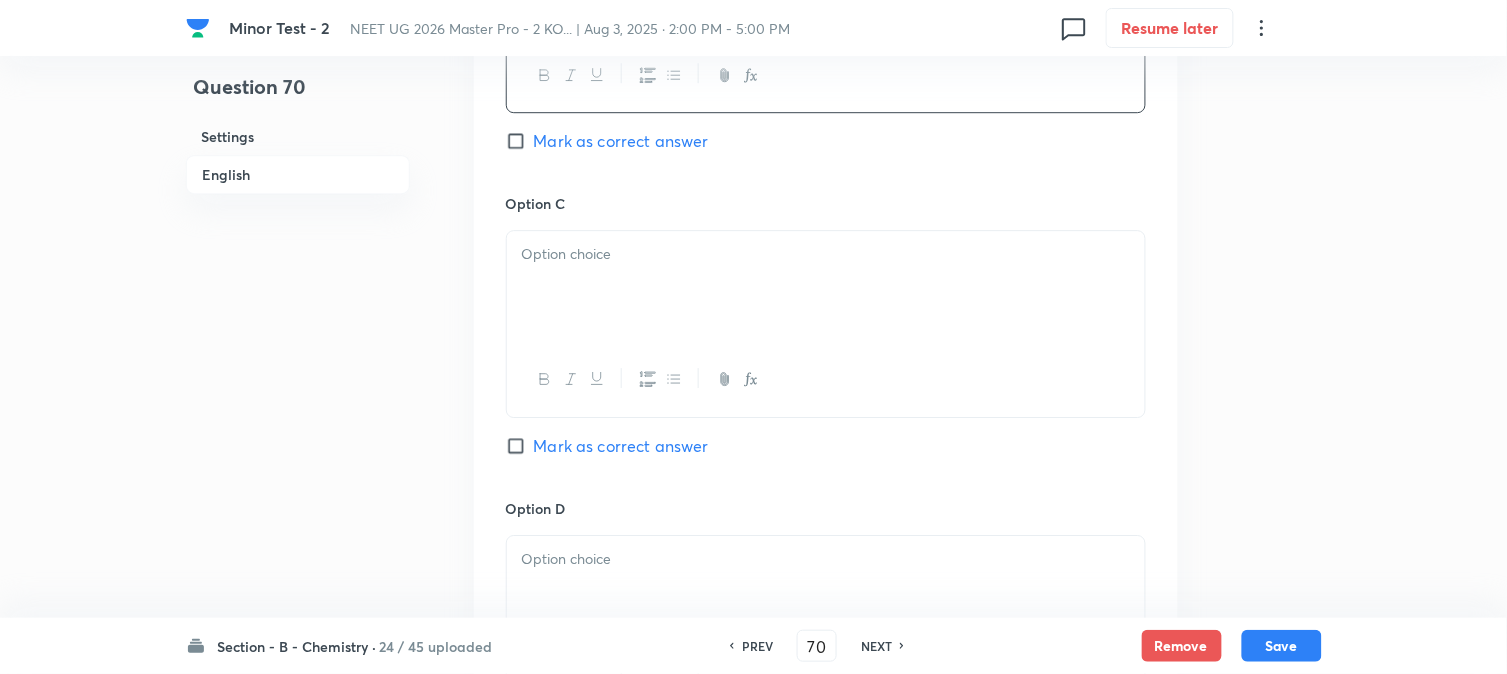 click at bounding box center [826, 287] 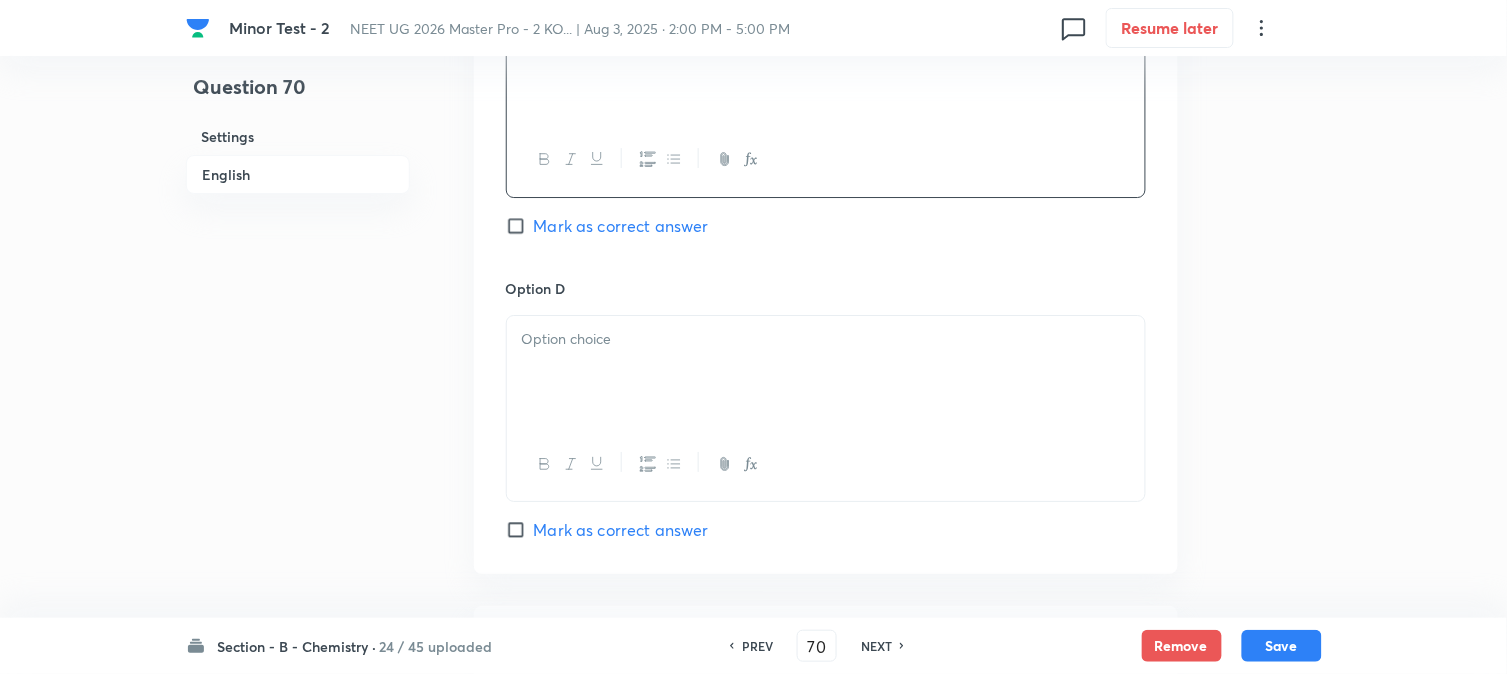 scroll, scrollTop: 1666, scrollLeft: 0, axis: vertical 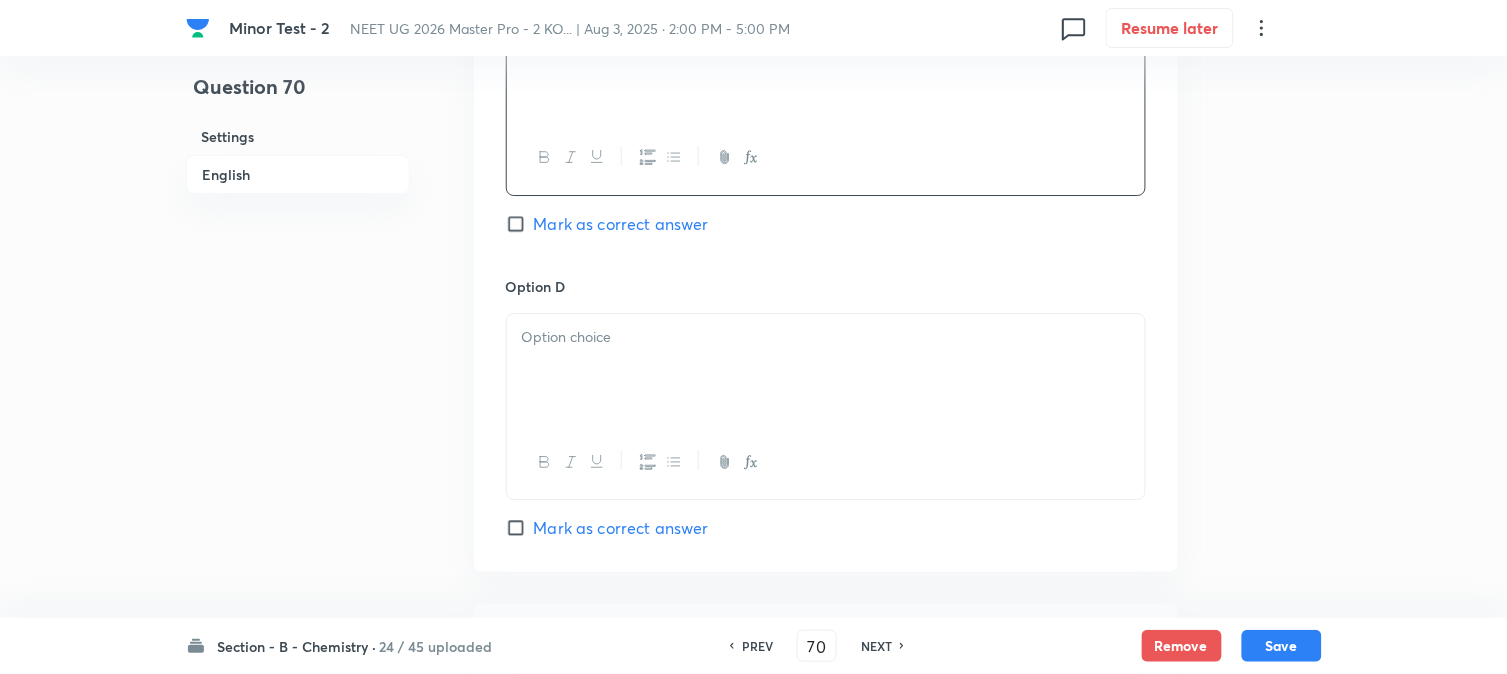 click at bounding box center (826, 370) 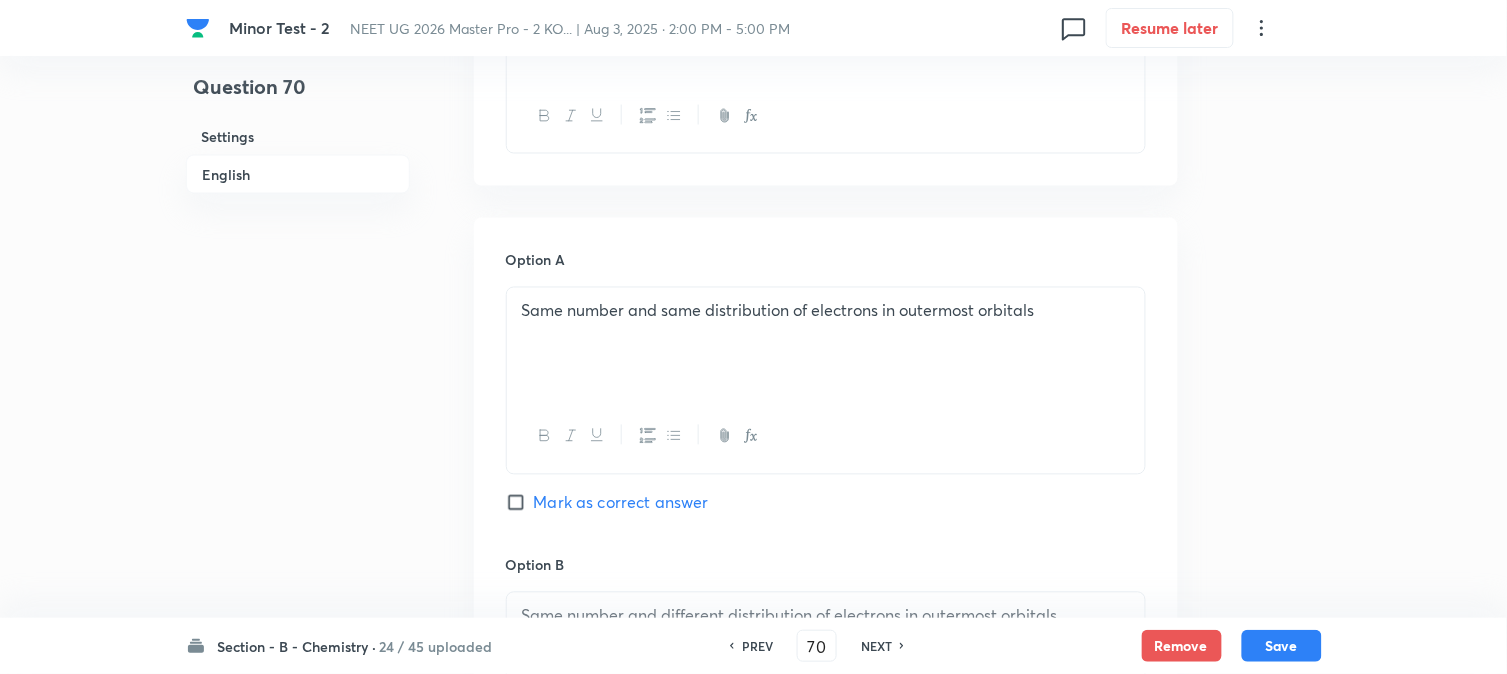 scroll, scrollTop: 777, scrollLeft: 0, axis: vertical 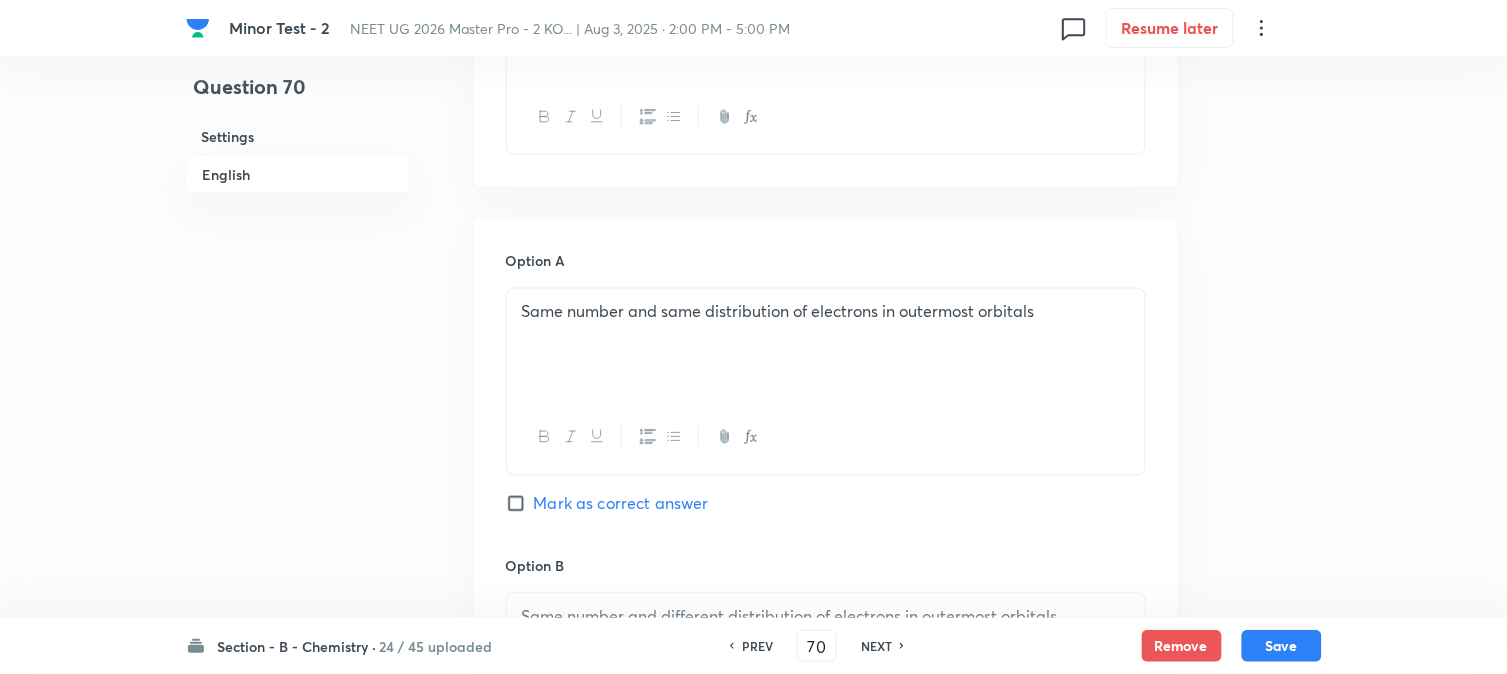 click on "Mark as correct answer" at bounding box center [520, 504] 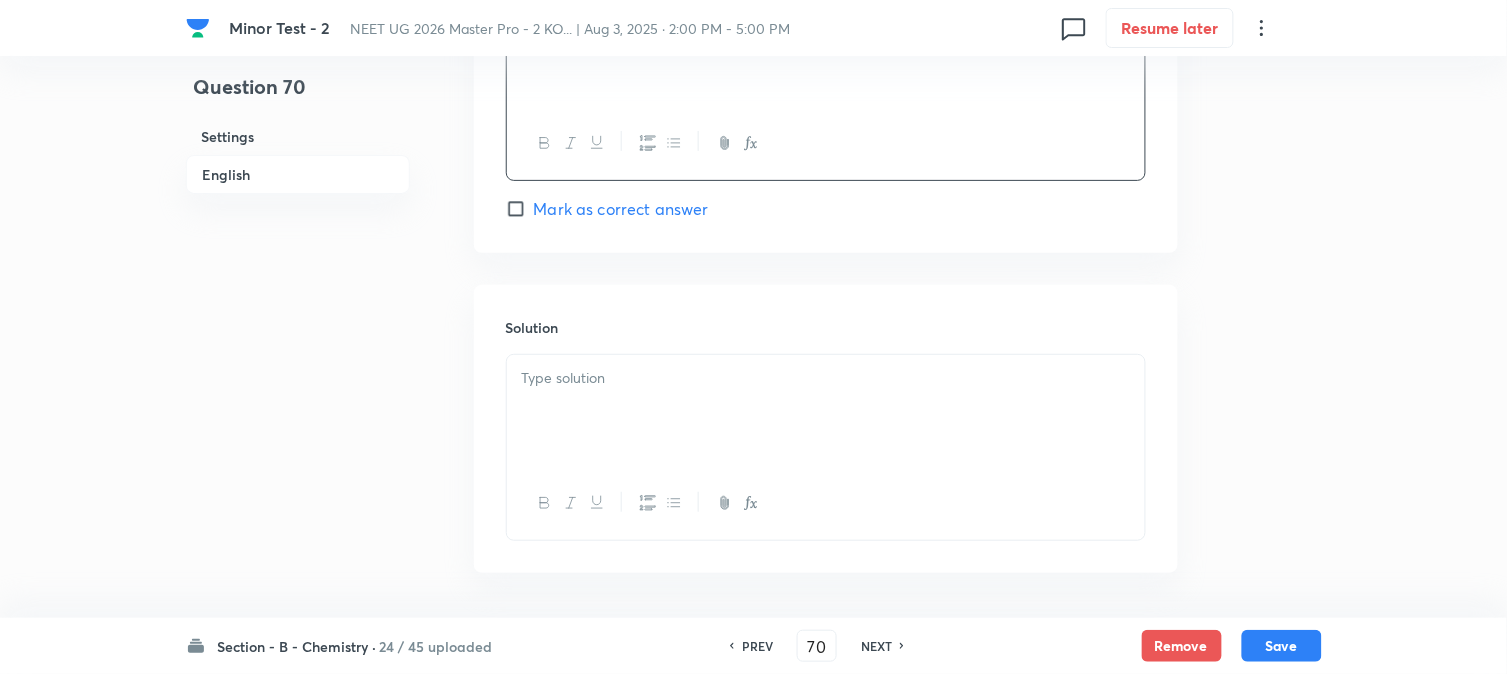 scroll, scrollTop: 2064, scrollLeft: 0, axis: vertical 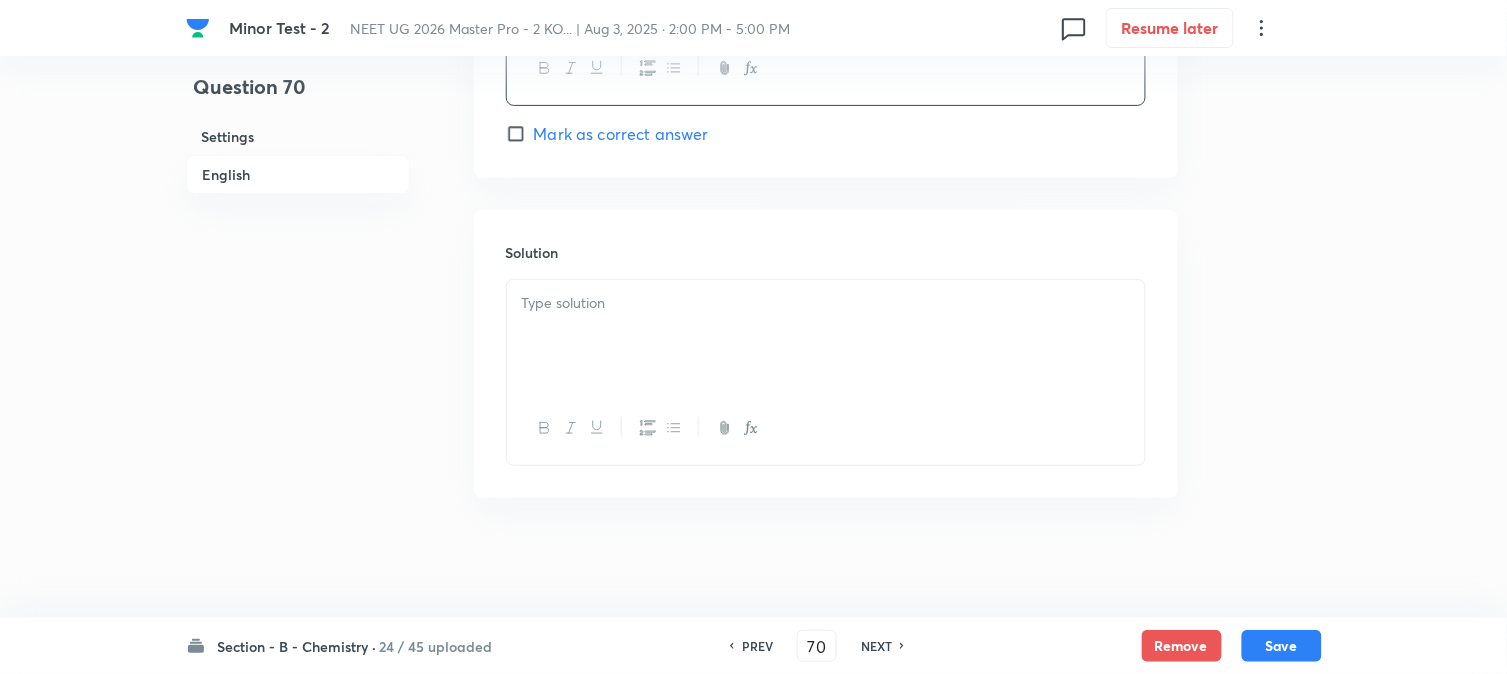 click at bounding box center (826, 336) 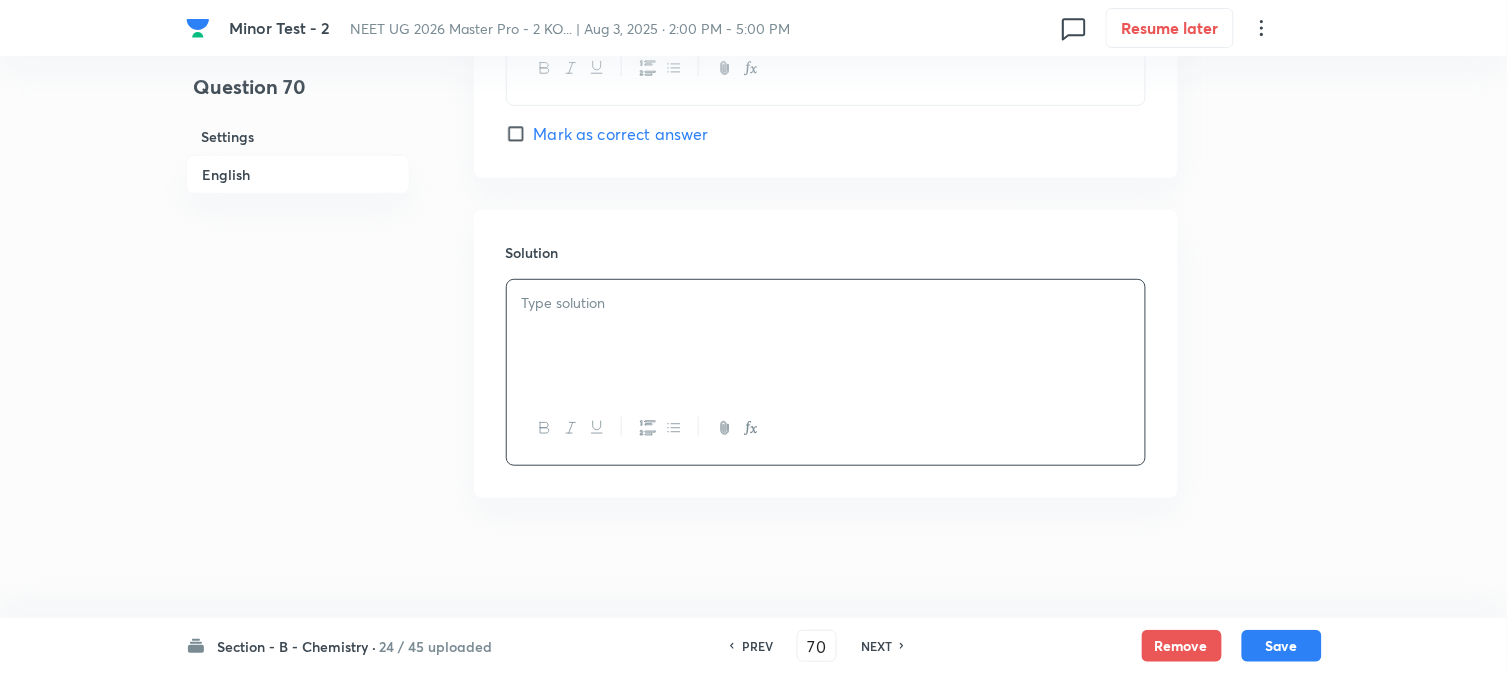 type 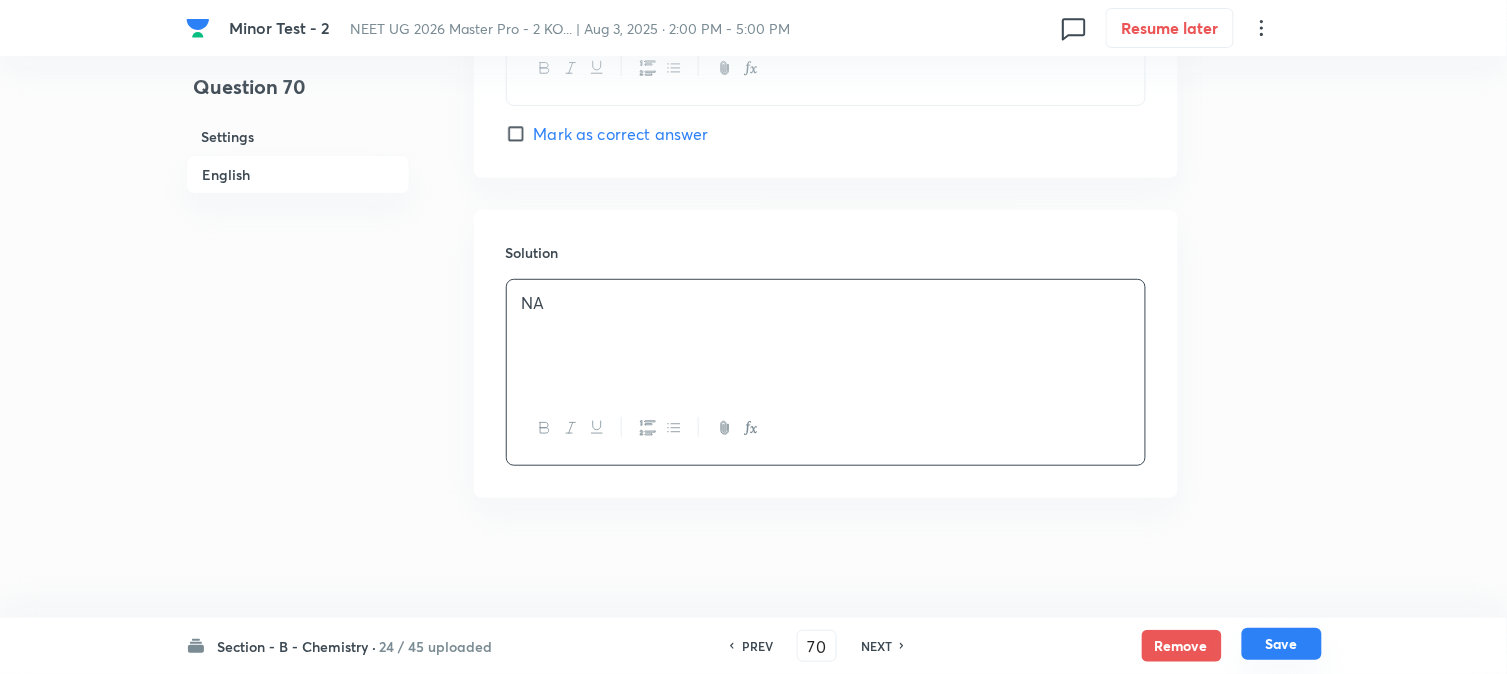 click on "Save" at bounding box center (1282, 644) 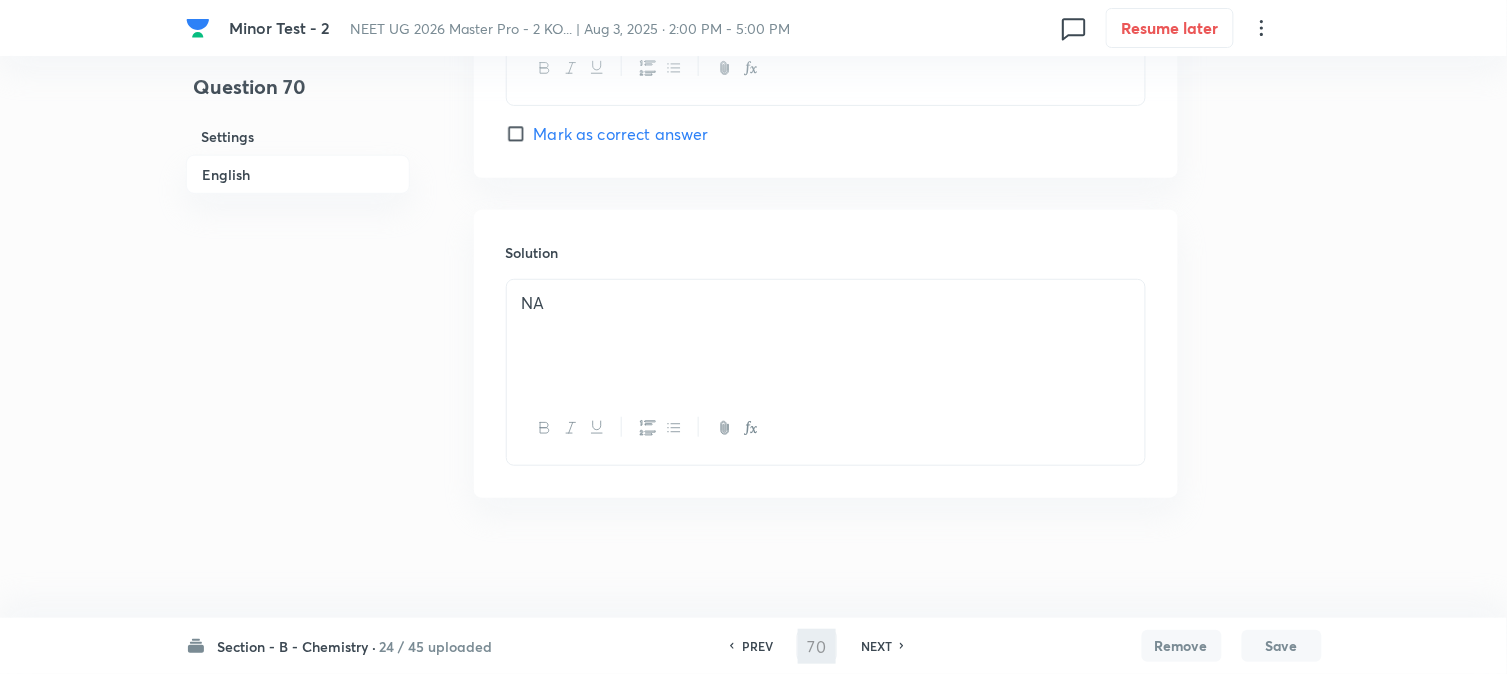 type on "71" 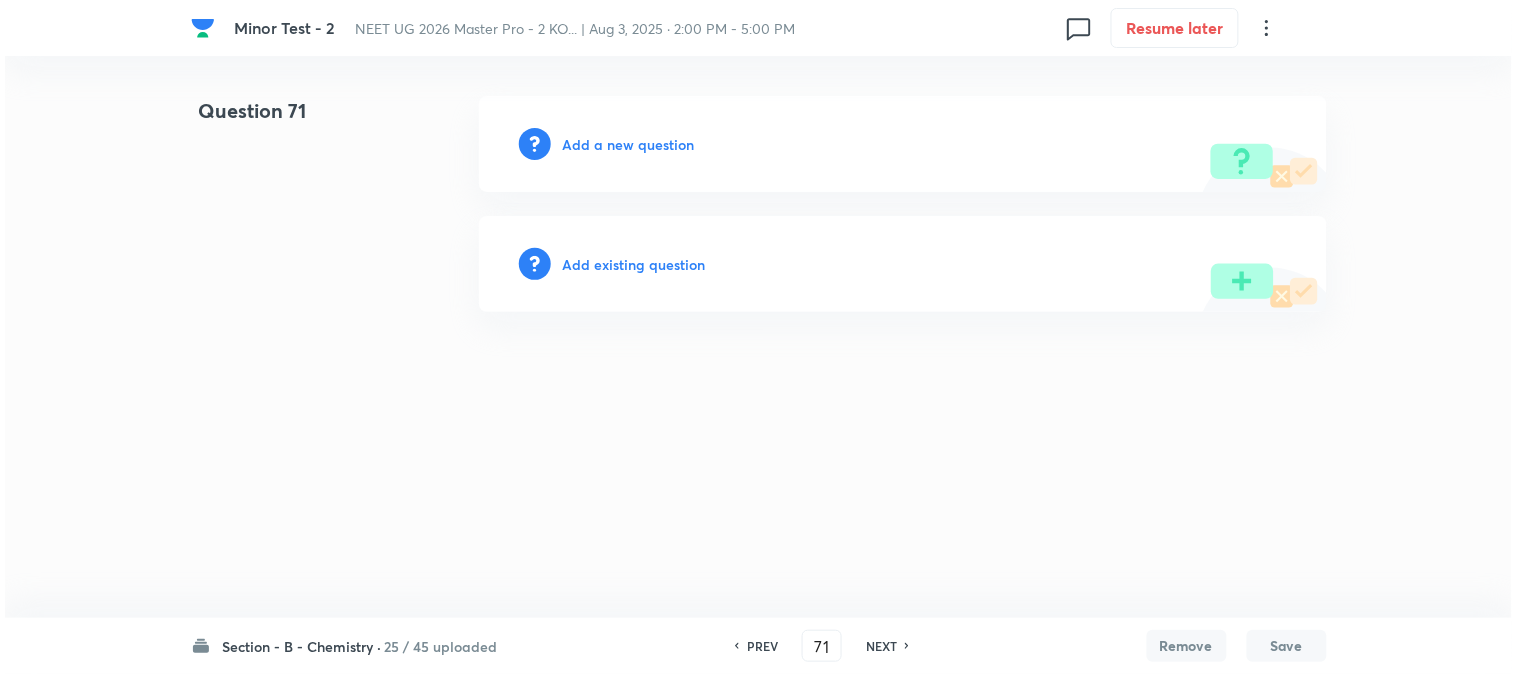 scroll, scrollTop: 0, scrollLeft: 0, axis: both 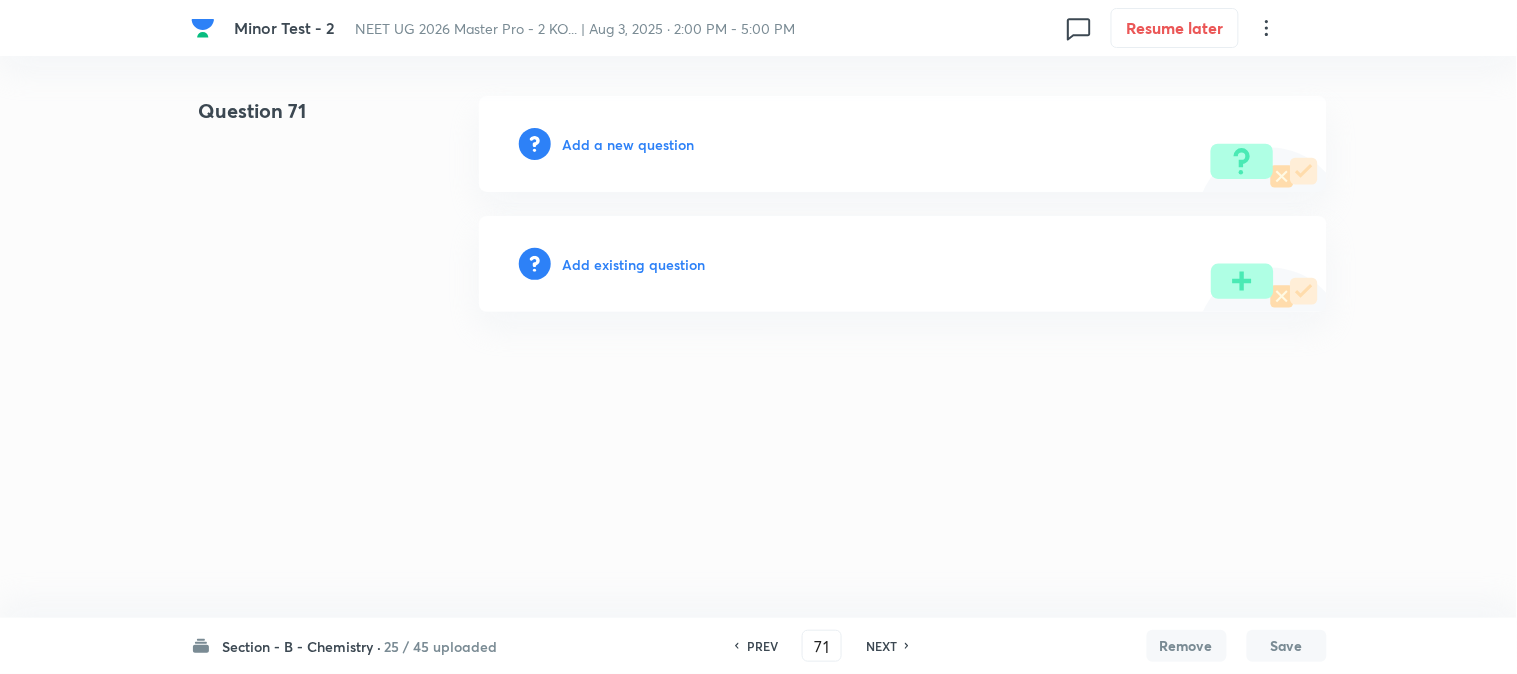 click on "Add a new question" at bounding box center (629, 144) 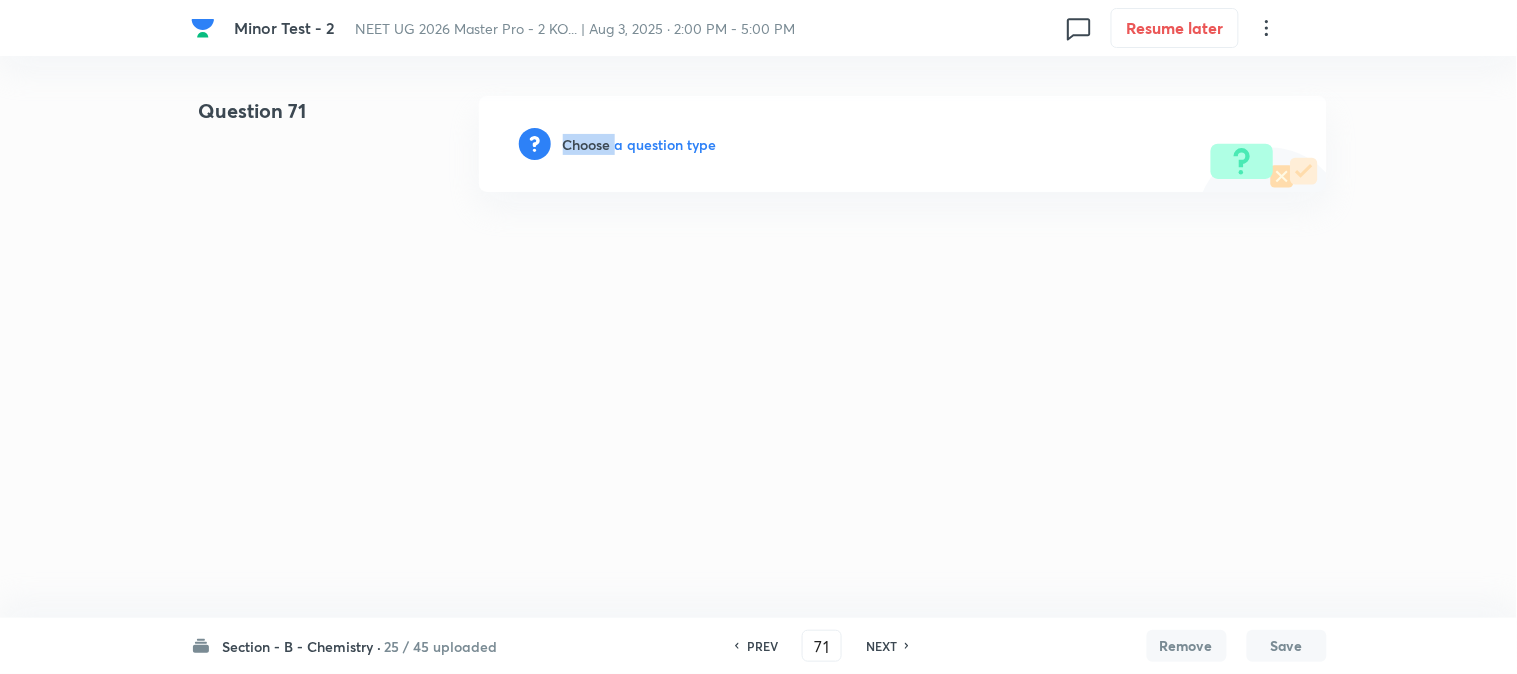 click on "Choose a question type" at bounding box center [640, 144] 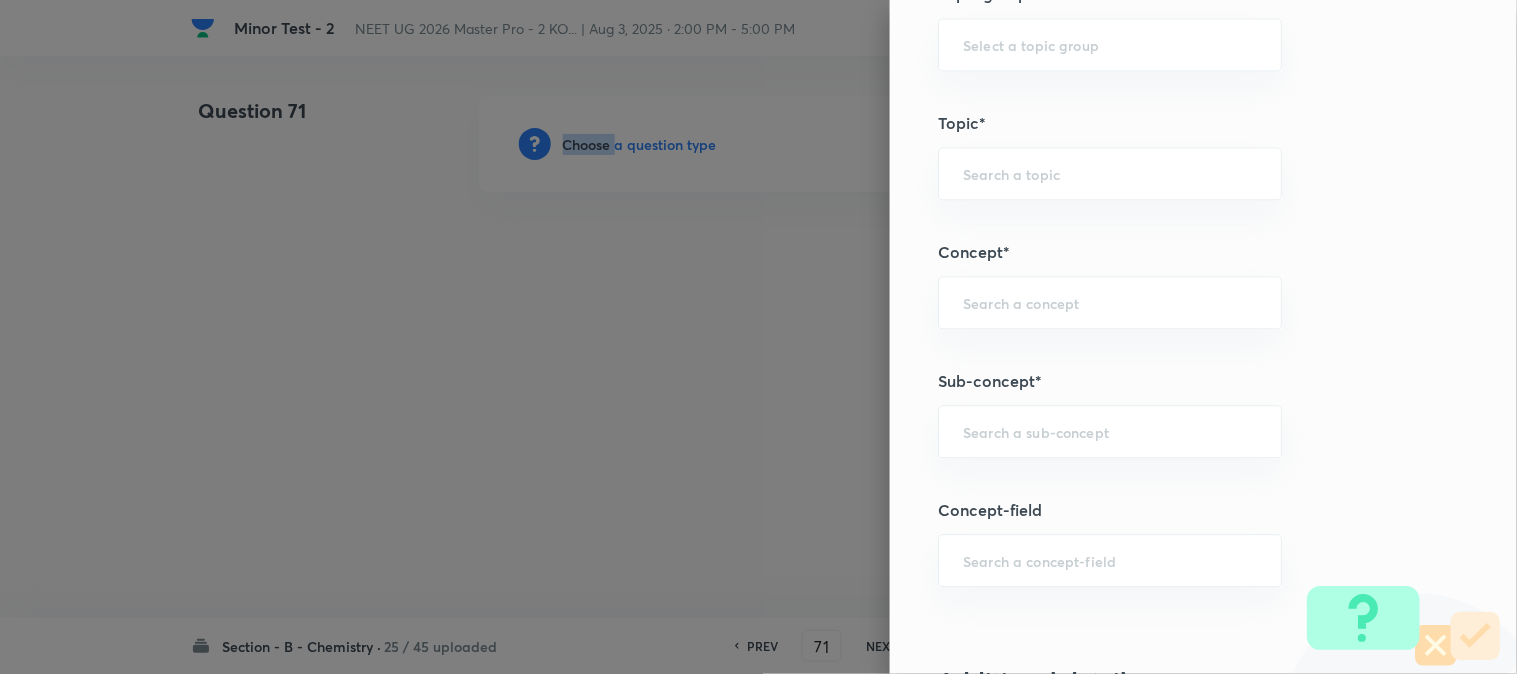 scroll, scrollTop: 1111, scrollLeft: 0, axis: vertical 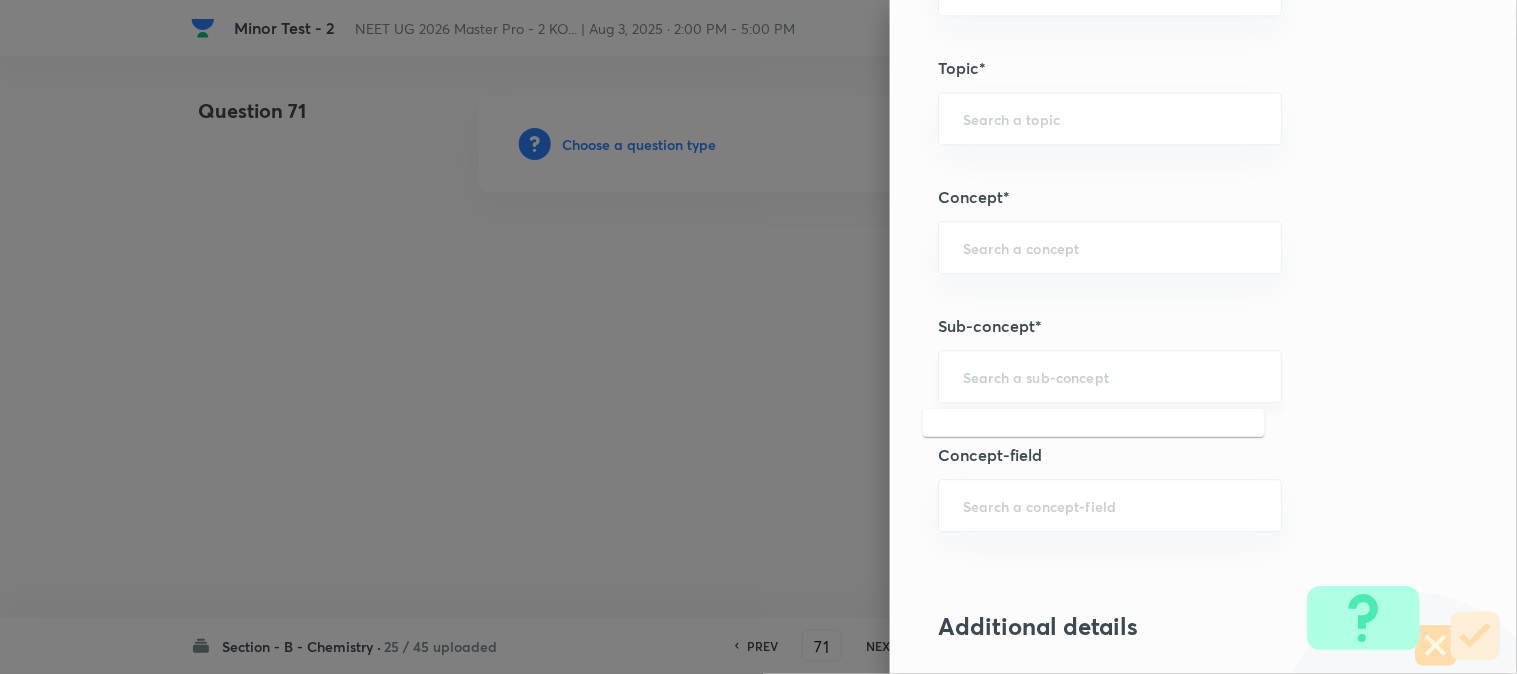 click at bounding box center (1110, 376) 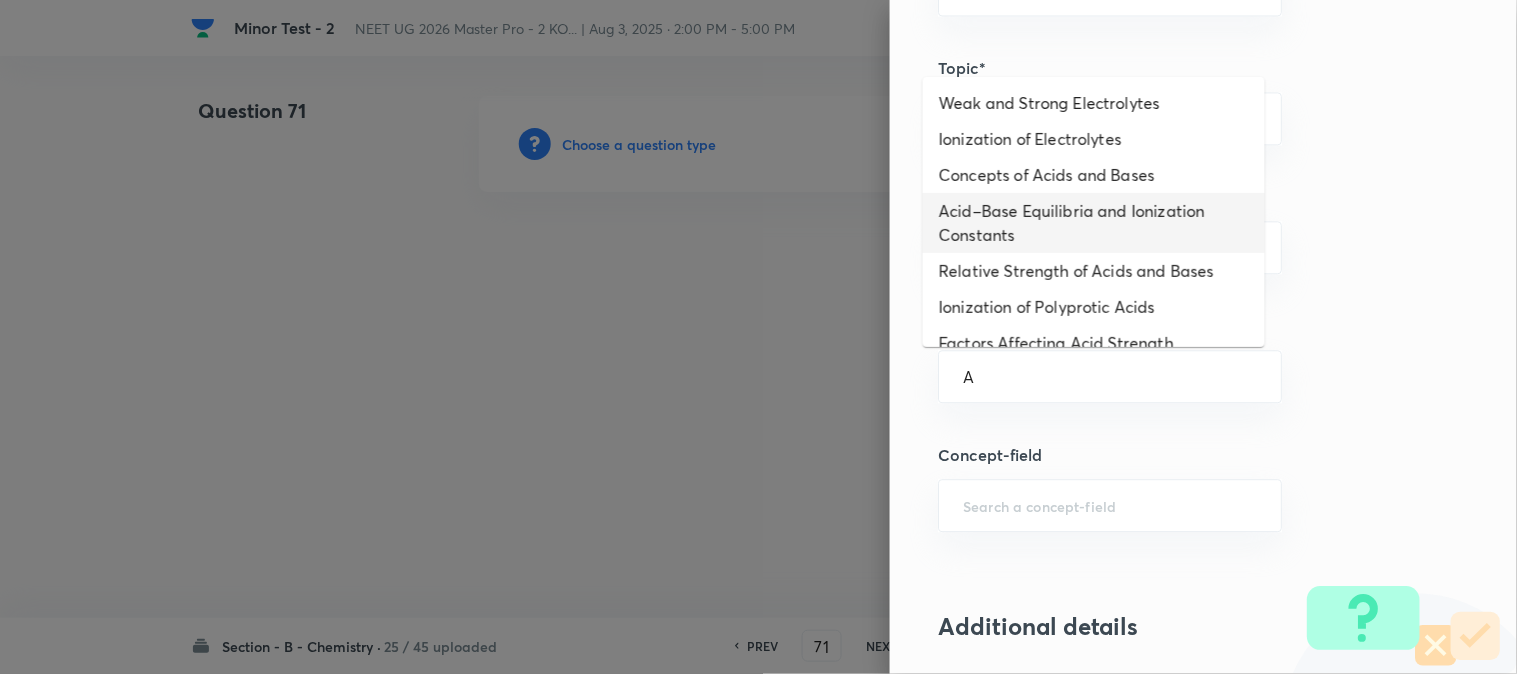 click on "Acid–Base Equilibria and Ionization Constants" at bounding box center [1094, 223] 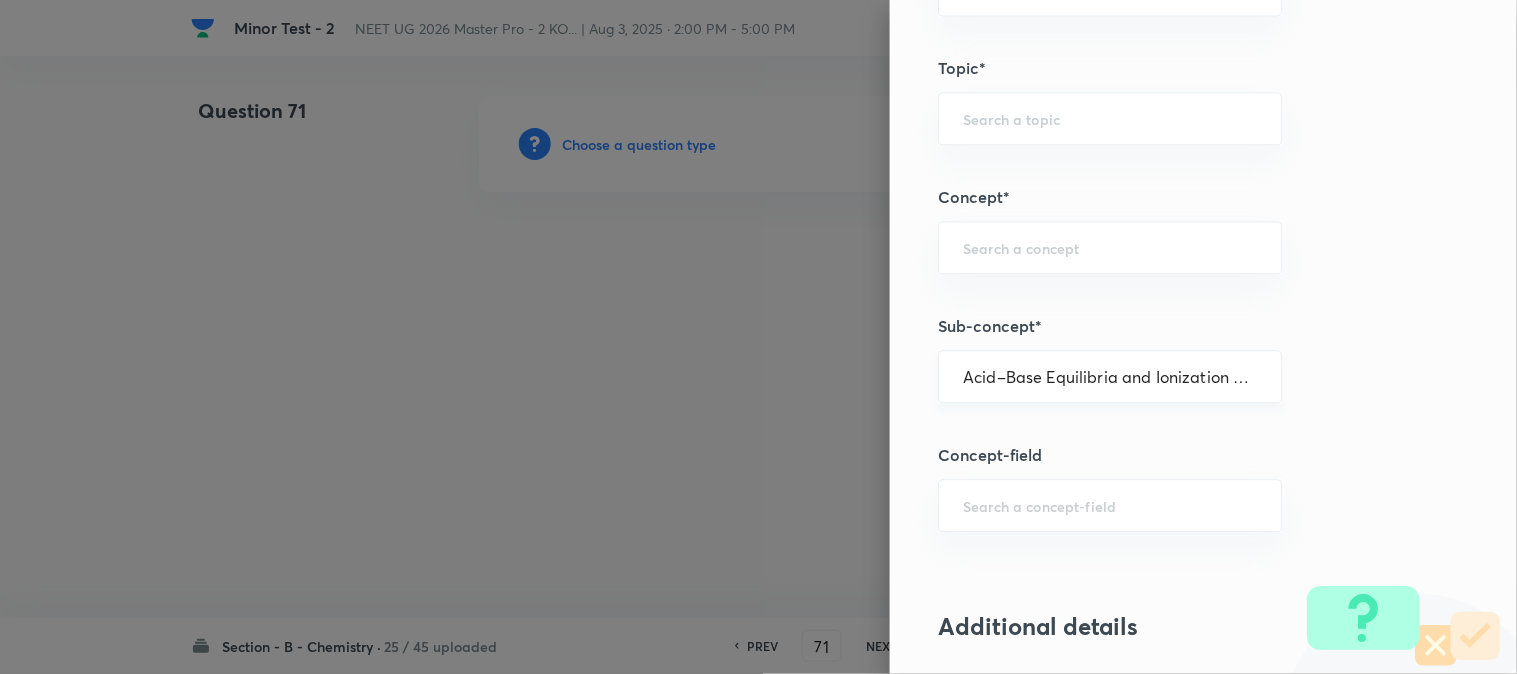 type on "Chemistry" 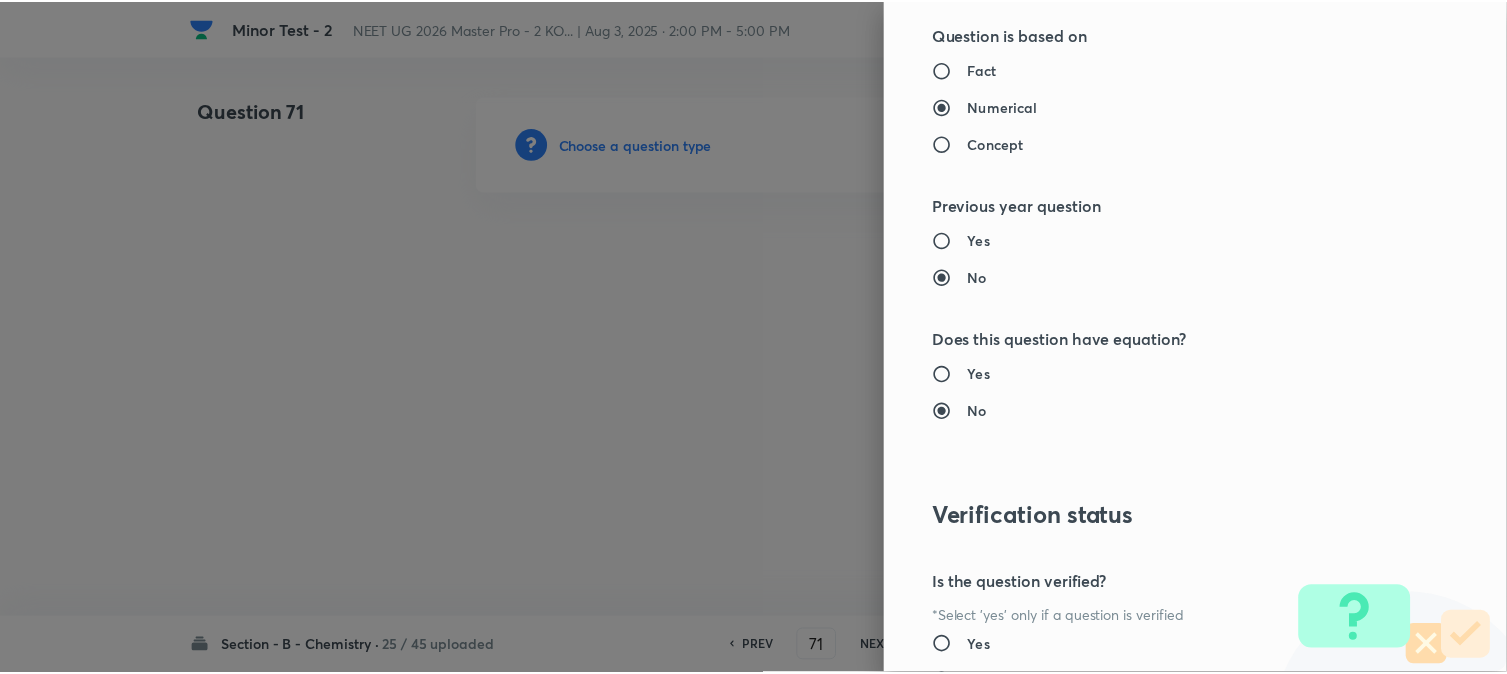 scroll, scrollTop: 2186, scrollLeft: 0, axis: vertical 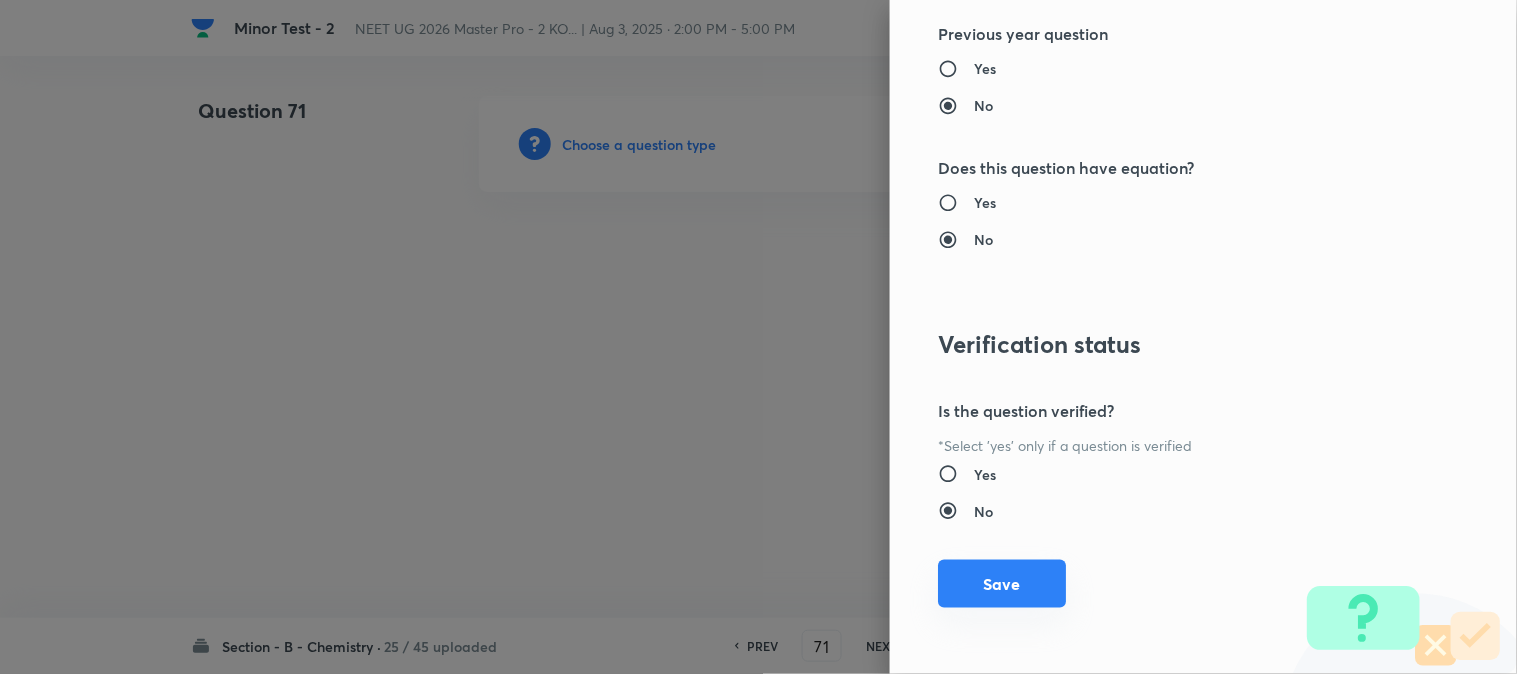 click on "Save" at bounding box center [1002, 584] 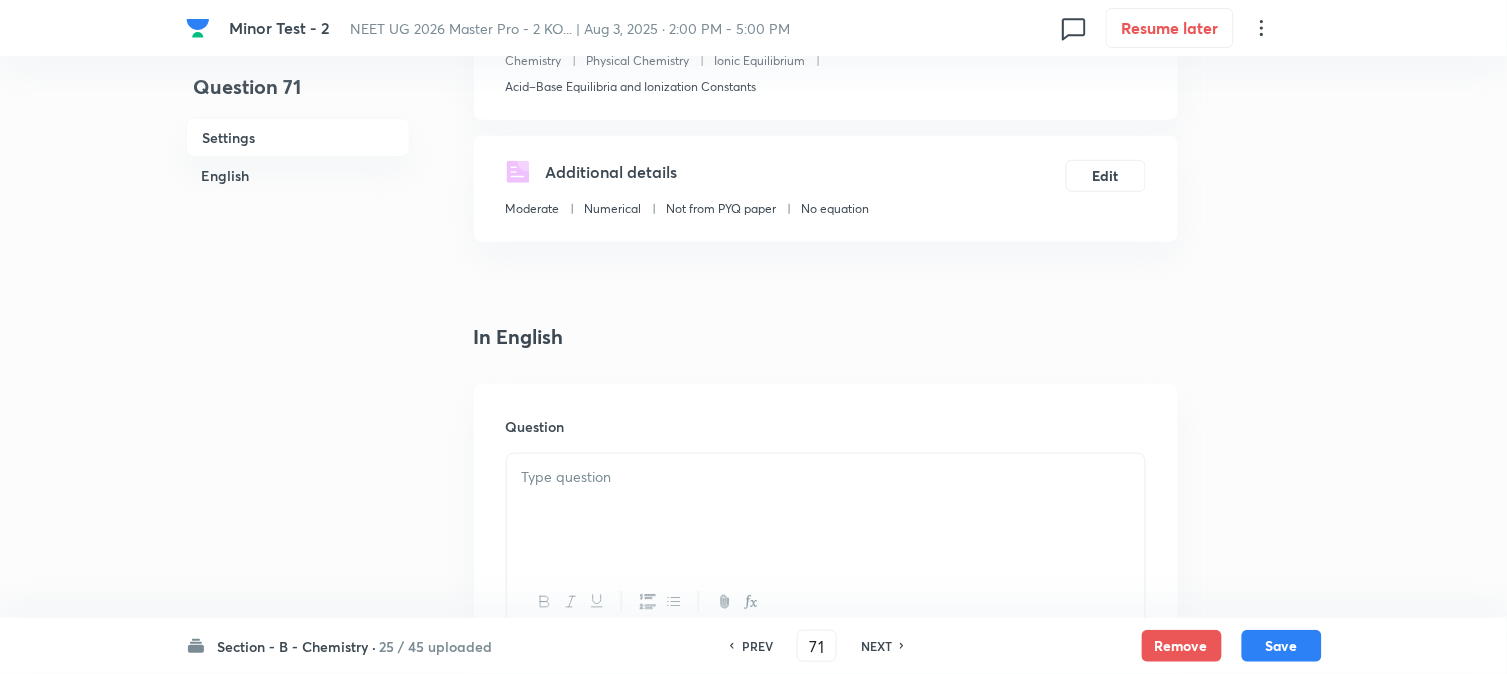 scroll, scrollTop: 444, scrollLeft: 0, axis: vertical 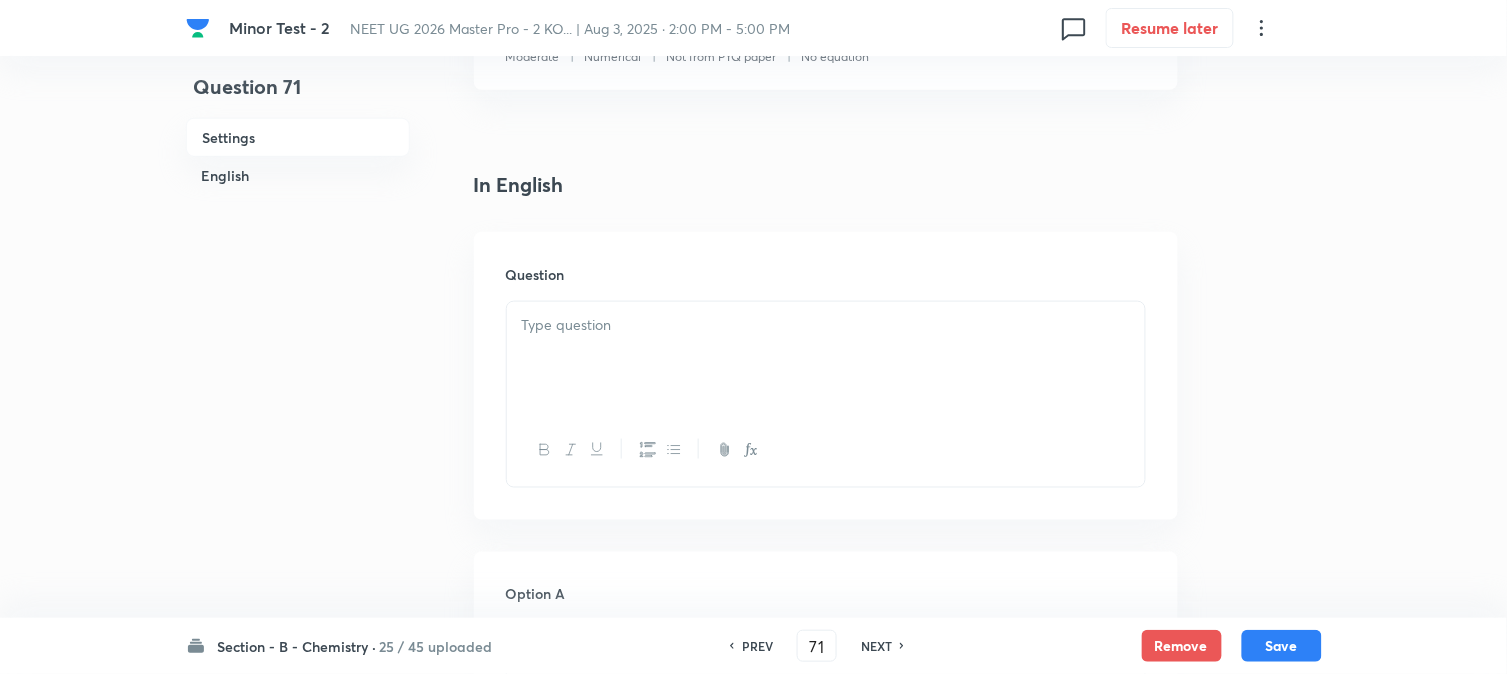 click at bounding box center (826, 325) 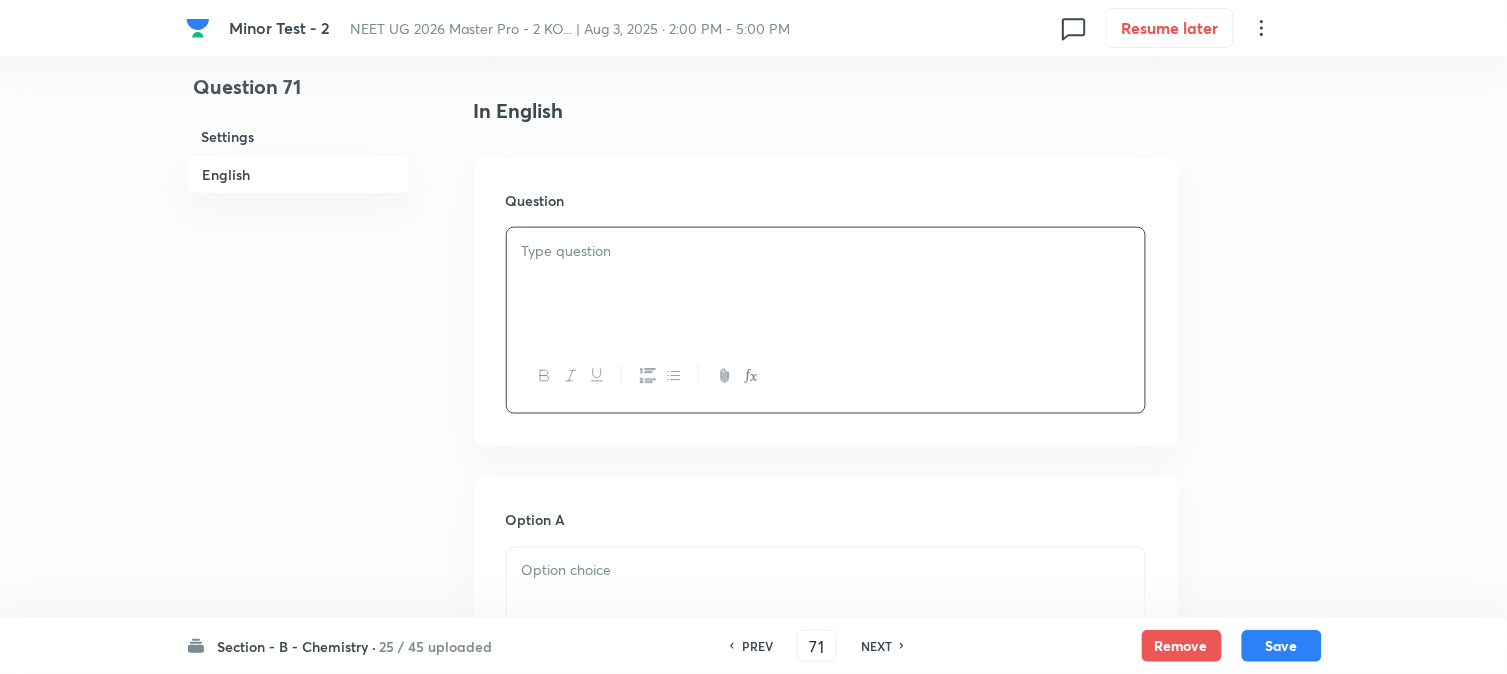 scroll, scrollTop: 555, scrollLeft: 0, axis: vertical 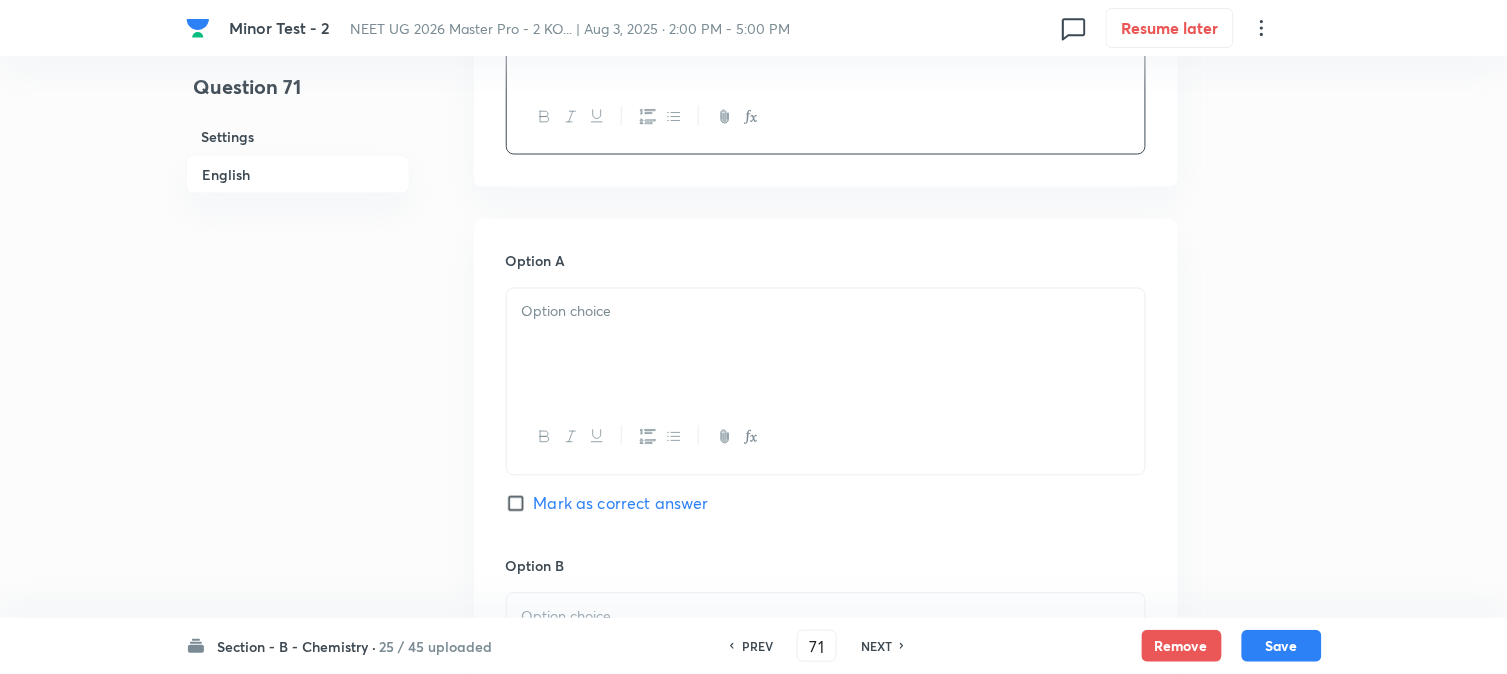drag, startPoint x: 606, startPoint y: 324, endPoint x: 621, endPoint y: 343, distance: 24.207438 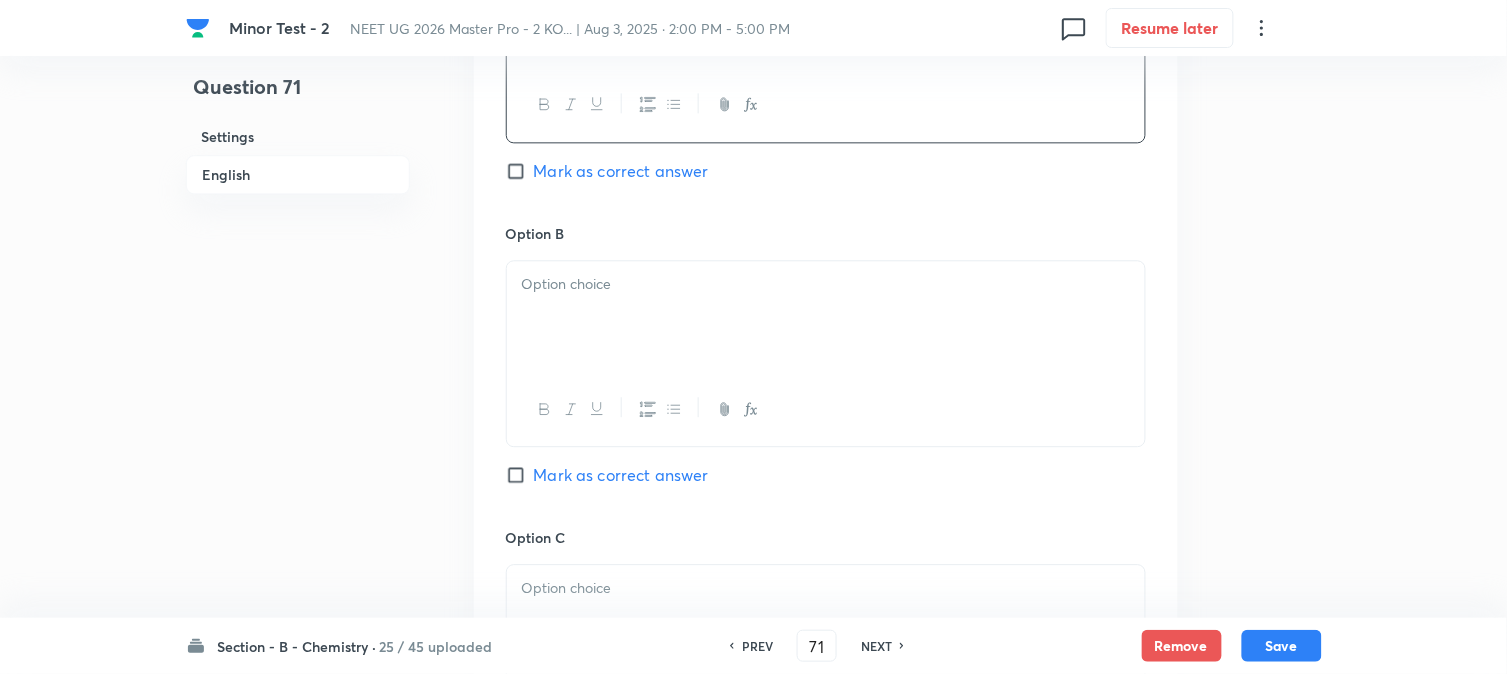 scroll, scrollTop: 1111, scrollLeft: 0, axis: vertical 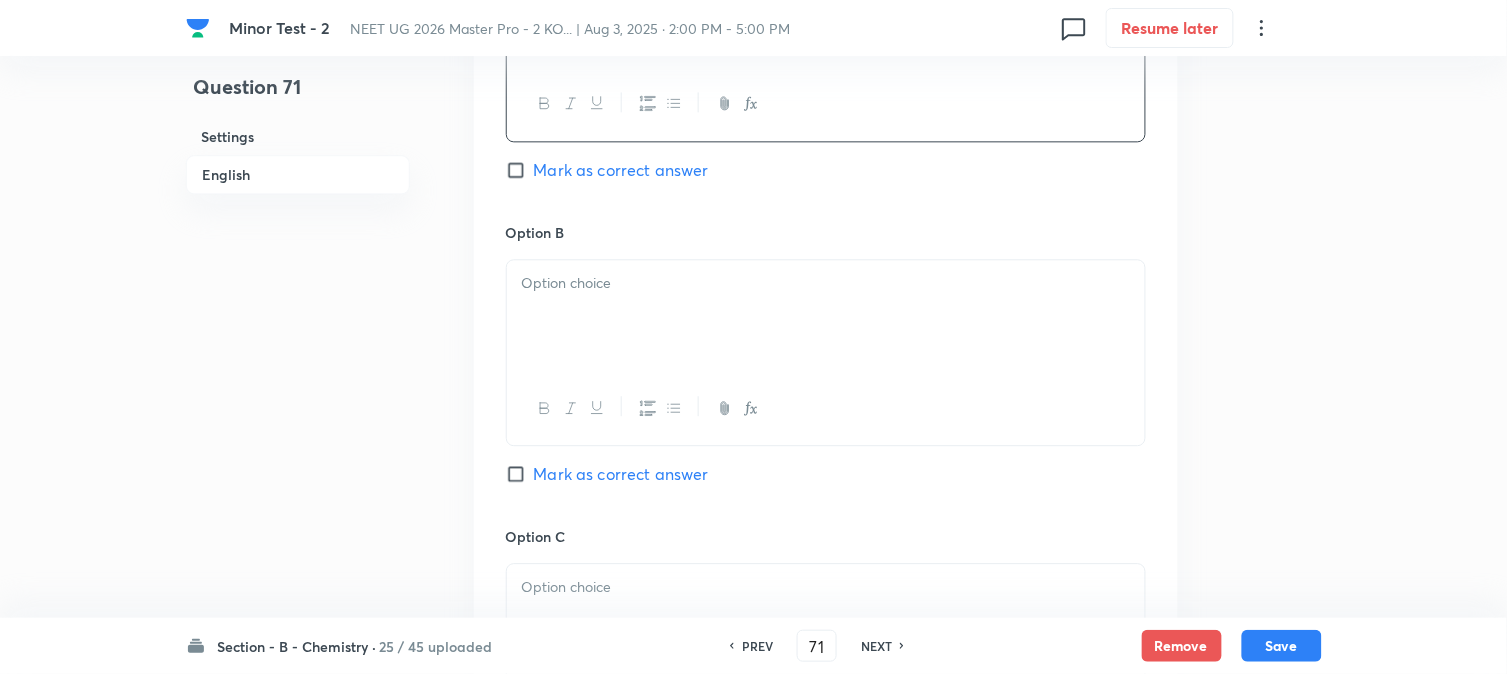 click at bounding box center (826, 316) 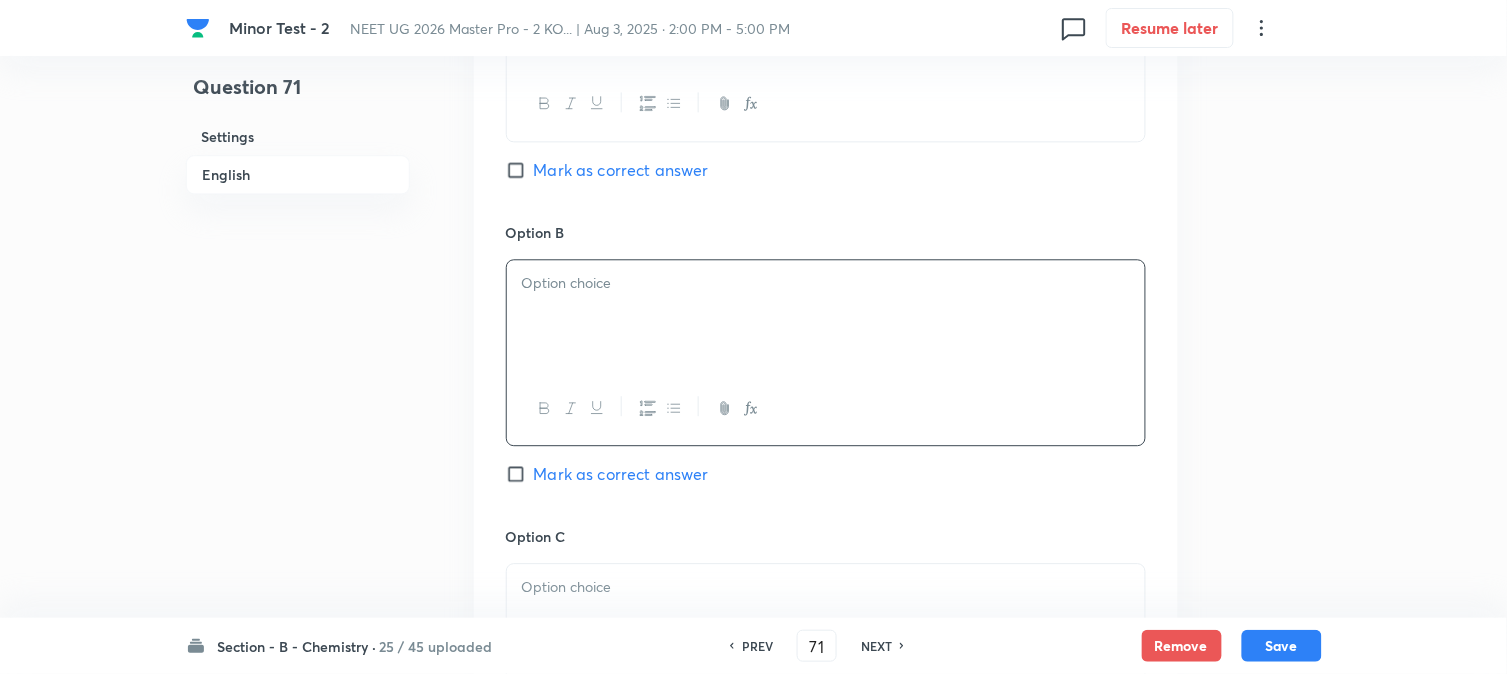 paste 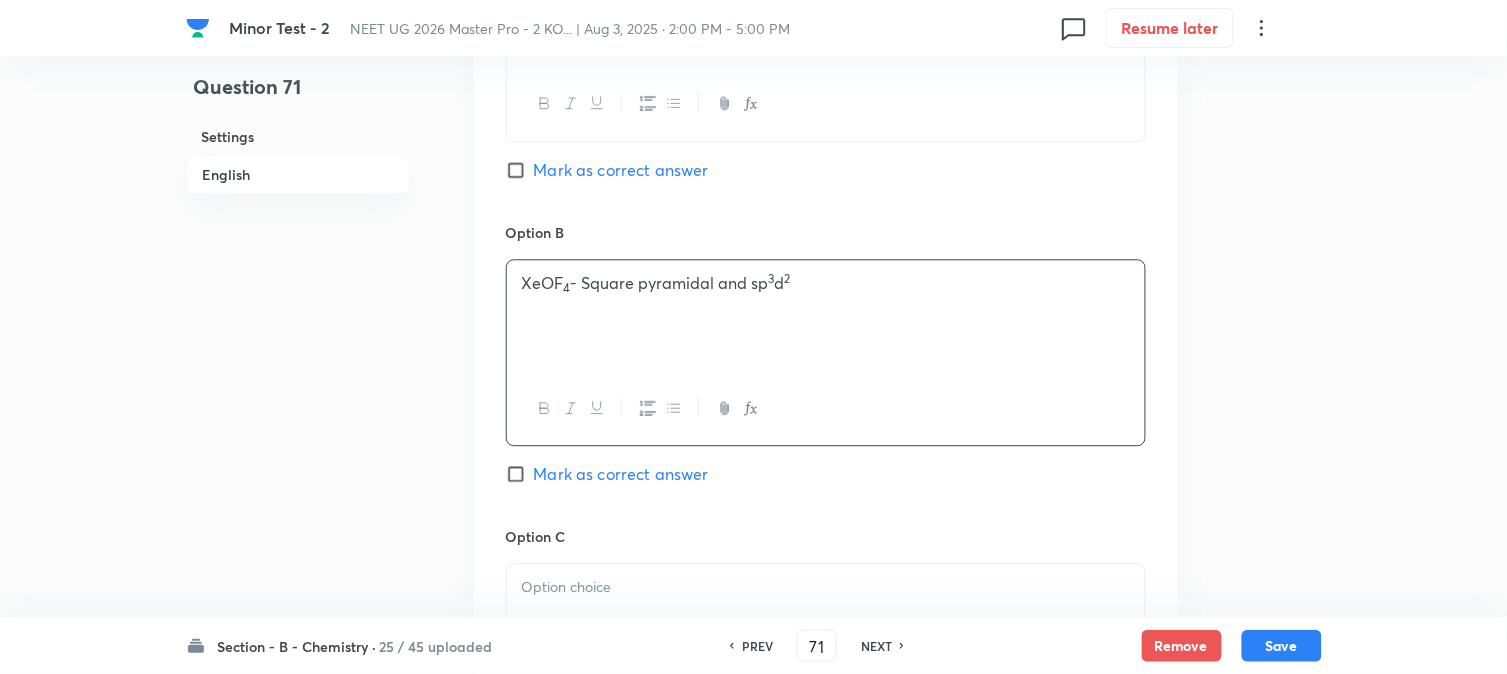 click on "XeOF 4  - Square pyramidal and sp 3 d 2" at bounding box center (826, 316) 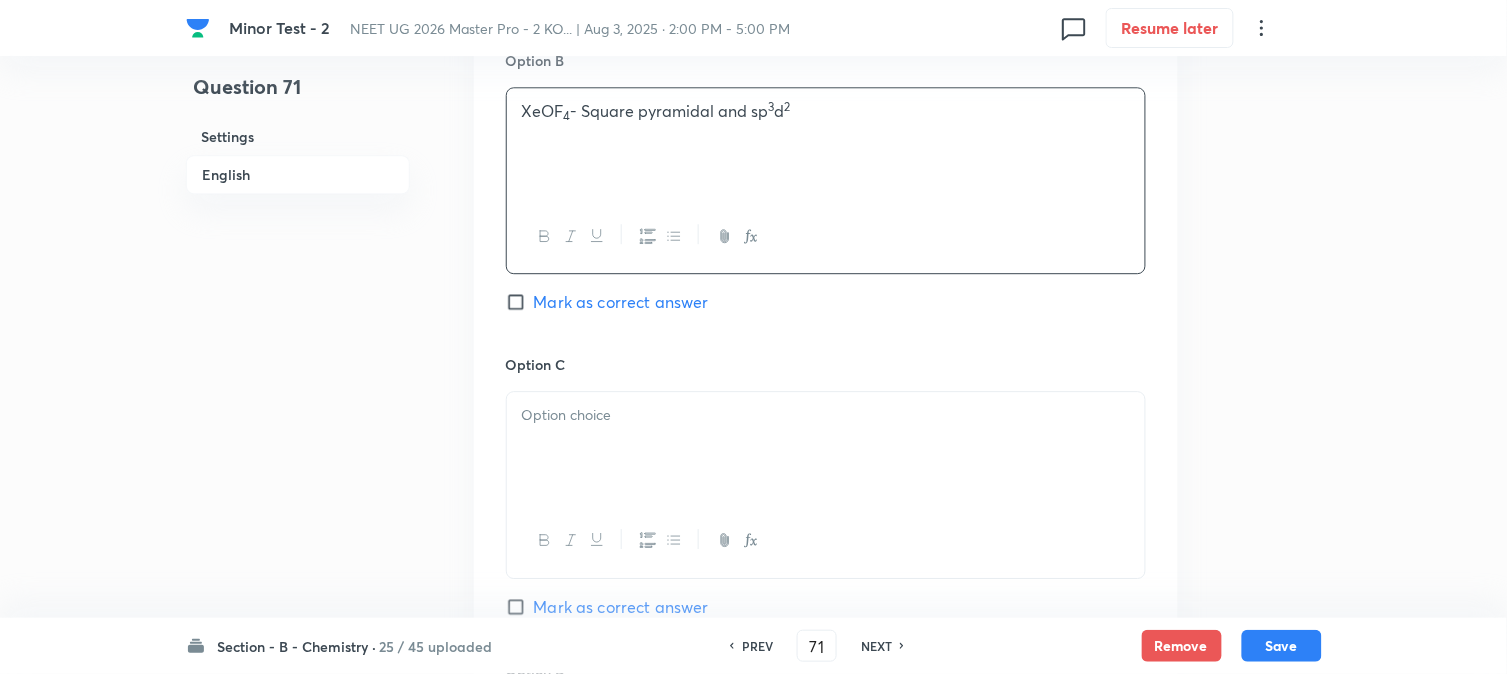 scroll, scrollTop: 1333, scrollLeft: 0, axis: vertical 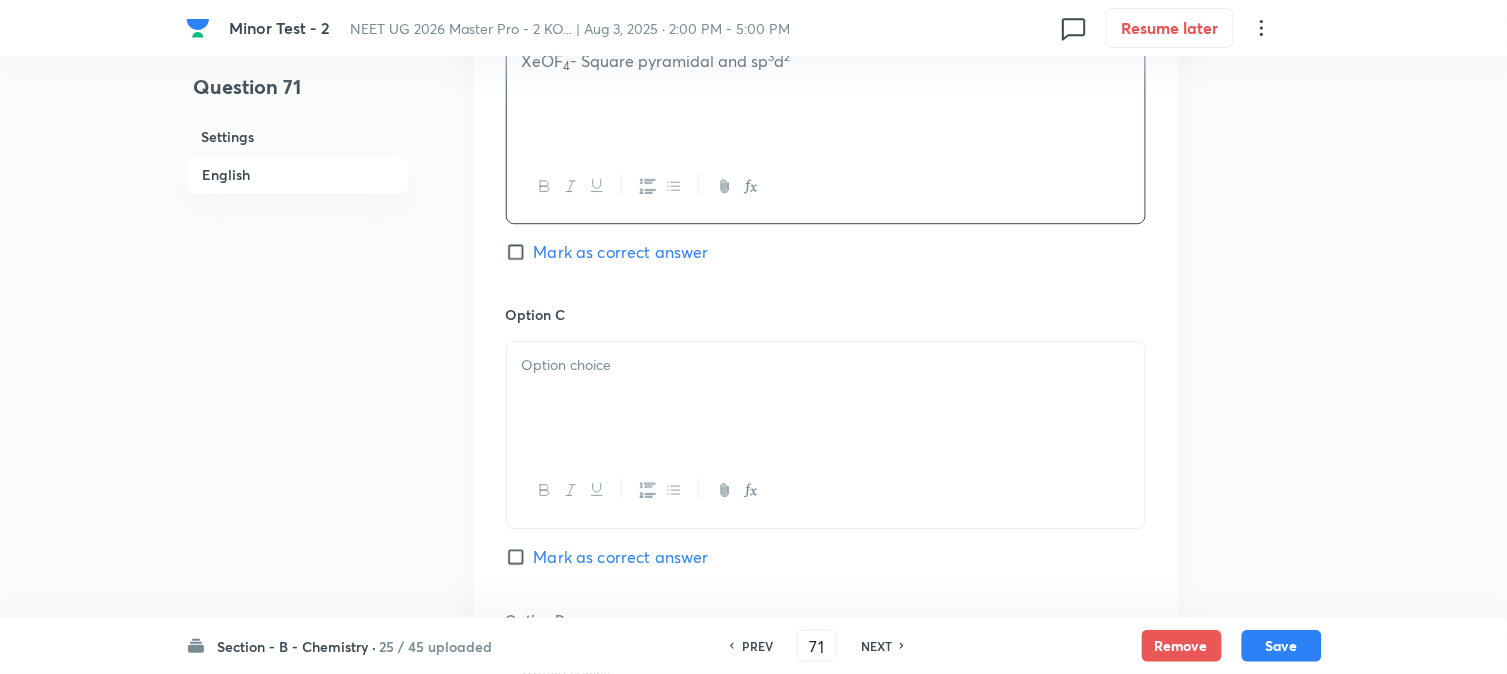 click at bounding box center [826, 365] 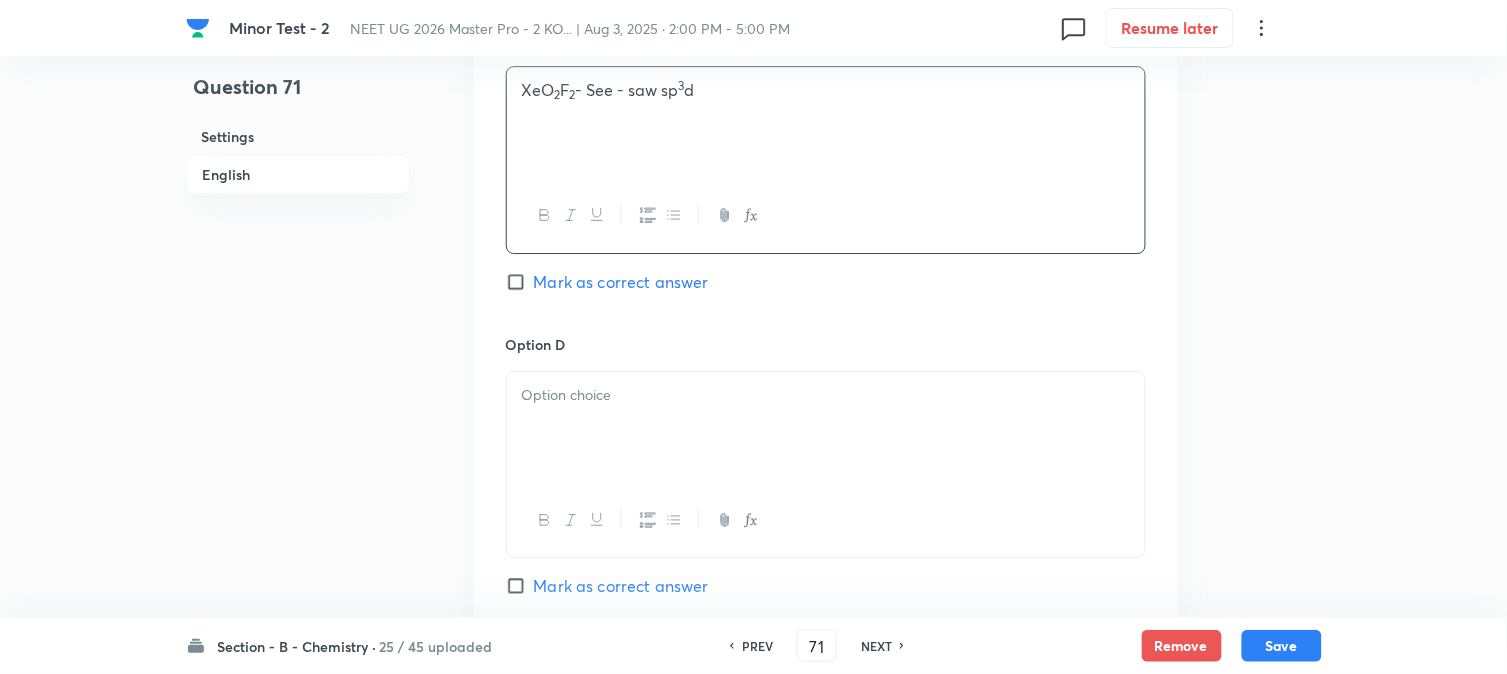 scroll, scrollTop: 1666, scrollLeft: 0, axis: vertical 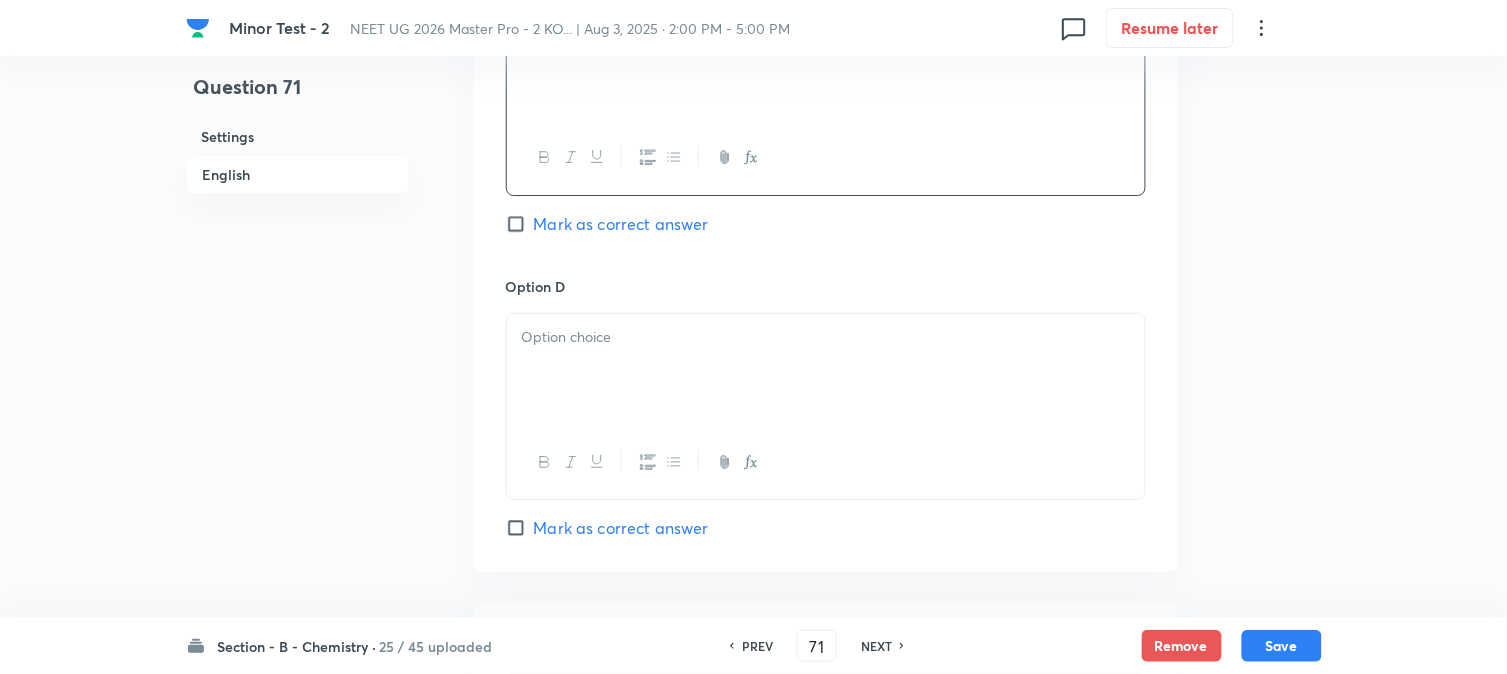 click at bounding box center (826, 370) 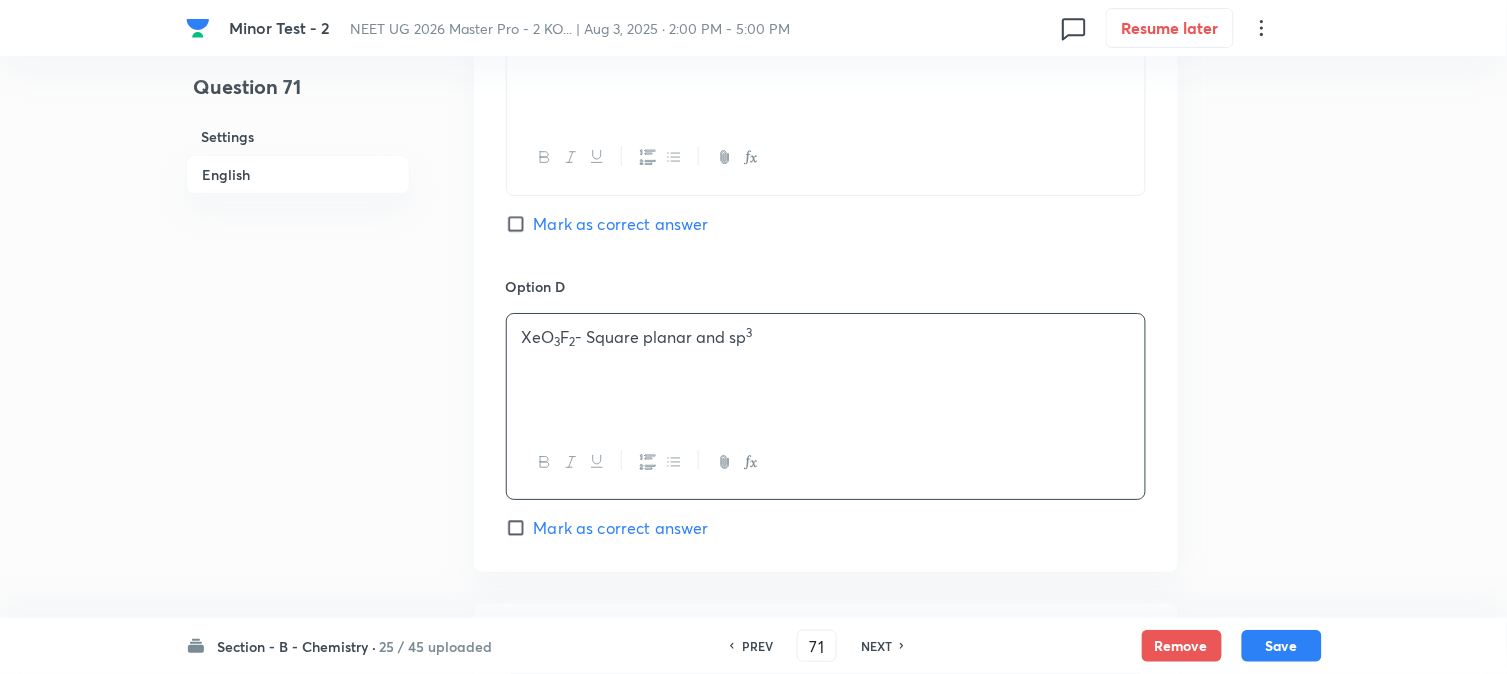 click on "Mark as correct answer" at bounding box center (621, 528) 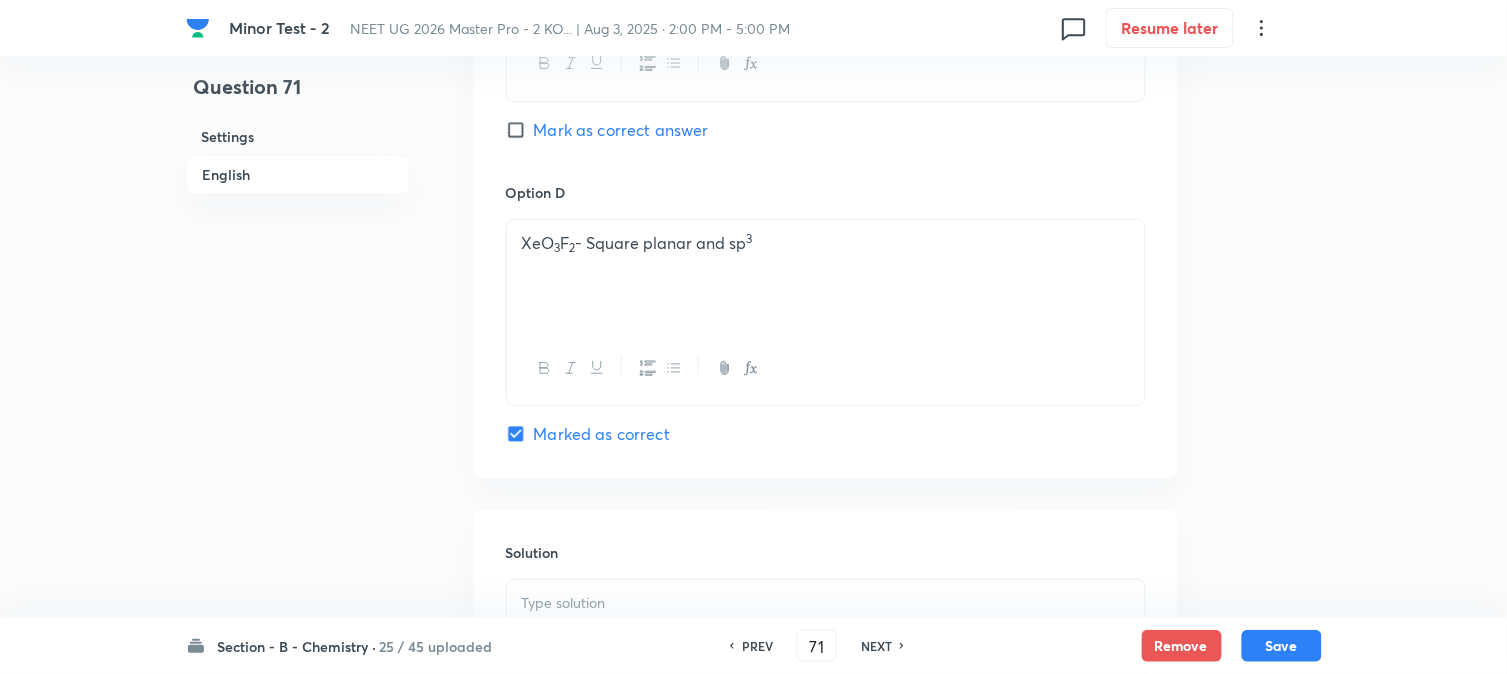 scroll, scrollTop: 1888, scrollLeft: 0, axis: vertical 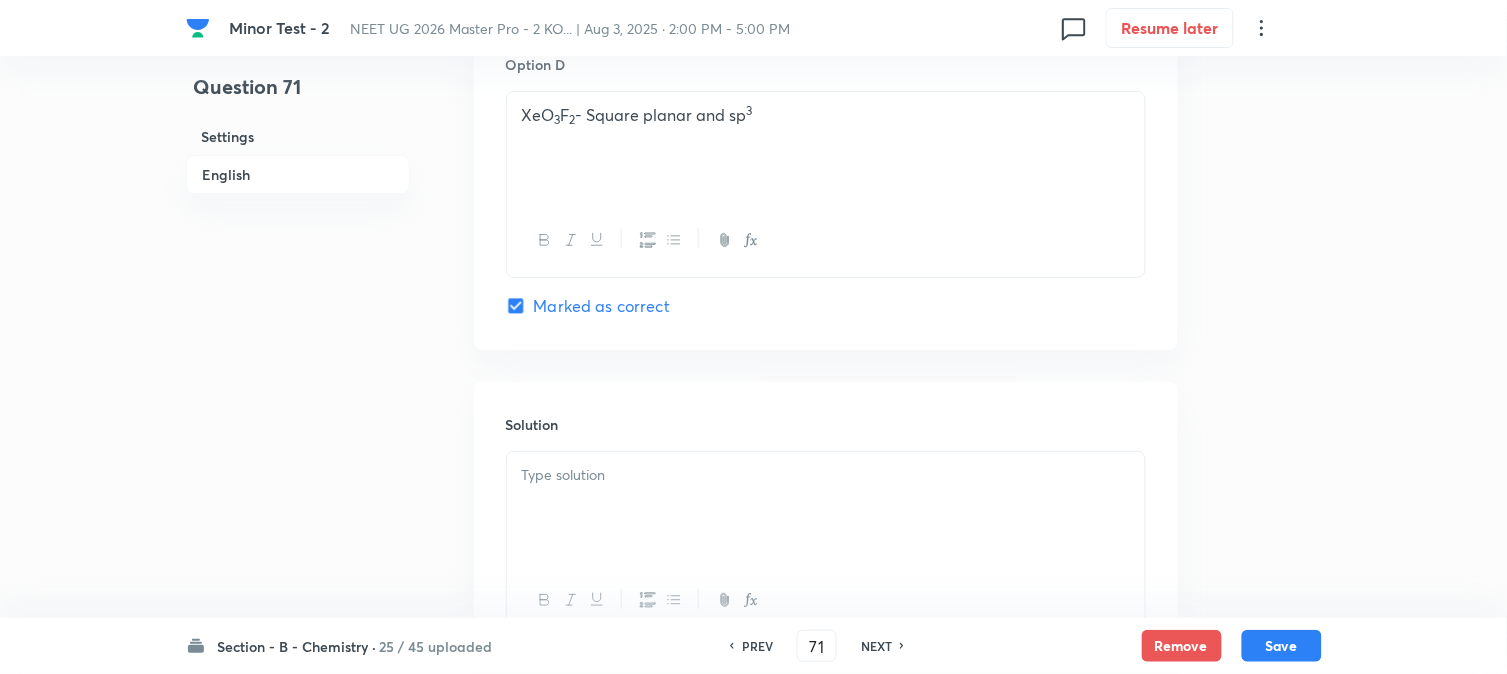click at bounding box center (826, 475) 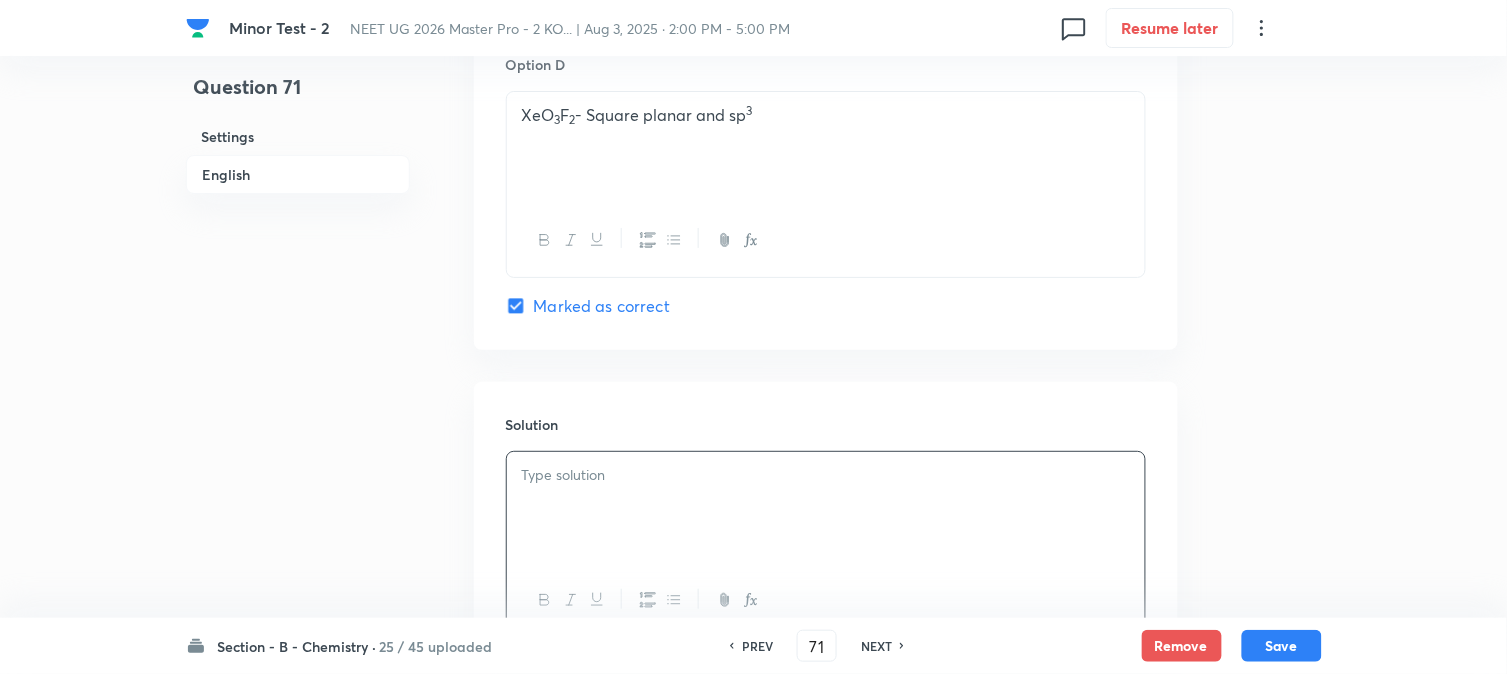type 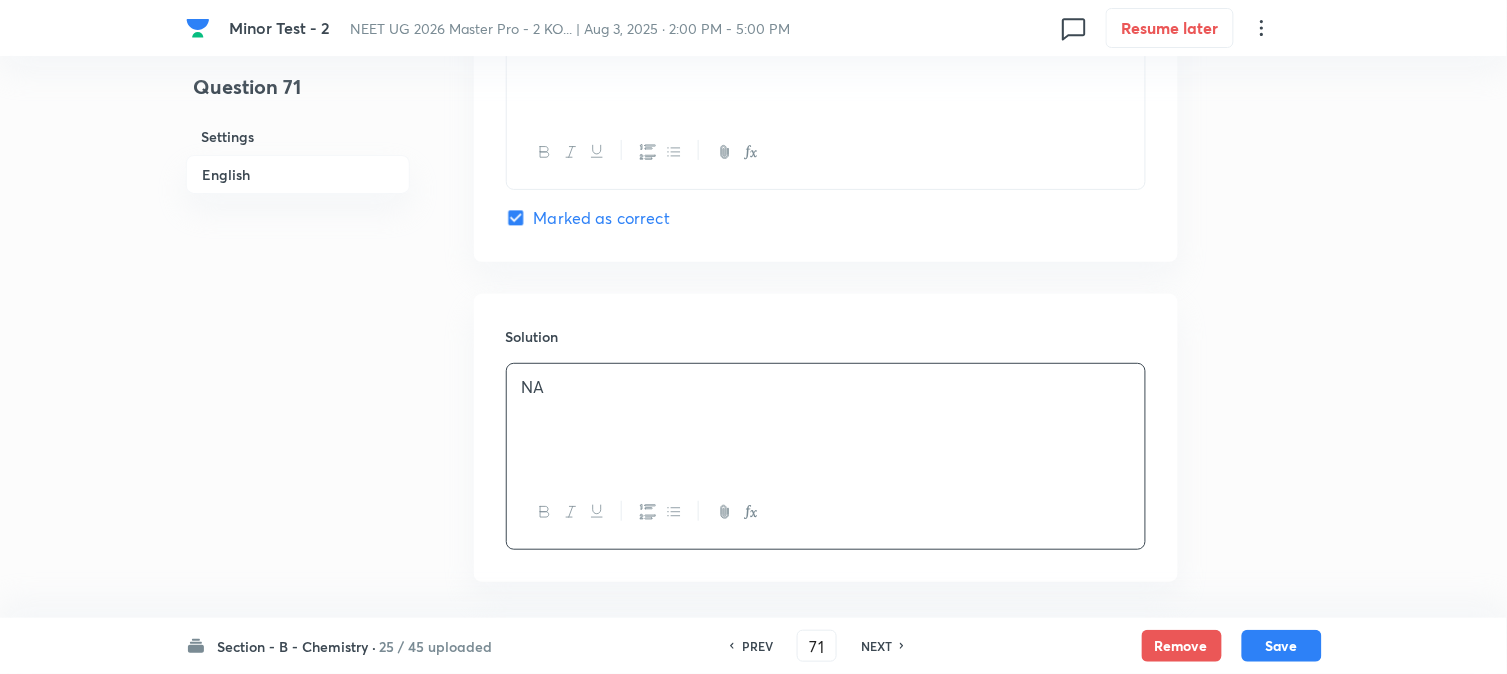 scroll, scrollTop: 2064, scrollLeft: 0, axis: vertical 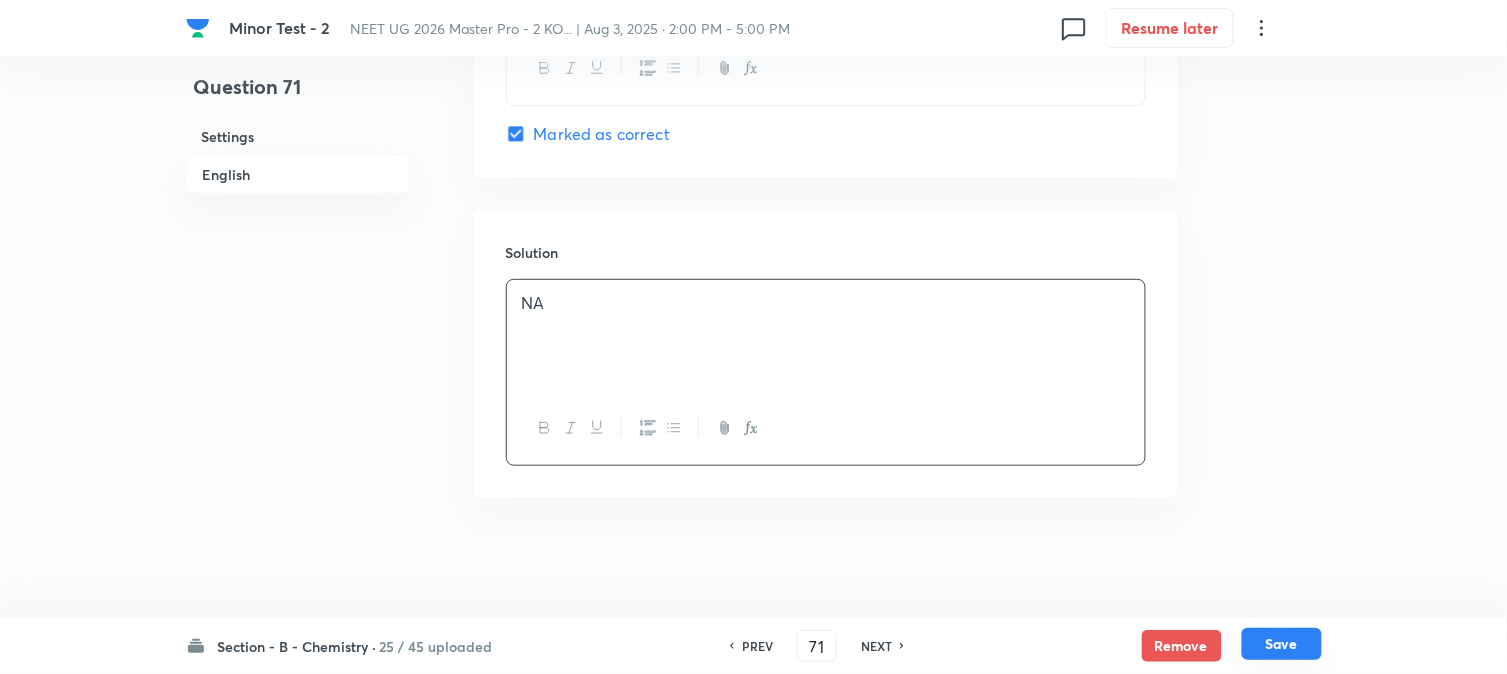 click on "Save" at bounding box center [1282, 644] 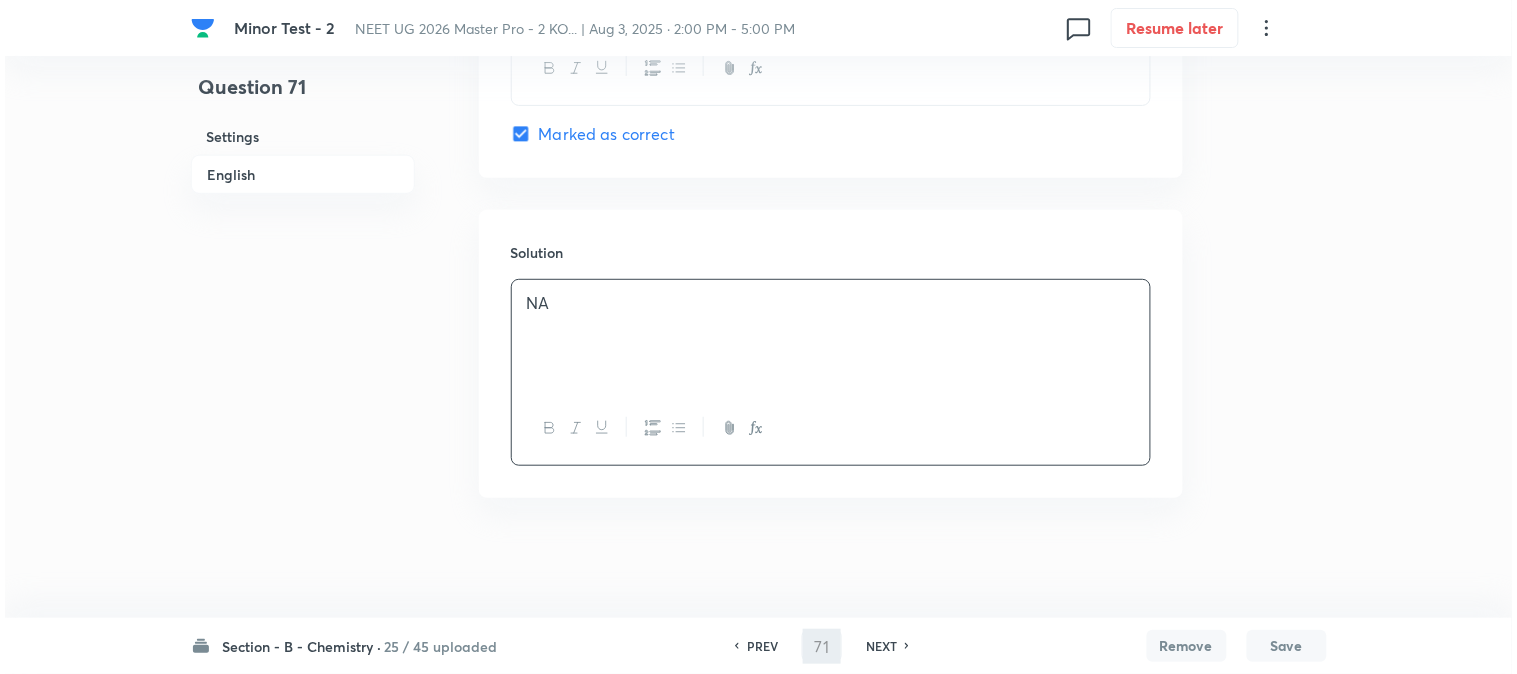 type 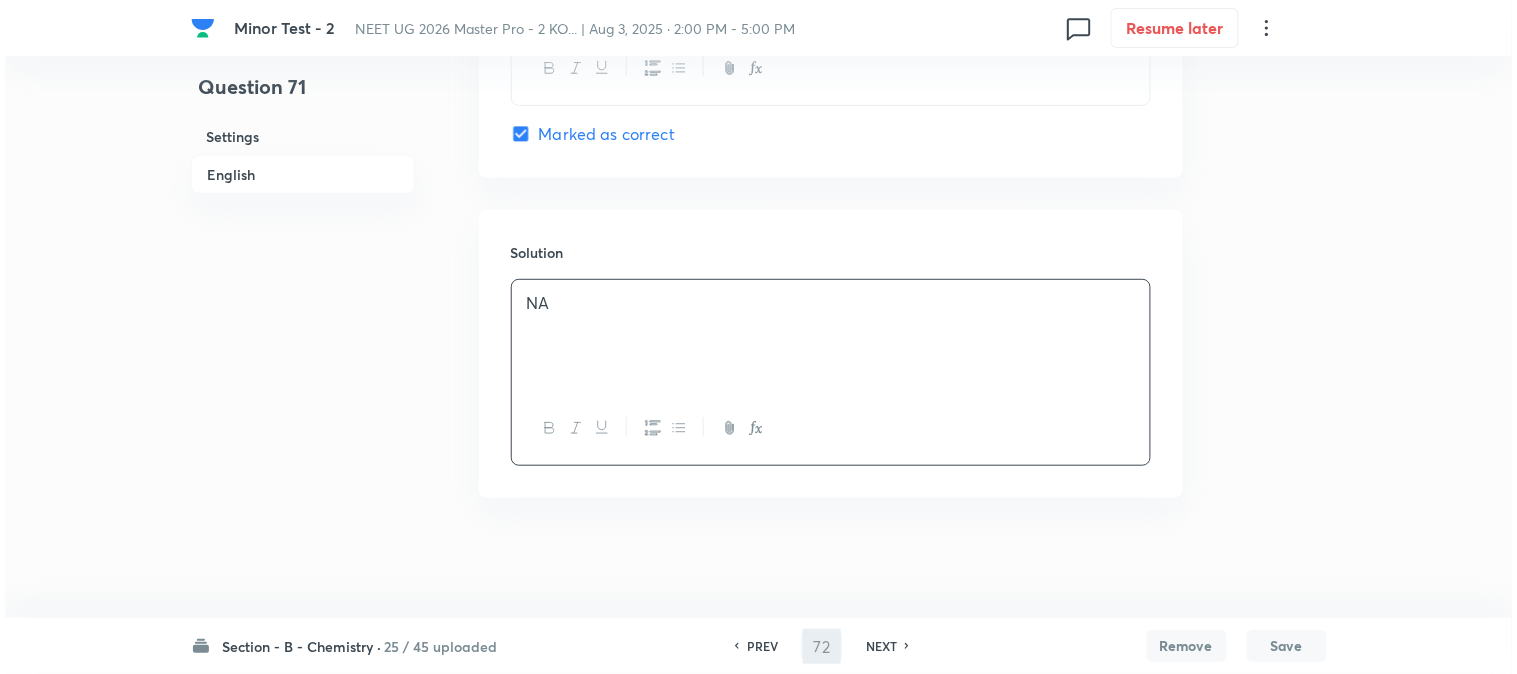 scroll, scrollTop: 0, scrollLeft: 0, axis: both 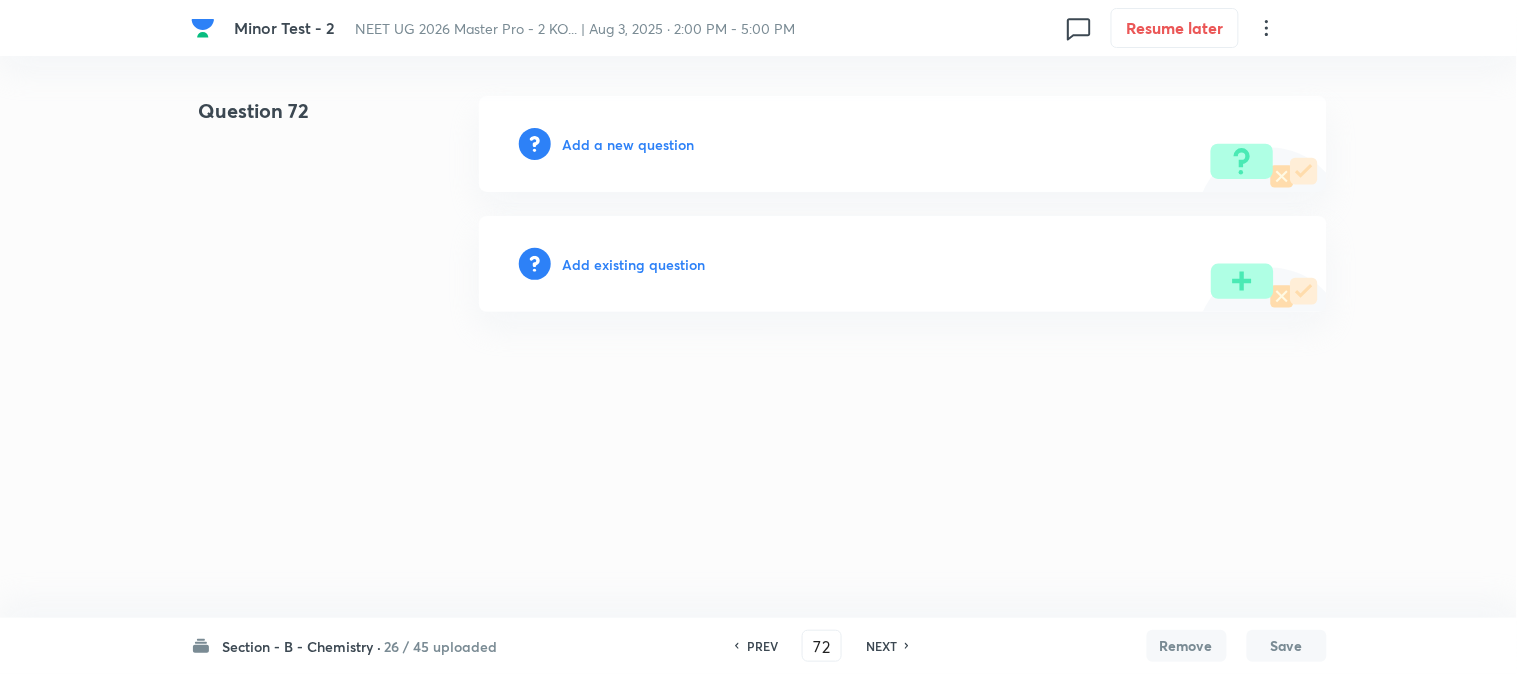 click on "Add a new question" at bounding box center [629, 144] 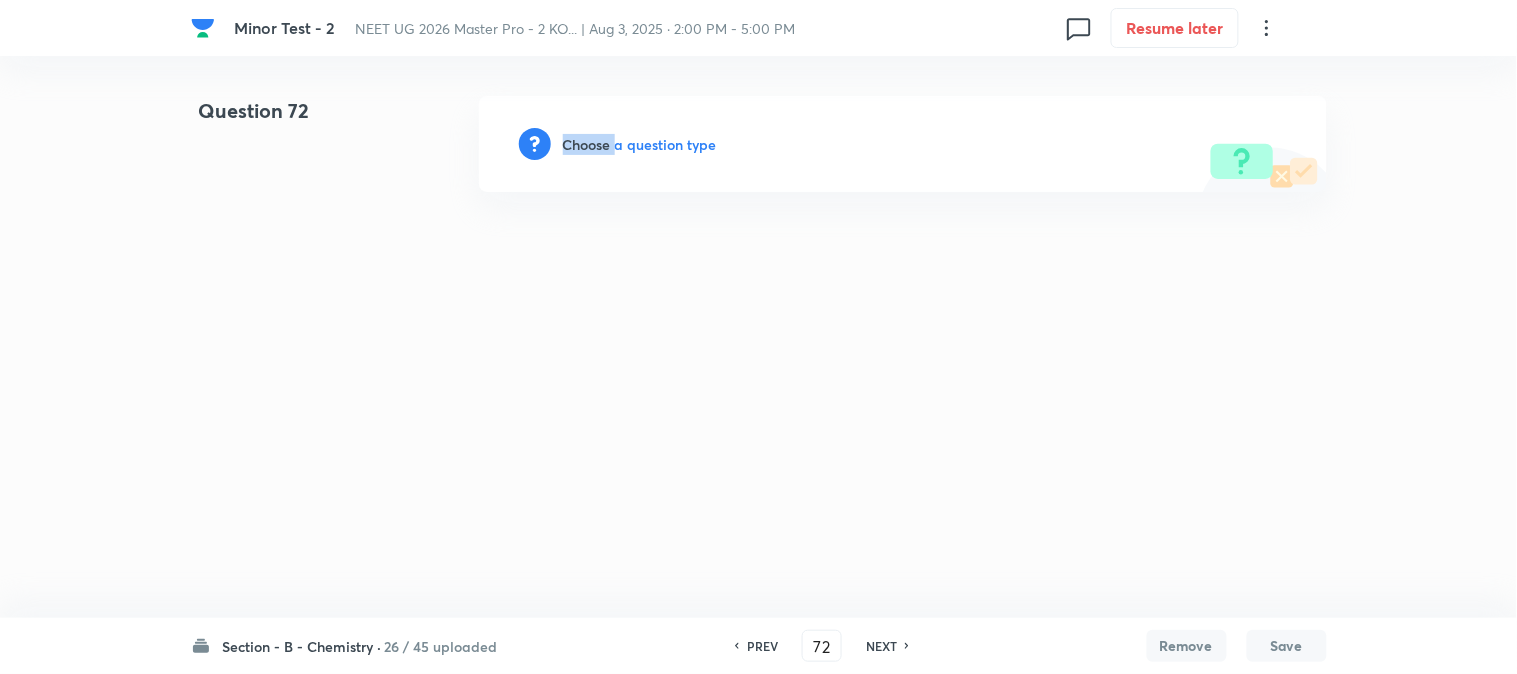 click on "Choose a question type" at bounding box center [640, 144] 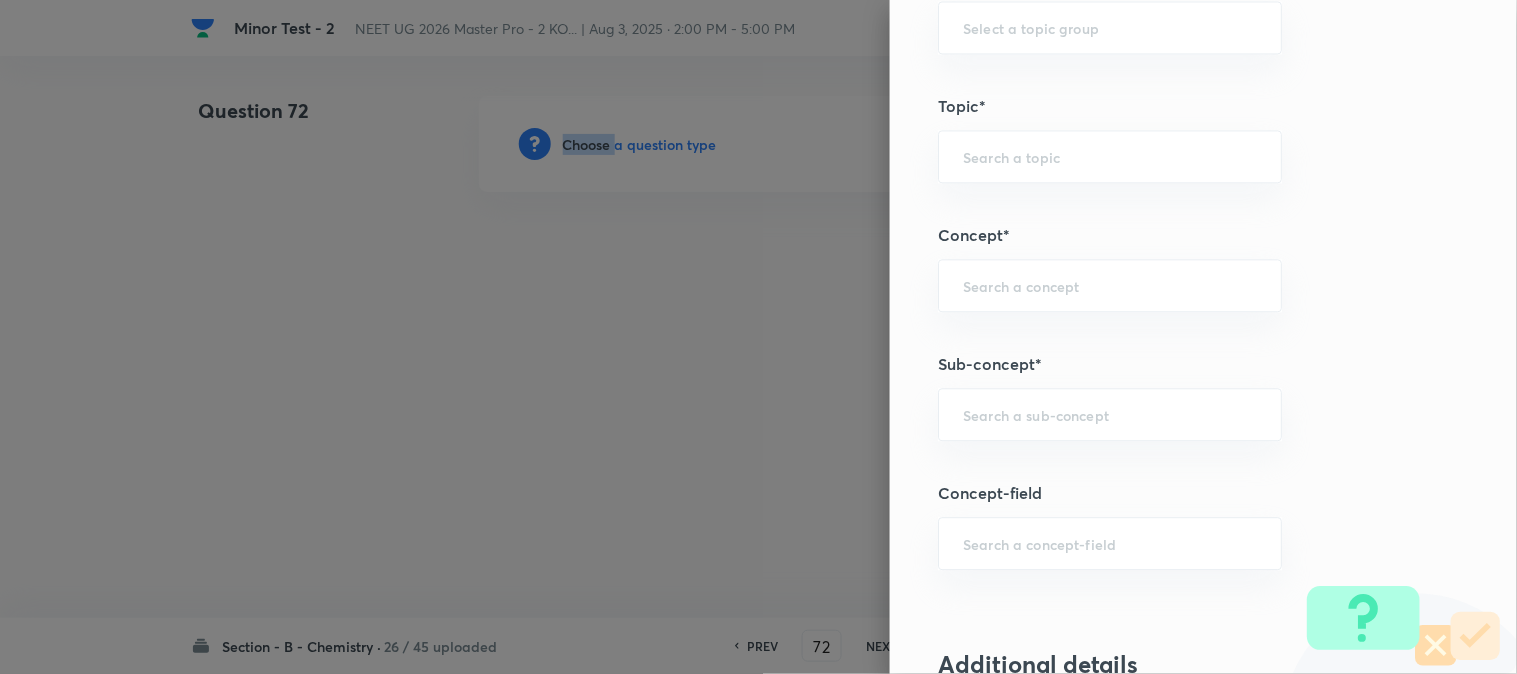 scroll, scrollTop: 1111, scrollLeft: 0, axis: vertical 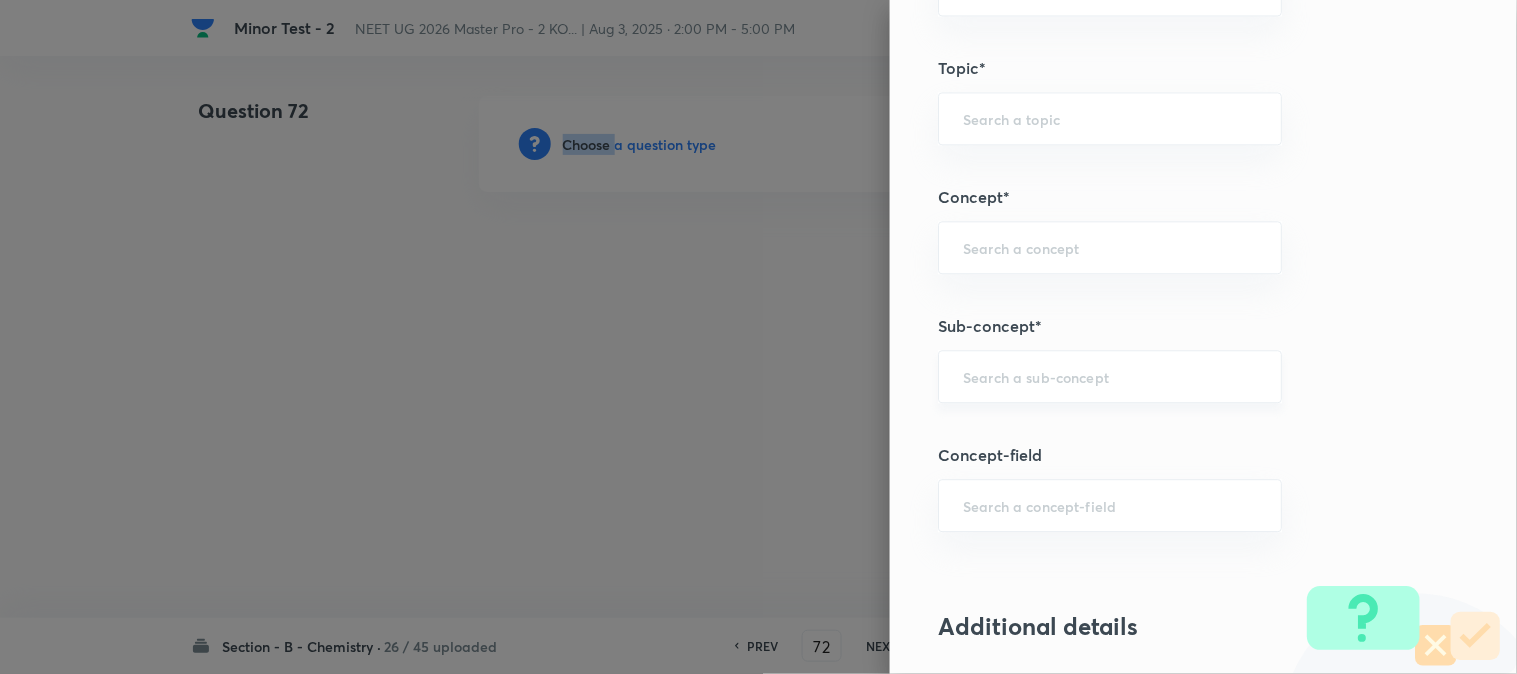 click on "​" at bounding box center (1110, 376) 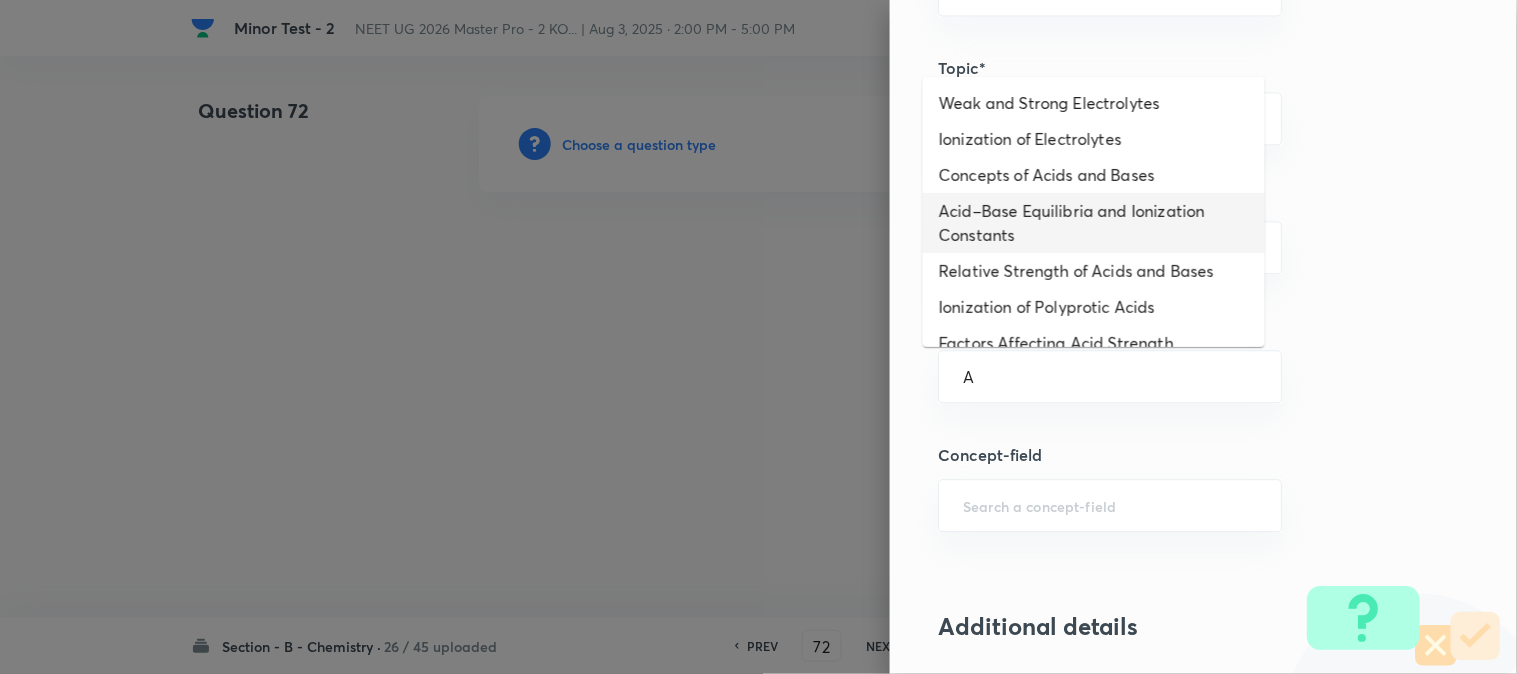 click on "Acid–Base Equilibria and Ionization Constants" at bounding box center [1094, 223] 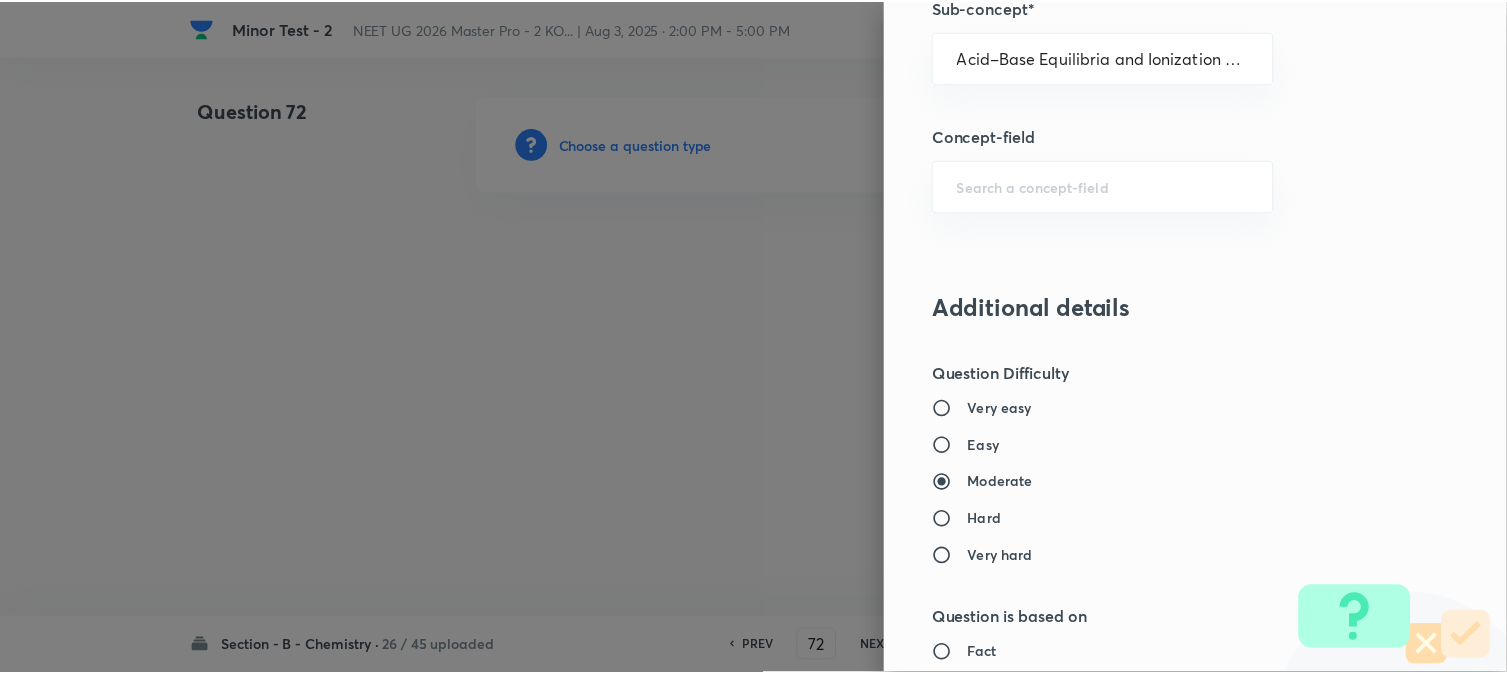 scroll, scrollTop: 2186, scrollLeft: 0, axis: vertical 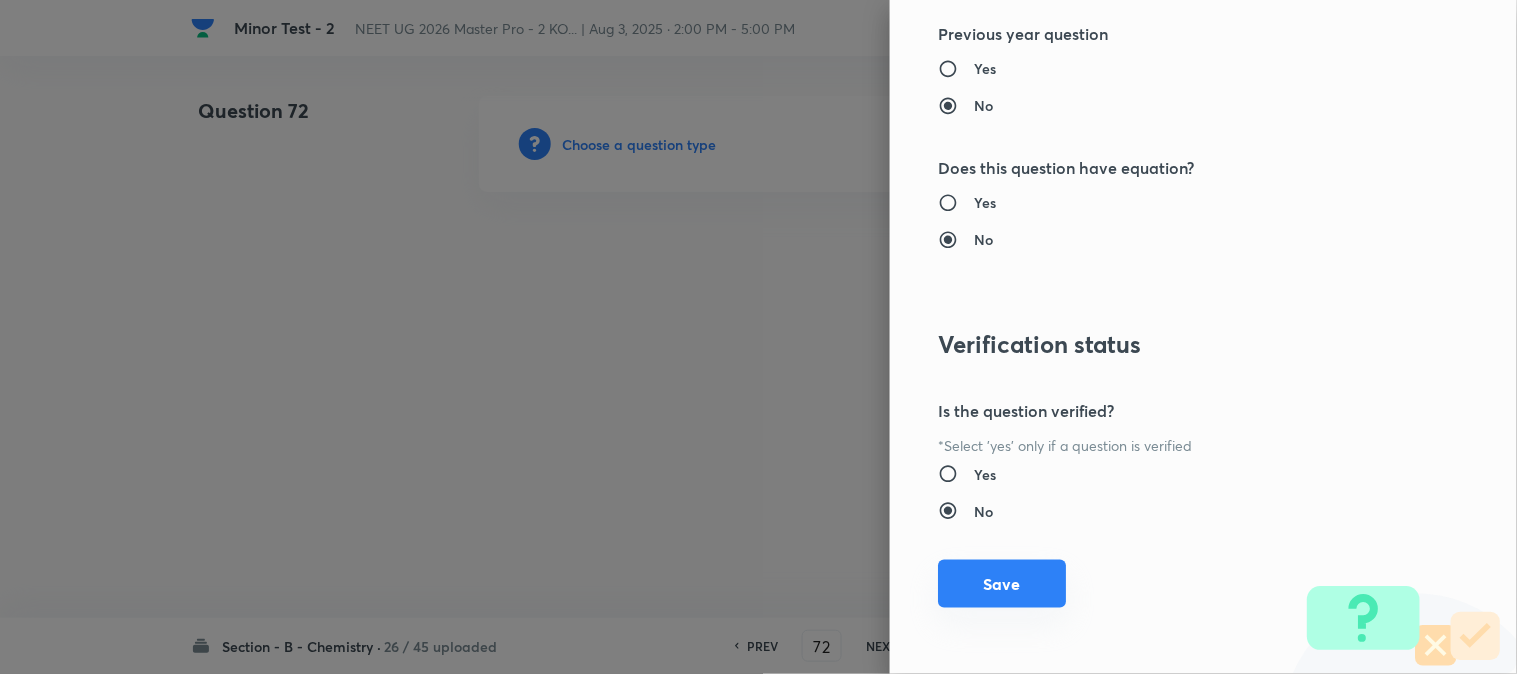 click on "Save" at bounding box center [1002, 584] 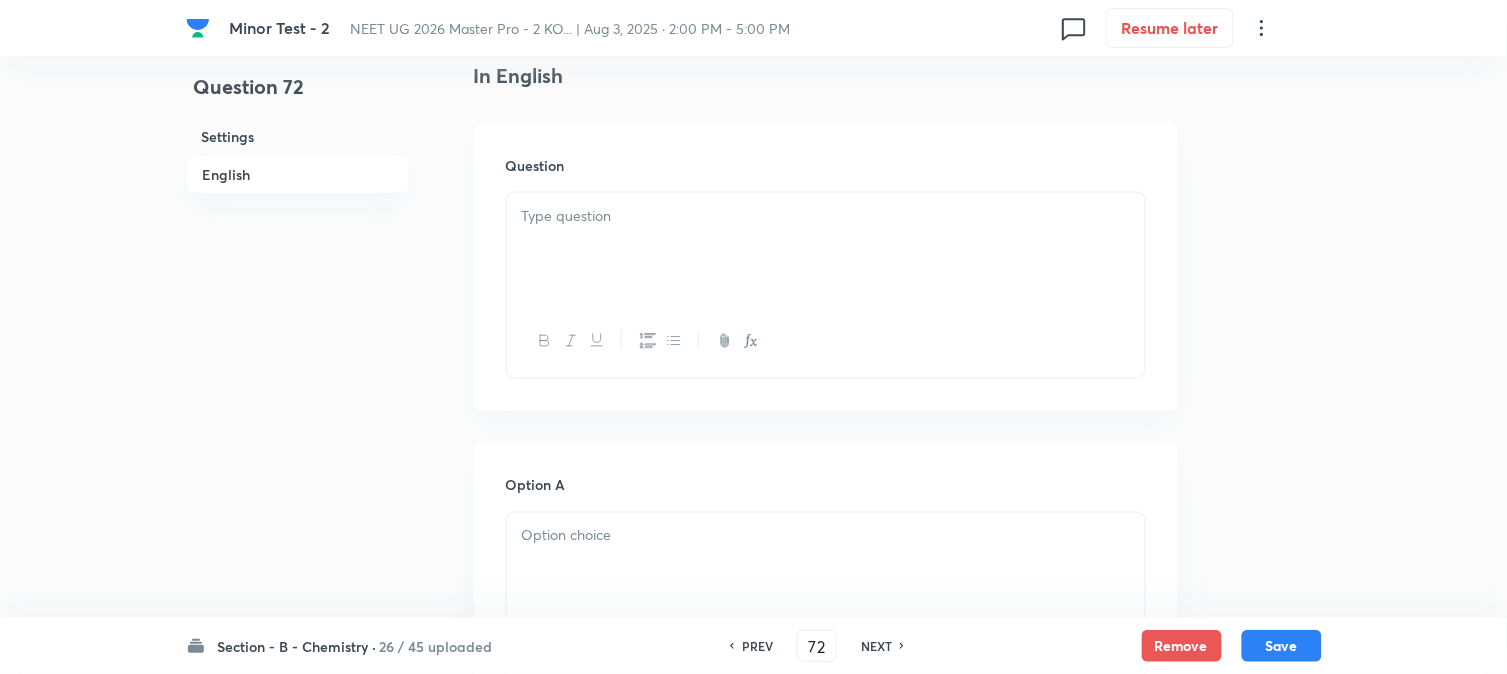 scroll, scrollTop: 555, scrollLeft: 0, axis: vertical 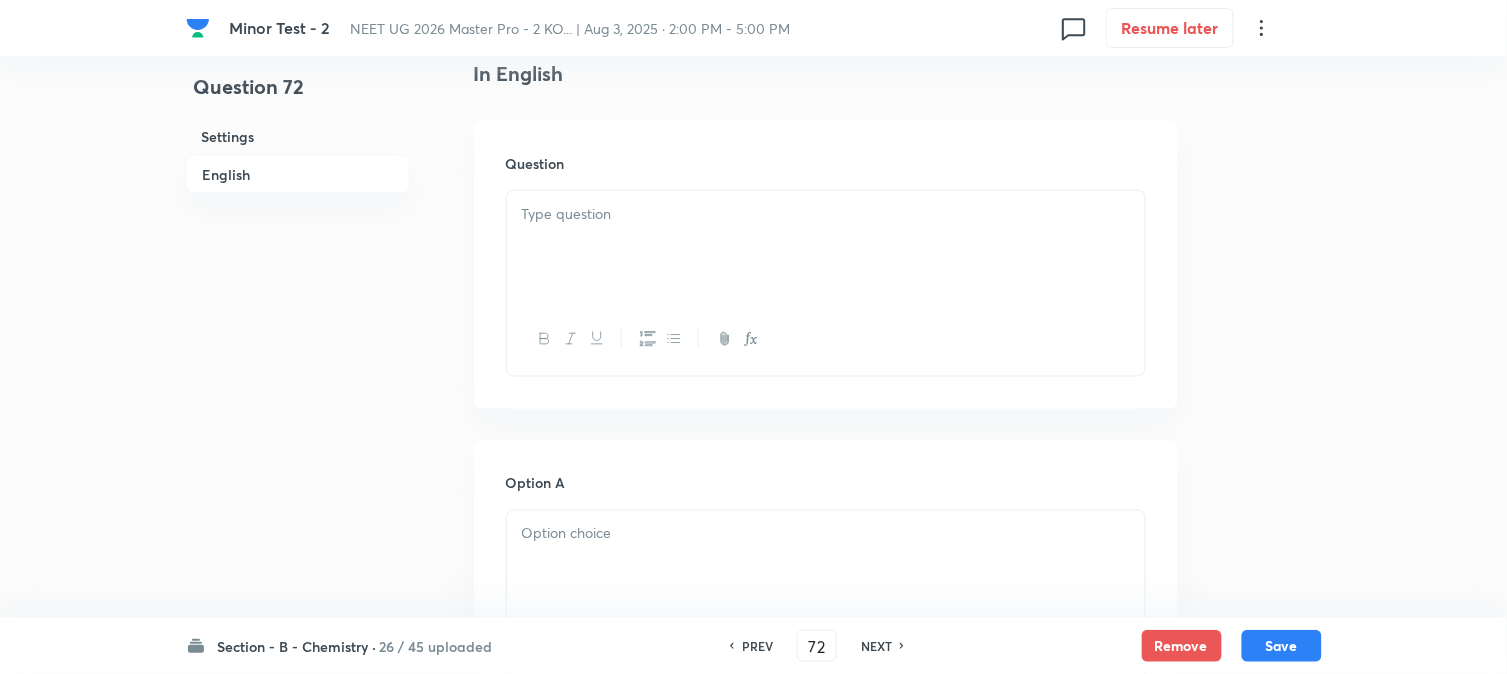 click at bounding box center (826, 247) 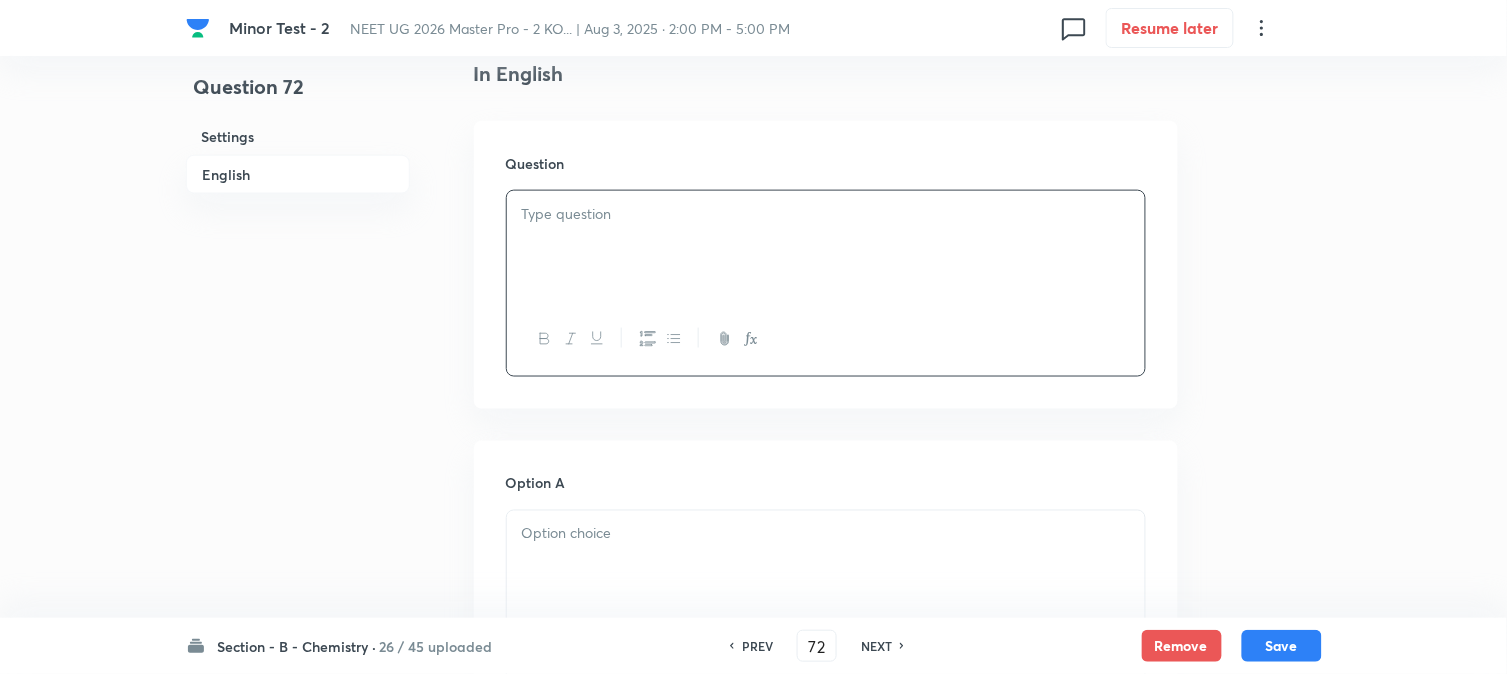 paste 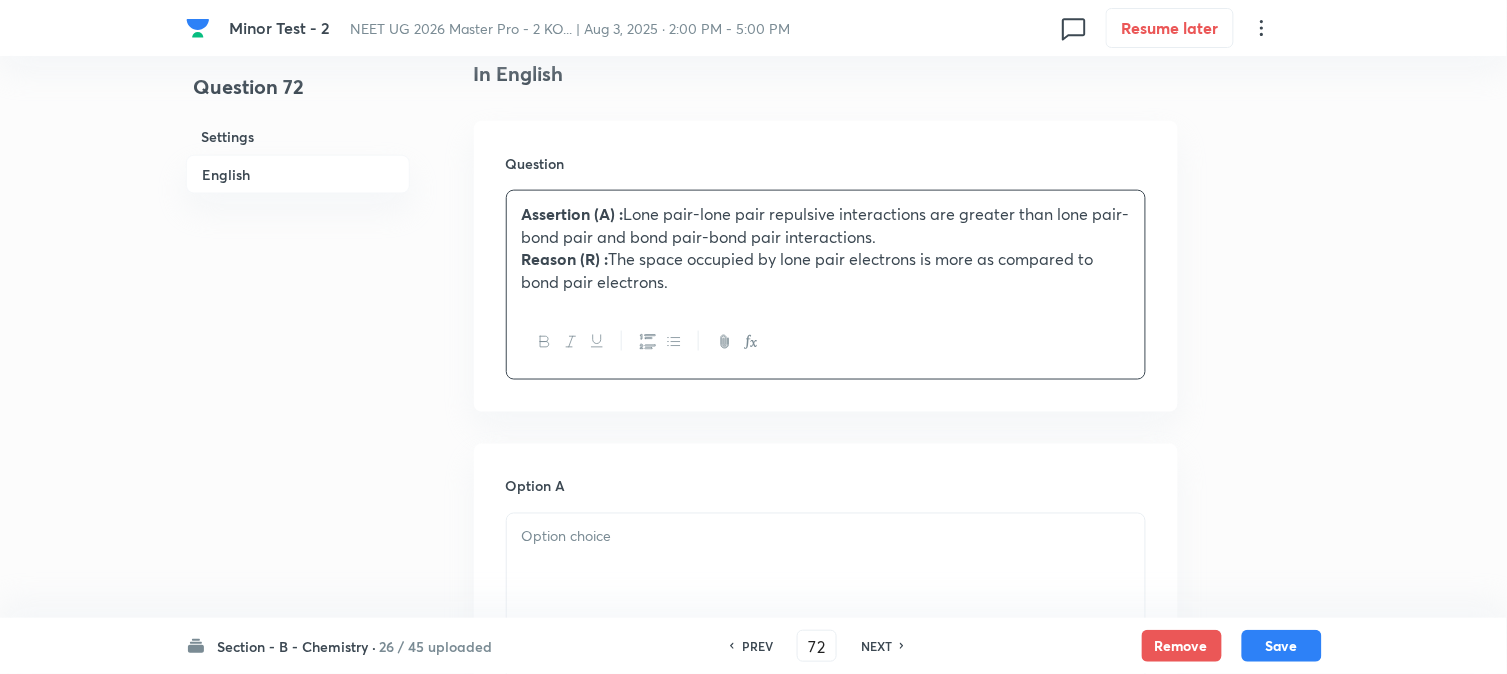 click on "Reason (R) :" at bounding box center (565, 258) 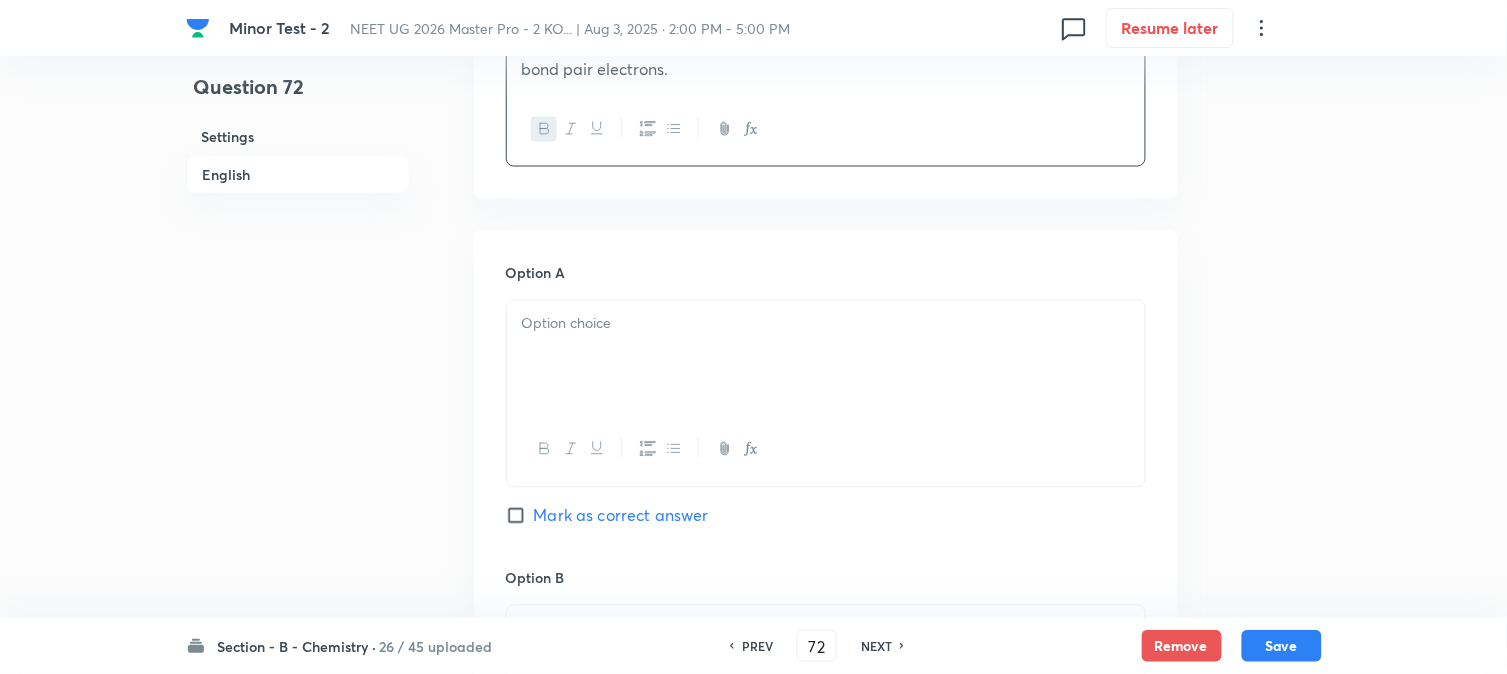 scroll, scrollTop: 777, scrollLeft: 0, axis: vertical 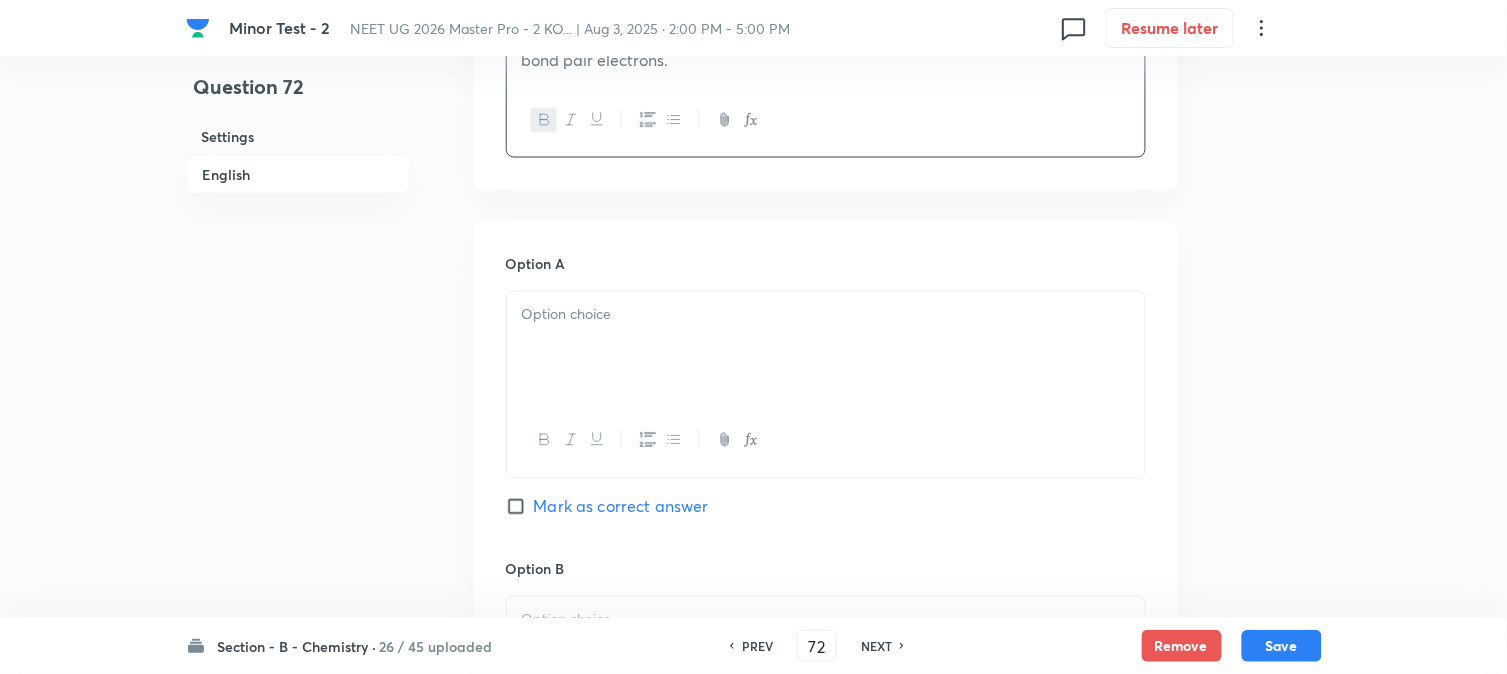 click at bounding box center [826, 348] 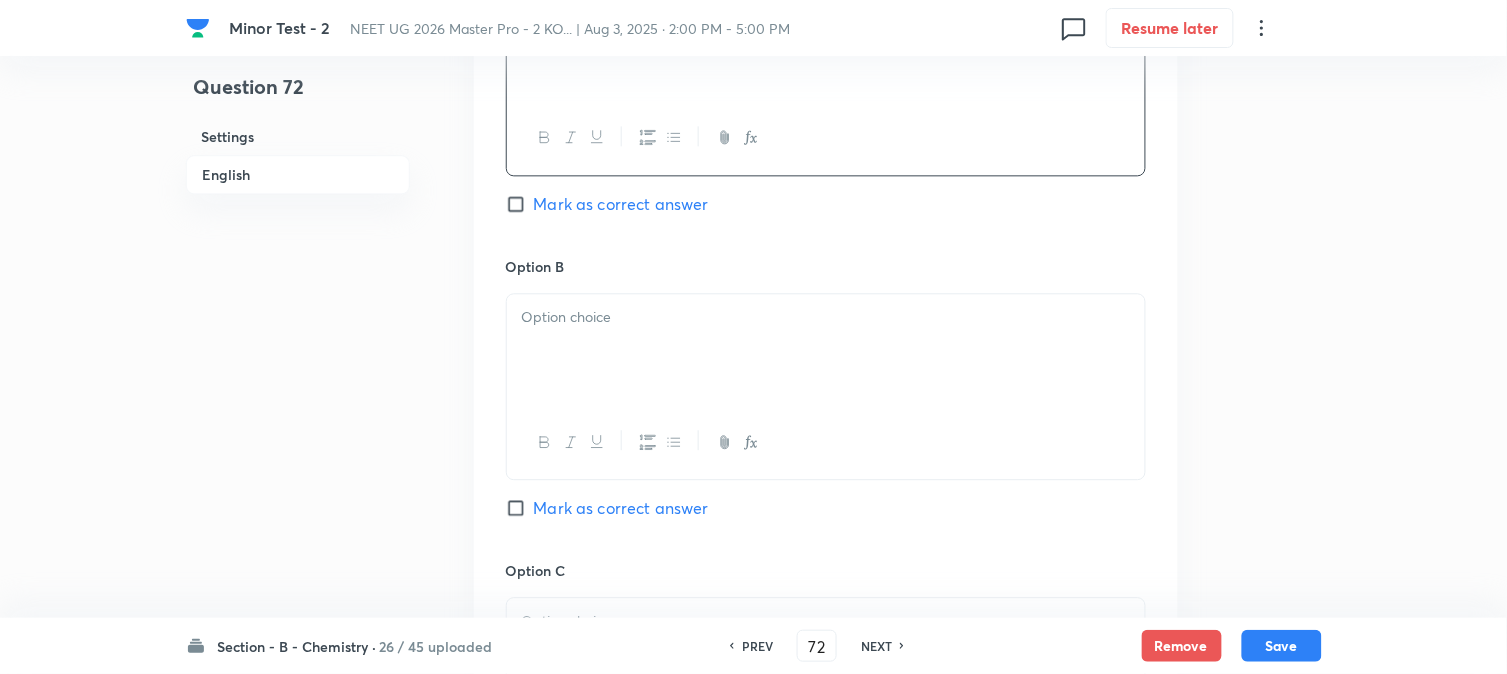 scroll, scrollTop: 1111, scrollLeft: 0, axis: vertical 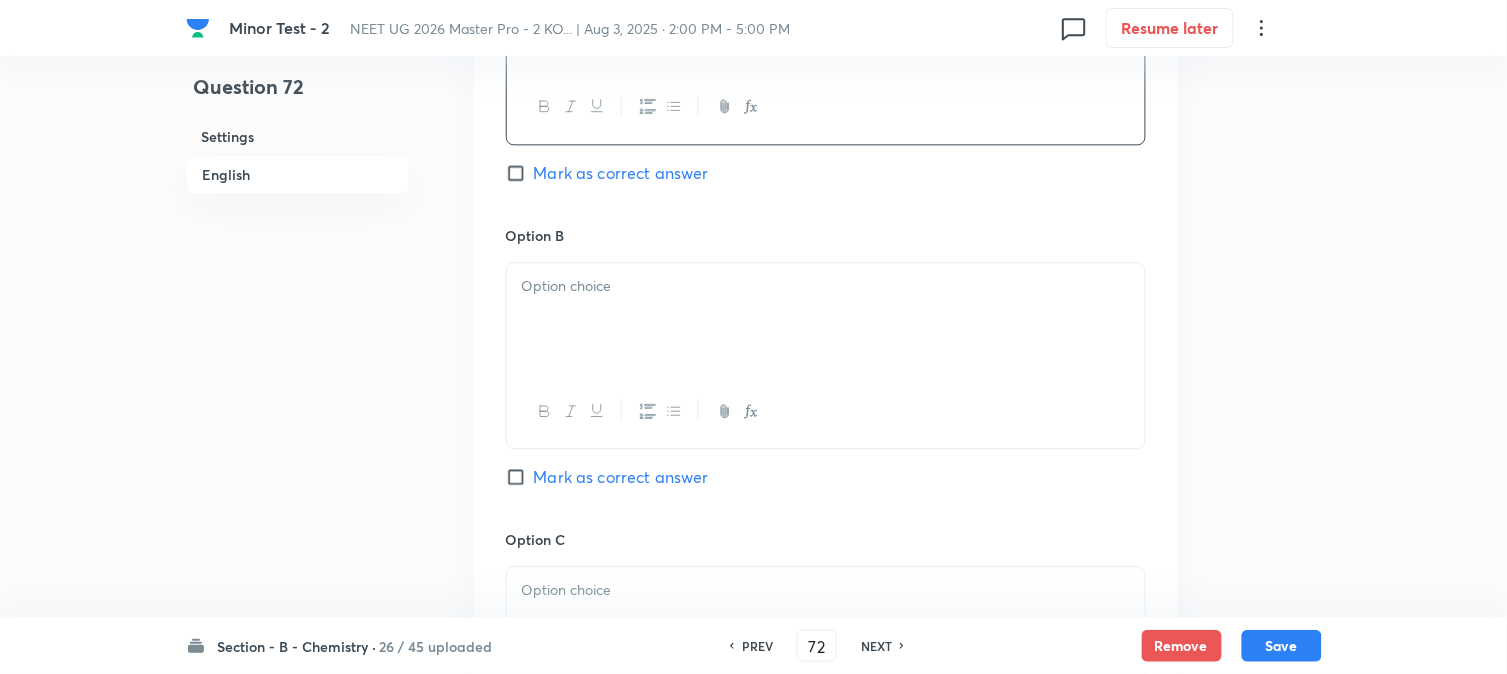 click at bounding box center (826, 319) 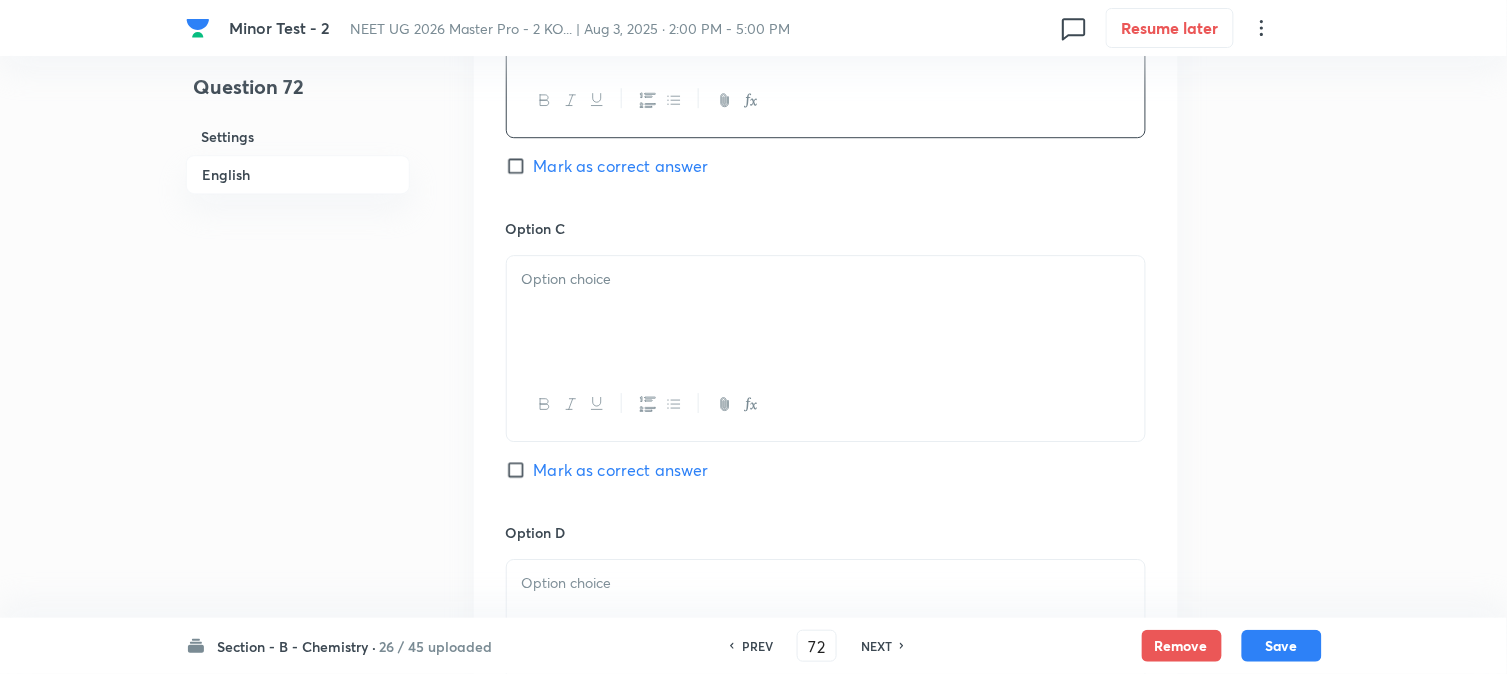scroll, scrollTop: 1444, scrollLeft: 0, axis: vertical 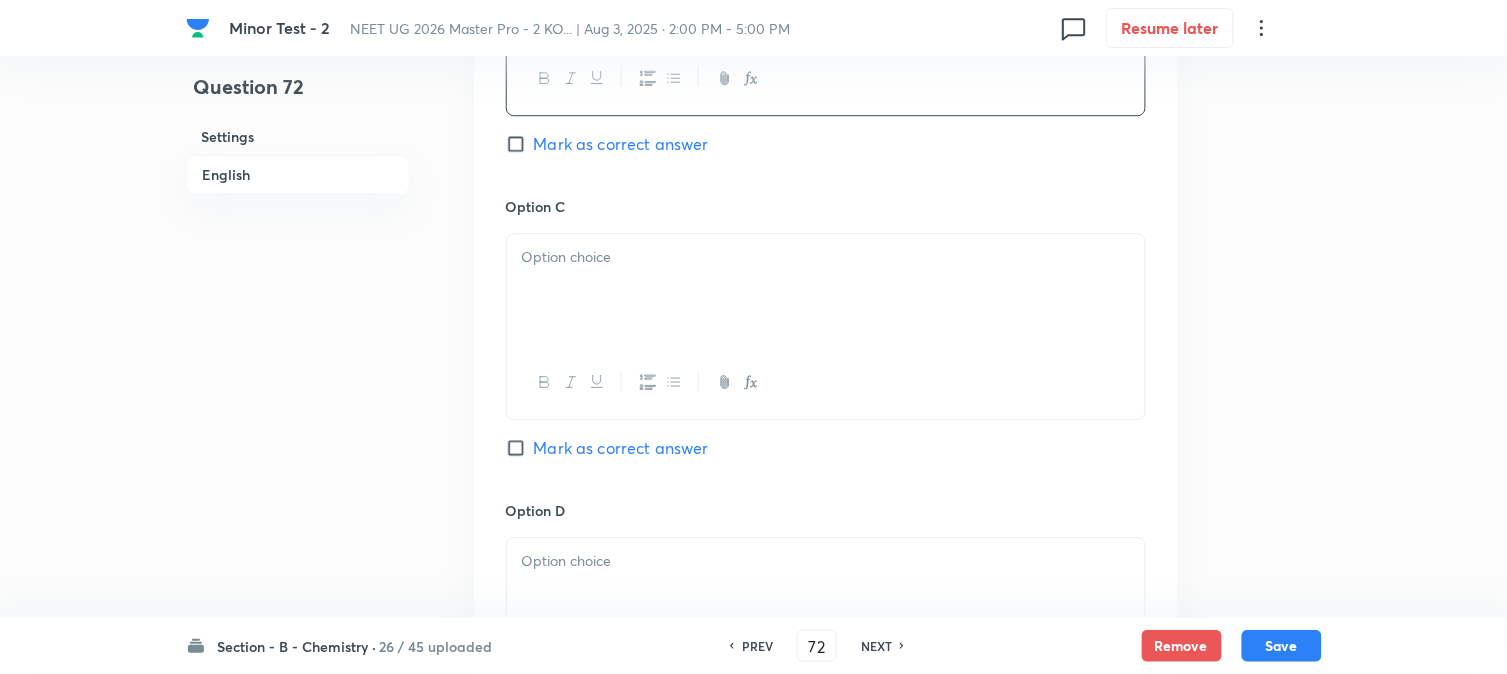 click at bounding box center (826, 290) 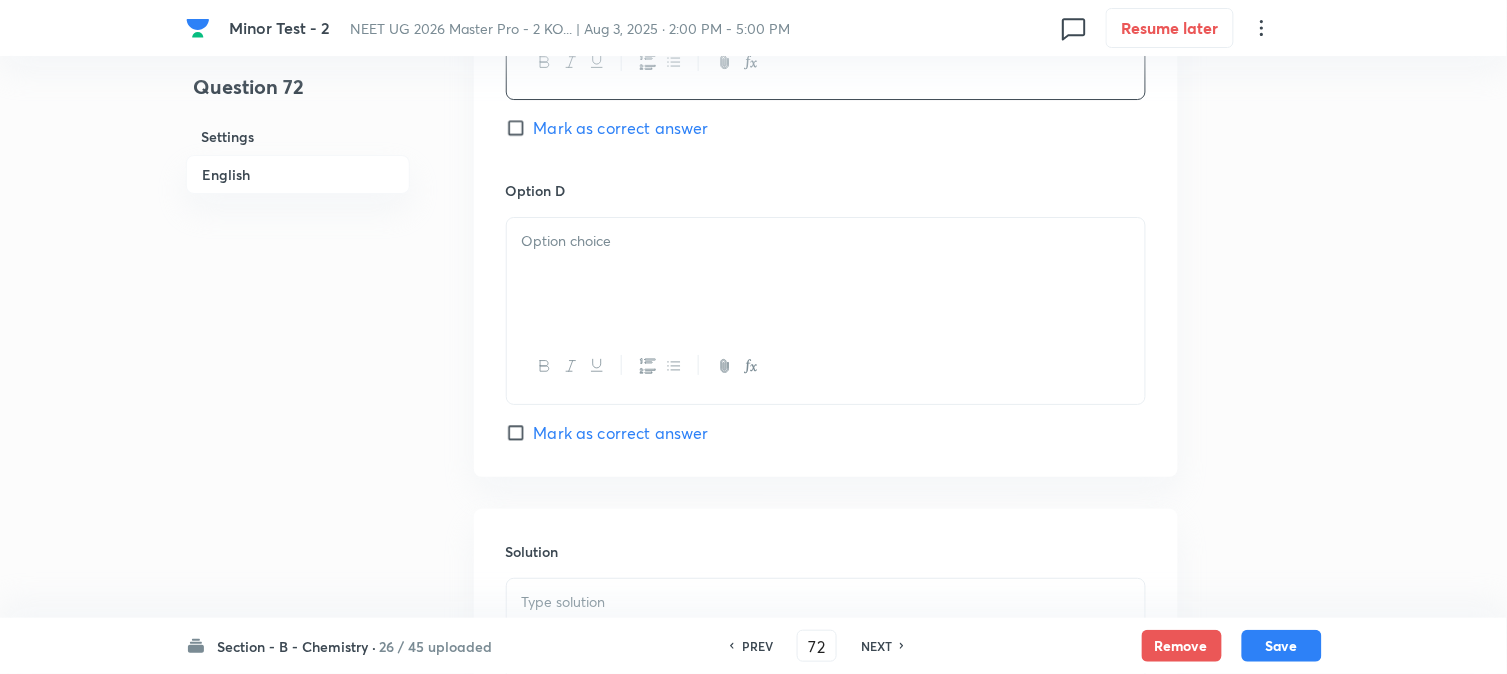 scroll, scrollTop: 1777, scrollLeft: 0, axis: vertical 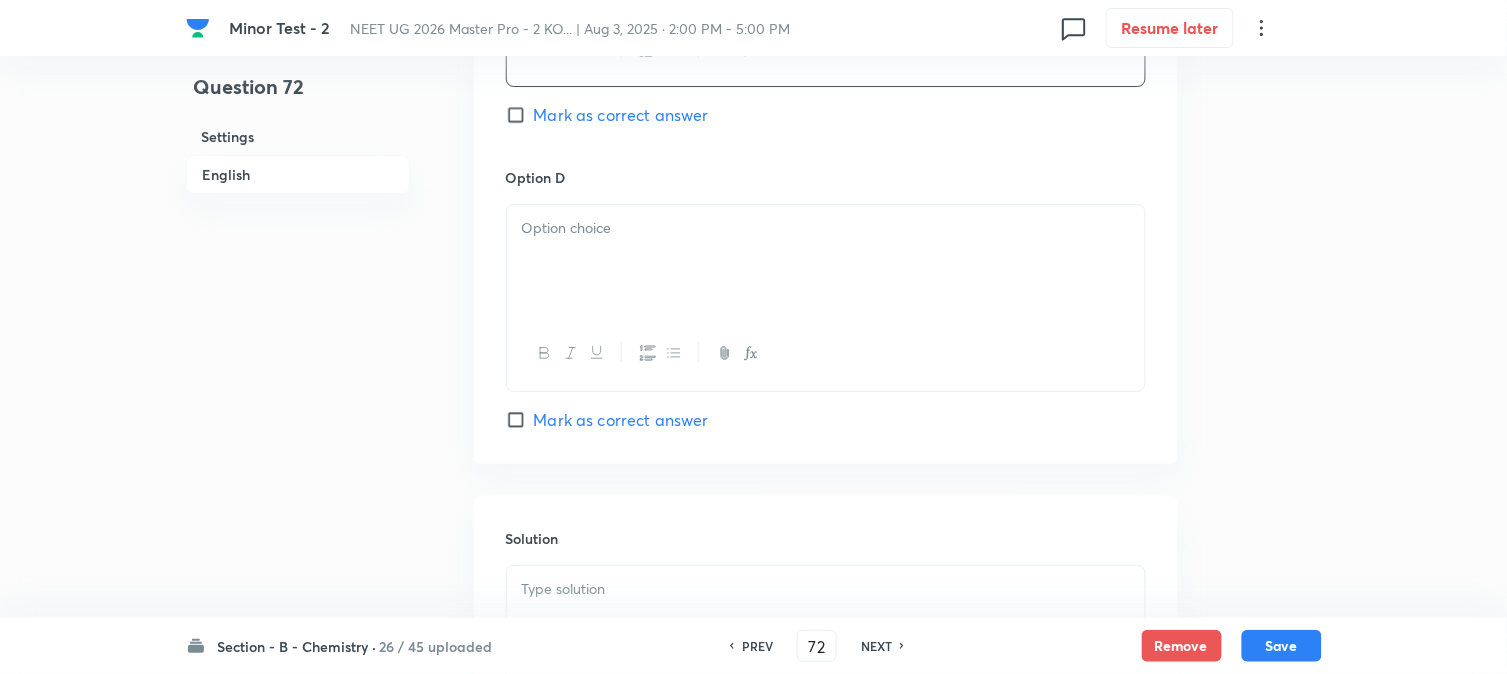 click at bounding box center [826, 261] 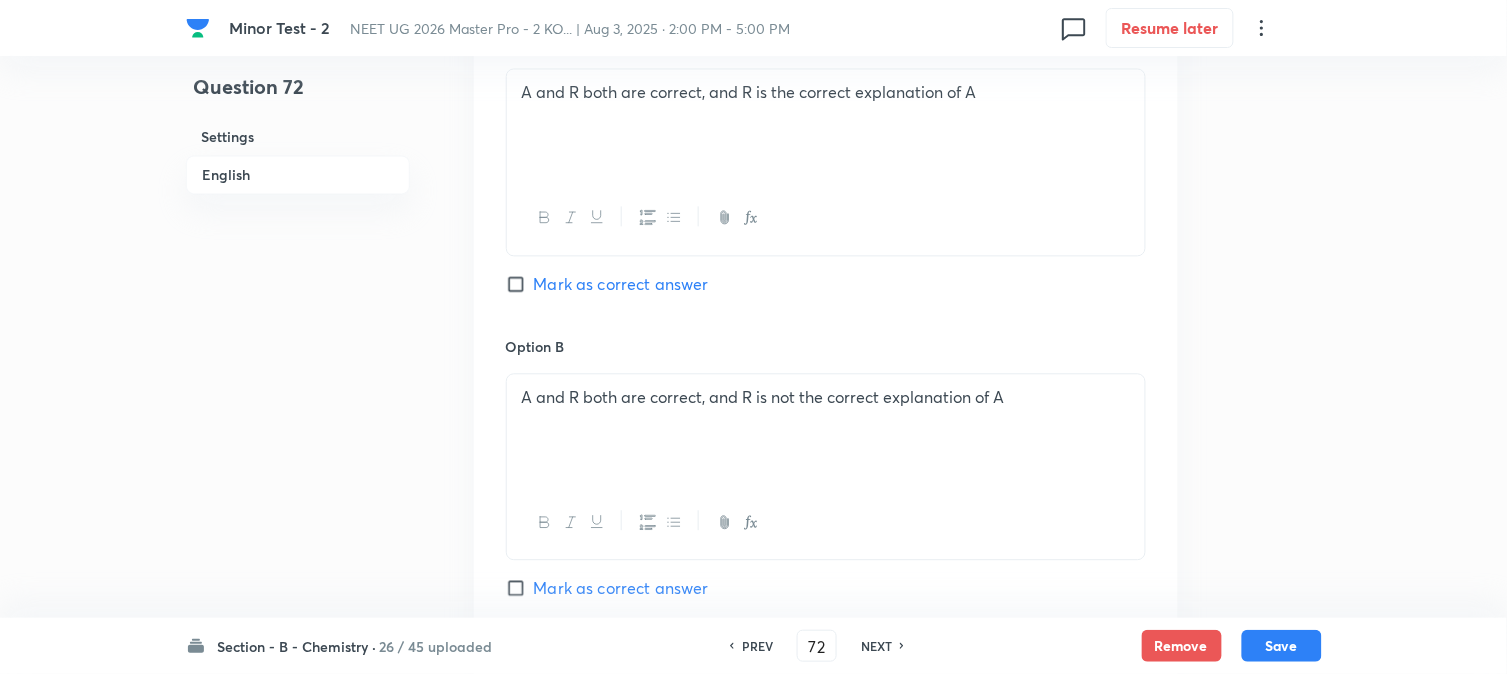 click on "Mark as correct answer" at bounding box center [621, 284] 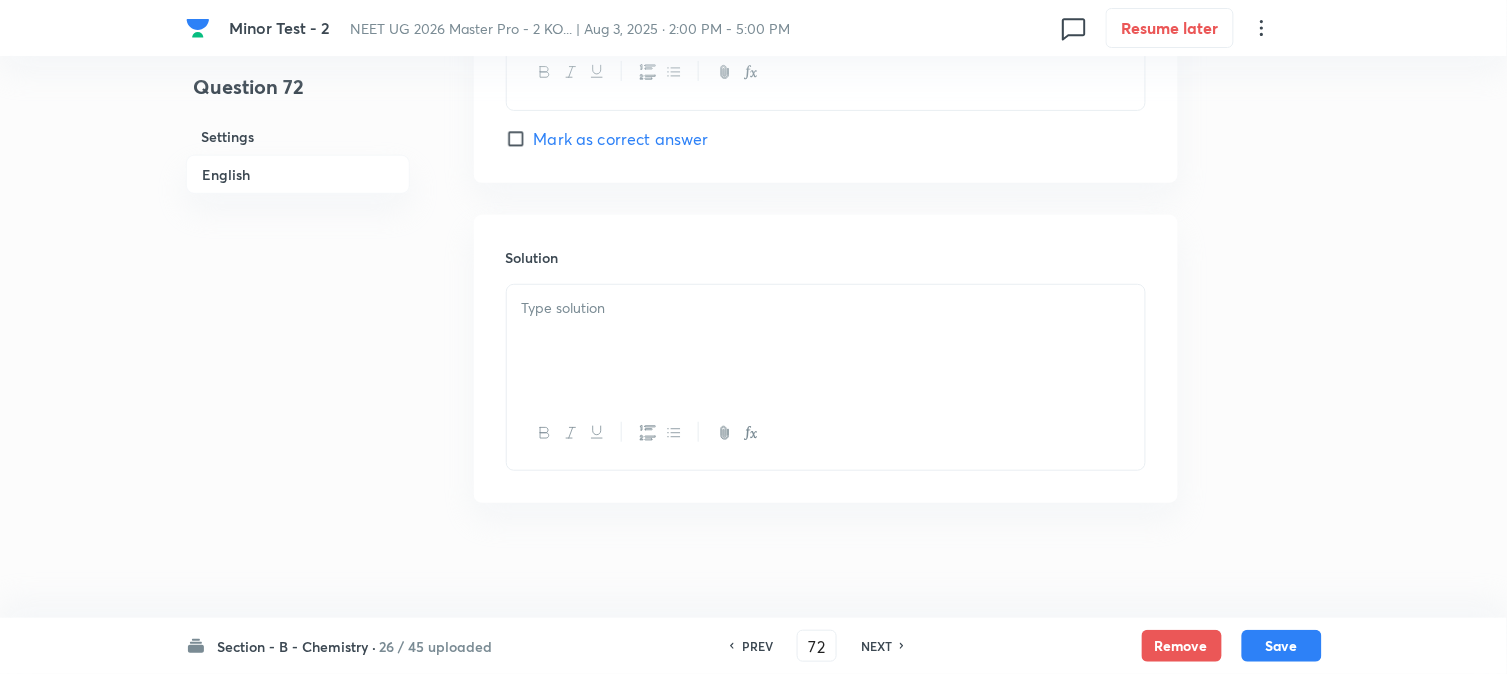 scroll, scrollTop: 2066, scrollLeft: 0, axis: vertical 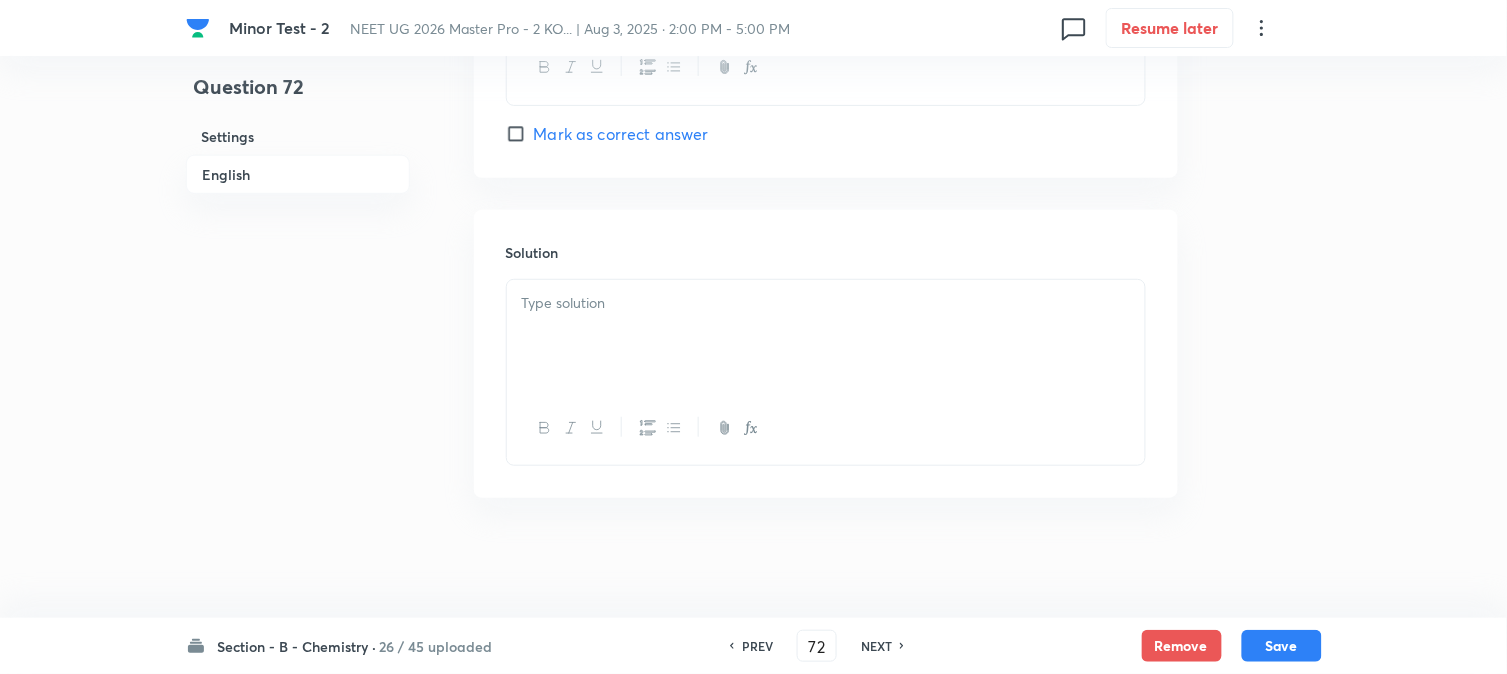 click at bounding box center [826, 336] 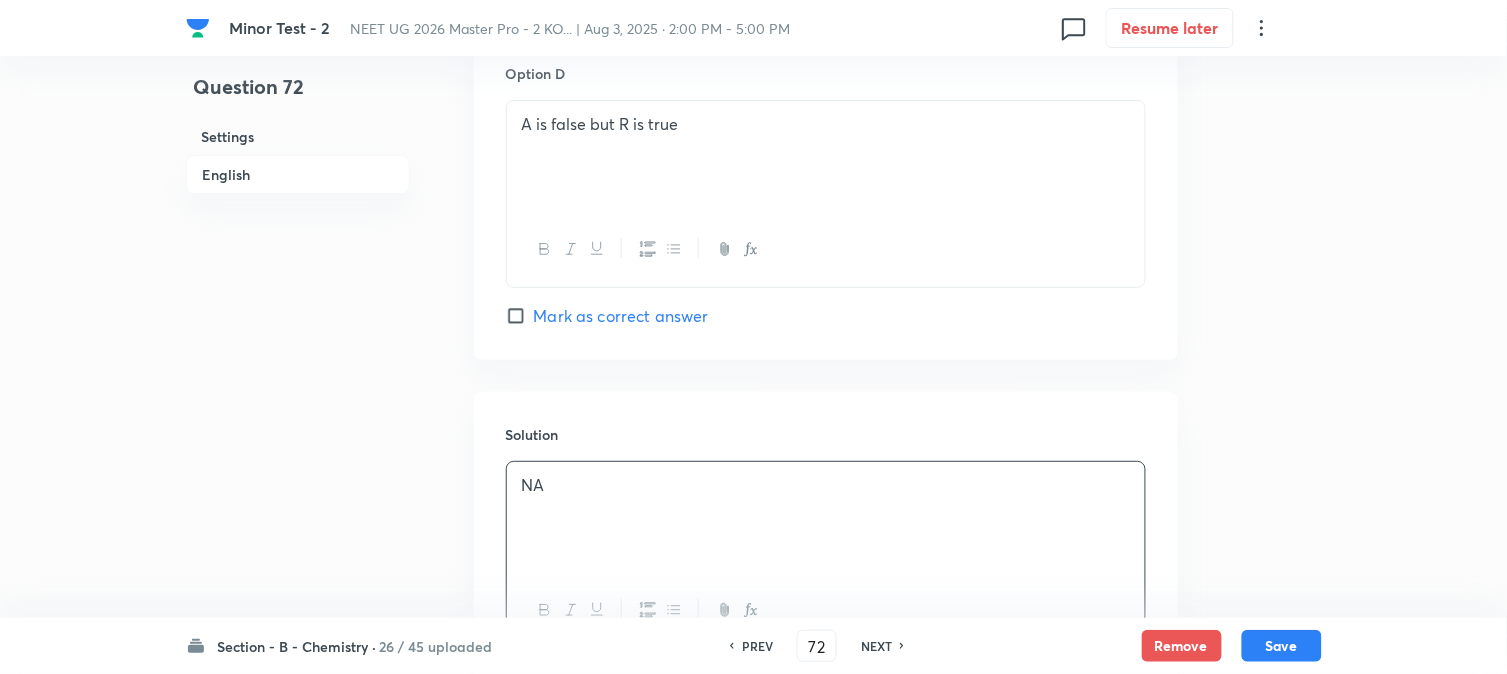 scroll, scrollTop: 2066, scrollLeft: 0, axis: vertical 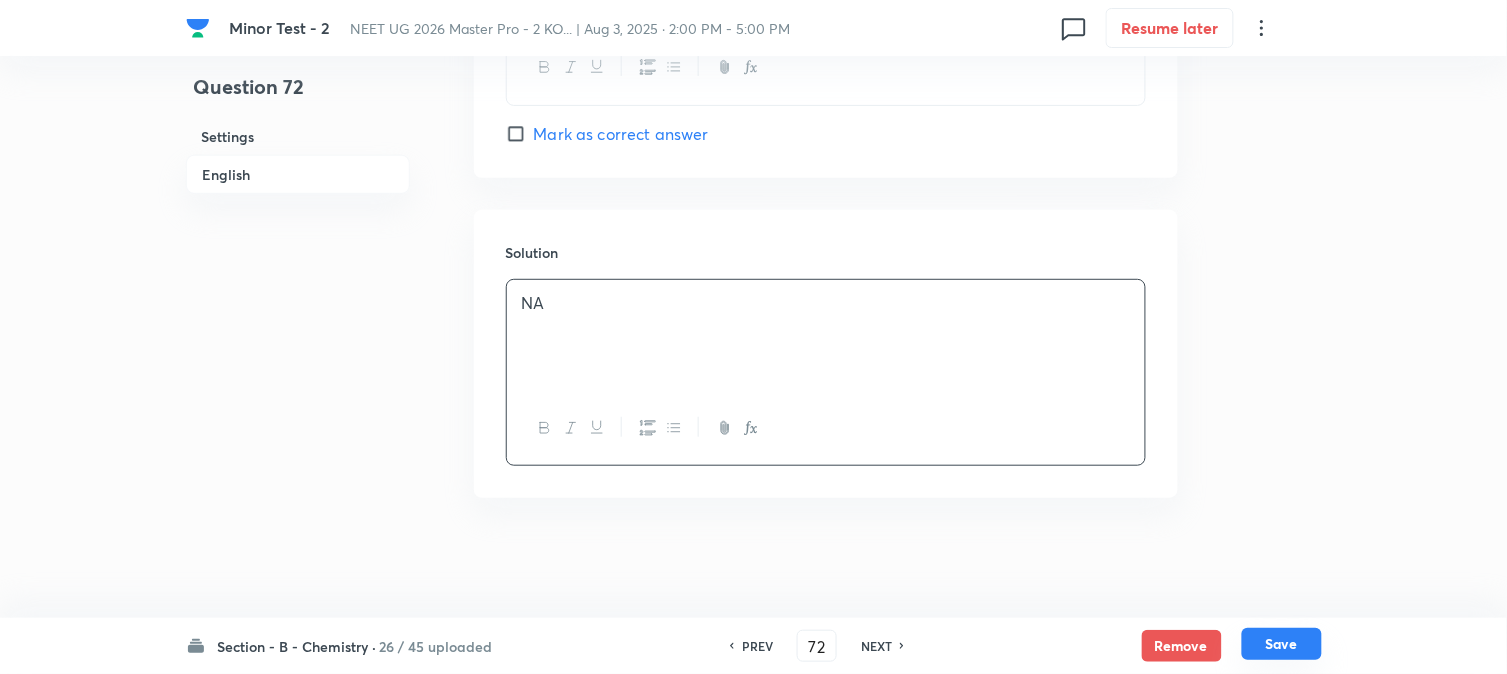 click on "Save" at bounding box center [1282, 644] 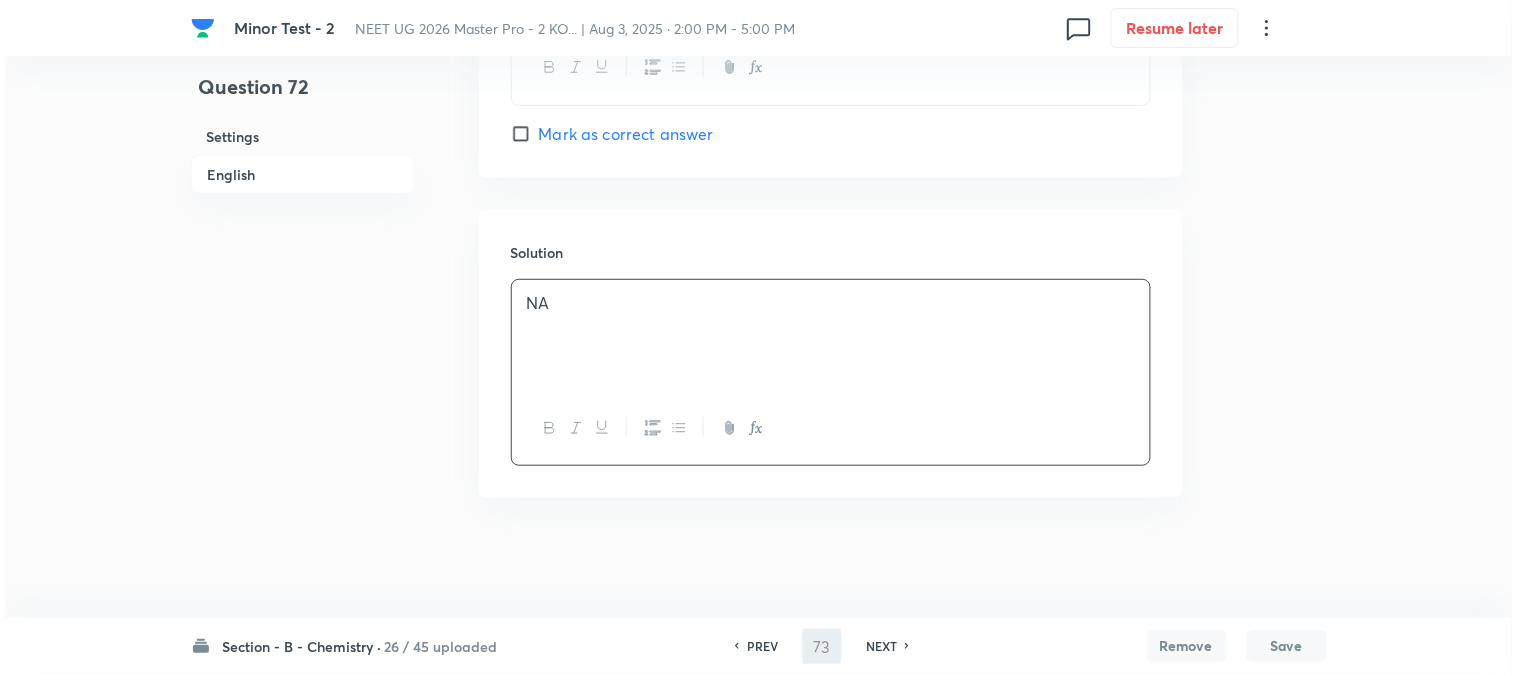 scroll, scrollTop: 0, scrollLeft: 0, axis: both 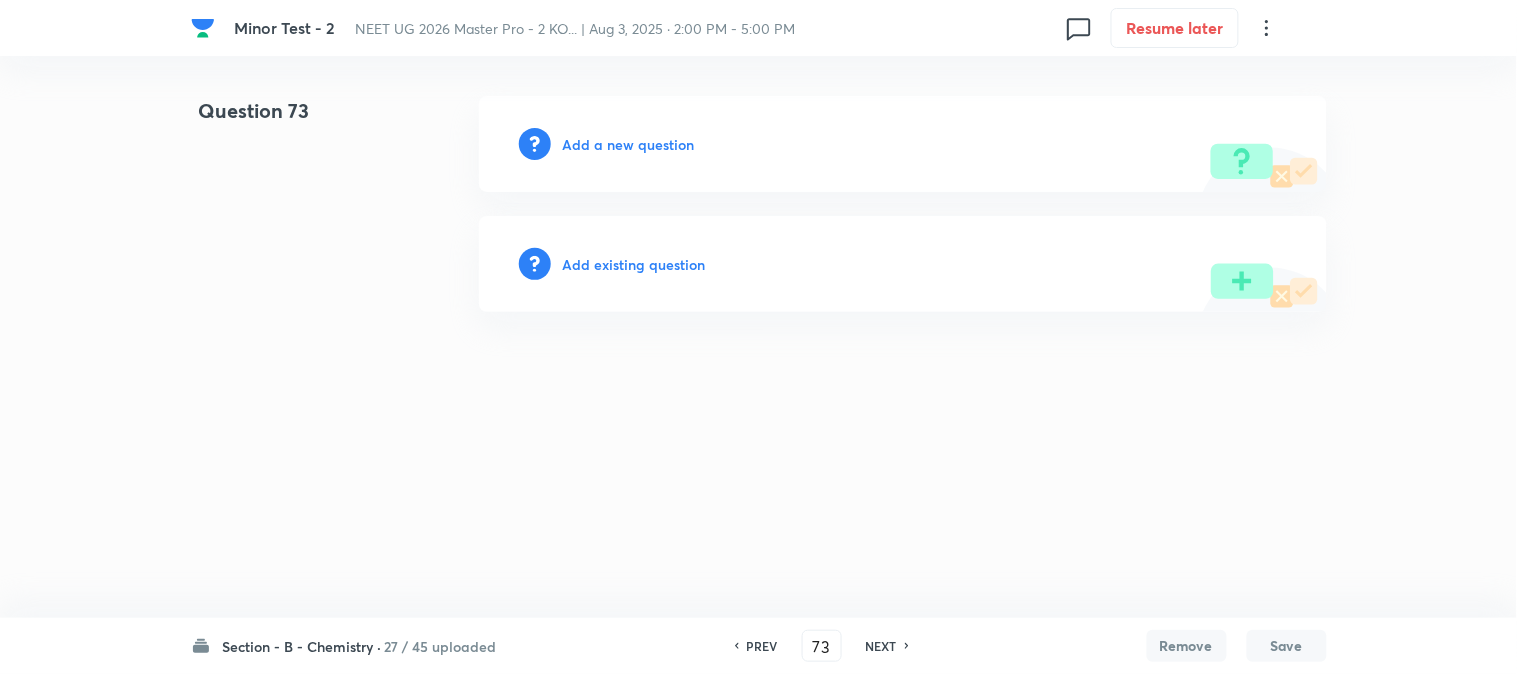 click on "Add a new question" at bounding box center (629, 144) 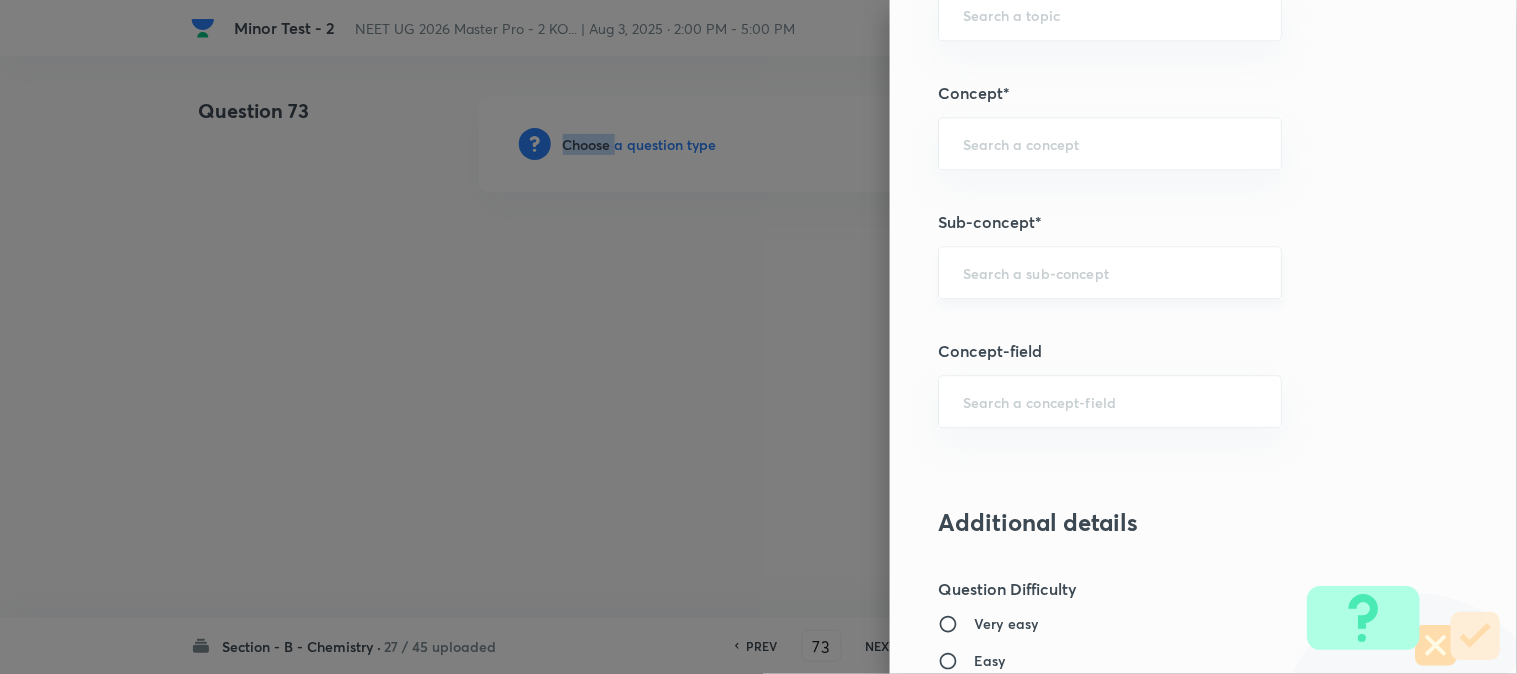 scroll, scrollTop: 1222, scrollLeft: 0, axis: vertical 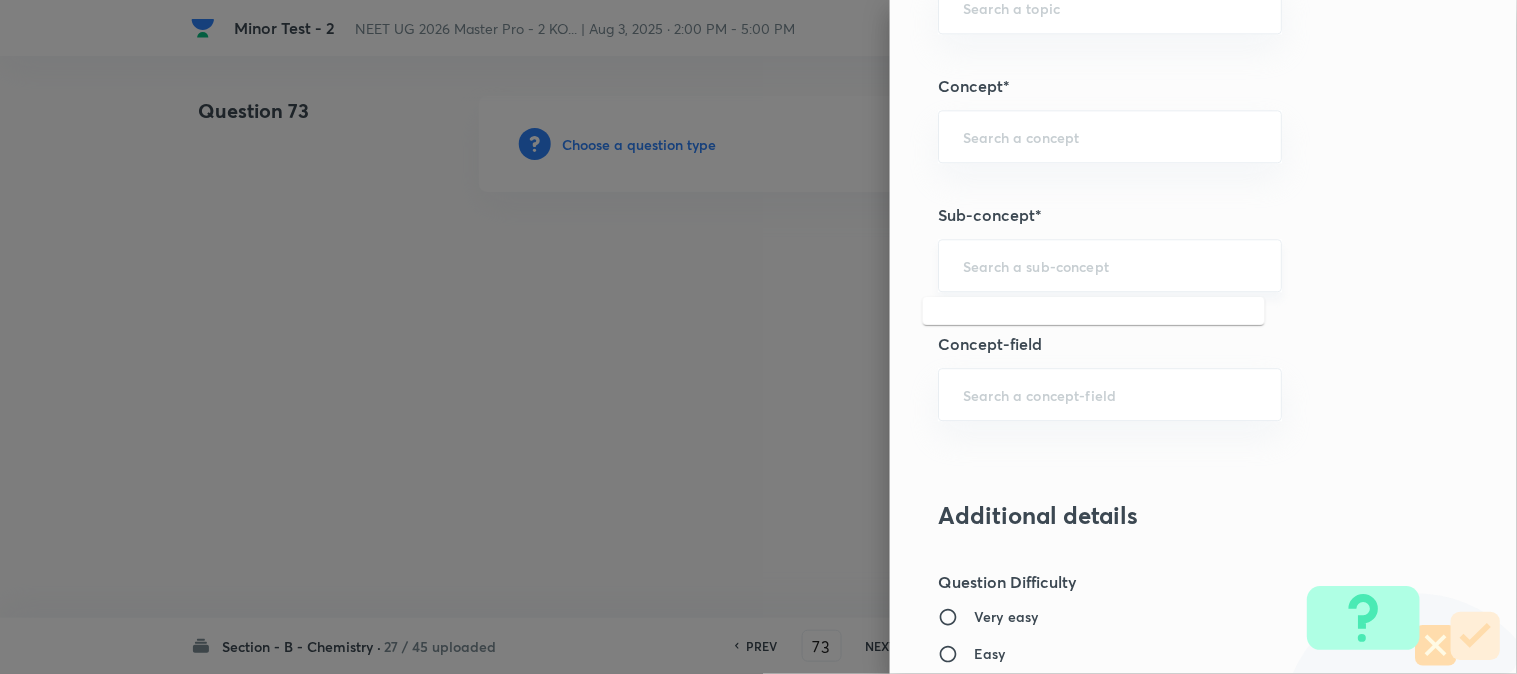 click at bounding box center [1110, 265] 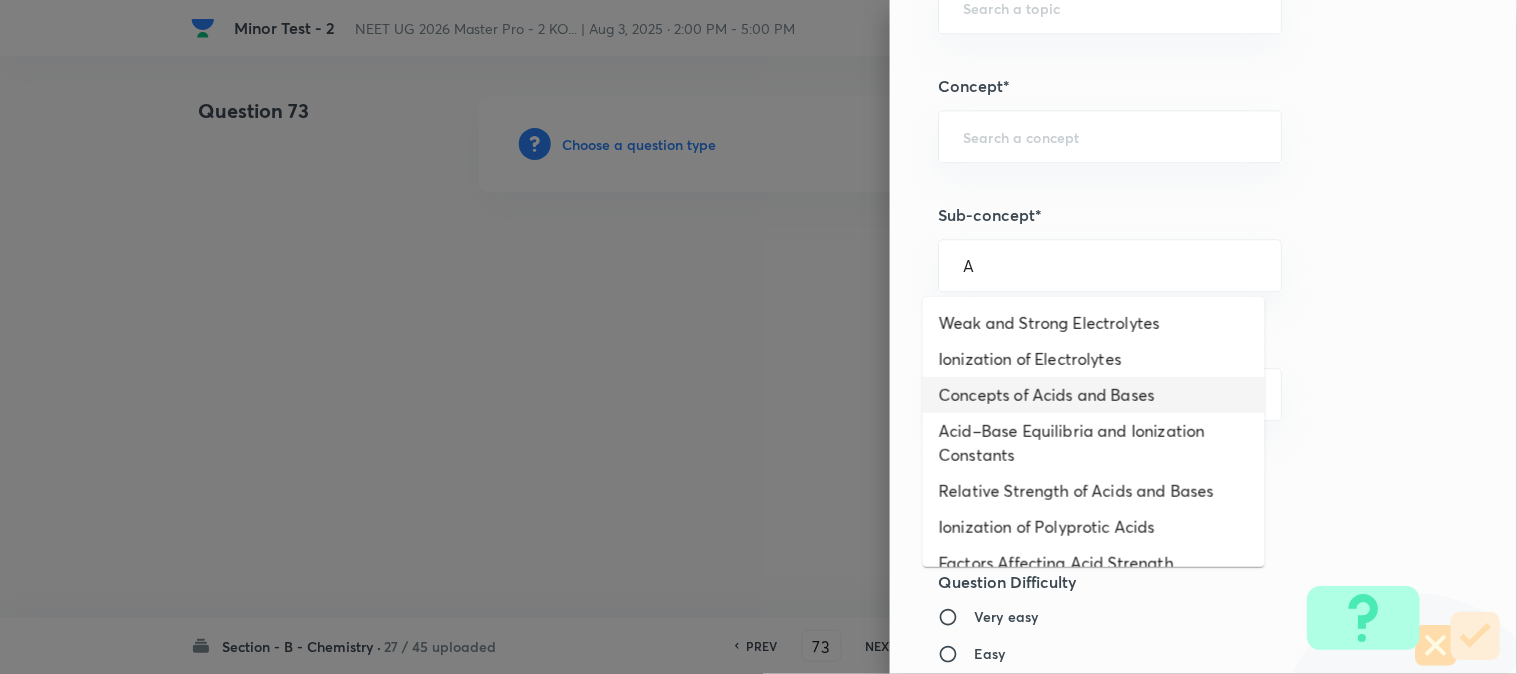 click on "Concepts of Acids and Bases" at bounding box center (1094, 395) 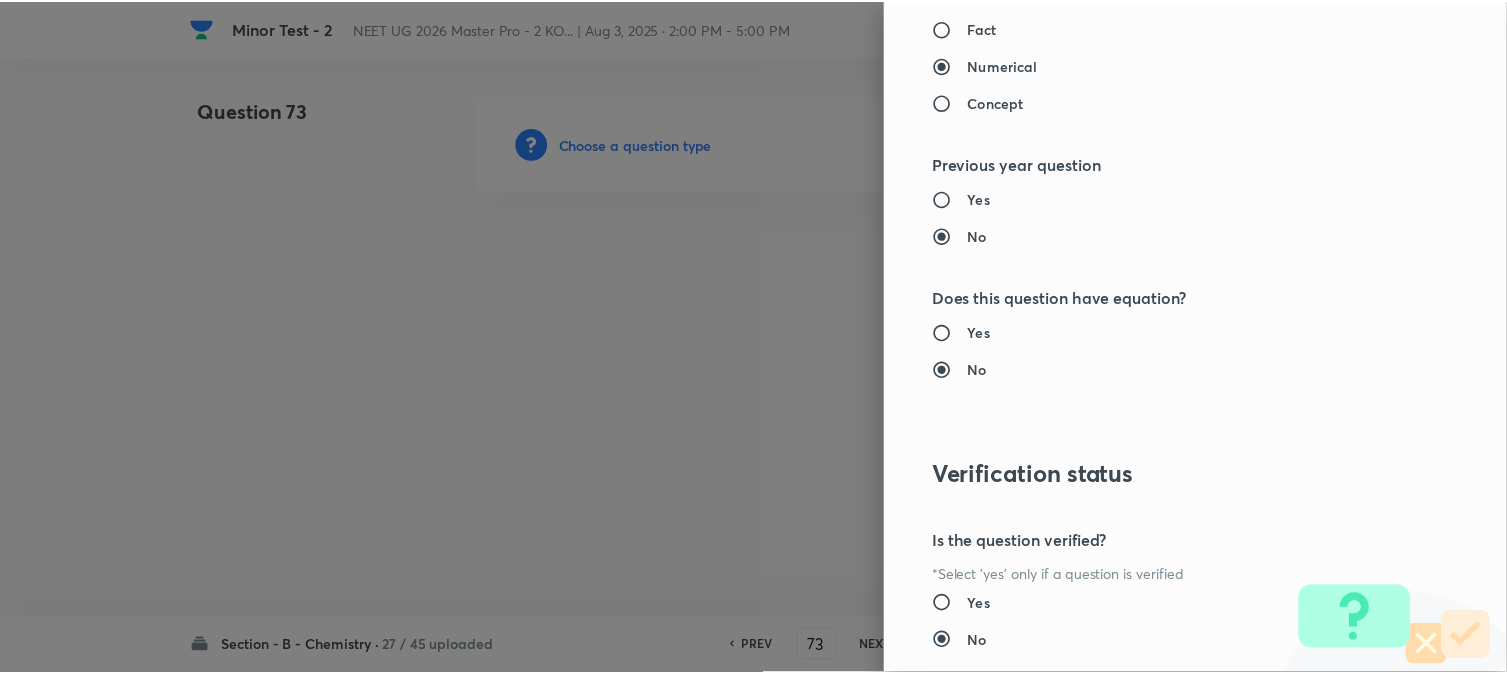 scroll, scrollTop: 2186, scrollLeft: 0, axis: vertical 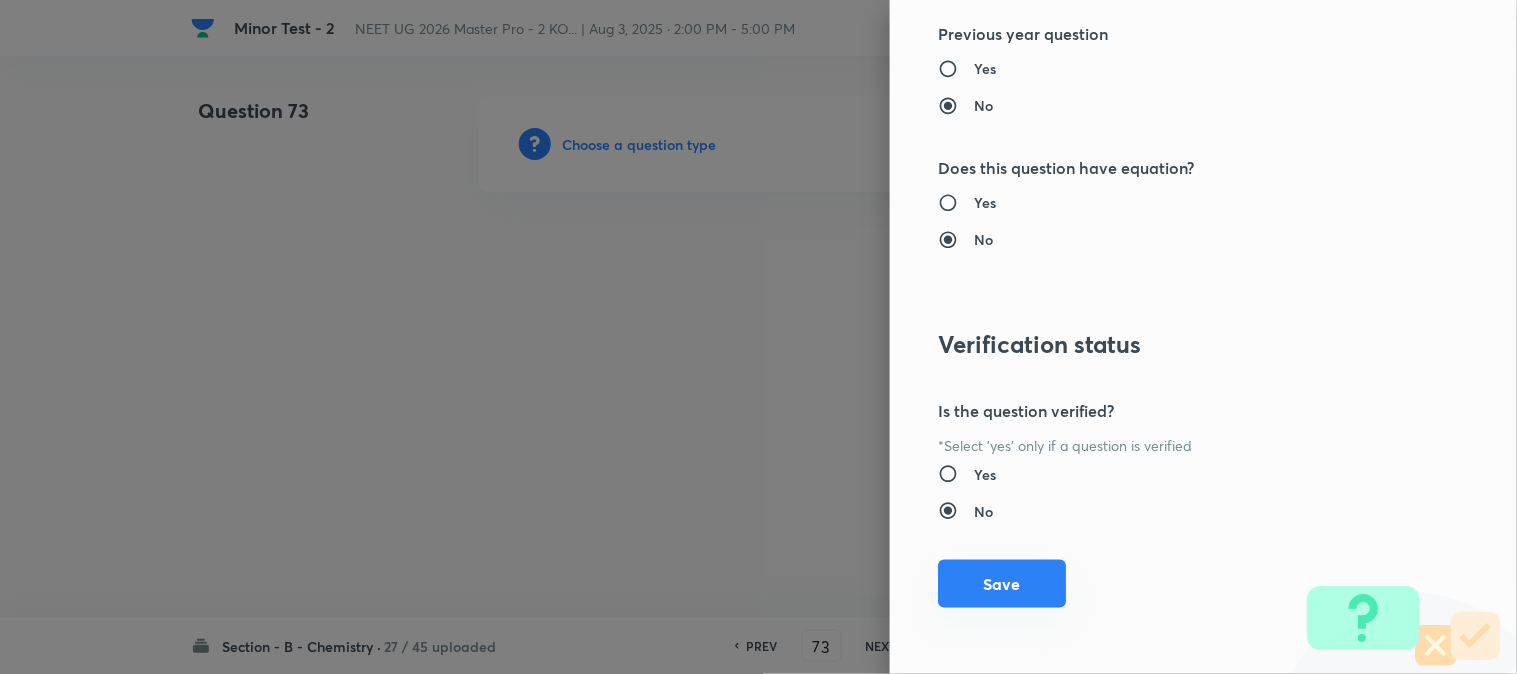 click on "Save" at bounding box center (1002, 584) 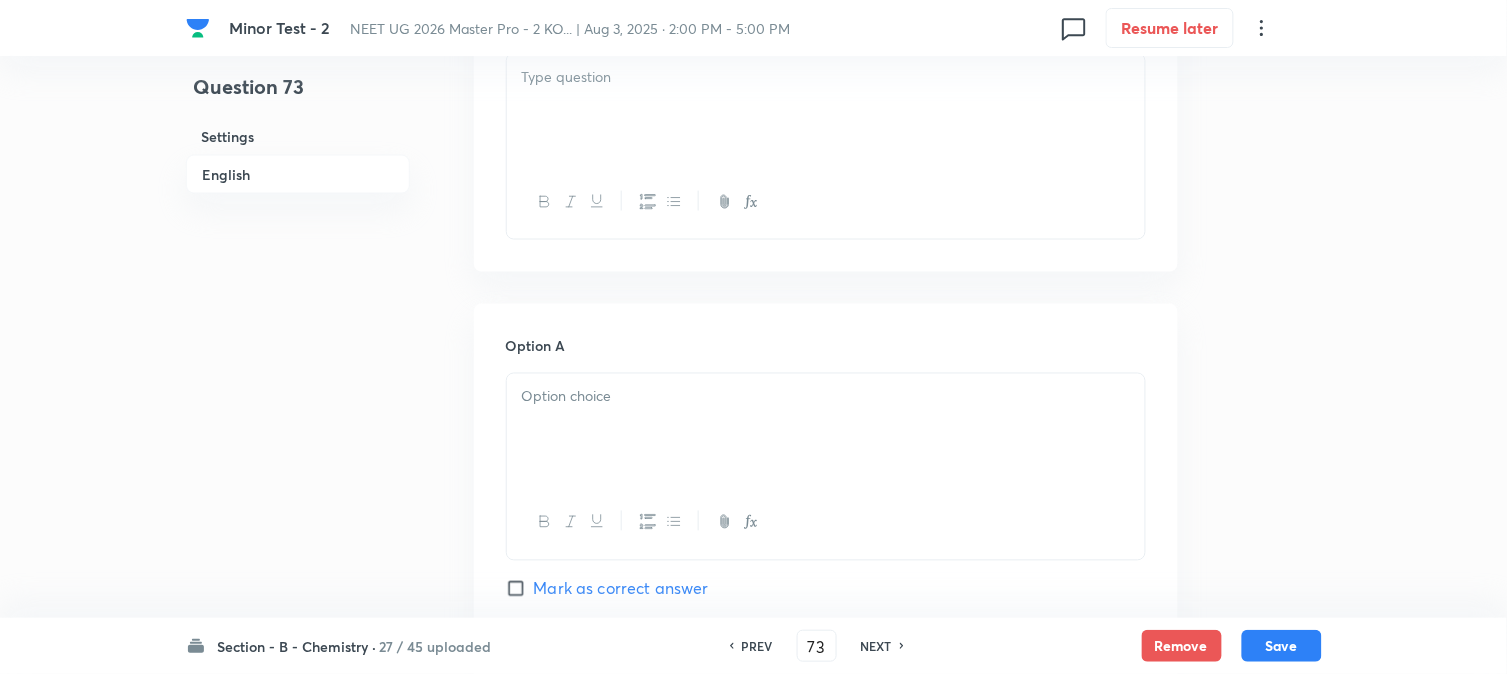 scroll, scrollTop: 555, scrollLeft: 0, axis: vertical 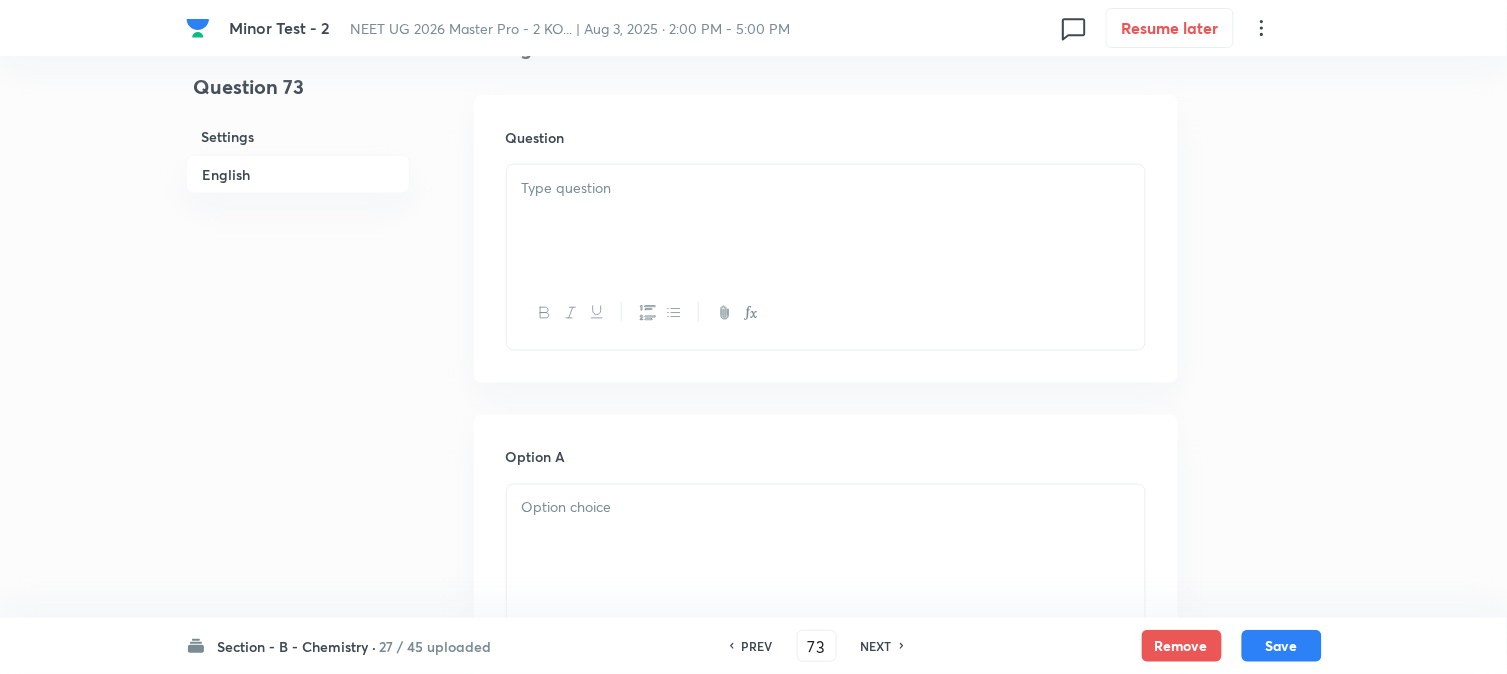 click at bounding box center (826, 221) 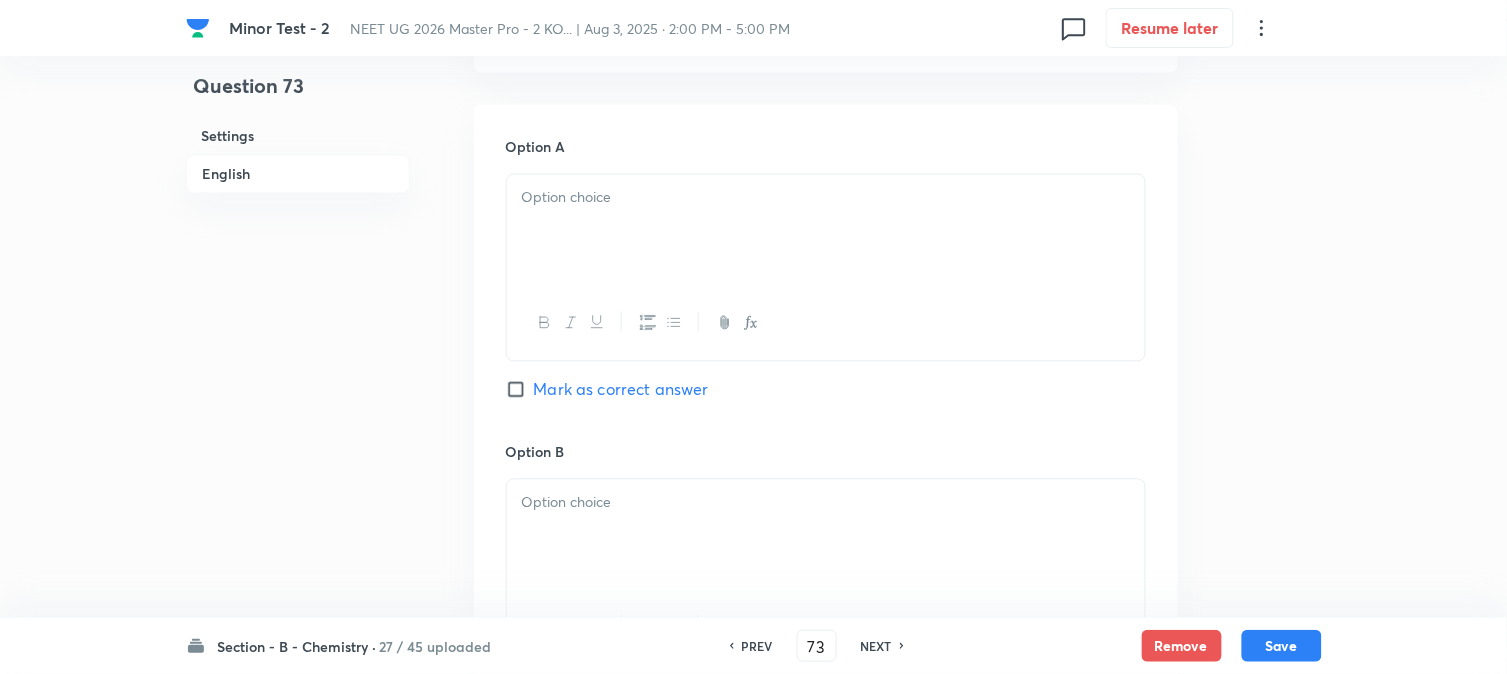 scroll, scrollTop: 888, scrollLeft: 0, axis: vertical 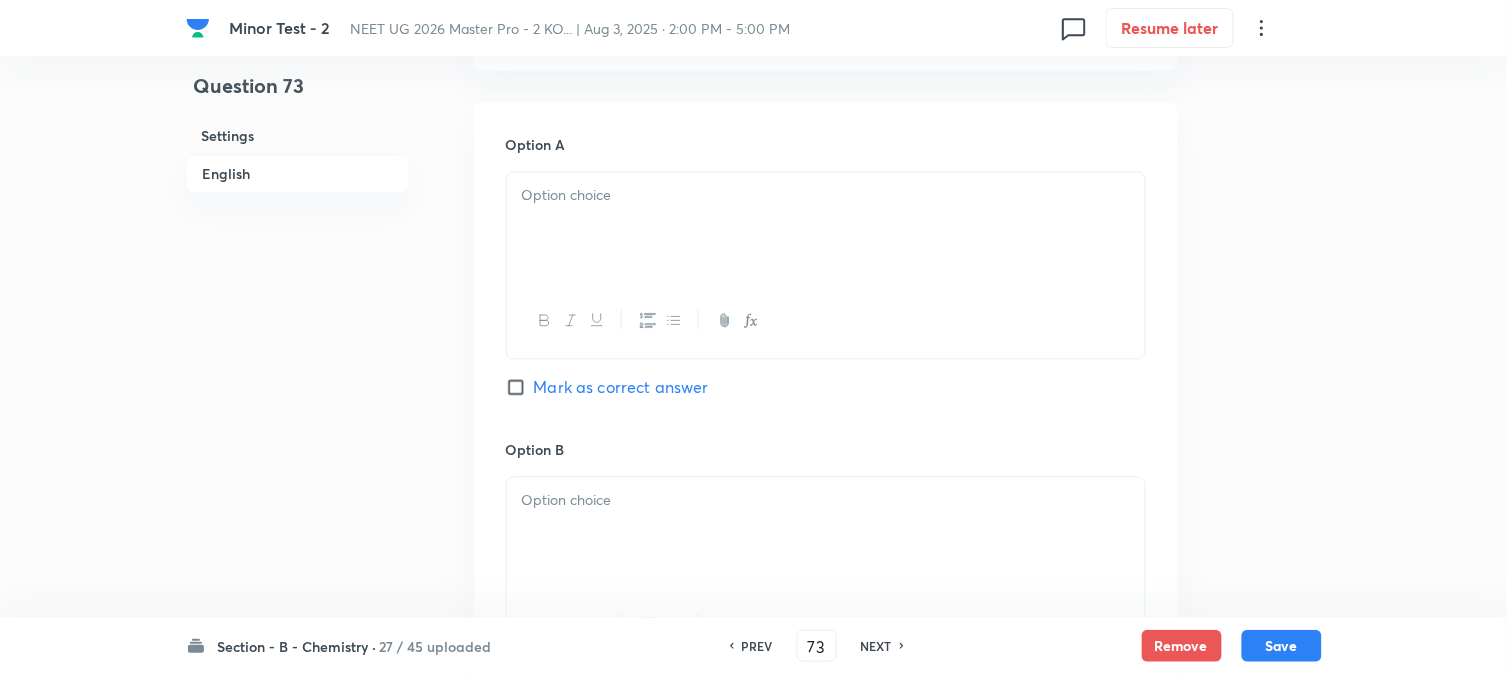 click at bounding box center [826, 229] 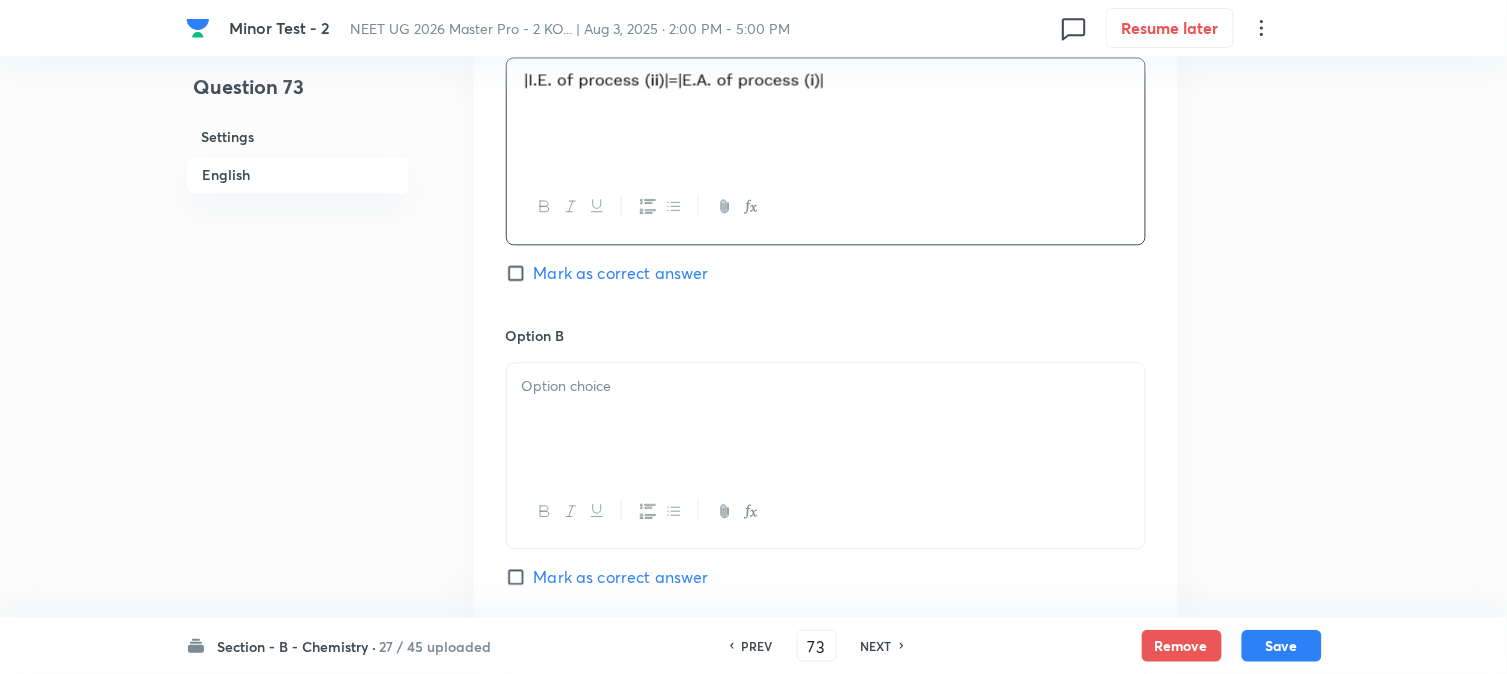 scroll, scrollTop: 1111, scrollLeft: 0, axis: vertical 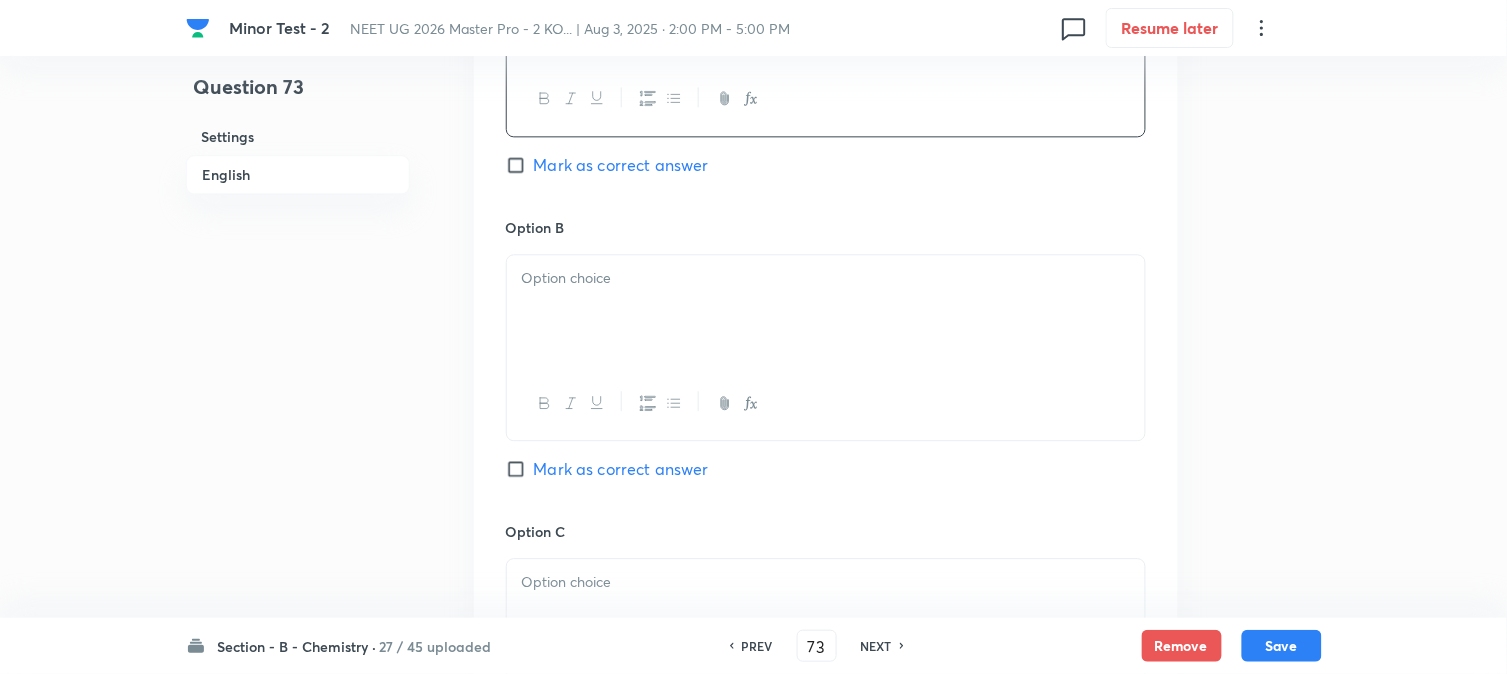 click at bounding box center [826, 311] 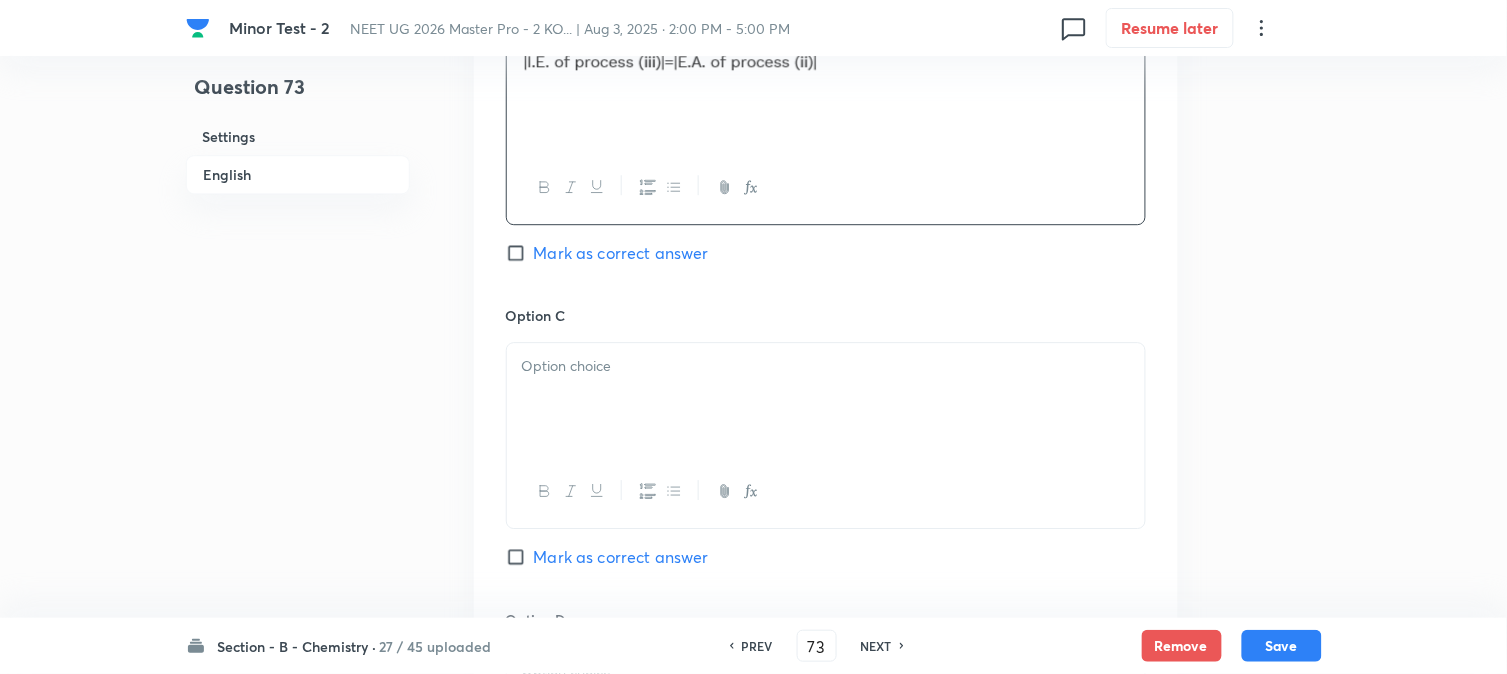 scroll, scrollTop: 1444, scrollLeft: 0, axis: vertical 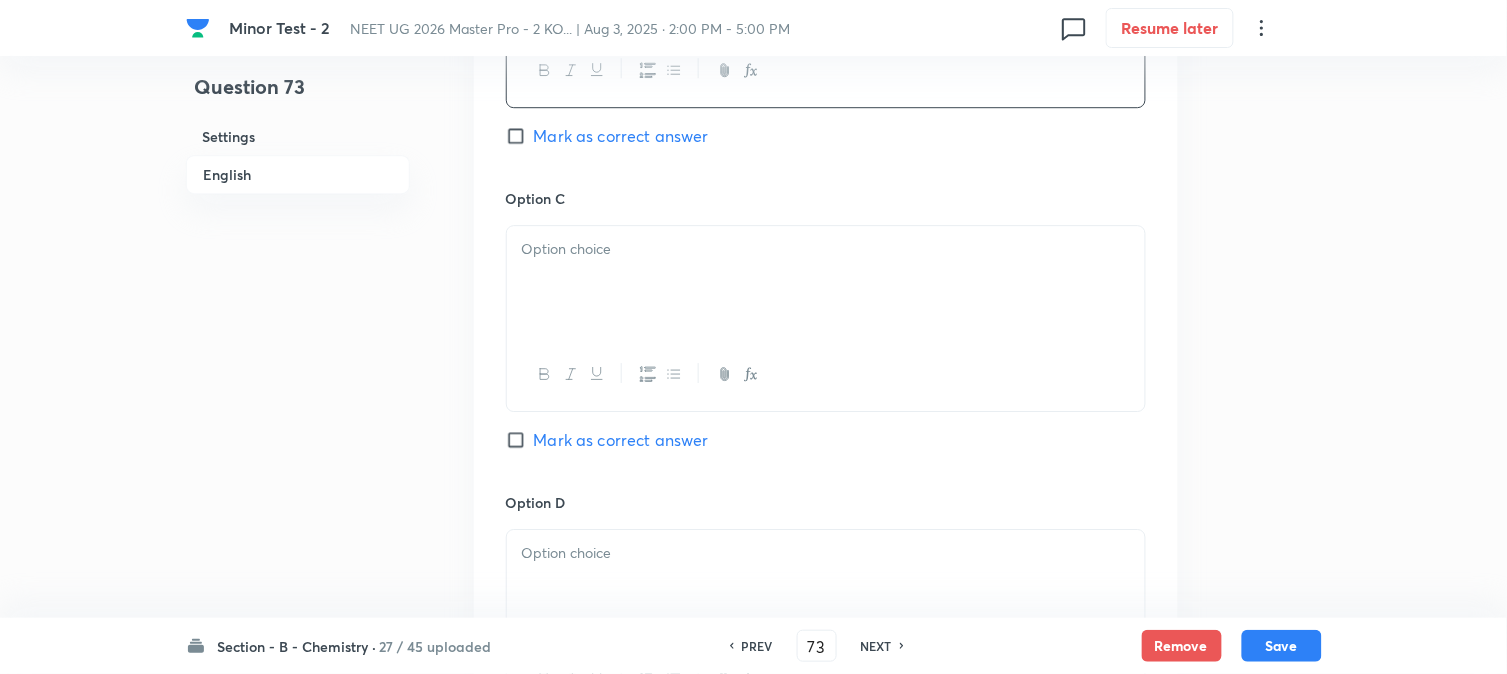 click at bounding box center [826, 282] 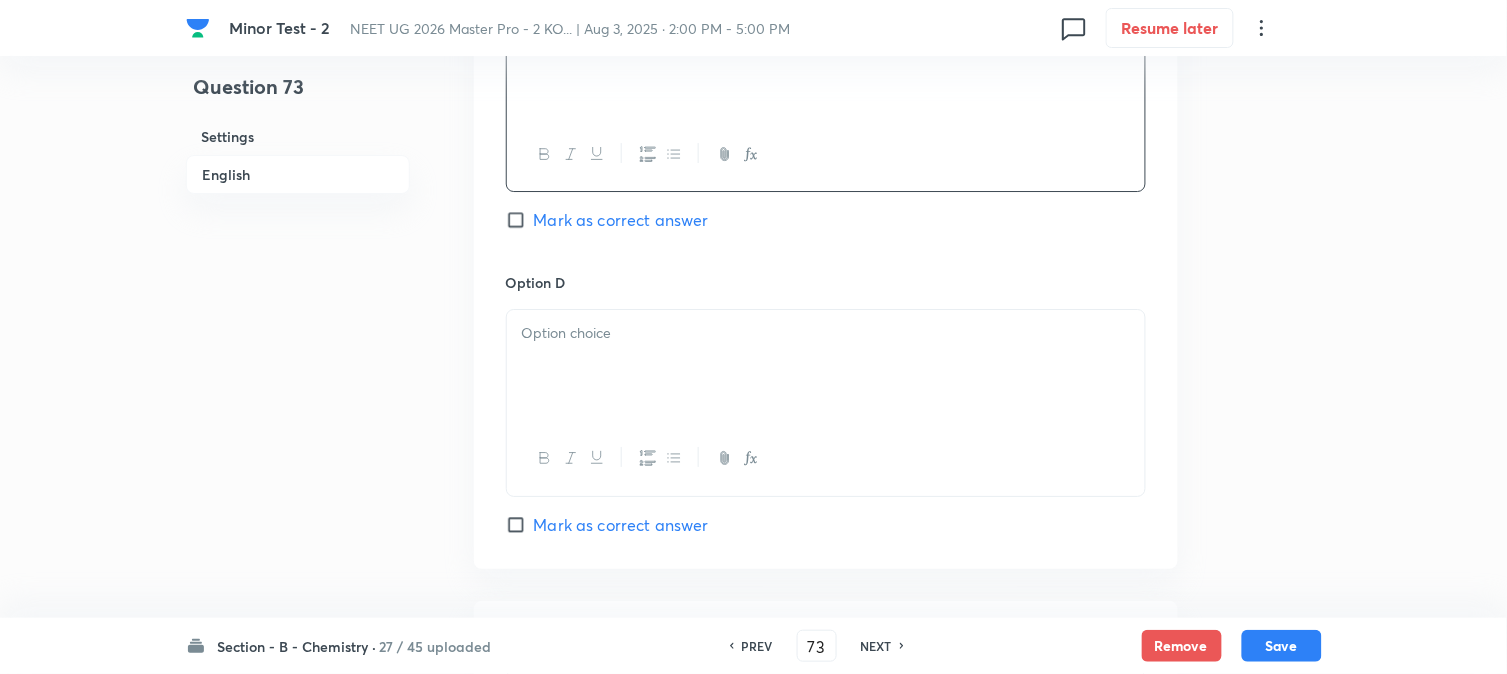 scroll, scrollTop: 1666, scrollLeft: 0, axis: vertical 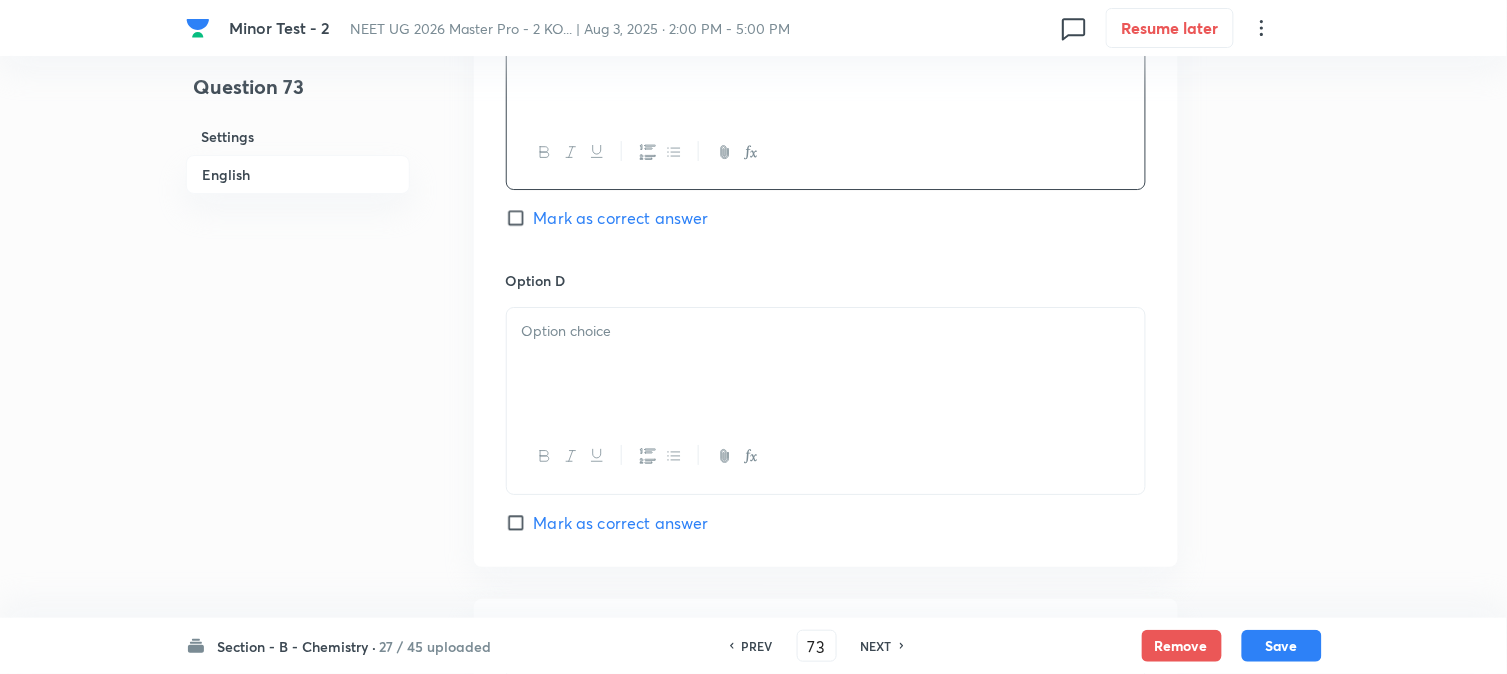 click at bounding box center [826, 364] 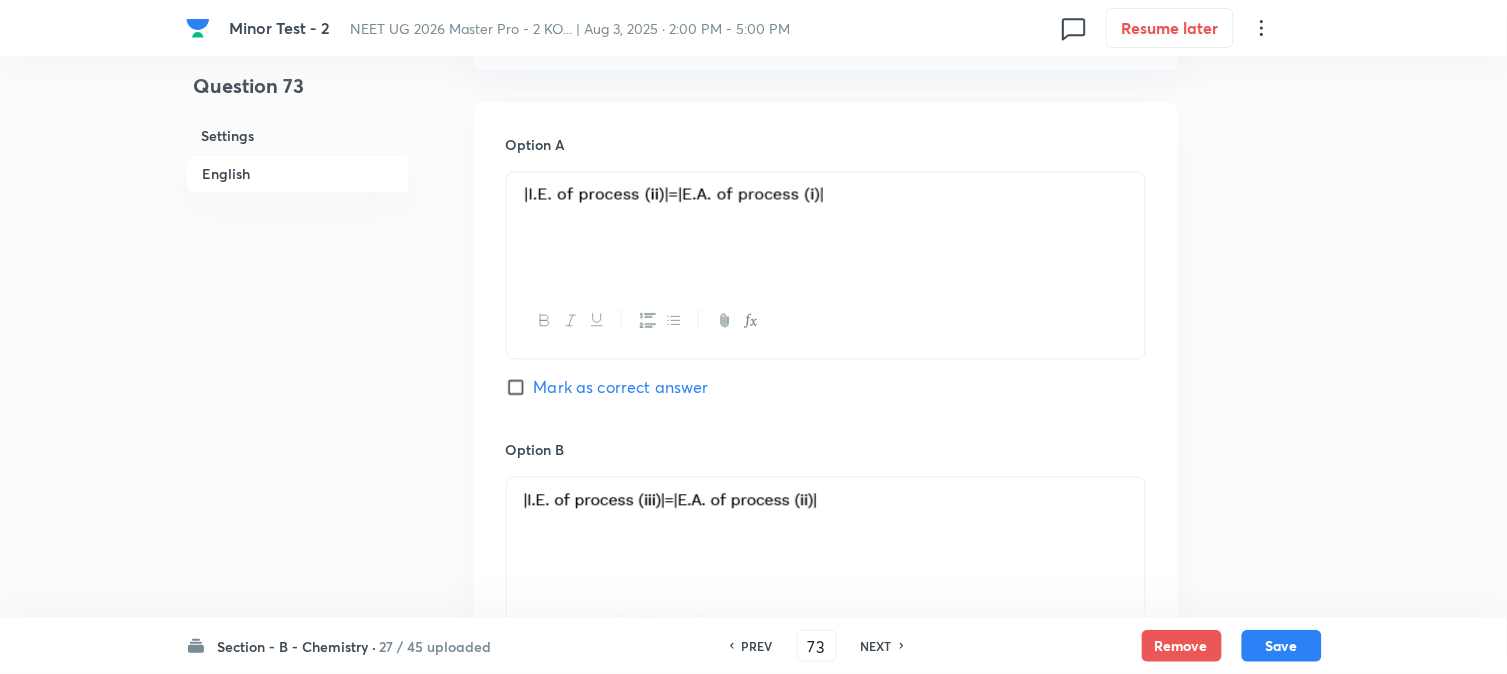 click on "Mark as correct answer" at bounding box center (621, 388) 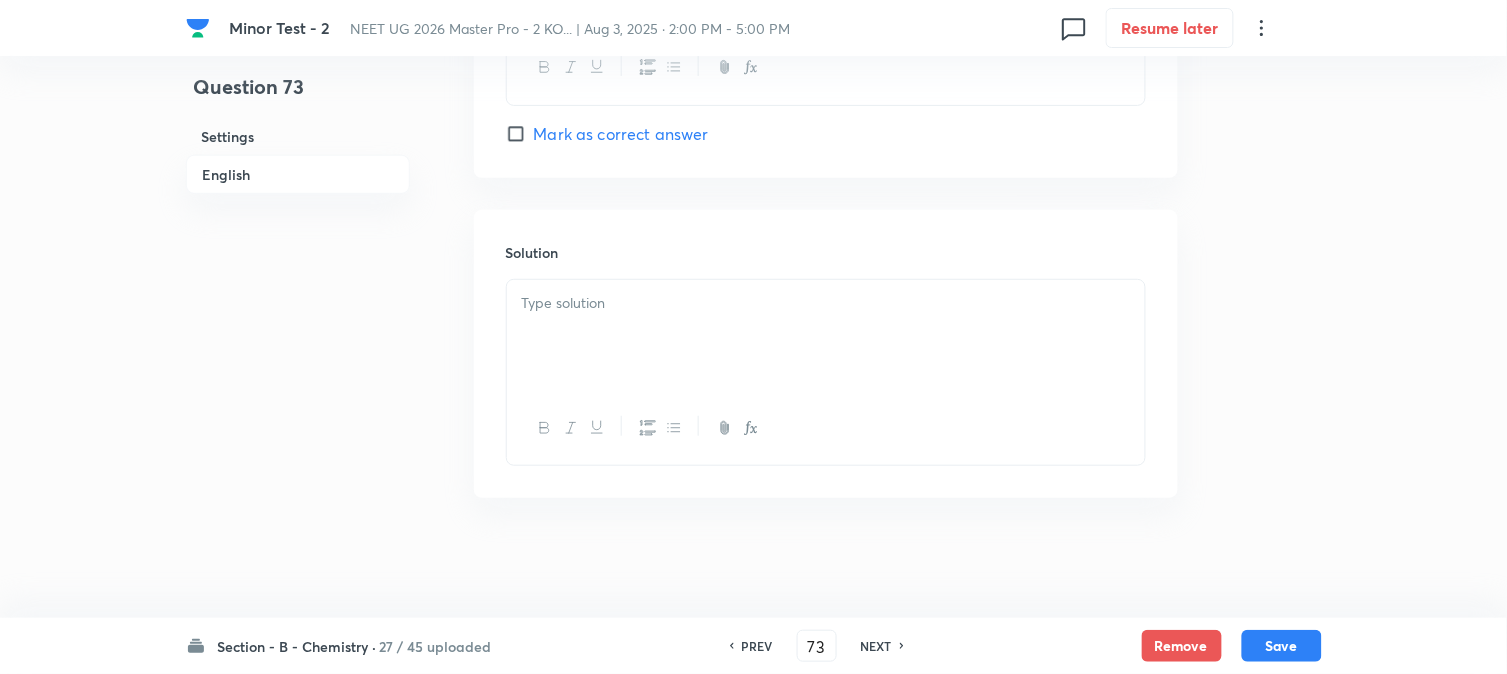 scroll, scrollTop: 2058, scrollLeft: 0, axis: vertical 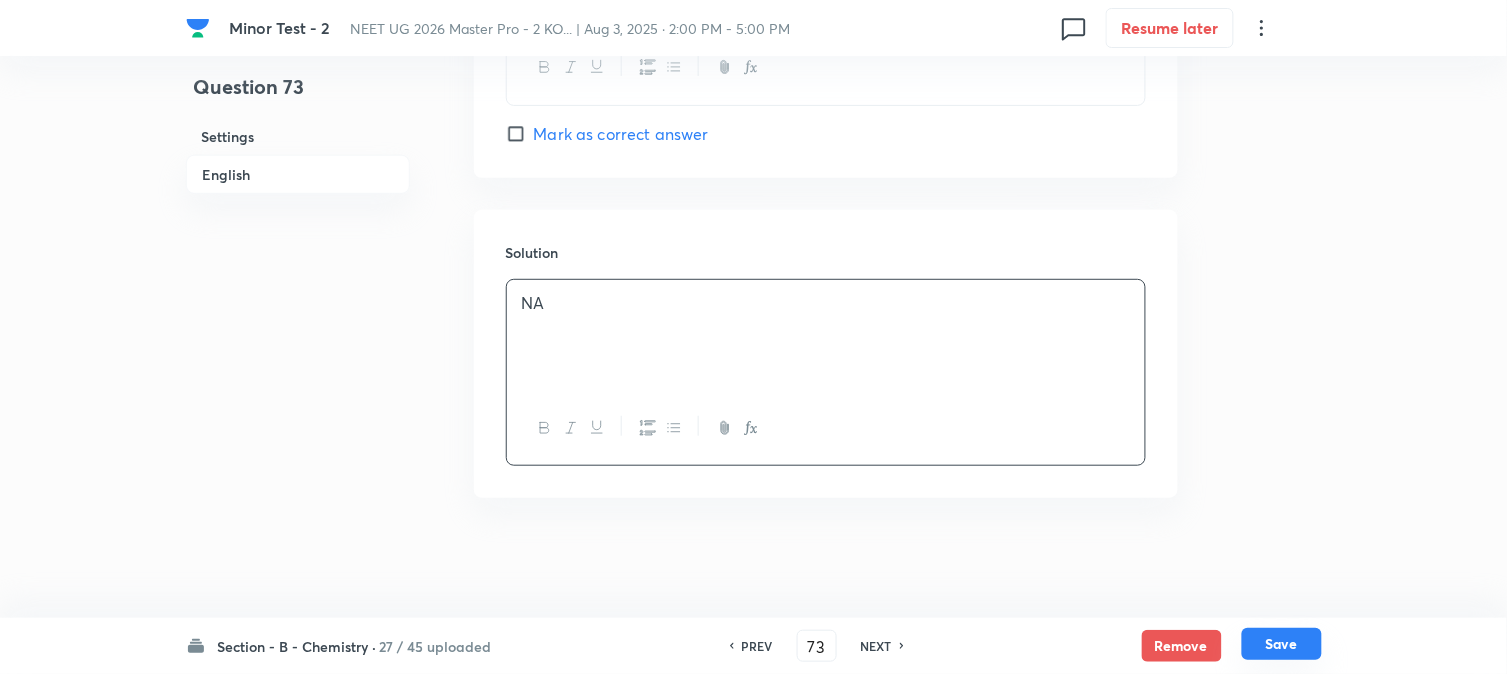 click on "Save" at bounding box center [1282, 644] 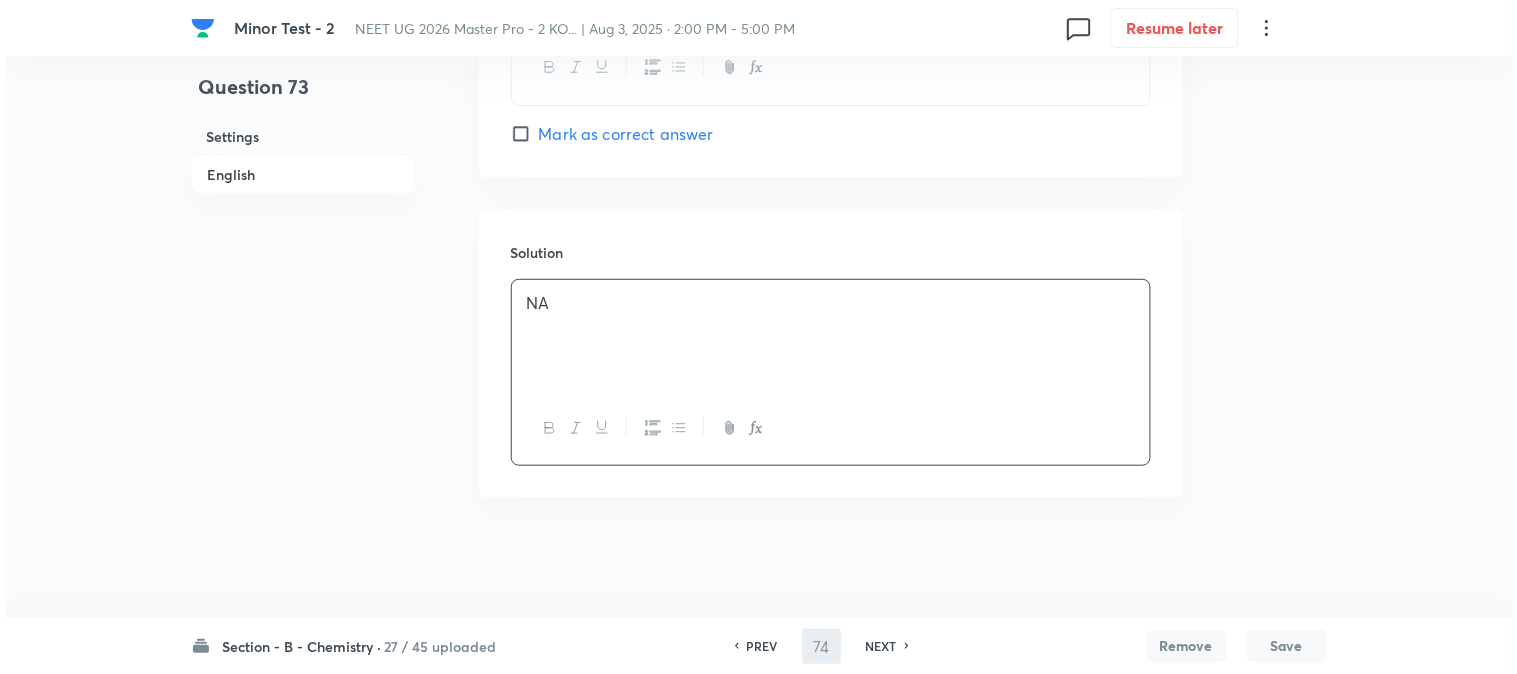 scroll, scrollTop: 0, scrollLeft: 0, axis: both 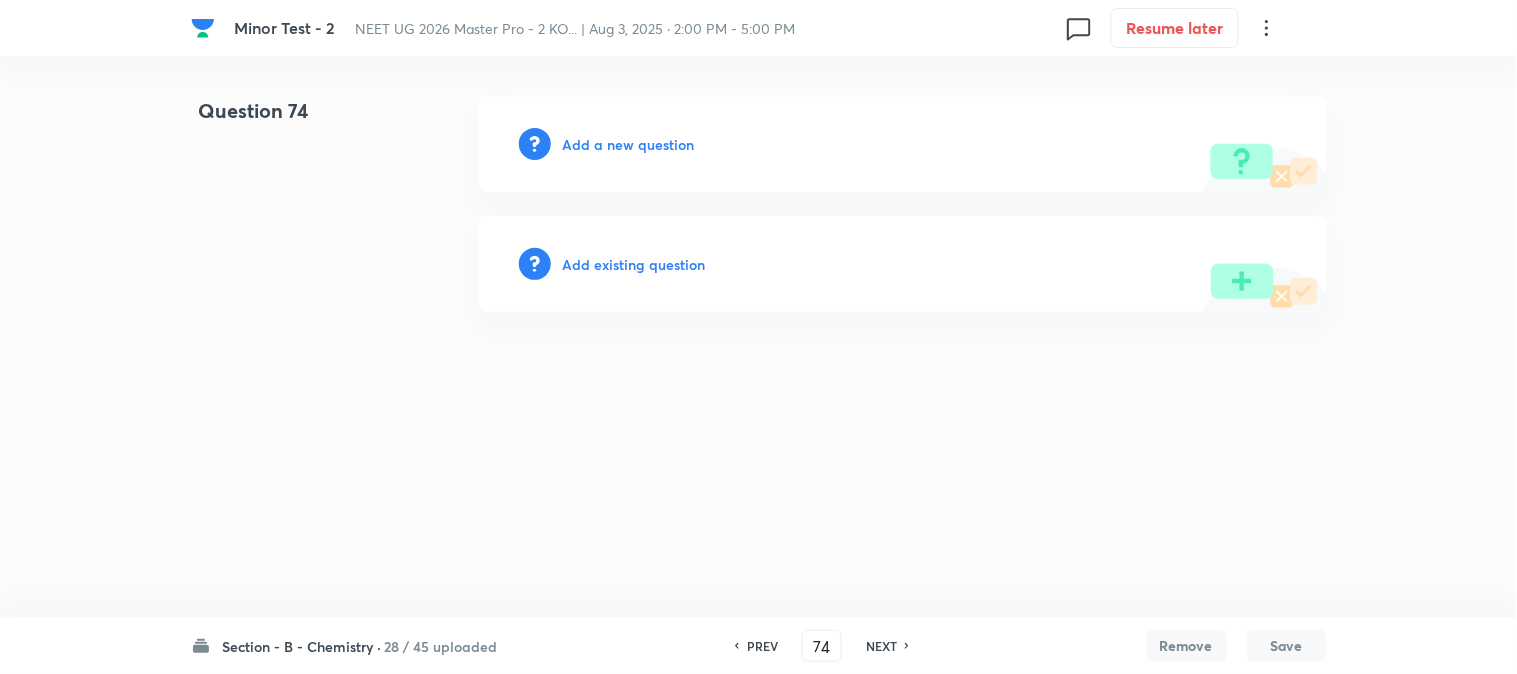 click on "Add a new question" at bounding box center (629, 144) 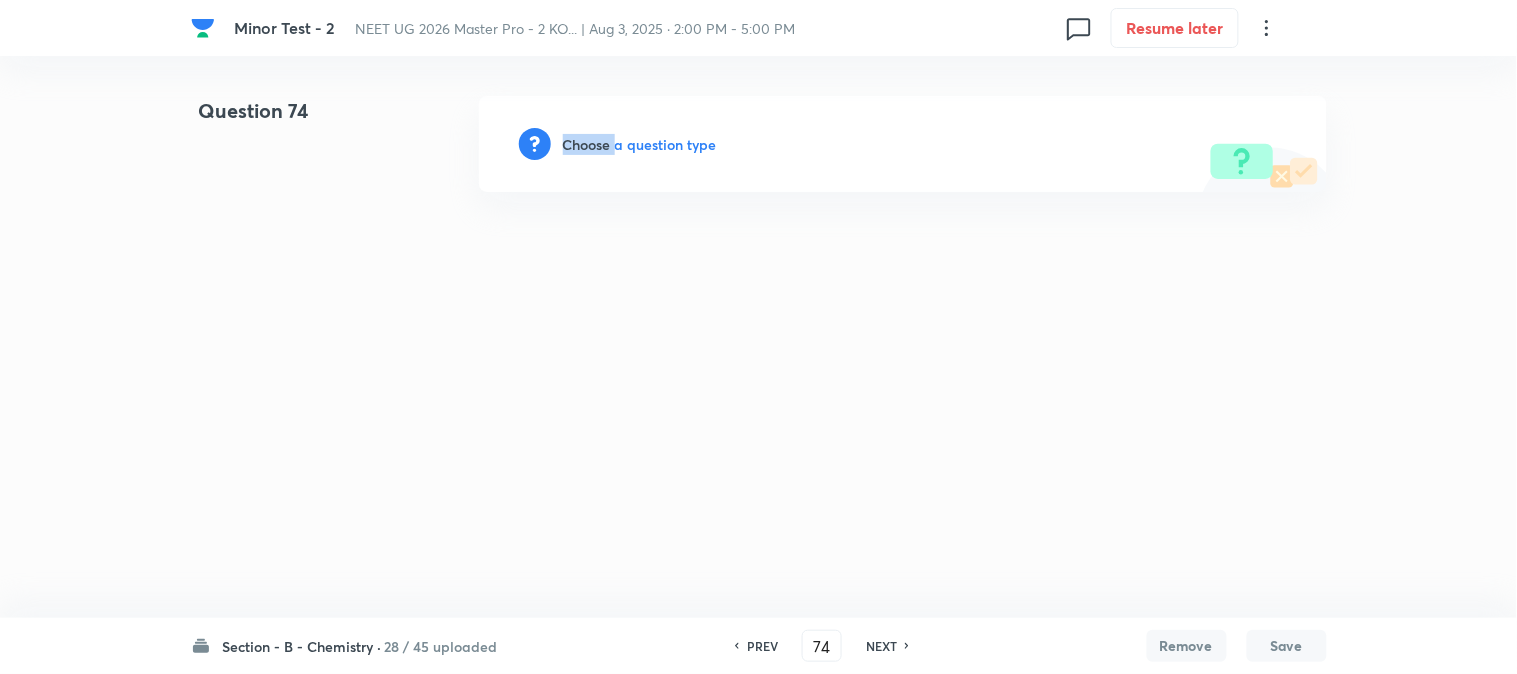 click on "Choose a question type" at bounding box center [640, 144] 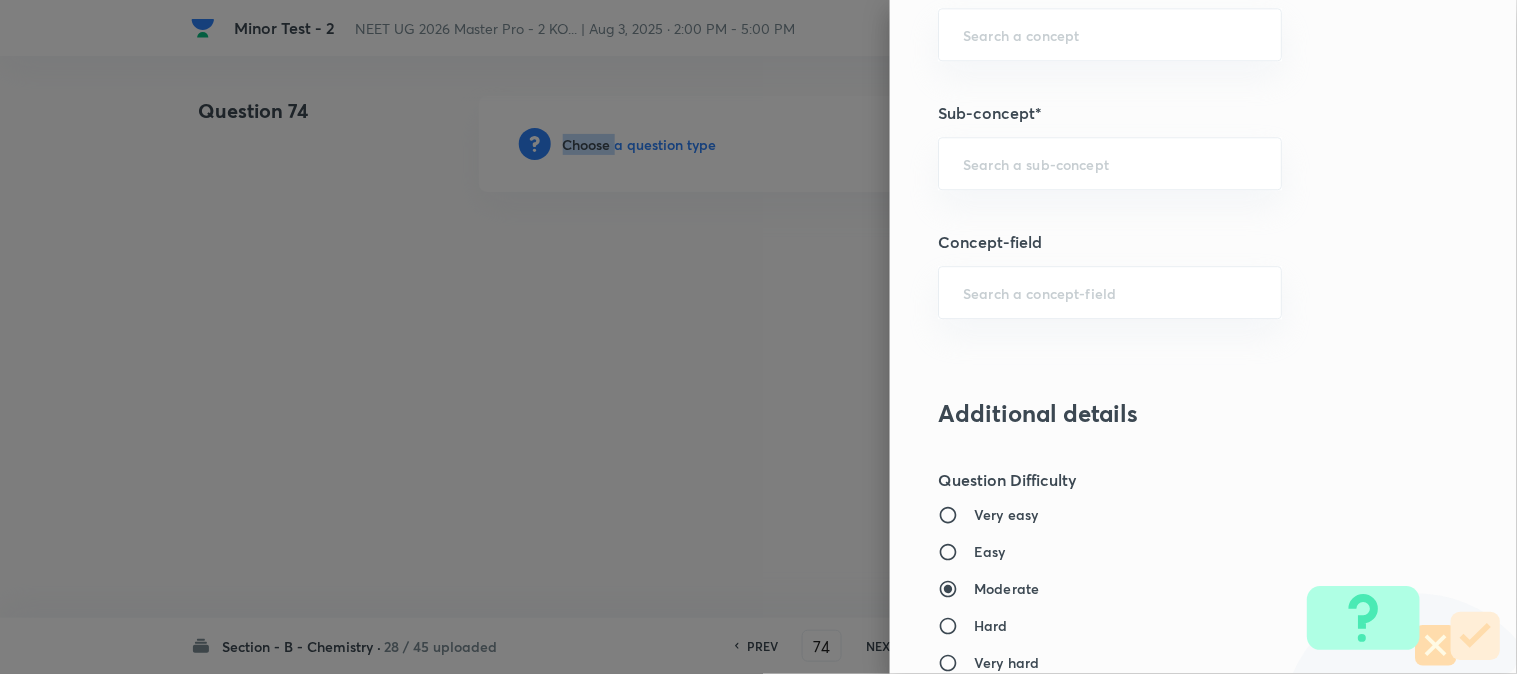 scroll, scrollTop: 1333, scrollLeft: 0, axis: vertical 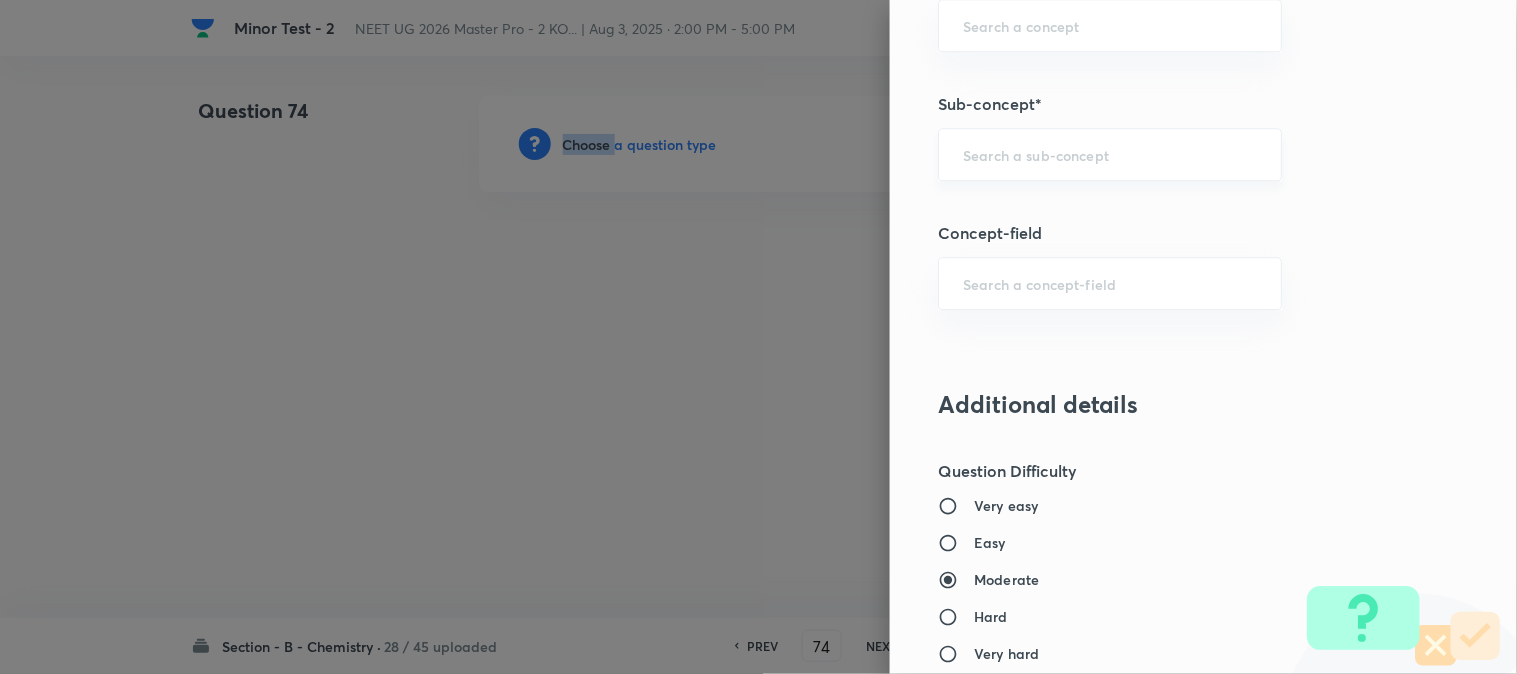 click on "​" at bounding box center [1110, 154] 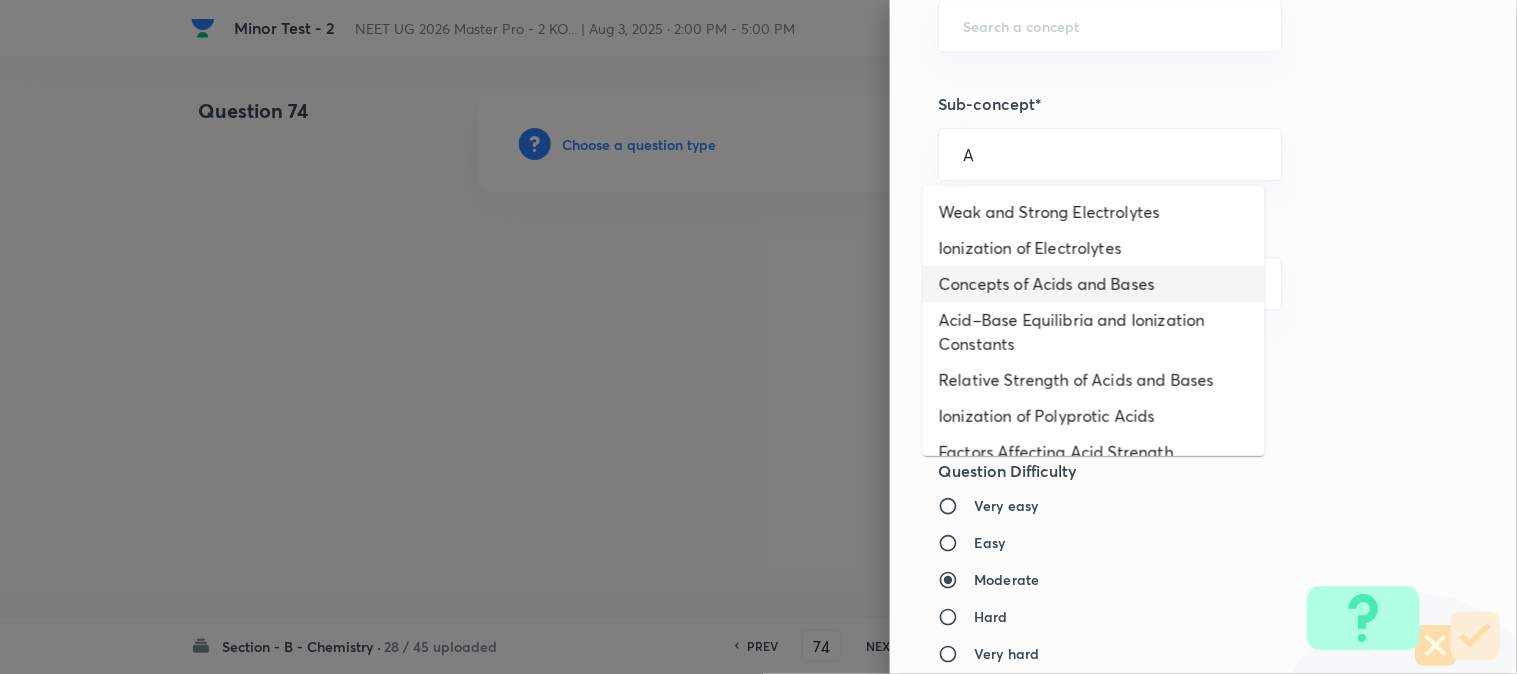 click on "Concepts of Acids and Bases" at bounding box center [1094, 284] 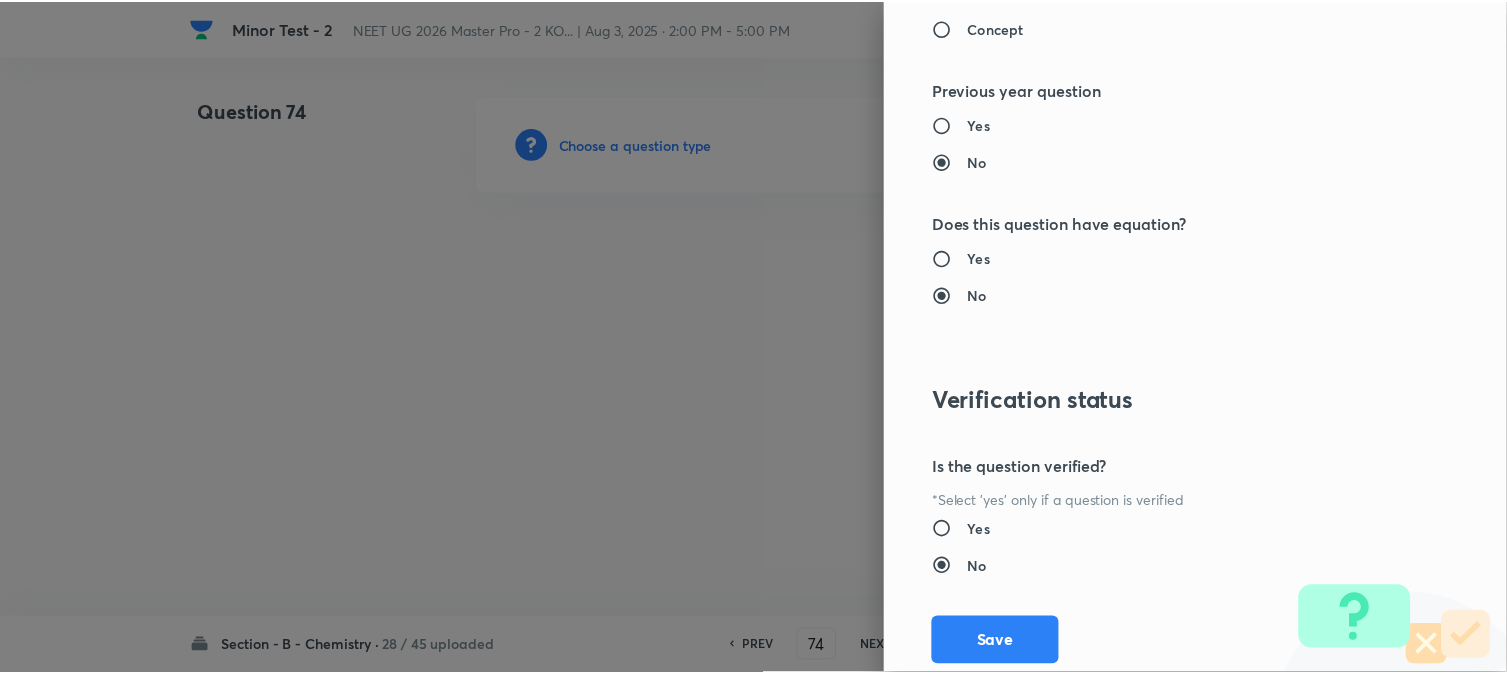 scroll, scrollTop: 2186, scrollLeft: 0, axis: vertical 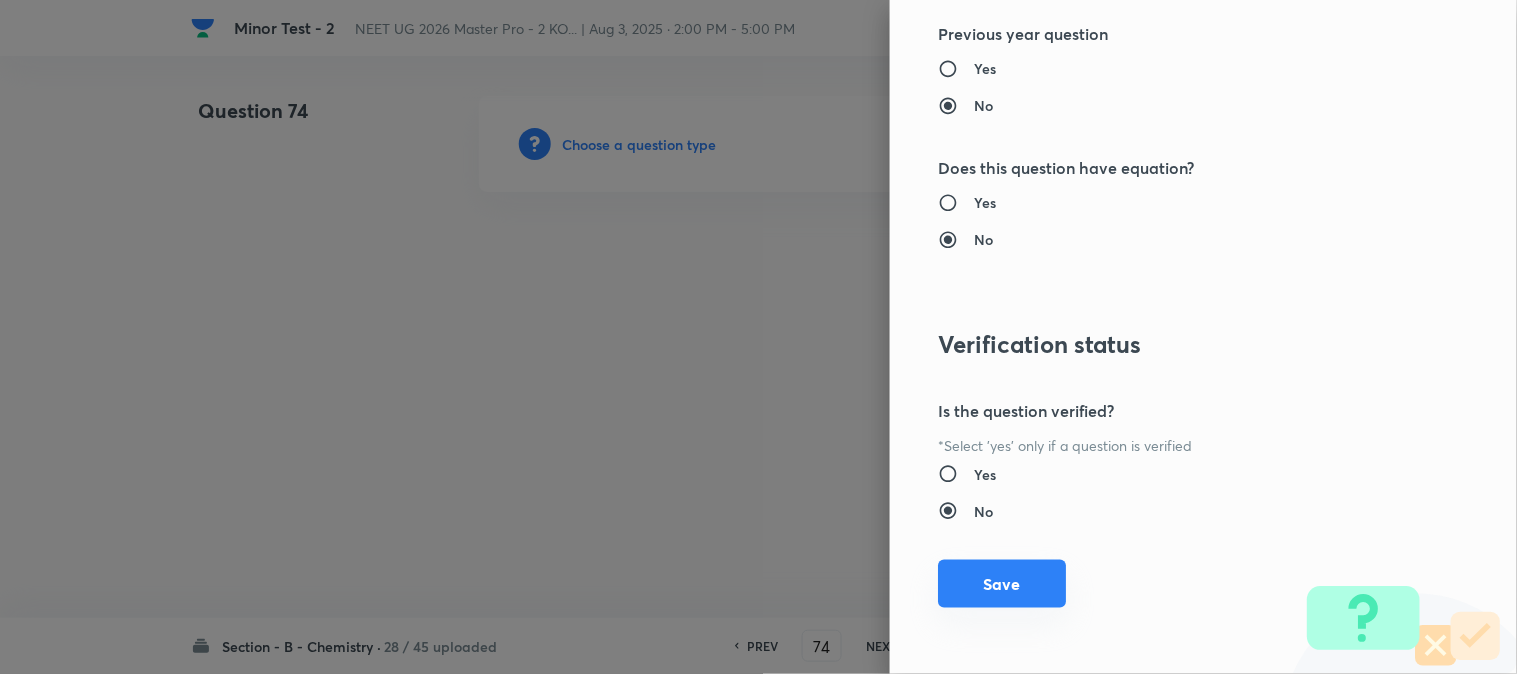 click on "Save" at bounding box center (1002, 584) 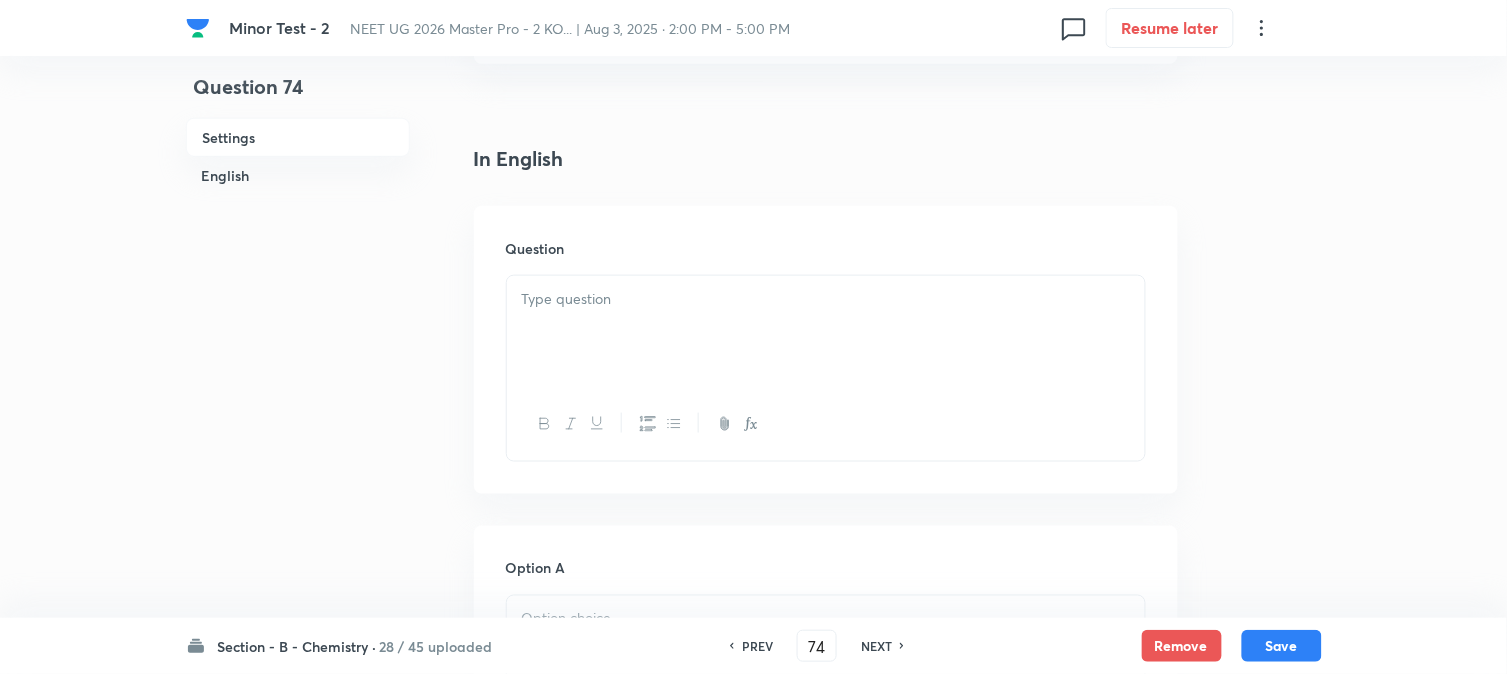 scroll, scrollTop: 555, scrollLeft: 0, axis: vertical 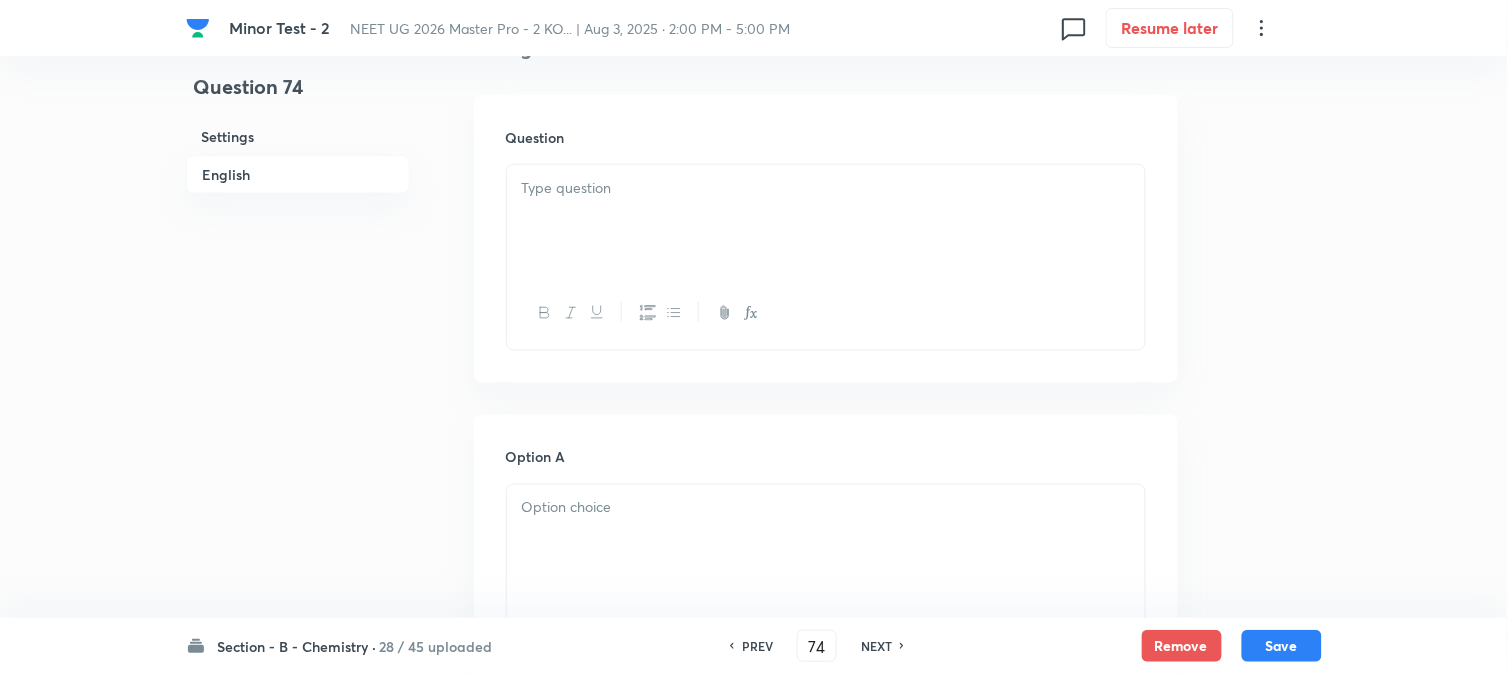 click at bounding box center (826, 221) 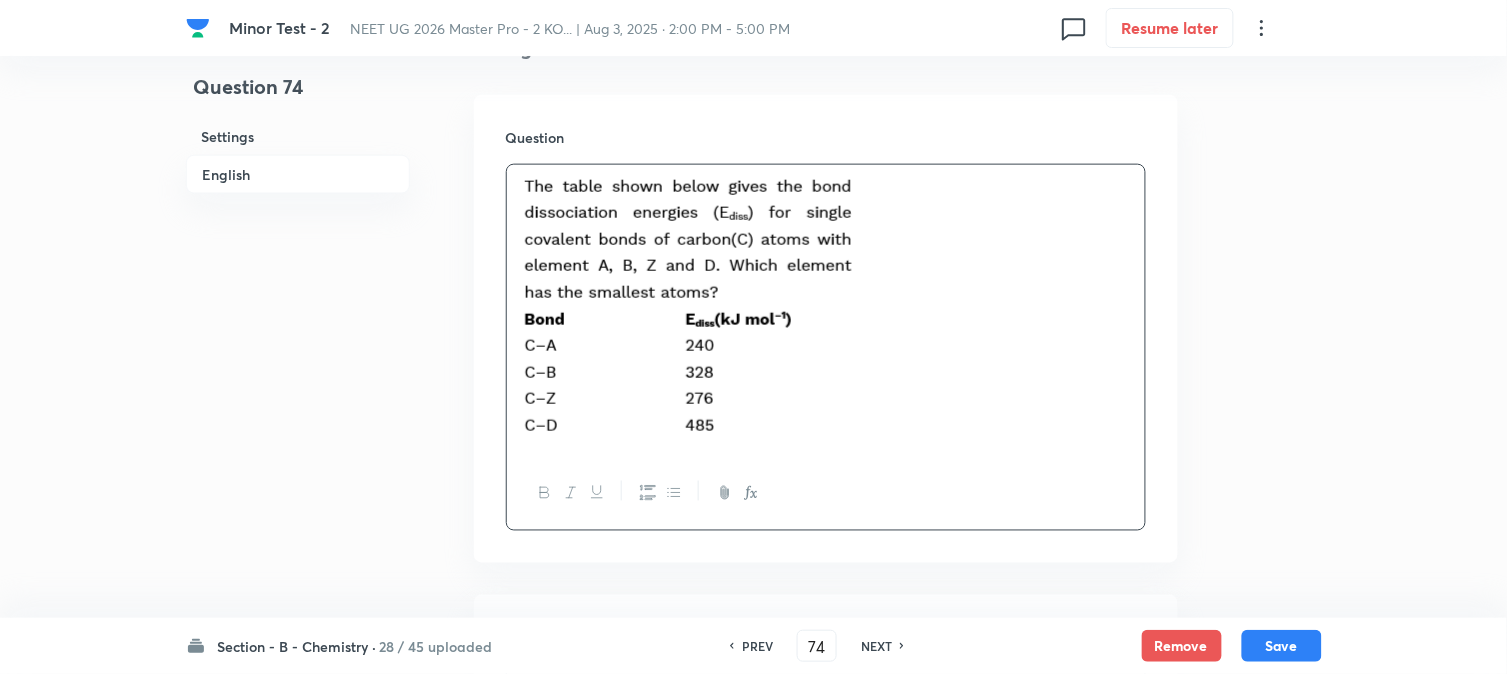 scroll, scrollTop: 888, scrollLeft: 0, axis: vertical 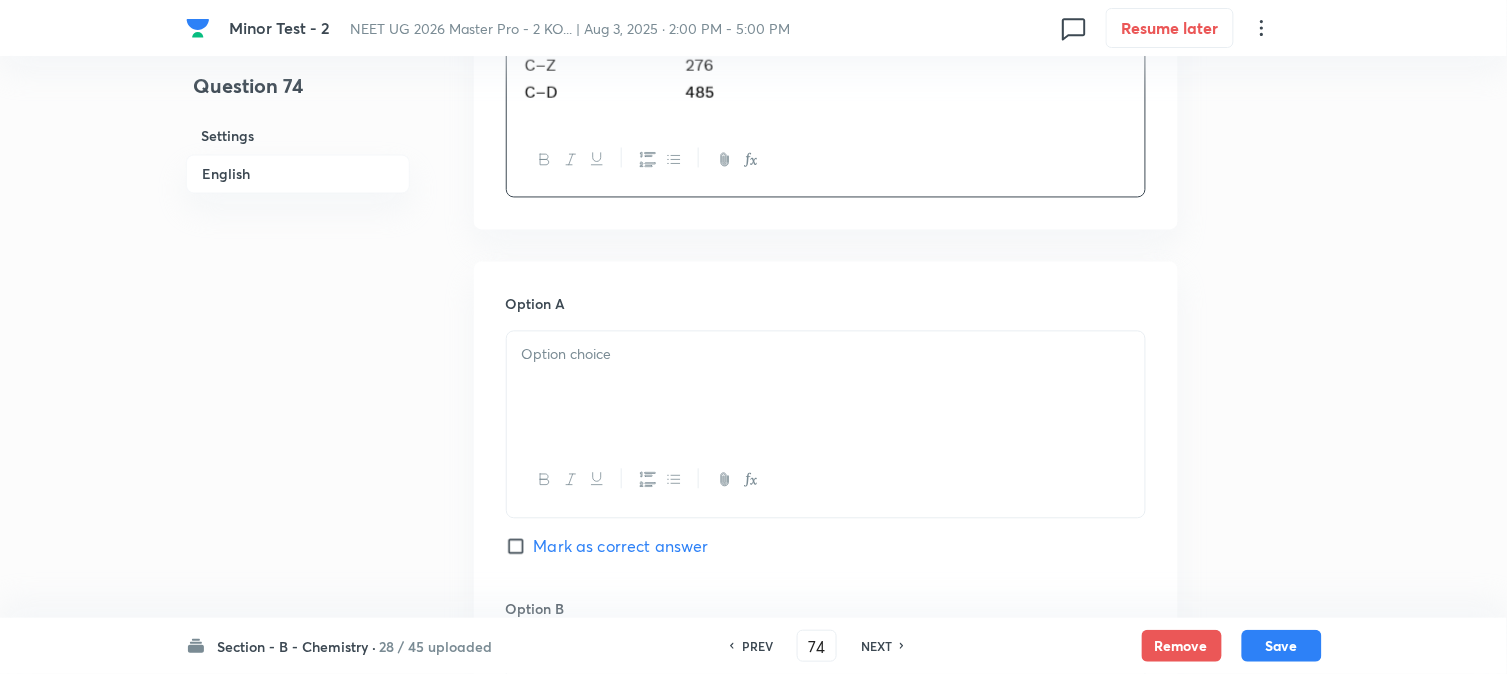click at bounding box center (826, 388) 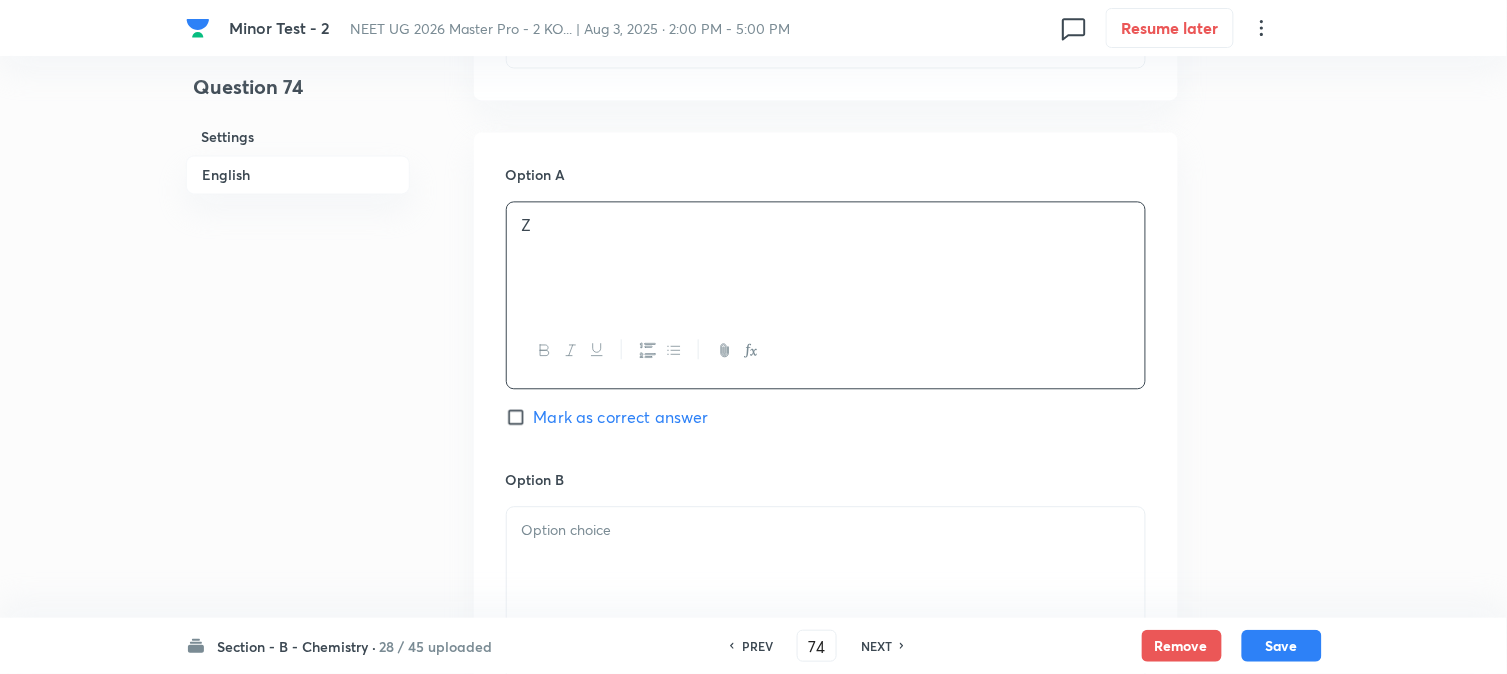 scroll, scrollTop: 1222, scrollLeft: 0, axis: vertical 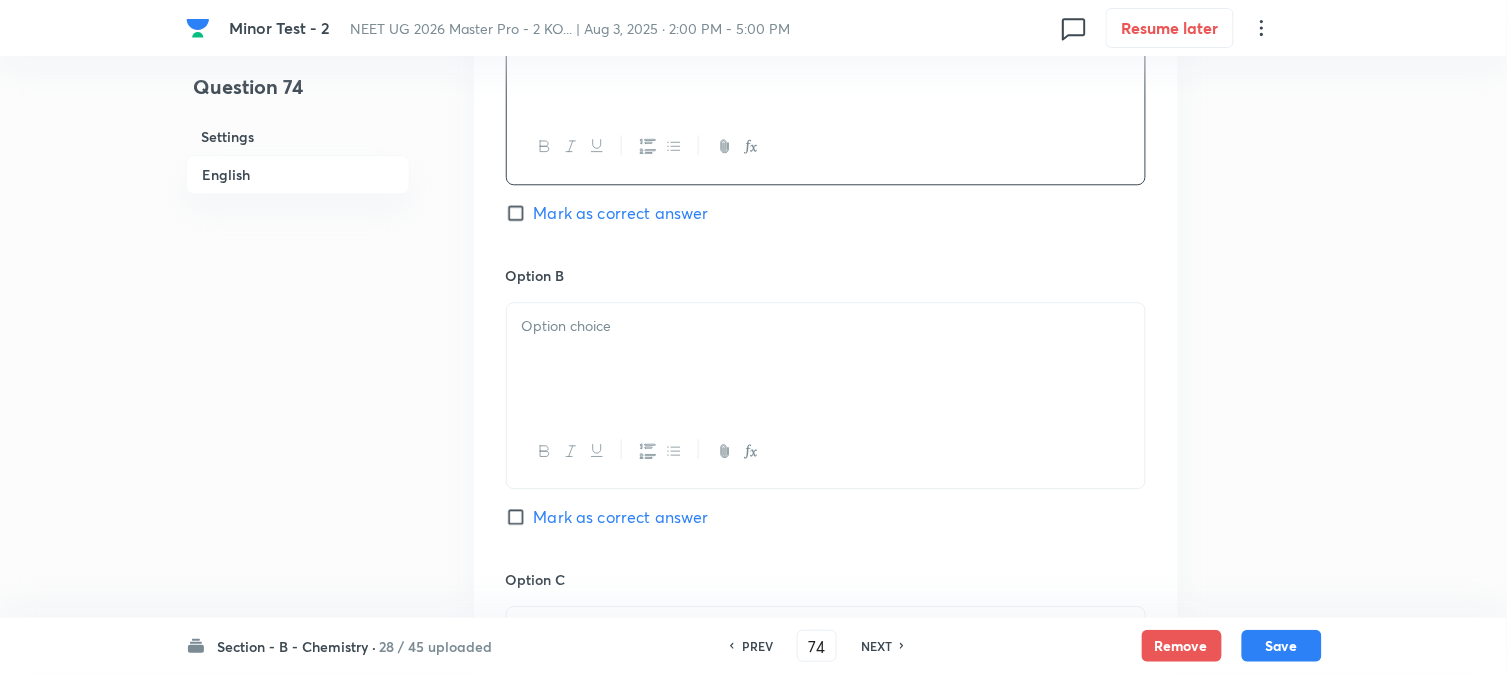 click at bounding box center (826, 359) 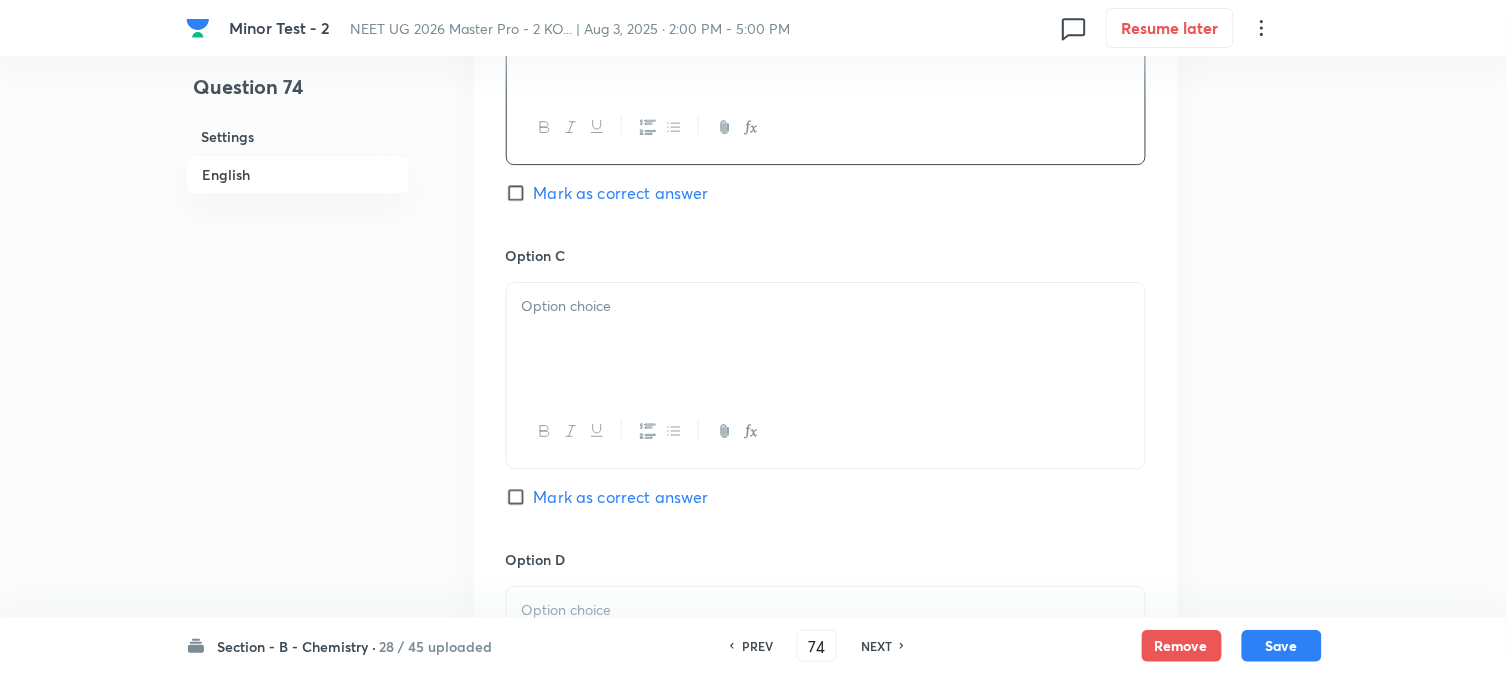 scroll, scrollTop: 1555, scrollLeft: 0, axis: vertical 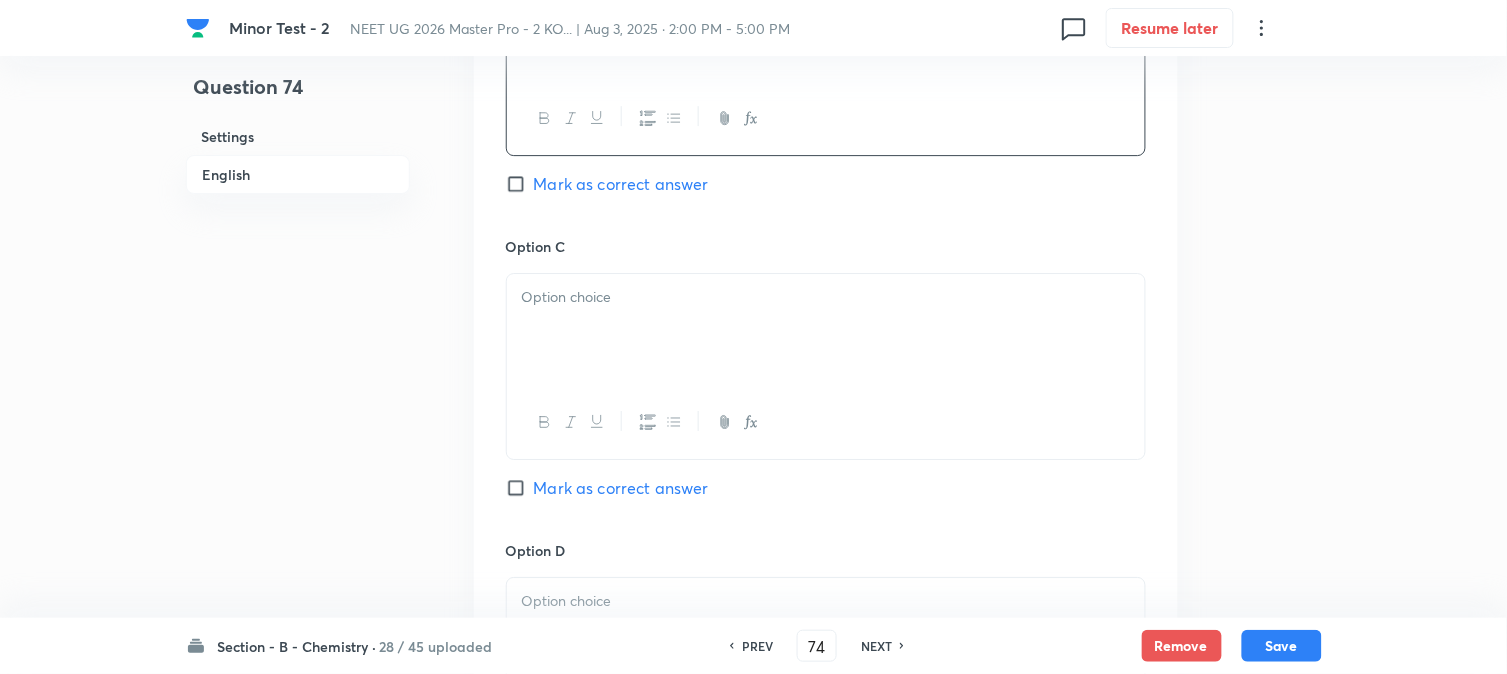 click at bounding box center (826, 330) 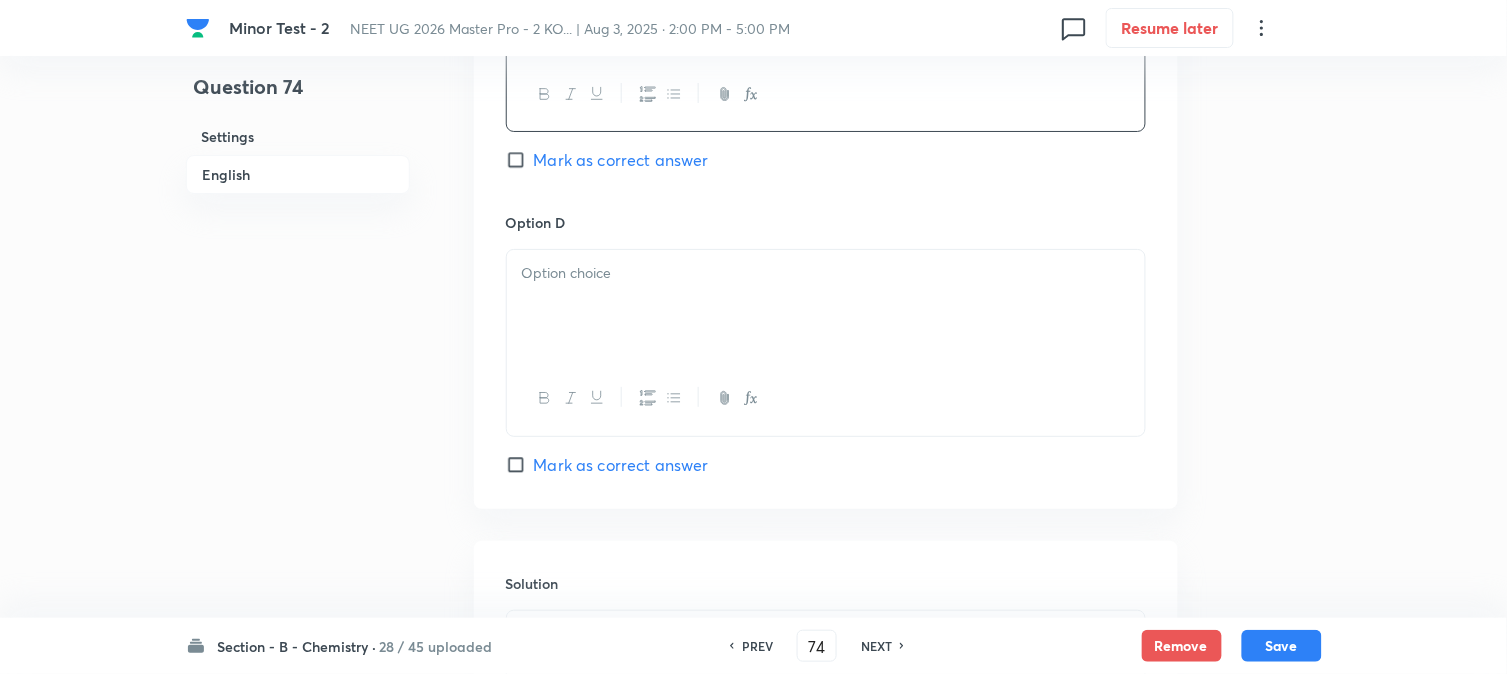 scroll, scrollTop: 1888, scrollLeft: 0, axis: vertical 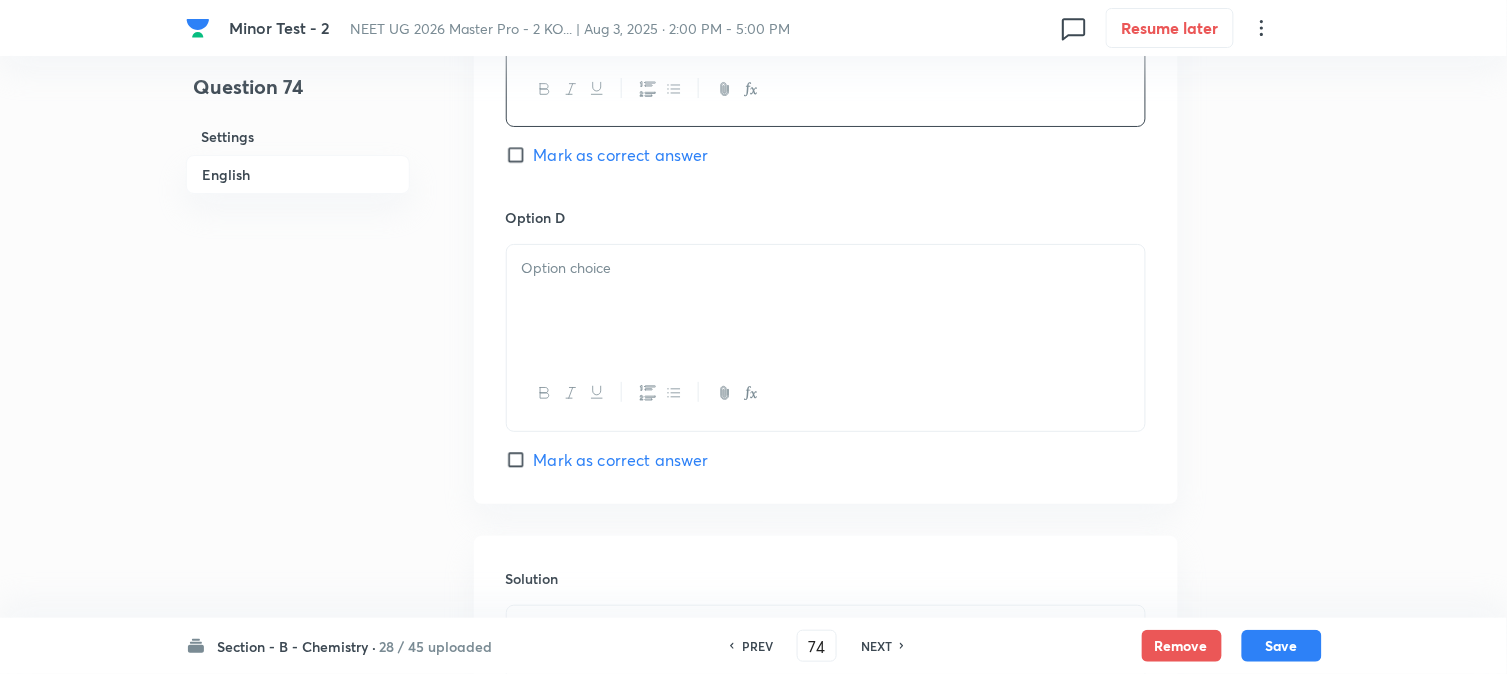 click at bounding box center (826, 301) 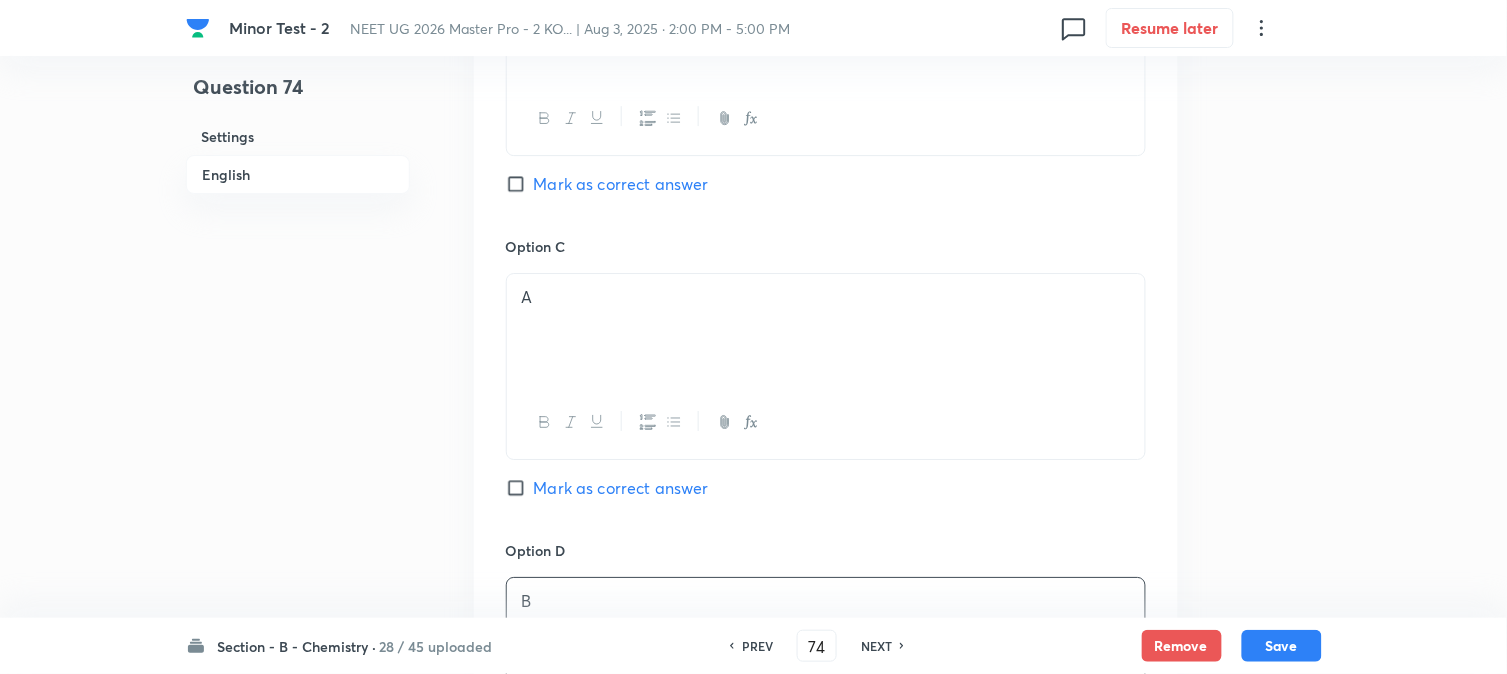 click on "Mark as correct answer" at bounding box center [520, 184] 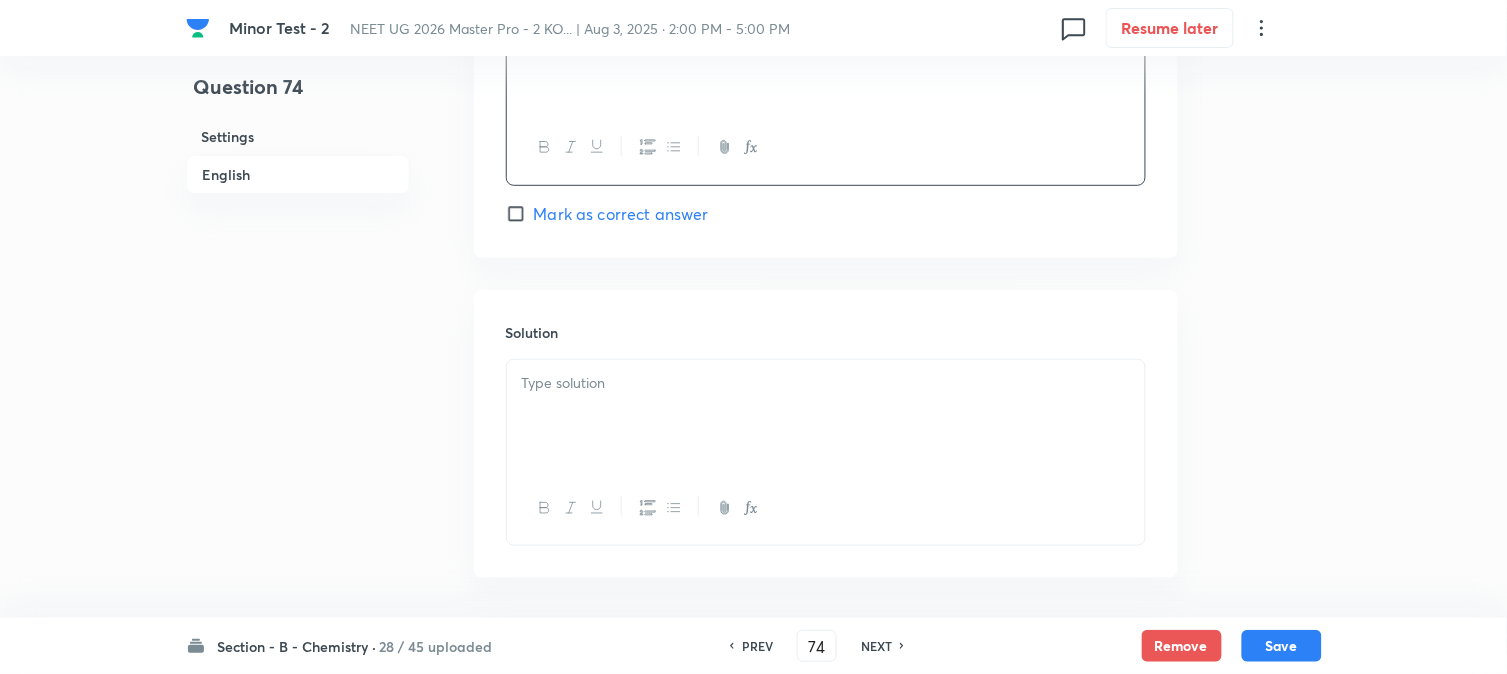 scroll, scrollTop: 2217, scrollLeft: 0, axis: vertical 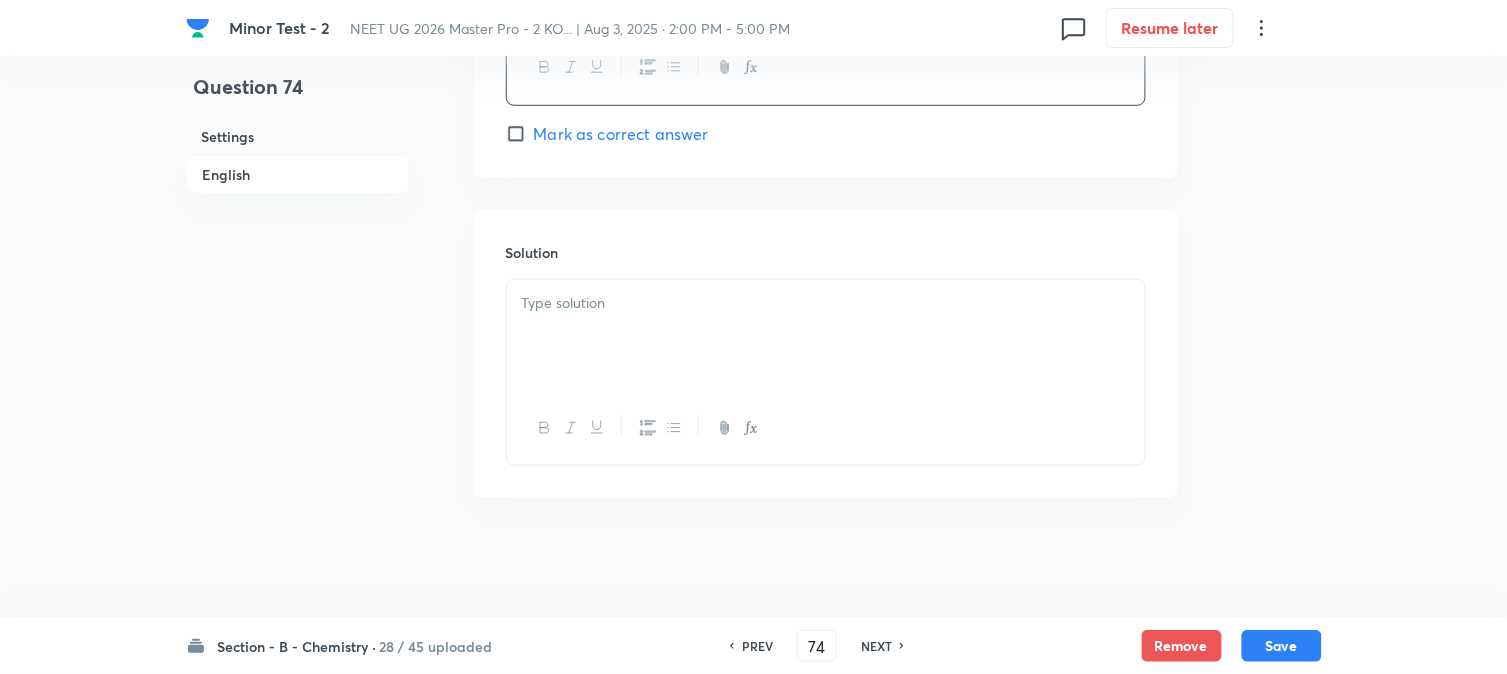 click at bounding box center [826, 336] 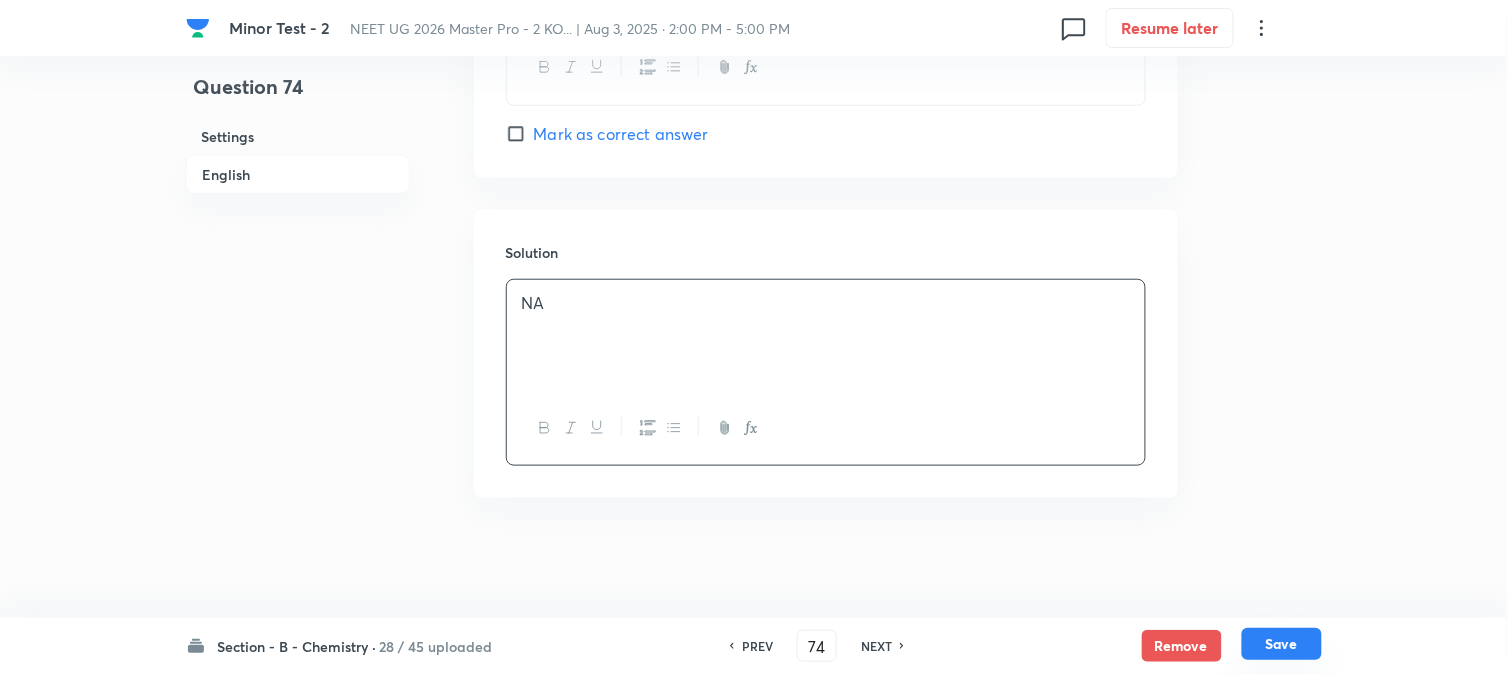 click on "Save" at bounding box center [1282, 644] 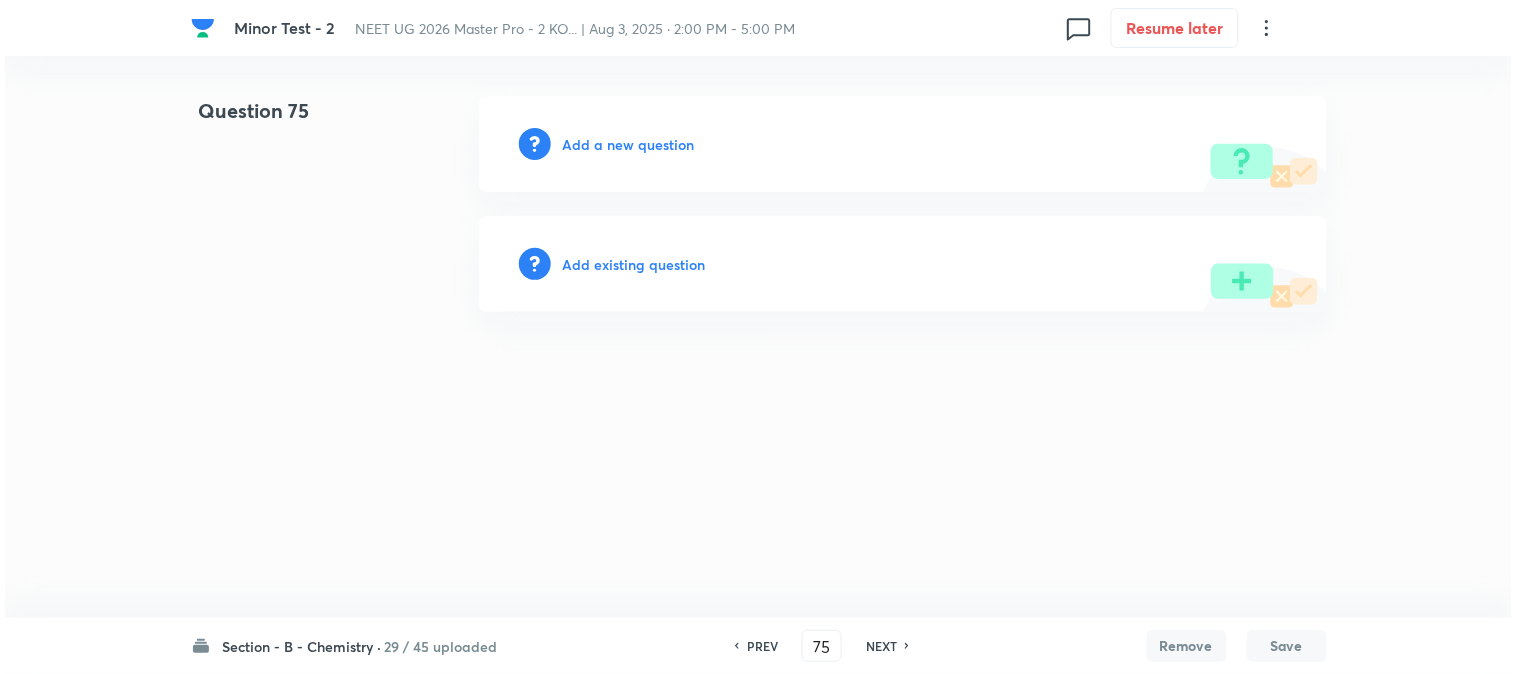 scroll, scrollTop: 0, scrollLeft: 0, axis: both 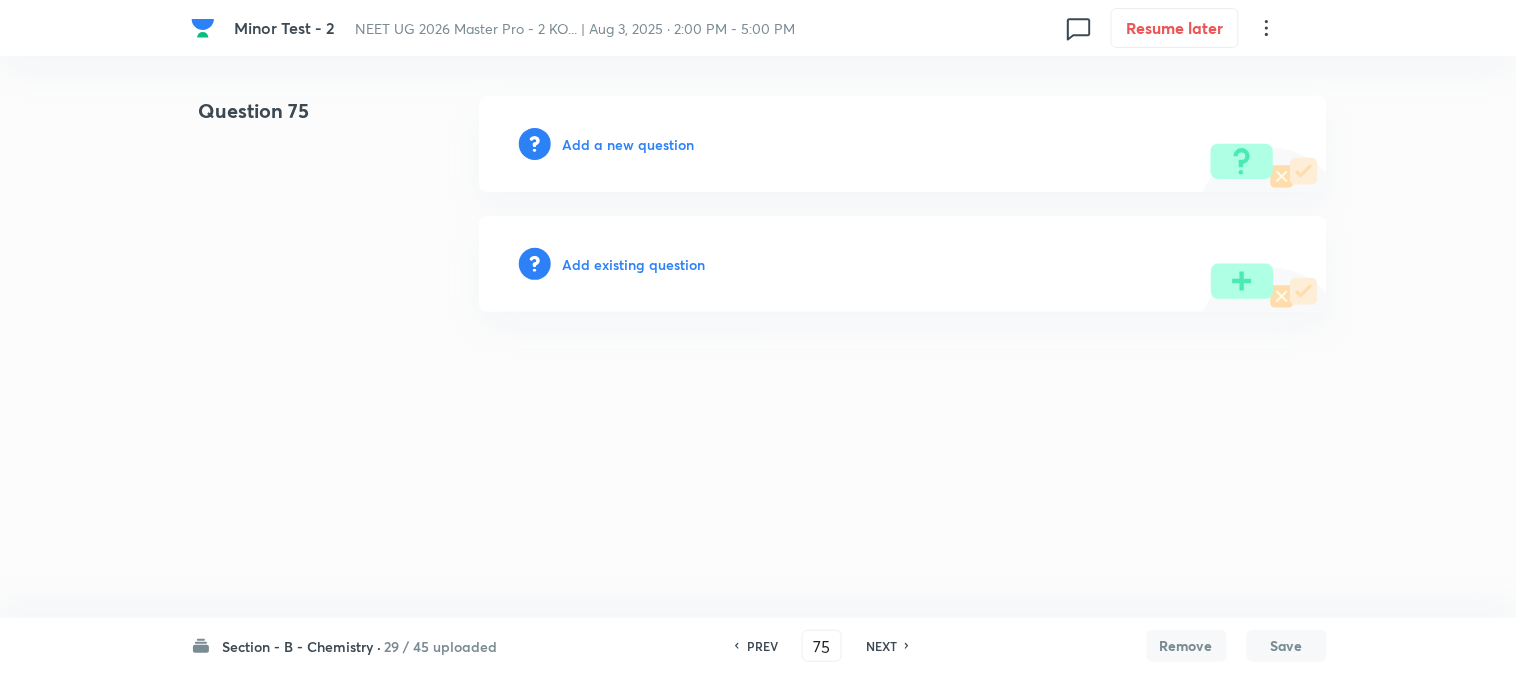 click on "Add a new question" at bounding box center (629, 144) 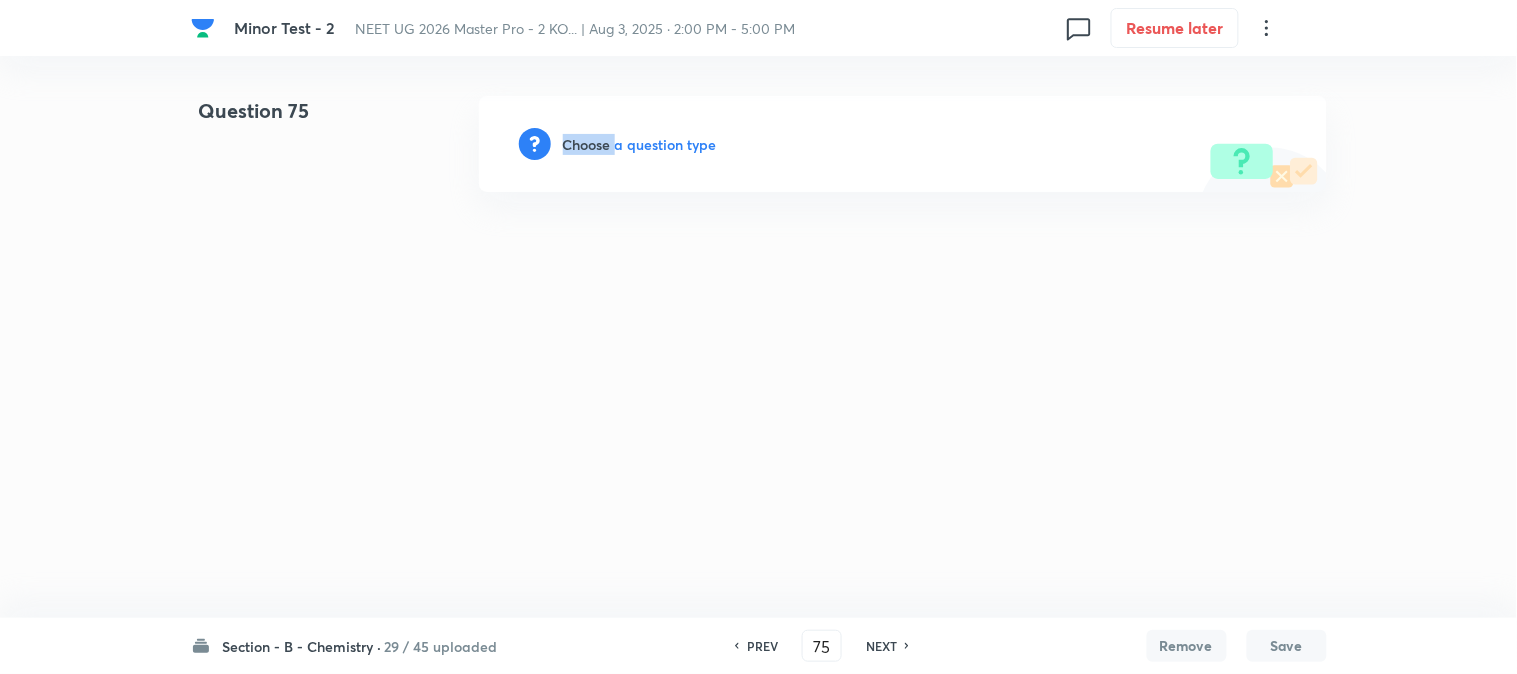 click on "Choose a question type" at bounding box center [640, 144] 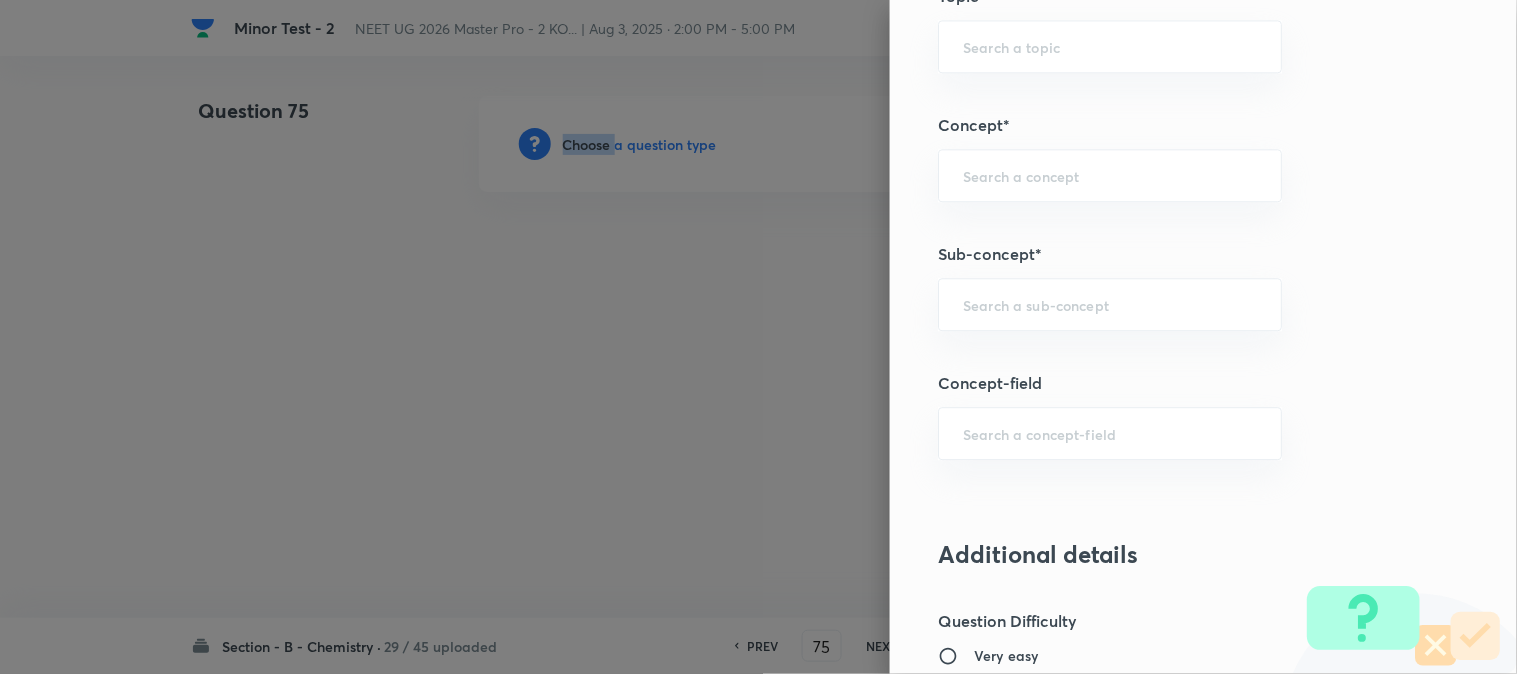 scroll, scrollTop: 1222, scrollLeft: 0, axis: vertical 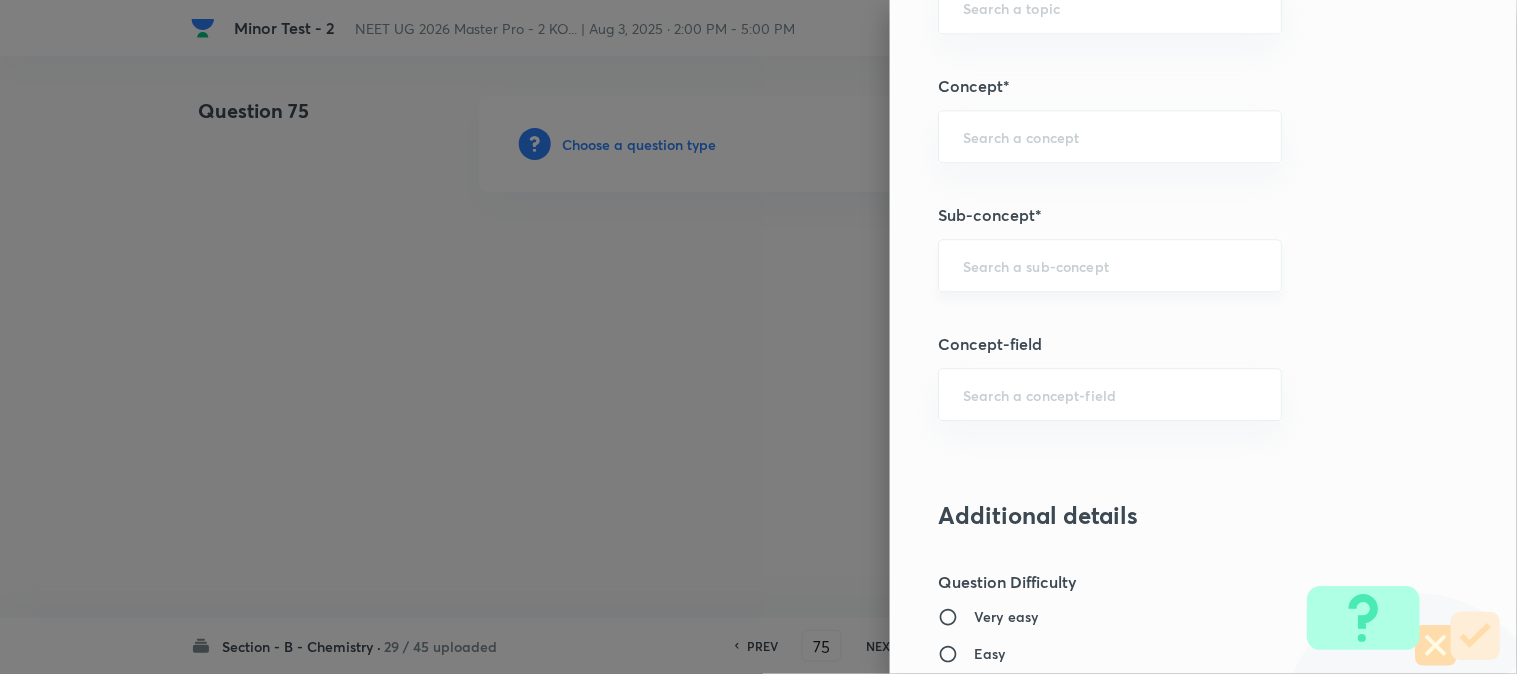 click at bounding box center (1110, 265) 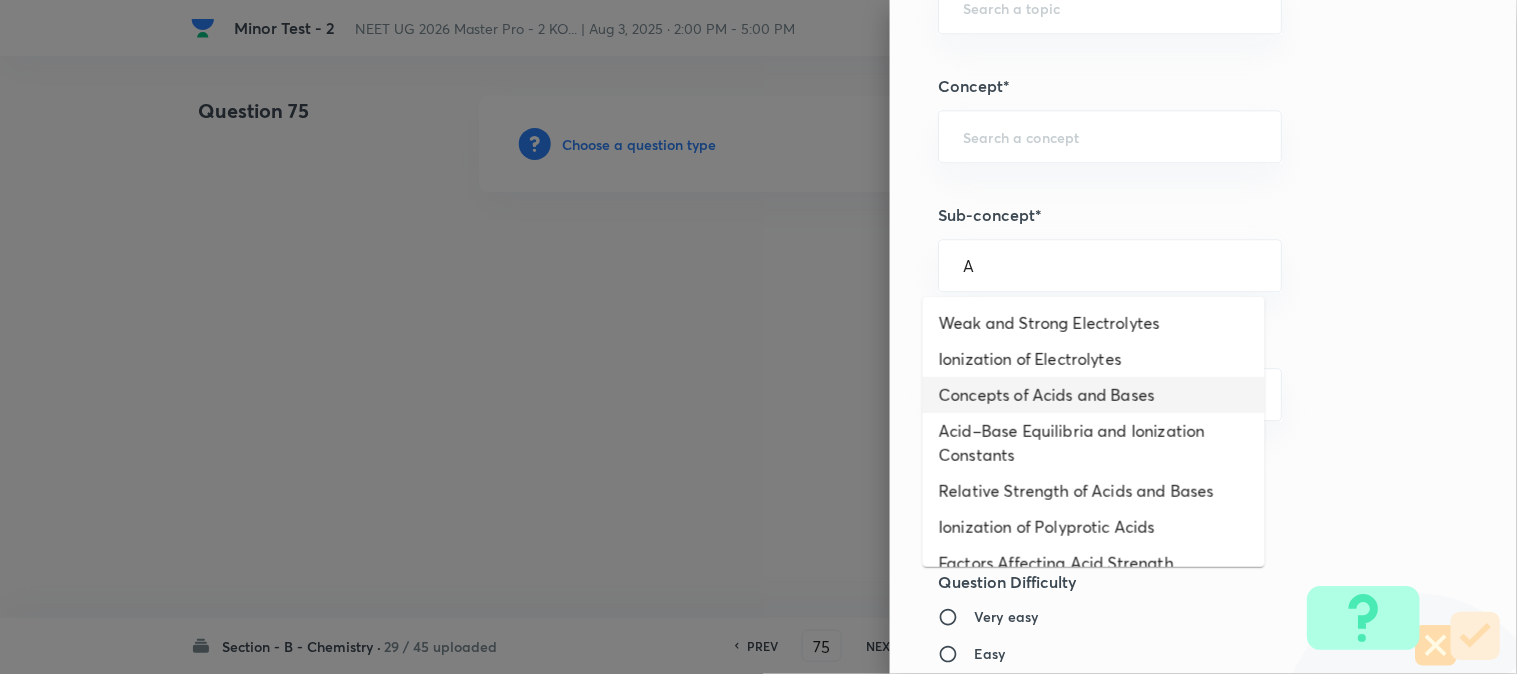 click on "Concepts of Acids and Bases" at bounding box center (1094, 395) 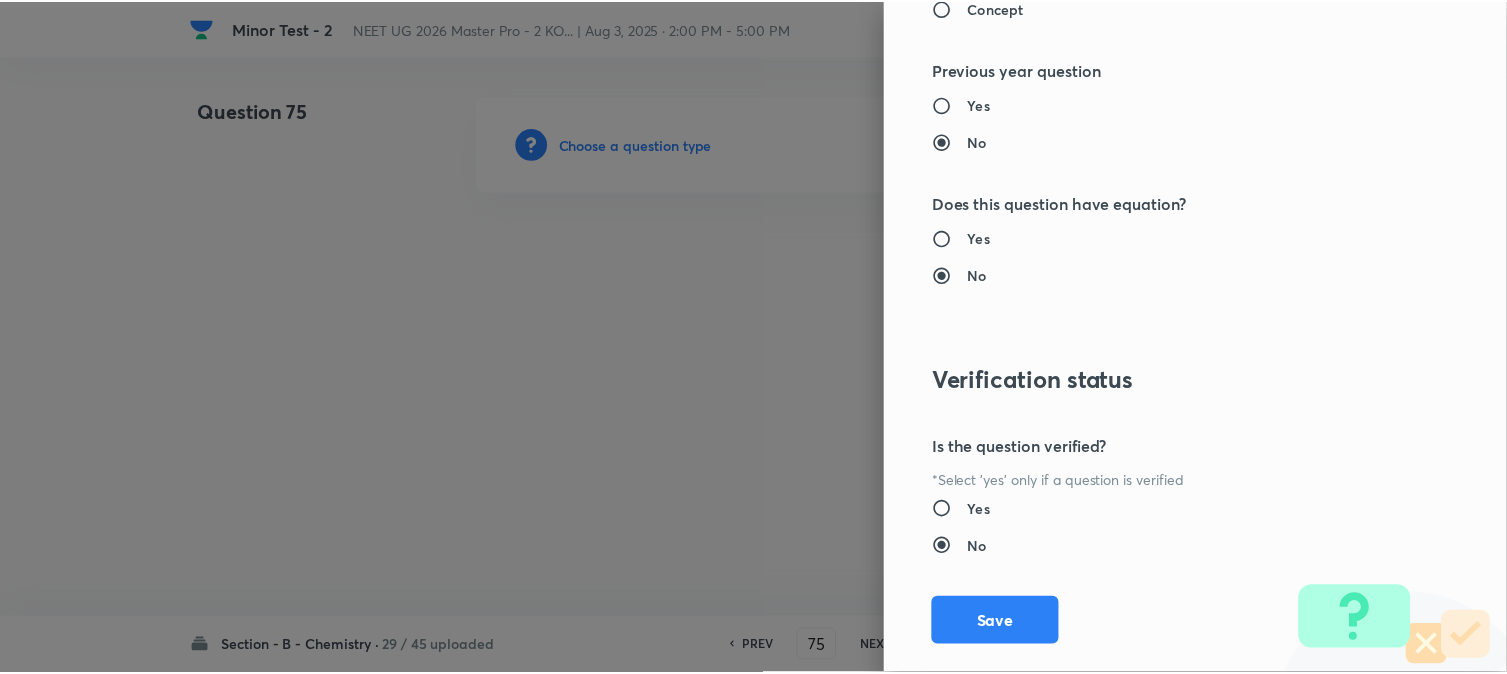 scroll, scrollTop: 2186, scrollLeft: 0, axis: vertical 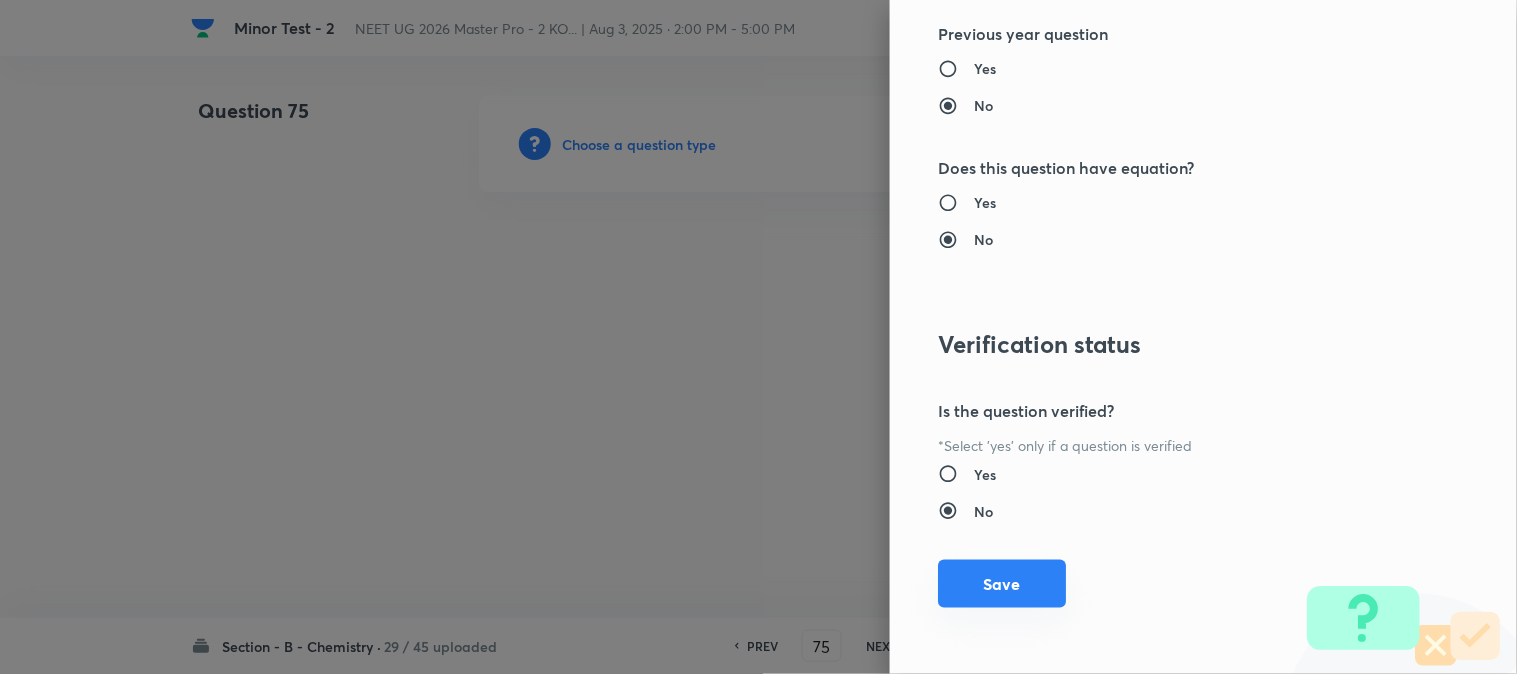 click on "Save" at bounding box center (1002, 584) 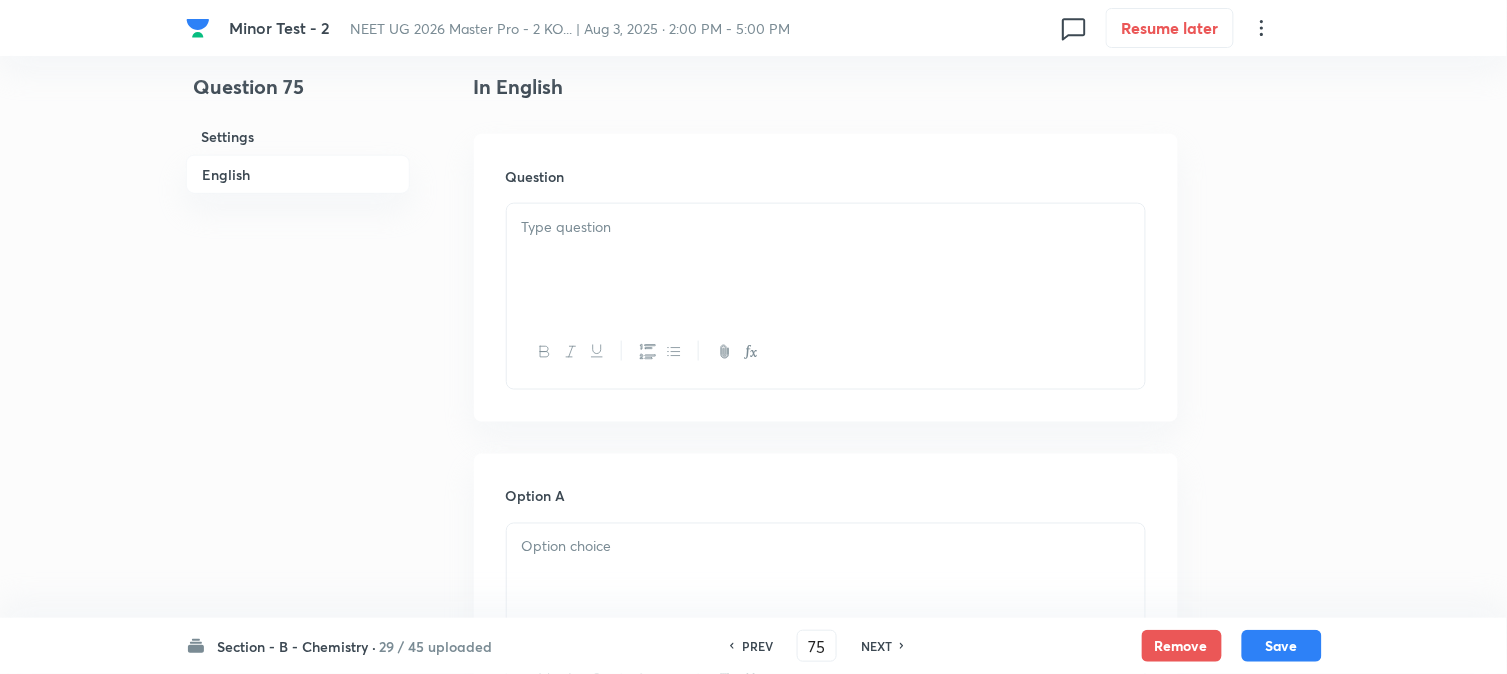 scroll, scrollTop: 555, scrollLeft: 0, axis: vertical 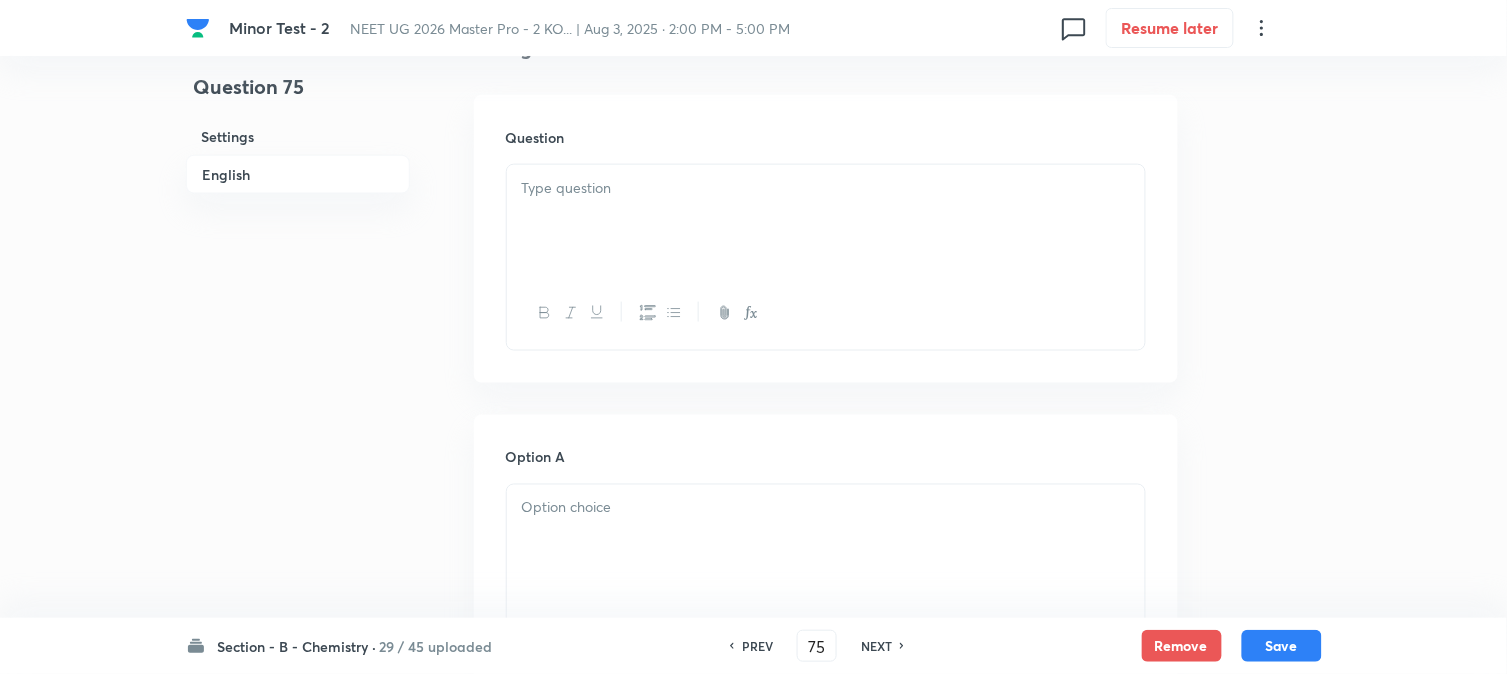 click at bounding box center [826, 221] 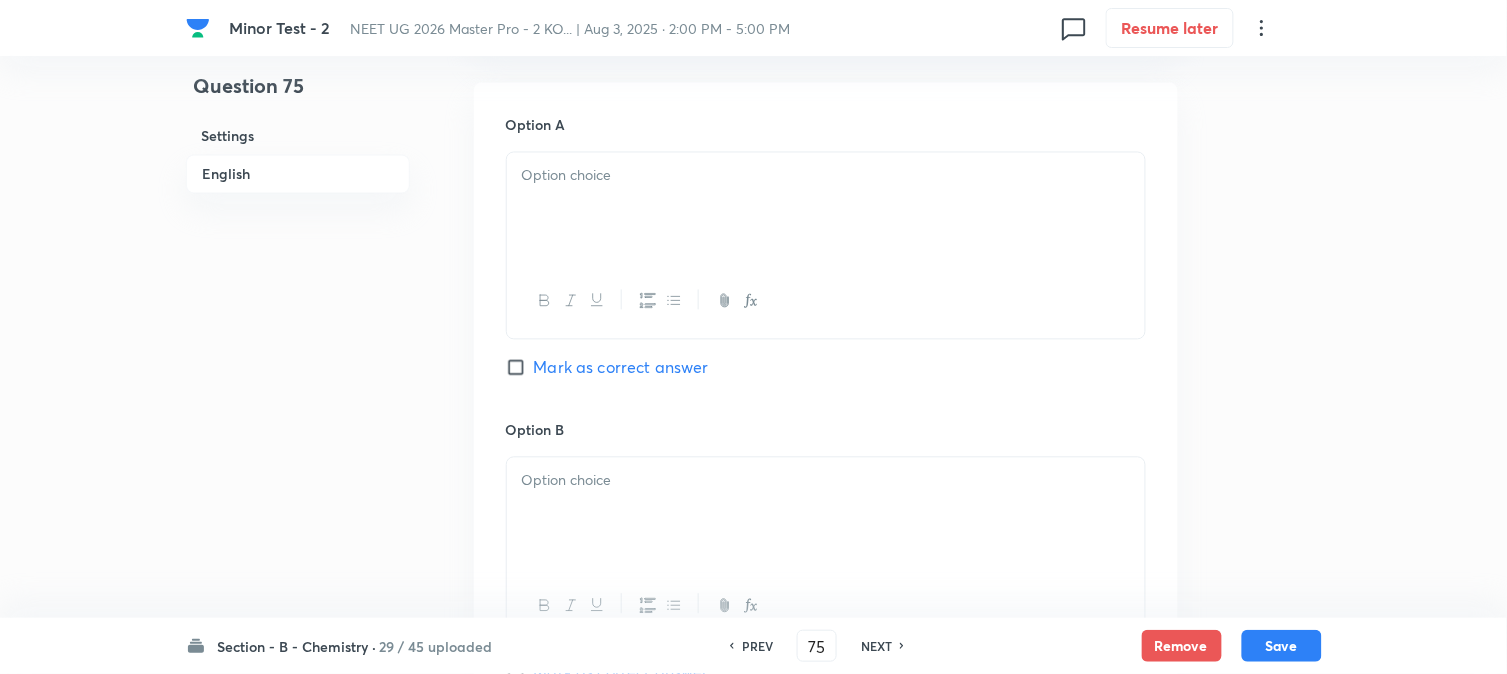 scroll, scrollTop: 888, scrollLeft: 0, axis: vertical 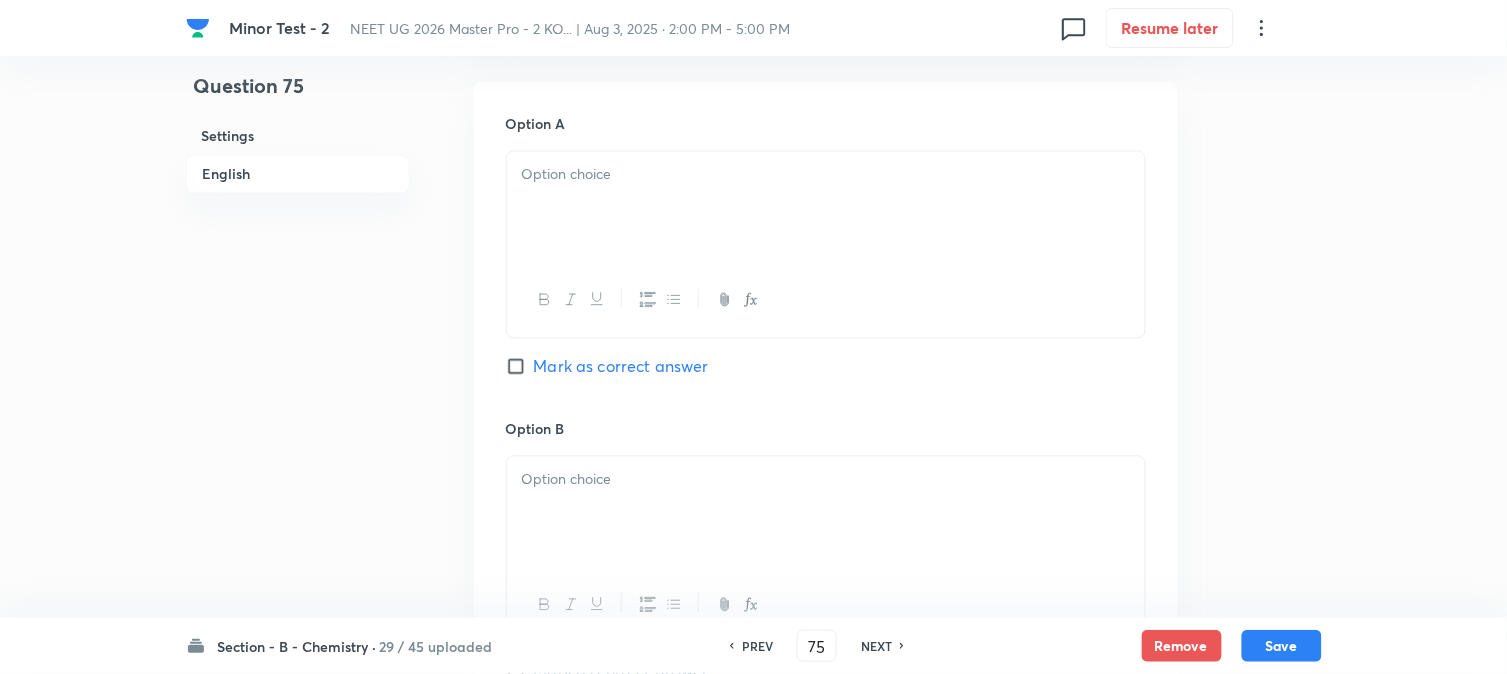 click at bounding box center (826, 208) 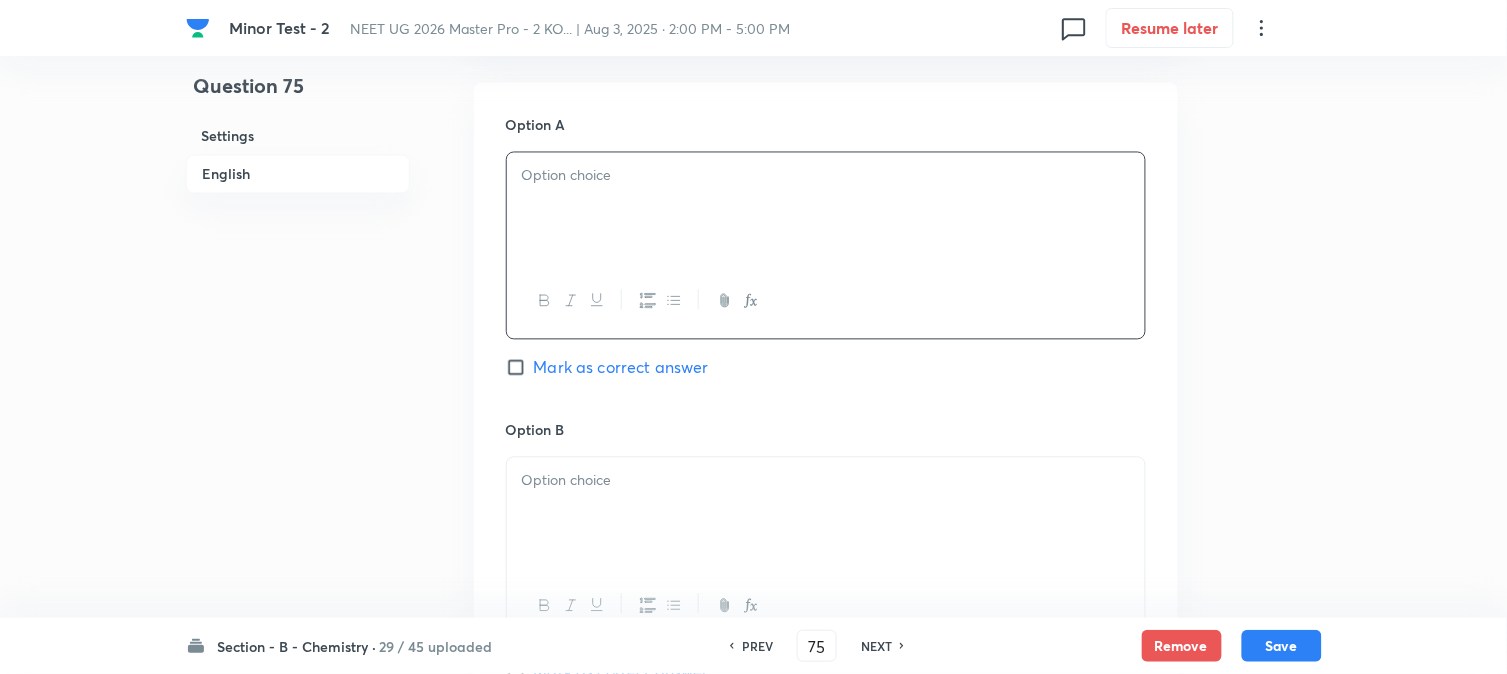 scroll, scrollTop: 888, scrollLeft: 0, axis: vertical 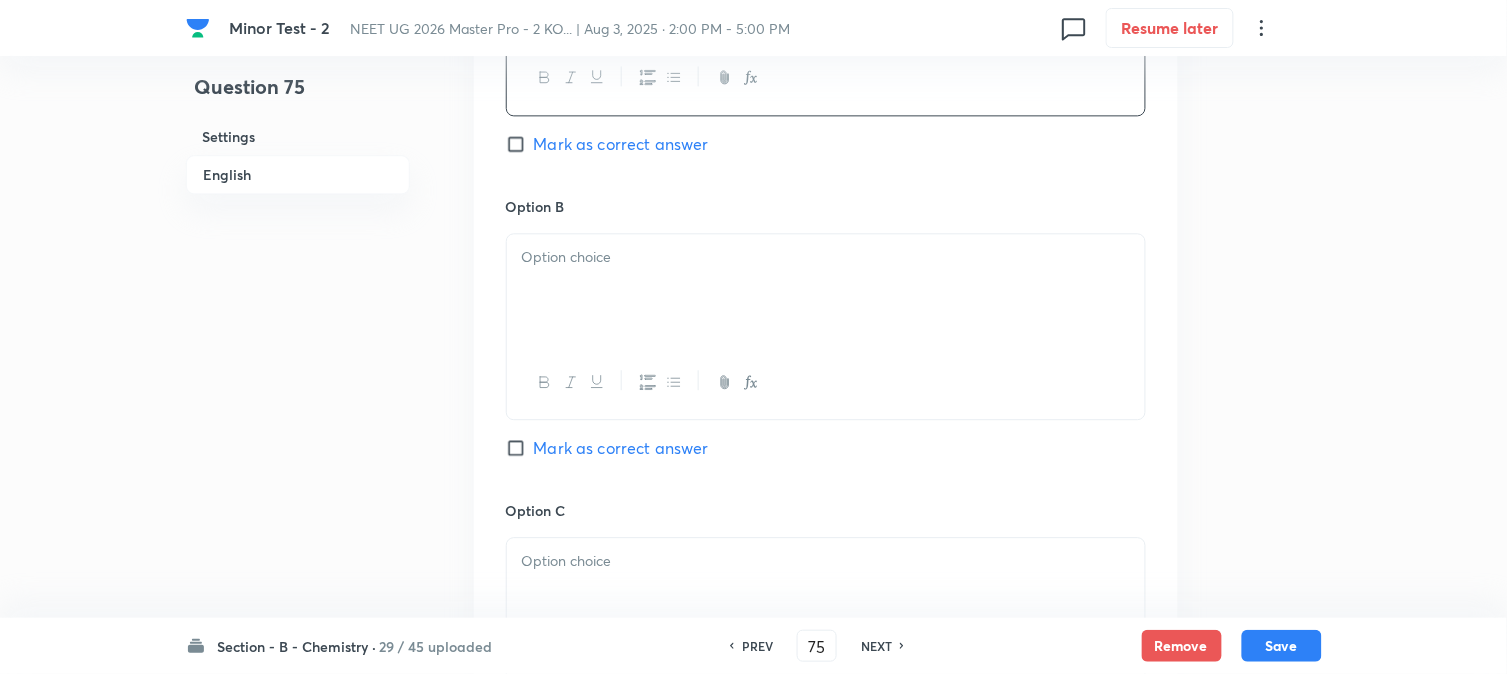 click at bounding box center [826, 257] 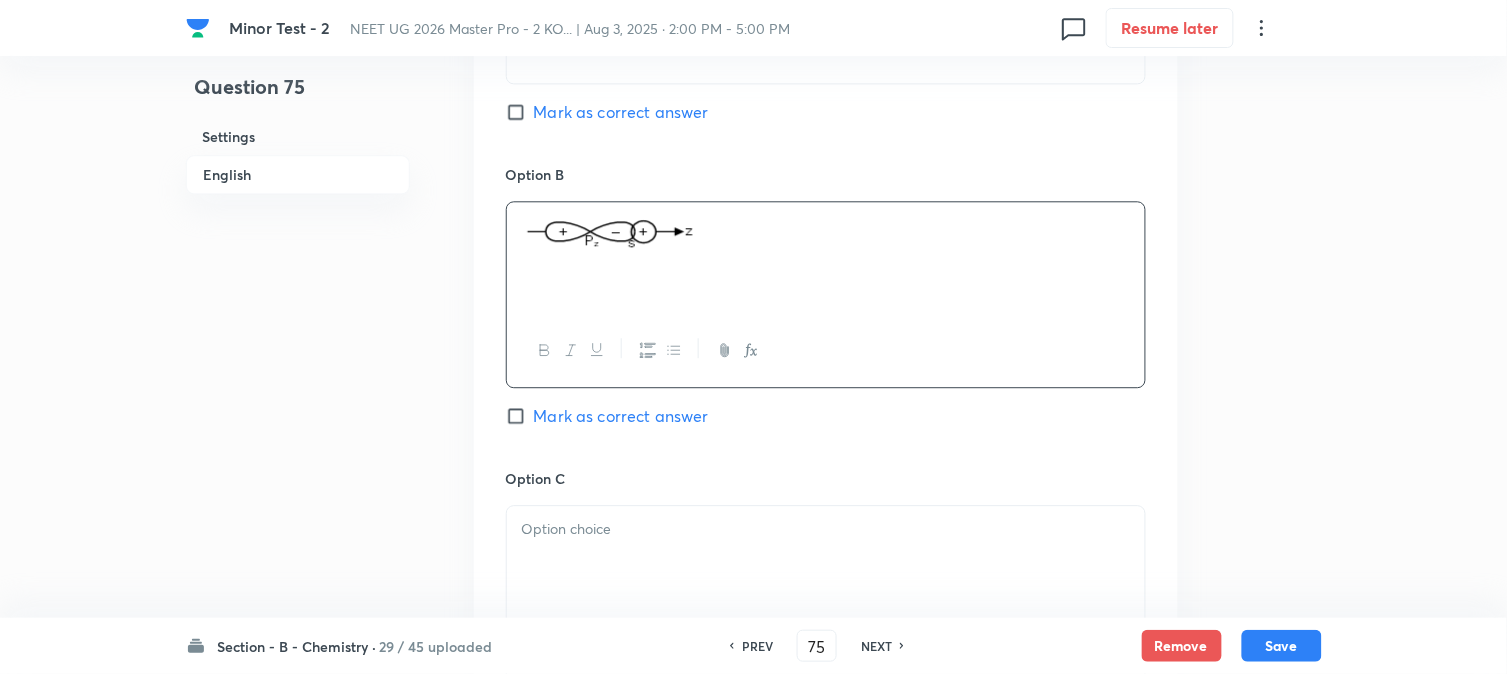 scroll, scrollTop: 1444, scrollLeft: 0, axis: vertical 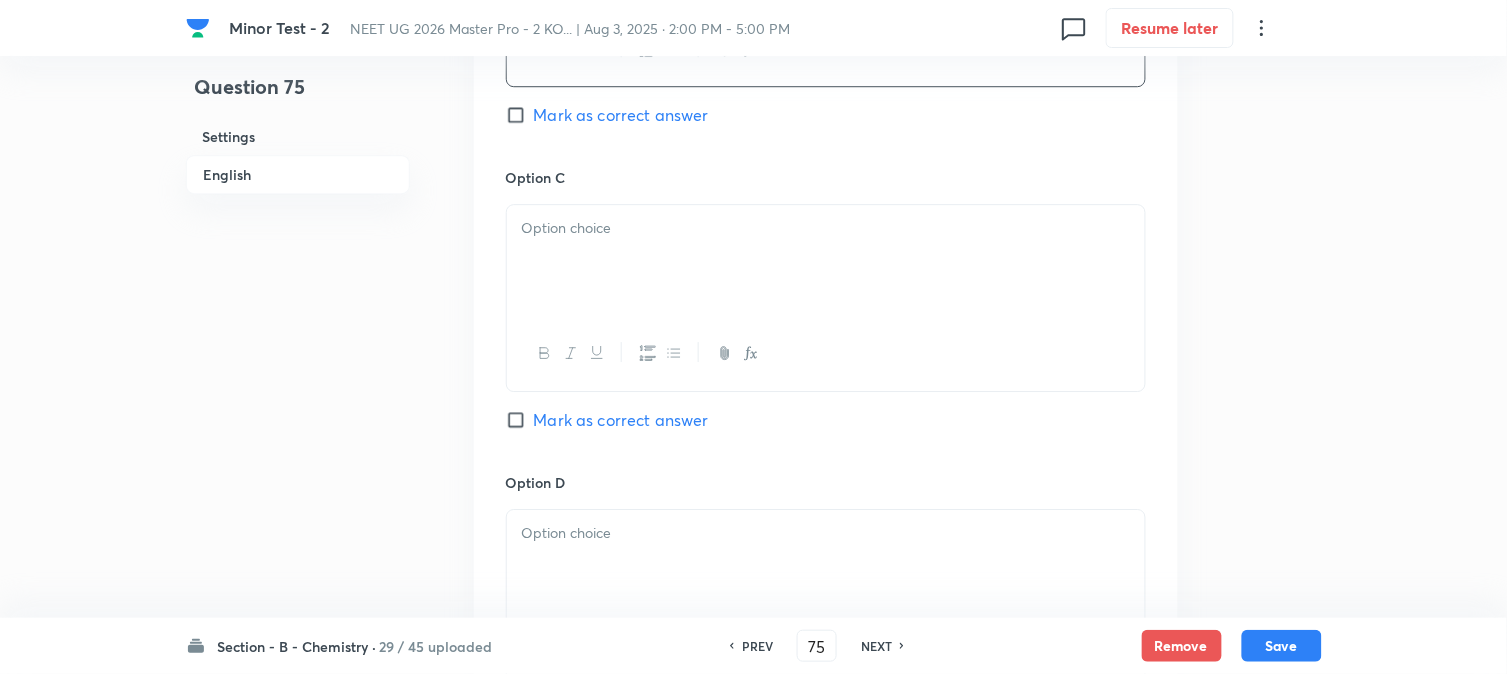click at bounding box center [826, 228] 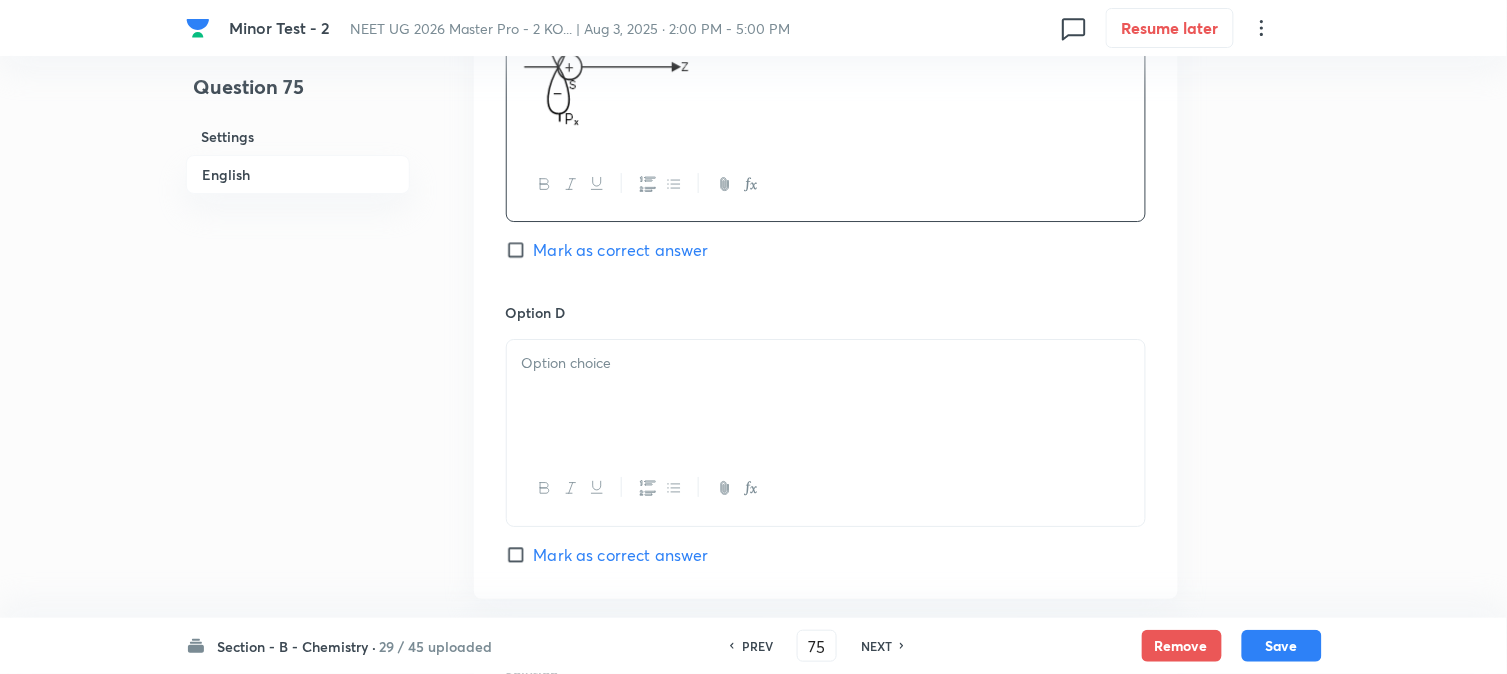 scroll, scrollTop: 1666, scrollLeft: 0, axis: vertical 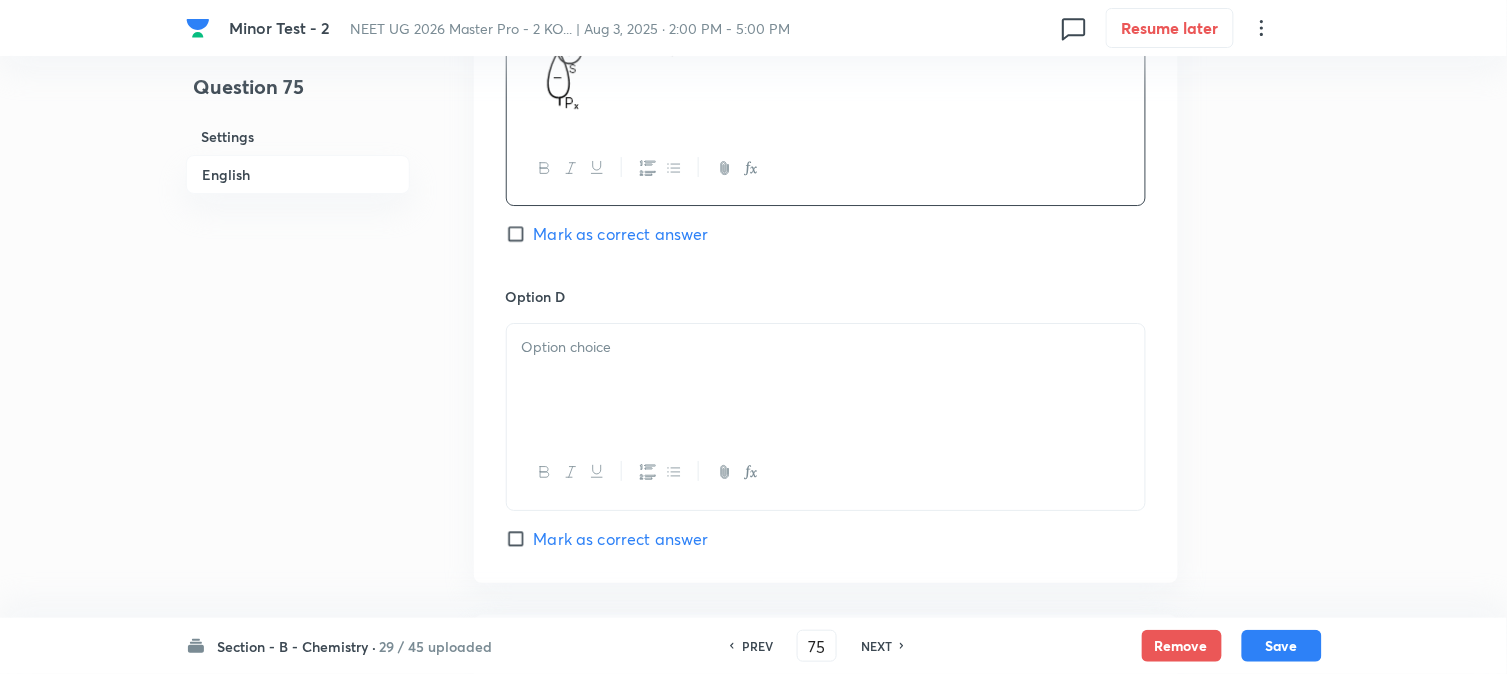 click at bounding box center (826, 347) 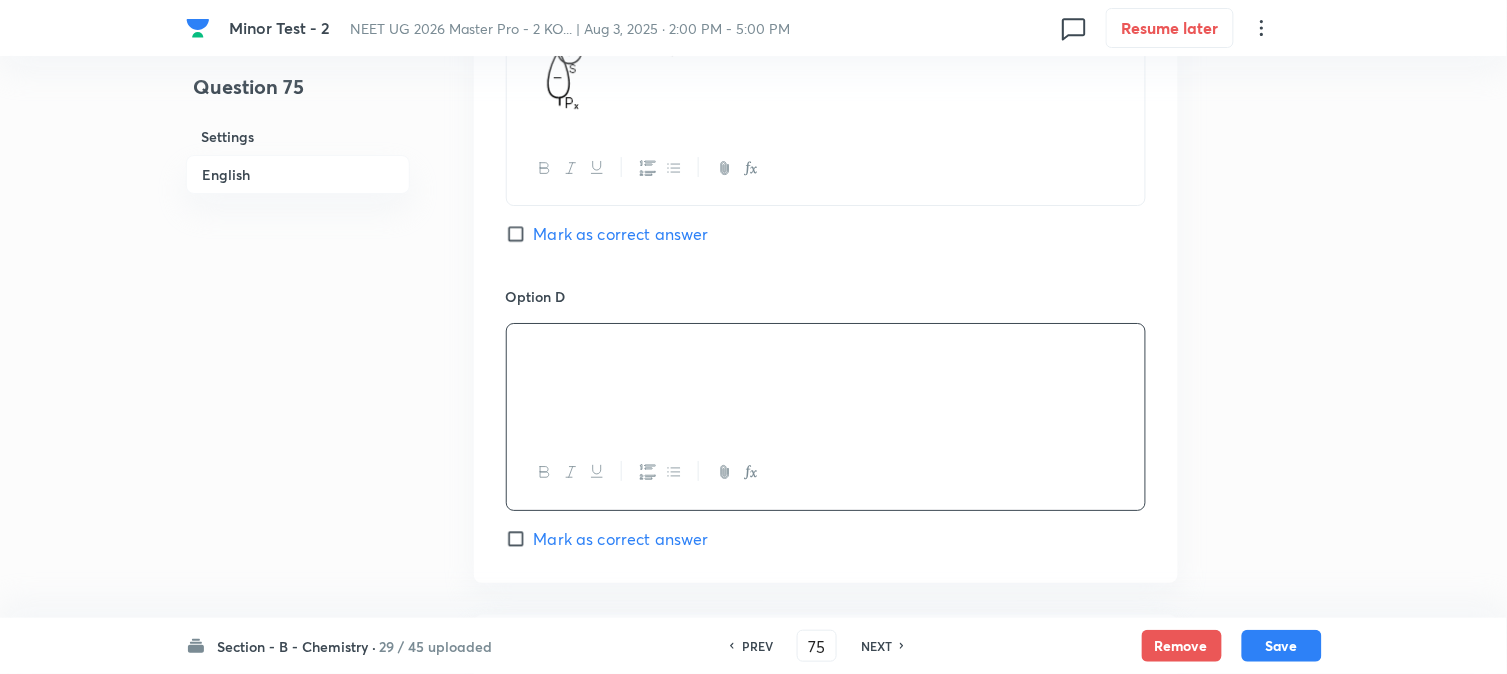 click on "Mark as correct answer" at bounding box center (621, 234) 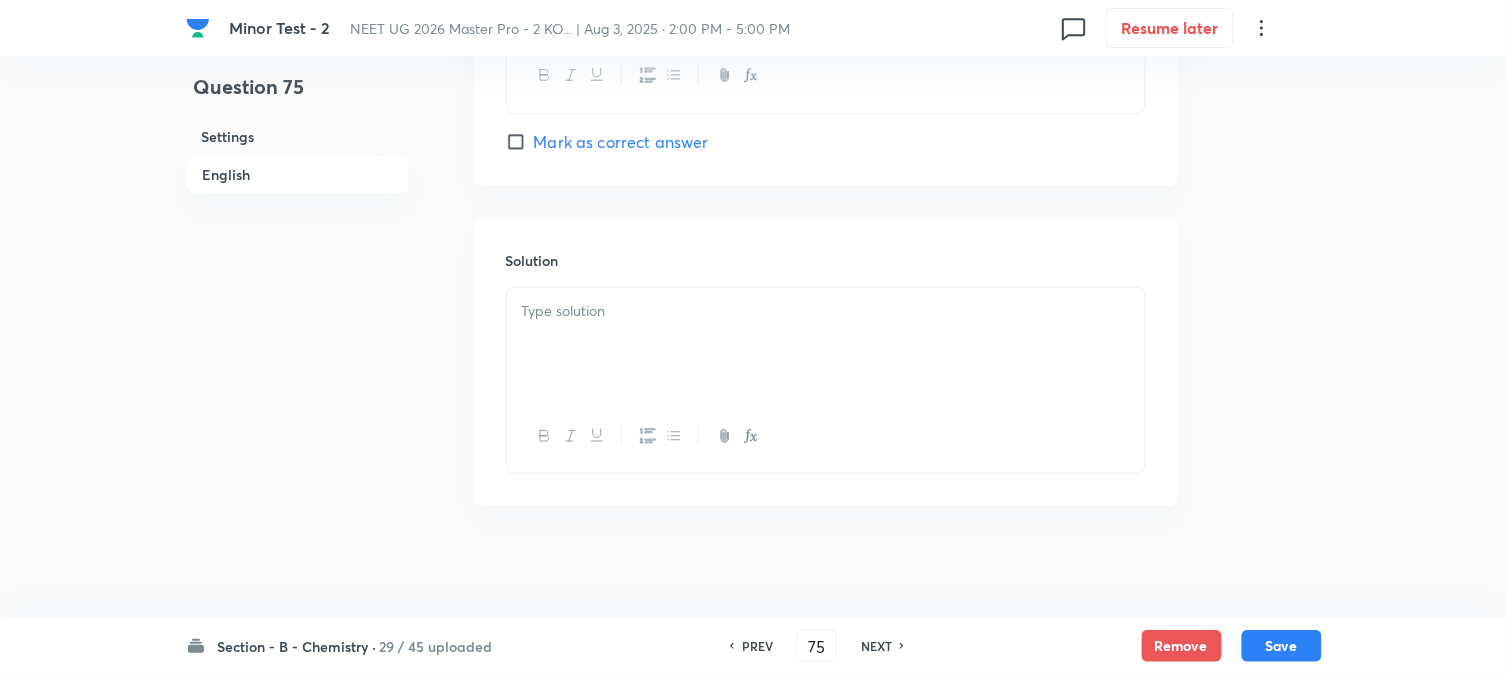 scroll, scrollTop: 2075, scrollLeft: 0, axis: vertical 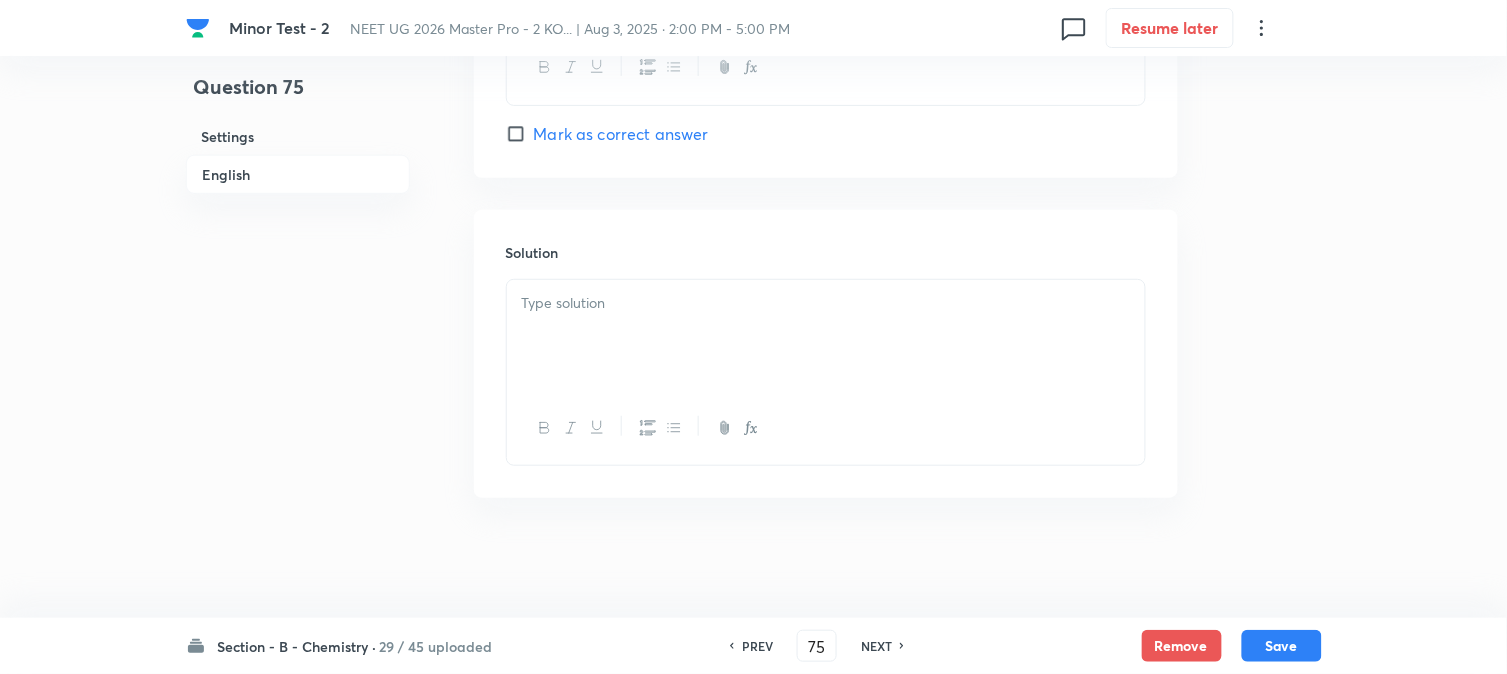 click at bounding box center (826, 336) 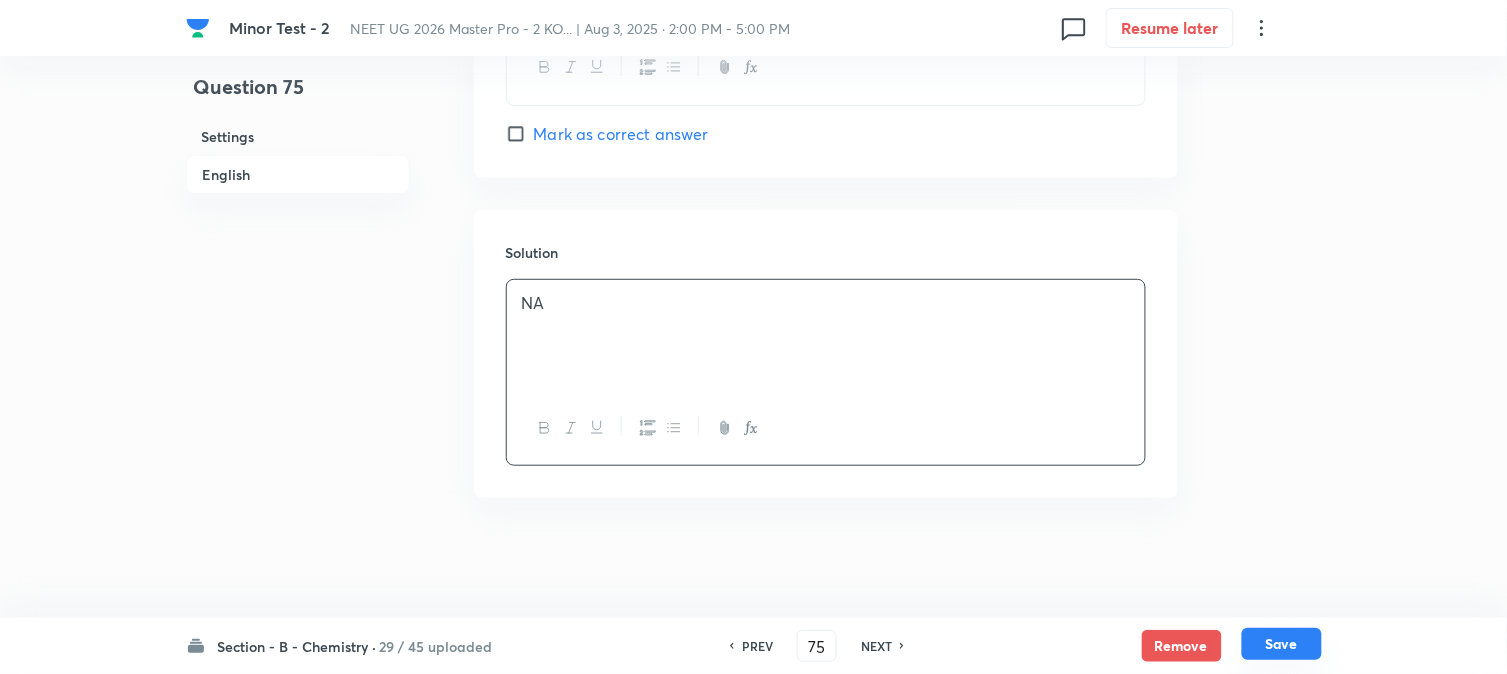 click on "Save" at bounding box center [1282, 644] 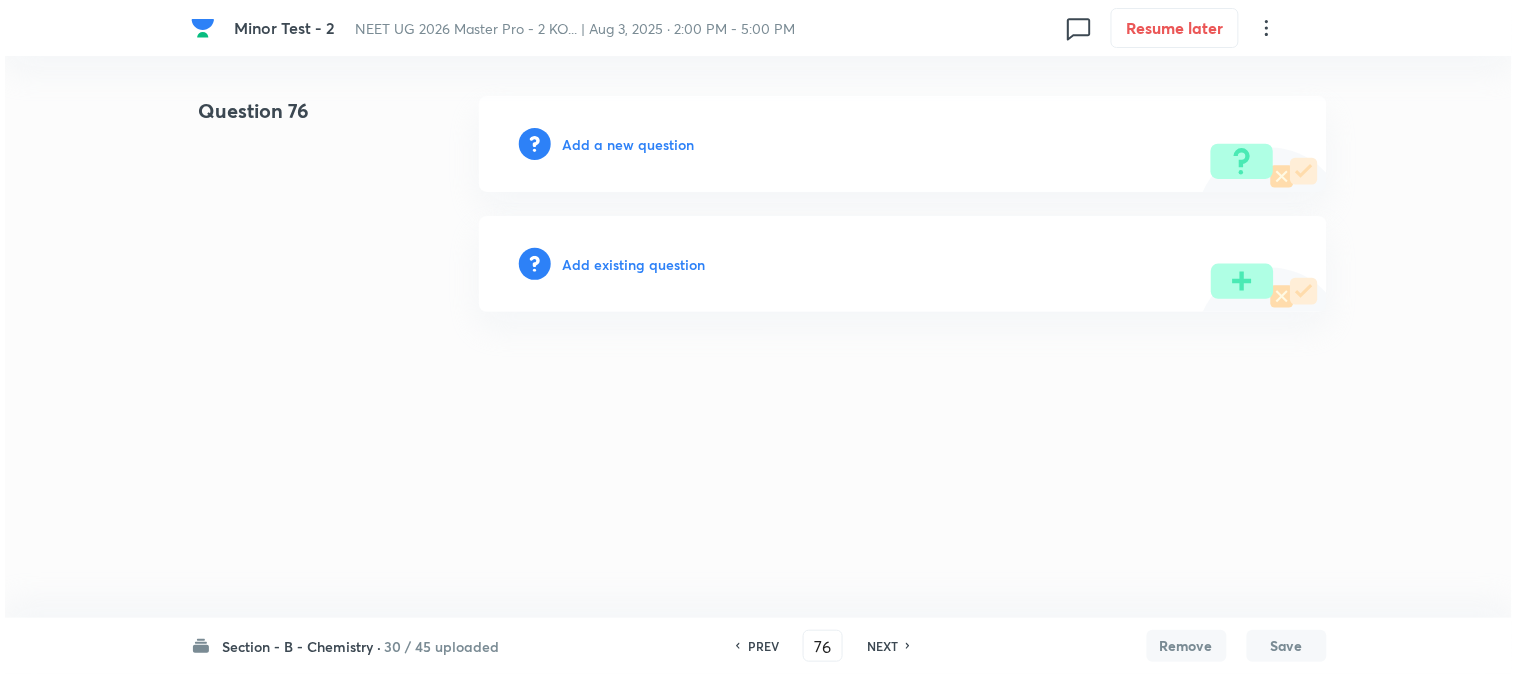 scroll, scrollTop: 0, scrollLeft: 0, axis: both 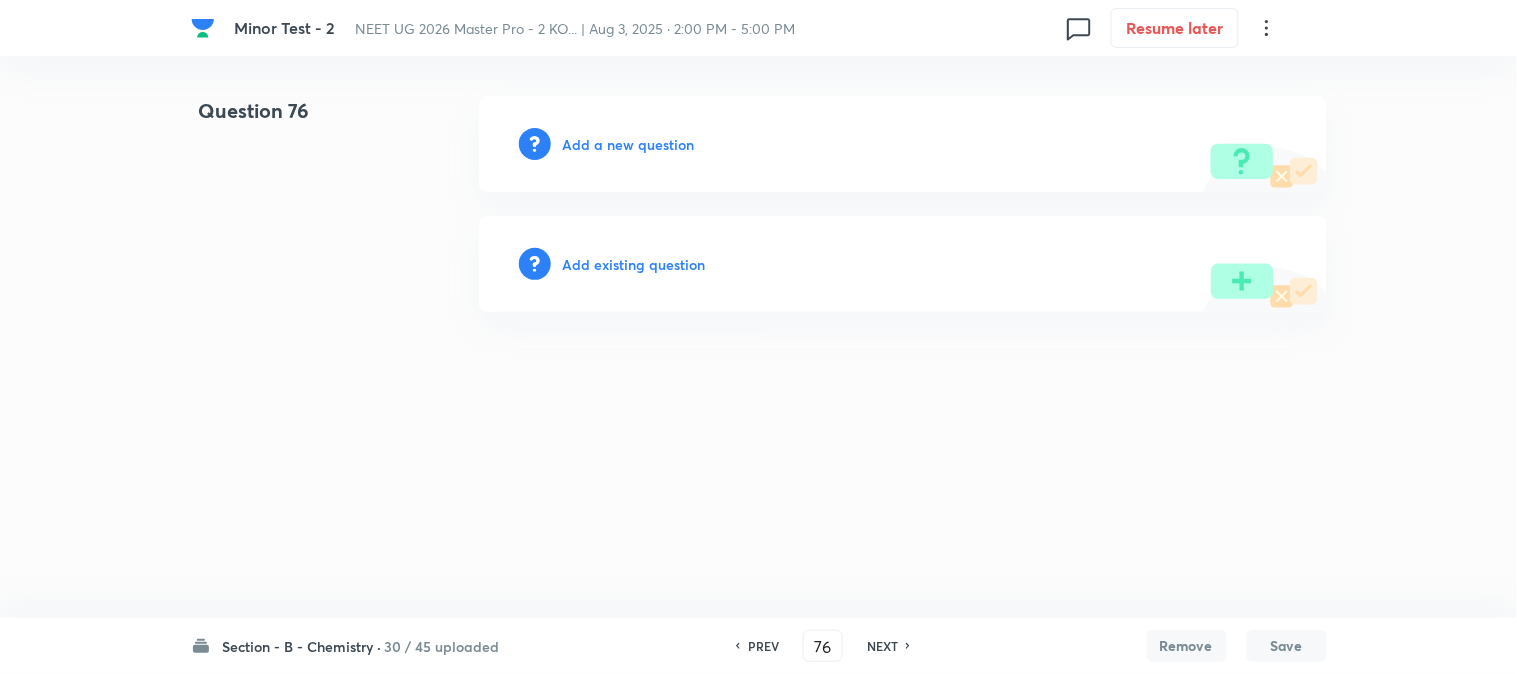 click on "Add a new question" at bounding box center [629, 144] 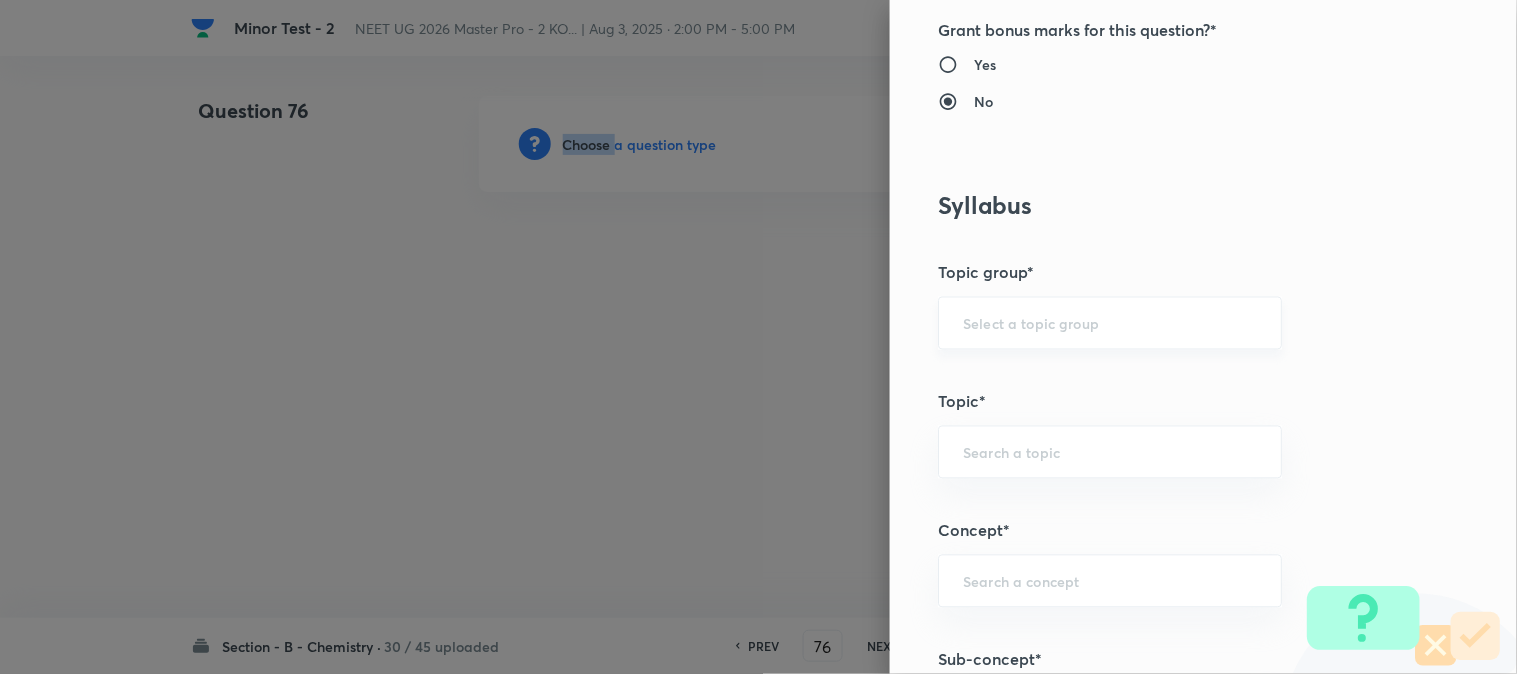 scroll, scrollTop: 1000, scrollLeft: 0, axis: vertical 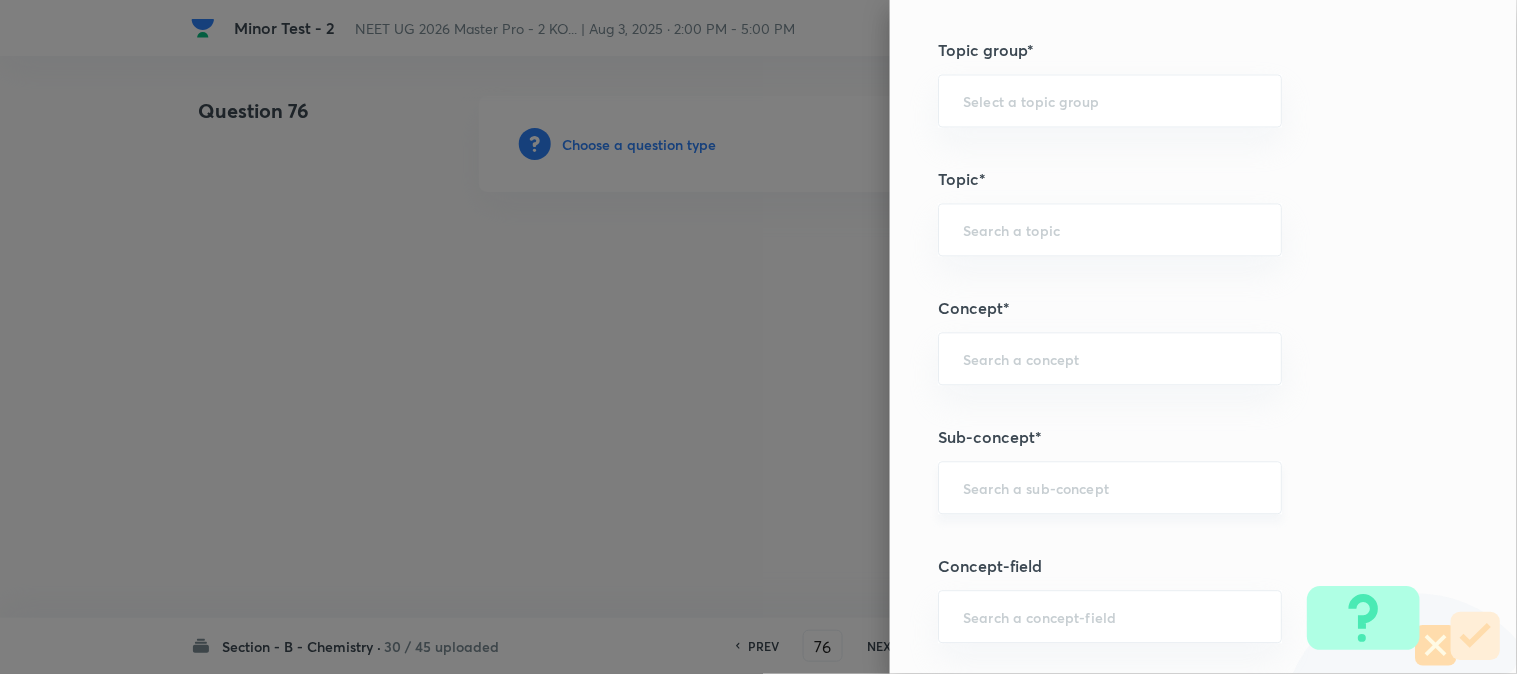 click at bounding box center [1110, 487] 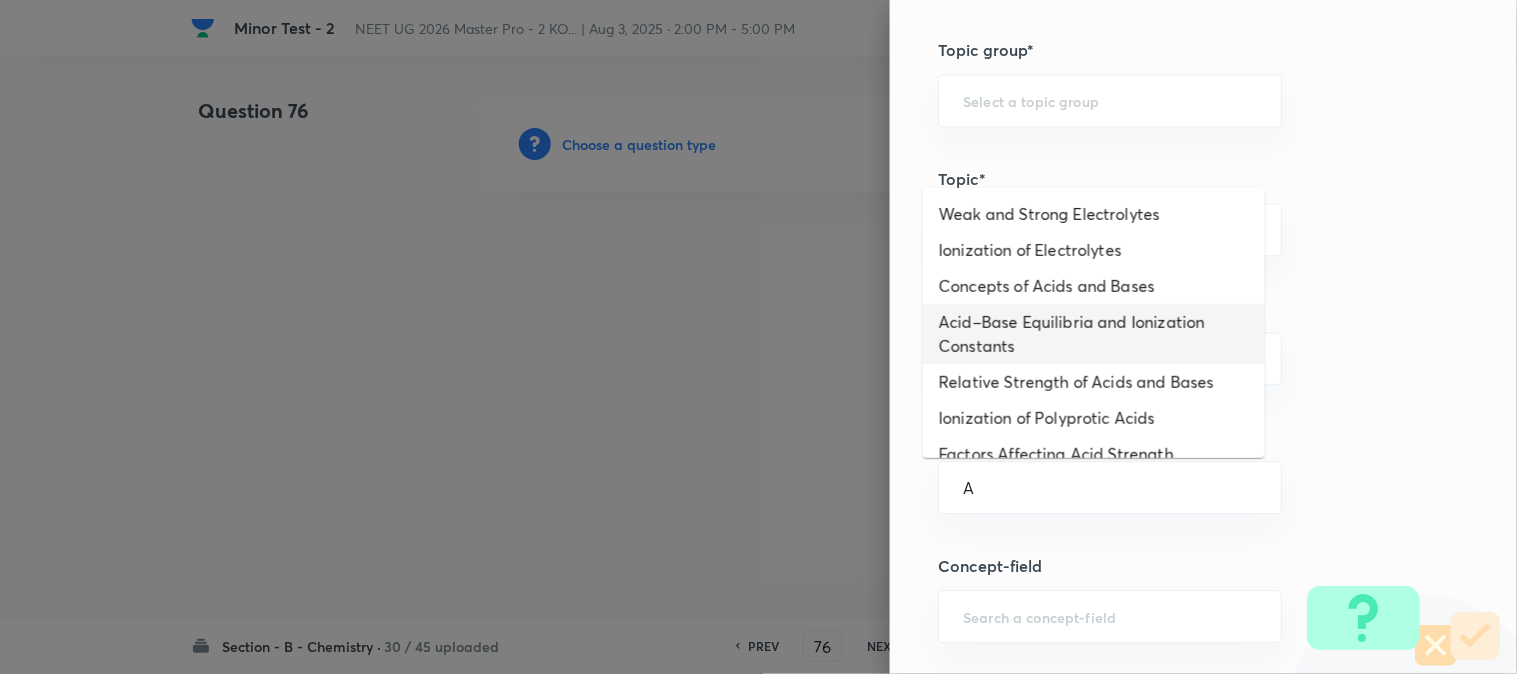 click on "Acid–Base Equilibria and Ionization Constants" at bounding box center (1094, 334) 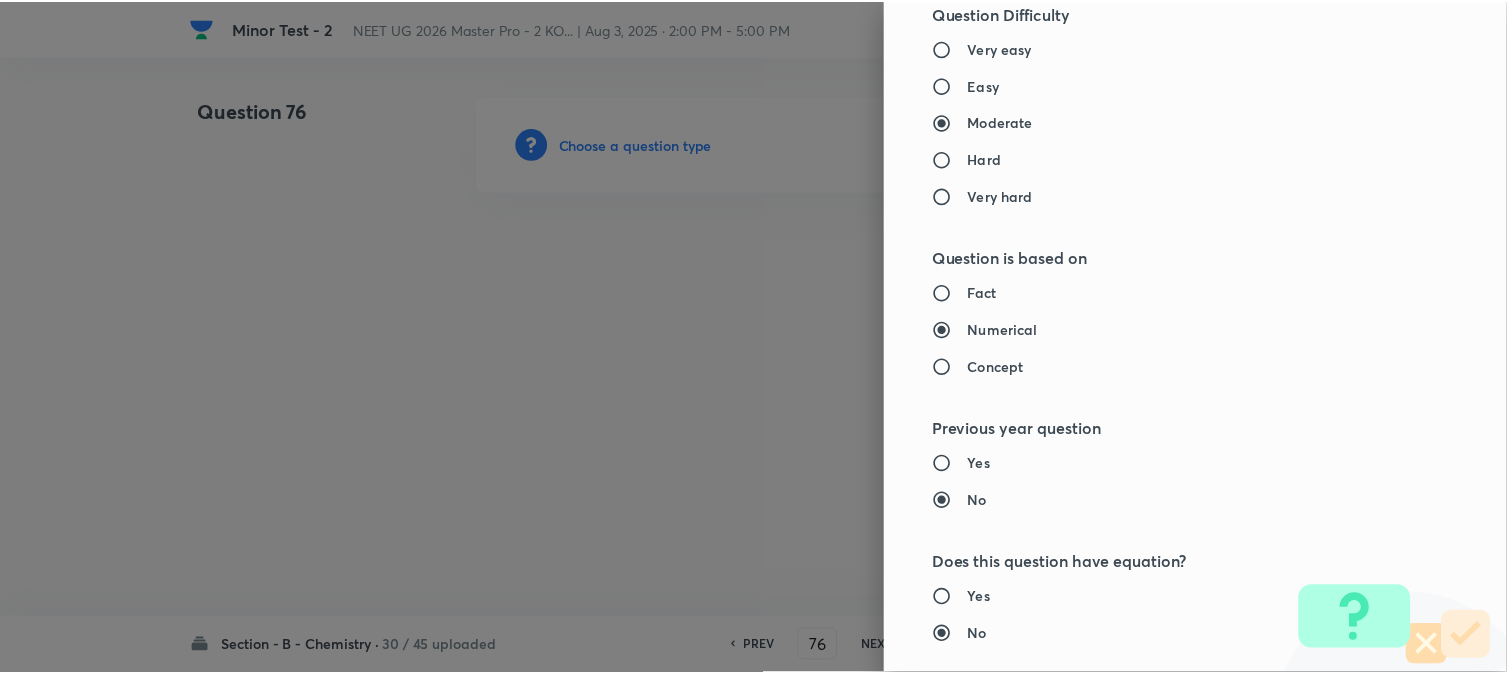 scroll, scrollTop: 2111, scrollLeft: 0, axis: vertical 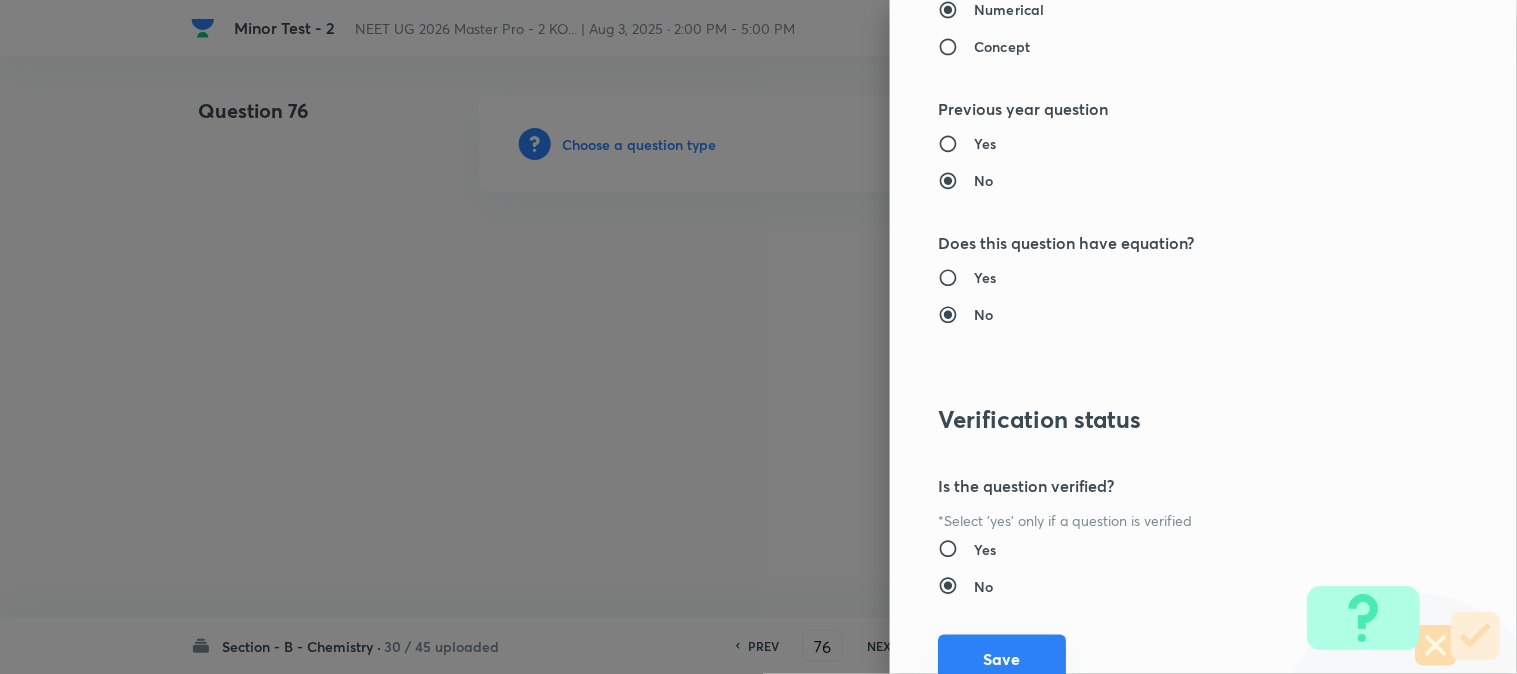 click on "Save" at bounding box center (1002, 659) 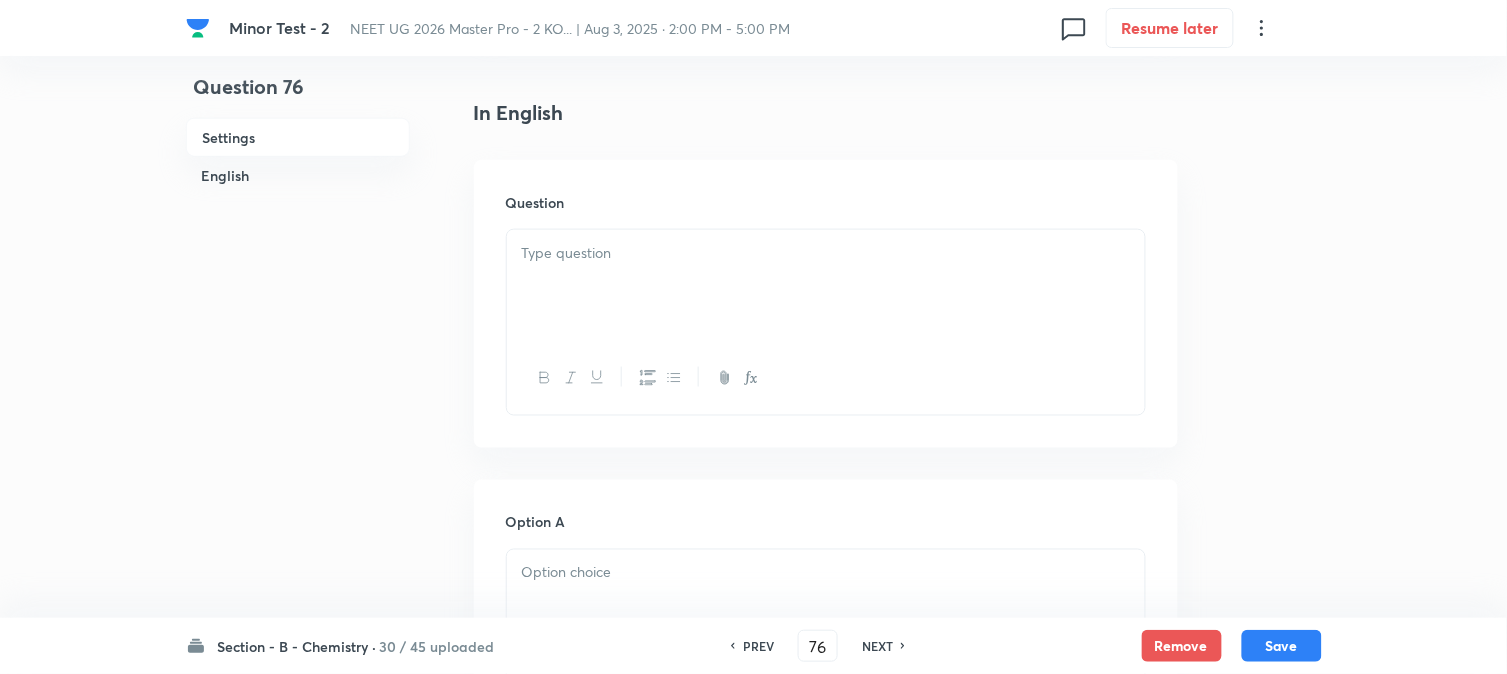 scroll, scrollTop: 555, scrollLeft: 0, axis: vertical 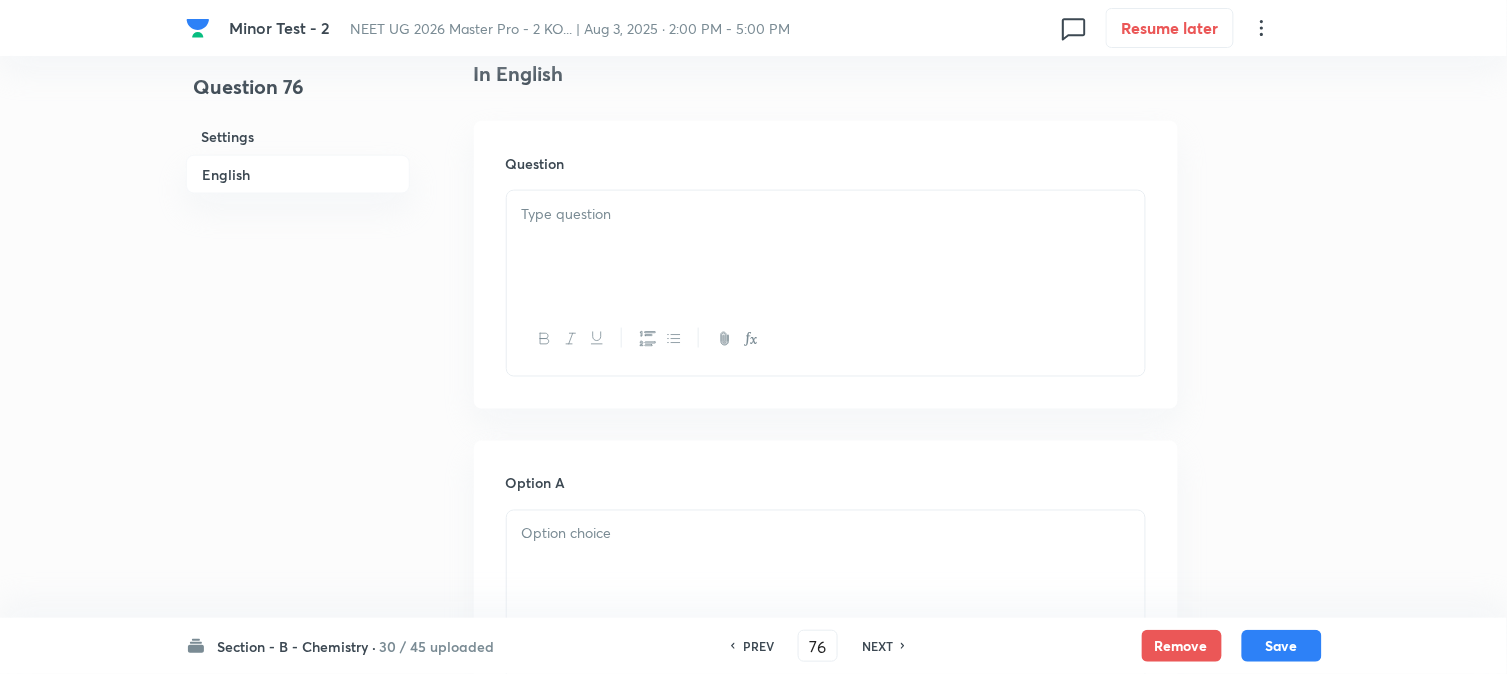 click at bounding box center (826, 247) 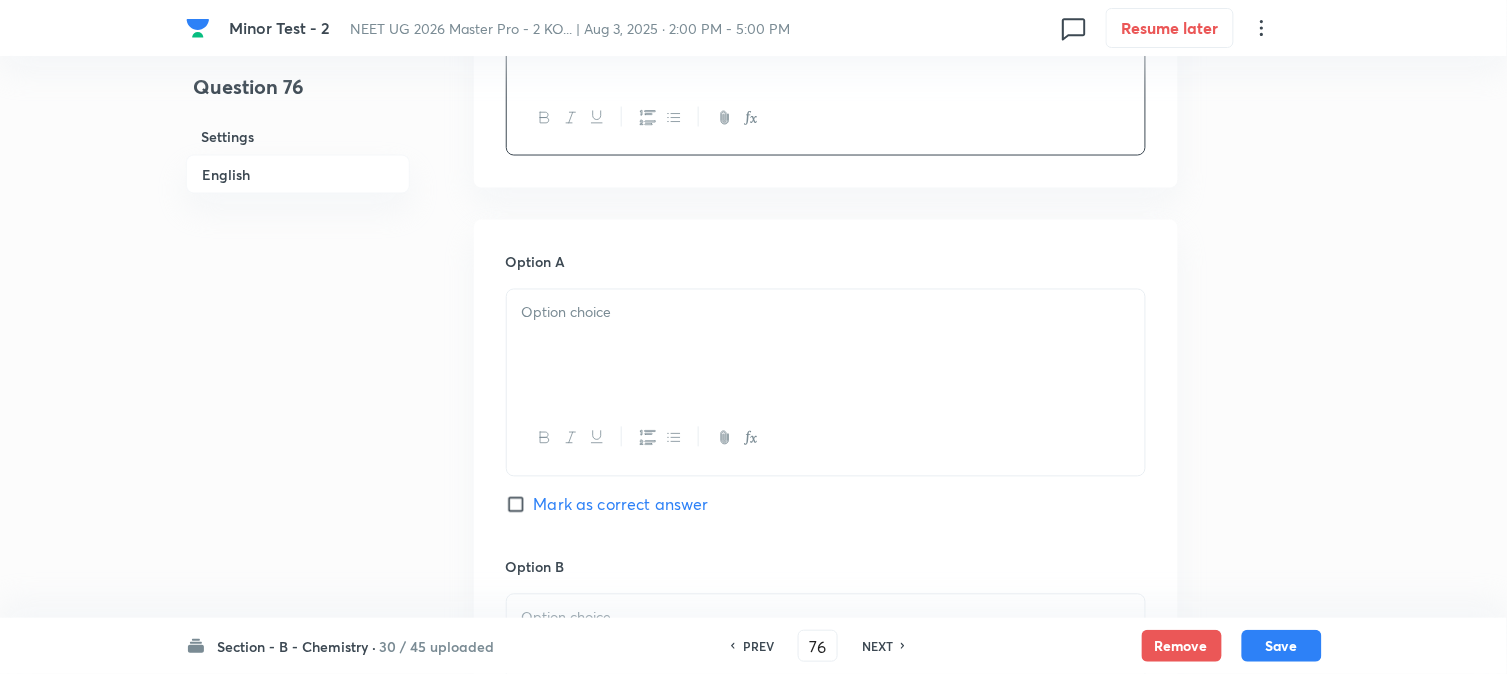 scroll, scrollTop: 777, scrollLeft: 0, axis: vertical 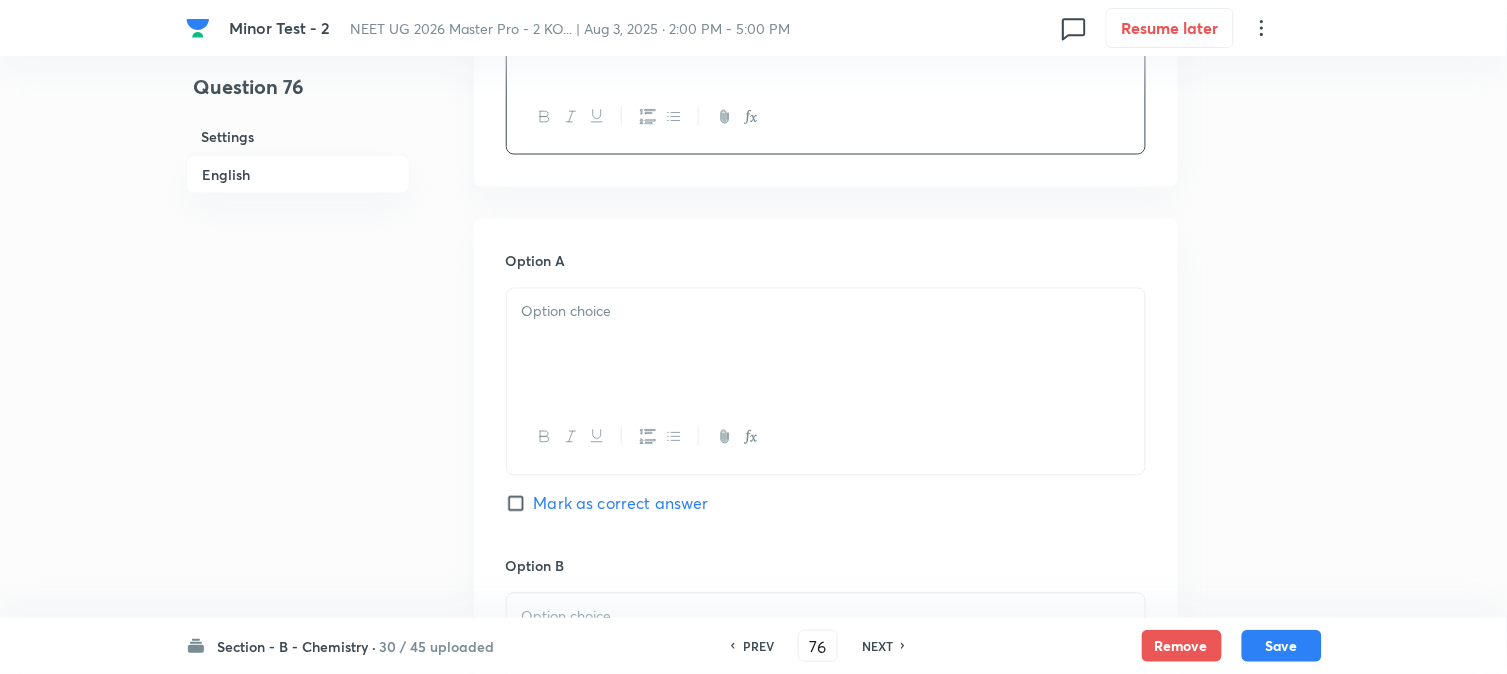 click at bounding box center [826, 345] 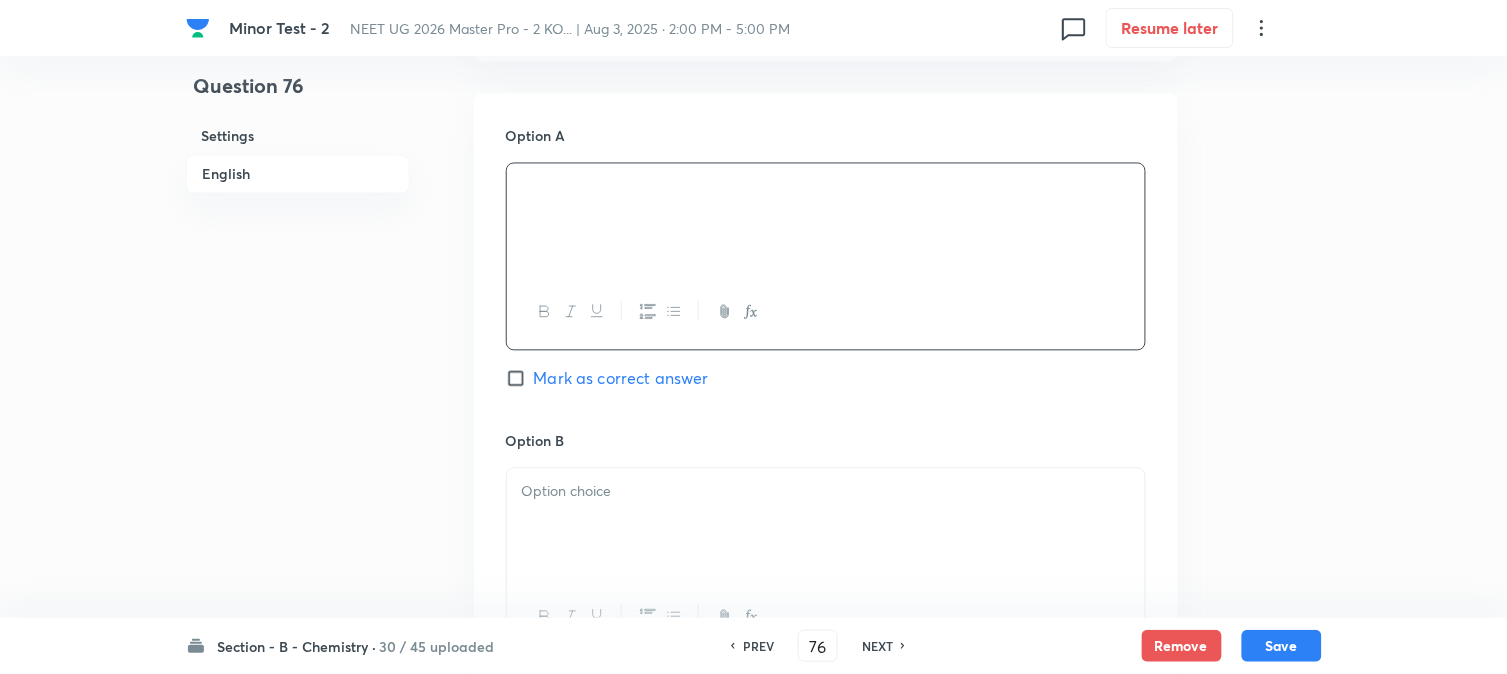 scroll, scrollTop: 1111, scrollLeft: 0, axis: vertical 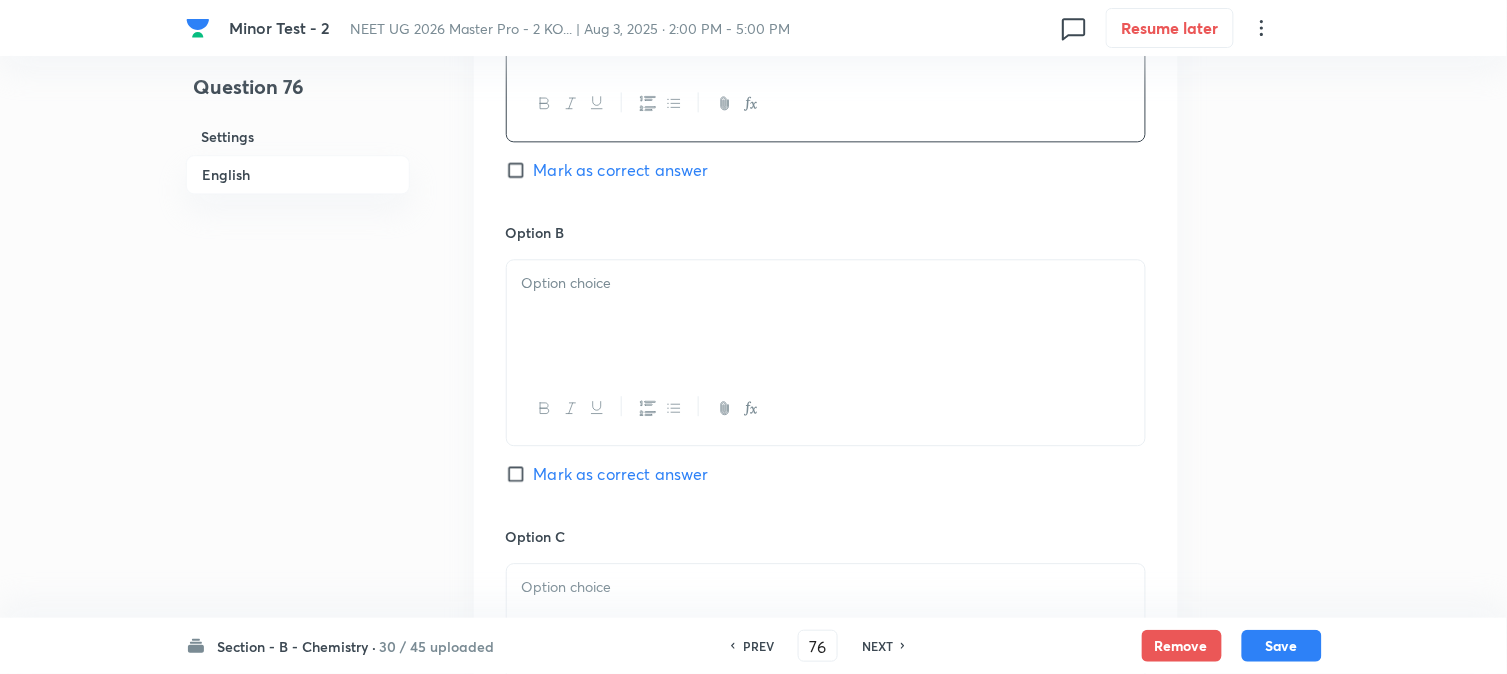 click at bounding box center (826, 316) 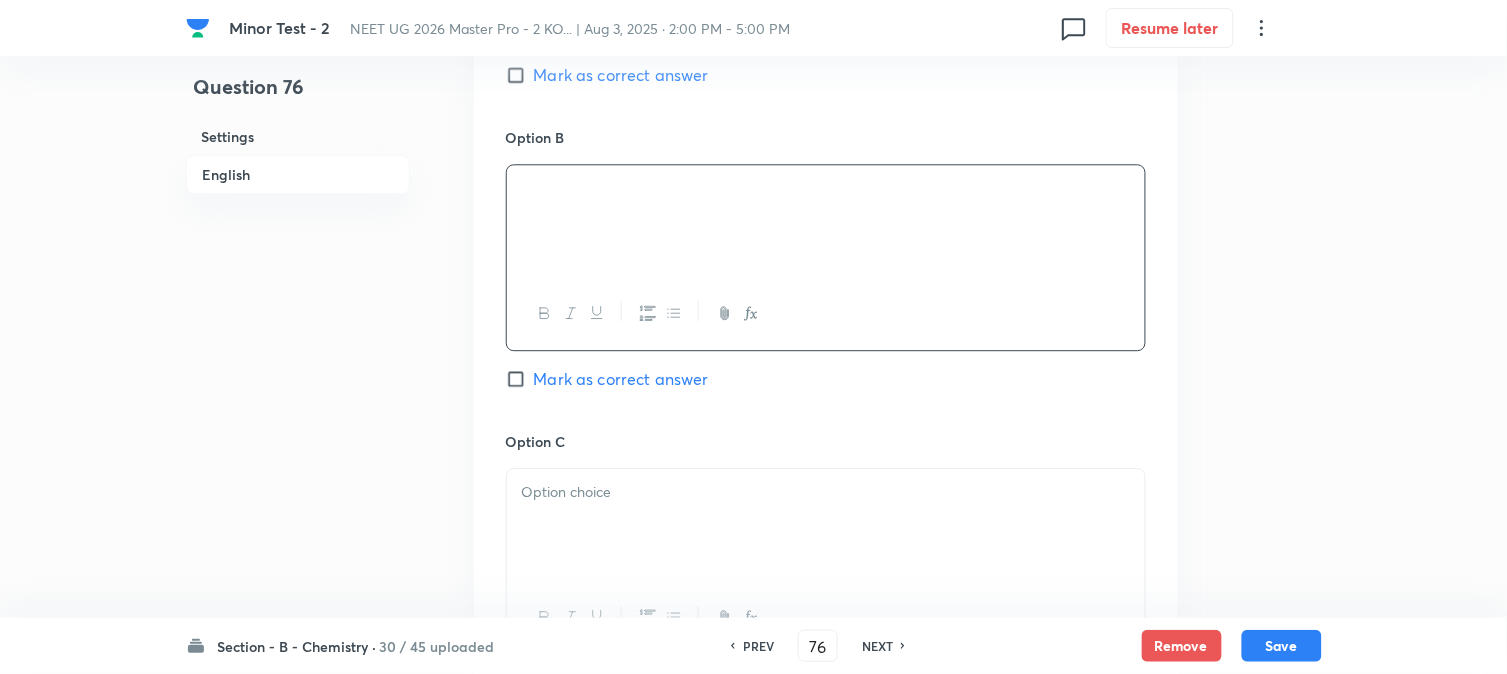 scroll, scrollTop: 1333, scrollLeft: 0, axis: vertical 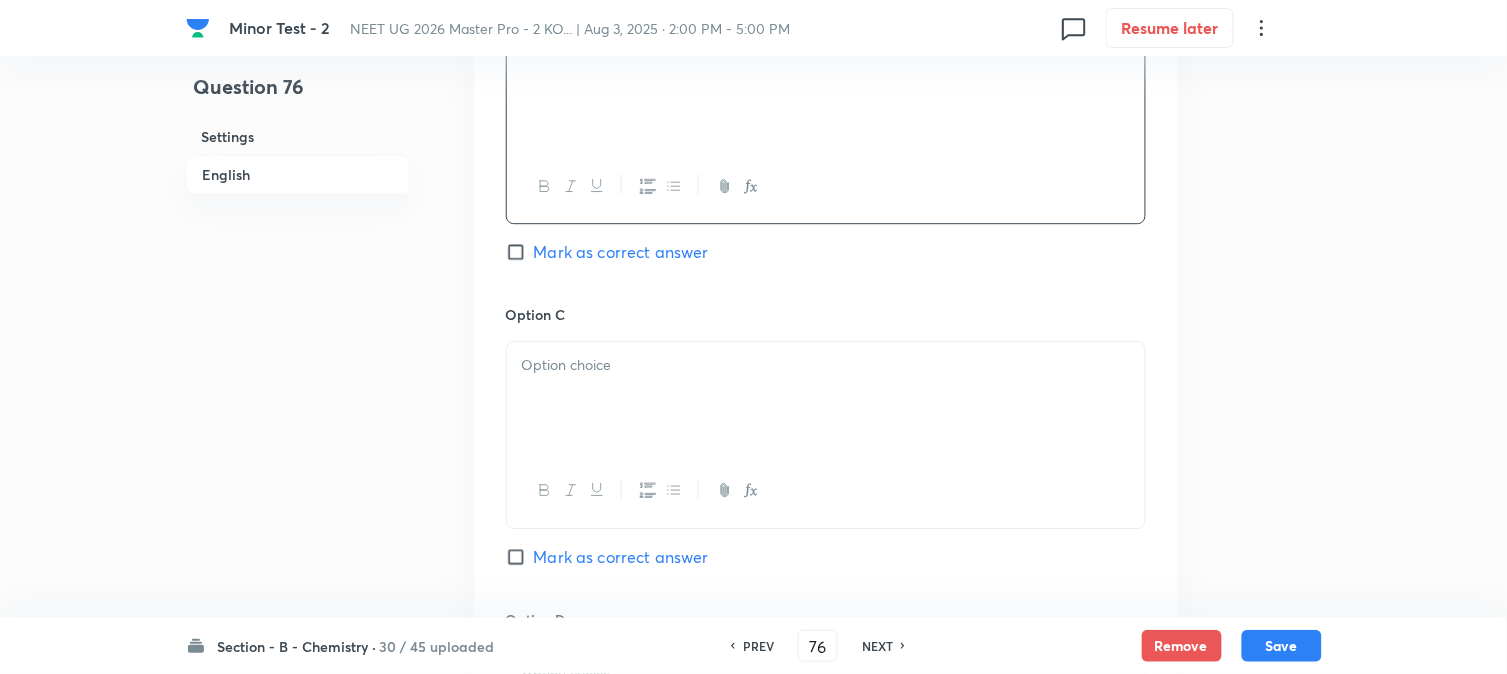click at bounding box center (826, 398) 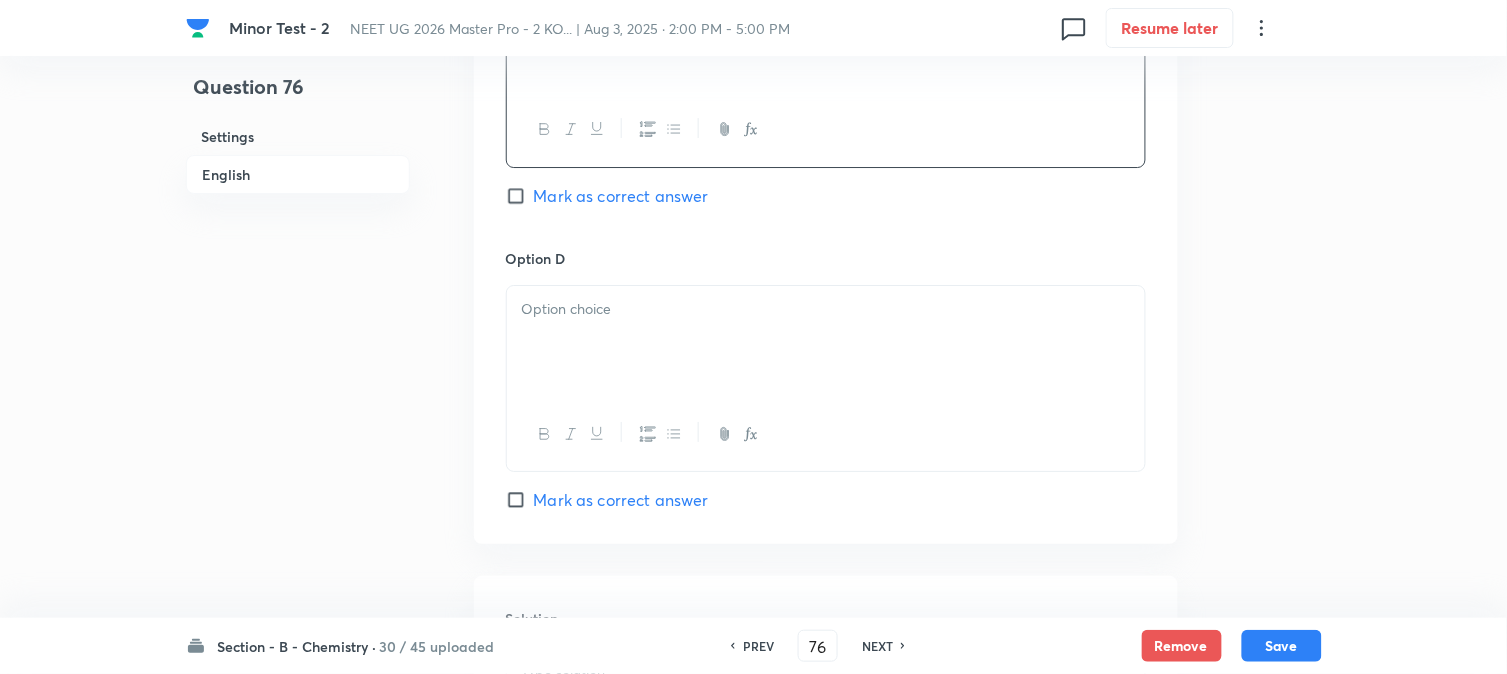 scroll, scrollTop: 1777, scrollLeft: 0, axis: vertical 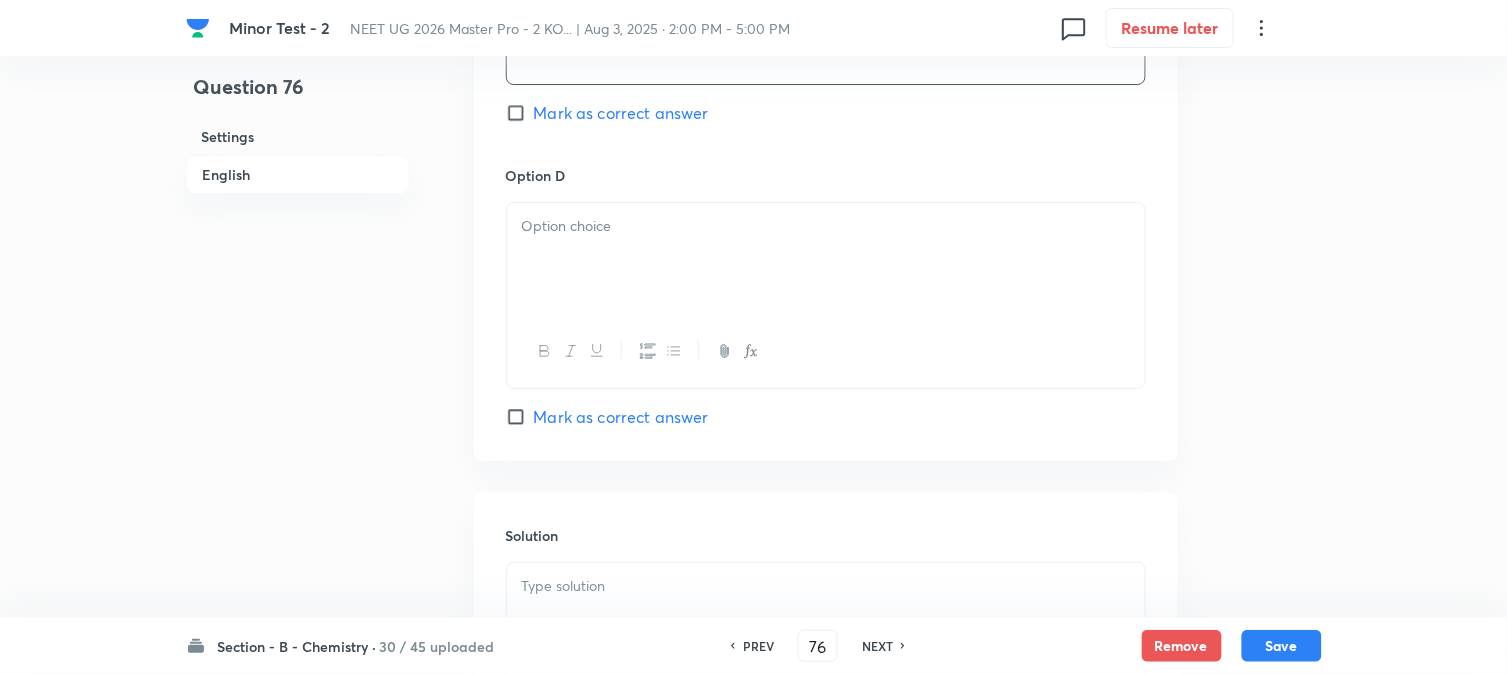 click at bounding box center (826, 259) 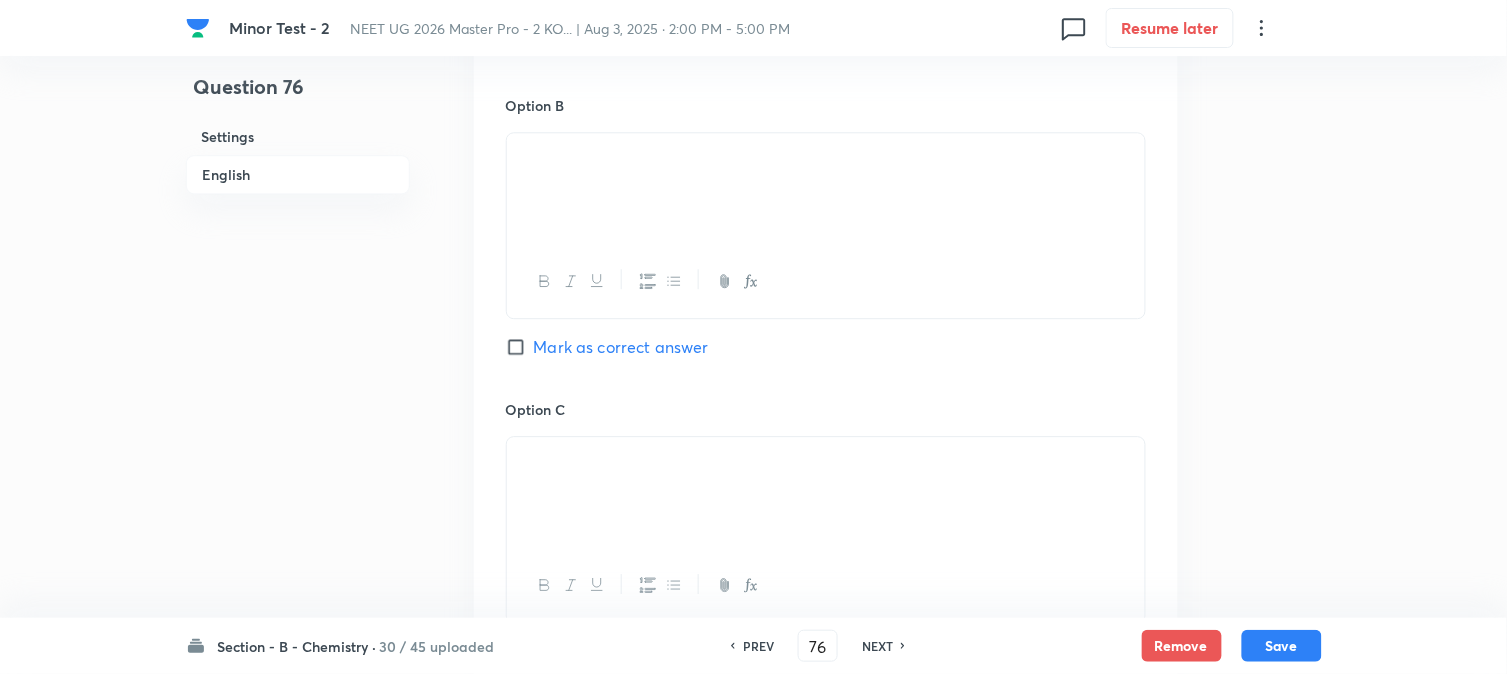 scroll, scrollTop: 1111, scrollLeft: 0, axis: vertical 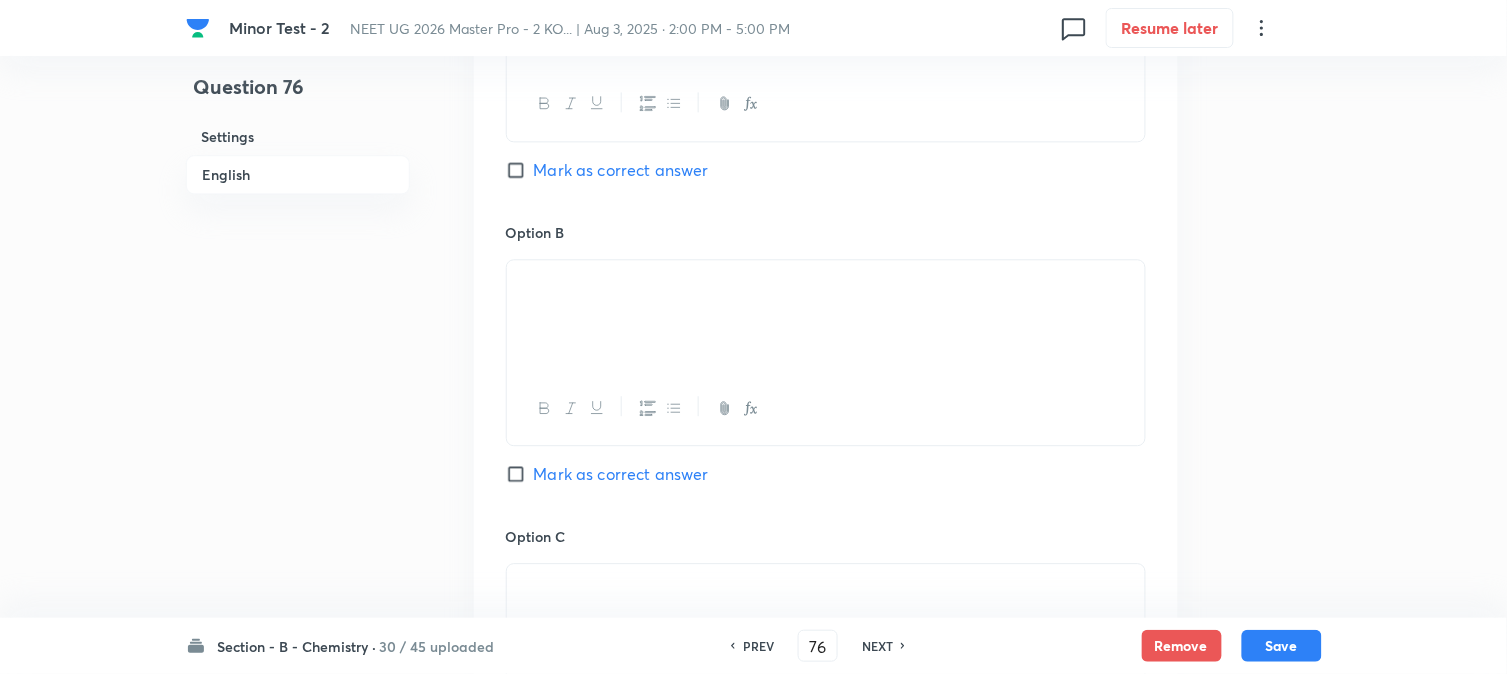 click at bounding box center [826, 283] 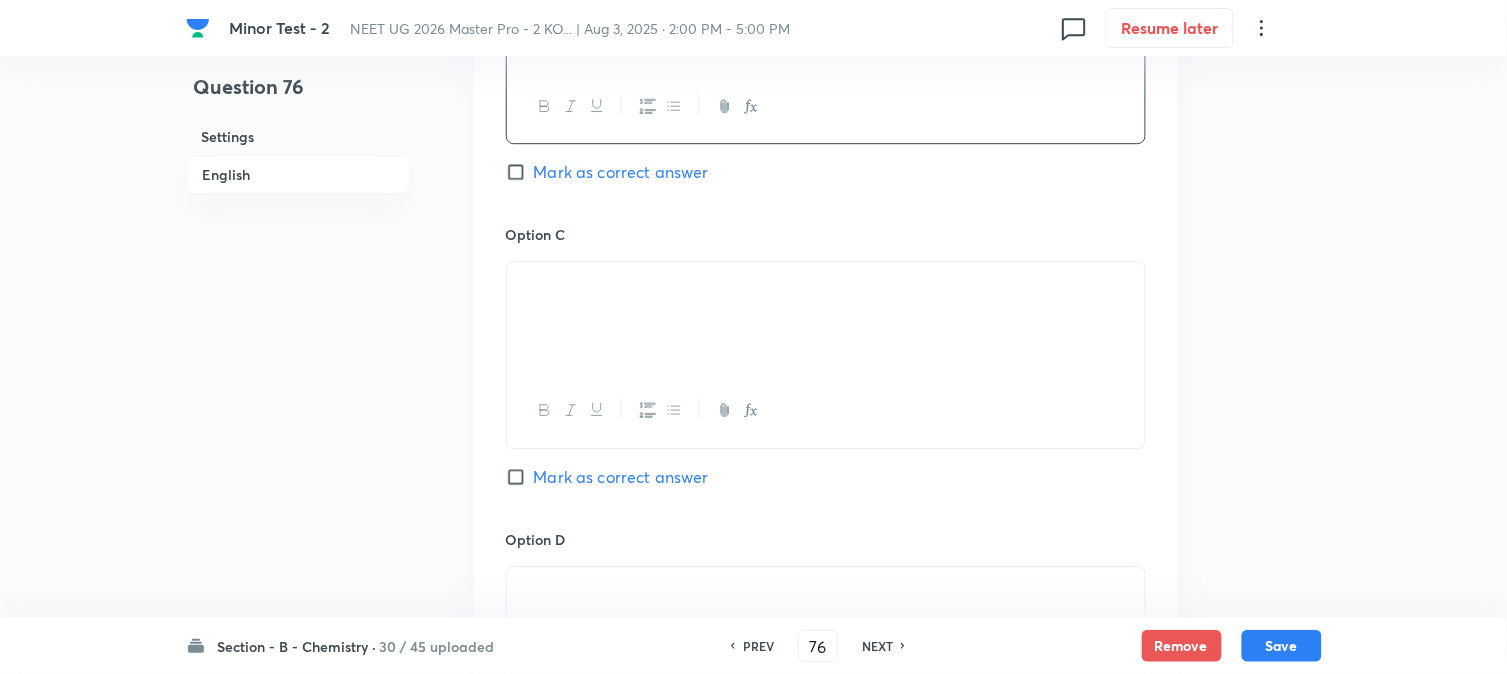 scroll, scrollTop: 1444, scrollLeft: 0, axis: vertical 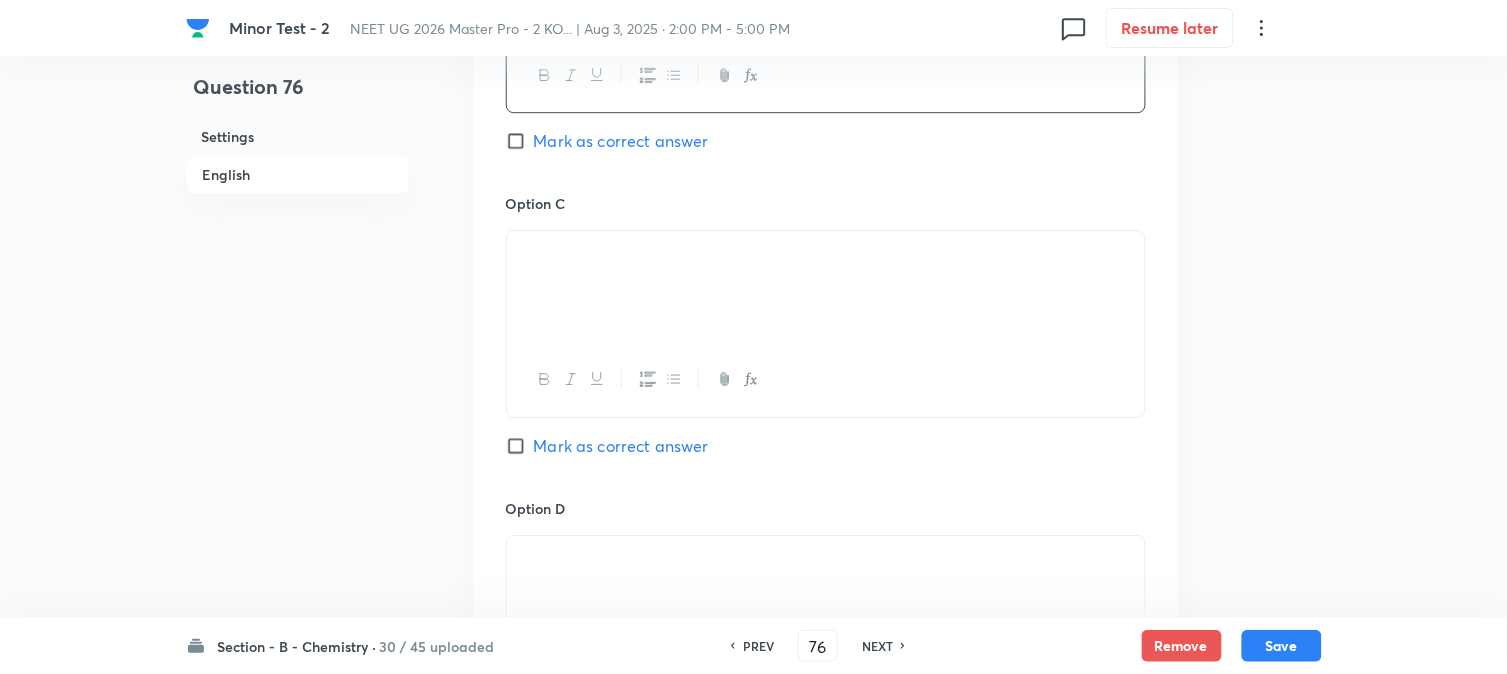 click at bounding box center (826, 287) 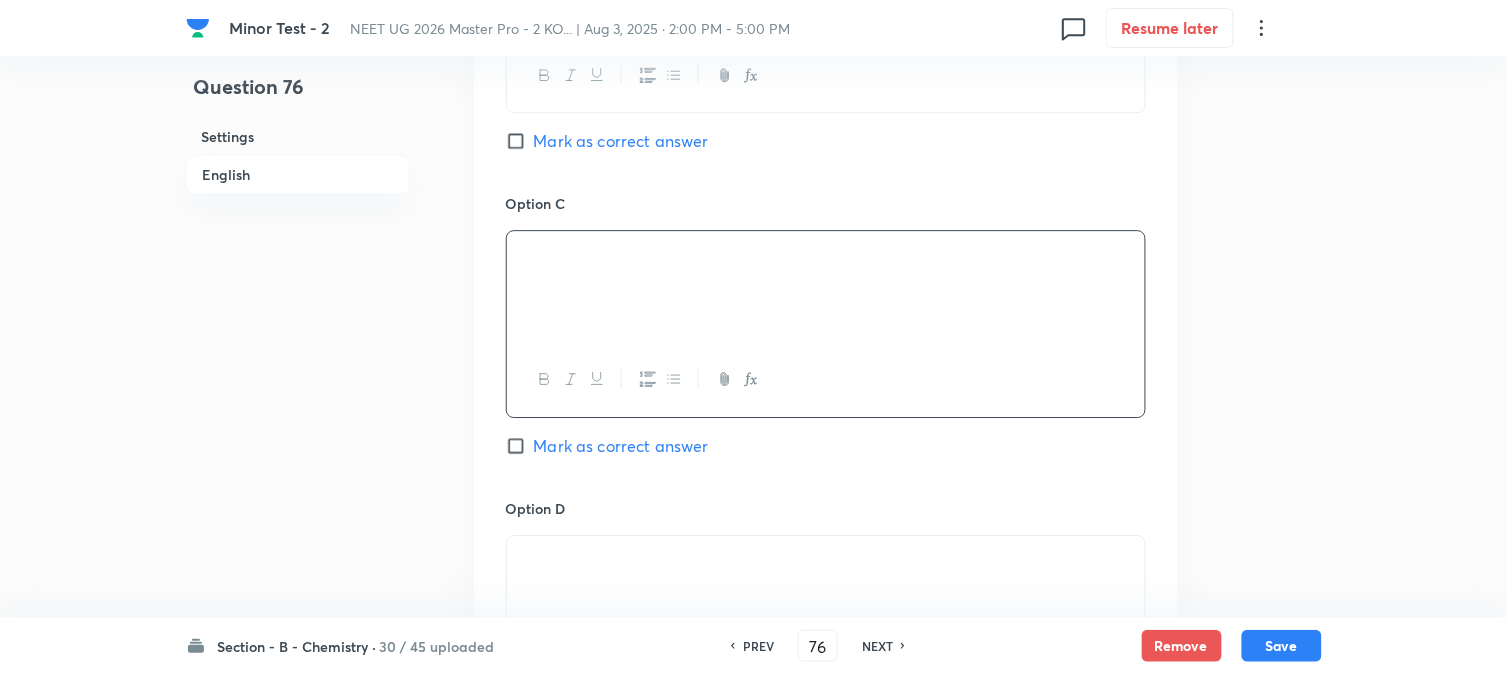click at bounding box center (826, 254) 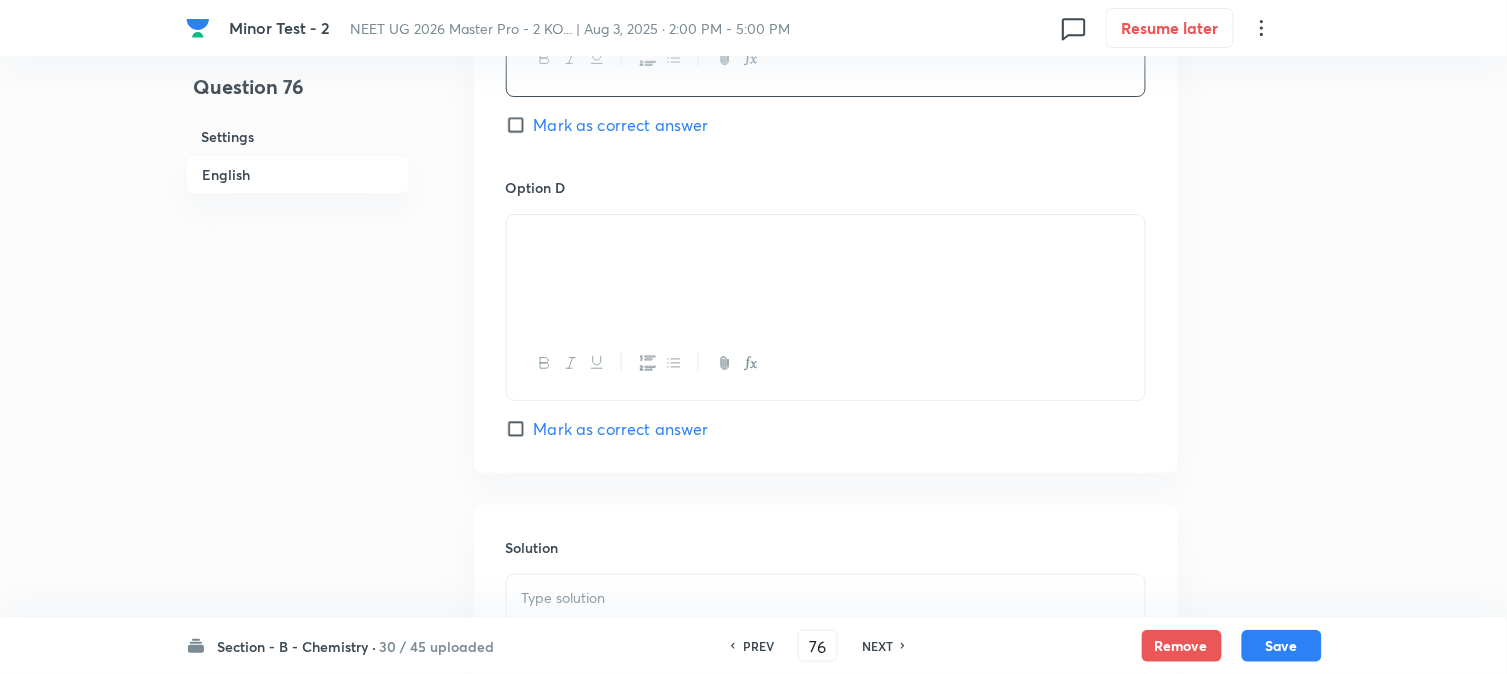 scroll, scrollTop: 1777, scrollLeft: 0, axis: vertical 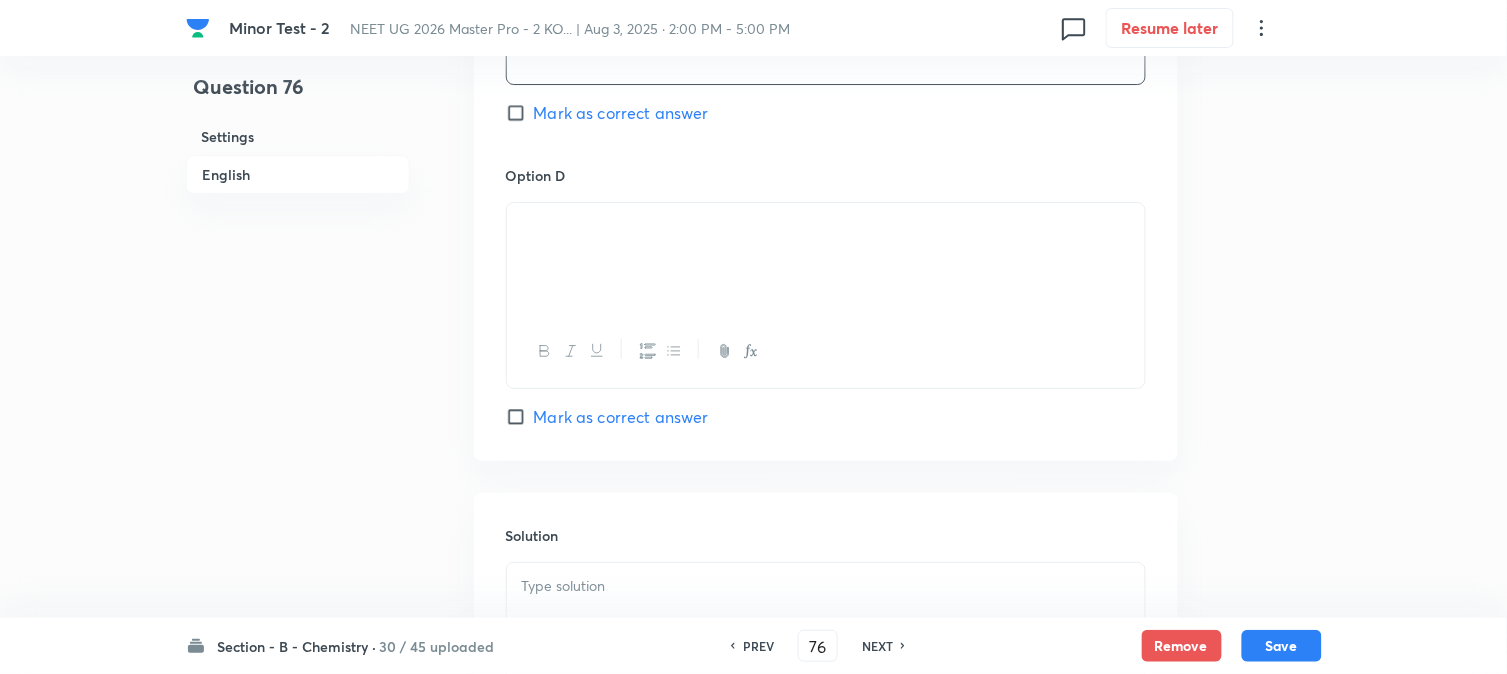 click at bounding box center (826, 259) 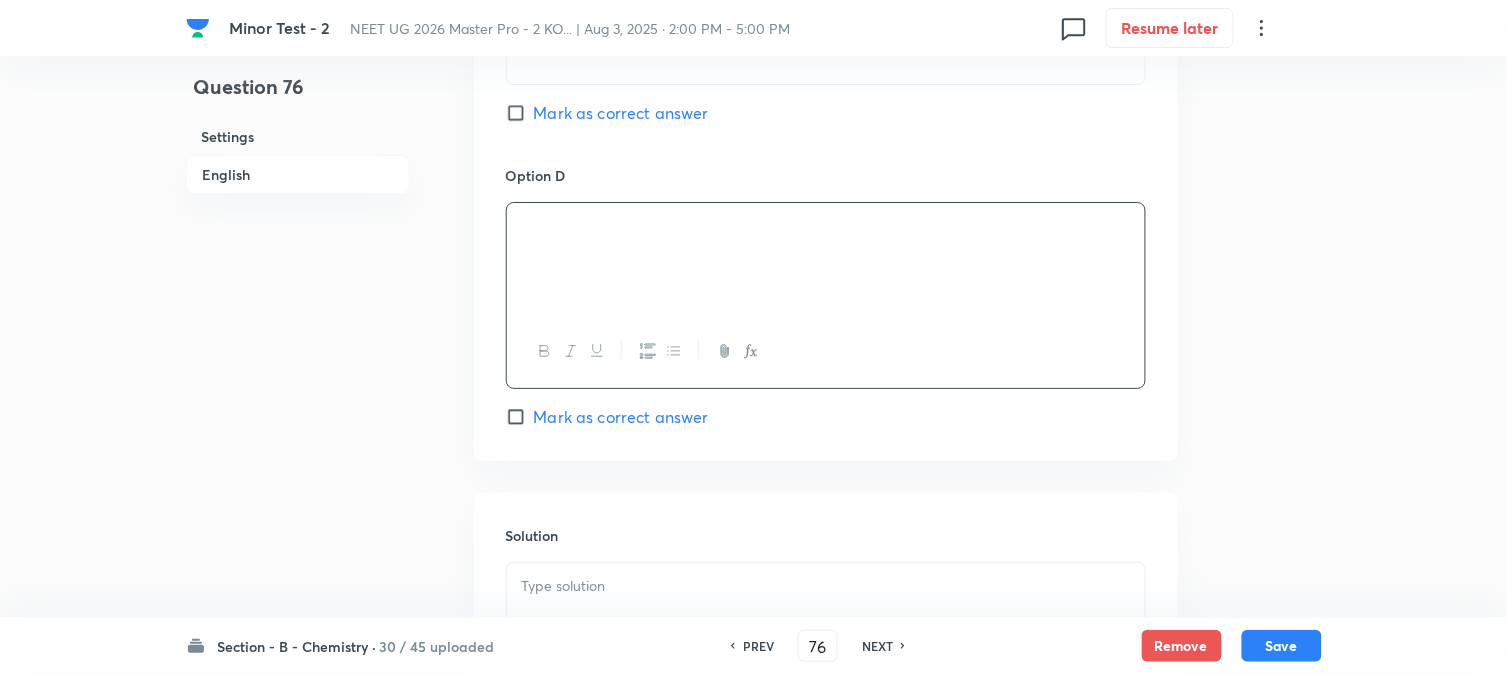 click at bounding box center (826, 226) 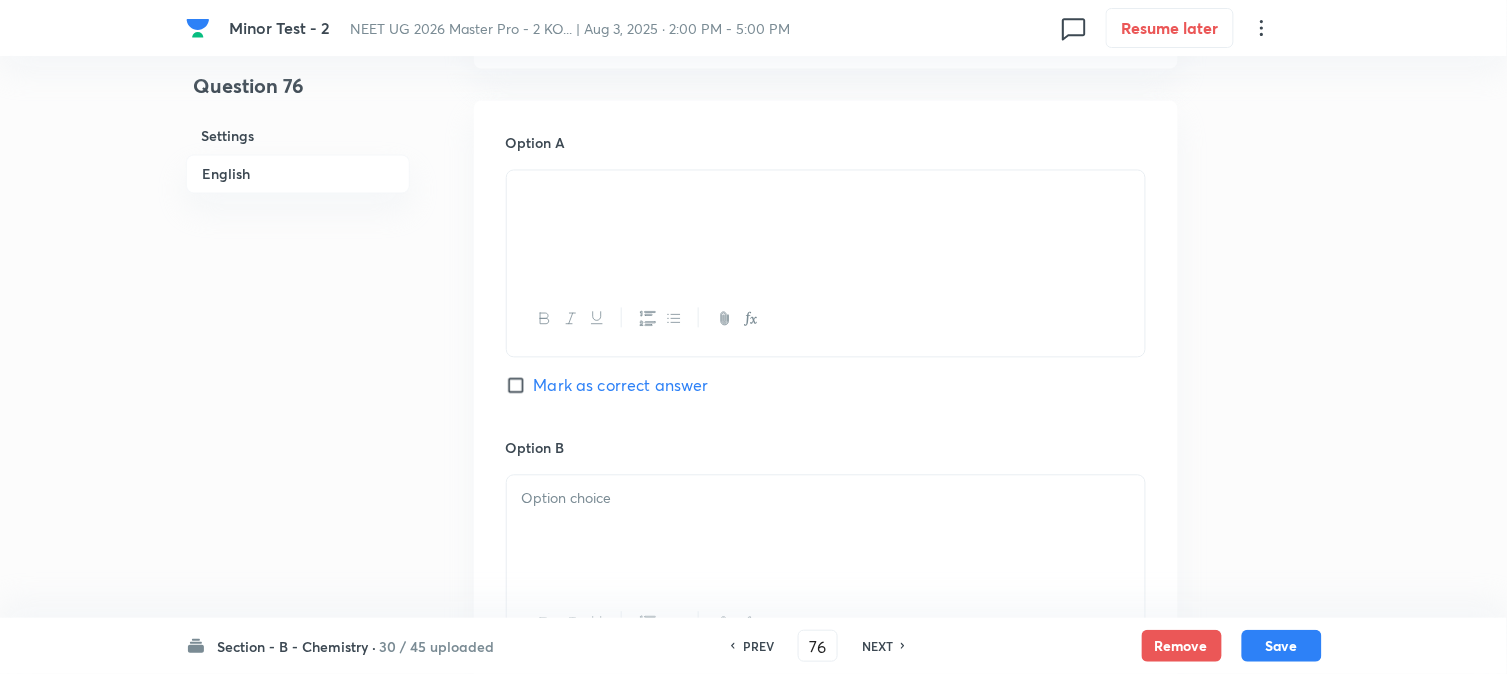 scroll, scrollTop: 1000, scrollLeft: 0, axis: vertical 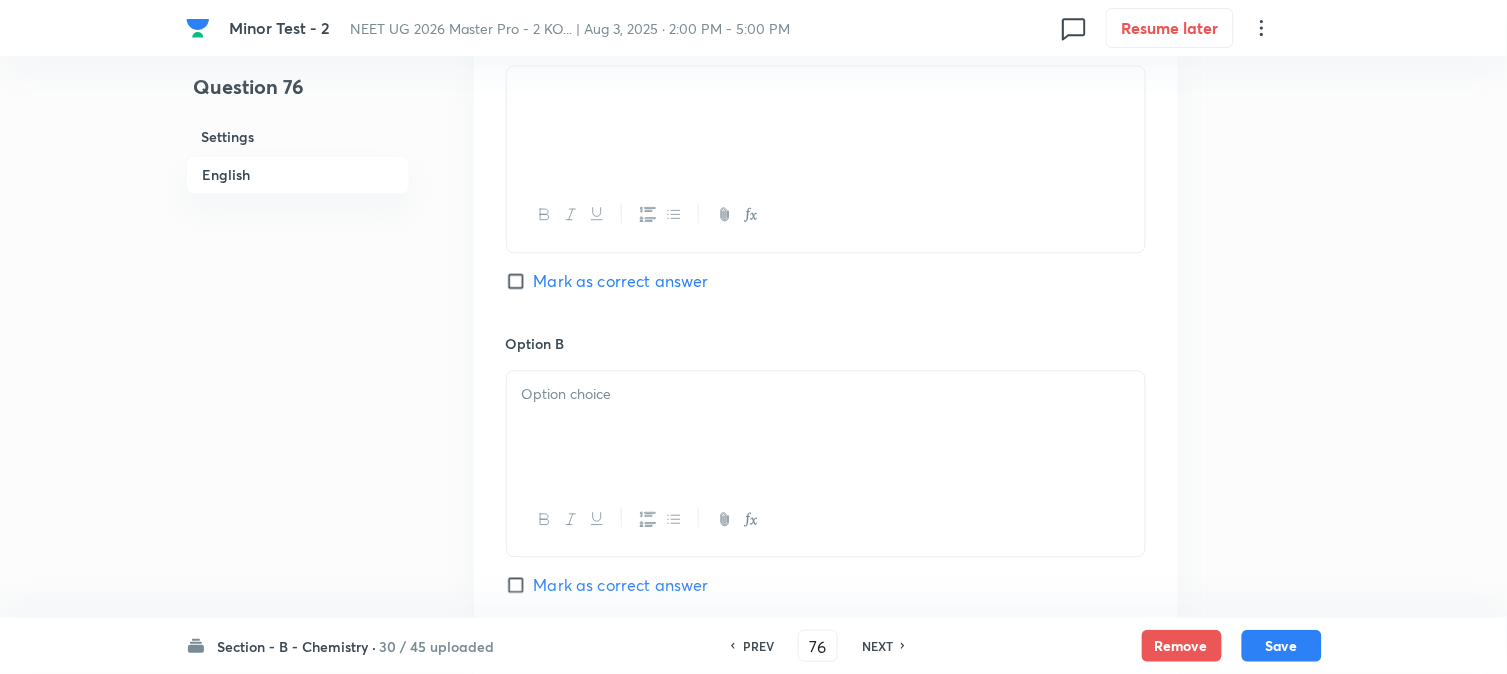 click at bounding box center [826, 394] 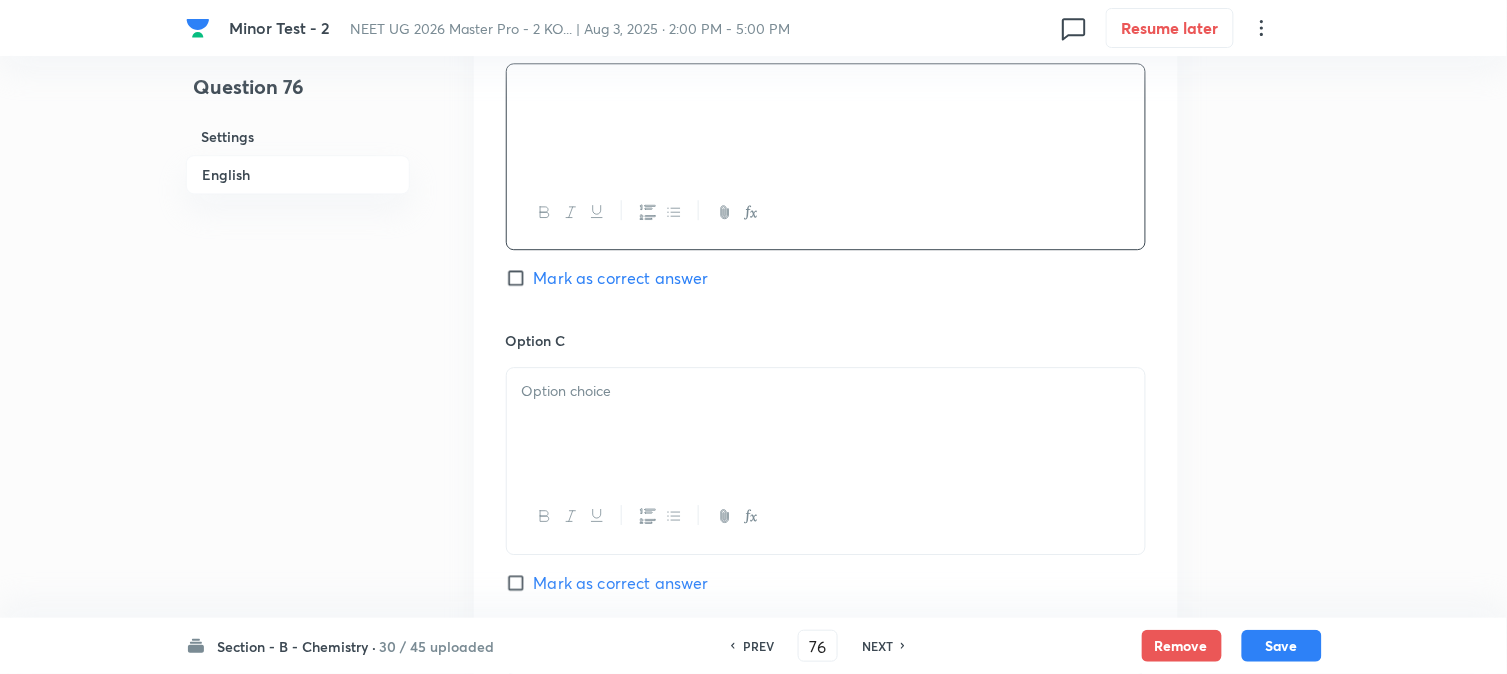 scroll, scrollTop: 1333, scrollLeft: 0, axis: vertical 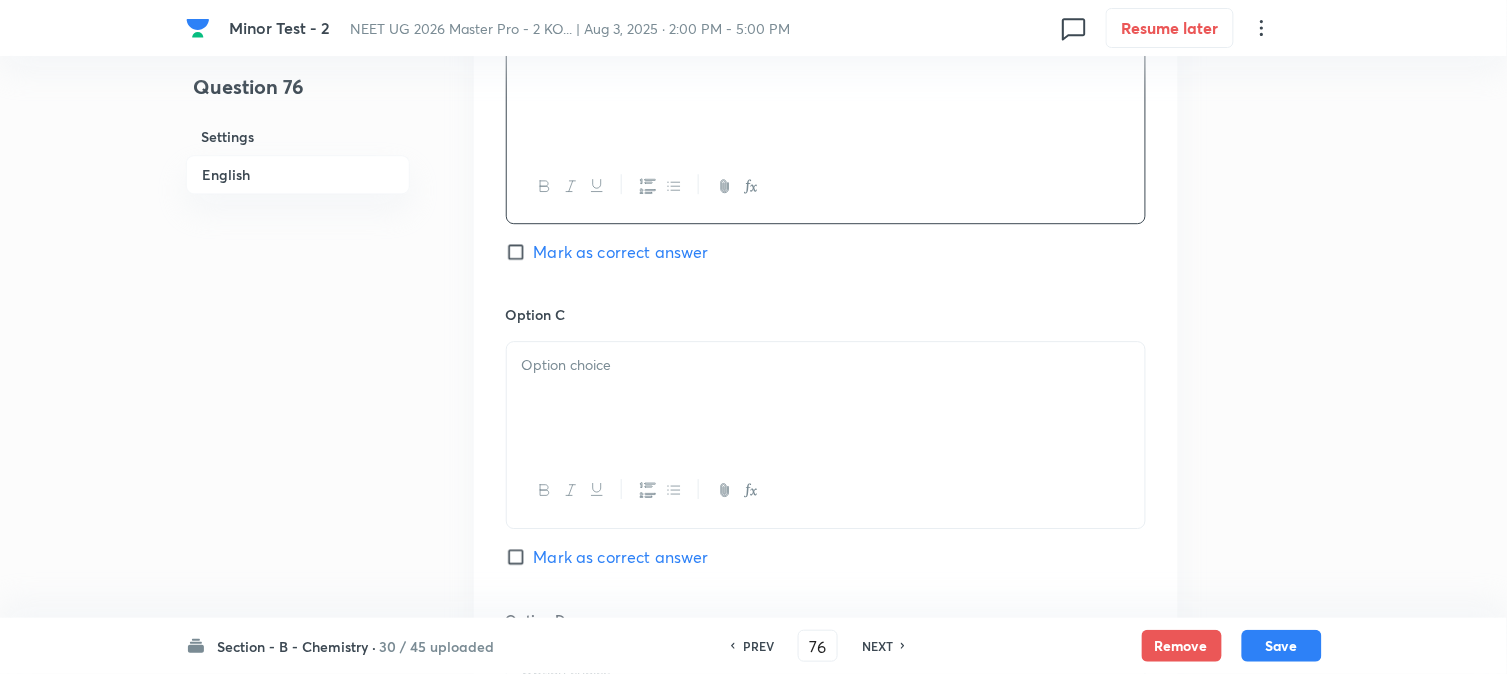 click at bounding box center [826, 398] 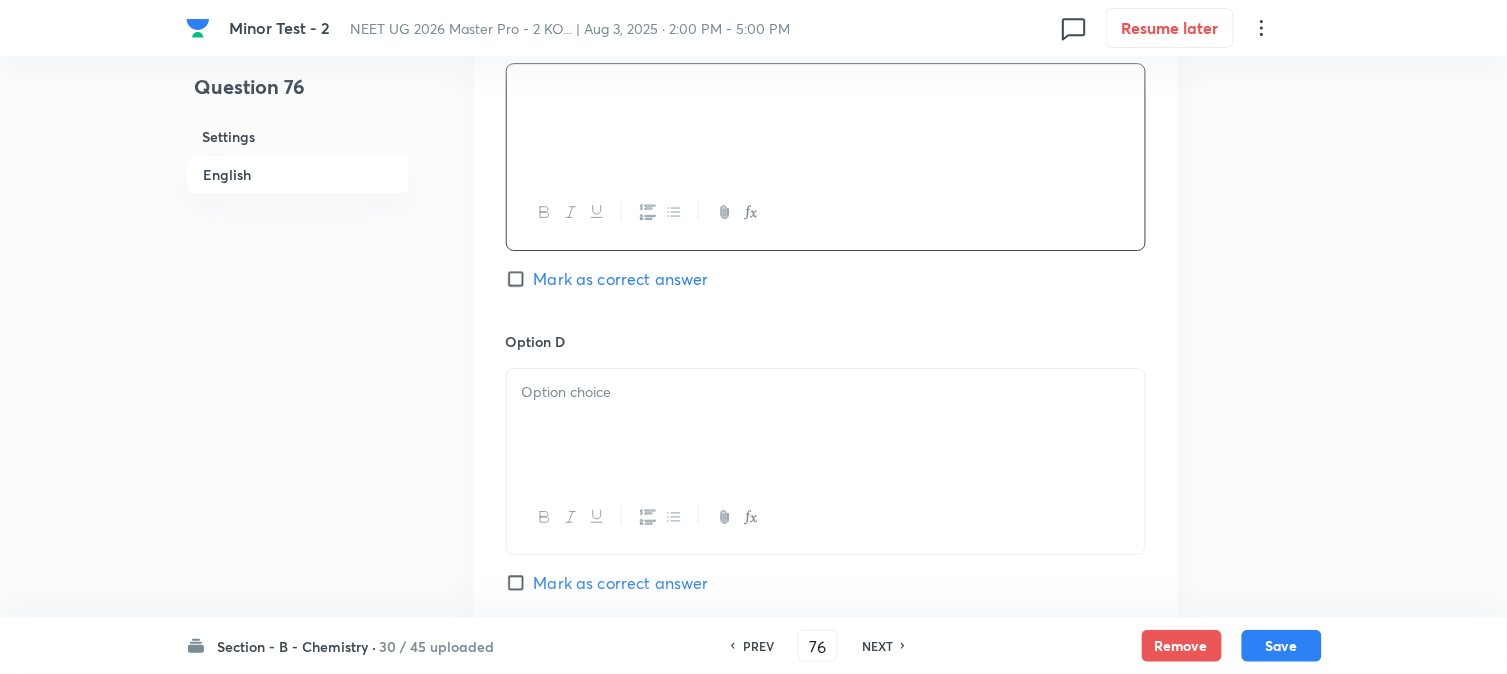 scroll, scrollTop: 1666, scrollLeft: 0, axis: vertical 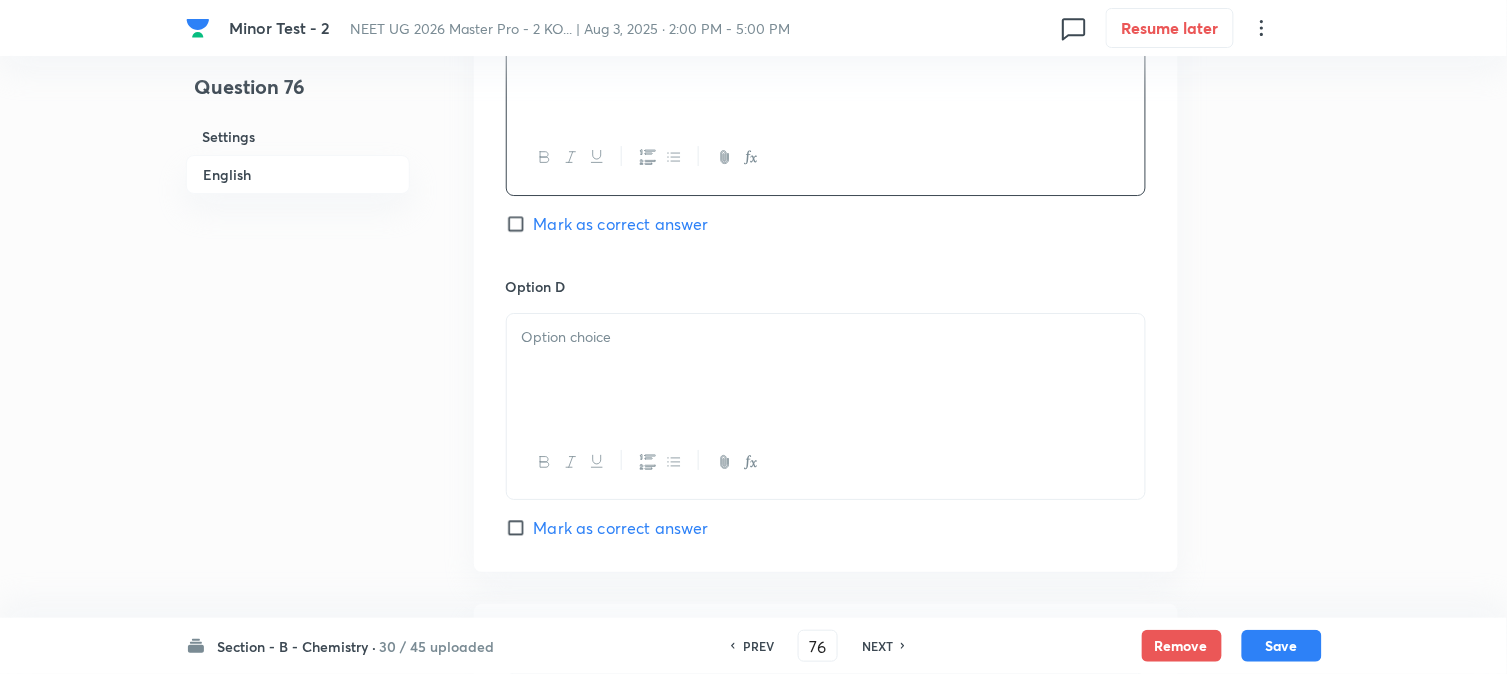 click at bounding box center [826, 370] 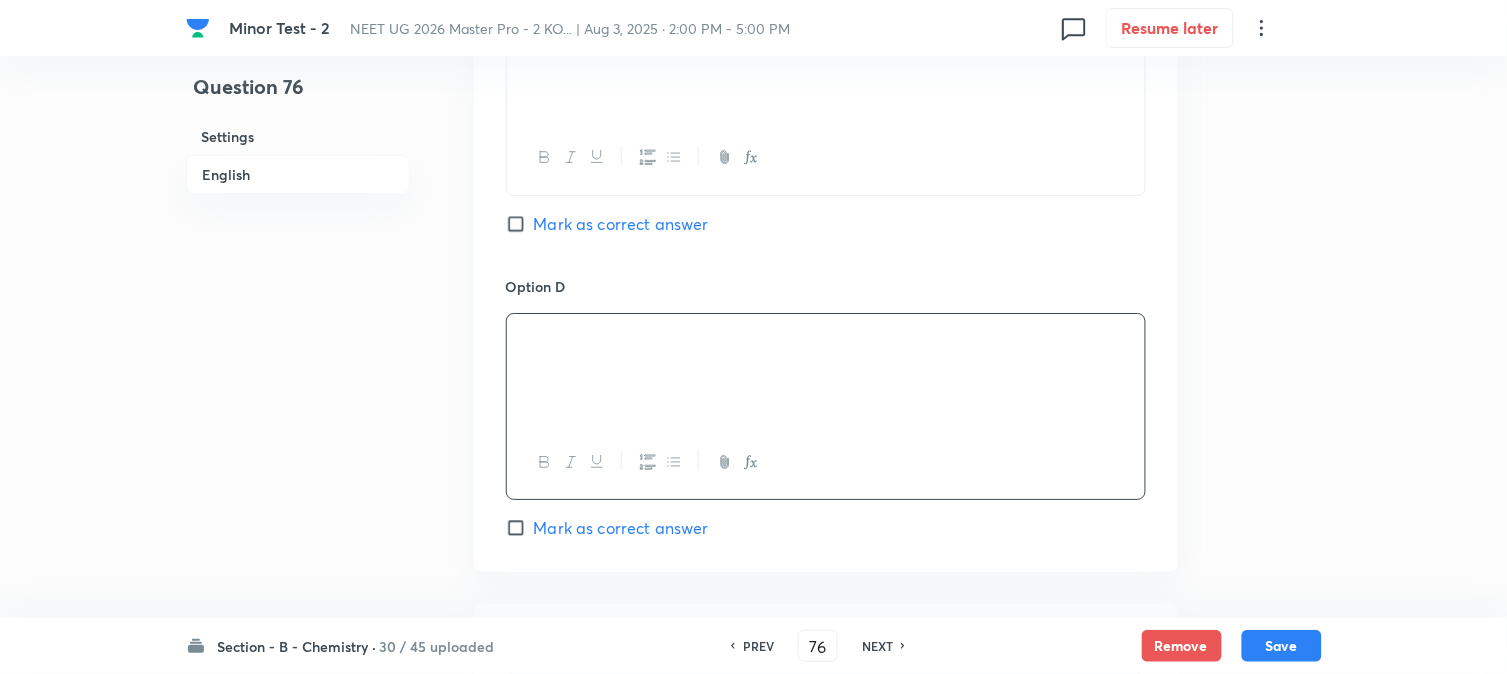 click on "Mark as correct answer" at bounding box center [621, 224] 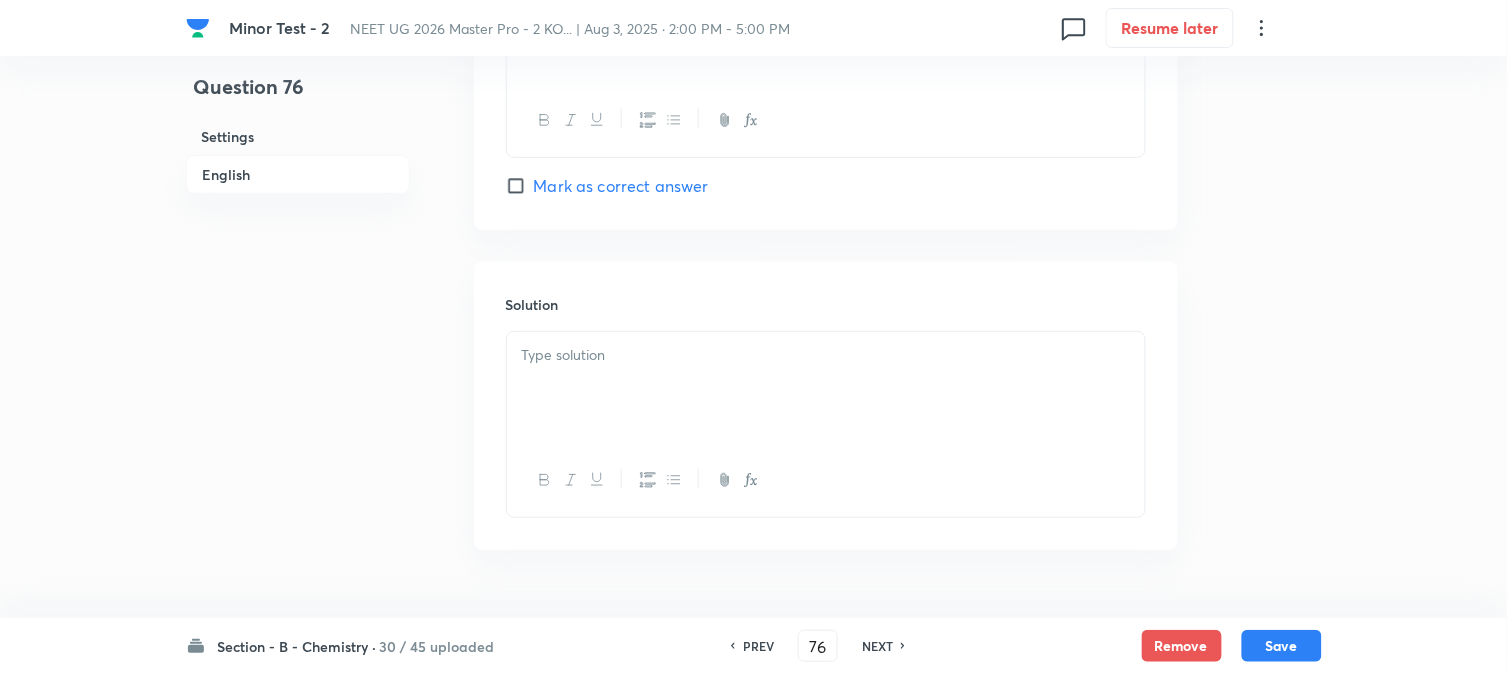 scroll, scrollTop: 2064, scrollLeft: 0, axis: vertical 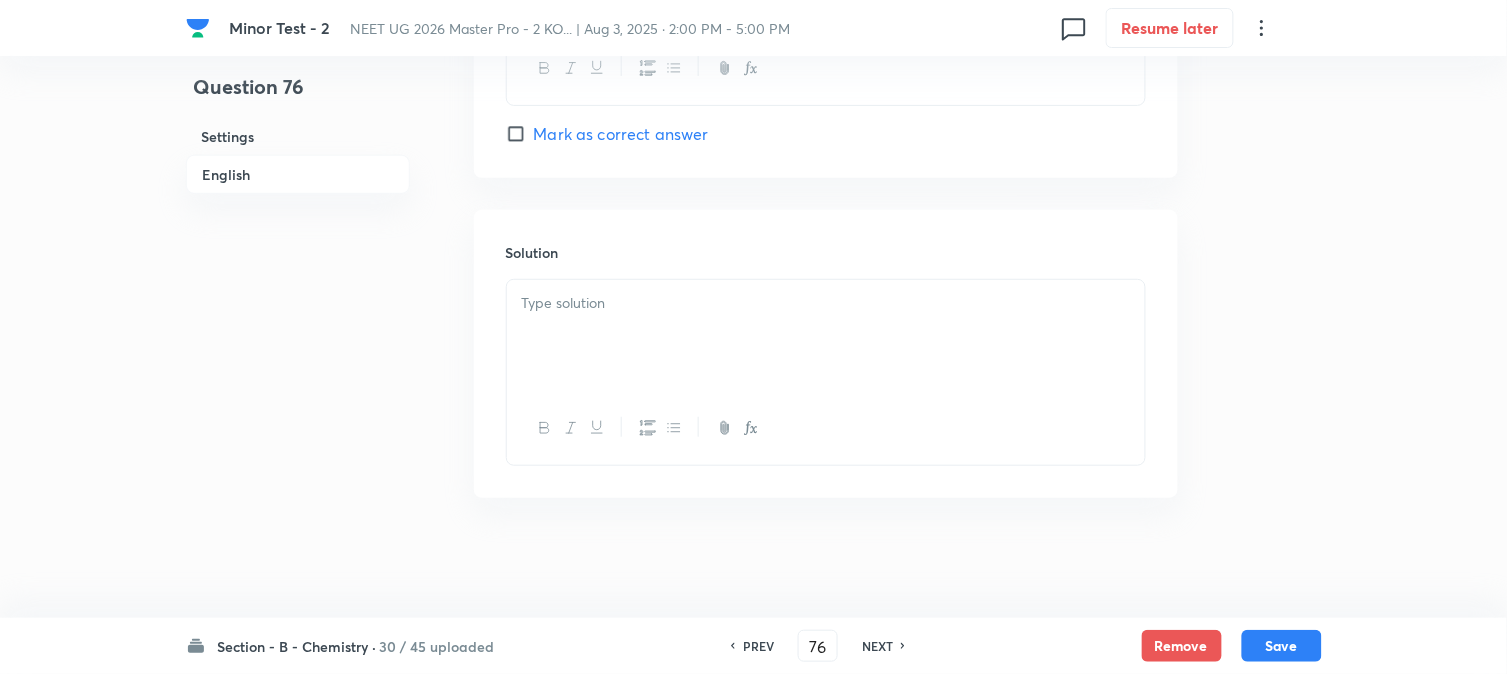 click at bounding box center (826, 303) 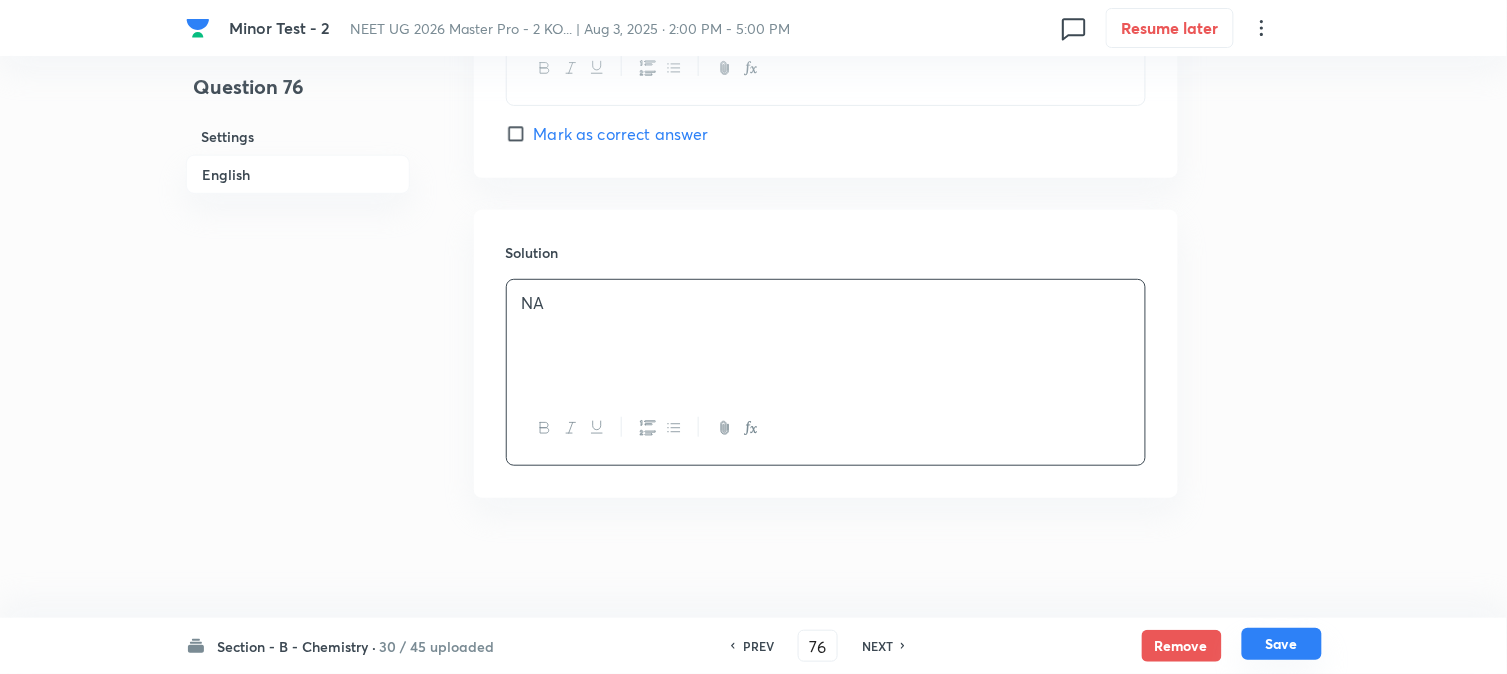 click on "Save" at bounding box center (1282, 644) 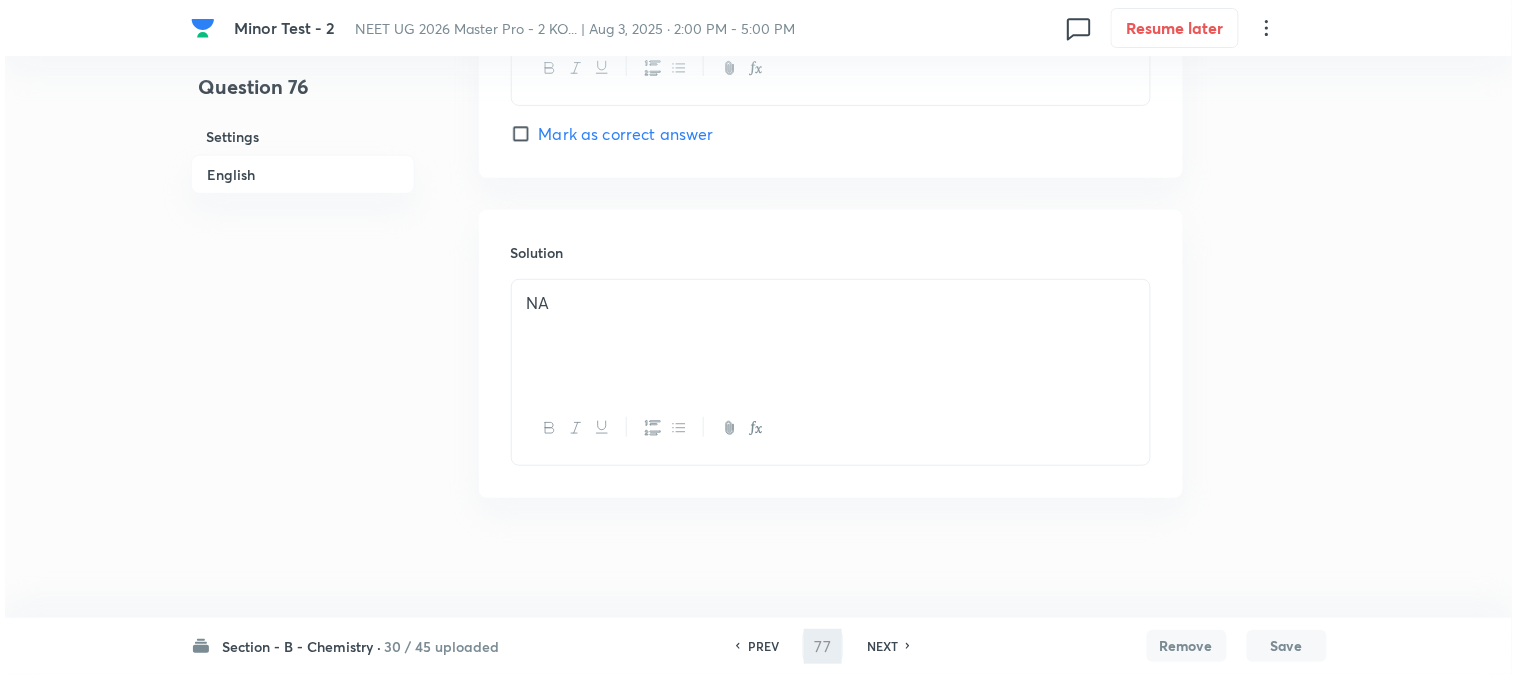 scroll, scrollTop: 0, scrollLeft: 0, axis: both 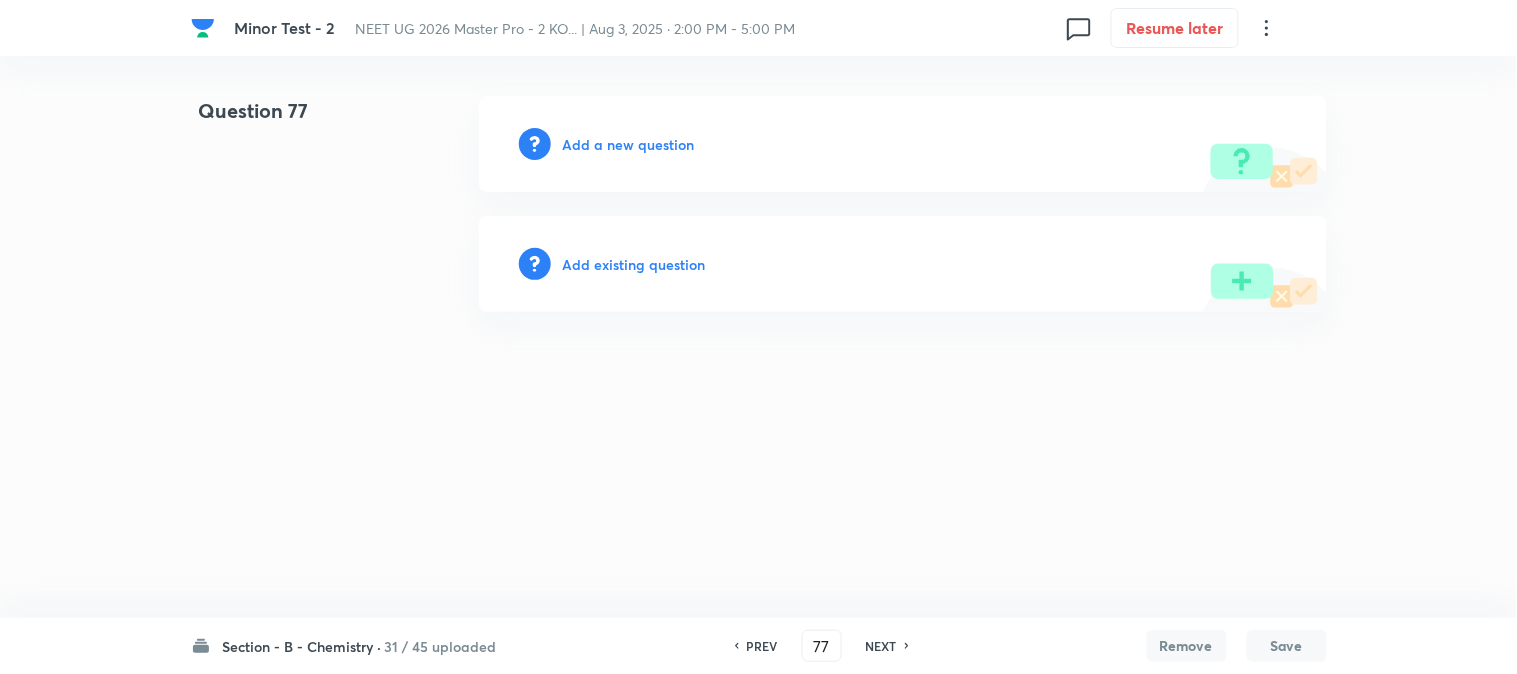 click on "Add a new question" at bounding box center (629, 144) 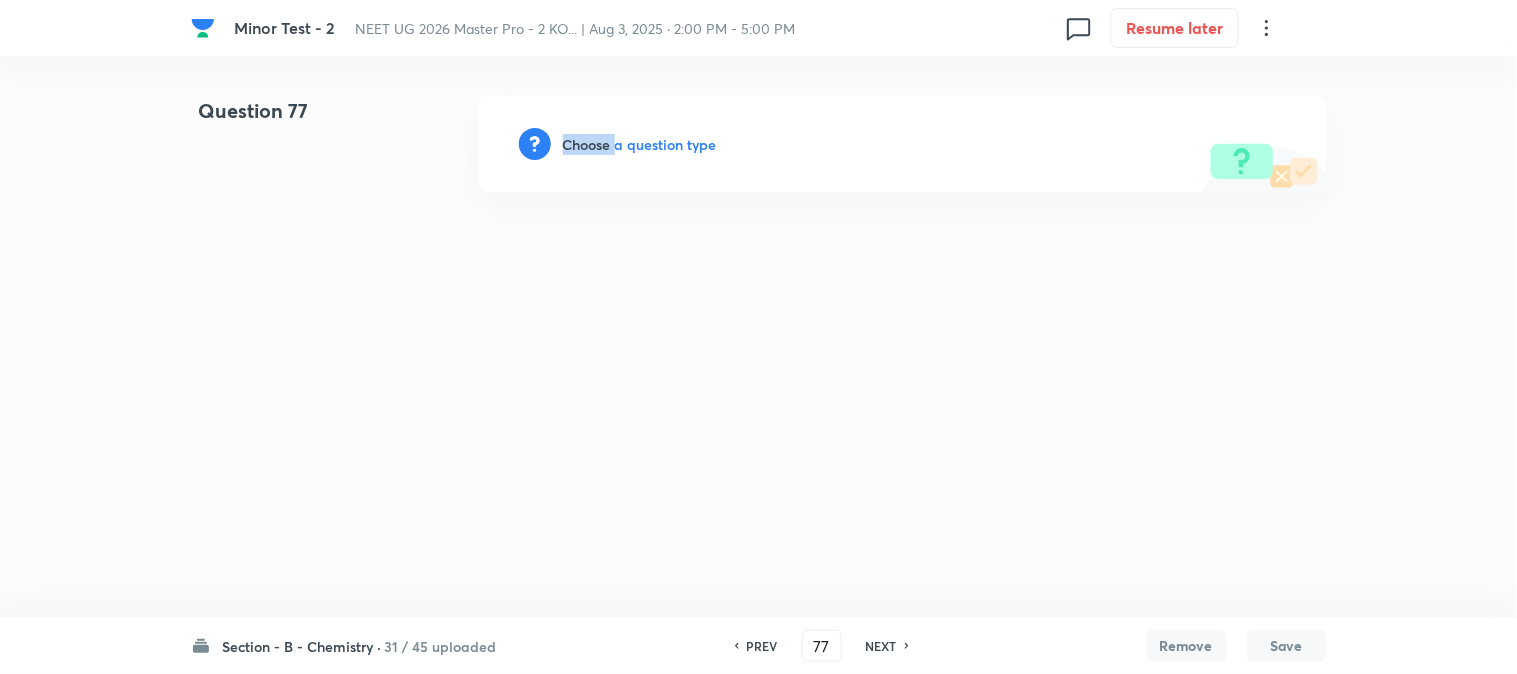 click on "Choose a question type" at bounding box center [640, 144] 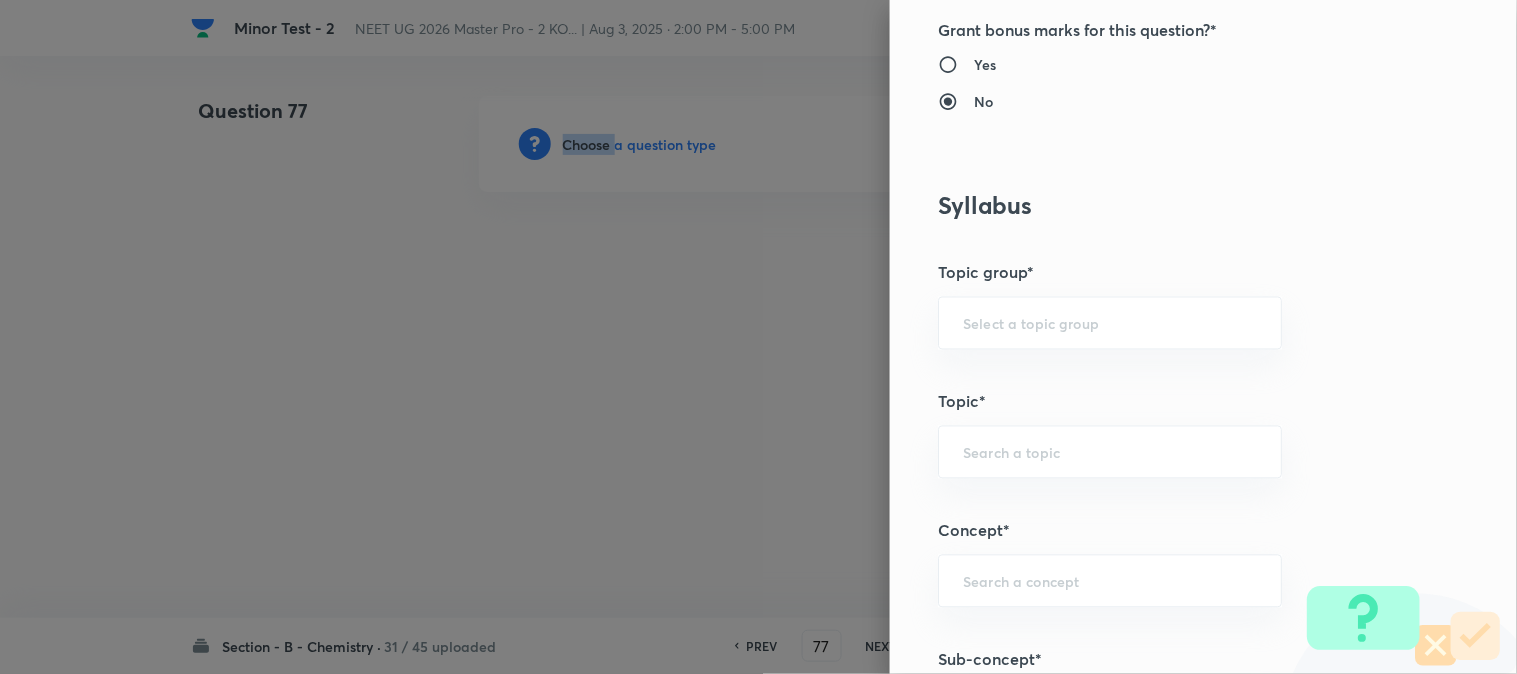 scroll, scrollTop: 1111, scrollLeft: 0, axis: vertical 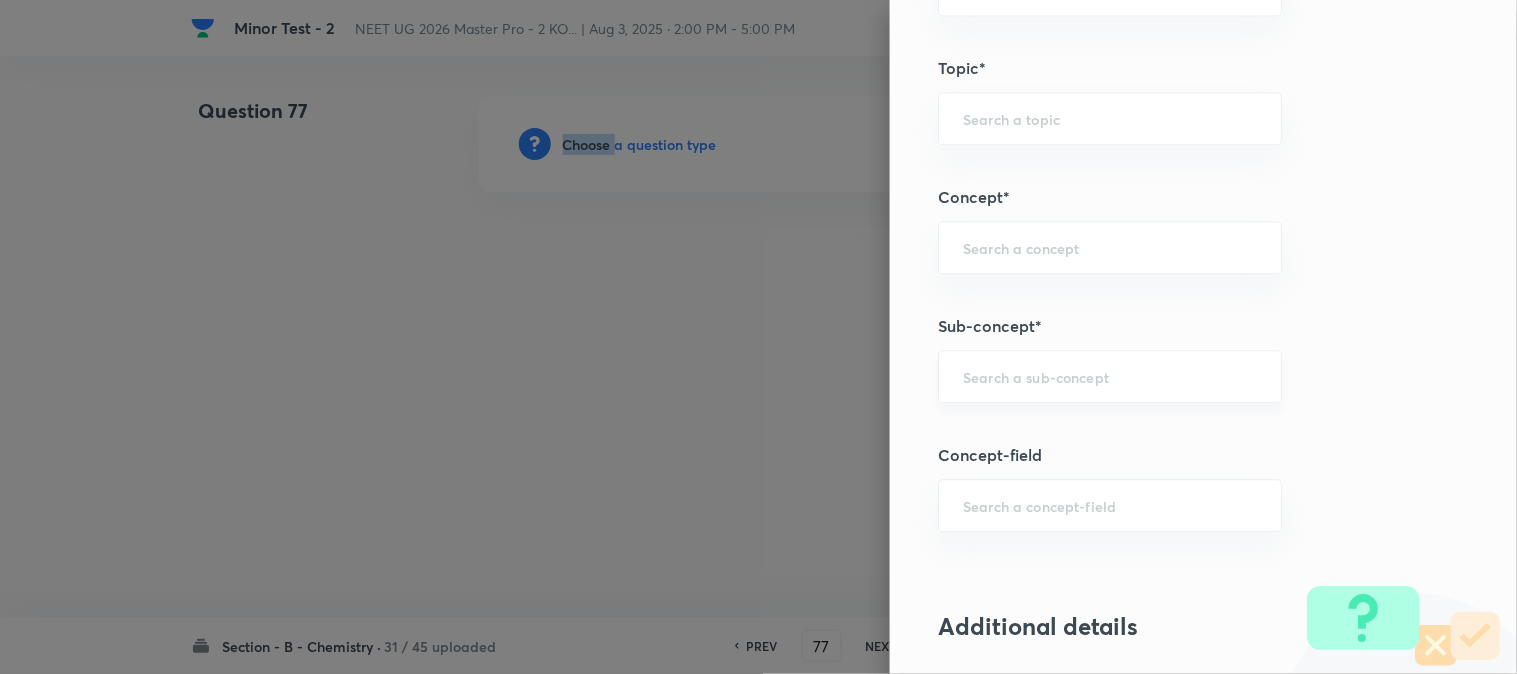 click on "​" at bounding box center [1110, 376] 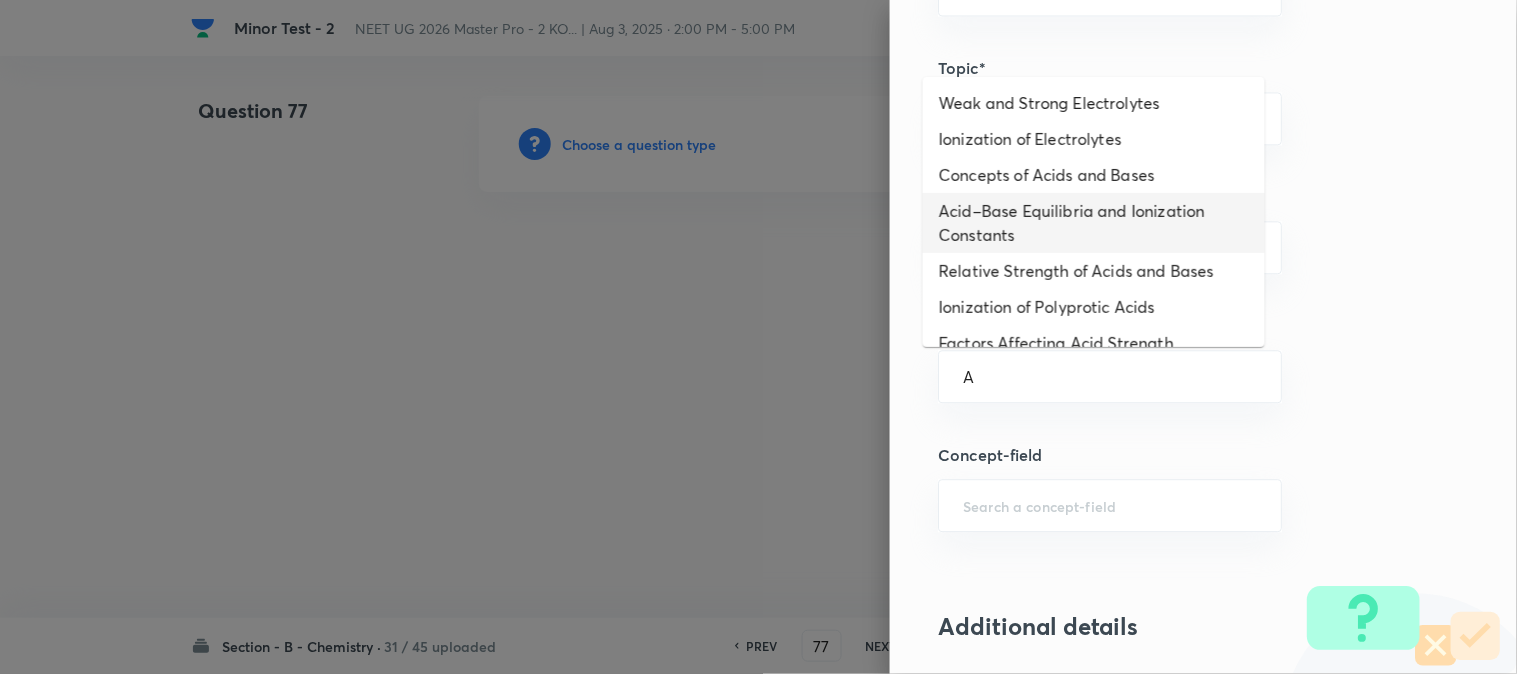 click on "Acid–Base Equilibria and Ionization Constants" at bounding box center (1094, 223) 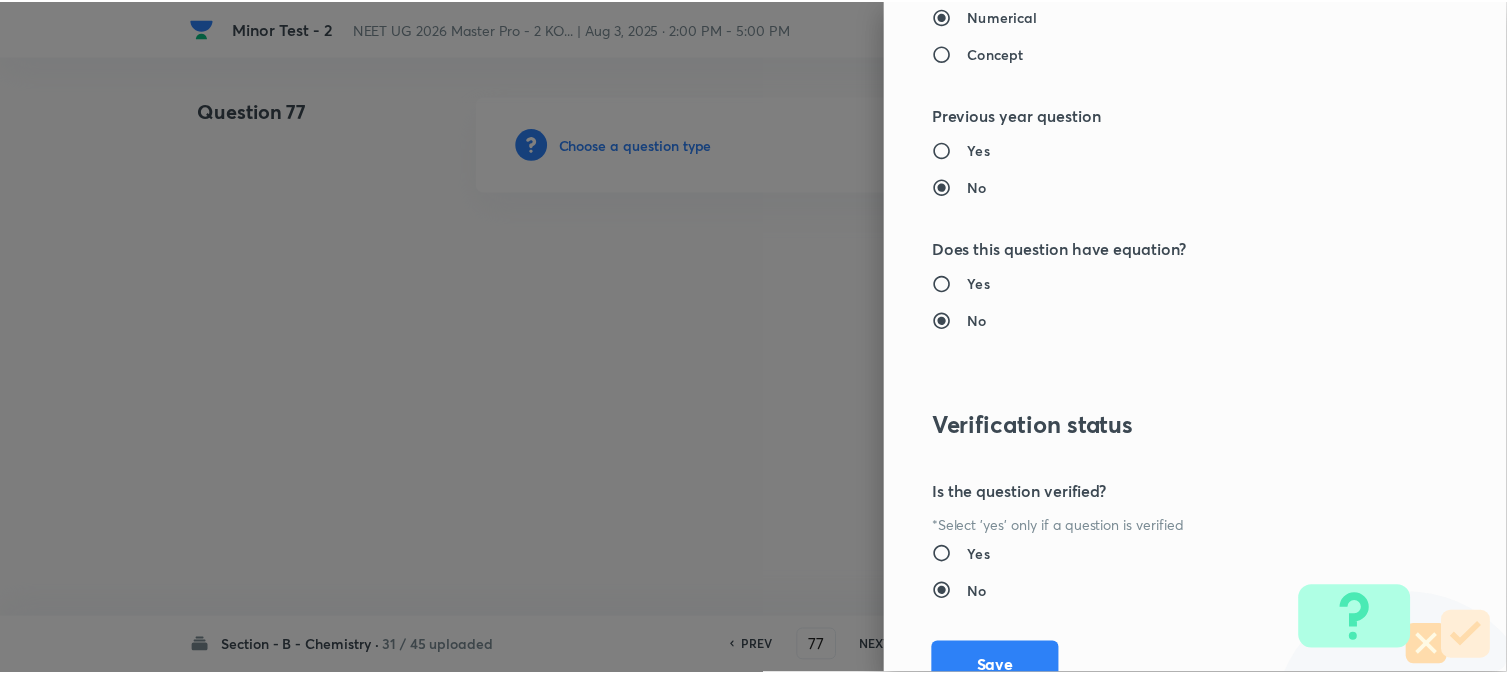 scroll, scrollTop: 2186, scrollLeft: 0, axis: vertical 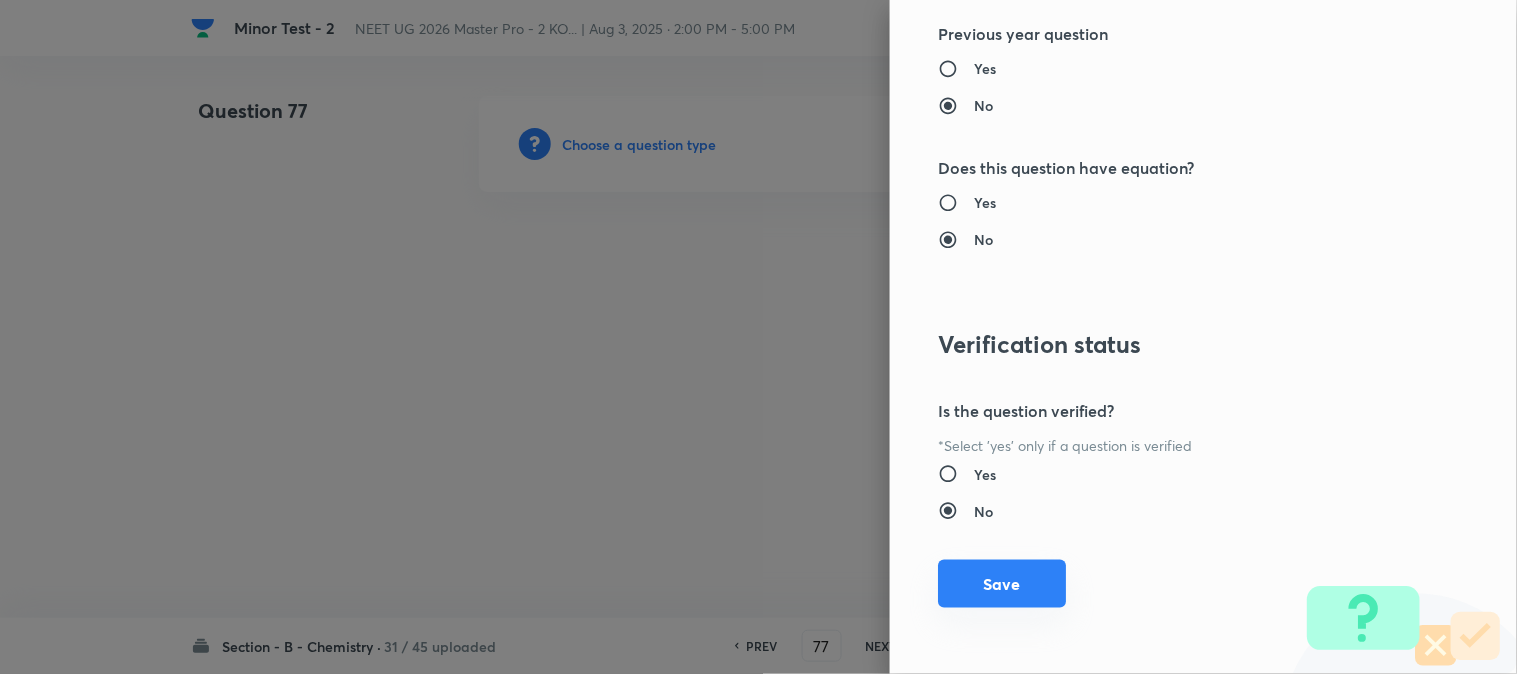 click on "Save" at bounding box center [1002, 584] 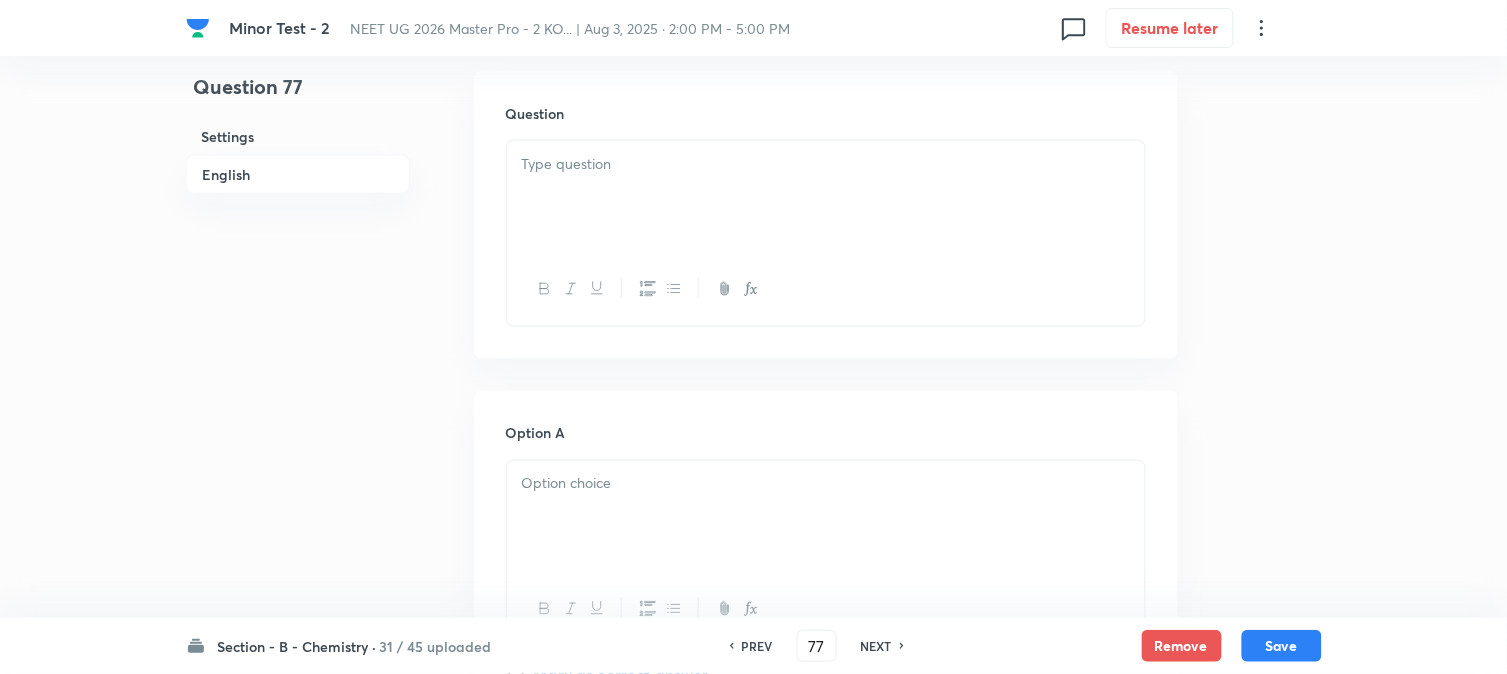 scroll, scrollTop: 555, scrollLeft: 0, axis: vertical 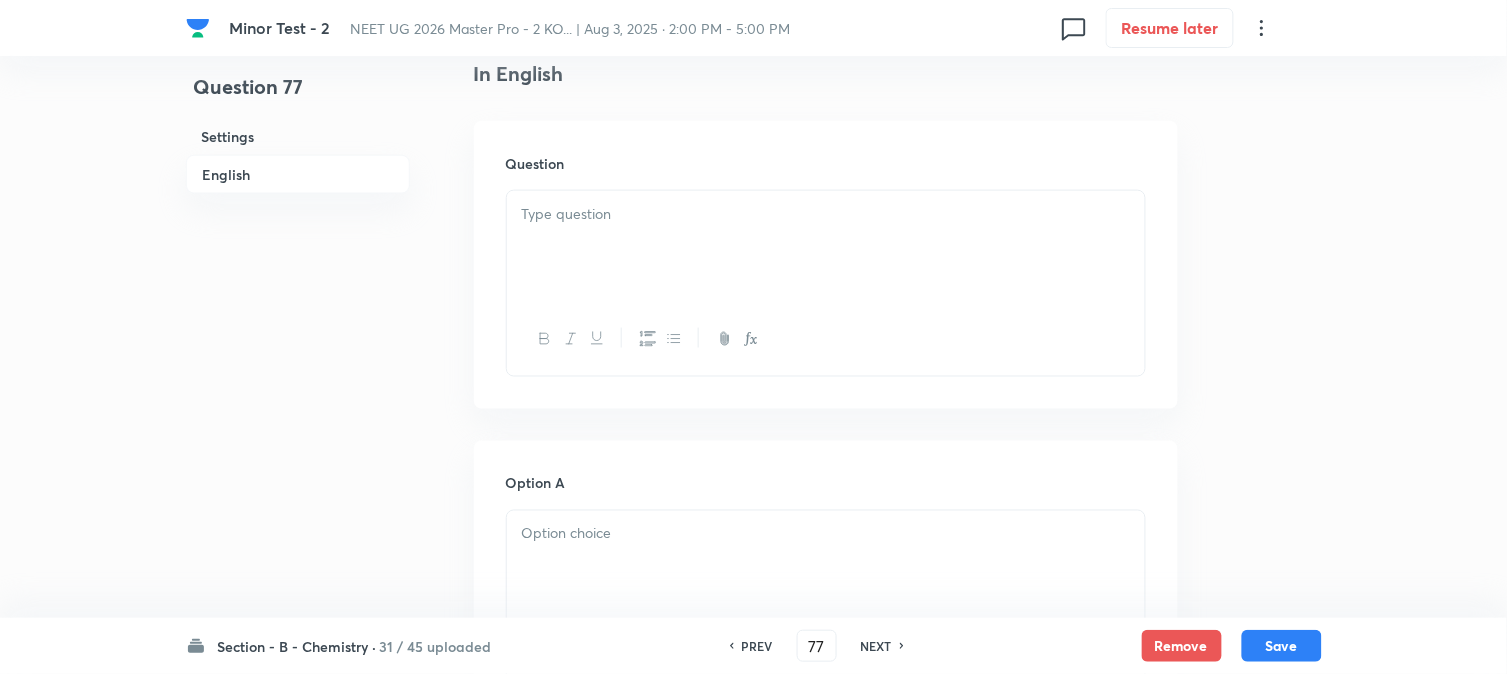 click at bounding box center (826, 247) 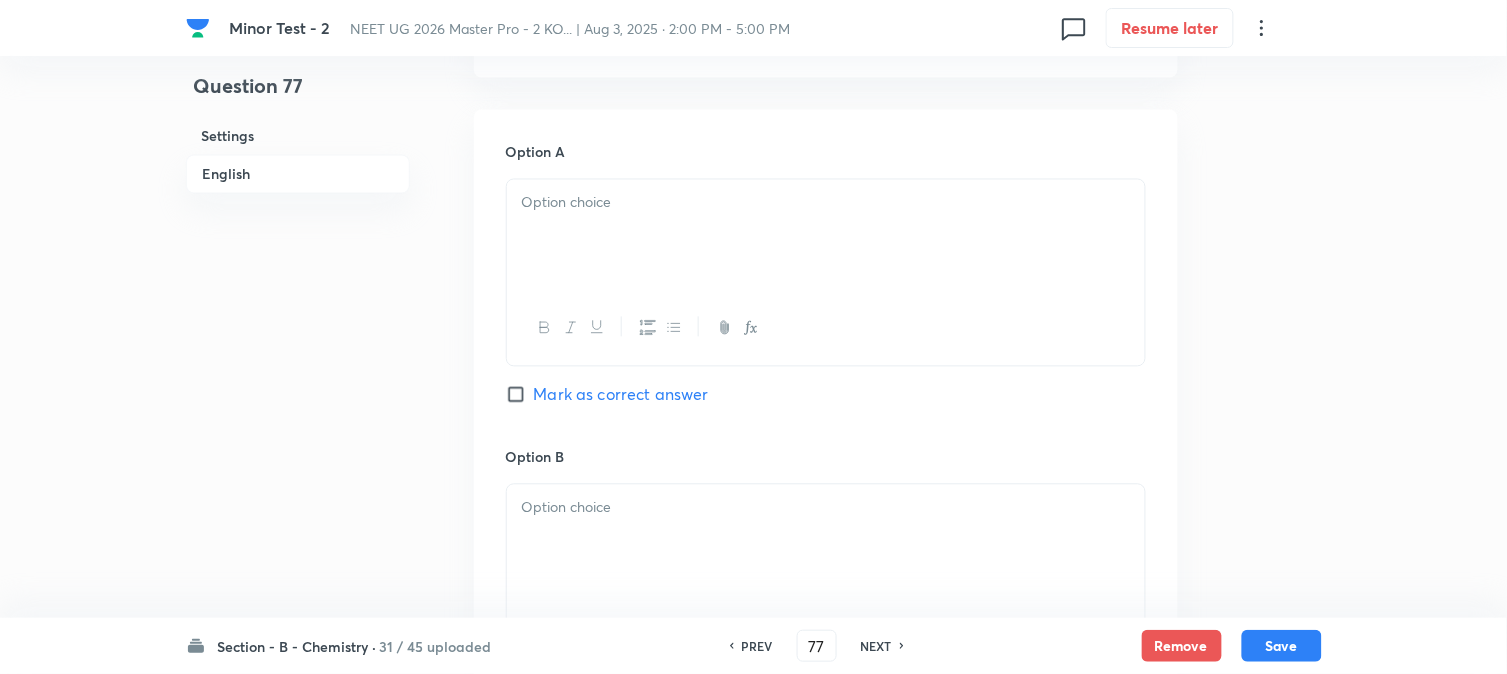 scroll, scrollTop: 888, scrollLeft: 0, axis: vertical 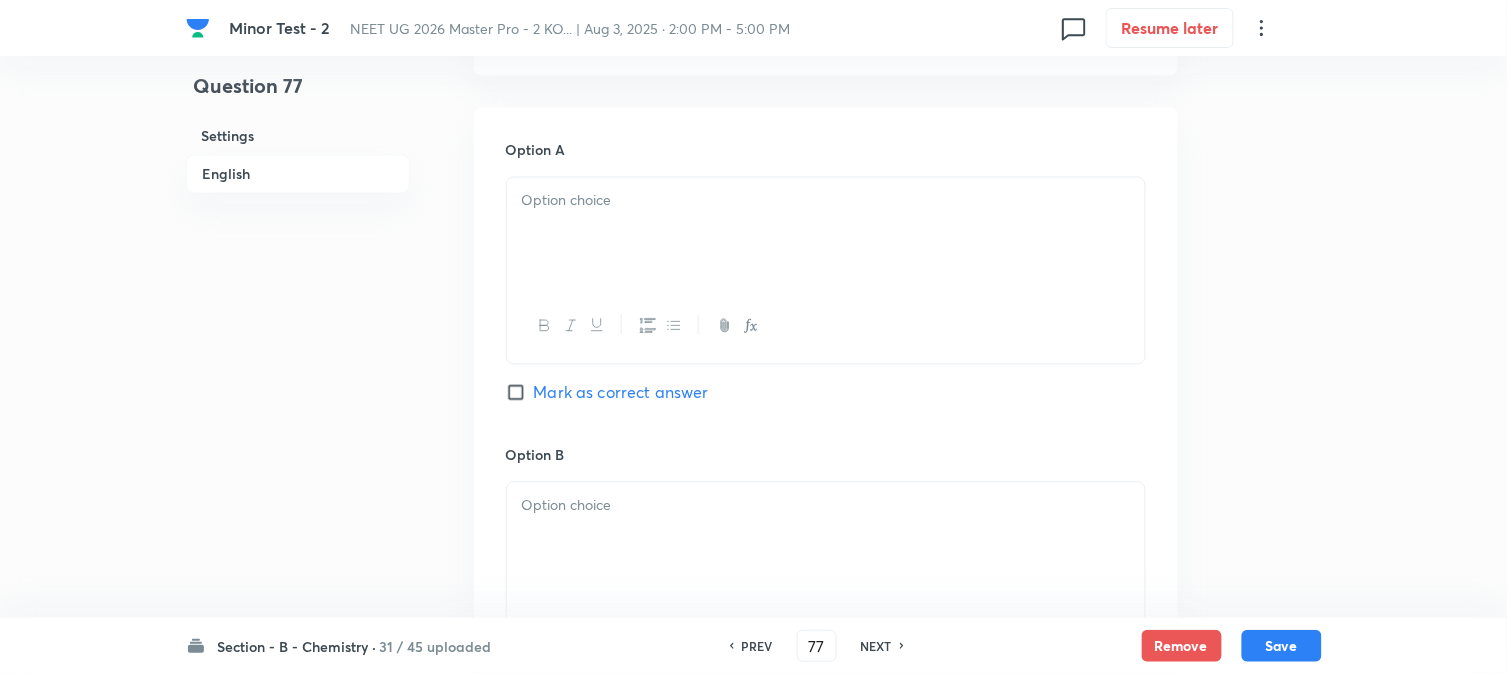 click at bounding box center [826, 234] 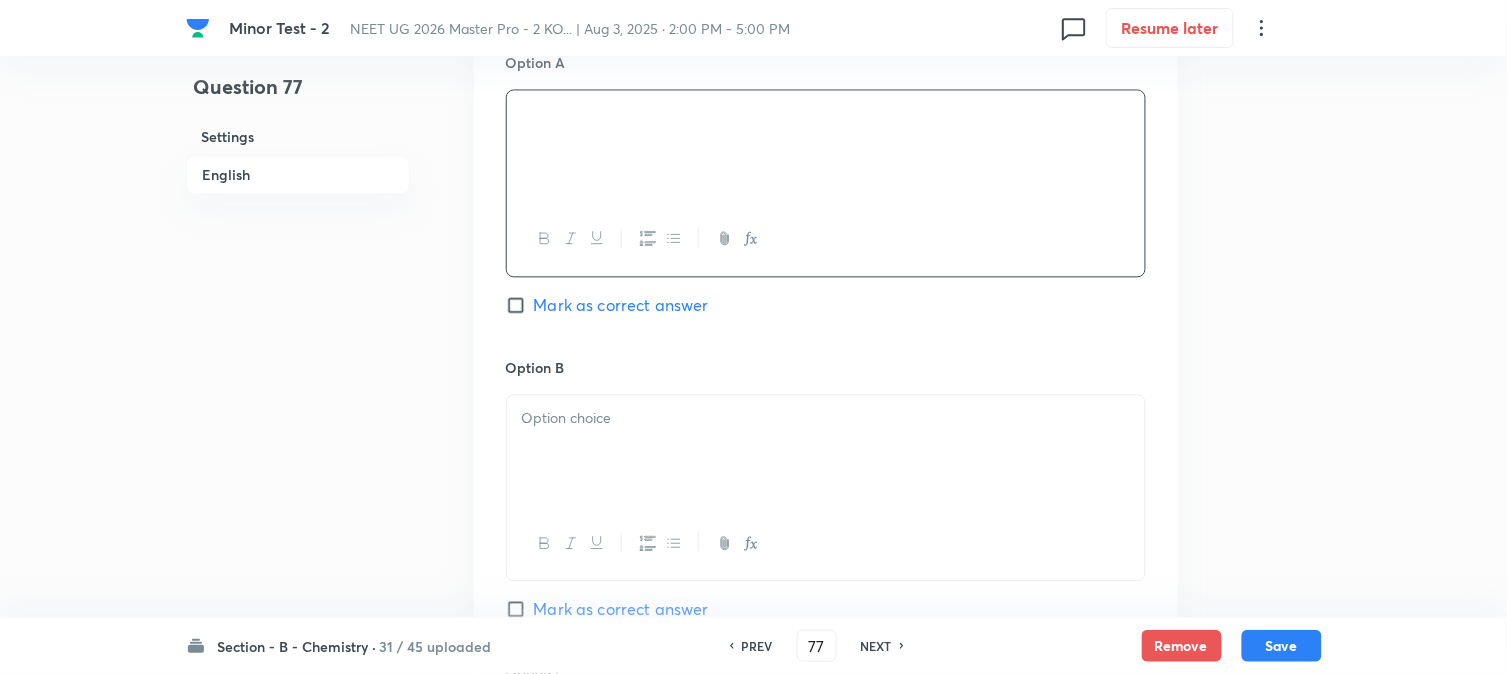 scroll, scrollTop: 1111, scrollLeft: 0, axis: vertical 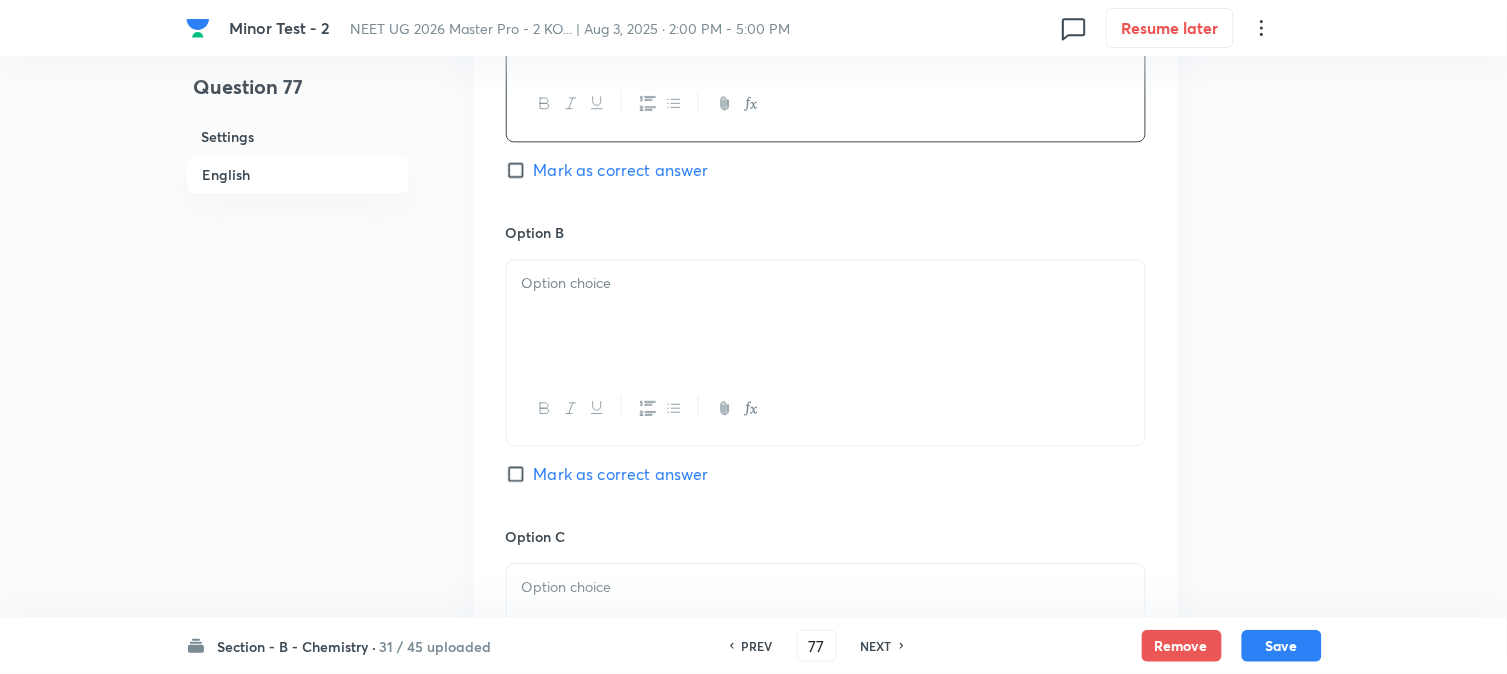 click at bounding box center [826, 316] 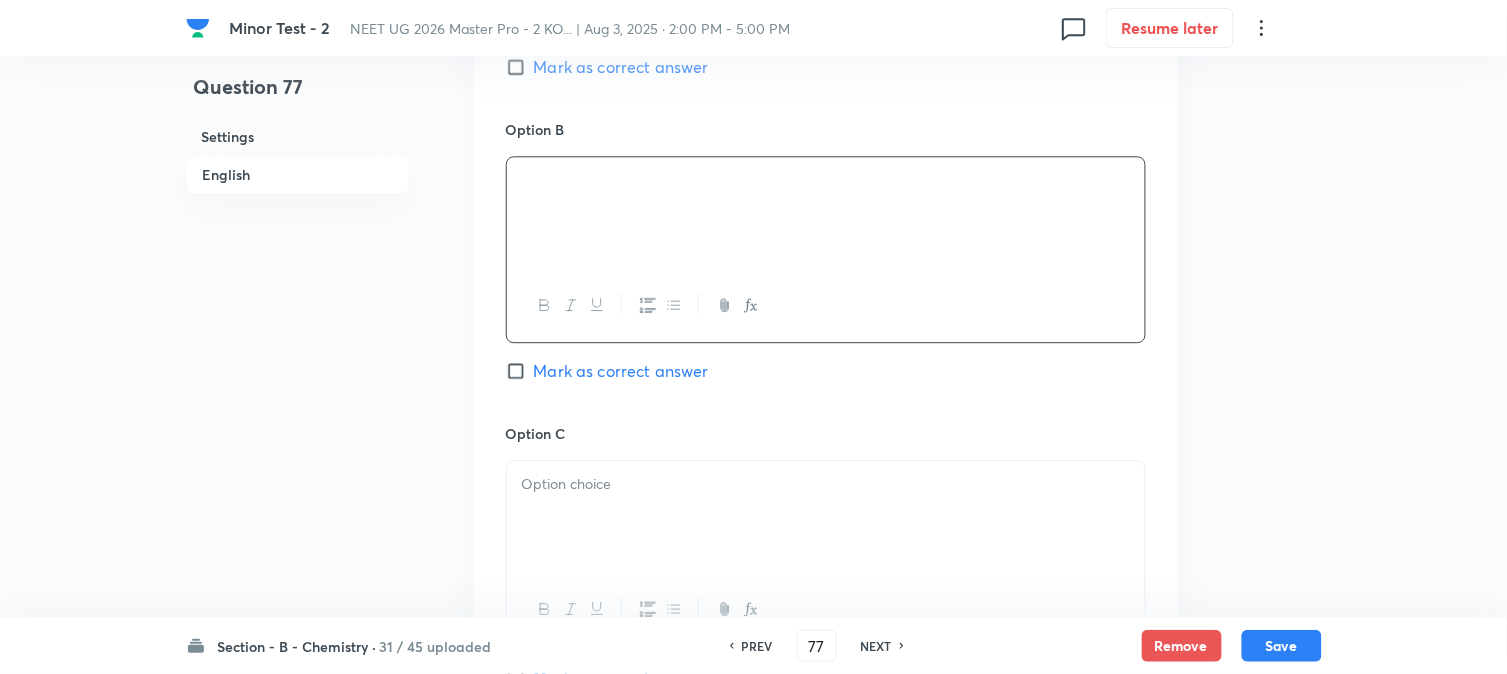 scroll, scrollTop: 1333, scrollLeft: 0, axis: vertical 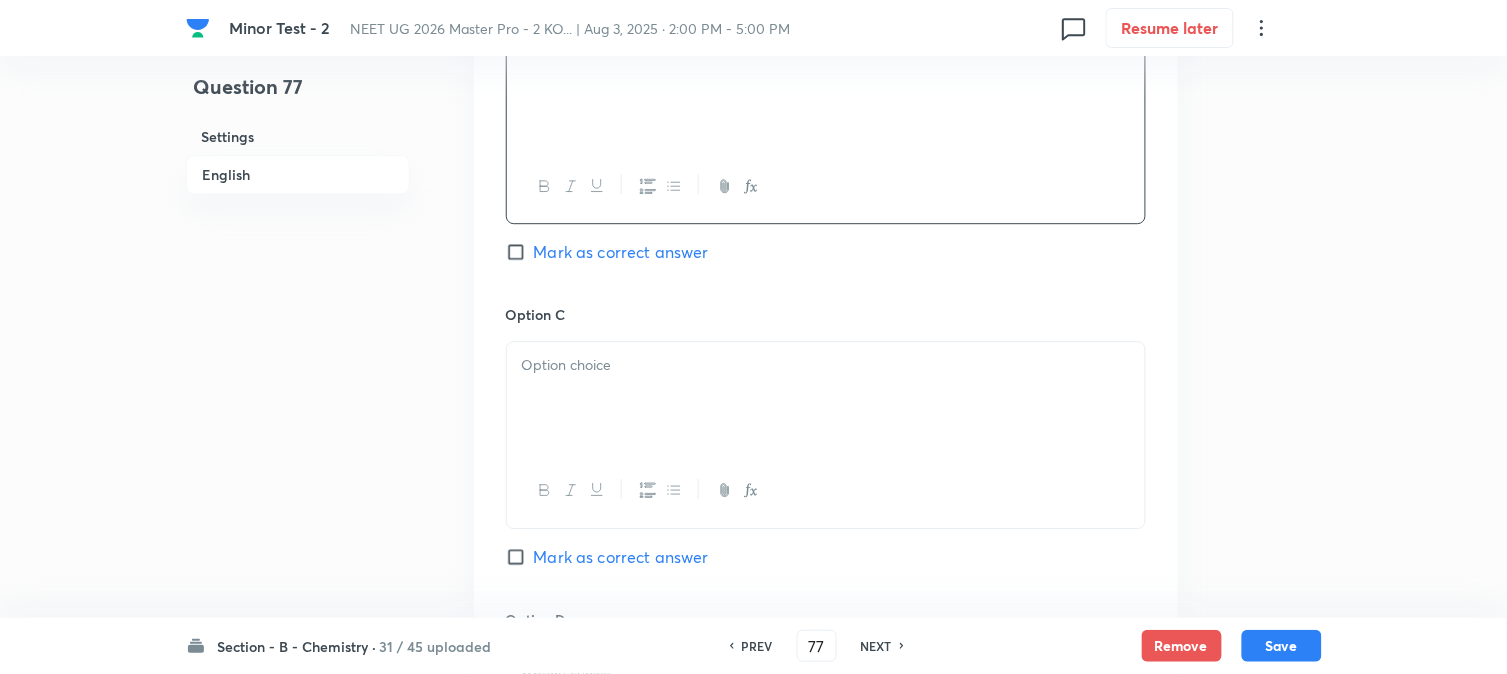 click on "Option C Mark as correct answer" at bounding box center (826, 456) 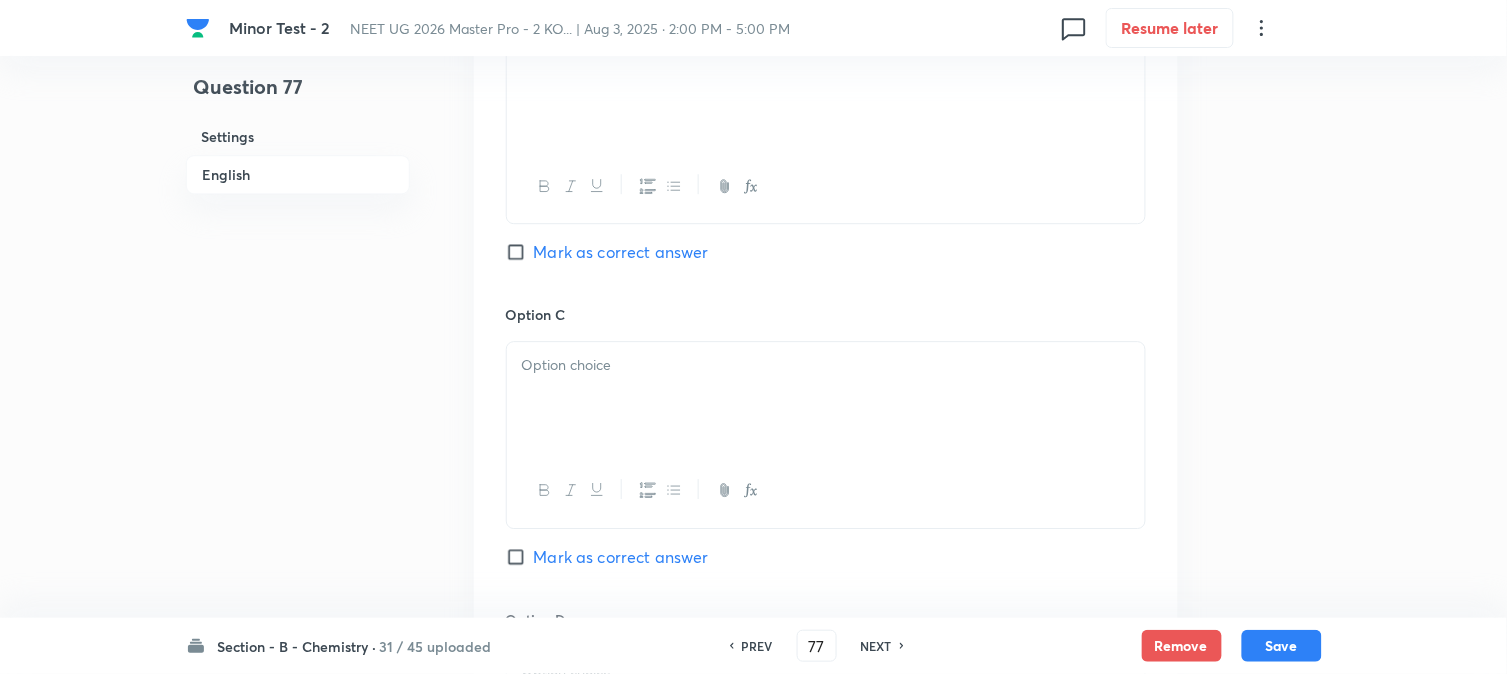 click at bounding box center [826, 398] 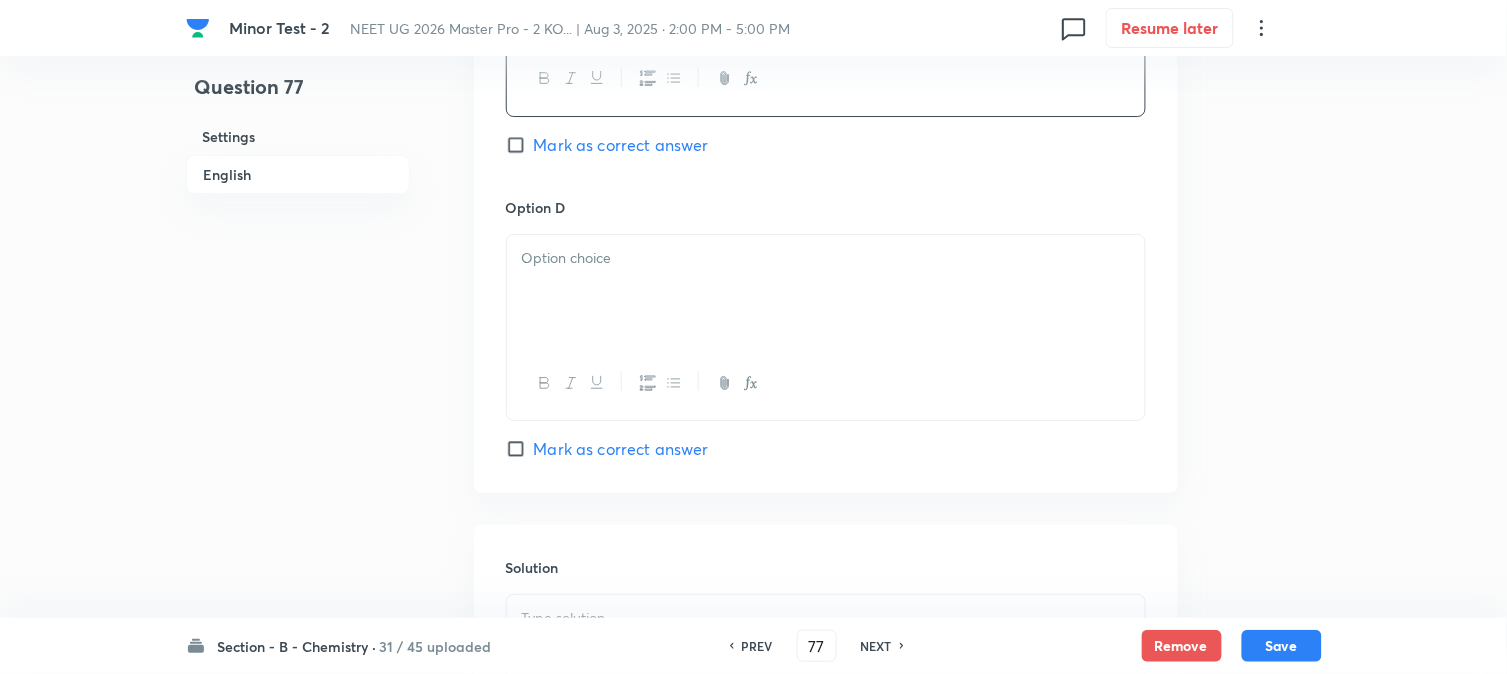 scroll, scrollTop: 1777, scrollLeft: 0, axis: vertical 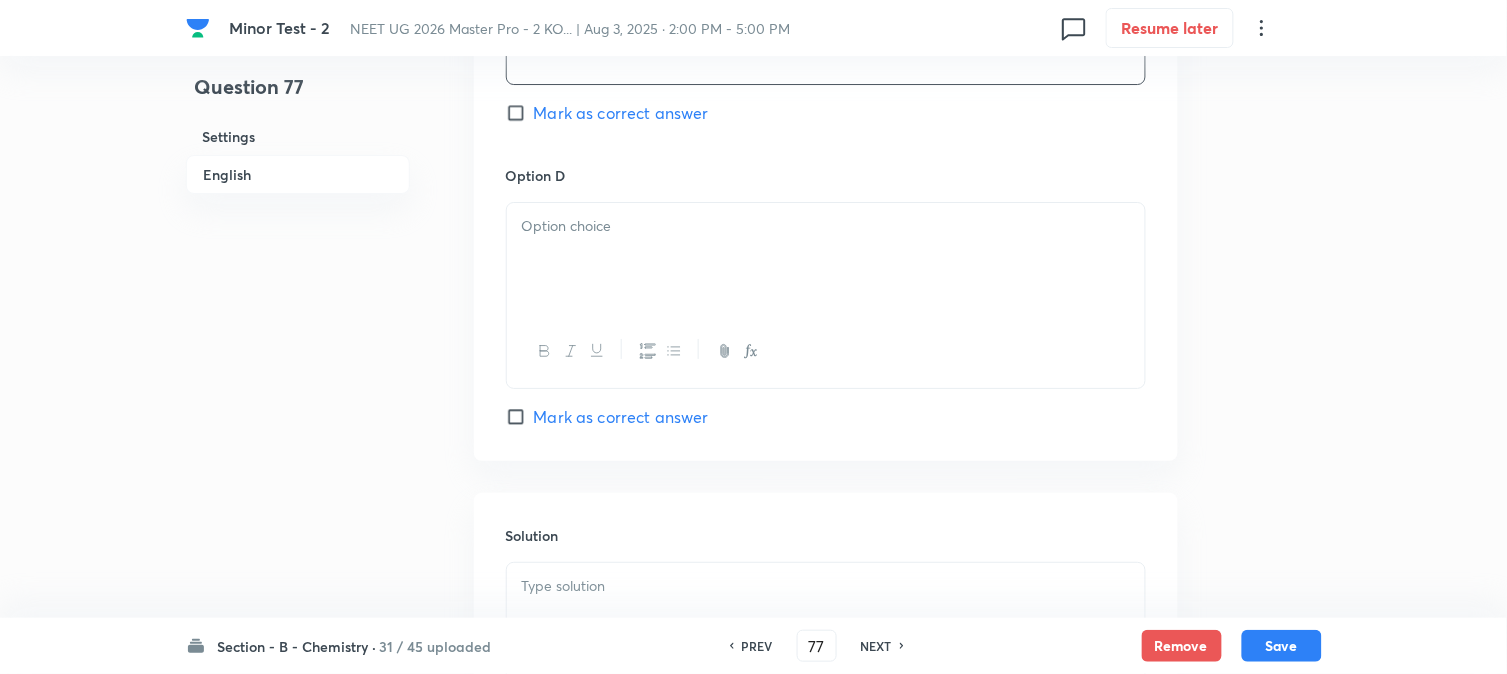 click at bounding box center (826, 259) 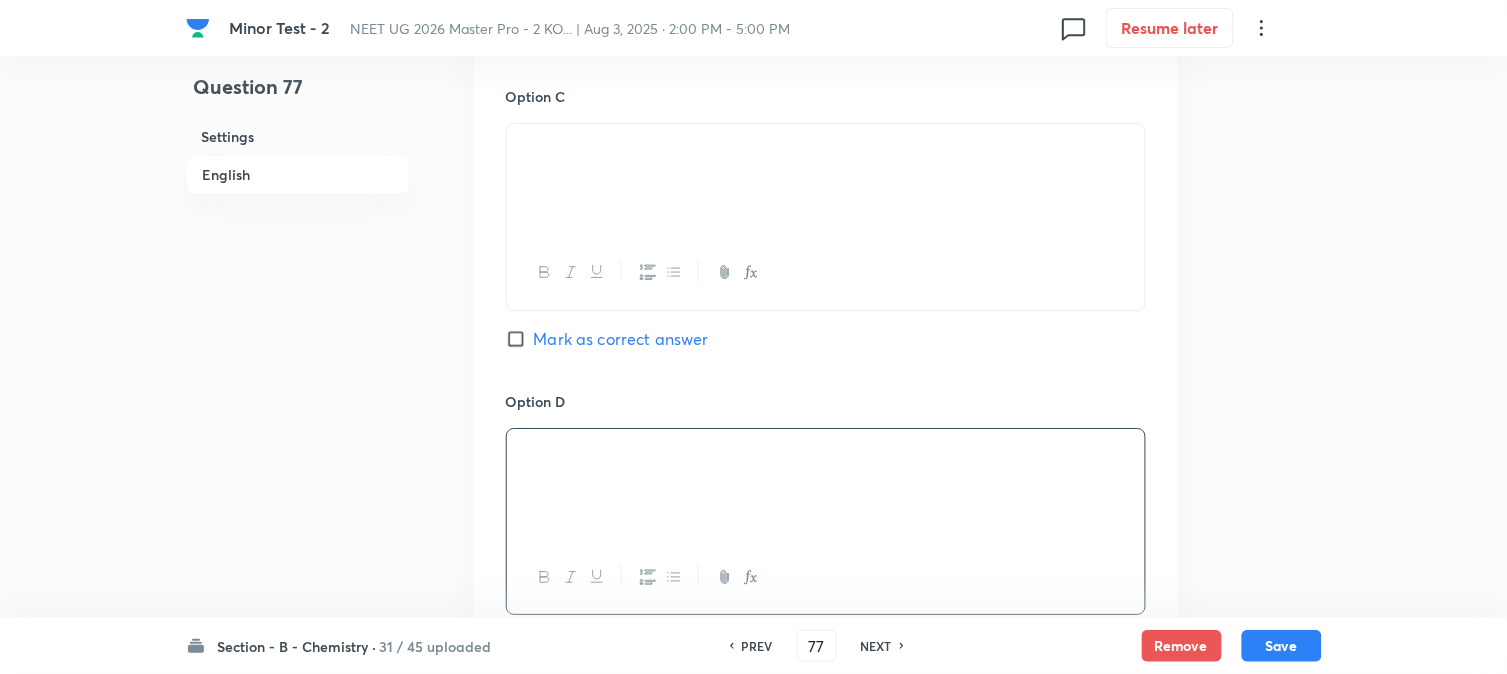 scroll, scrollTop: 1444, scrollLeft: 0, axis: vertical 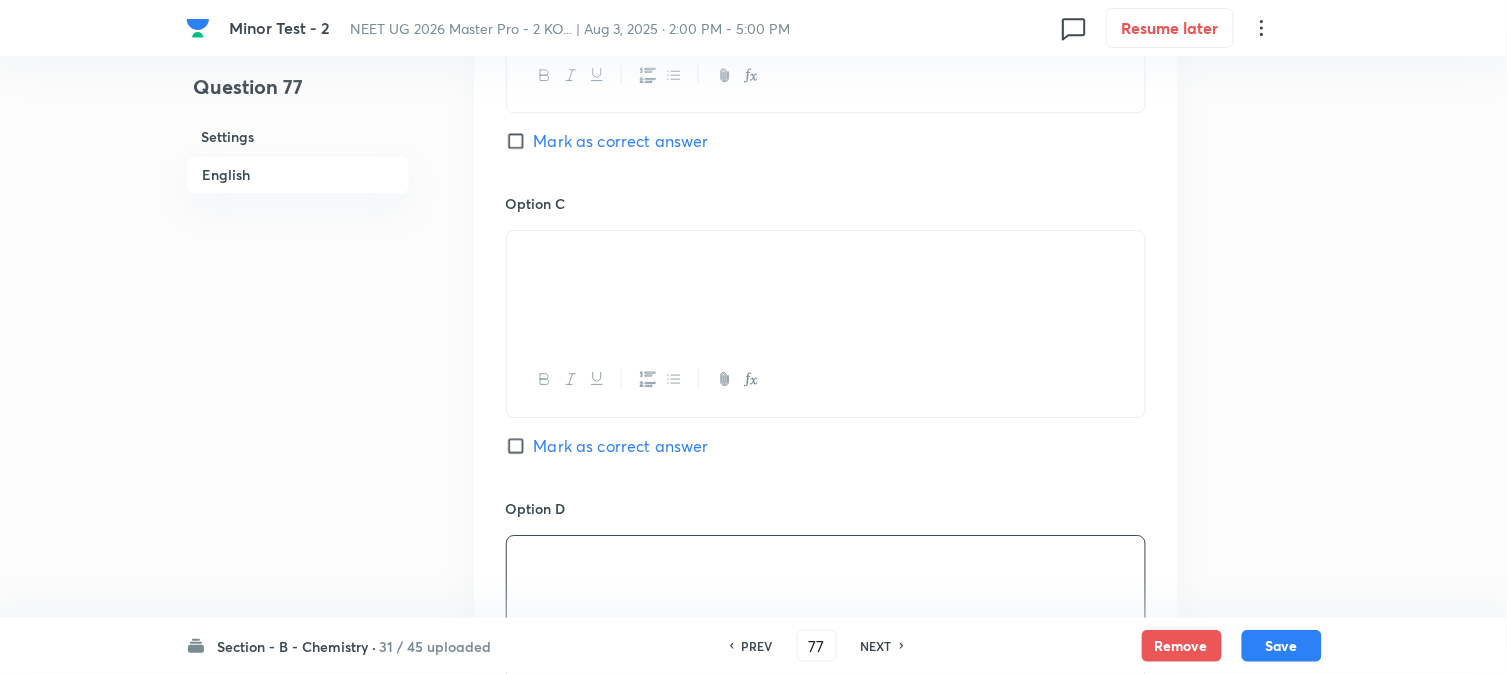 click on "Mark as correct answer" at bounding box center [621, 446] 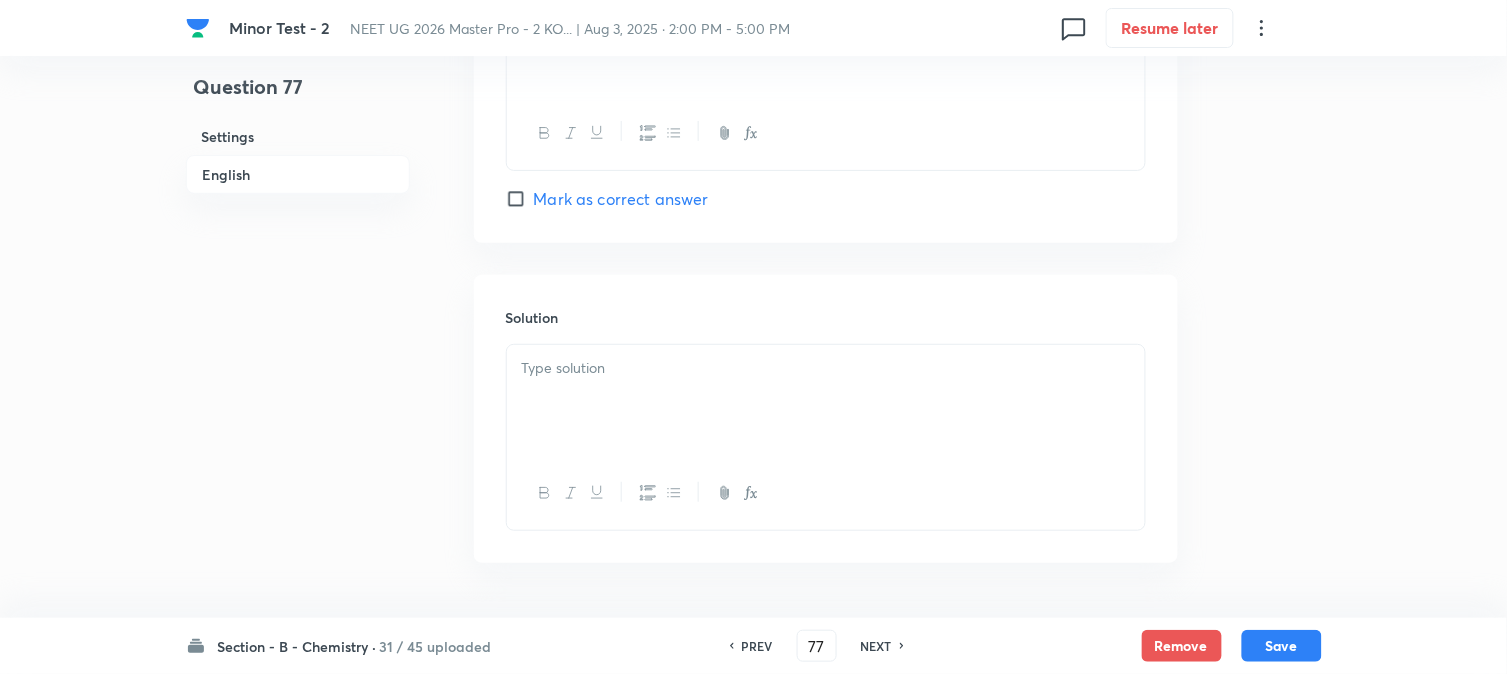 scroll, scrollTop: 2000, scrollLeft: 0, axis: vertical 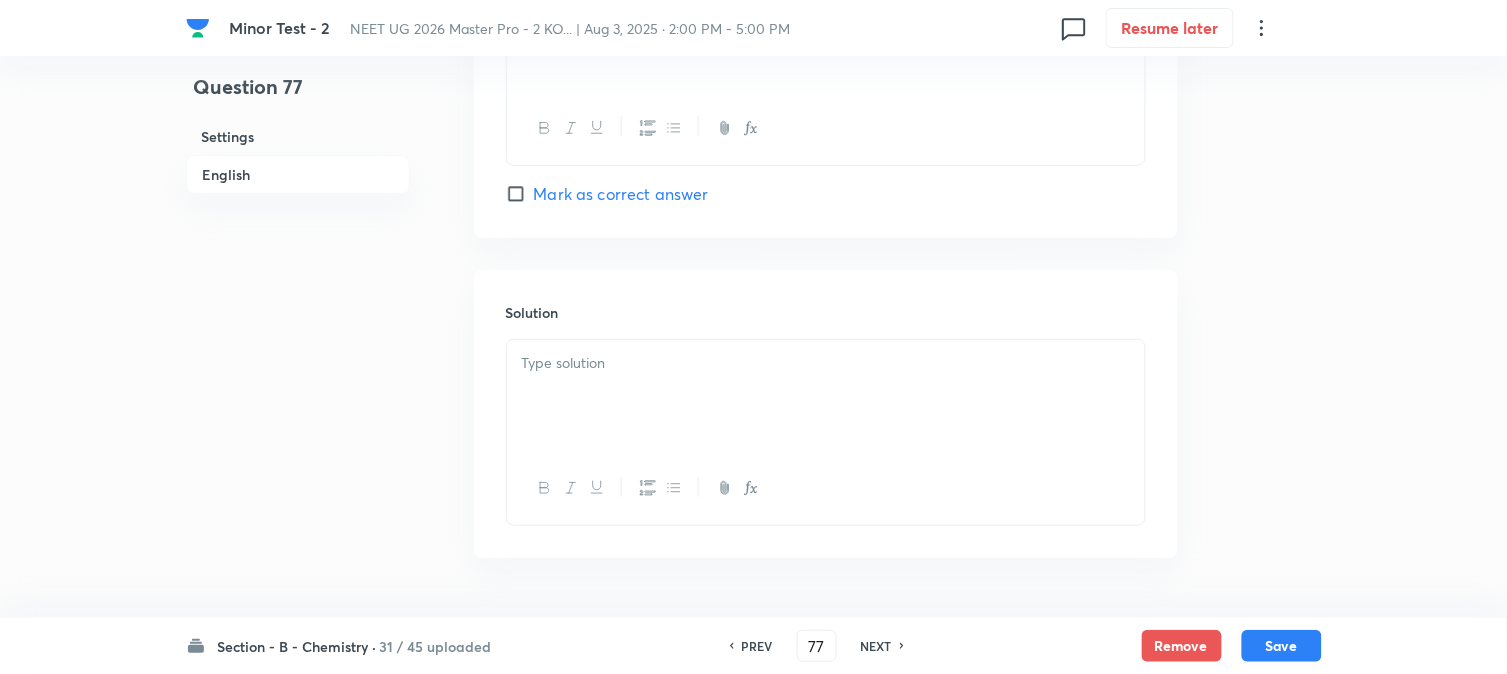 click at bounding box center (826, 396) 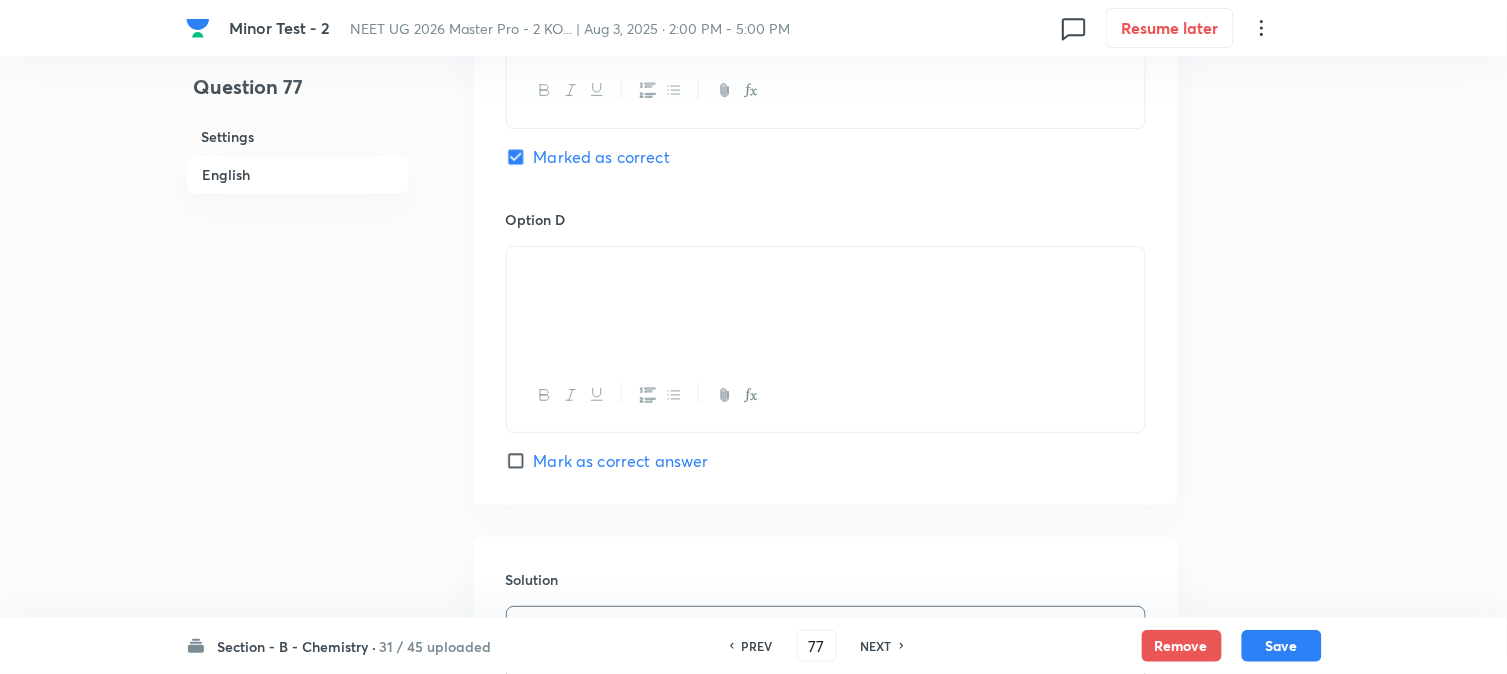 scroll, scrollTop: 1731, scrollLeft: 0, axis: vertical 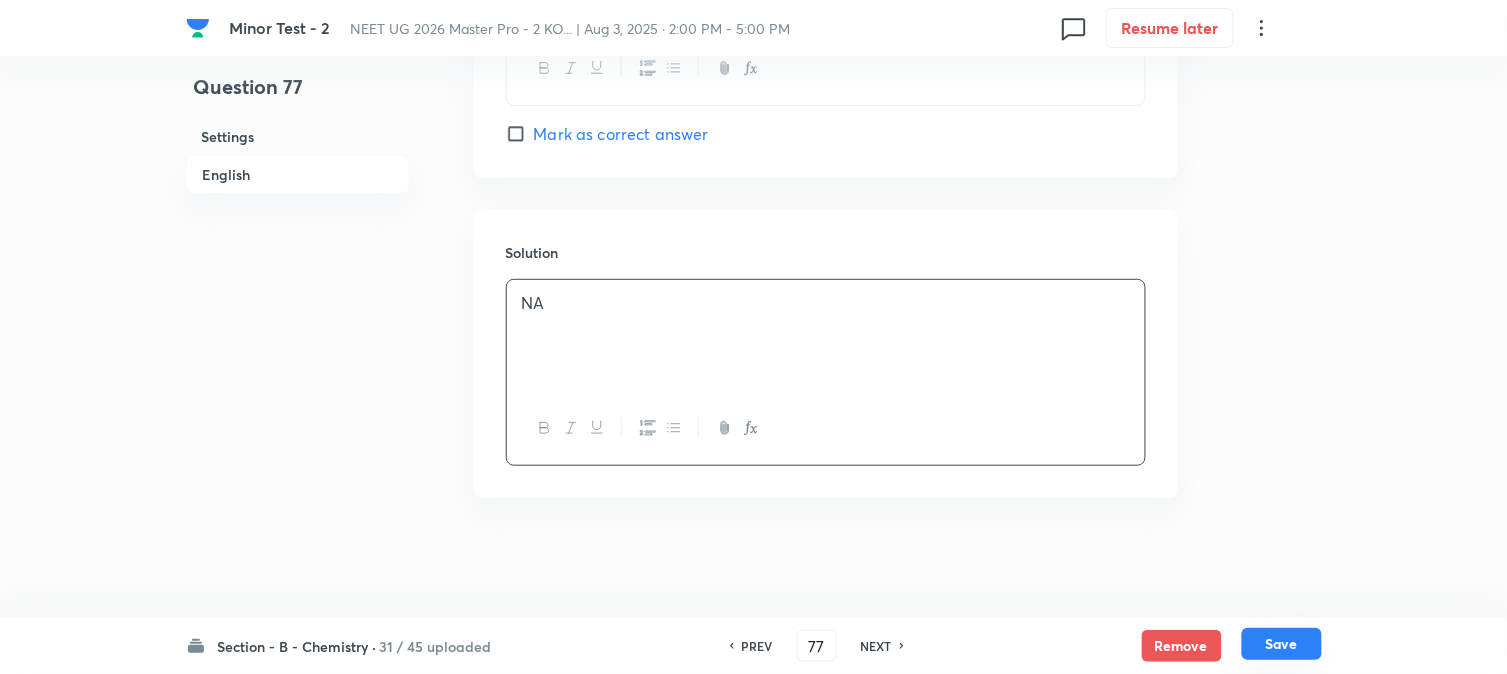 click on "Save" at bounding box center [1282, 644] 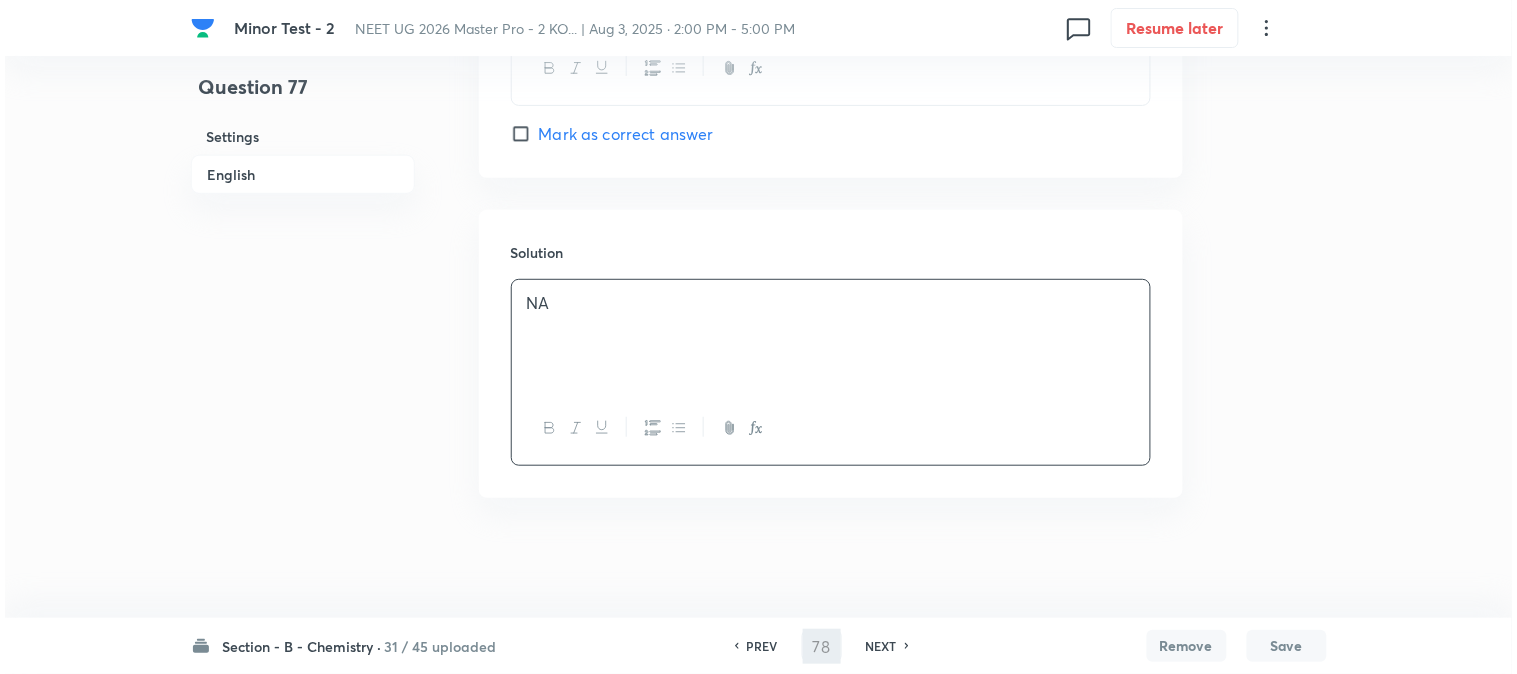 scroll, scrollTop: 0, scrollLeft: 0, axis: both 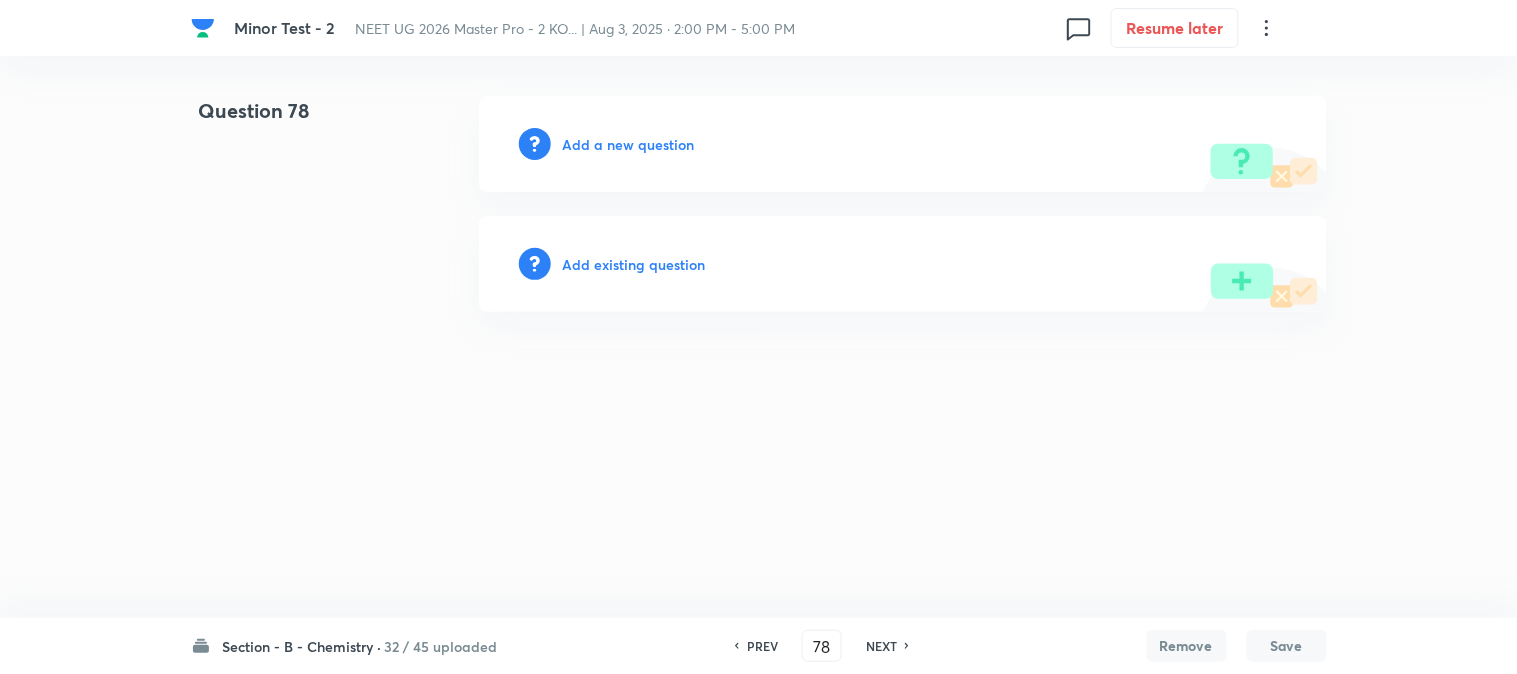 click on "Add a new question" at bounding box center [629, 144] 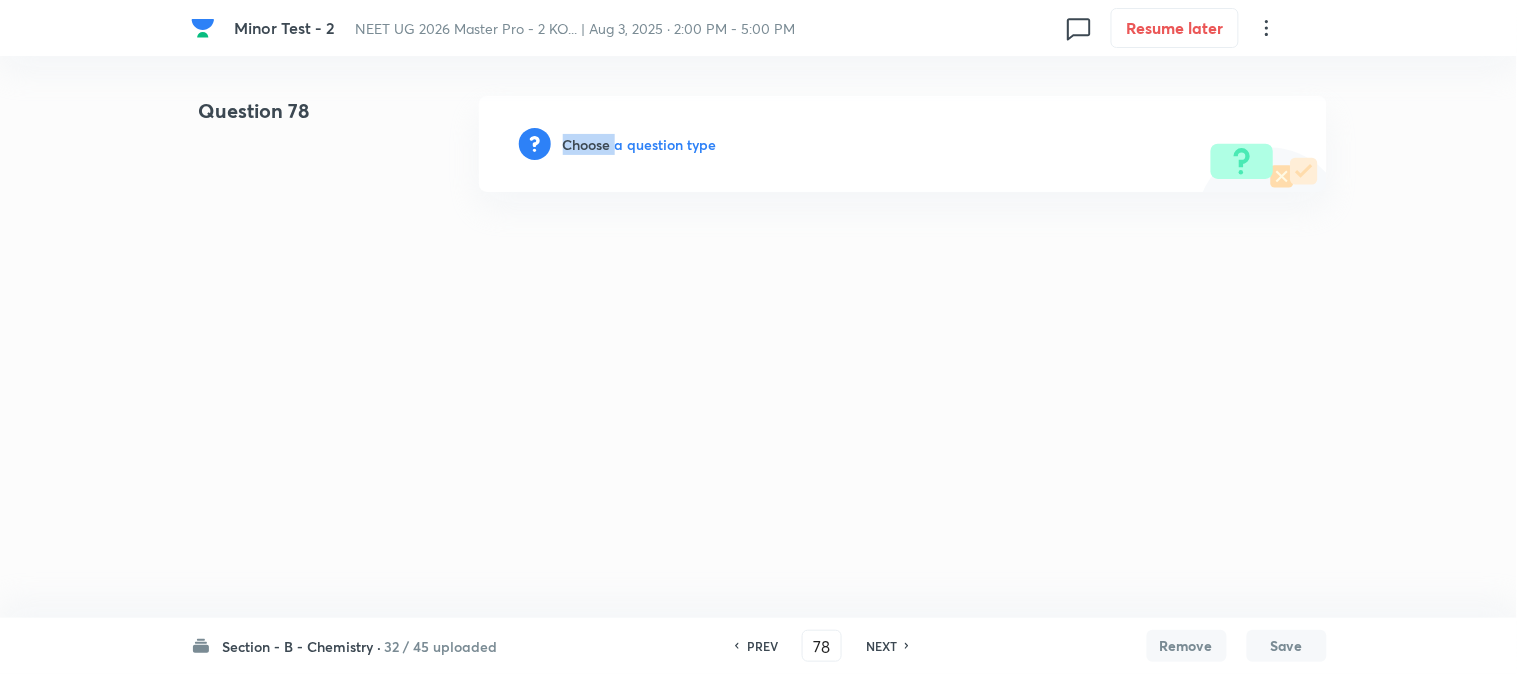 click on "Choose a question type" at bounding box center [640, 144] 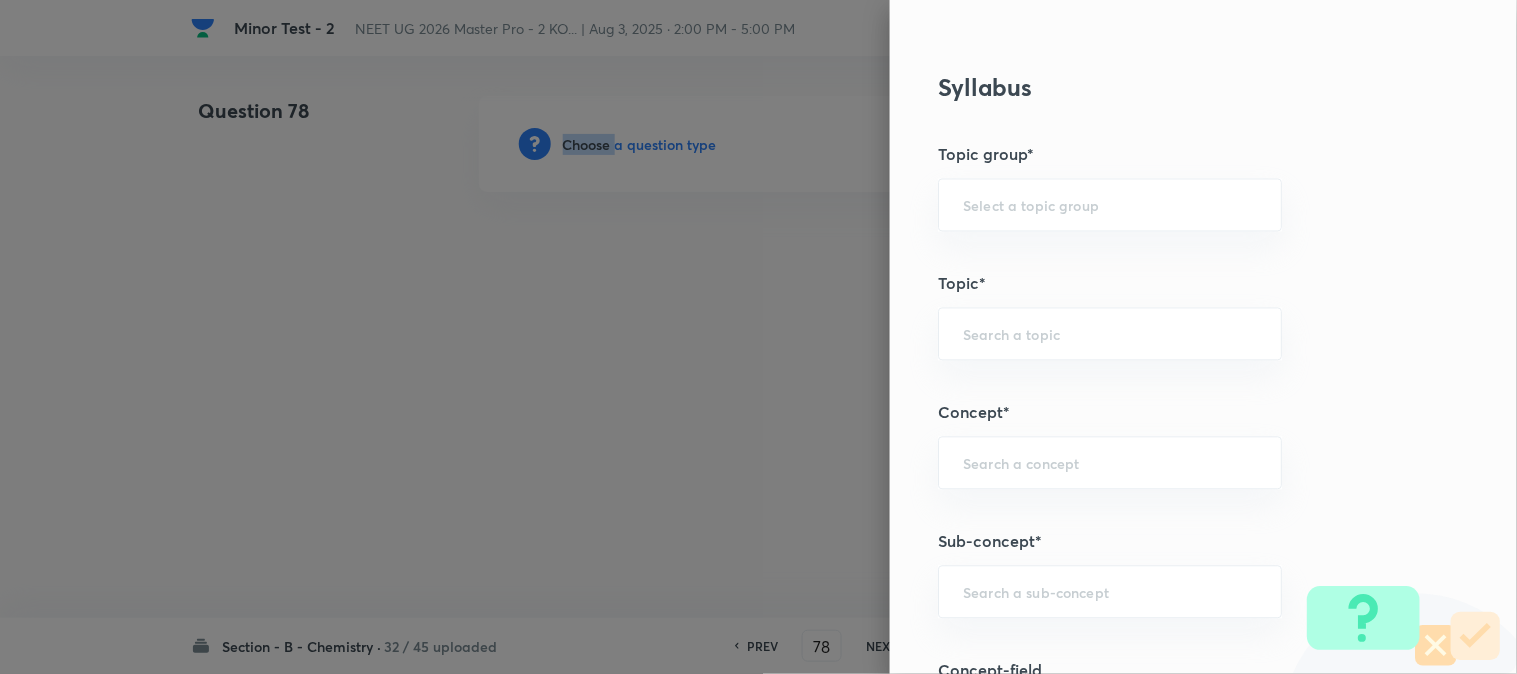 scroll, scrollTop: 1111, scrollLeft: 0, axis: vertical 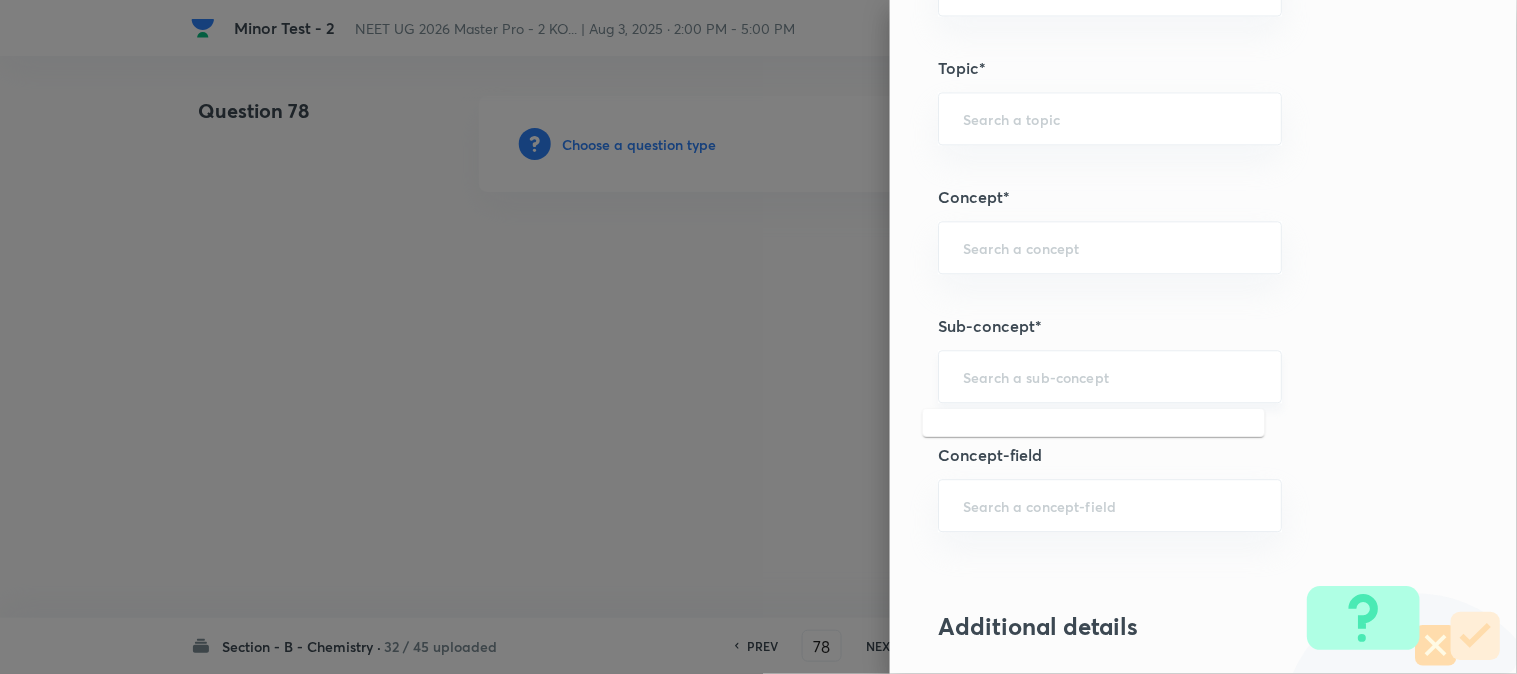 click at bounding box center (1110, 376) 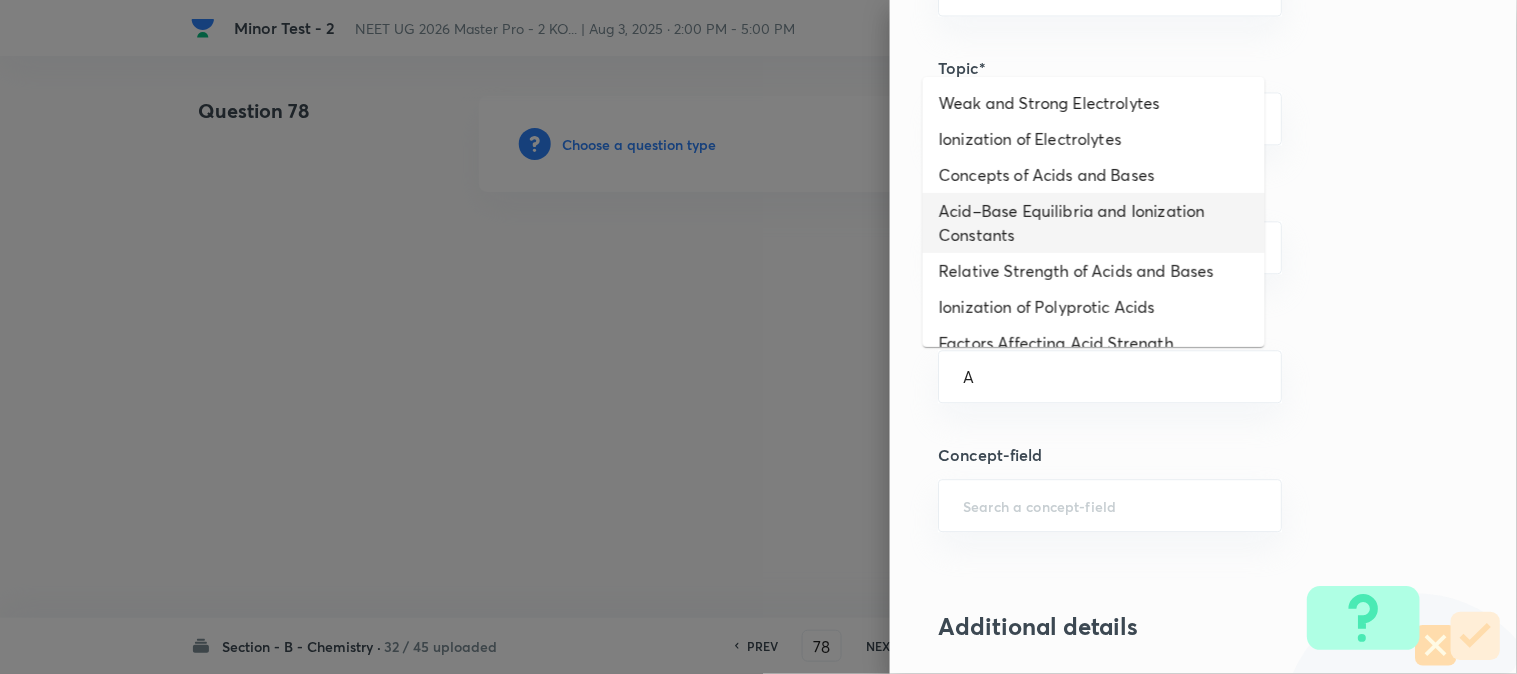 click on "Acid–Base Equilibria and Ionization Constants" at bounding box center (1094, 223) 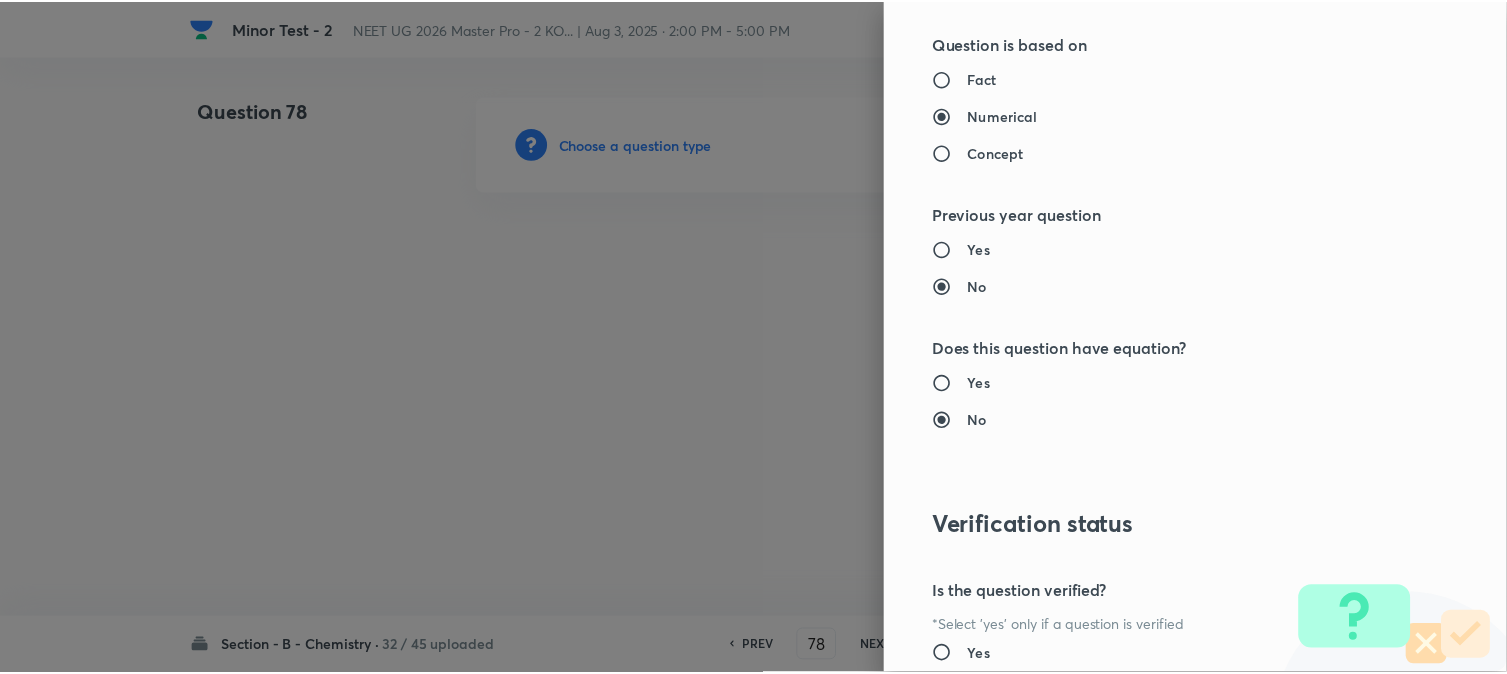 scroll, scrollTop: 2111, scrollLeft: 0, axis: vertical 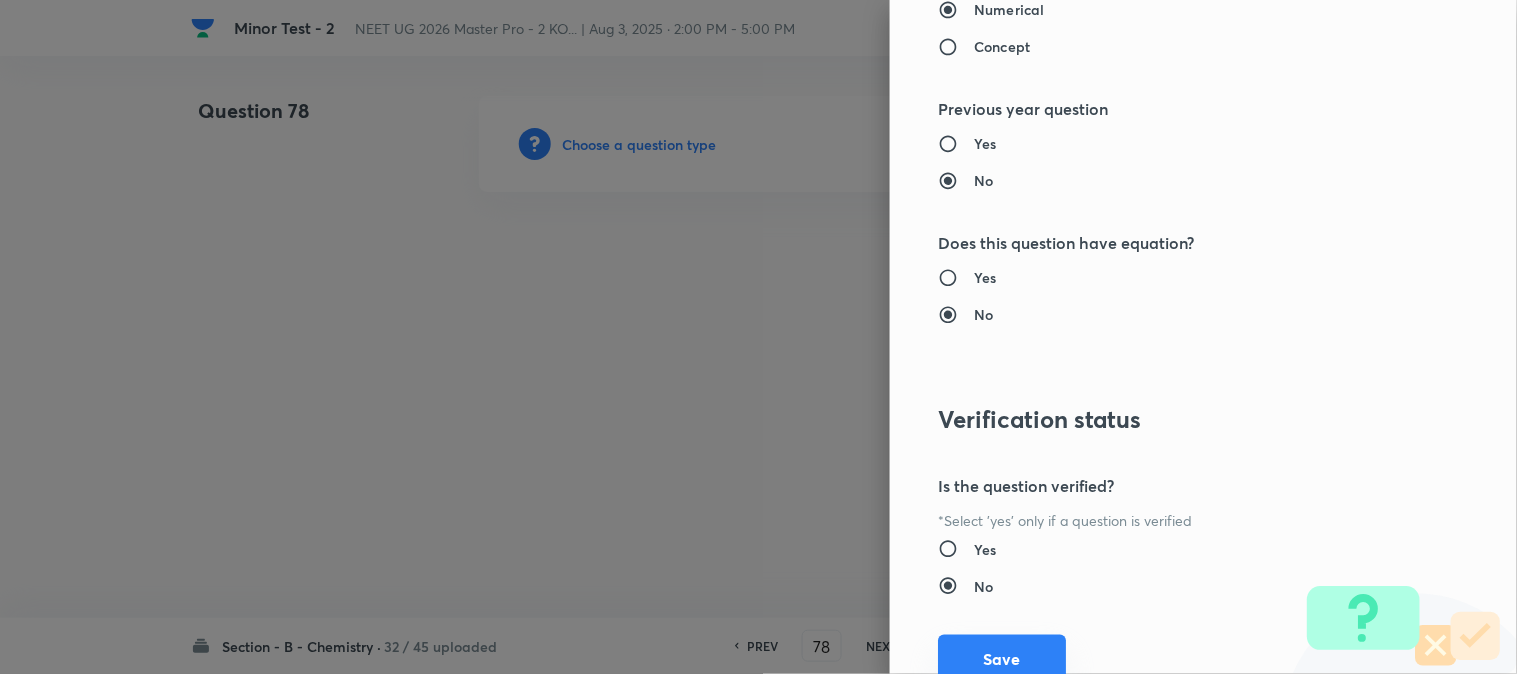 click on "Save" at bounding box center [1002, 659] 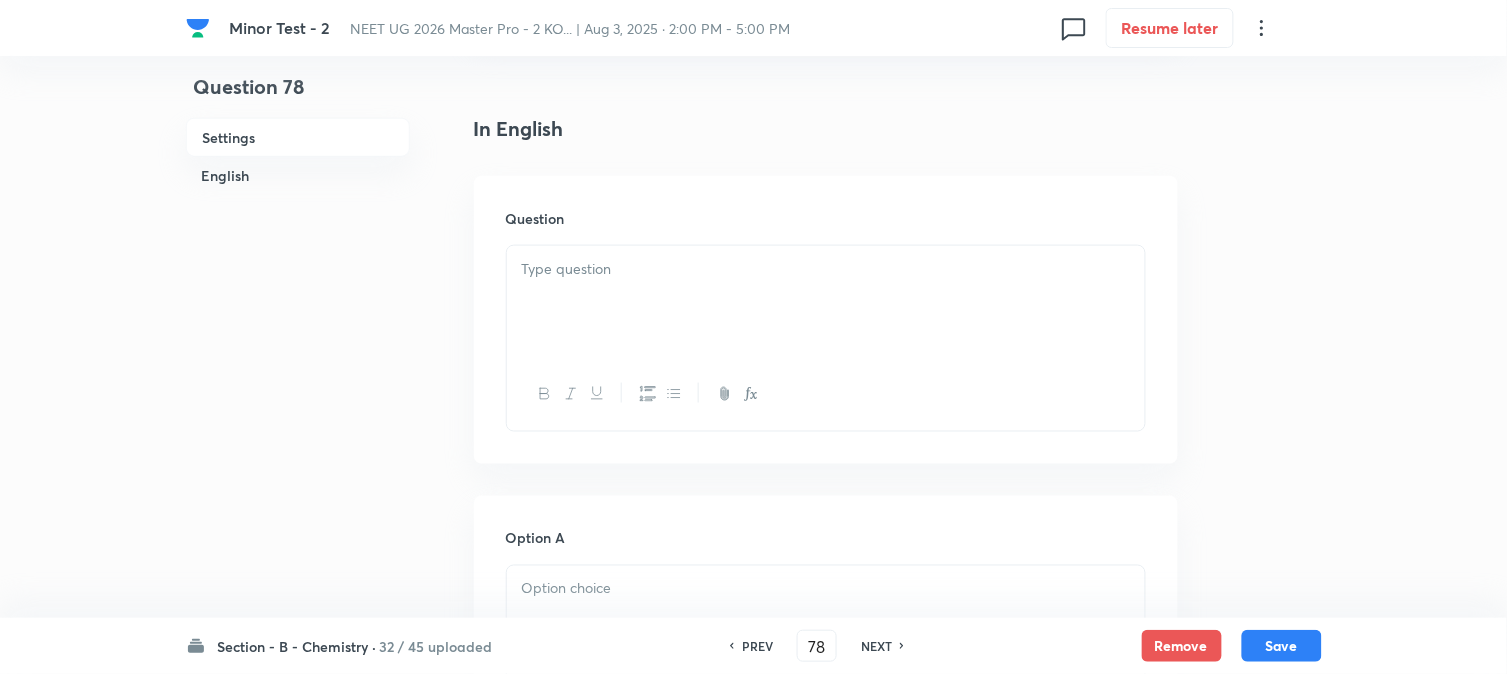 scroll, scrollTop: 555, scrollLeft: 0, axis: vertical 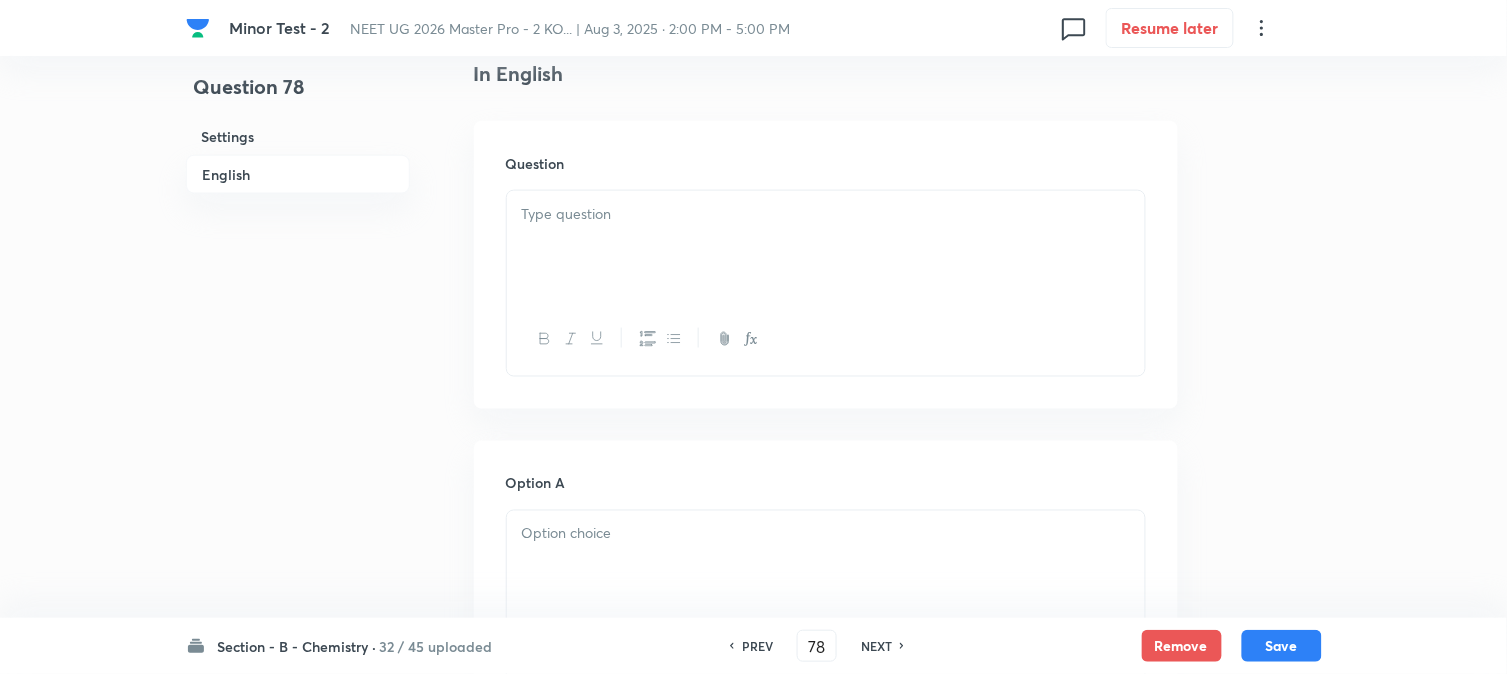 click at bounding box center (826, 247) 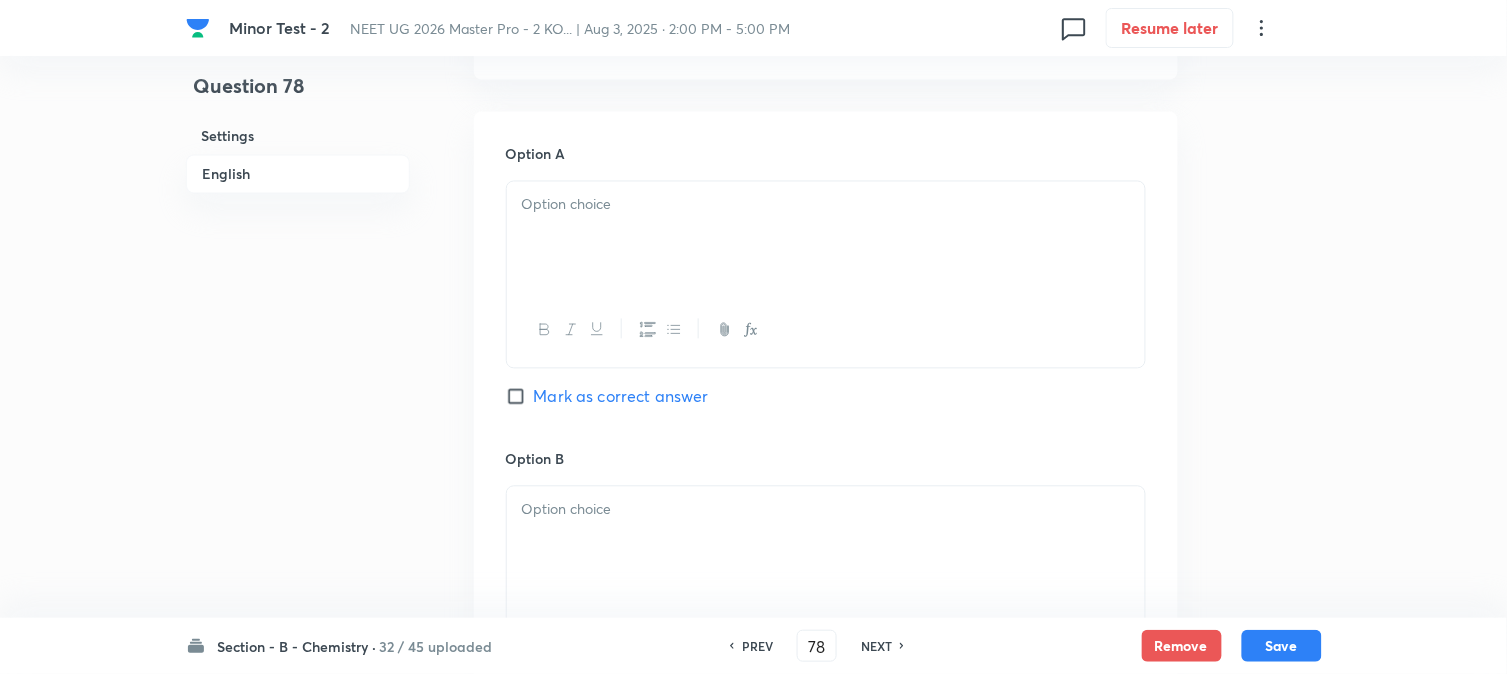 scroll, scrollTop: 1000, scrollLeft: 0, axis: vertical 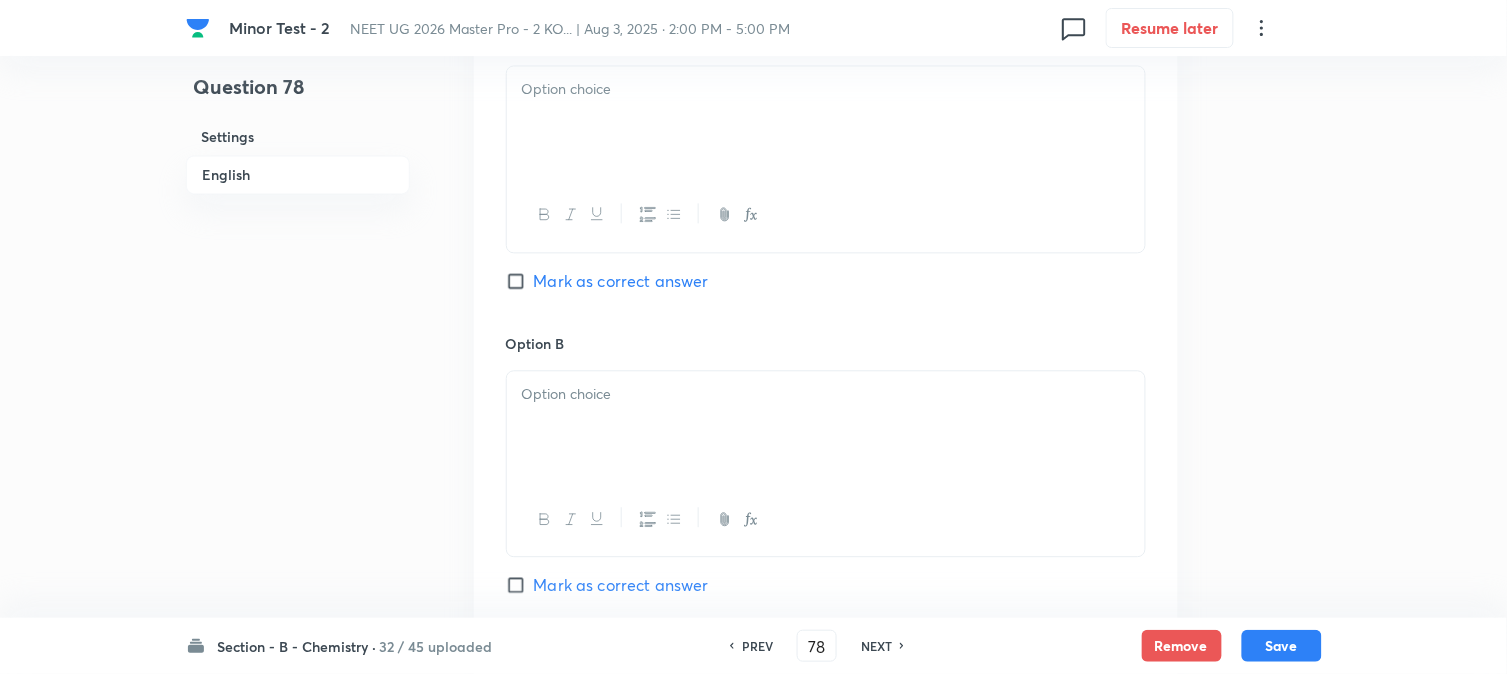 click at bounding box center (826, 122) 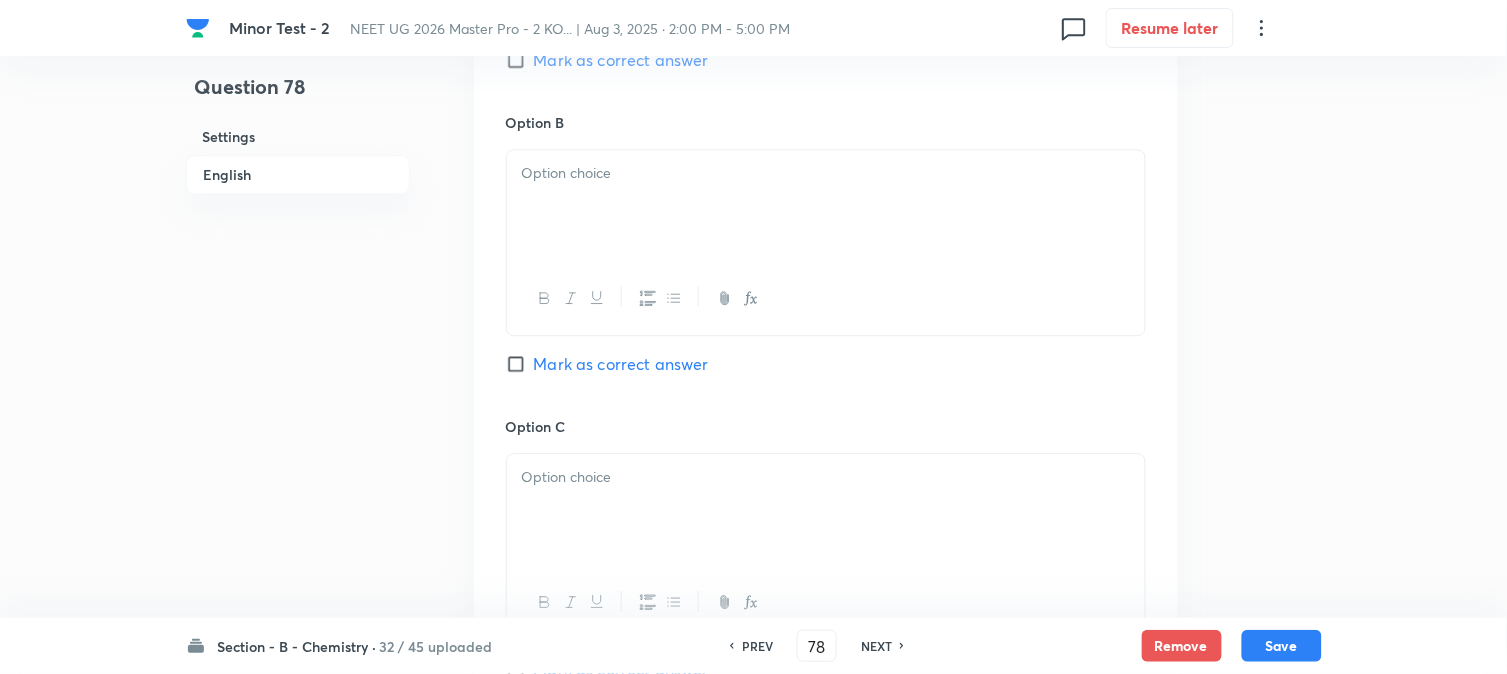 scroll, scrollTop: 1222, scrollLeft: 0, axis: vertical 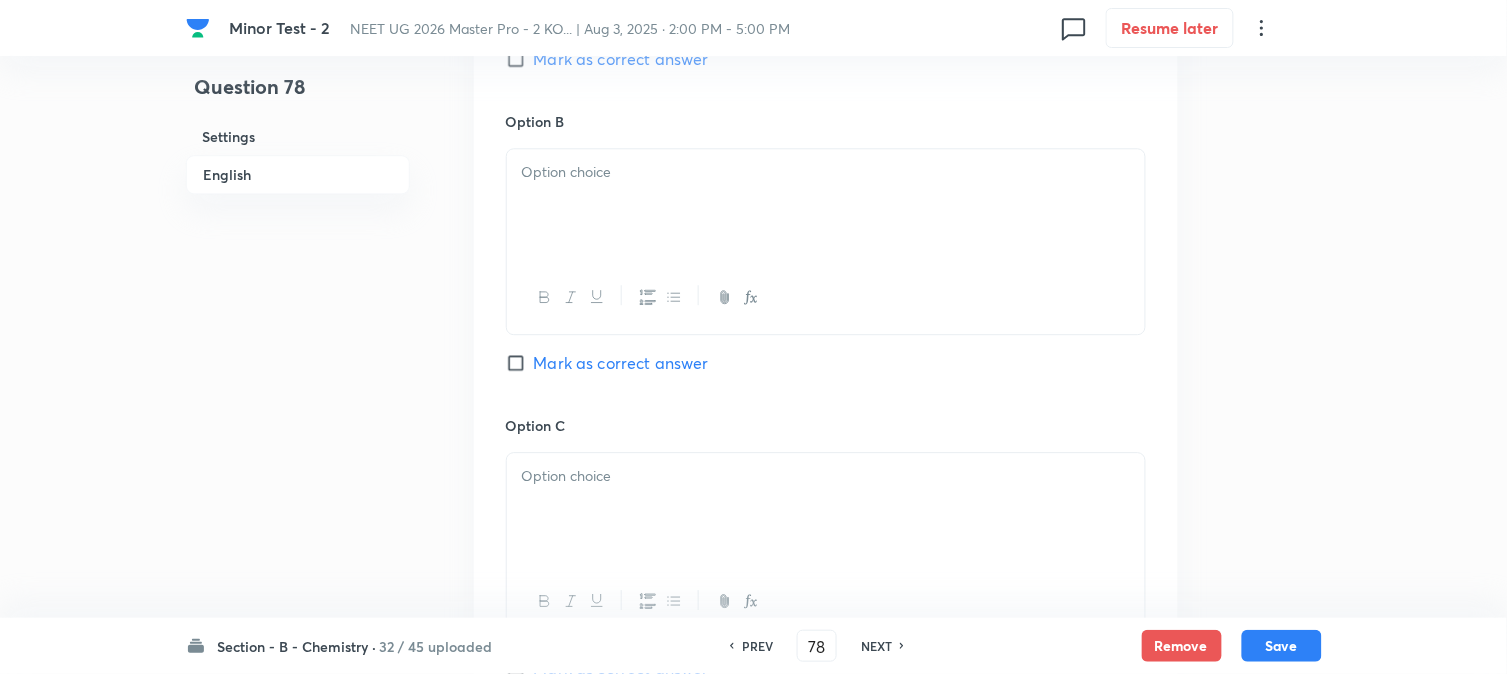 click at bounding box center [826, 205] 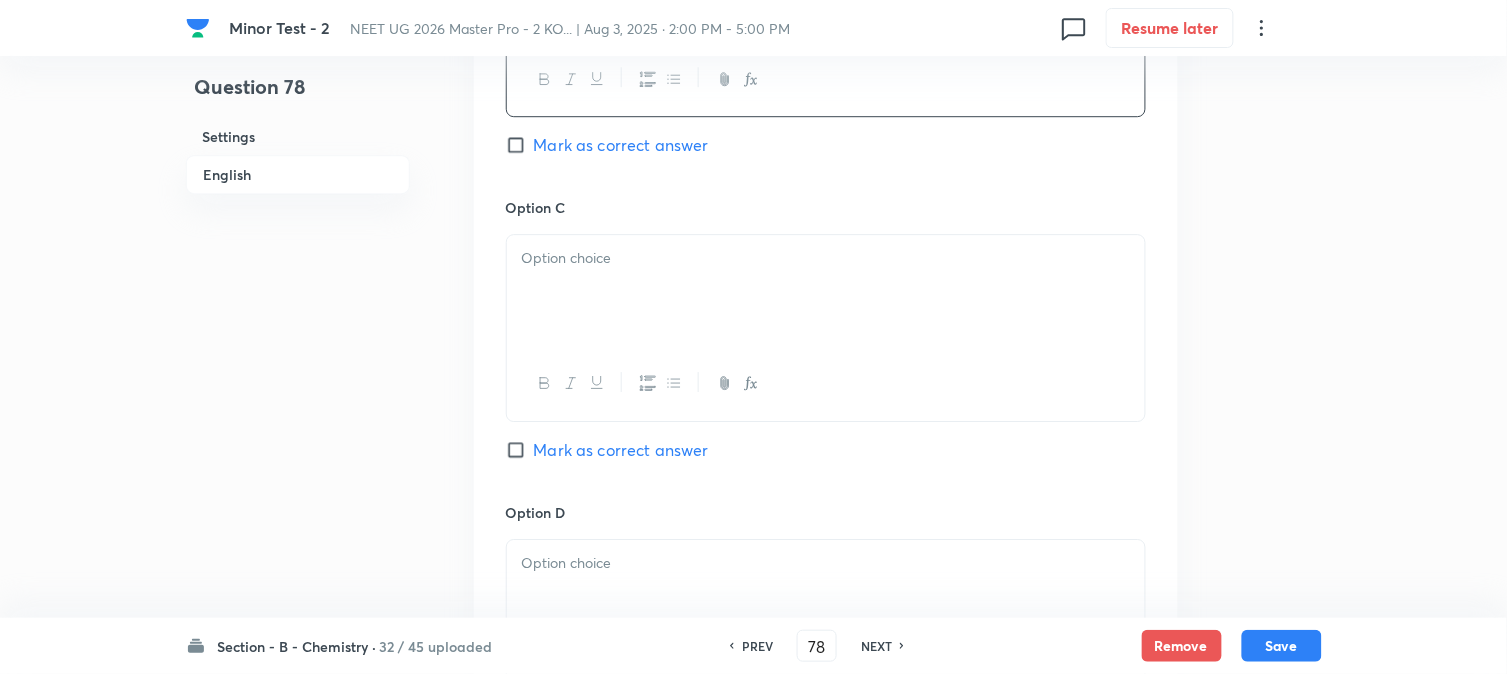 scroll, scrollTop: 1444, scrollLeft: 0, axis: vertical 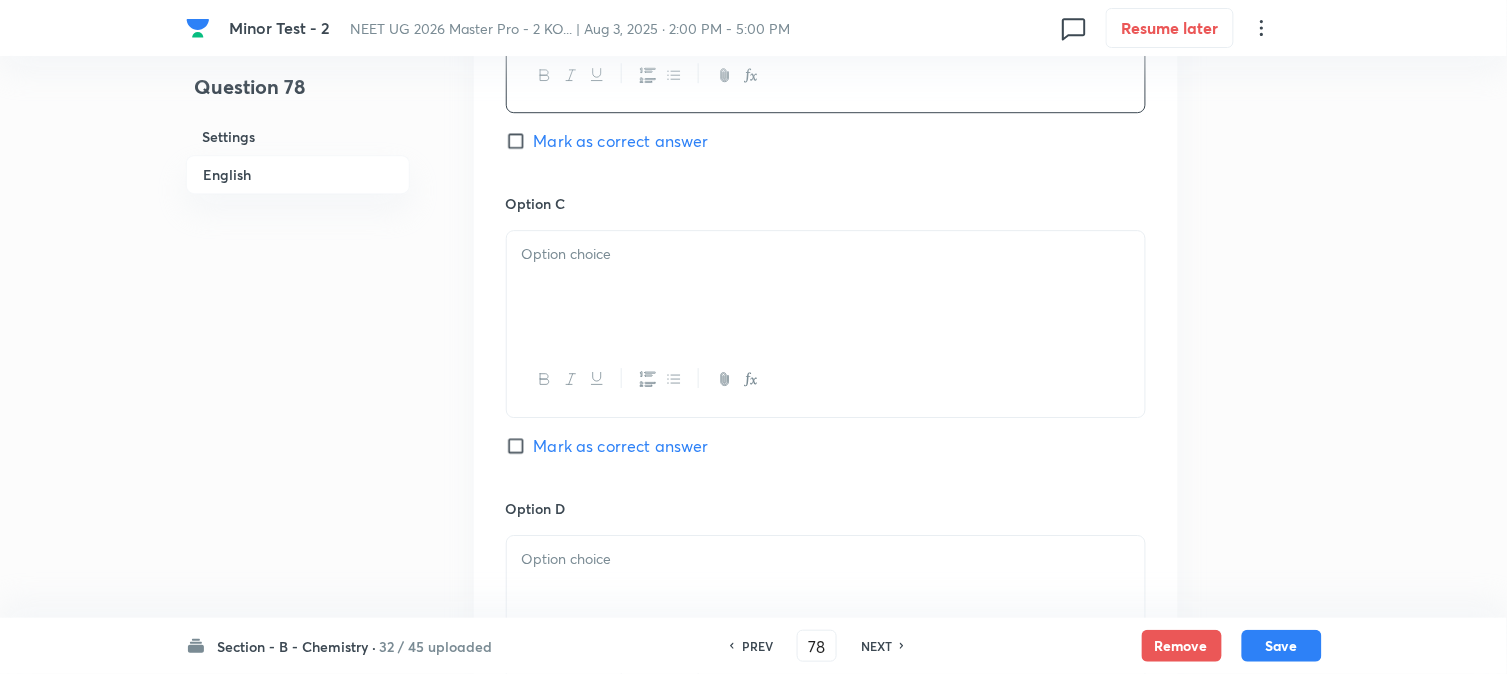 click at bounding box center [826, 287] 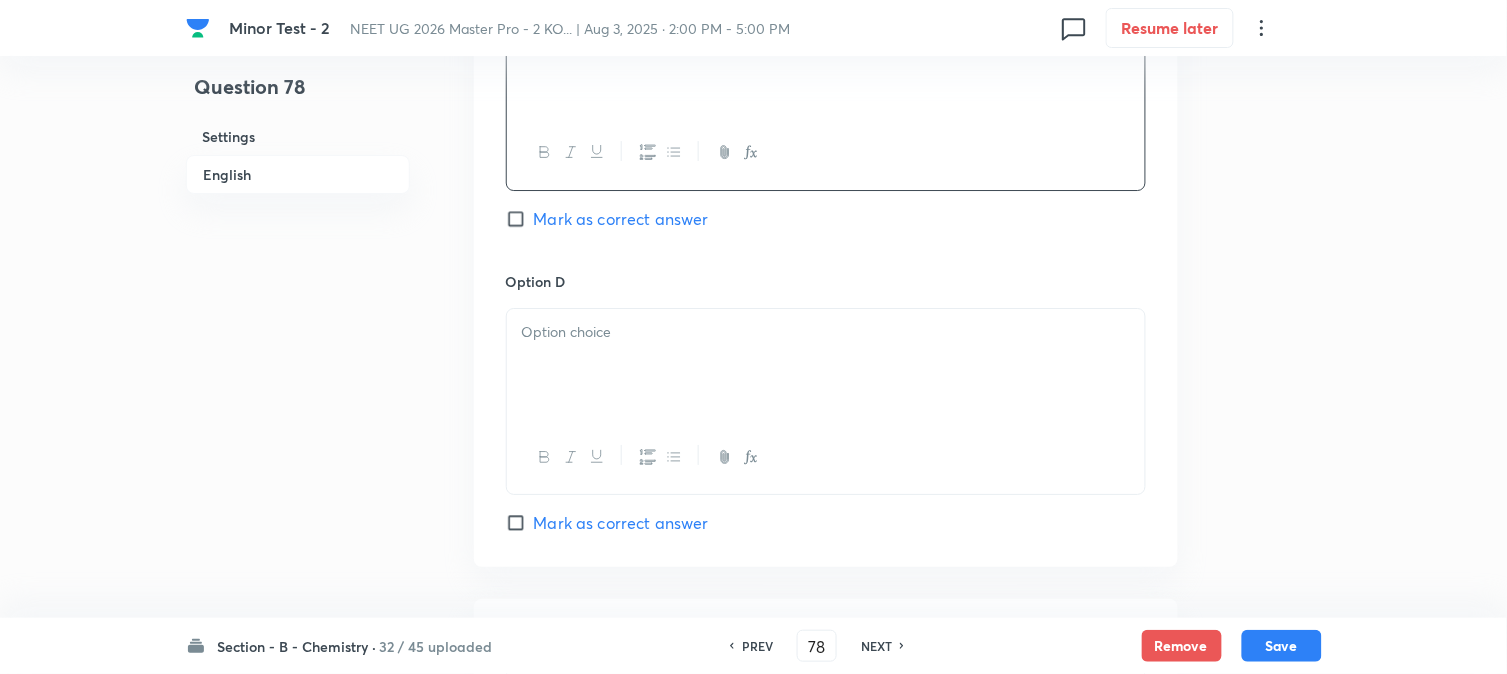 scroll, scrollTop: 1777, scrollLeft: 0, axis: vertical 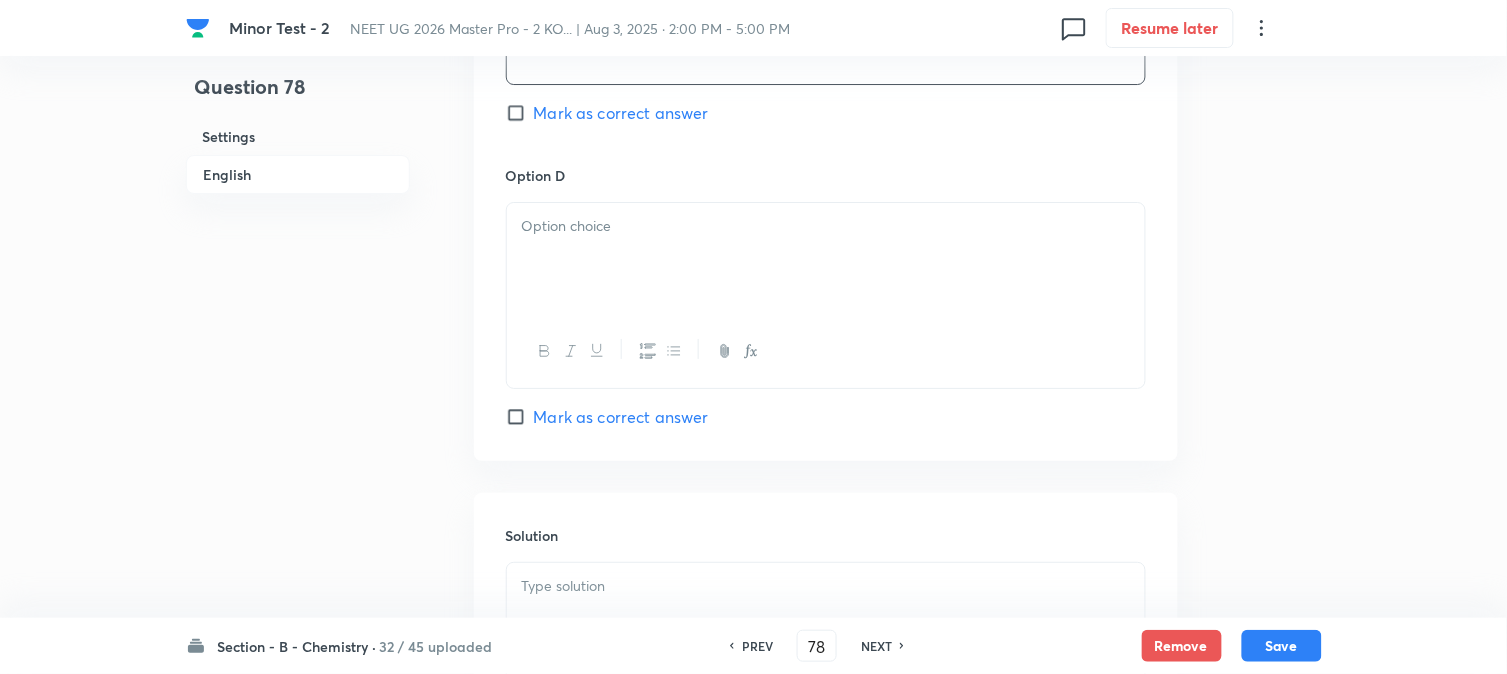 click at bounding box center [826, 259] 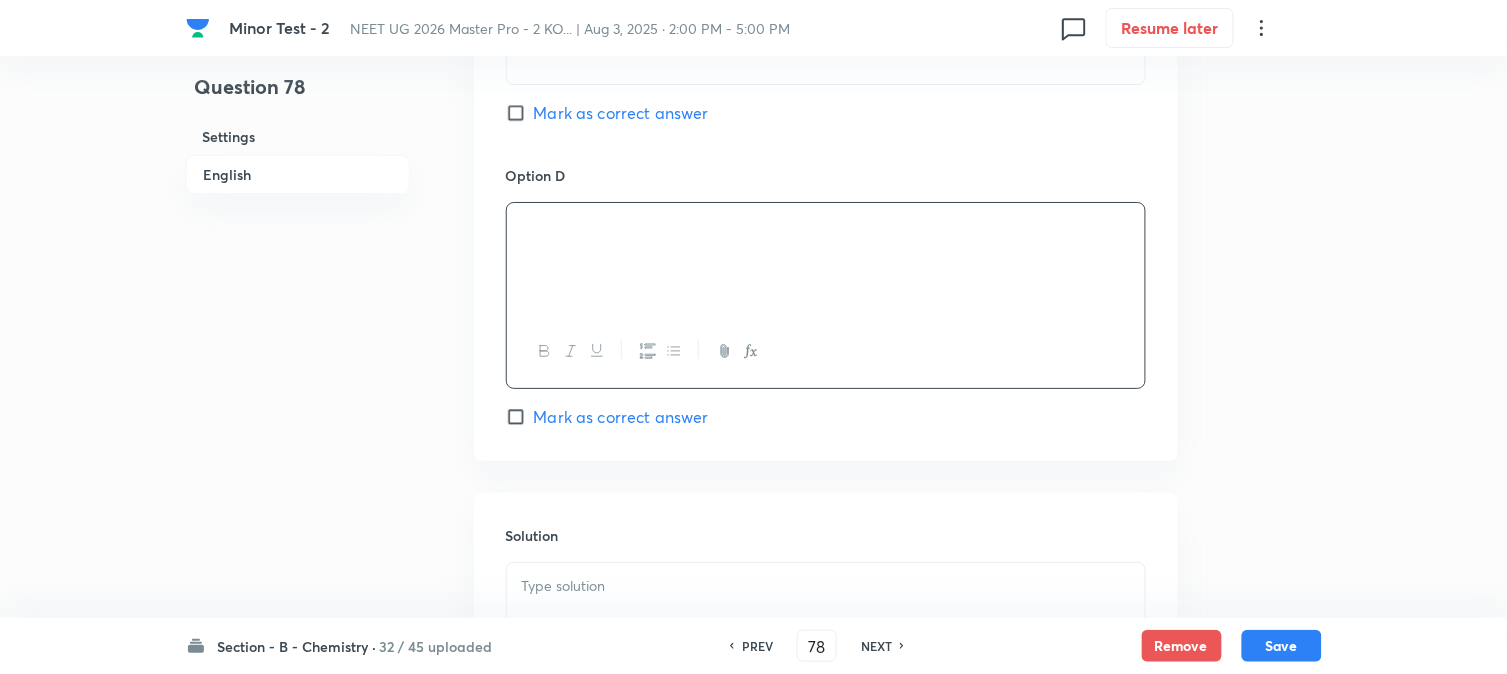 click on "Mark as correct answer" at bounding box center [621, 417] 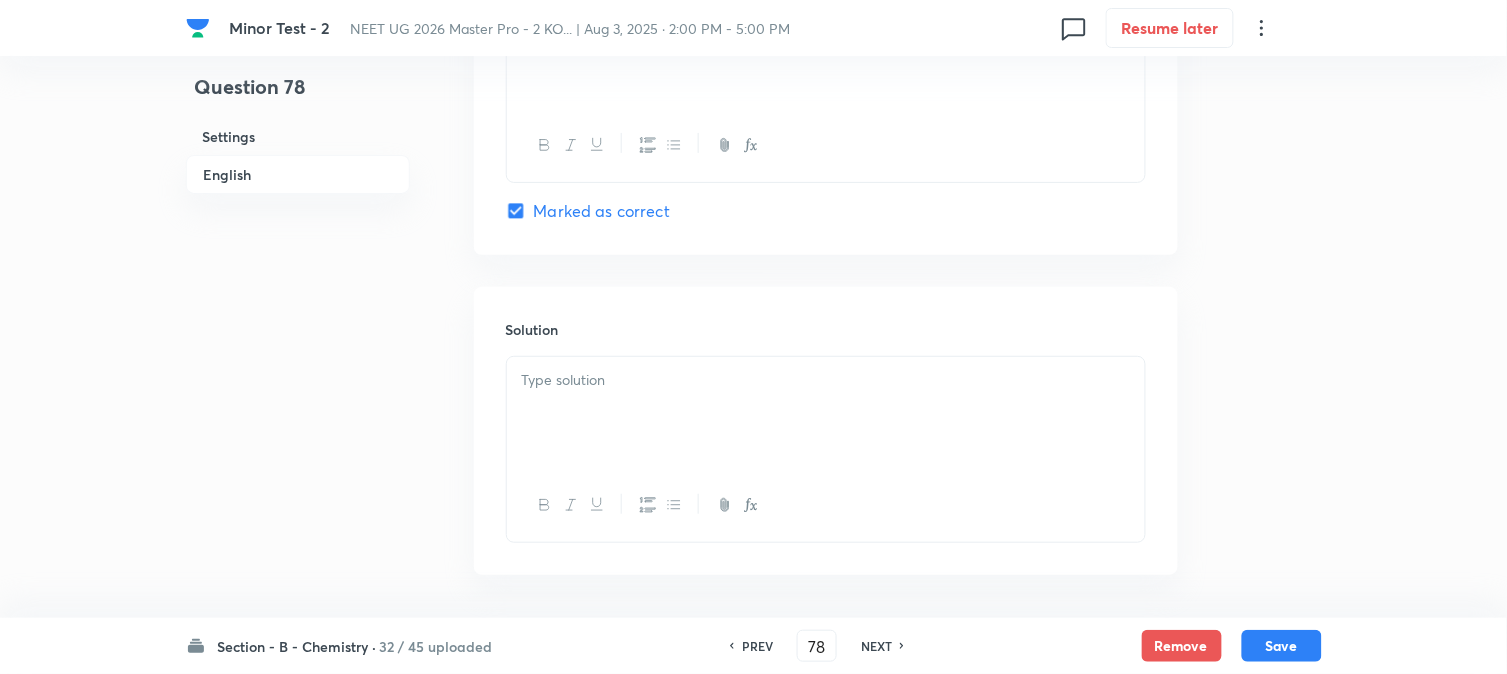scroll, scrollTop: 2000, scrollLeft: 0, axis: vertical 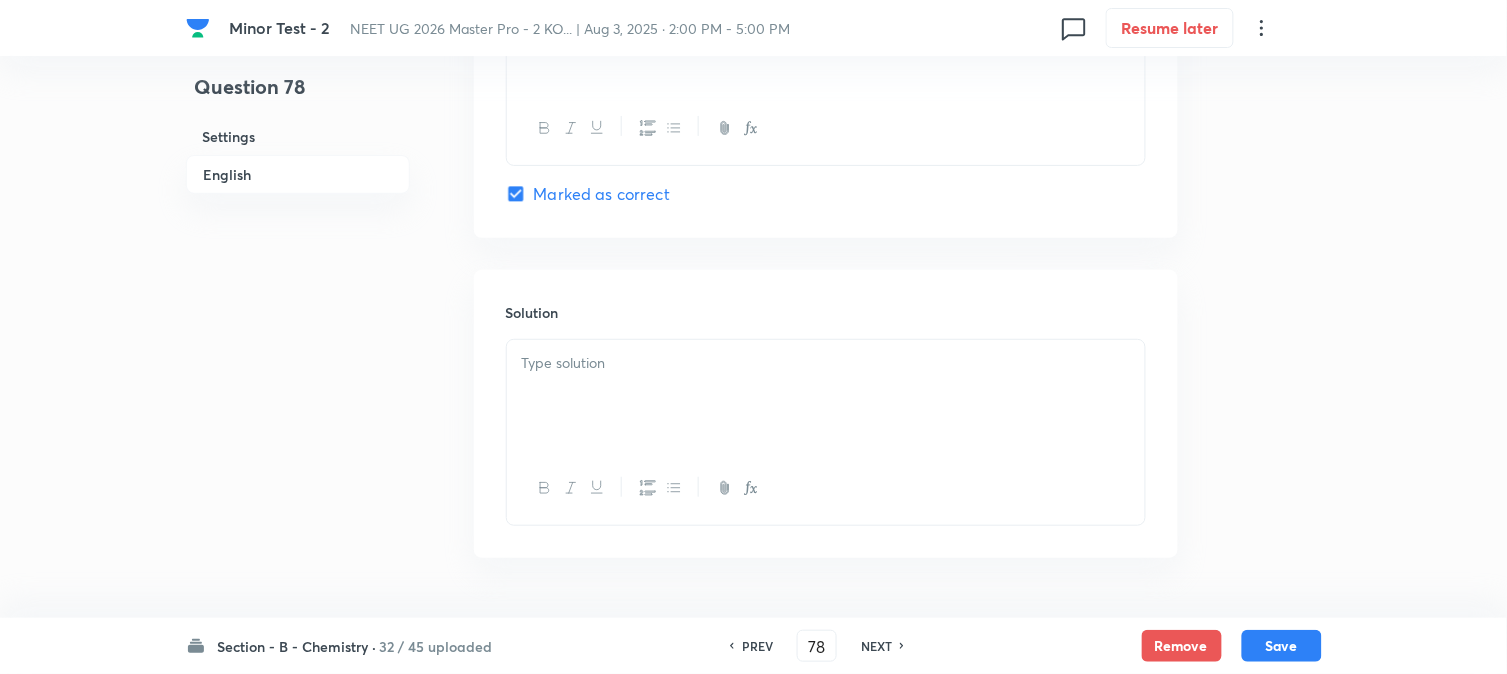 click at bounding box center [826, 396] 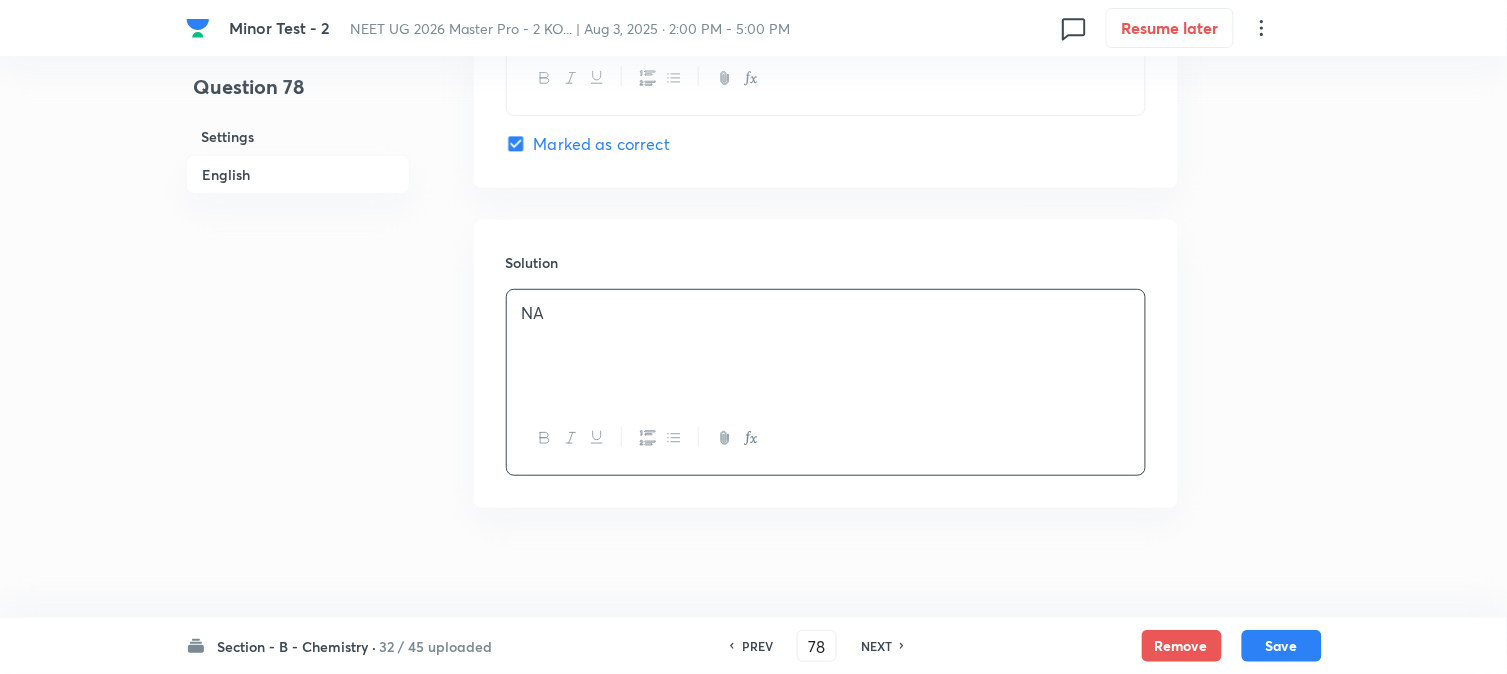 scroll, scrollTop: 2064, scrollLeft: 0, axis: vertical 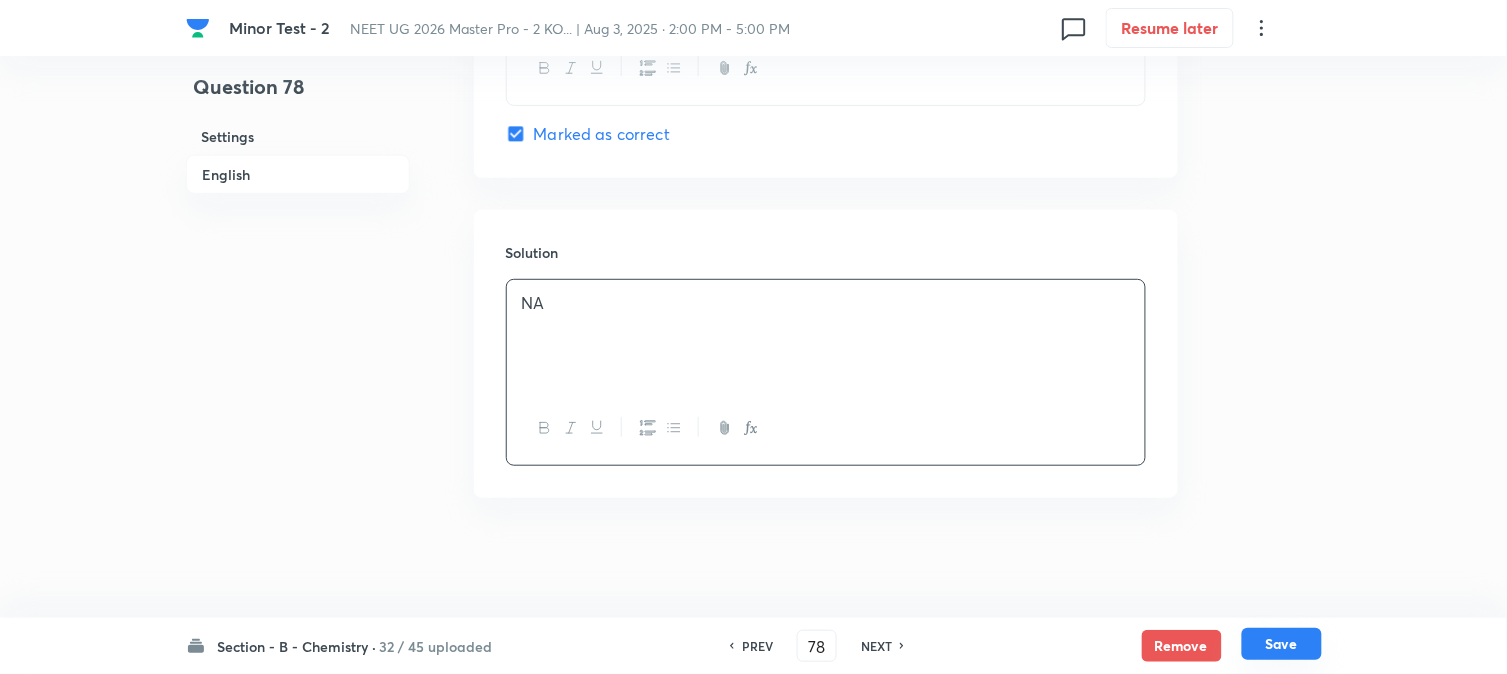 click on "Save" at bounding box center [1282, 644] 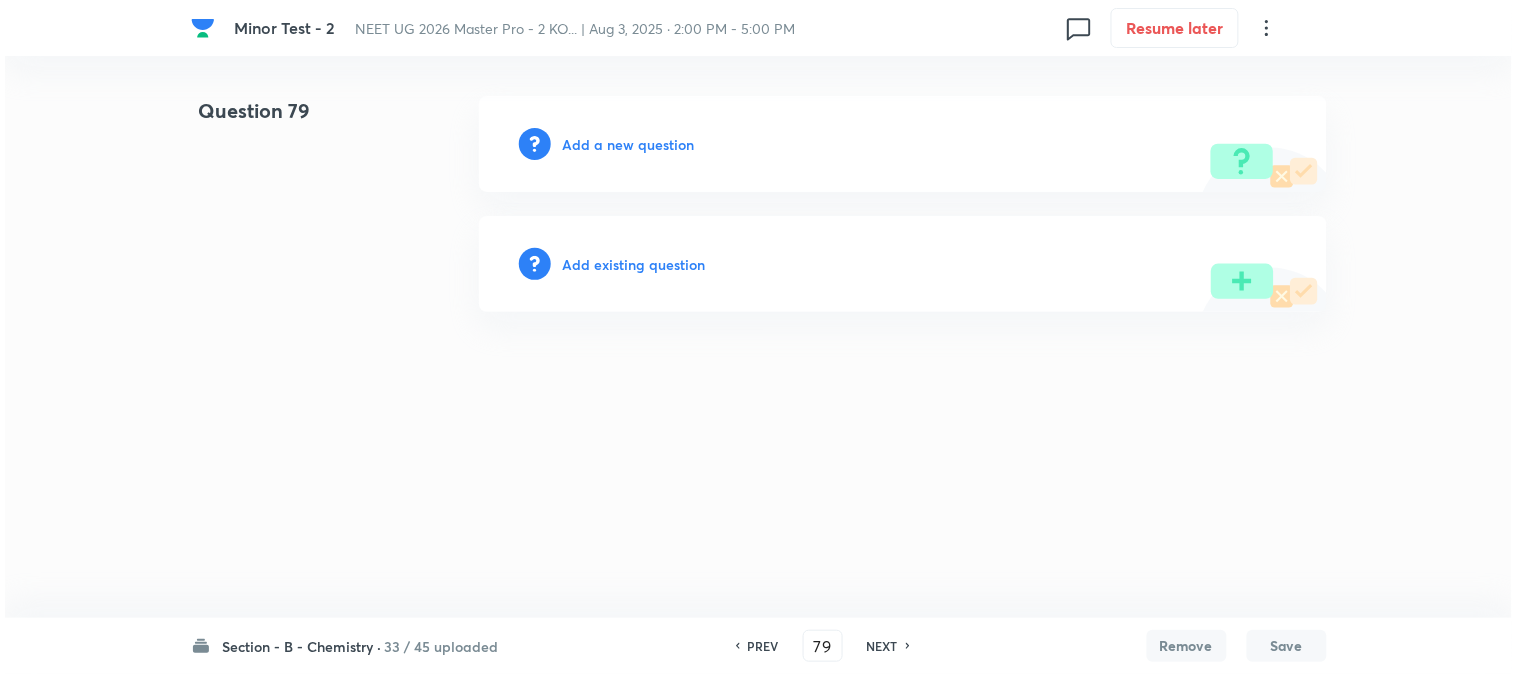 scroll, scrollTop: 0, scrollLeft: 0, axis: both 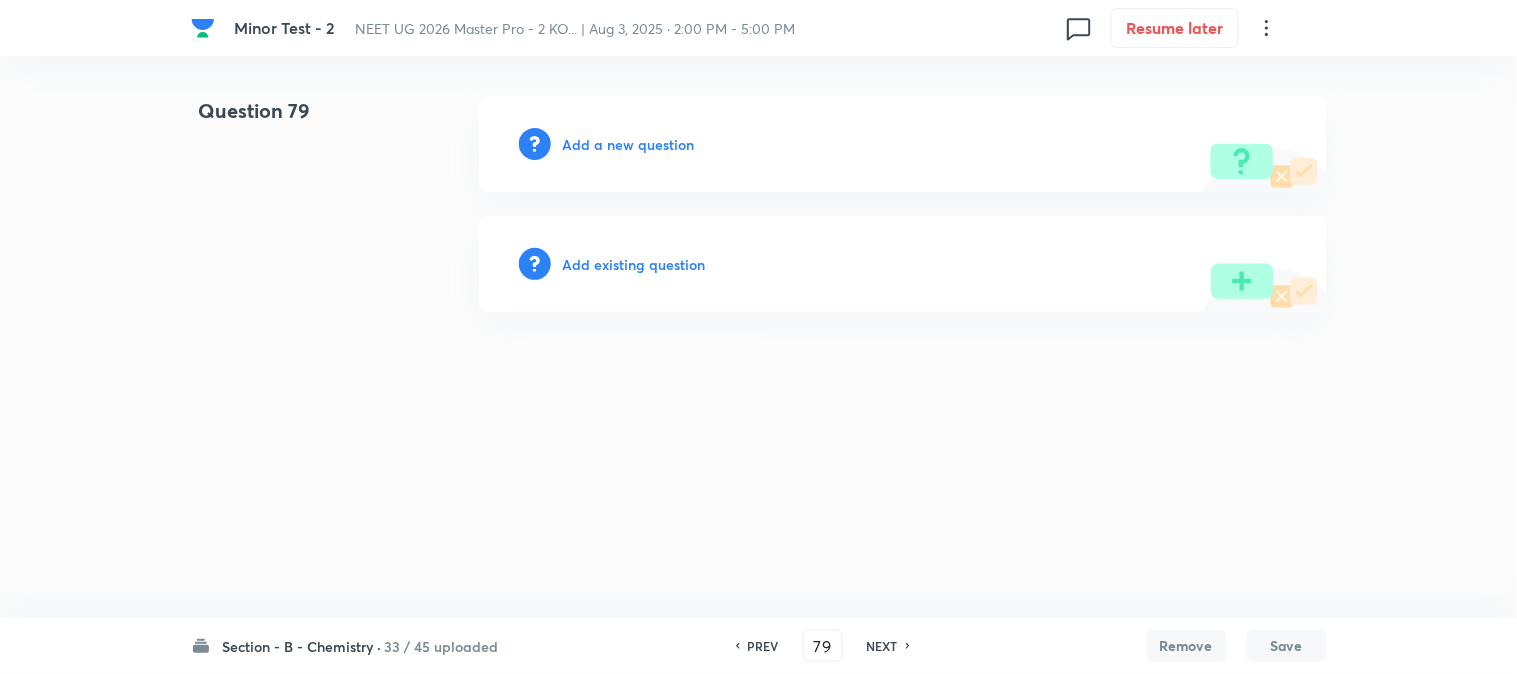 click on "Add a new question" at bounding box center (629, 144) 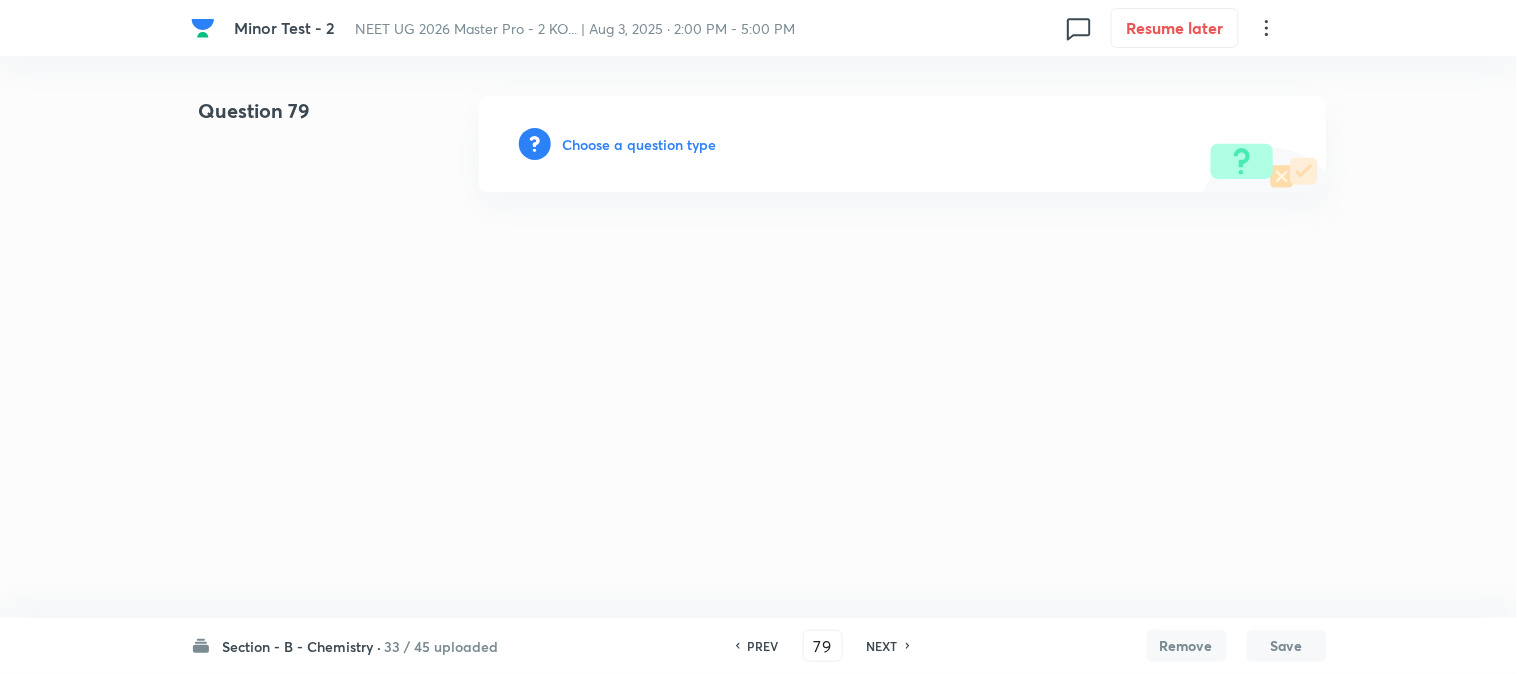 click on "Choose a question type" at bounding box center (640, 144) 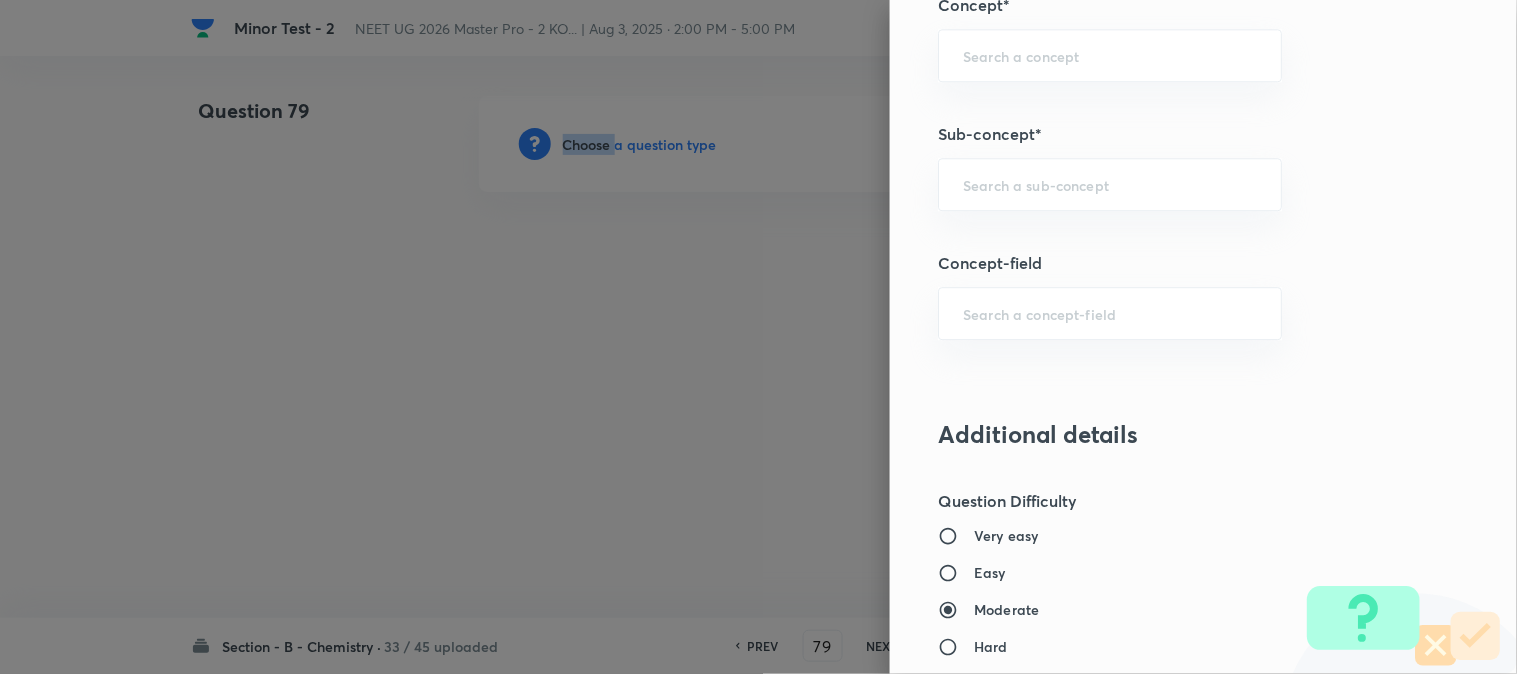 scroll, scrollTop: 1333, scrollLeft: 0, axis: vertical 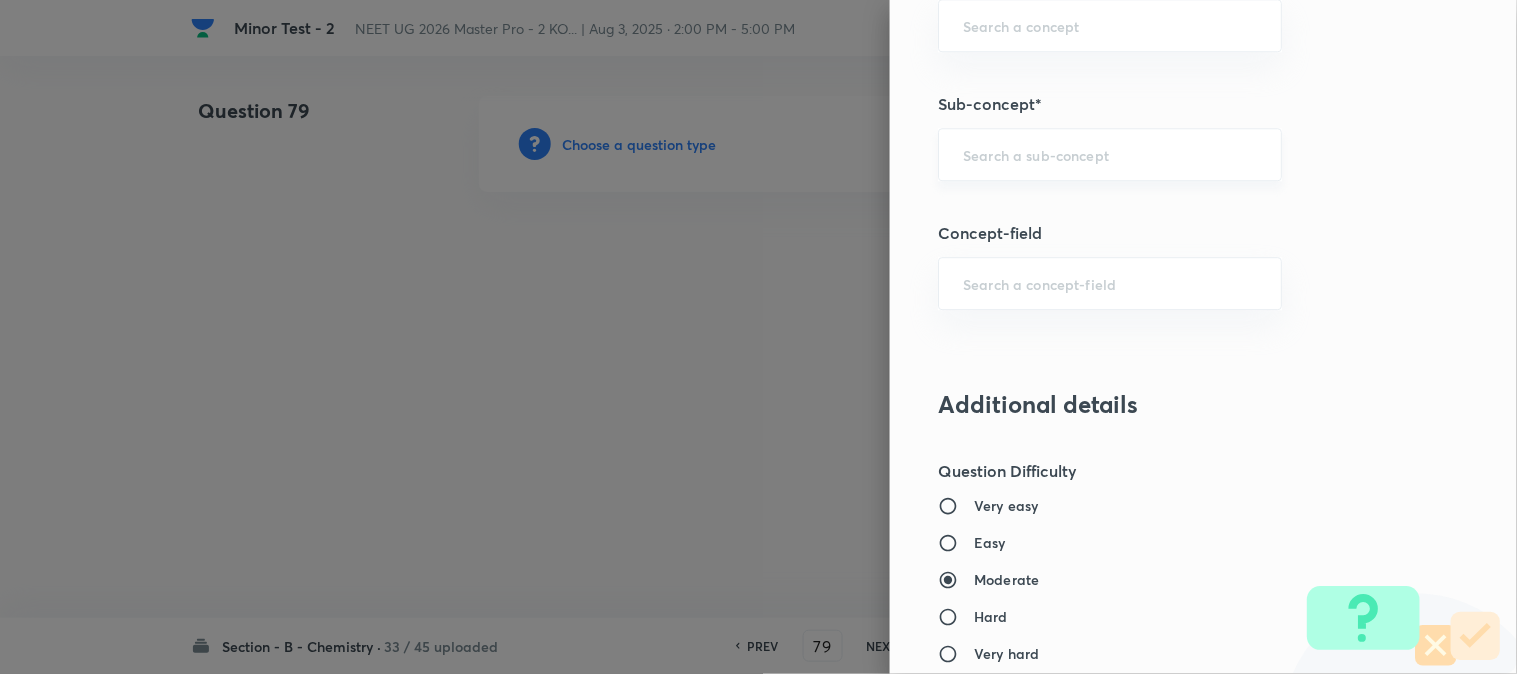 click at bounding box center (1110, 154) 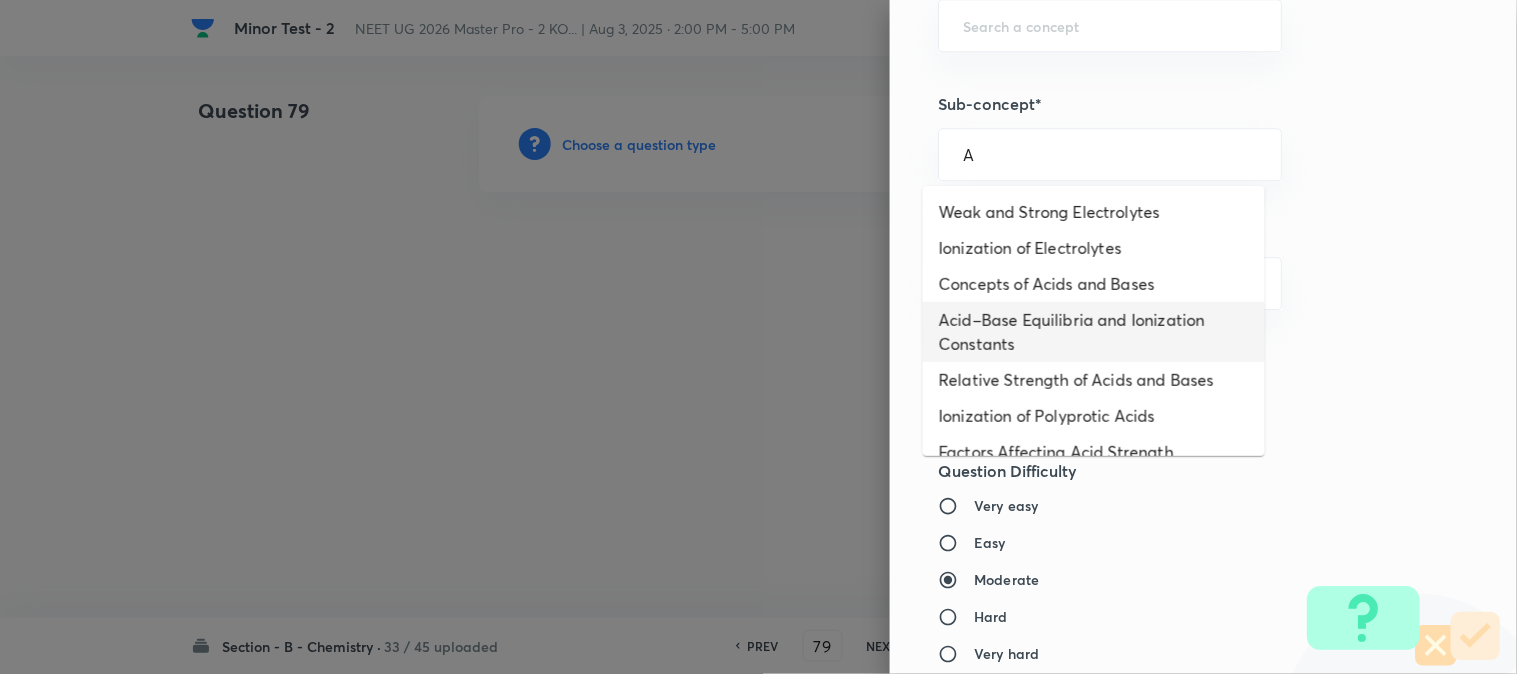 click on "Acid–Base Equilibria and Ionization Constants" at bounding box center [1094, 332] 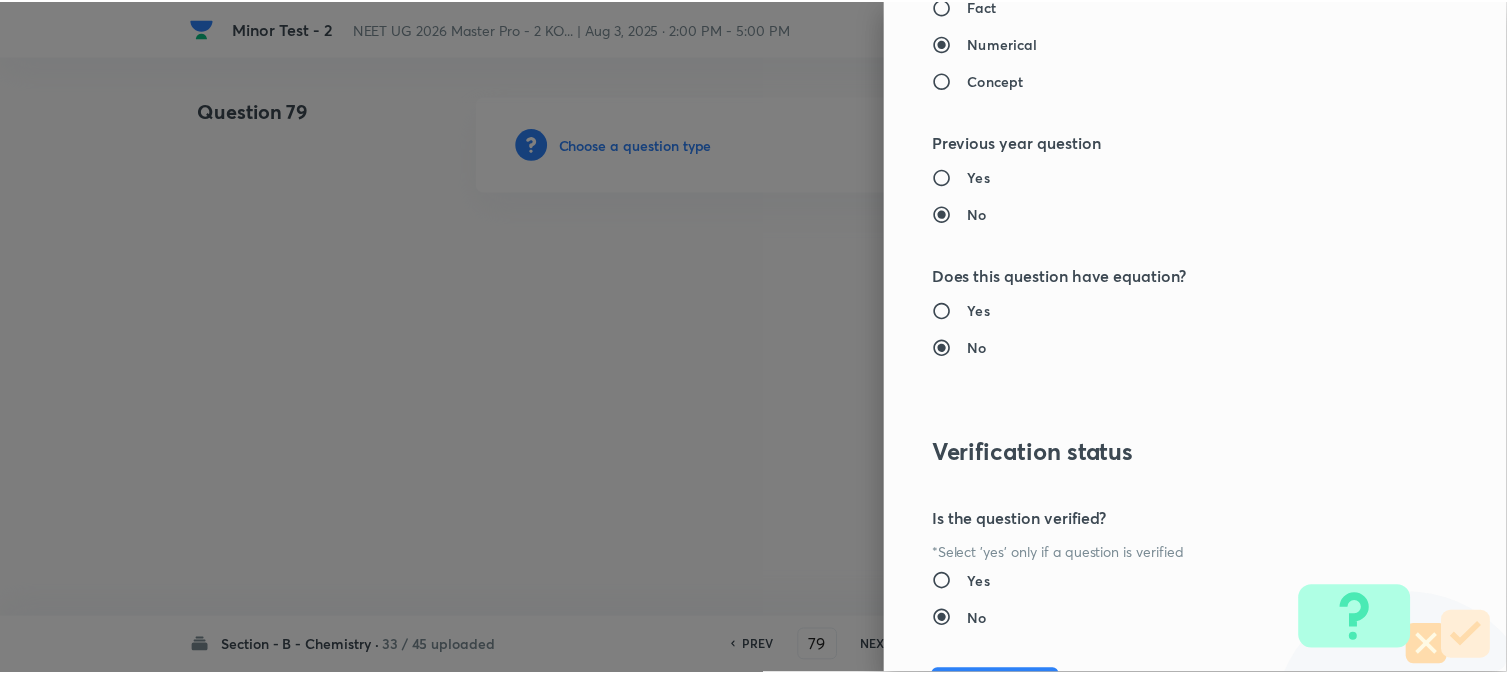 scroll, scrollTop: 2186, scrollLeft: 0, axis: vertical 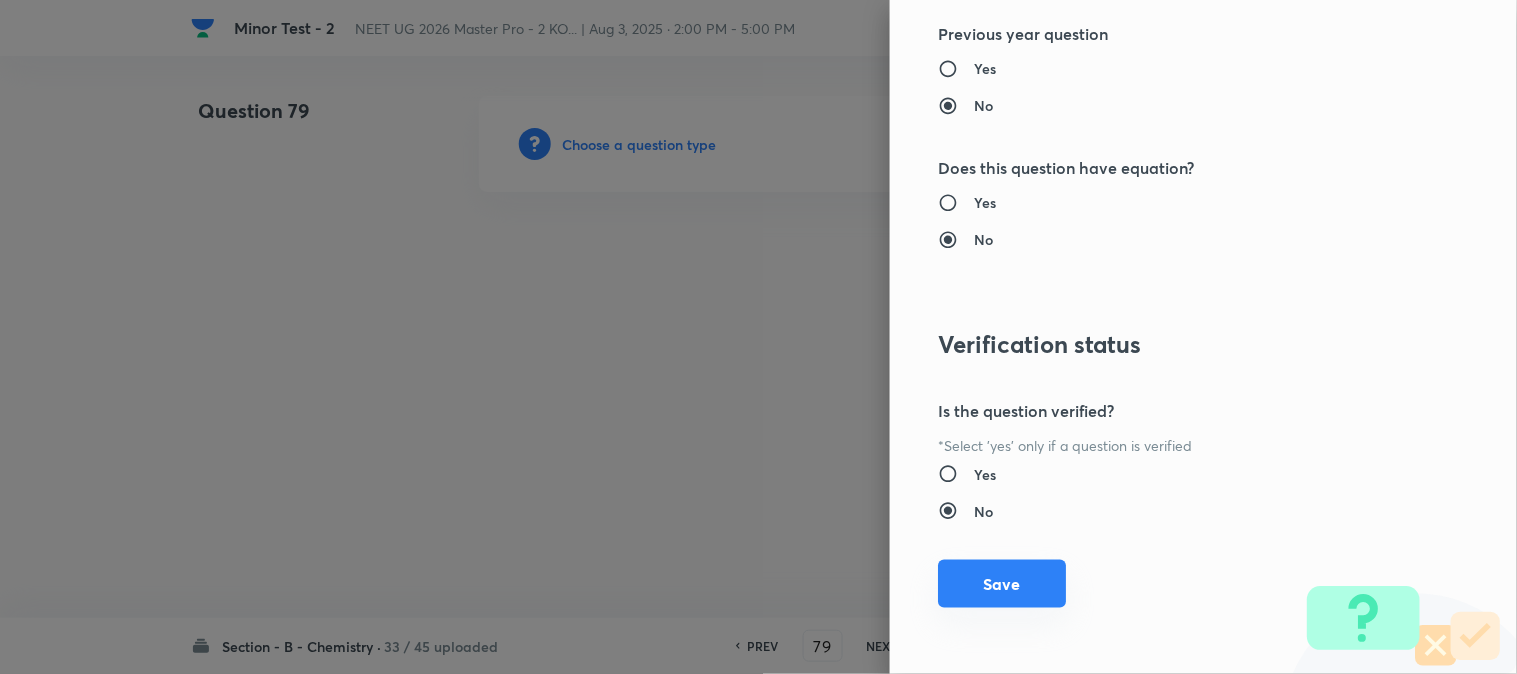 click on "Save" at bounding box center (1002, 584) 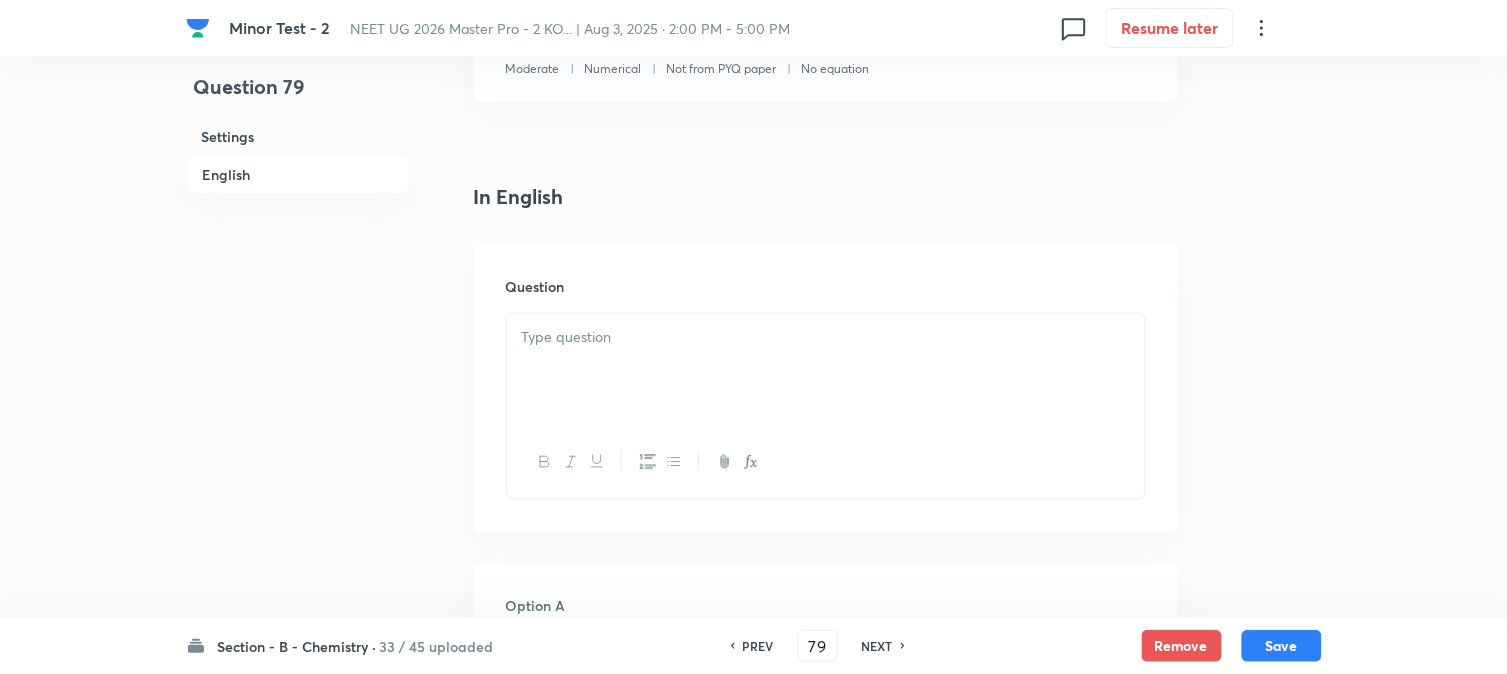 scroll, scrollTop: 555, scrollLeft: 0, axis: vertical 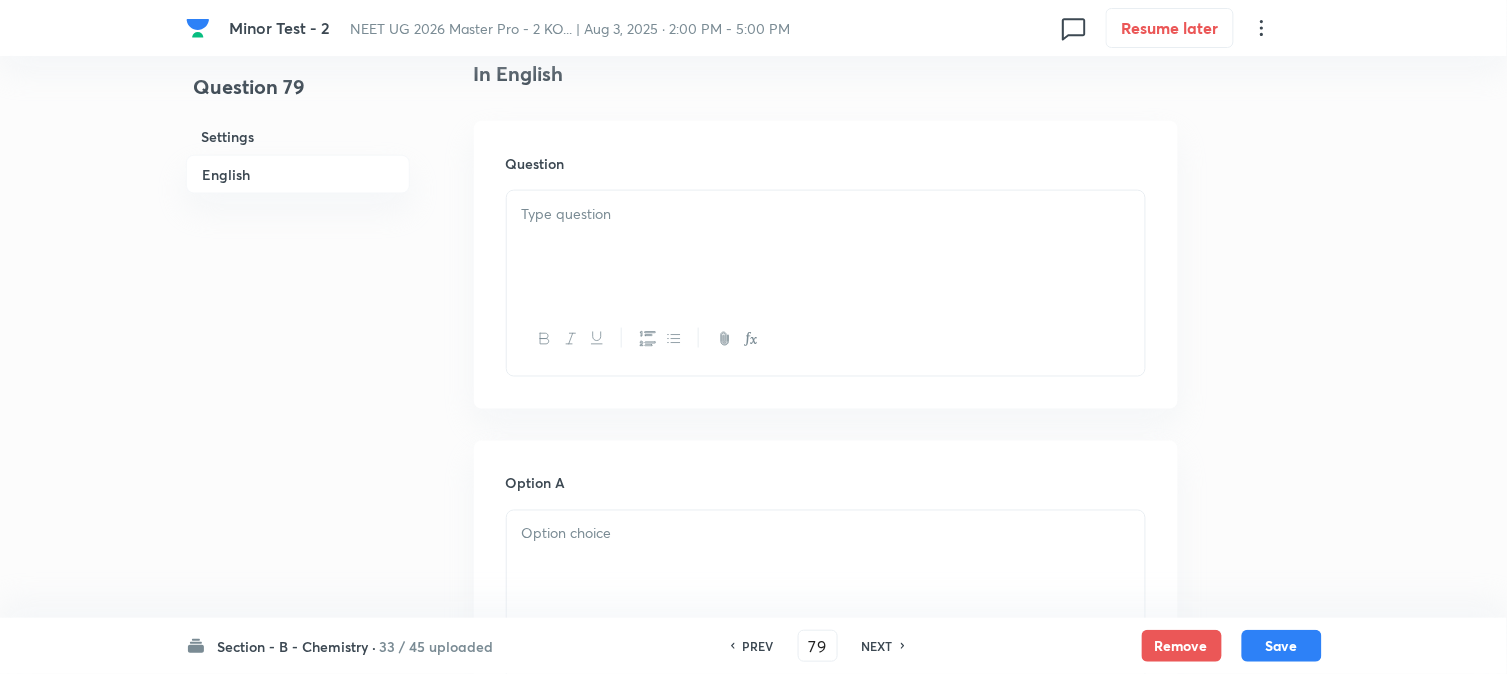 click at bounding box center [826, 247] 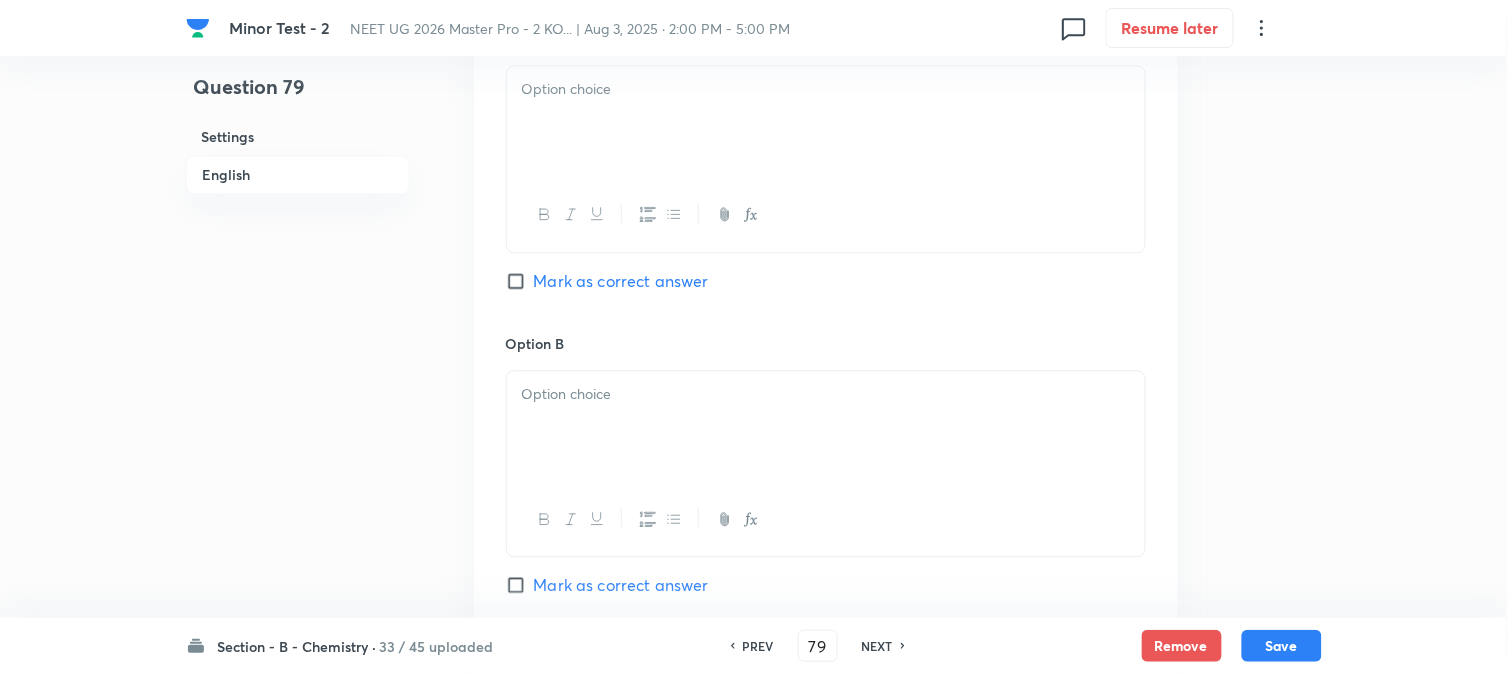 click at bounding box center [826, 122] 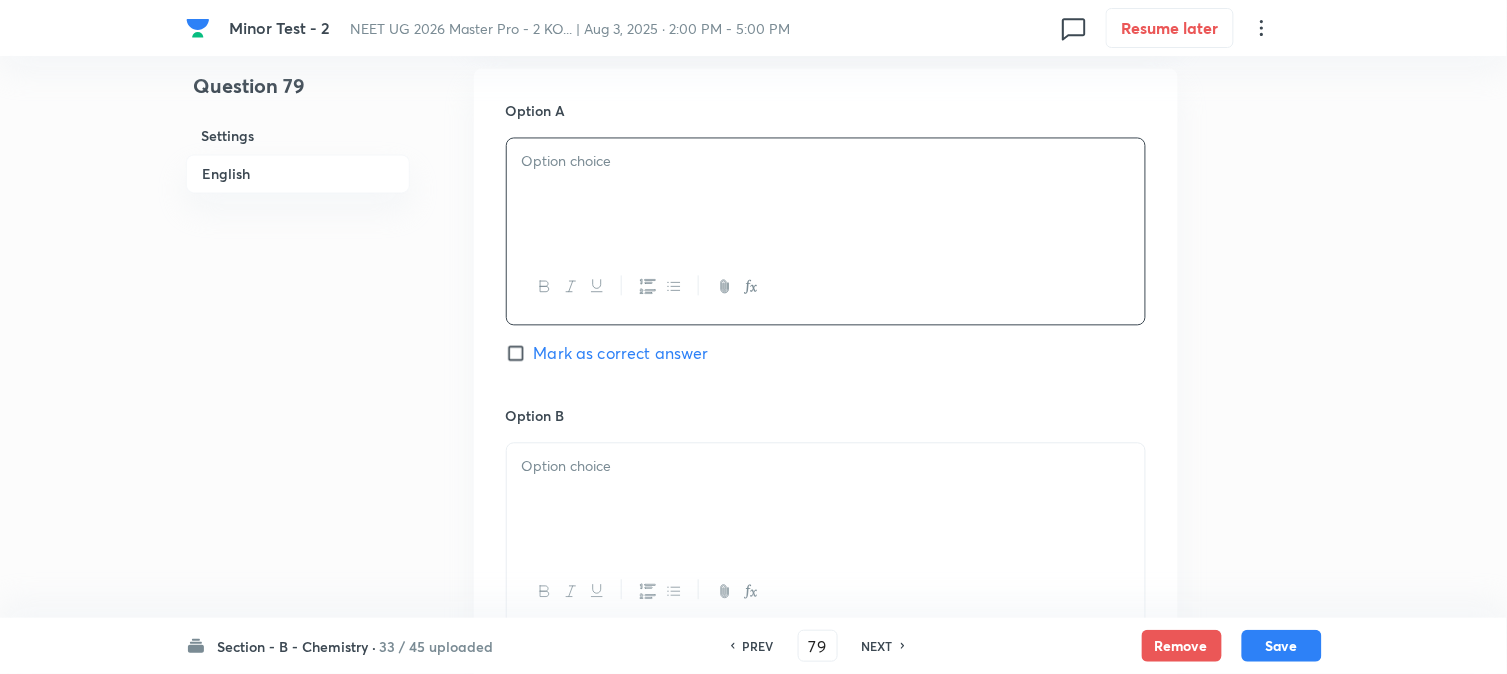 scroll, scrollTop: 888, scrollLeft: 0, axis: vertical 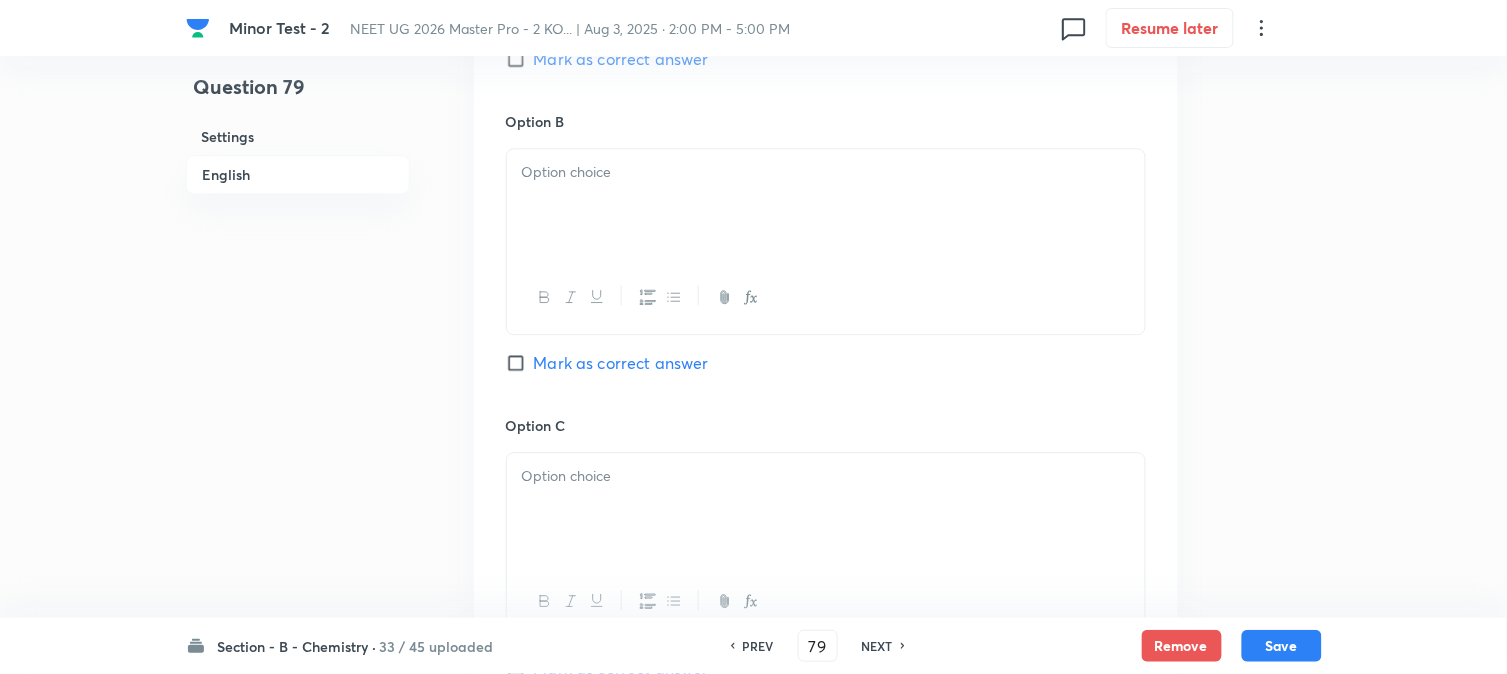 click at bounding box center [826, 205] 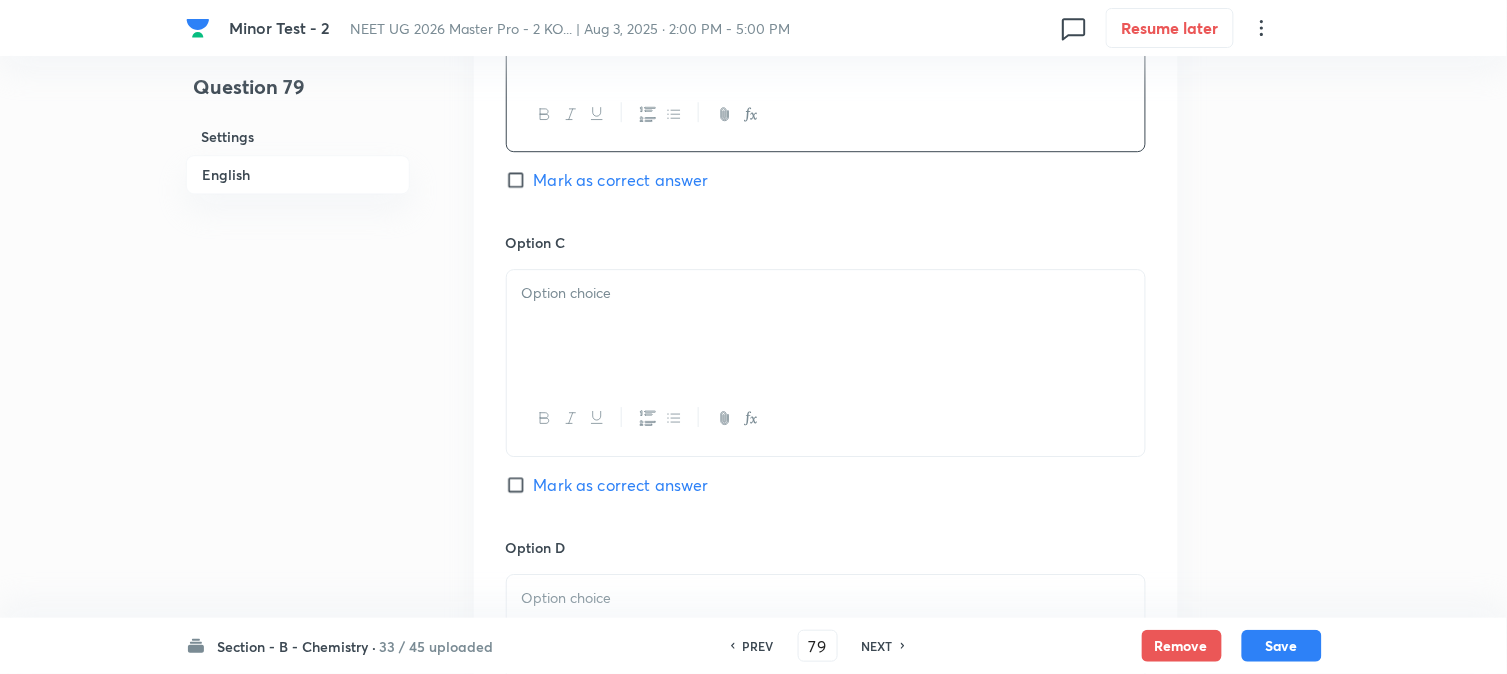 scroll, scrollTop: 1444, scrollLeft: 0, axis: vertical 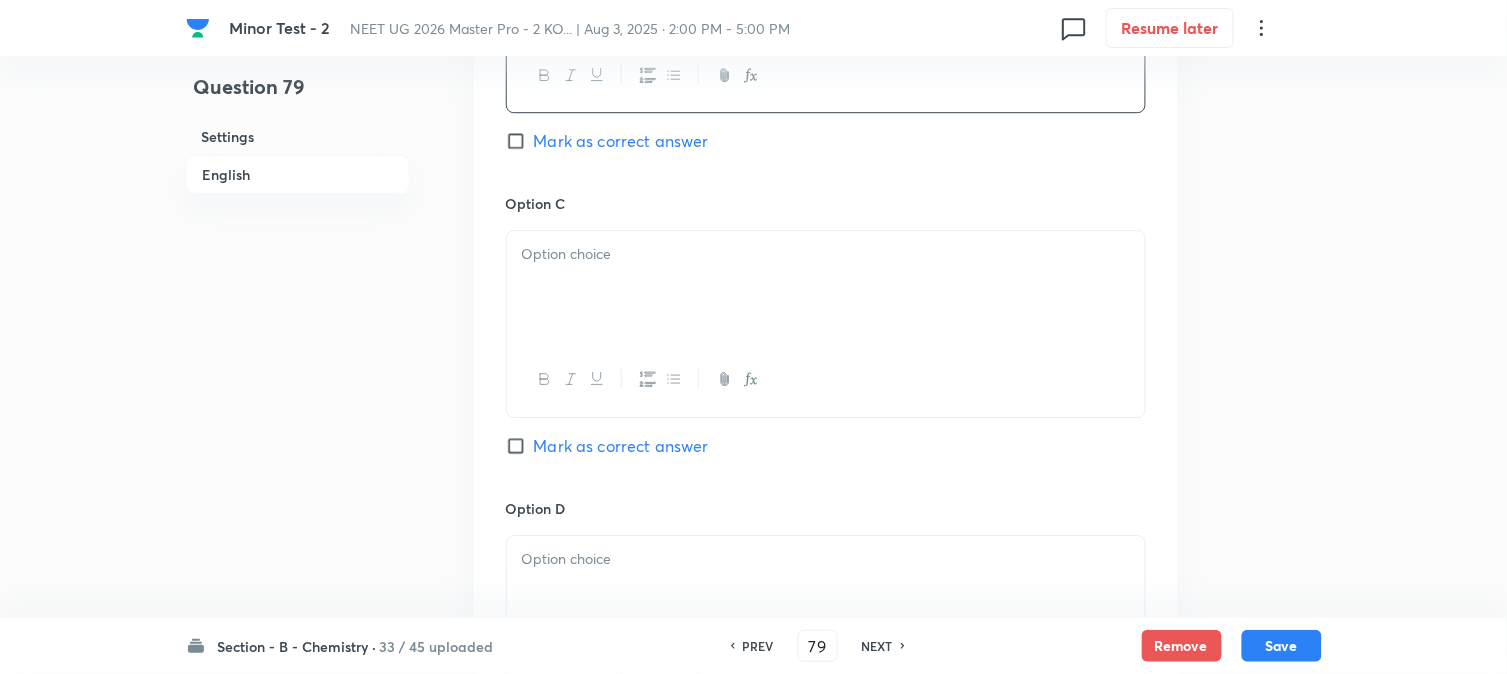 click at bounding box center [826, 287] 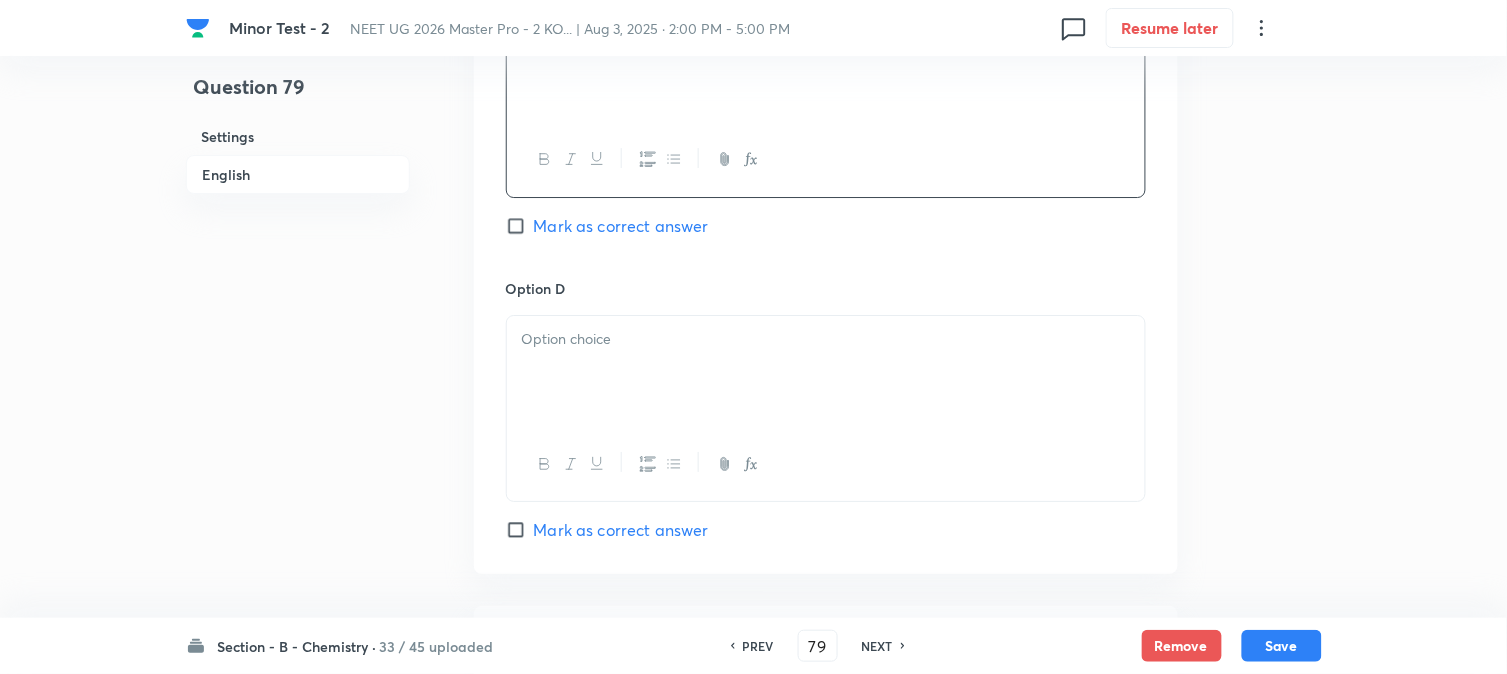 scroll, scrollTop: 1666, scrollLeft: 0, axis: vertical 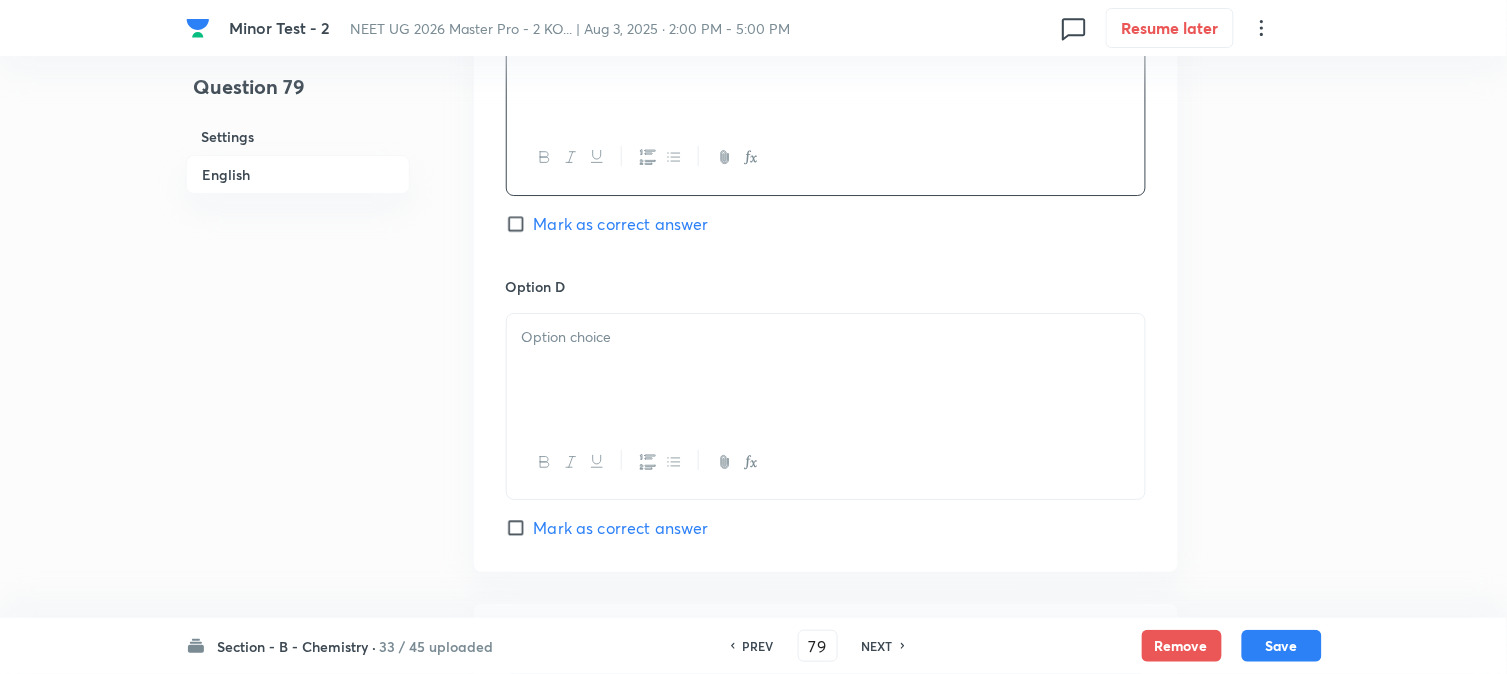 click at bounding box center (826, 370) 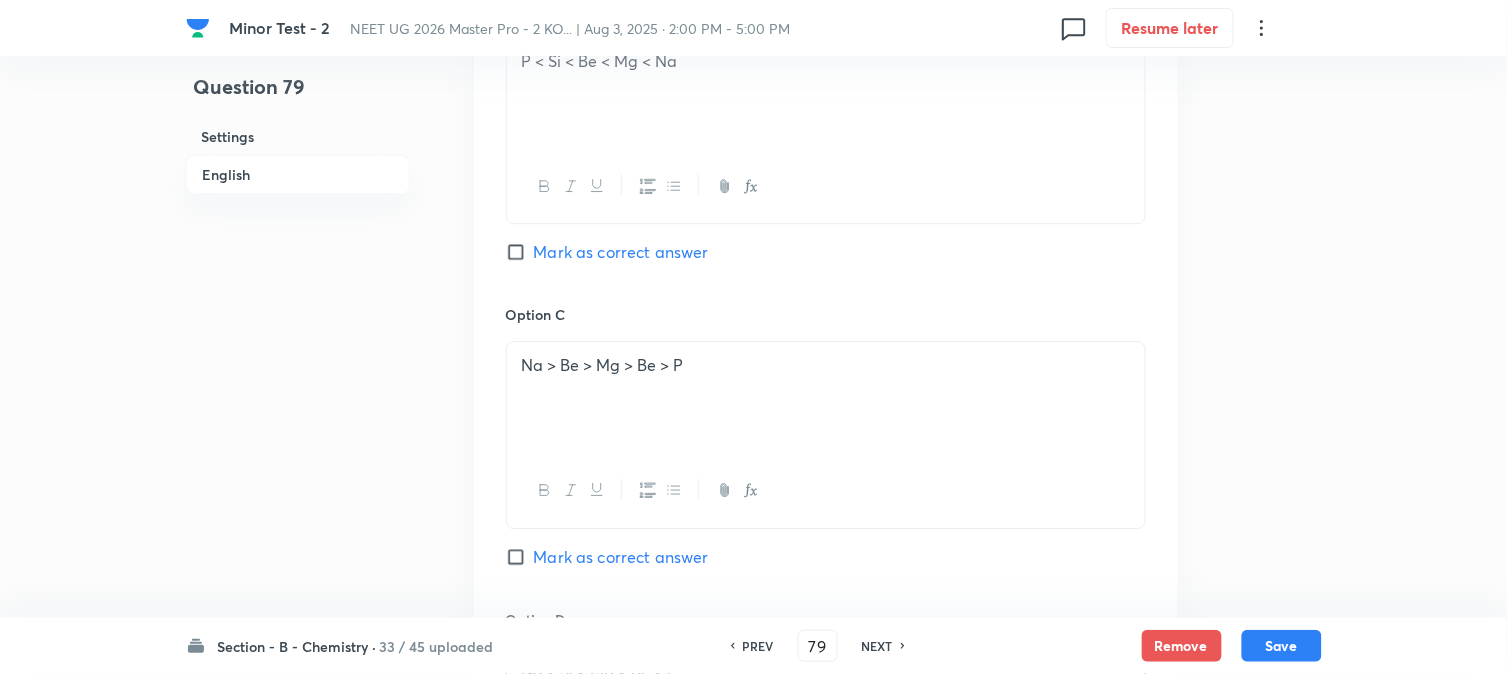drag, startPoint x: 540, startPoint y: 262, endPoint x: 544, endPoint y: 292, distance: 30.265491 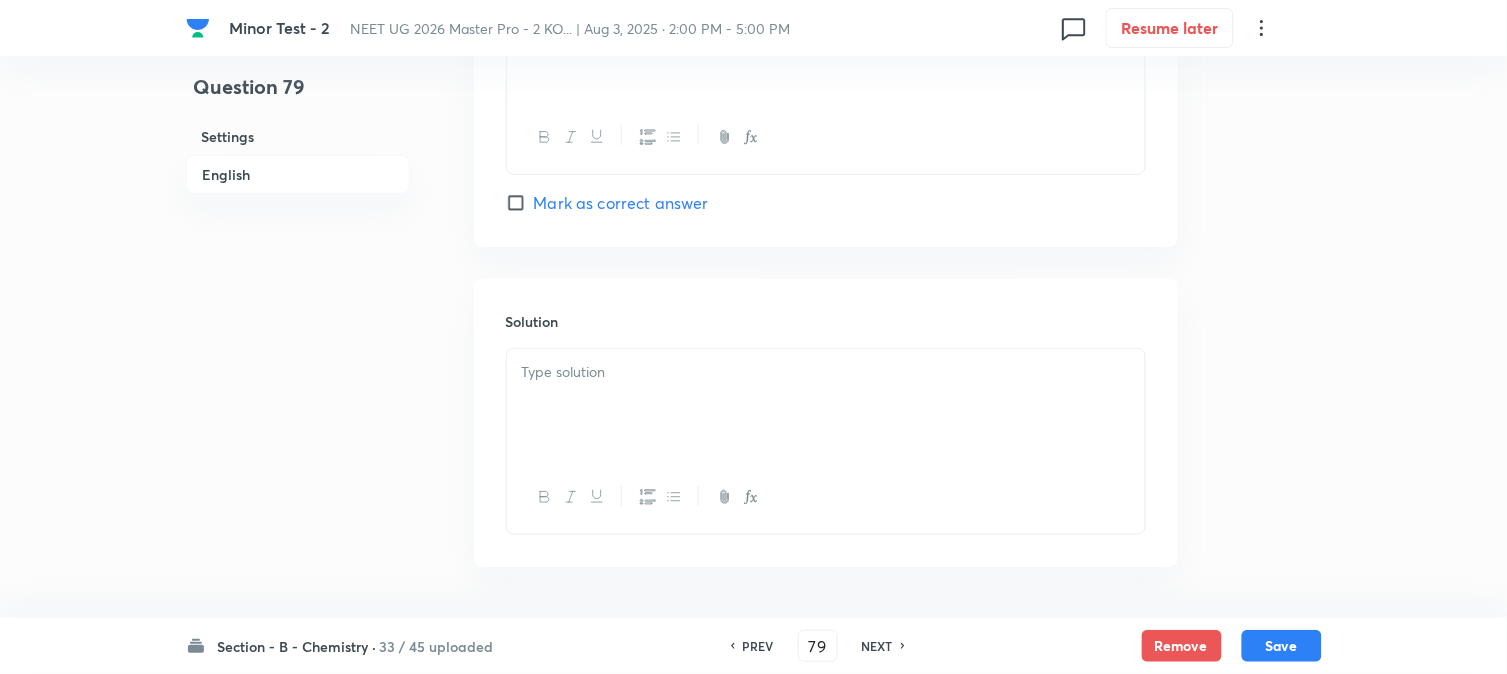 scroll, scrollTop: 2064, scrollLeft: 0, axis: vertical 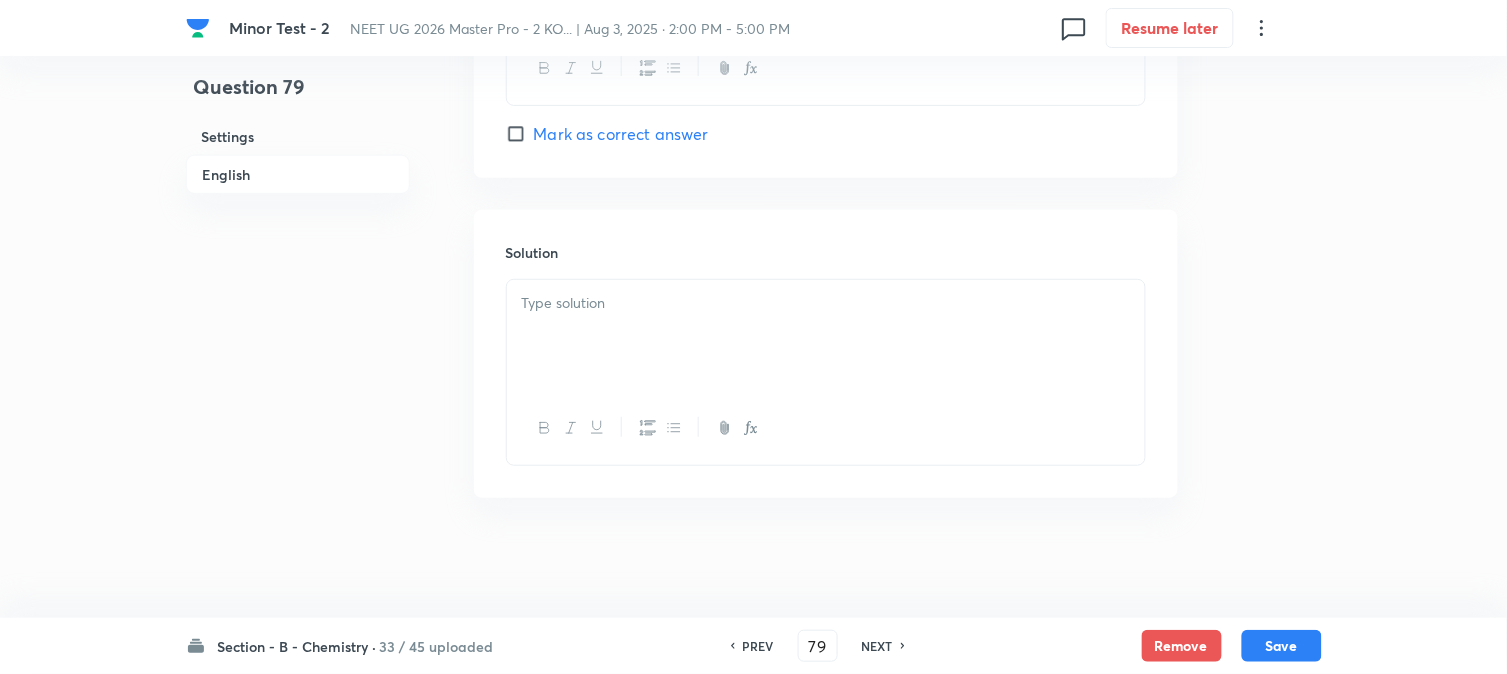 click at bounding box center [826, 336] 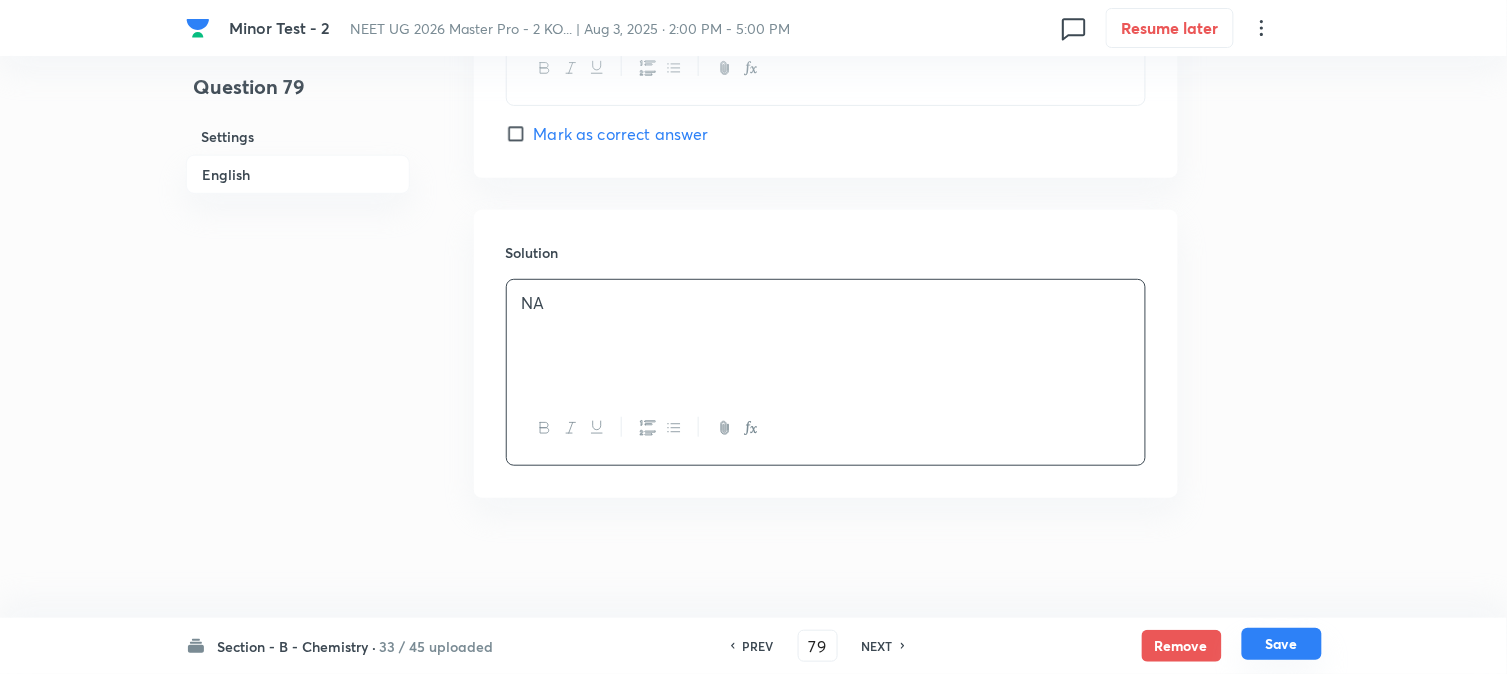 click on "Save" at bounding box center [1282, 644] 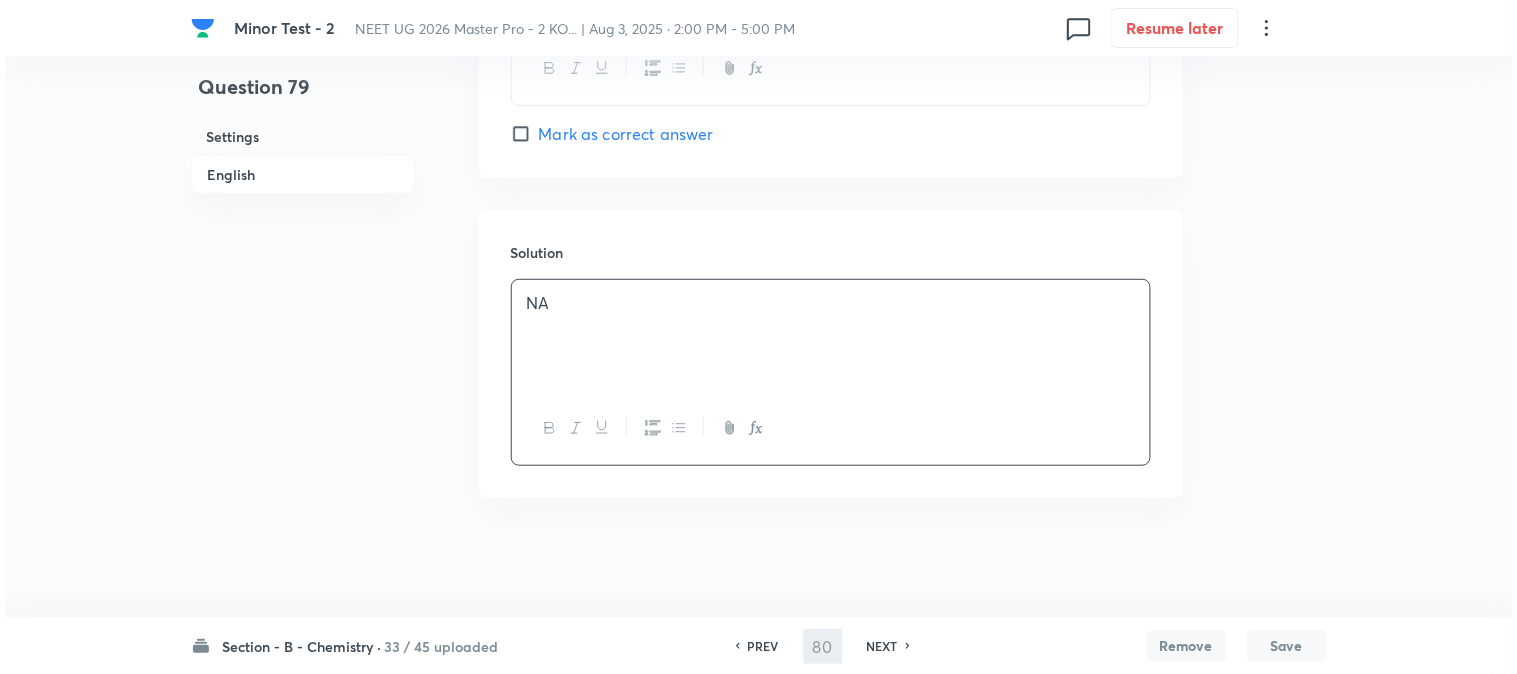 scroll, scrollTop: 0, scrollLeft: 0, axis: both 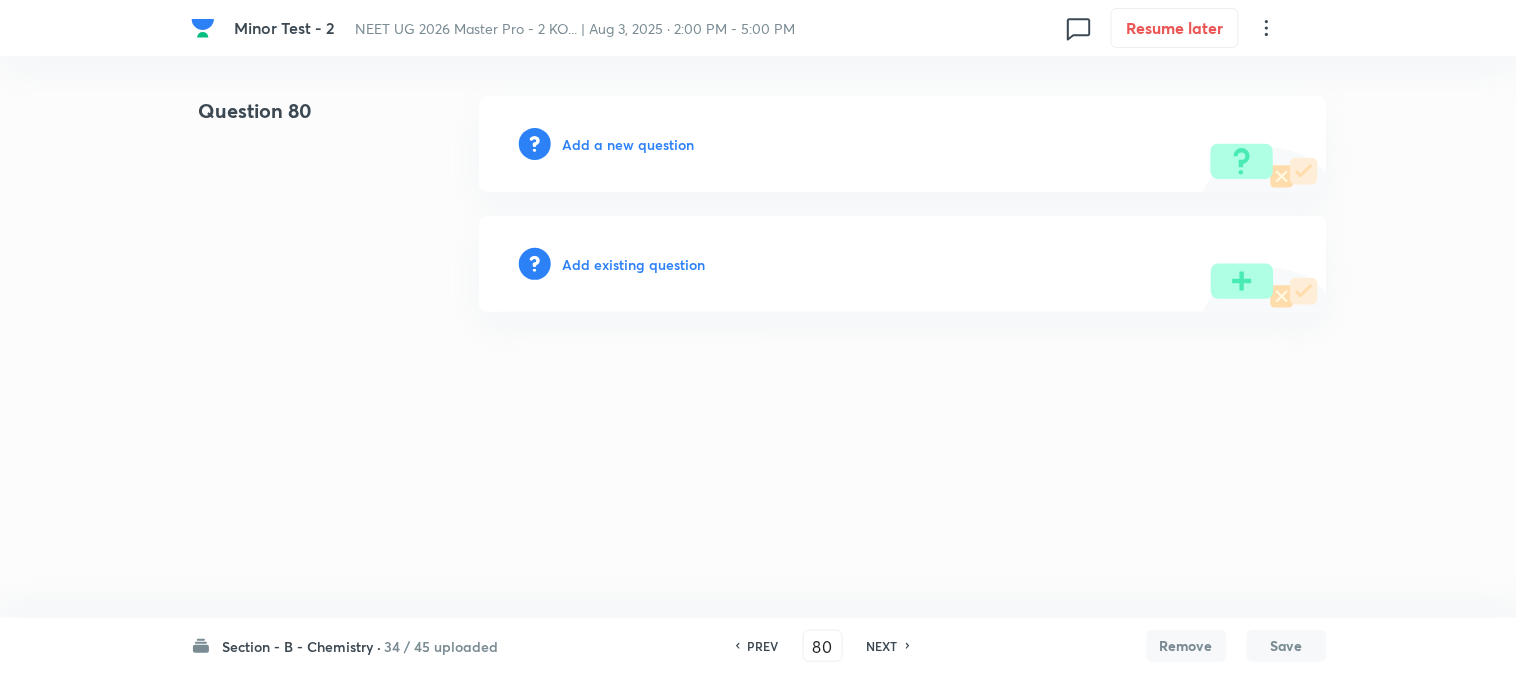 click on "Add a new question" at bounding box center (629, 144) 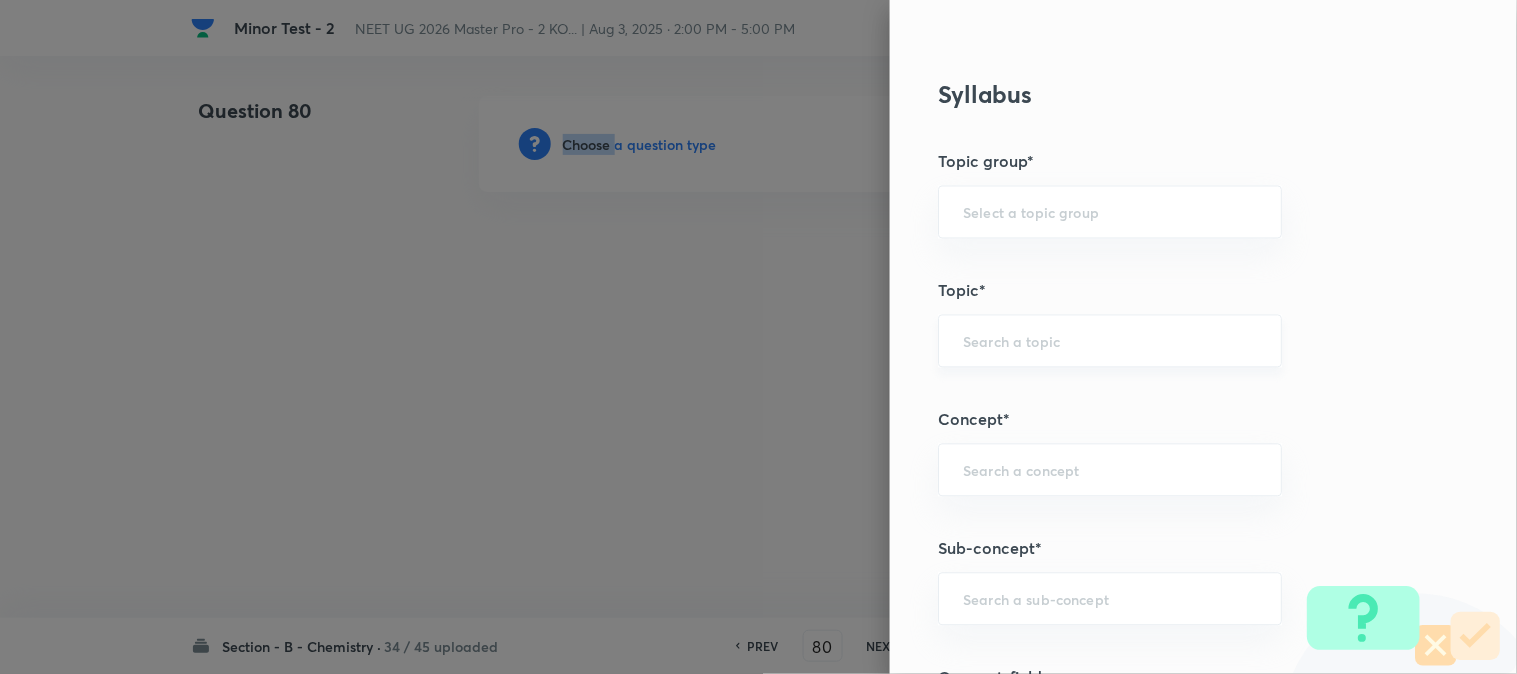 scroll, scrollTop: 1000, scrollLeft: 0, axis: vertical 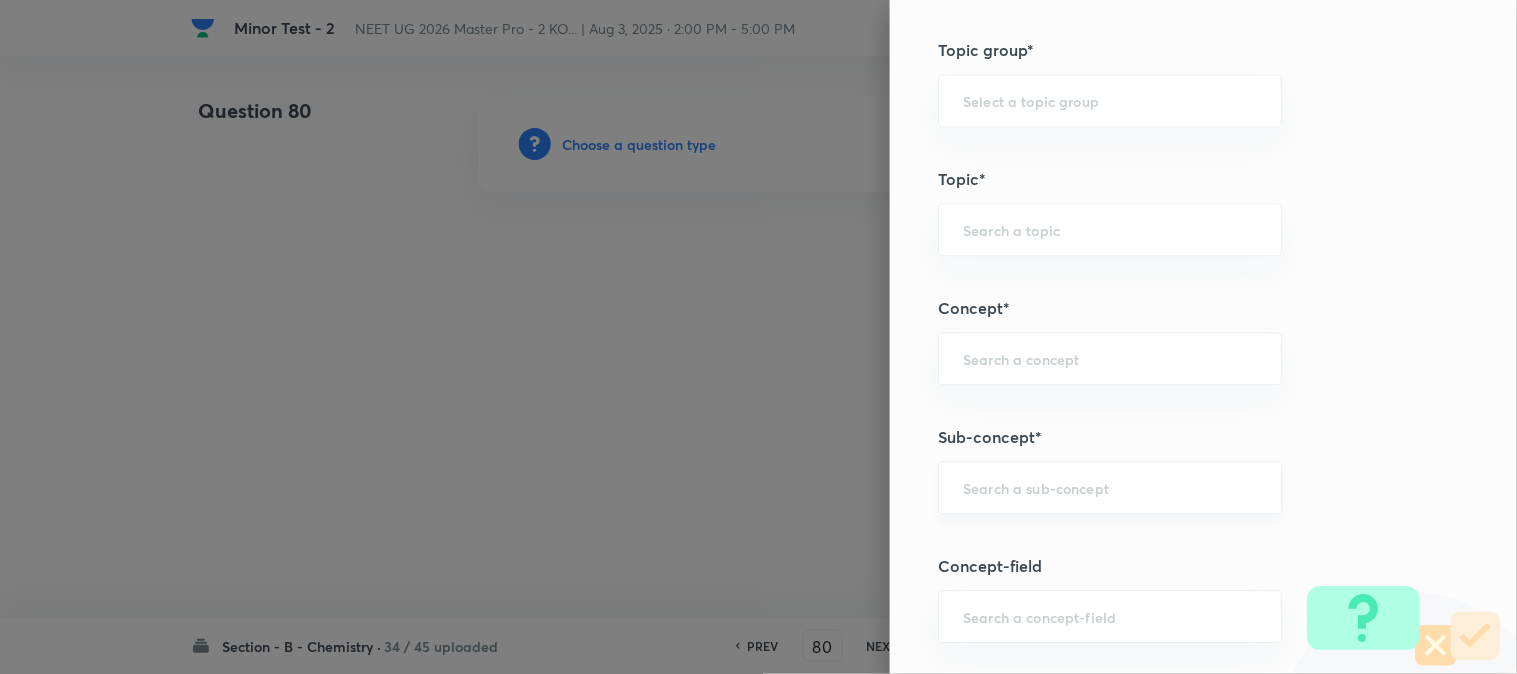 click at bounding box center (1110, 487) 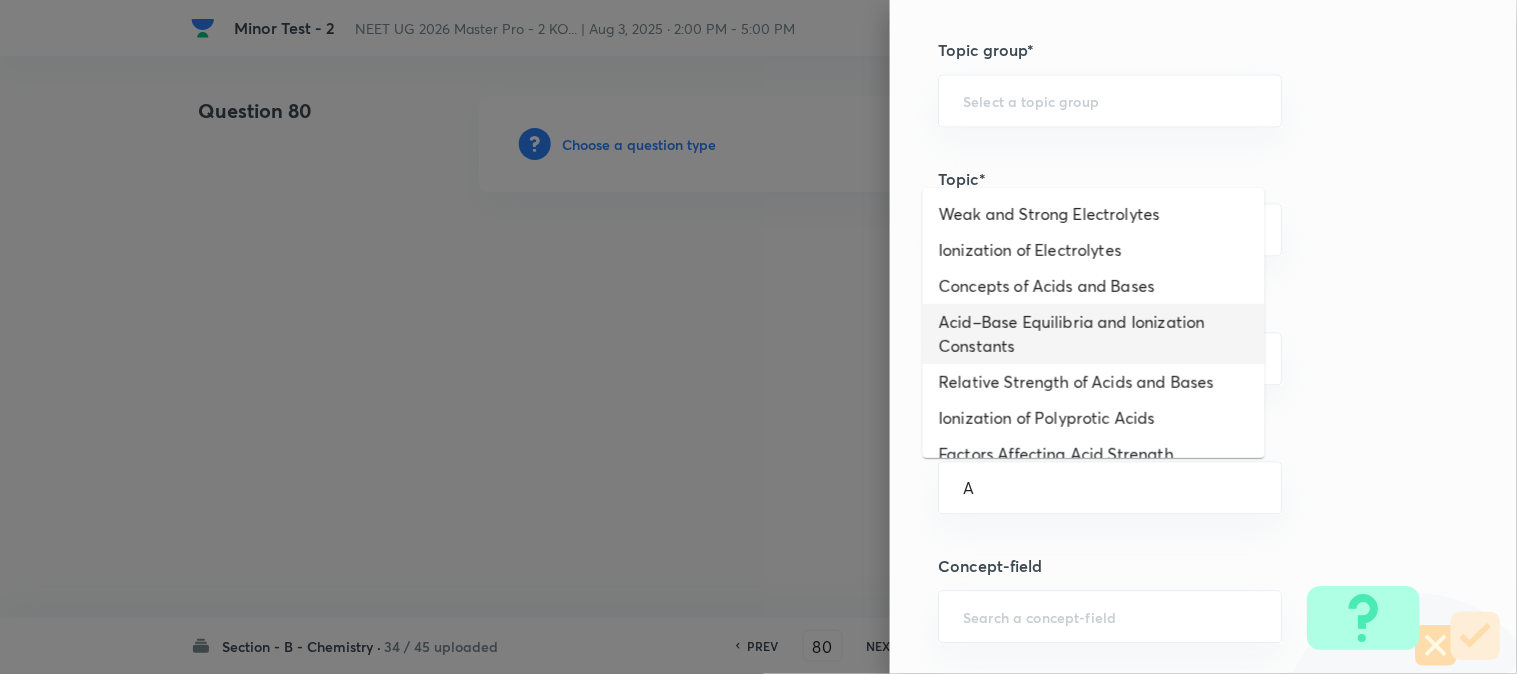 click on "Acid–Base Equilibria and Ionization Constants" at bounding box center (1094, 334) 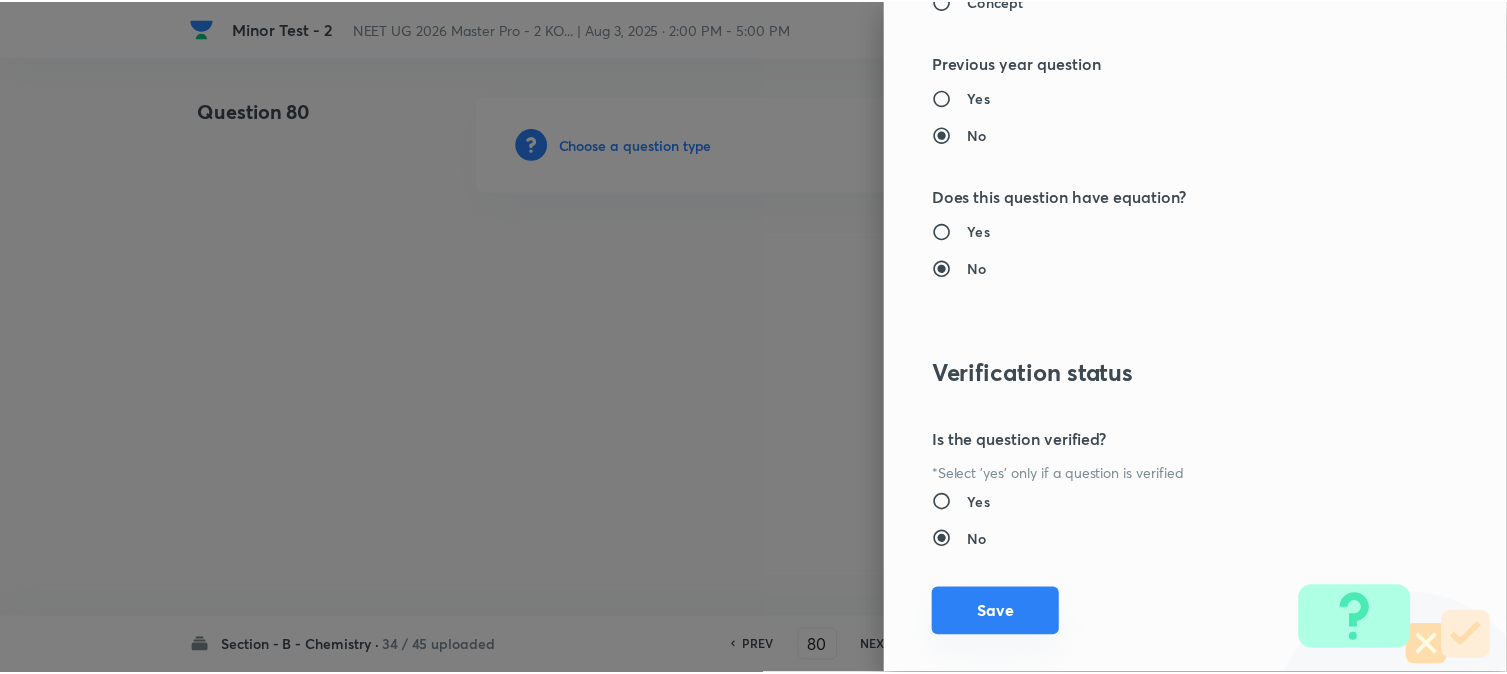 scroll, scrollTop: 2186, scrollLeft: 0, axis: vertical 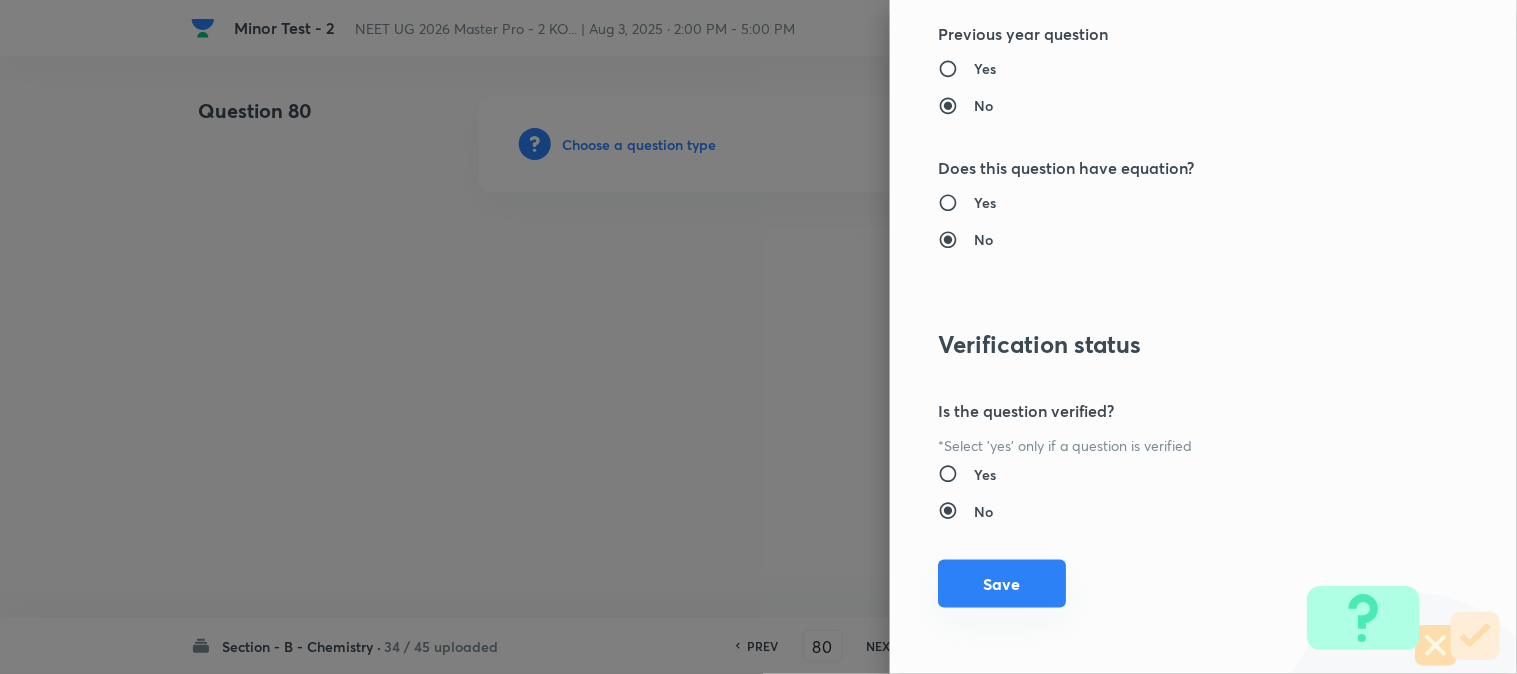 click on "Save" at bounding box center (1002, 584) 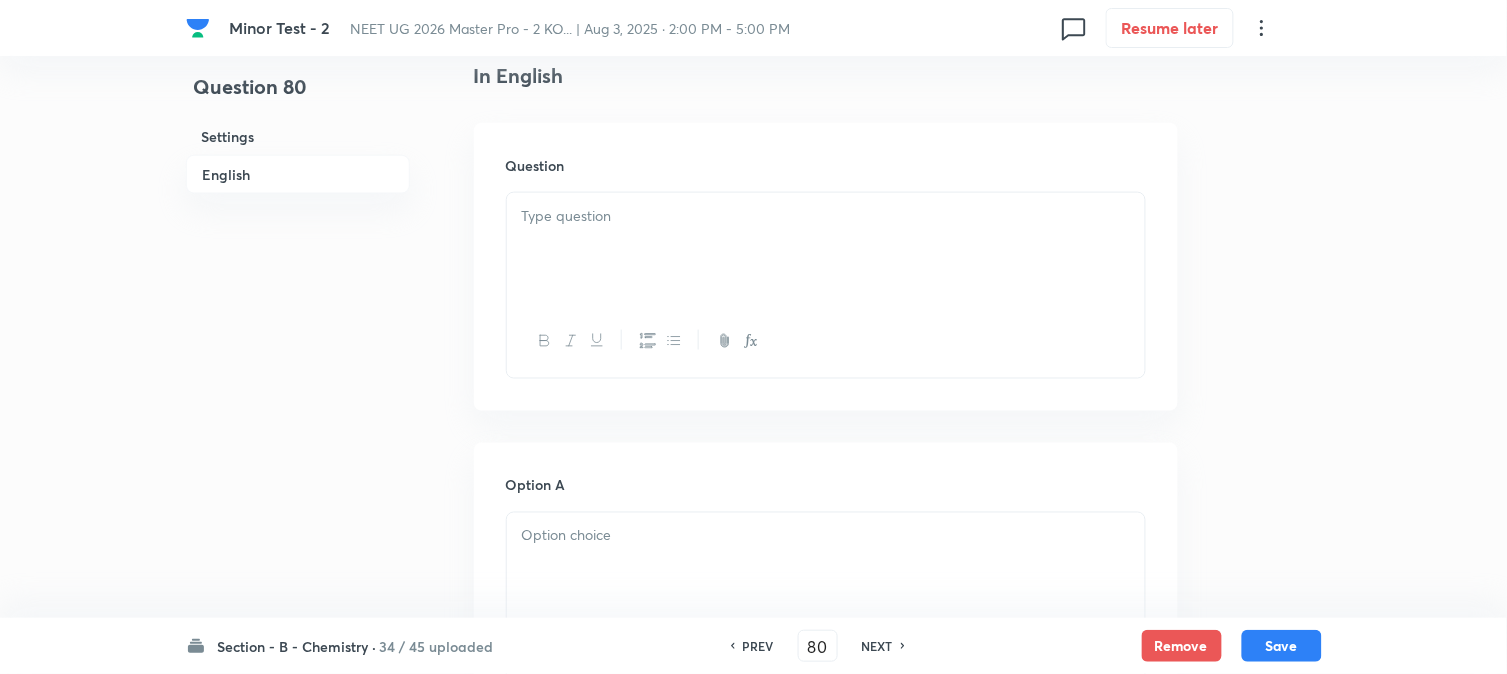 scroll, scrollTop: 555, scrollLeft: 0, axis: vertical 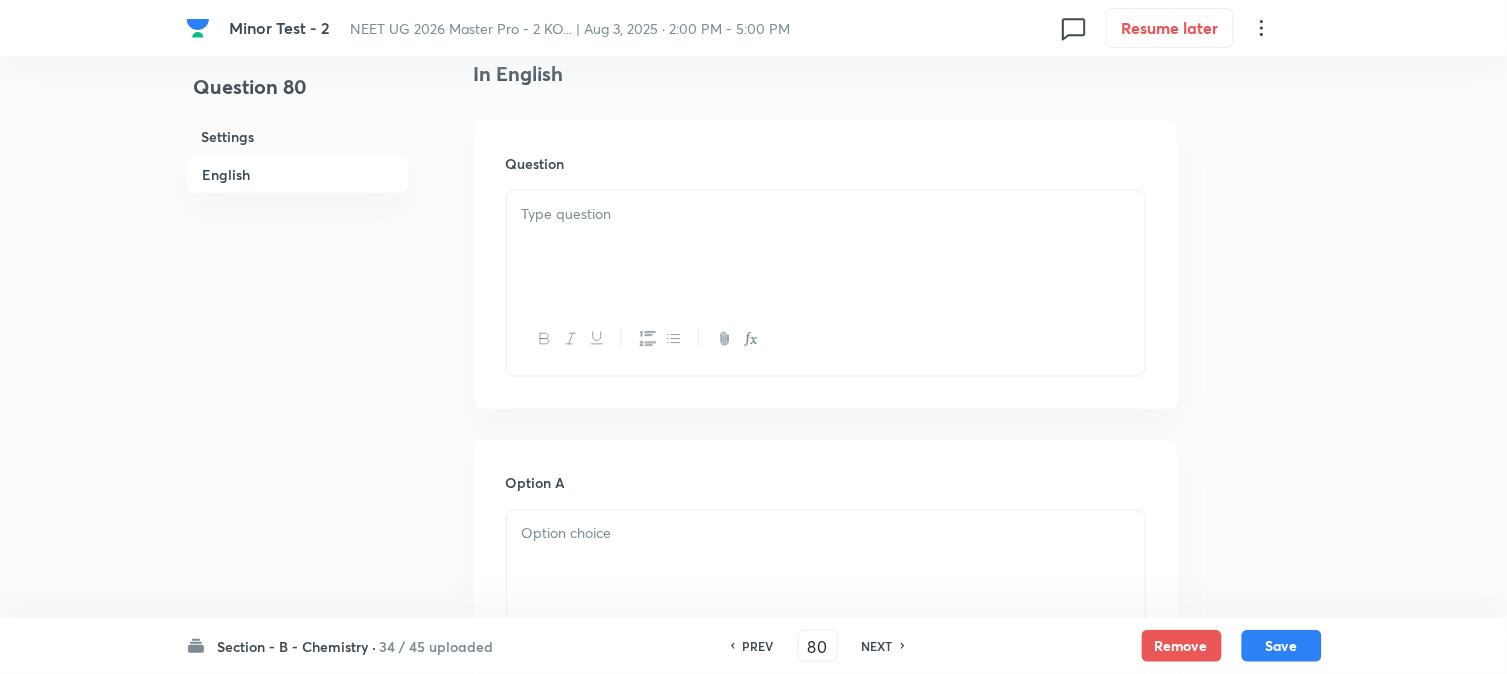 click at bounding box center [826, 247] 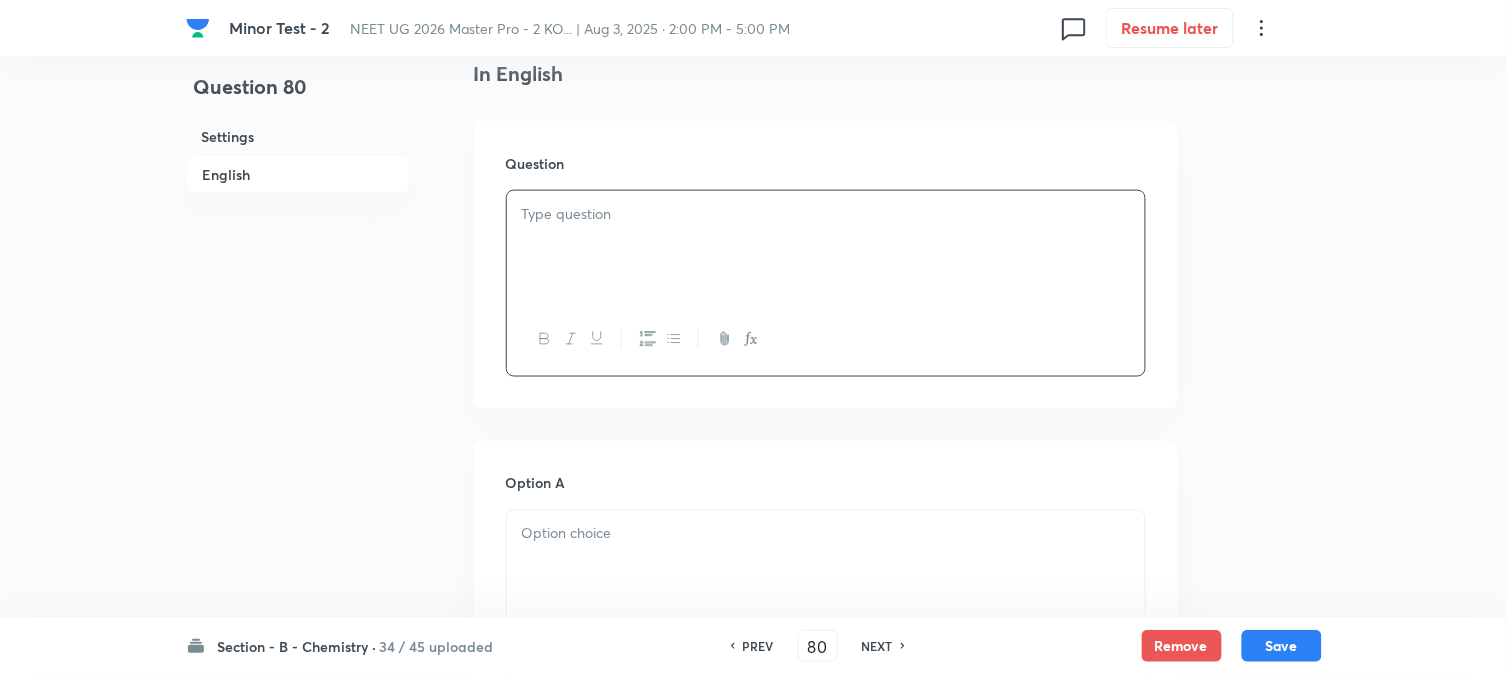 paste 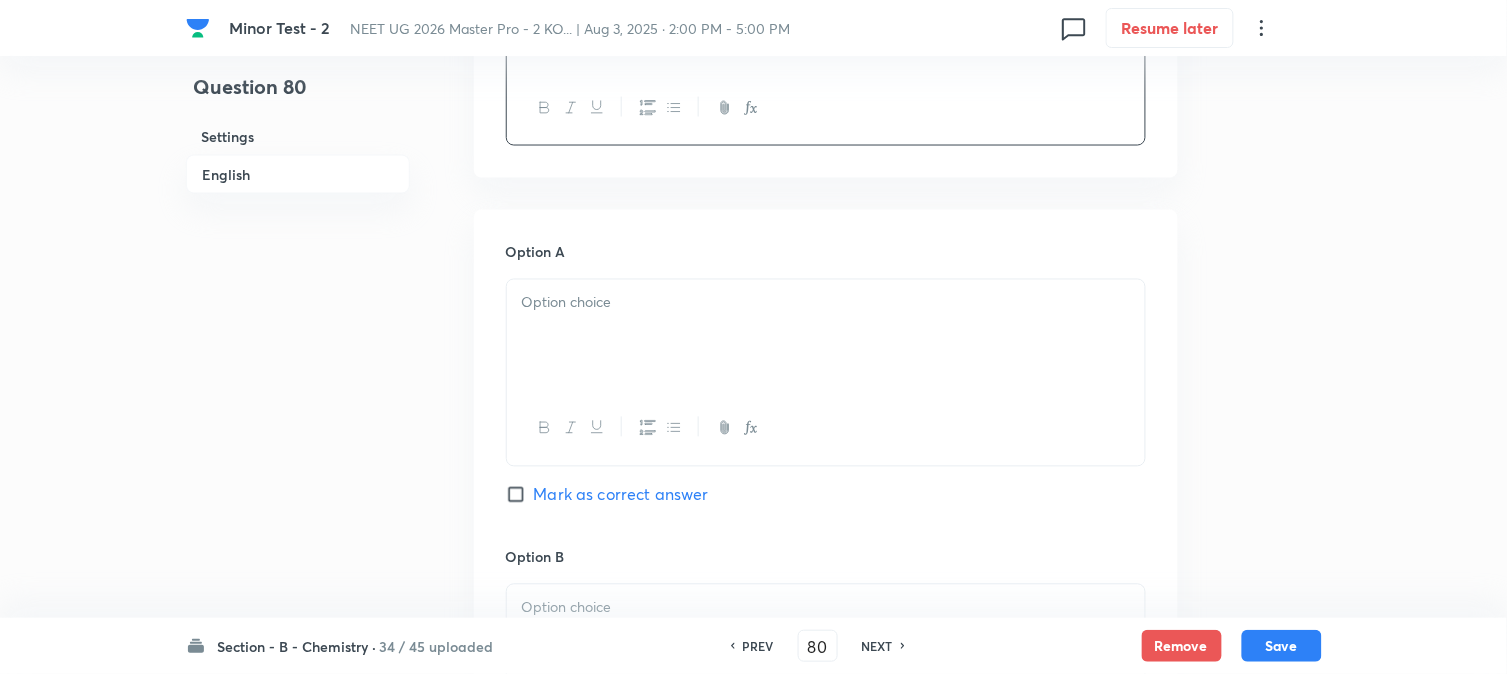 scroll, scrollTop: 888, scrollLeft: 0, axis: vertical 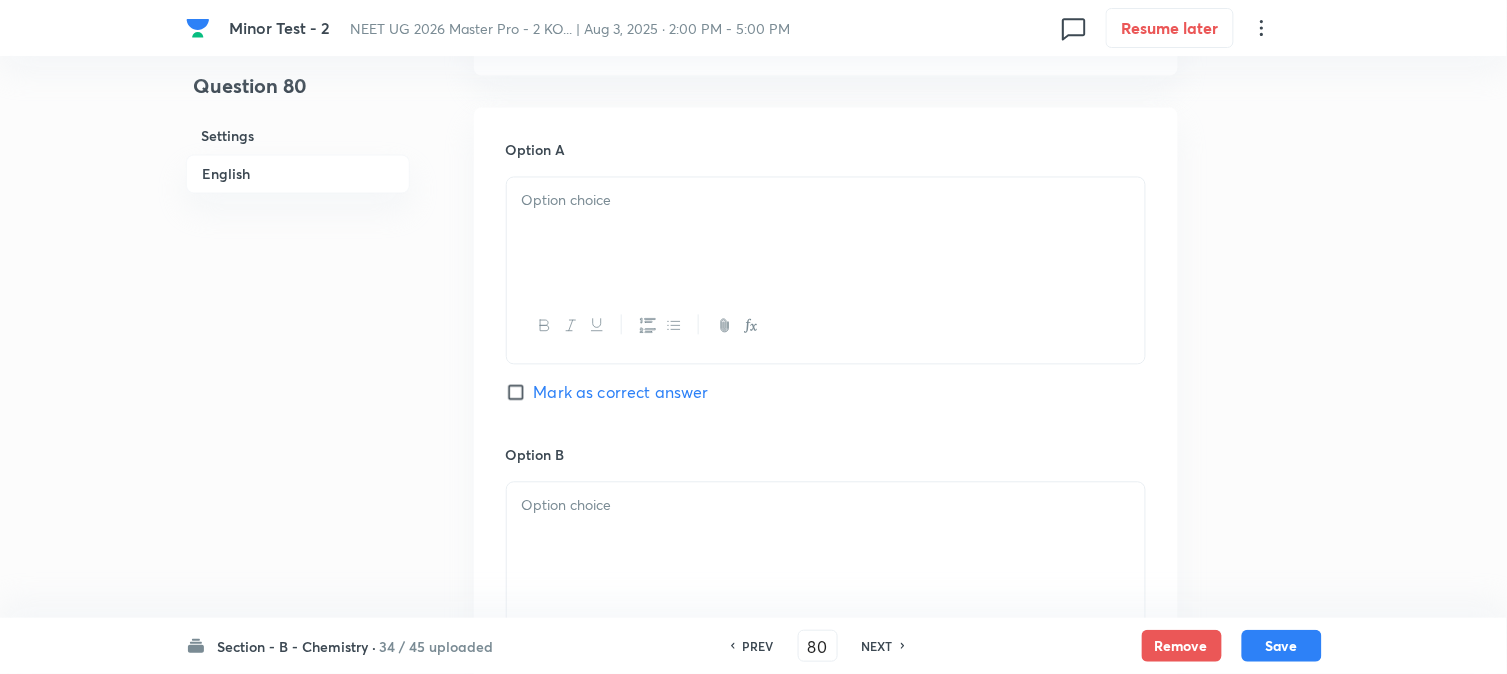 click at bounding box center [826, 326] 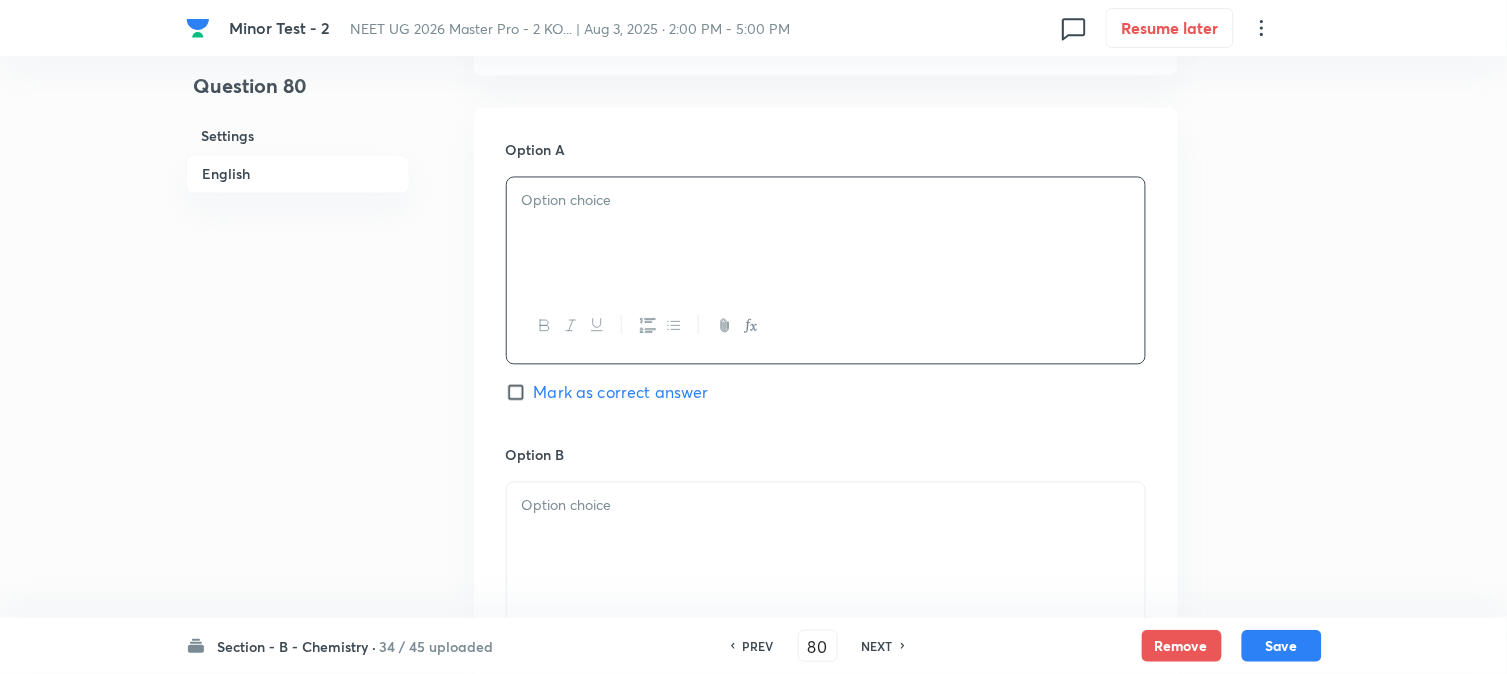 scroll, scrollTop: 444, scrollLeft: 0, axis: vertical 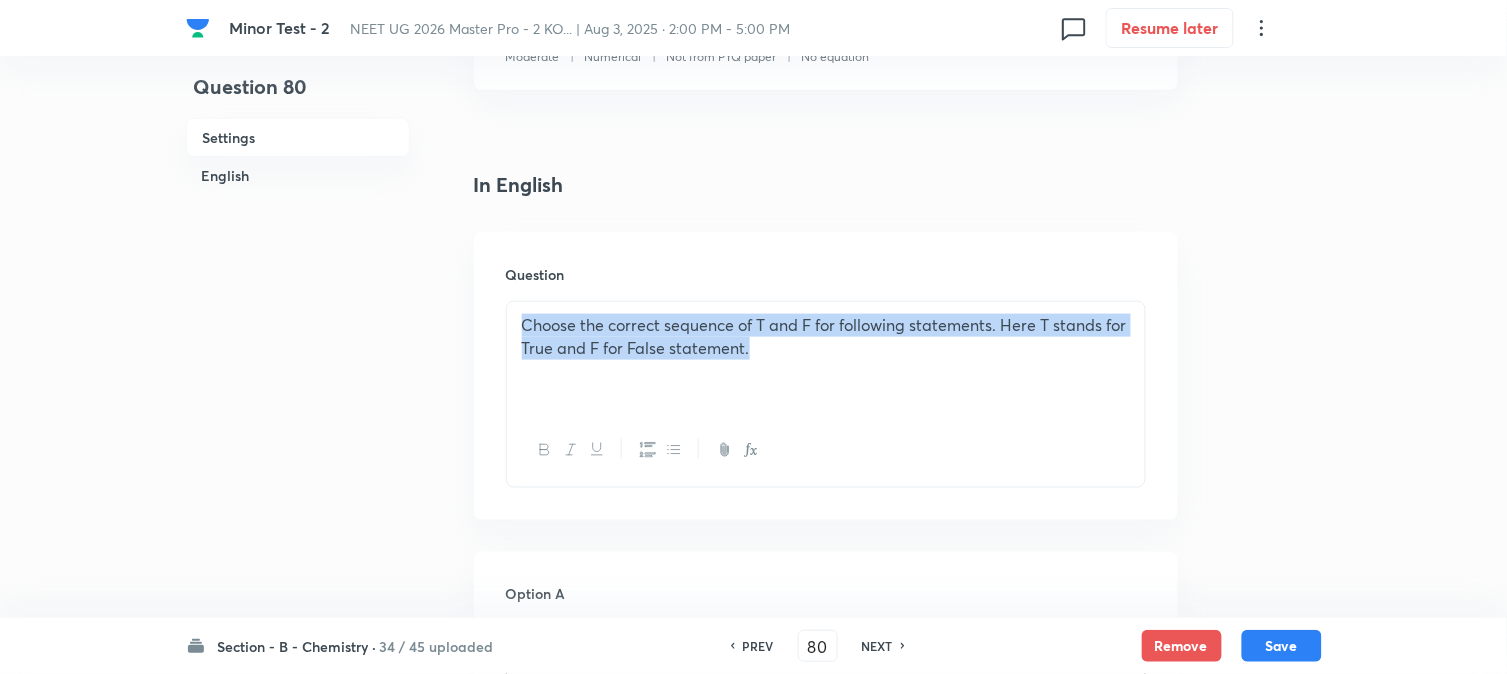 drag, startPoint x: 788, startPoint y: 356, endPoint x: 511, endPoint y: 322, distance: 279.07883 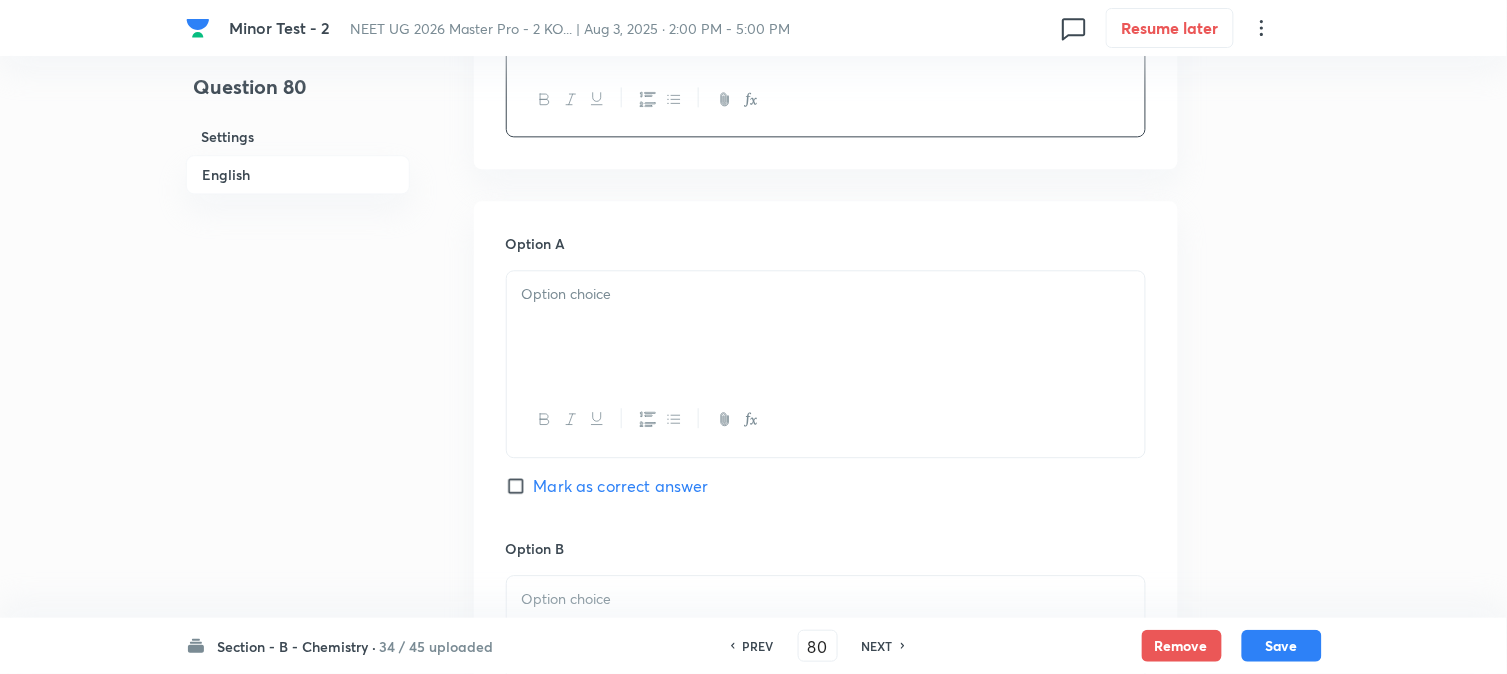 scroll, scrollTop: 1222, scrollLeft: 0, axis: vertical 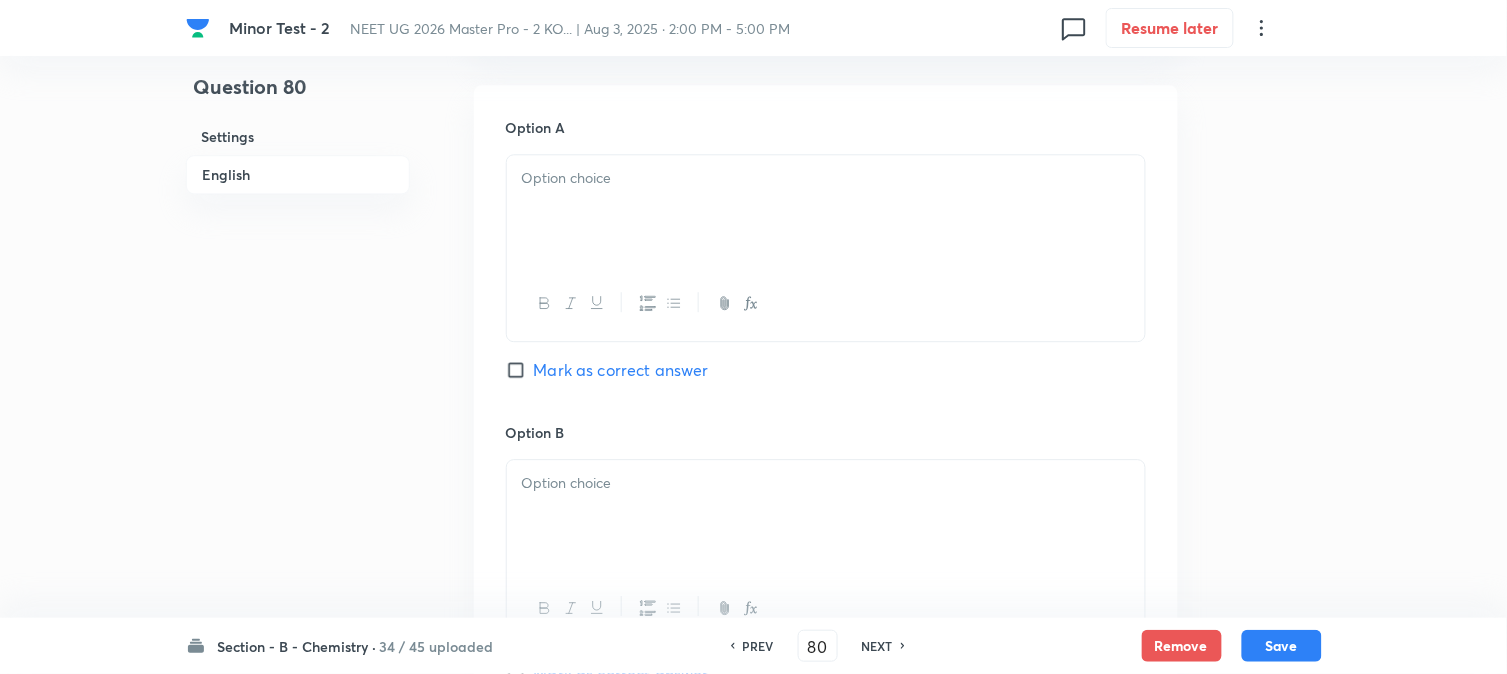 click at bounding box center (826, 211) 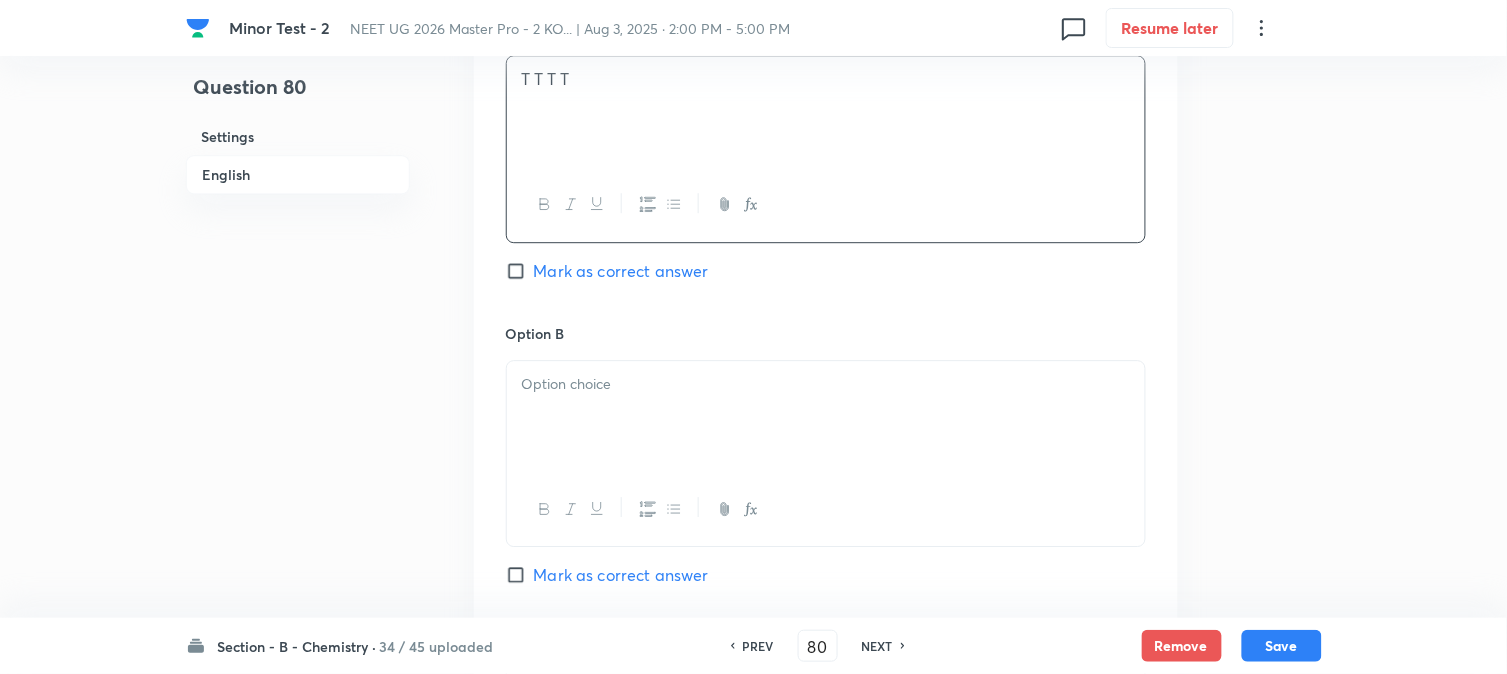 scroll, scrollTop: 1444, scrollLeft: 0, axis: vertical 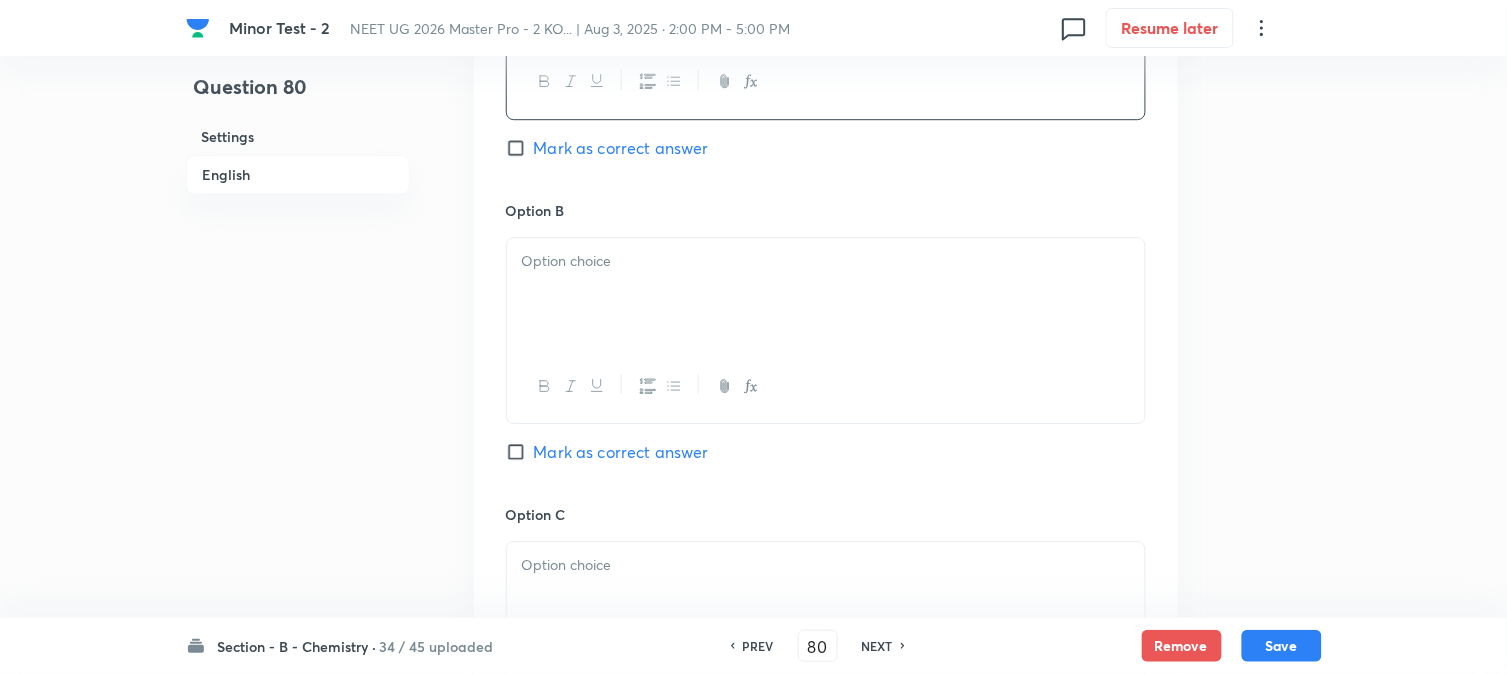 click at bounding box center [826, 294] 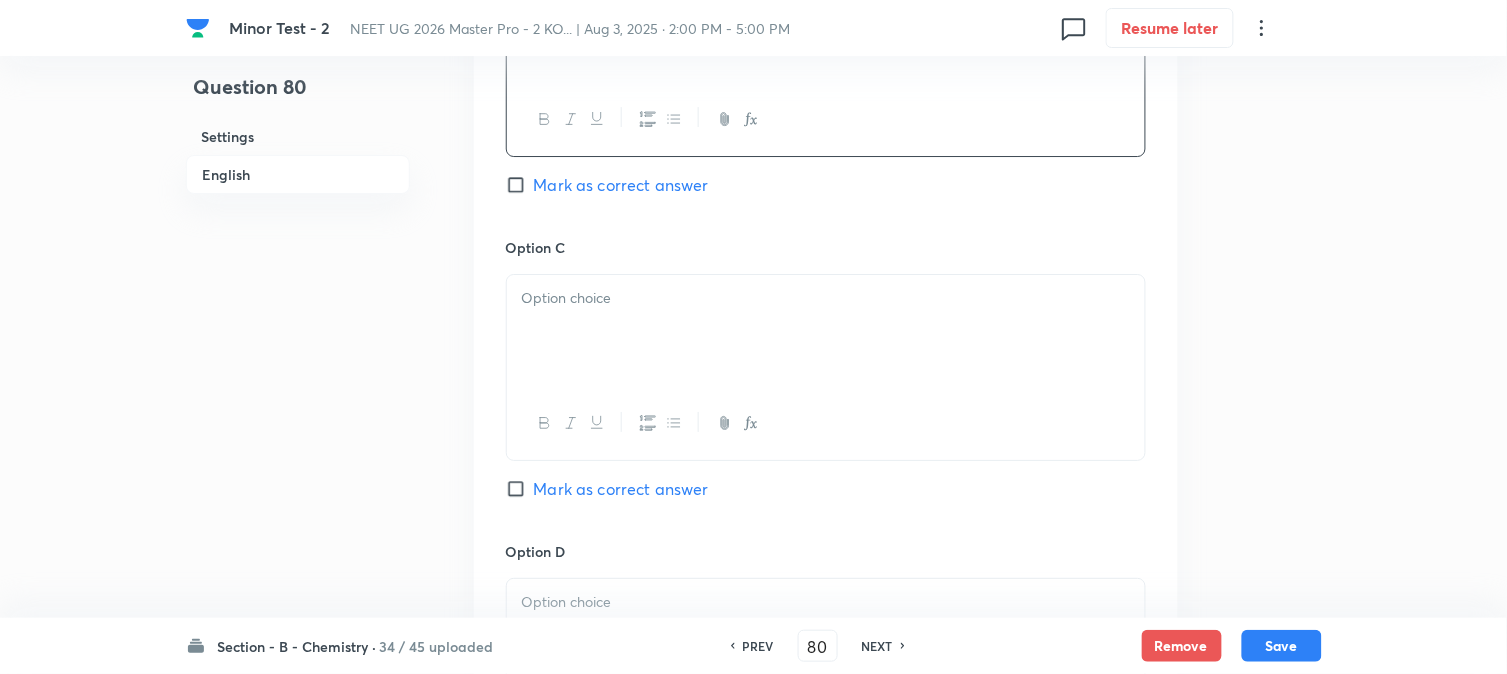 scroll, scrollTop: 1777, scrollLeft: 0, axis: vertical 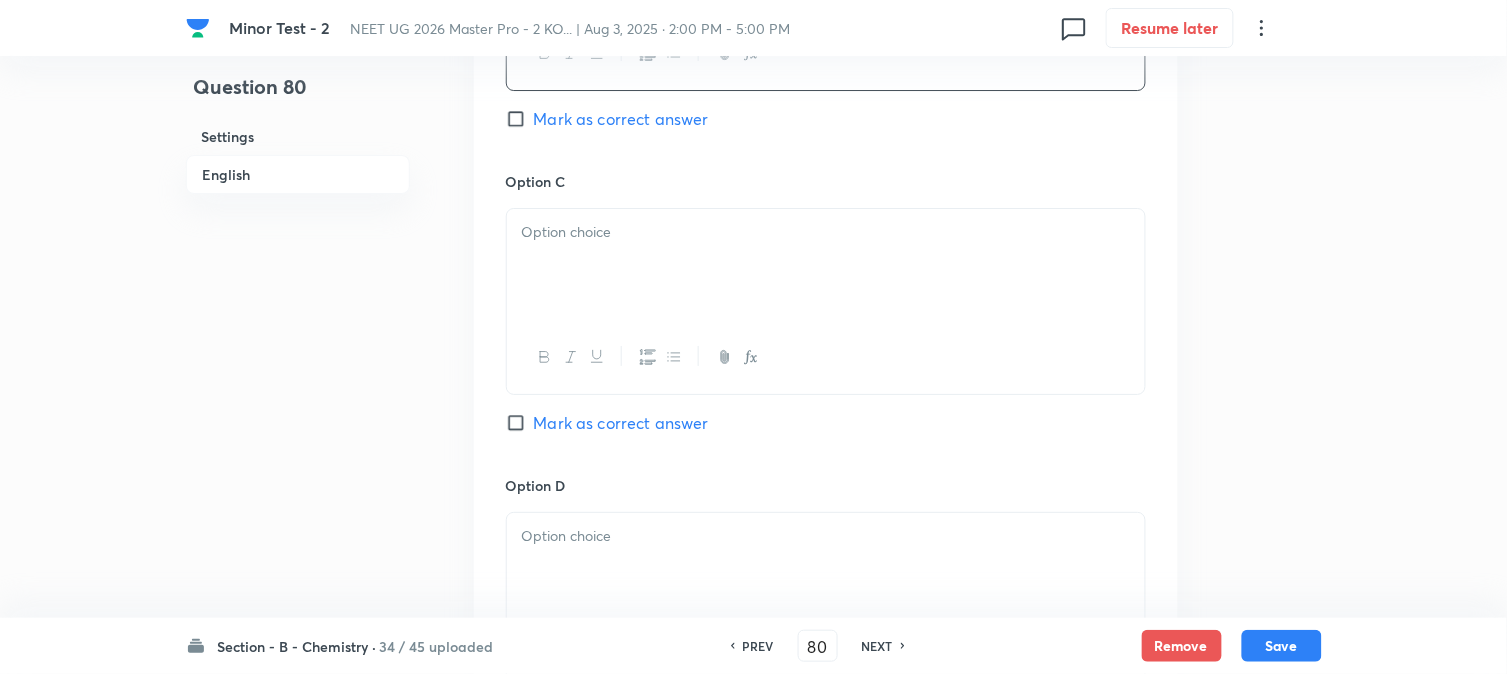 click at bounding box center [826, 265] 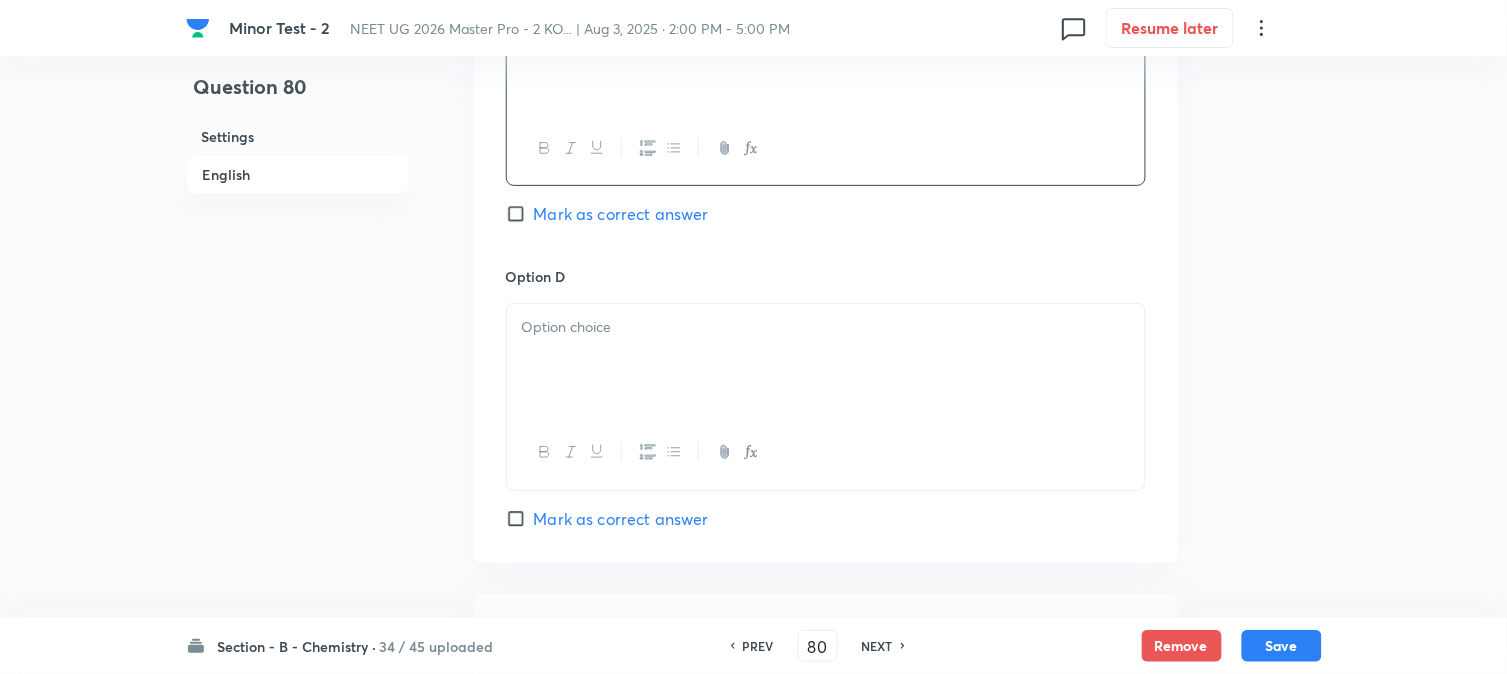 scroll, scrollTop: 2000, scrollLeft: 0, axis: vertical 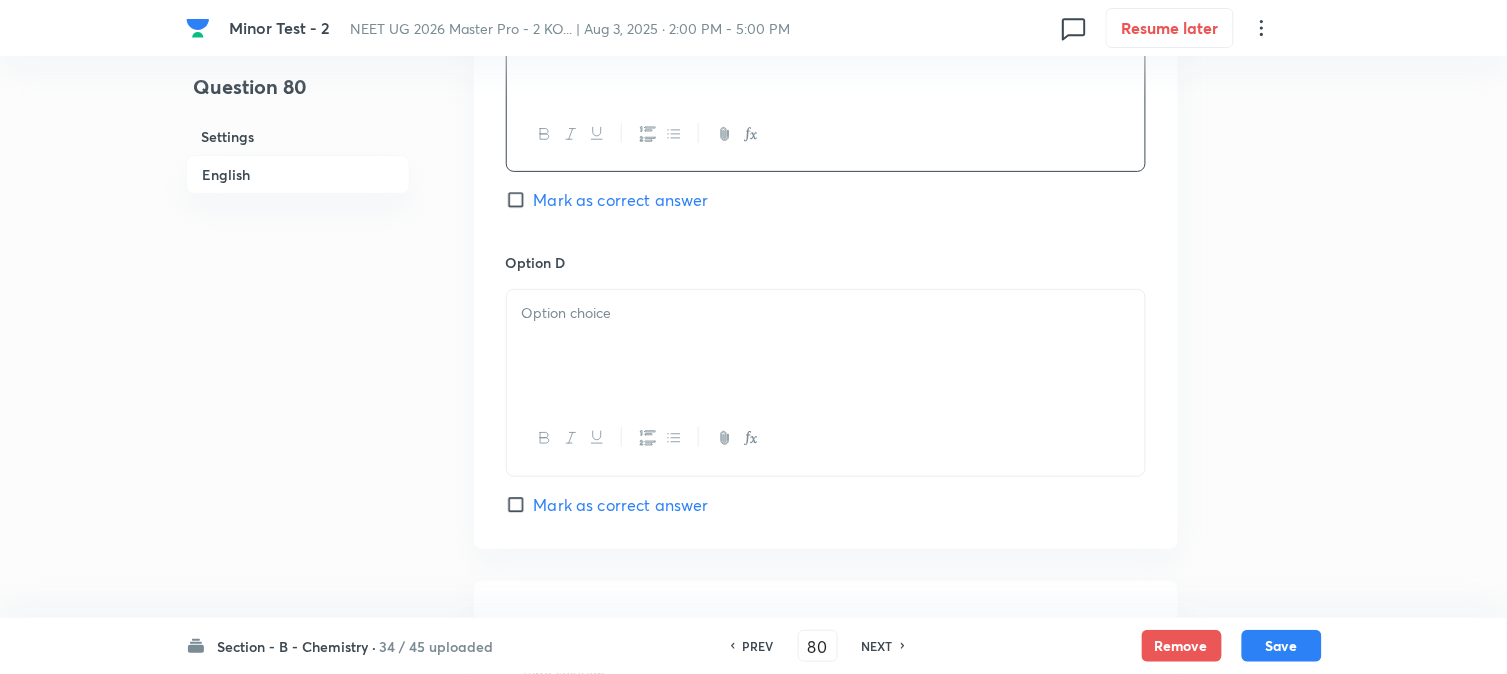 click at bounding box center (826, 346) 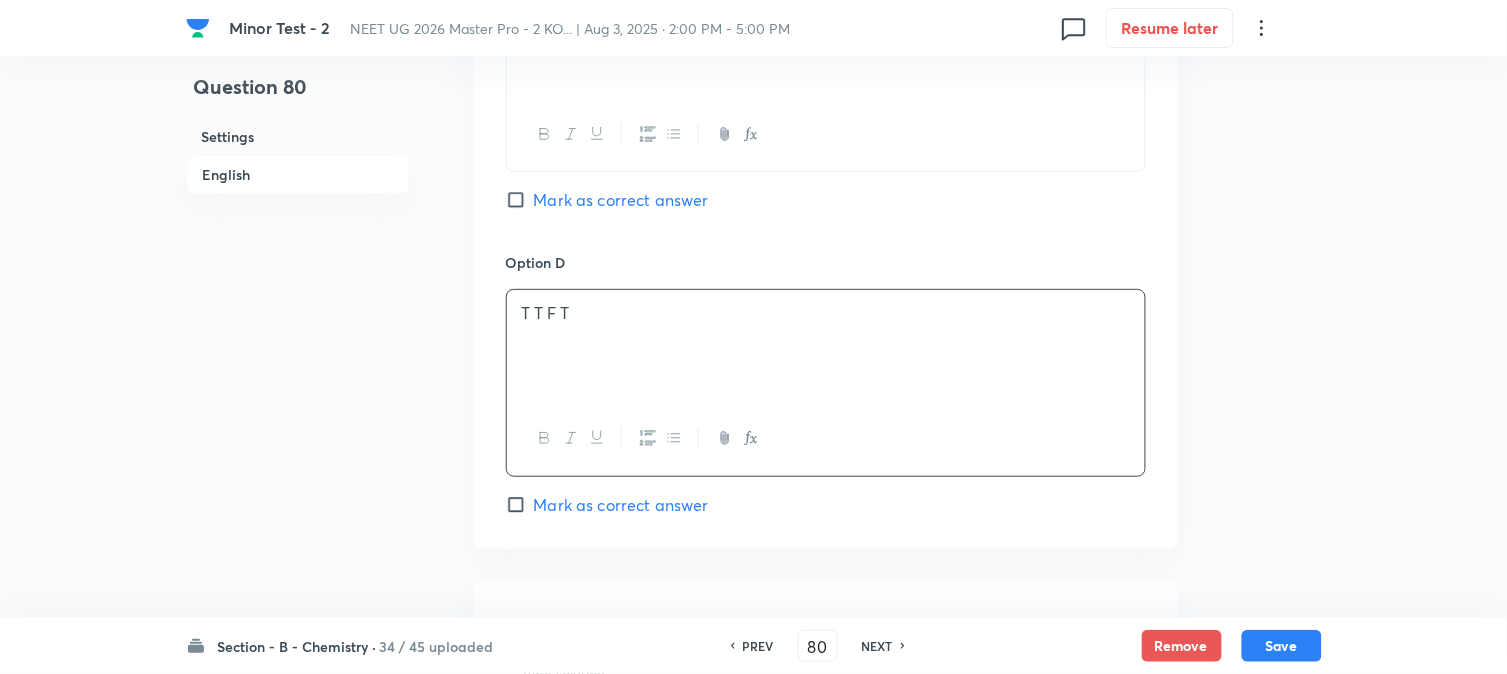 click on "Mark as correct answer" at bounding box center [520, 200] 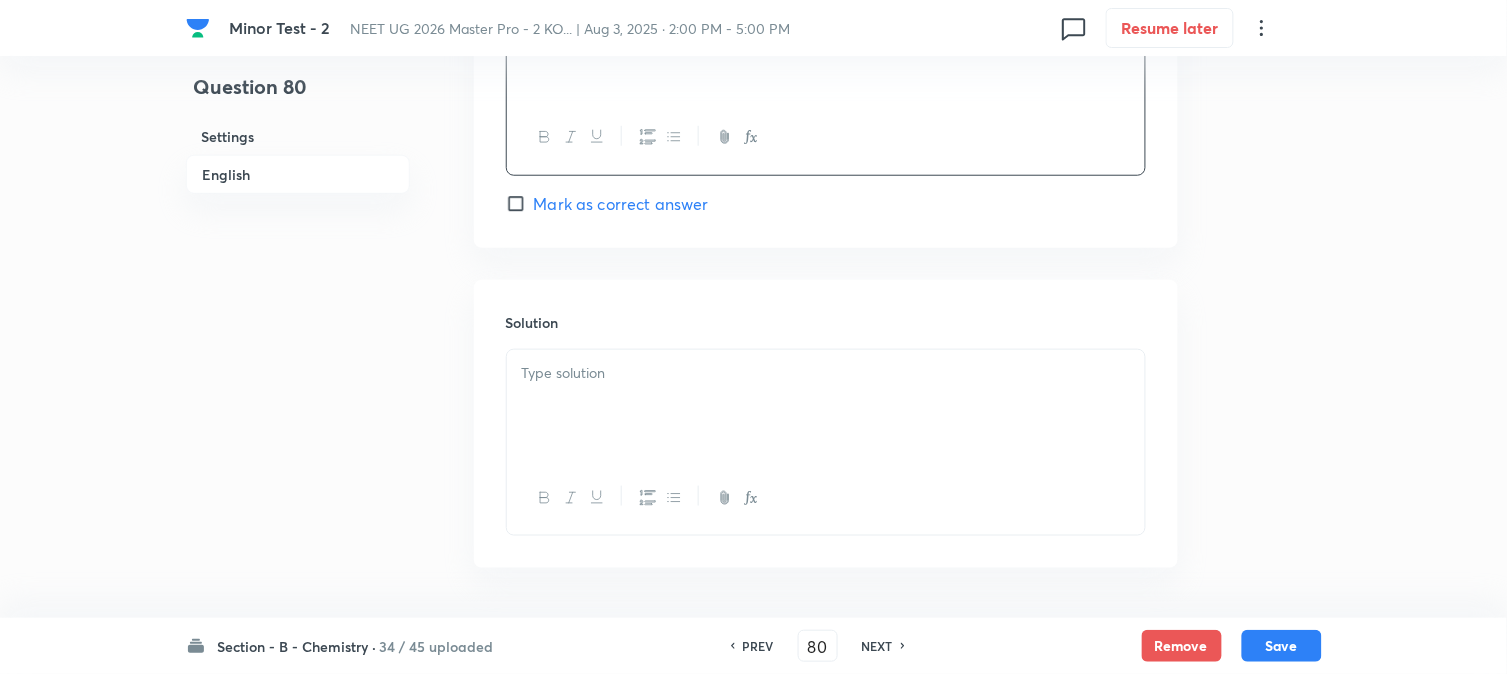 scroll, scrollTop: 2333, scrollLeft: 0, axis: vertical 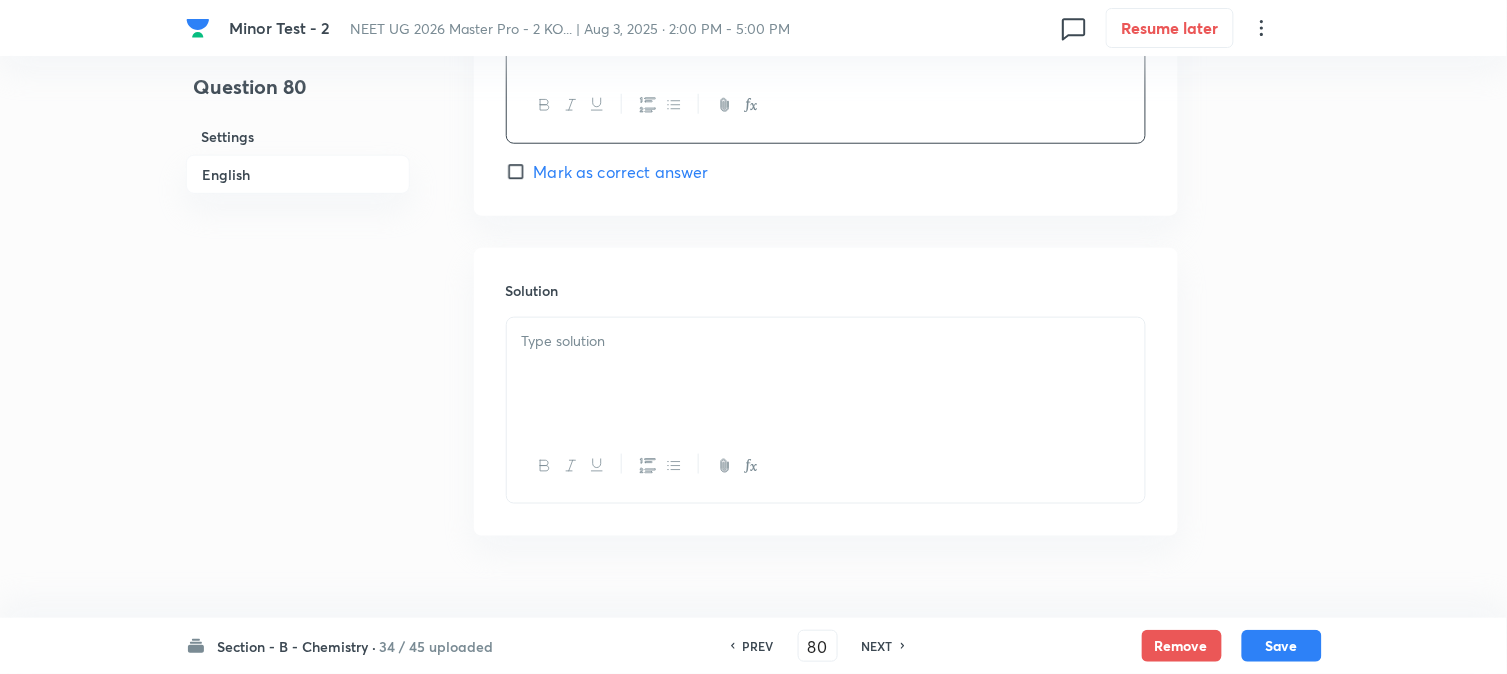 click at bounding box center (826, 341) 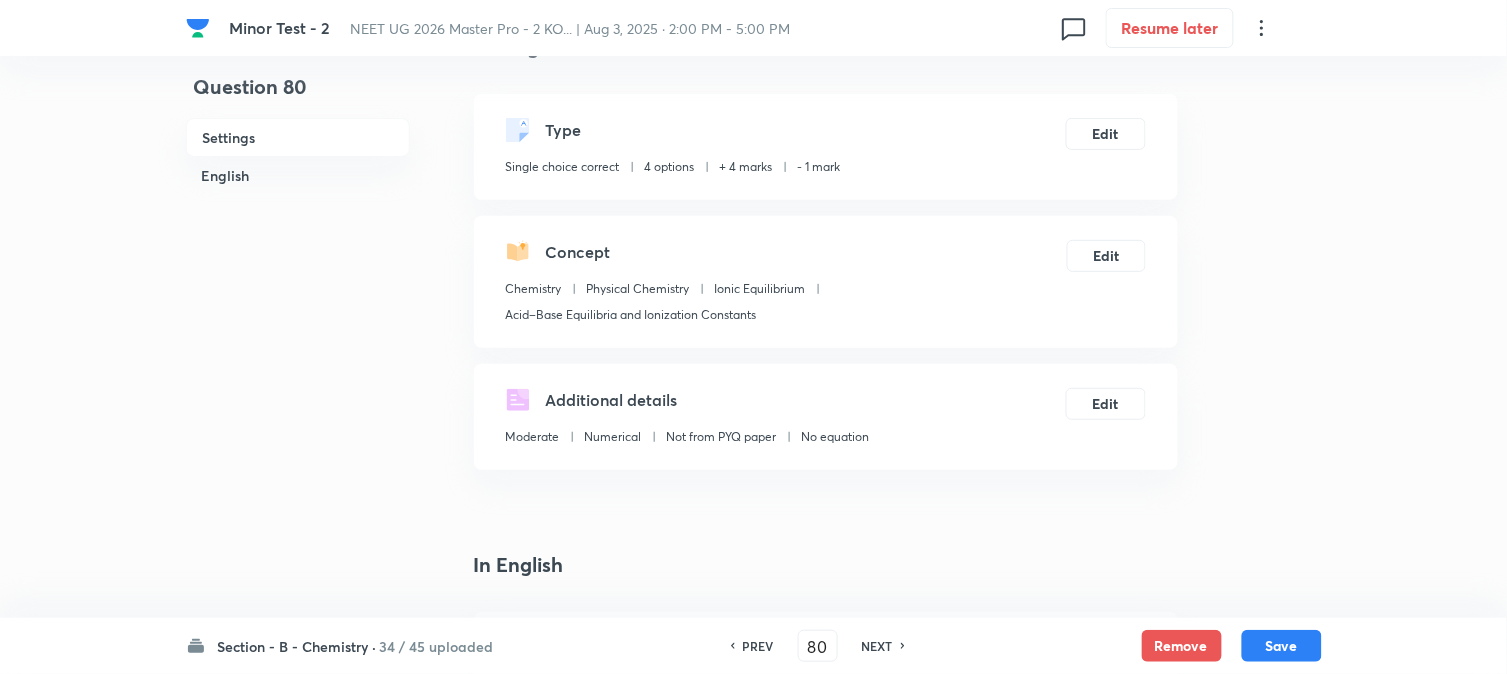 scroll, scrollTop: 42, scrollLeft: 0, axis: vertical 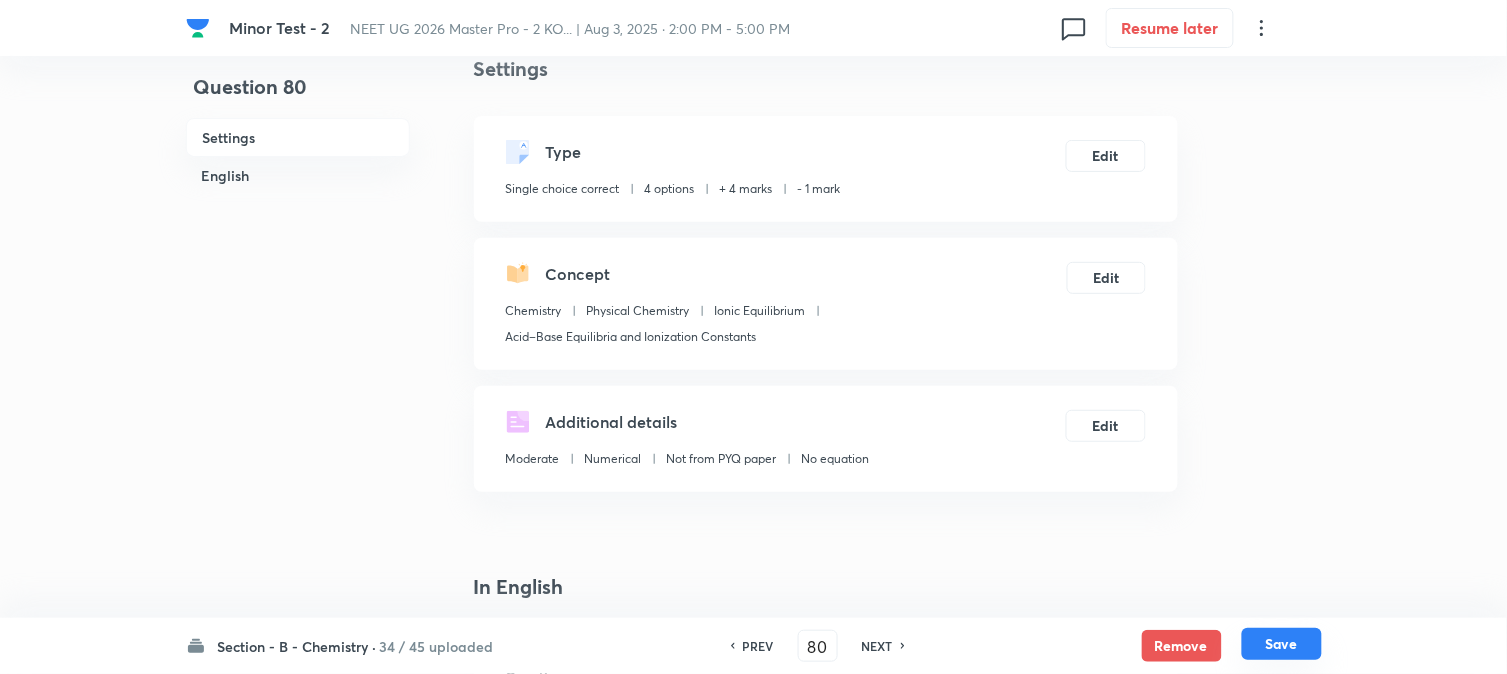 click on "Save" at bounding box center (1282, 644) 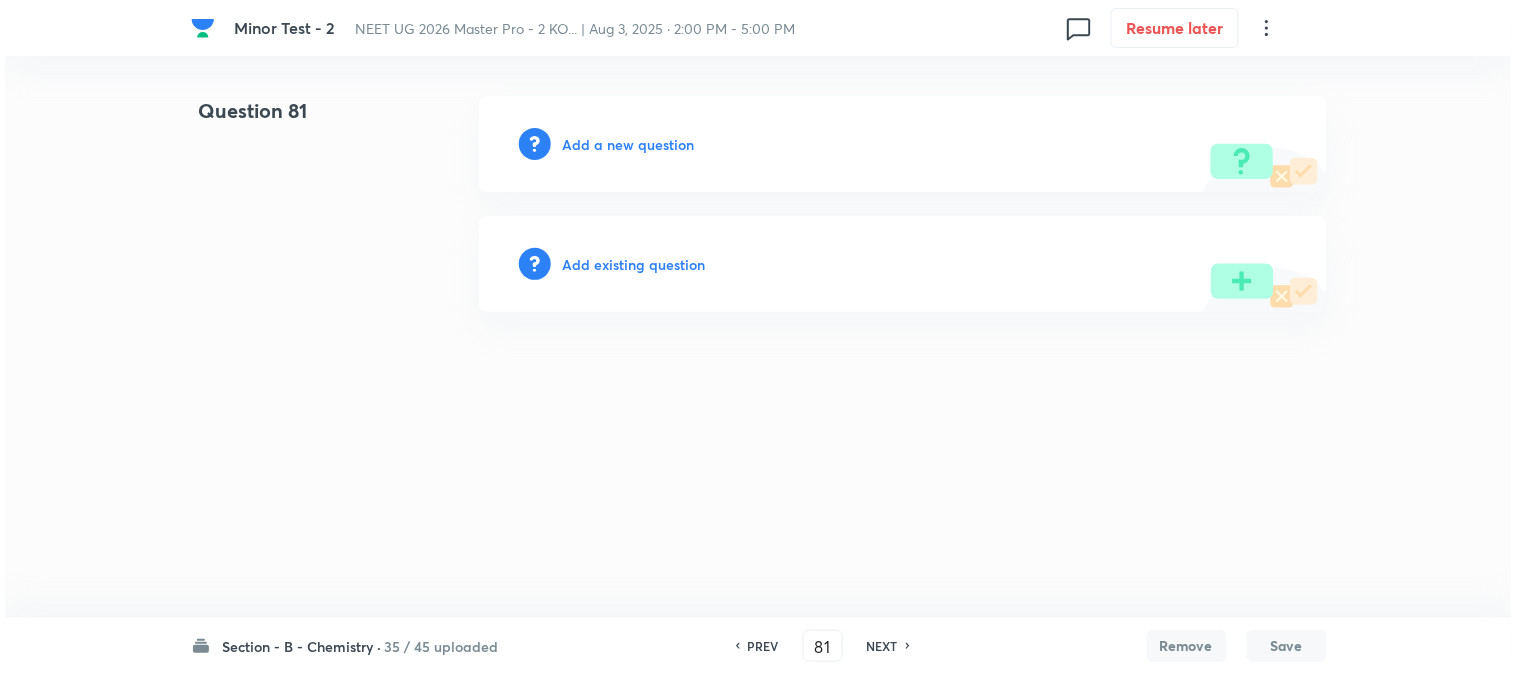 scroll, scrollTop: 0, scrollLeft: 0, axis: both 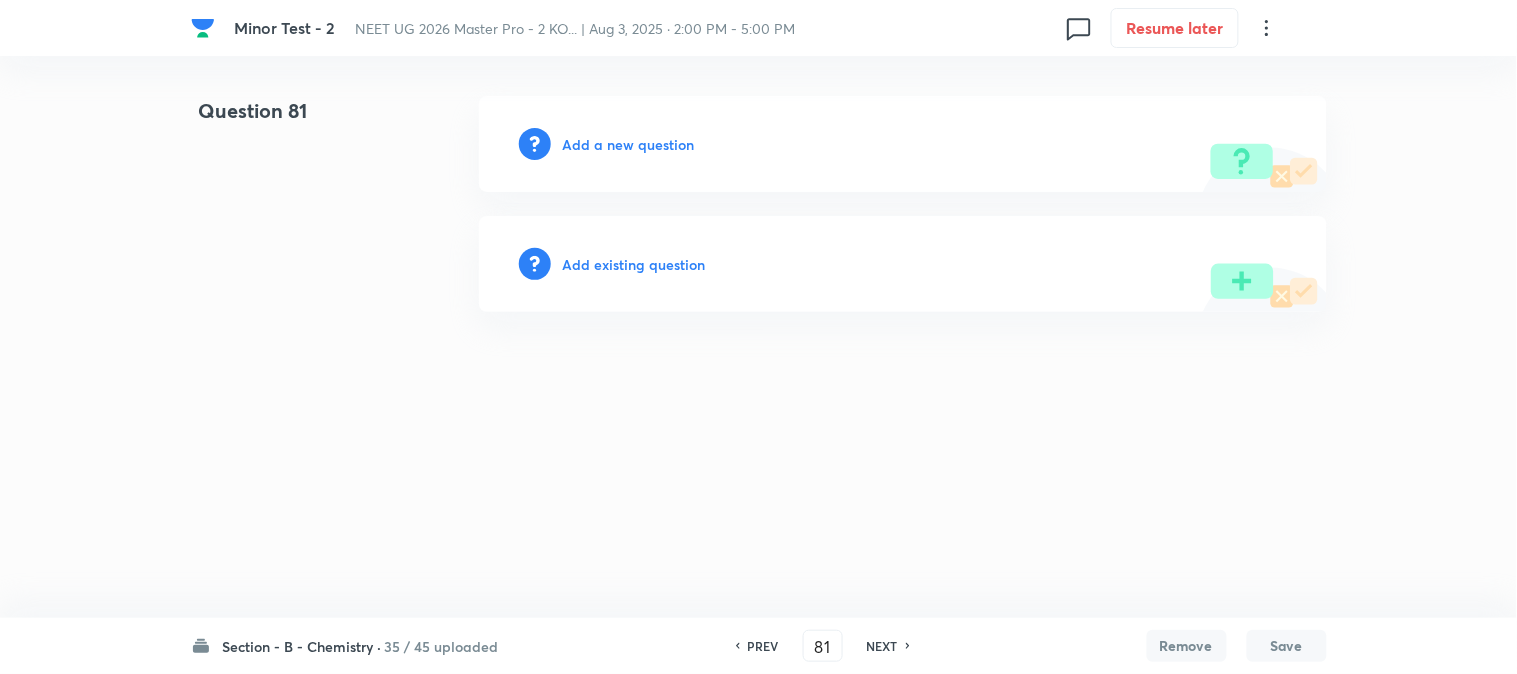 click on "Add a new question" at bounding box center (629, 144) 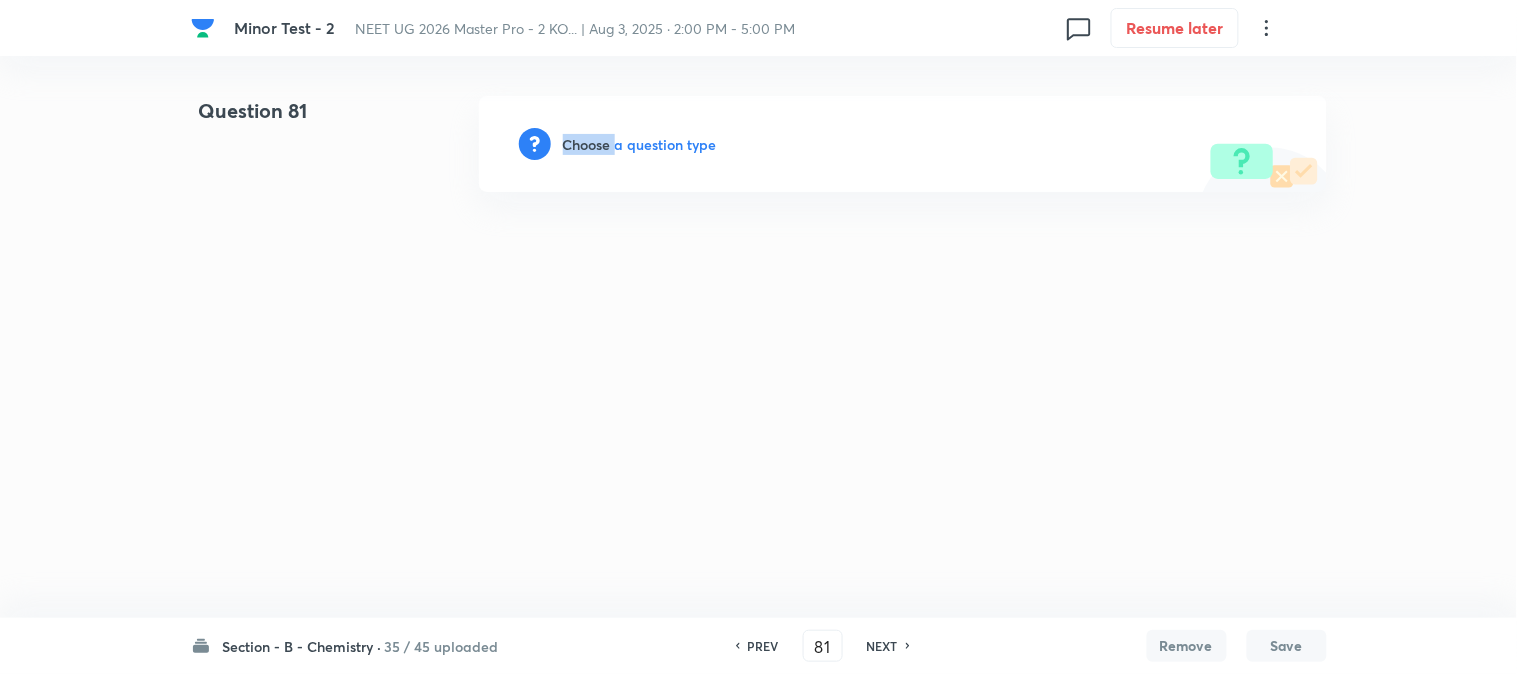 click on "Choose a question type" at bounding box center [640, 144] 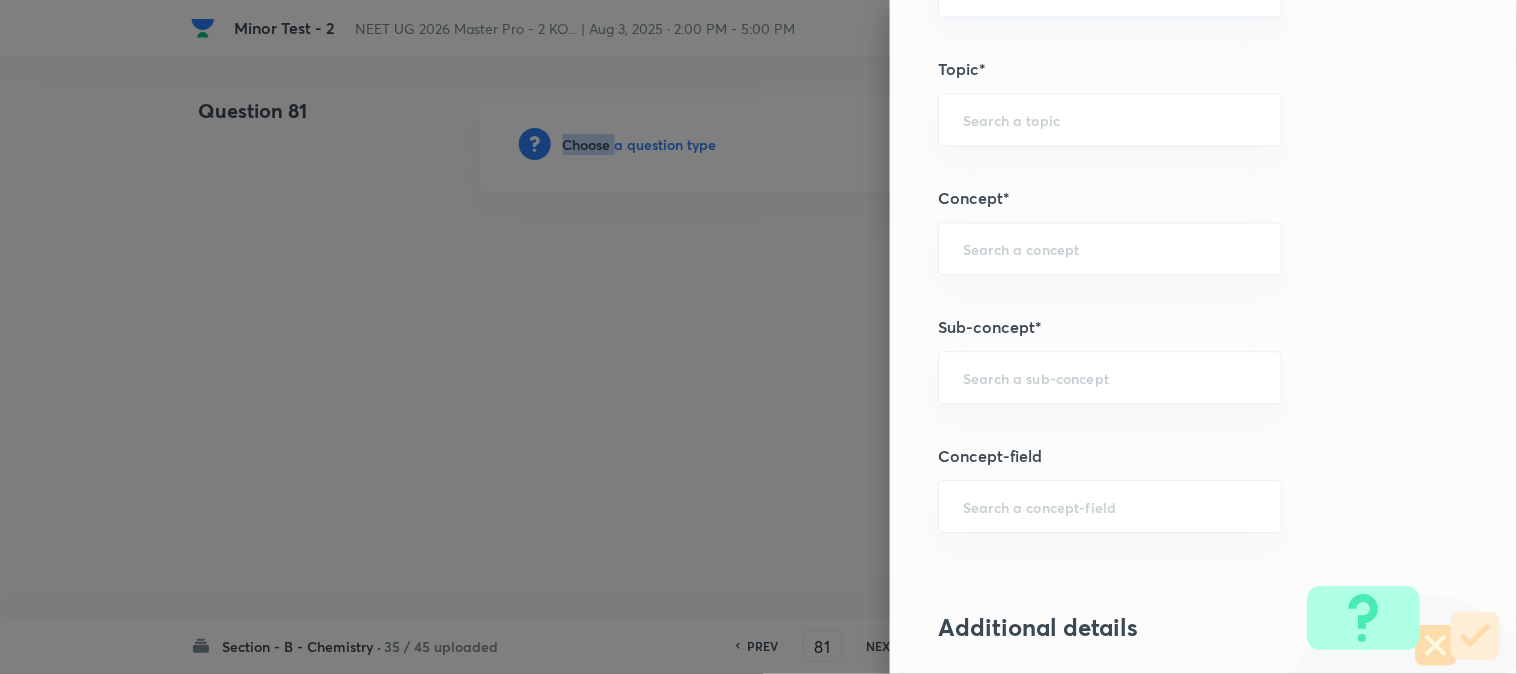 scroll, scrollTop: 1111, scrollLeft: 0, axis: vertical 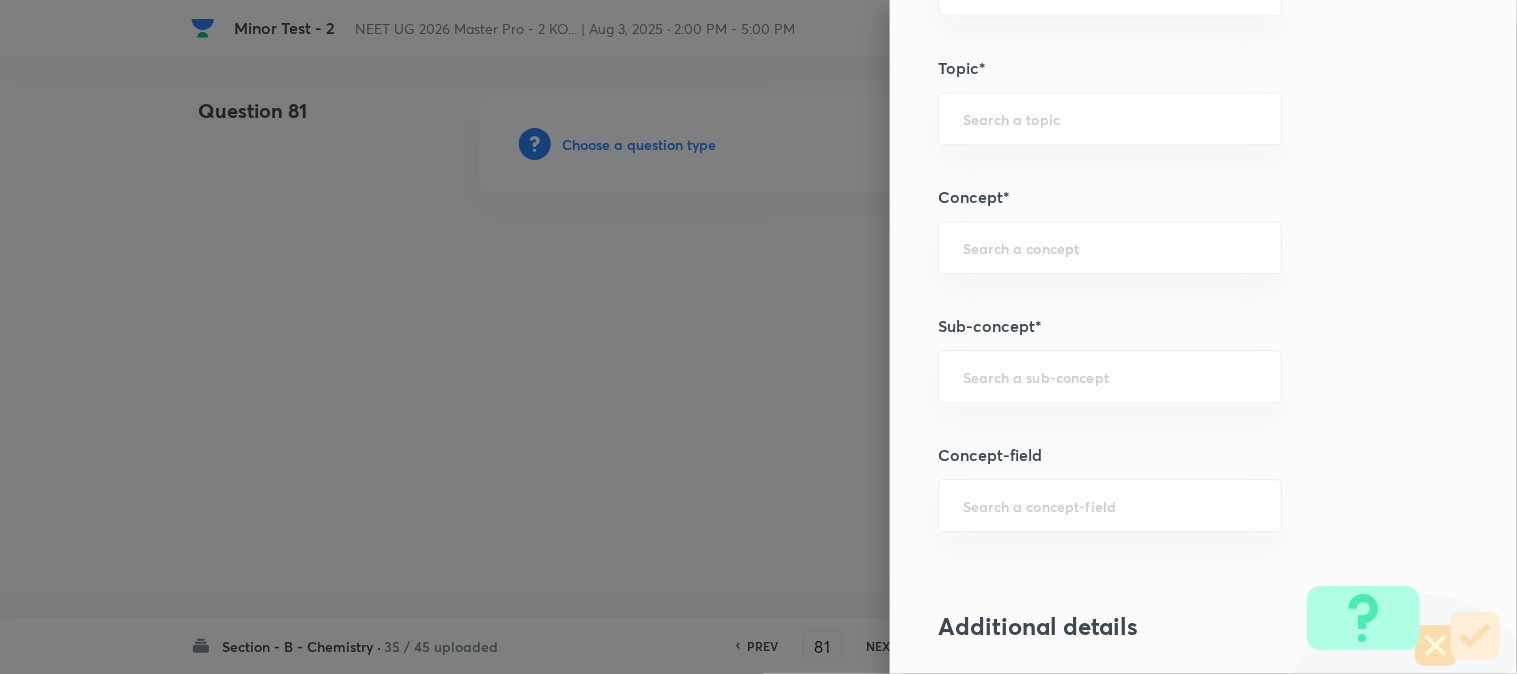 click on "Question settings Question type* Single choice correct Number of options* 2 3 4 5 Does this question have a passage?* Yes No Positive mark 4 ​ Negative Marks (Don’t add negative sign) 1 ​ Grant bonus marks for this question?* Yes No Syllabus Topic group* ​ Topic* ​ Concept* ​ Sub-concept* ​ Concept-field ​ Additional details Question Difficulty Very easy Easy Moderate Hard Very hard Question is based on Fact Numerical Concept Previous year question Yes No Does this question have equation? Yes No Verification status Is the question verified? *Select 'yes' only if a question is verified Yes No Save" at bounding box center (1203, 337) 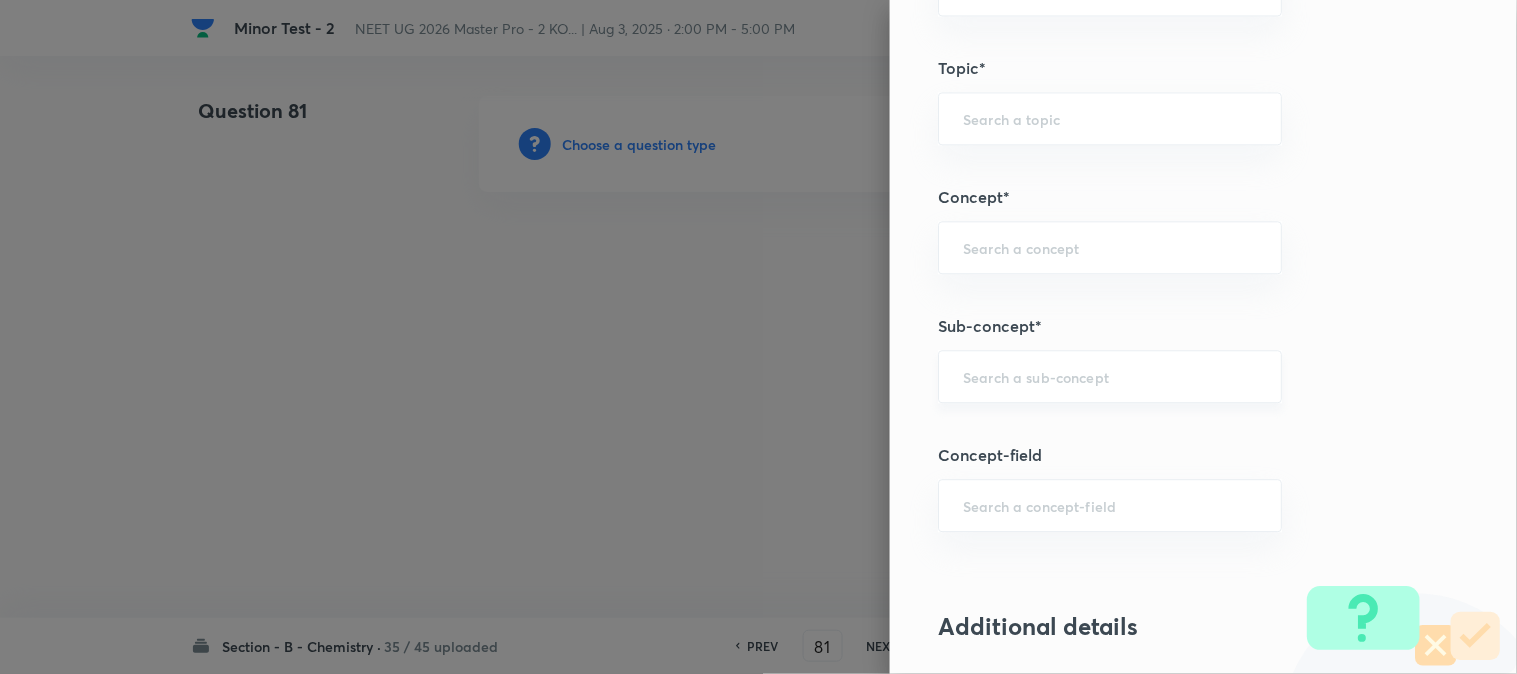 click at bounding box center (1110, 376) 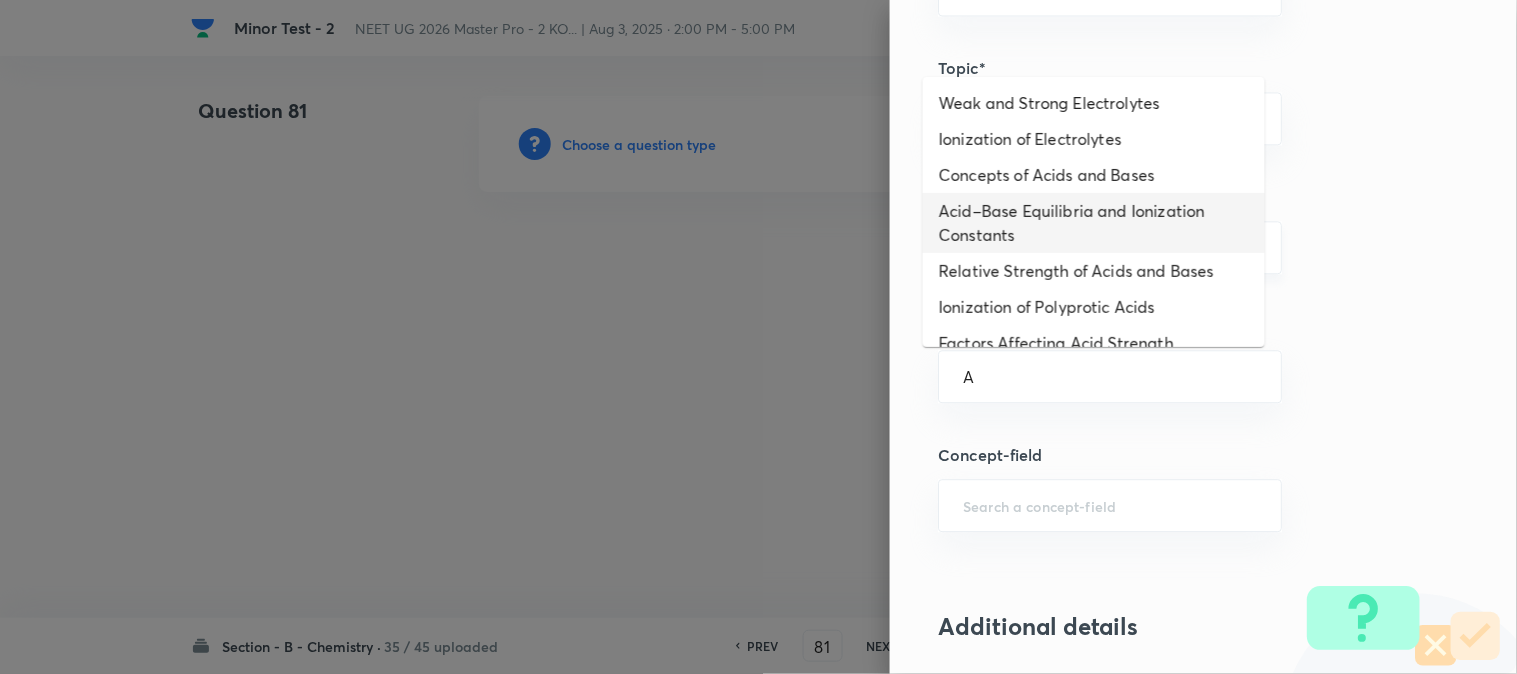 drag, startPoint x: 963, startPoint y: 238, endPoint x: 963, endPoint y: 257, distance: 19 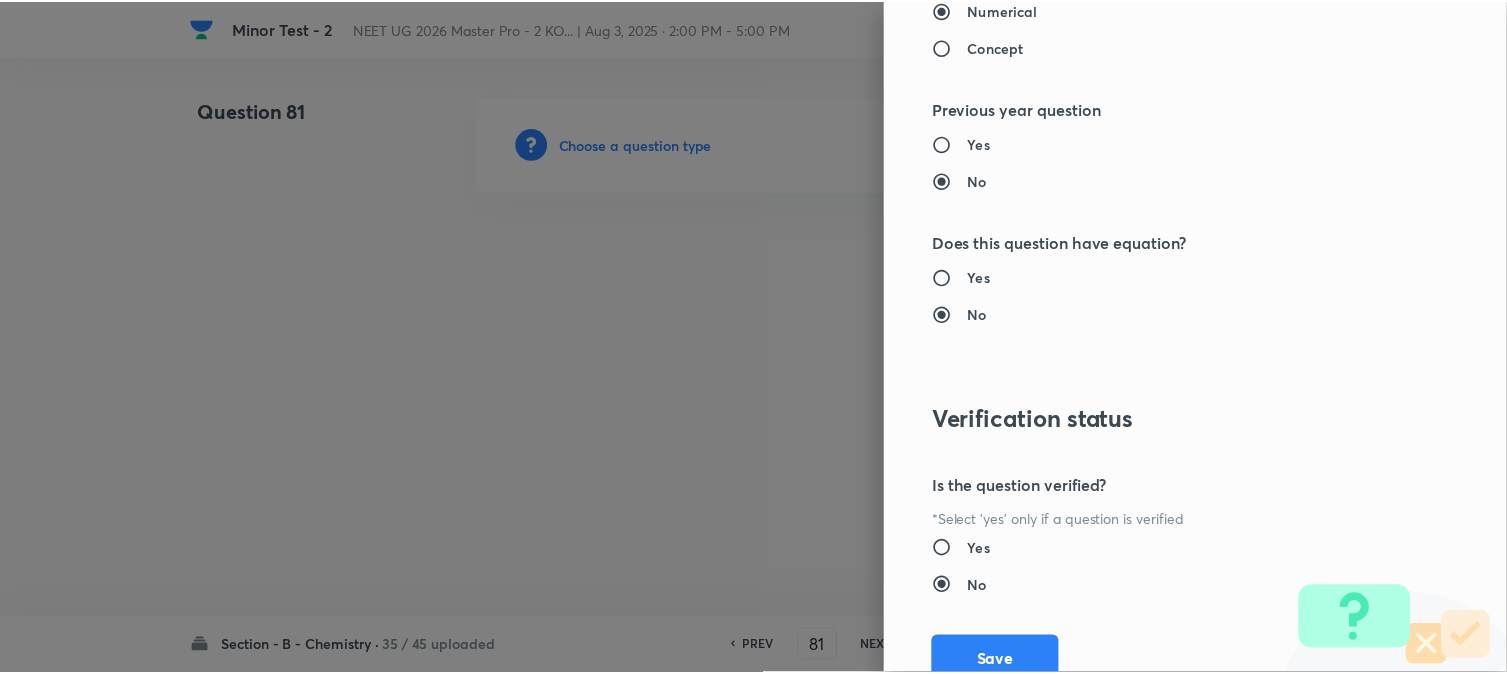 scroll, scrollTop: 2186, scrollLeft: 0, axis: vertical 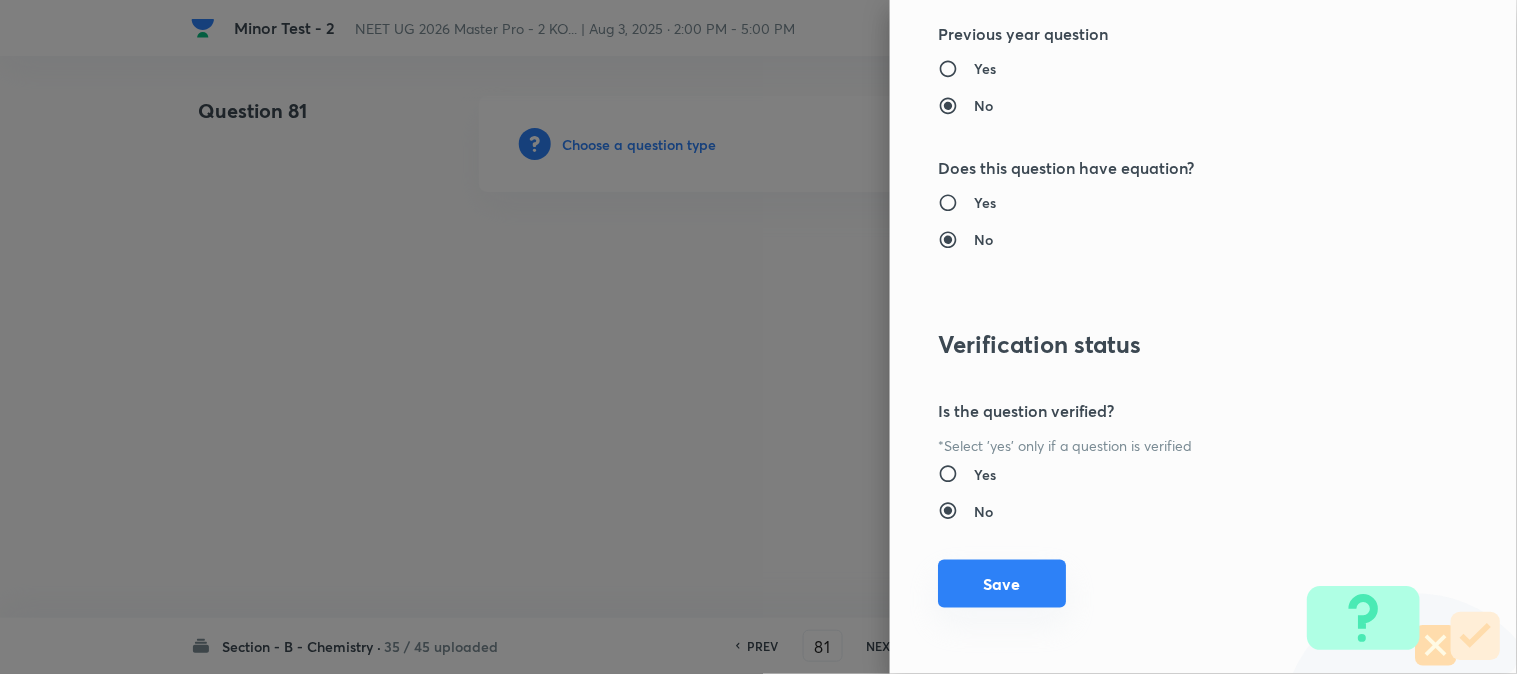 click on "Save" at bounding box center (1002, 584) 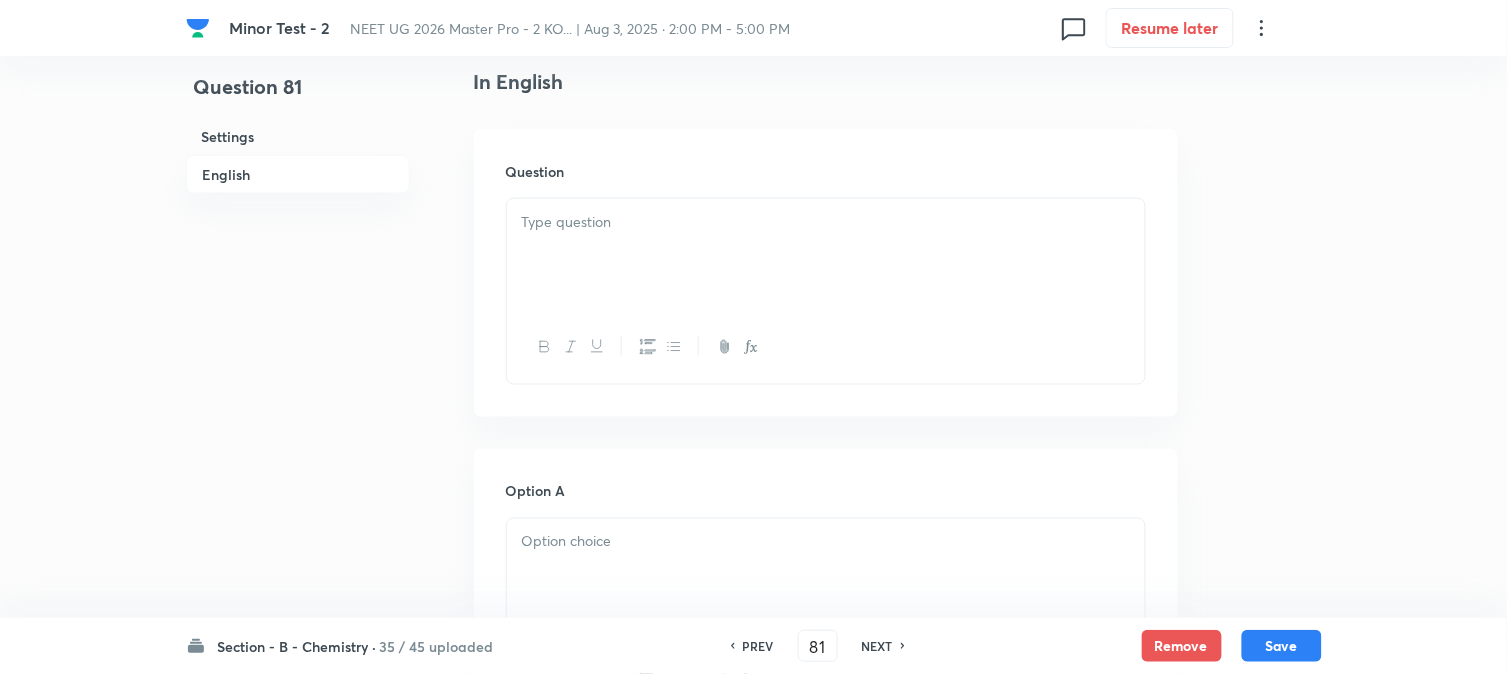 scroll, scrollTop: 555, scrollLeft: 0, axis: vertical 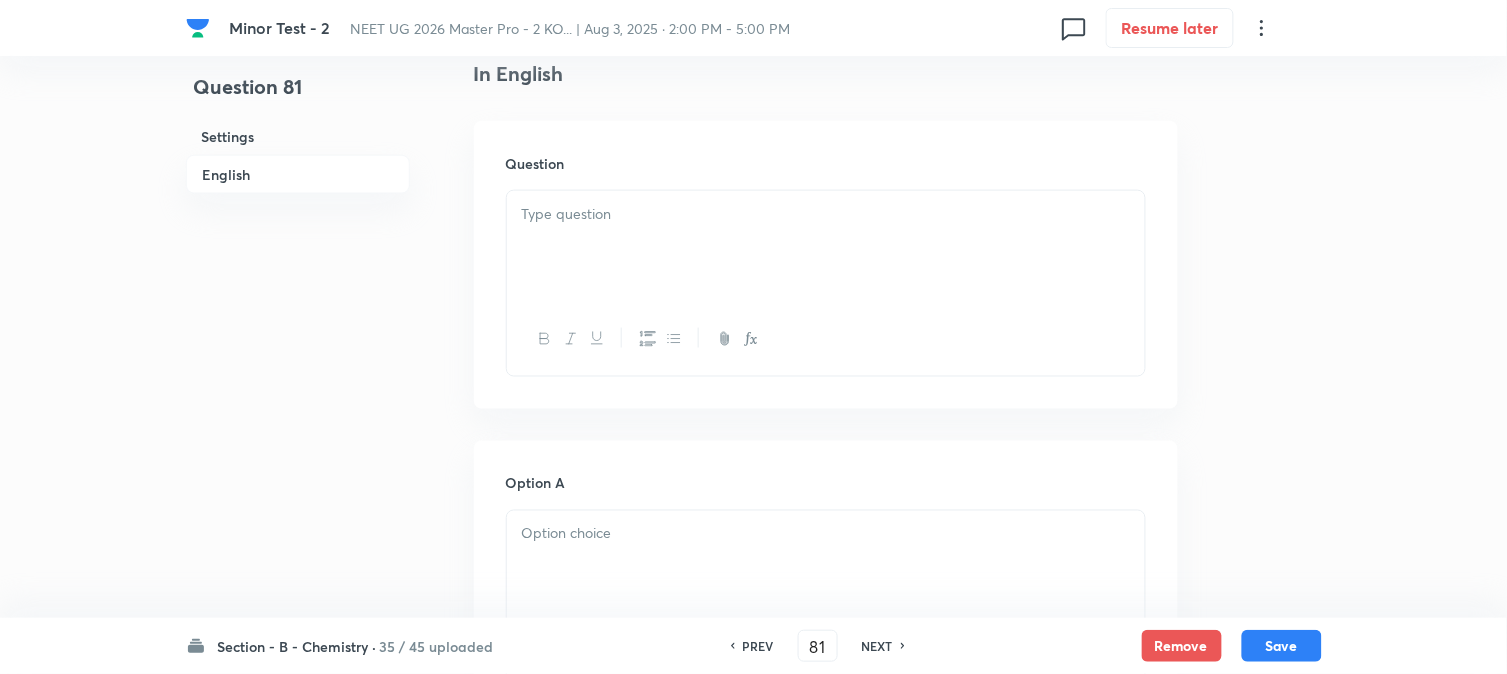 click at bounding box center (826, 247) 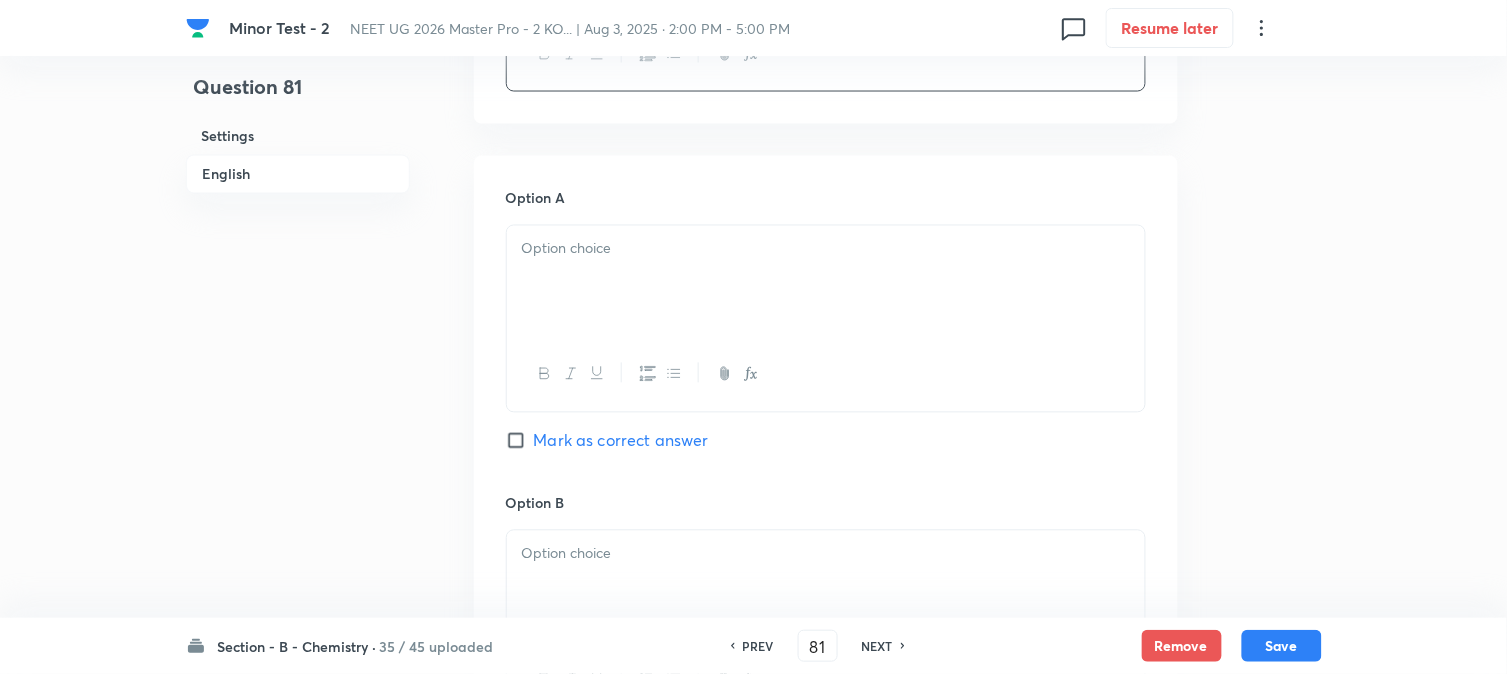 scroll, scrollTop: 888, scrollLeft: 0, axis: vertical 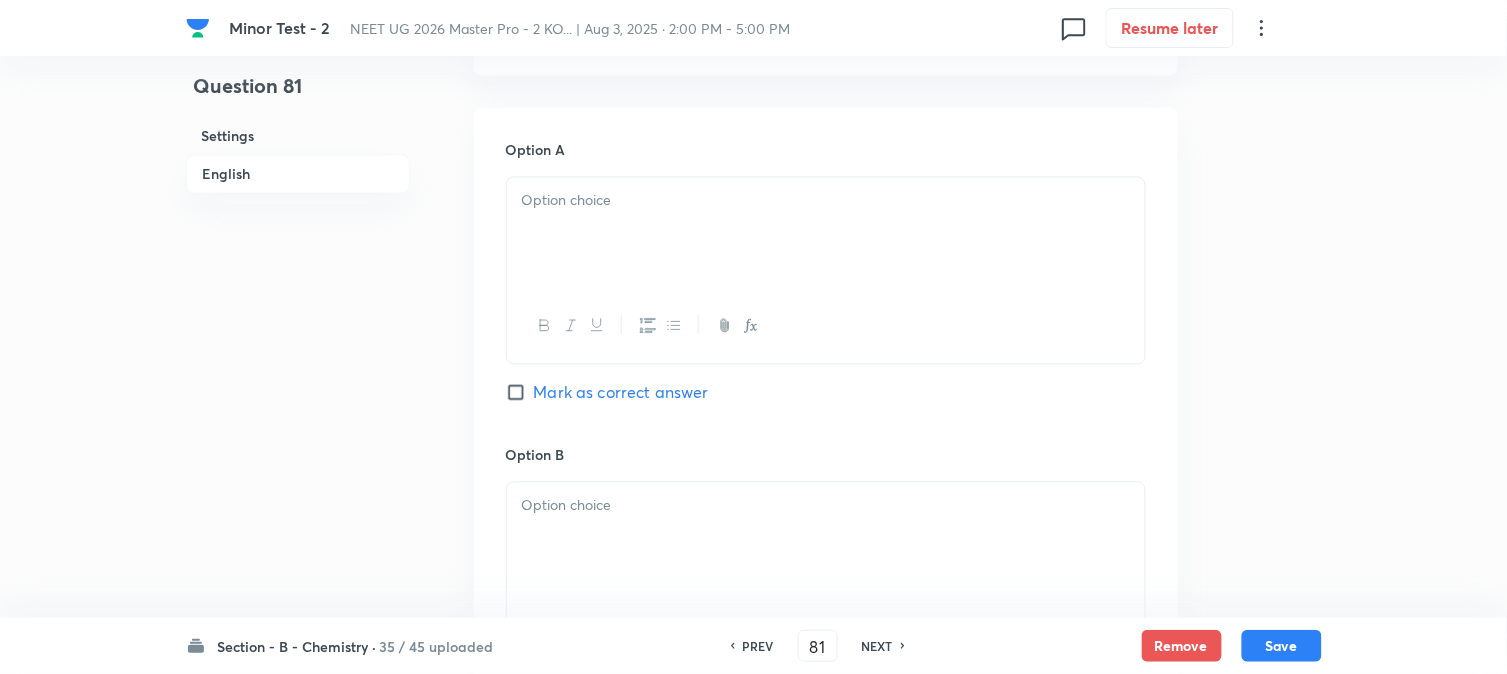 click at bounding box center (826, 234) 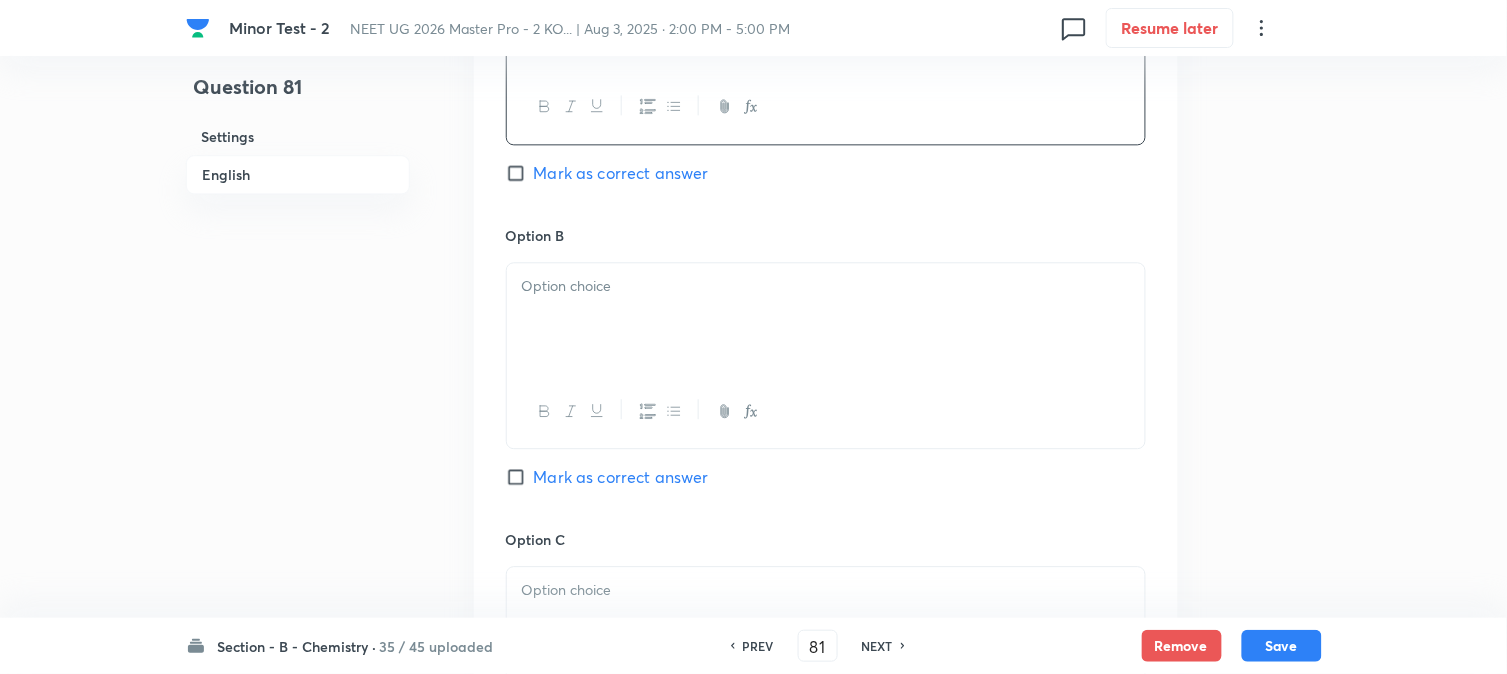 scroll, scrollTop: 1111, scrollLeft: 0, axis: vertical 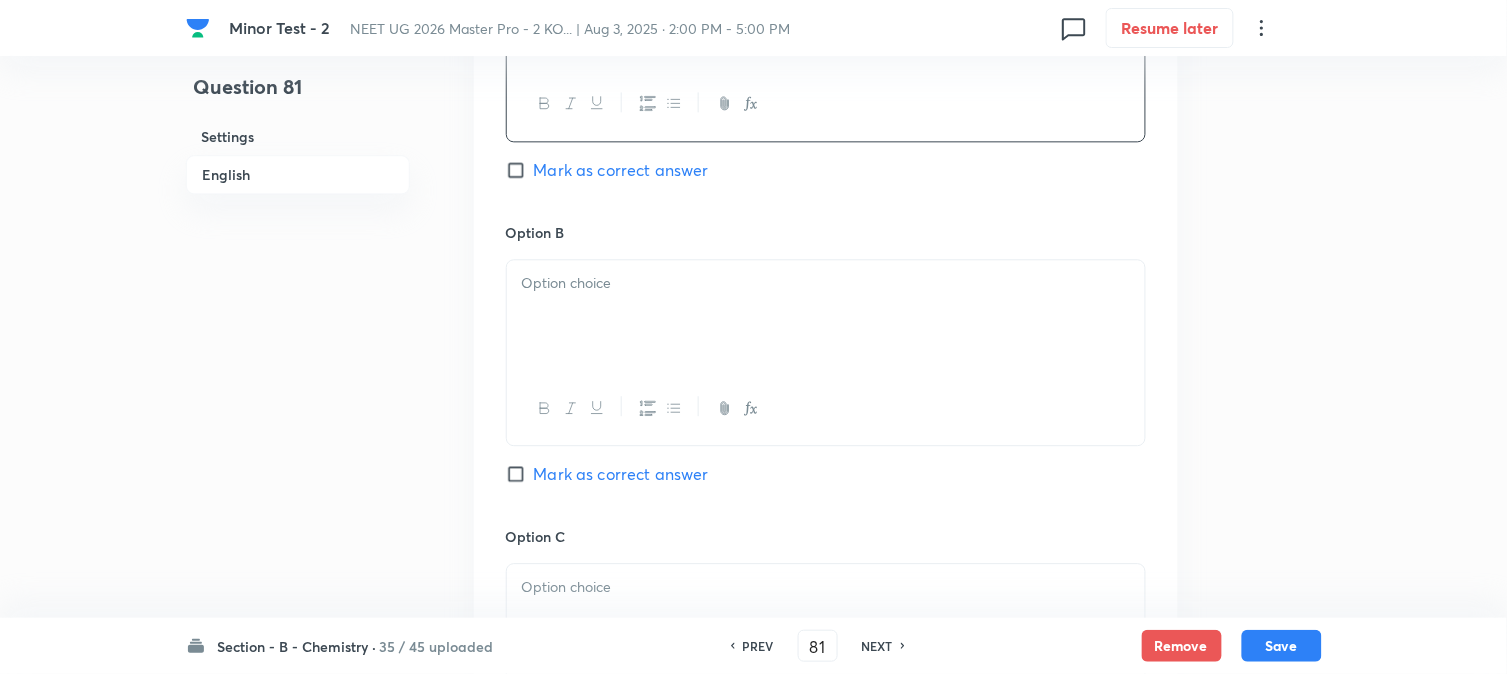 click at bounding box center [826, 283] 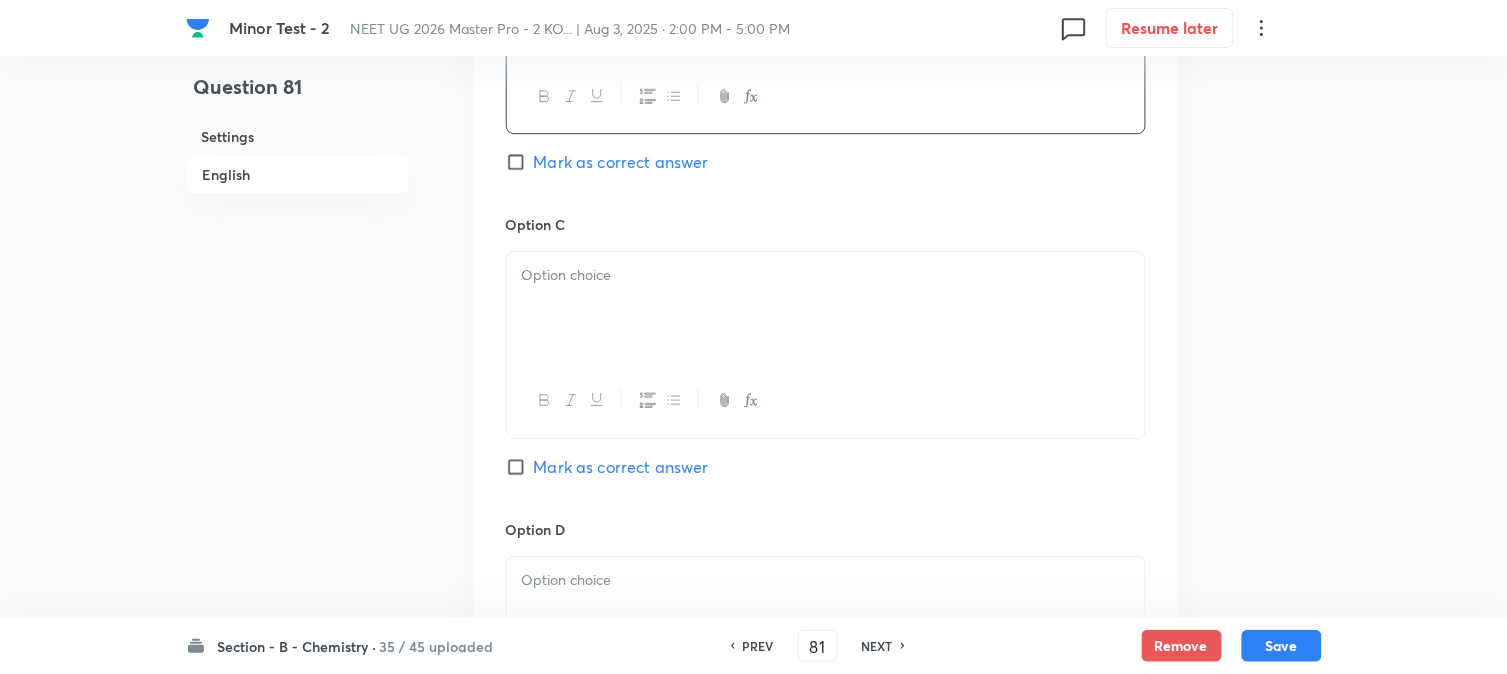 scroll, scrollTop: 1444, scrollLeft: 0, axis: vertical 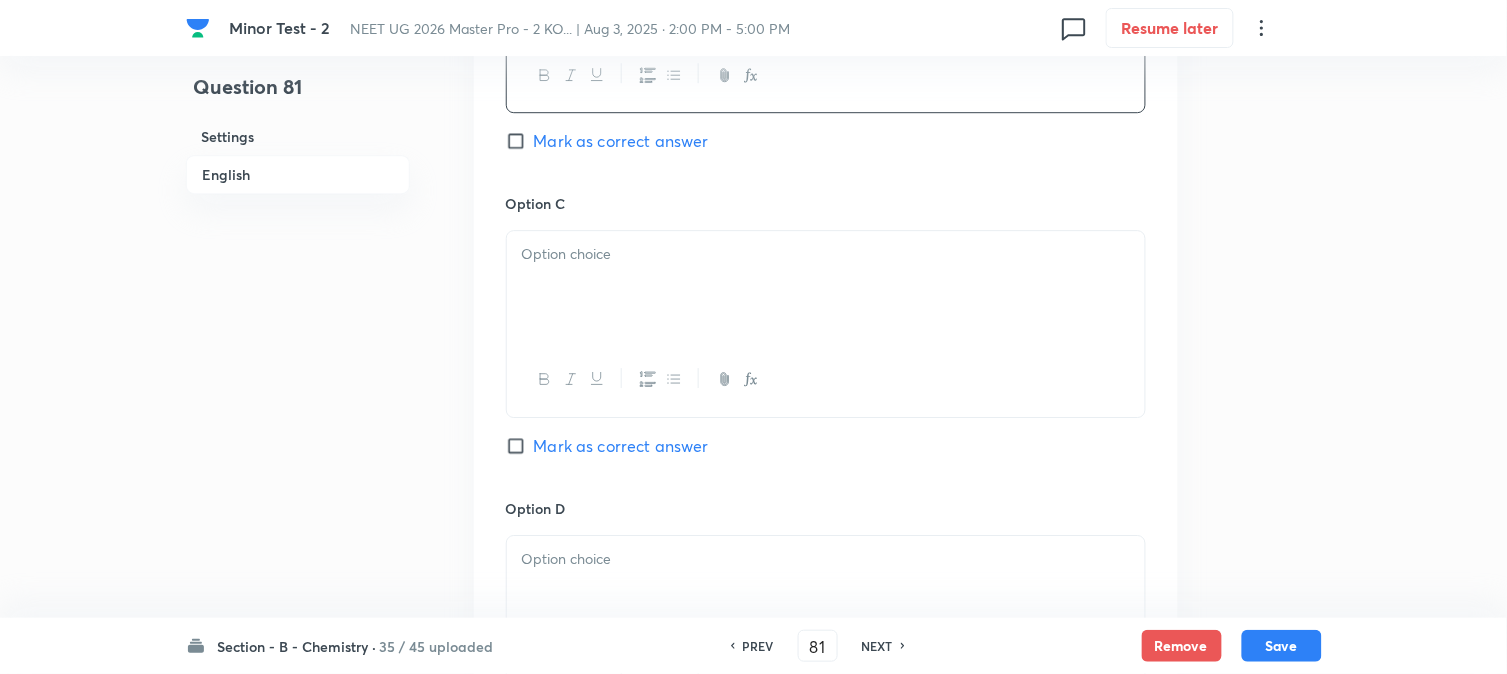 click at bounding box center (826, 287) 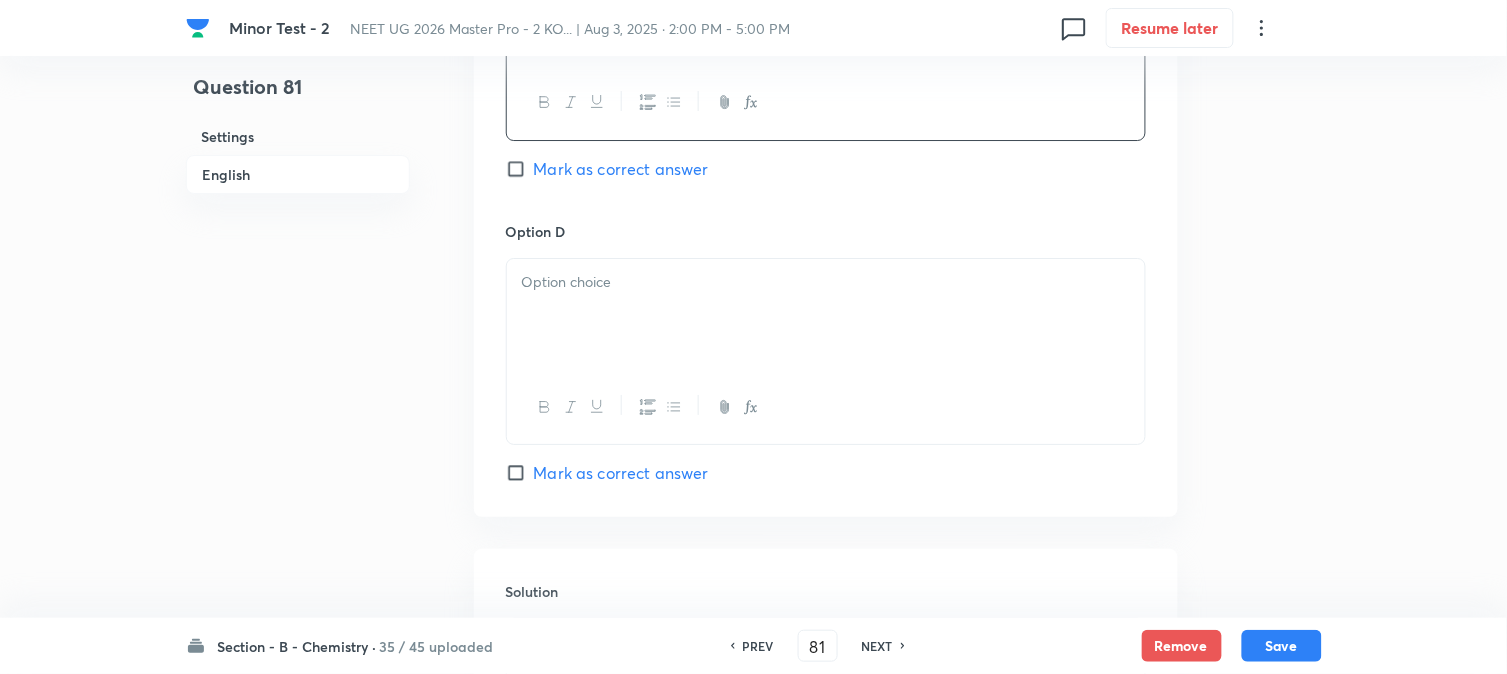 scroll, scrollTop: 1777, scrollLeft: 0, axis: vertical 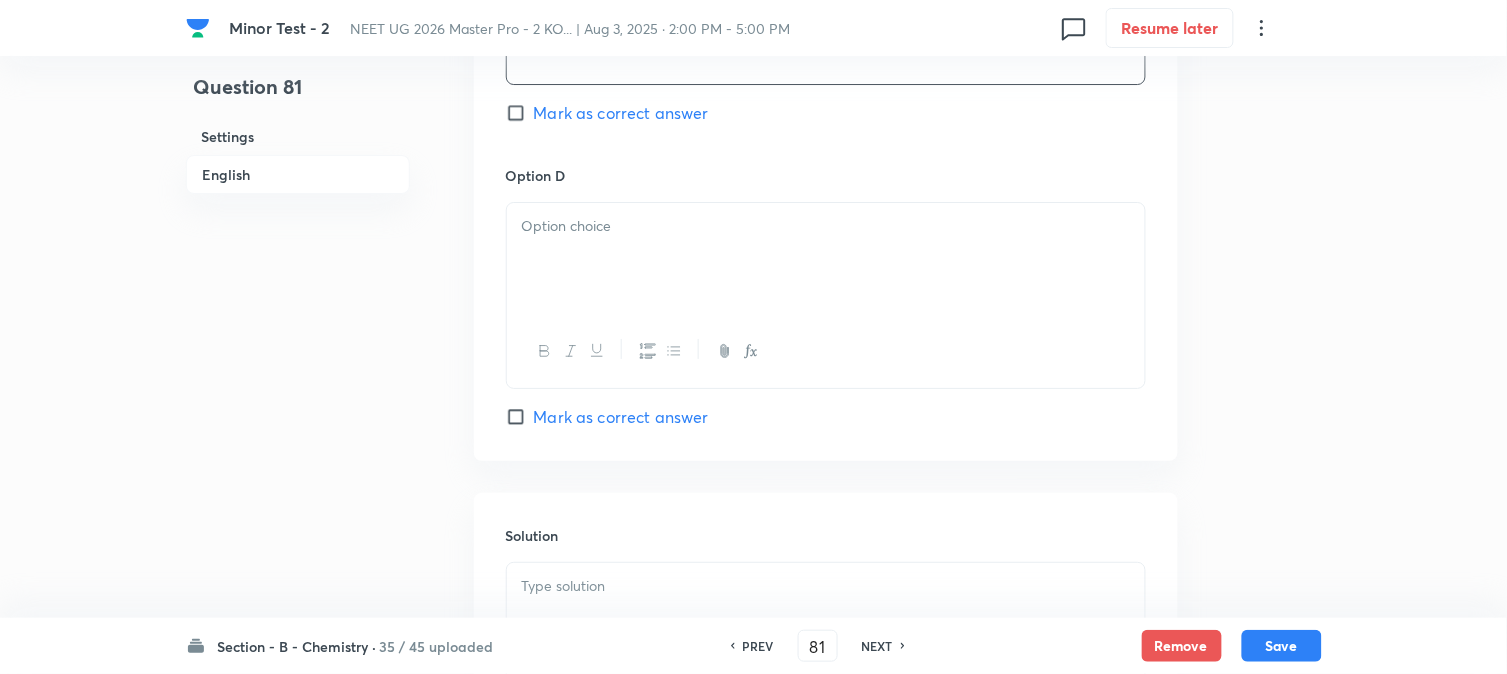 click at bounding box center [826, 259] 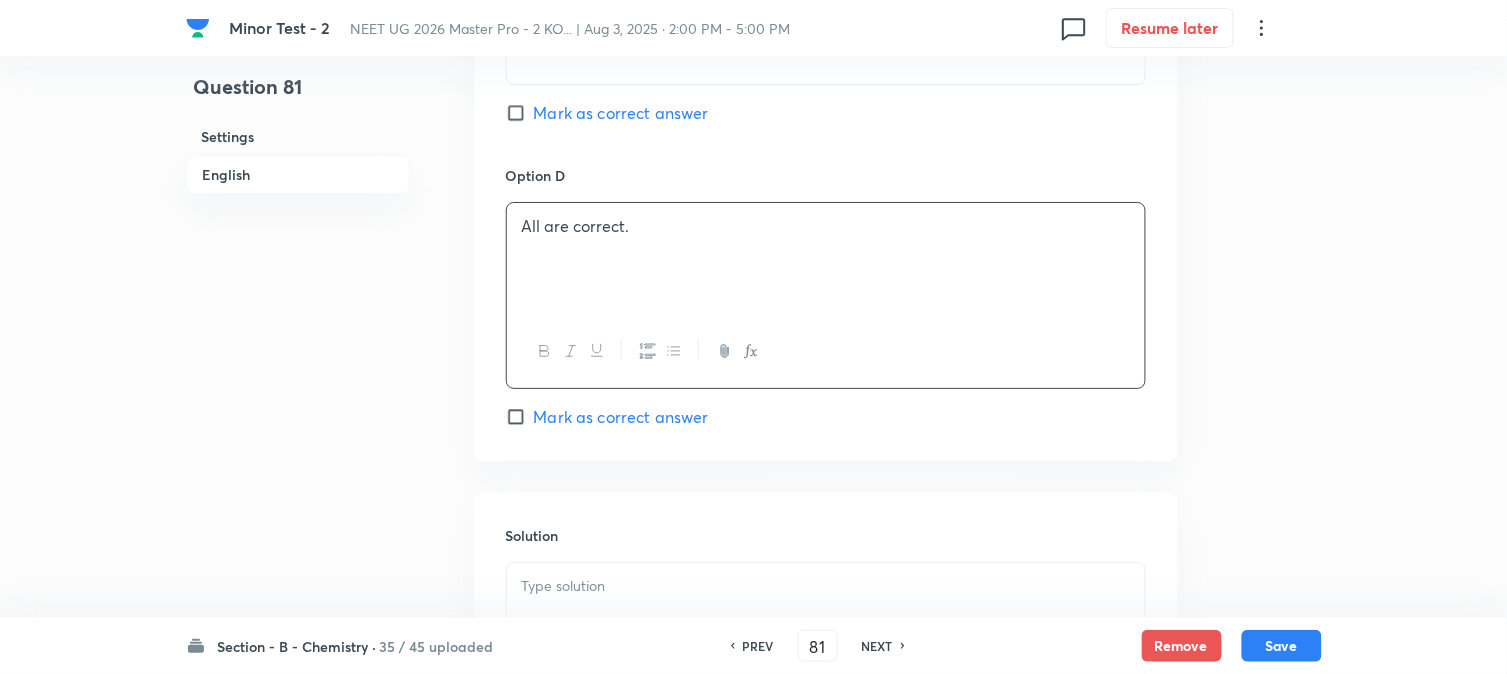 click on "Mark as correct answer" at bounding box center (621, 417) 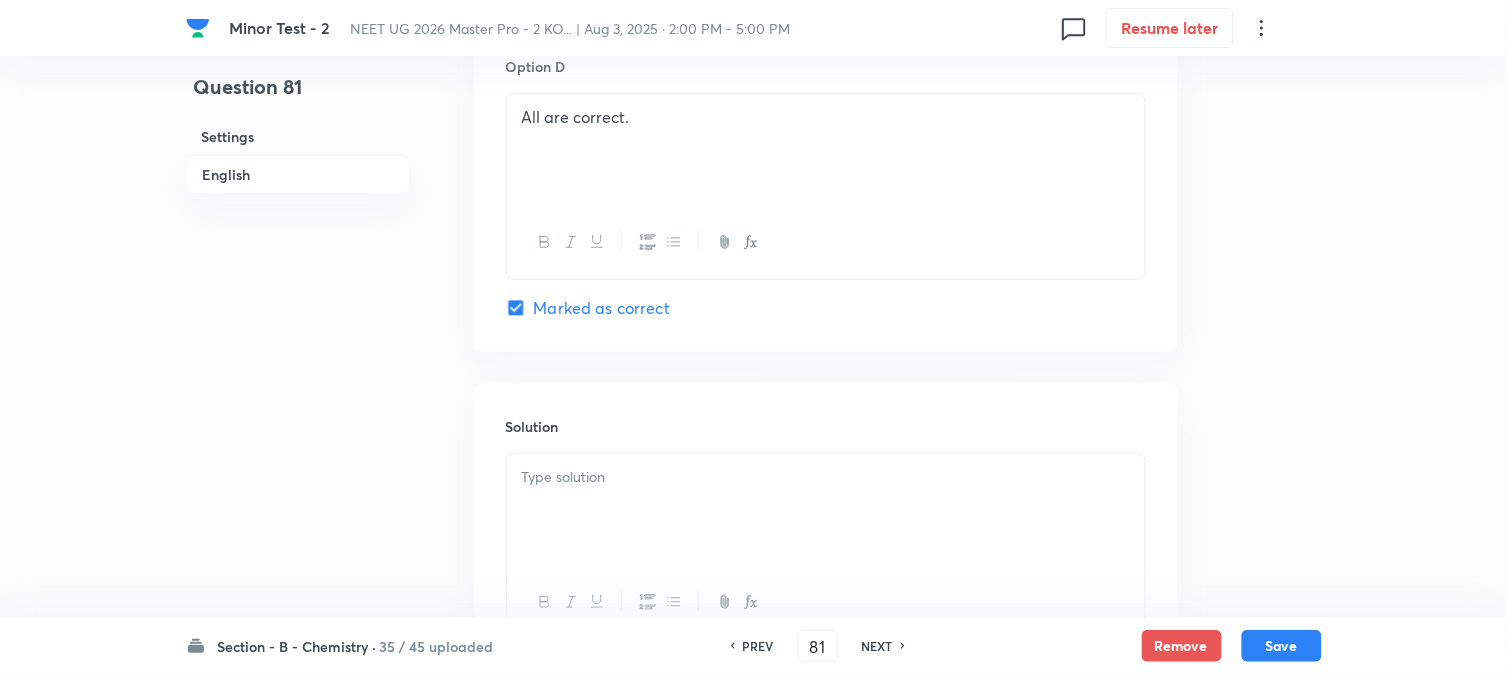 scroll, scrollTop: 2000, scrollLeft: 0, axis: vertical 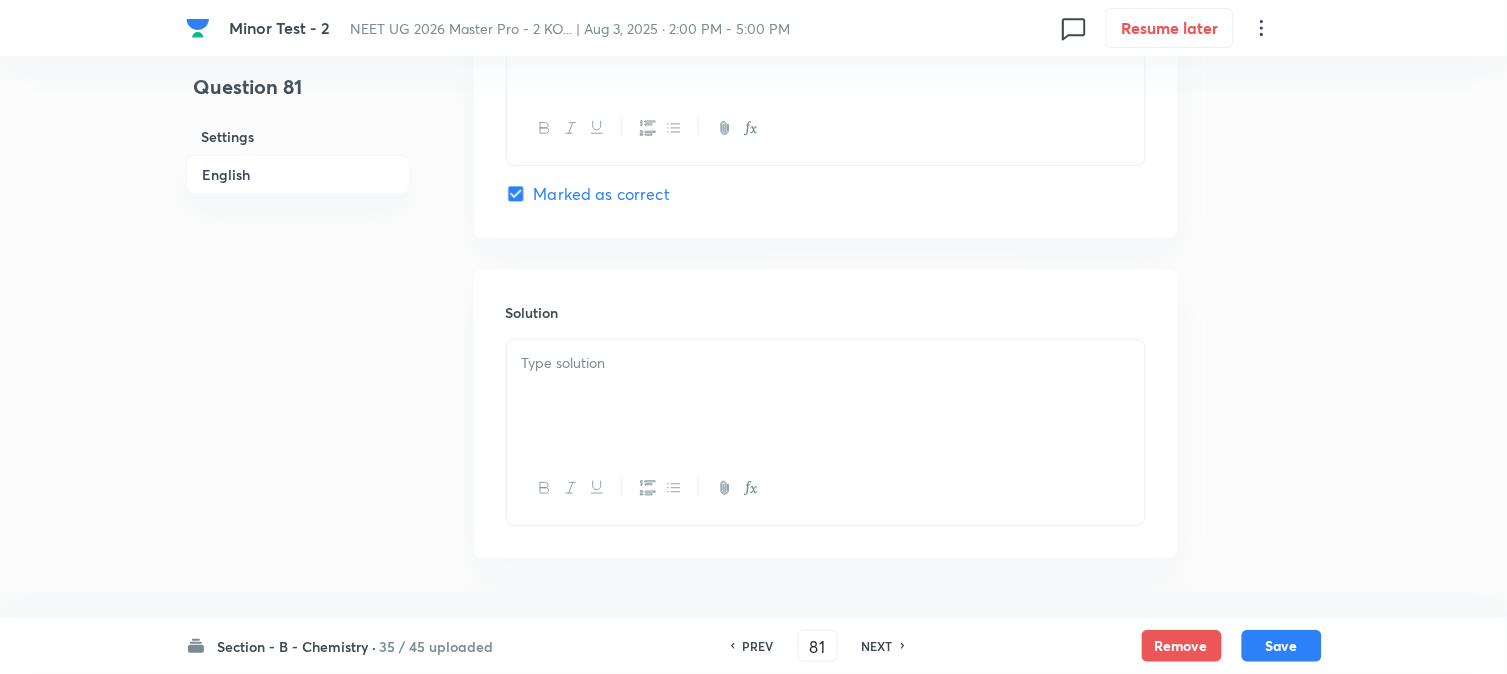 click at bounding box center [826, 396] 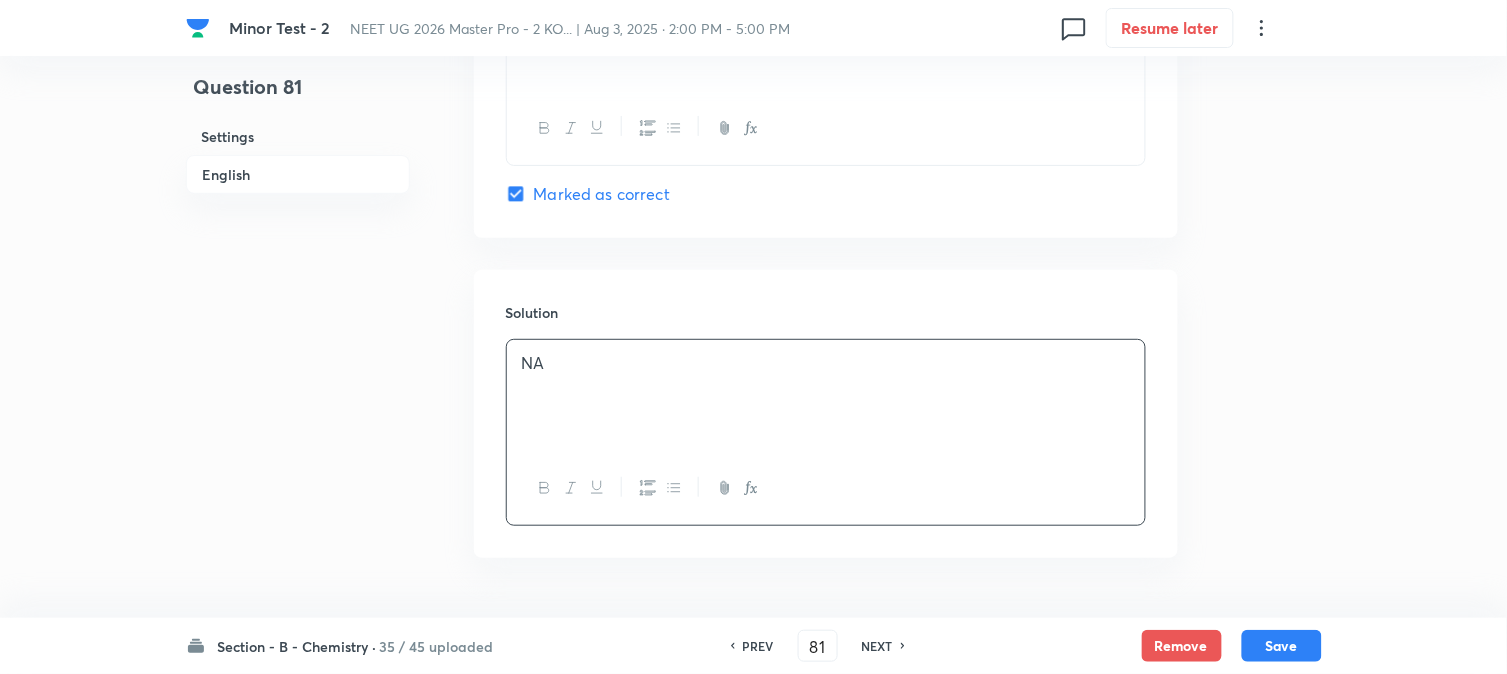 scroll, scrollTop: 2064, scrollLeft: 0, axis: vertical 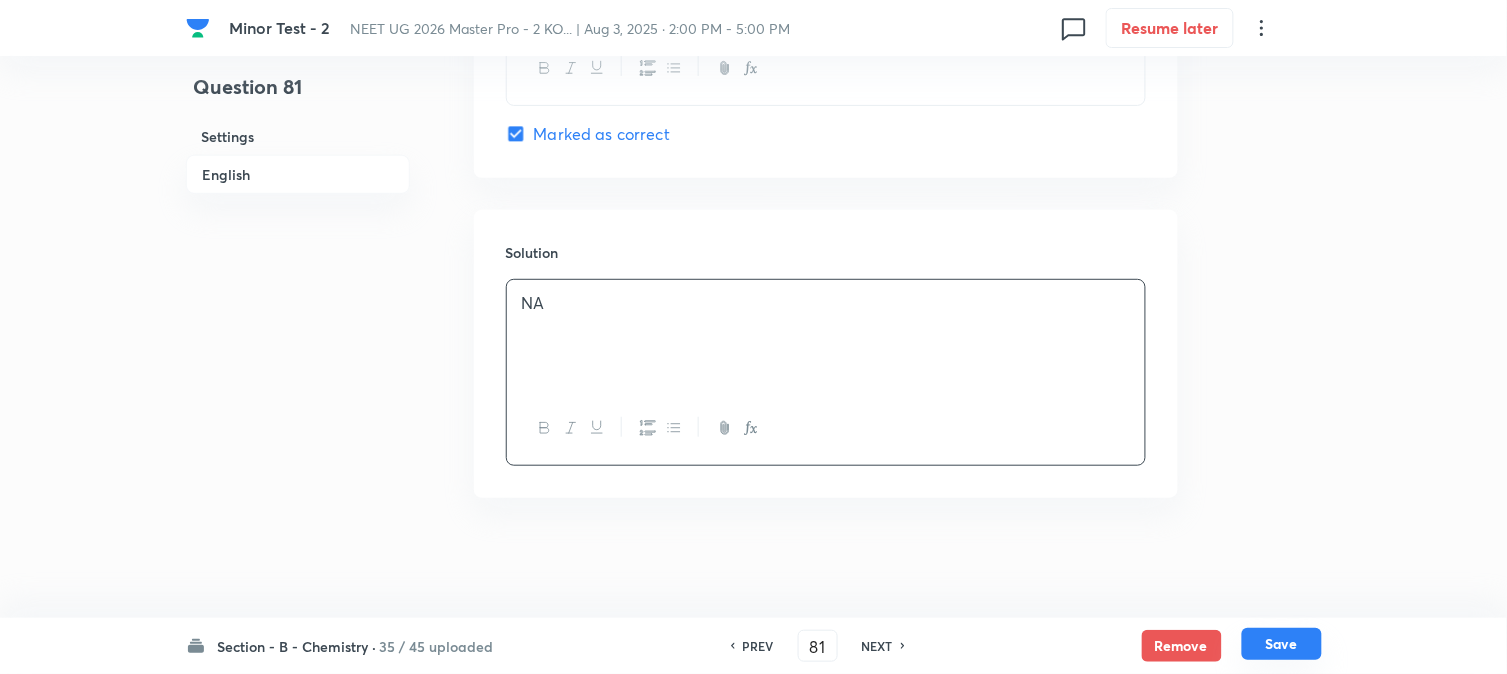 click on "Save" at bounding box center (1282, 644) 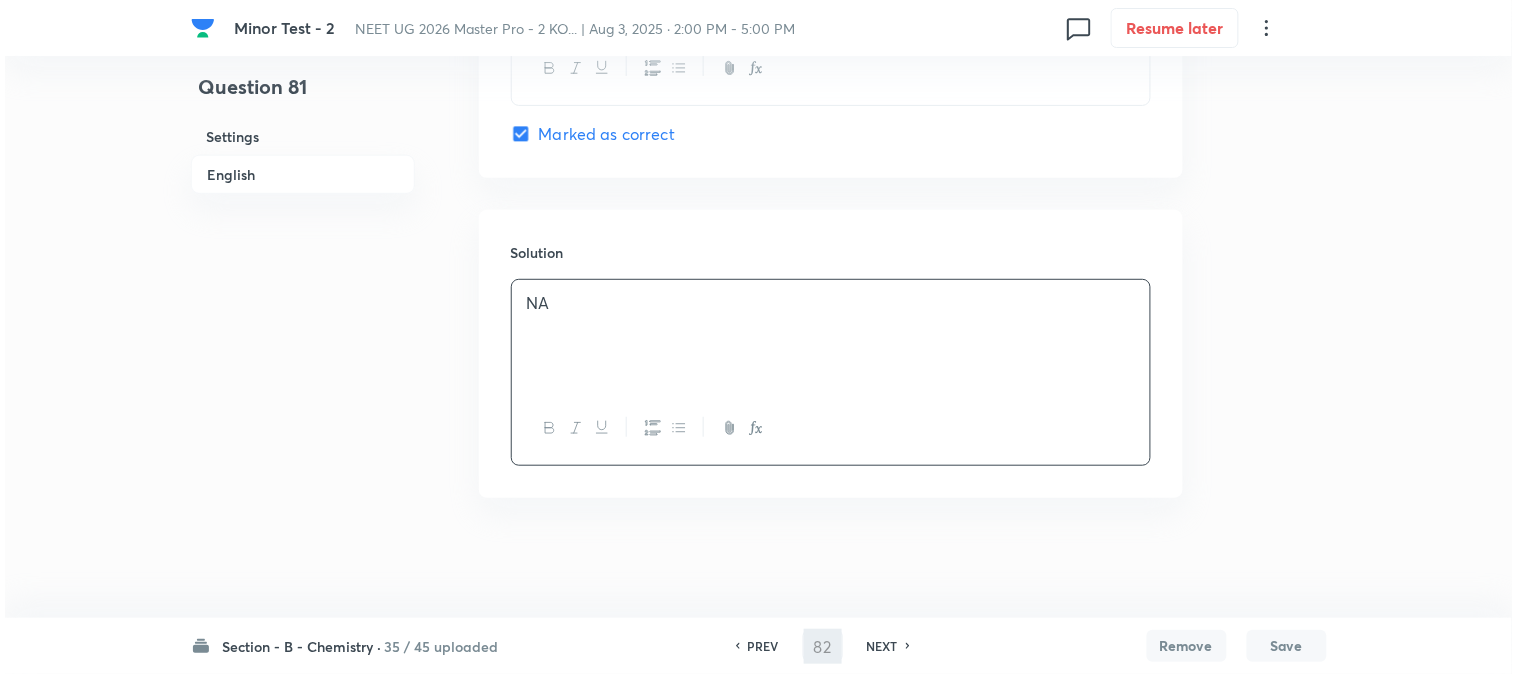 scroll, scrollTop: 0, scrollLeft: 0, axis: both 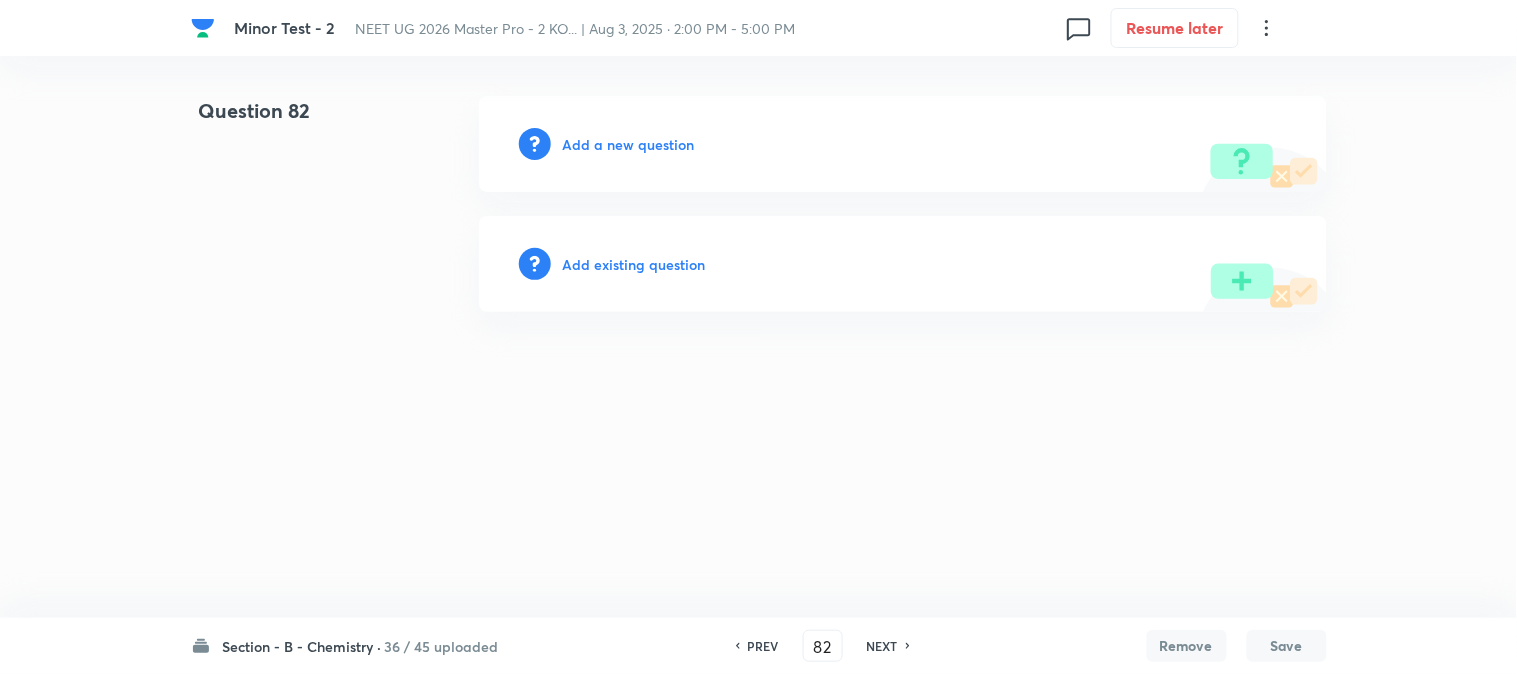 click on "Add a new question" at bounding box center (629, 144) 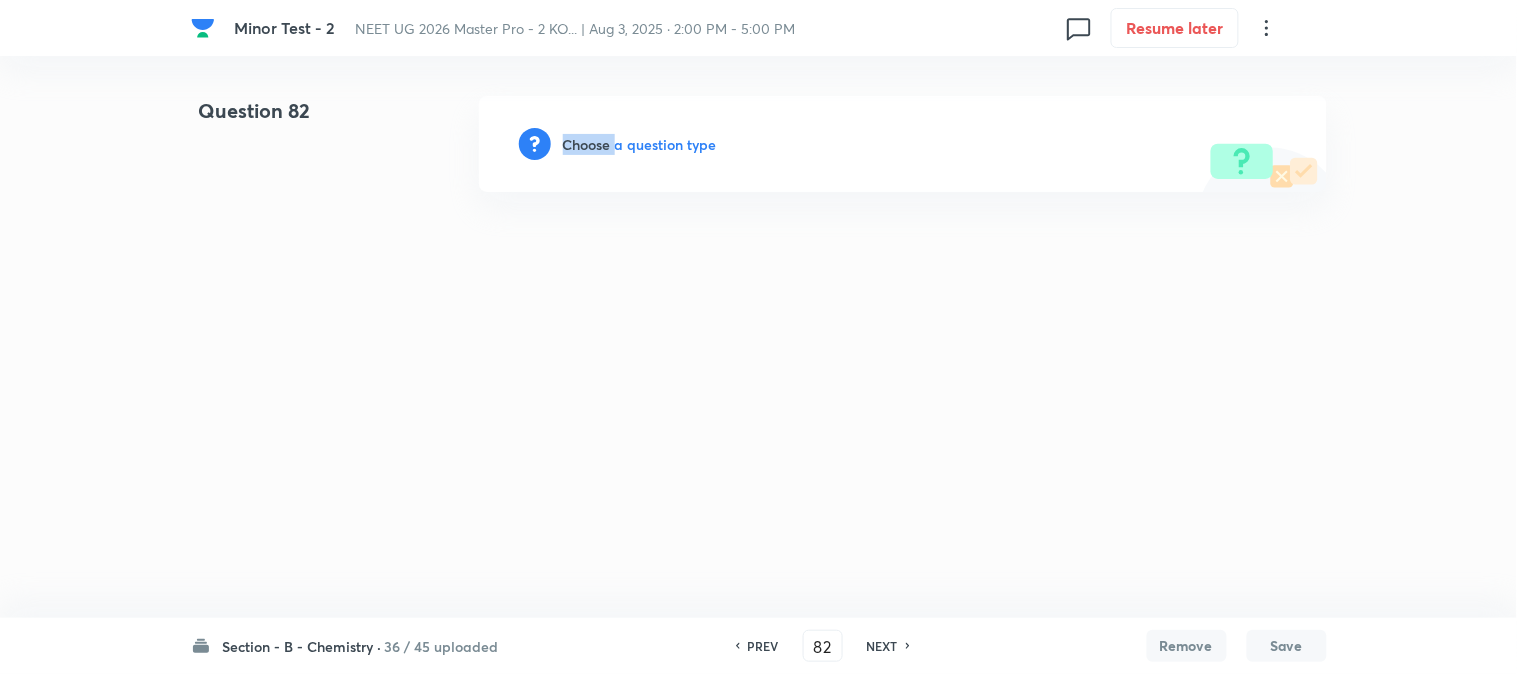 click on "Choose a question type" at bounding box center (640, 144) 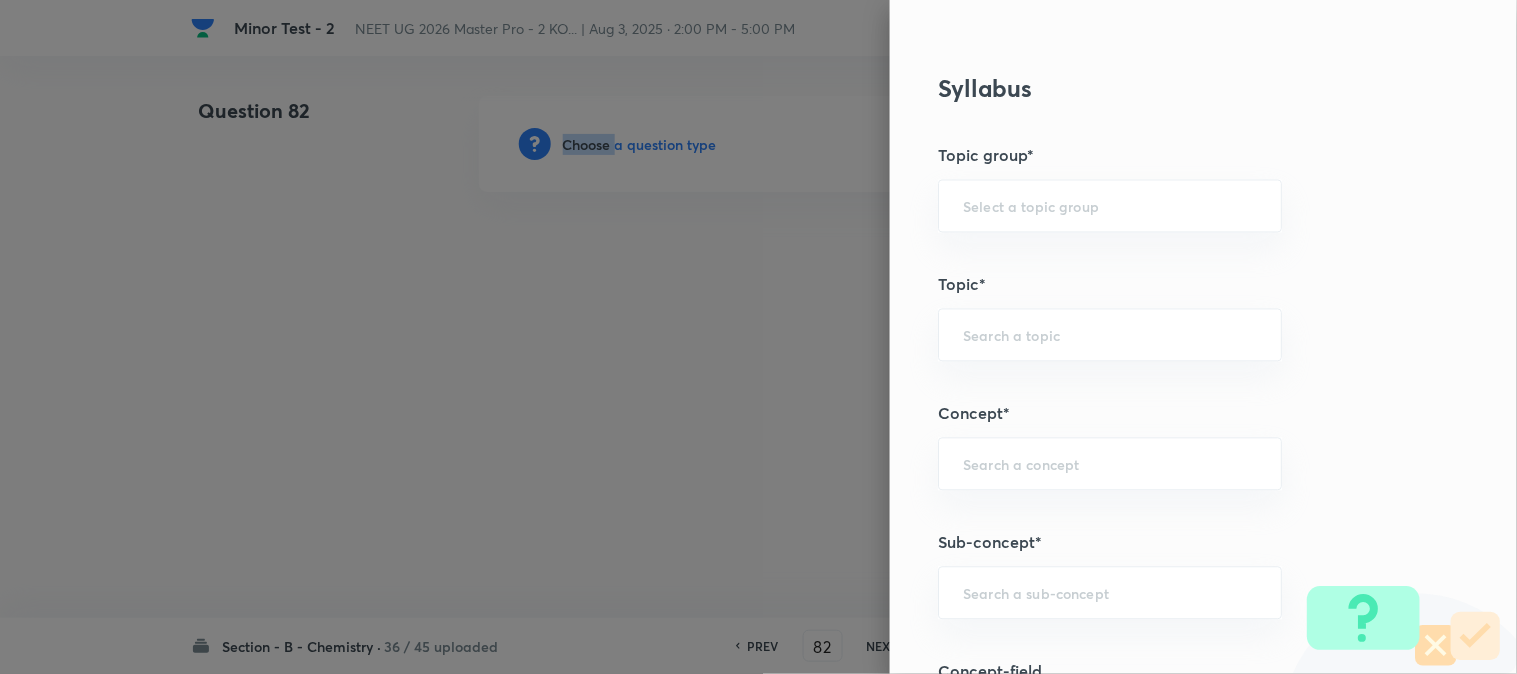scroll, scrollTop: 1000, scrollLeft: 0, axis: vertical 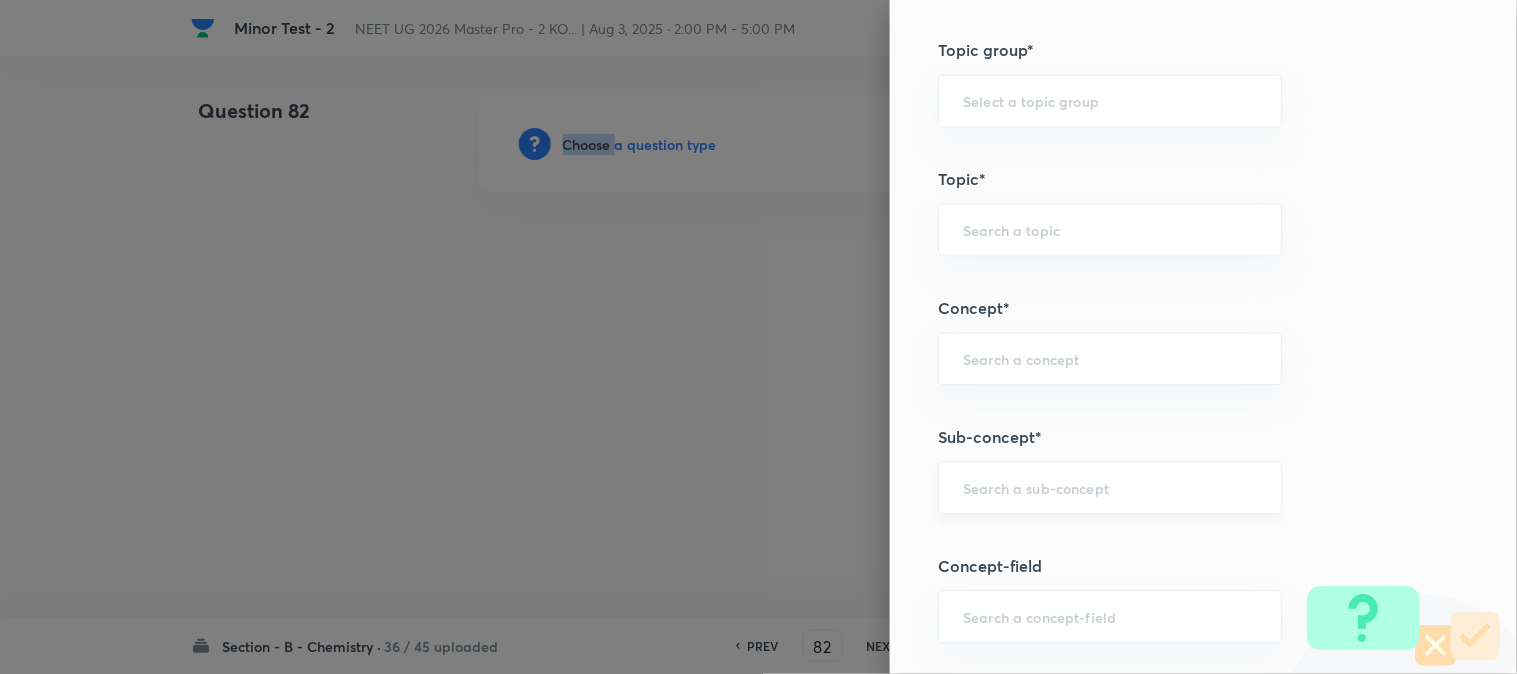 click on "​" at bounding box center (1110, 487) 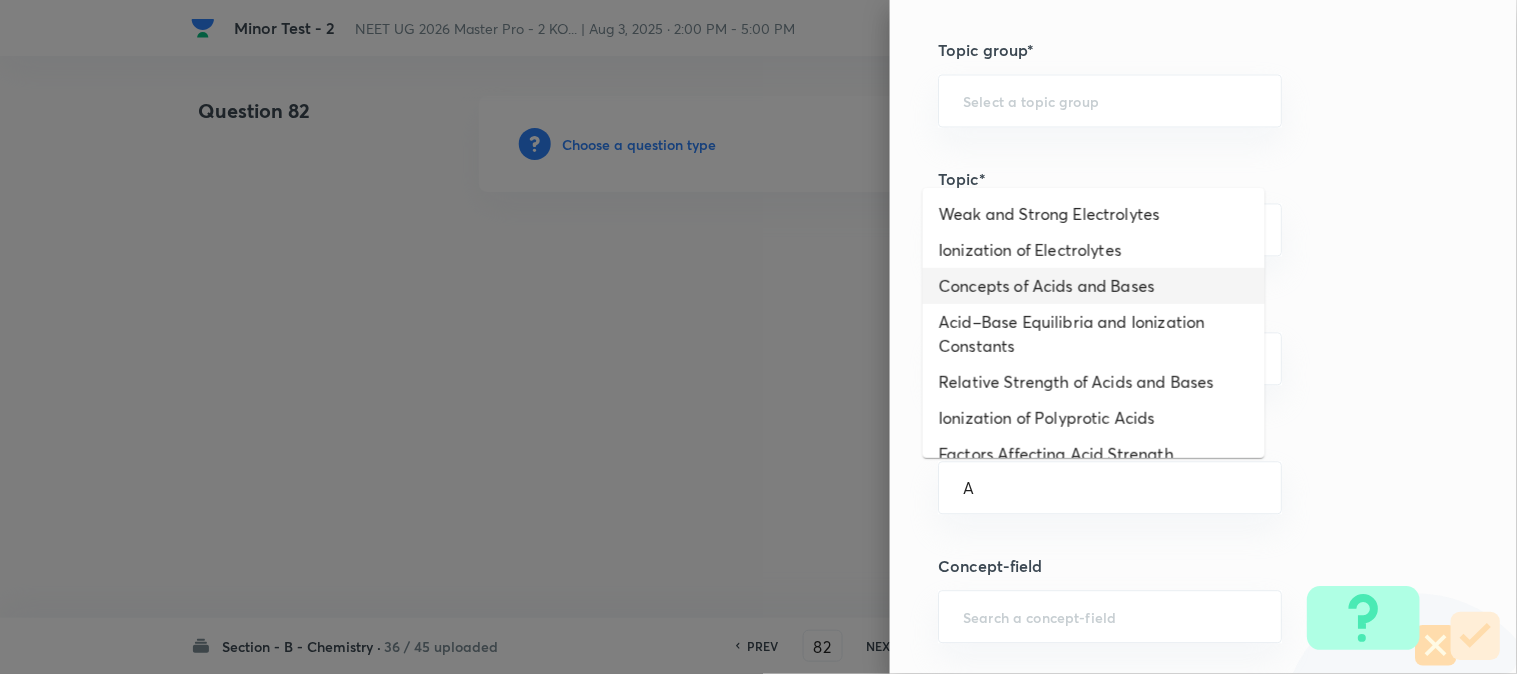 click on "Concepts of Acids and Bases" at bounding box center (1094, 286) 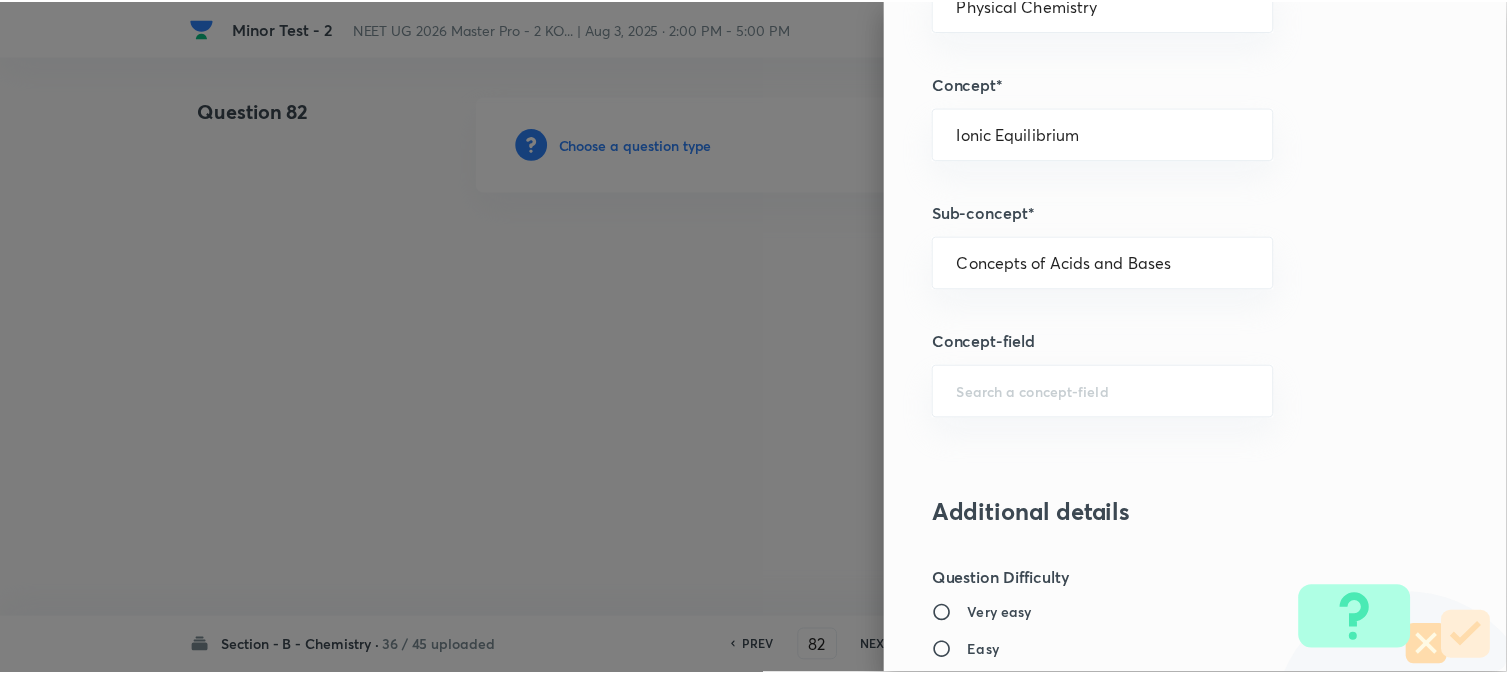 scroll, scrollTop: 2111, scrollLeft: 0, axis: vertical 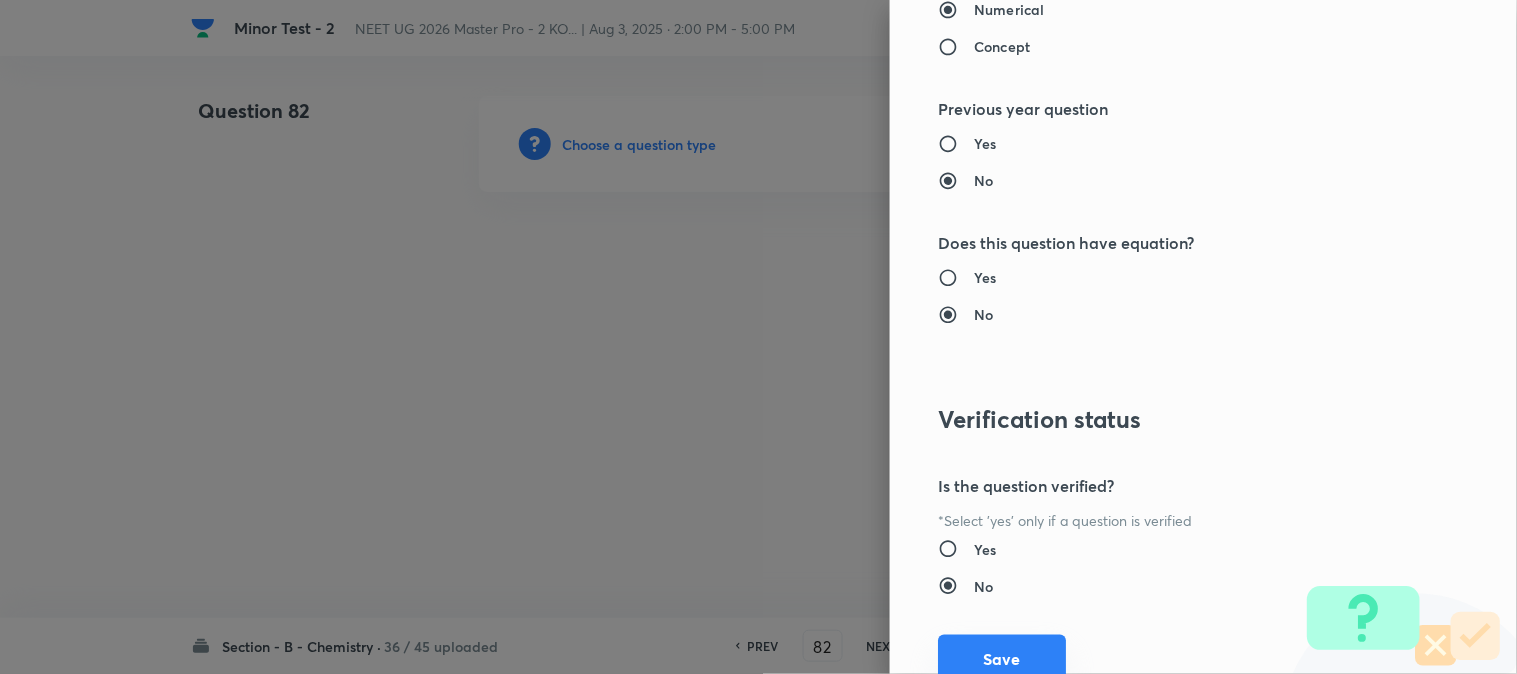 click on "Save" at bounding box center (1002, 659) 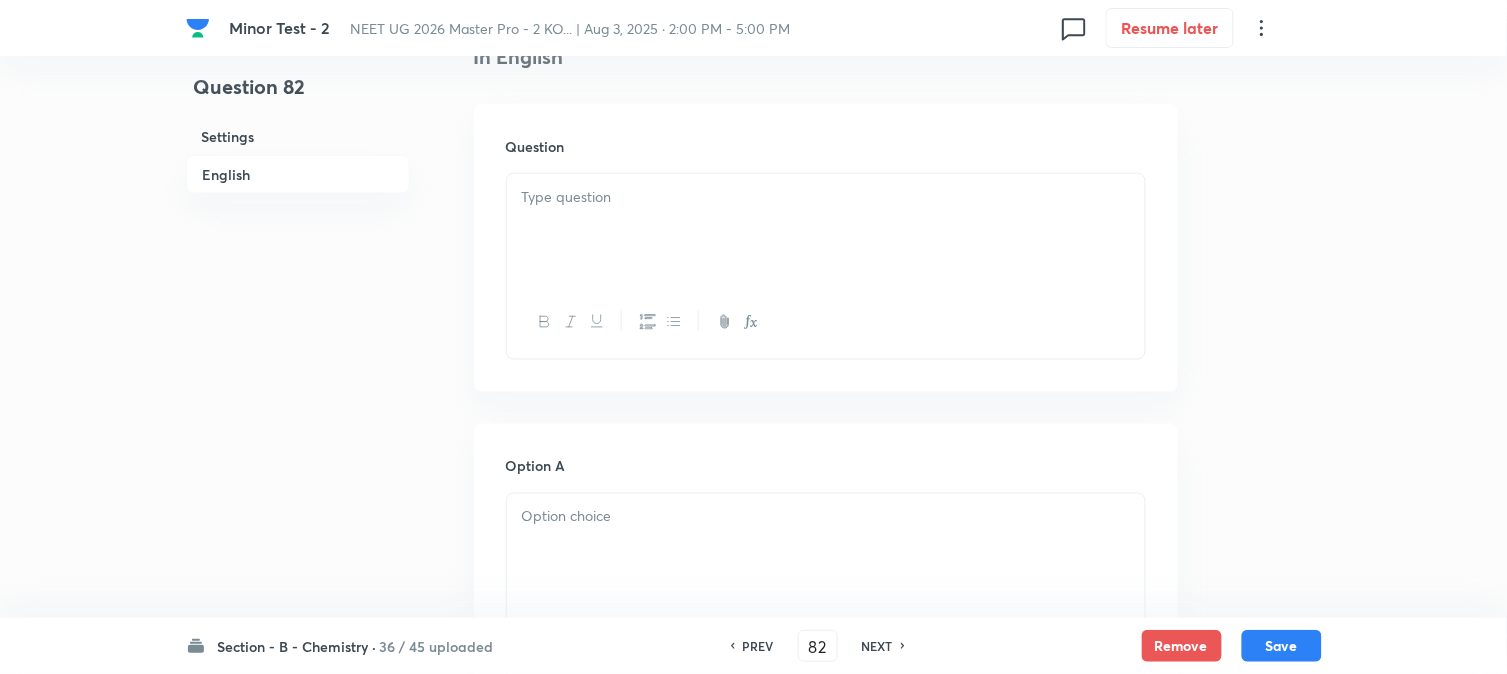 scroll, scrollTop: 555, scrollLeft: 0, axis: vertical 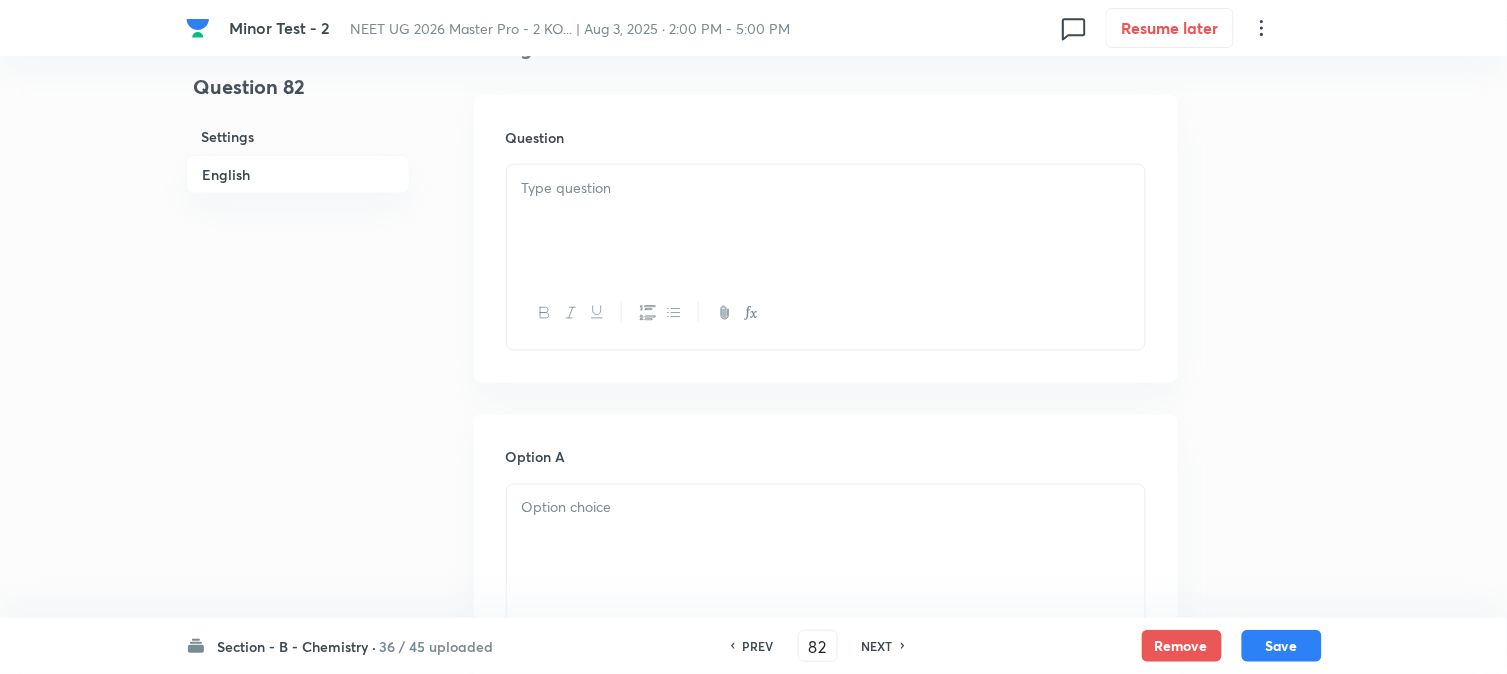 click at bounding box center (826, 221) 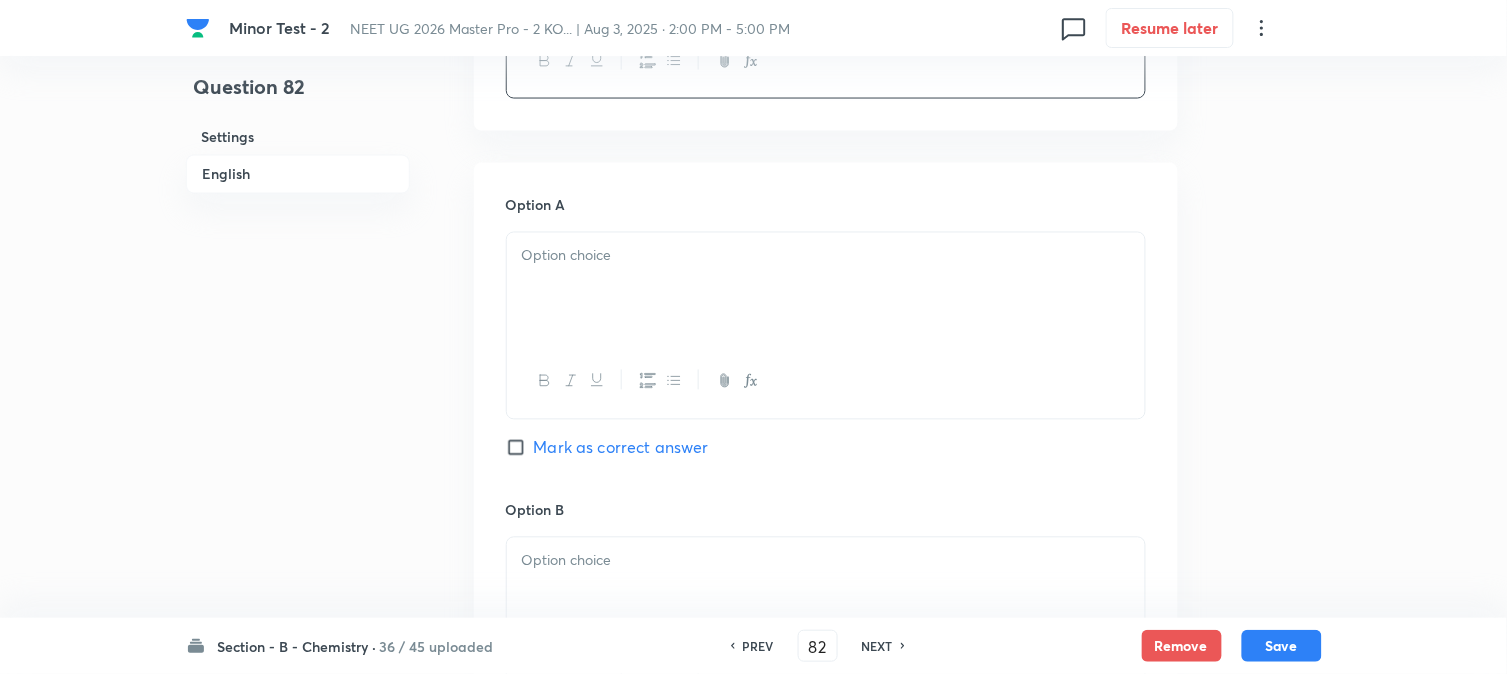scroll, scrollTop: 888, scrollLeft: 0, axis: vertical 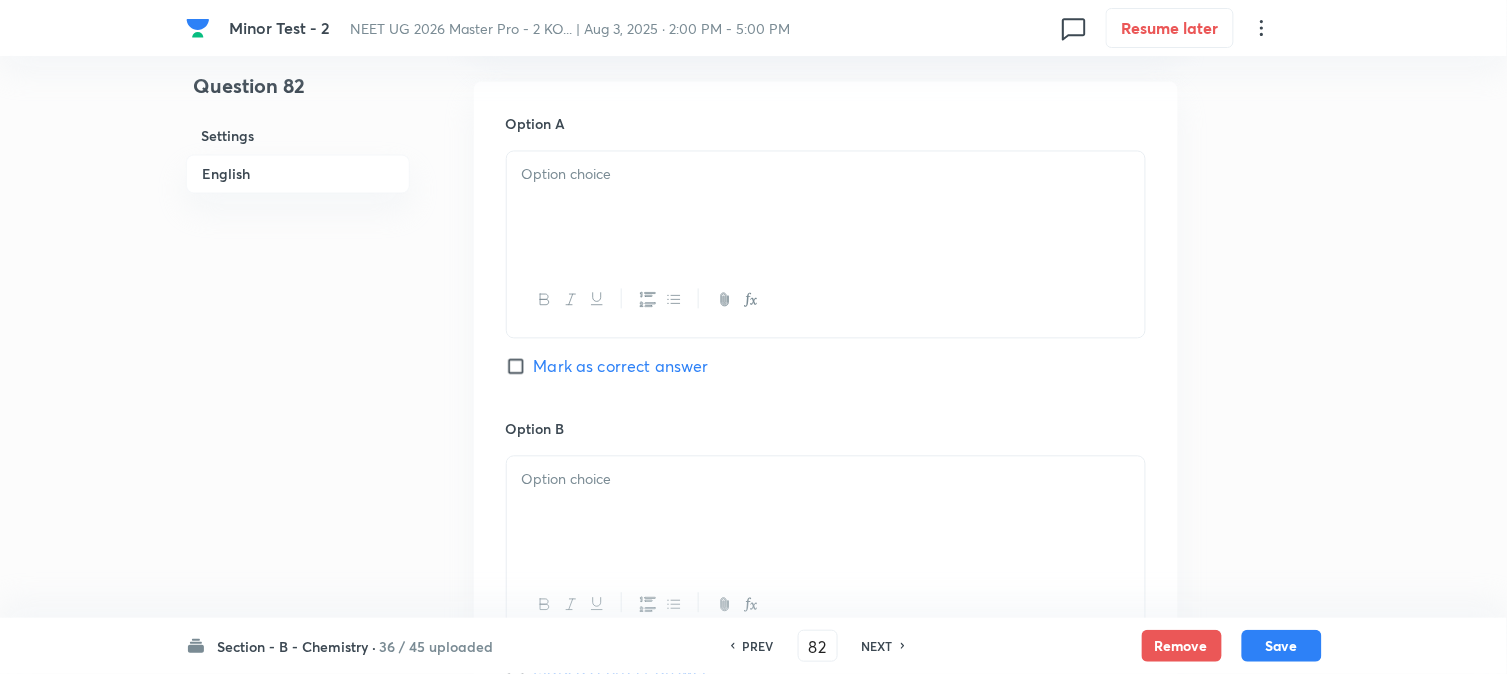 click at bounding box center (826, 208) 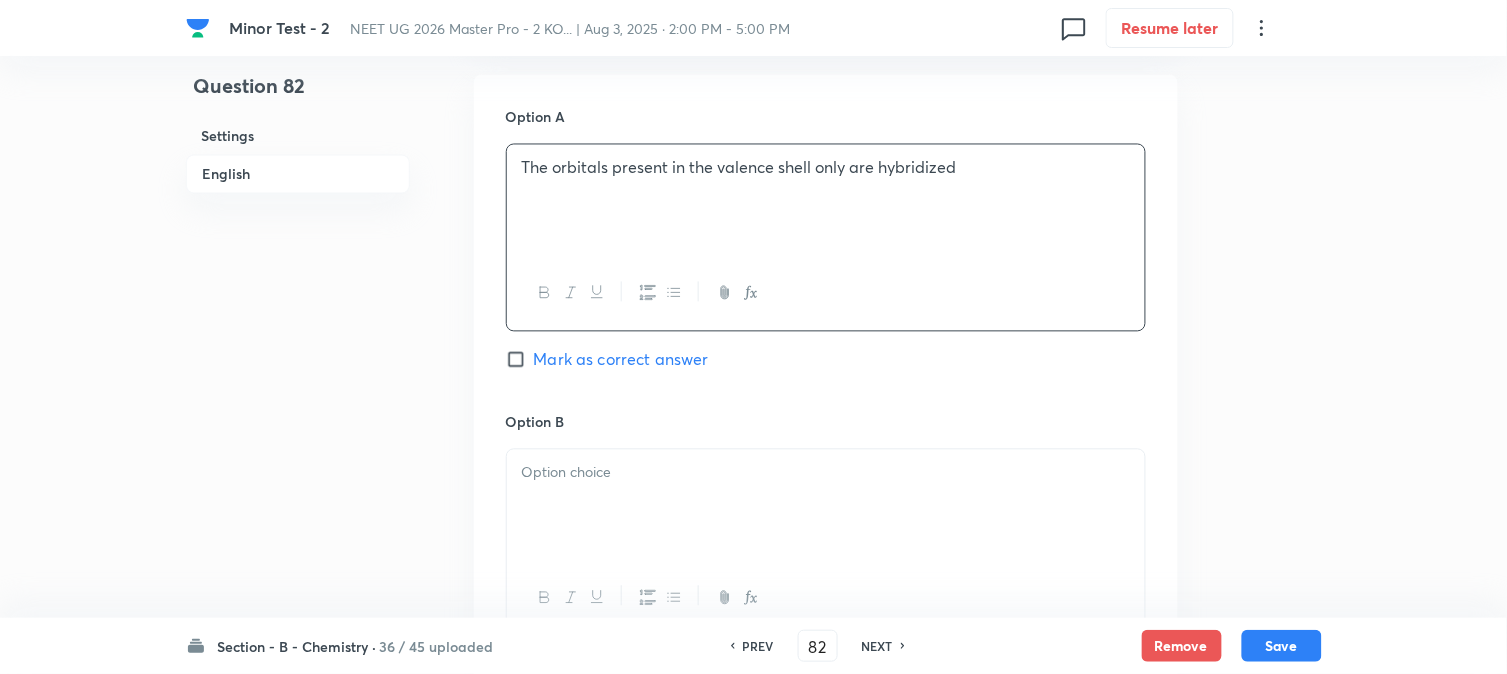scroll, scrollTop: 1111, scrollLeft: 0, axis: vertical 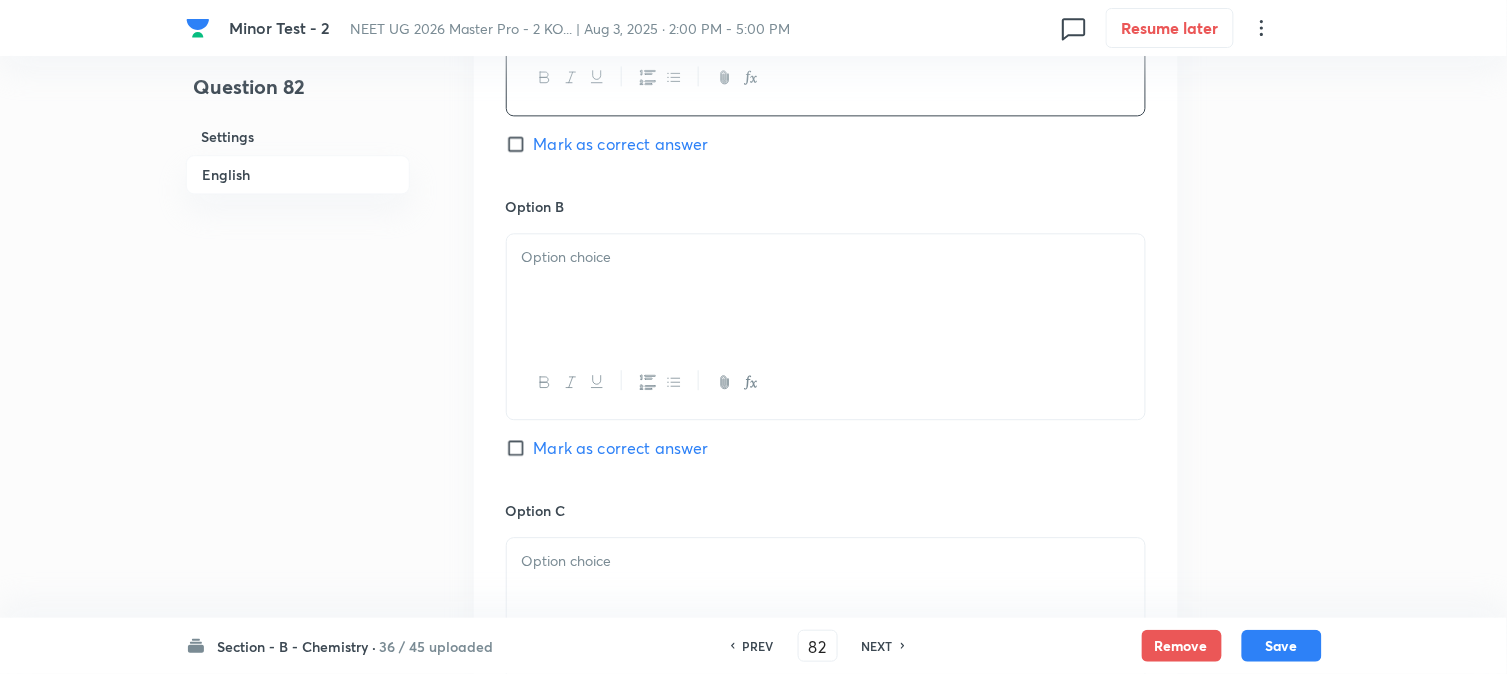 click at bounding box center [826, 290] 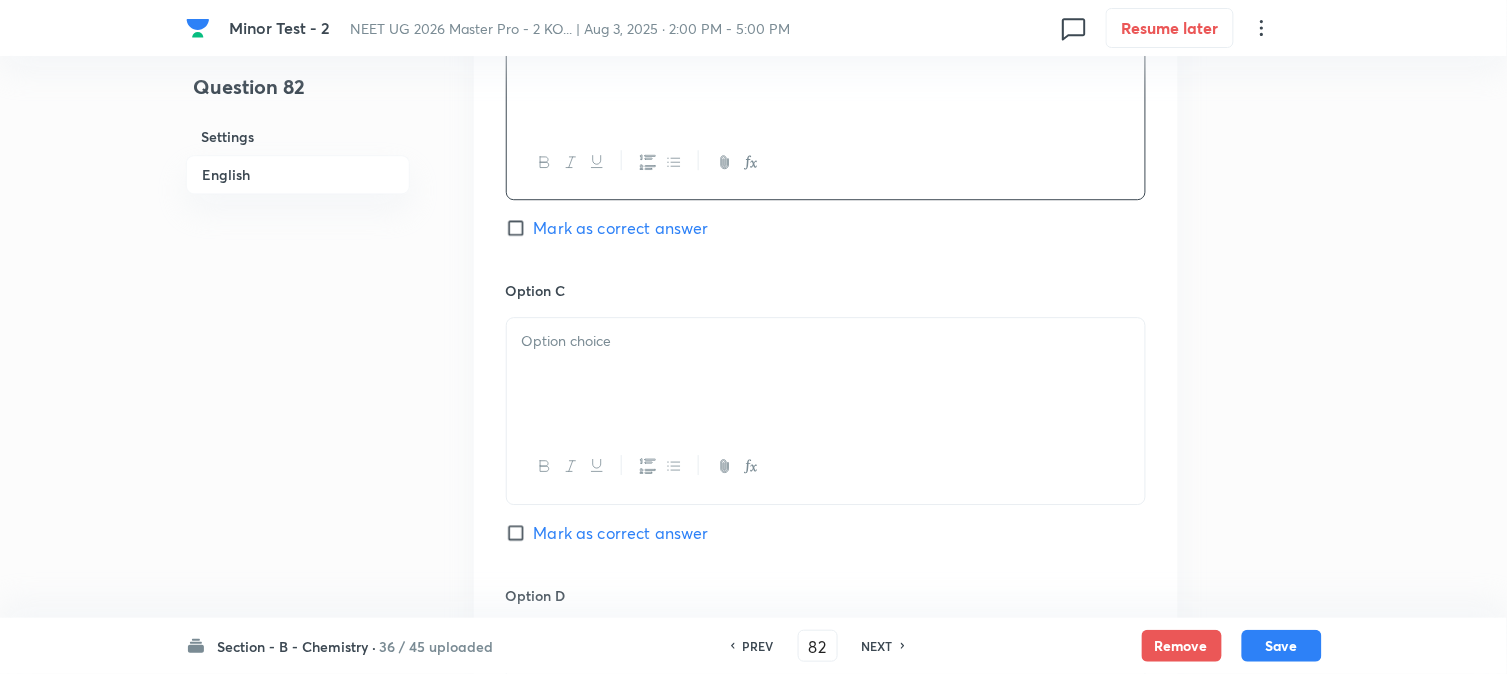 scroll, scrollTop: 1333, scrollLeft: 0, axis: vertical 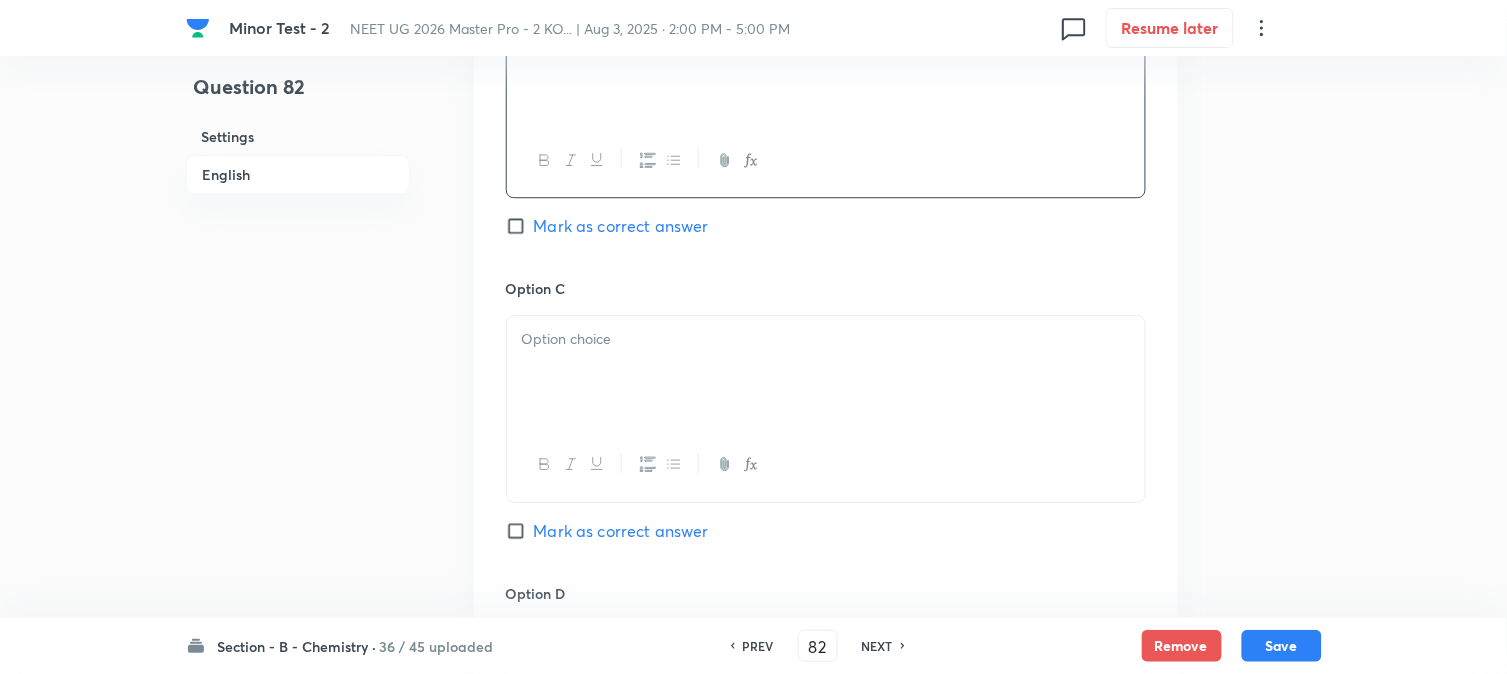 click at bounding box center [826, 372] 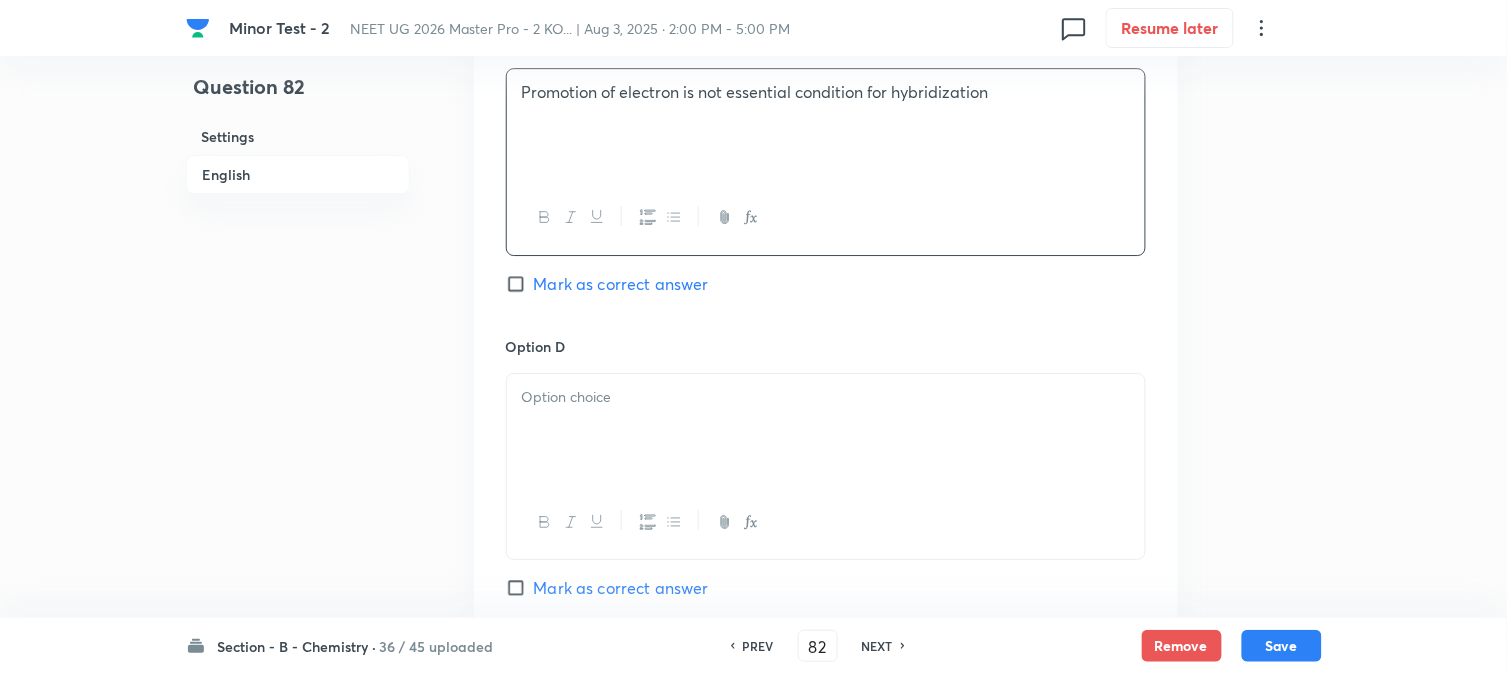 scroll, scrollTop: 1666, scrollLeft: 0, axis: vertical 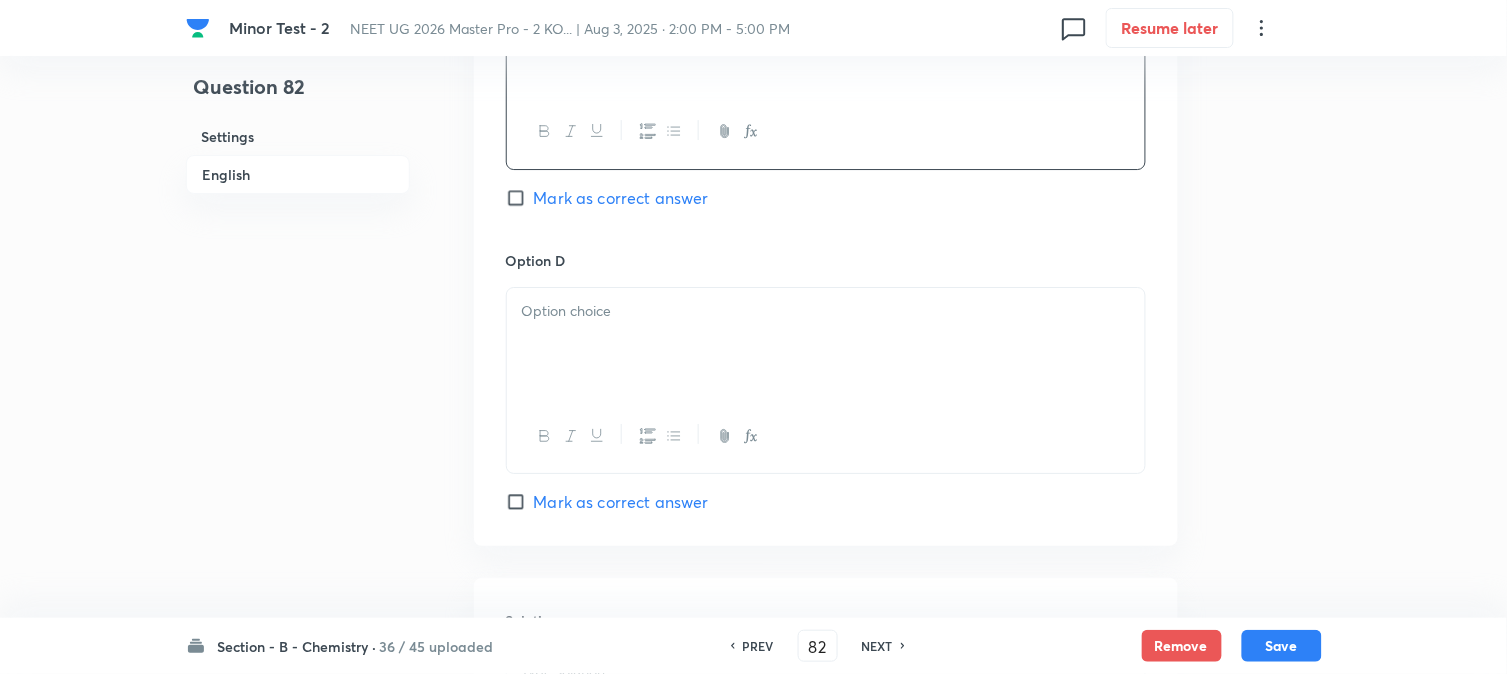 click at bounding box center [826, 344] 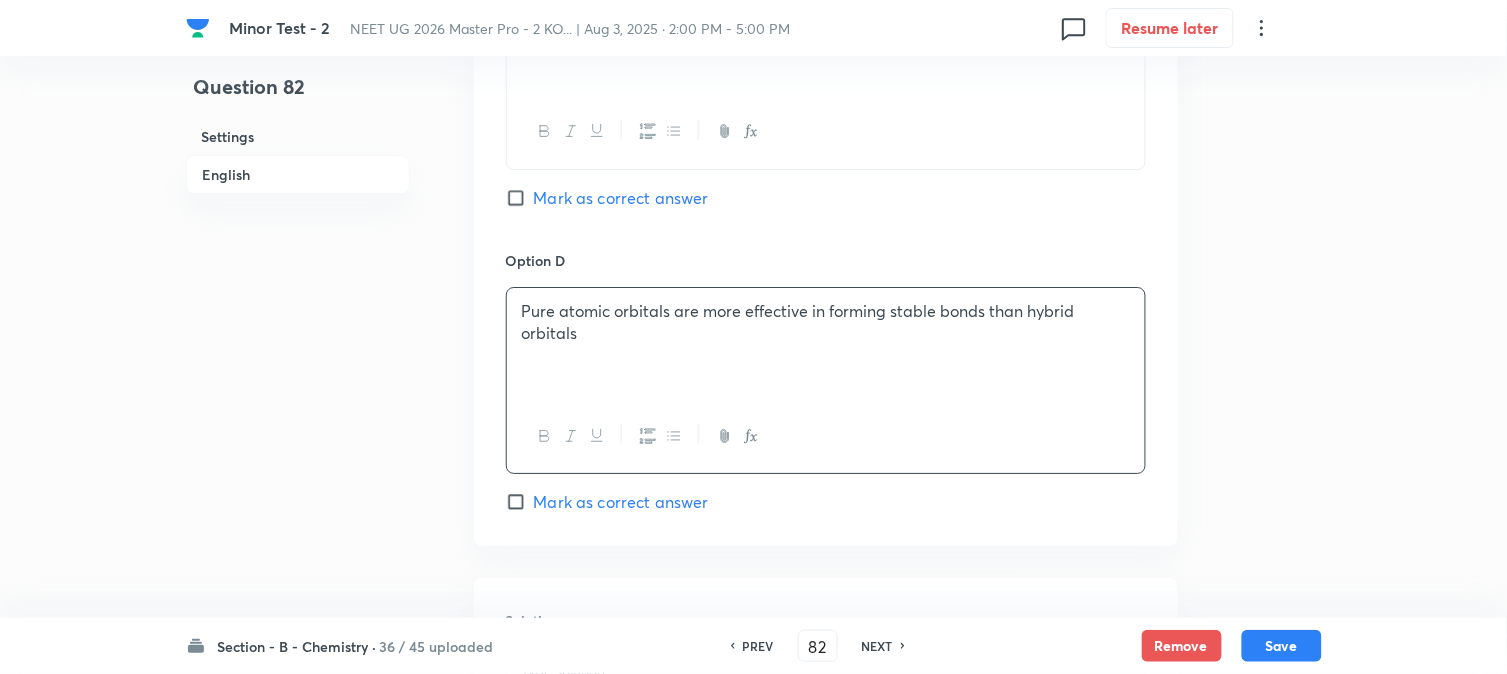 click on "Mark as correct answer" at bounding box center (520, 502) 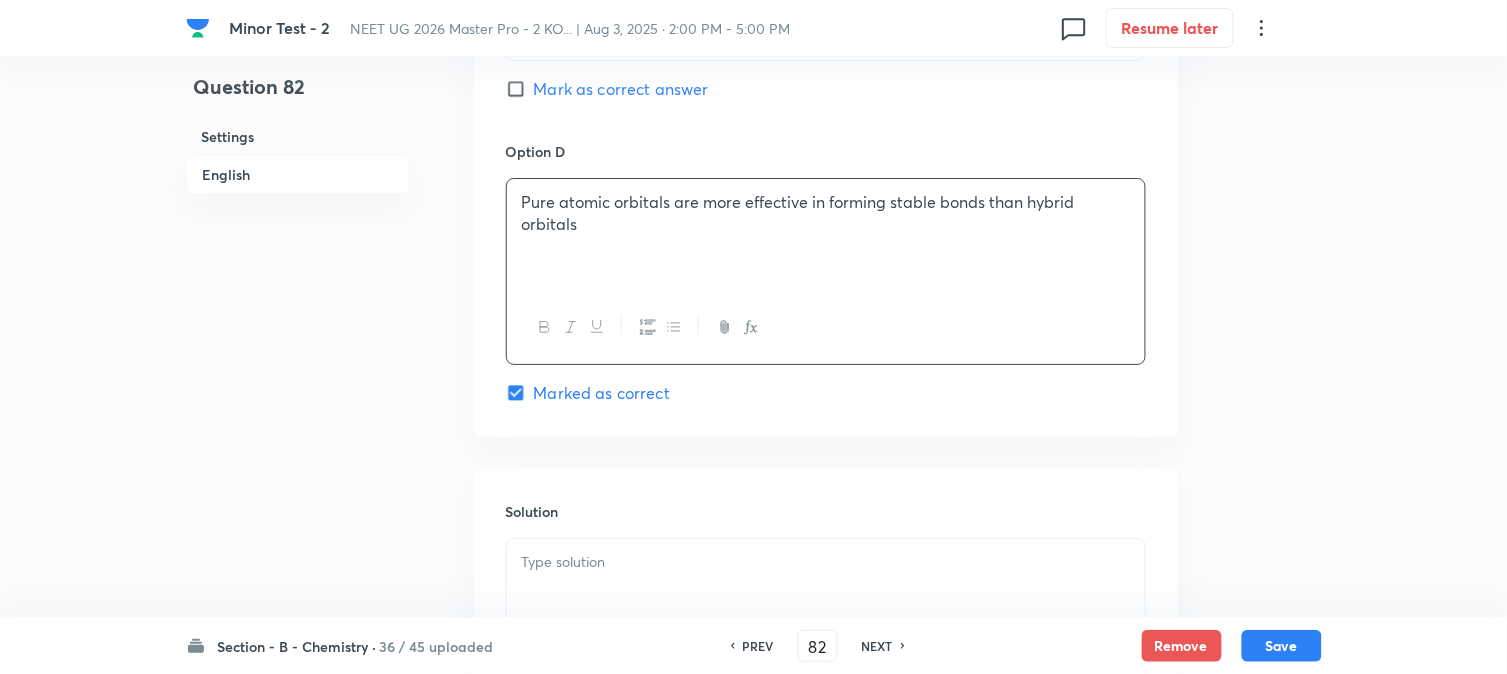 scroll, scrollTop: 2000, scrollLeft: 0, axis: vertical 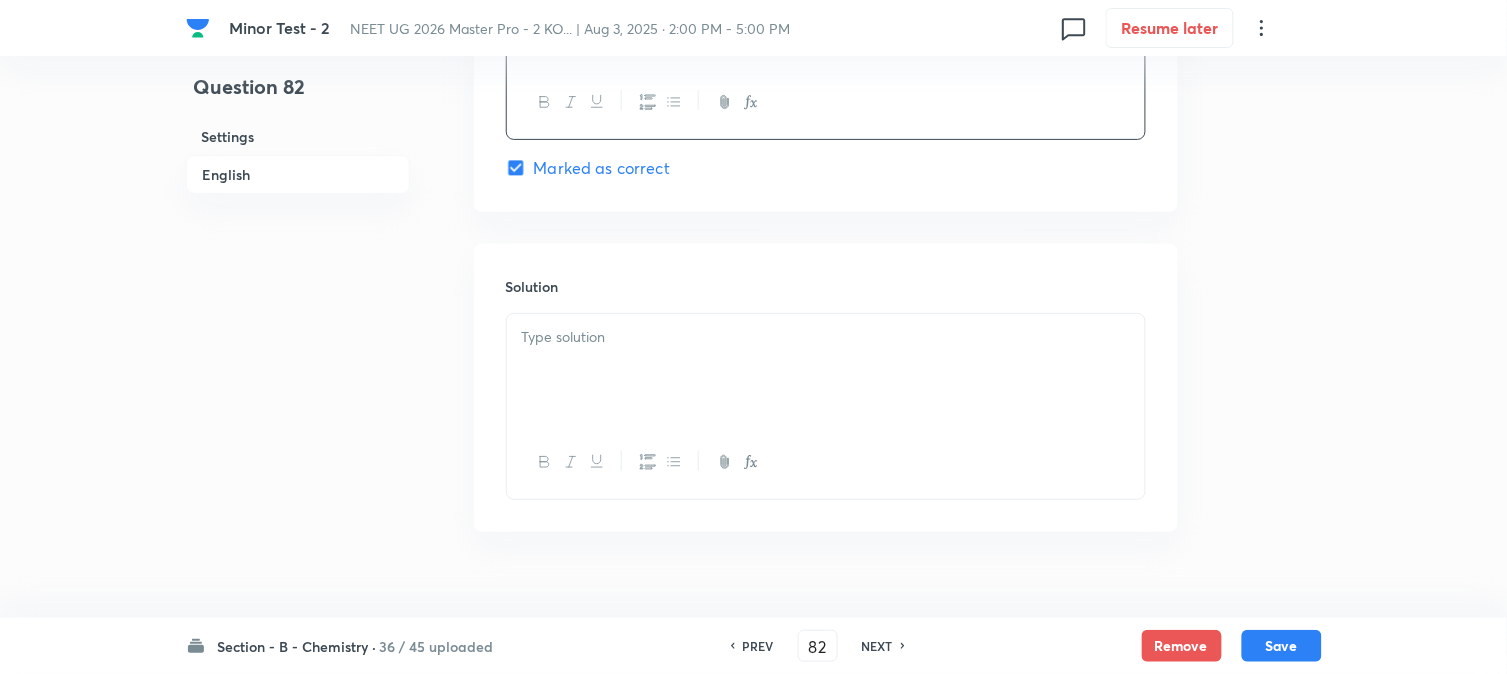 click at bounding box center [826, 370] 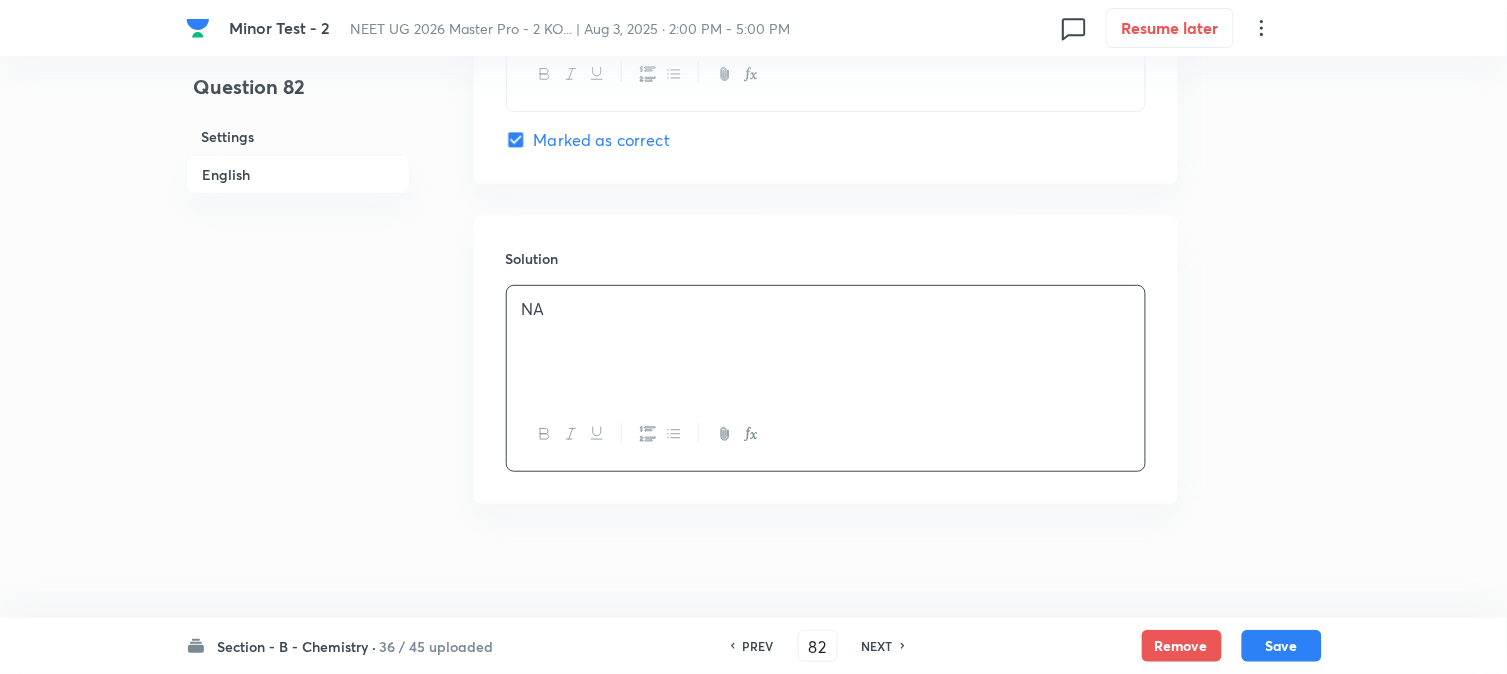 scroll, scrollTop: 2037, scrollLeft: 0, axis: vertical 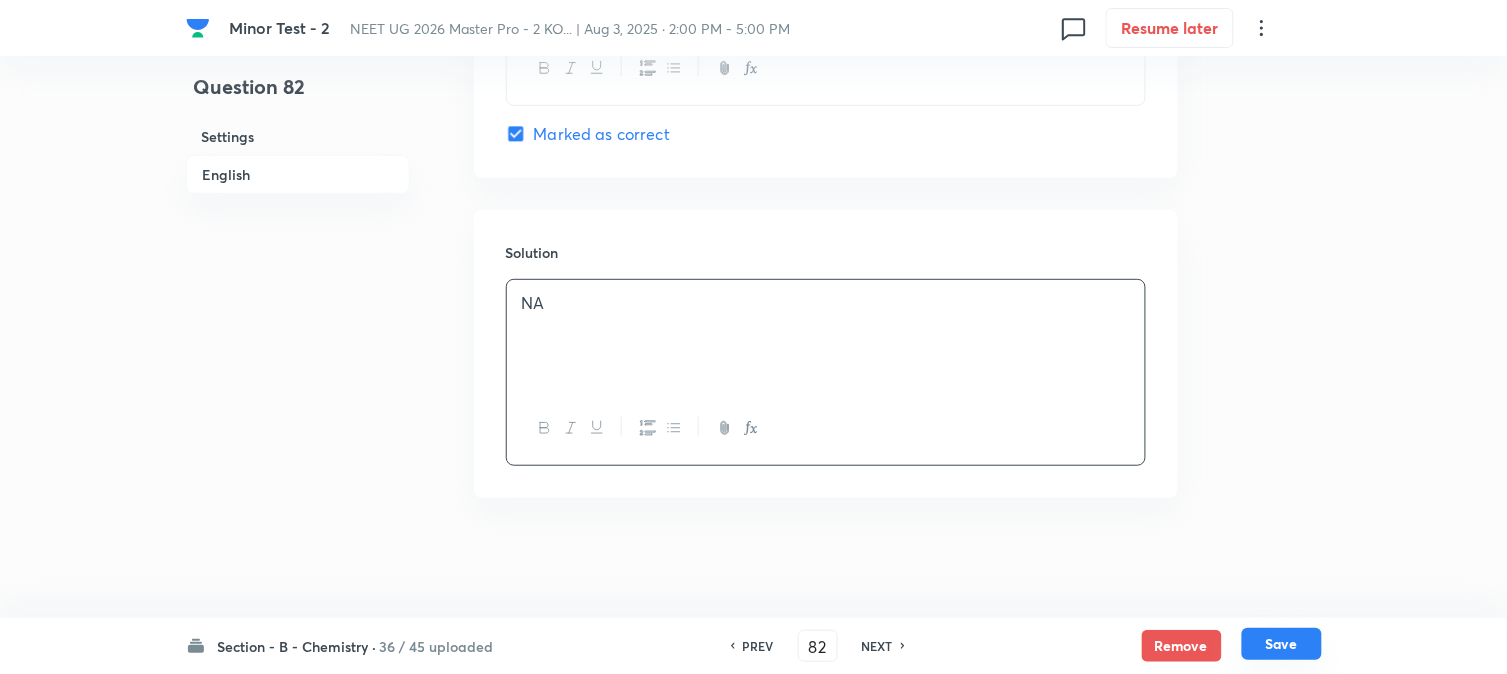 click on "Save" at bounding box center (1282, 644) 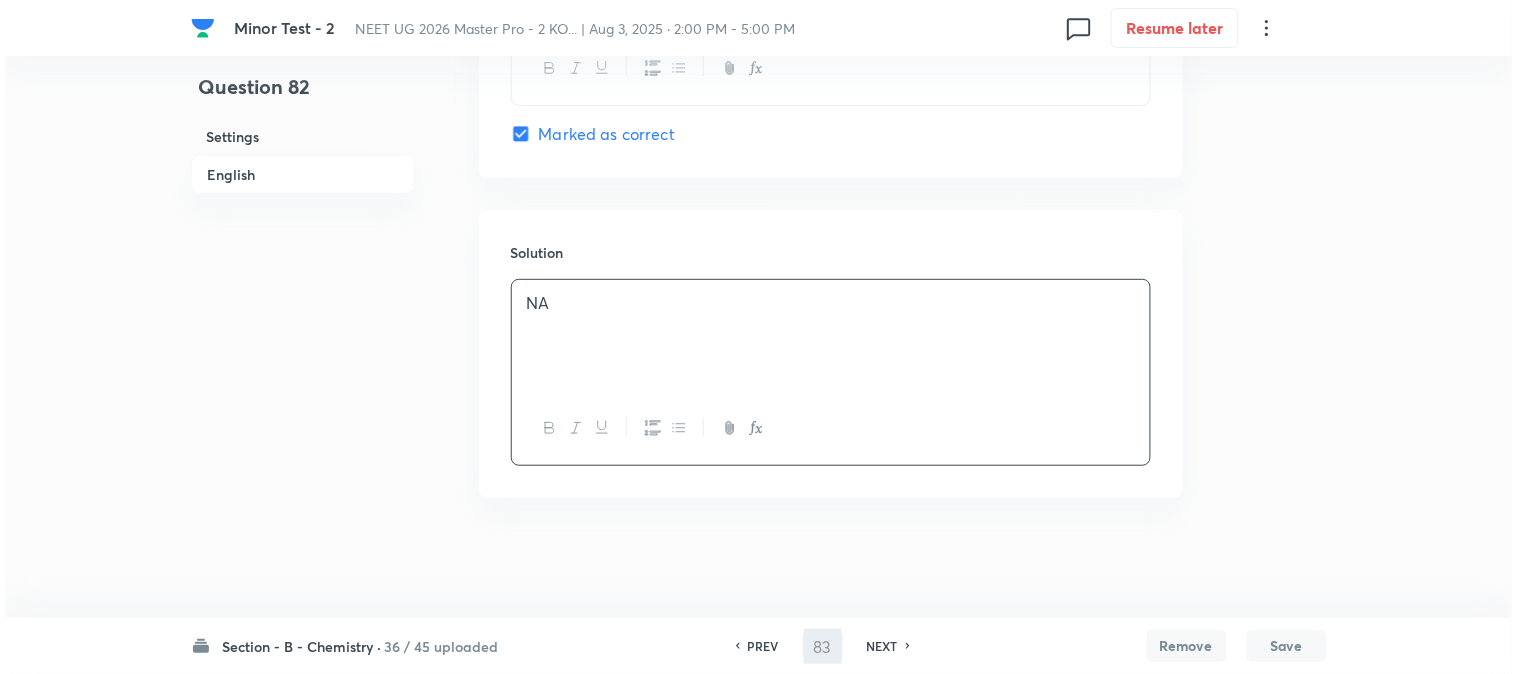 scroll, scrollTop: 0, scrollLeft: 0, axis: both 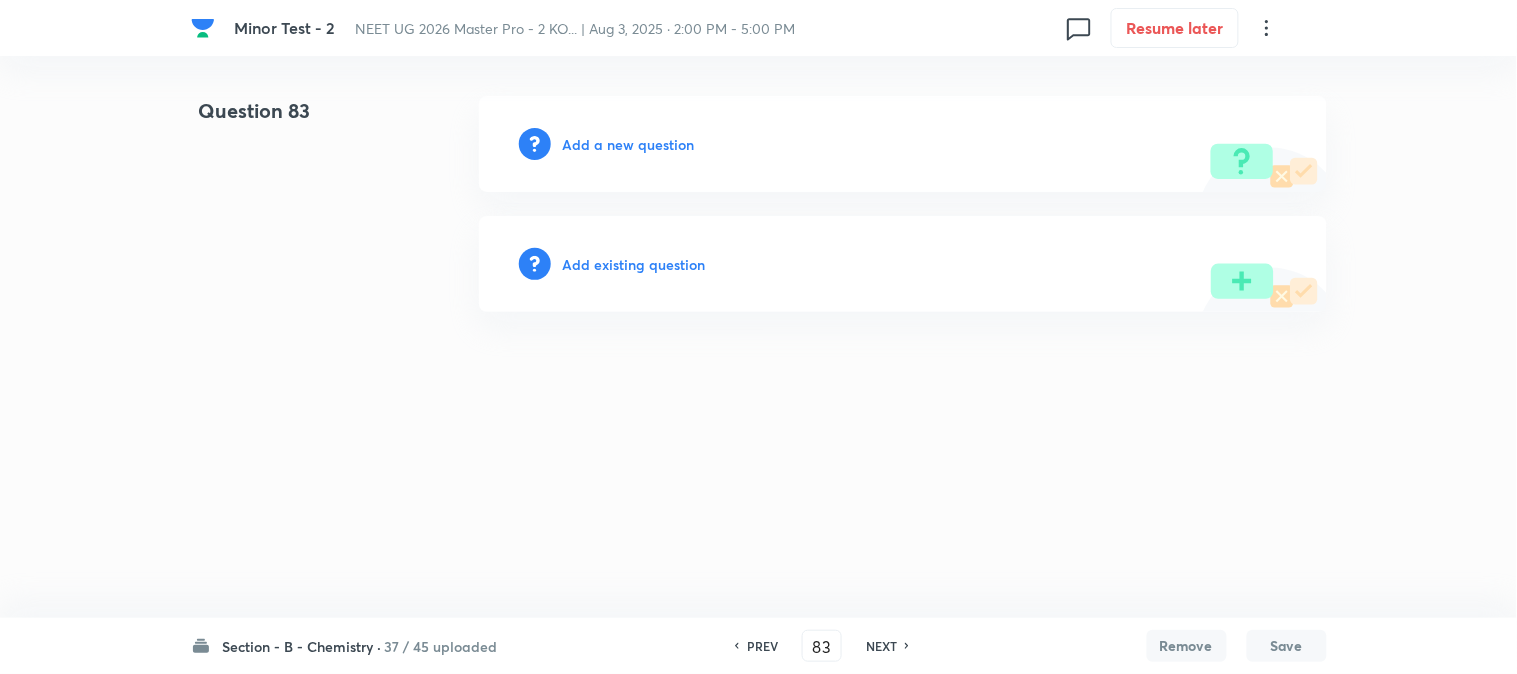 click on "Add a new question" at bounding box center [629, 144] 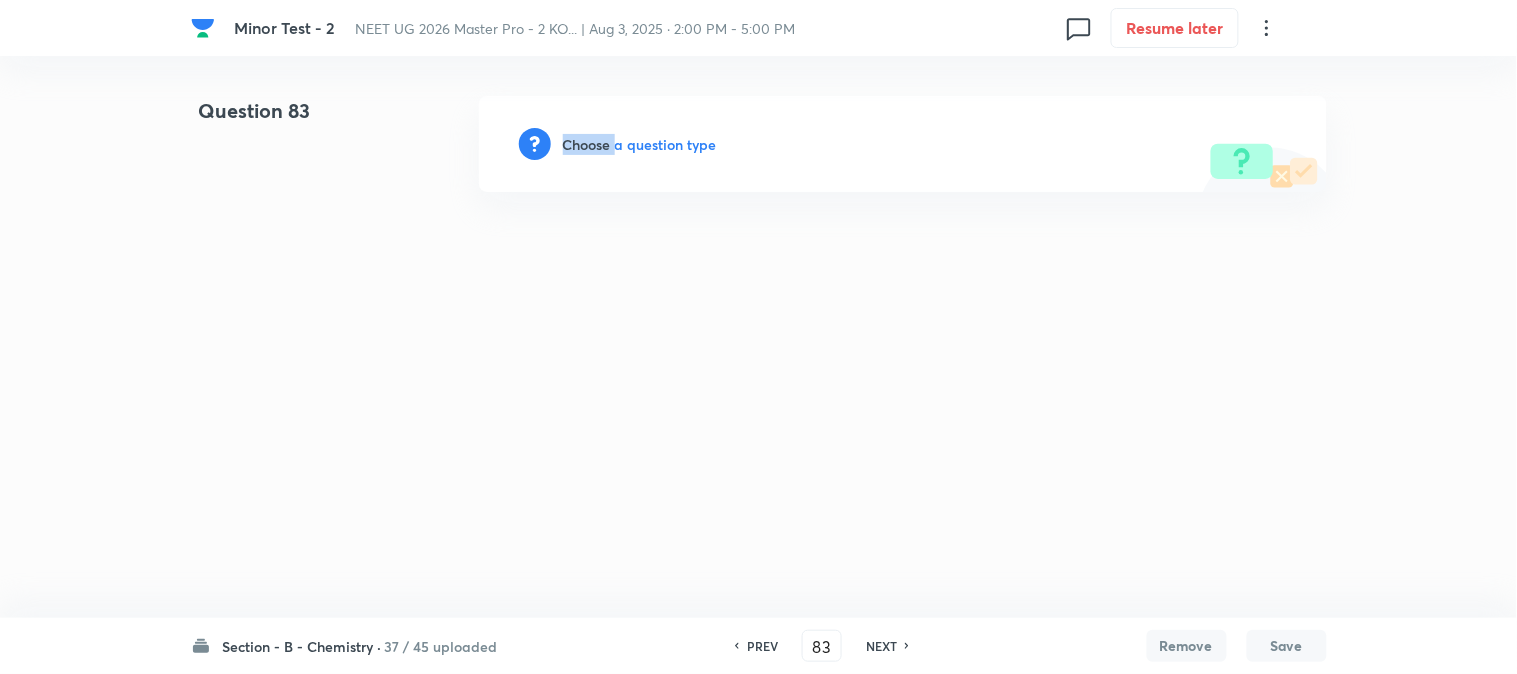 click on "Choose a question type" at bounding box center (640, 144) 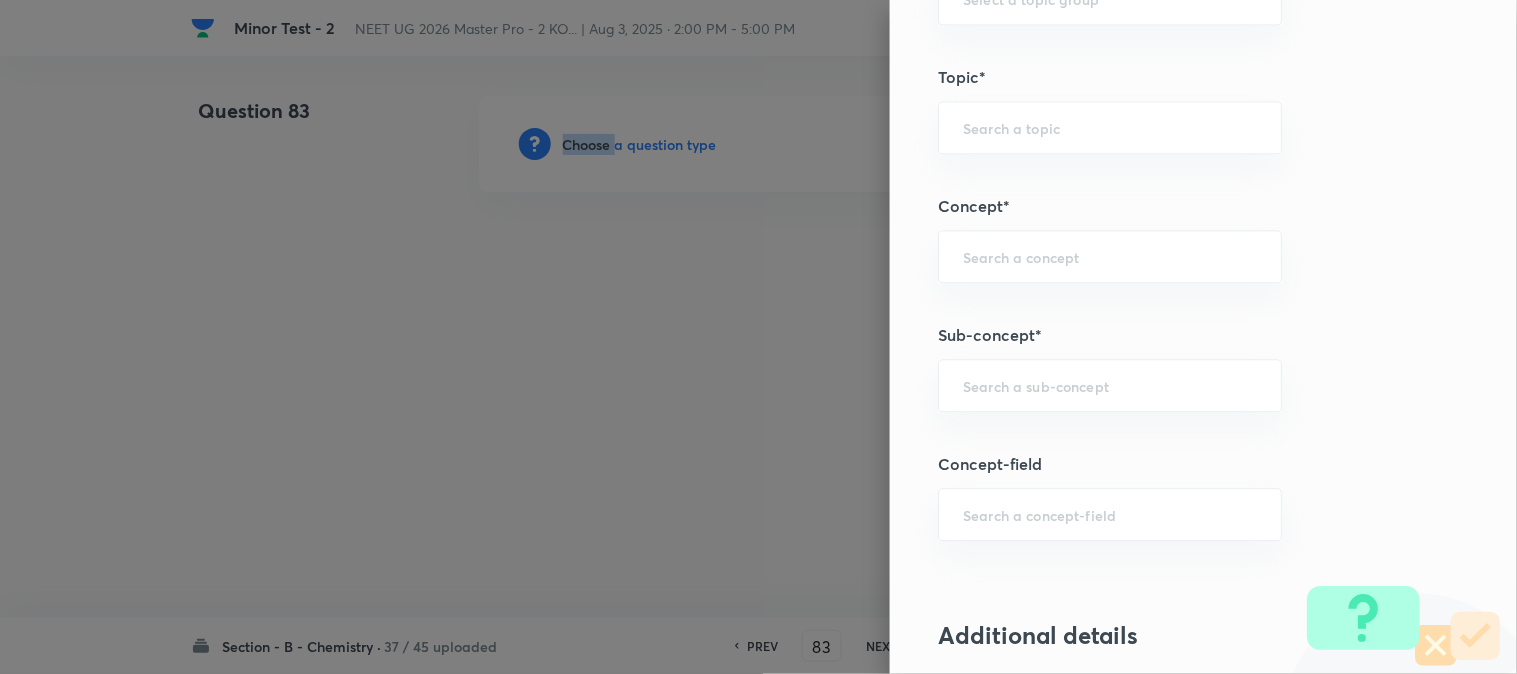 scroll, scrollTop: 1222, scrollLeft: 0, axis: vertical 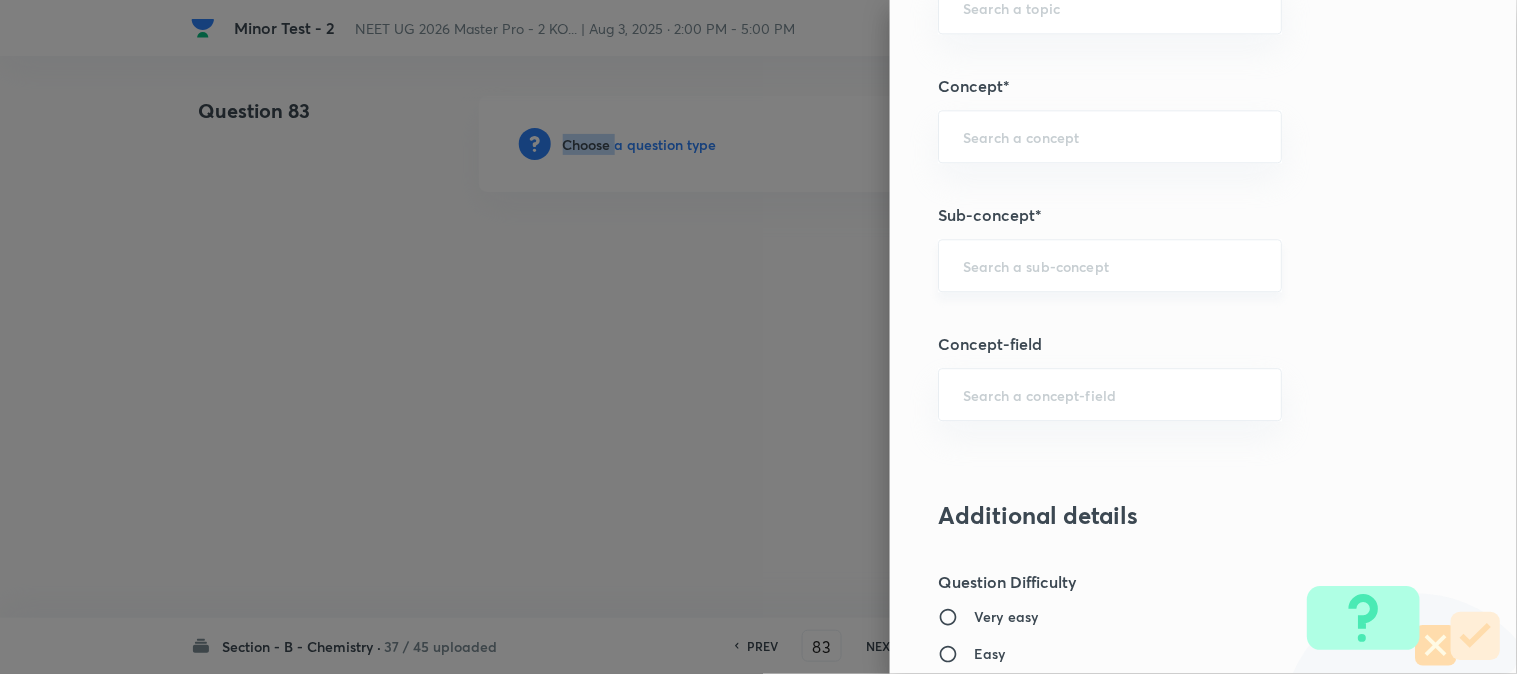click on "​" at bounding box center (1110, 265) 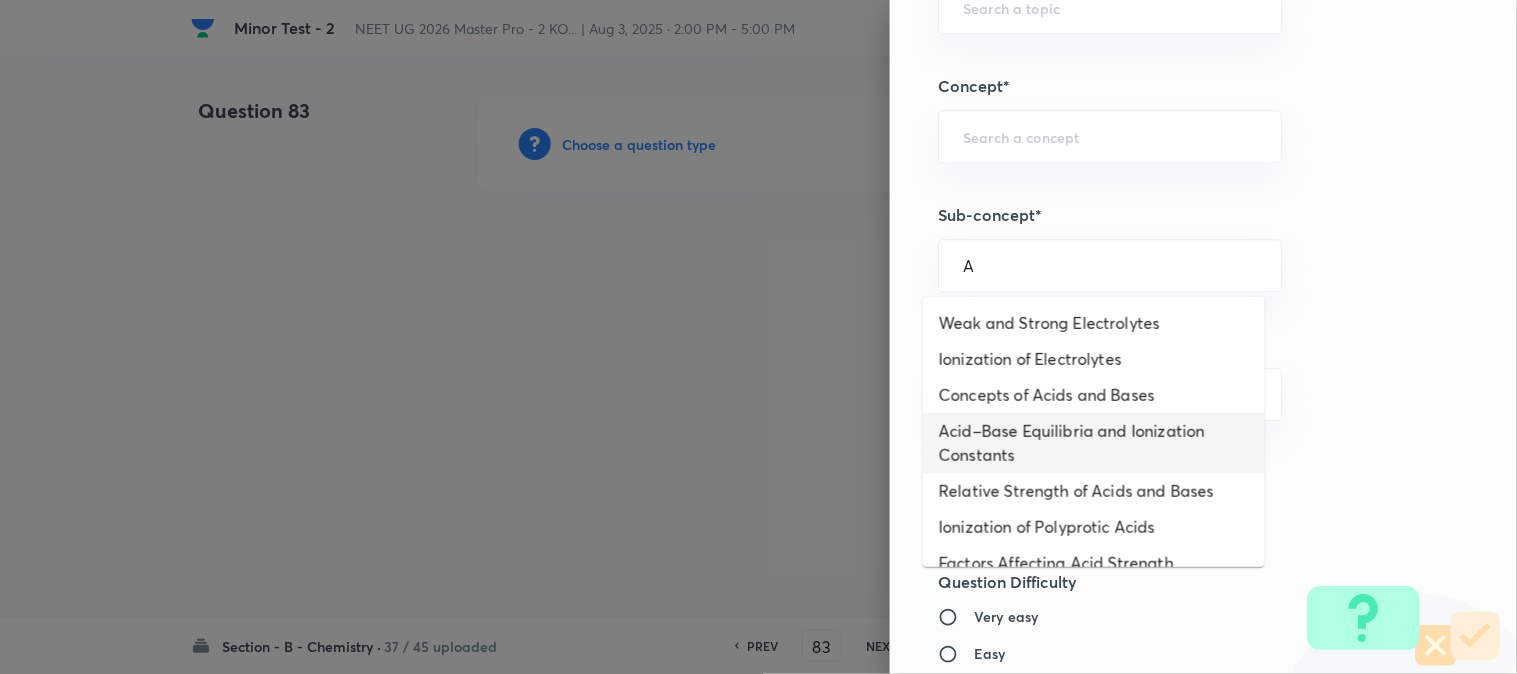 click on "Acid–Base Equilibria and Ionization Constants" at bounding box center (1094, 443) 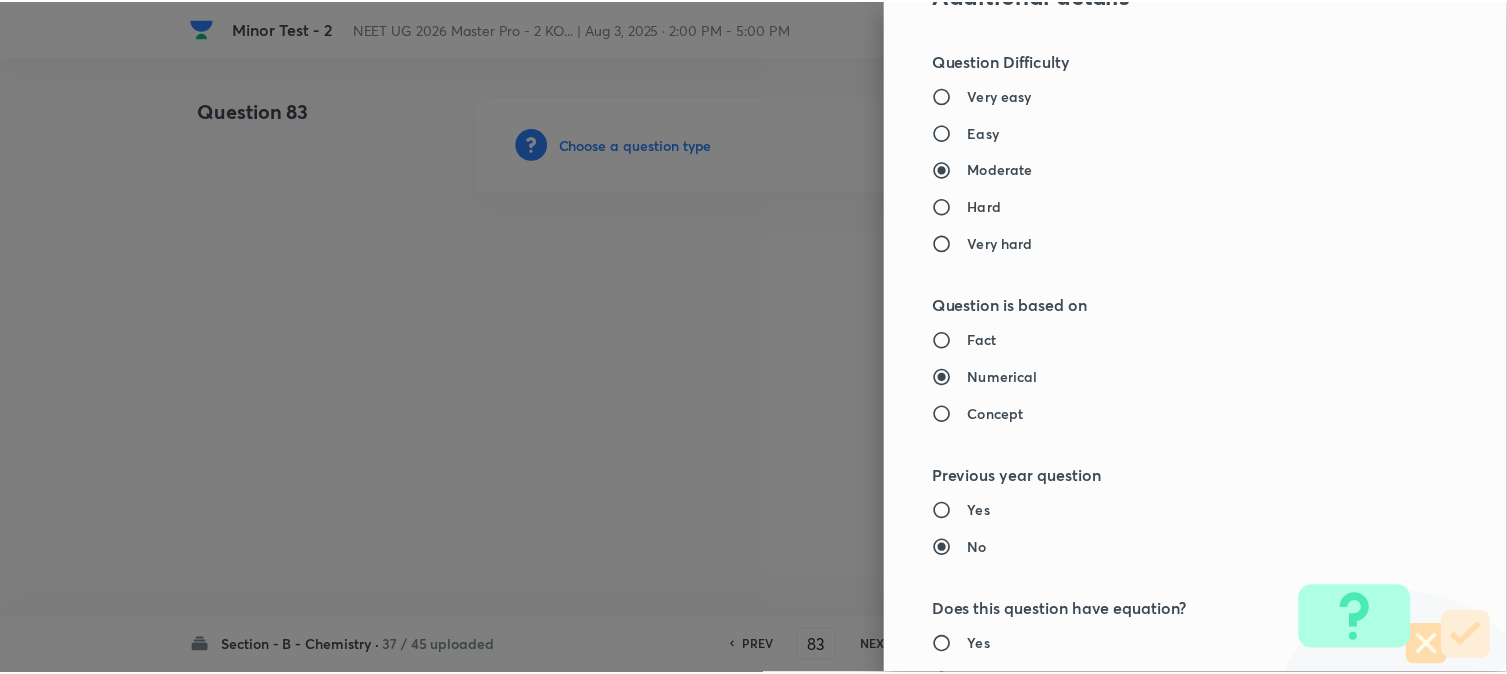 scroll, scrollTop: 2186, scrollLeft: 0, axis: vertical 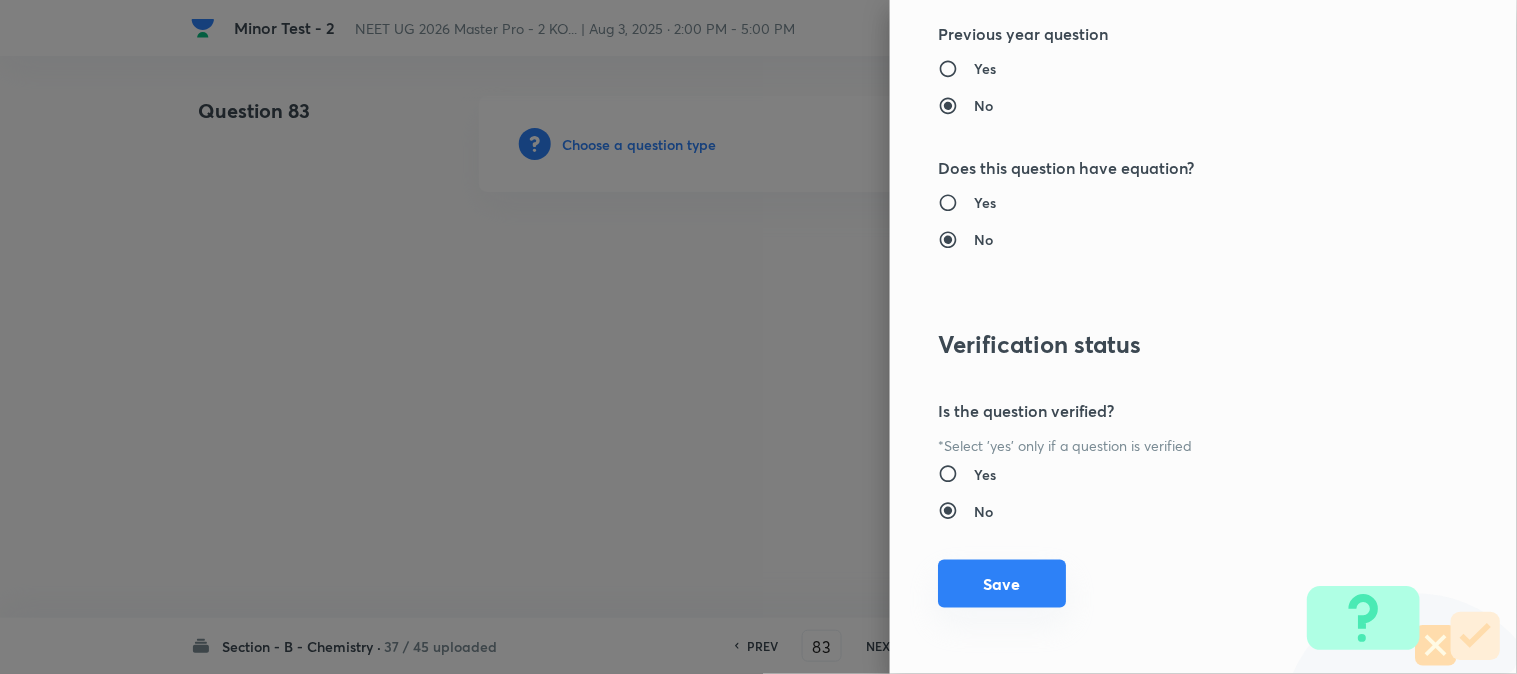 click on "Save" at bounding box center (1002, 584) 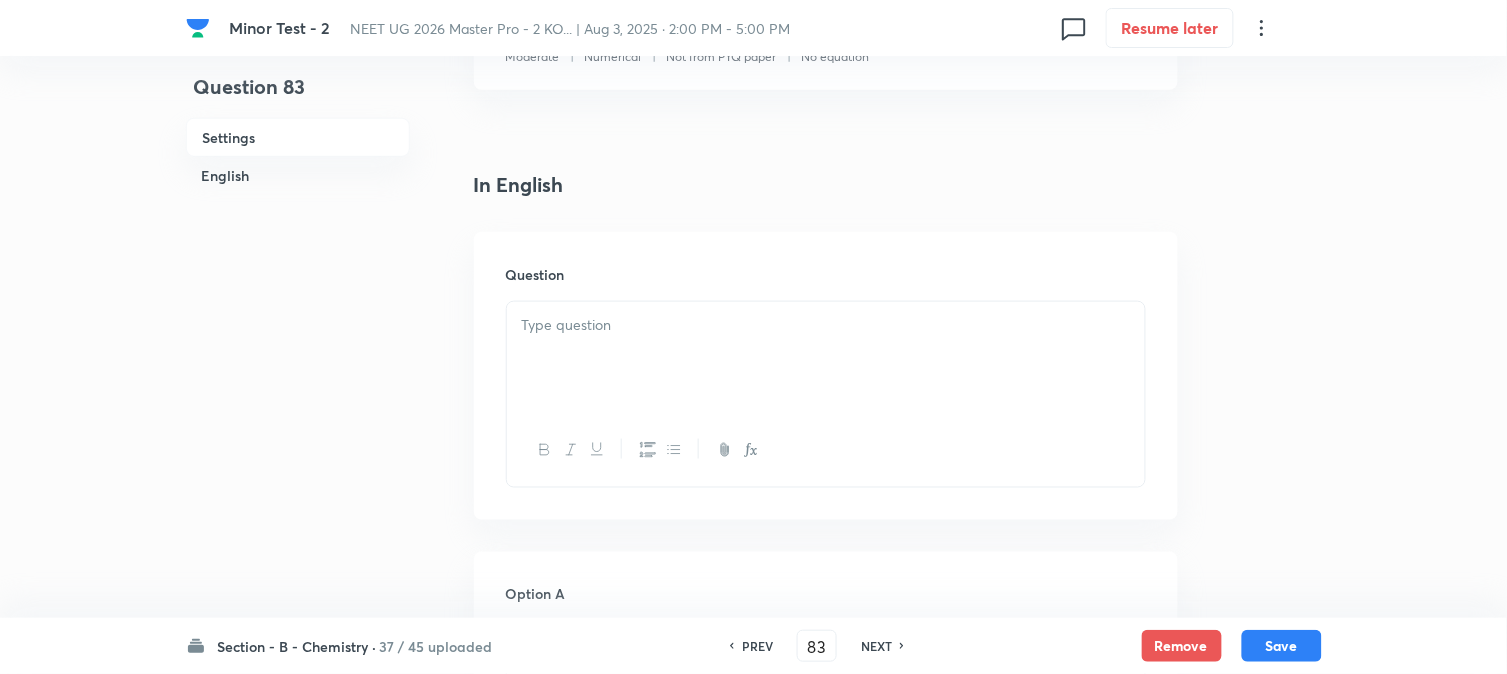 scroll, scrollTop: 666, scrollLeft: 0, axis: vertical 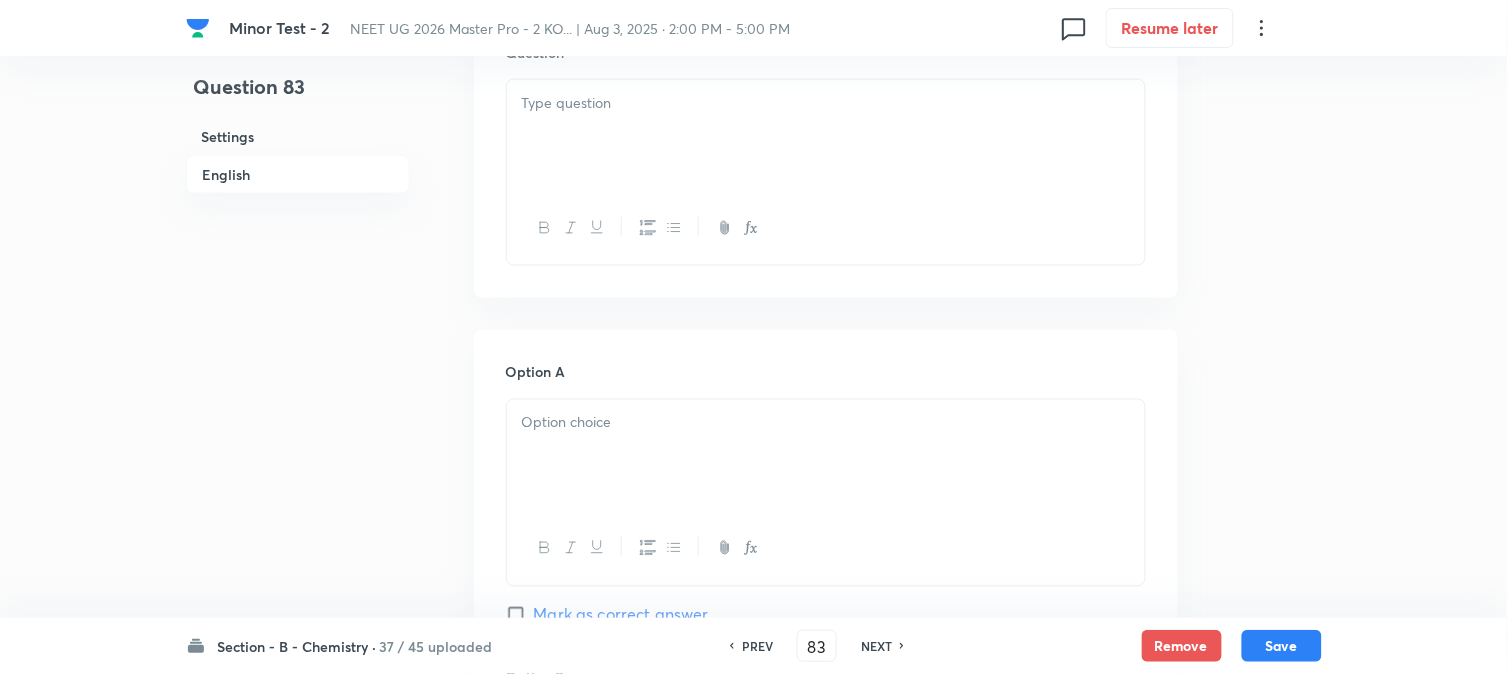 click at bounding box center (826, 136) 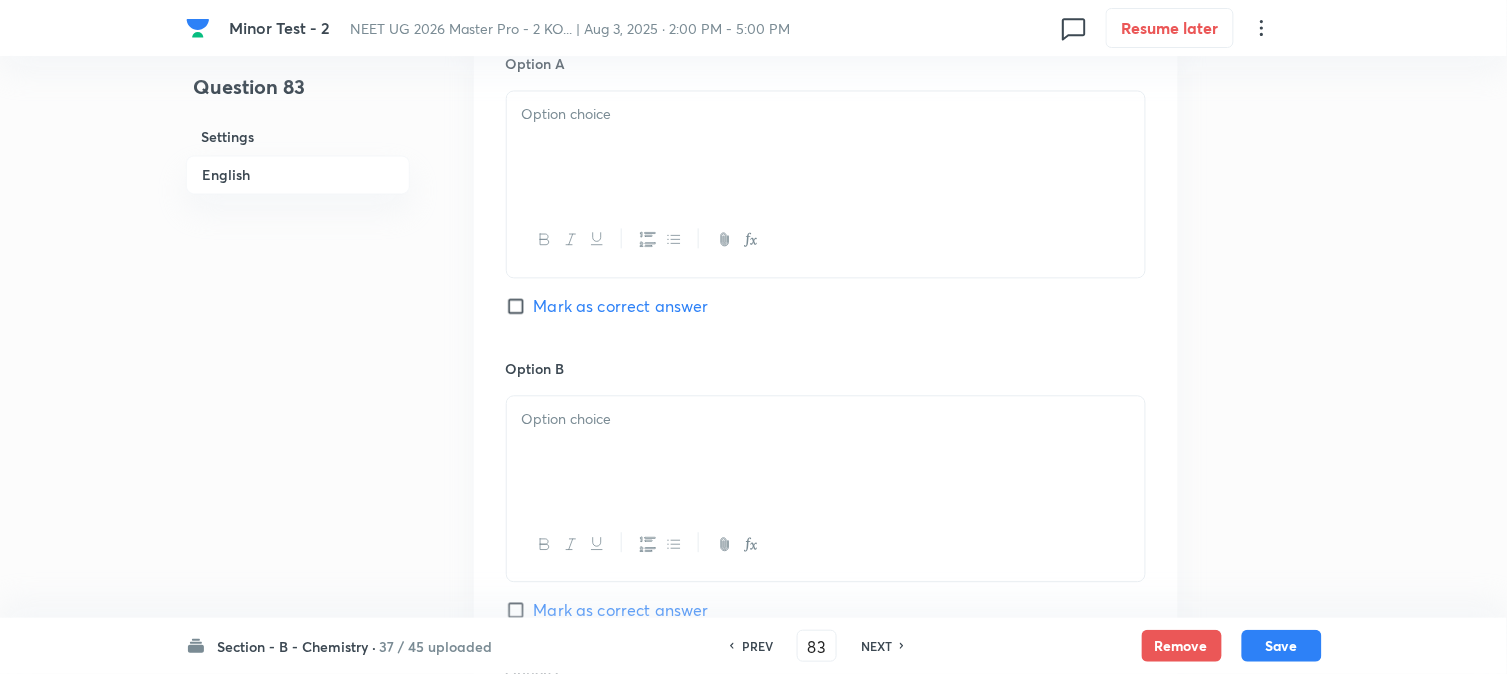 scroll, scrollTop: 1000, scrollLeft: 0, axis: vertical 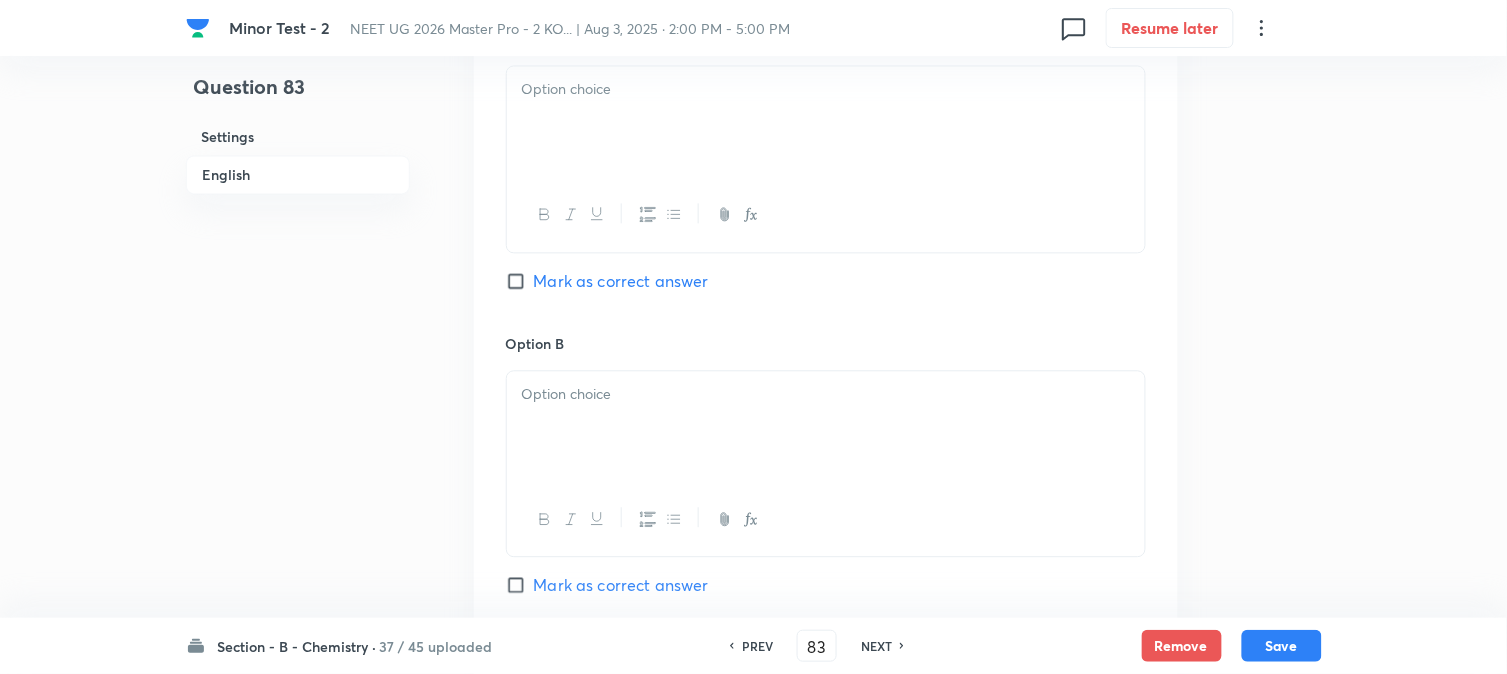 click at bounding box center [826, 122] 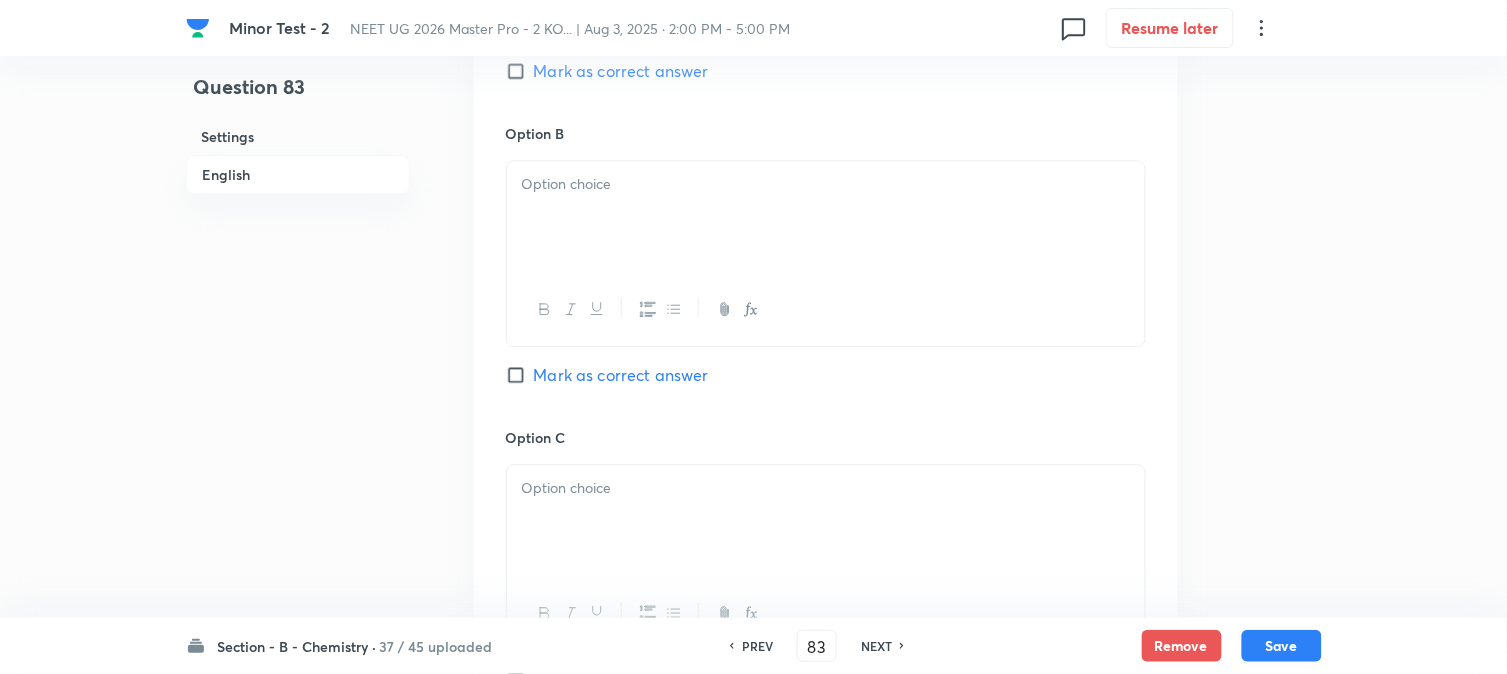 scroll, scrollTop: 1222, scrollLeft: 0, axis: vertical 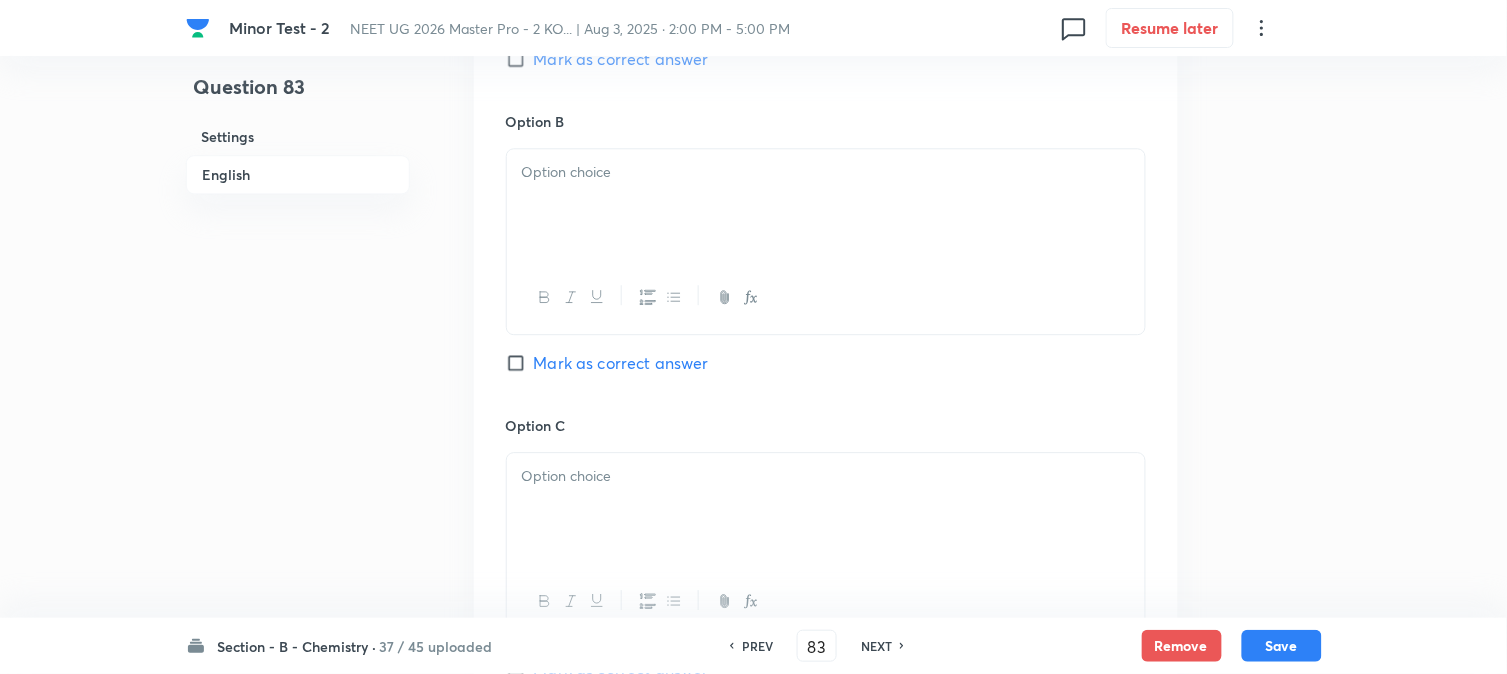 click at bounding box center (826, 205) 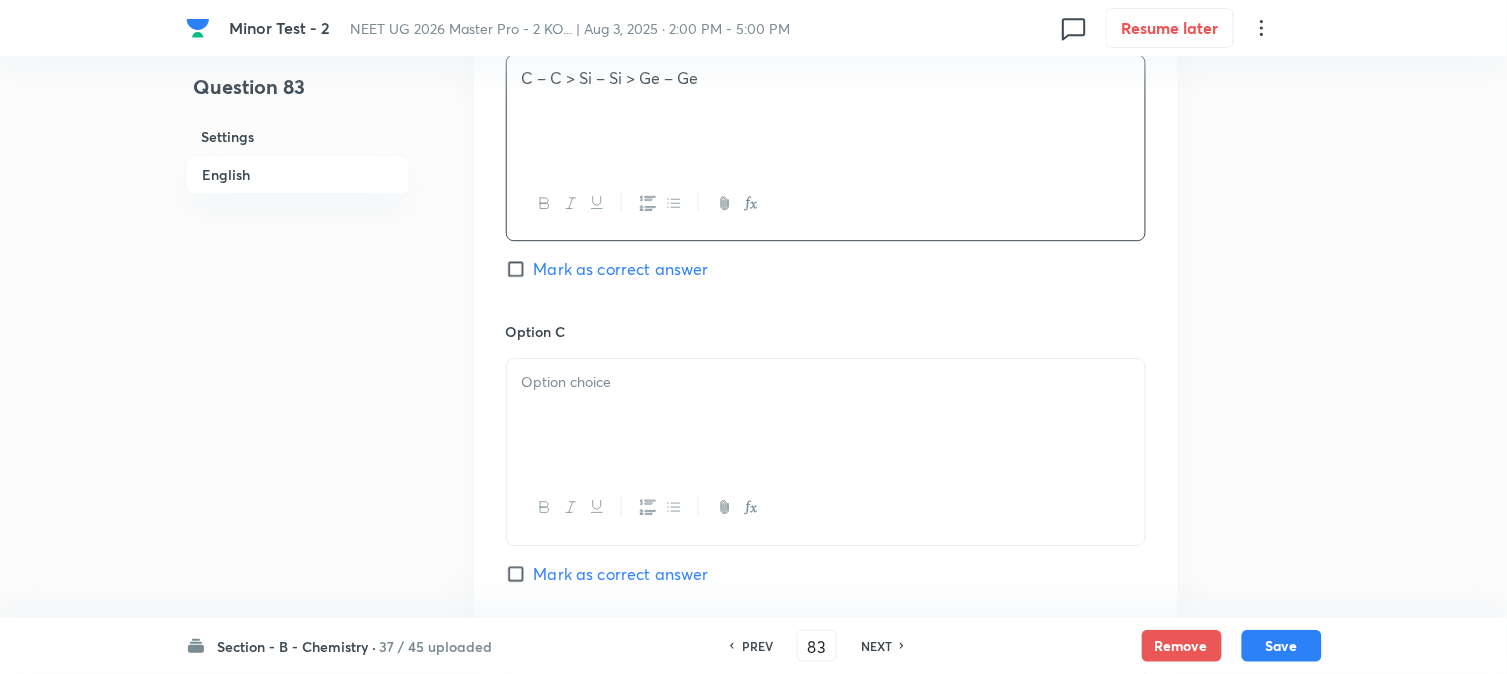 scroll, scrollTop: 1444, scrollLeft: 0, axis: vertical 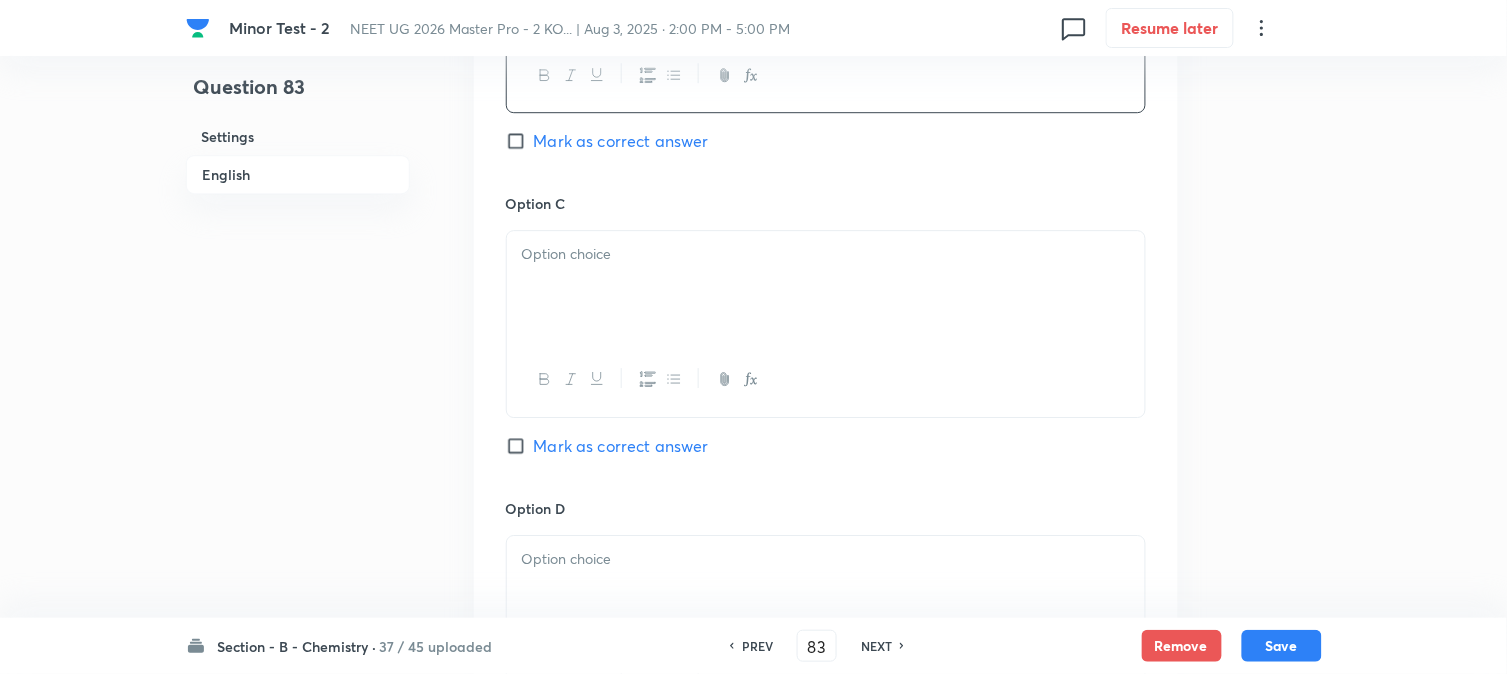 click at bounding box center [826, 287] 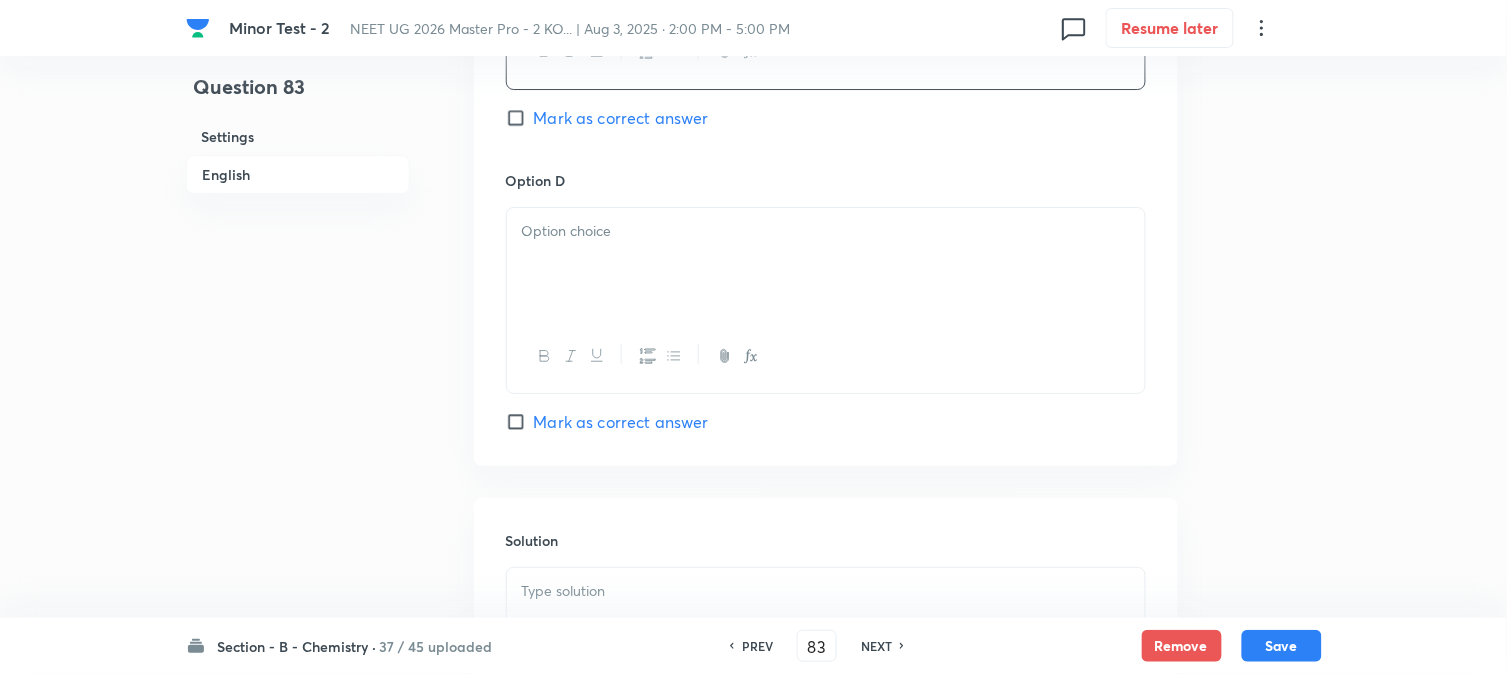 scroll, scrollTop: 1777, scrollLeft: 0, axis: vertical 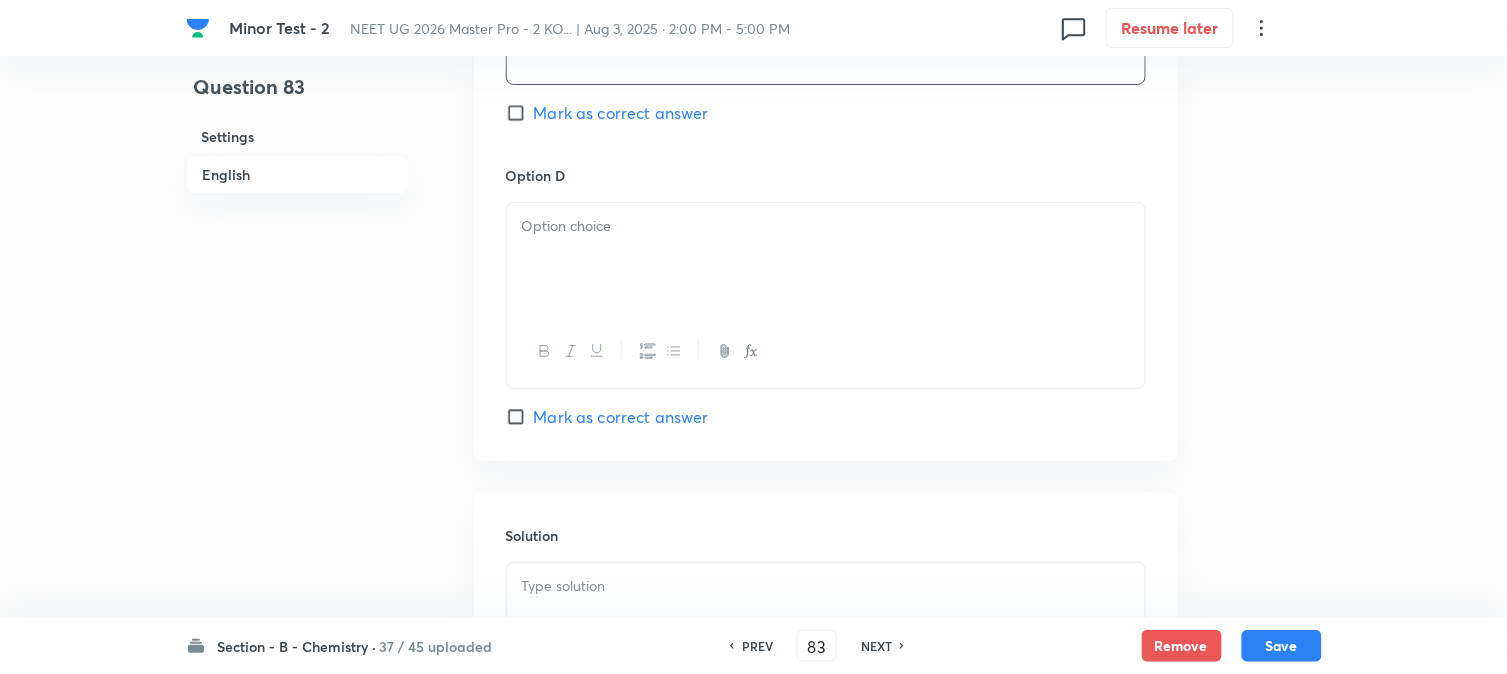 click at bounding box center (826, 259) 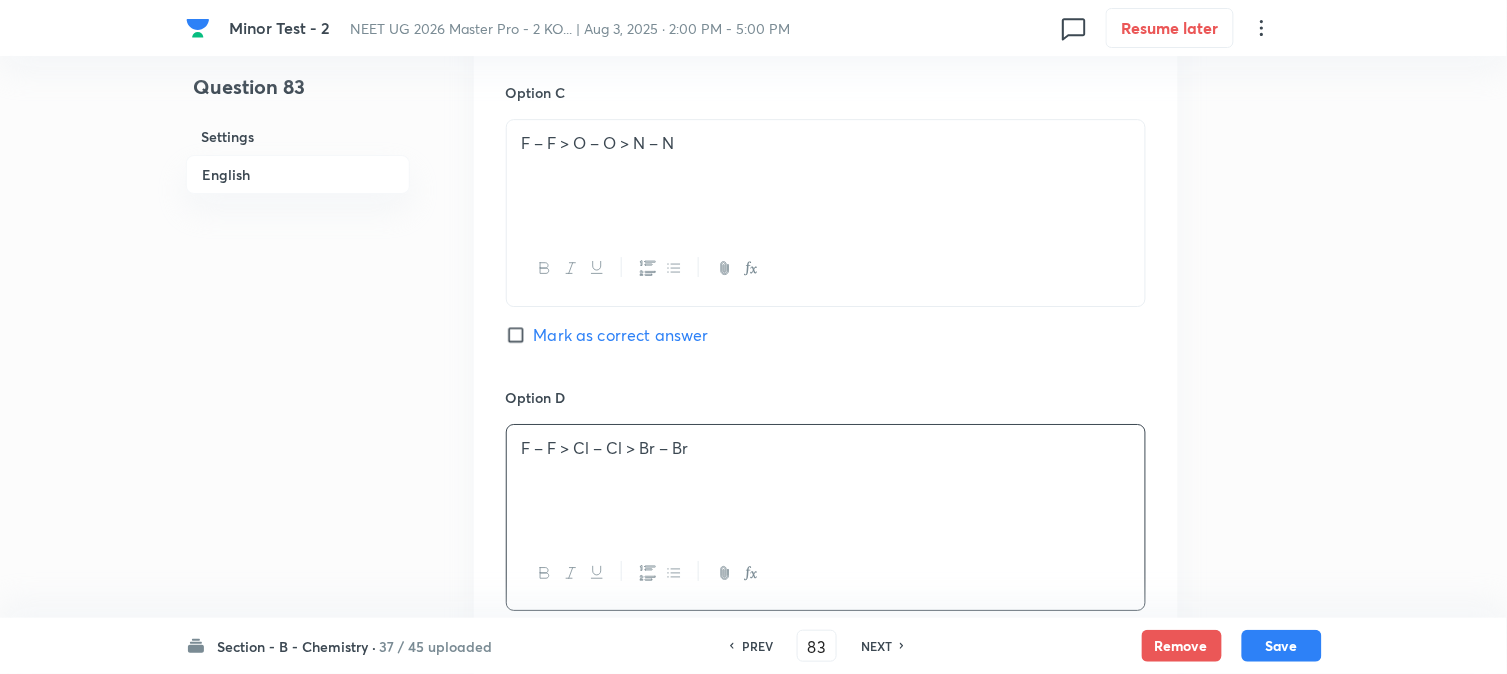 scroll, scrollTop: 1333, scrollLeft: 0, axis: vertical 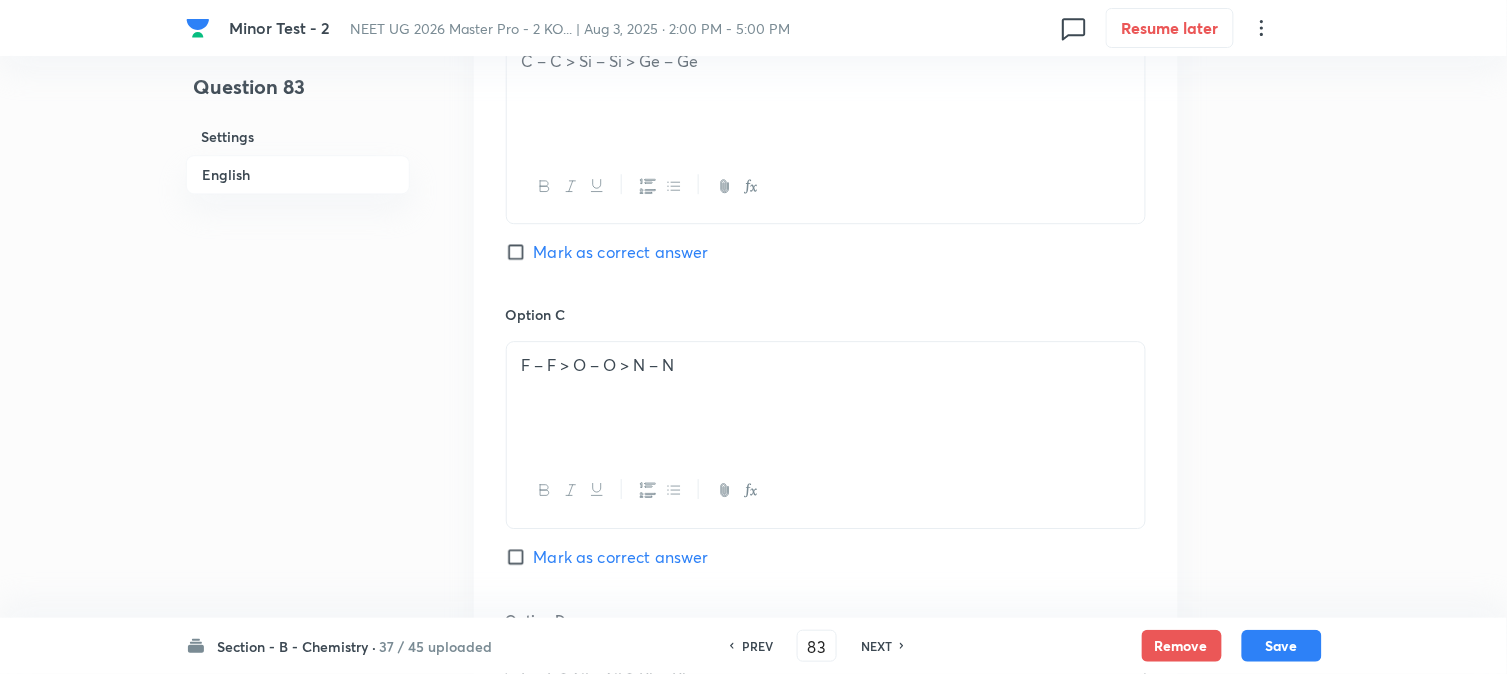 click on "Mark as correct answer" at bounding box center (520, 252) 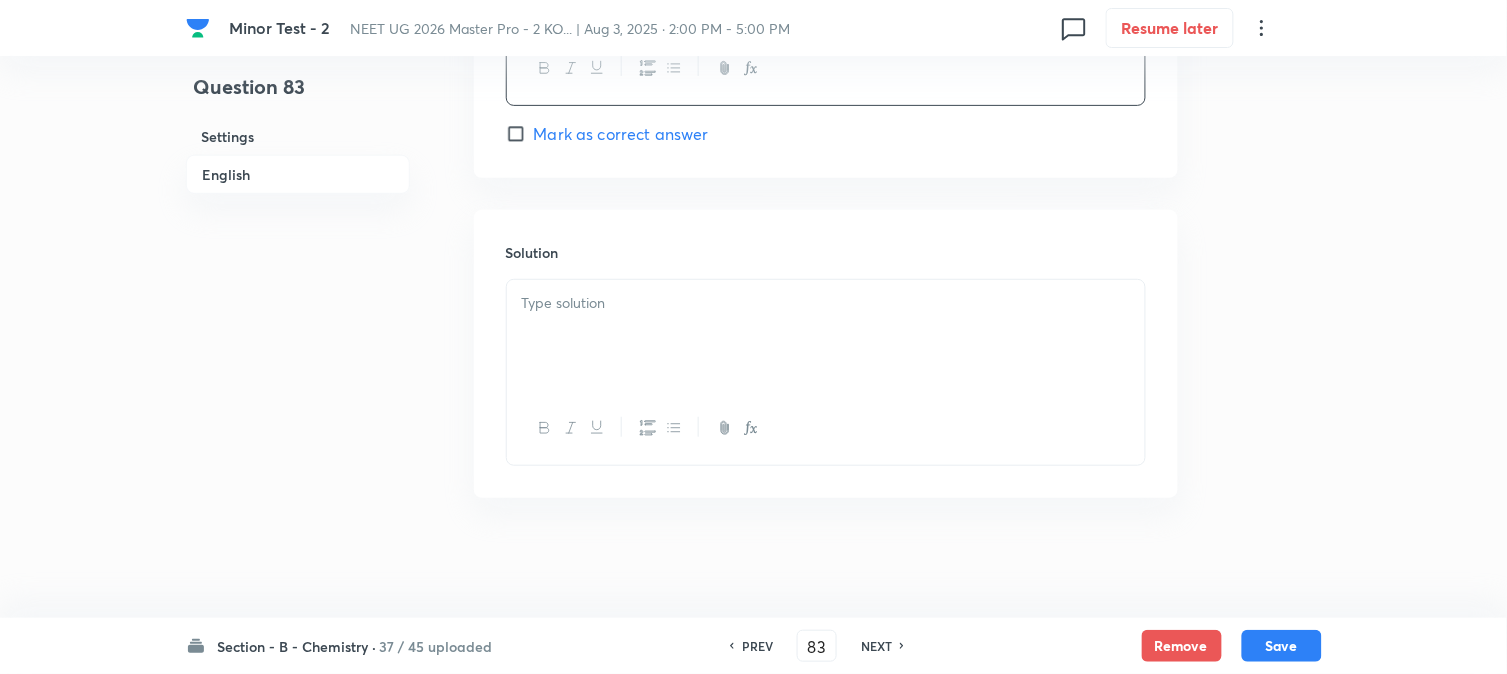 scroll, scrollTop: 2064, scrollLeft: 0, axis: vertical 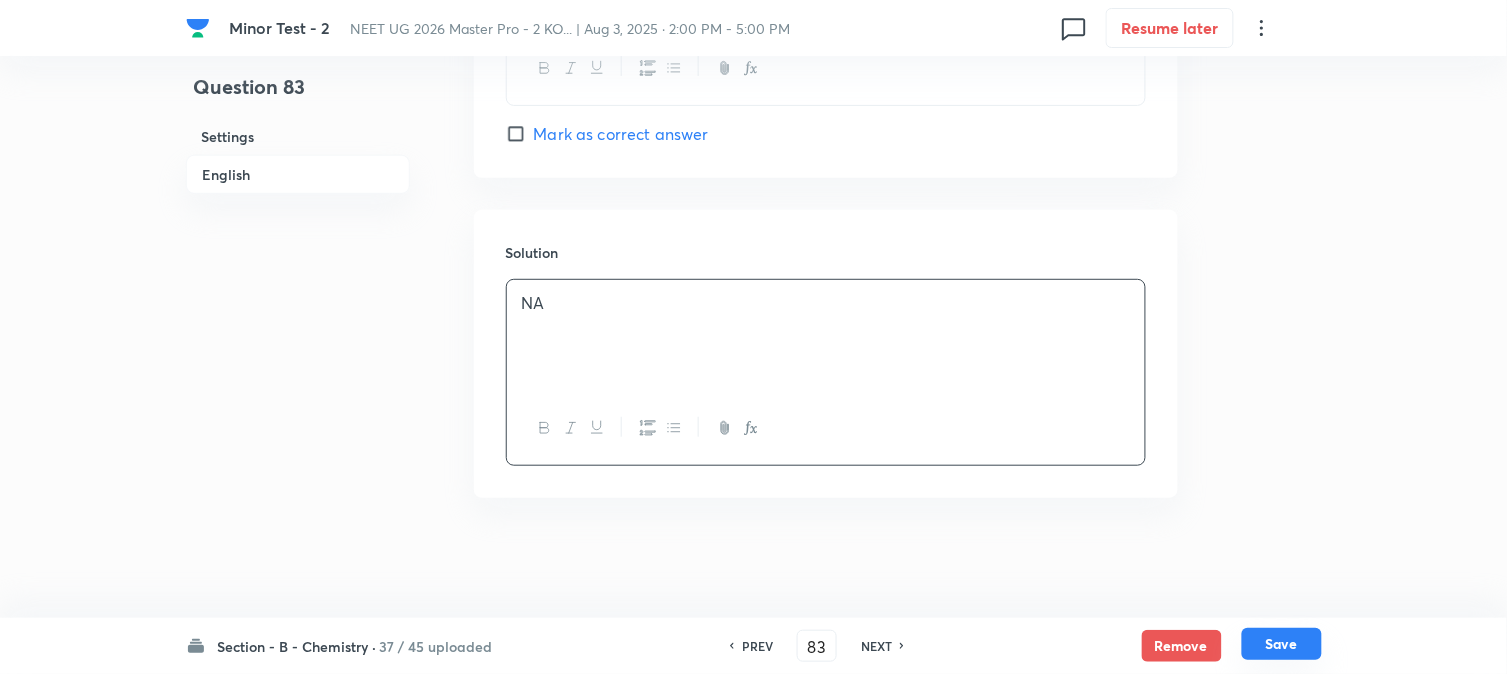 click on "Save" at bounding box center [1282, 644] 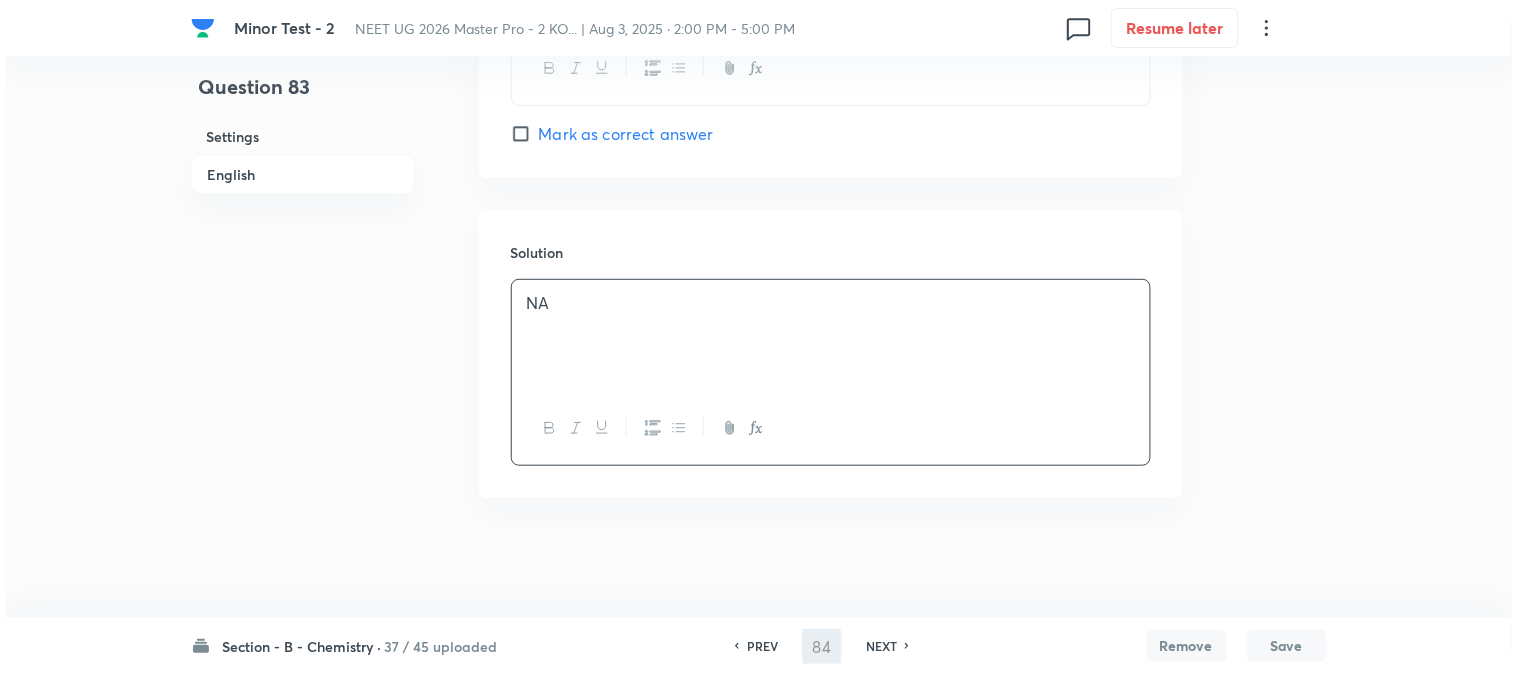 scroll, scrollTop: 0, scrollLeft: 0, axis: both 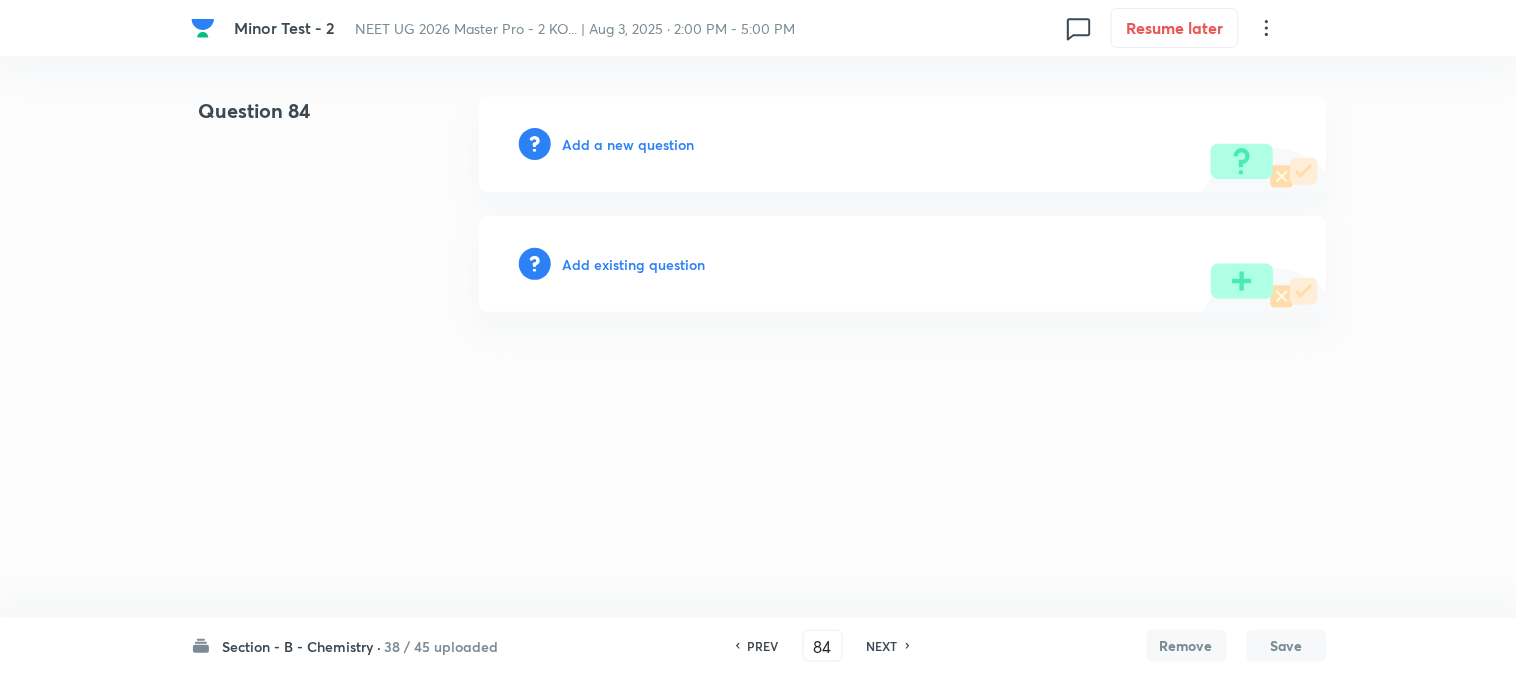 click on "Add a new question" at bounding box center (629, 144) 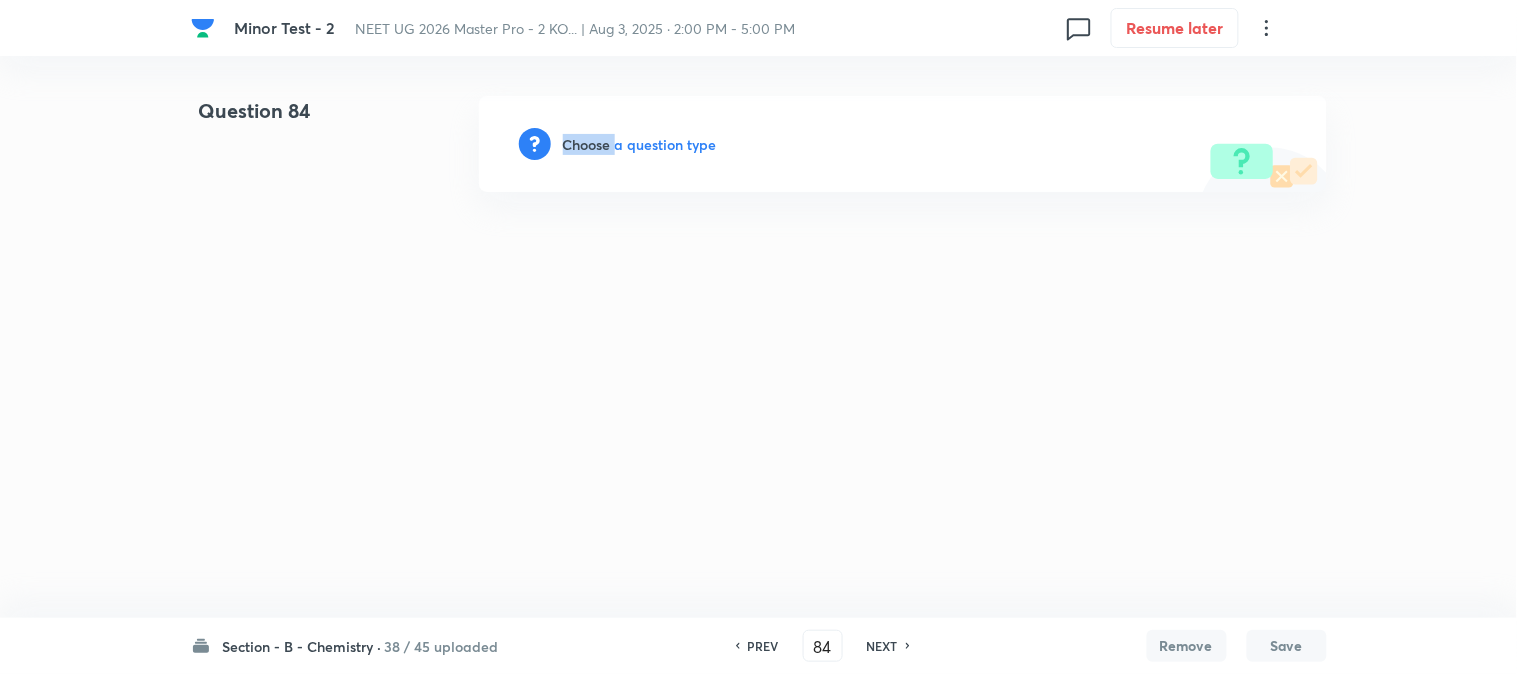 click on "Choose a question type" at bounding box center [640, 144] 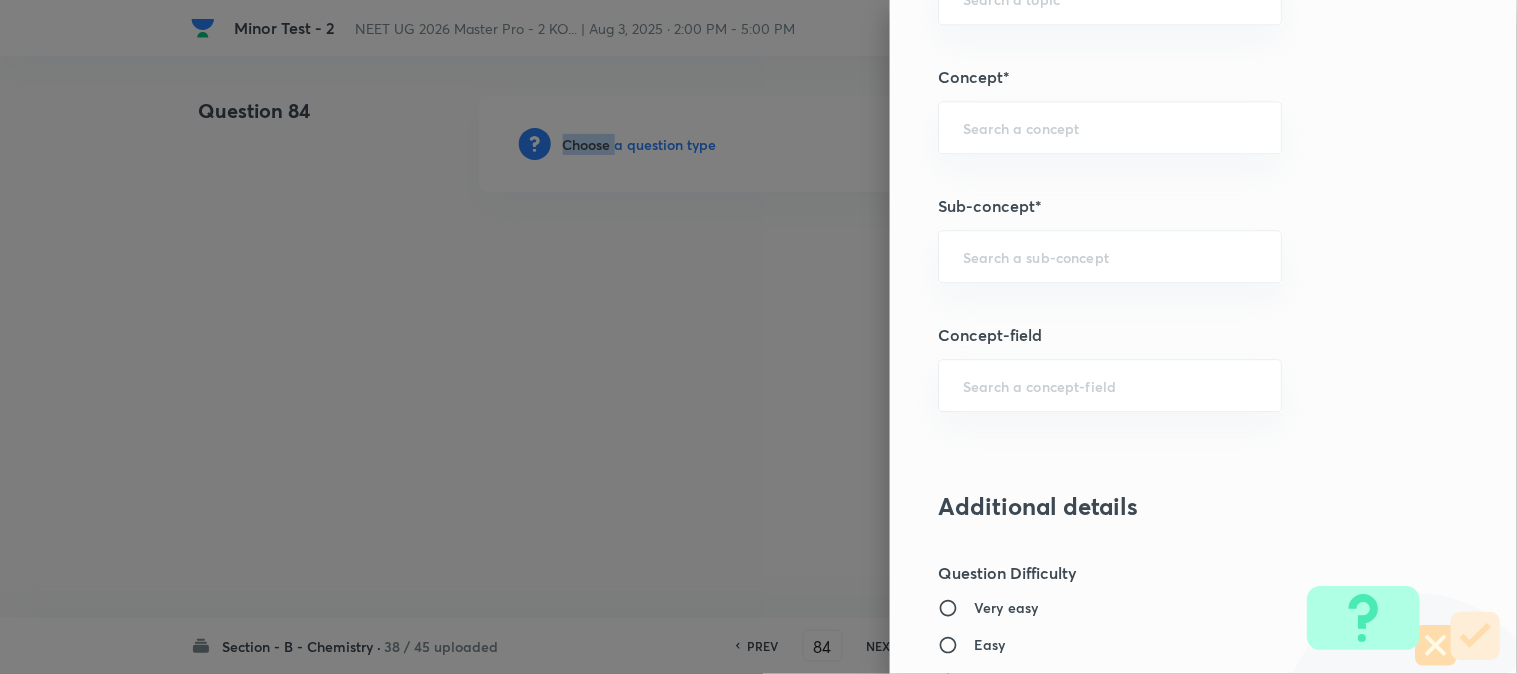scroll, scrollTop: 1222, scrollLeft: 0, axis: vertical 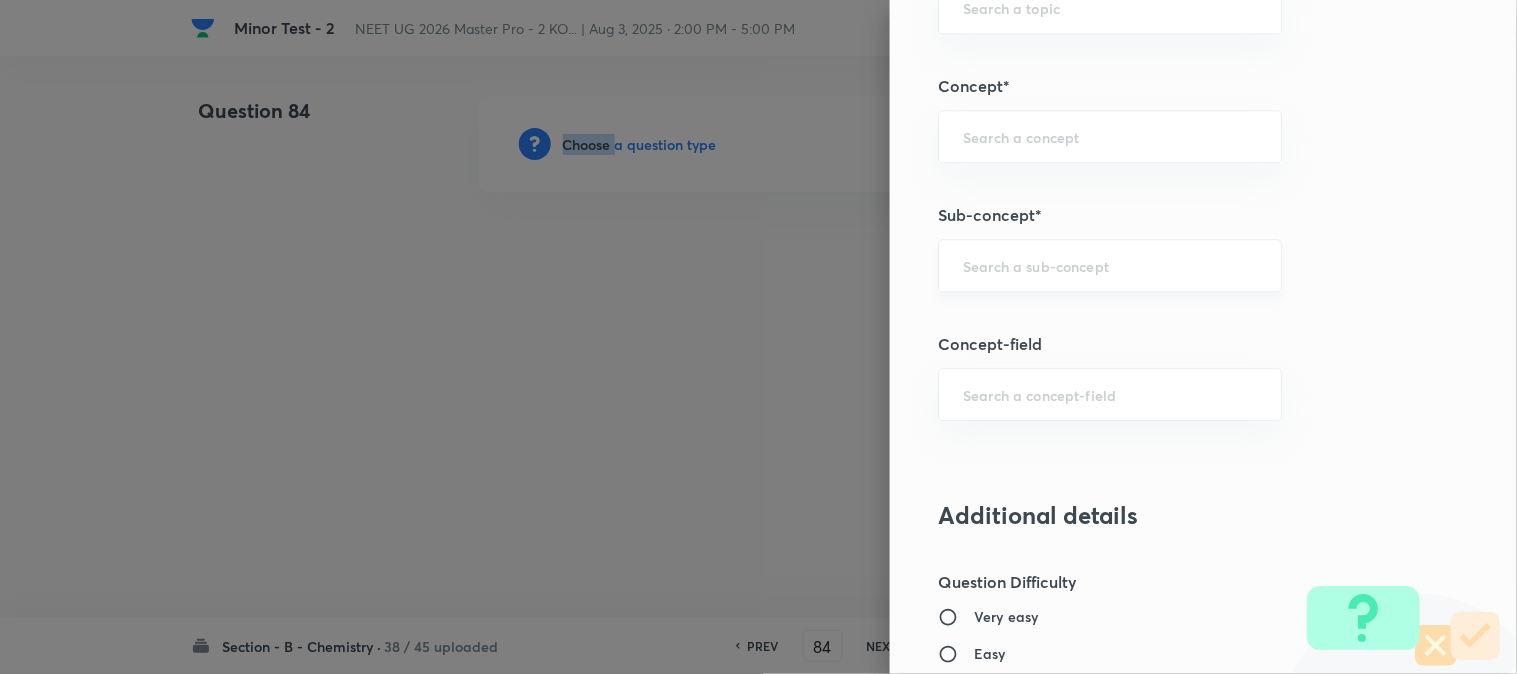 click on "​" at bounding box center (1110, 265) 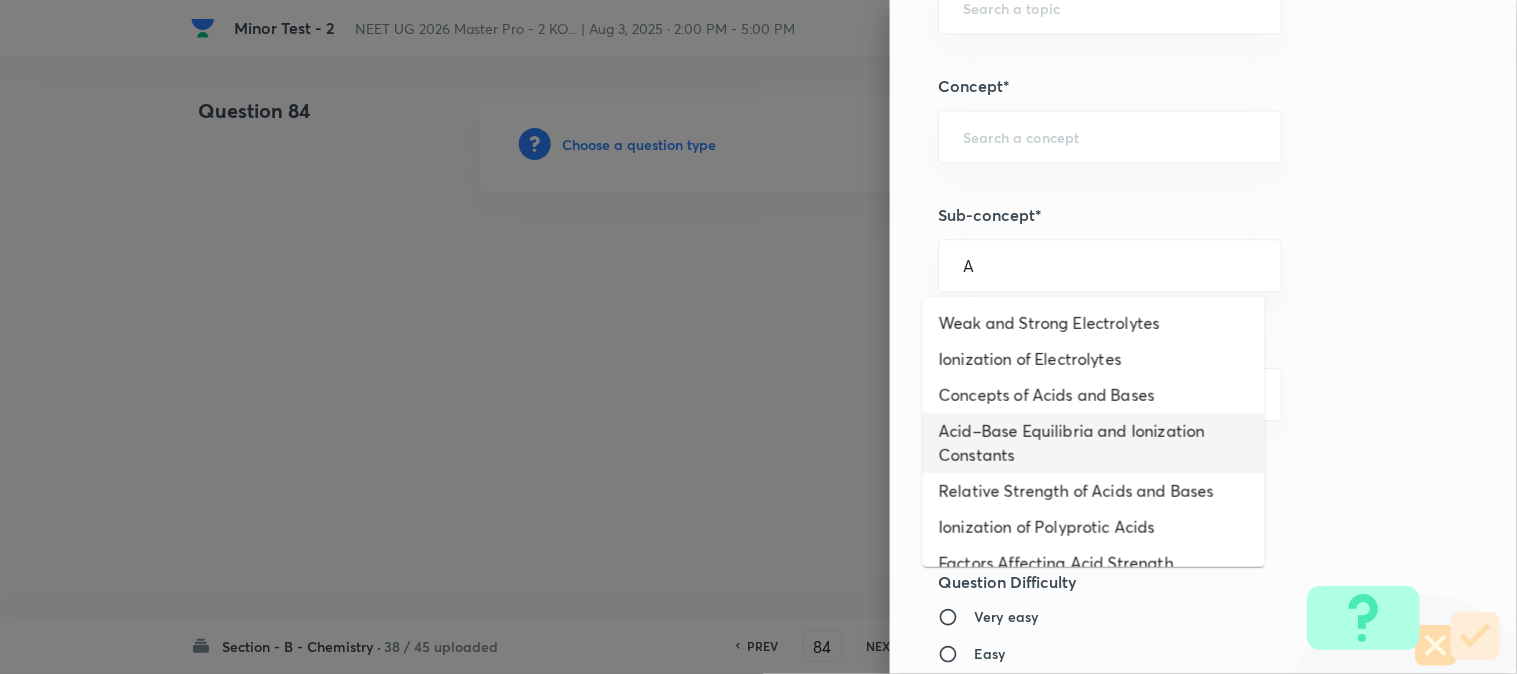 click on "Acid–Base Equilibria and Ionization Constants" at bounding box center (1094, 443) 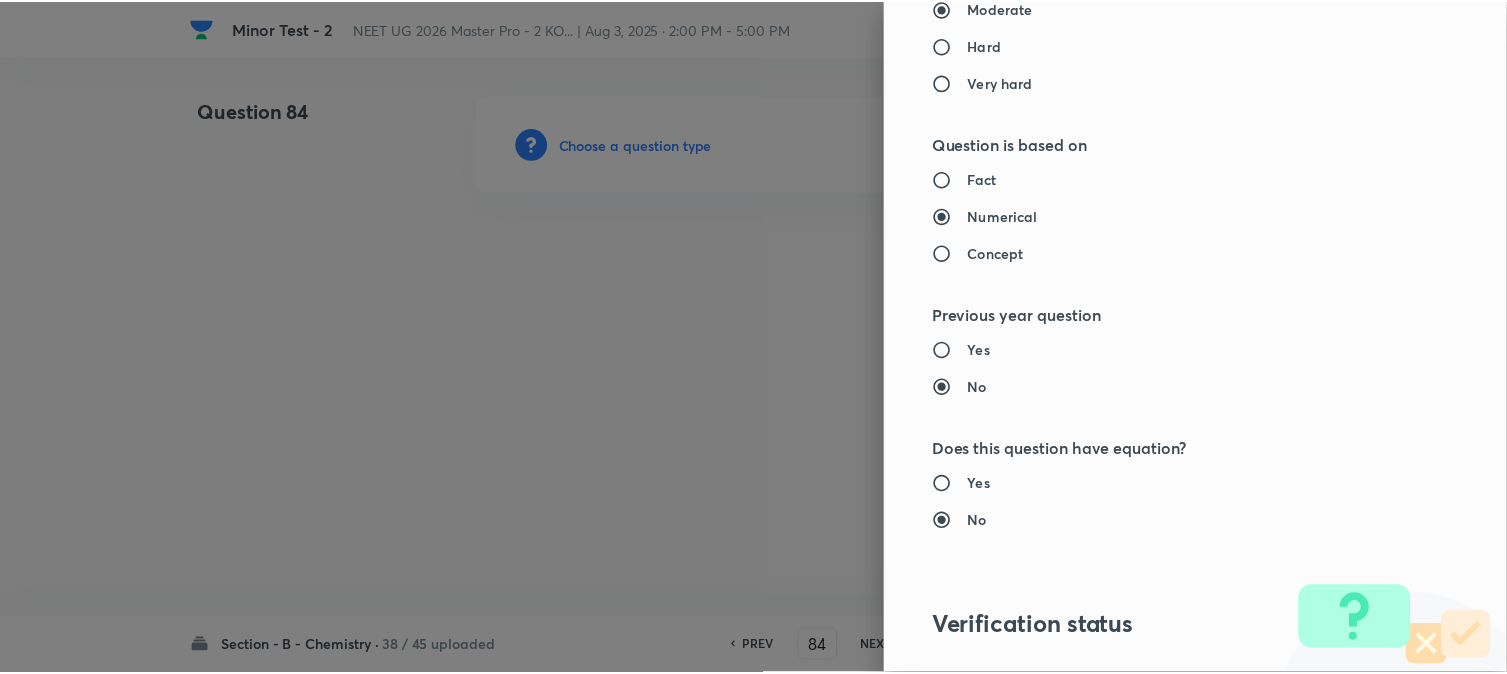 scroll, scrollTop: 2186, scrollLeft: 0, axis: vertical 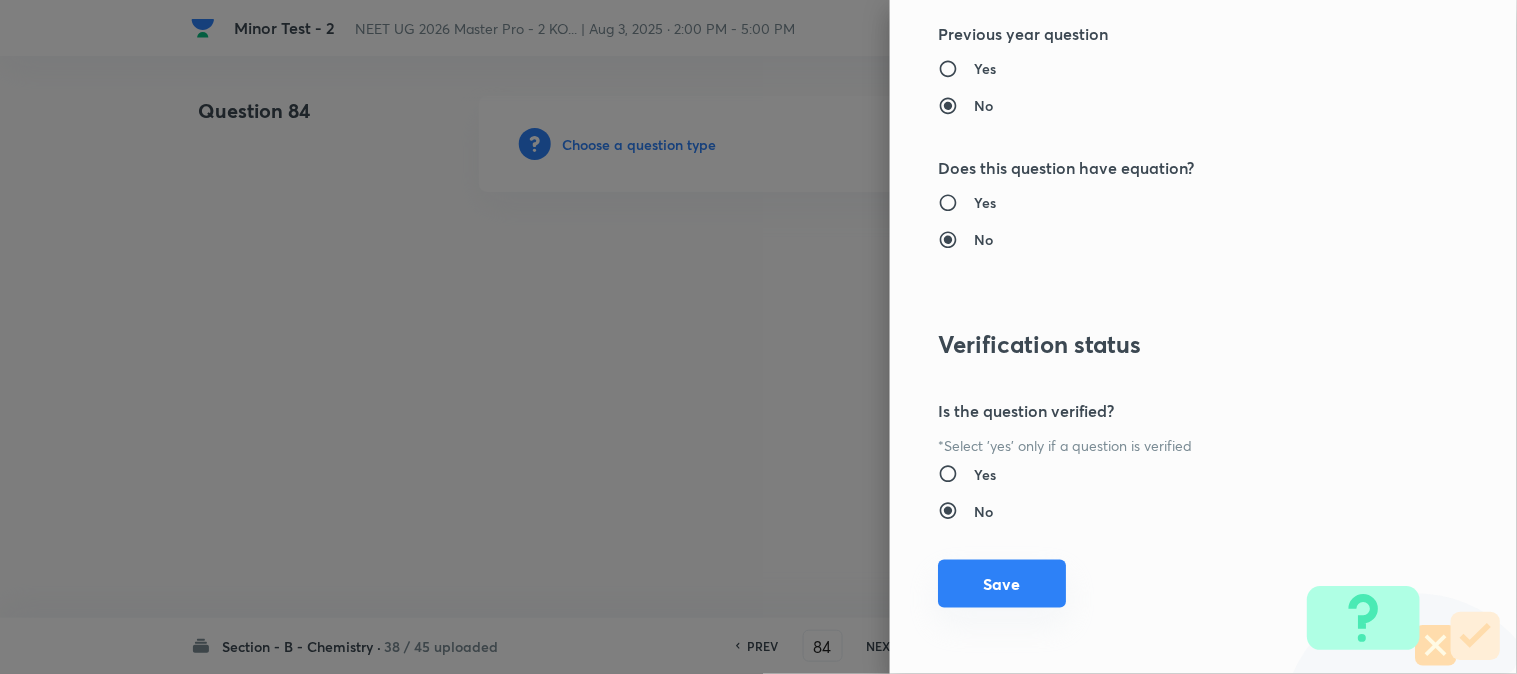 click on "Save" at bounding box center [1002, 584] 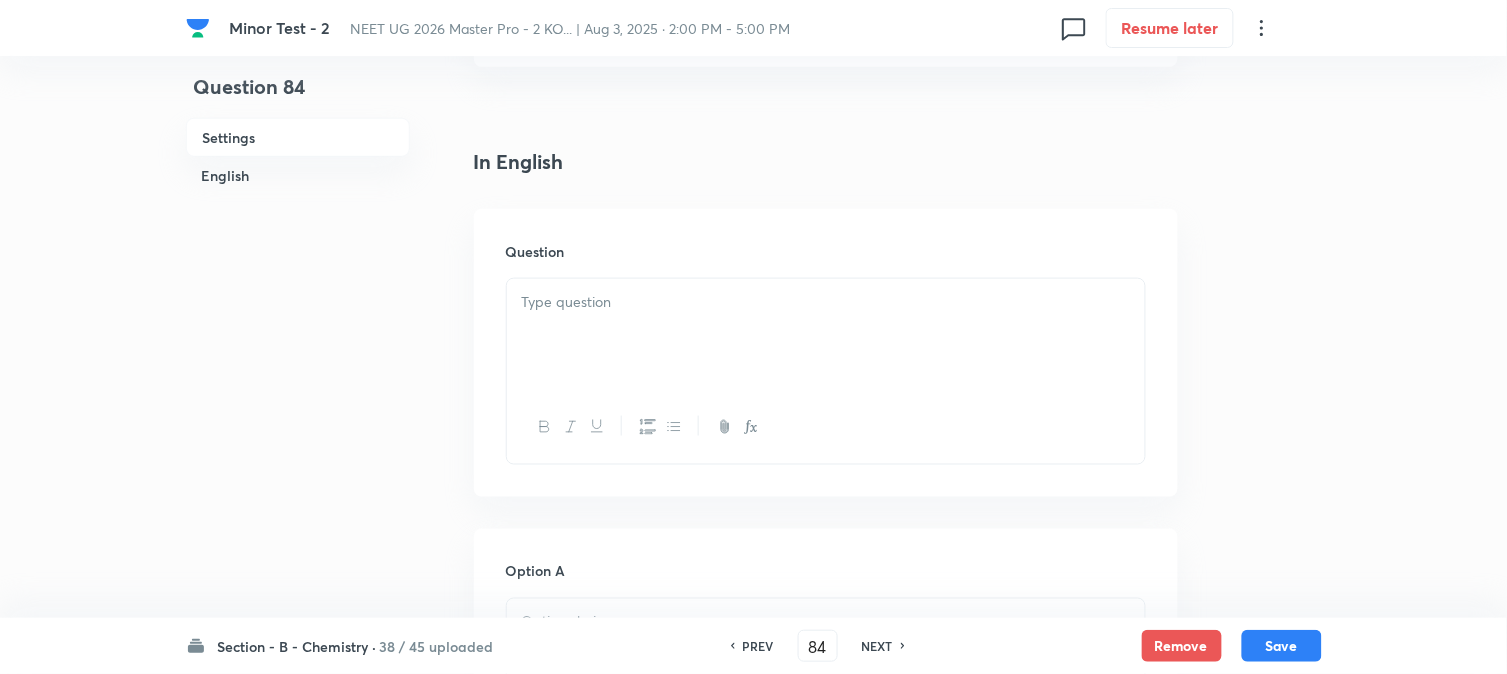 scroll, scrollTop: 555, scrollLeft: 0, axis: vertical 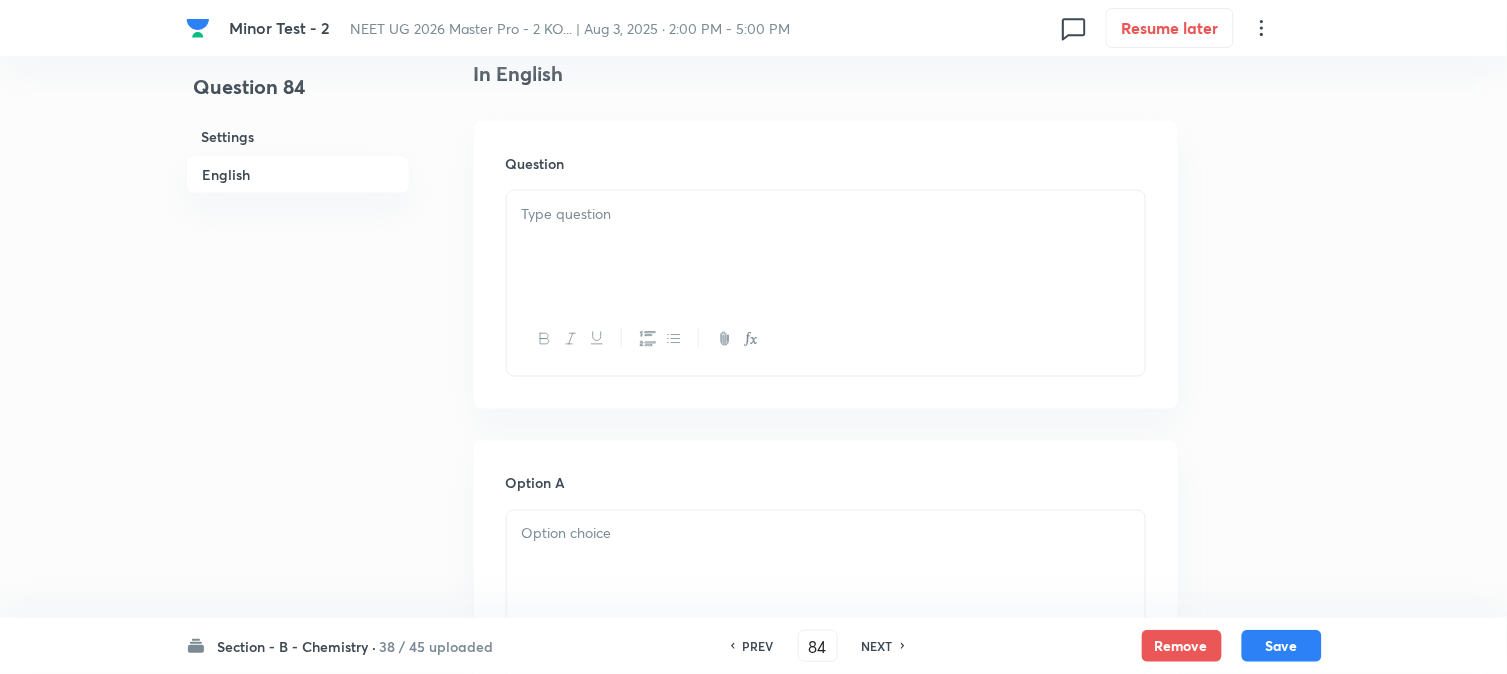 click at bounding box center [826, 247] 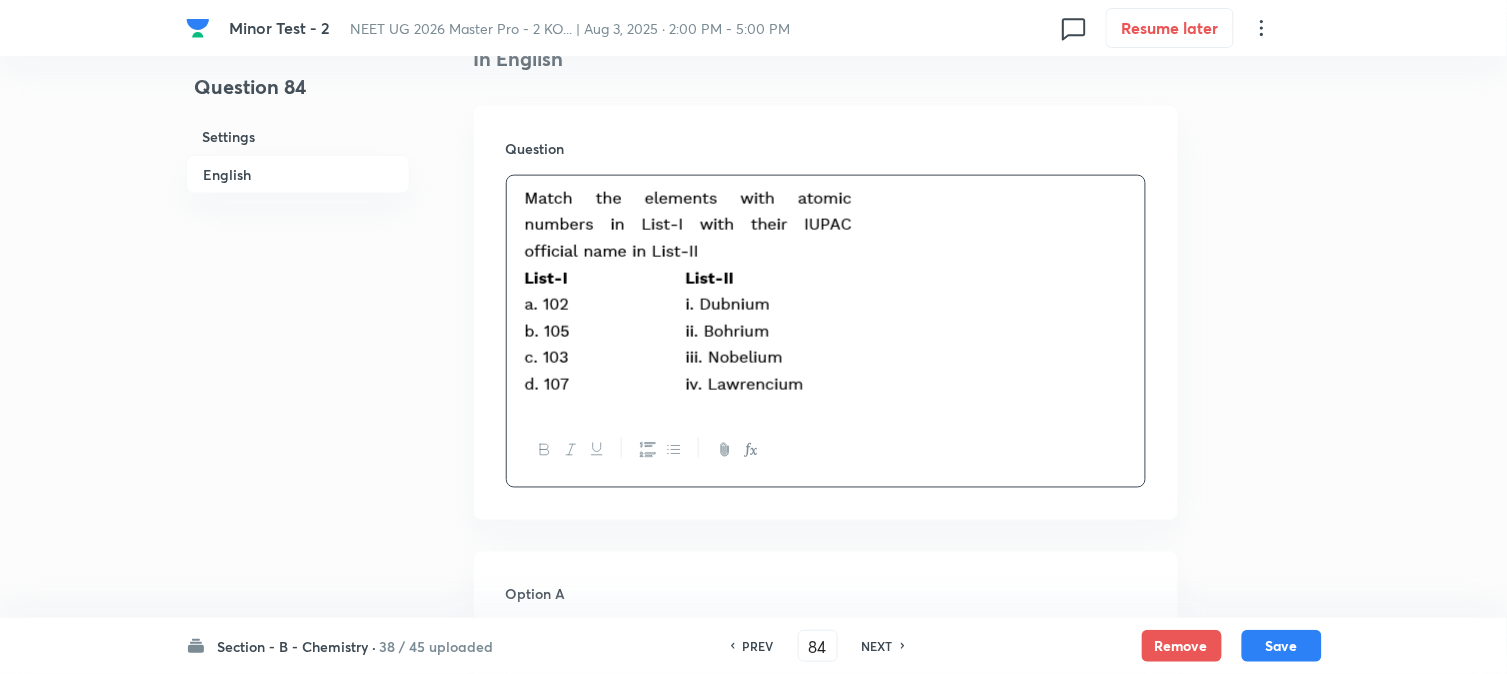 scroll, scrollTop: 777, scrollLeft: 0, axis: vertical 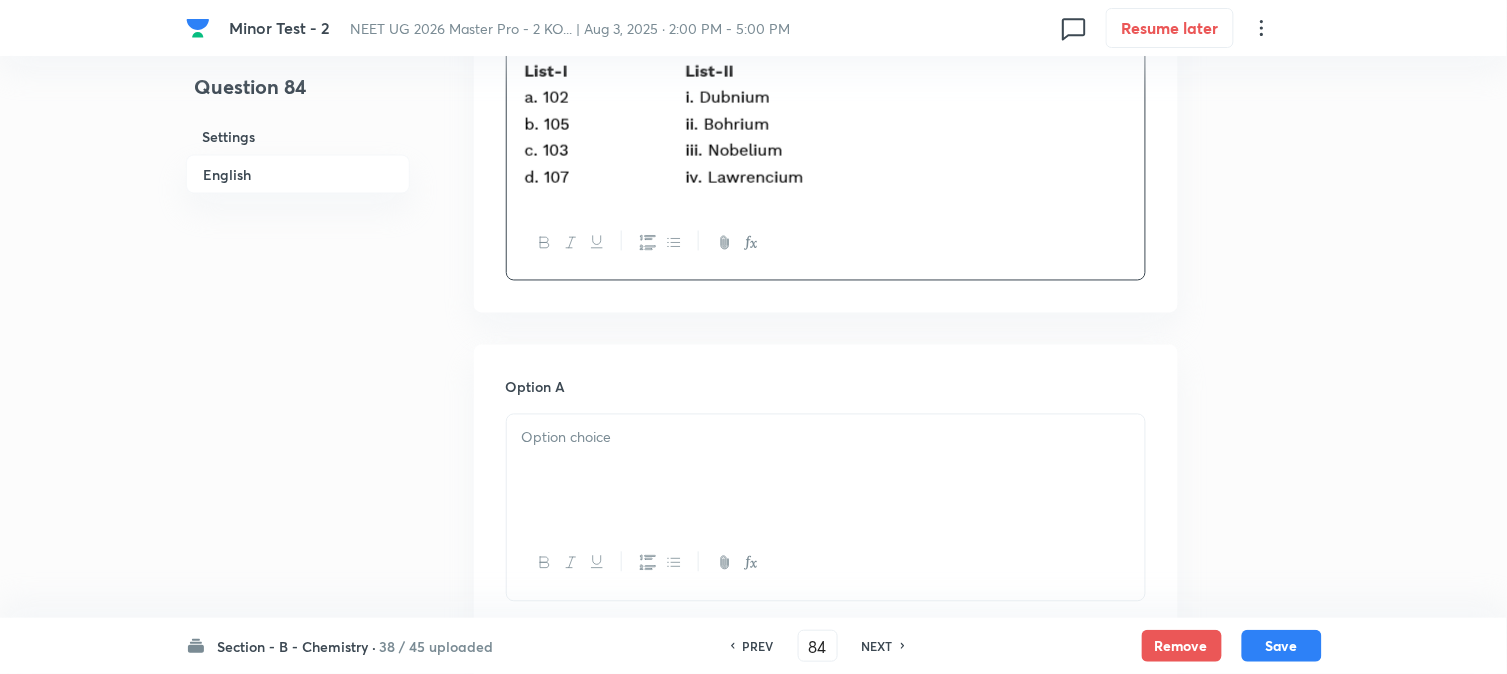drag, startPoint x: 726, startPoint y: 430, endPoint x: 742, endPoint y: 446, distance: 22.627417 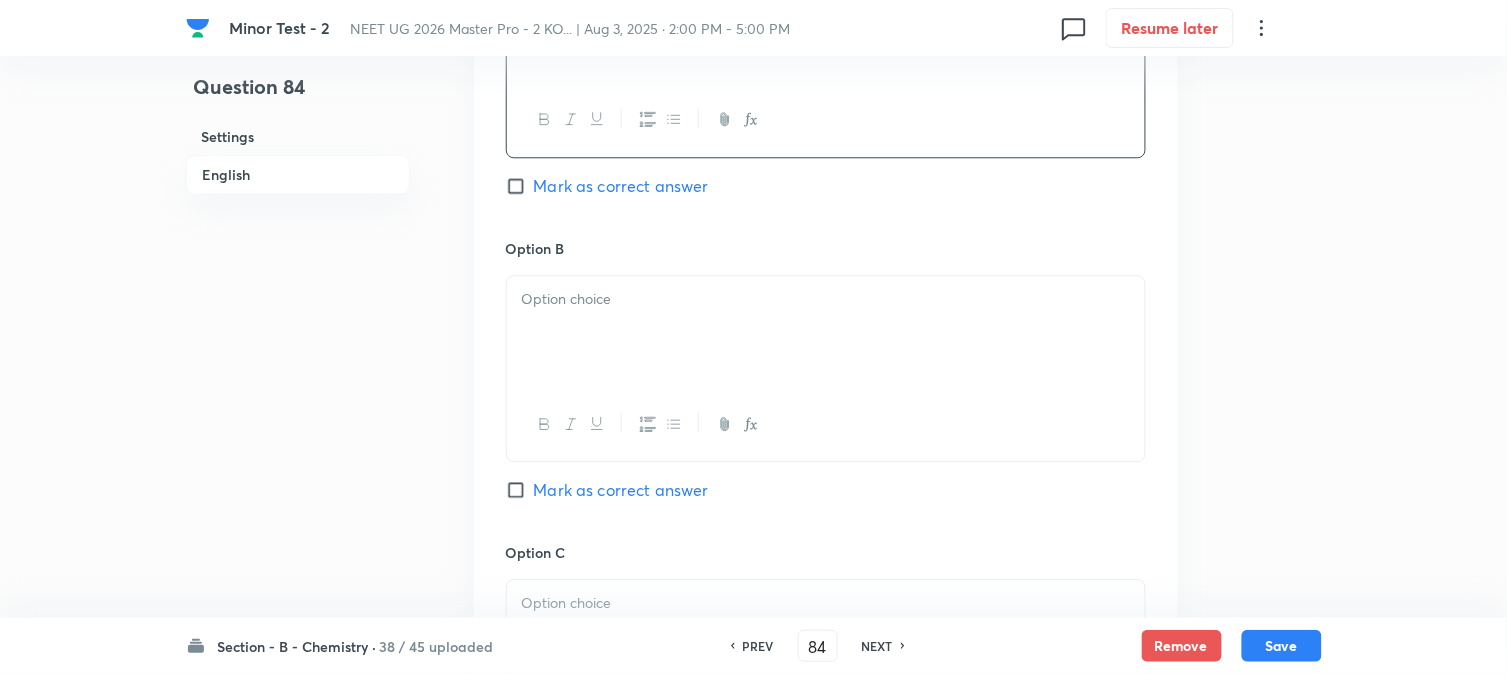 scroll, scrollTop: 1222, scrollLeft: 0, axis: vertical 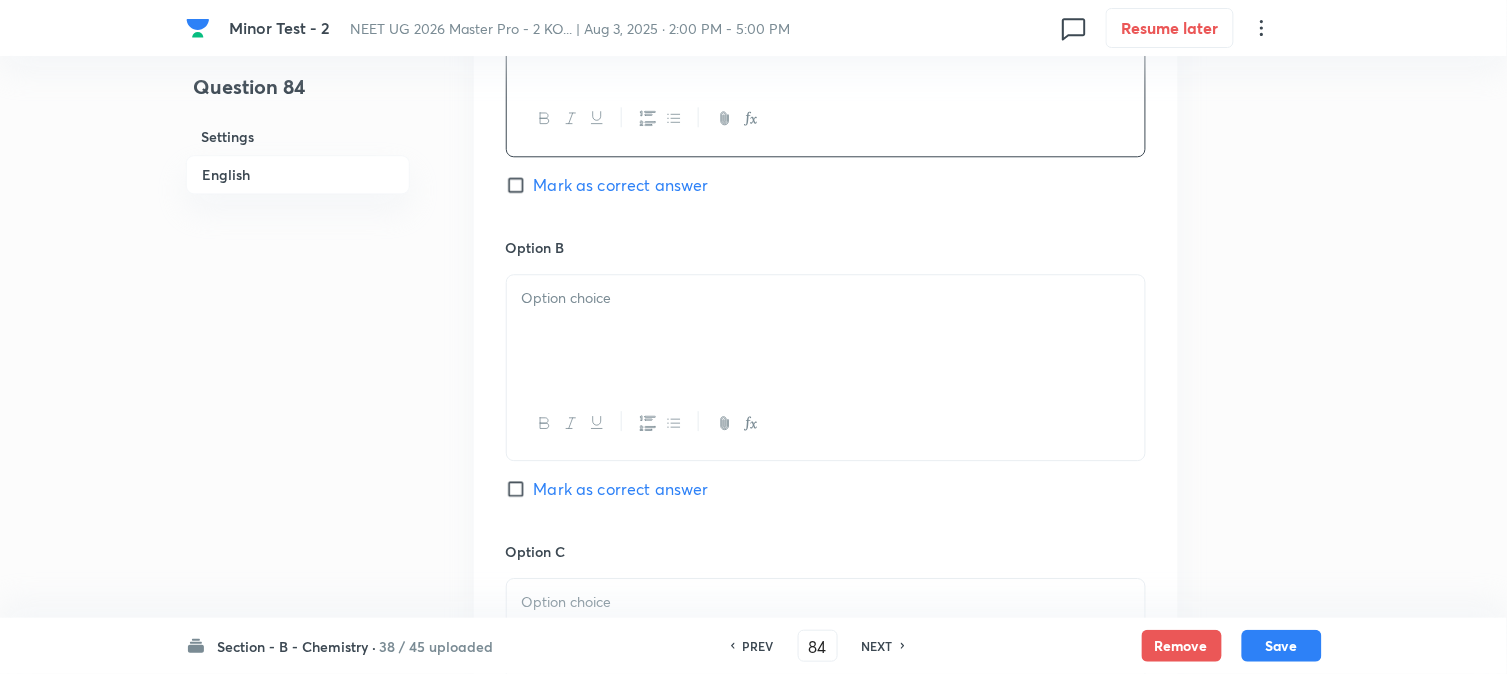 click at bounding box center [826, 298] 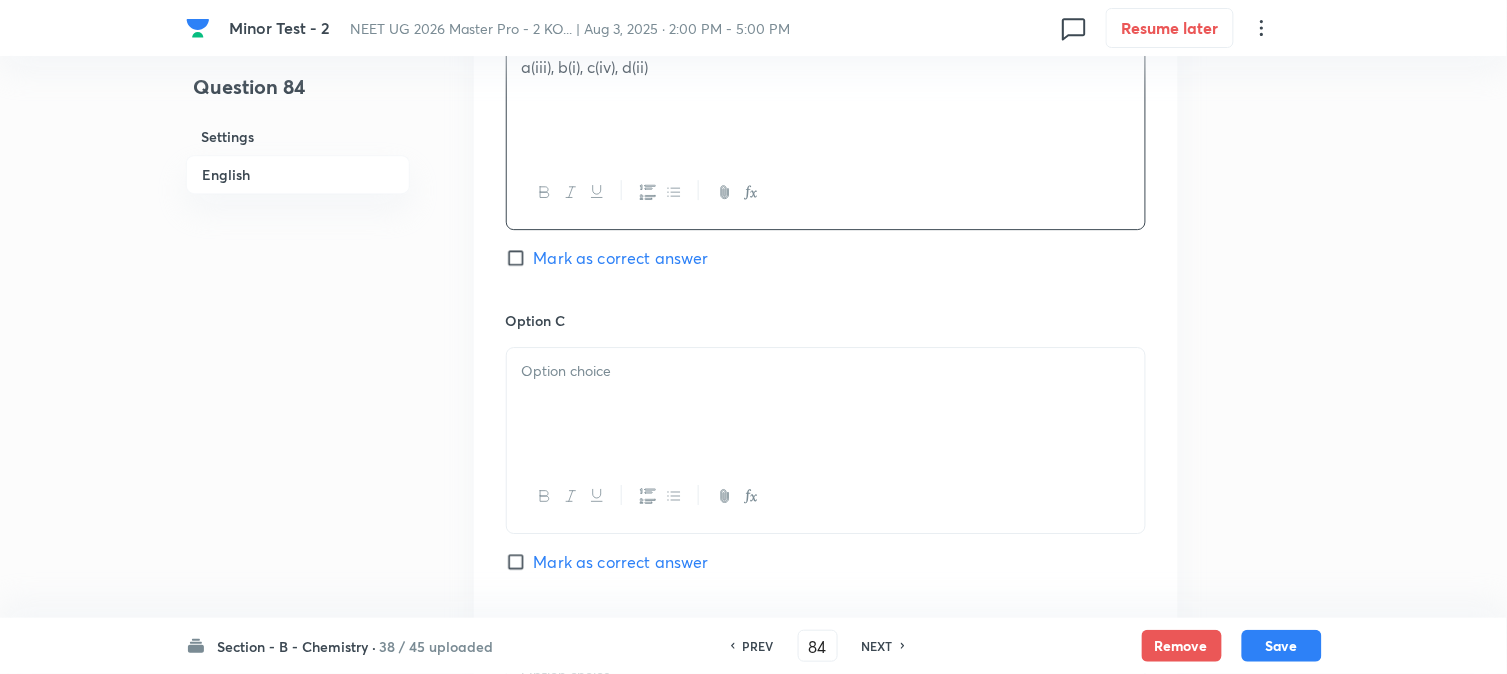 scroll, scrollTop: 1555, scrollLeft: 0, axis: vertical 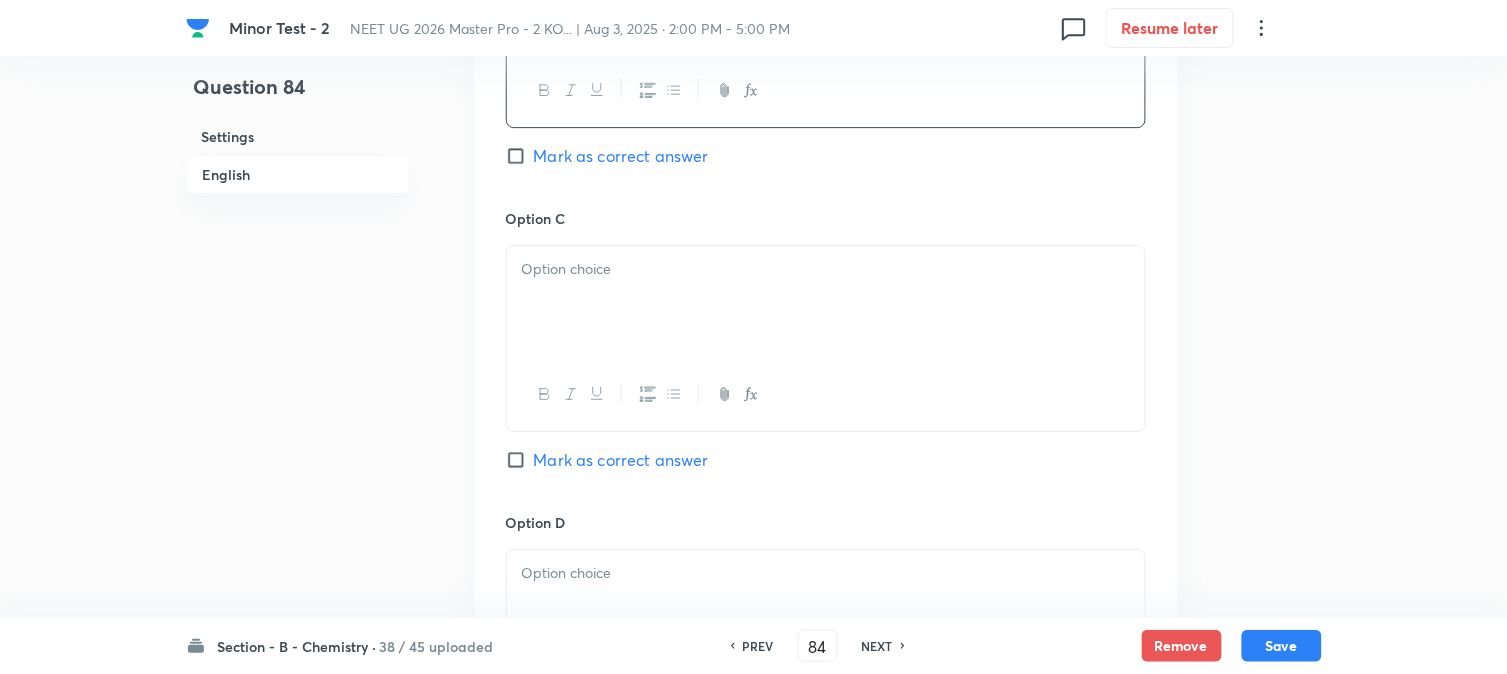 click at bounding box center [826, 302] 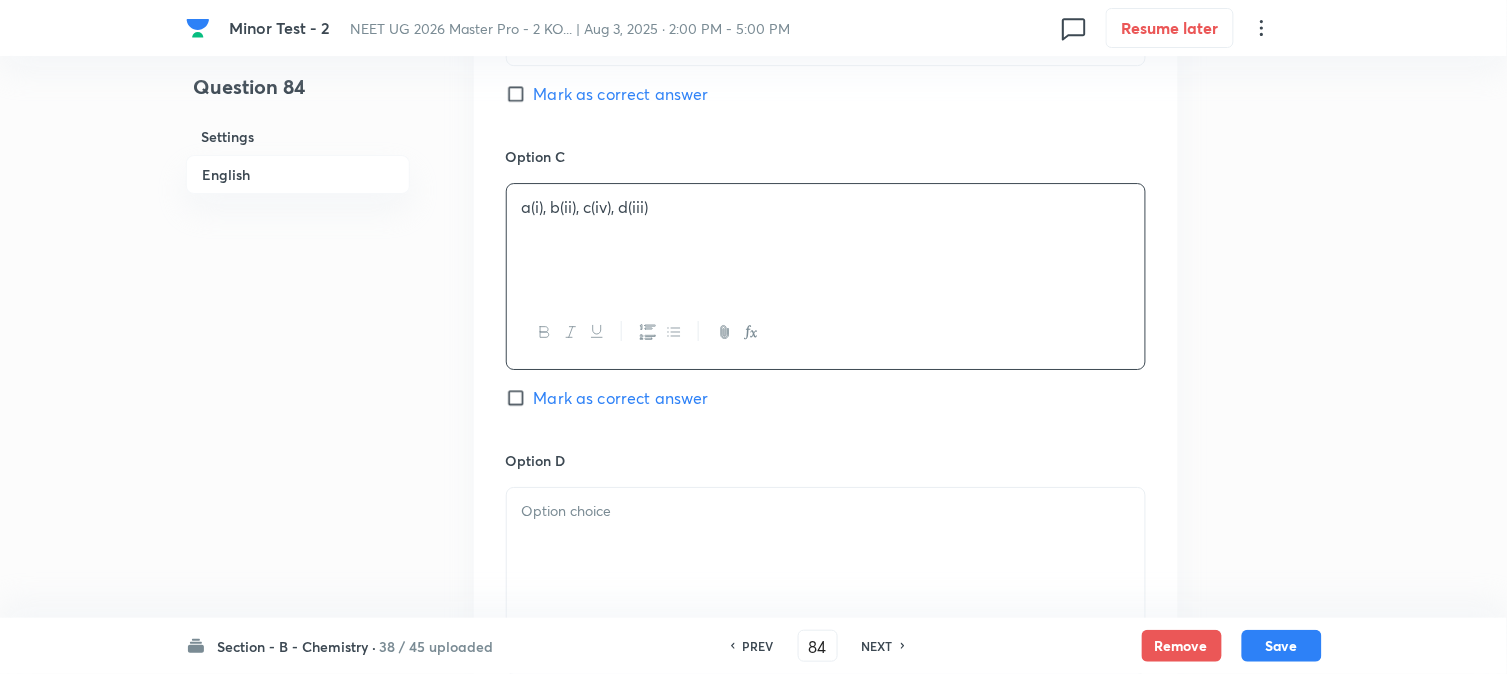 scroll, scrollTop: 1777, scrollLeft: 0, axis: vertical 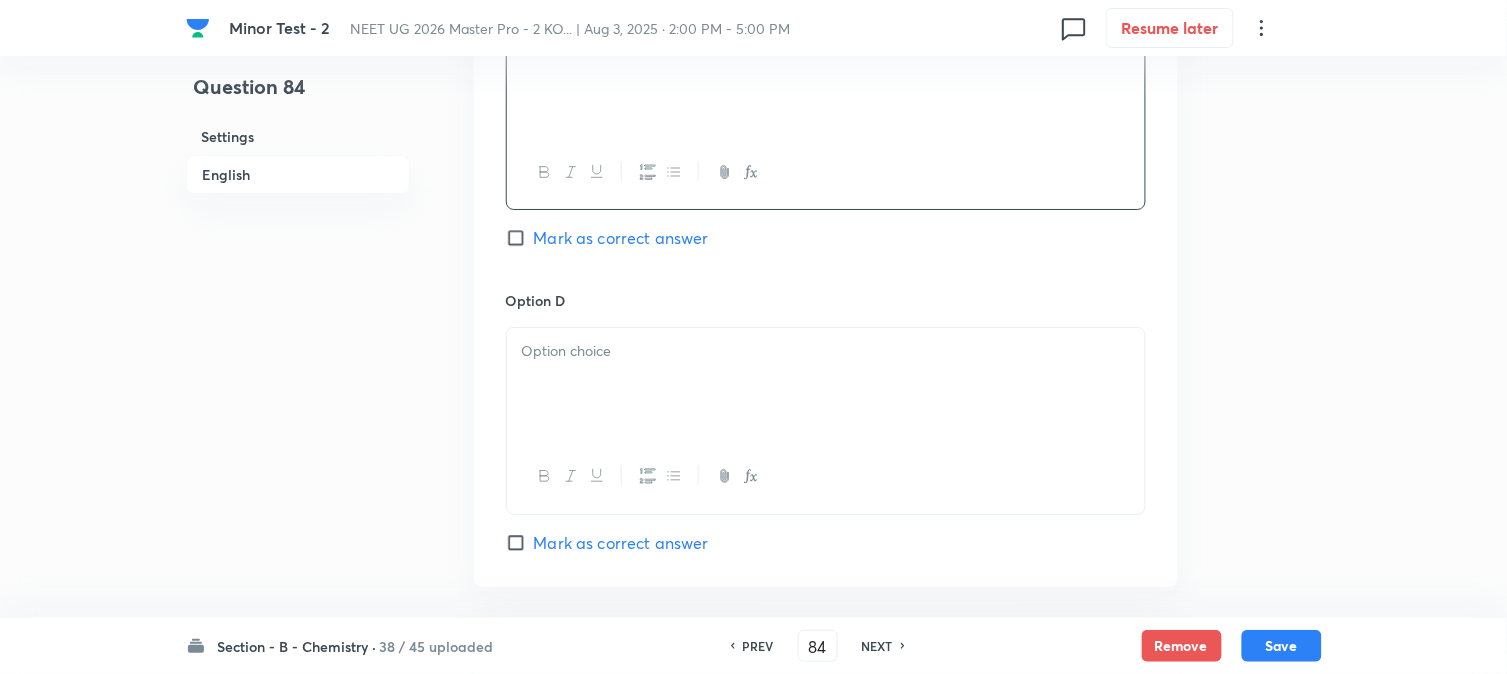 click at bounding box center (826, 384) 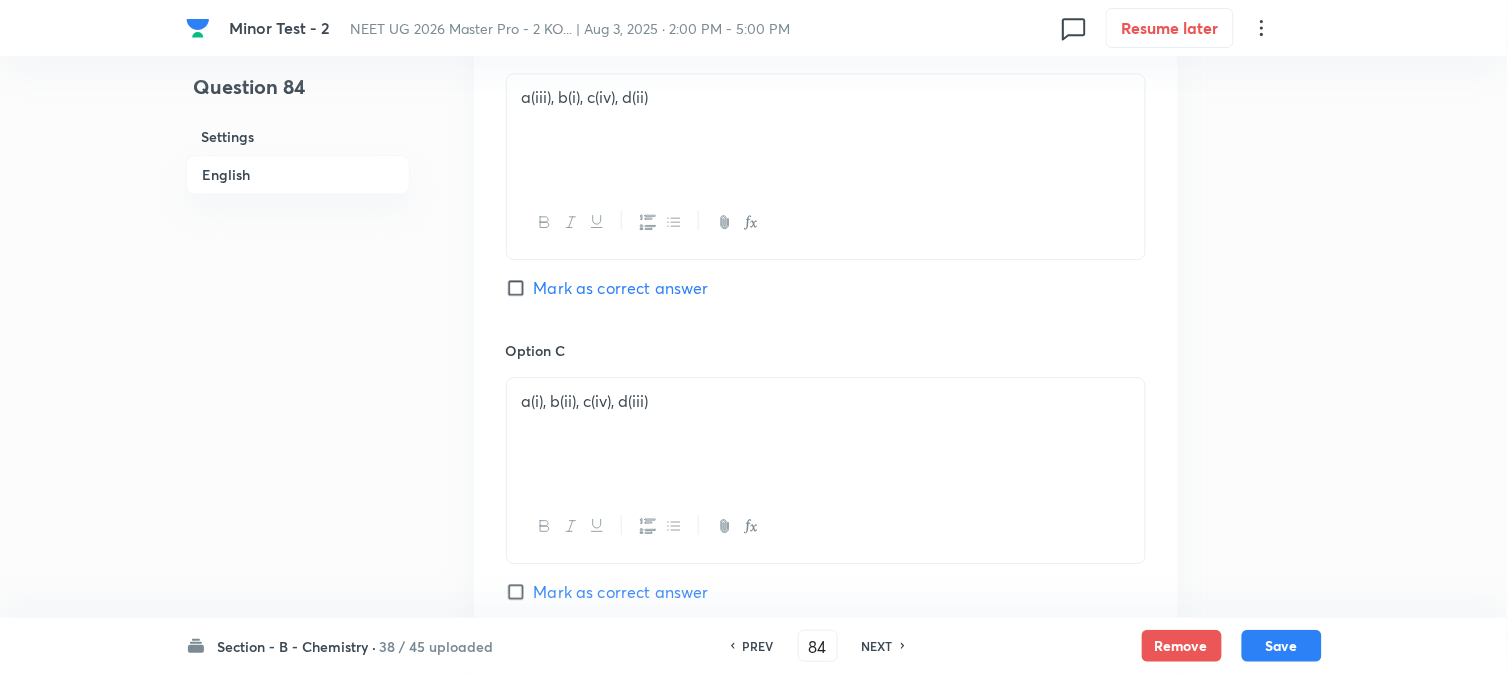 scroll, scrollTop: 1333, scrollLeft: 0, axis: vertical 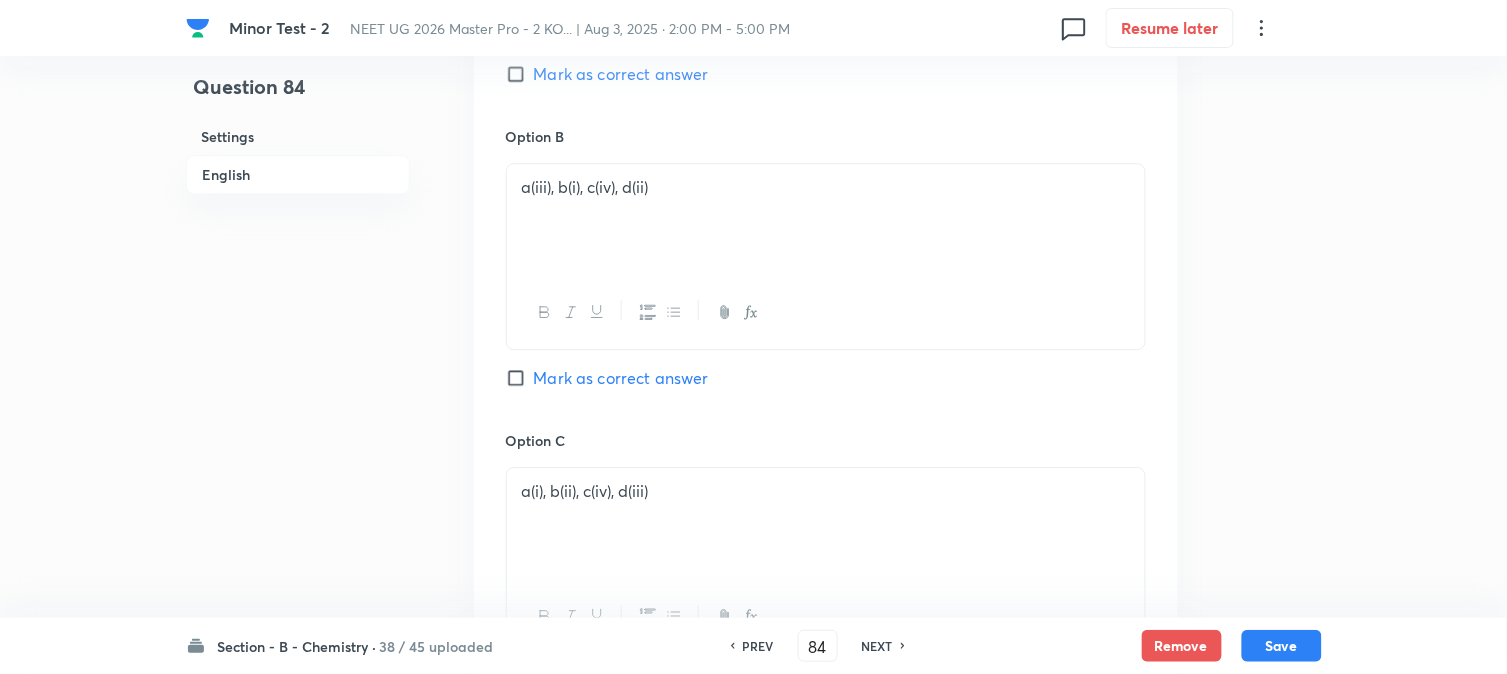 click on "Mark as correct answer" at bounding box center [520, 378] 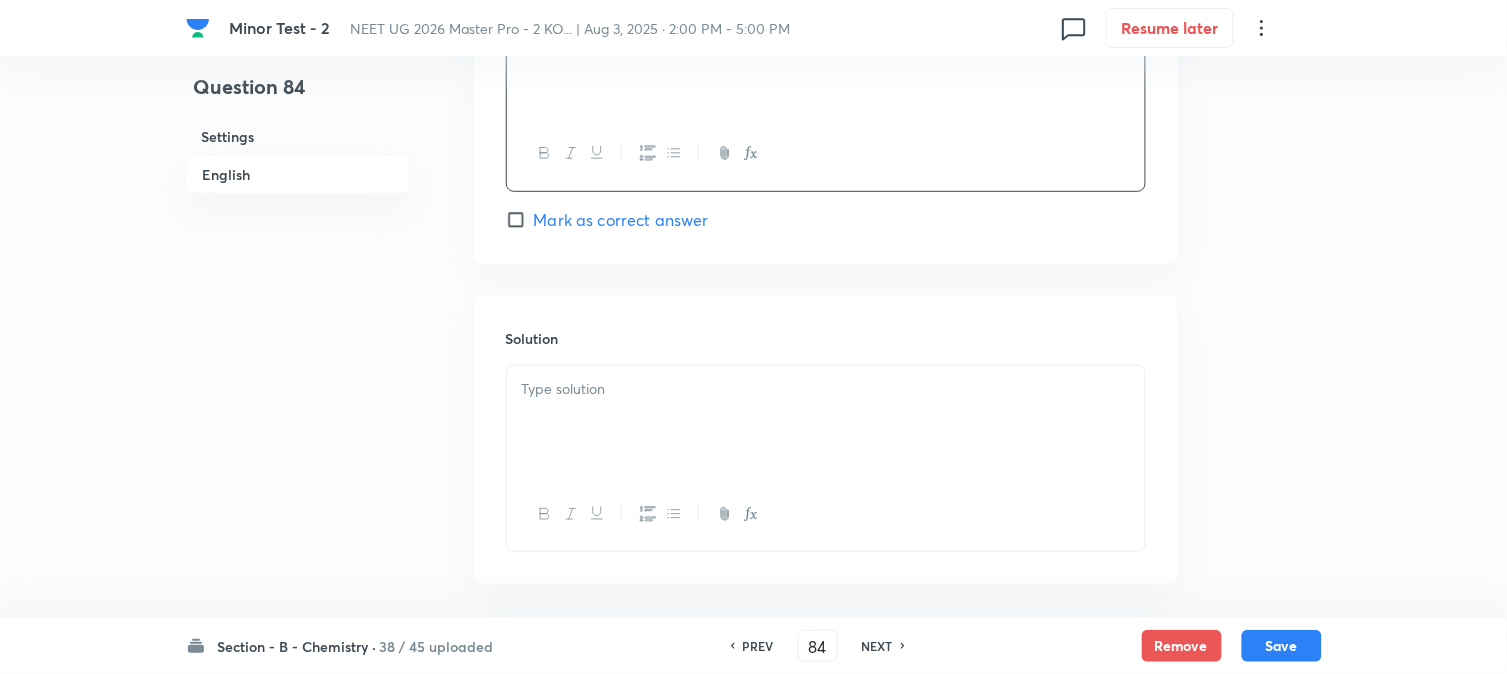 scroll, scrollTop: 2190, scrollLeft: 0, axis: vertical 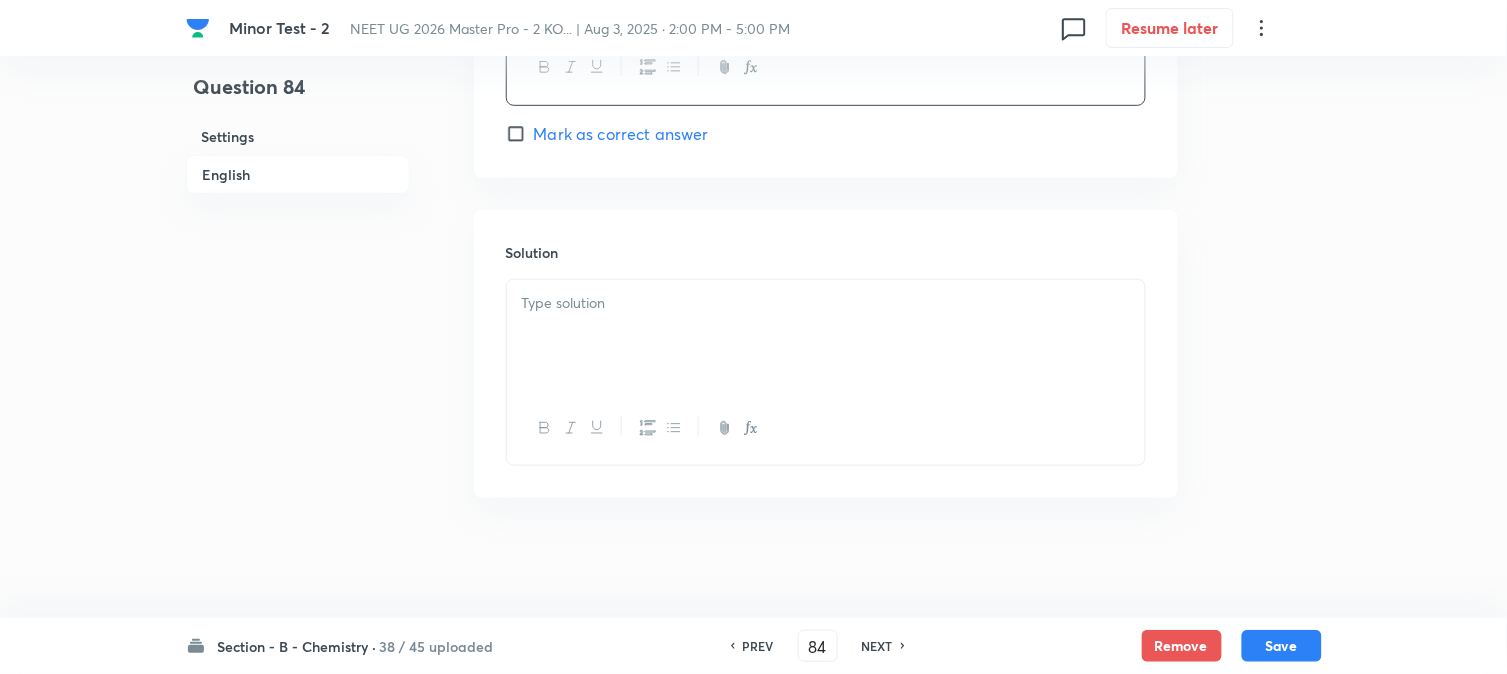 click at bounding box center [826, 336] 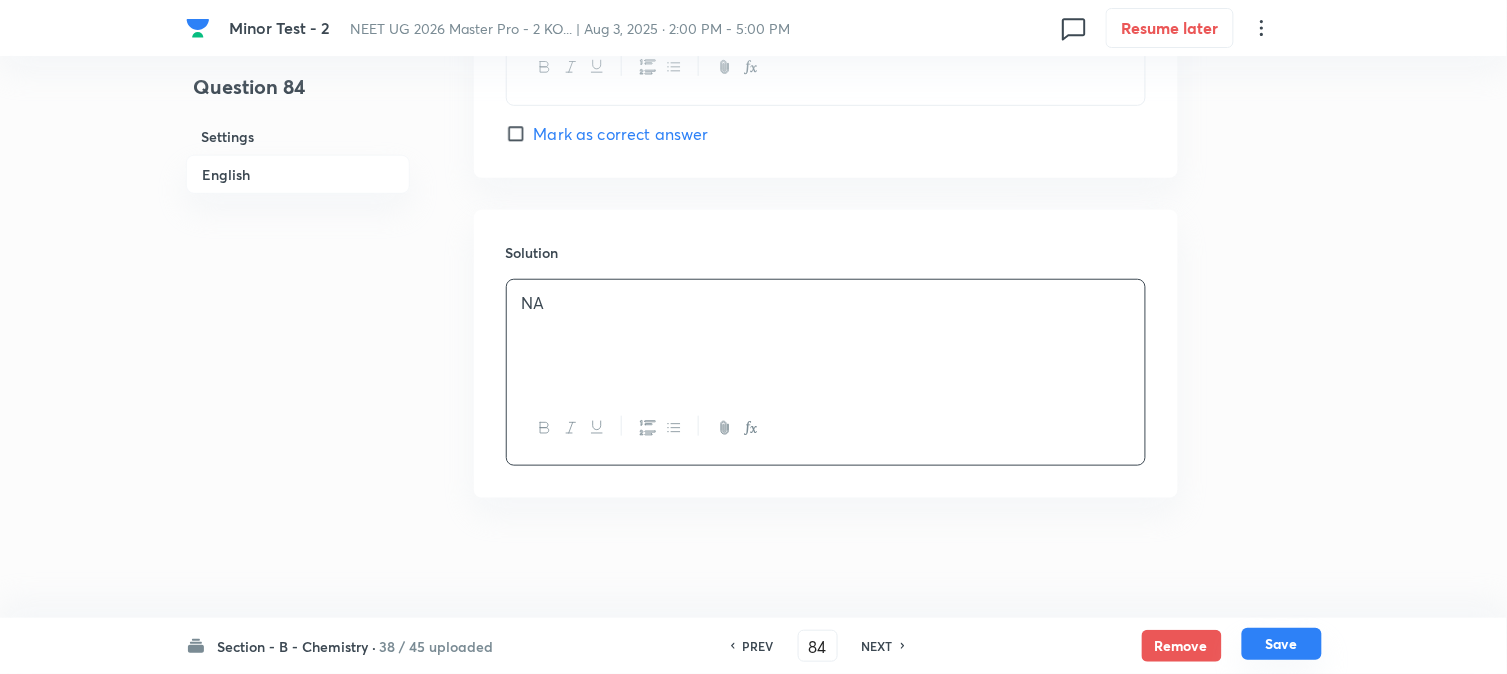 click on "Save" at bounding box center [1282, 644] 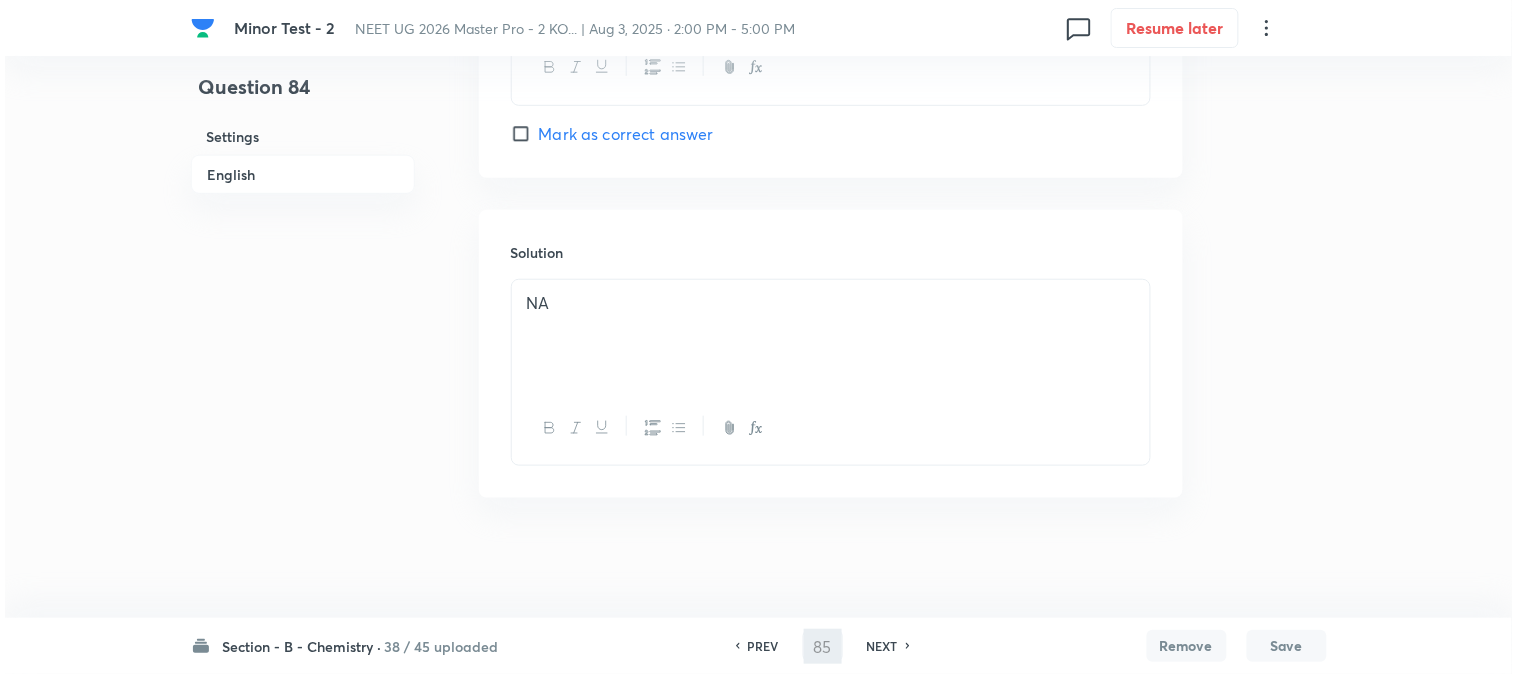 scroll, scrollTop: 0, scrollLeft: 0, axis: both 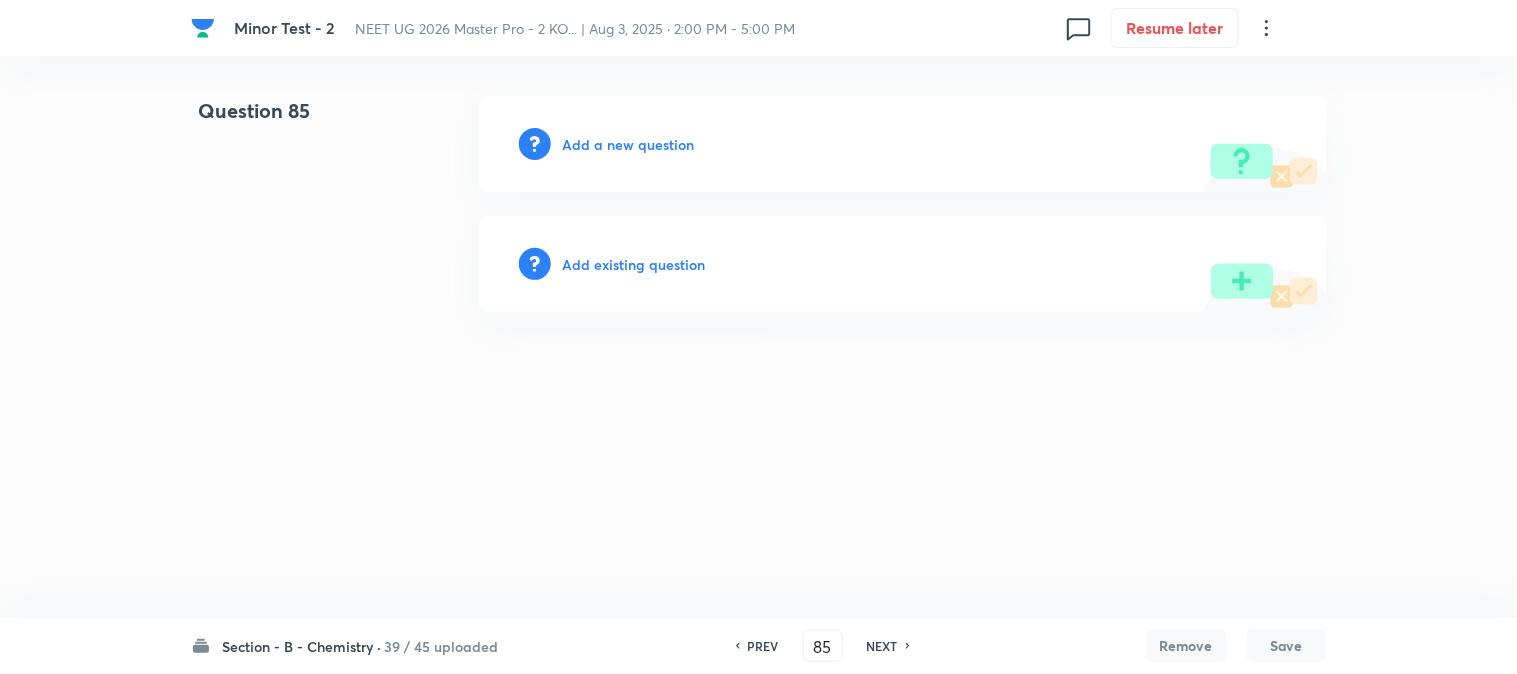 click on "Add a new question" at bounding box center [629, 144] 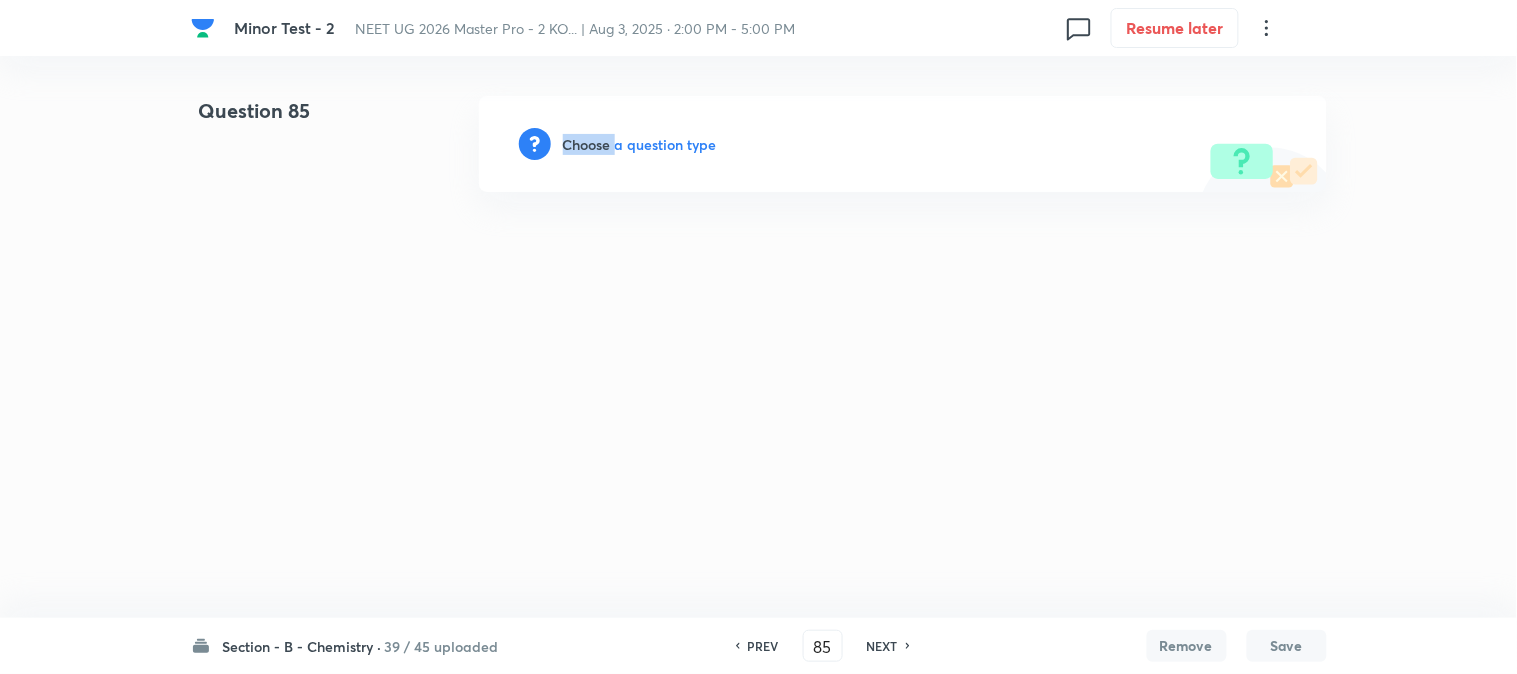 click on "Choose a question type" at bounding box center [640, 144] 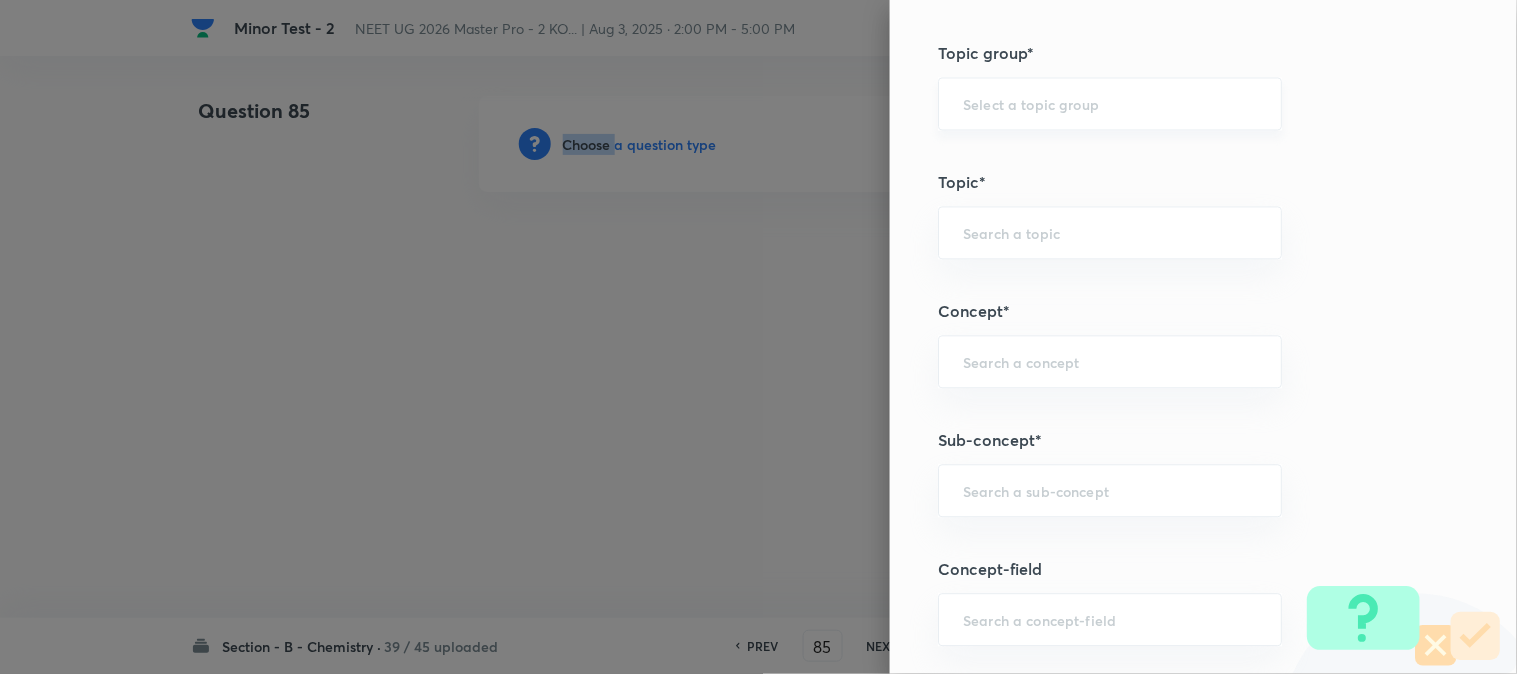 scroll, scrollTop: 1000, scrollLeft: 0, axis: vertical 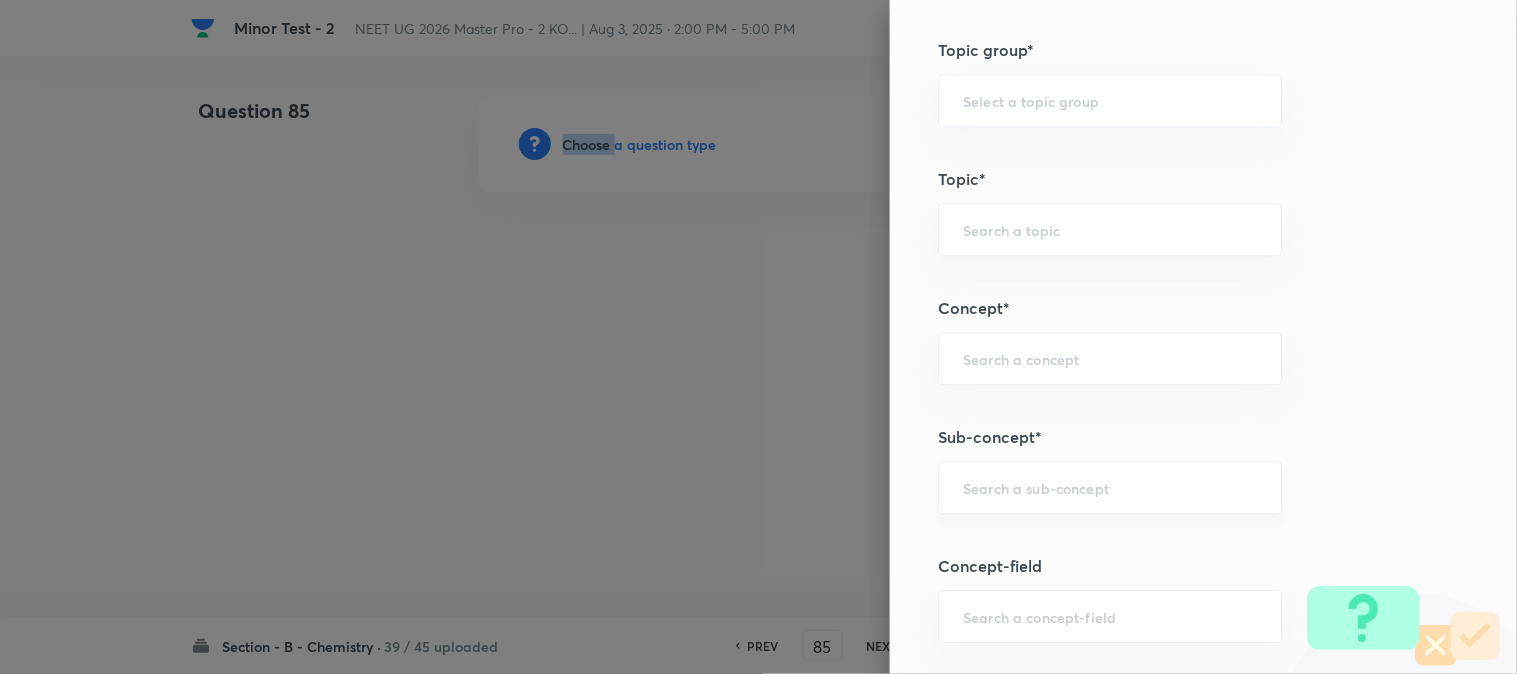 click on "​" at bounding box center [1110, 487] 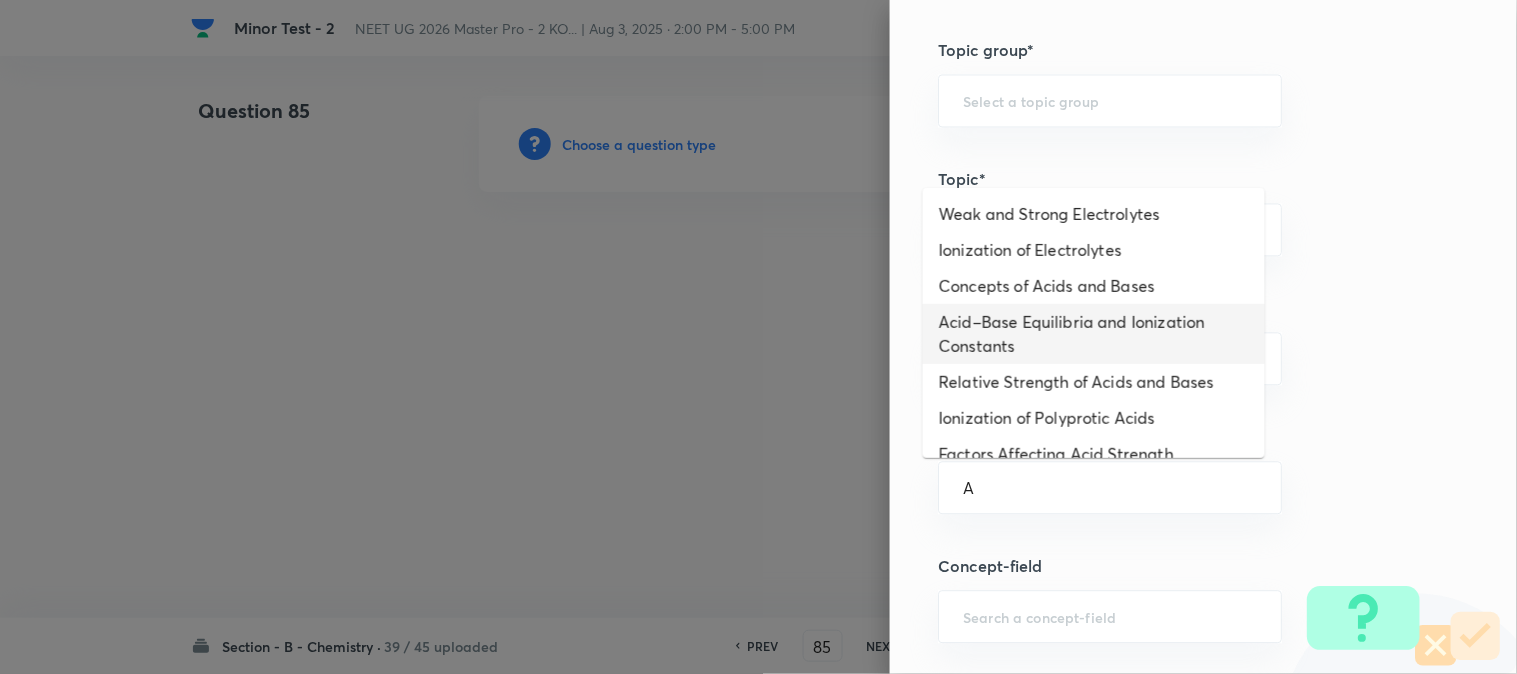 click on "Acid–Base Equilibria and Ionization Constants" at bounding box center (1094, 334) 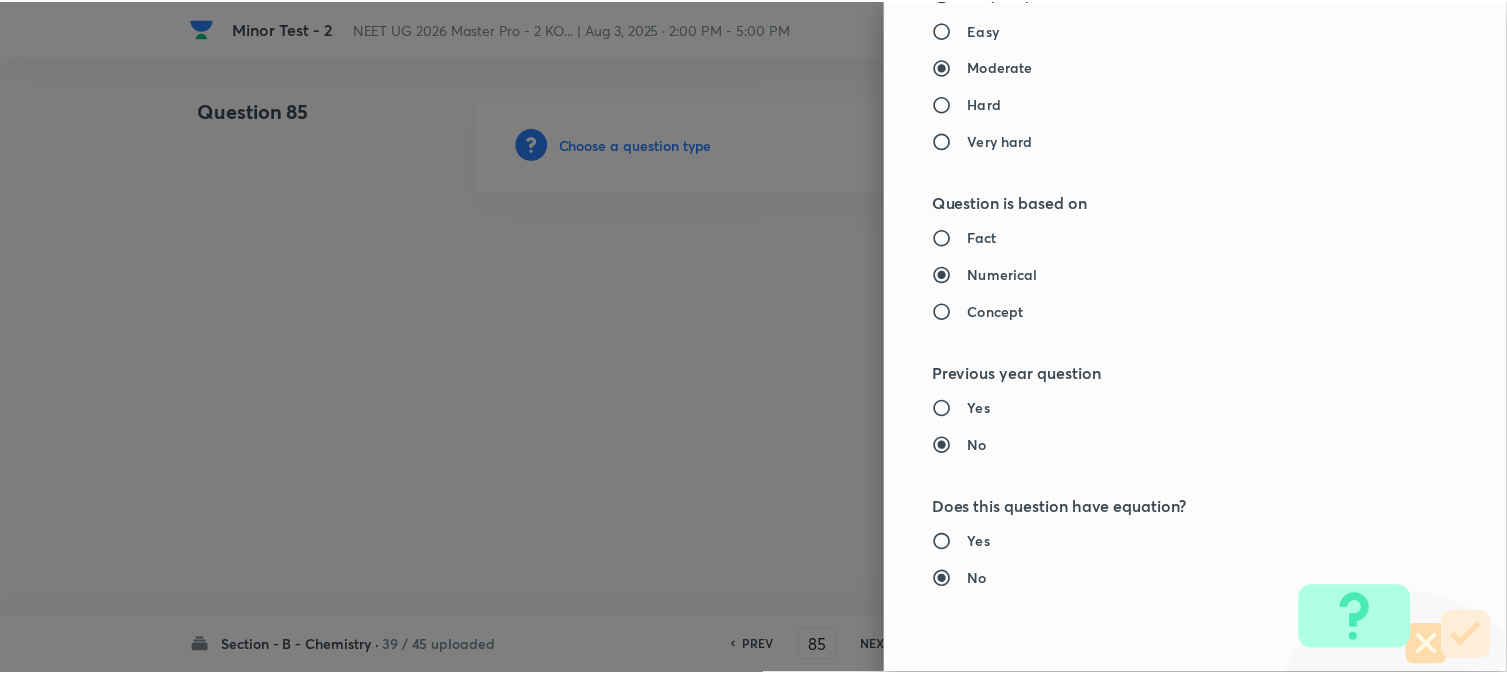 scroll, scrollTop: 2186, scrollLeft: 0, axis: vertical 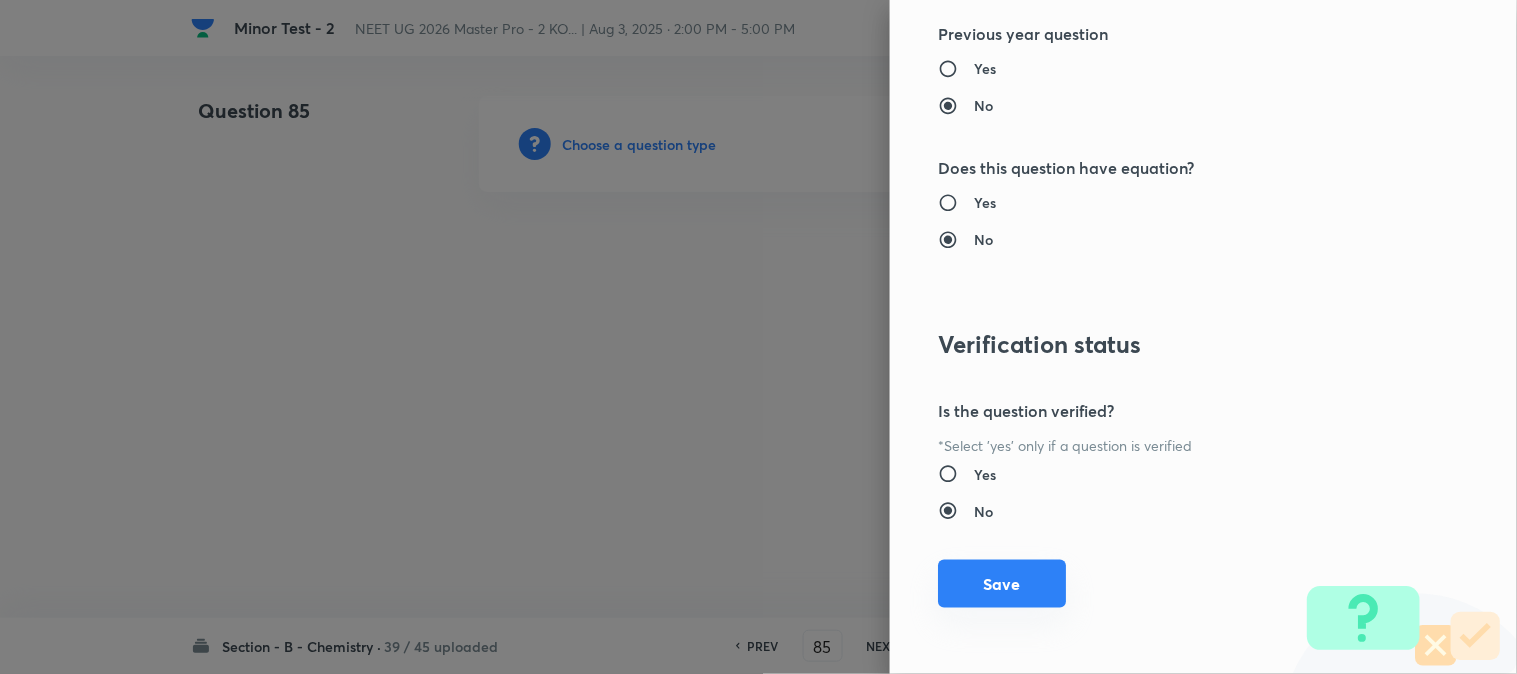 click on "Save" at bounding box center [1002, 584] 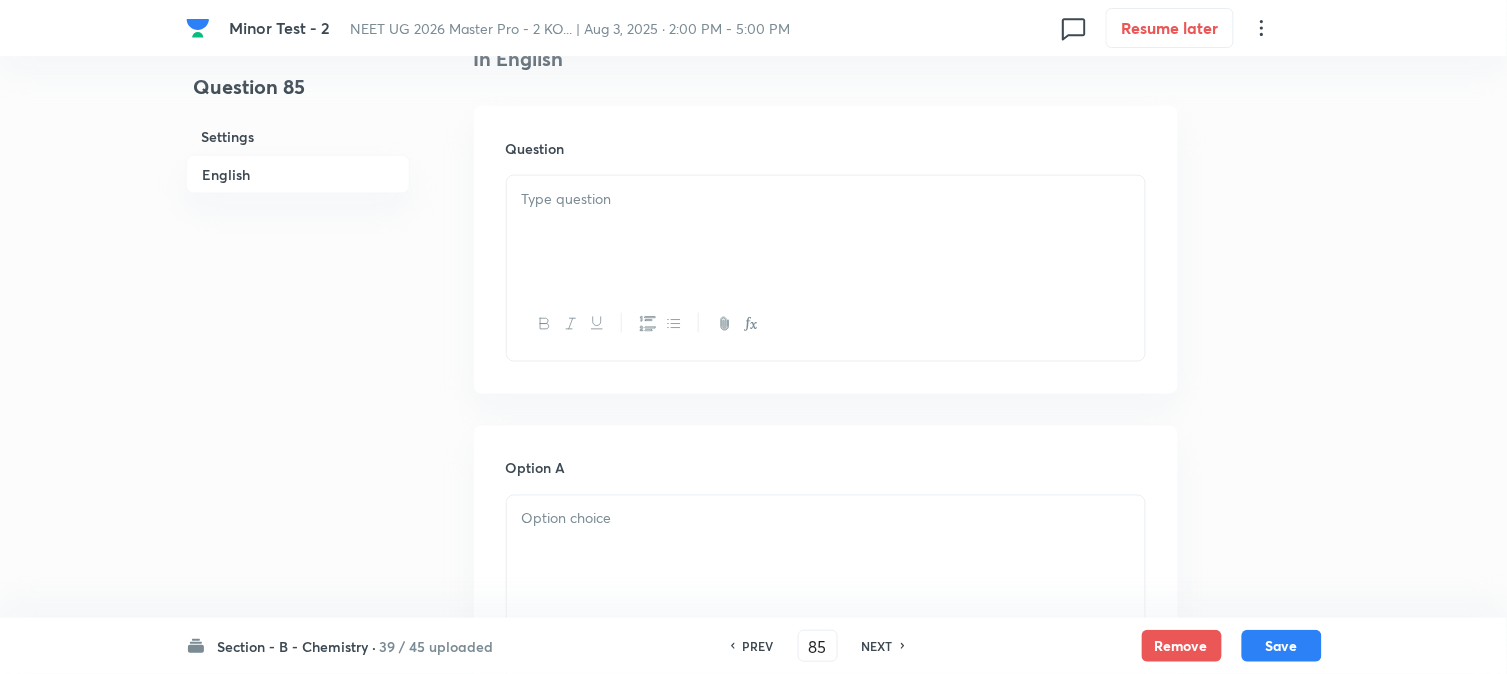 scroll, scrollTop: 666, scrollLeft: 0, axis: vertical 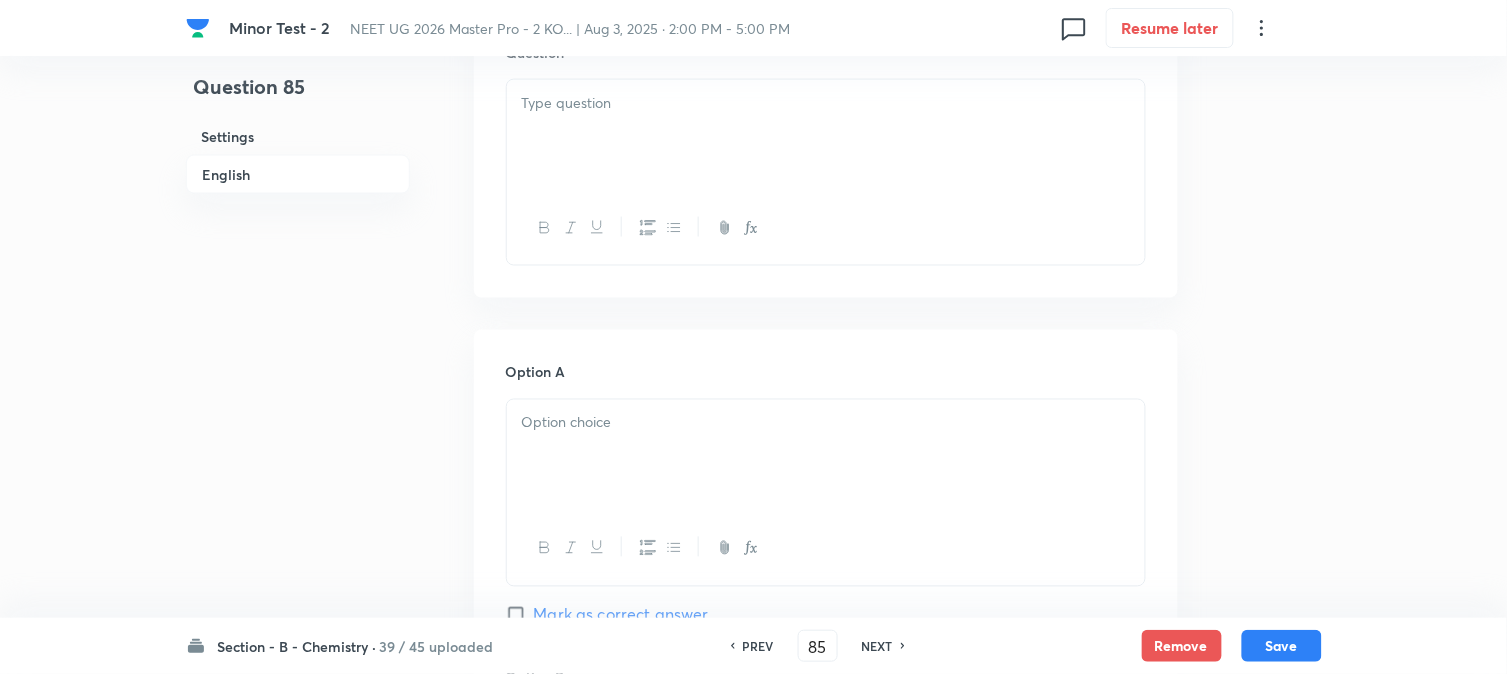 click at bounding box center (826, 136) 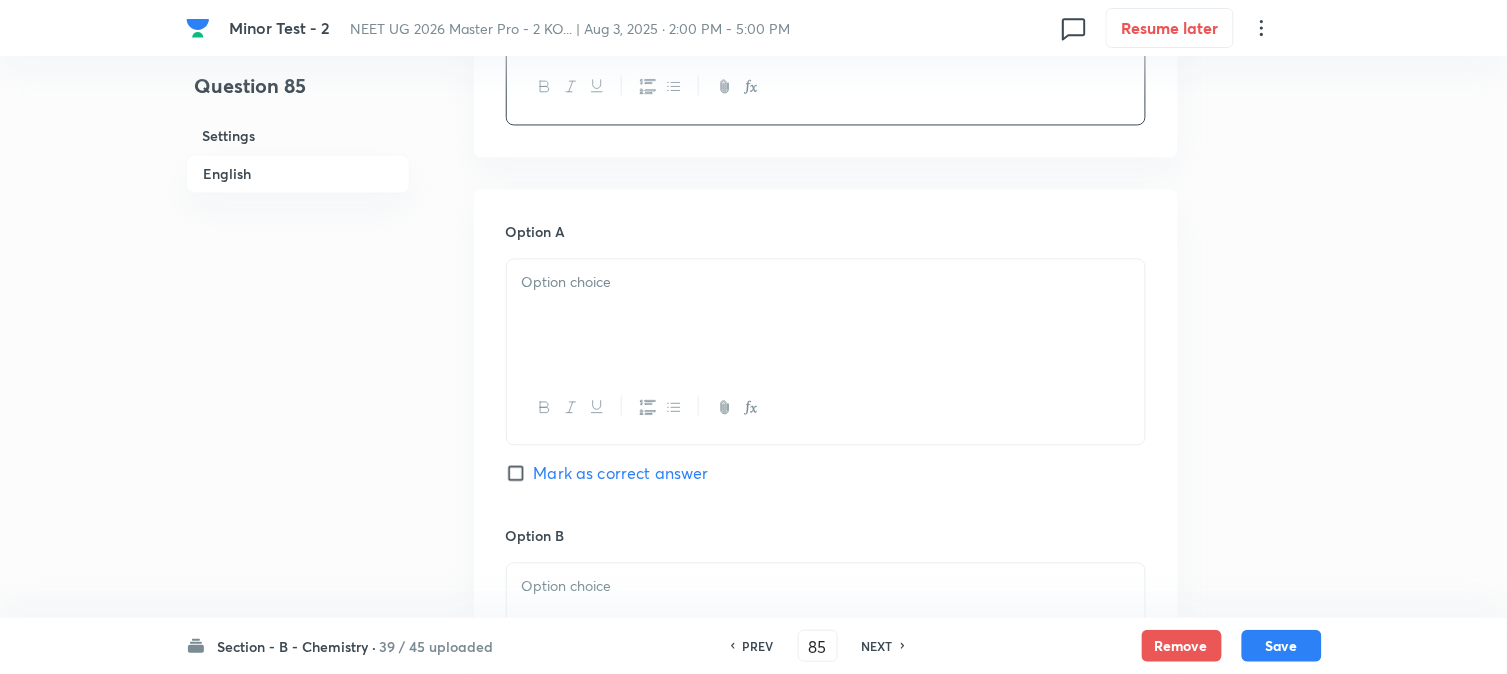 scroll, scrollTop: 1000, scrollLeft: 0, axis: vertical 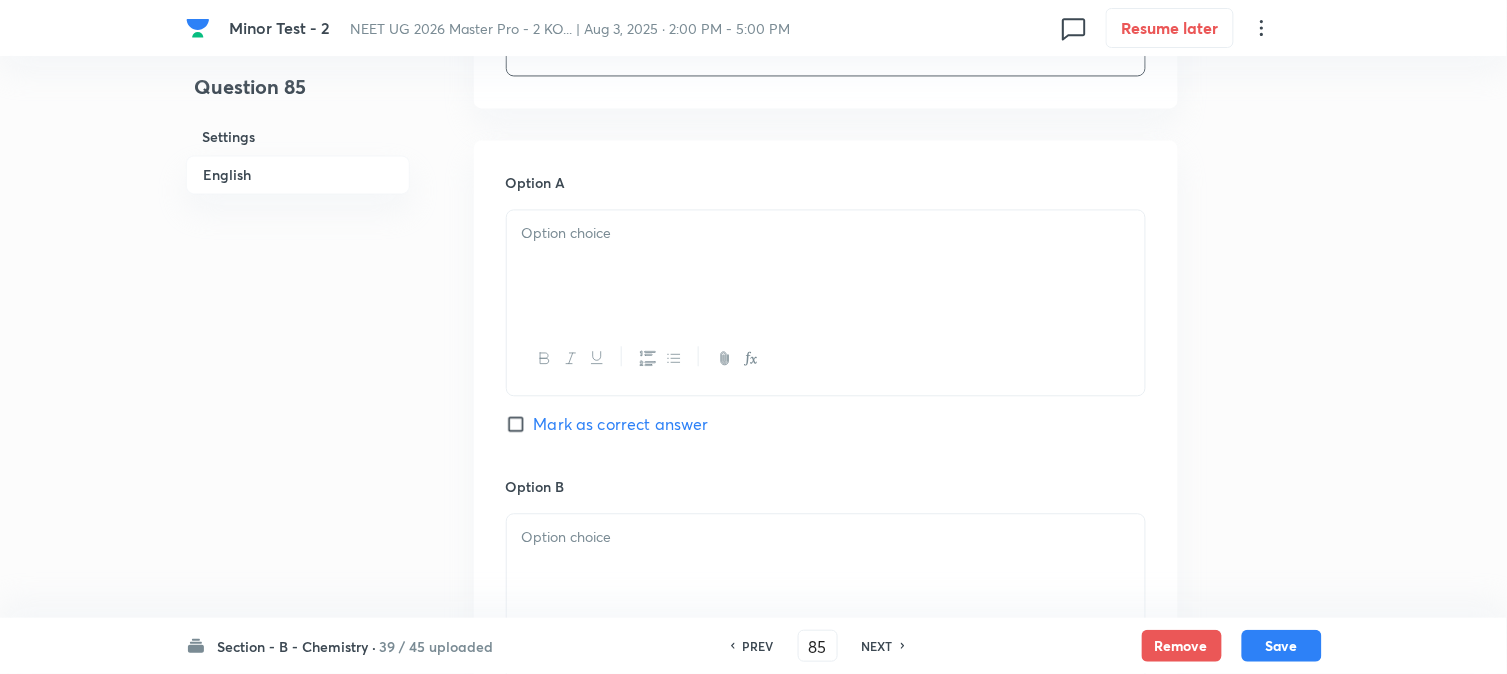 click at bounding box center [826, 266] 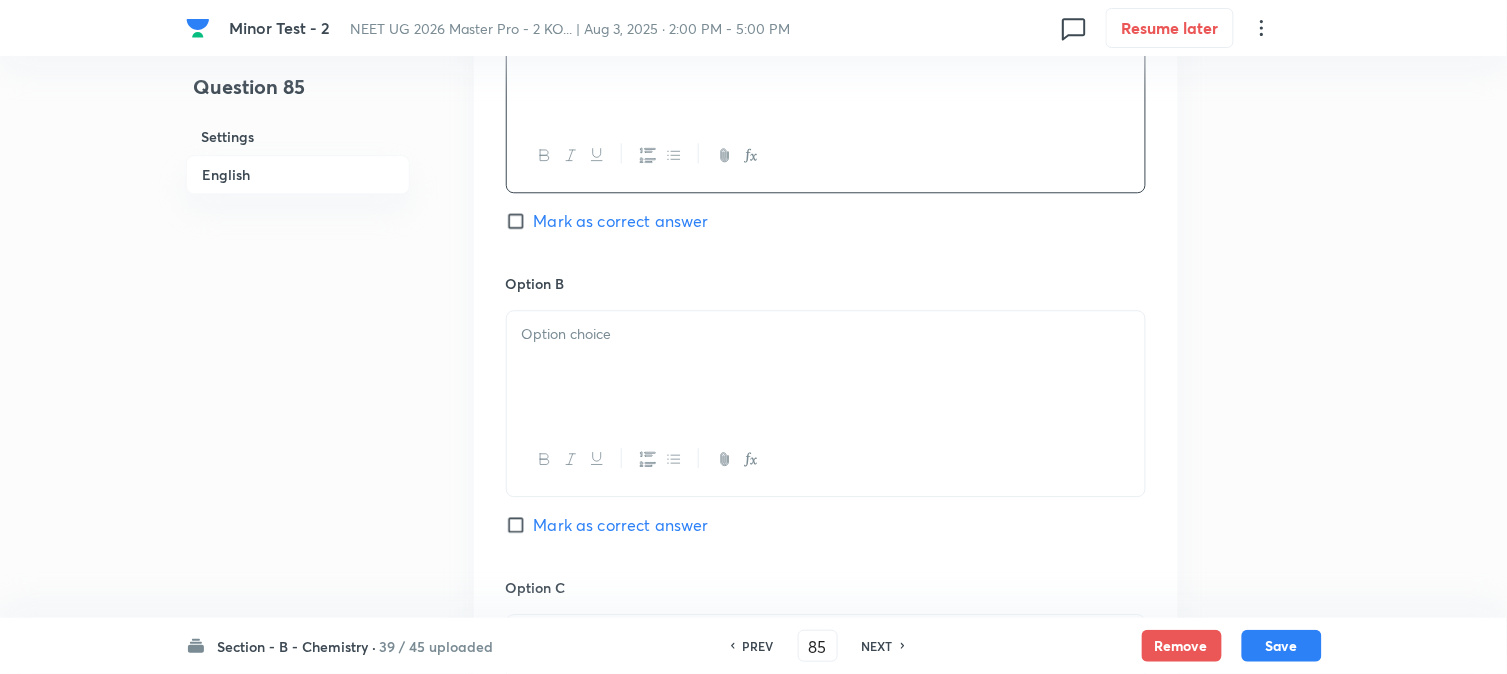scroll, scrollTop: 1222, scrollLeft: 0, axis: vertical 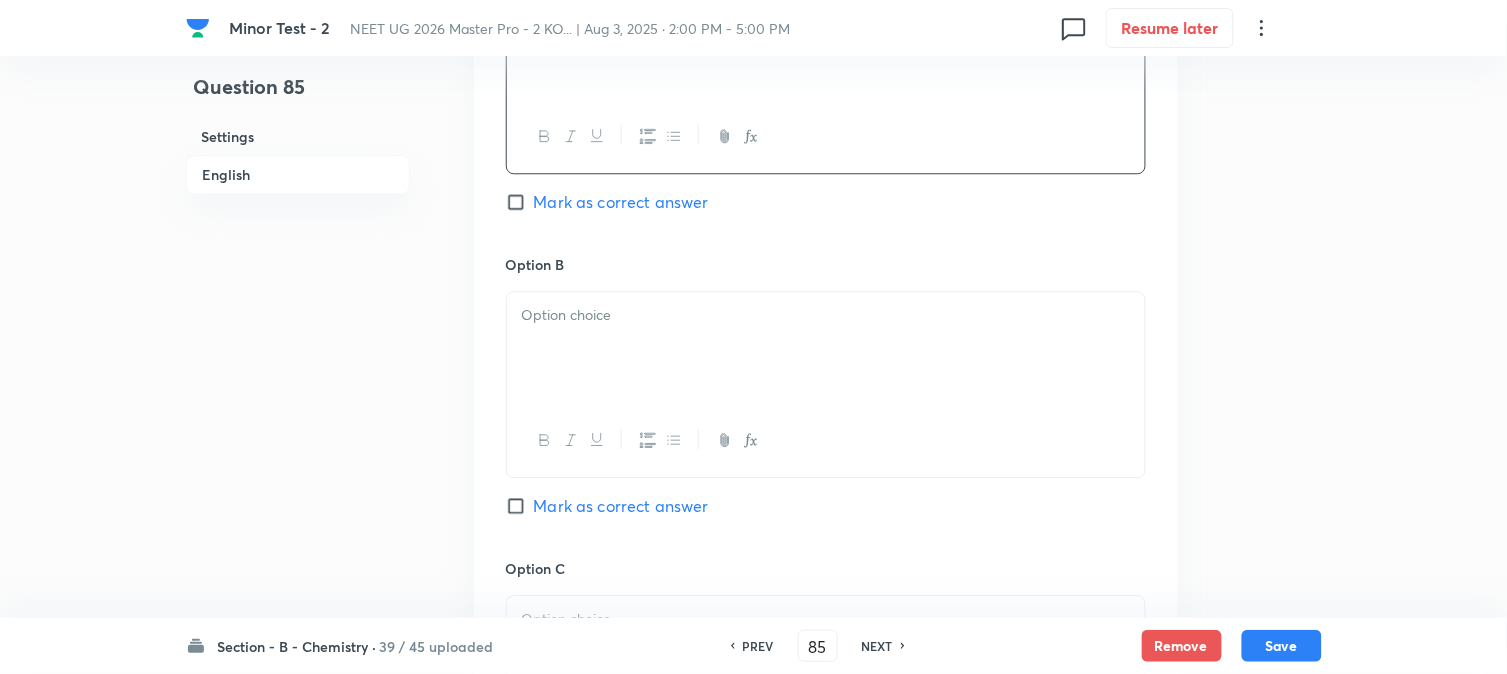 click at bounding box center [826, 348] 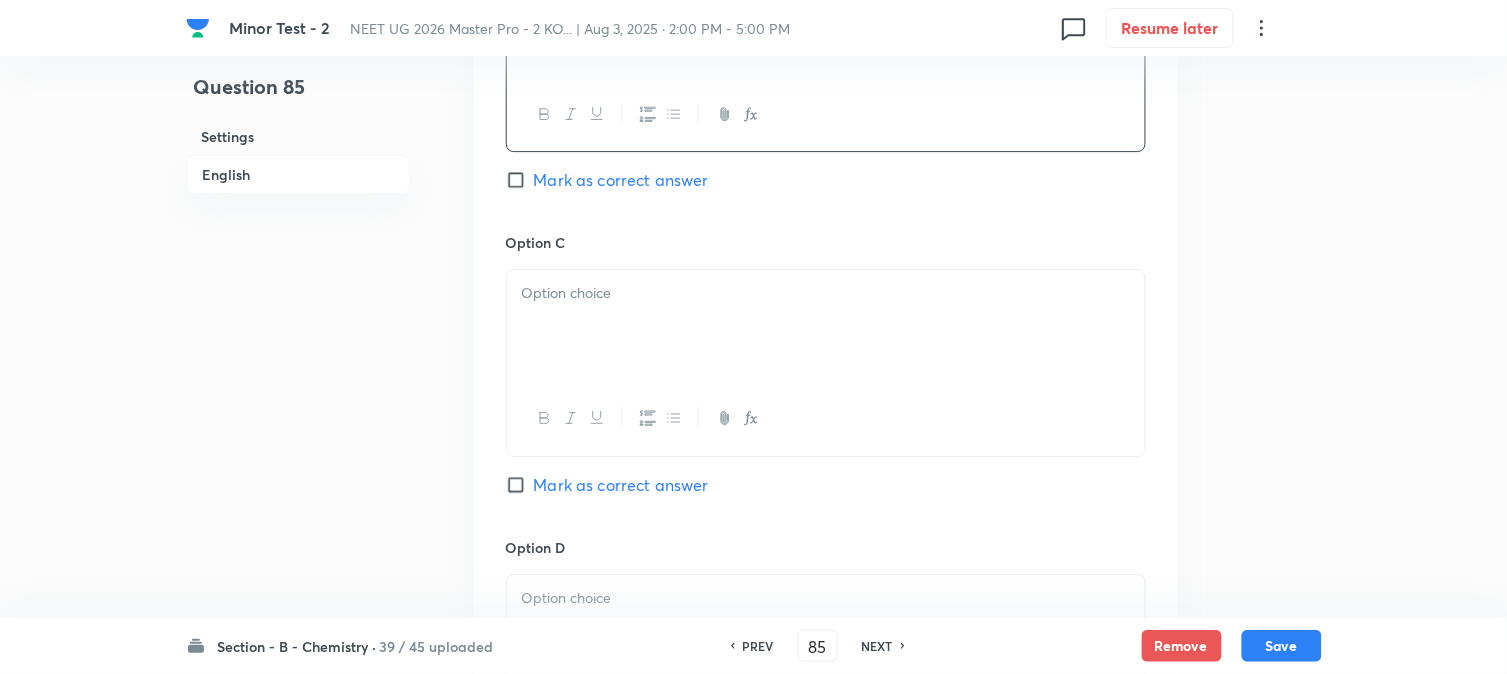 scroll, scrollTop: 1555, scrollLeft: 0, axis: vertical 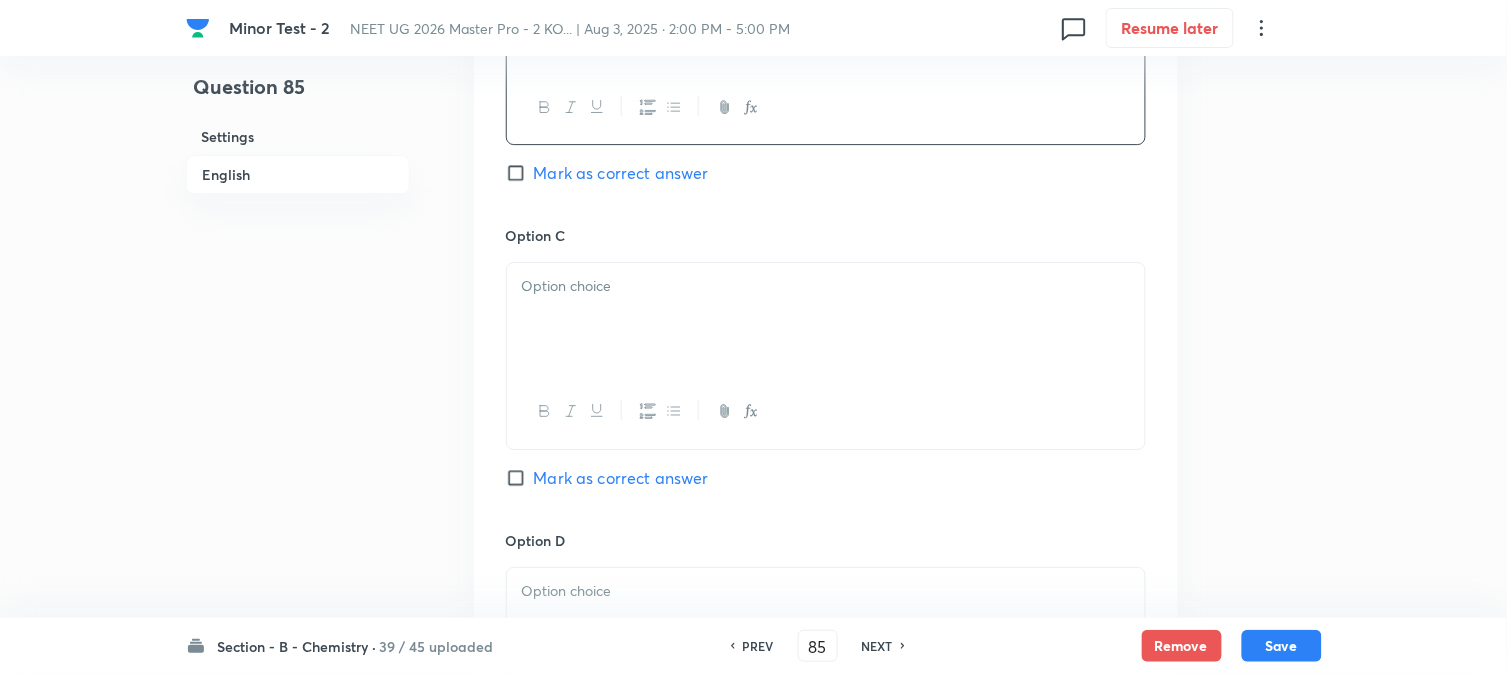 click at bounding box center (826, 411) 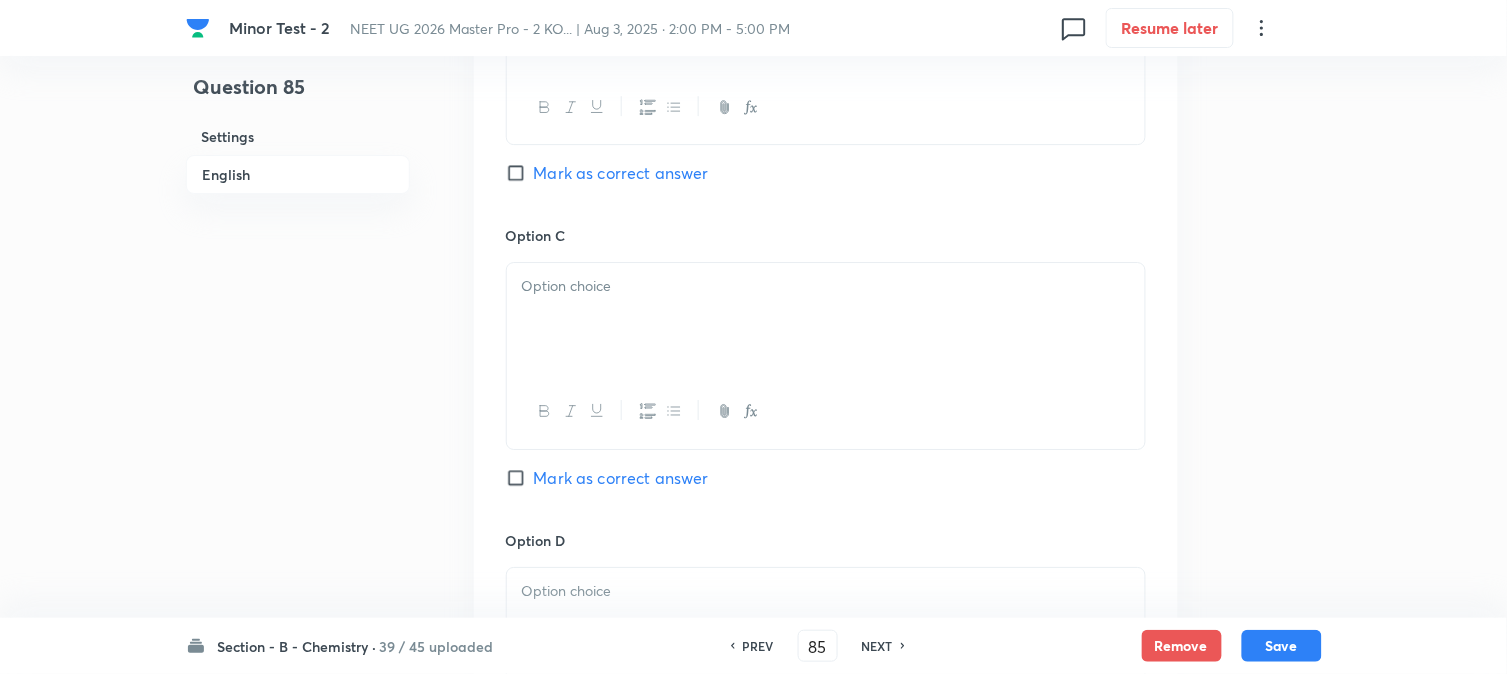 click at bounding box center (826, 319) 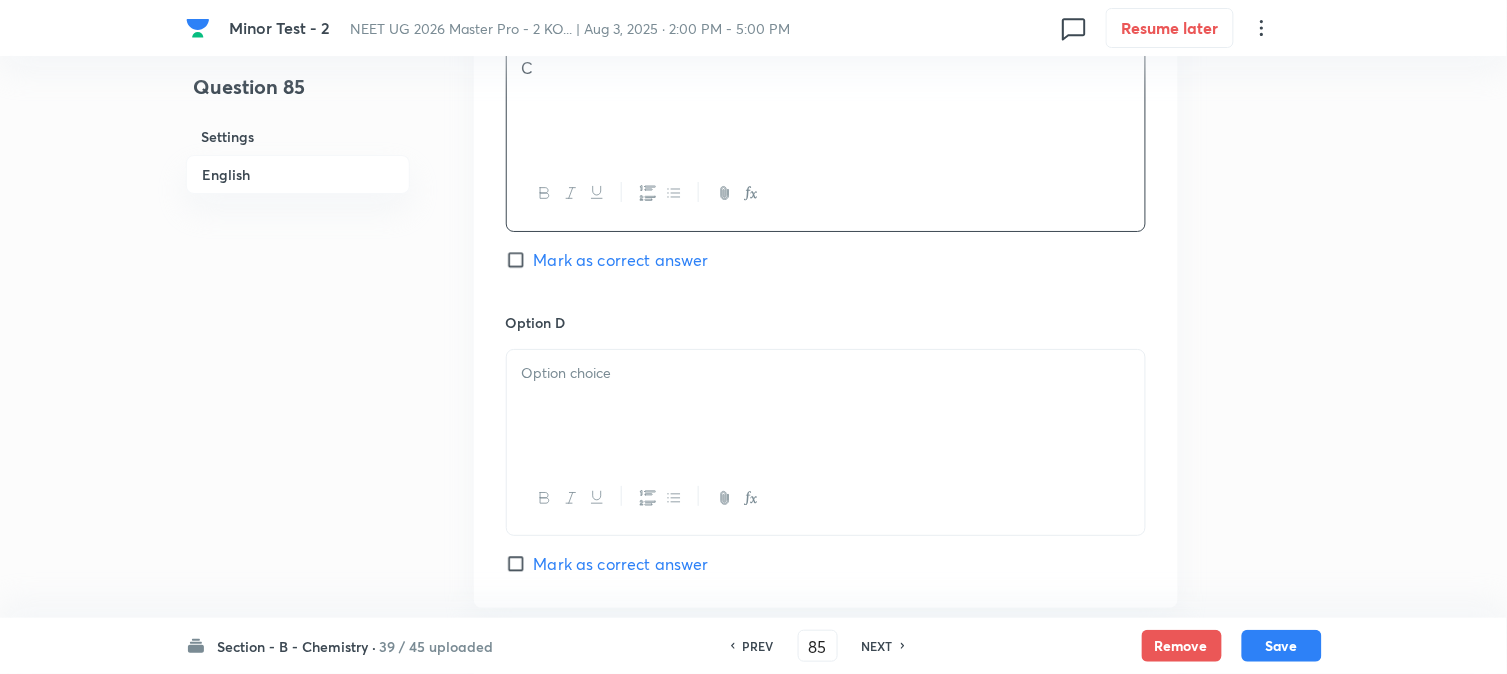 scroll, scrollTop: 1777, scrollLeft: 0, axis: vertical 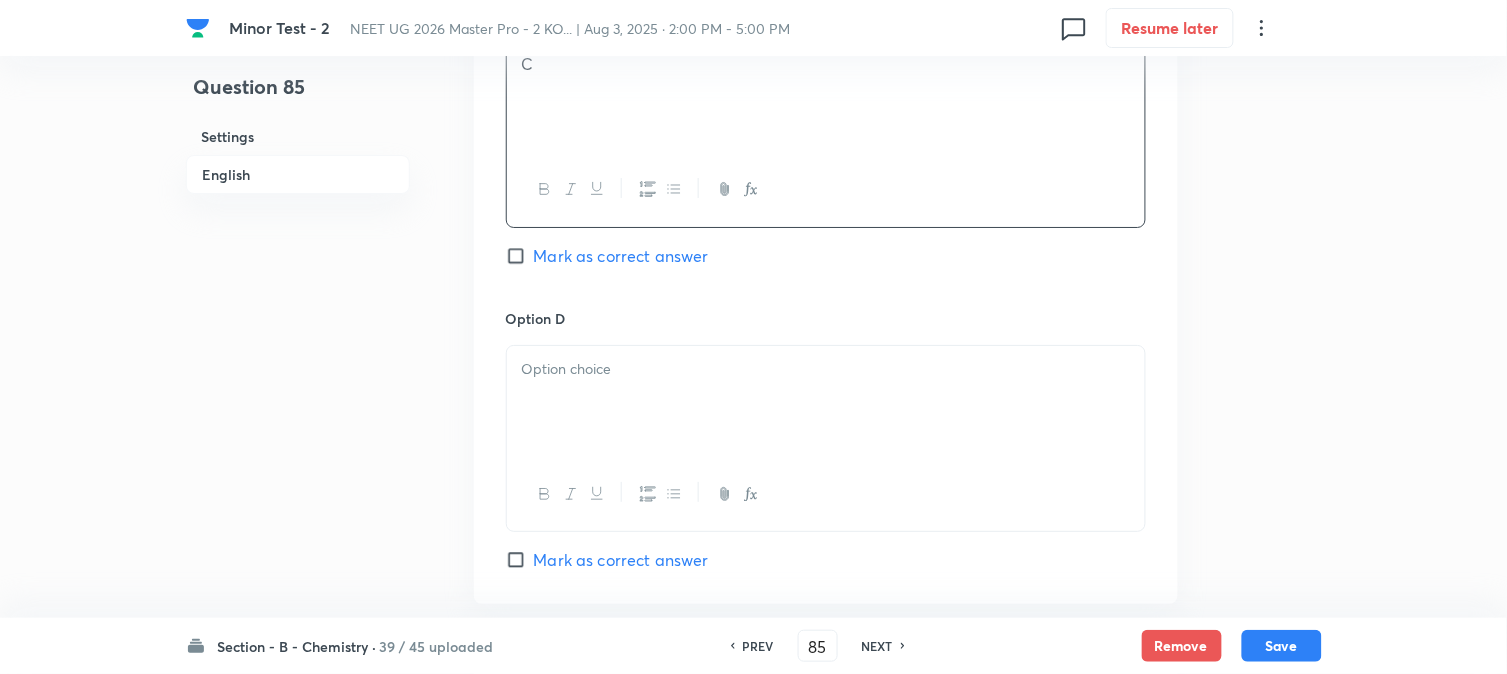 click at bounding box center (826, 402) 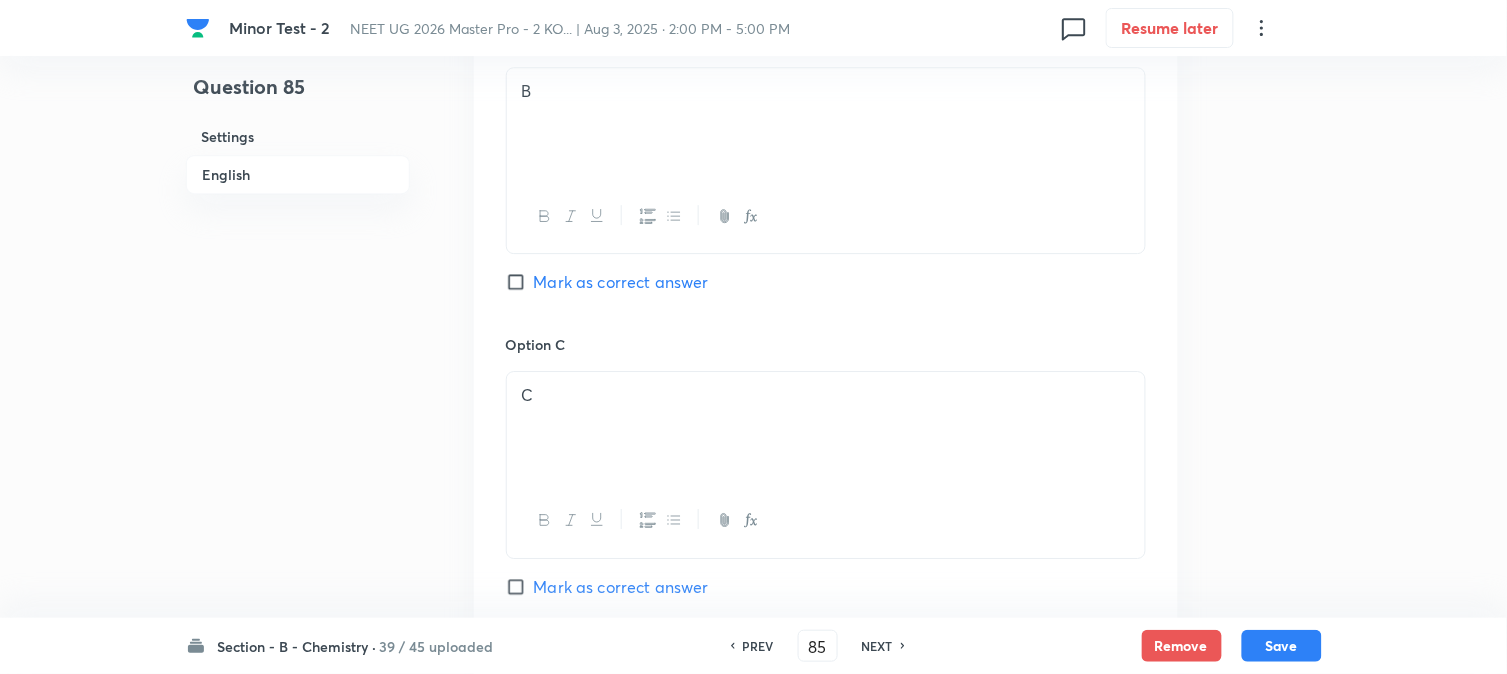 scroll, scrollTop: 1444, scrollLeft: 0, axis: vertical 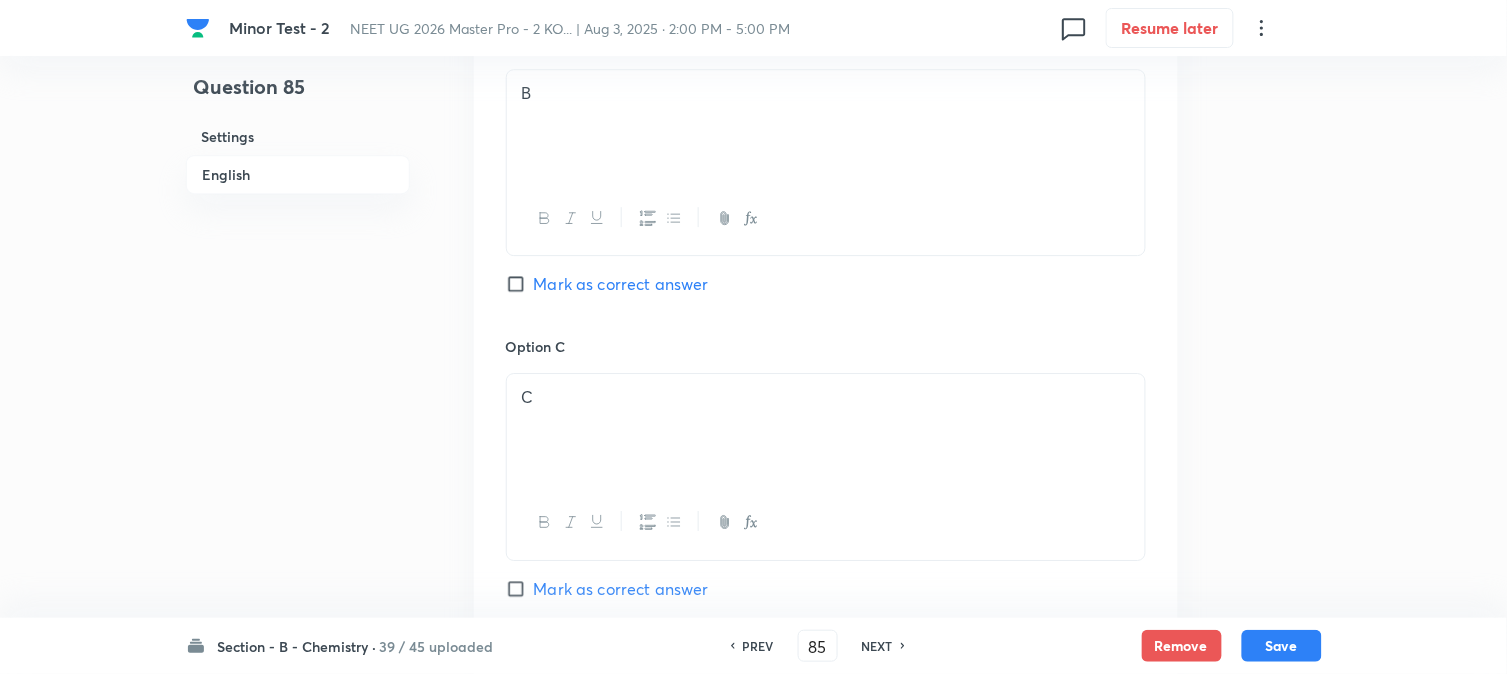 click on "Mark as correct answer" at bounding box center [520, 284] 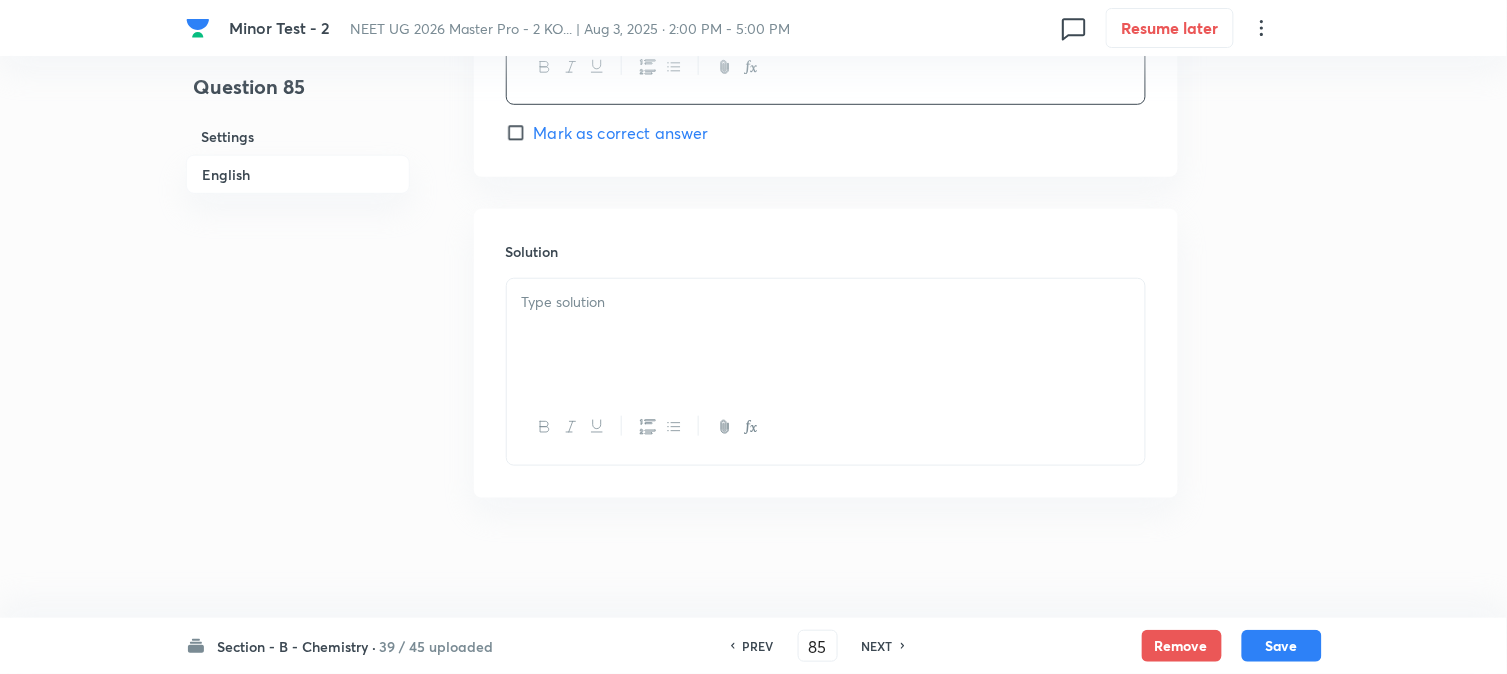 scroll, scrollTop: 2207, scrollLeft: 0, axis: vertical 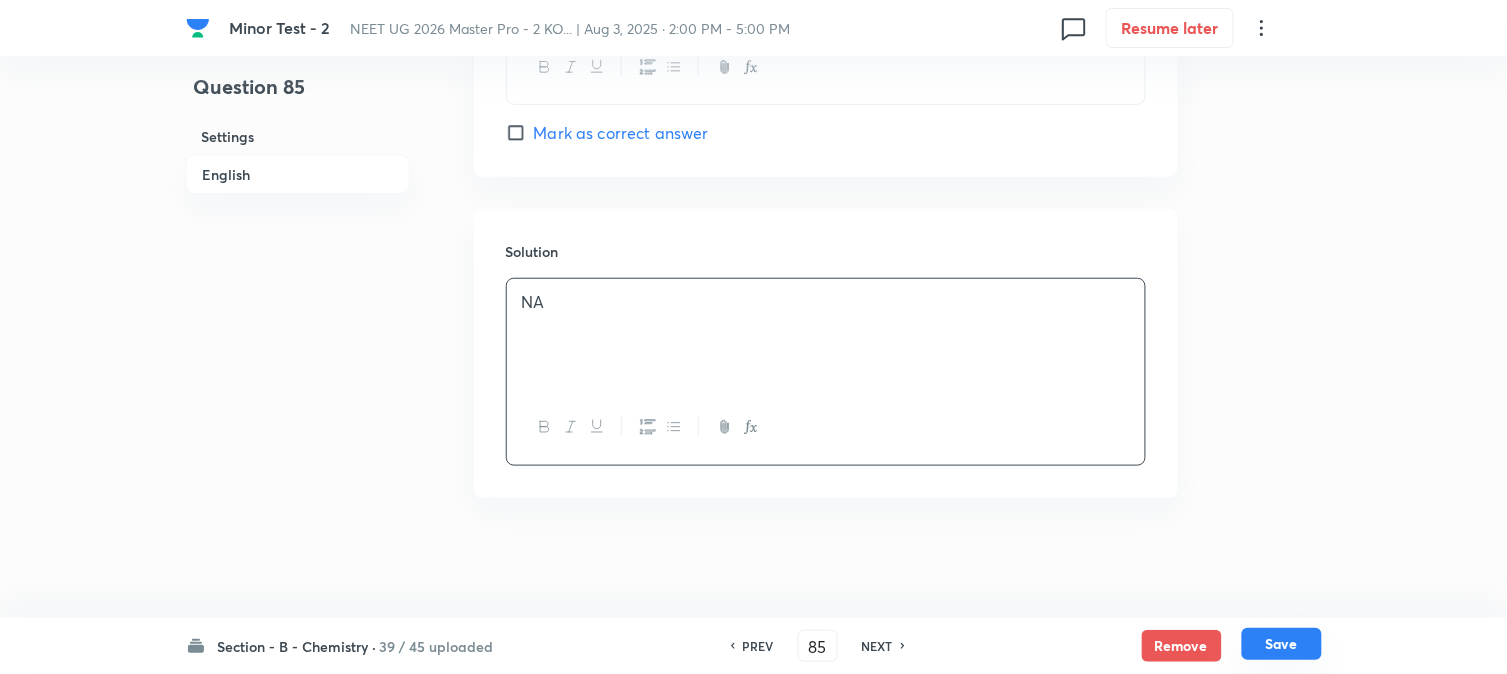 click on "Save" at bounding box center (1282, 644) 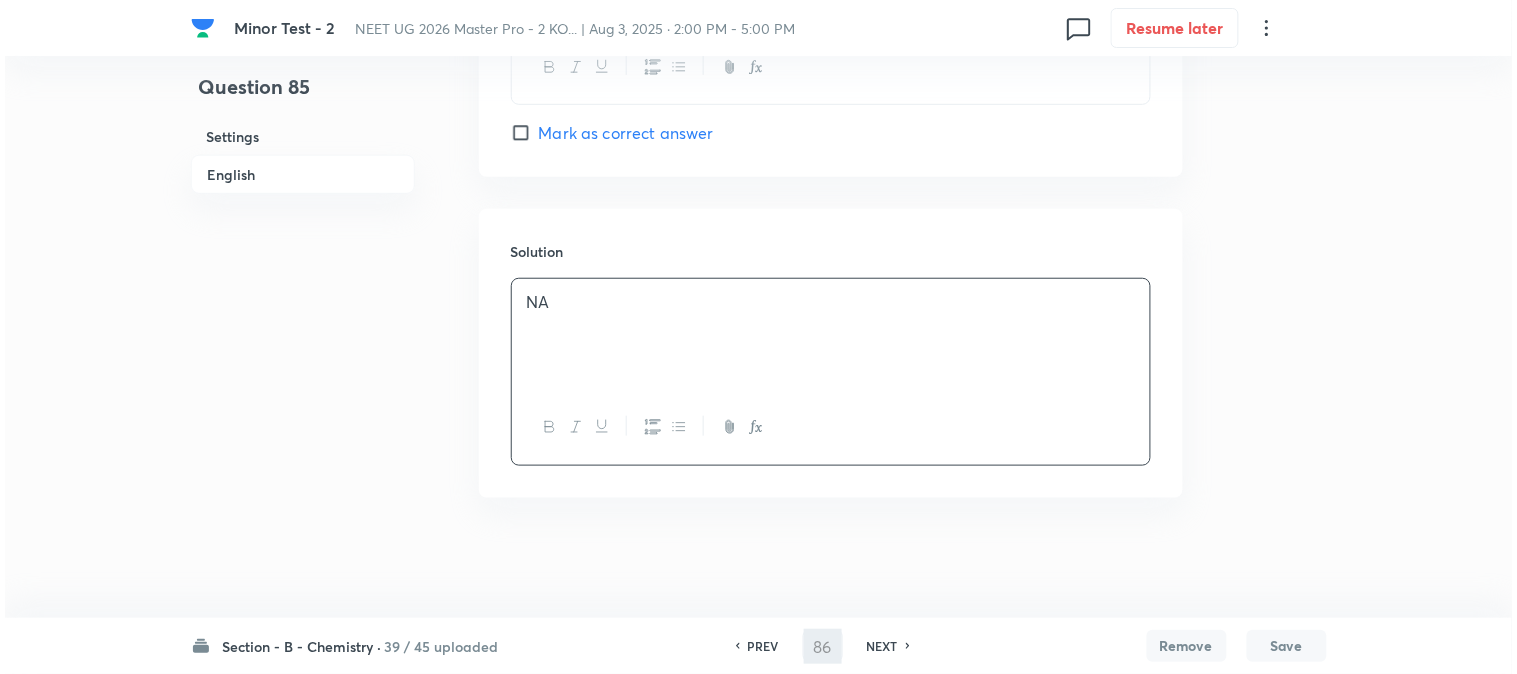 scroll, scrollTop: 0, scrollLeft: 0, axis: both 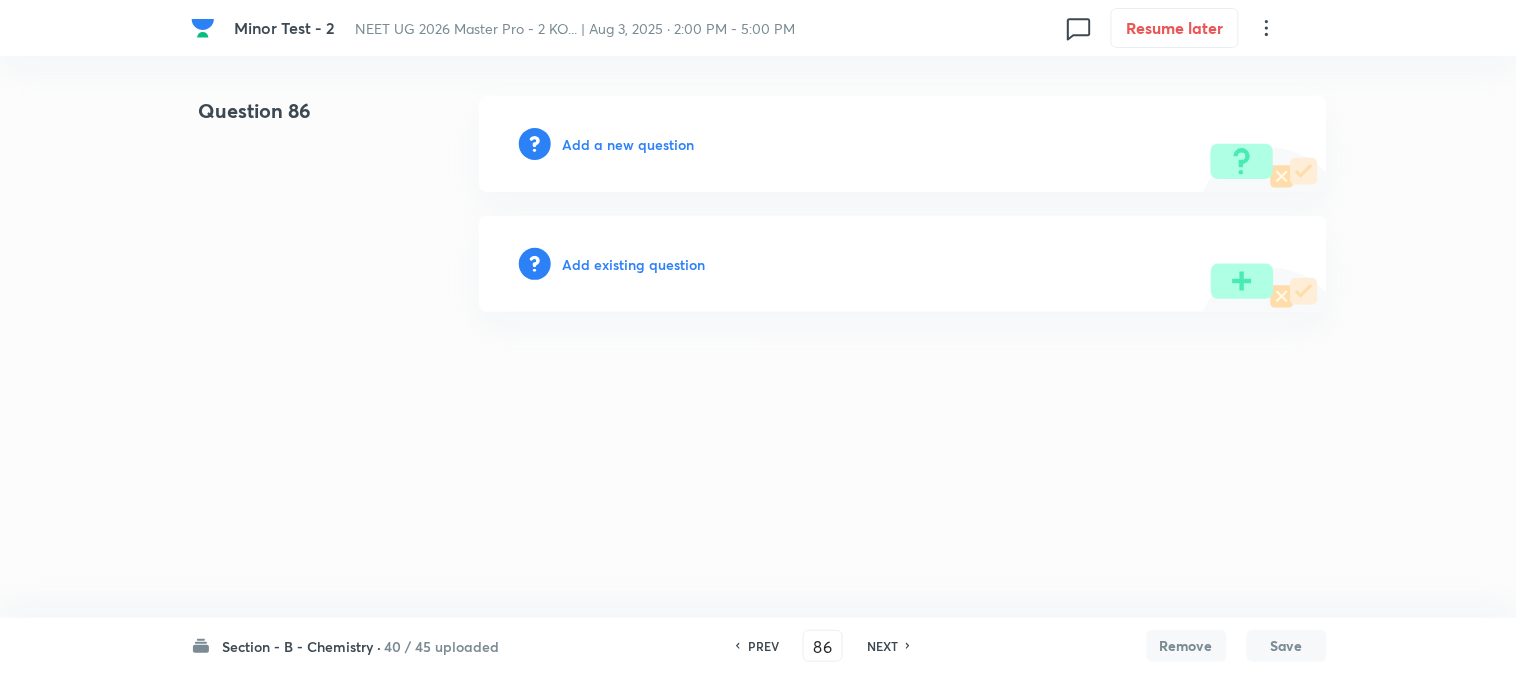 click on "Add a new question" at bounding box center (629, 144) 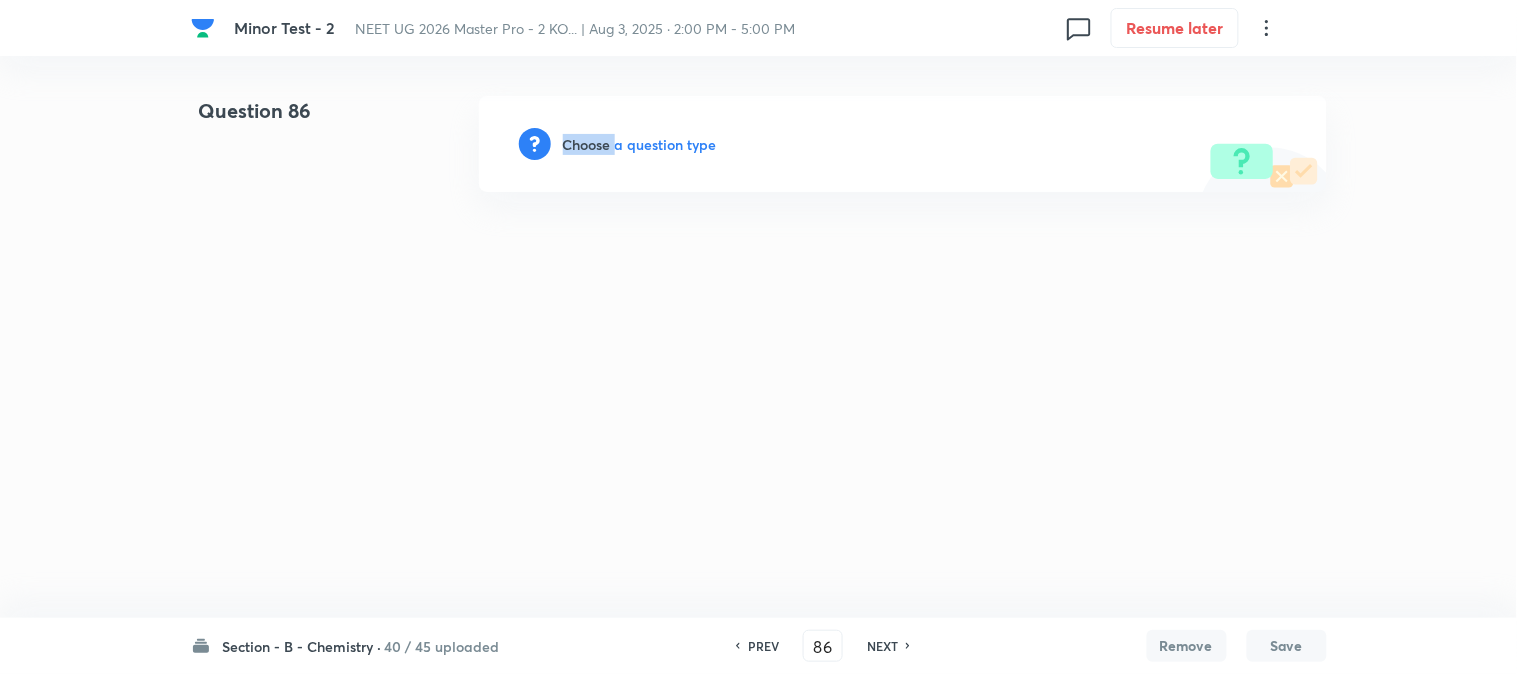 click on "Choose a question type" at bounding box center [640, 144] 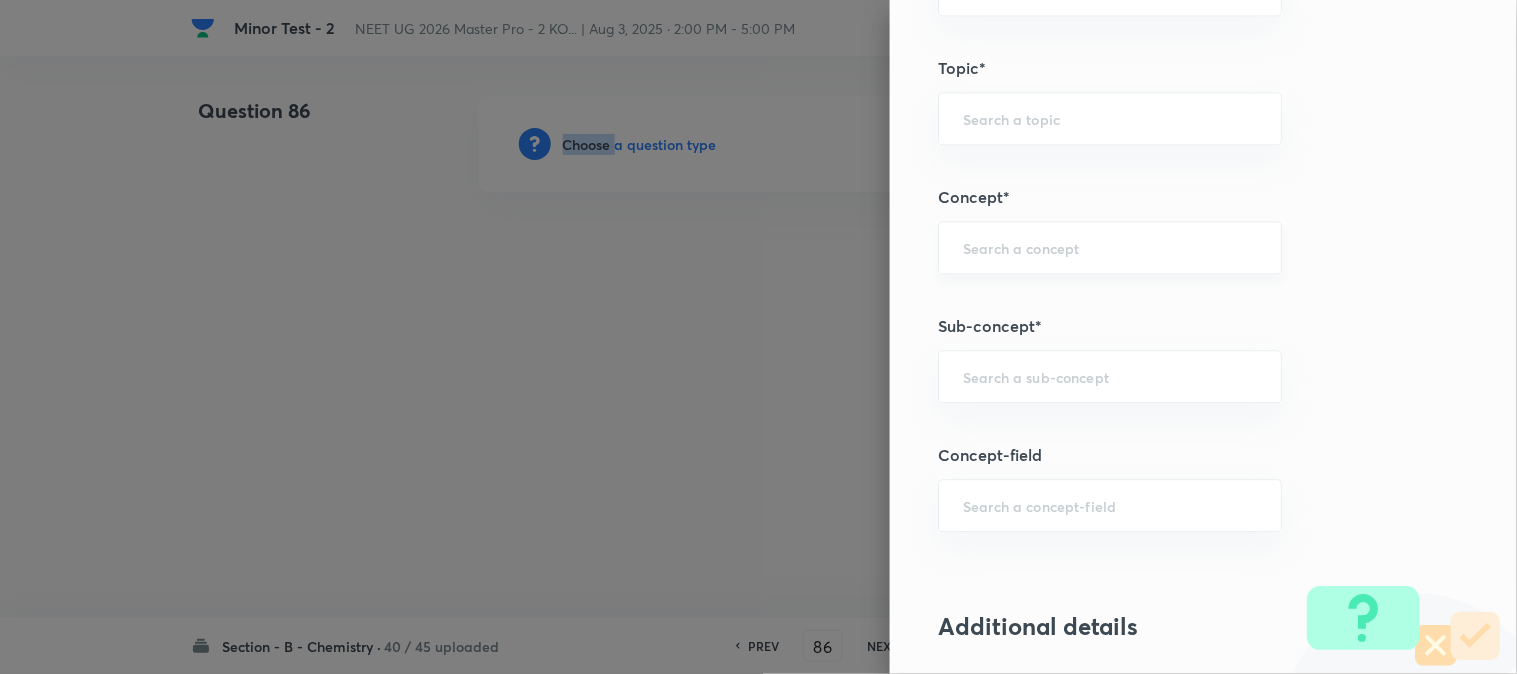 scroll, scrollTop: 1333, scrollLeft: 0, axis: vertical 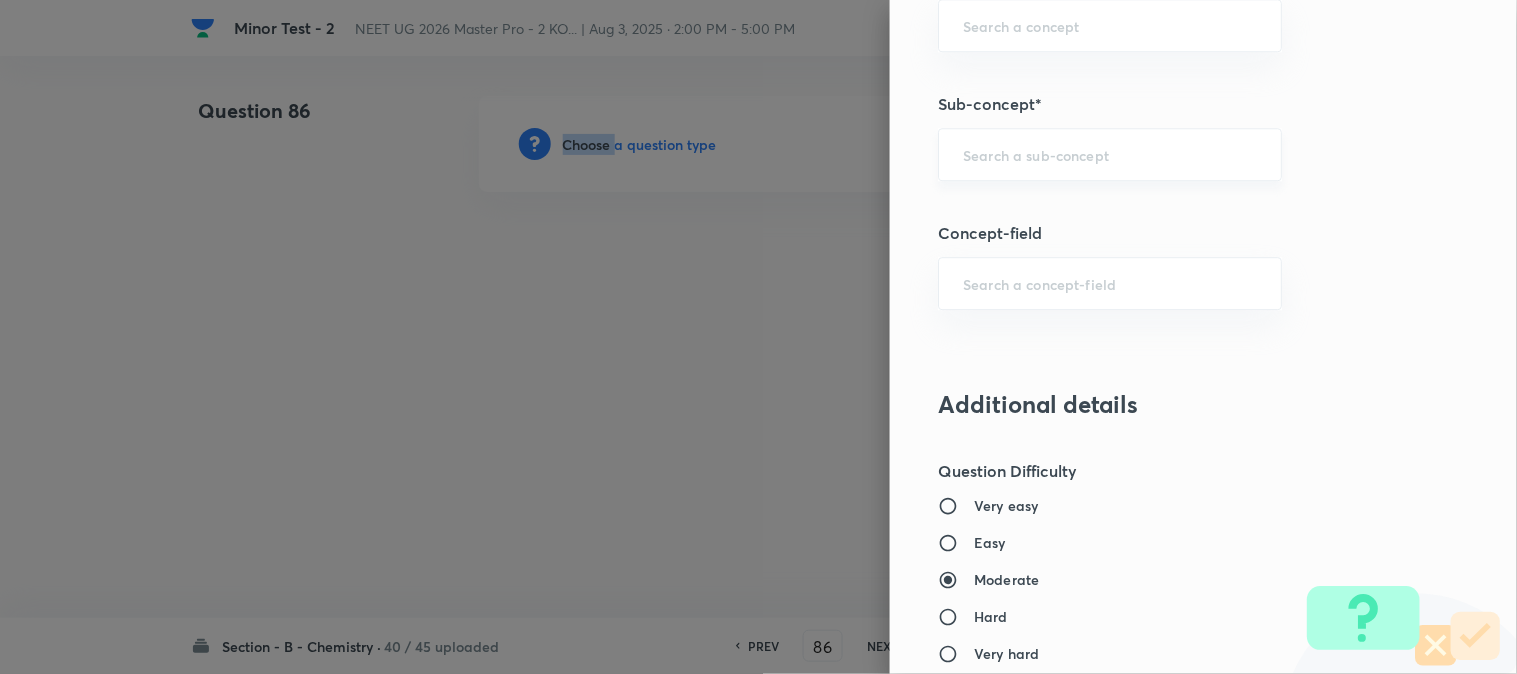 click on "​" at bounding box center [1110, 154] 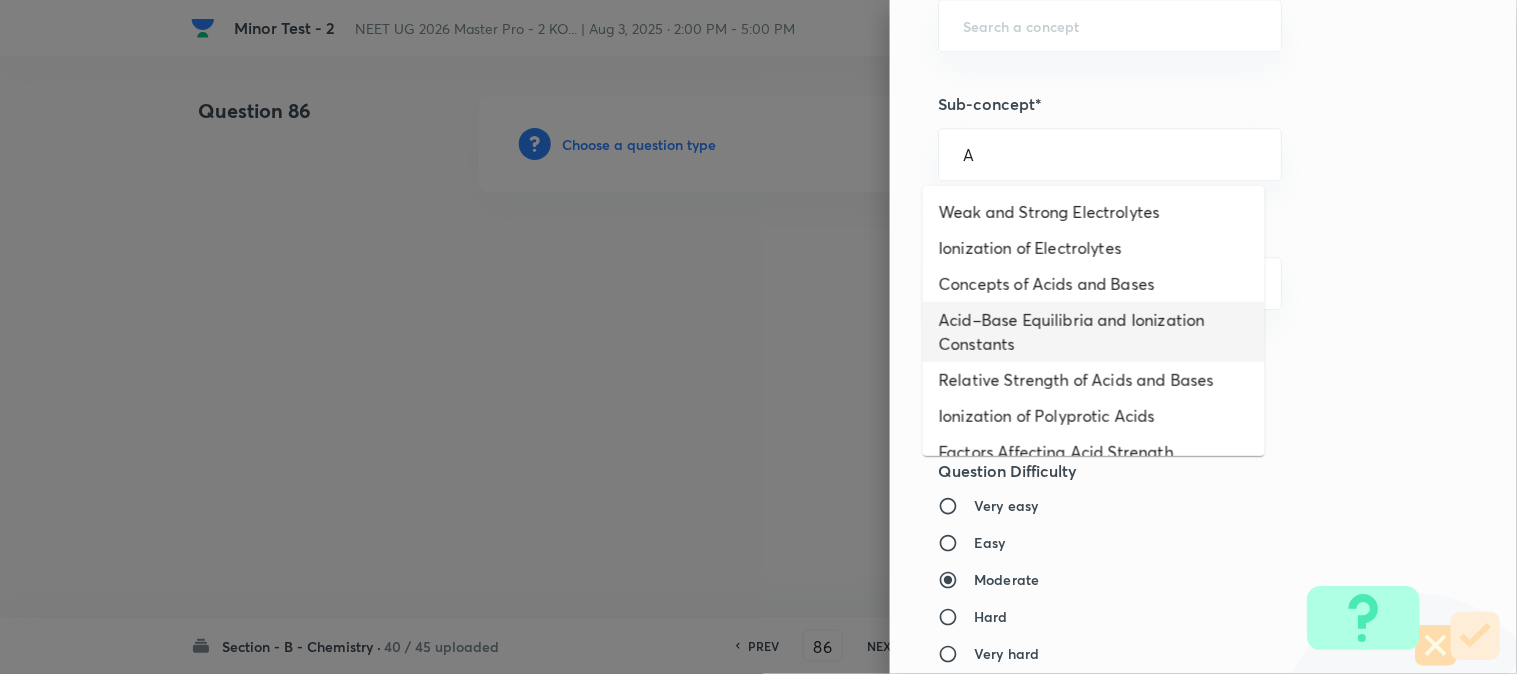 click on "Acid–Base Equilibria and Ionization Constants" at bounding box center (1094, 332) 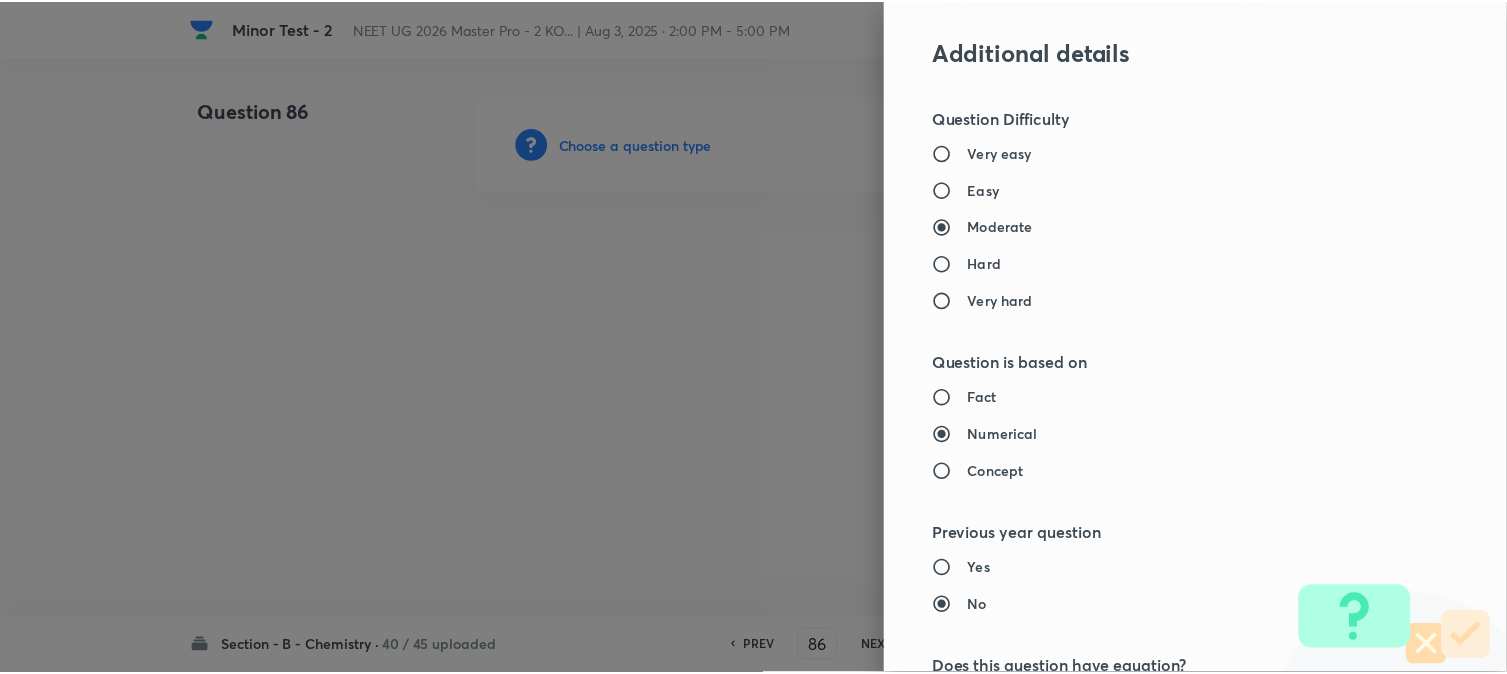 scroll, scrollTop: 2186, scrollLeft: 0, axis: vertical 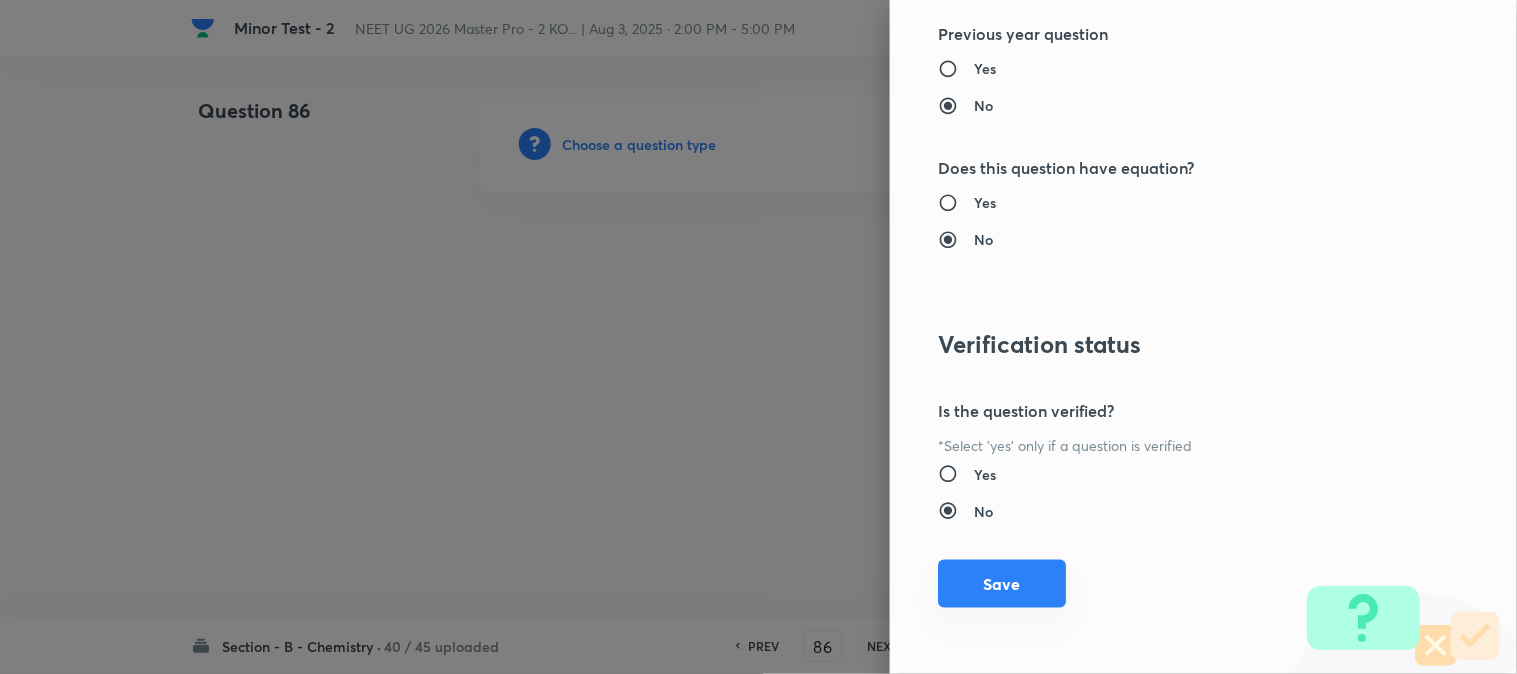 click on "Save" at bounding box center (1002, 584) 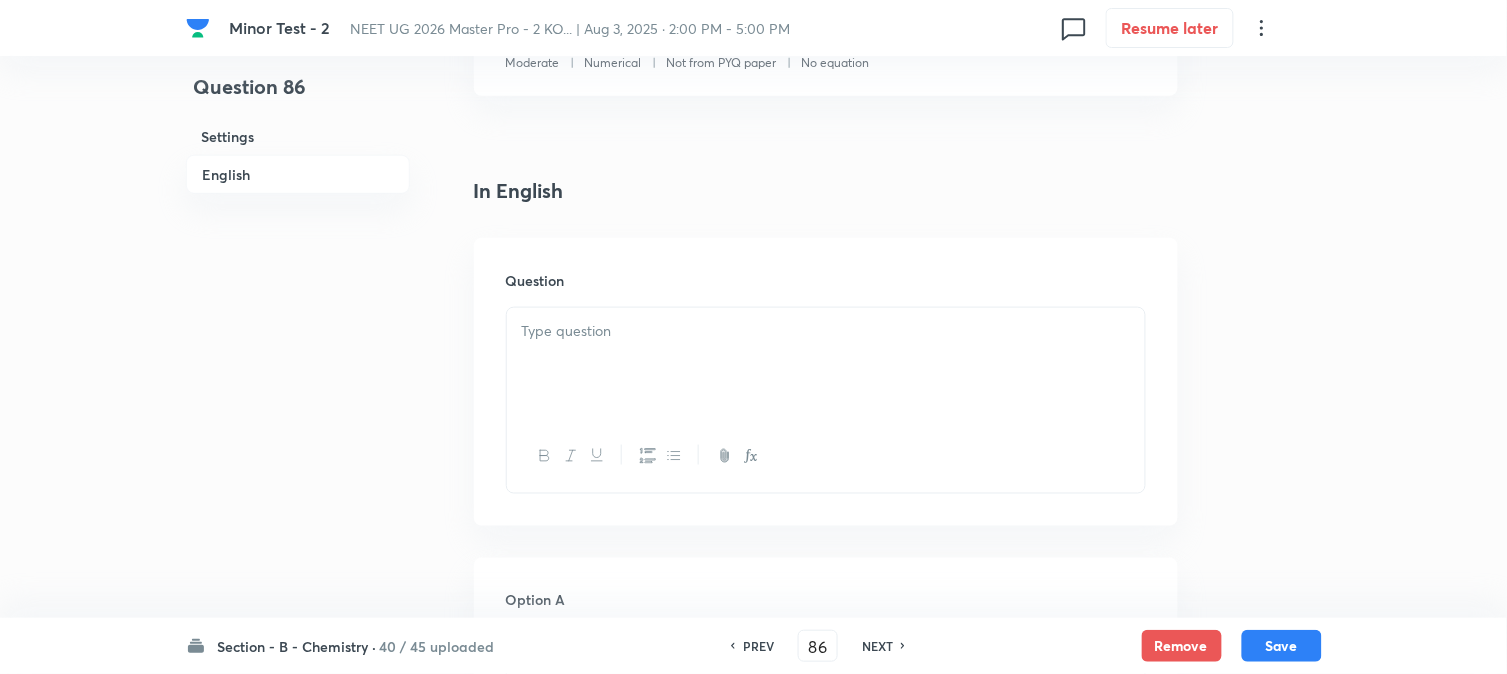 scroll, scrollTop: 555, scrollLeft: 0, axis: vertical 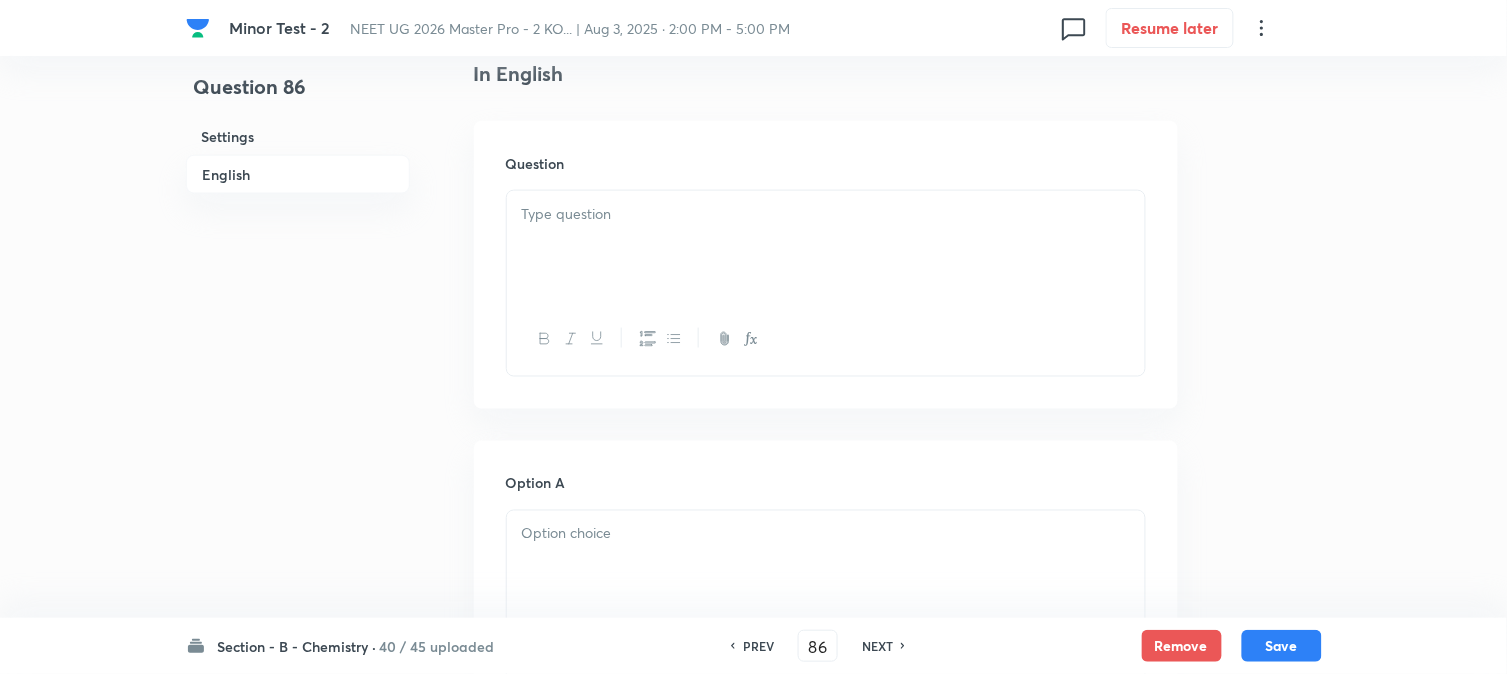 click at bounding box center (826, 247) 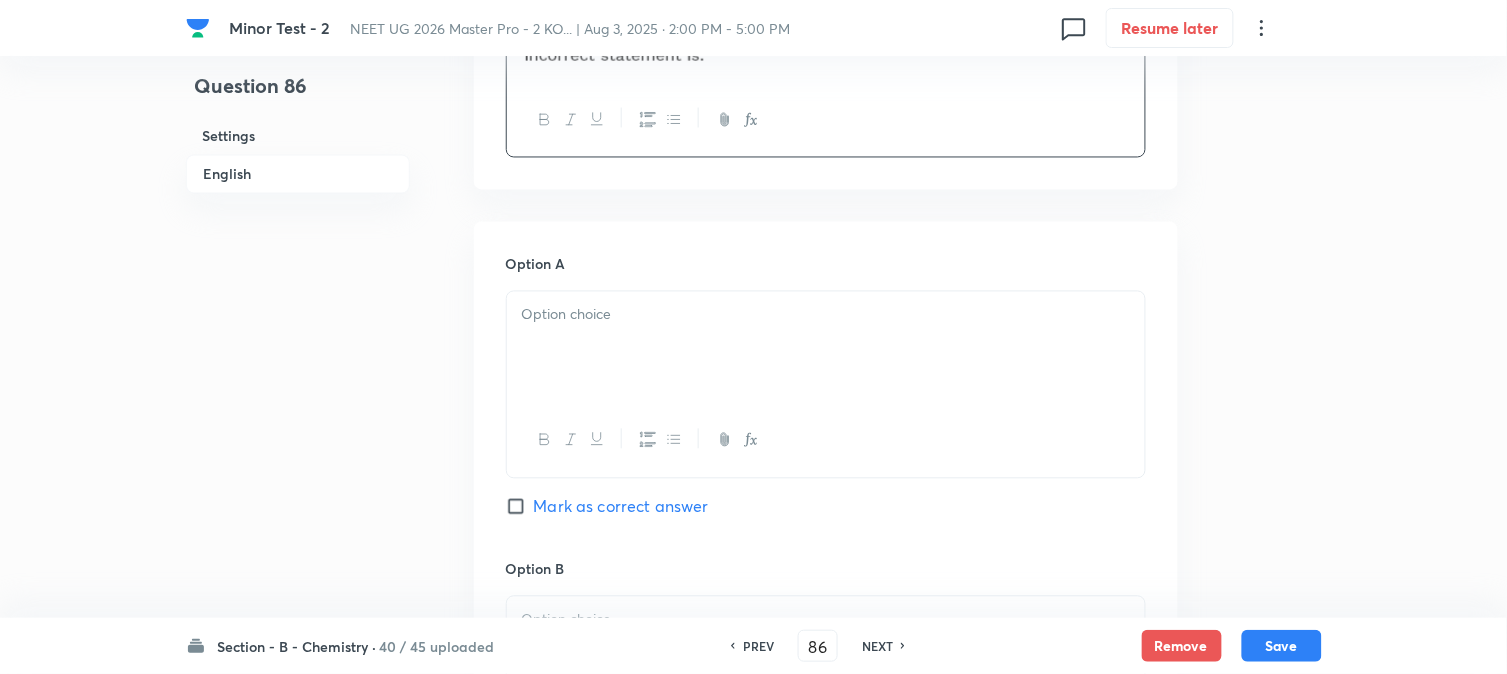 scroll, scrollTop: 888, scrollLeft: 0, axis: vertical 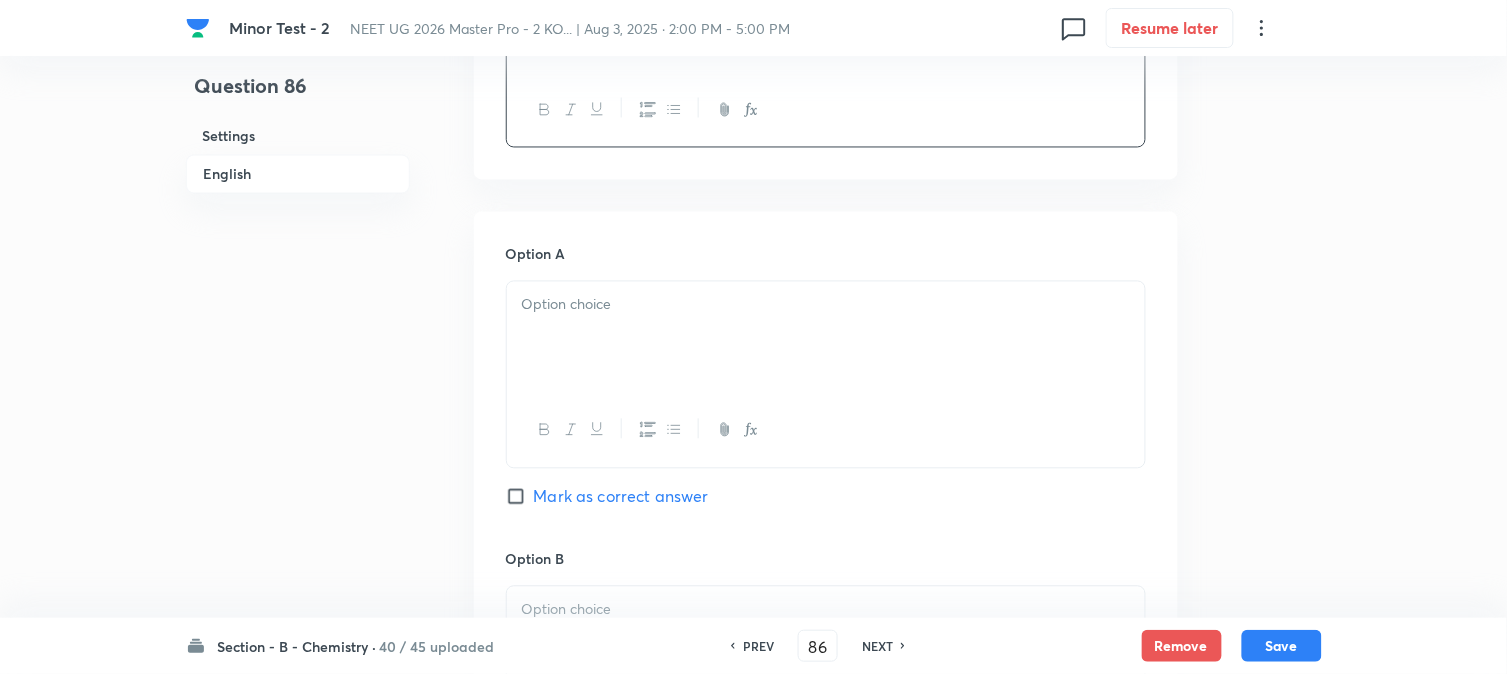 click at bounding box center (826, 338) 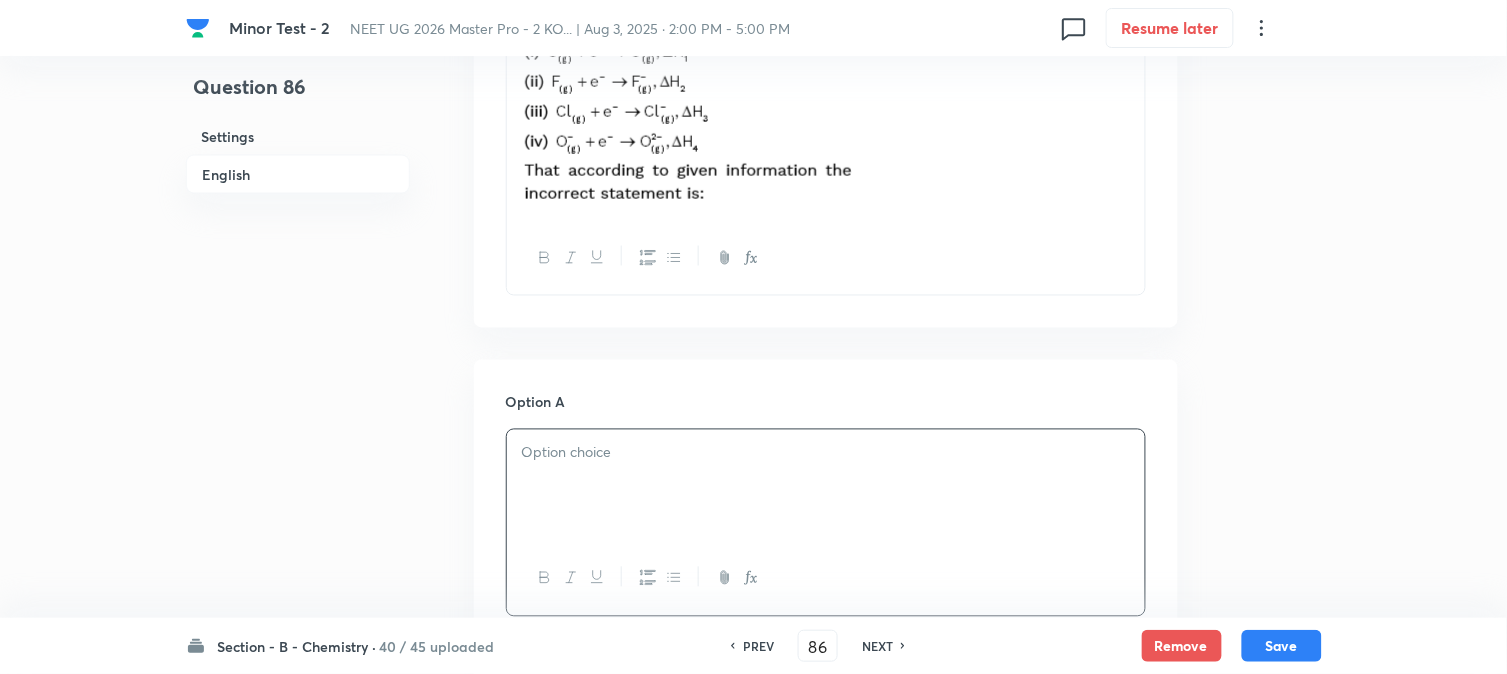 scroll, scrollTop: 888, scrollLeft: 0, axis: vertical 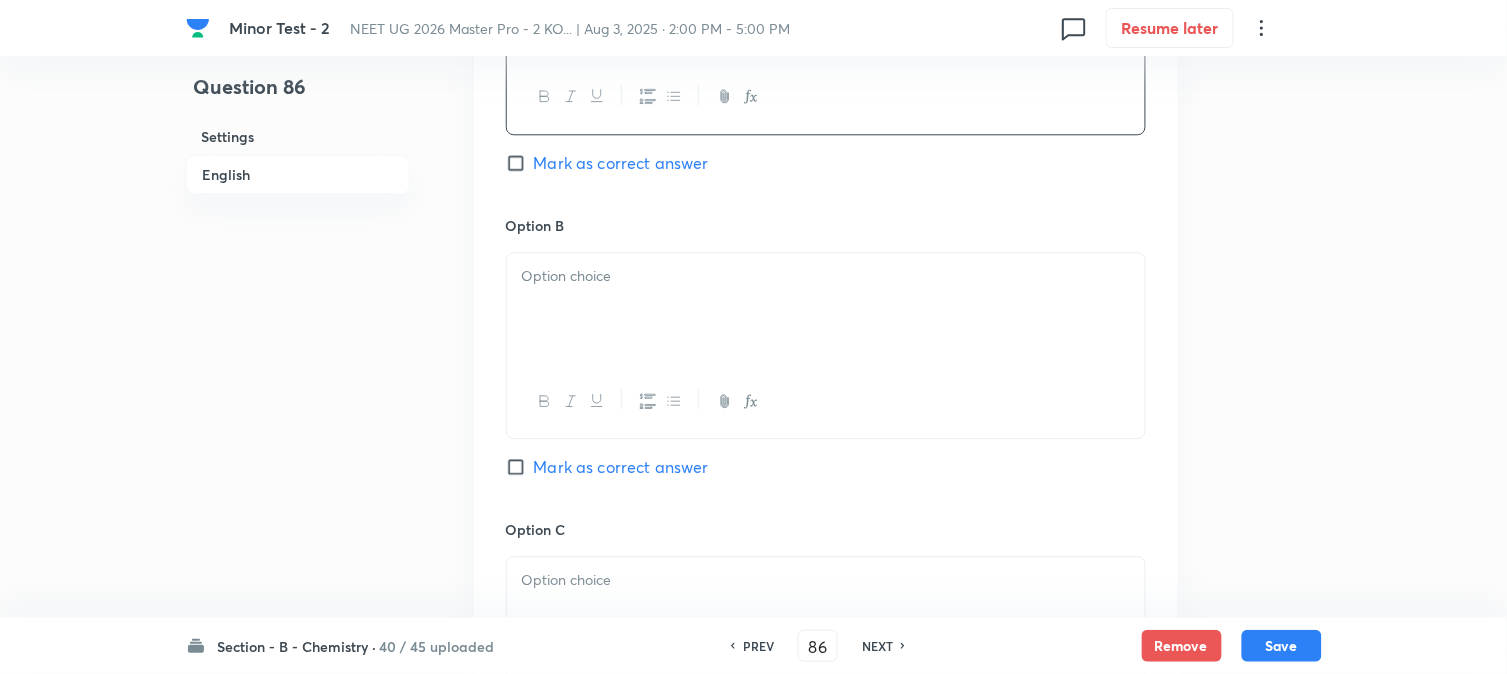 click at bounding box center [826, 309] 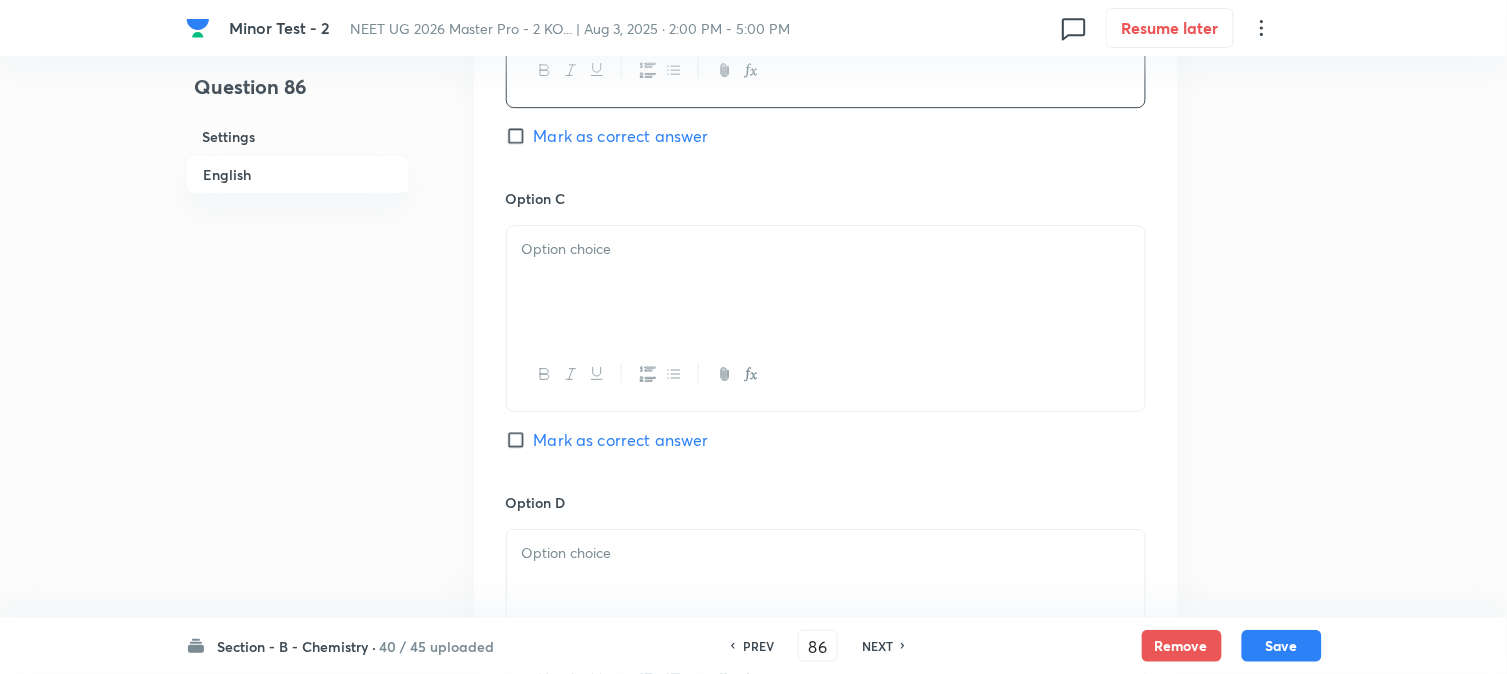 scroll, scrollTop: 1555, scrollLeft: 0, axis: vertical 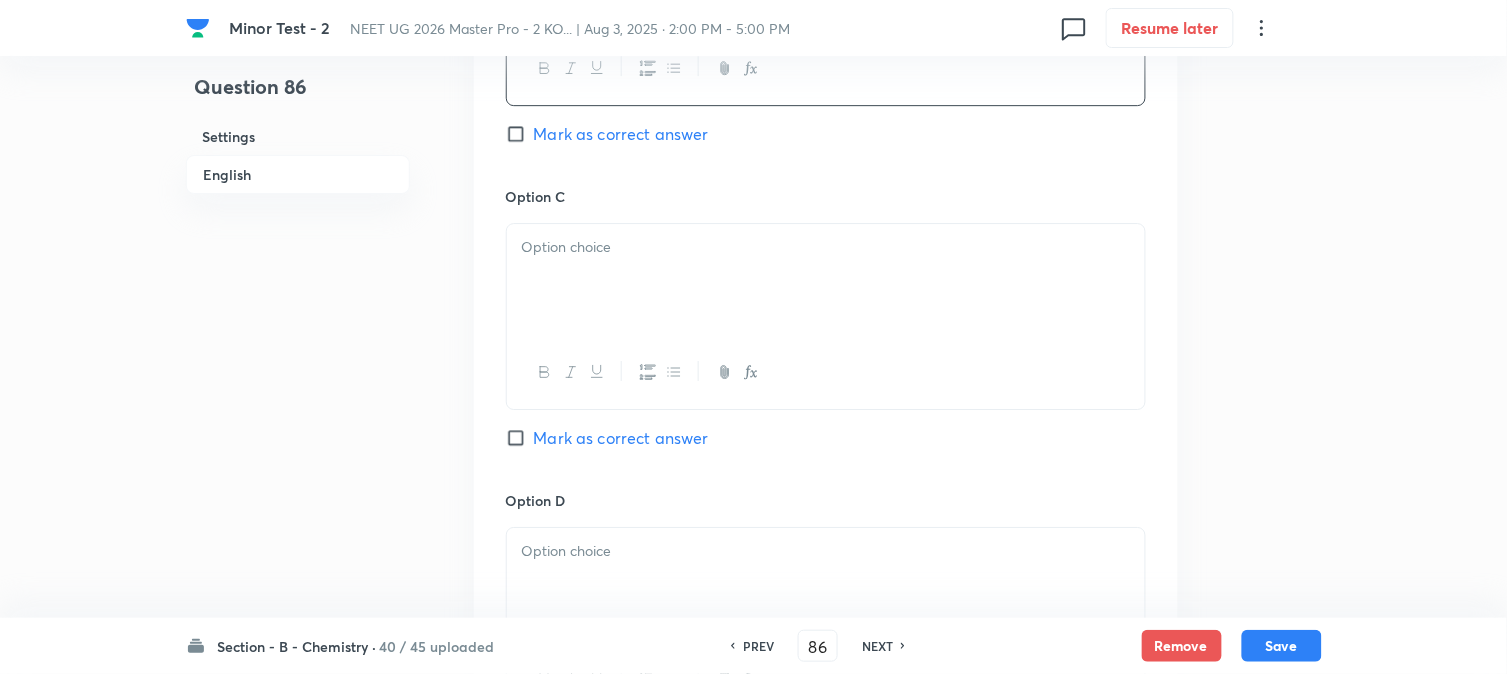 click at bounding box center [826, 280] 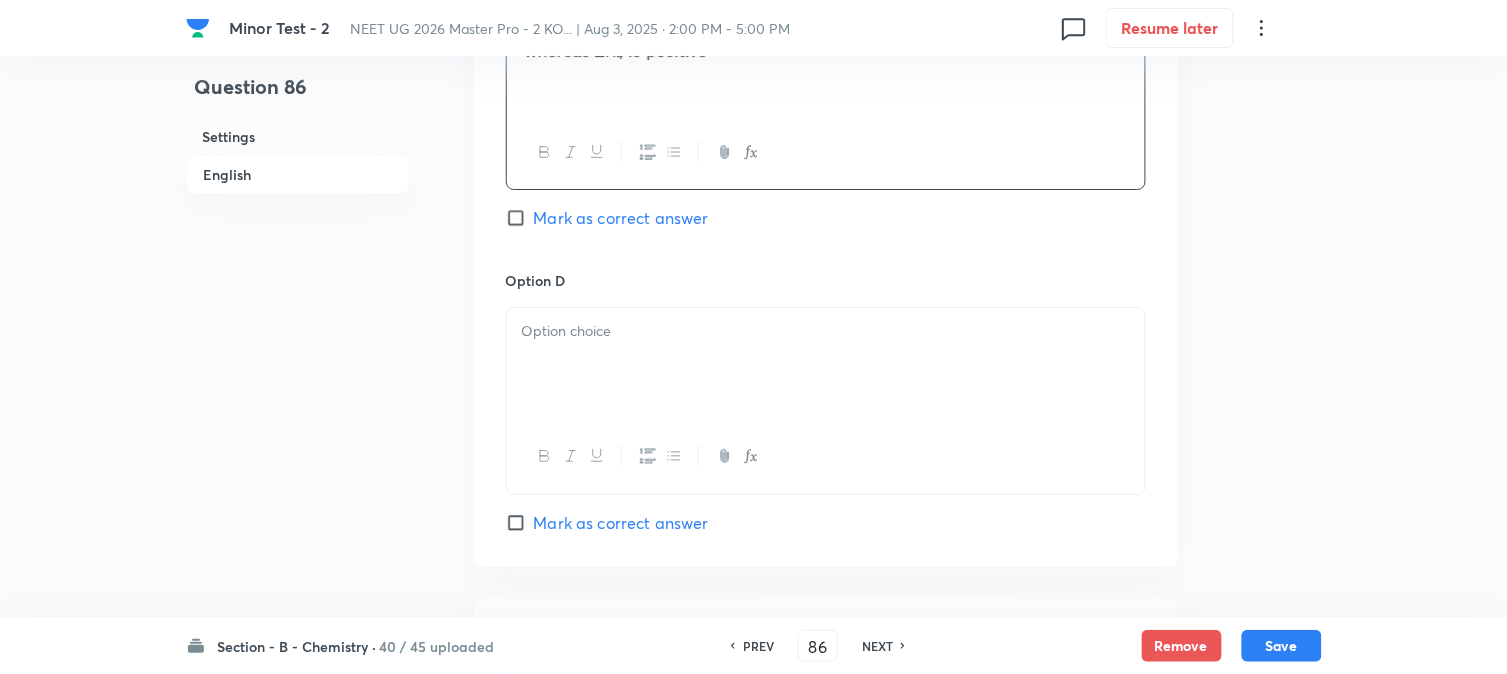 scroll, scrollTop: 1777, scrollLeft: 0, axis: vertical 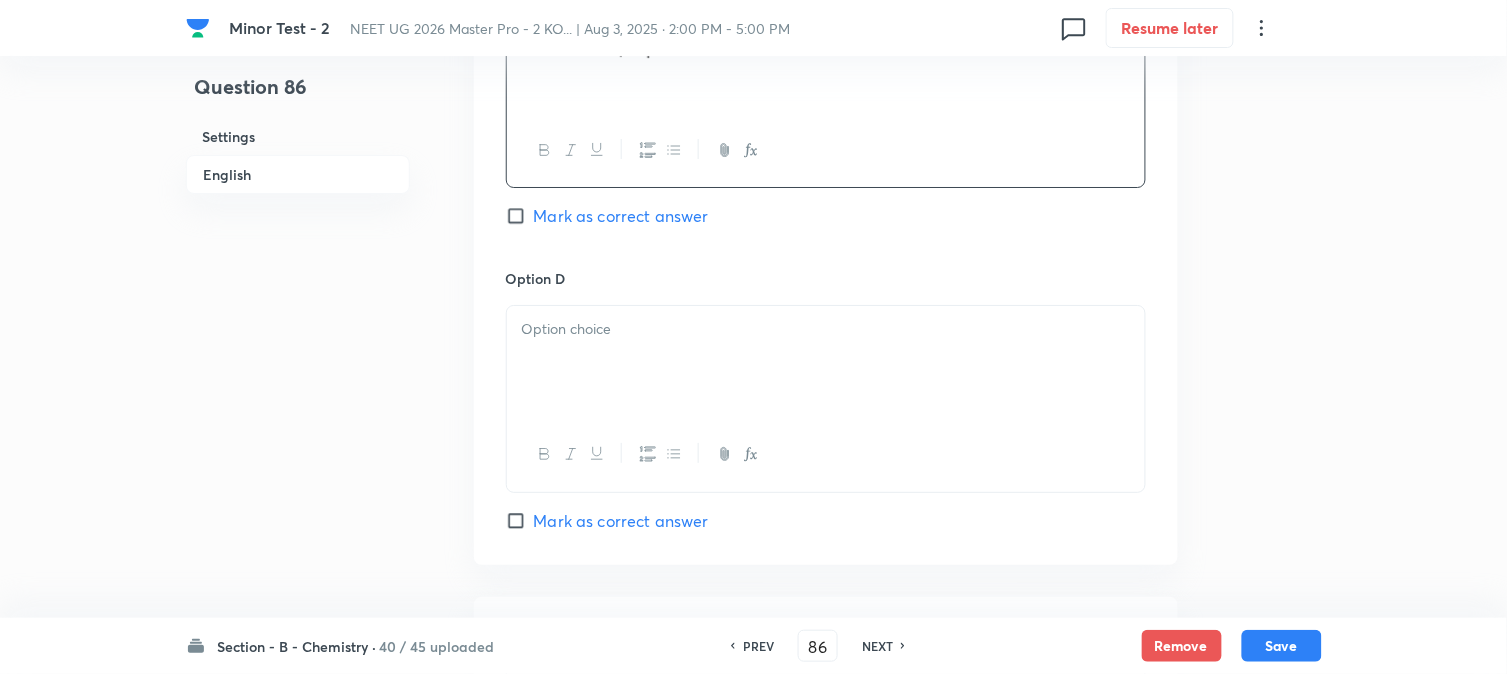 click at bounding box center (826, 329) 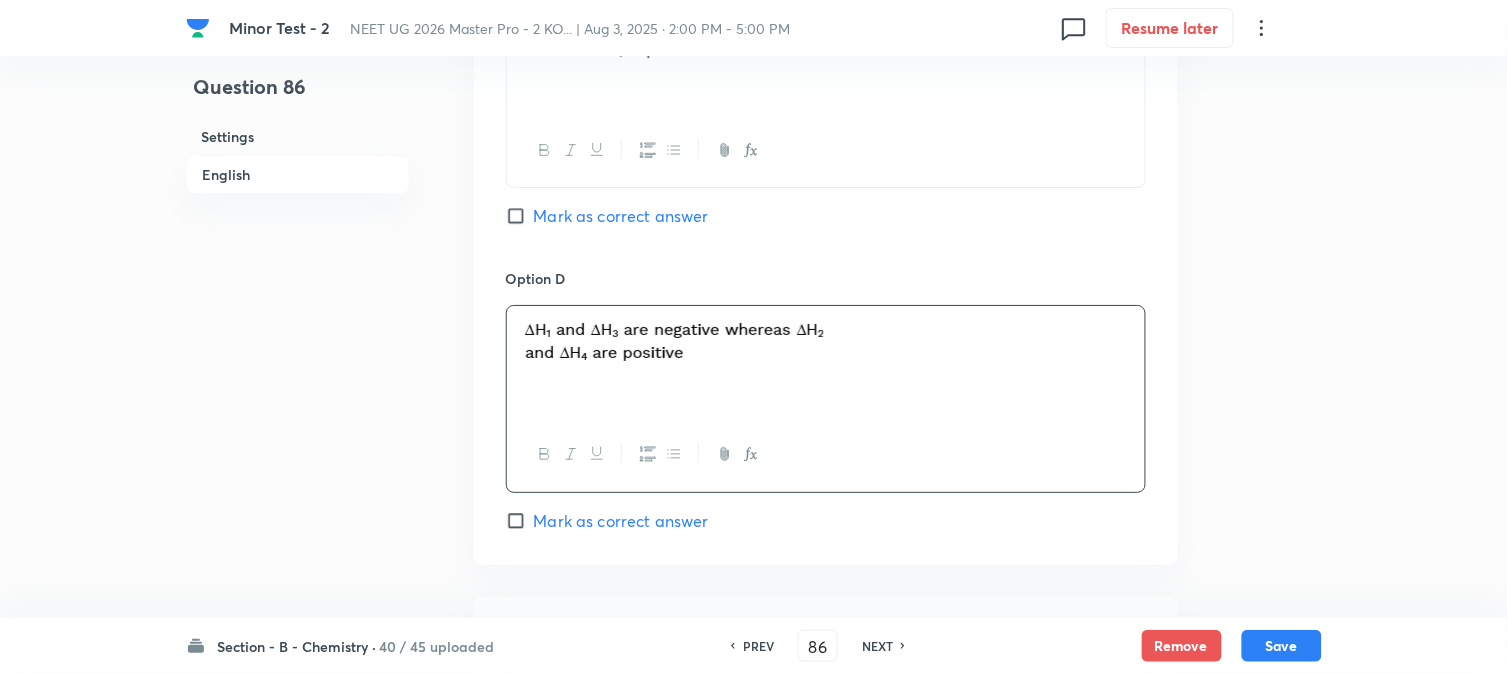 click on "Mark as correct answer" at bounding box center (520, 521) 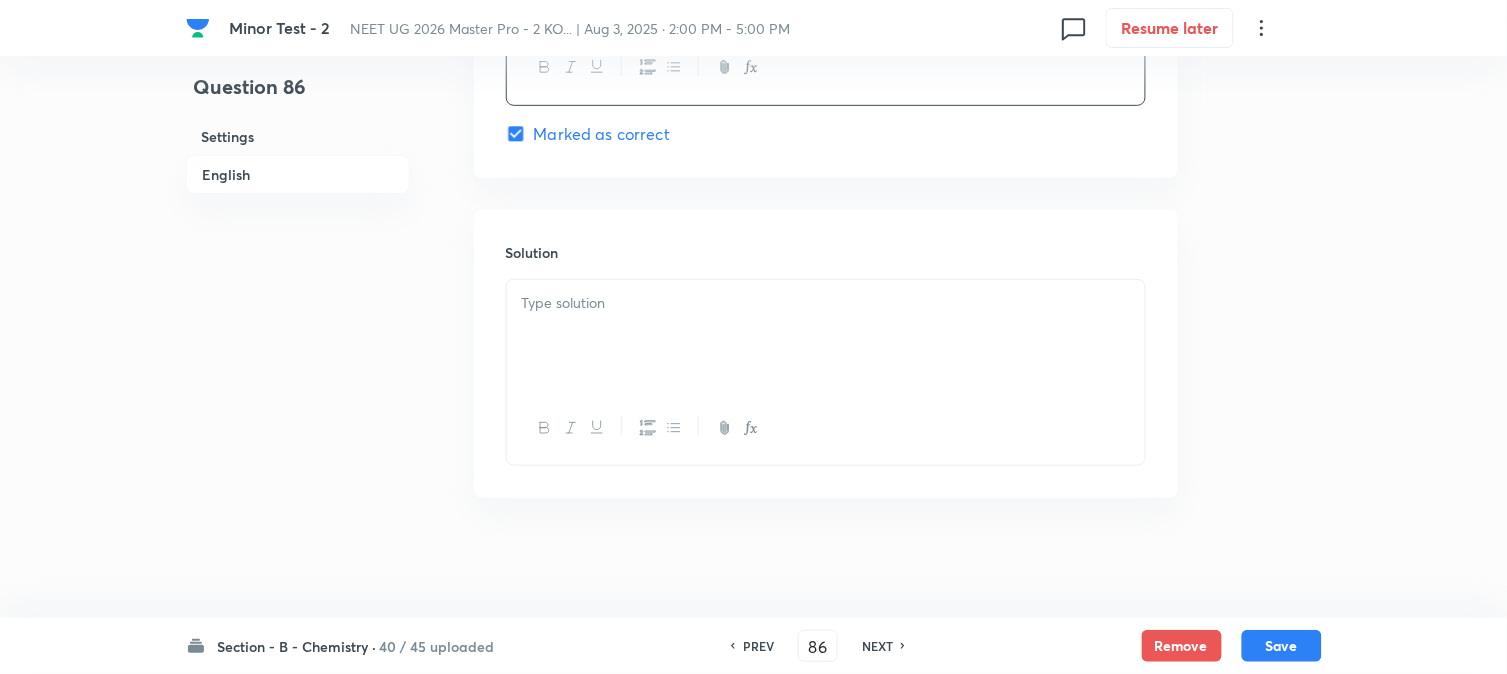 scroll, scrollTop: 2167, scrollLeft: 0, axis: vertical 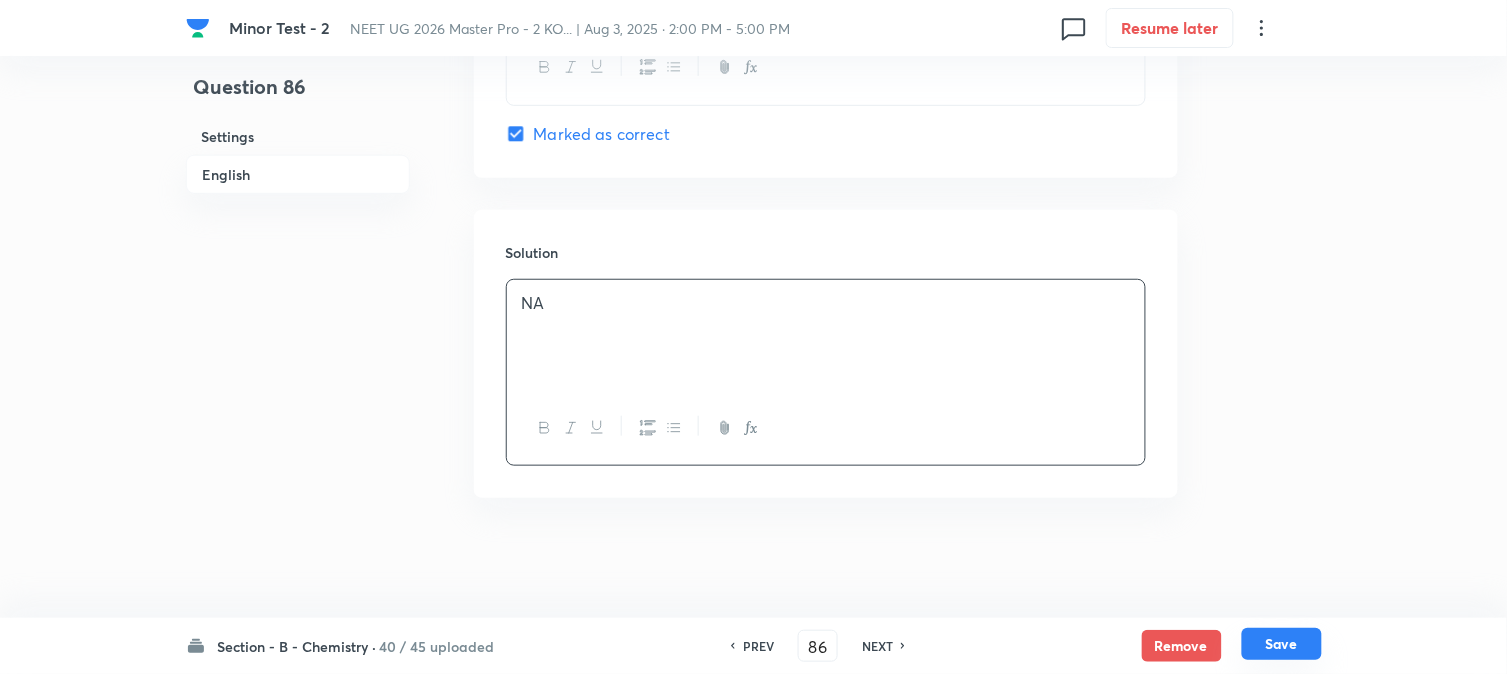 click on "Save" at bounding box center (1282, 644) 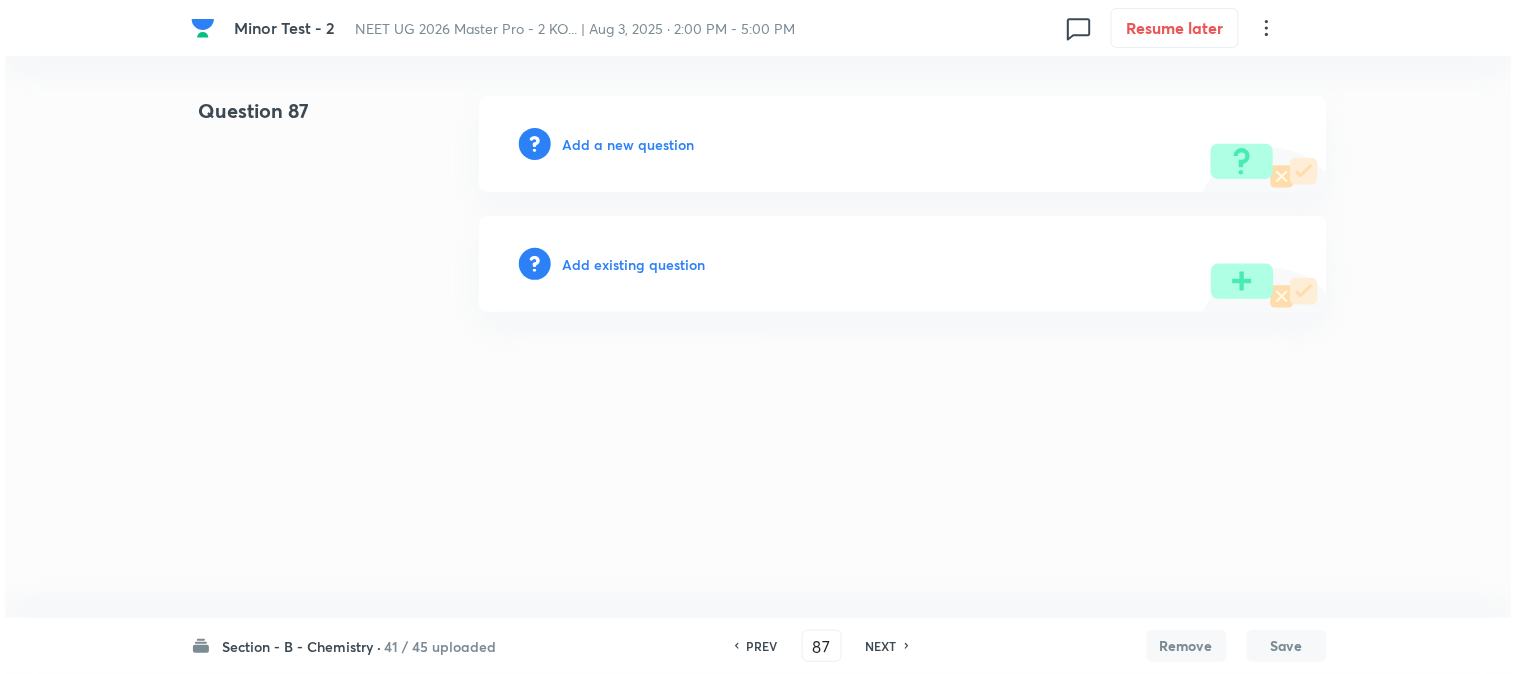 scroll, scrollTop: 0, scrollLeft: 0, axis: both 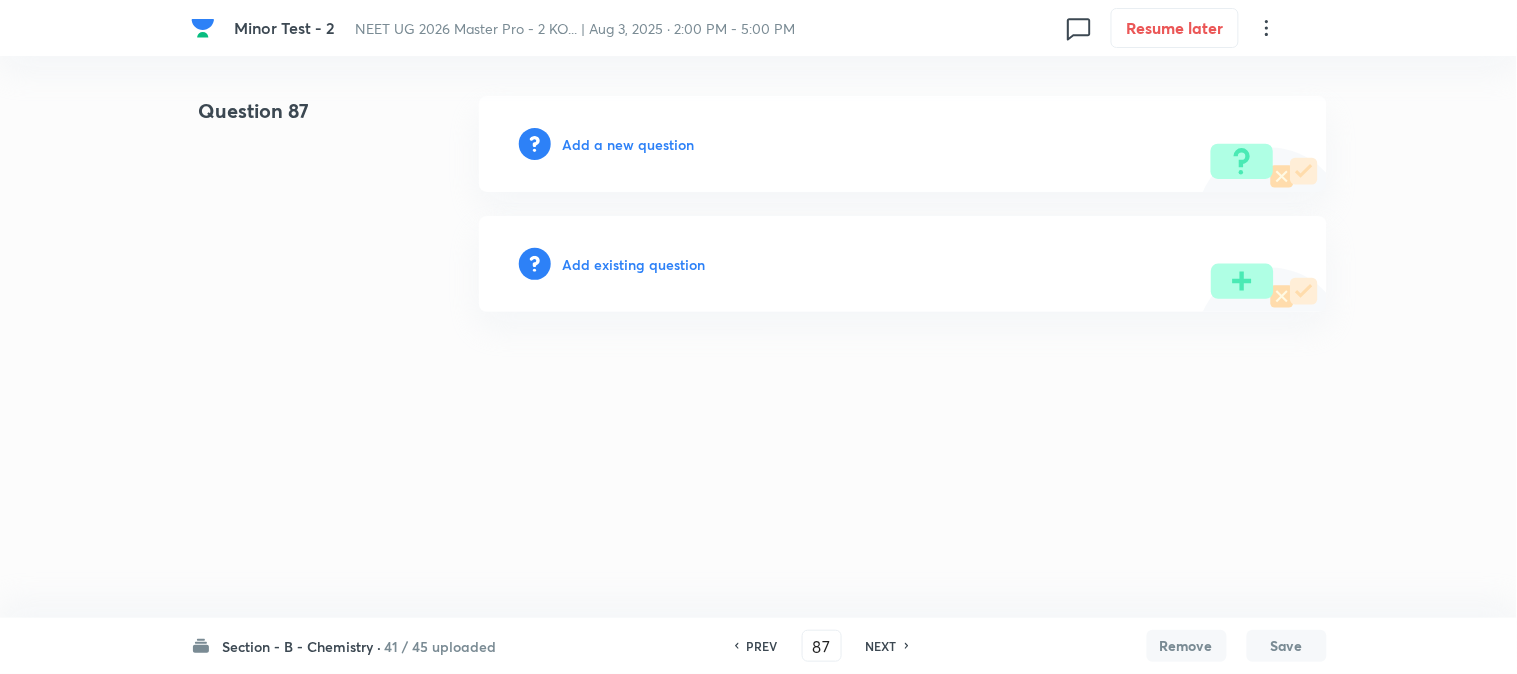 click on "Add a new question" at bounding box center (629, 144) 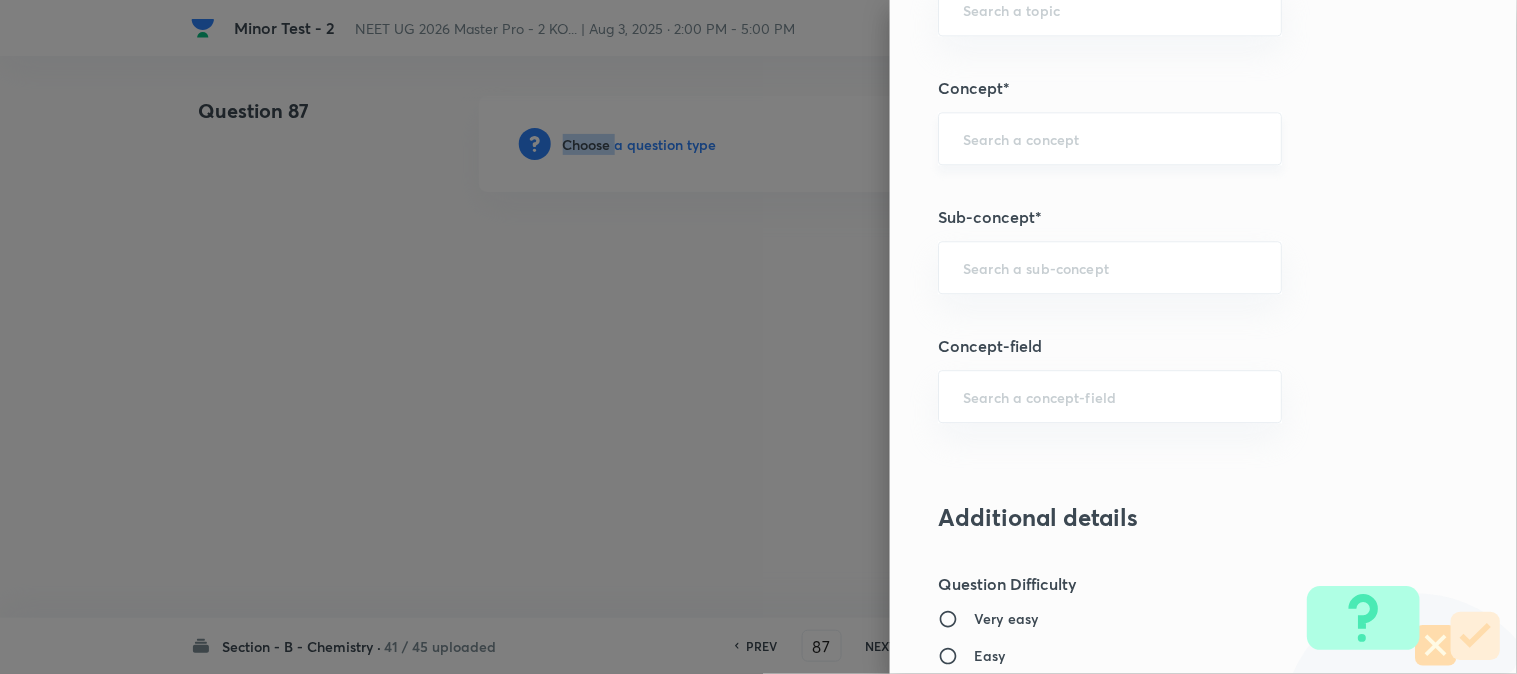 scroll, scrollTop: 1222, scrollLeft: 0, axis: vertical 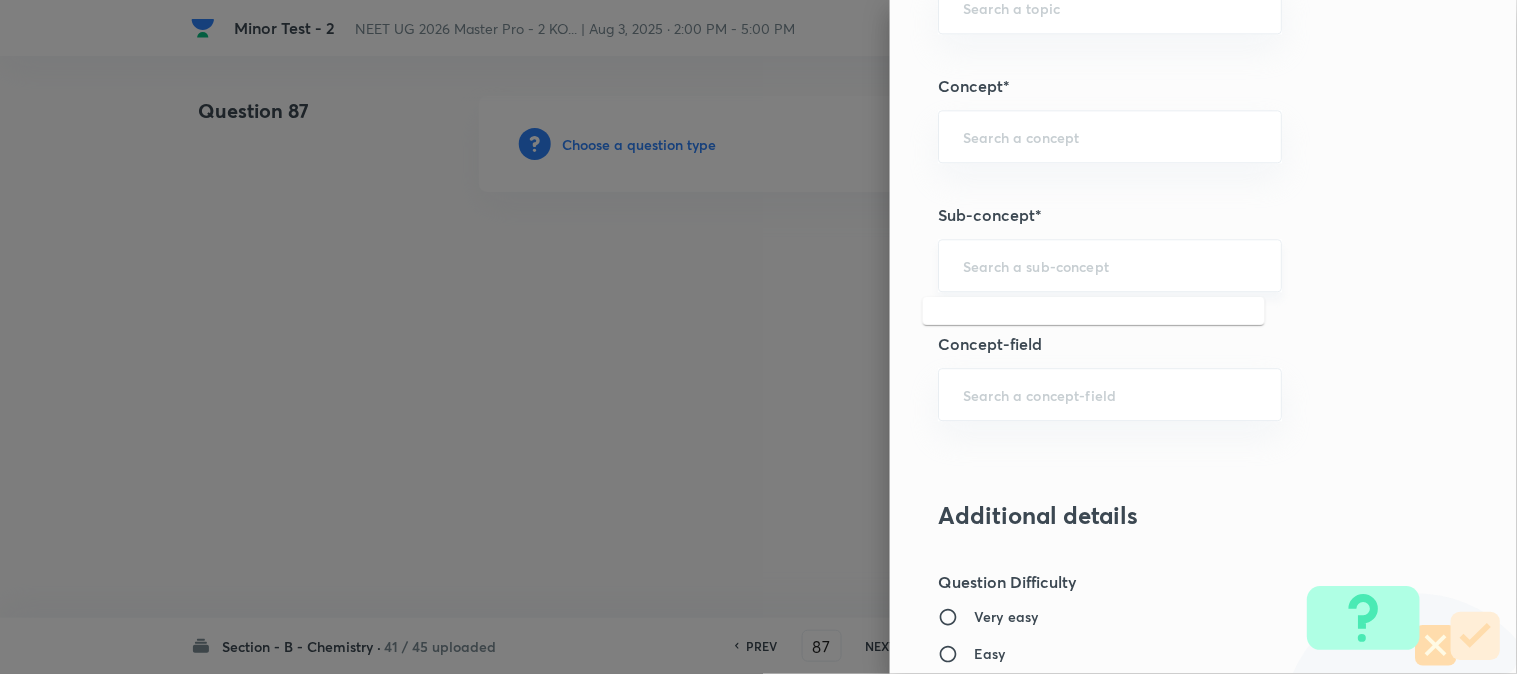 click at bounding box center (1110, 265) 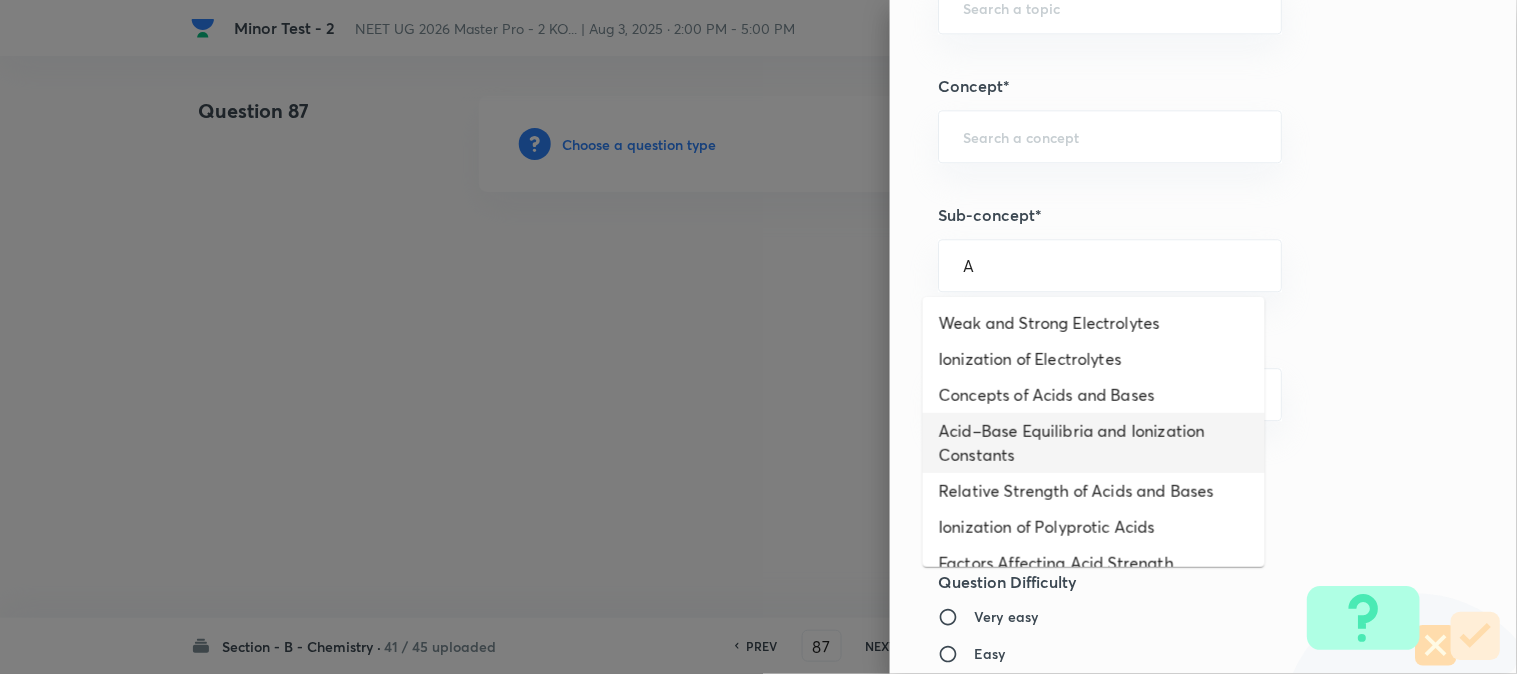click on "Acid–Base Equilibria and Ionization Constants" at bounding box center (1094, 443) 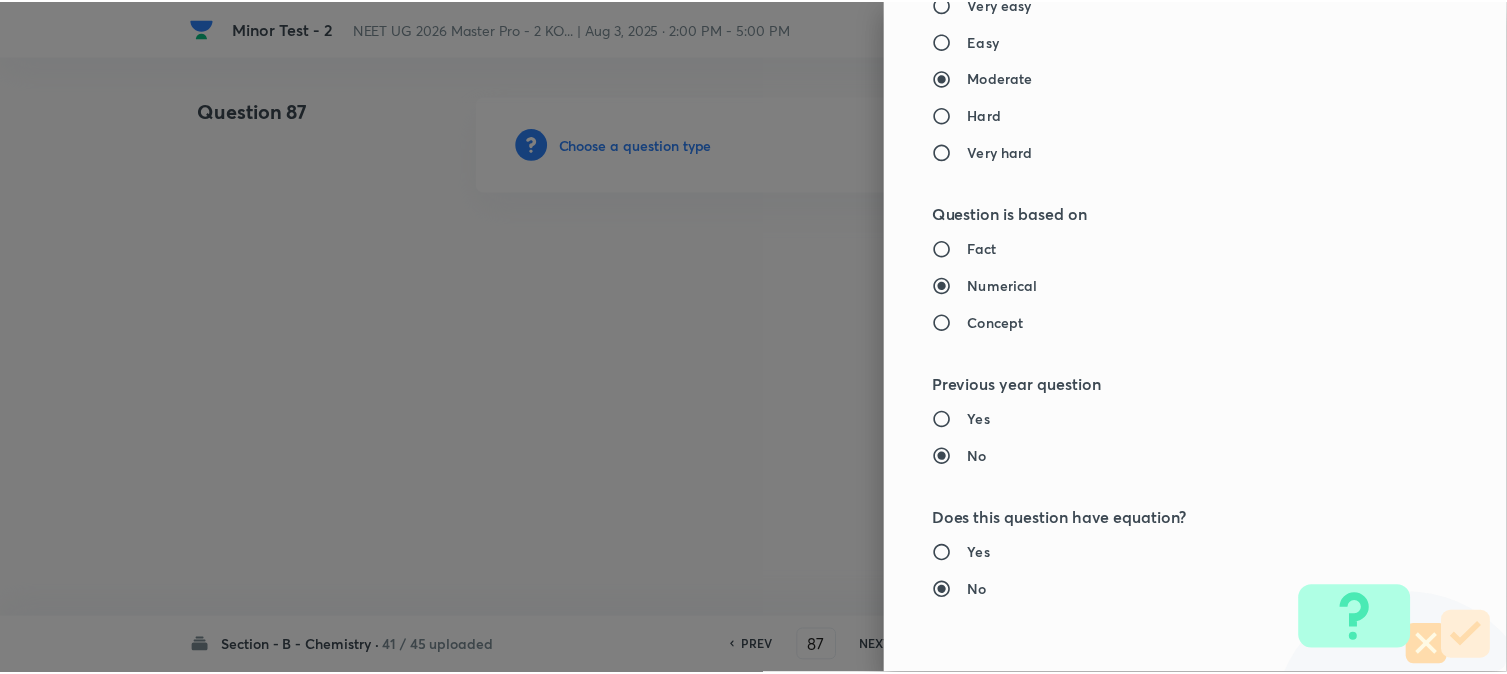 scroll, scrollTop: 2186, scrollLeft: 0, axis: vertical 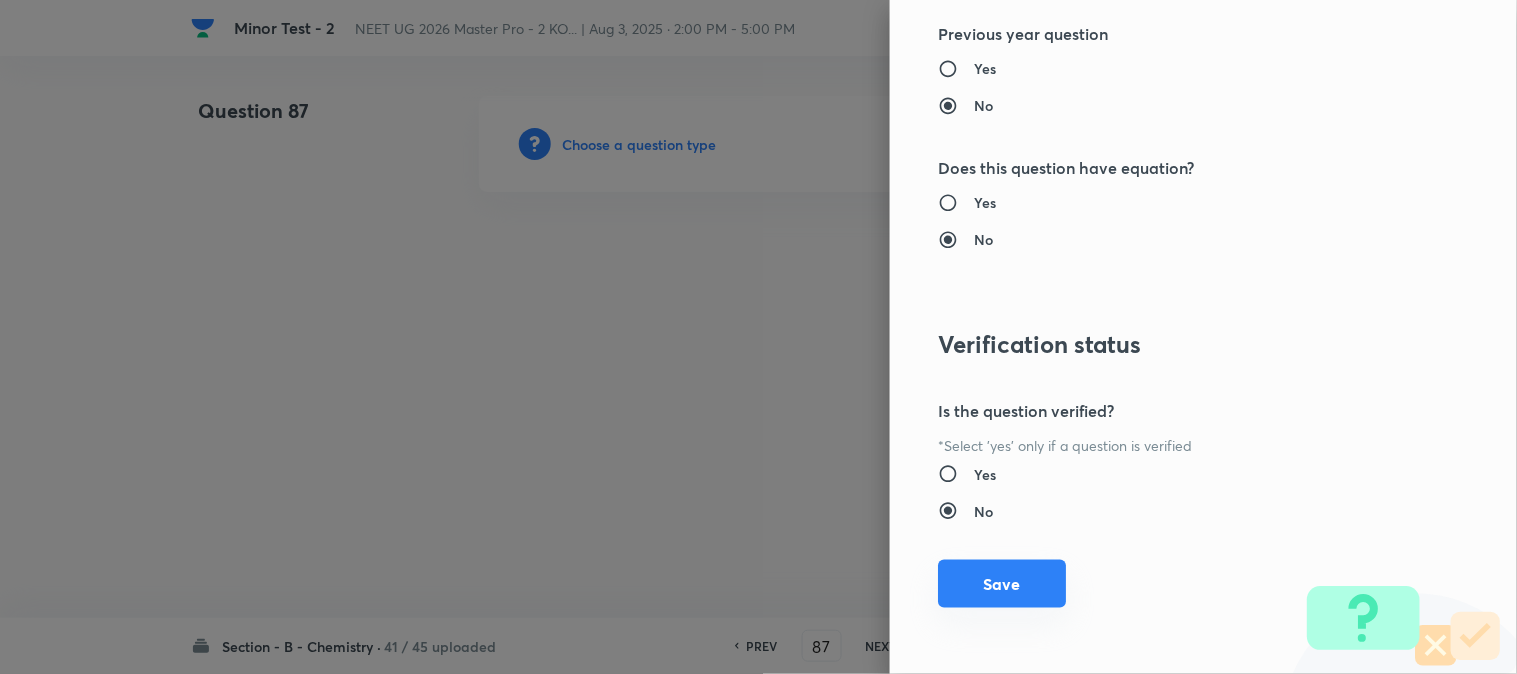 click on "Save" at bounding box center (1002, 584) 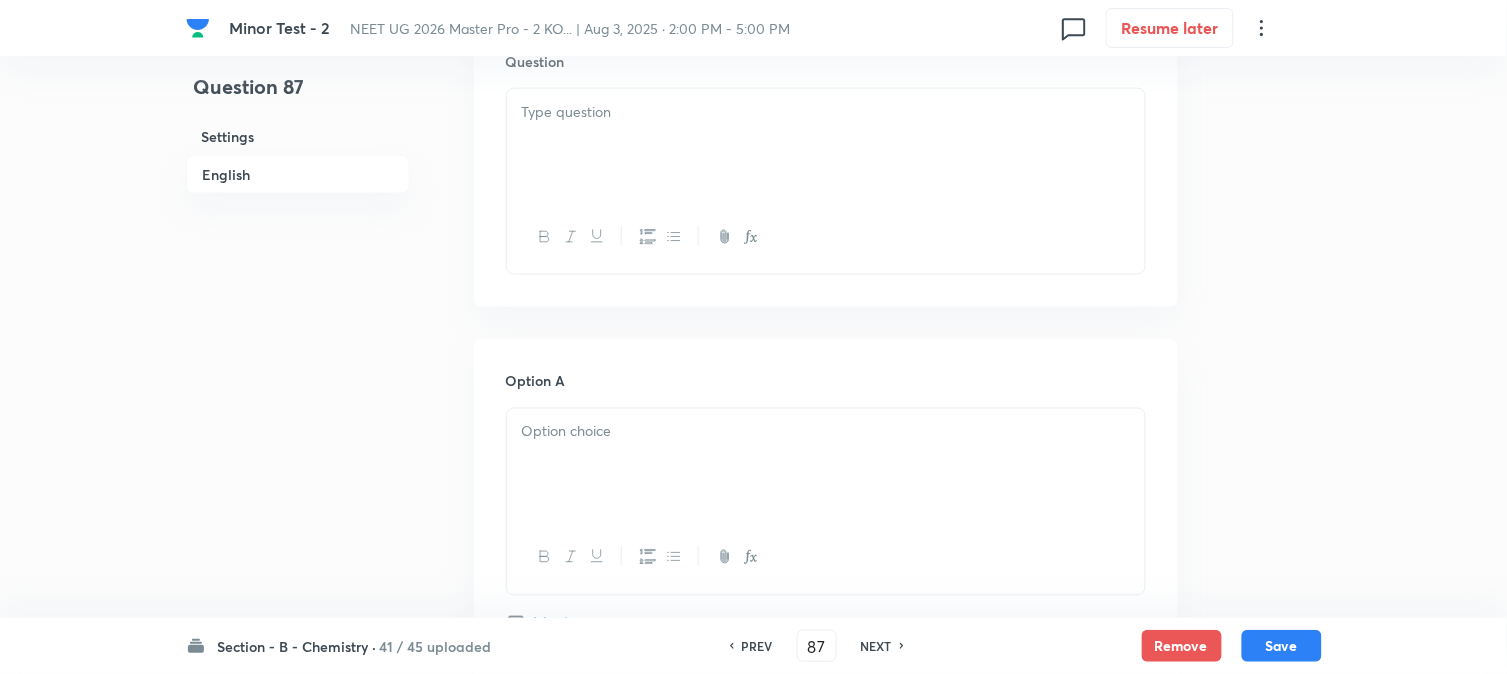 scroll, scrollTop: 666, scrollLeft: 0, axis: vertical 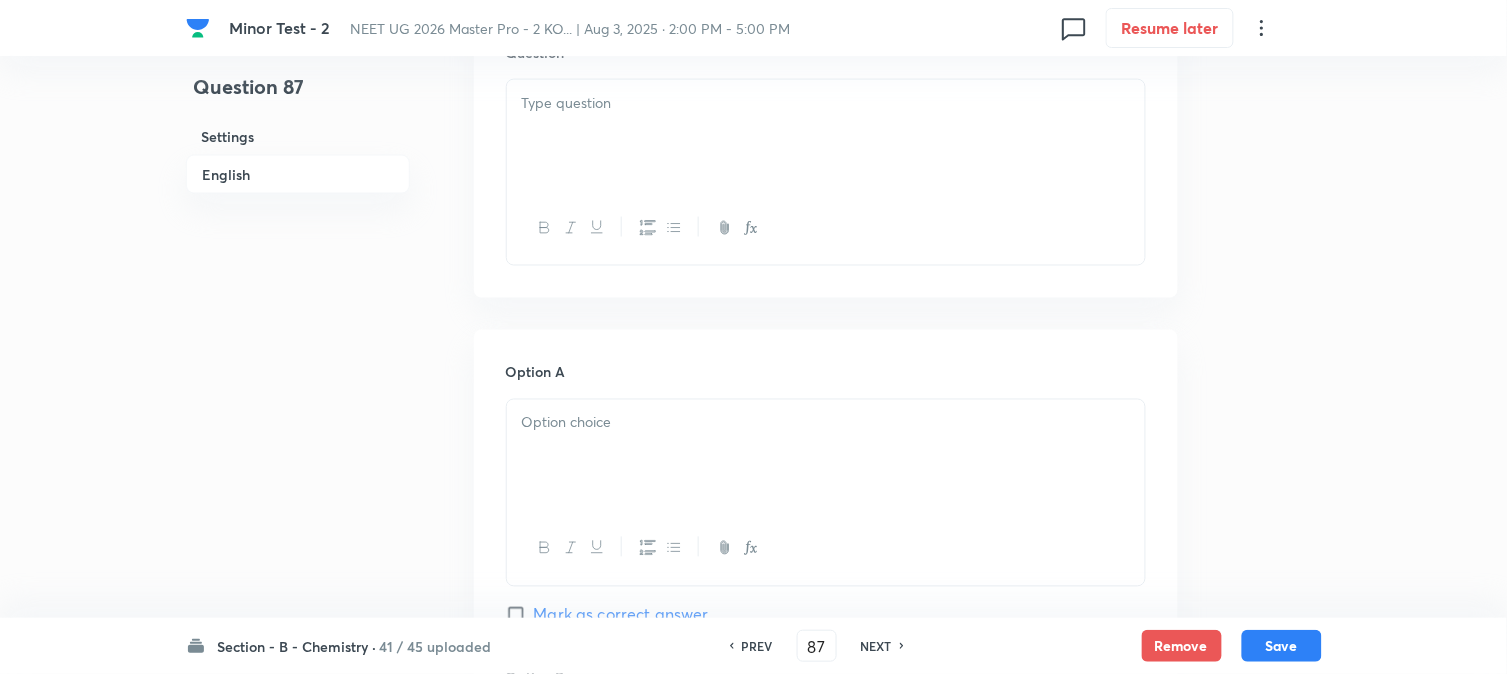 click at bounding box center (826, 136) 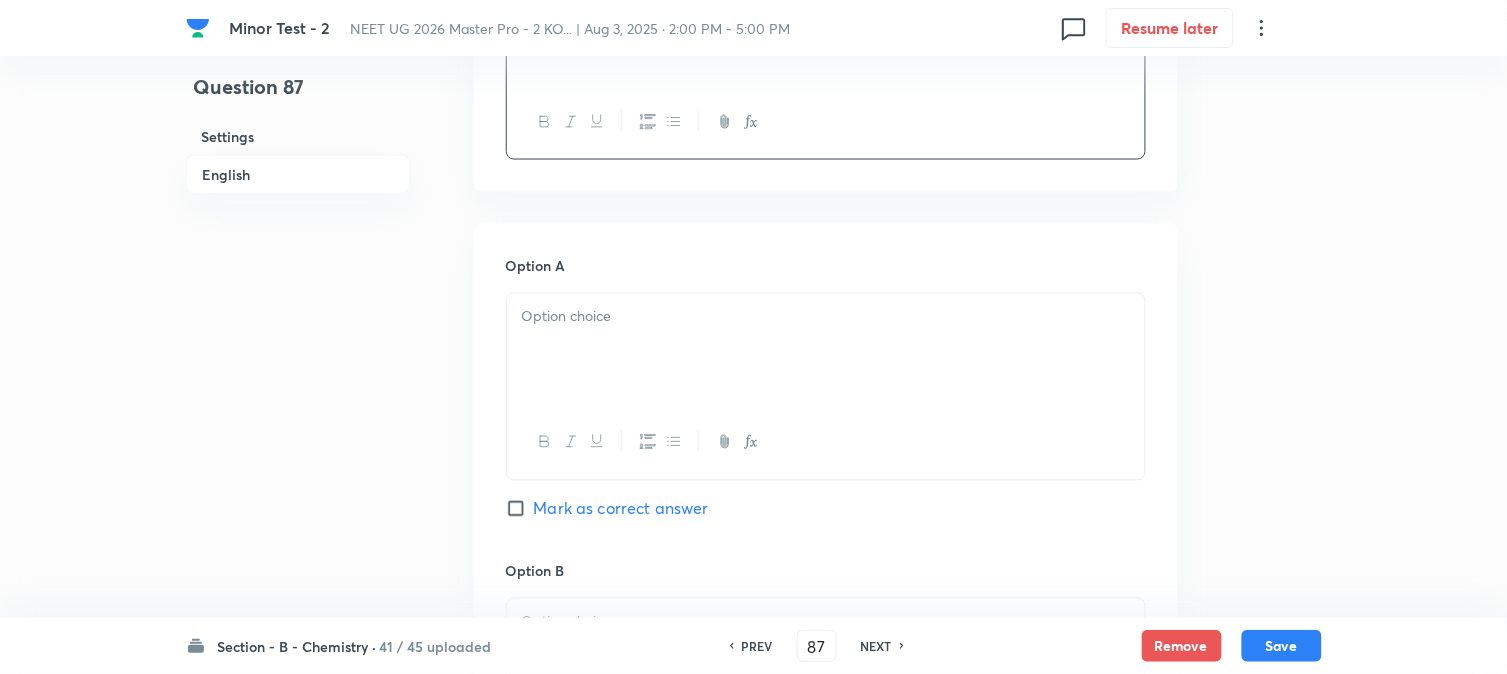 scroll, scrollTop: 888, scrollLeft: 0, axis: vertical 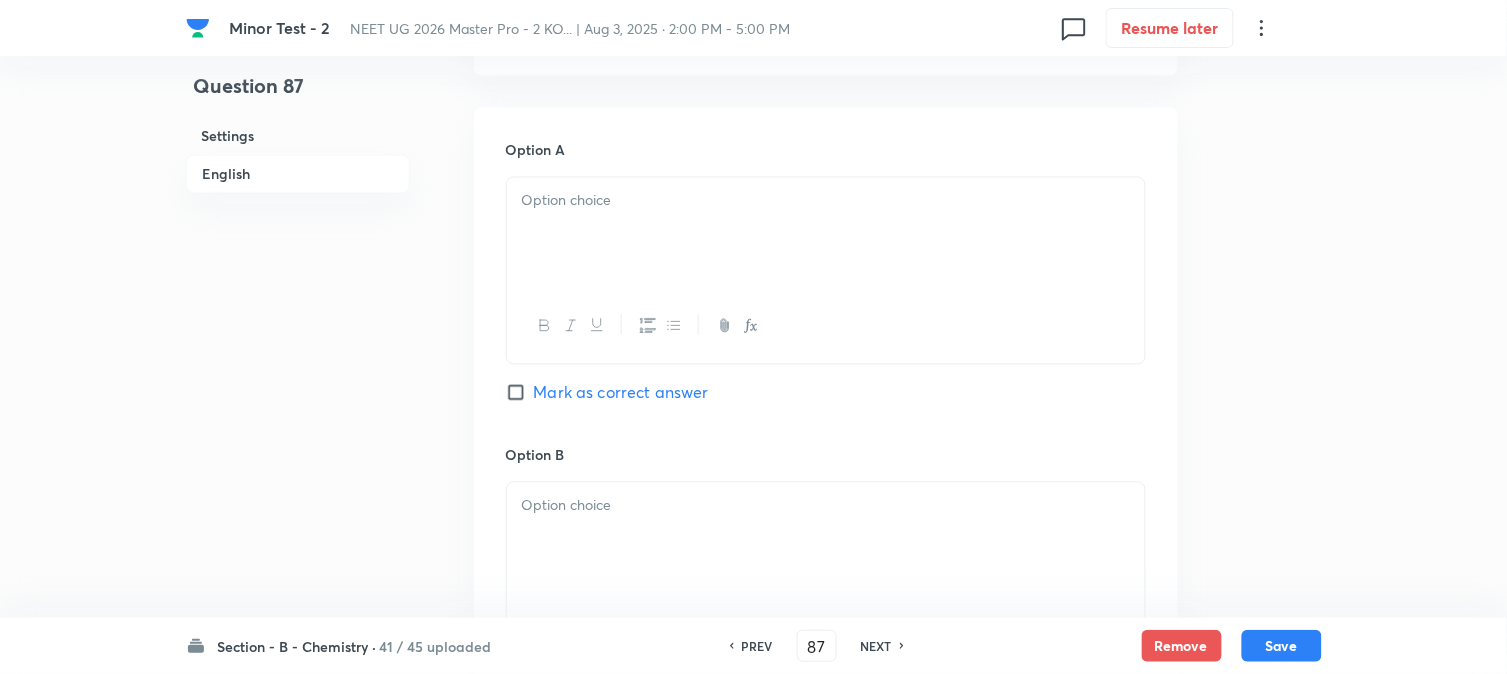 click at bounding box center (826, 234) 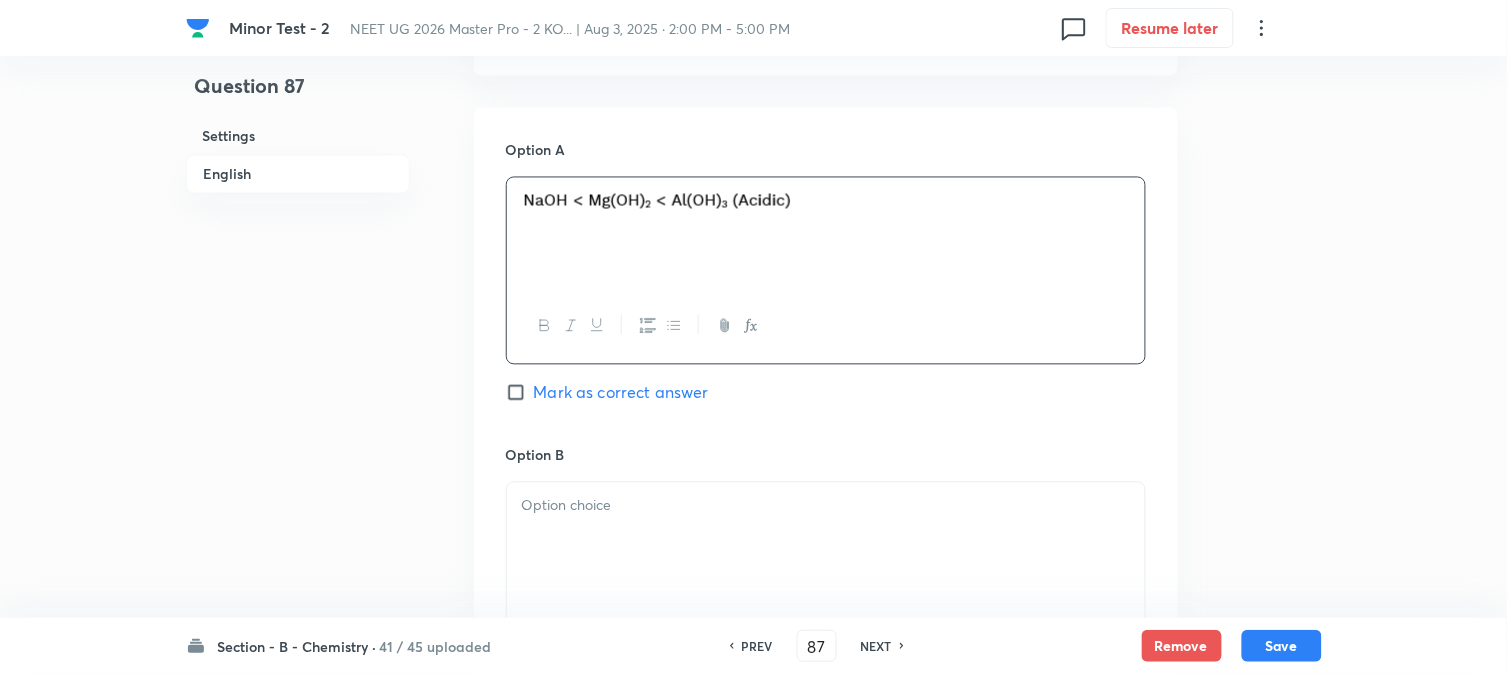 scroll, scrollTop: 1111, scrollLeft: 0, axis: vertical 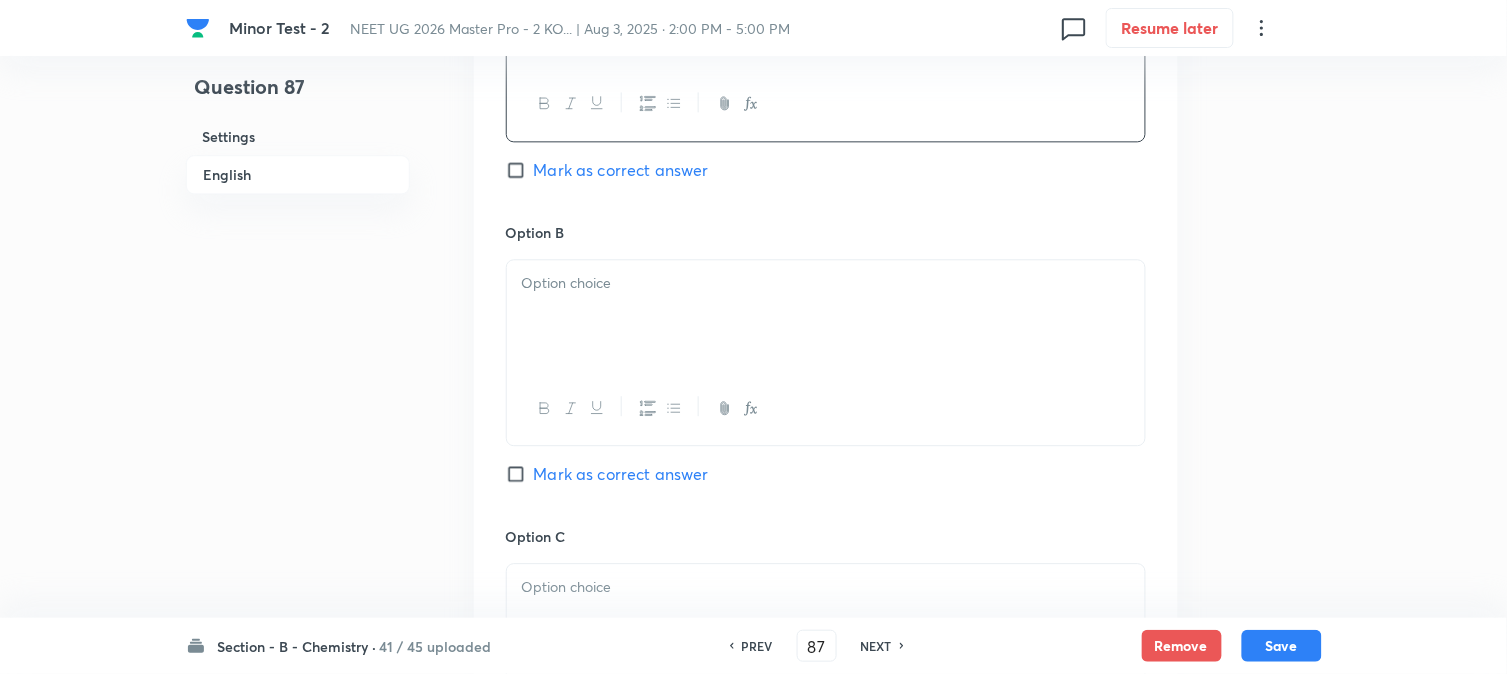 click at bounding box center [826, 316] 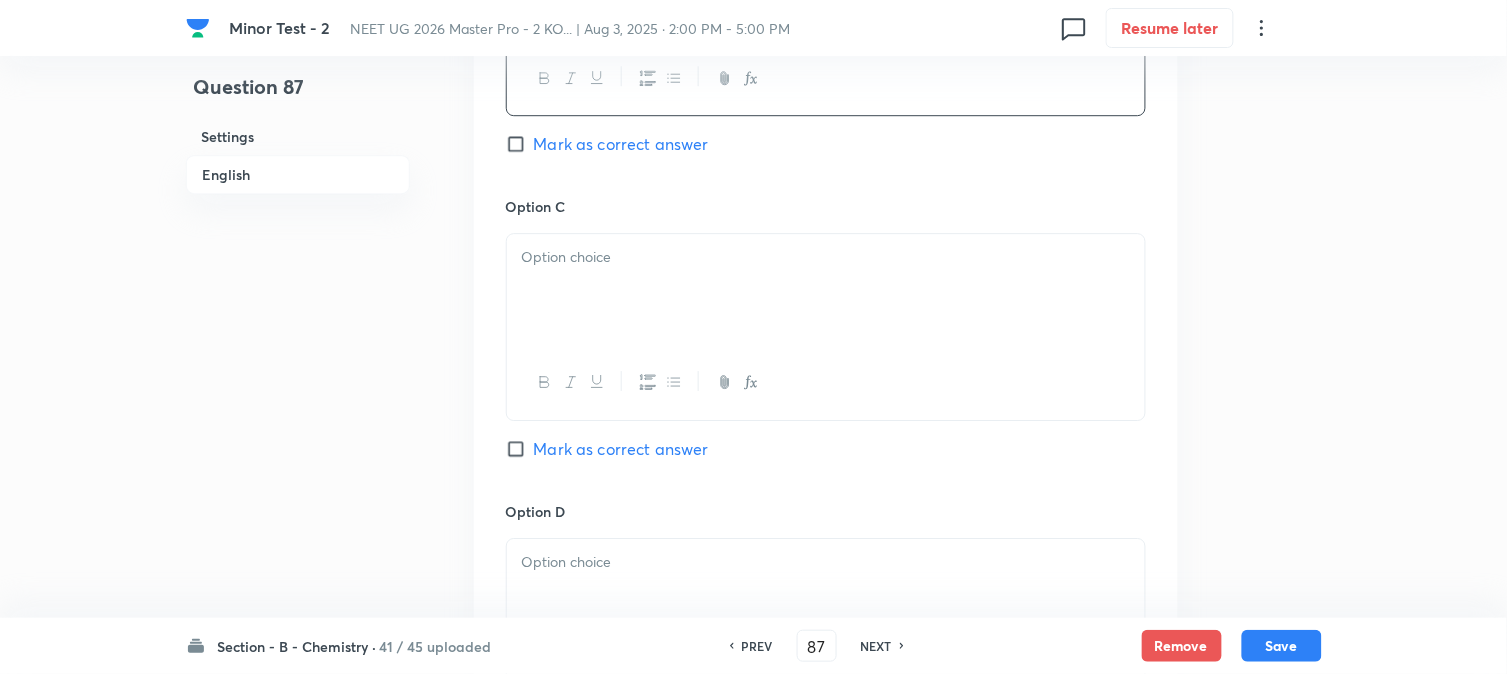scroll, scrollTop: 1444, scrollLeft: 0, axis: vertical 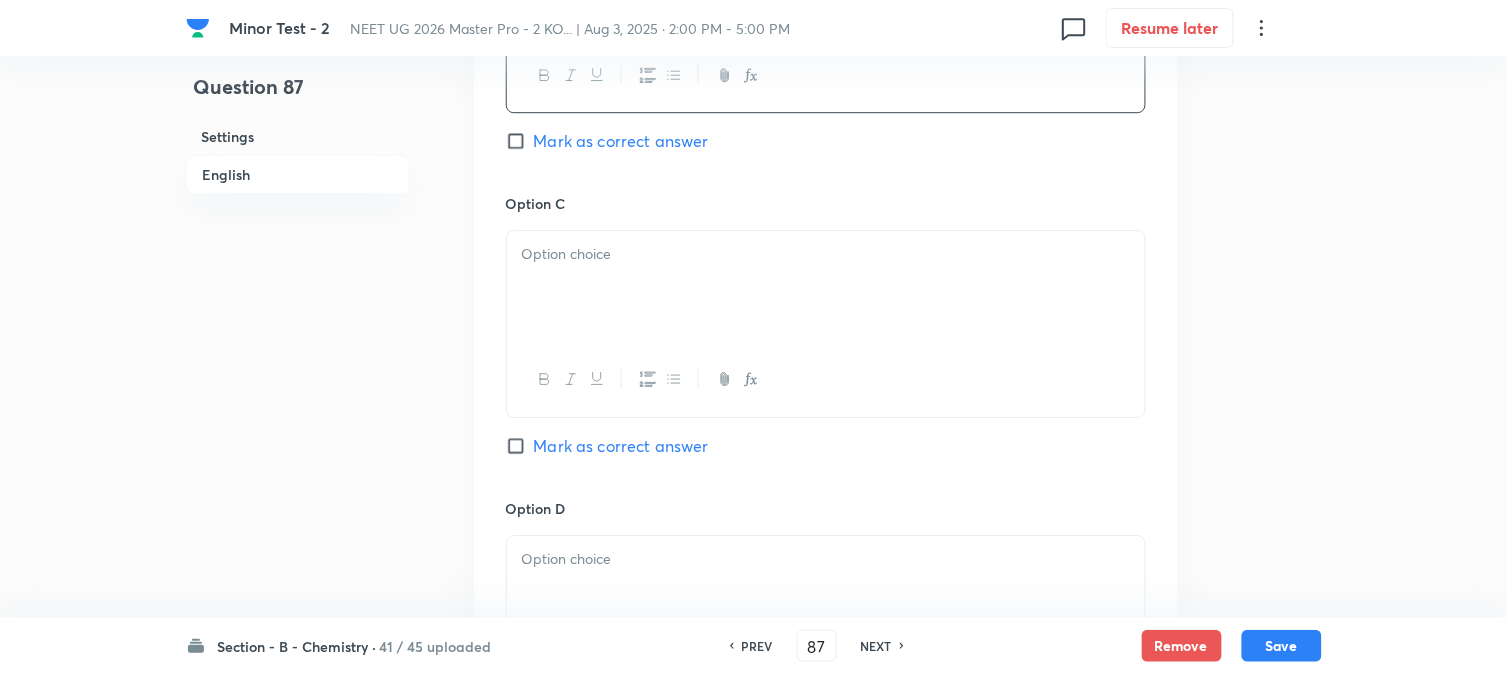 click at bounding box center [826, 287] 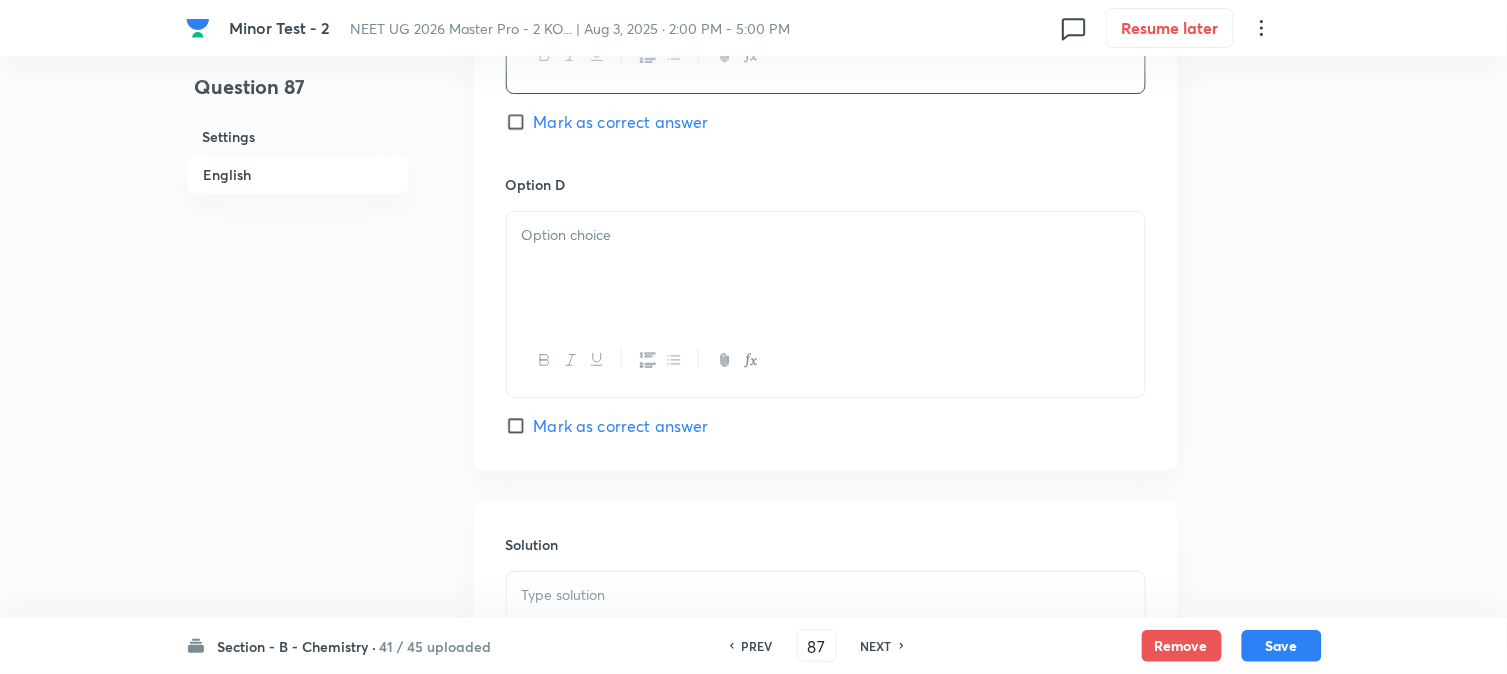 scroll, scrollTop: 1777, scrollLeft: 0, axis: vertical 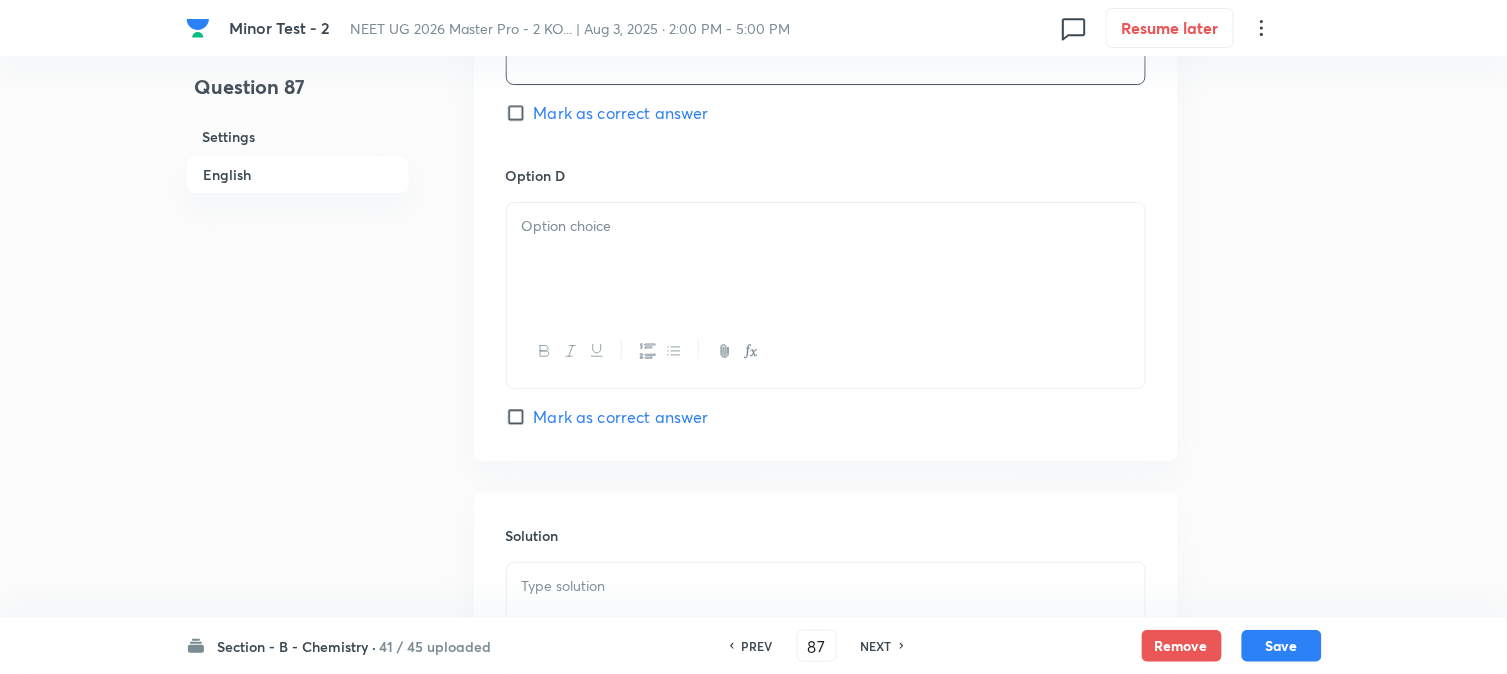 click at bounding box center [826, 259] 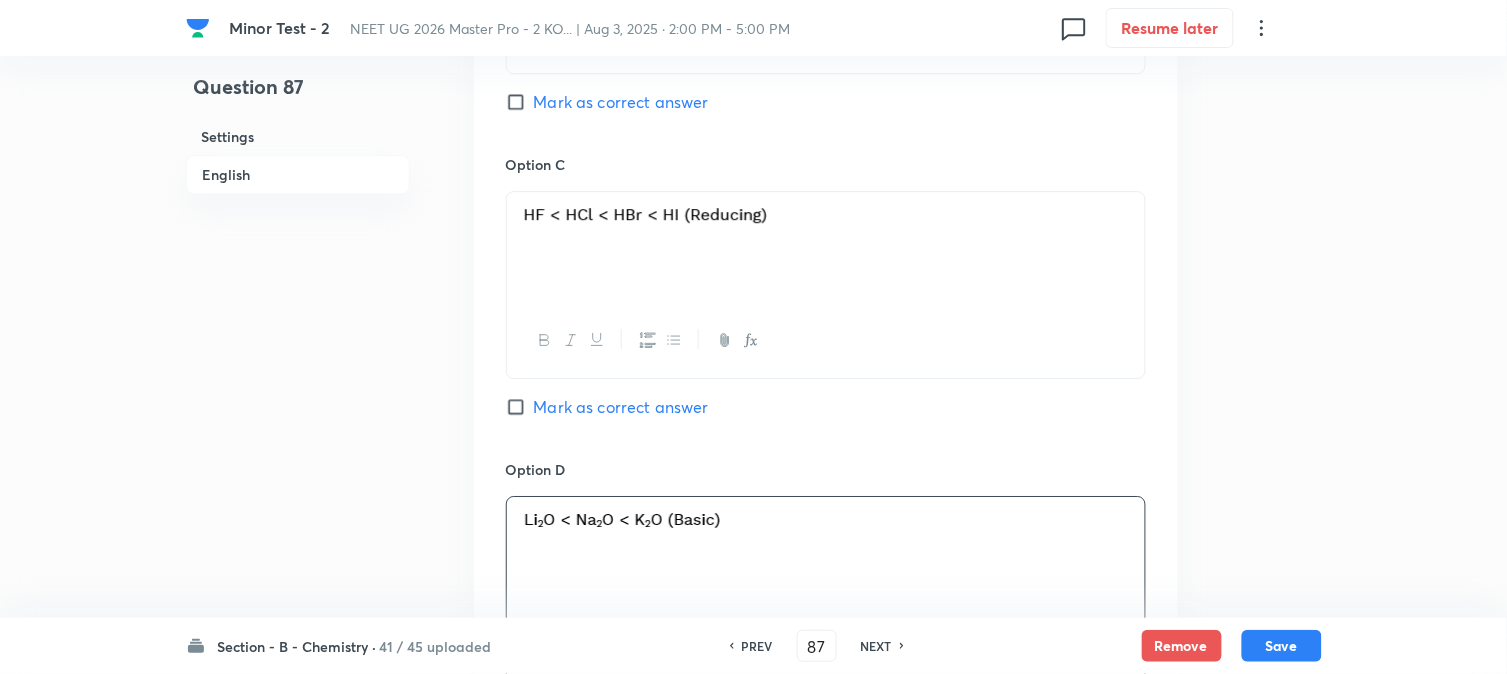 scroll, scrollTop: 1444, scrollLeft: 0, axis: vertical 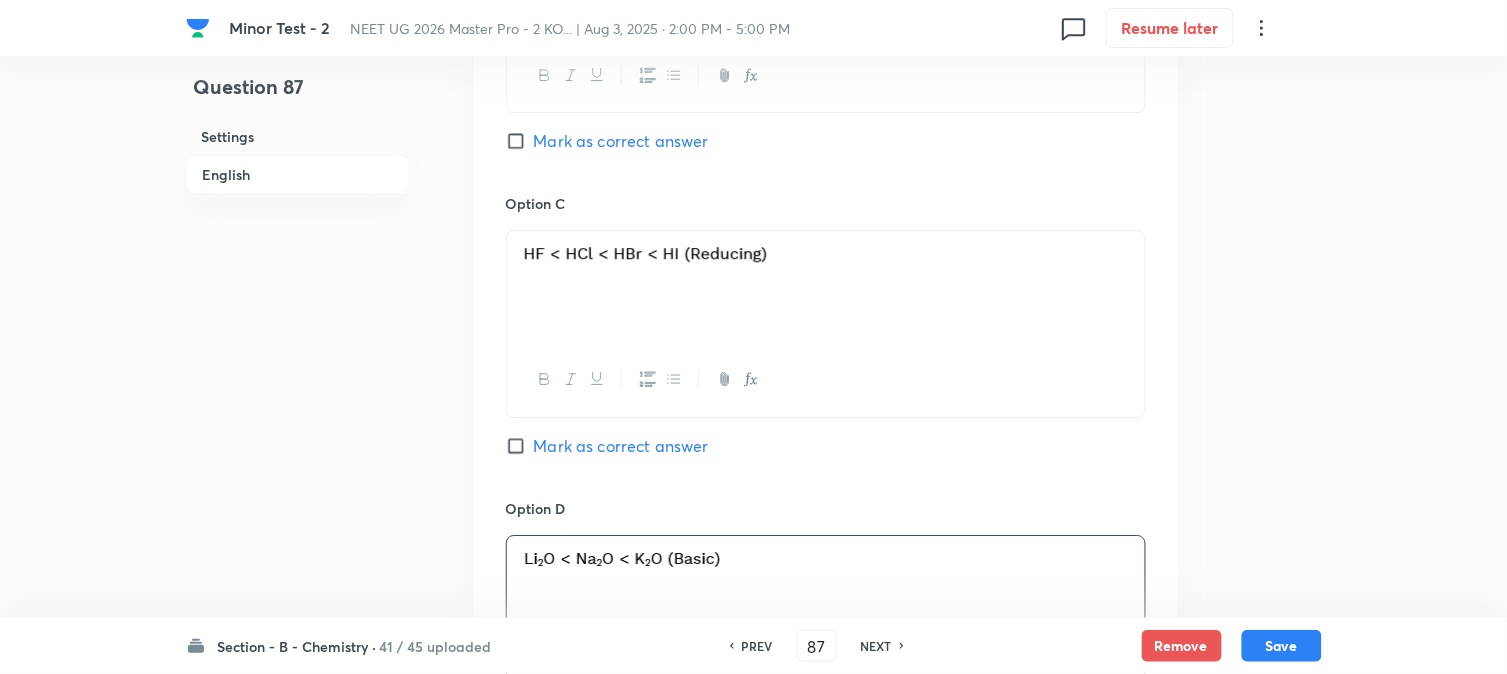 click on "Mark as correct answer" at bounding box center [520, 141] 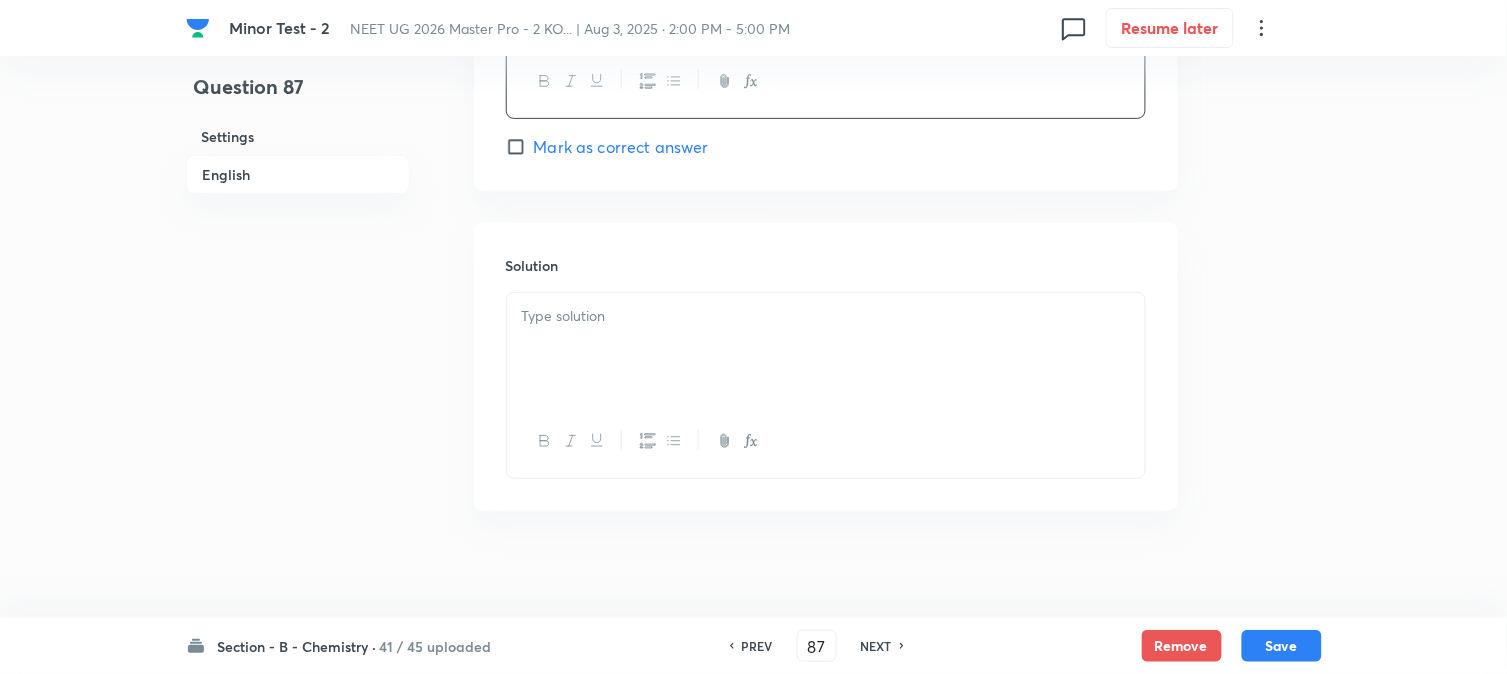 scroll, scrollTop: 2064, scrollLeft: 0, axis: vertical 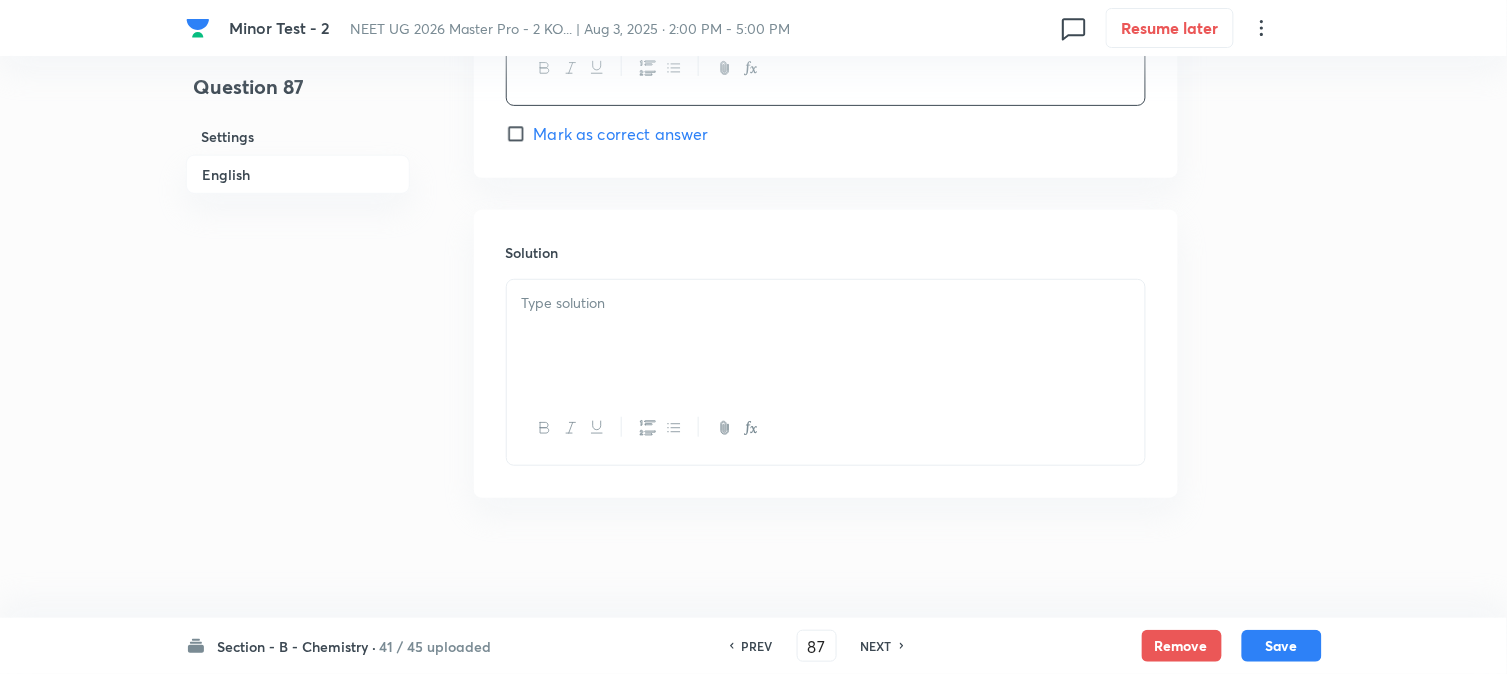 click at bounding box center (826, 336) 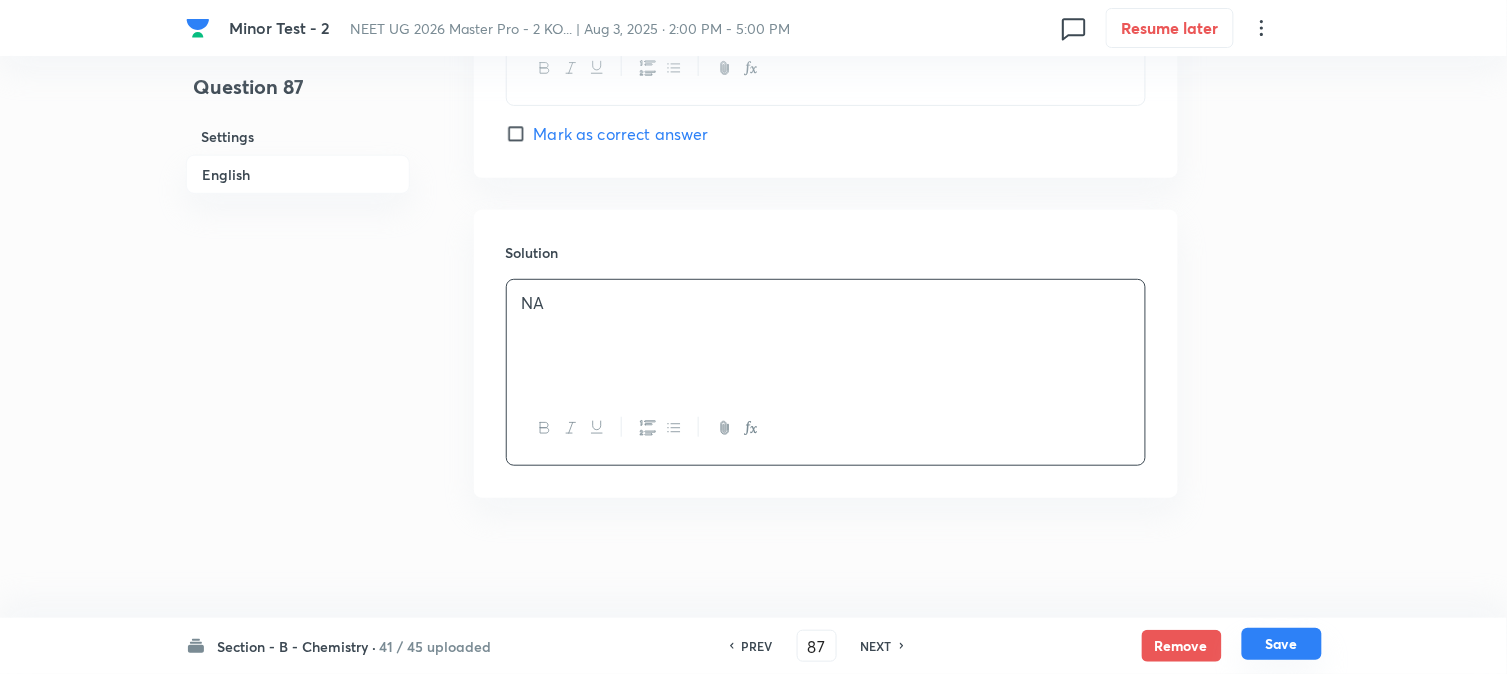 click on "Save" at bounding box center [1282, 644] 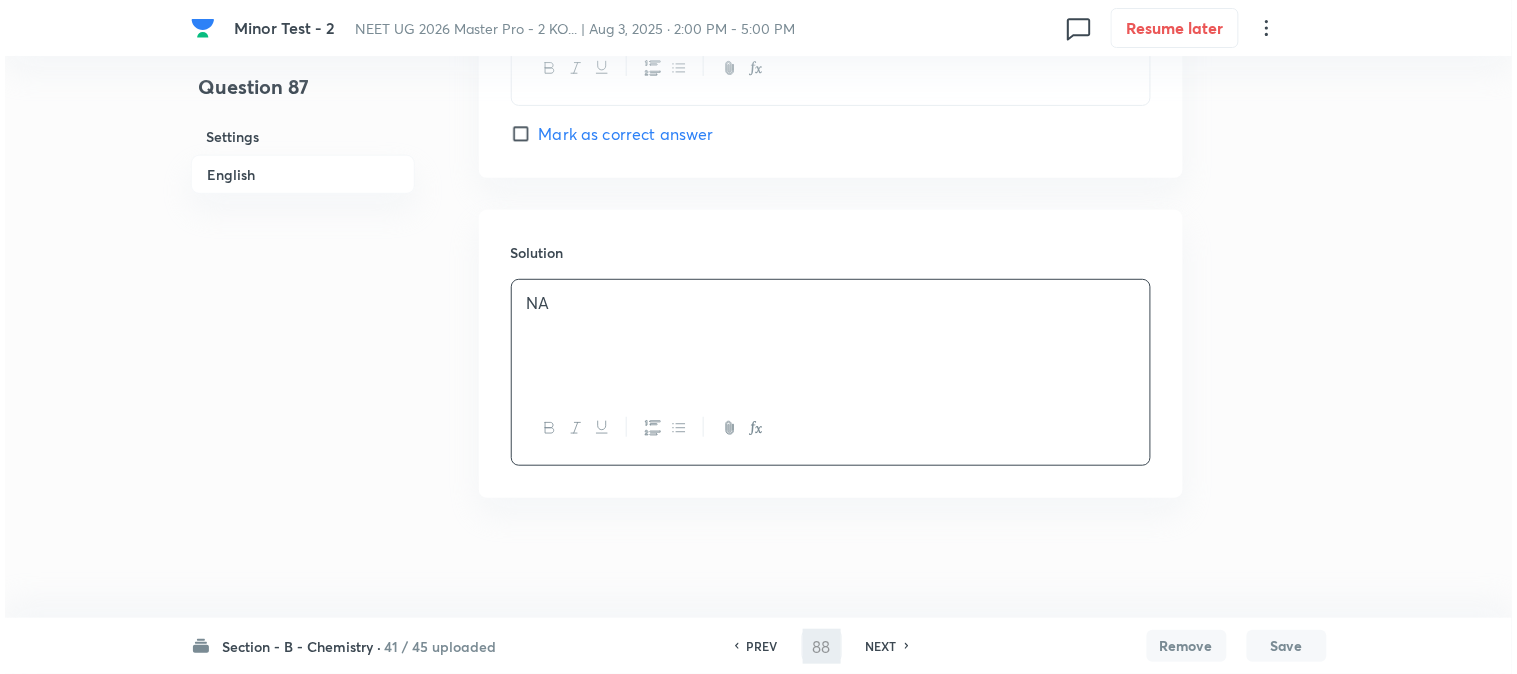 scroll, scrollTop: 0, scrollLeft: 0, axis: both 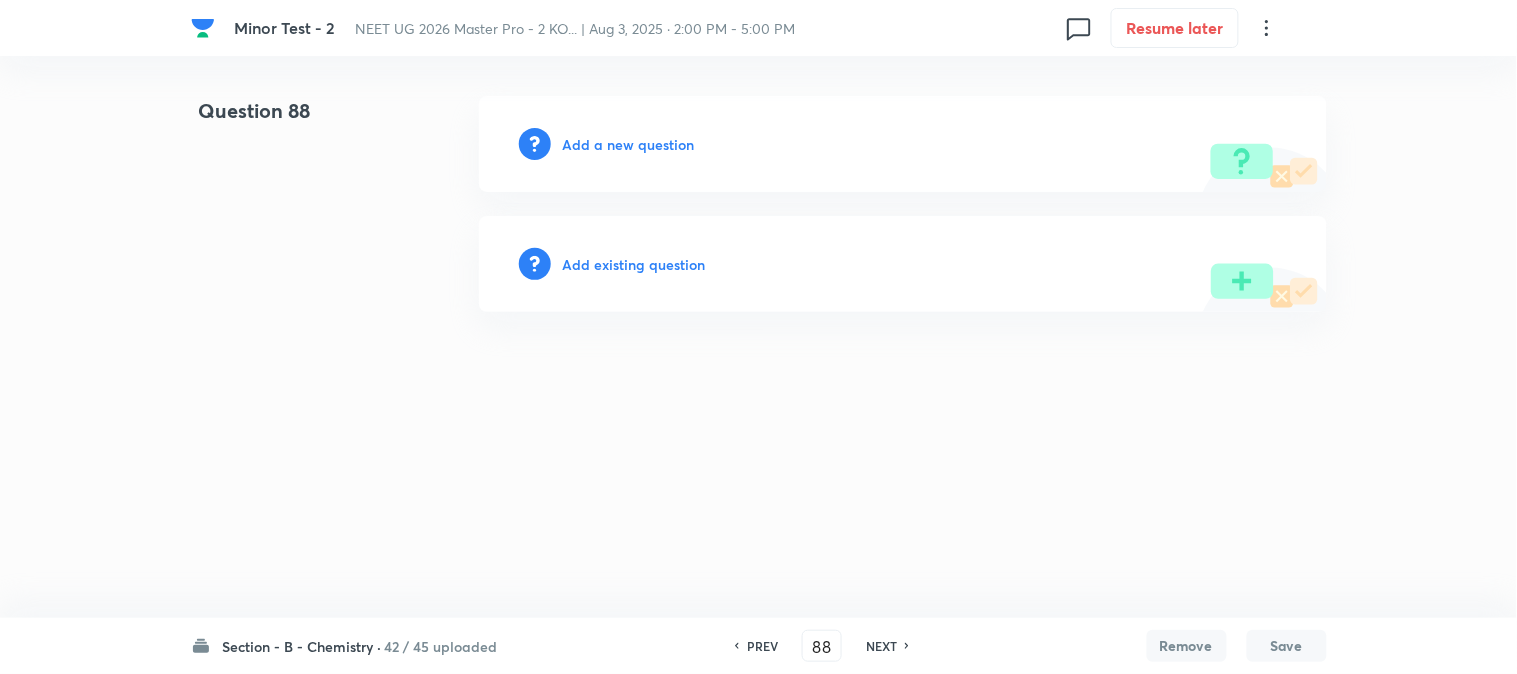 click on "Add a new question" at bounding box center (629, 144) 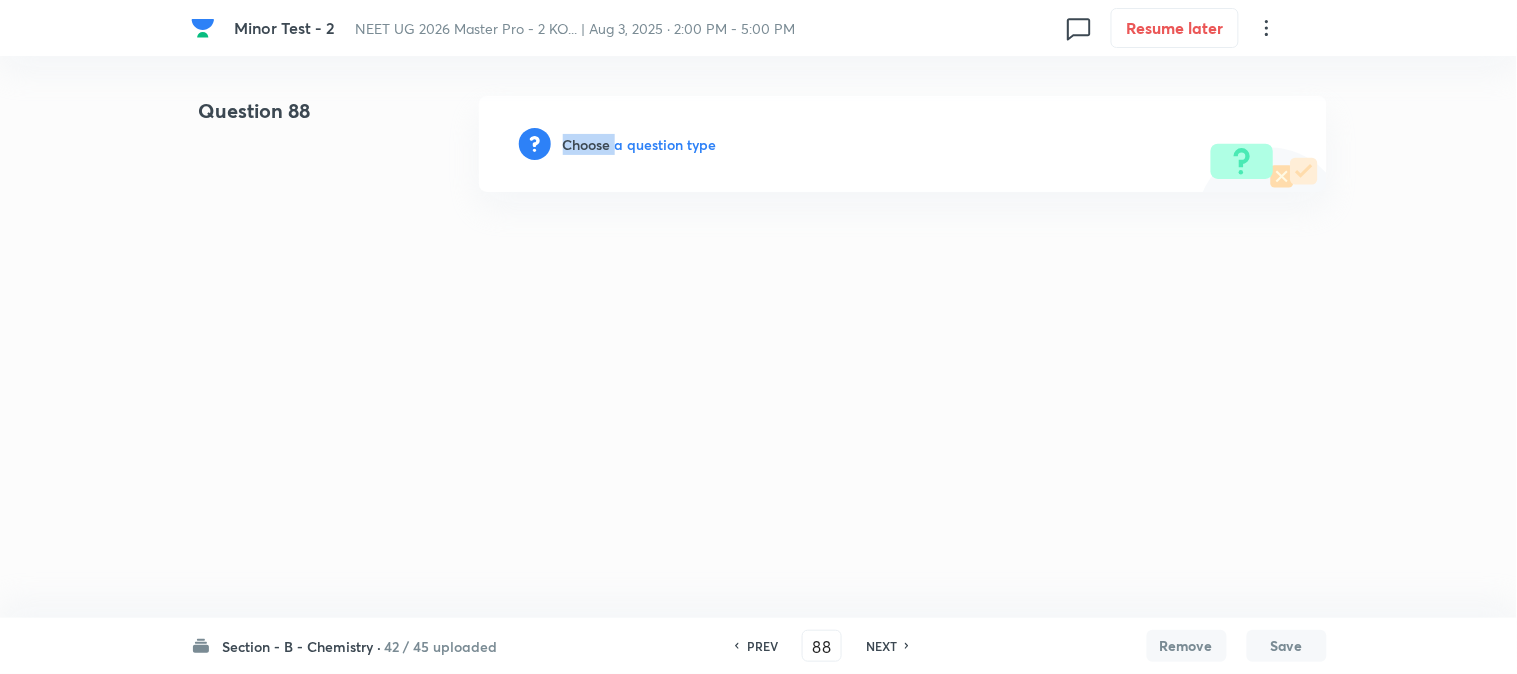 click on "Choose a question type" at bounding box center [640, 144] 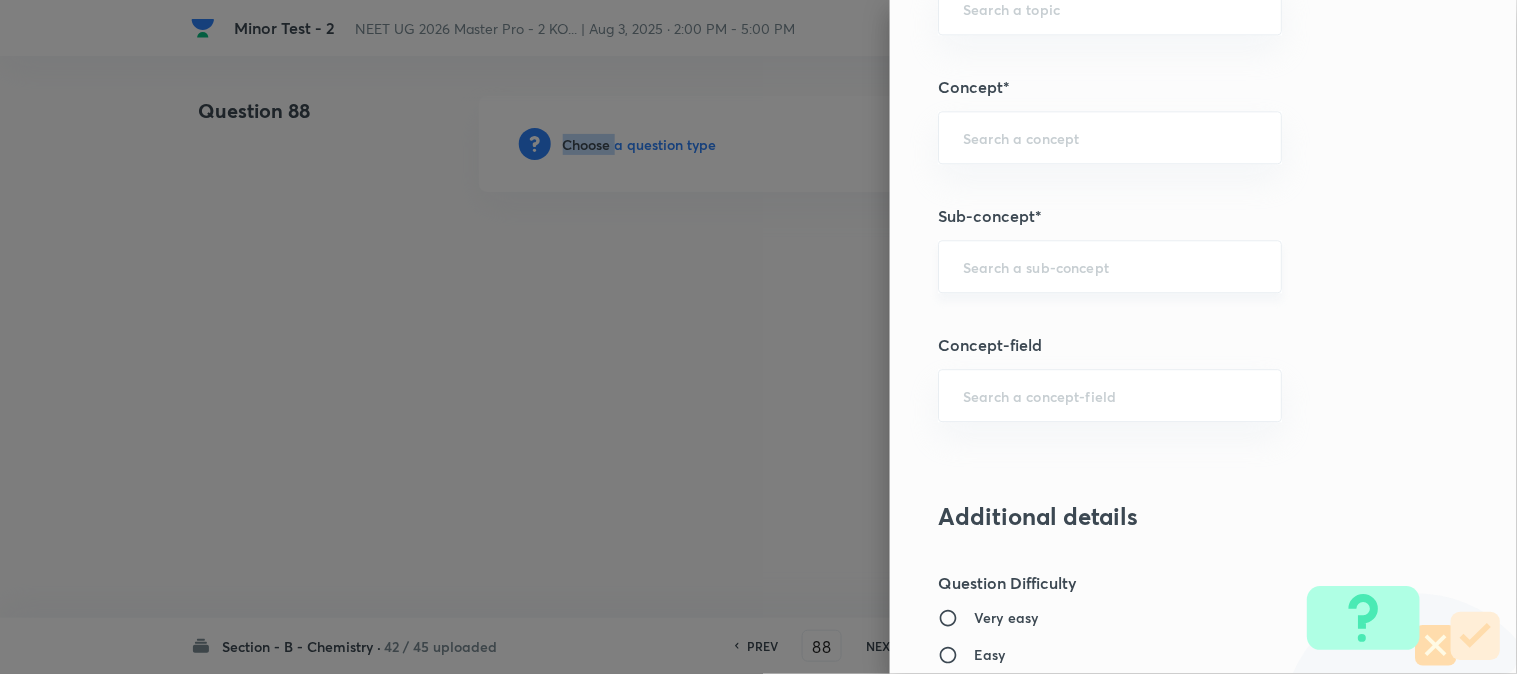 scroll, scrollTop: 1222, scrollLeft: 0, axis: vertical 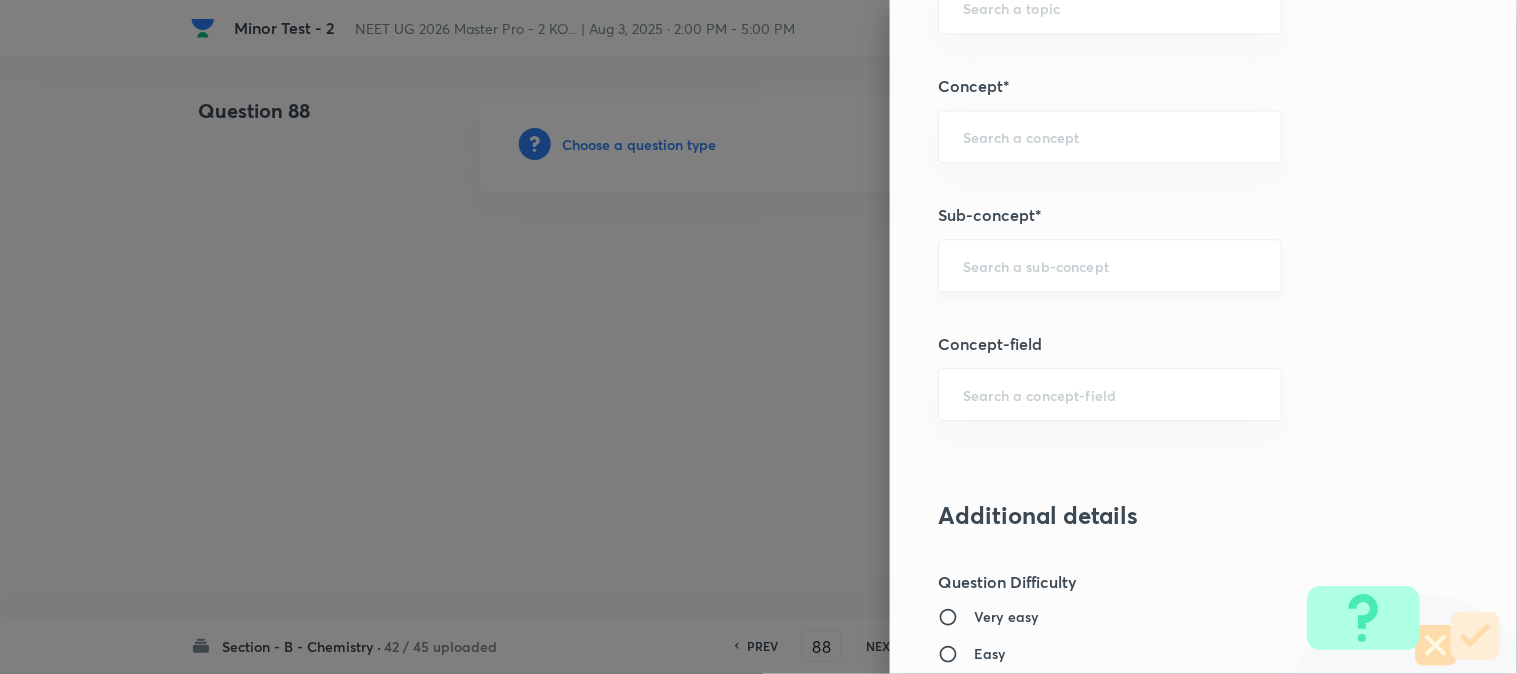 click at bounding box center [1110, 265] 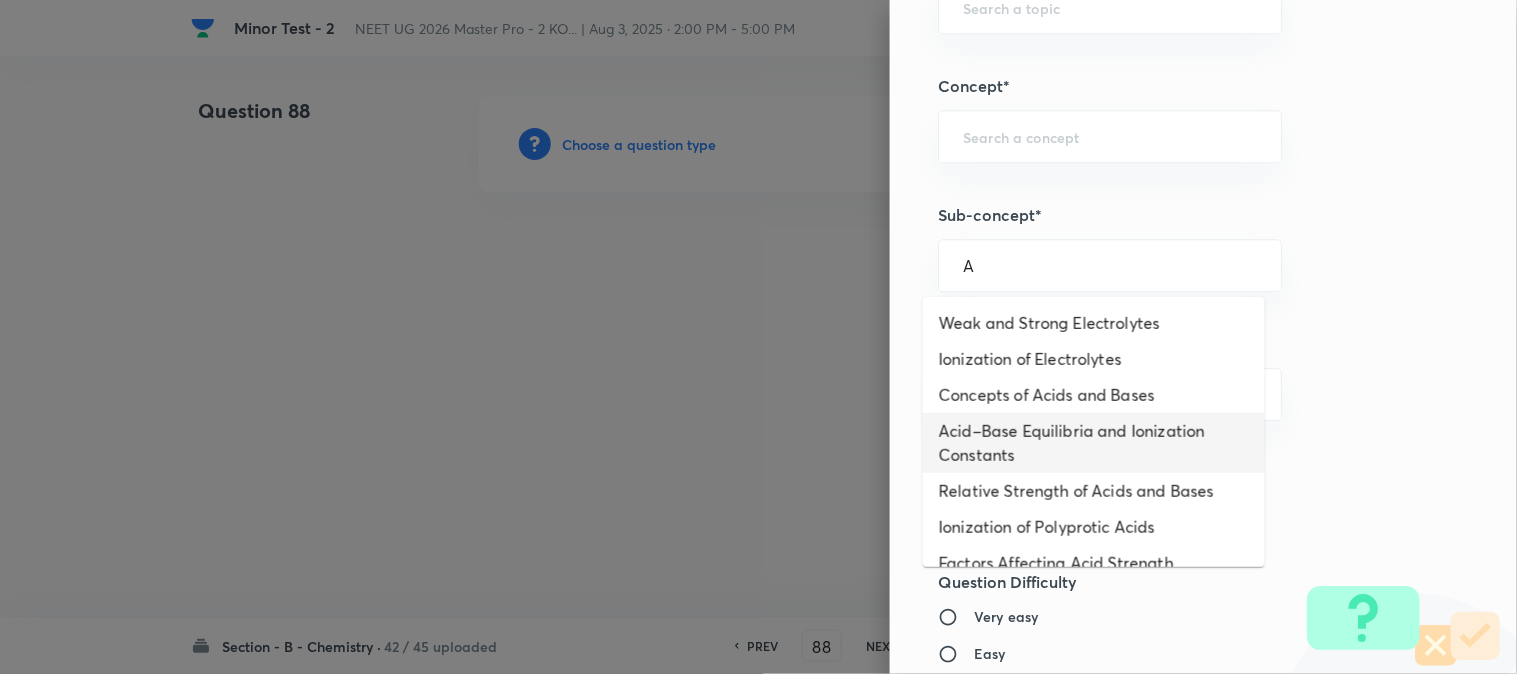 click on "Acid–Base Equilibria and Ionization Constants" at bounding box center (1094, 443) 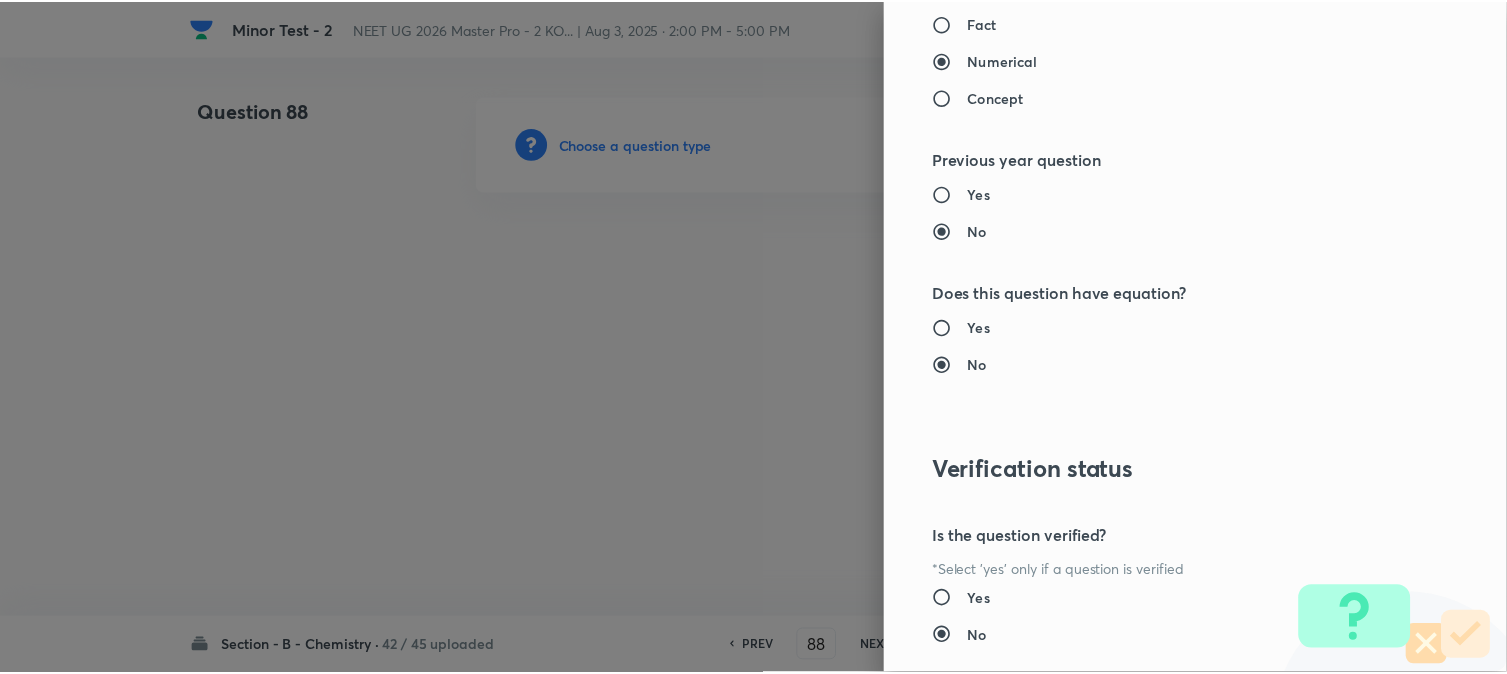 scroll, scrollTop: 2186, scrollLeft: 0, axis: vertical 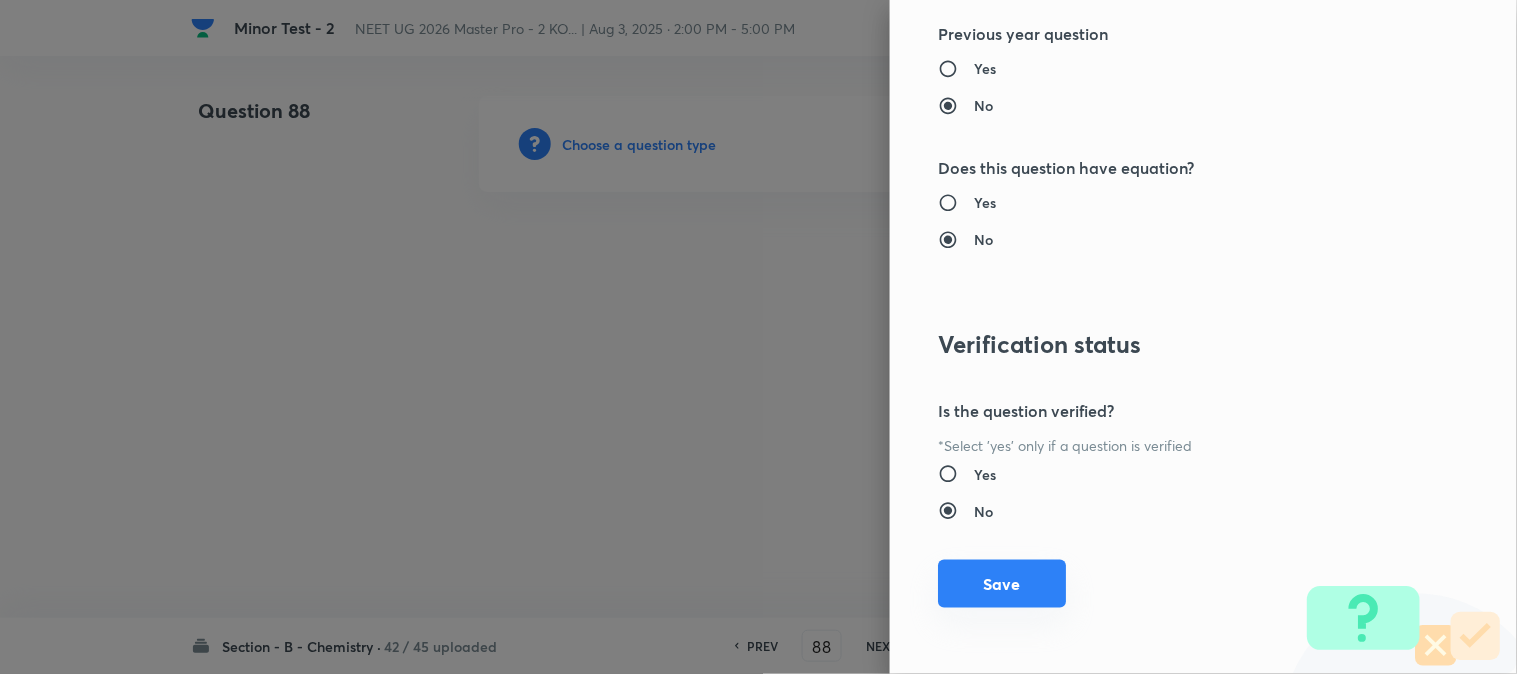 click on "Save" at bounding box center [1002, 584] 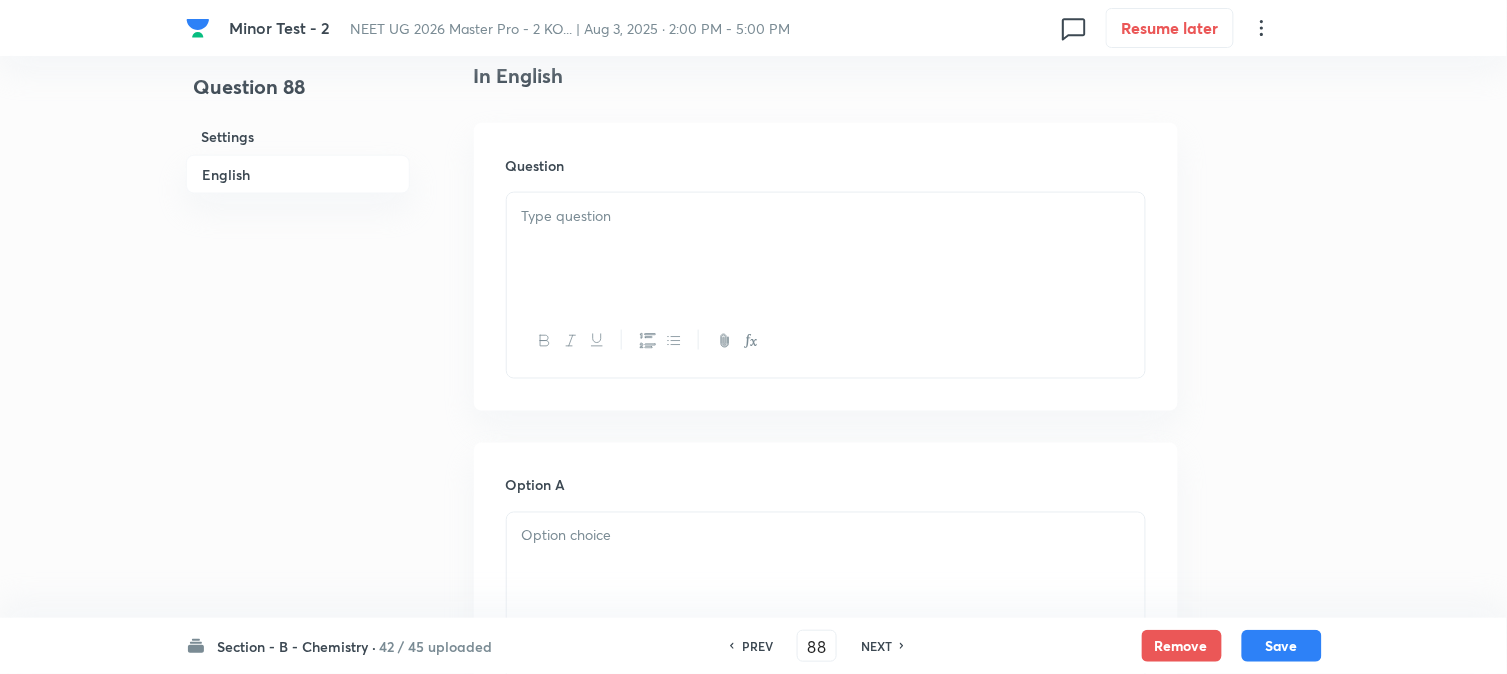scroll, scrollTop: 555, scrollLeft: 0, axis: vertical 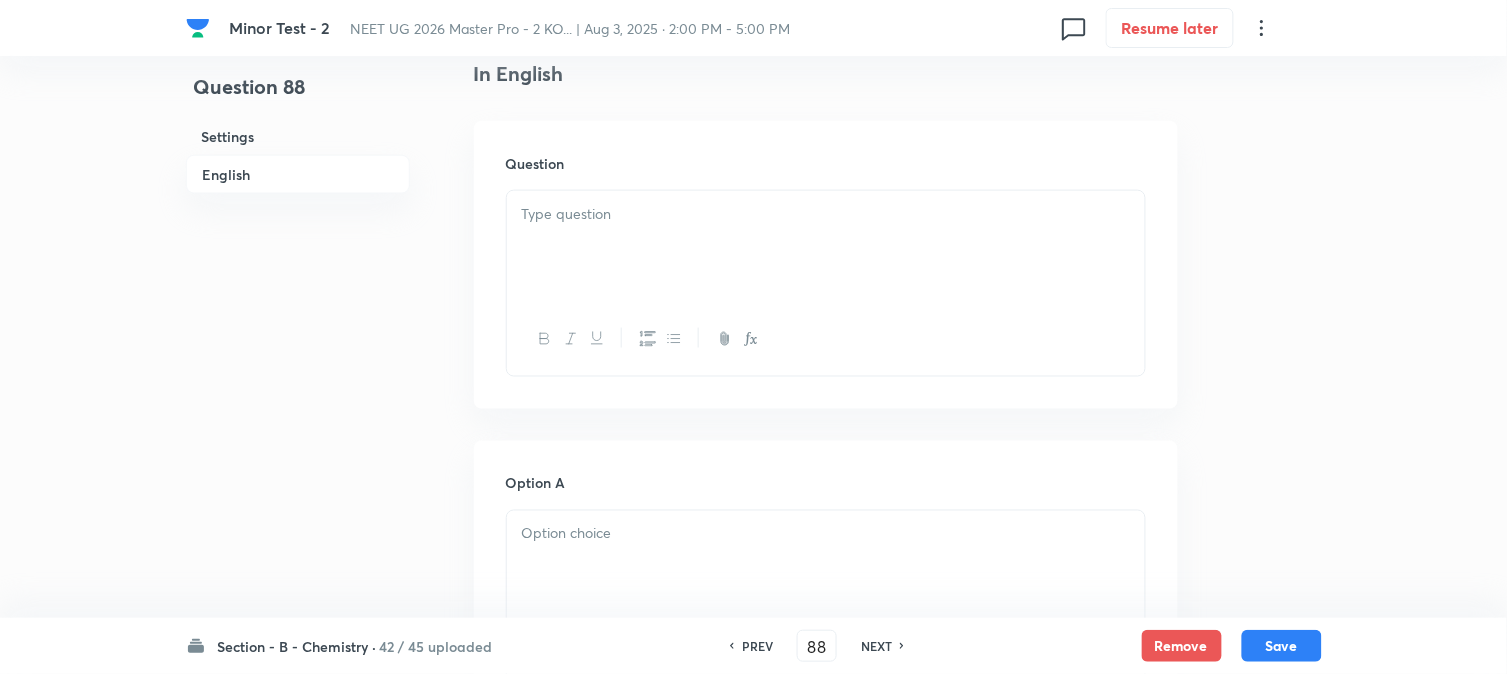 click at bounding box center (826, 247) 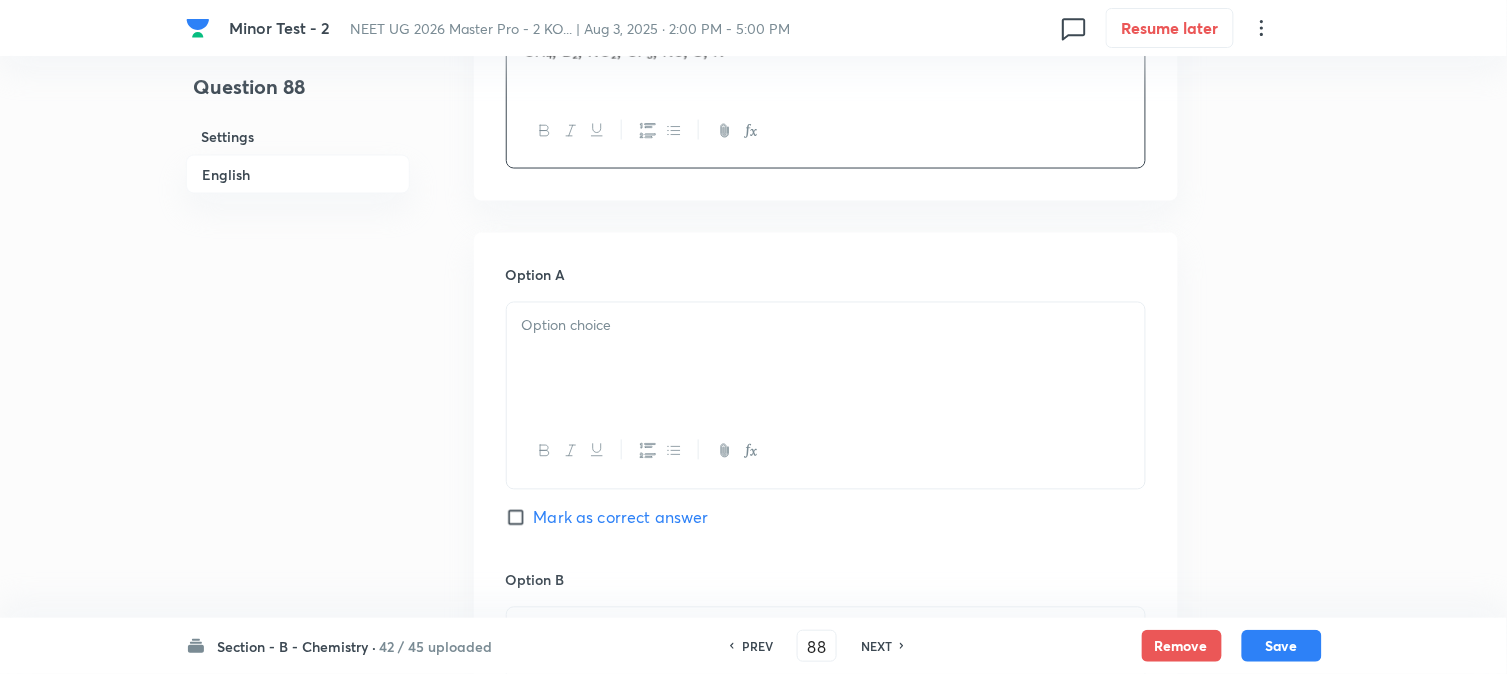 scroll, scrollTop: 777, scrollLeft: 0, axis: vertical 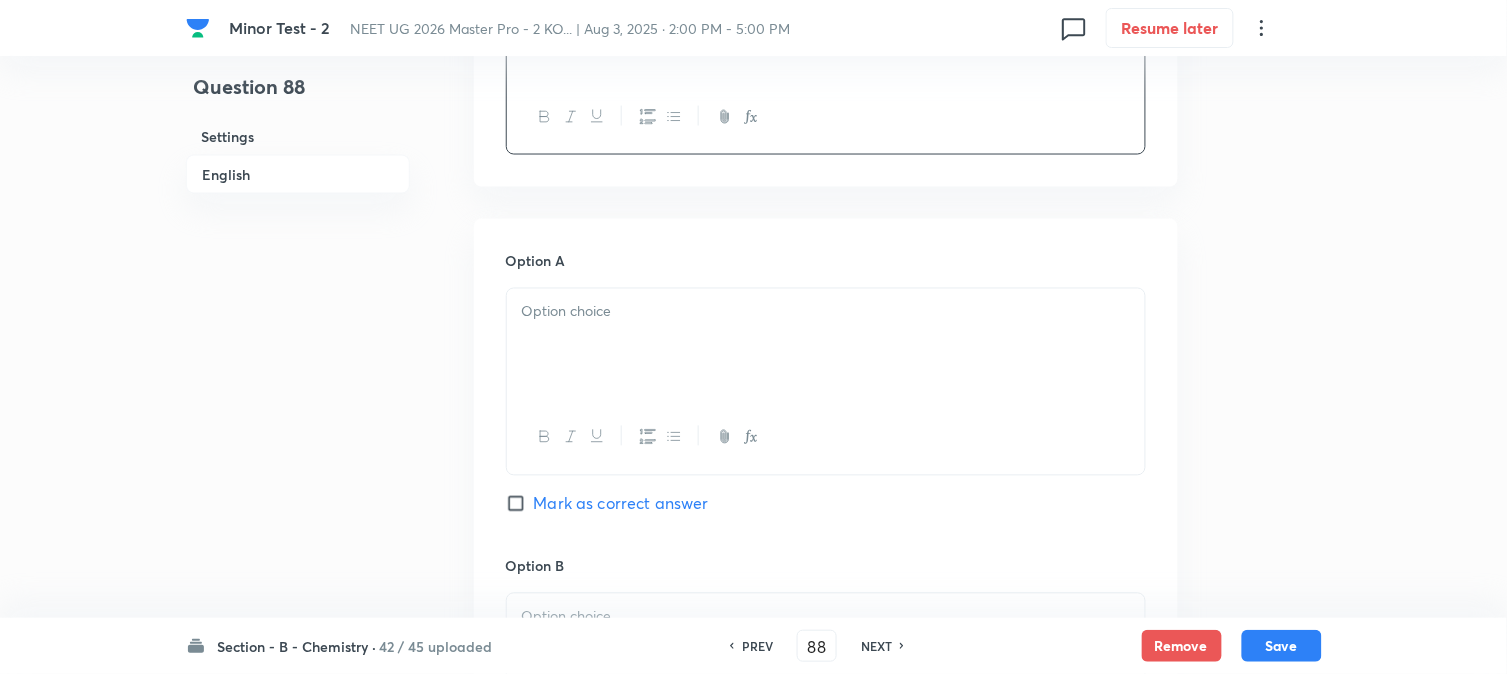 click at bounding box center [826, 345] 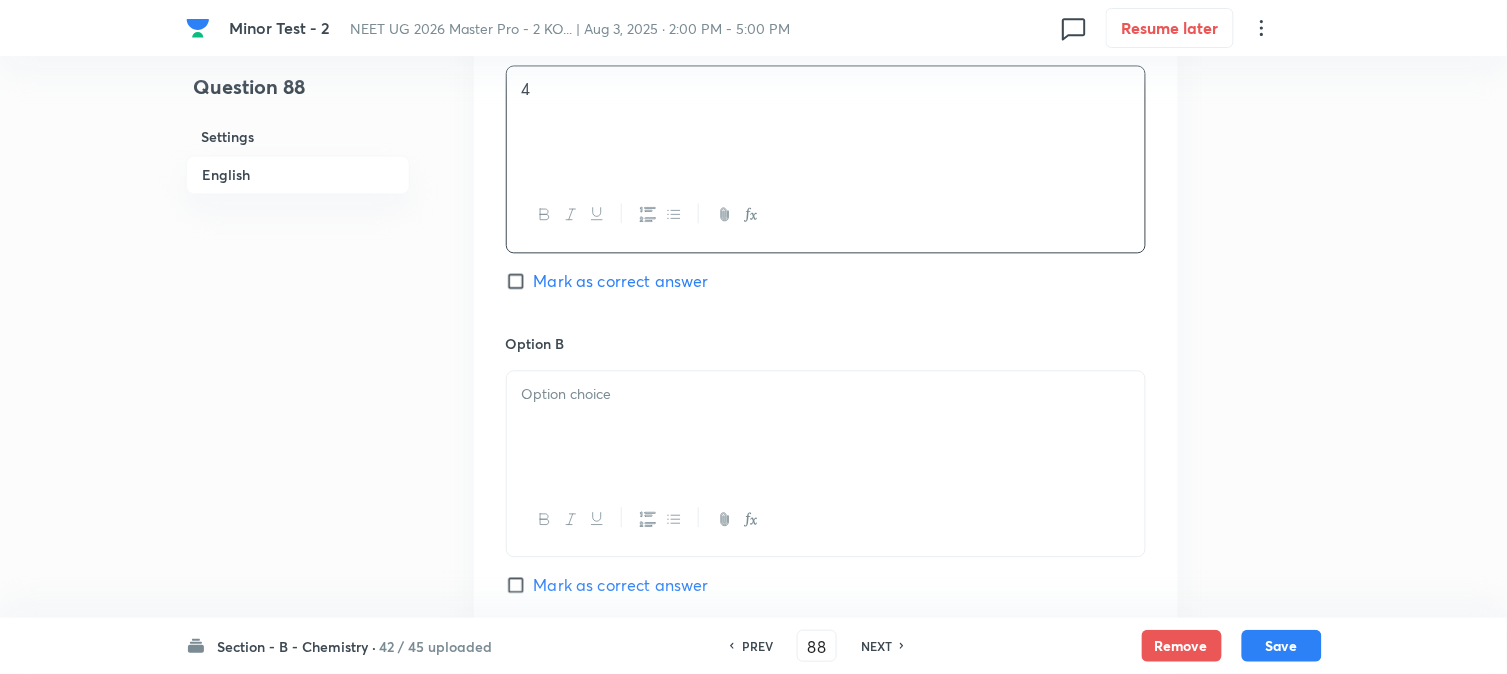 click at bounding box center [826, 427] 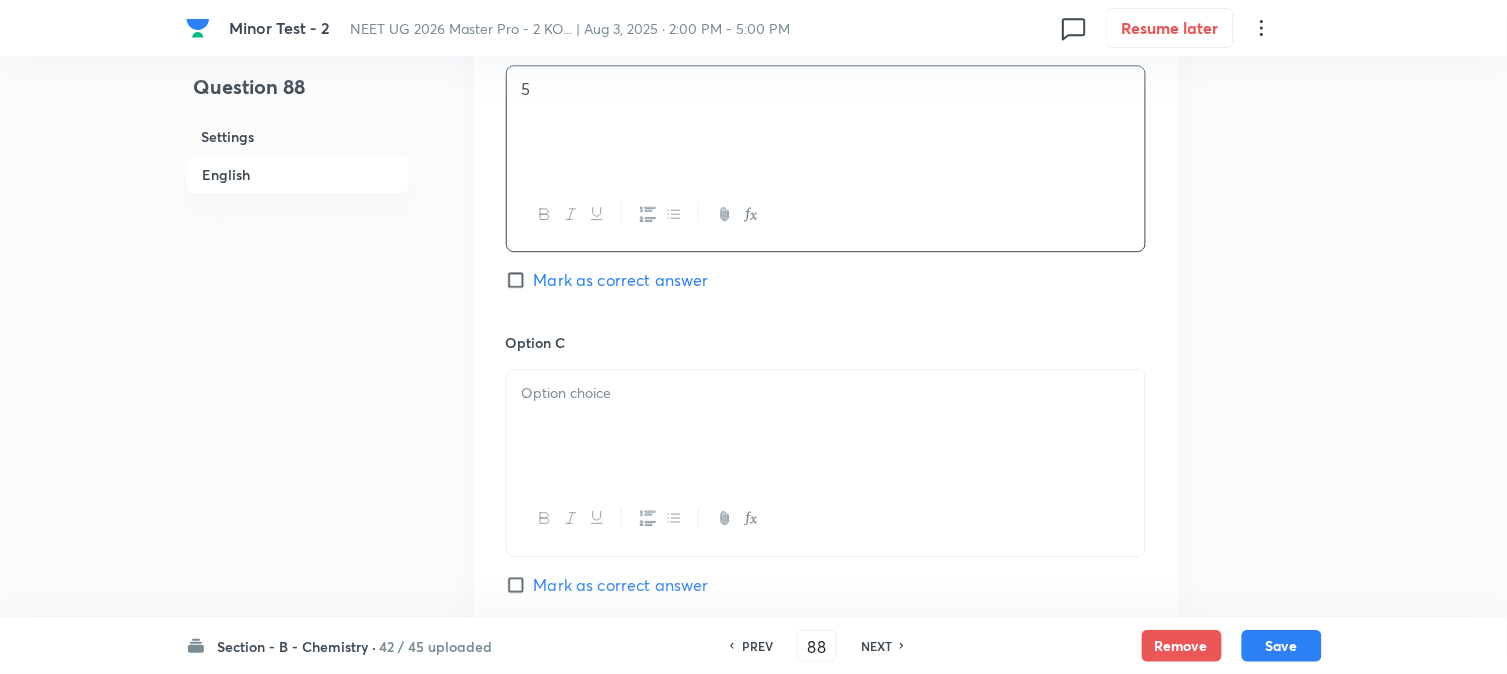scroll, scrollTop: 1333, scrollLeft: 0, axis: vertical 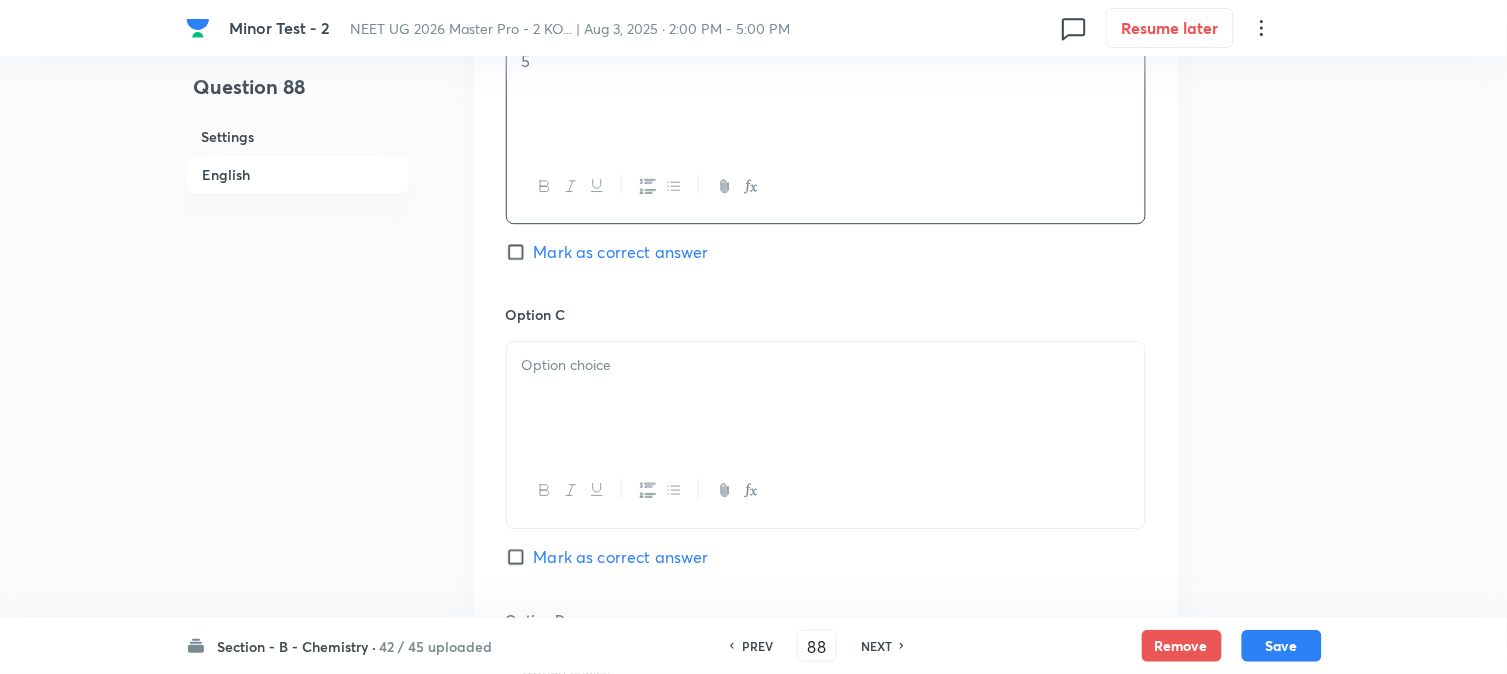 click at bounding box center (826, 398) 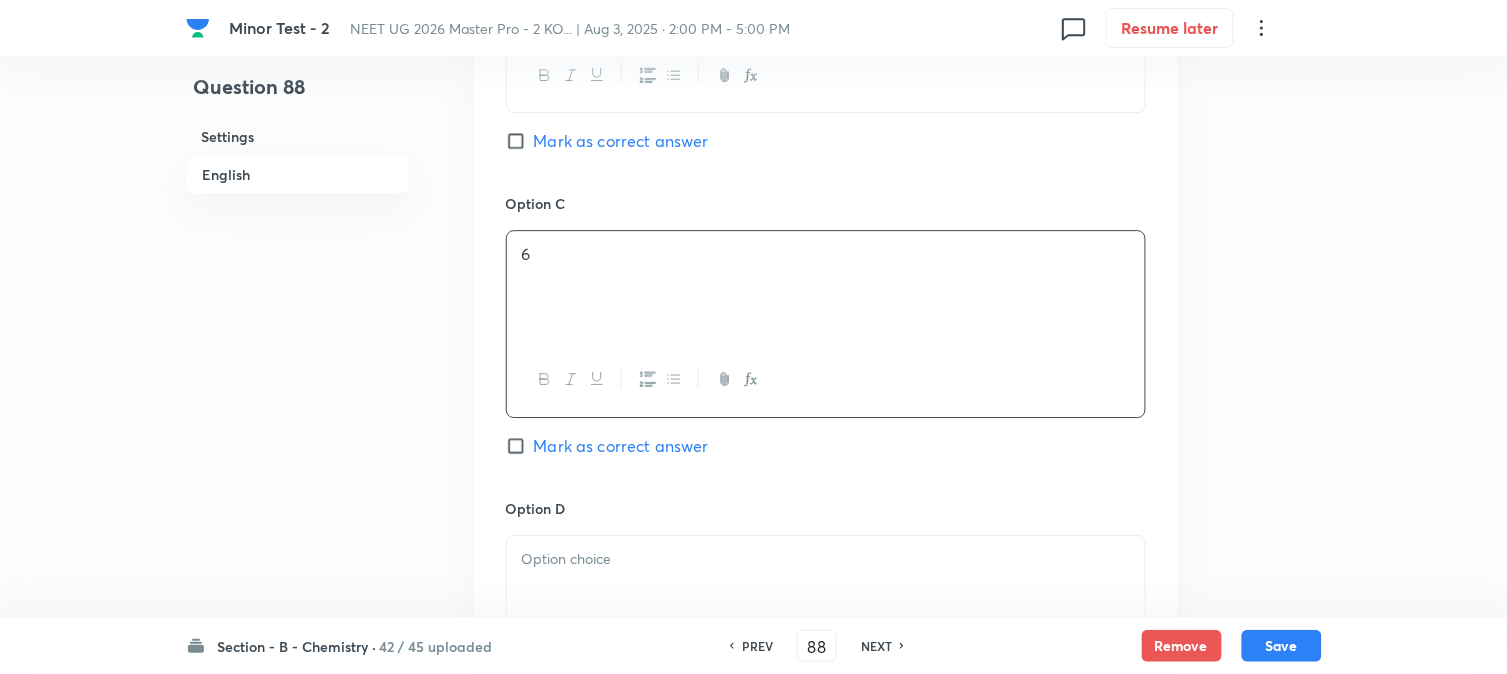 scroll, scrollTop: 1666, scrollLeft: 0, axis: vertical 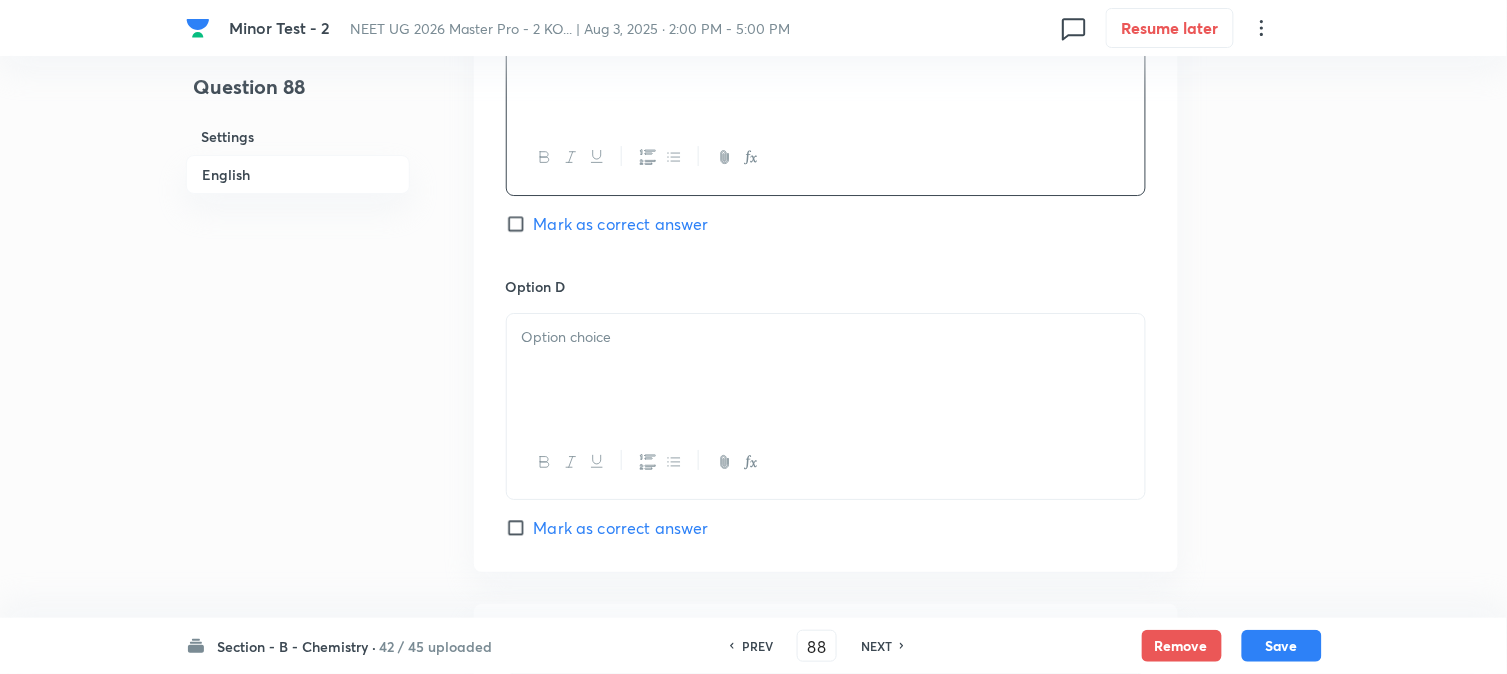 click at bounding box center (826, 370) 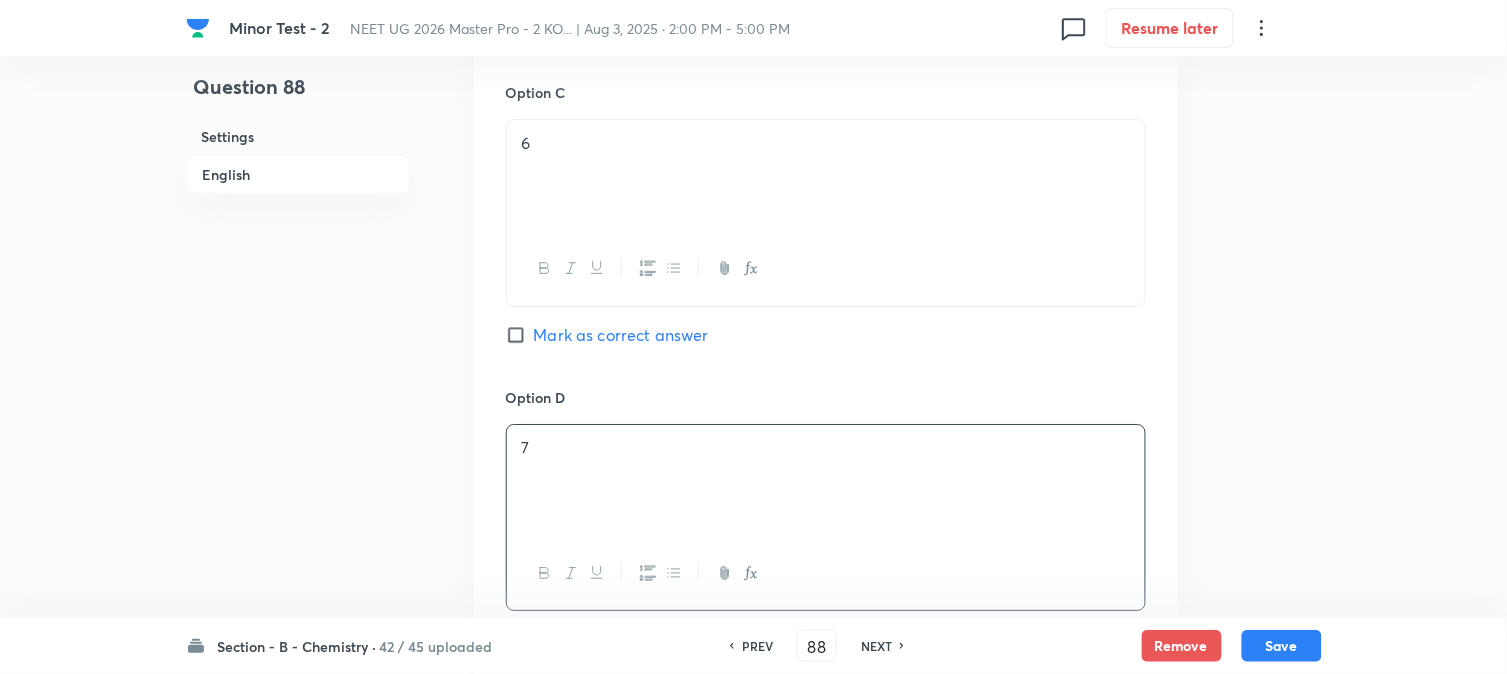 scroll, scrollTop: 1333, scrollLeft: 0, axis: vertical 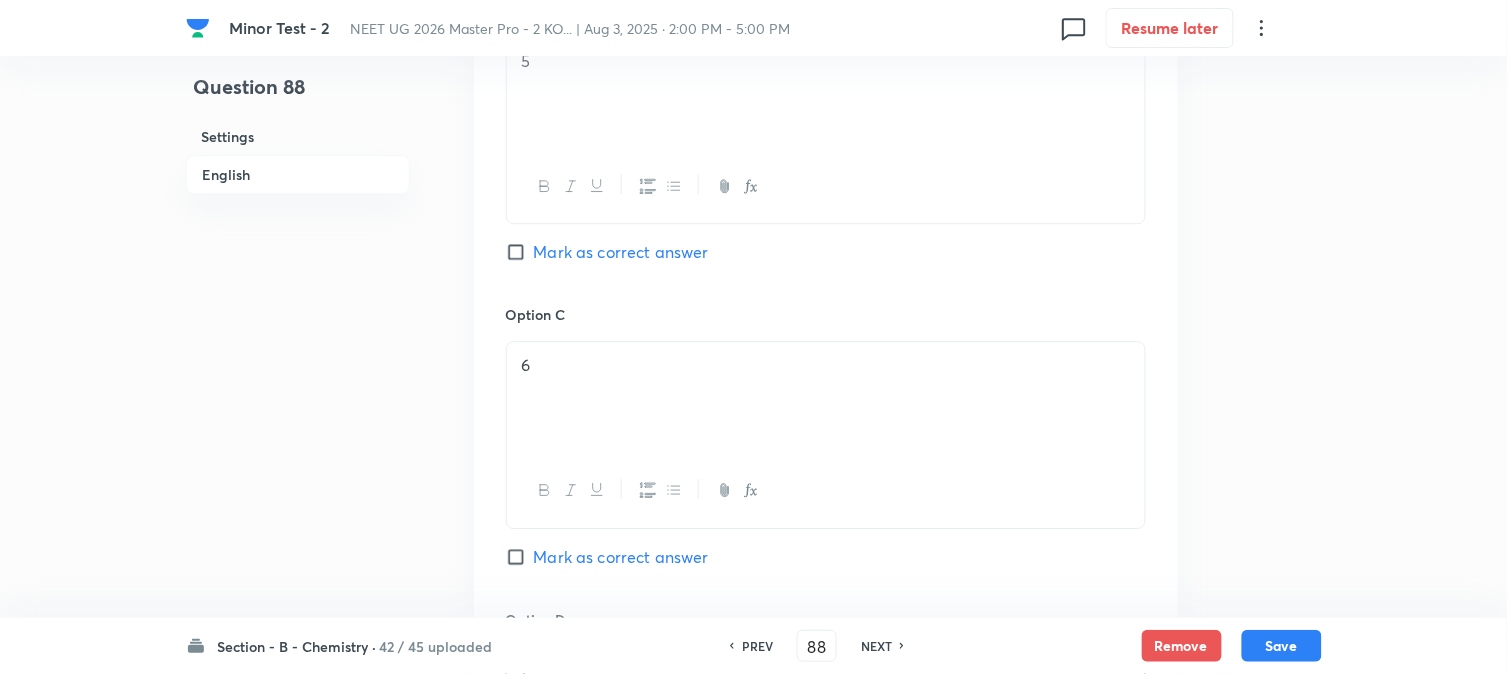 click on "Mark as correct answer" at bounding box center [520, 252] 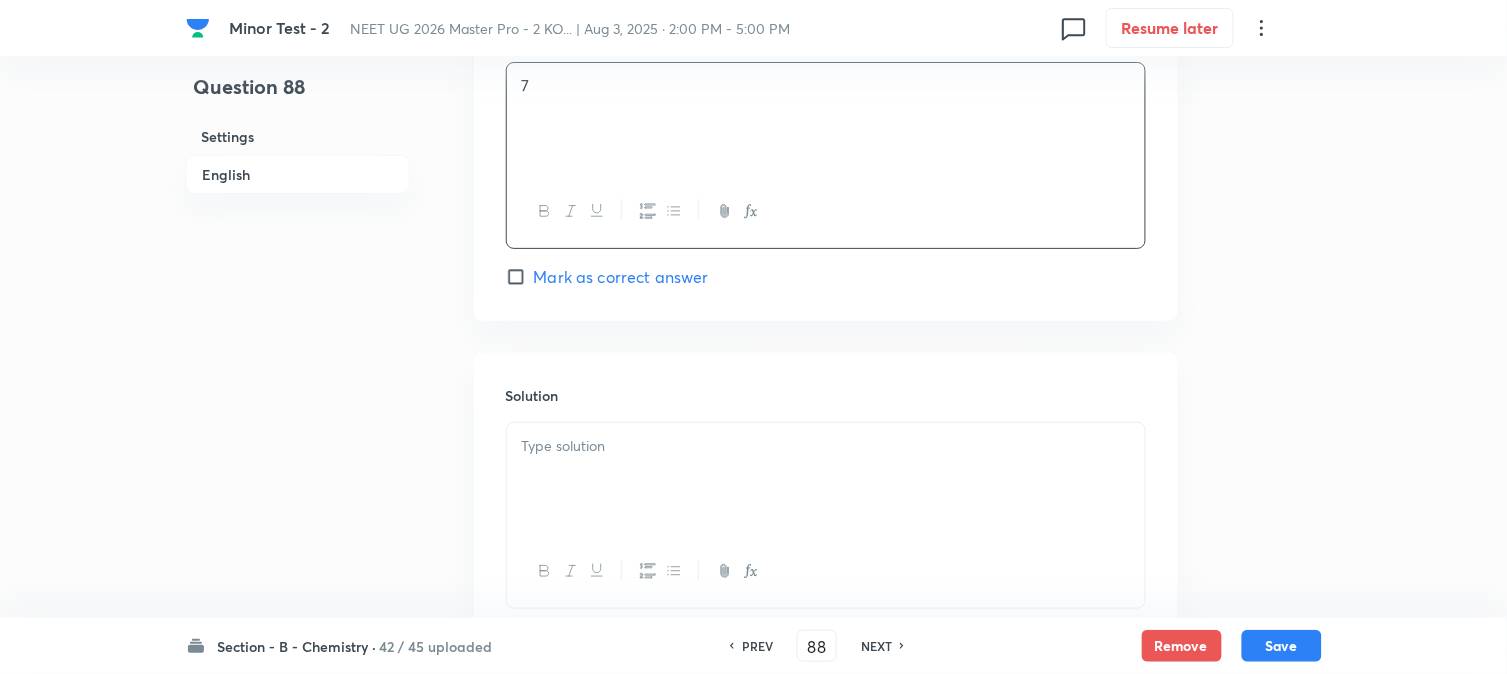 scroll, scrollTop: 2064, scrollLeft: 0, axis: vertical 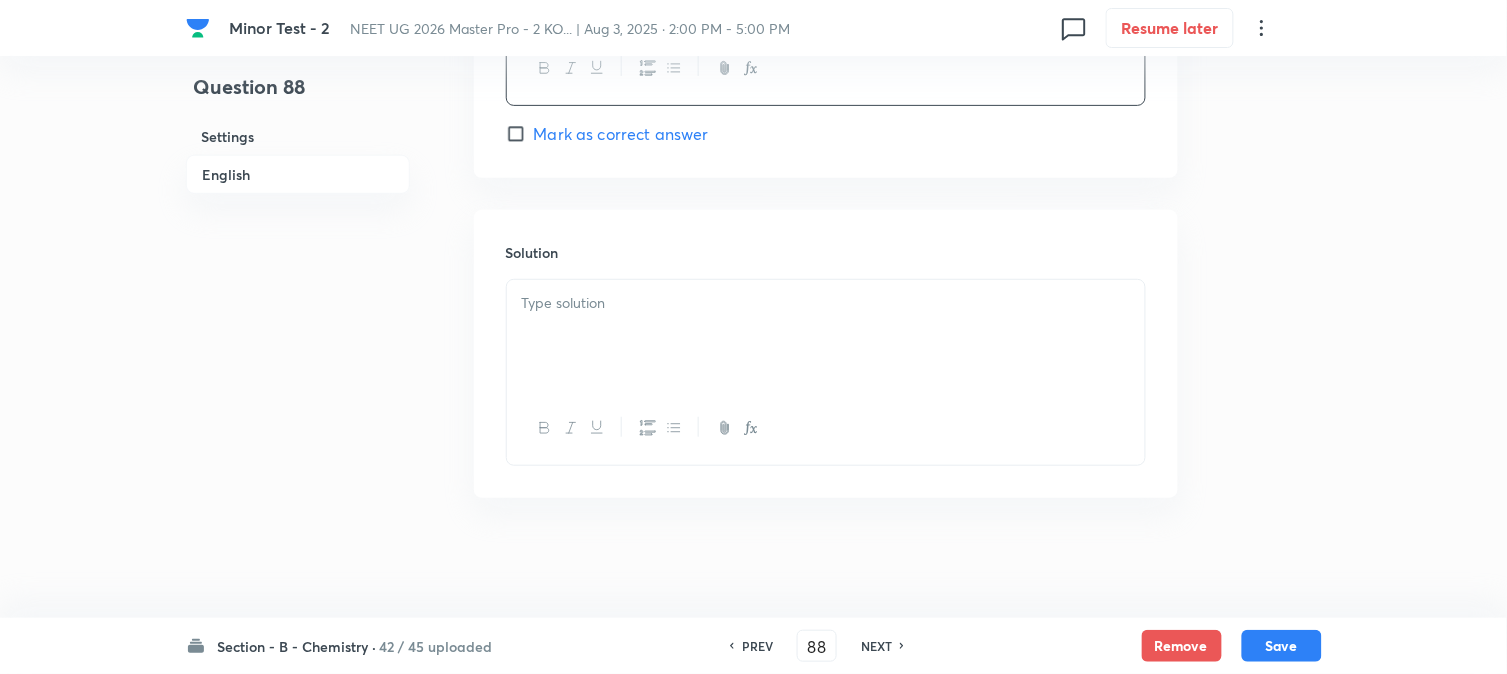 click at bounding box center [826, 336] 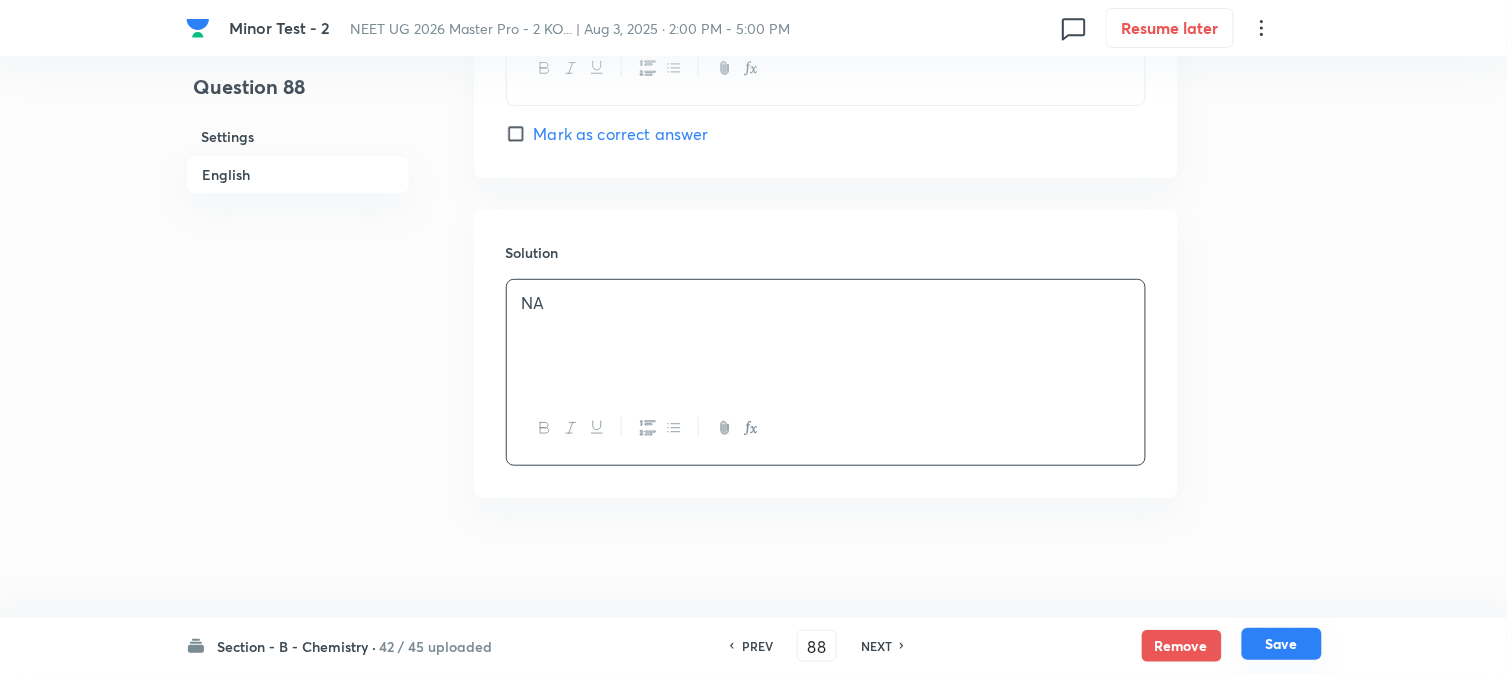 click on "Save" at bounding box center [1282, 644] 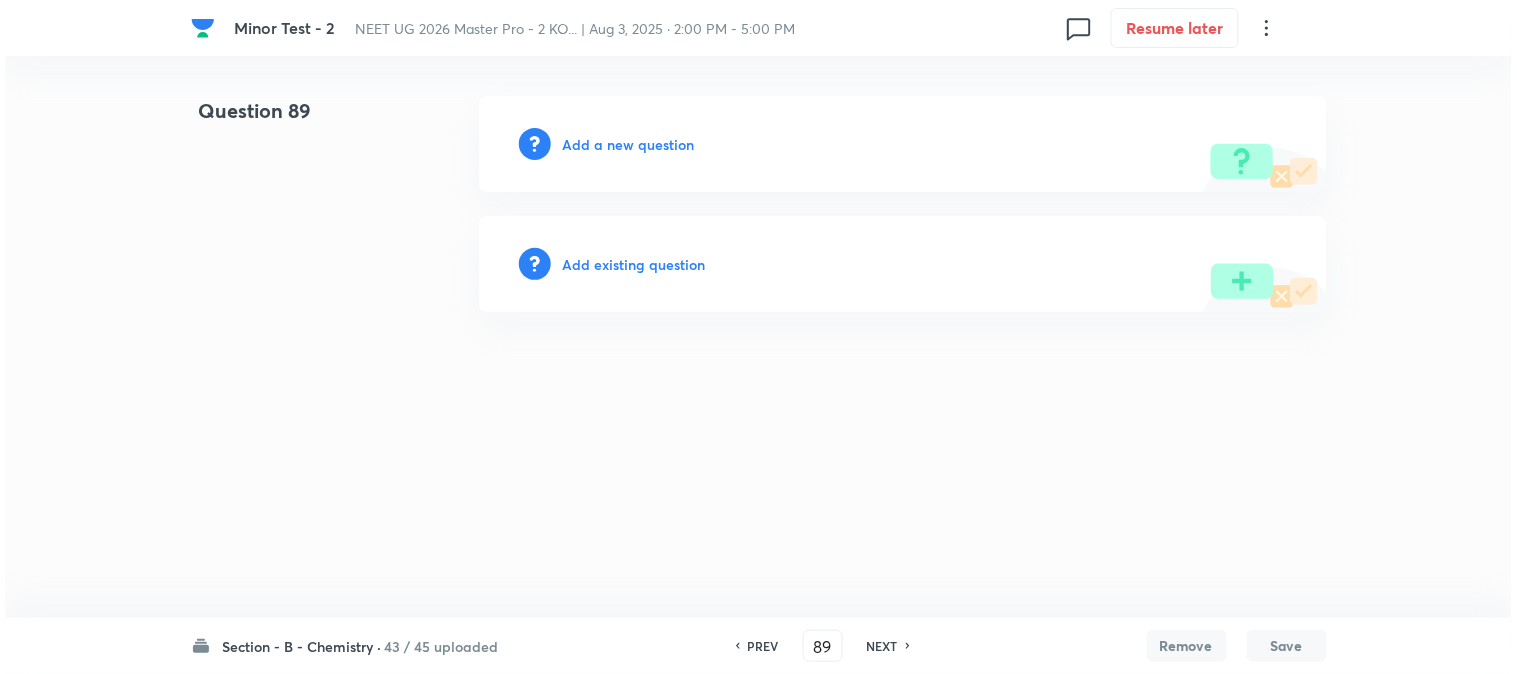 scroll, scrollTop: 0, scrollLeft: 0, axis: both 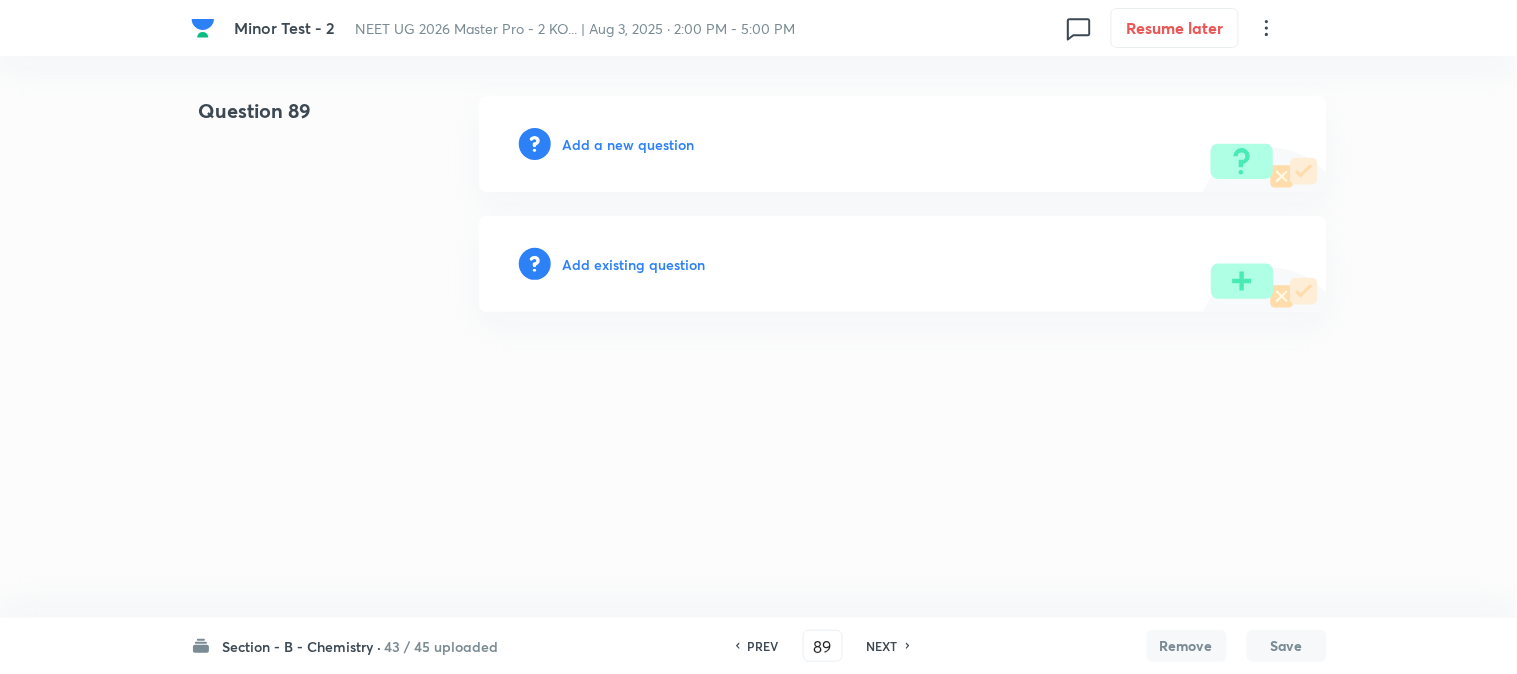click on "Add a new question" at bounding box center (629, 144) 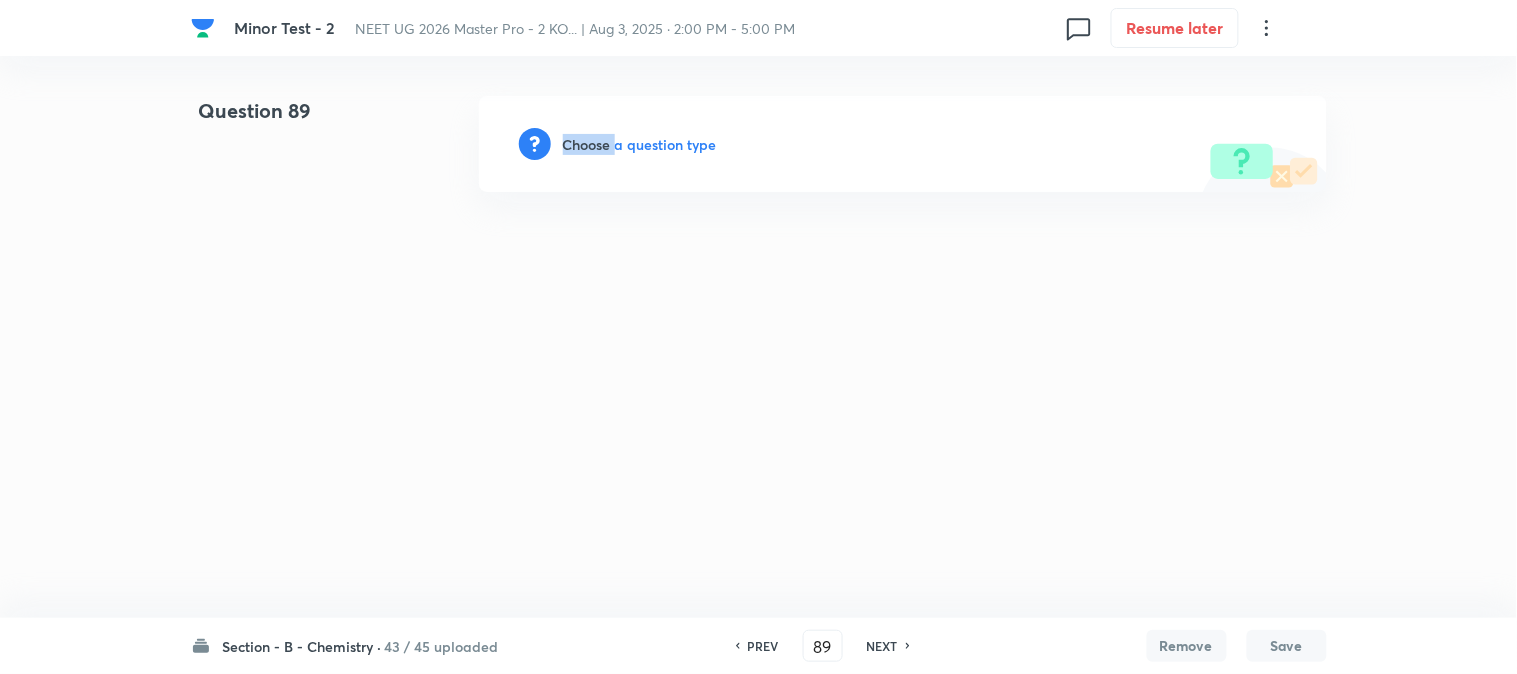 click on "Choose a question type" at bounding box center [640, 144] 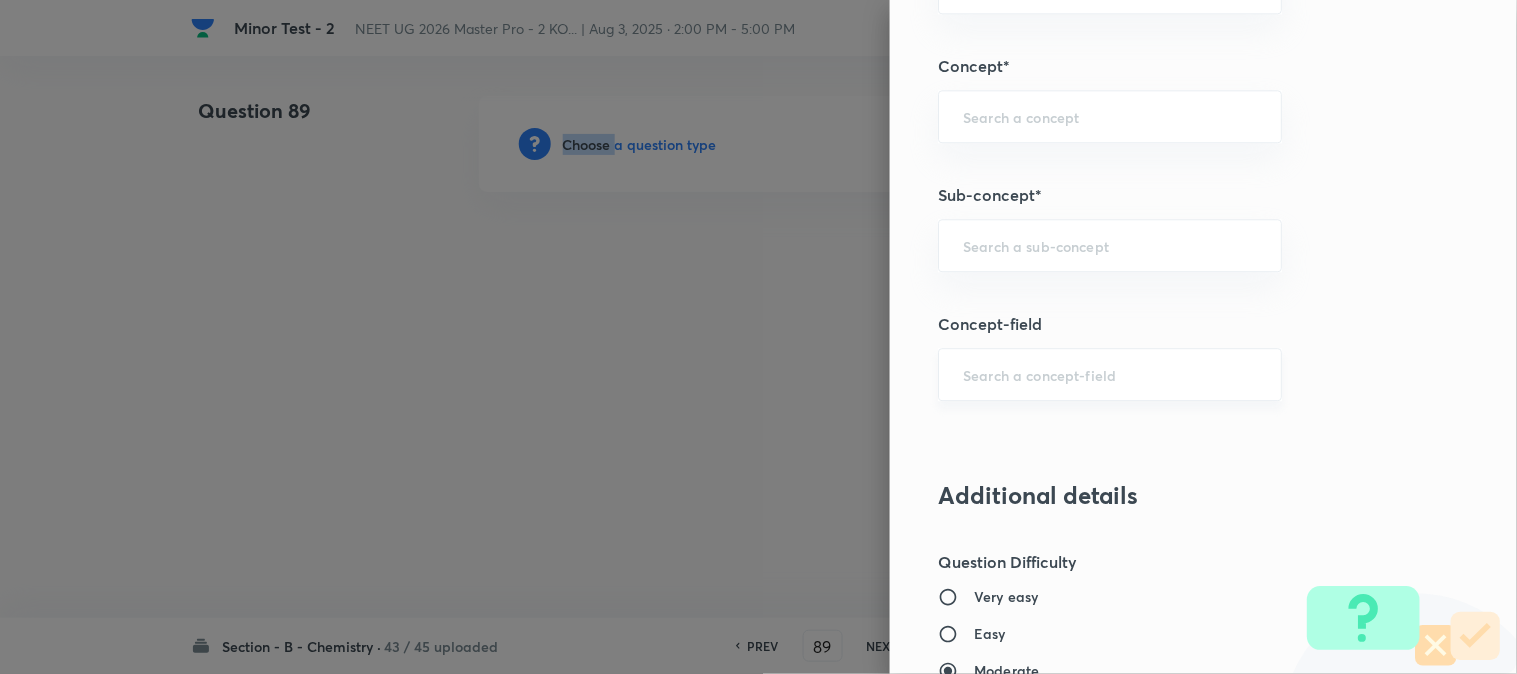 scroll, scrollTop: 1333, scrollLeft: 0, axis: vertical 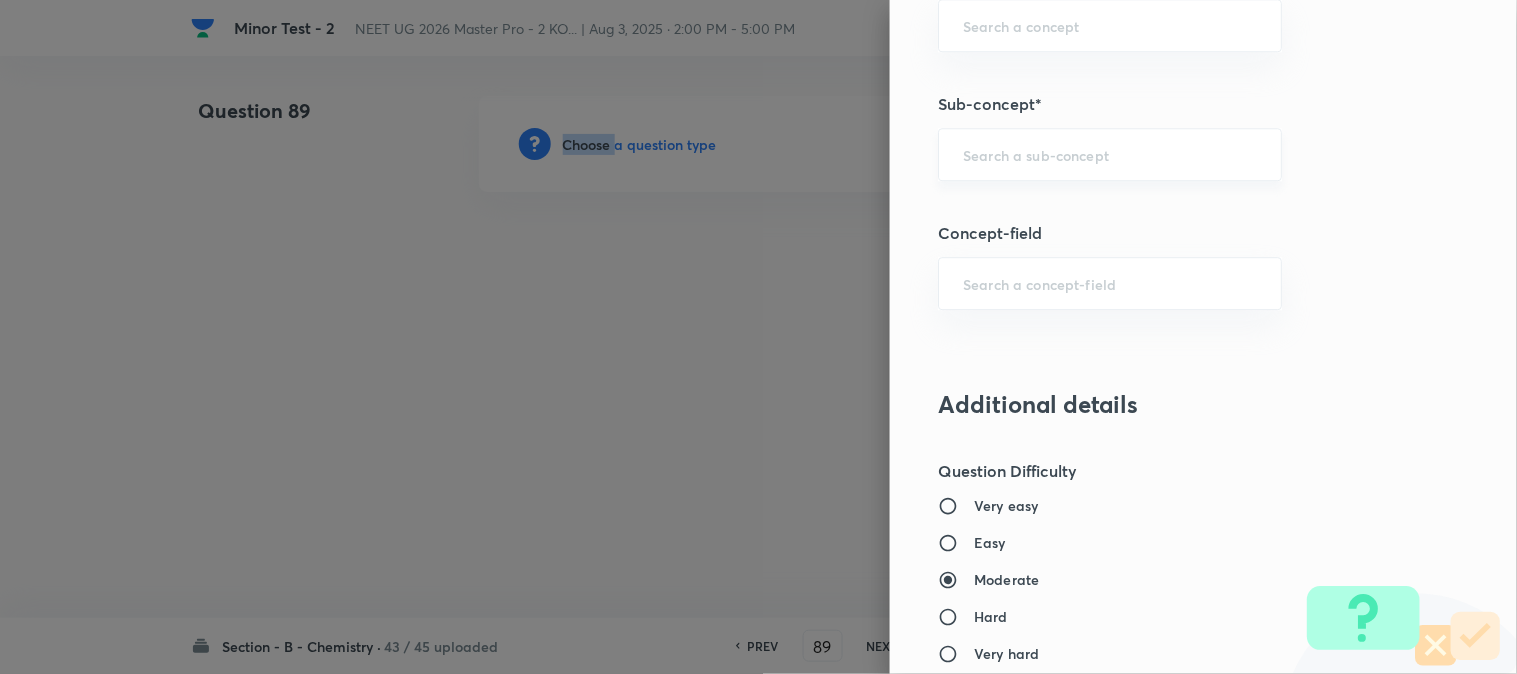 click on "​" at bounding box center (1110, 154) 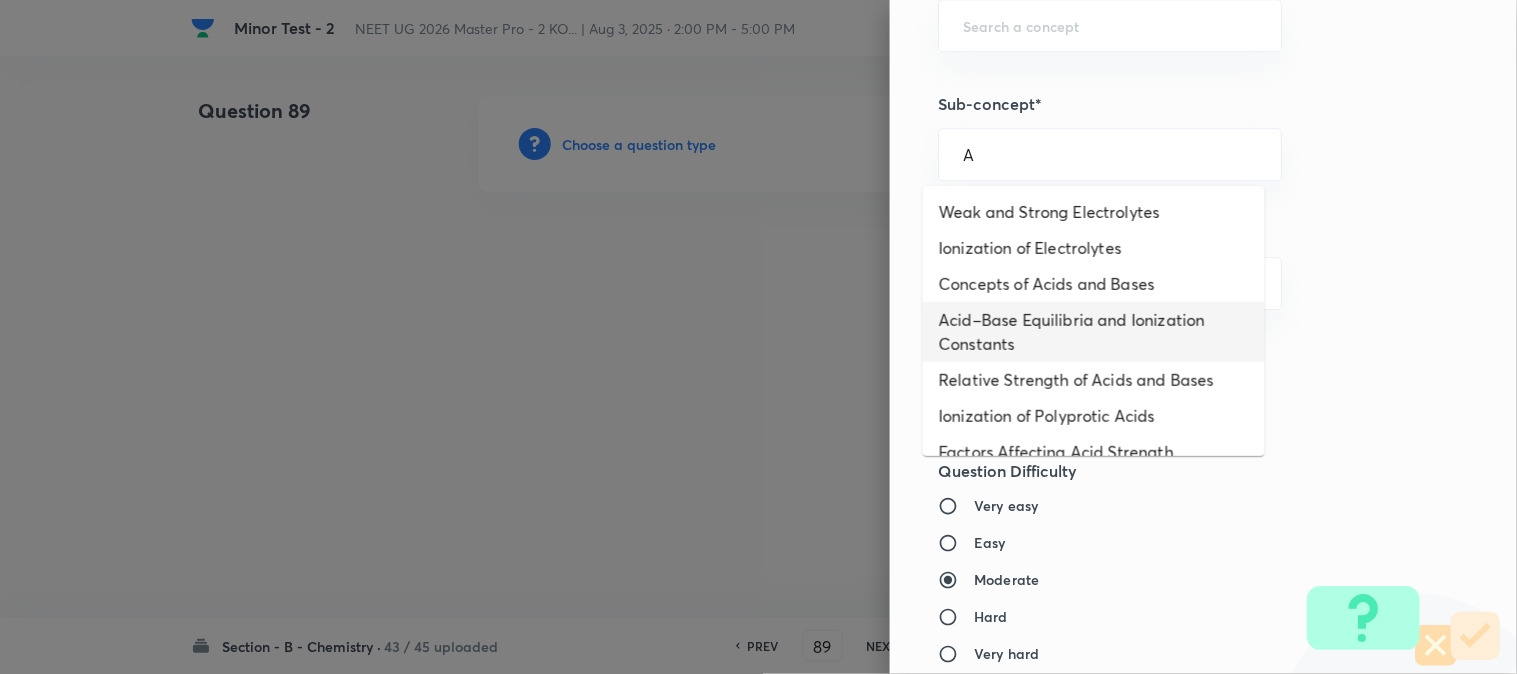 click on "Acid–Base Equilibria and Ionization Constants" at bounding box center (1094, 332) 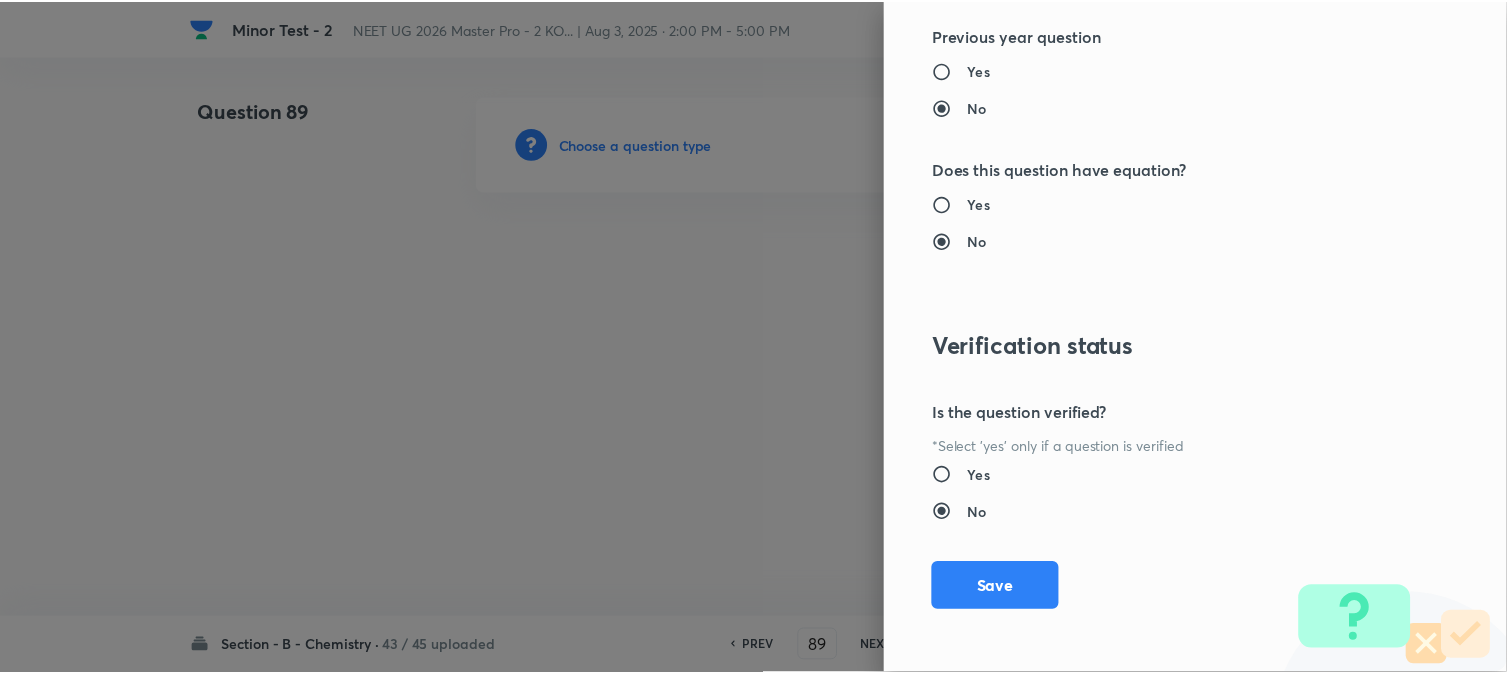 scroll, scrollTop: 2186, scrollLeft: 0, axis: vertical 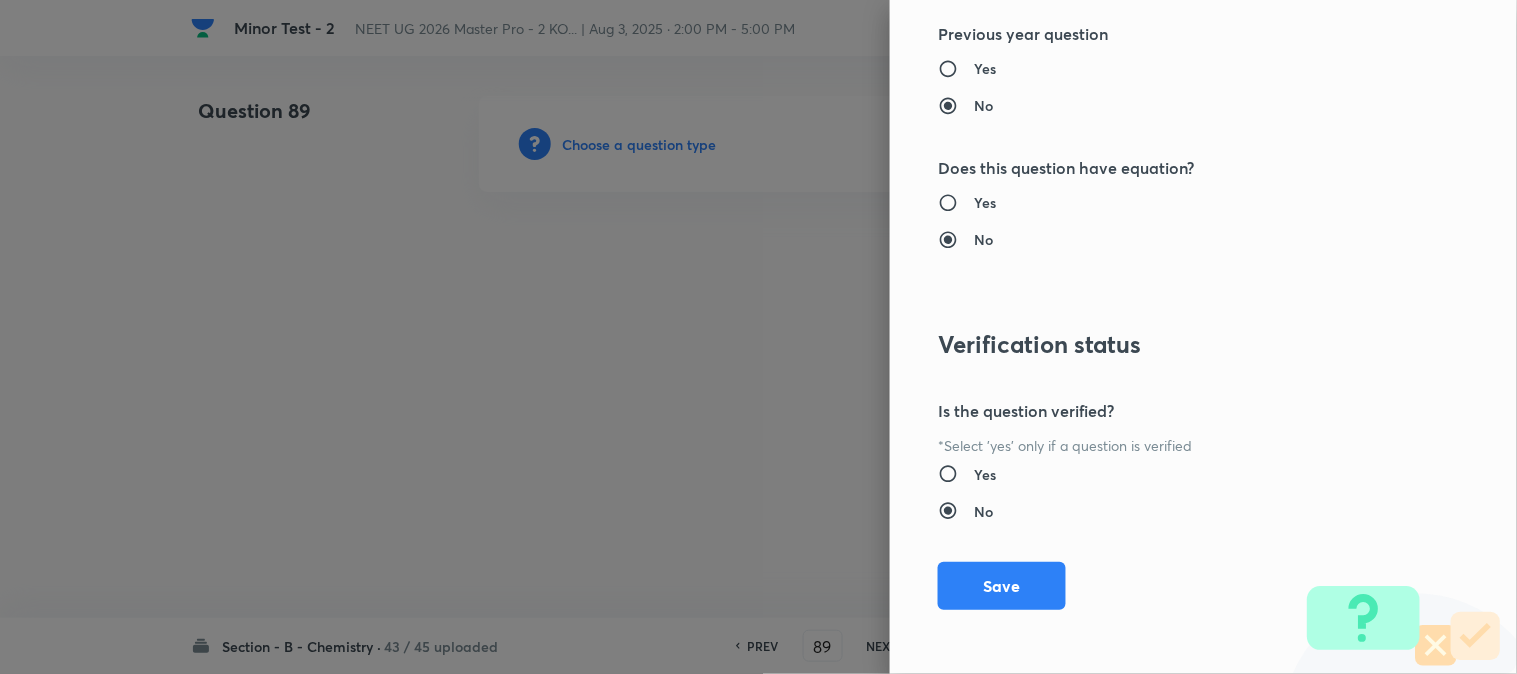 click on "Save" at bounding box center [1002, 586] 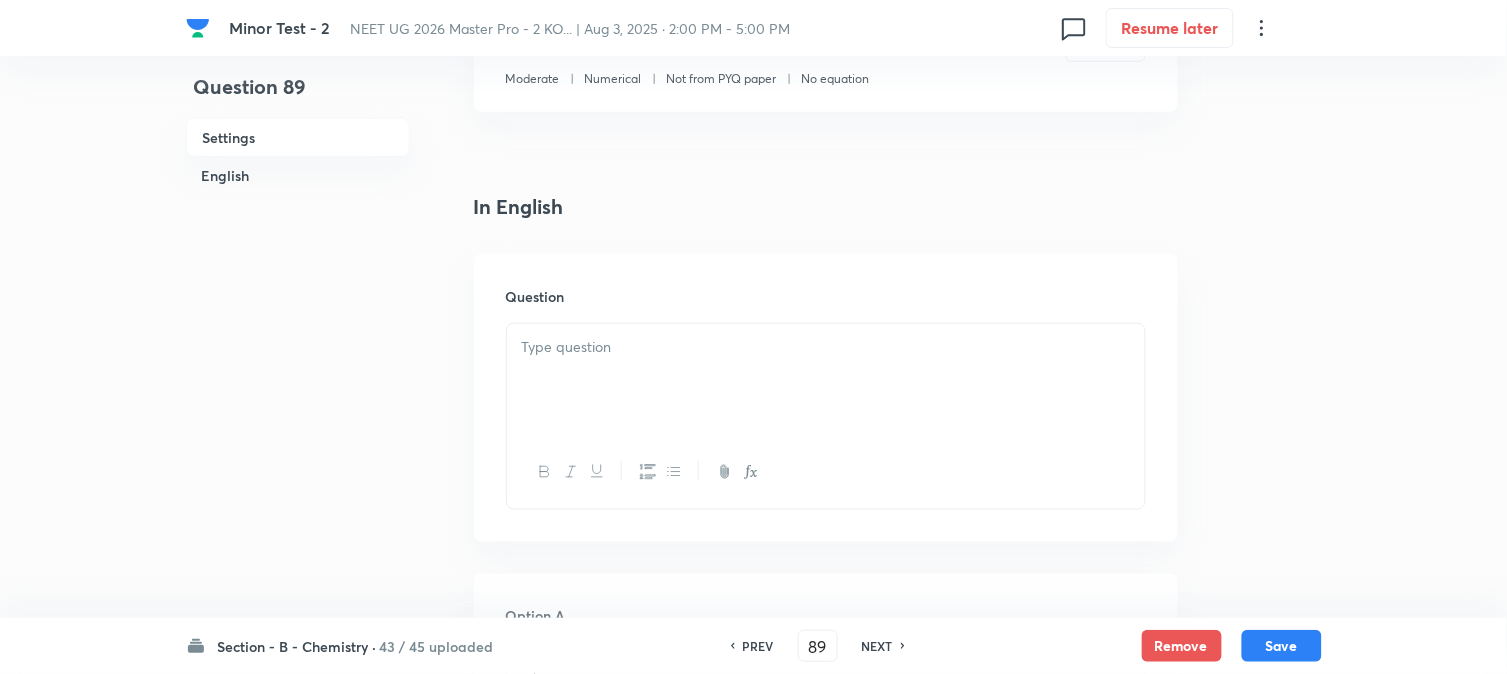 scroll, scrollTop: 555, scrollLeft: 0, axis: vertical 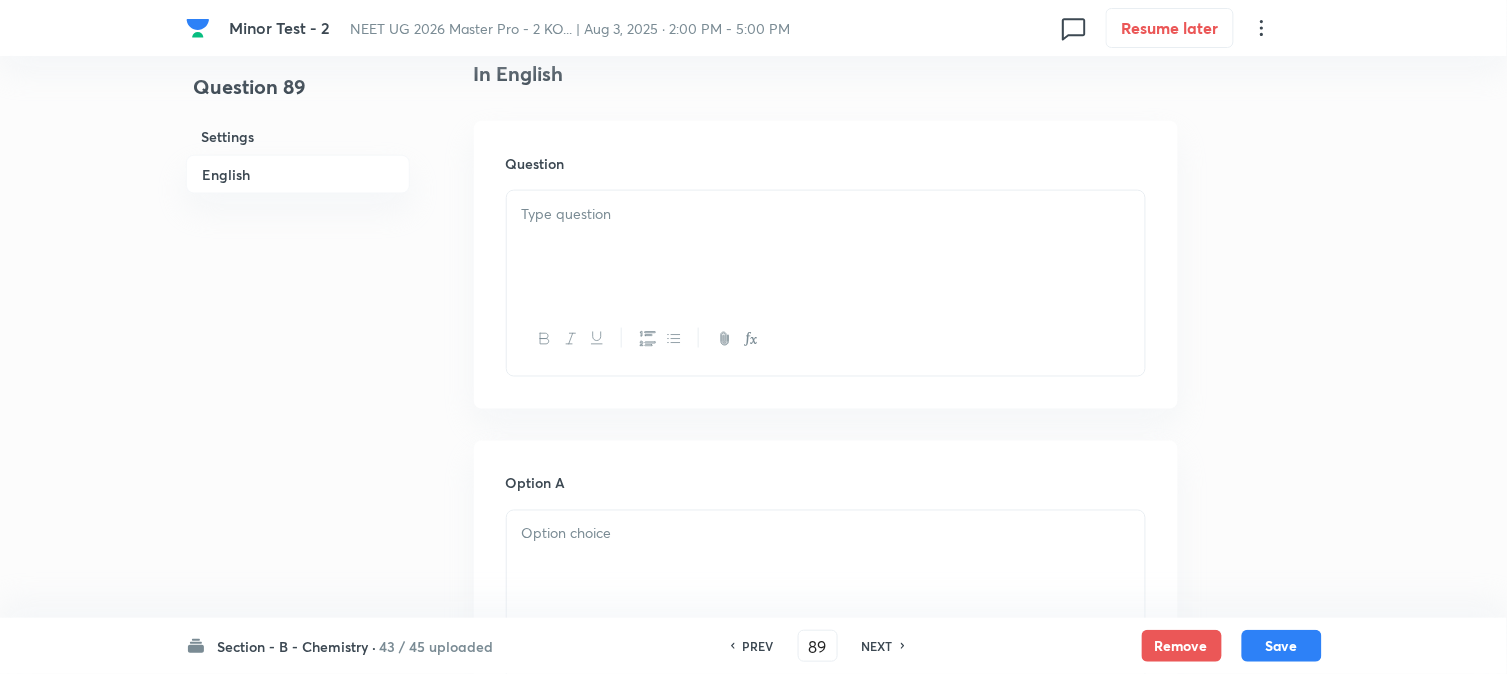 click at bounding box center [826, 247] 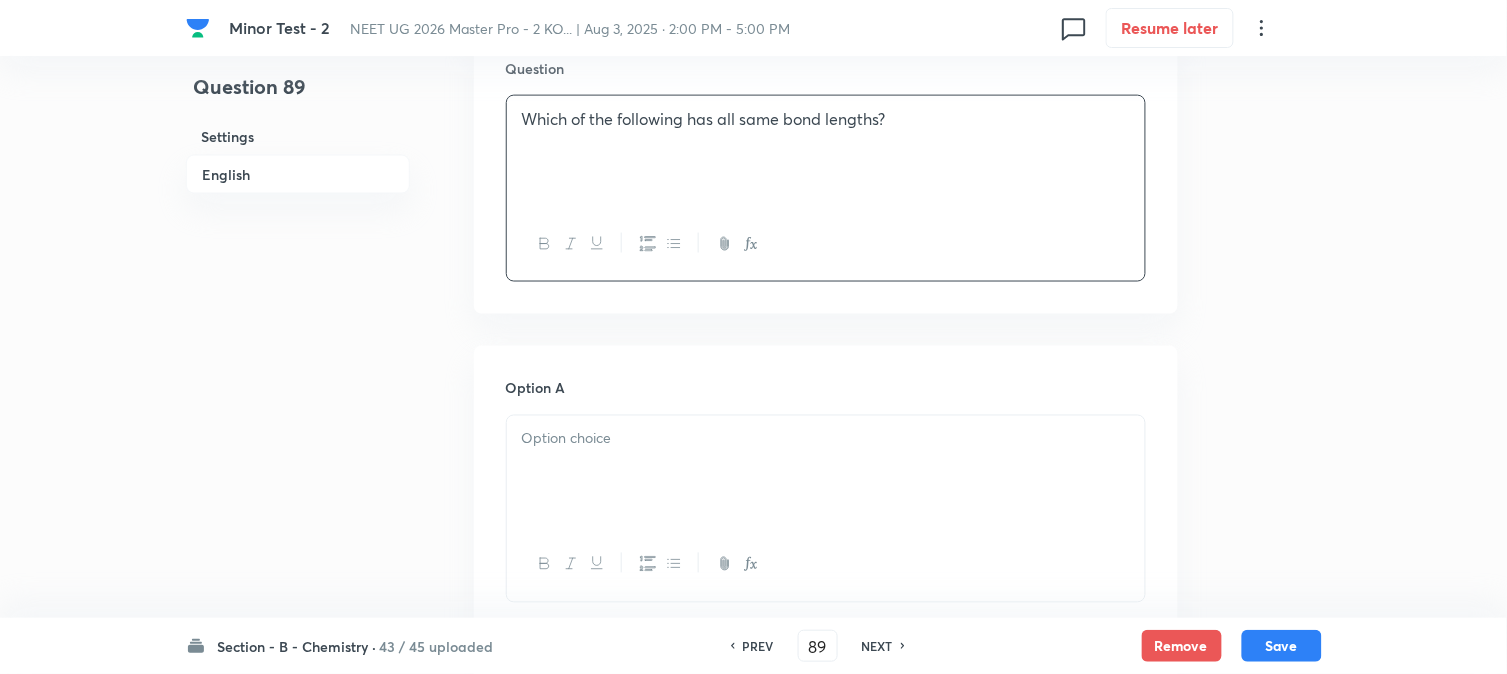 scroll, scrollTop: 777, scrollLeft: 0, axis: vertical 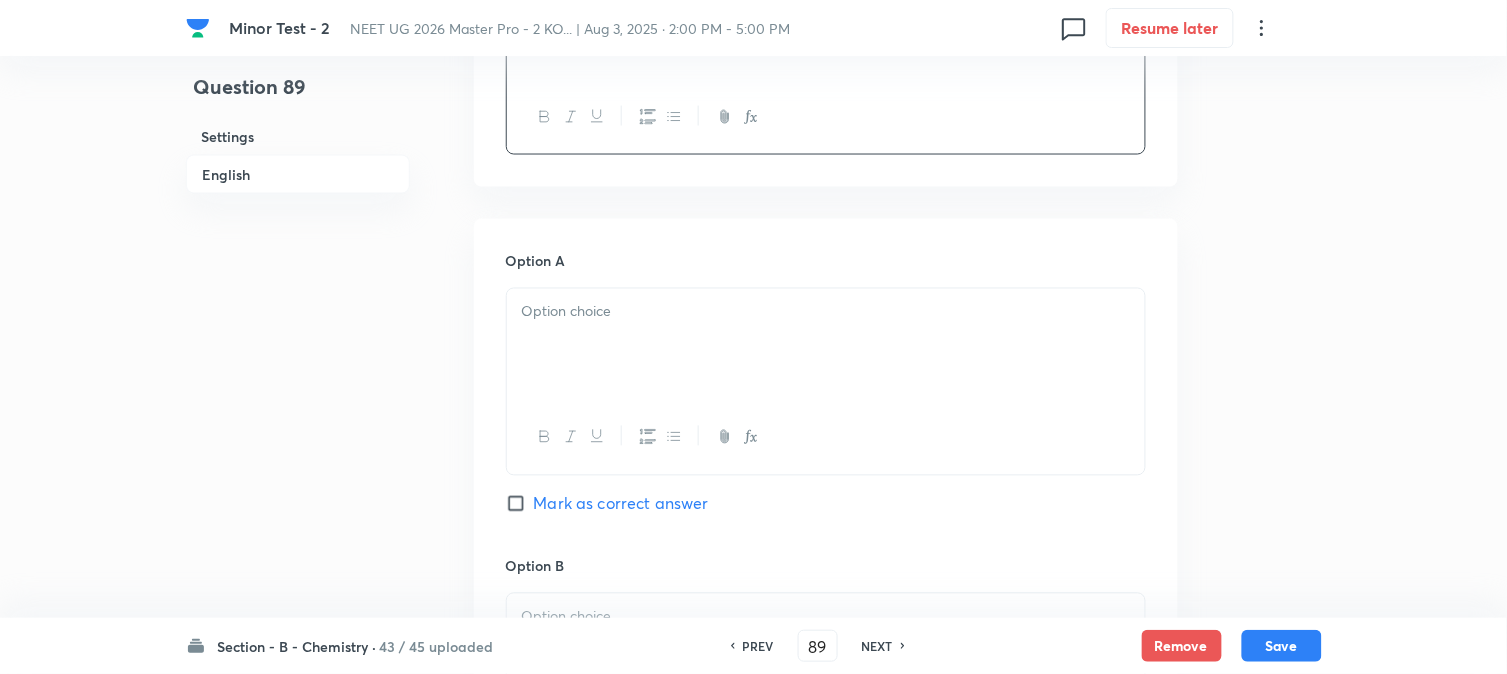 click at bounding box center (826, 345) 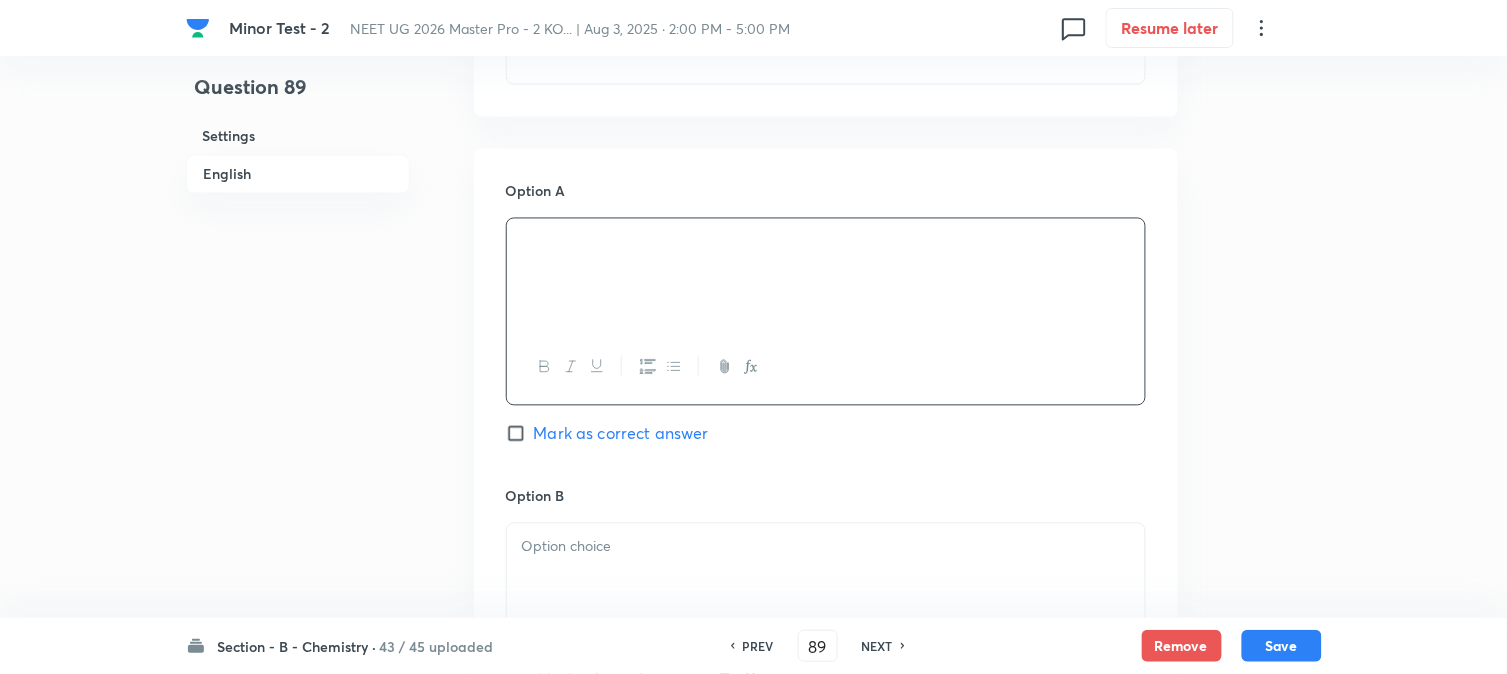scroll, scrollTop: 1111, scrollLeft: 0, axis: vertical 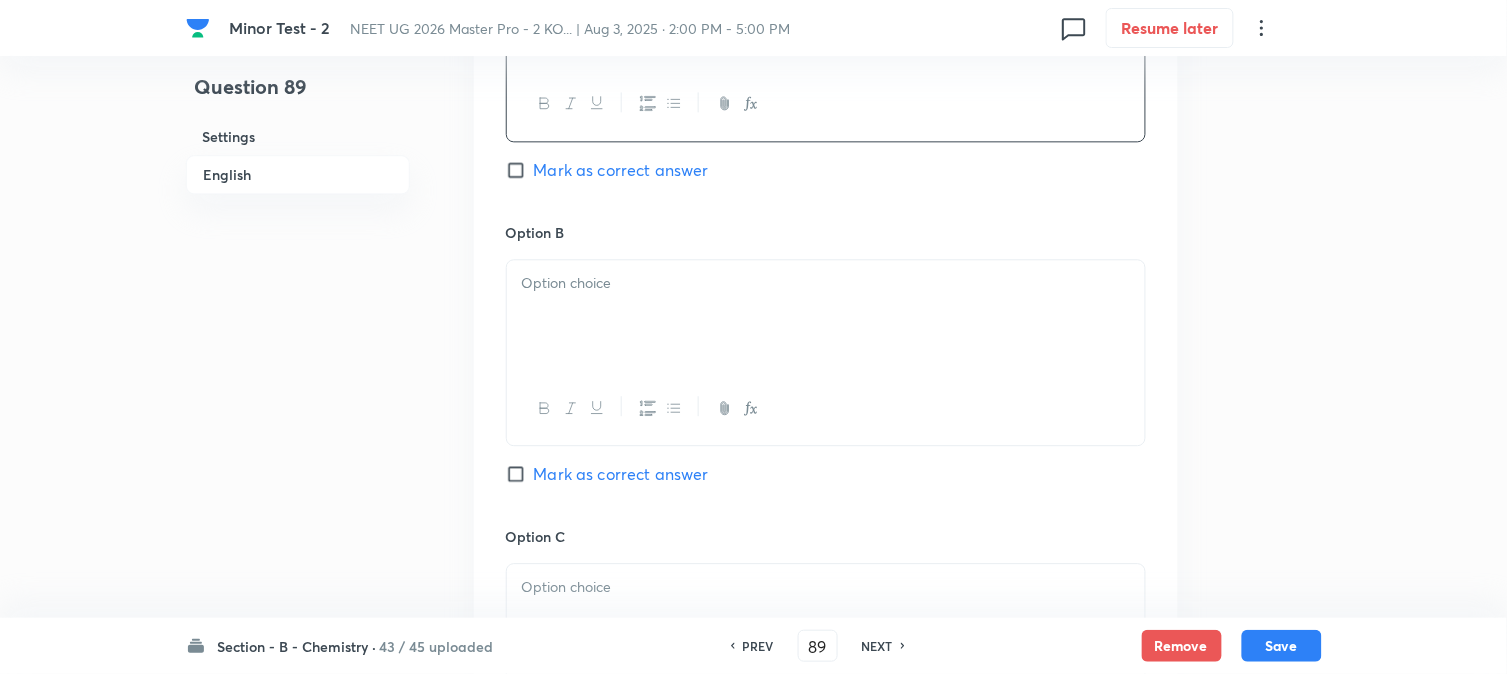 click at bounding box center (826, 316) 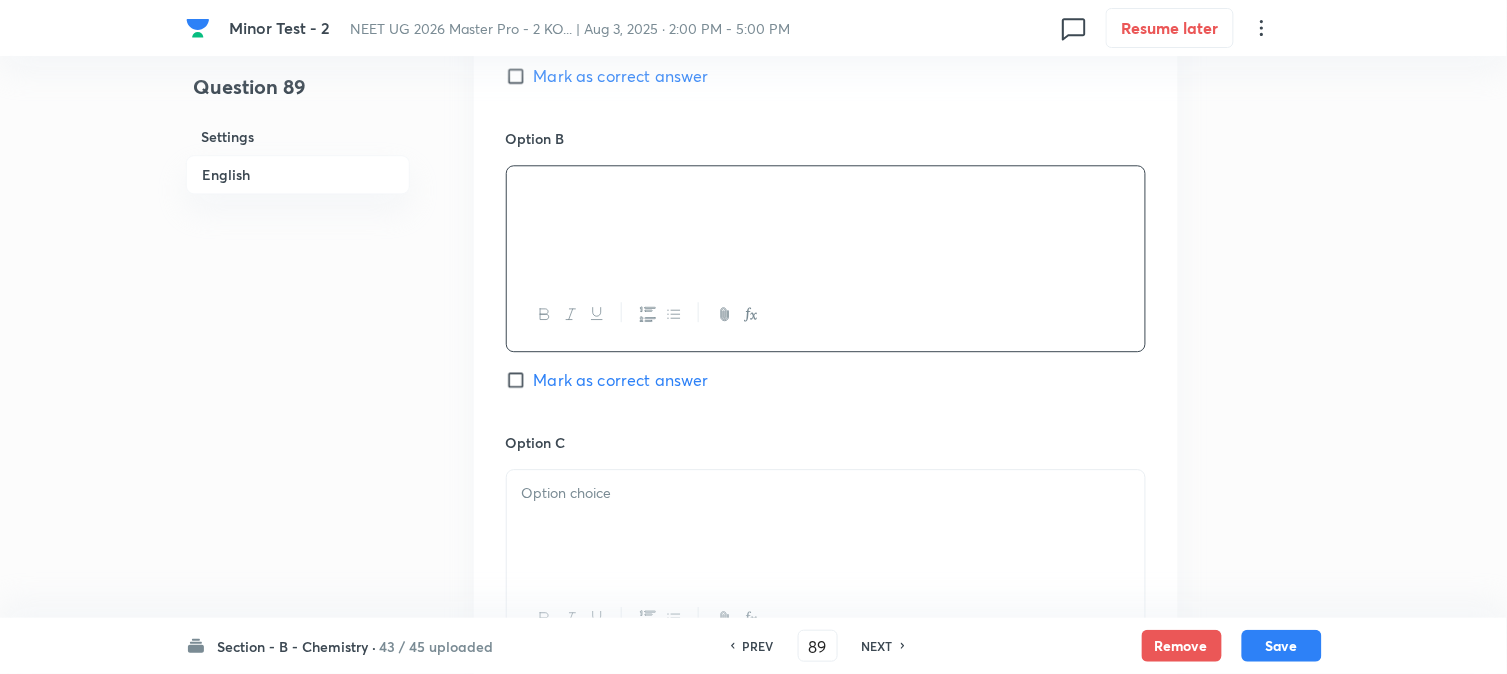 scroll, scrollTop: 1333, scrollLeft: 0, axis: vertical 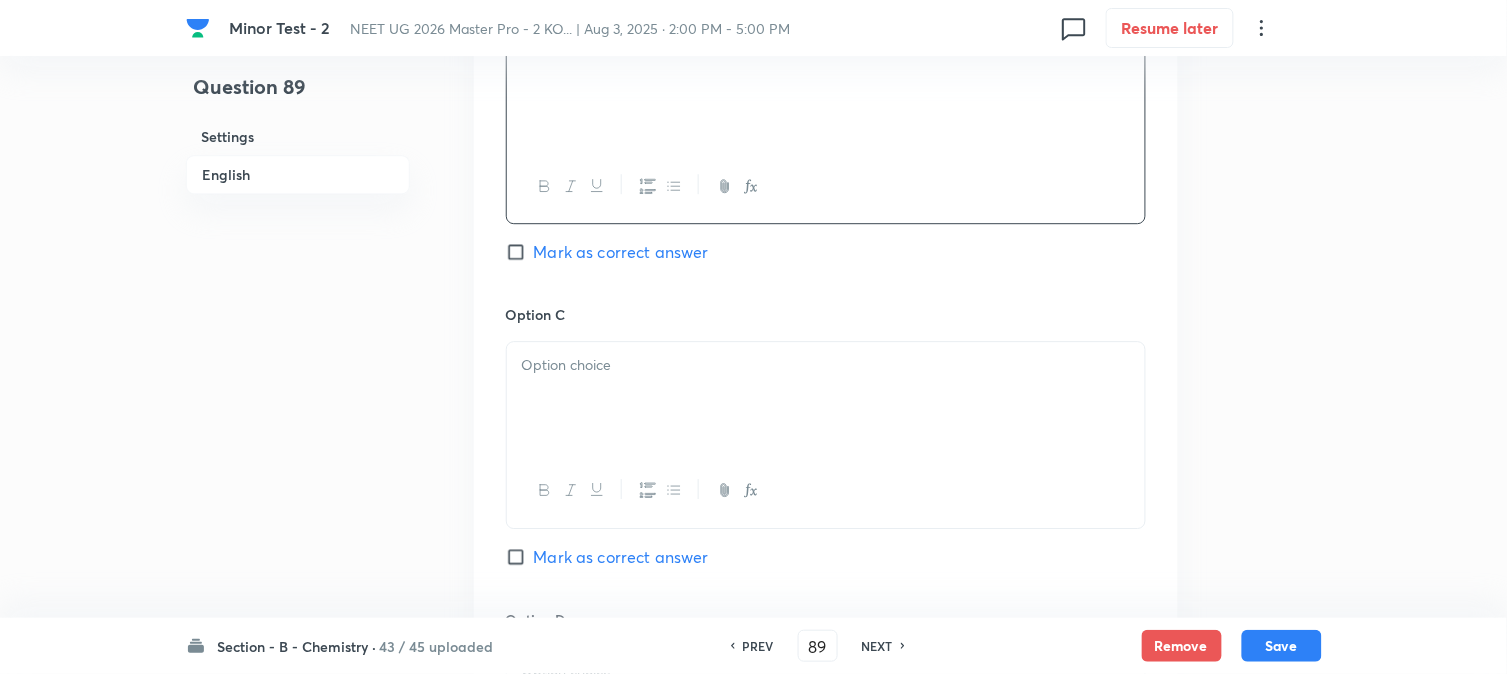 click at bounding box center (826, 365) 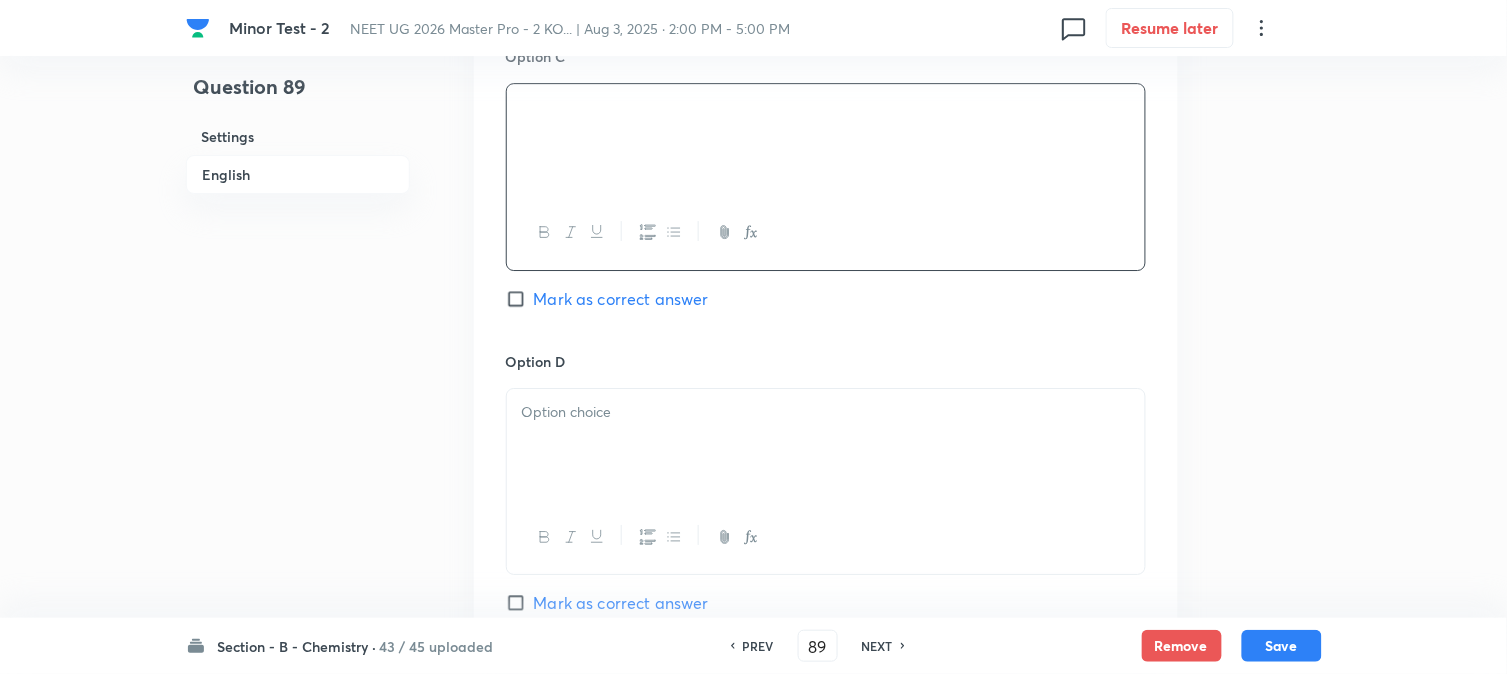 scroll, scrollTop: 1666, scrollLeft: 0, axis: vertical 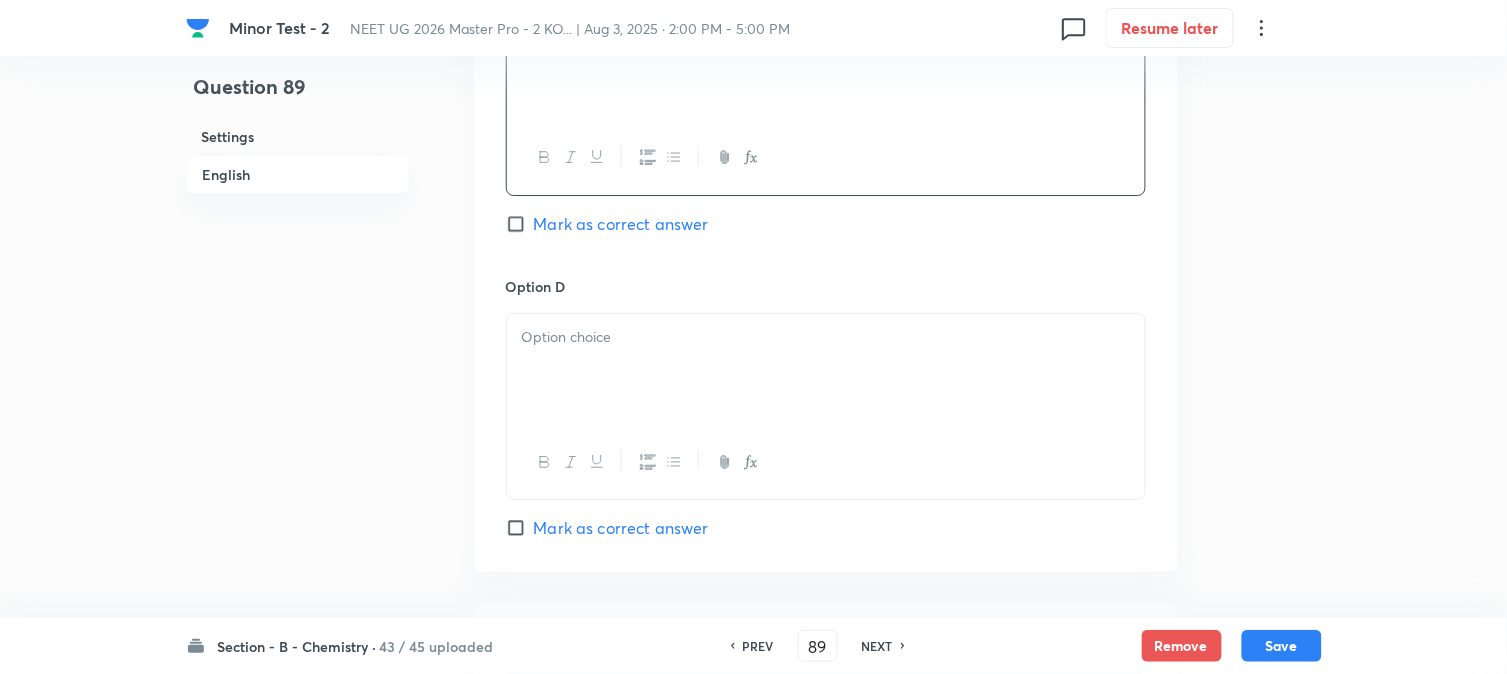 click at bounding box center [826, 370] 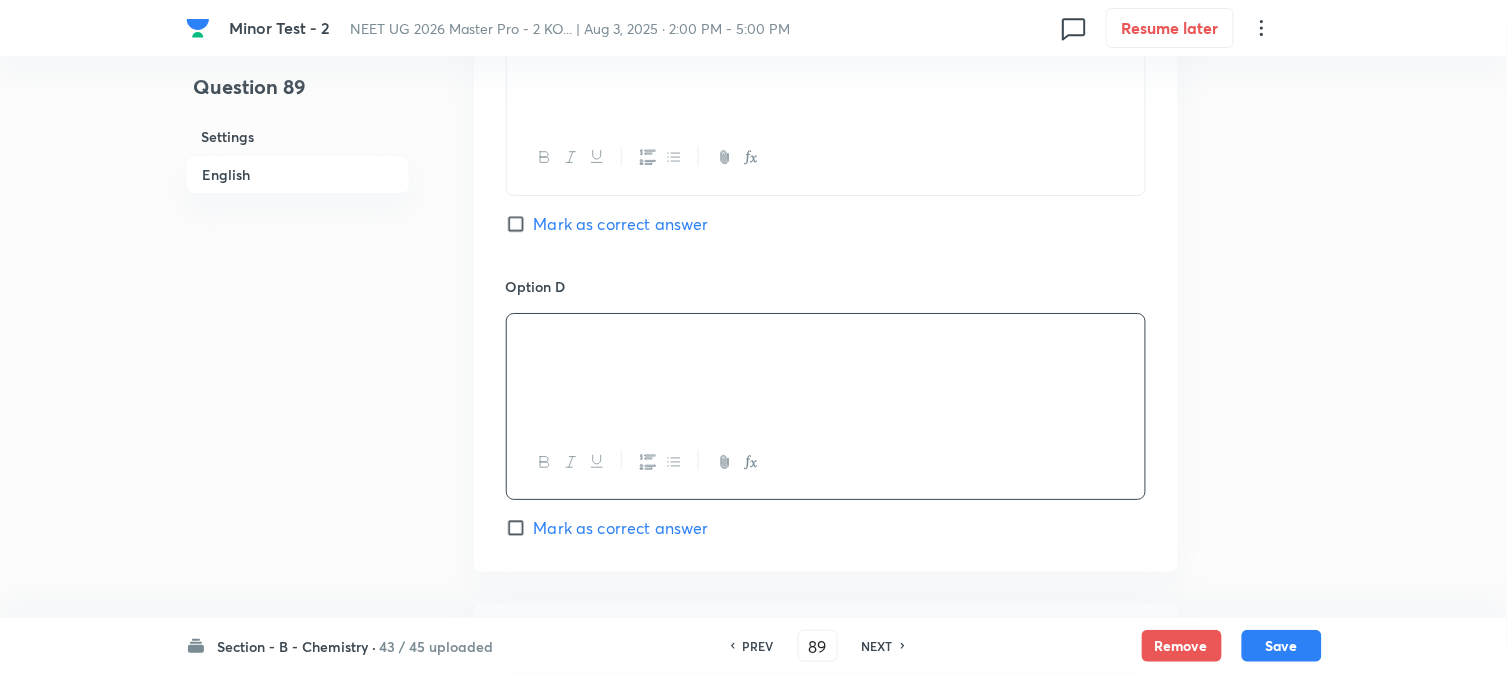 click on "Mark as correct answer" at bounding box center [621, 528] 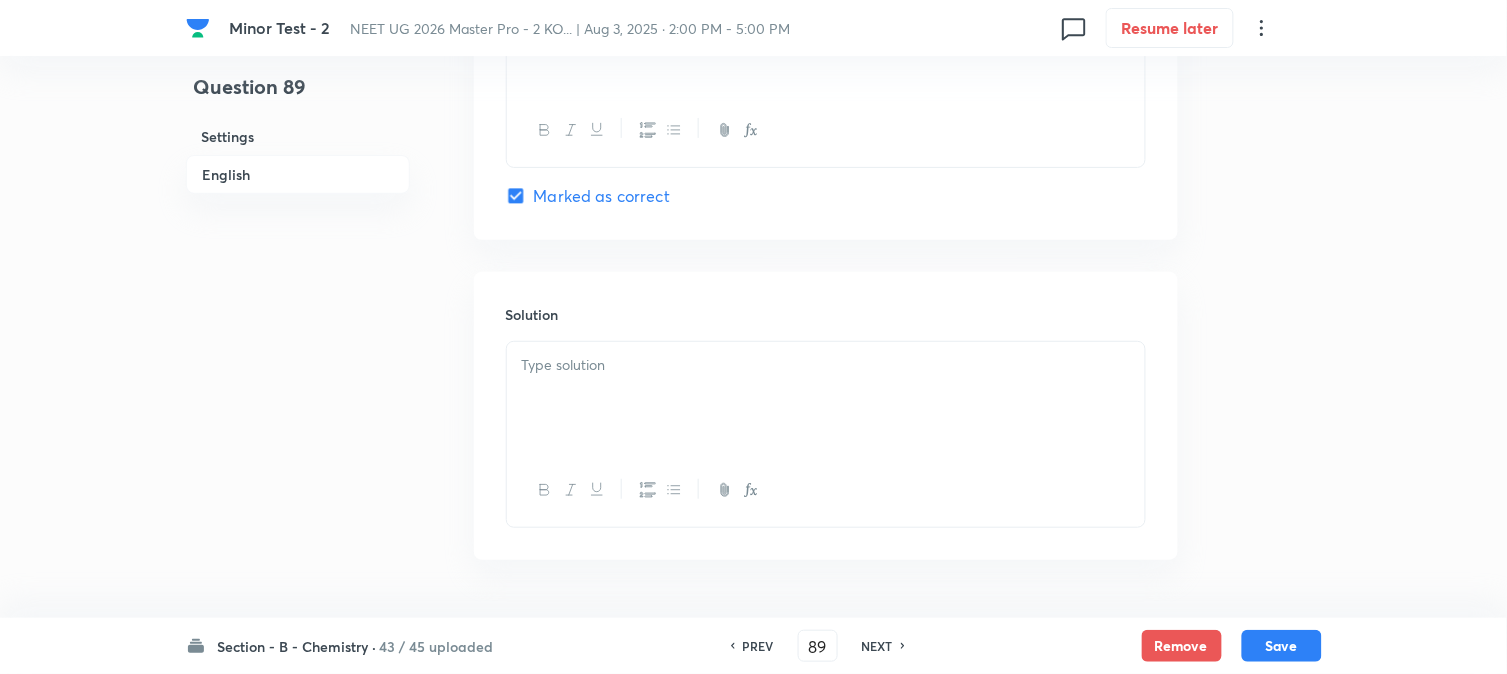 scroll, scrollTop: 2000, scrollLeft: 0, axis: vertical 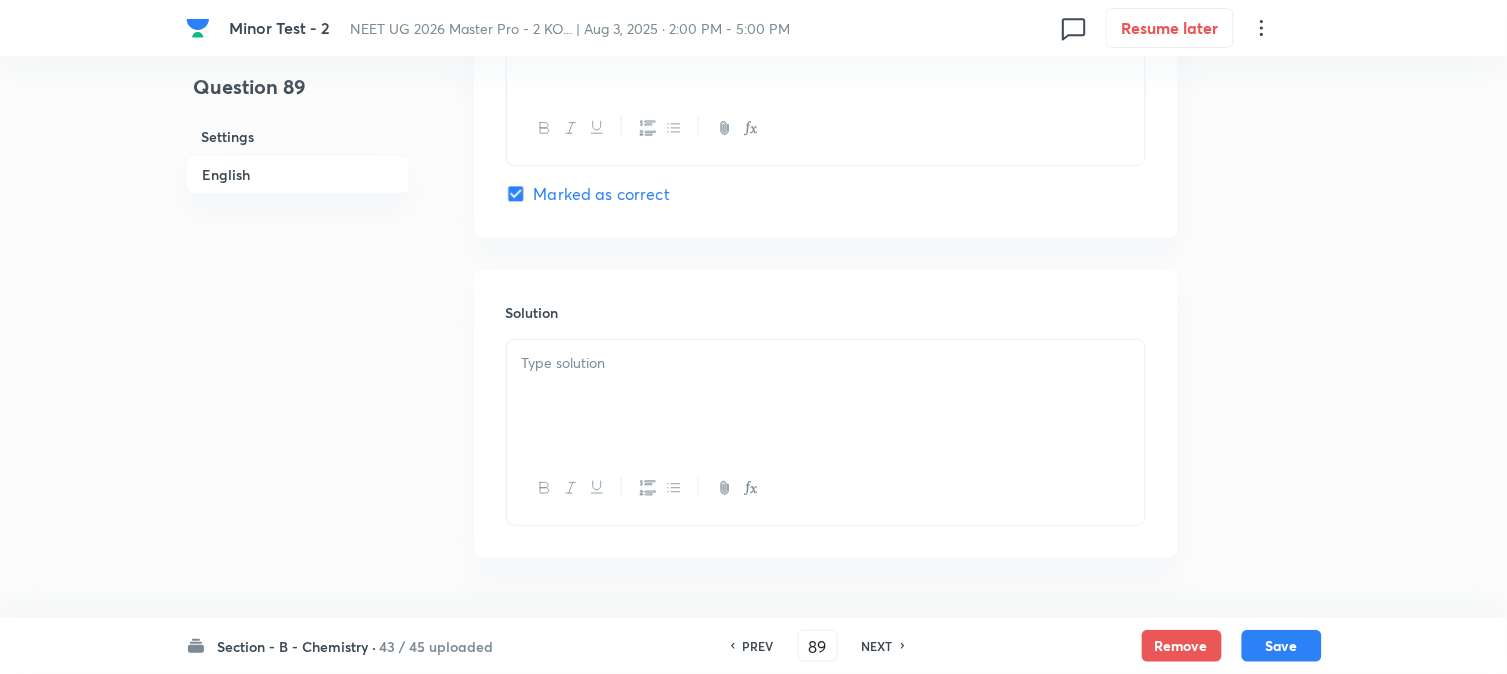 click at bounding box center [826, 396] 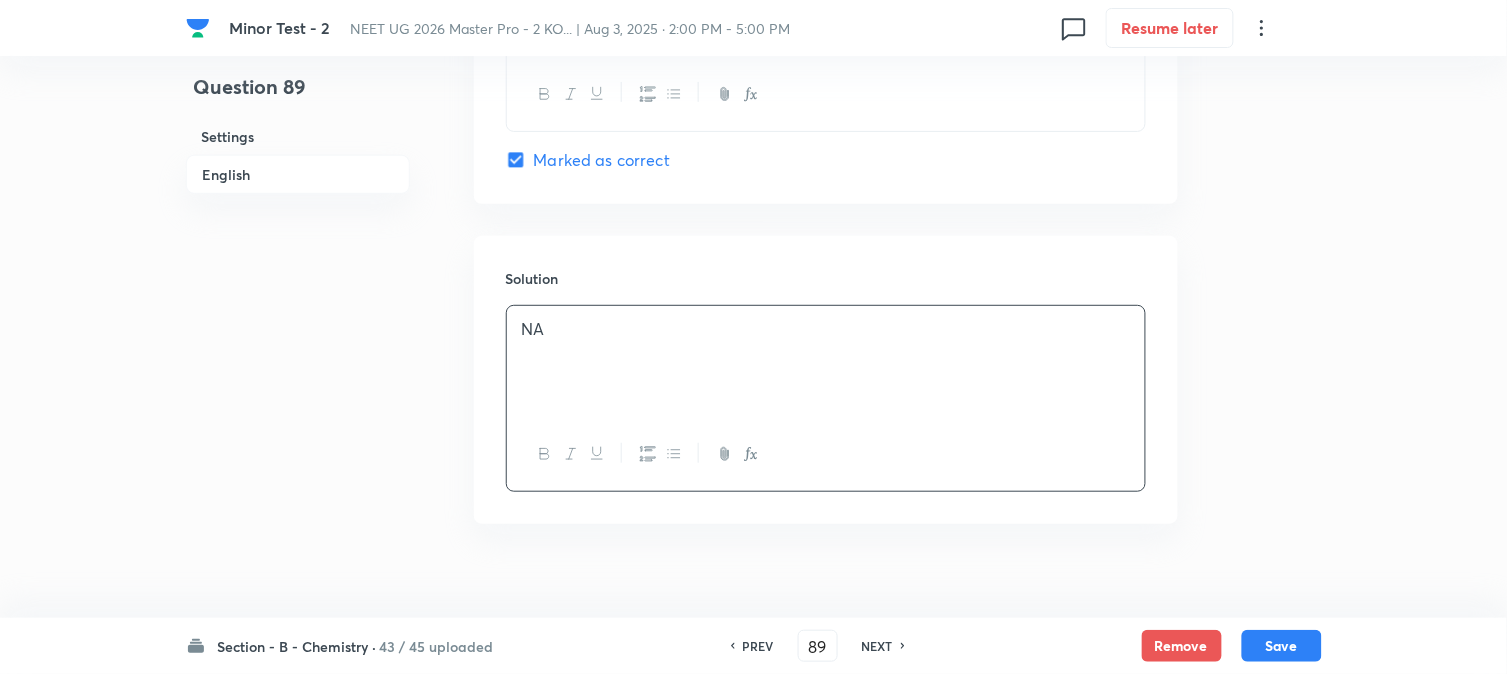 scroll, scrollTop: 2064, scrollLeft: 0, axis: vertical 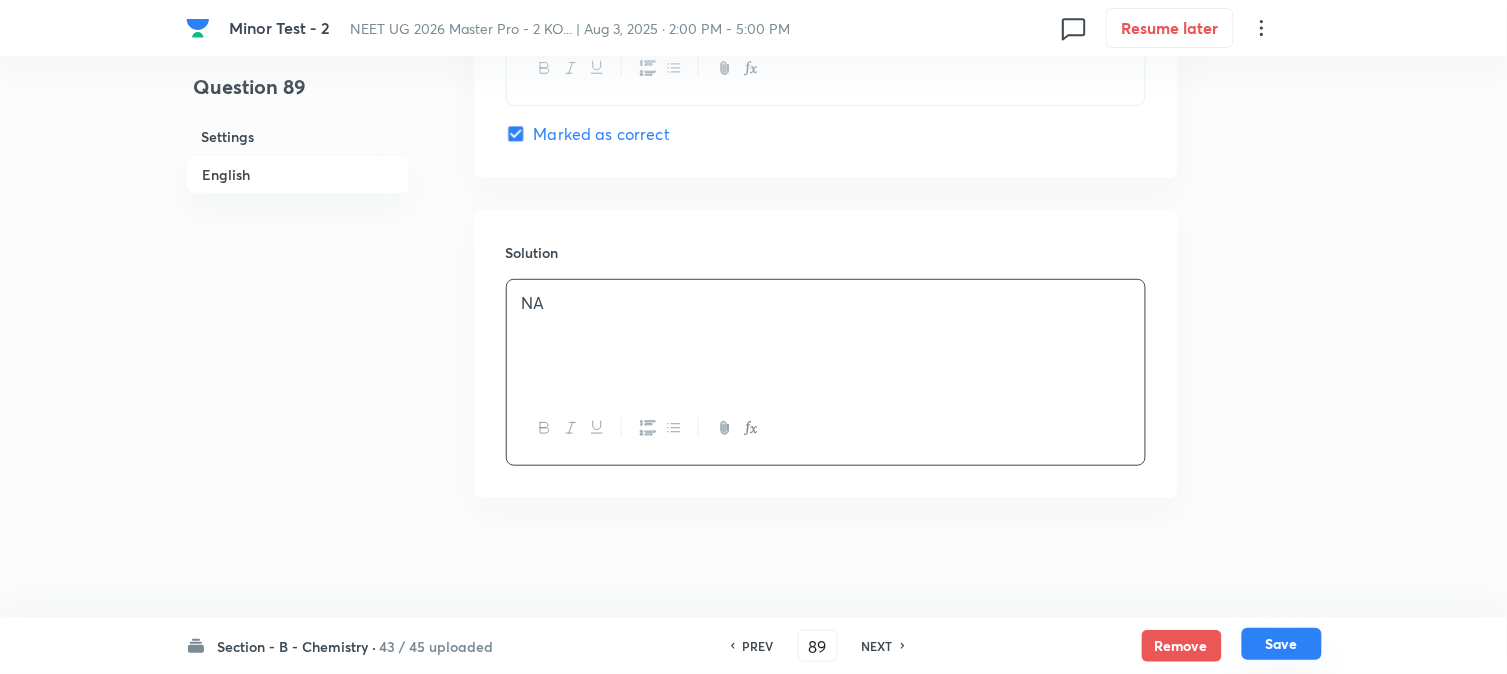 click on "Save" at bounding box center (1282, 644) 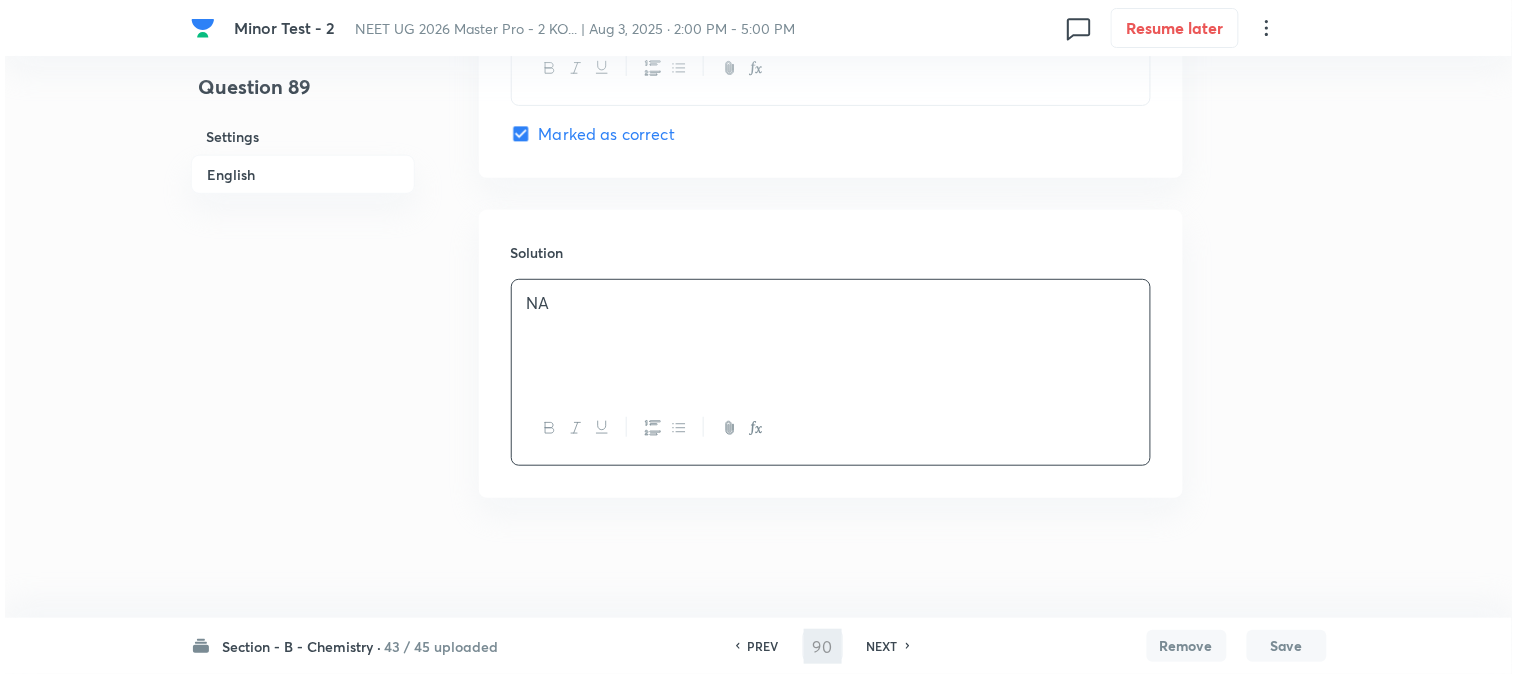 scroll, scrollTop: 0, scrollLeft: 0, axis: both 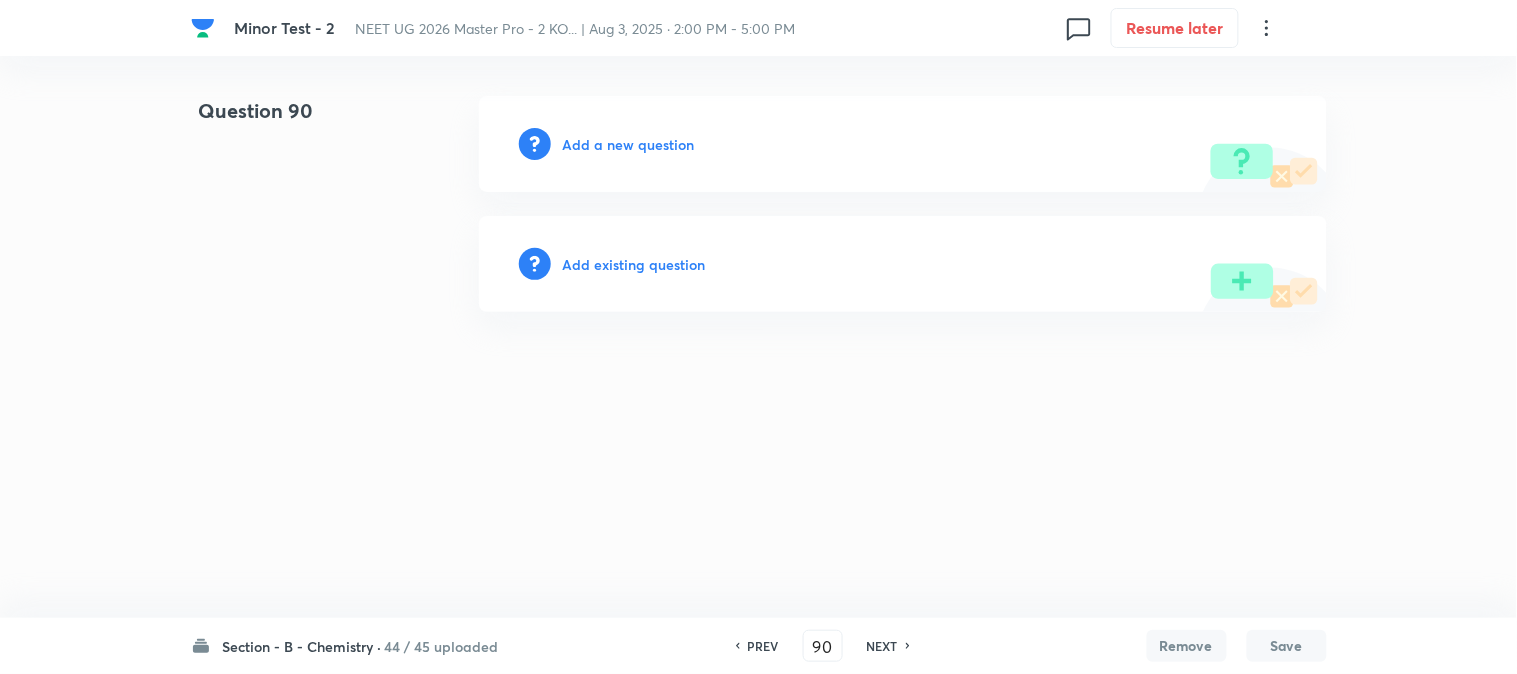 click on "Add a new question" at bounding box center (629, 144) 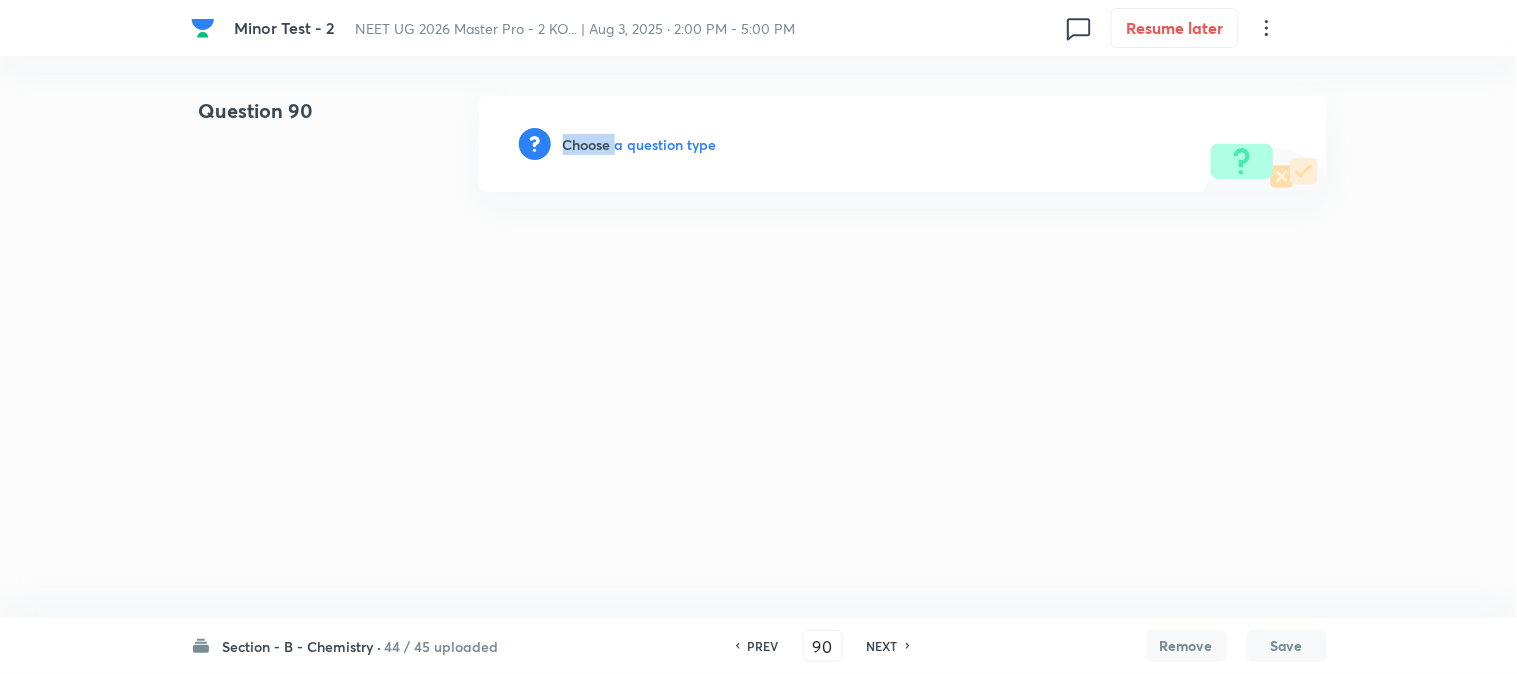 click on "Choose a question type" at bounding box center [640, 144] 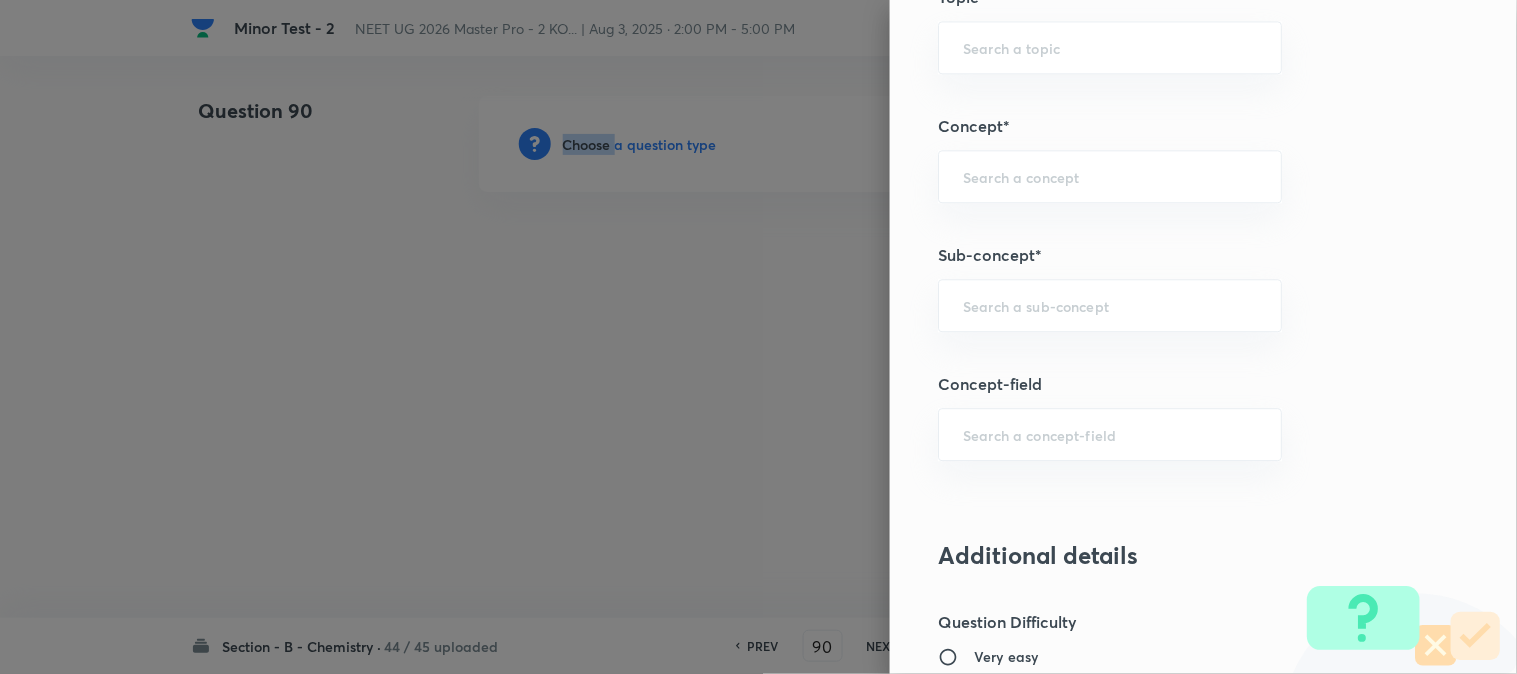 scroll, scrollTop: 1222, scrollLeft: 0, axis: vertical 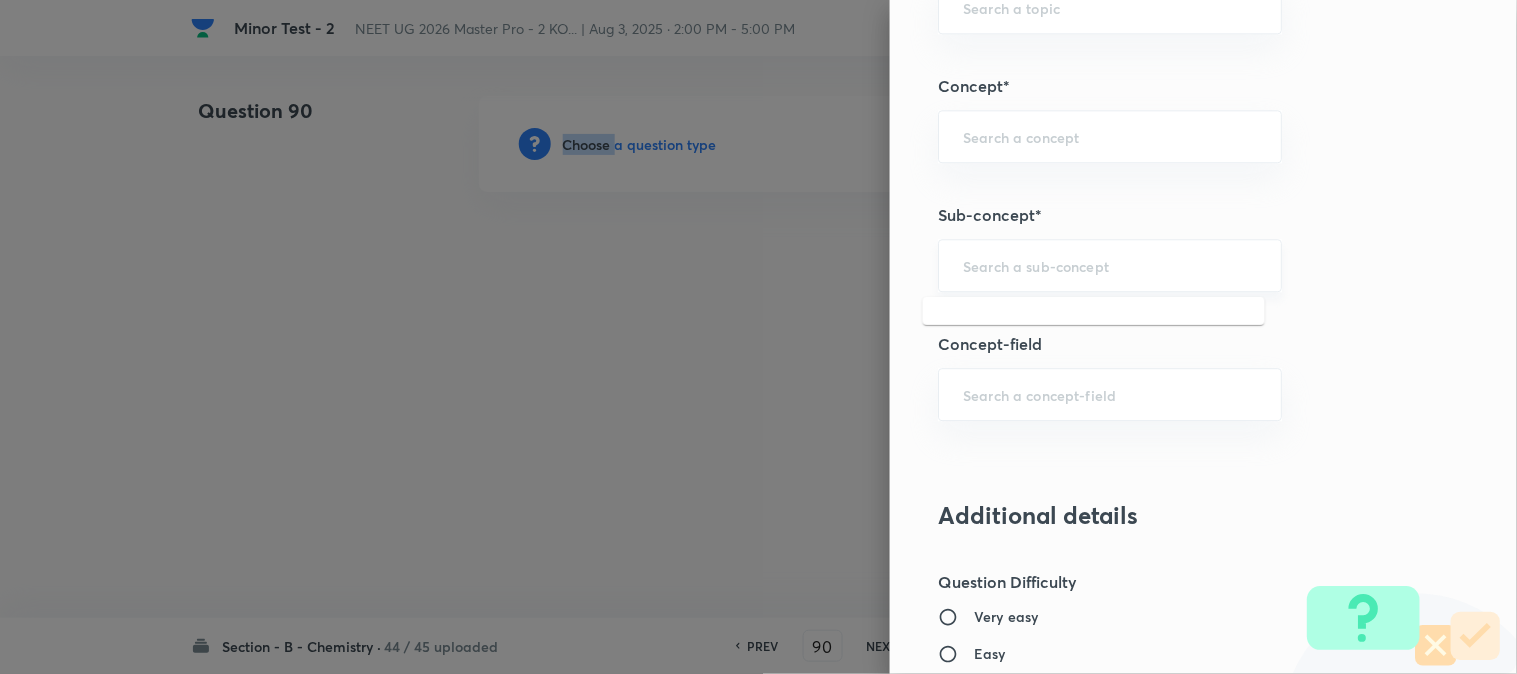 click at bounding box center (1110, 265) 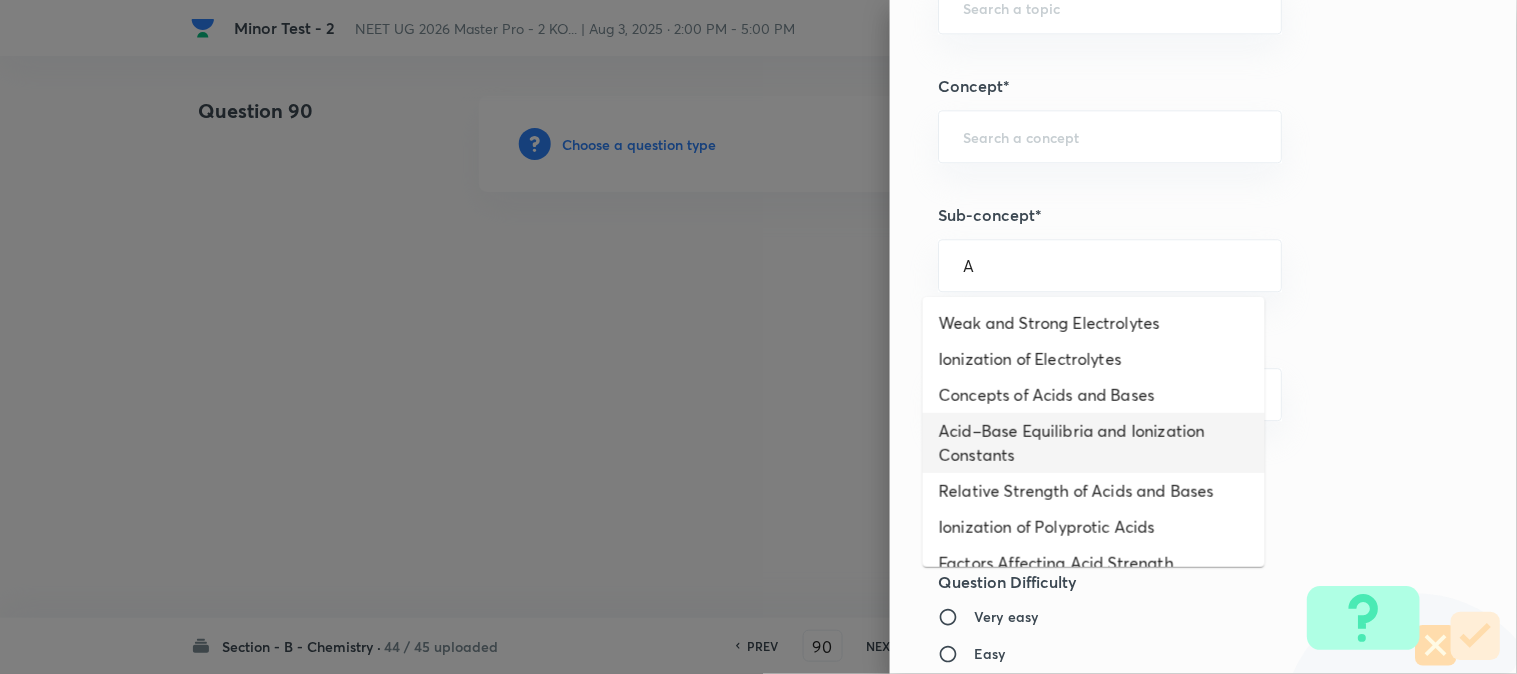 click on "Acid–Base Equilibria and Ionization Constants" at bounding box center [1094, 443] 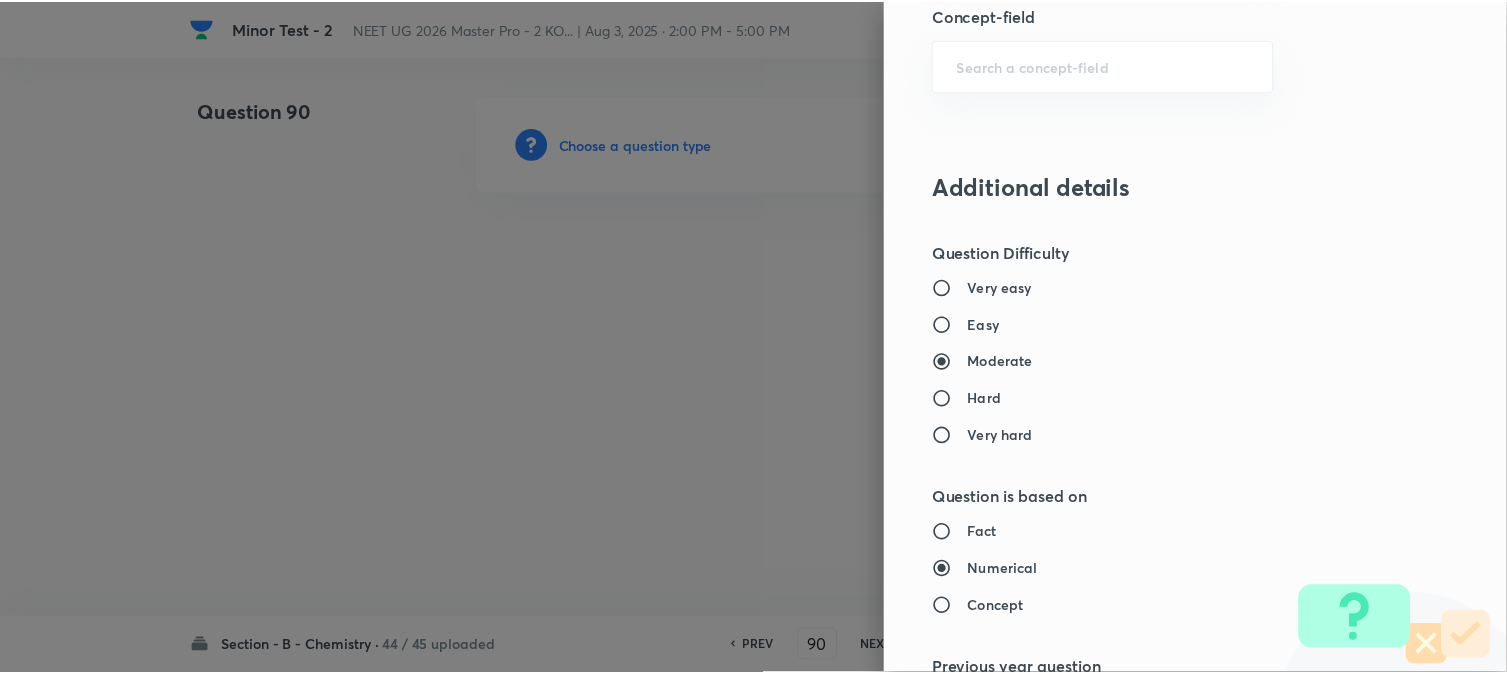 scroll, scrollTop: 2186, scrollLeft: 0, axis: vertical 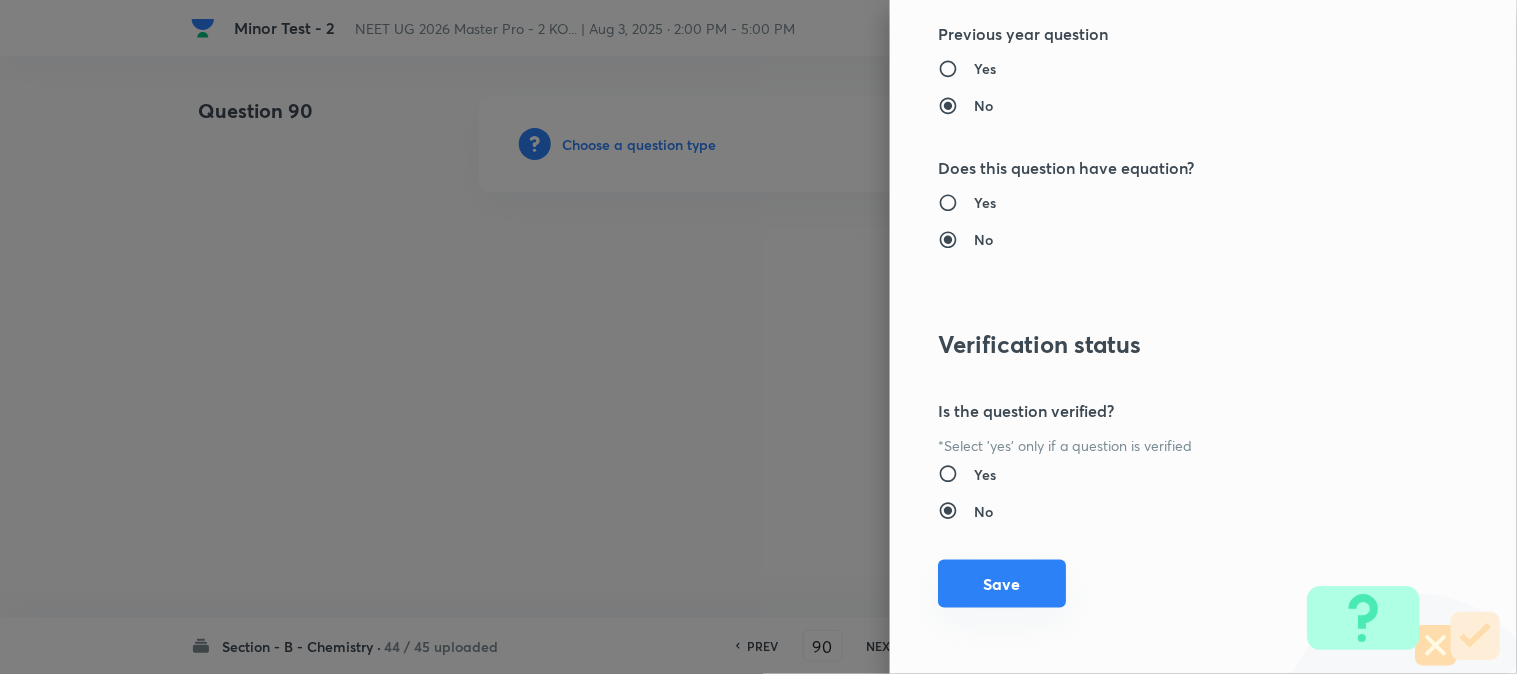 drag, startPoint x: 1018, startPoint y: 573, endPoint x: 962, endPoint y: 542, distance: 64.00781 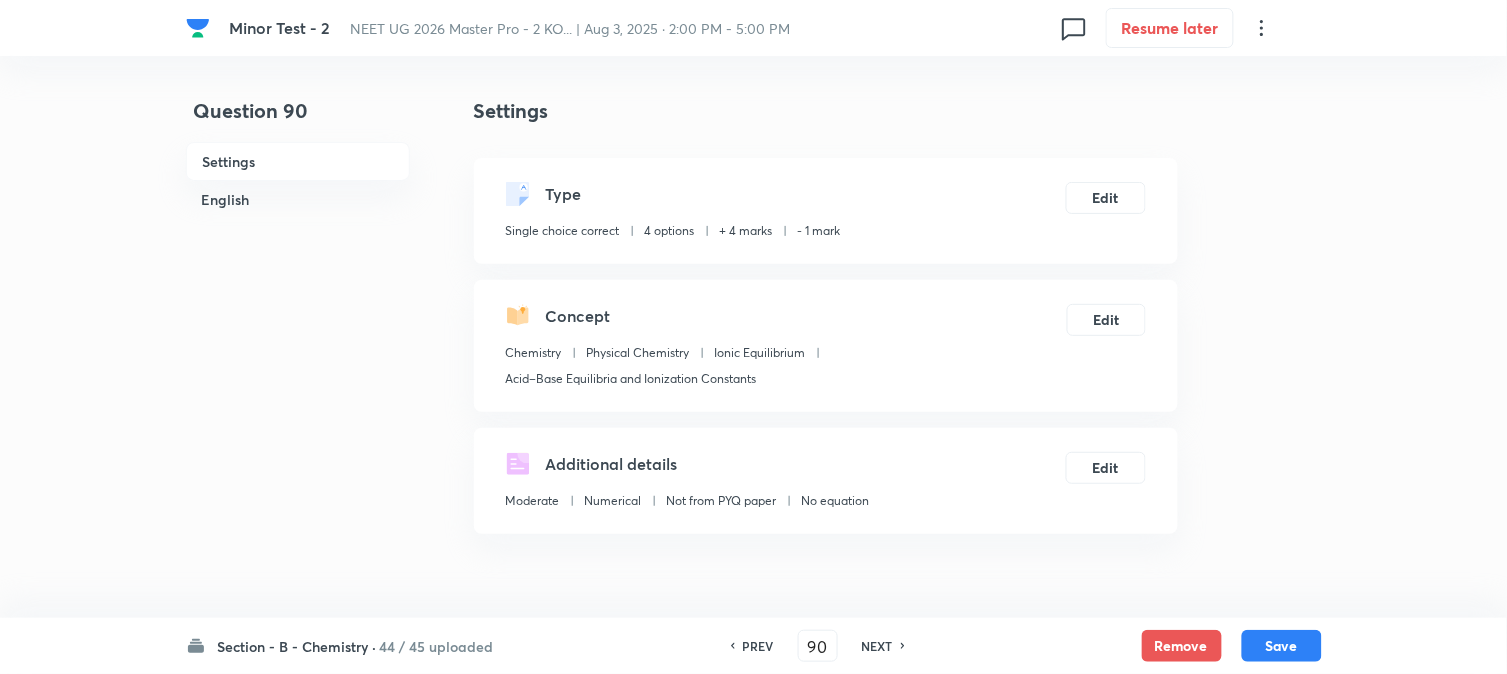 scroll, scrollTop: 444, scrollLeft: 0, axis: vertical 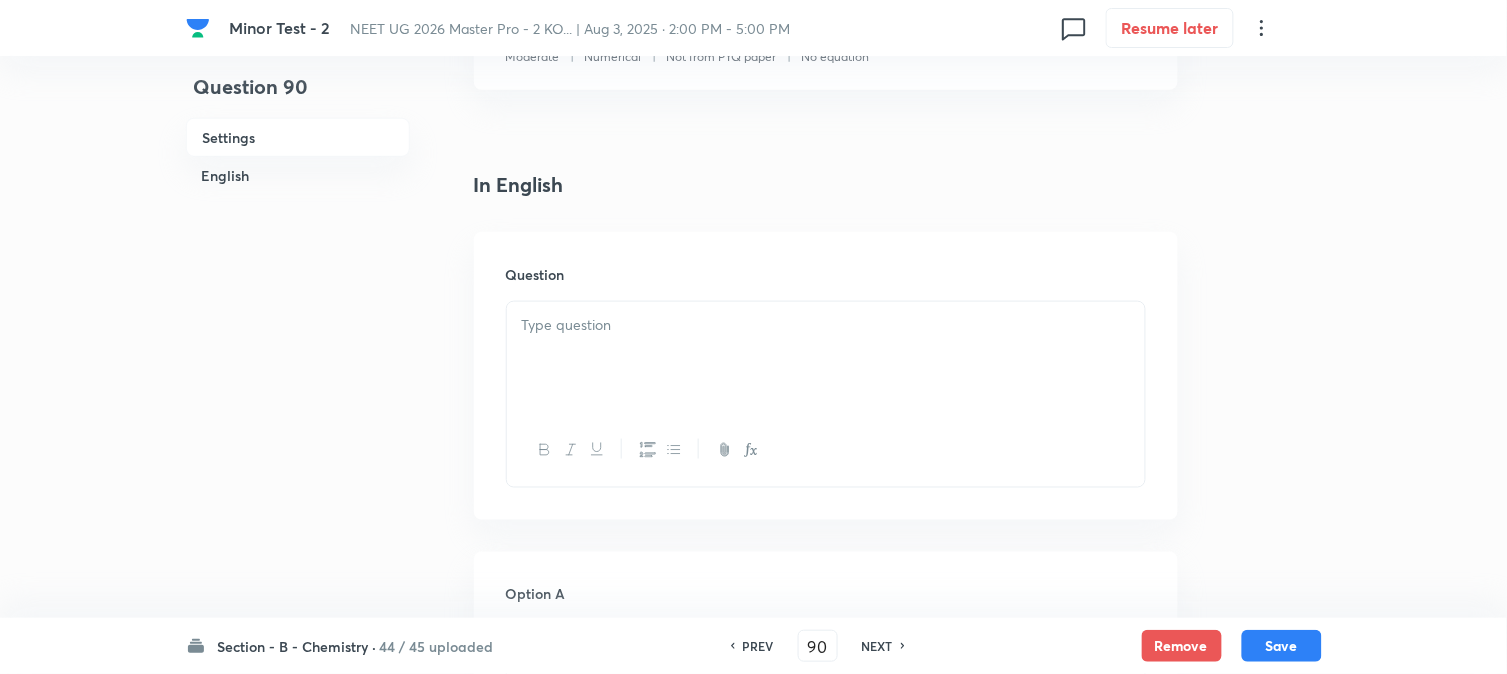click at bounding box center [826, 325] 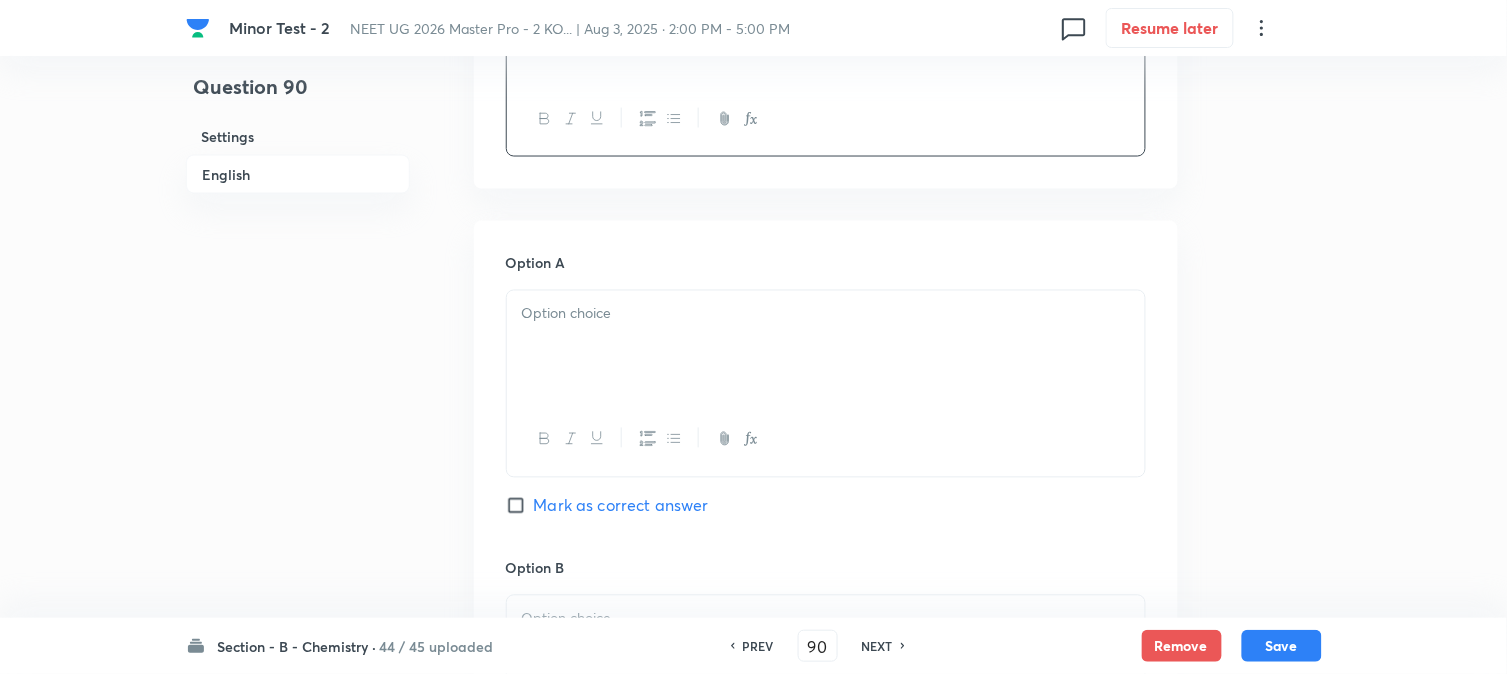 scroll, scrollTop: 777, scrollLeft: 0, axis: vertical 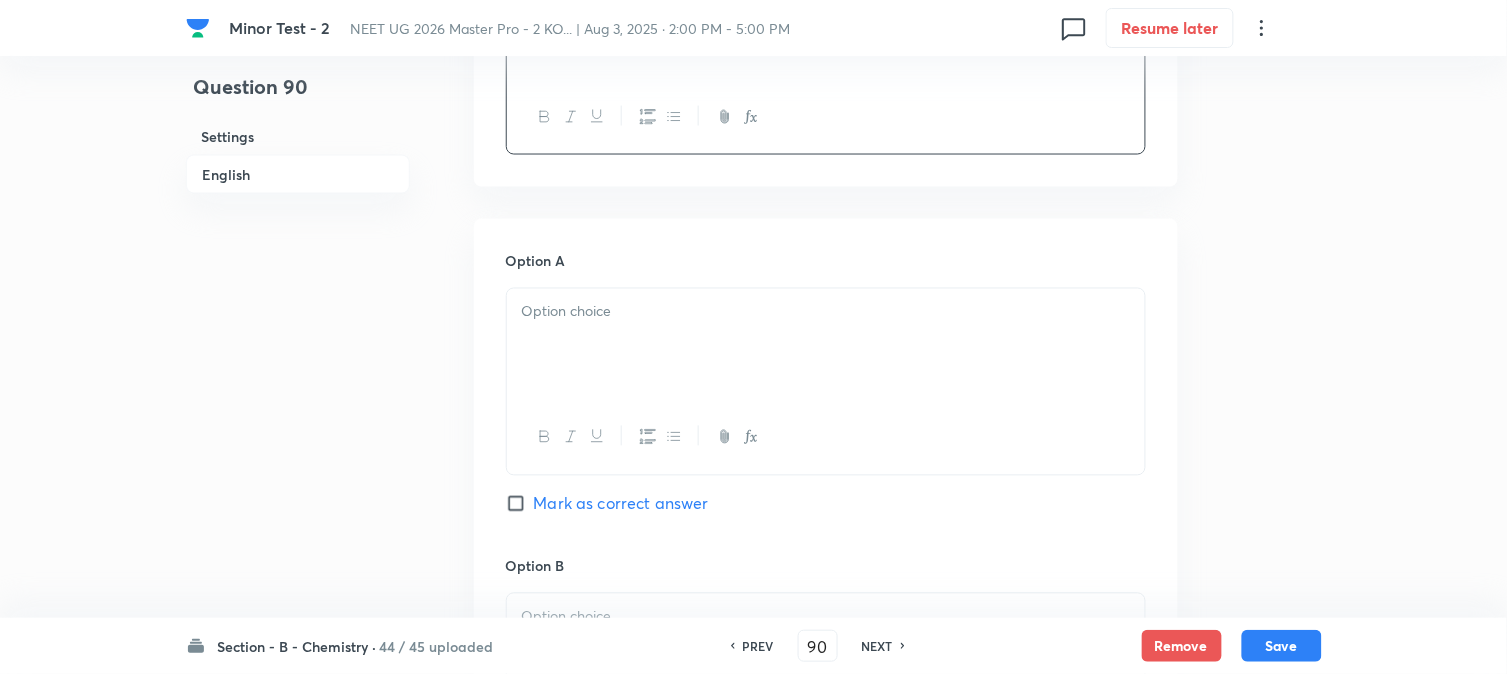 click at bounding box center [826, 345] 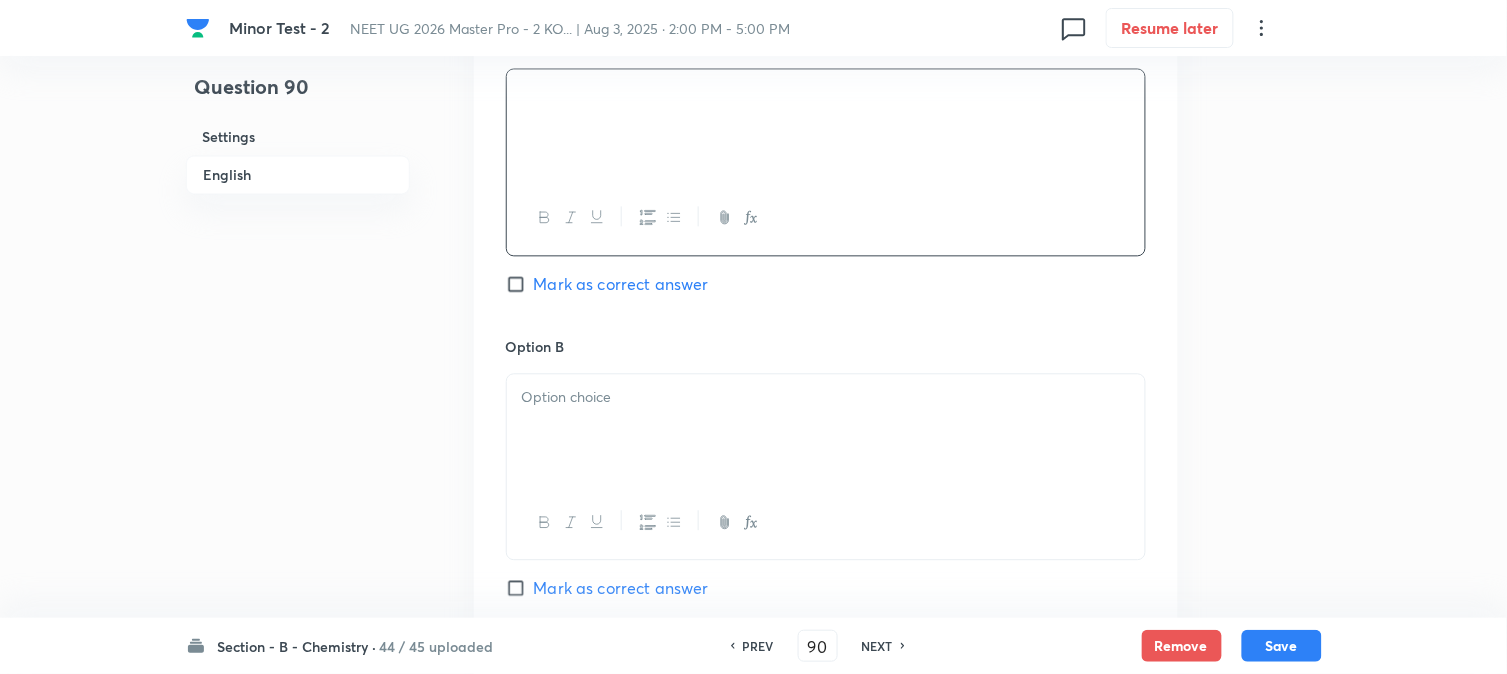 scroll, scrollTop: 1000, scrollLeft: 0, axis: vertical 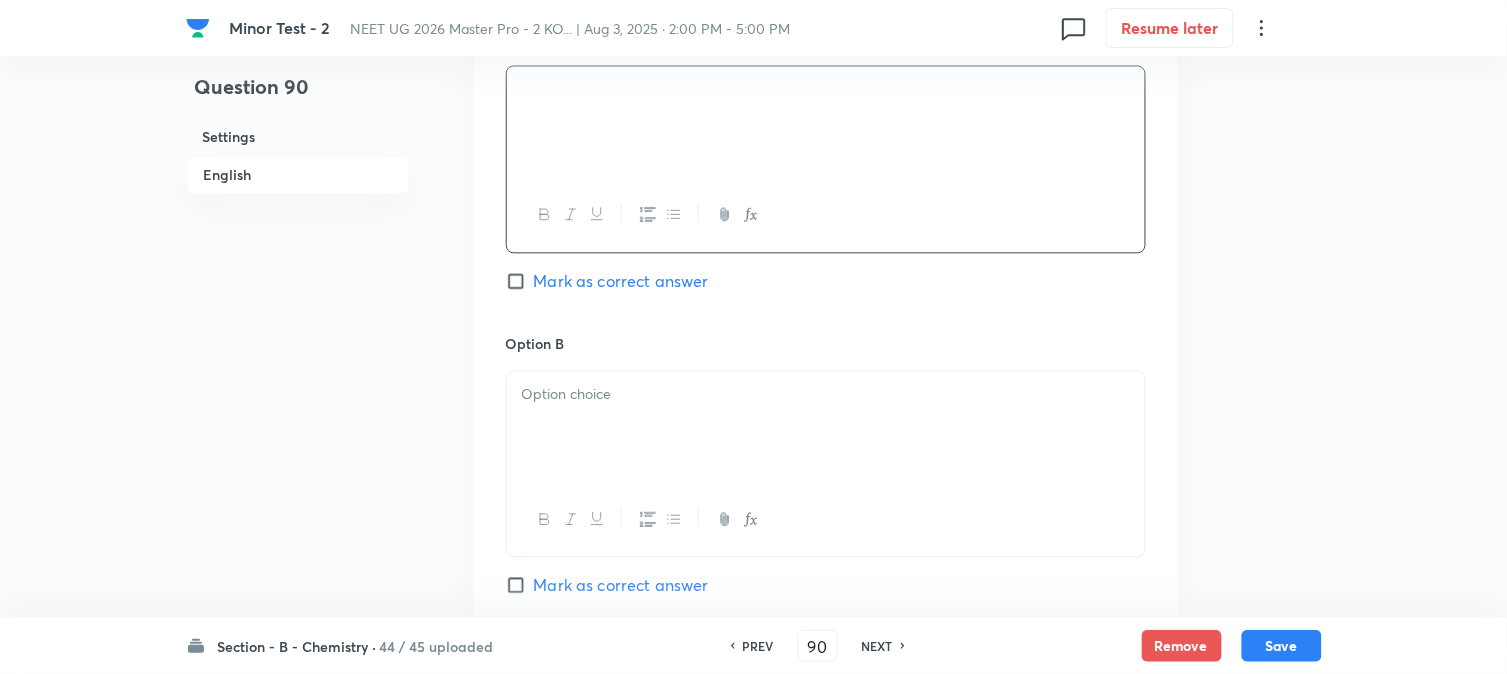 click at bounding box center [826, 394] 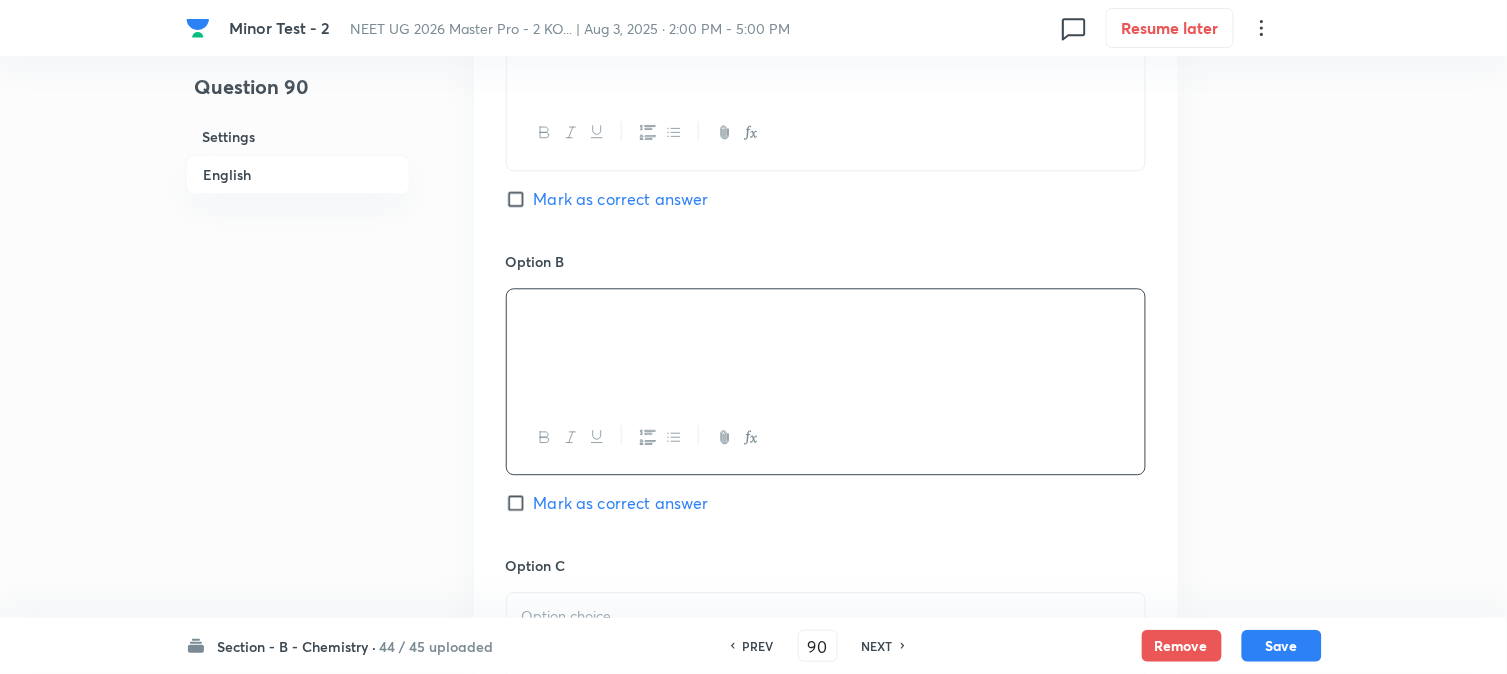 scroll, scrollTop: 1333, scrollLeft: 0, axis: vertical 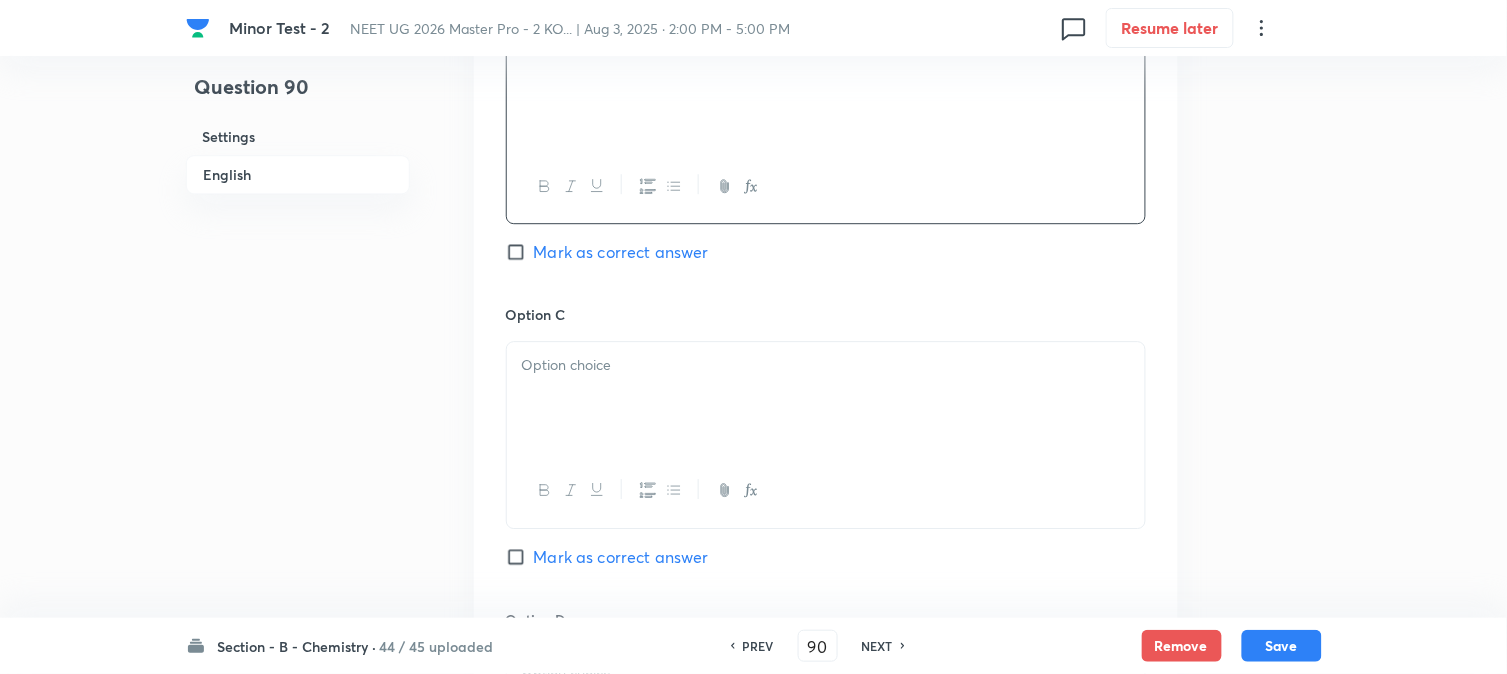 click at bounding box center (826, 398) 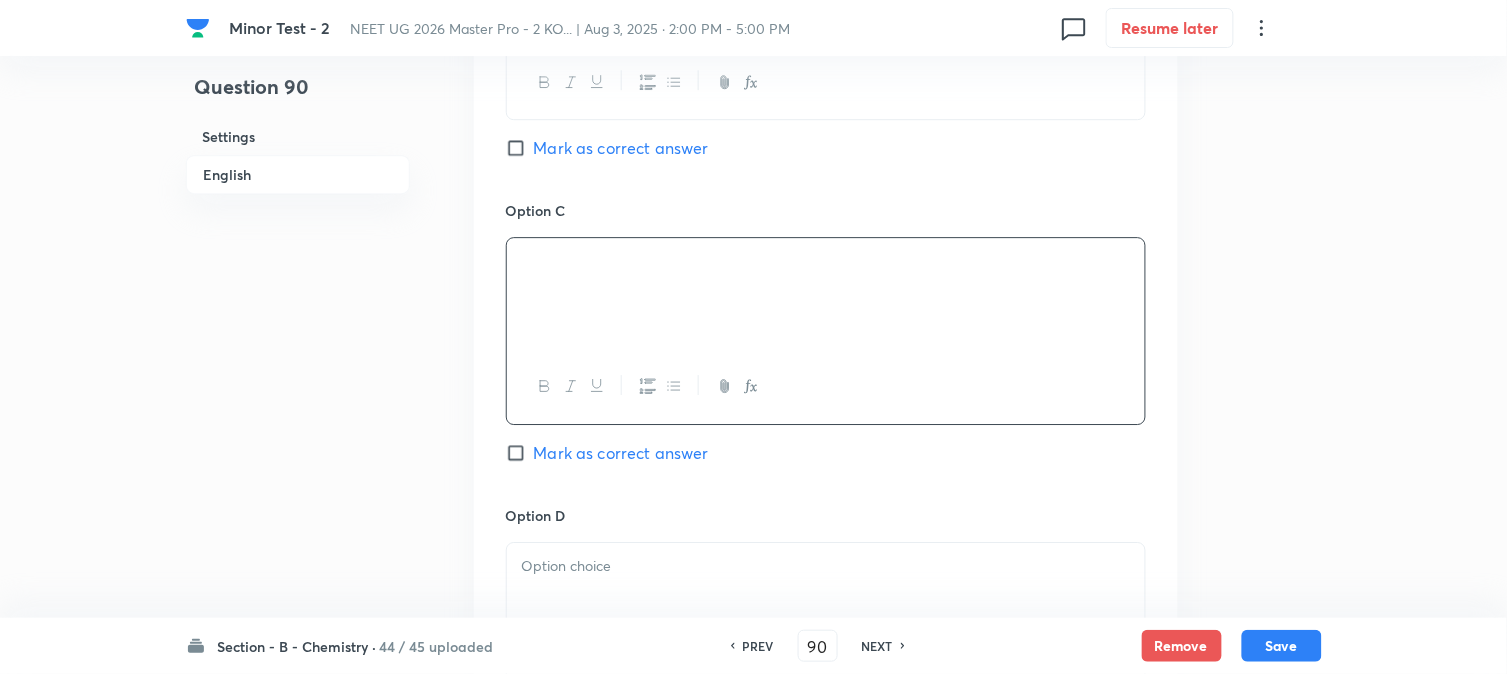 scroll, scrollTop: 1777, scrollLeft: 0, axis: vertical 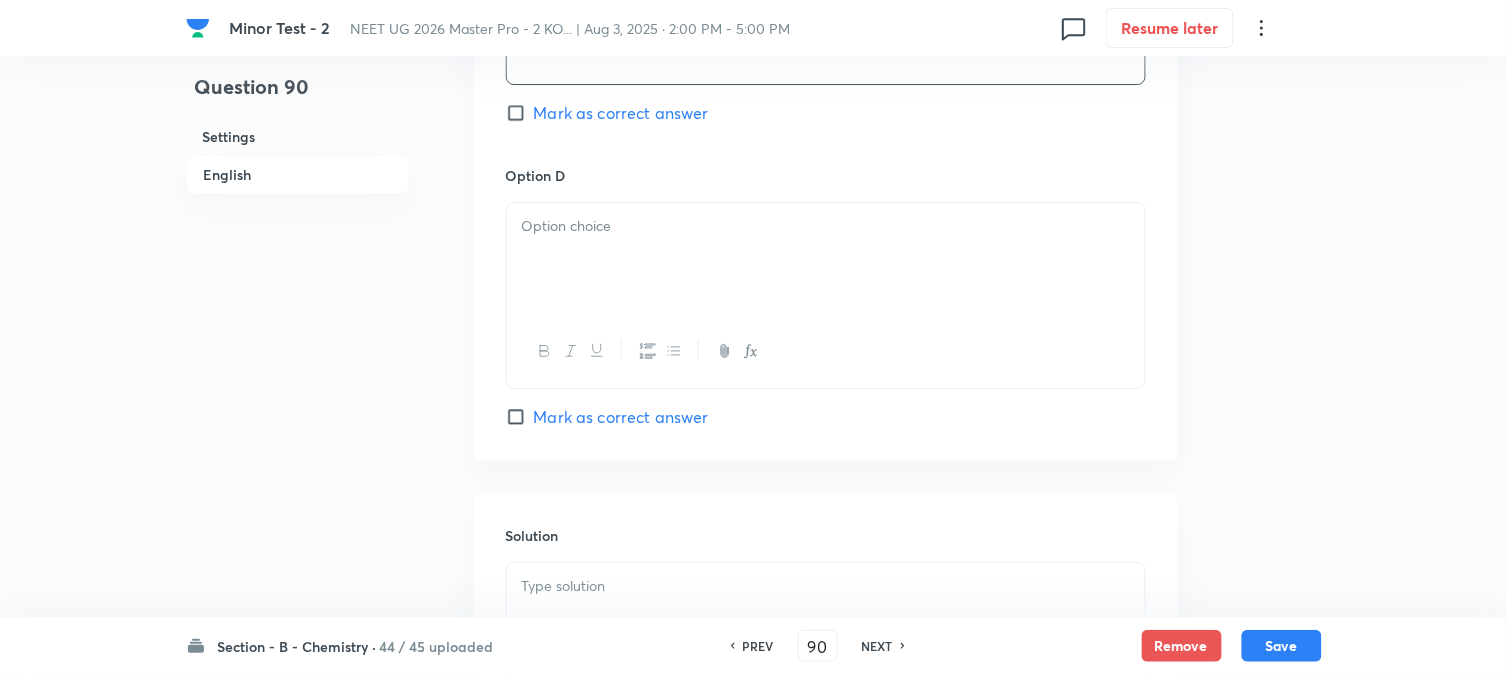 click at bounding box center (826, 259) 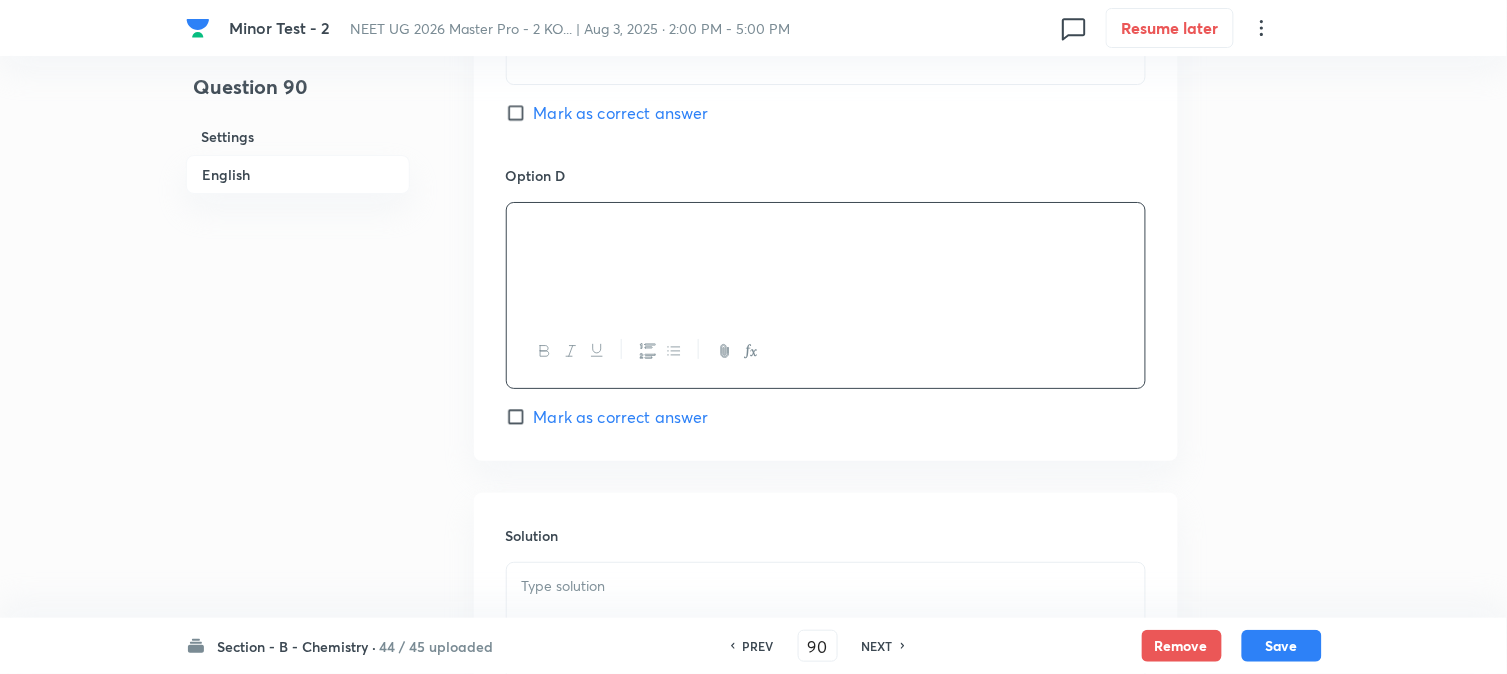 click on "Mark as correct answer" at bounding box center (621, 417) 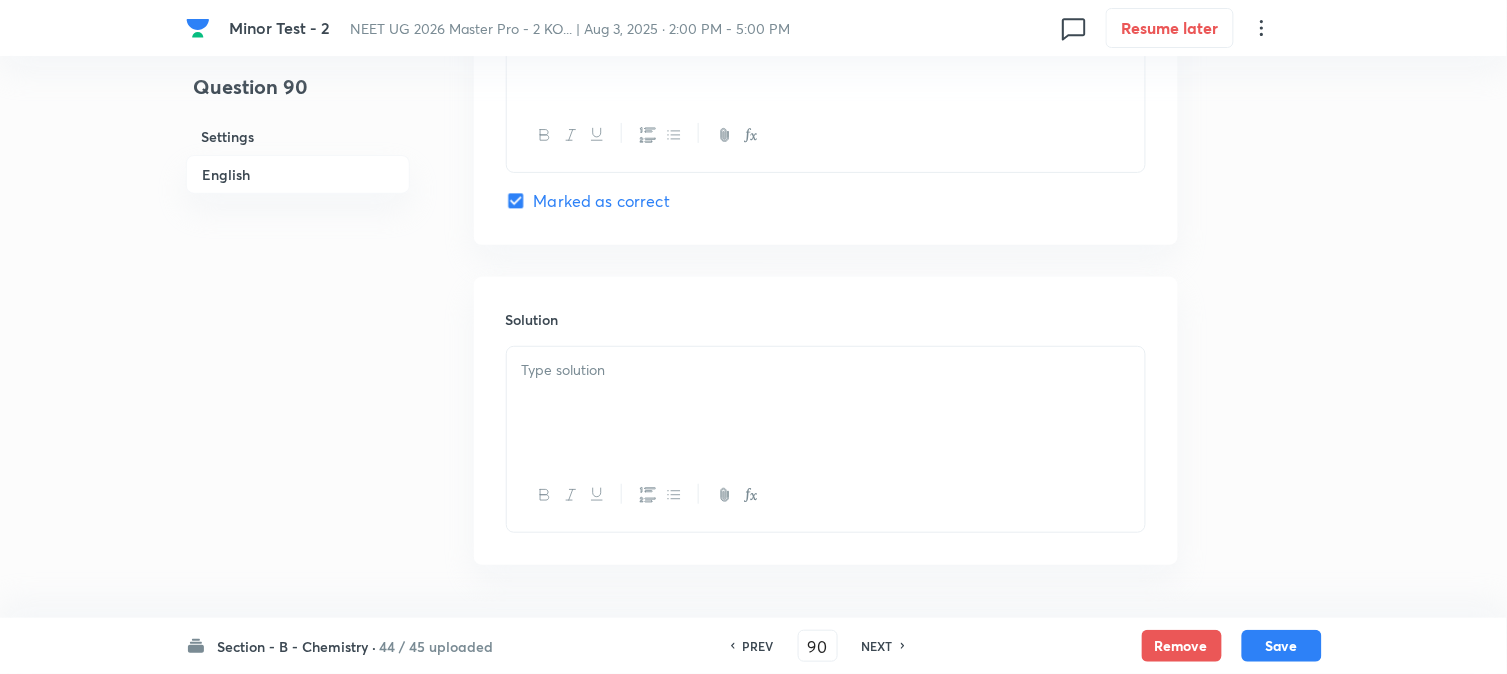 scroll, scrollTop: 2000, scrollLeft: 0, axis: vertical 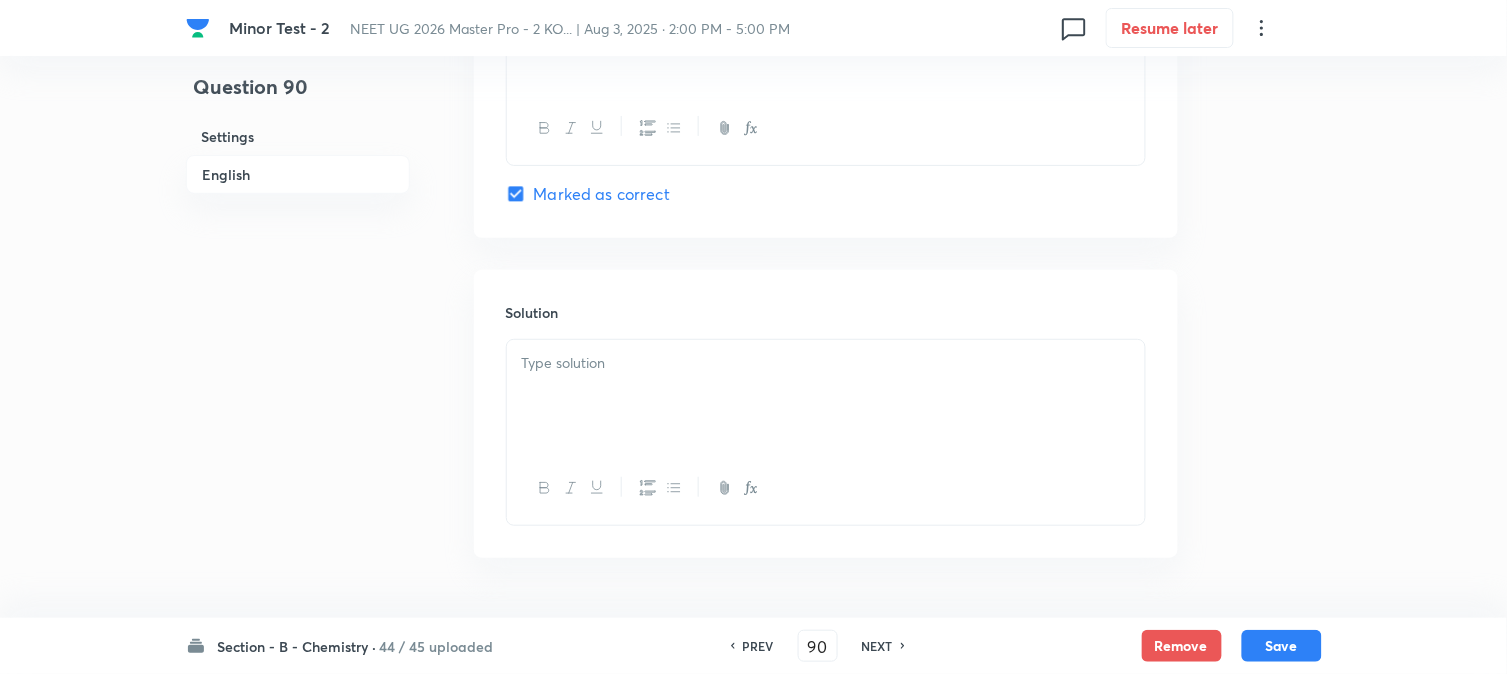 click at bounding box center [826, 396] 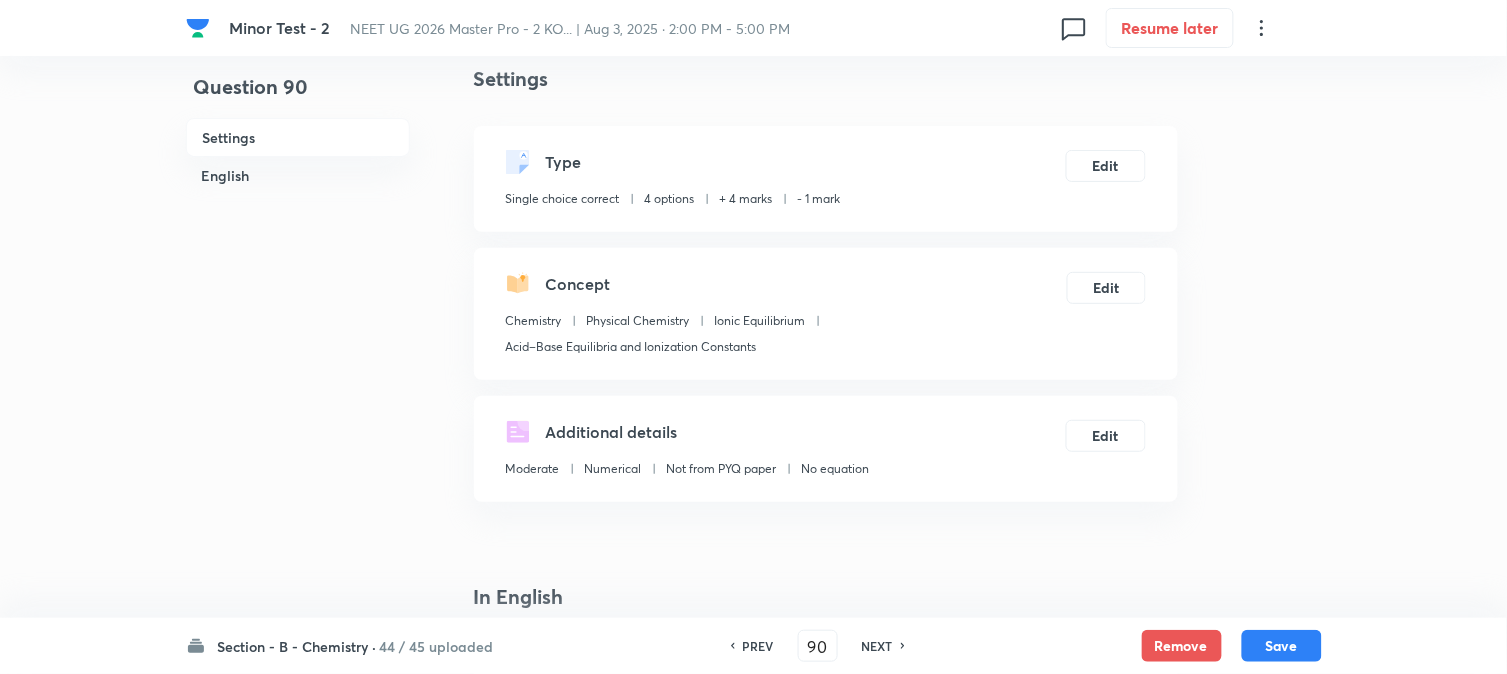 scroll, scrollTop: 0, scrollLeft: 0, axis: both 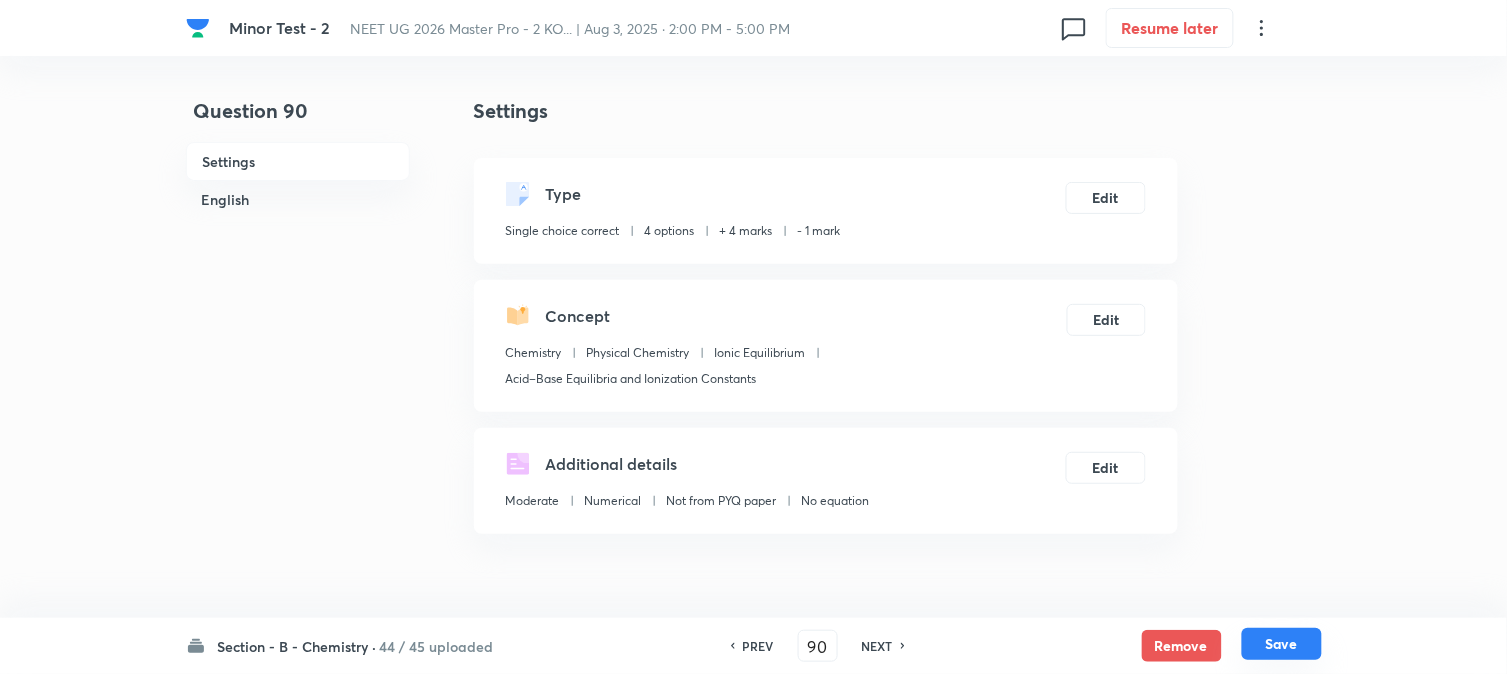 click on "Save" at bounding box center (1282, 644) 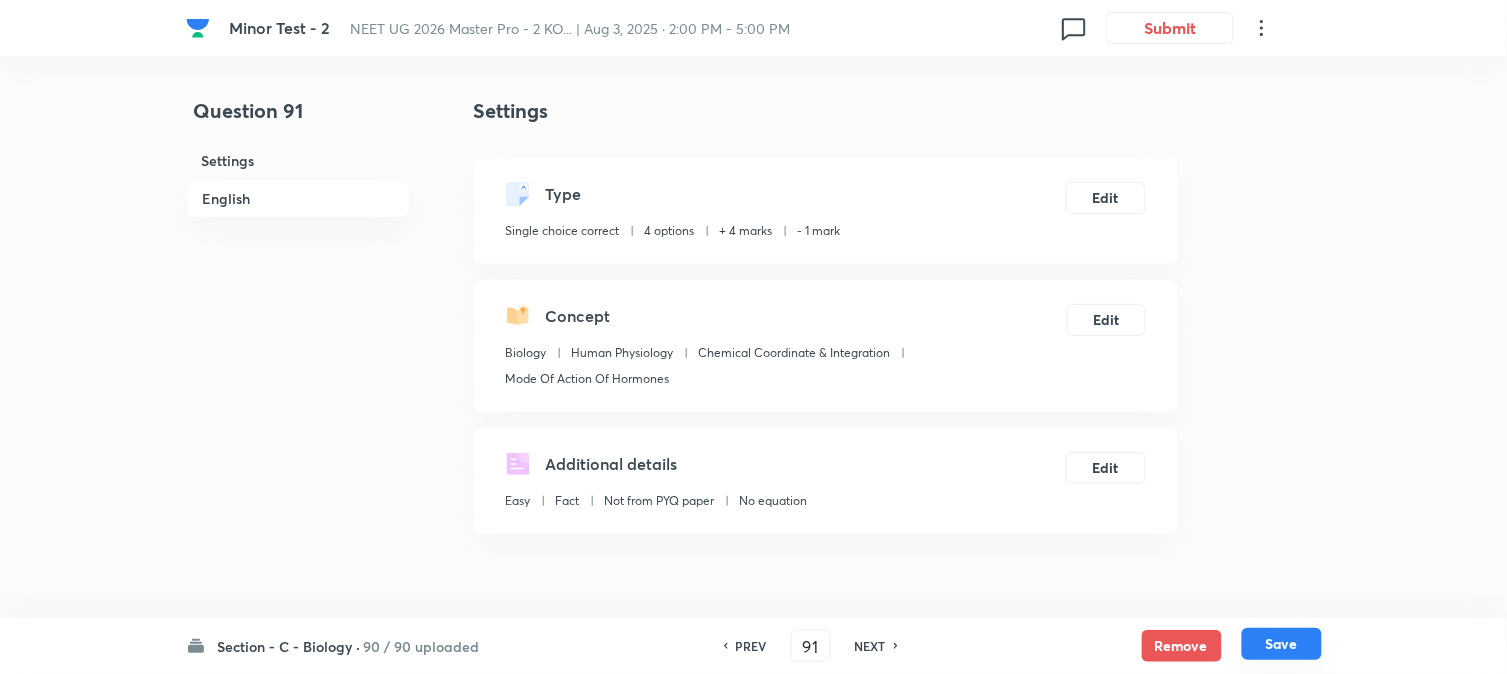 scroll, scrollTop: 2123, scrollLeft: 0, axis: vertical 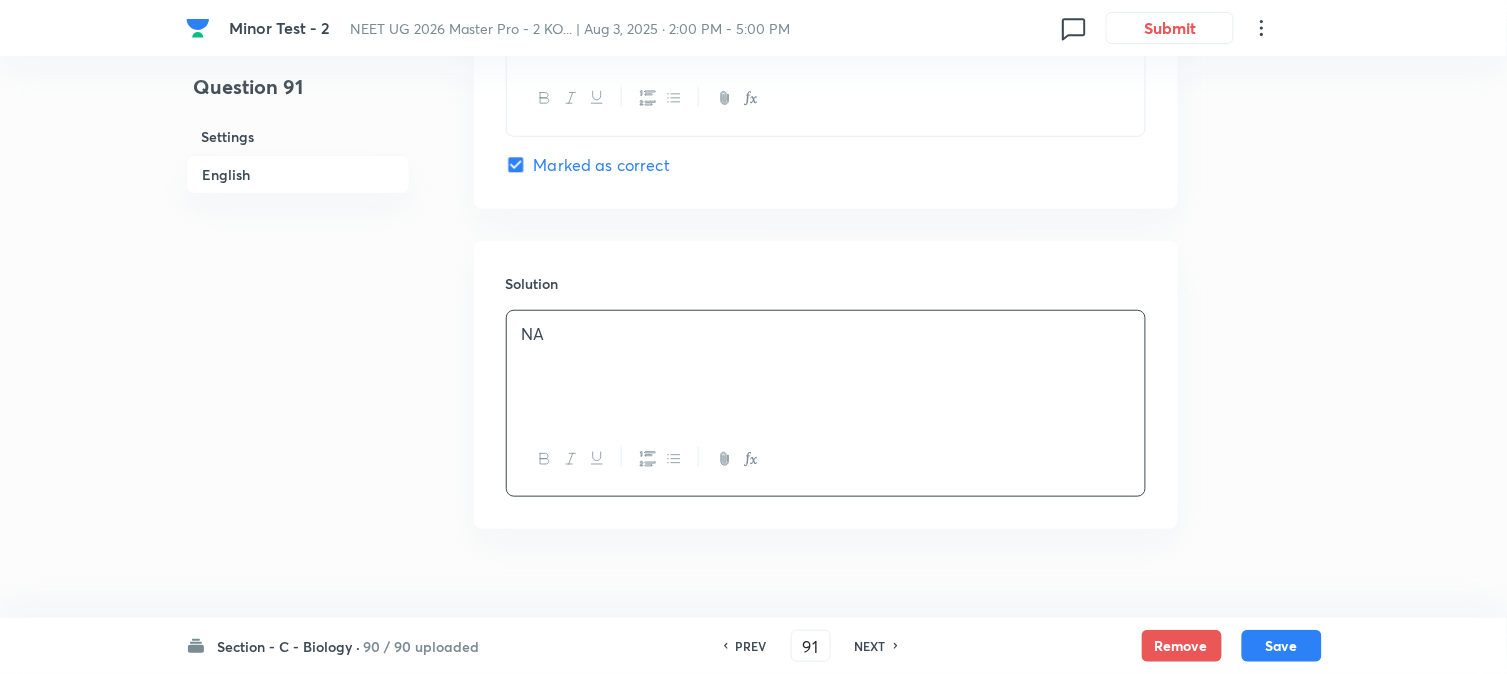 click on "Section - C - Biology ·" at bounding box center (289, 646) 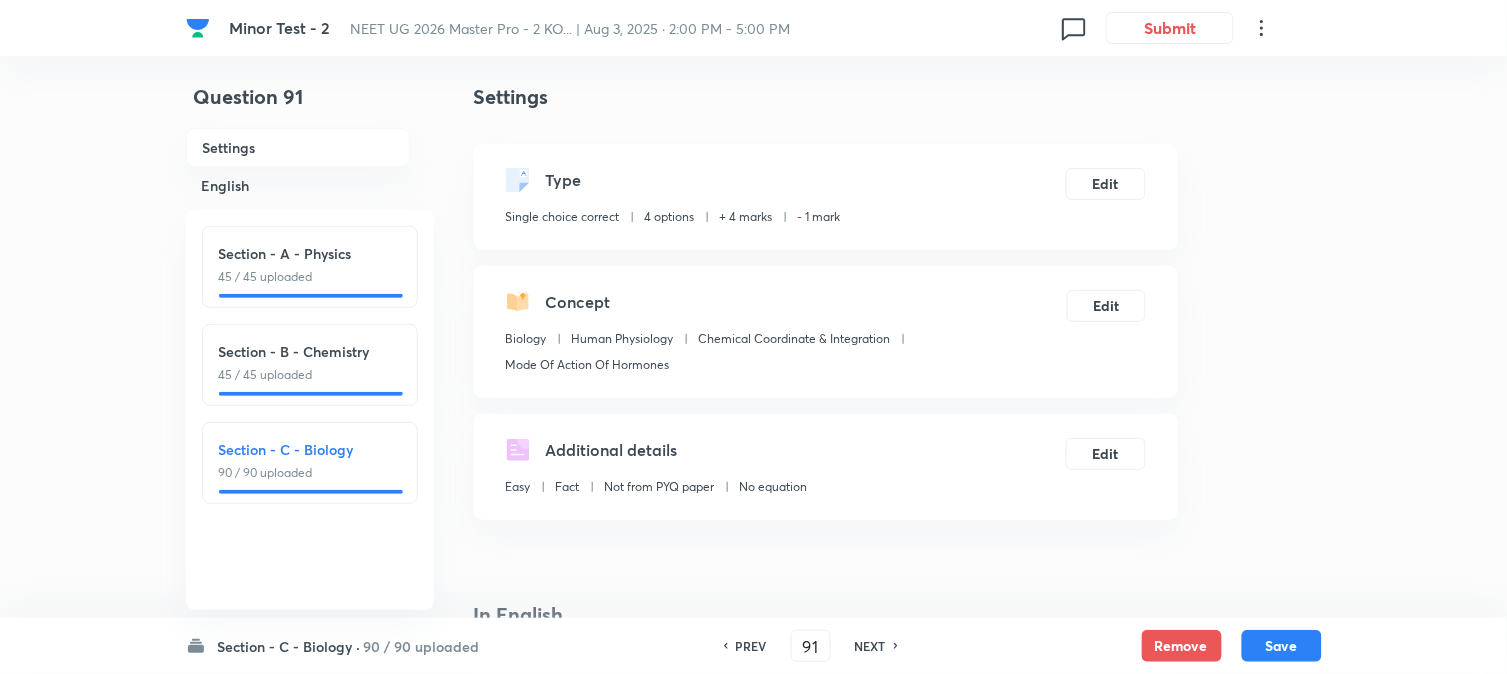 scroll, scrollTop: 0, scrollLeft: 0, axis: both 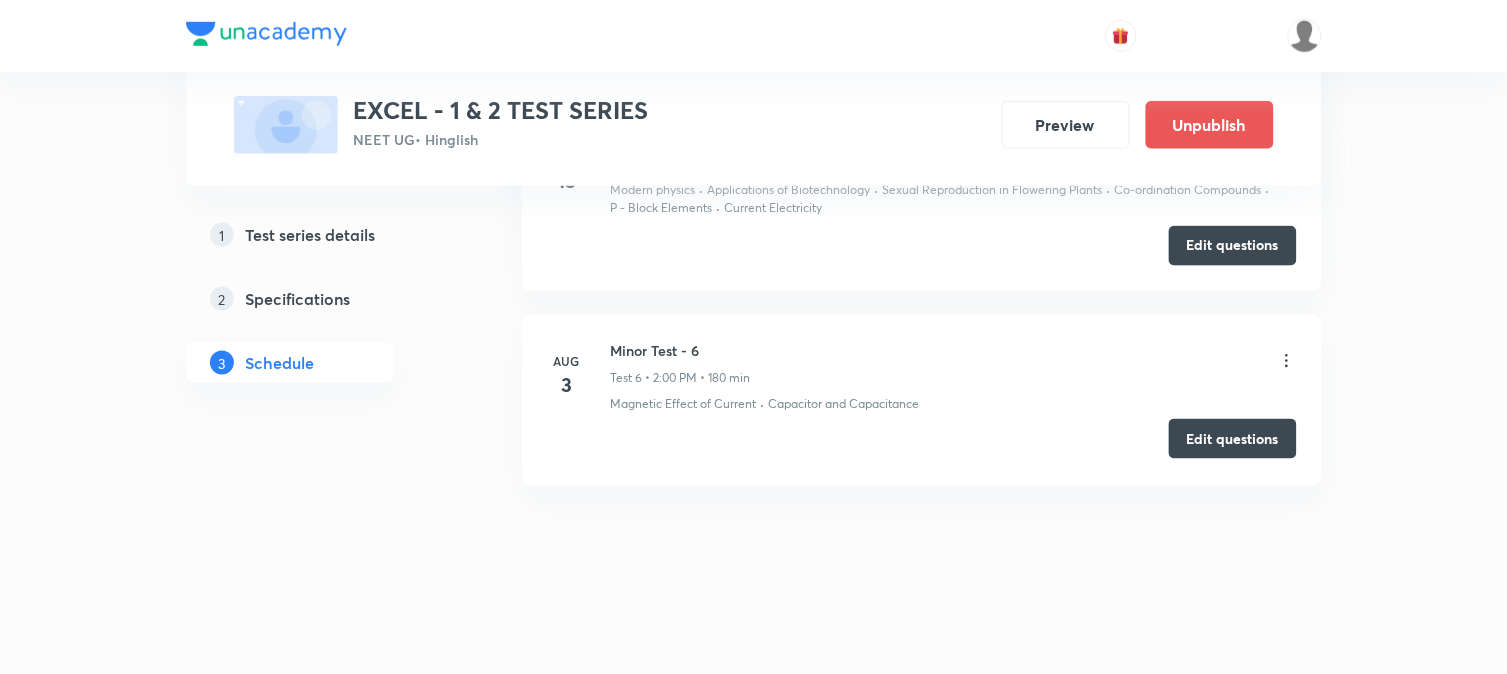 click on "Edit questions" at bounding box center (1233, 439) 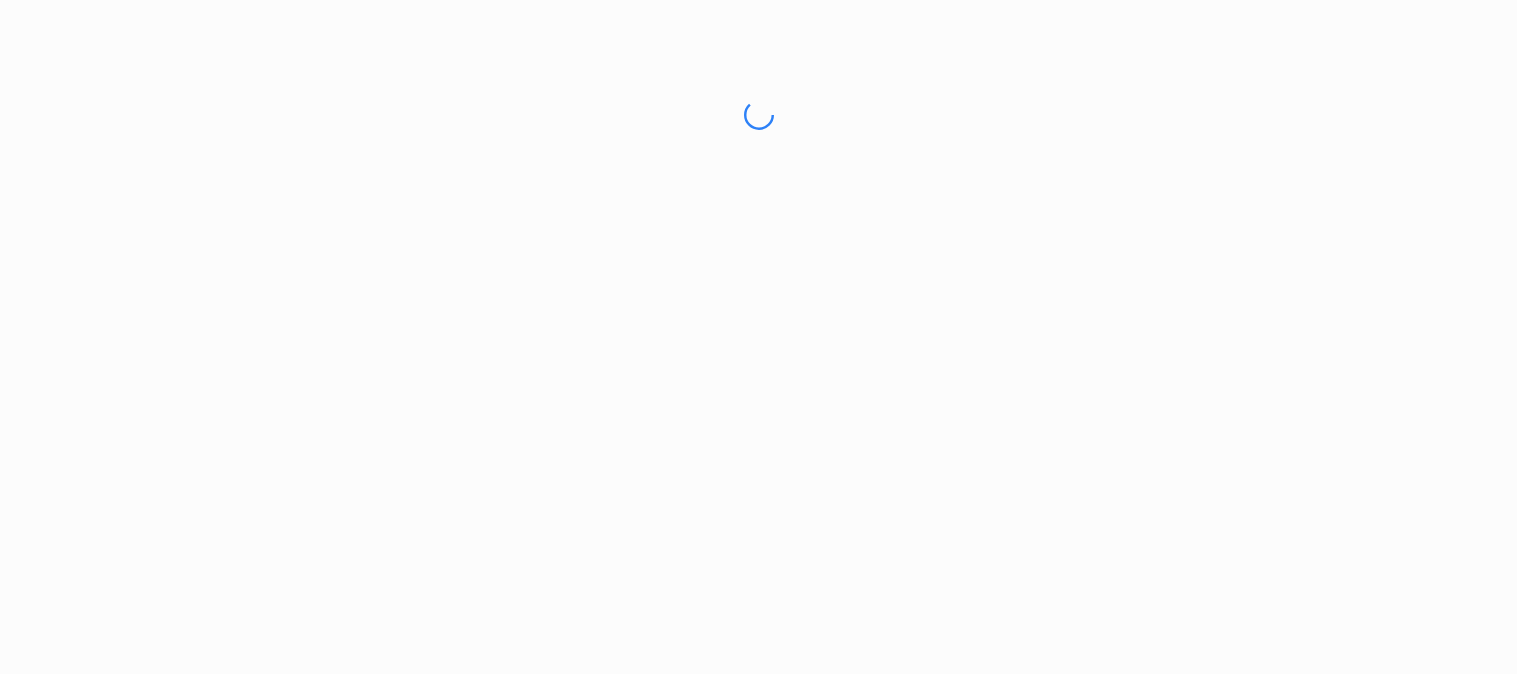 scroll, scrollTop: 0, scrollLeft: 0, axis: both 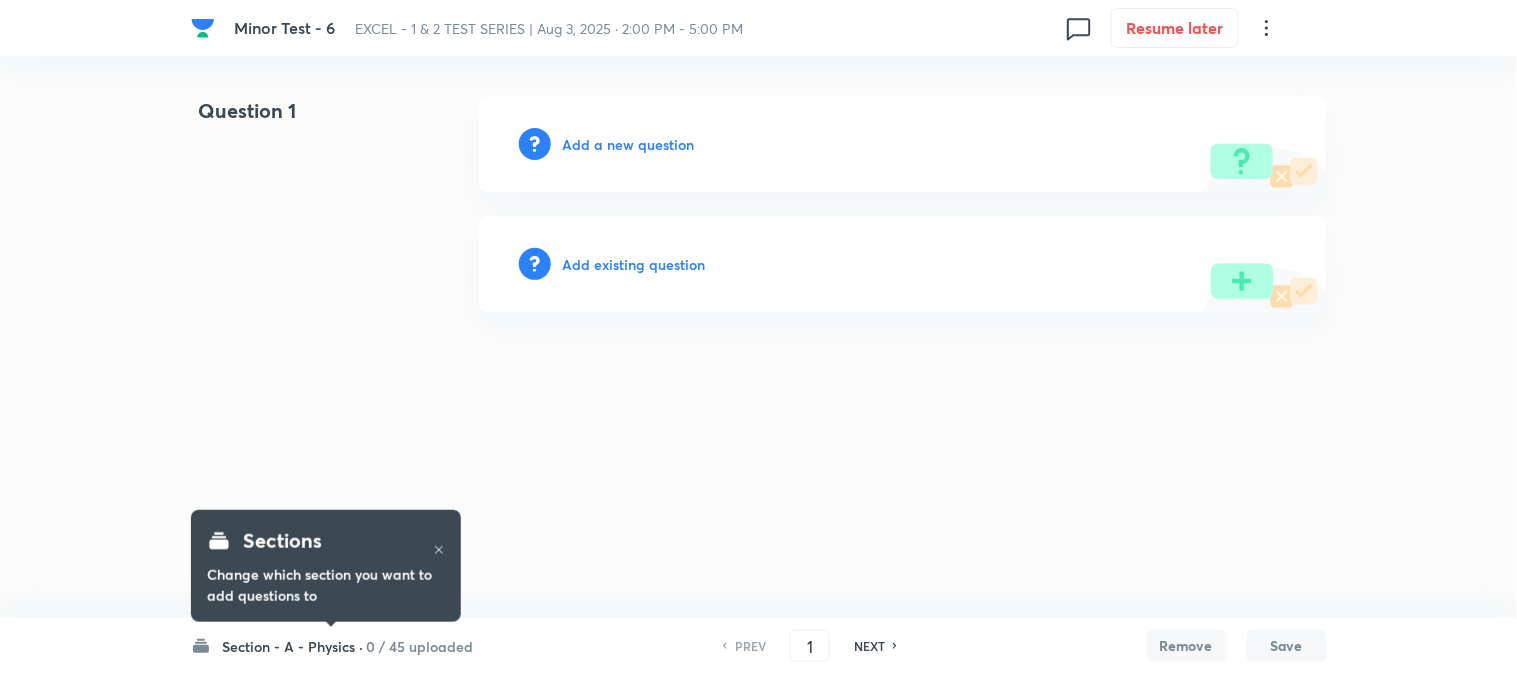 click on "0 / 45 uploaded" at bounding box center (420, 646) 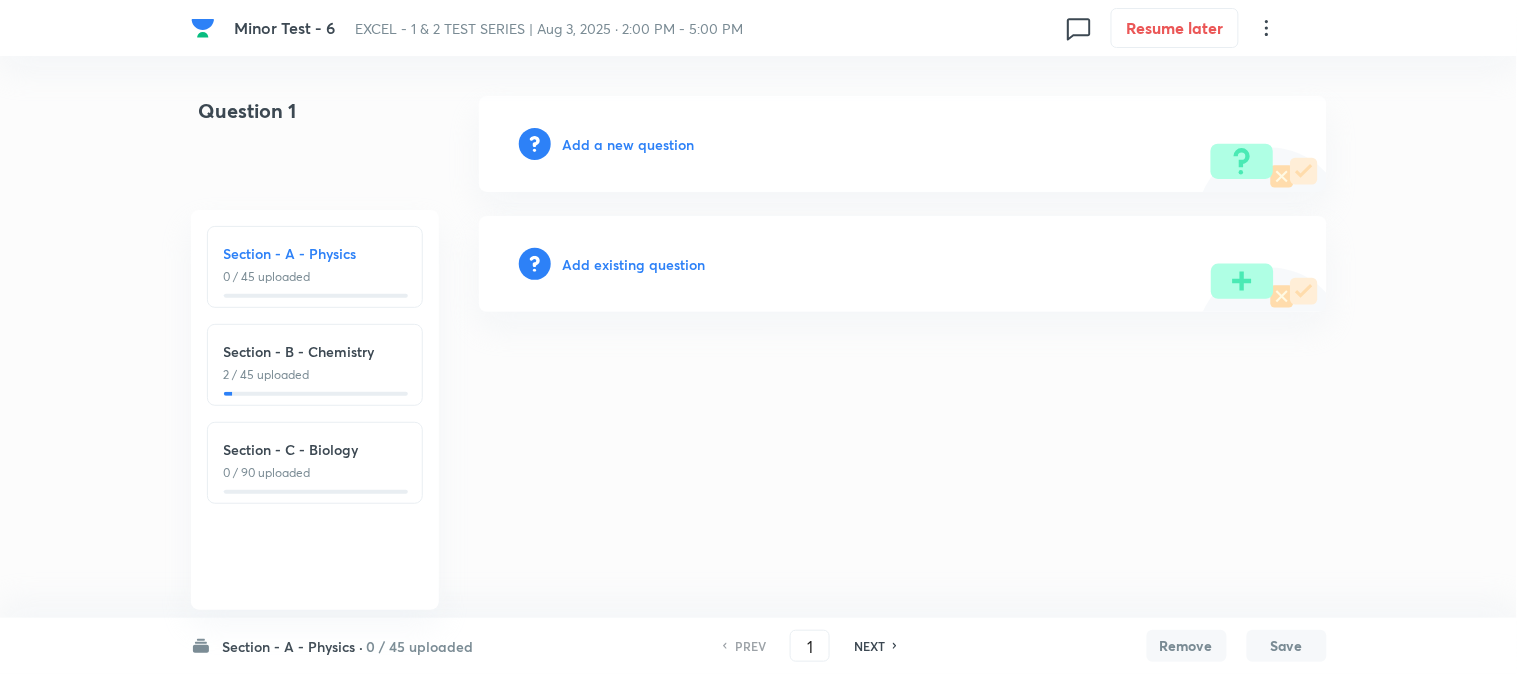 click on "Section - B - Chemistry" at bounding box center [315, 351] 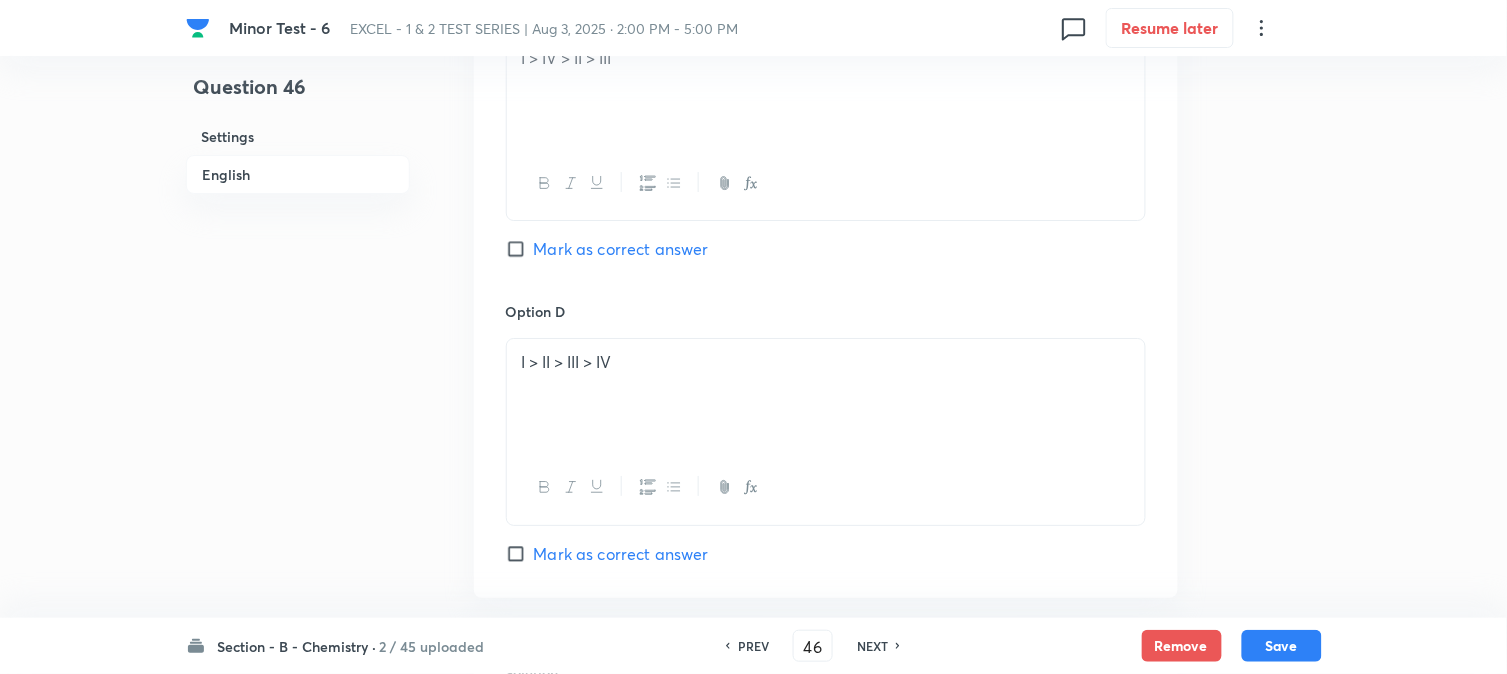 scroll, scrollTop: 2090, scrollLeft: 0, axis: vertical 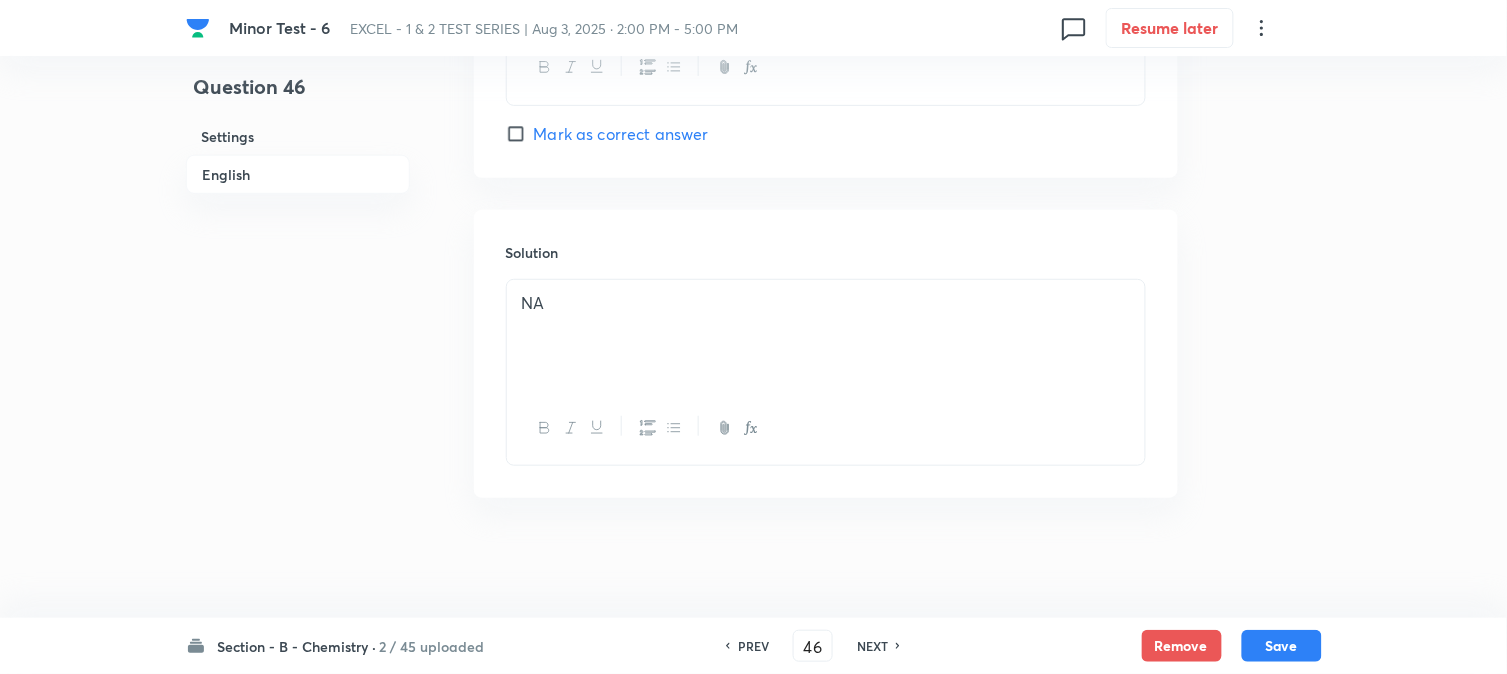 click on "NEXT" at bounding box center (872, 646) 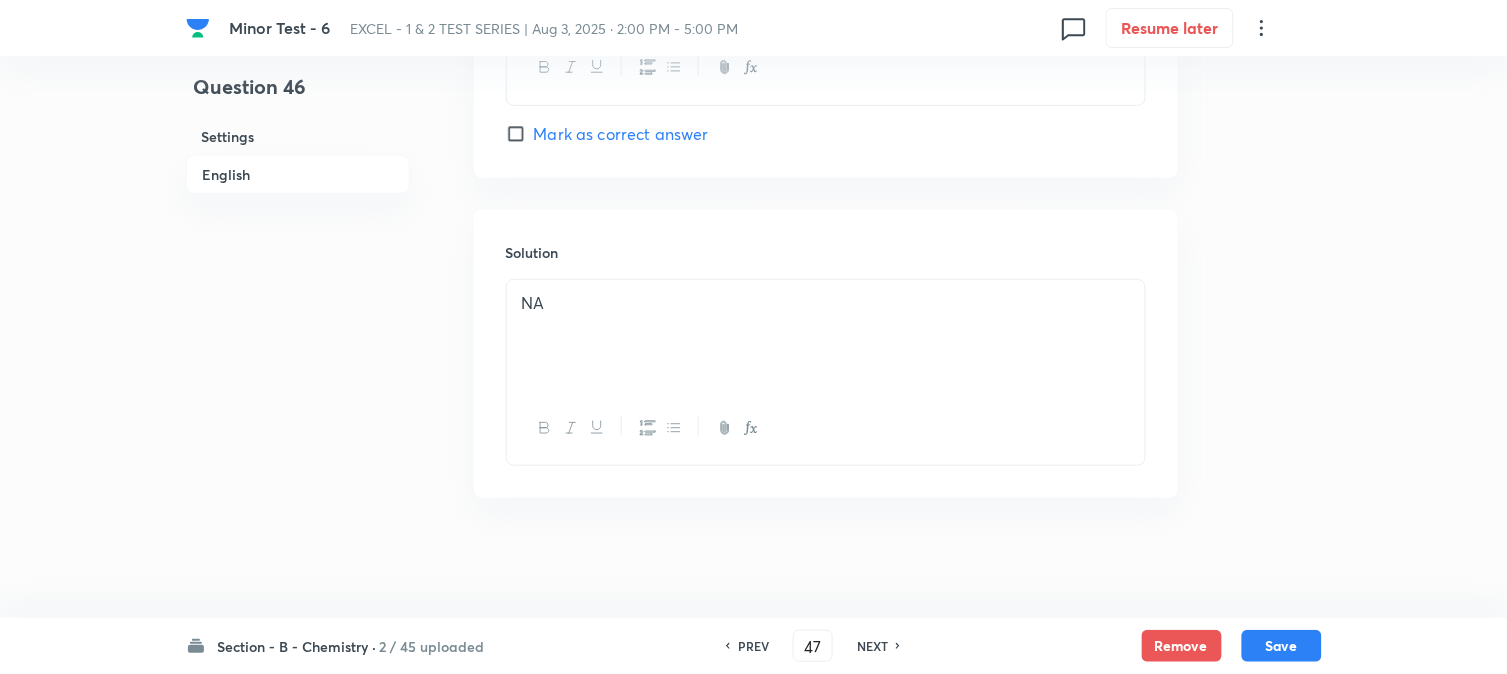 checkbox on "true" 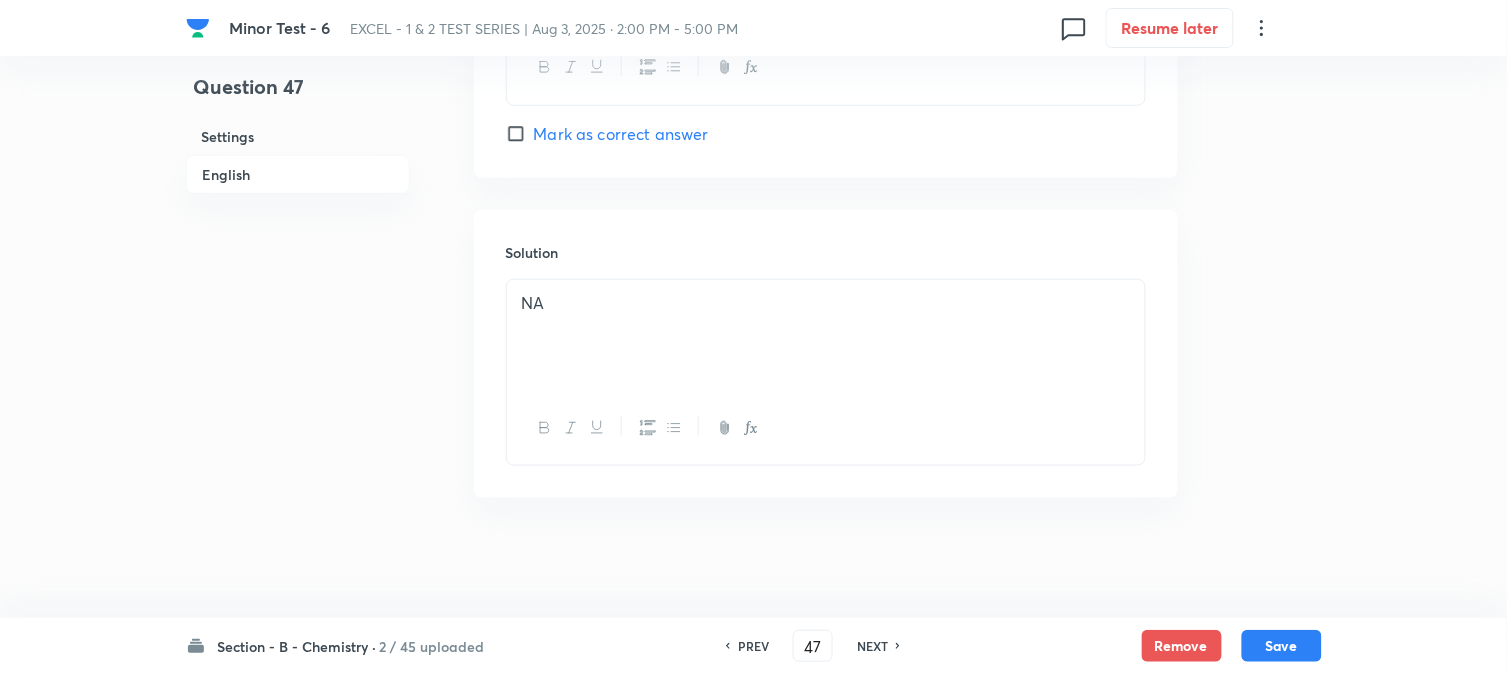 scroll, scrollTop: 2282, scrollLeft: 0, axis: vertical 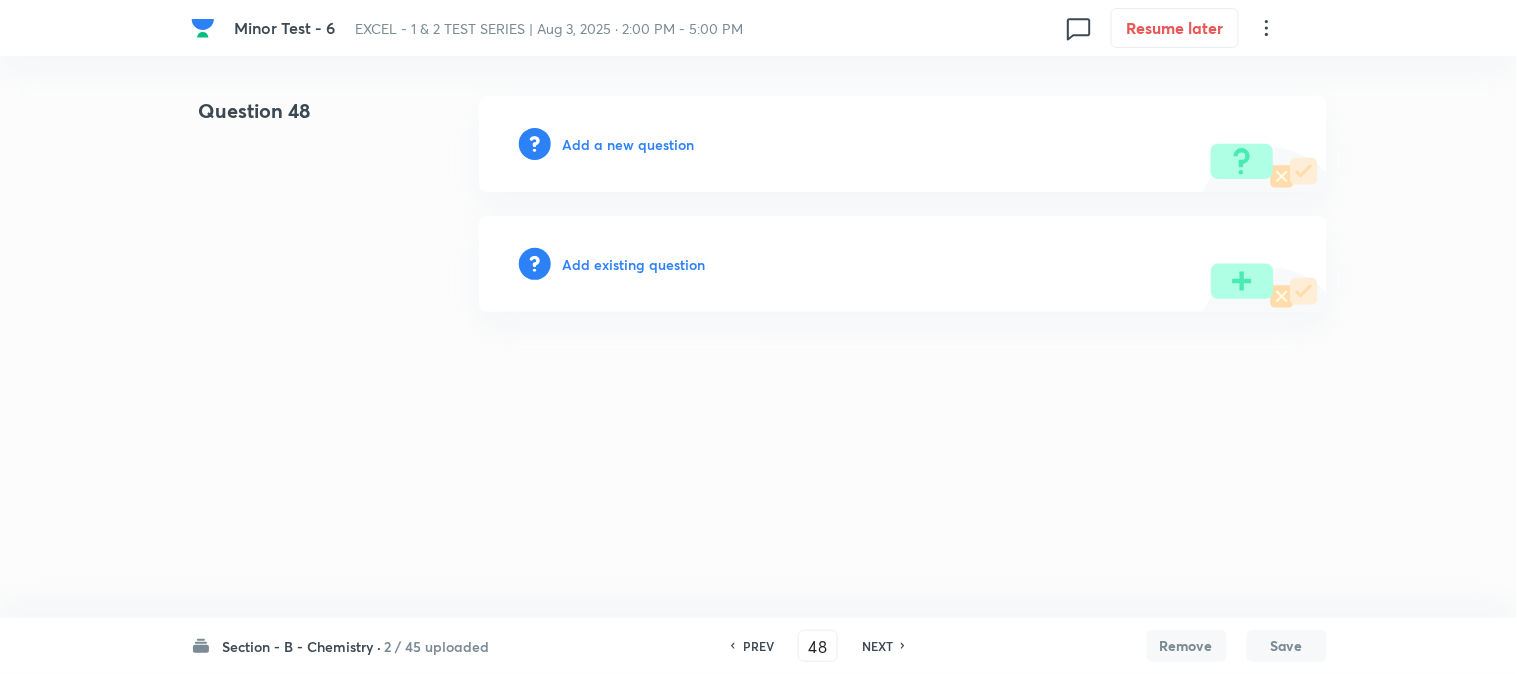 click on "PREV" at bounding box center (758, 646) 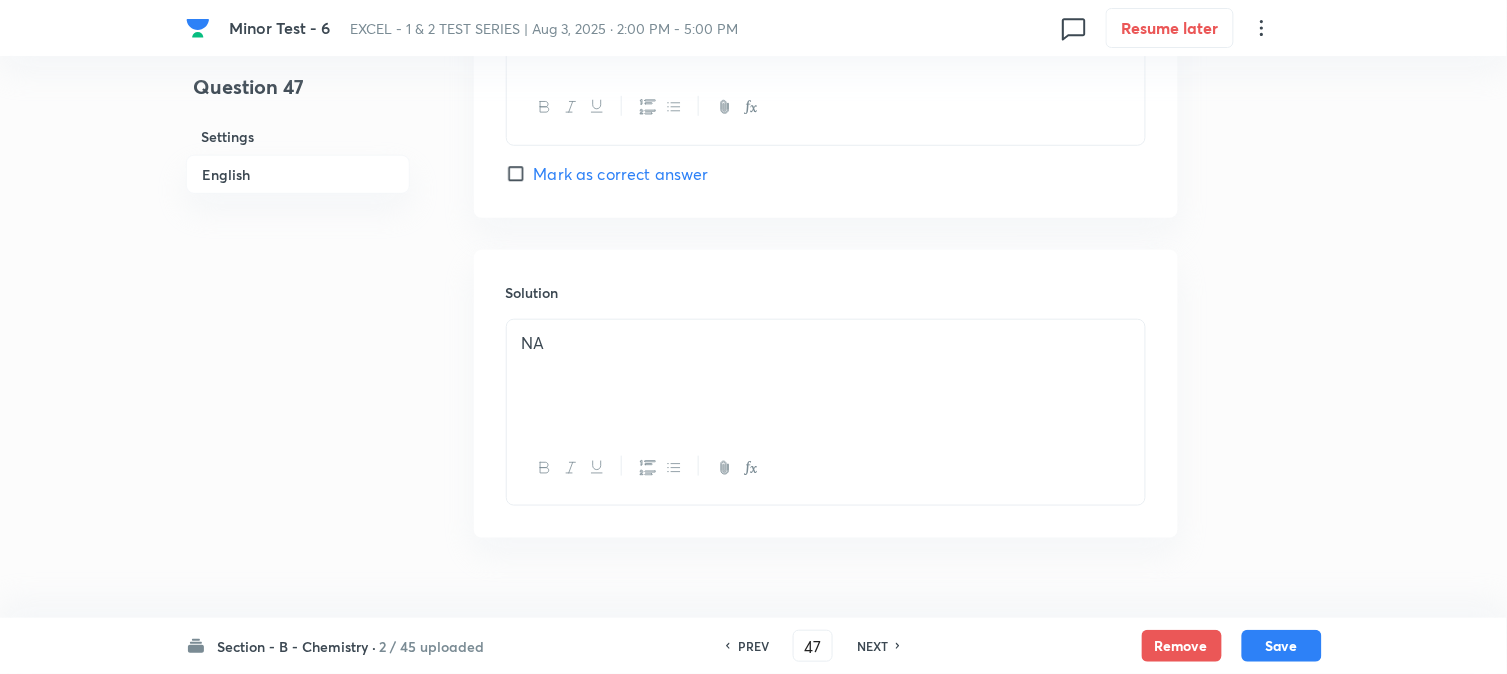 scroll, scrollTop: 2282, scrollLeft: 0, axis: vertical 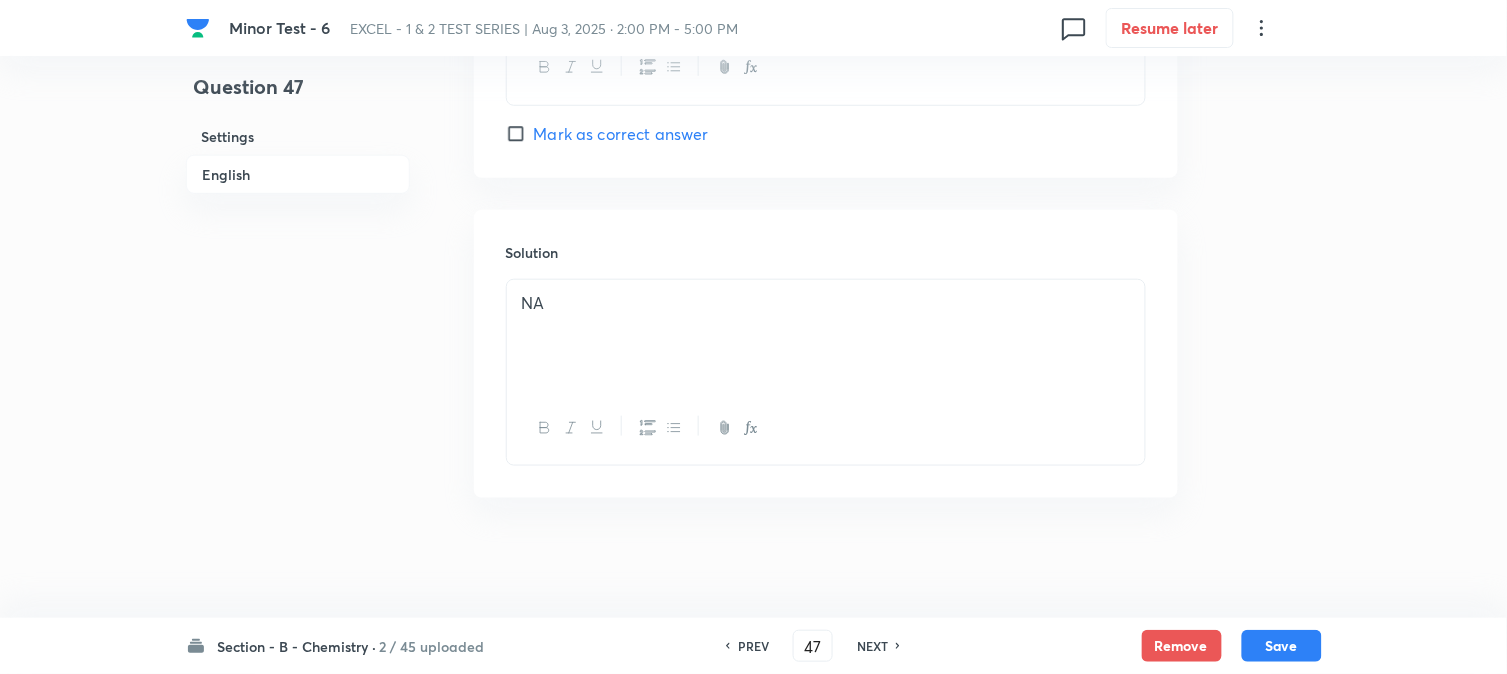 click on "NEXT" at bounding box center (872, 646) 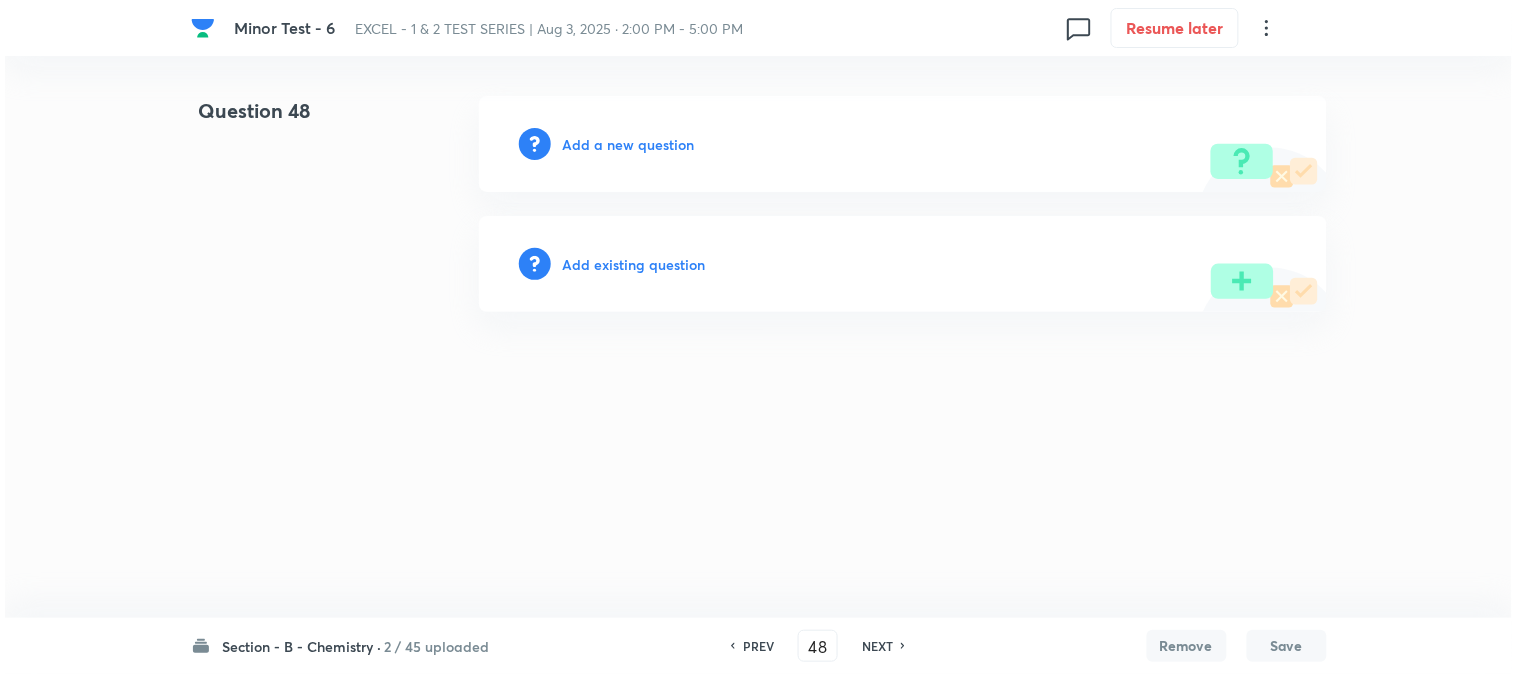 scroll, scrollTop: 0, scrollLeft: 0, axis: both 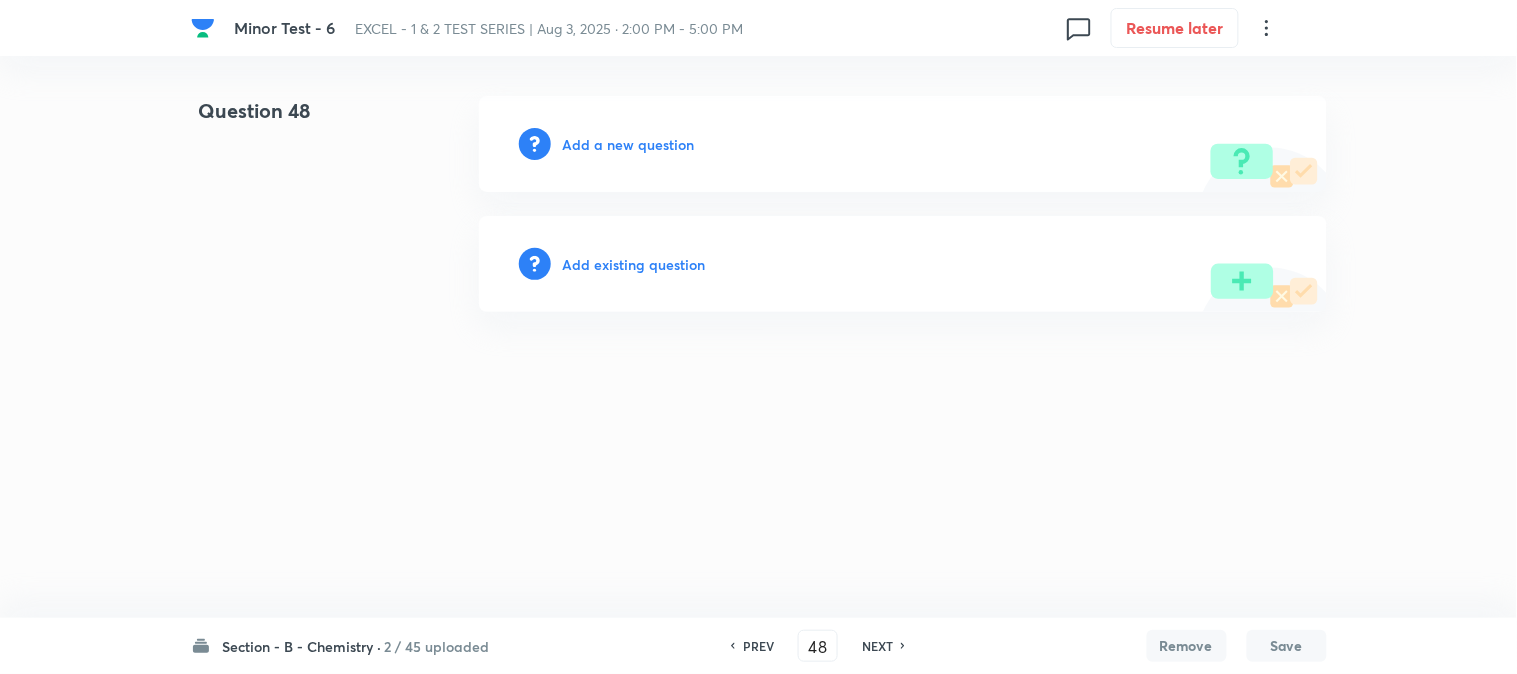 click on "Add a new question" at bounding box center [629, 144] 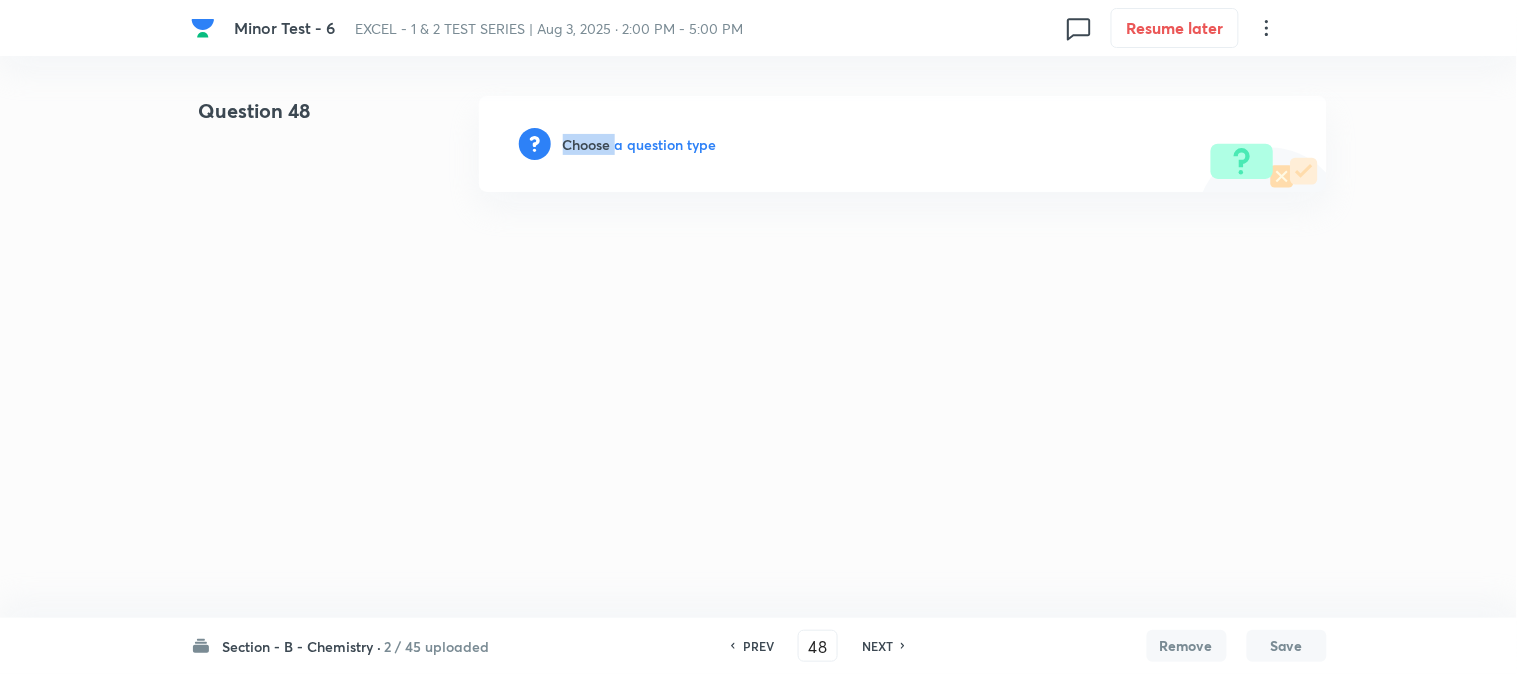 click on "Choose a question type" at bounding box center [640, 144] 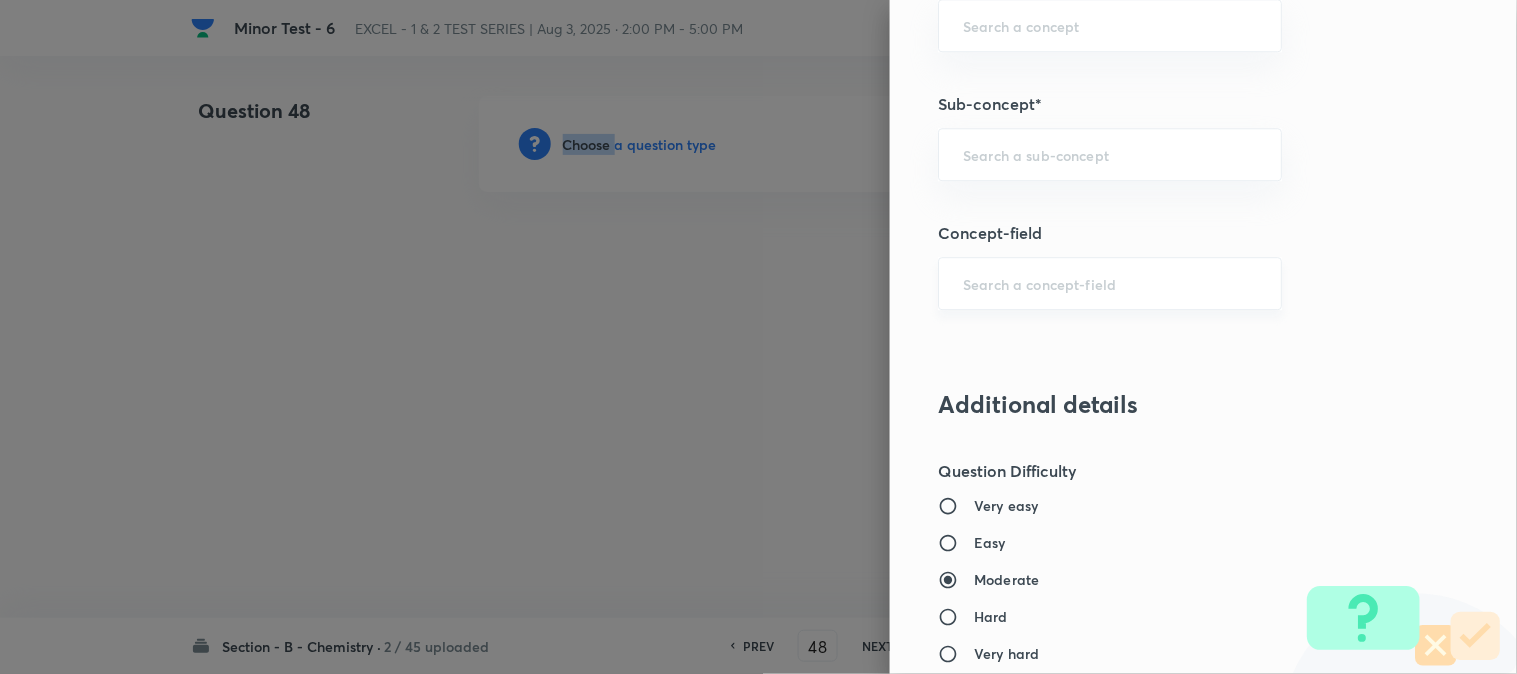 scroll, scrollTop: 1111, scrollLeft: 0, axis: vertical 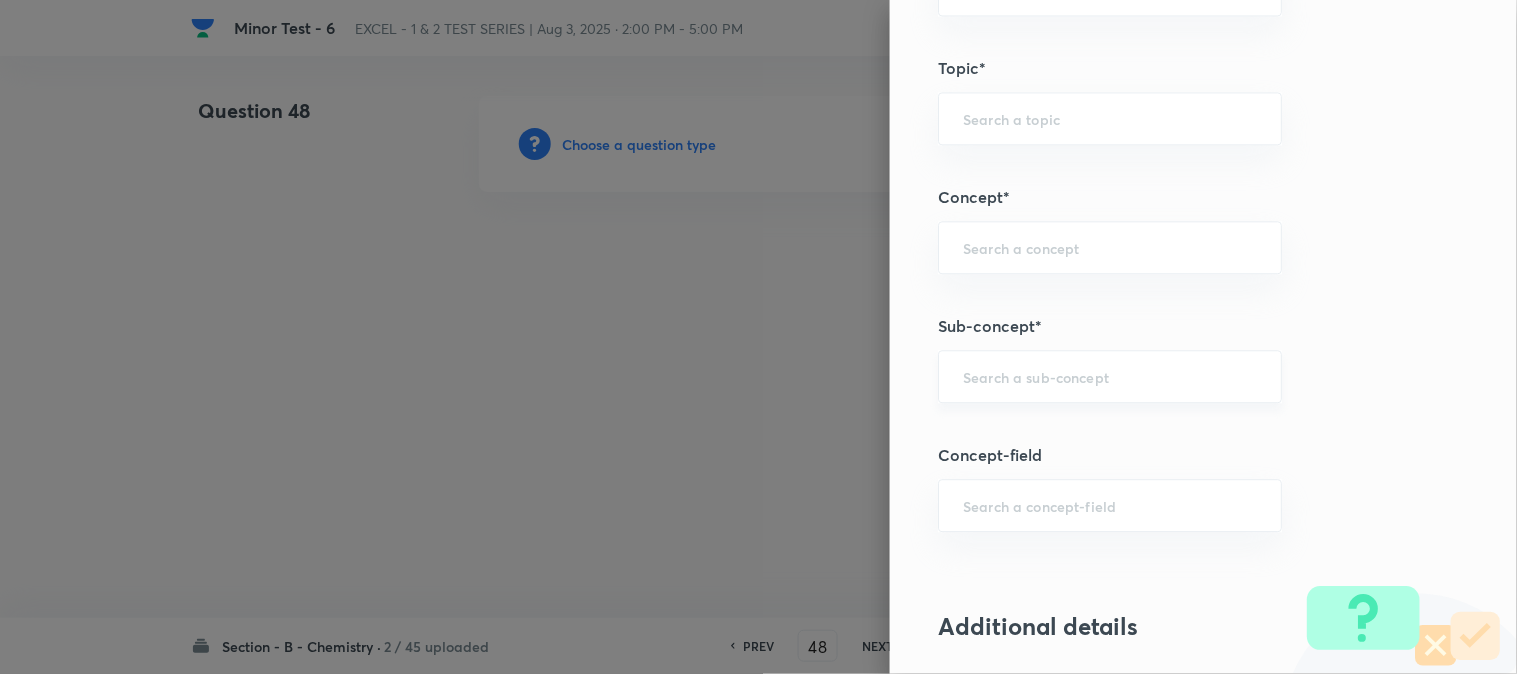 click at bounding box center (1110, 376) 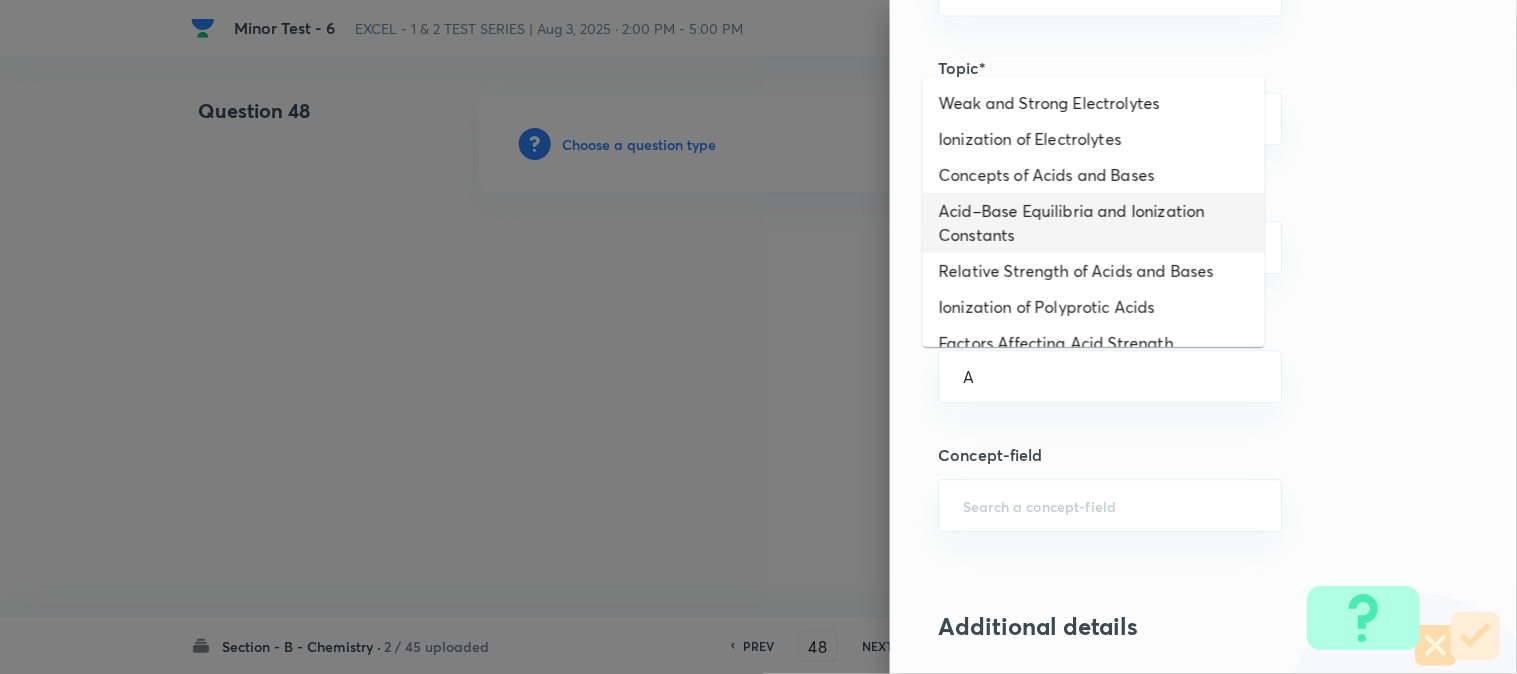 click on "Acid–Base Equilibria and Ionization Constants" at bounding box center (1094, 223) 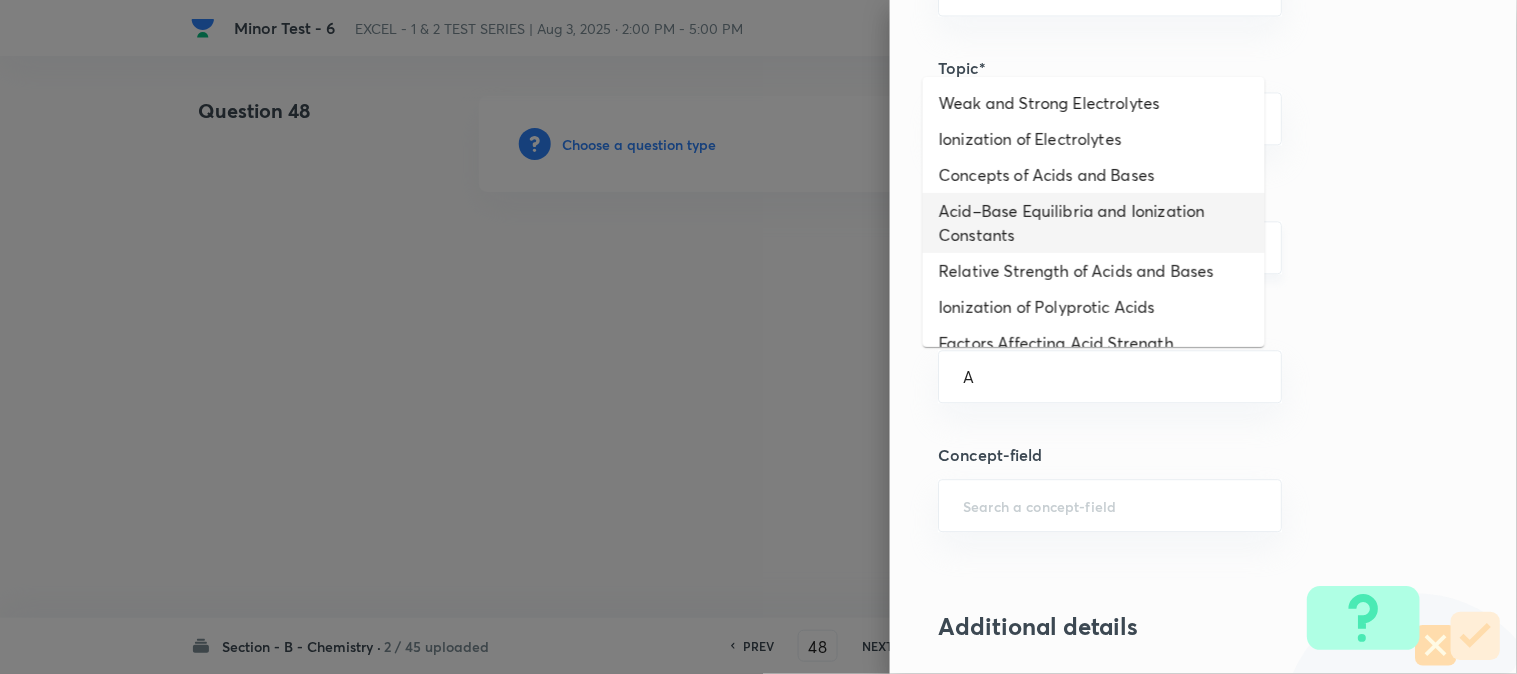 type on "Acid–Base Equilibria and Ionization Constants" 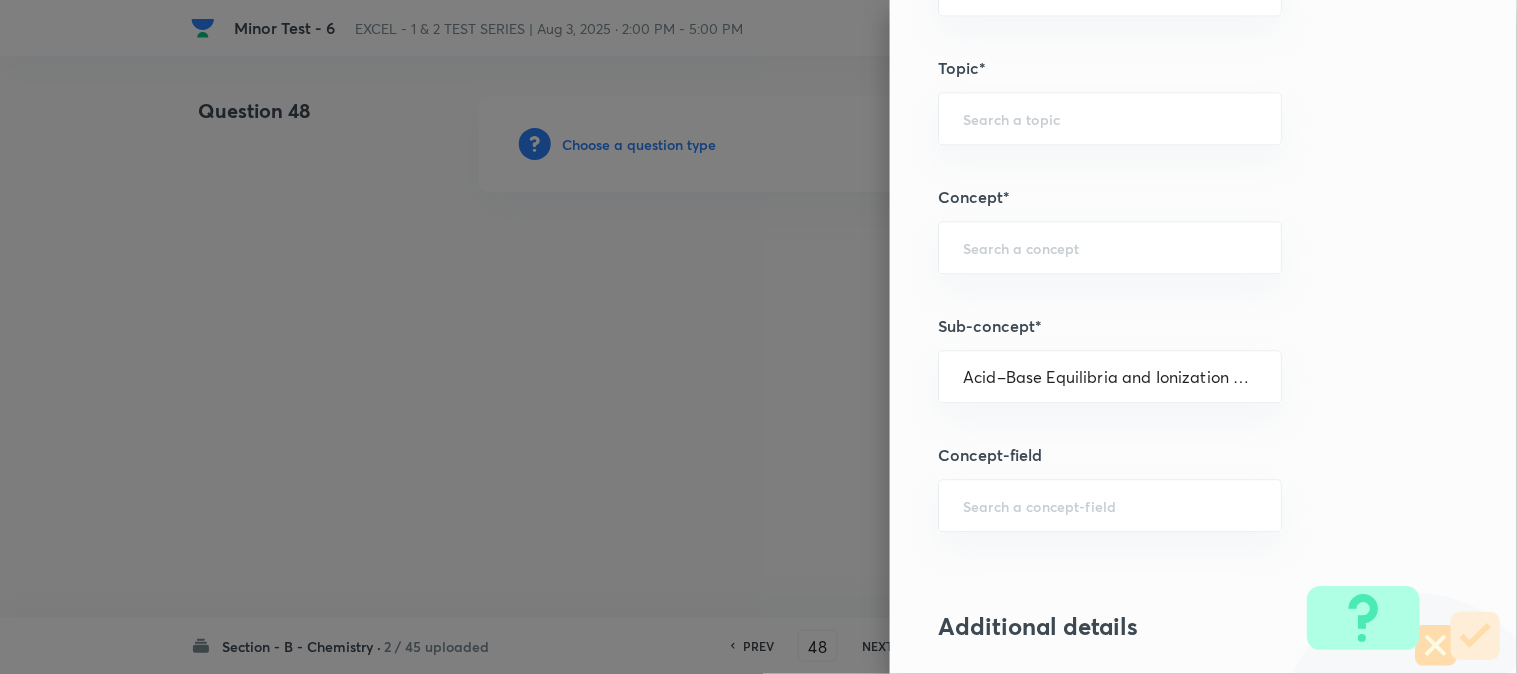 type on "Chemistry" 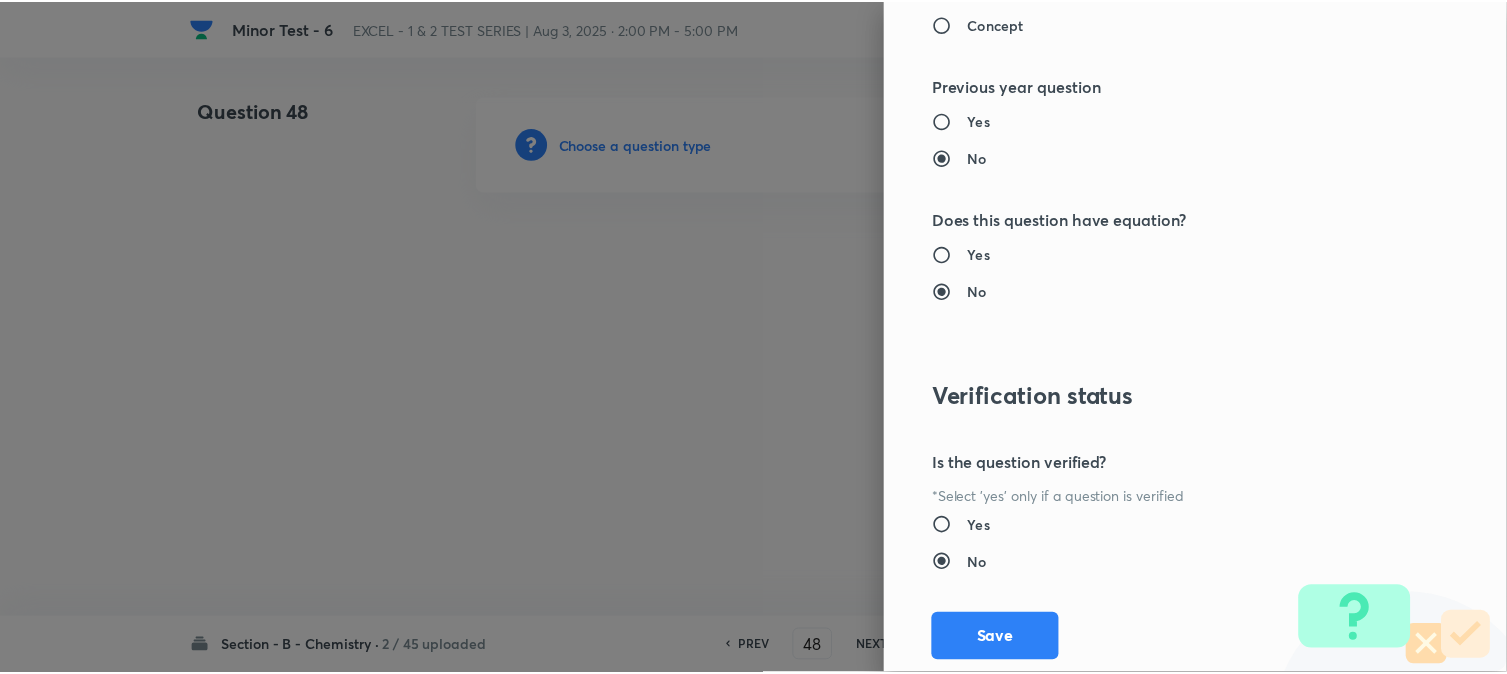 scroll, scrollTop: 2186, scrollLeft: 0, axis: vertical 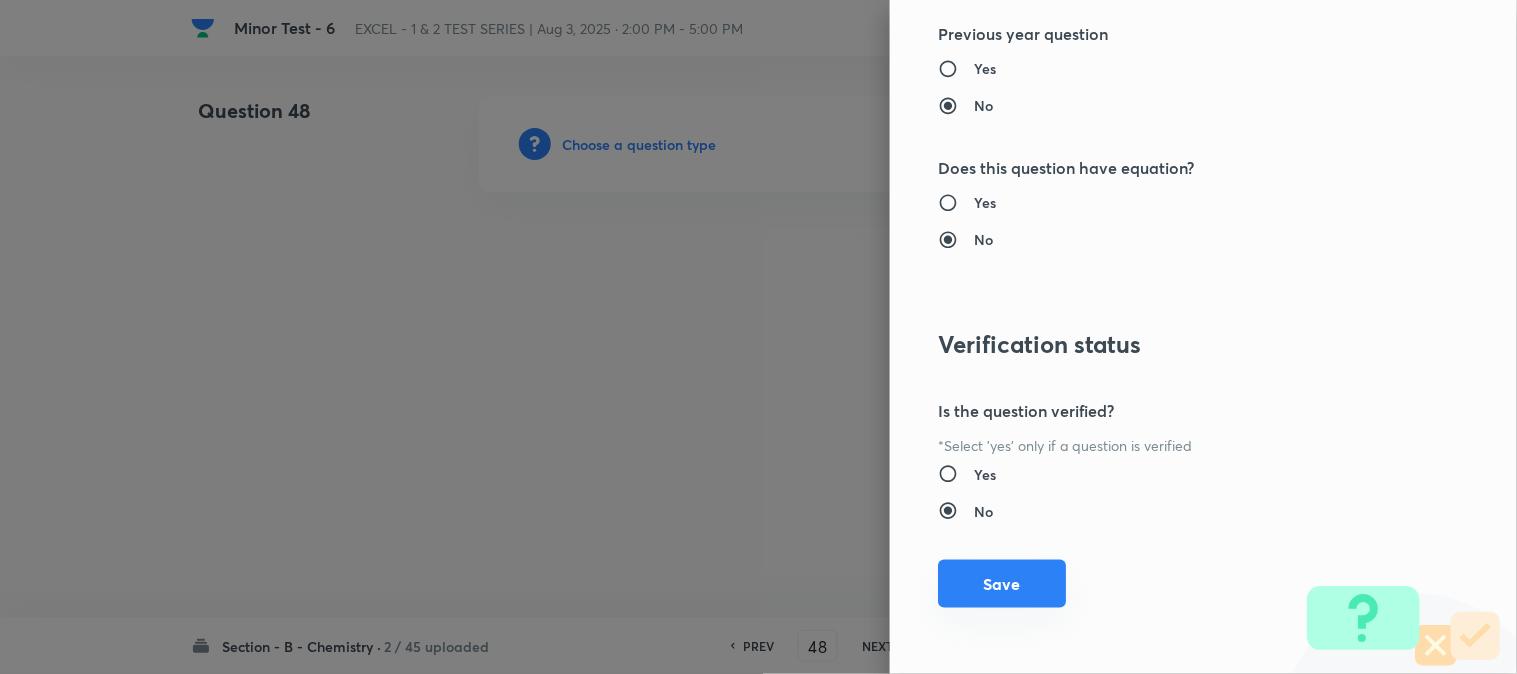 click on "Save" at bounding box center [1002, 584] 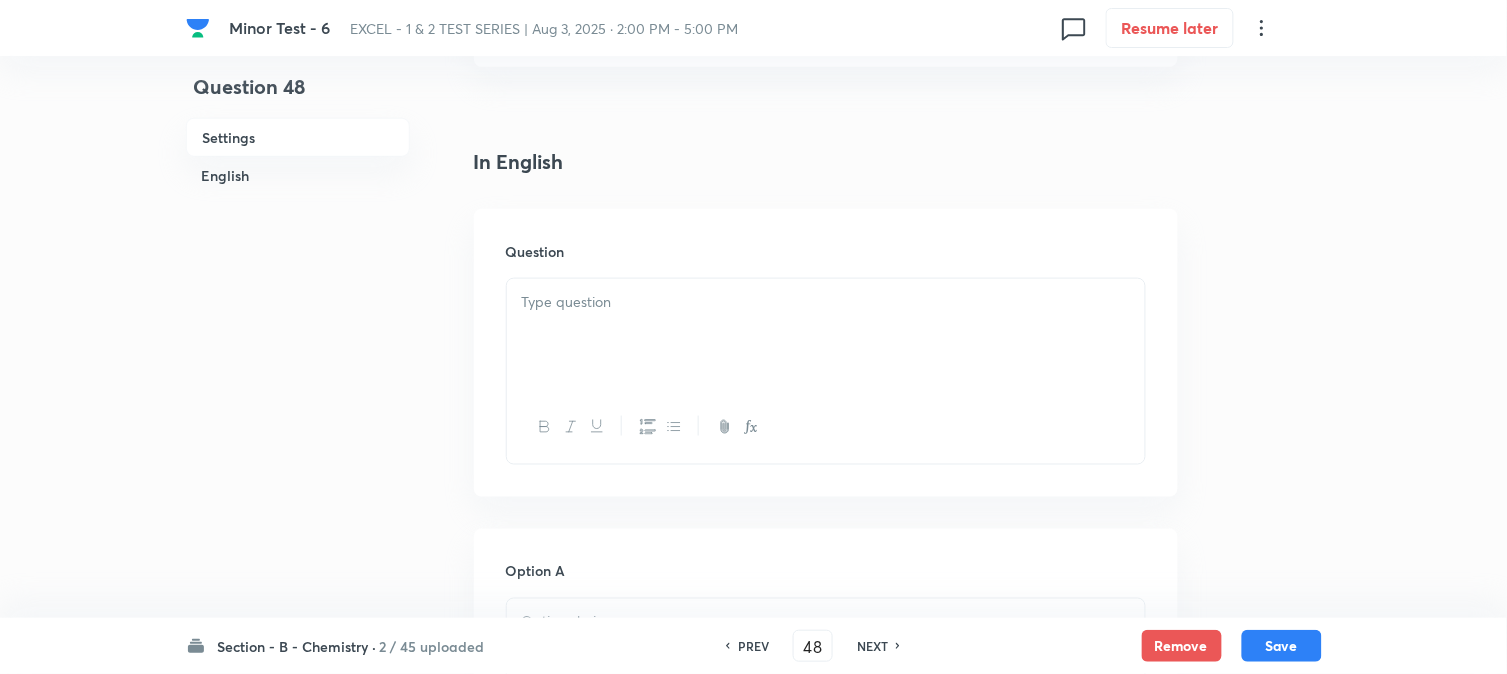 scroll, scrollTop: 555, scrollLeft: 0, axis: vertical 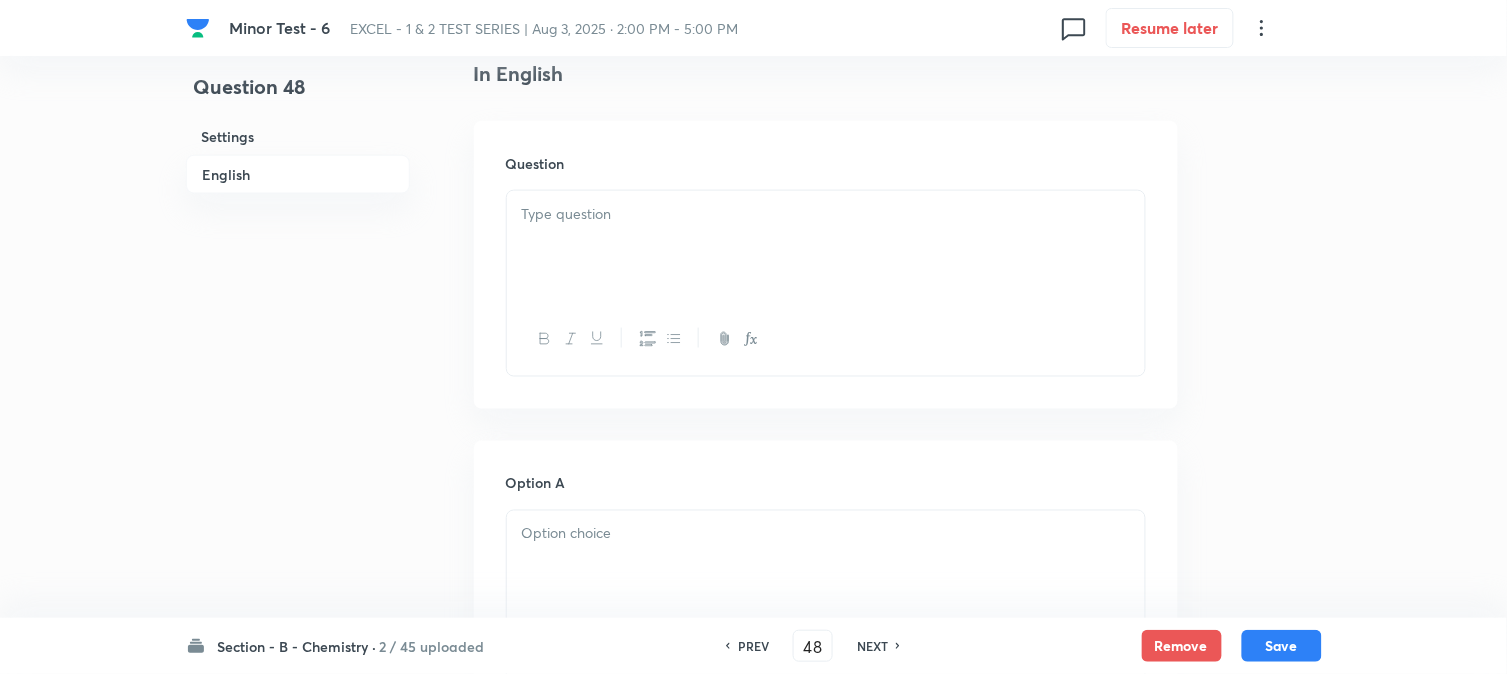 click at bounding box center (826, 247) 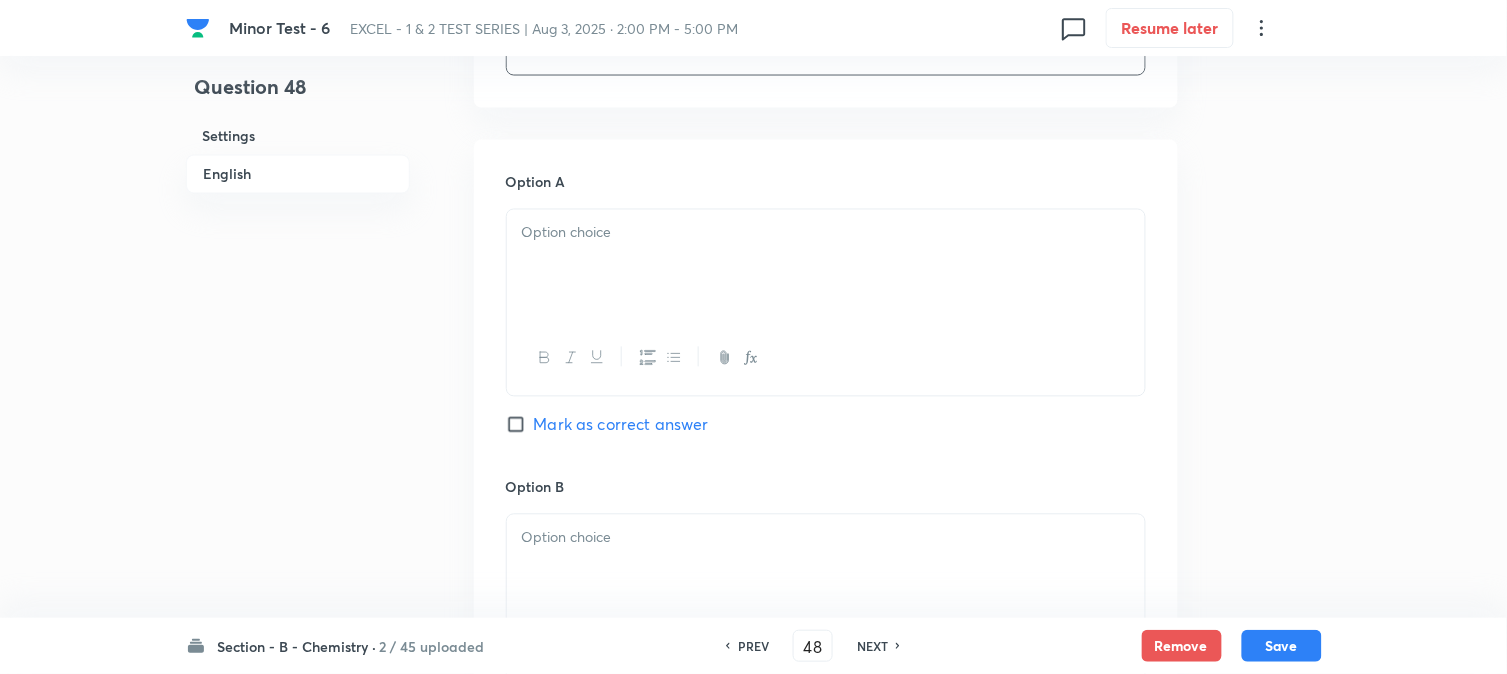 scroll, scrollTop: 888, scrollLeft: 0, axis: vertical 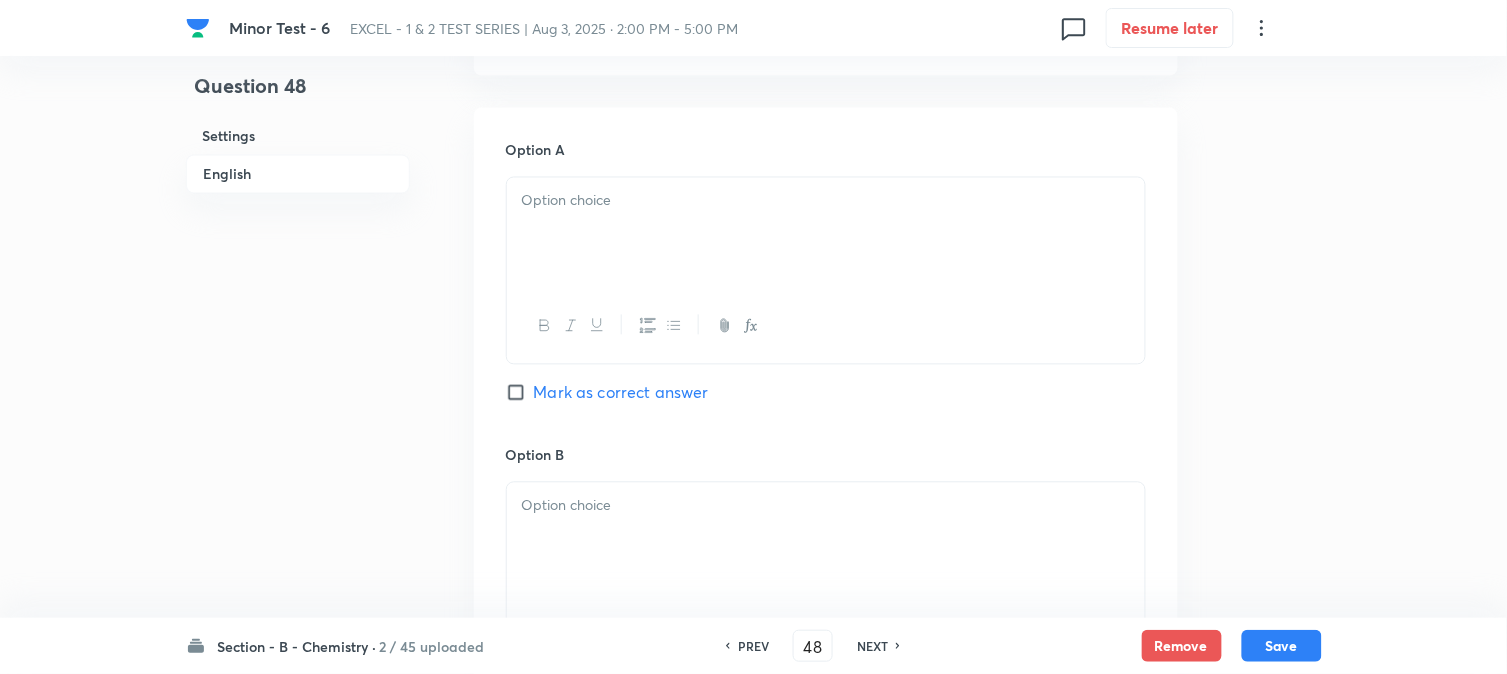 click at bounding box center (826, 234) 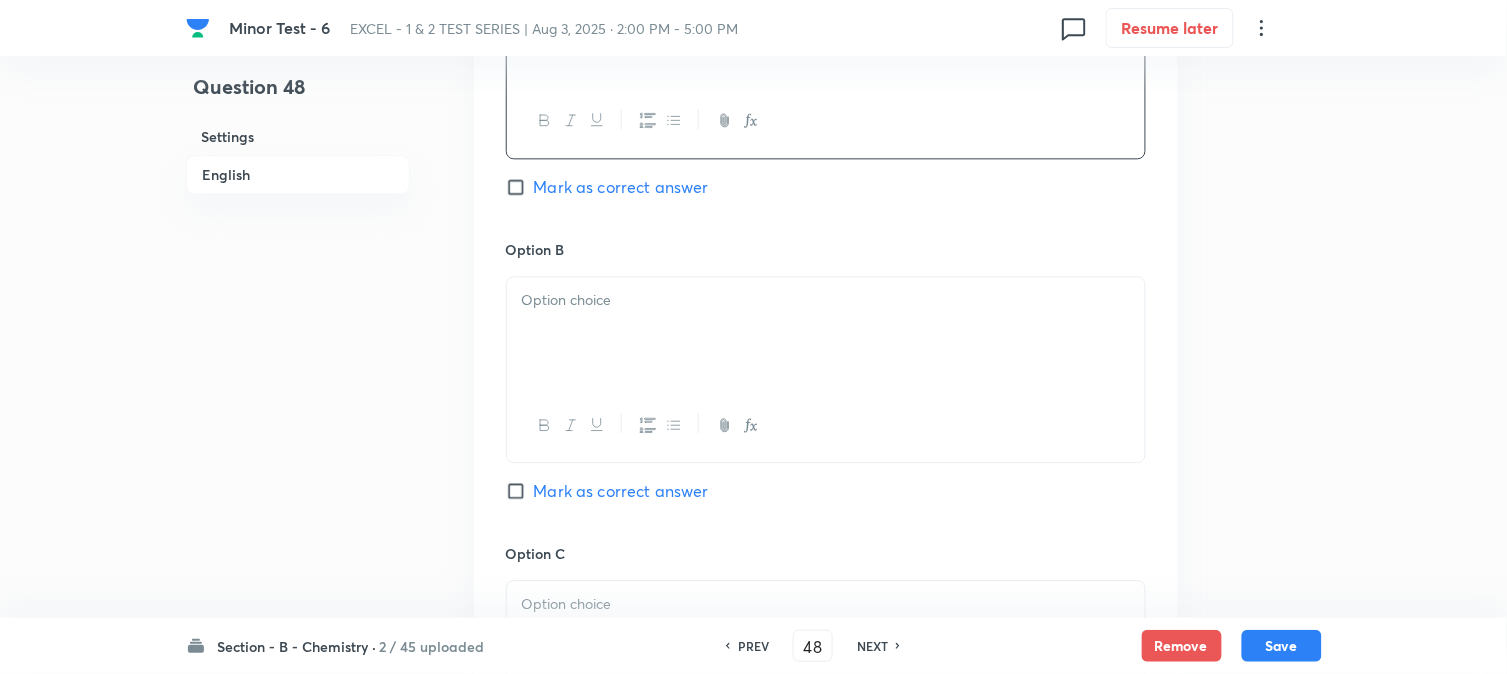 scroll, scrollTop: 1111, scrollLeft: 0, axis: vertical 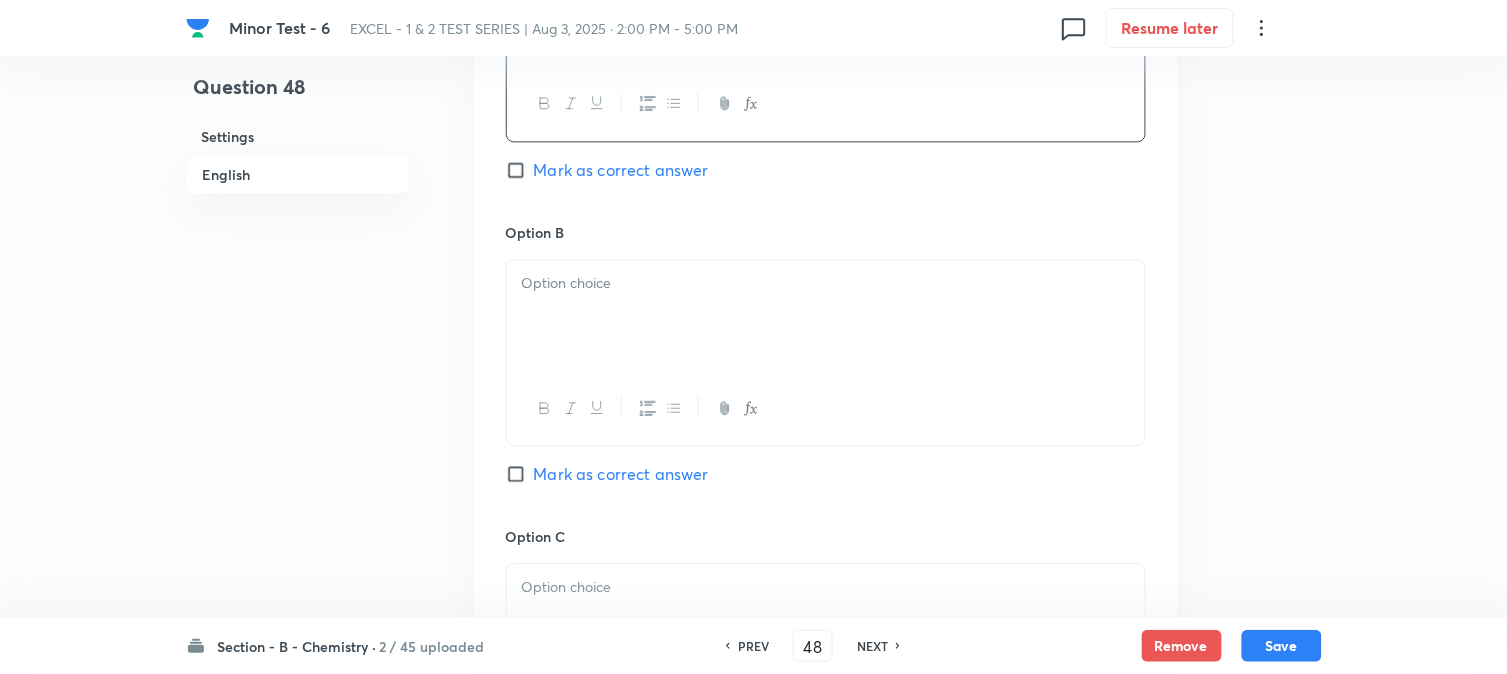click at bounding box center [826, 316] 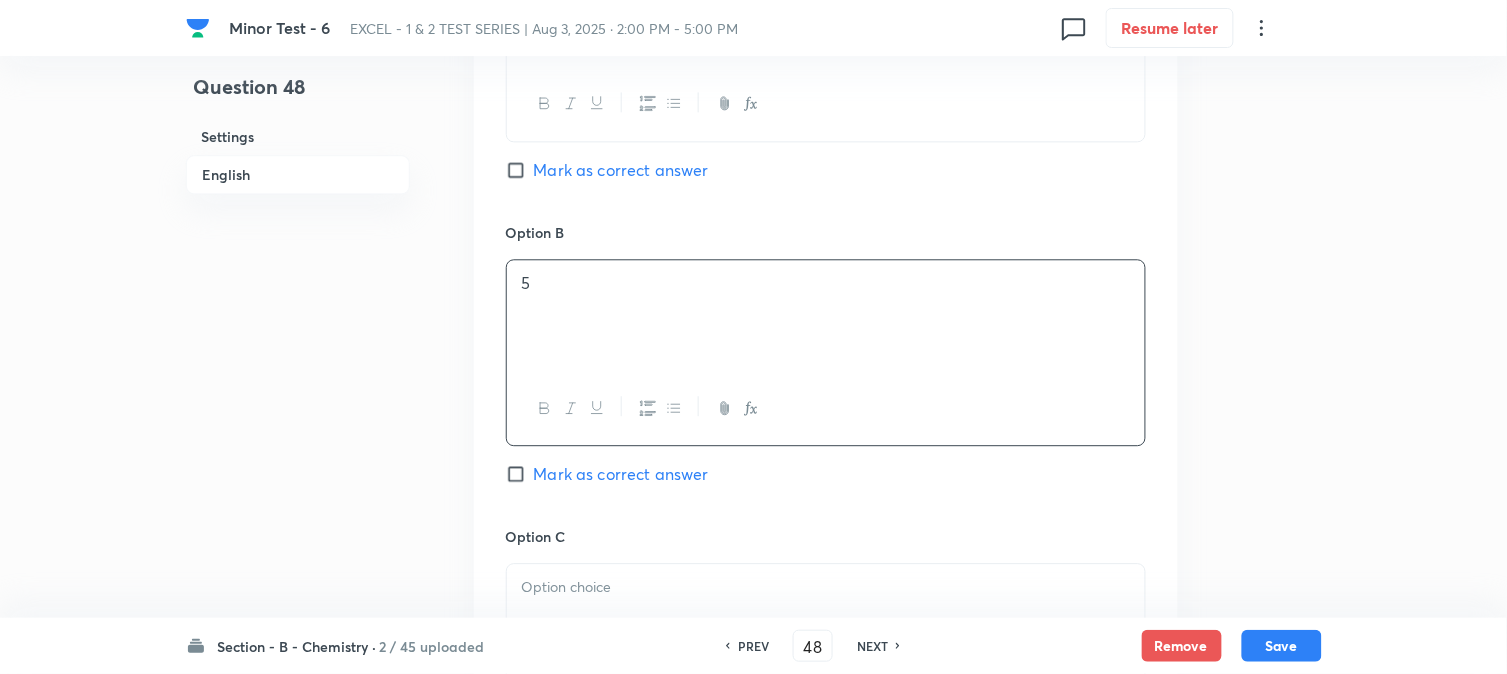 scroll, scrollTop: 1333, scrollLeft: 0, axis: vertical 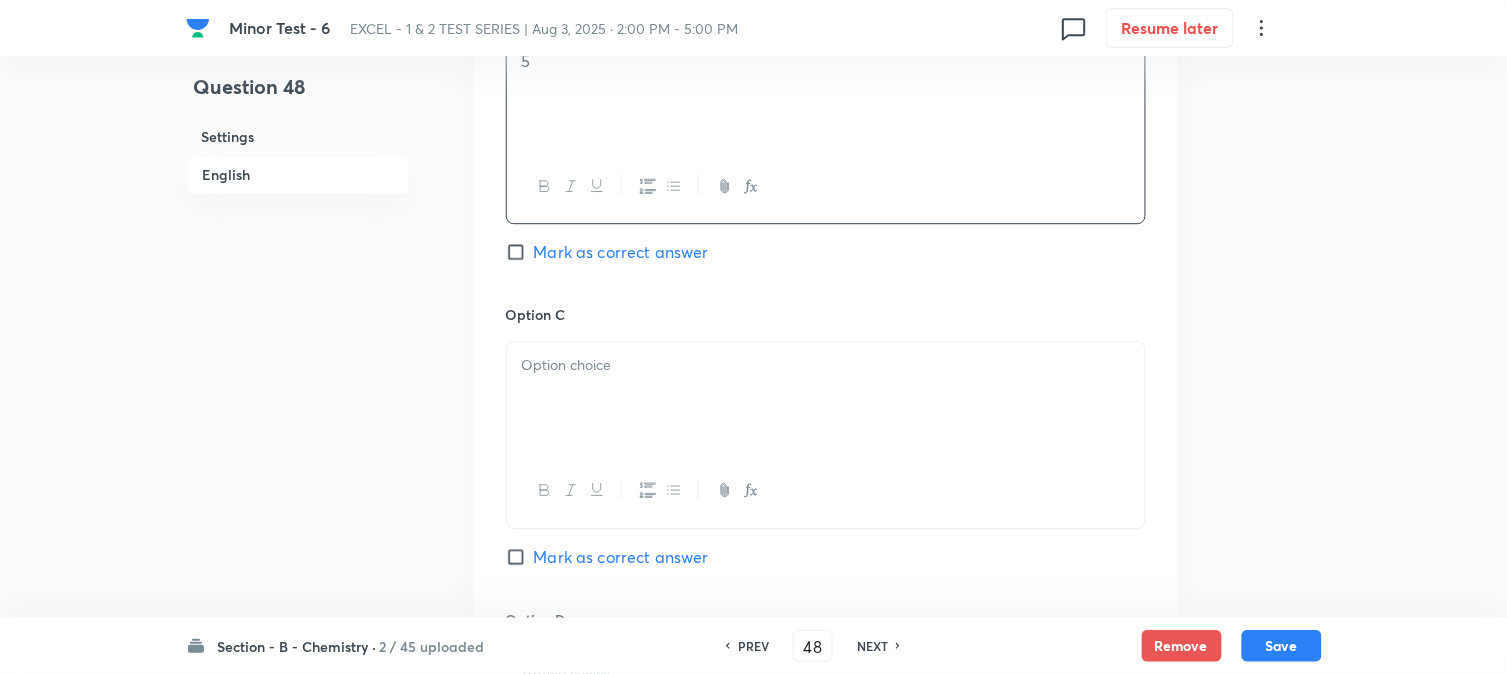 click at bounding box center (826, 365) 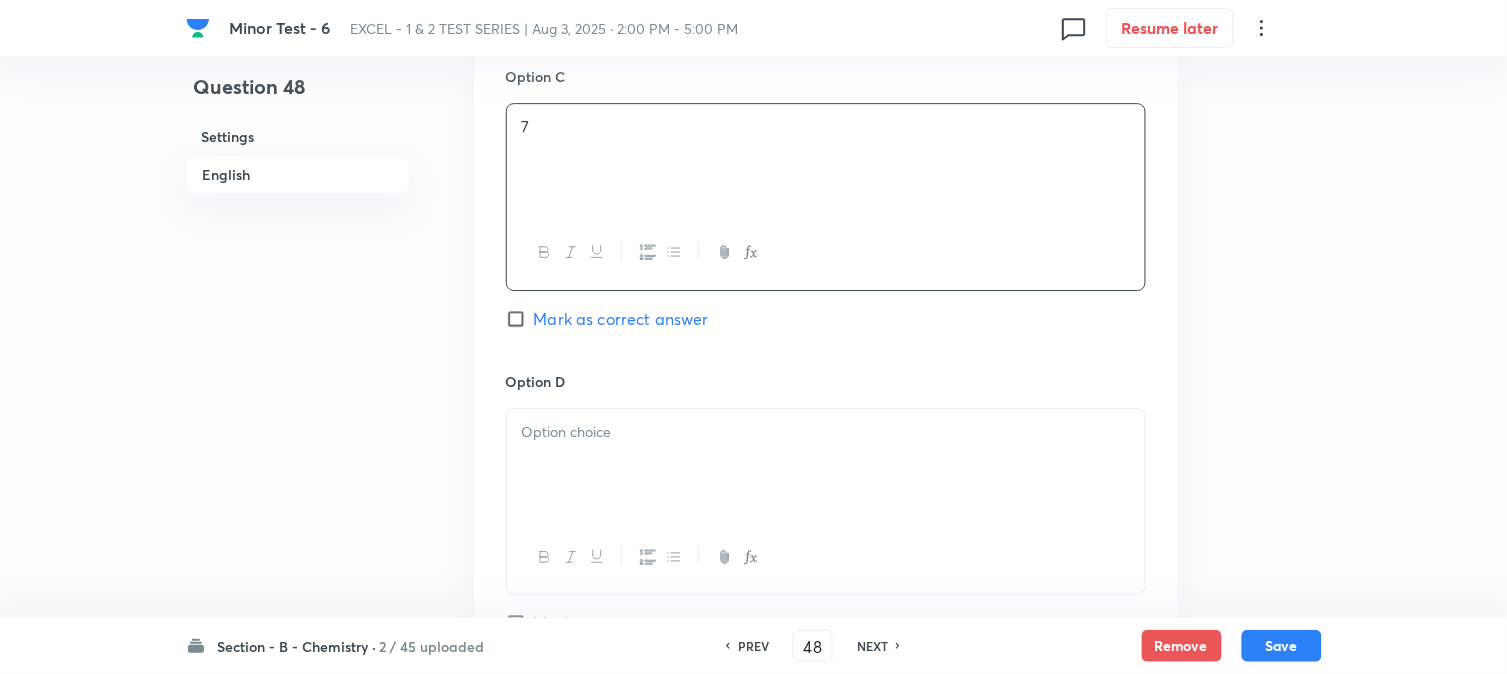 scroll, scrollTop: 1666, scrollLeft: 0, axis: vertical 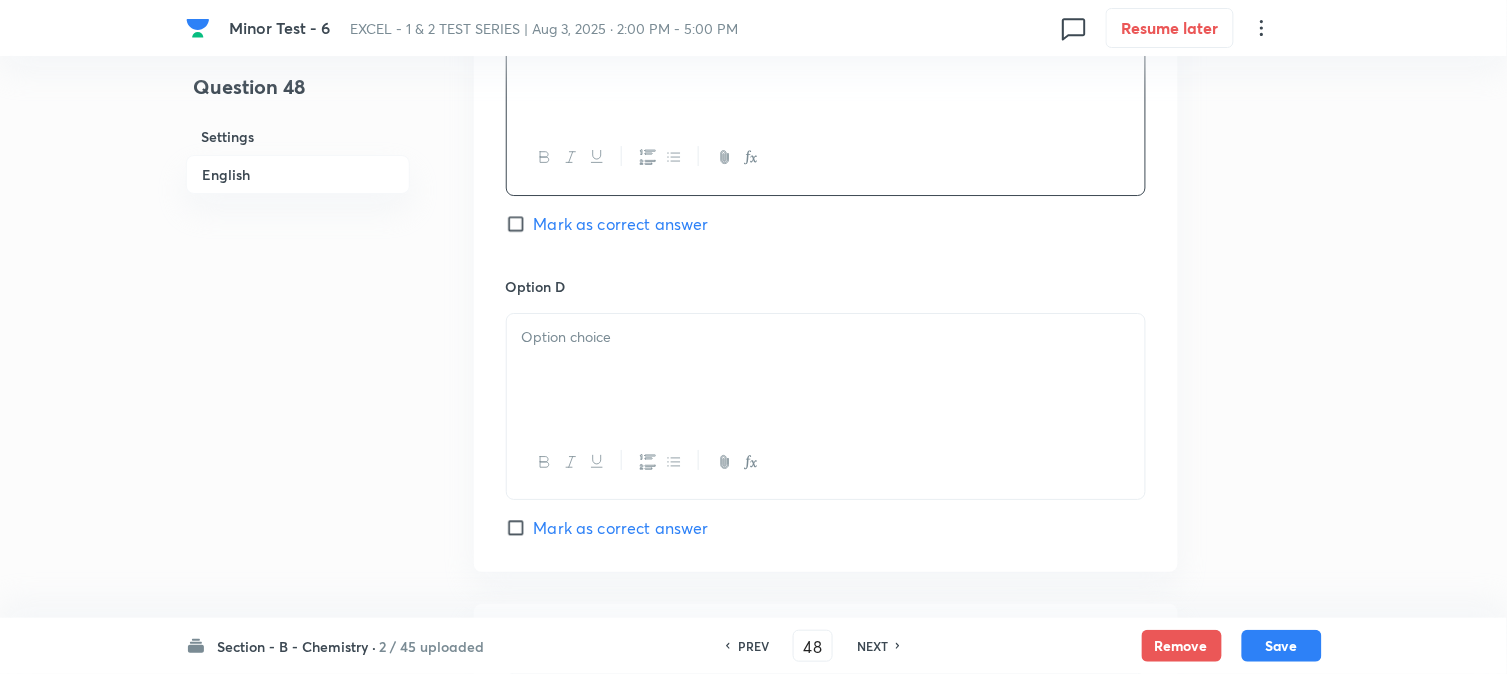 click at bounding box center (826, 370) 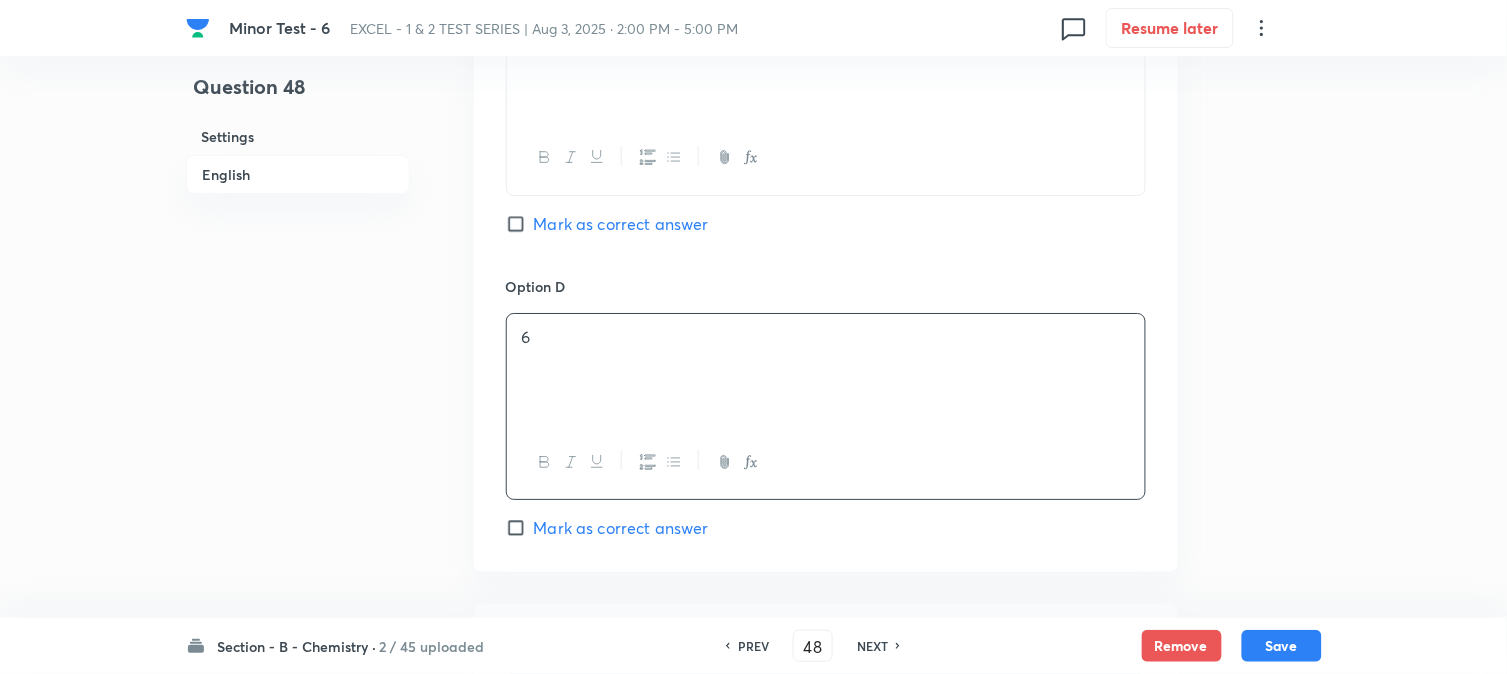 click on "Mark as correct answer" at bounding box center [520, 224] 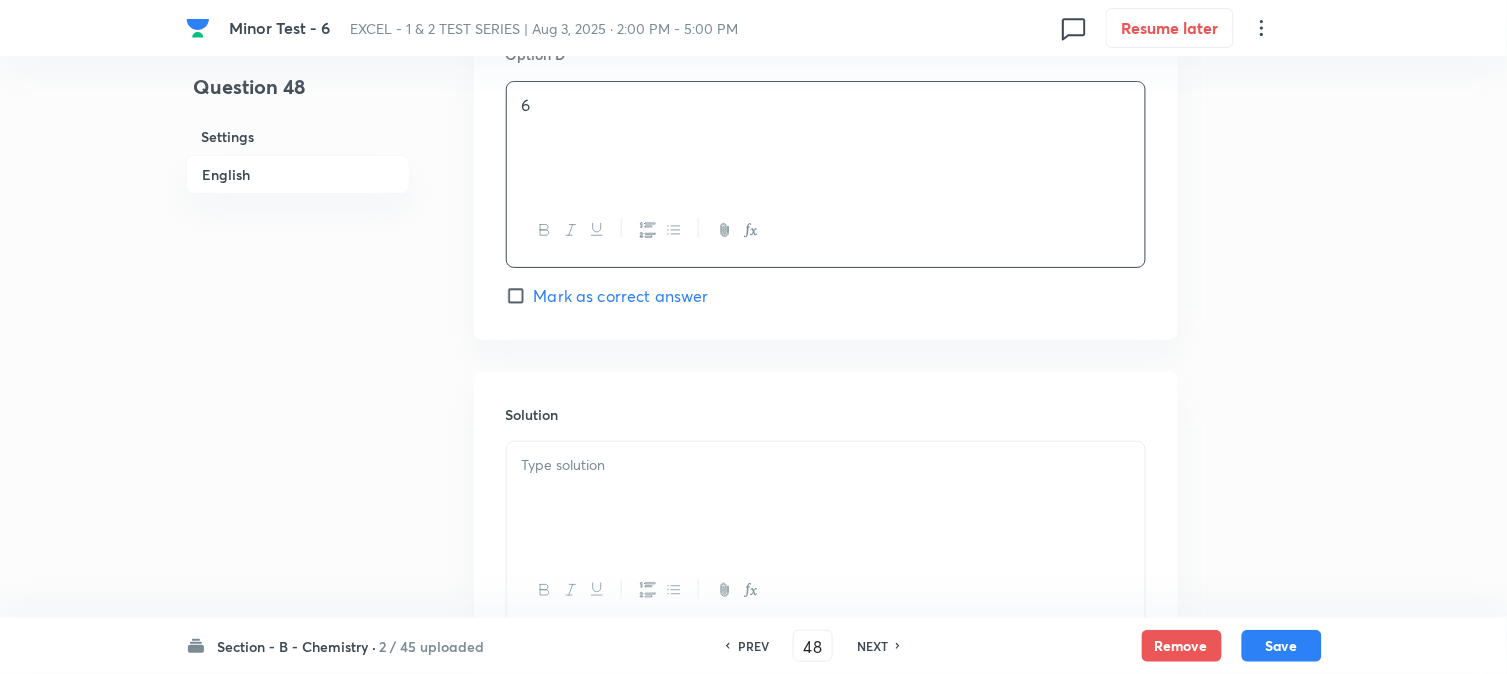 scroll, scrollTop: 2064, scrollLeft: 0, axis: vertical 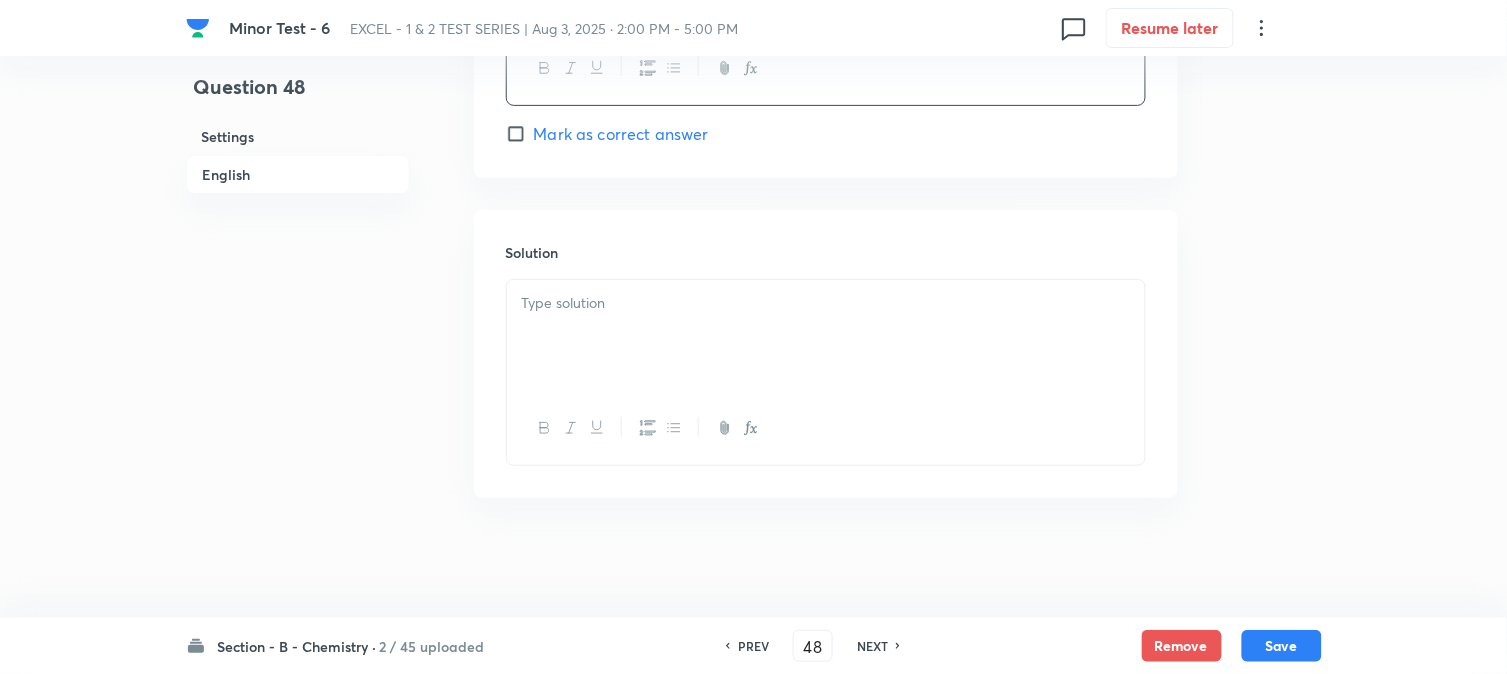 click at bounding box center (826, 303) 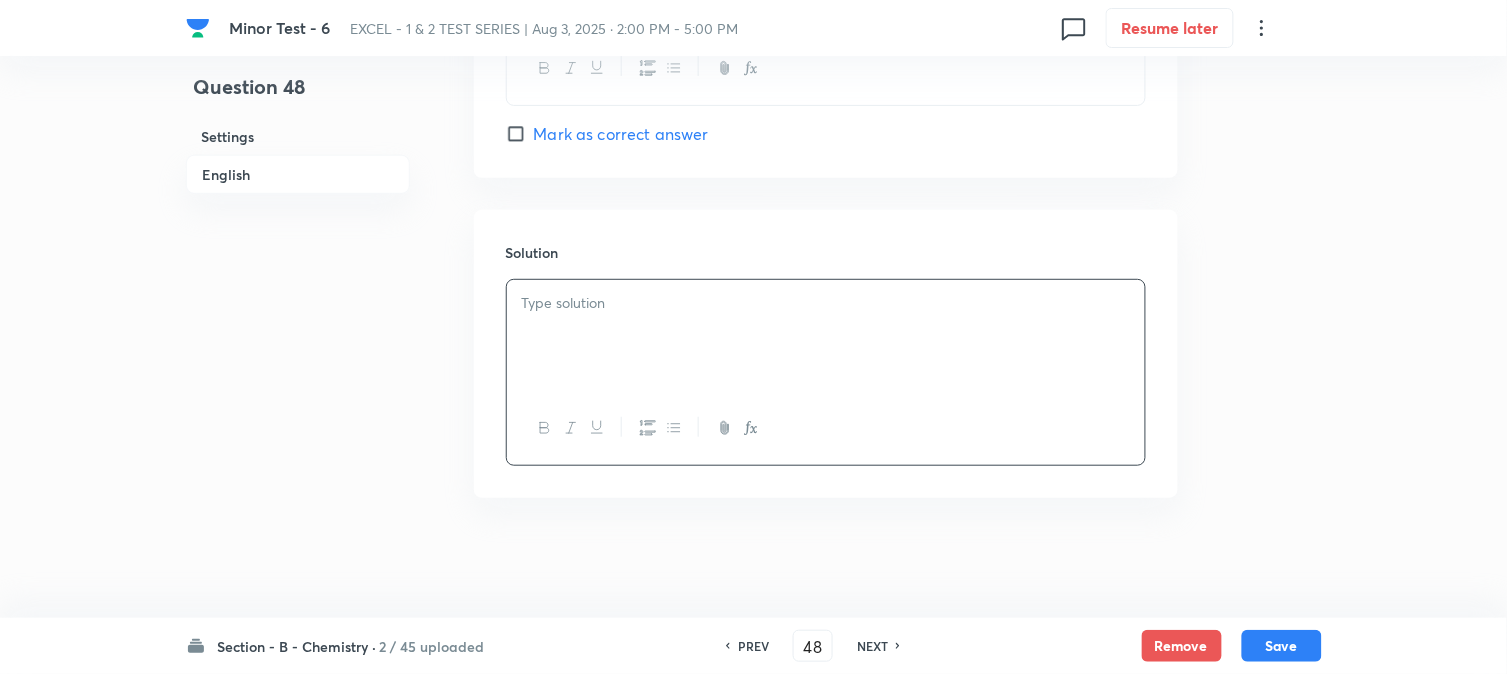 type 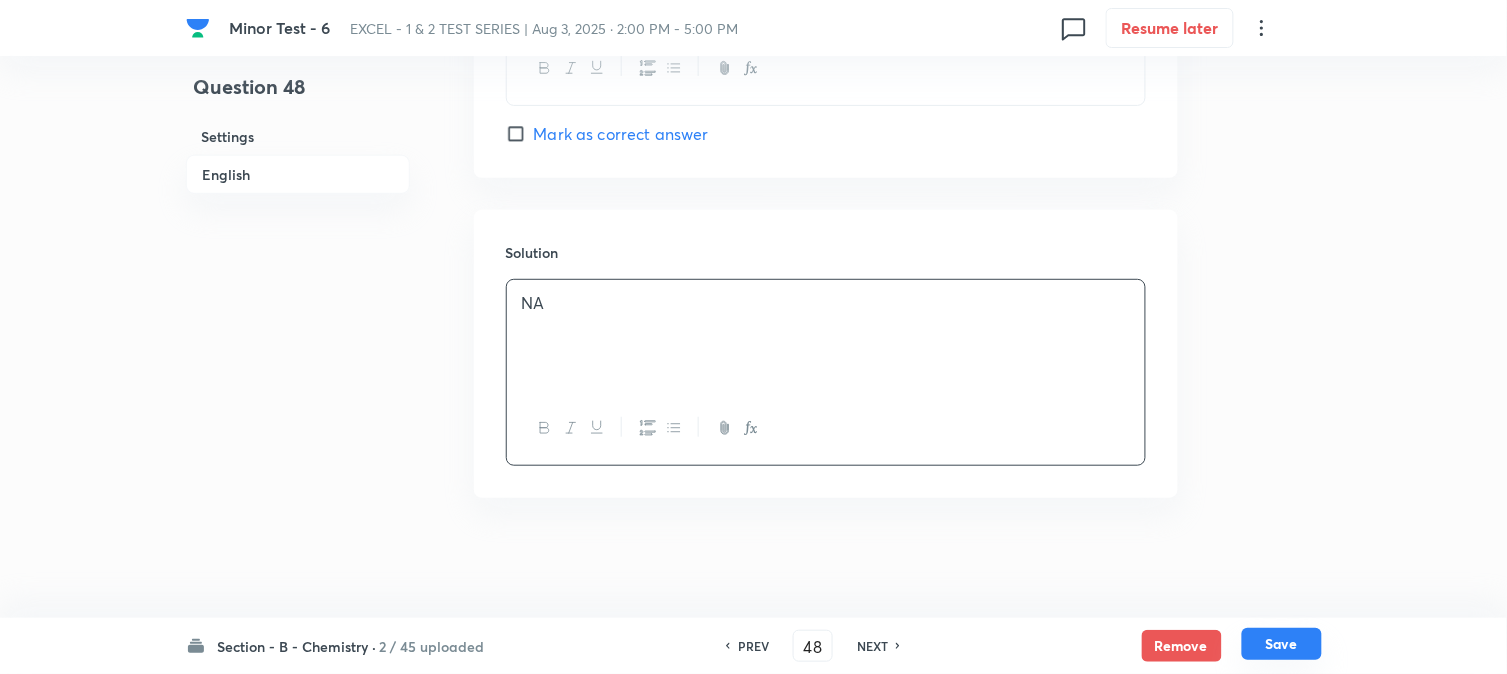 click on "Save" at bounding box center [1282, 644] 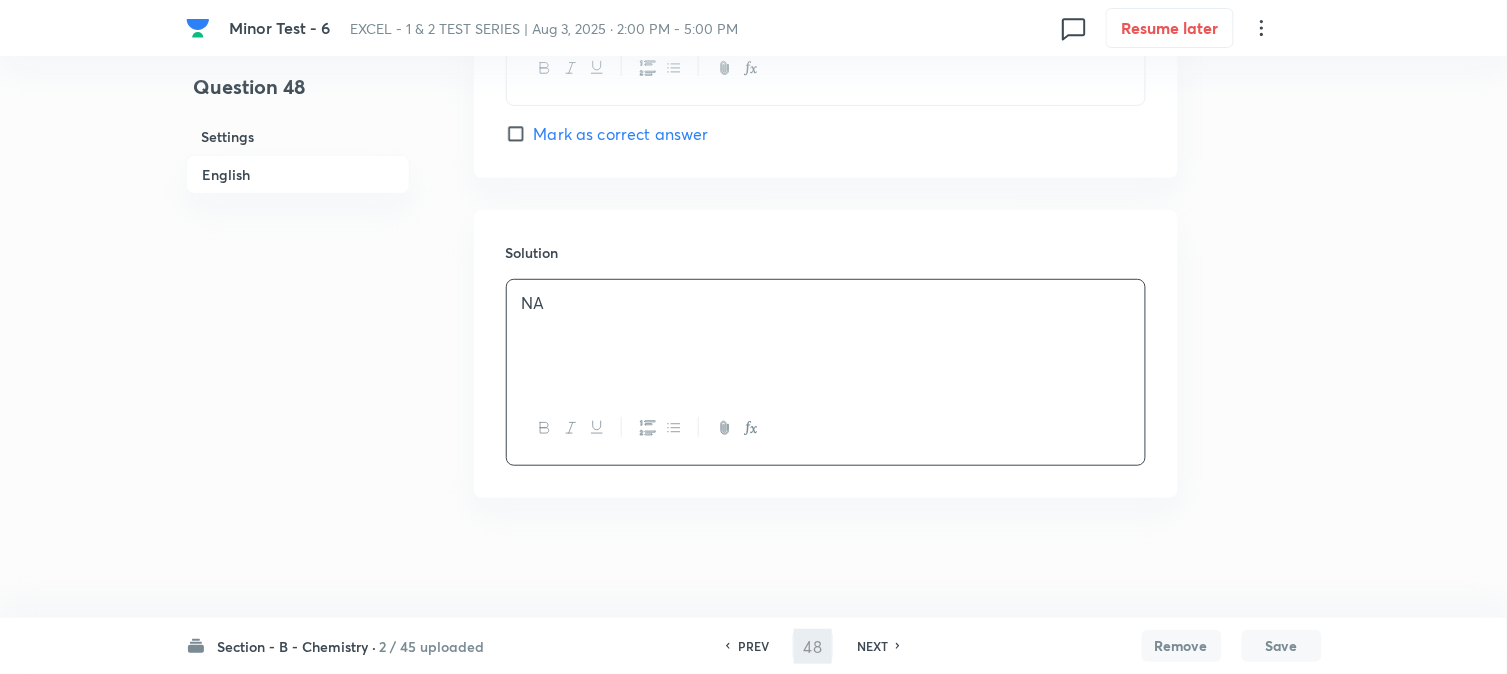 type on "49" 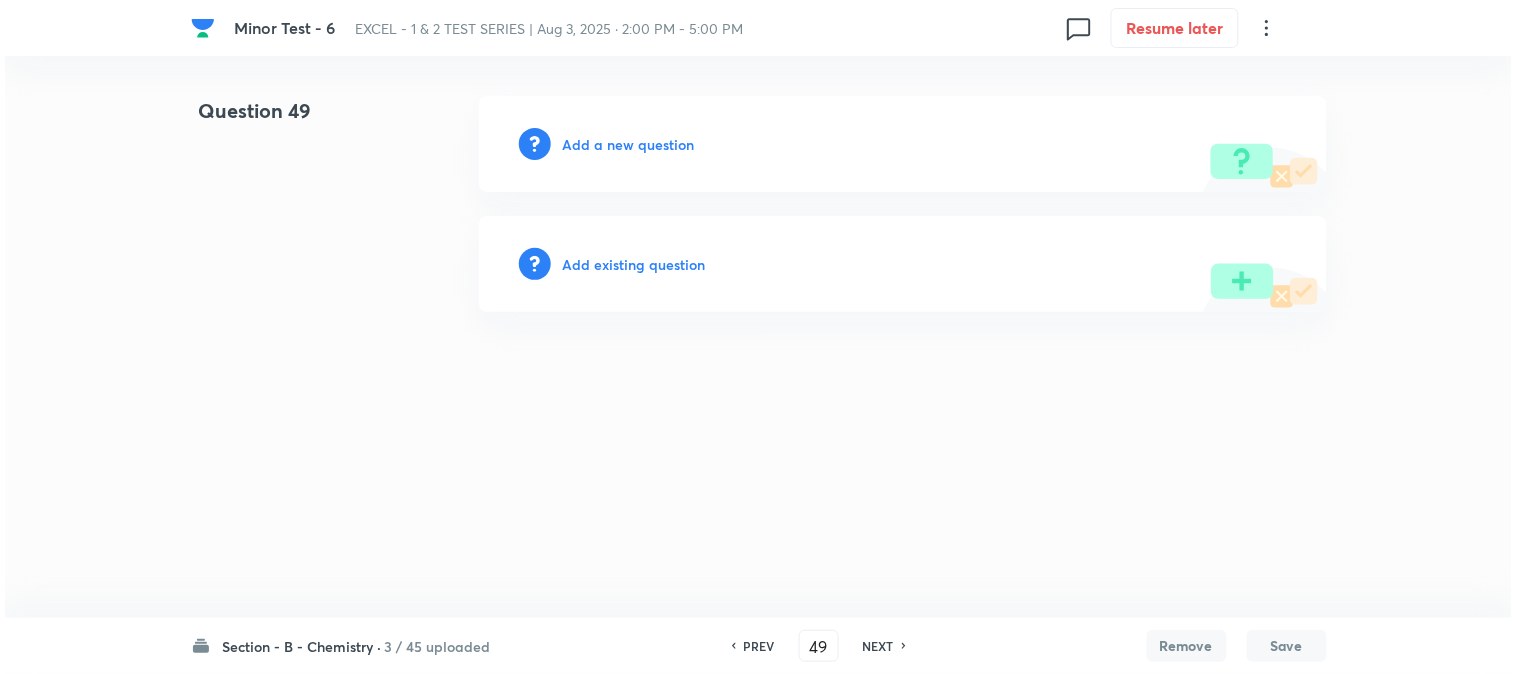scroll, scrollTop: 0, scrollLeft: 0, axis: both 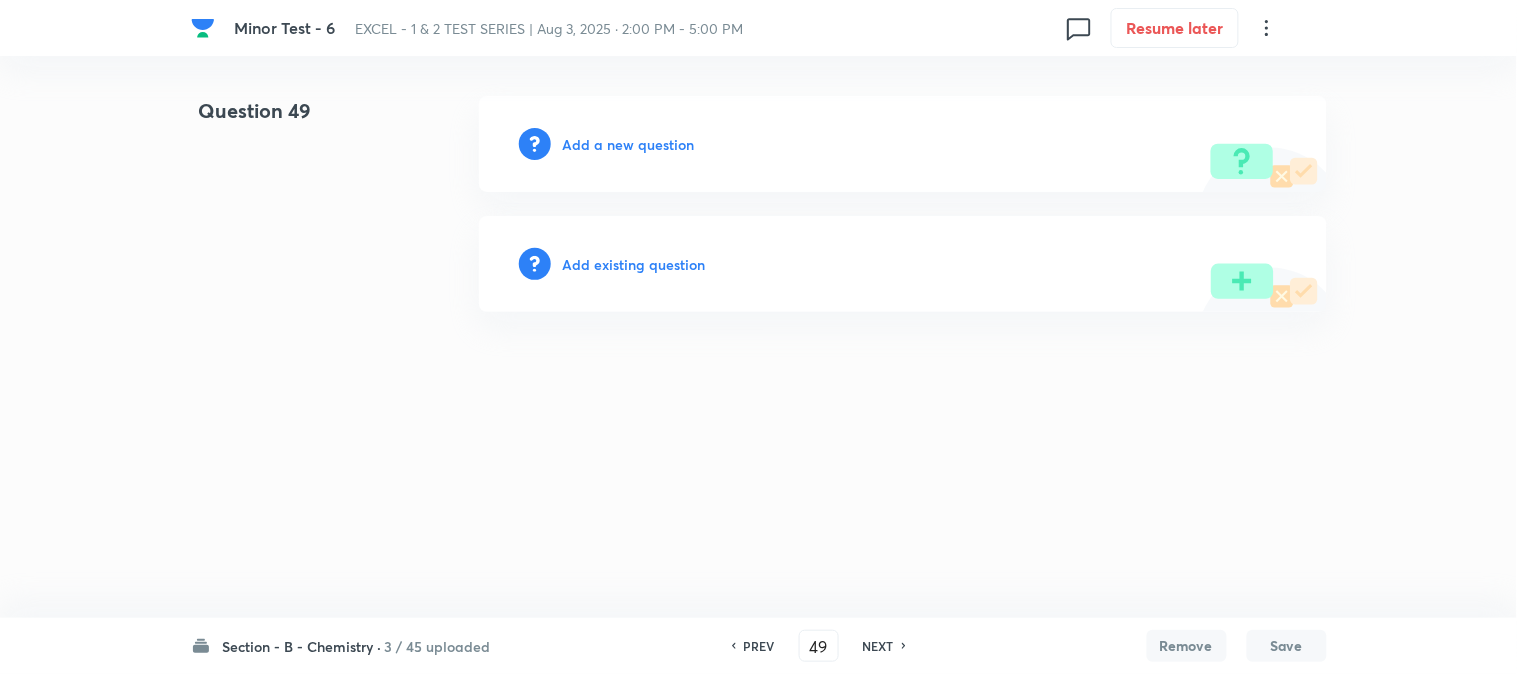 click on "Add a new question" at bounding box center [629, 144] 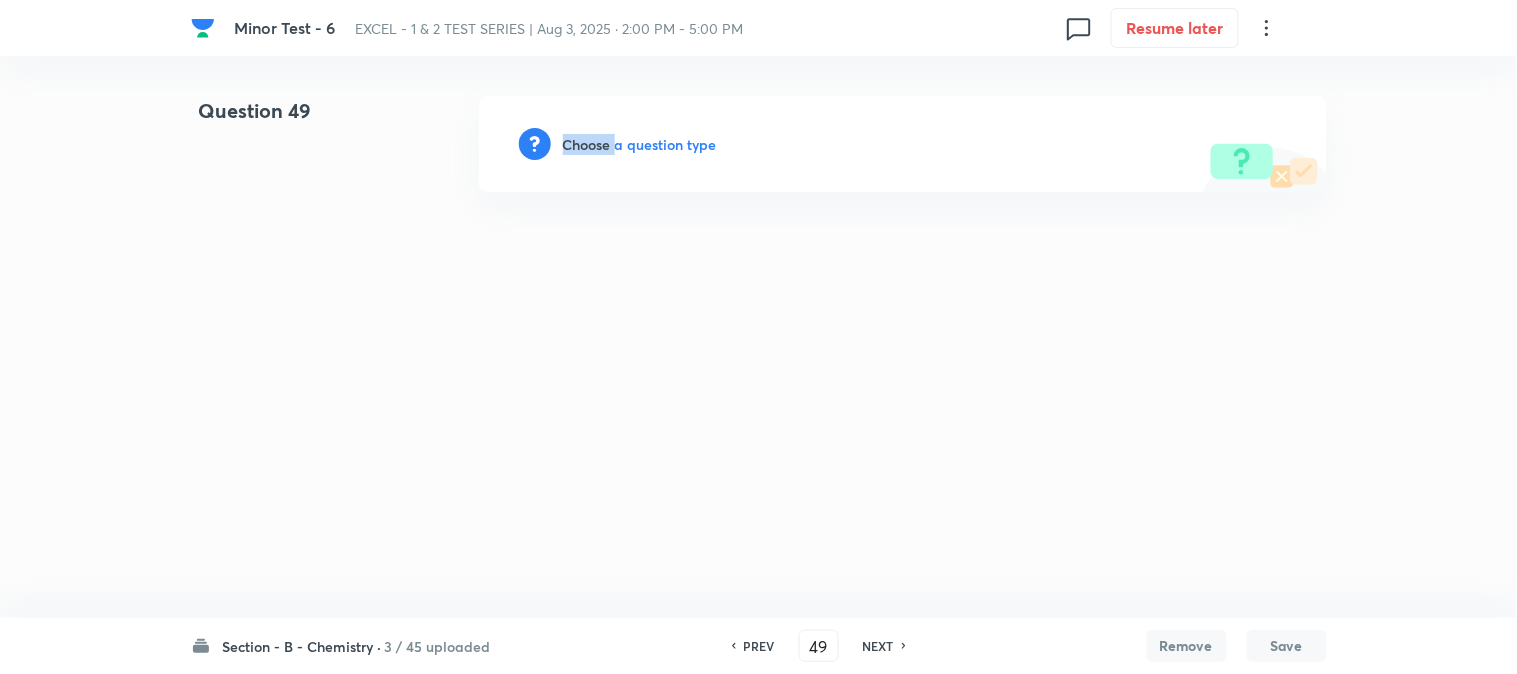 click on "Choose a question type" at bounding box center [640, 144] 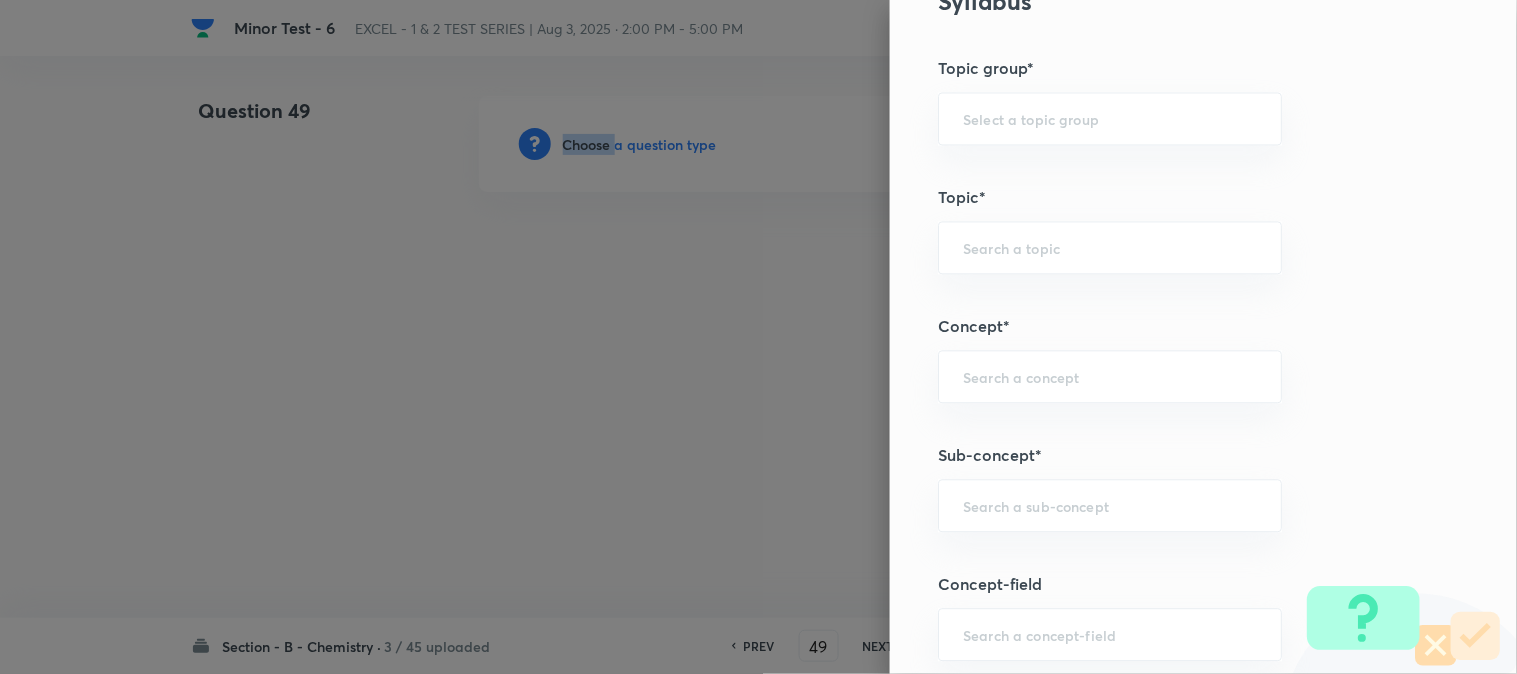 scroll, scrollTop: 1111, scrollLeft: 0, axis: vertical 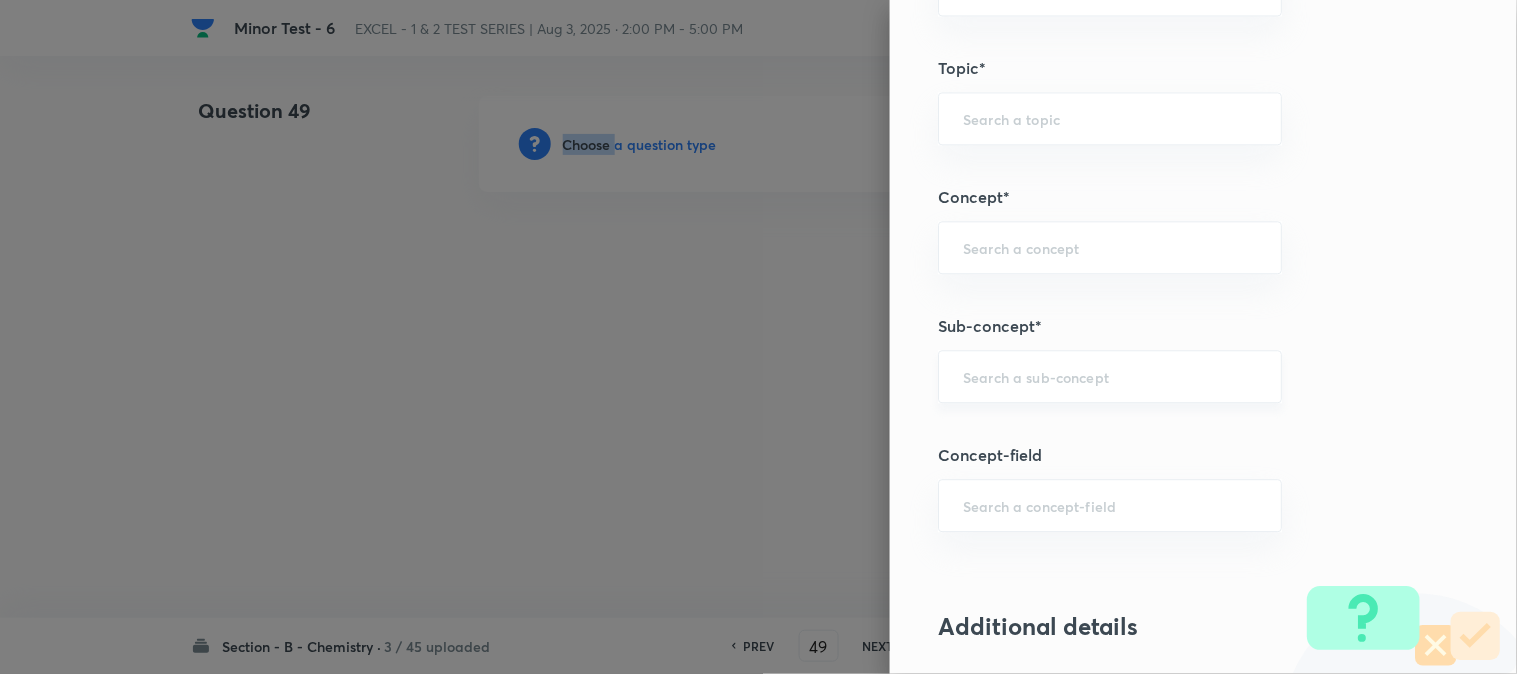 click on "​" at bounding box center (1110, 376) 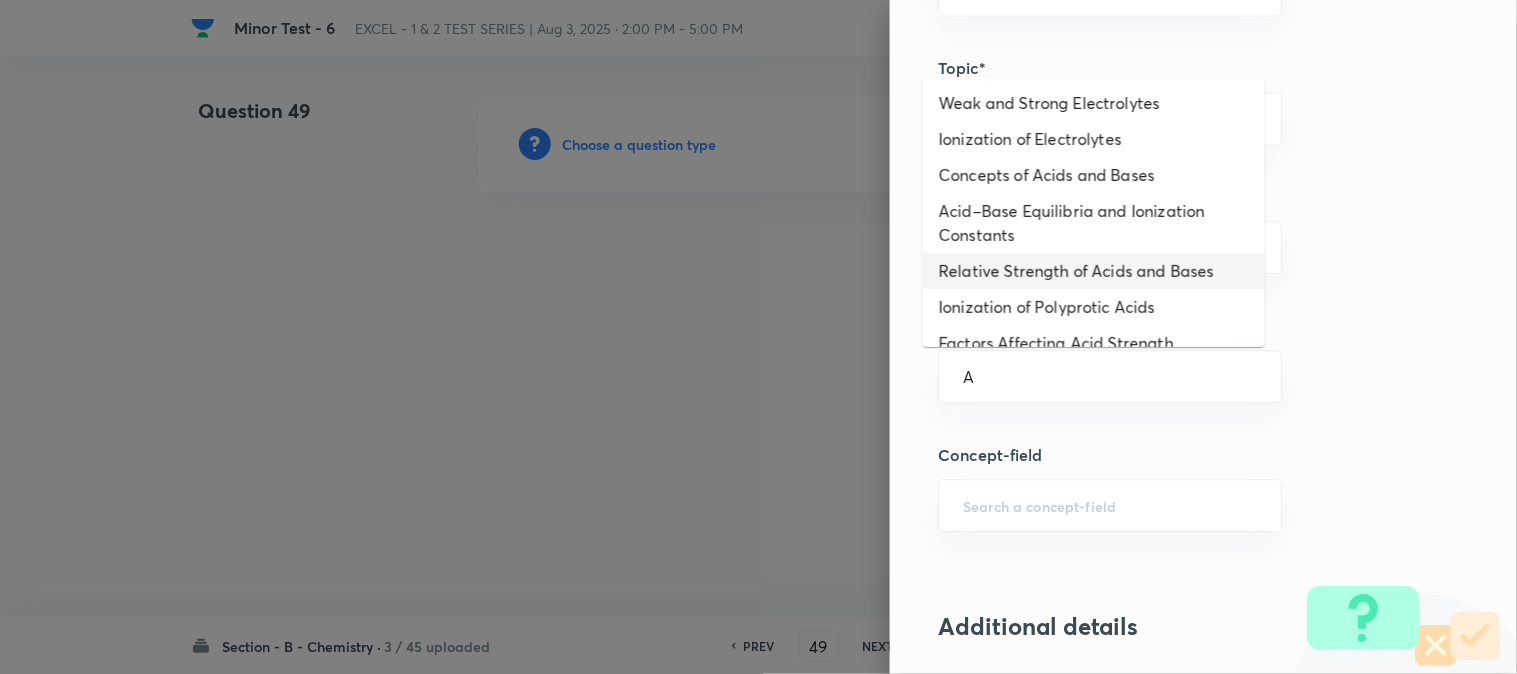 click on "Acid–Base Equilibria and Ionization Constants" at bounding box center (1094, 223) 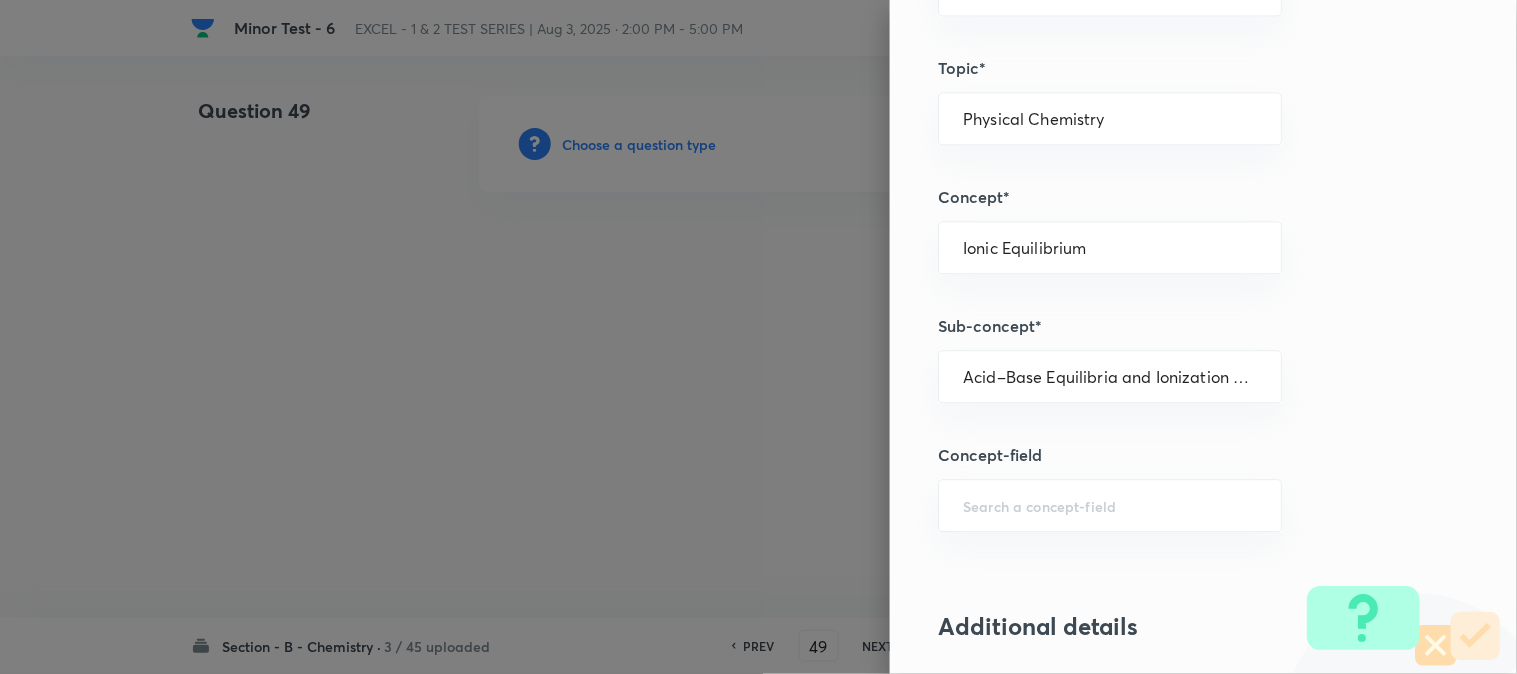 type on "Chemistry" 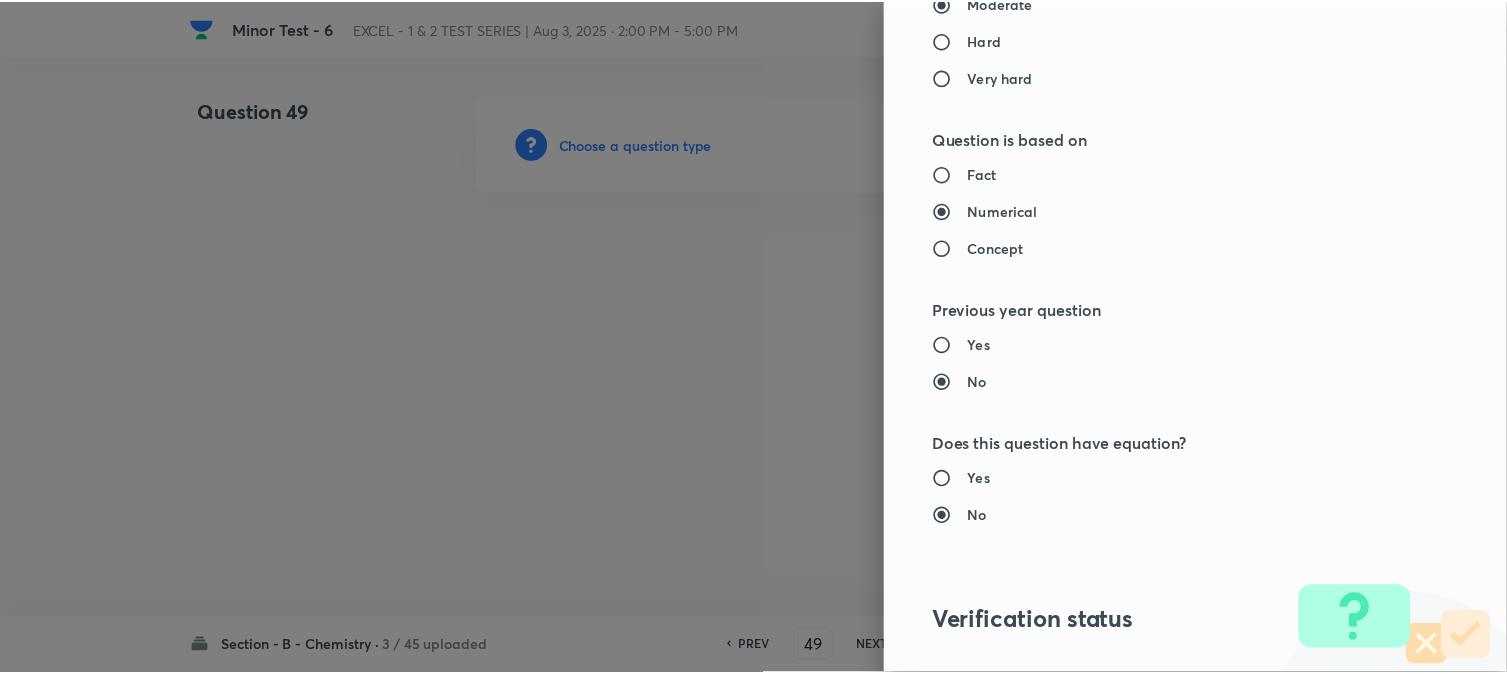scroll, scrollTop: 2186, scrollLeft: 0, axis: vertical 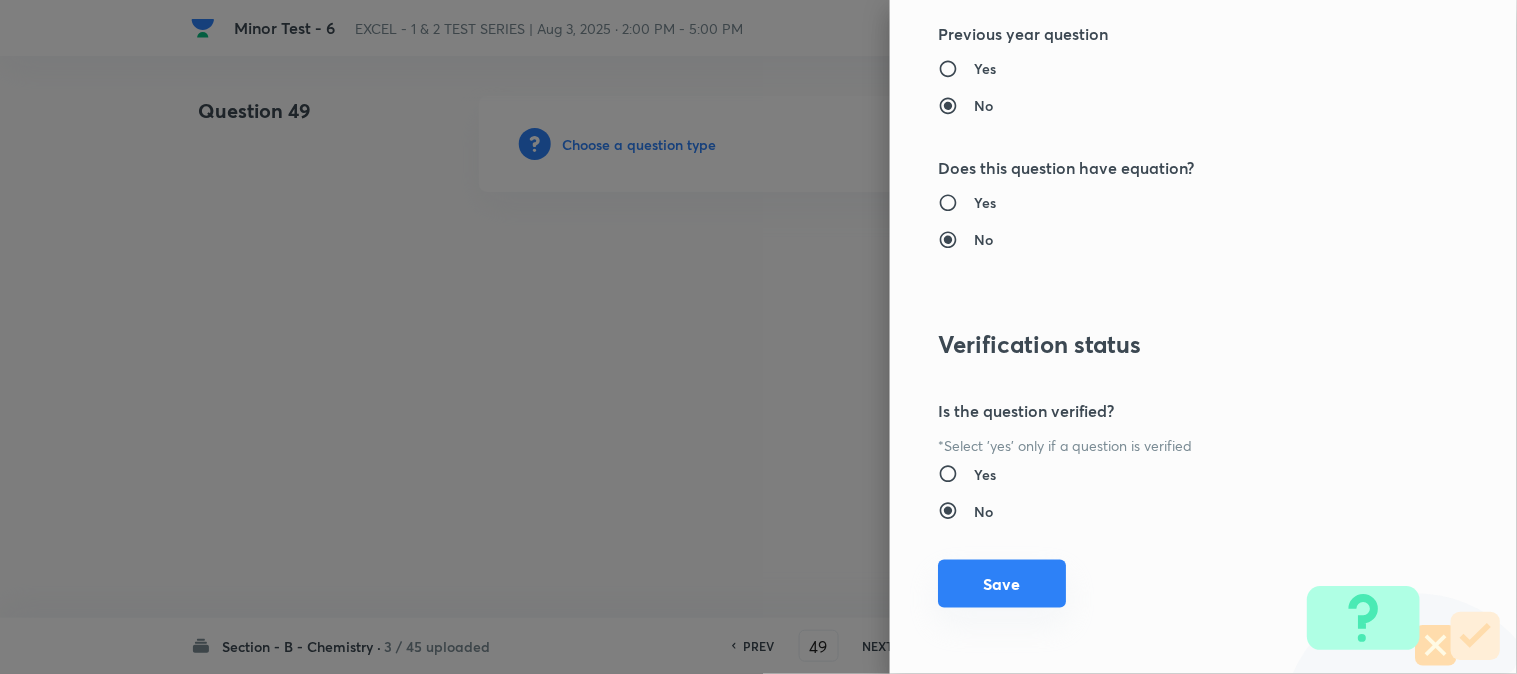 click on "Save" at bounding box center [1002, 584] 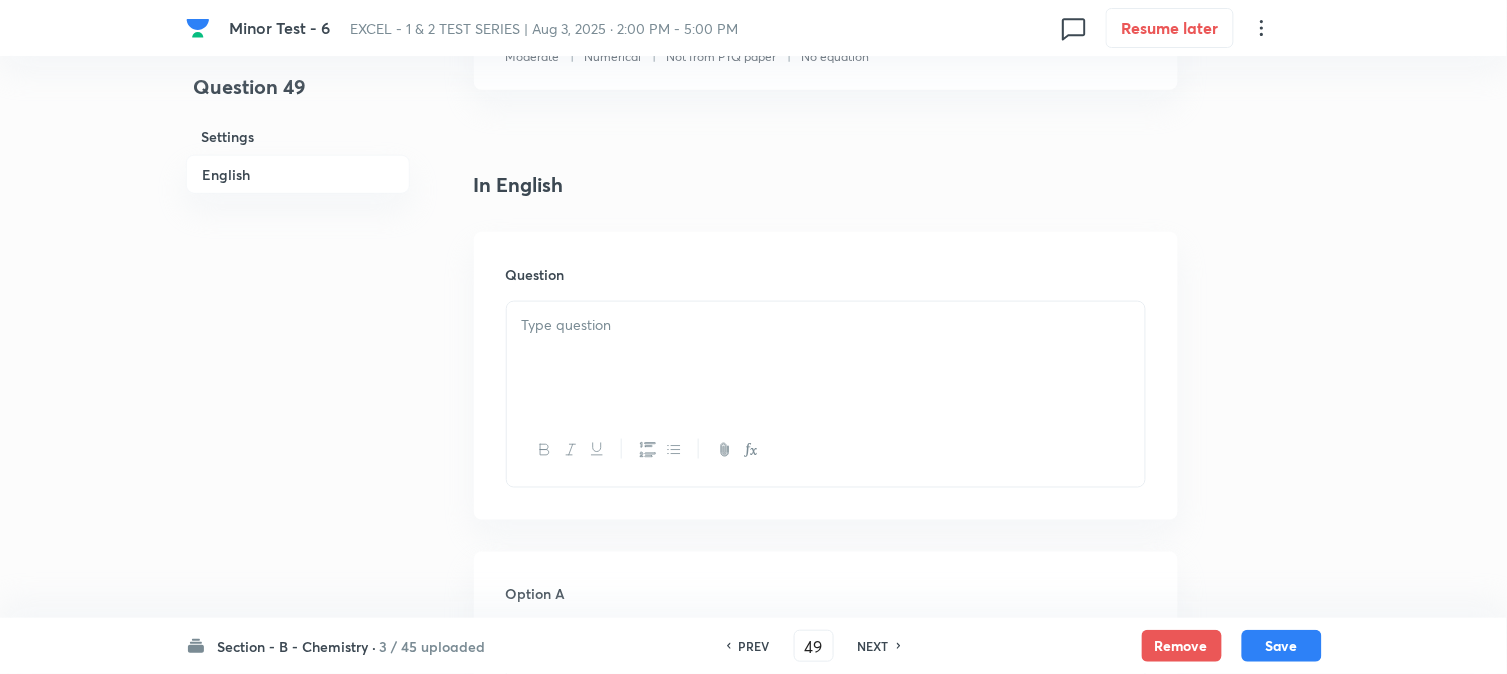 scroll, scrollTop: 555, scrollLeft: 0, axis: vertical 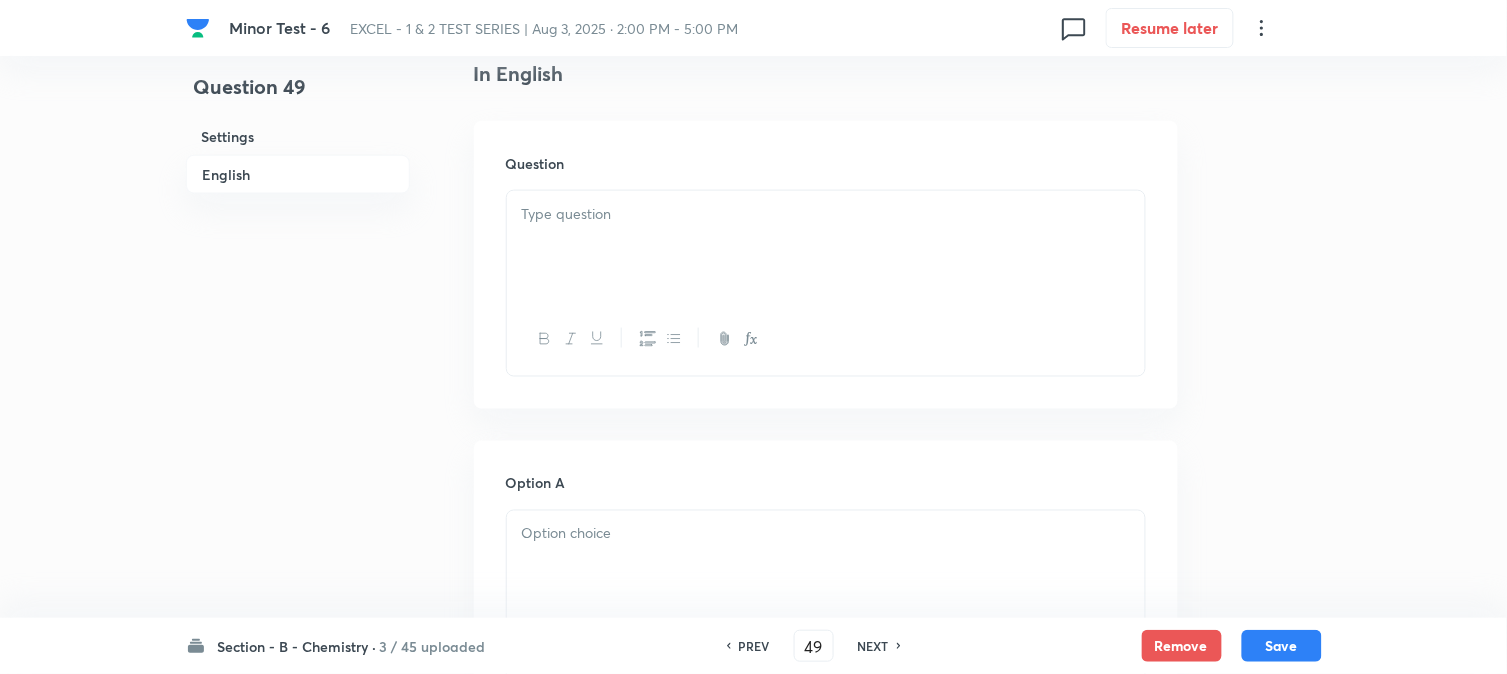click at bounding box center [826, 214] 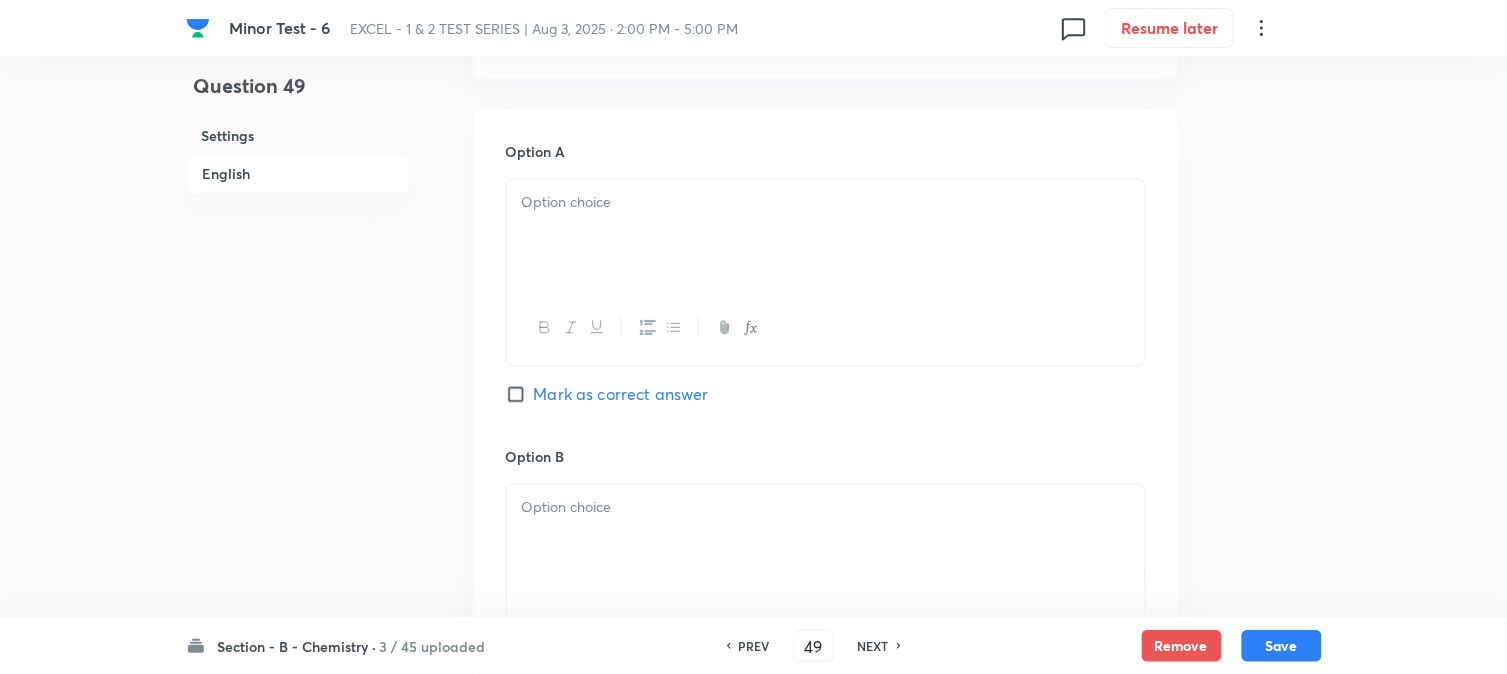 scroll, scrollTop: 888, scrollLeft: 0, axis: vertical 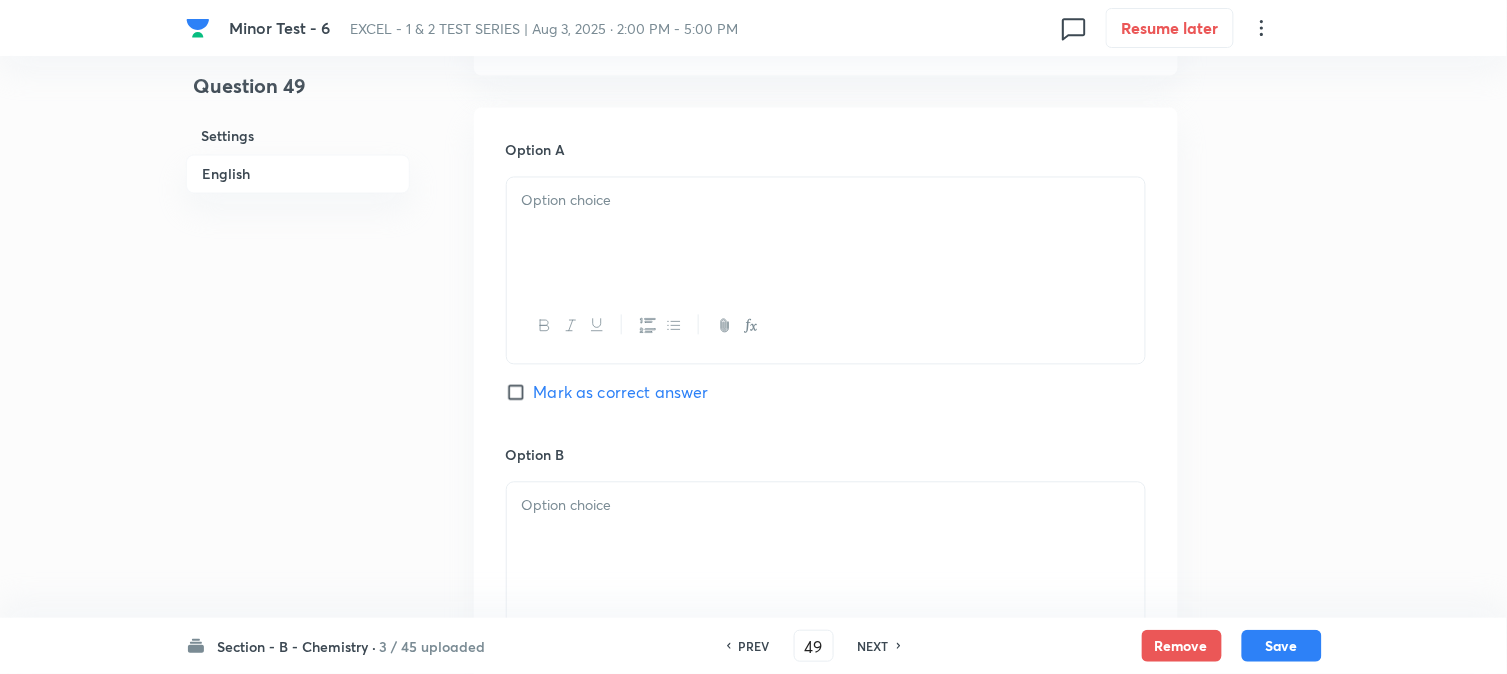 click at bounding box center (826, 234) 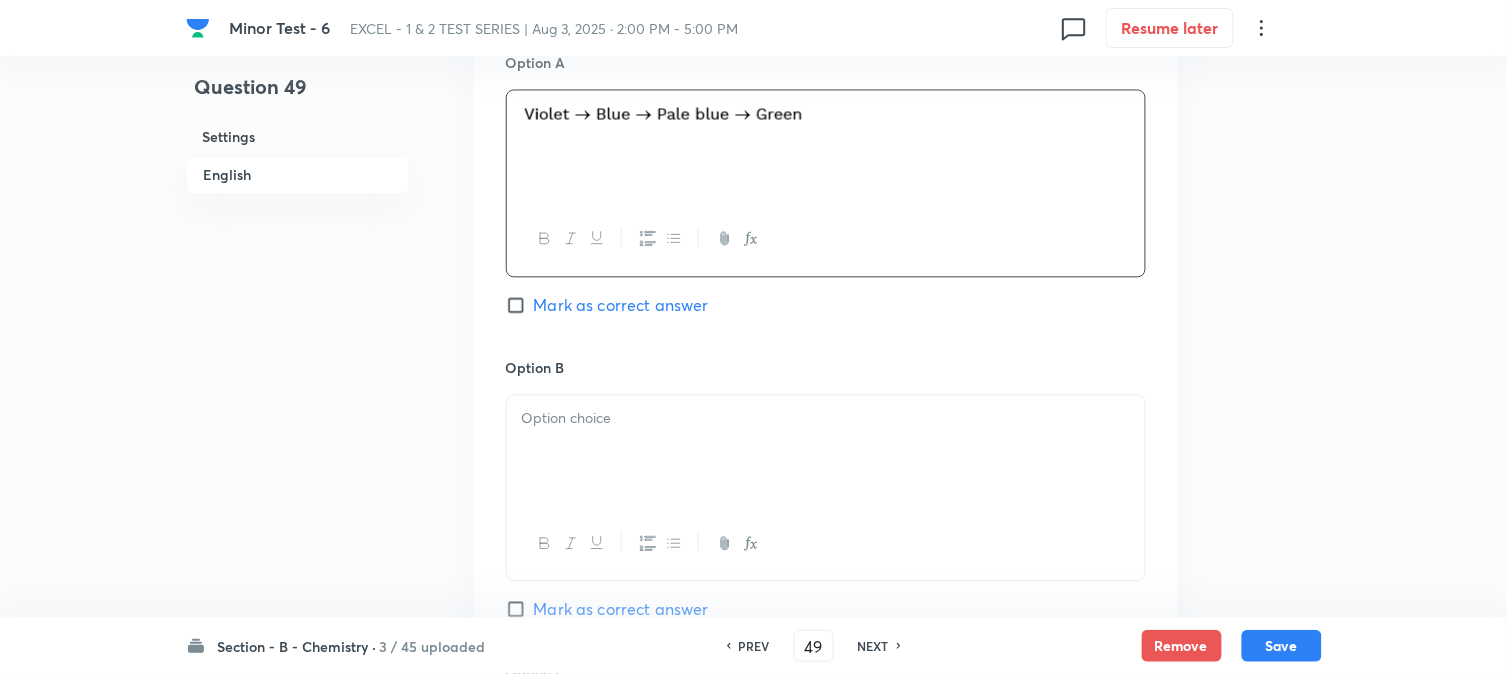 scroll, scrollTop: 1111, scrollLeft: 0, axis: vertical 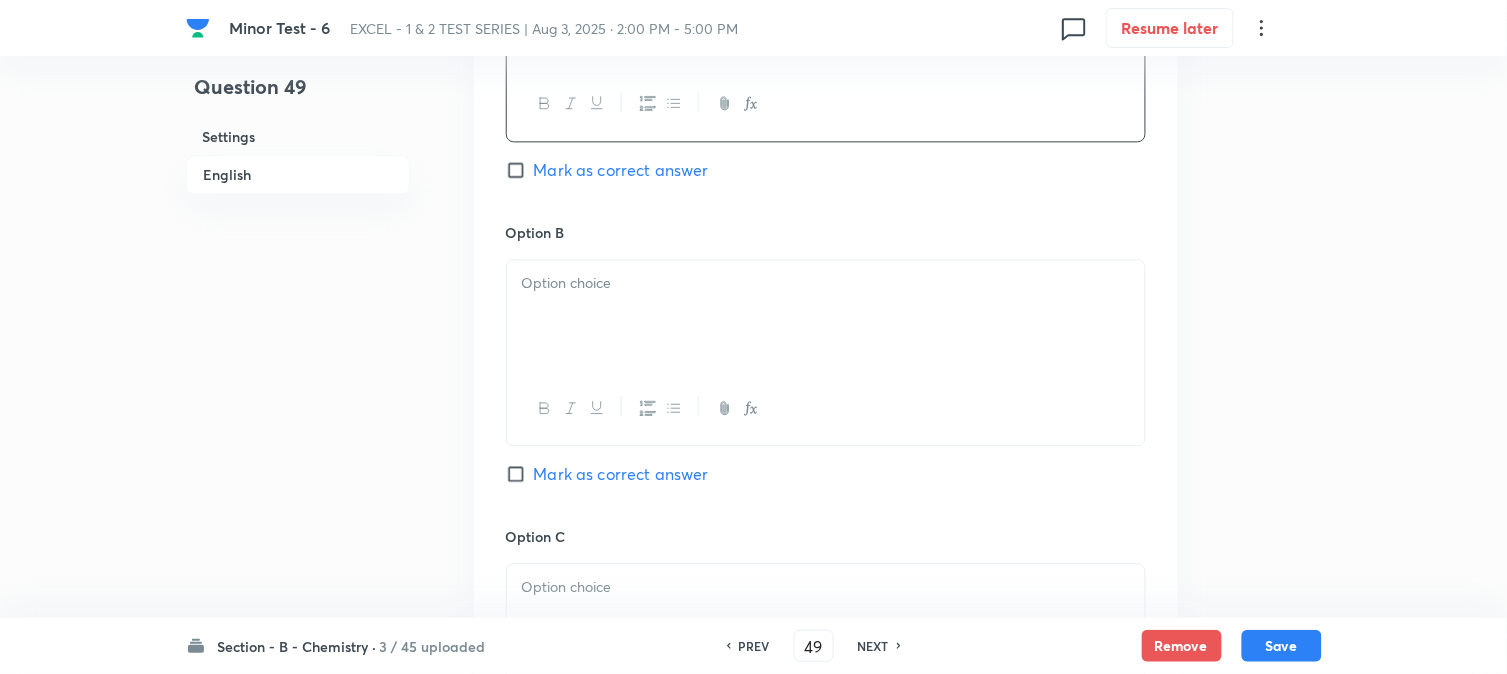 click at bounding box center (826, 316) 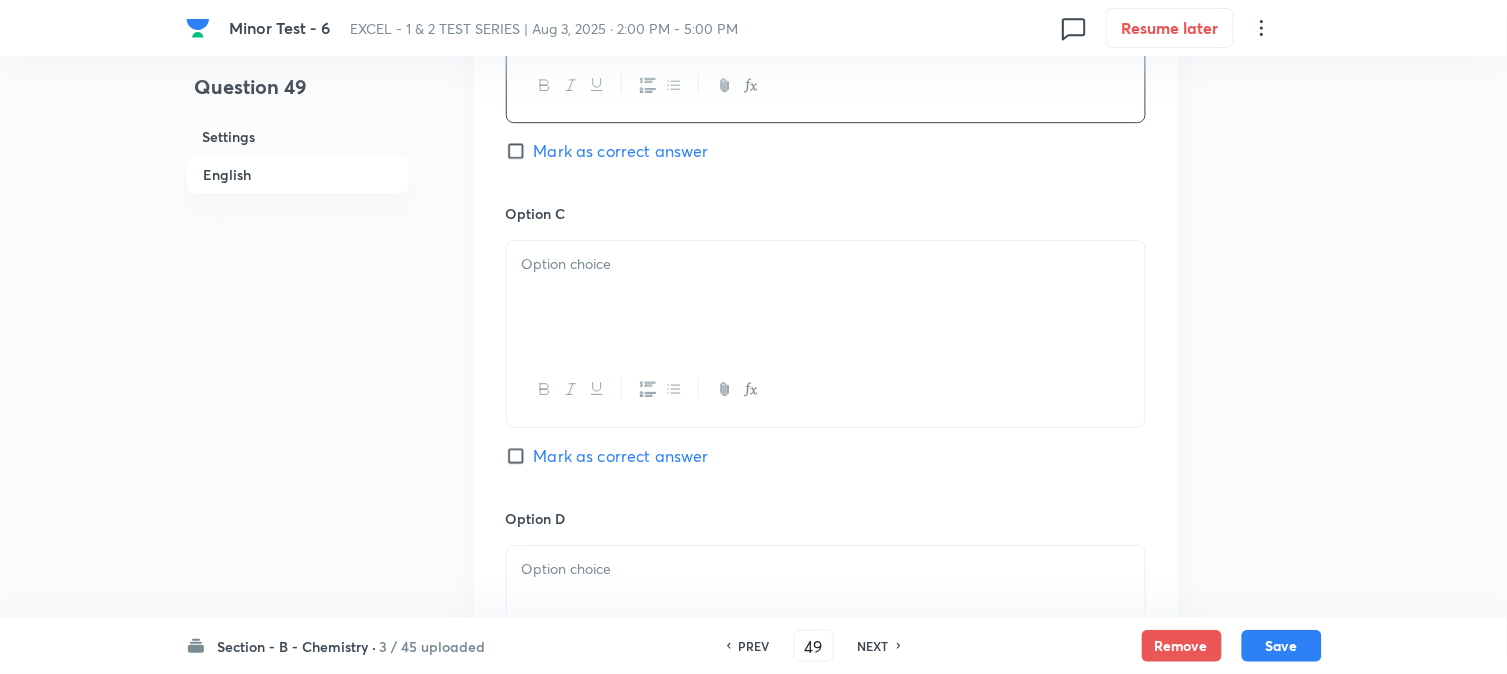 scroll, scrollTop: 1444, scrollLeft: 0, axis: vertical 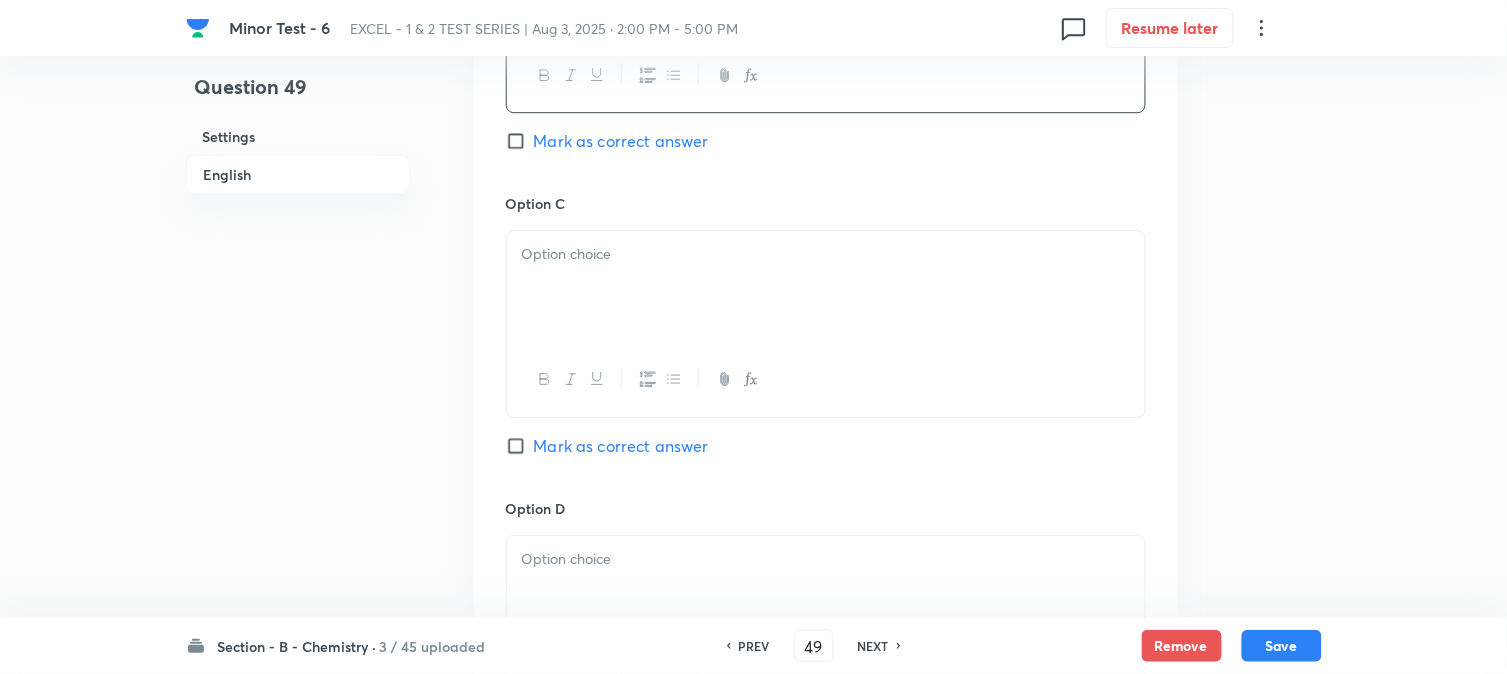 click at bounding box center [826, 287] 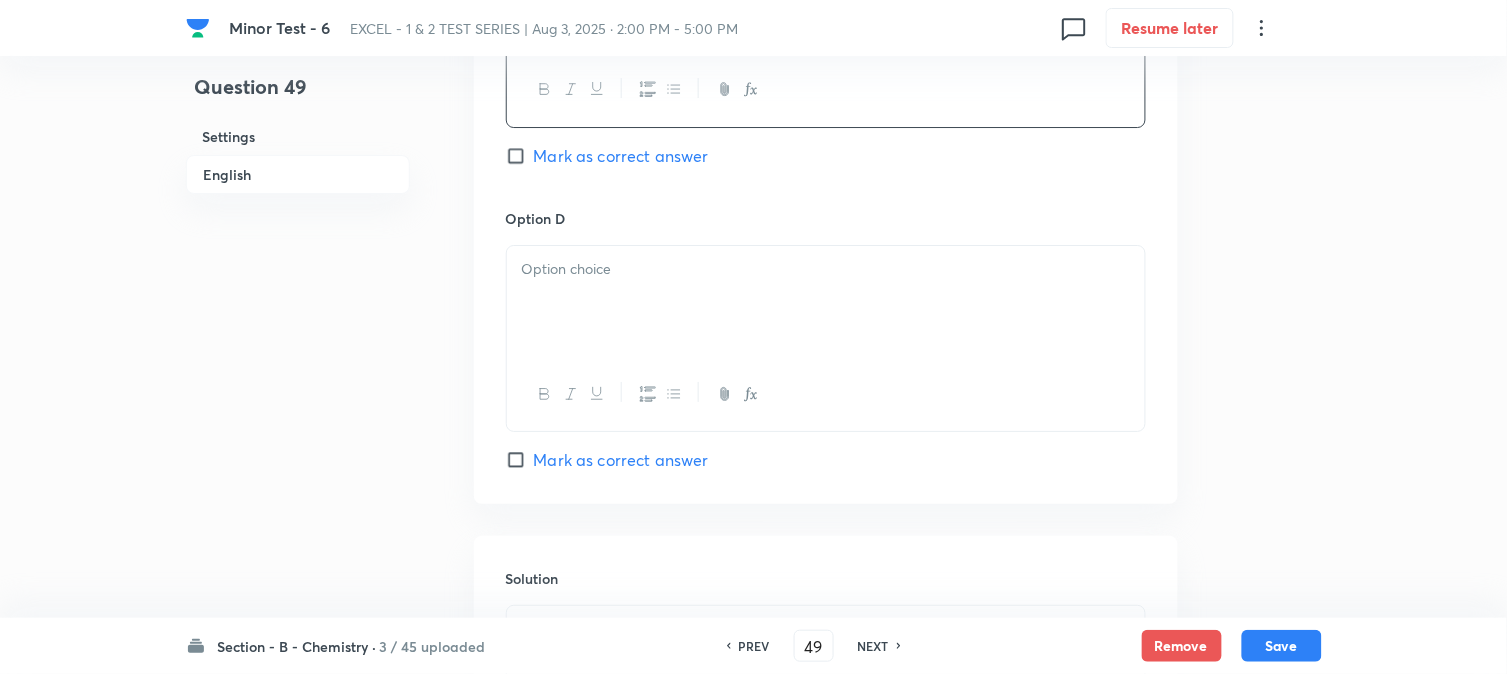 scroll, scrollTop: 1777, scrollLeft: 0, axis: vertical 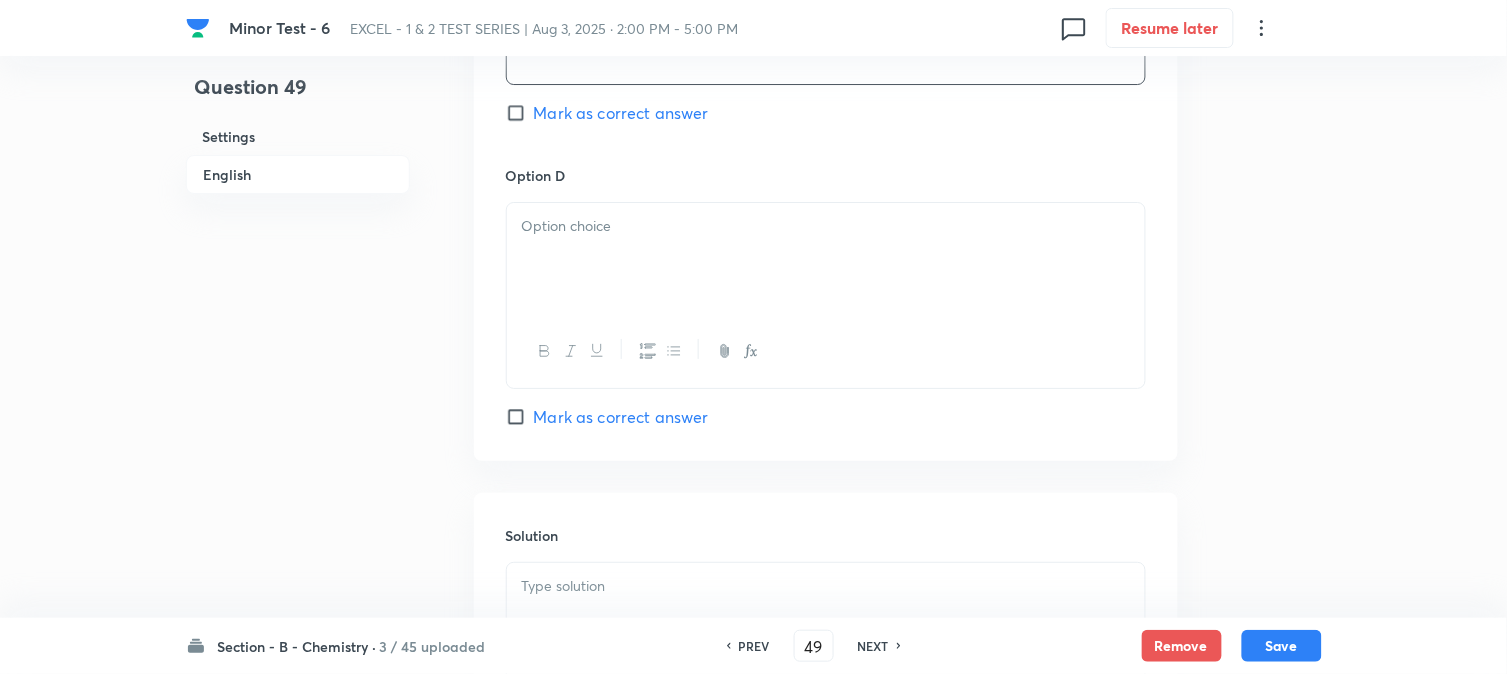 click at bounding box center [826, 259] 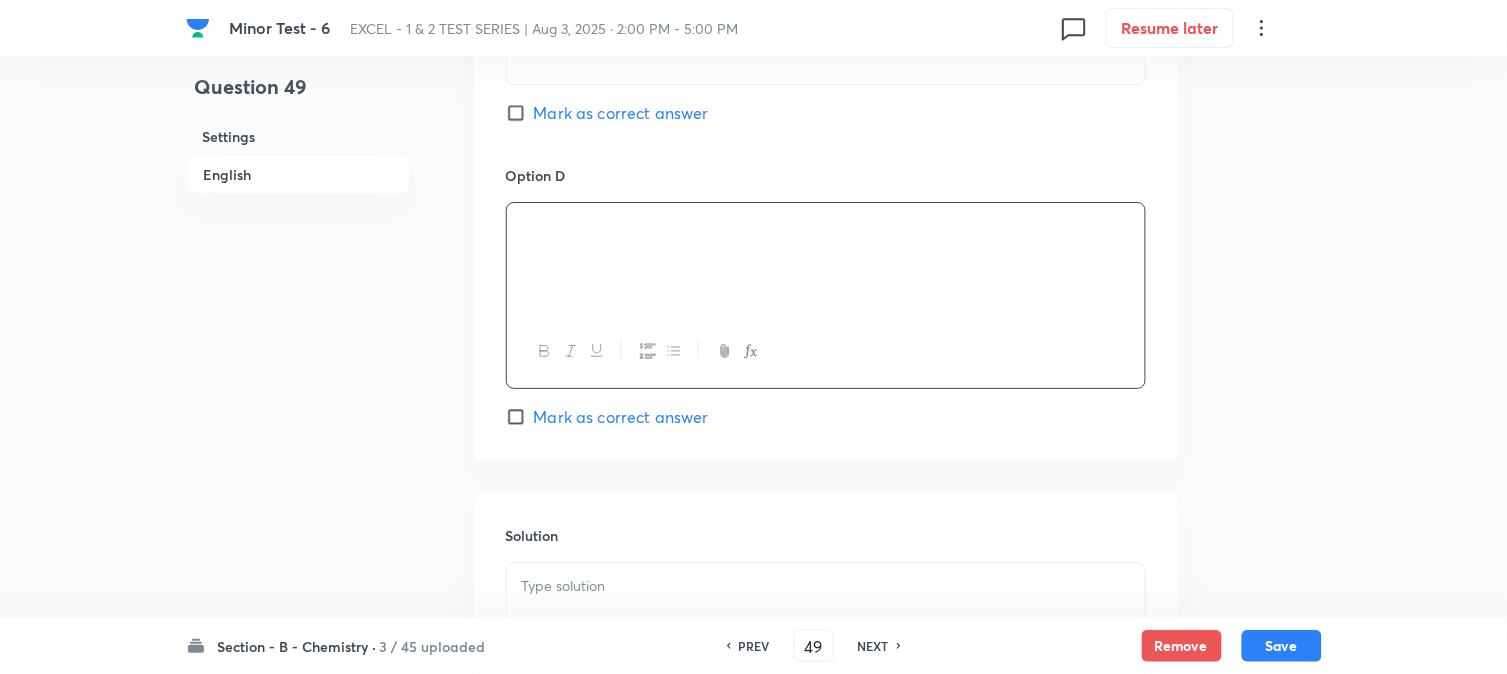 click on "Mark as correct answer" at bounding box center [520, 113] 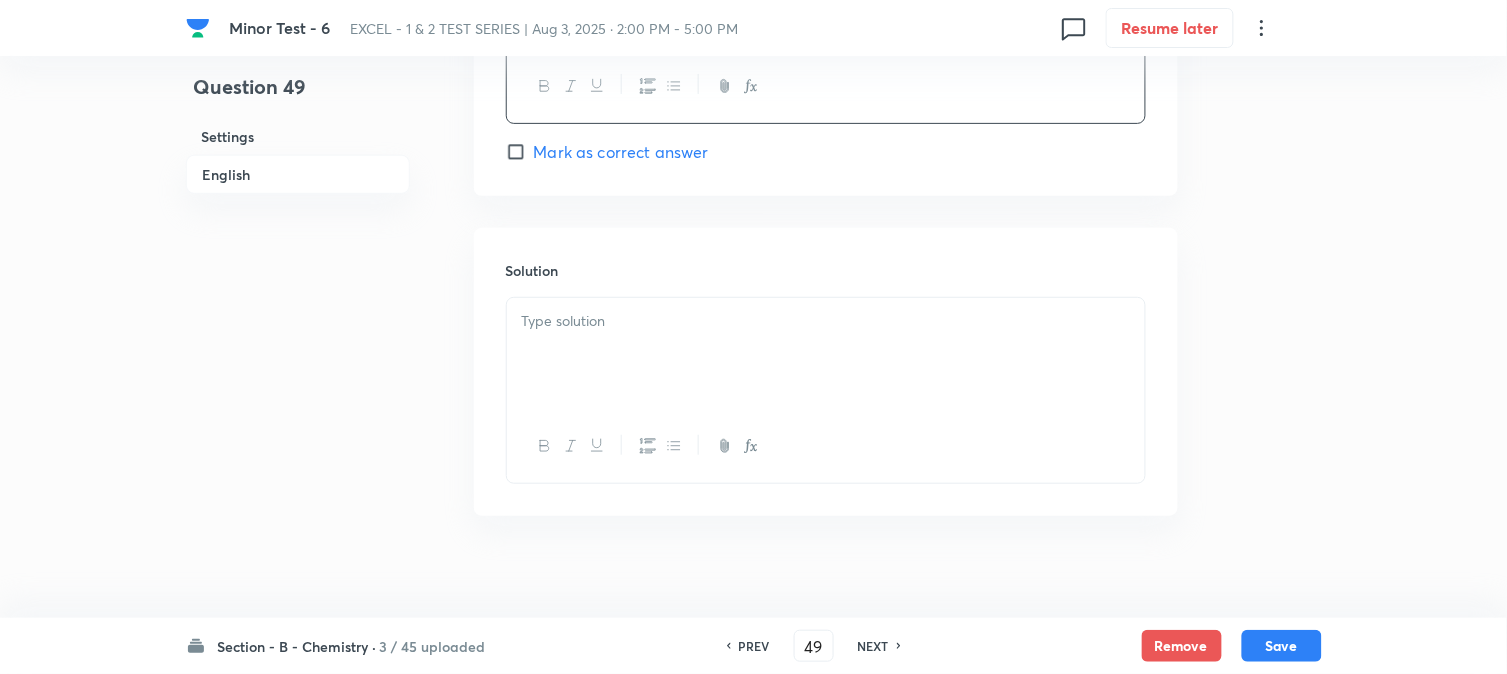 scroll, scrollTop: 2064, scrollLeft: 0, axis: vertical 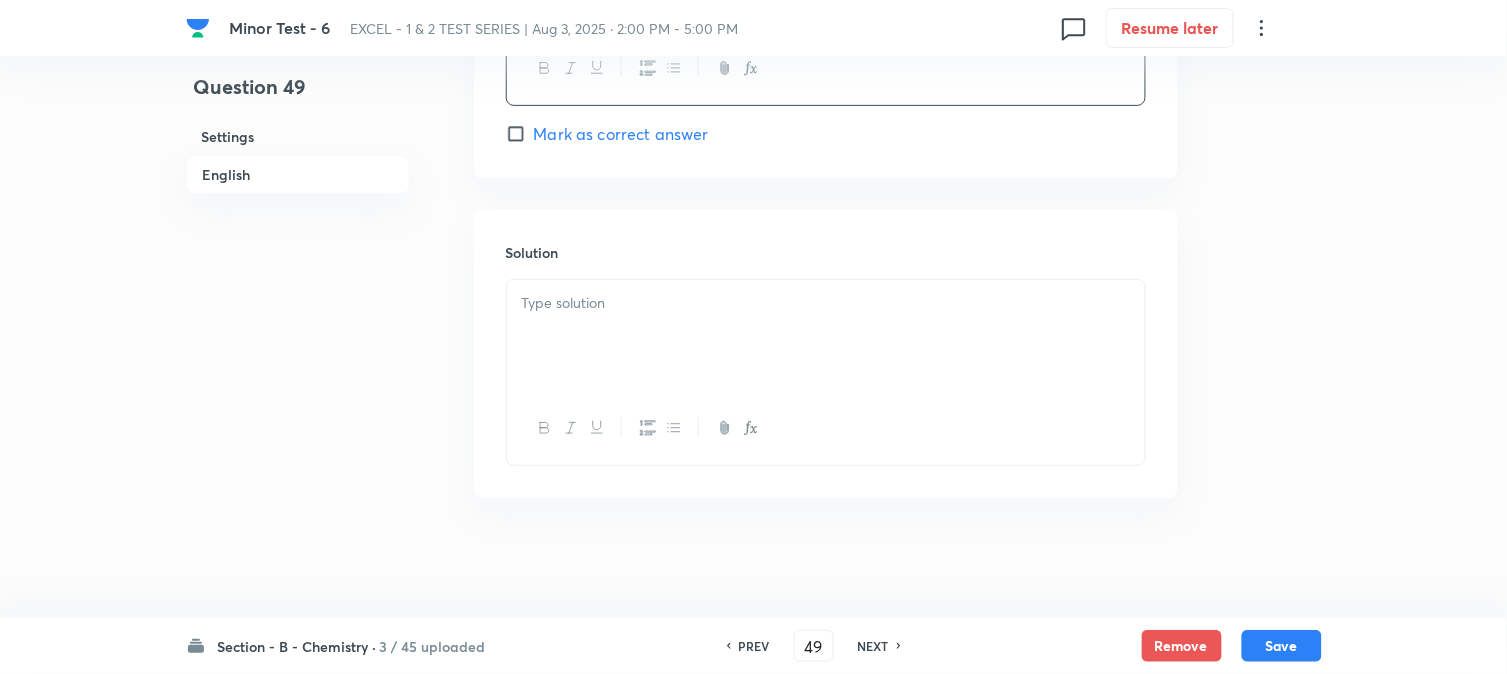 click at bounding box center (826, 336) 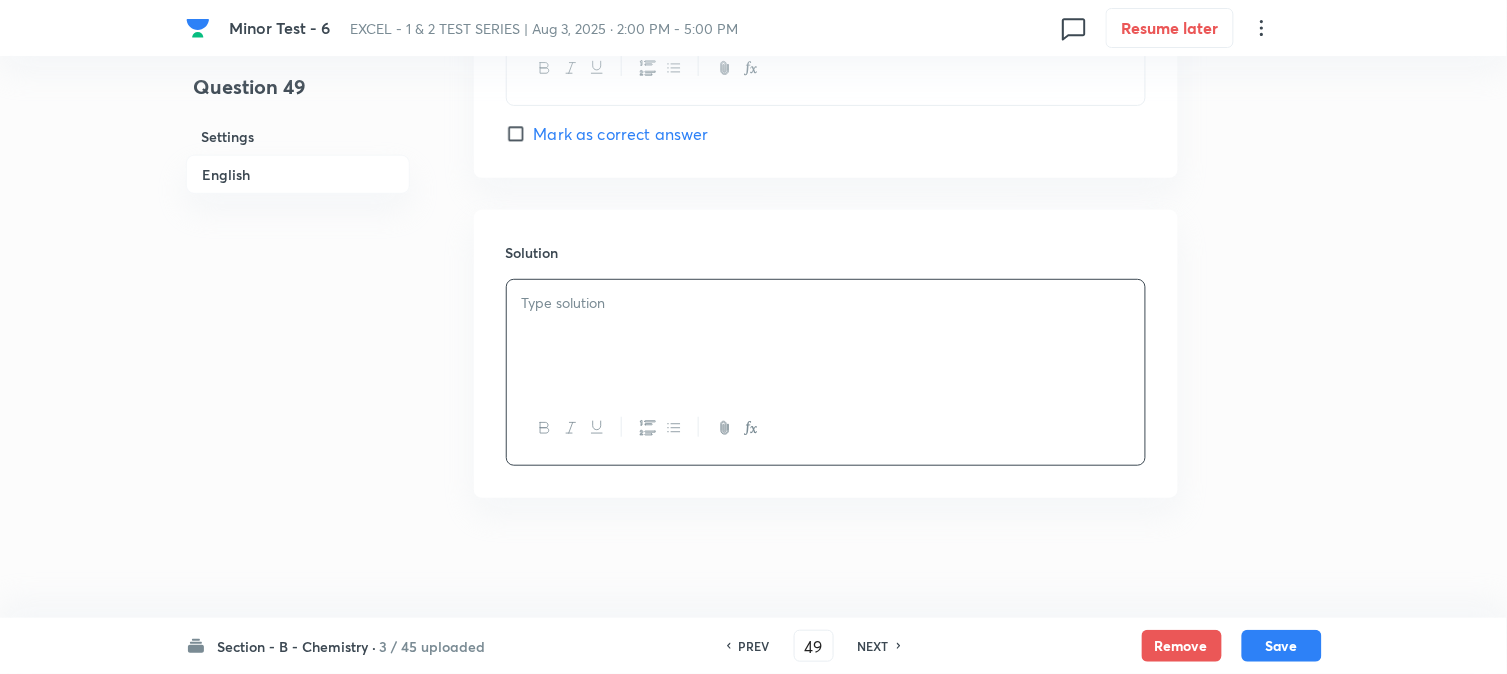 type 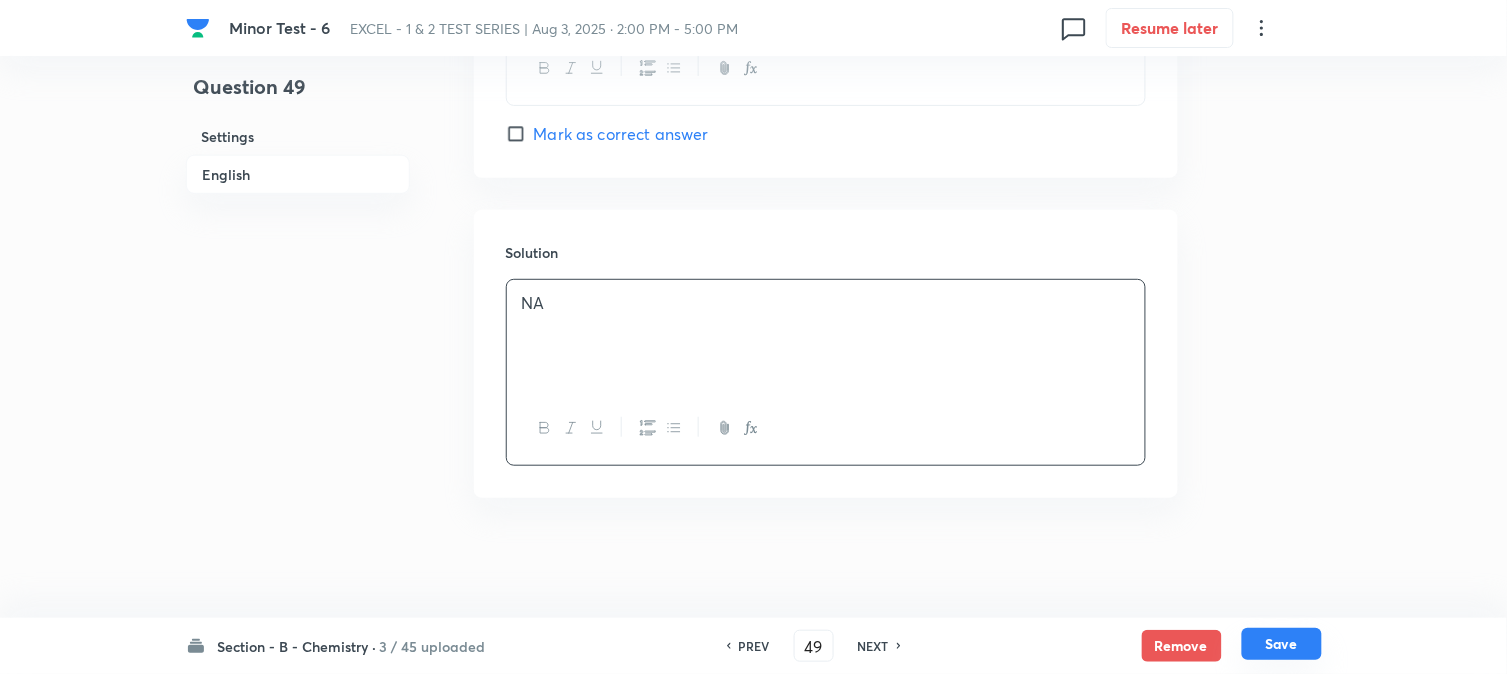 click on "Save" at bounding box center [1282, 644] 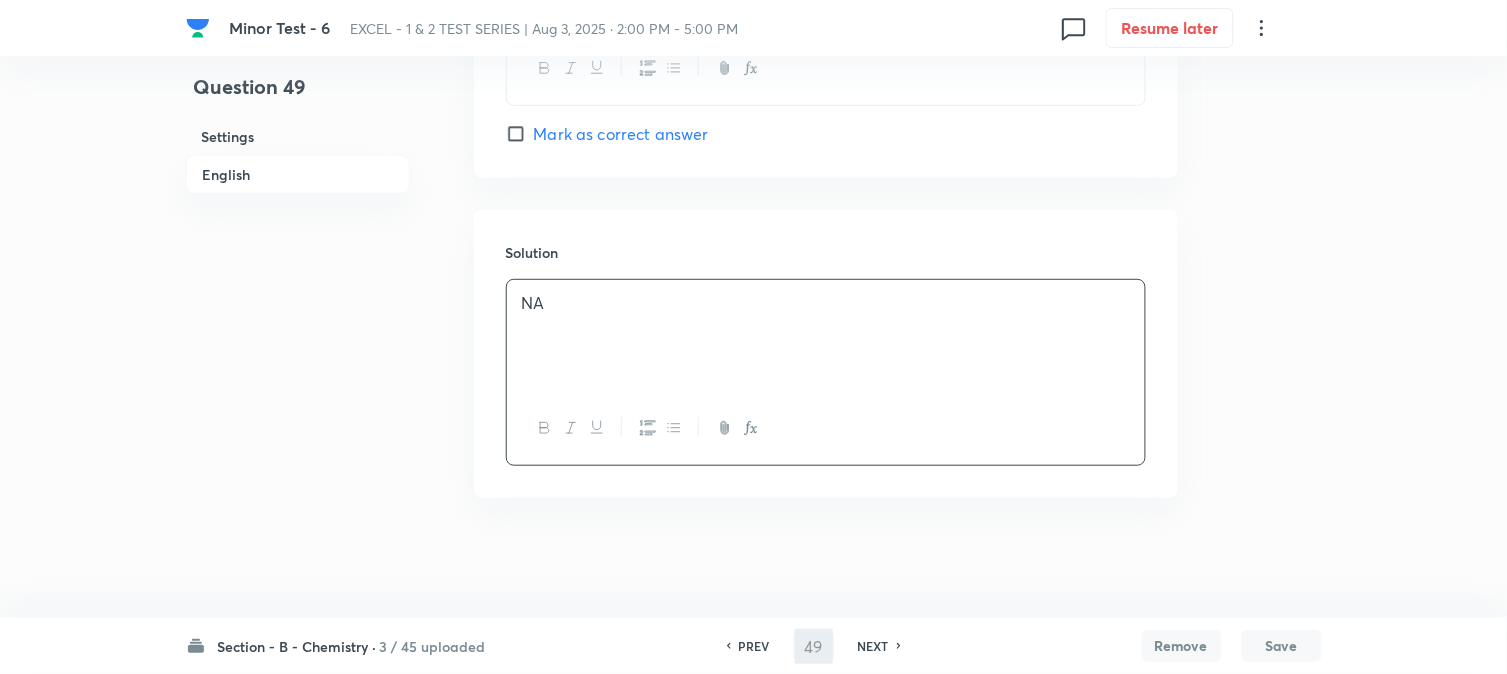 type on "50" 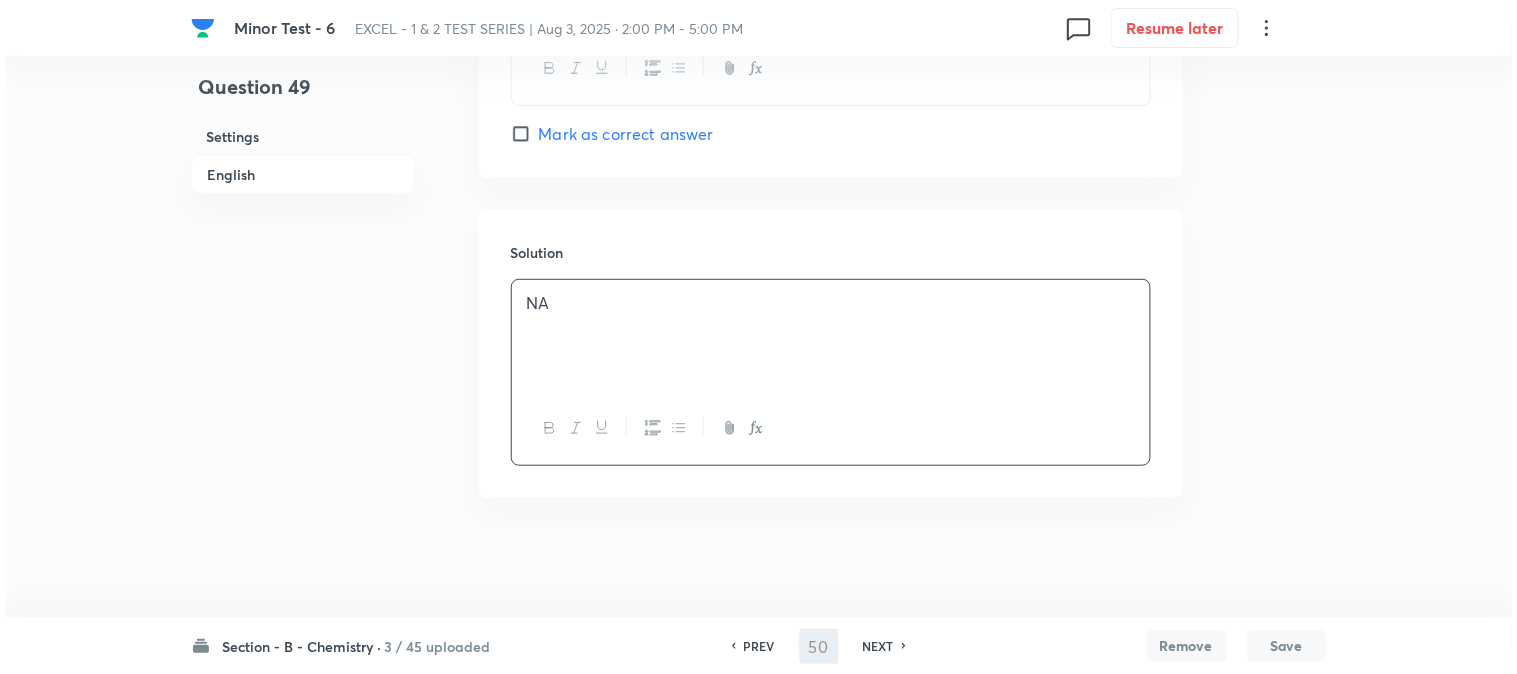 scroll, scrollTop: 0, scrollLeft: 0, axis: both 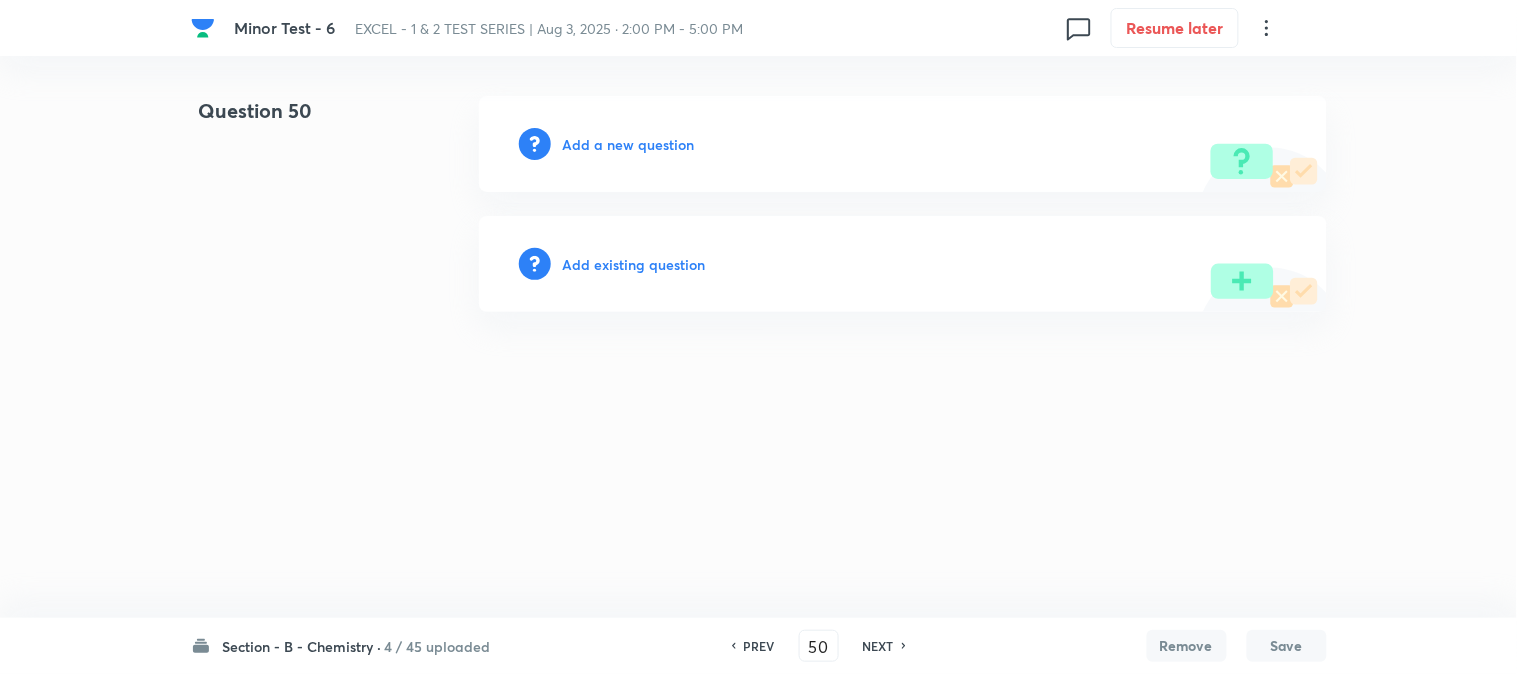 click on "Add a new question" at bounding box center (629, 144) 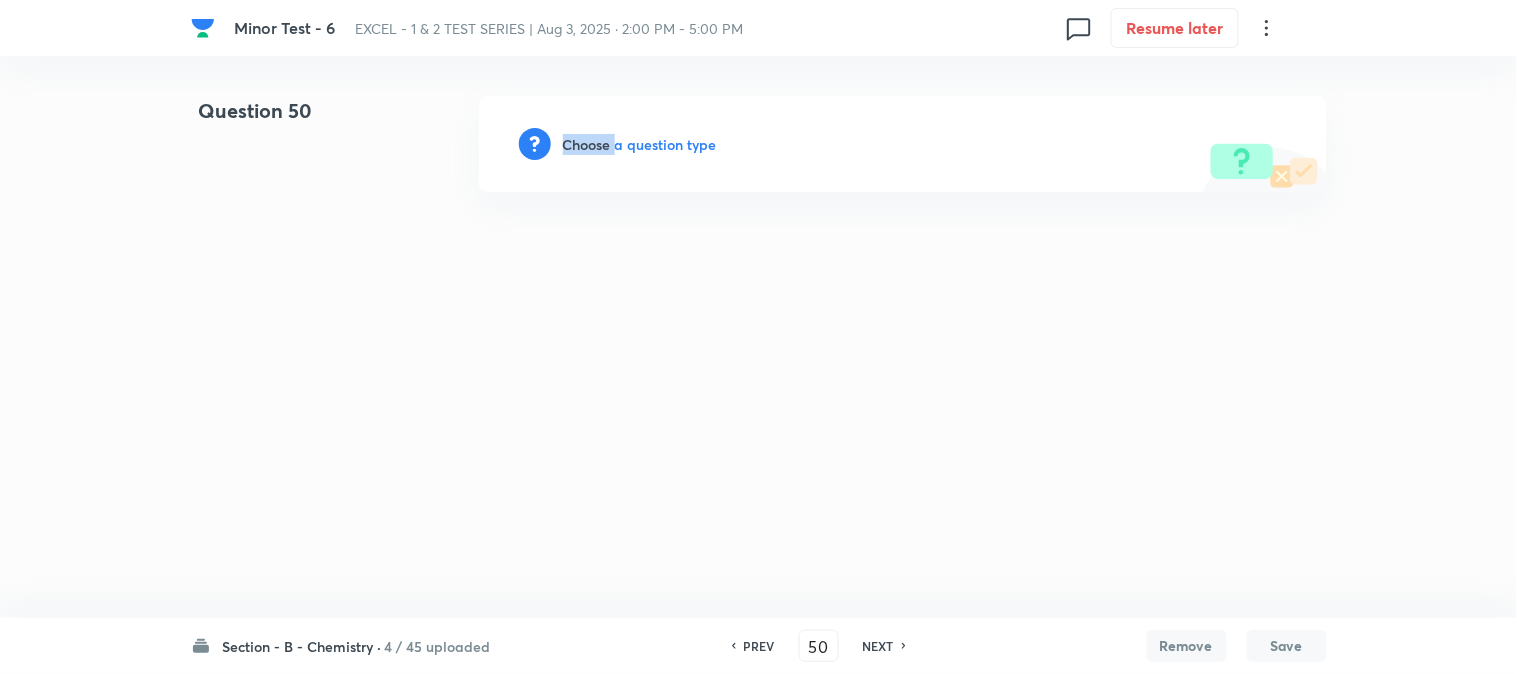 click on "Choose a question type" at bounding box center (640, 144) 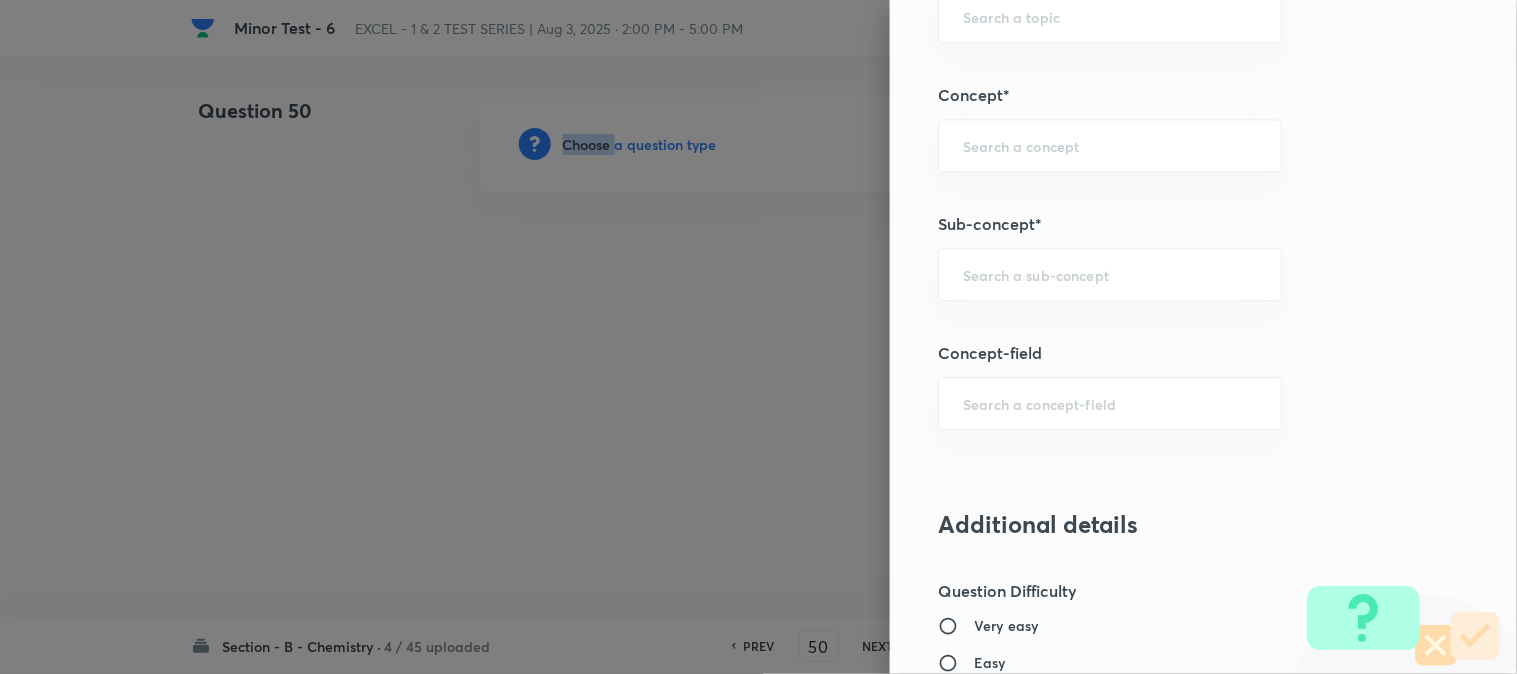 scroll, scrollTop: 1222, scrollLeft: 0, axis: vertical 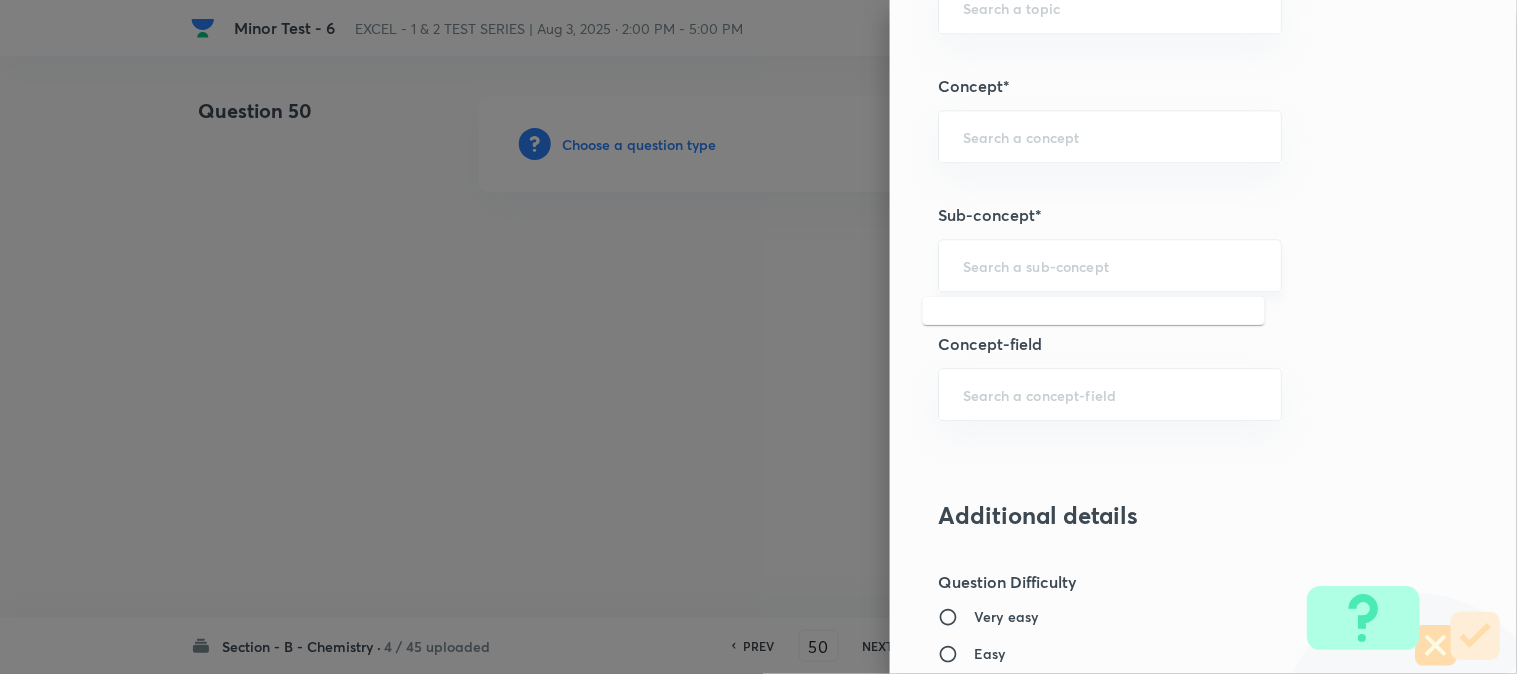 click at bounding box center (1110, 265) 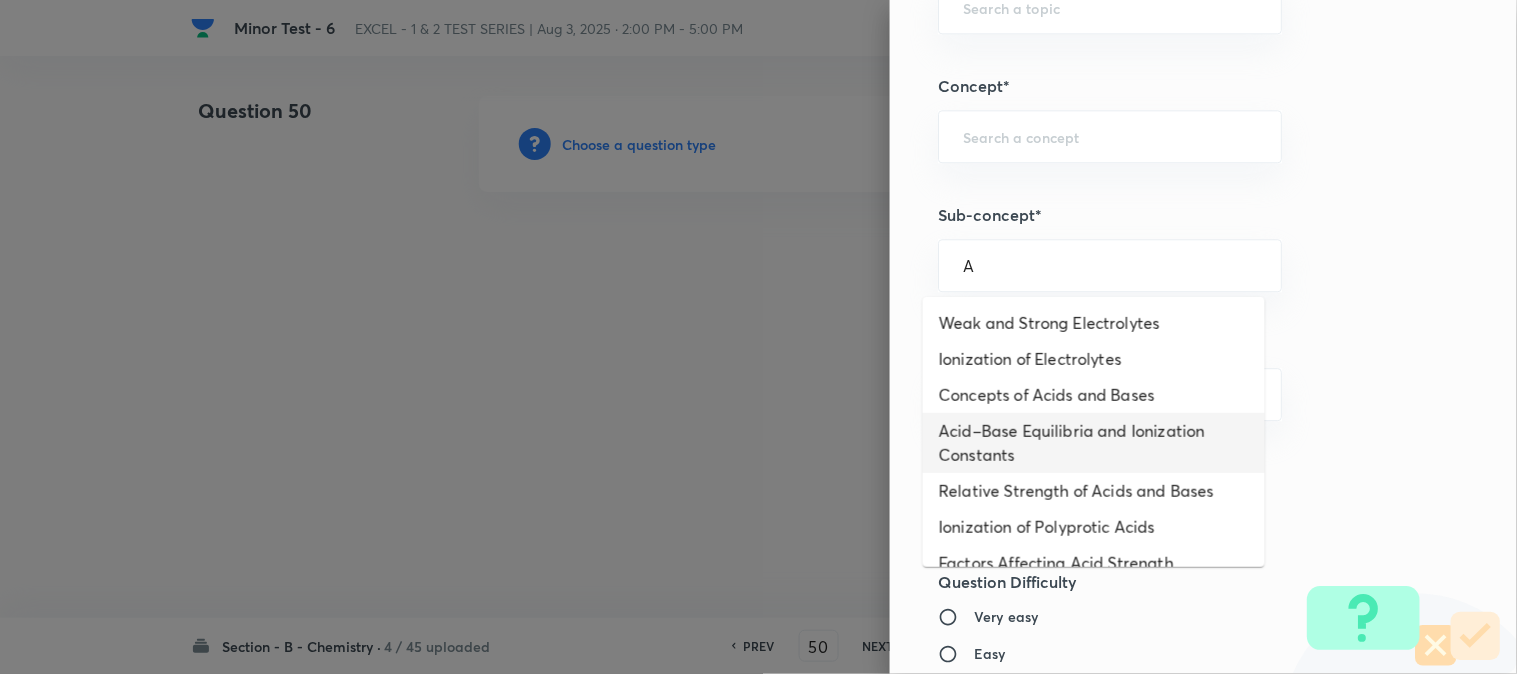 click on "Acid–Base Equilibria and Ionization Constants" at bounding box center (1094, 443) 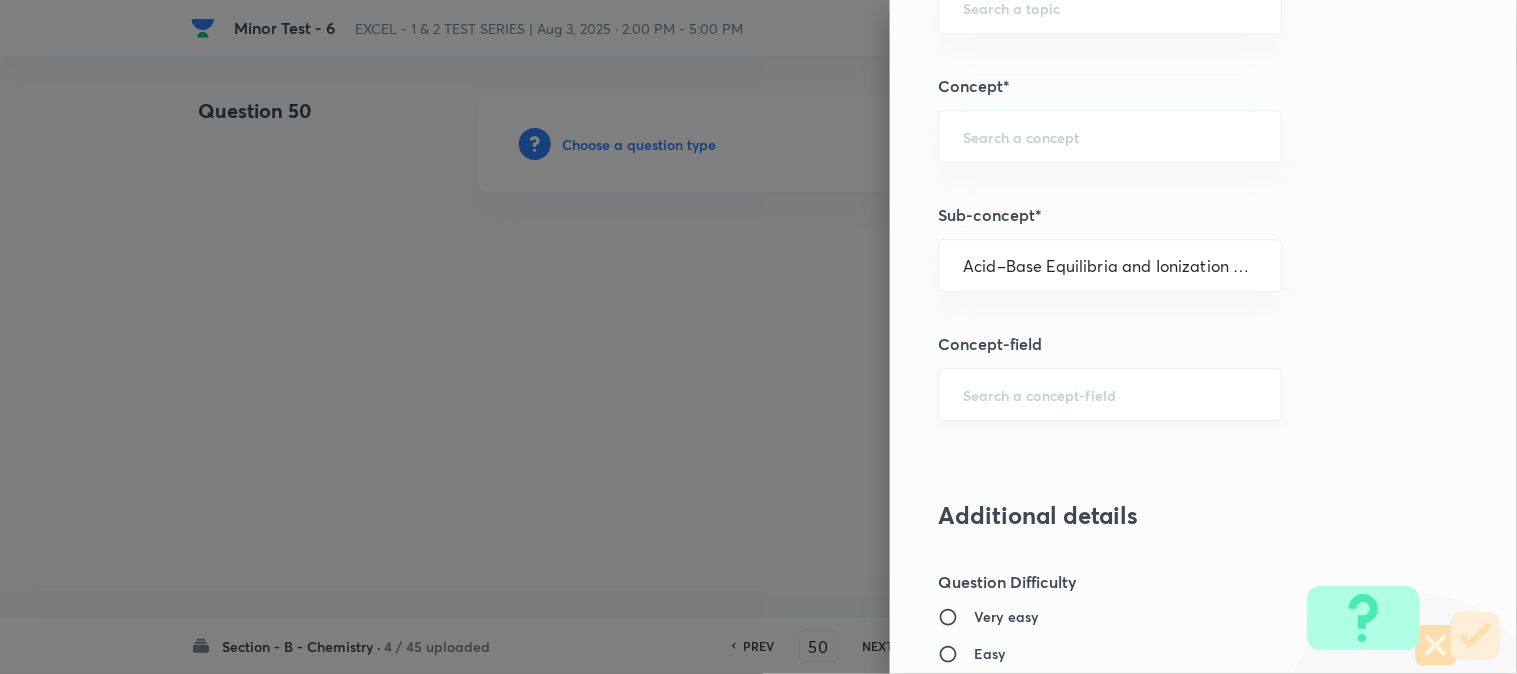 type on "Chemistry" 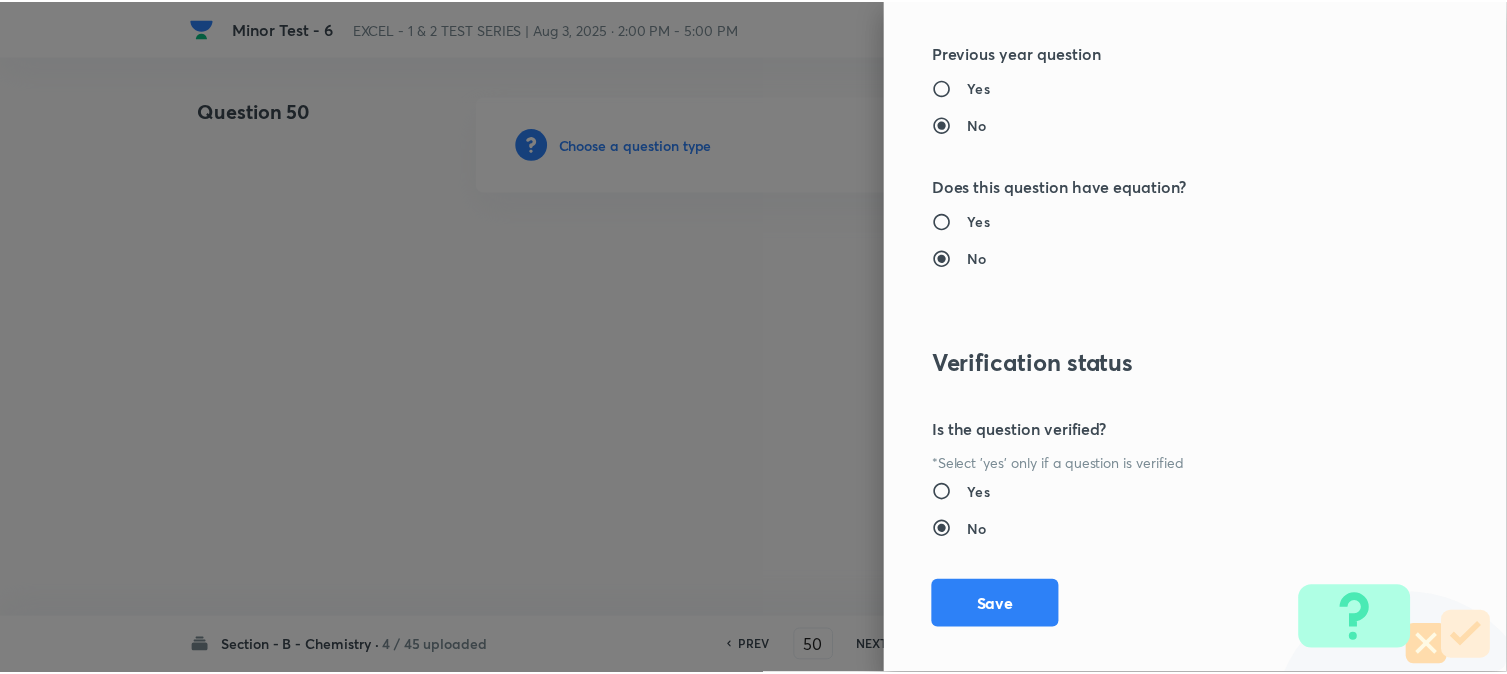 scroll, scrollTop: 2186, scrollLeft: 0, axis: vertical 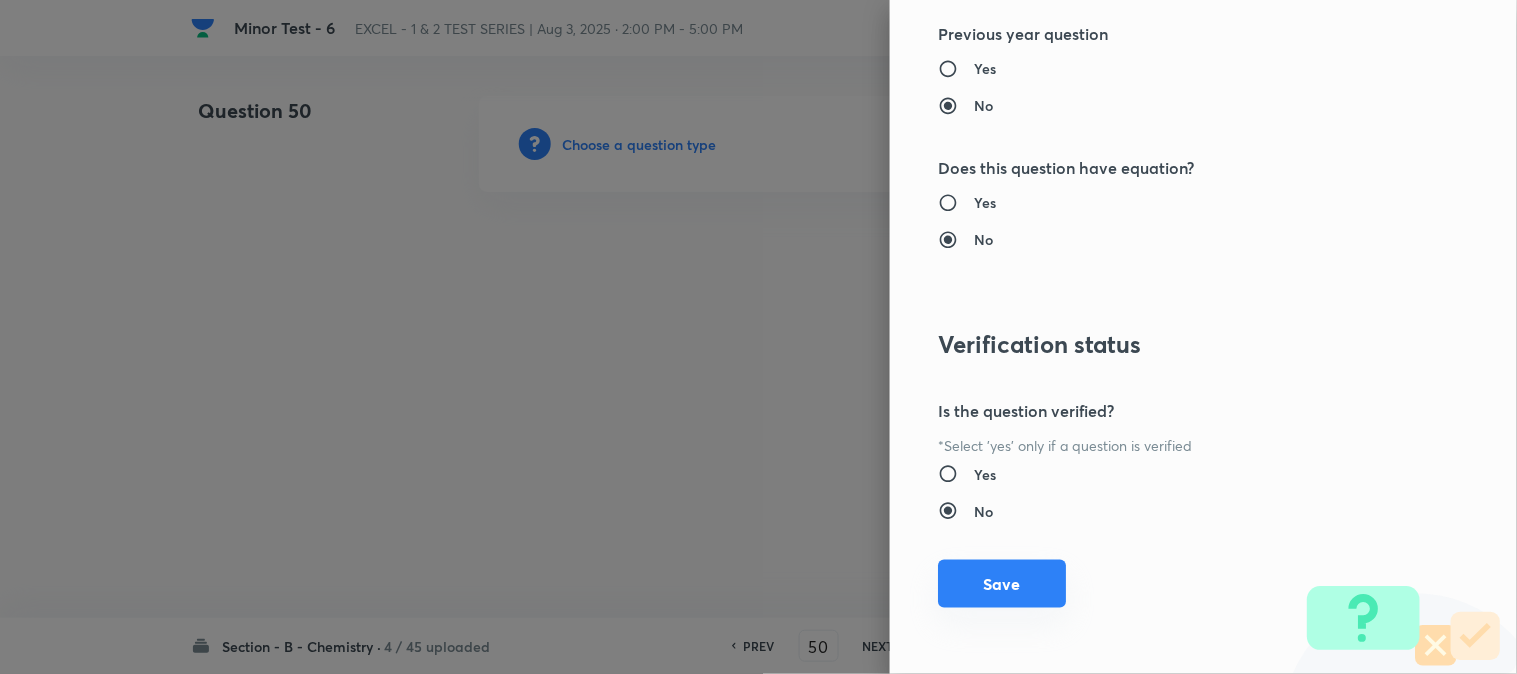 click on "Save" at bounding box center [1002, 584] 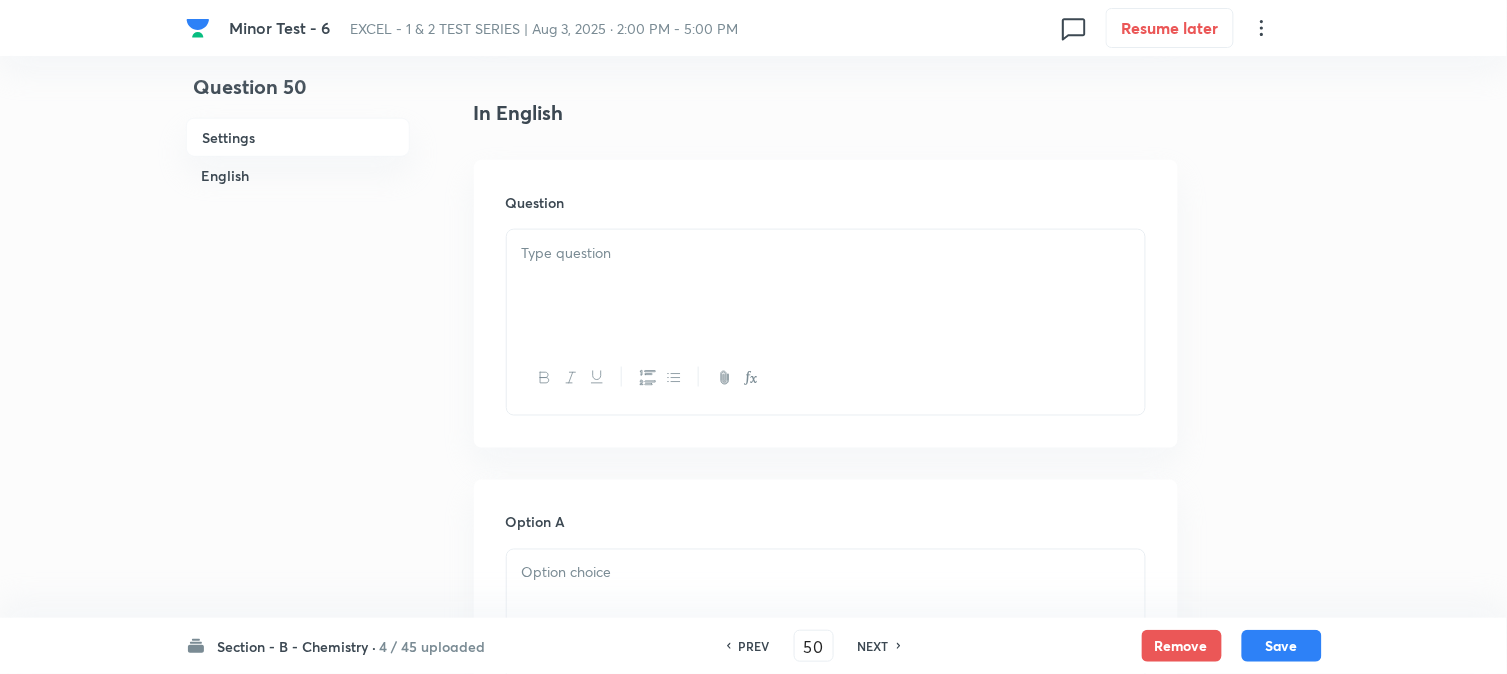 scroll, scrollTop: 555, scrollLeft: 0, axis: vertical 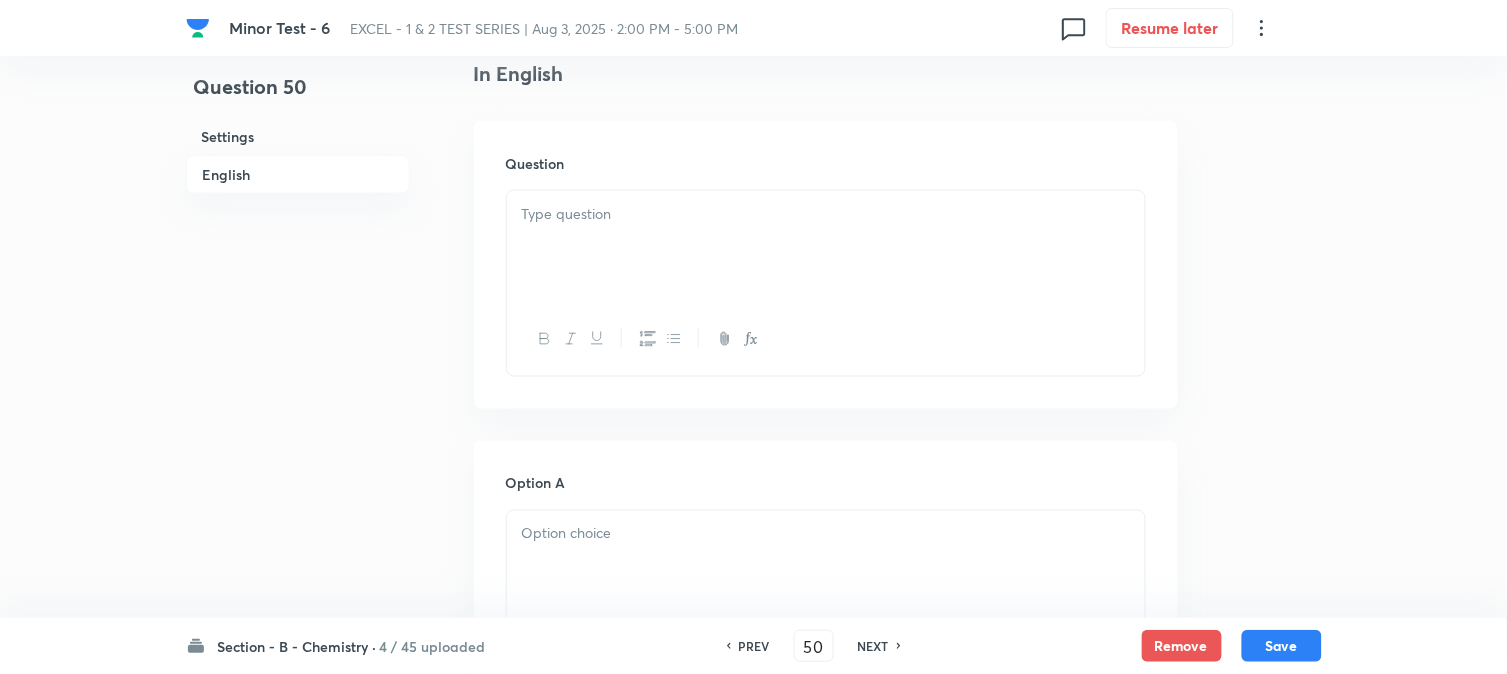 click at bounding box center [826, 247] 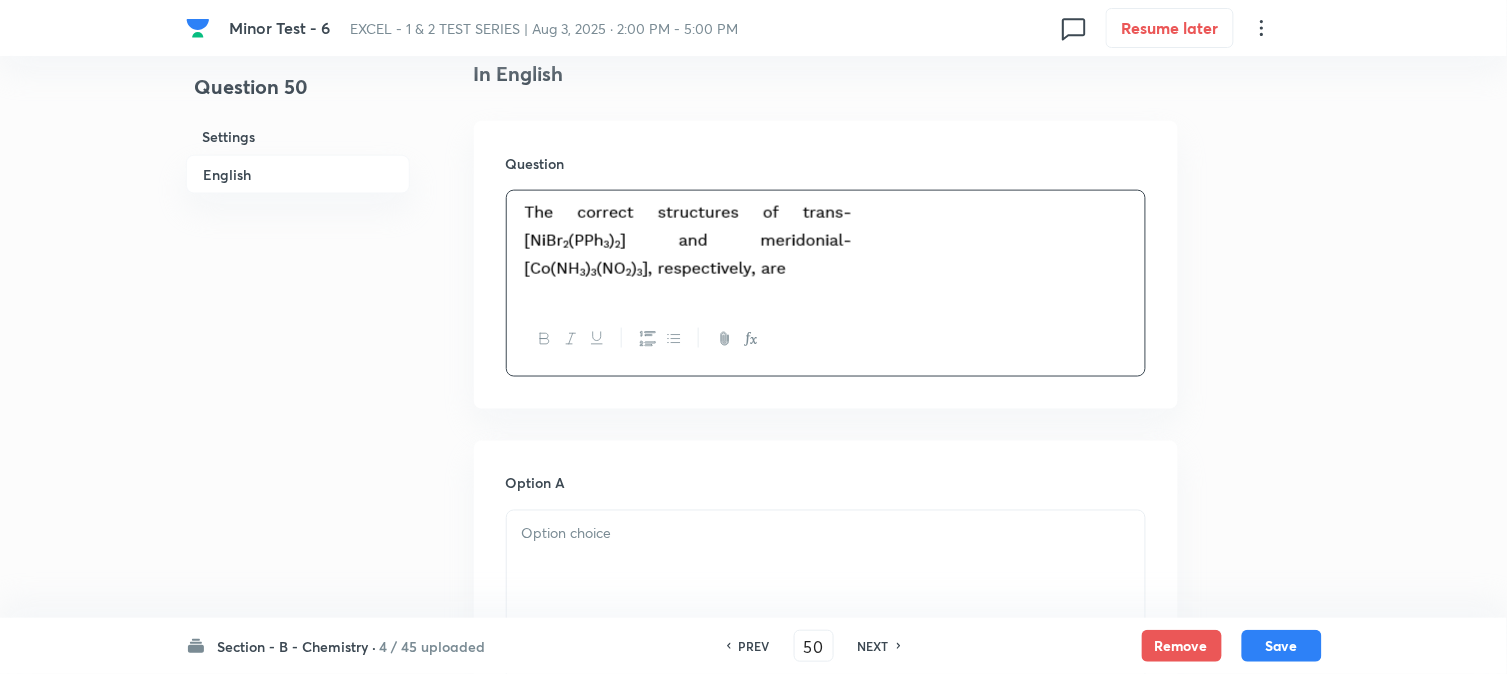 scroll, scrollTop: 777, scrollLeft: 0, axis: vertical 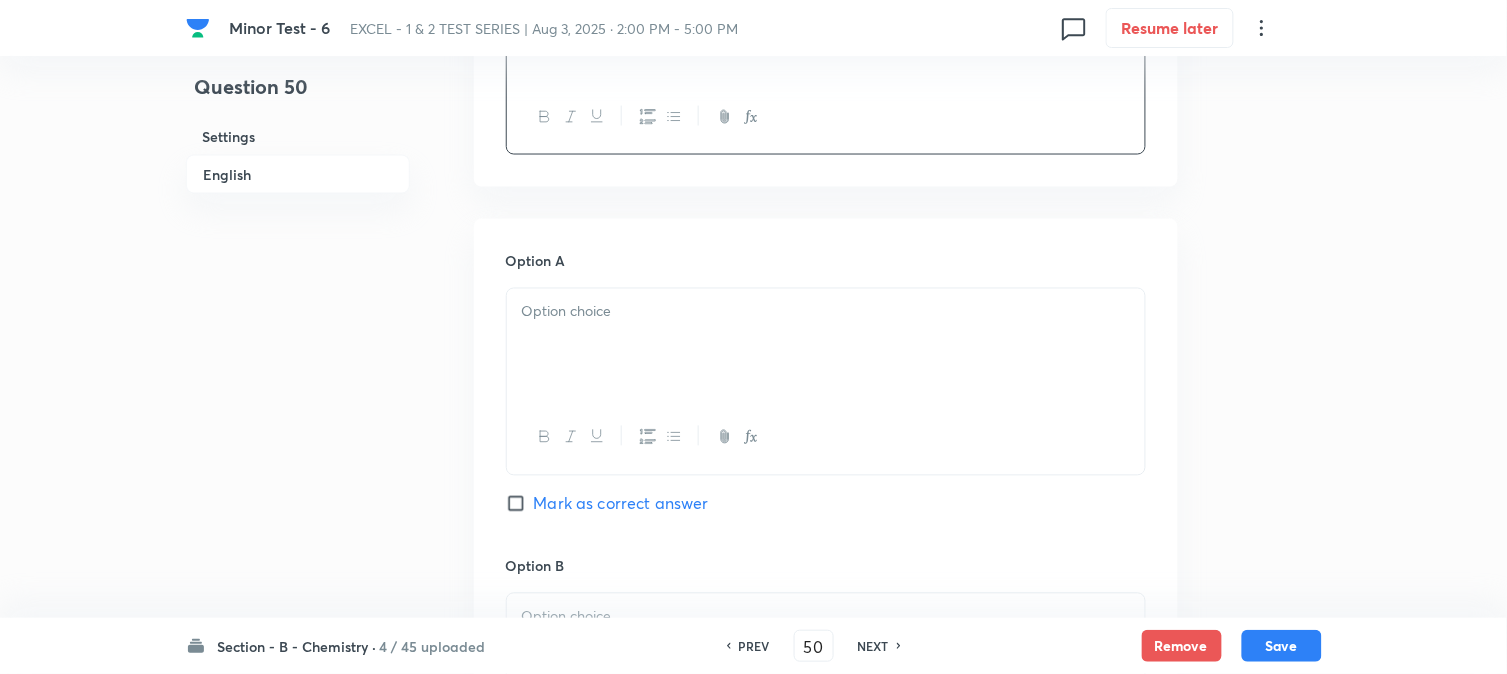 drag, startPoint x: 680, startPoint y: 294, endPoint x: 681, endPoint y: 338, distance: 44.011364 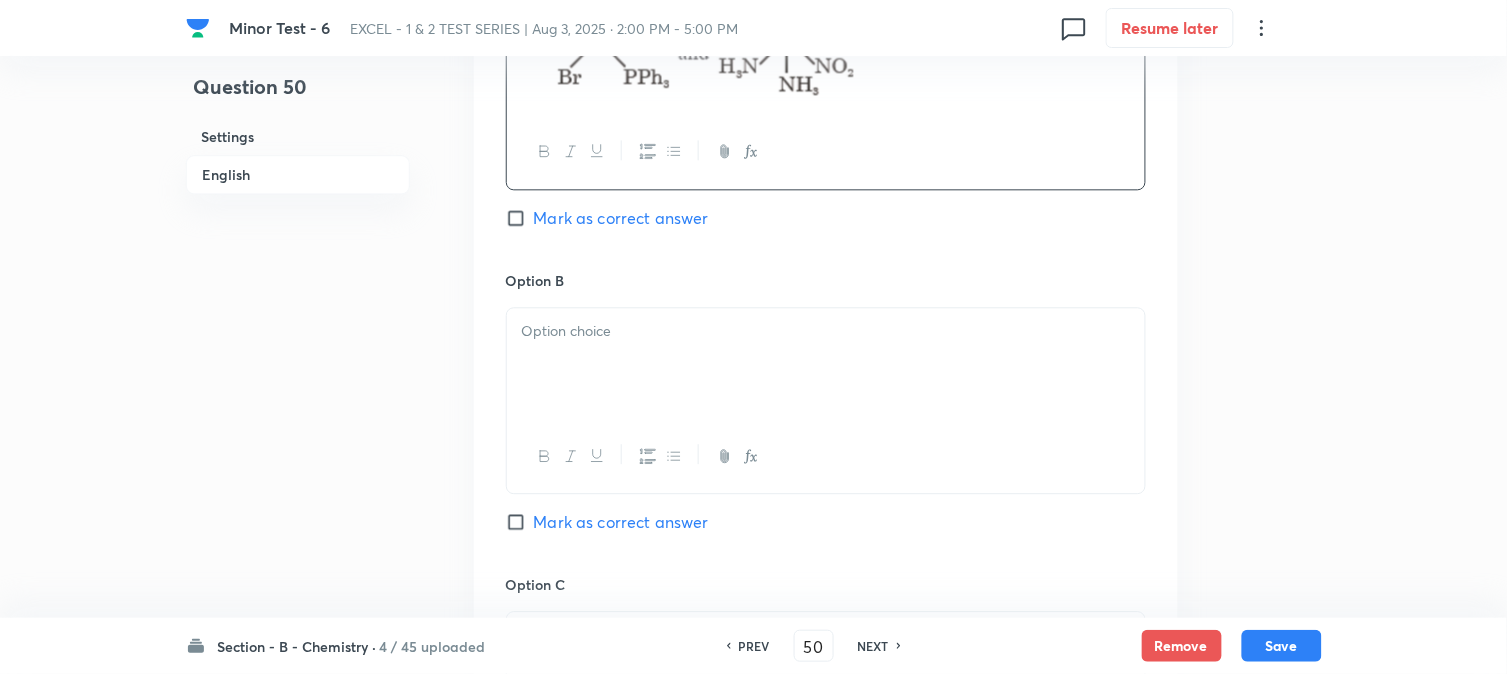 scroll, scrollTop: 1222, scrollLeft: 0, axis: vertical 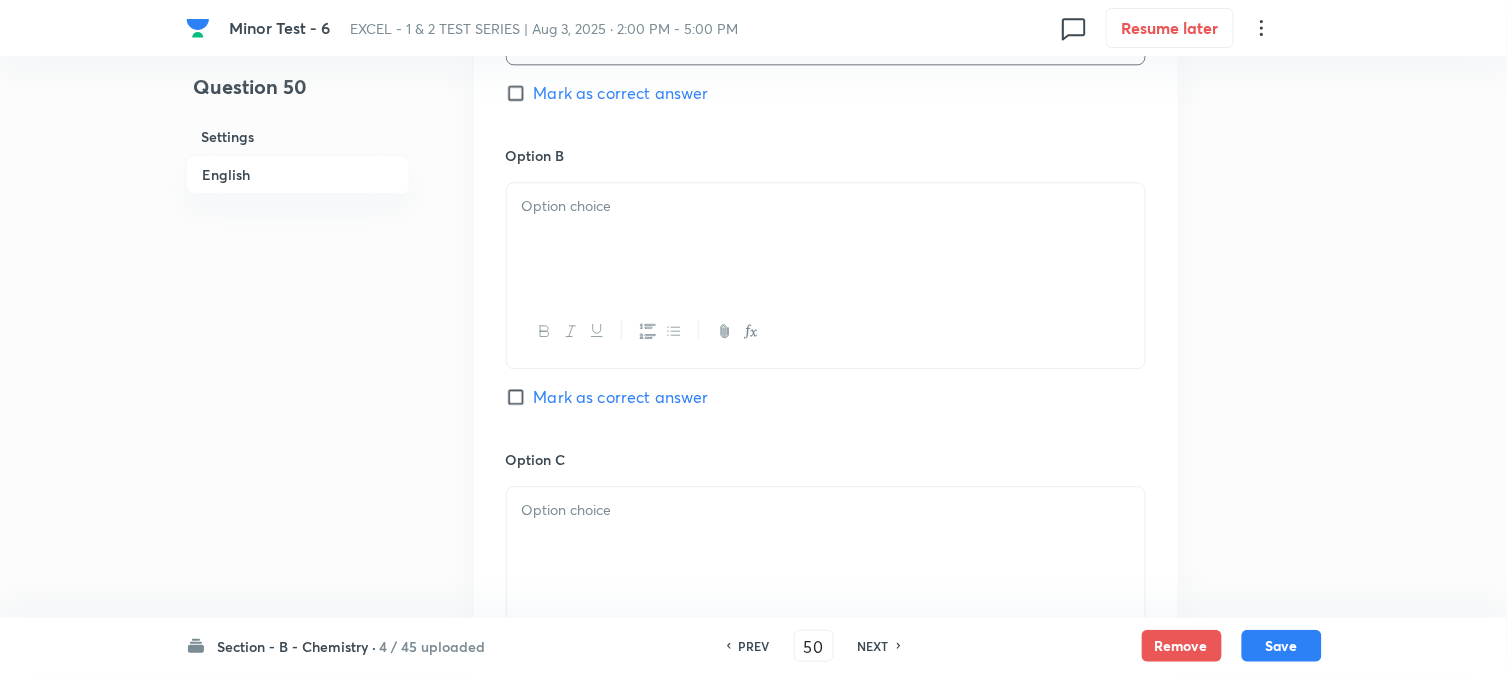 click at bounding box center [826, 239] 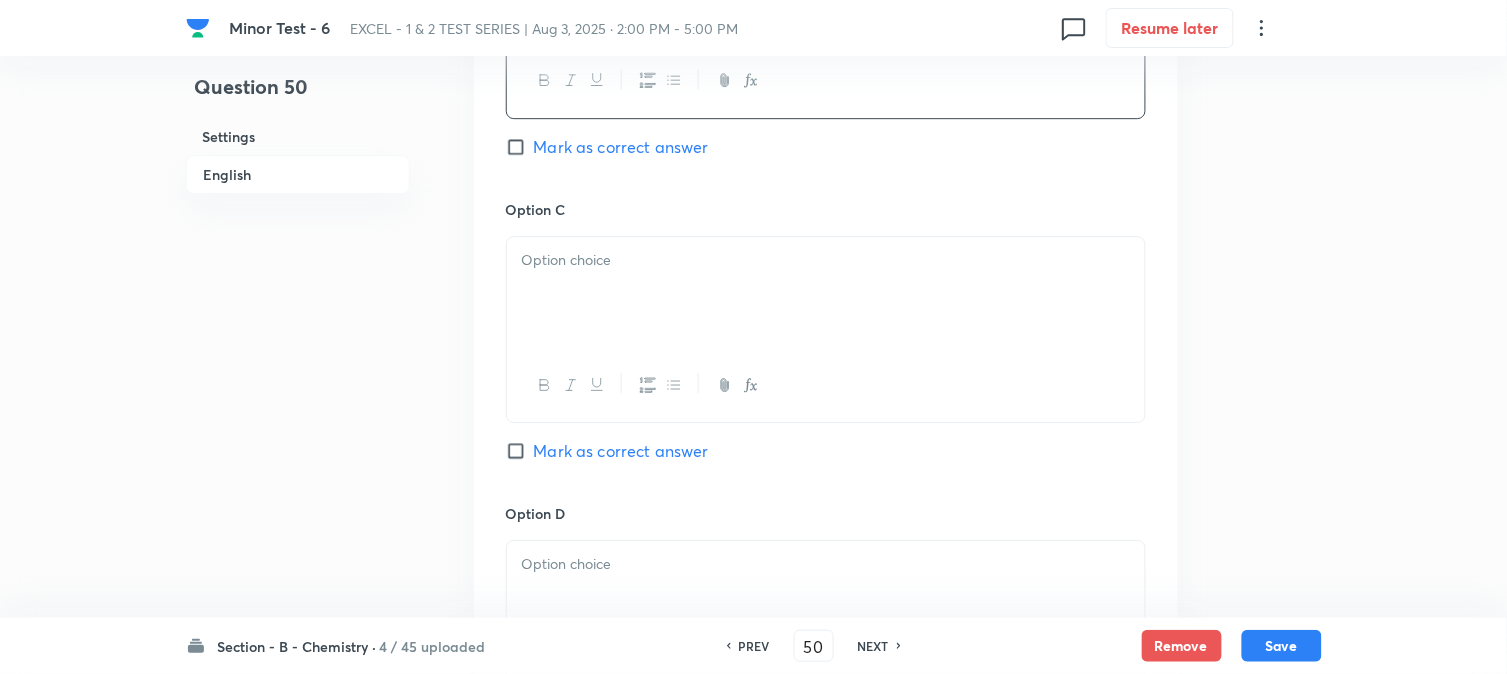 scroll, scrollTop: 1555, scrollLeft: 0, axis: vertical 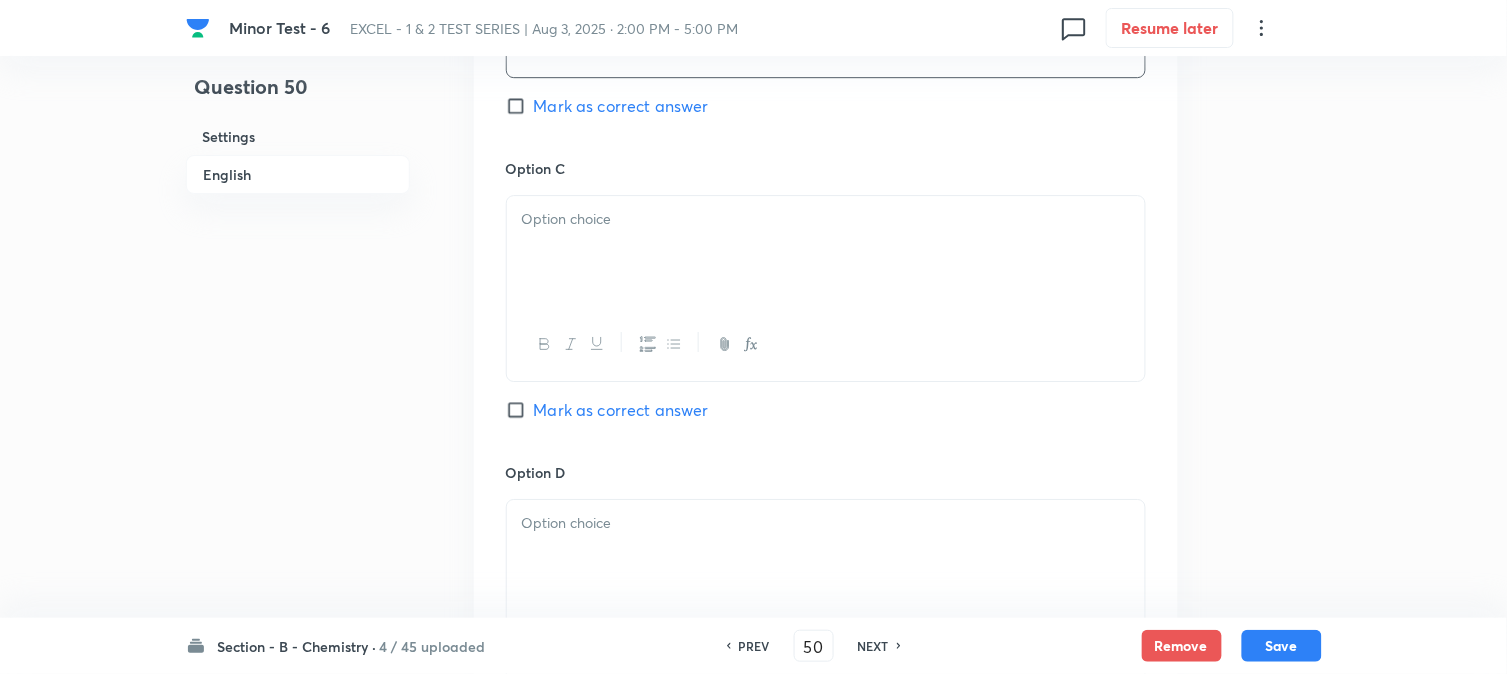 click at bounding box center (826, 252) 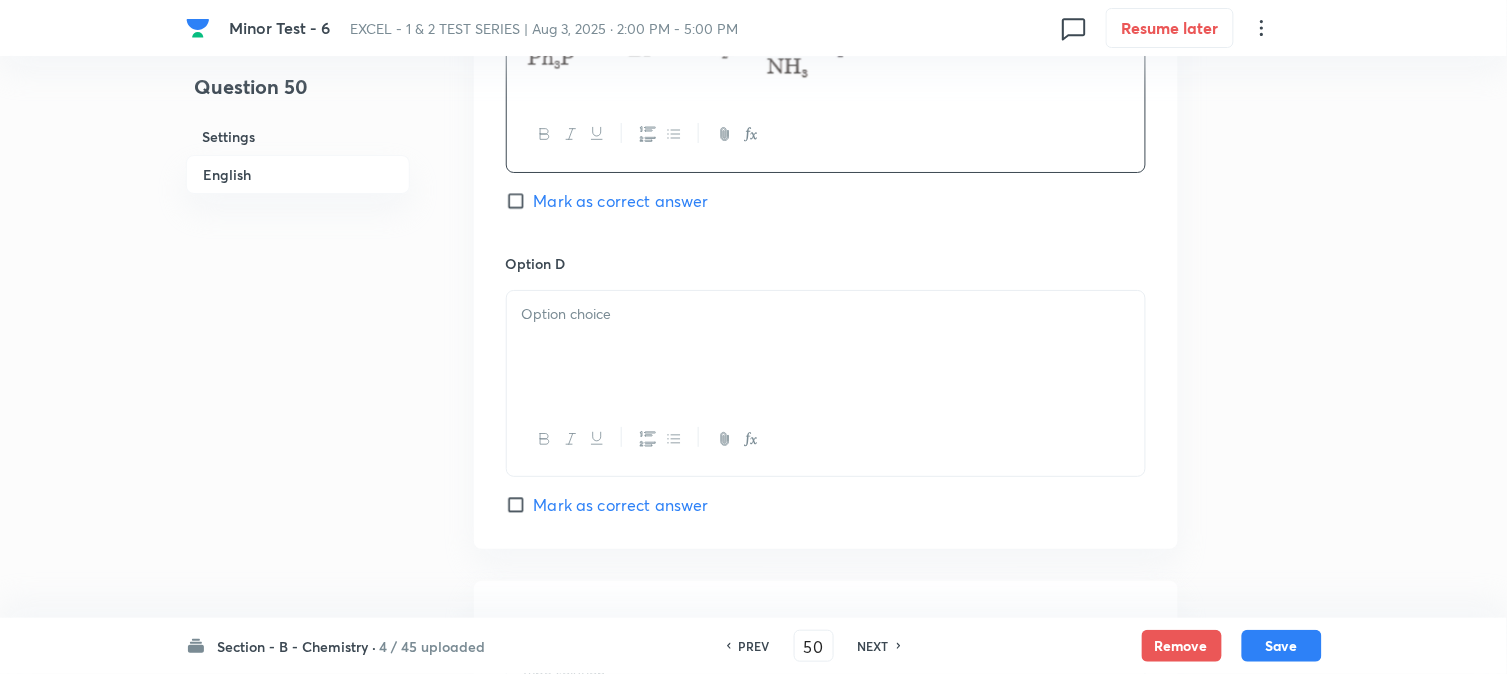 scroll, scrollTop: 1888, scrollLeft: 0, axis: vertical 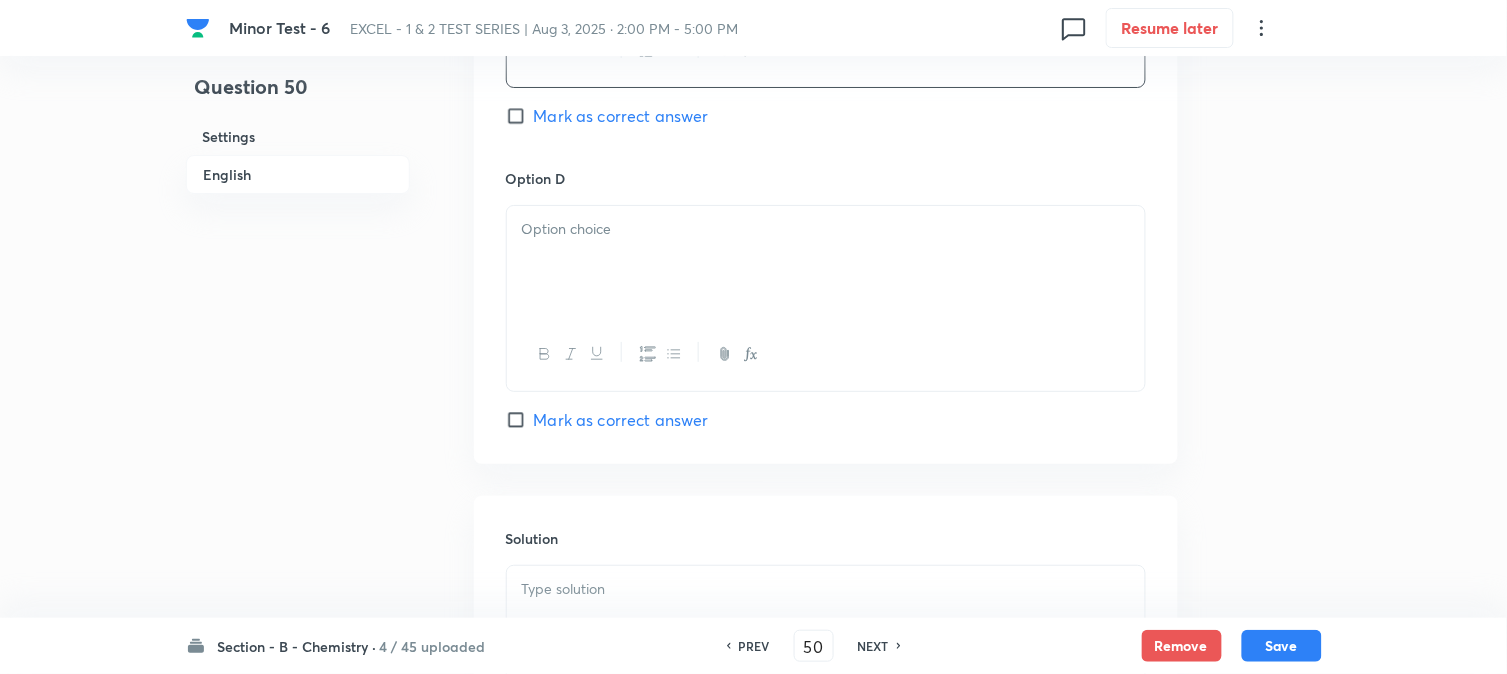 click at bounding box center [826, 262] 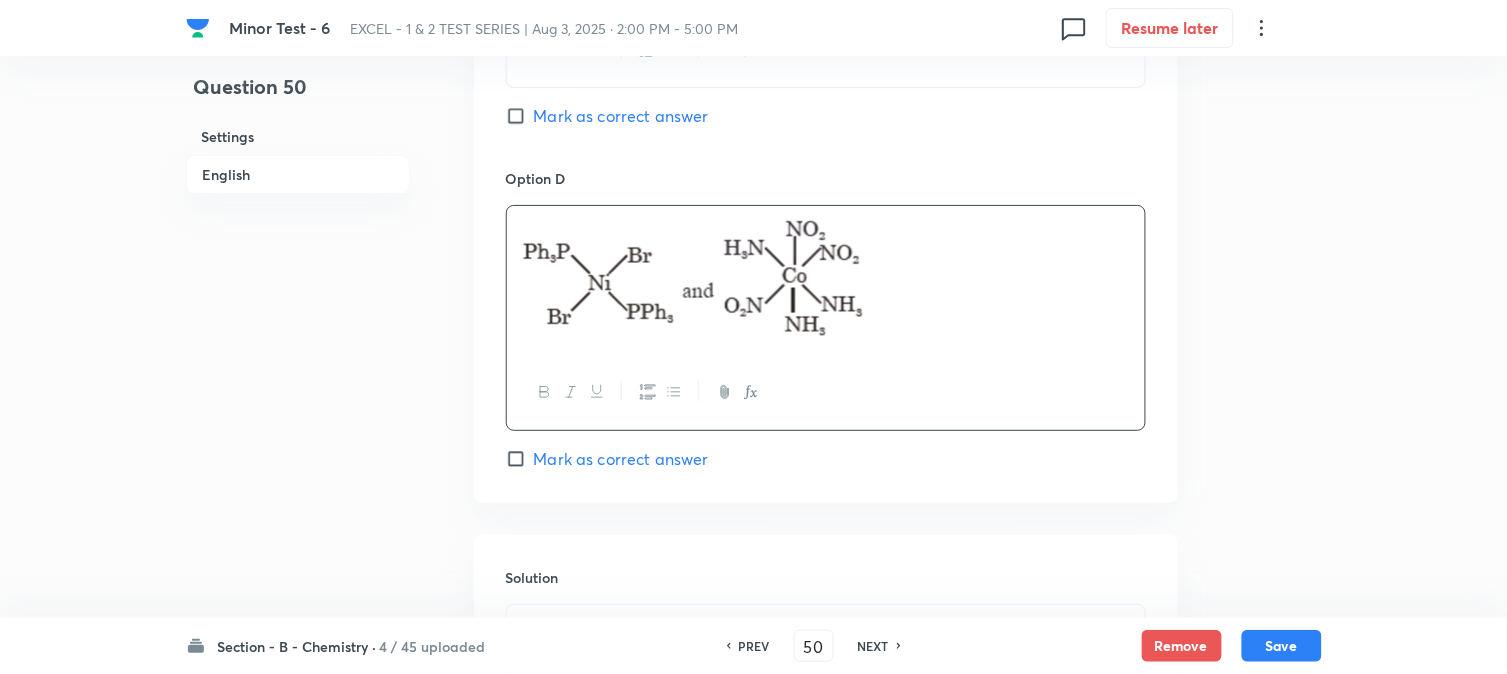 click on "Mark as correct answer" at bounding box center [621, 459] 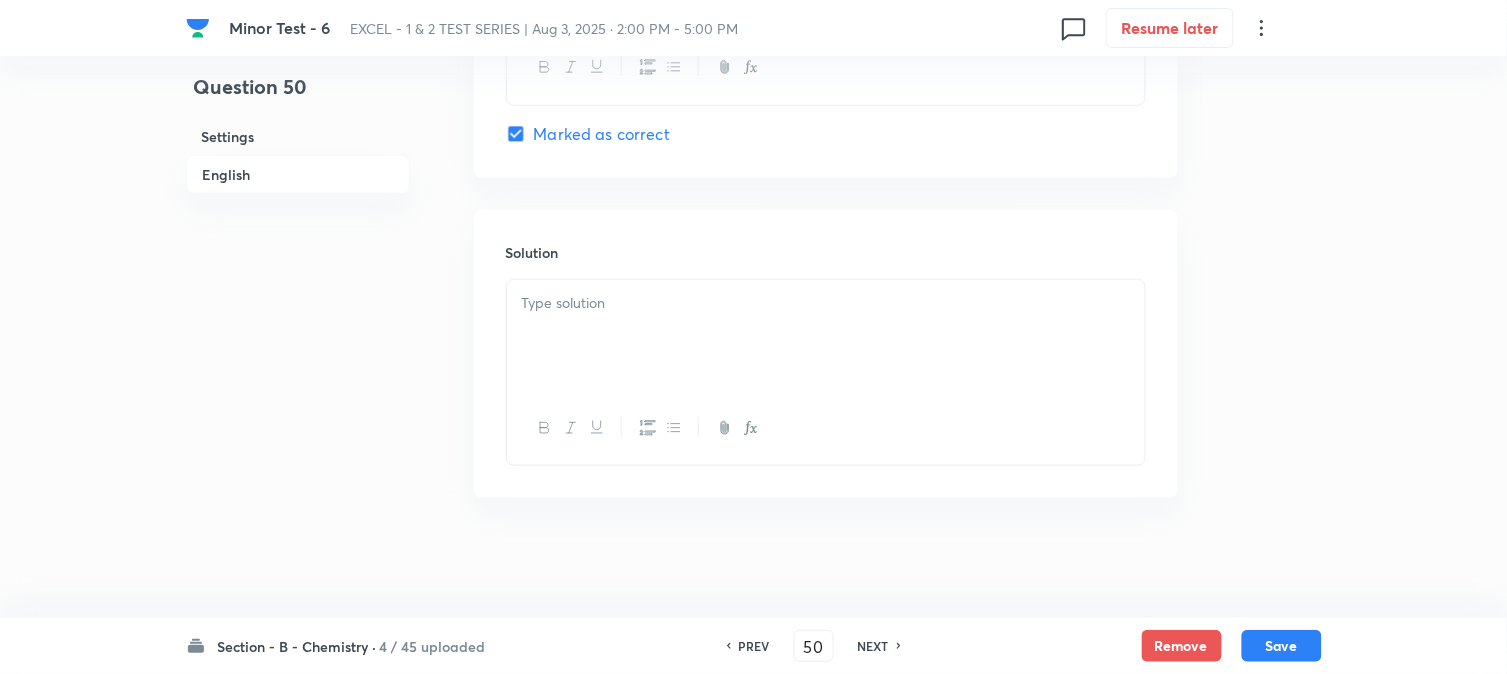 scroll, scrollTop: 2218, scrollLeft: 0, axis: vertical 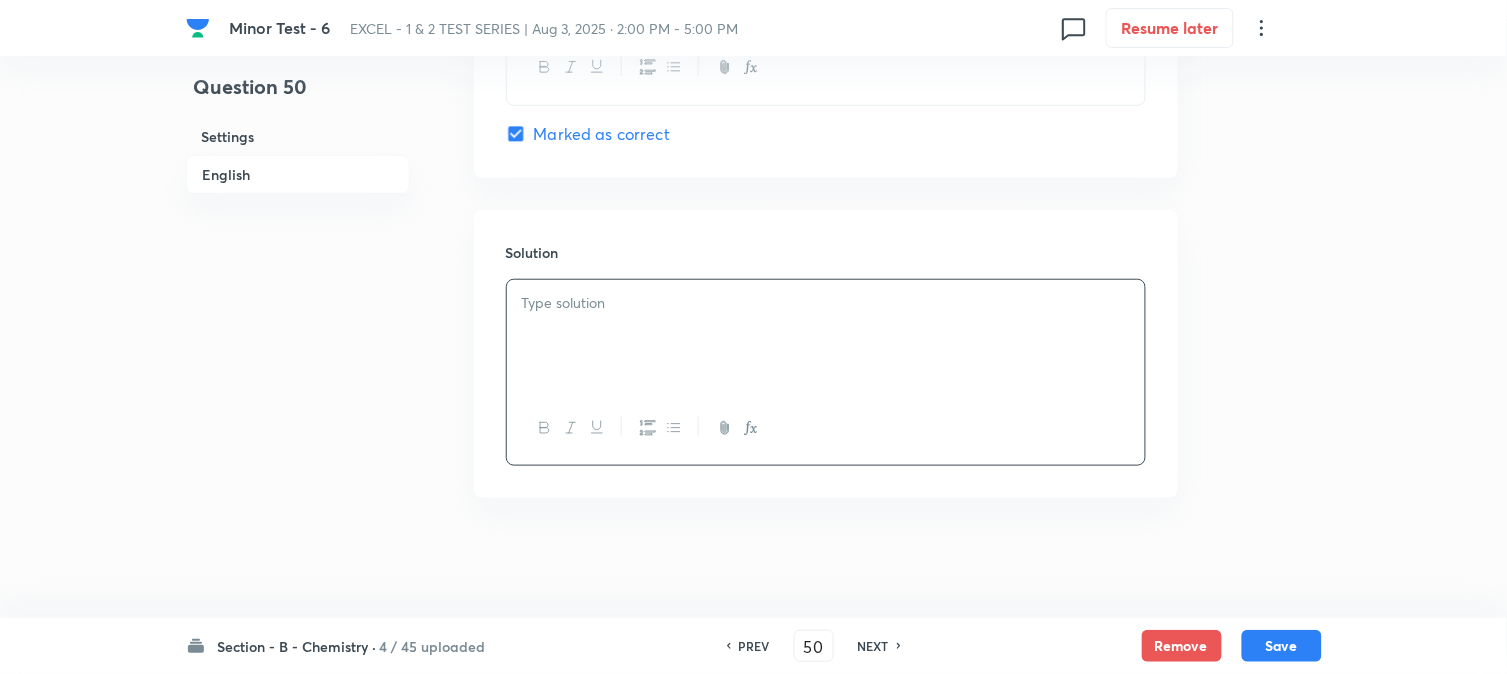 type 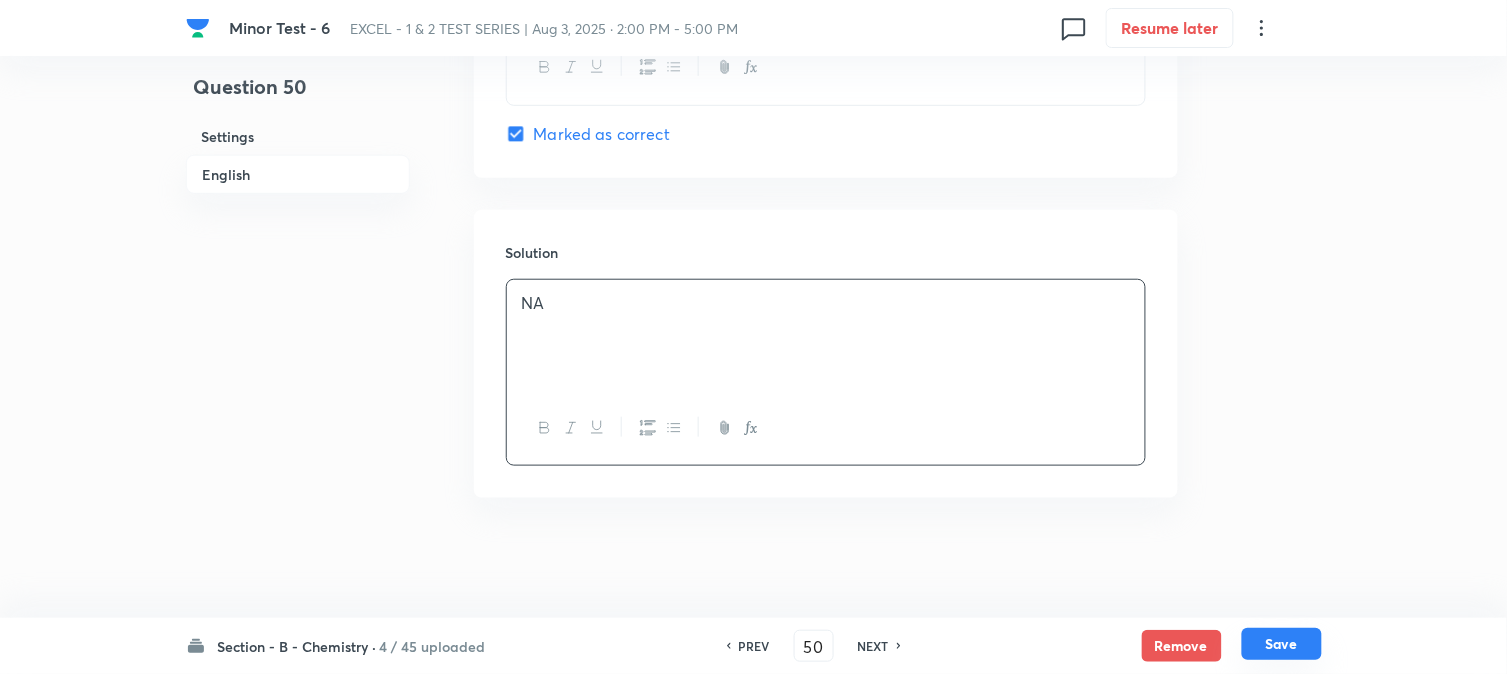 click on "Save" at bounding box center [1282, 644] 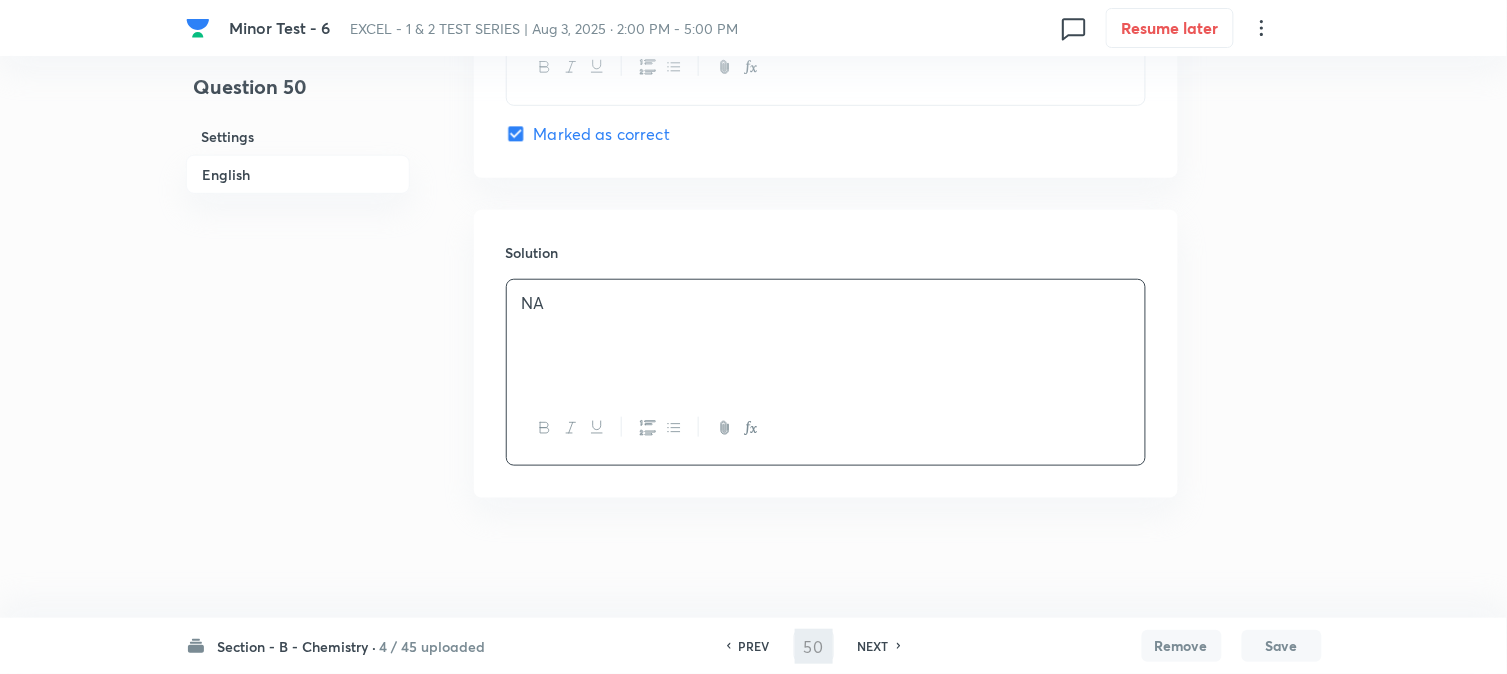 type on "51" 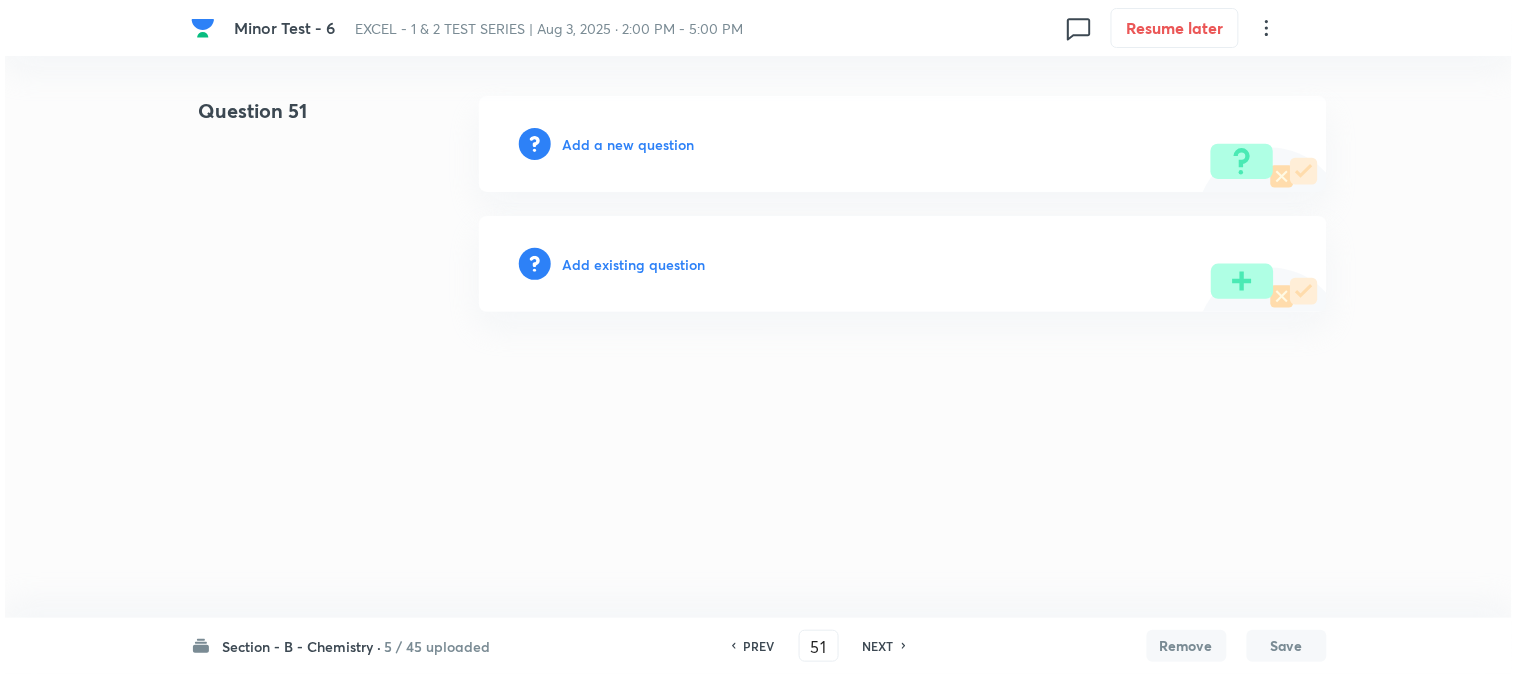 scroll, scrollTop: 0, scrollLeft: 0, axis: both 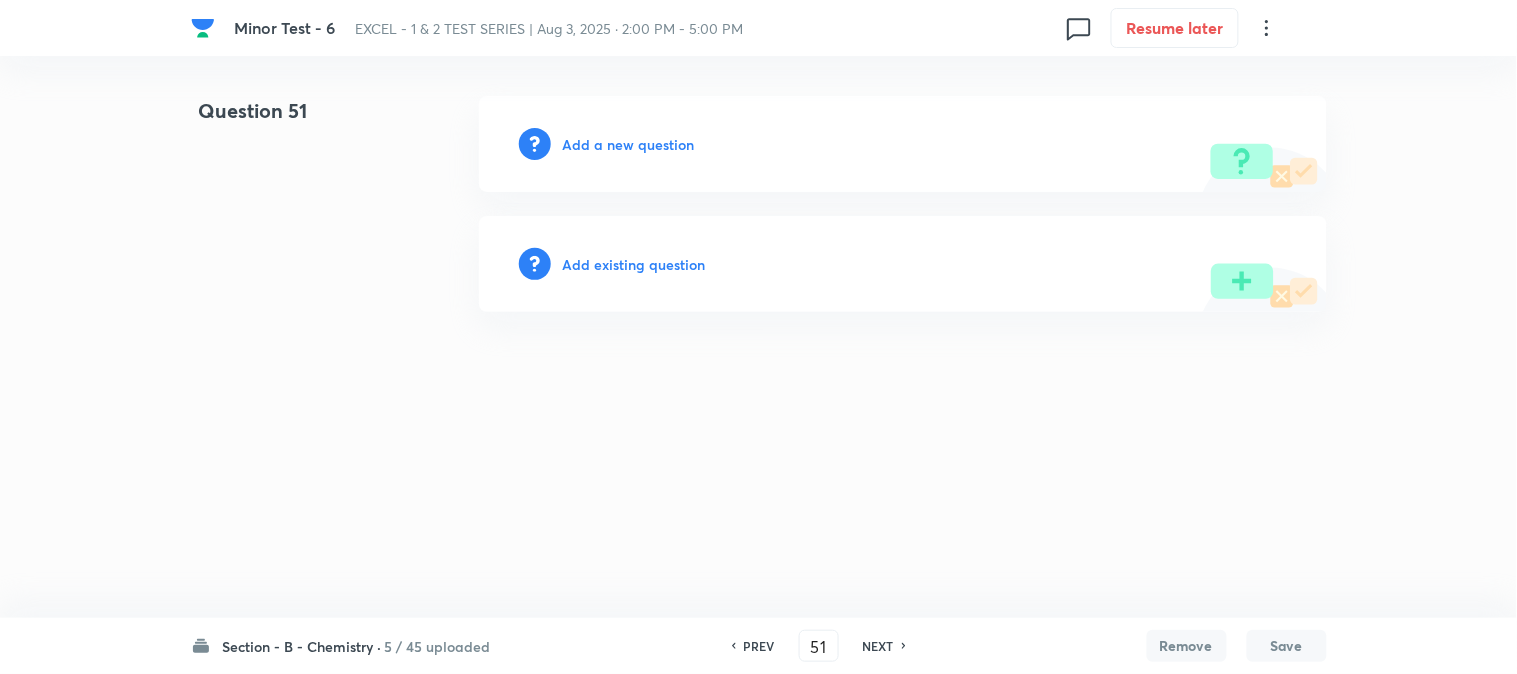 click on "Add a new question" at bounding box center (629, 144) 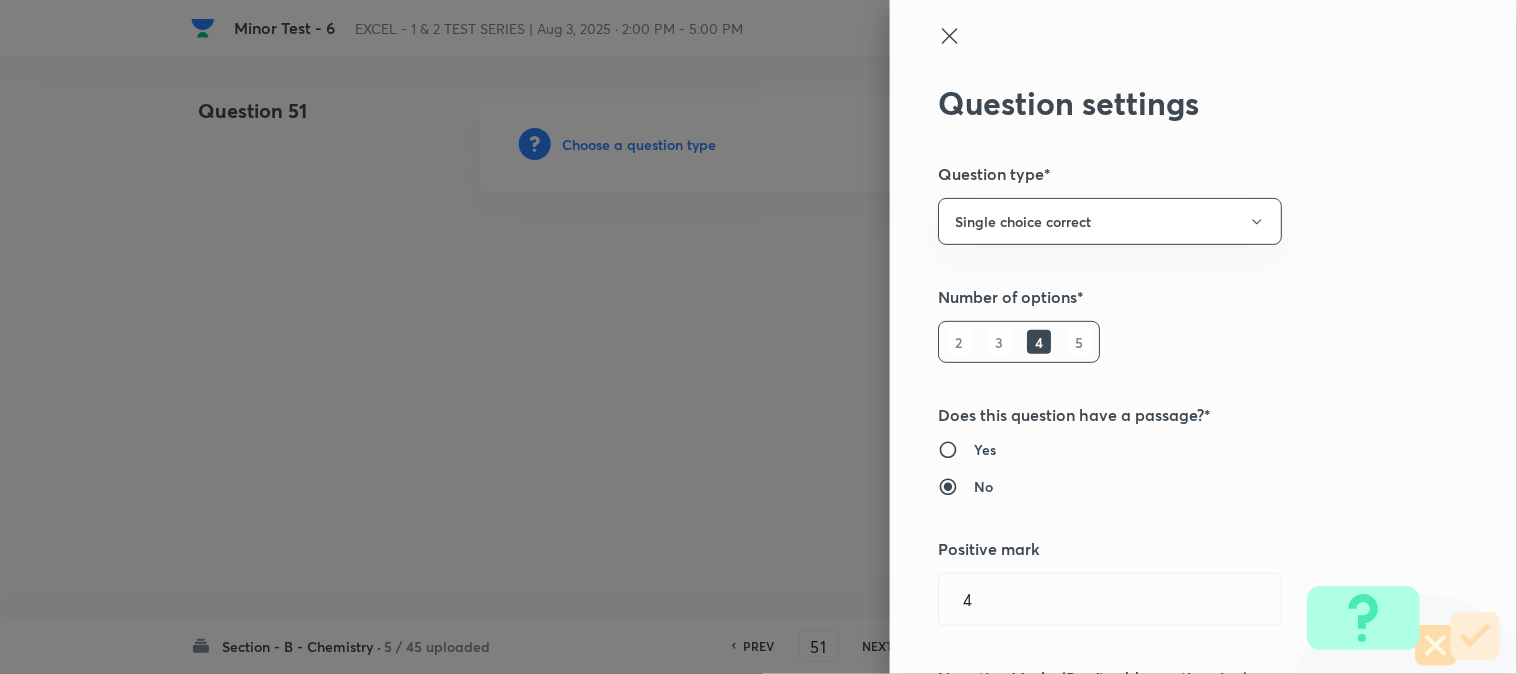 type 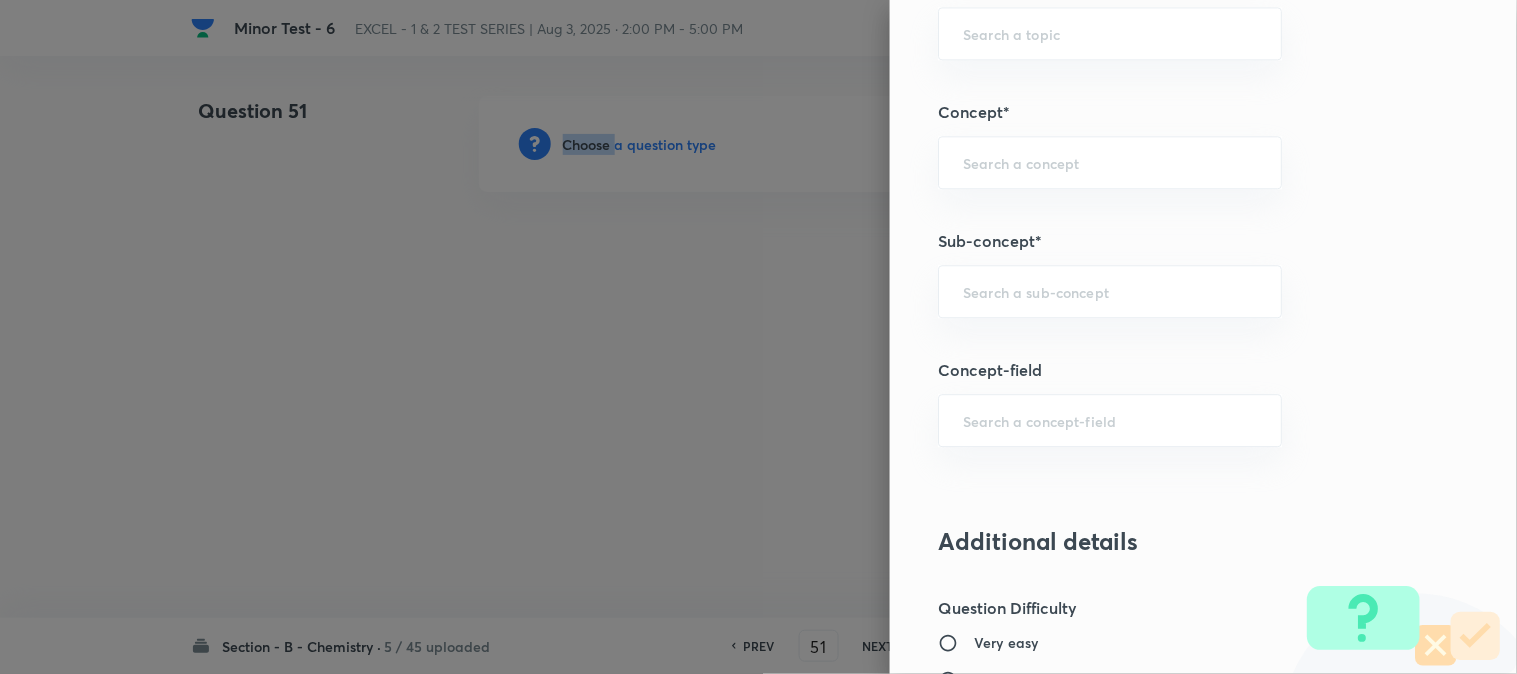scroll, scrollTop: 1222, scrollLeft: 0, axis: vertical 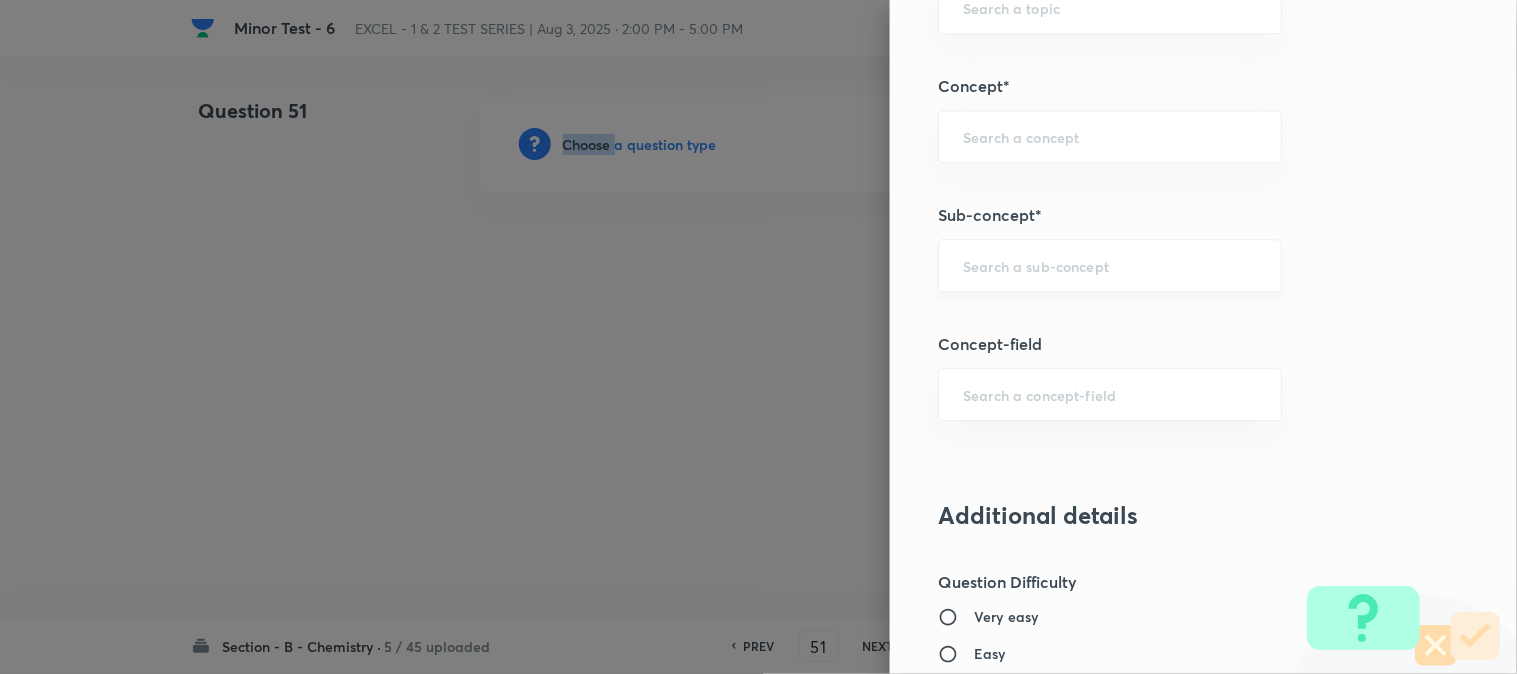 click on "​" at bounding box center (1110, 265) 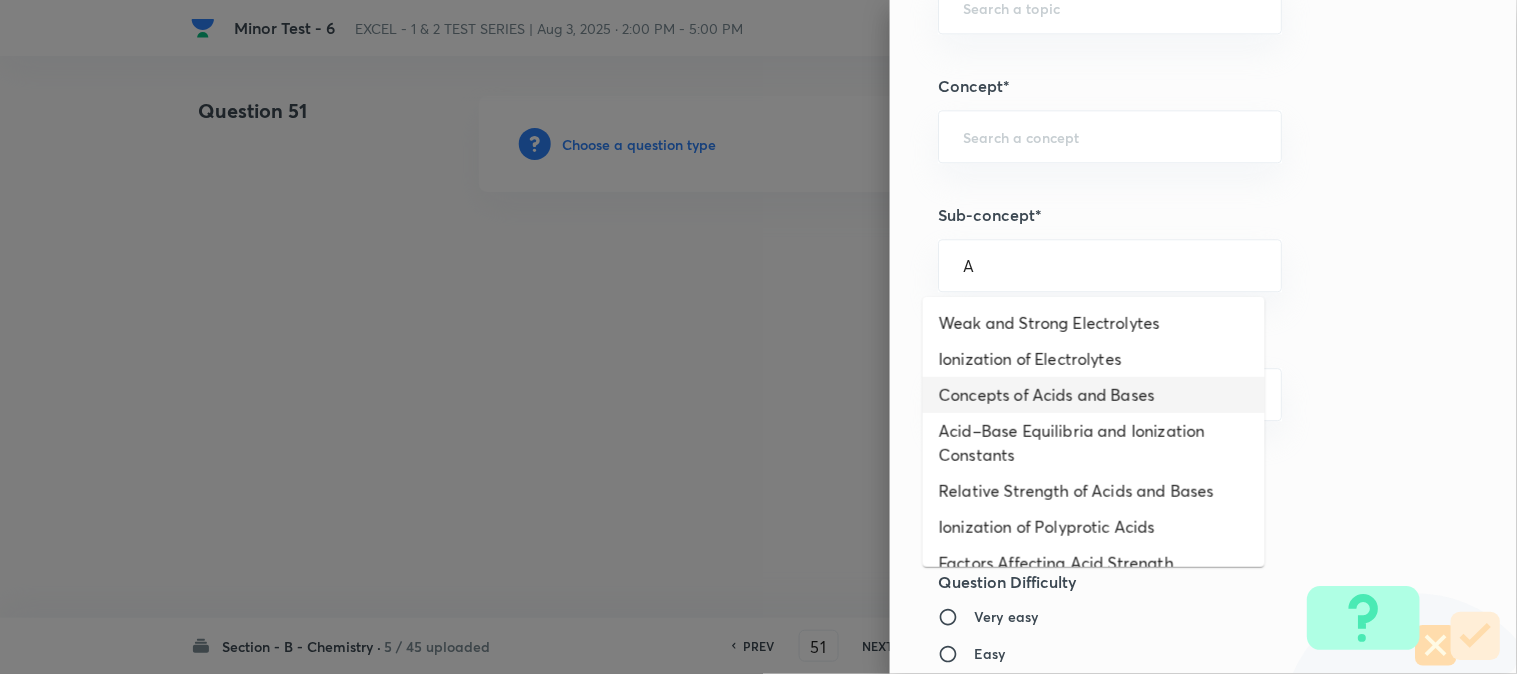 click on "Acid–Base Equilibria and Ionization Constants" at bounding box center (1094, 443) 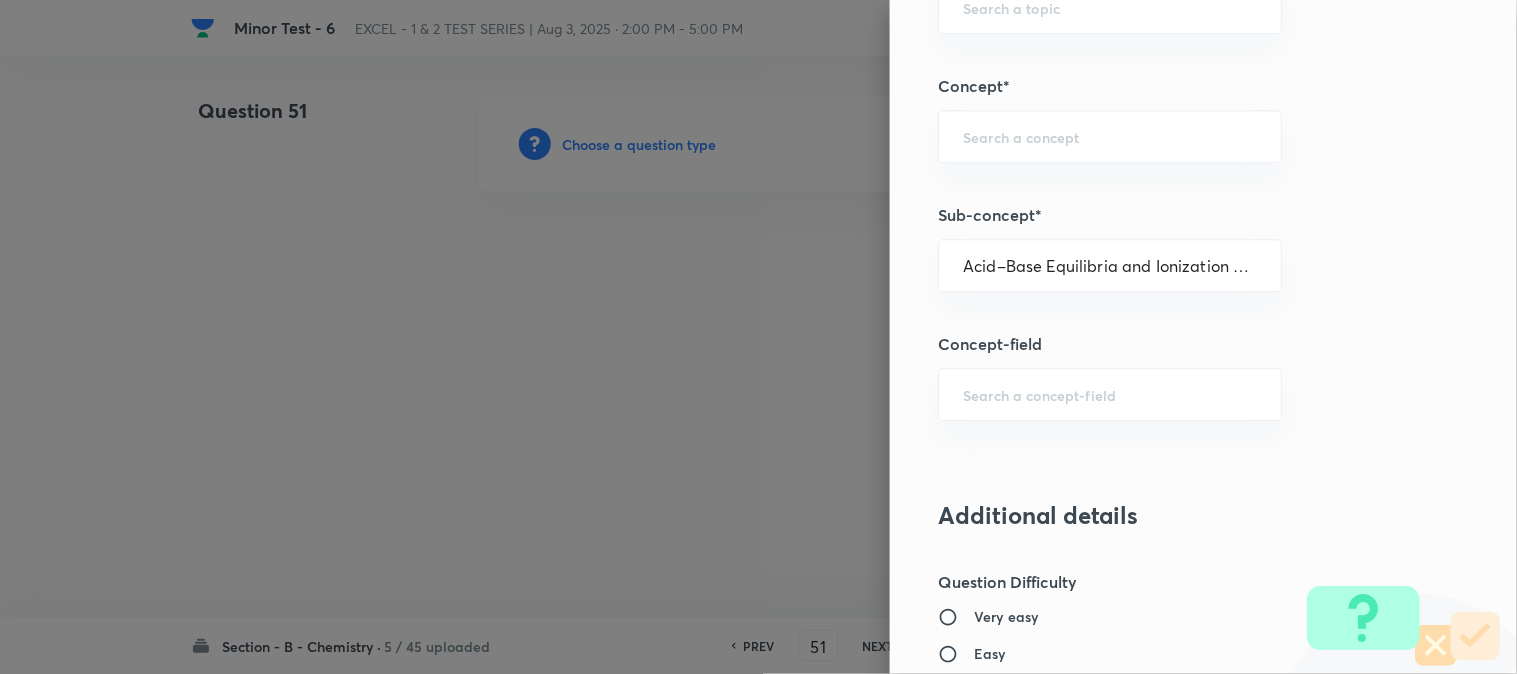 type on "Chemistry" 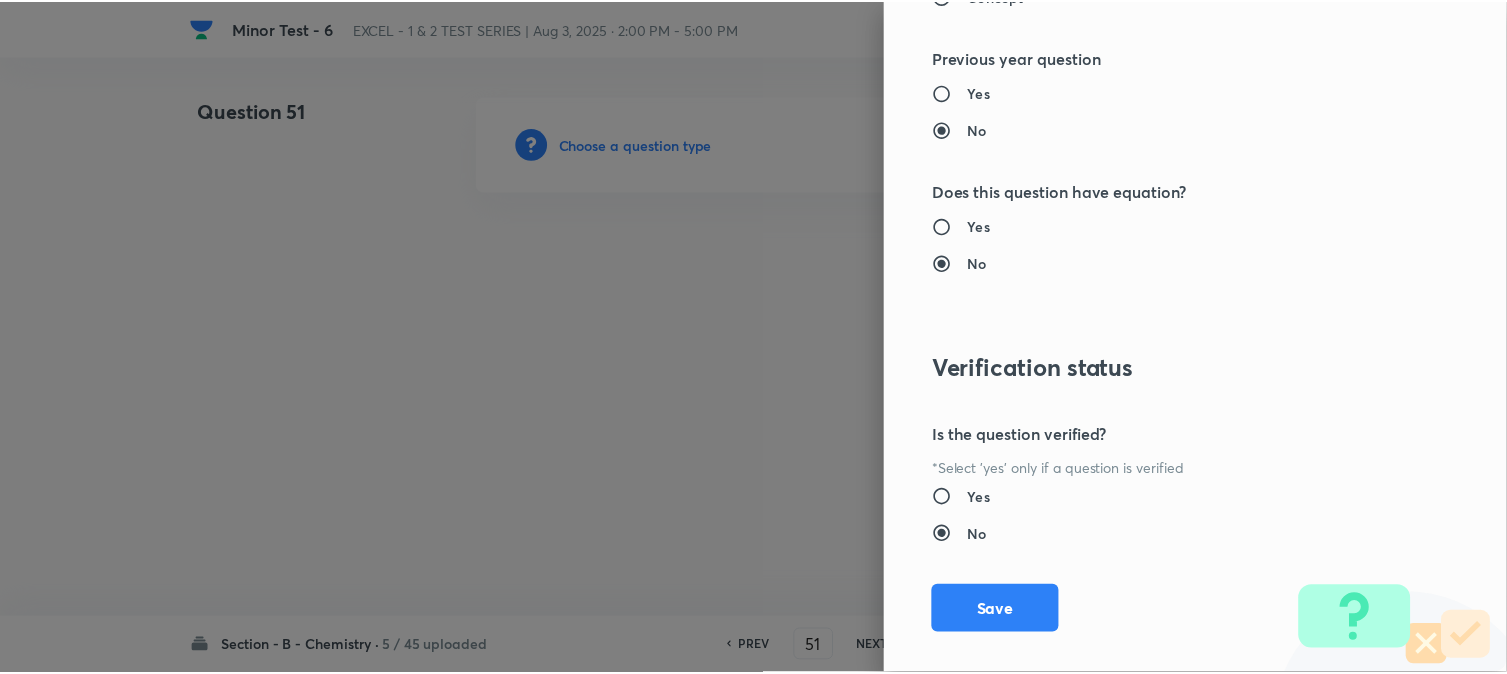 scroll, scrollTop: 2186, scrollLeft: 0, axis: vertical 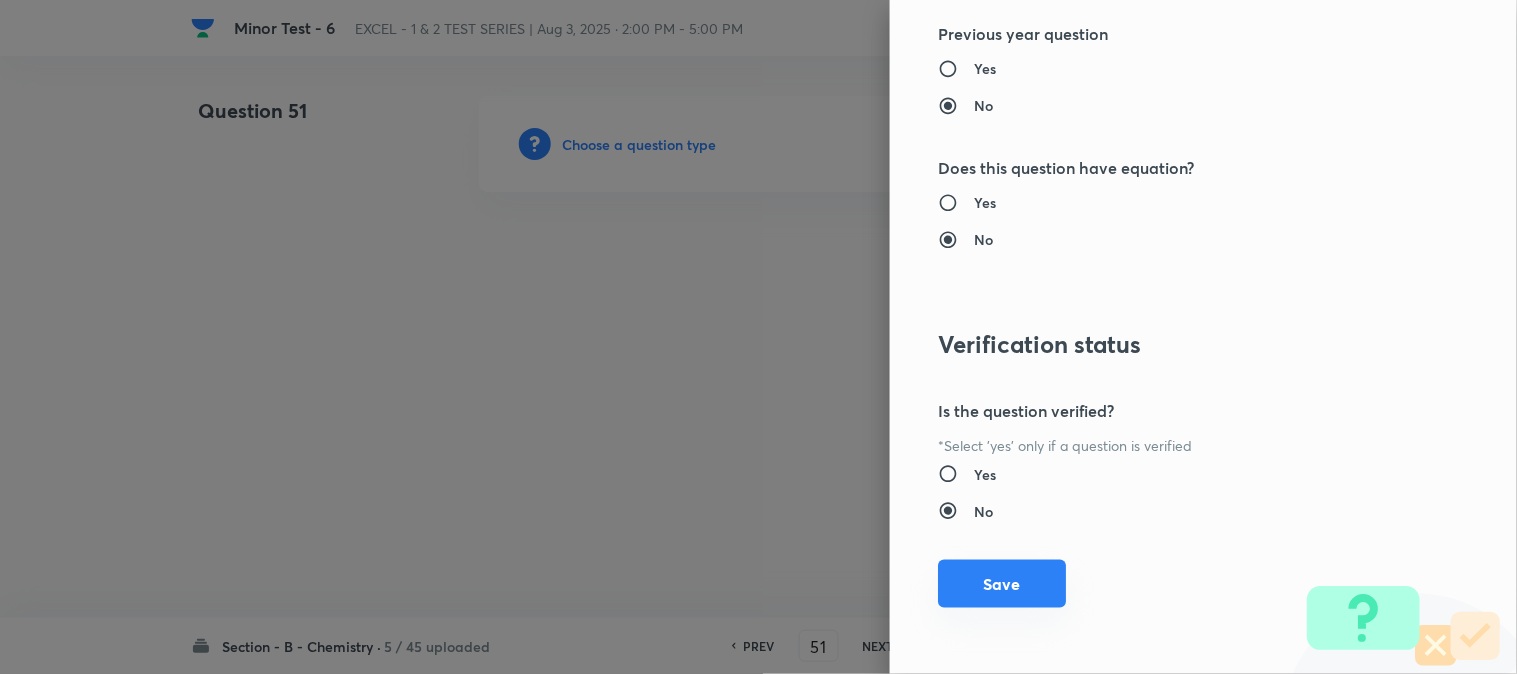 click on "Save" at bounding box center [1002, 584] 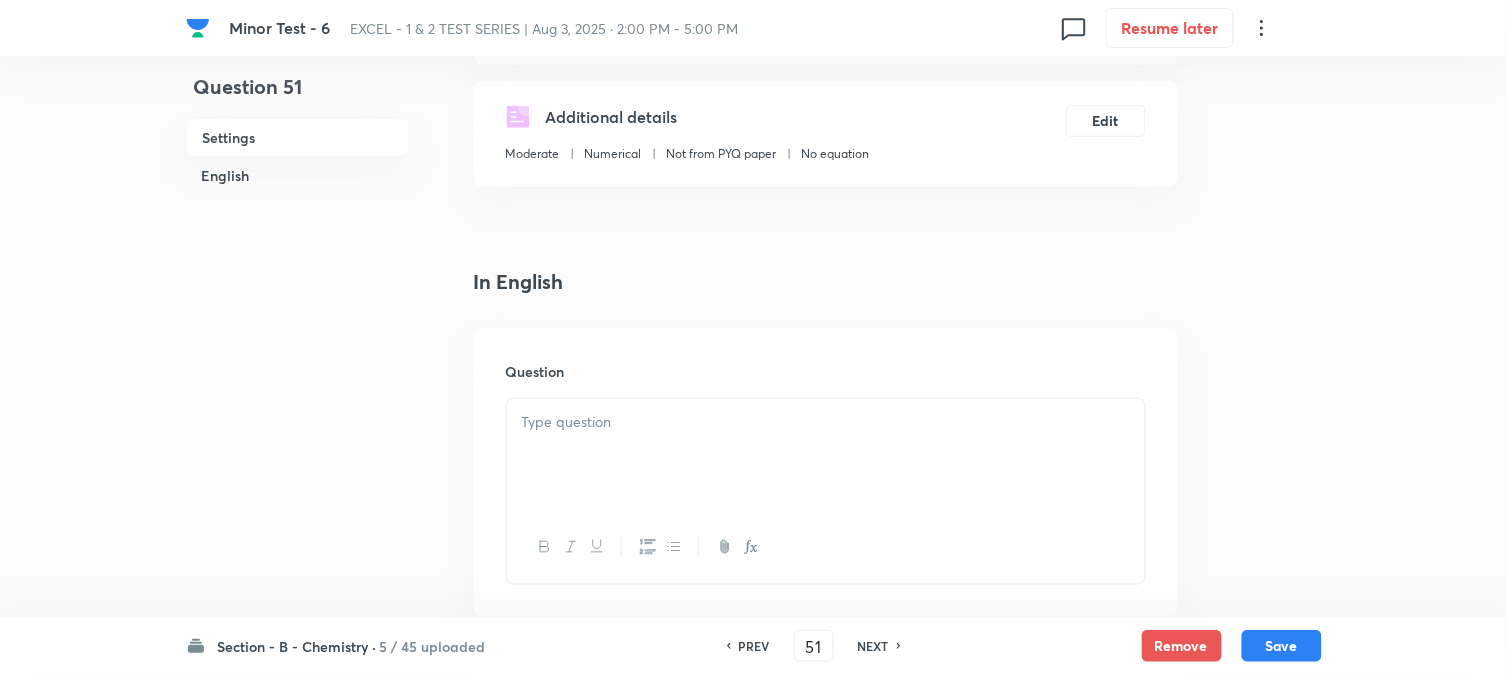 scroll, scrollTop: 555, scrollLeft: 0, axis: vertical 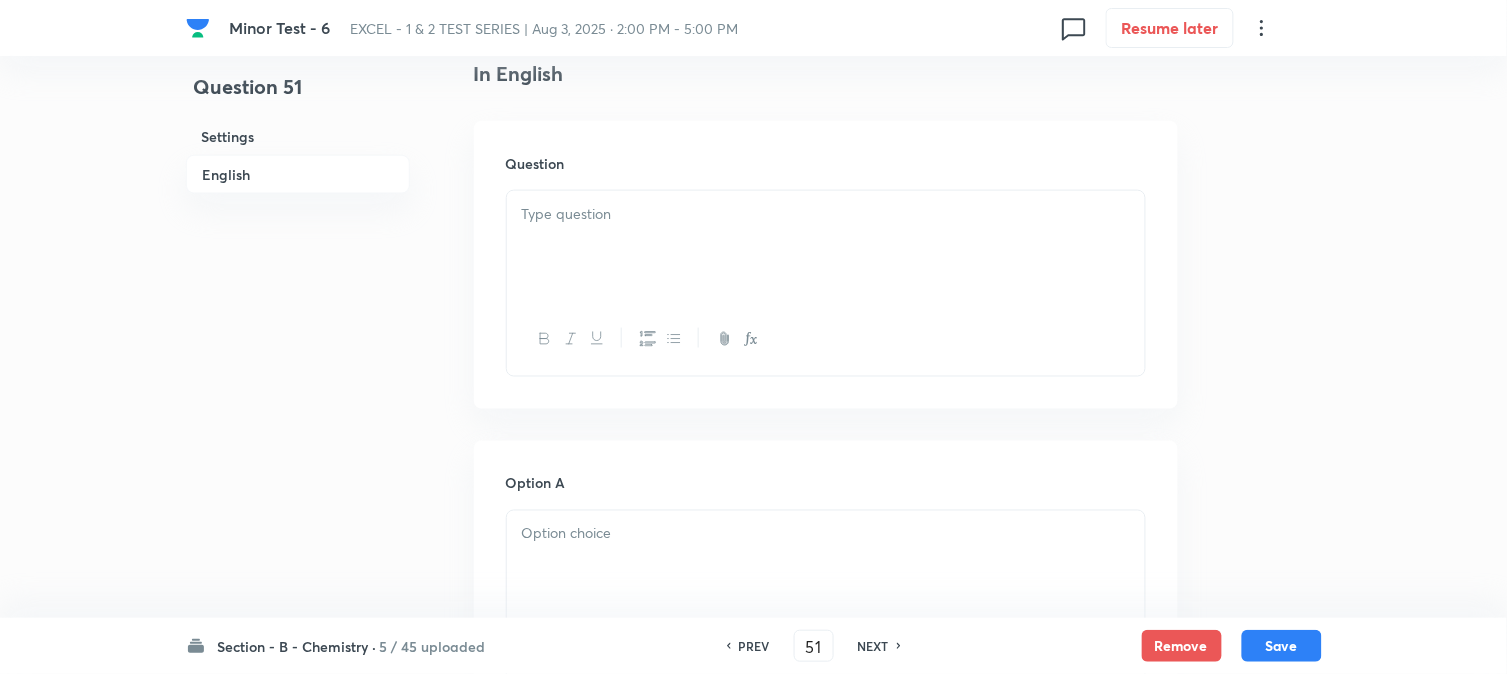click at bounding box center (826, 247) 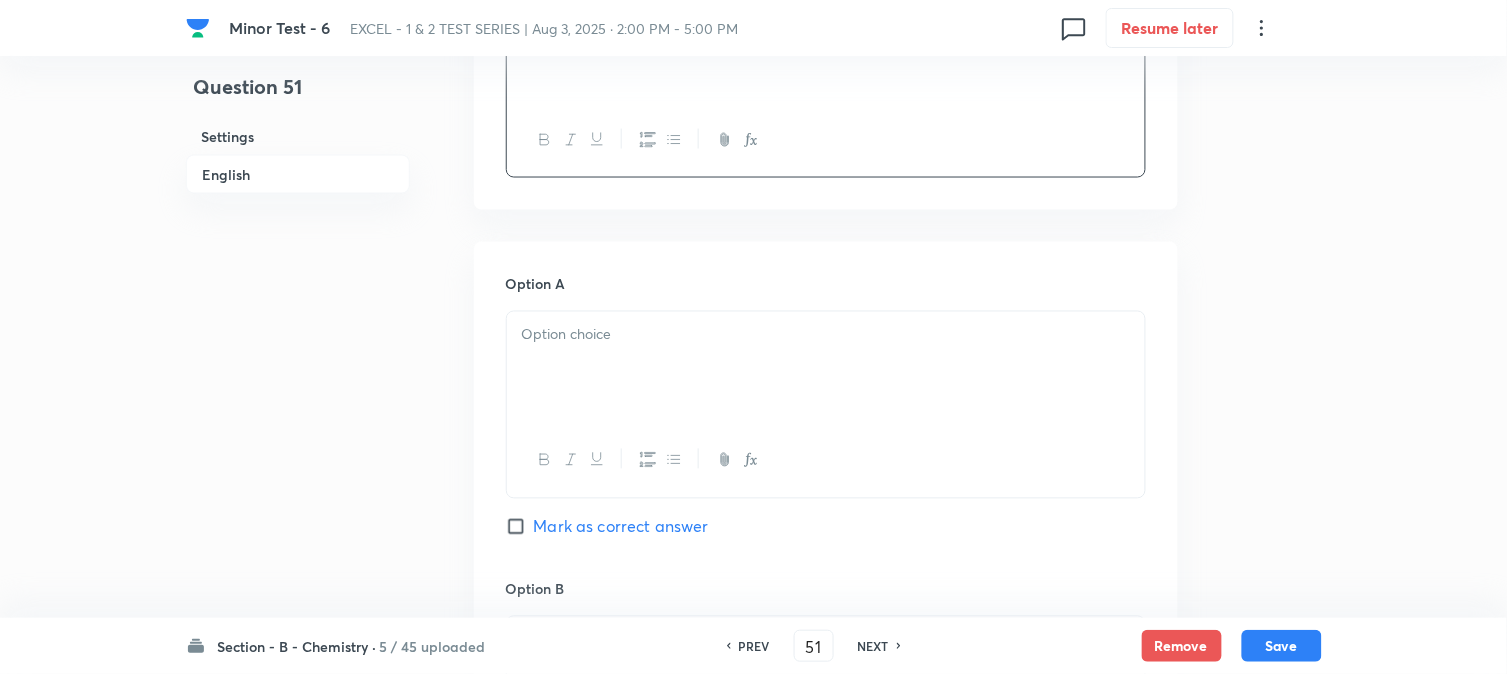 scroll, scrollTop: 777, scrollLeft: 0, axis: vertical 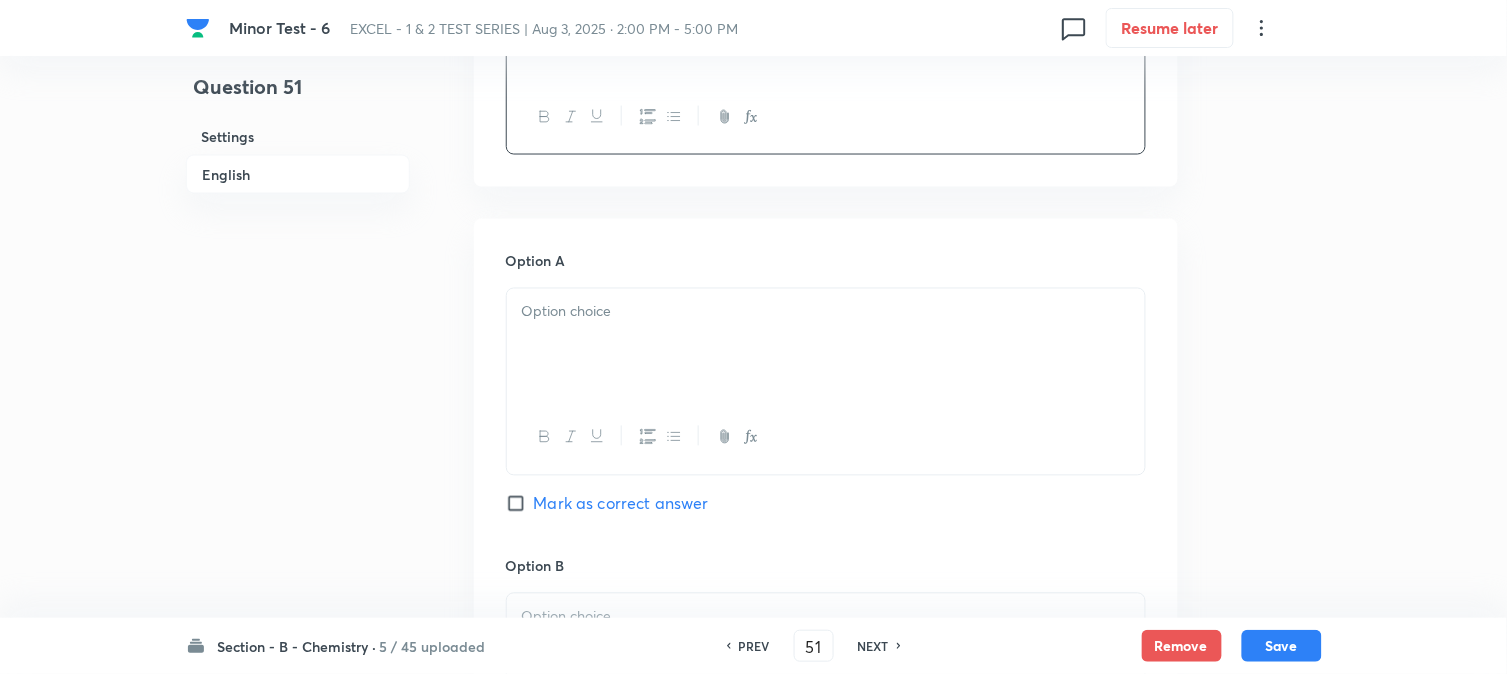 click at bounding box center [826, 345] 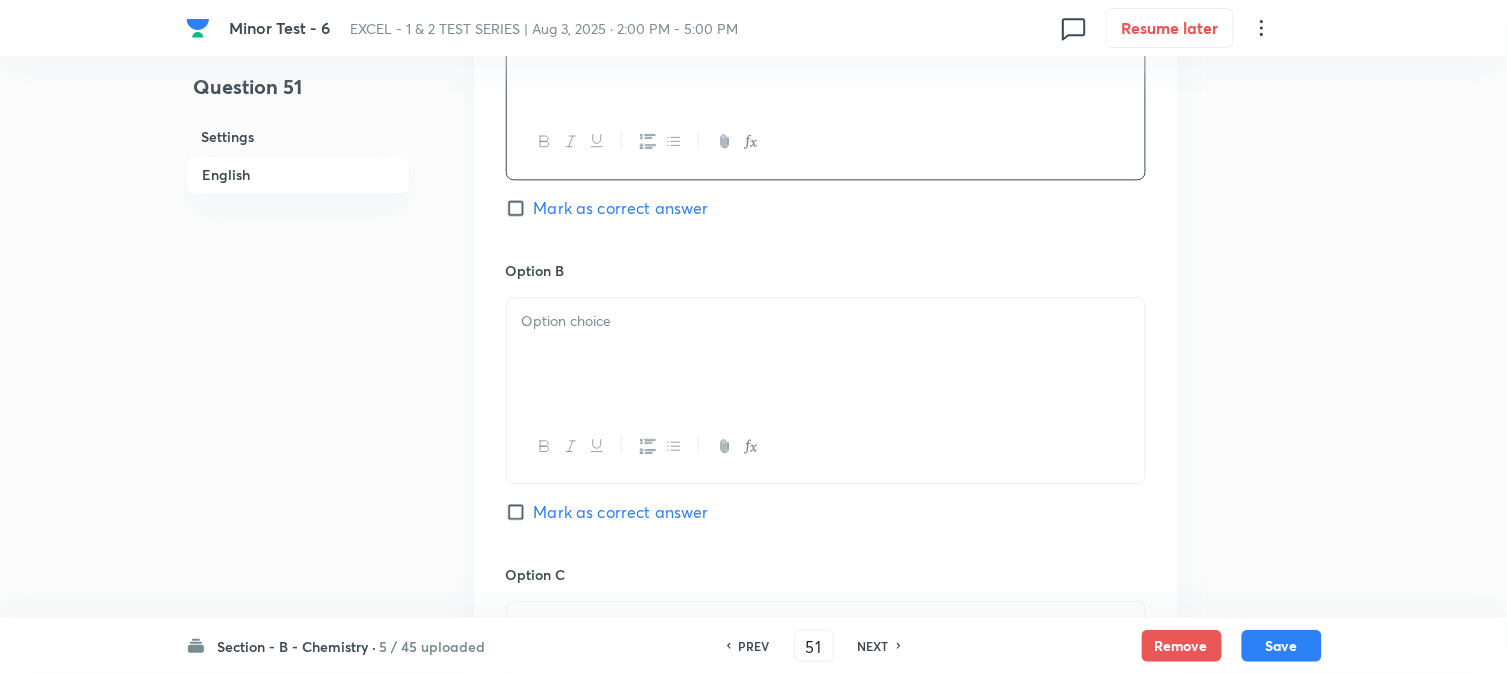 scroll, scrollTop: 1111, scrollLeft: 0, axis: vertical 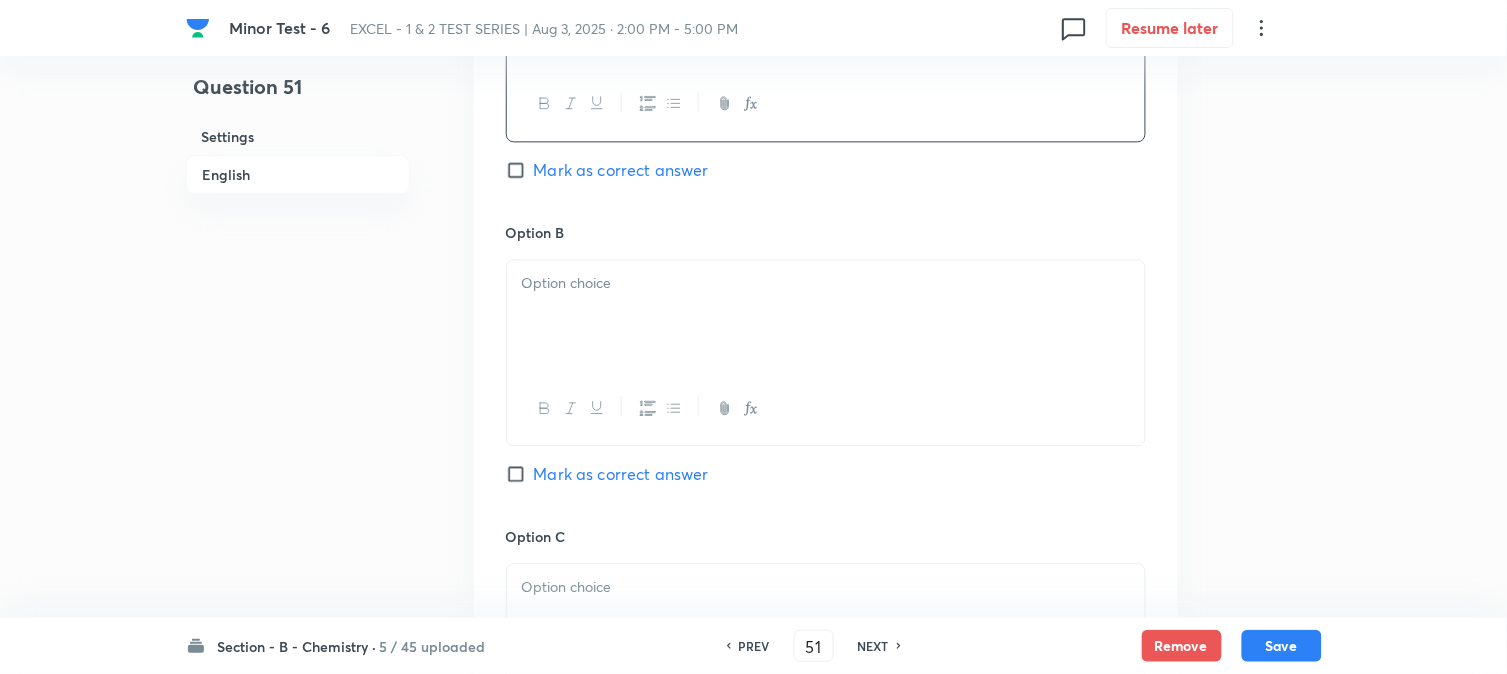 click at bounding box center (826, 316) 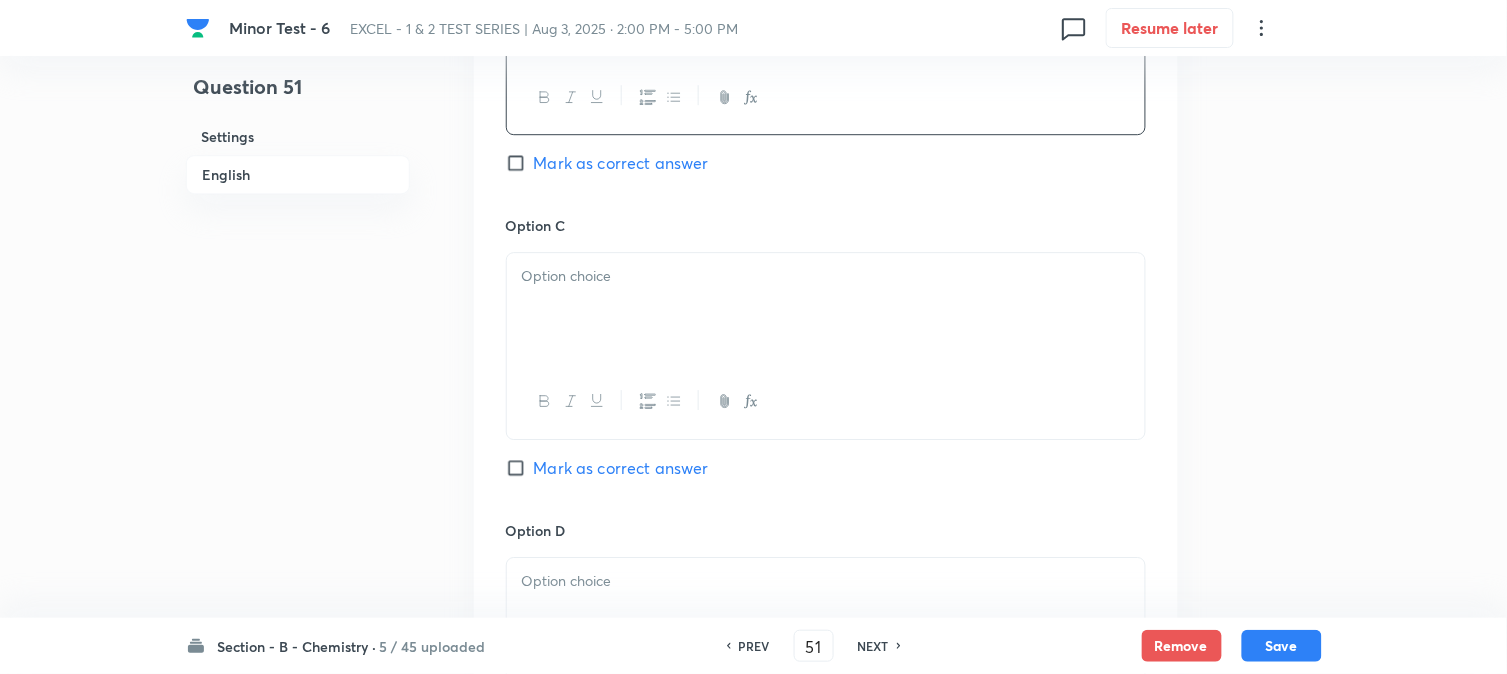 scroll, scrollTop: 1444, scrollLeft: 0, axis: vertical 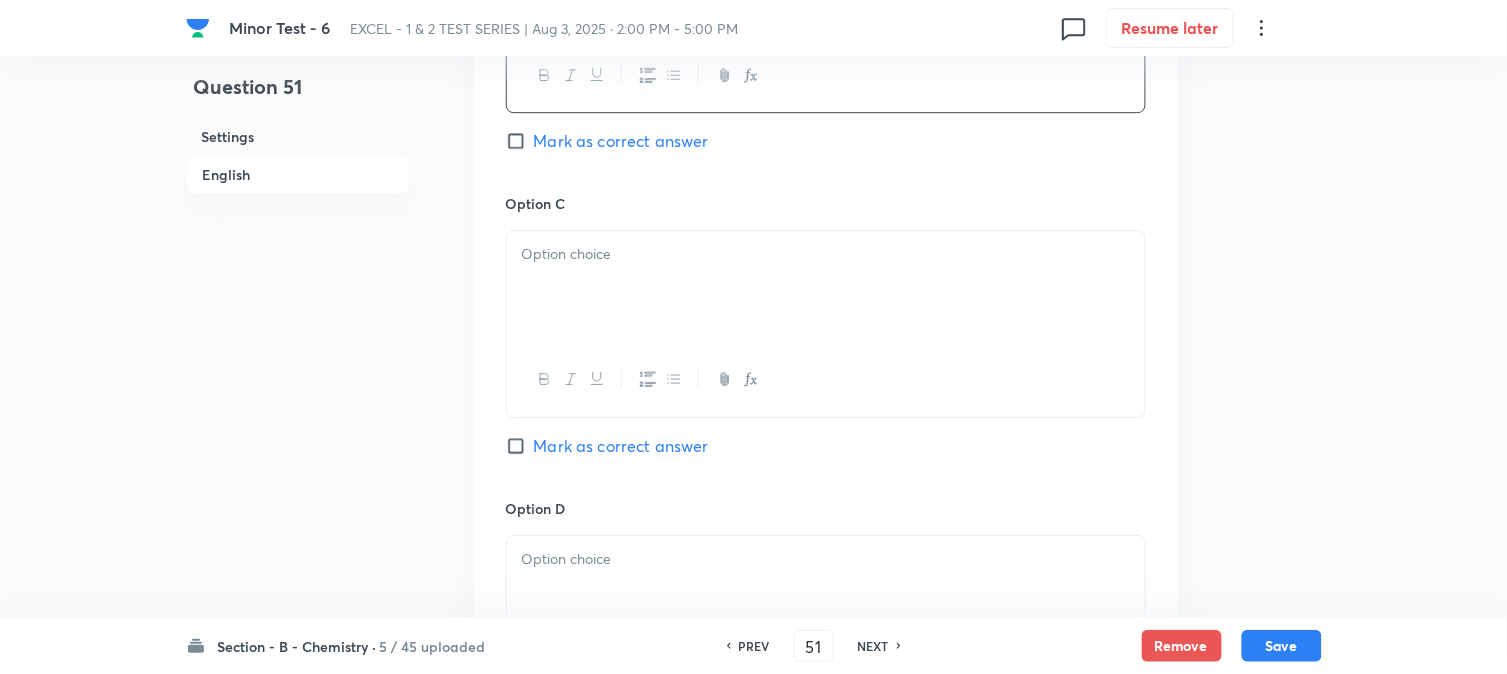 drag, startPoint x: 638, startPoint y: 307, endPoint x: 680, endPoint y: 337, distance: 51.613953 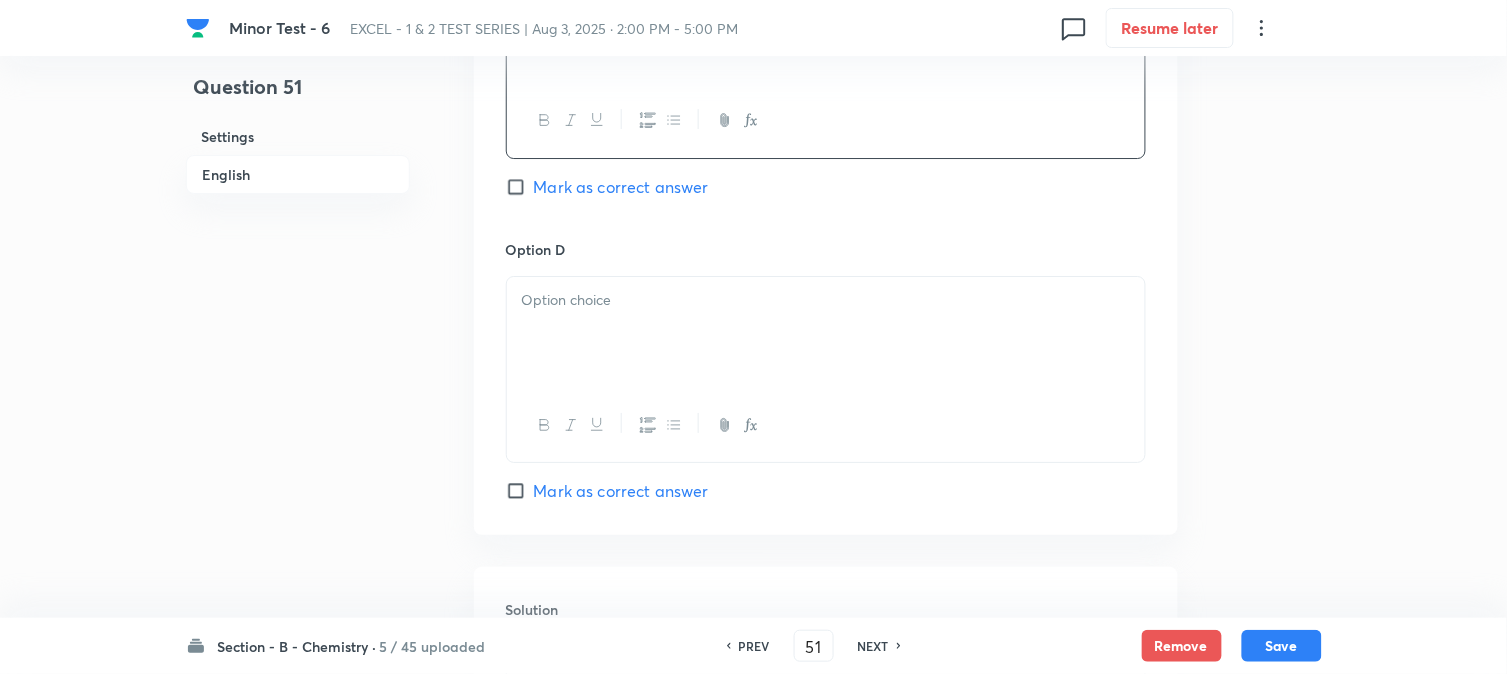 scroll, scrollTop: 1777, scrollLeft: 0, axis: vertical 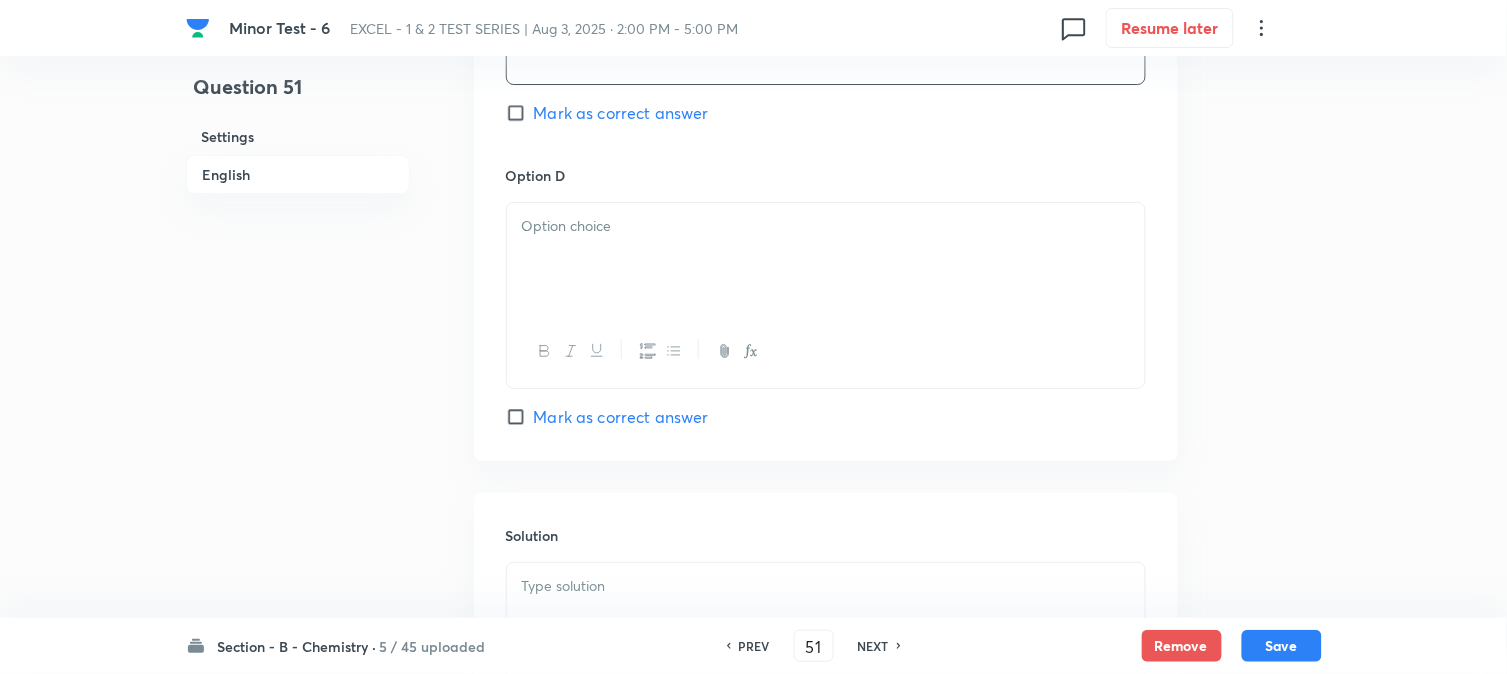 click at bounding box center [826, 259] 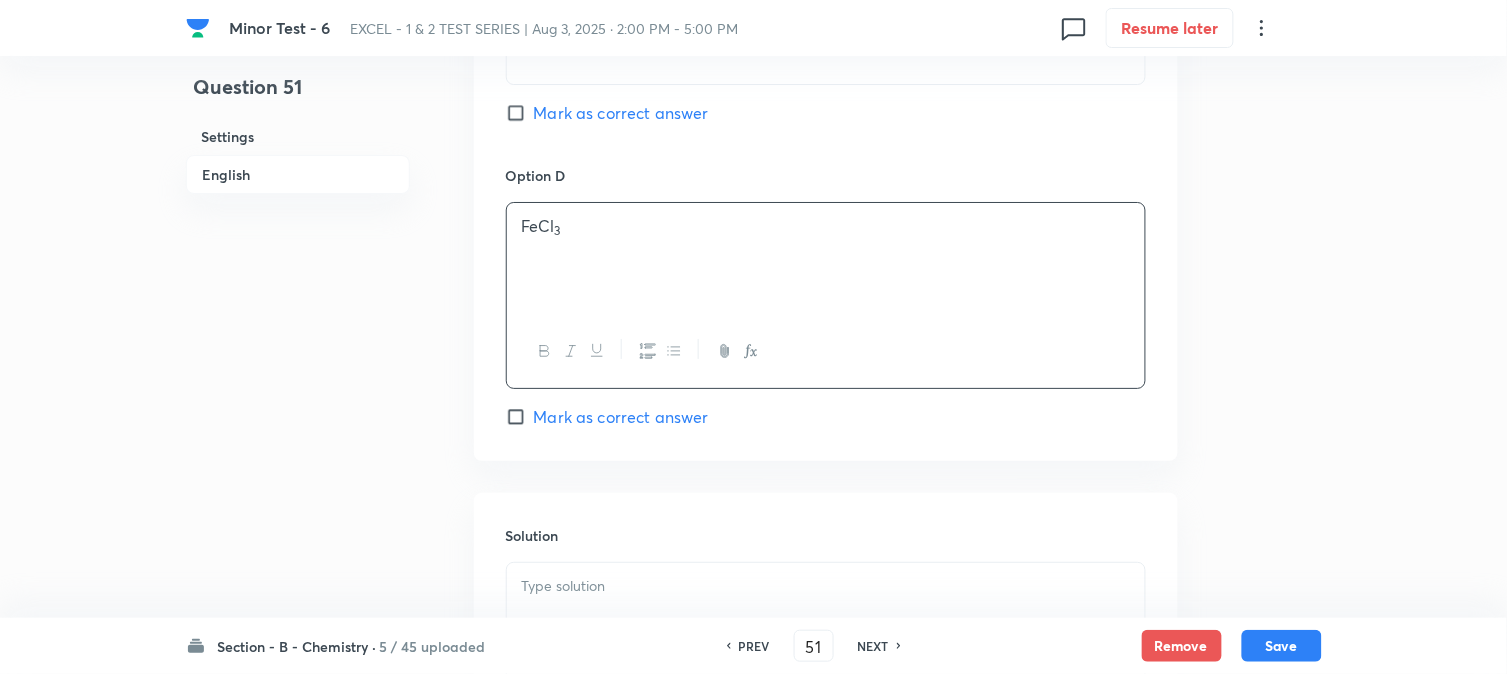 click on "Mark as correct answer" at bounding box center (621, 417) 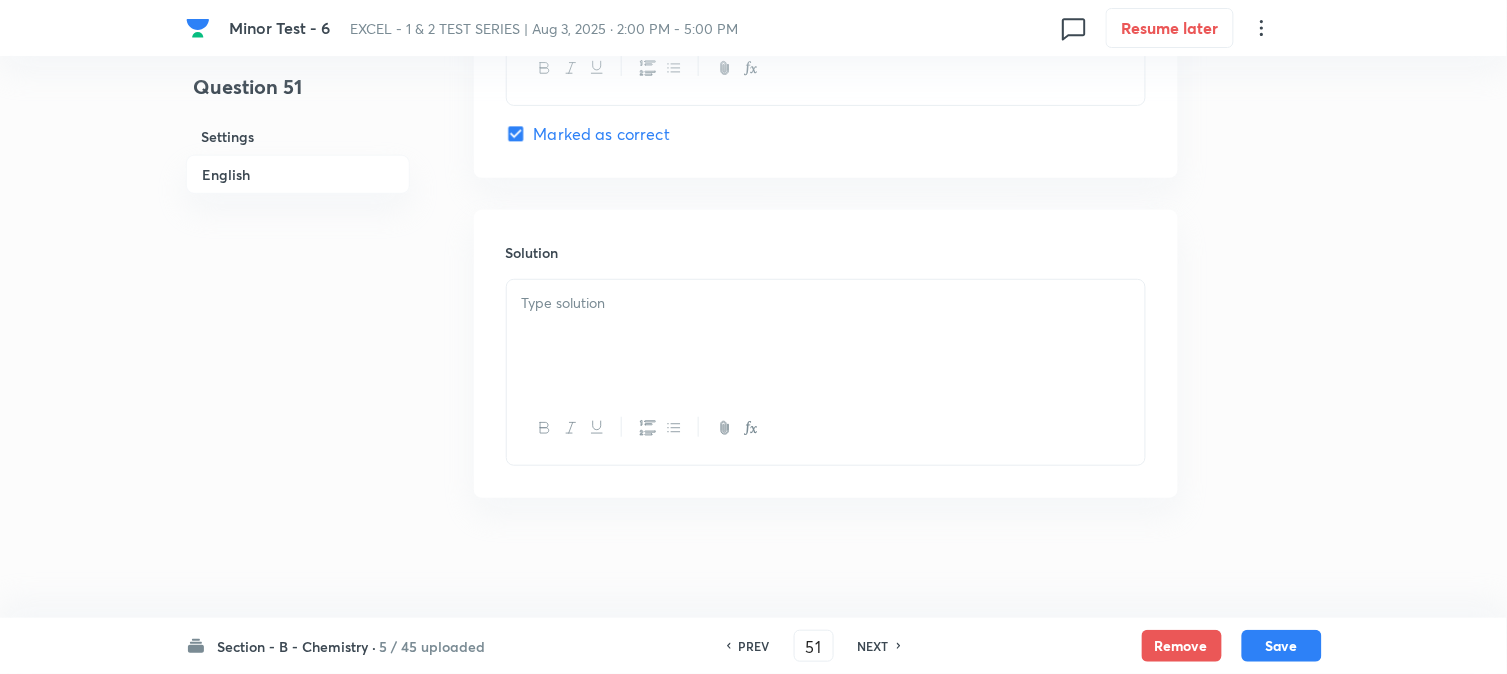 scroll, scrollTop: 2064, scrollLeft: 0, axis: vertical 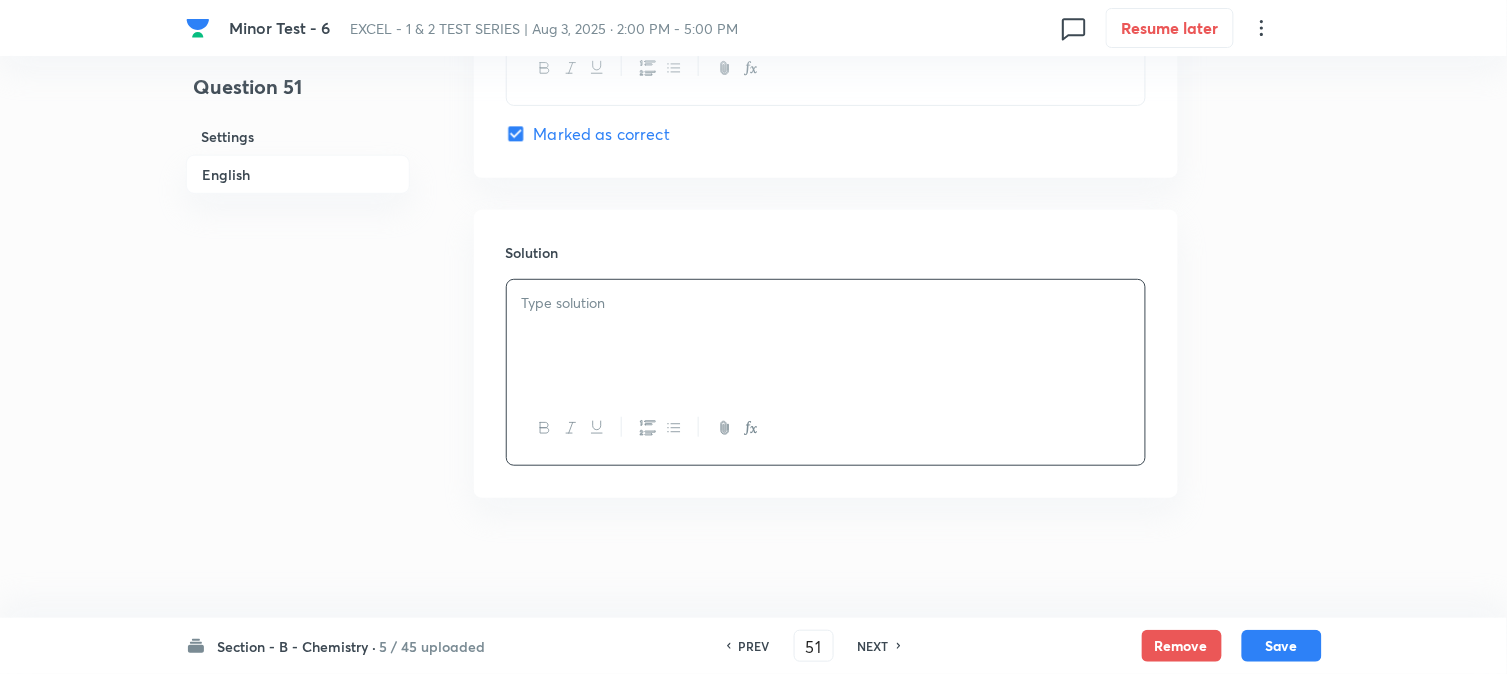 type 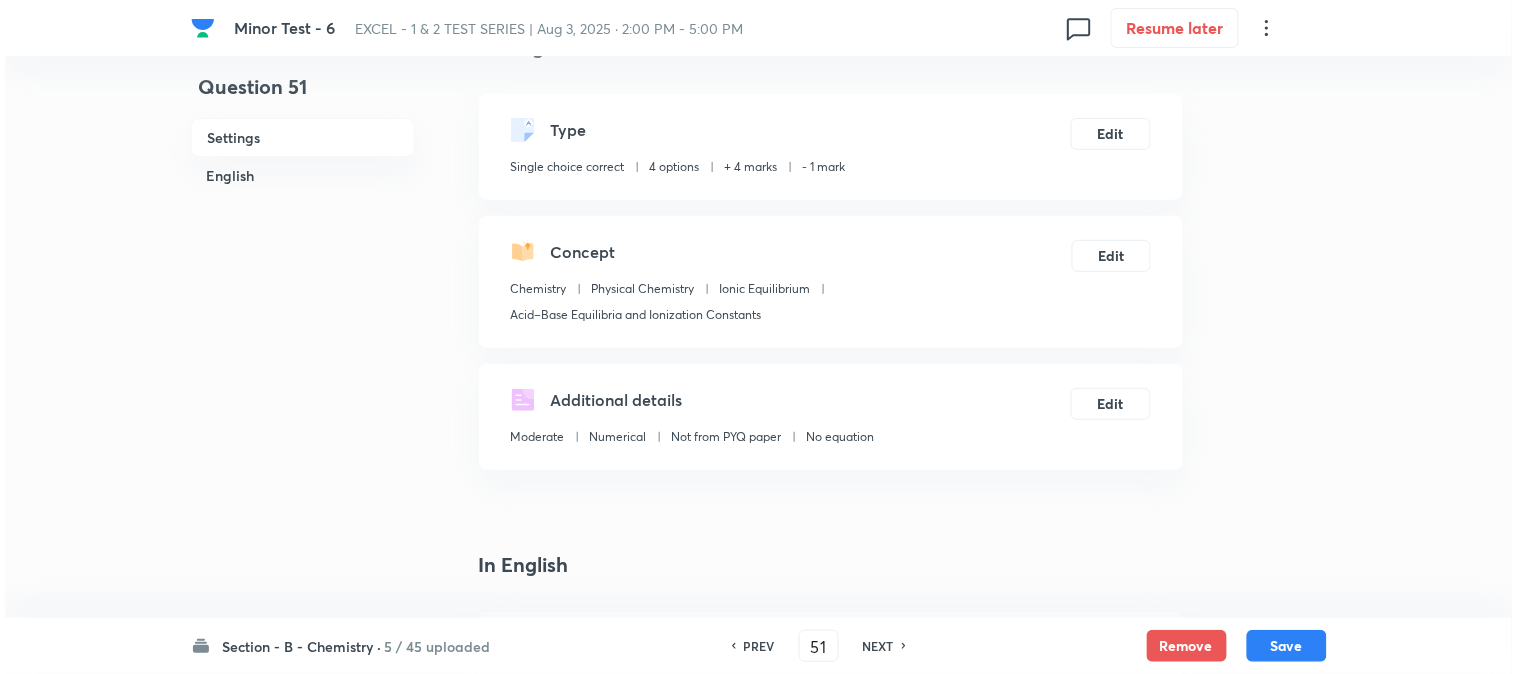scroll, scrollTop: 0, scrollLeft: 0, axis: both 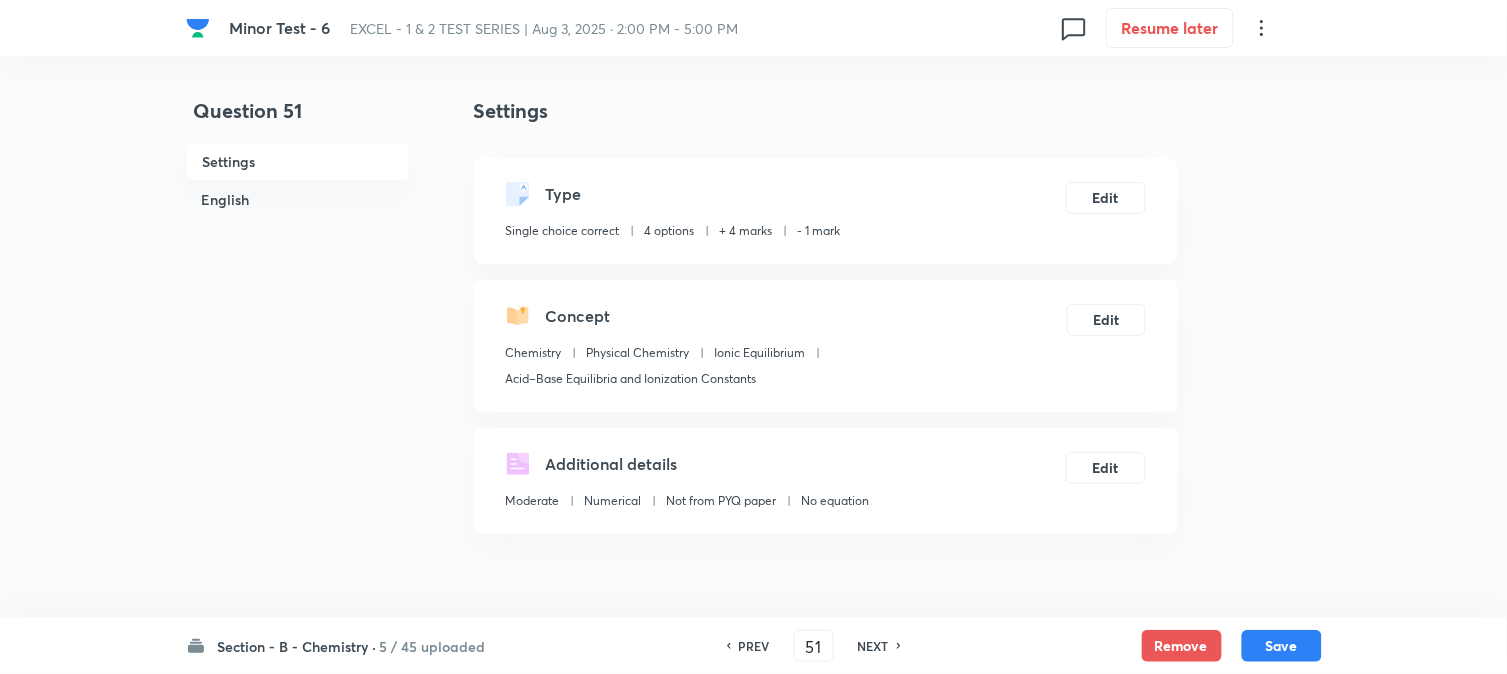 drag, startPoint x: 1274, startPoint y: 635, endPoint x: 1365, endPoint y: 583, distance: 104.80935 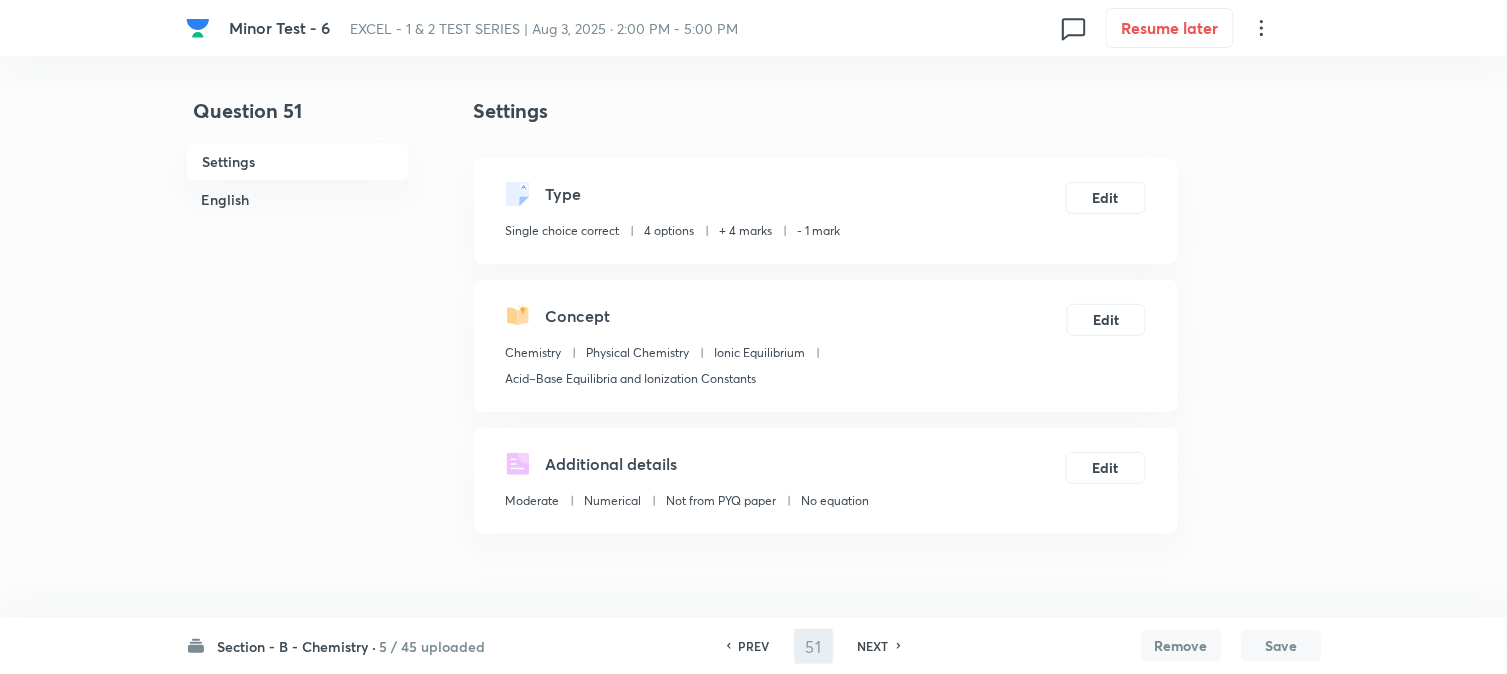 type on "52" 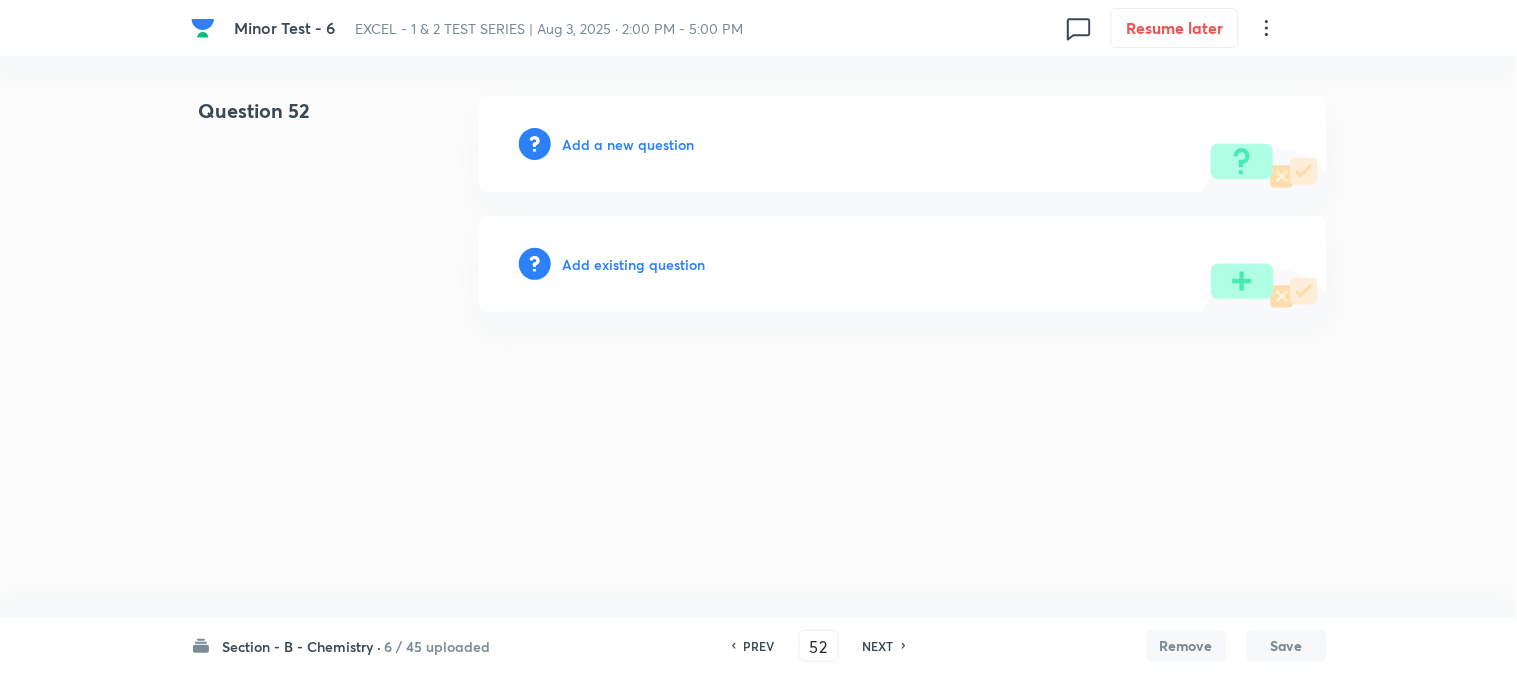 click on "Add a new question" at bounding box center [629, 144] 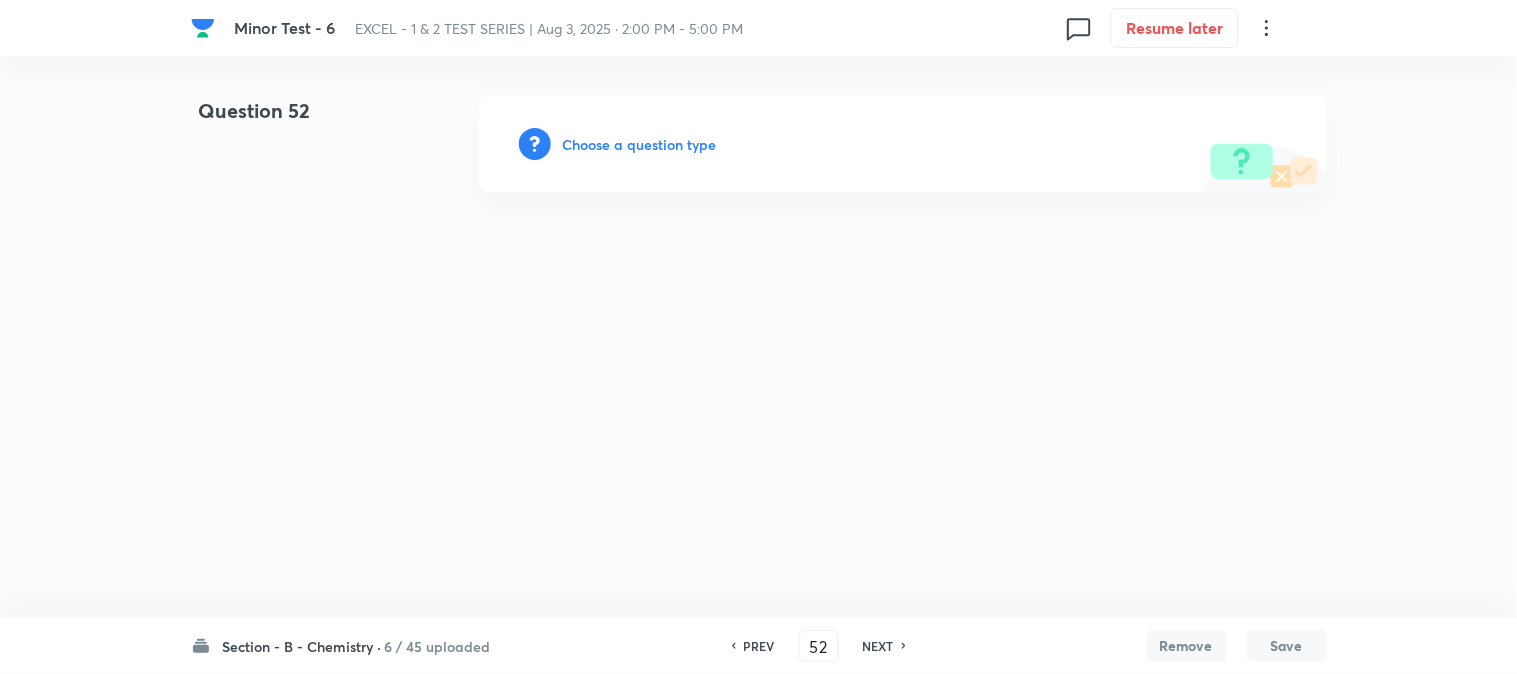 click on "Choose a question type" at bounding box center [640, 144] 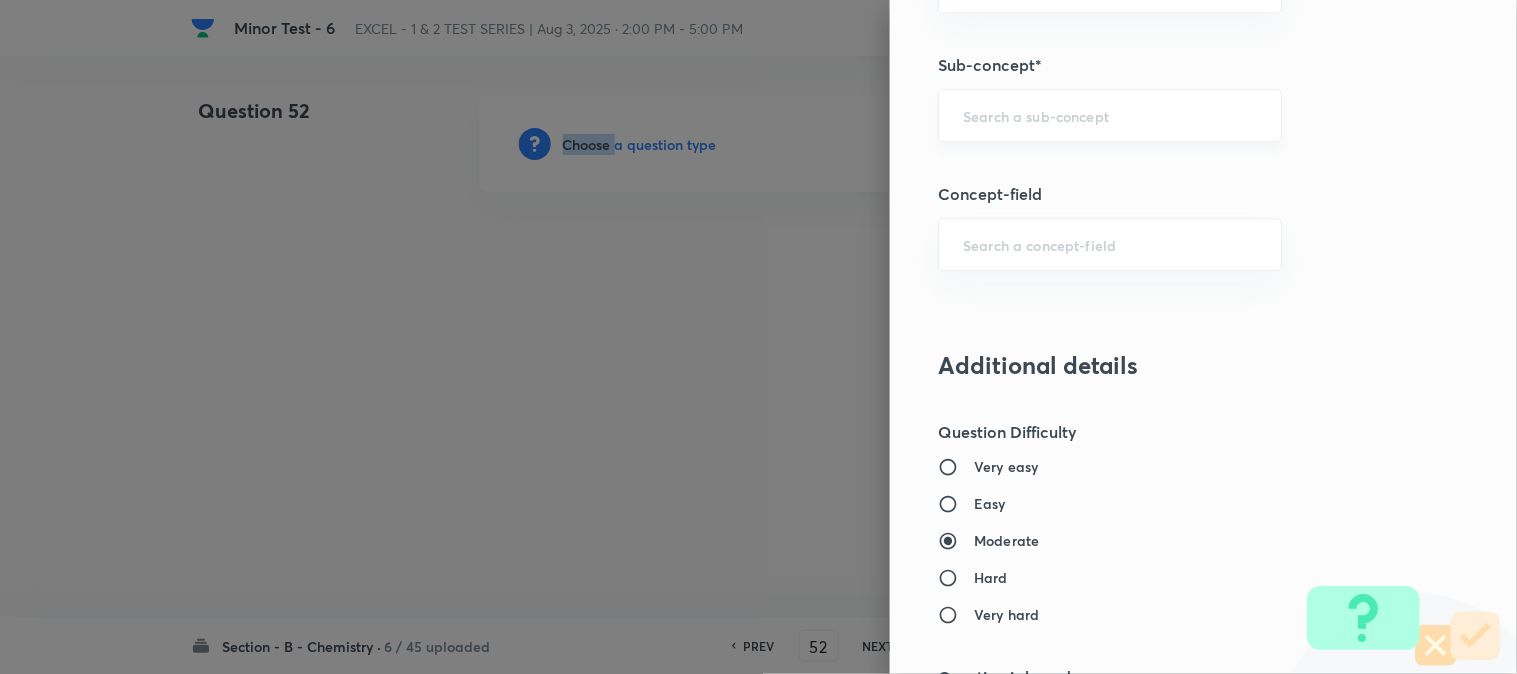 scroll, scrollTop: 1333, scrollLeft: 0, axis: vertical 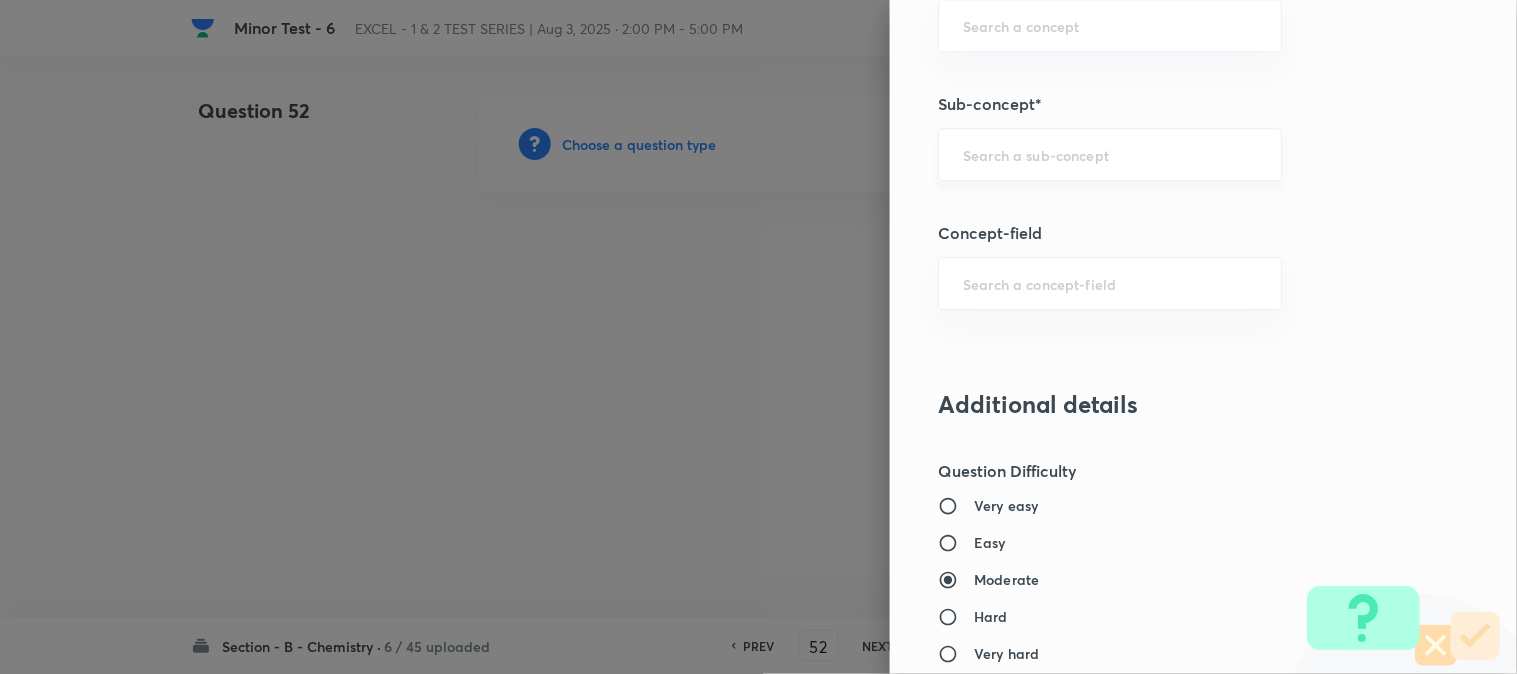 click at bounding box center (1110, 154) 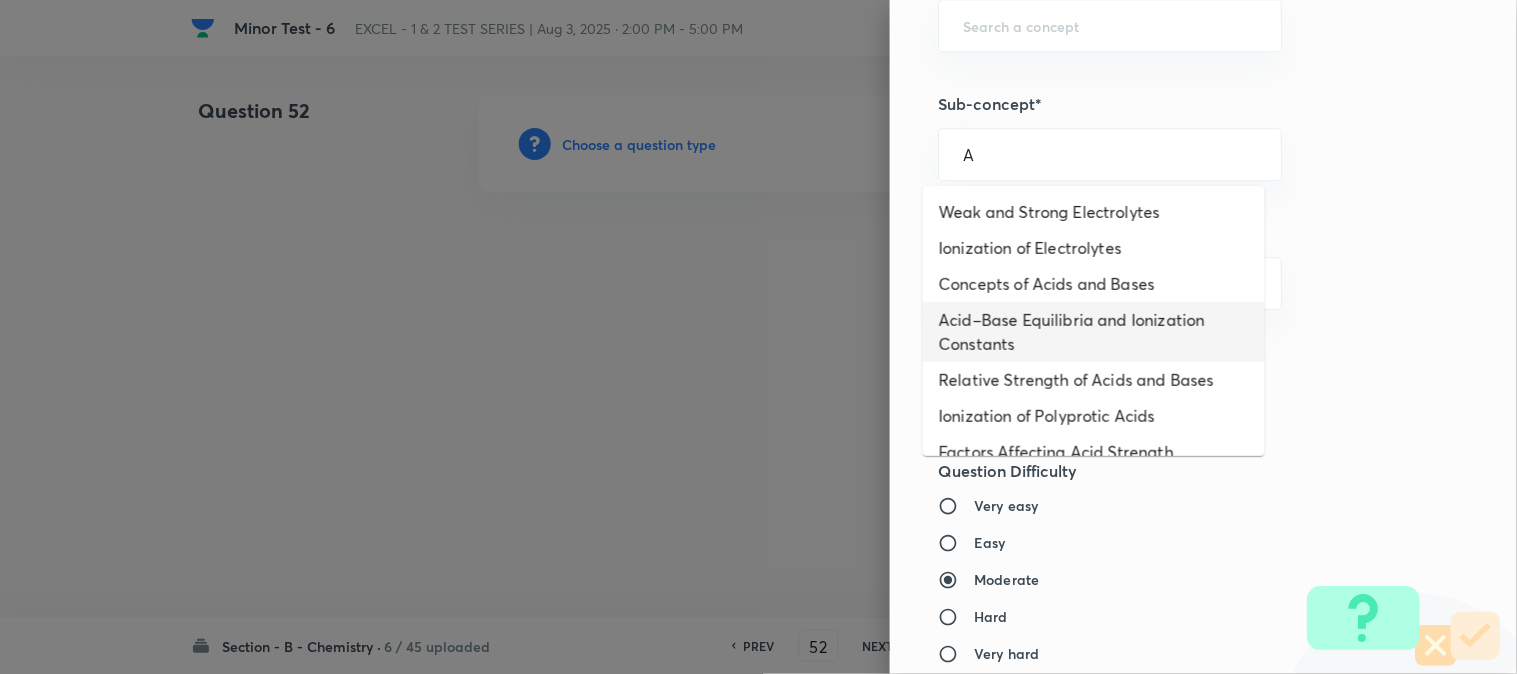 click on "Acid–Base Equilibria and Ionization Constants" at bounding box center [1094, 332] 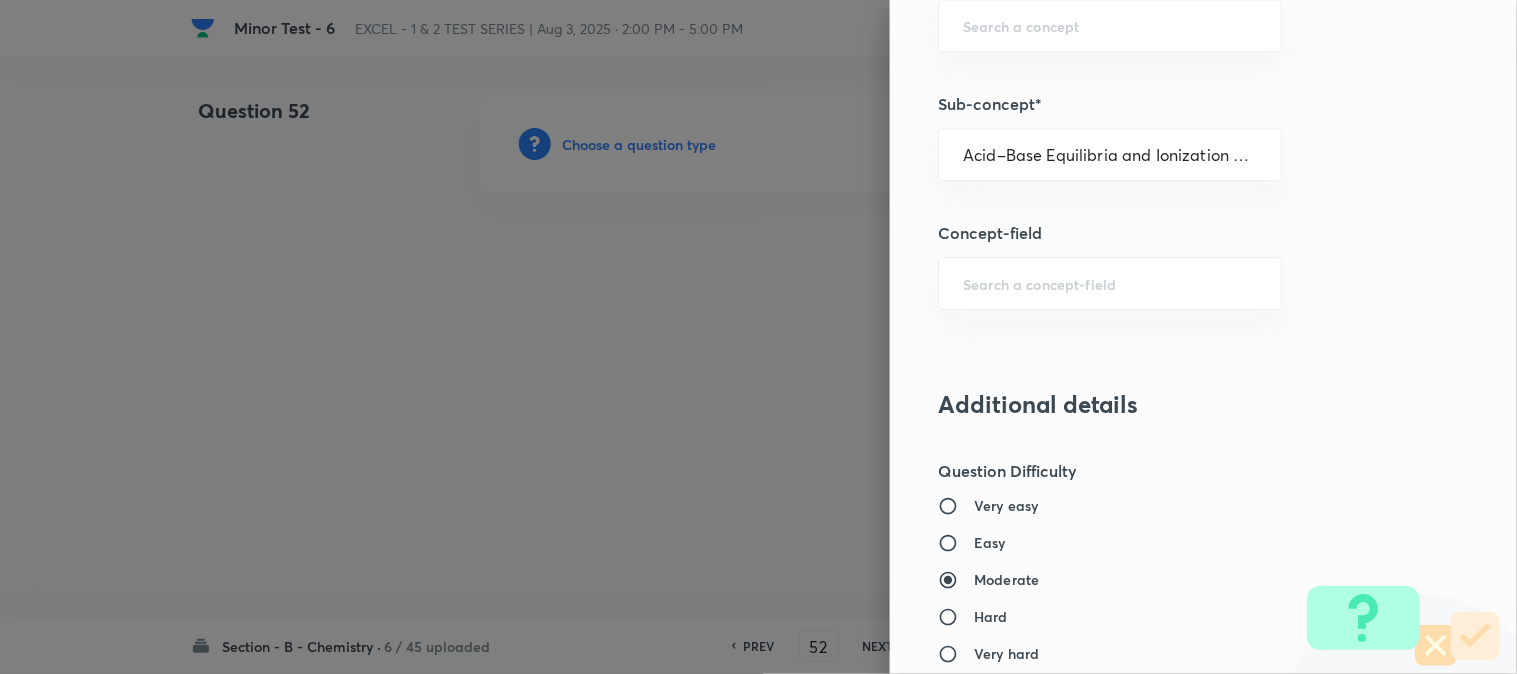 type on "Chemistry" 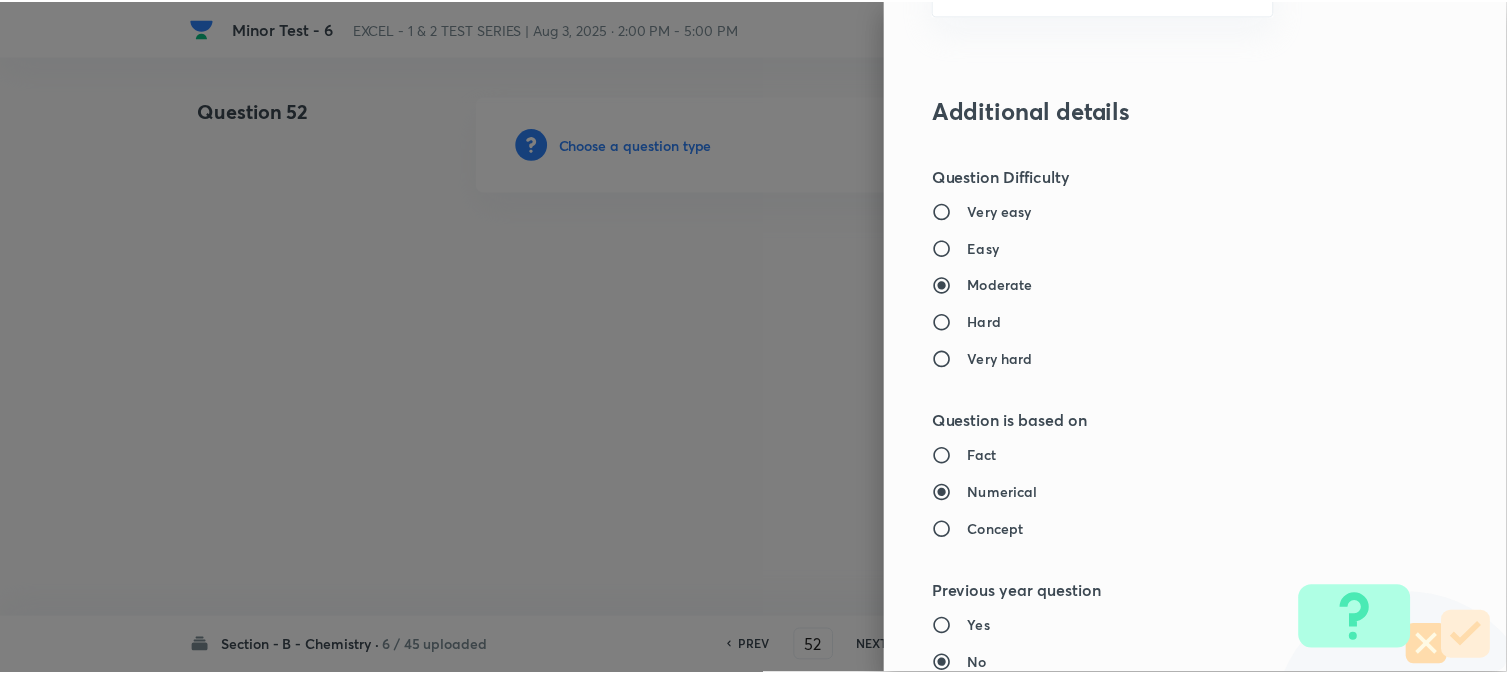 scroll, scrollTop: 2186, scrollLeft: 0, axis: vertical 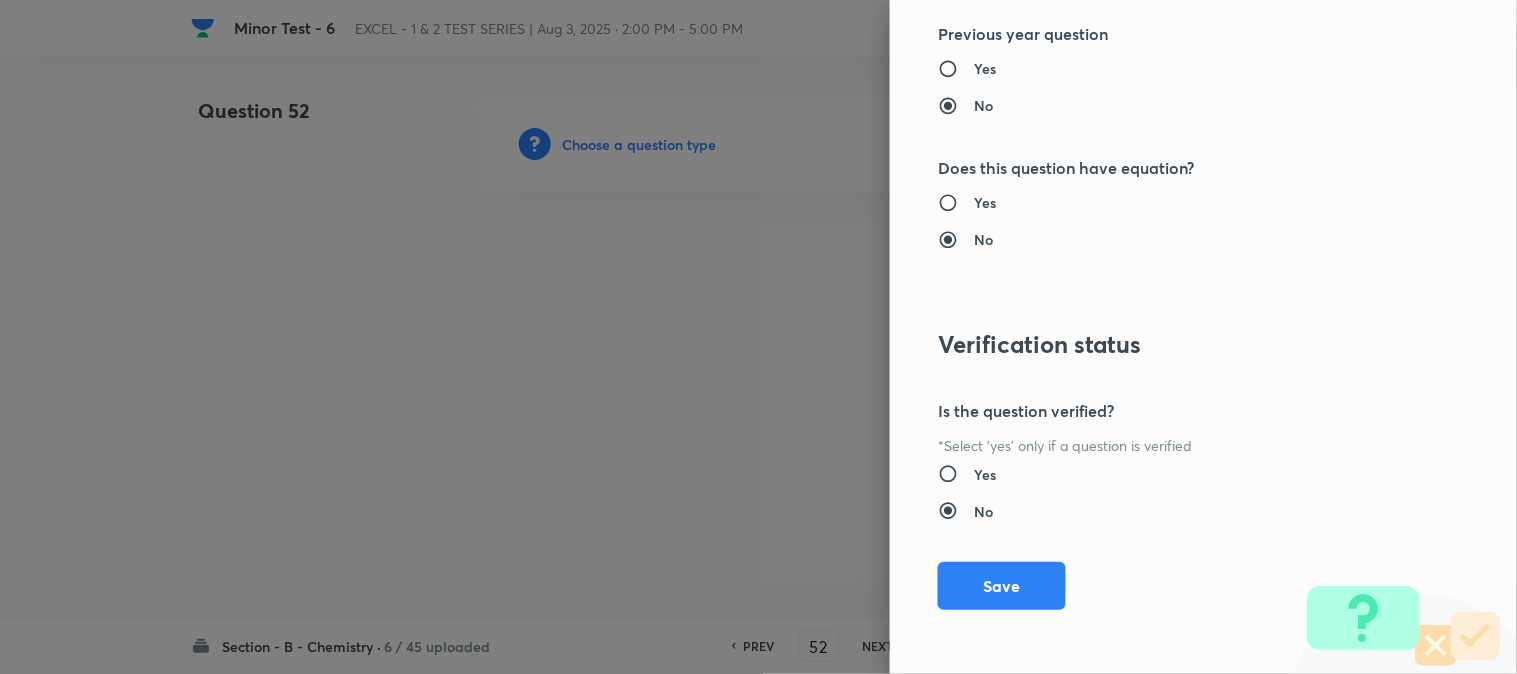 drag, startPoint x: 1000, startPoint y: 597, endPoint x: 902, endPoint y: 543, distance: 111.89281 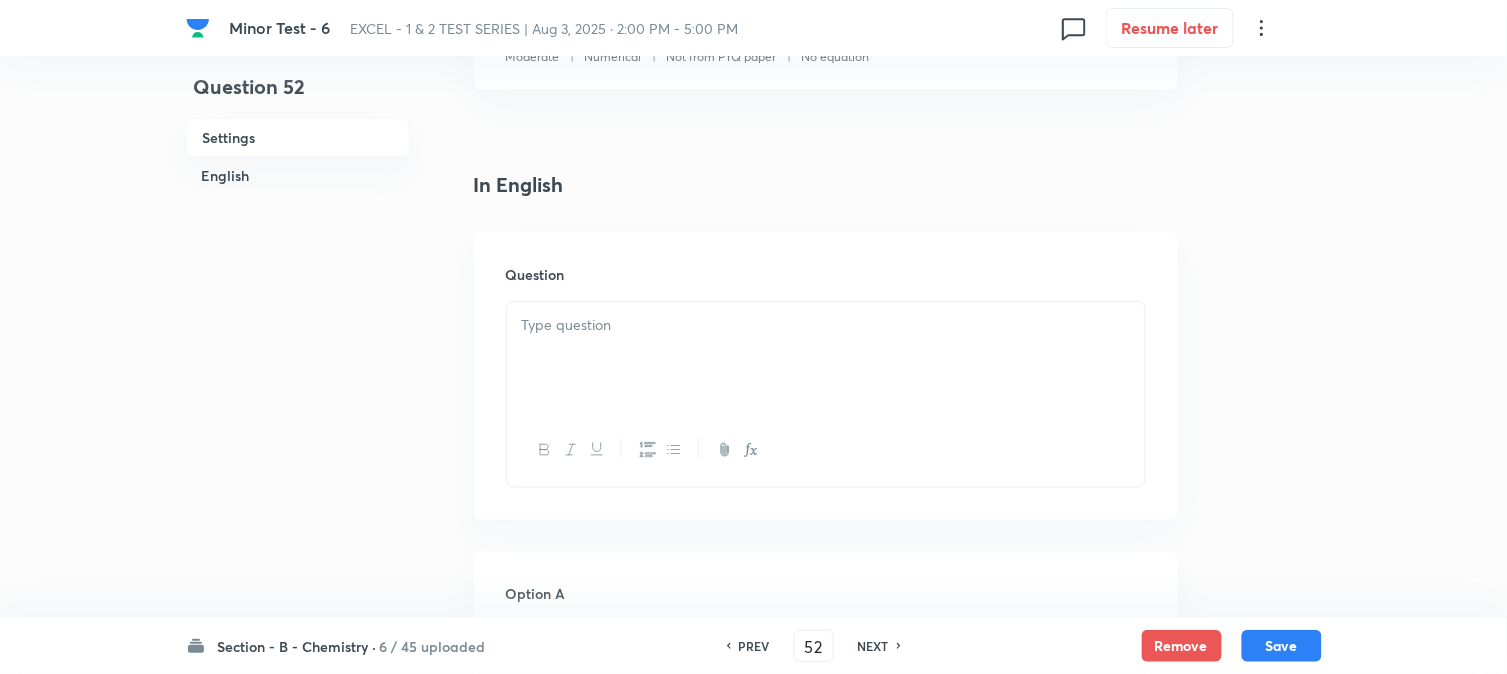 scroll, scrollTop: 555, scrollLeft: 0, axis: vertical 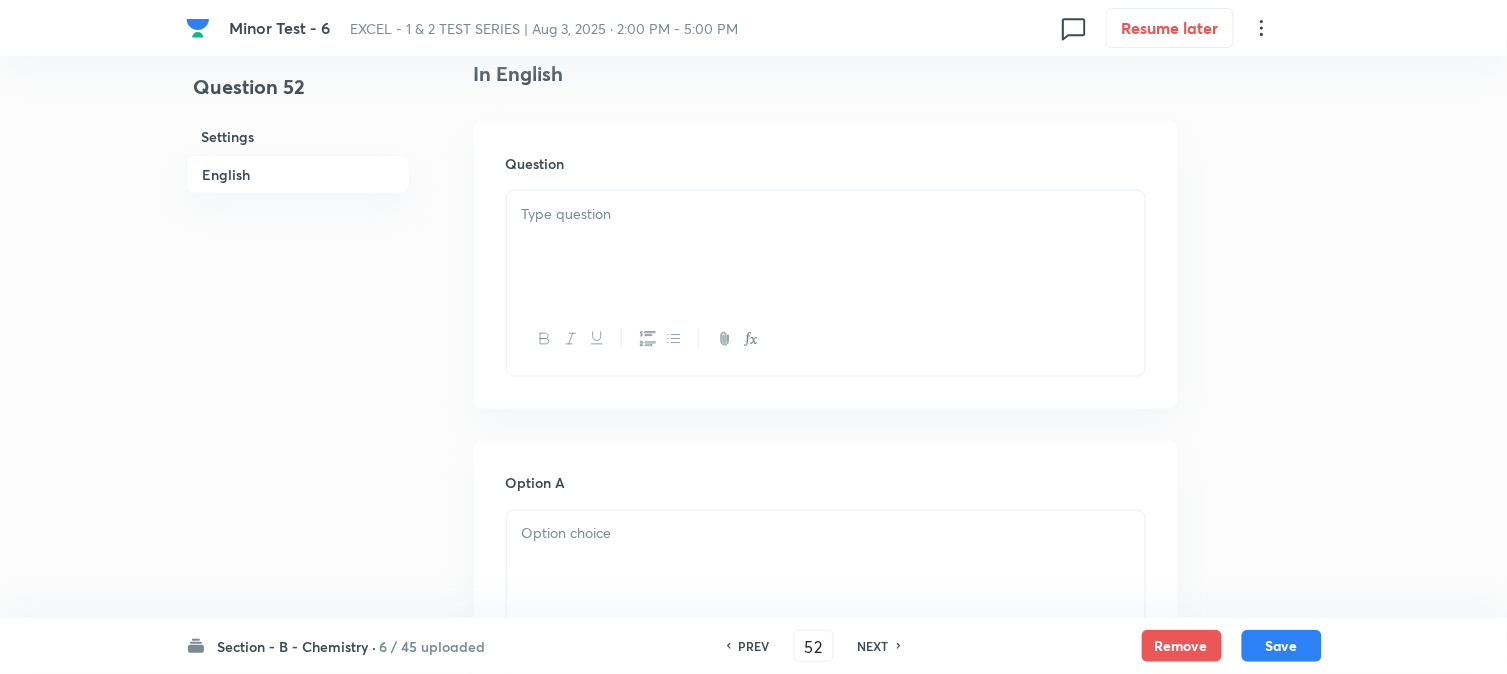 click at bounding box center [826, 247] 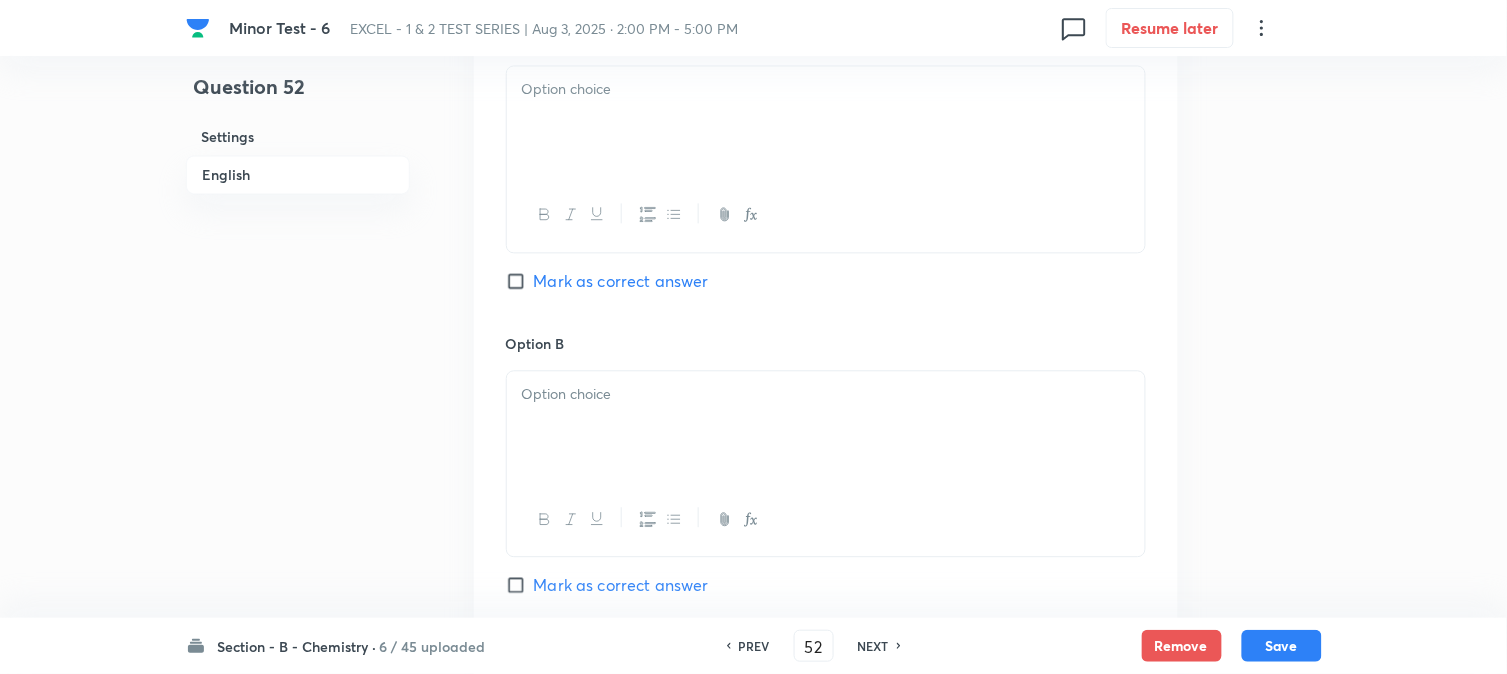 click at bounding box center (826, 122) 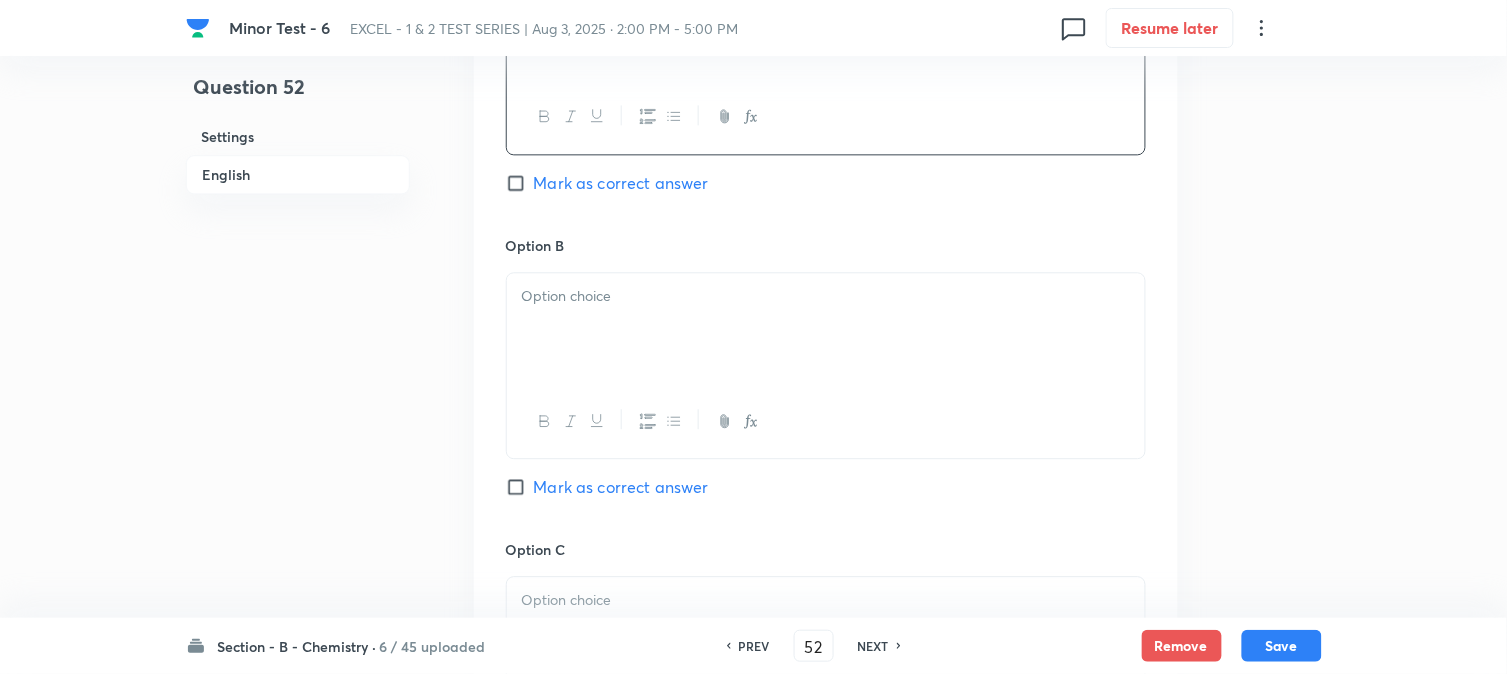 scroll, scrollTop: 1111, scrollLeft: 0, axis: vertical 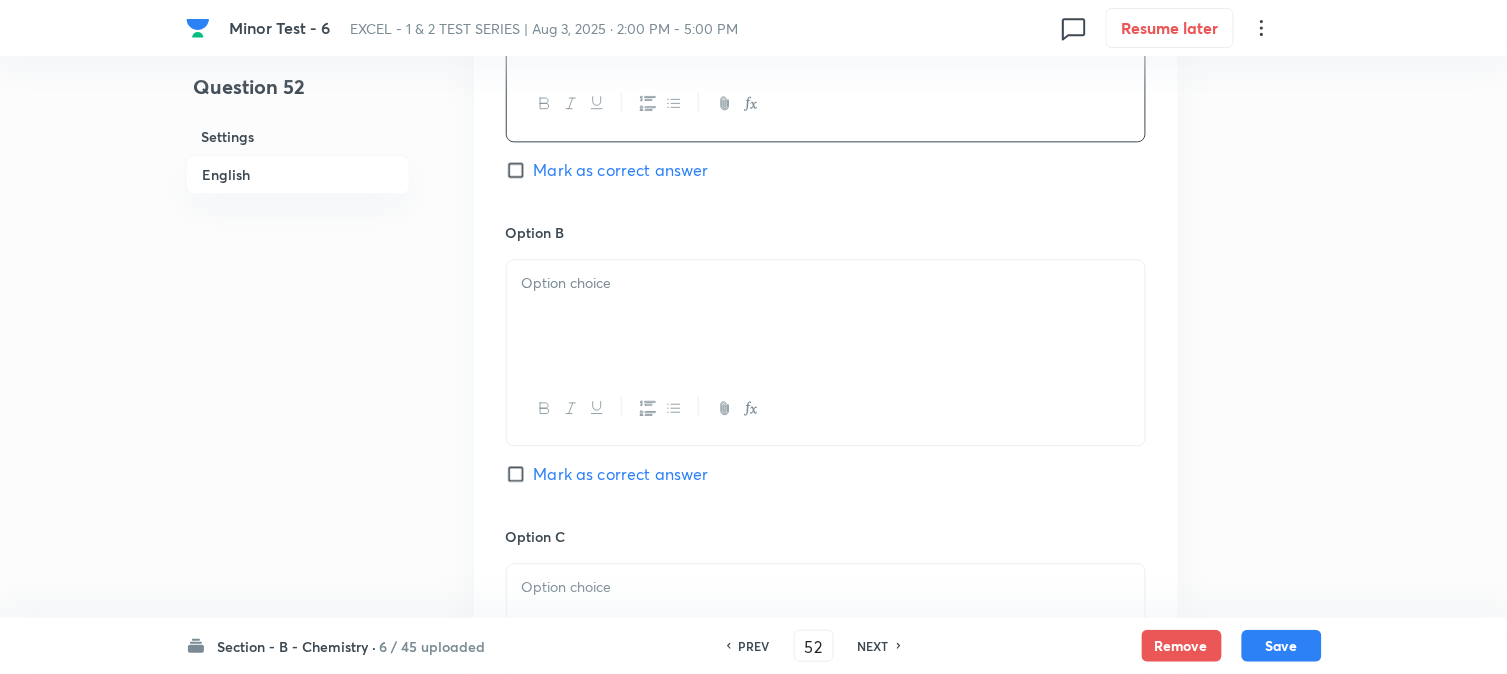 click at bounding box center [826, 316] 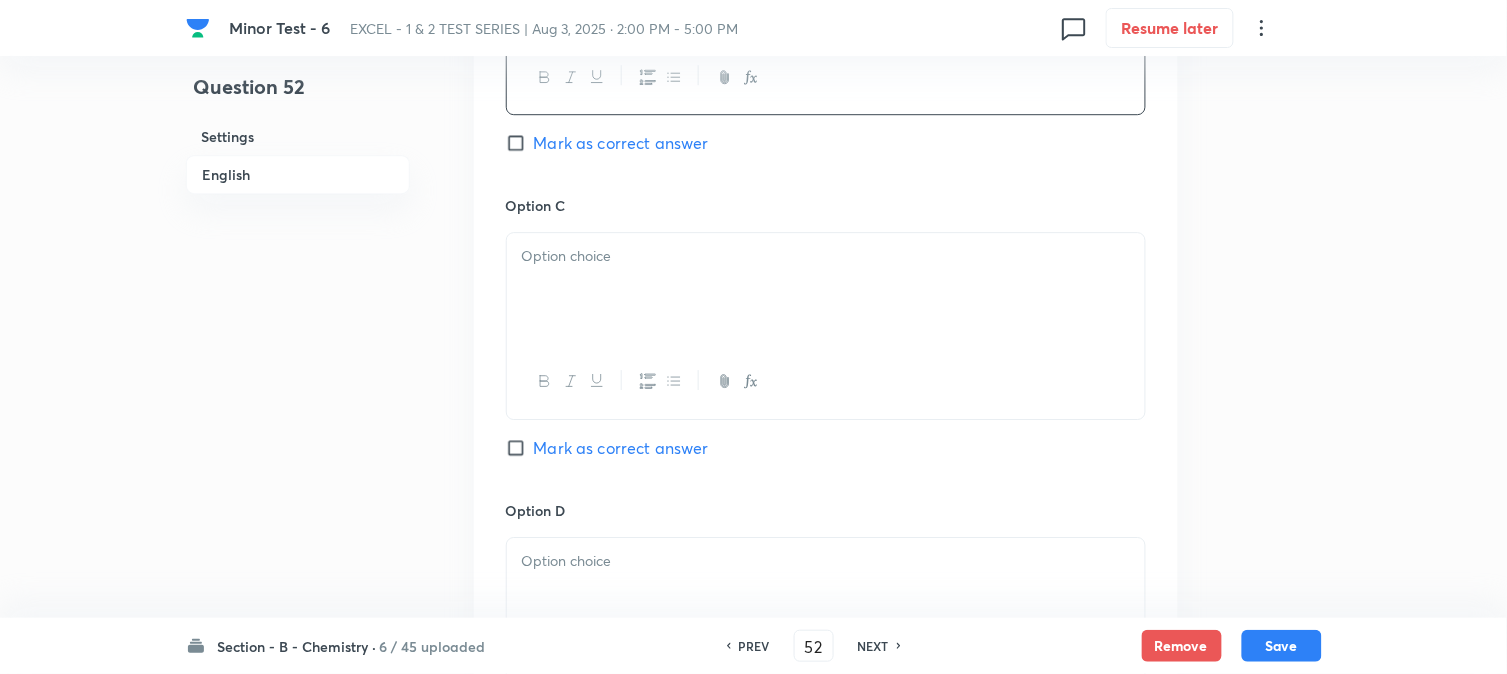 scroll, scrollTop: 1444, scrollLeft: 0, axis: vertical 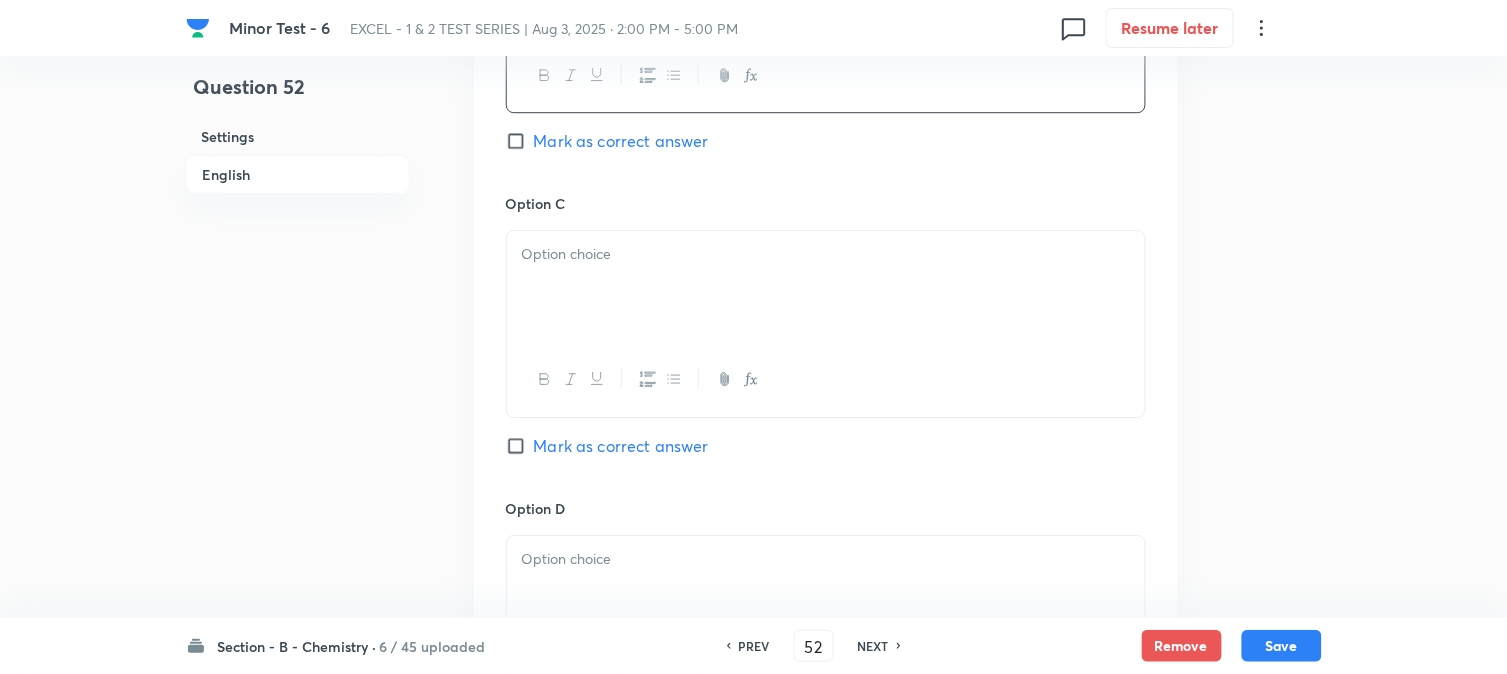 click at bounding box center (826, 287) 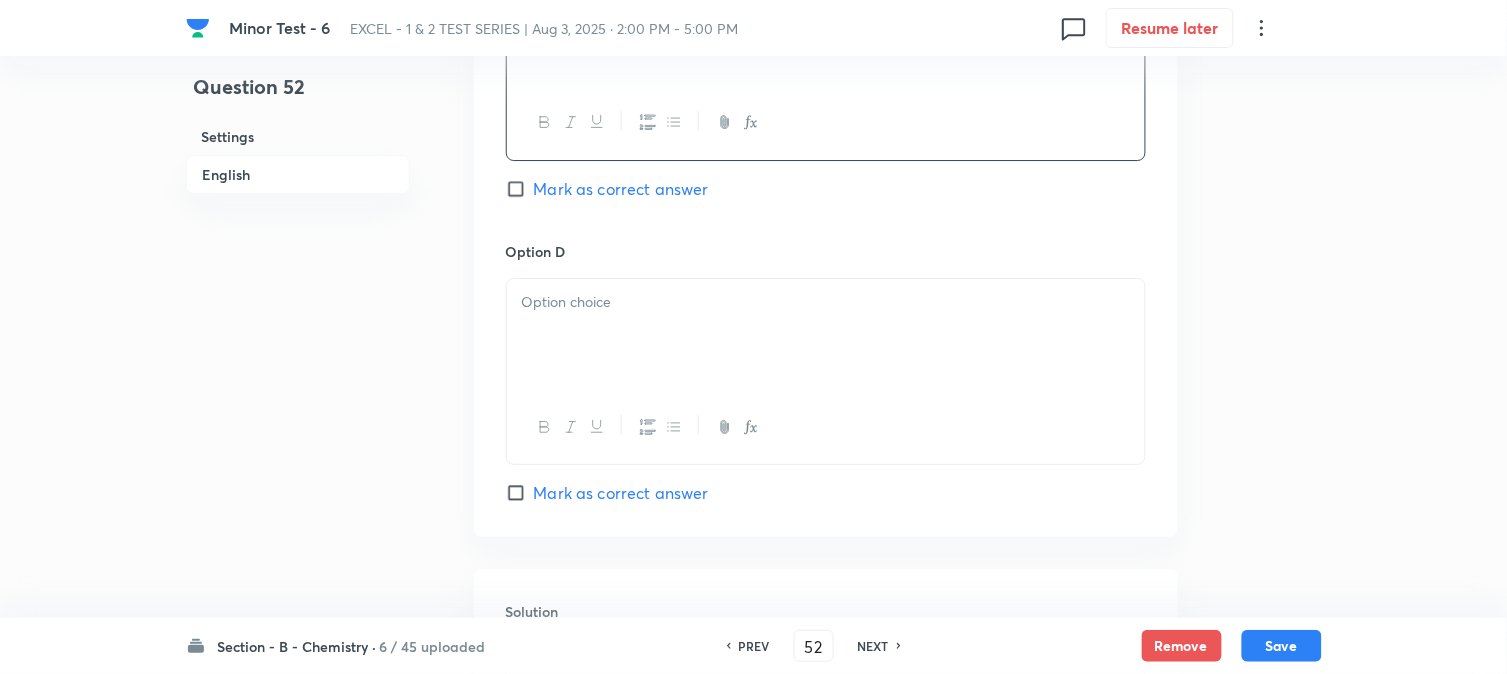 scroll, scrollTop: 1777, scrollLeft: 0, axis: vertical 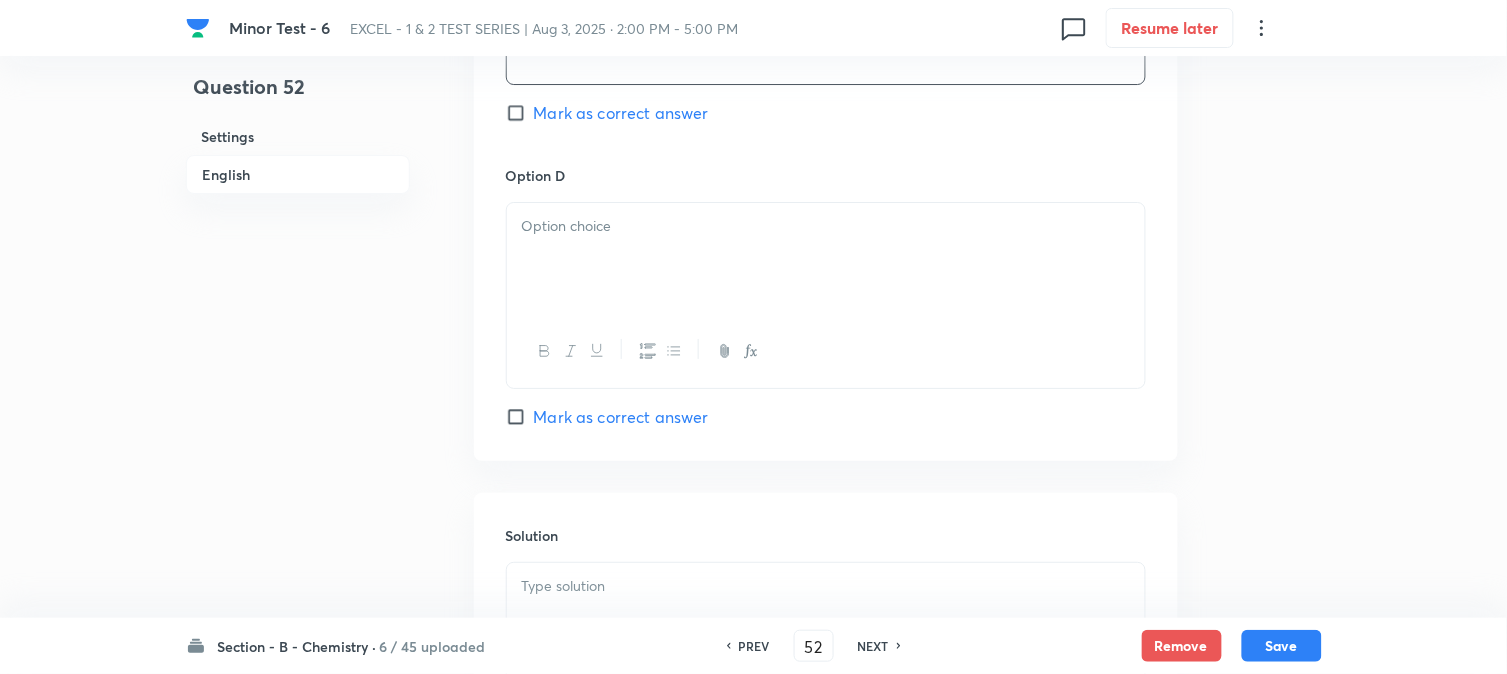 click at bounding box center [826, 259] 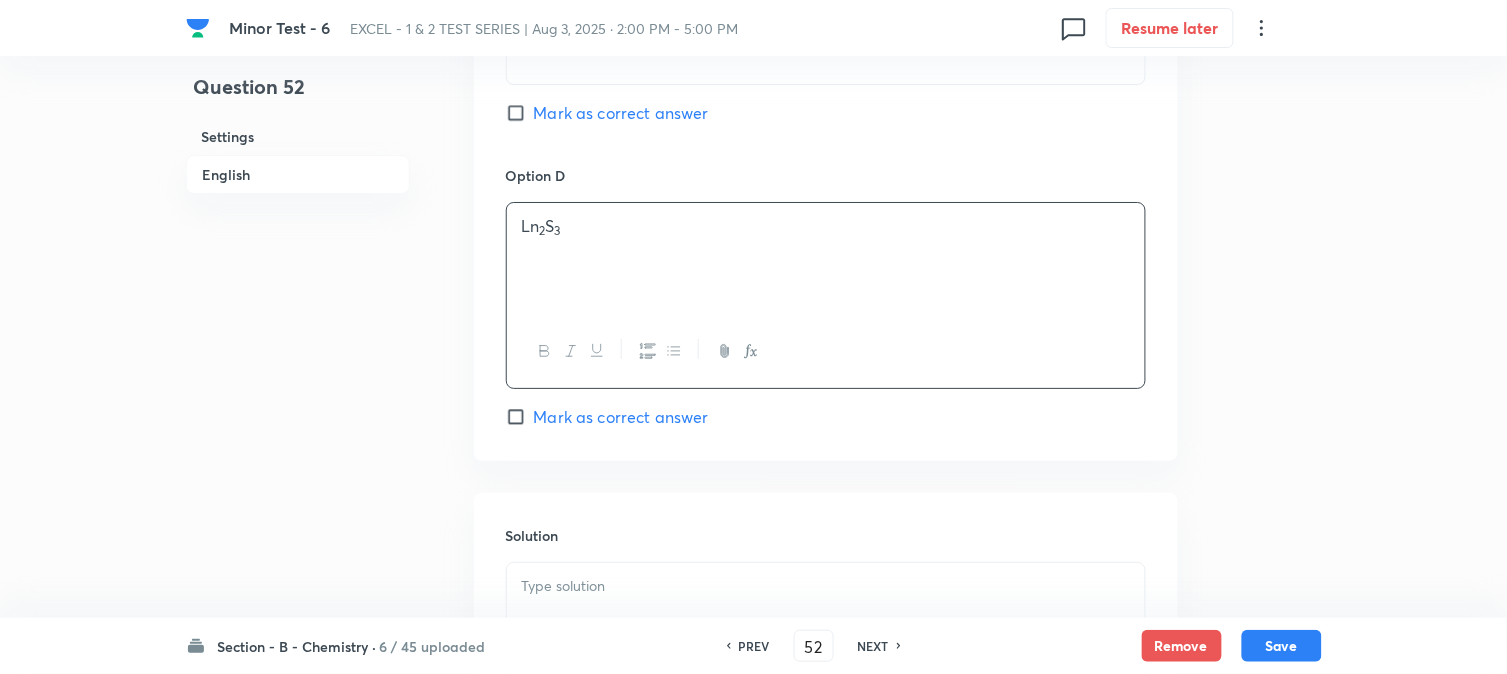 click on "Mark as correct answer" at bounding box center (621, 417) 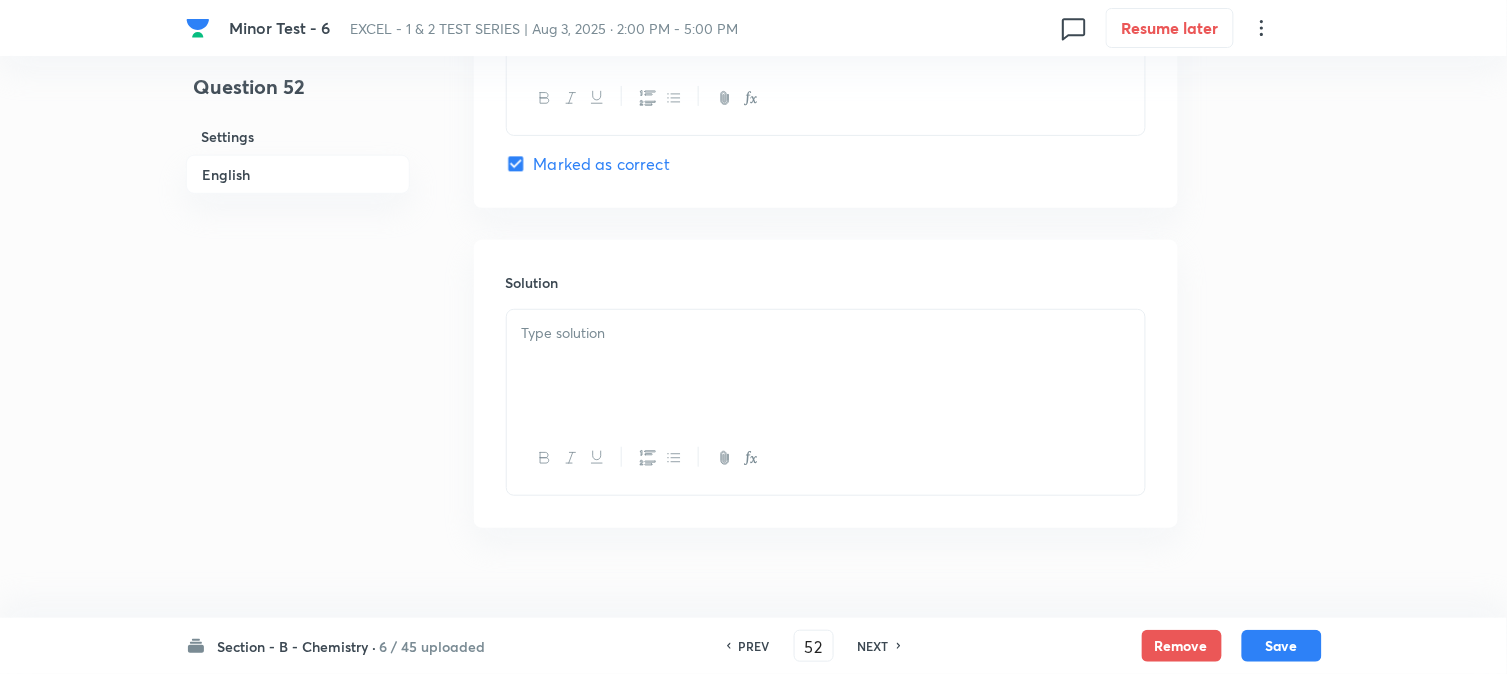 scroll, scrollTop: 2064, scrollLeft: 0, axis: vertical 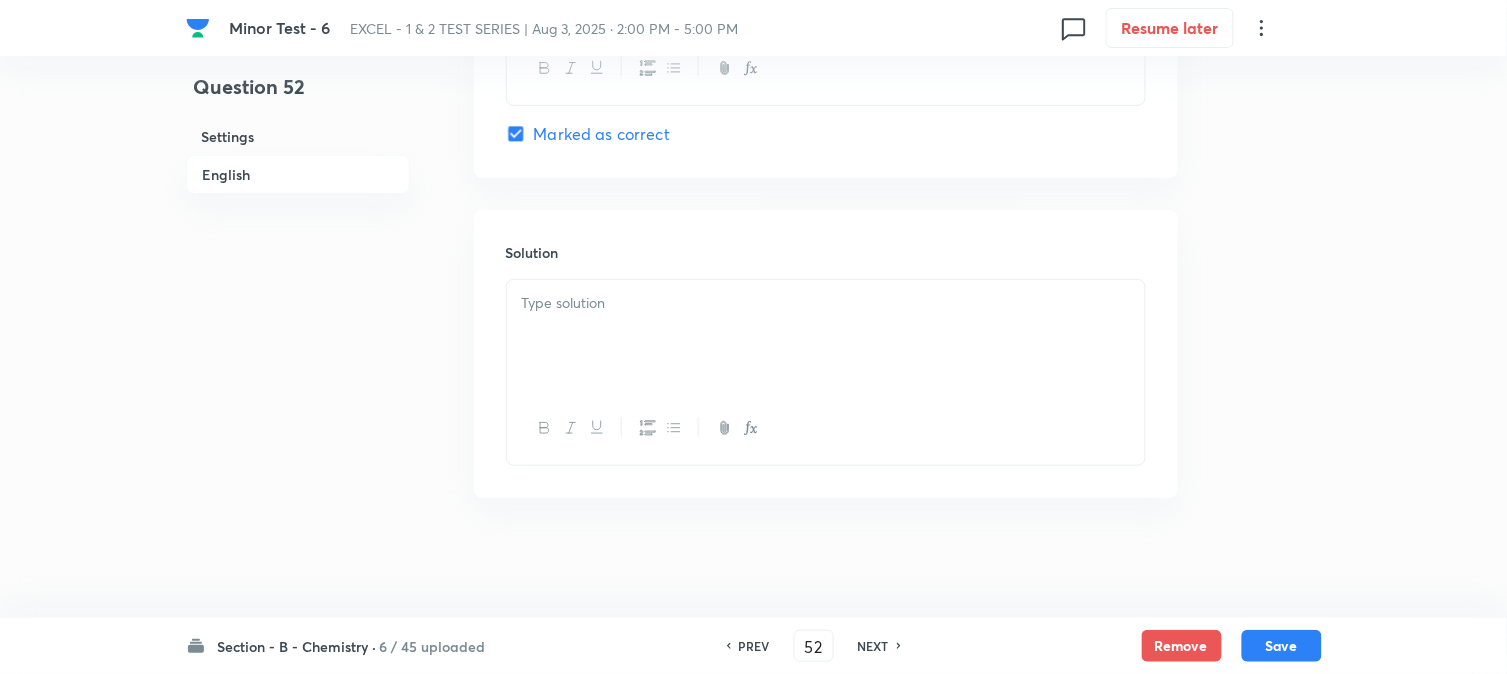 click at bounding box center (826, 336) 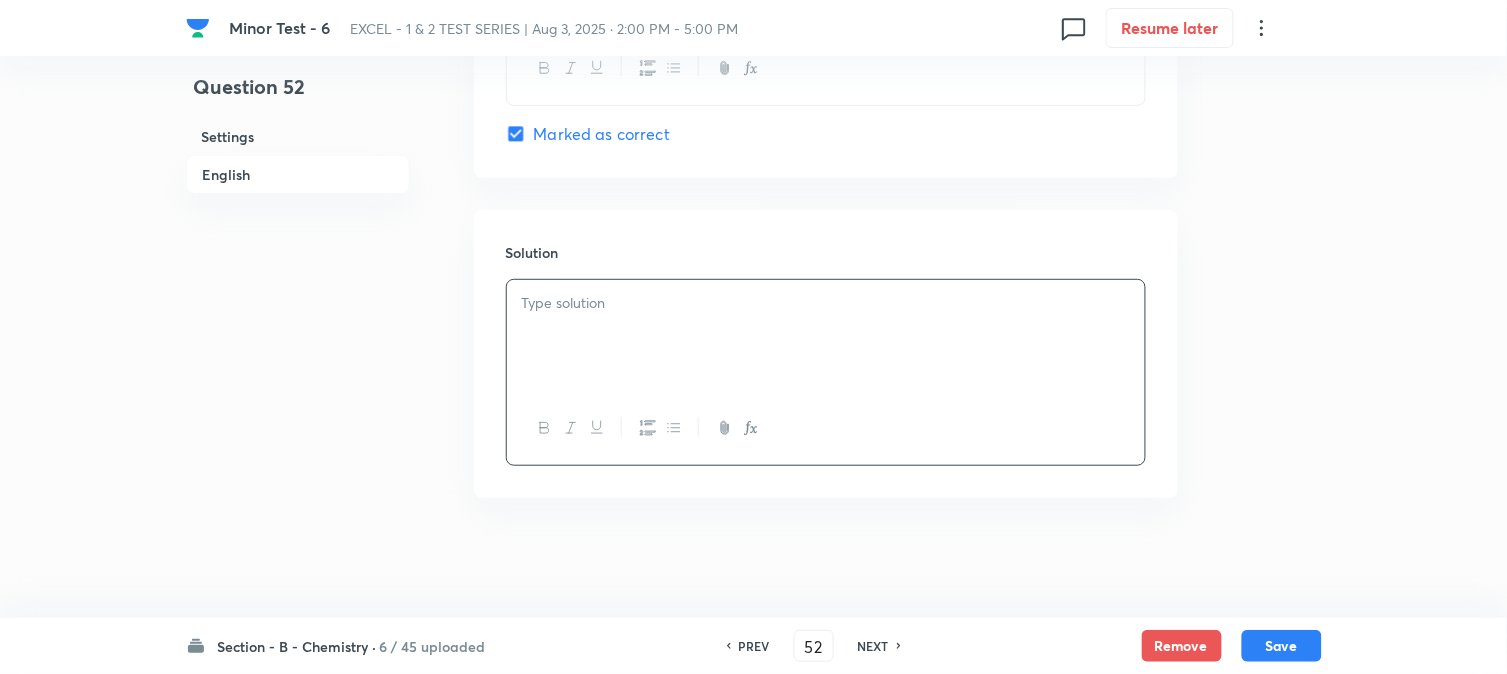 type 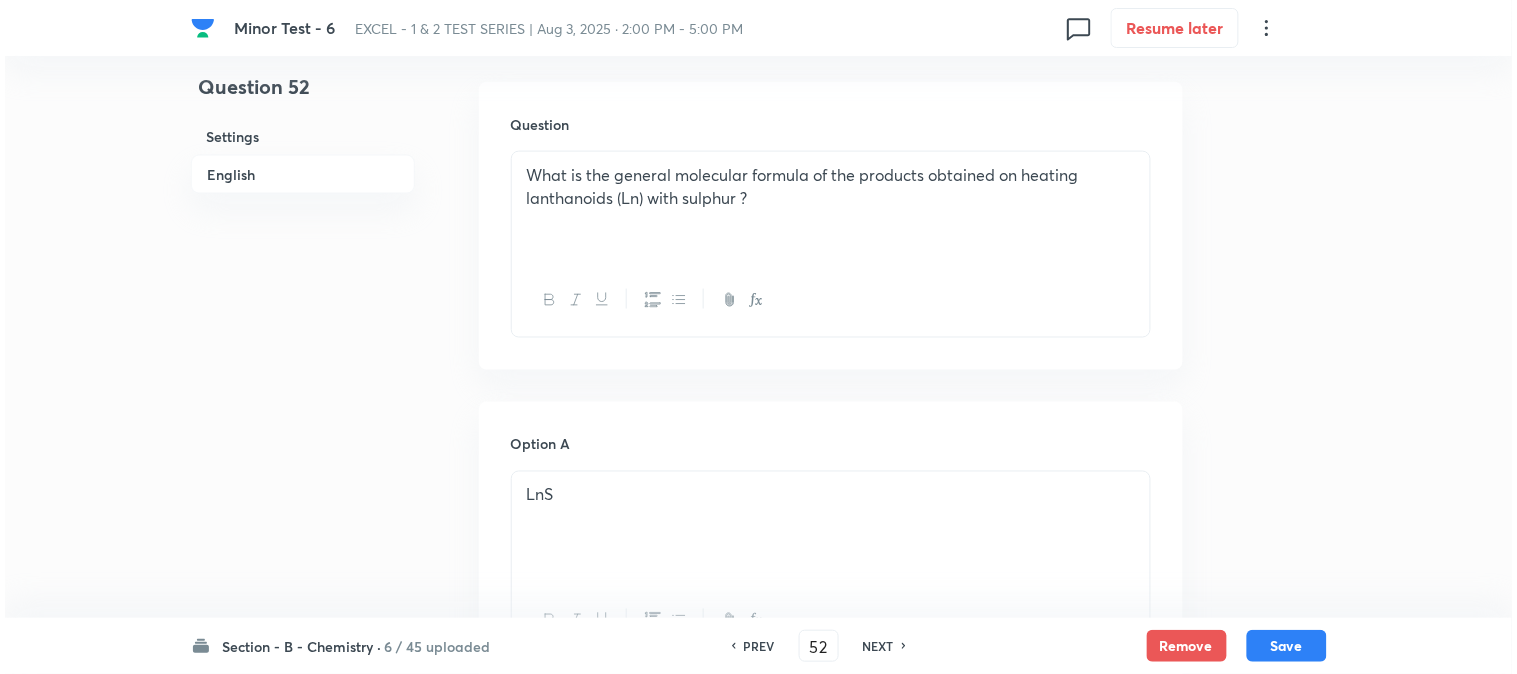 scroll, scrollTop: 0, scrollLeft: 0, axis: both 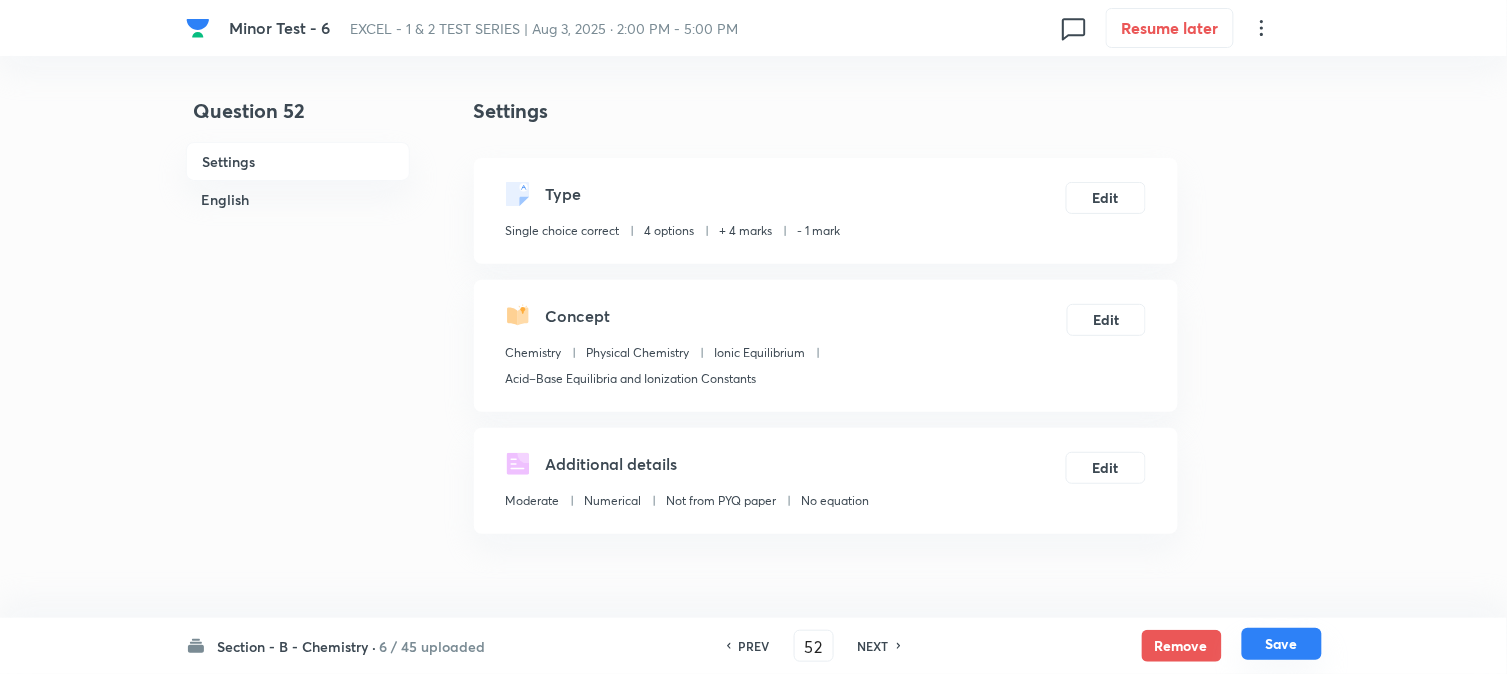 click on "Save" at bounding box center (1282, 644) 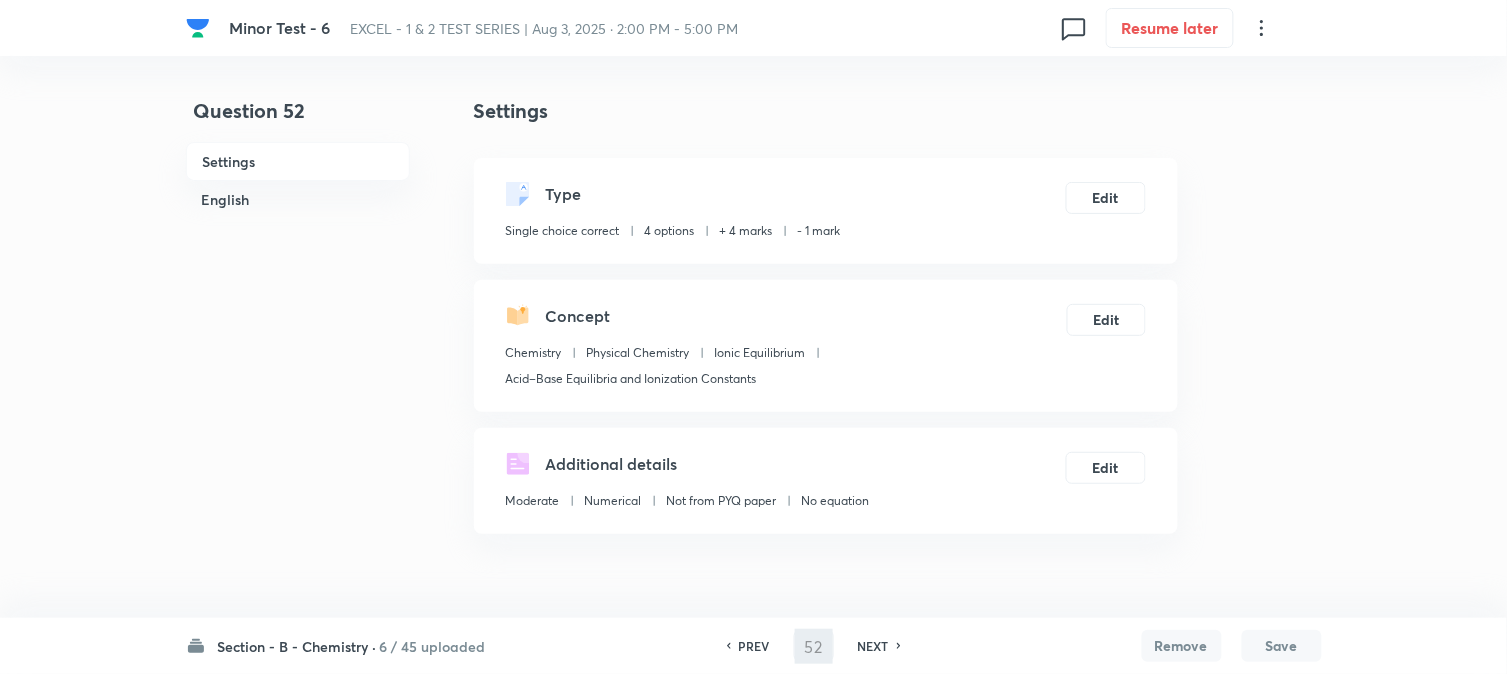 type on "53" 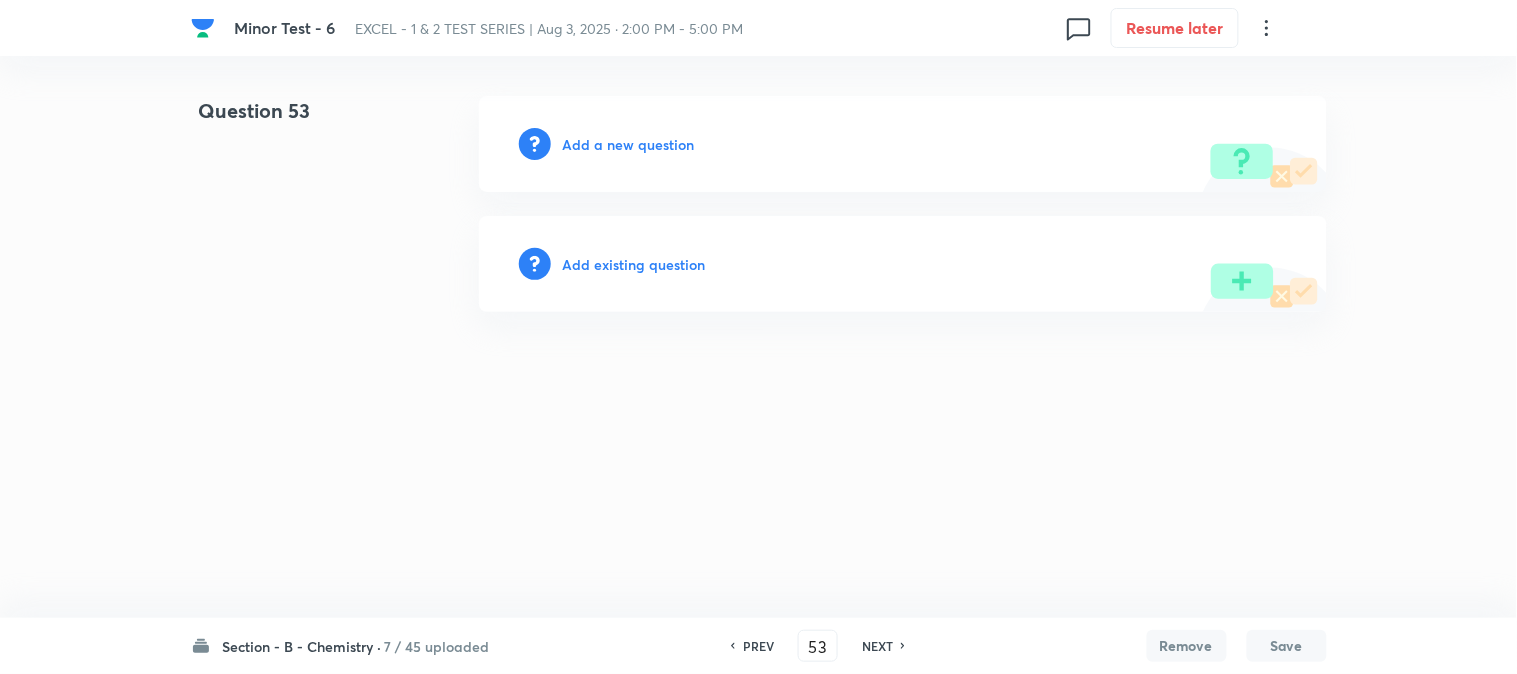 click on "Add a new question" at bounding box center (629, 144) 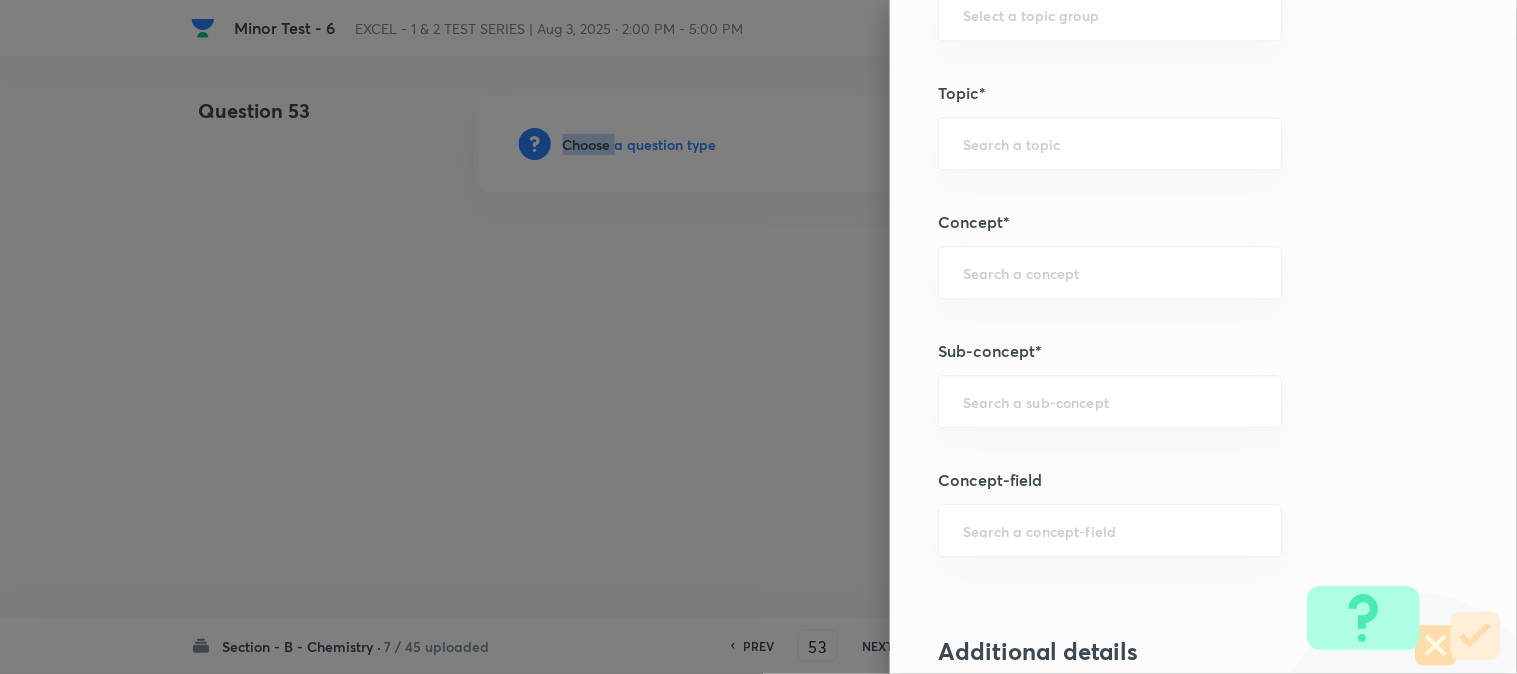 scroll, scrollTop: 1111, scrollLeft: 0, axis: vertical 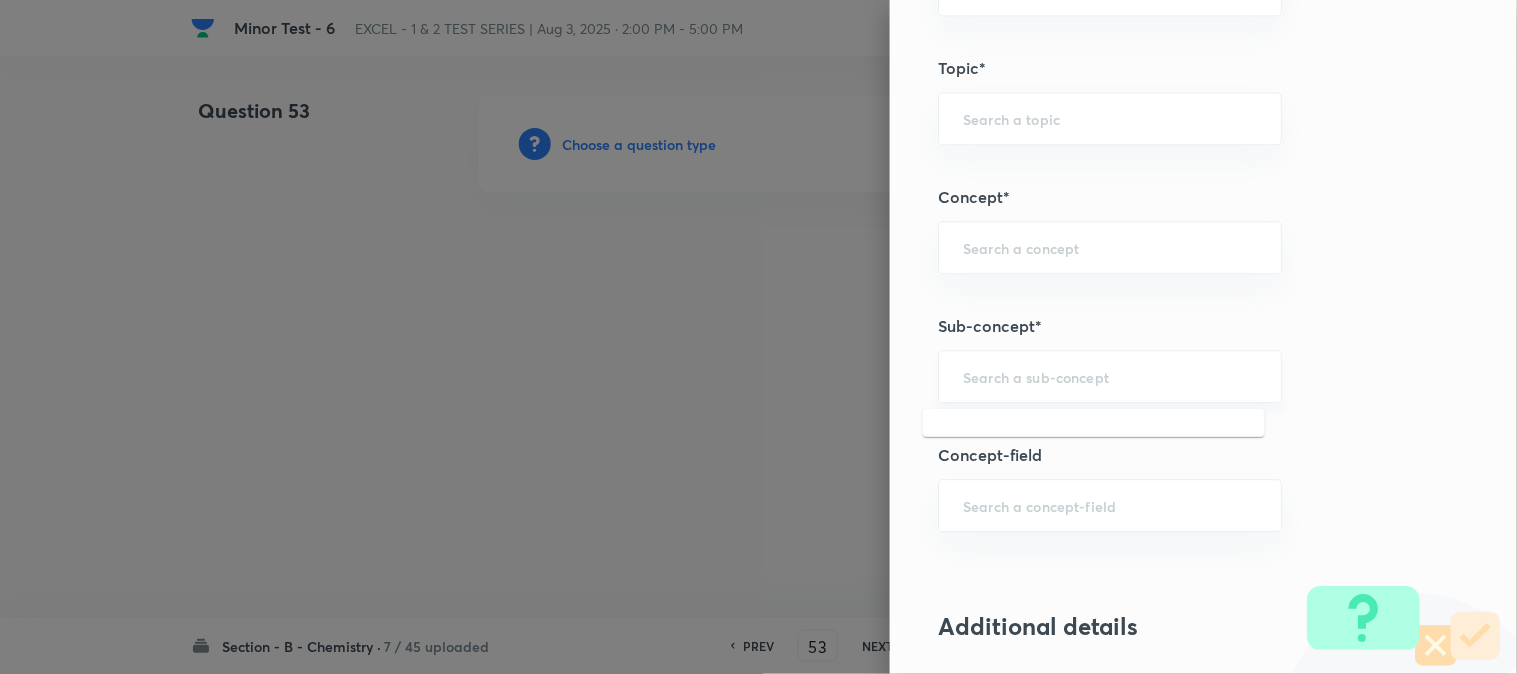 click at bounding box center (1110, 376) 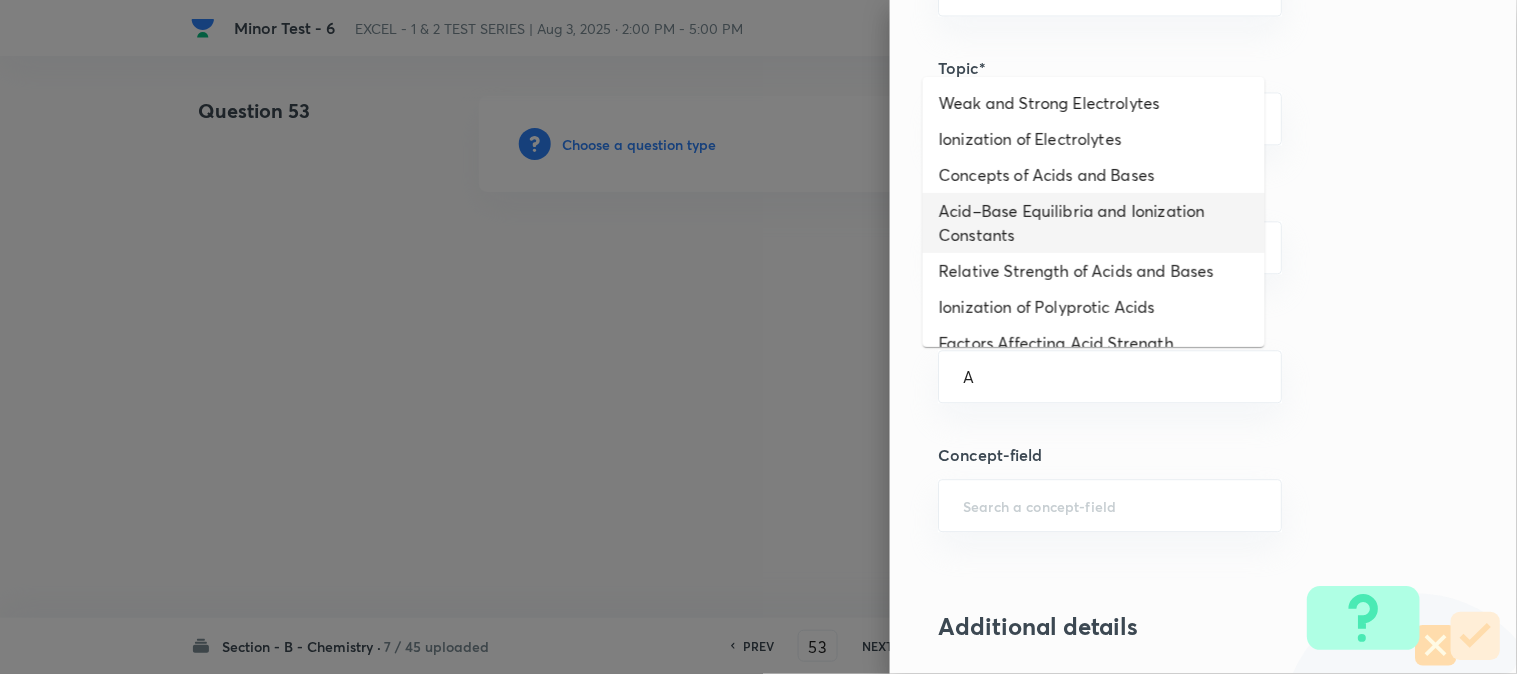 click on "Acid–Base Equilibria and Ionization Constants" at bounding box center (1094, 223) 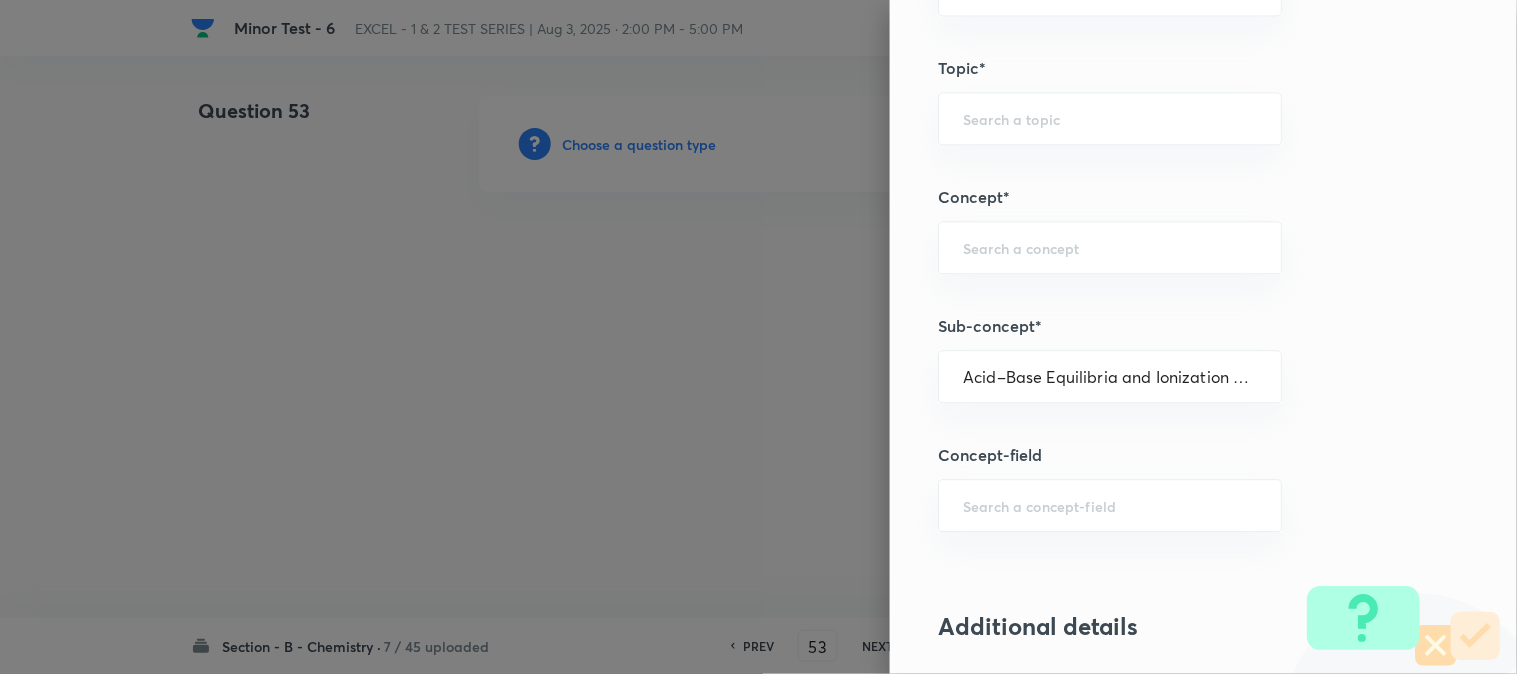 type on "Chemistry" 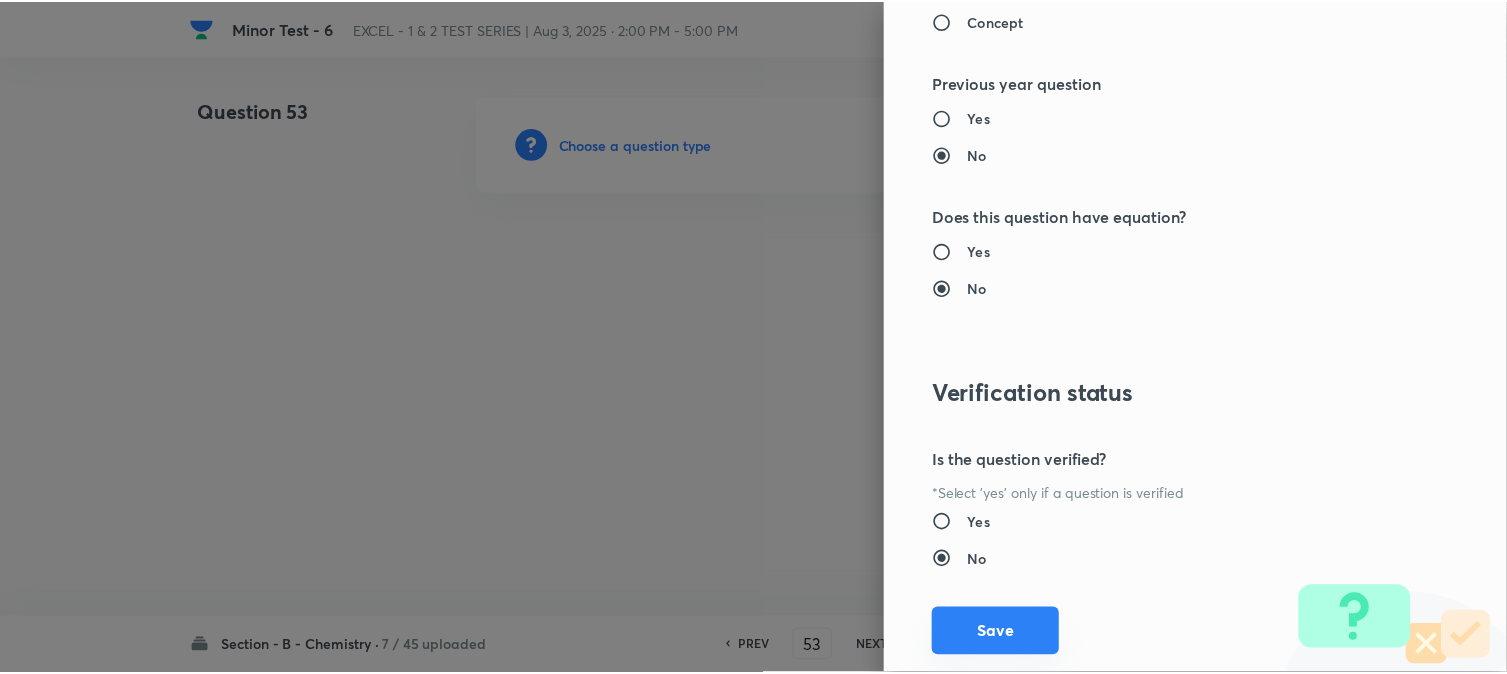 scroll, scrollTop: 2186, scrollLeft: 0, axis: vertical 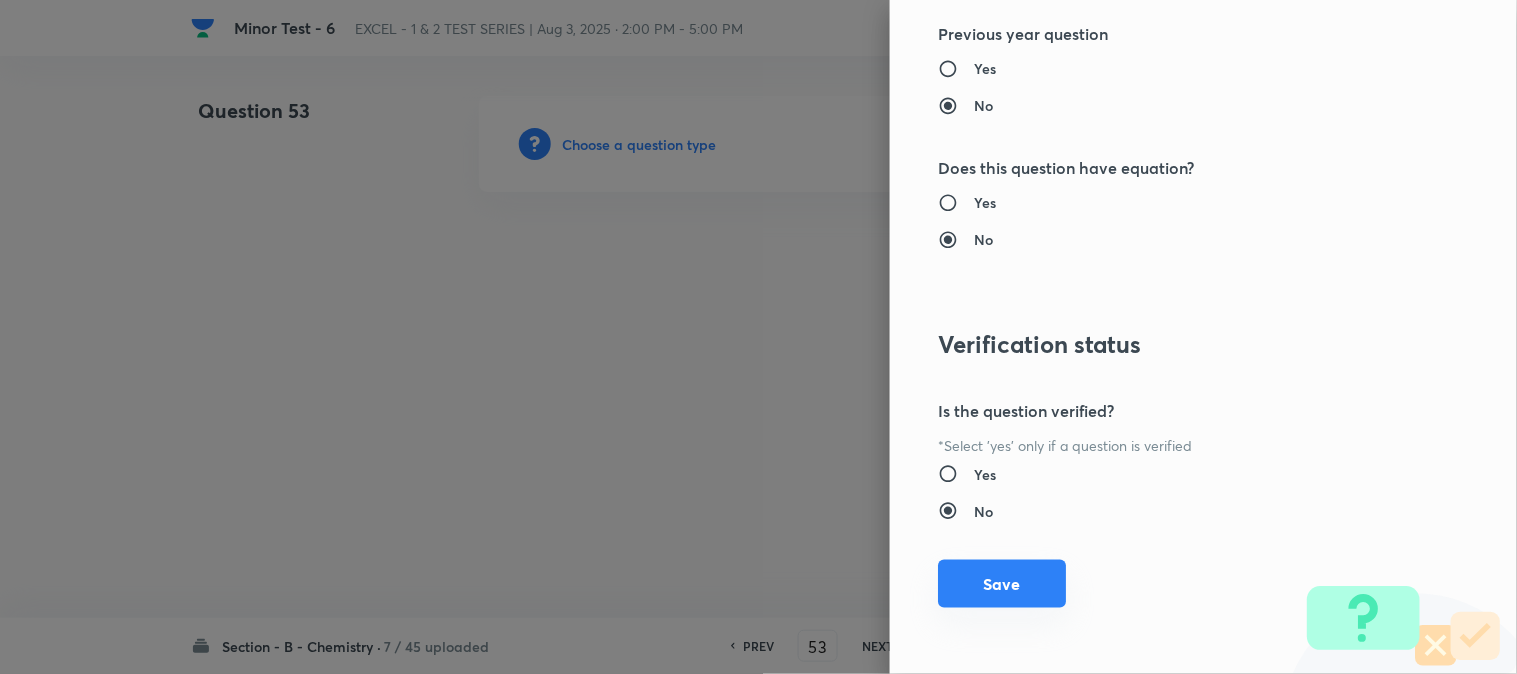 click on "Save" at bounding box center [1002, 584] 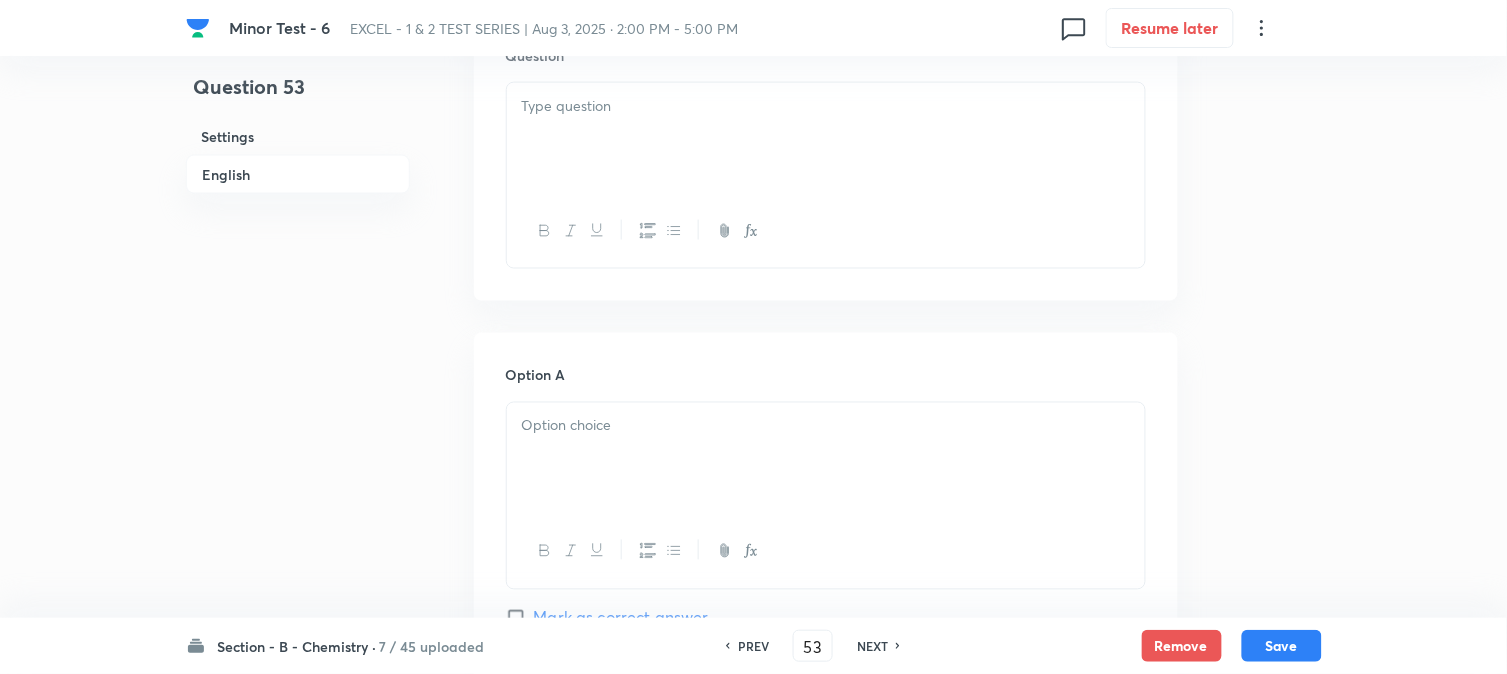 scroll, scrollTop: 555, scrollLeft: 0, axis: vertical 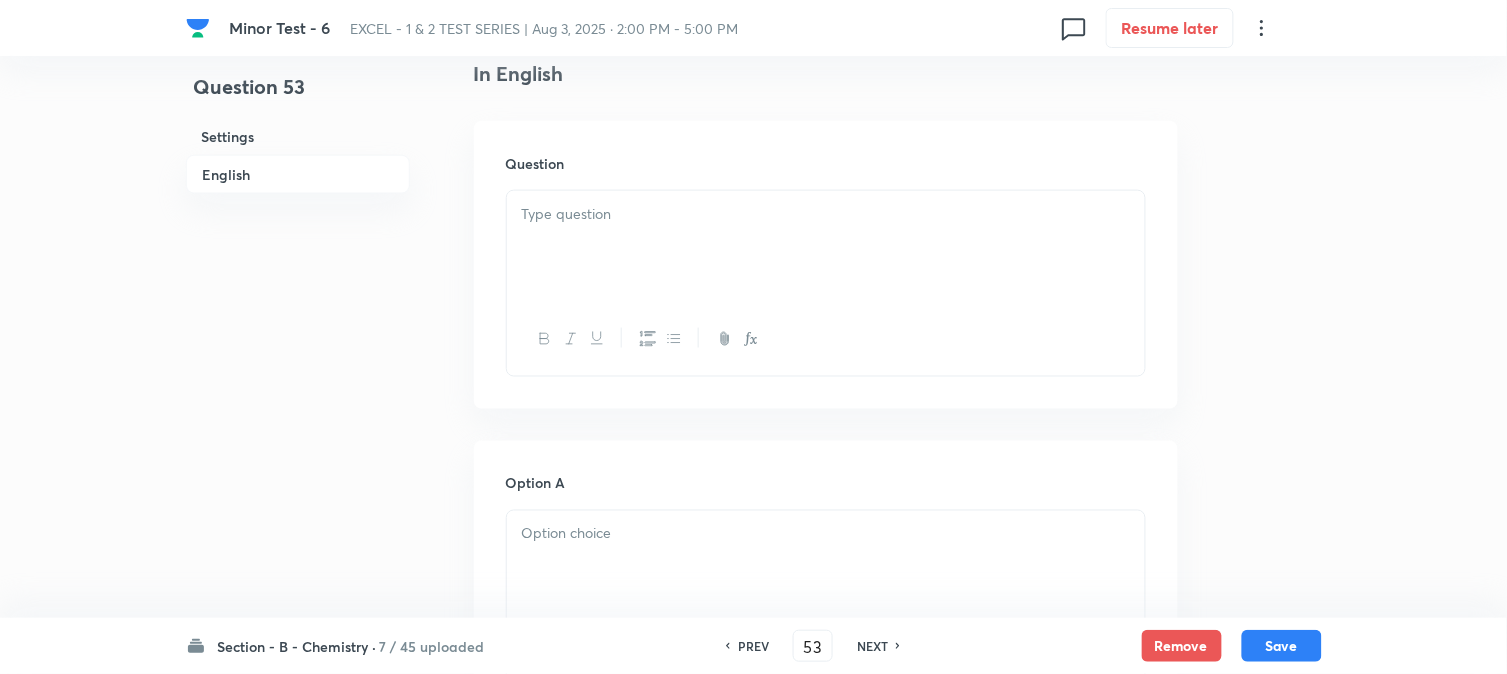 click at bounding box center [826, 247] 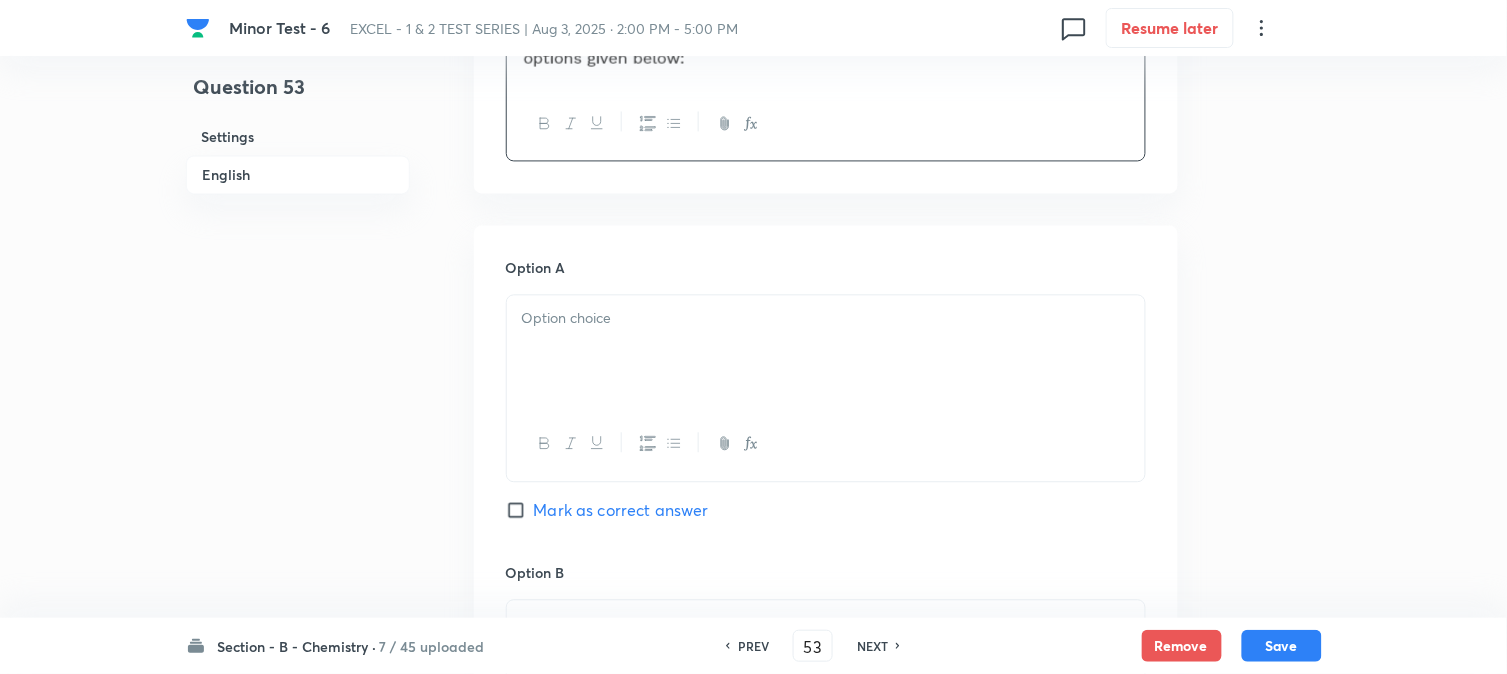 scroll, scrollTop: 1000, scrollLeft: 0, axis: vertical 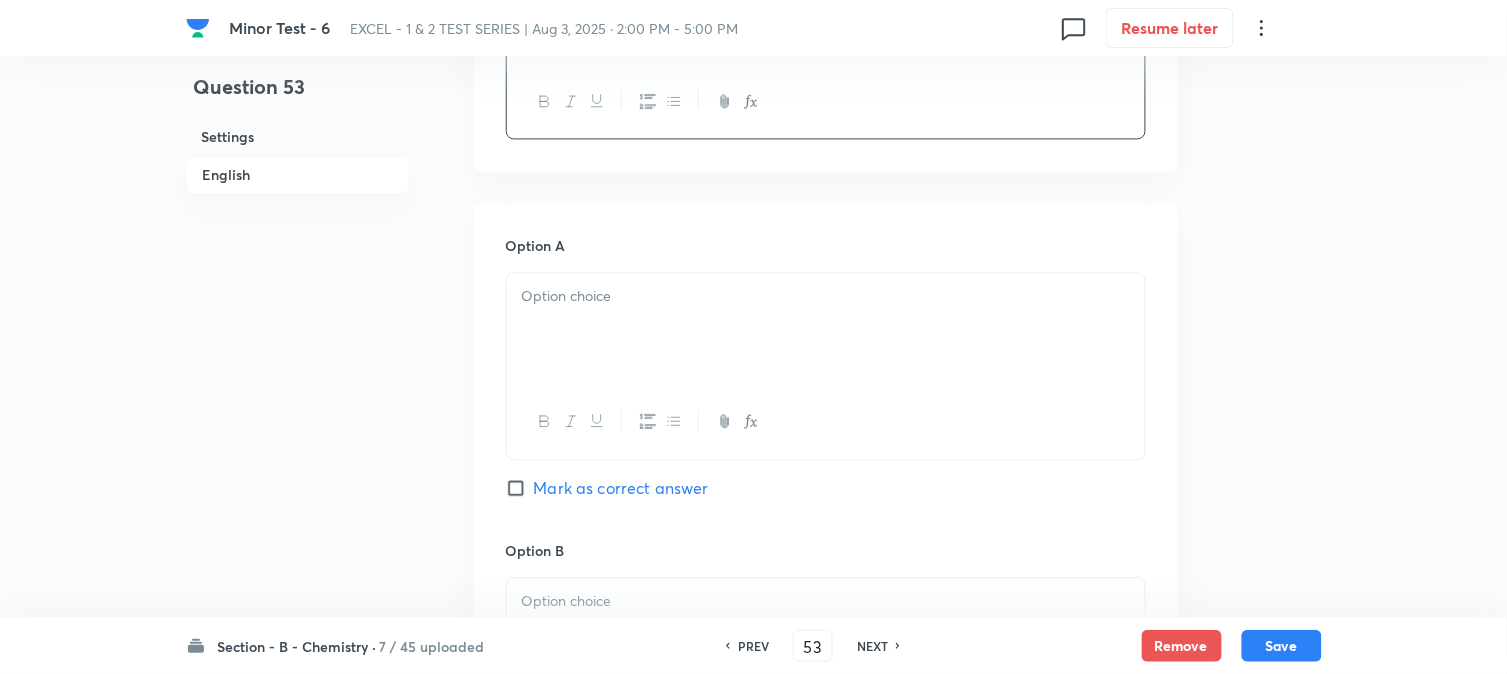 click at bounding box center (826, 329) 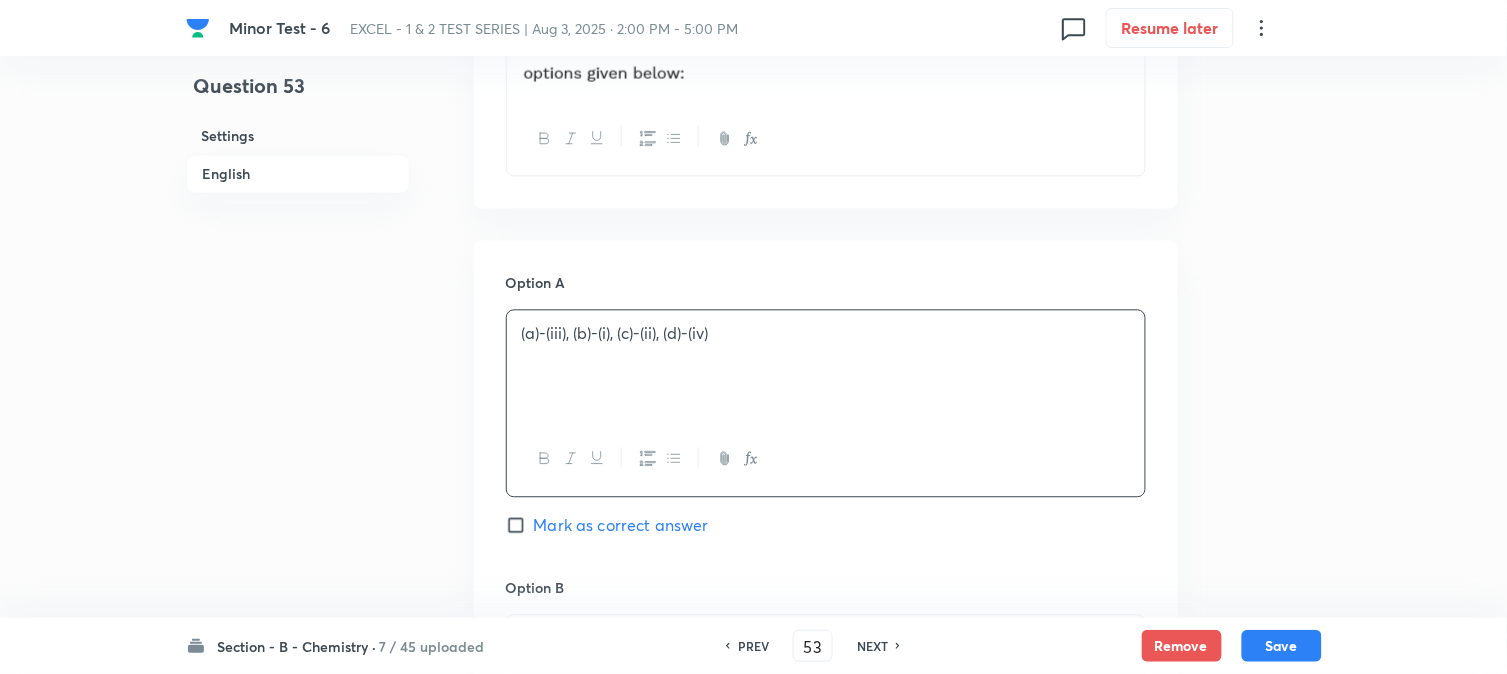 scroll, scrollTop: 1000, scrollLeft: 0, axis: vertical 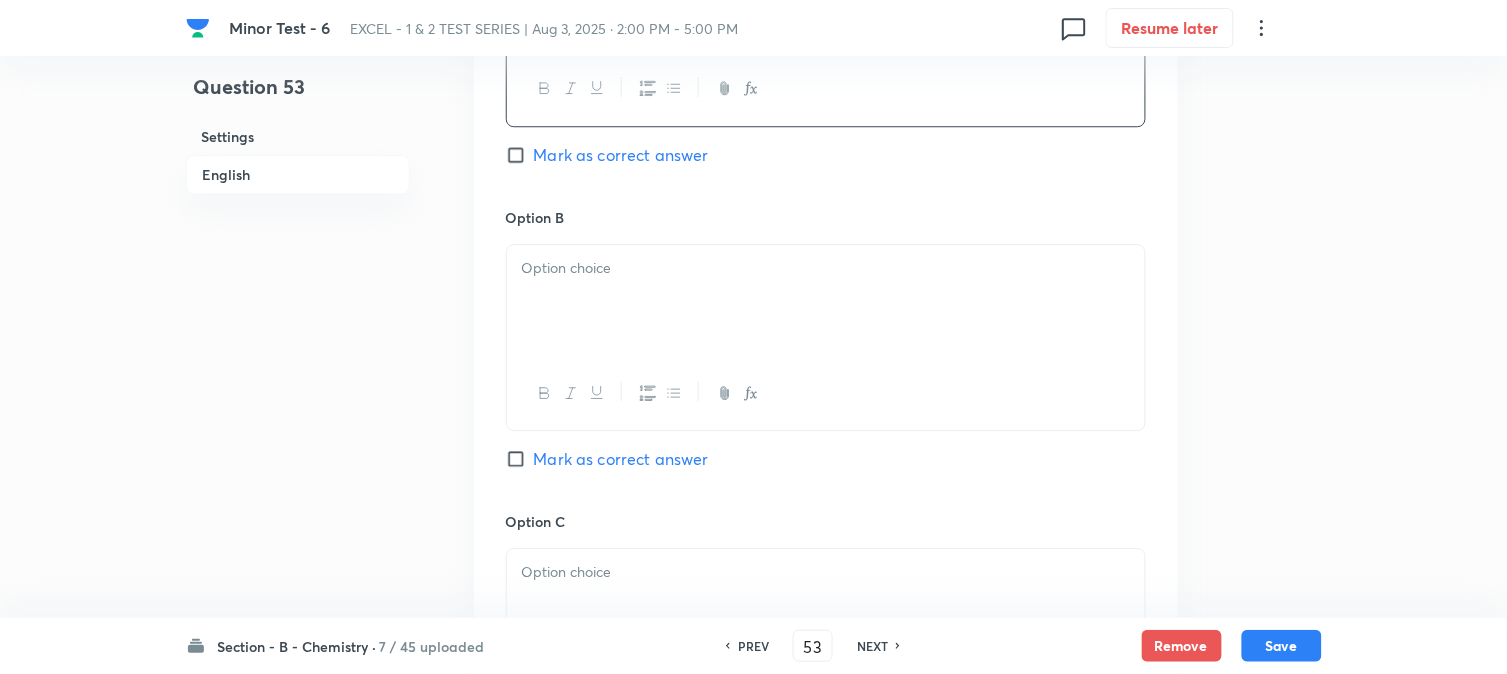 click at bounding box center [826, 301] 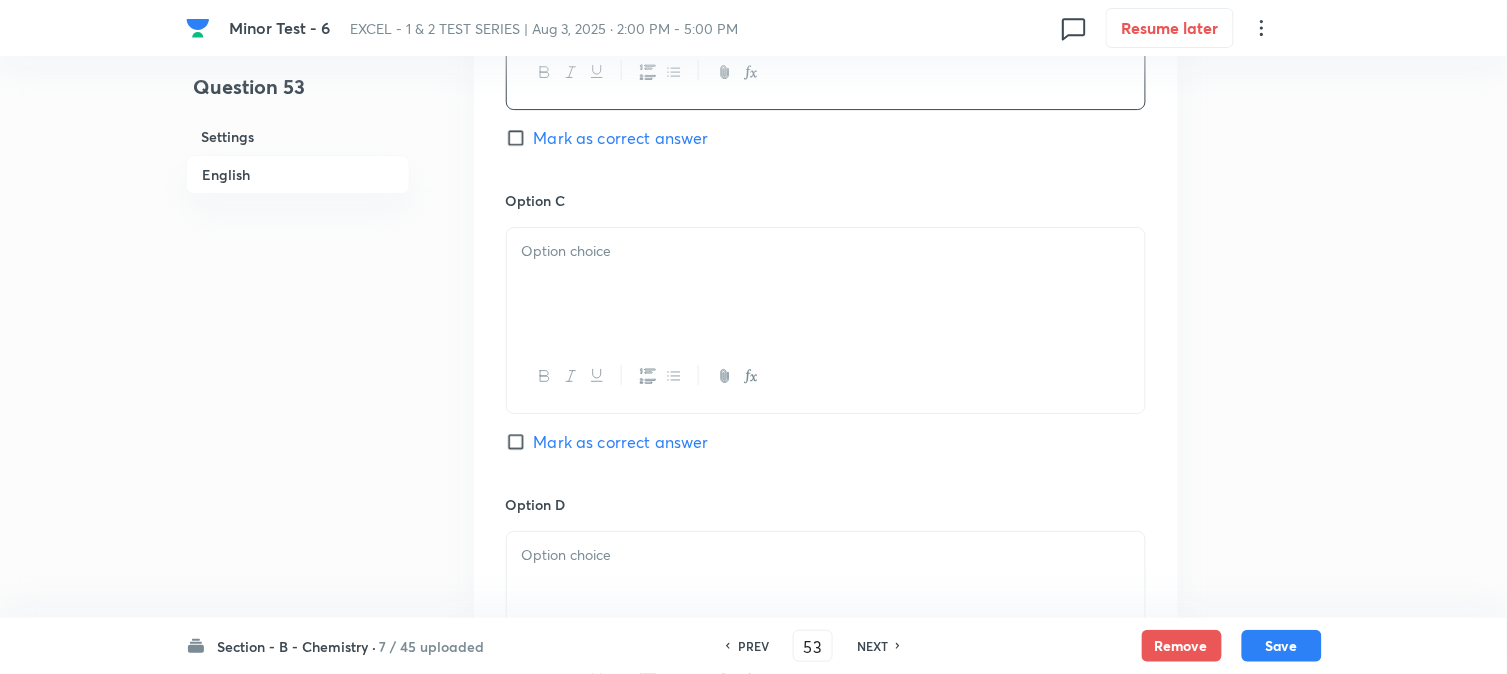 scroll, scrollTop: 1666, scrollLeft: 0, axis: vertical 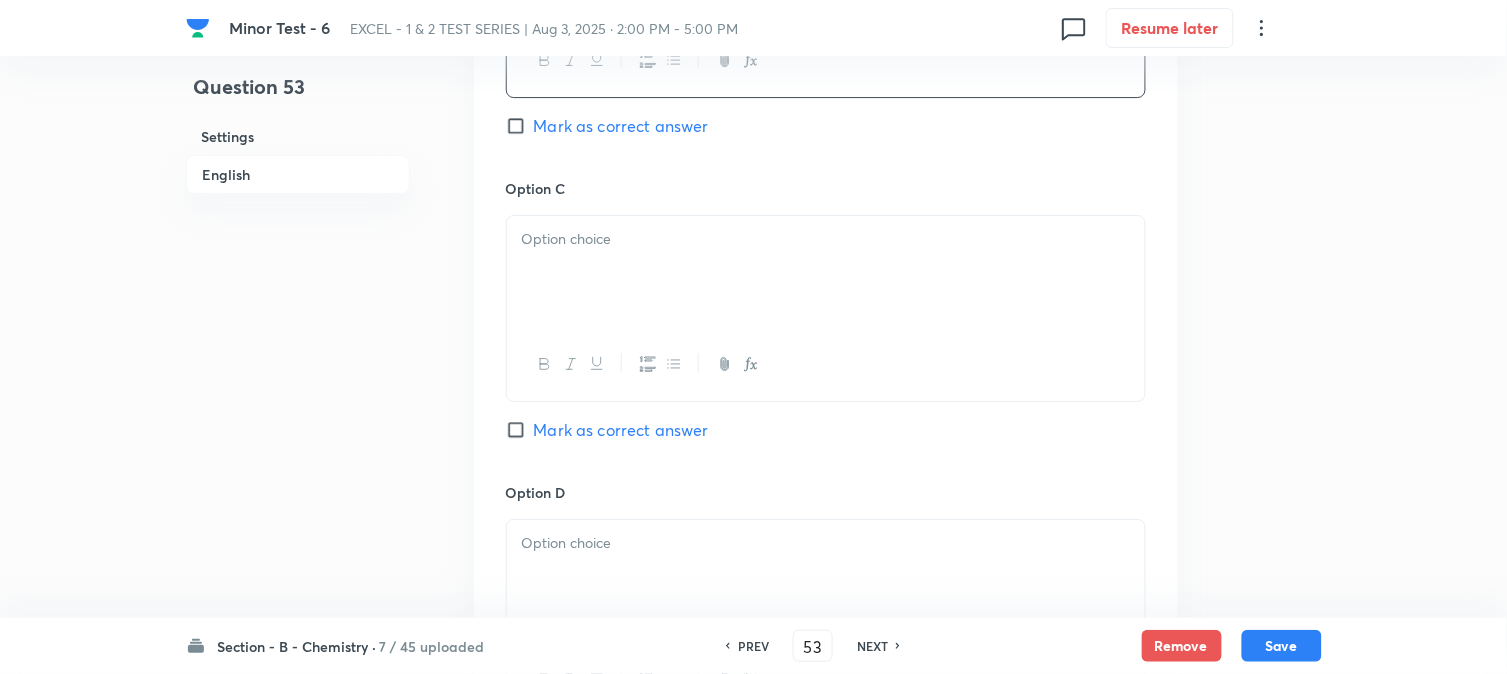 click at bounding box center [826, 272] 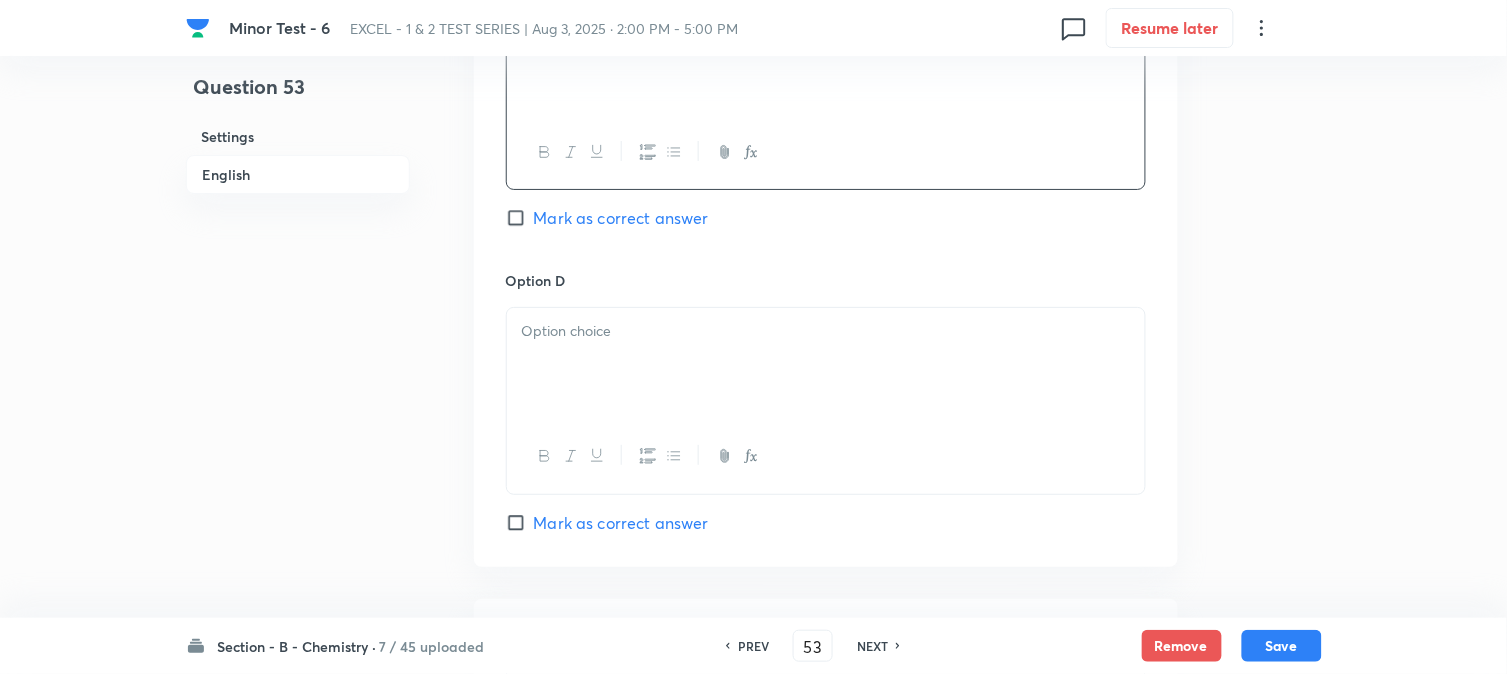 scroll, scrollTop: 1888, scrollLeft: 0, axis: vertical 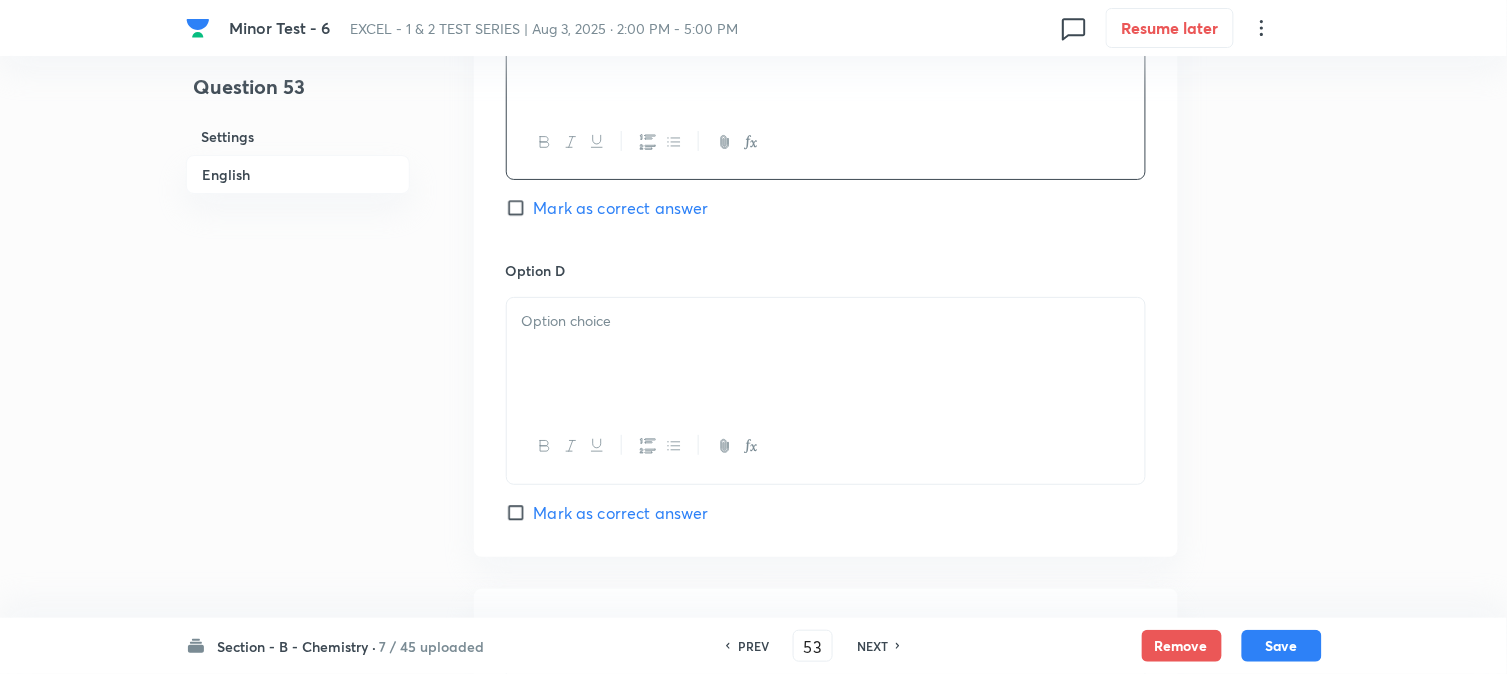 click at bounding box center [826, 321] 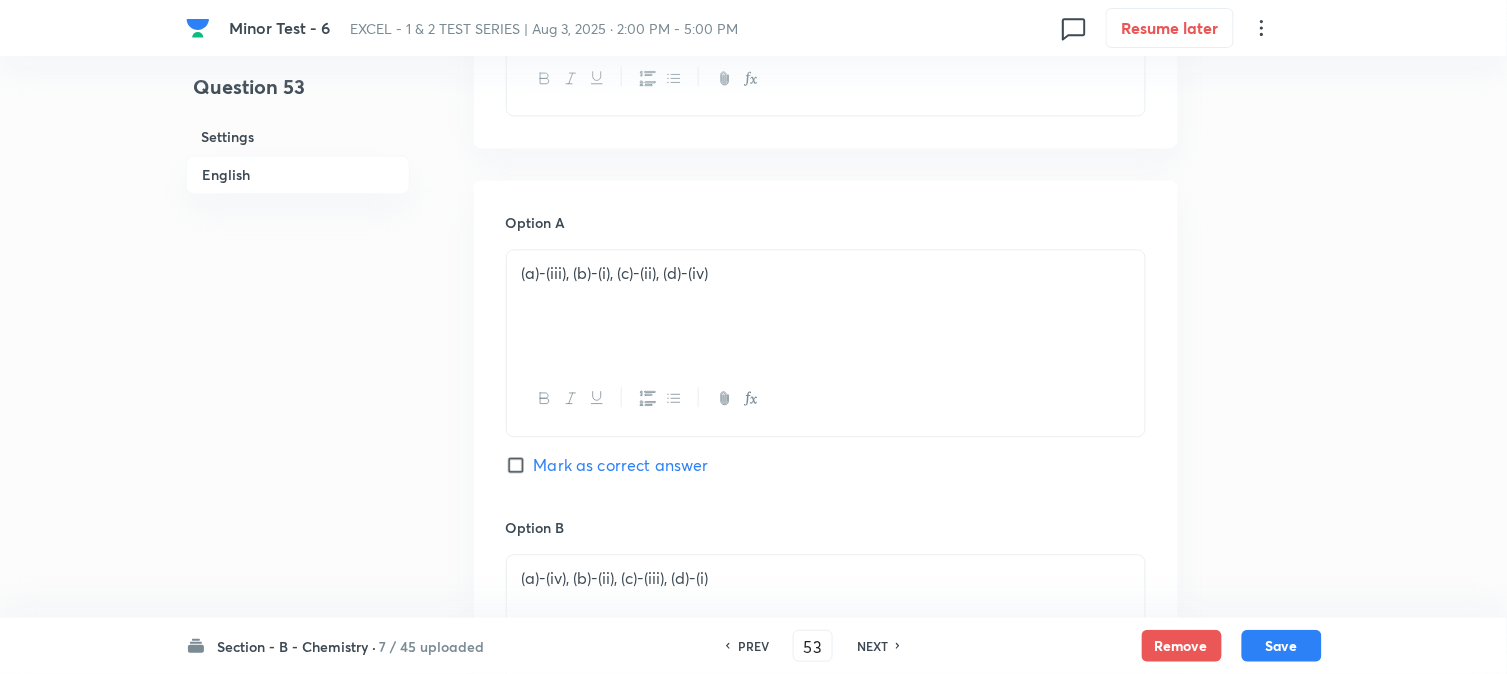 scroll, scrollTop: 1000, scrollLeft: 0, axis: vertical 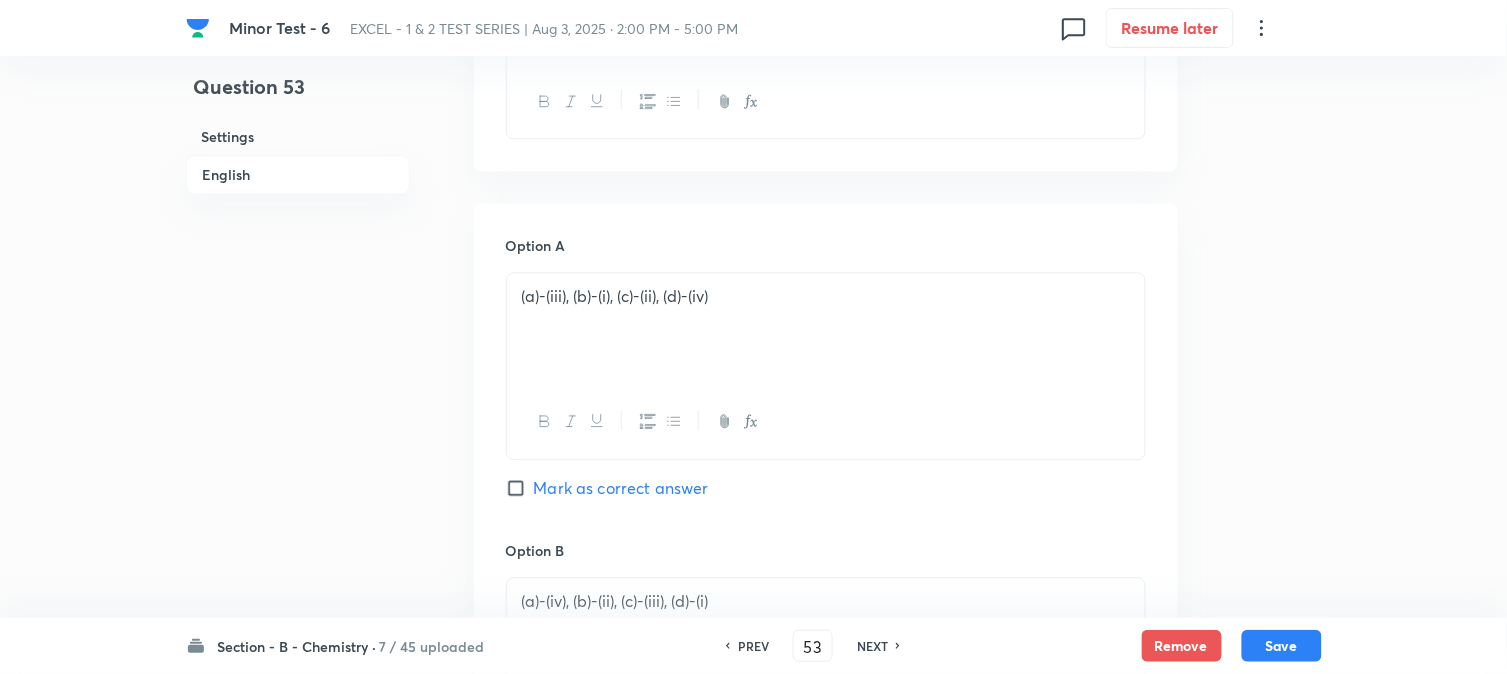 drag, startPoint x: 512, startPoint y: 486, endPoint x: 516, endPoint y: 506, distance: 20.396078 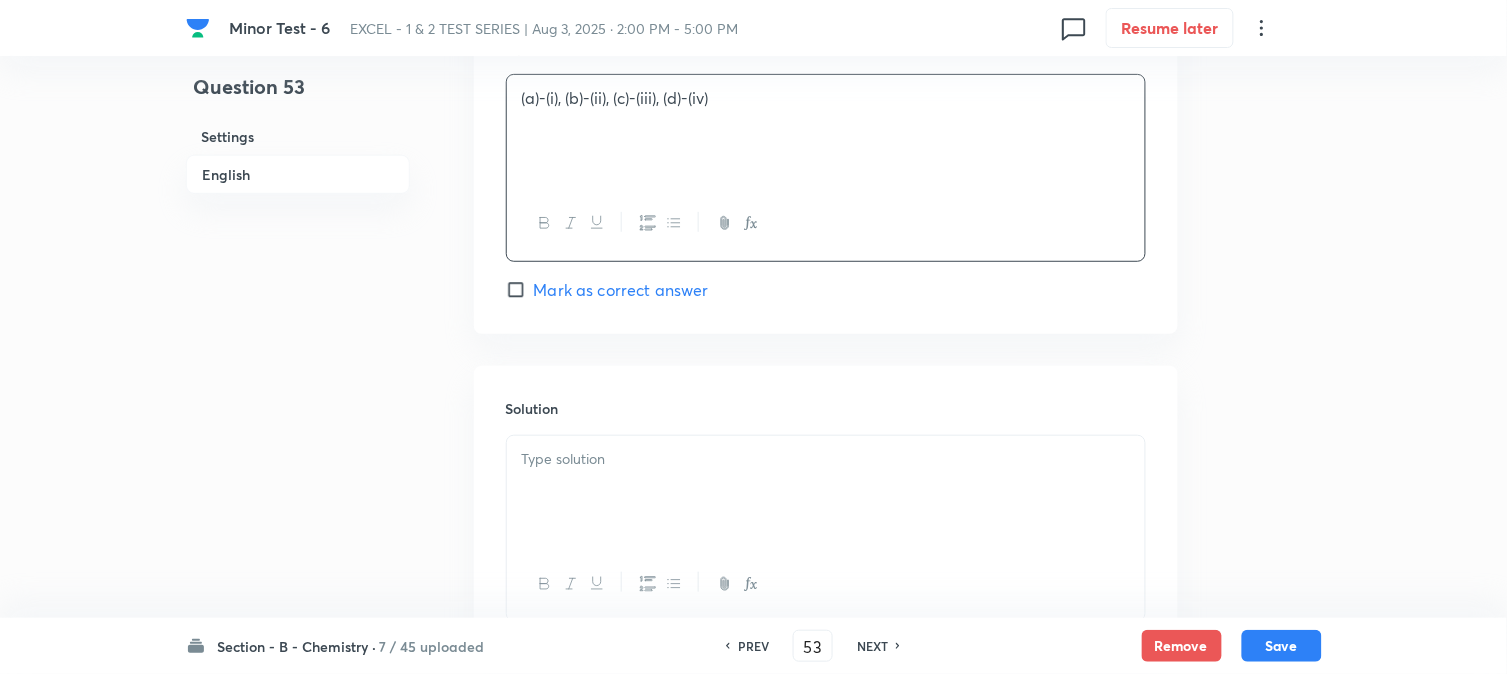 scroll, scrollTop: 2271, scrollLeft: 0, axis: vertical 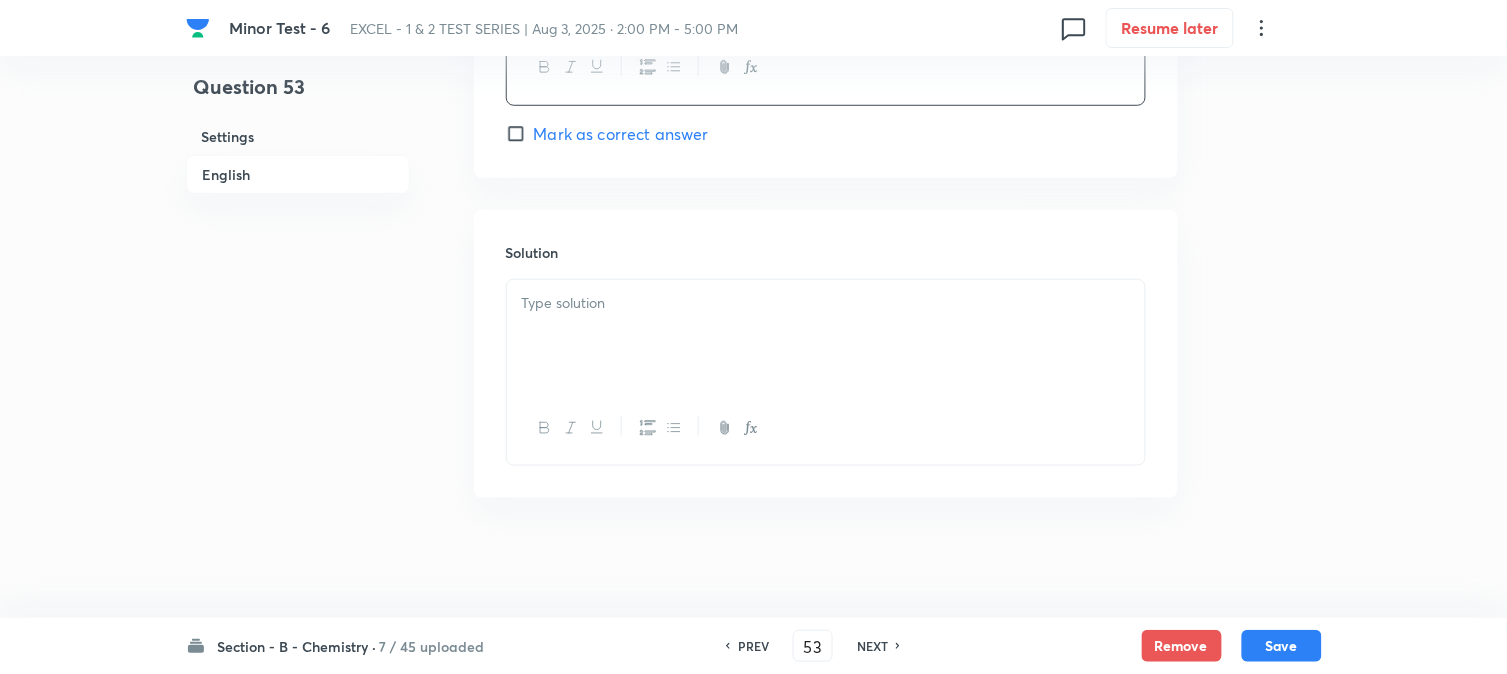 click at bounding box center (826, 336) 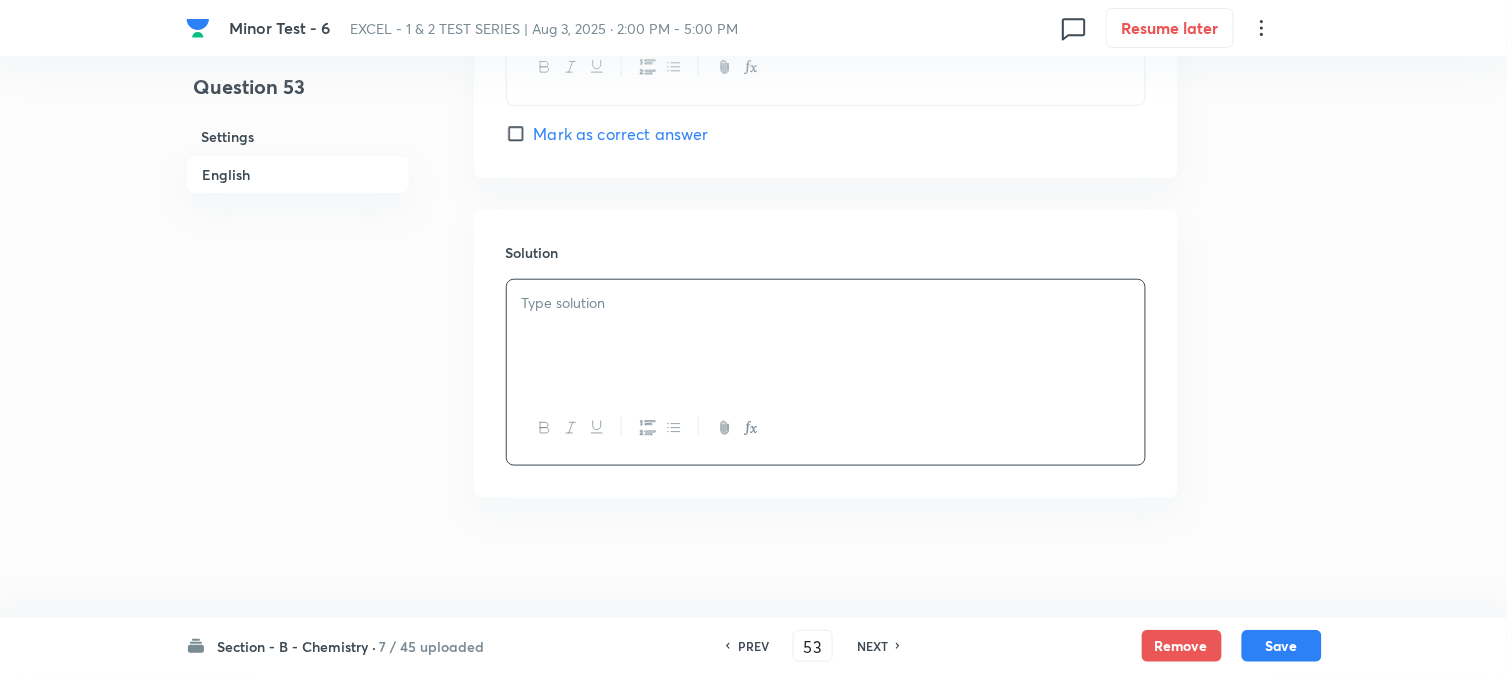 type 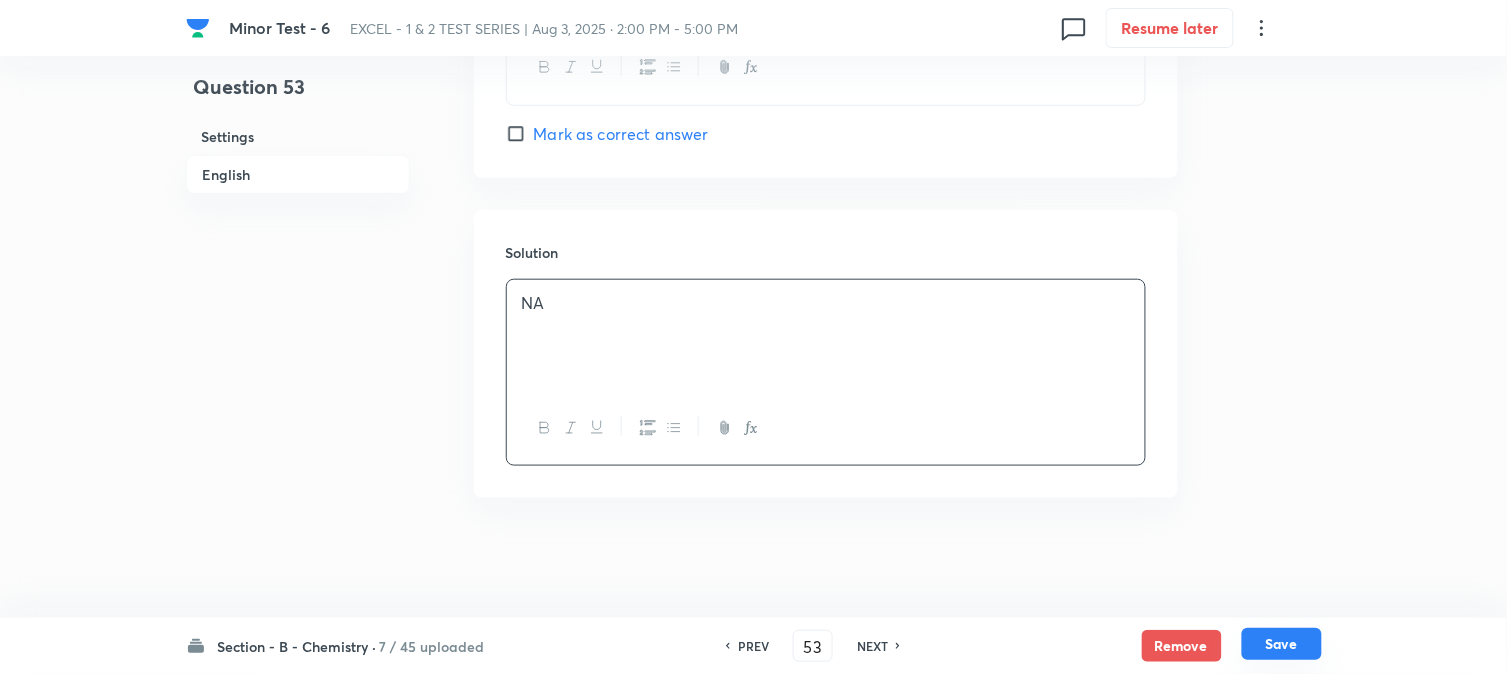 click on "Save" at bounding box center [1282, 644] 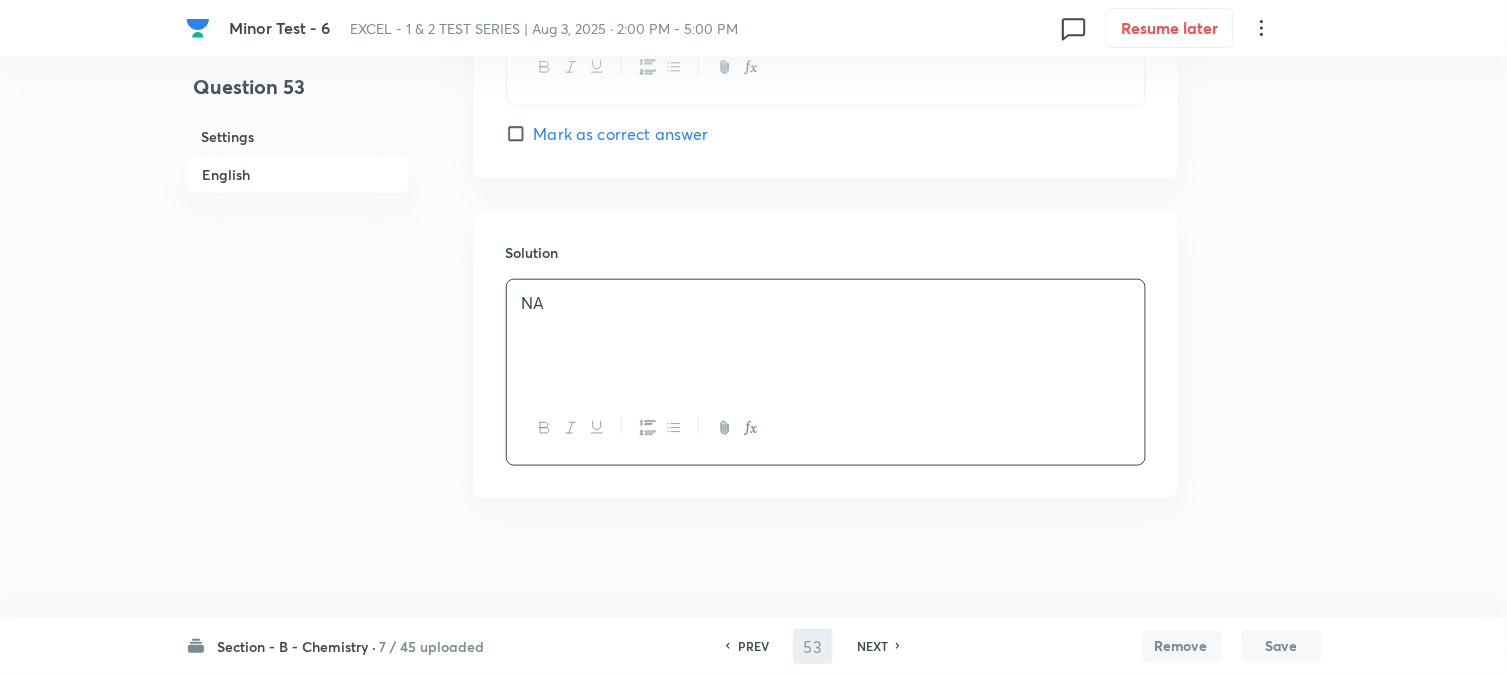 type on "54" 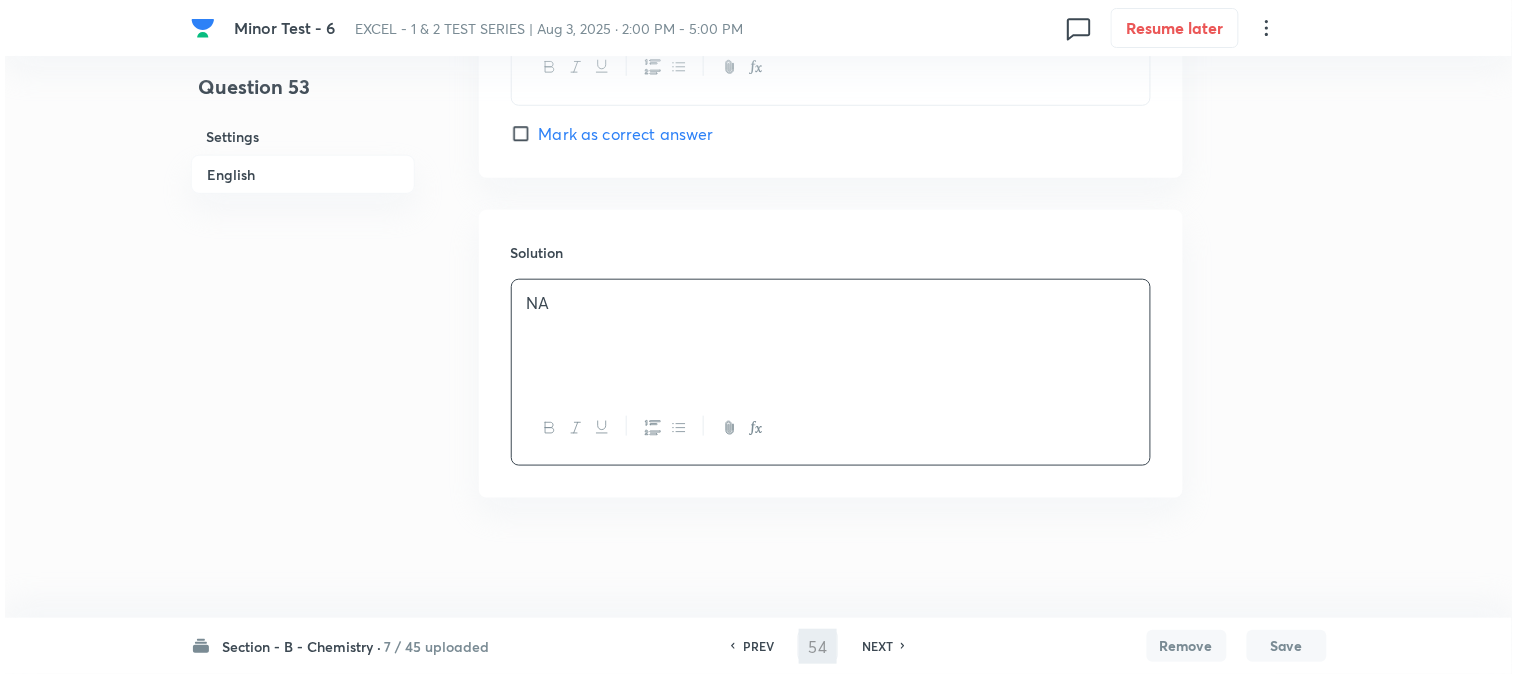 scroll, scrollTop: 0, scrollLeft: 0, axis: both 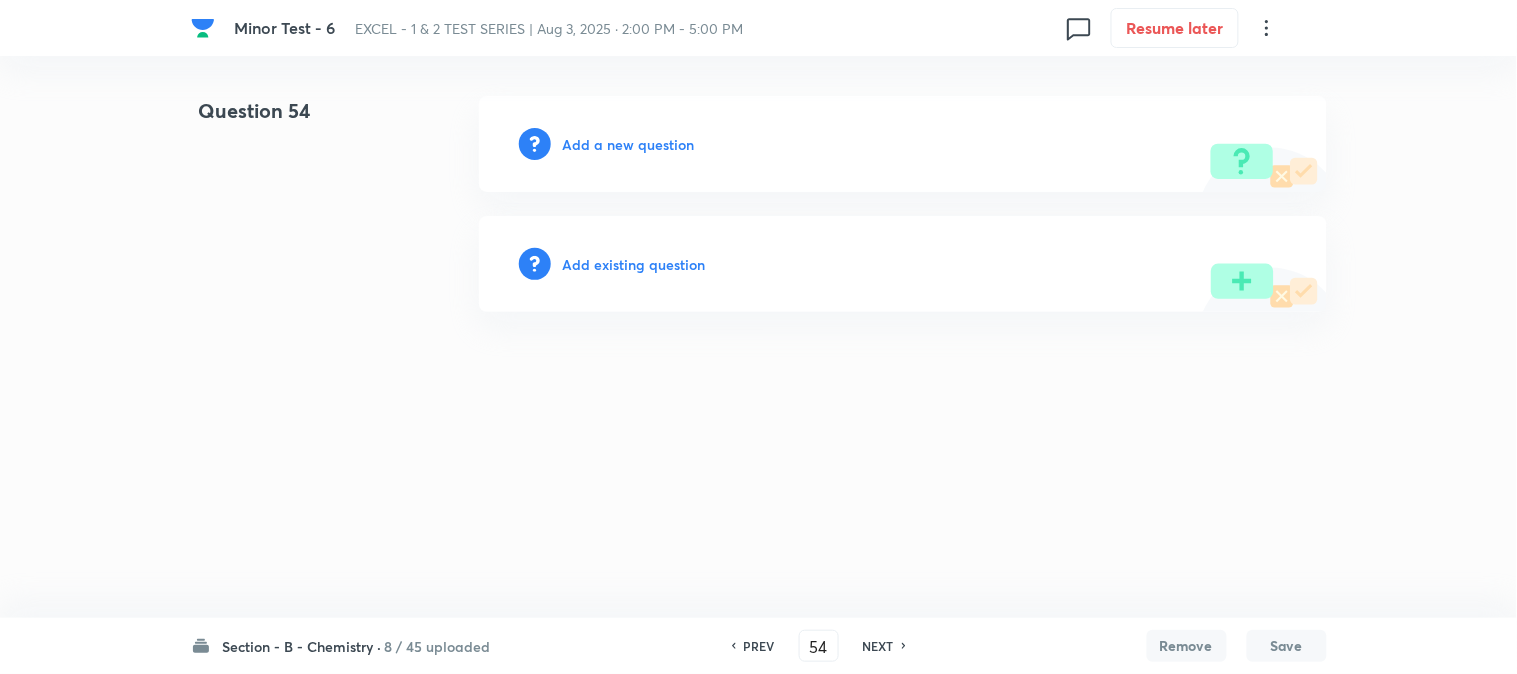 click on "Add a new question" at bounding box center (629, 144) 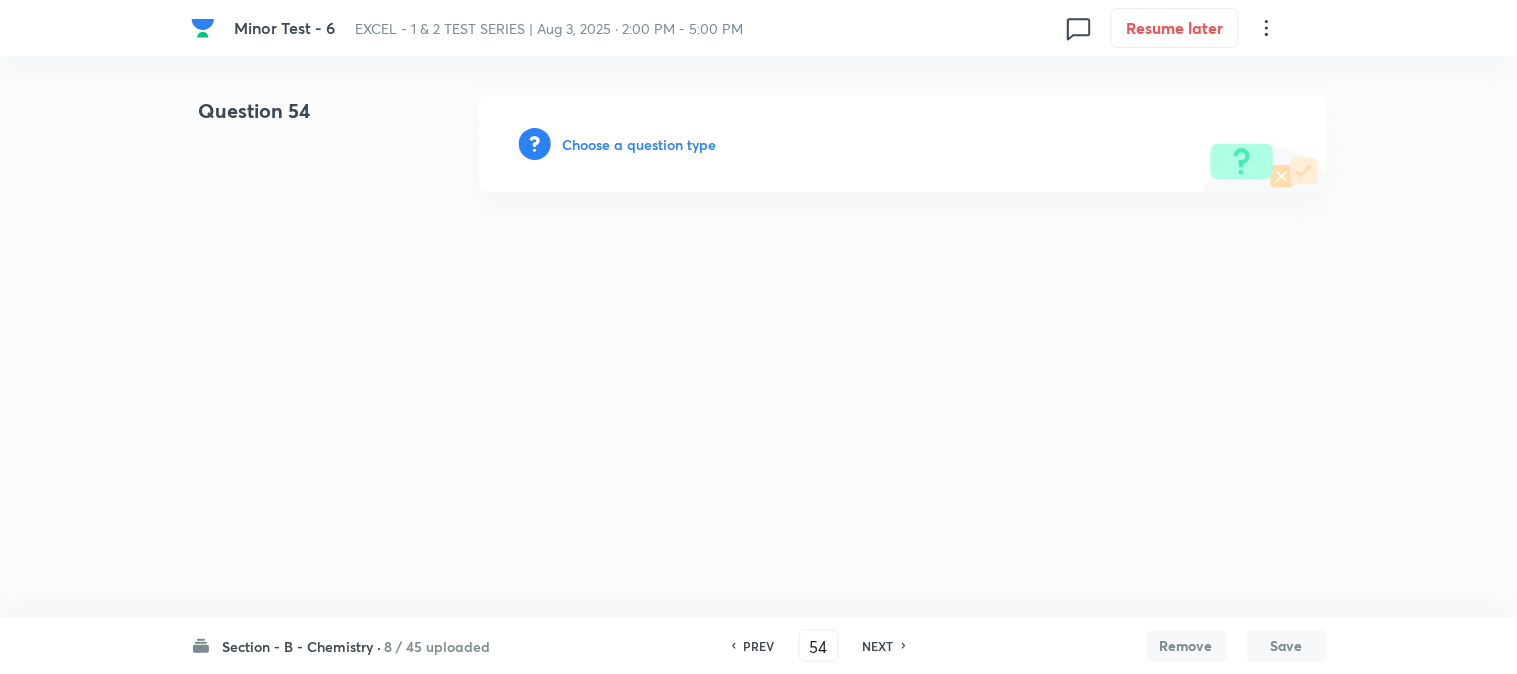 click on "Choose a question type" at bounding box center [640, 144] 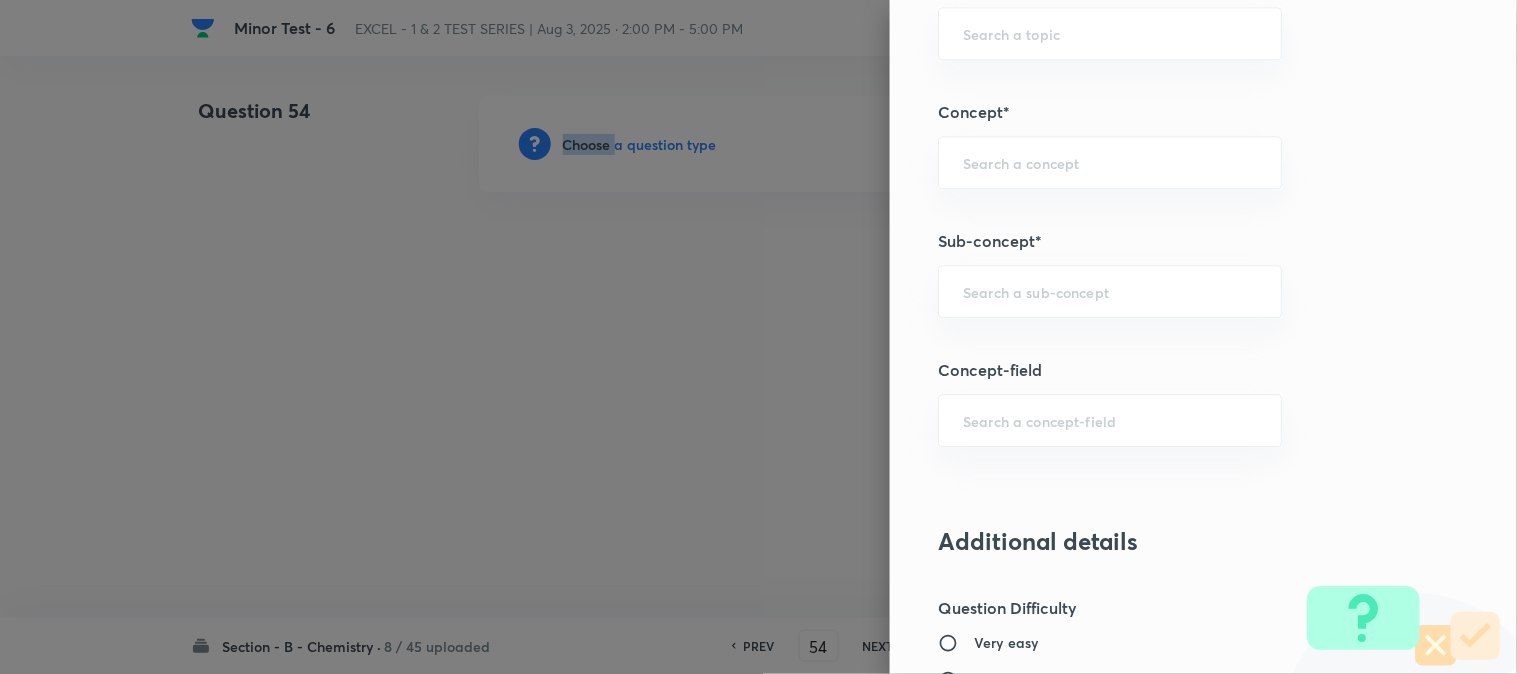 scroll, scrollTop: 1333, scrollLeft: 0, axis: vertical 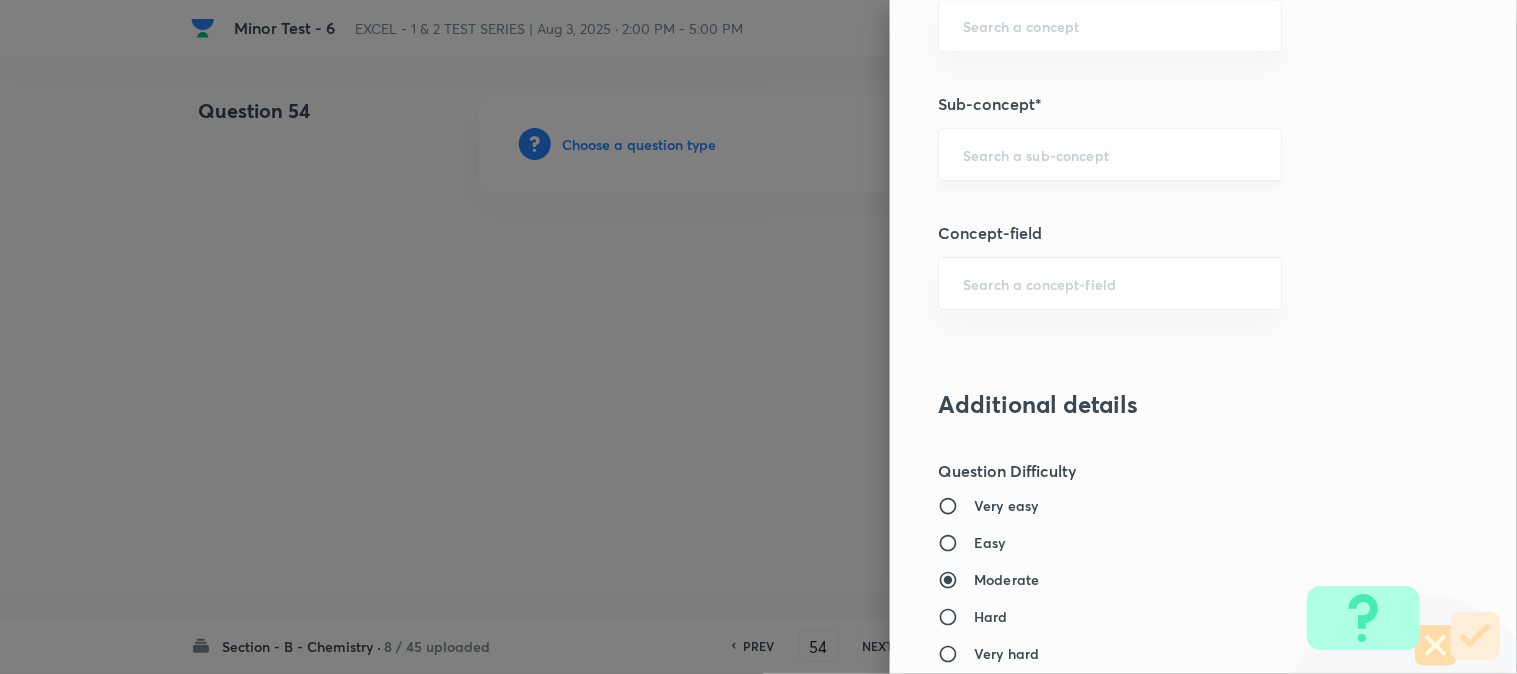 click at bounding box center (1110, 154) 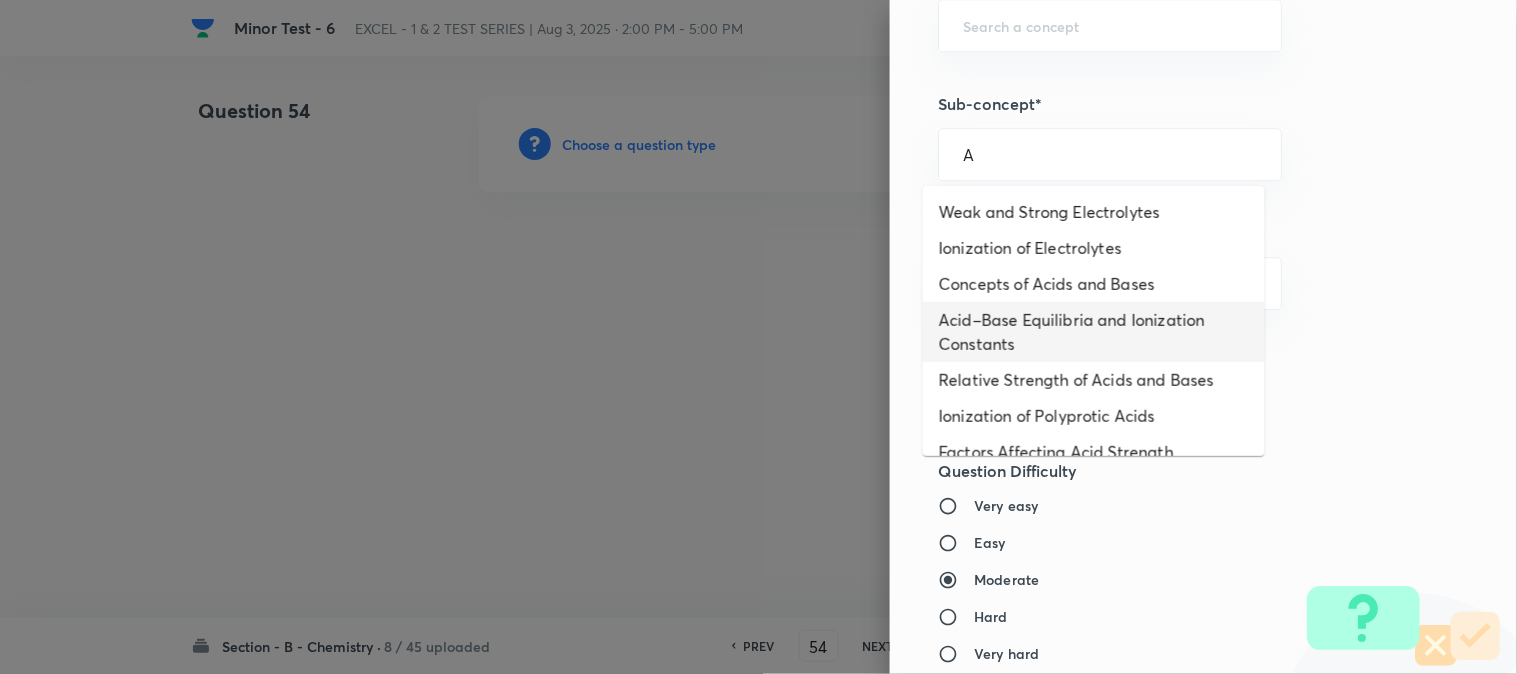 click on "Acid–Base Equilibria and Ionization Constants" at bounding box center (1094, 332) 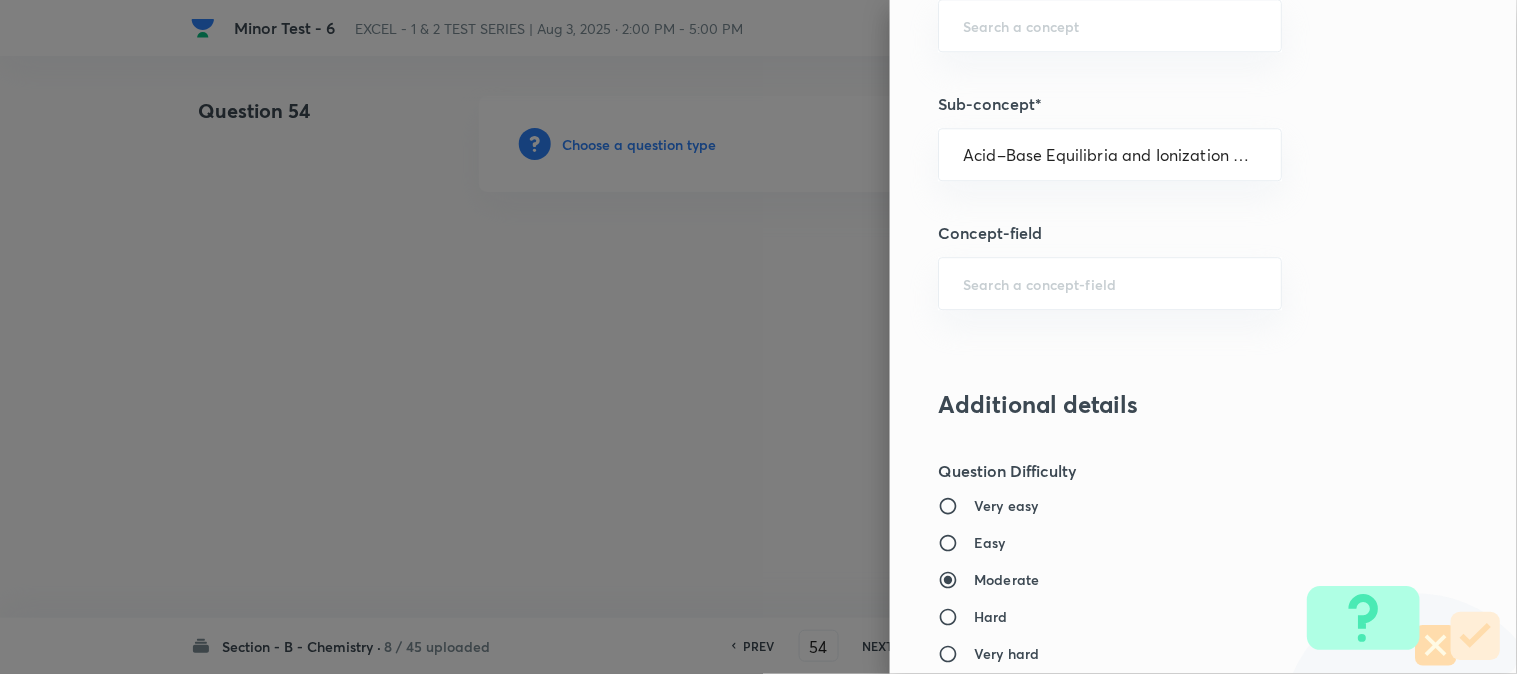 type on "Chemistry" 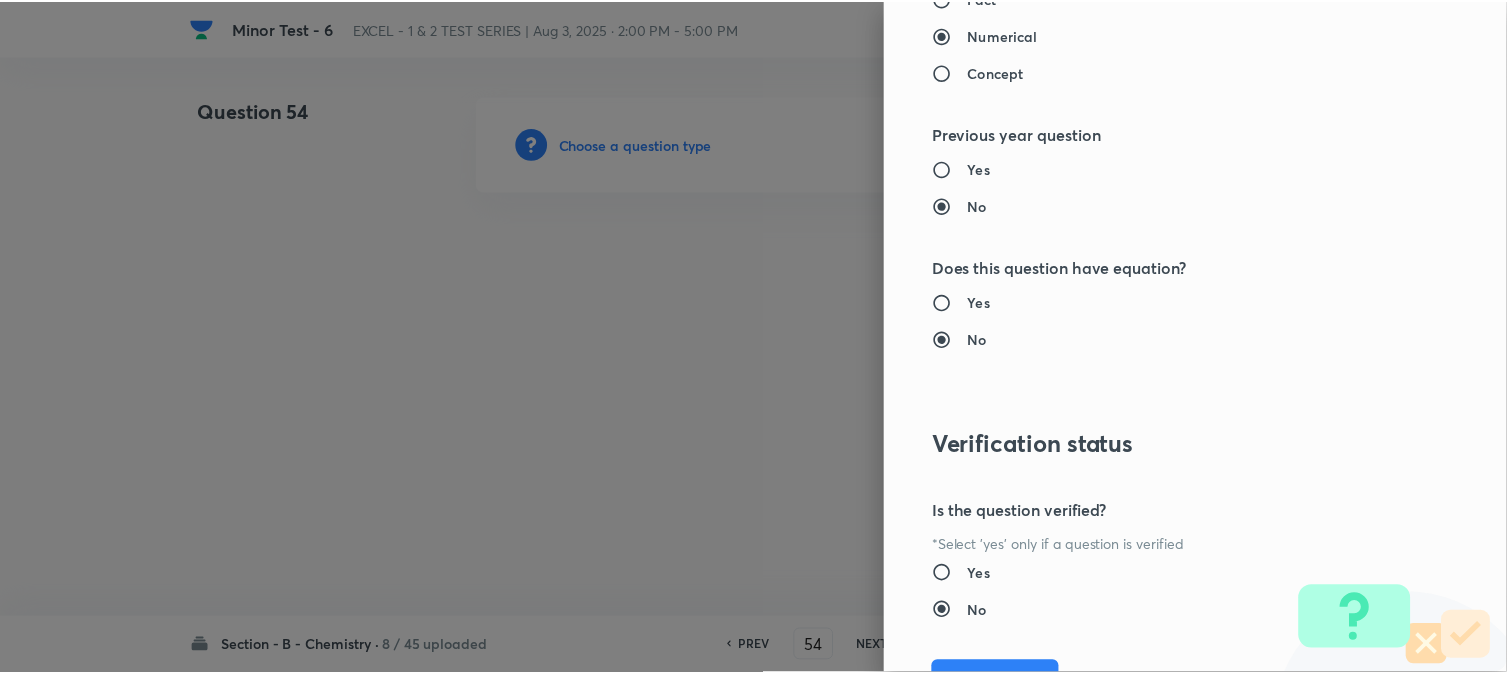 scroll, scrollTop: 2186, scrollLeft: 0, axis: vertical 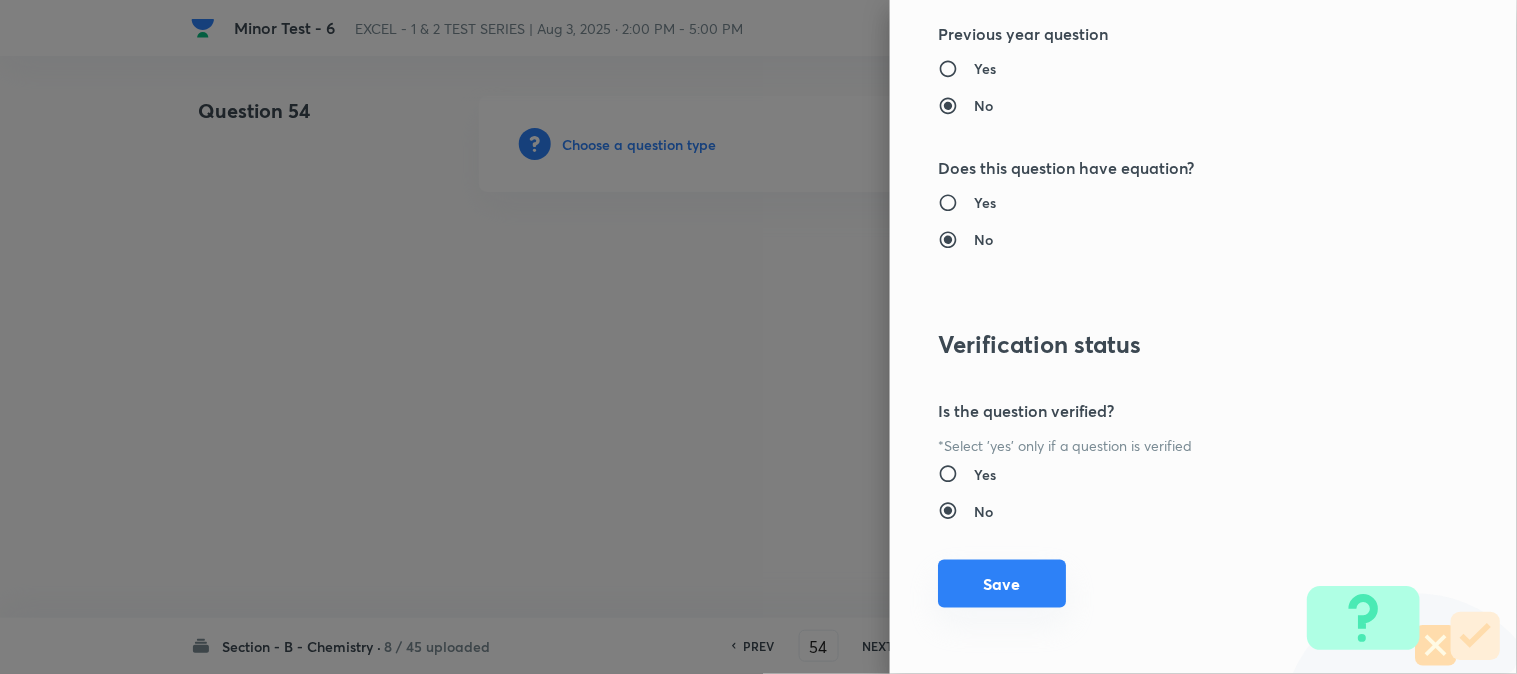 click on "Save" at bounding box center (1002, 584) 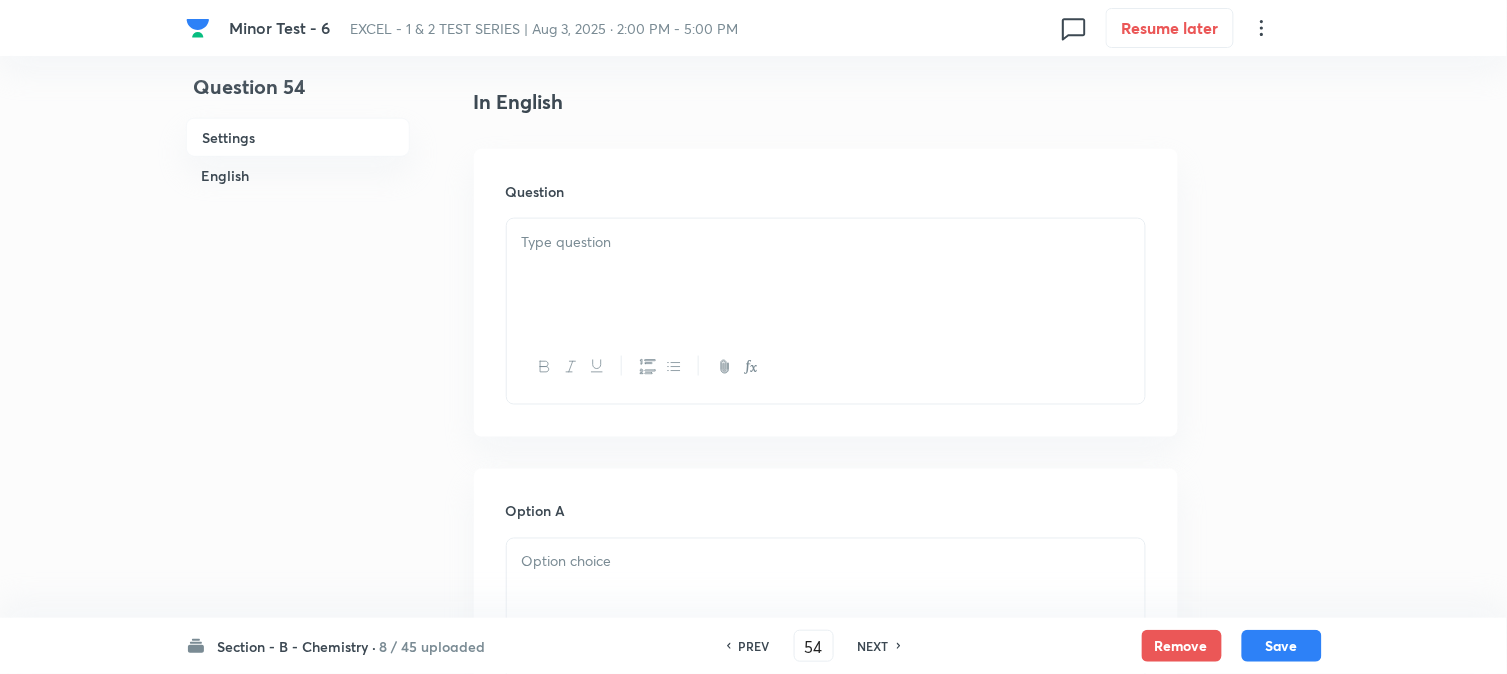 scroll, scrollTop: 555, scrollLeft: 0, axis: vertical 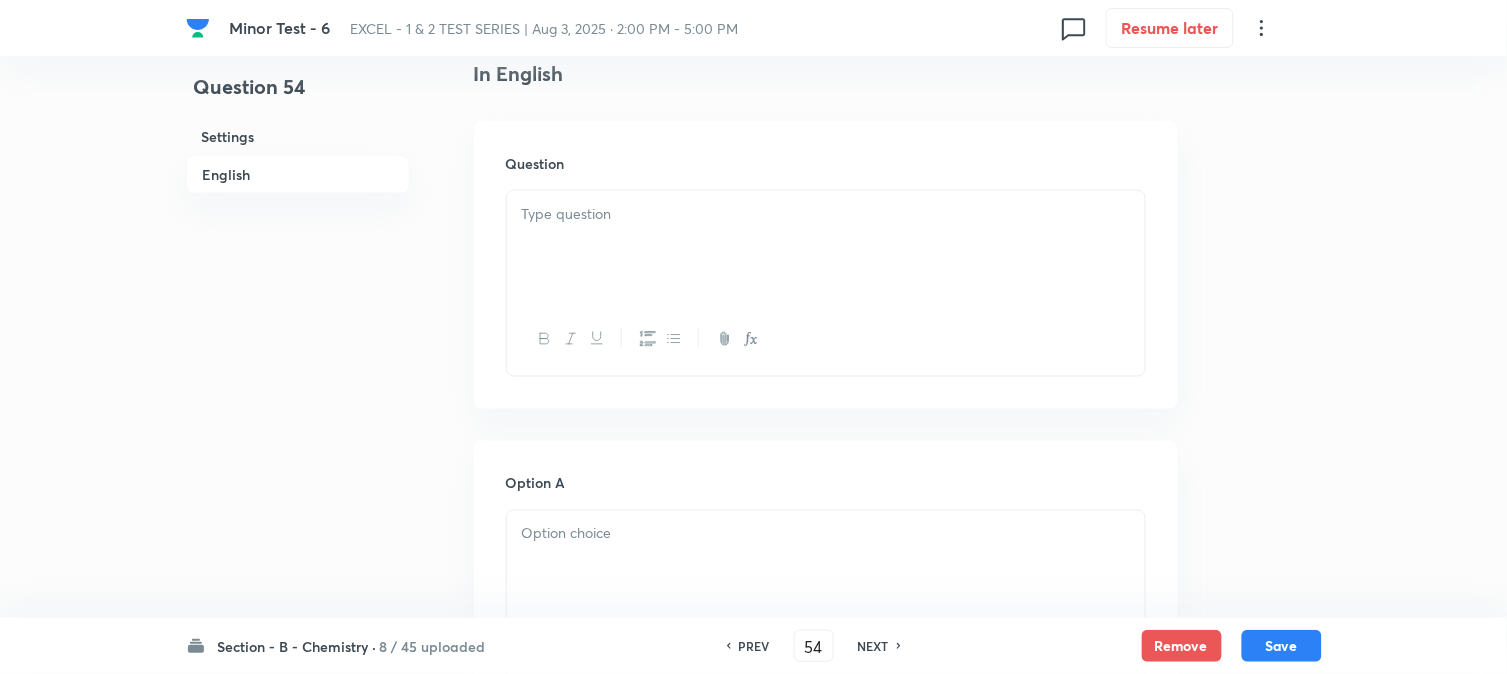 click at bounding box center (826, 247) 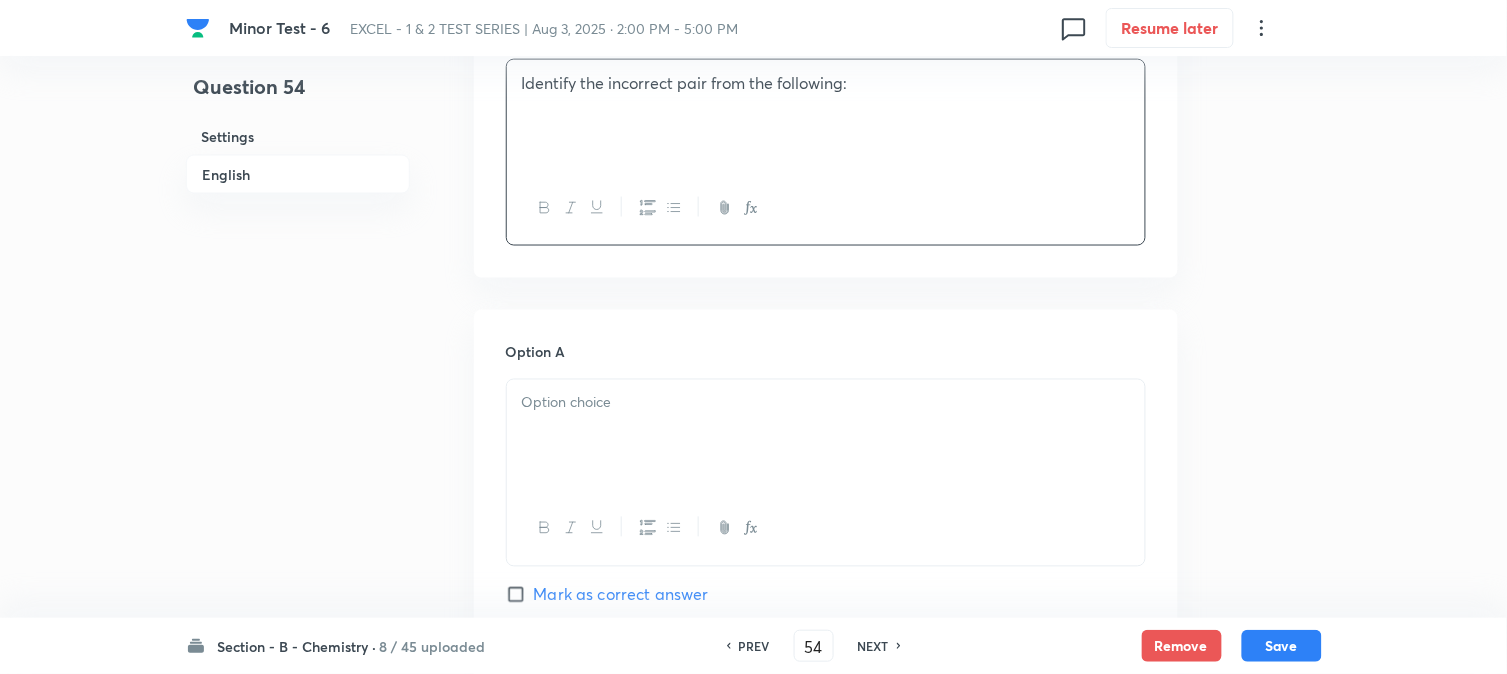 scroll, scrollTop: 888, scrollLeft: 0, axis: vertical 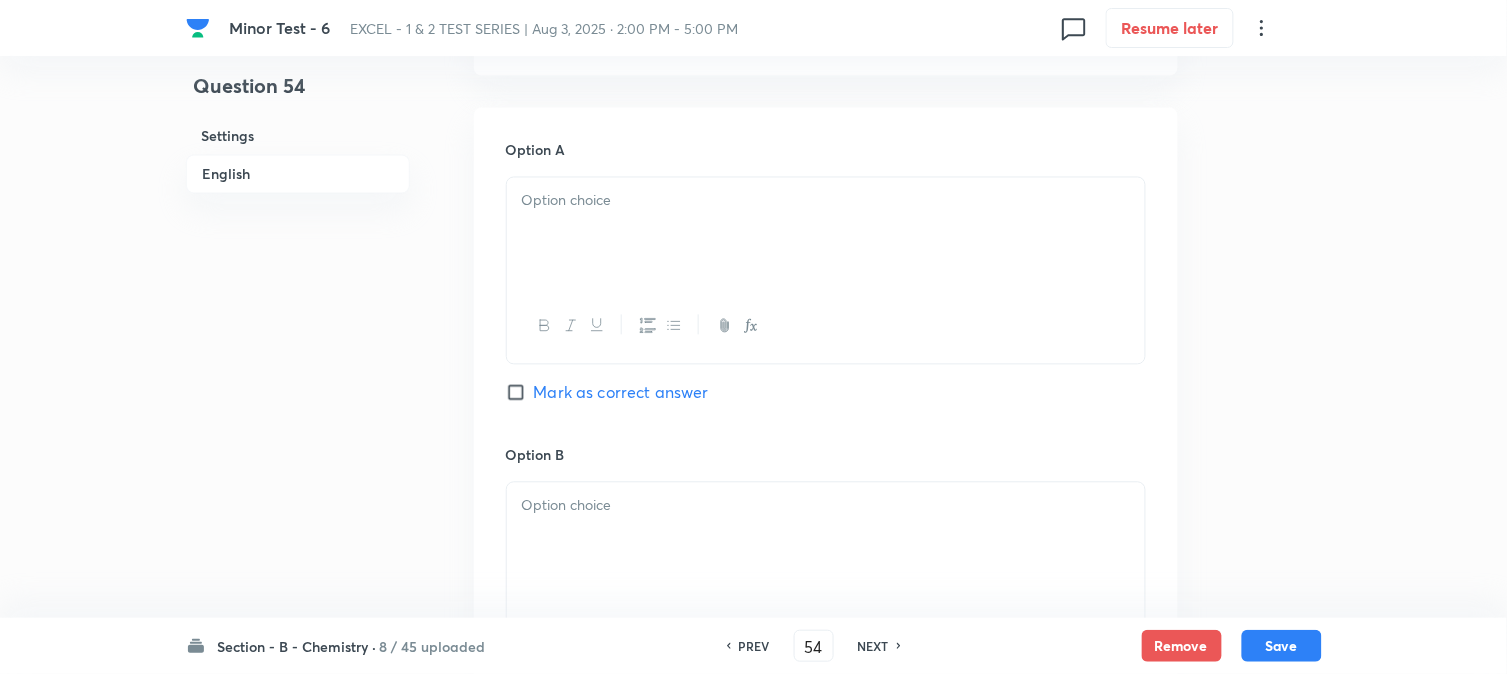 click at bounding box center [826, 234] 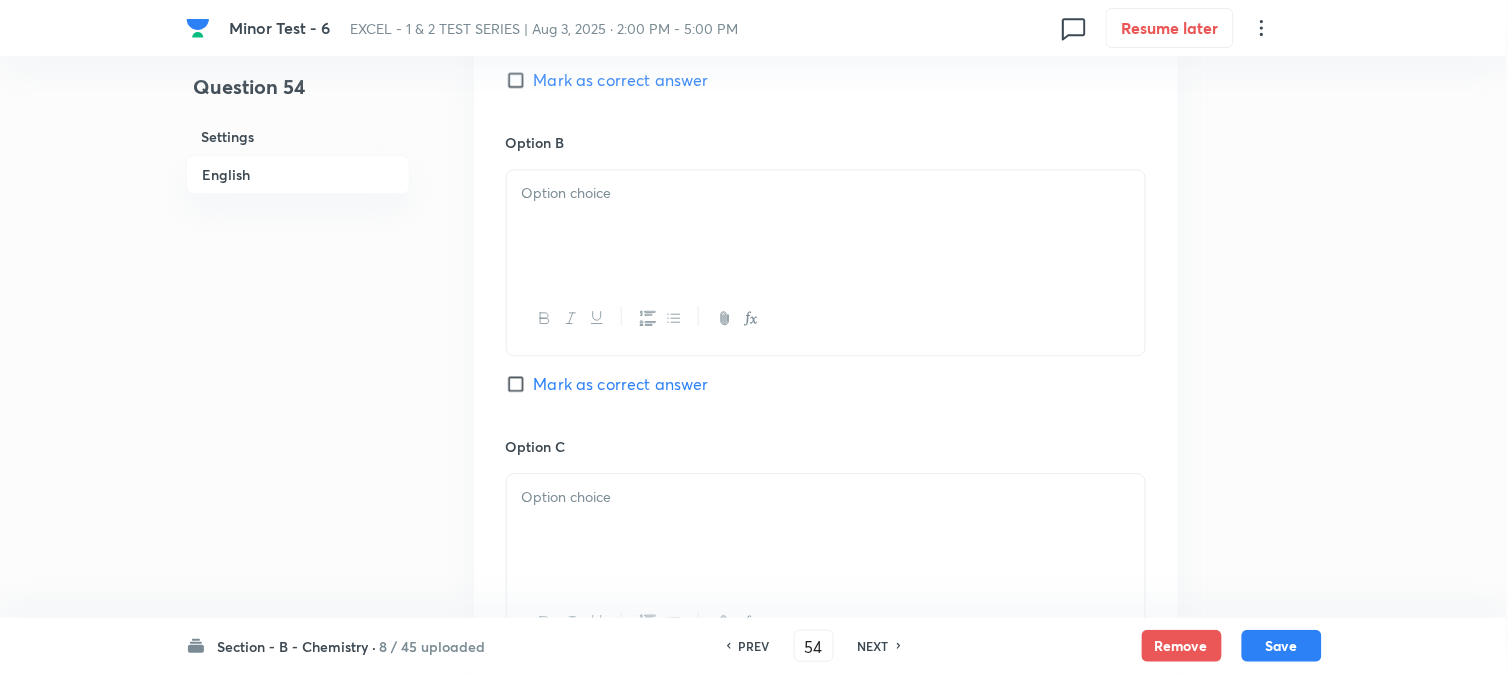 scroll, scrollTop: 1222, scrollLeft: 0, axis: vertical 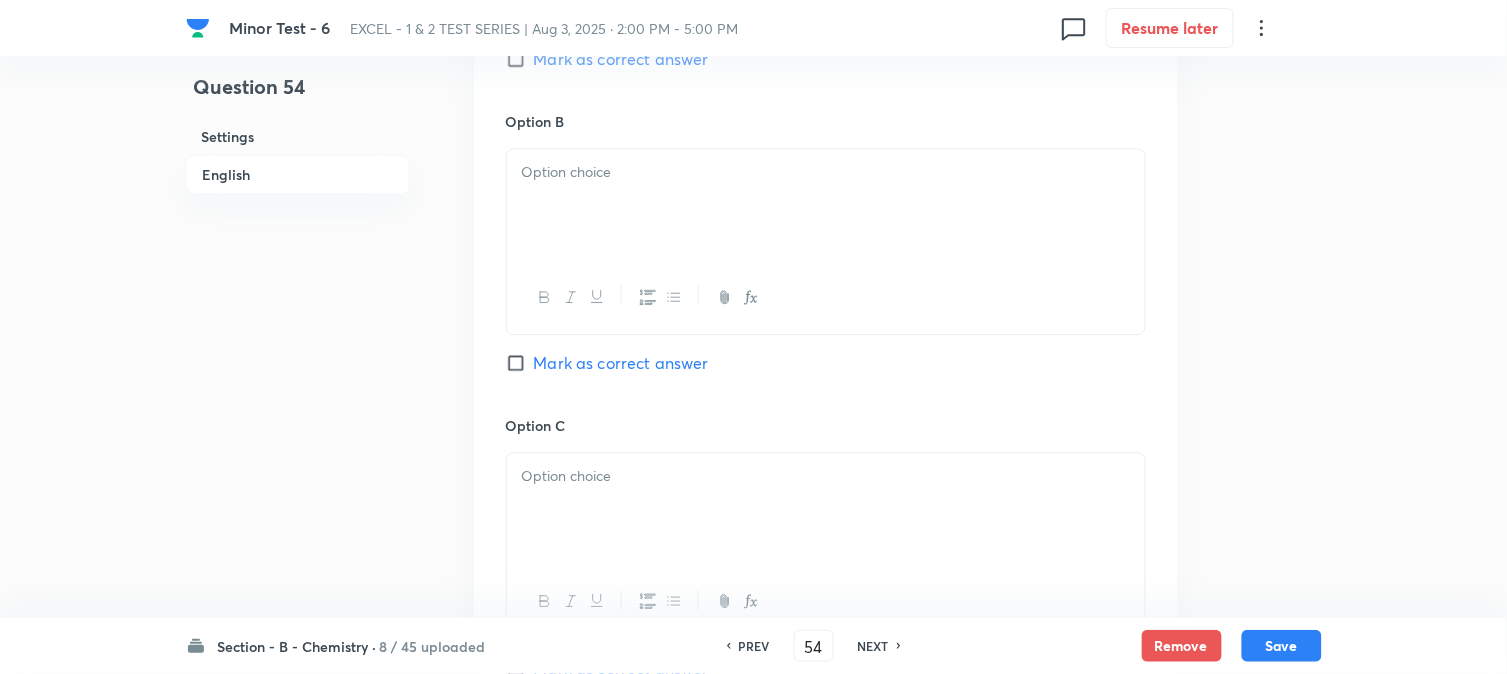 click at bounding box center (826, 205) 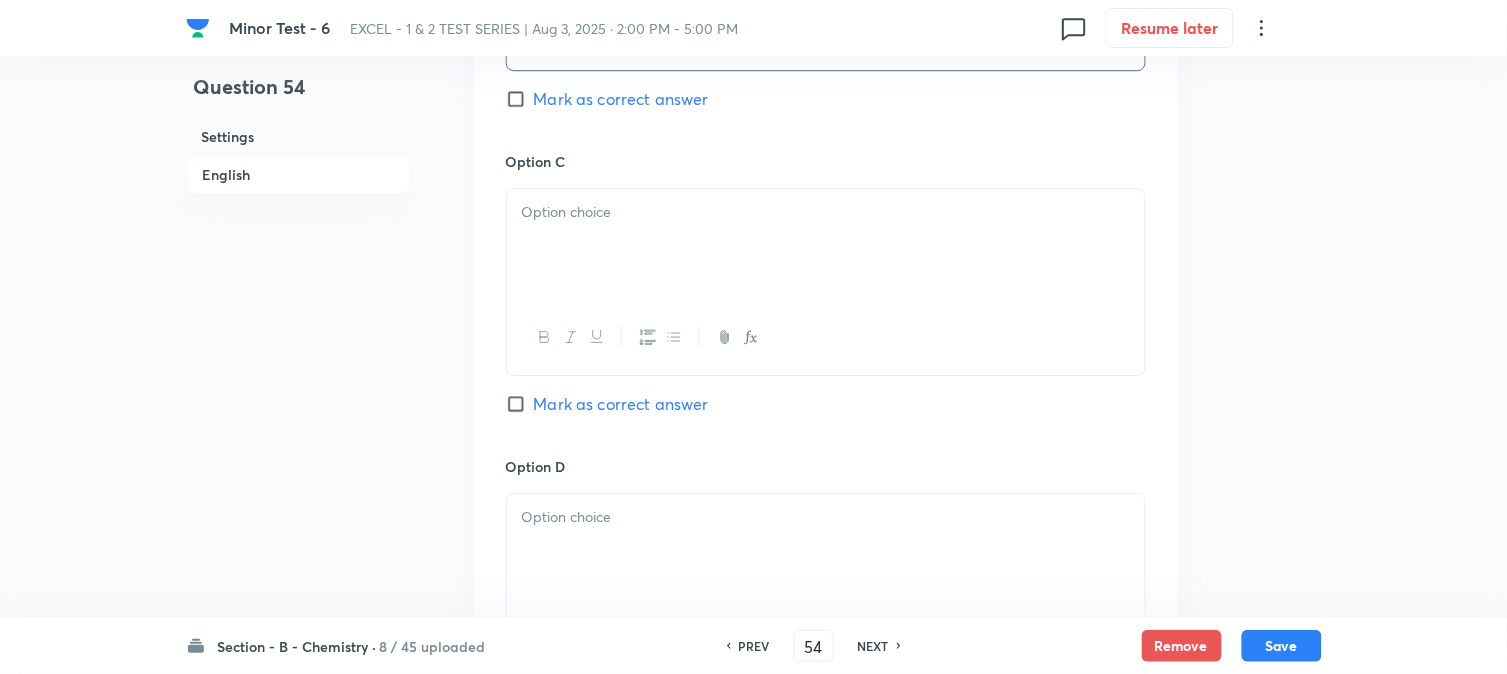 scroll, scrollTop: 1555, scrollLeft: 0, axis: vertical 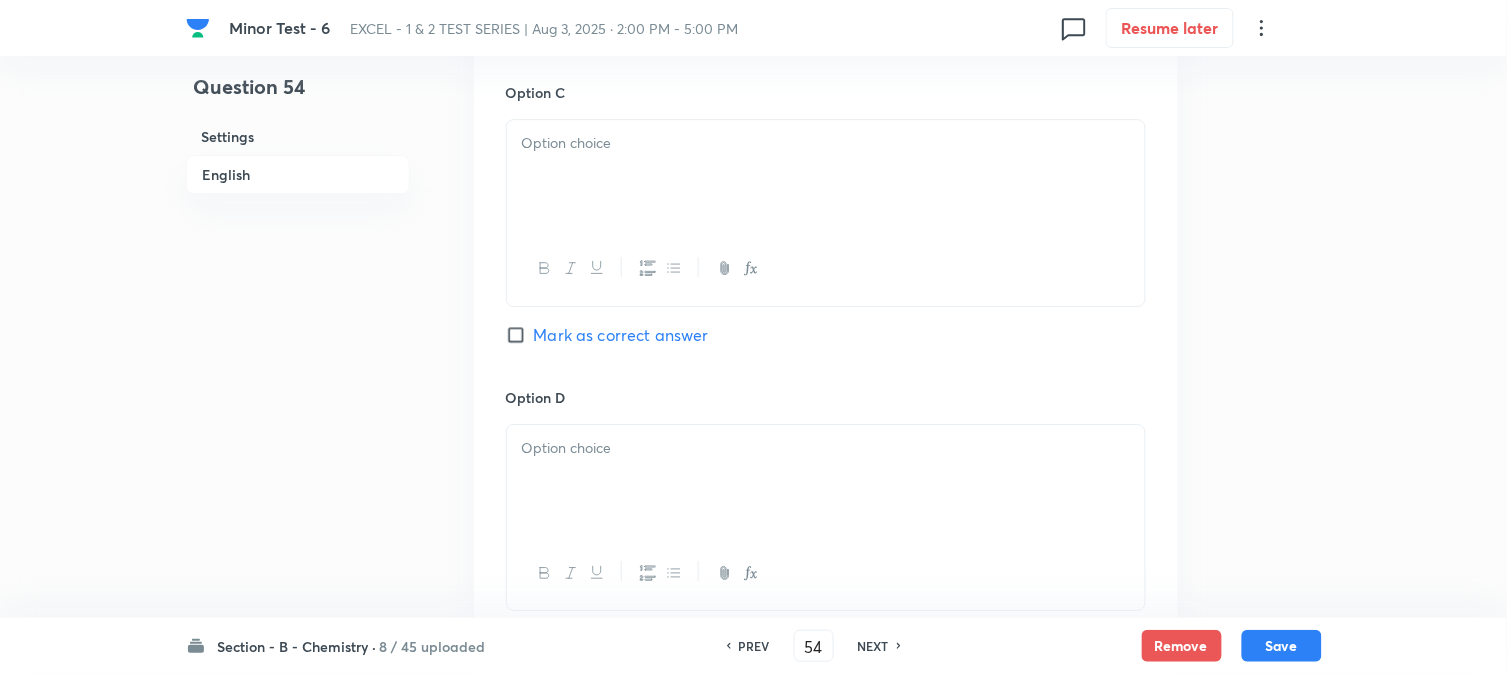 click at bounding box center (826, 176) 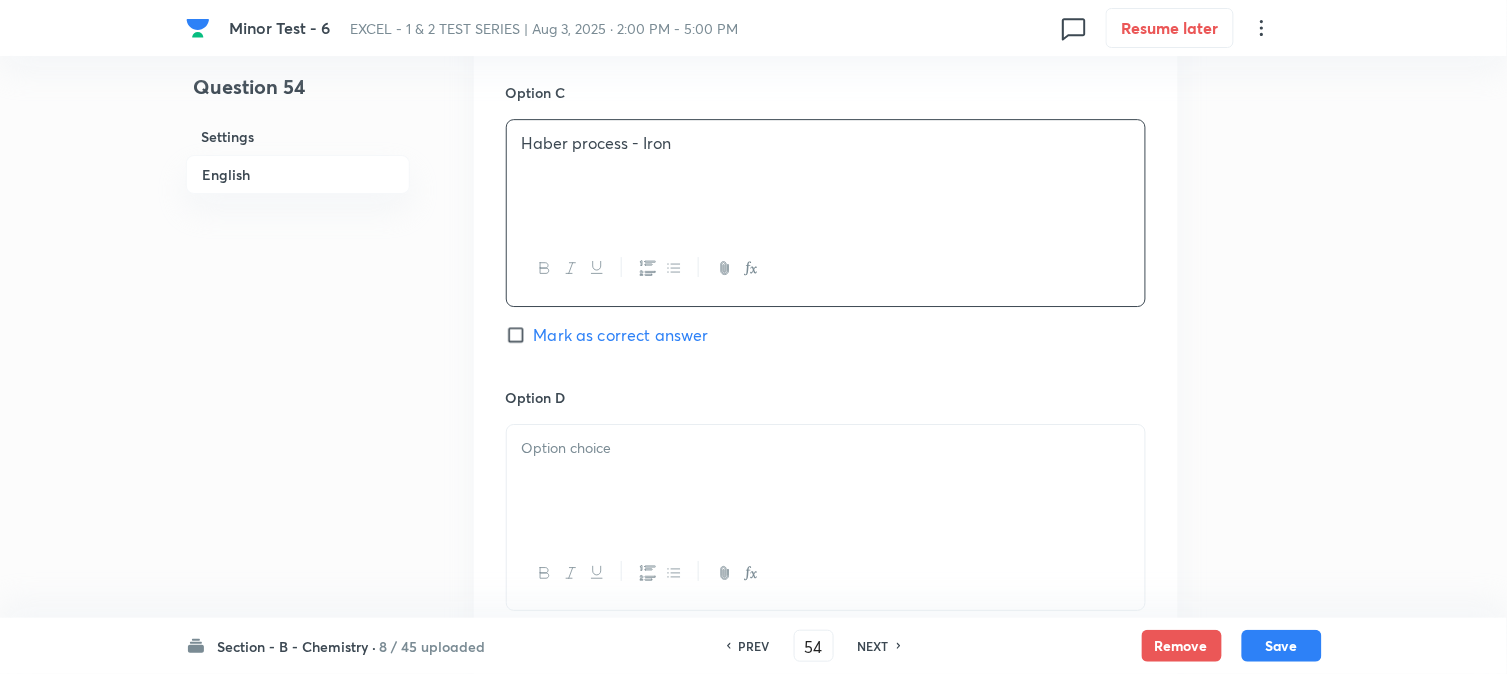 scroll, scrollTop: 1777, scrollLeft: 0, axis: vertical 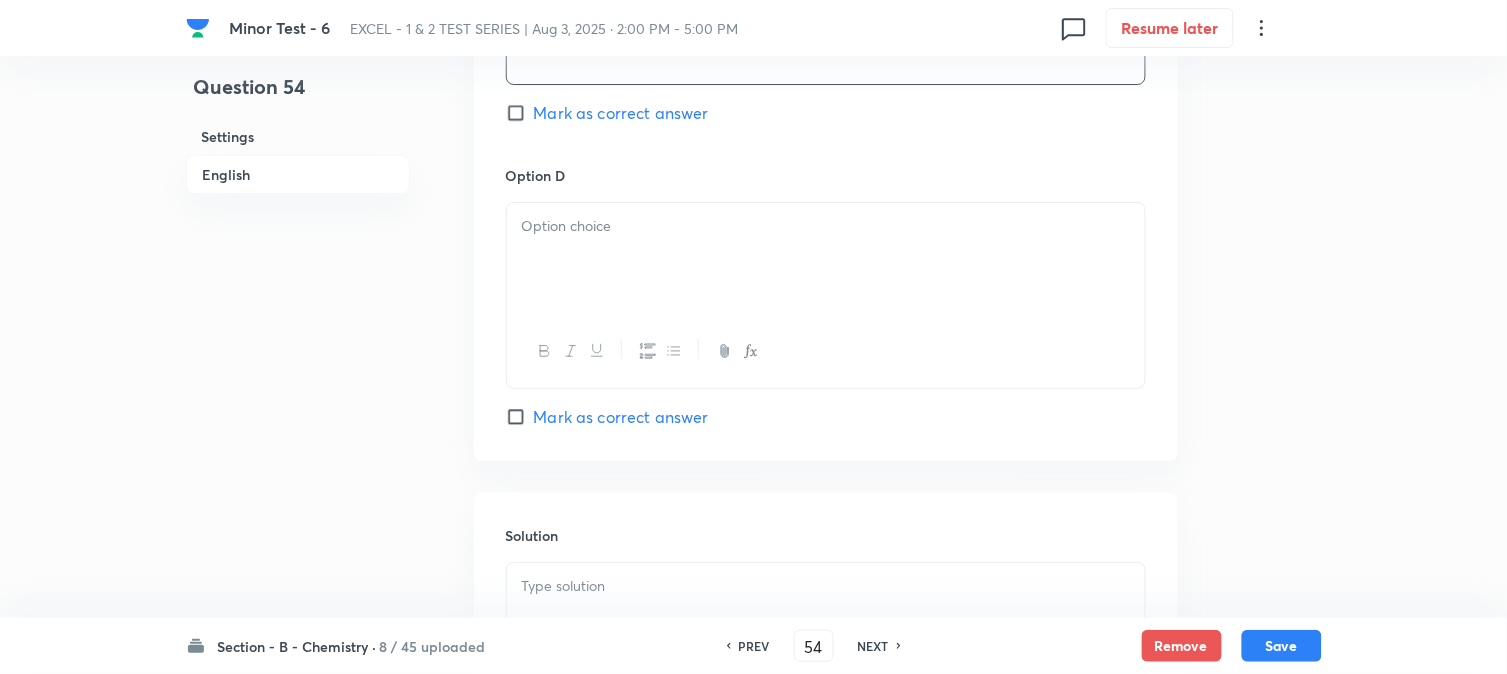 click at bounding box center (826, 259) 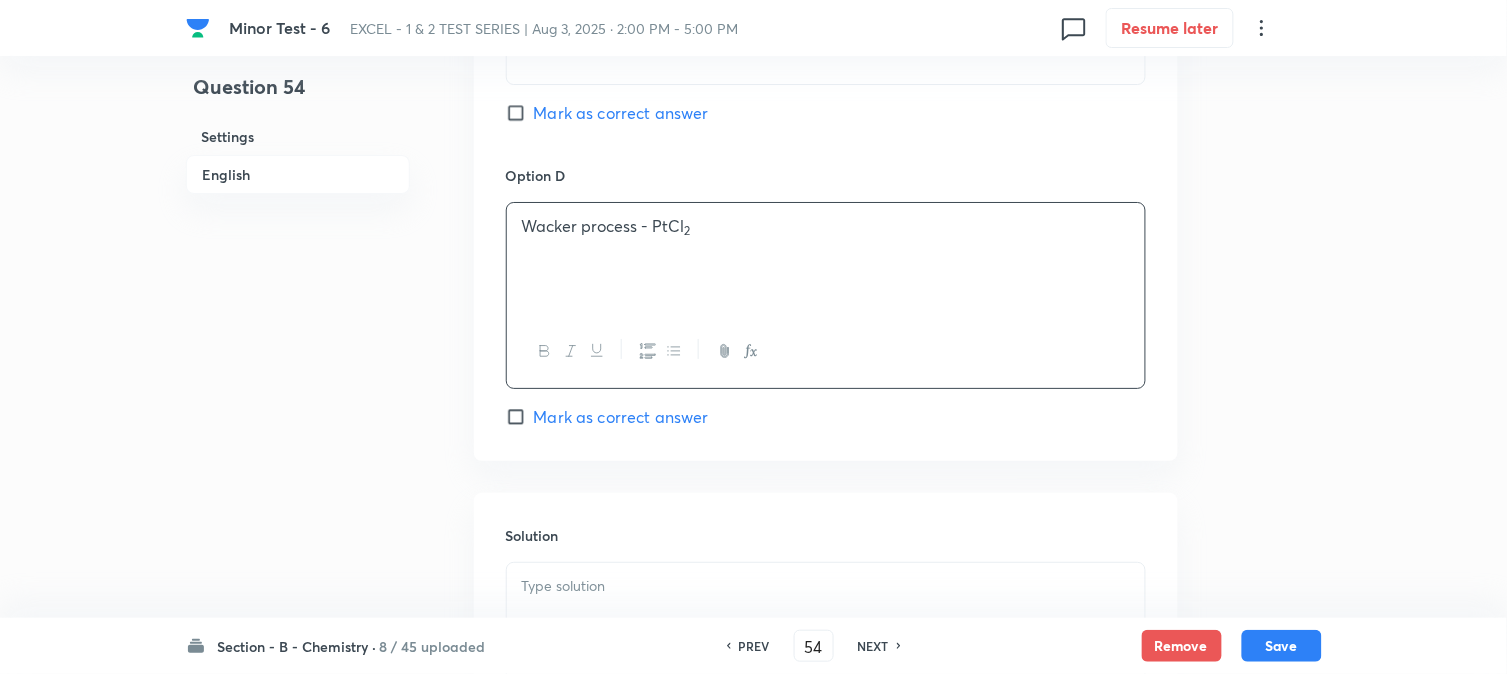 click on "Mark as correct answer" at bounding box center [621, 417] 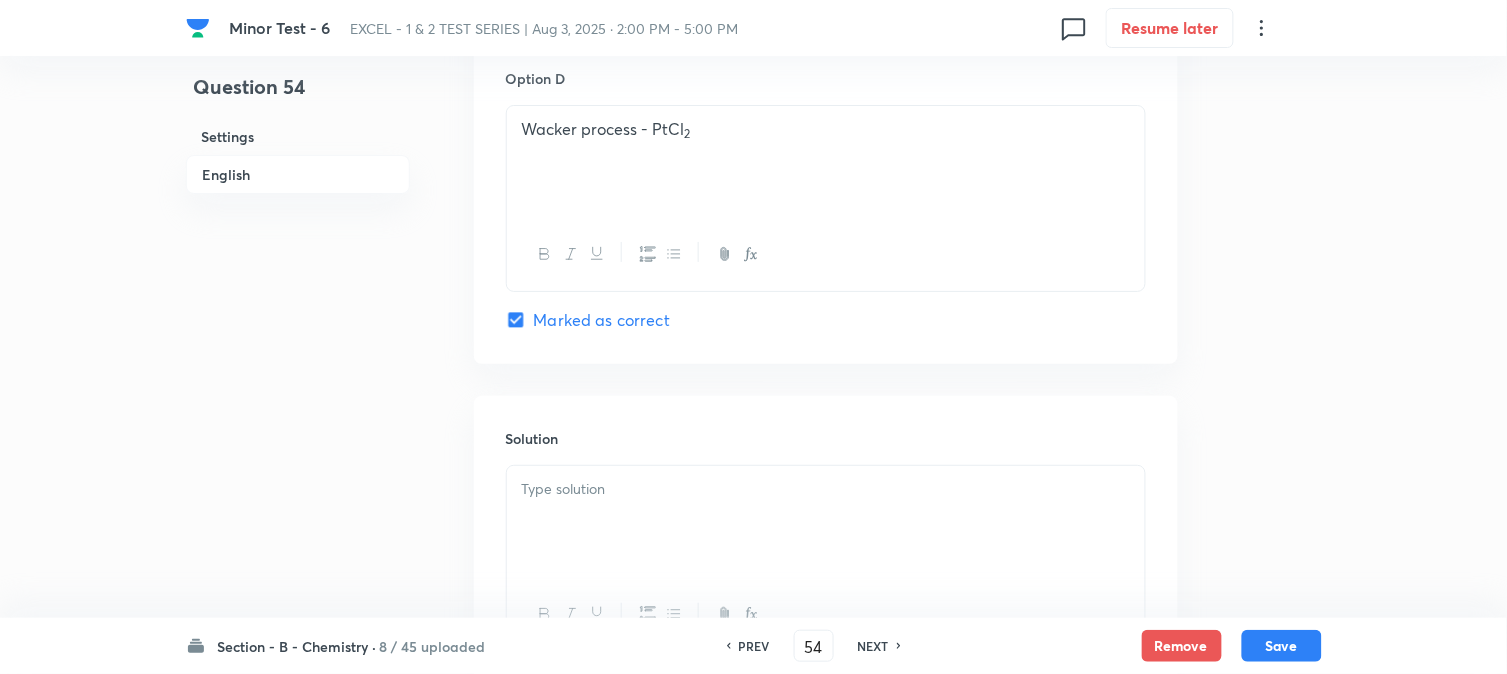 scroll, scrollTop: 2000, scrollLeft: 0, axis: vertical 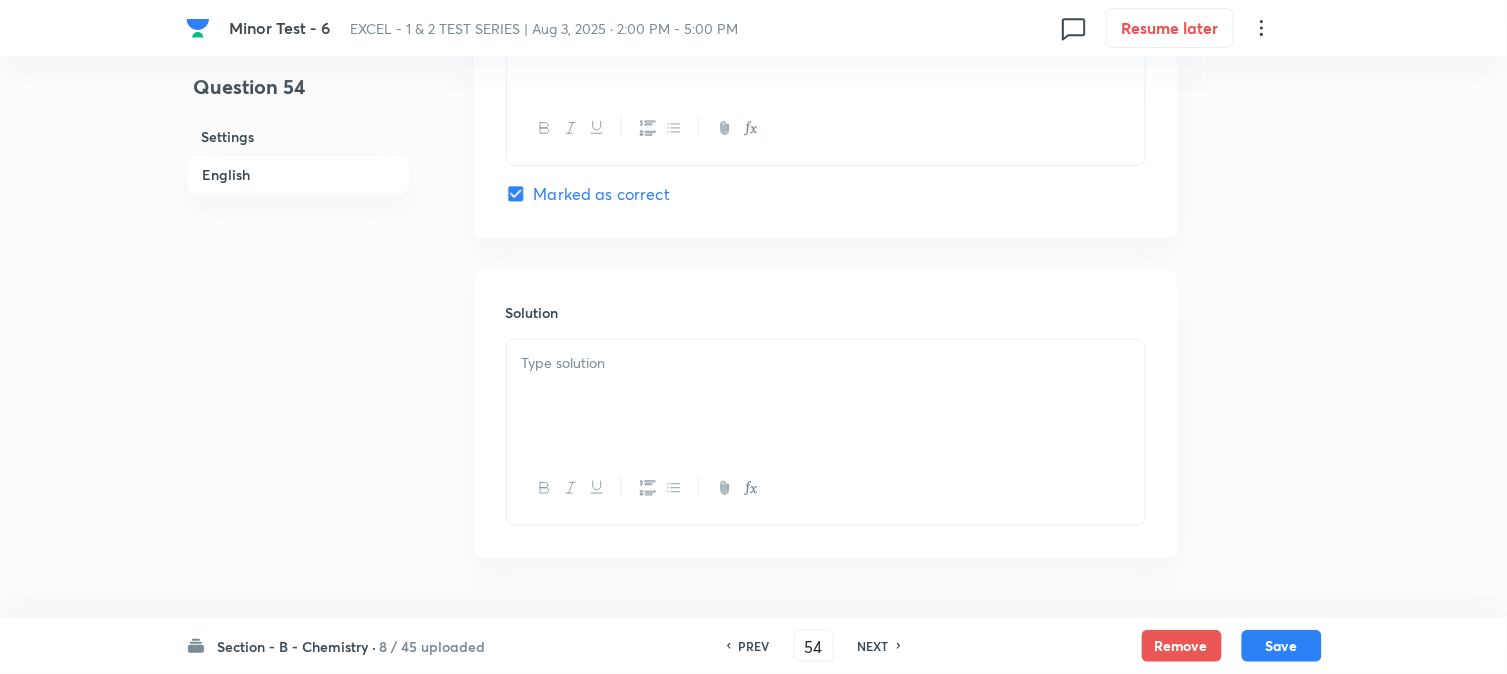 click at bounding box center [826, 396] 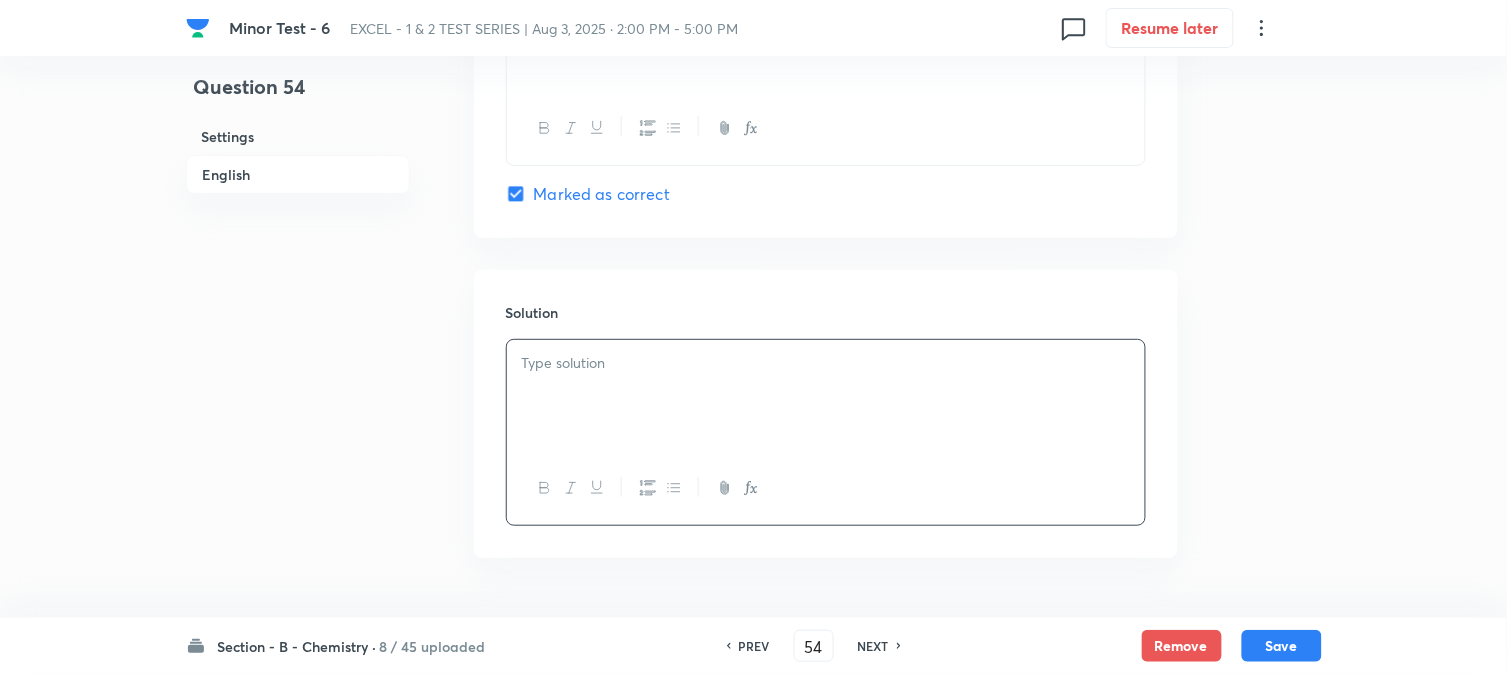 type 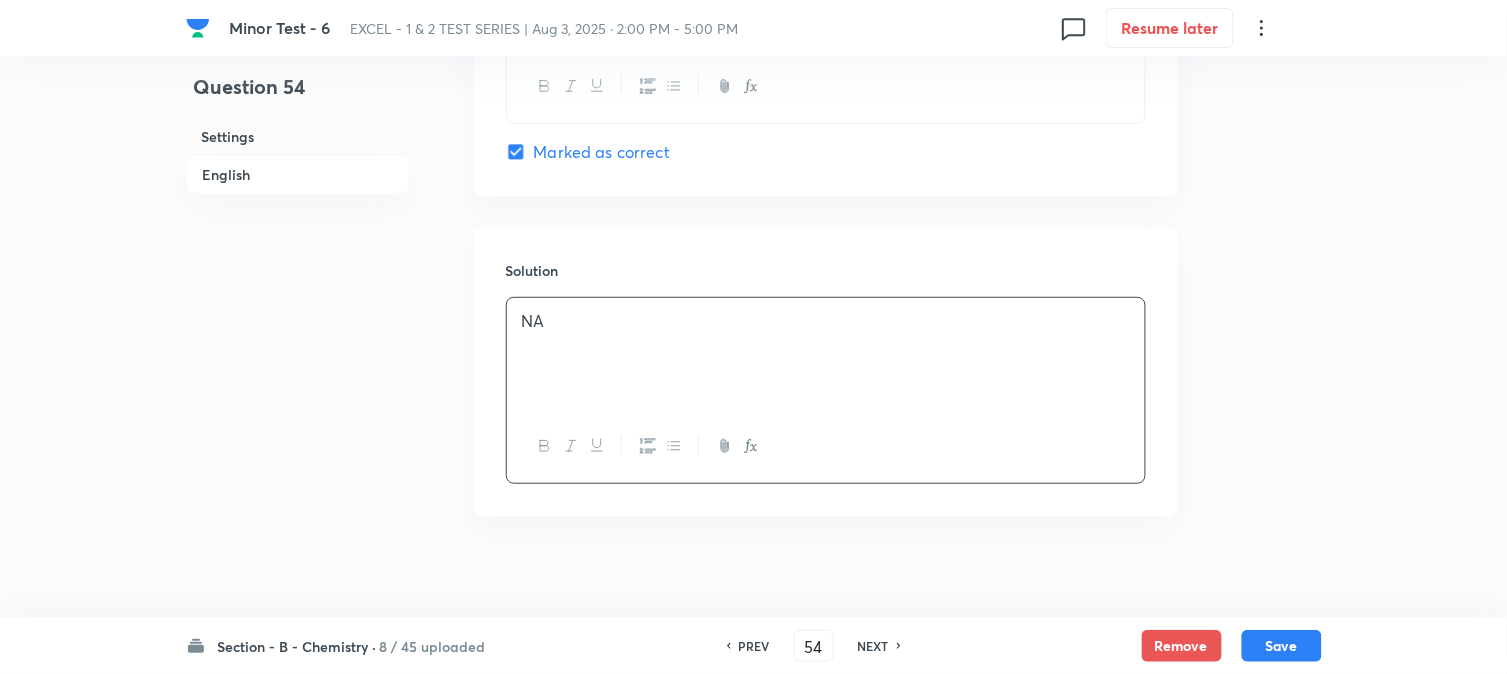 scroll, scrollTop: 2064, scrollLeft: 0, axis: vertical 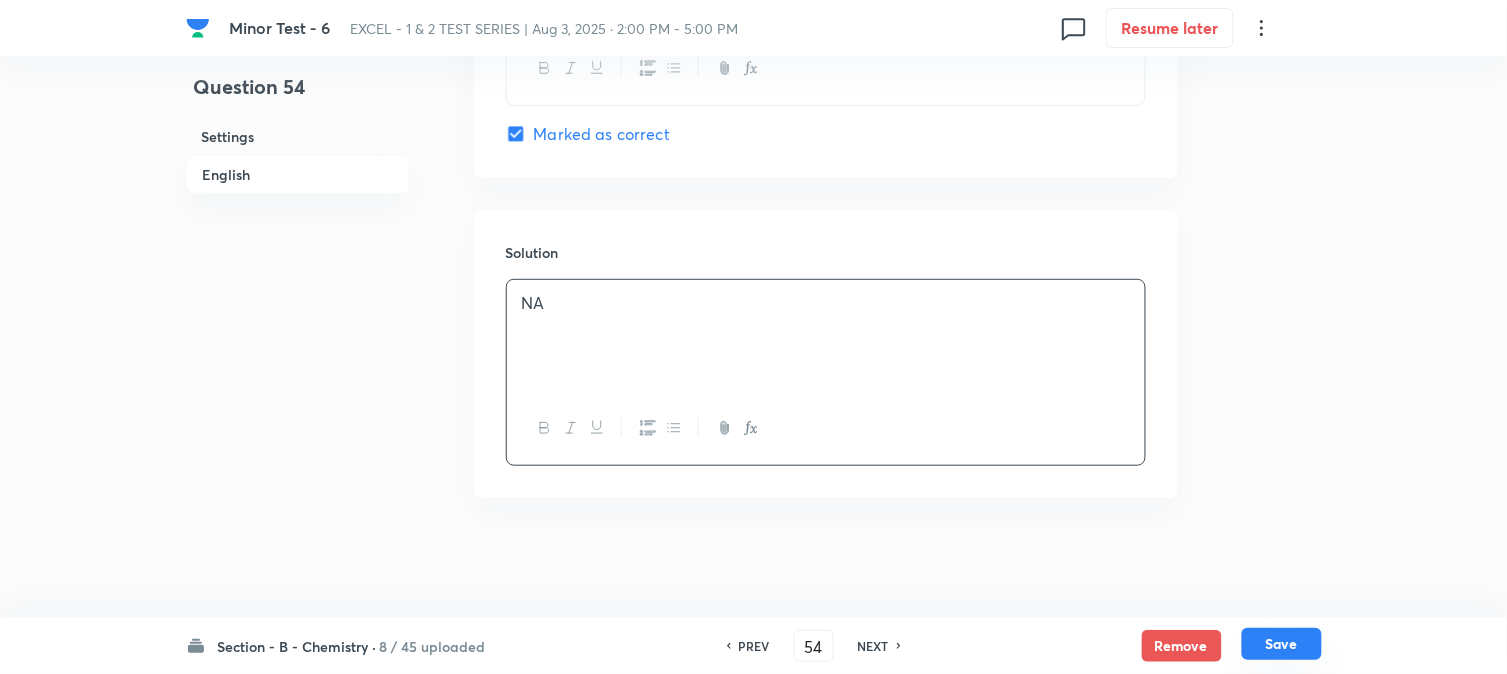 click on "Save" at bounding box center (1282, 644) 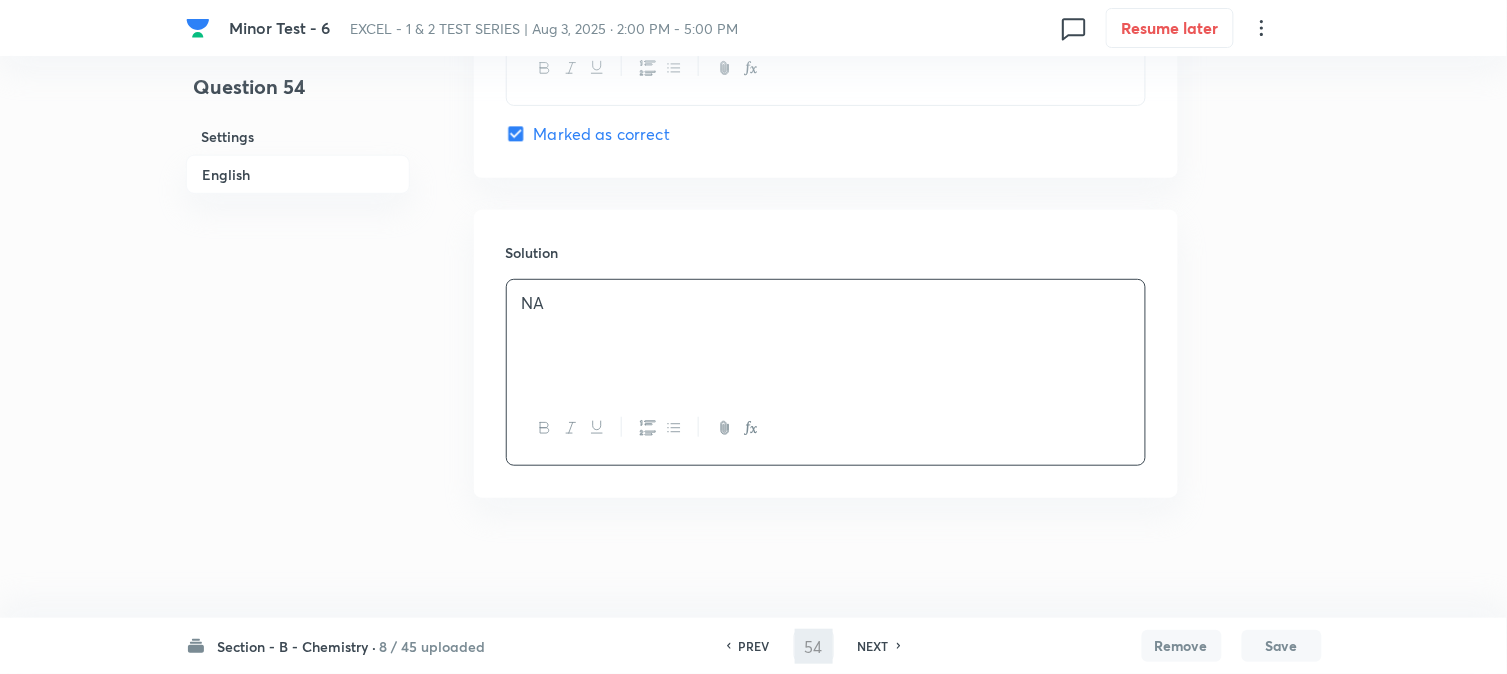 type on "55" 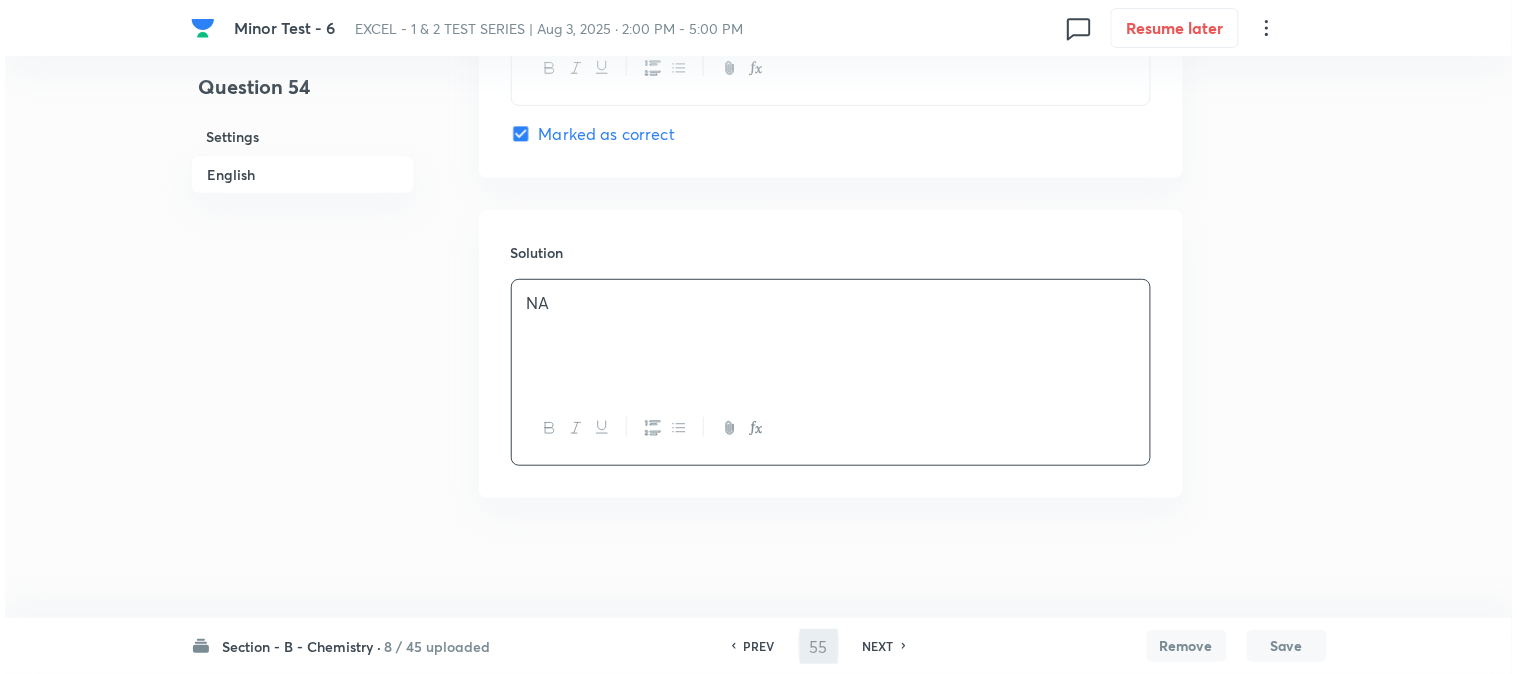scroll, scrollTop: 0, scrollLeft: 0, axis: both 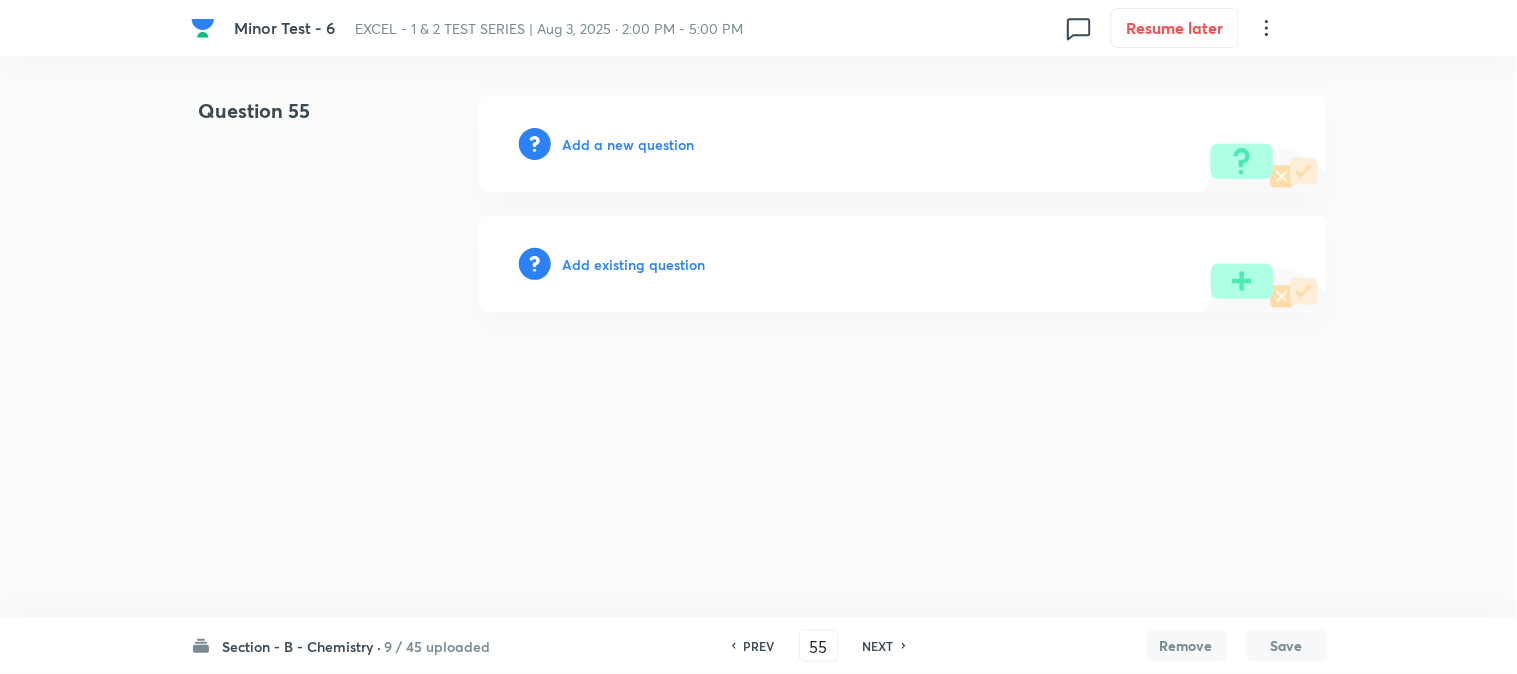 click on "Add a new question" at bounding box center [629, 144] 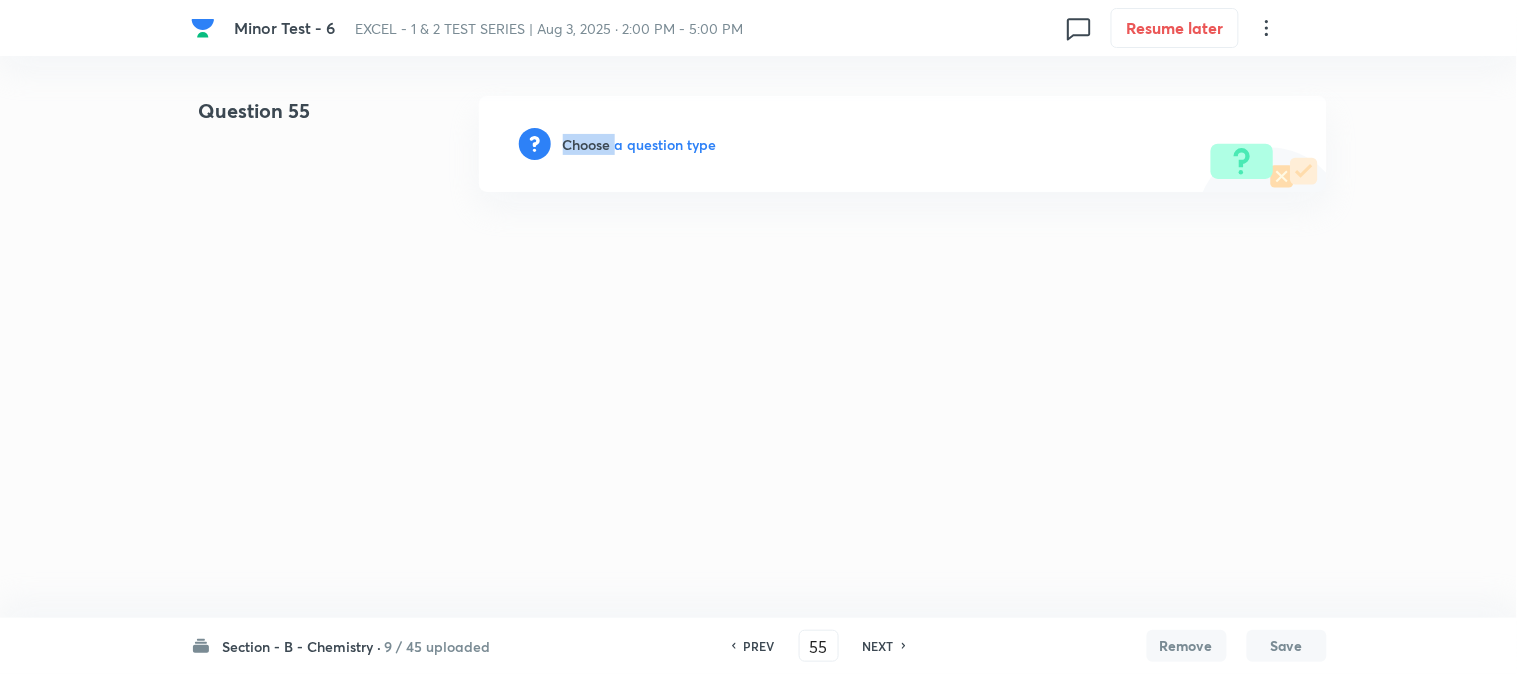 click on "Choose a question type" at bounding box center [640, 144] 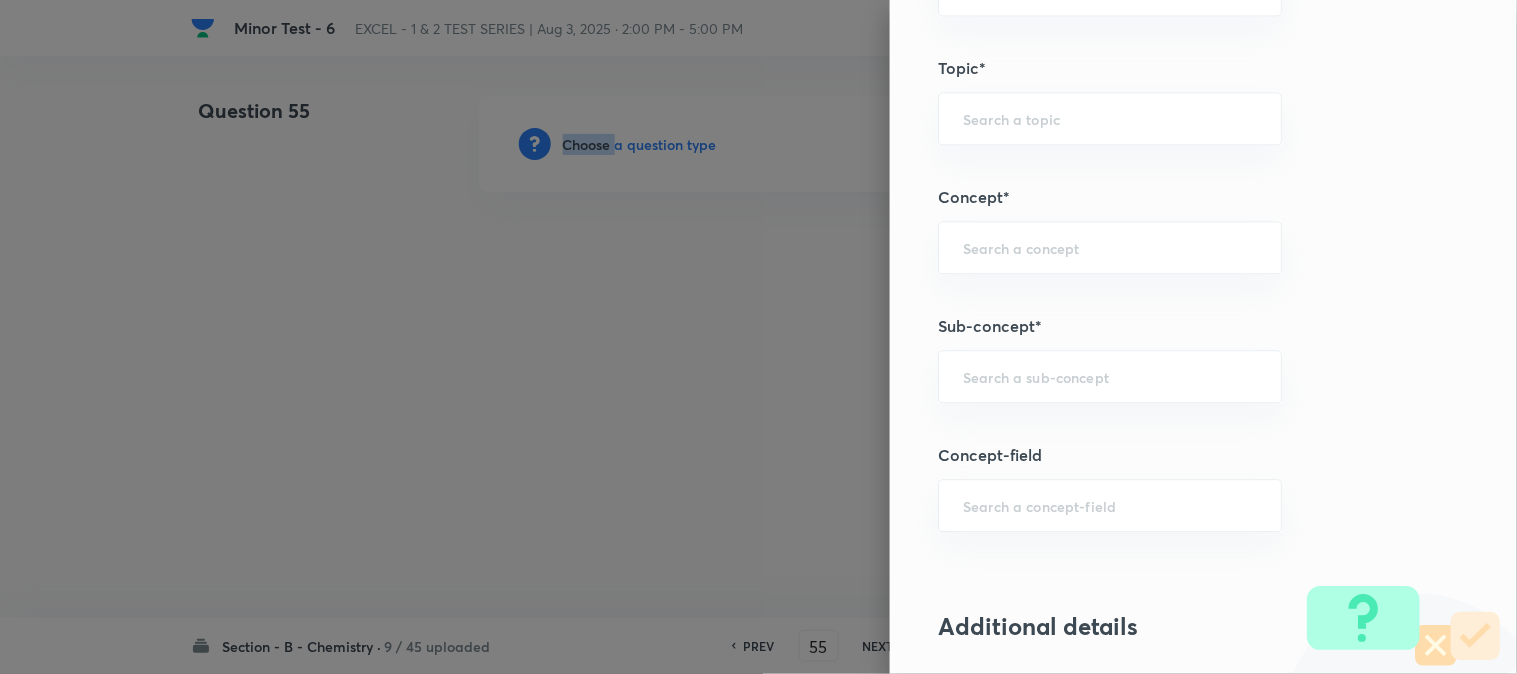 scroll, scrollTop: 1333, scrollLeft: 0, axis: vertical 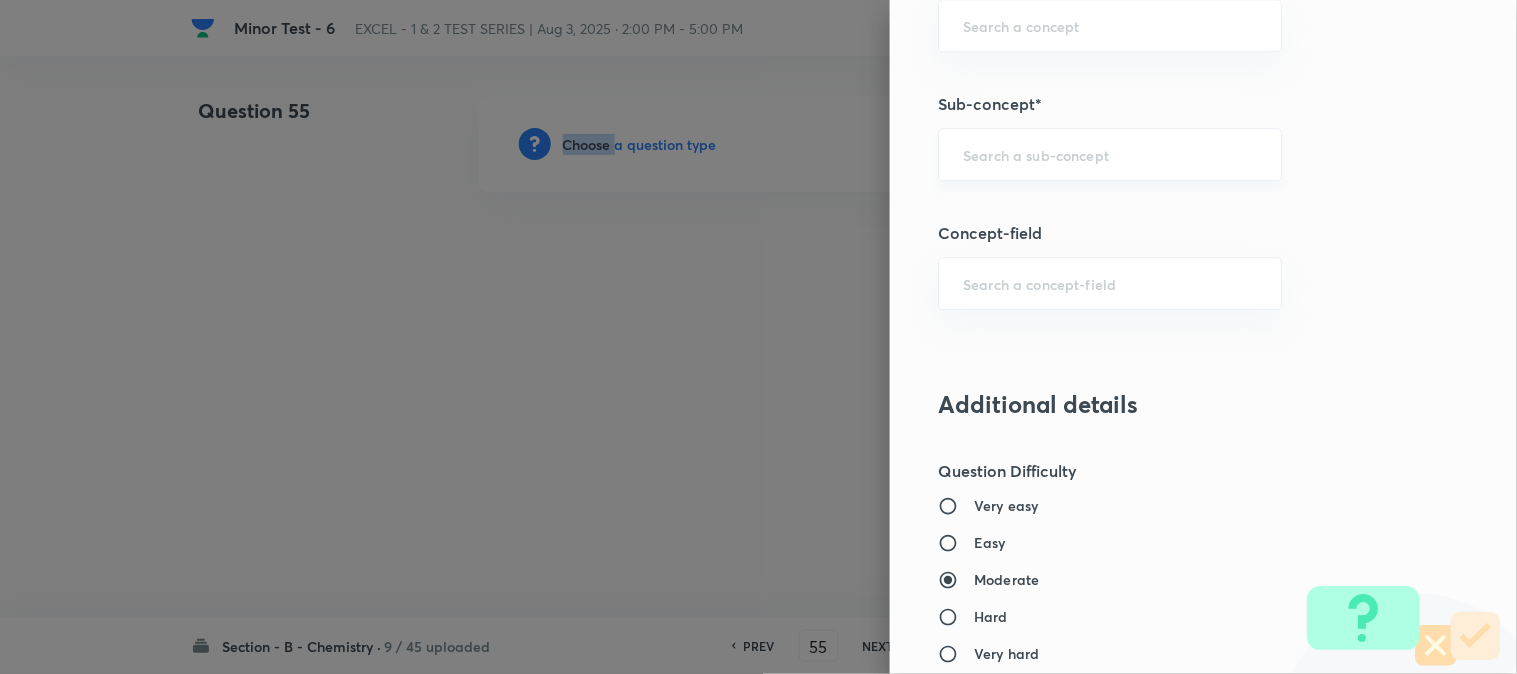 click on "​" at bounding box center (1110, 154) 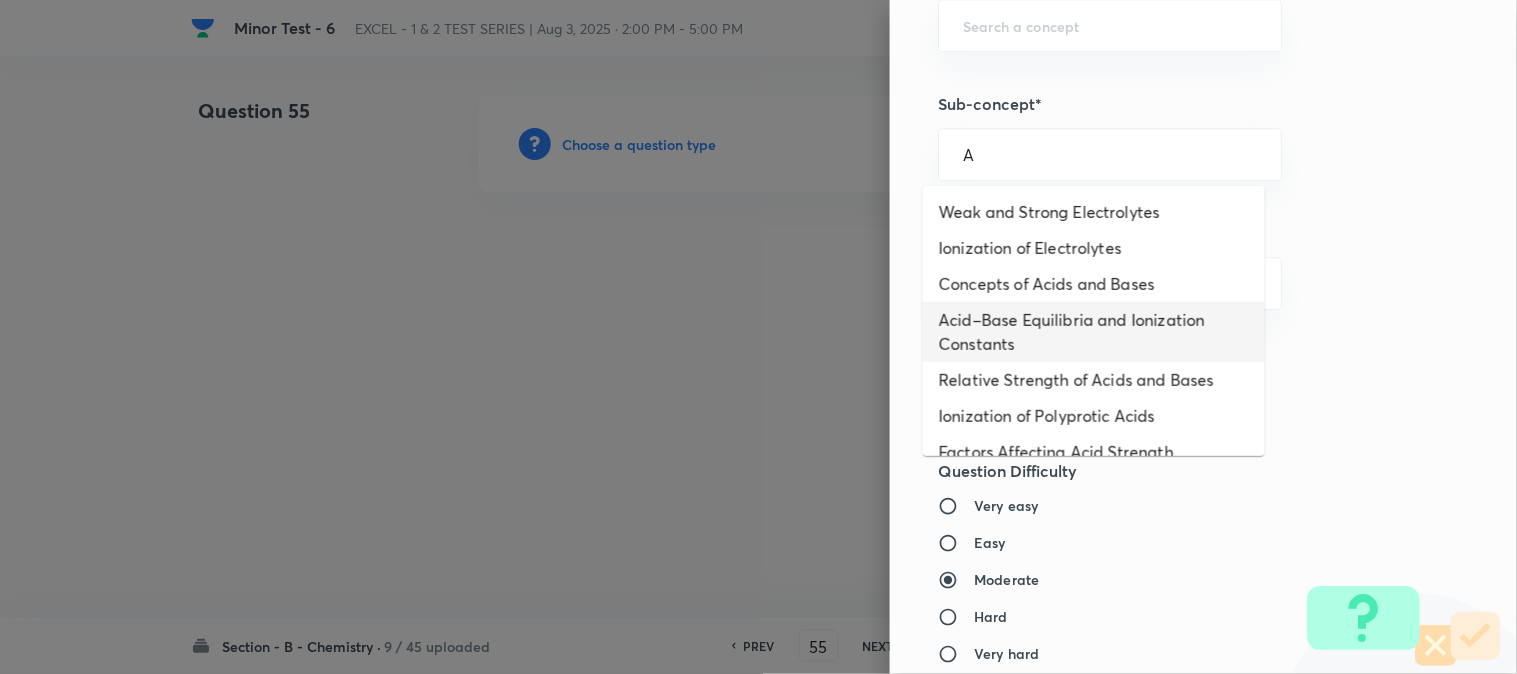 click on "Acid–Base Equilibria and Ionization Constants" at bounding box center [1094, 332] 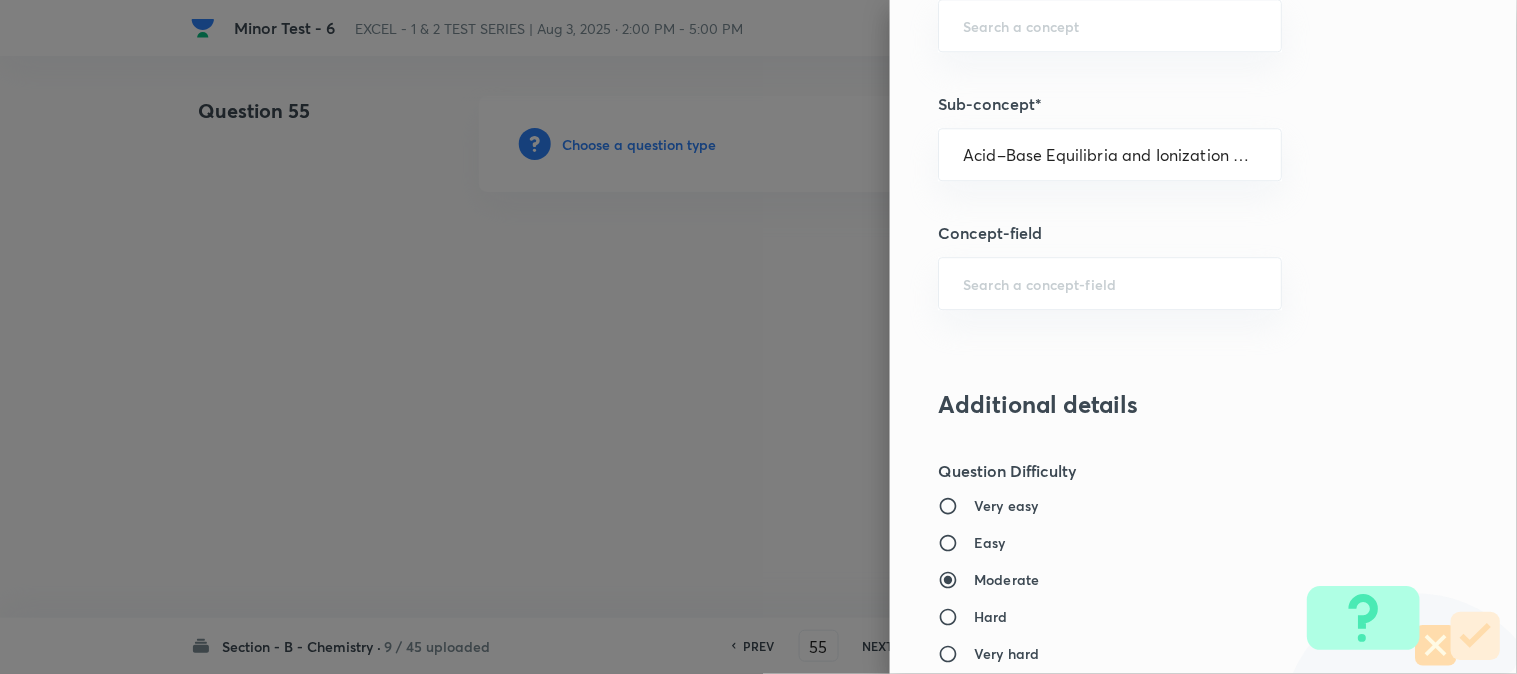 type on "Chemistry" 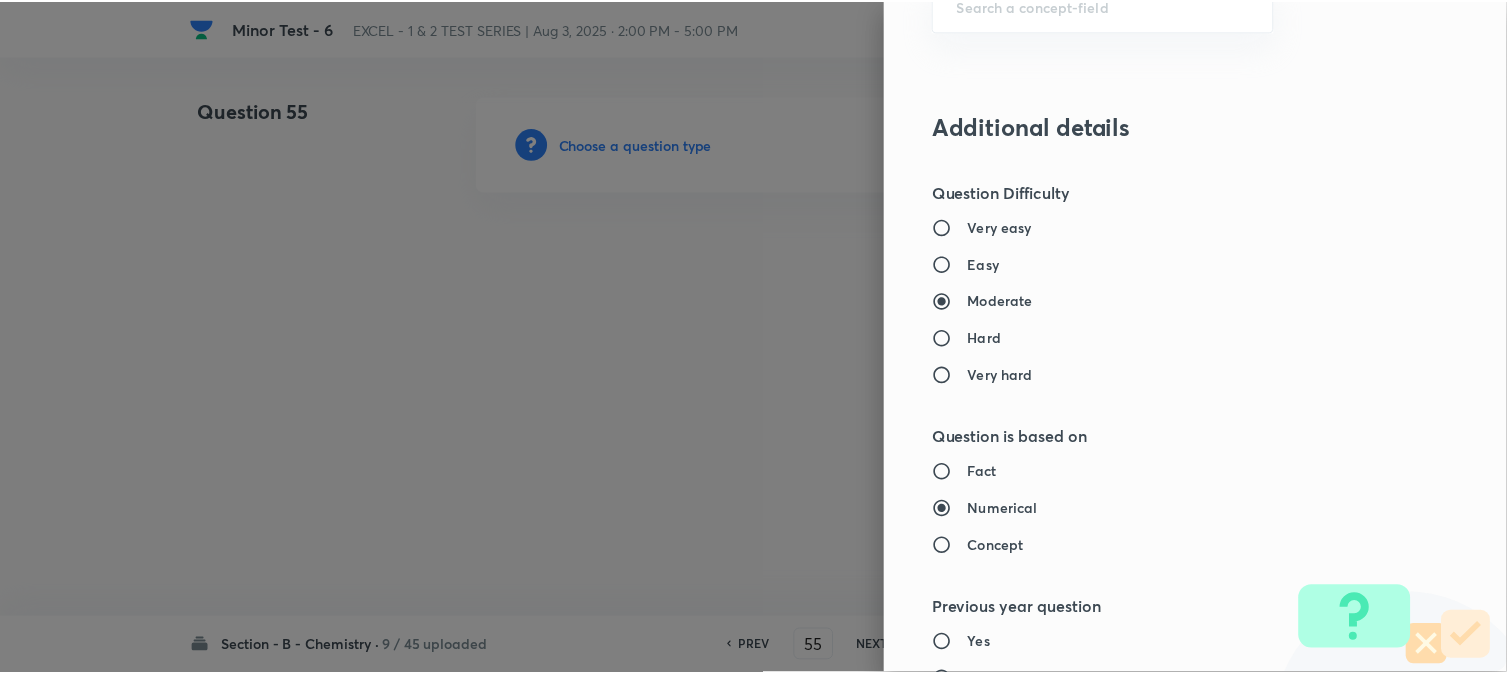 scroll, scrollTop: 2186, scrollLeft: 0, axis: vertical 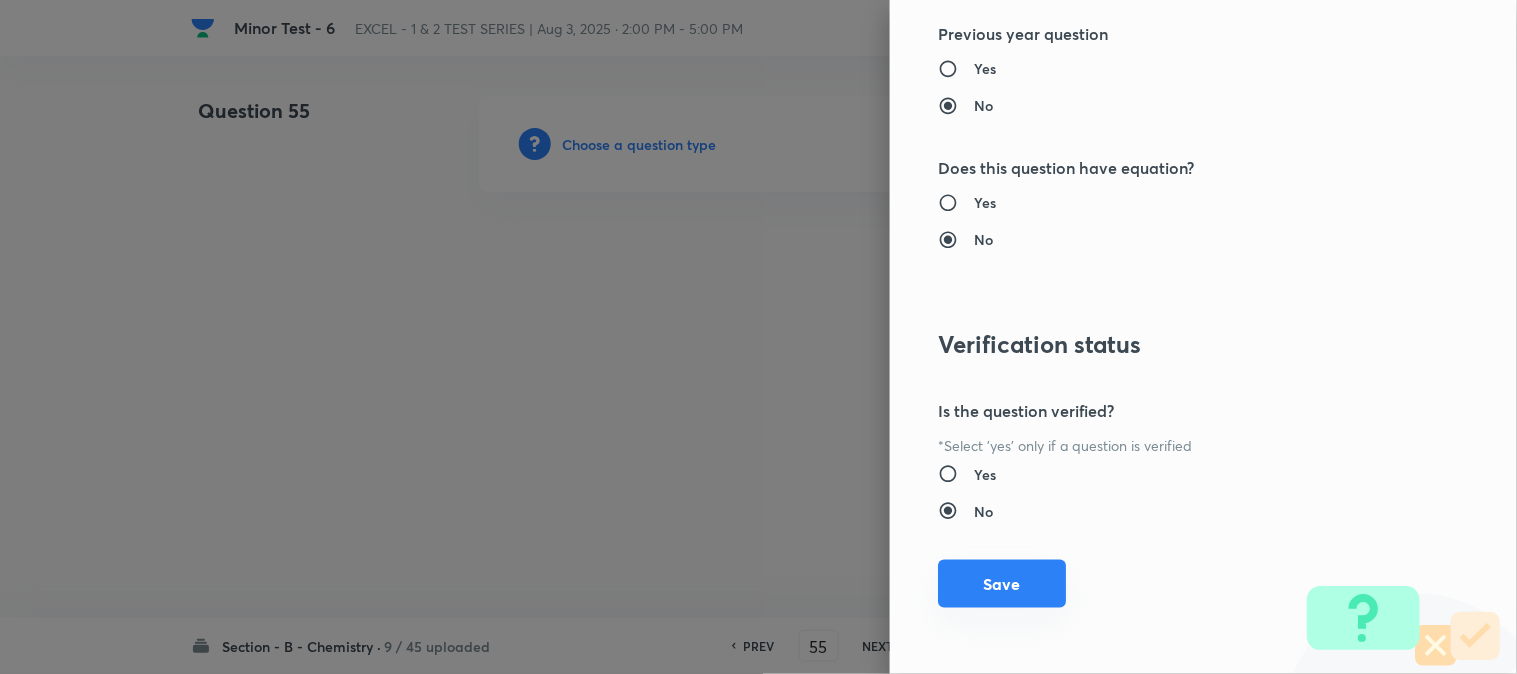 click on "Save" at bounding box center (1002, 584) 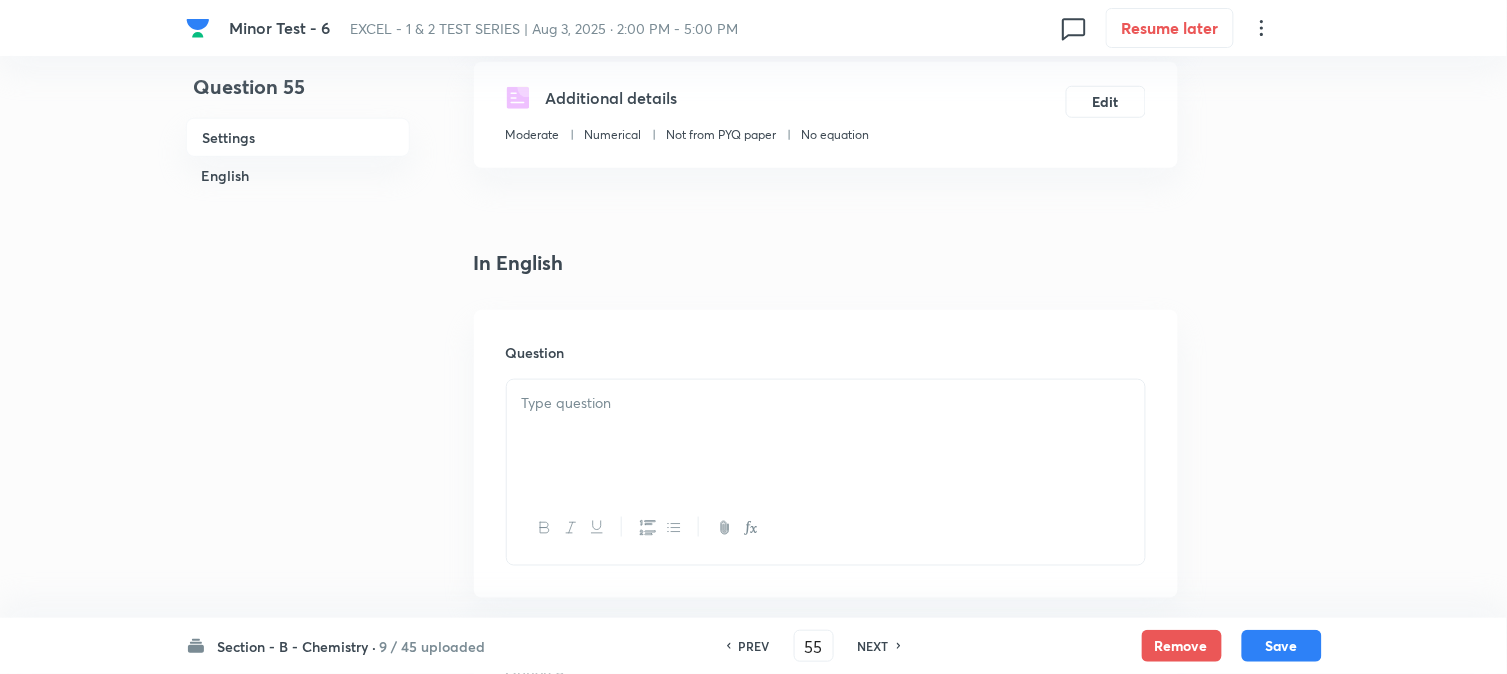scroll, scrollTop: 555, scrollLeft: 0, axis: vertical 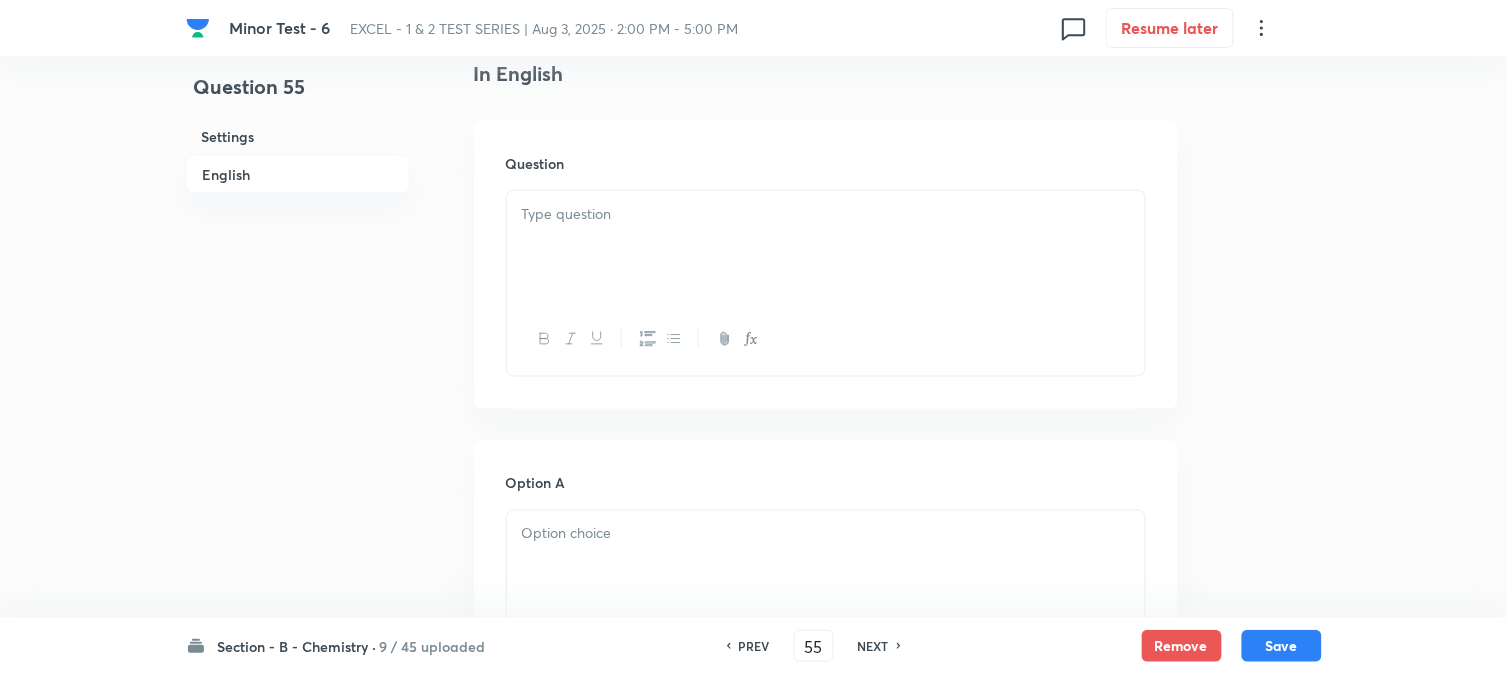 click at bounding box center [826, 247] 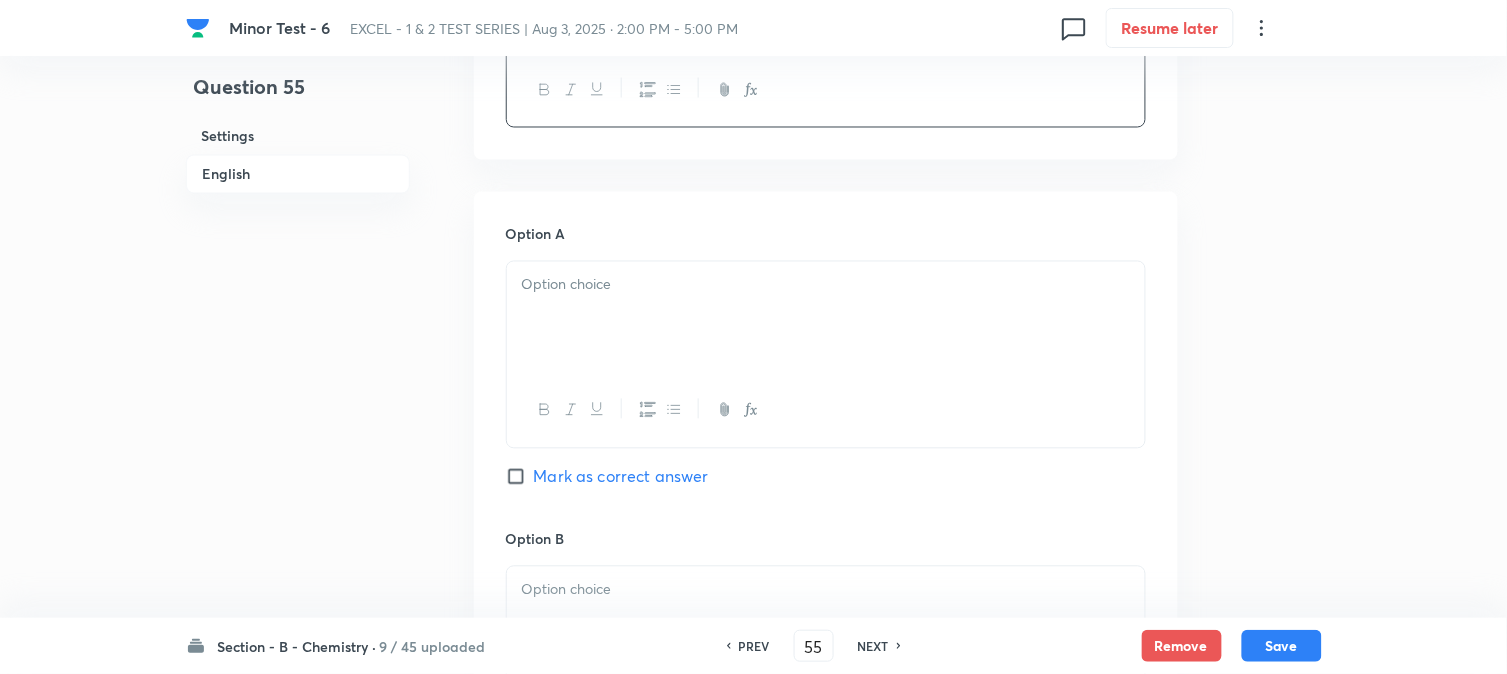 scroll, scrollTop: 888, scrollLeft: 0, axis: vertical 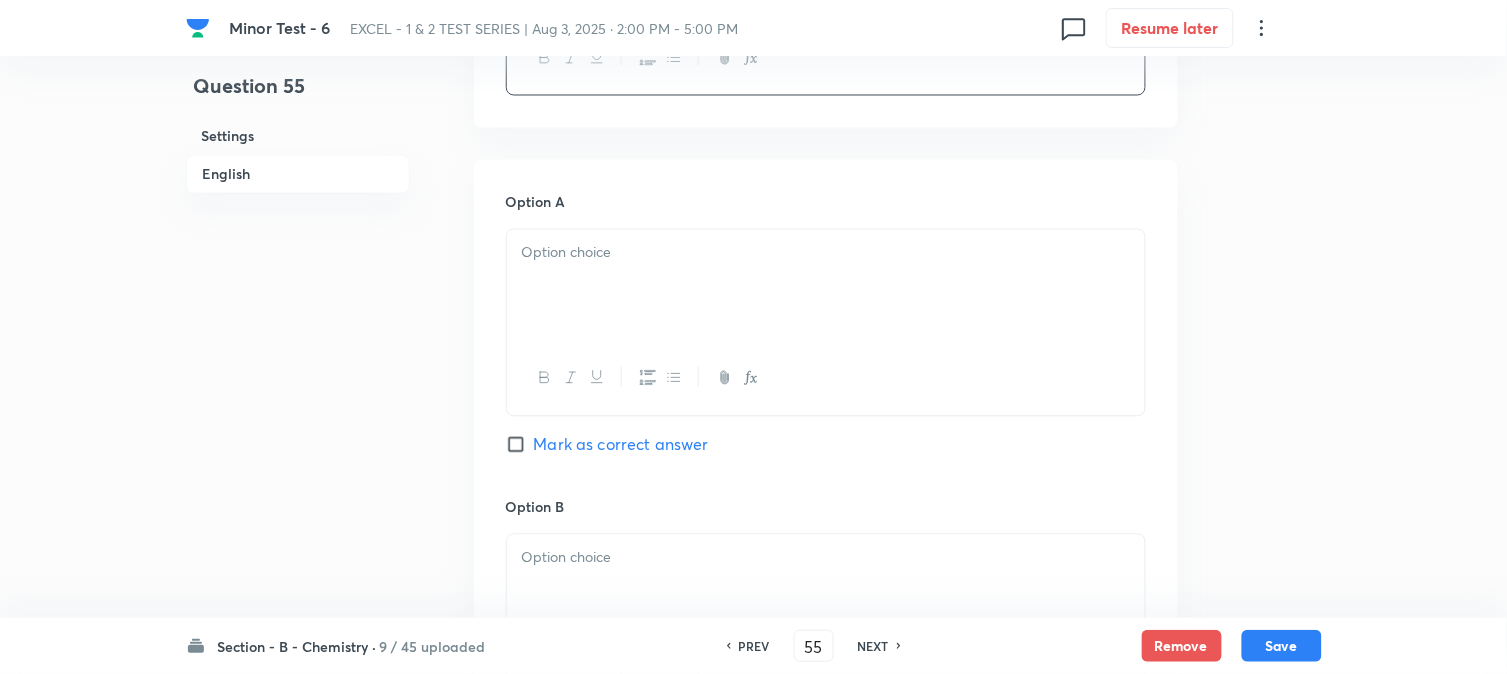 click at bounding box center (826, 286) 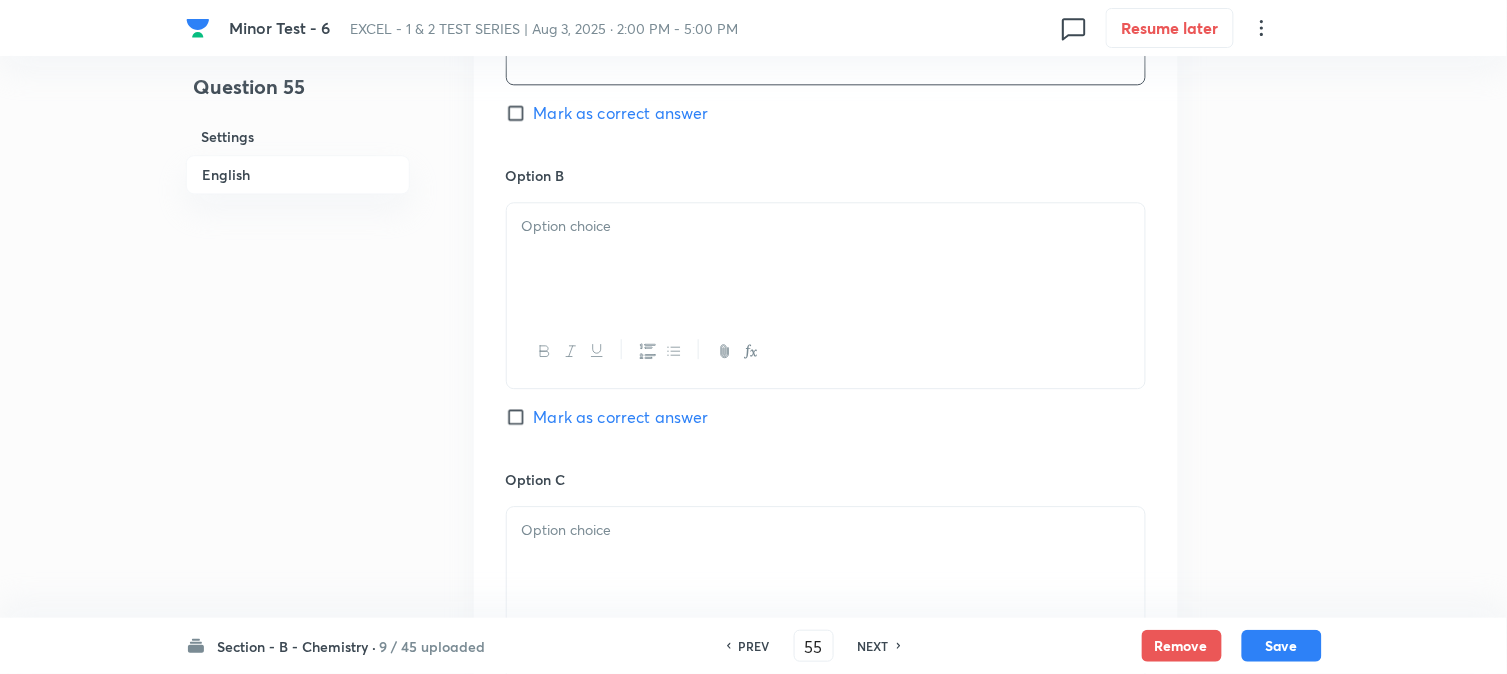 scroll, scrollTop: 1222, scrollLeft: 0, axis: vertical 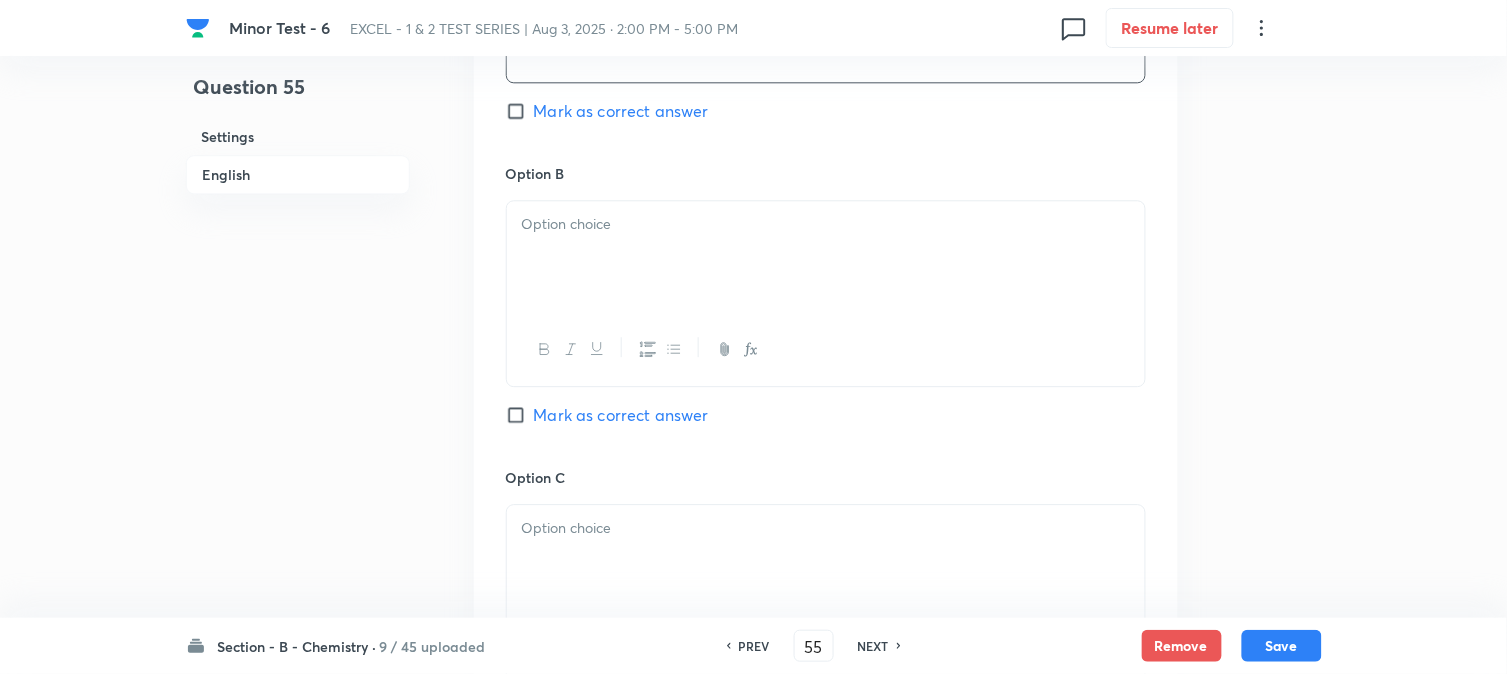 click at bounding box center (826, 257) 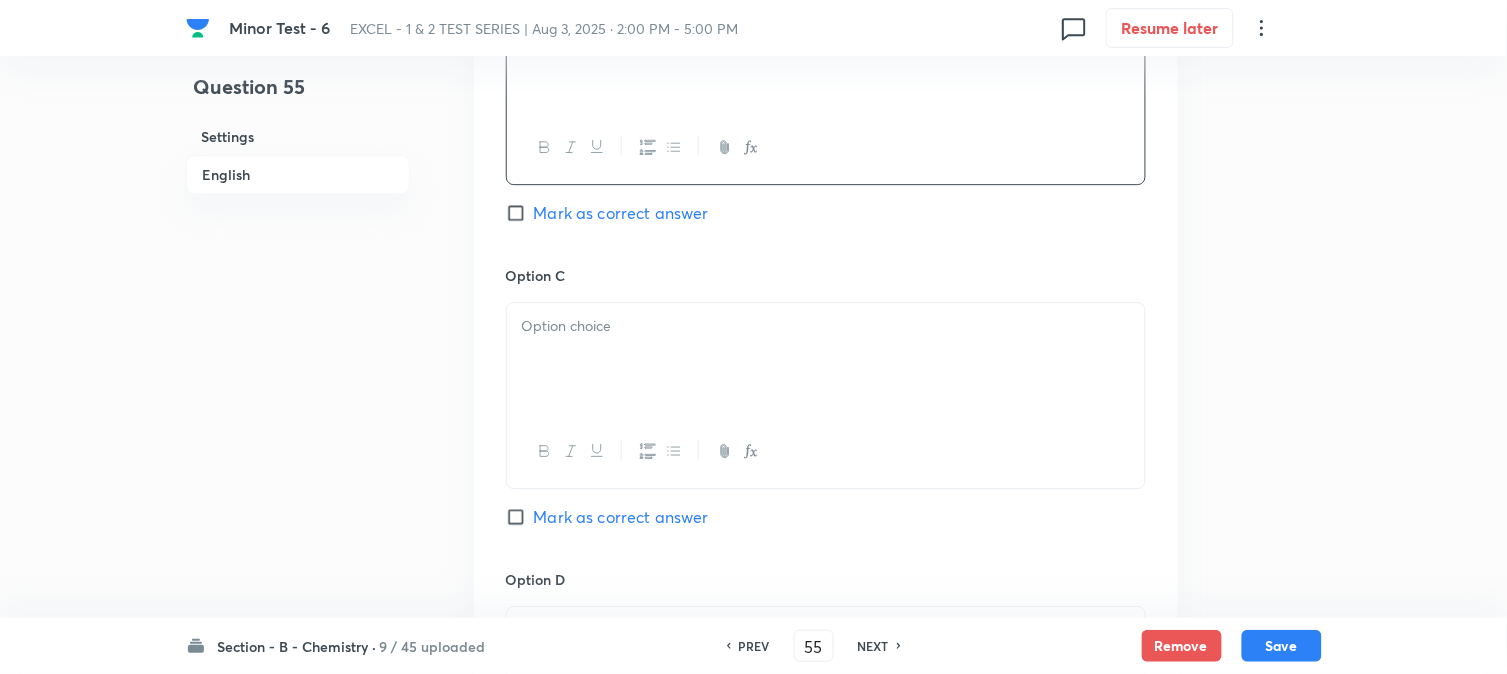 scroll, scrollTop: 1555, scrollLeft: 0, axis: vertical 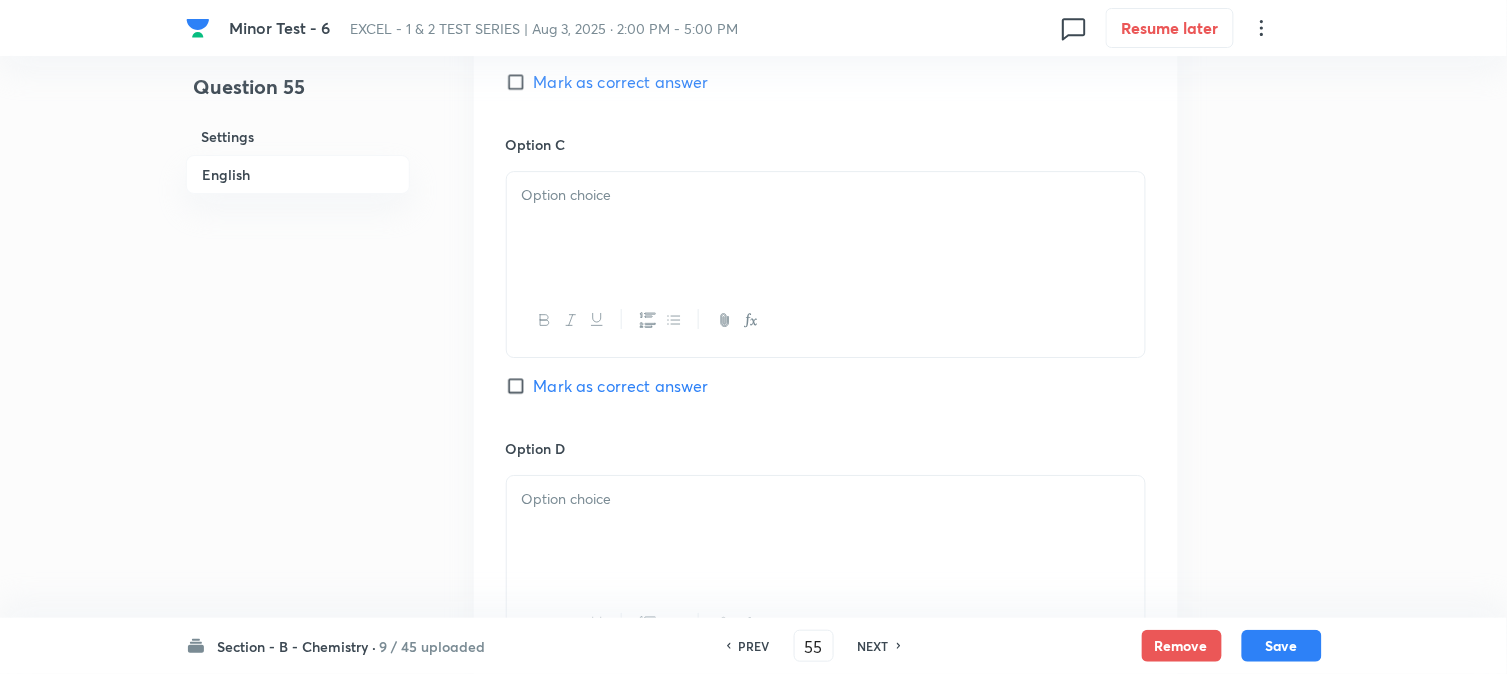 click at bounding box center [826, 228] 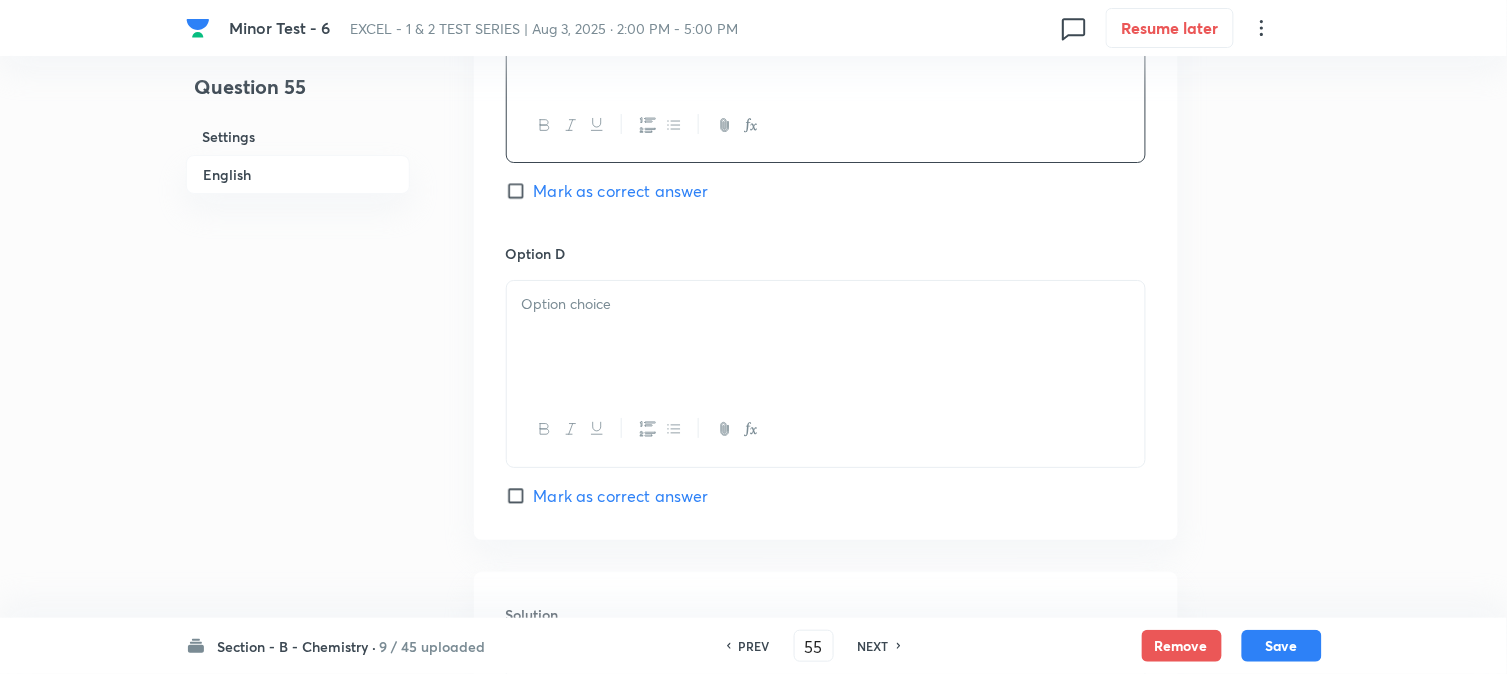 scroll, scrollTop: 1777, scrollLeft: 0, axis: vertical 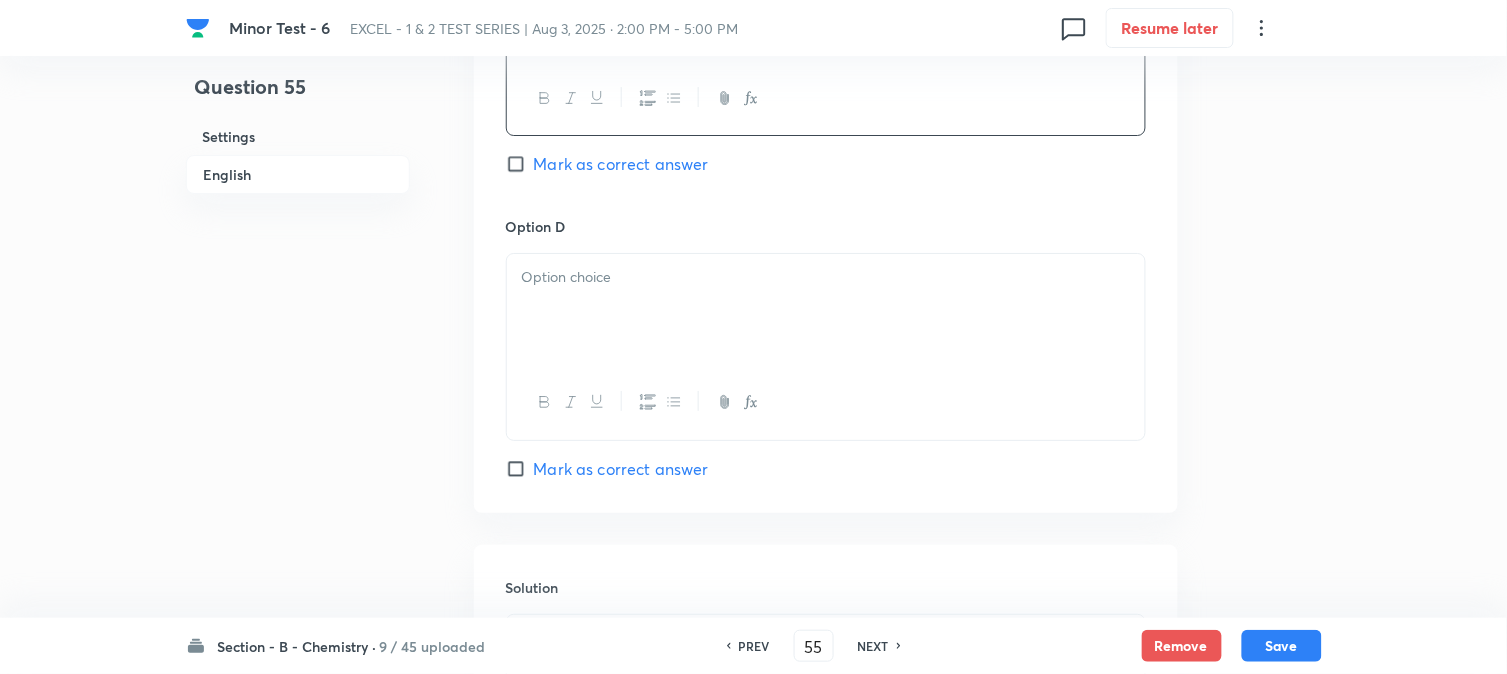 click at bounding box center (826, 310) 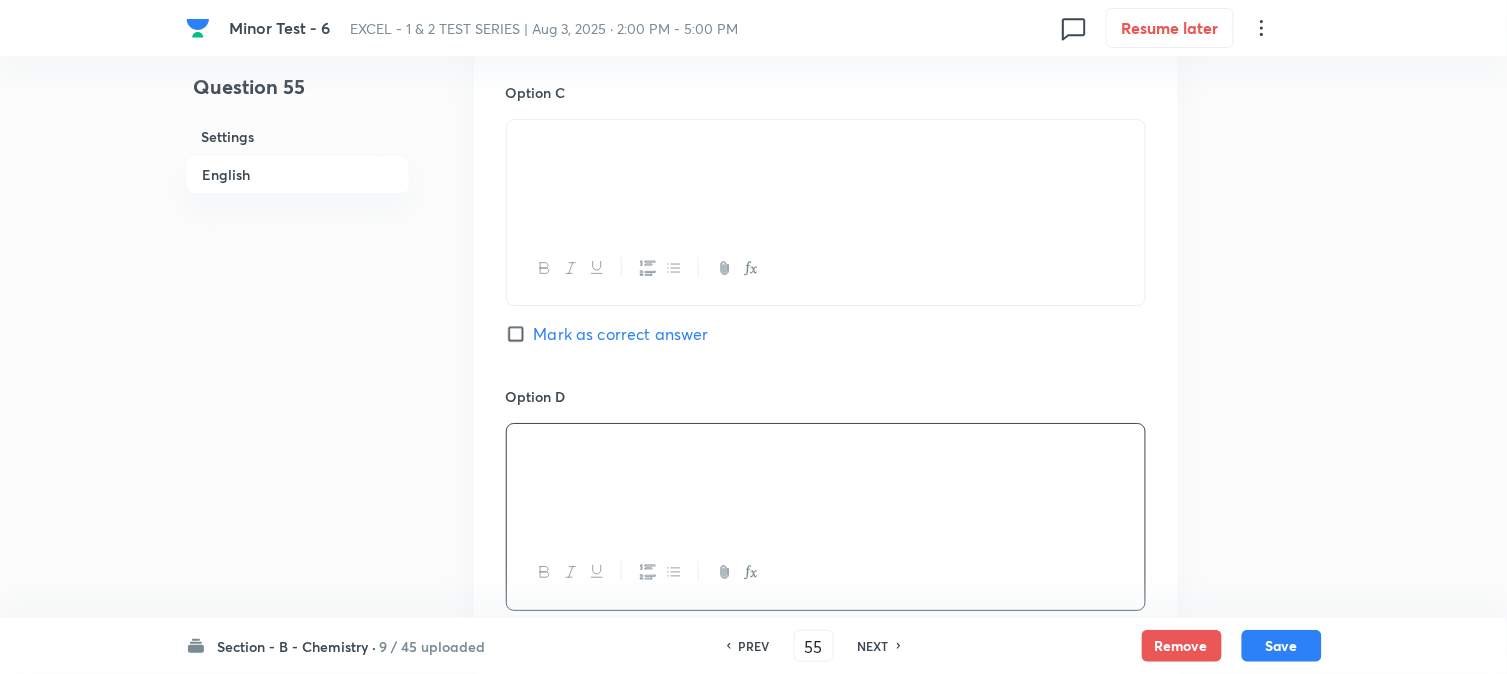 scroll, scrollTop: 1444, scrollLeft: 0, axis: vertical 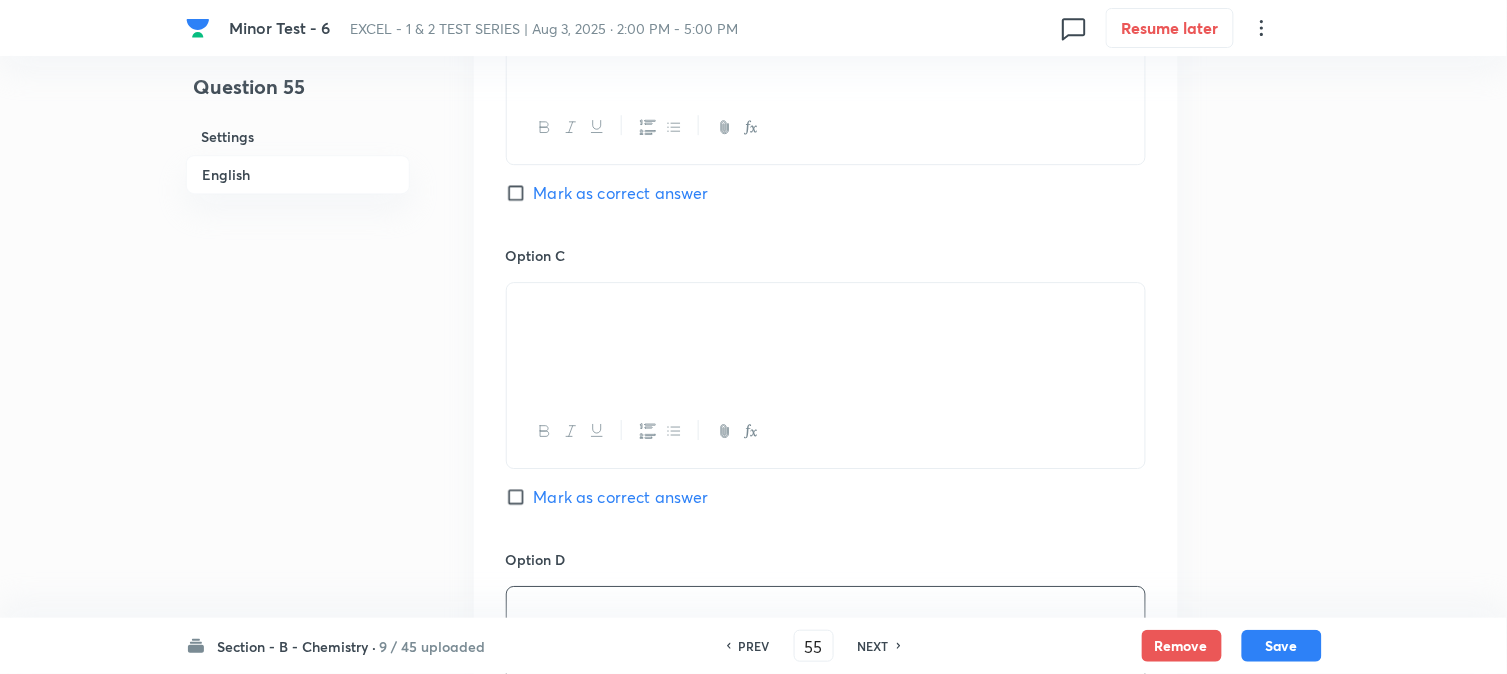 click on "Mark as correct answer" at bounding box center (520, 193) 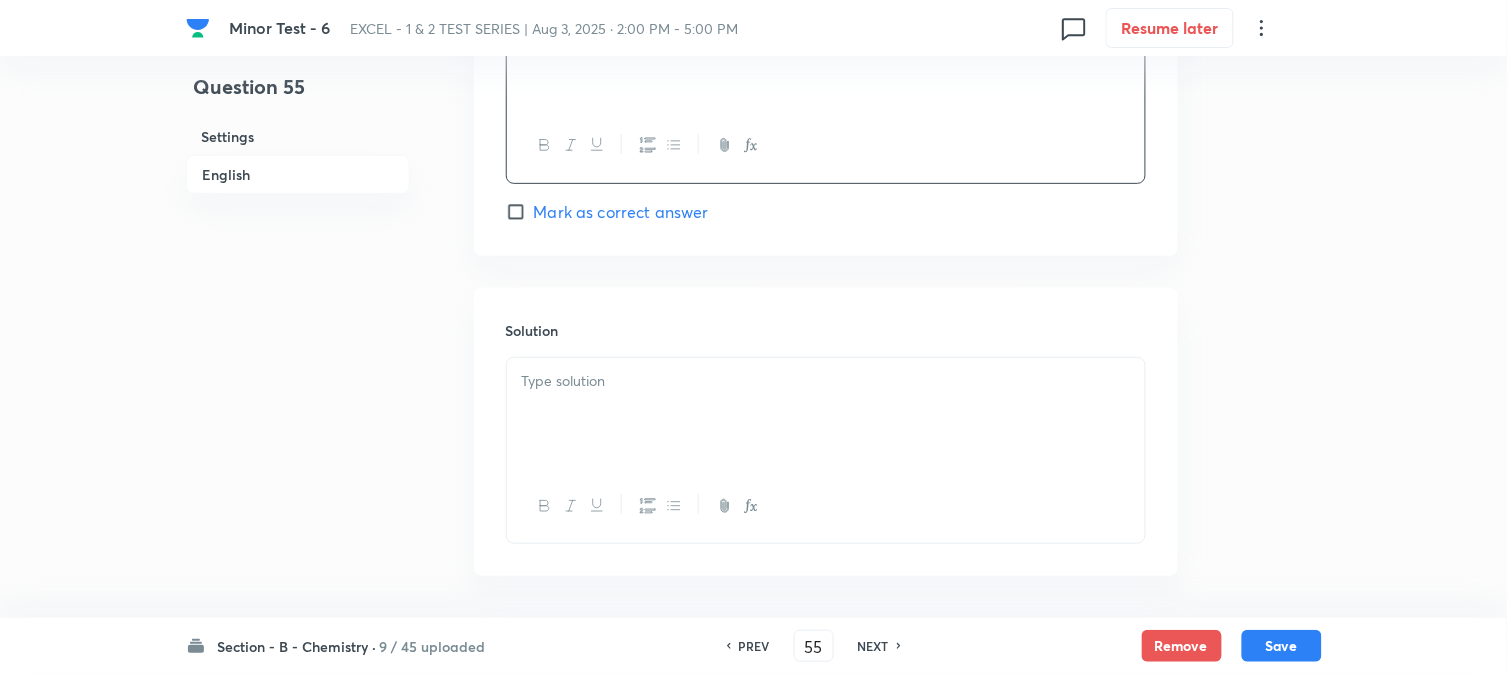 scroll, scrollTop: 2116, scrollLeft: 0, axis: vertical 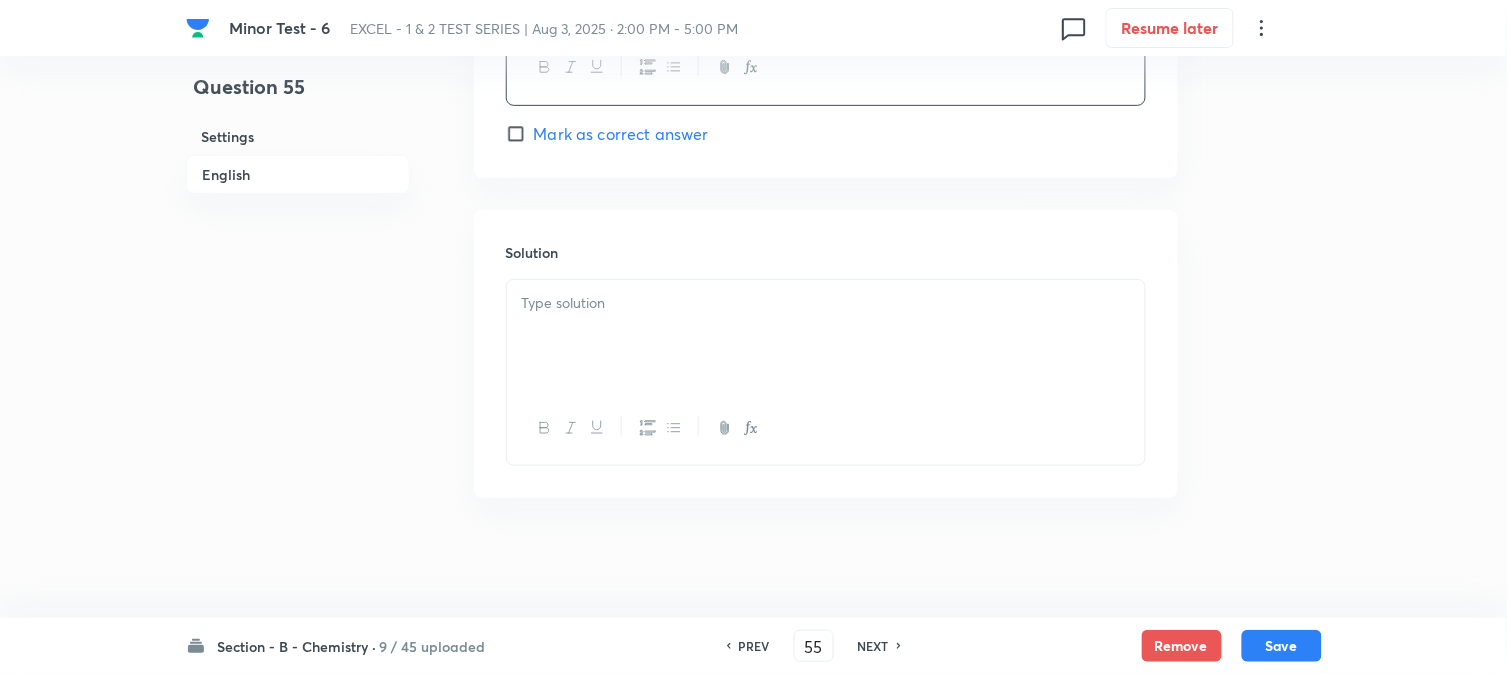 click at bounding box center [826, 336] 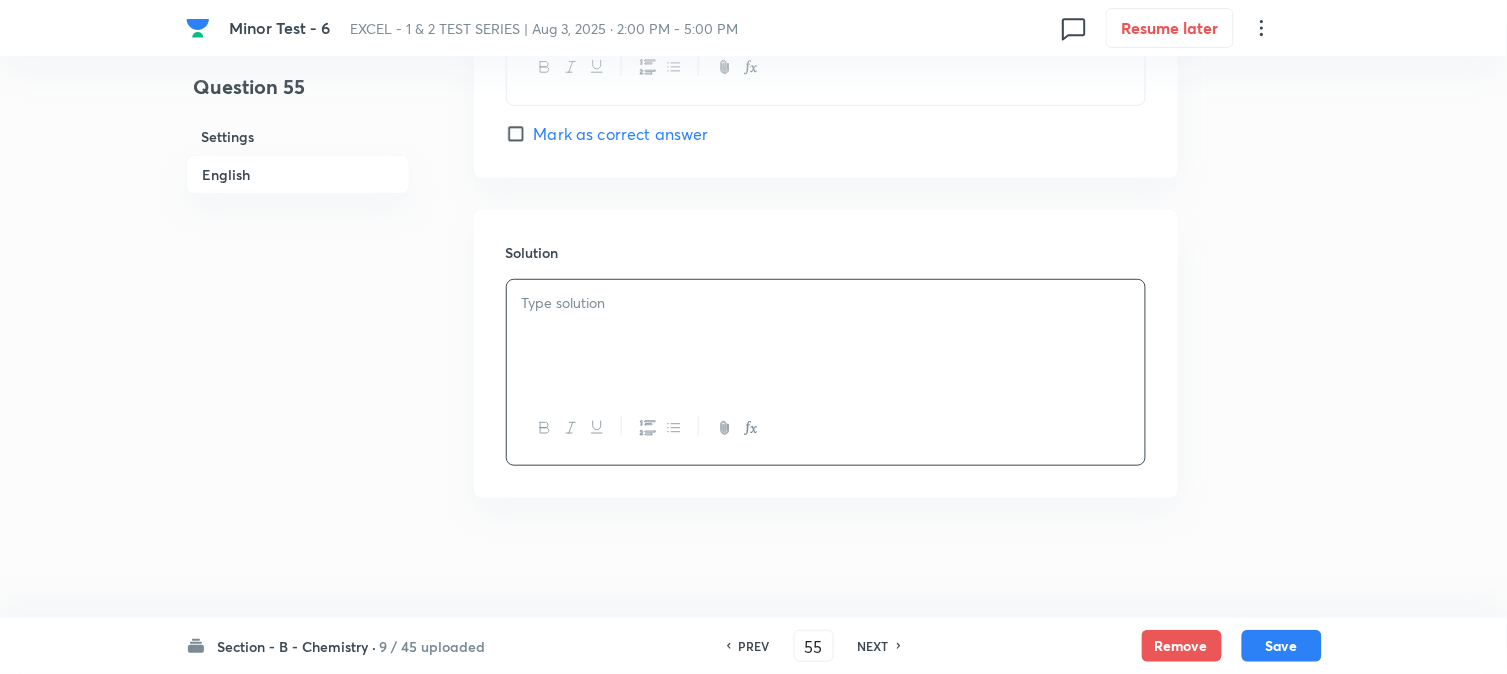 type 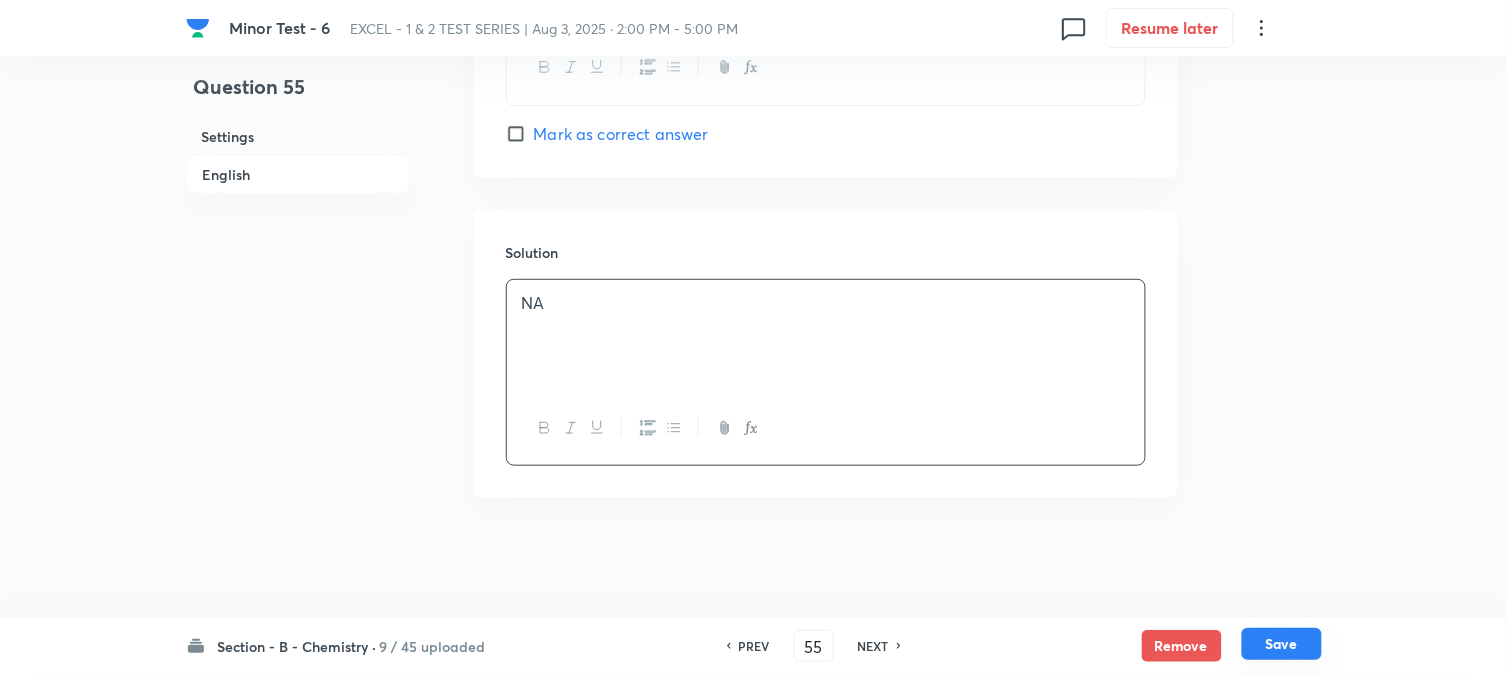 click on "Save" at bounding box center (1282, 644) 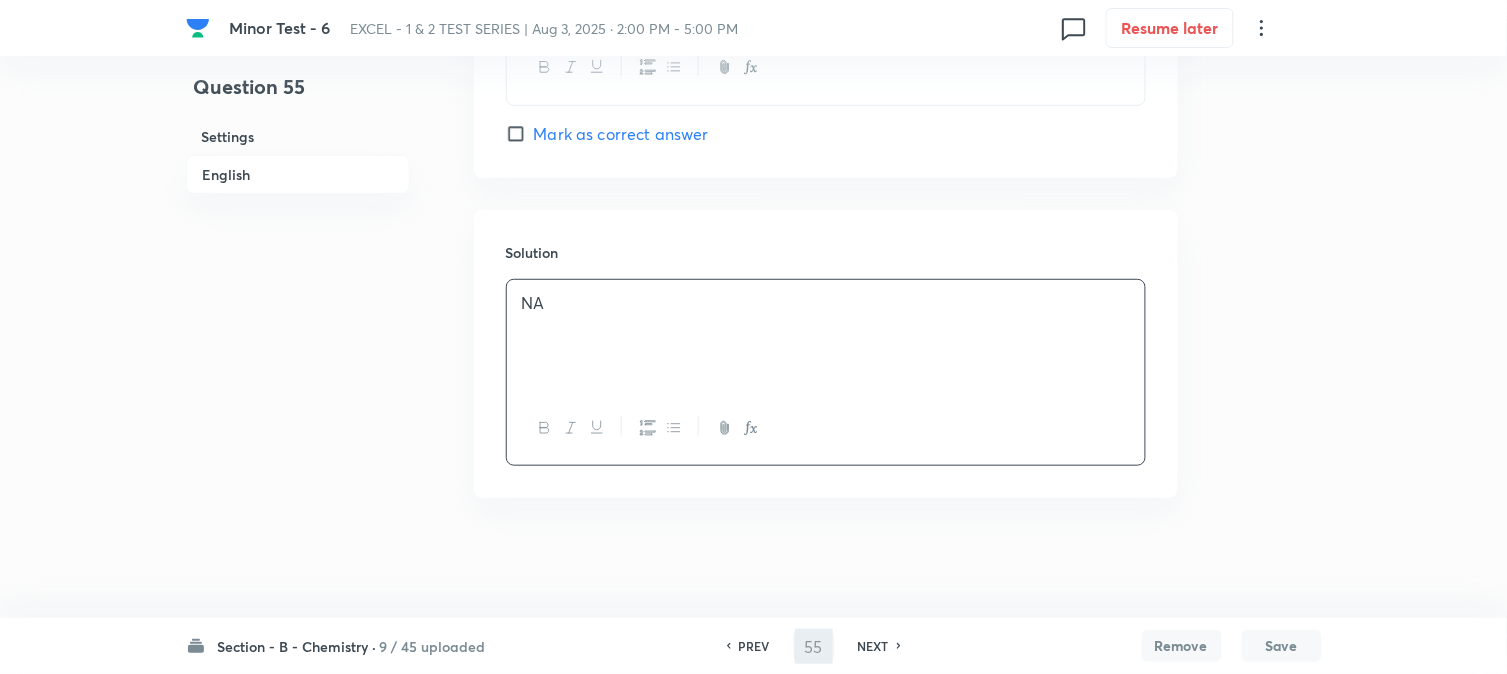 type on "56" 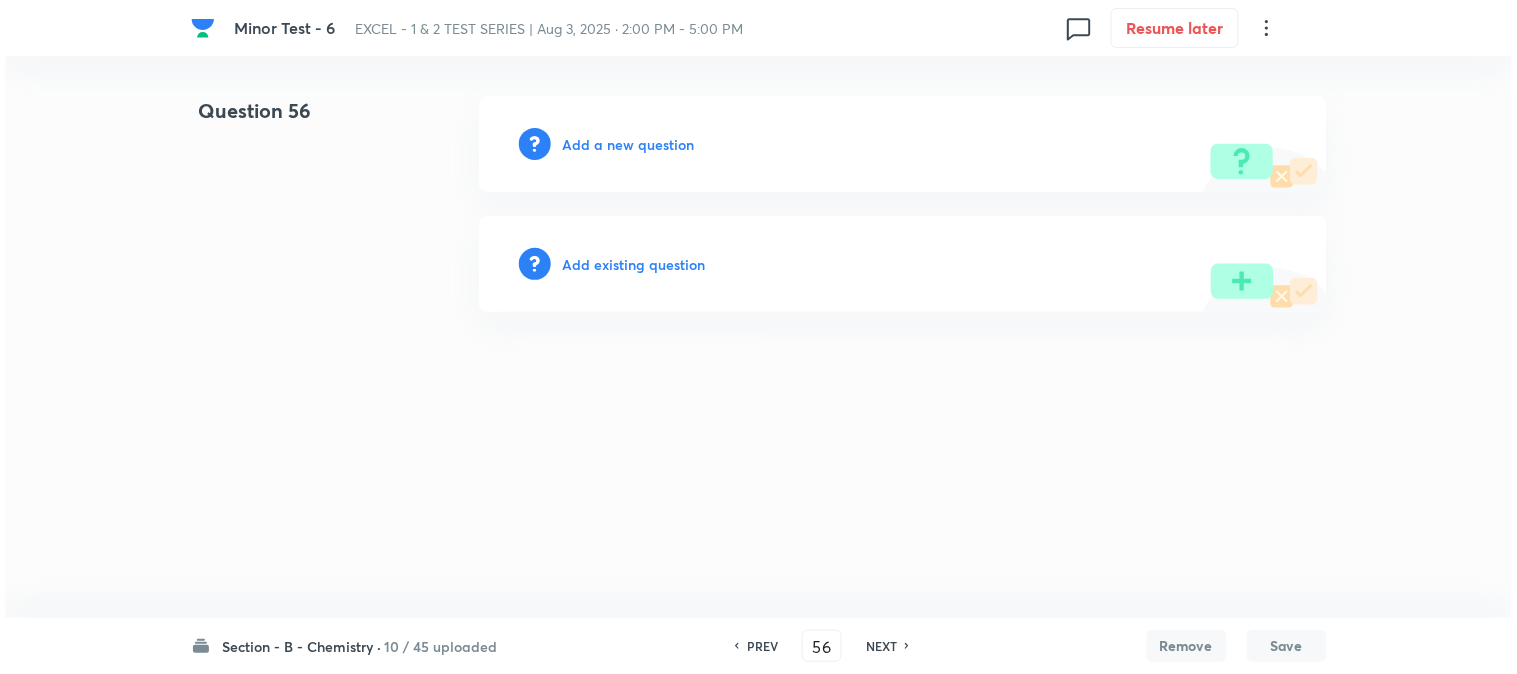 scroll, scrollTop: 0, scrollLeft: 0, axis: both 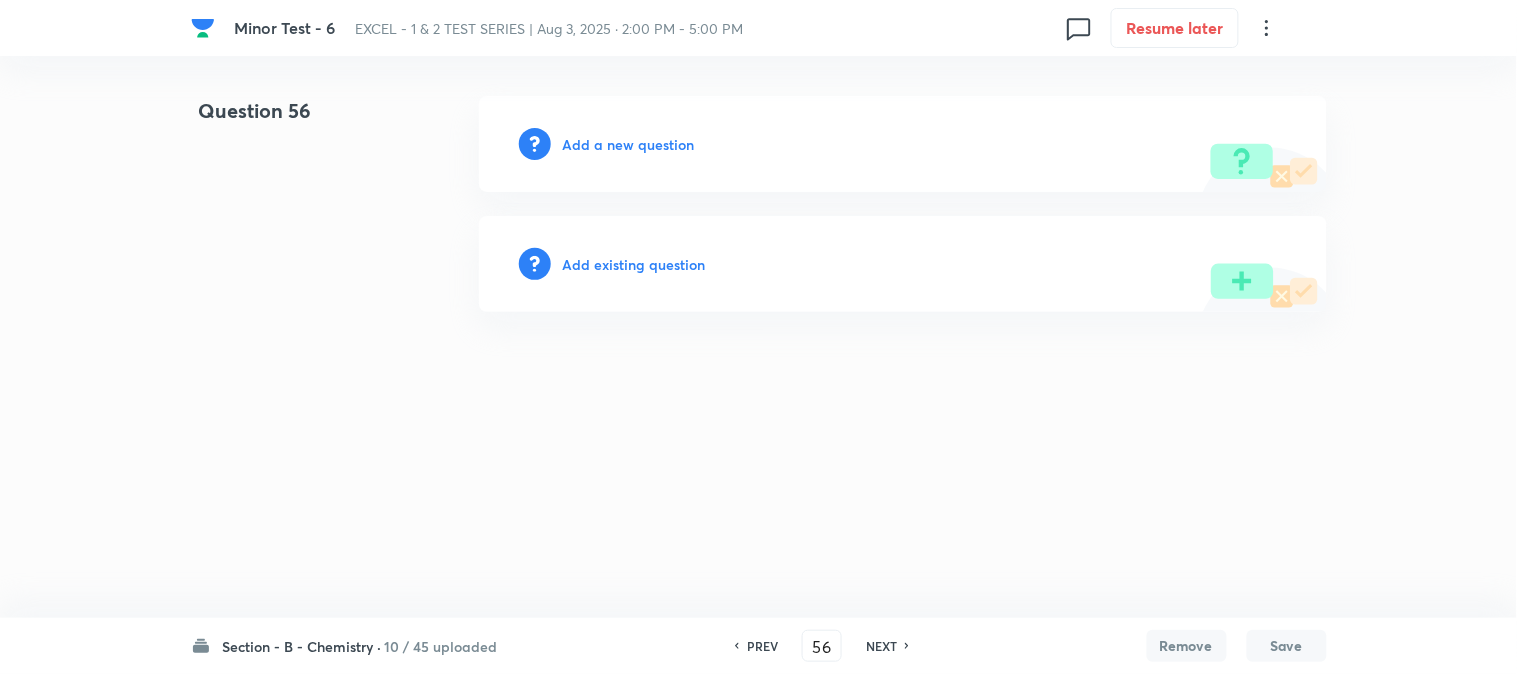 click on "Add a new question" at bounding box center (629, 144) 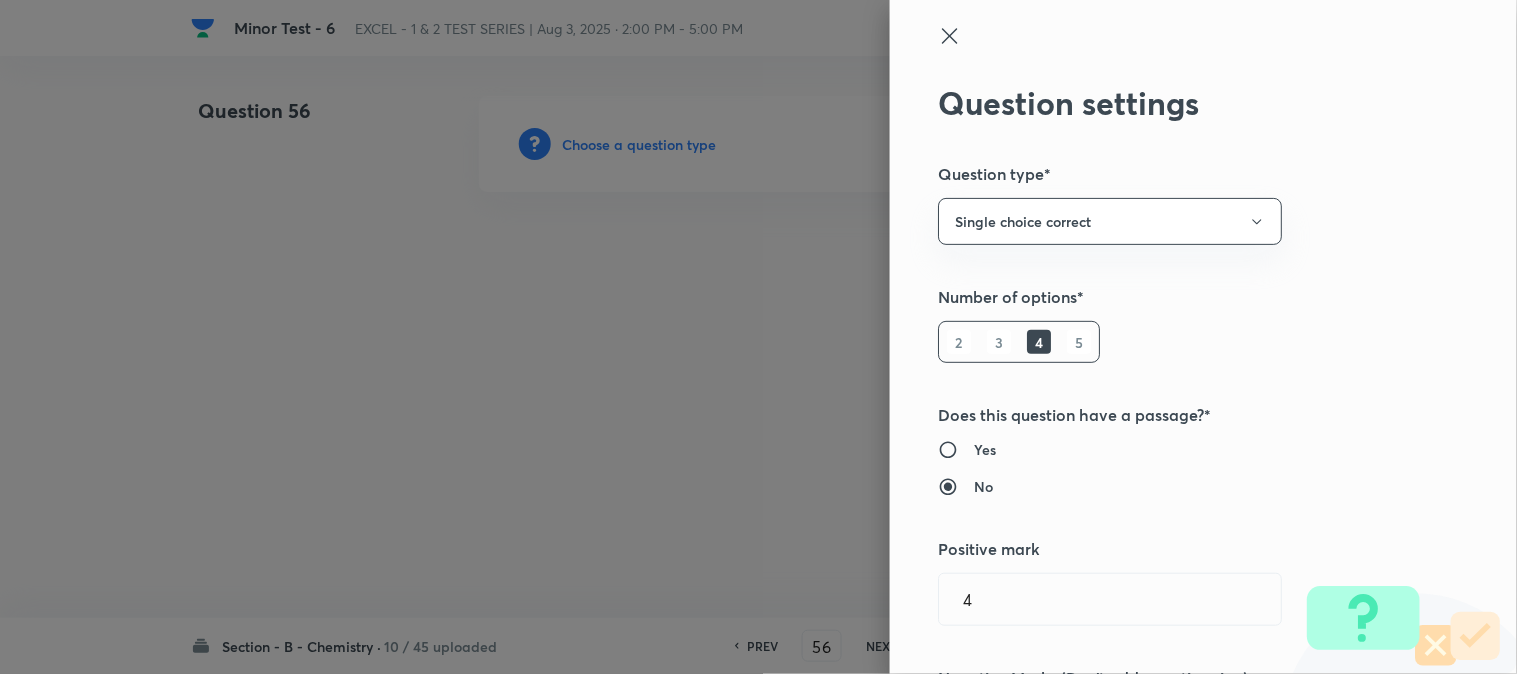 type 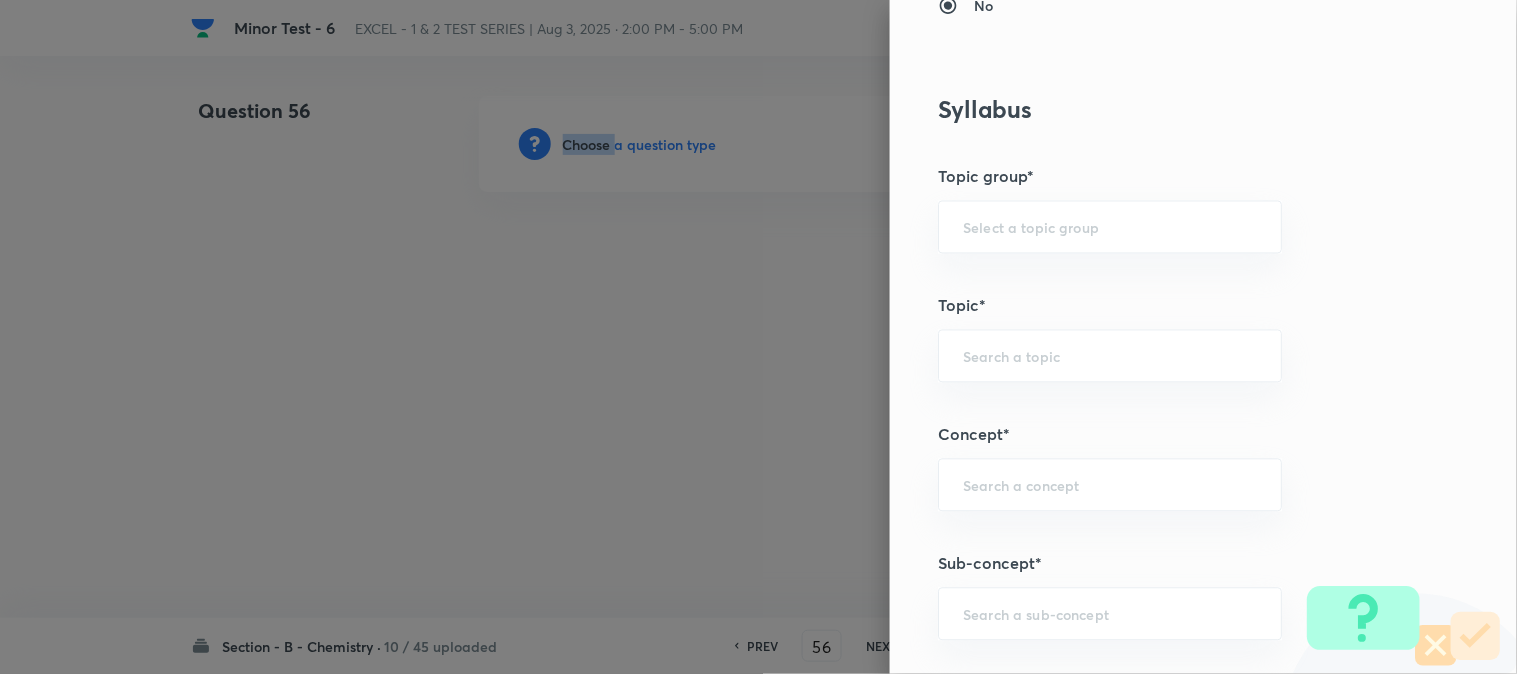 scroll, scrollTop: 1000, scrollLeft: 0, axis: vertical 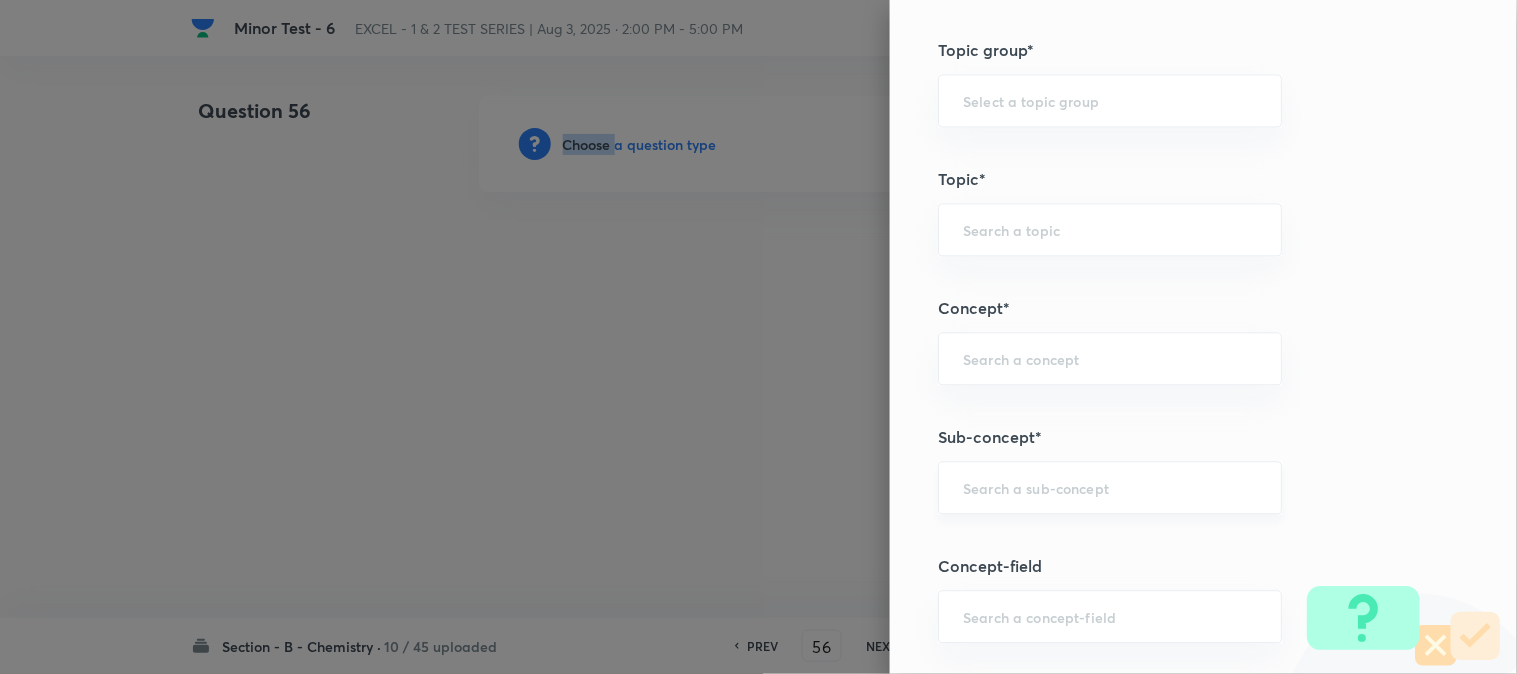 click at bounding box center [1110, 487] 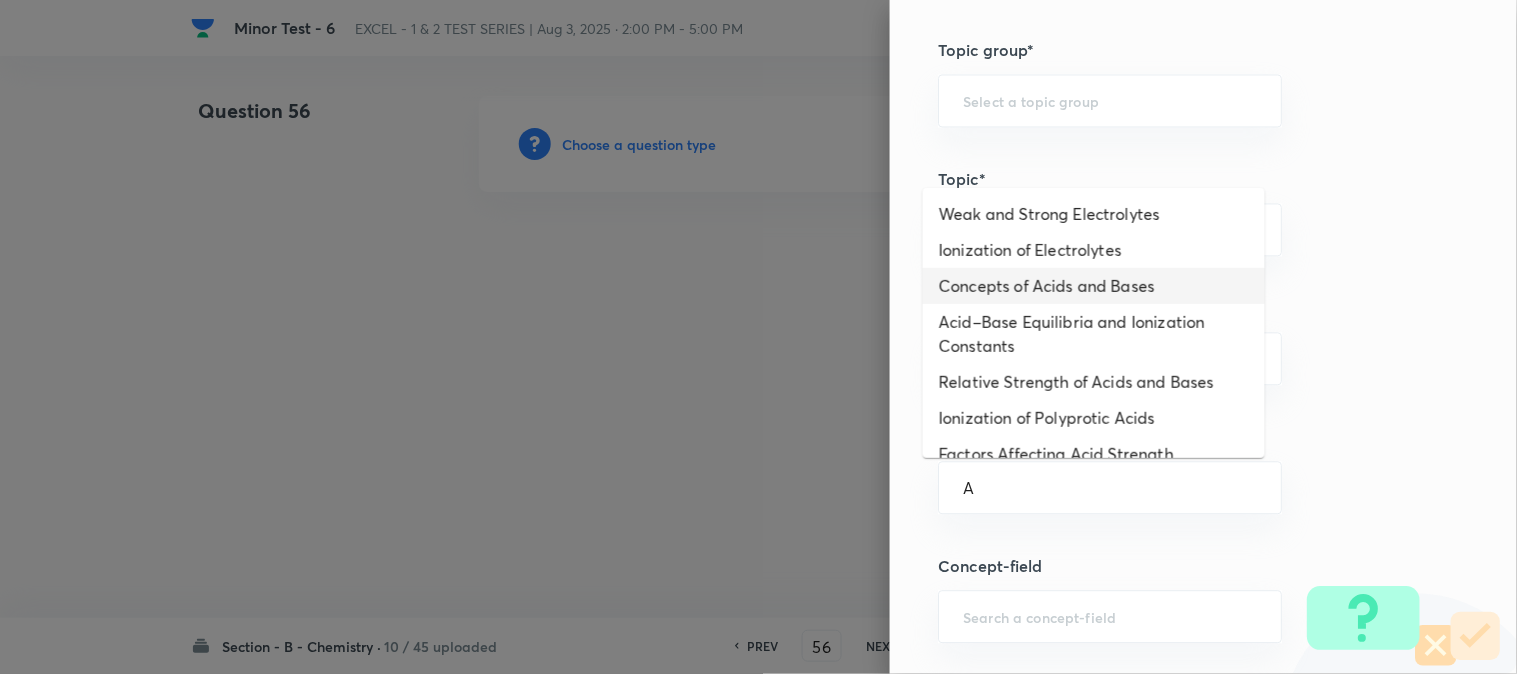 click on "Concepts of Acids and Bases" at bounding box center (1094, 286) 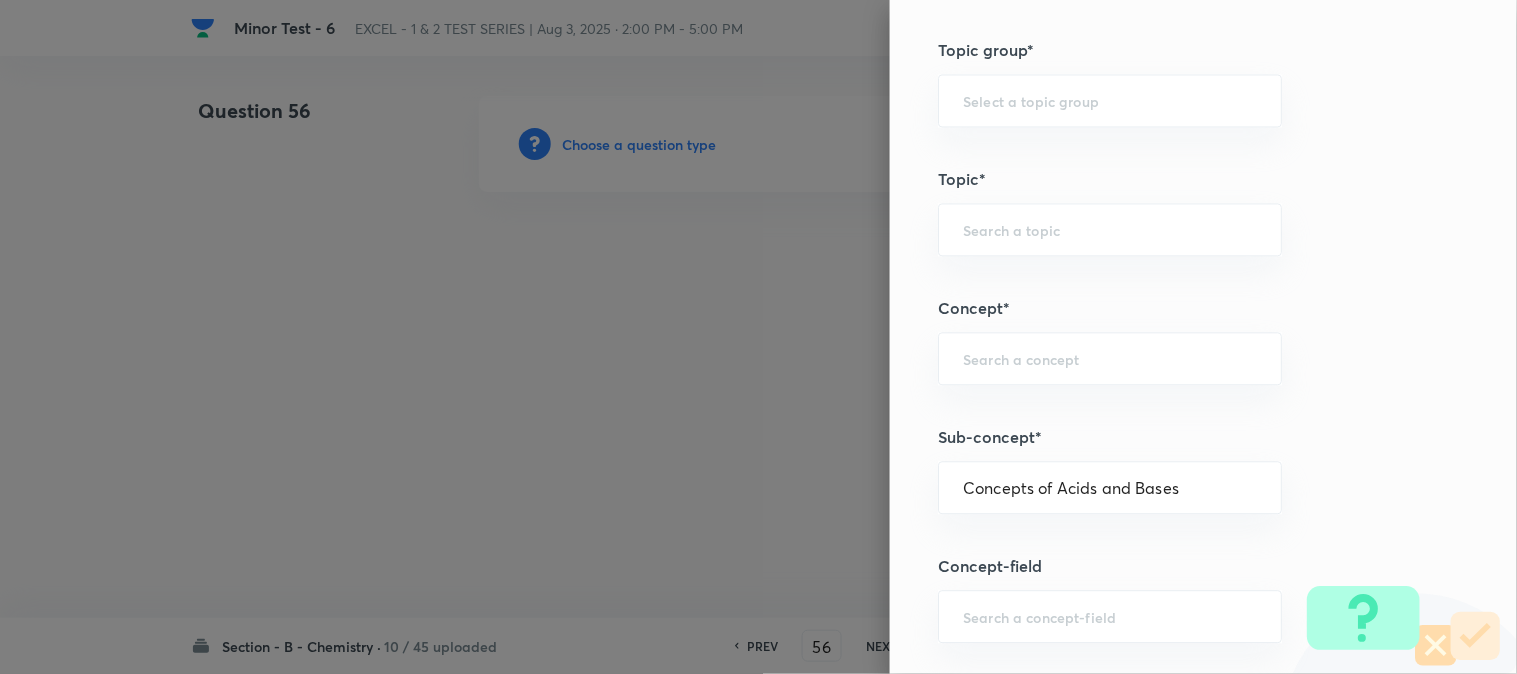 type on "Chemistry" 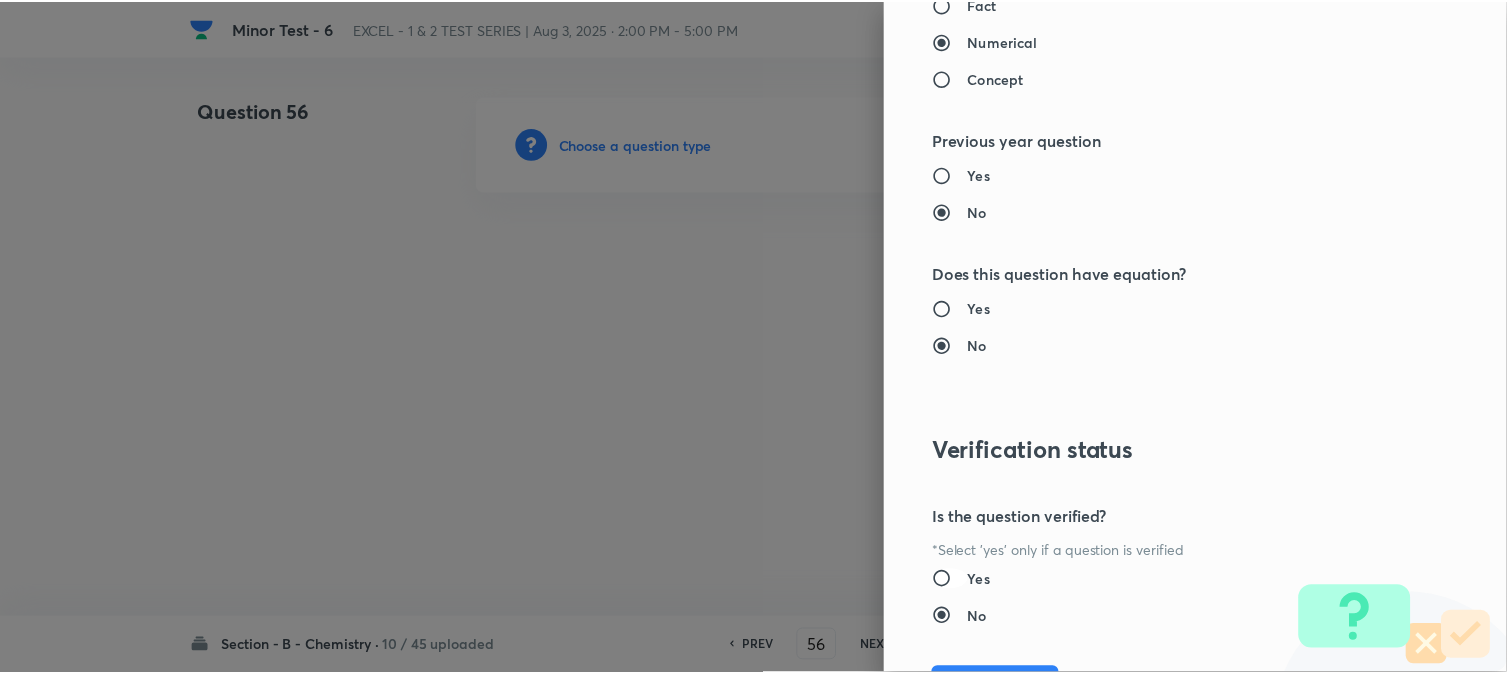 scroll, scrollTop: 2111, scrollLeft: 0, axis: vertical 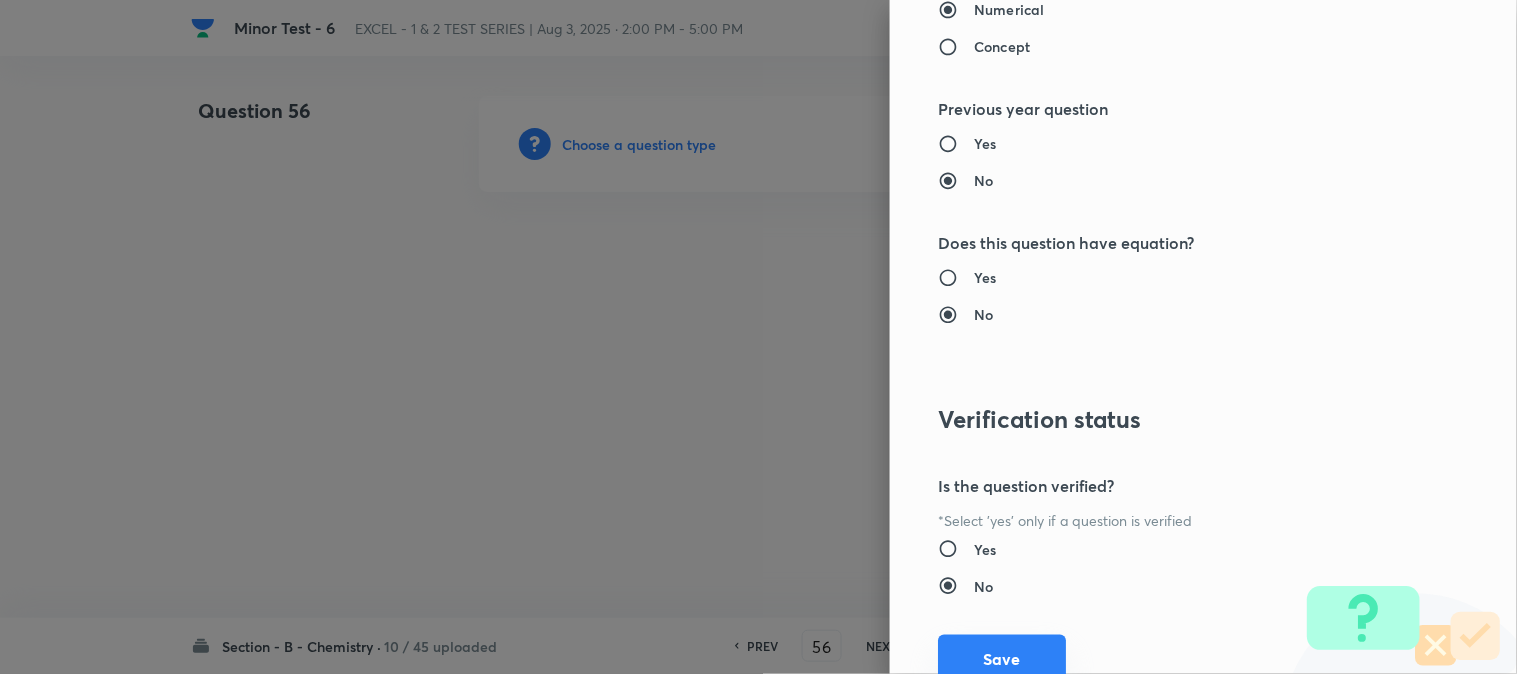 click on "Save" at bounding box center [1002, 659] 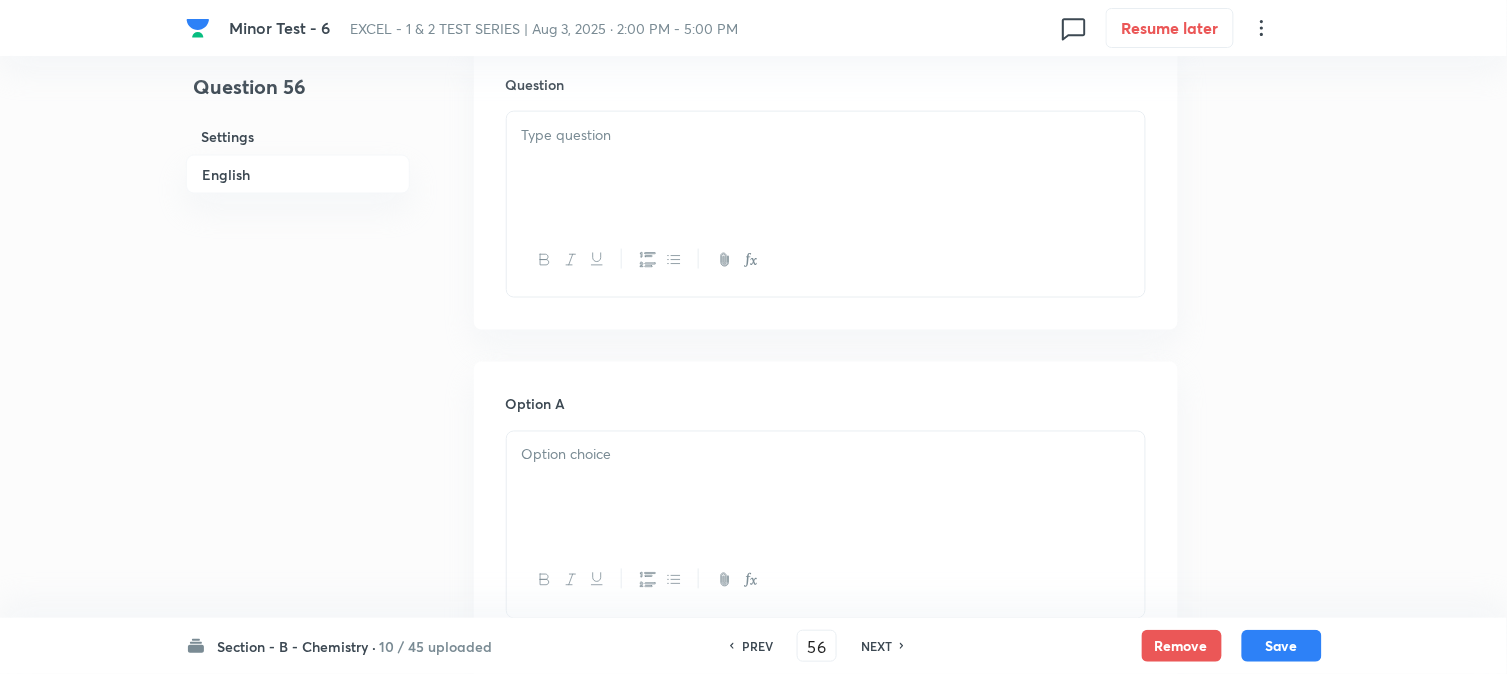 scroll, scrollTop: 666, scrollLeft: 0, axis: vertical 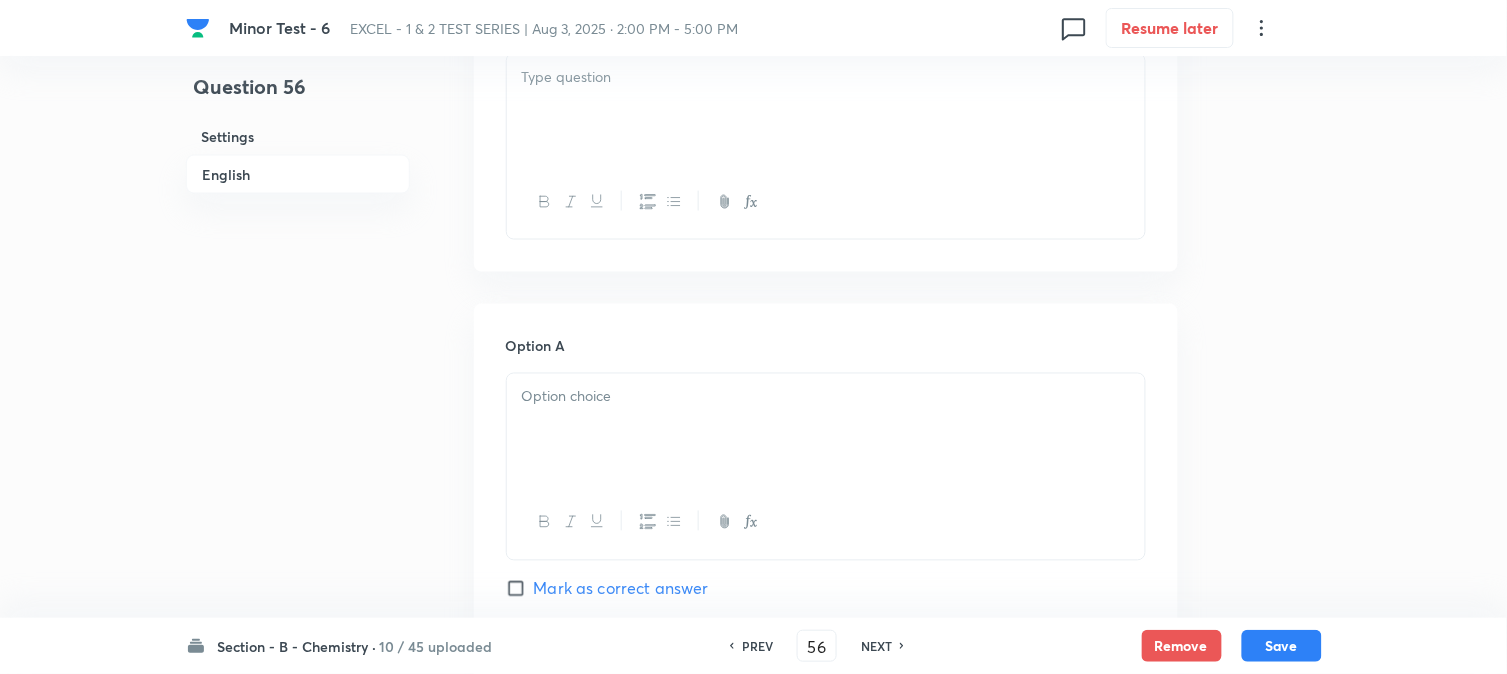 drag, startPoint x: 675, startPoint y: 134, endPoint x: 675, endPoint y: 171, distance: 37 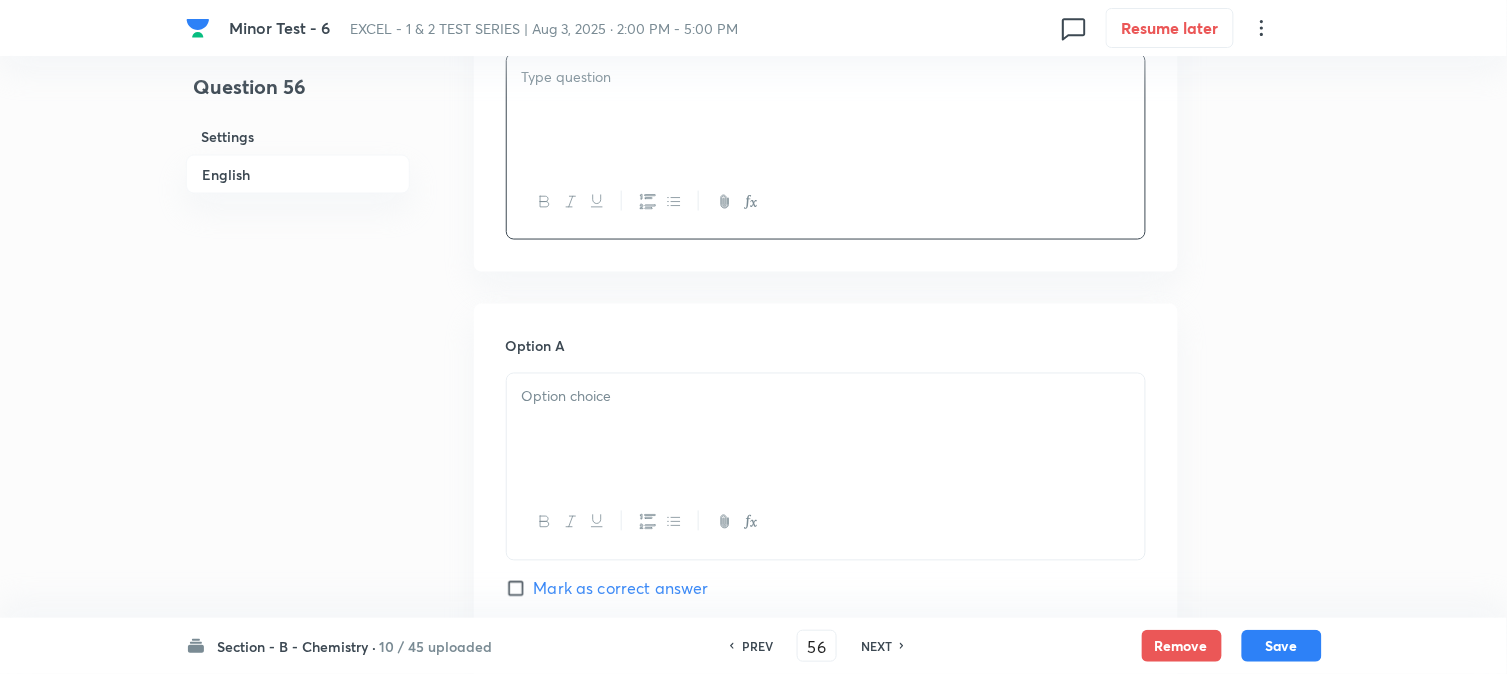 paste 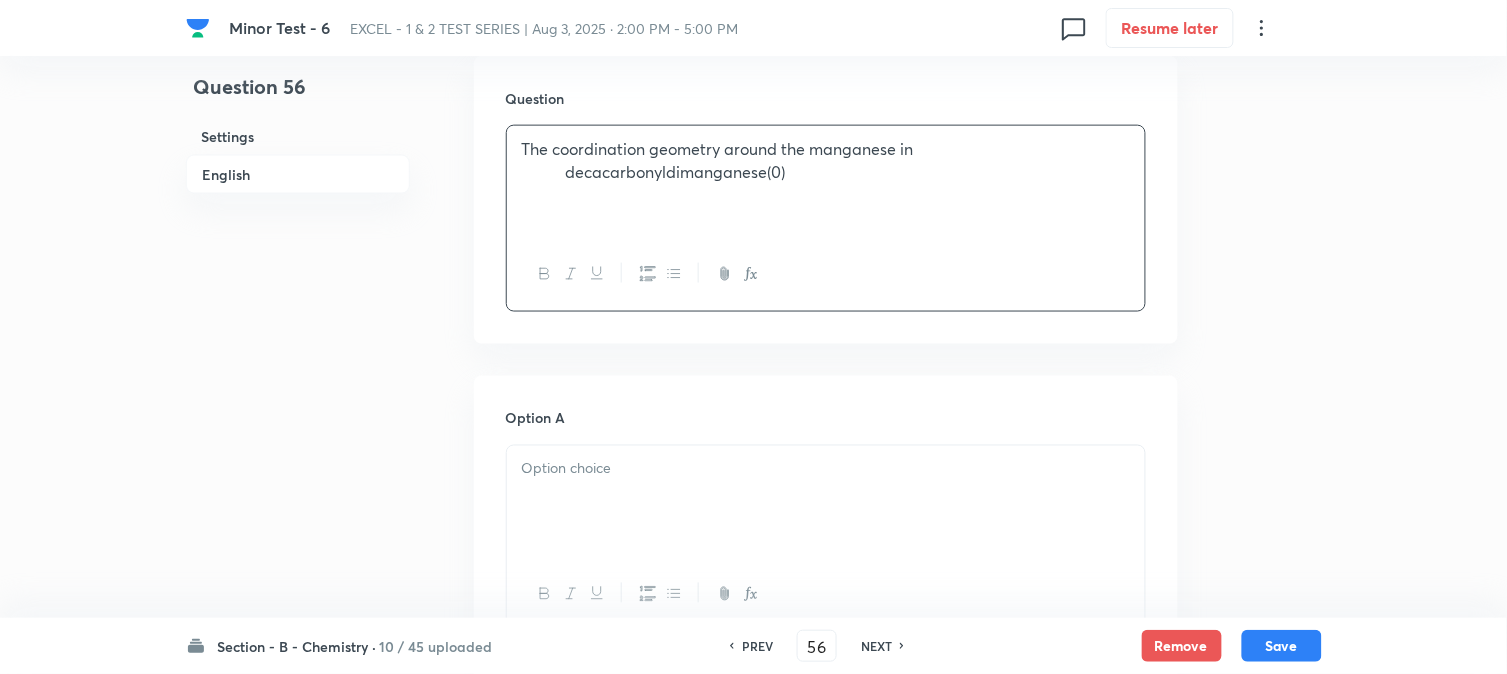 scroll, scrollTop: 555, scrollLeft: 0, axis: vertical 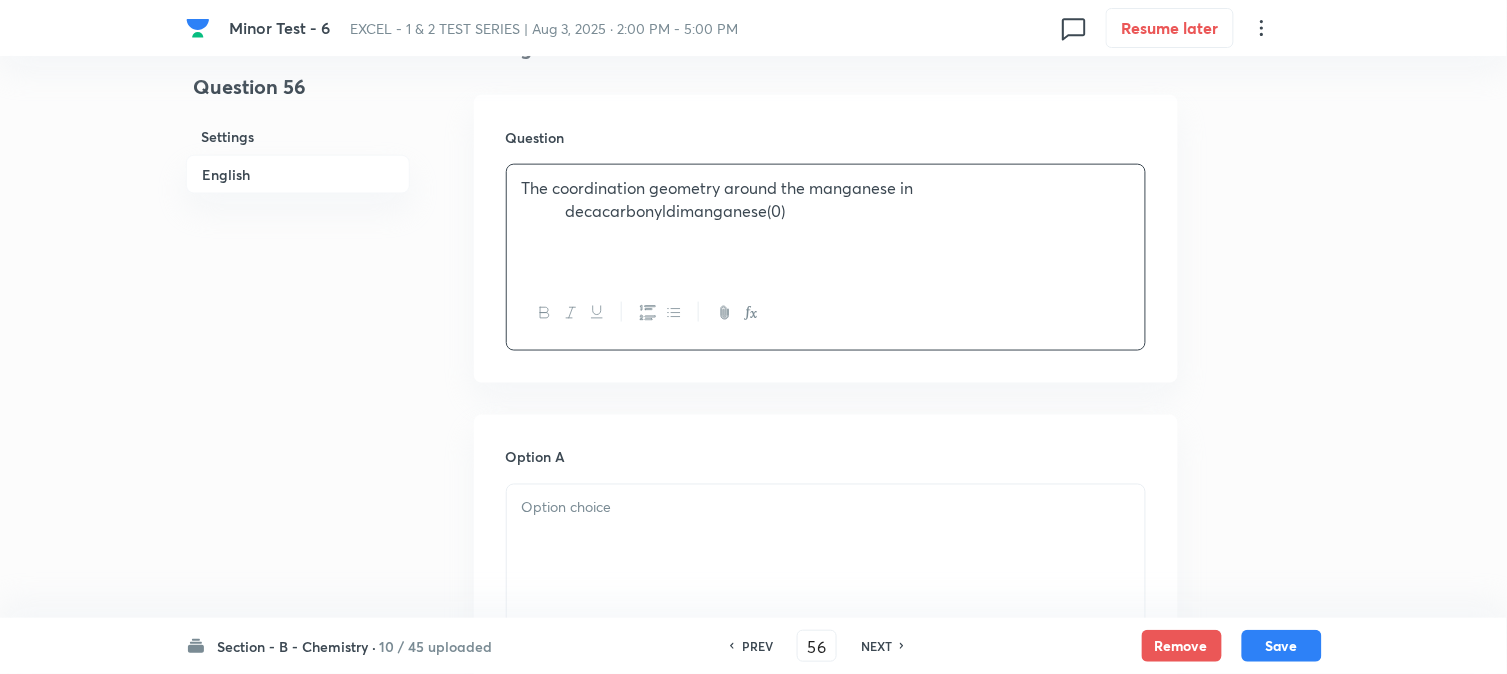 click at bounding box center (544, 210) 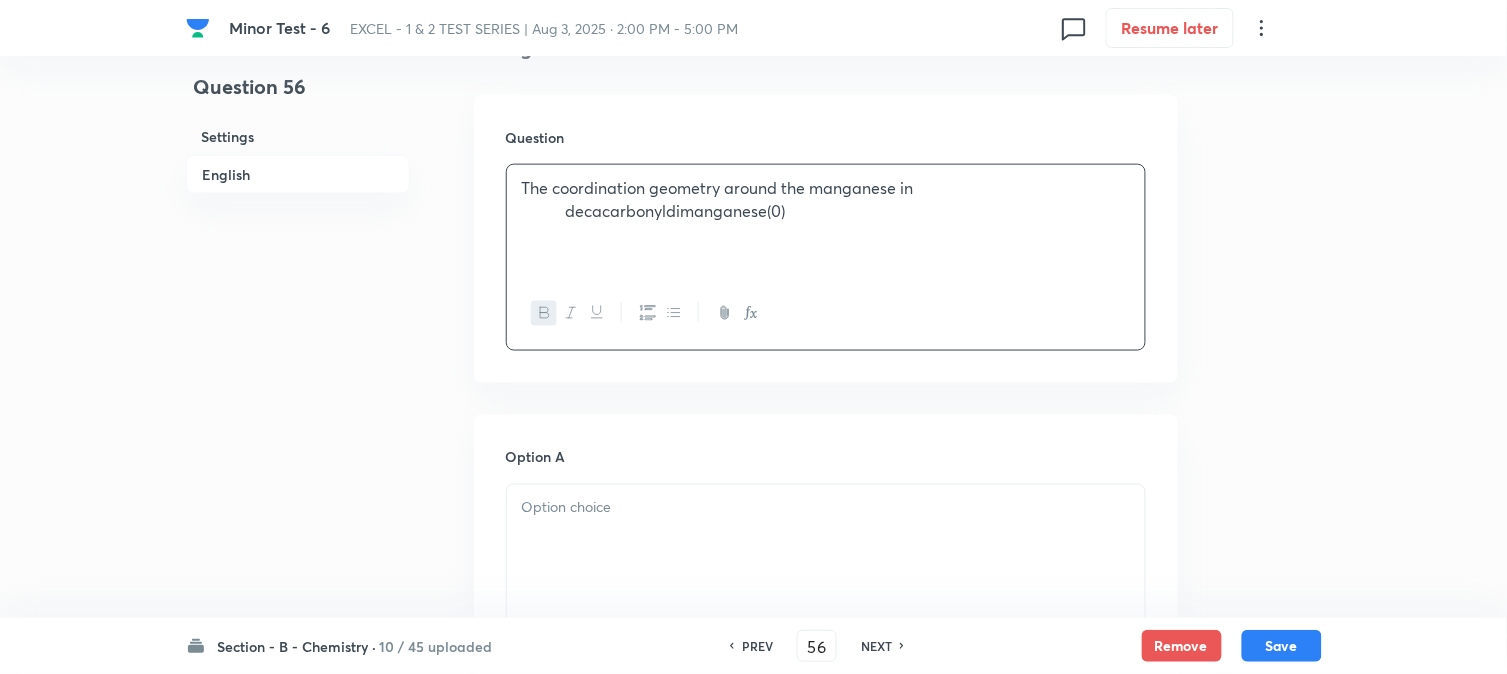 type 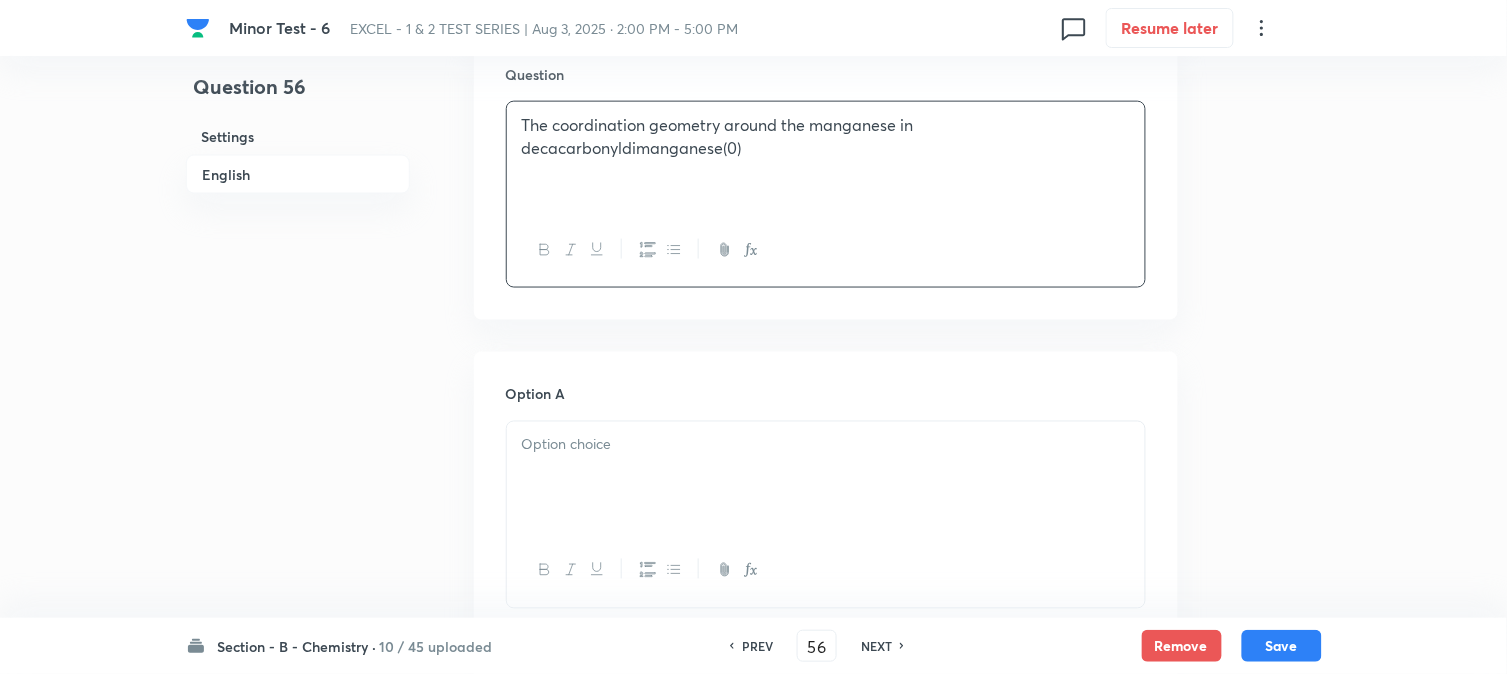 scroll, scrollTop: 888, scrollLeft: 0, axis: vertical 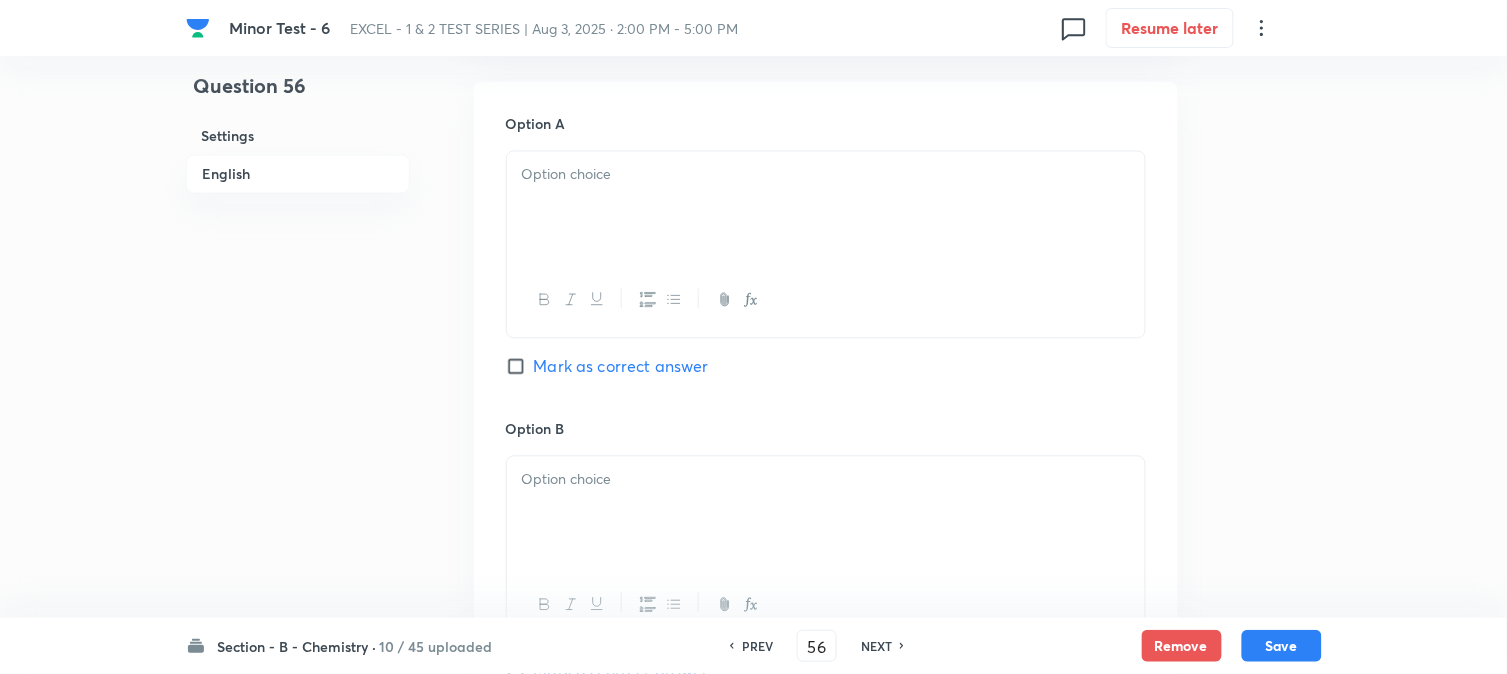 click at bounding box center [826, 208] 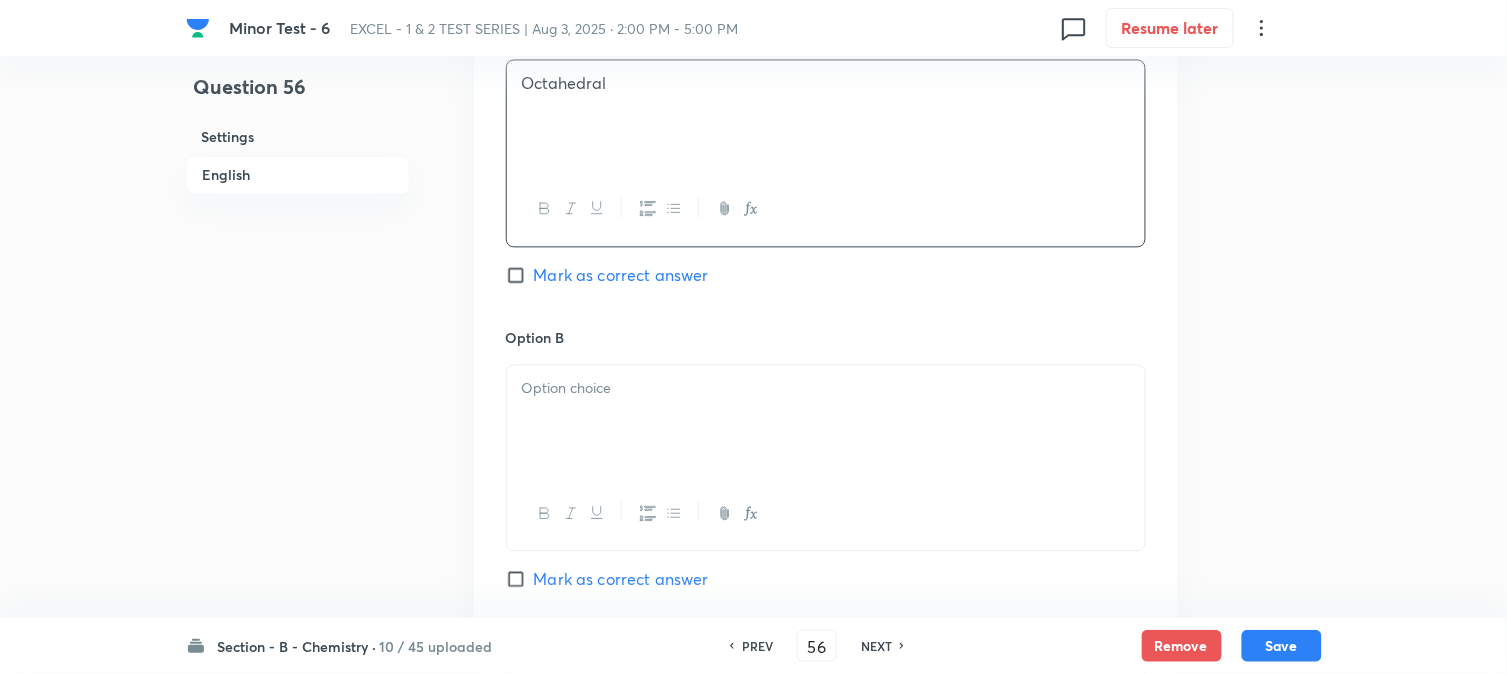 scroll, scrollTop: 1111, scrollLeft: 0, axis: vertical 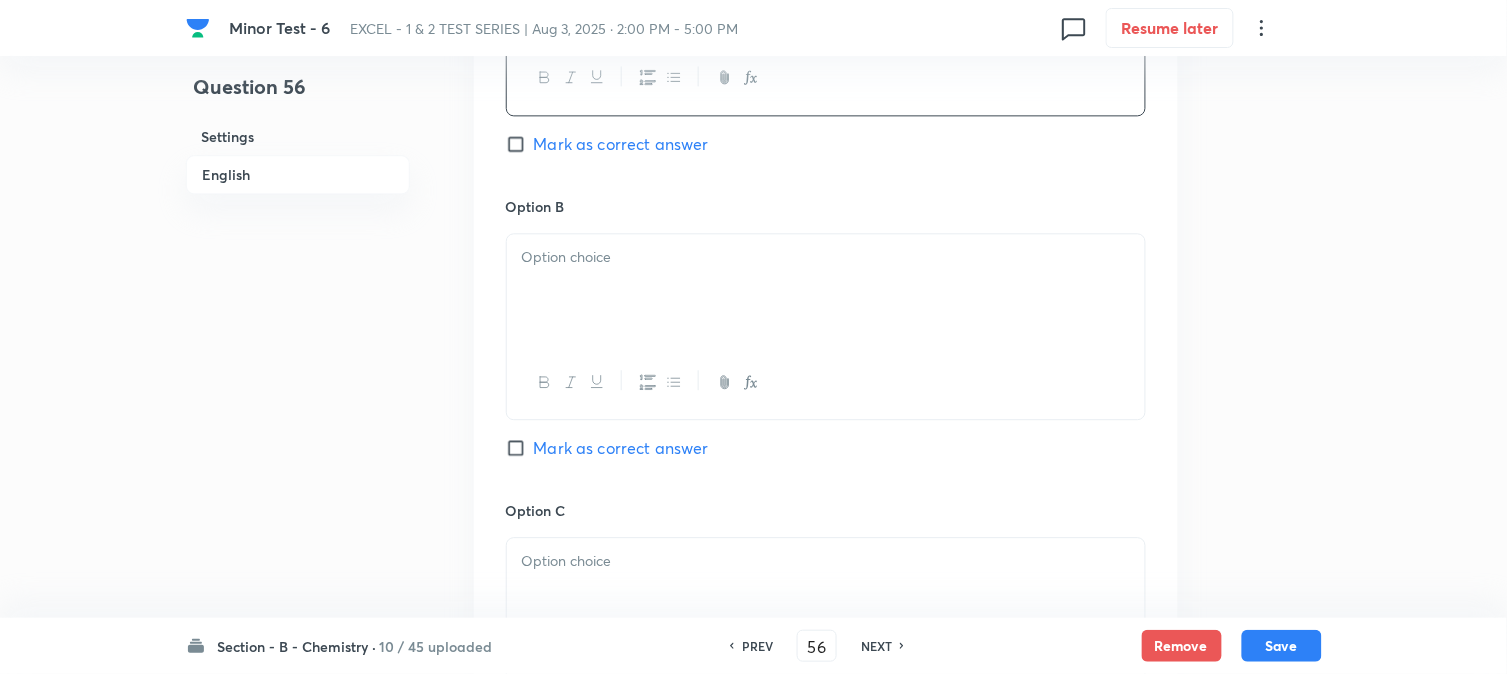 click at bounding box center [826, 290] 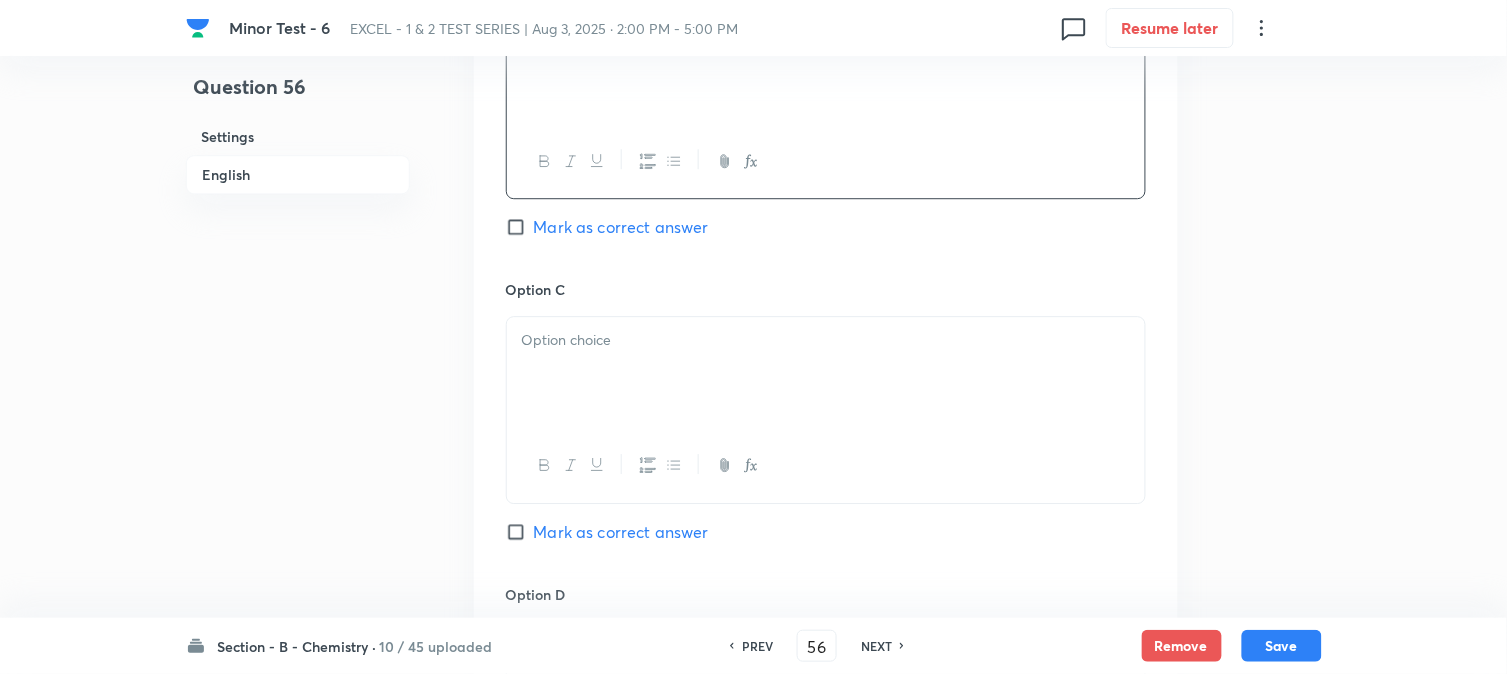 scroll, scrollTop: 1333, scrollLeft: 0, axis: vertical 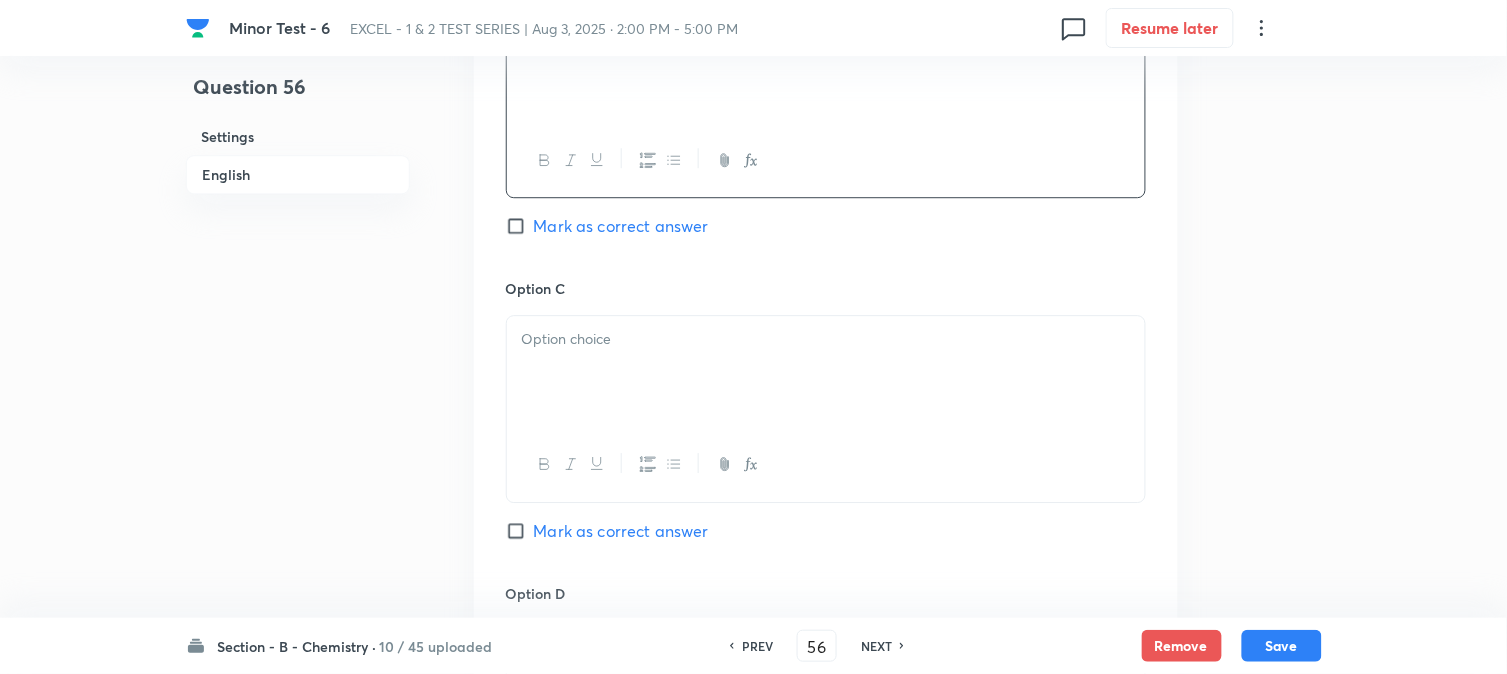 click at bounding box center (826, 339) 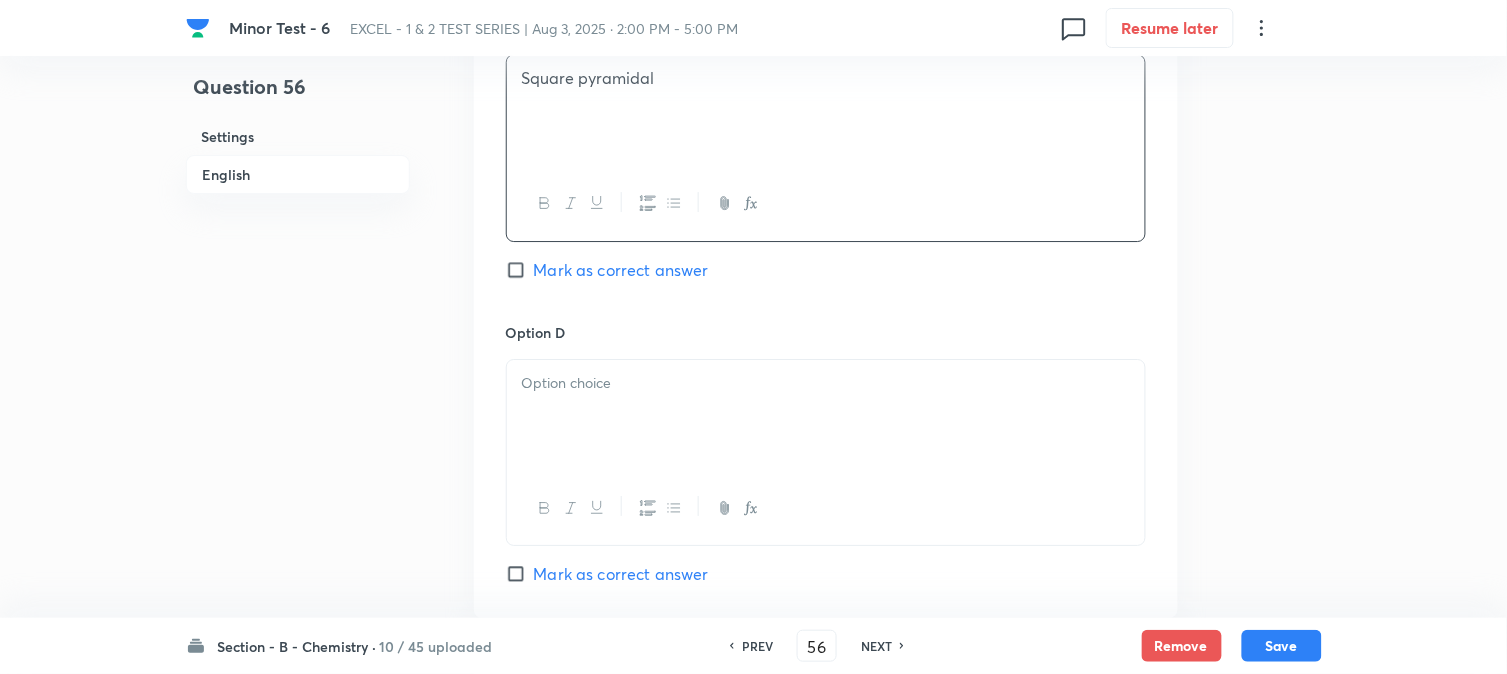 scroll, scrollTop: 1666, scrollLeft: 0, axis: vertical 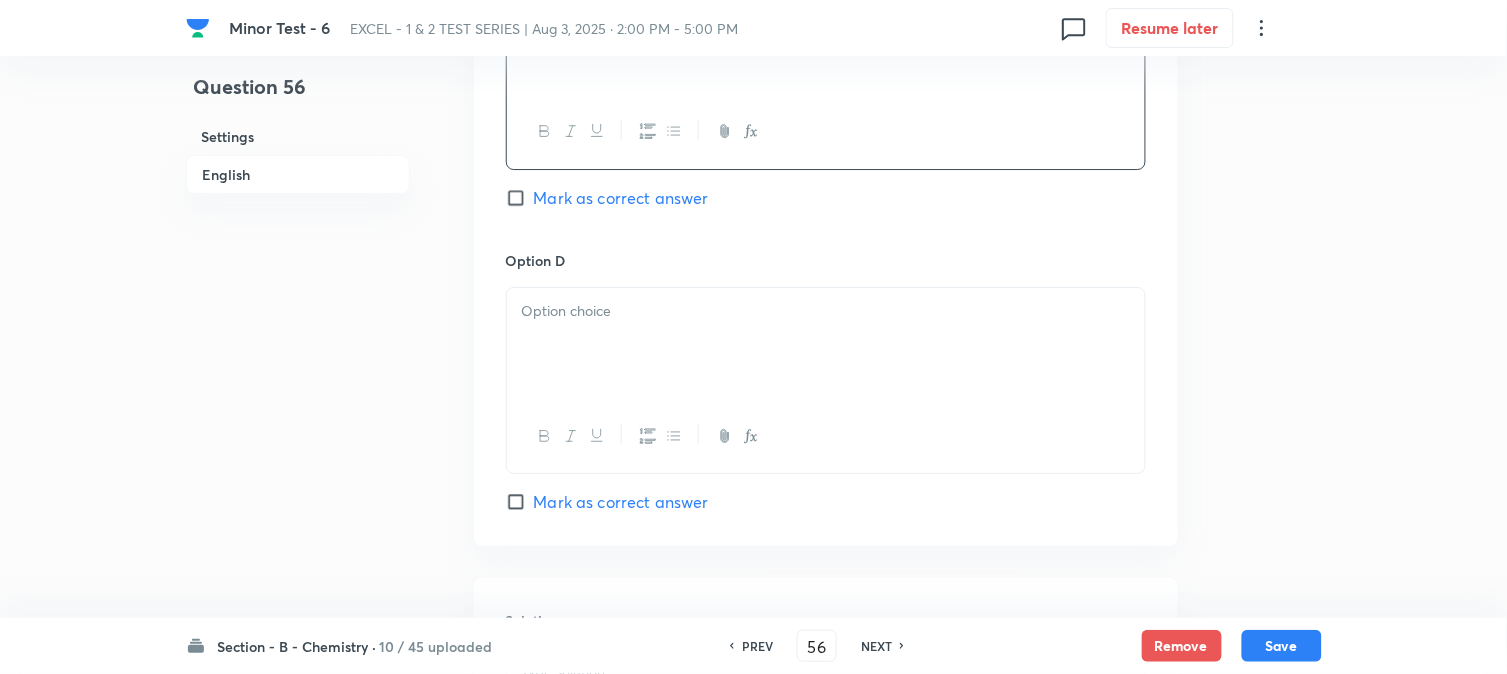 drag, startPoint x: 636, startPoint y: 330, endPoint x: 646, endPoint y: 353, distance: 25.079872 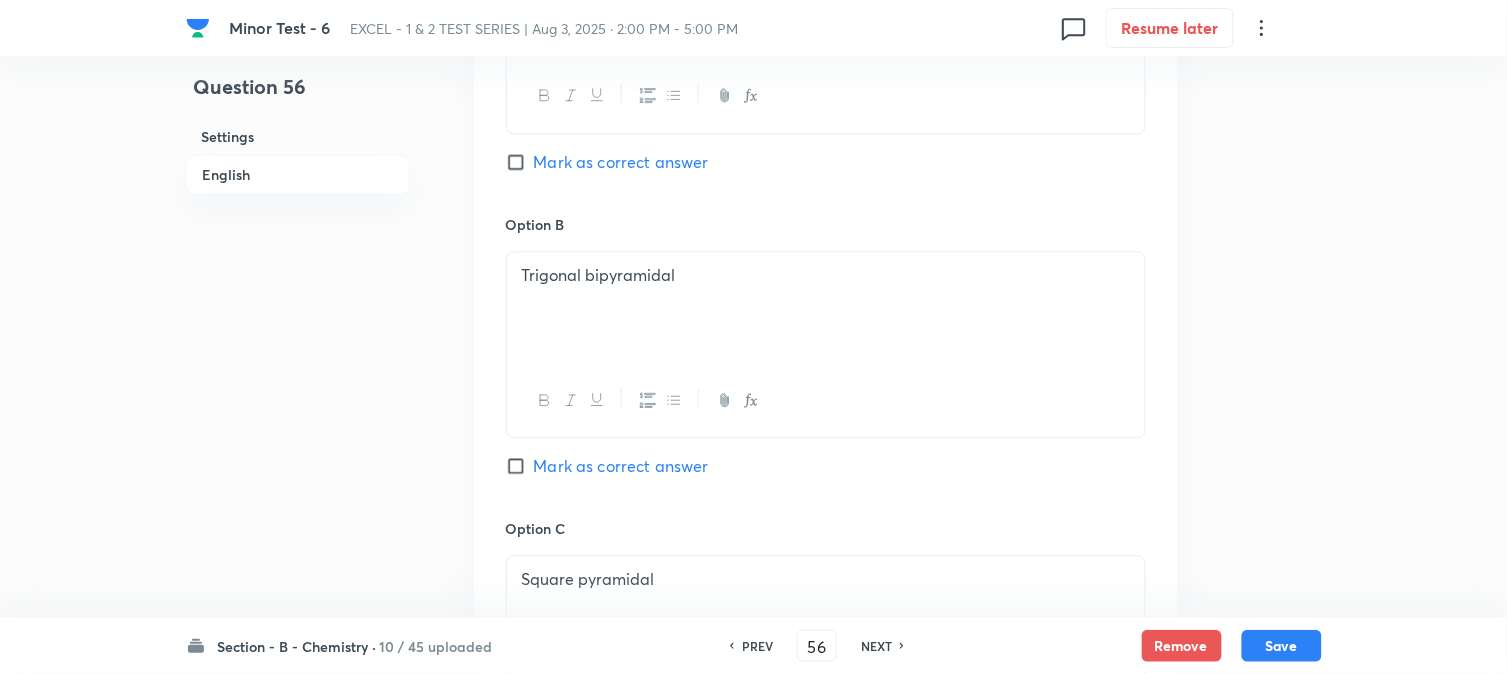 scroll, scrollTop: 888, scrollLeft: 0, axis: vertical 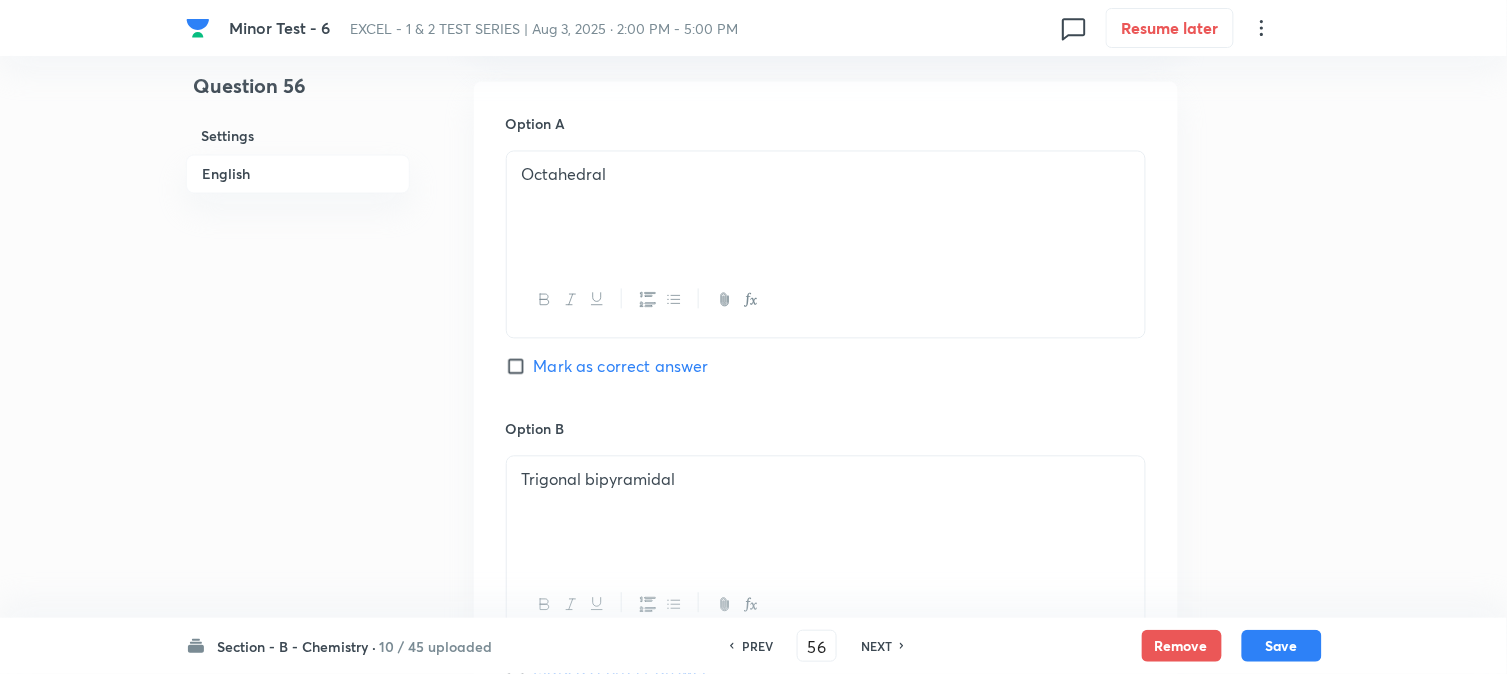 click on "Mark as correct answer" at bounding box center (520, 367) 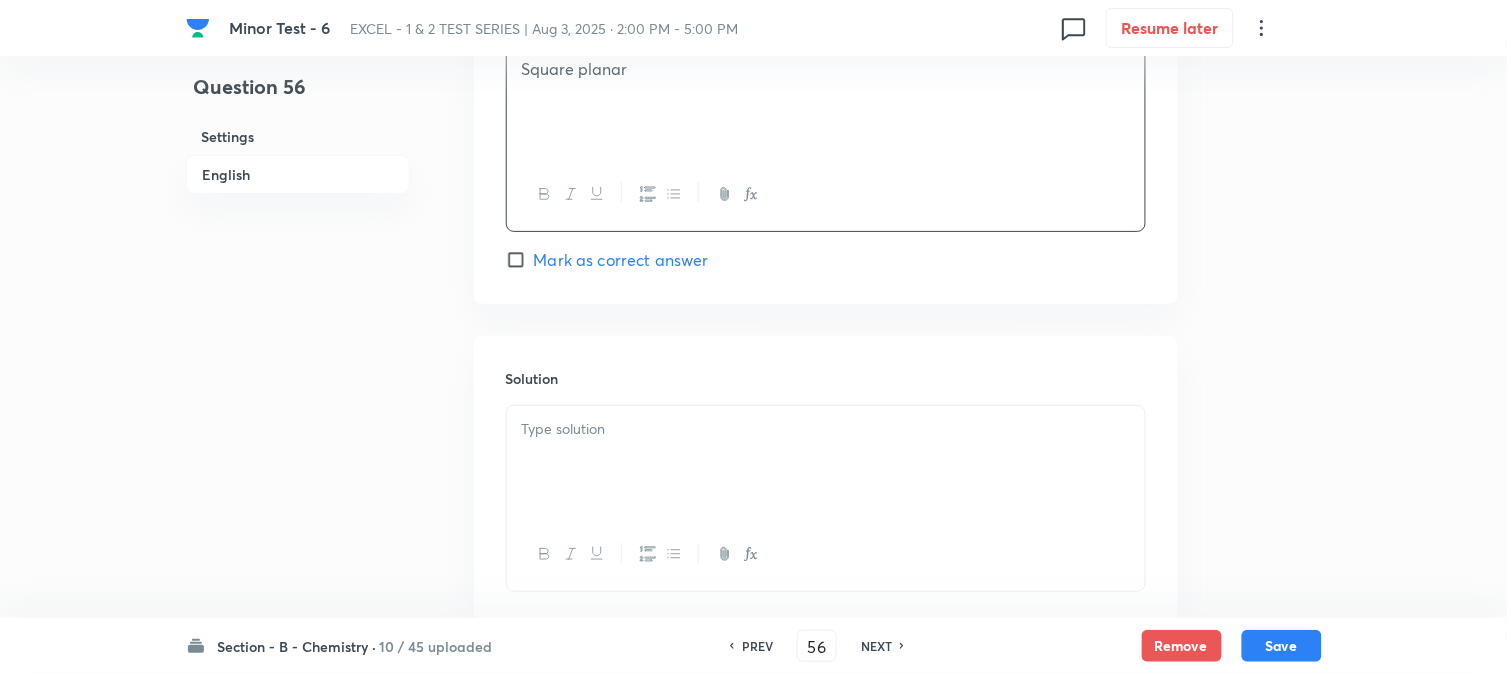 scroll, scrollTop: 2037, scrollLeft: 0, axis: vertical 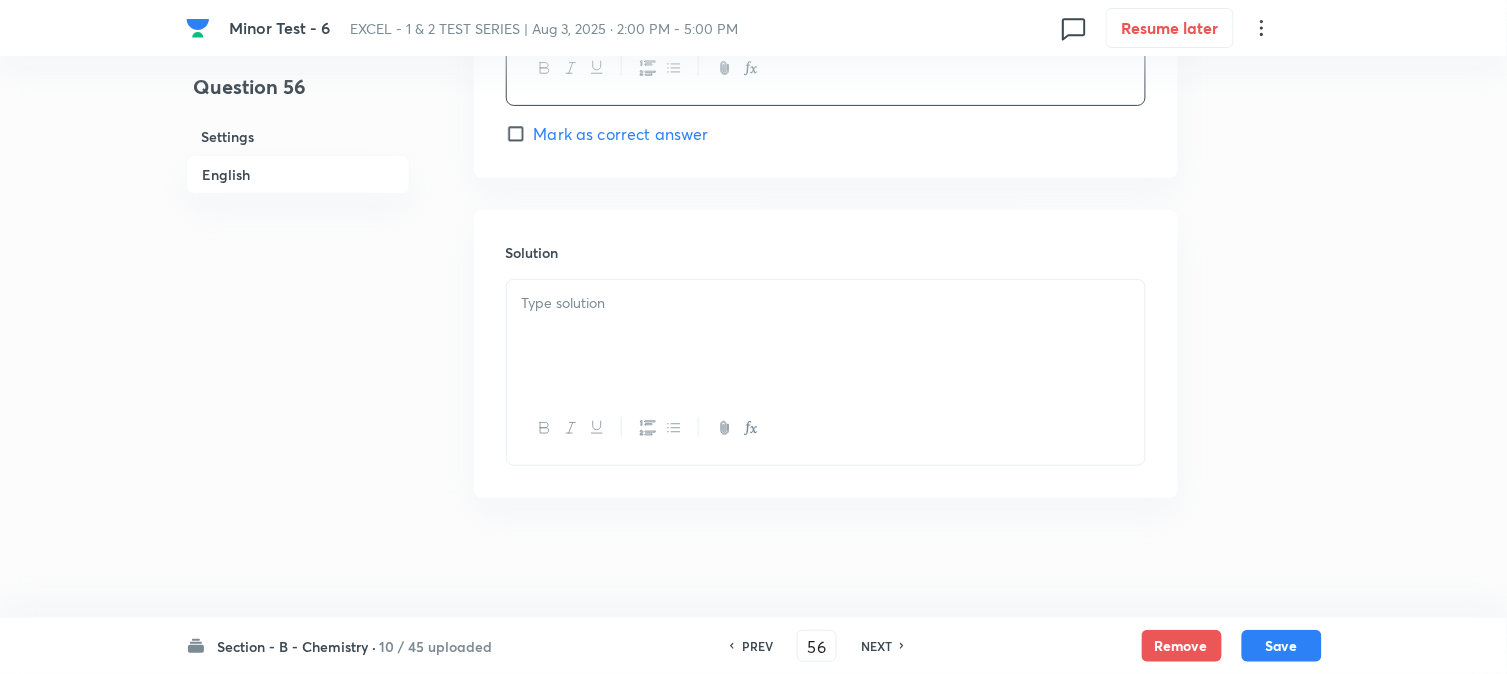 click at bounding box center [826, 336] 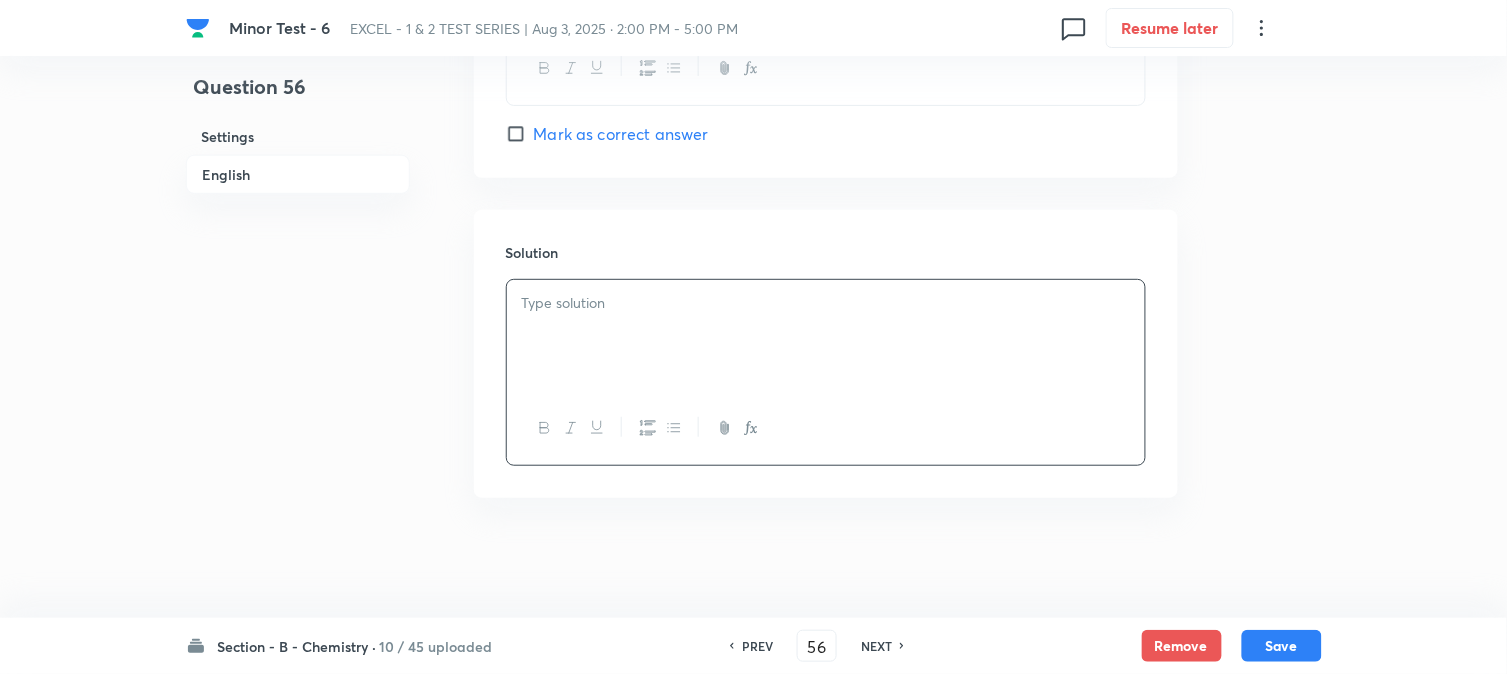 type 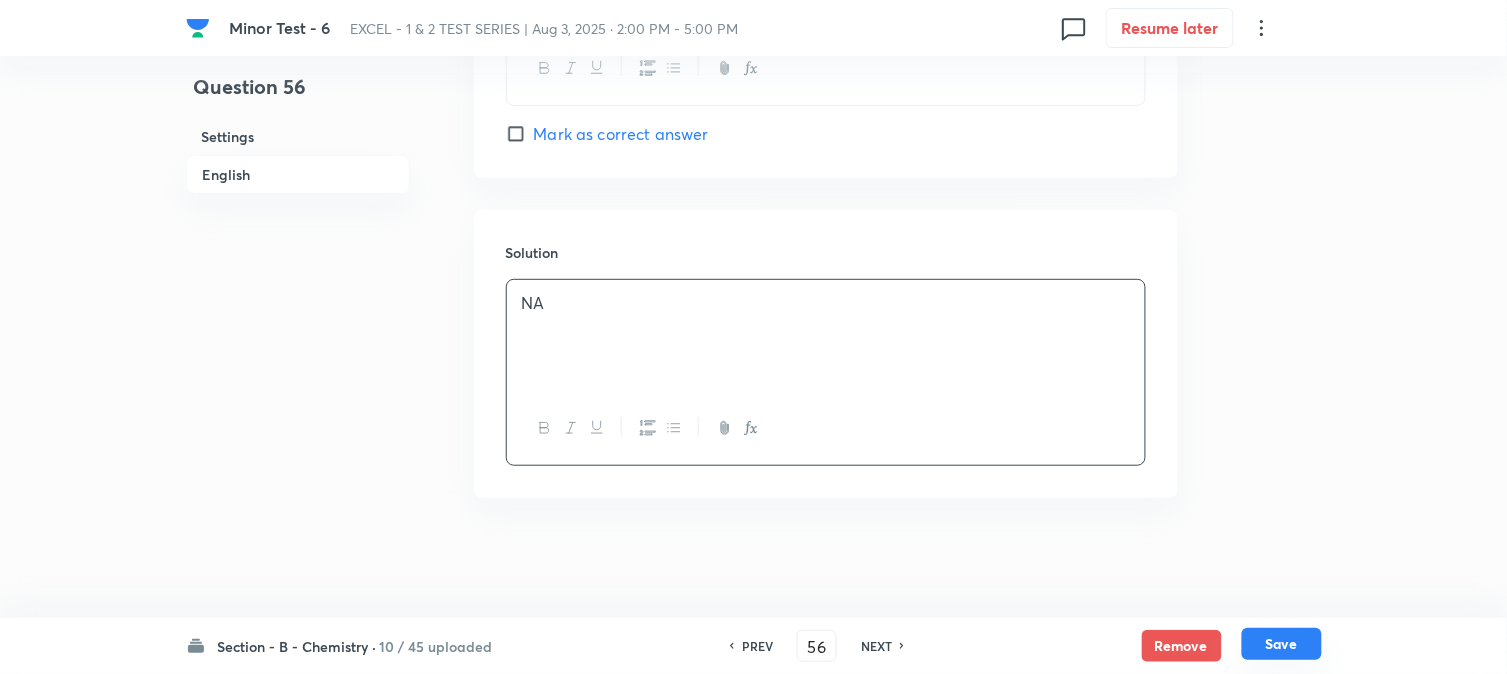 click on "Save" at bounding box center [1282, 644] 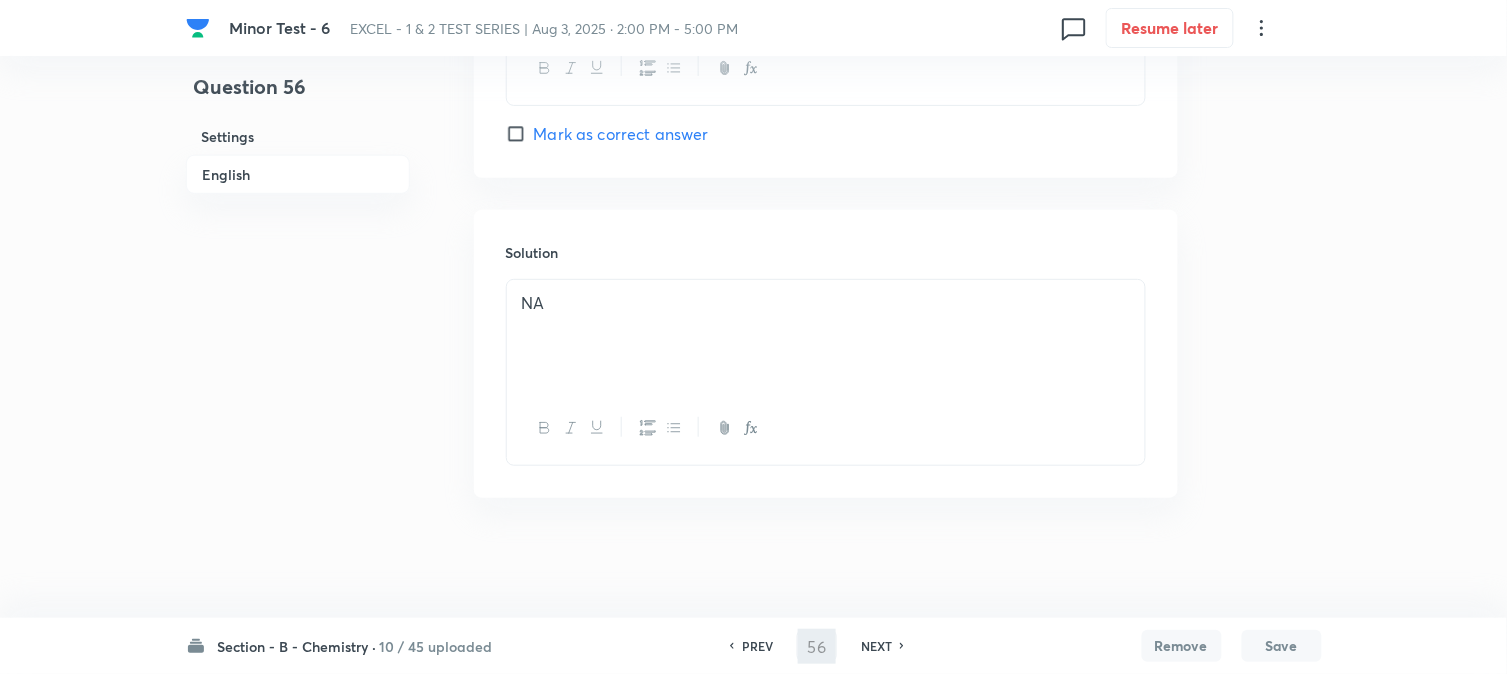 type on "57" 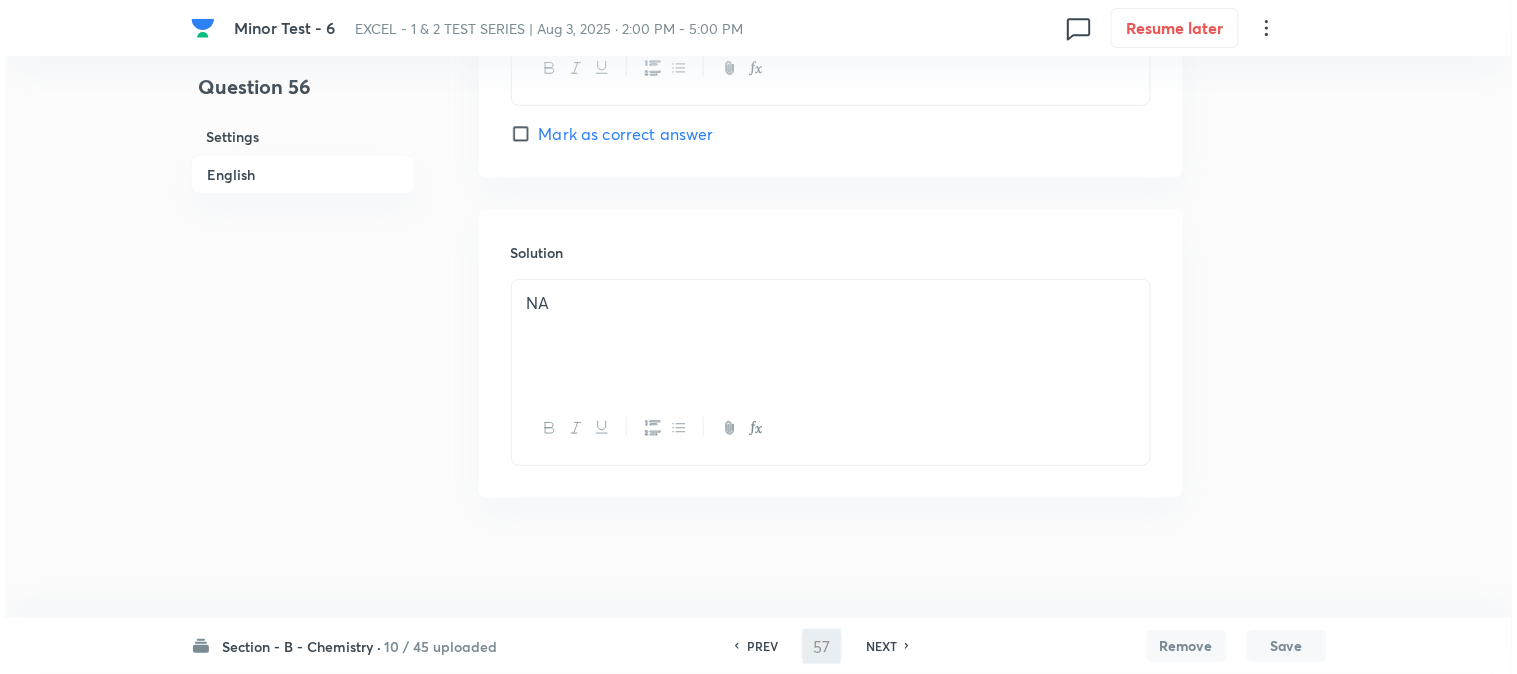 scroll, scrollTop: 0, scrollLeft: 0, axis: both 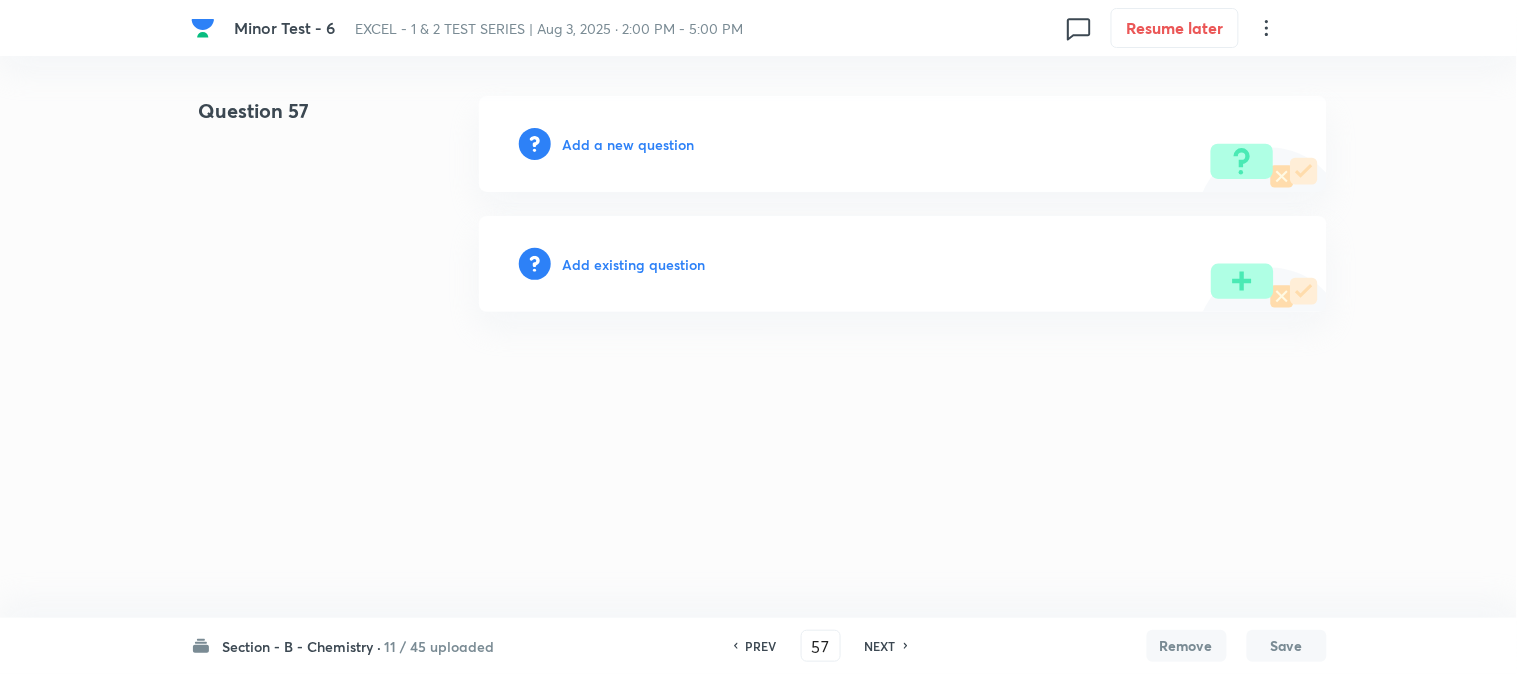 click on "Add a new question" at bounding box center [629, 144] 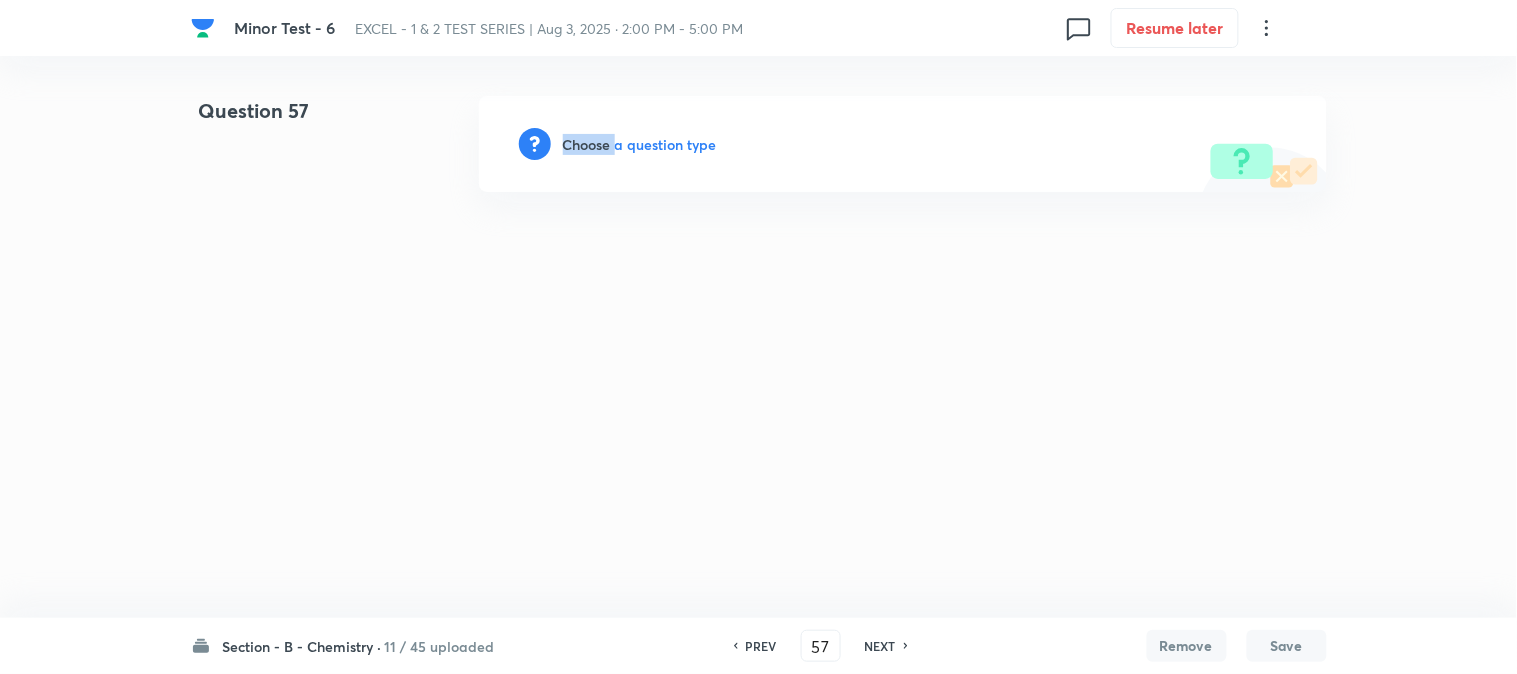 click on "Choose a question type" at bounding box center (640, 144) 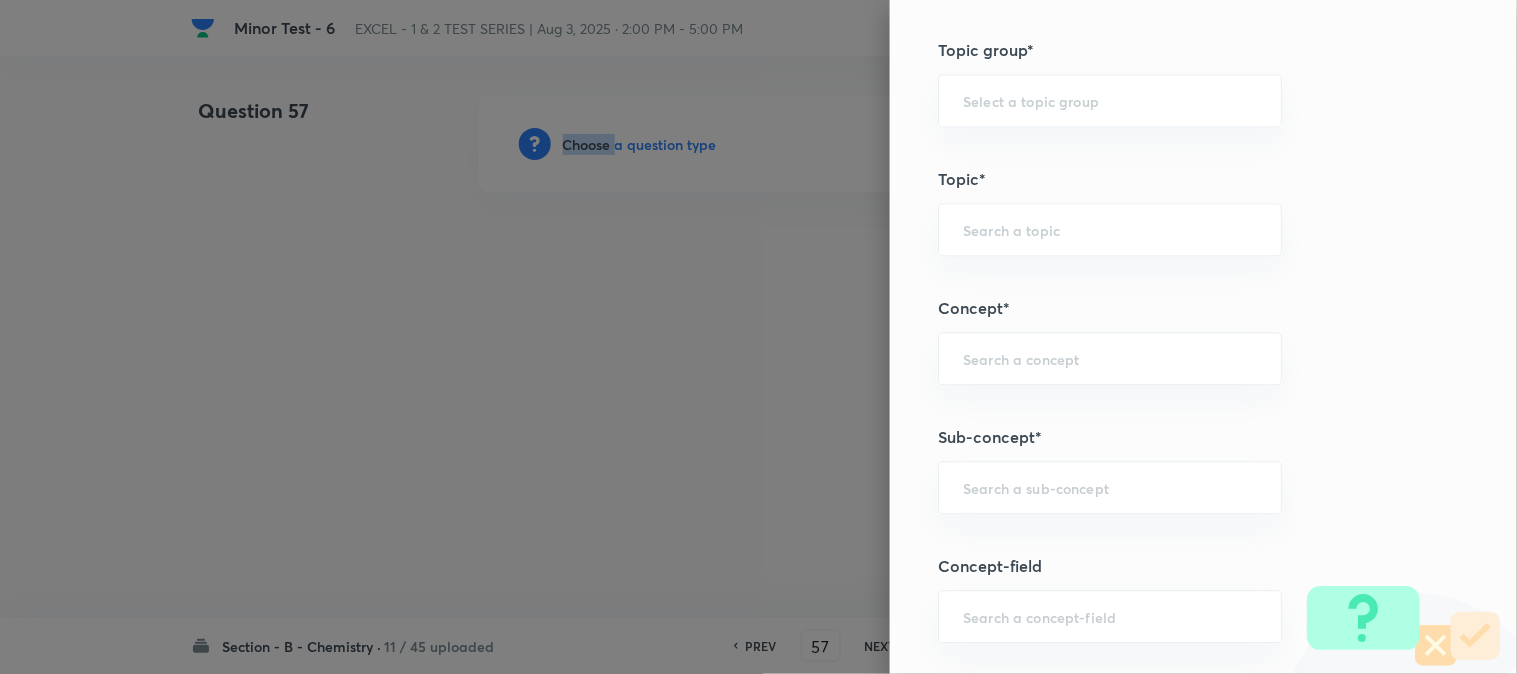 scroll, scrollTop: 1333, scrollLeft: 0, axis: vertical 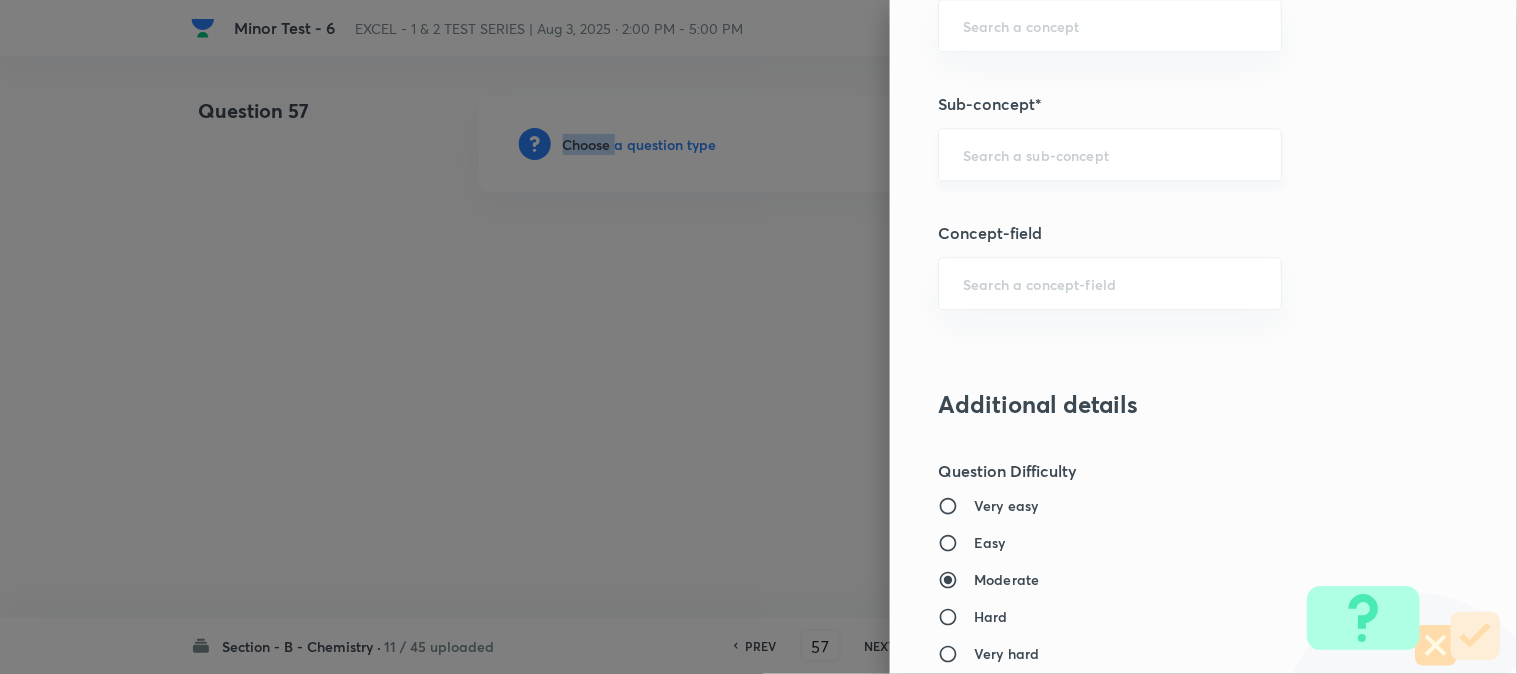 click on "​" at bounding box center (1110, 154) 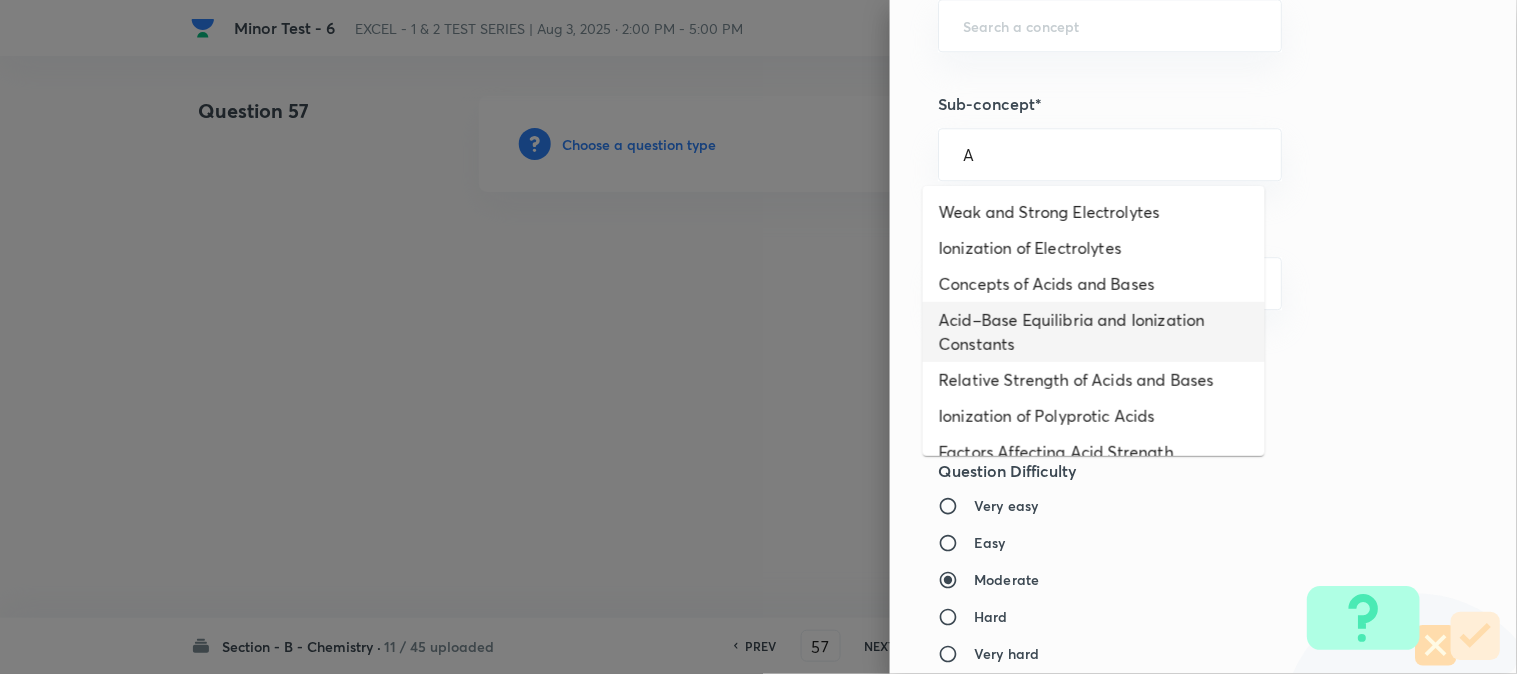 click on "Acid–Base Equilibria and Ionization Constants" at bounding box center (1094, 332) 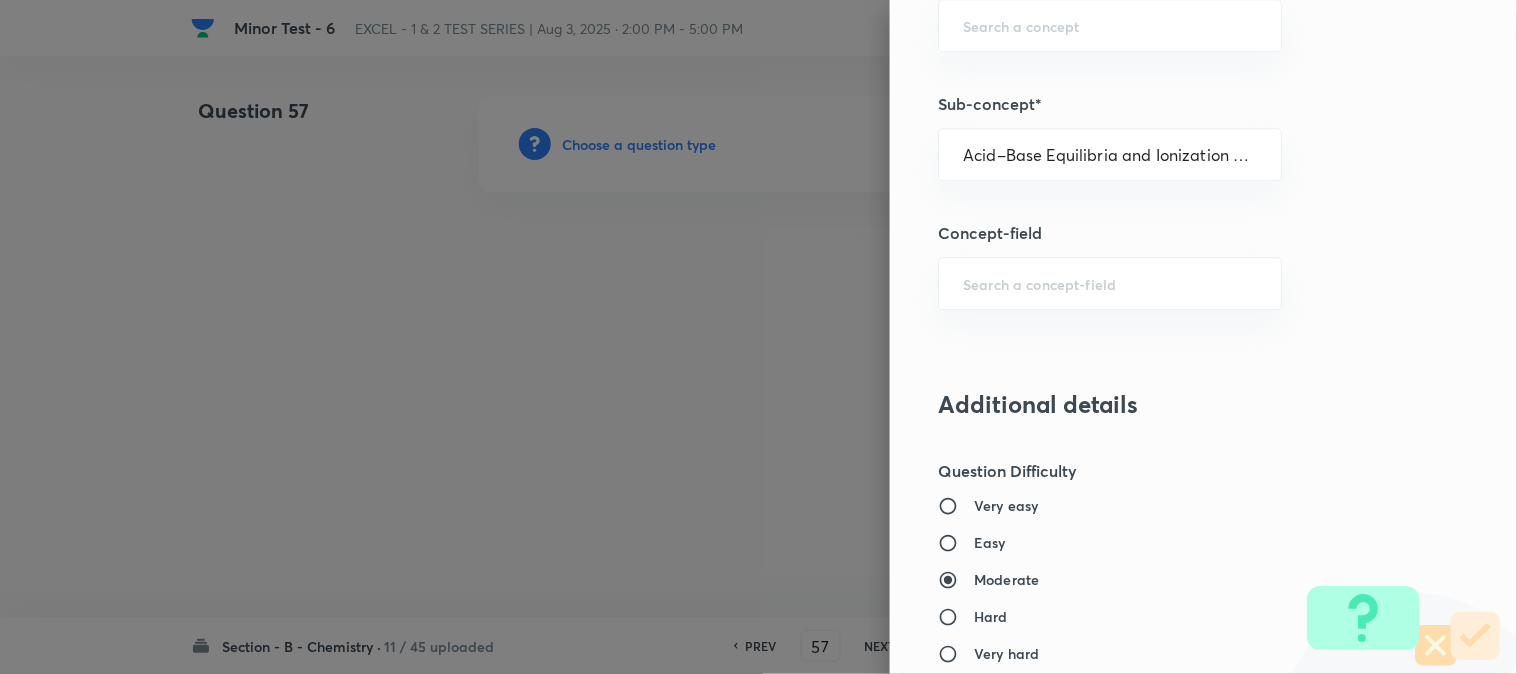type on "Chemistry" 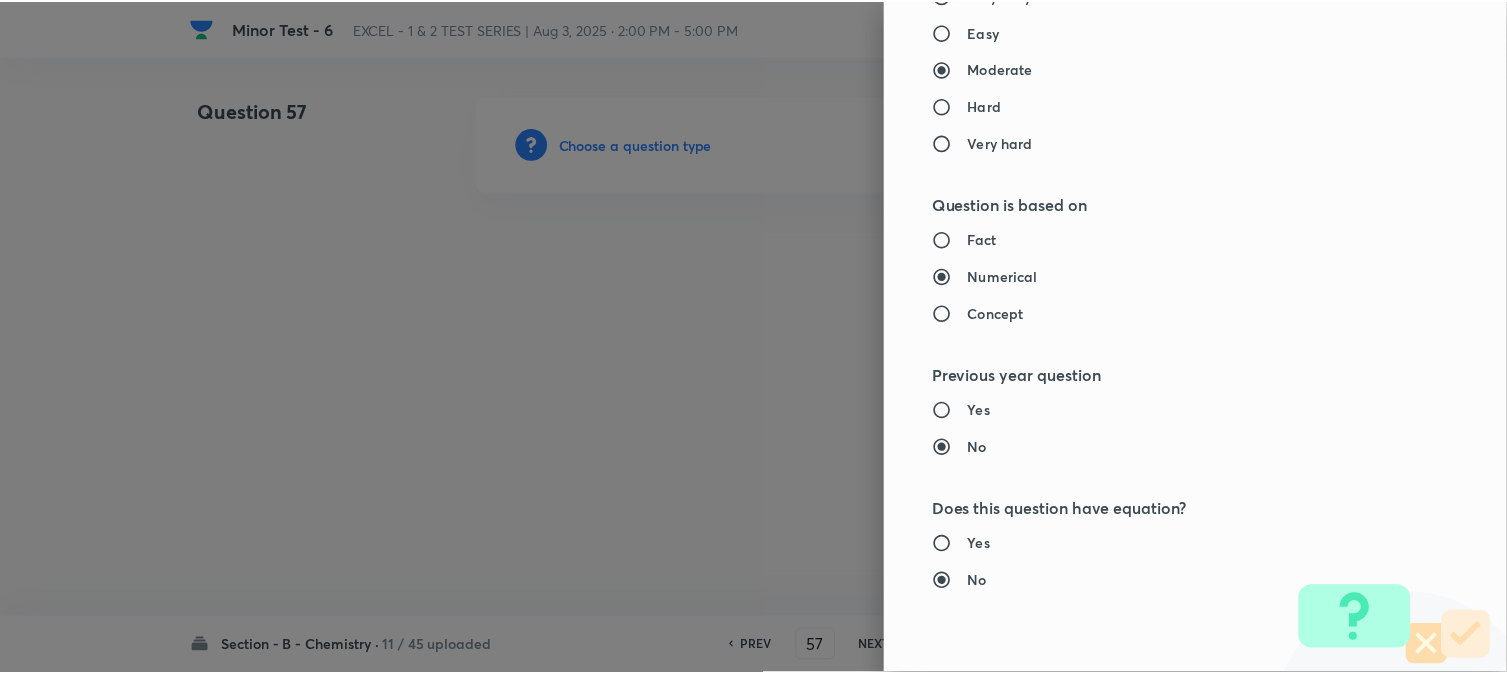scroll, scrollTop: 2186, scrollLeft: 0, axis: vertical 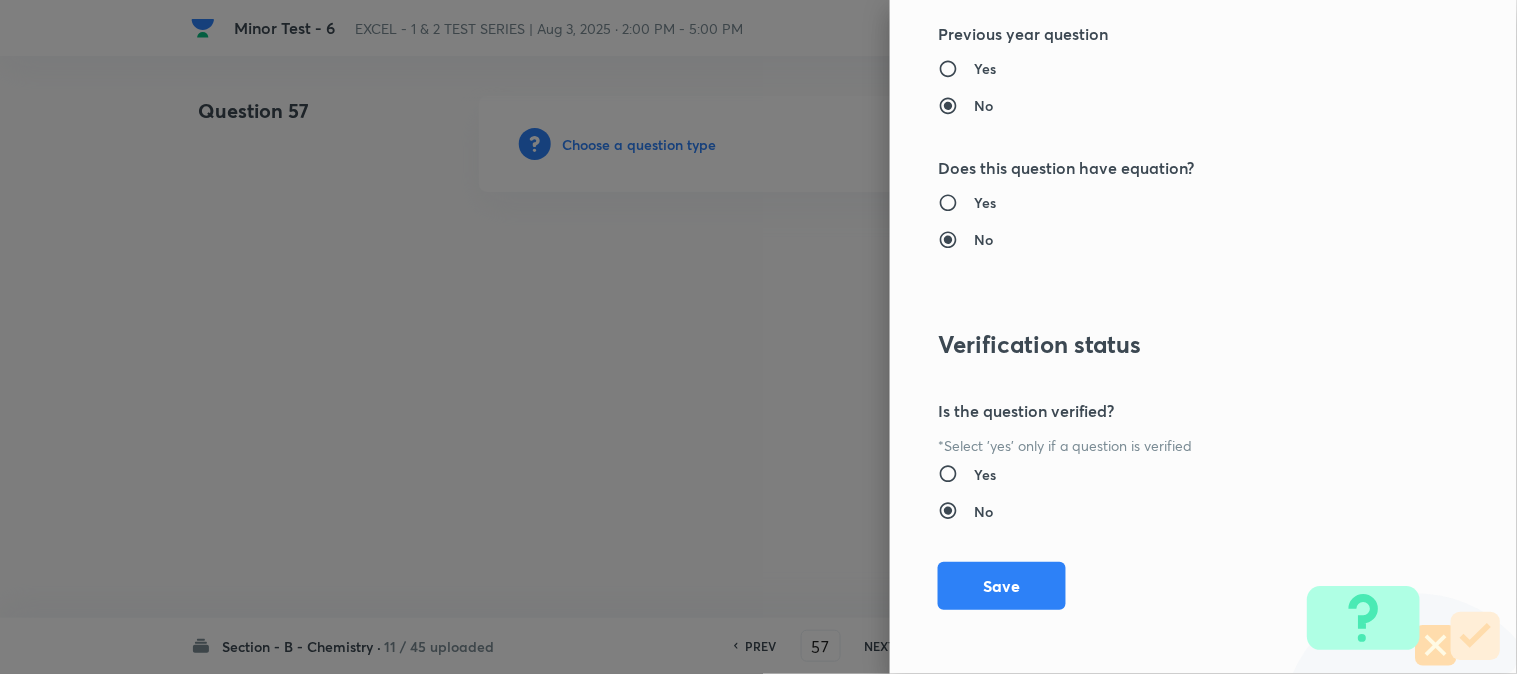 click on "Save" at bounding box center (1002, 586) 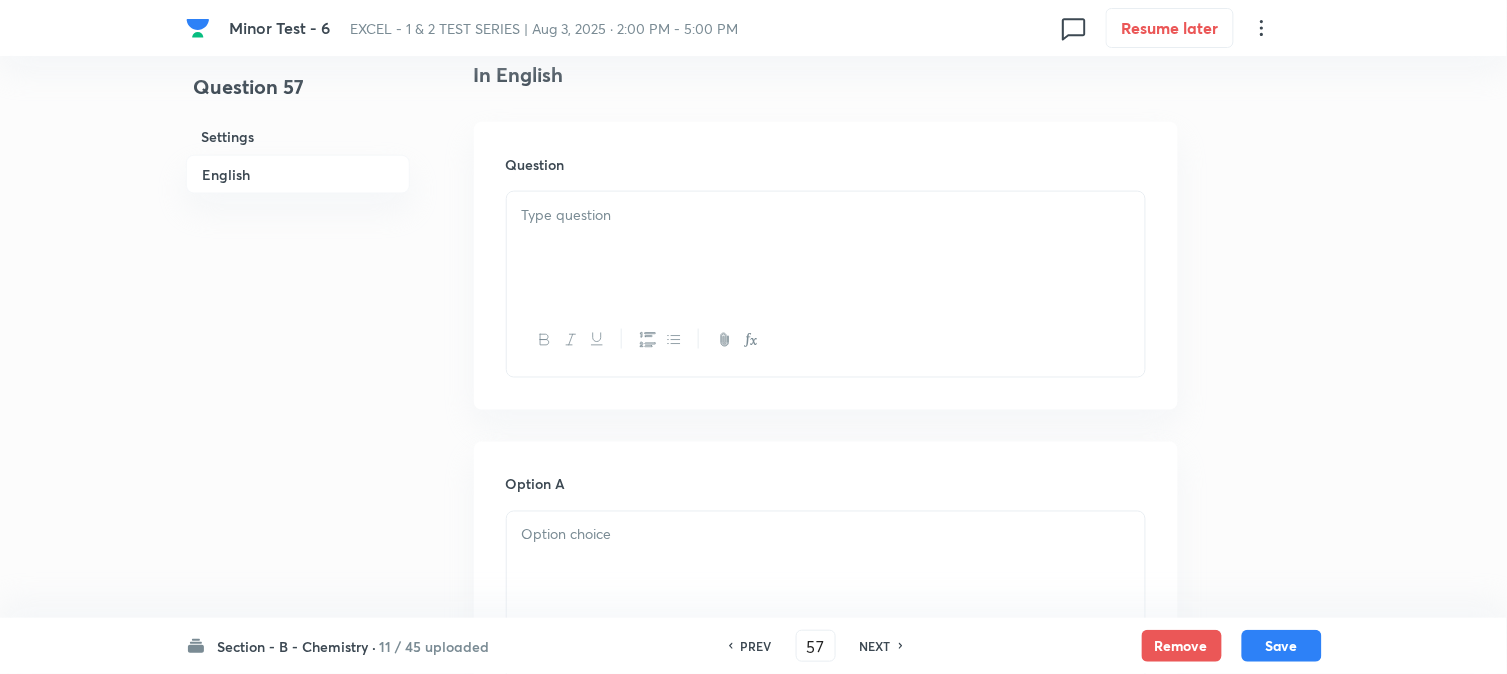 scroll, scrollTop: 555, scrollLeft: 0, axis: vertical 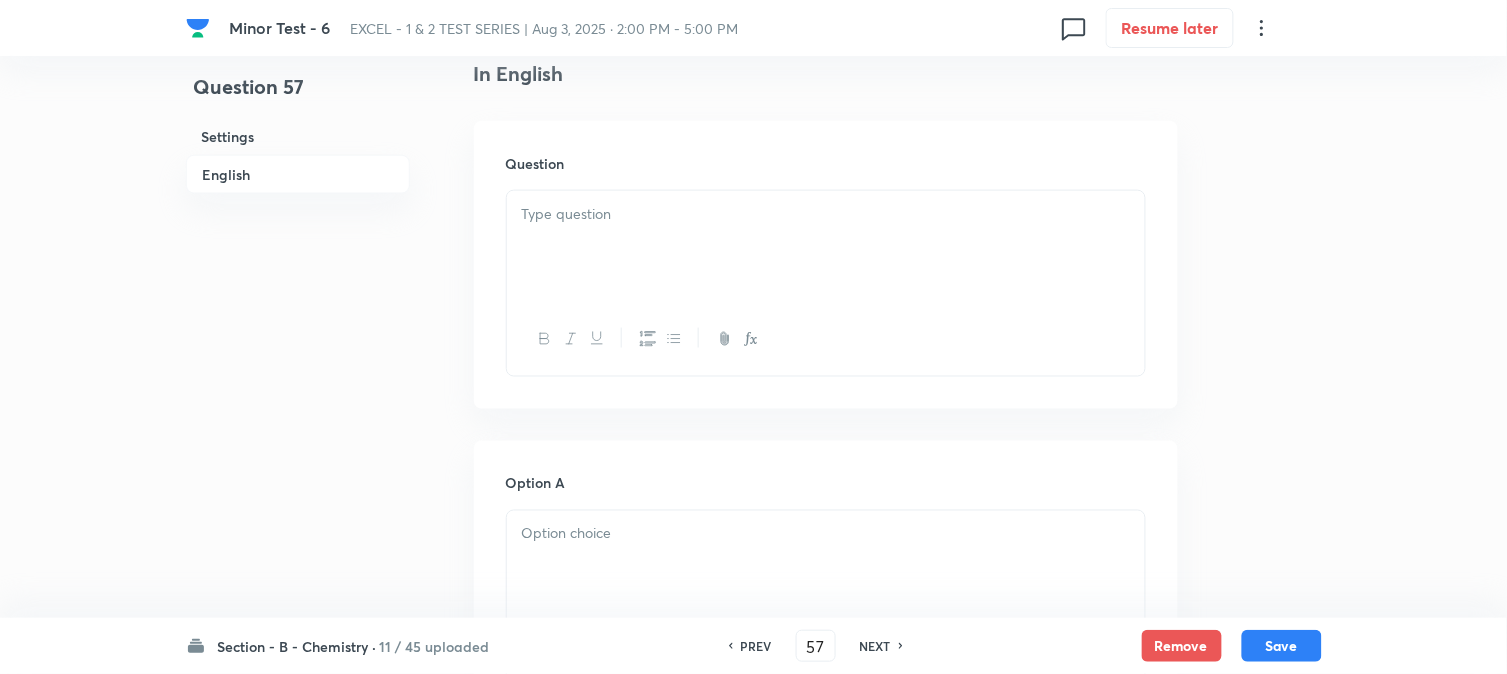 click at bounding box center (826, 247) 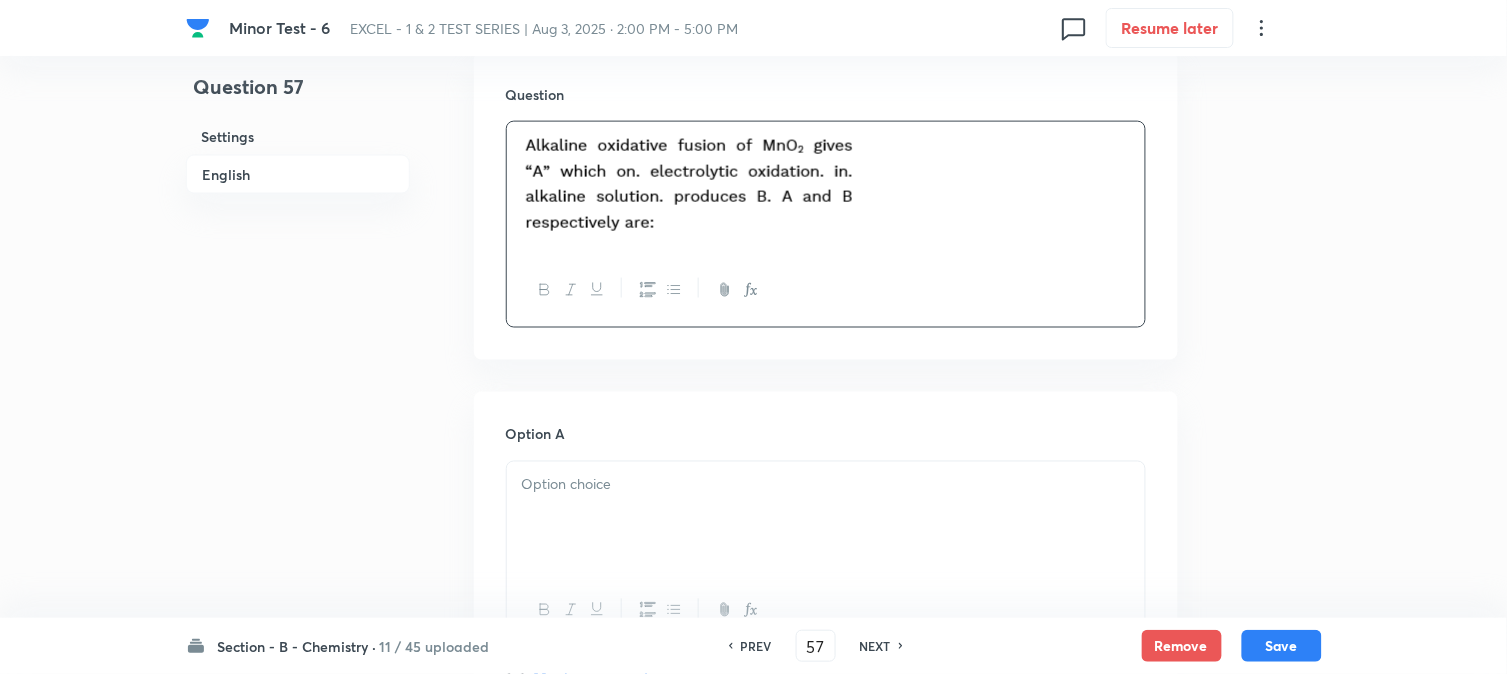 scroll, scrollTop: 888, scrollLeft: 0, axis: vertical 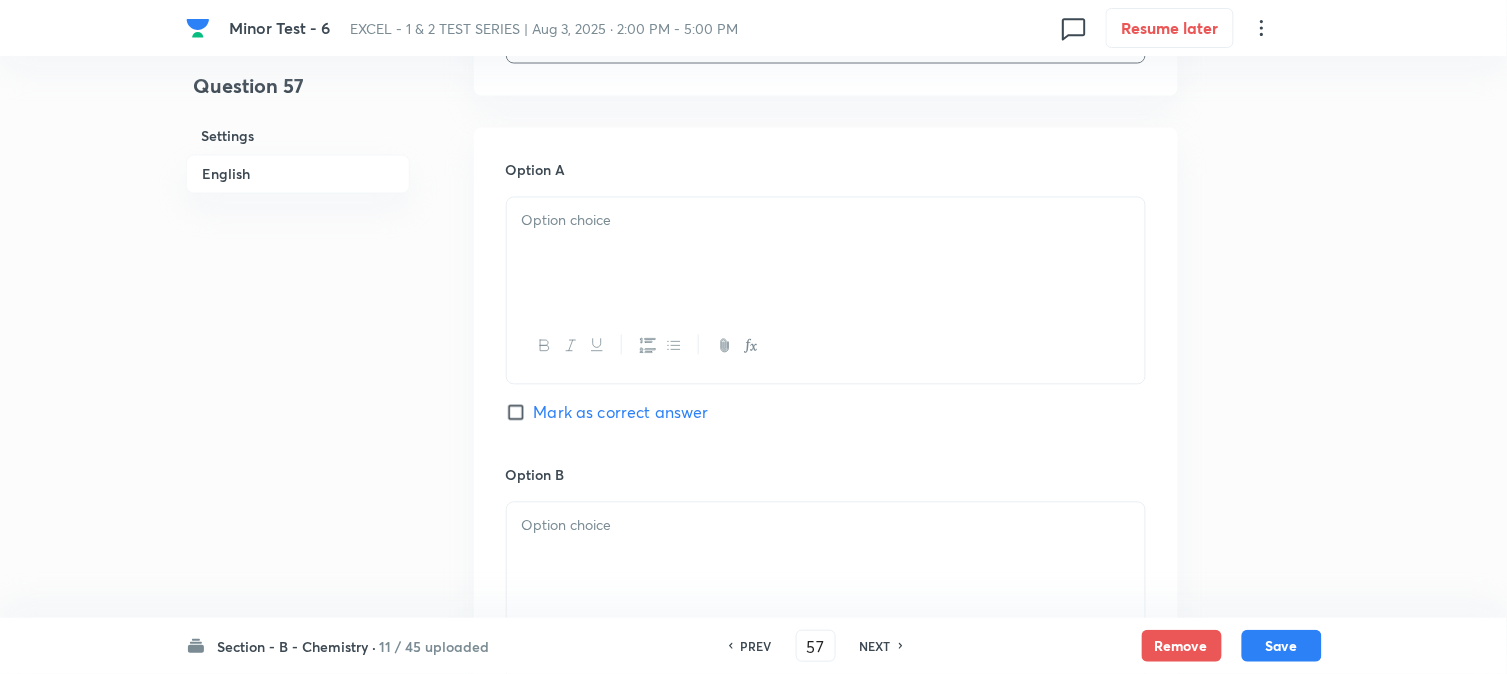 click at bounding box center (826, 254) 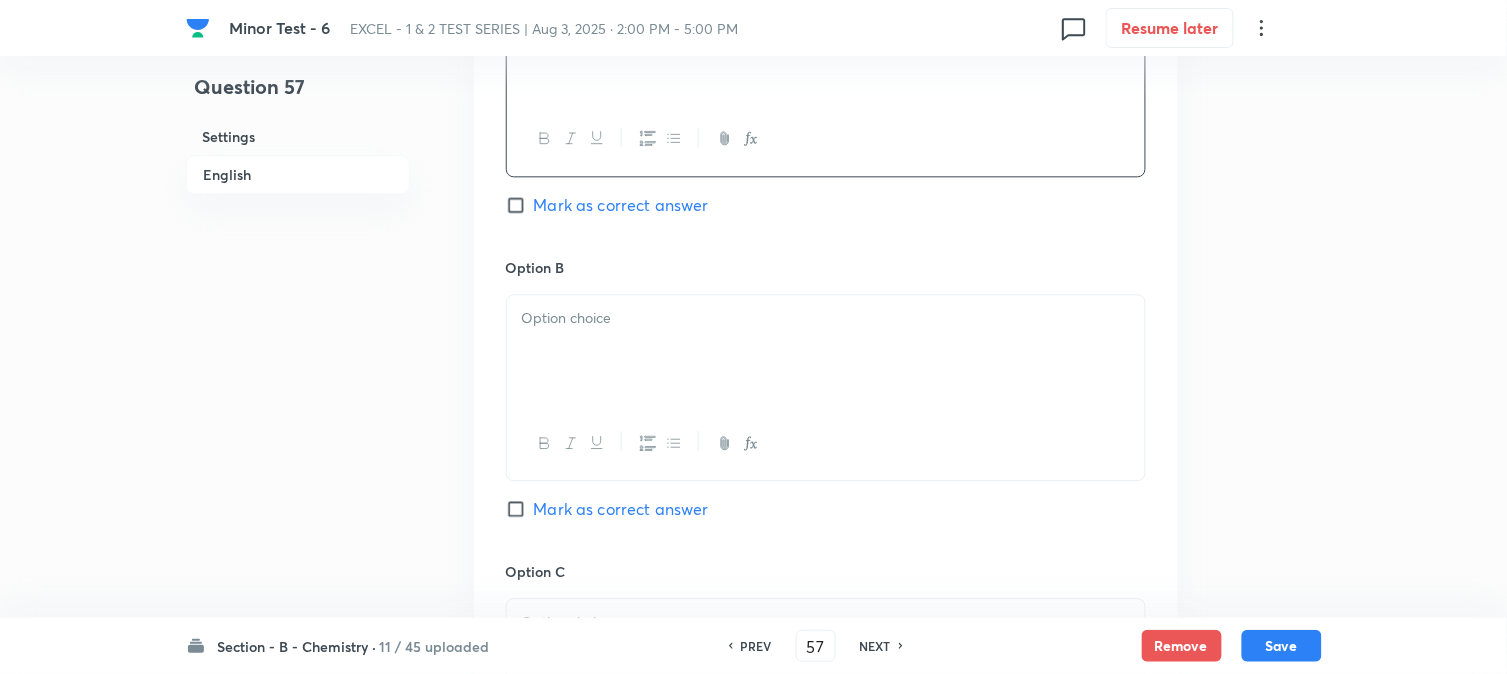scroll, scrollTop: 1111, scrollLeft: 0, axis: vertical 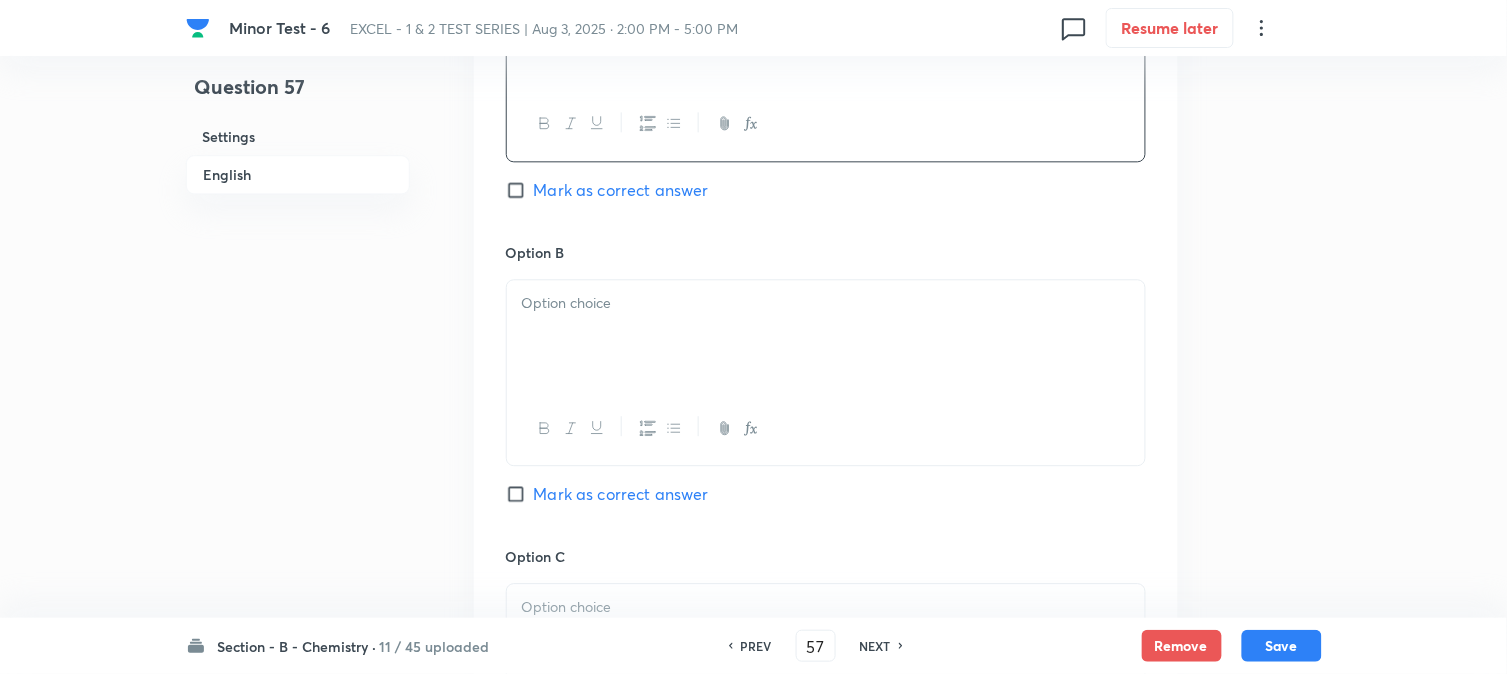 click at bounding box center (826, 336) 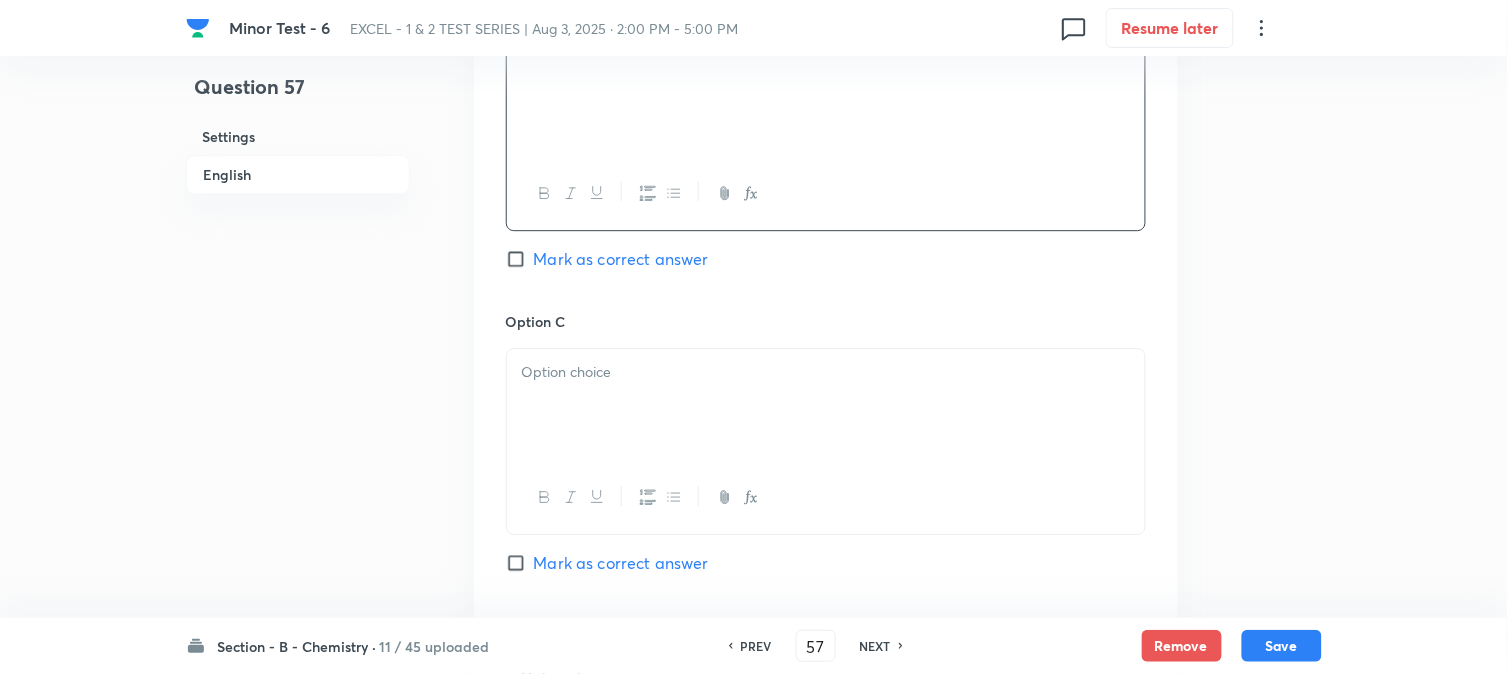 scroll, scrollTop: 1444, scrollLeft: 0, axis: vertical 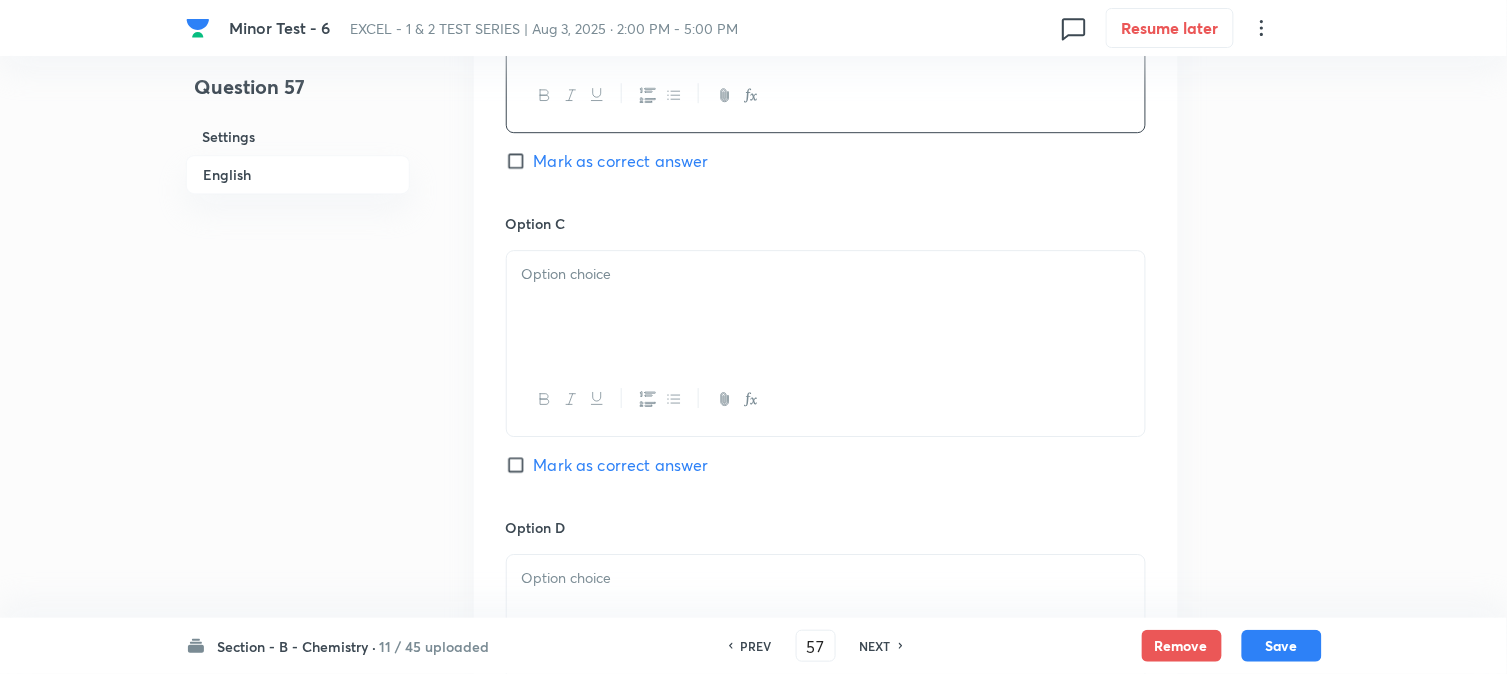 click at bounding box center [826, 307] 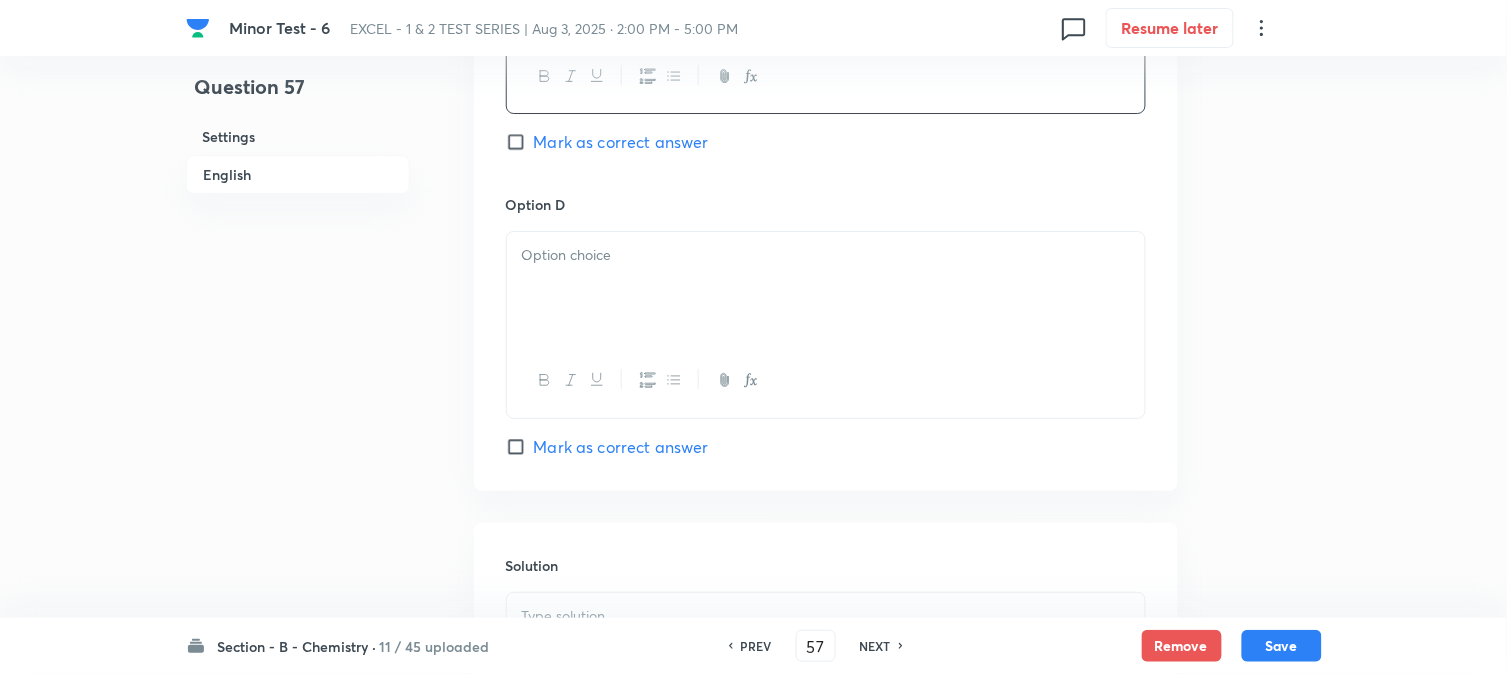 scroll, scrollTop: 1777, scrollLeft: 0, axis: vertical 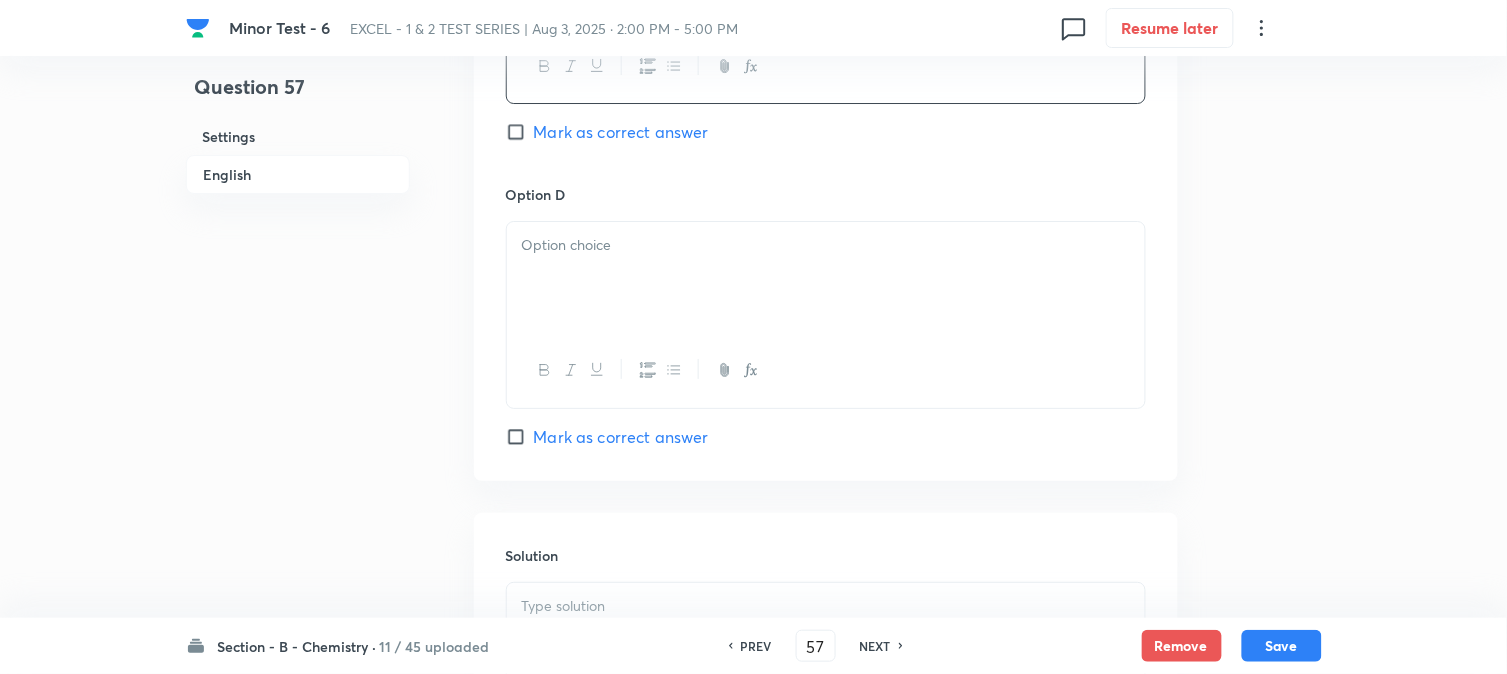 click at bounding box center (826, 278) 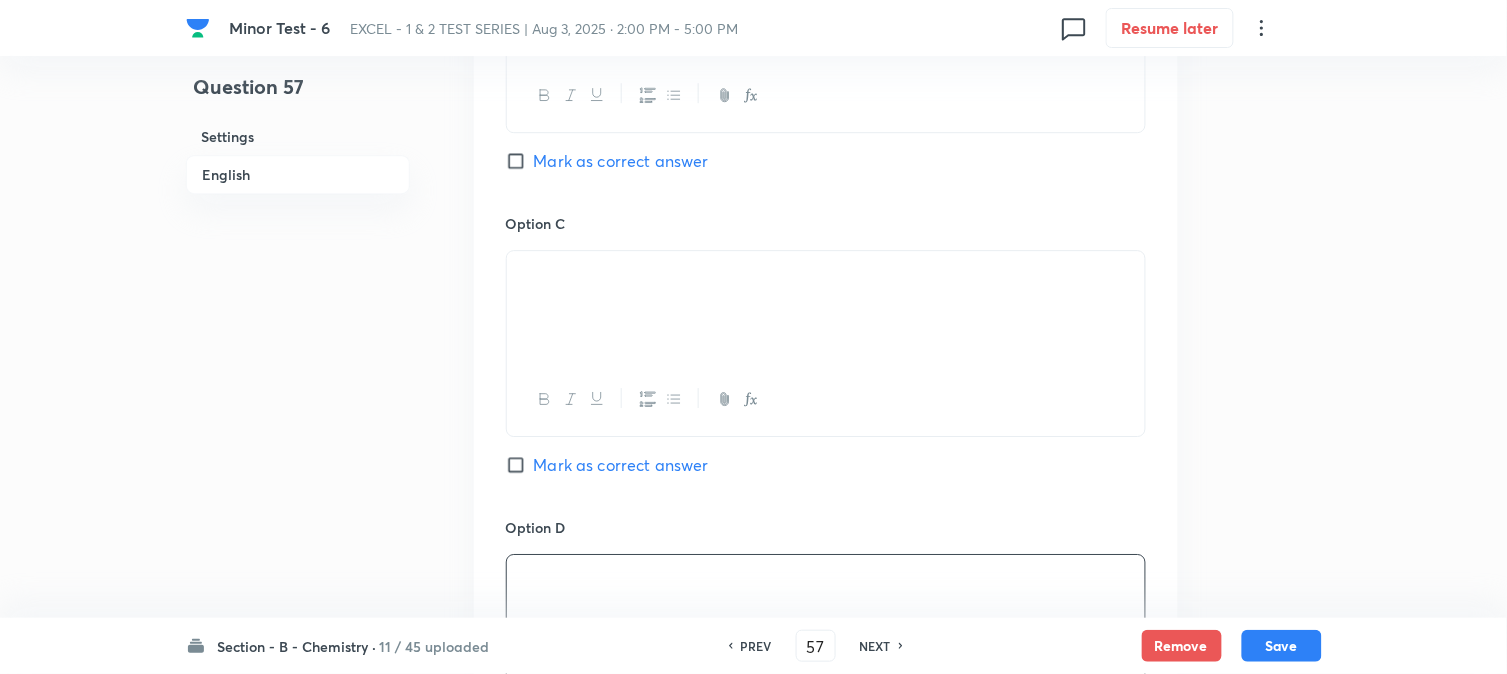 click on "Mark as correct answer" at bounding box center (520, 161) 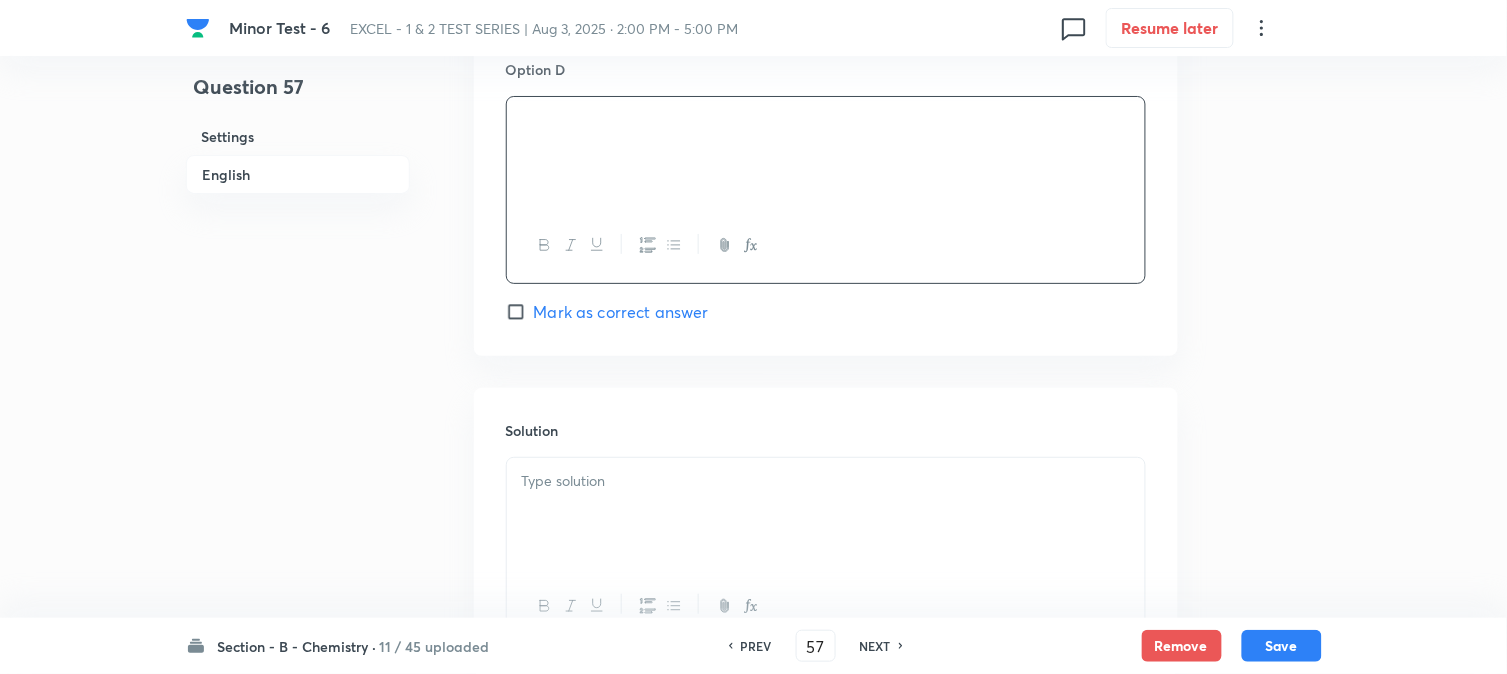 scroll, scrollTop: 2084, scrollLeft: 0, axis: vertical 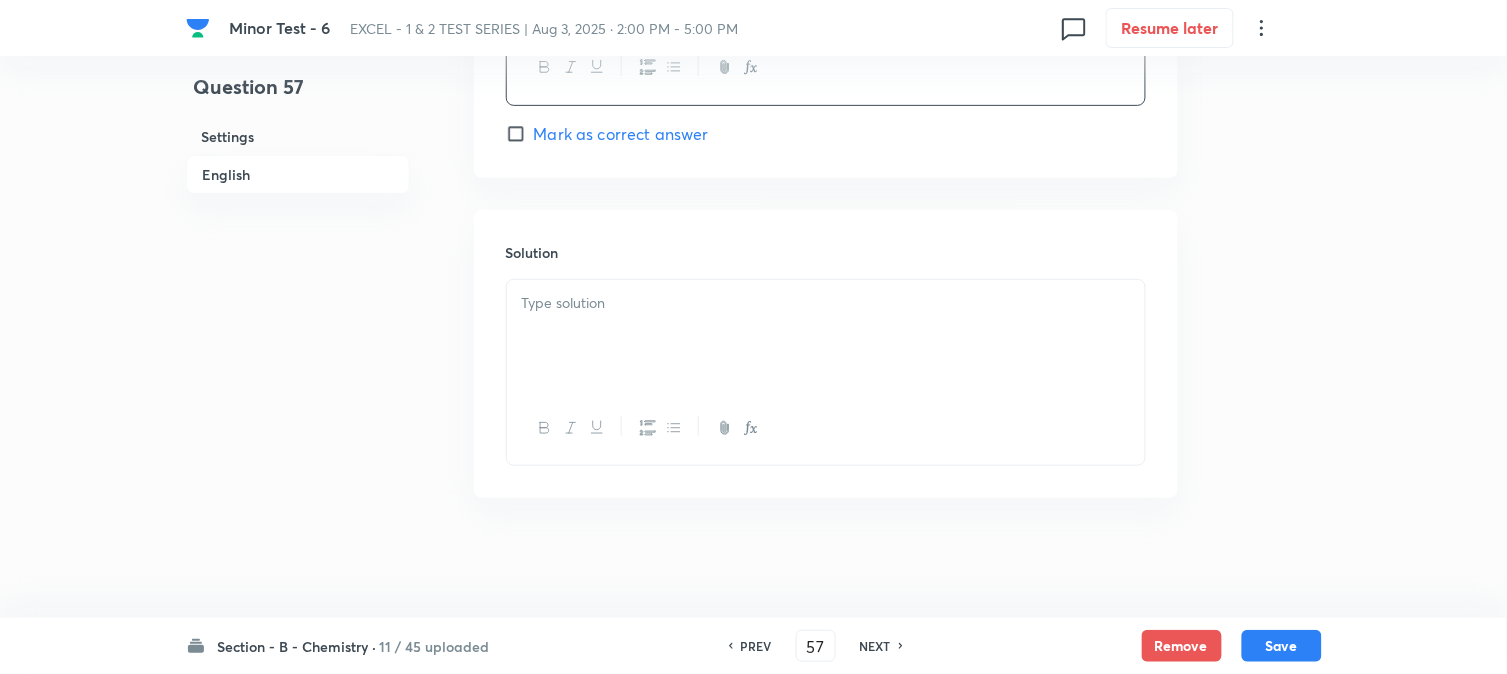 click at bounding box center (826, 336) 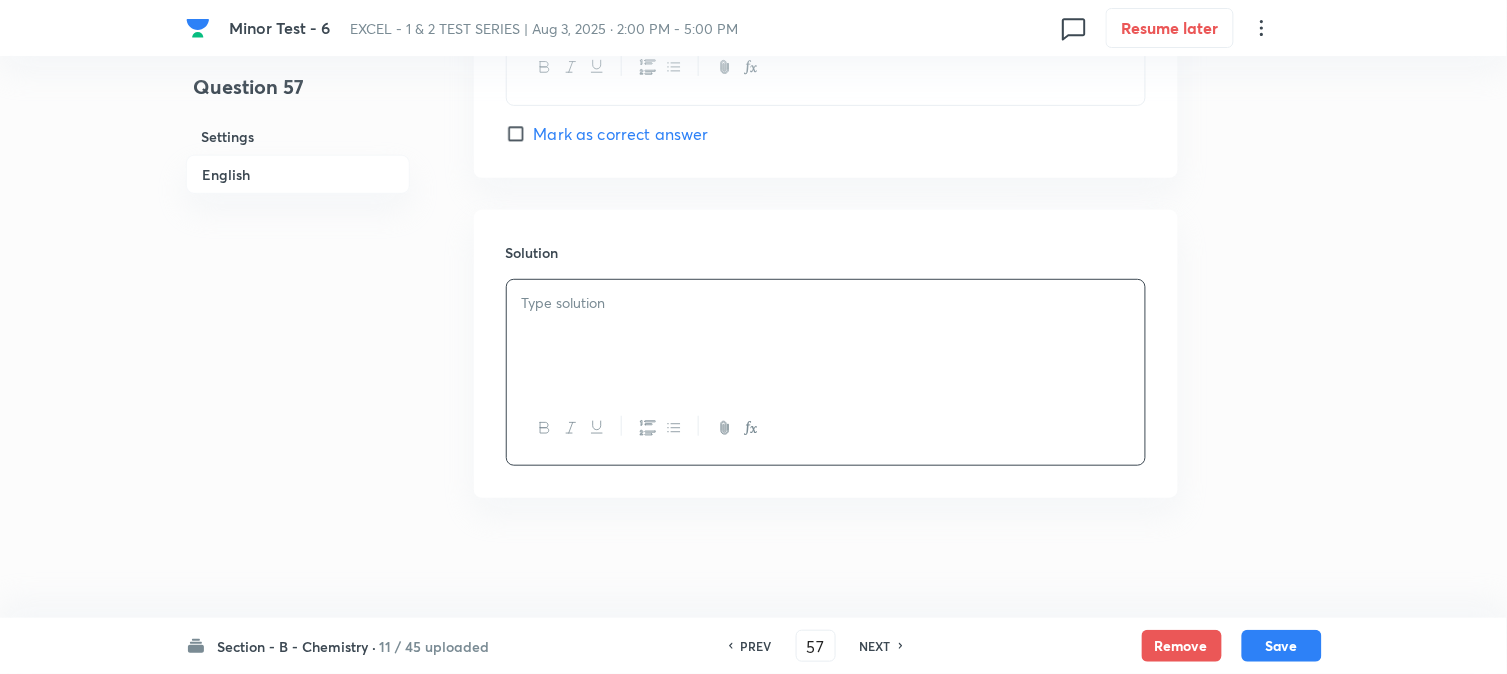 type 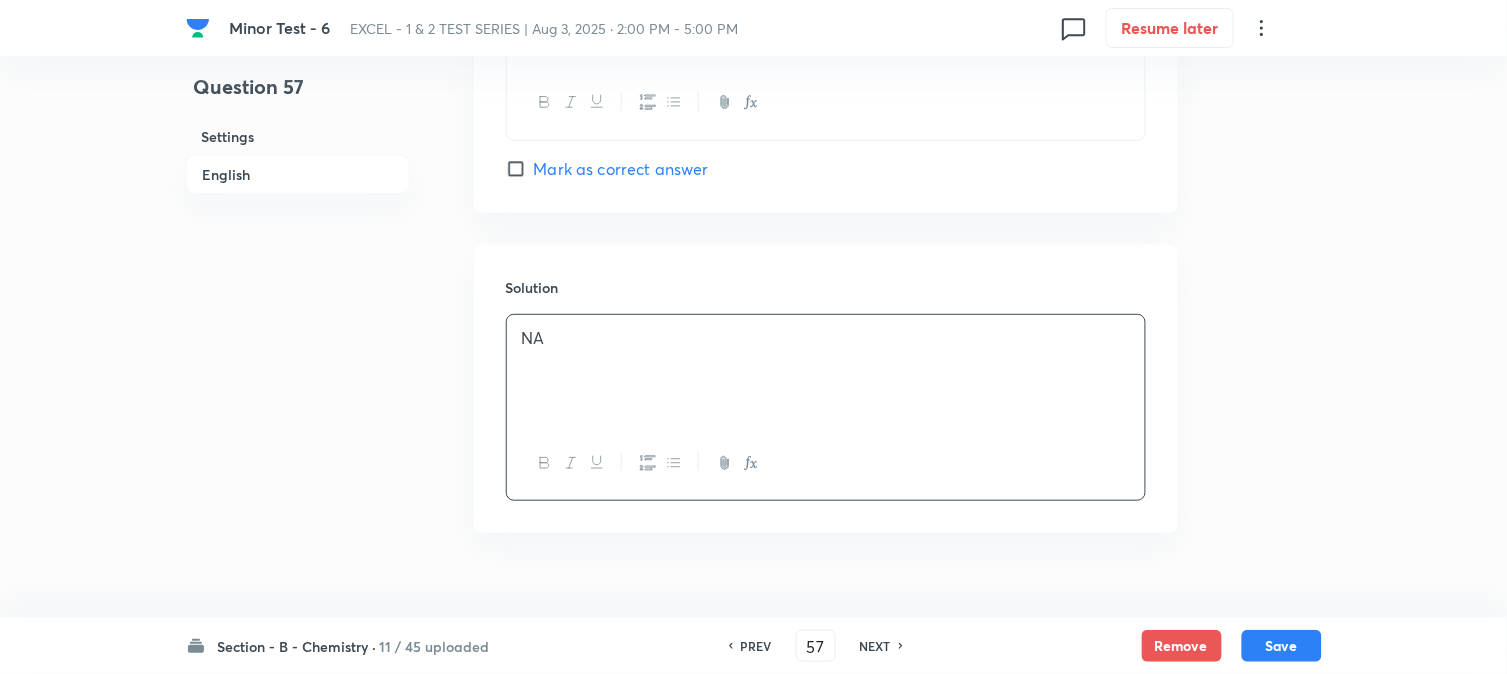 scroll, scrollTop: 2084, scrollLeft: 0, axis: vertical 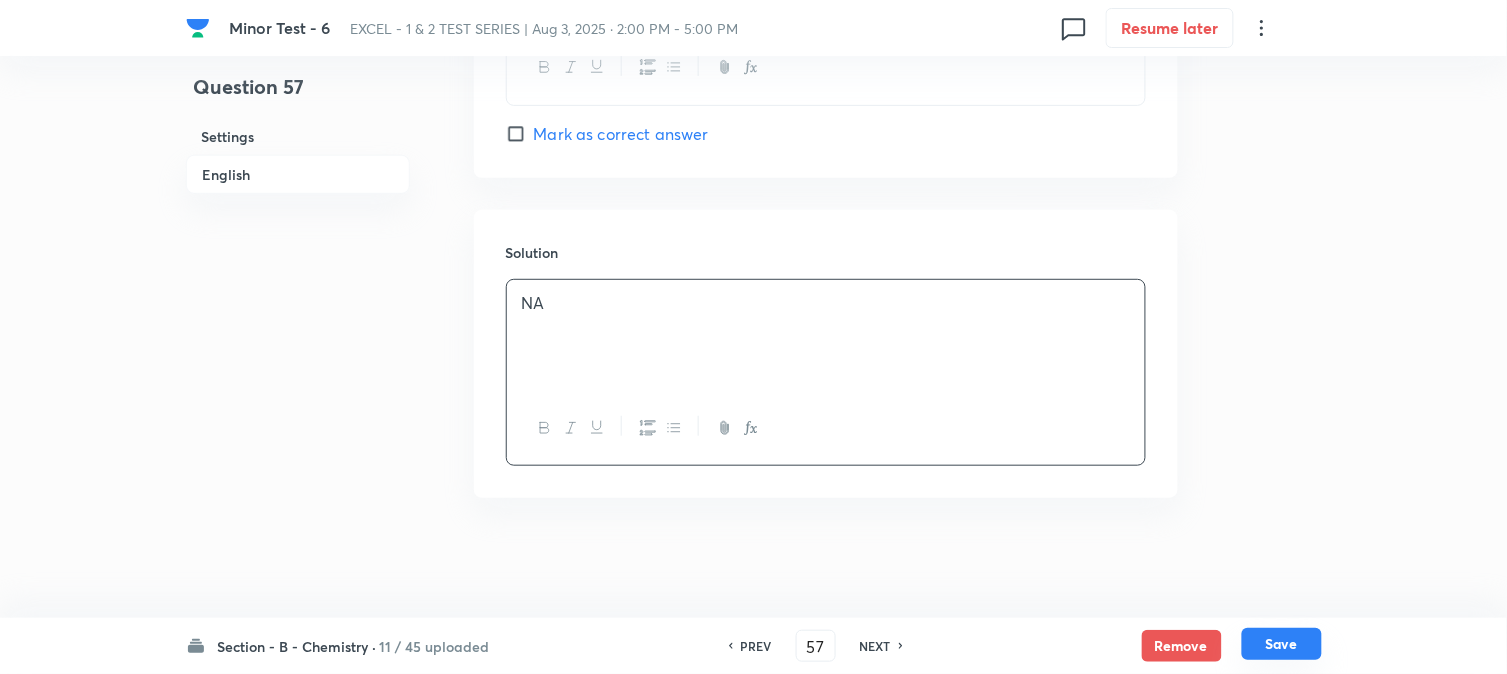 click on "Save" at bounding box center [1282, 644] 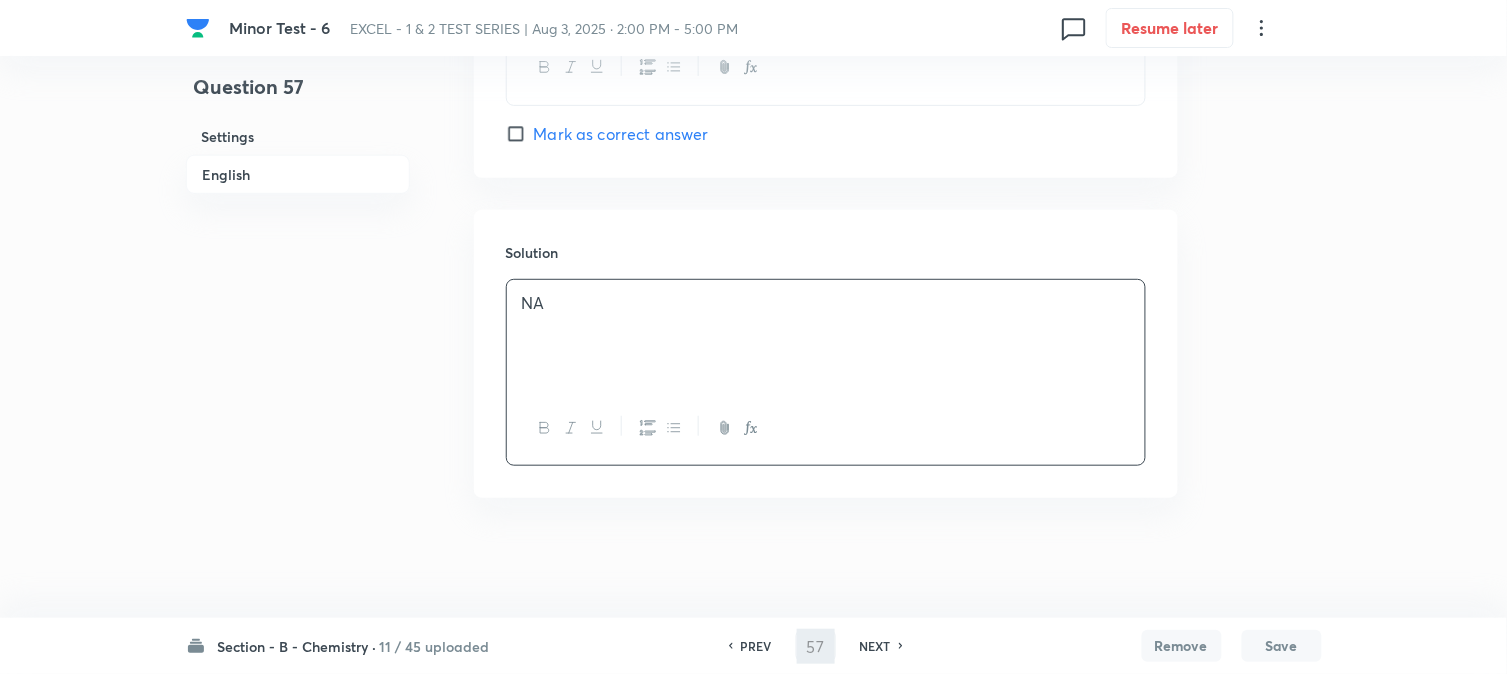 type on "58" 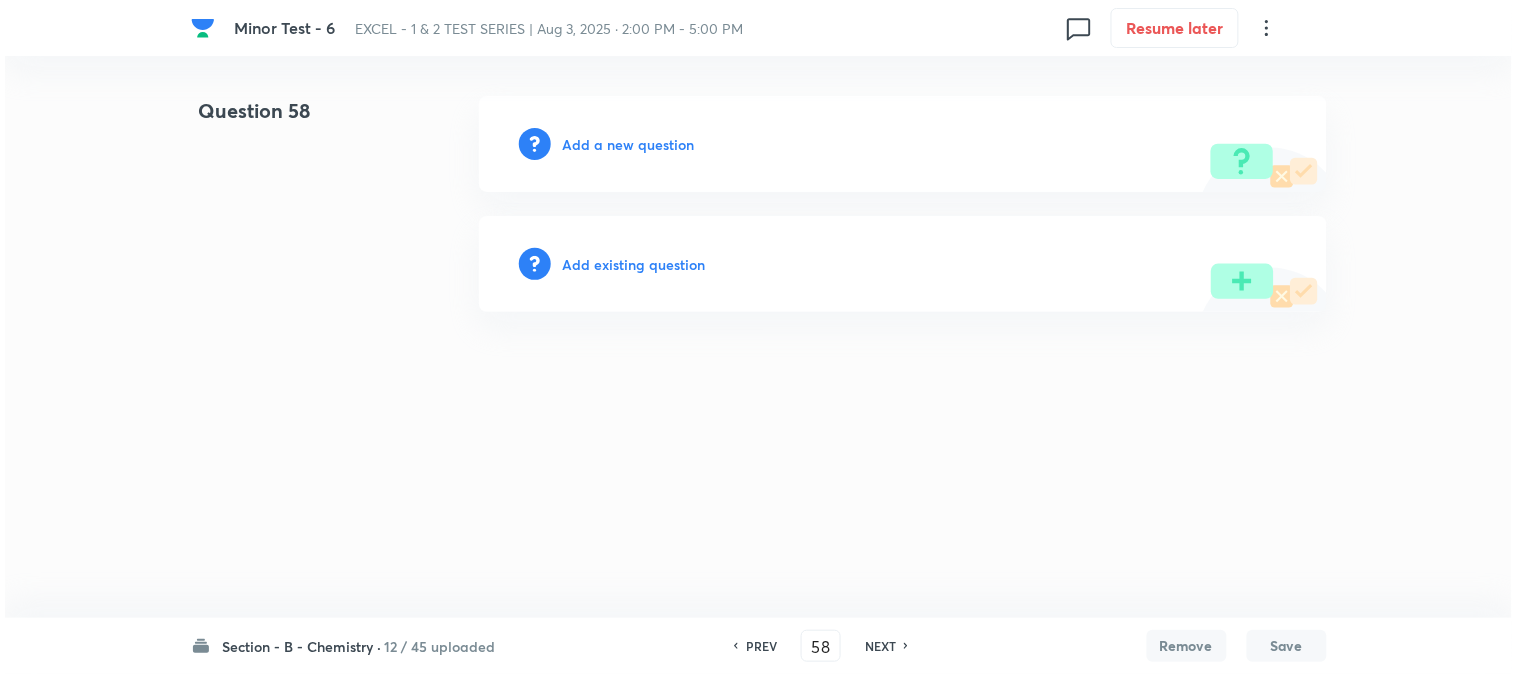 scroll, scrollTop: 0, scrollLeft: 0, axis: both 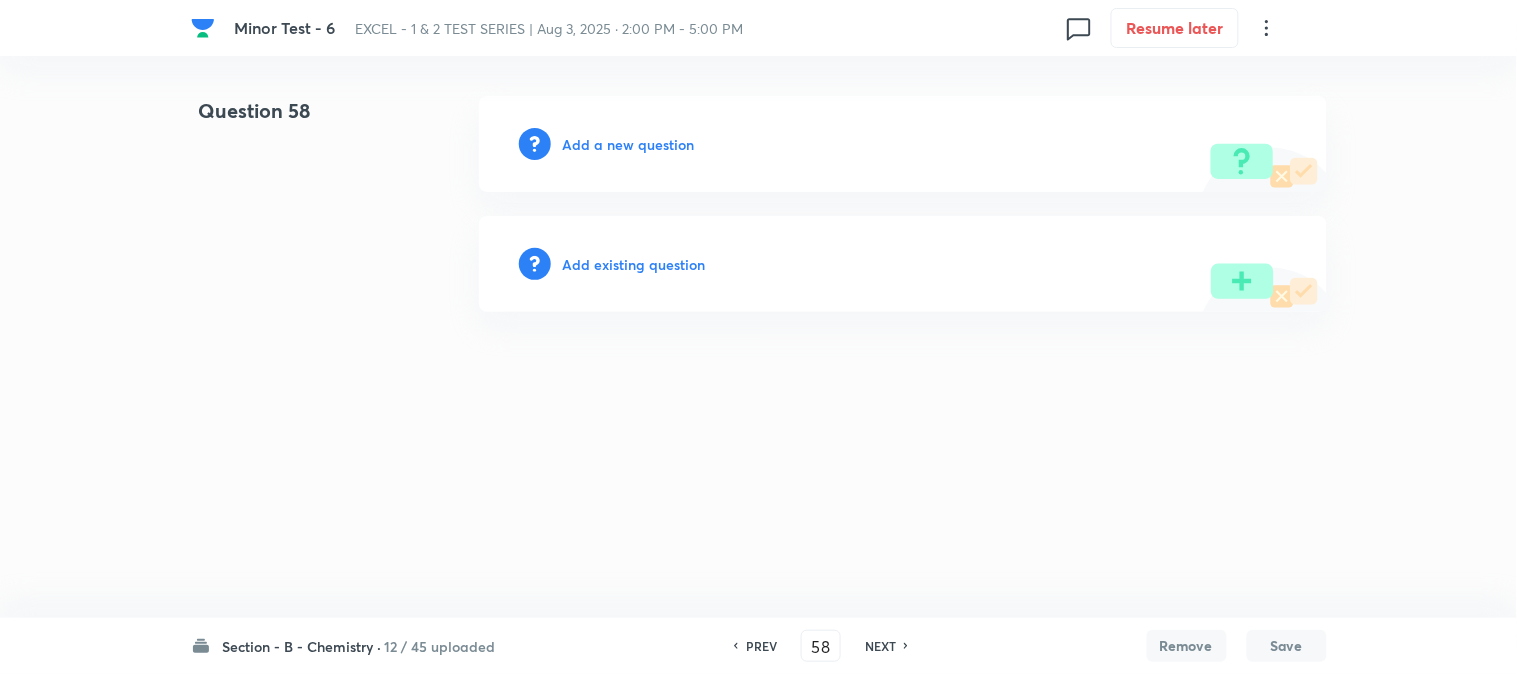 click on "Add a new question" at bounding box center [629, 144] 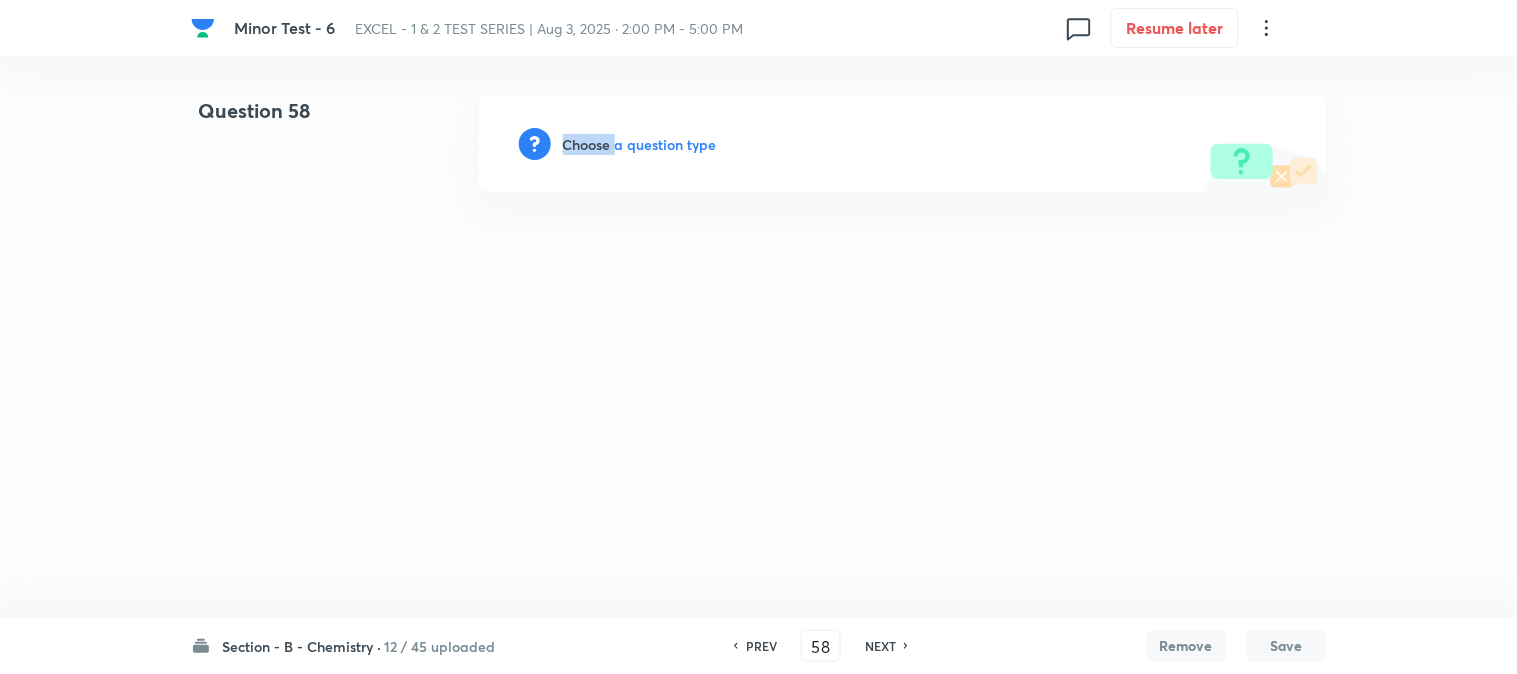 click on "Choose a question type" at bounding box center [640, 144] 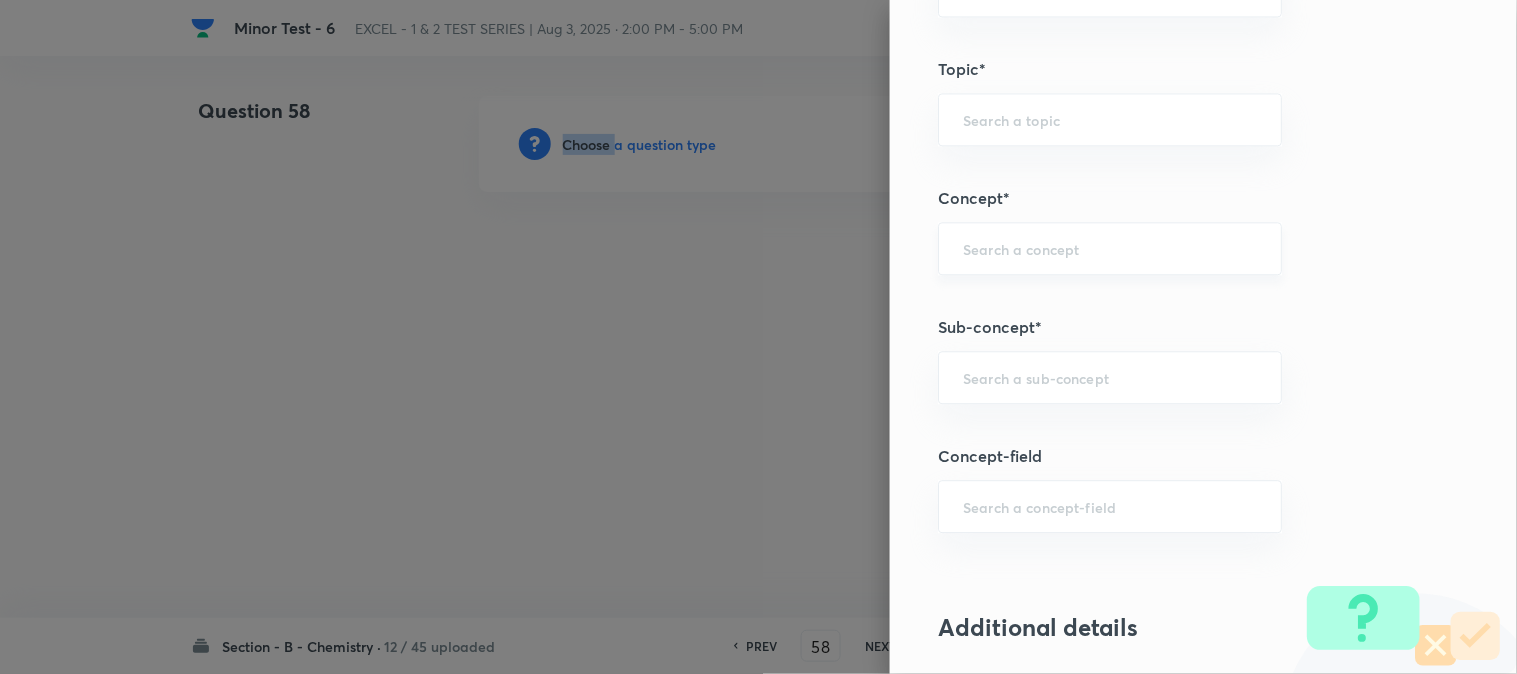 scroll, scrollTop: 1111, scrollLeft: 0, axis: vertical 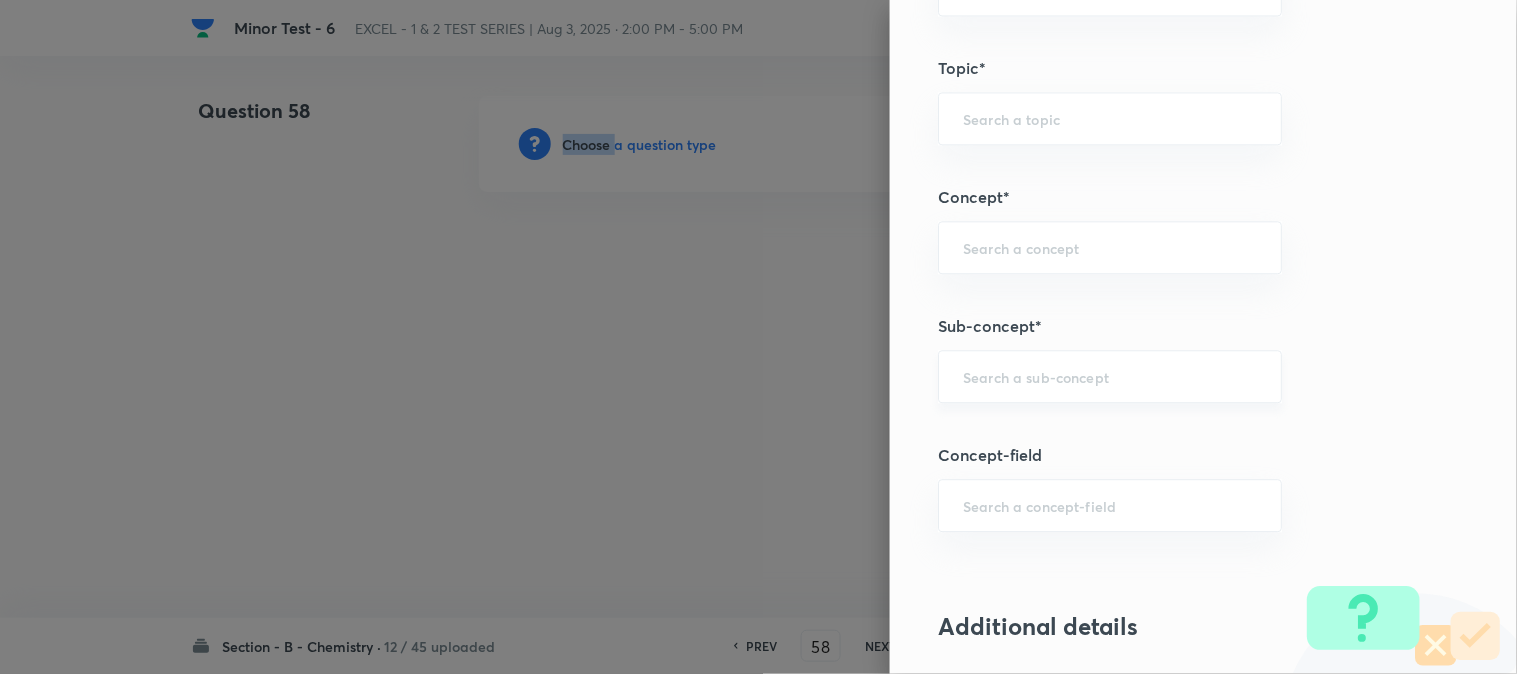 click on "​" at bounding box center [1110, 376] 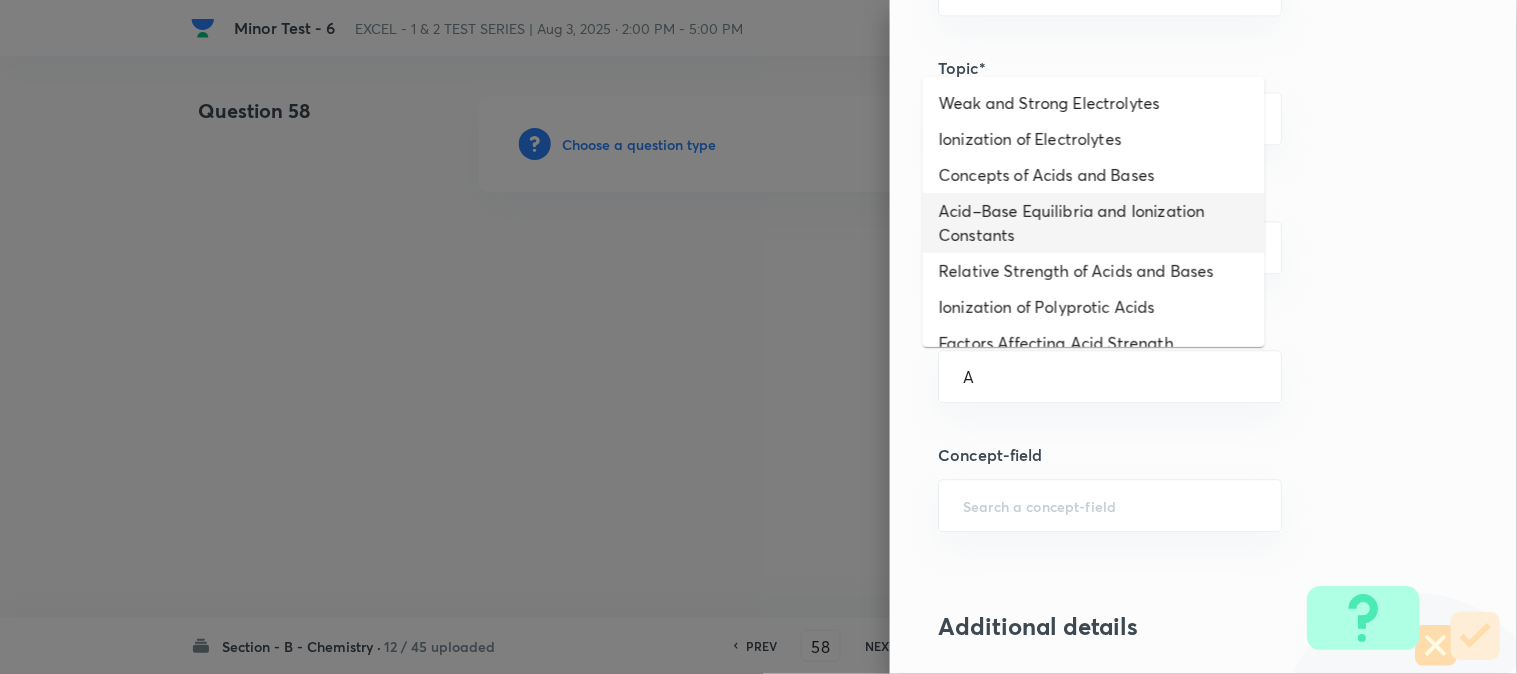 click on "Acid–Base Equilibria and Ionization Constants" at bounding box center (1094, 223) 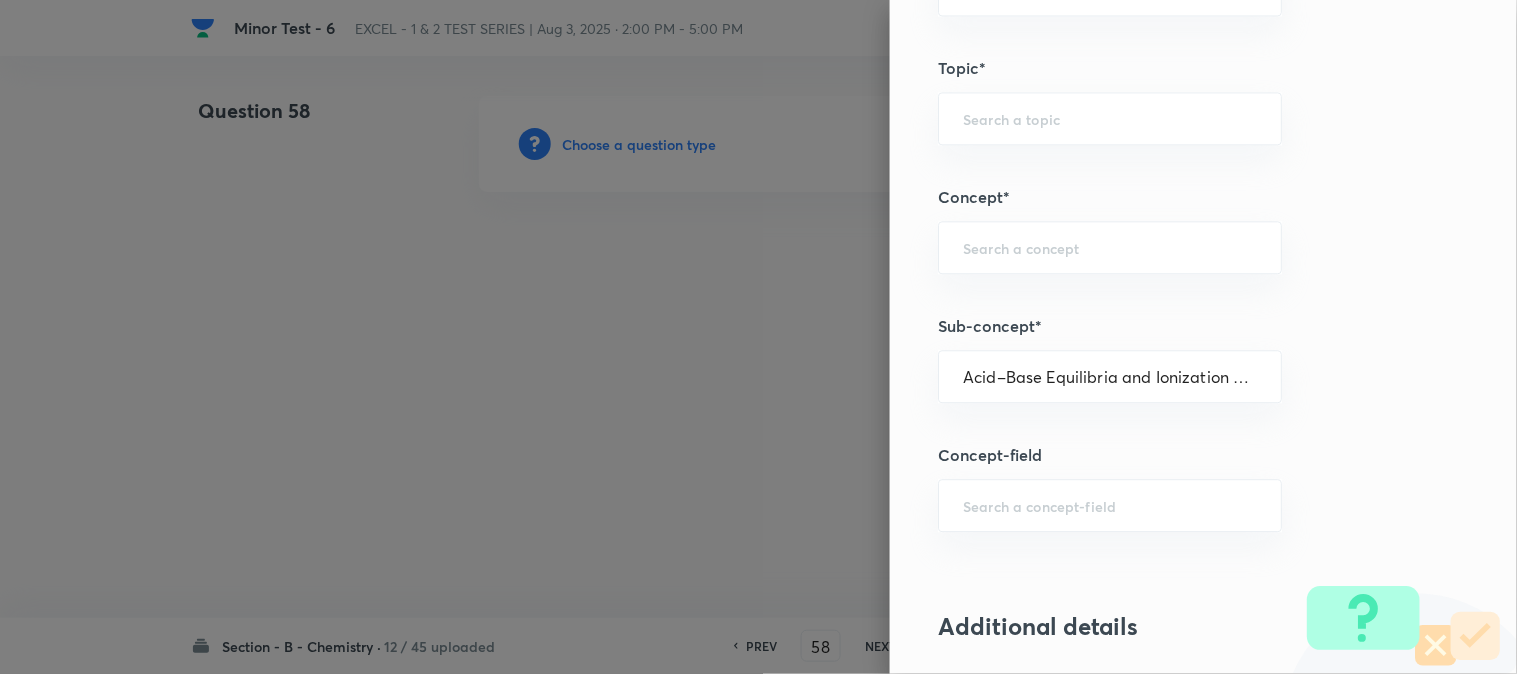 type on "Chemistry" 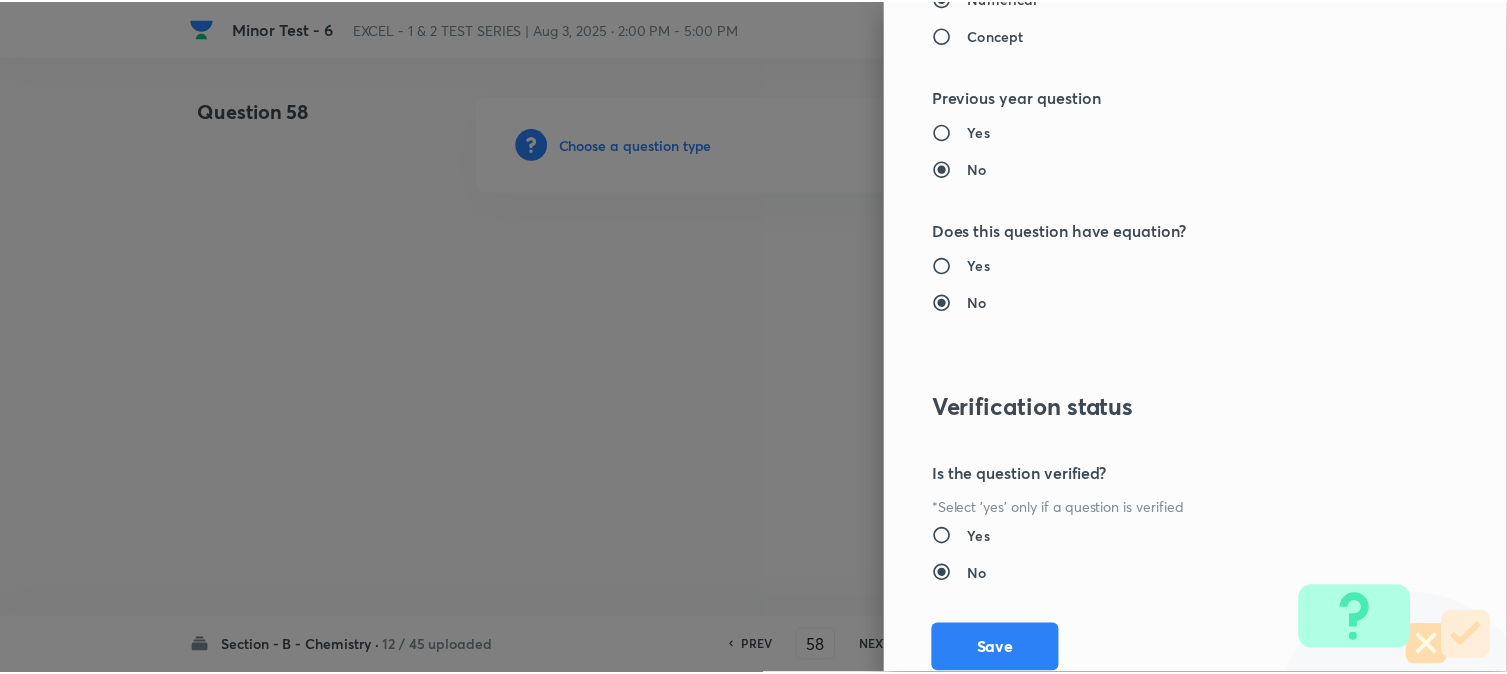 scroll, scrollTop: 2186, scrollLeft: 0, axis: vertical 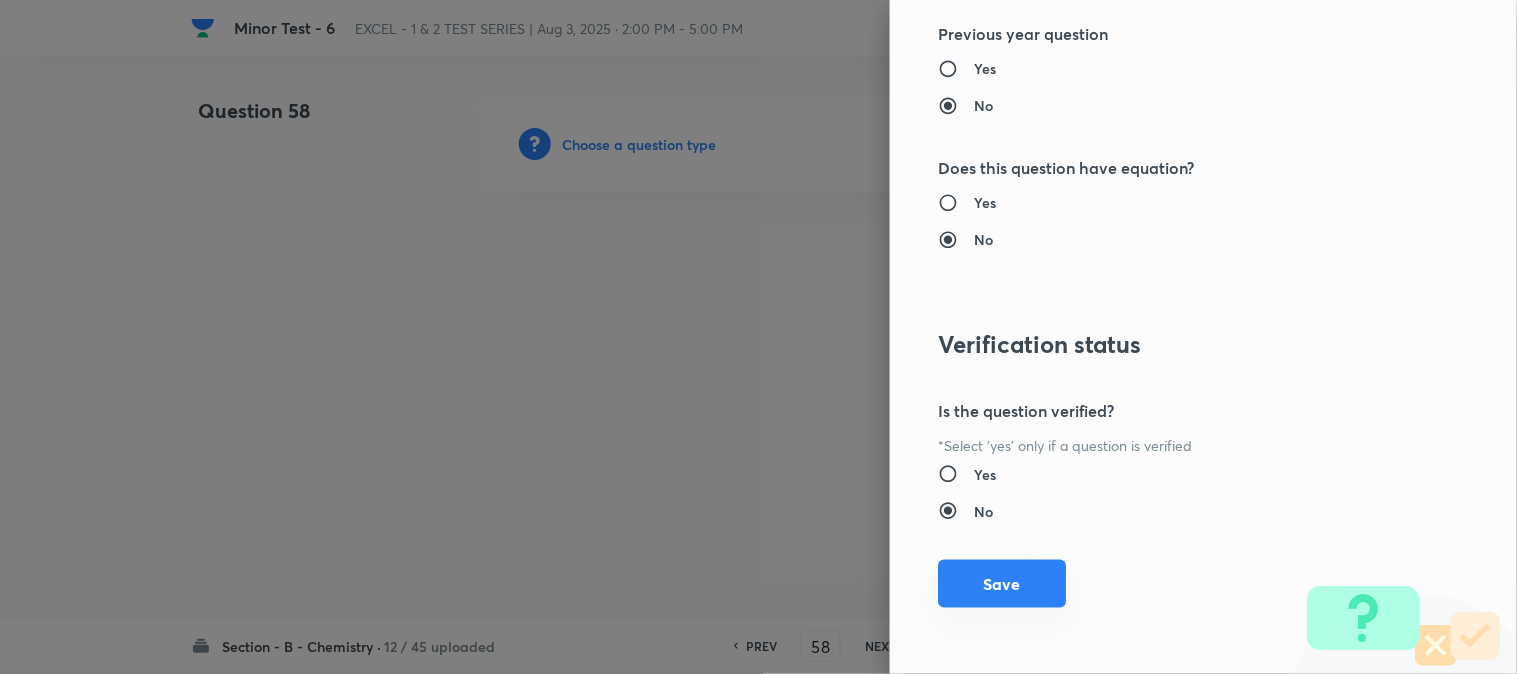 click on "Save" at bounding box center (1002, 584) 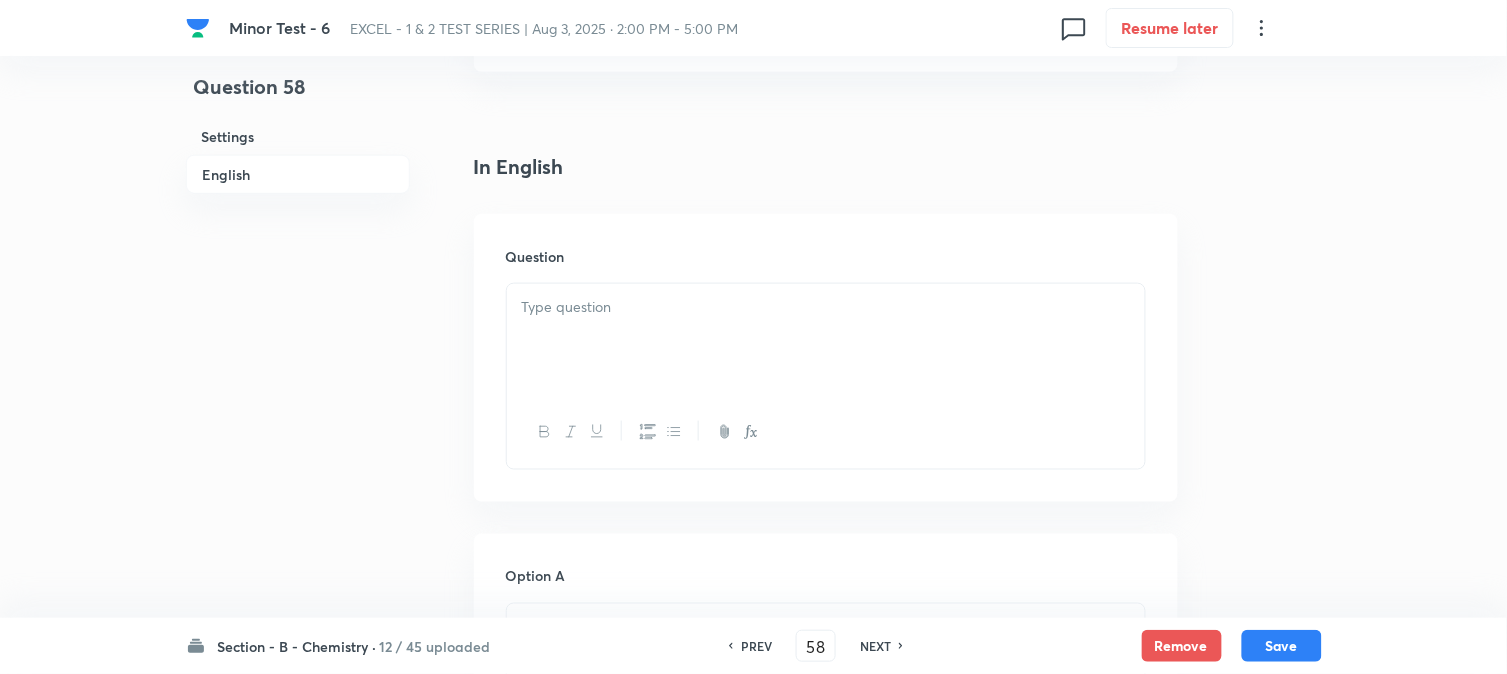 scroll, scrollTop: 666, scrollLeft: 0, axis: vertical 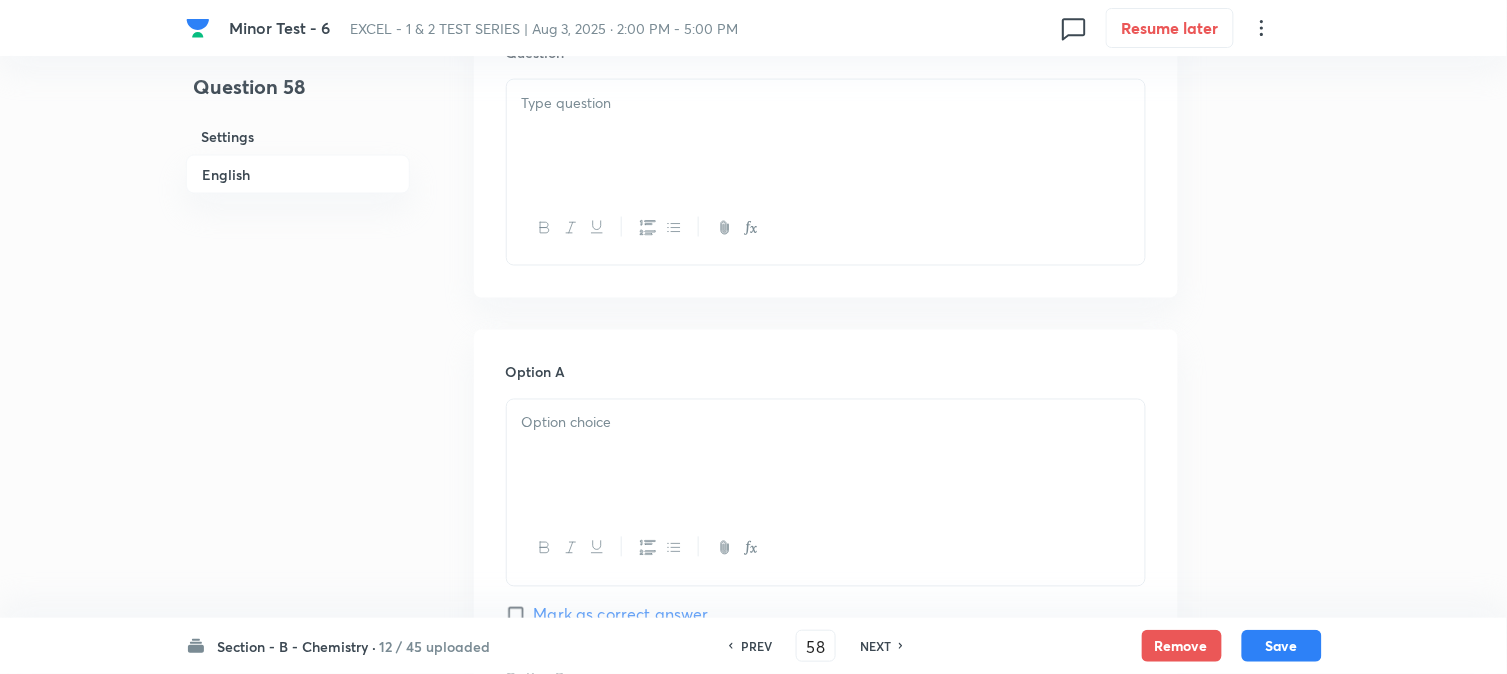 click at bounding box center [826, 136] 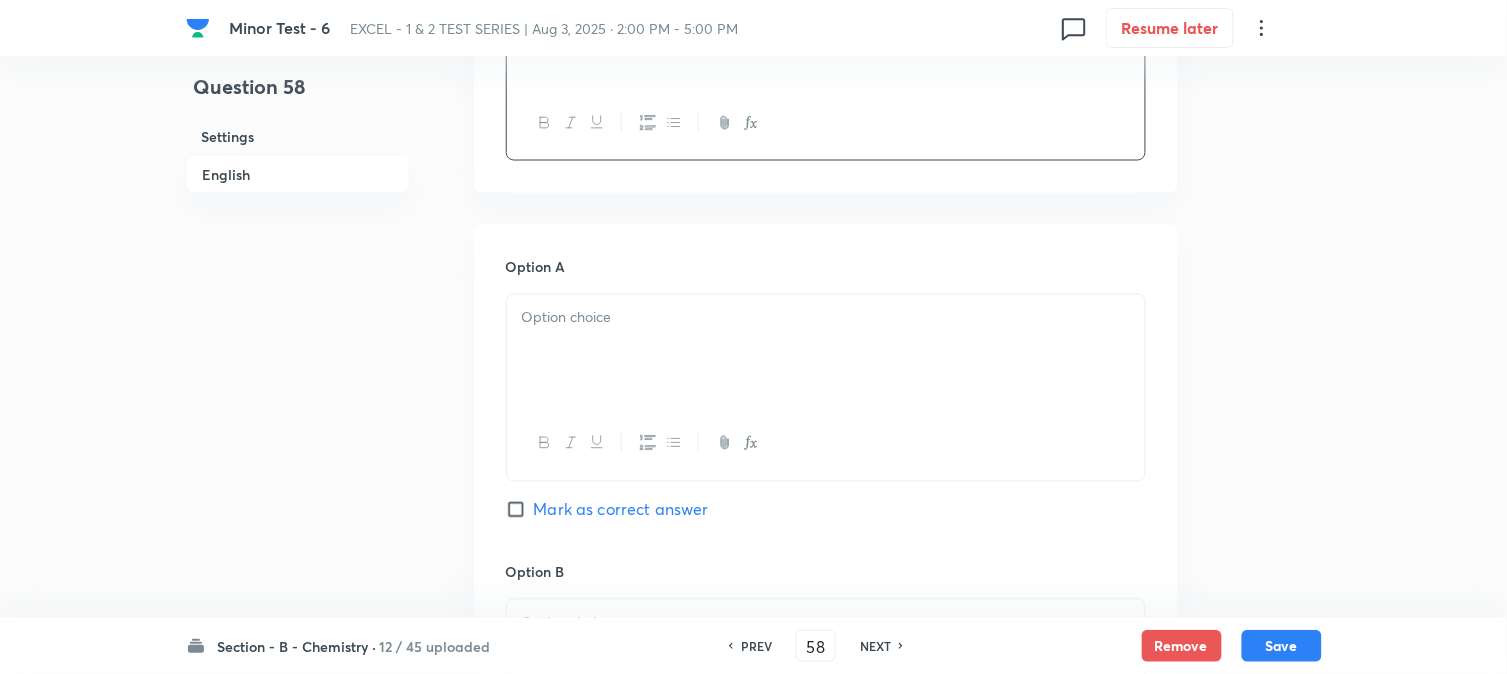 scroll, scrollTop: 888, scrollLeft: 0, axis: vertical 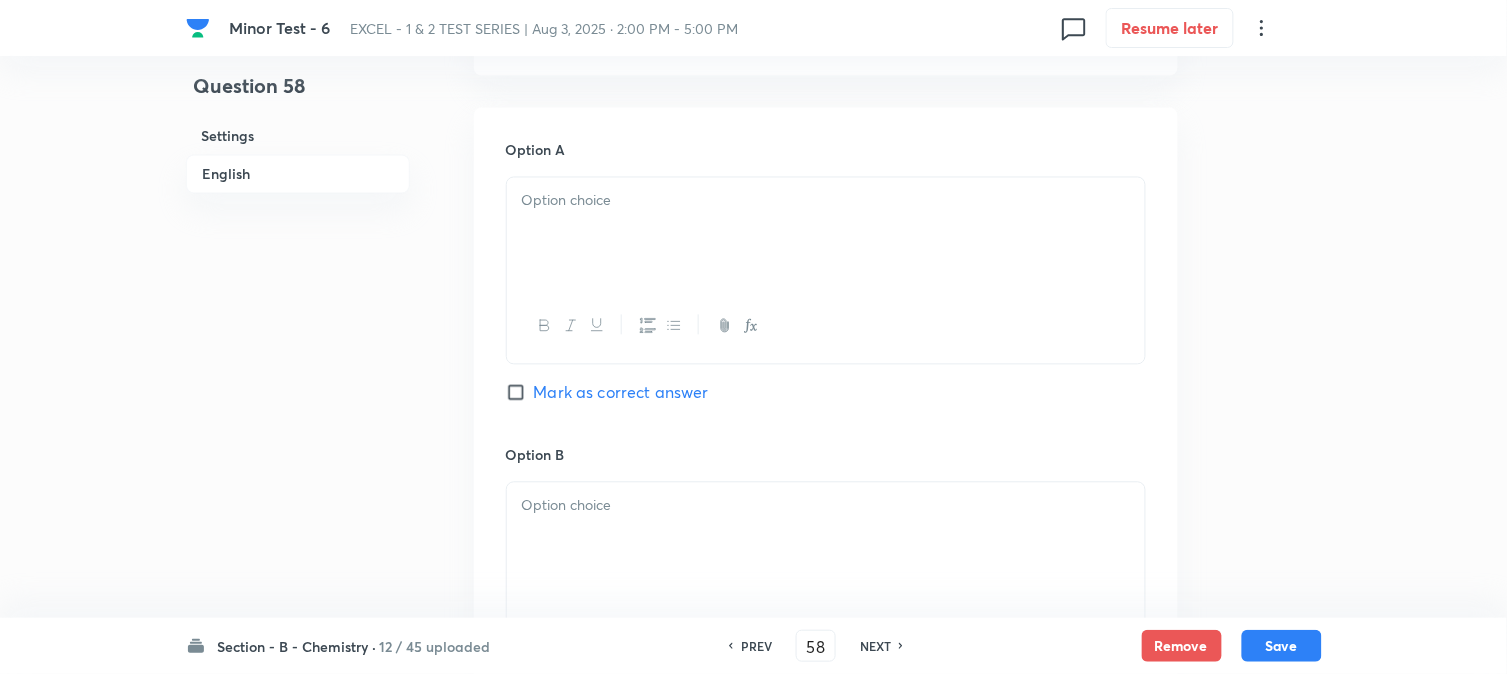 click at bounding box center [826, 234] 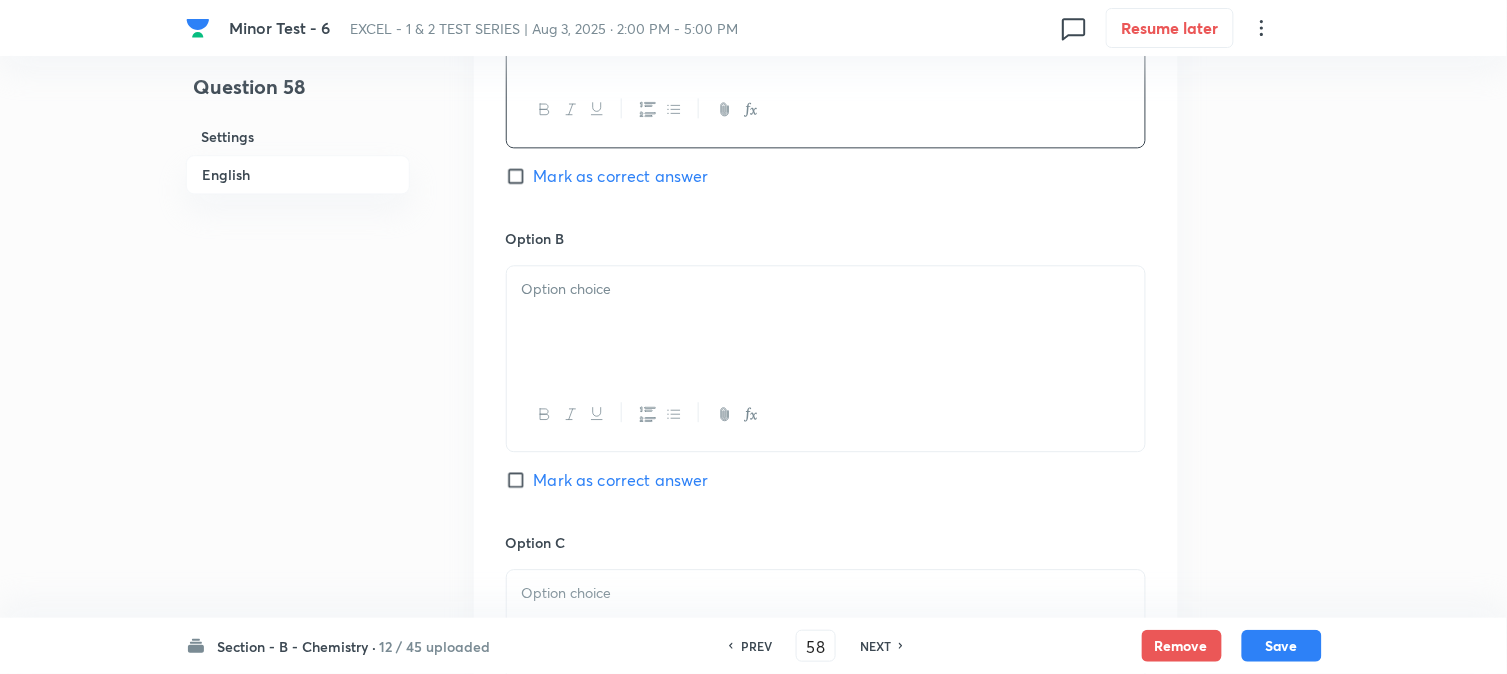 scroll, scrollTop: 1111, scrollLeft: 0, axis: vertical 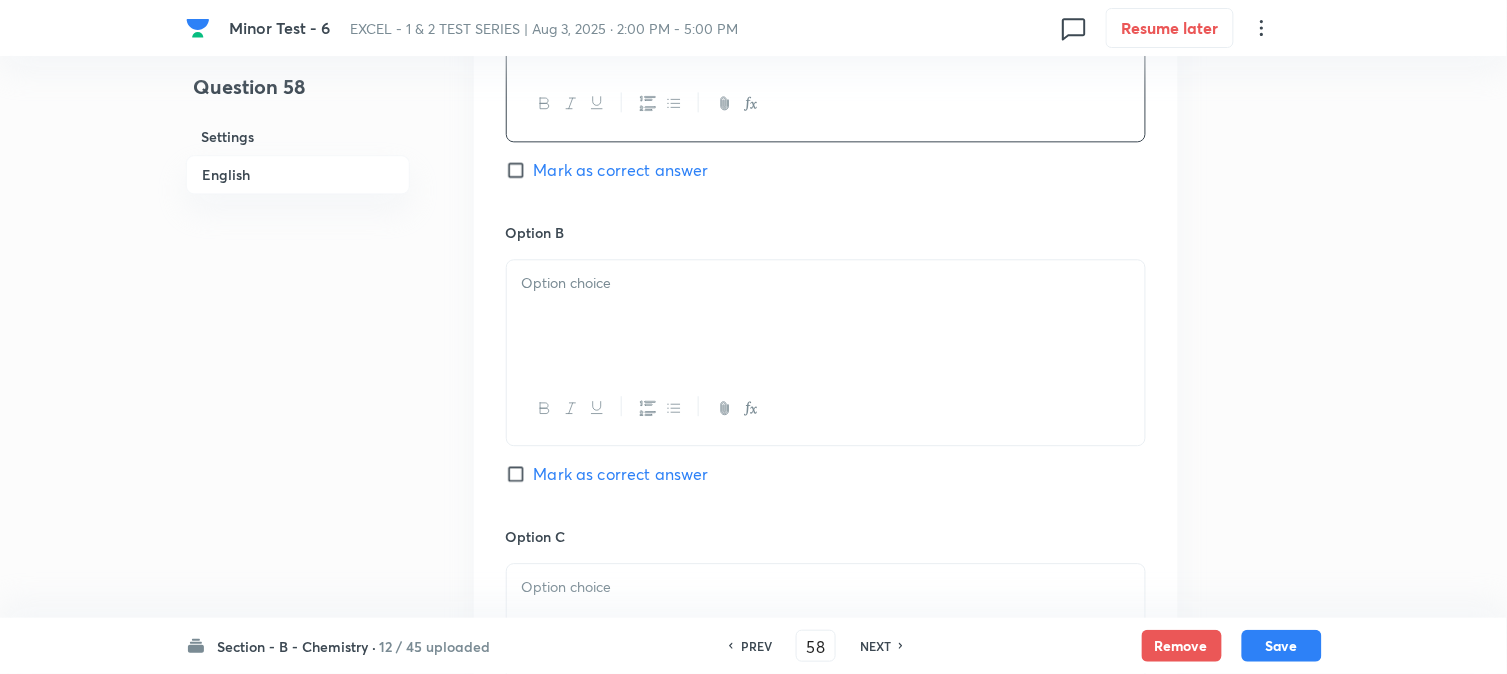 click at bounding box center (826, 316) 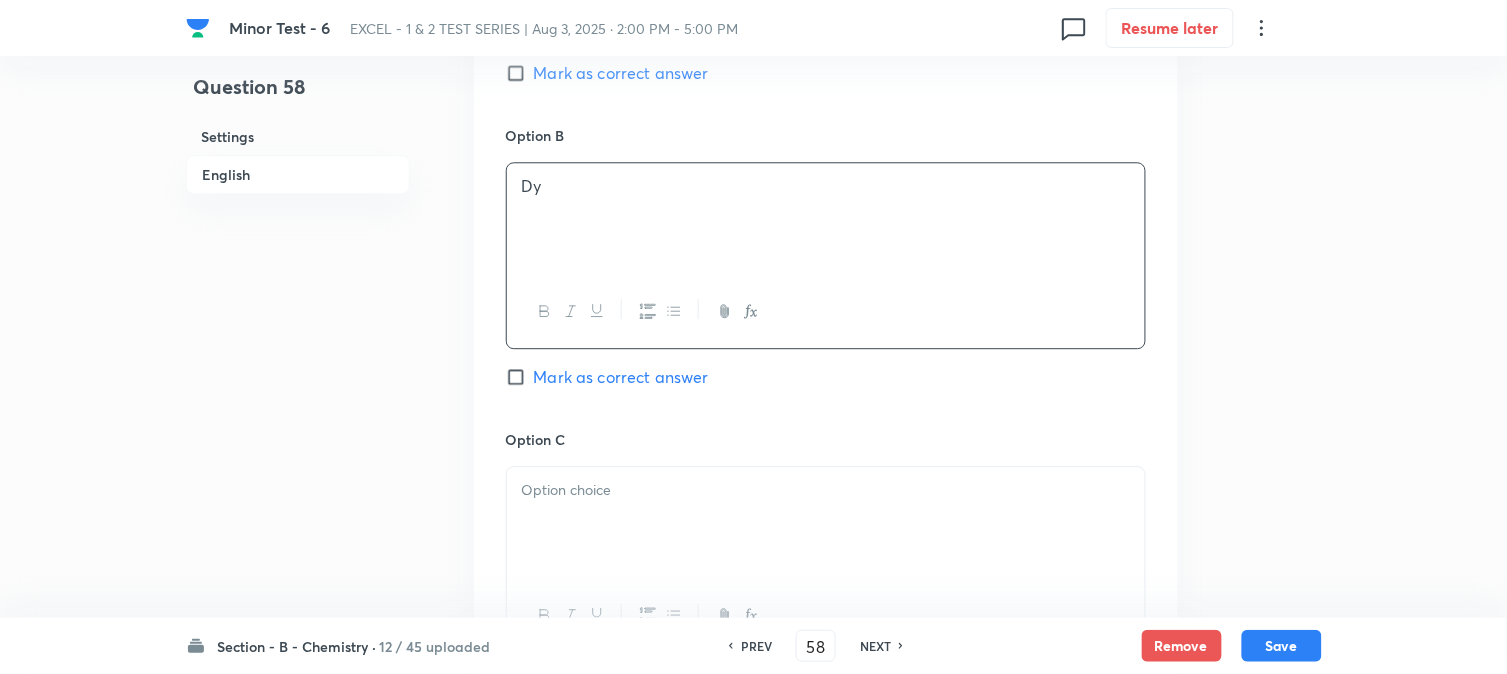 scroll, scrollTop: 1333, scrollLeft: 0, axis: vertical 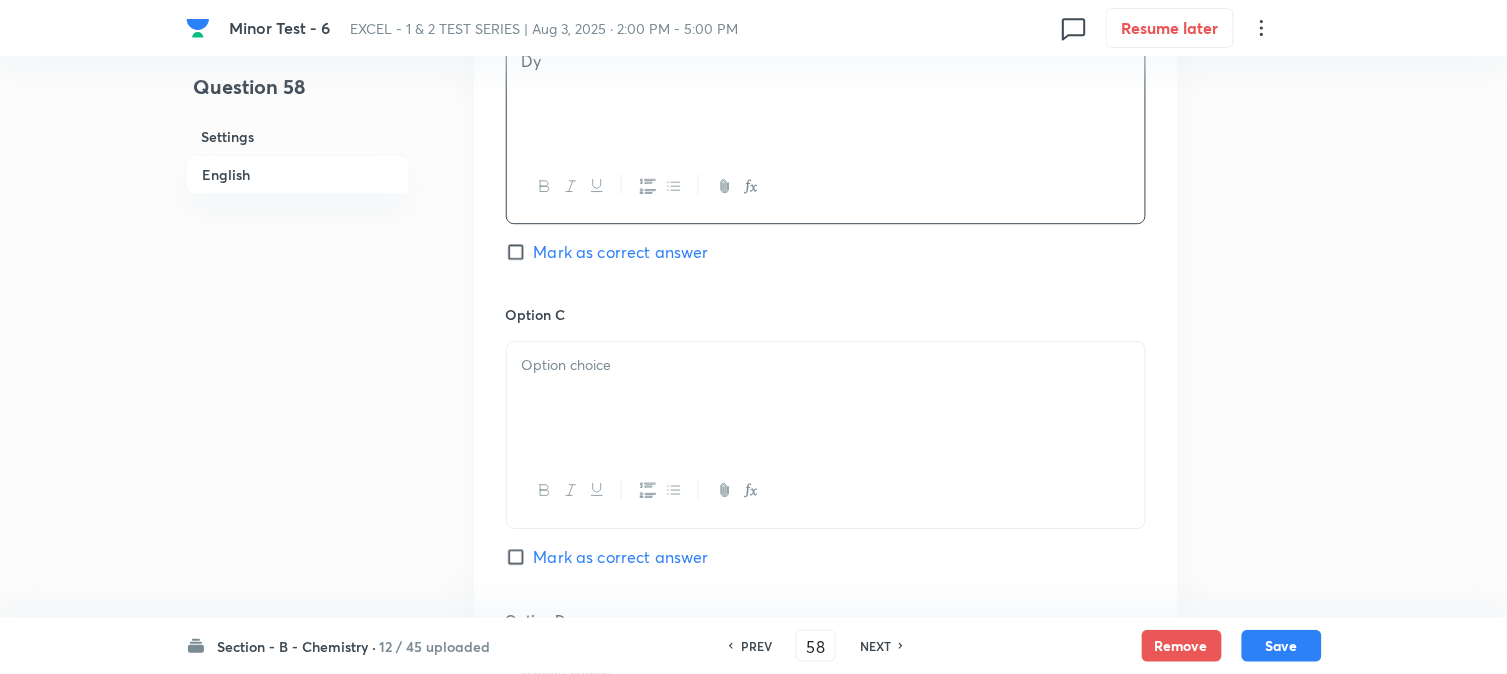 click at bounding box center [826, 365] 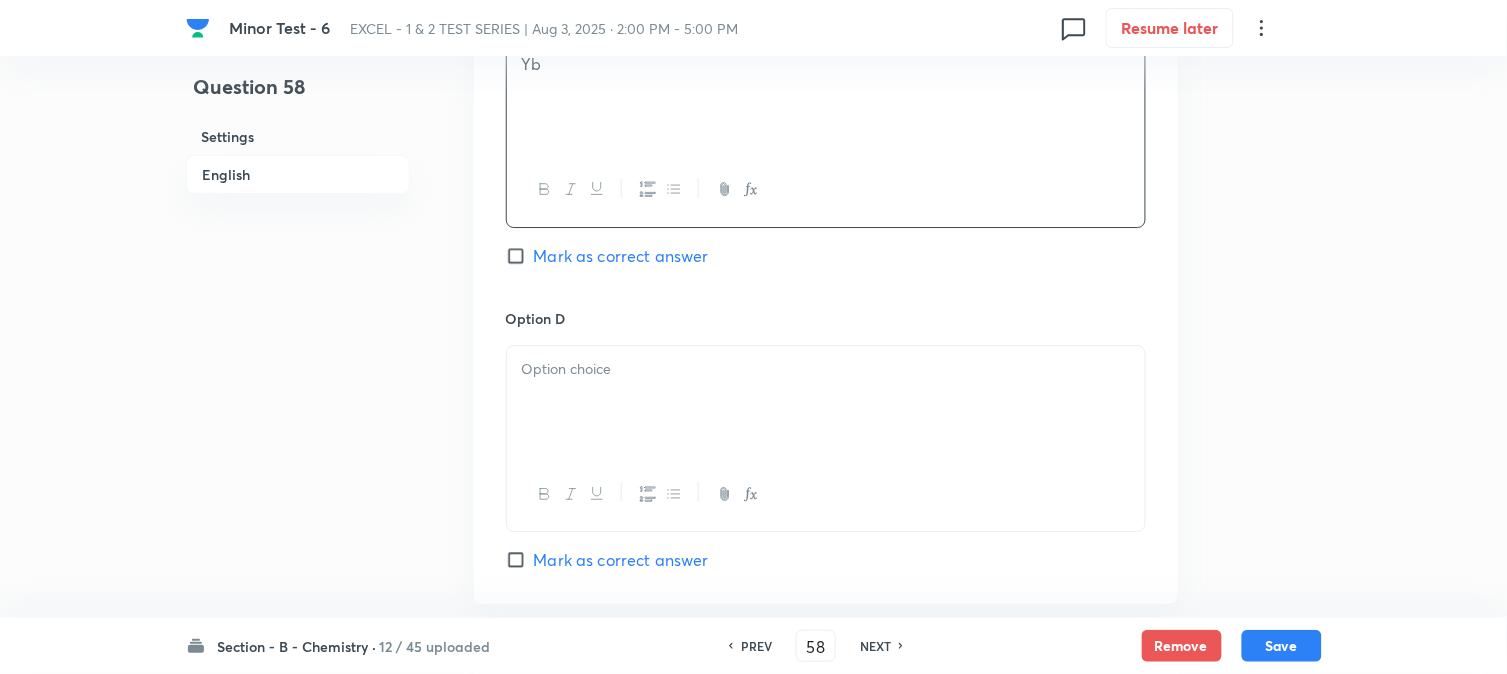 scroll, scrollTop: 1666, scrollLeft: 0, axis: vertical 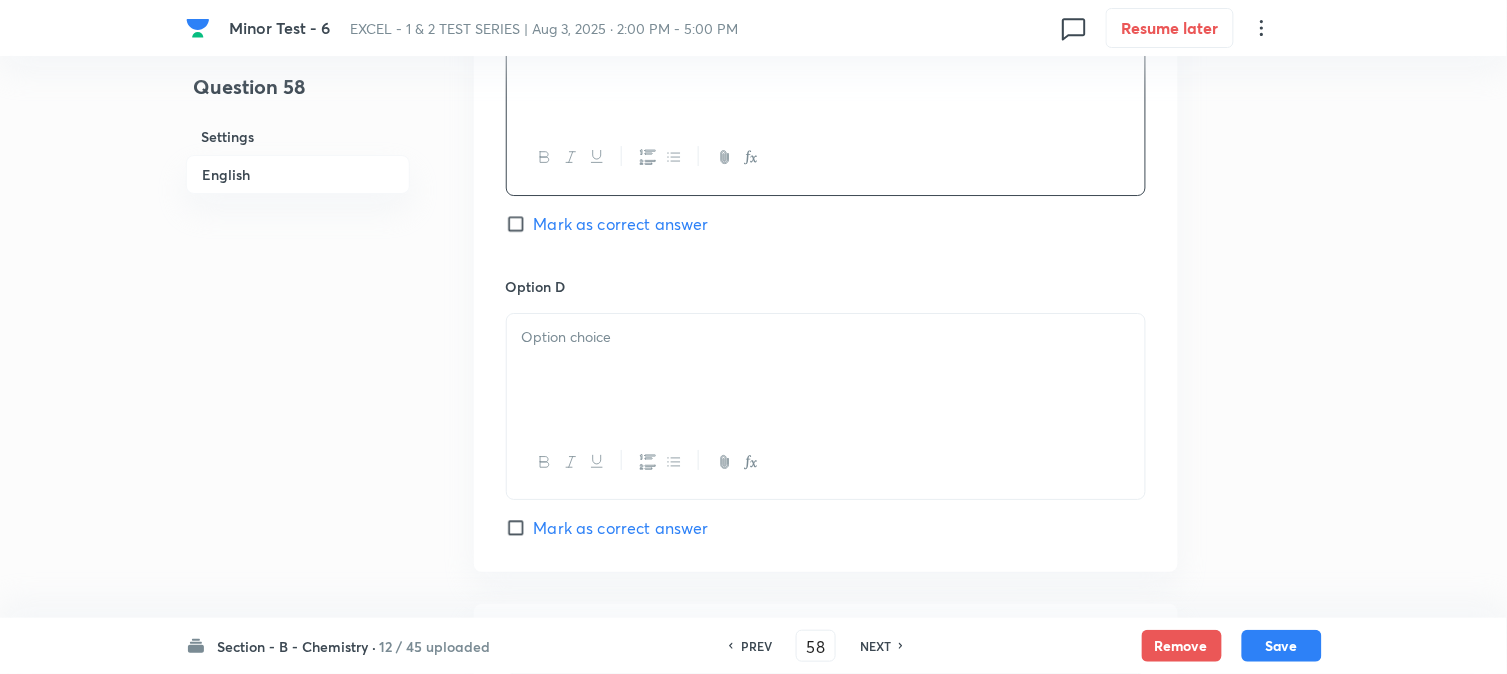 click at bounding box center [826, 337] 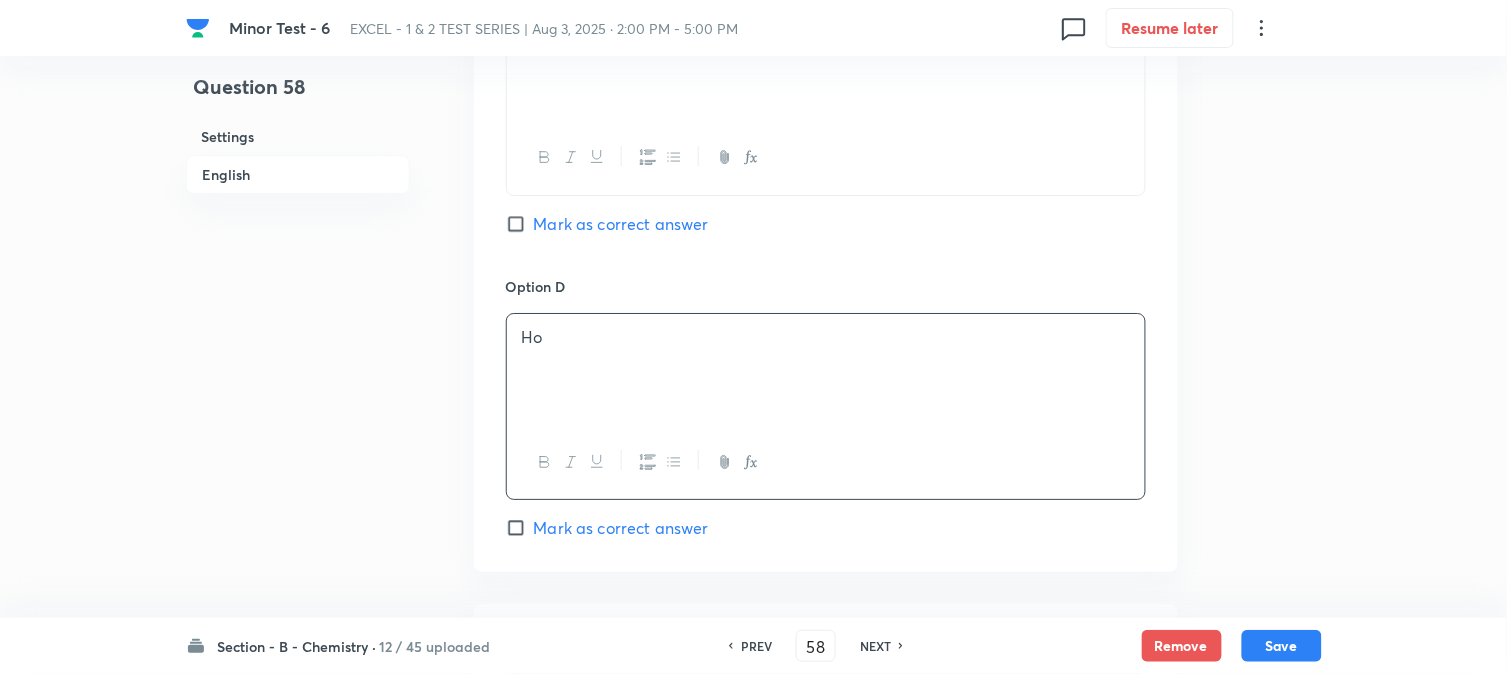 click on "Mark as correct answer" at bounding box center (621, 224) 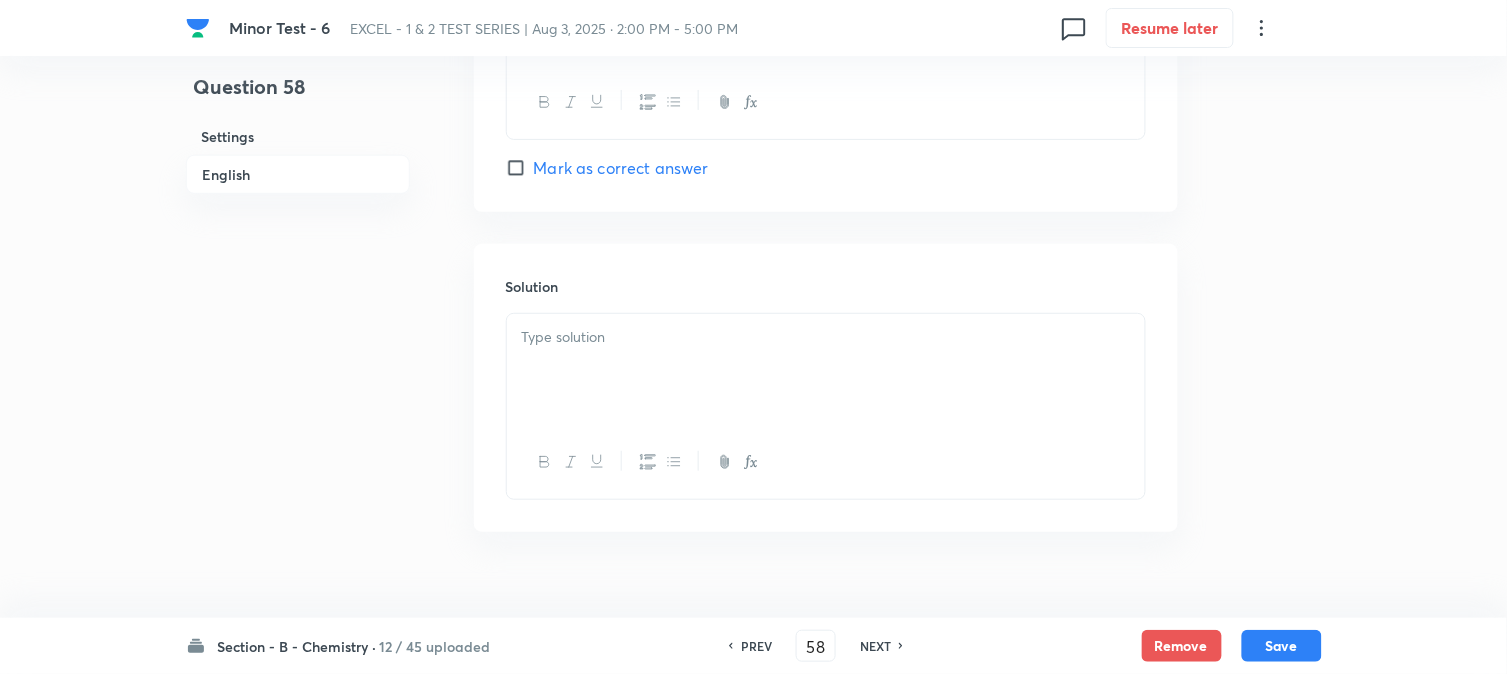 scroll, scrollTop: 2064, scrollLeft: 0, axis: vertical 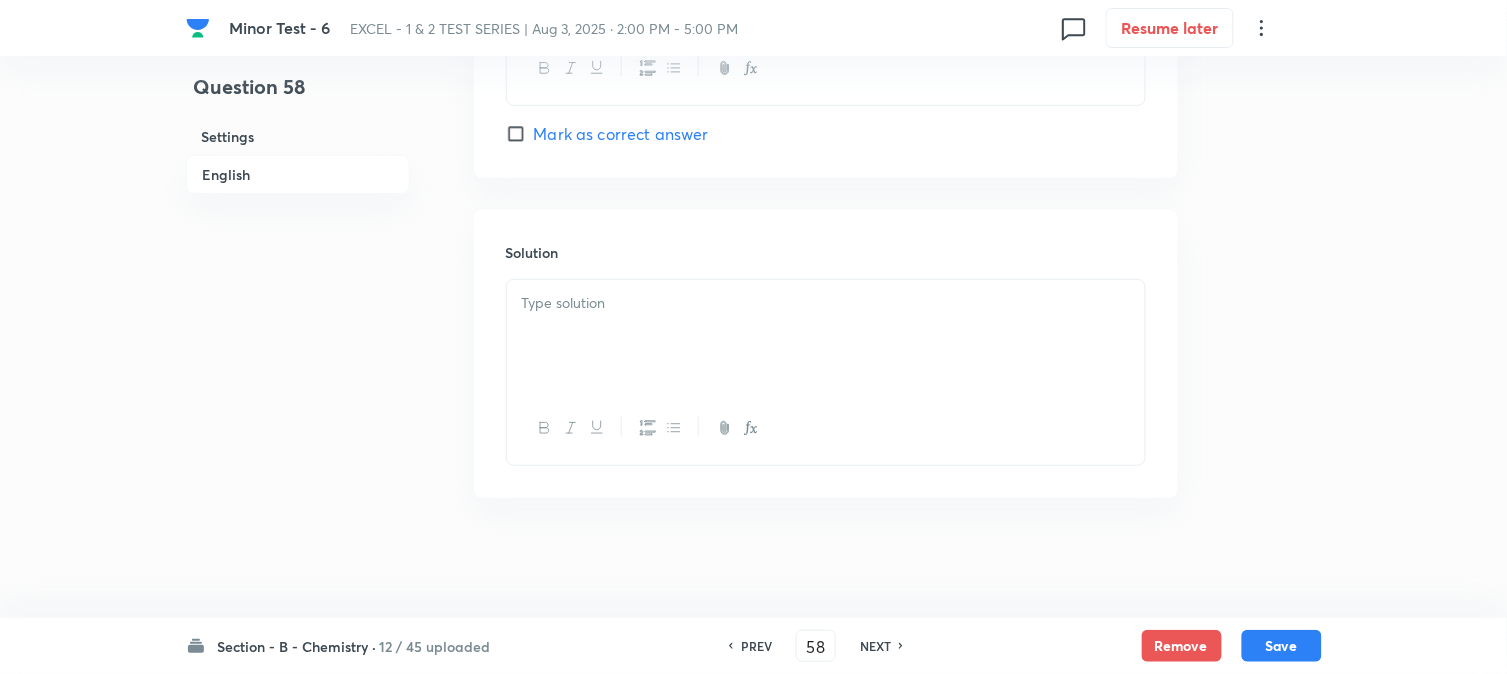 click at bounding box center (826, 336) 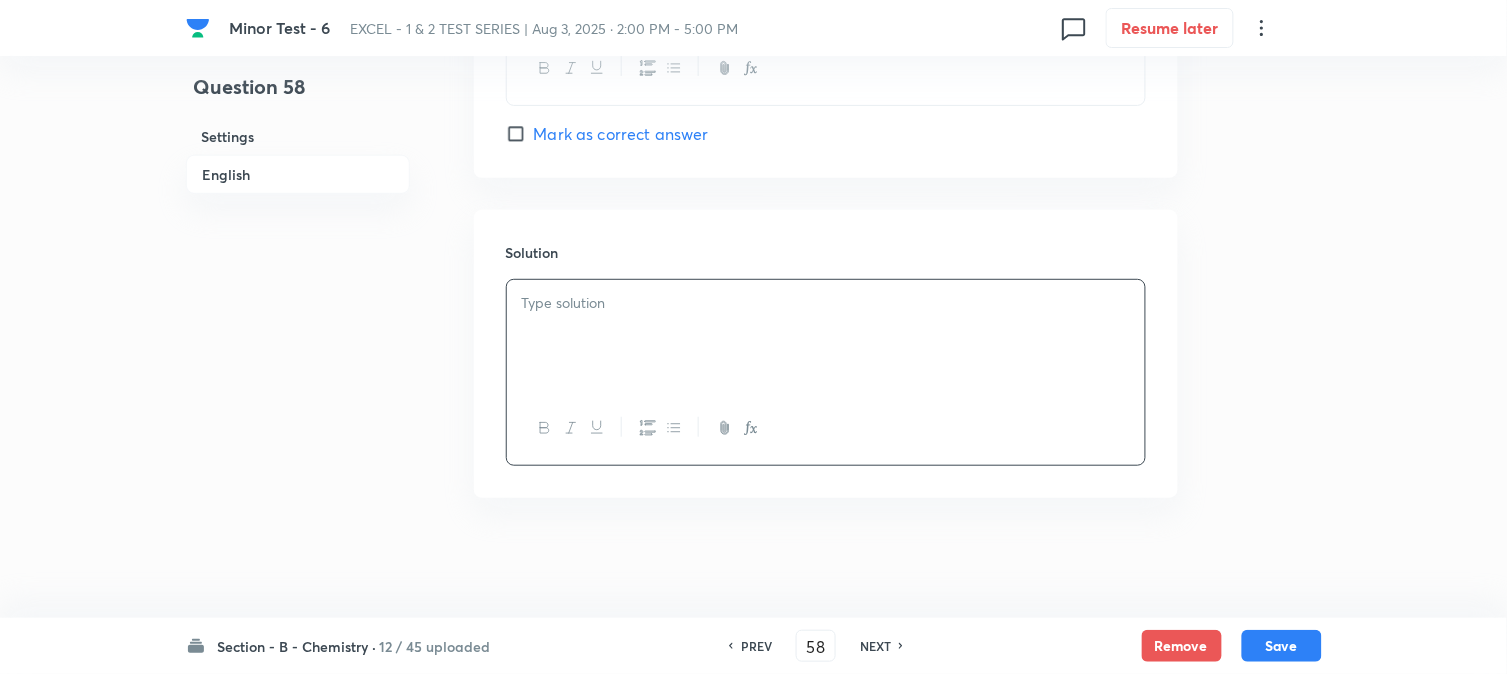 type 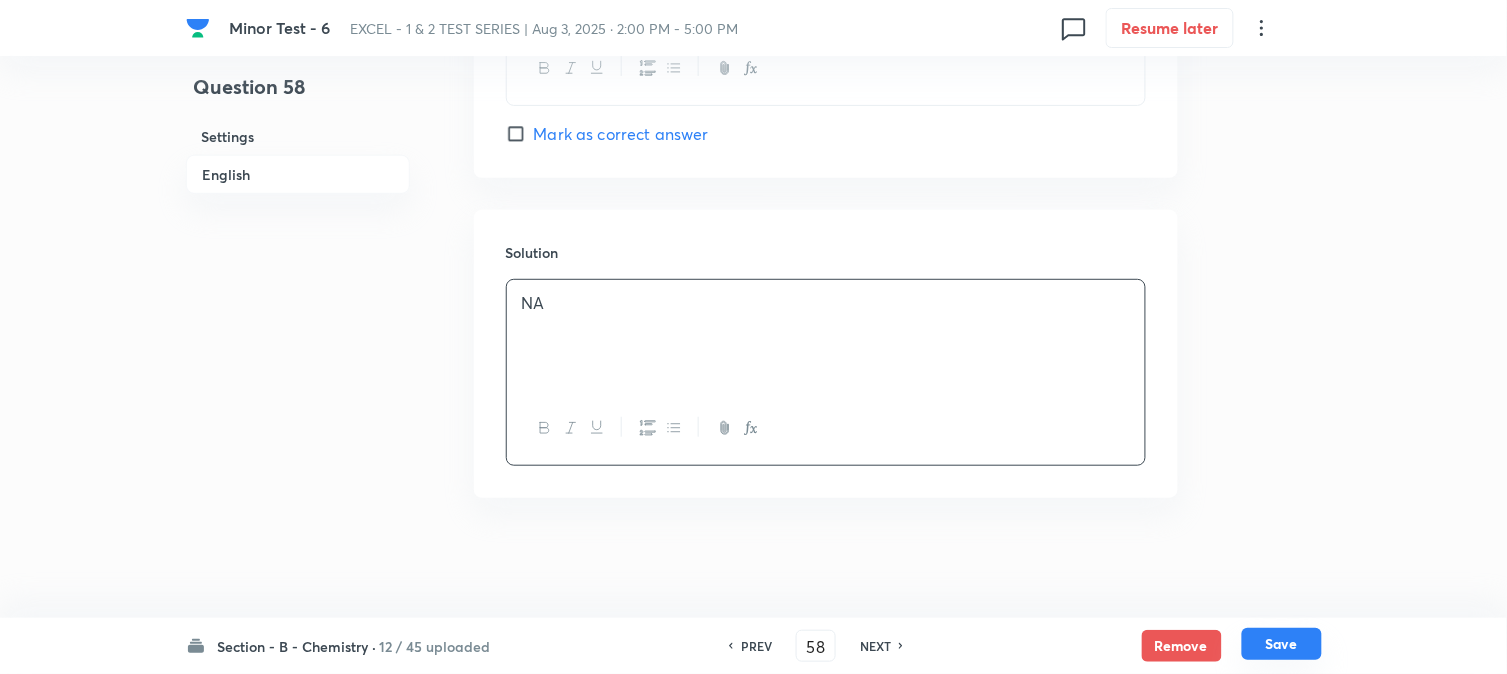 click on "Save" at bounding box center (1282, 644) 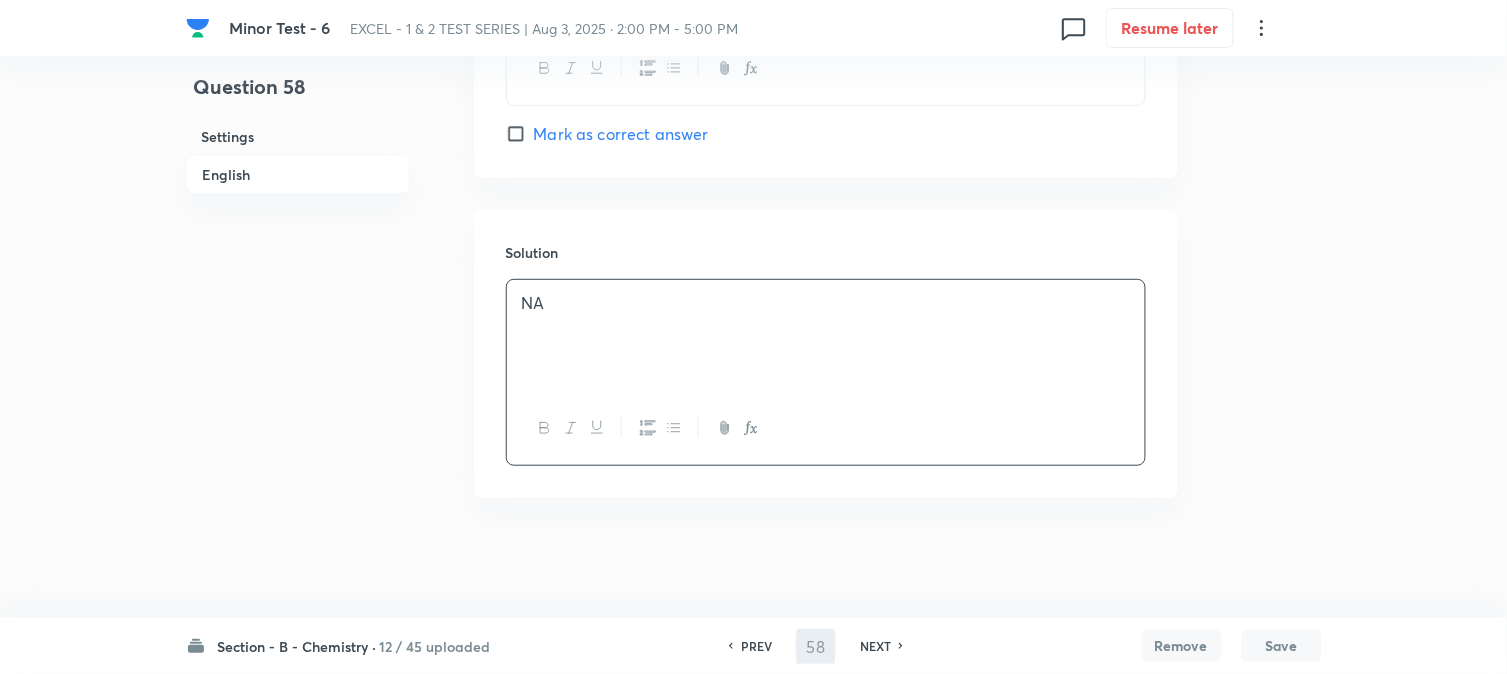 type on "59" 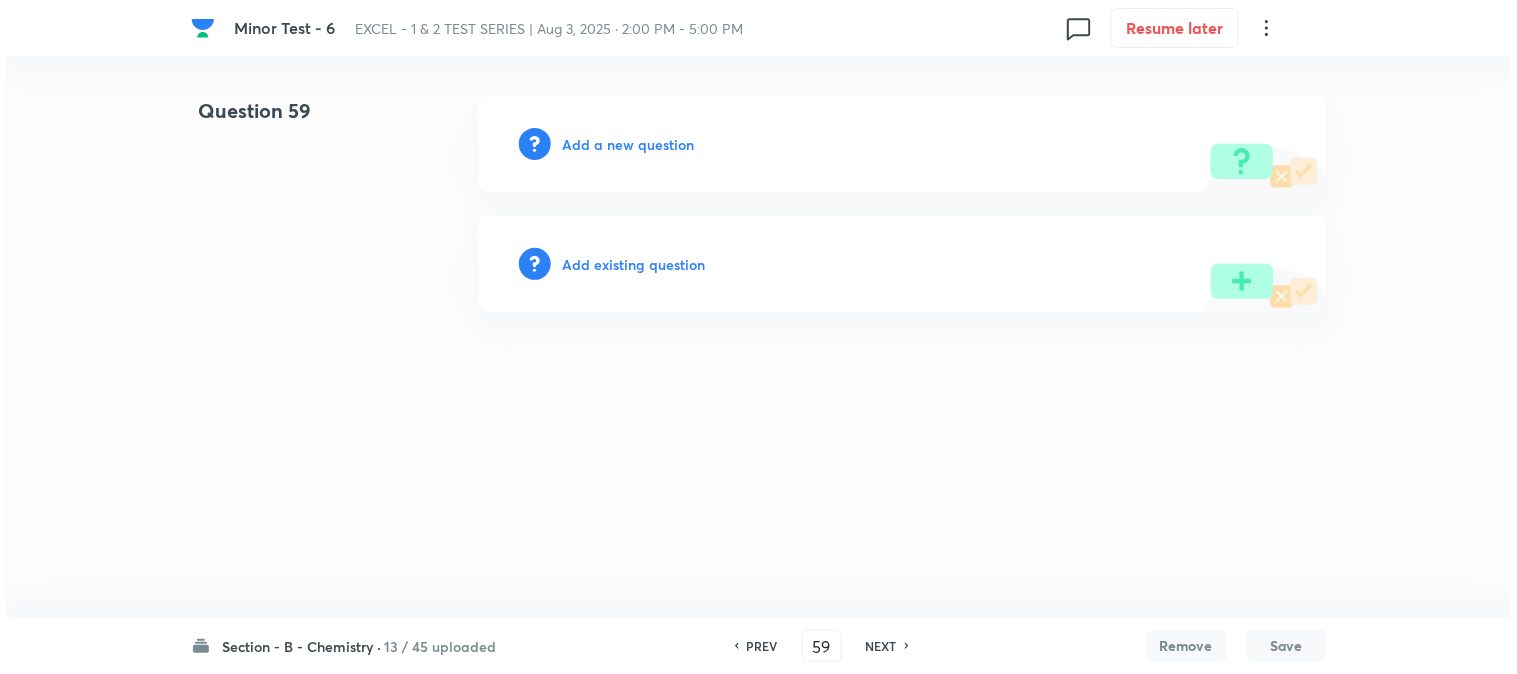 scroll, scrollTop: 0, scrollLeft: 0, axis: both 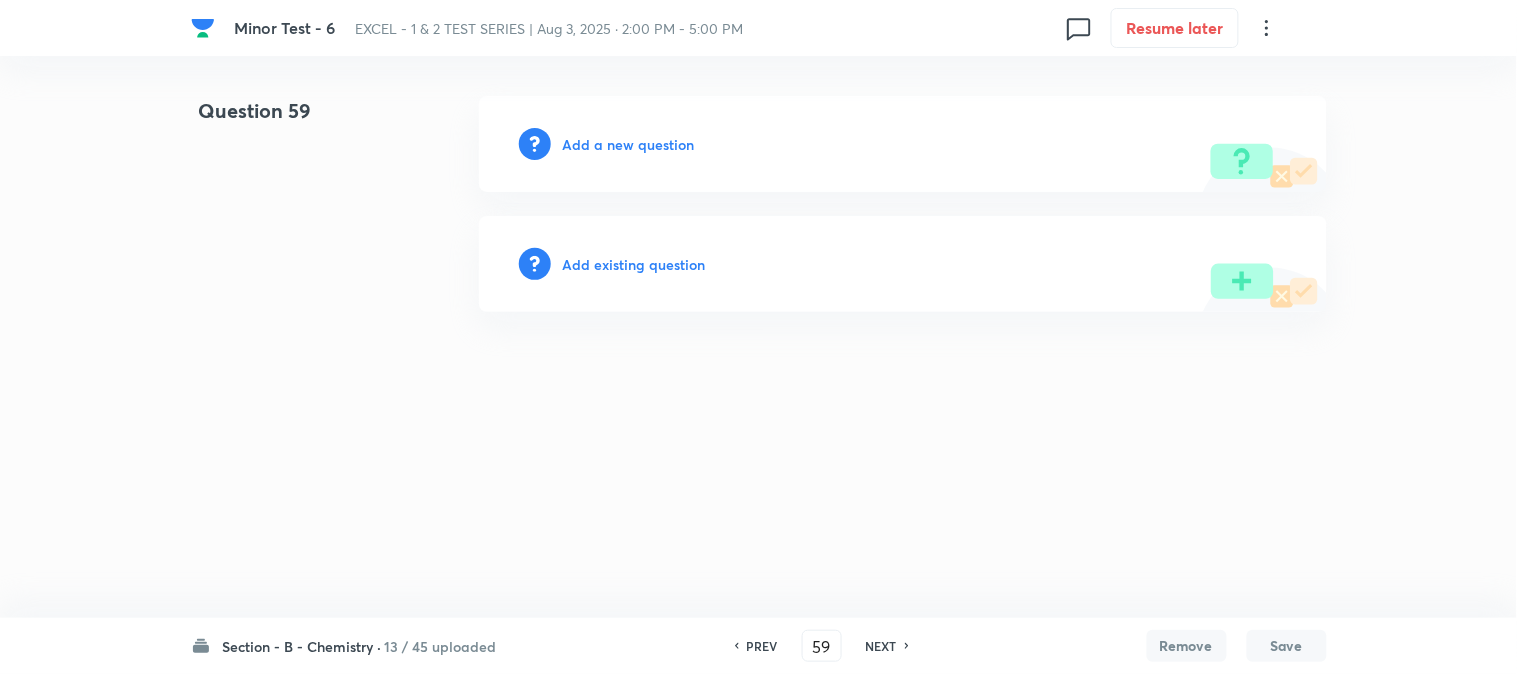 click on "Add a new question" at bounding box center [629, 144] 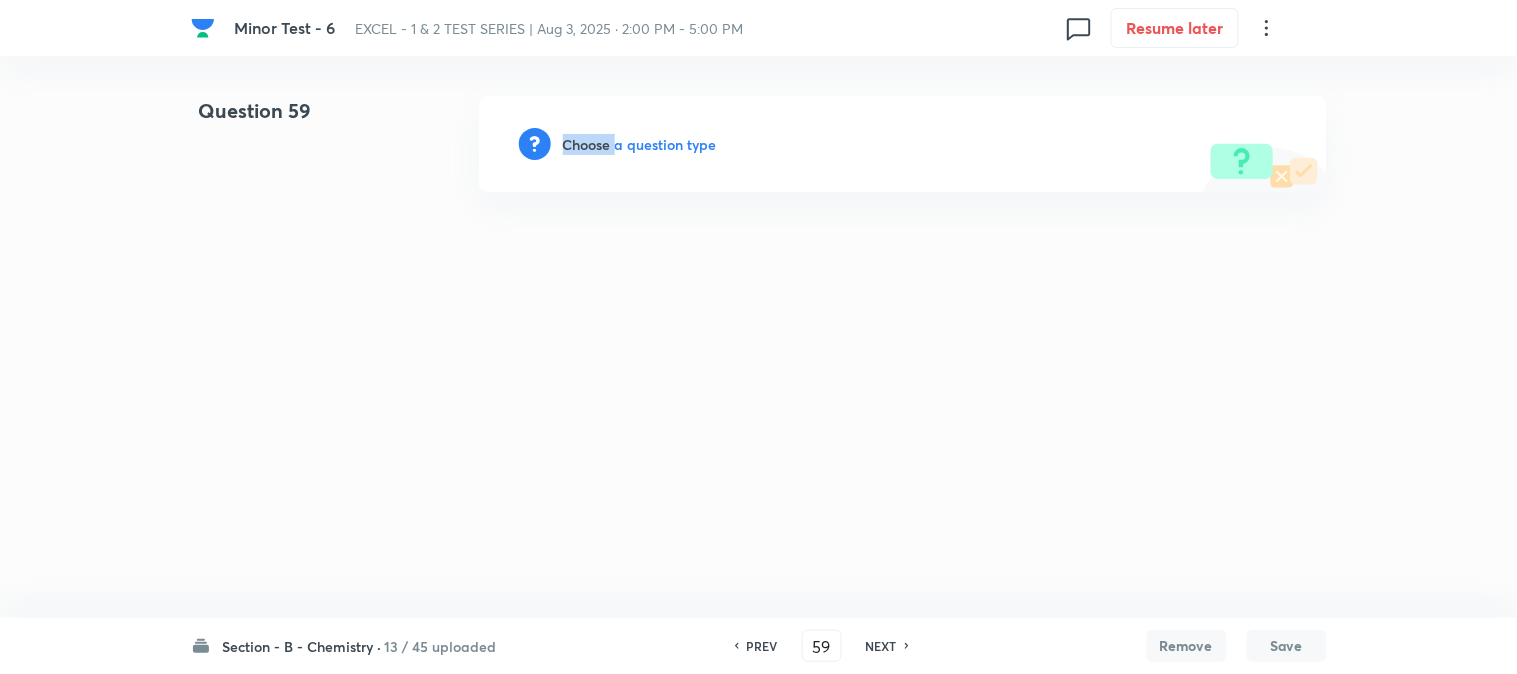 click on "Choose a question type" at bounding box center (640, 144) 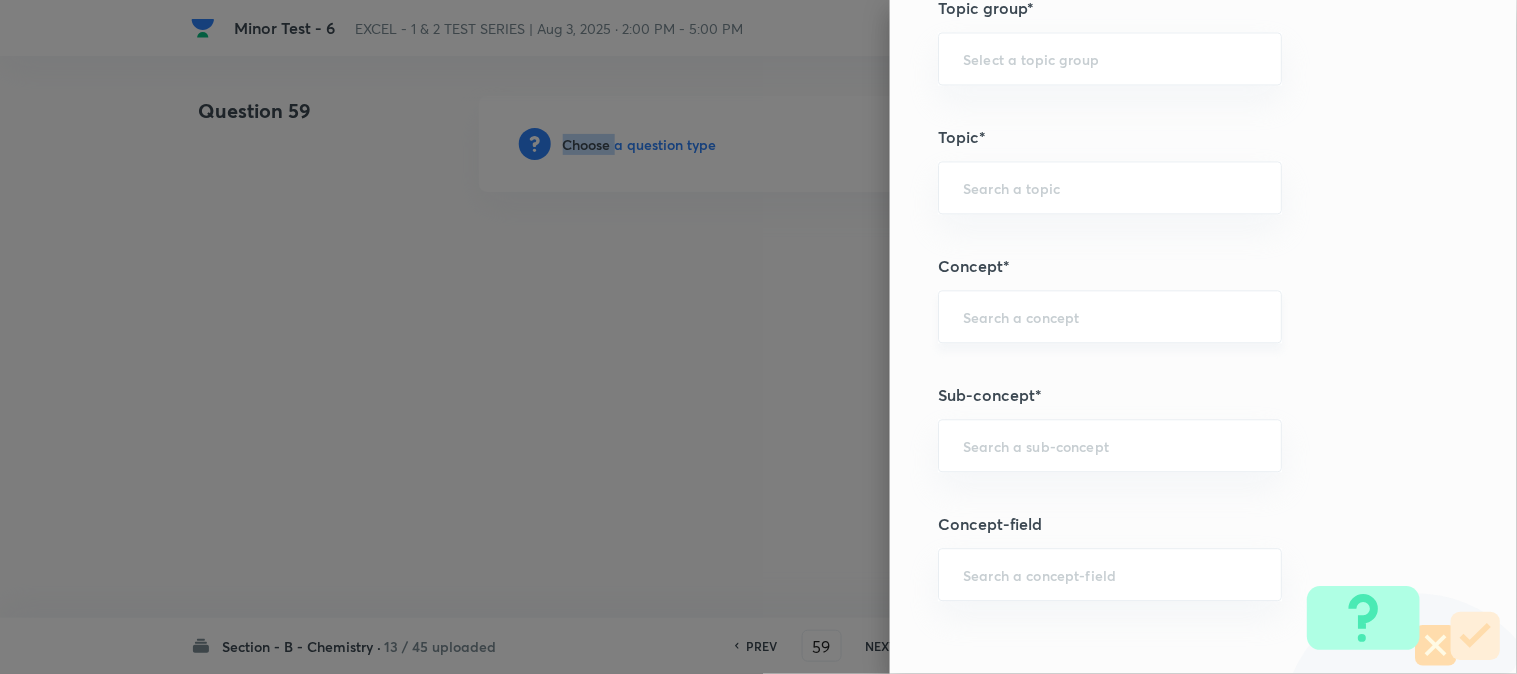 scroll, scrollTop: 1111, scrollLeft: 0, axis: vertical 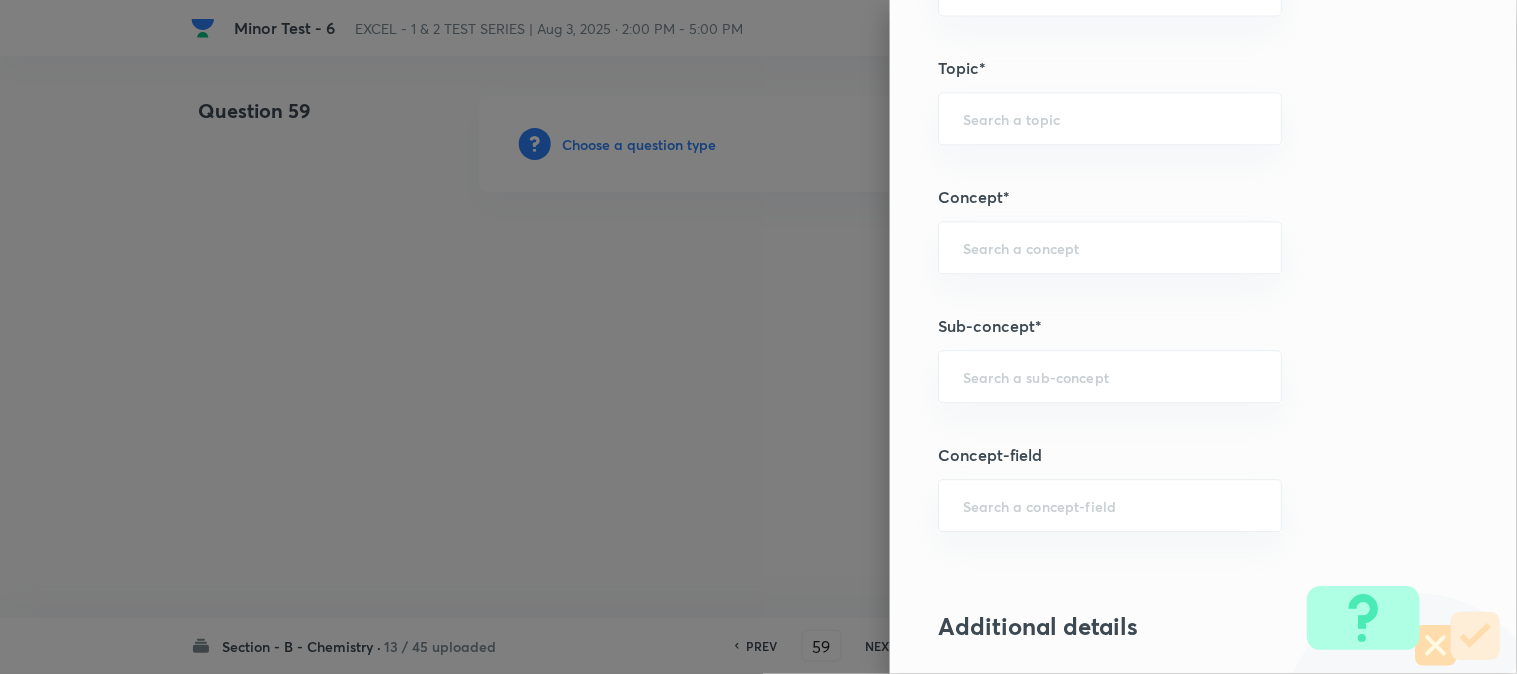 click on "Question settings Question type* Single choice correct Number of options* 2 3 4 5 Does this question have a passage?* Yes No Positive mark 4 ​ Negative Marks (Don’t add negative sign) 1 ​ Grant bonus marks for this question?* Yes No Syllabus Topic group* ​ Topic* ​ Concept* ​ Sub-concept* ​ Concept-field ​ Additional details Question Difficulty Very easy Easy Moderate Hard Very hard Question is based on Fact Numerical Concept Previous year question Yes No Does this question have equation? Yes No Verification status Is the question verified? *Select 'yes' only if a question is verified Yes No Save" at bounding box center (1203, 337) 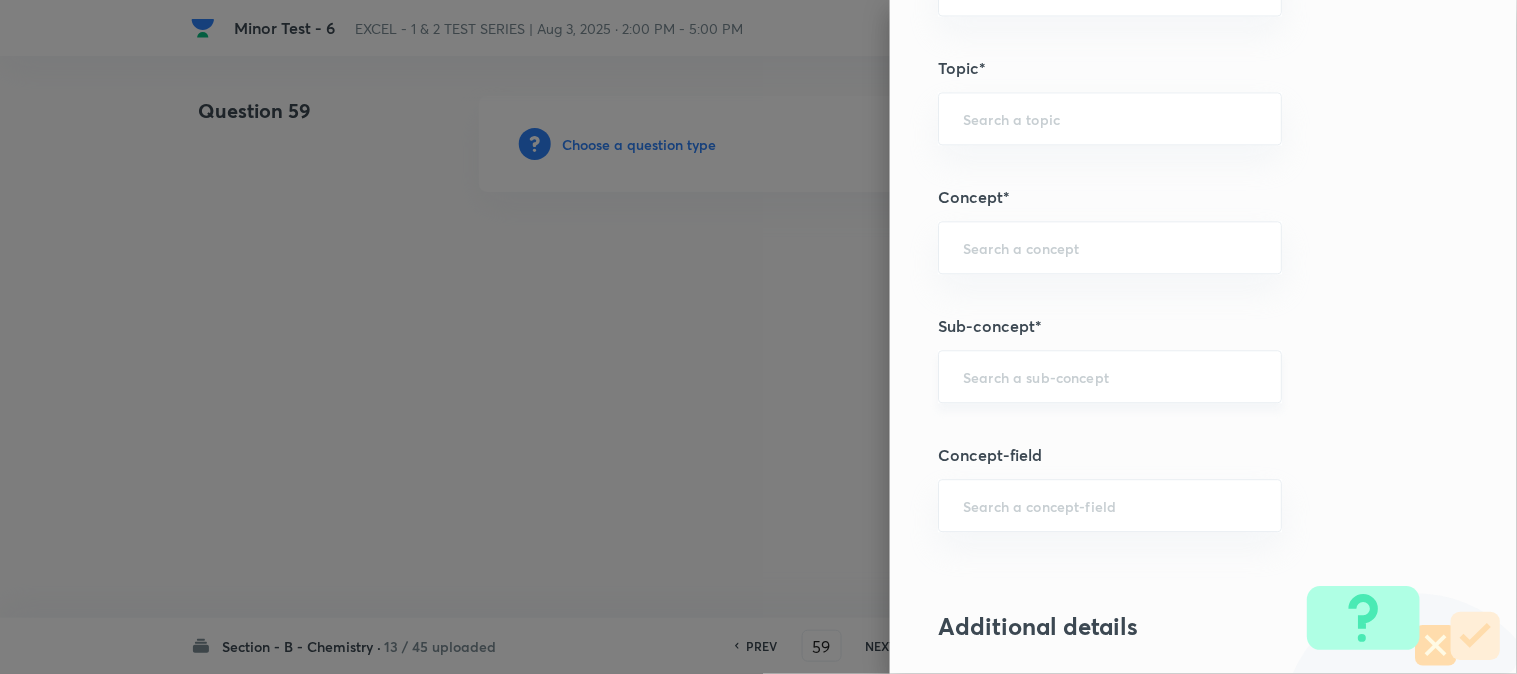 click on "​" at bounding box center (1110, 376) 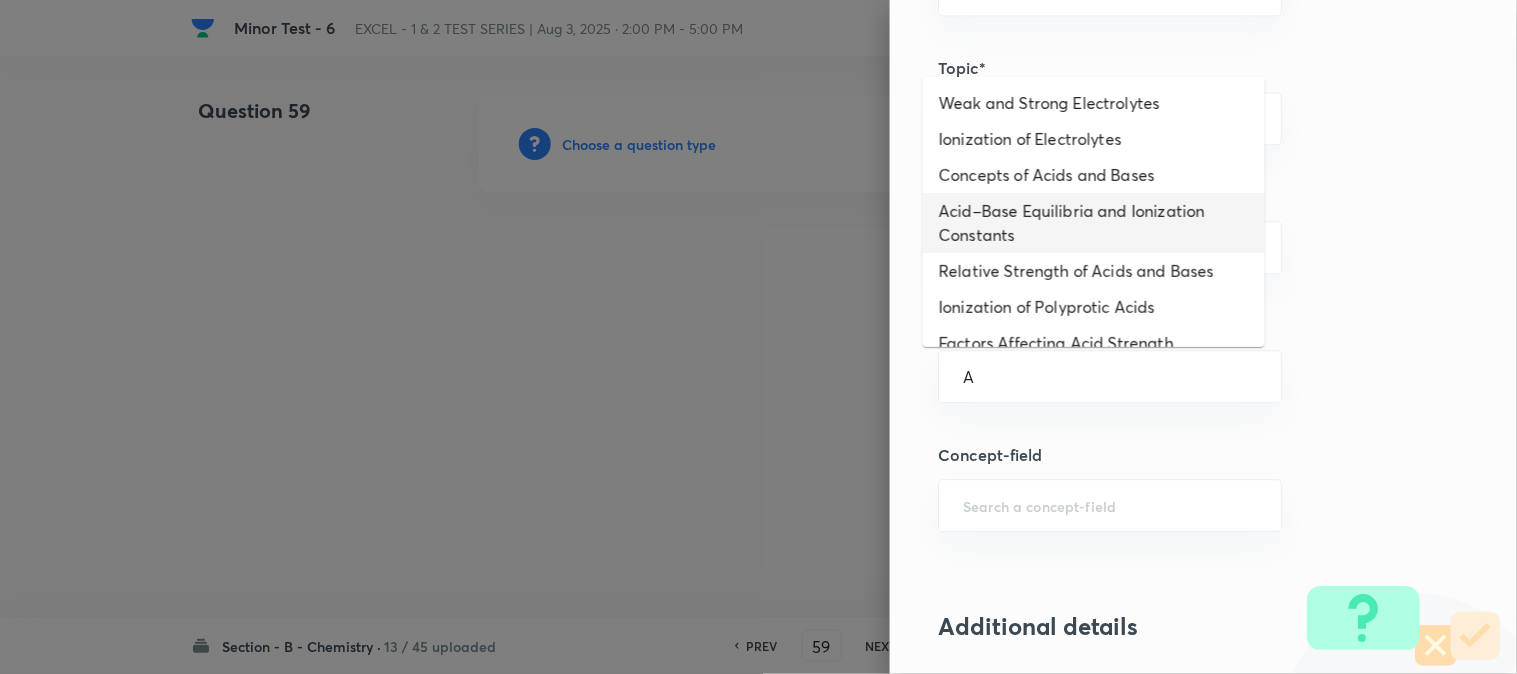 click on "Acid–Base Equilibria and Ionization Constants" at bounding box center [1094, 223] 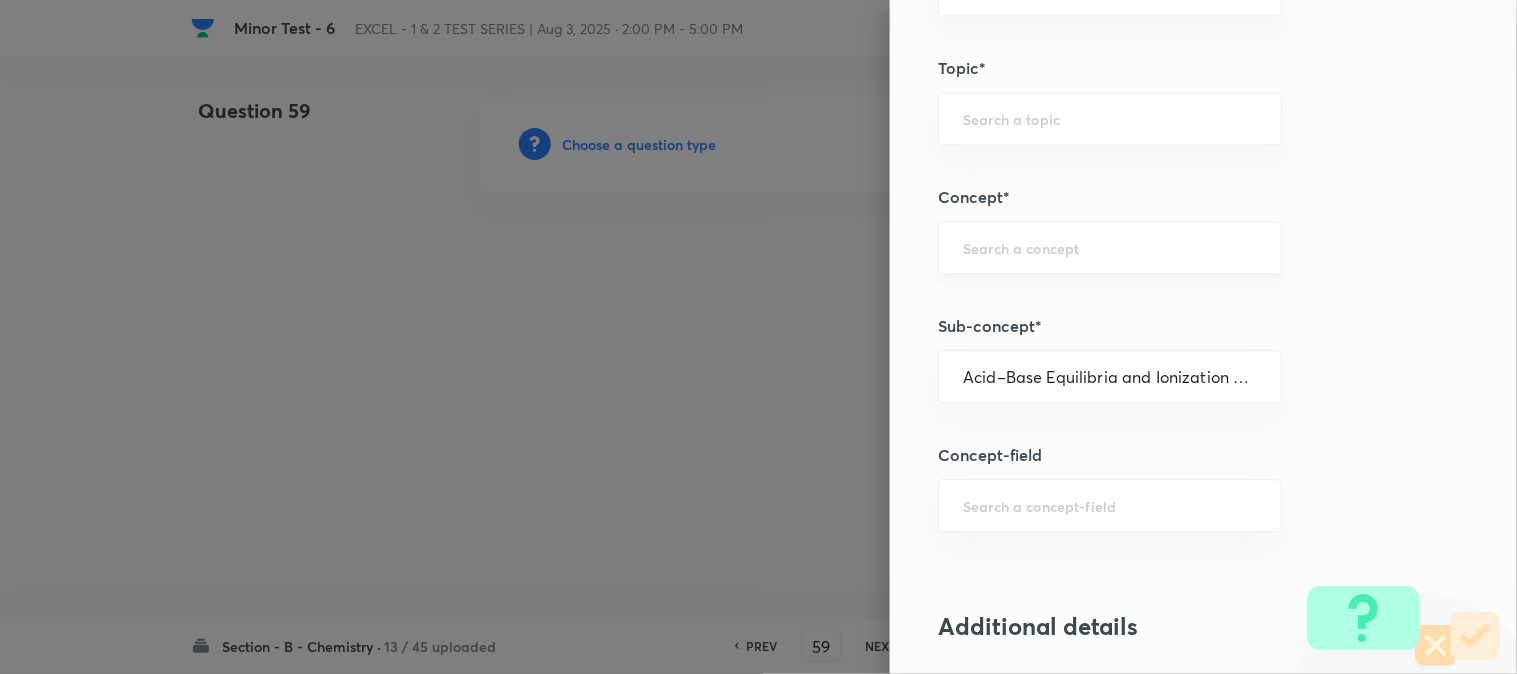 type on "Chemistry" 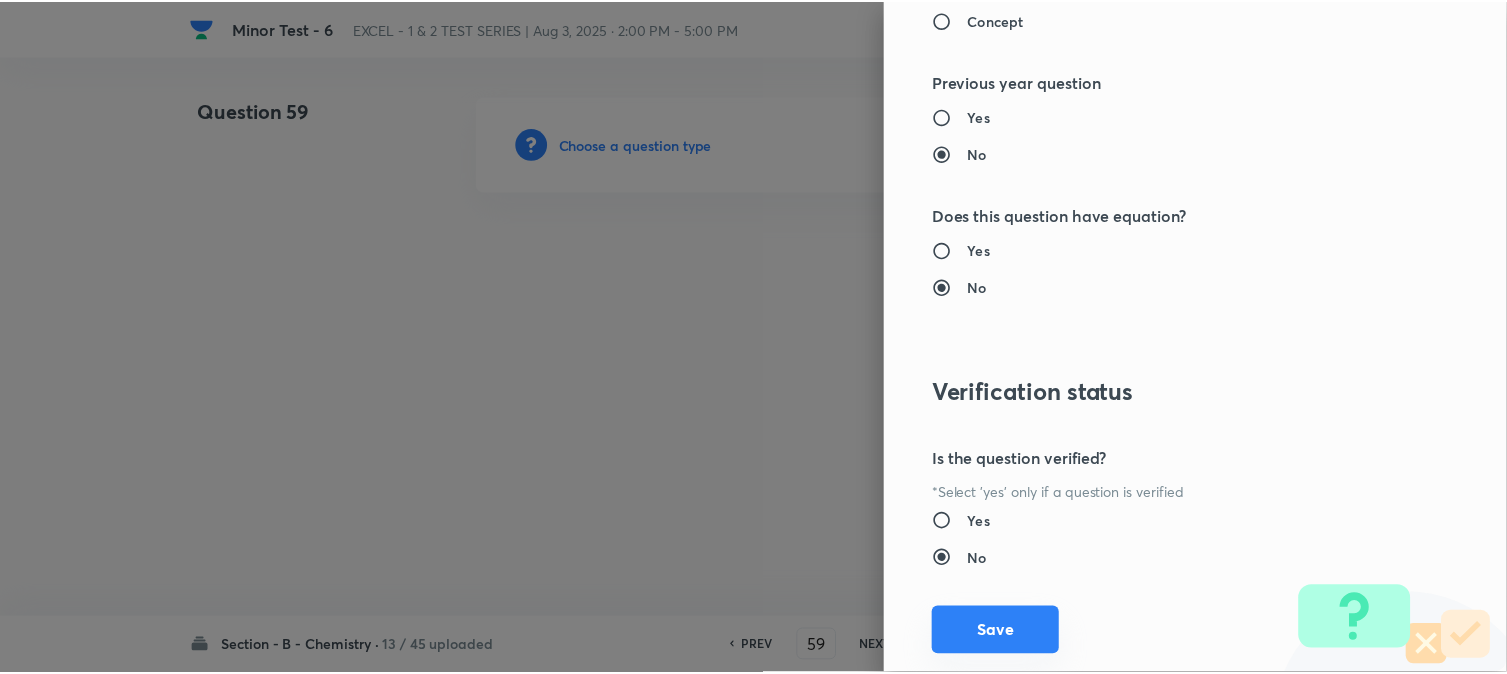 scroll, scrollTop: 2186, scrollLeft: 0, axis: vertical 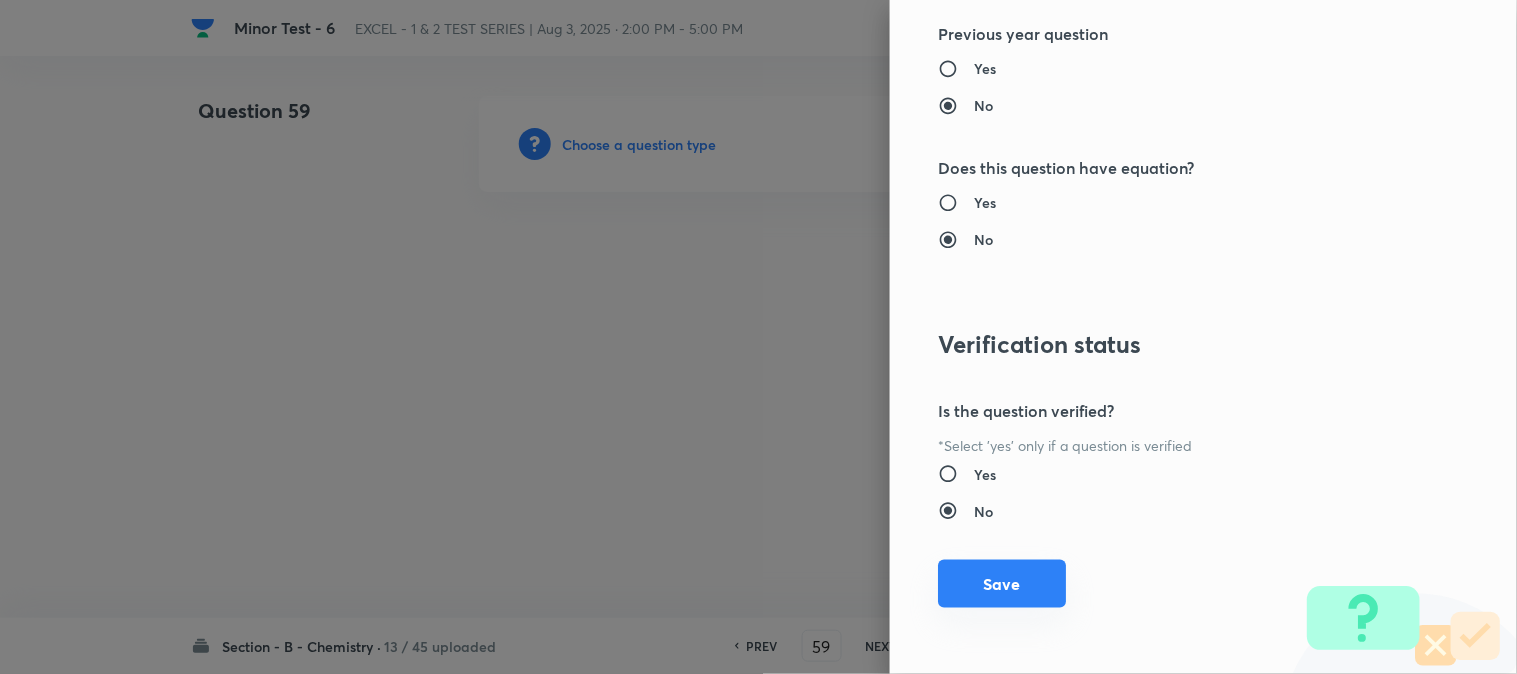 click on "Save" at bounding box center [1002, 584] 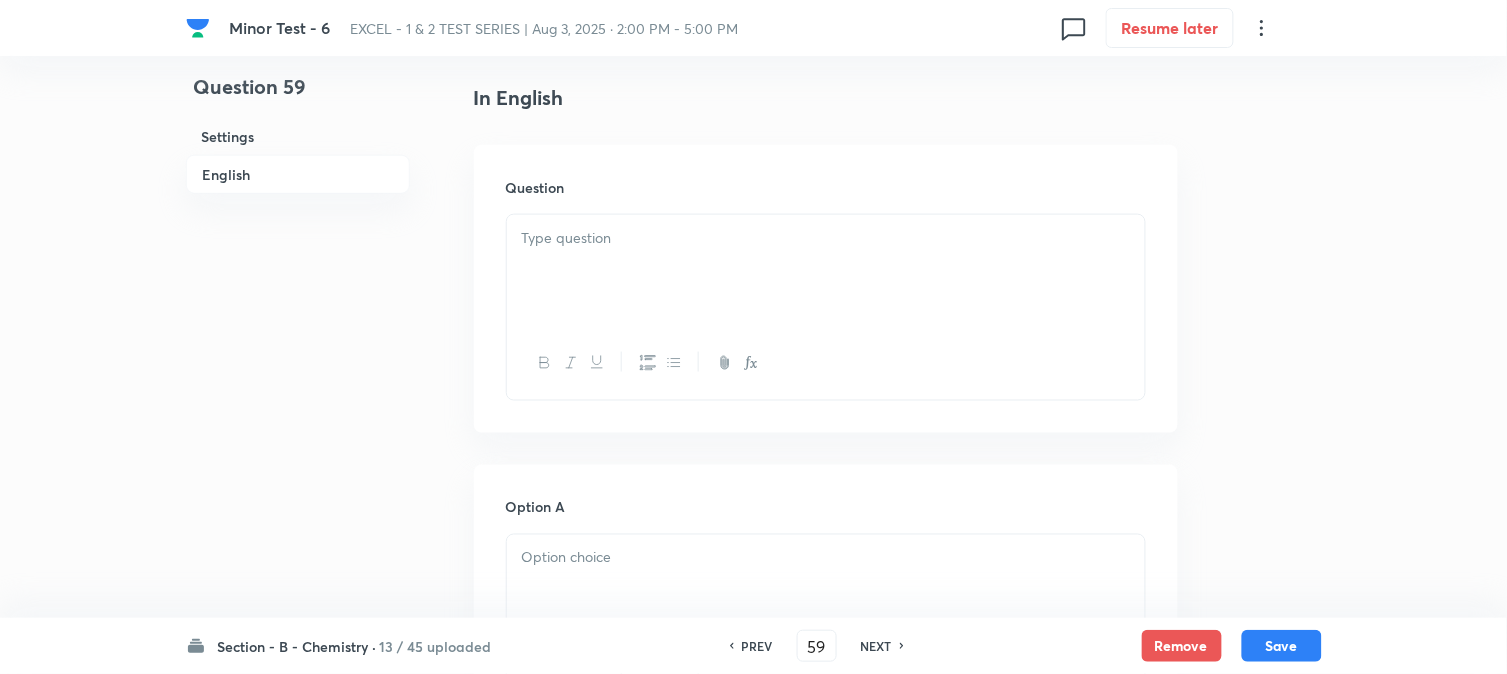 scroll, scrollTop: 555, scrollLeft: 0, axis: vertical 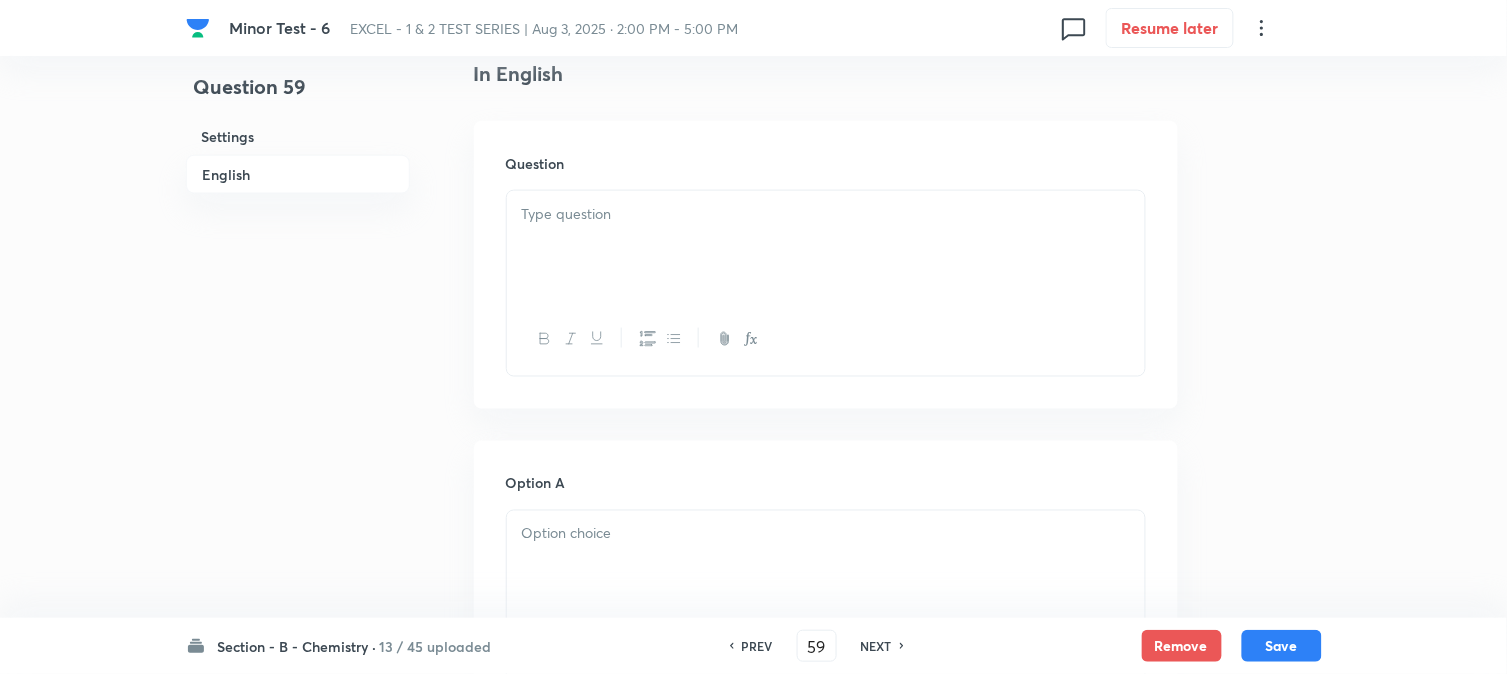 click at bounding box center (826, 214) 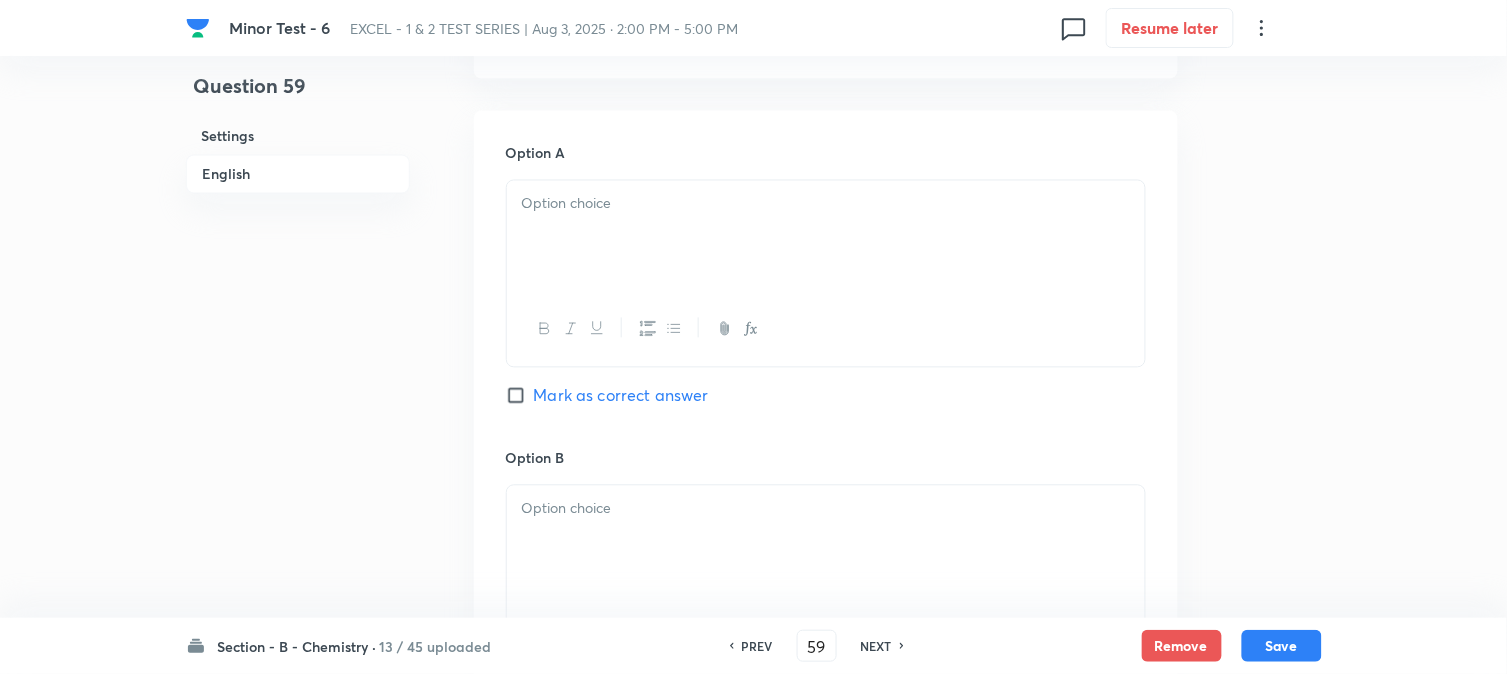 scroll, scrollTop: 888, scrollLeft: 0, axis: vertical 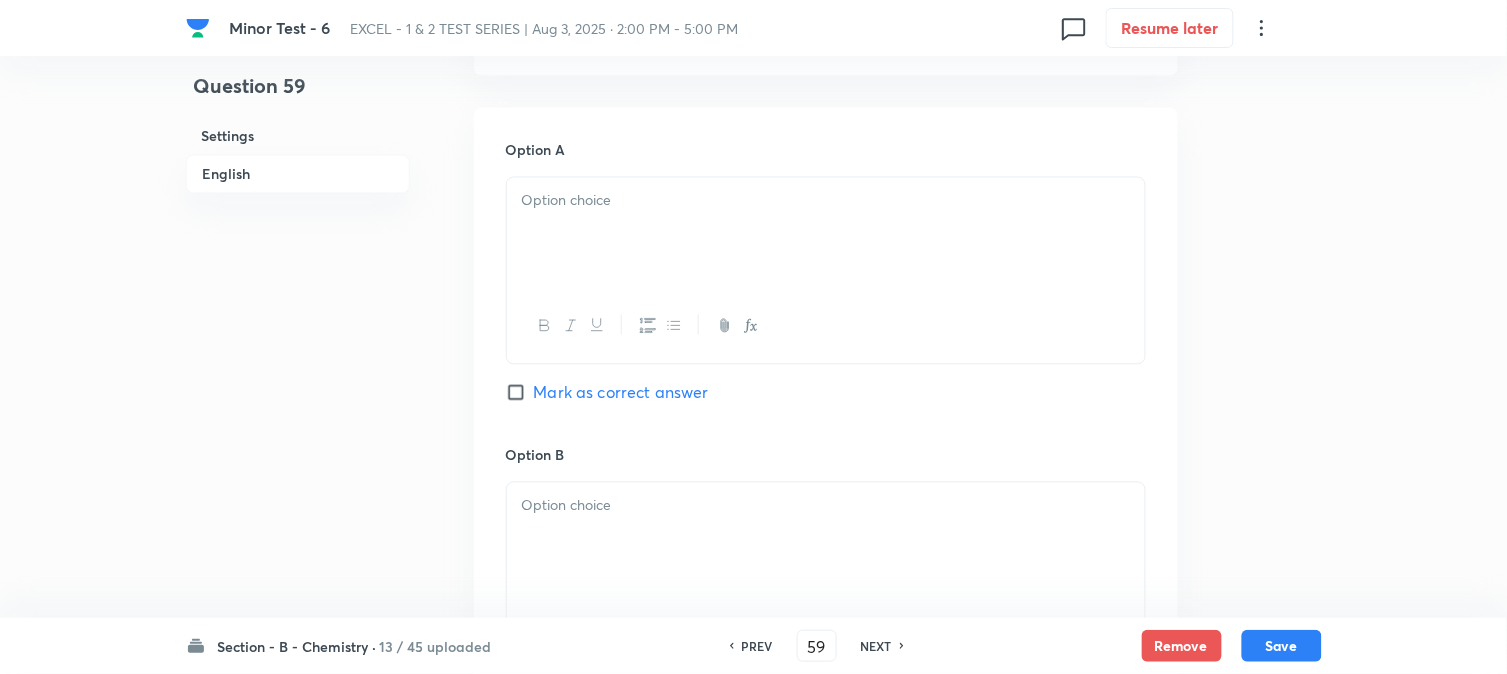 click at bounding box center [826, 234] 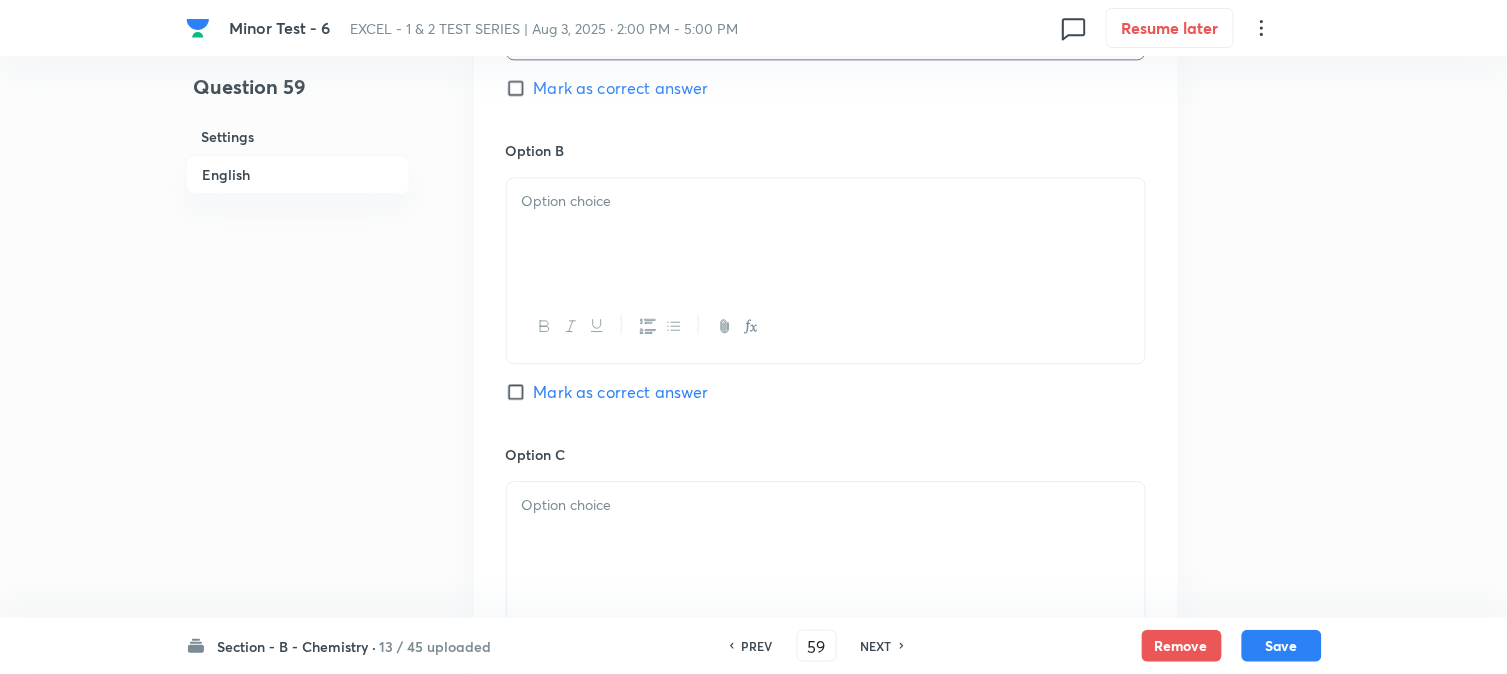 scroll, scrollTop: 1222, scrollLeft: 0, axis: vertical 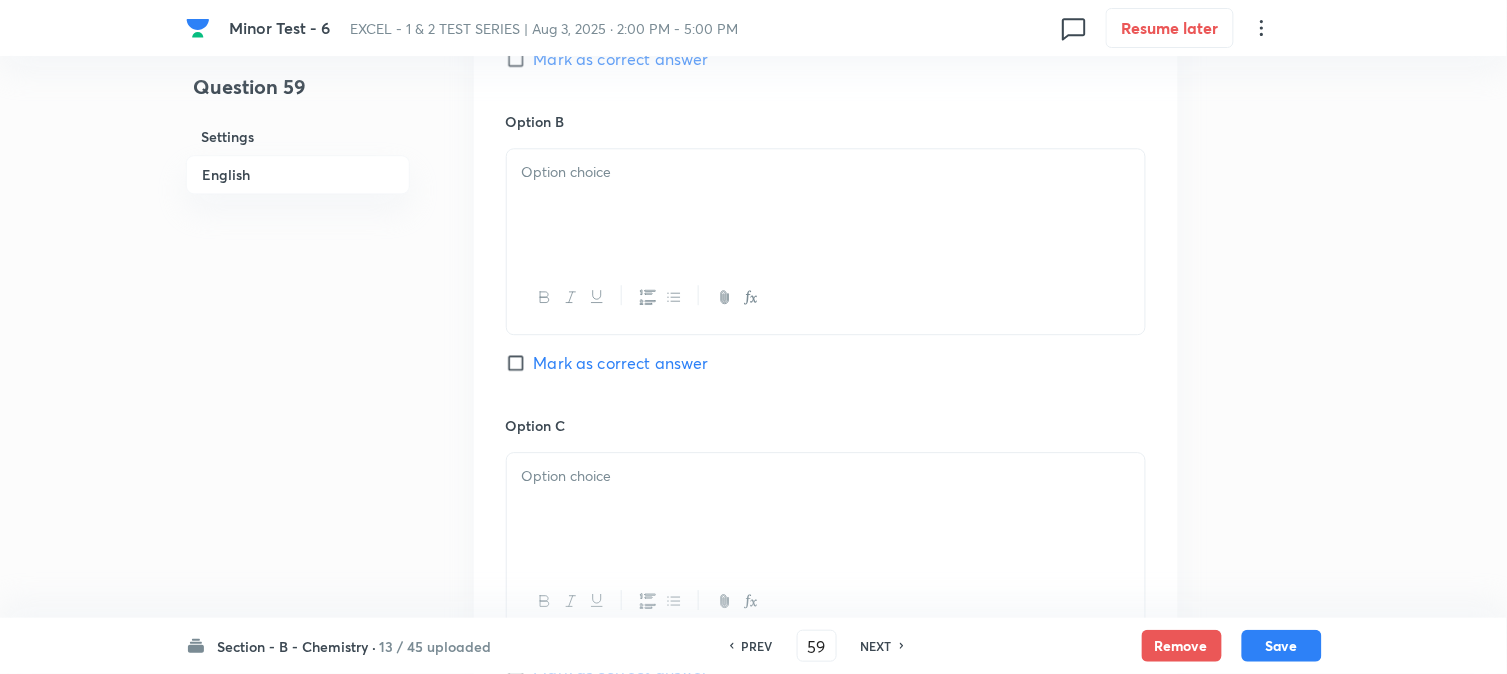 click at bounding box center (826, 205) 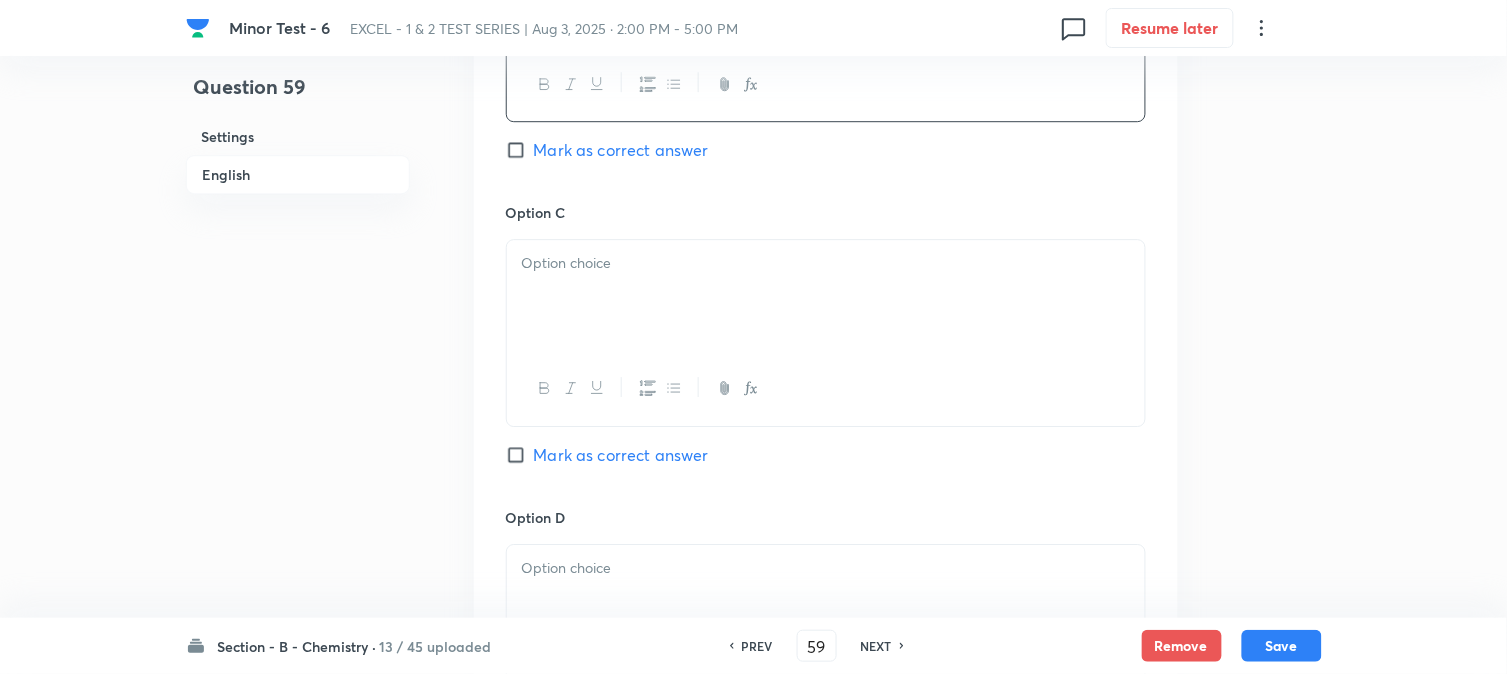 scroll, scrollTop: 1444, scrollLeft: 0, axis: vertical 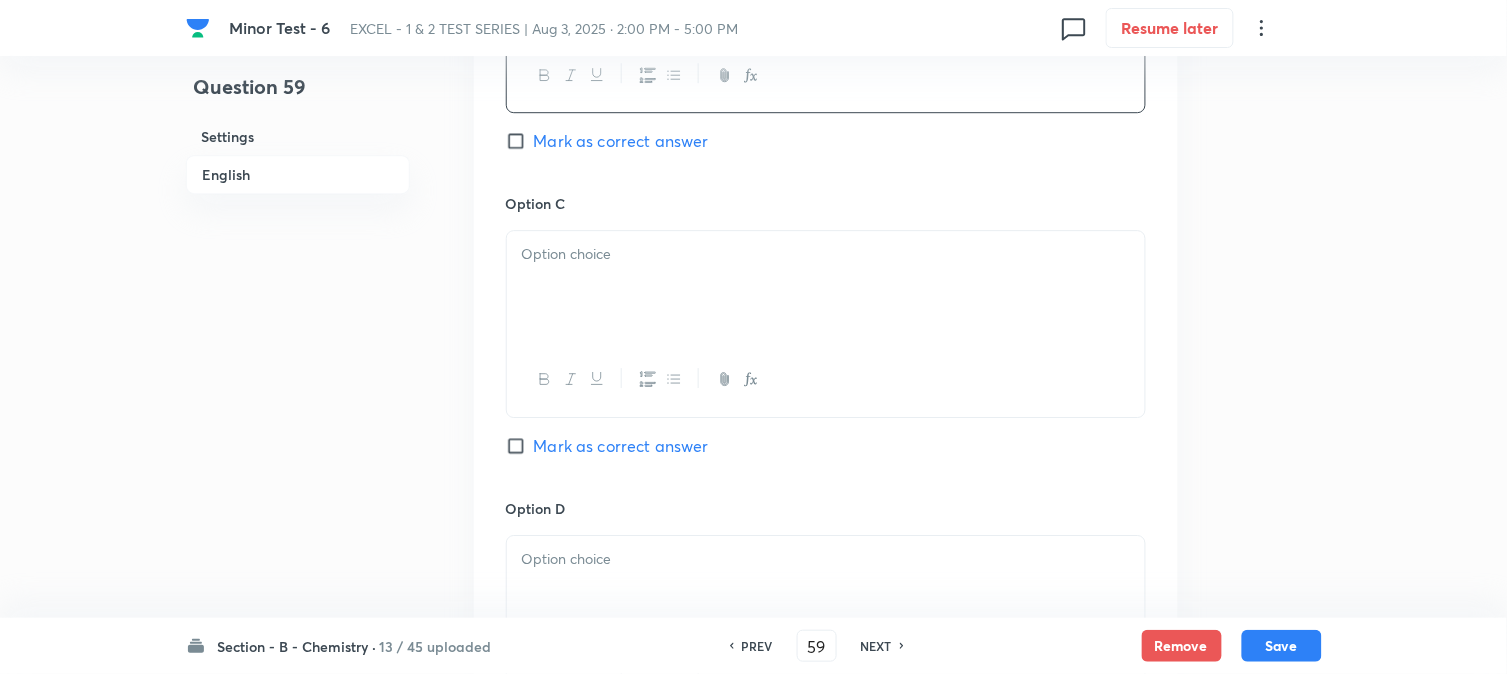 click at bounding box center (826, 287) 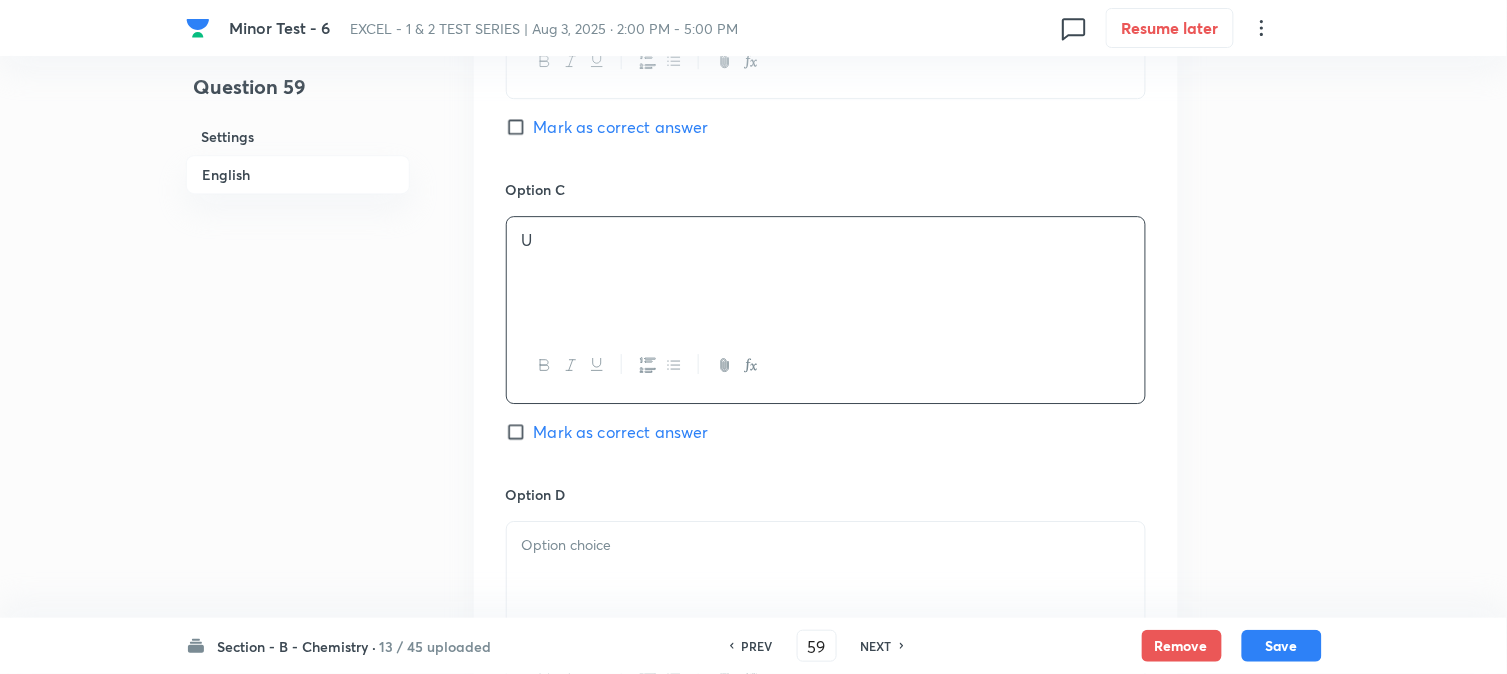 scroll, scrollTop: 1666, scrollLeft: 0, axis: vertical 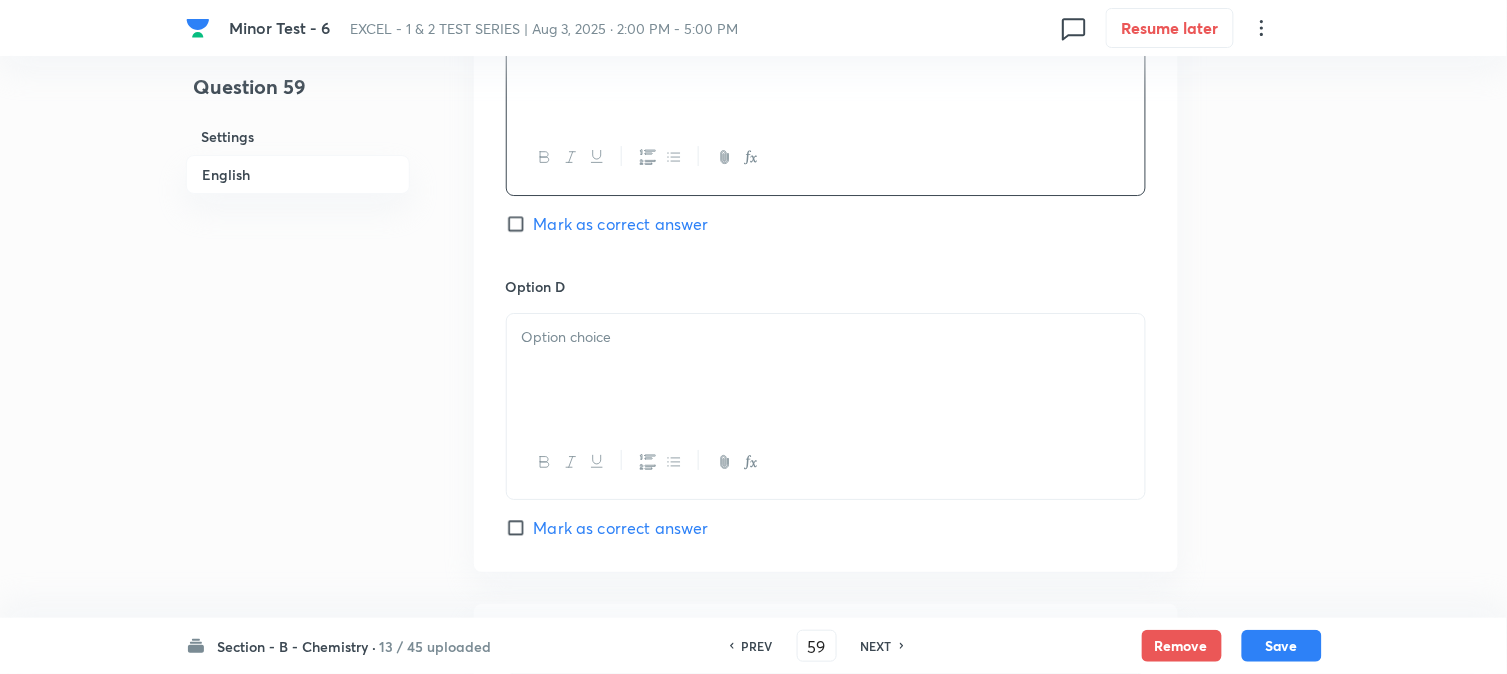 click at bounding box center [826, 337] 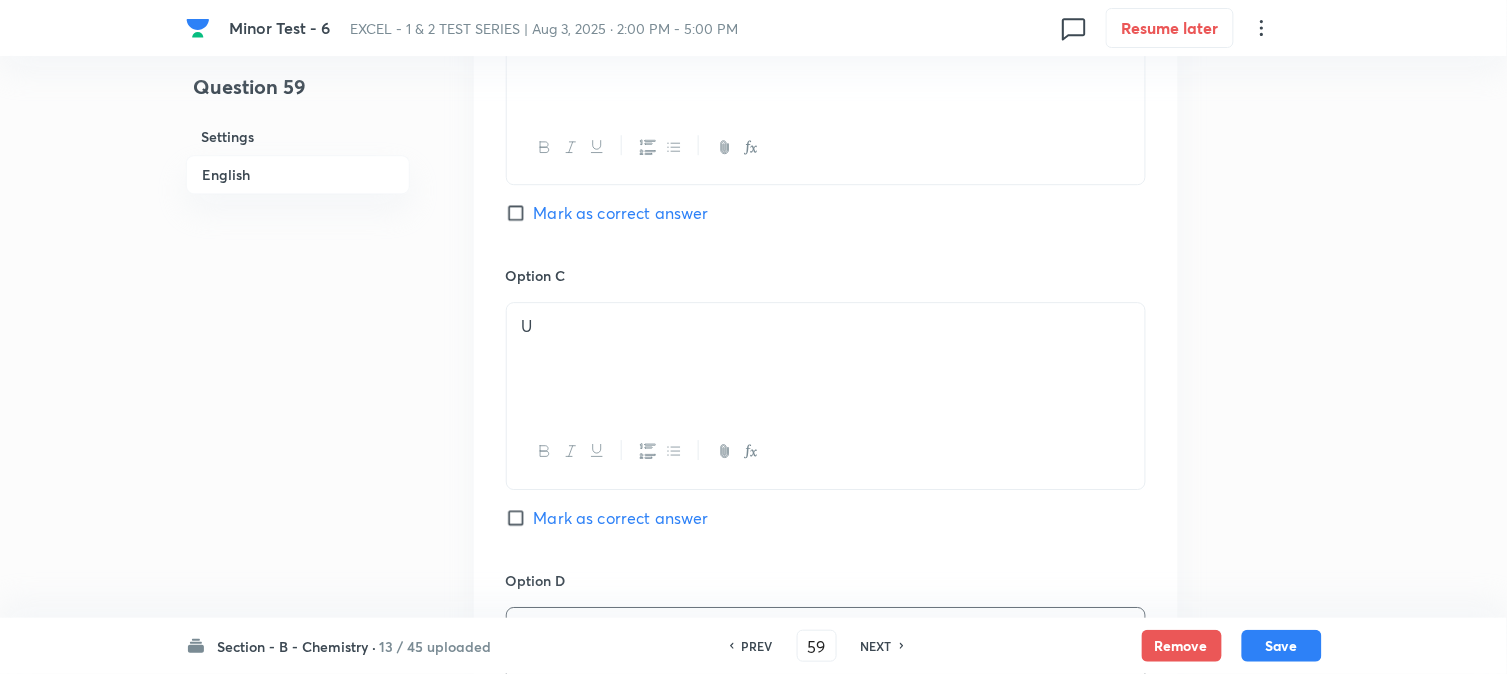 scroll, scrollTop: 1333, scrollLeft: 0, axis: vertical 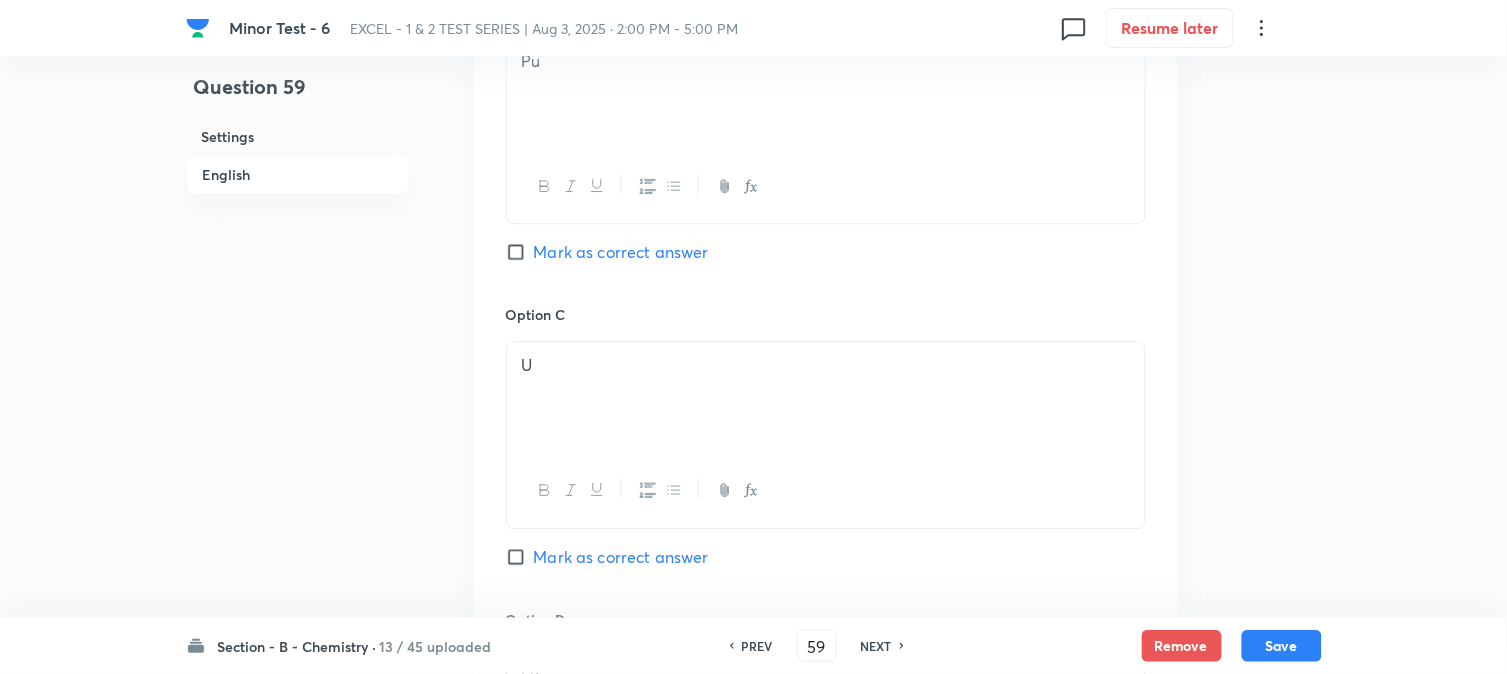 click on "Mark as correct answer" at bounding box center [520, 252] 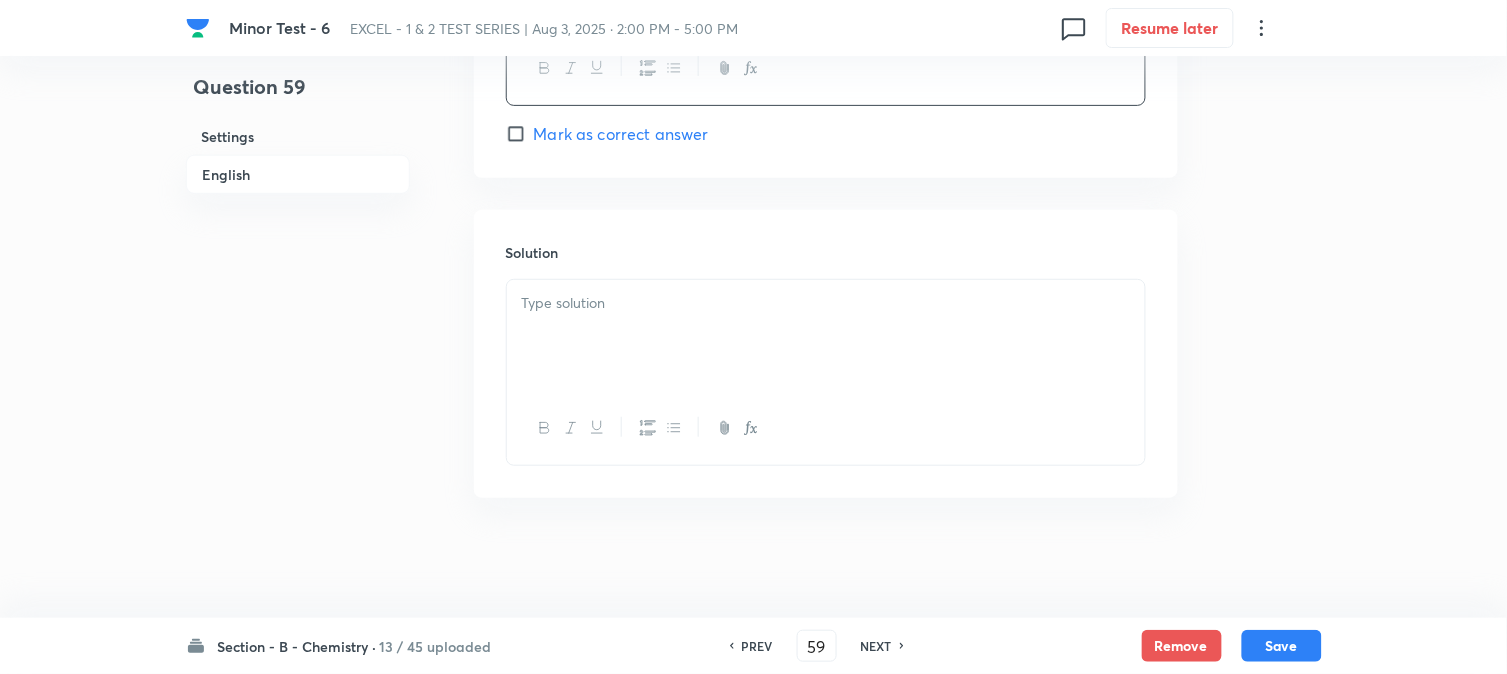 scroll, scrollTop: 2064, scrollLeft: 0, axis: vertical 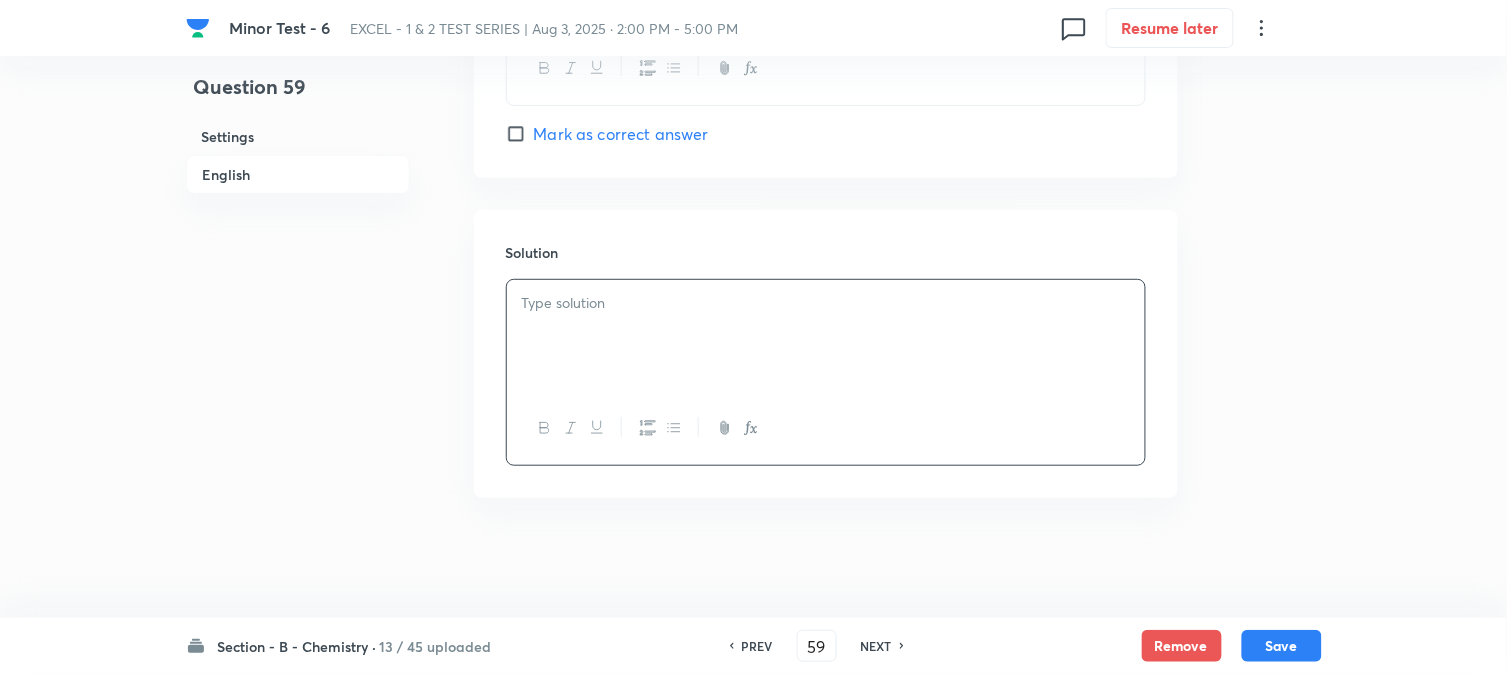 type 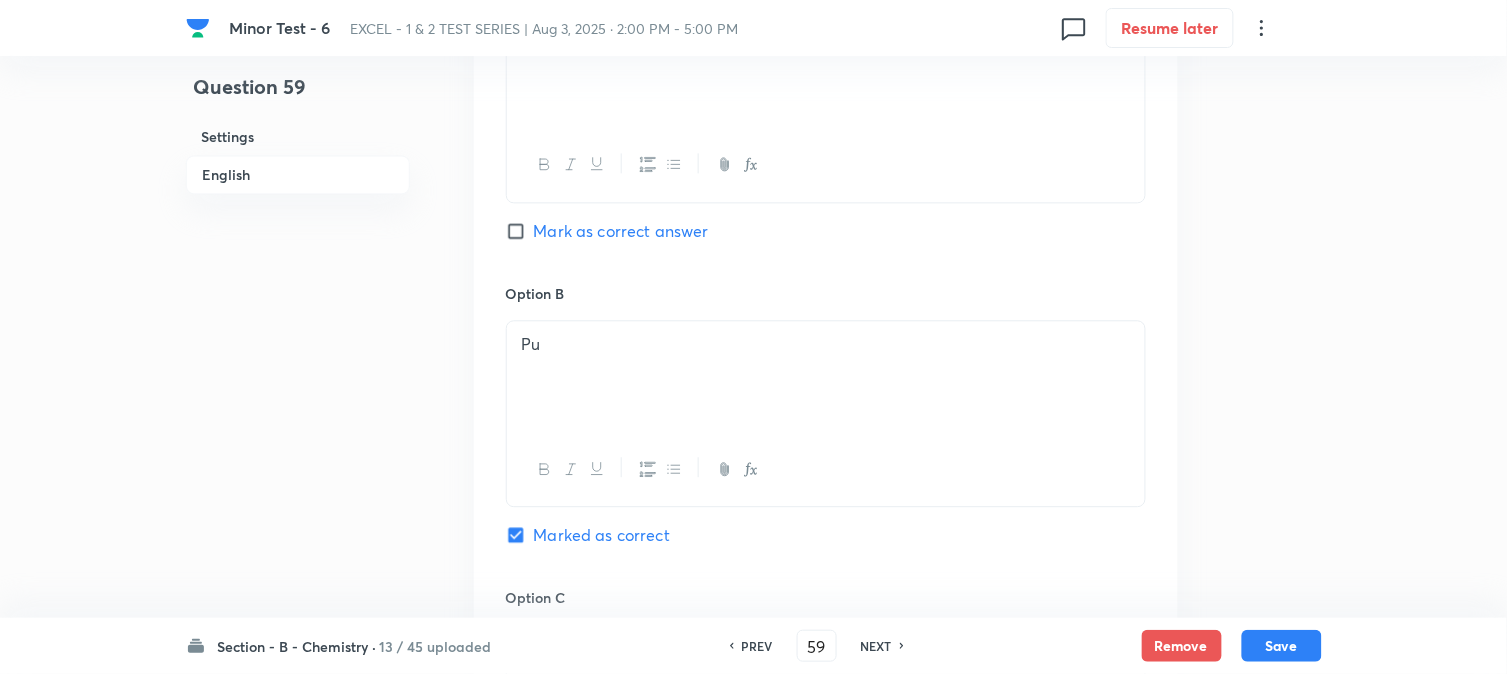 scroll, scrollTop: 1175, scrollLeft: 0, axis: vertical 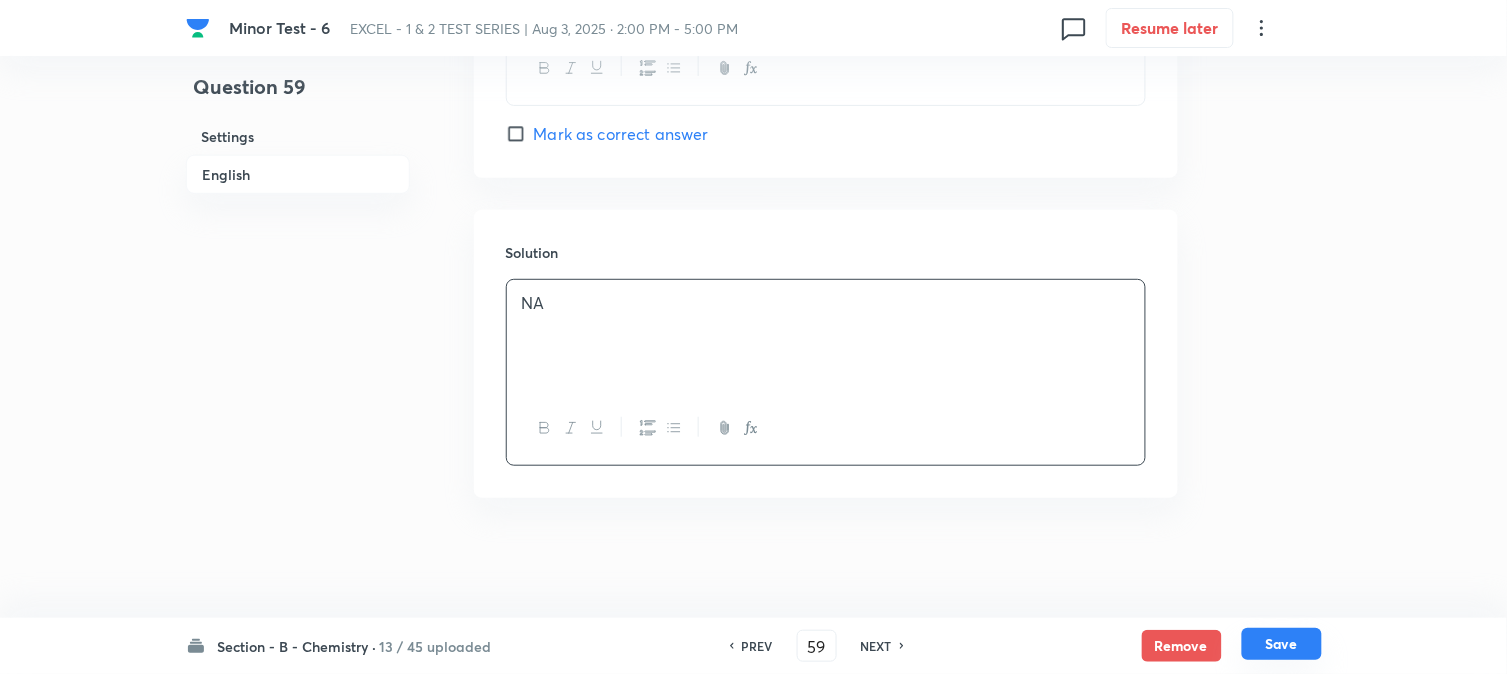 click on "Save" at bounding box center [1282, 644] 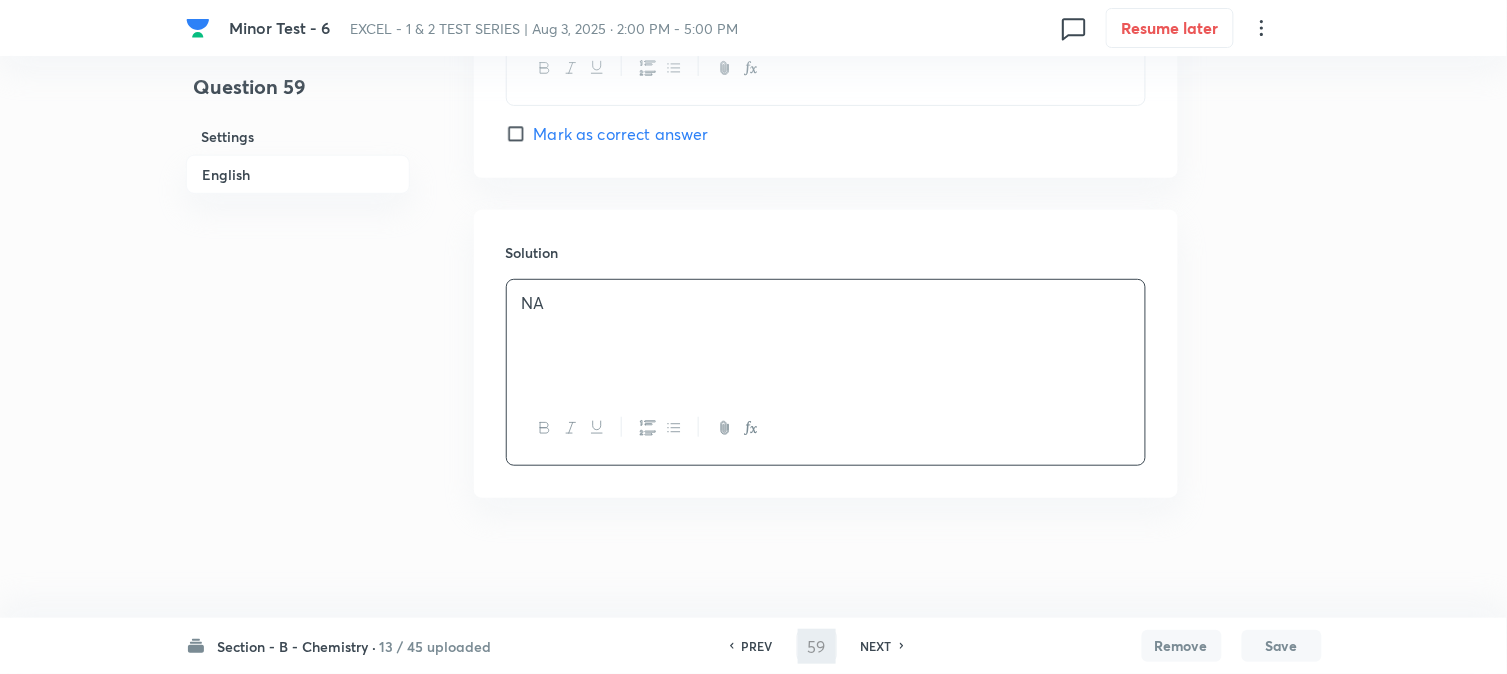 type on "60" 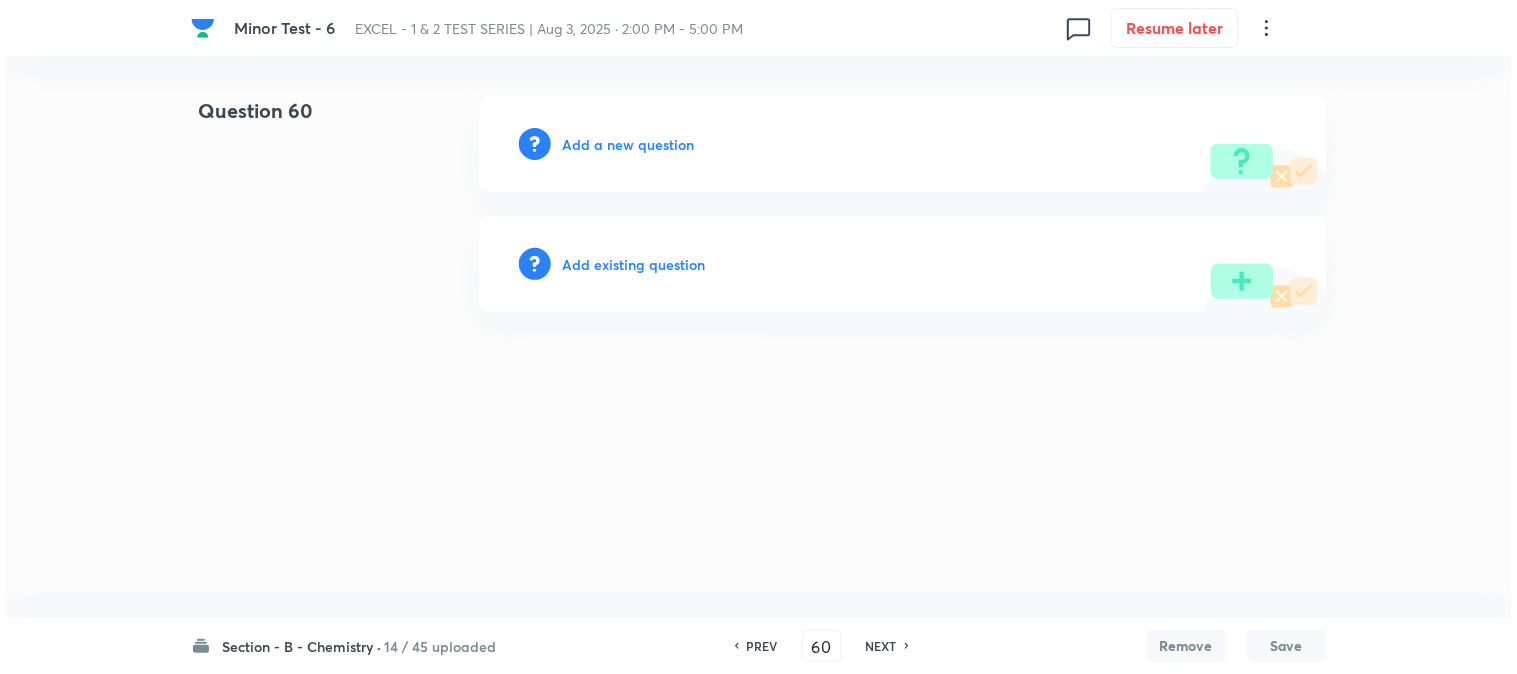 scroll, scrollTop: 0, scrollLeft: 0, axis: both 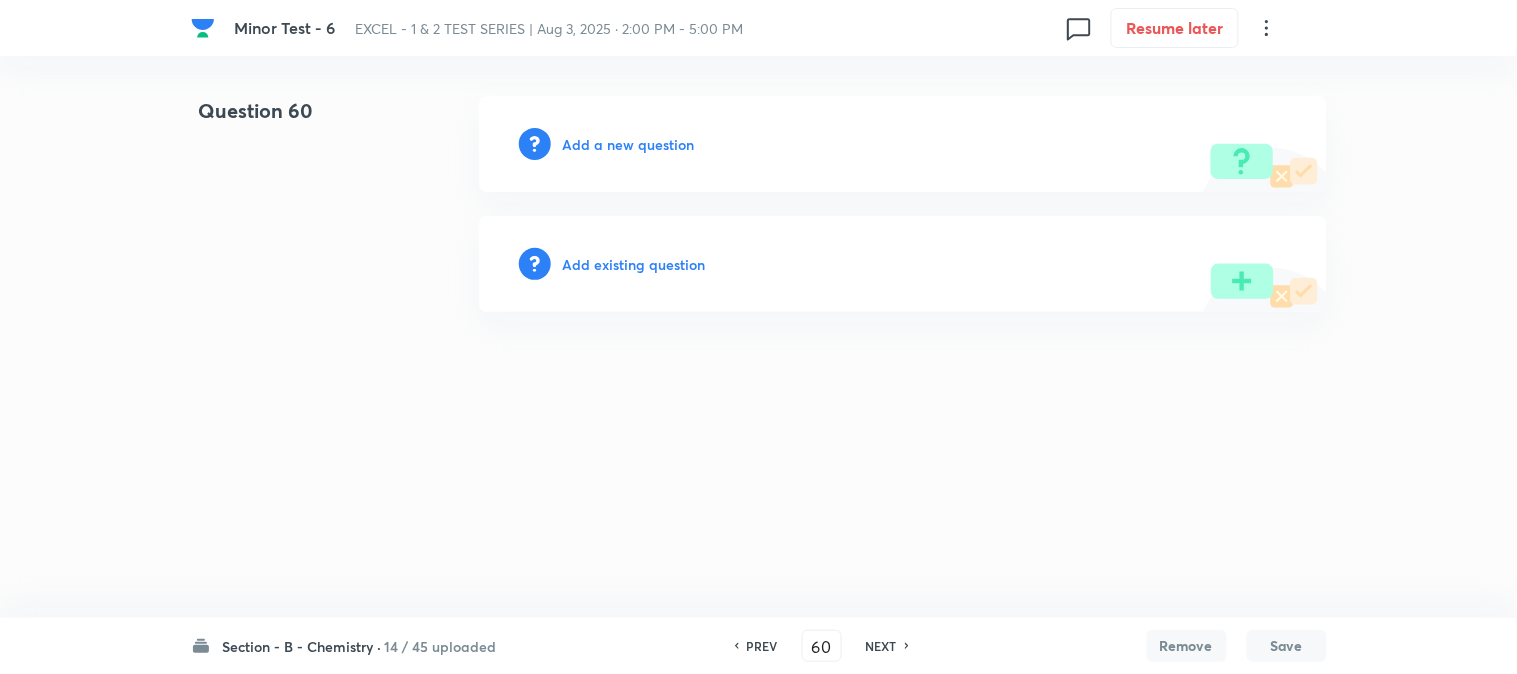 click on "Add a new question" at bounding box center [629, 144] 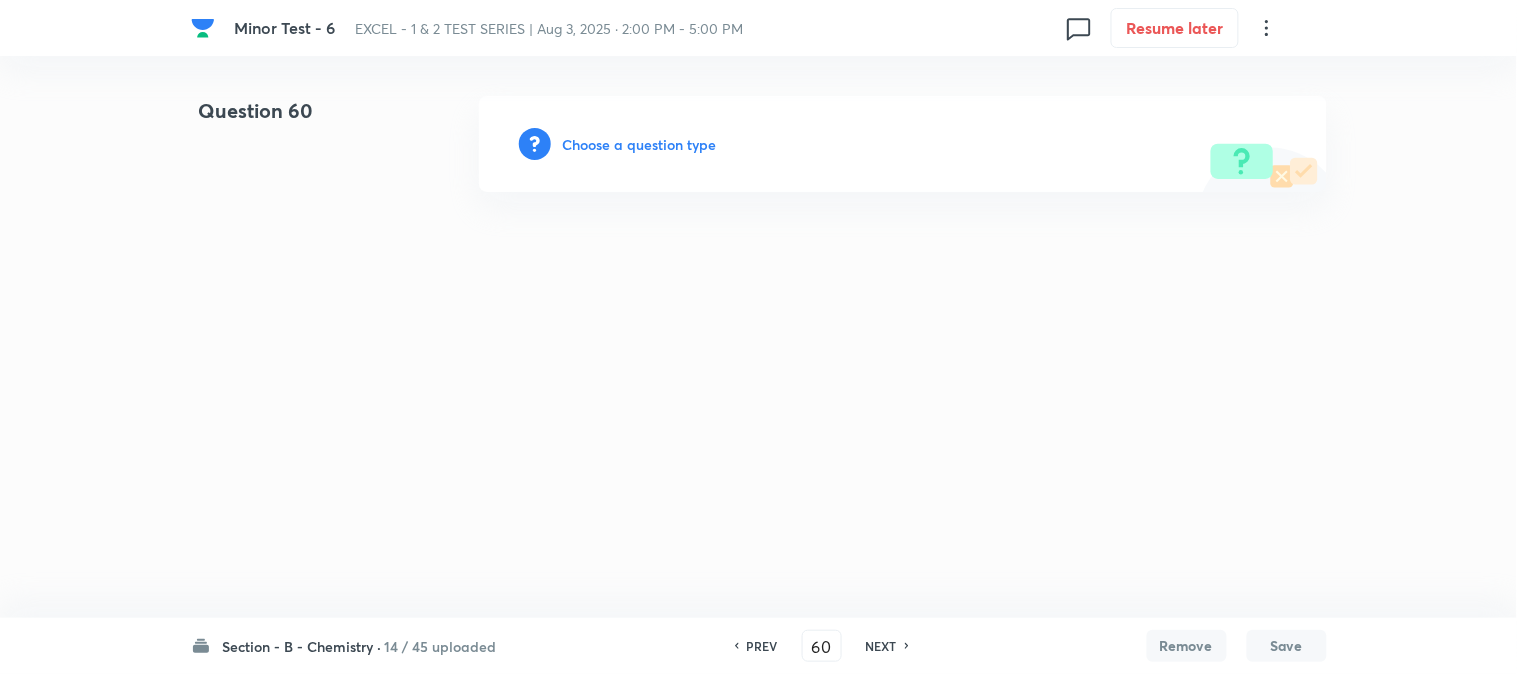 click on "Choose a question type" at bounding box center (903, 144) 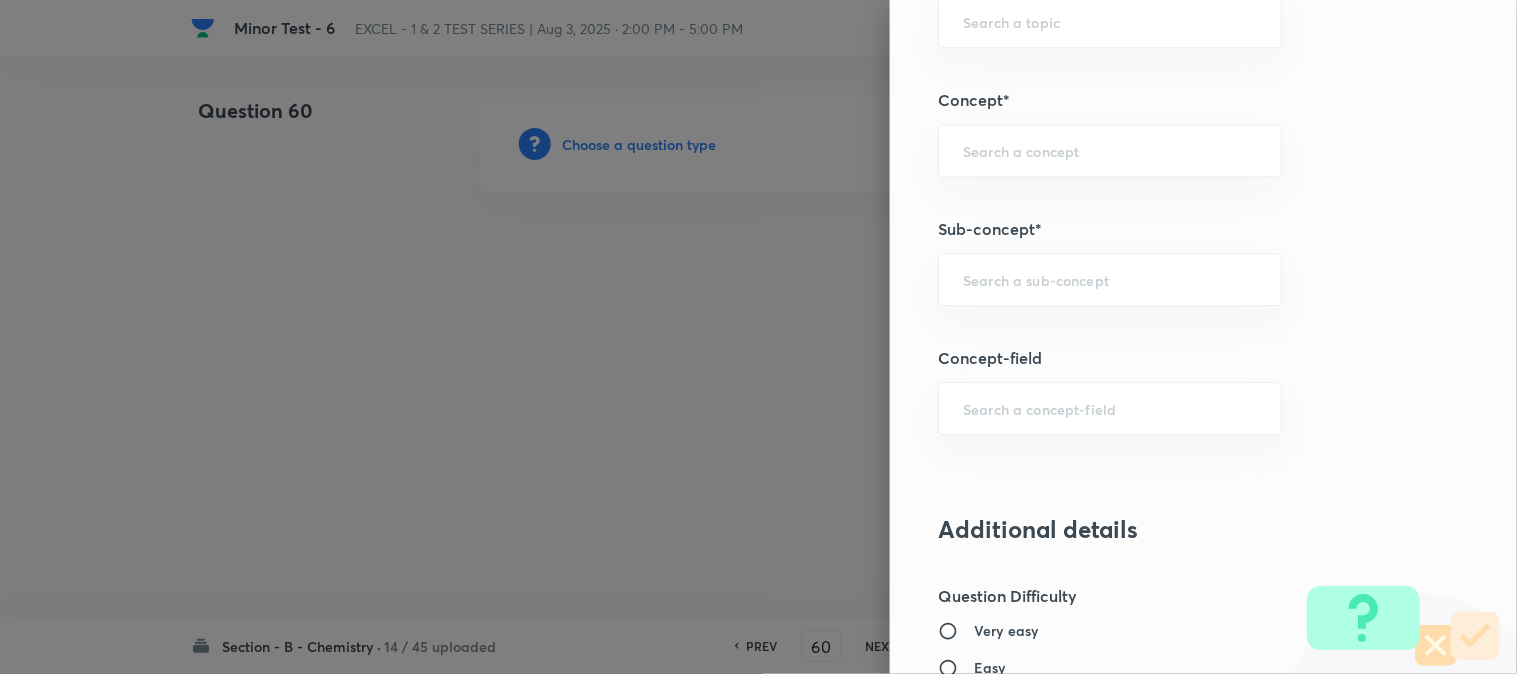 scroll, scrollTop: 1222, scrollLeft: 0, axis: vertical 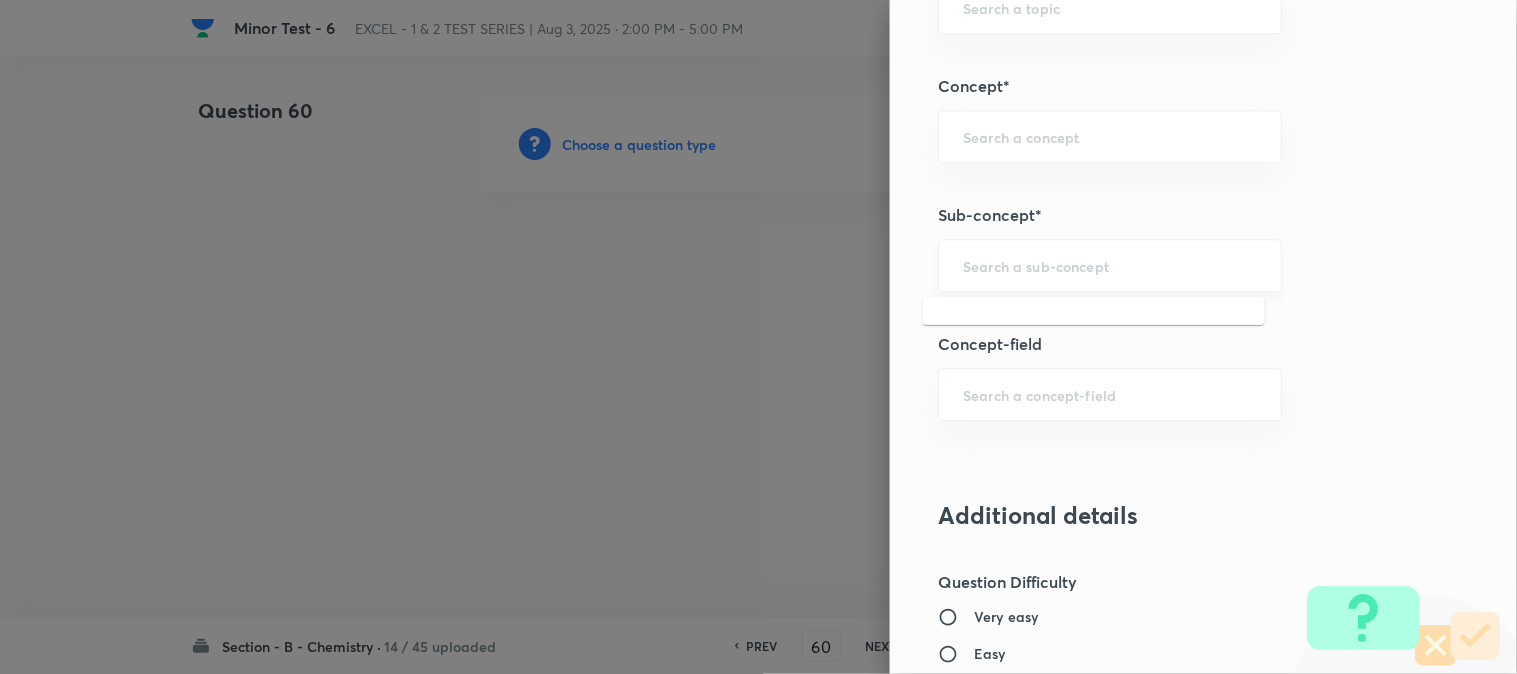 click at bounding box center [1110, 265] 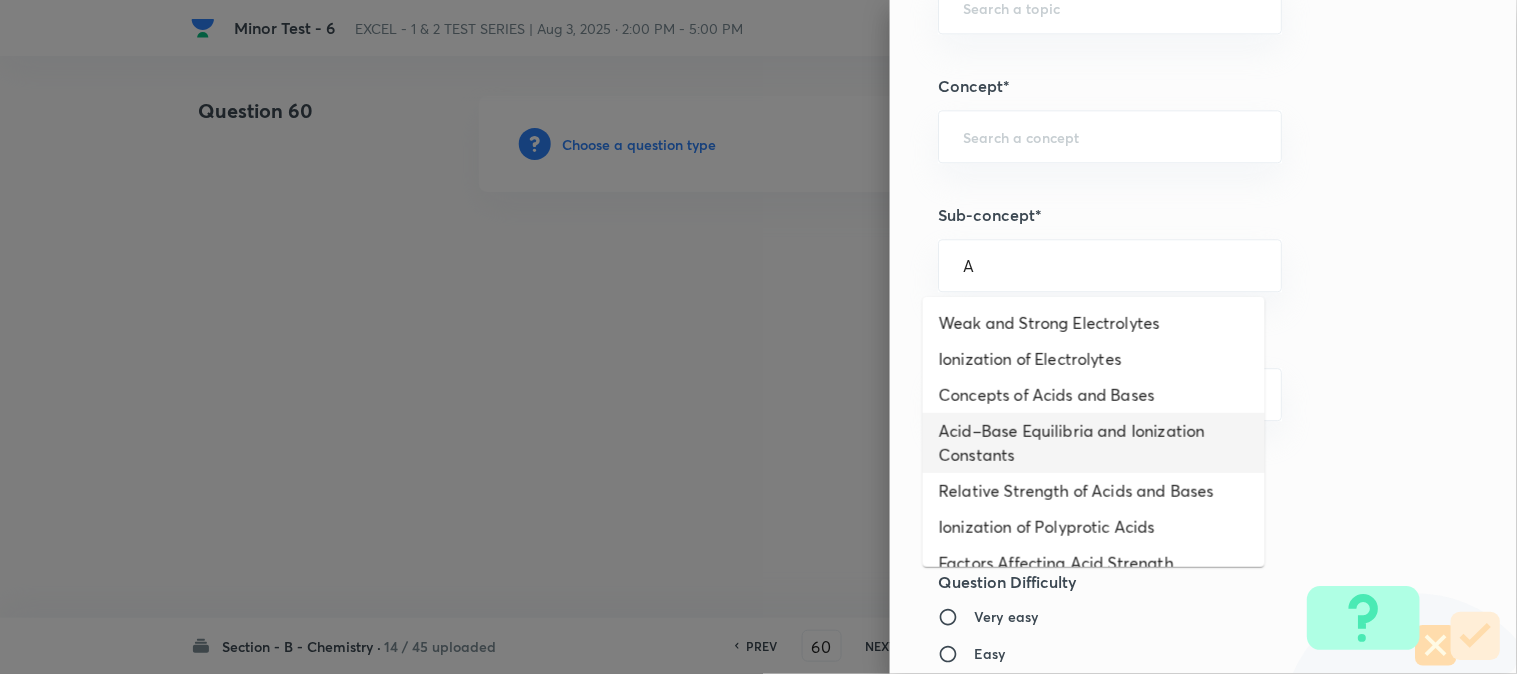 click on "Acid–Base Equilibria and Ionization Constants" at bounding box center [1094, 443] 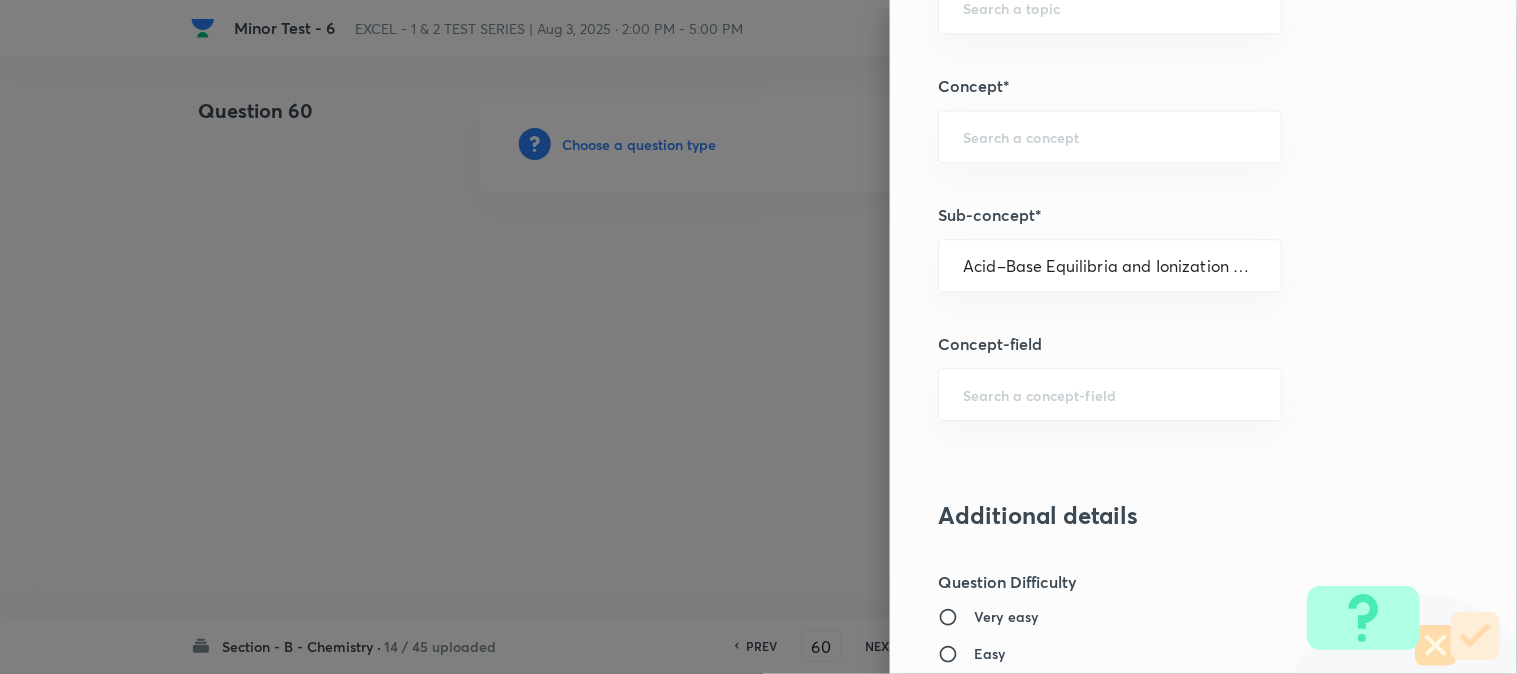 type on "Chemistry" 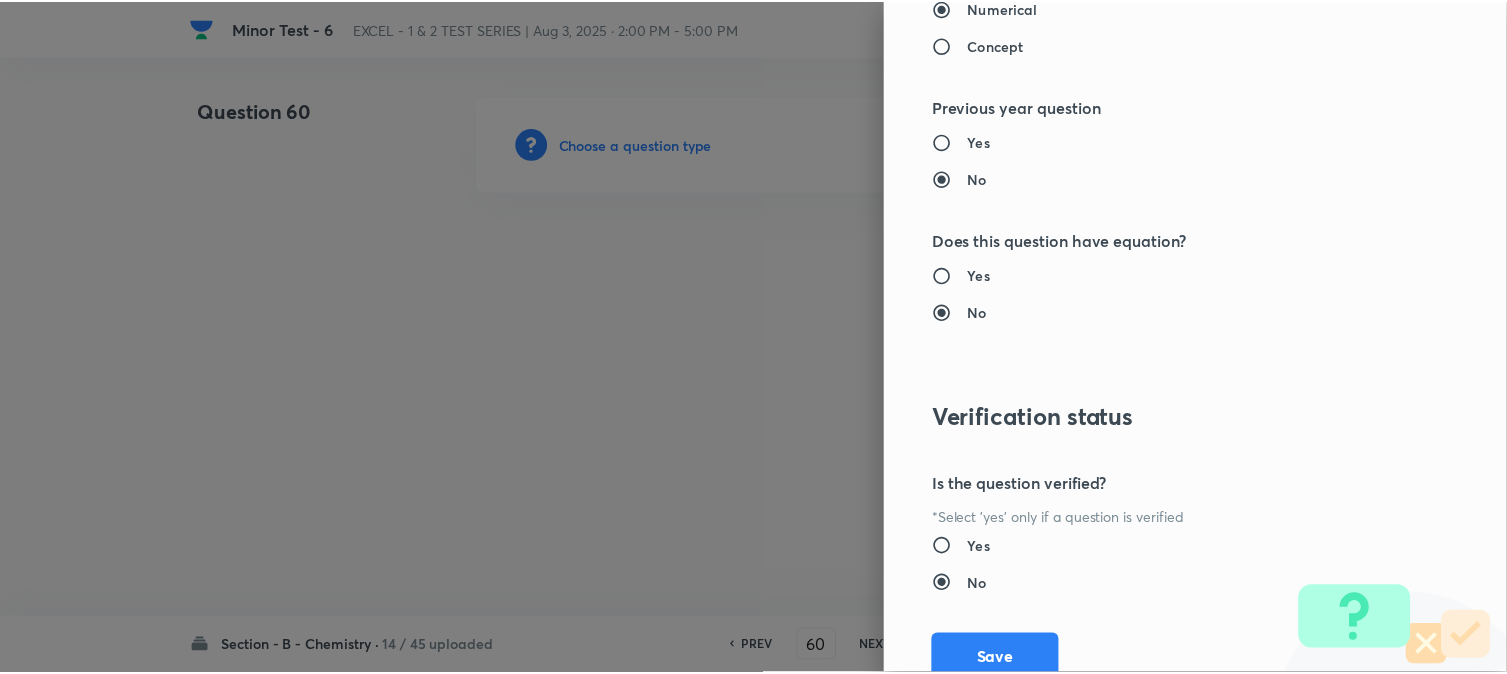 scroll, scrollTop: 2186, scrollLeft: 0, axis: vertical 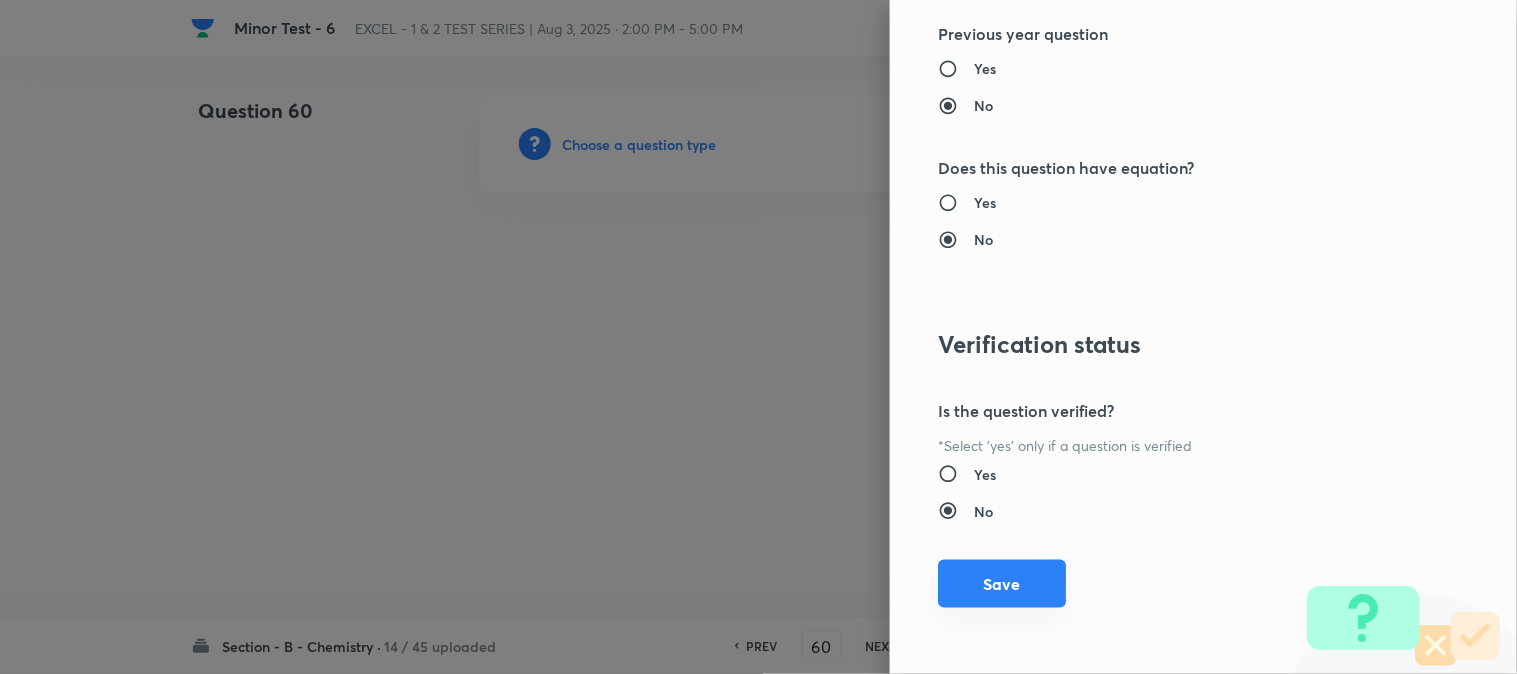 click on "Save" at bounding box center (1002, 584) 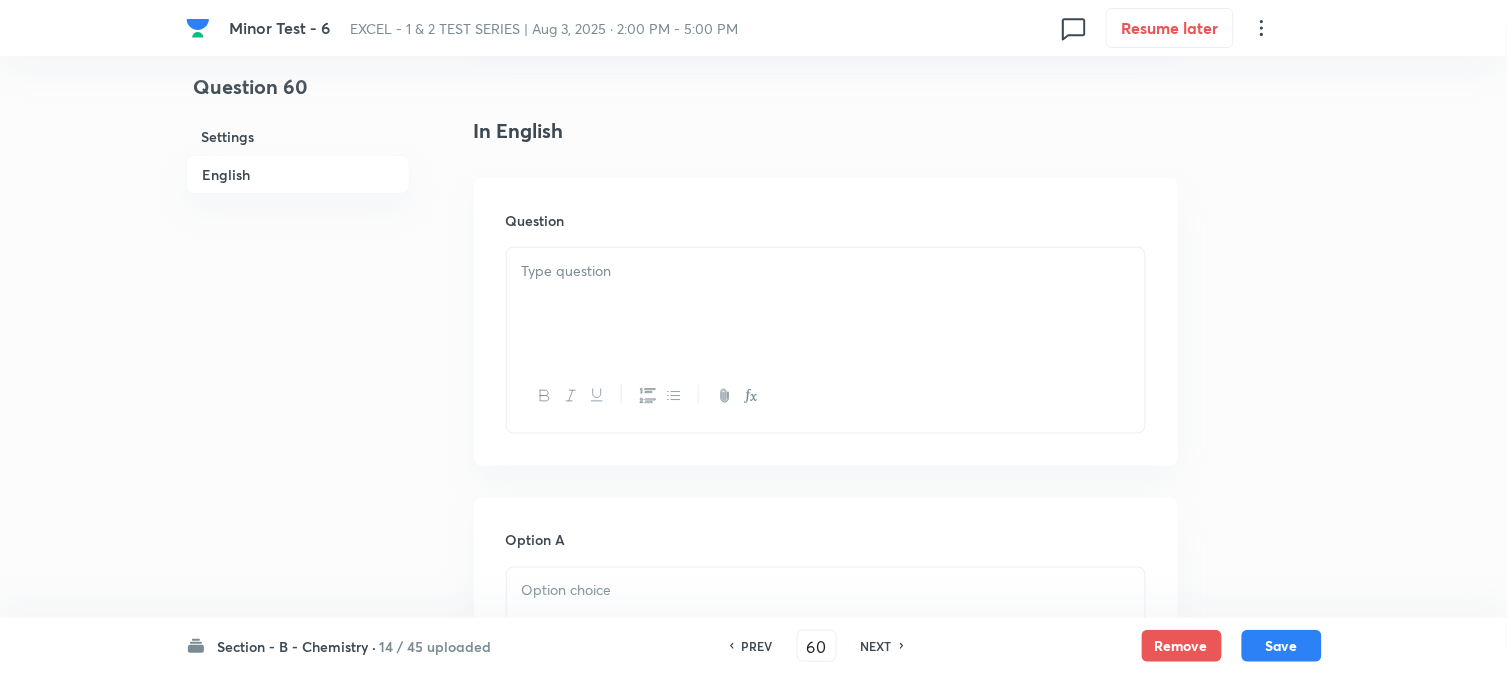 scroll, scrollTop: 555, scrollLeft: 0, axis: vertical 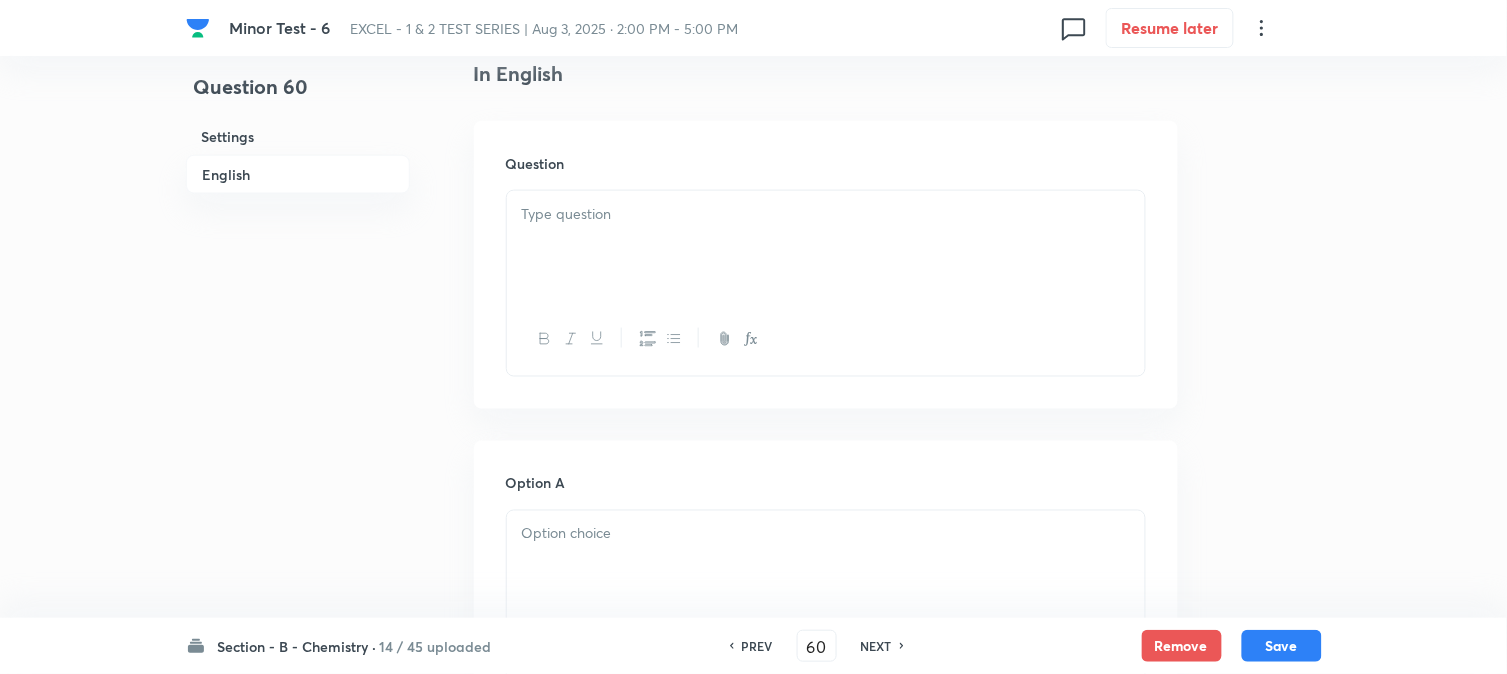 click at bounding box center (826, 247) 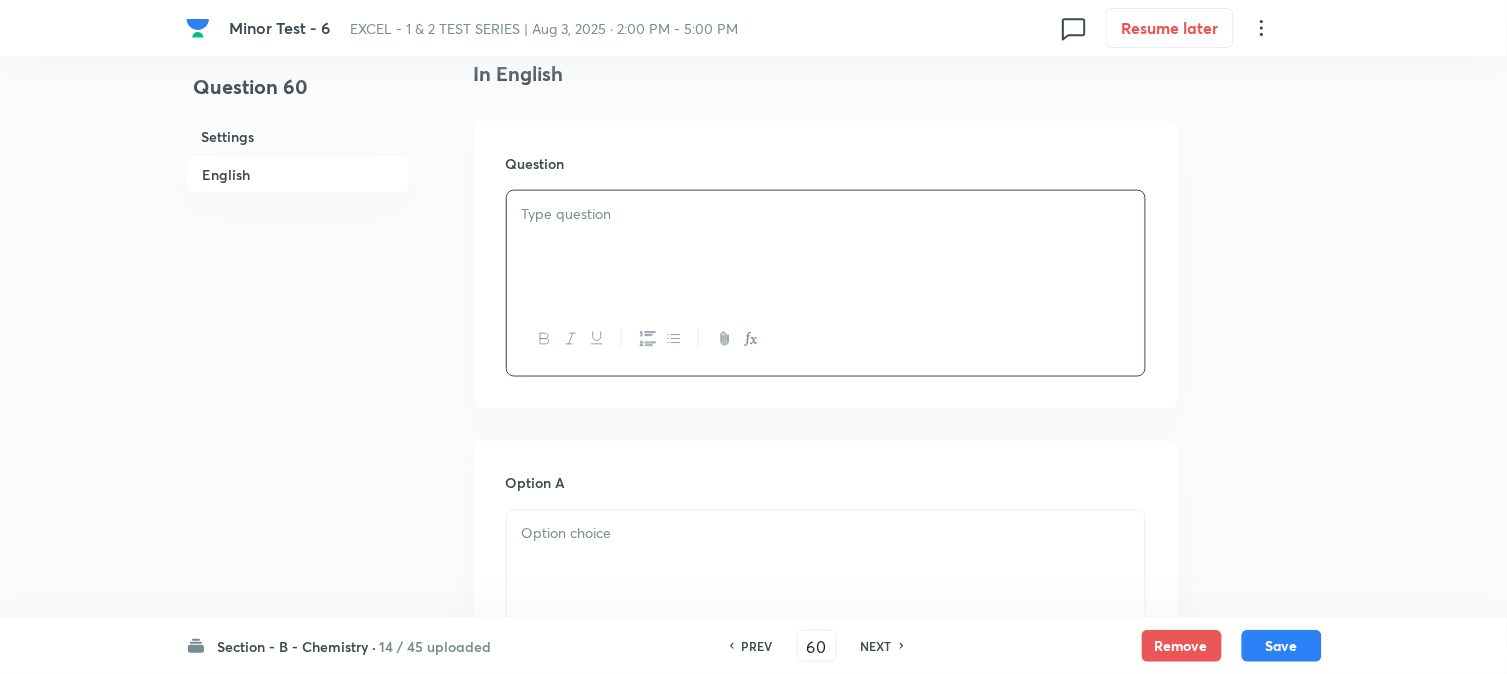 paste 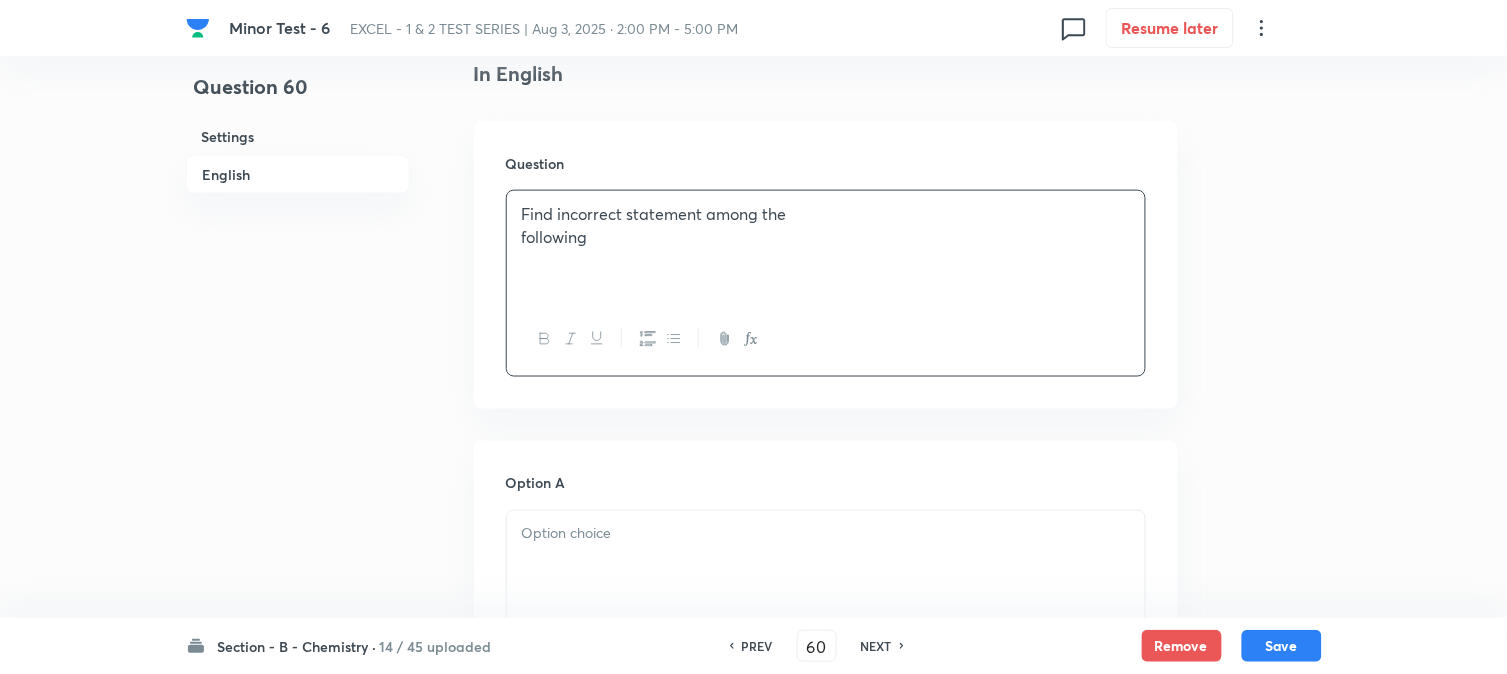 click on "Find incorrect statement among the" at bounding box center [826, 214] 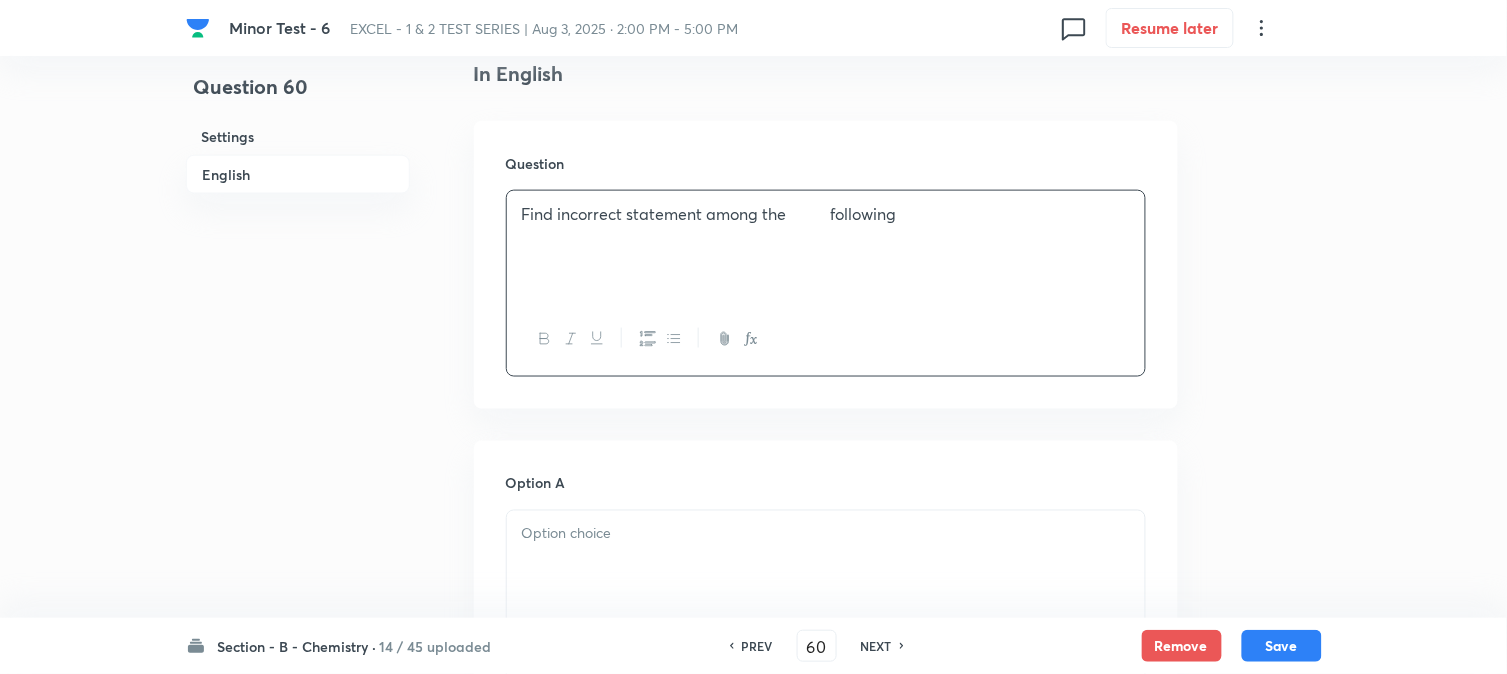type 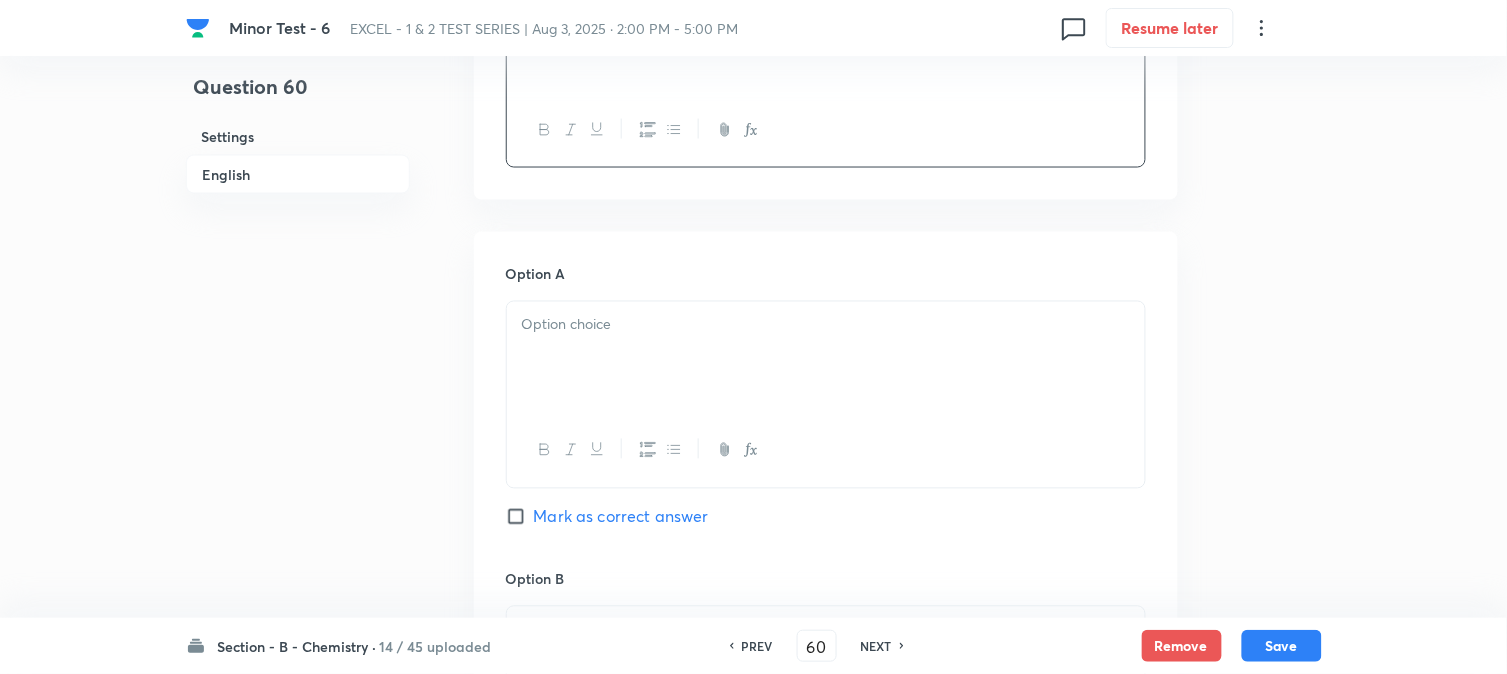scroll, scrollTop: 777, scrollLeft: 0, axis: vertical 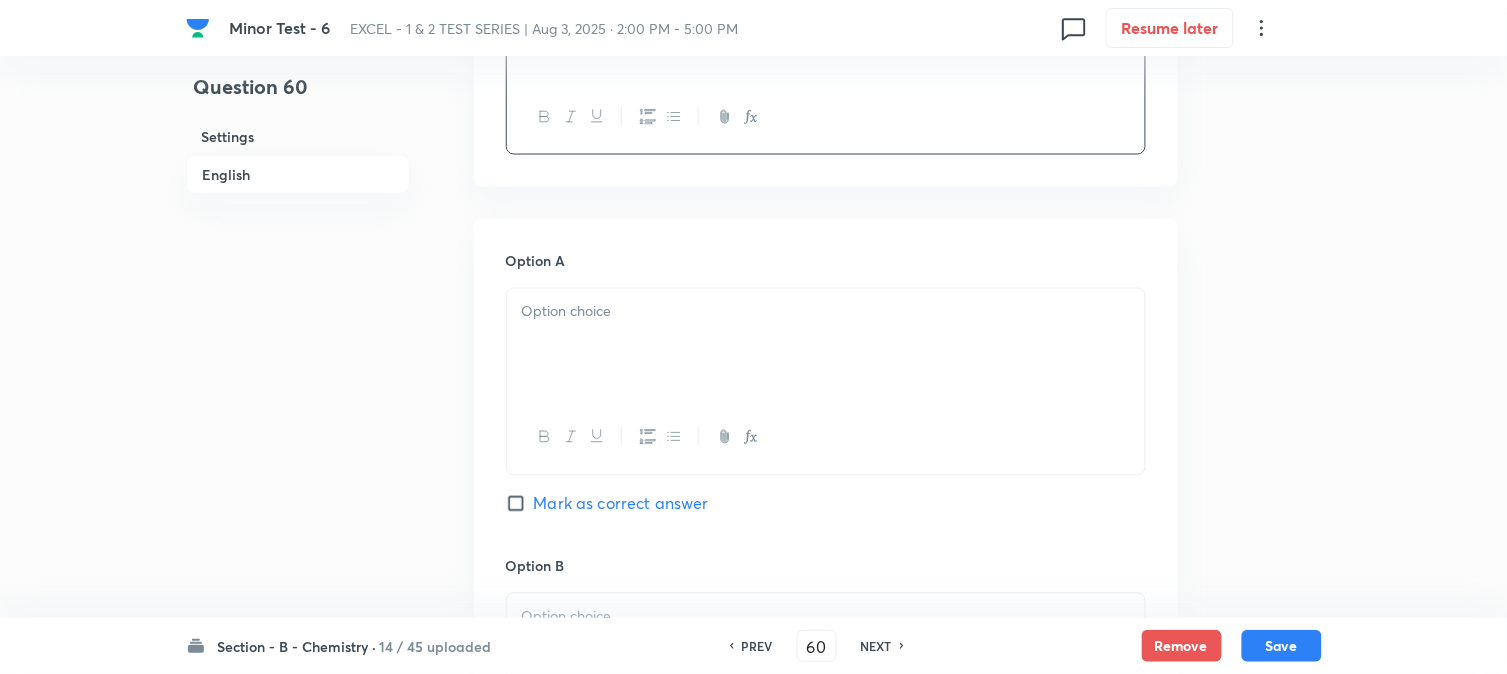 click at bounding box center (826, 345) 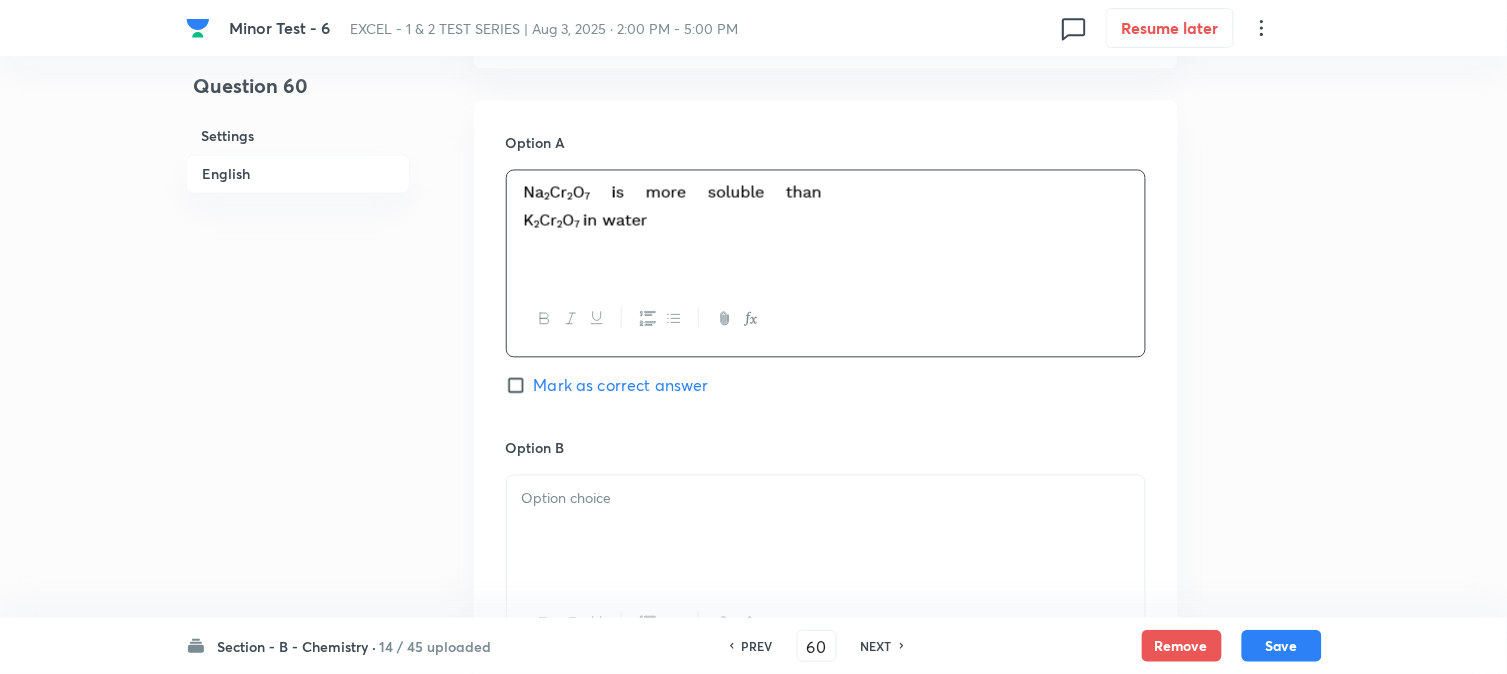 scroll, scrollTop: 1111, scrollLeft: 0, axis: vertical 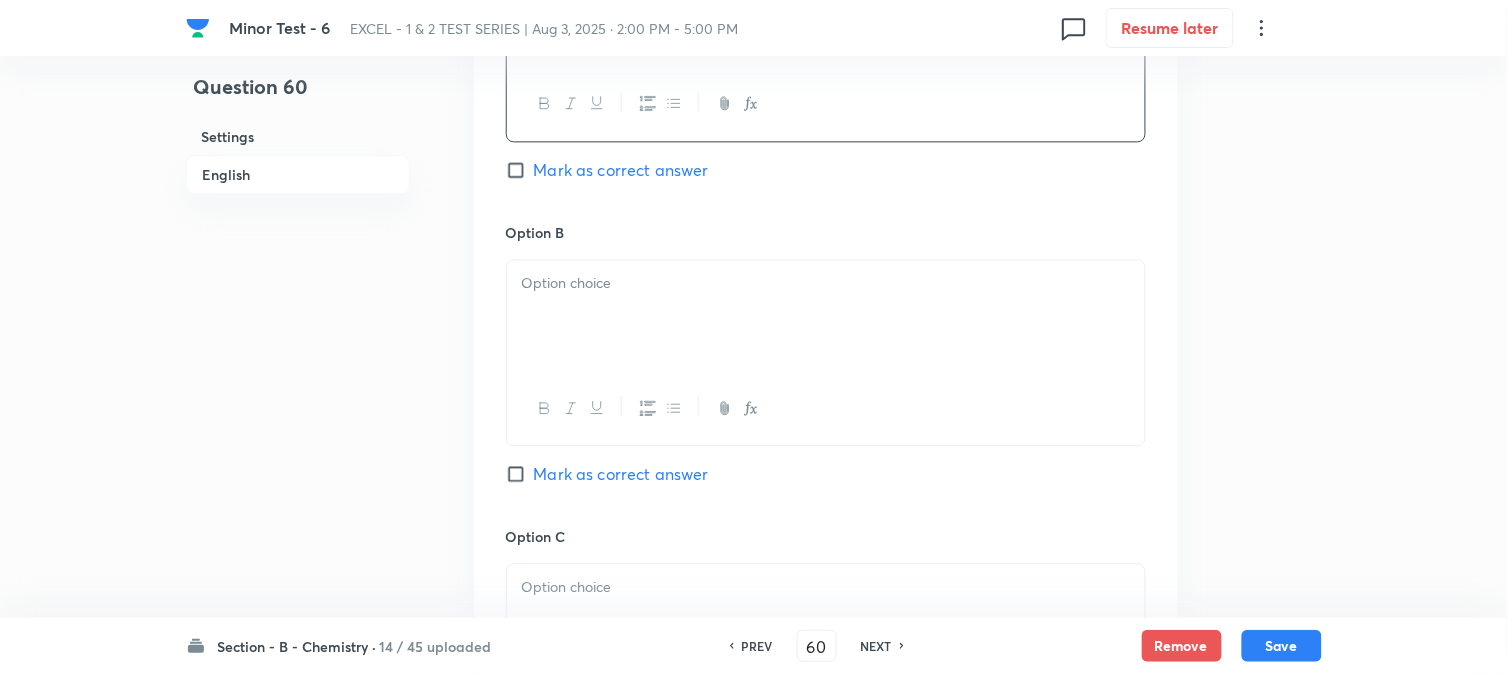 click at bounding box center [826, 316] 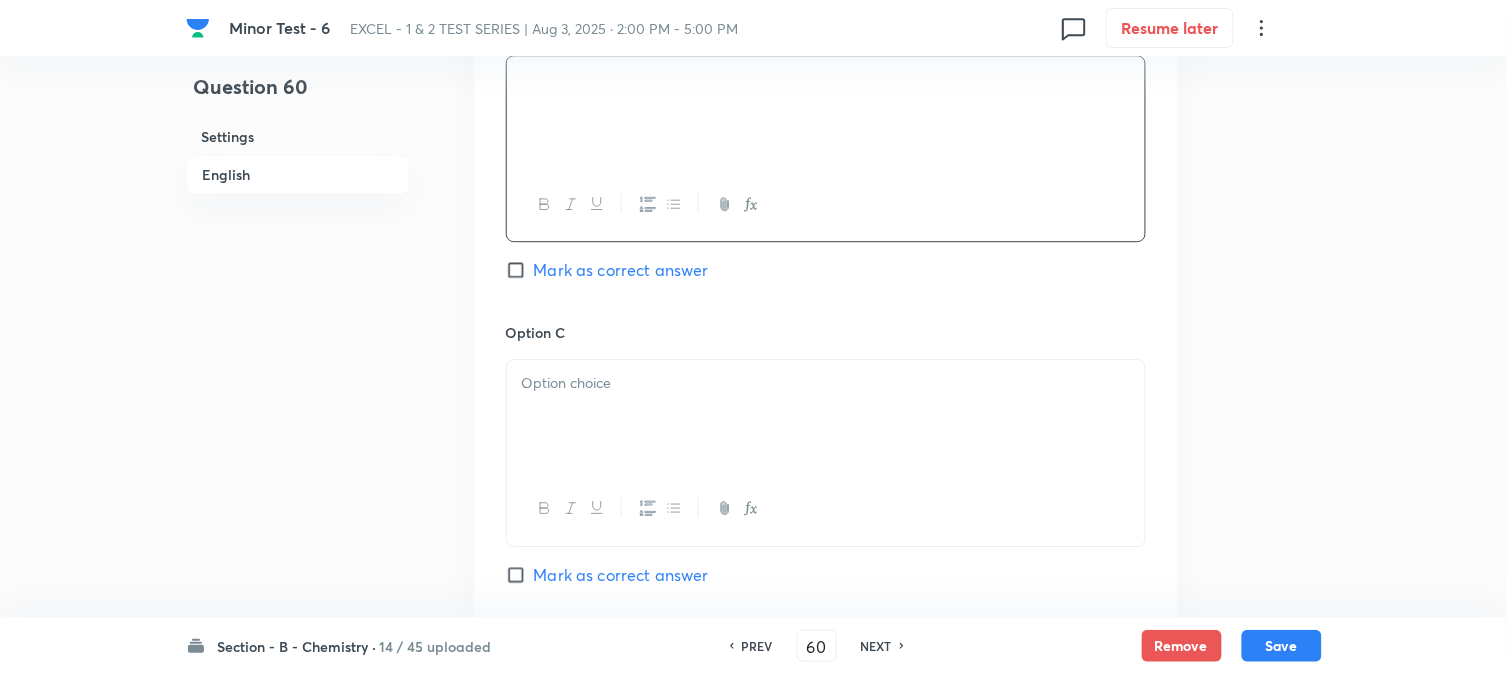 scroll, scrollTop: 1333, scrollLeft: 0, axis: vertical 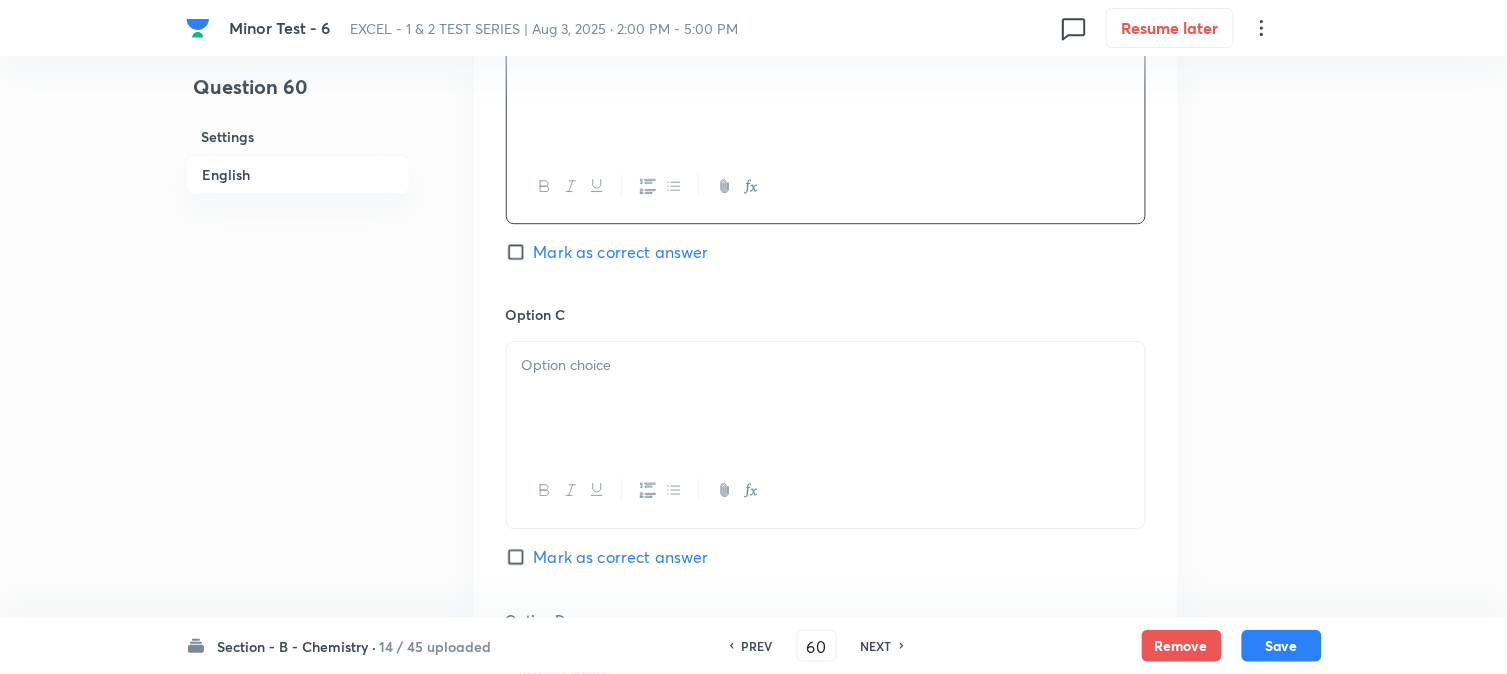 click at bounding box center [826, 398] 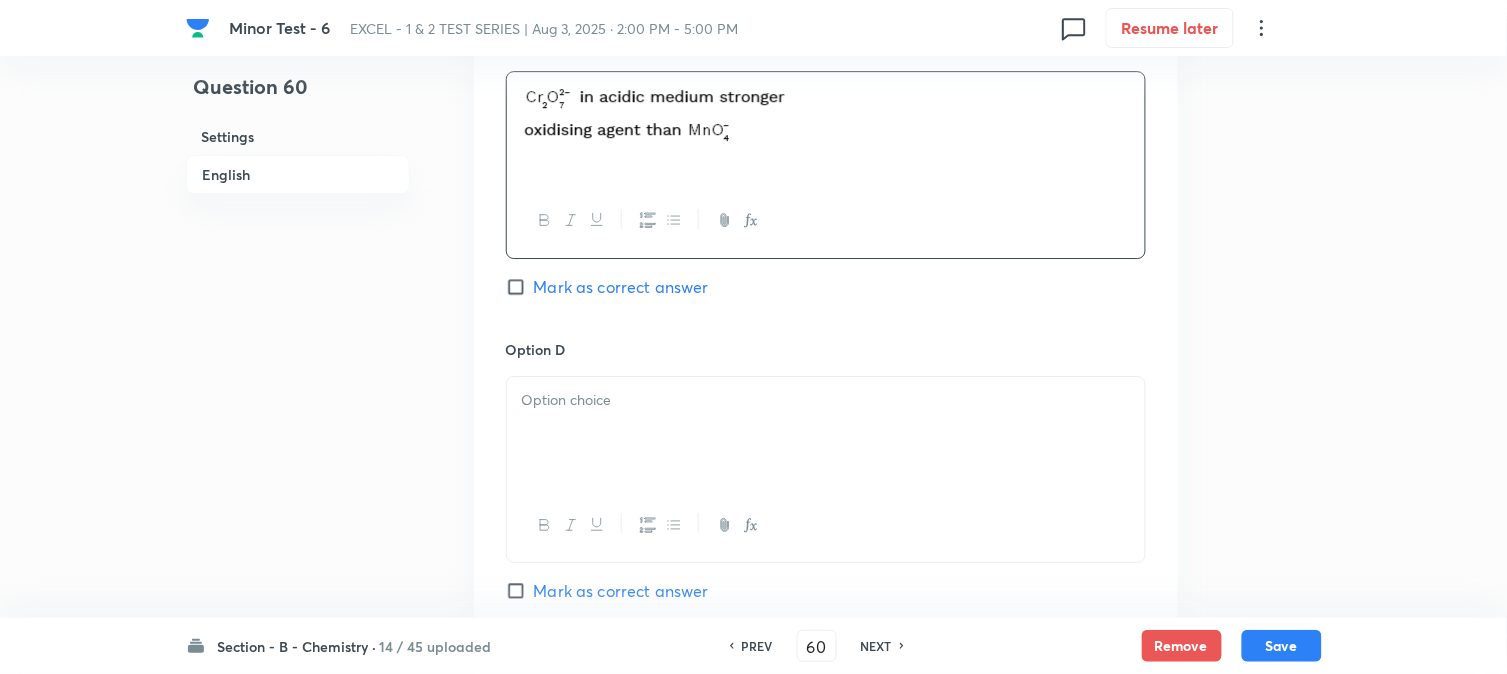 scroll, scrollTop: 1666, scrollLeft: 0, axis: vertical 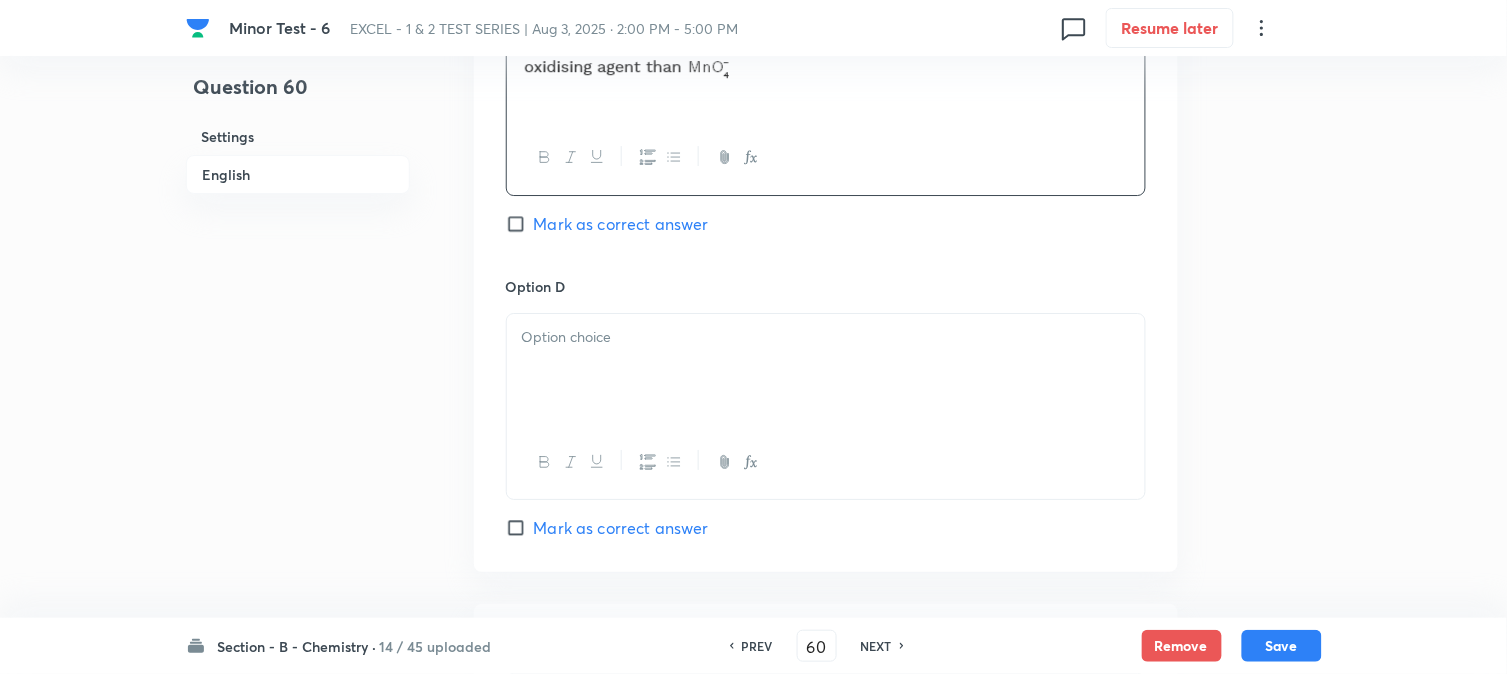 click at bounding box center (826, 370) 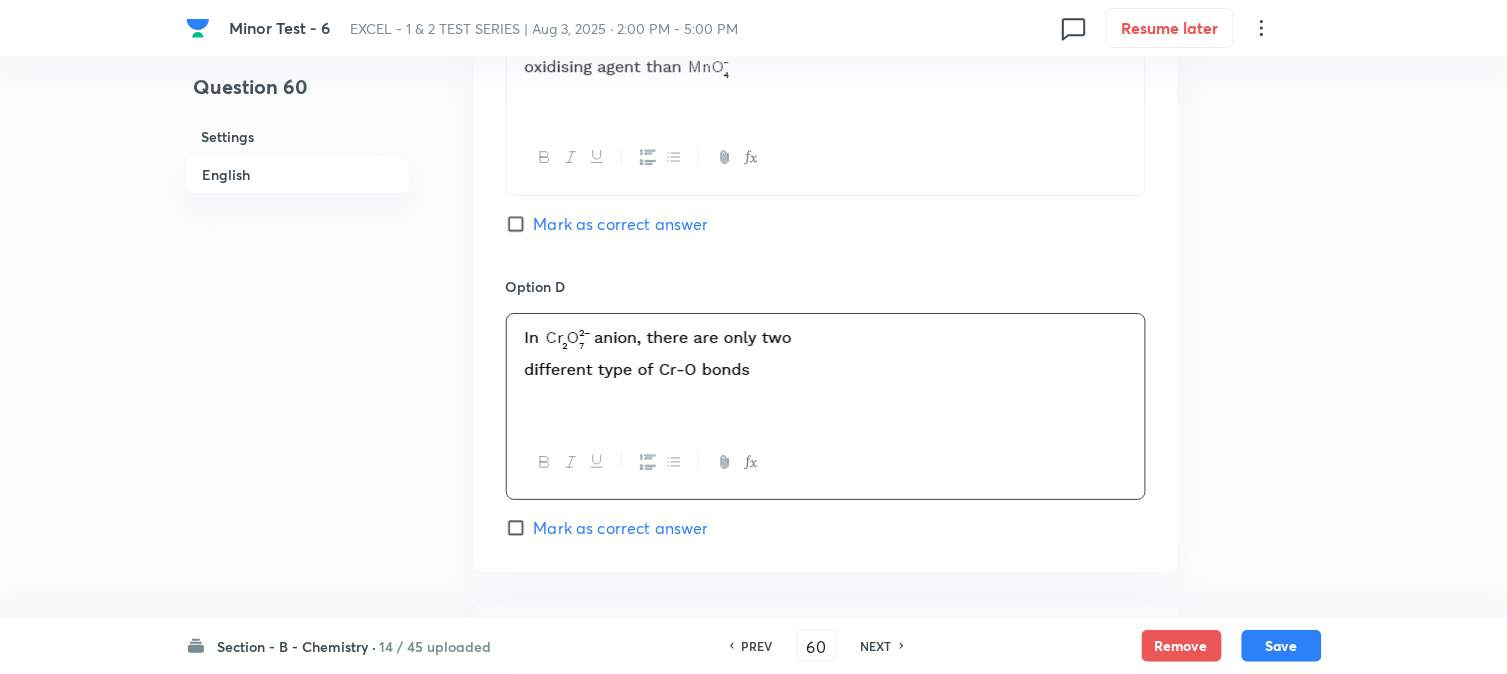 click on "Mark as correct answer" at bounding box center (520, 224) 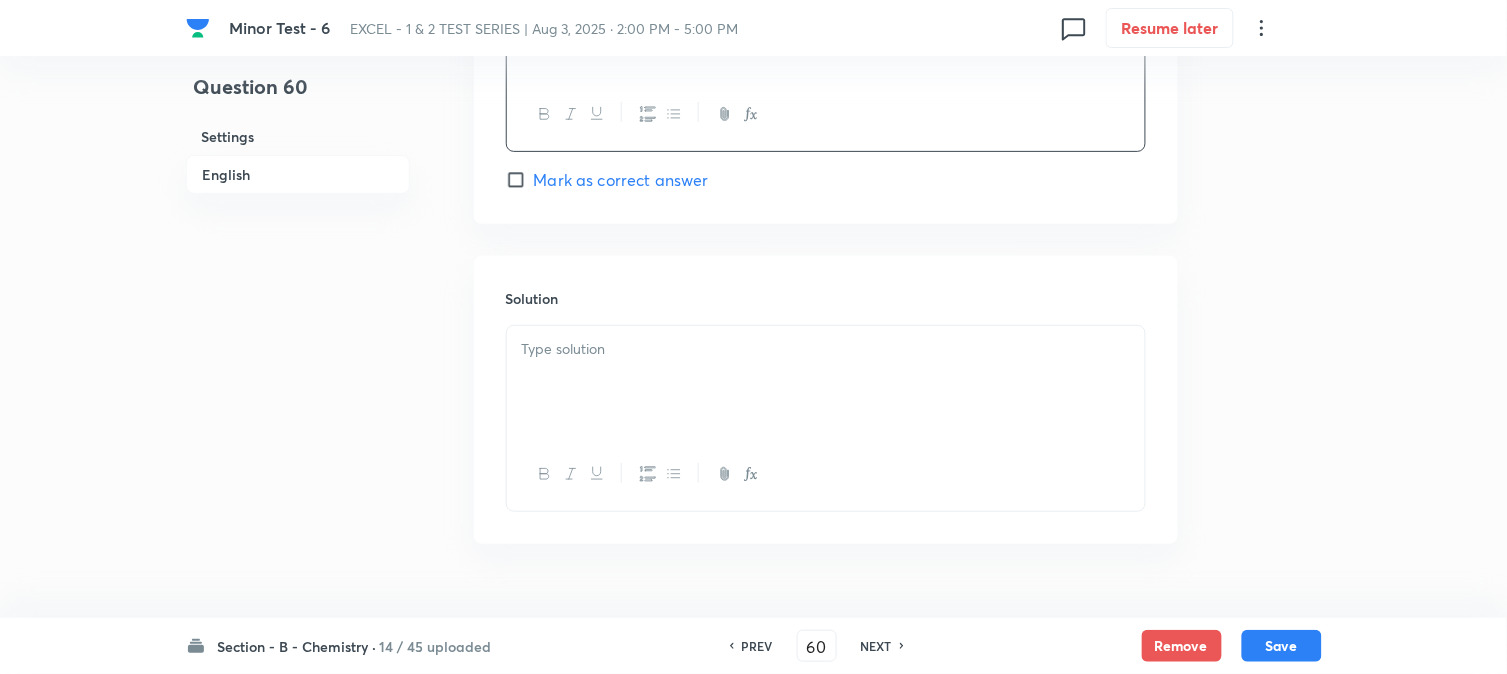 scroll, scrollTop: 2064, scrollLeft: 0, axis: vertical 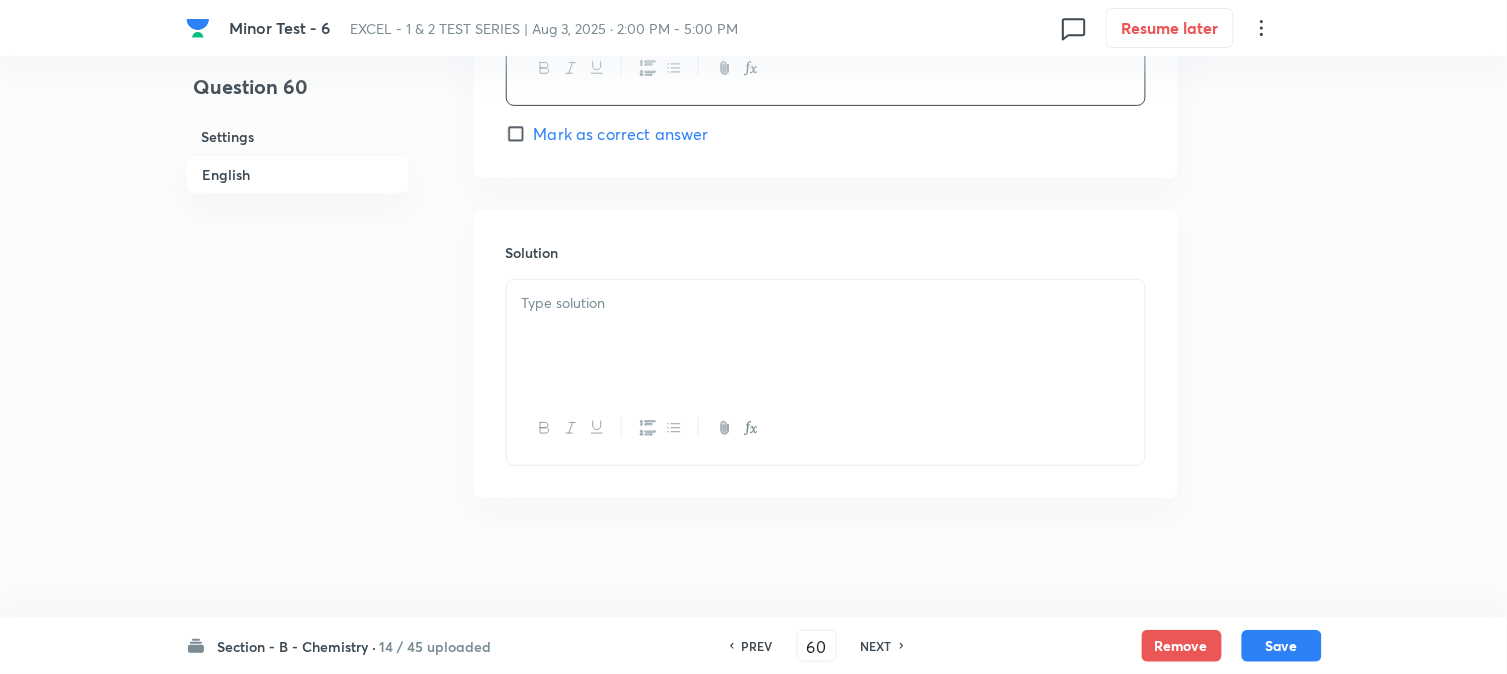 click at bounding box center [826, 336] 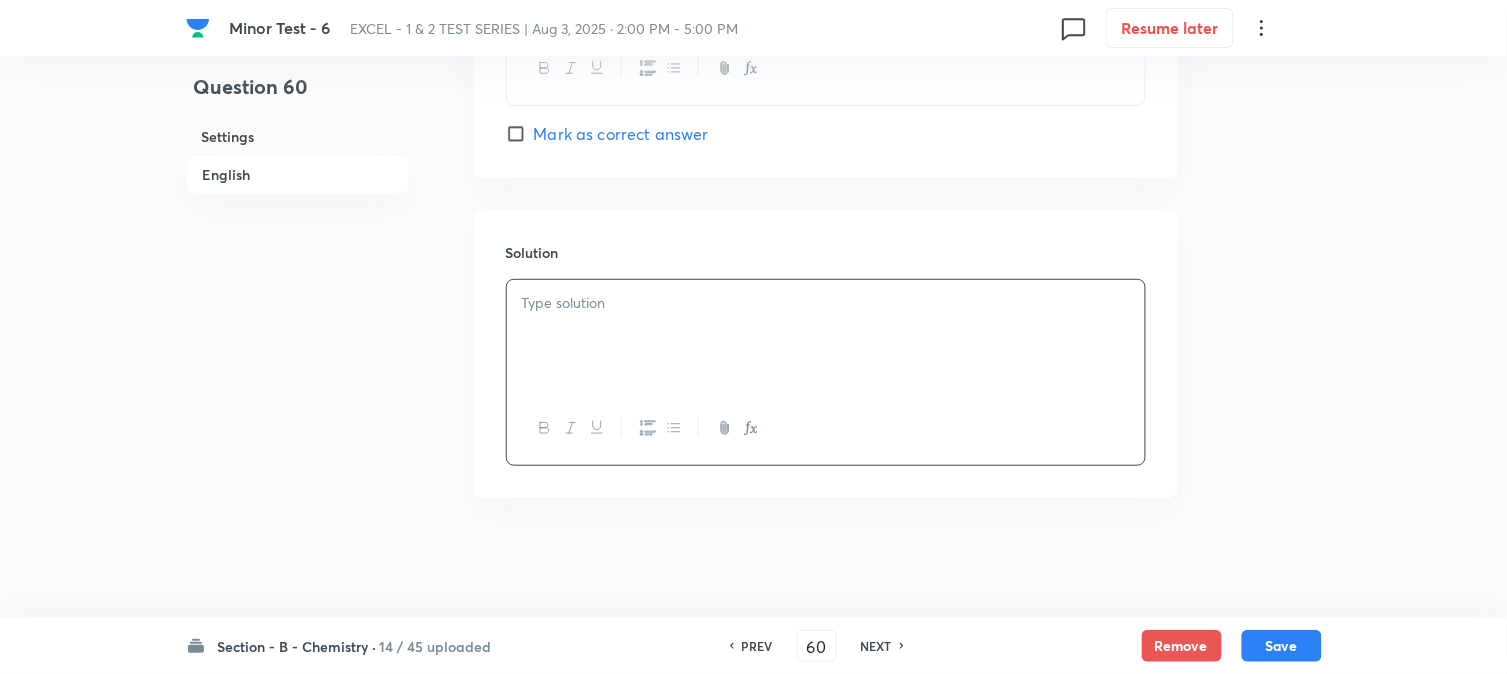 type 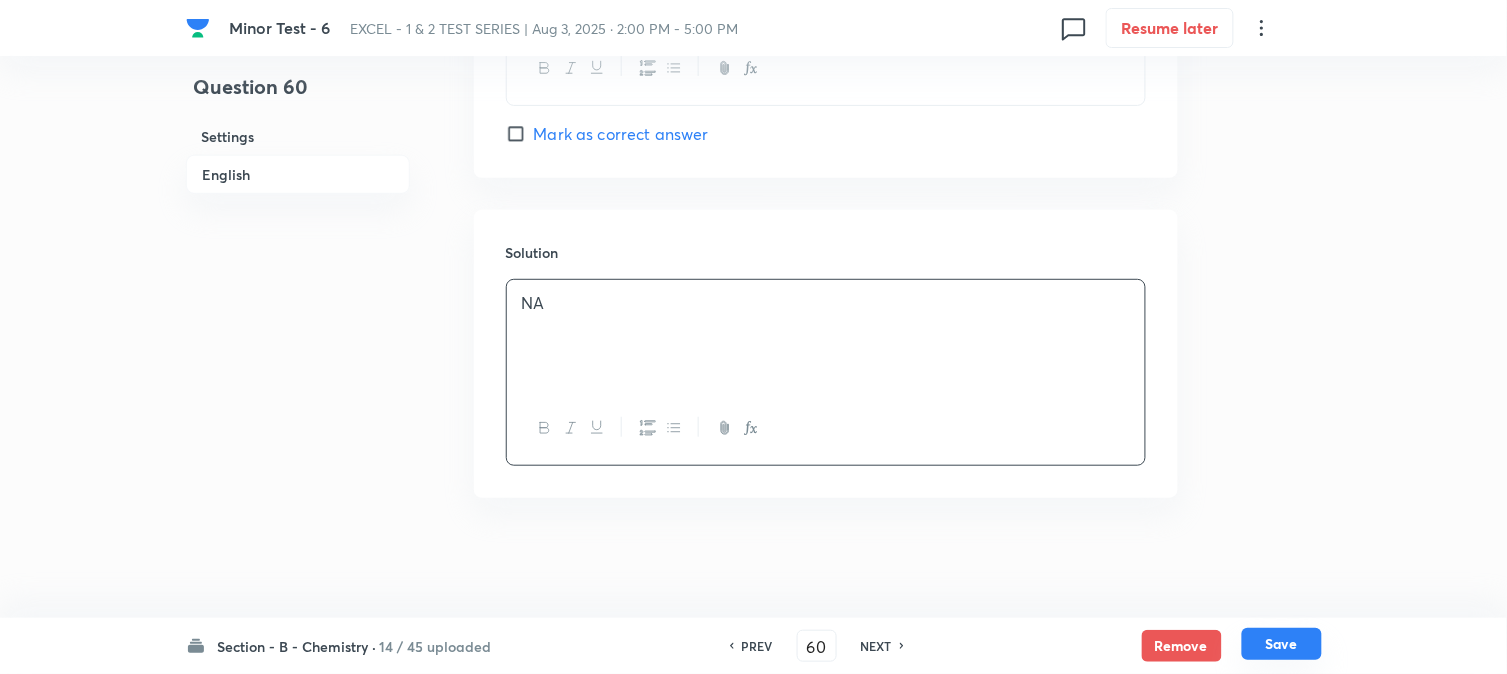 click on "Save" at bounding box center (1282, 644) 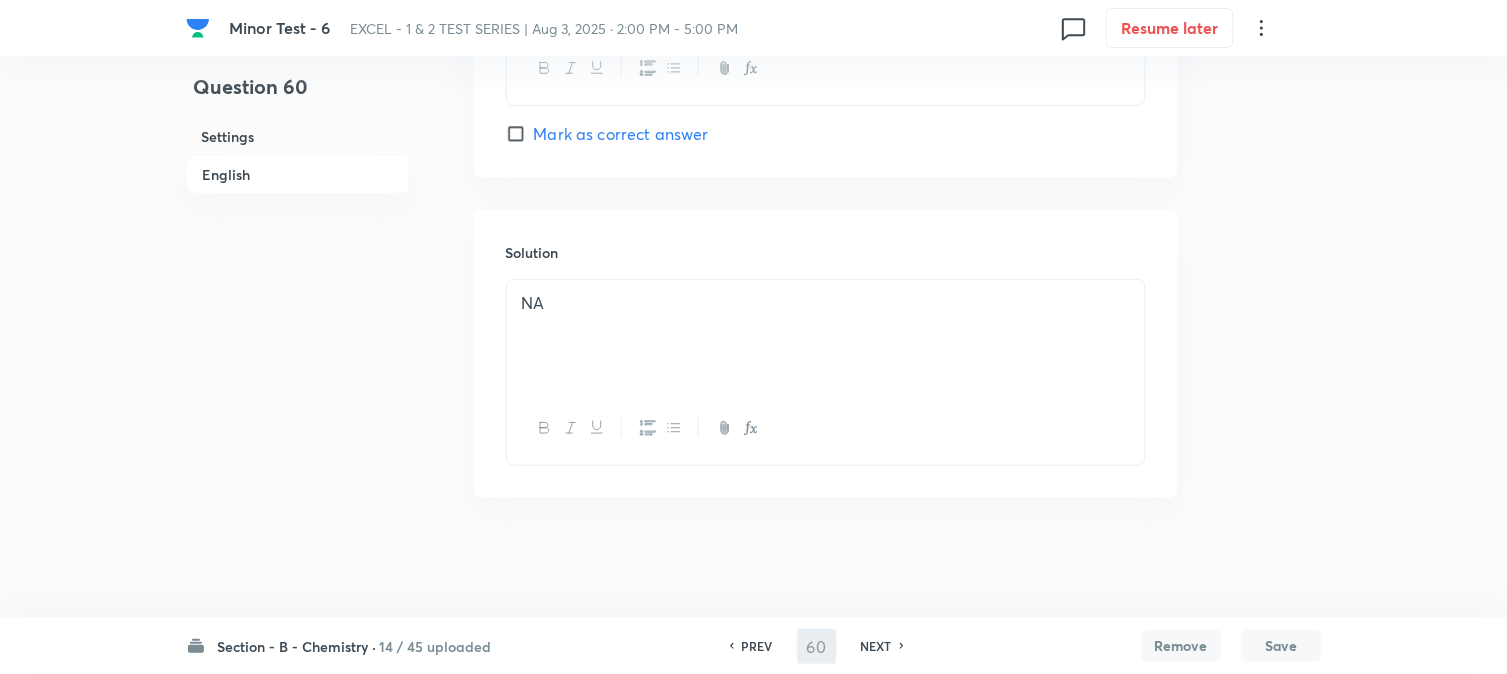 type on "61" 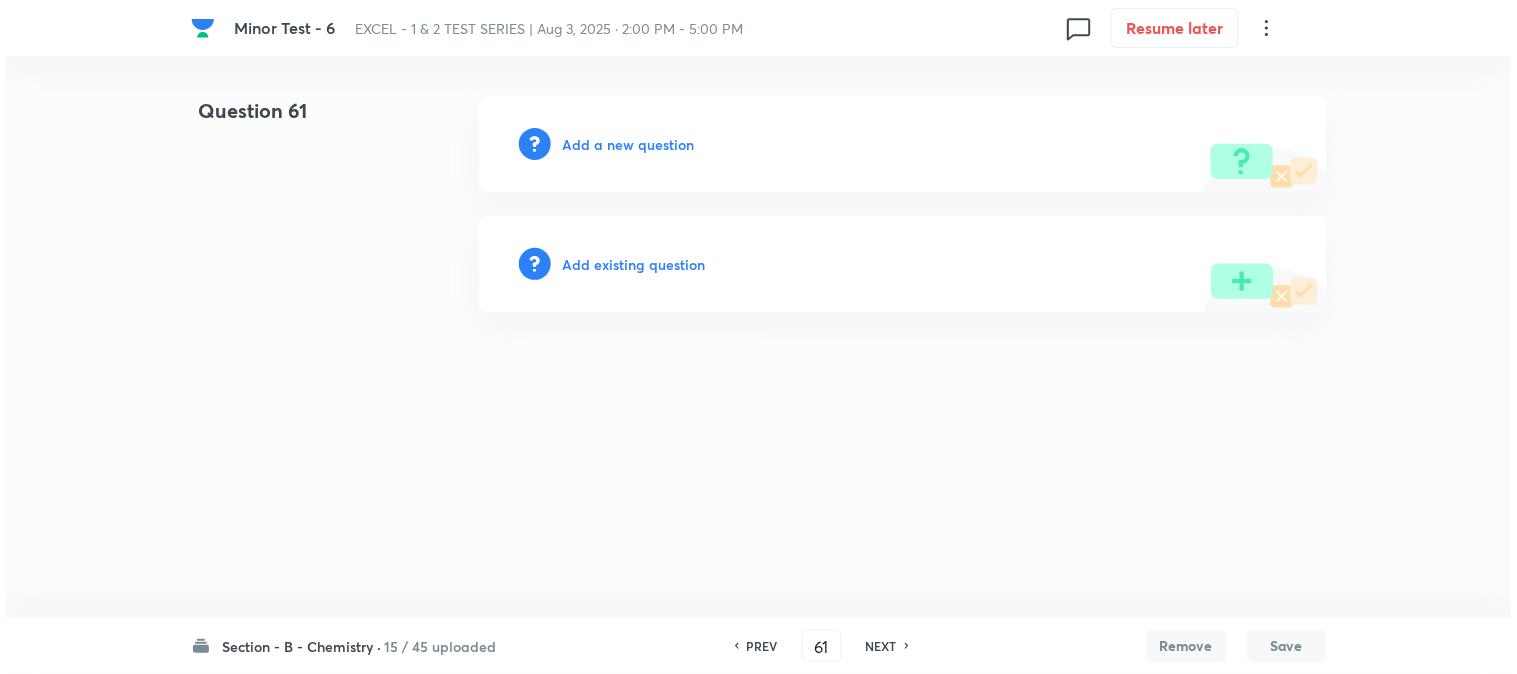 scroll, scrollTop: 0, scrollLeft: 0, axis: both 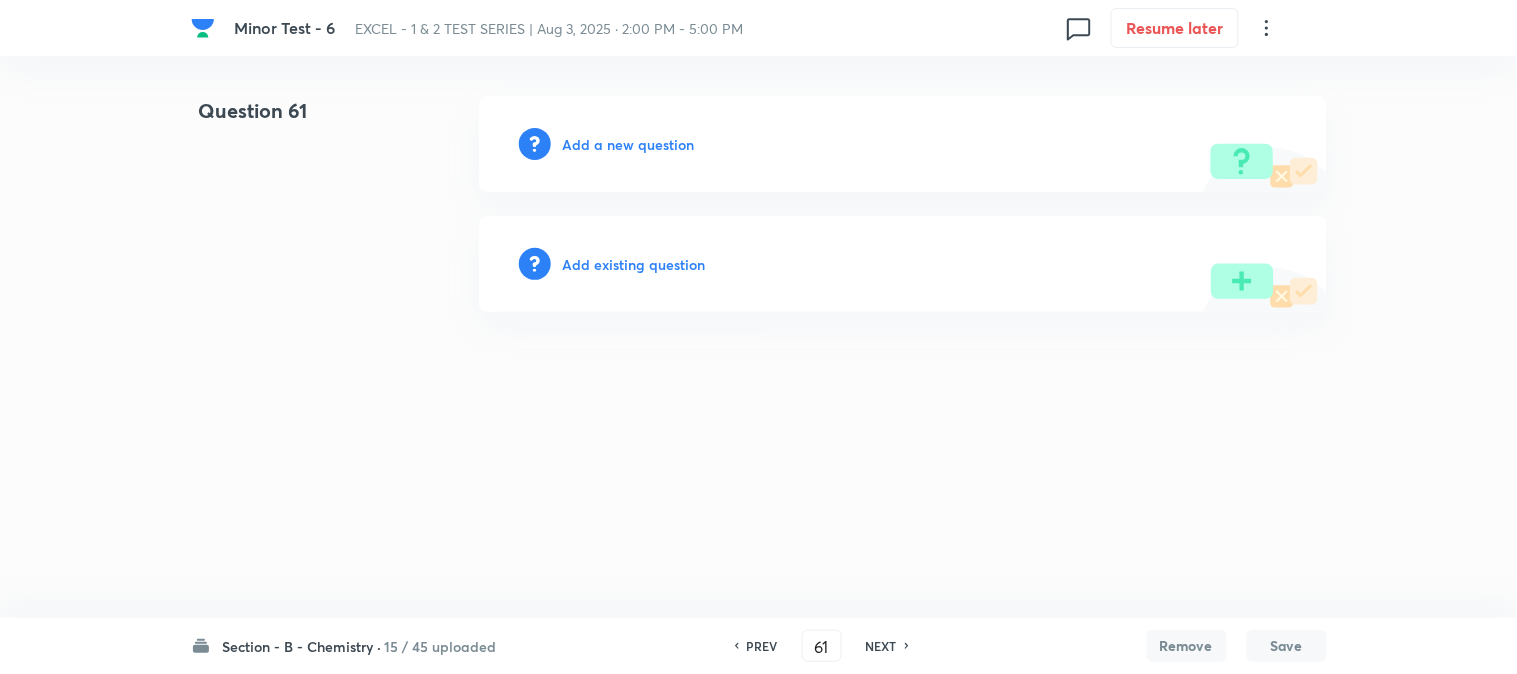 click on "Minor Test - 6 EXCEL - 1 & 2 TEST SERIES | Aug 3, 2025 · 2:00 PM - 5:00 PM 0 Resume later Question 61 Add a new question Add existing question Section - B - Chemistry ·
15 / 45 uploaded
PREV 61 ​ NEXT Remove Save No internet connection" at bounding box center (758, 204) 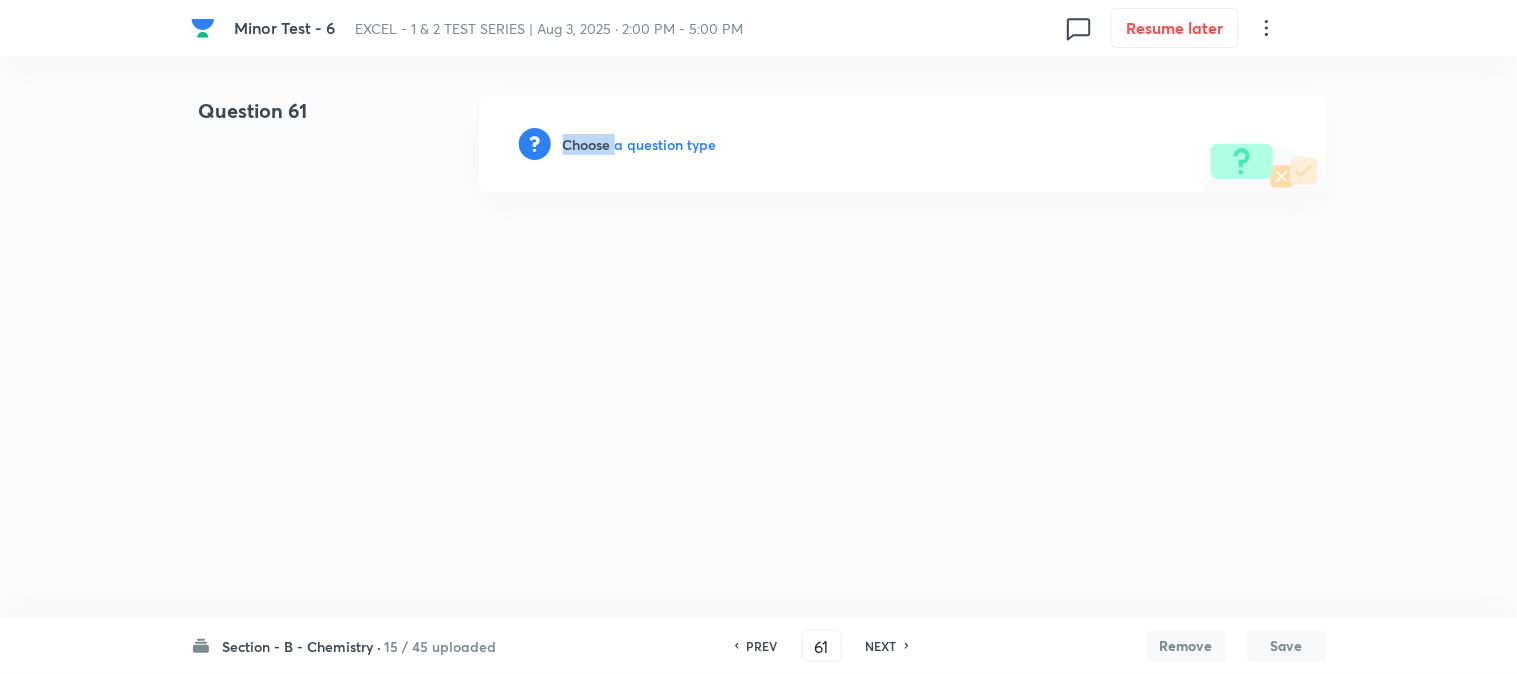 click on "Choose a question type" at bounding box center [640, 144] 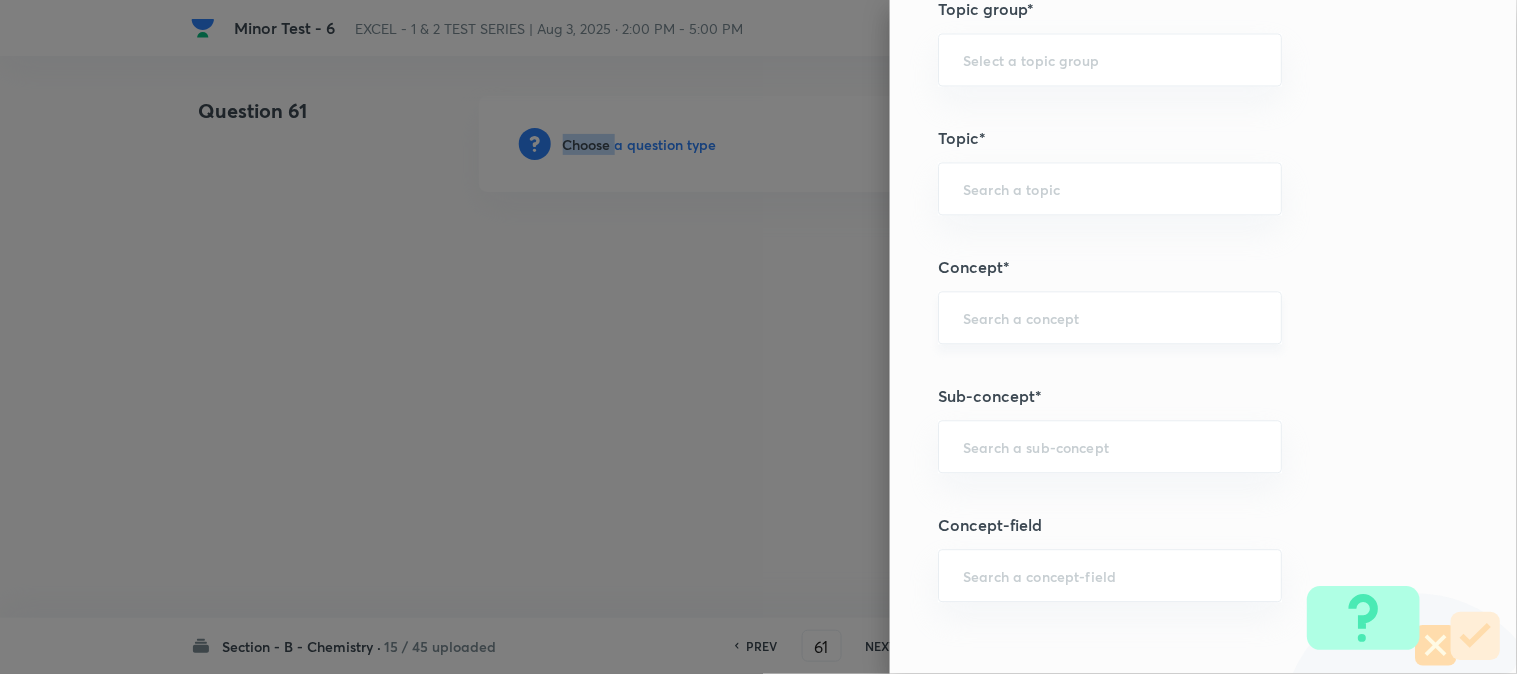 scroll, scrollTop: 1111, scrollLeft: 0, axis: vertical 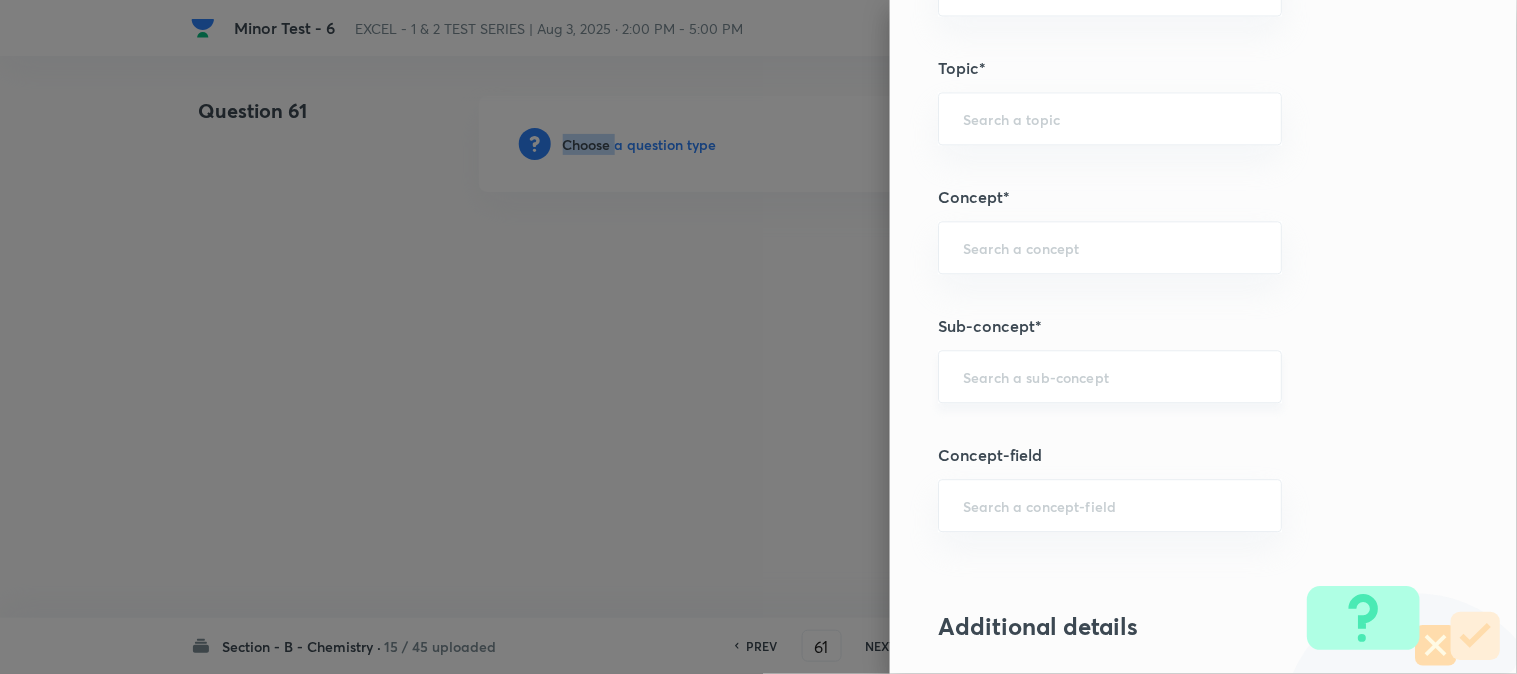 click on "​" at bounding box center (1110, 376) 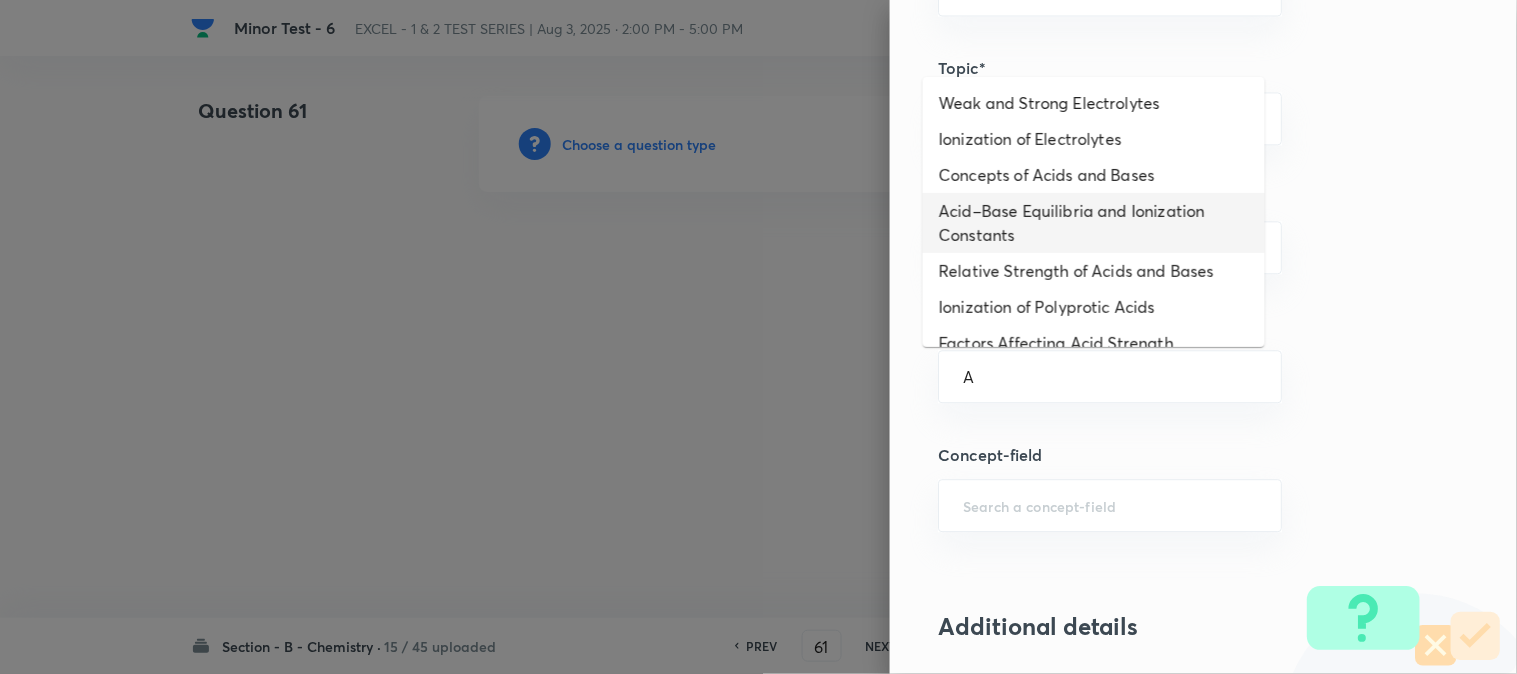 click on "Acid–Base Equilibria and Ionization Constants" at bounding box center (1094, 223) 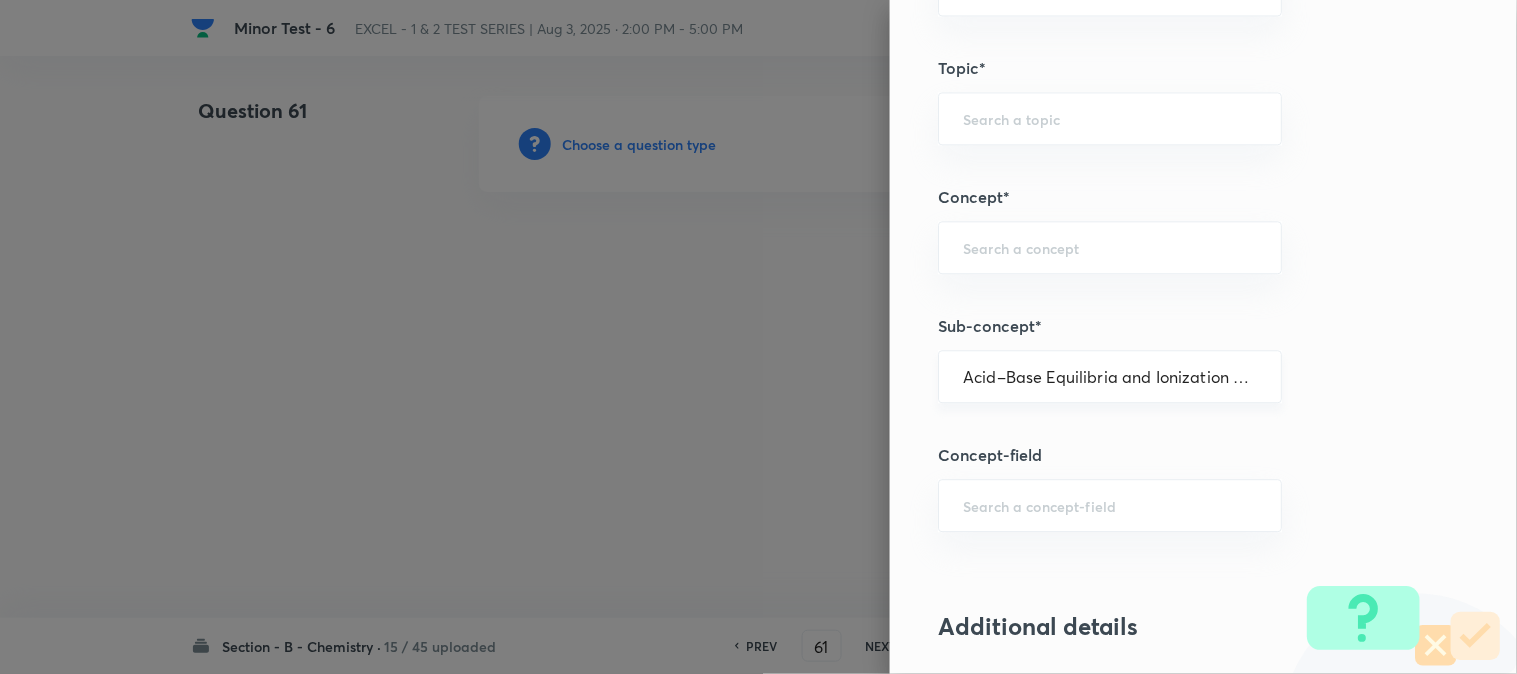 type on "Chemistry" 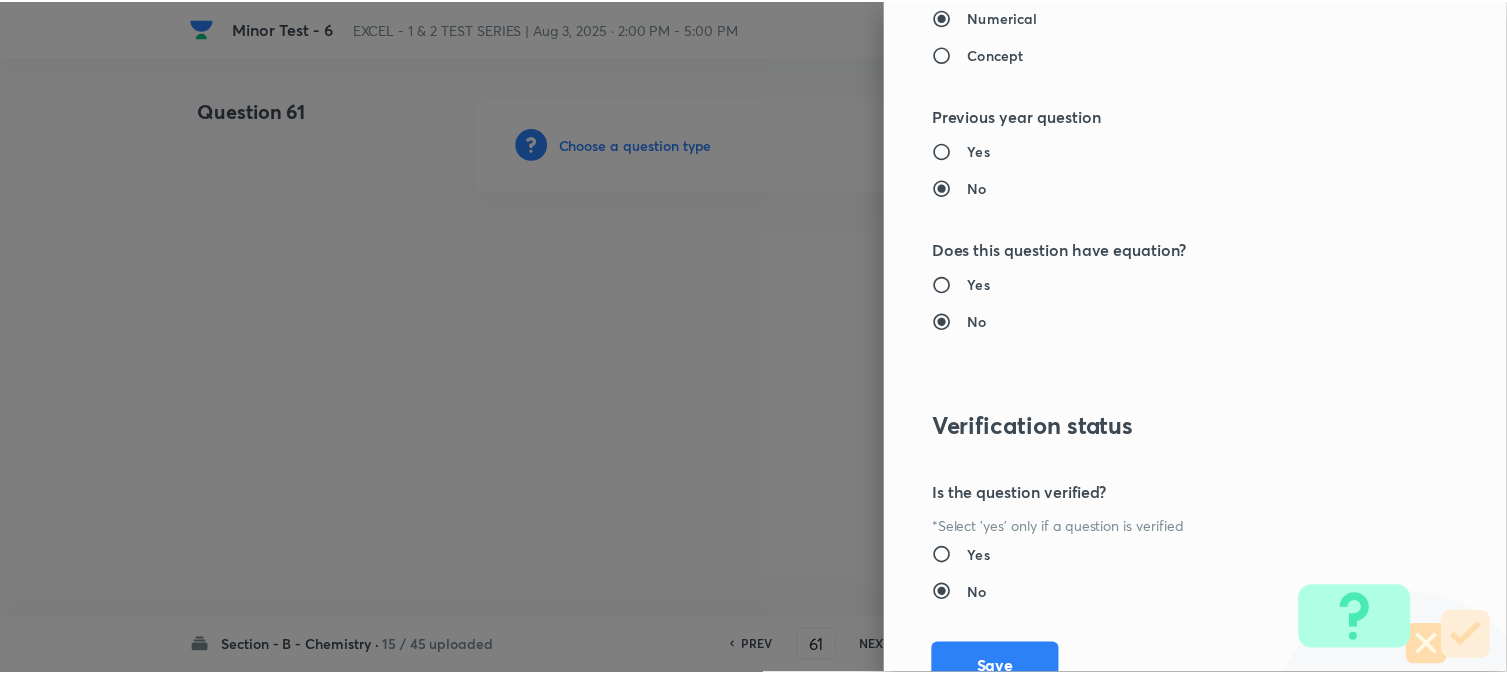 scroll, scrollTop: 2111, scrollLeft: 0, axis: vertical 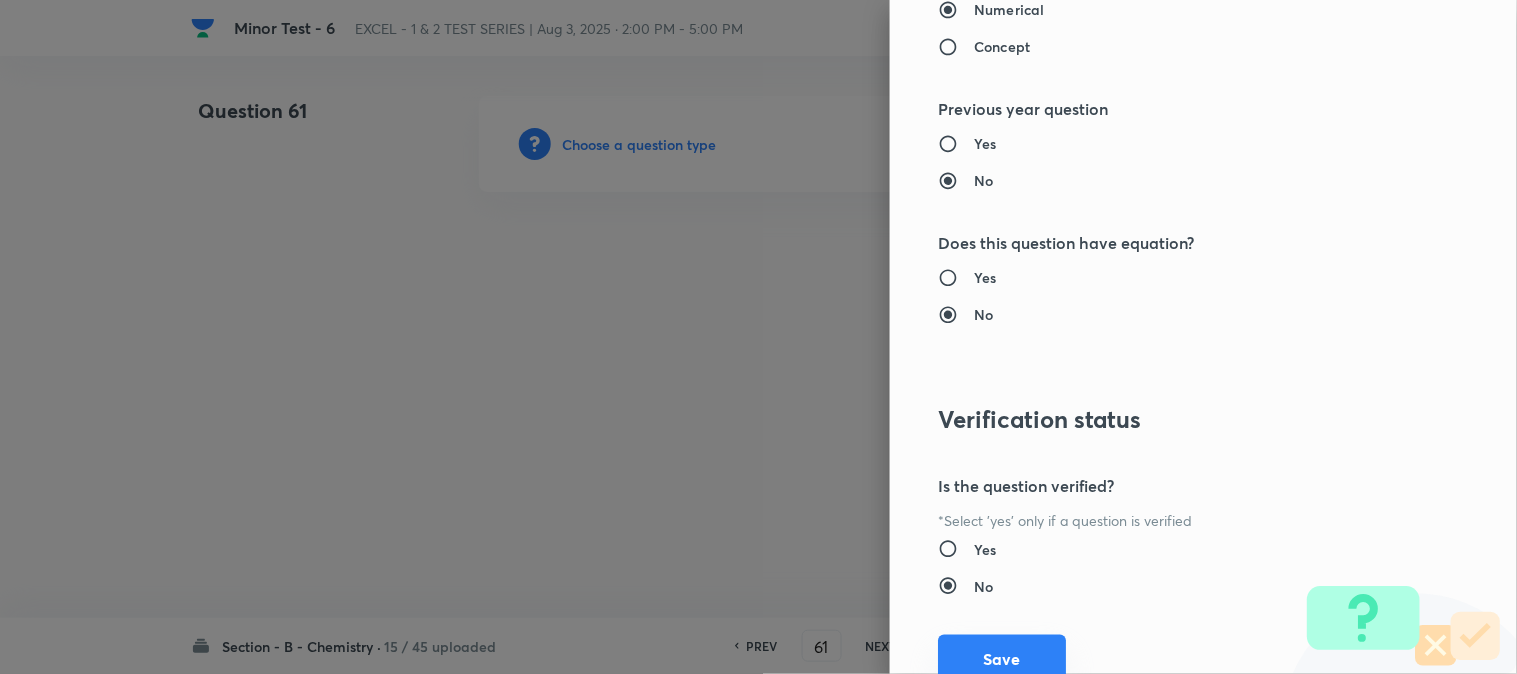 click on "Save" at bounding box center [1002, 659] 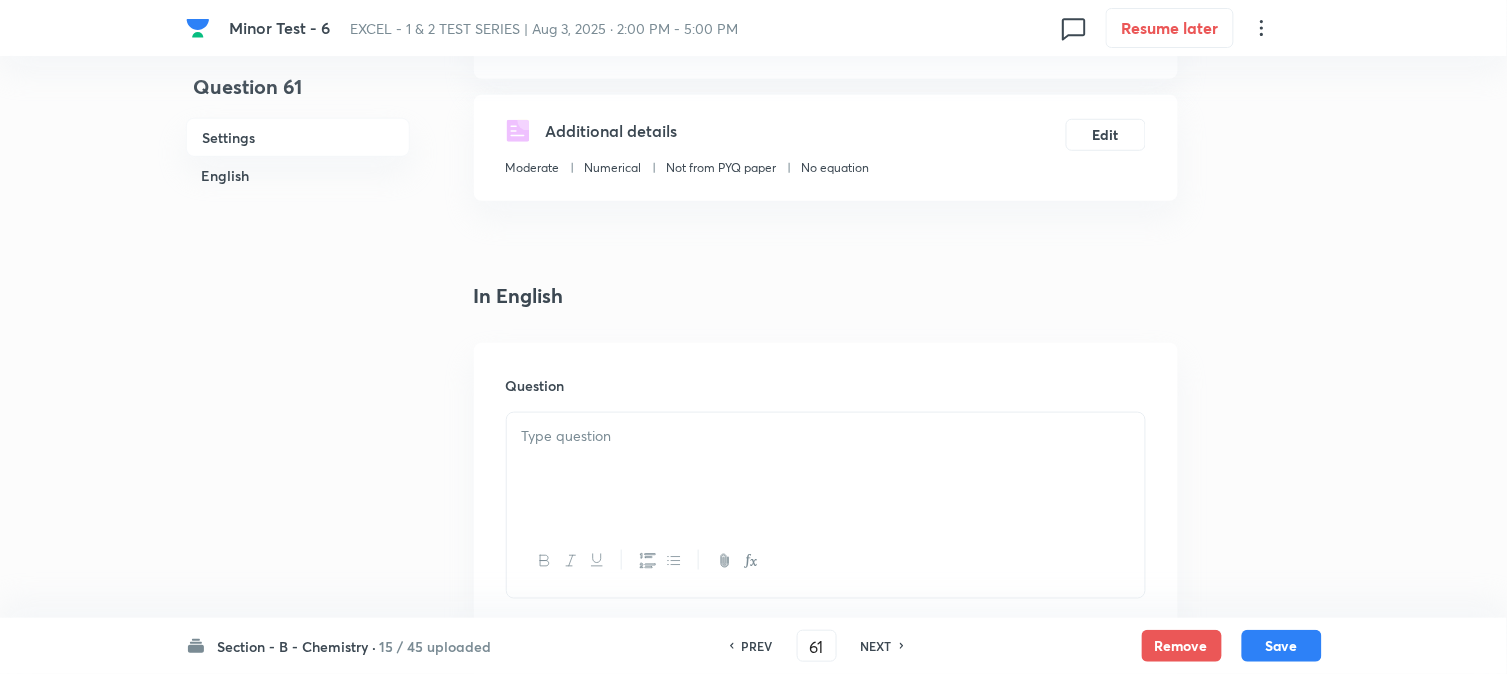 scroll, scrollTop: 444, scrollLeft: 0, axis: vertical 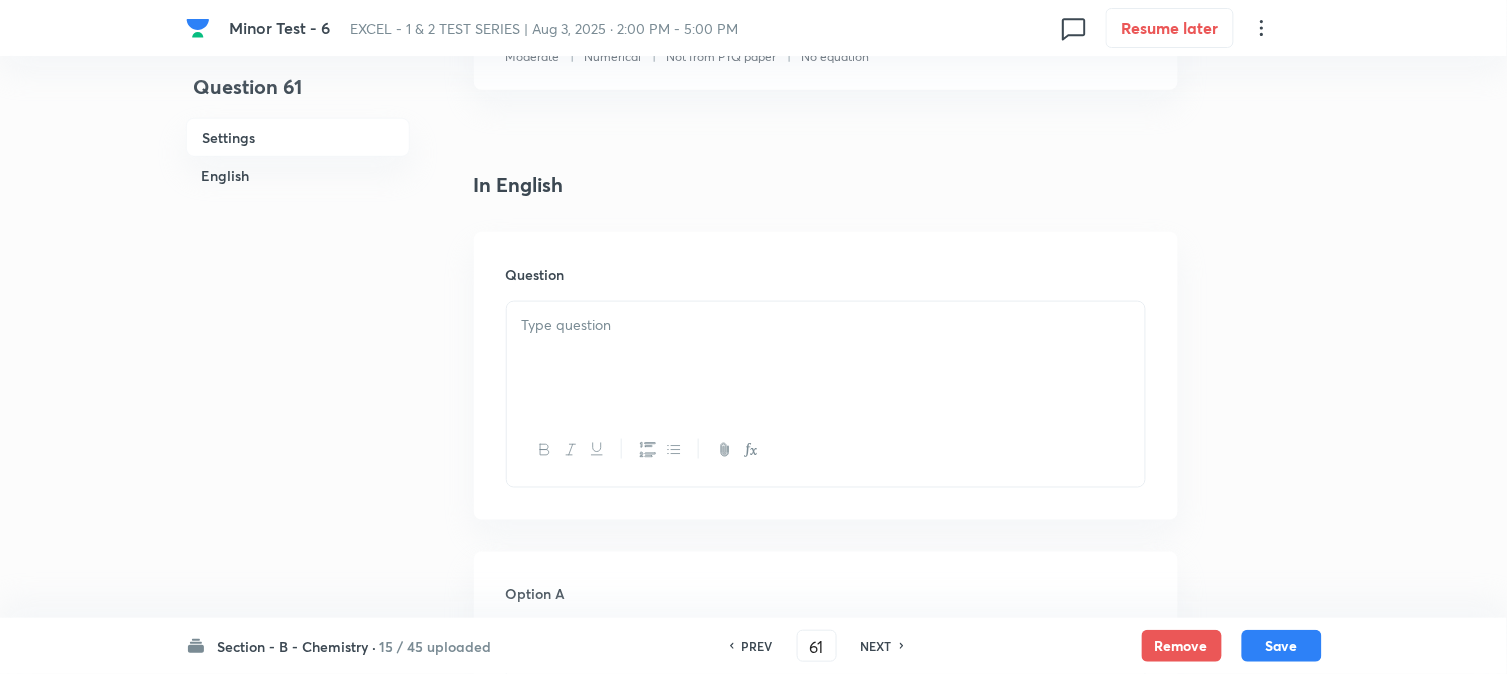 click at bounding box center [826, 325] 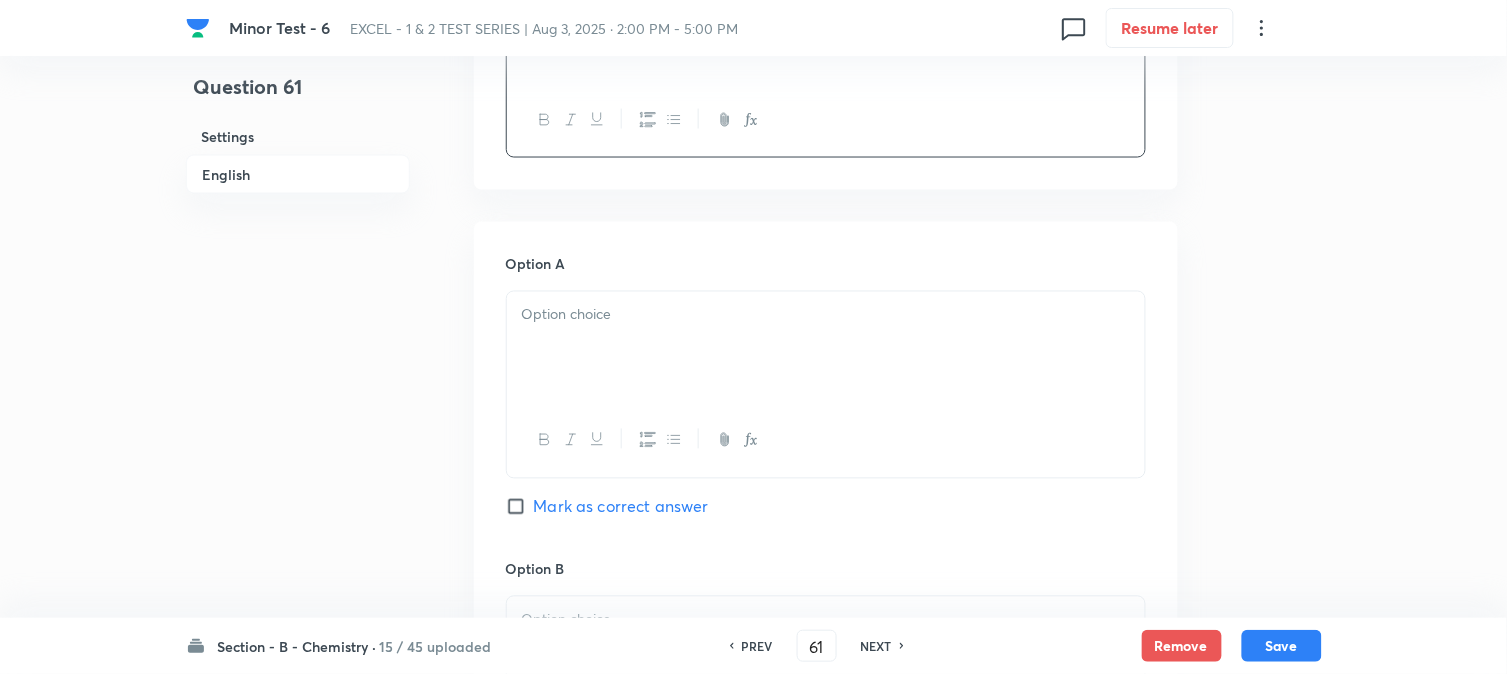 scroll, scrollTop: 777, scrollLeft: 0, axis: vertical 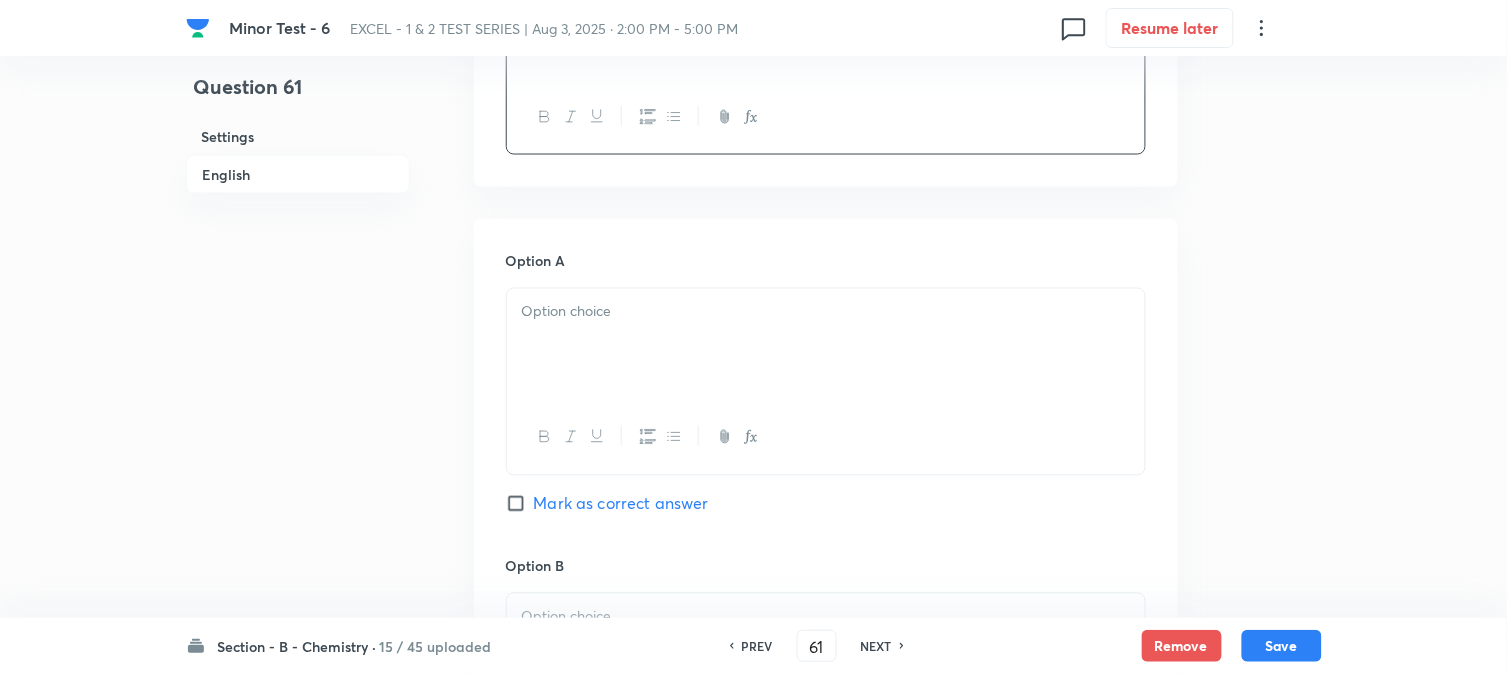 click at bounding box center (826, 345) 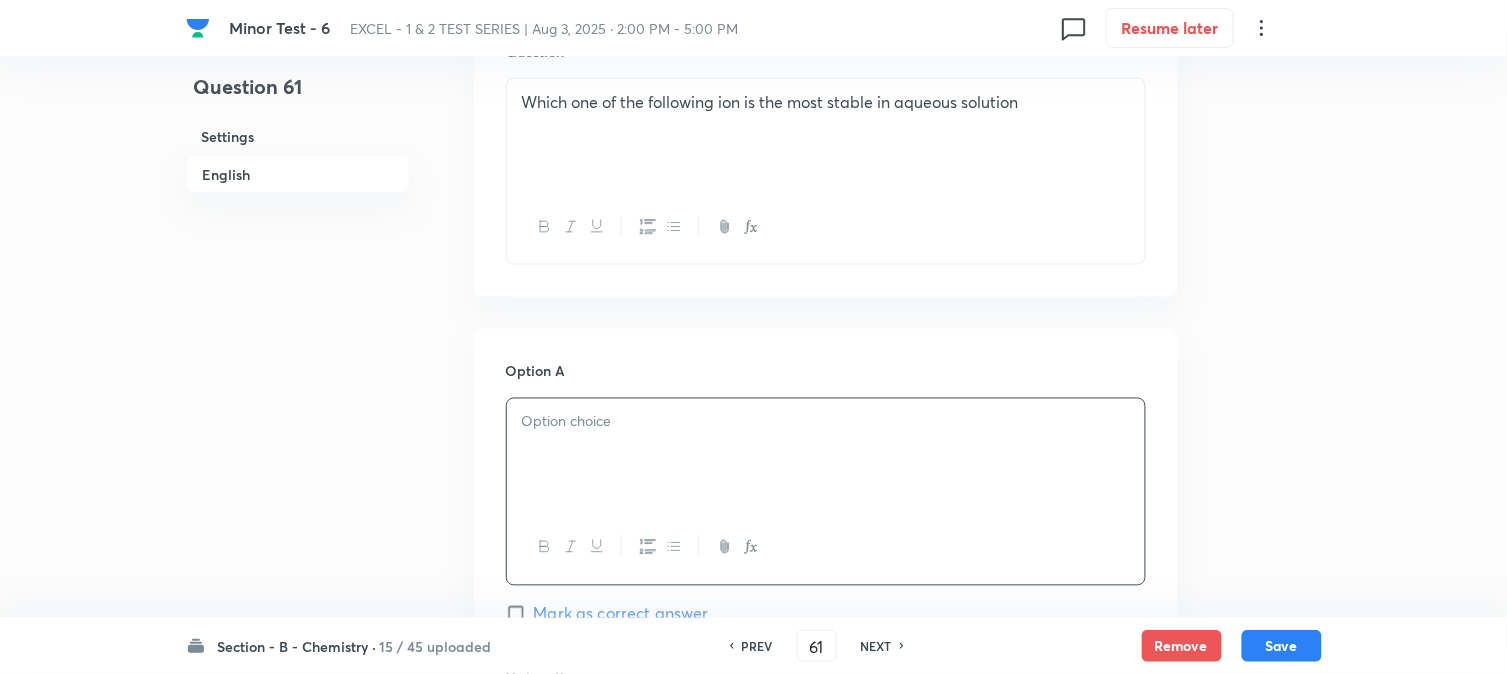 scroll, scrollTop: 666, scrollLeft: 0, axis: vertical 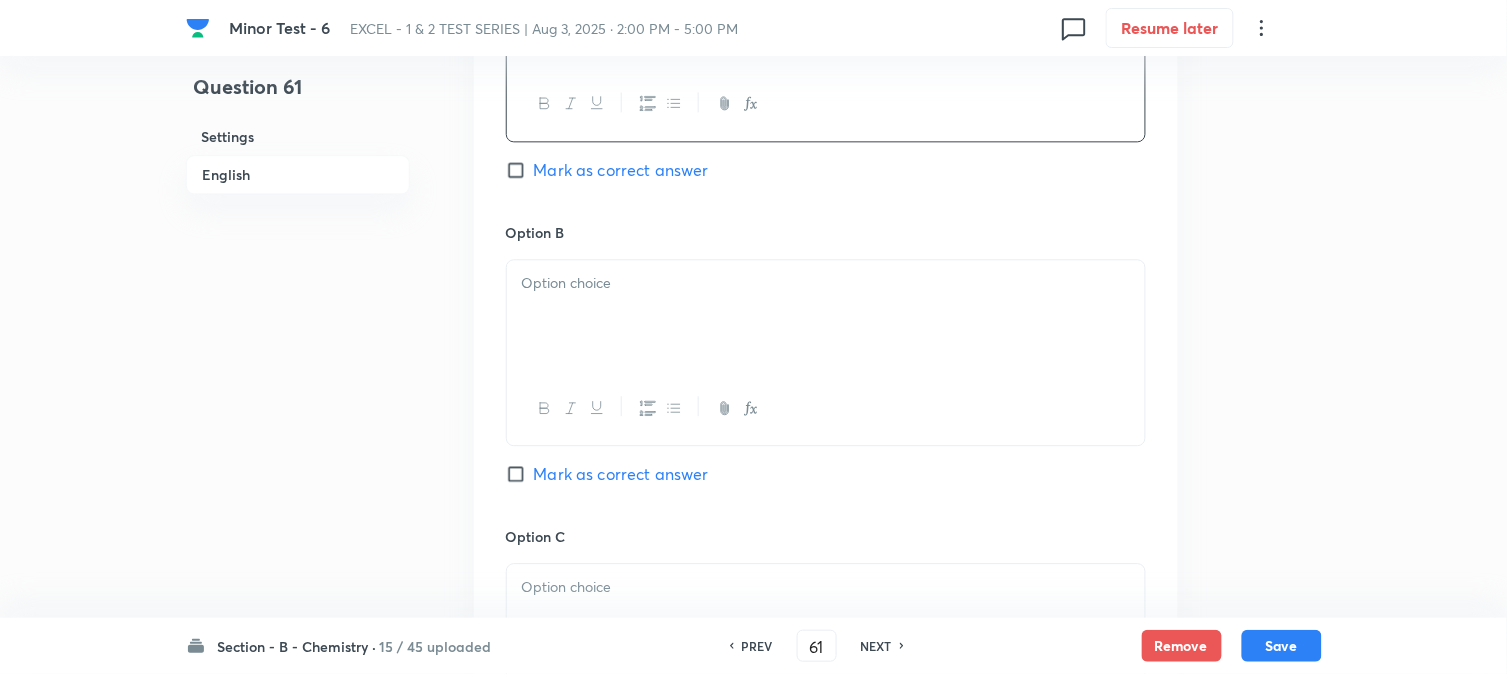 click at bounding box center (826, 316) 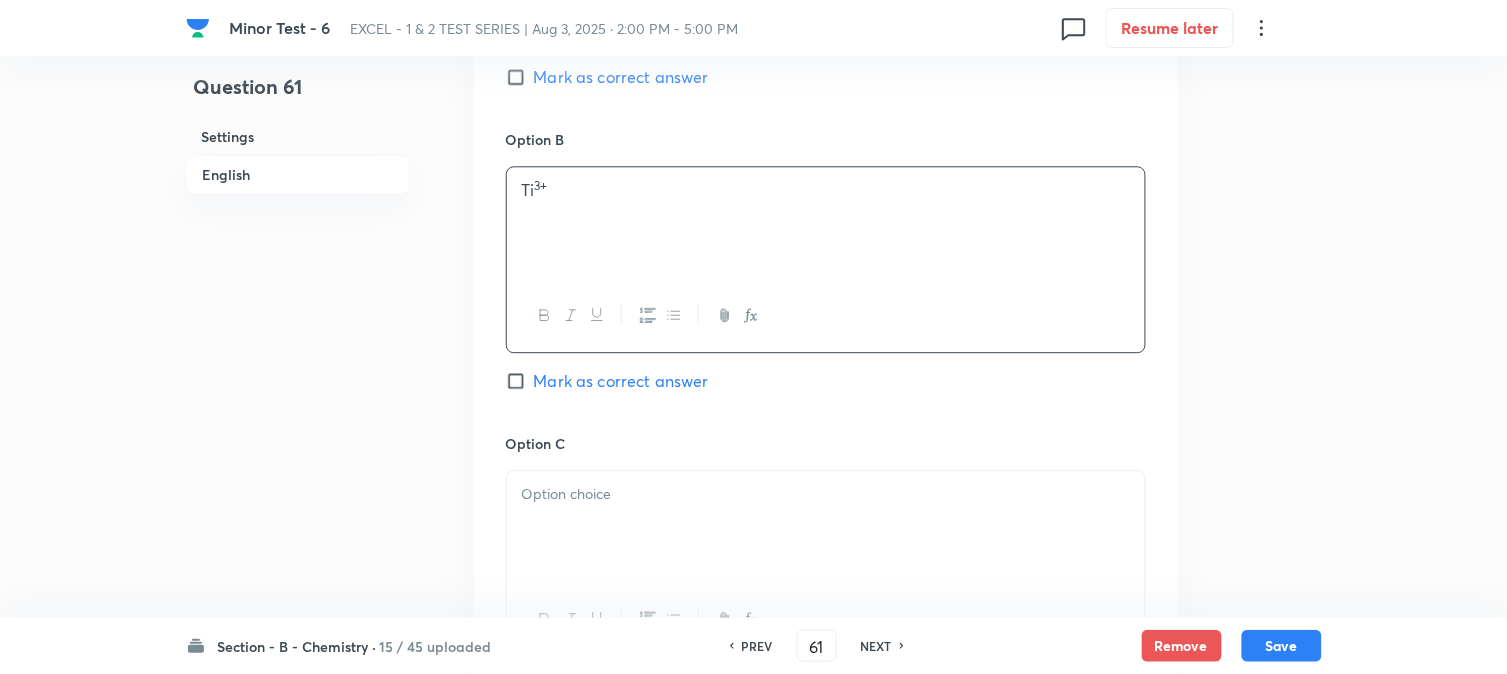 scroll, scrollTop: 1444, scrollLeft: 0, axis: vertical 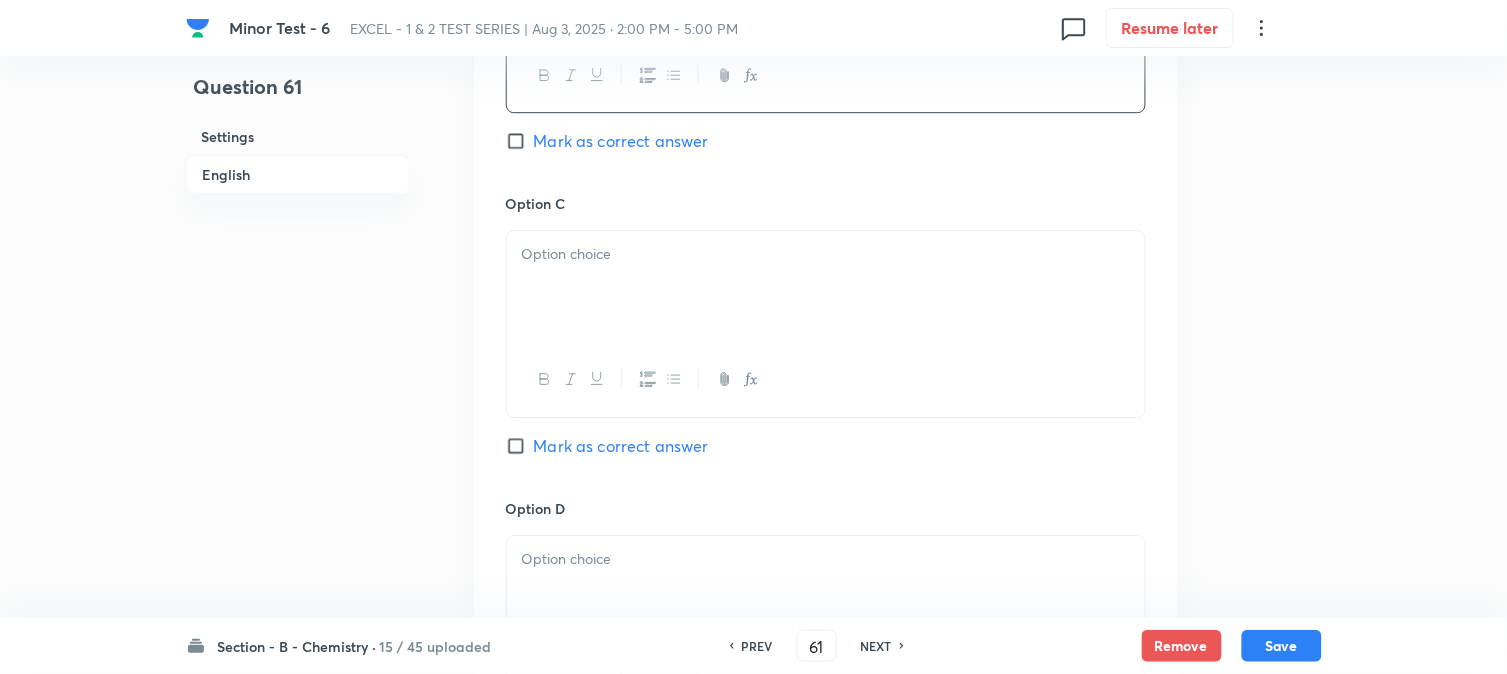 click at bounding box center [826, 287] 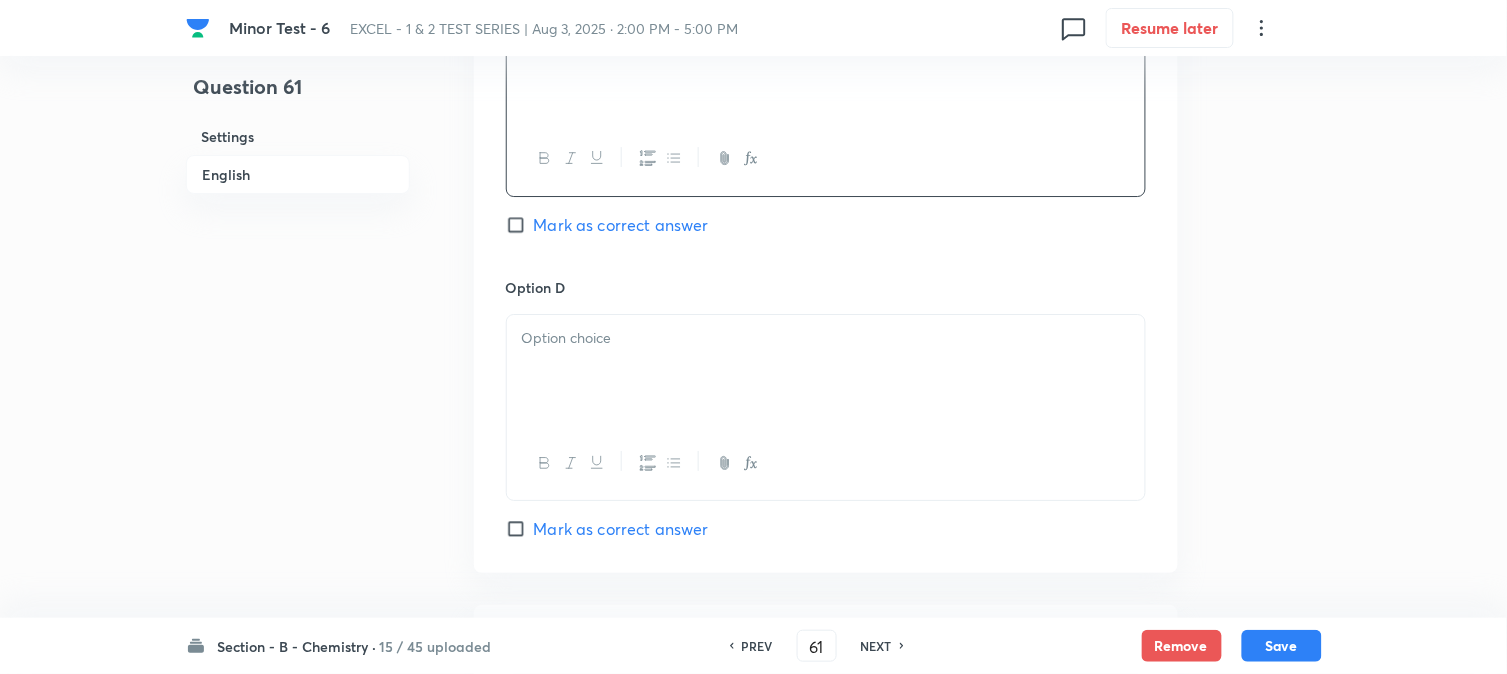 scroll, scrollTop: 1666, scrollLeft: 0, axis: vertical 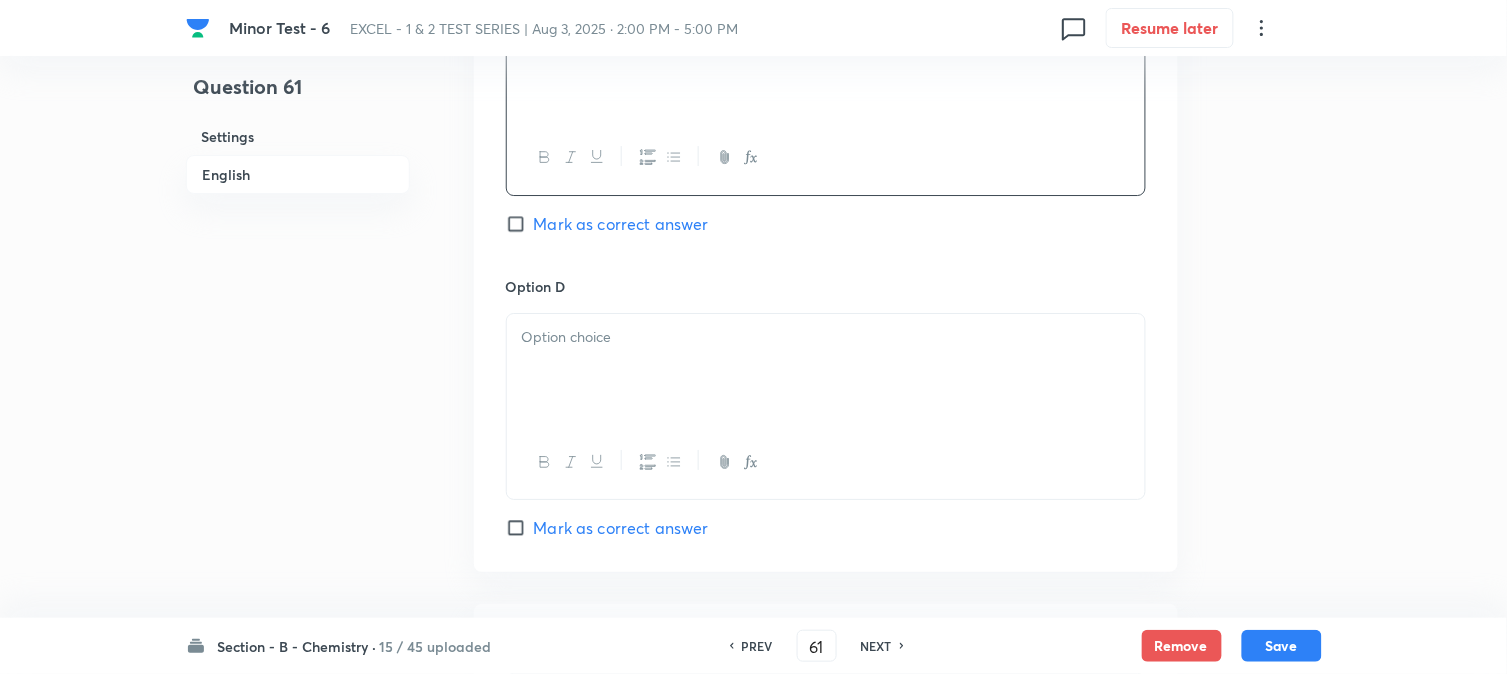 click at bounding box center [826, 370] 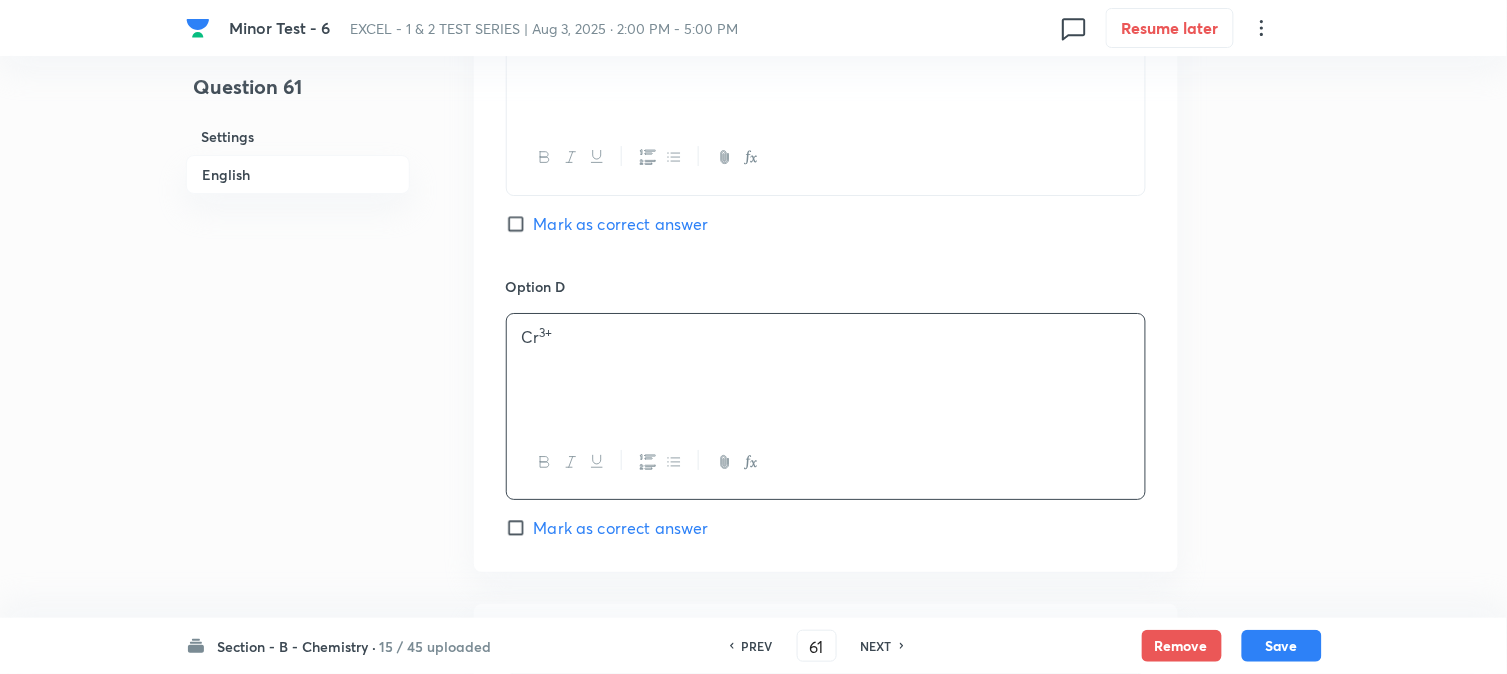 click on "Mark as correct answer" at bounding box center (621, 528) 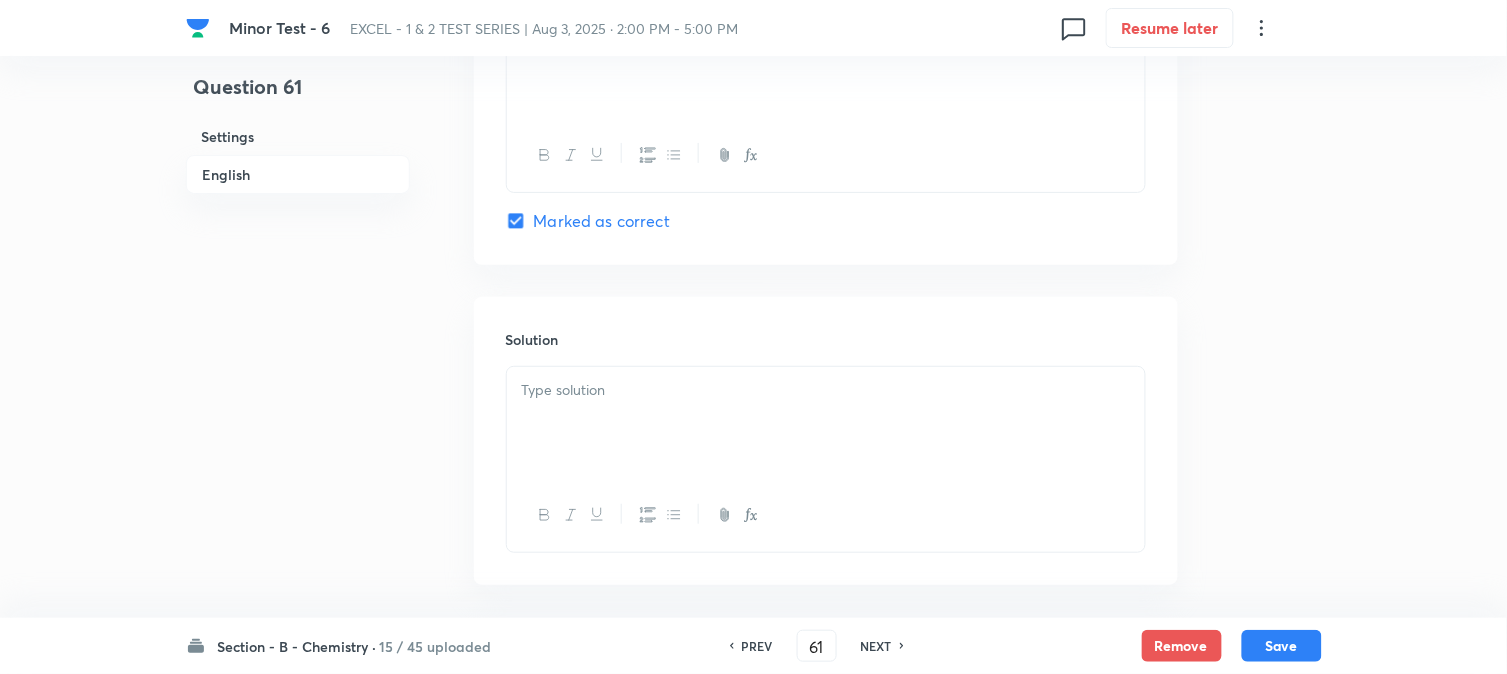 scroll, scrollTop: 2000, scrollLeft: 0, axis: vertical 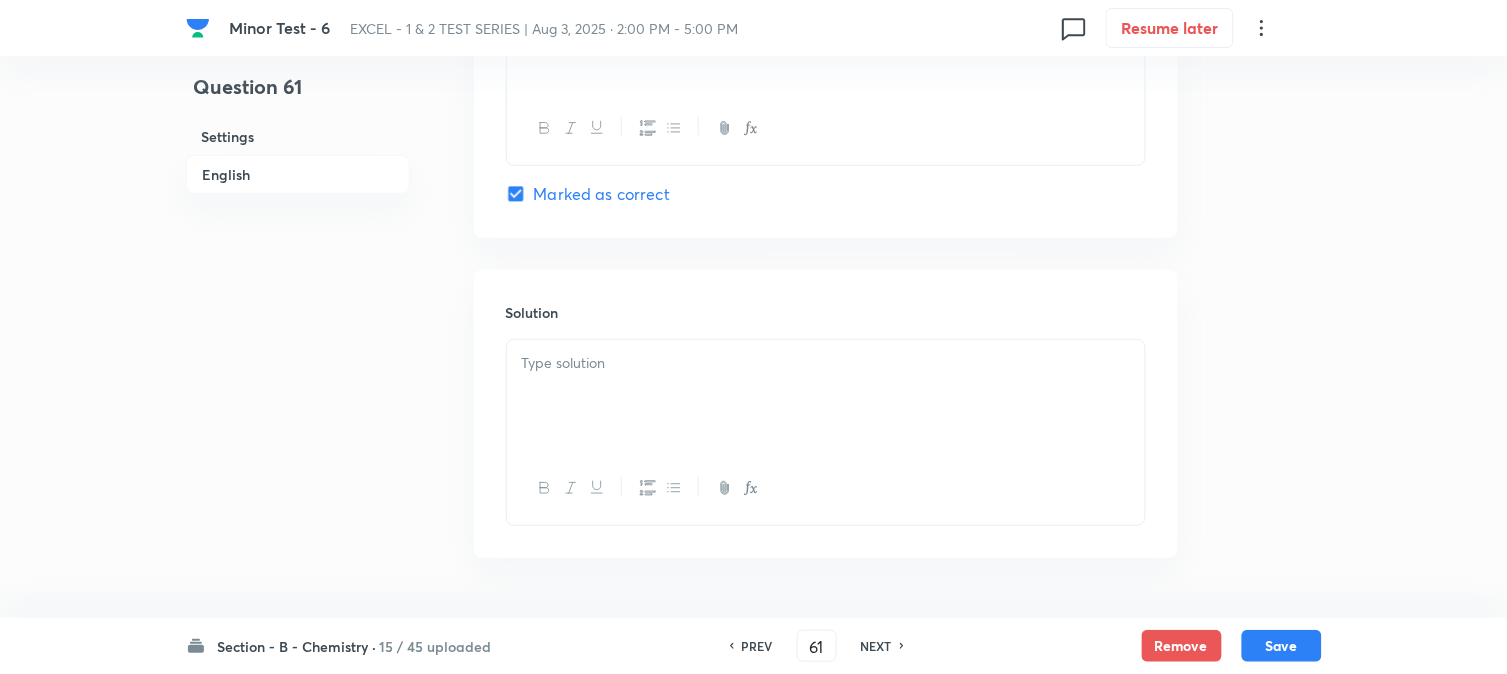 click at bounding box center [826, 396] 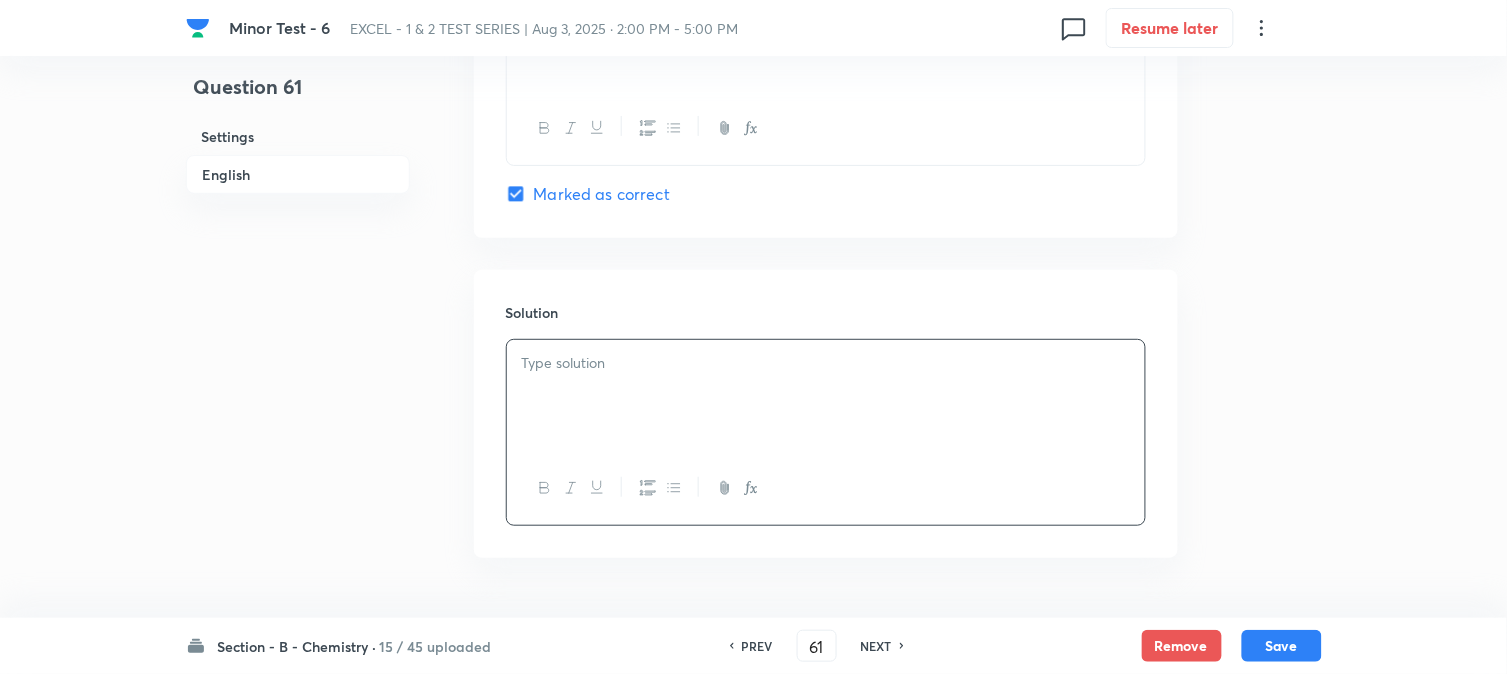 type 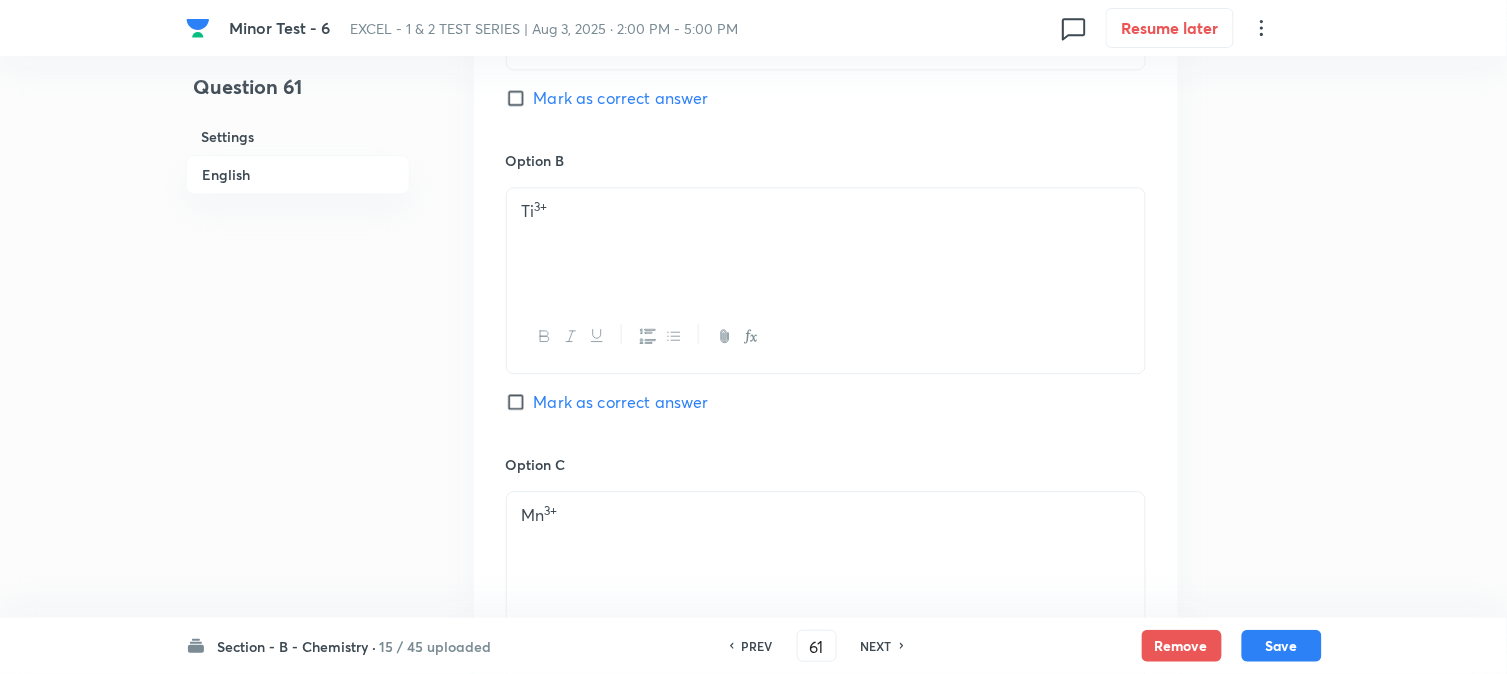 scroll, scrollTop: 953, scrollLeft: 0, axis: vertical 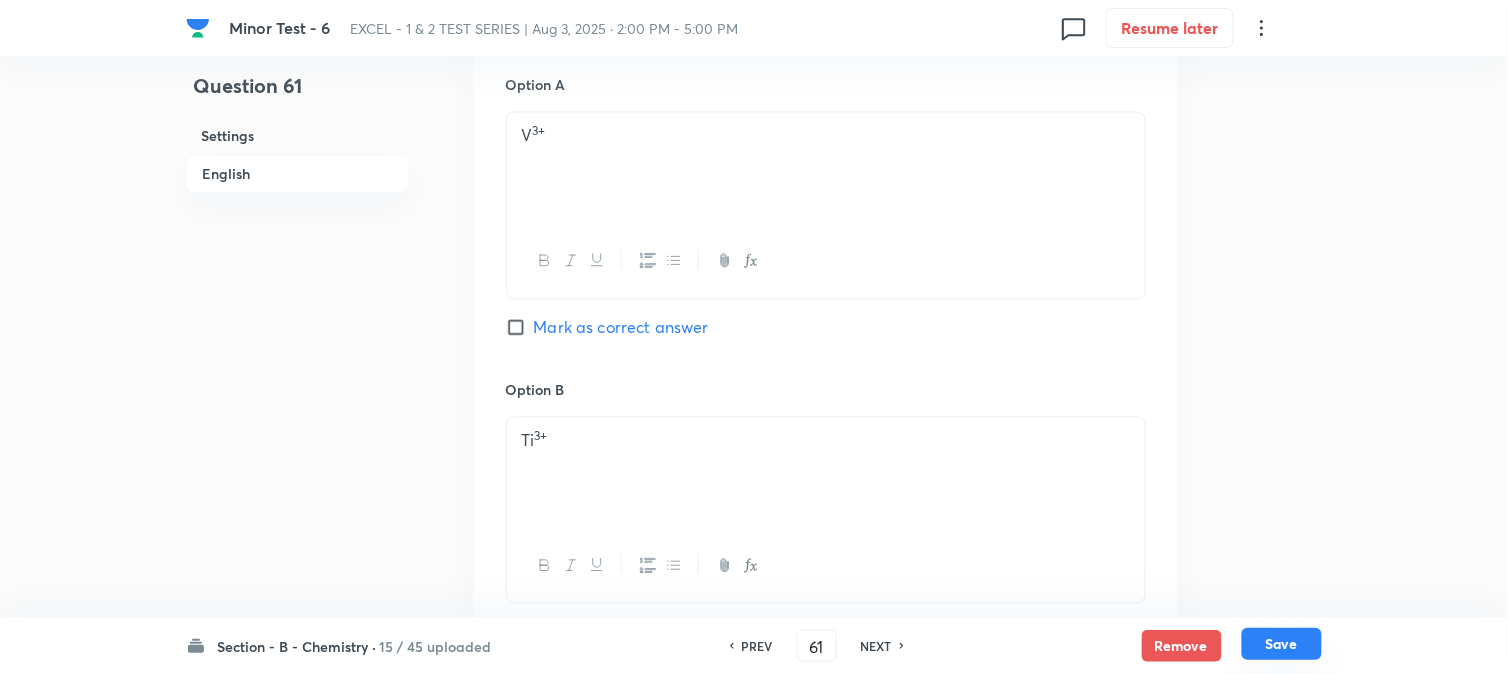 click on "Save" at bounding box center [1282, 644] 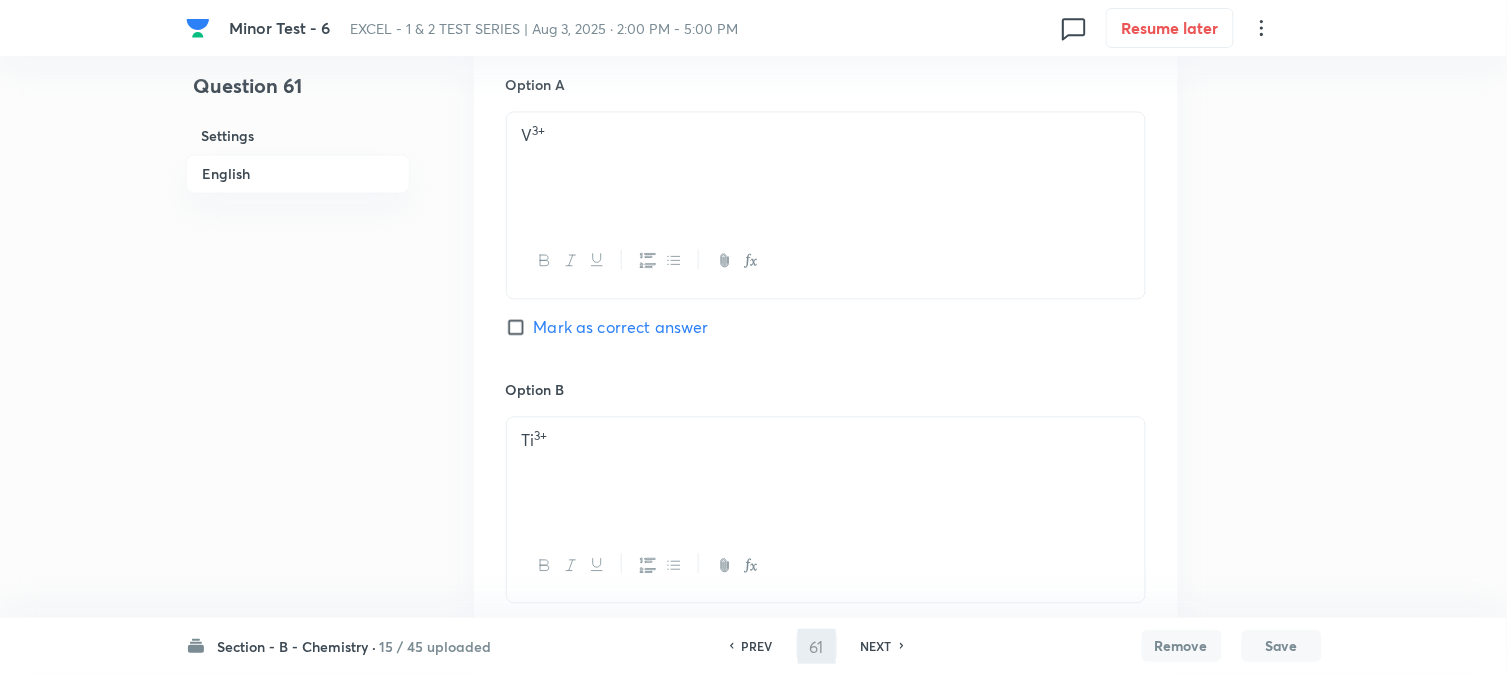 type on "62" 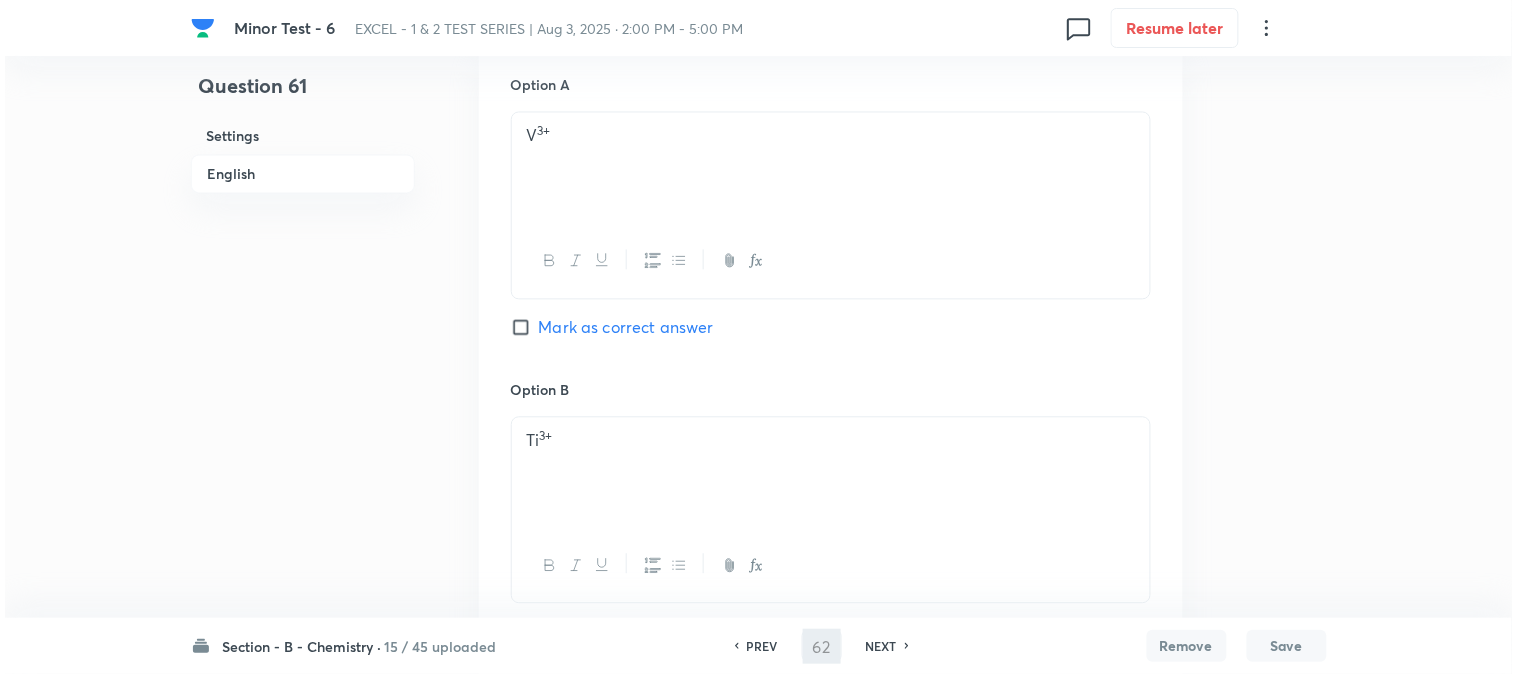 scroll, scrollTop: 0, scrollLeft: 0, axis: both 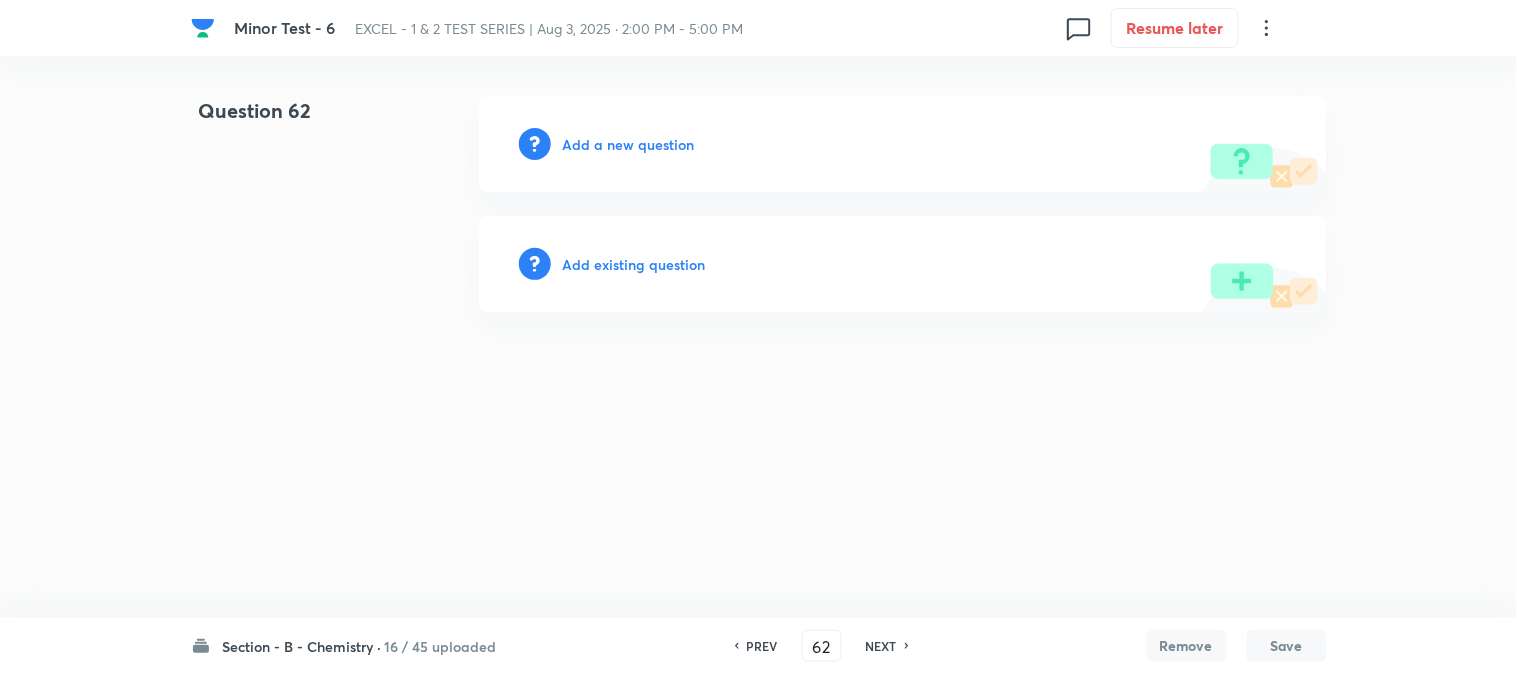 click on "Add a new question" at bounding box center [629, 144] 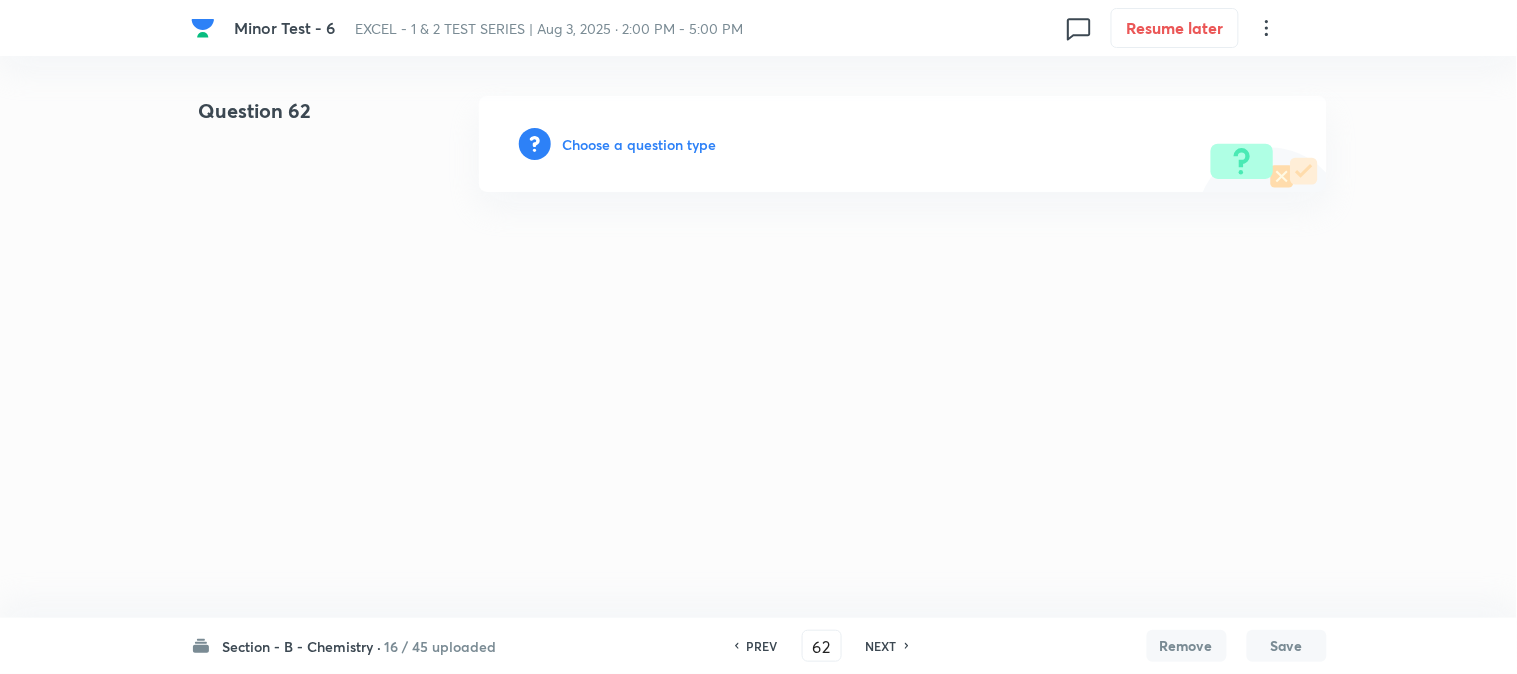 click on "Choose a question type" at bounding box center (640, 144) 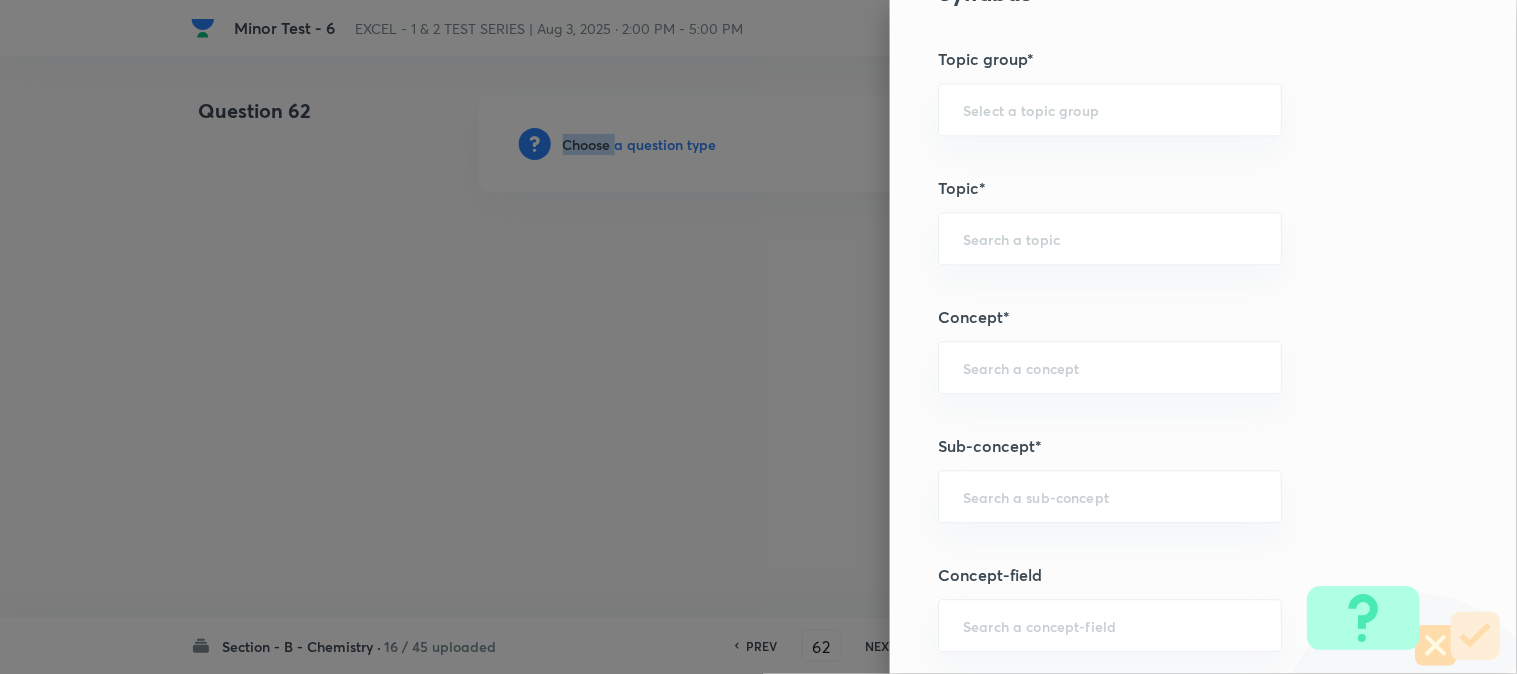 scroll, scrollTop: 1111, scrollLeft: 0, axis: vertical 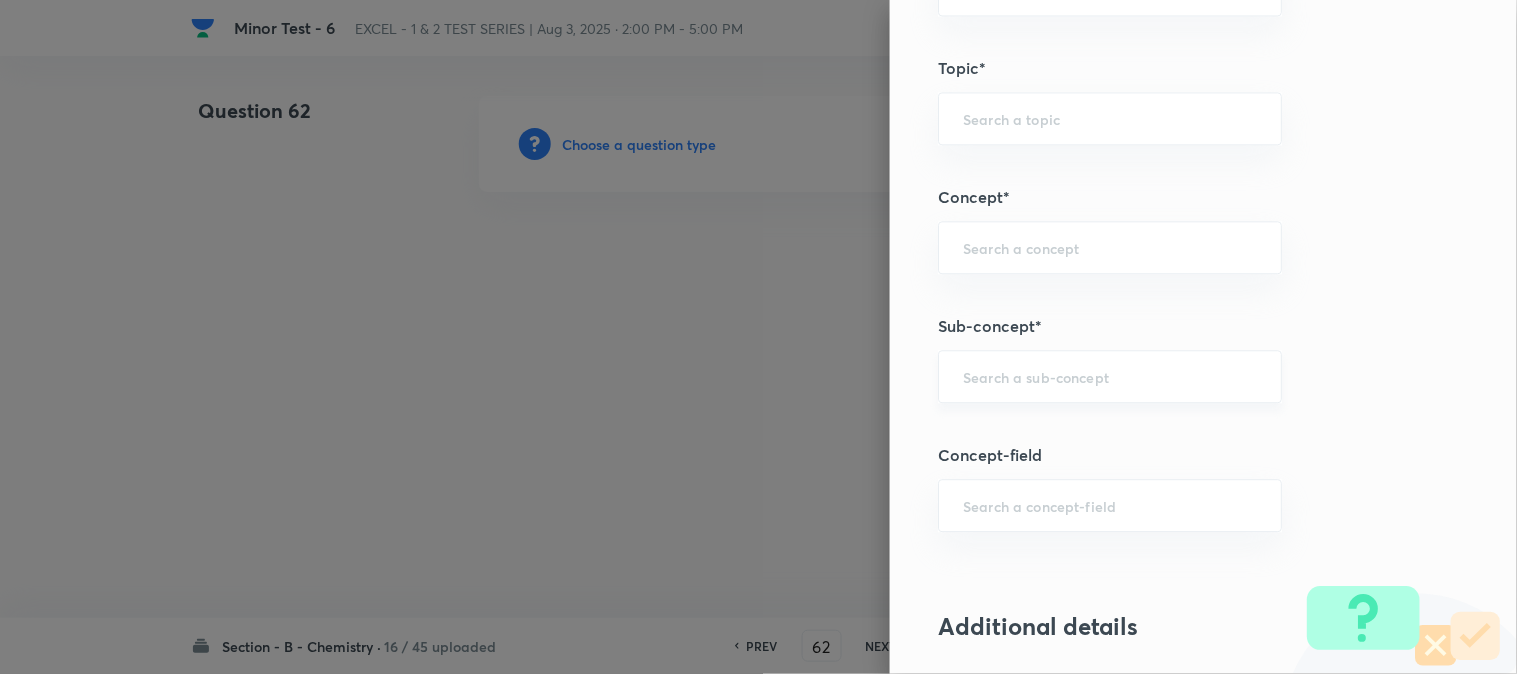 click at bounding box center (1110, 376) 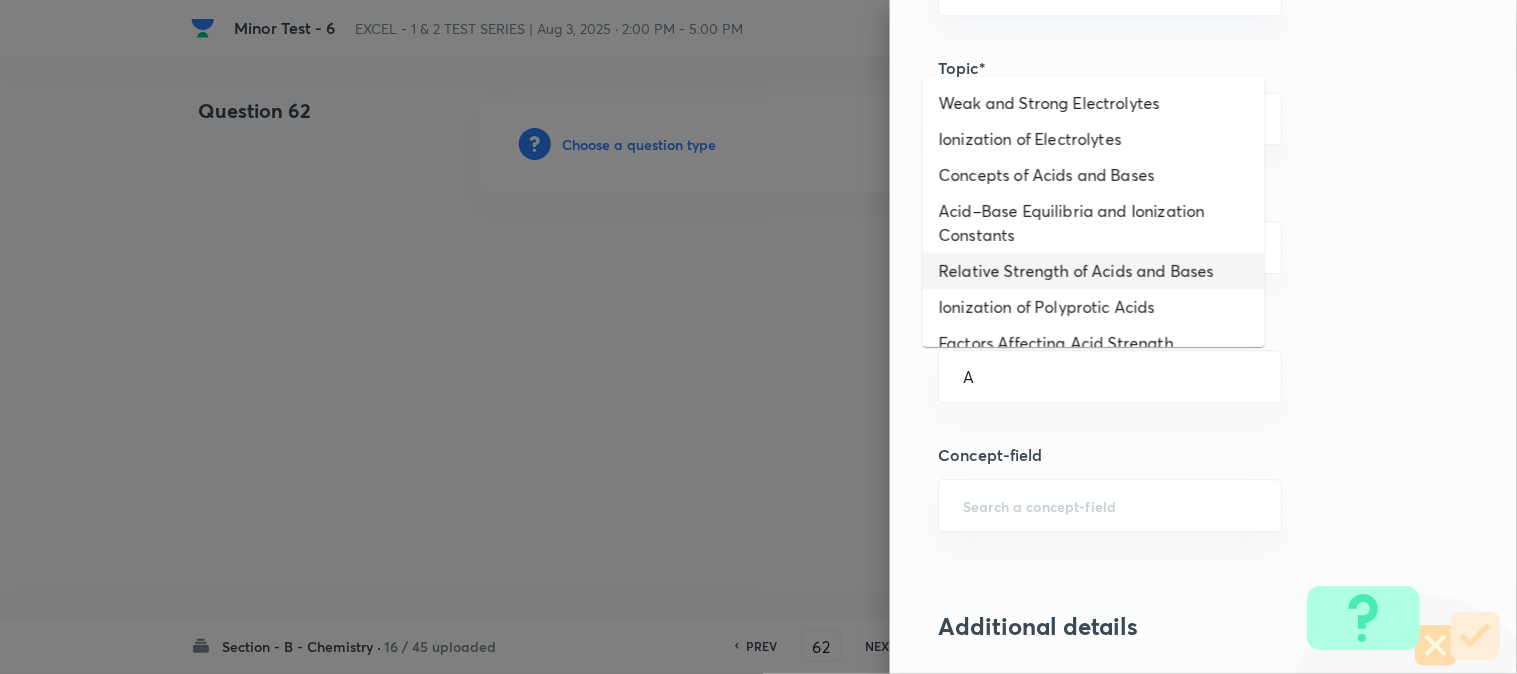 click on "Relative Strength of Acids and Bases" at bounding box center (1094, 271) 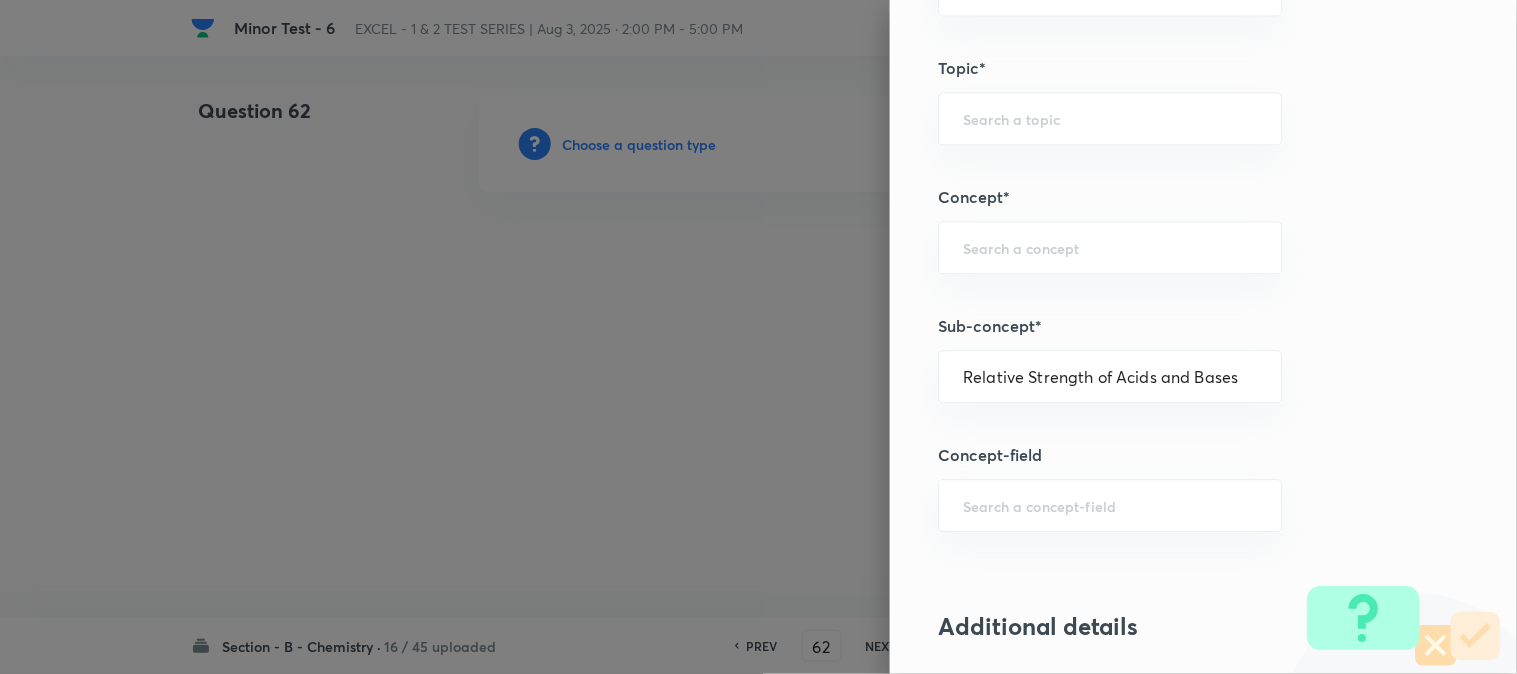 type on "Chemistry" 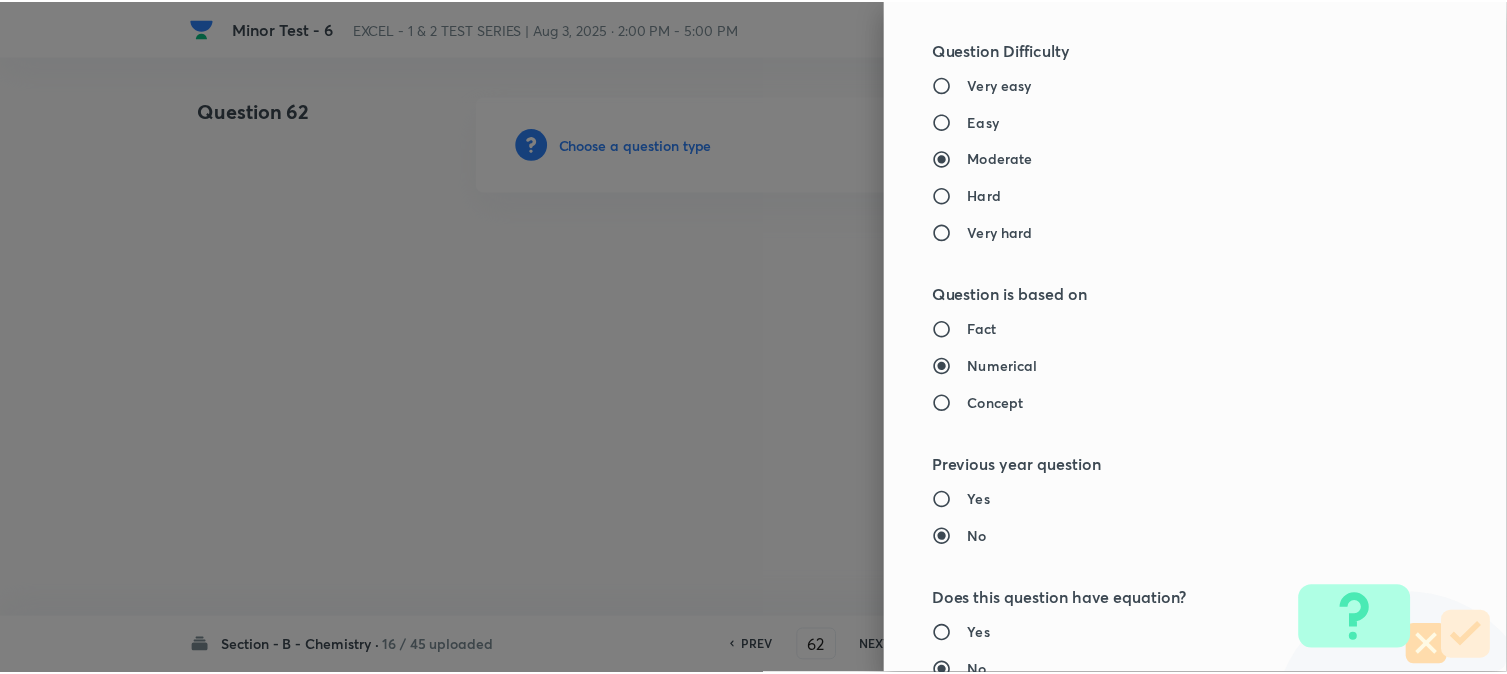 scroll, scrollTop: 2186, scrollLeft: 0, axis: vertical 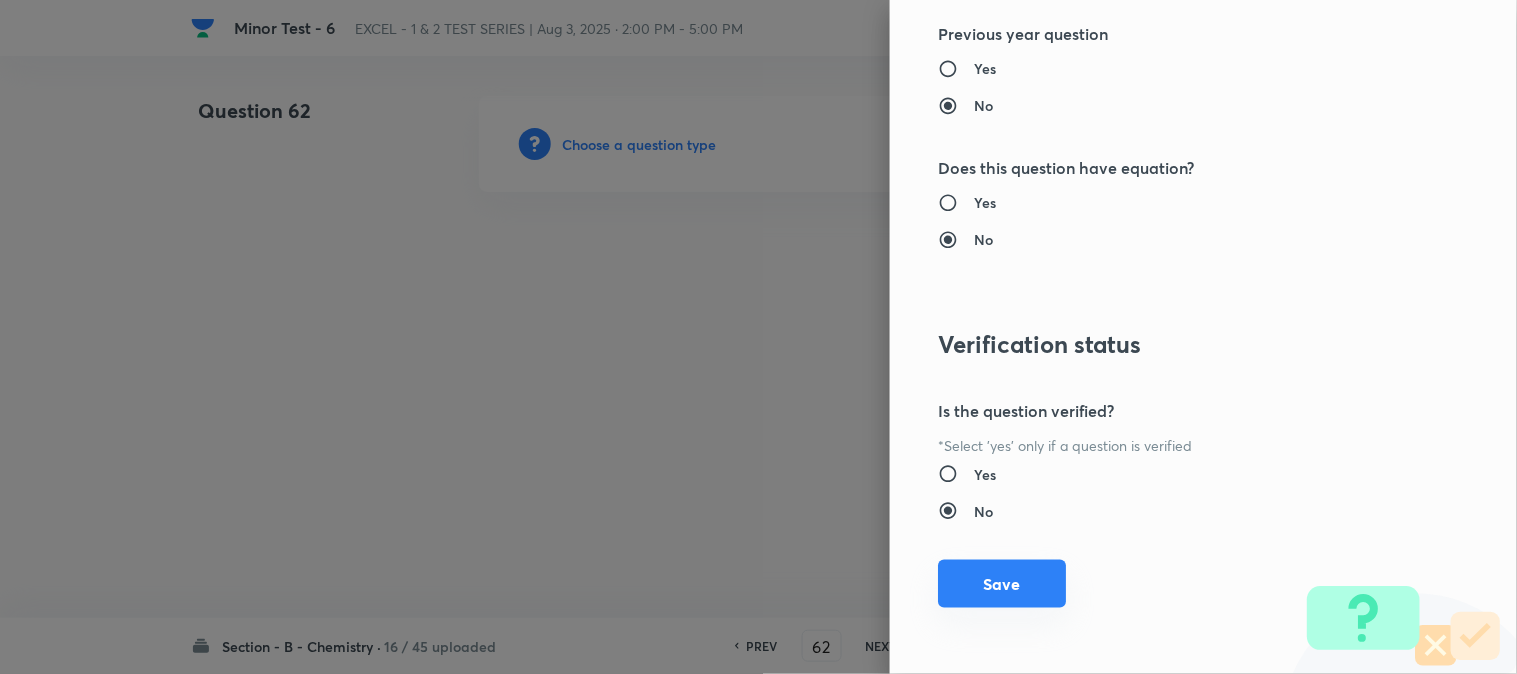 click on "Save" at bounding box center [1002, 584] 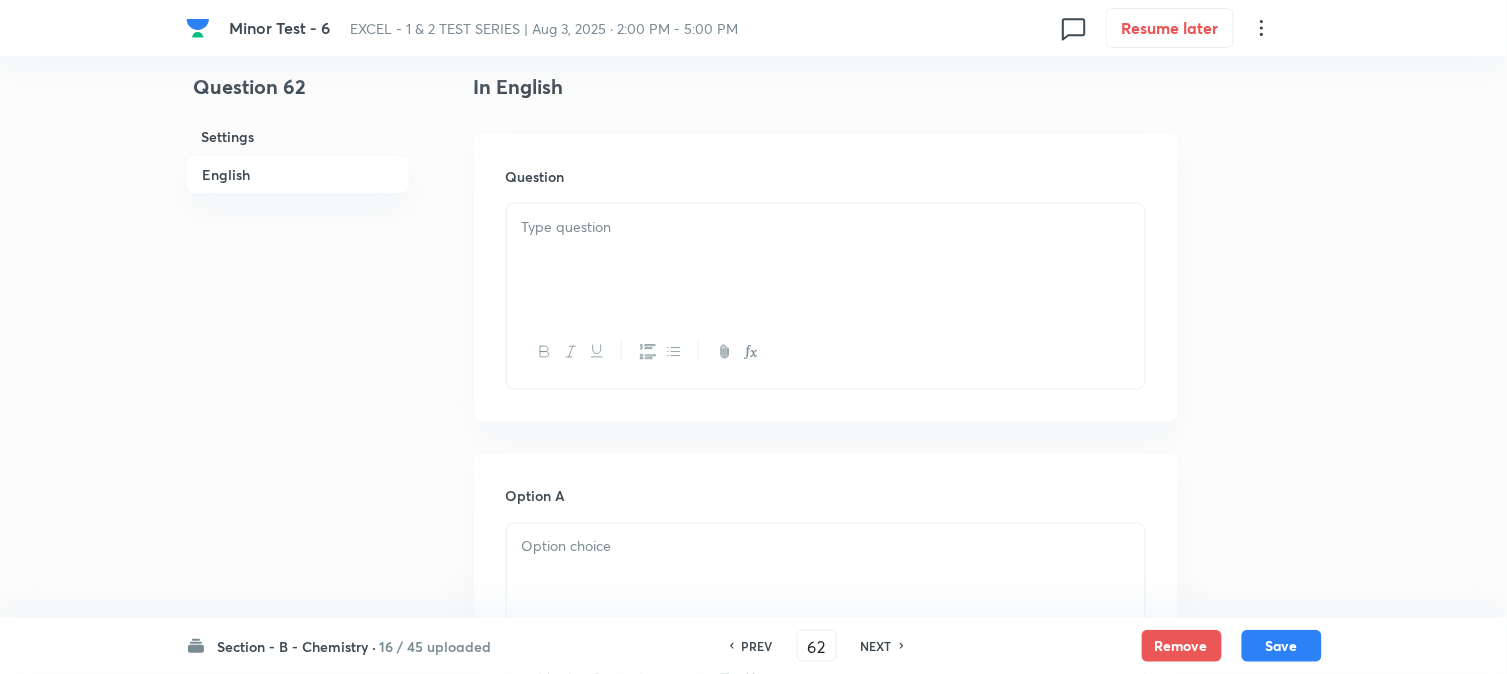 scroll, scrollTop: 555, scrollLeft: 0, axis: vertical 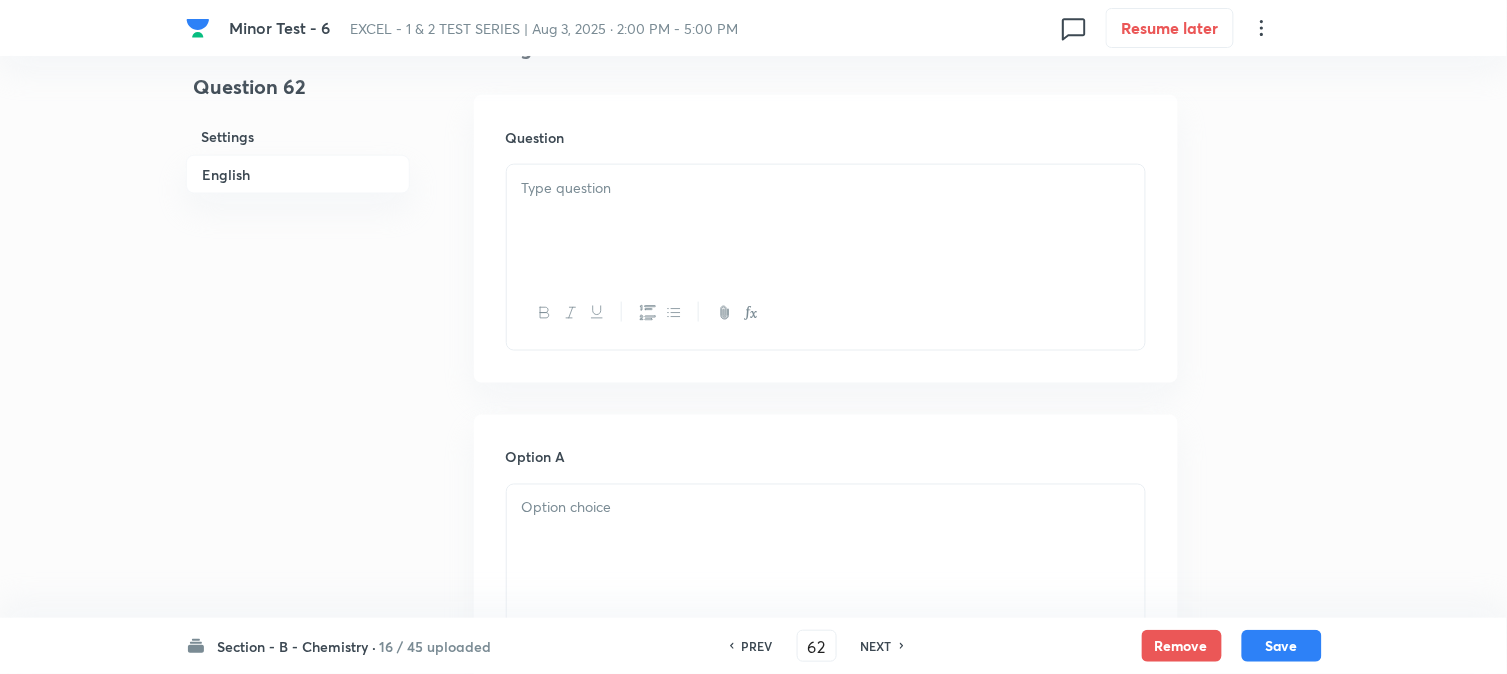 click at bounding box center [826, 221] 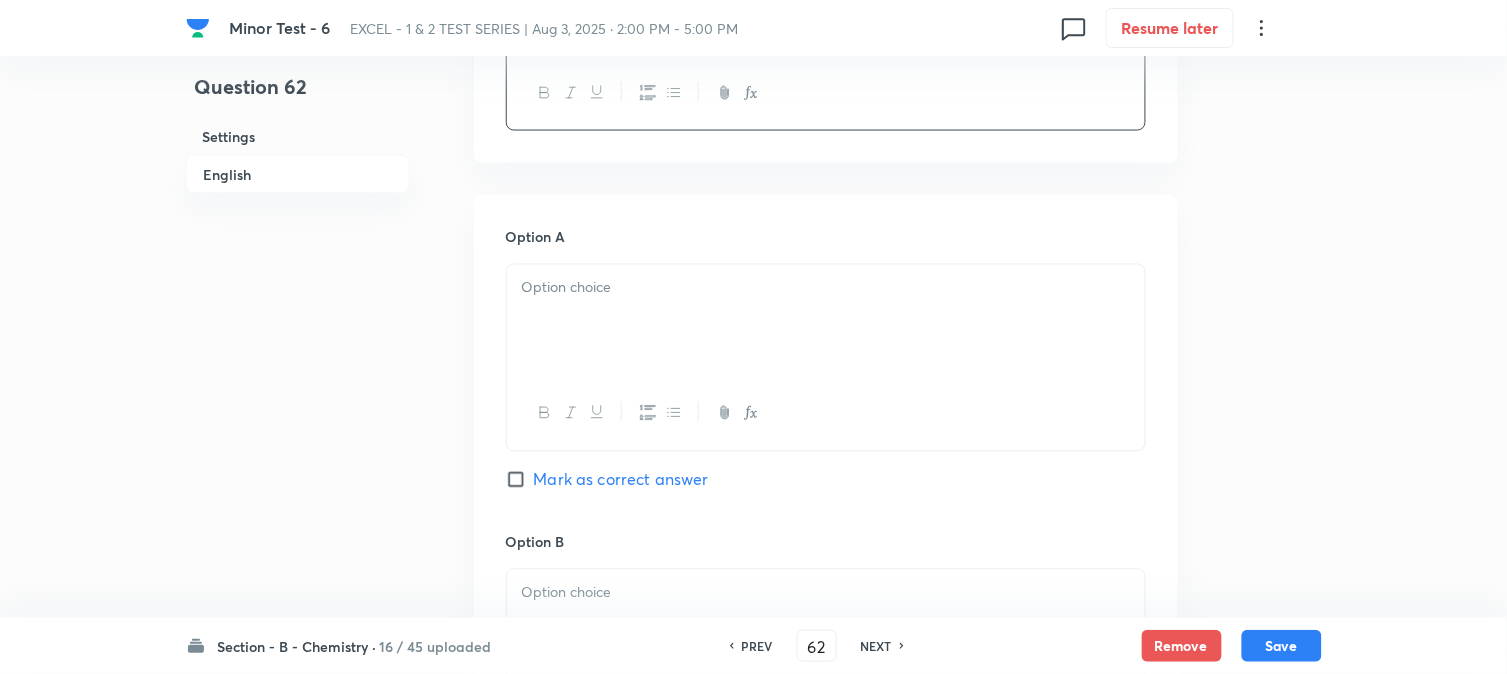 scroll, scrollTop: 777, scrollLeft: 0, axis: vertical 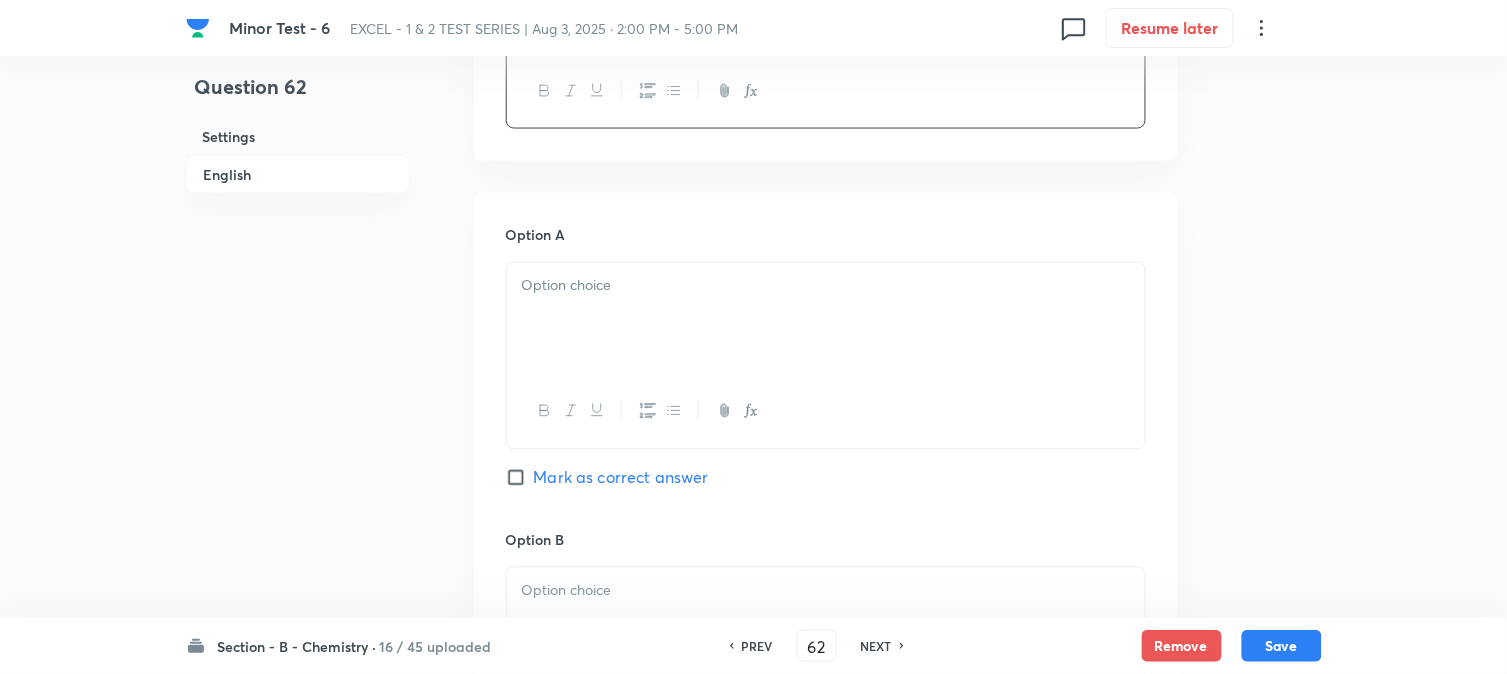 click at bounding box center [826, 319] 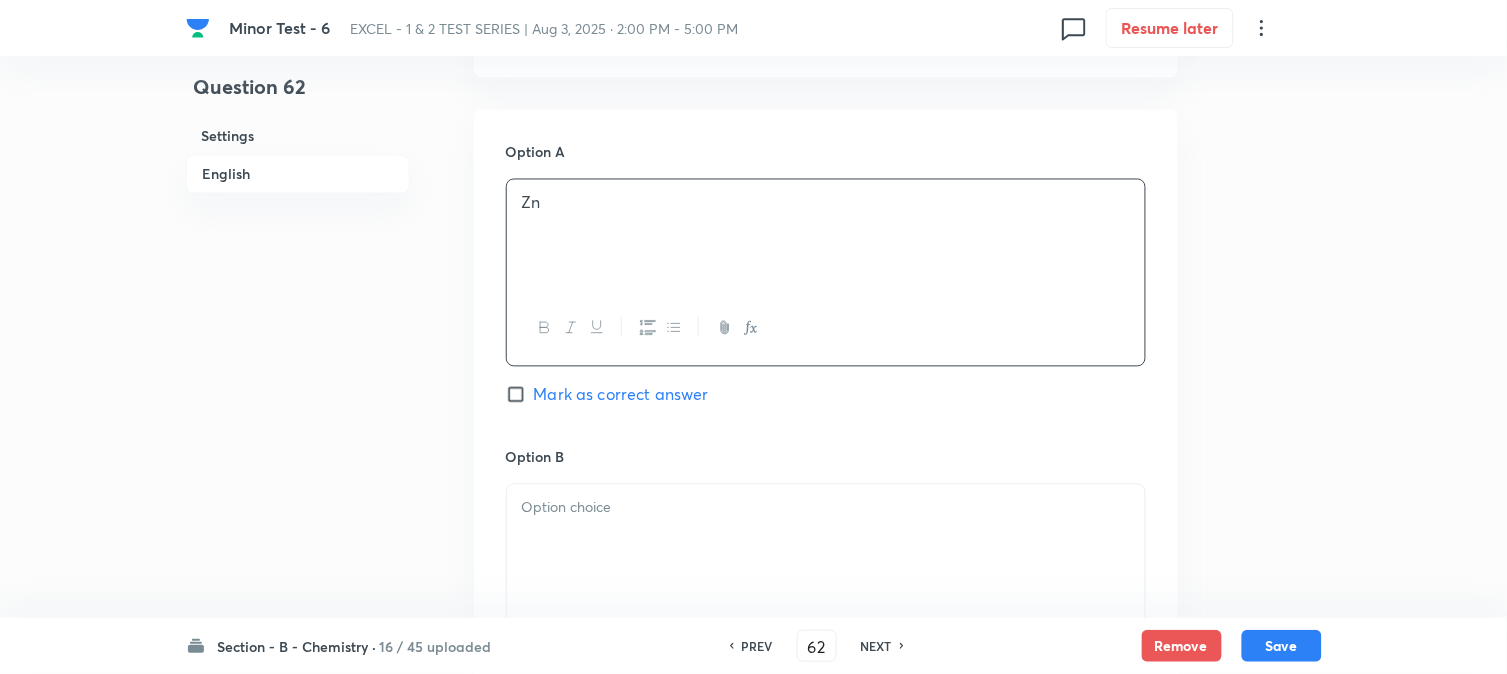scroll, scrollTop: 1000, scrollLeft: 0, axis: vertical 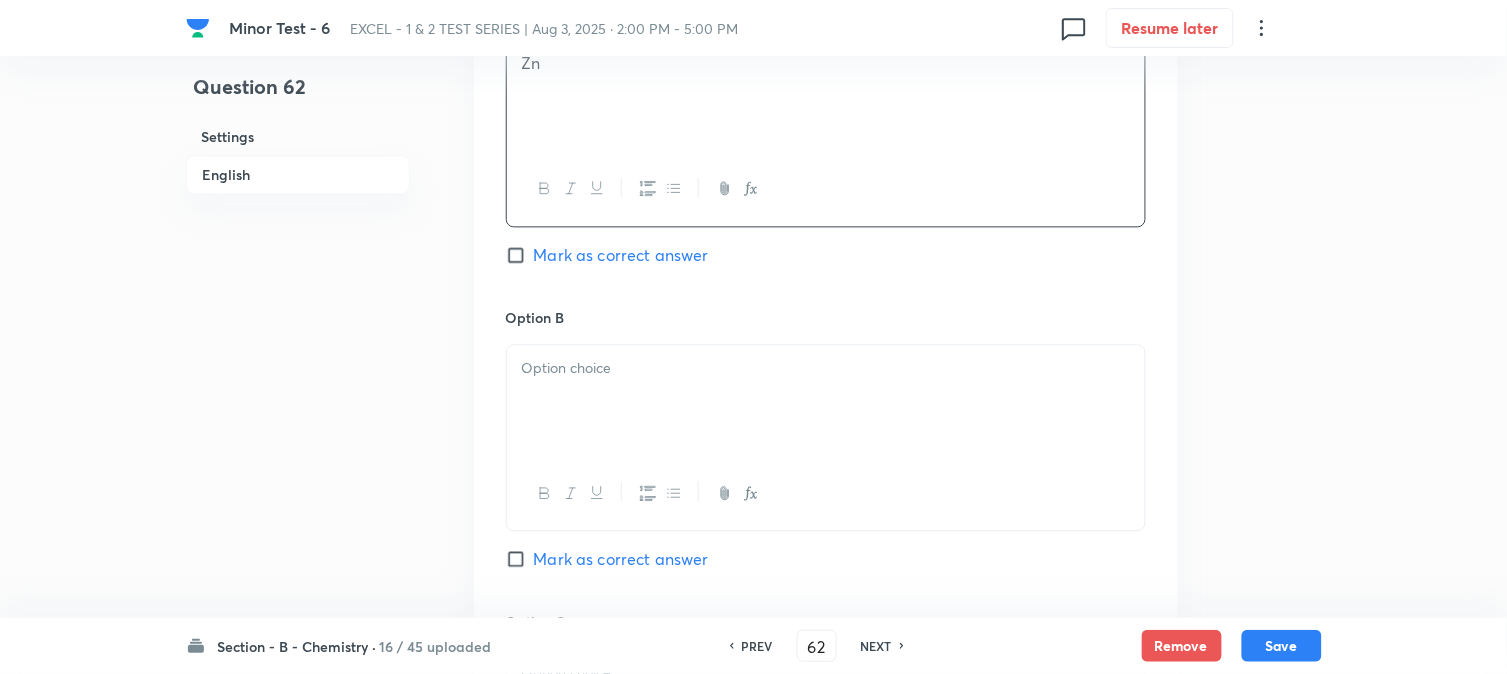 click at bounding box center [826, 401] 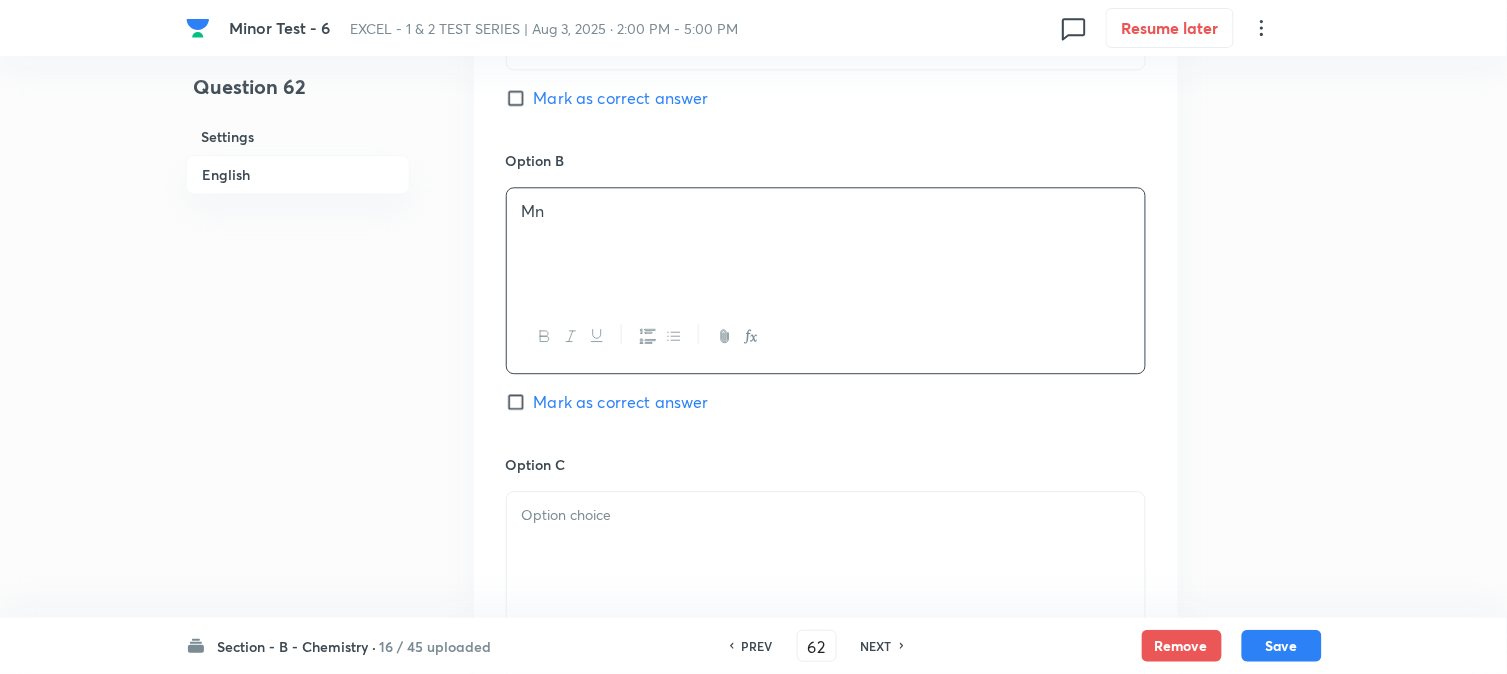 scroll, scrollTop: 1333, scrollLeft: 0, axis: vertical 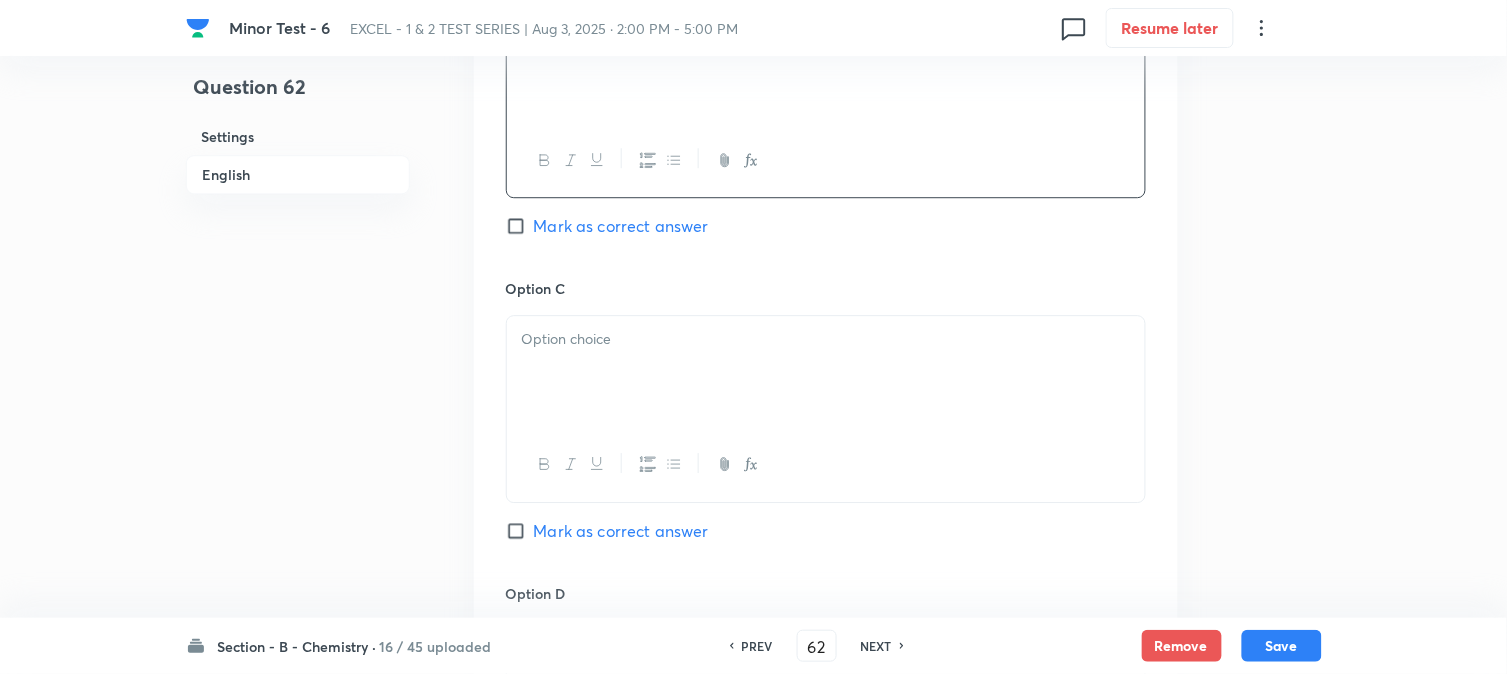 click at bounding box center [826, 372] 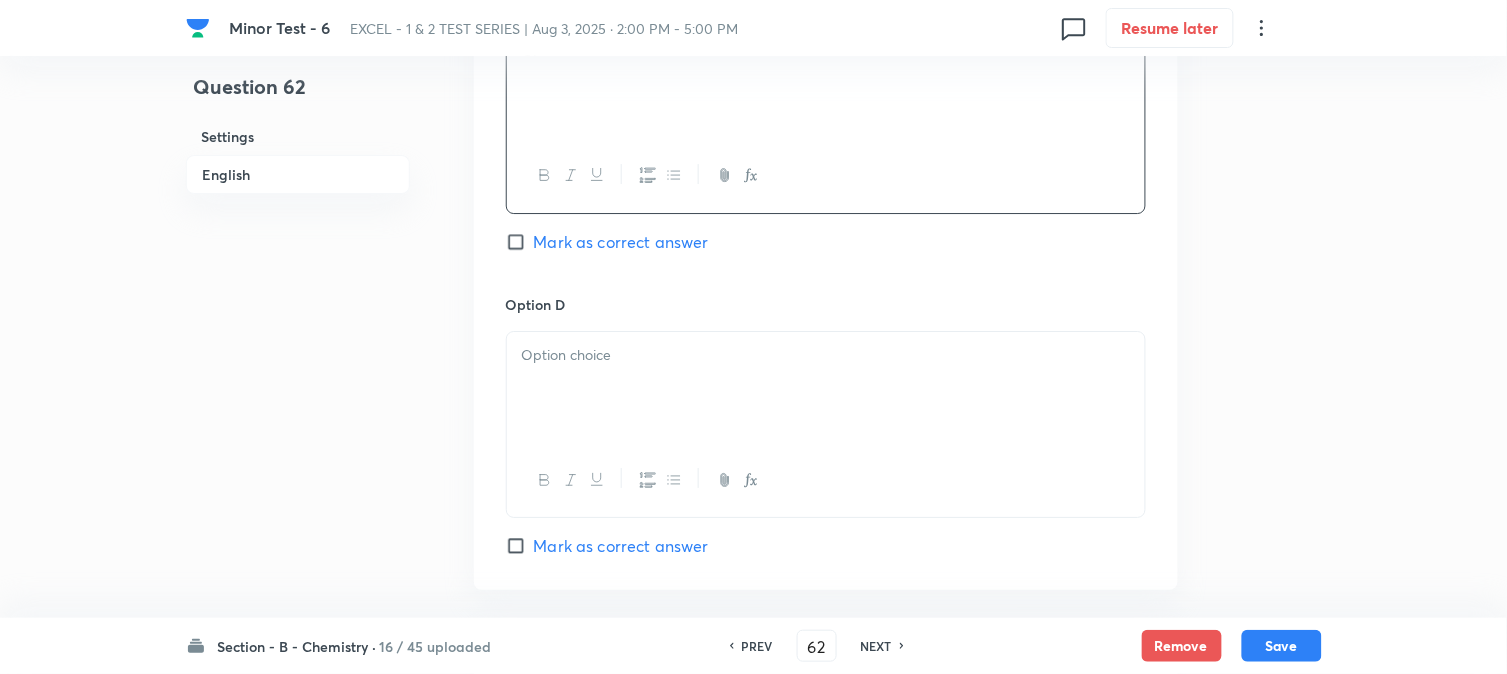 scroll, scrollTop: 1666, scrollLeft: 0, axis: vertical 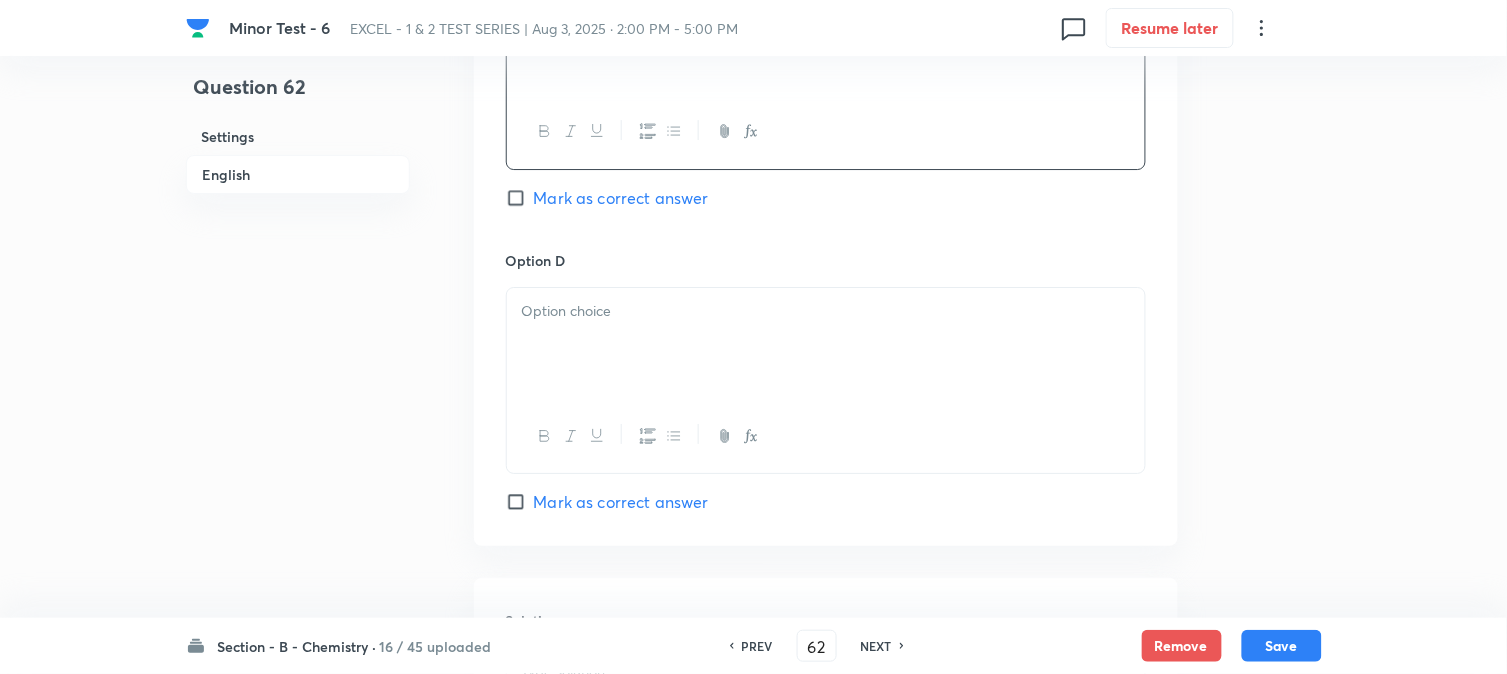 click at bounding box center [826, 344] 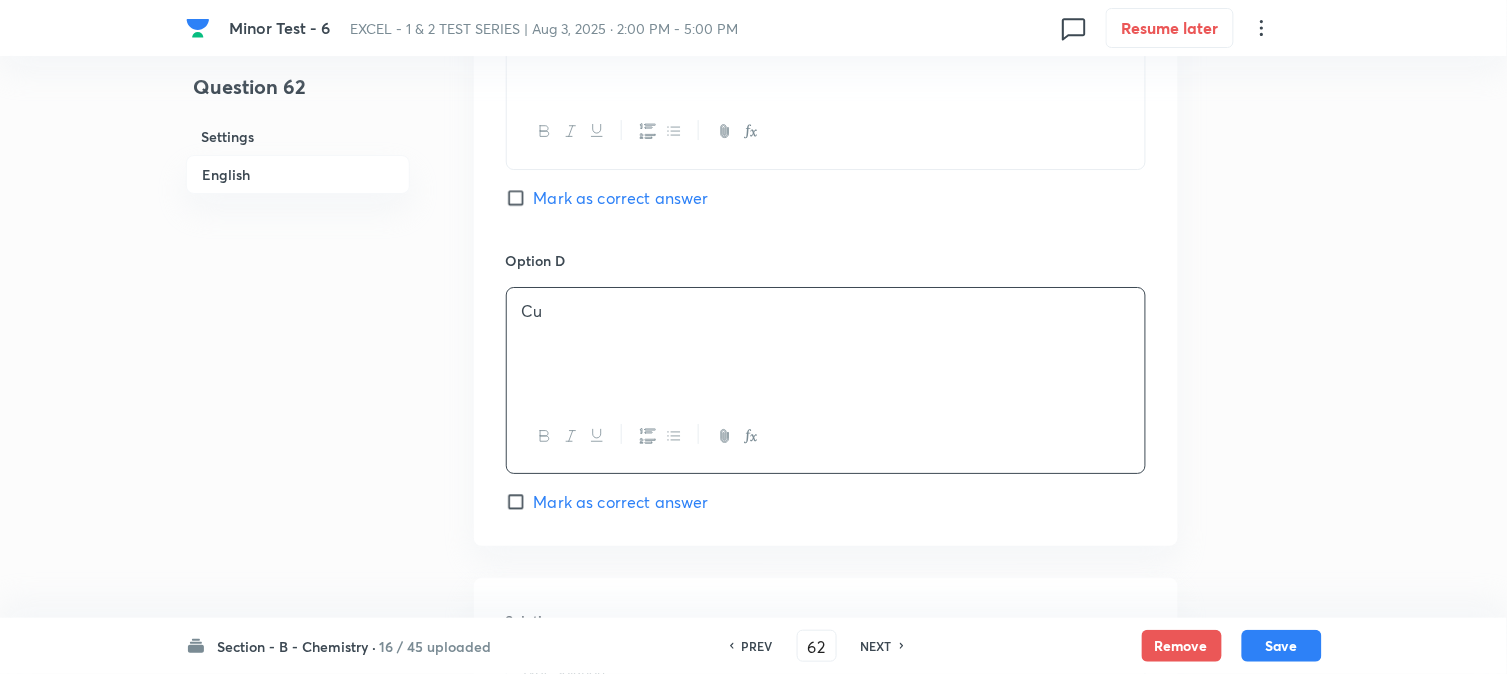 click on "Mark as correct answer" at bounding box center [621, 502] 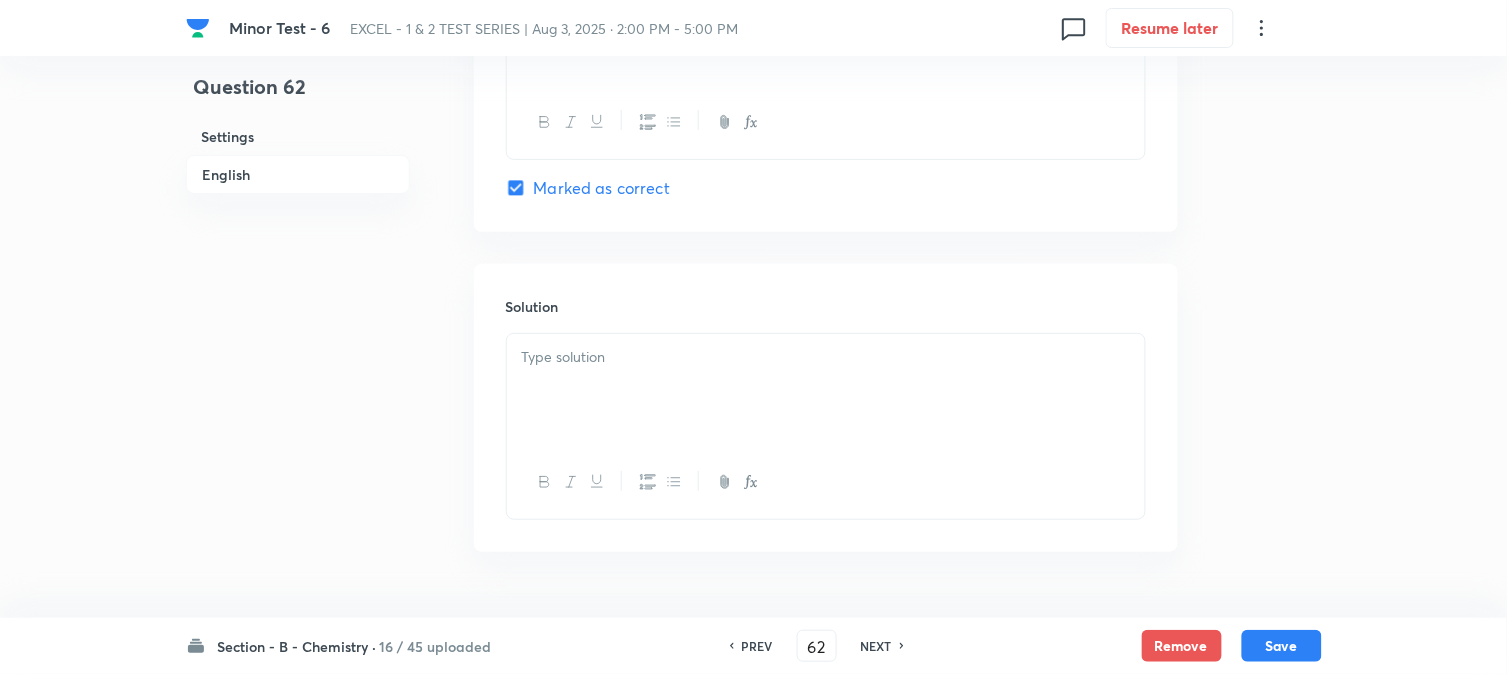 scroll, scrollTop: 2000, scrollLeft: 0, axis: vertical 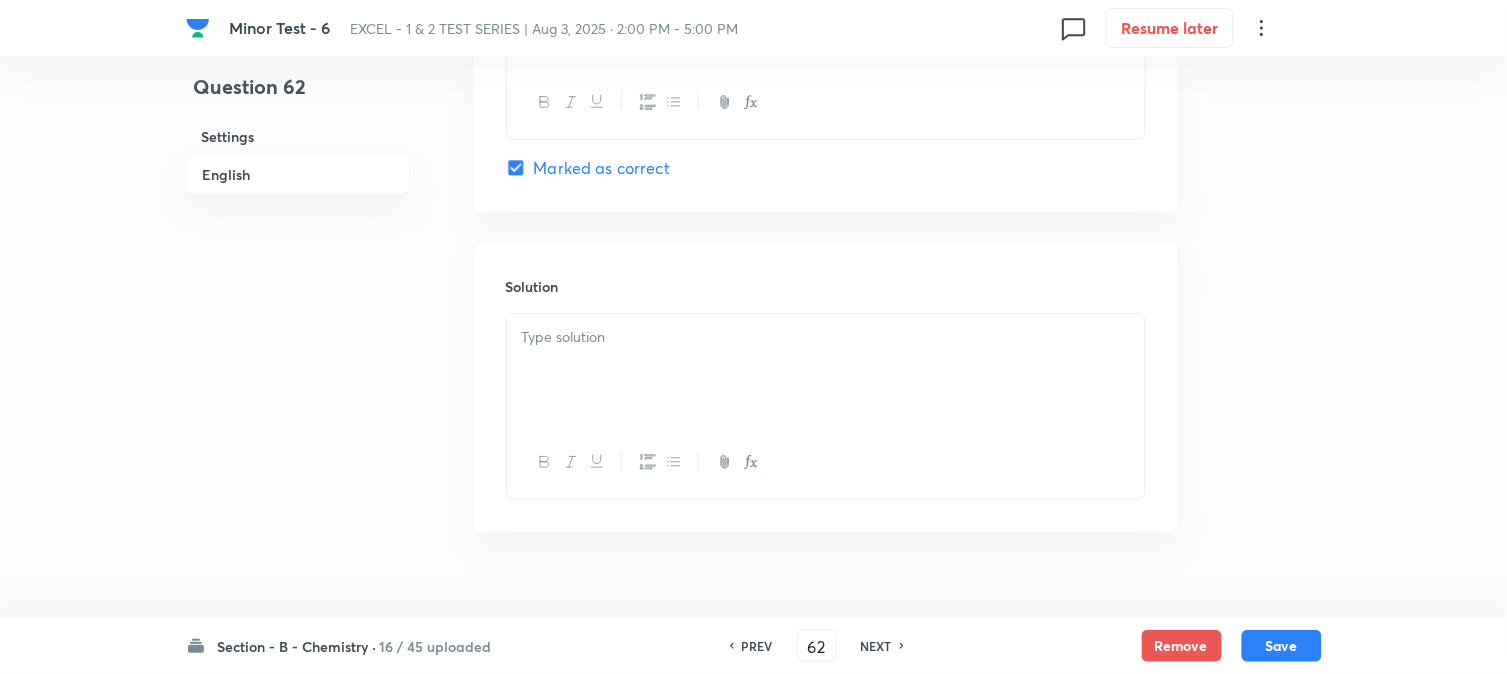 click at bounding box center (826, 370) 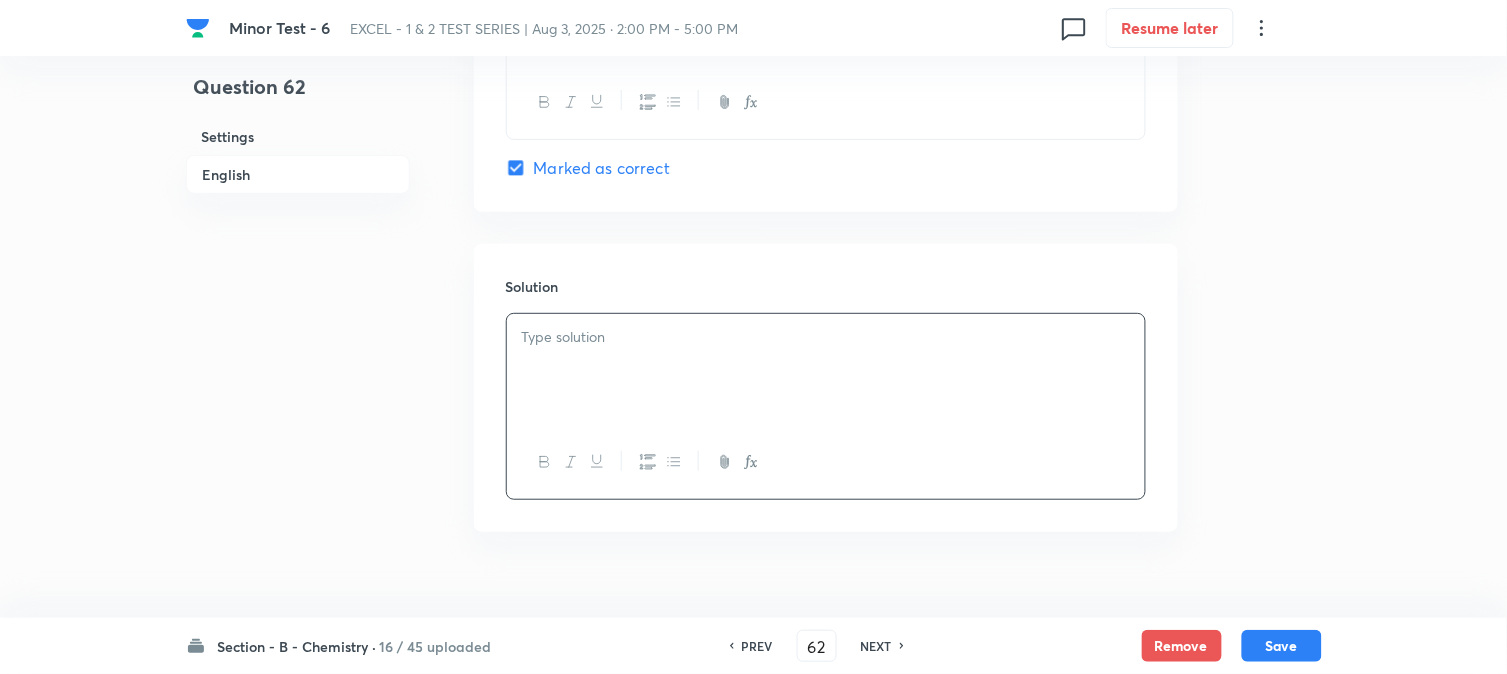type 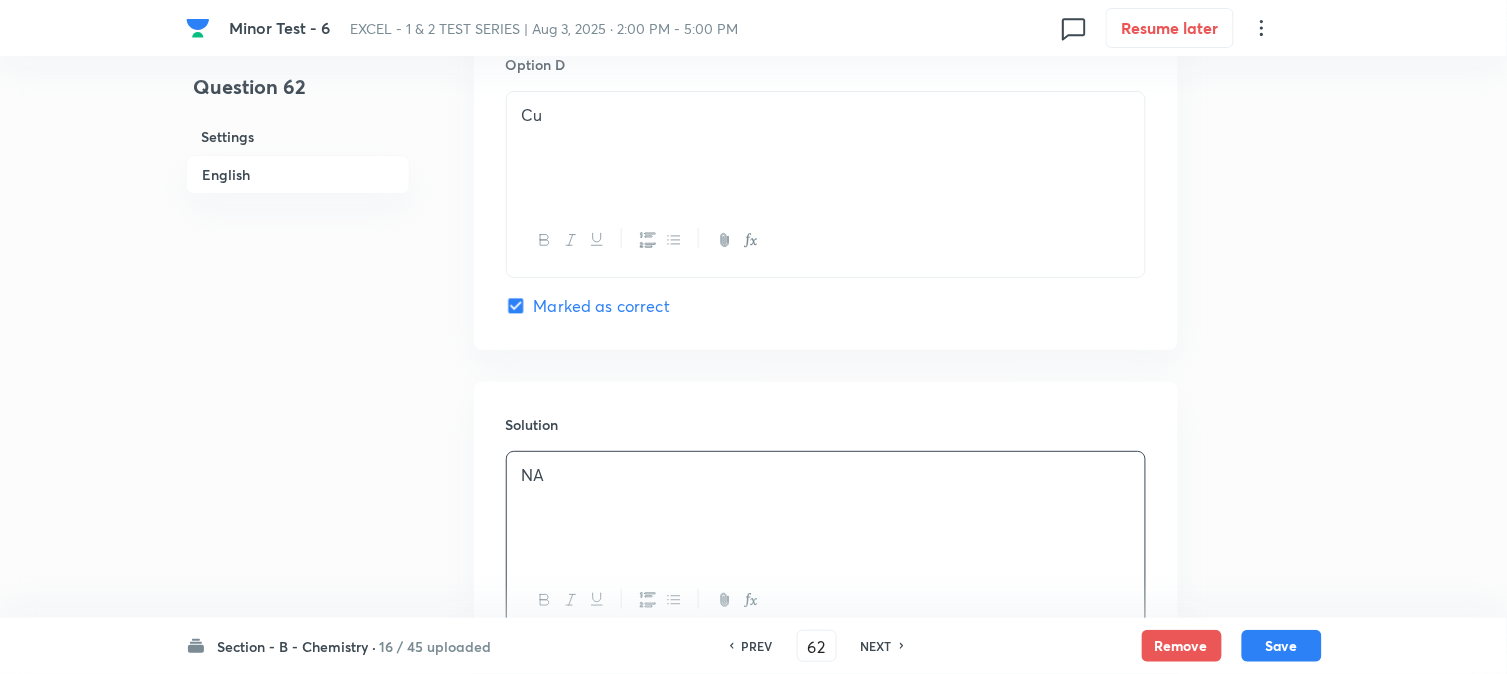 scroll, scrollTop: 2037, scrollLeft: 0, axis: vertical 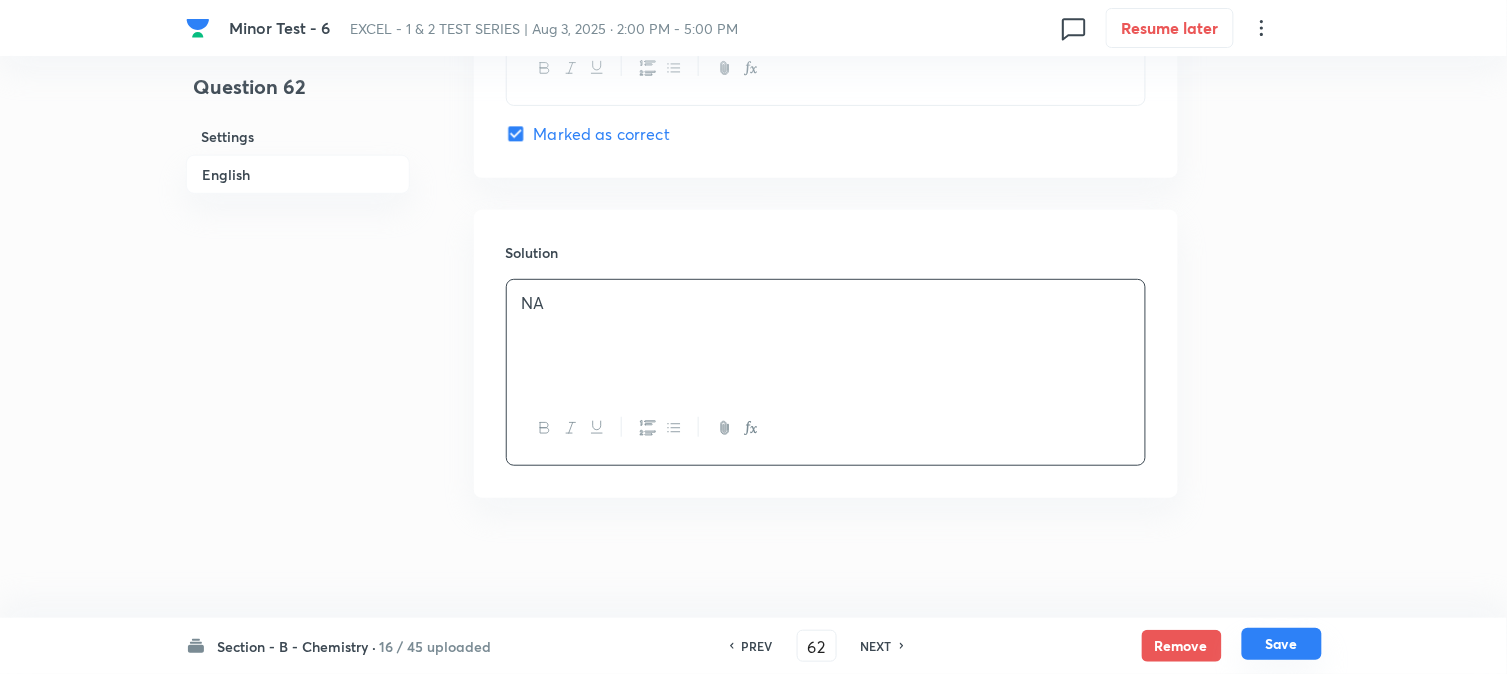 click on "Save" at bounding box center [1282, 644] 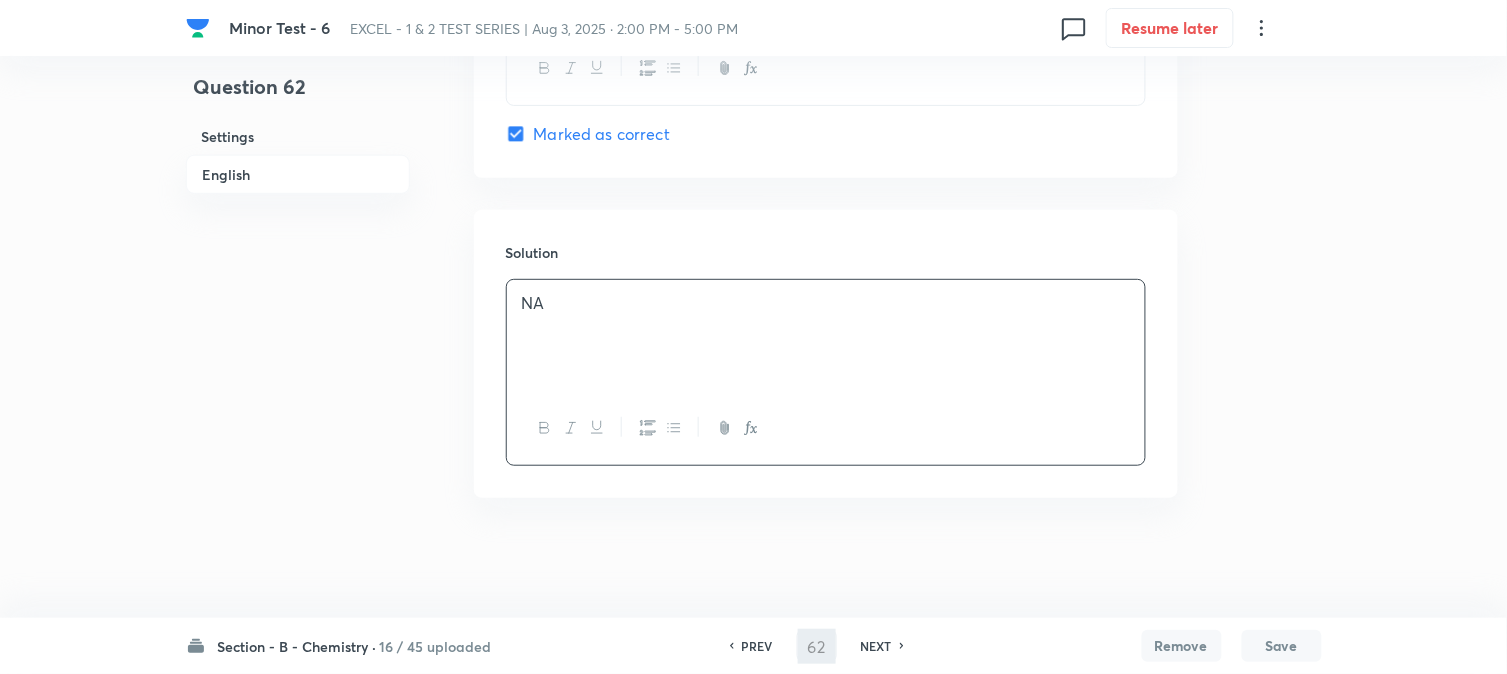 type on "63" 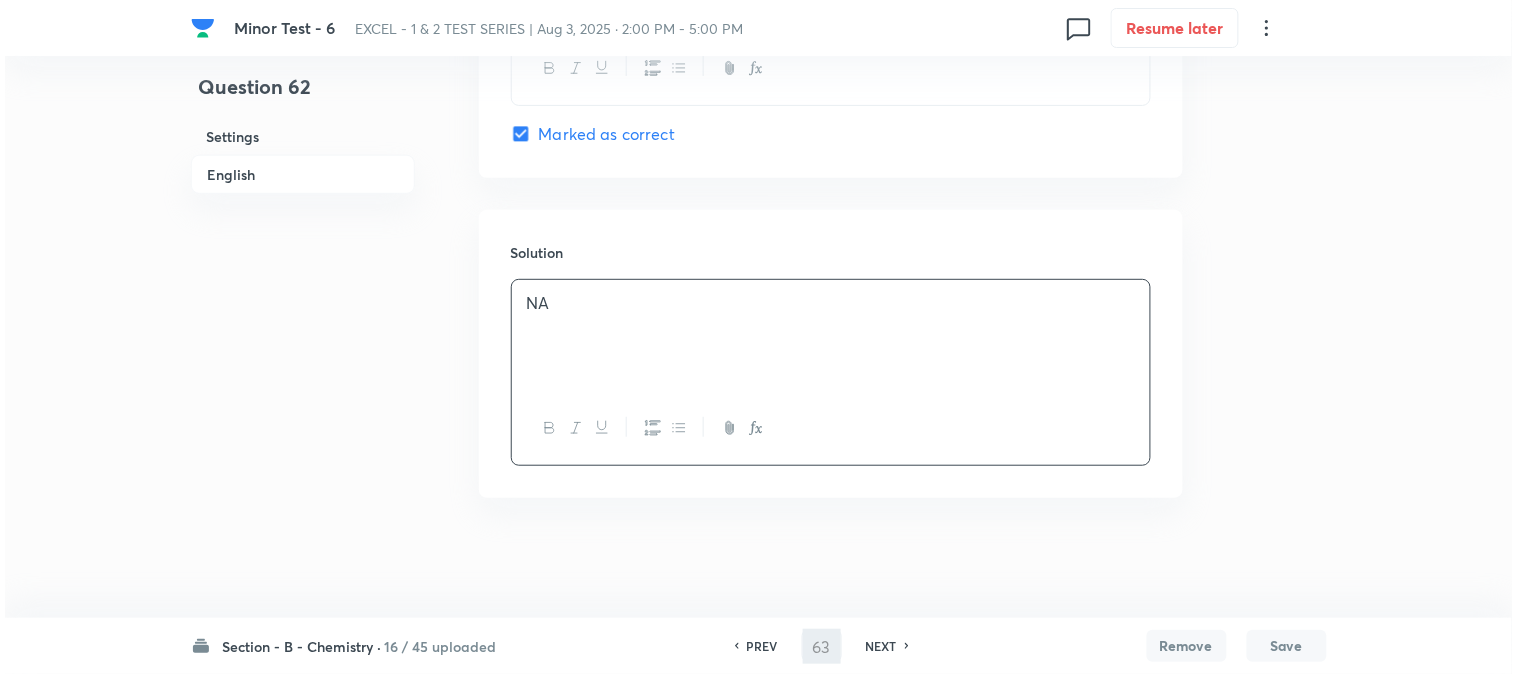 scroll, scrollTop: 0, scrollLeft: 0, axis: both 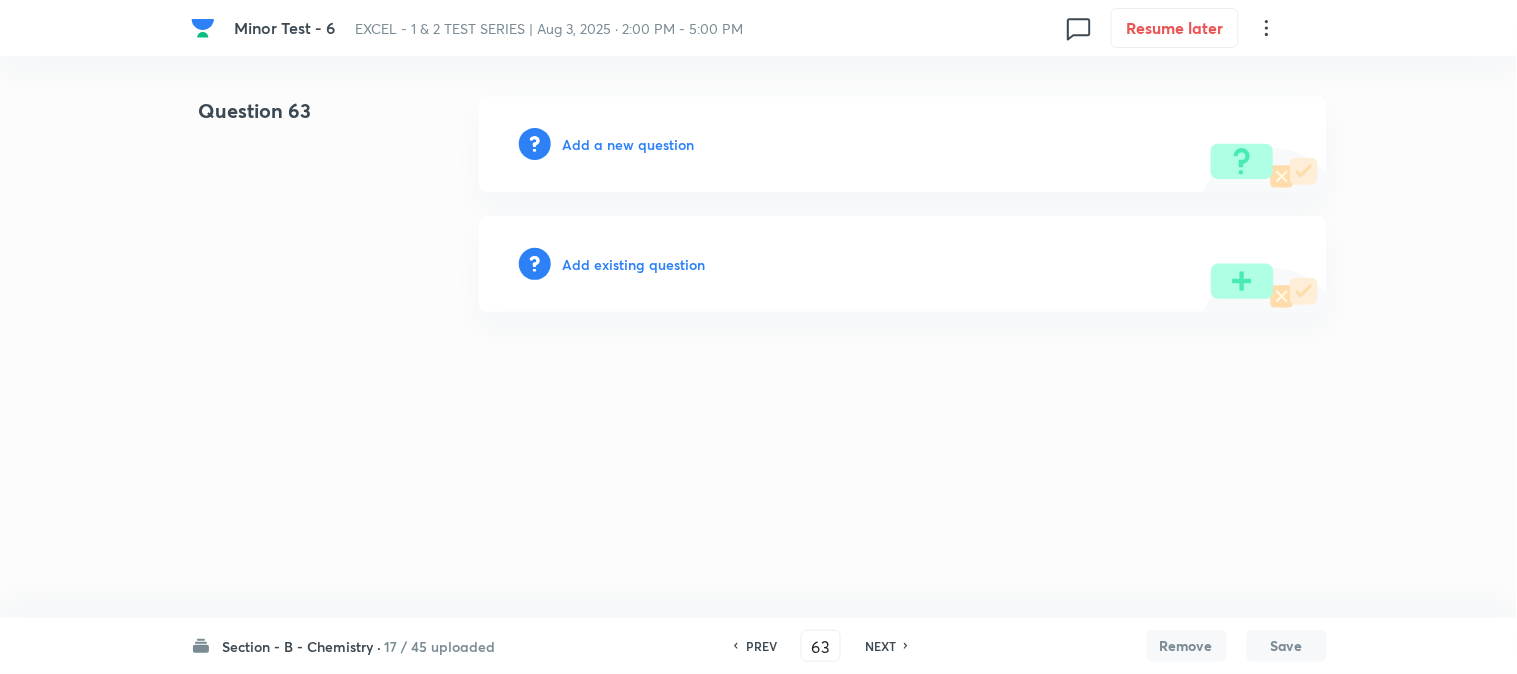 click on "Add a new question" at bounding box center [629, 144] 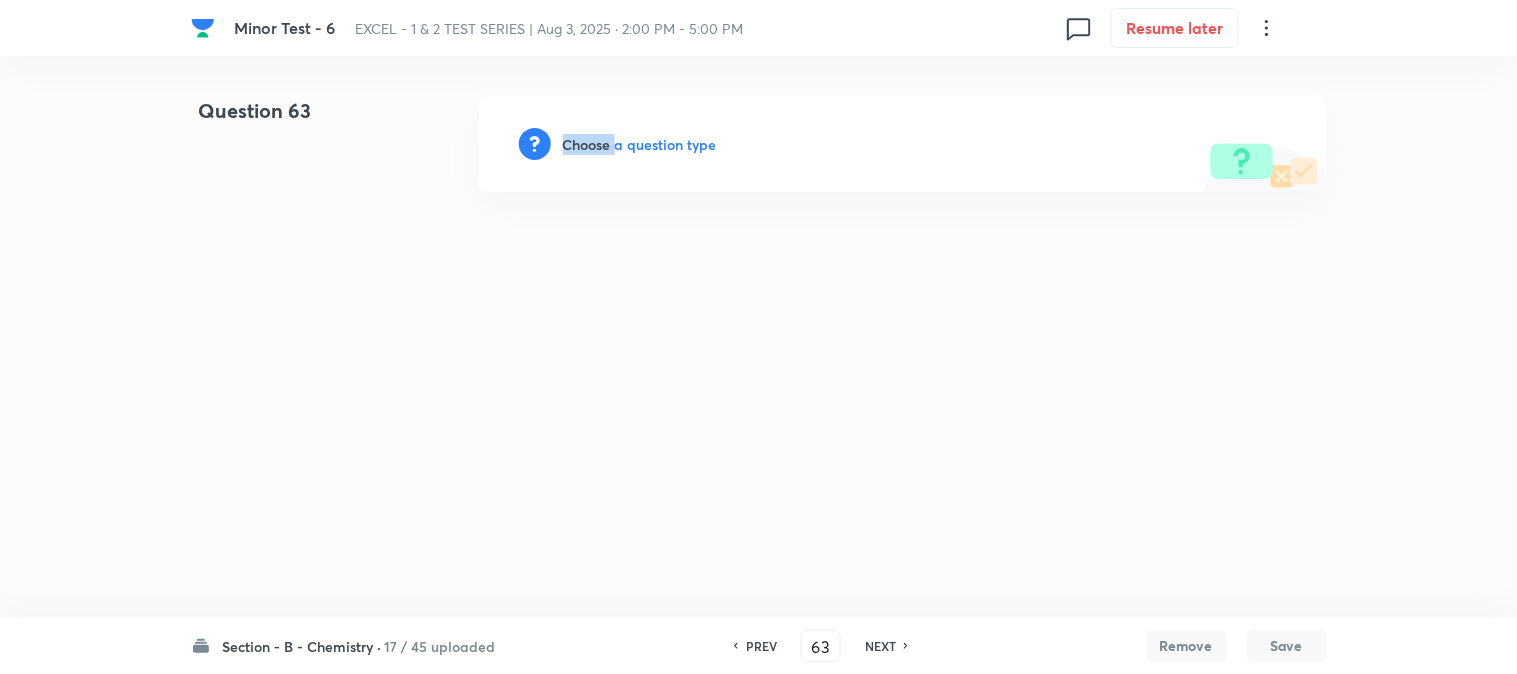 click on "Choose a question type" at bounding box center (640, 144) 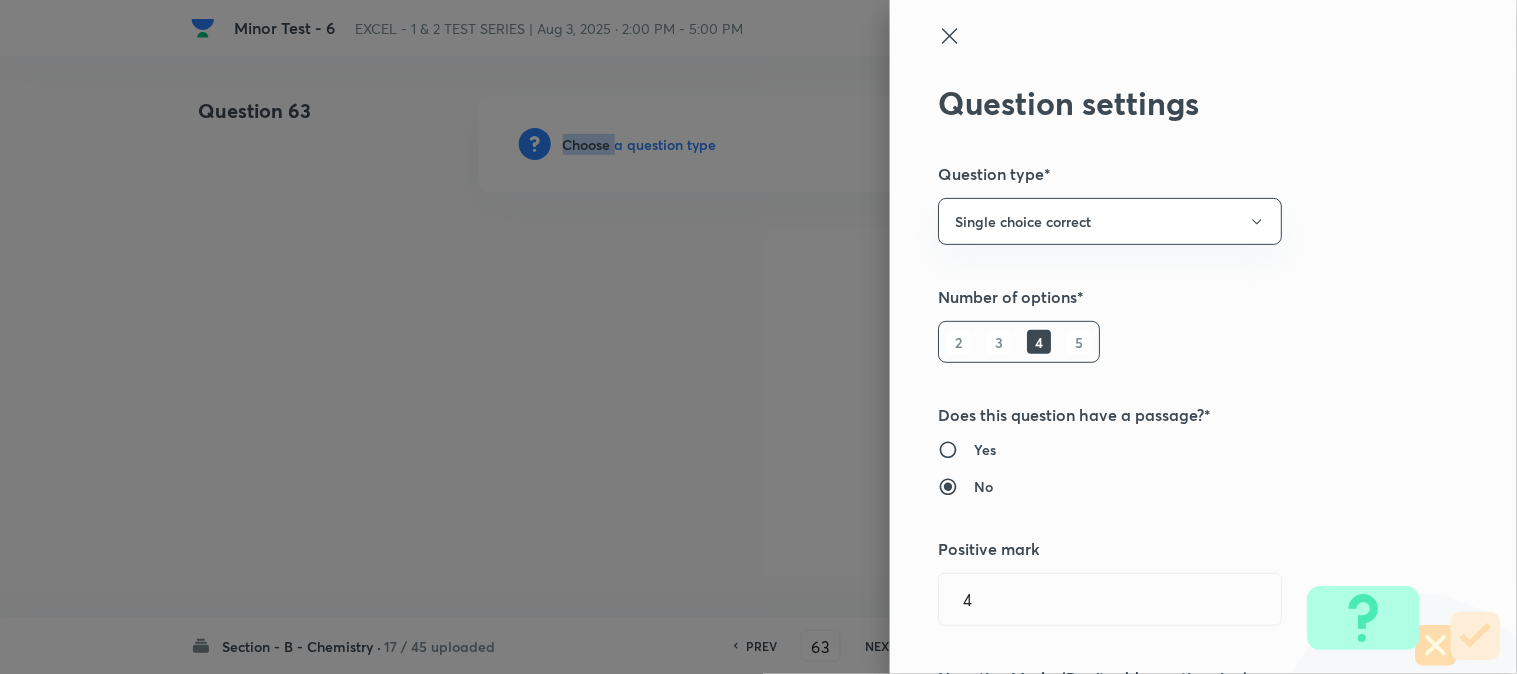type on "Chemistry" 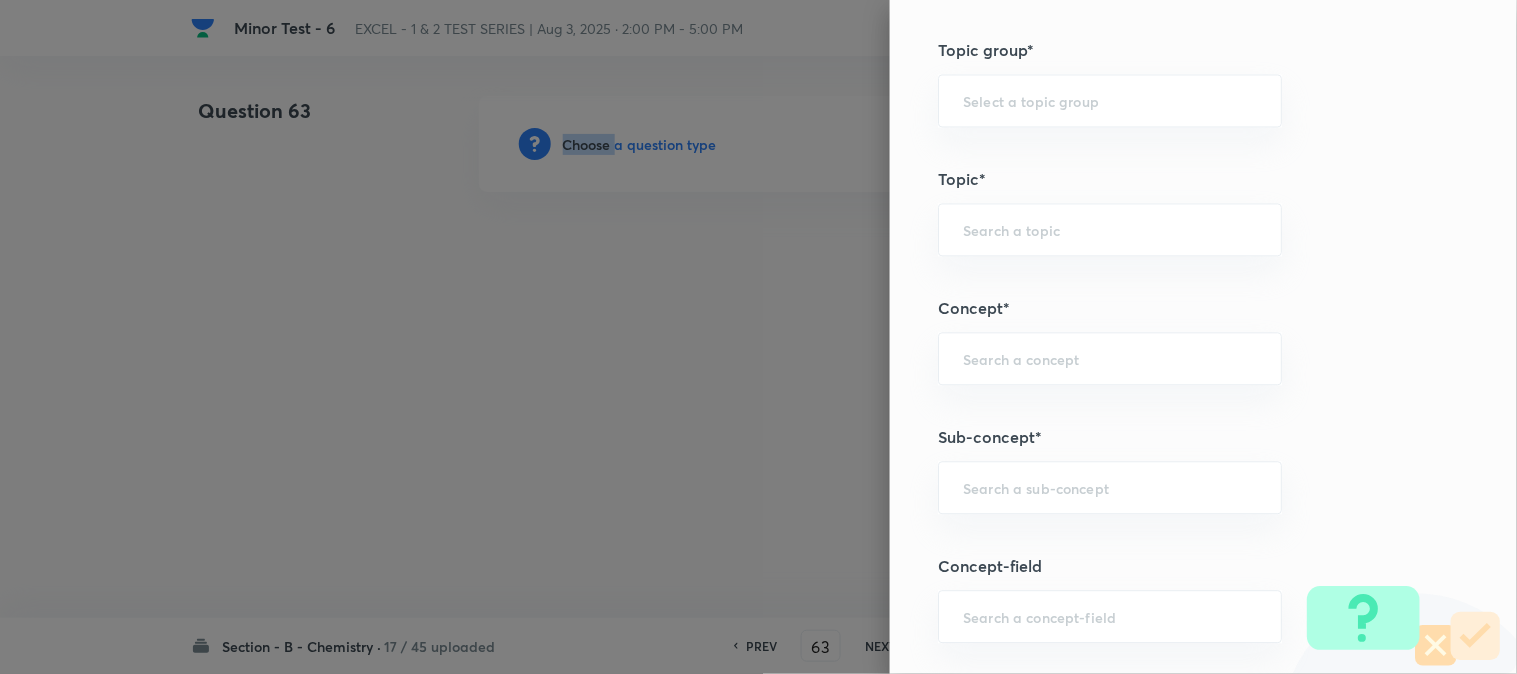 scroll, scrollTop: 1111, scrollLeft: 0, axis: vertical 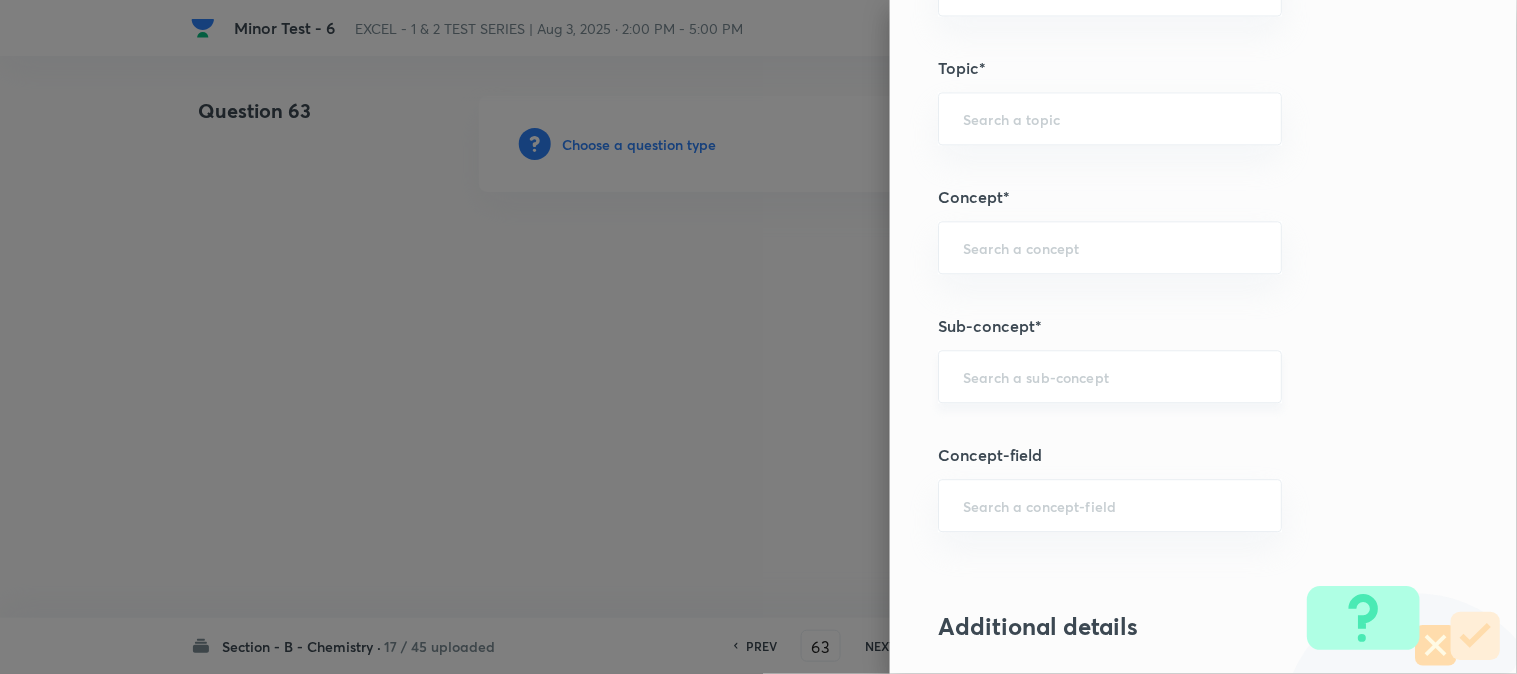 click at bounding box center (1110, 376) 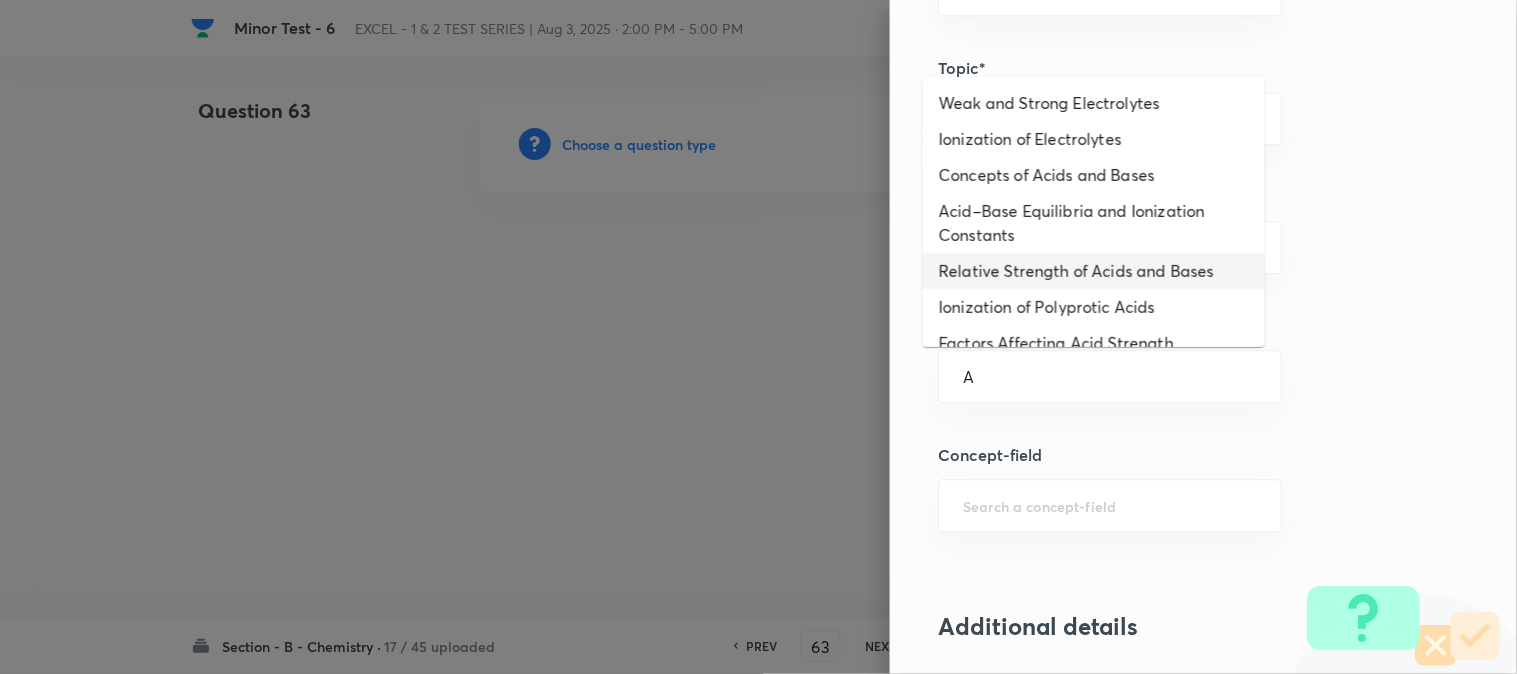 click on "Relative Strength of Acids and Bases" at bounding box center (1094, 271) 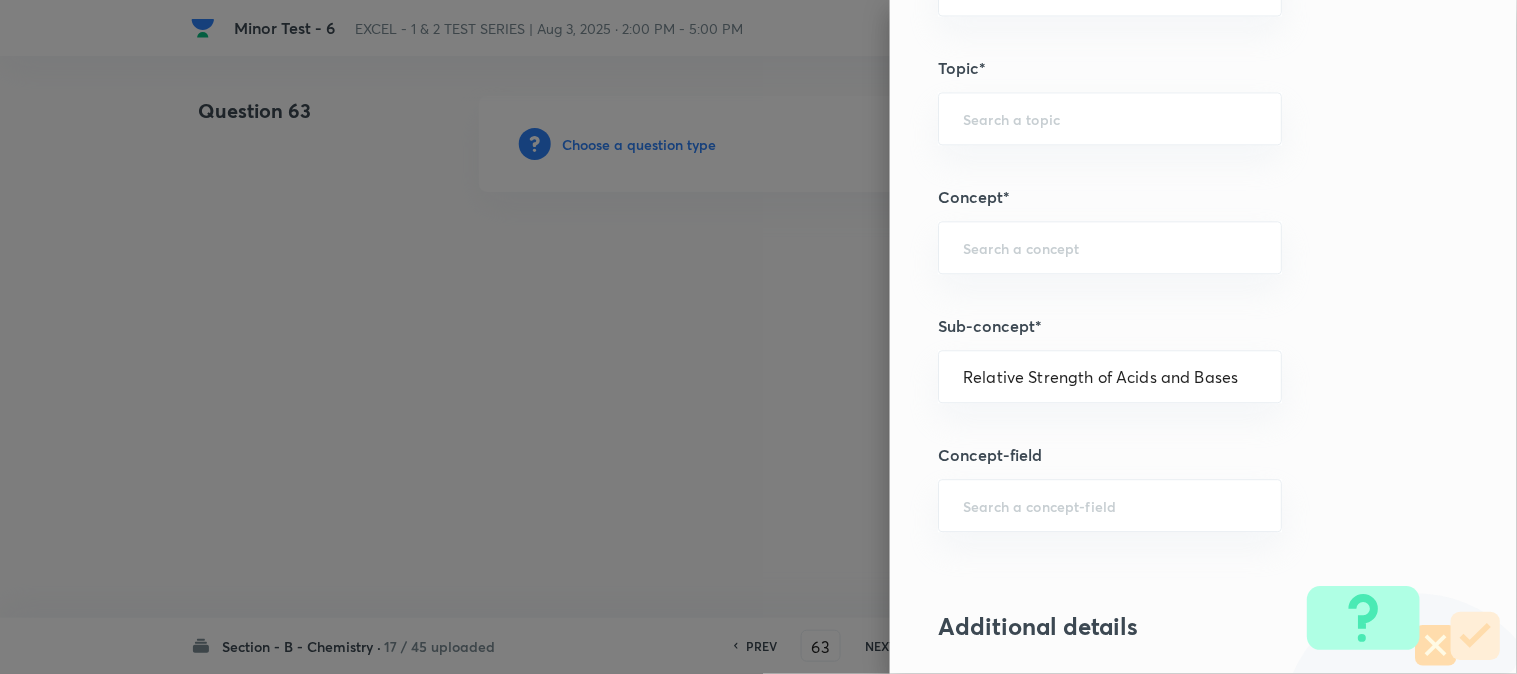 type on "Chemistry" 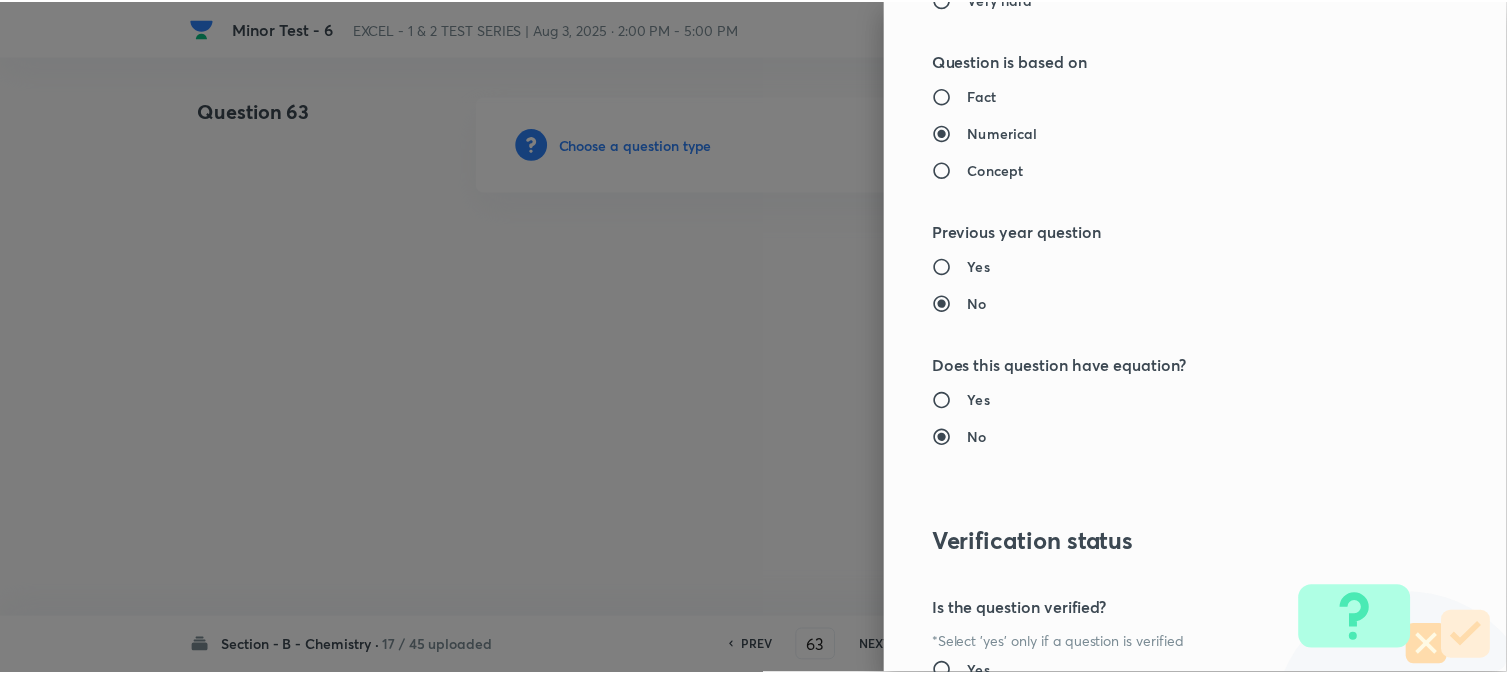 scroll, scrollTop: 2186, scrollLeft: 0, axis: vertical 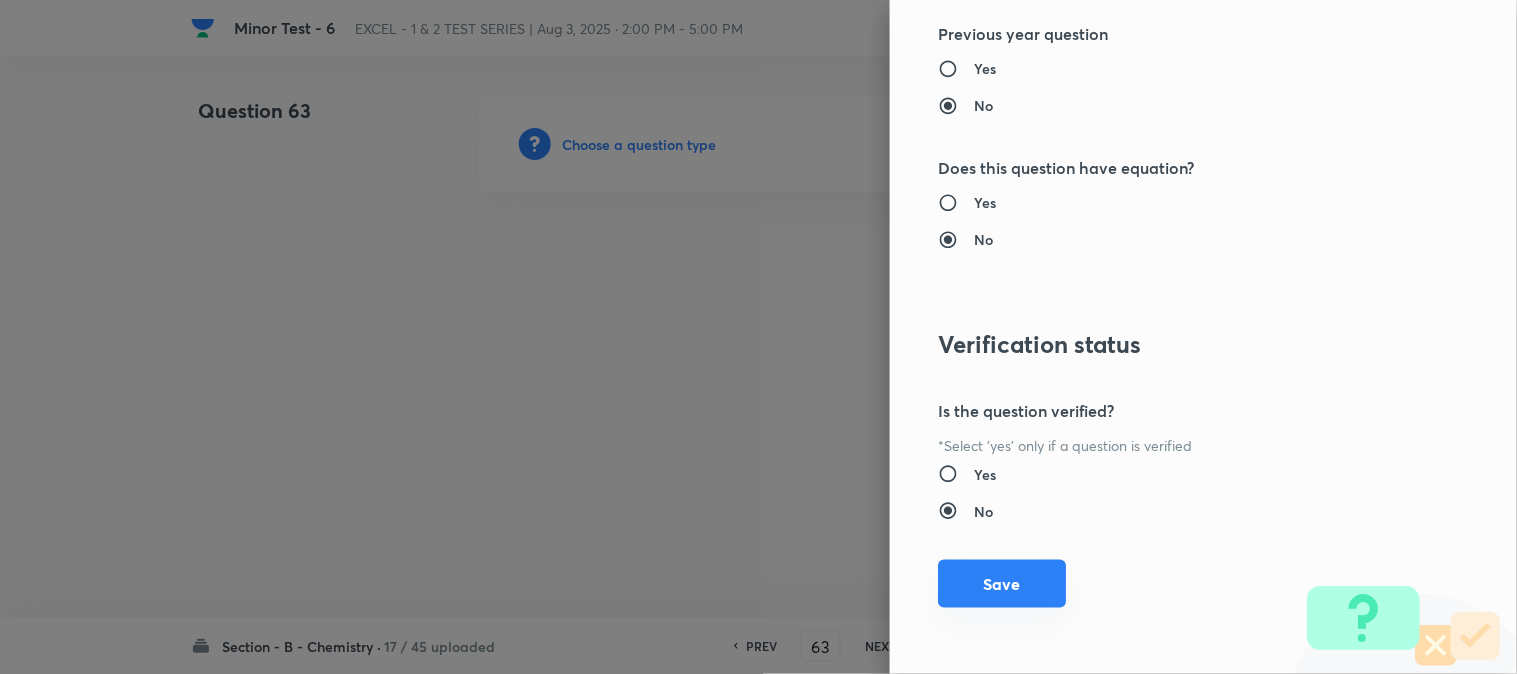 click on "Save" at bounding box center (1002, 584) 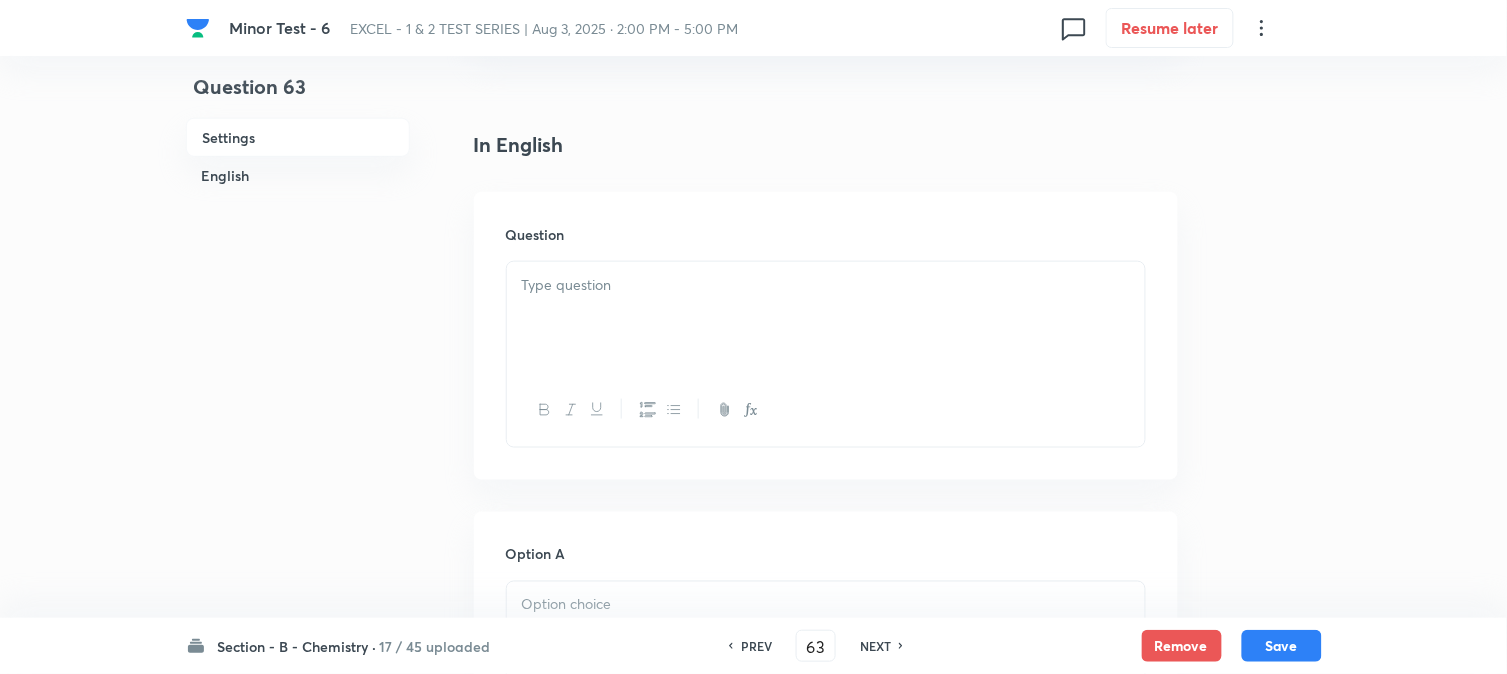 scroll, scrollTop: 555, scrollLeft: 0, axis: vertical 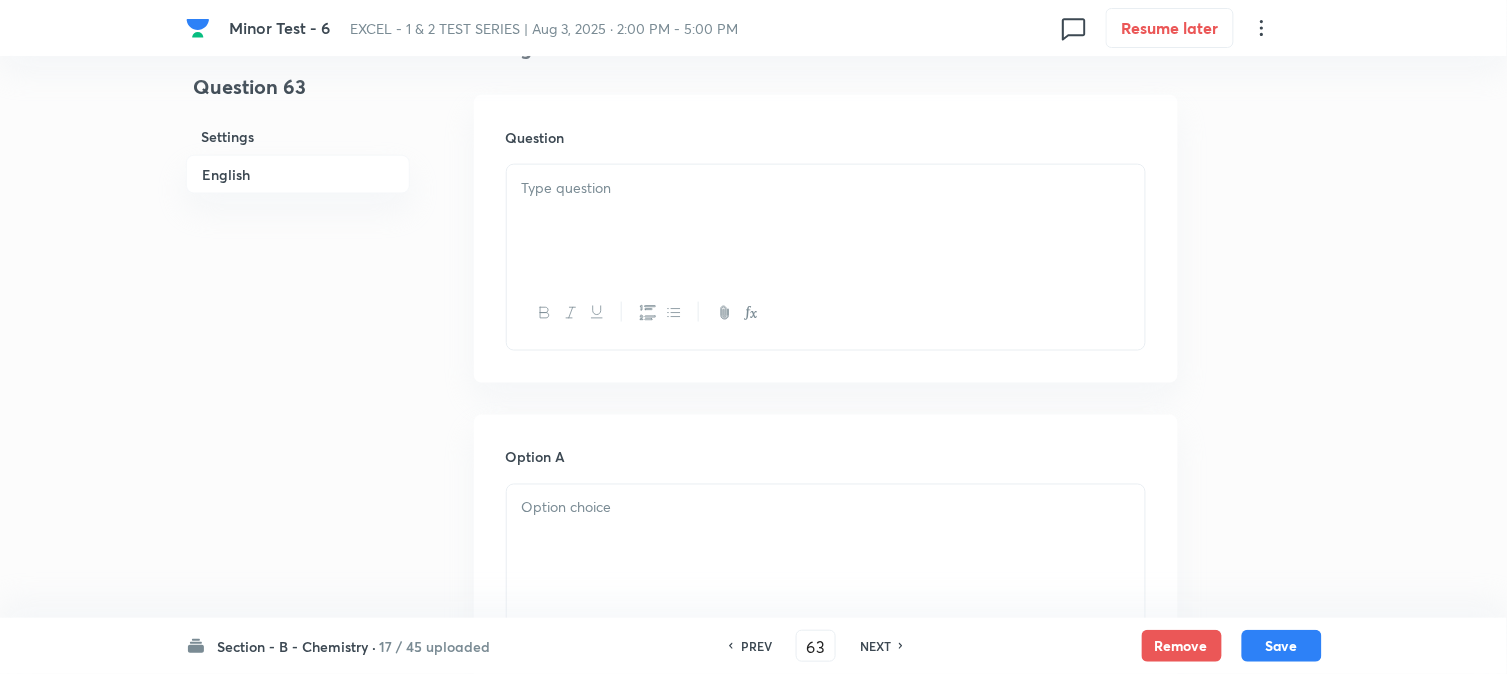 click at bounding box center (826, 221) 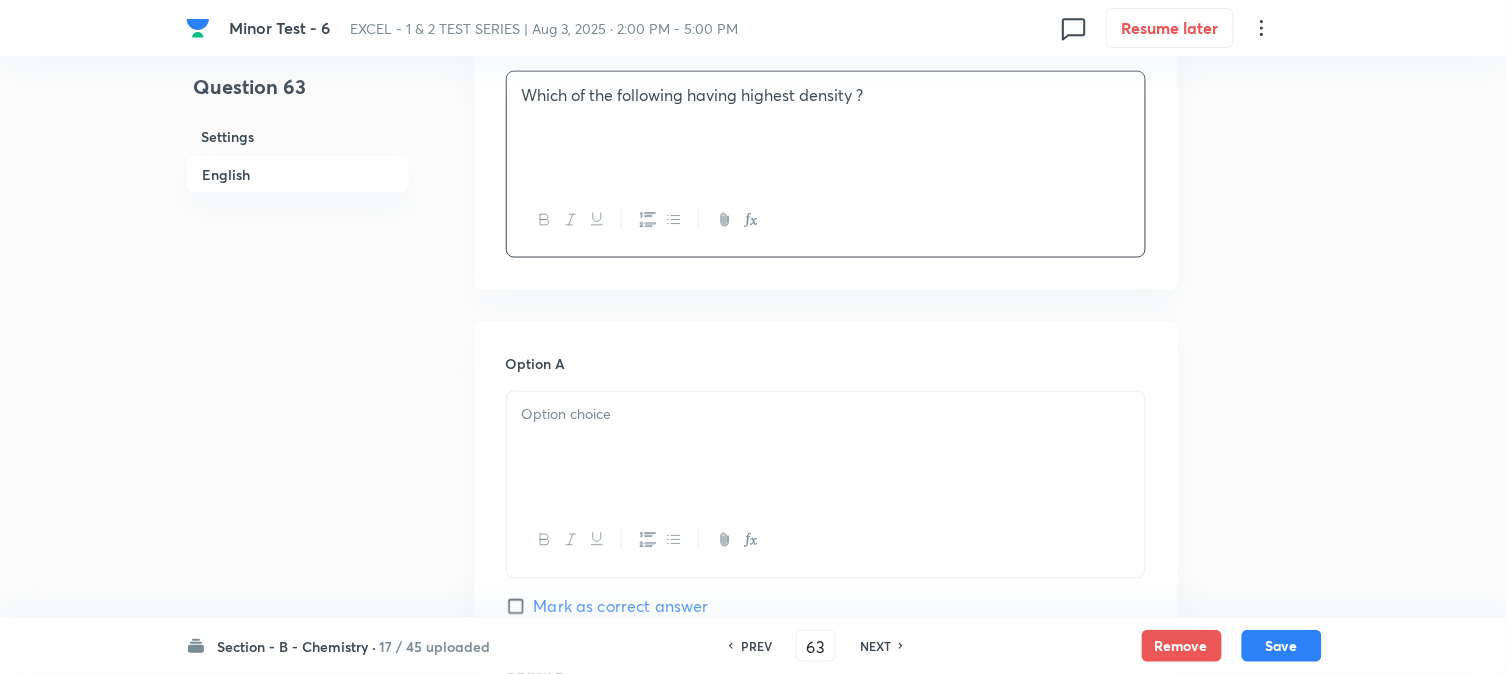 scroll, scrollTop: 777, scrollLeft: 0, axis: vertical 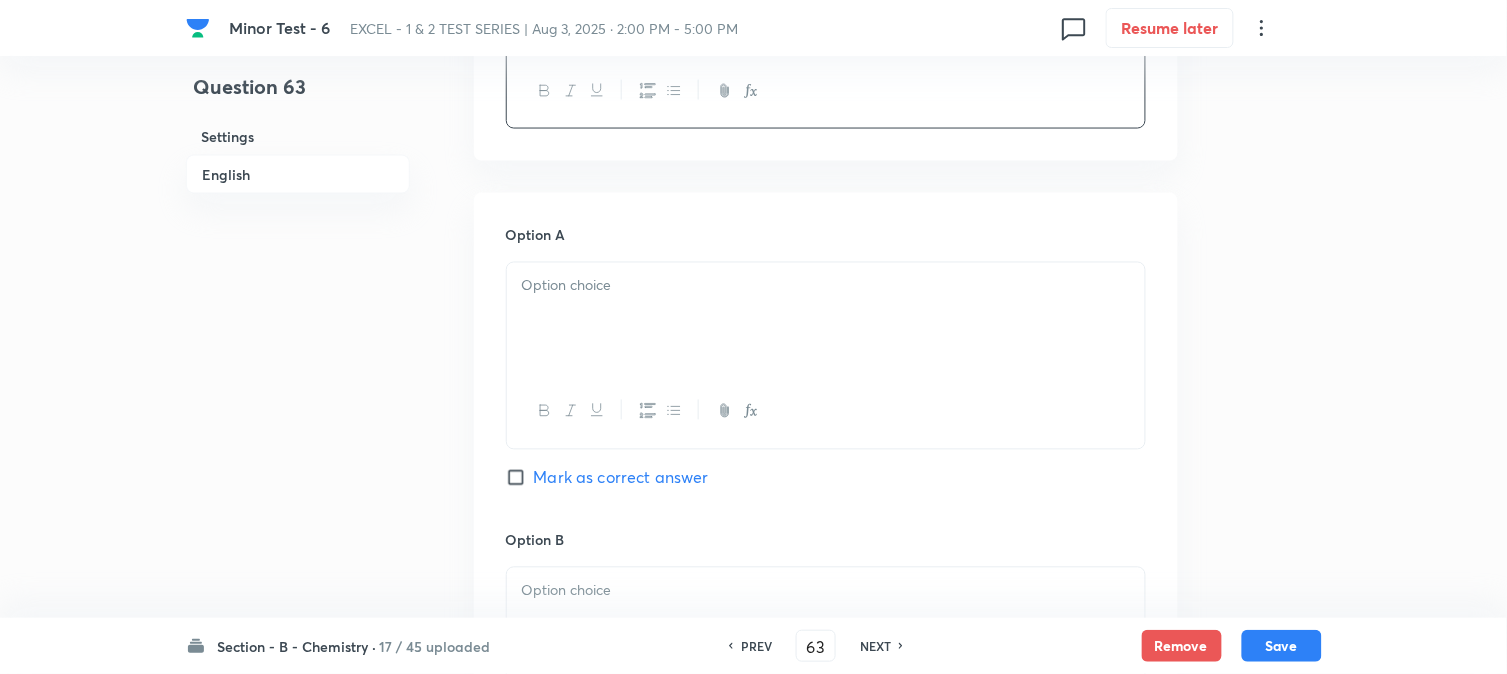 click at bounding box center (826, 319) 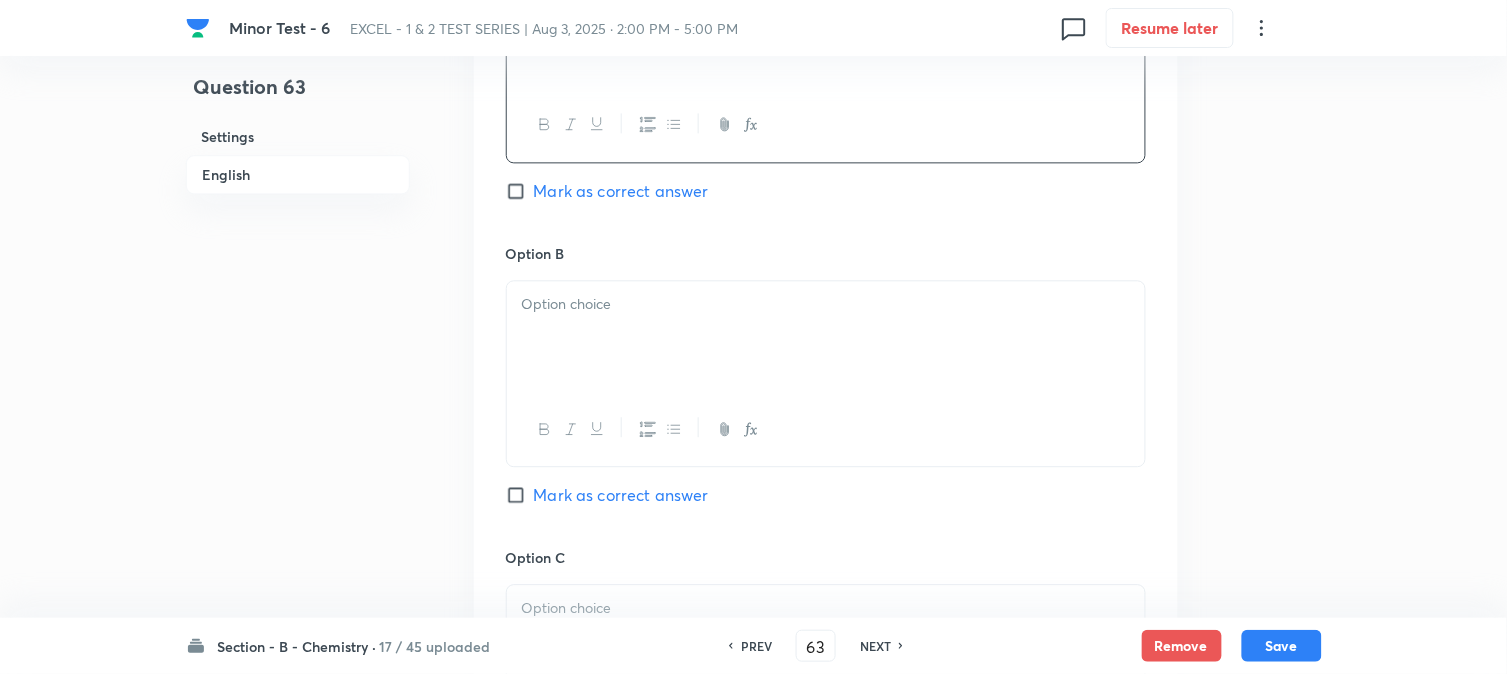 scroll, scrollTop: 1111, scrollLeft: 0, axis: vertical 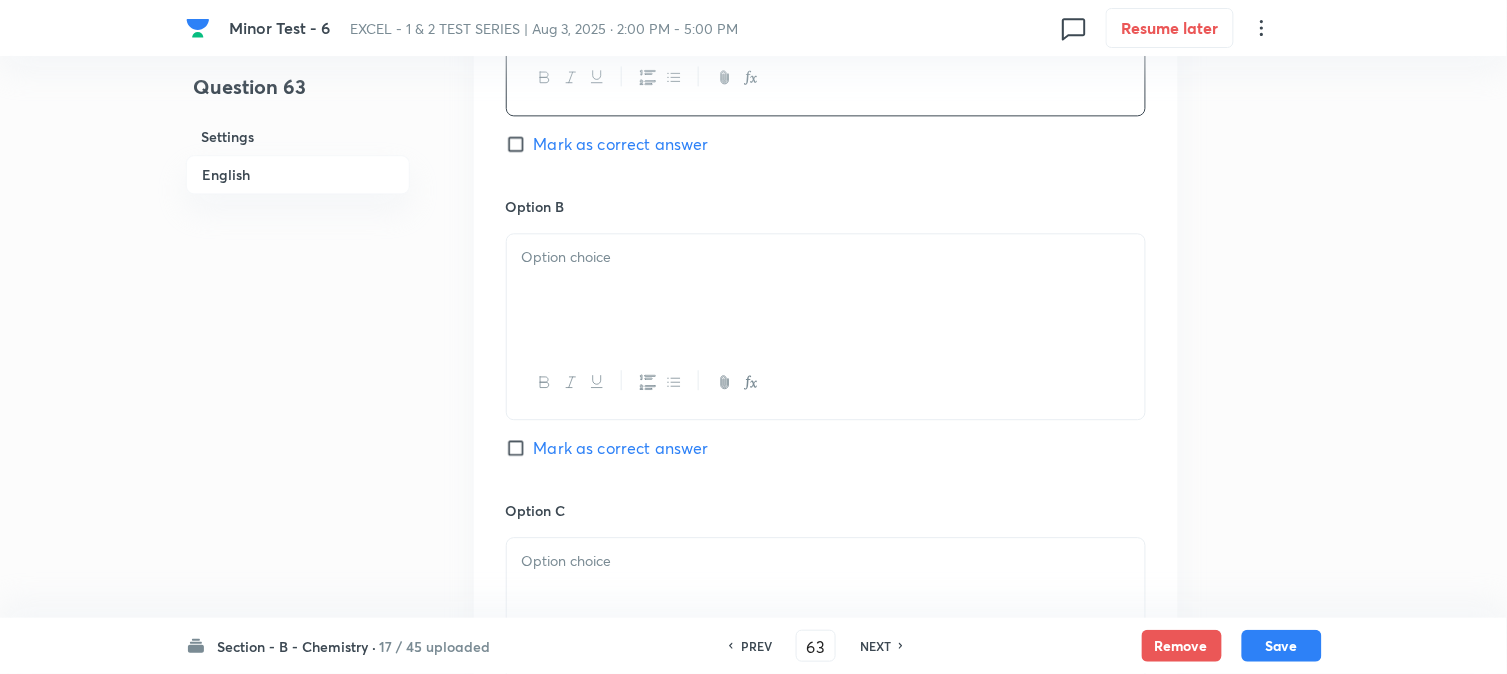 click at bounding box center (826, 290) 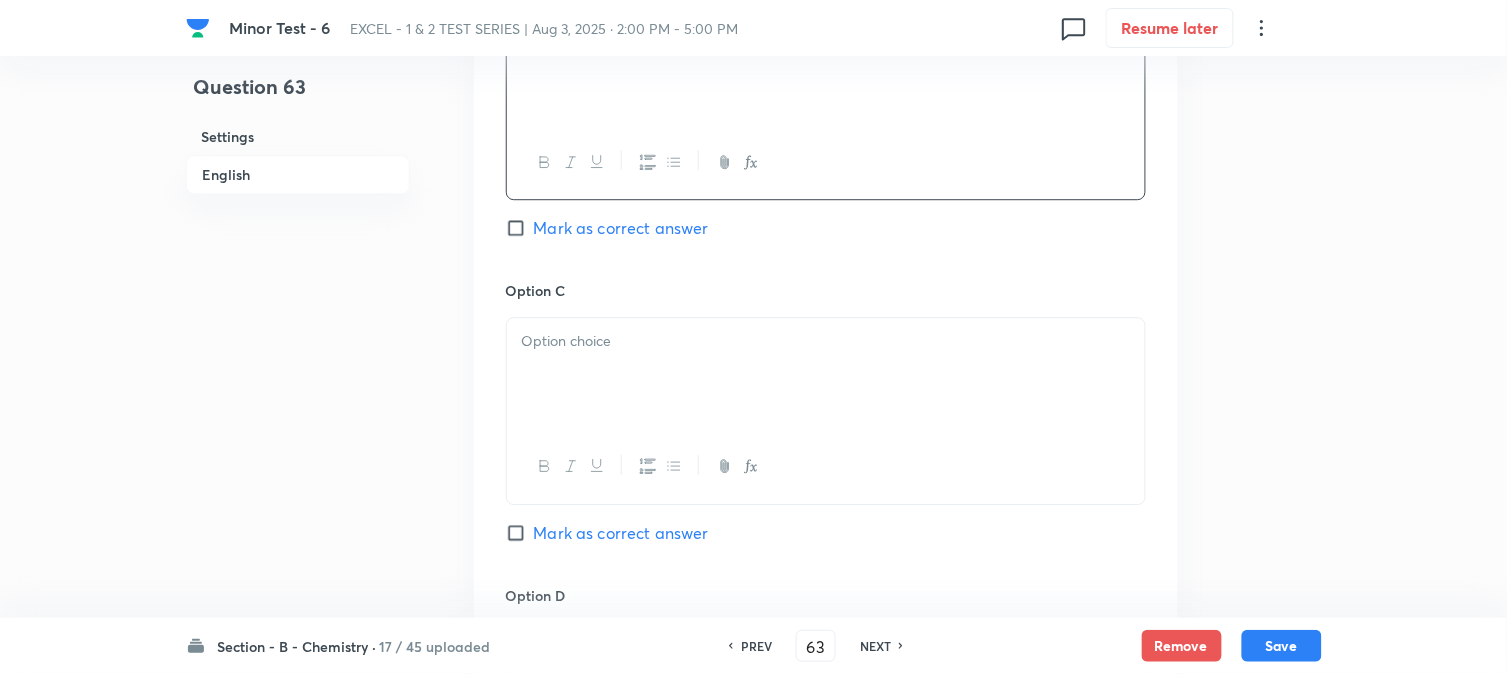 scroll, scrollTop: 1333, scrollLeft: 0, axis: vertical 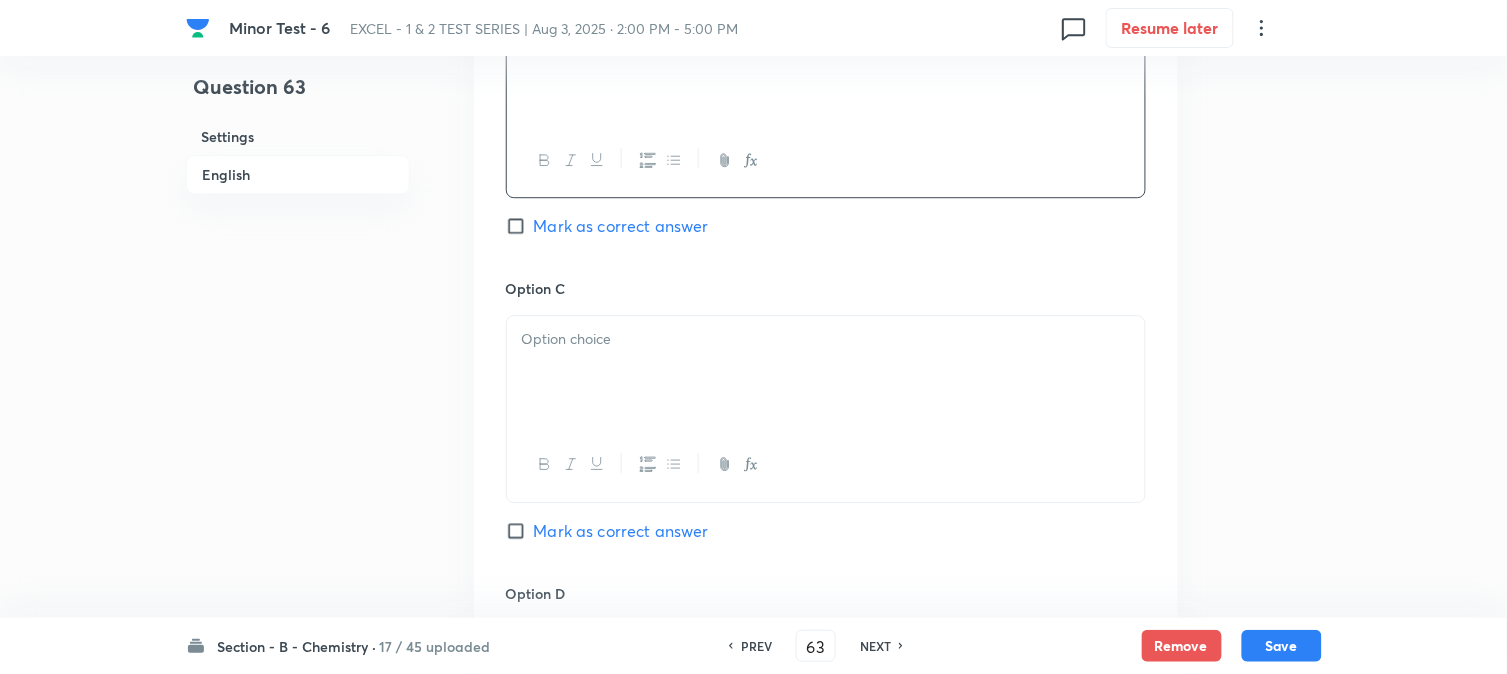 click at bounding box center (826, 339) 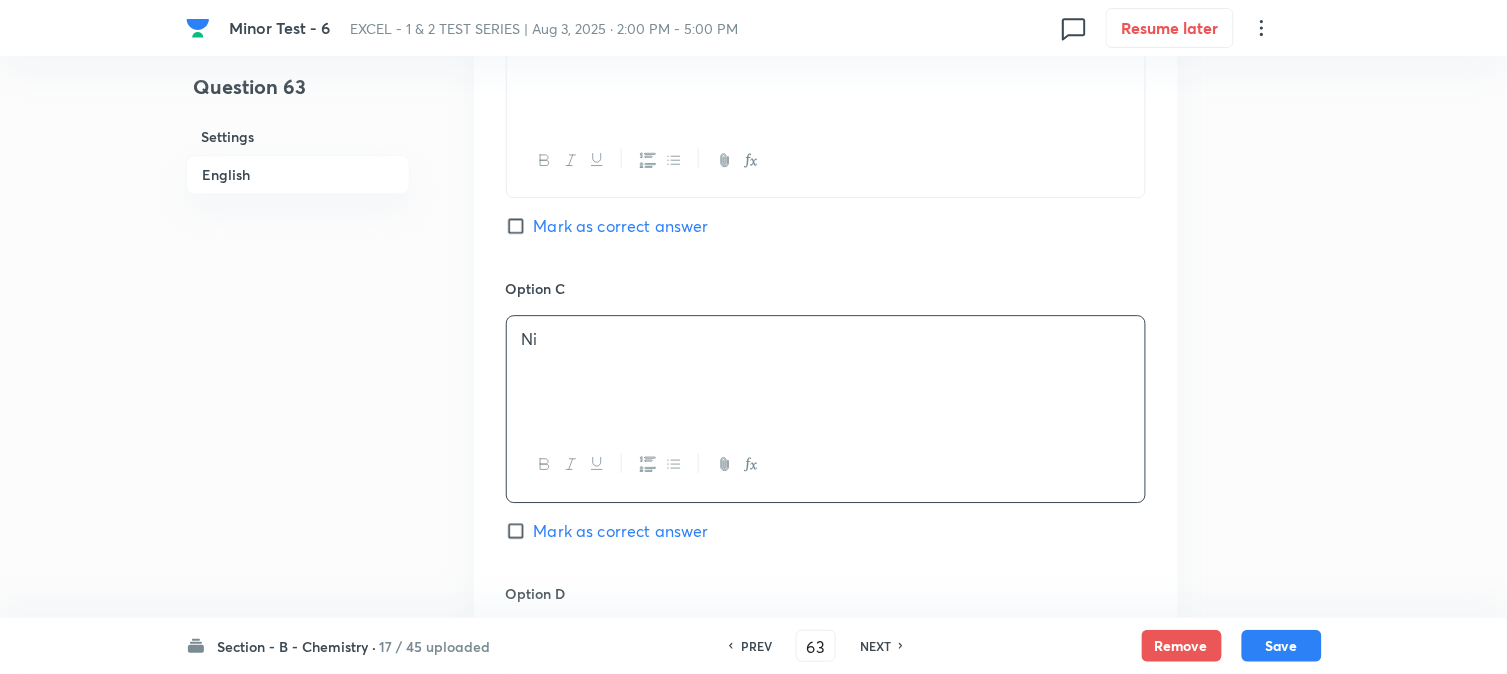 paste 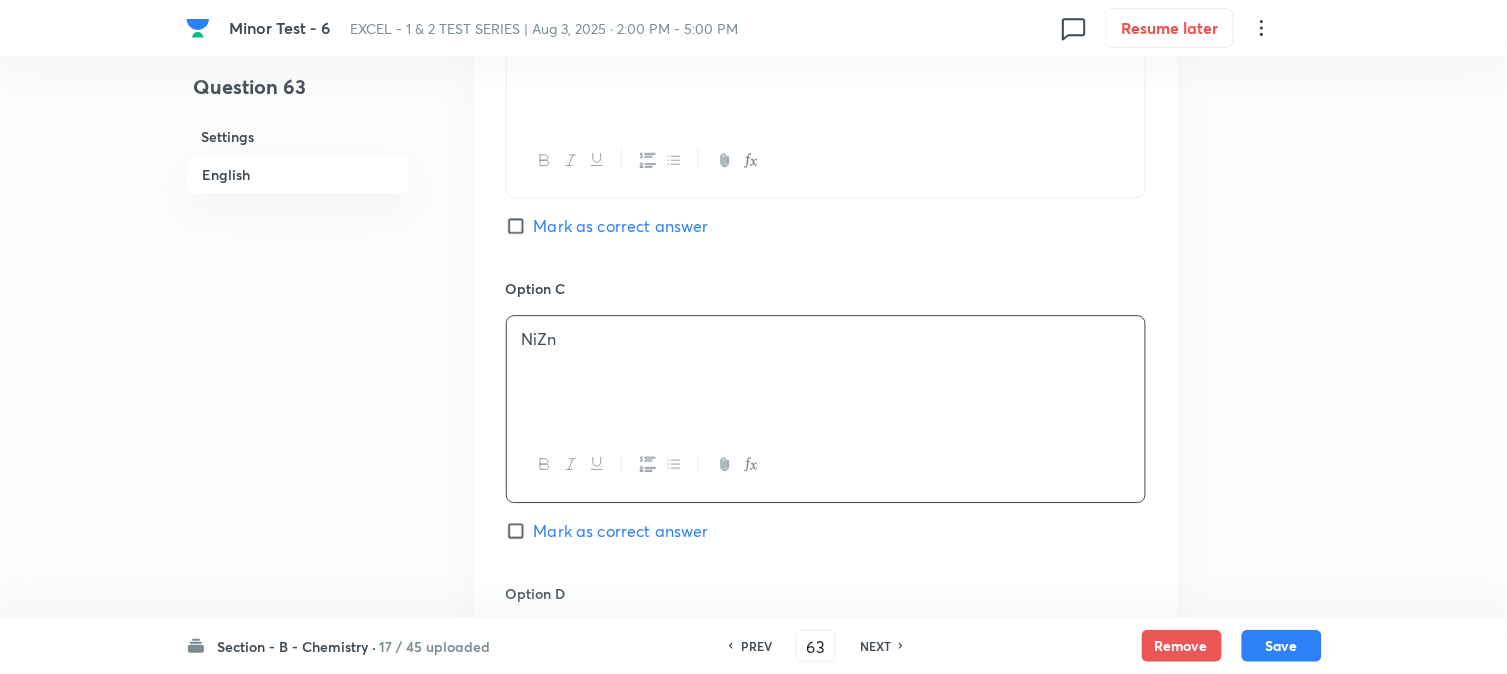 type 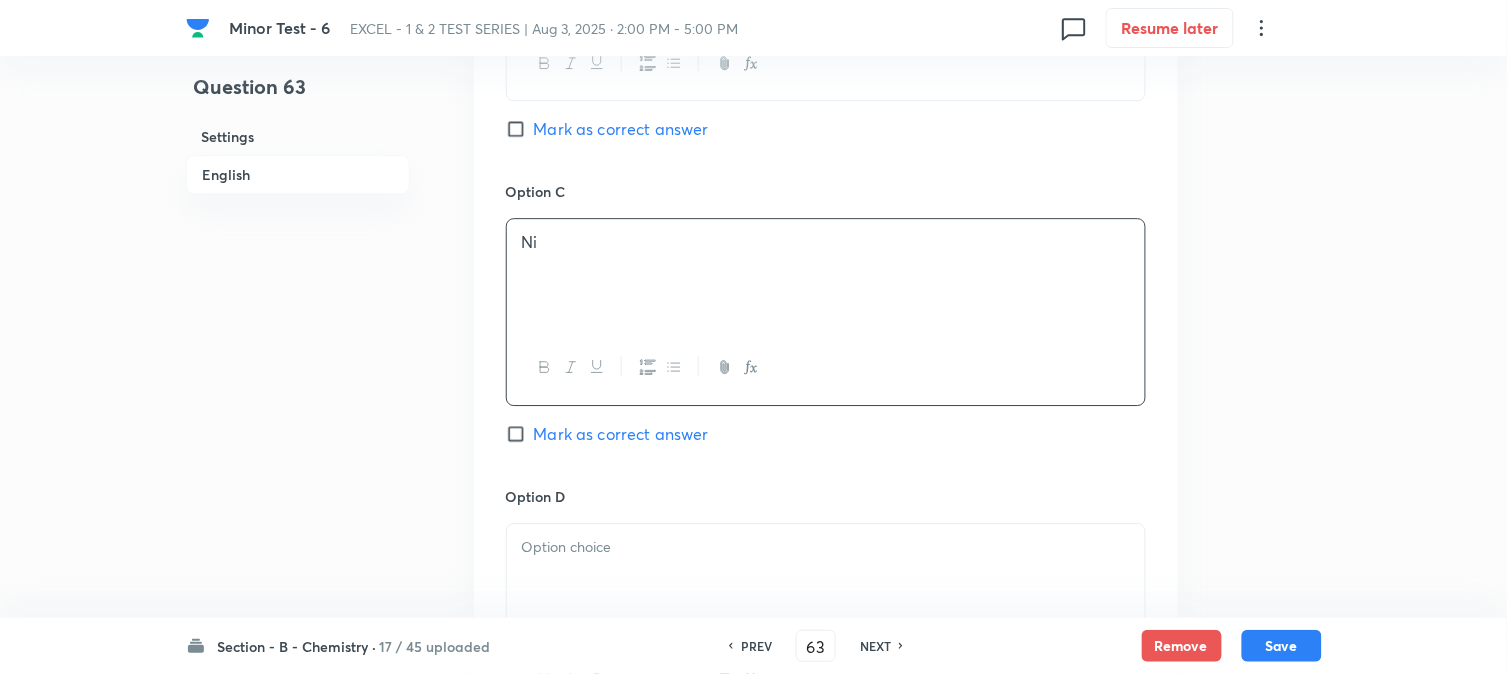 scroll, scrollTop: 1555, scrollLeft: 0, axis: vertical 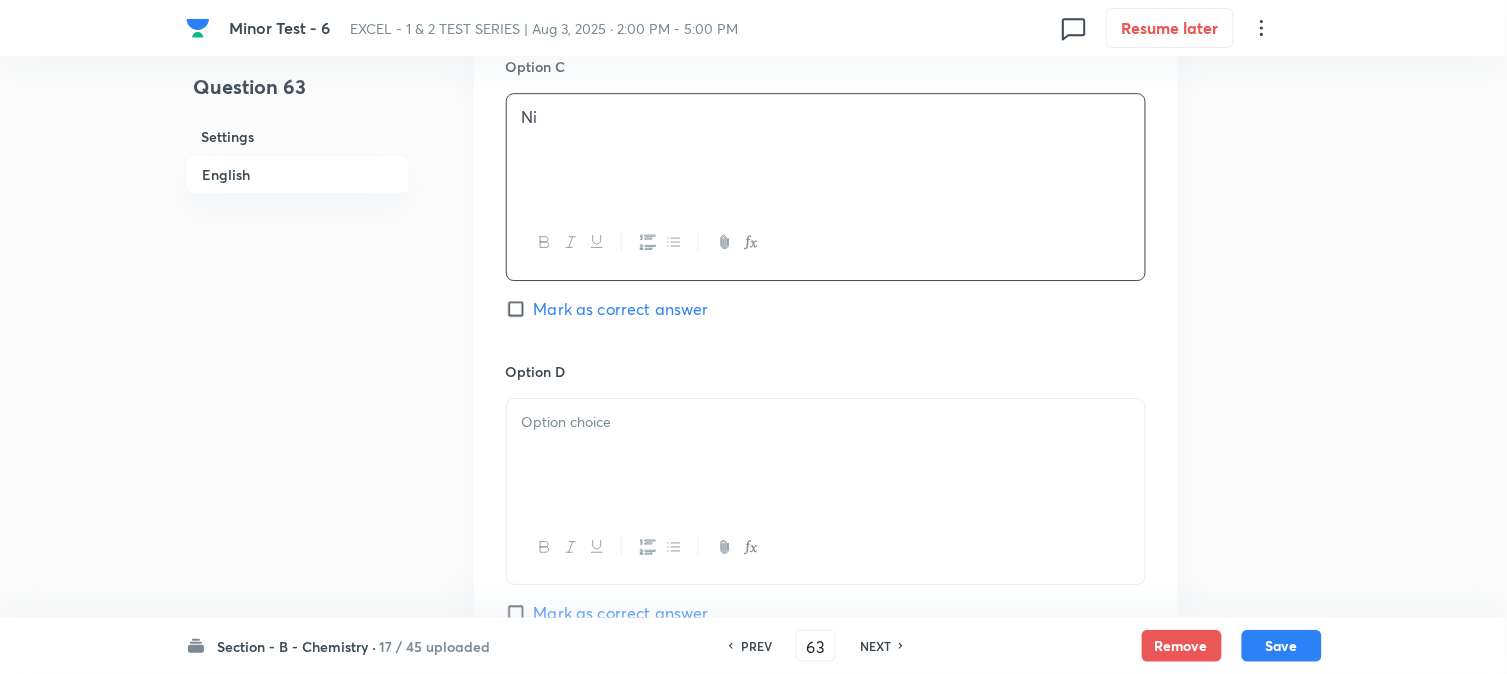 click at bounding box center (826, 422) 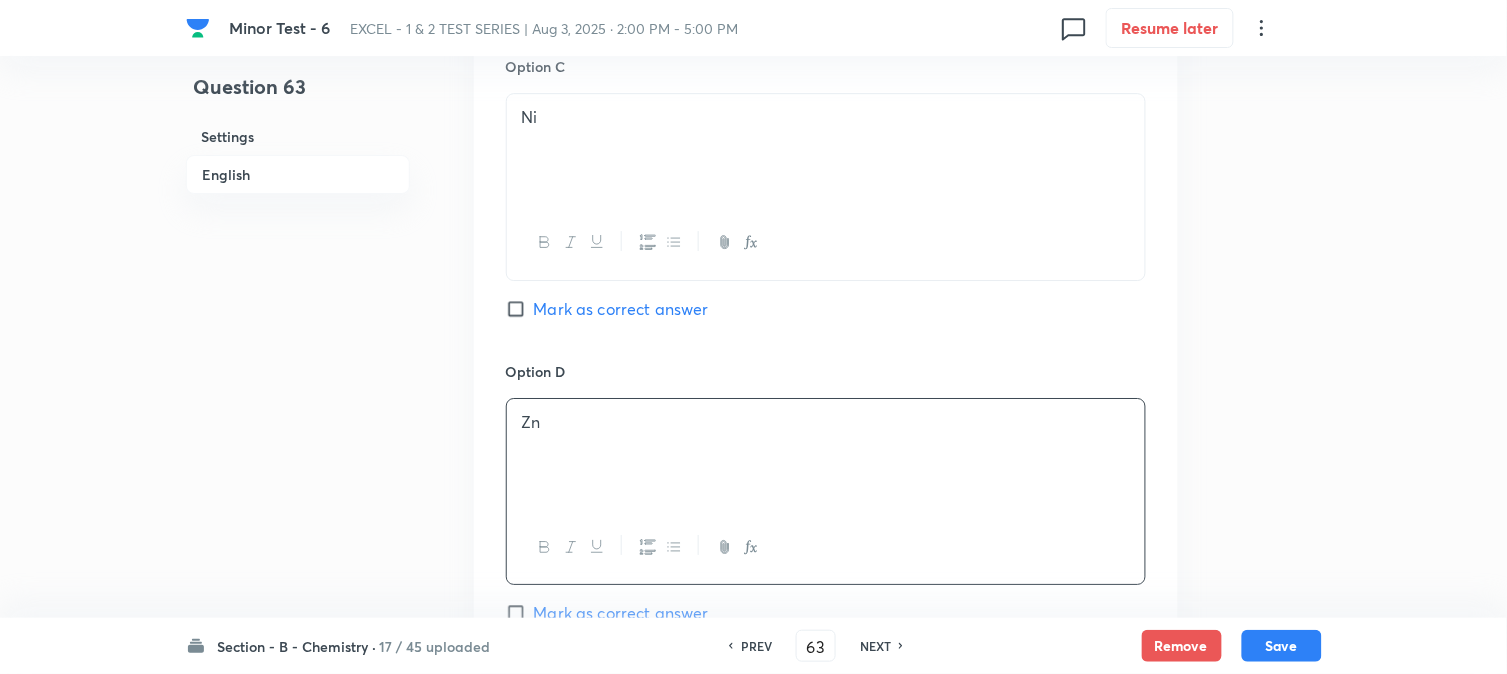 click on "Mark as correct answer" at bounding box center (520, 309) 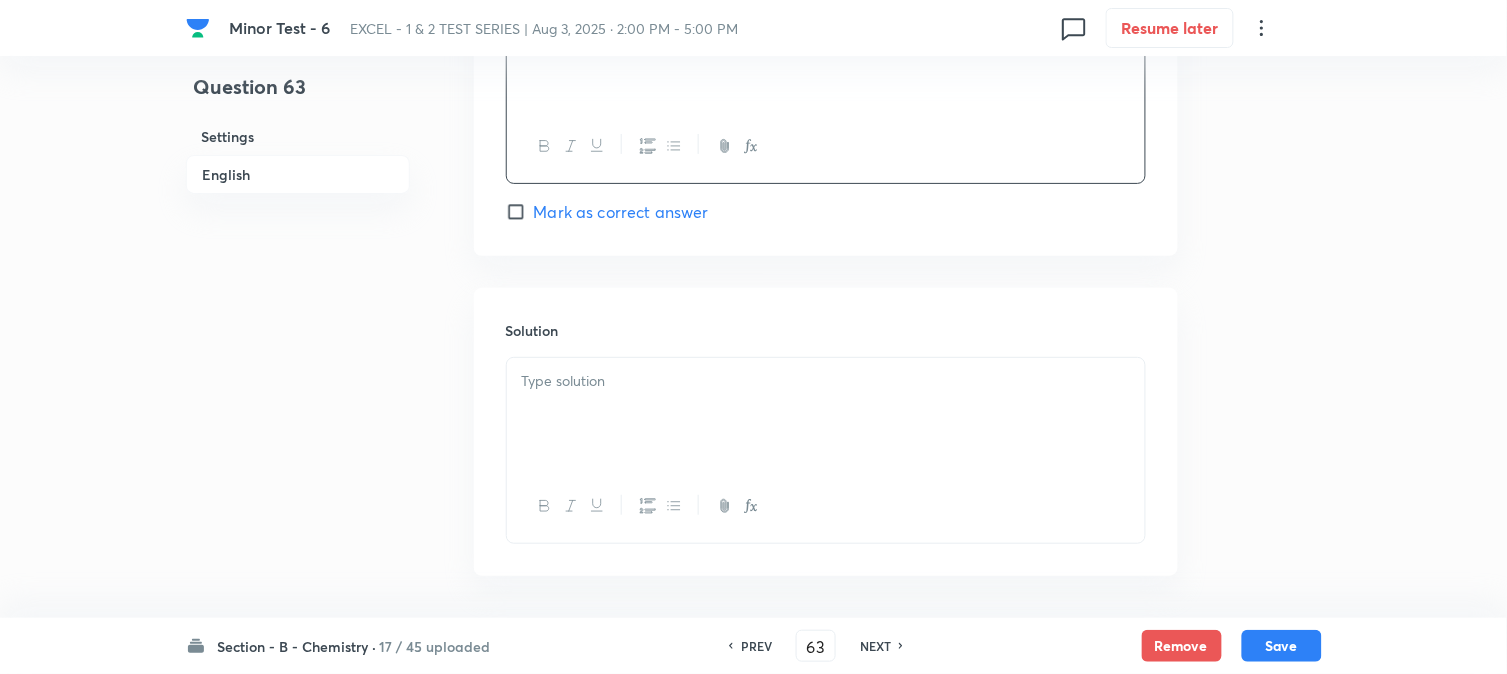 scroll, scrollTop: 2037, scrollLeft: 0, axis: vertical 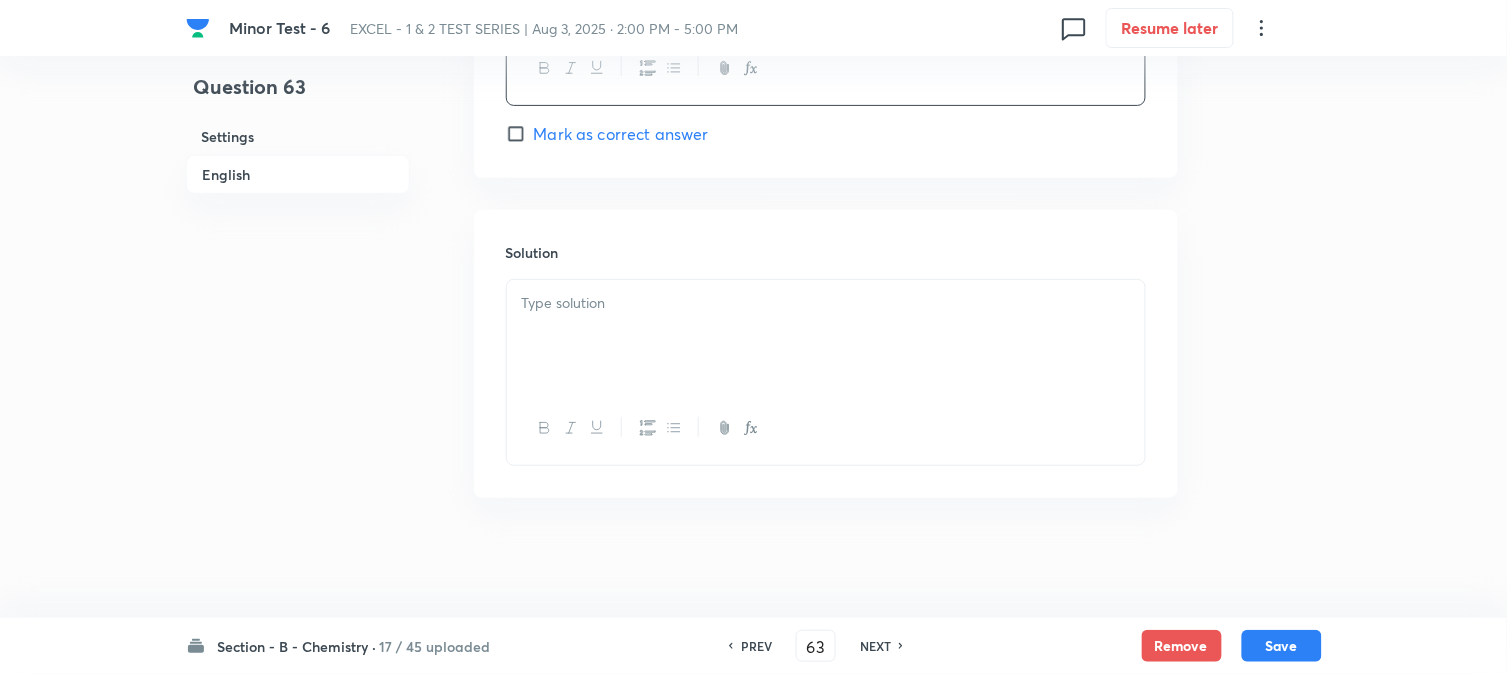 click at bounding box center (826, 336) 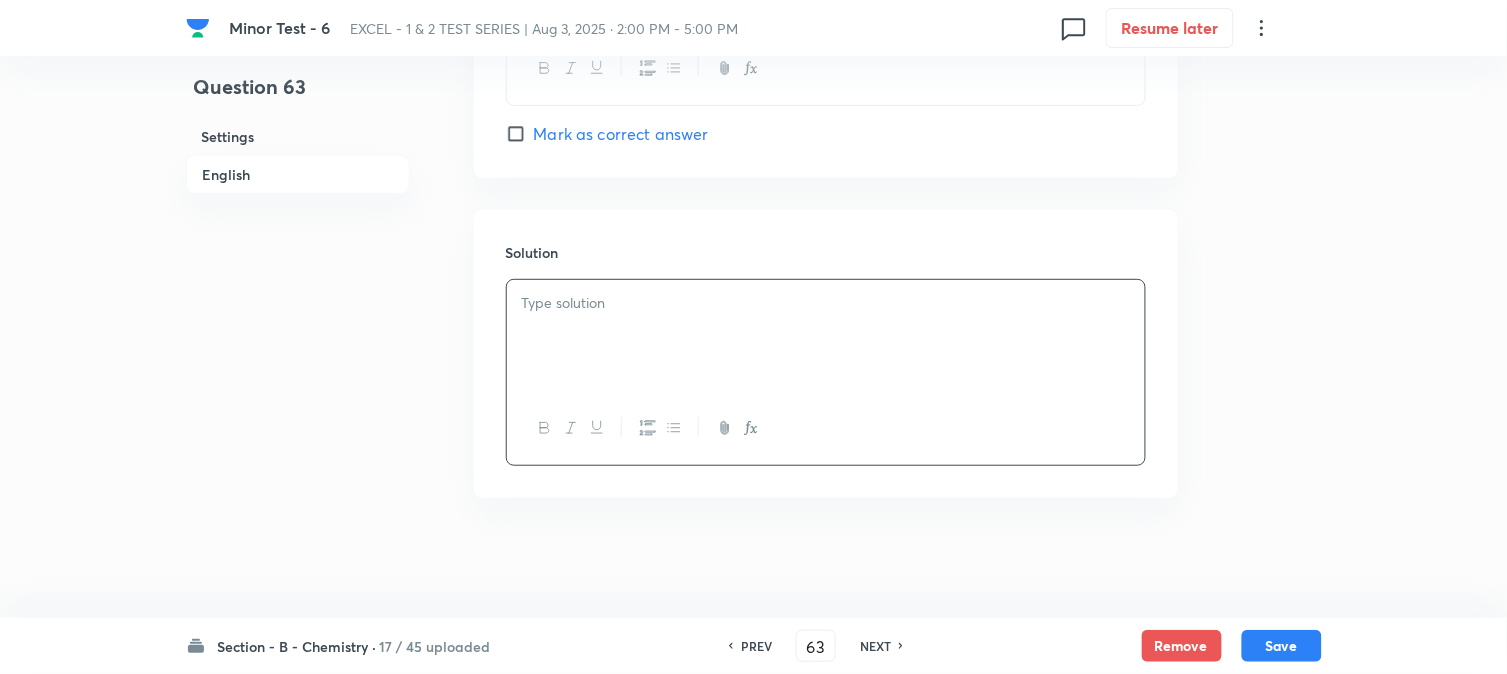 type 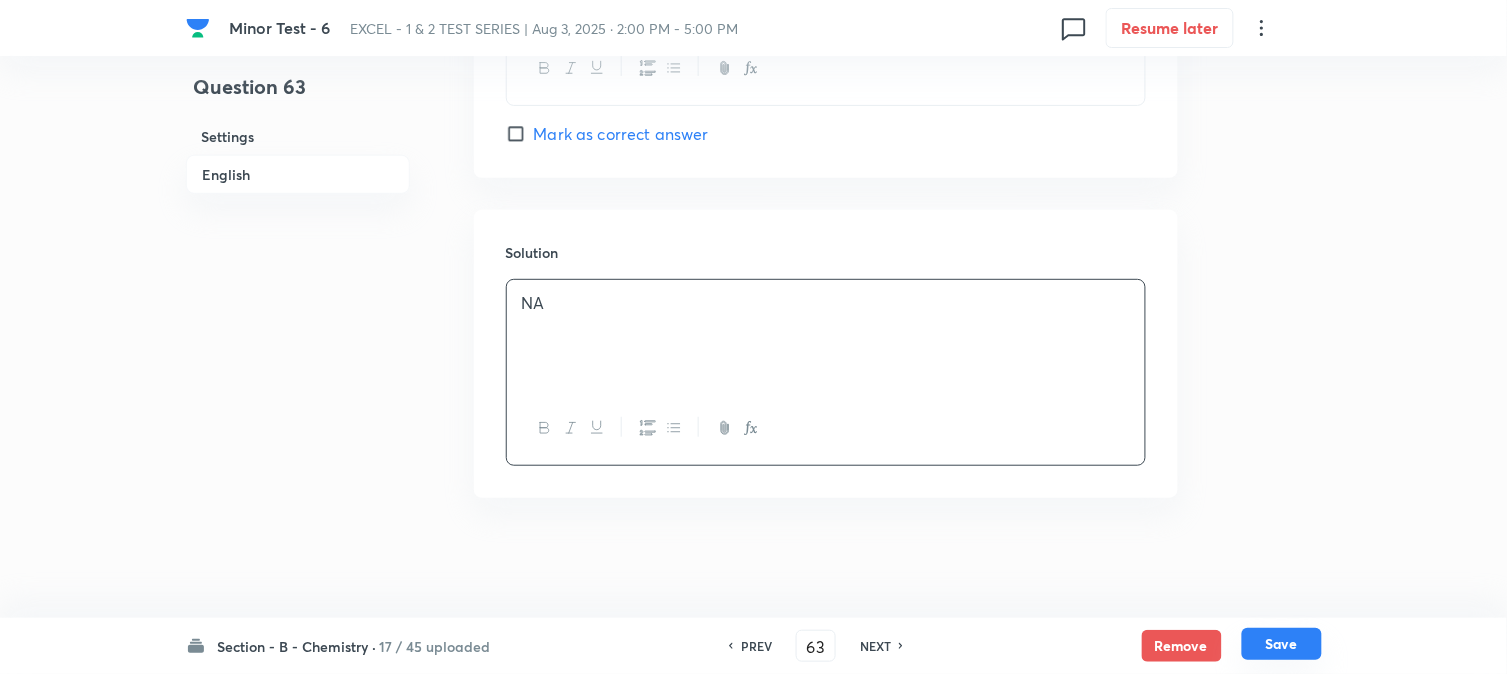 click on "Save" at bounding box center (1282, 644) 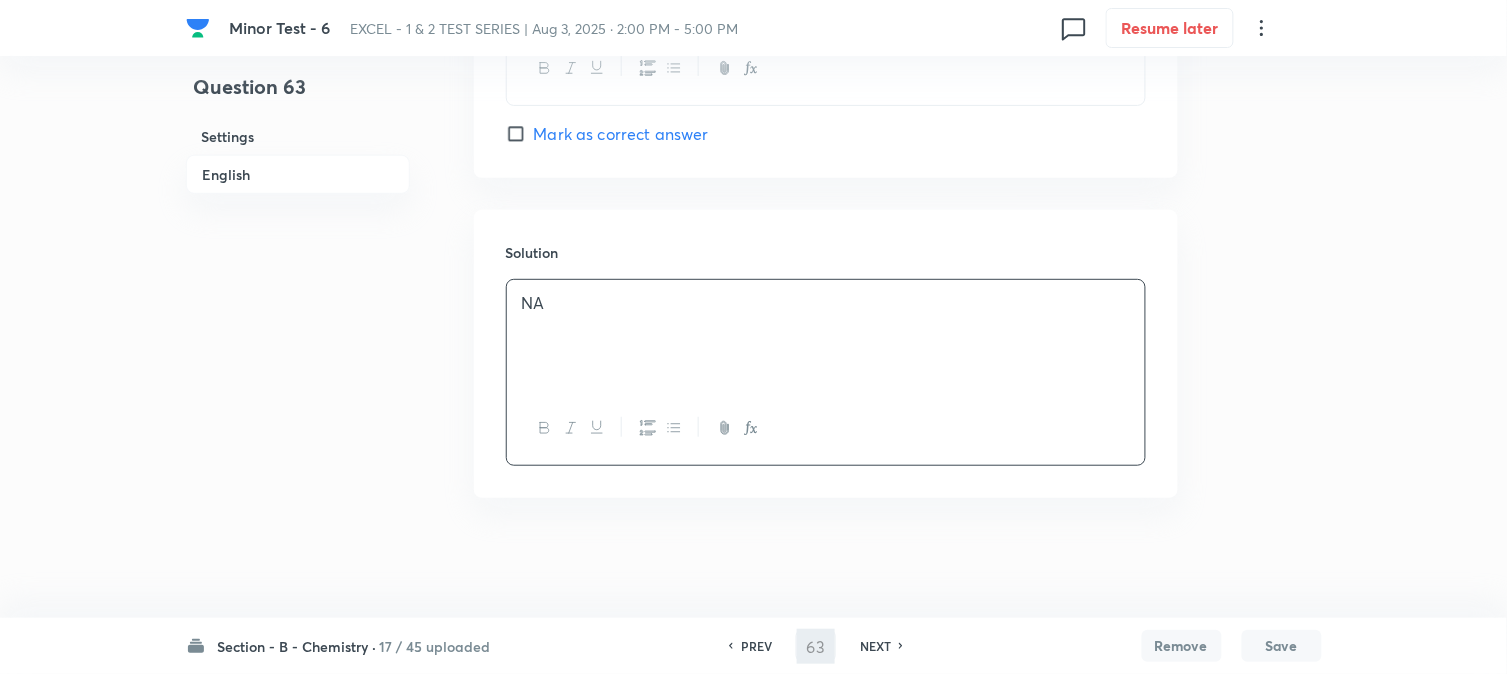 type on "64" 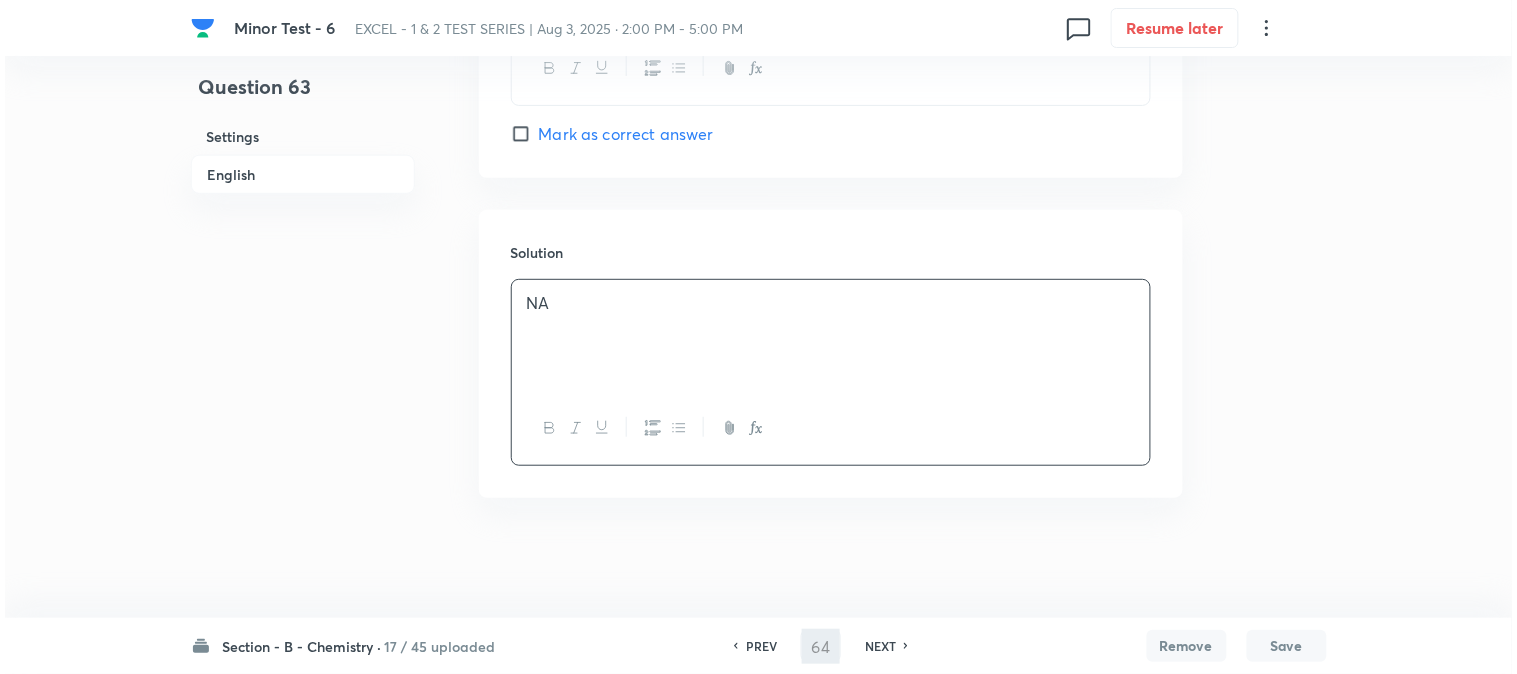 scroll, scrollTop: 0, scrollLeft: 0, axis: both 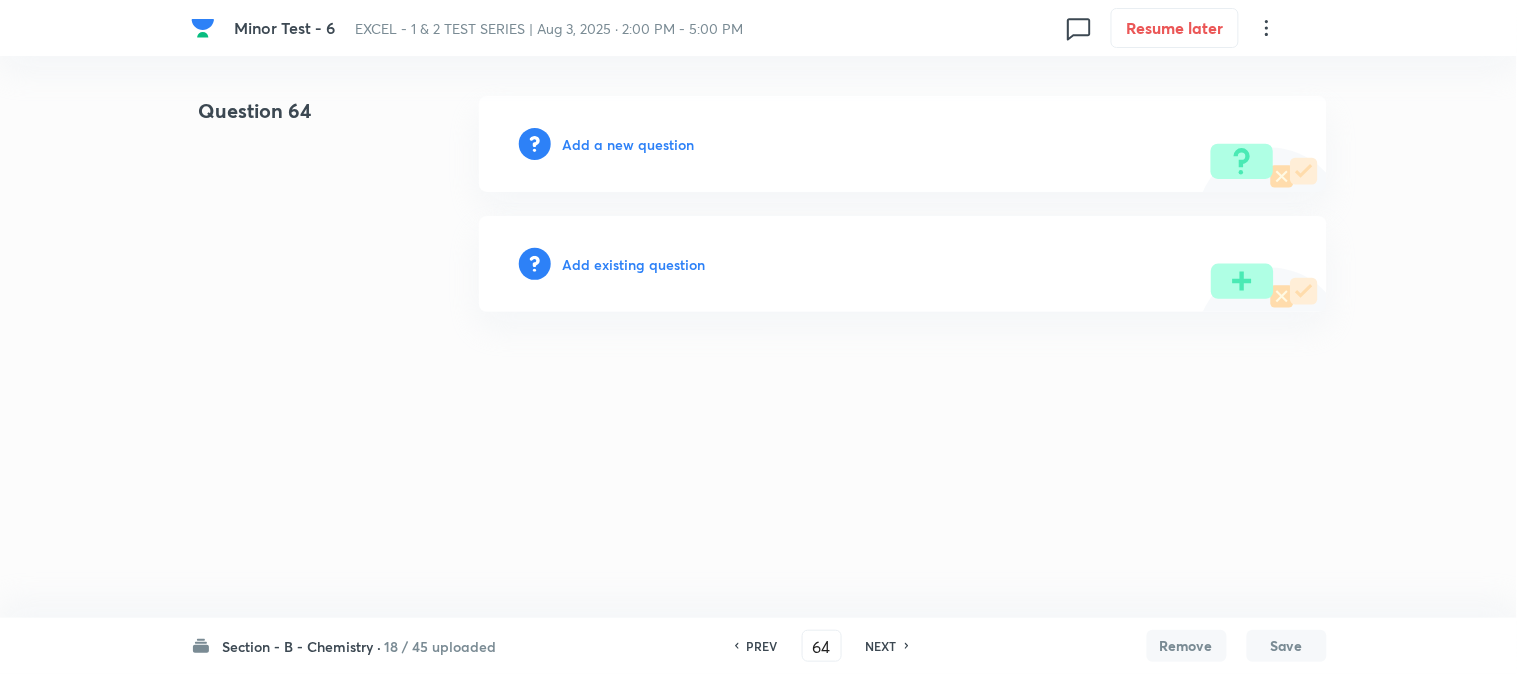 click on "Add a new question" at bounding box center (629, 144) 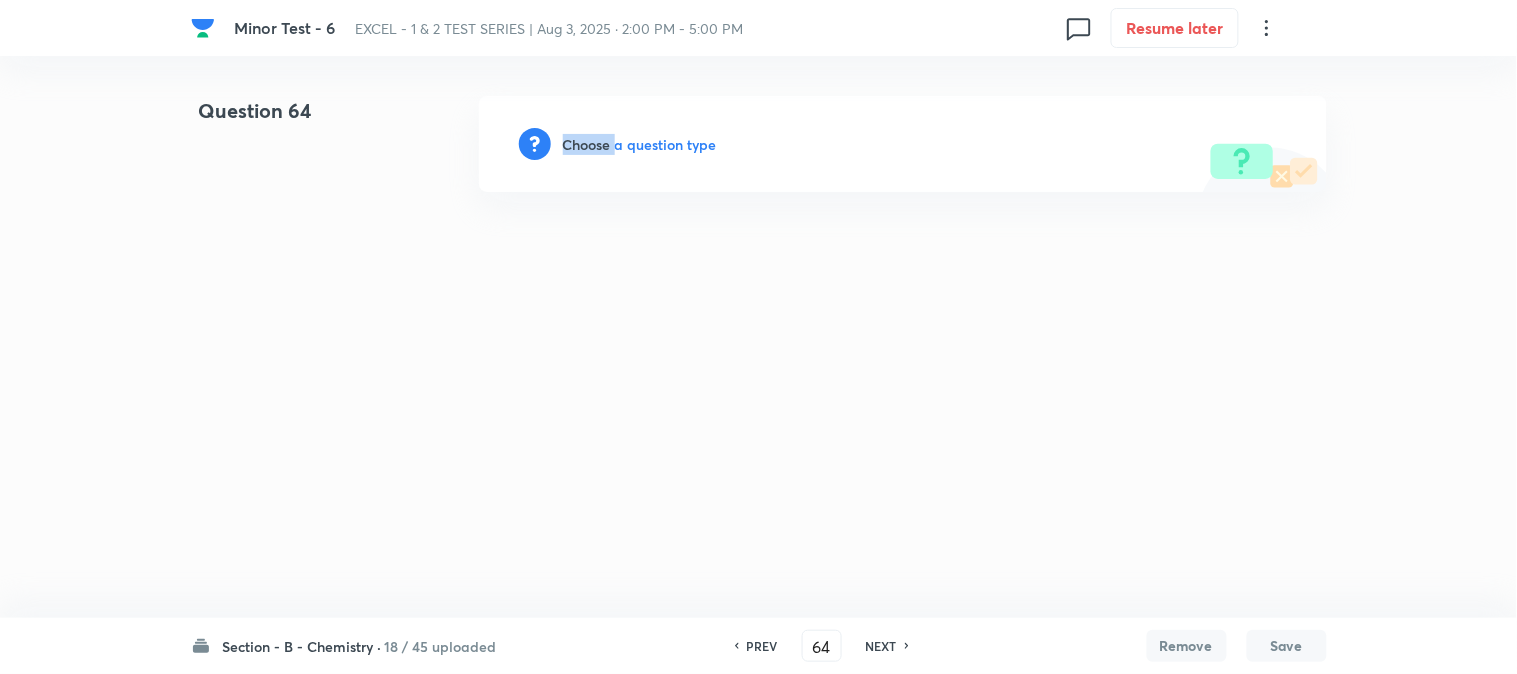 click on "Choose a question type" at bounding box center [640, 144] 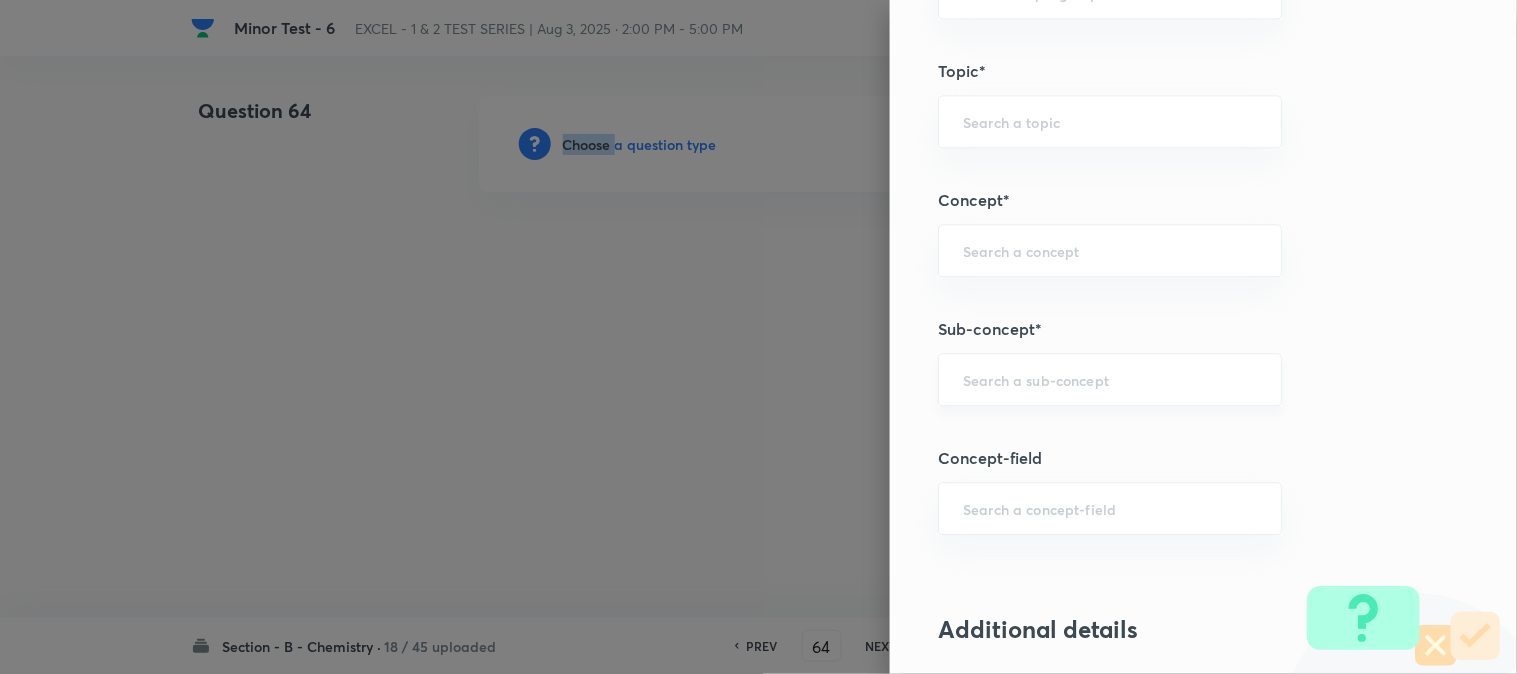 scroll, scrollTop: 1111, scrollLeft: 0, axis: vertical 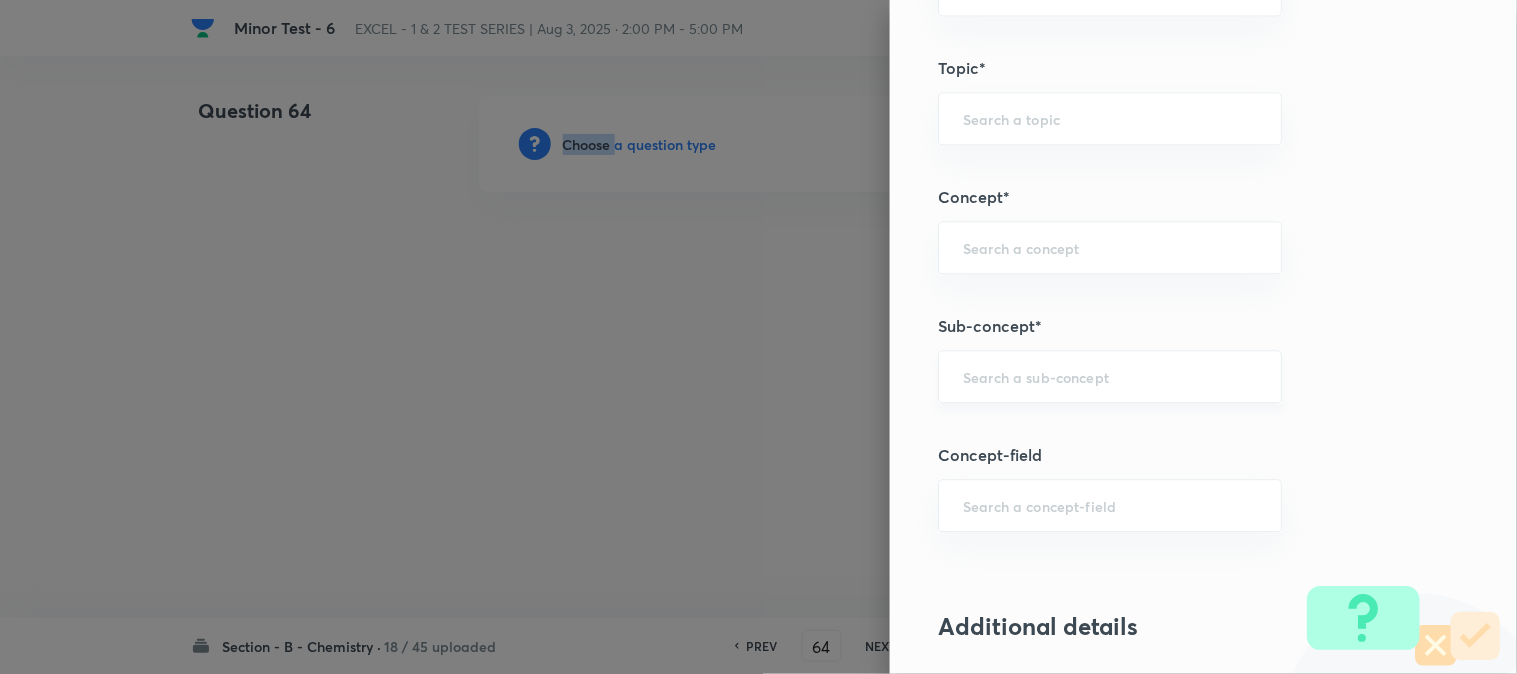 click on "​" at bounding box center [1110, 376] 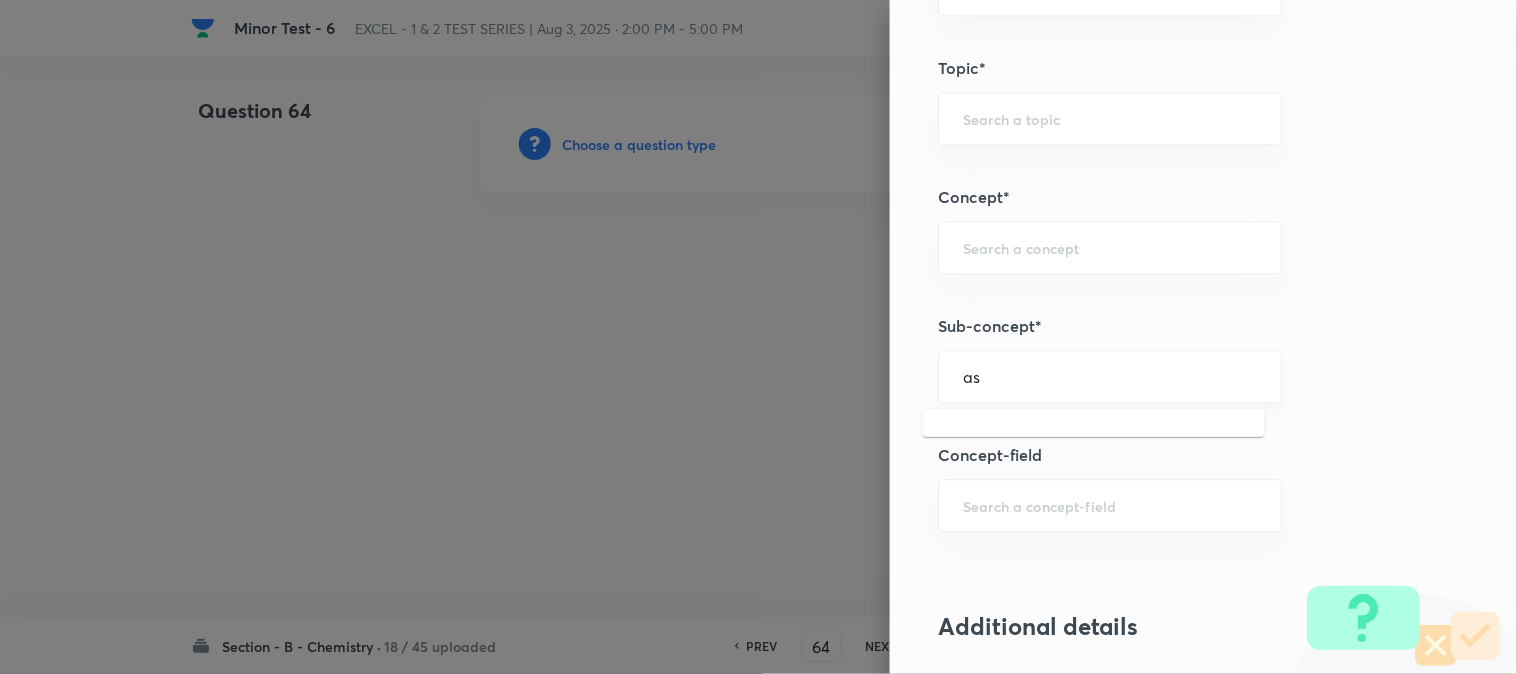type on "a" 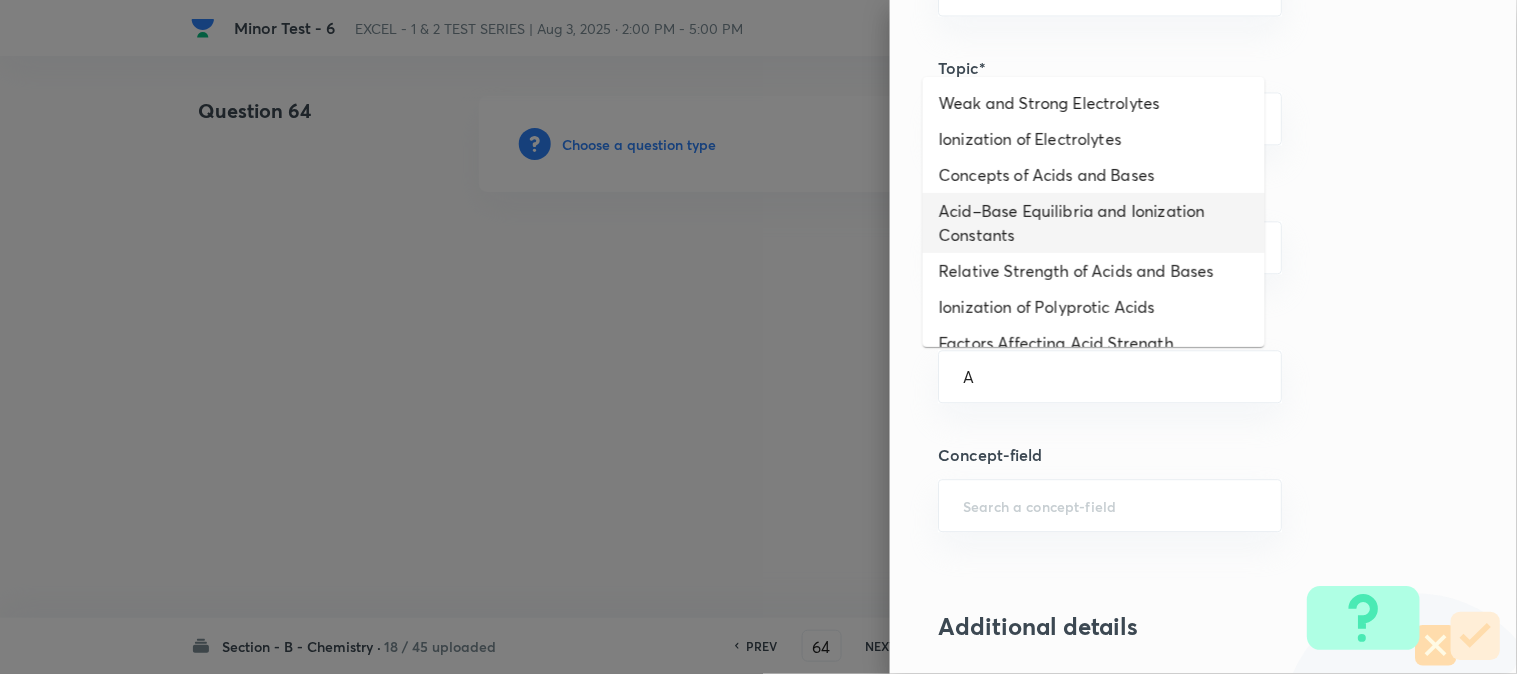 click on "Acid–Base Equilibria and Ionization Constants" at bounding box center [1094, 223] 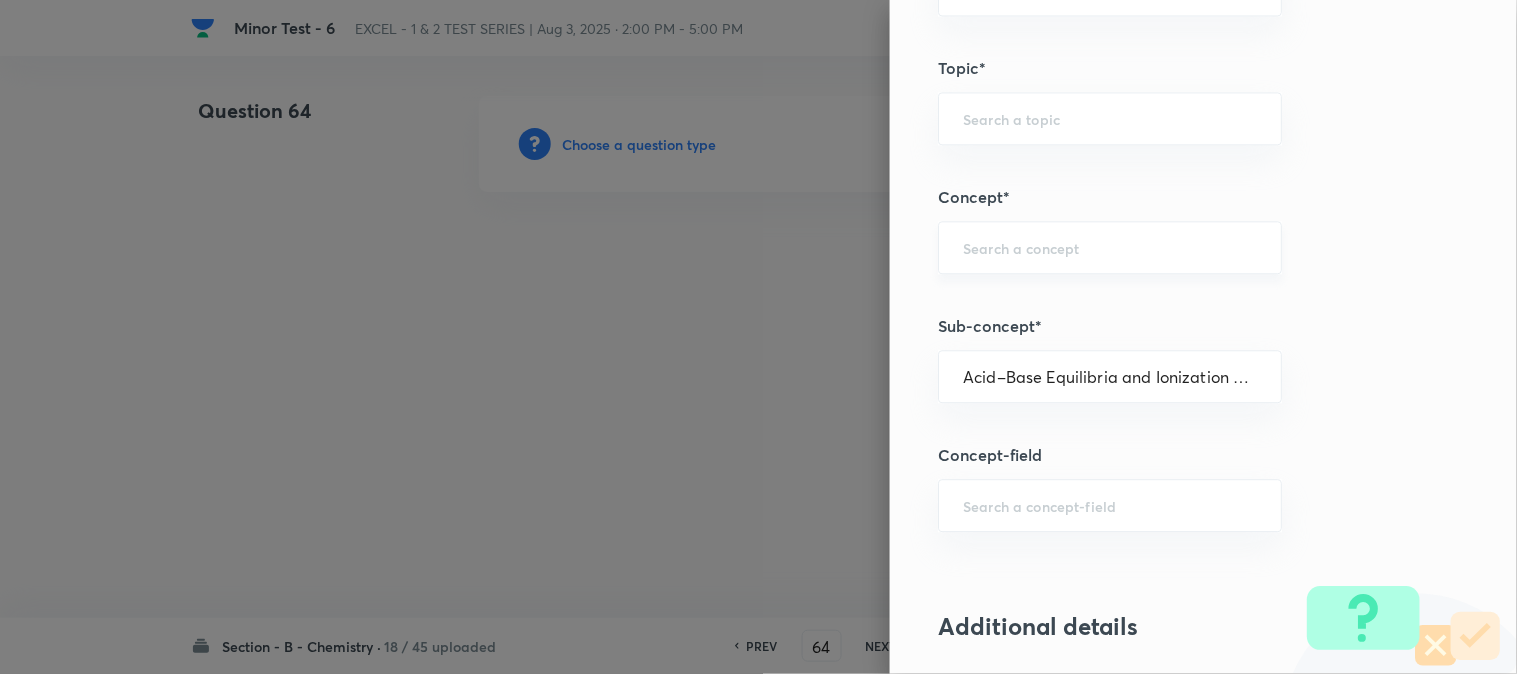 type on "Chemistry" 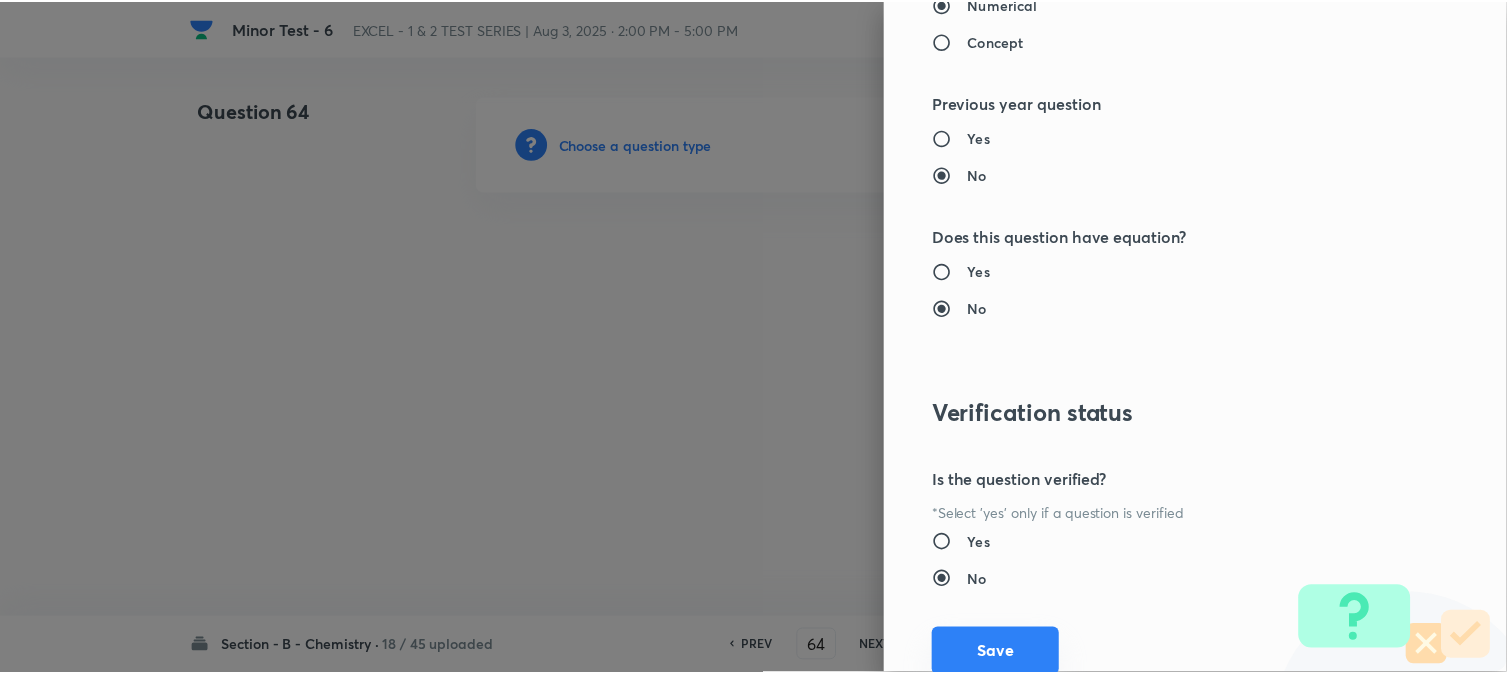 scroll, scrollTop: 2186, scrollLeft: 0, axis: vertical 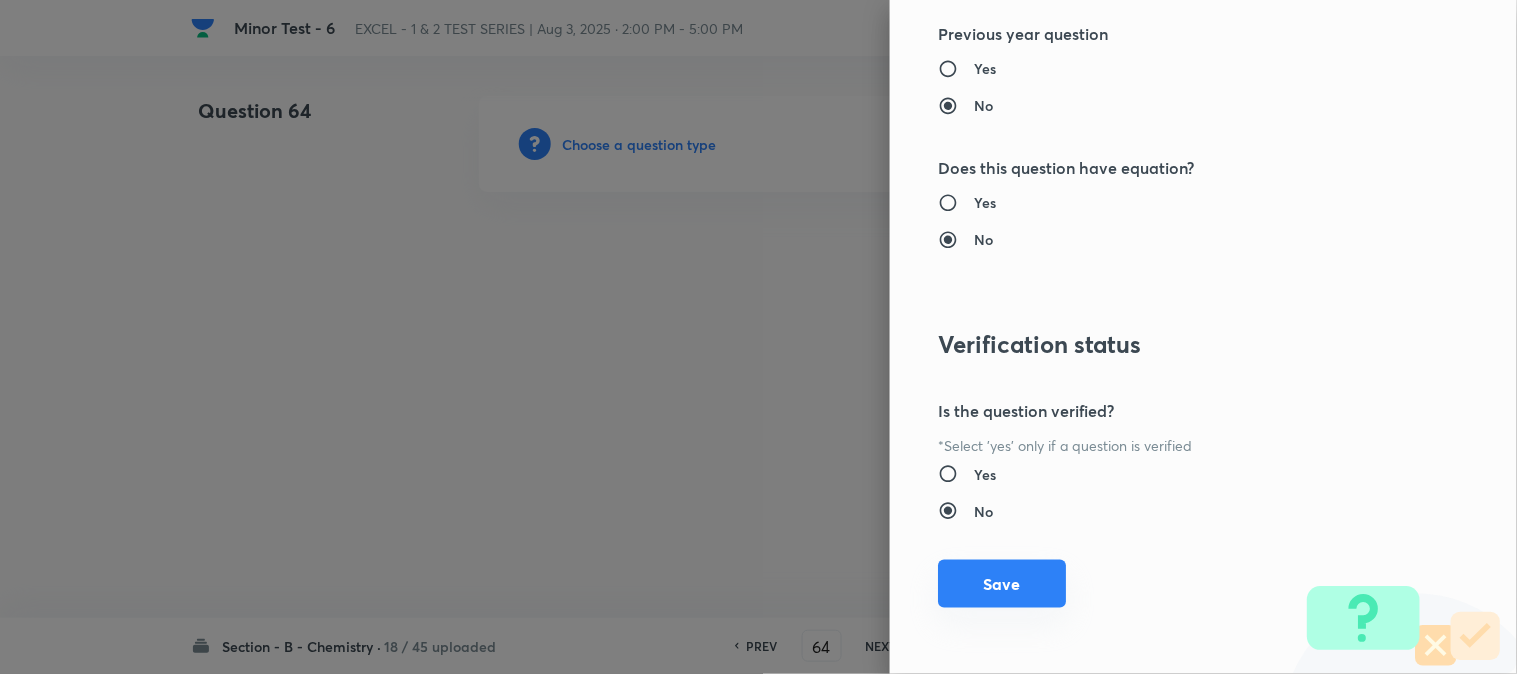 click on "Save" at bounding box center [1002, 584] 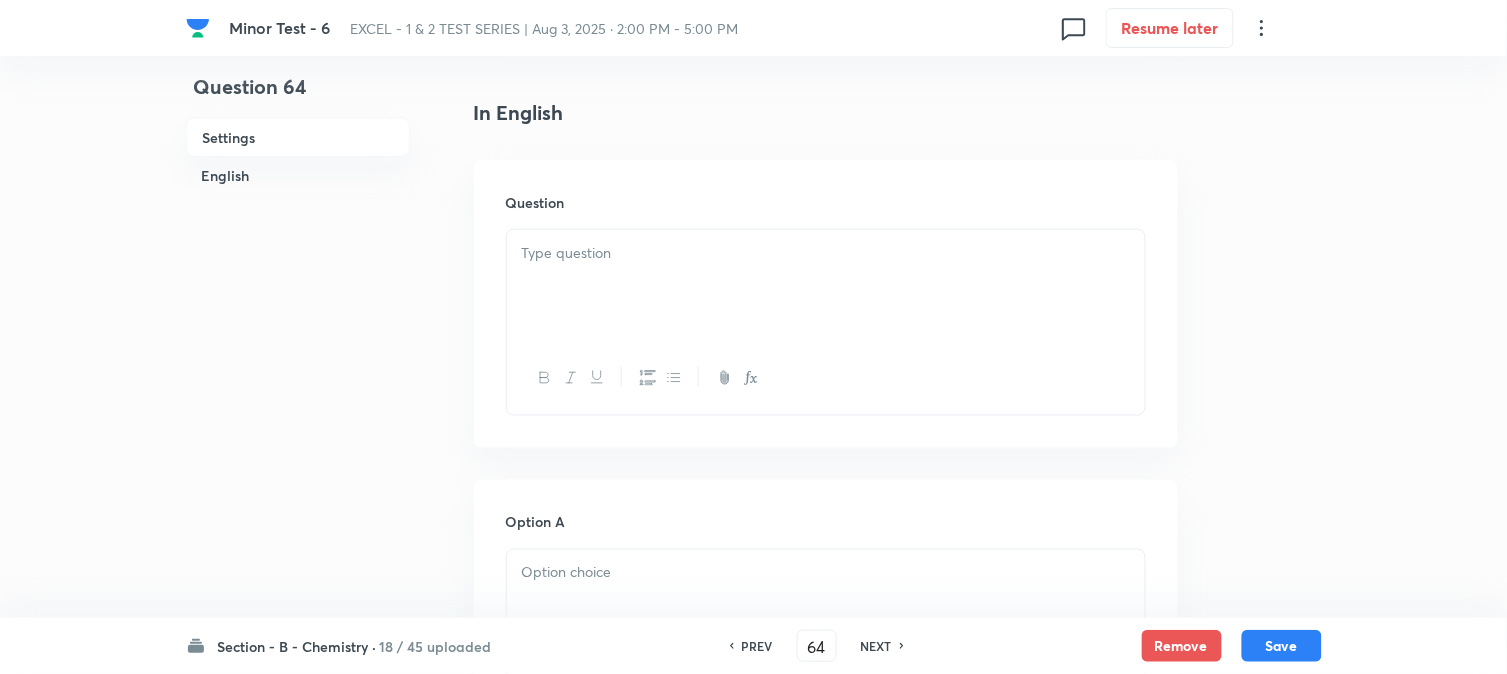 scroll, scrollTop: 555, scrollLeft: 0, axis: vertical 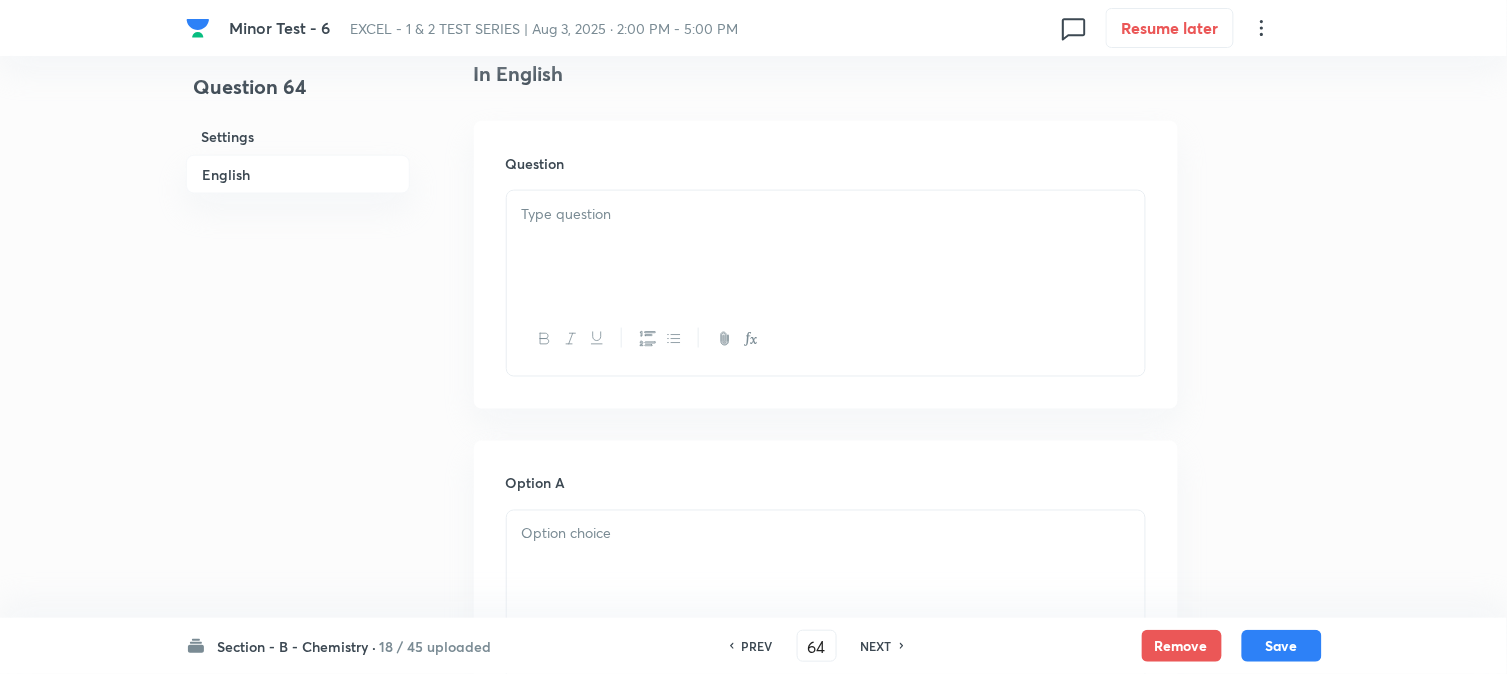 click at bounding box center (826, 247) 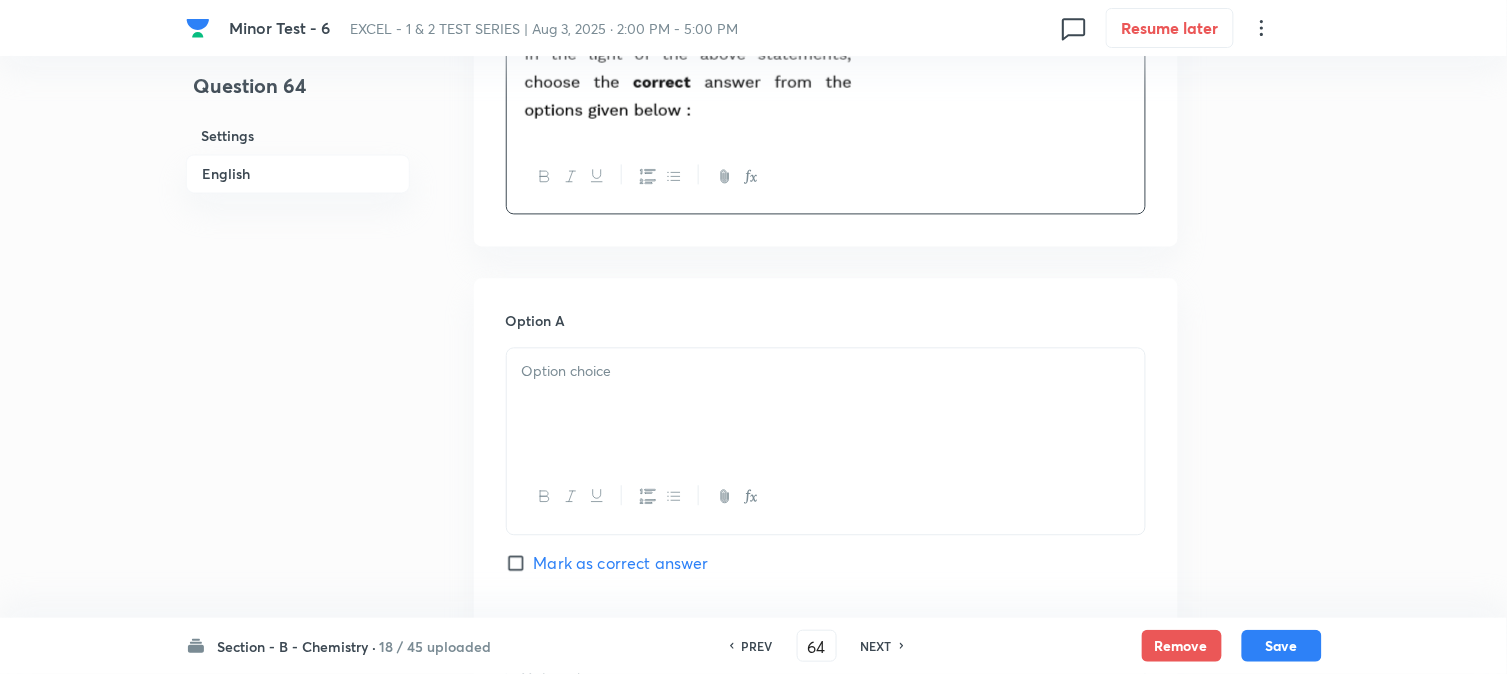 scroll, scrollTop: 1000, scrollLeft: 0, axis: vertical 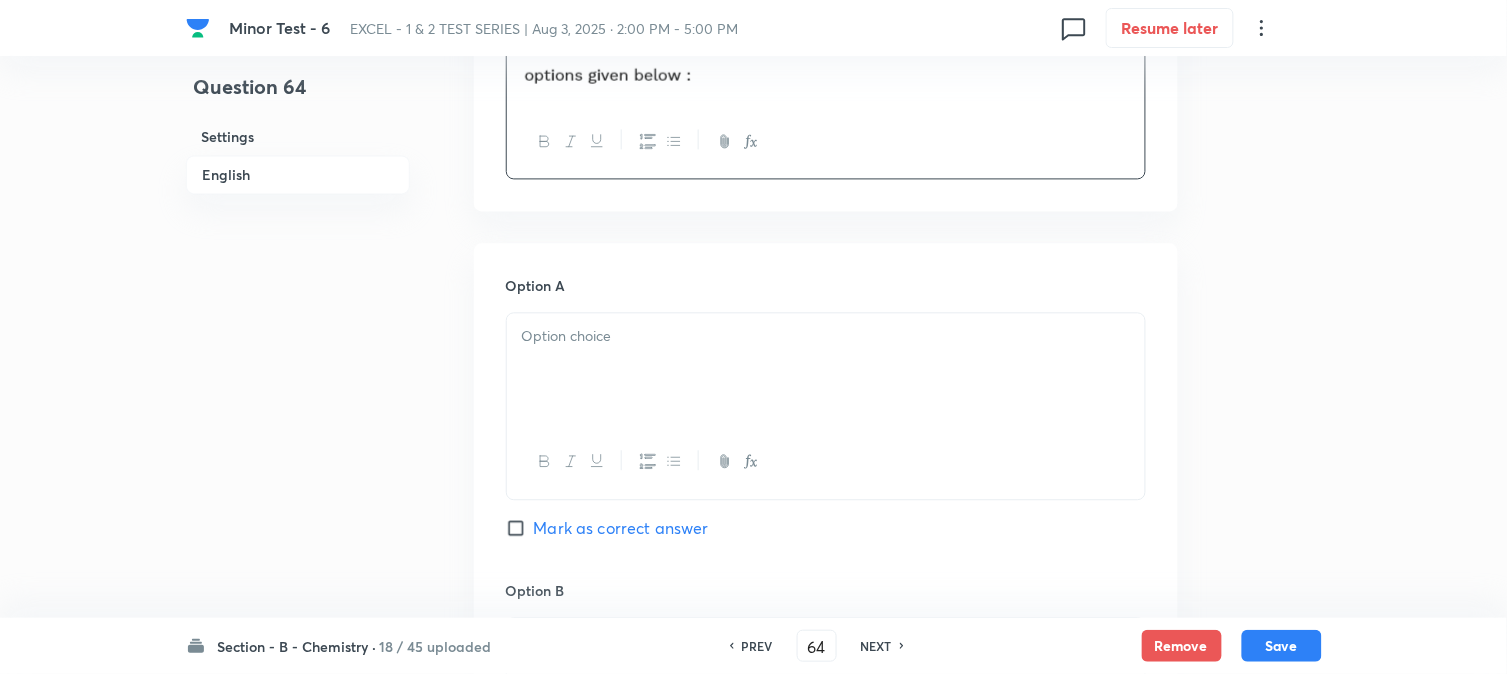 click at bounding box center (826, 369) 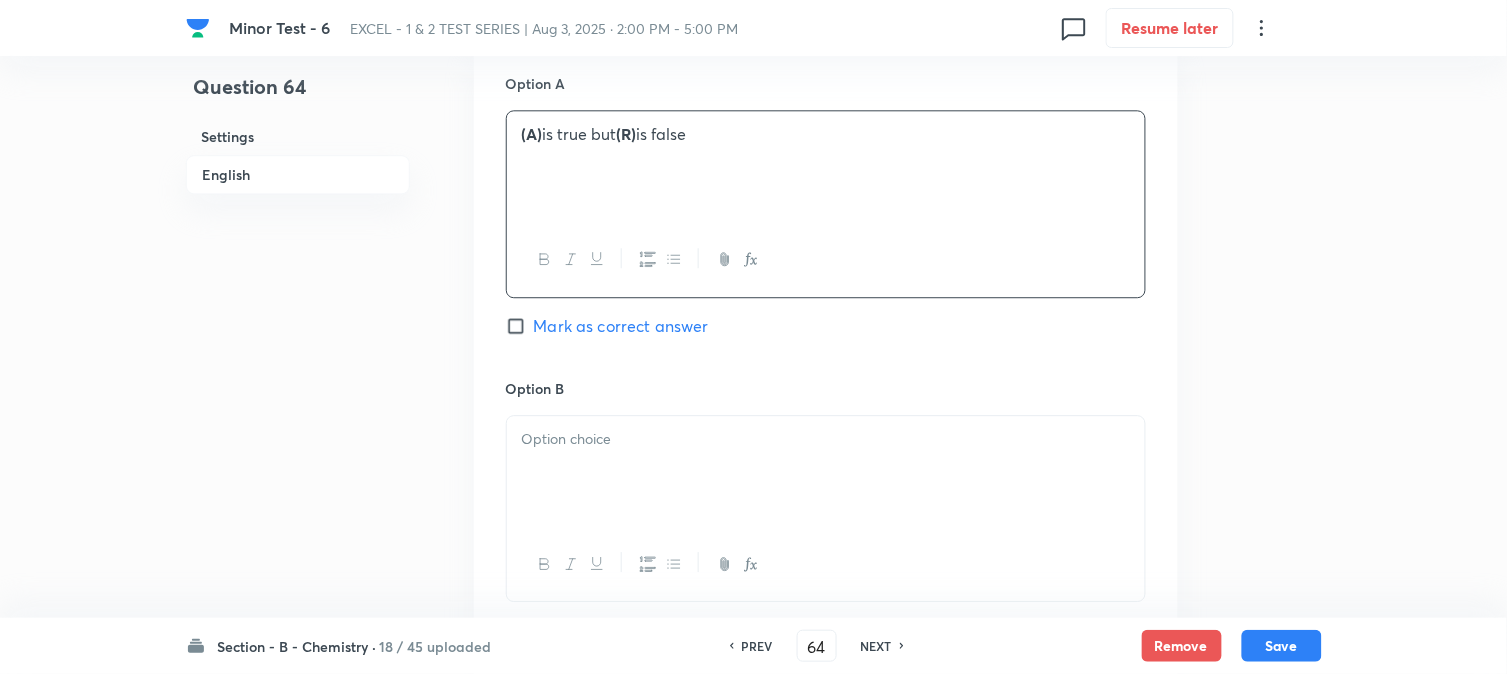 scroll, scrollTop: 1333, scrollLeft: 0, axis: vertical 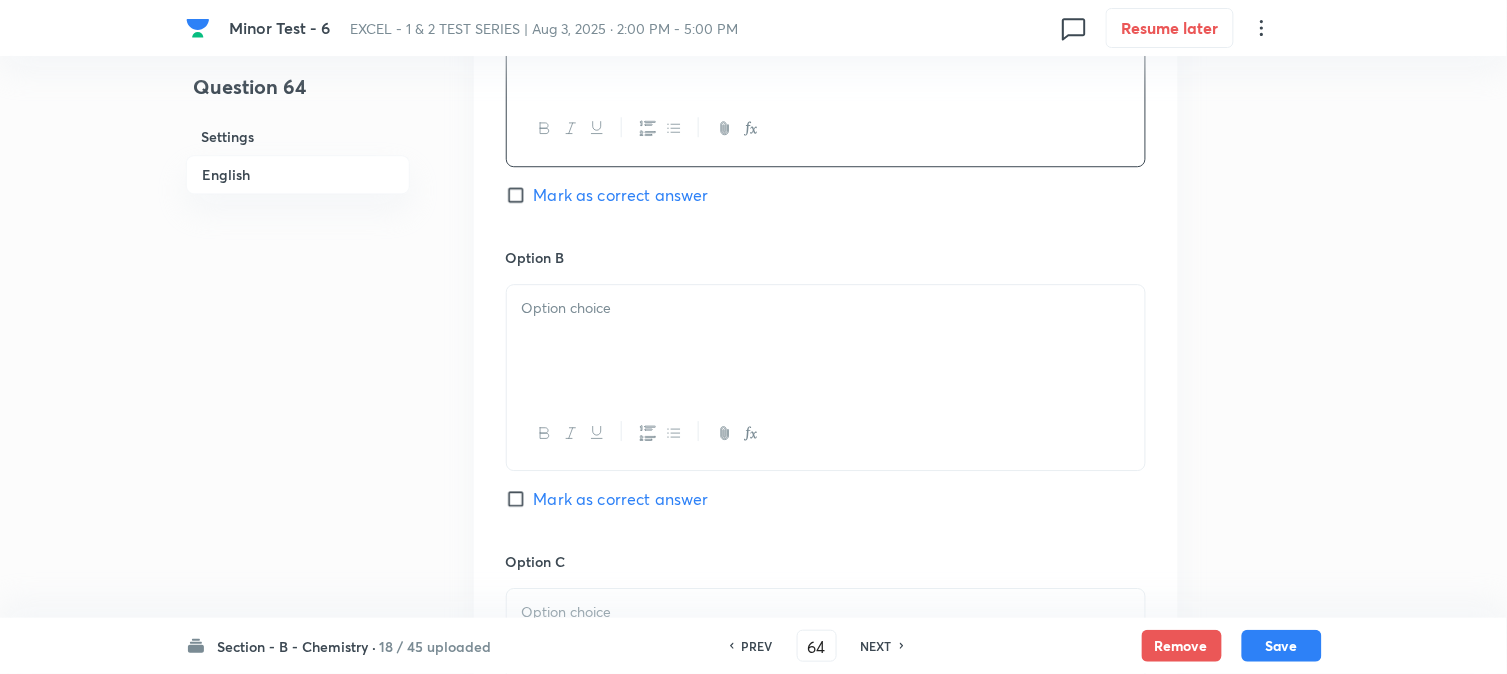 click at bounding box center (826, 308) 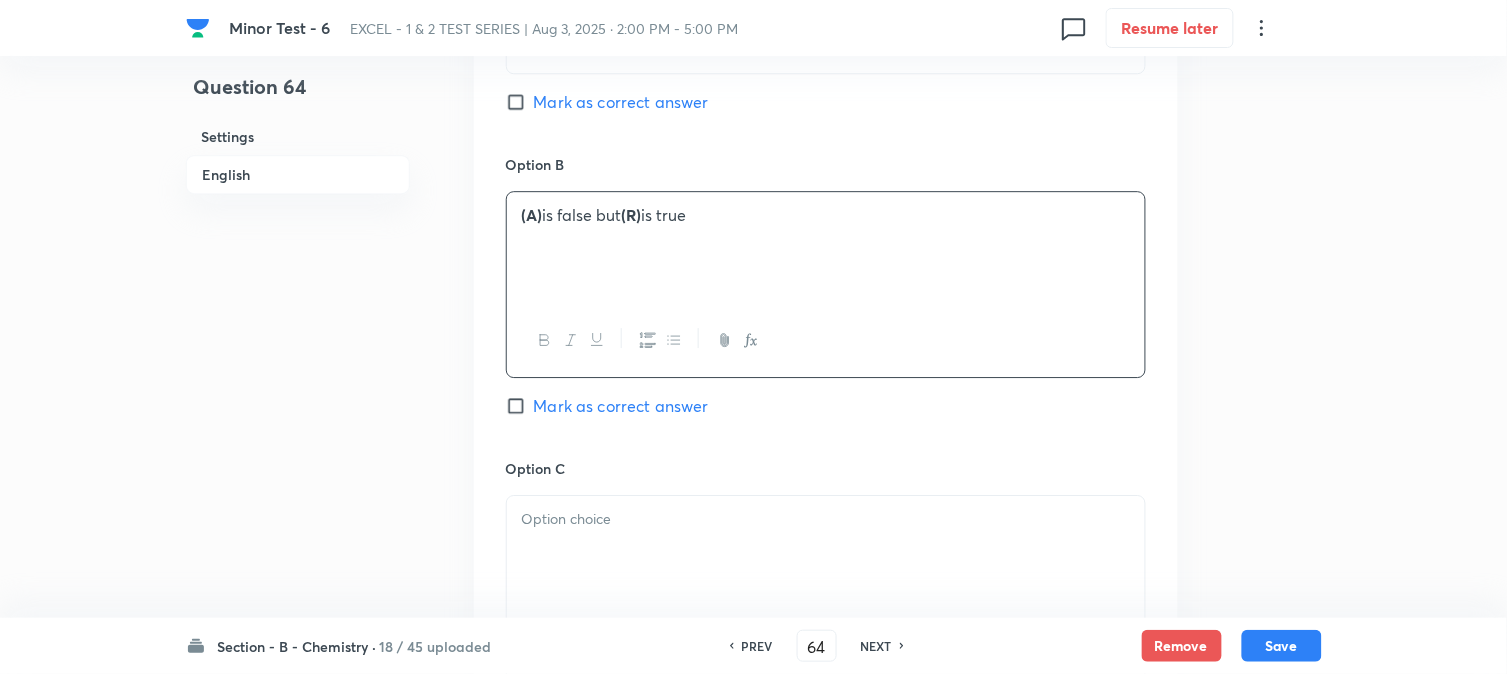 scroll, scrollTop: 1555, scrollLeft: 0, axis: vertical 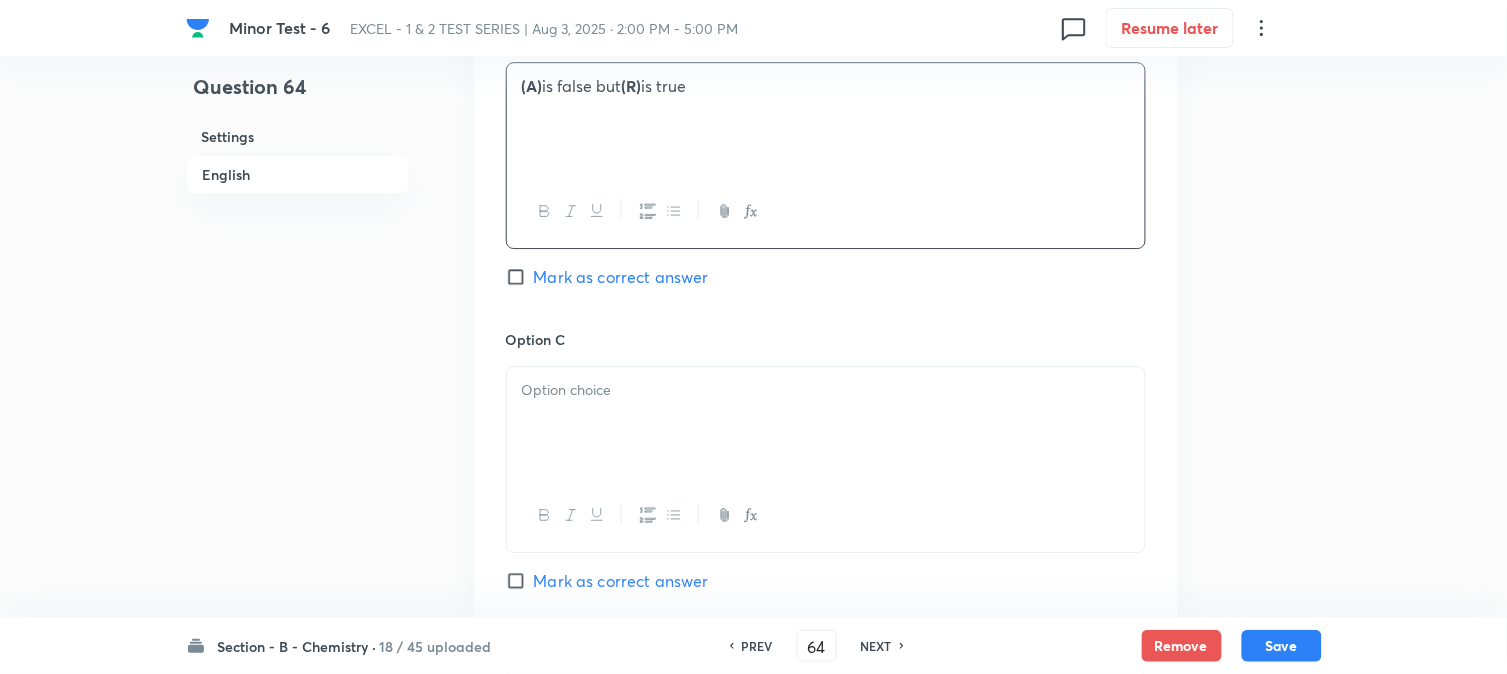 click at bounding box center (826, 423) 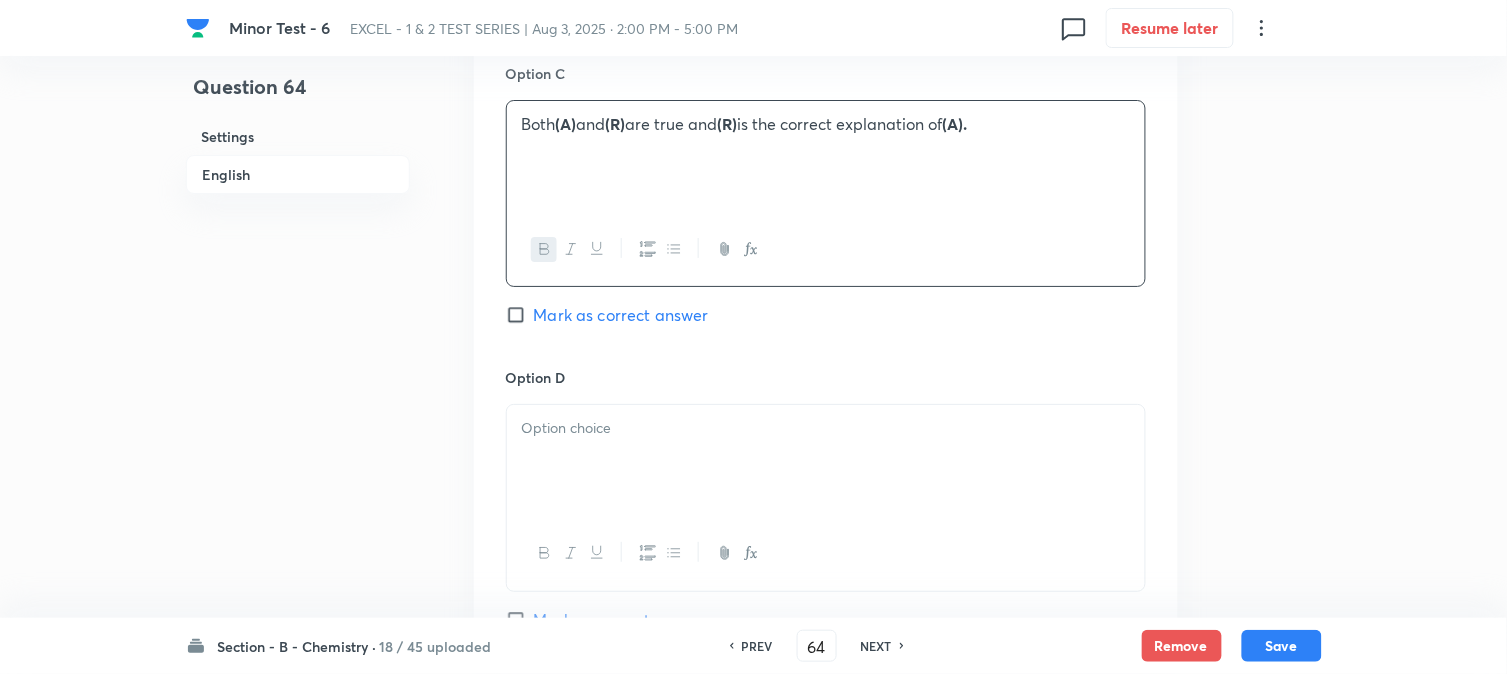 scroll, scrollTop: 1888, scrollLeft: 0, axis: vertical 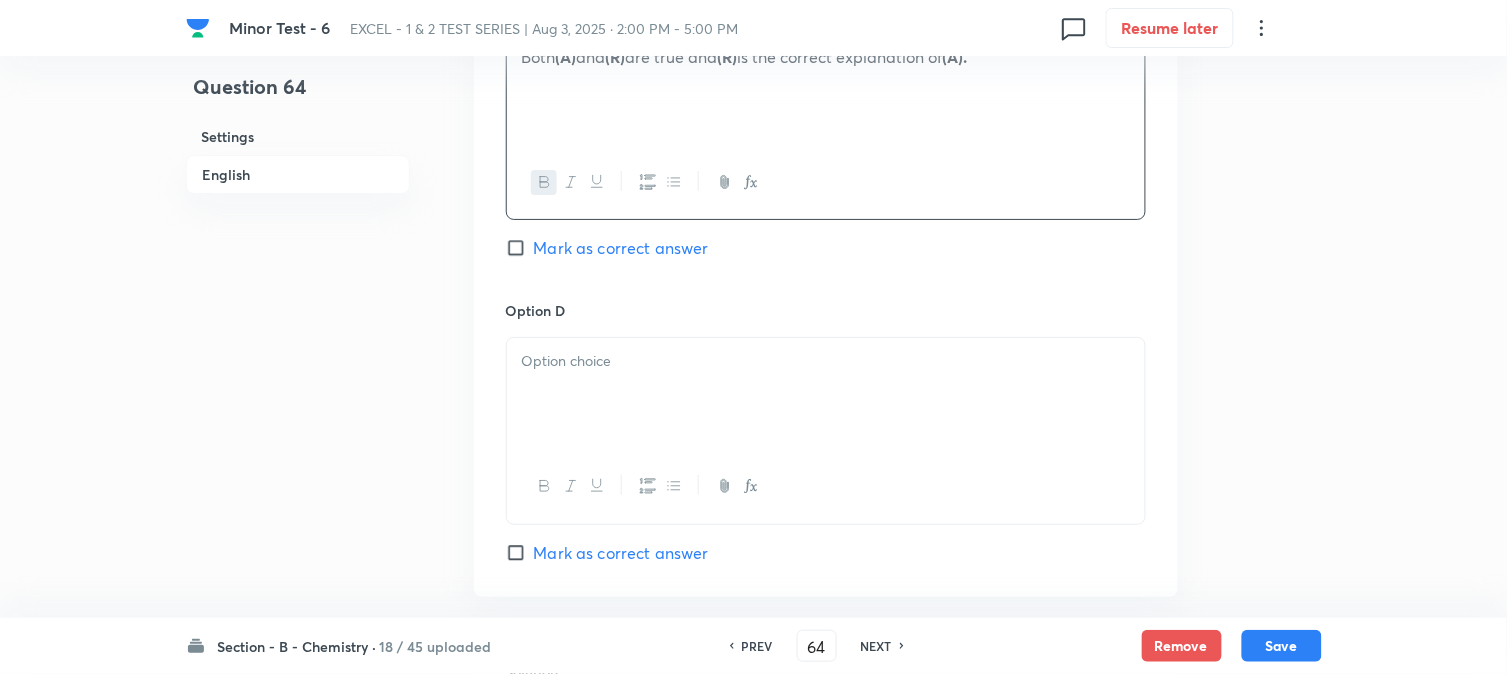 click at bounding box center [826, 394] 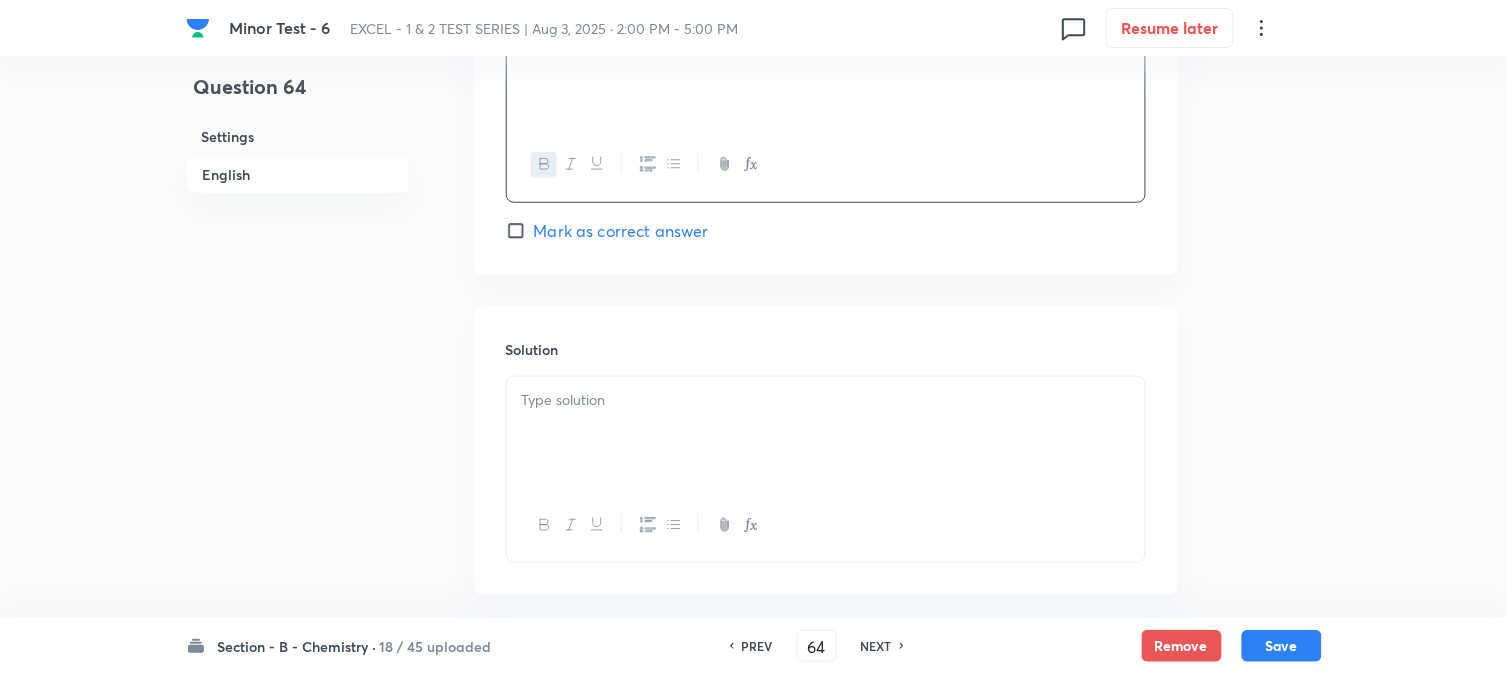 scroll, scrollTop: 2222, scrollLeft: 0, axis: vertical 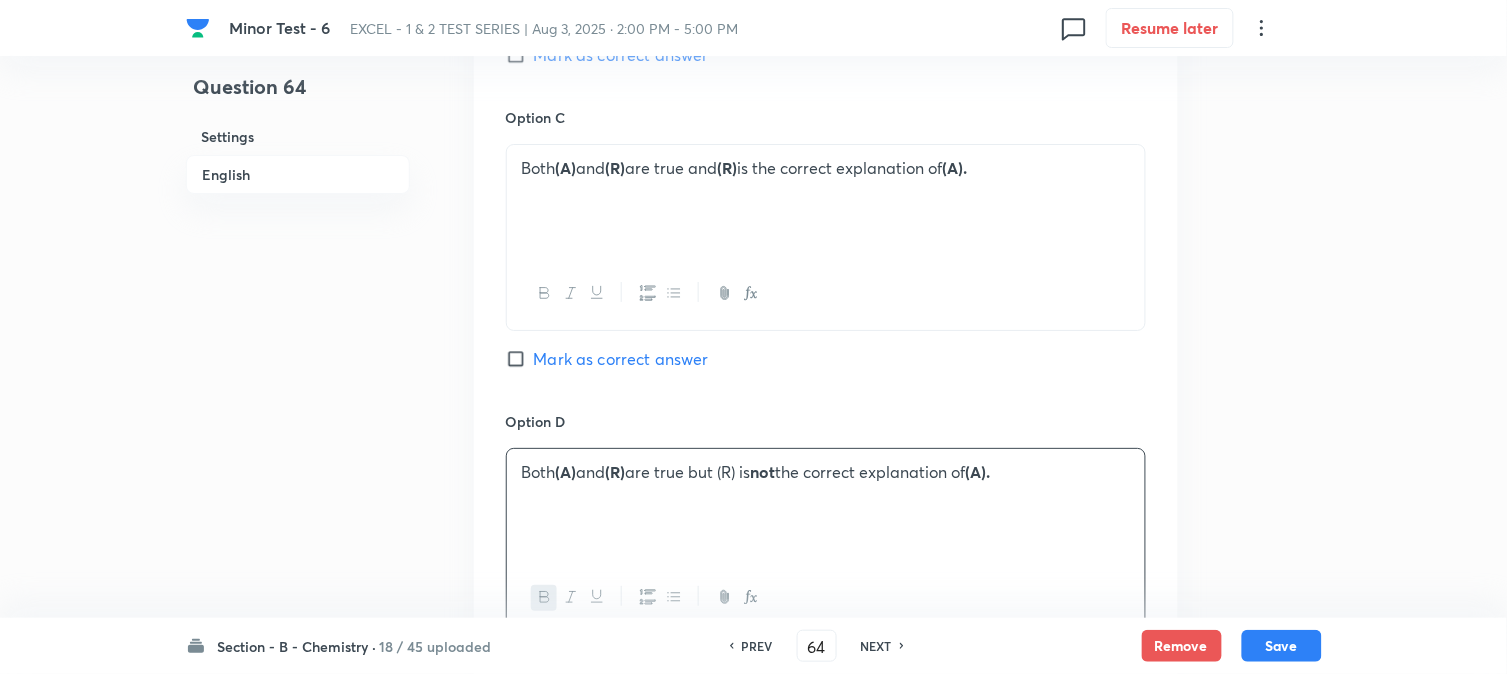 click on "Mark as correct answer" at bounding box center (520, 359) 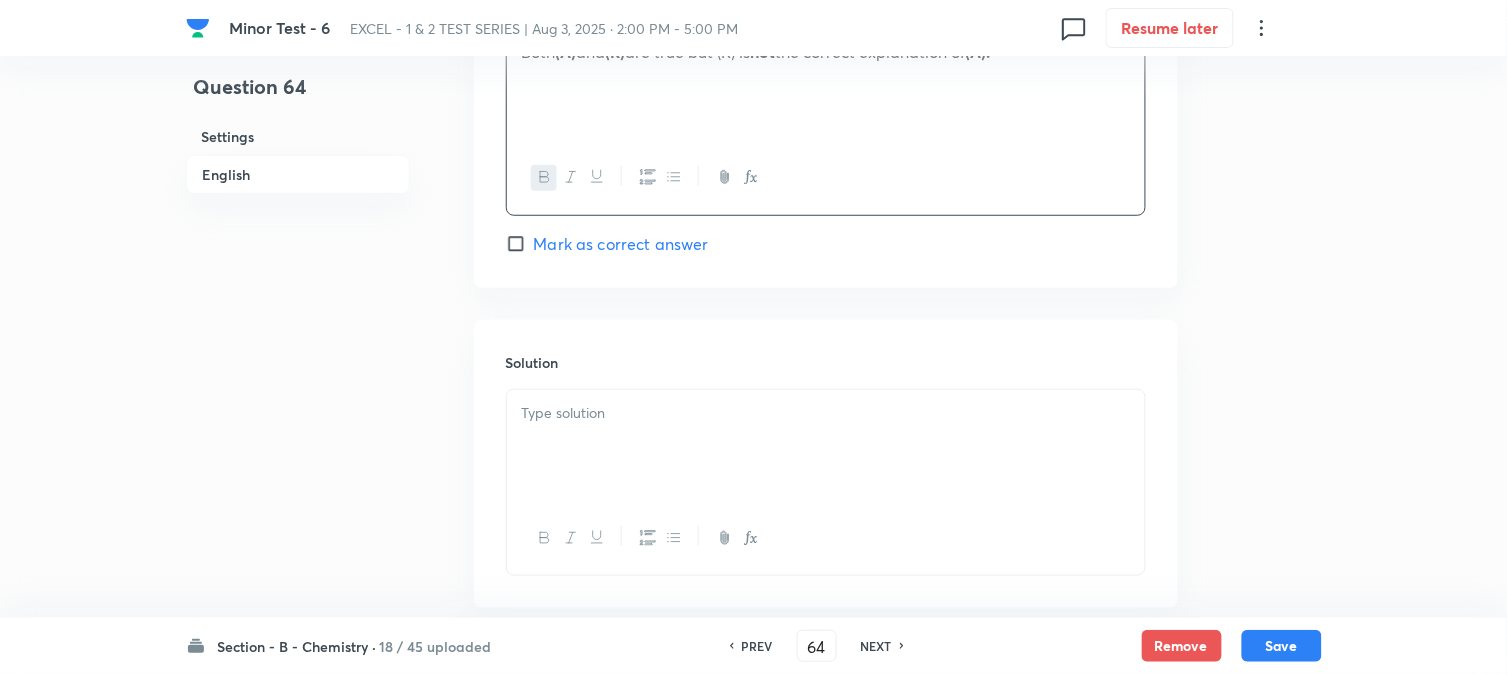 scroll, scrollTop: 2311, scrollLeft: 0, axis: vertical 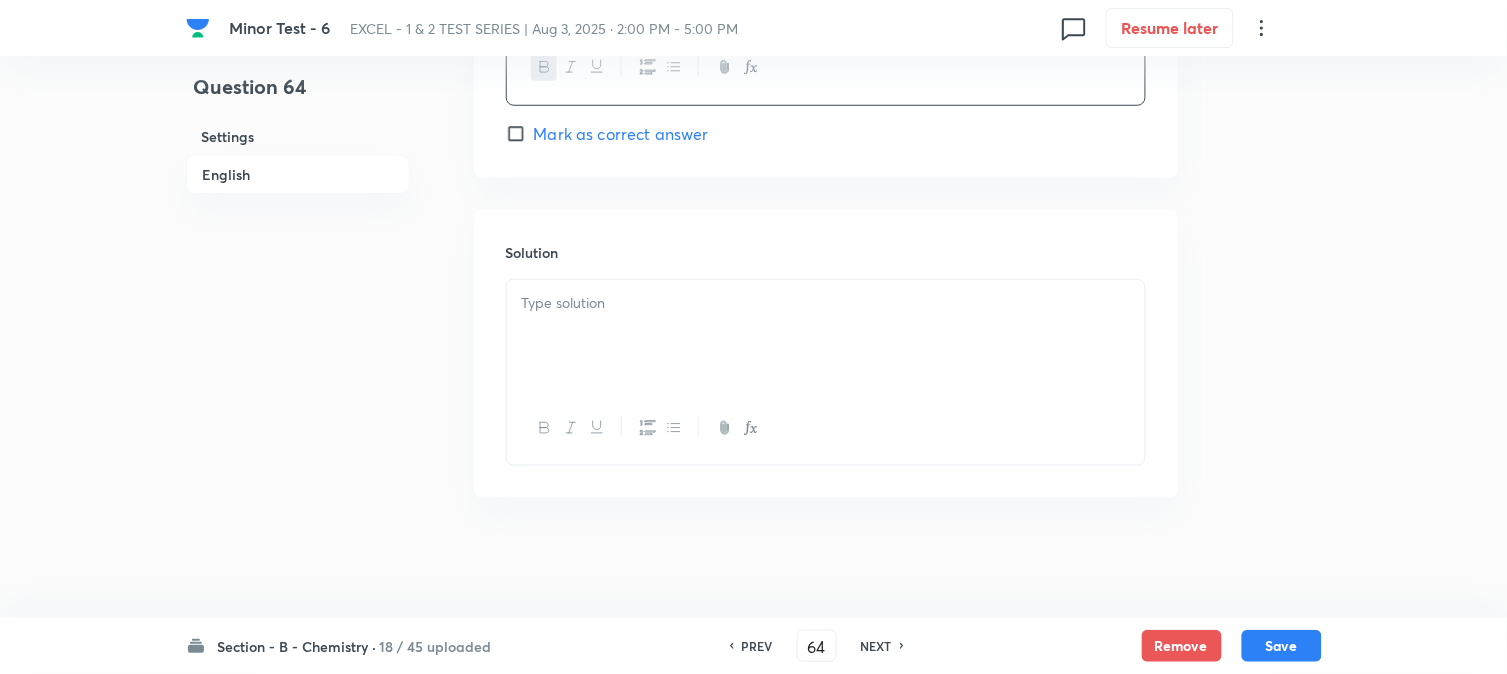 click at bounding box center [826, 336] 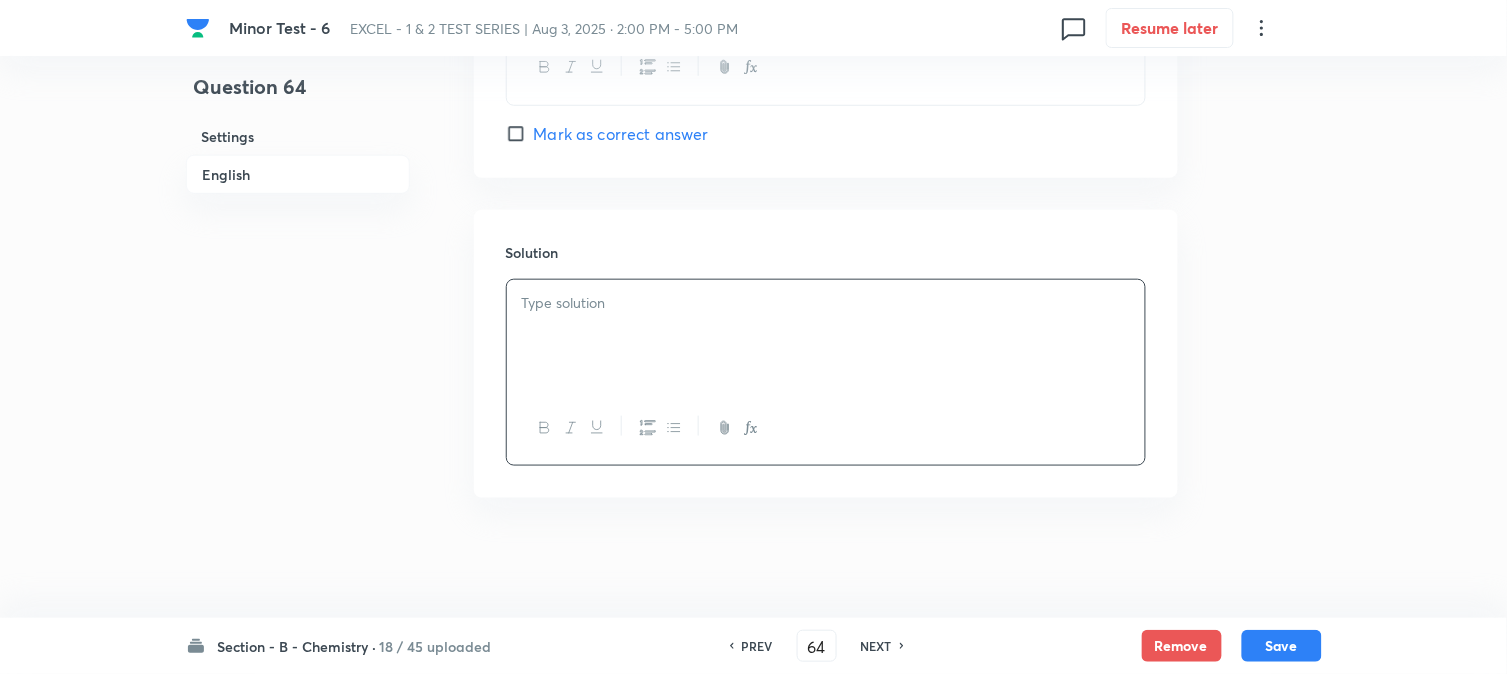 type 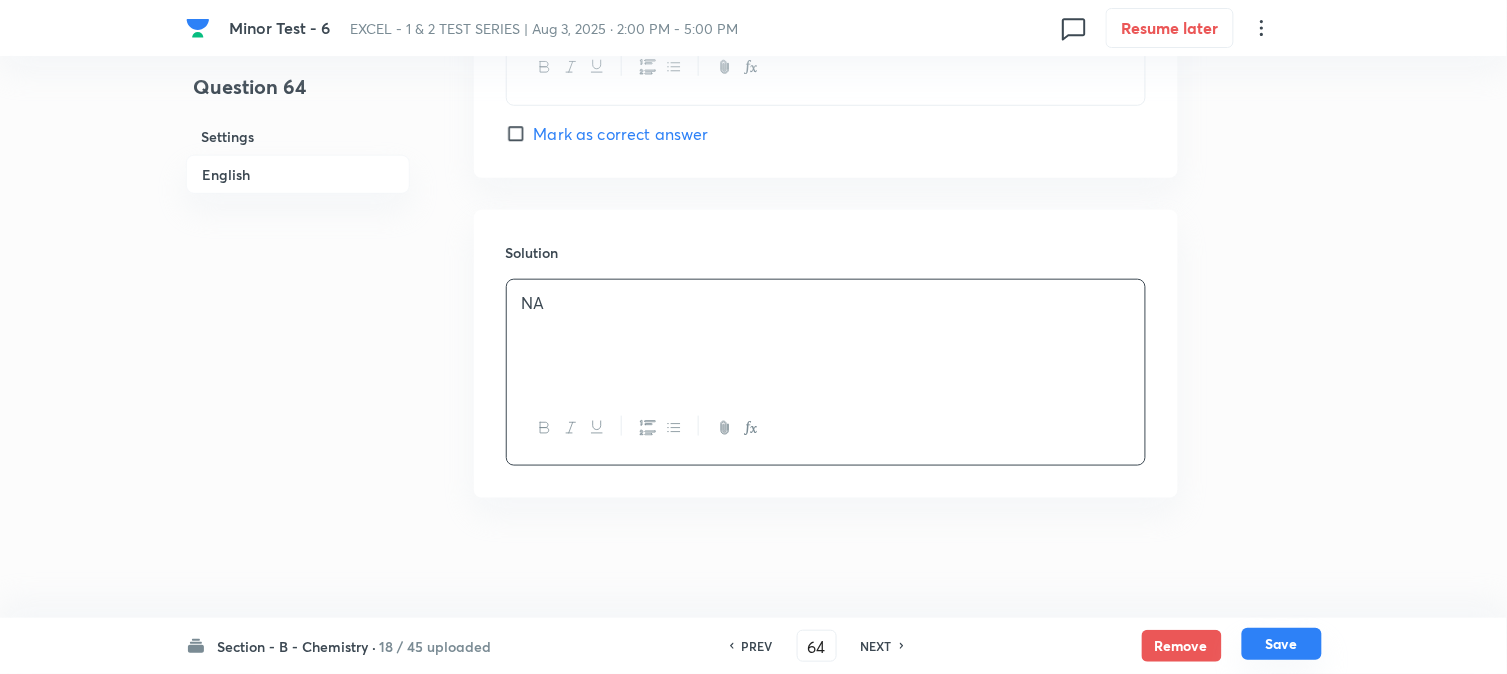 click on "Save" at bounding box center (1282, 644) 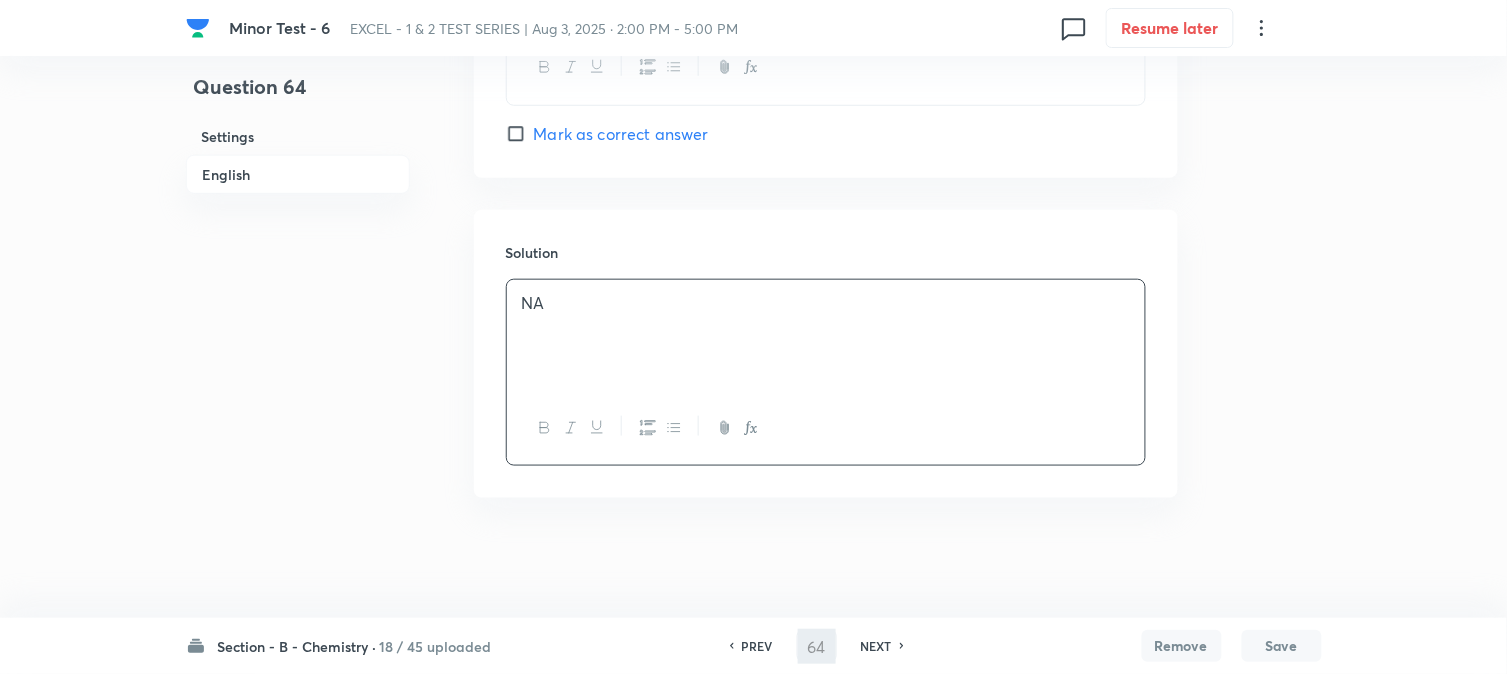type on "65" 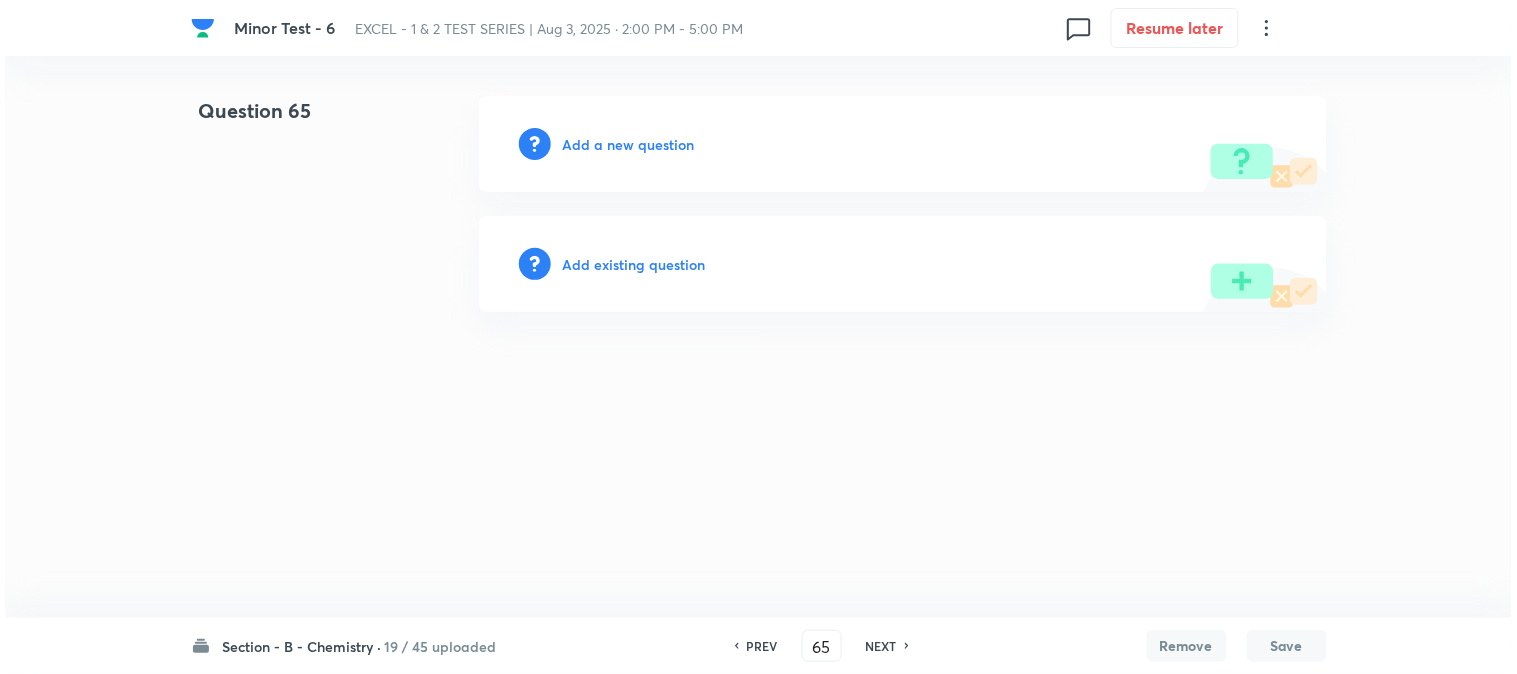 scroll, scrollTop: 0, scrollLeft: 0, axis: both 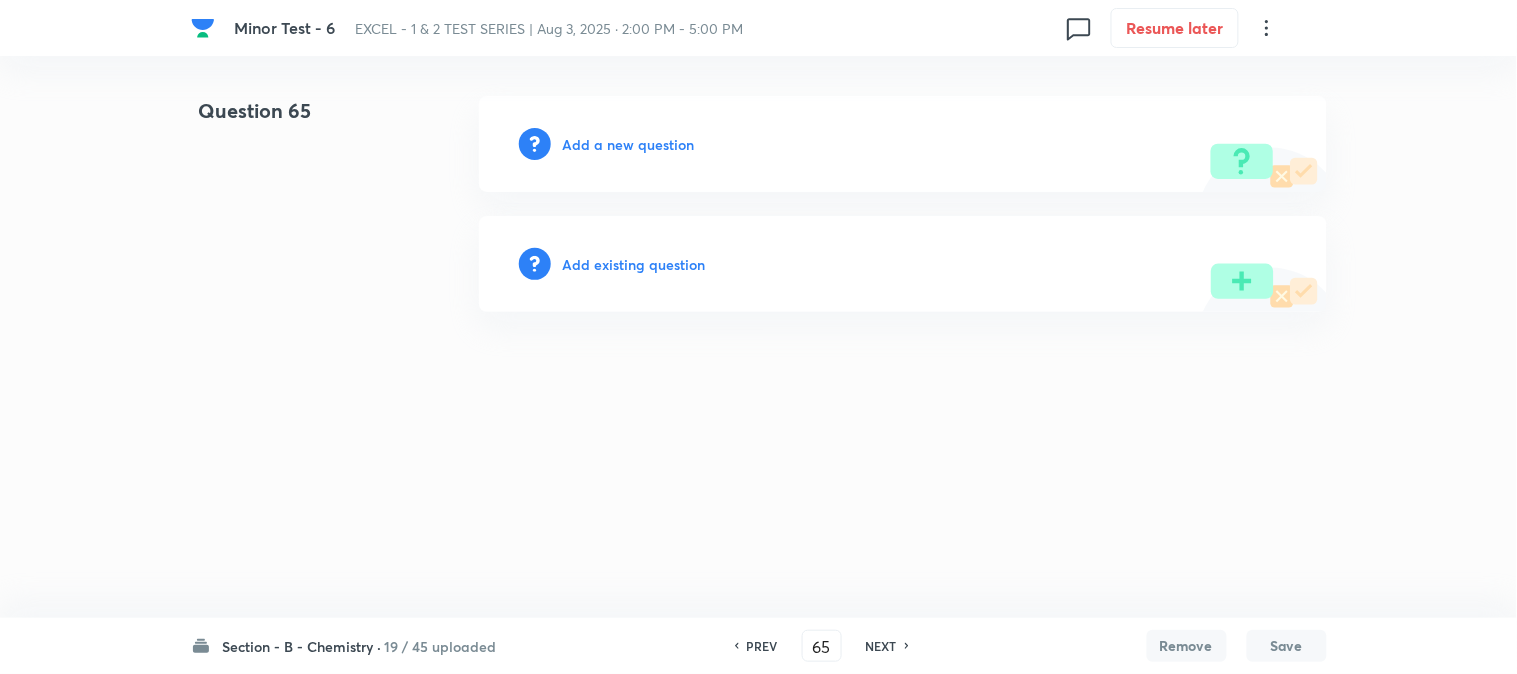 click on "Add a new question" at bounding box center (629, 144) 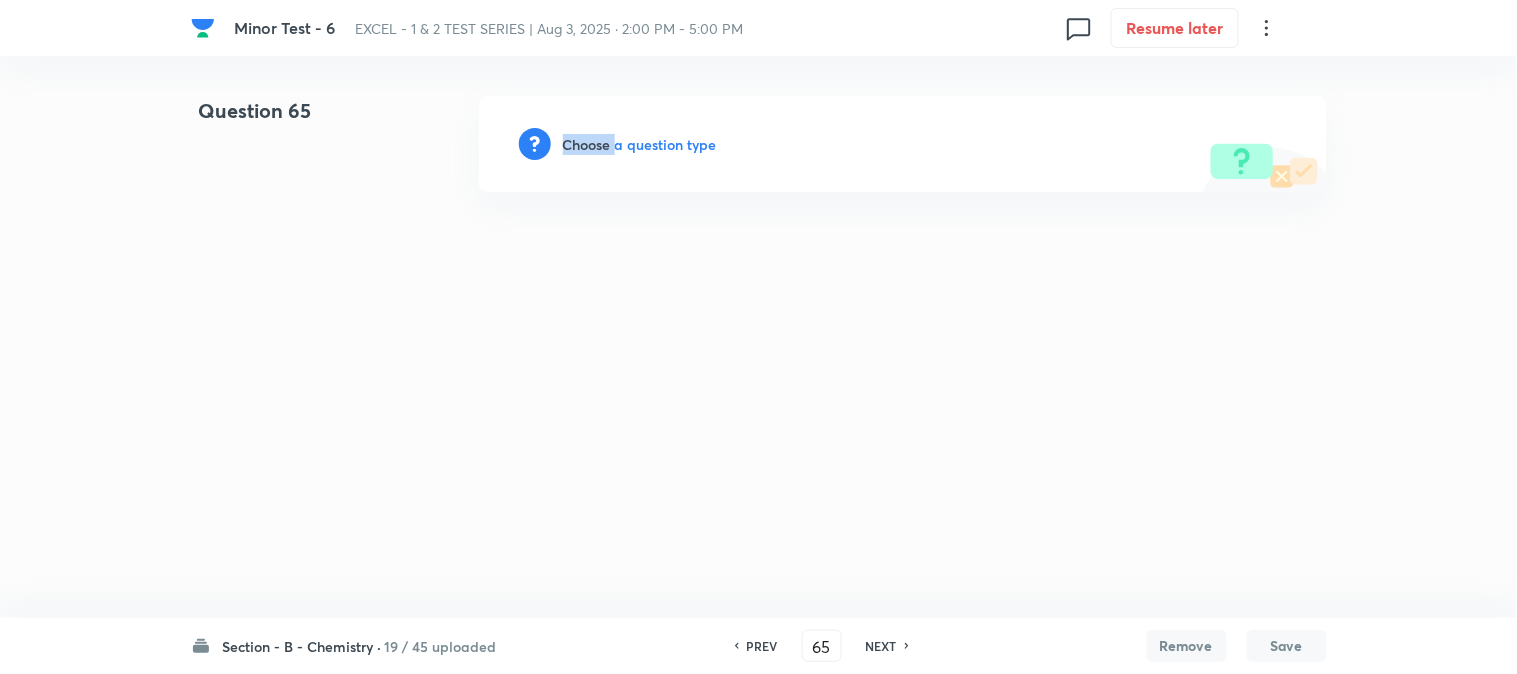 click on "Choose a question type" at bounding box center [640, 144] 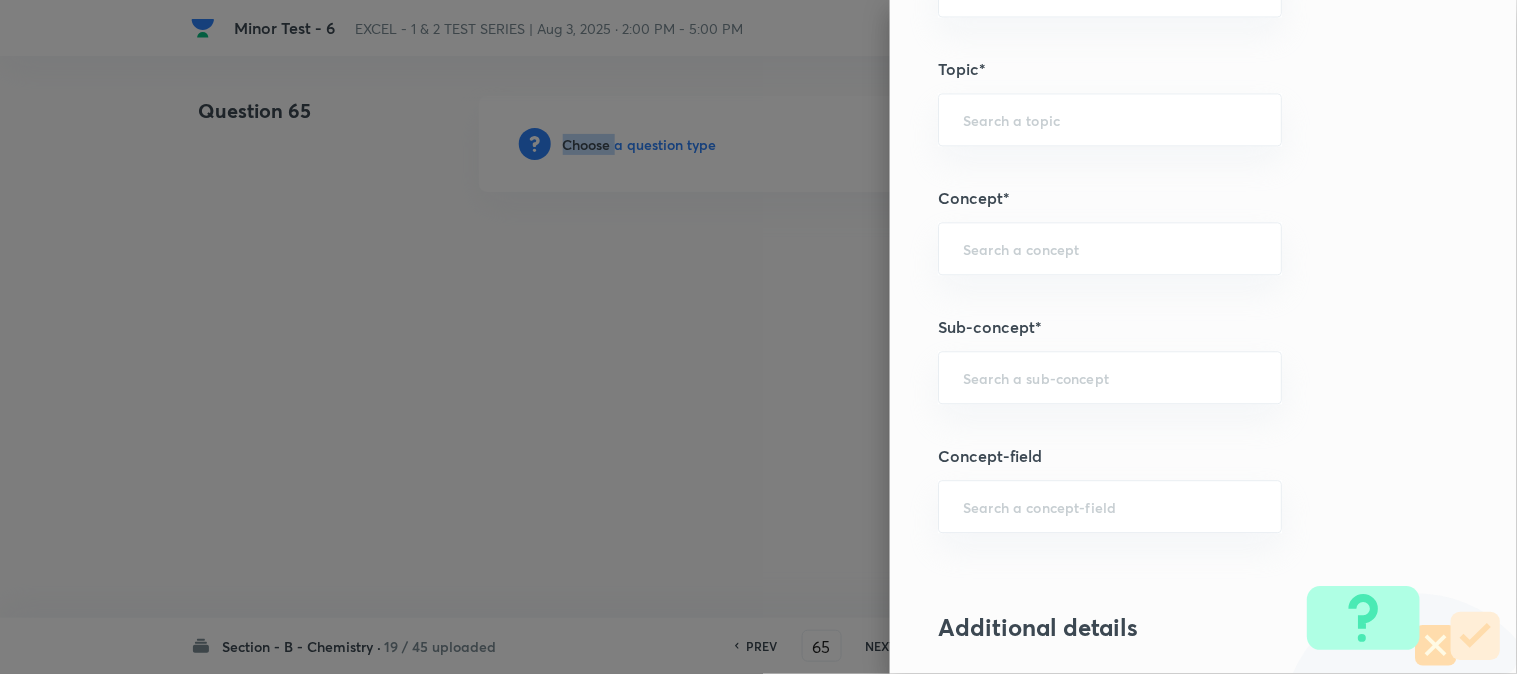 scroll, scrollTop: 1111, scrollLeft: 0, axis: vertical 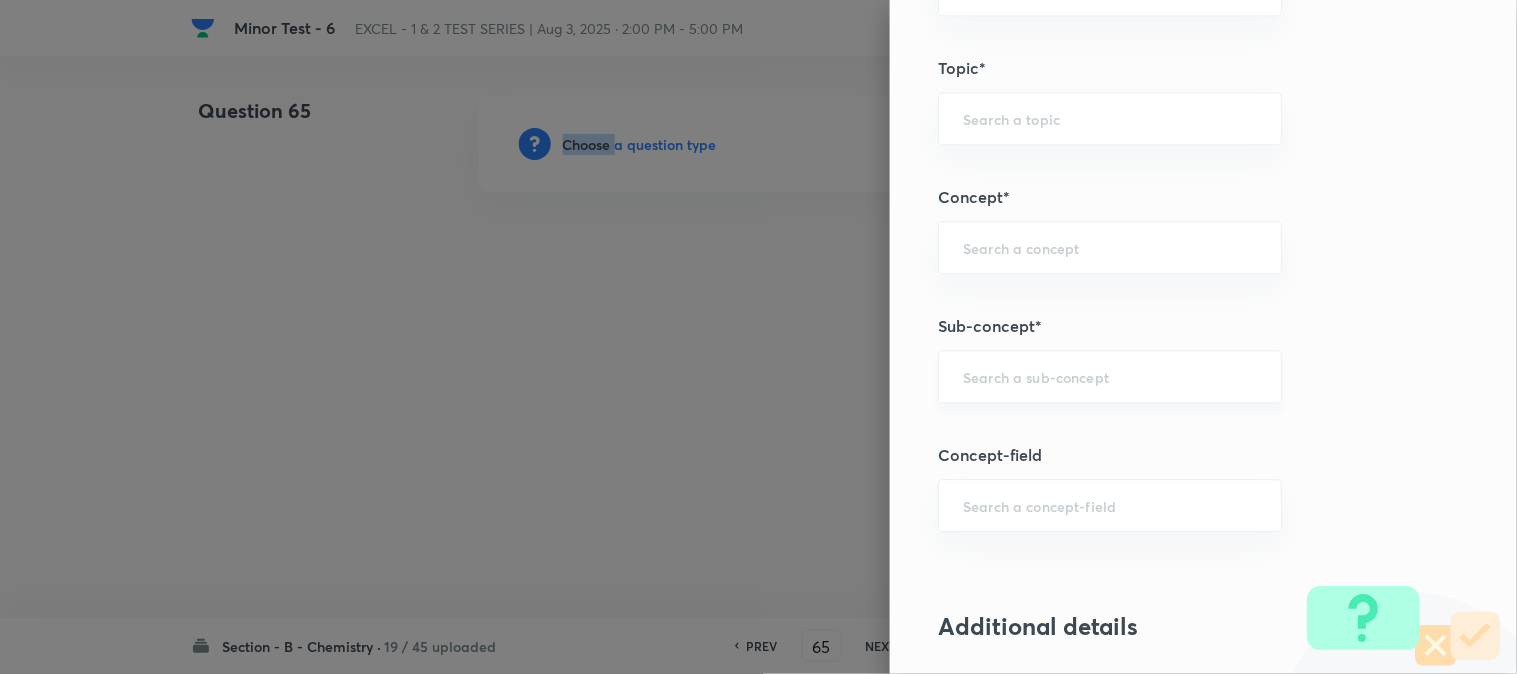 click at bounding box center [1110, 376] 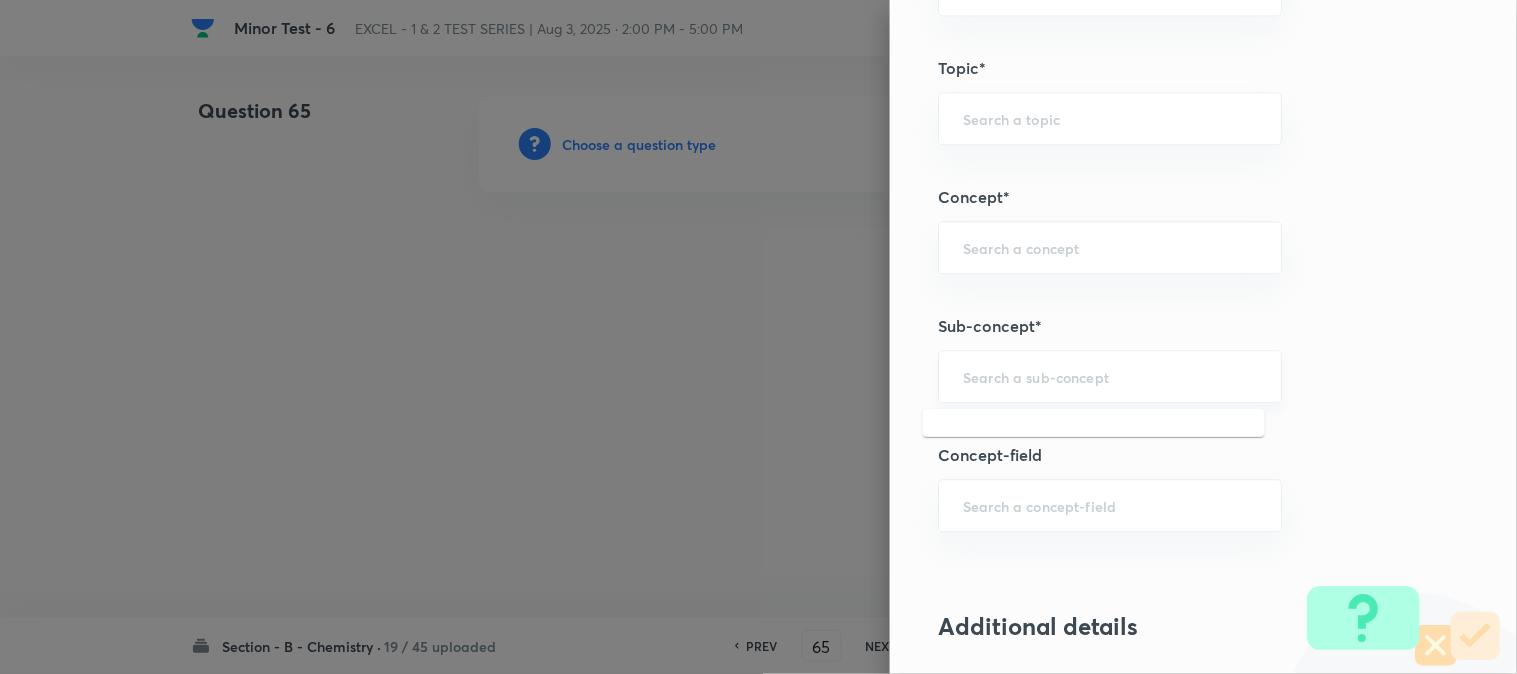 type on "a" 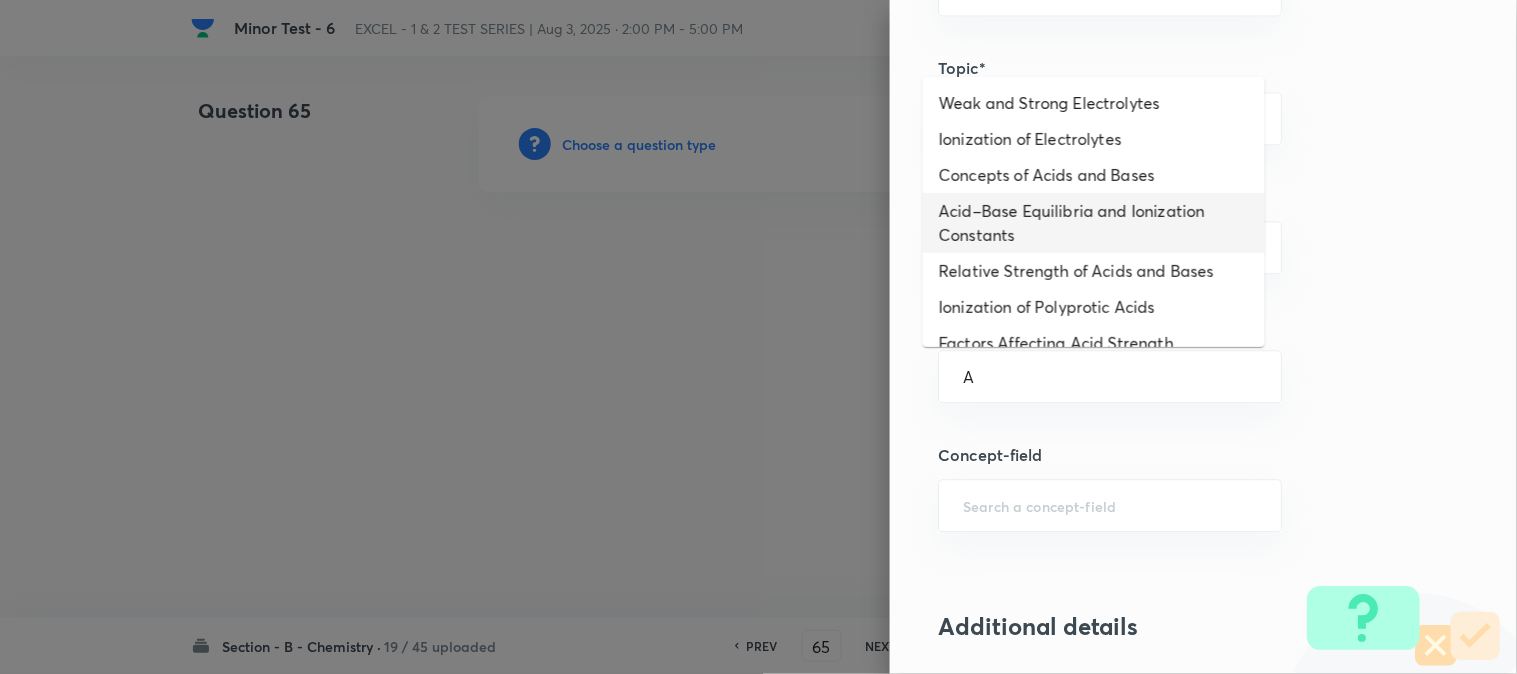 click on "Acid–Base Equilibria and Ionization Constants" at bounding box center [1094, 223] 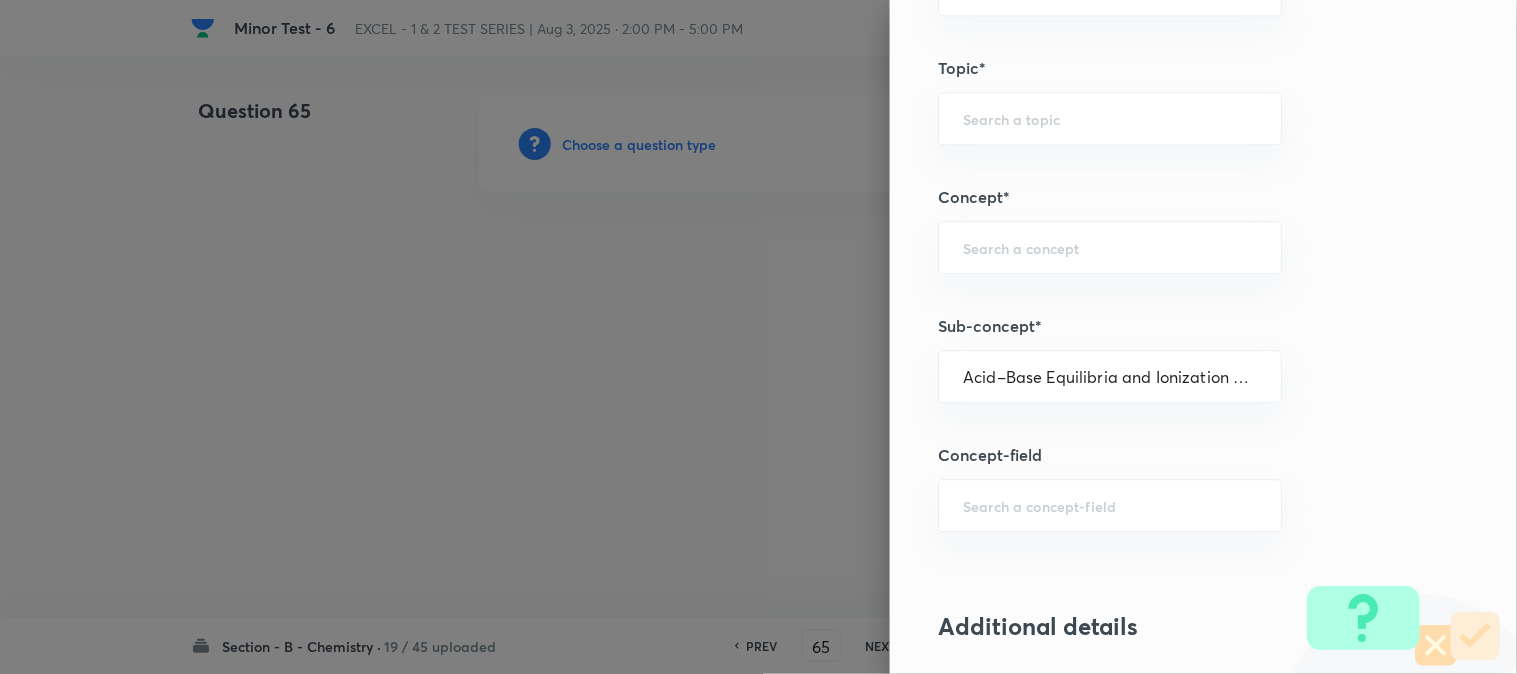 type on "Chemistry" 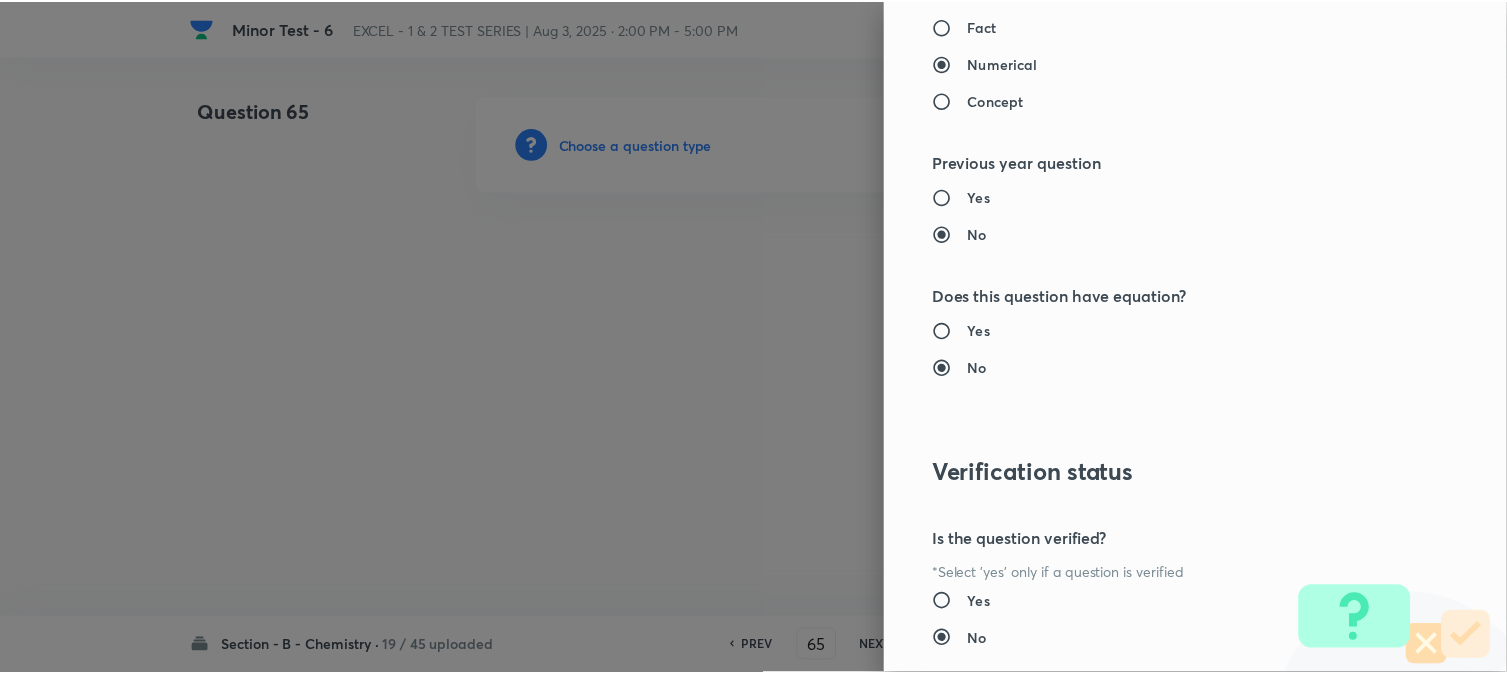 scroll, scrollTop: 2111, scrollLeft: 0, axis: vertical 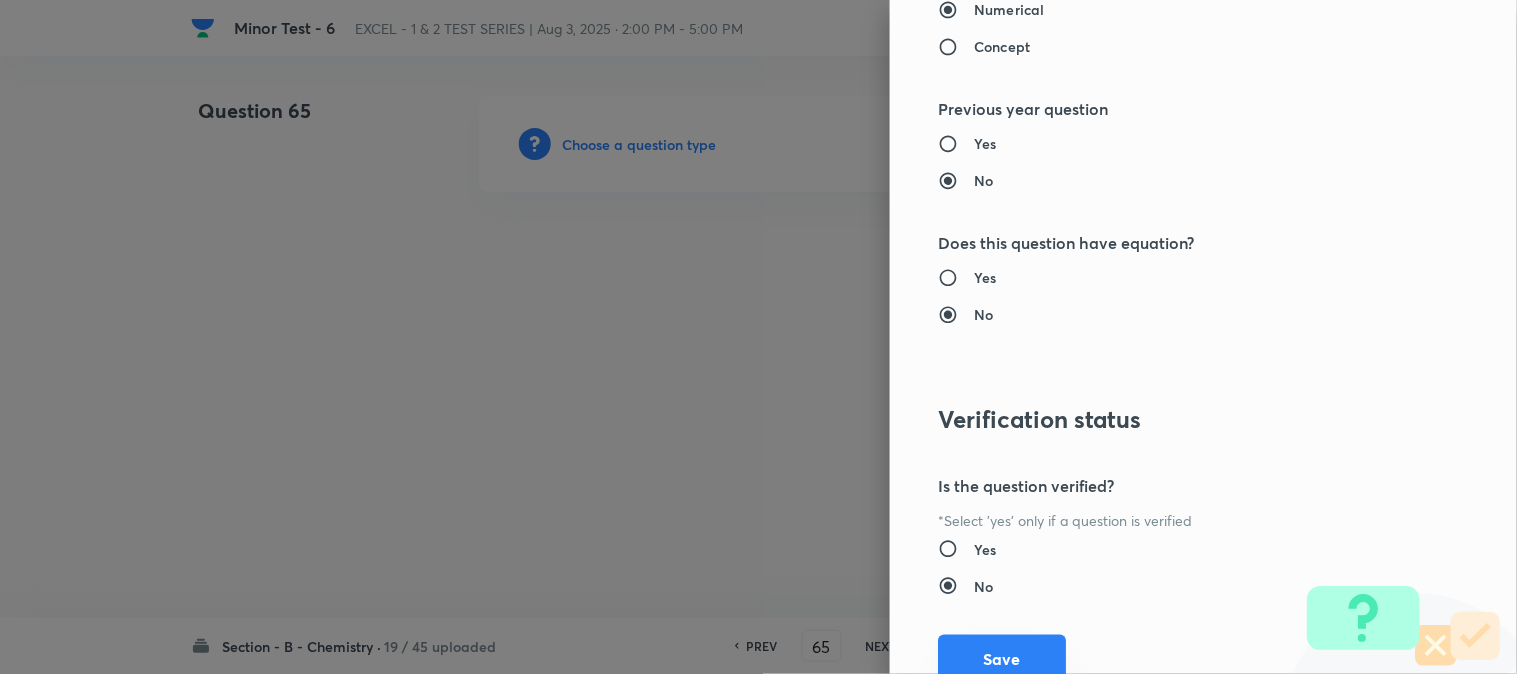 click on "Save" at bounding box center (1002, 659) 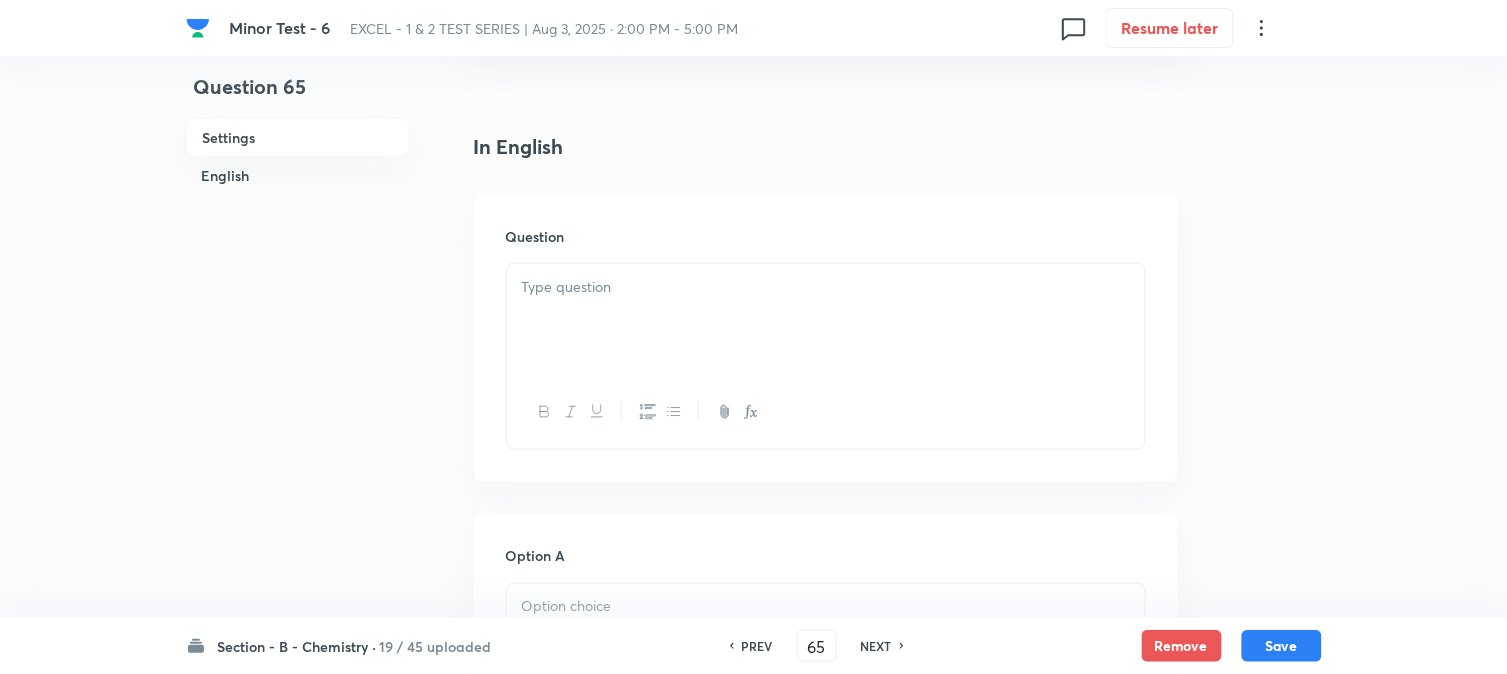scroll, scrollTop: 555, scrollLeft: 0, axis: vertical 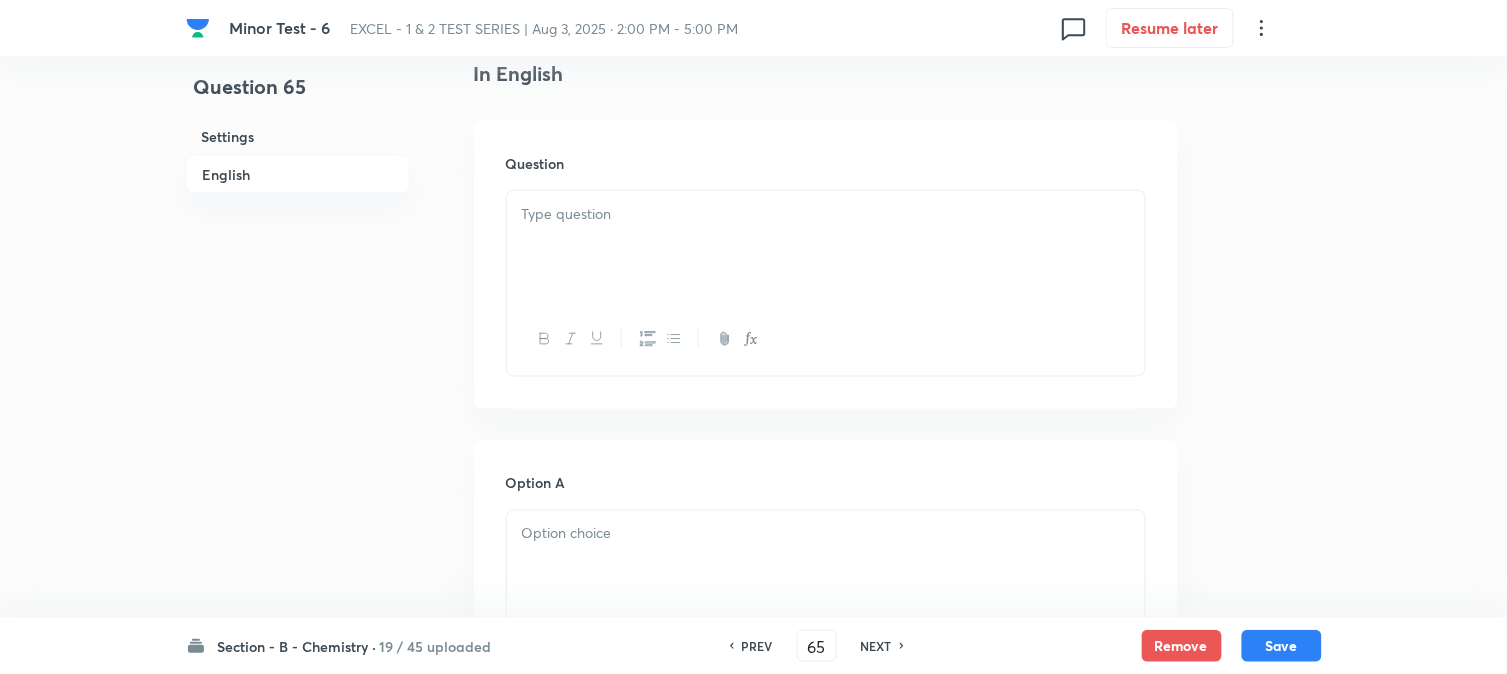 click at bounding box center [826, 247] 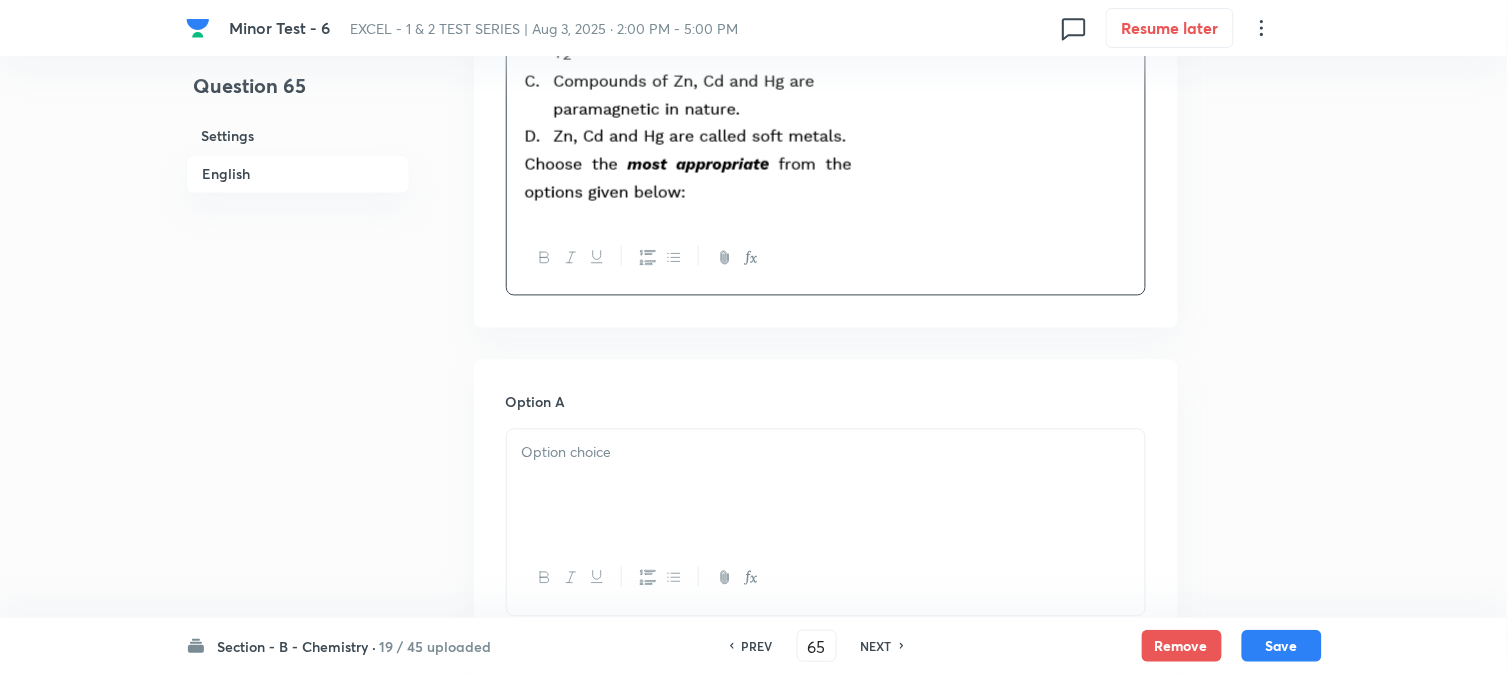 scroll, scrollTop: 888, scrollLeft: 0, axis: vertical 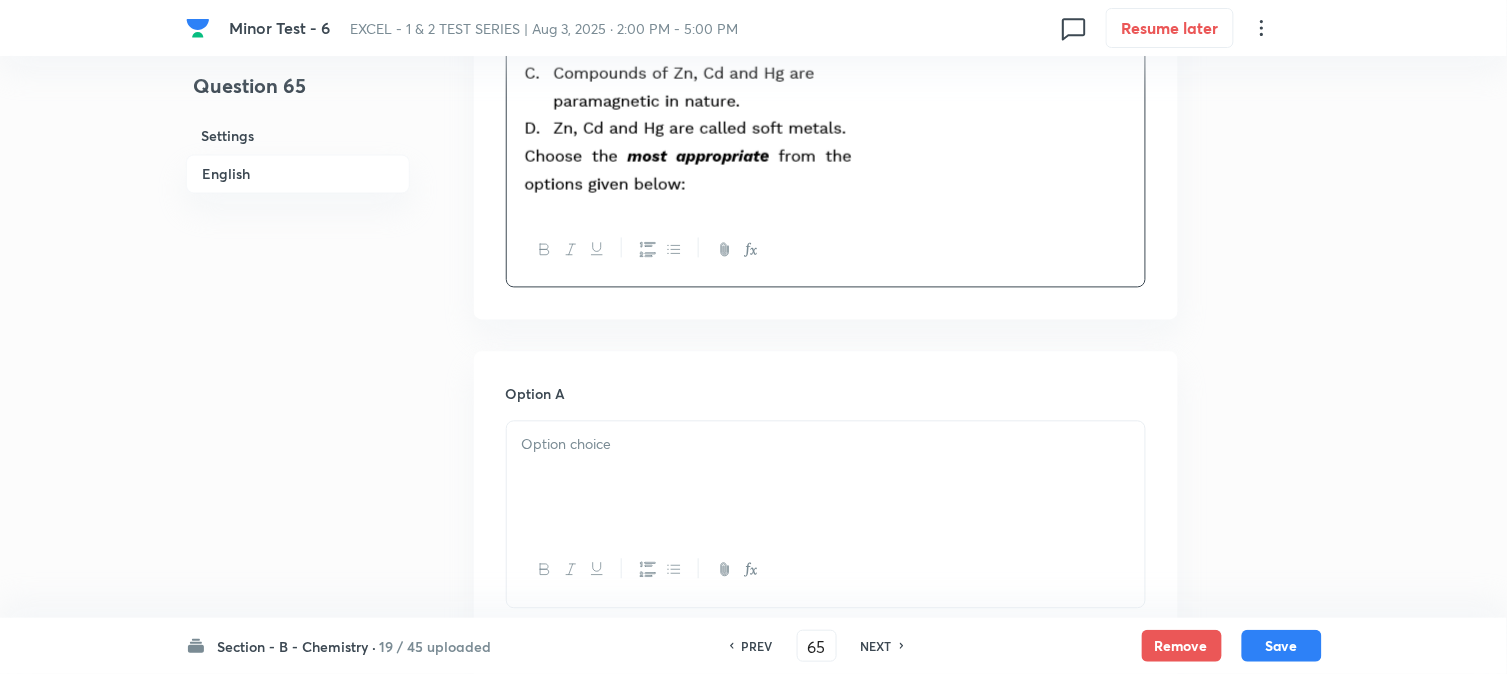 click at bounding box center [826, 445] 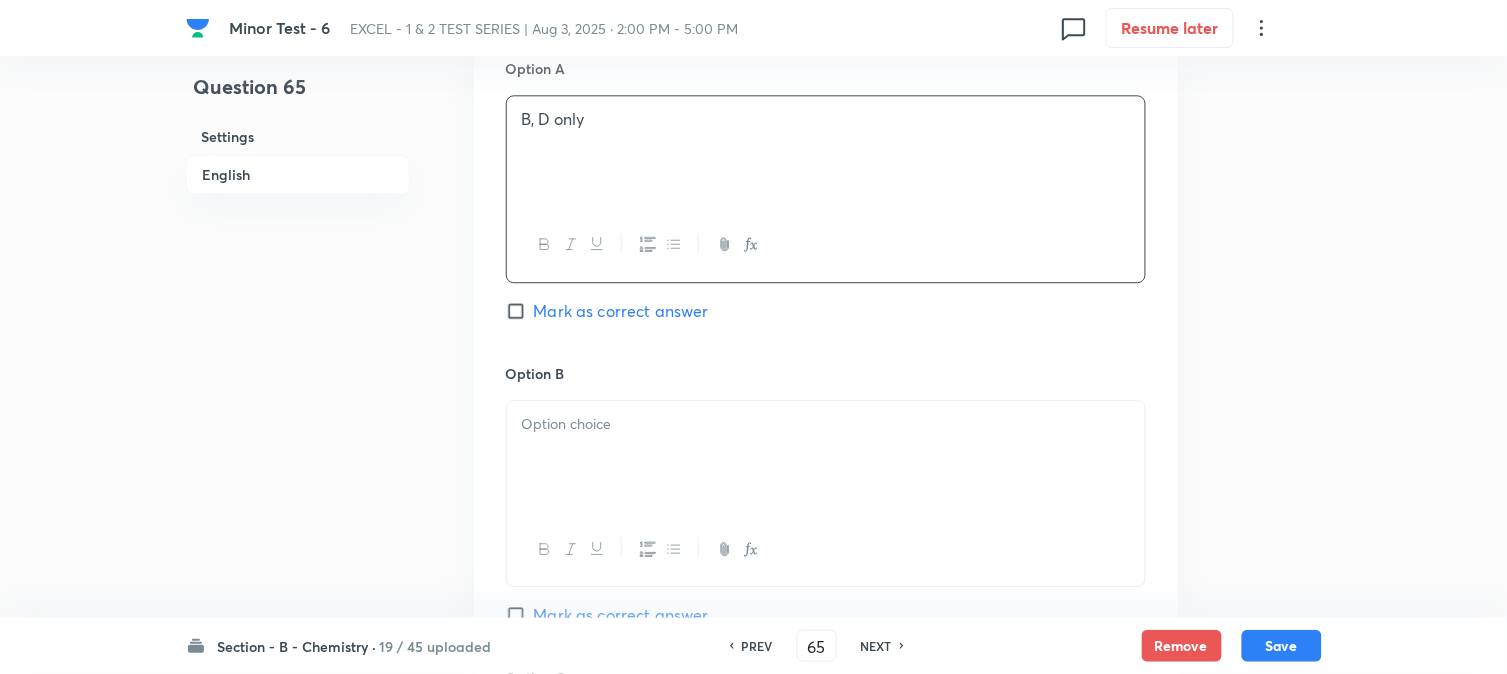 scroll, scrollTop: 1222, scrollLeft: 0, axis: vertical 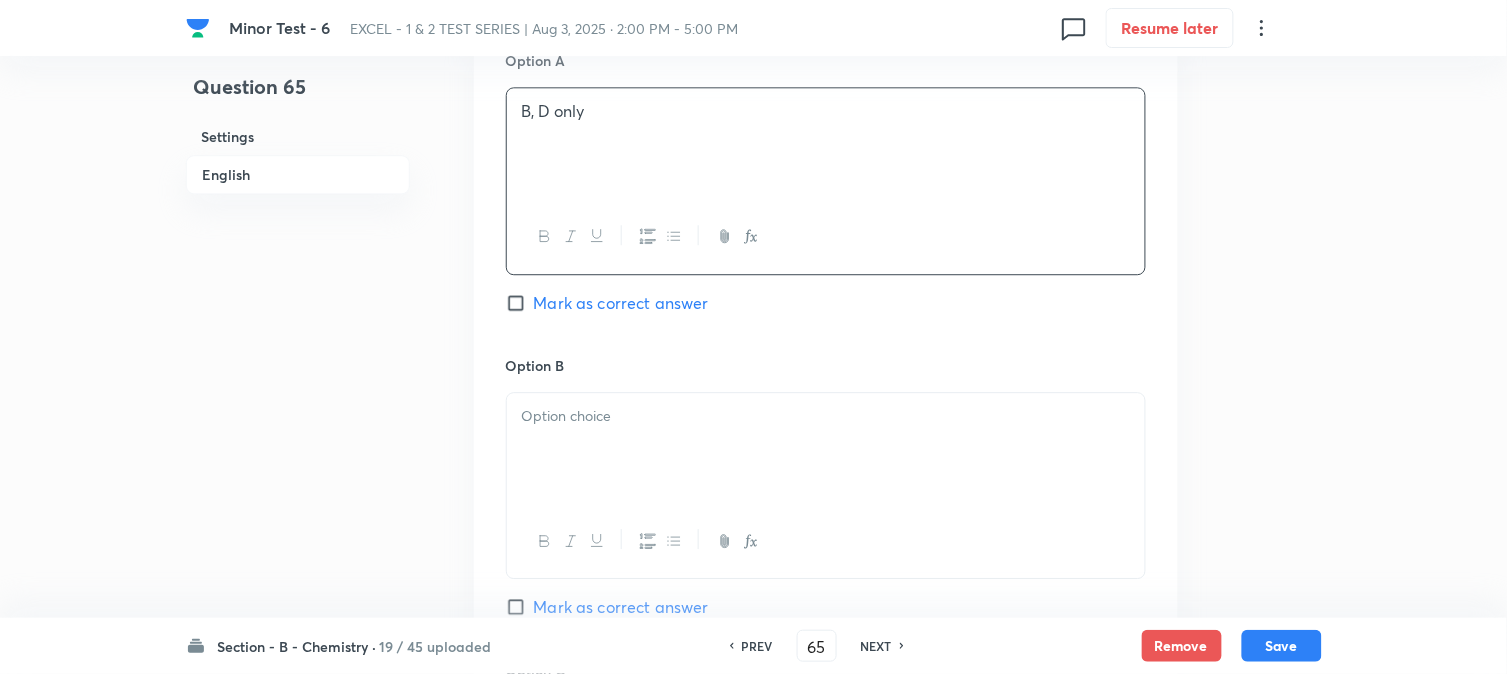 drag, startPoint x: 650, startPoint y: 382, endPoint x: 656, endPoint y: 415, distance: 33.54102 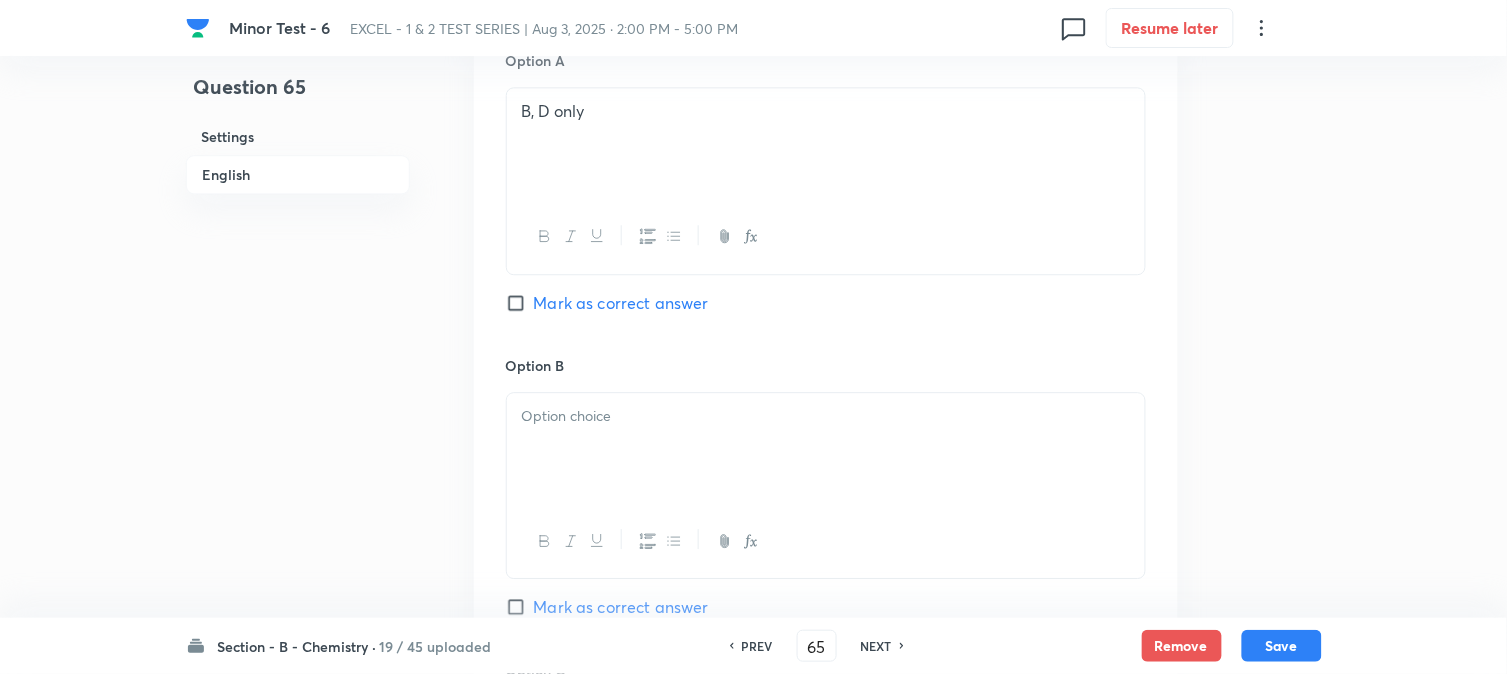 click at bounding box center (826, 449) 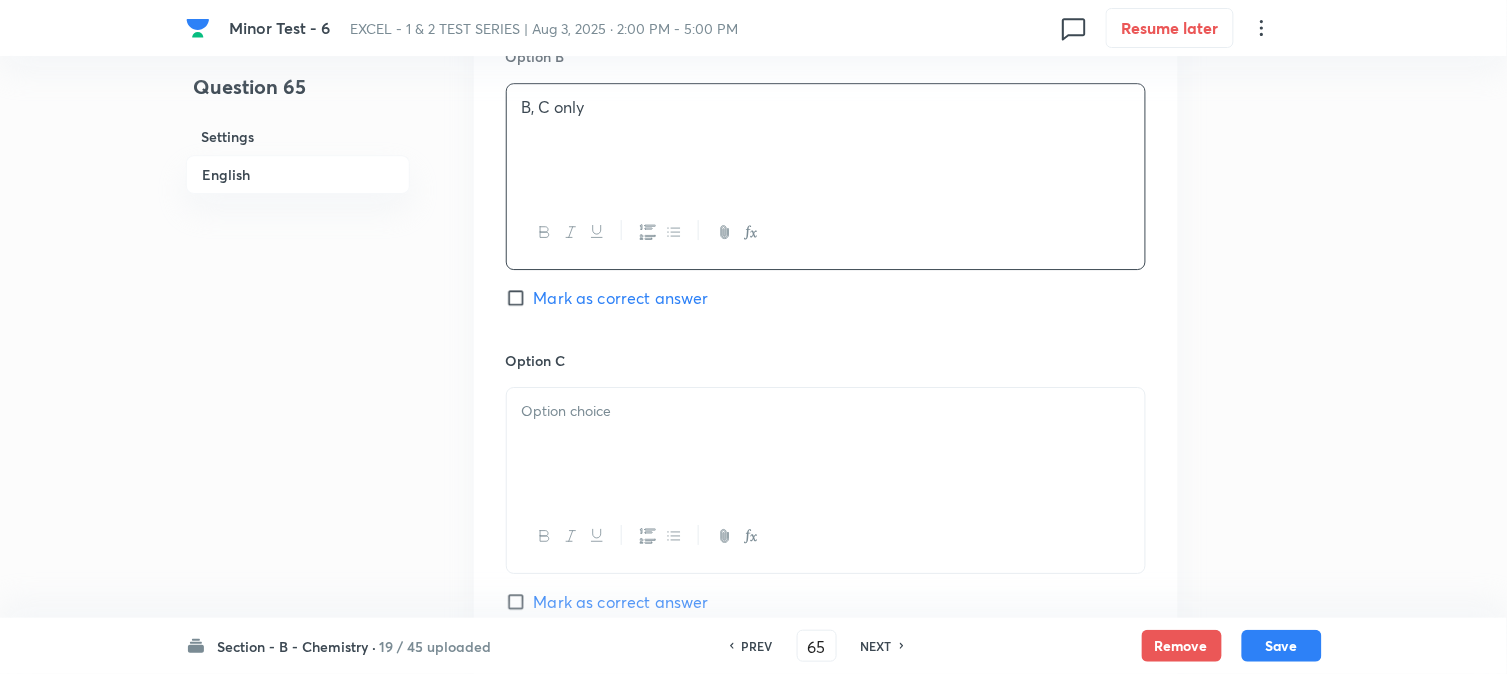scroll, scrollTop: 1555, scrollLeft: 0, axis: vertical 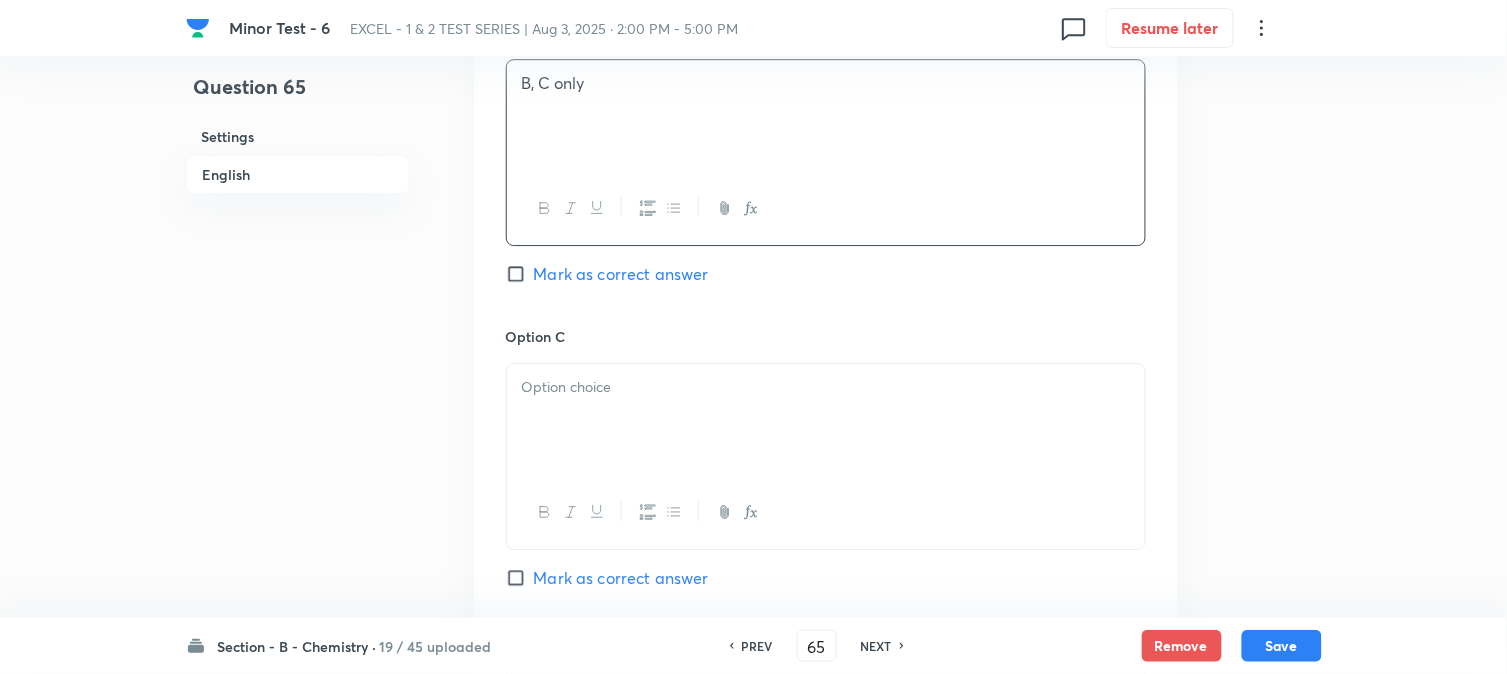 click at bounding box center (826, 420) 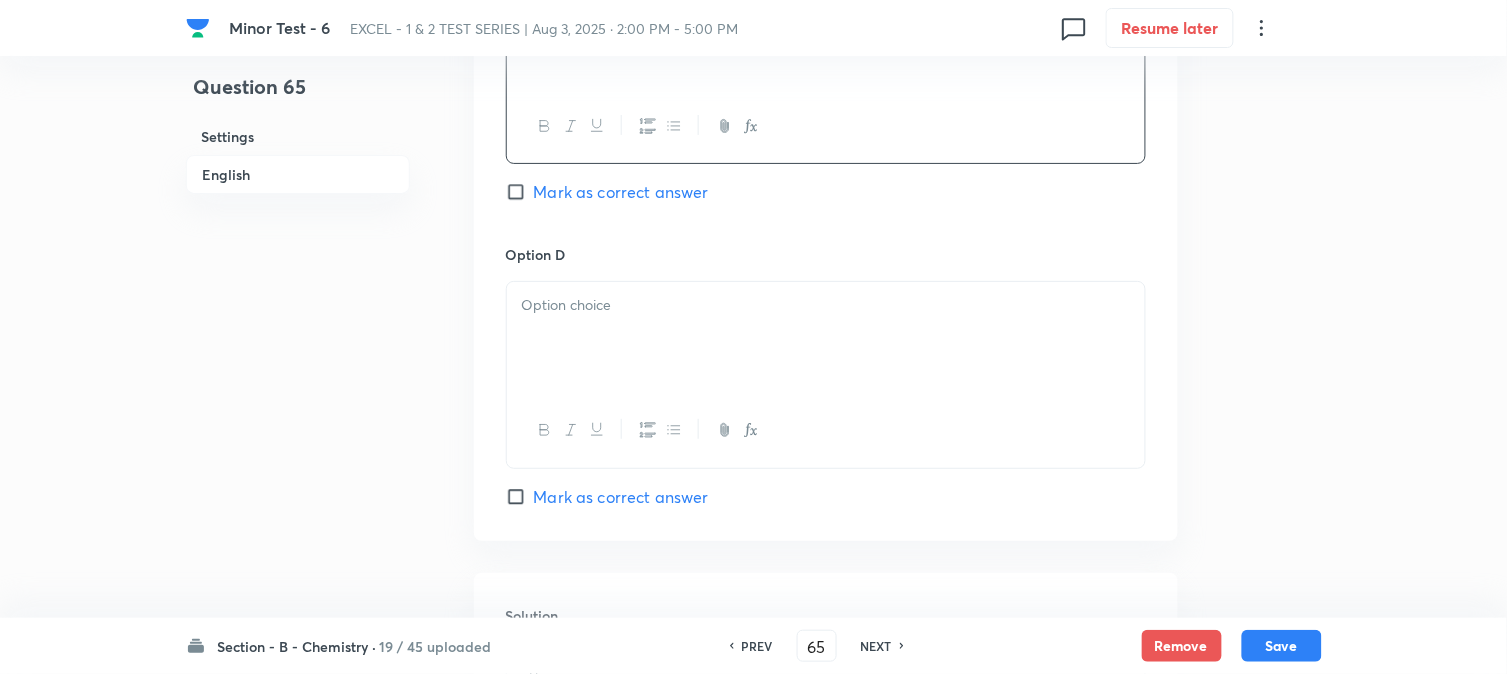 scroll, scrollTop: 2000, scrollLeft: 0, axis: vertical 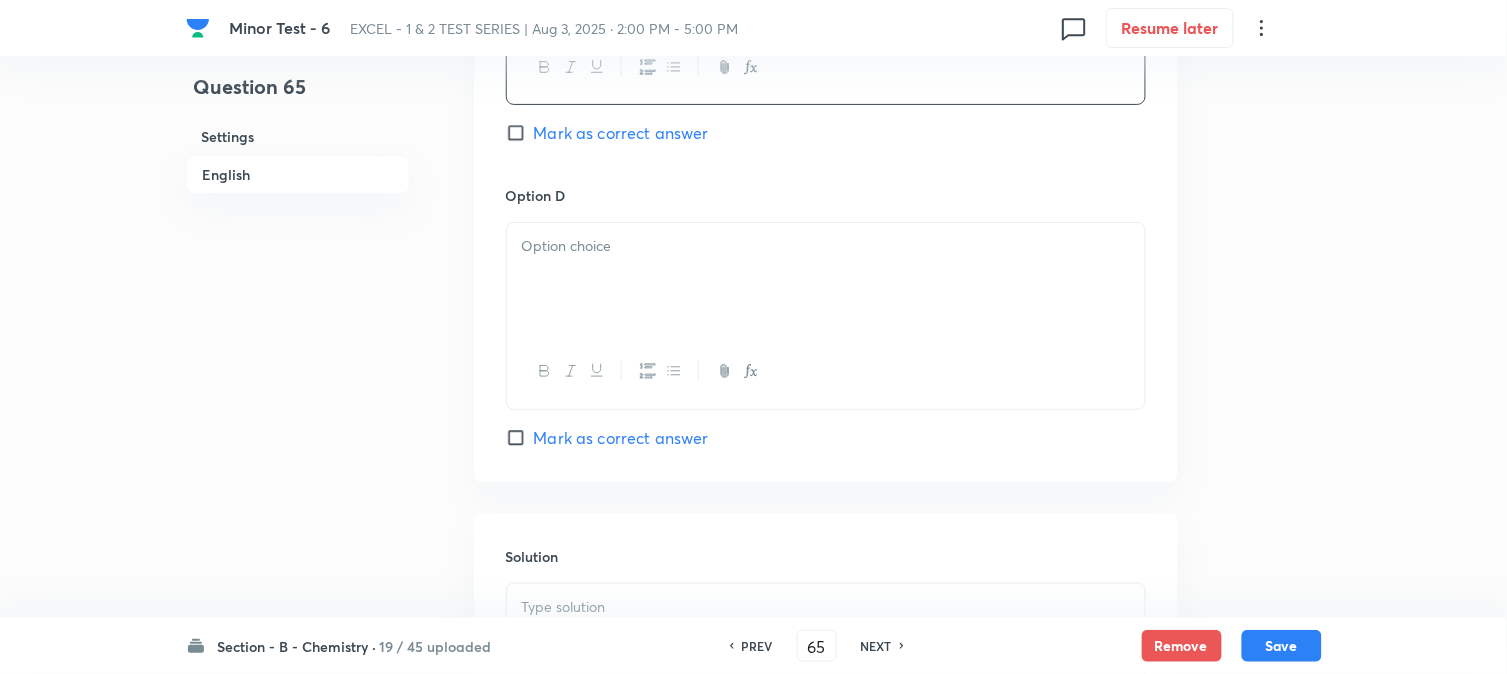 click at bounding box center [826, 279] 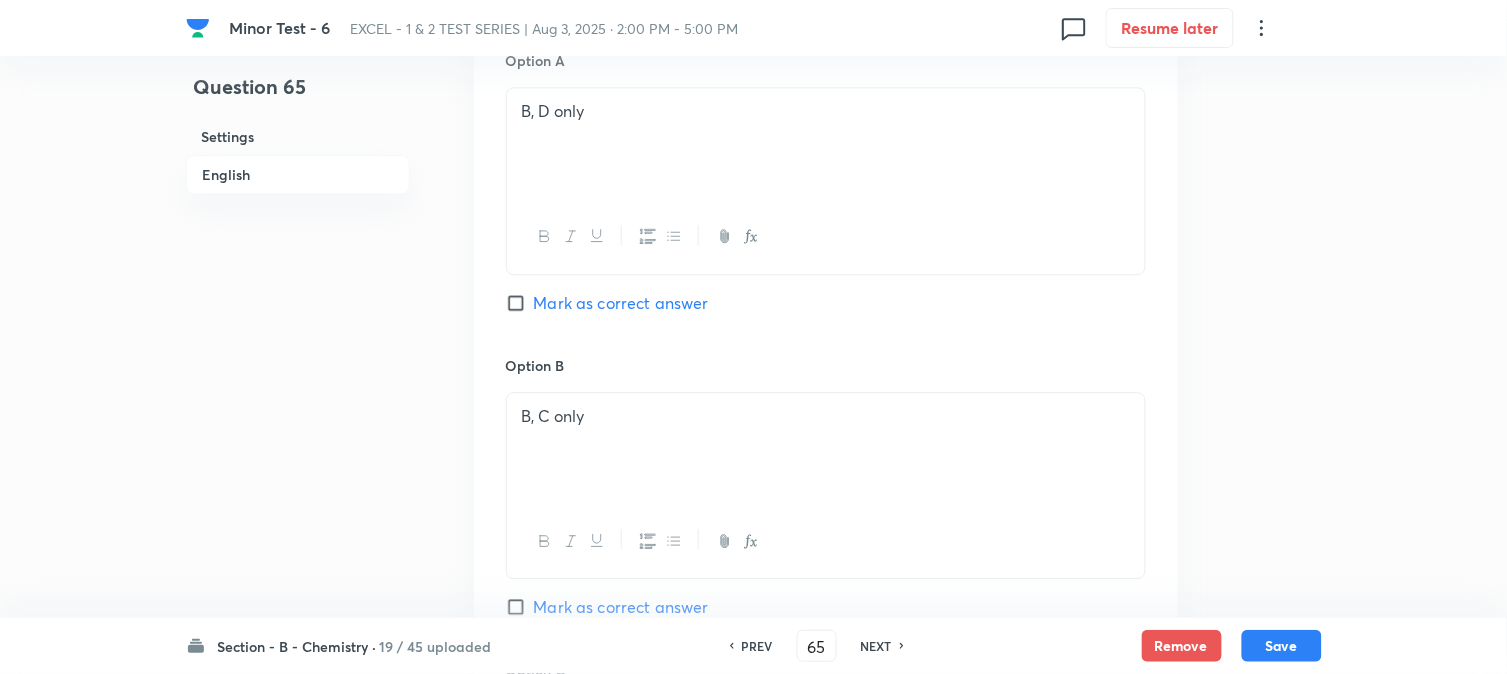 click on "Mark as correct answer" at bounding box center [621, 303] 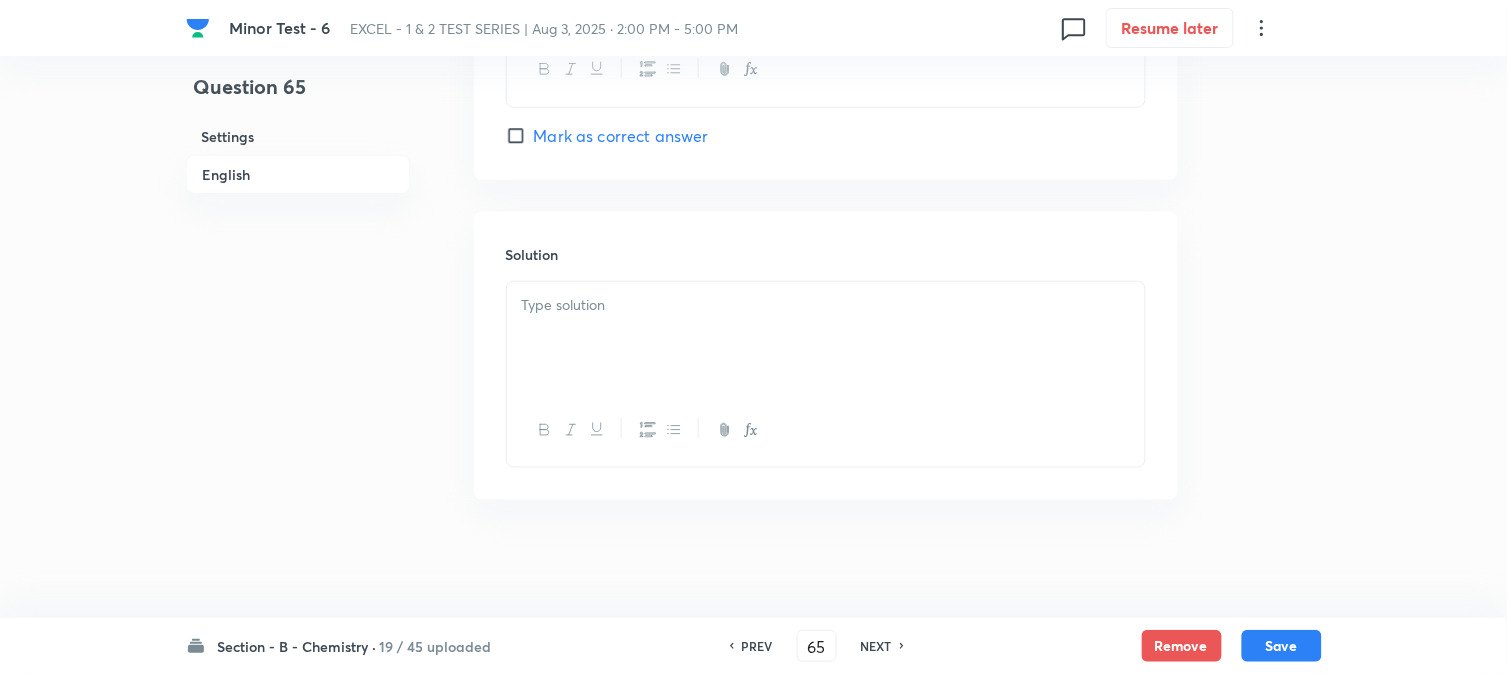 scroll, scrollTop: 2307, scrollLeft: 0, axis: vertical 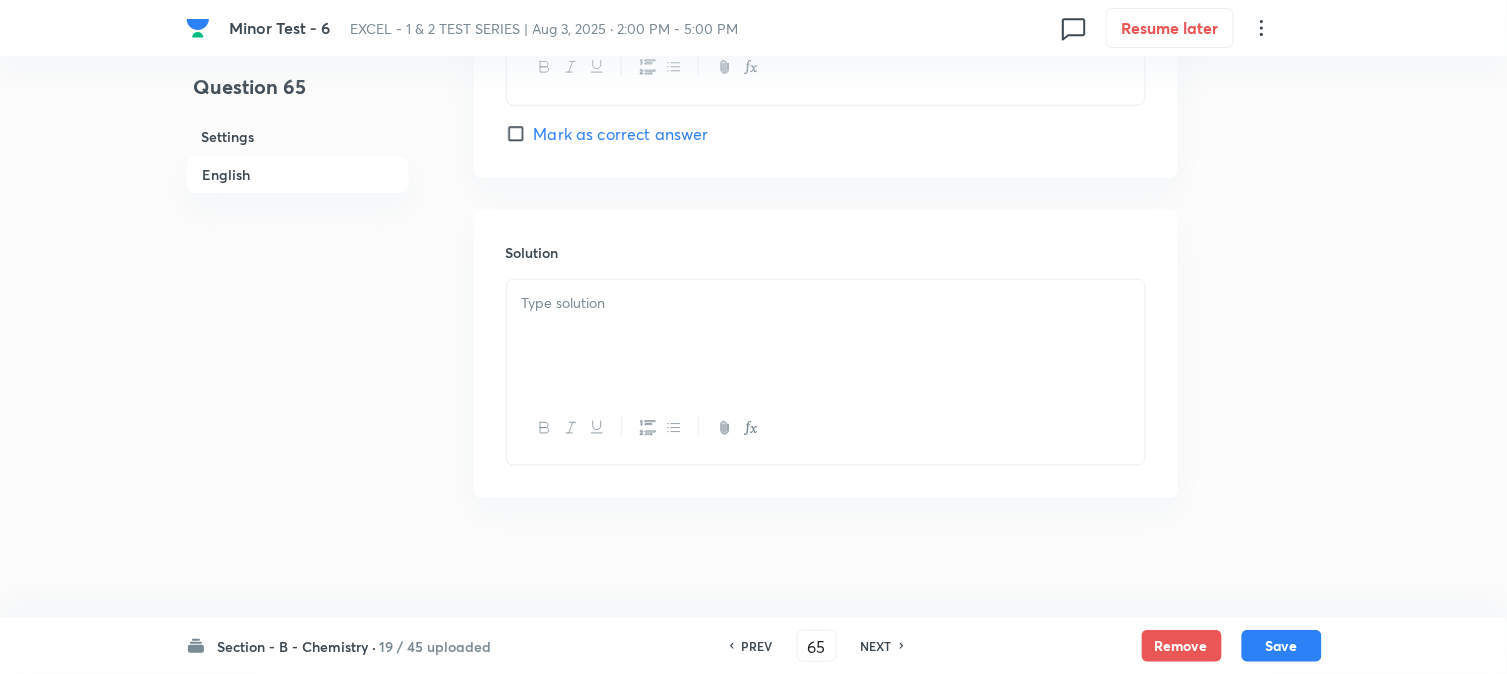 click at bounding box center (826, 336) 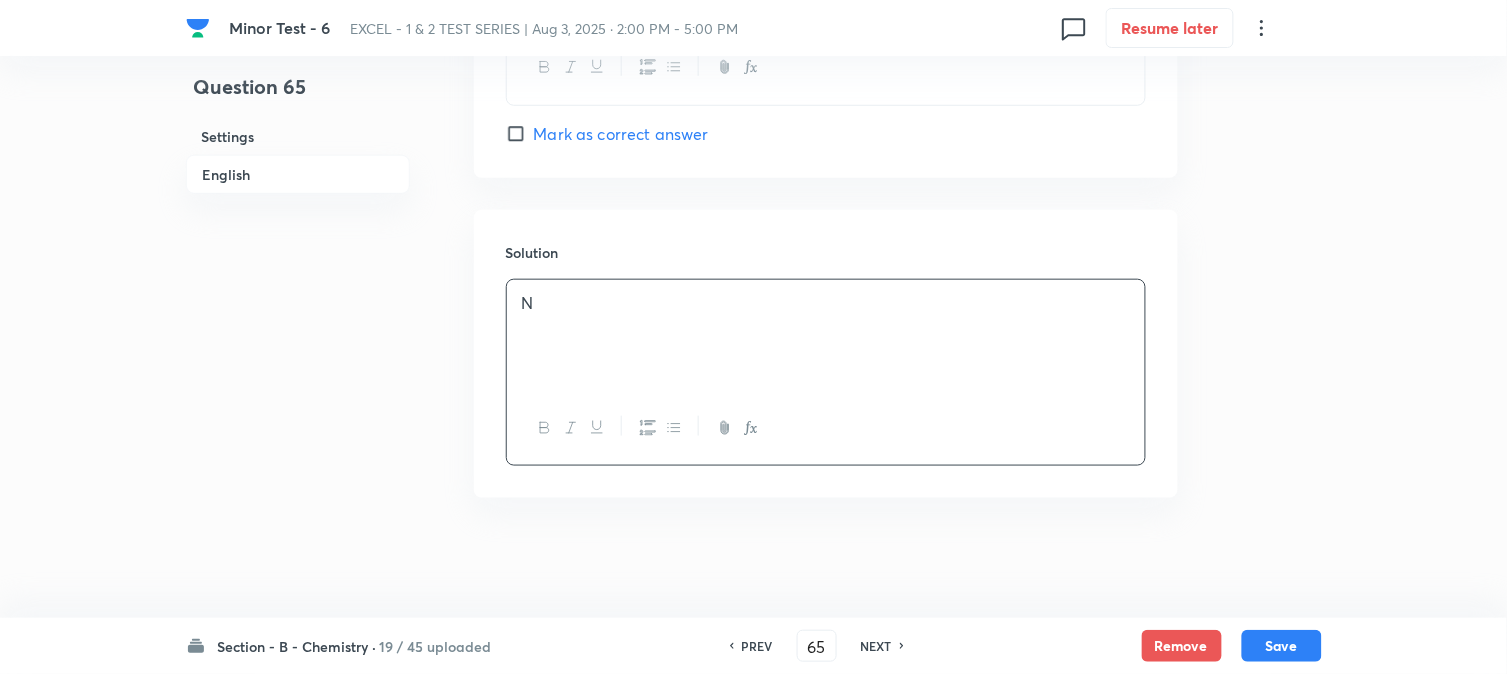 type 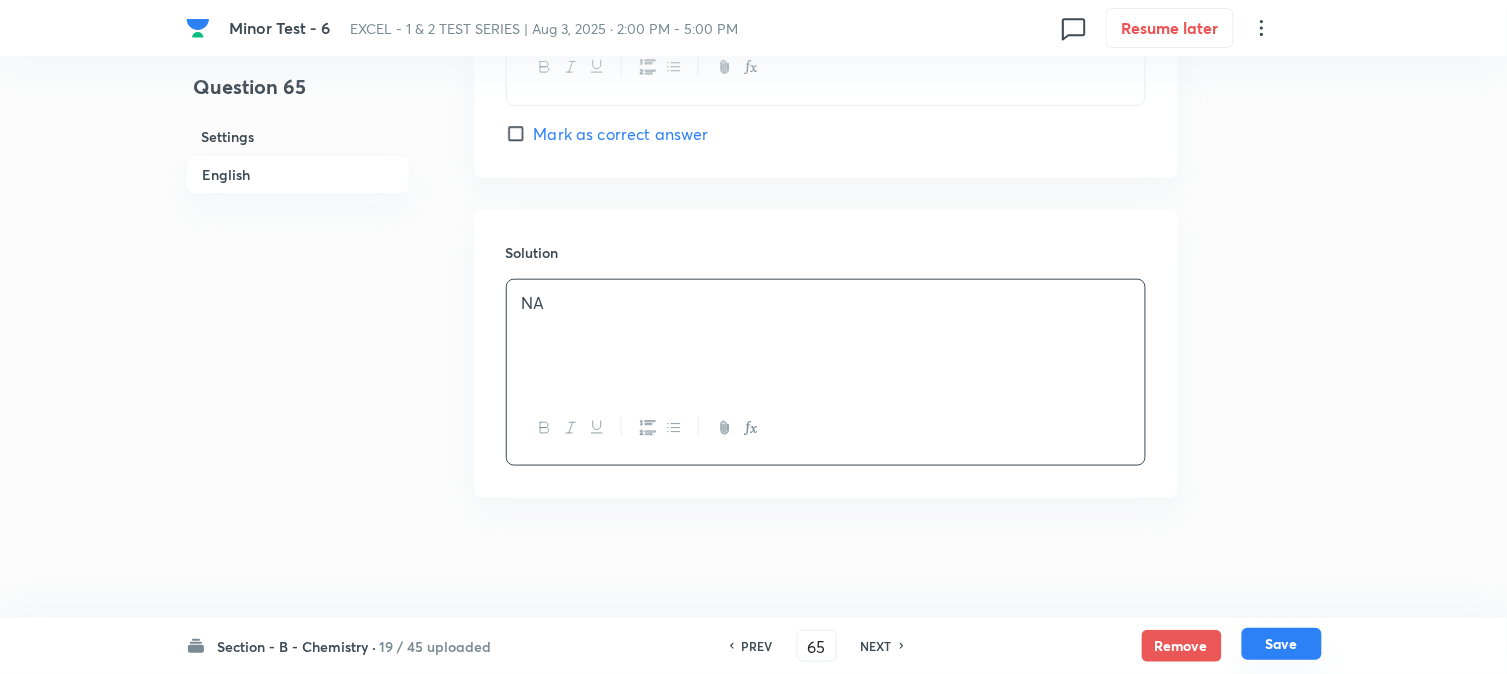 click on "Save" at bounding box center [1282, 644] 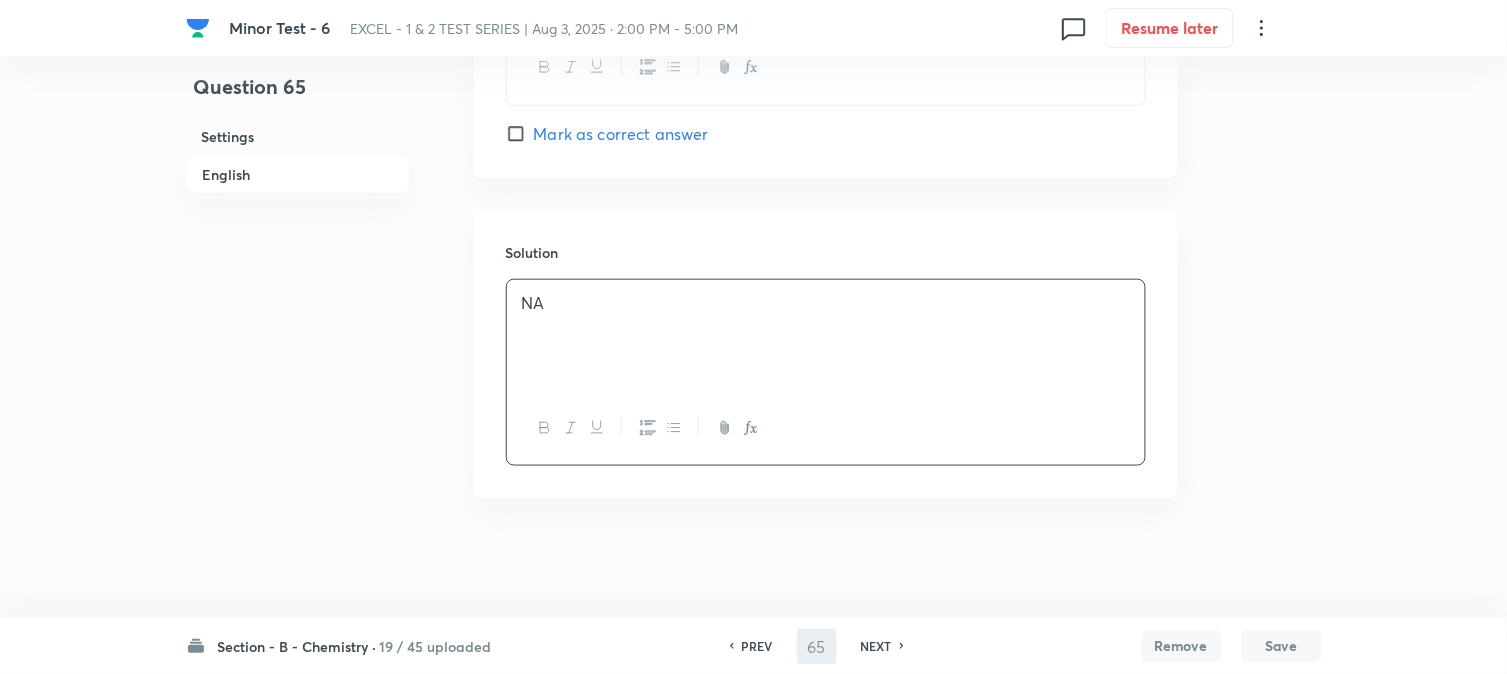 type on "66" 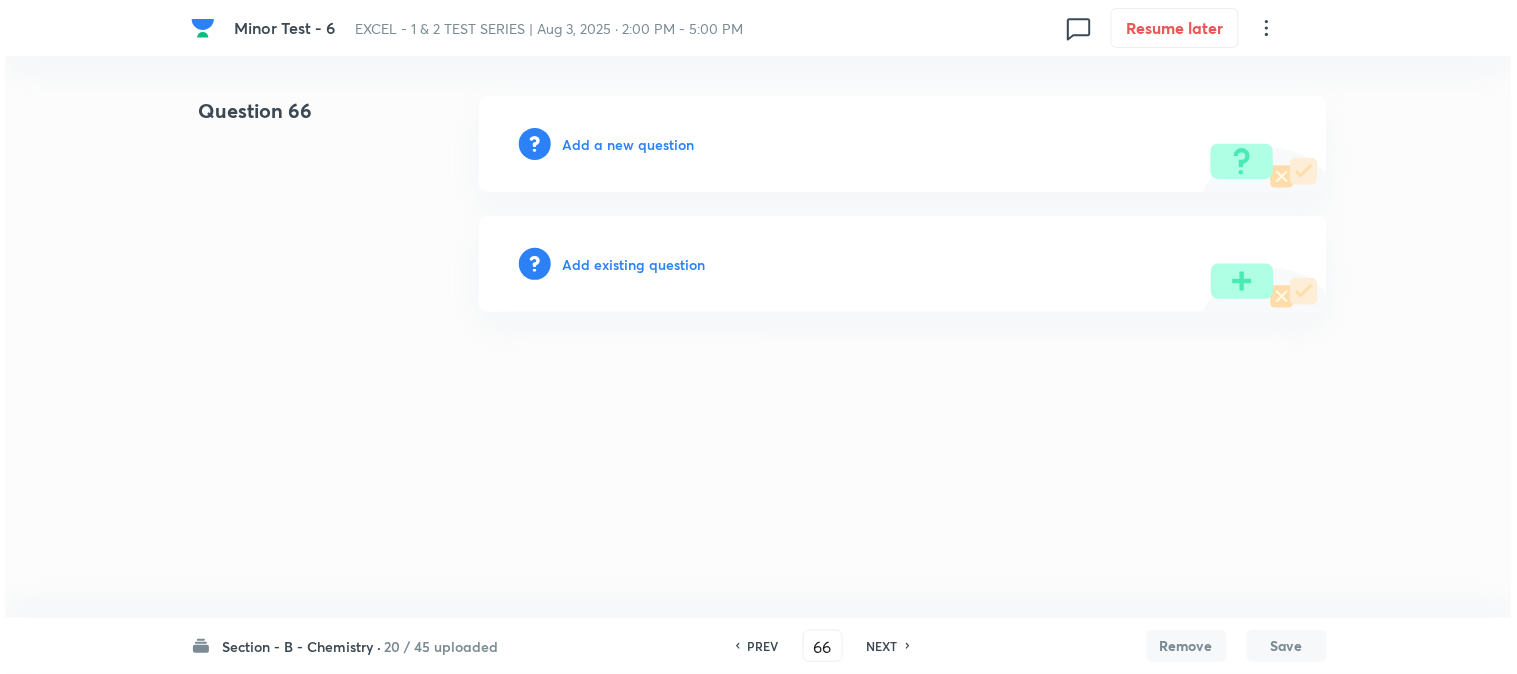 scroll, scrollTop: 0, scrollLeft: 0, axis: both 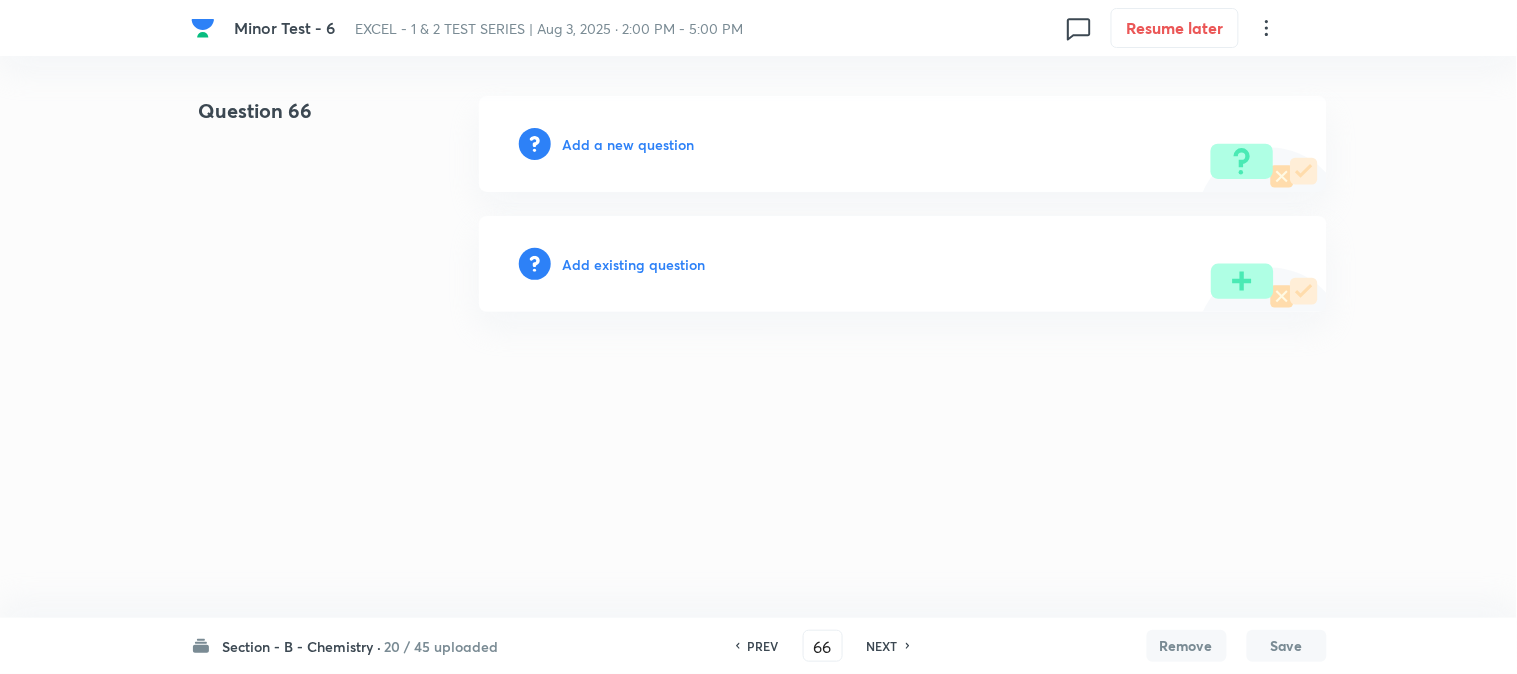 click on "Add a new question" at bounding box center (629, 144) 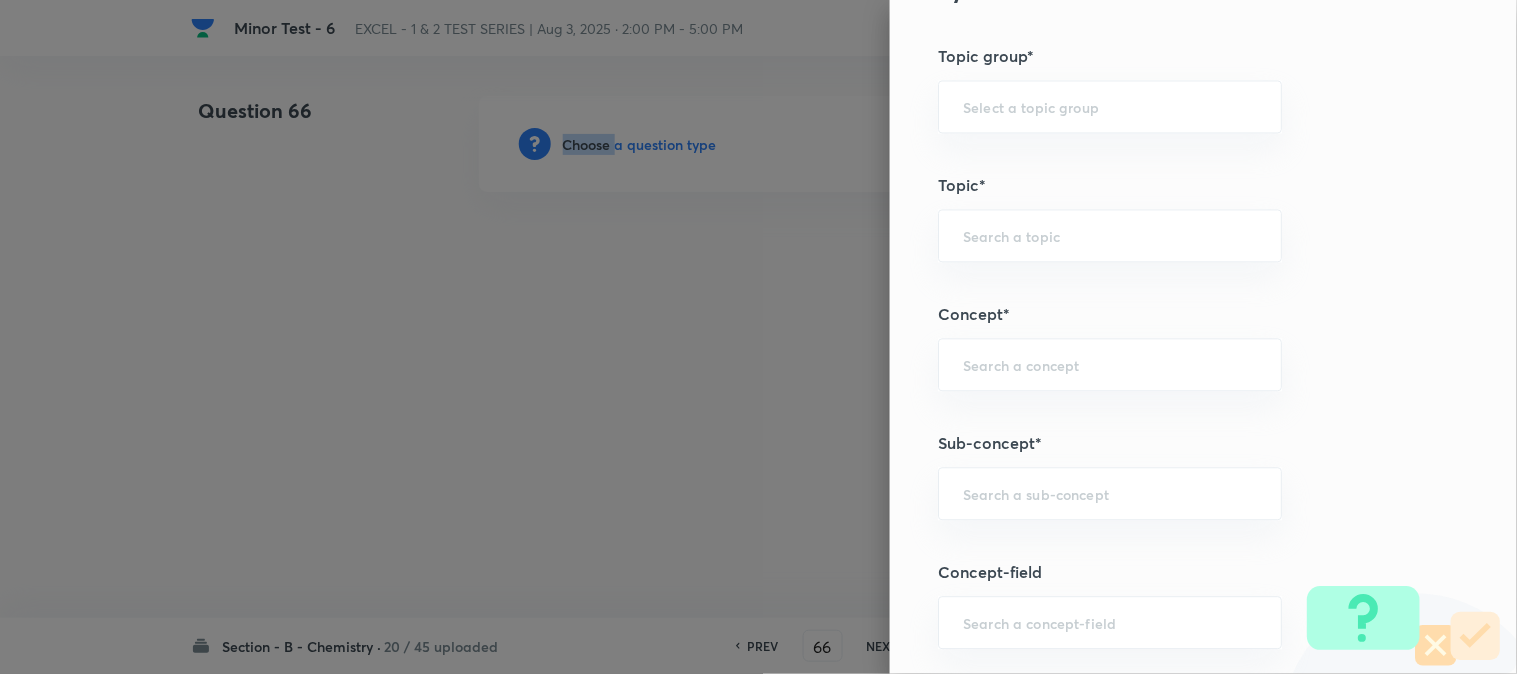 scroll, scrollTop: 1111, scrollLeft: 0, axis: vertical 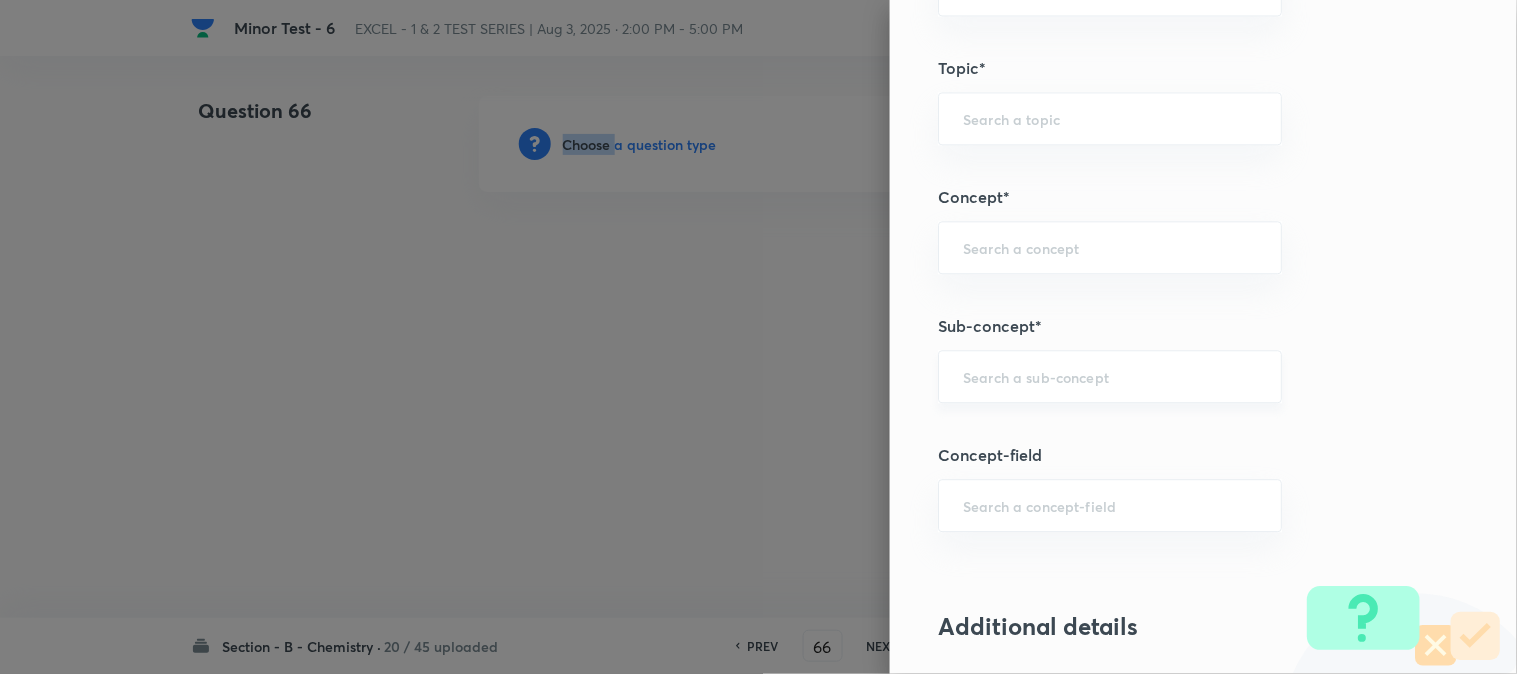 click on "​" at bounding box center [1110, 376] 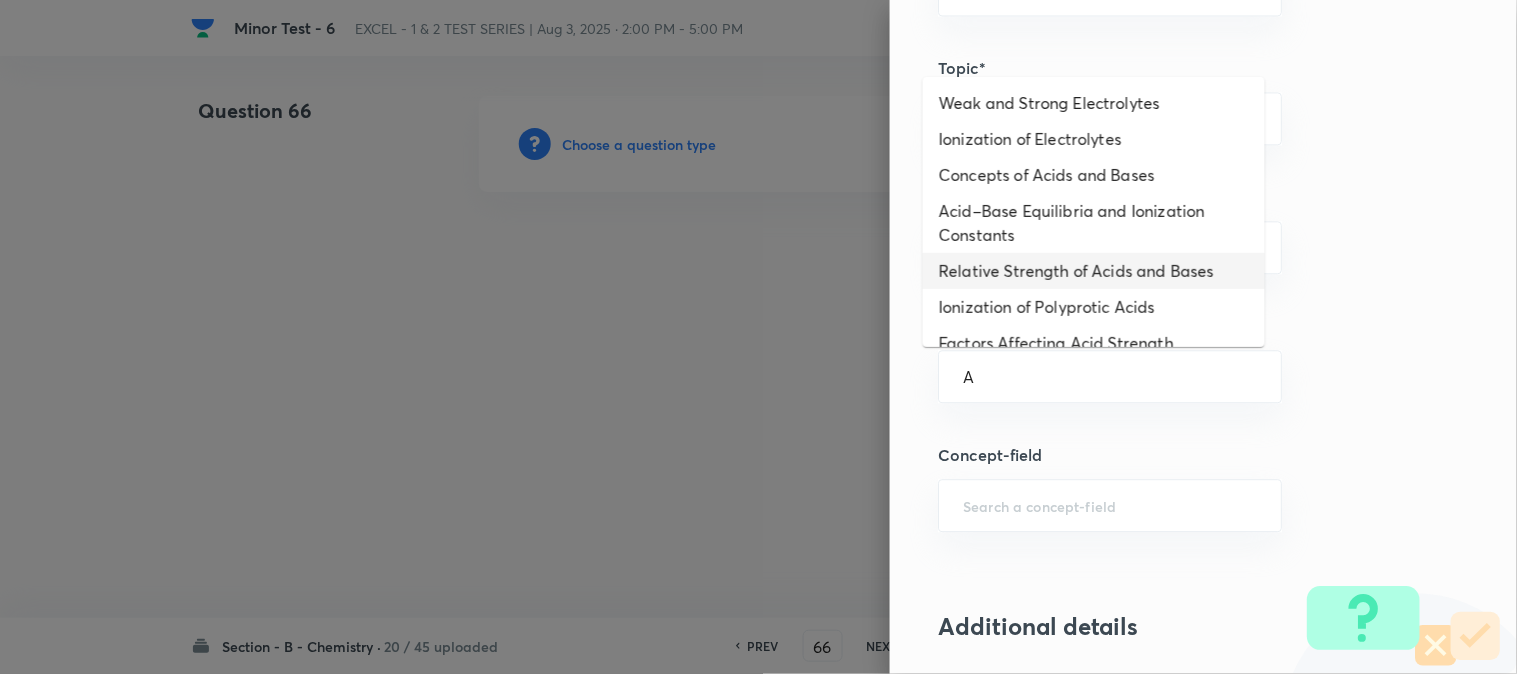 click on "Relative Strength of Acids and Bases" at bounding box center [1094, 271] 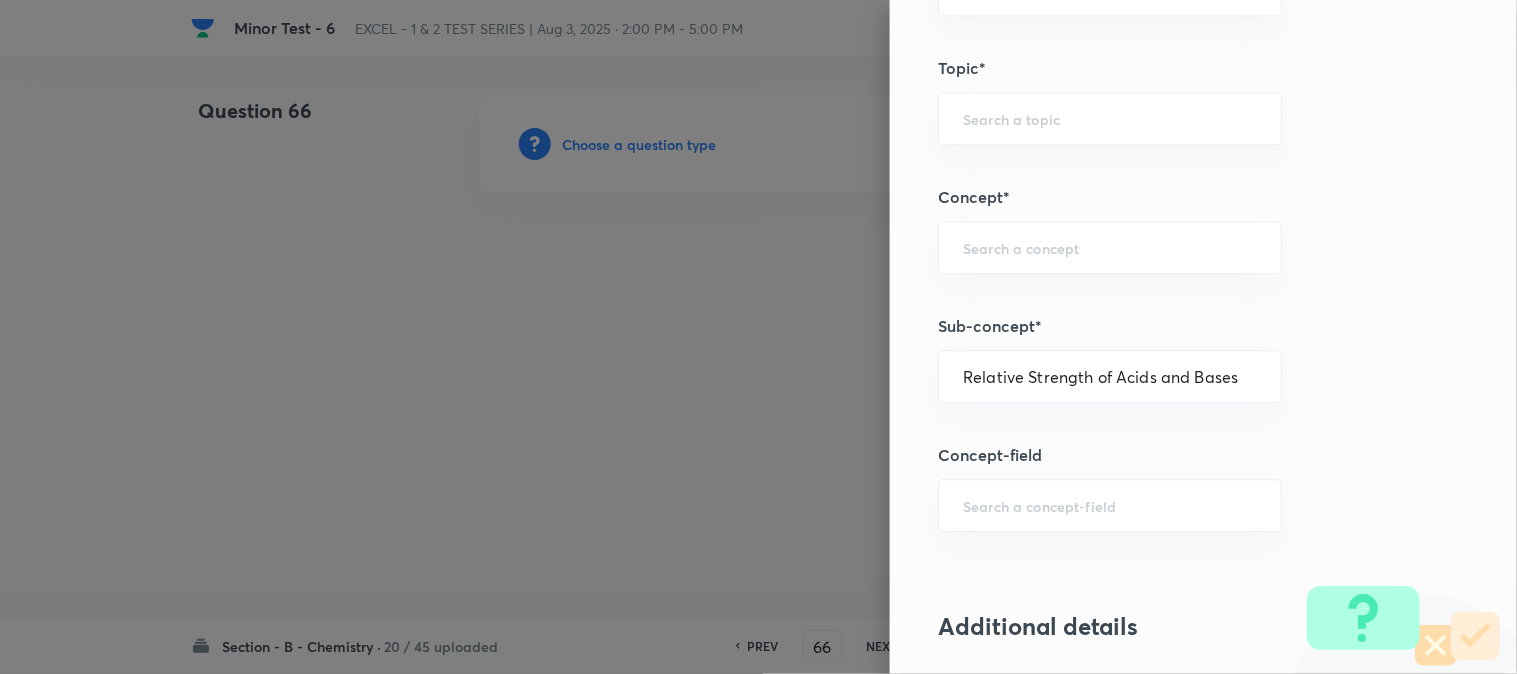 type on "Chemistry" 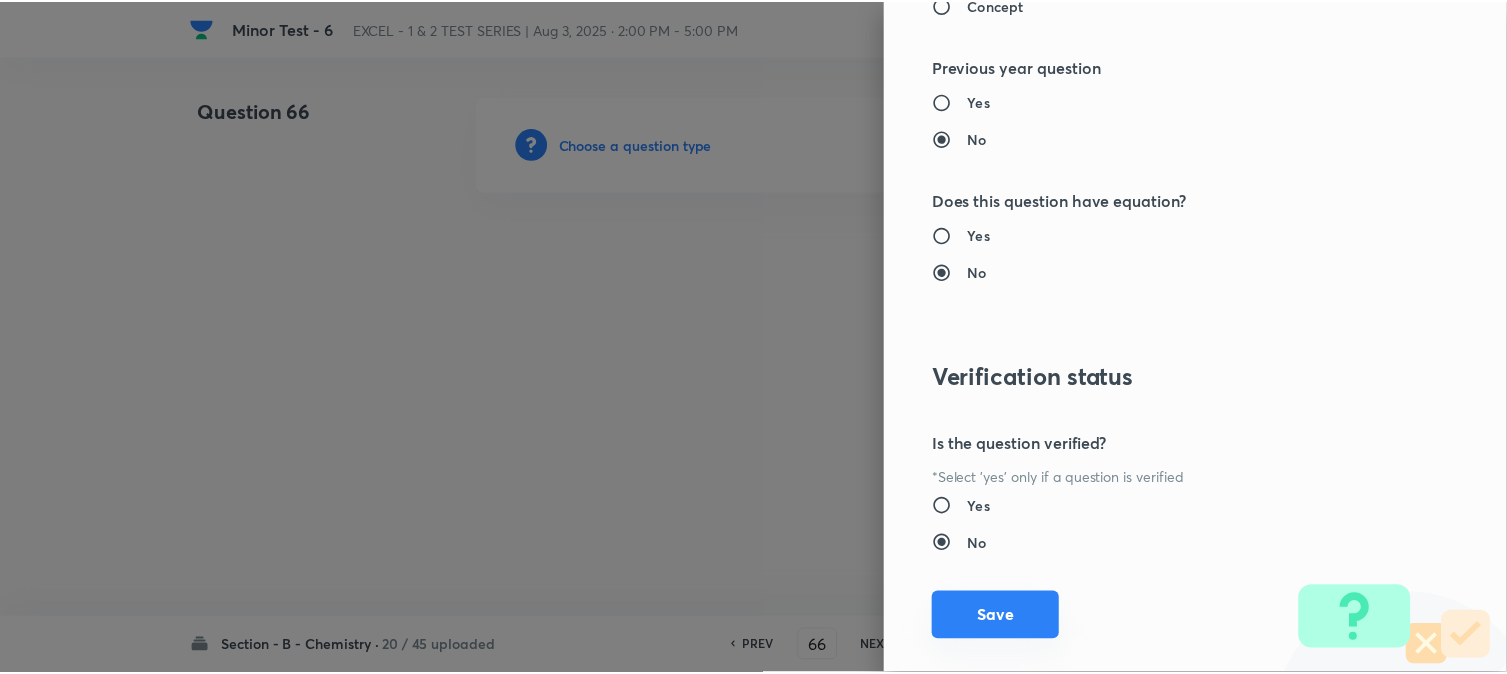 scroll, scrollTop: 2186, scrollLeft: 0, axis: vertical 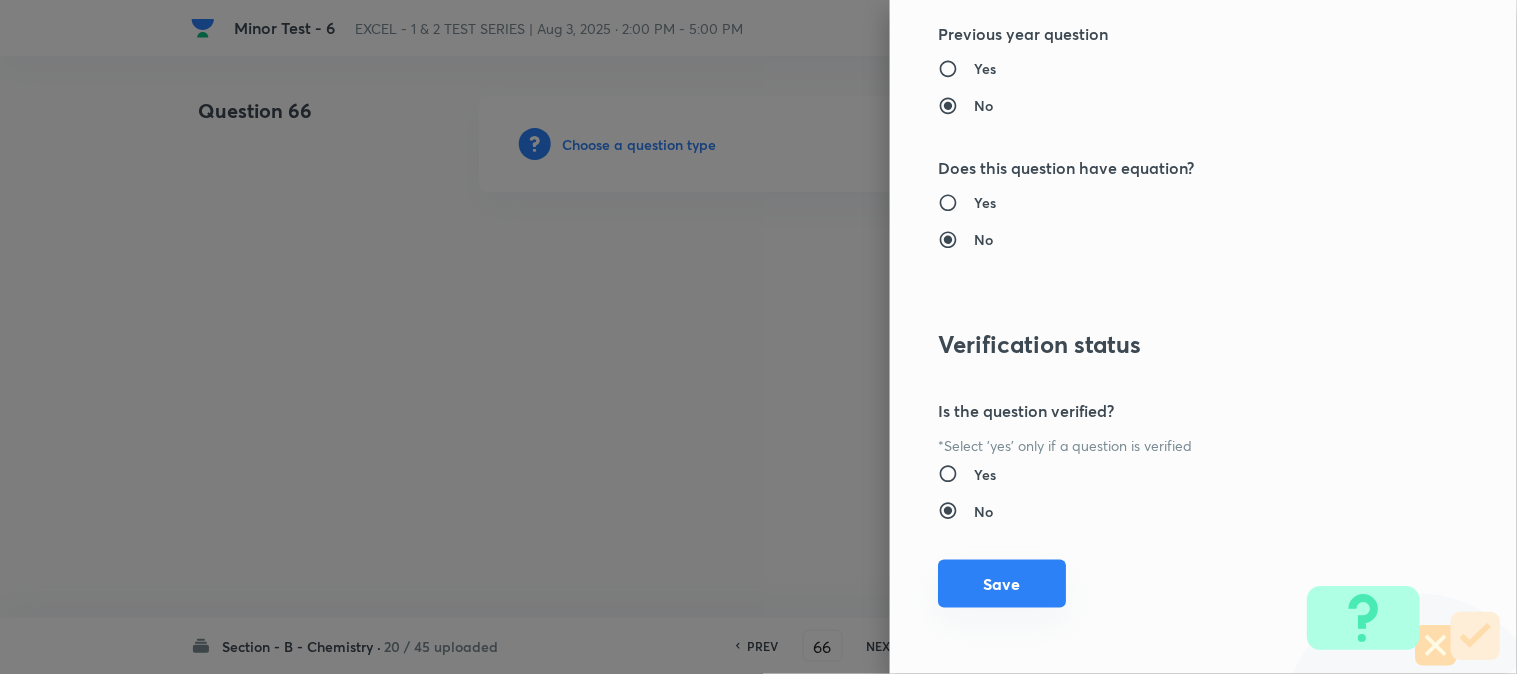 click on "Save" at bounding box center [1002, 584] 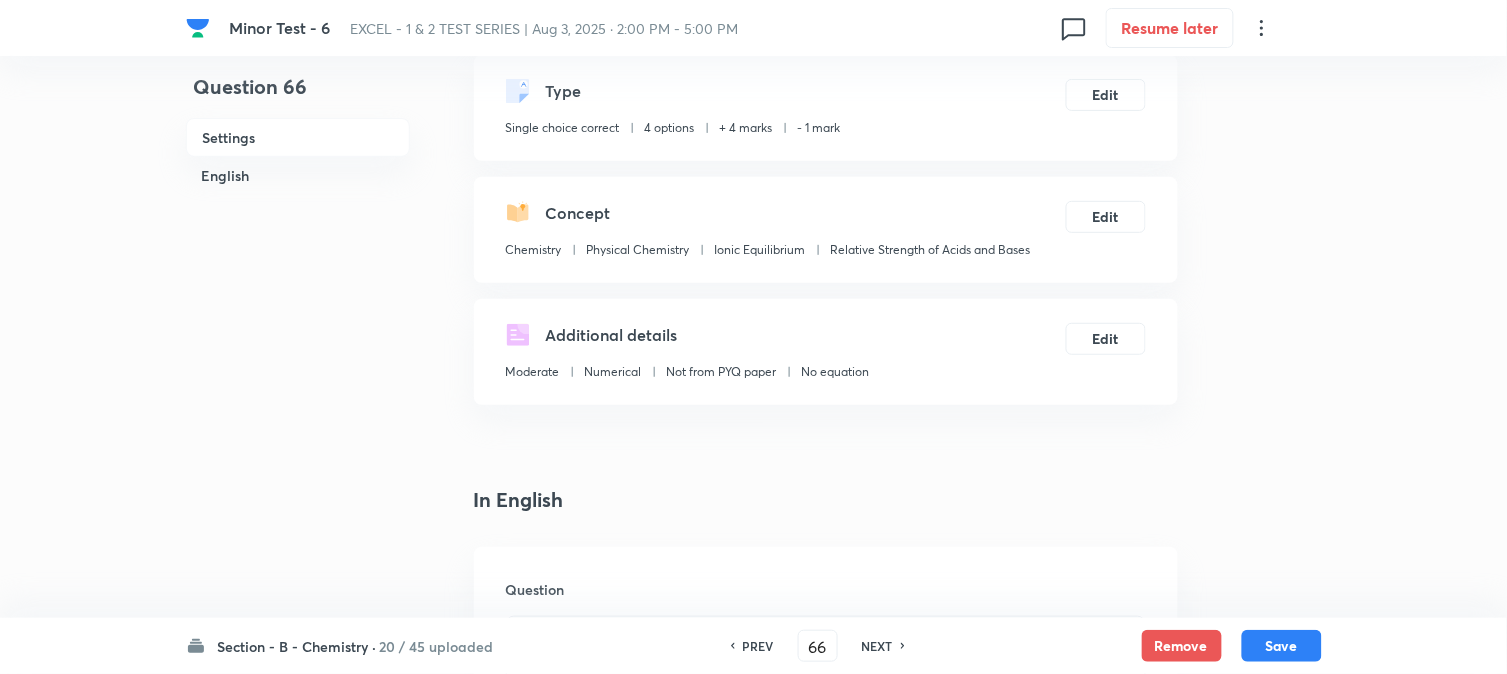 scroll, scrollTop: 555, scrollLeft: 0, axis: vertical 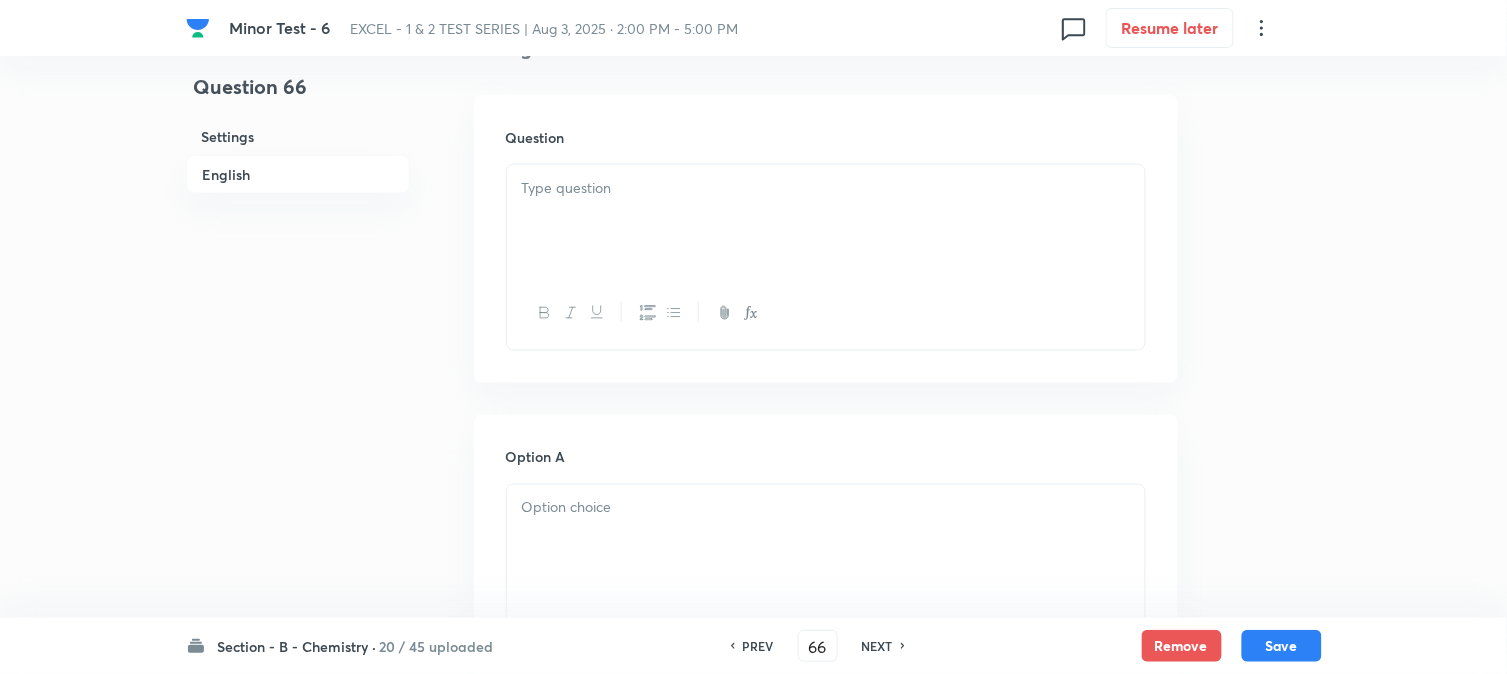 click at bounding box center (826, 221) 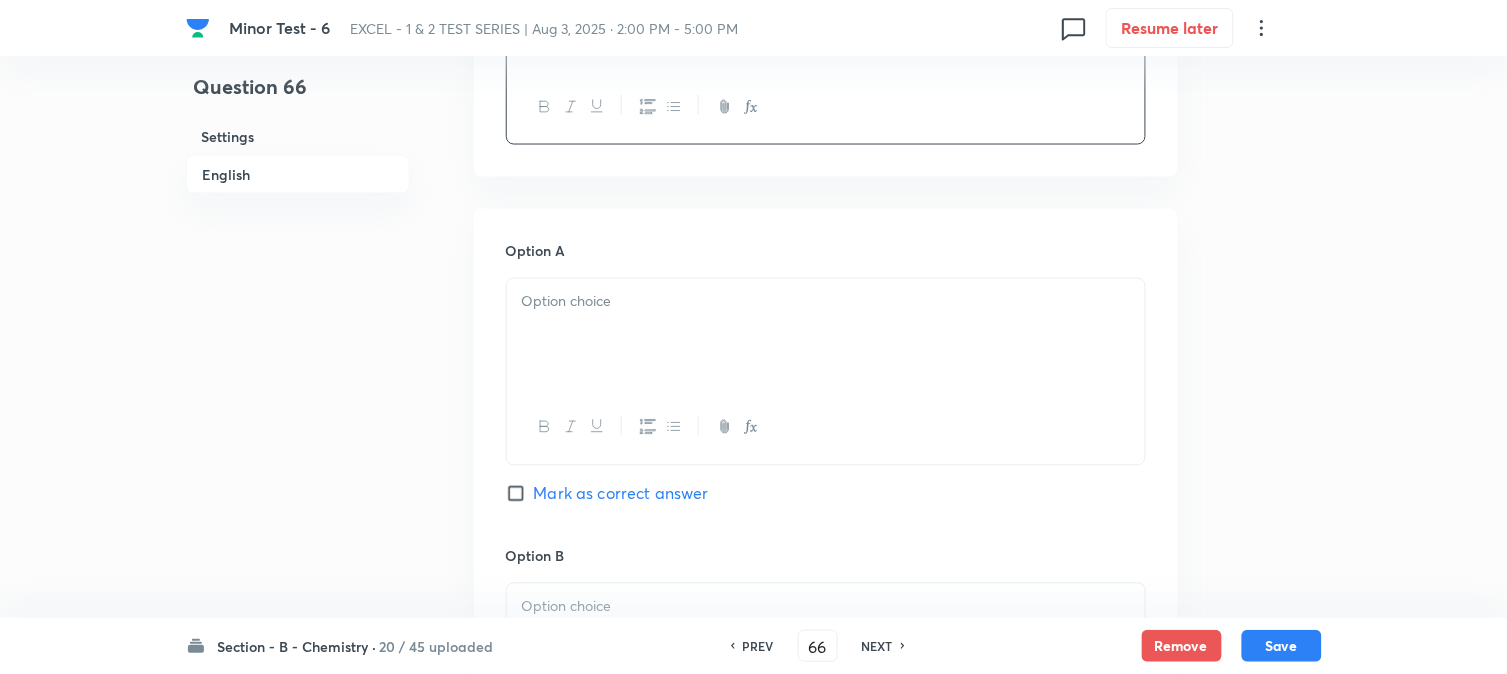 scroll, scrollTop: 777, scrollLeft: 0, axis: vertical 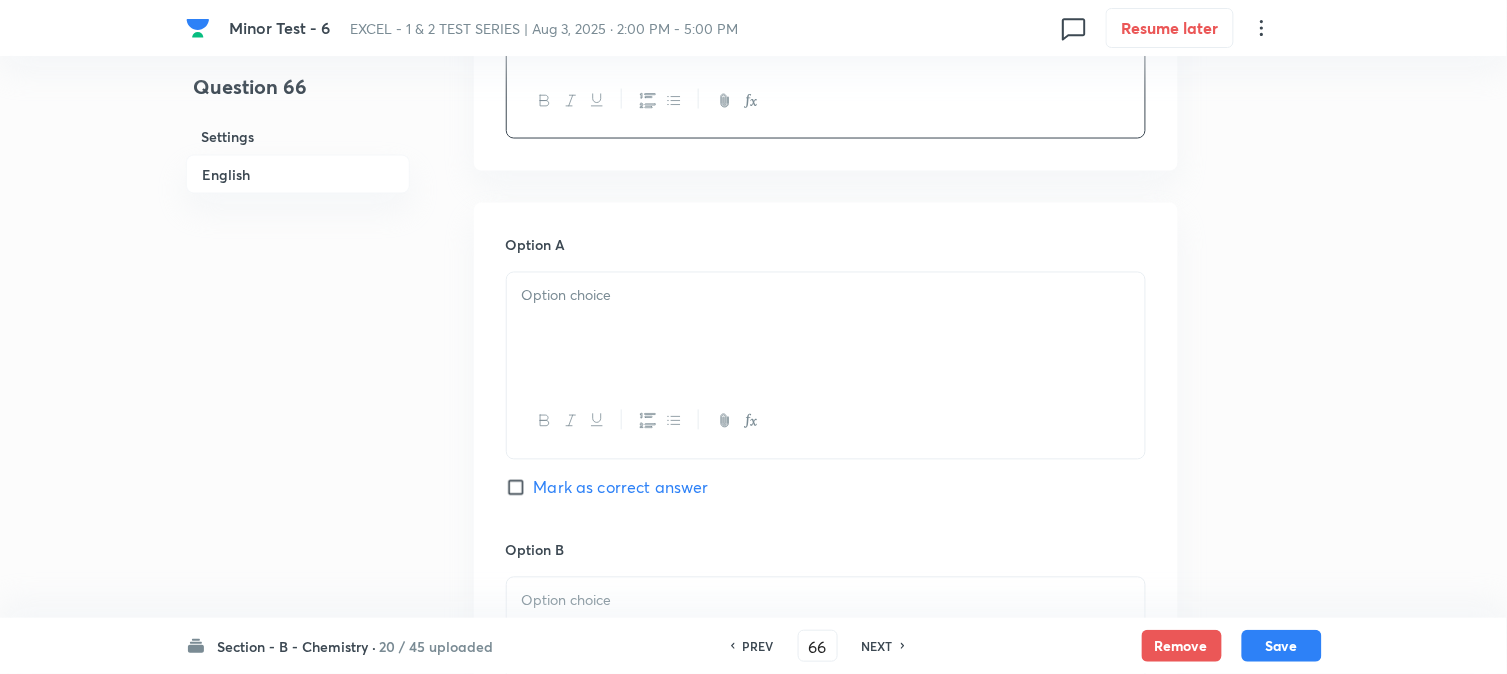 click at bounding box center (826, 296) 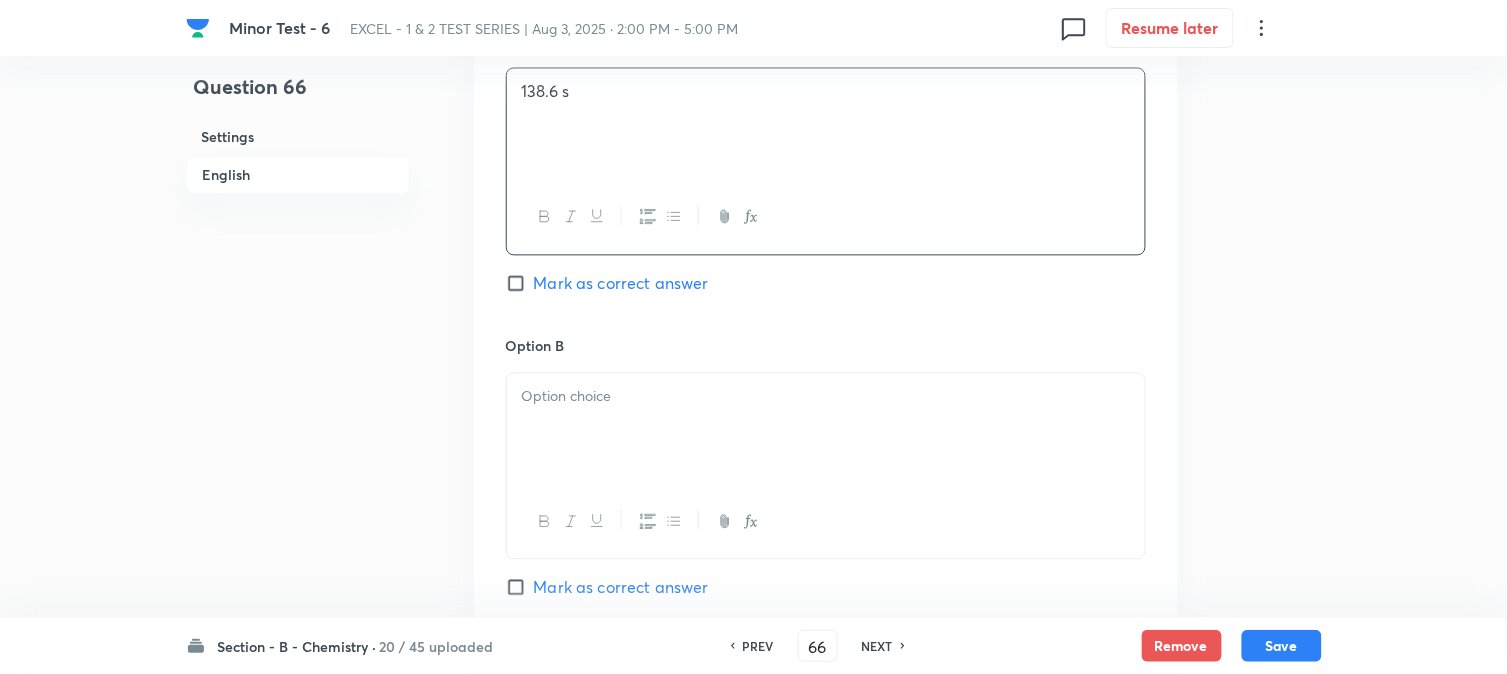 scroll, scrollTop: 1000, scrollLeft: 0, axis: vertical 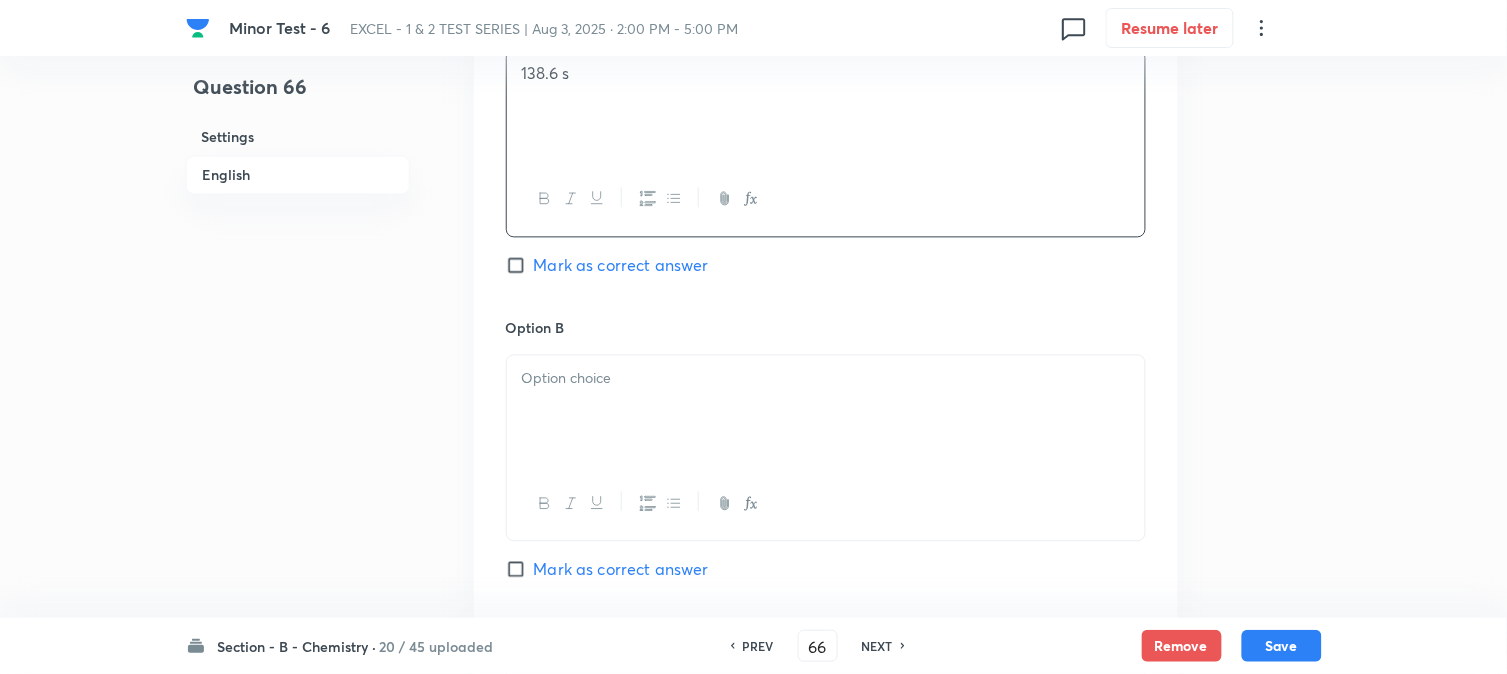 click at bounding box center [826, 411] 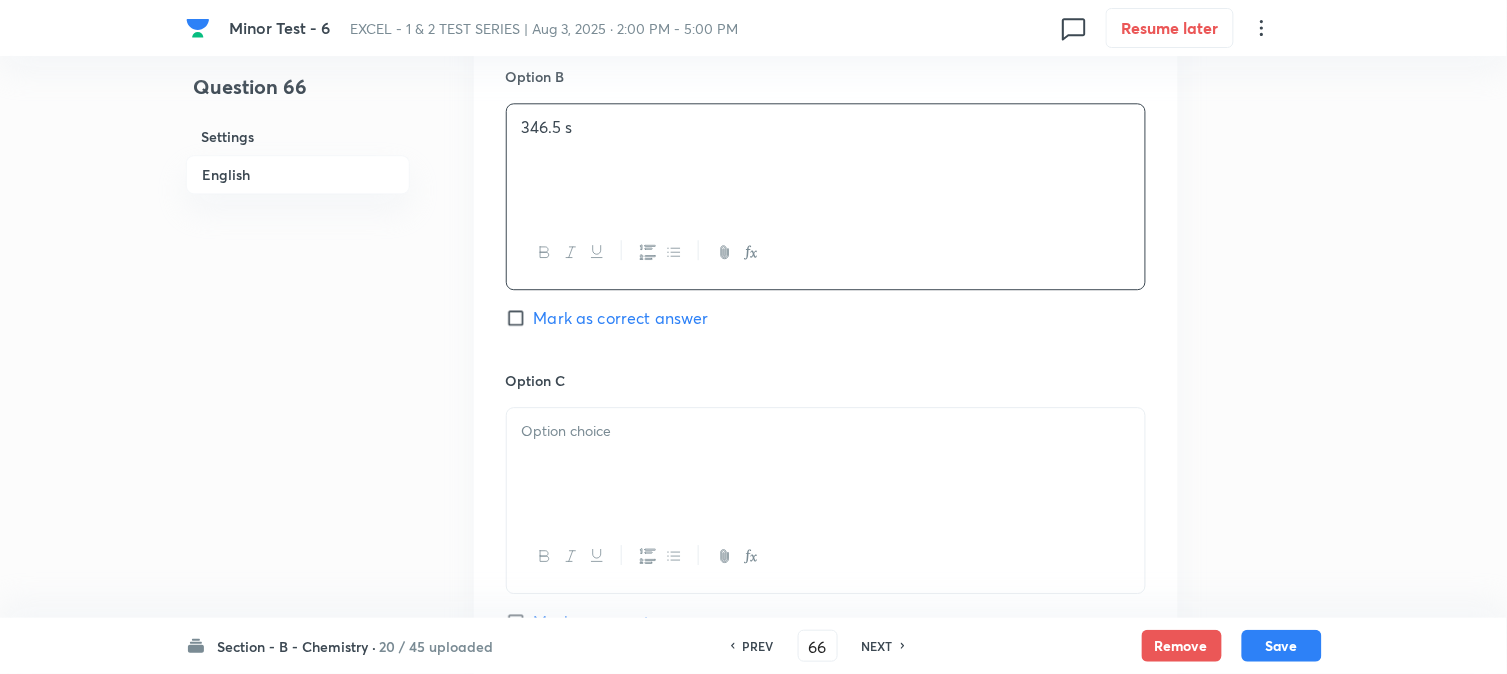 scroll, scrollTop: 1333, scrollLeft: 0, axis: vertical 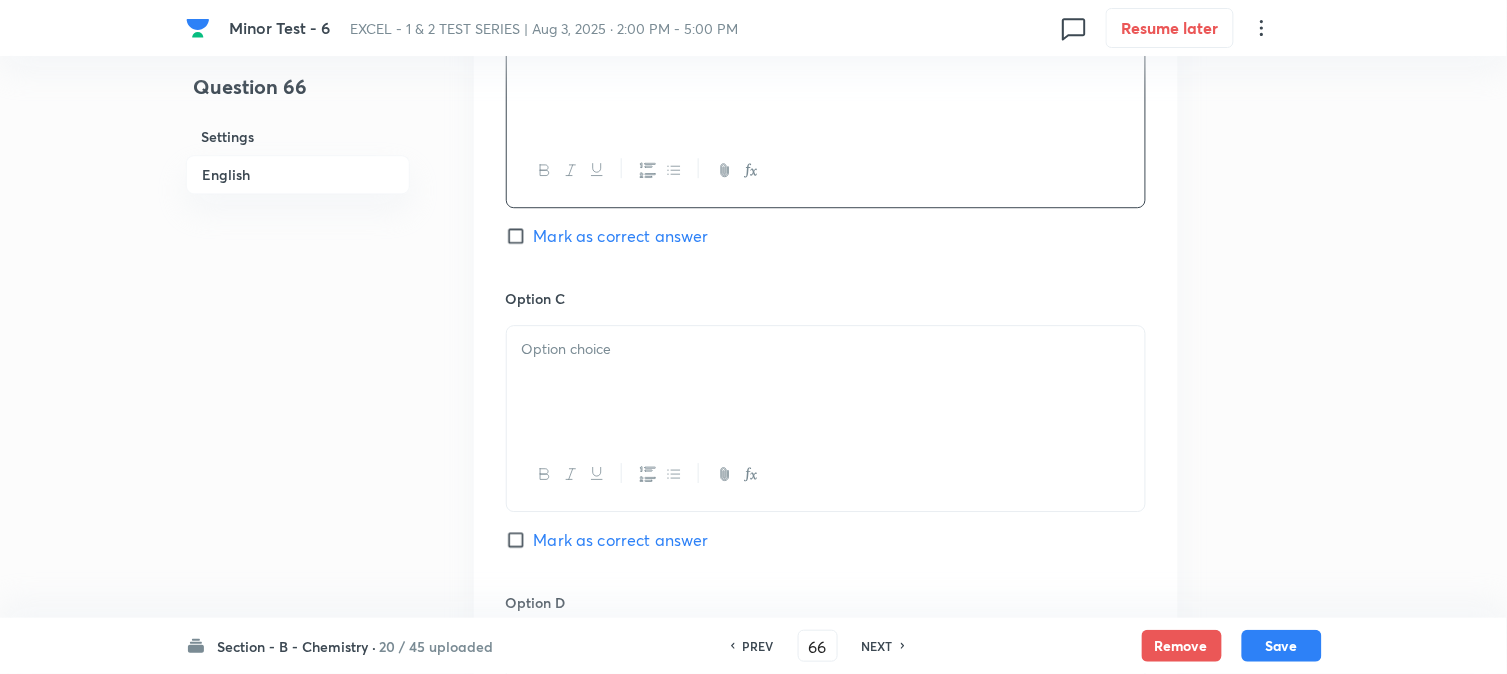 click at bounding box center [826, 349] 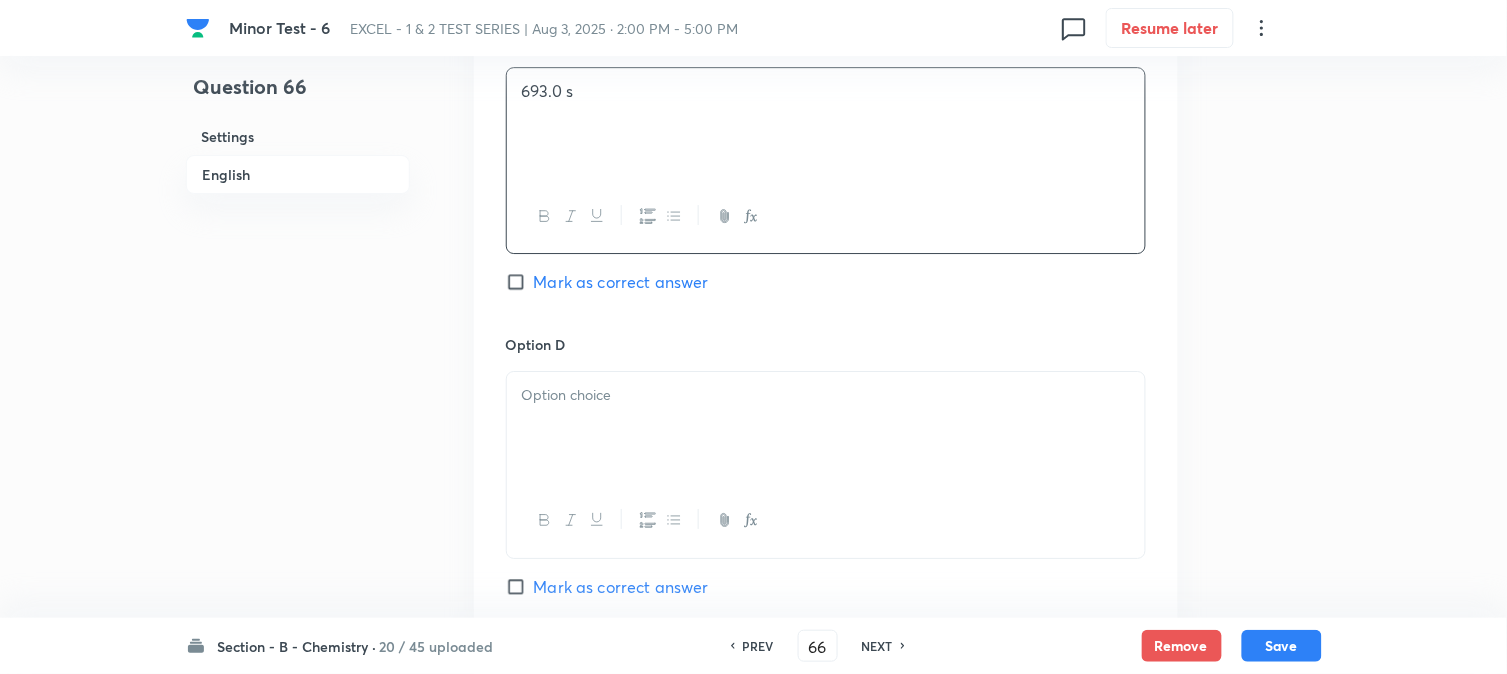 scroll, scrollTop: 1666, scrollLeft: 0, axis: vertical 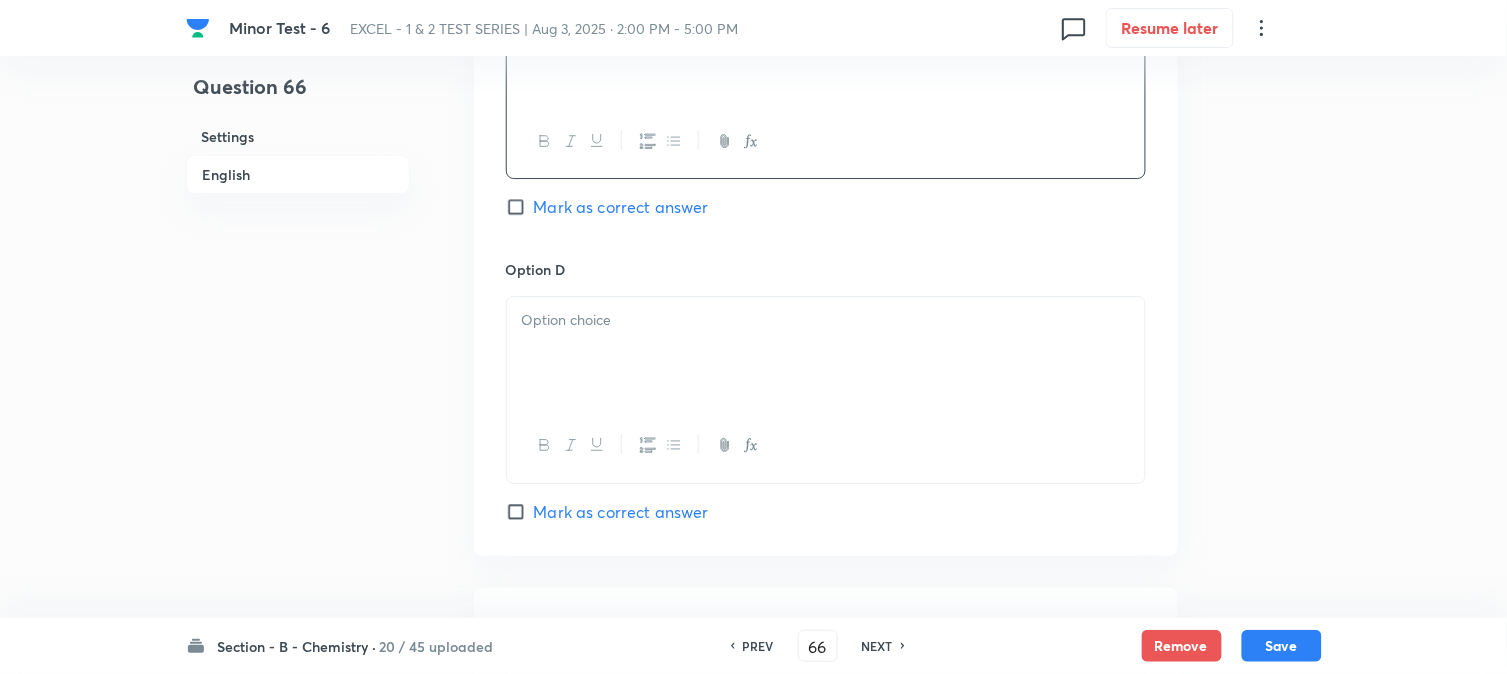 click at bounding box center [826, 353] 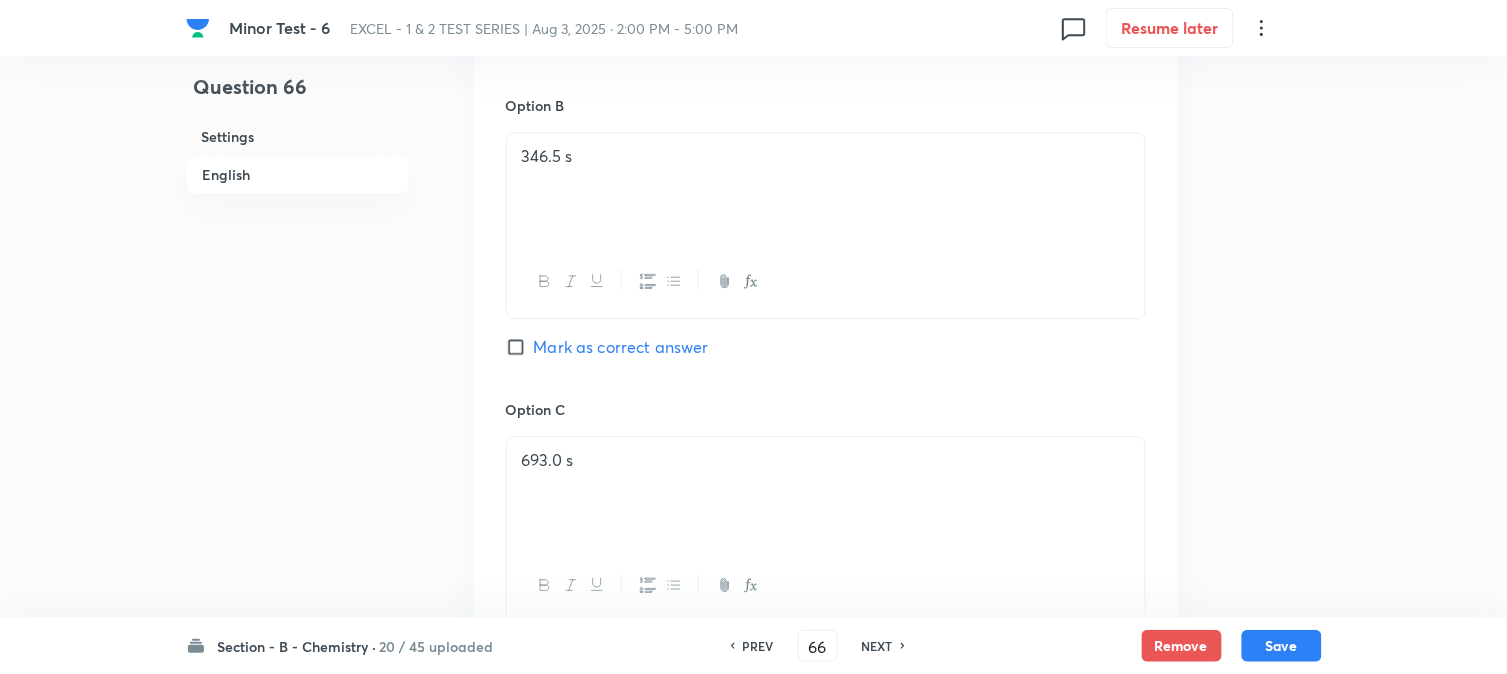 scroll, scrollTop: 888, scrollLeft: 0, axis: vertical 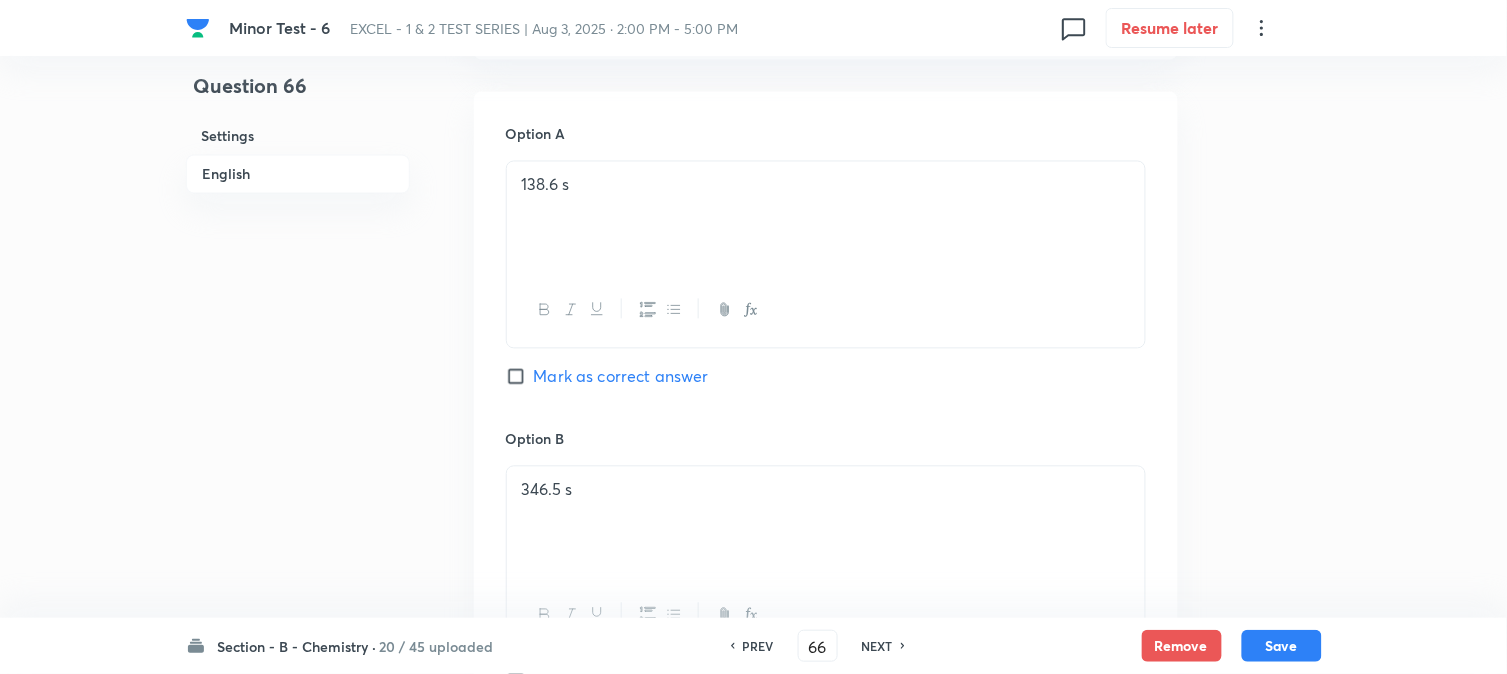click on "Mark as correct answer" at bounding box center (621, 377) 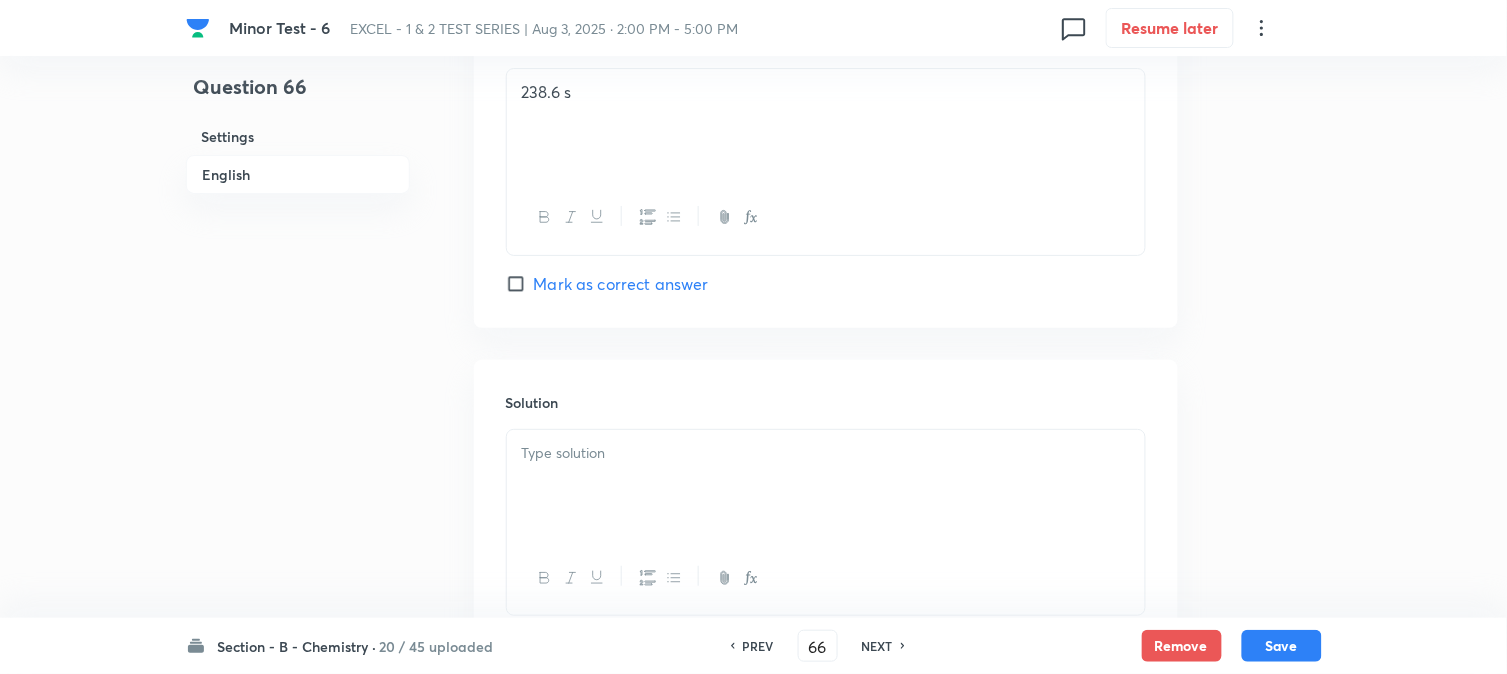 scroll, scrollTop: 2000, scrollLeft: 0, axis: vertical 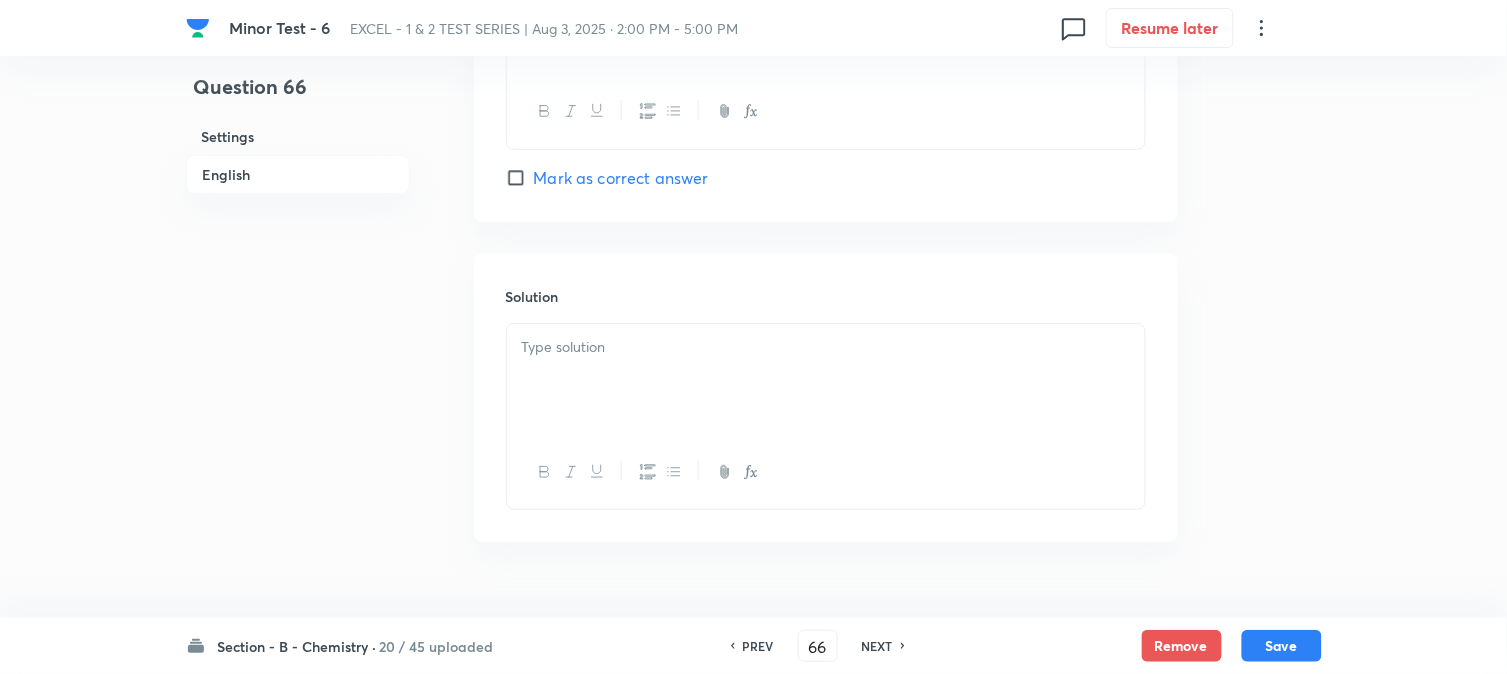 click at bounding box center (826, 347) 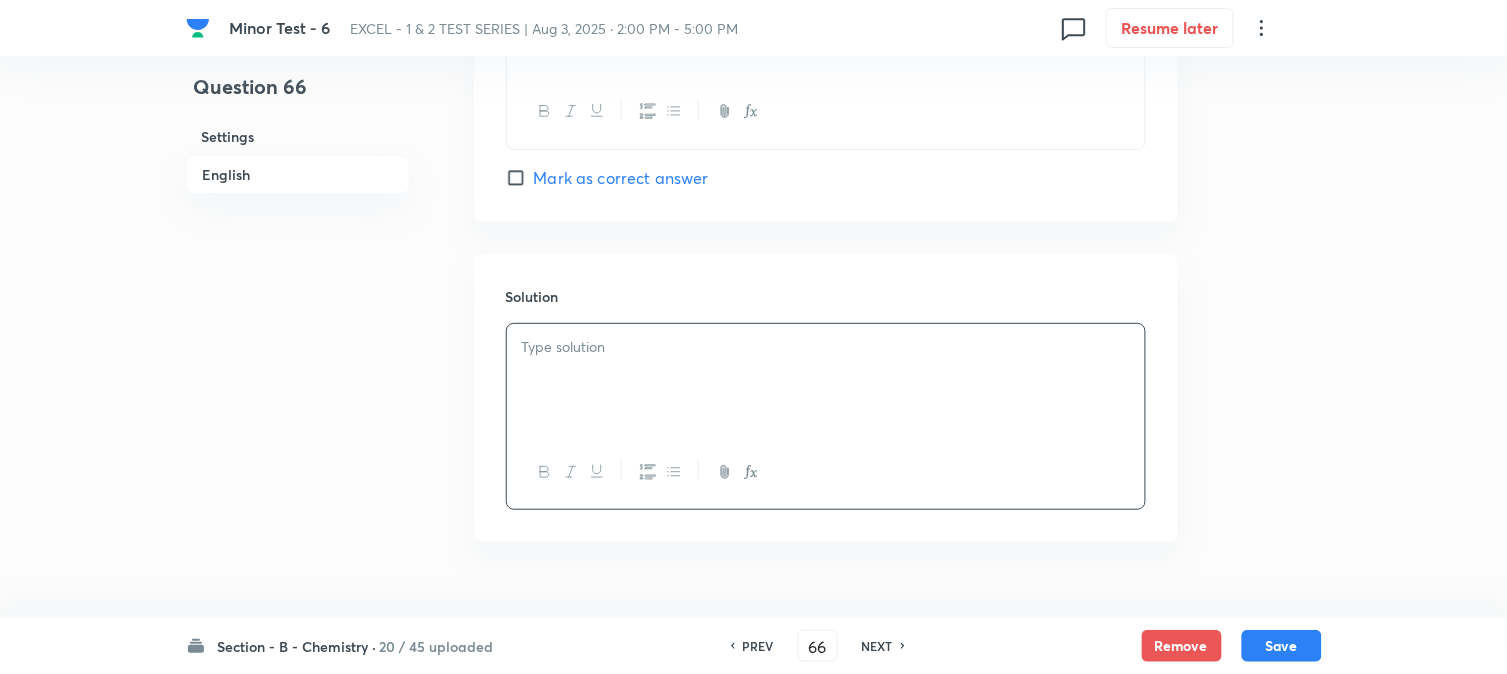 type 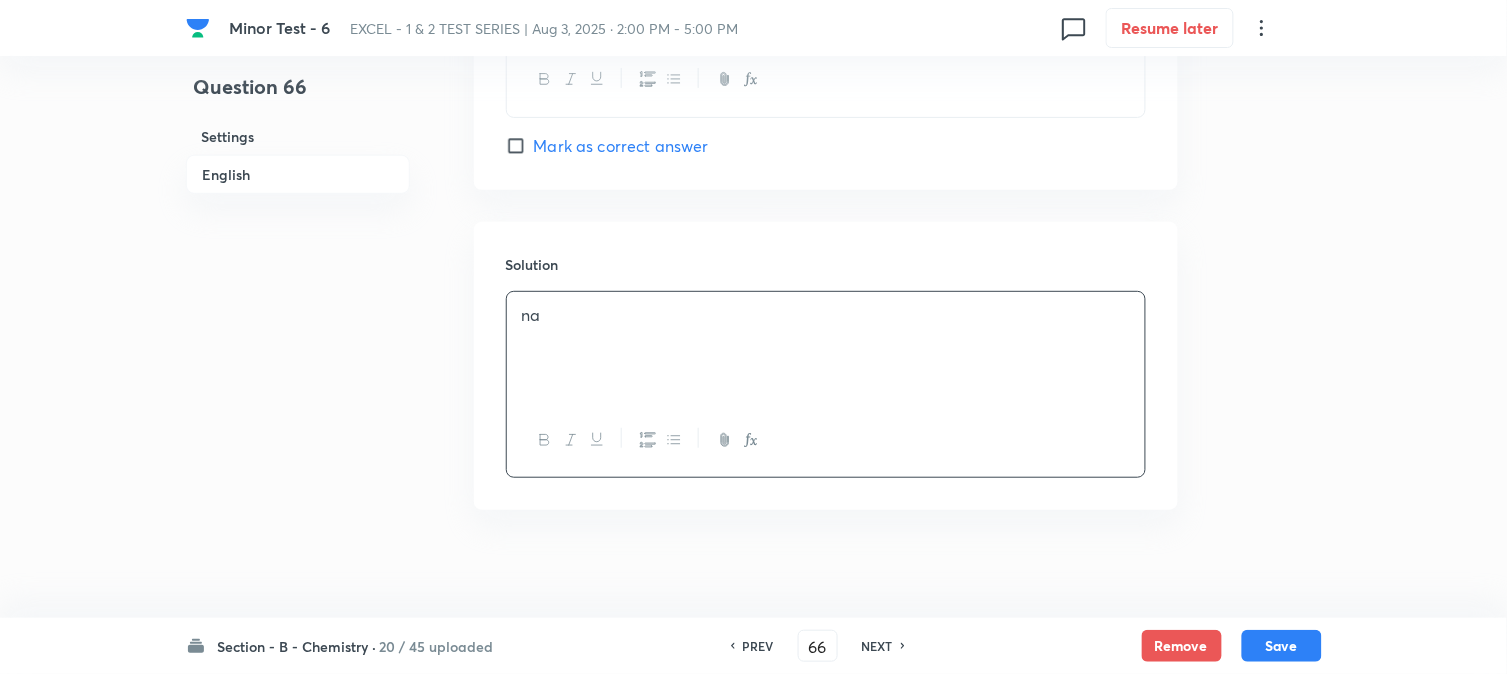 scroll, scrollTop: 2047, scrollLeft: 0, axis: vertical 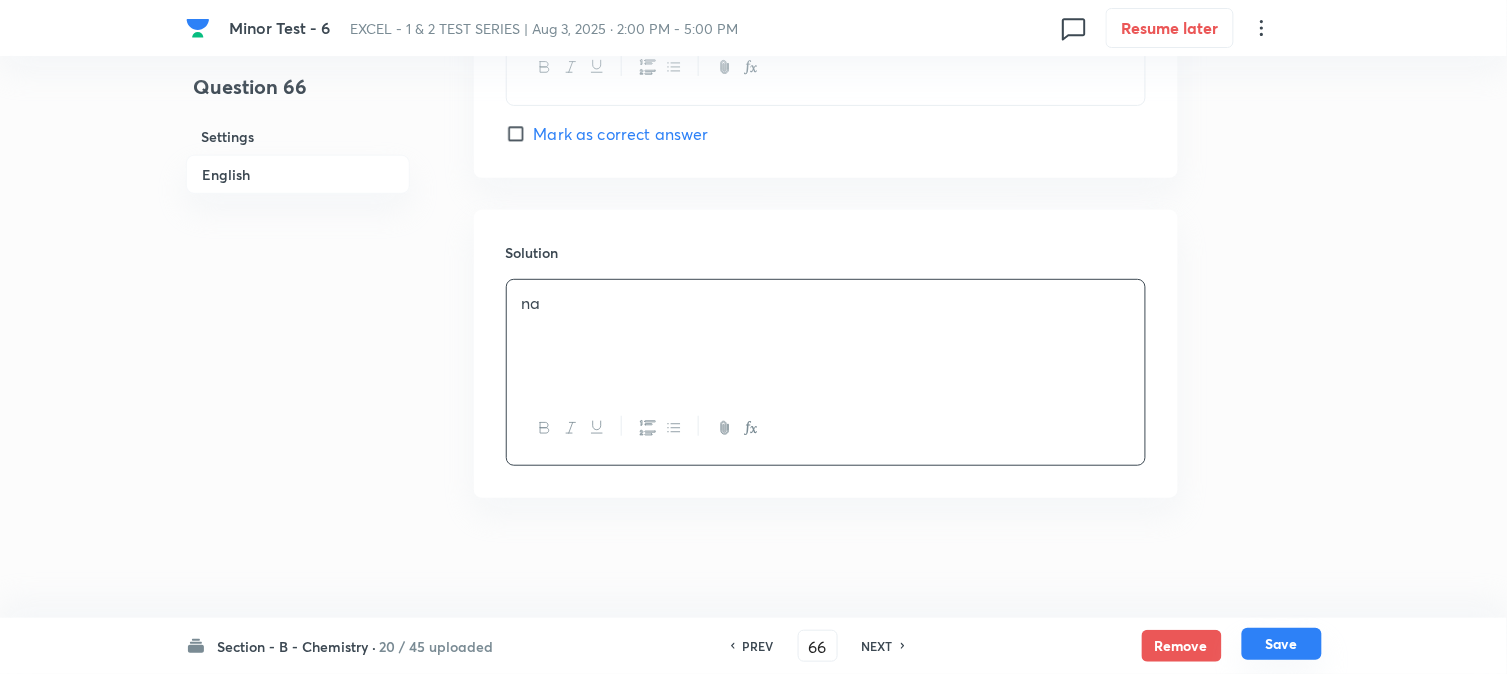 click on "Save" at bounding box center [1282, 644] 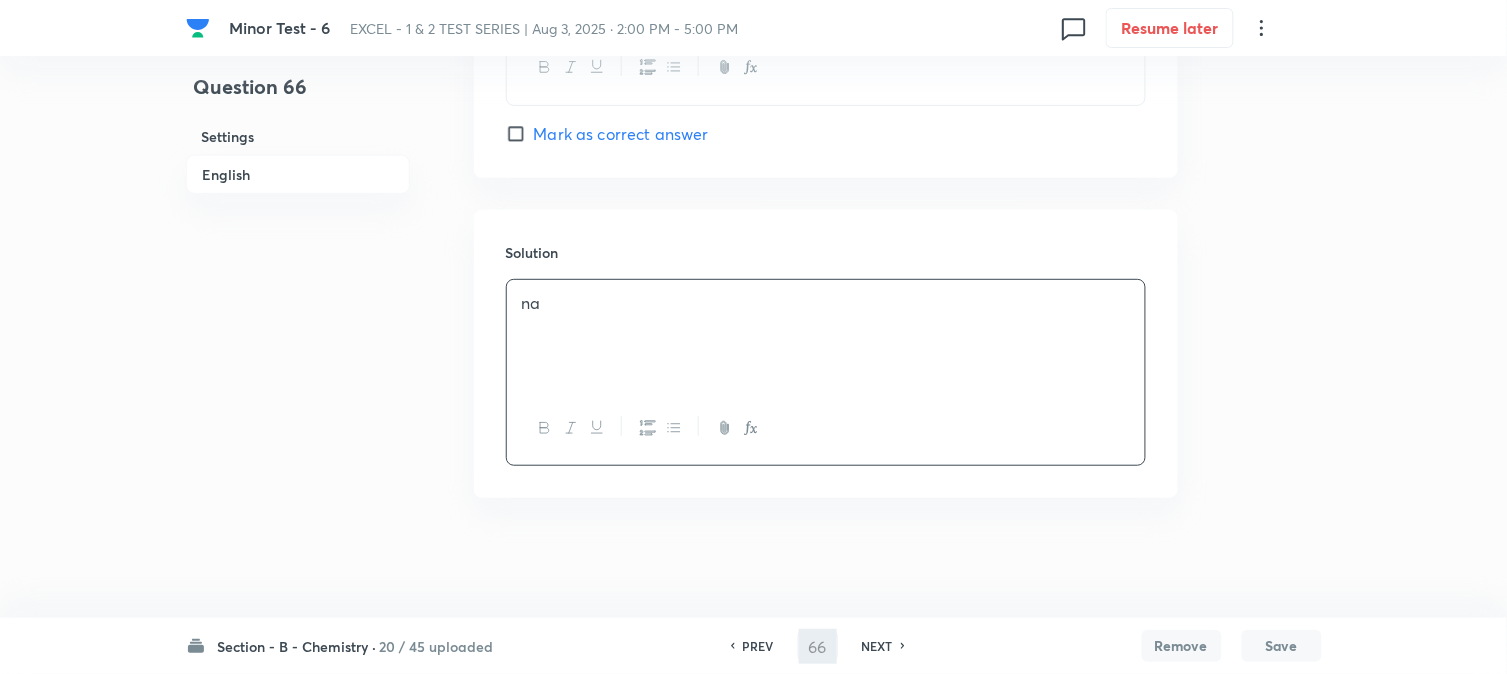 type on "67" 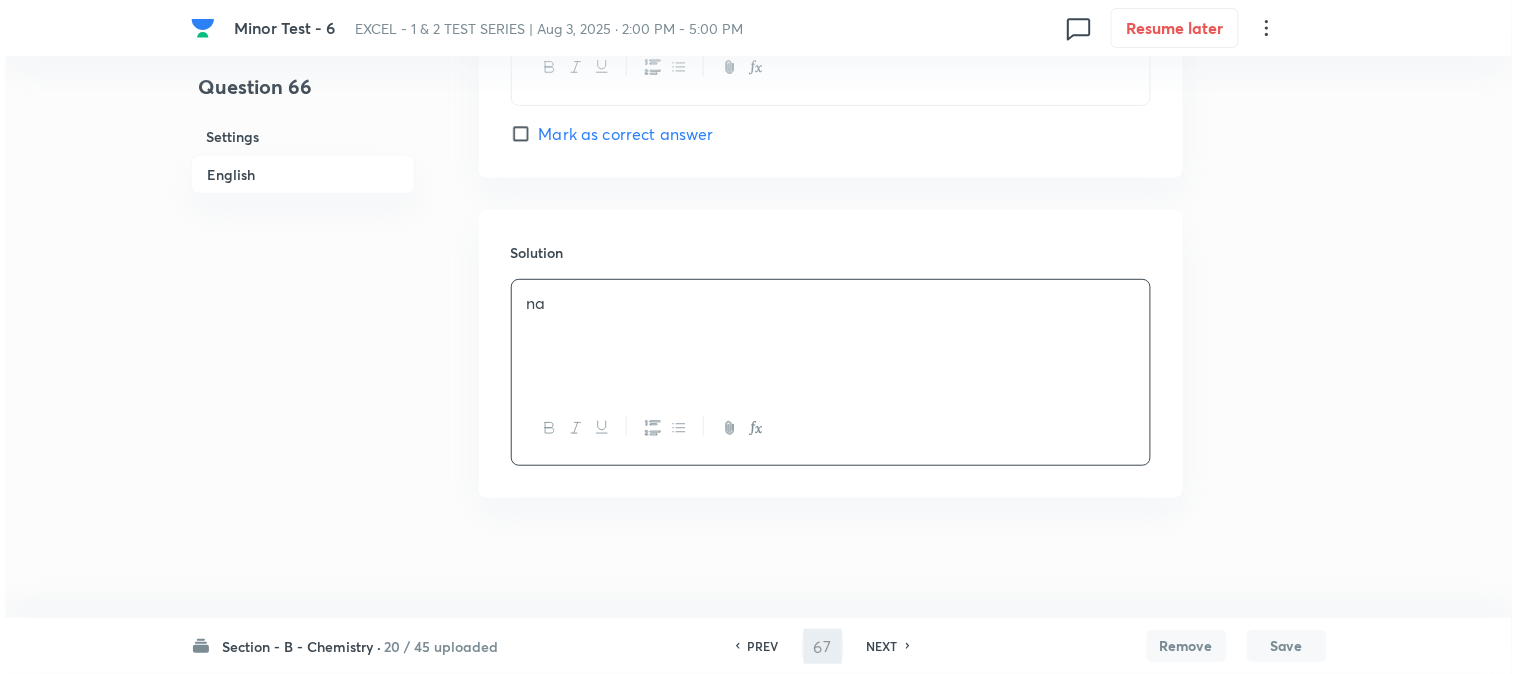 scroll, scrollTop: 0, scrollLeft: 0, axis: both 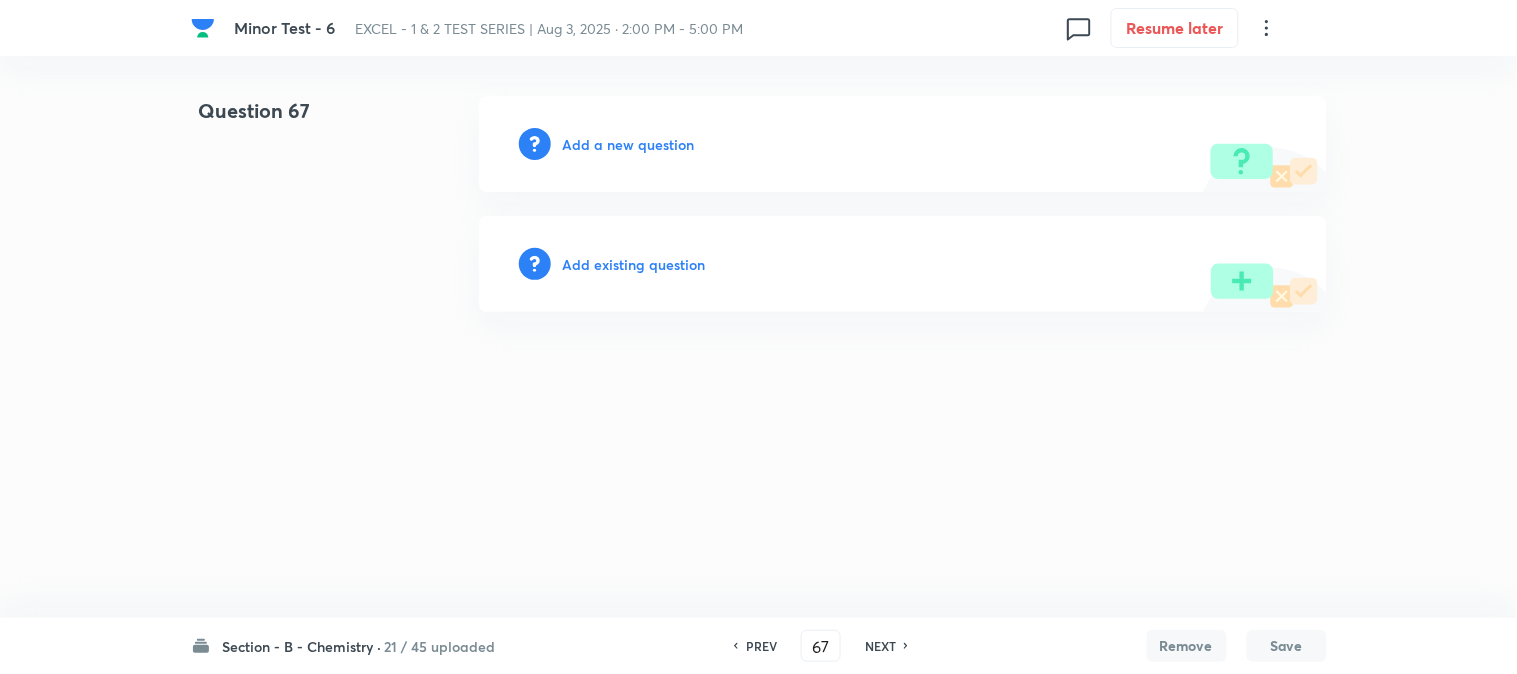 click on "Add a new question" at bounding box center [629, 144] 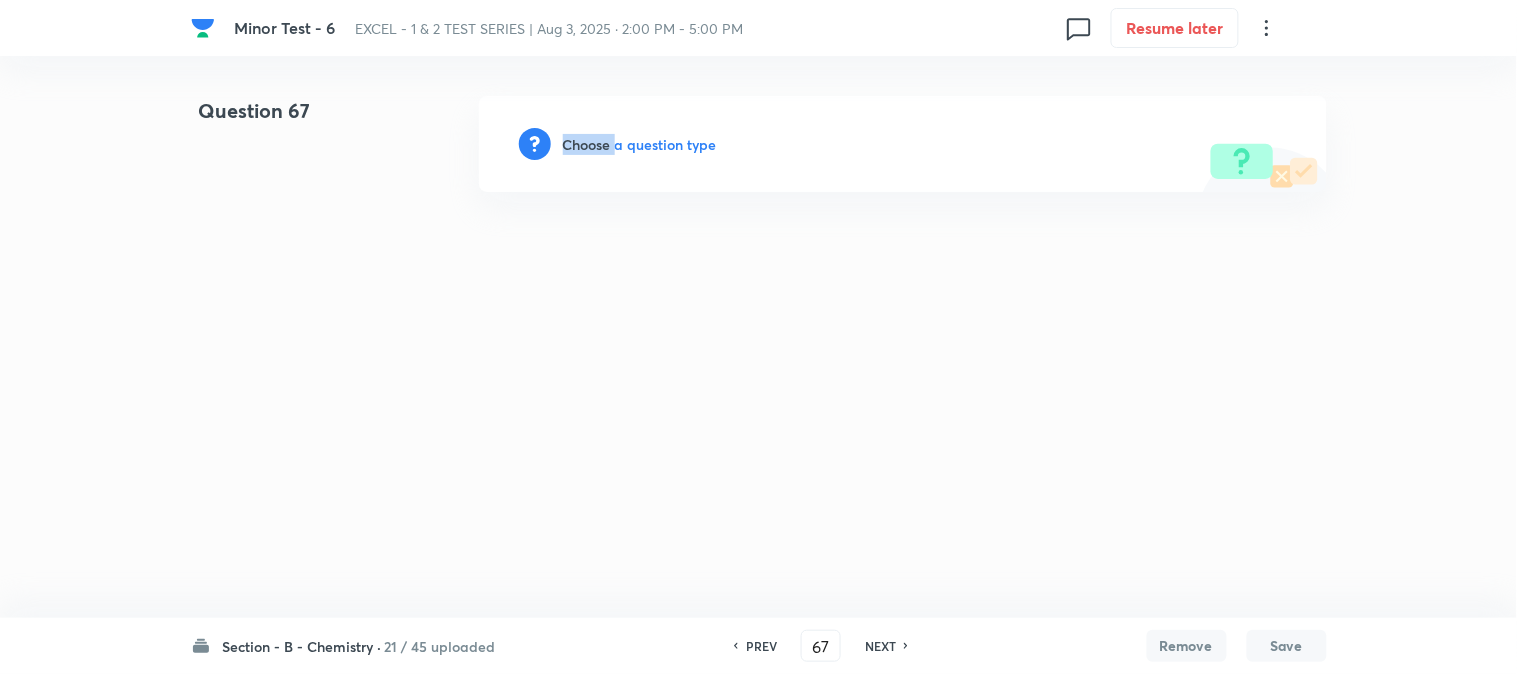 click on "Choose a question type" at bounding box center [640, 144] 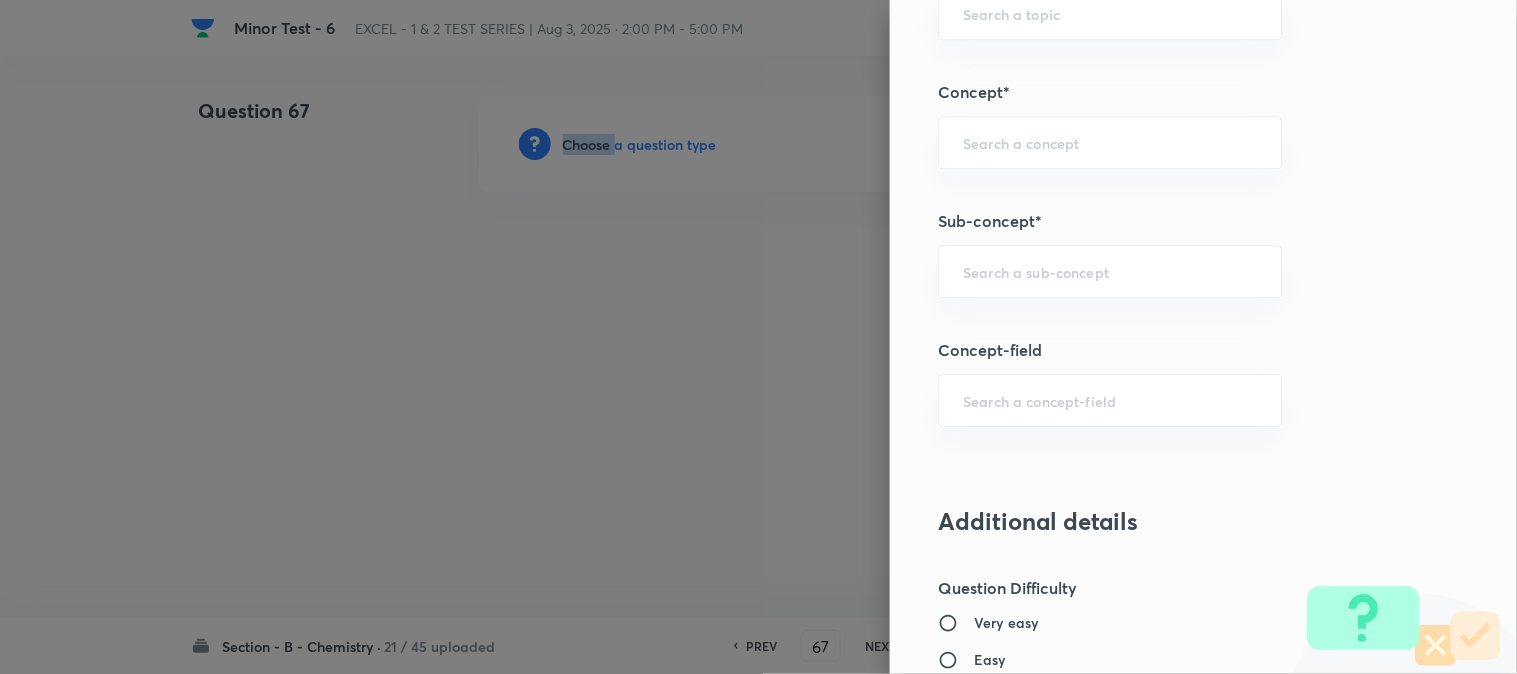 scroll, scrollTop: 1222, scrollLeft: 0, axis: vertical 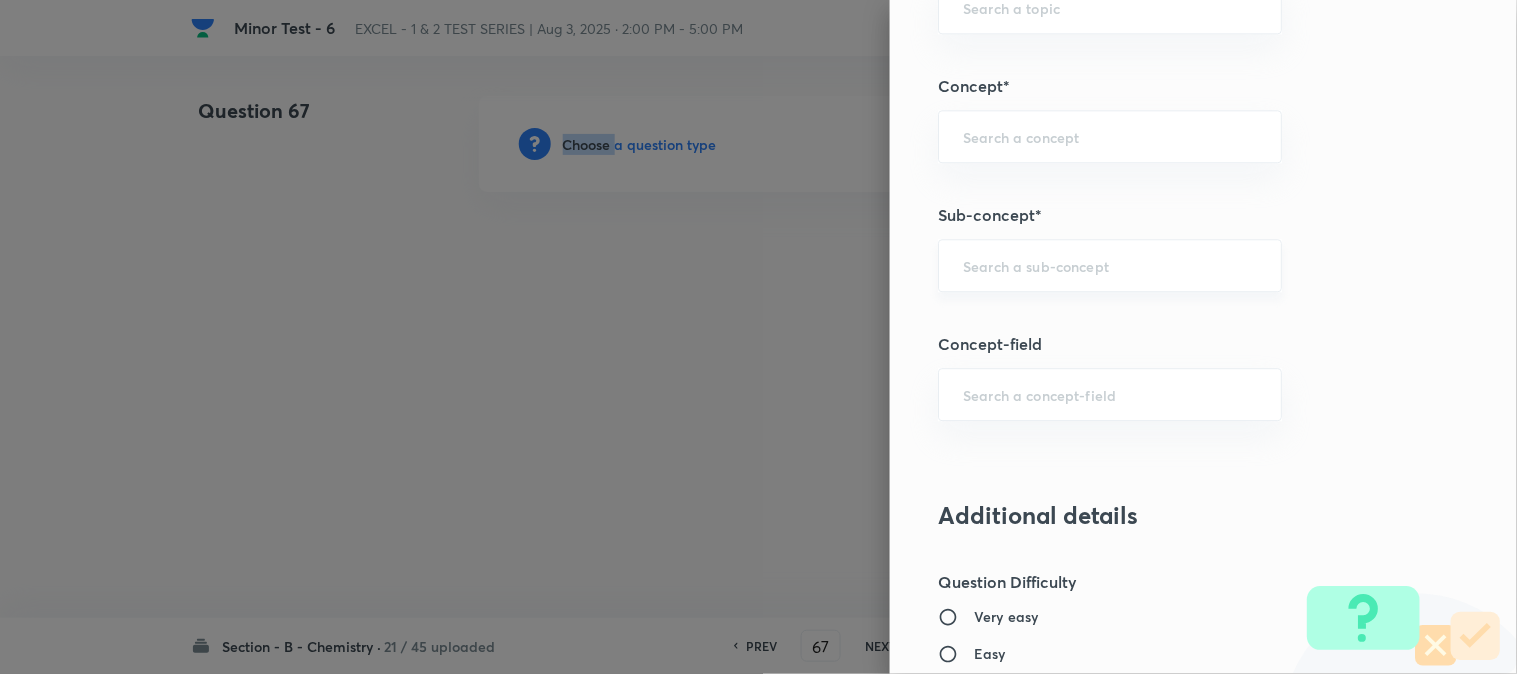click on "​" at bounding box center (1110, 265) 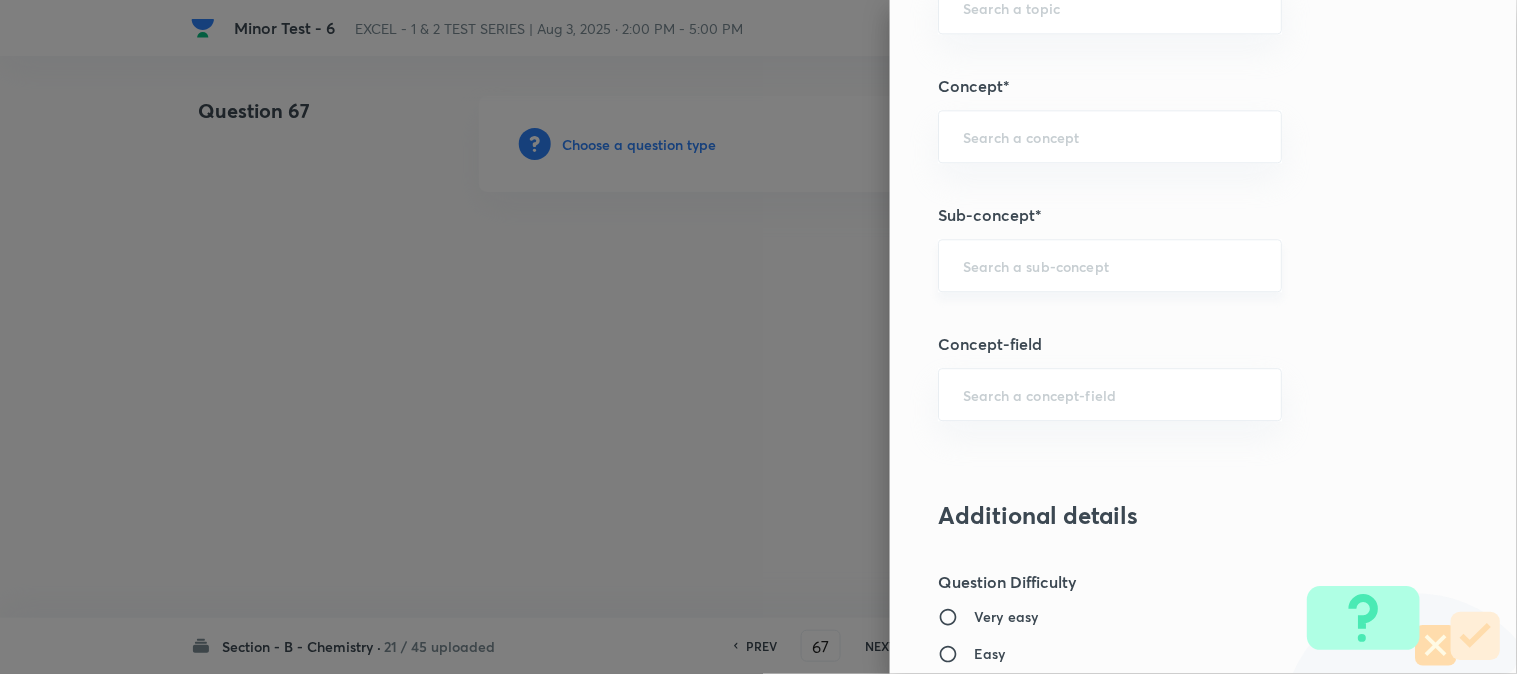 type on "a" 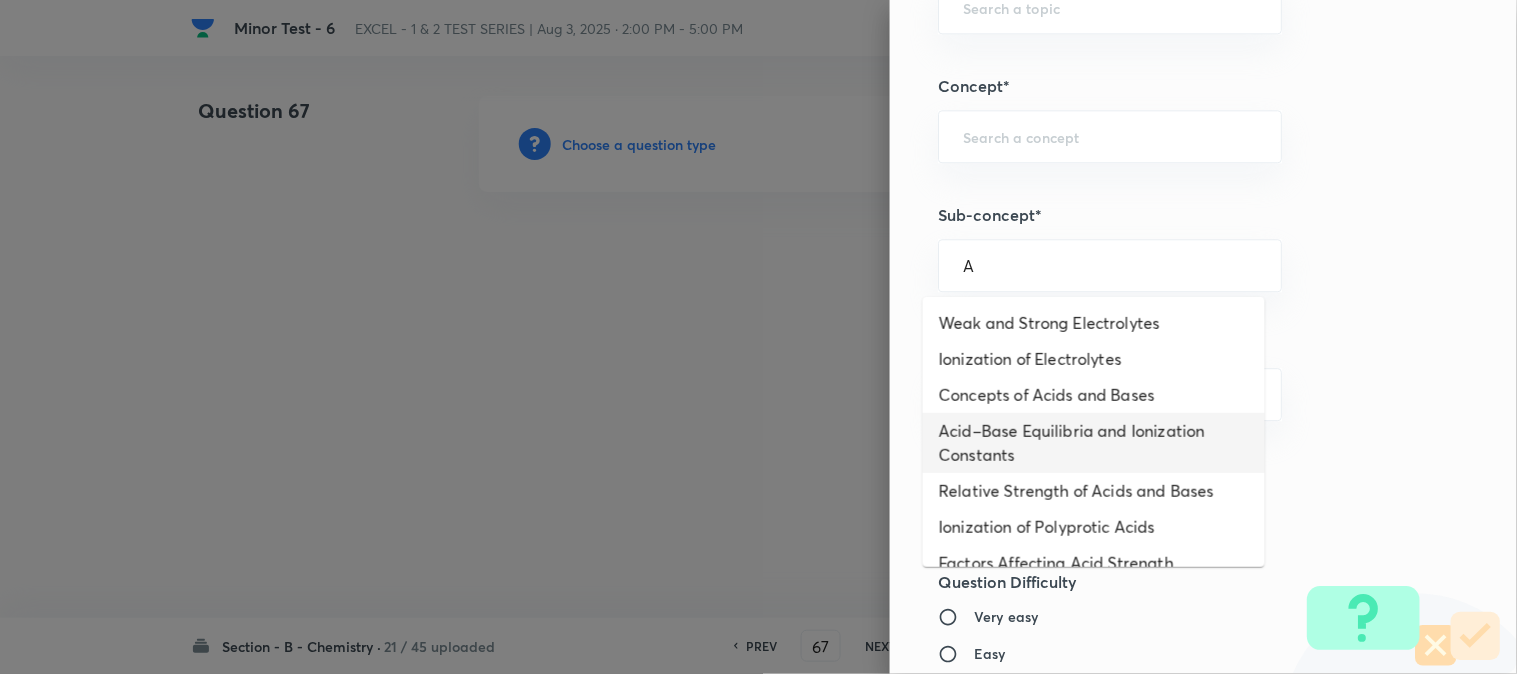 click on "Acid–Base Equilibria and Ionization Constants" at bounding box center (1094, 443) 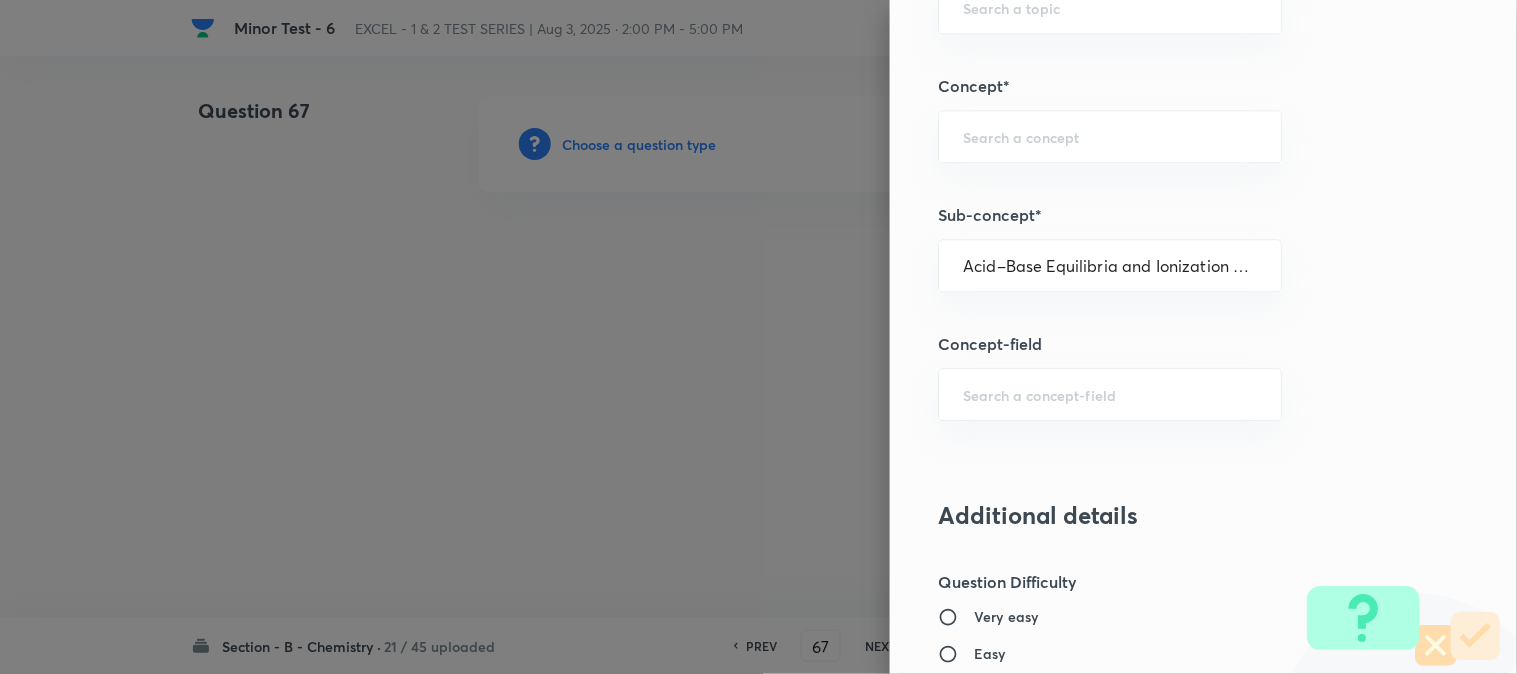 type on "Chemistry" 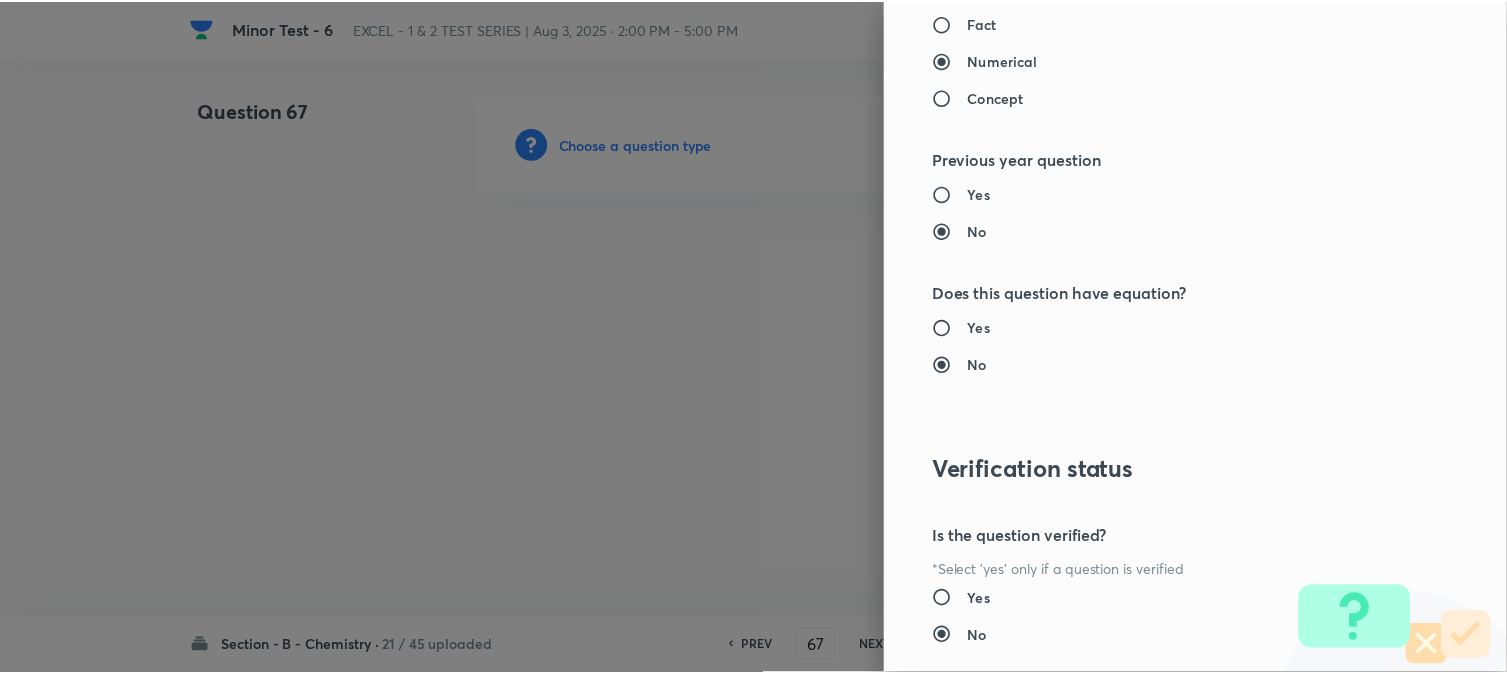 scroll, scrollTop: 2186, scrollLeft: 0, axis: vertical 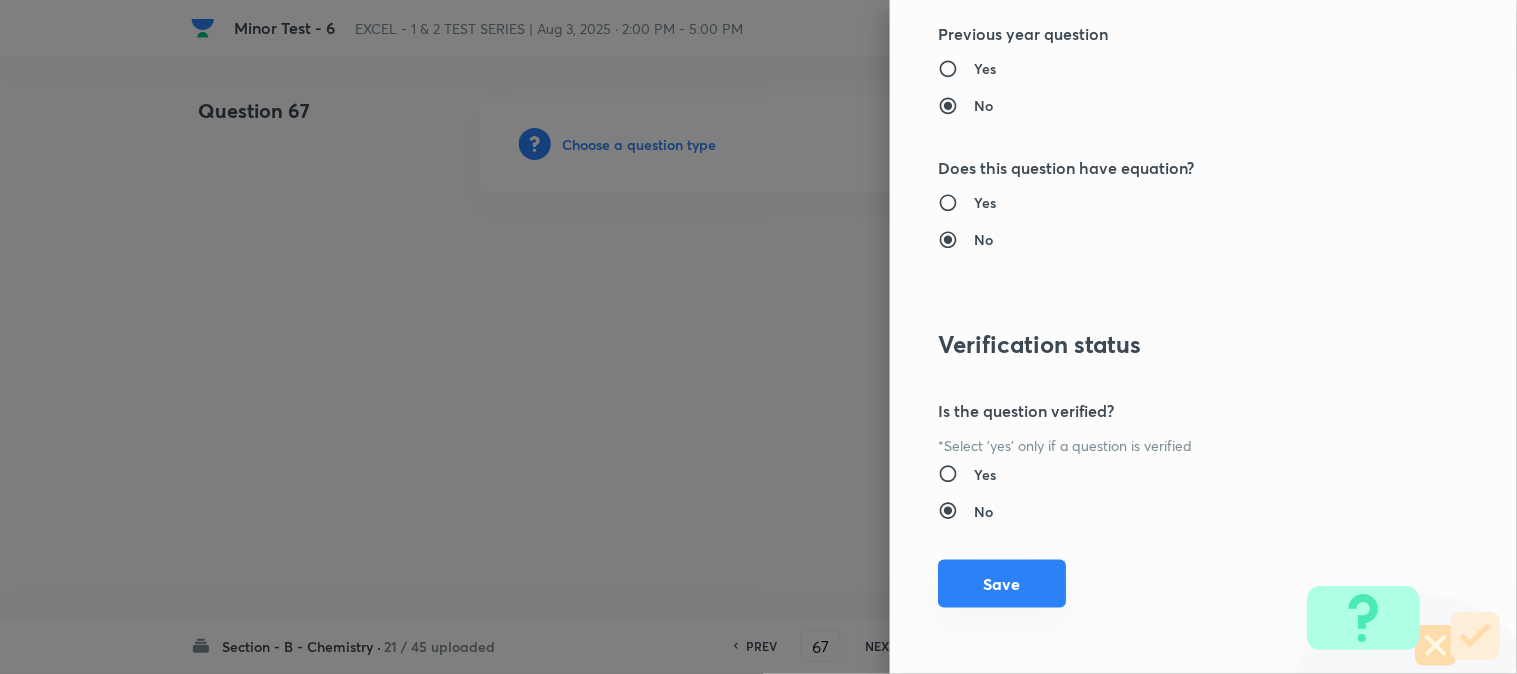click on "Save" at bounding box center (1002, 584) 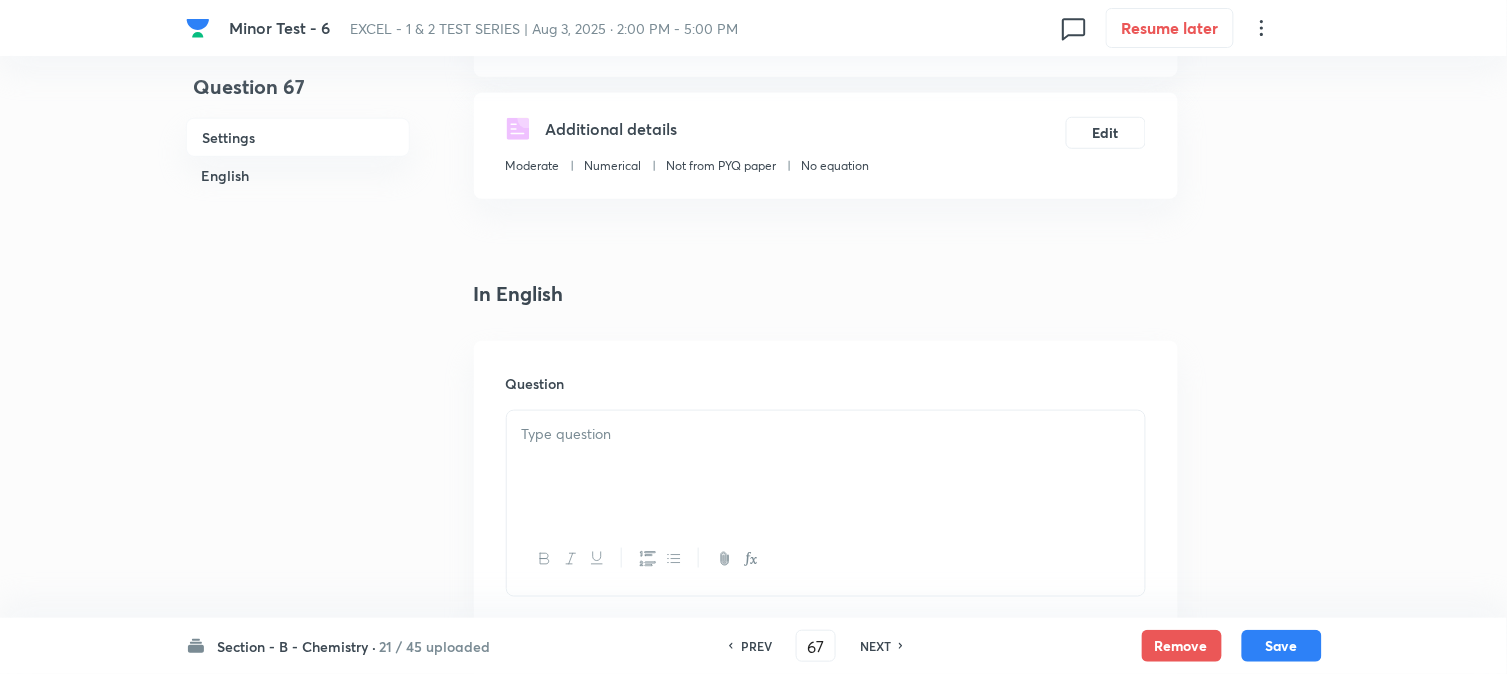 scroll, scrollTop: 555, scrollLeft: 0, axis: vertical 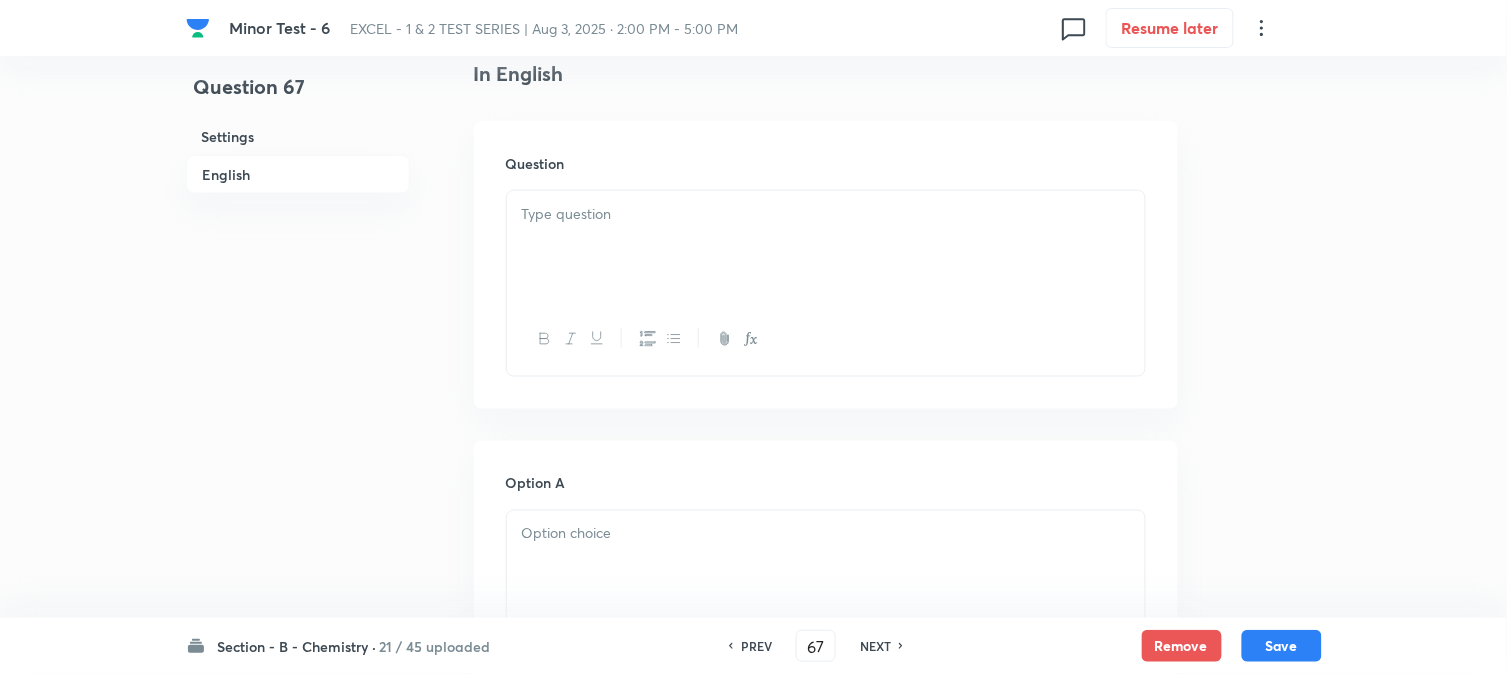 click at bounding box center (826, 247) 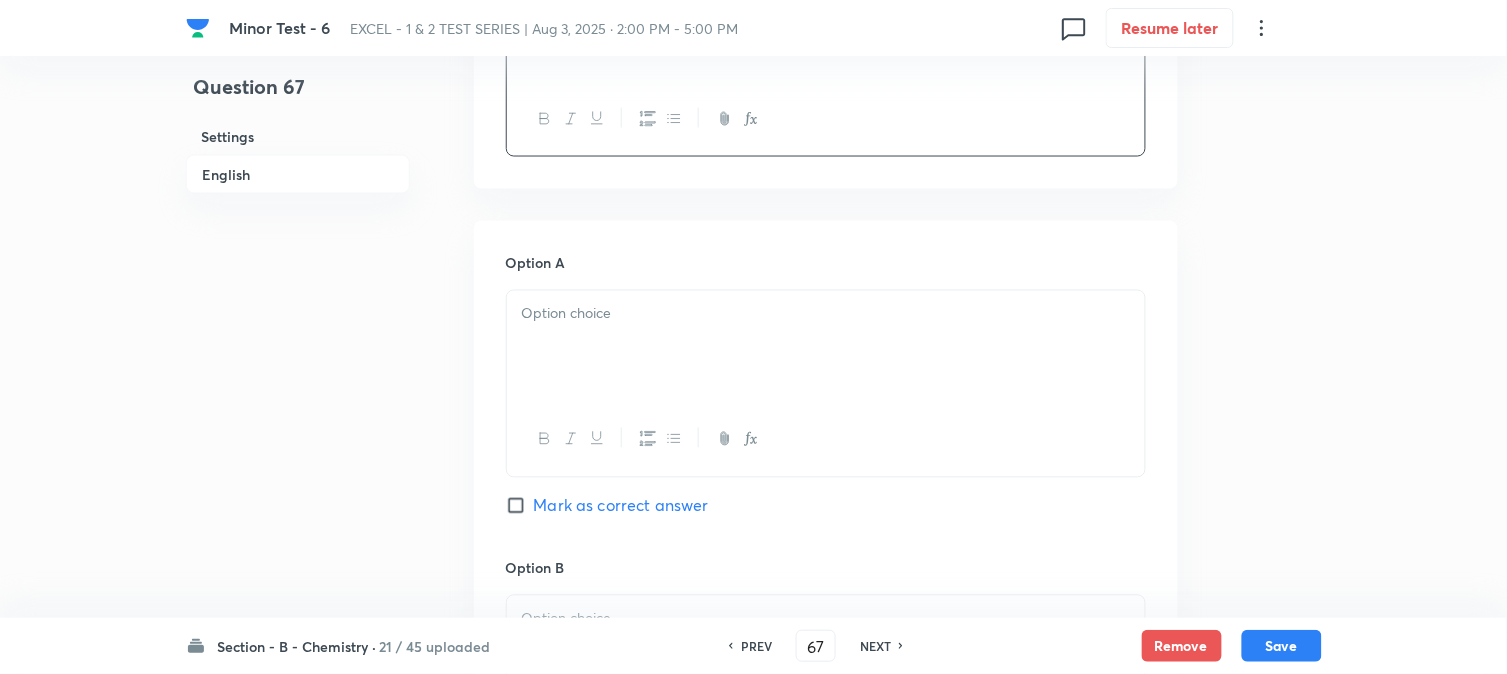 scroll, scrollTop: 777, scrollLeft: 0, axis: vertical 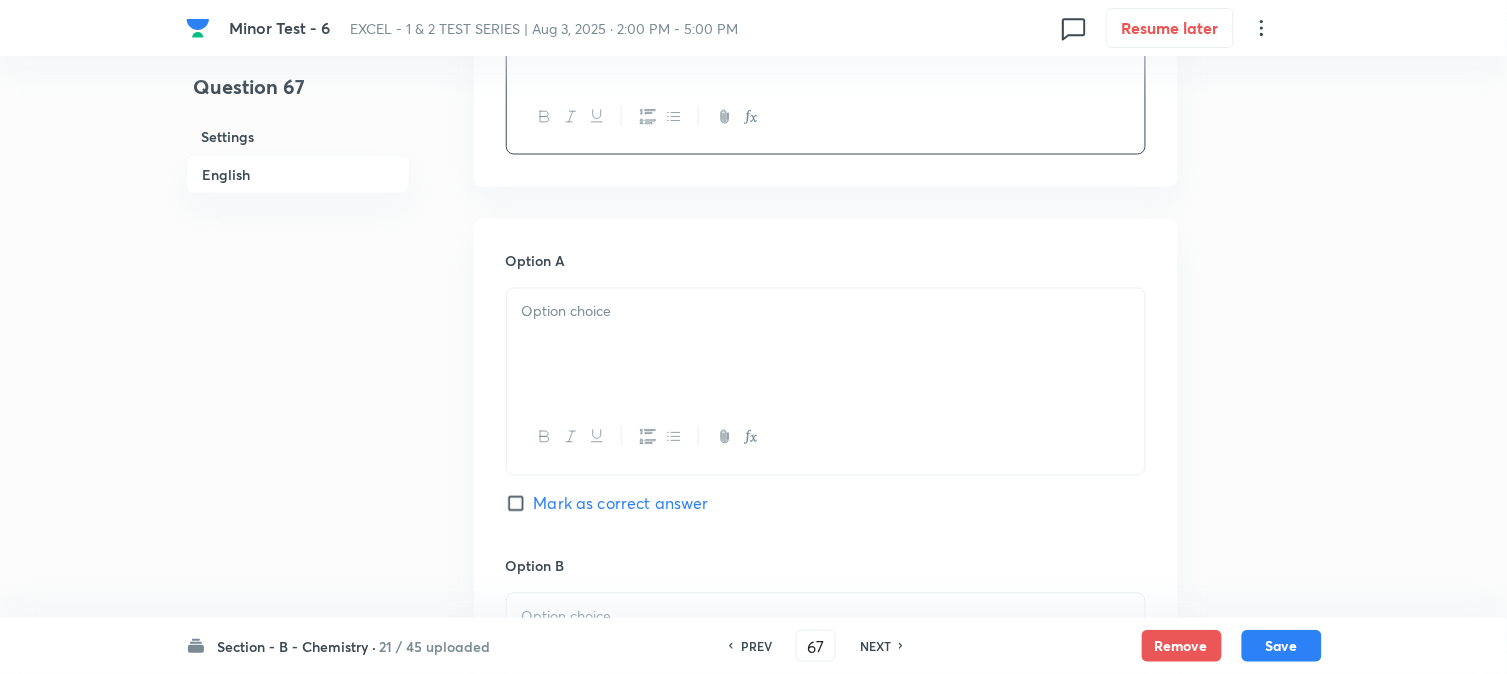 click at bounding box center (826, 312) 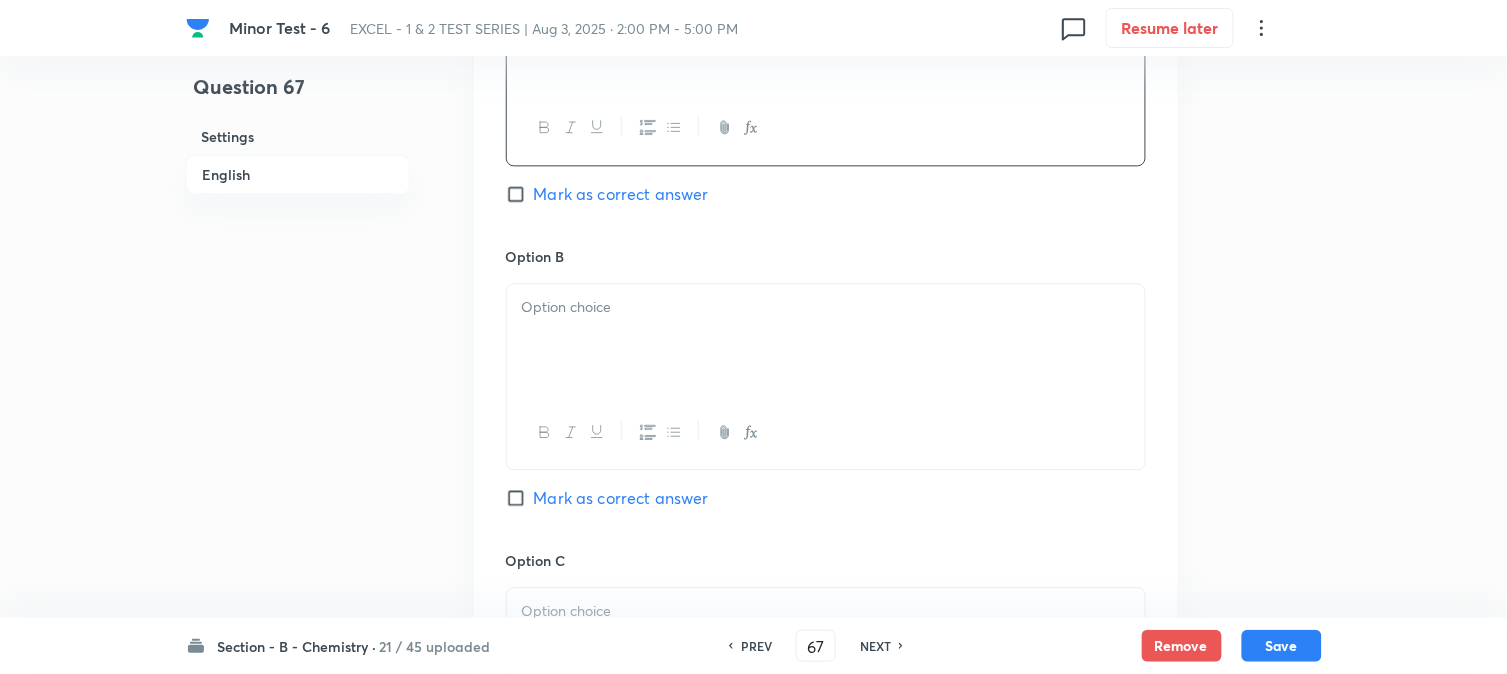 scroll, scrollTop: 1111, scrollLeft: 0, axis: vertical 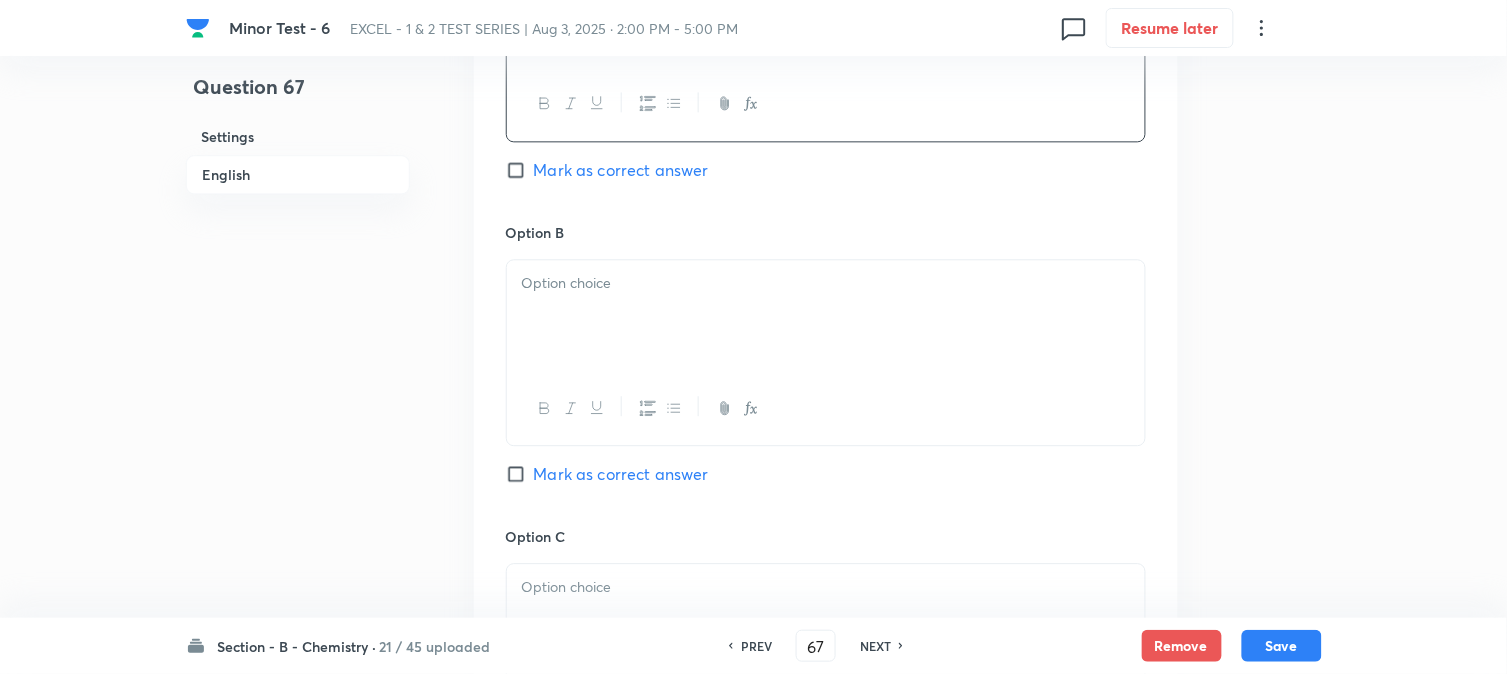 click at bounding box center (826, 316) 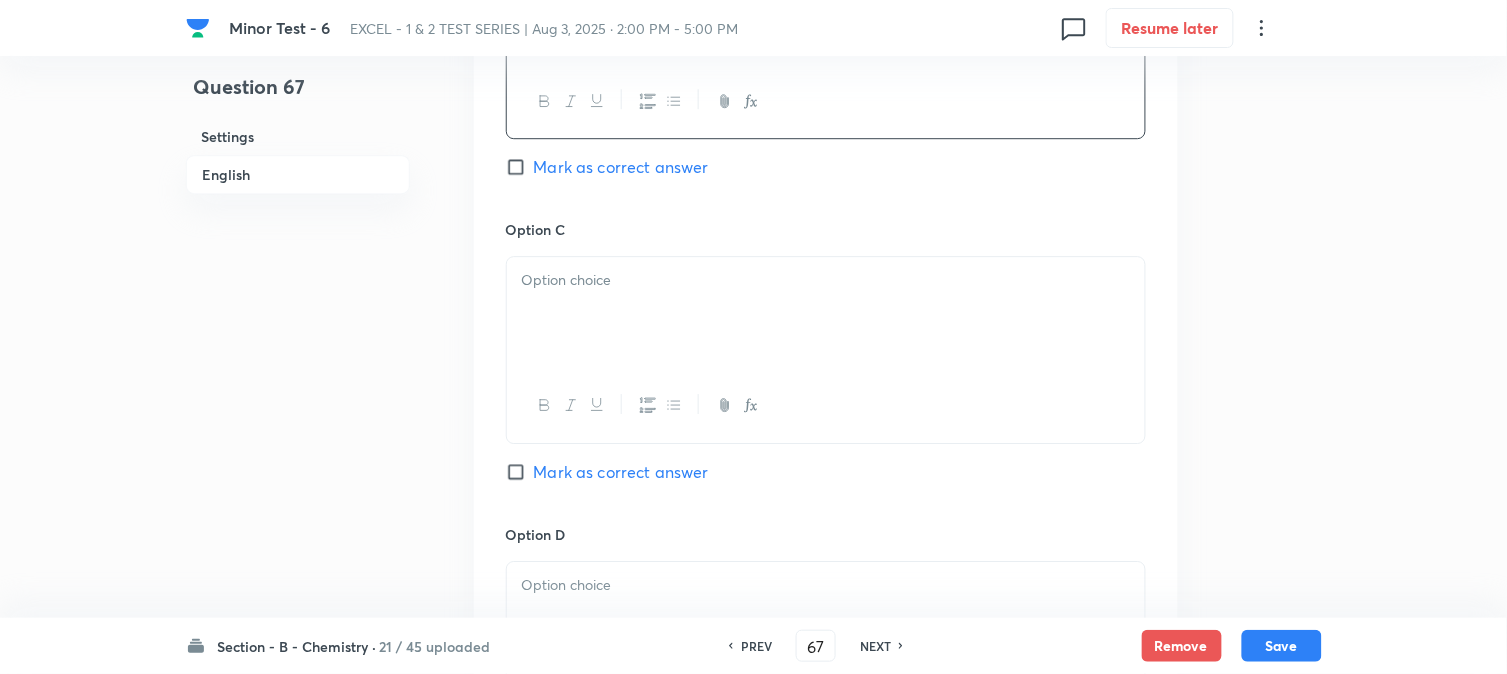 scroll, scrollTop: 1444, scrollLeft: 0, axis: vertical 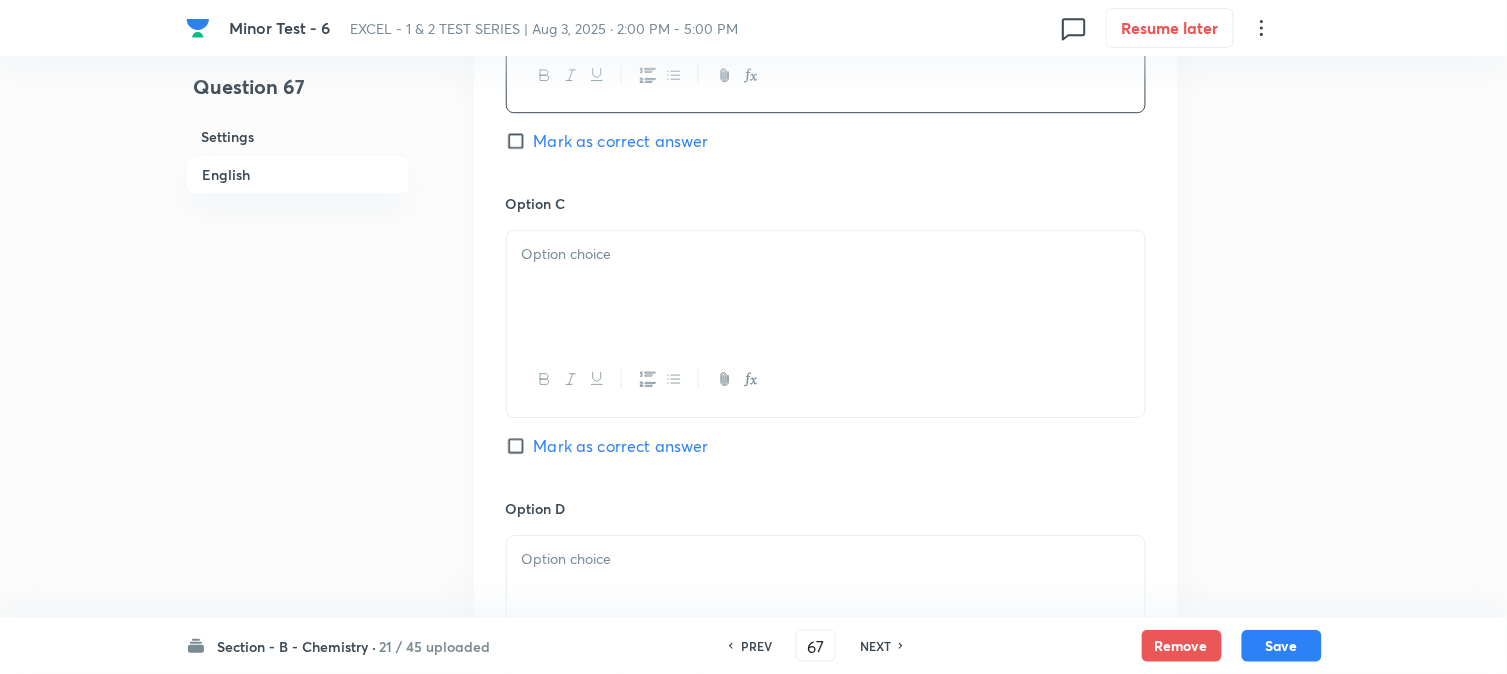 drag, startPoint x: 613, startPoint y: 300, endPoint x: 614, endPoint y: 311, distance: 11.045361 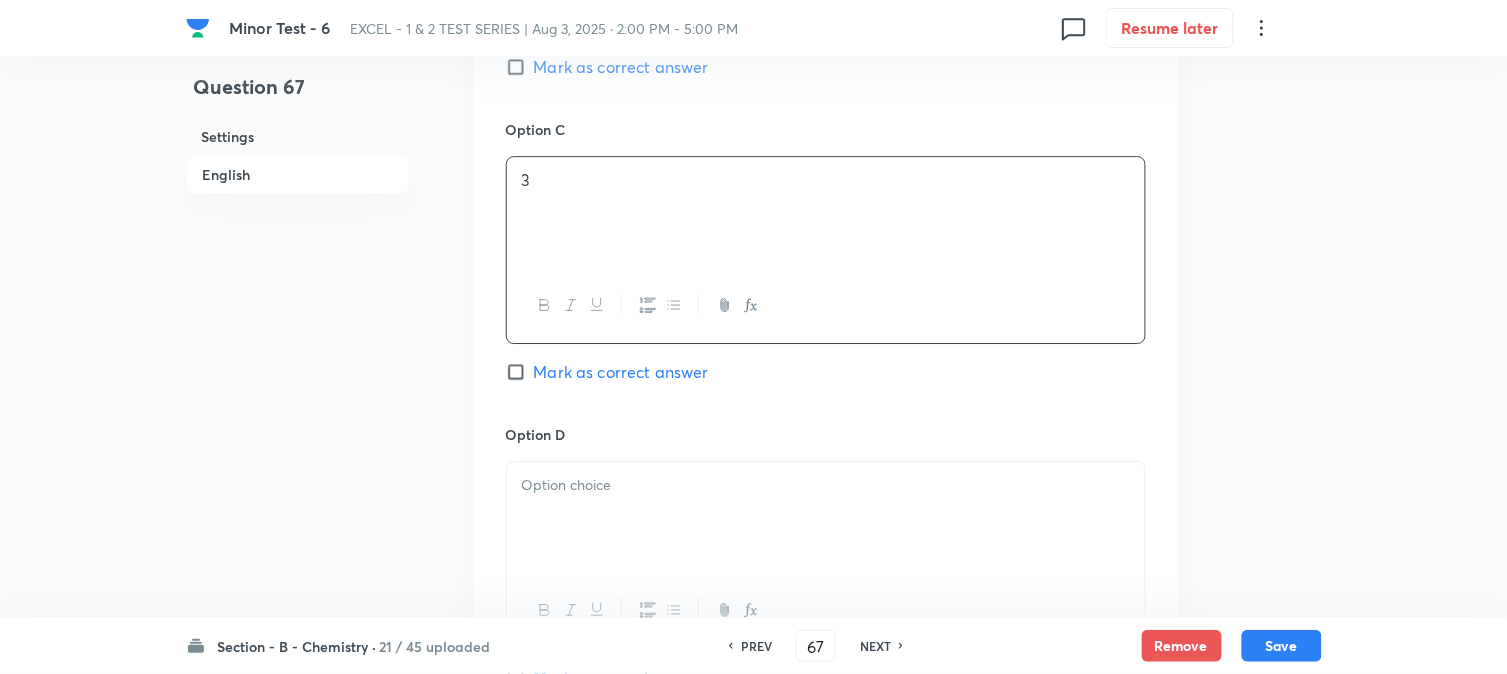 scroll, scrollTop: 1666, scrollLeft: 0, axis: vertical 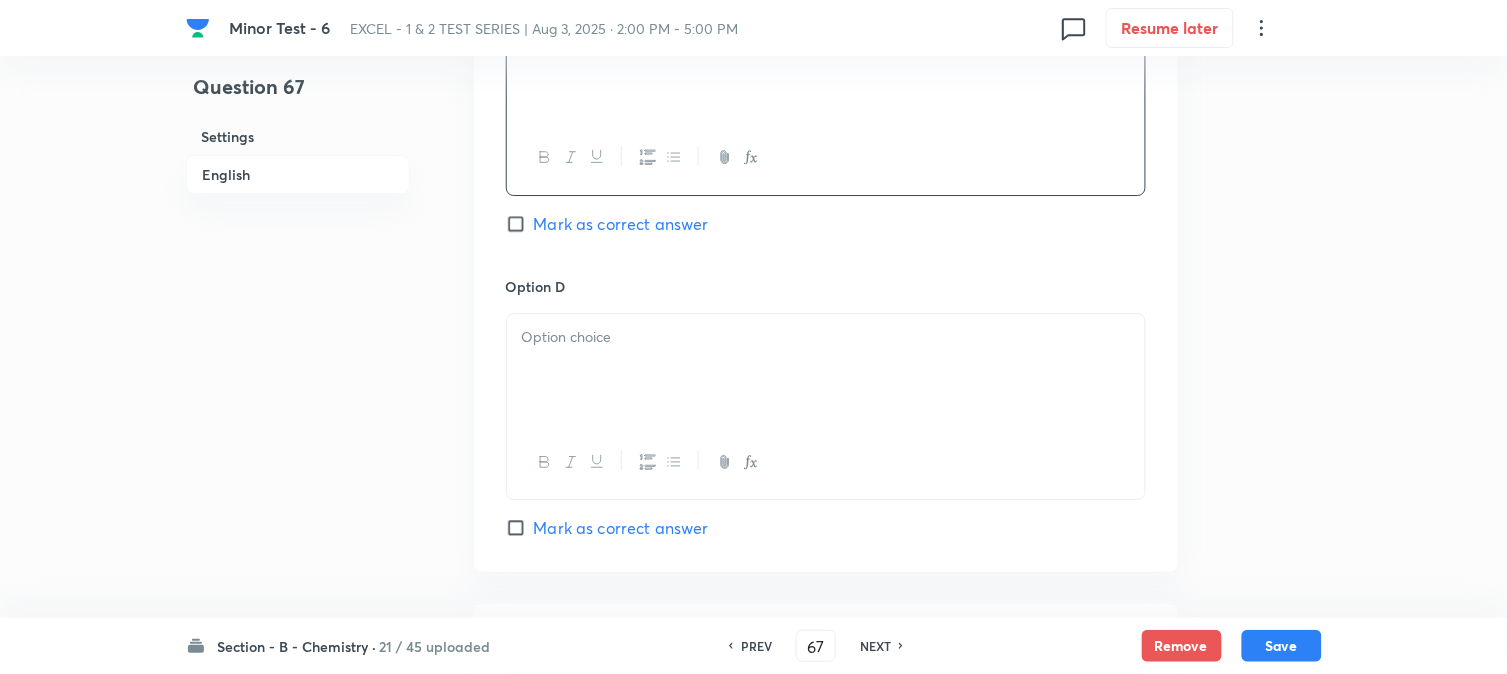 click at bounding box center (826, 370) 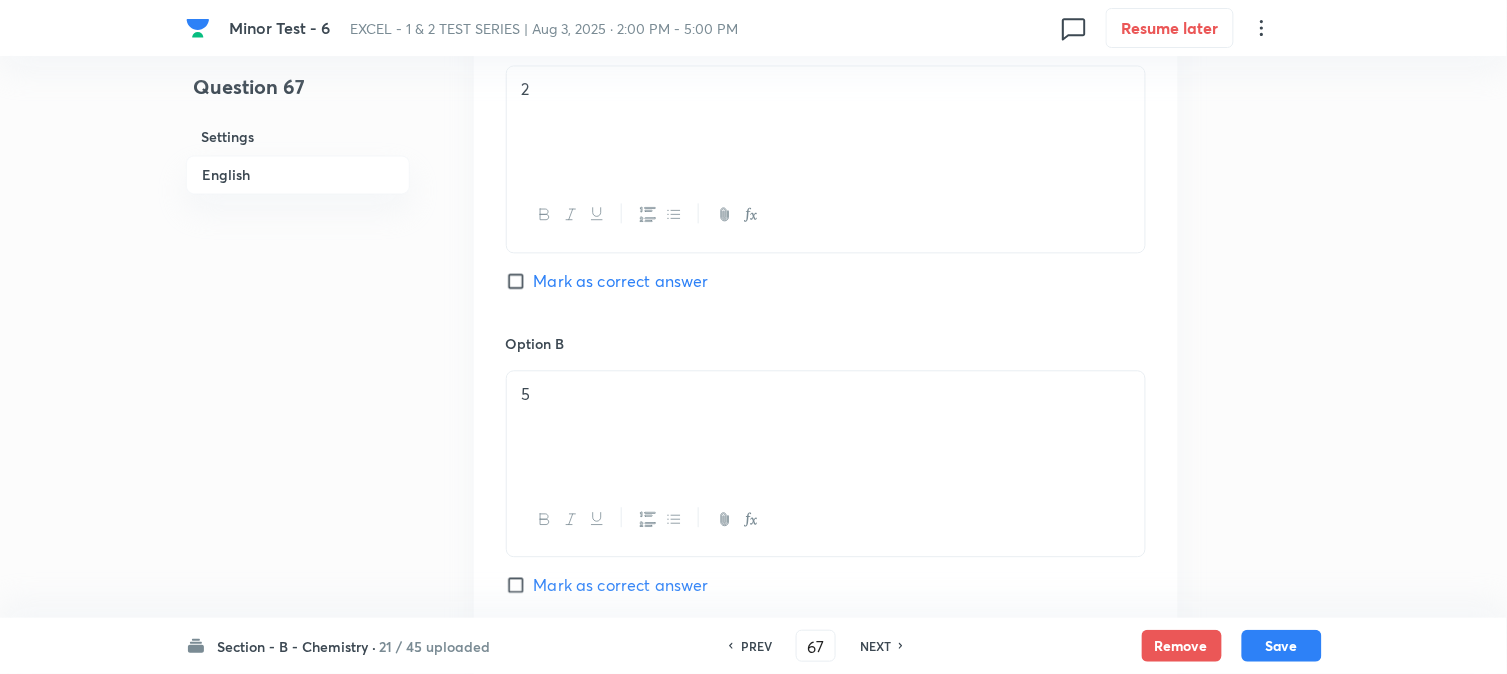 scroll, scrollTop: 777, scrollLeft: 0, axis: vertical 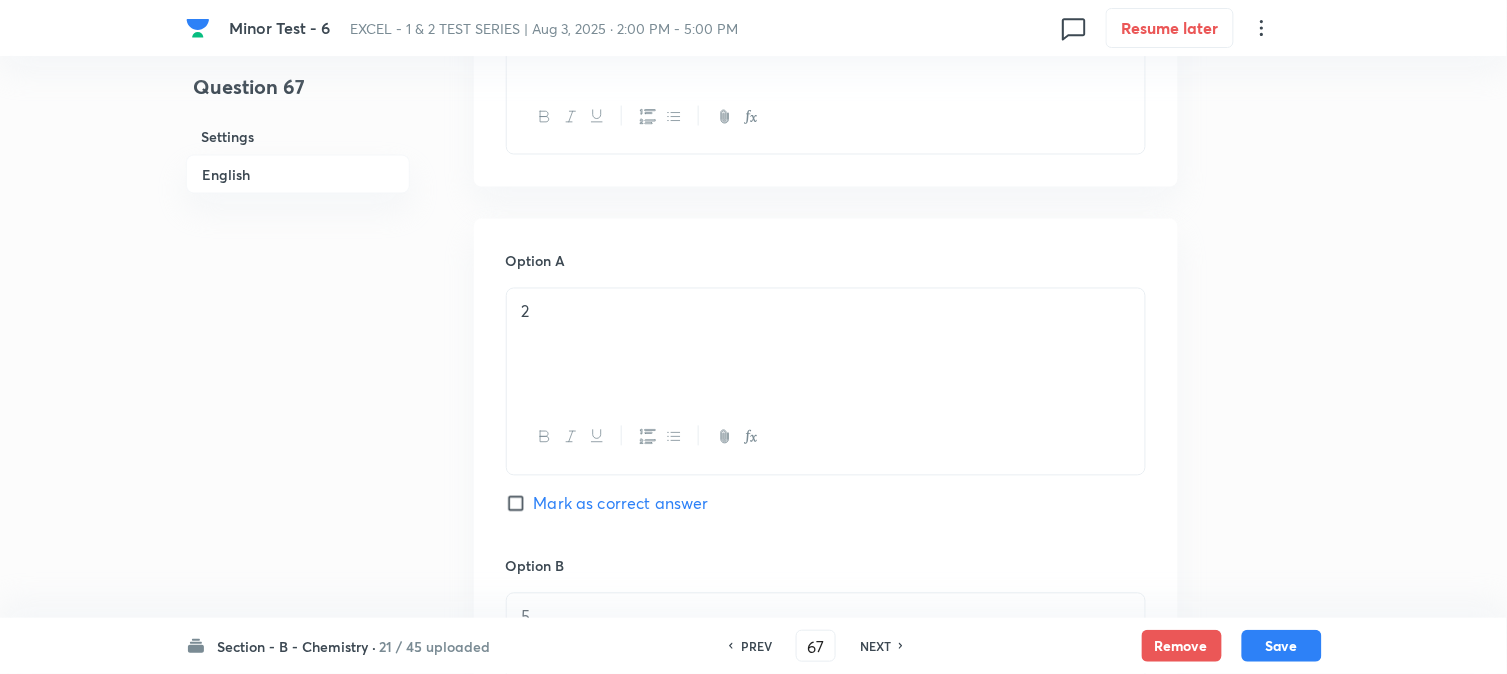 click on "Mark as correct answer" at bounding box center [520, 504] 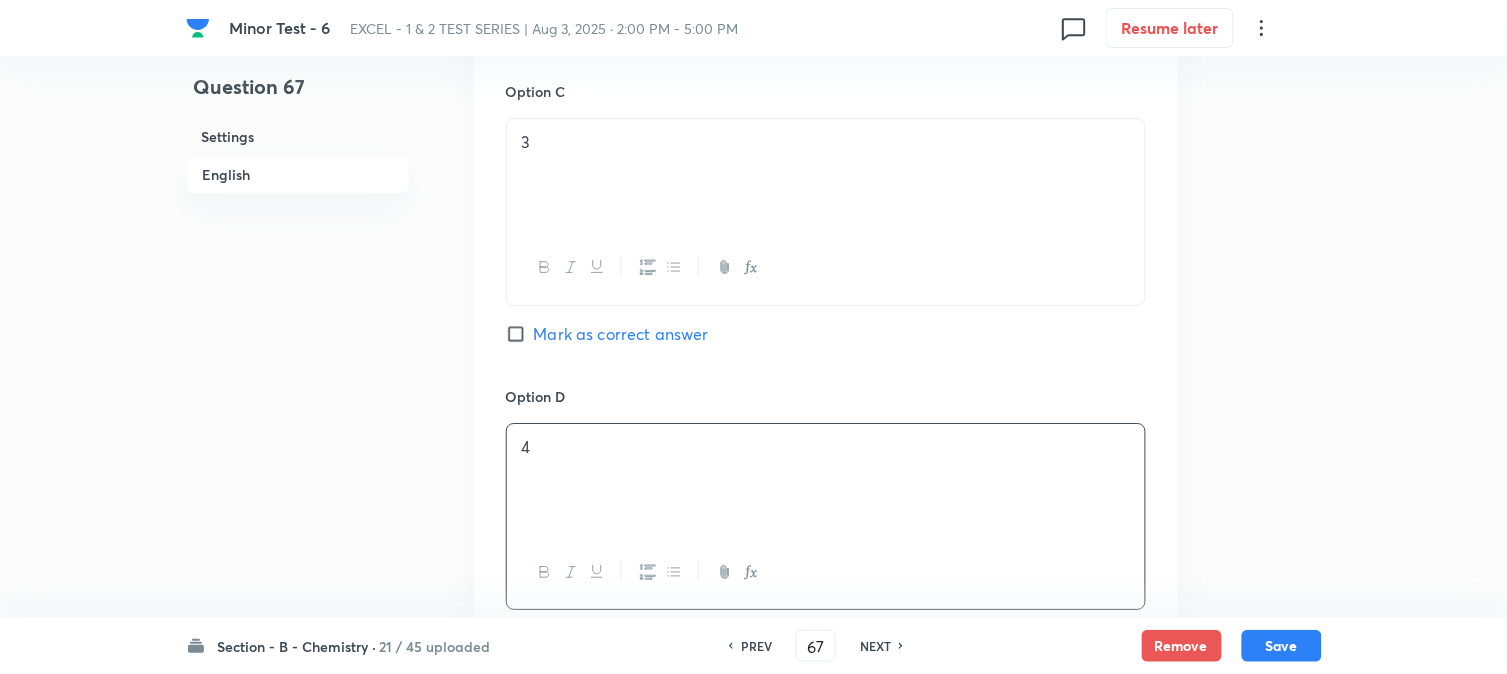 scroll, scrollTop: 2064, scrollLeft: 0, axis: vertical 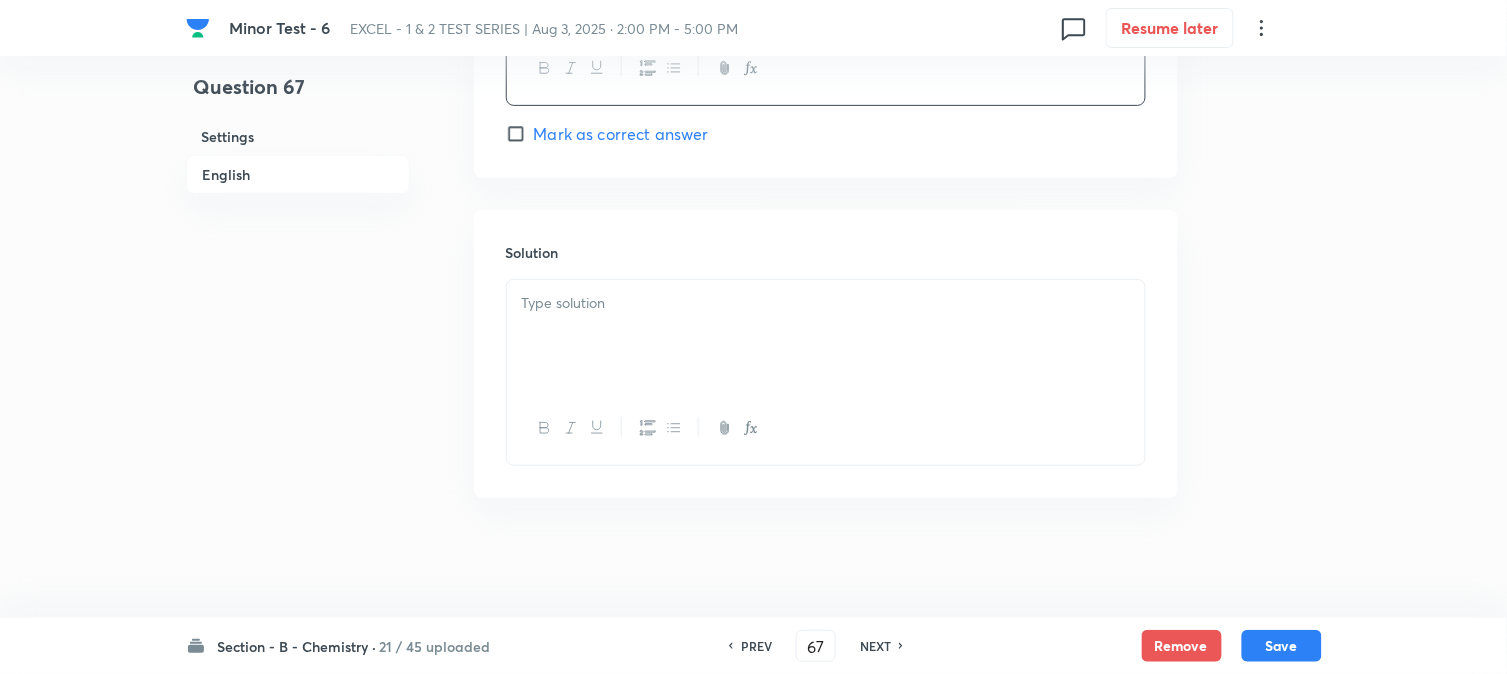 click at bounding box center [826, 336] 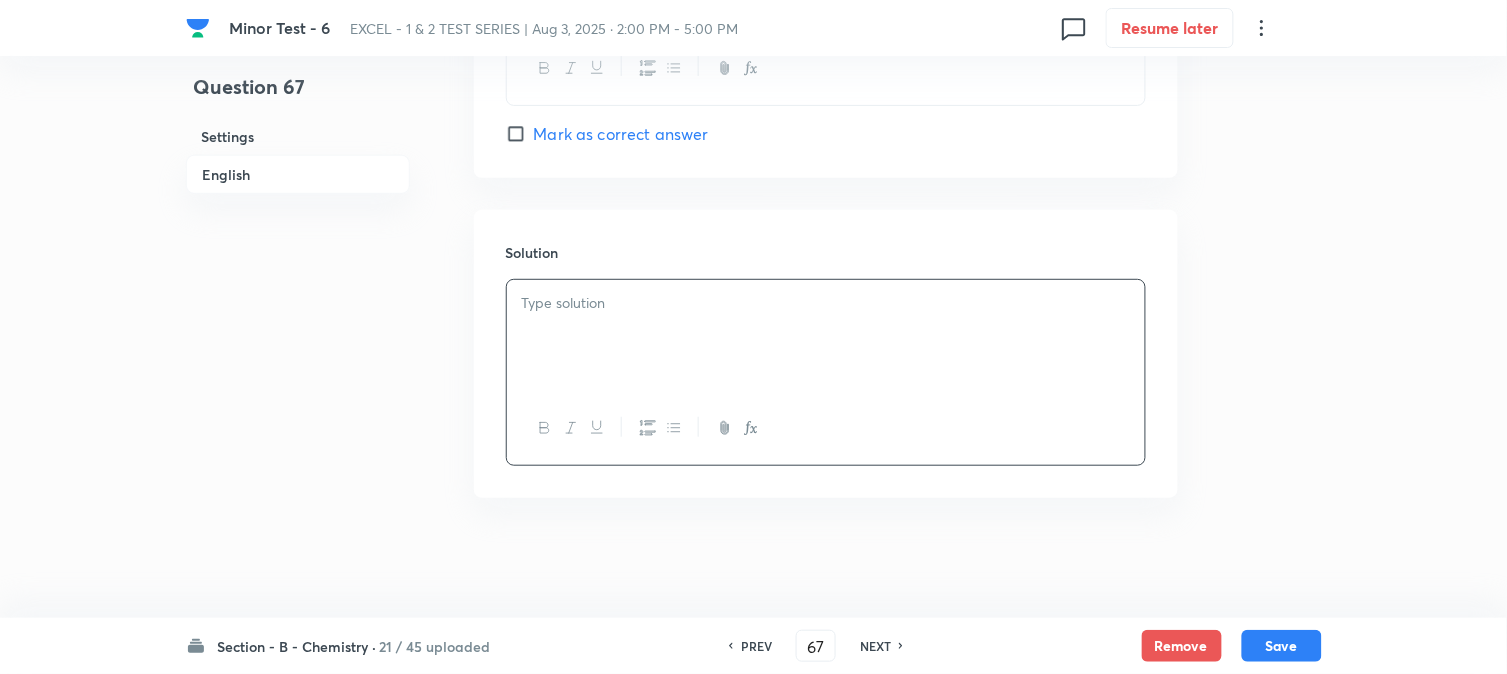 type 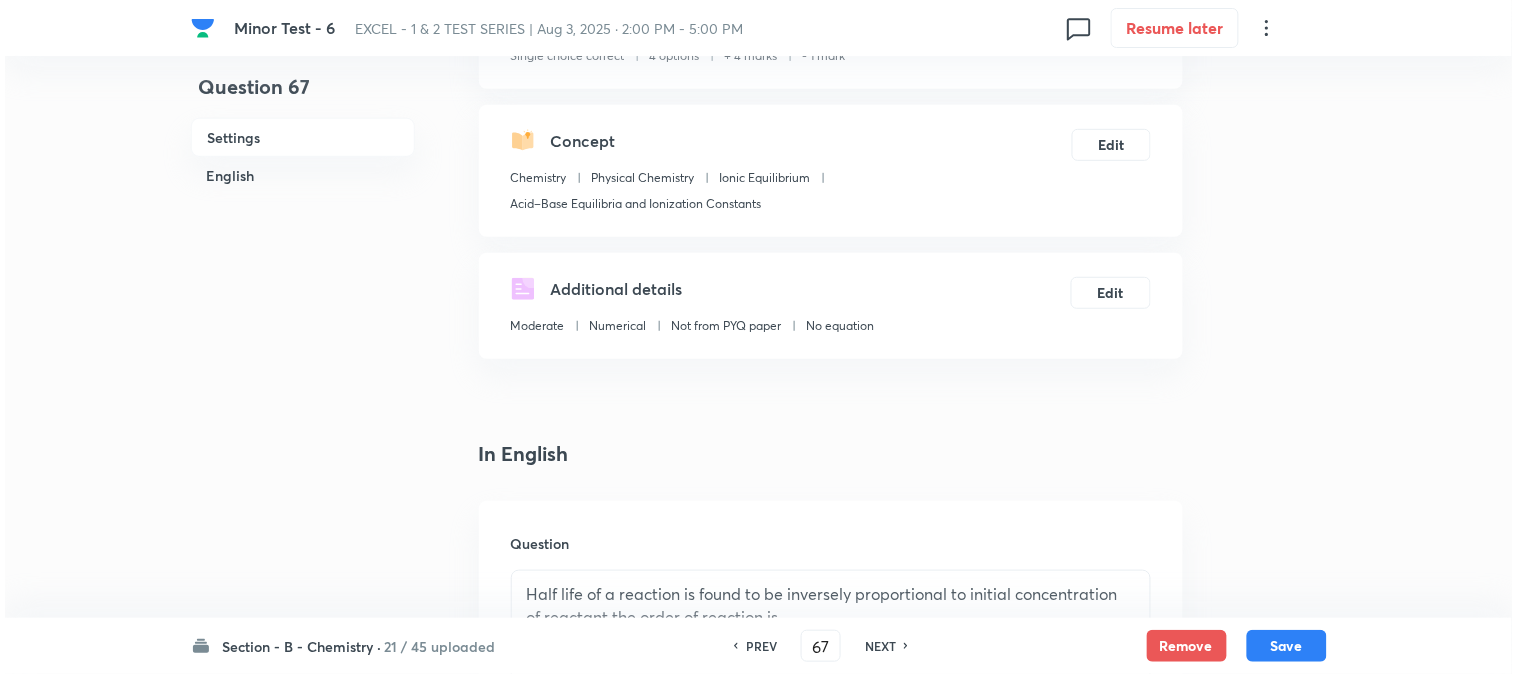 scroll, scrollTop: 0, scrollLeft: 0, axis: both 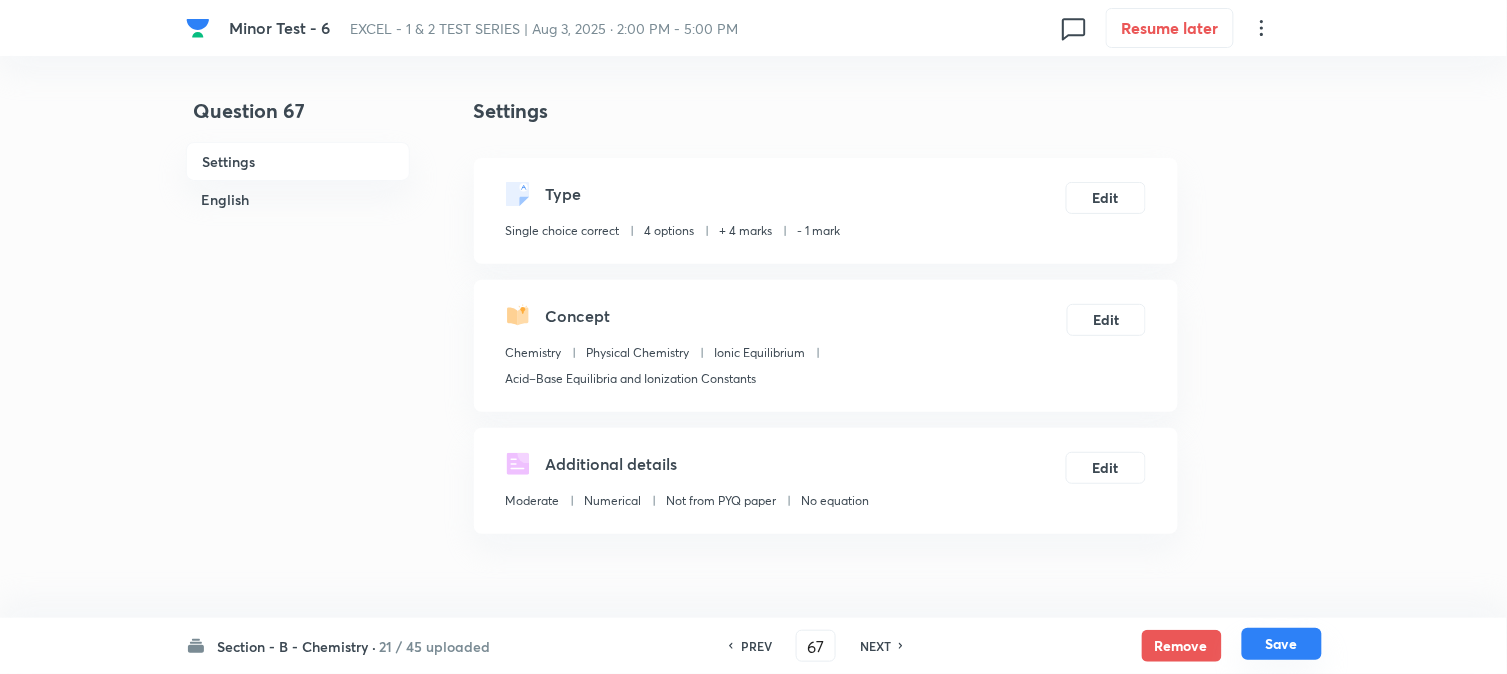 click on "Save" at bounding box center [1282, 644] 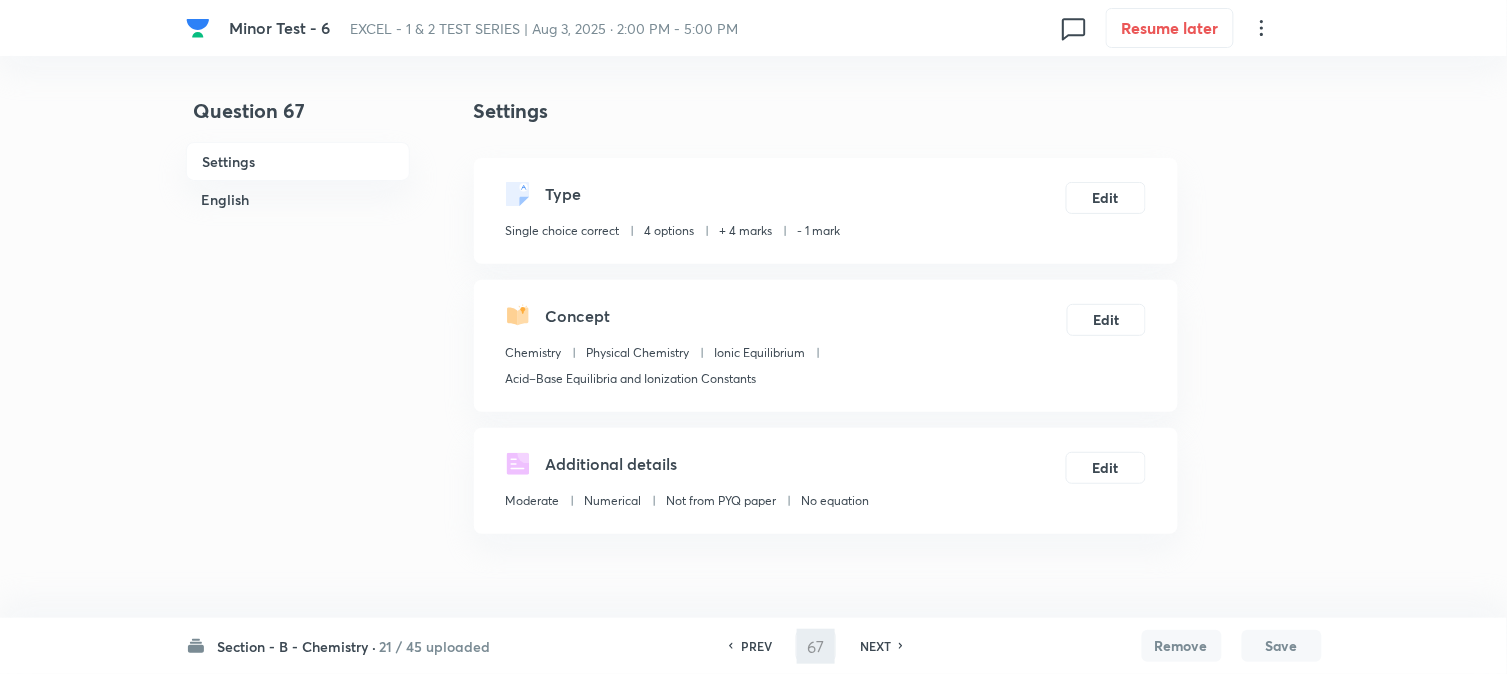 type on "68" 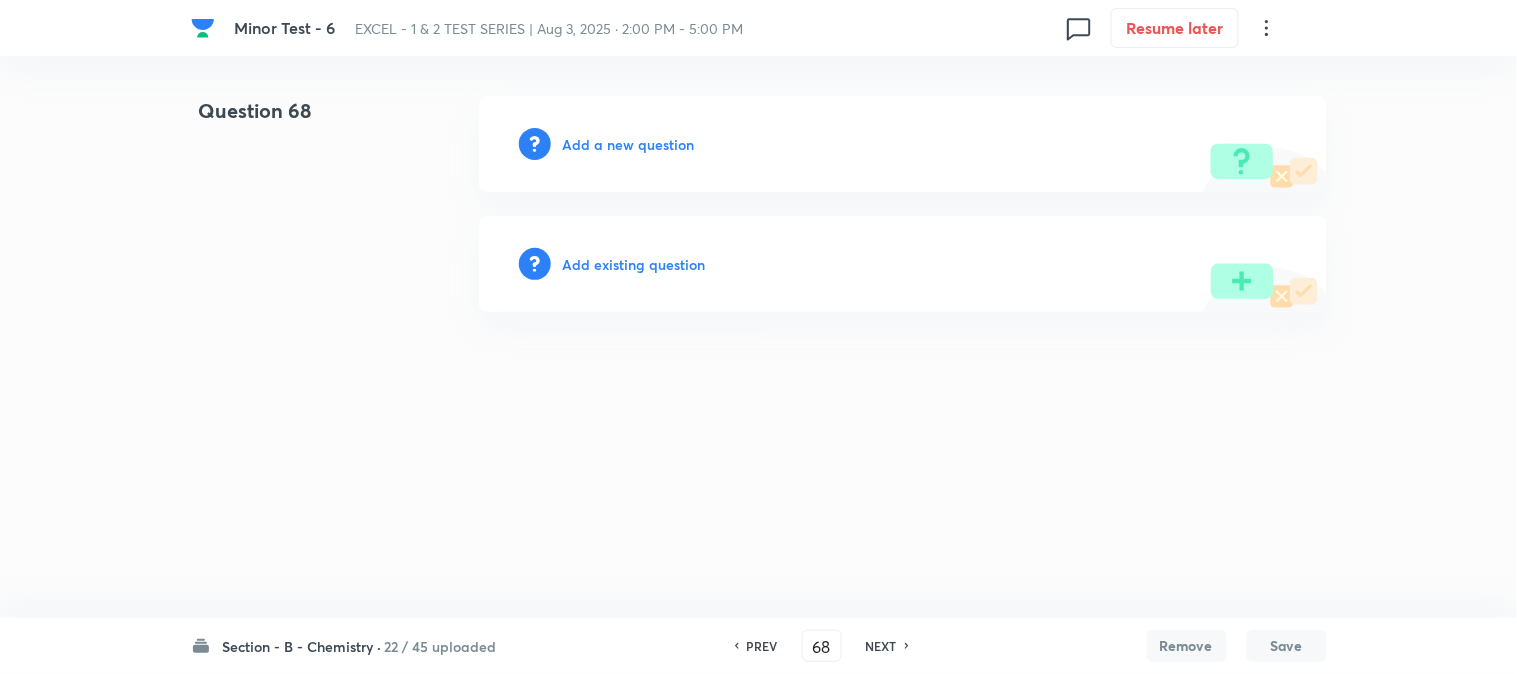 click on "Add a new question" at bounding box center [629, 144] 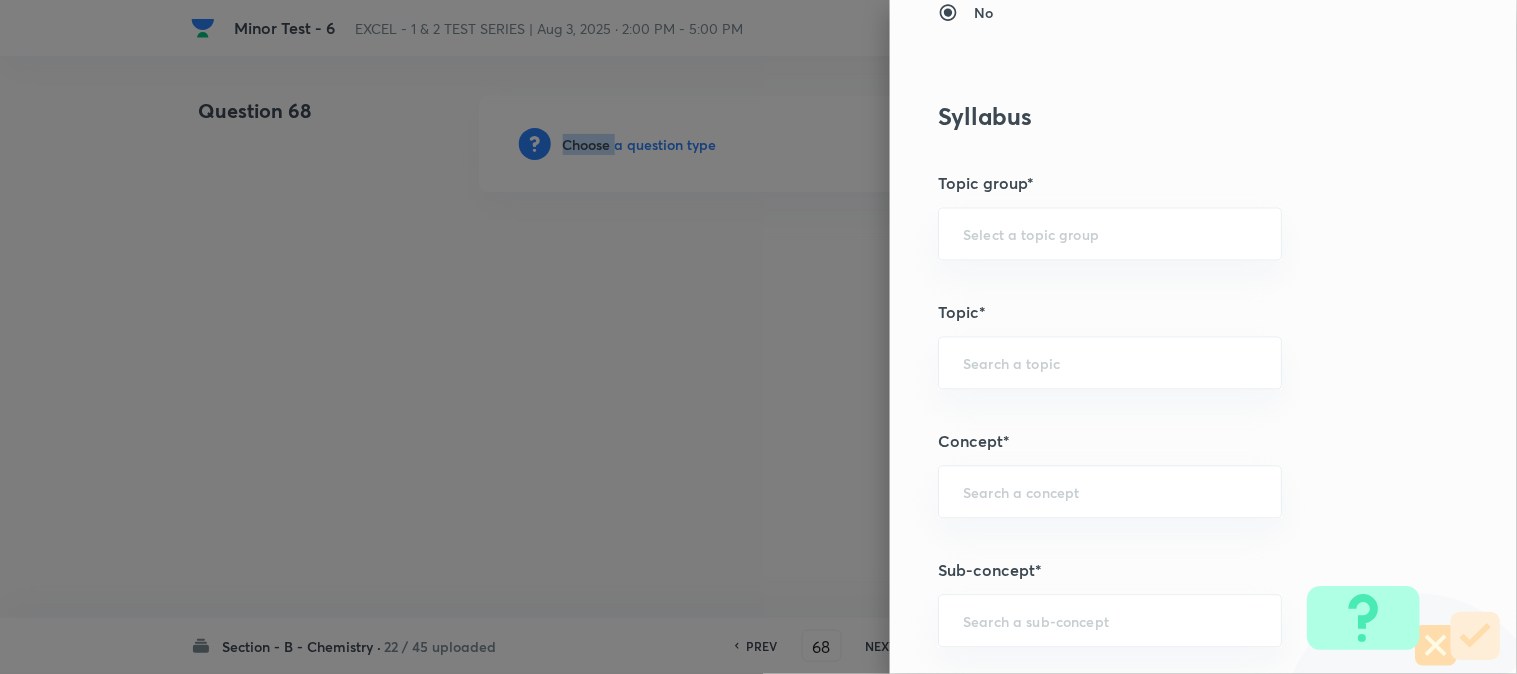 scroll, scrollTop: 1000, scrollLeft: 0, axis: vertical 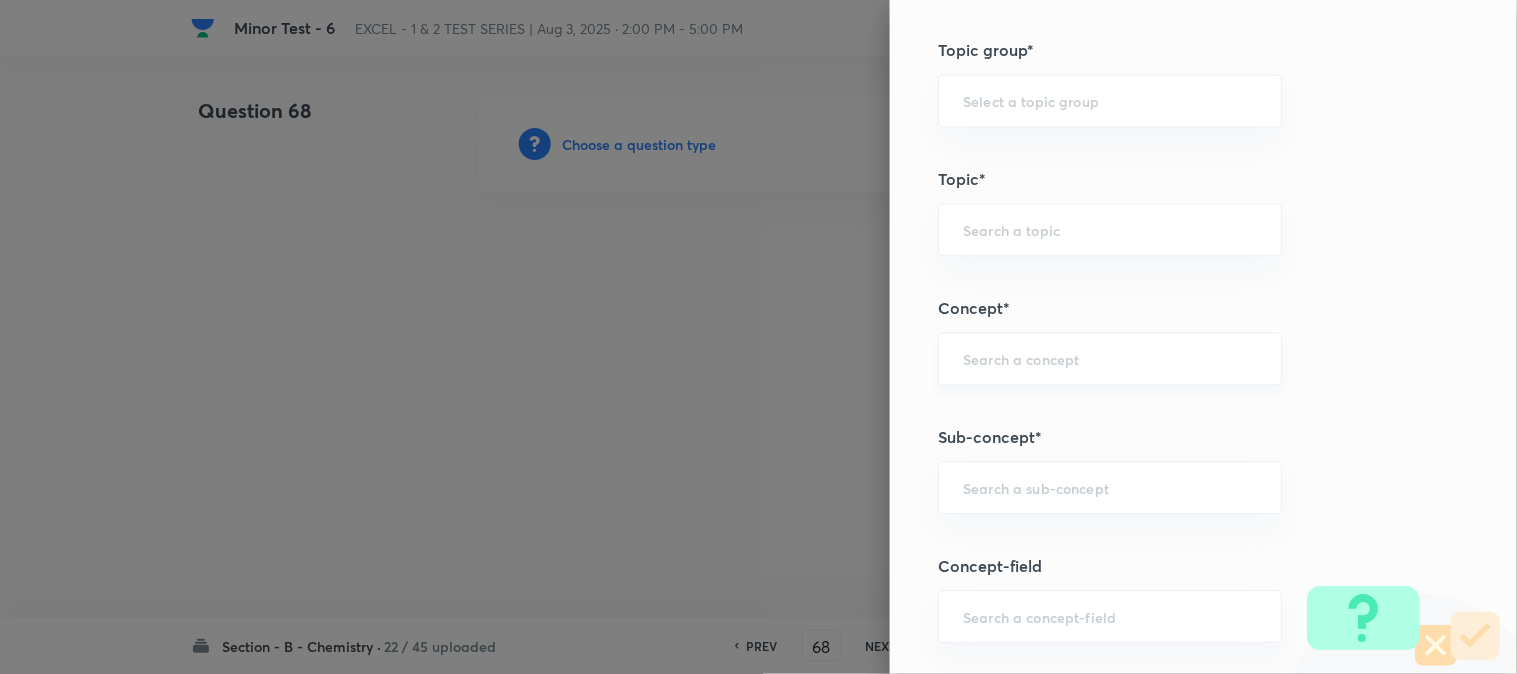 click at bounding box center [1110, 358] 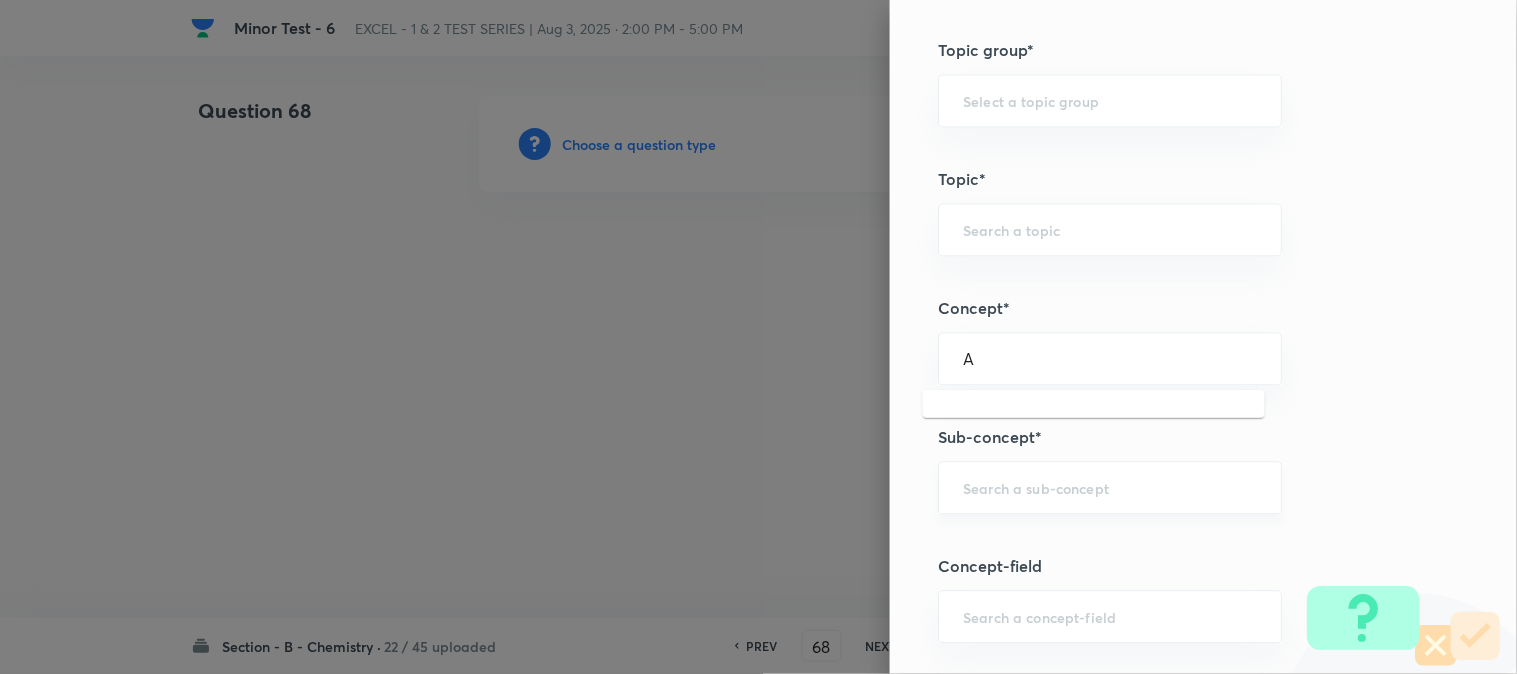 click on "​" at bounding box center [1110, 487] 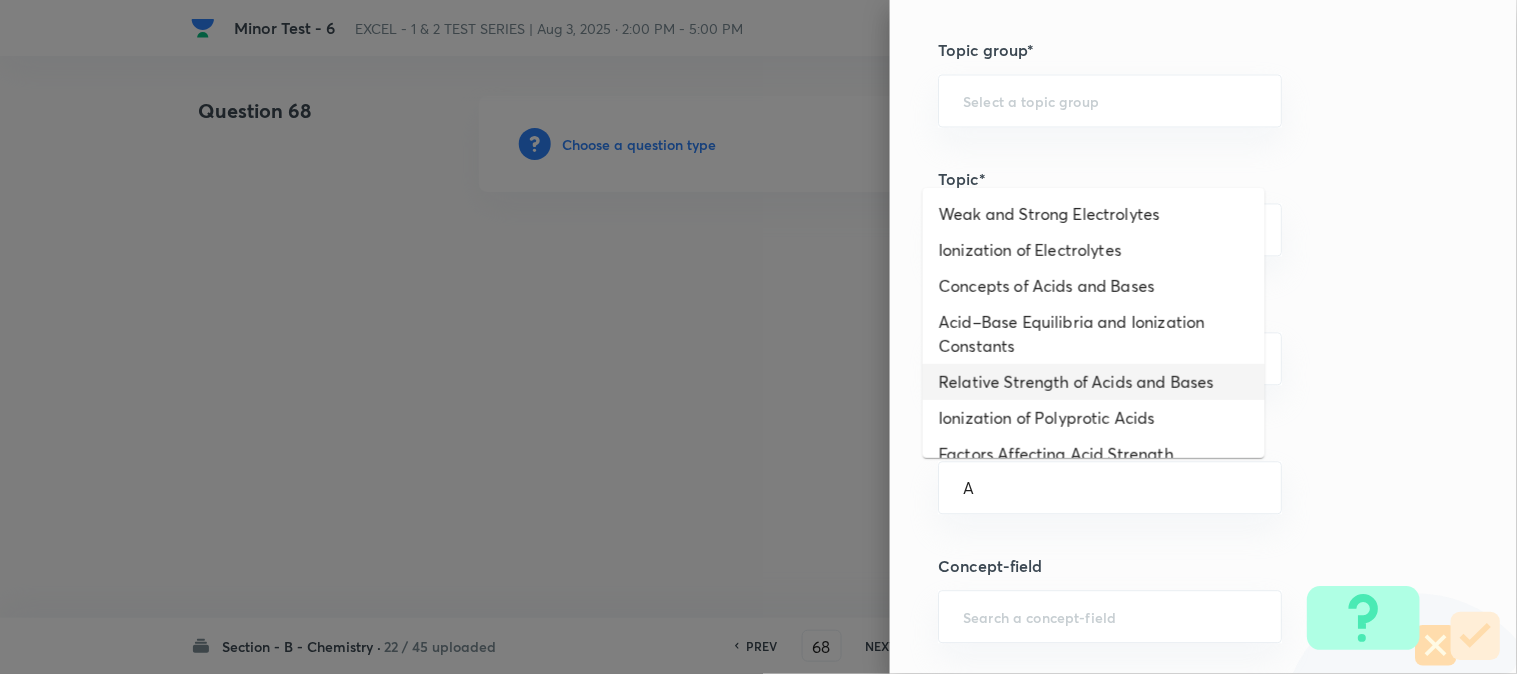 click on "Relative Strength of Acids and Bases" at bounding box center [1094, 382] 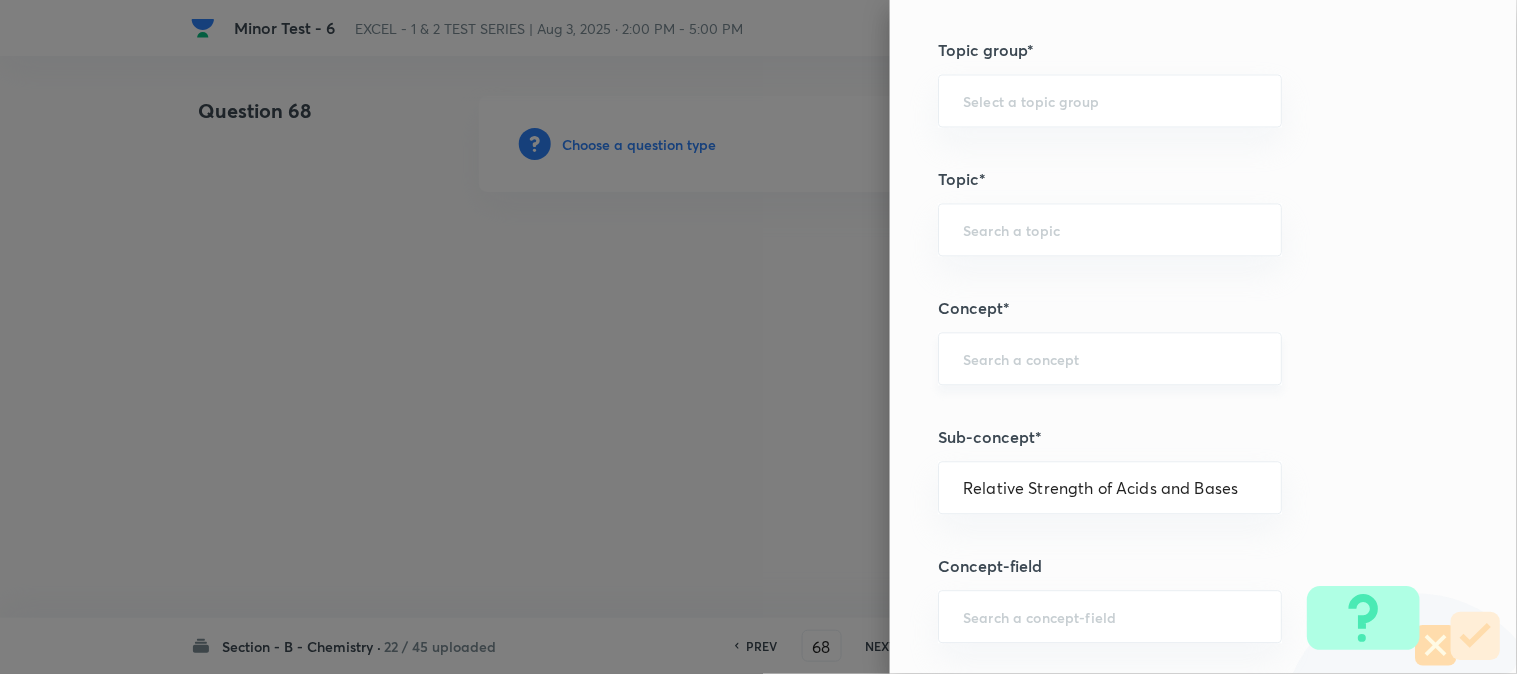 type on "Chemistry" 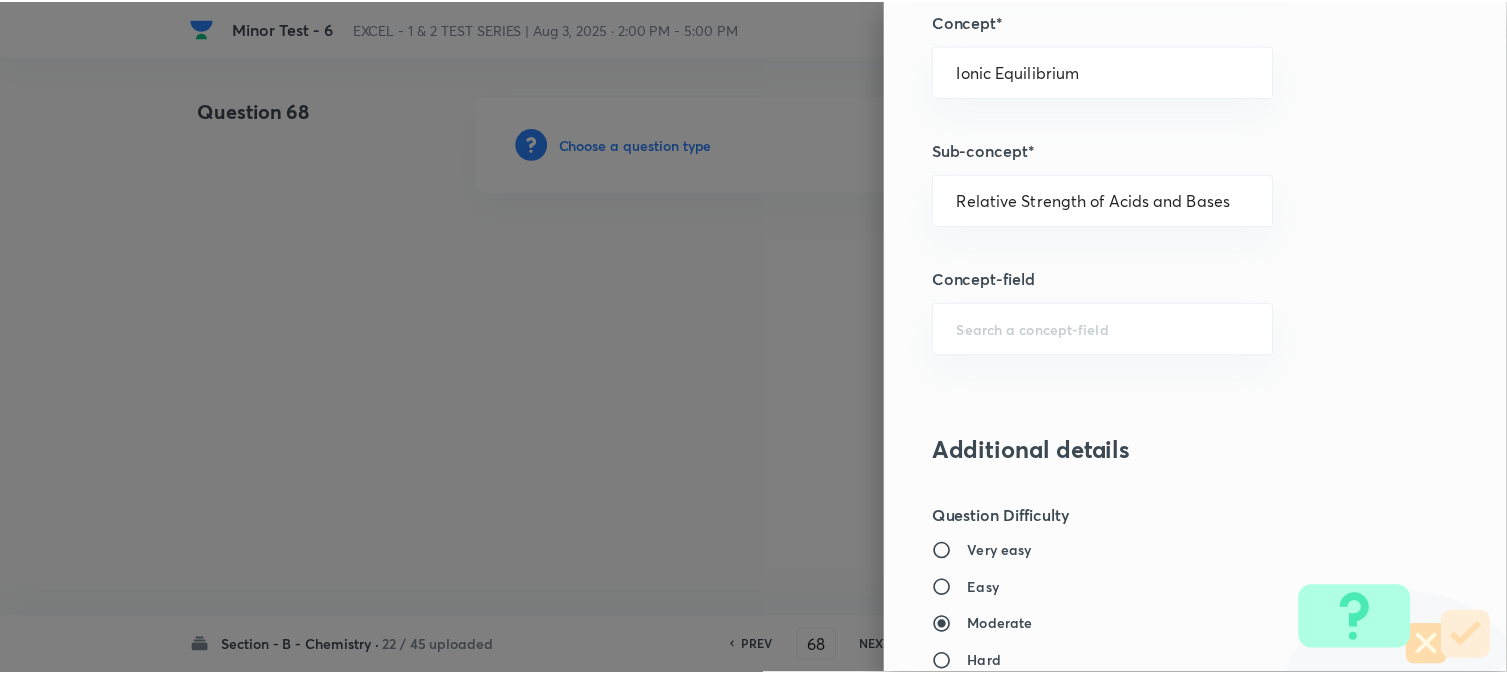scroll, scrollTop: 2111, scrollLeft: 0, axis: vertical 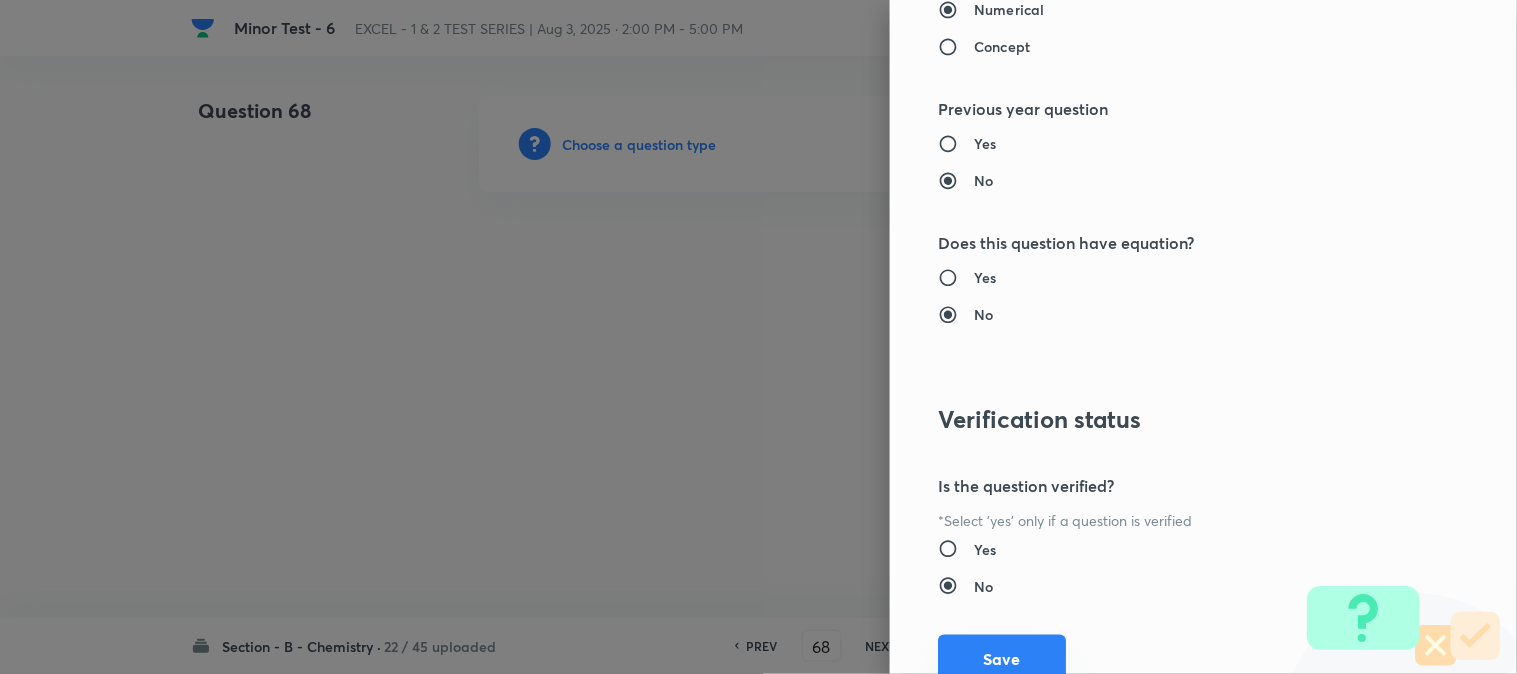 click on "Save" at bounding box center [1002, 659] 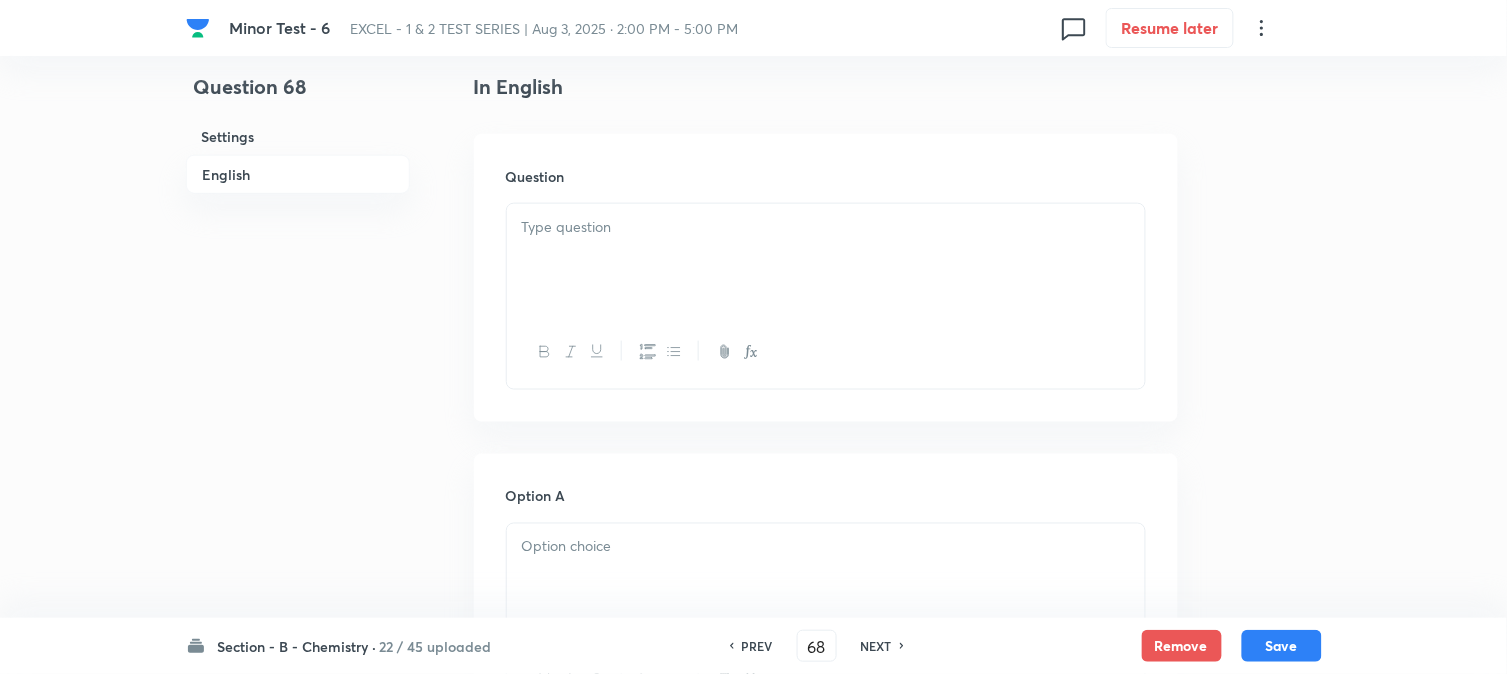 scroll, scrollTop: 555, scrollLeft: 0, axis: vertical 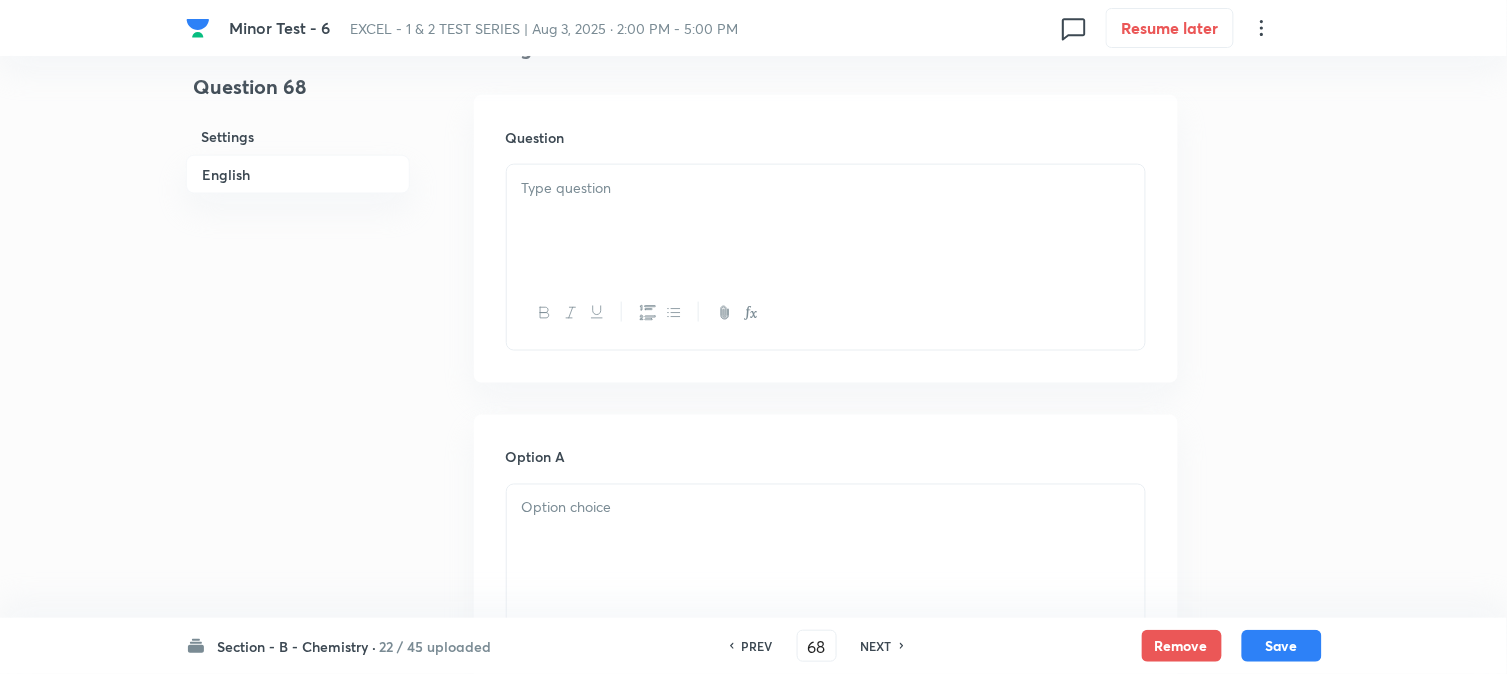 click at bounding box center [826, 221] 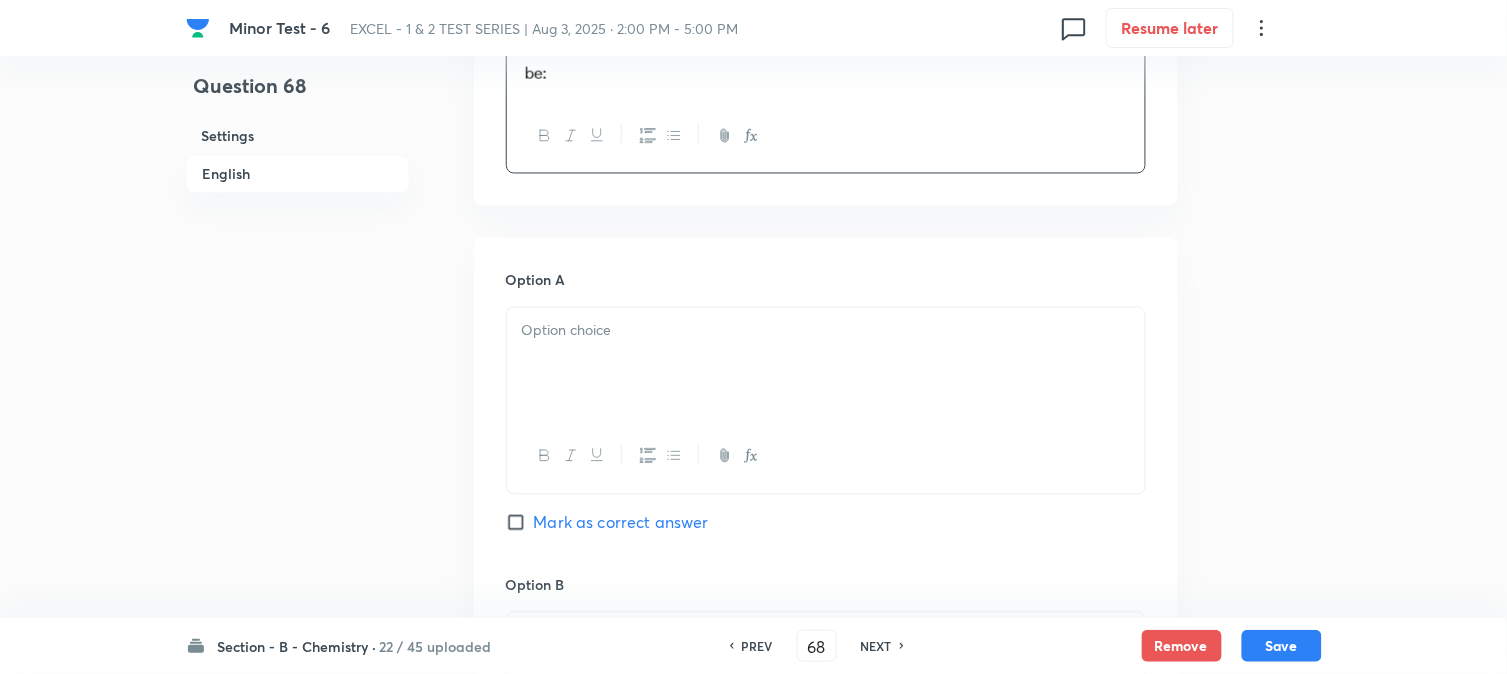 scroll, scrollTop: 1000, scrollLeft: 0, axis: vertical 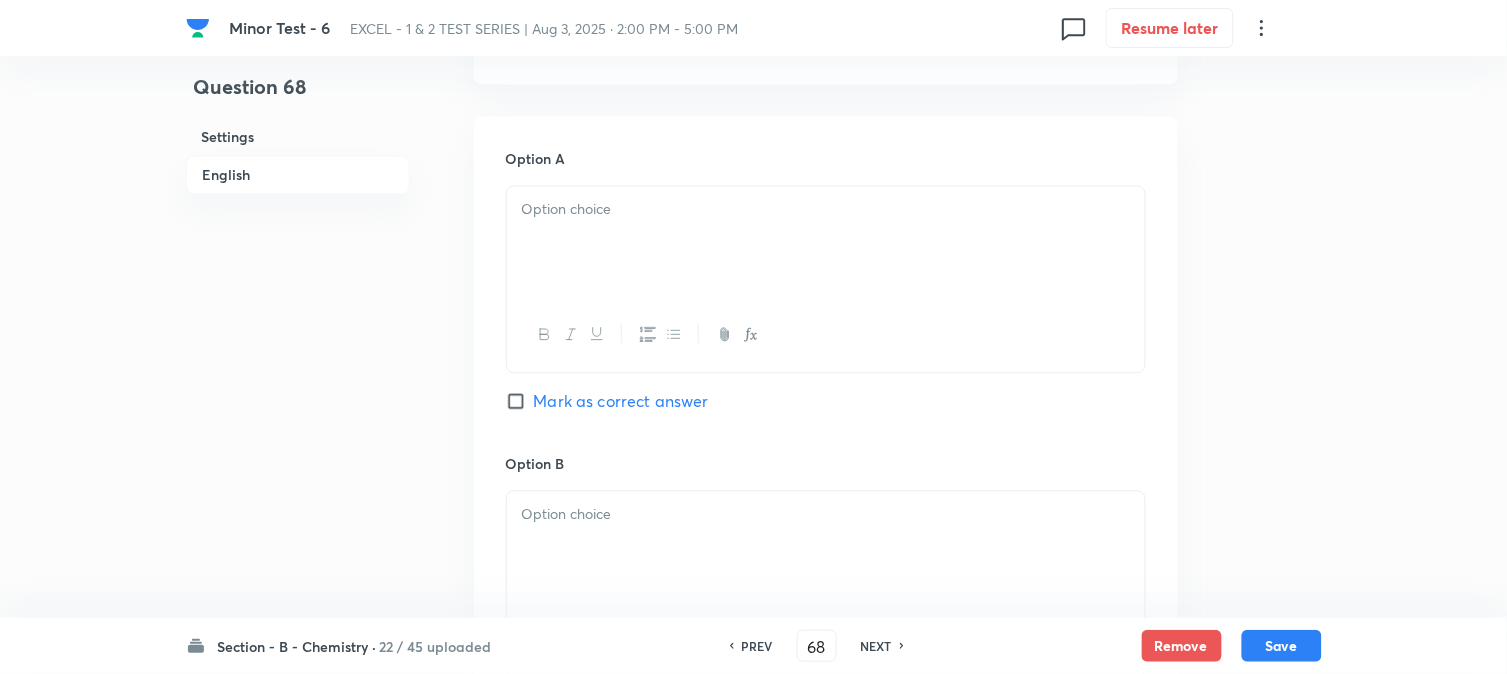 click at bounding box center [826, 242] 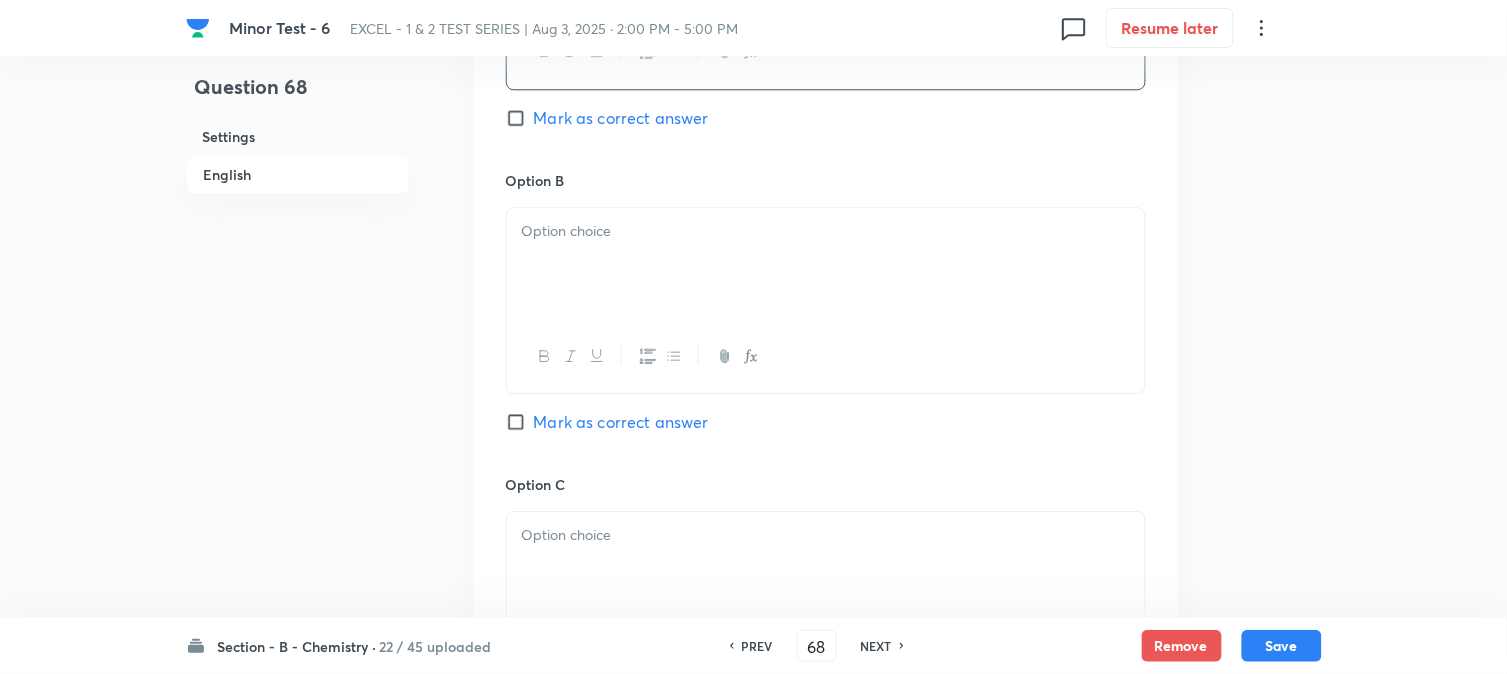 scroll, scrollTop: 1333, scrollLeft: 0, axis: vertical 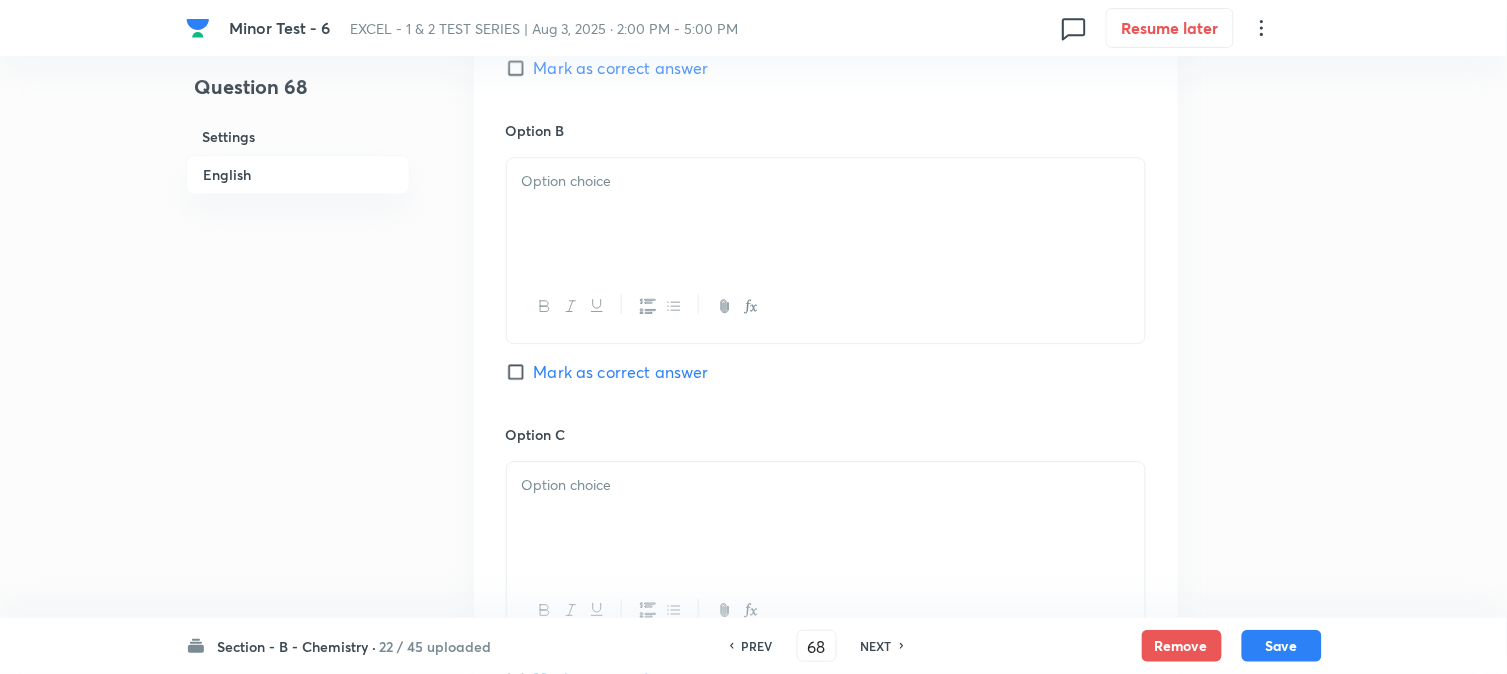 click at bounding box center (826, 214) 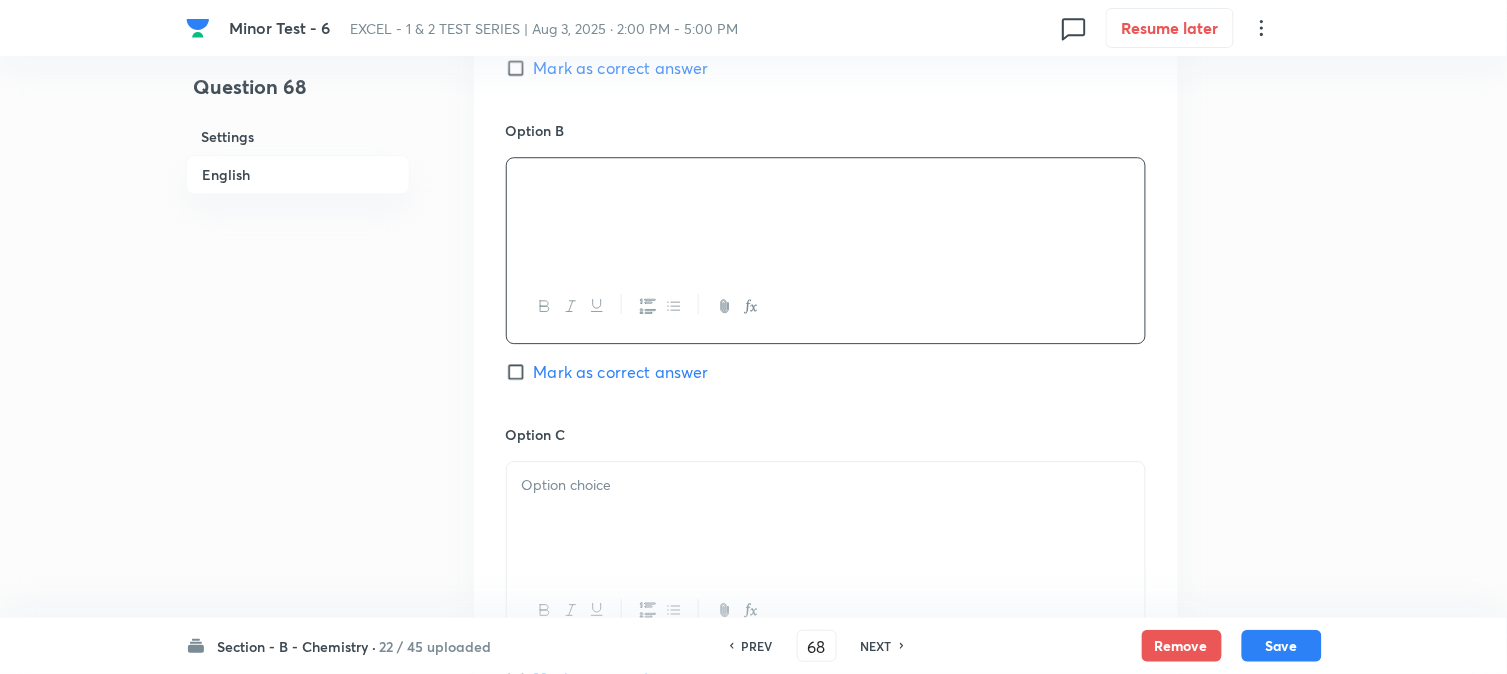click at bounding box center [826, 485] 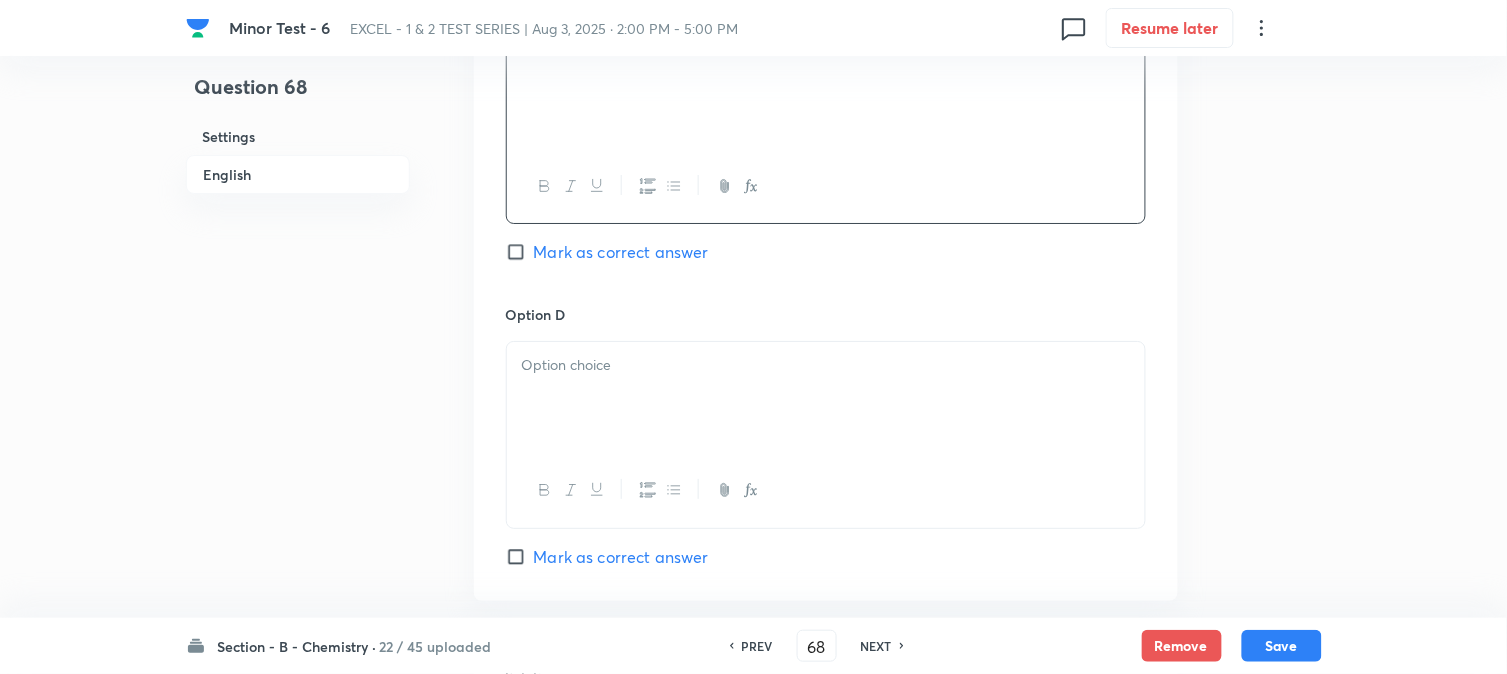 scroll, scrollTop: 1777, scrollLeft: 0, axis: vertical 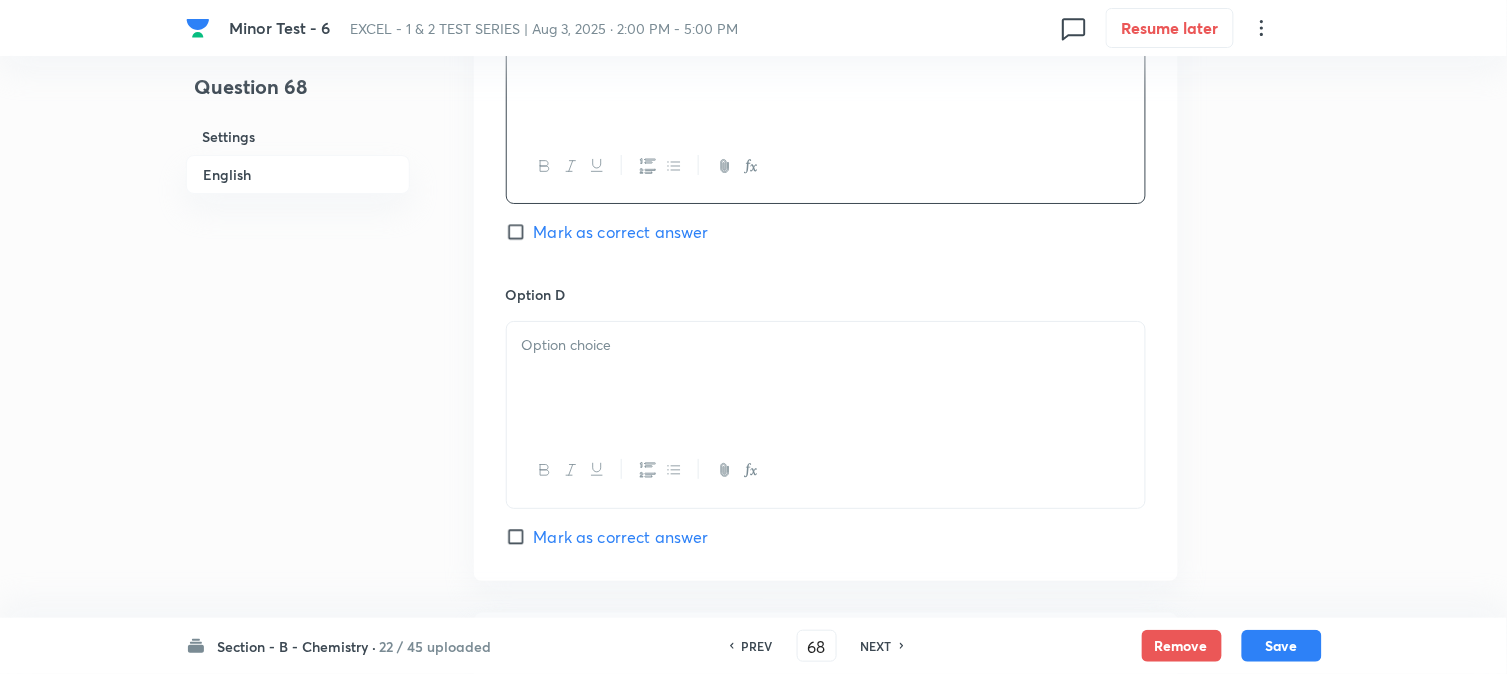 click at bounding box center [826, 378] 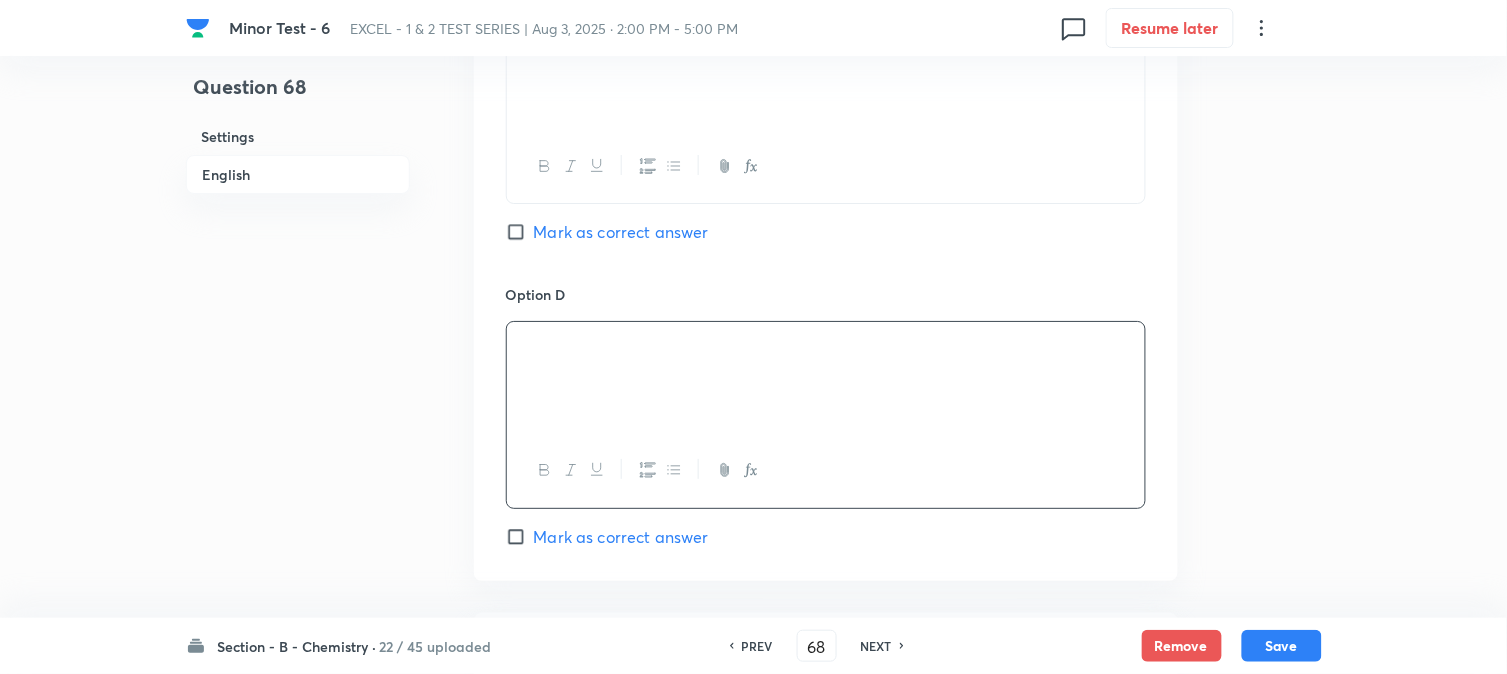 click on "Mark as correct answer" at bounding box center (520, 232) 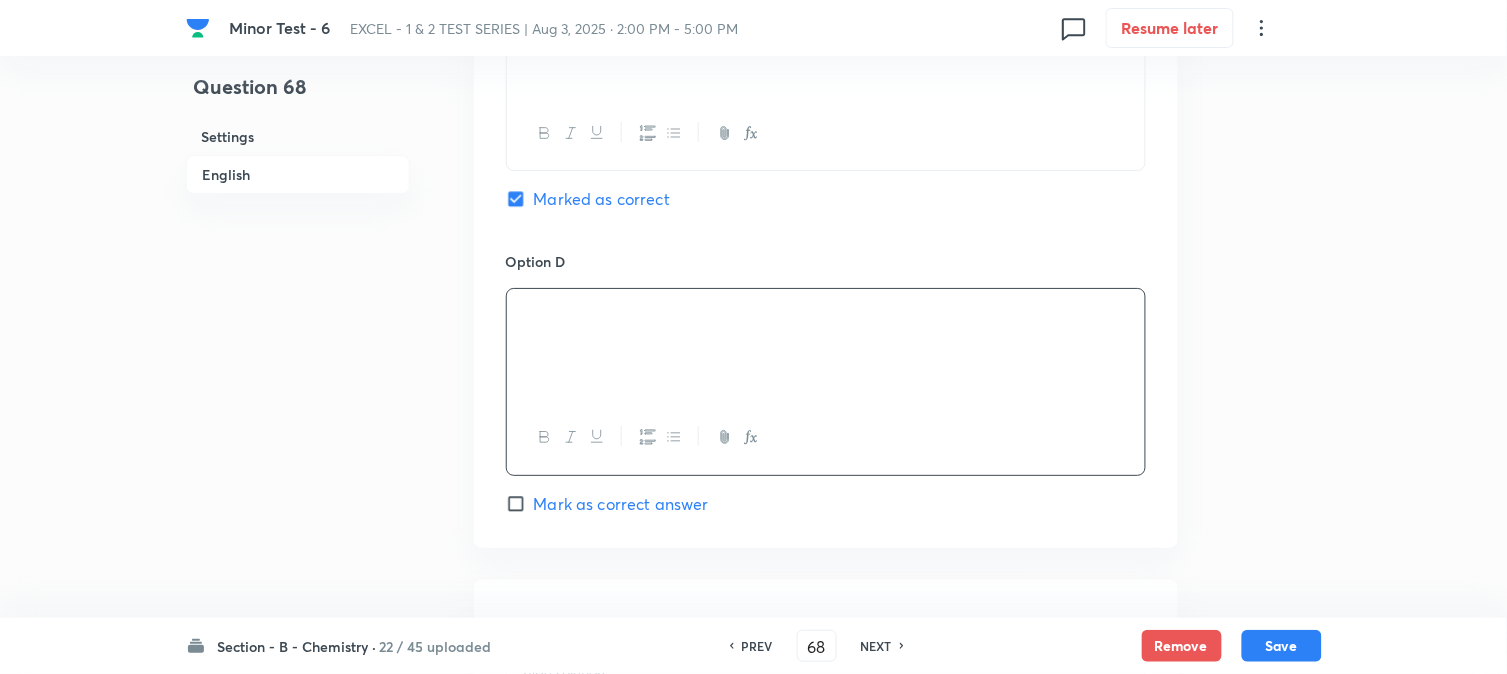 scroll, scrollTop: 2184, scrollLeft: 0, axis: vertical 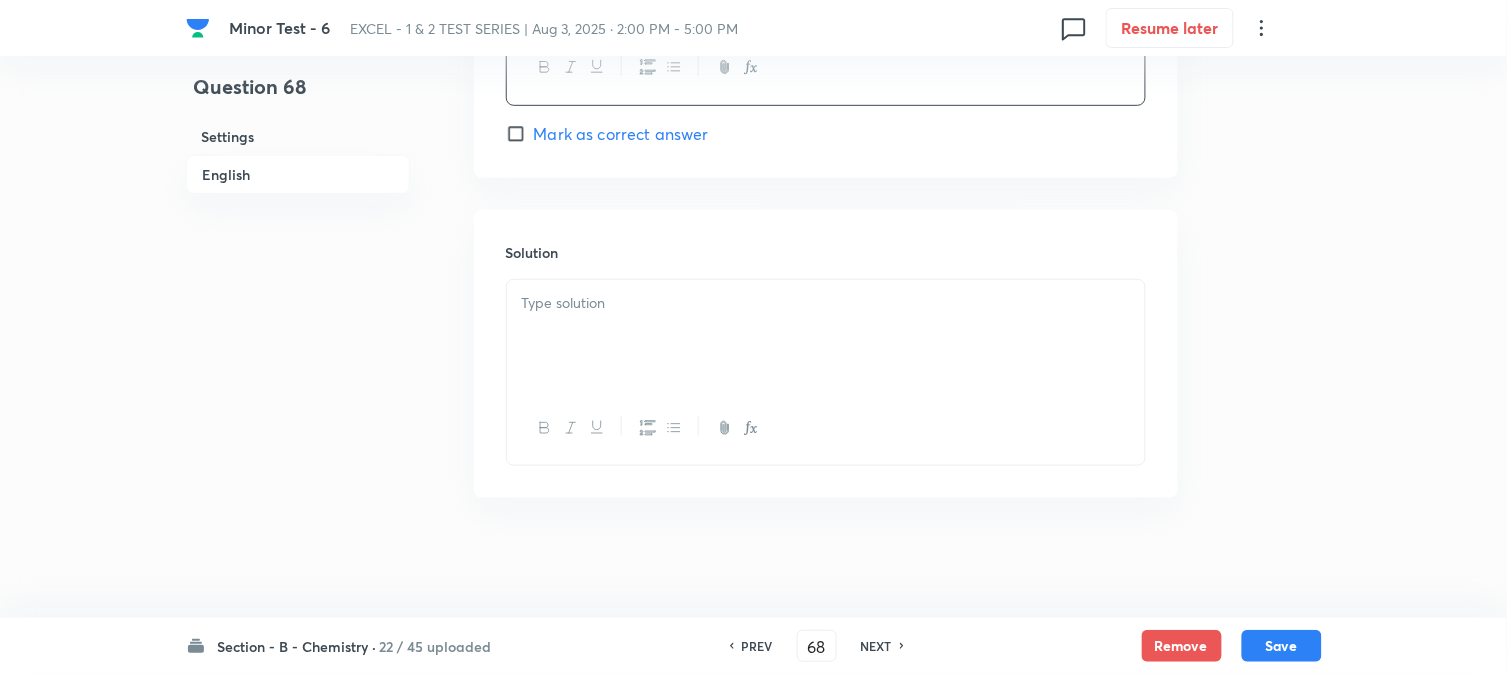 click at bounding box center [826, 303] 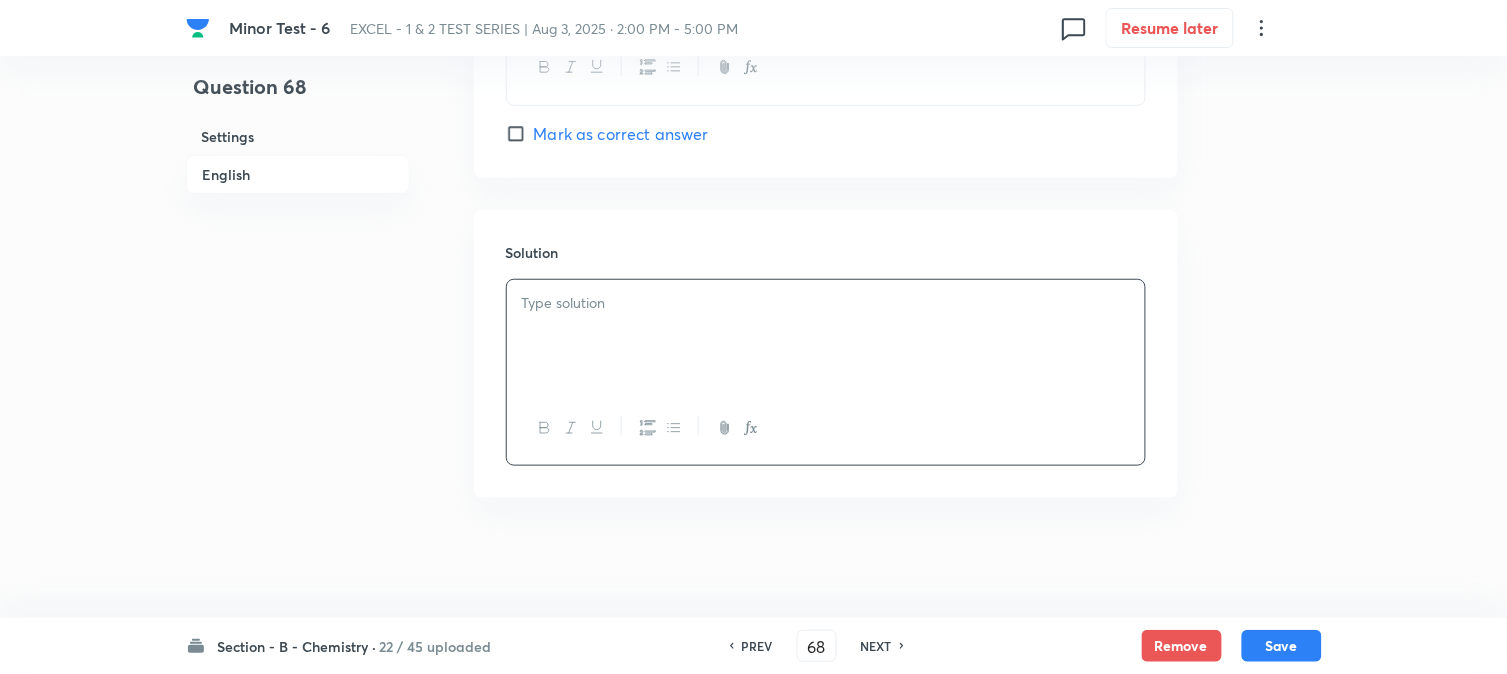 type 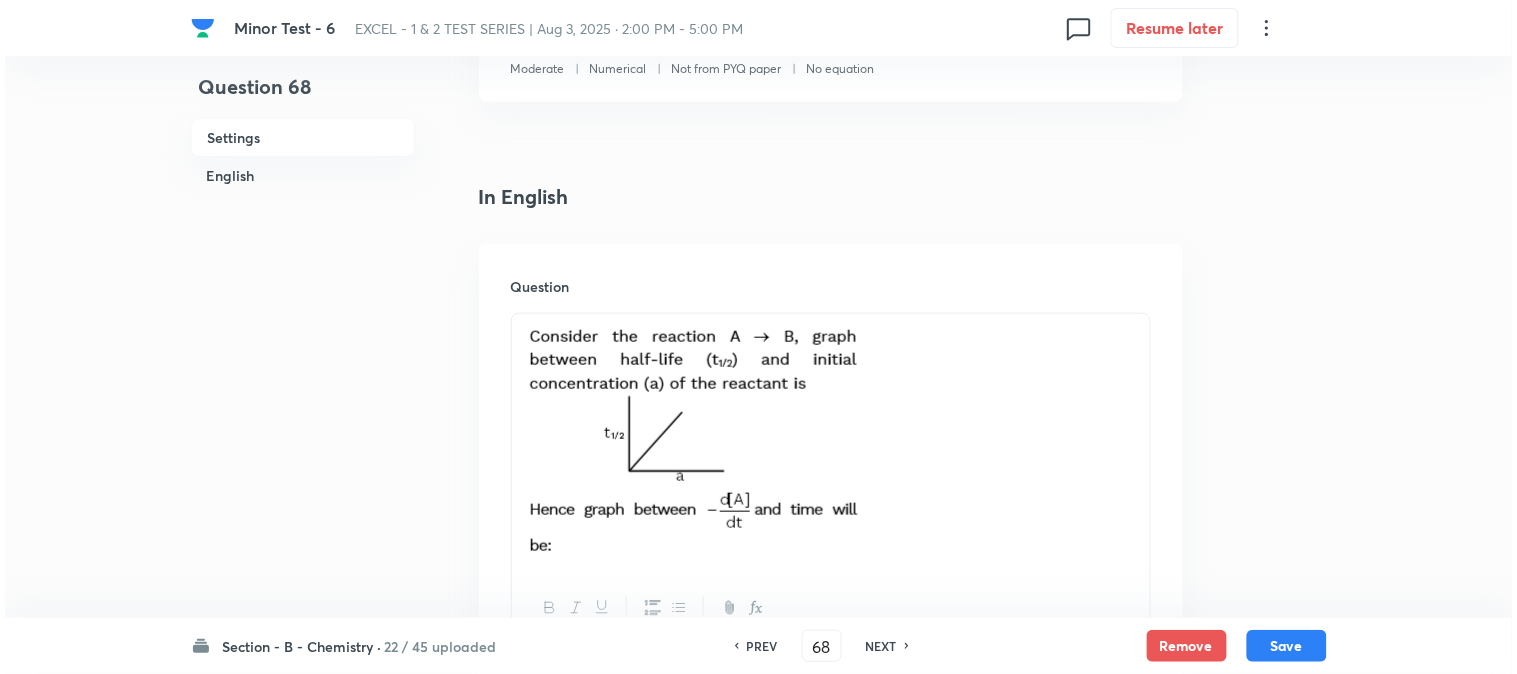 scroll, scrollTop: 0, scrollLeft: 0, axis: both 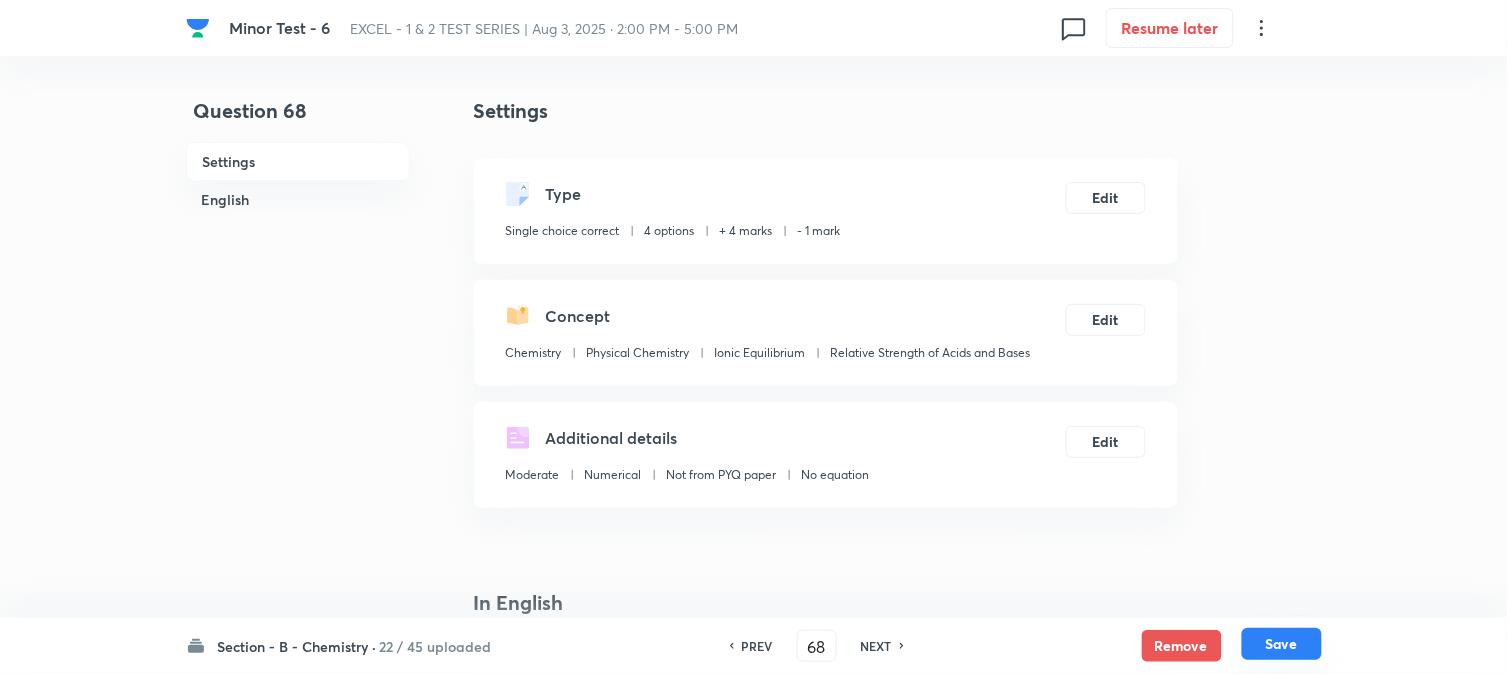 click on "Save" at bounding box center (1282, 644) 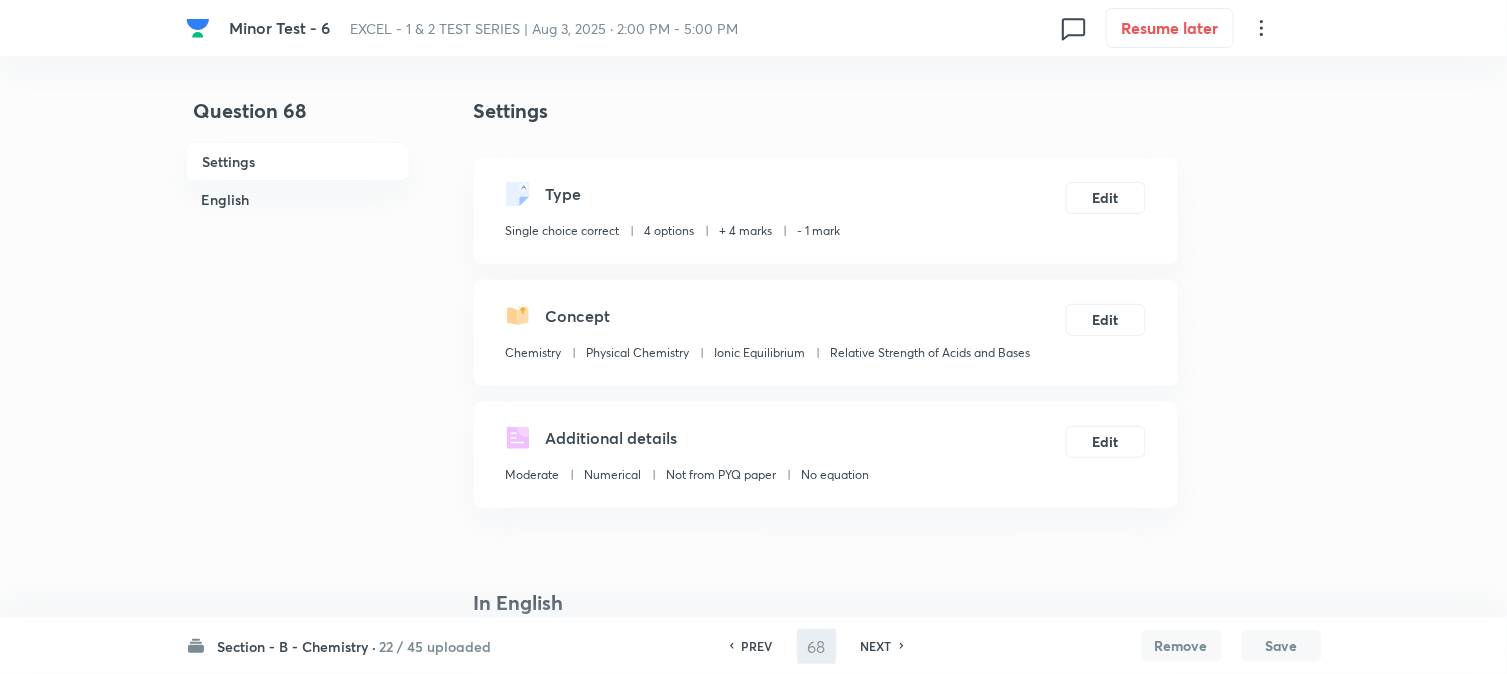 type on "69" 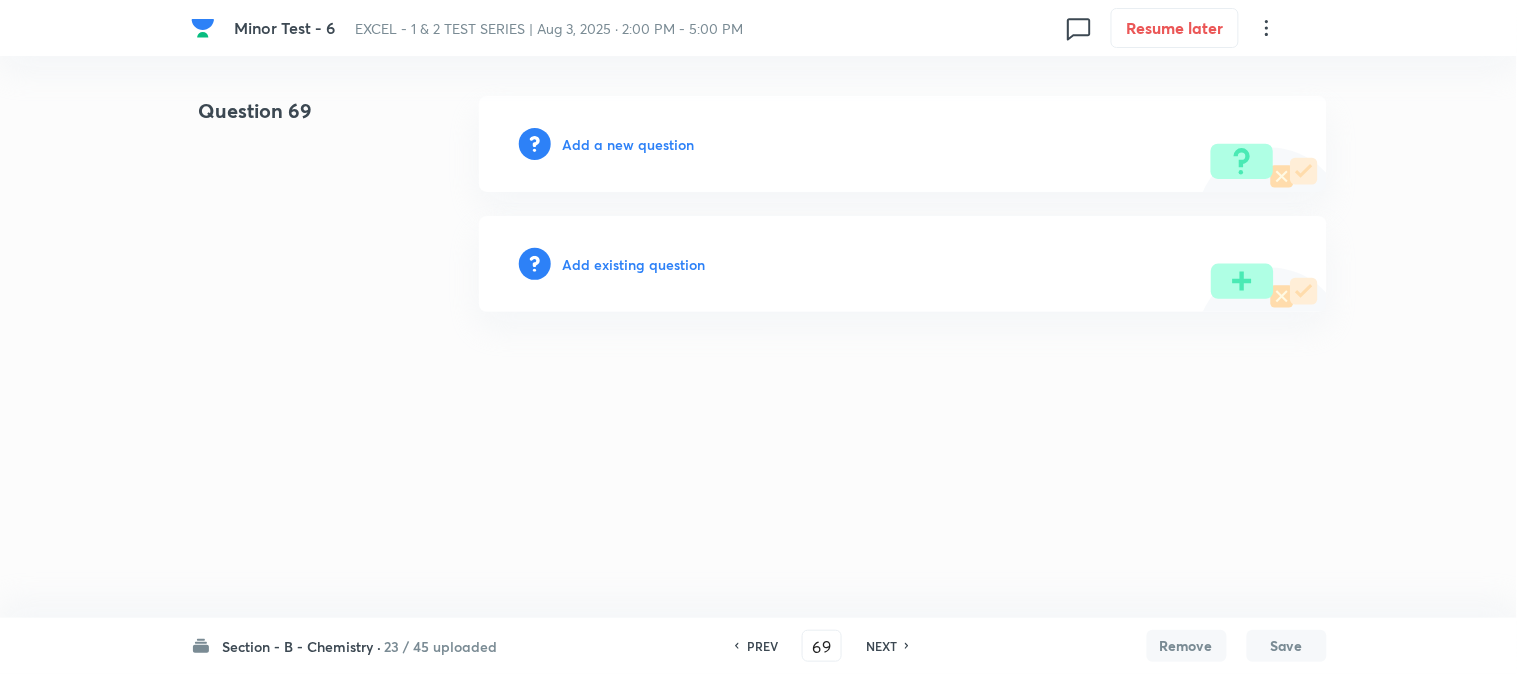 click on "Add a new question" at bounding box center [629, 144] 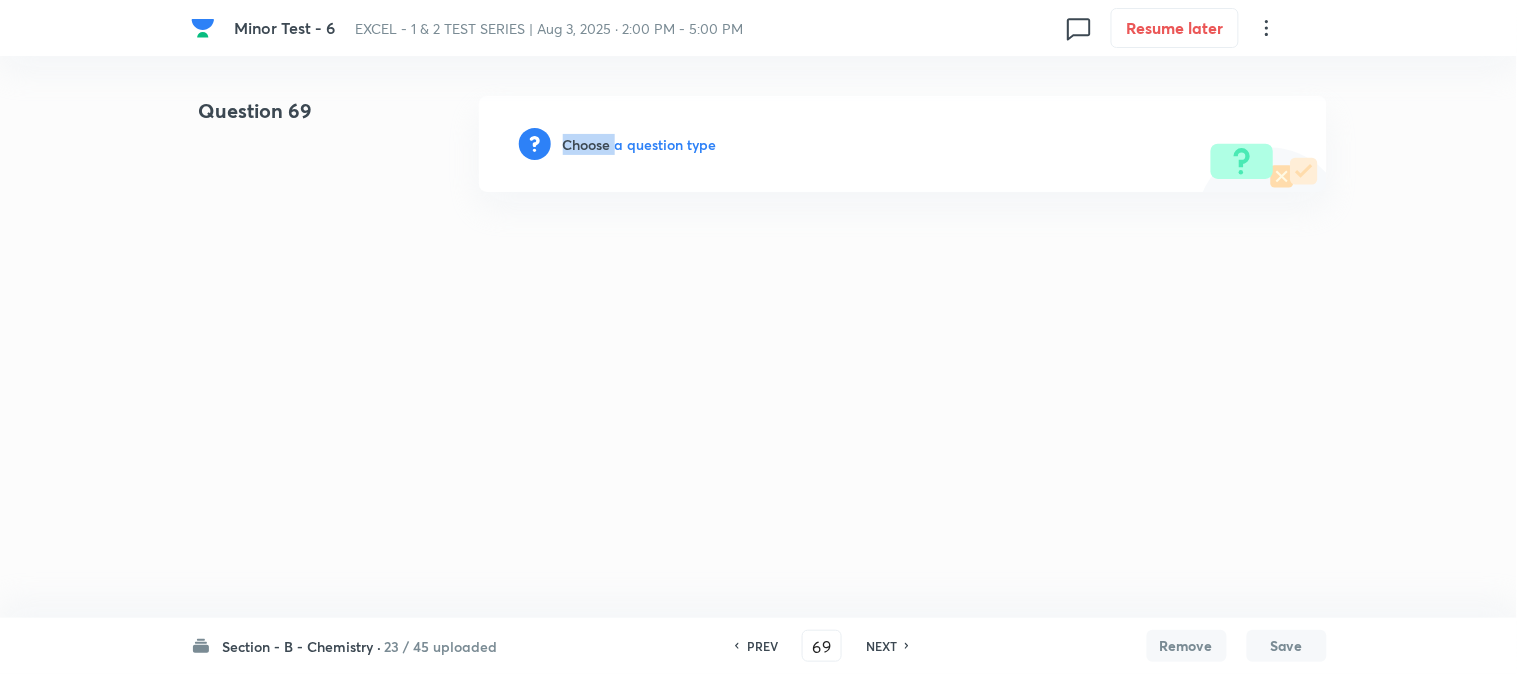 click on "Choose a question type" at bounding box center [640, 144] 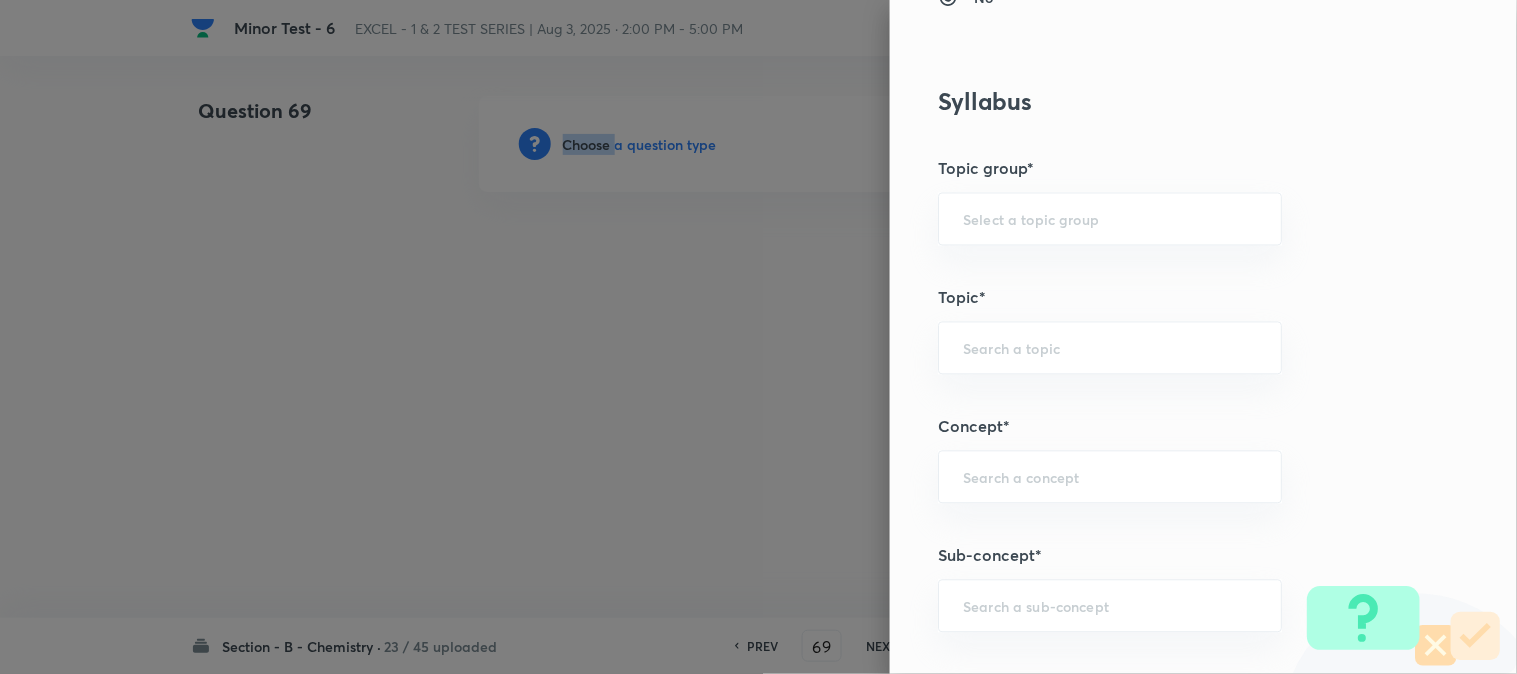 scroll, scrollTop: 1000, scrollLeft: 0, axis: vertical 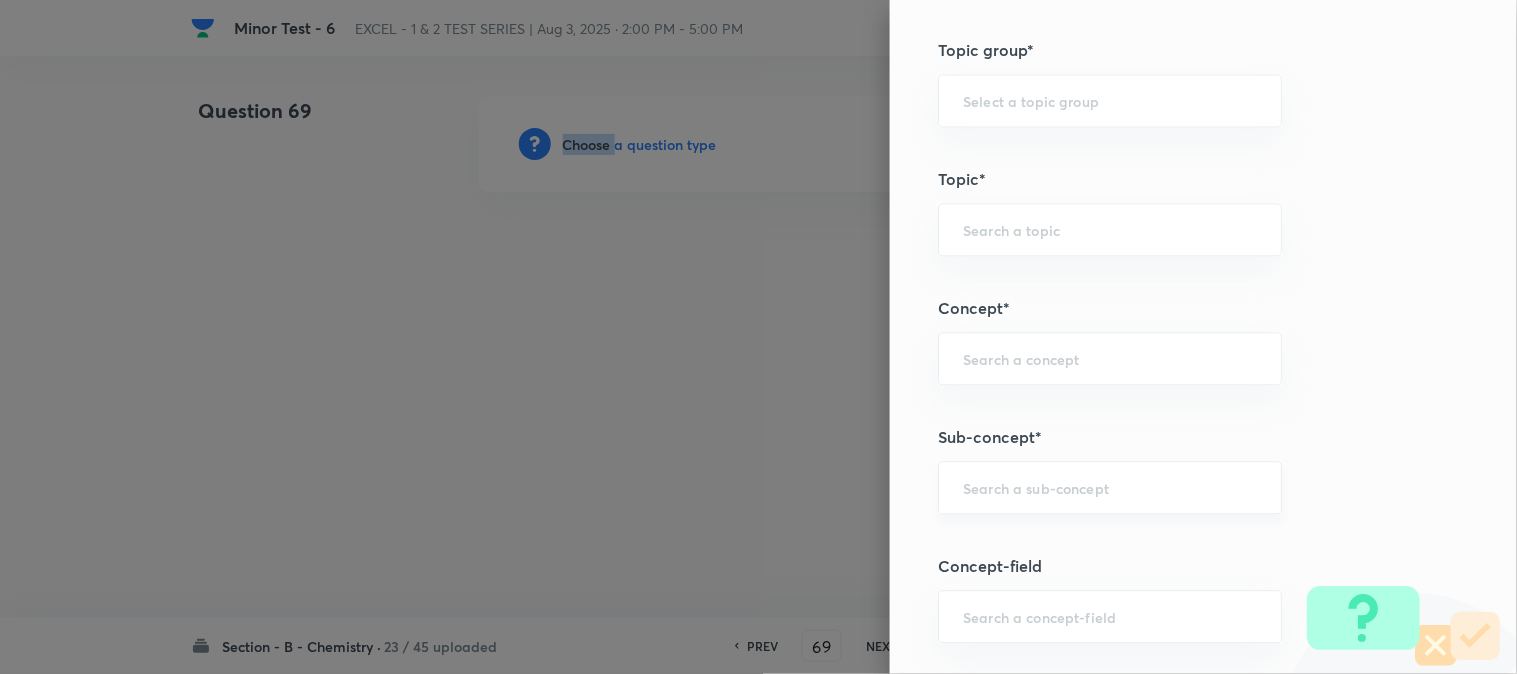 click on "​" at bounding box center (1110, 487) 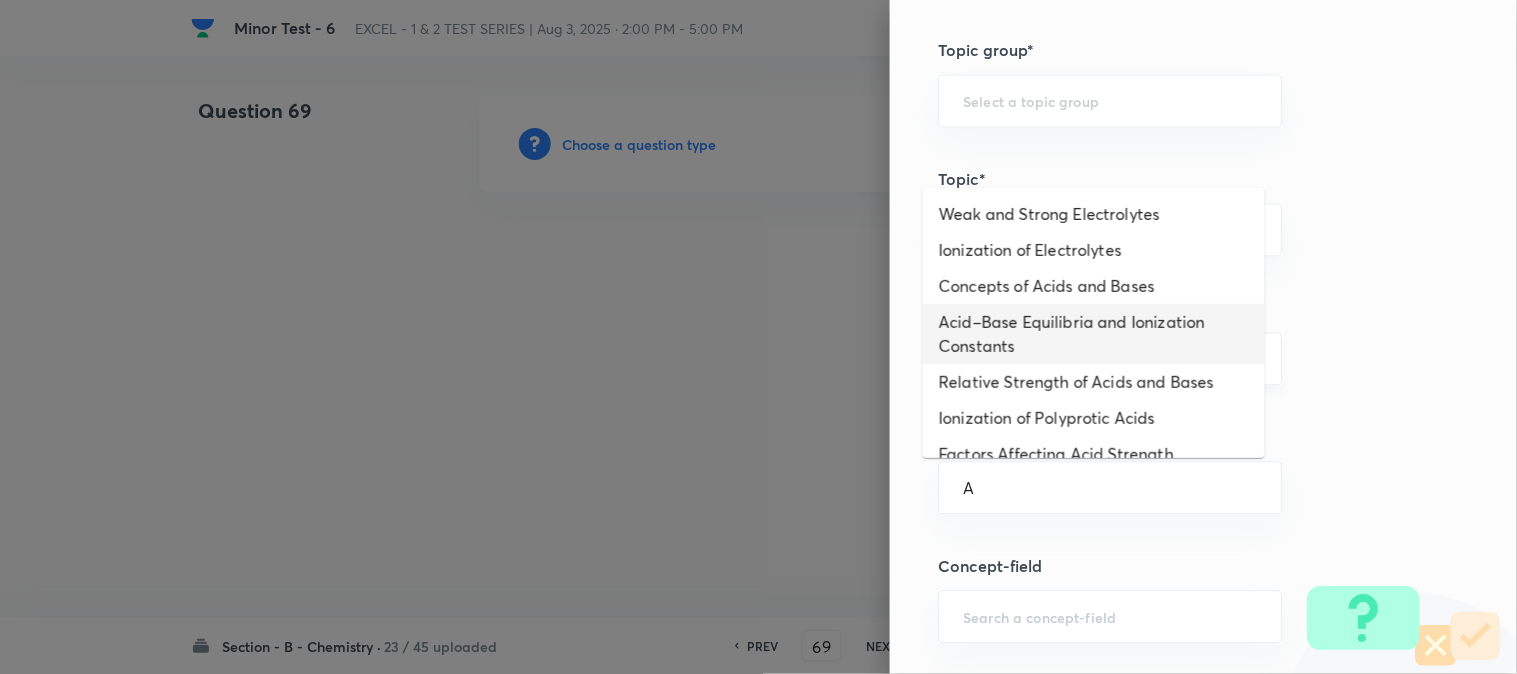 click on "Acid–Base Equilibria and Ionization Constants" at bounding box center (1094, 334) 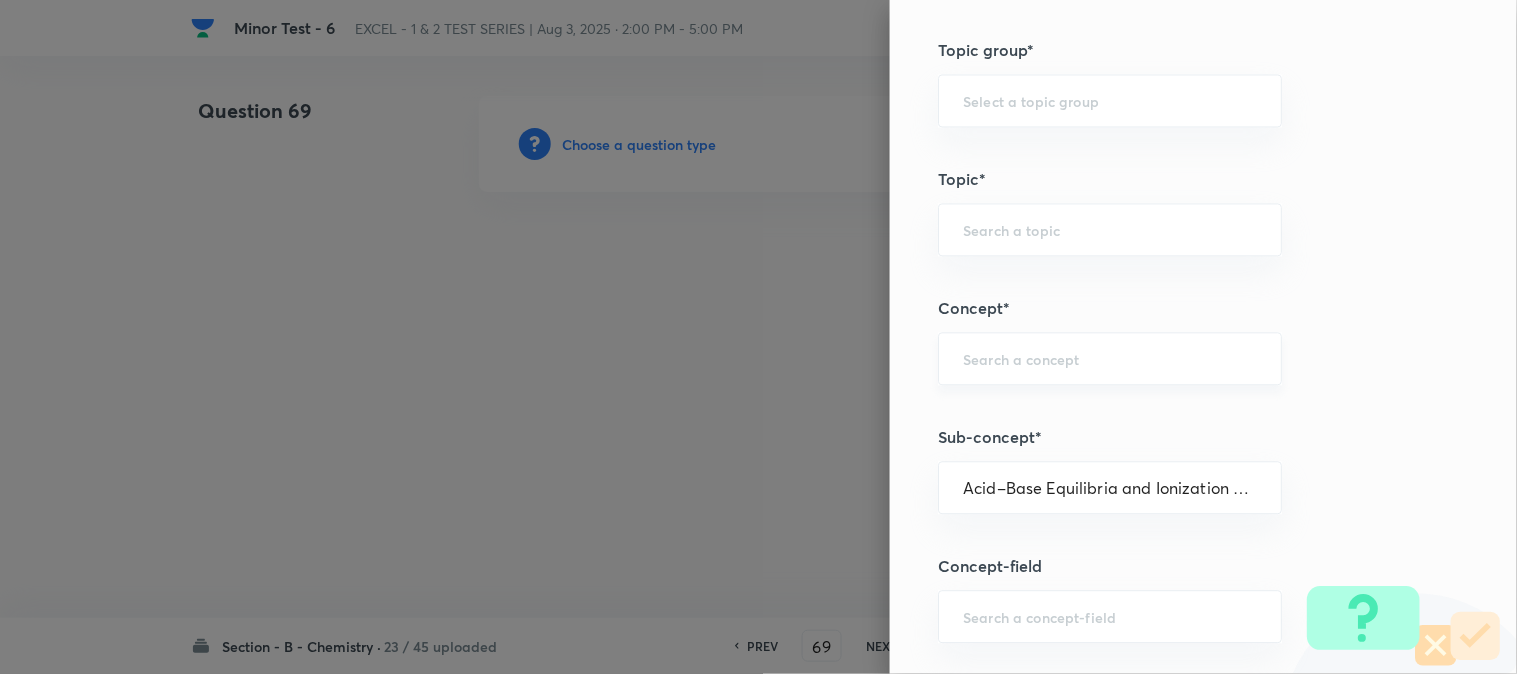 type on "Chemistry" 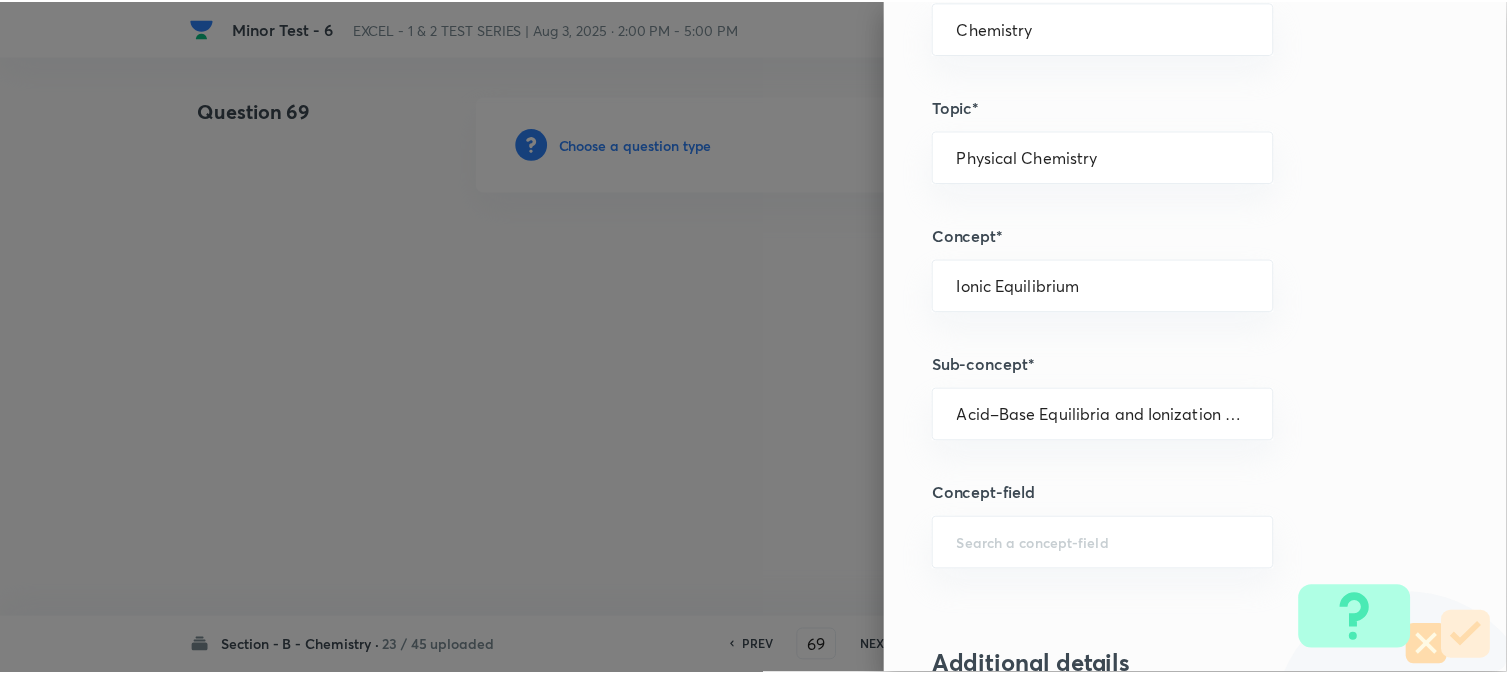 scroll, scrollTop: 2111, scrollLeft: 0, axis: vertical 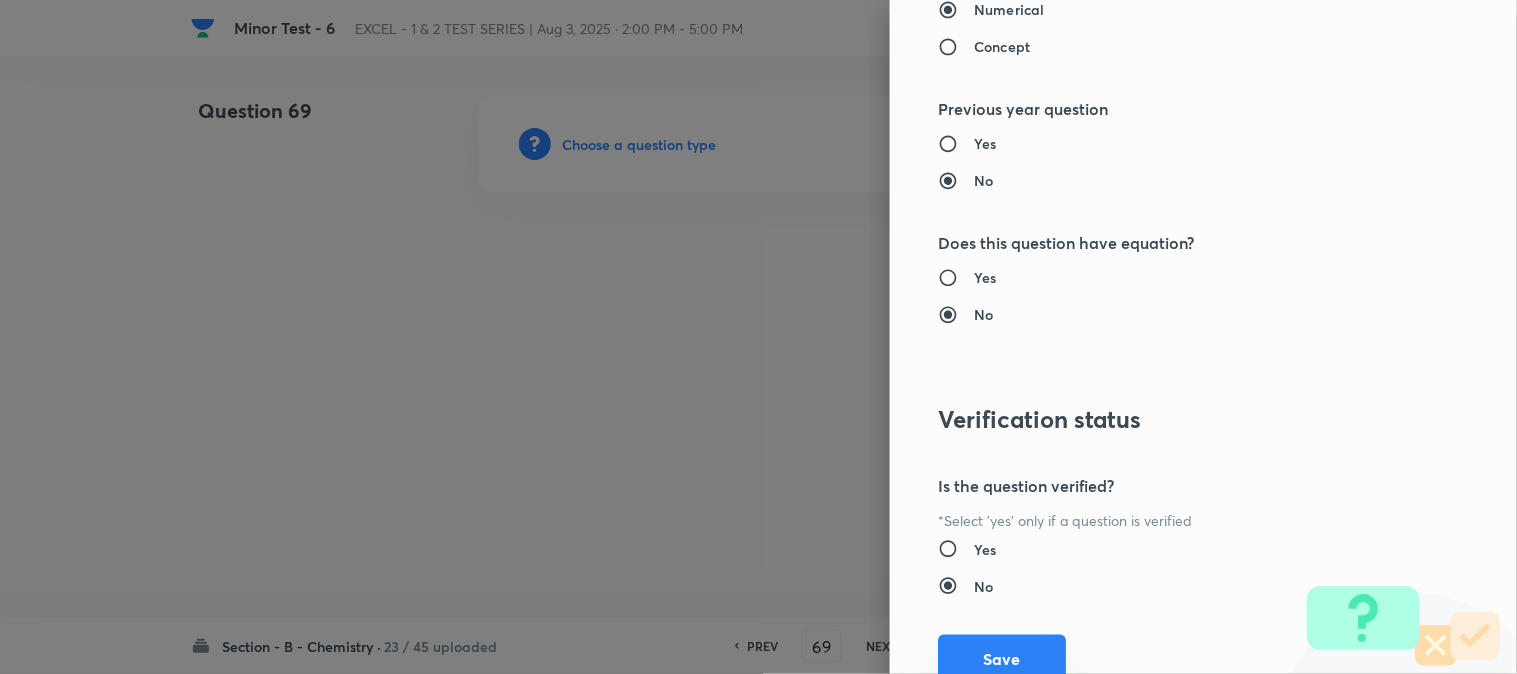 click on "Save" at bounding box center [1002, 659] 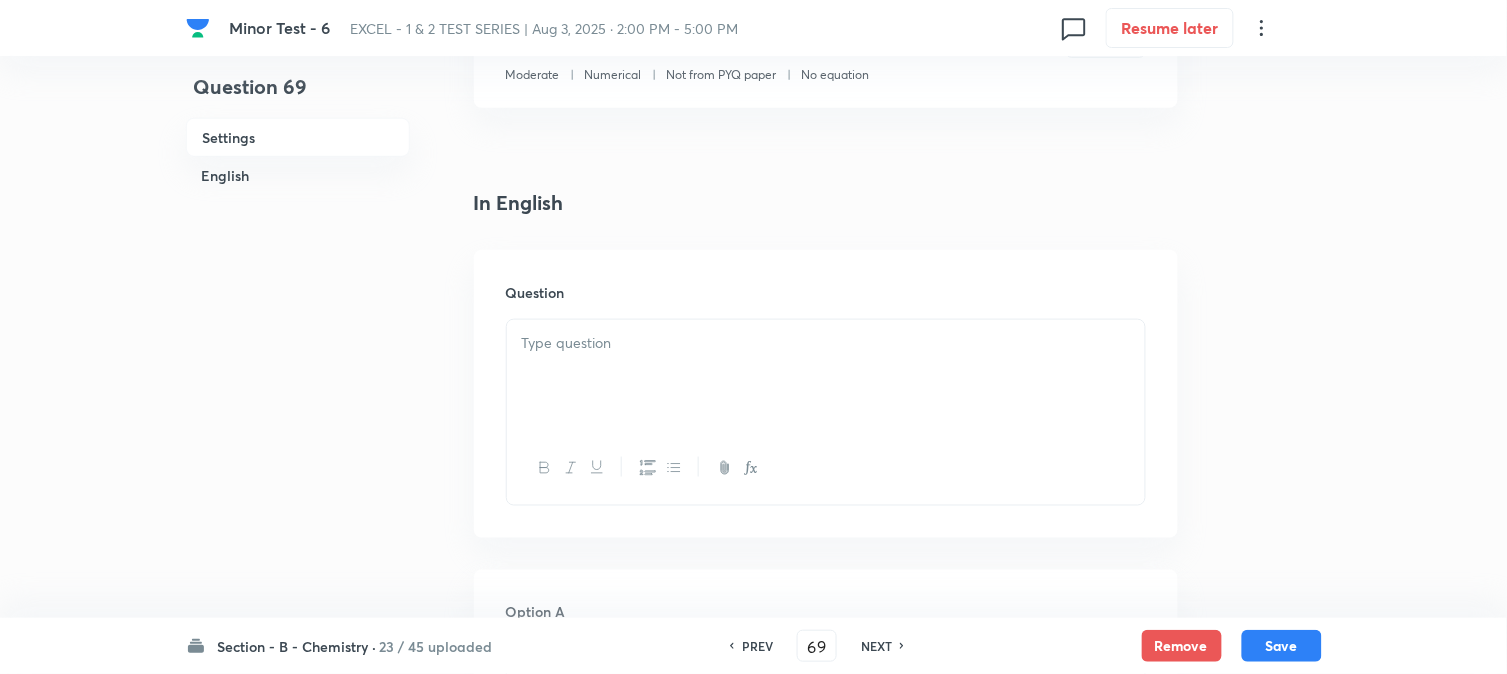 scroll, scrollTop: 444, scrollLeft: 0, axis: vertical 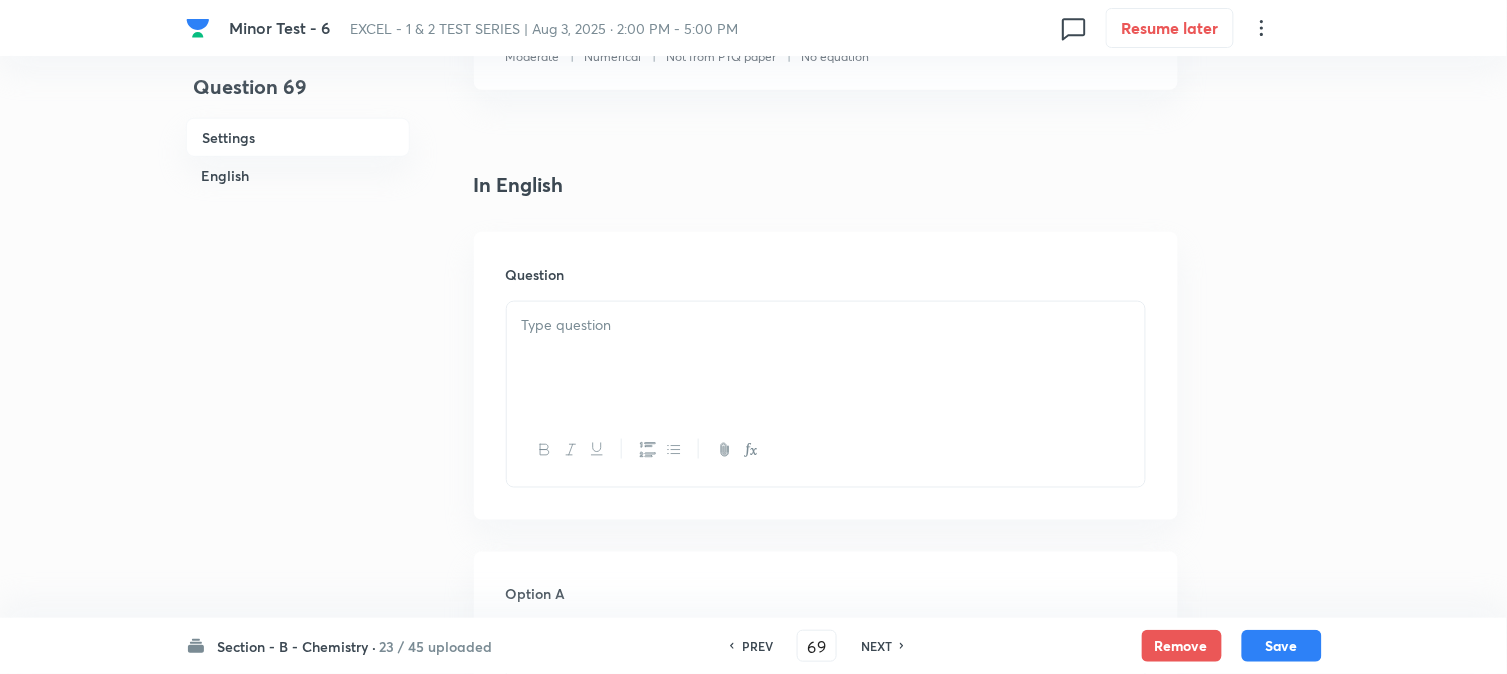 click at bounding box center (826, 325) 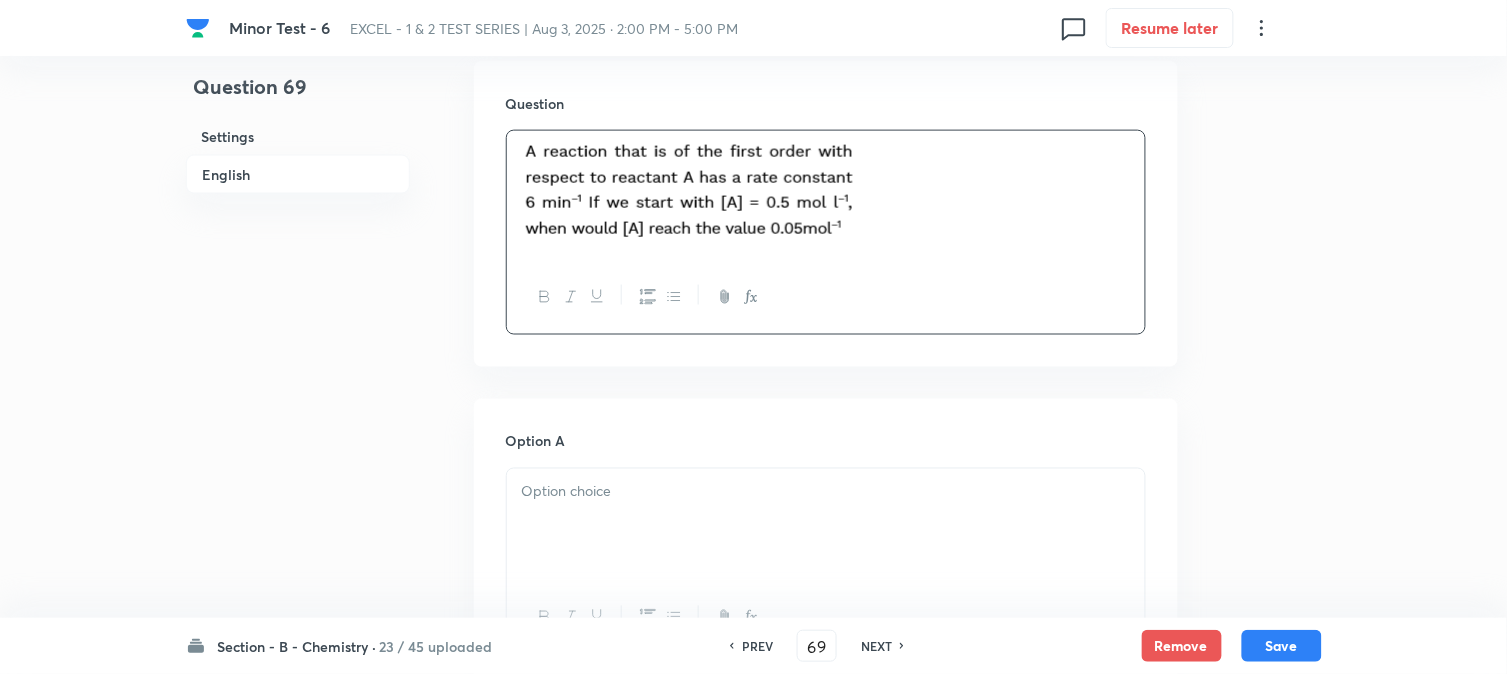 scroll, scrollTop: 777, scrollLeft: 0, axis: vertical 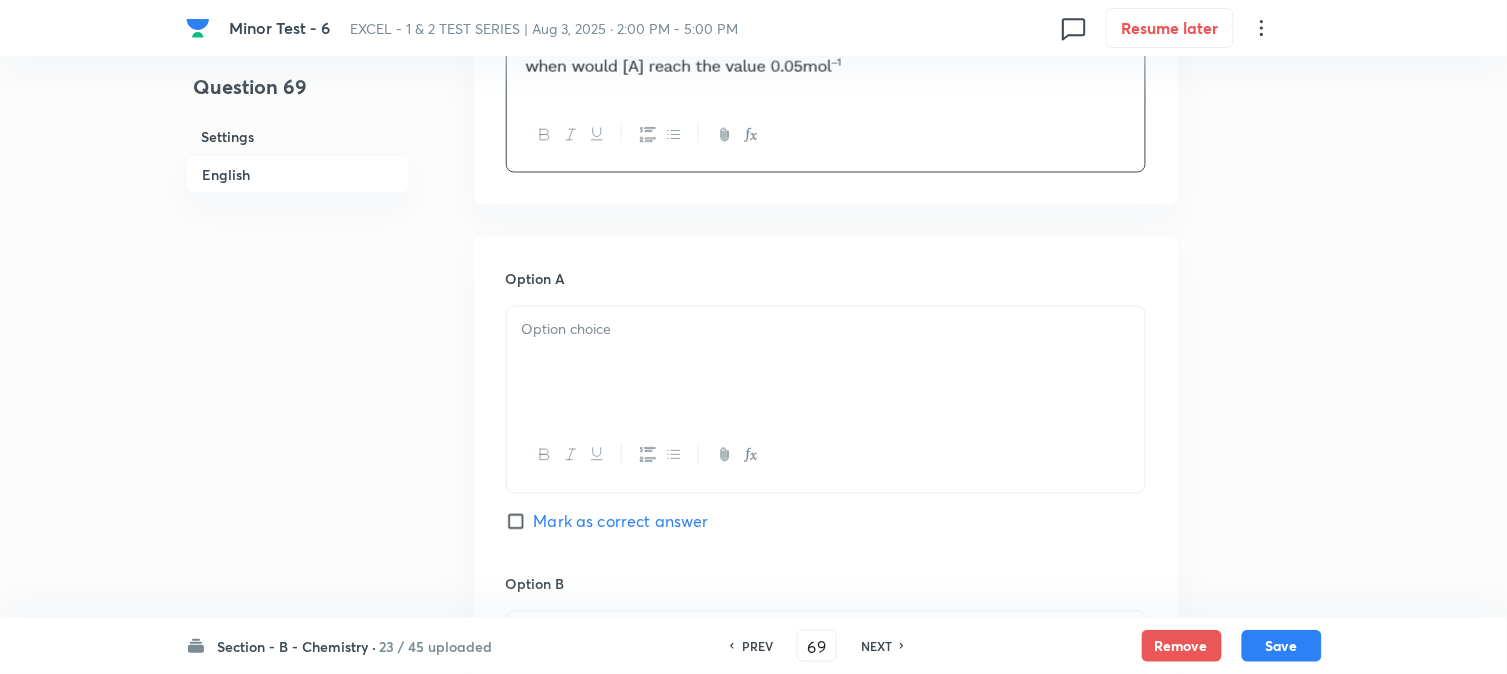 click at bounding box center [826, 363] 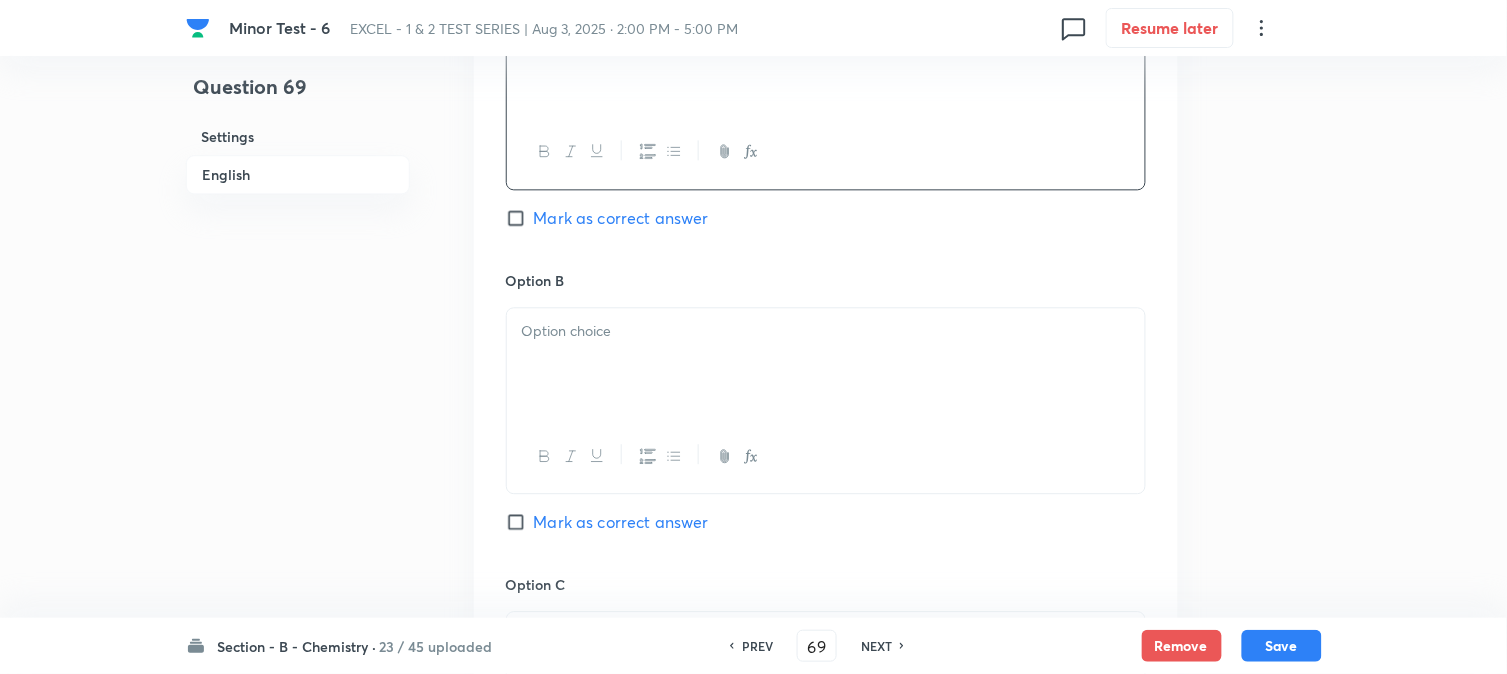 scroll, scrollTop: 1111, scrollLeft: 0, axis: vertical 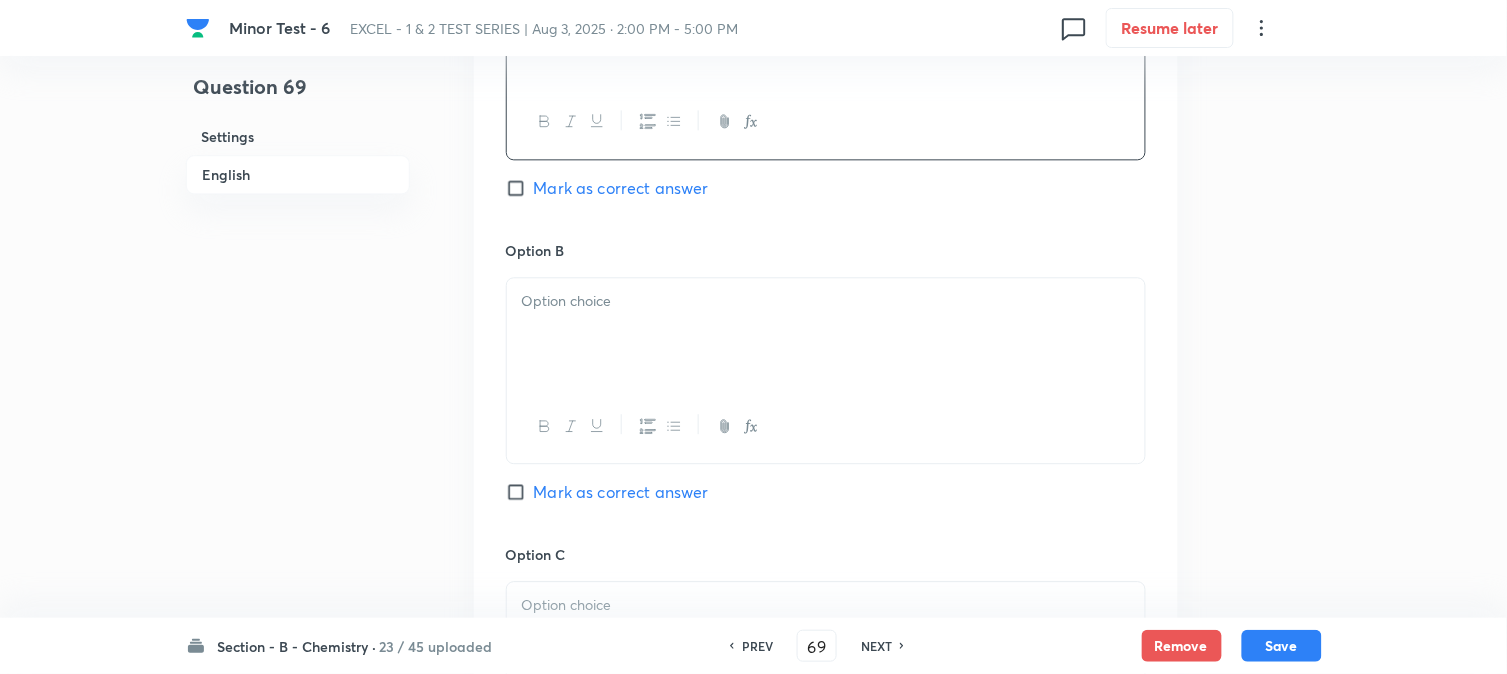 click at bounding box center [826, 334] 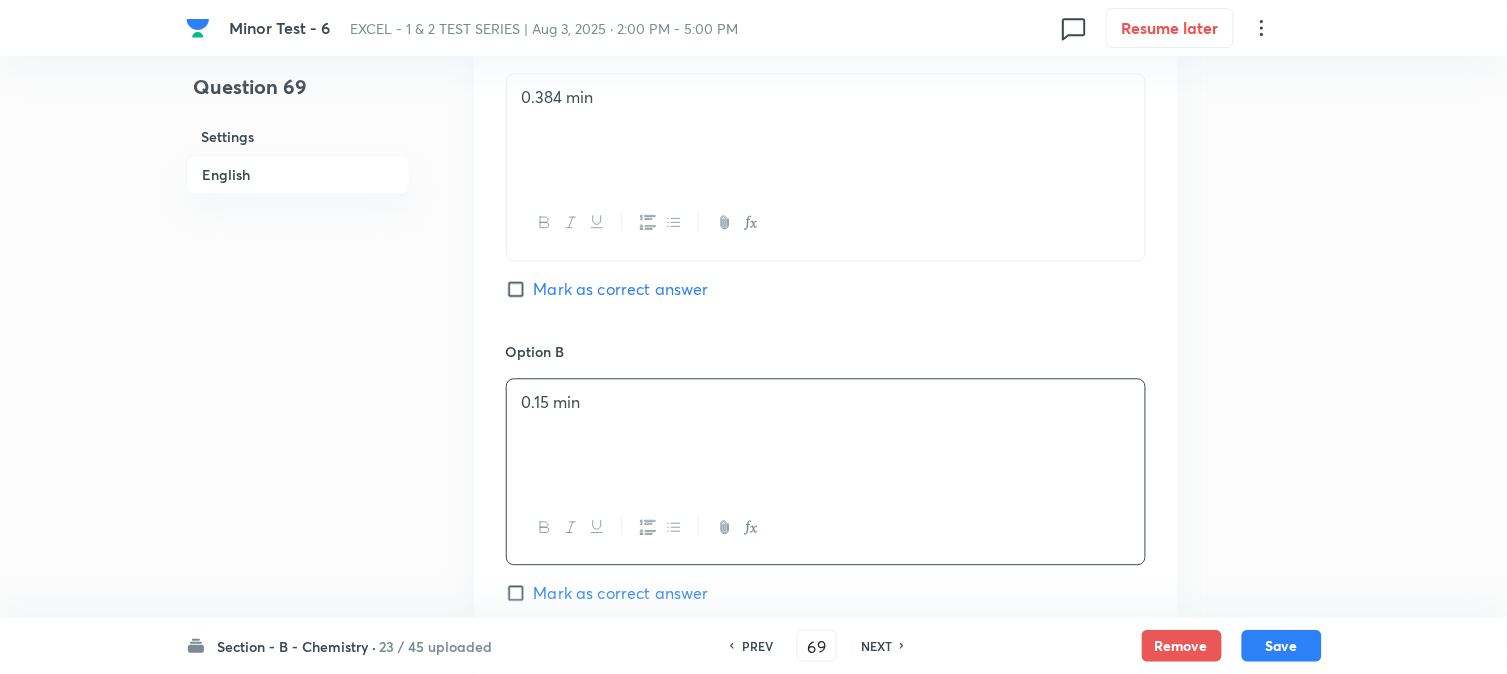 scroll, scrollTop: 1444, scrollLeft: 0, axis: vertical 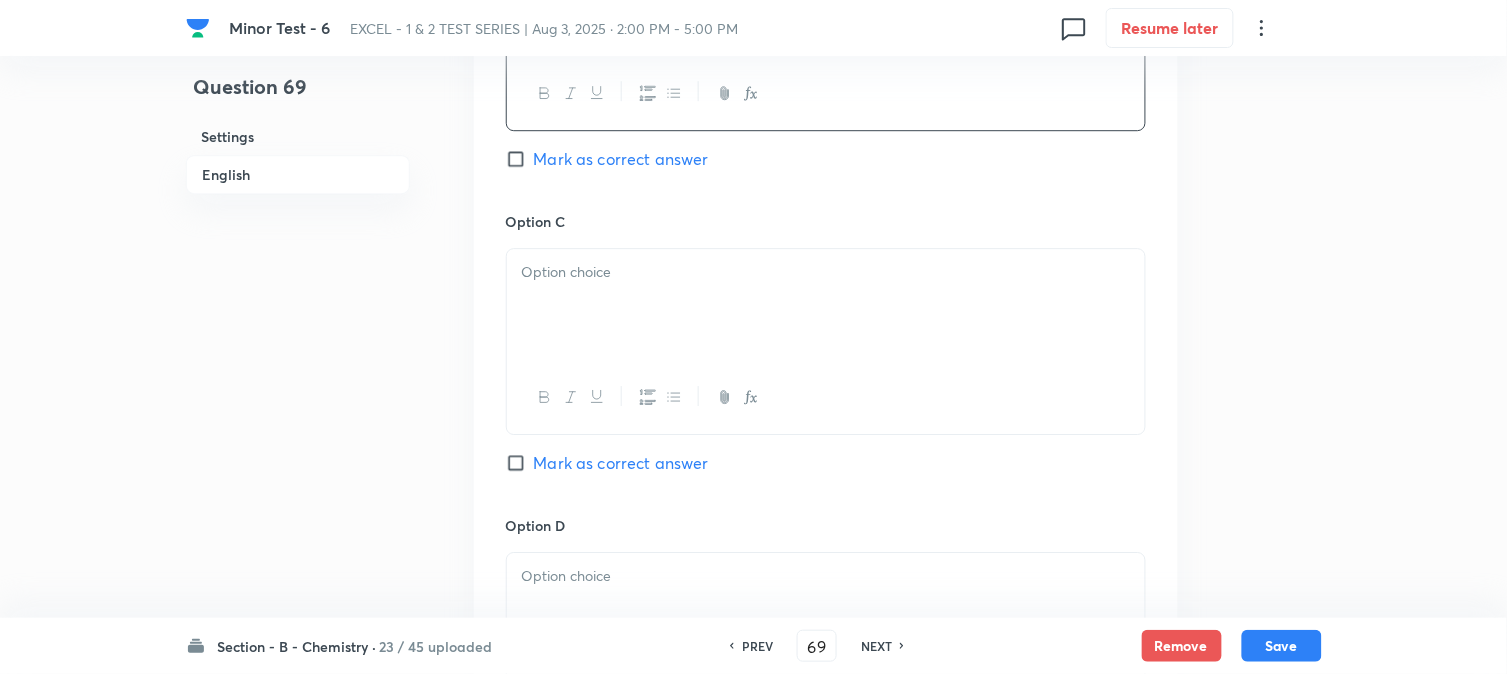 click at bounding box center [826, 305] 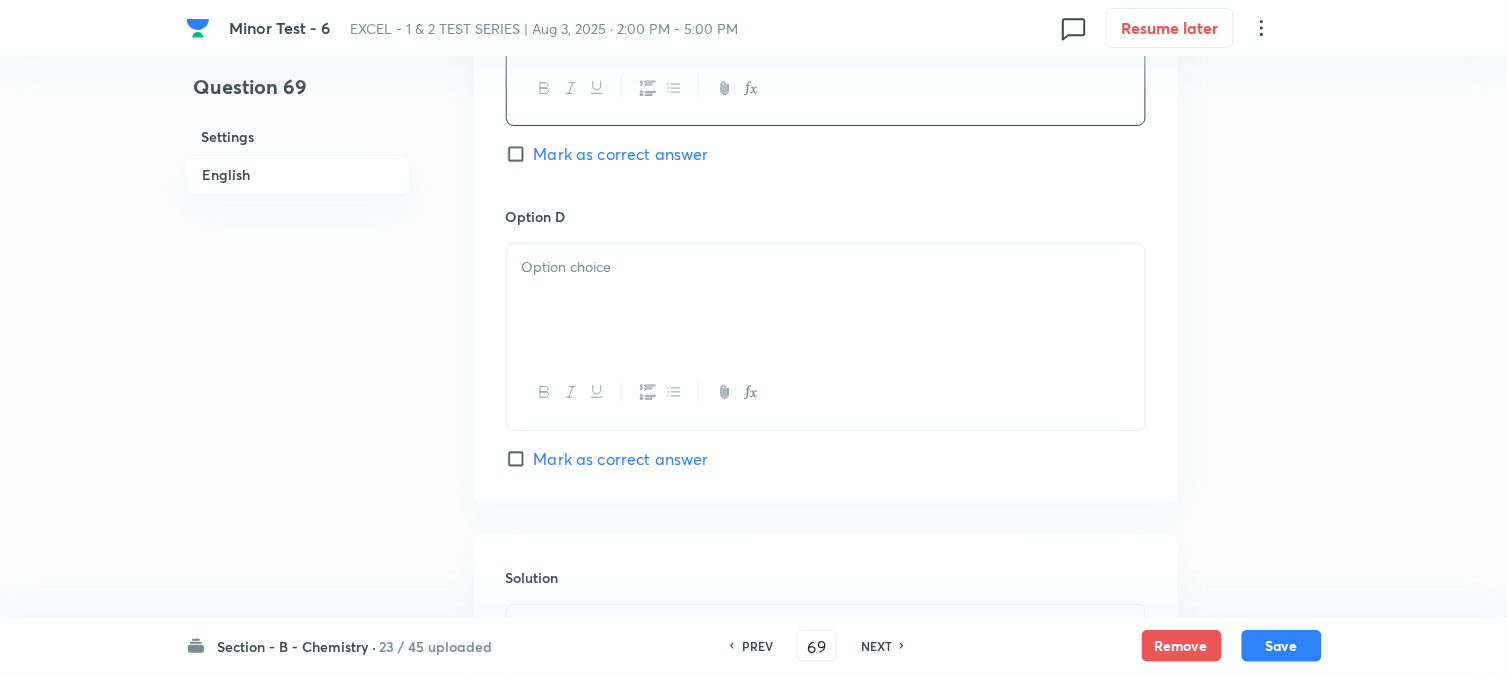 scroll, scrollTop: 1777, scrollLeft: 0, axis: vertical 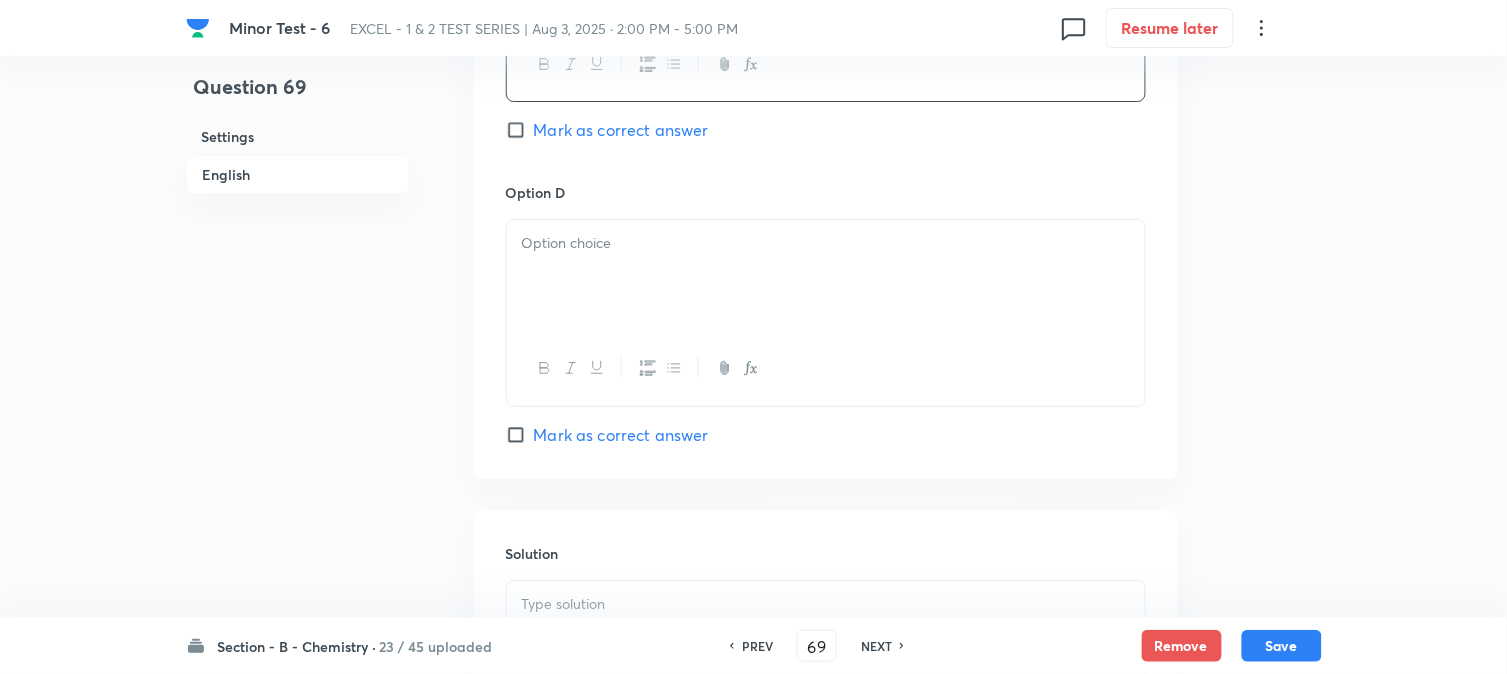 click at bounding box center (826, 276) 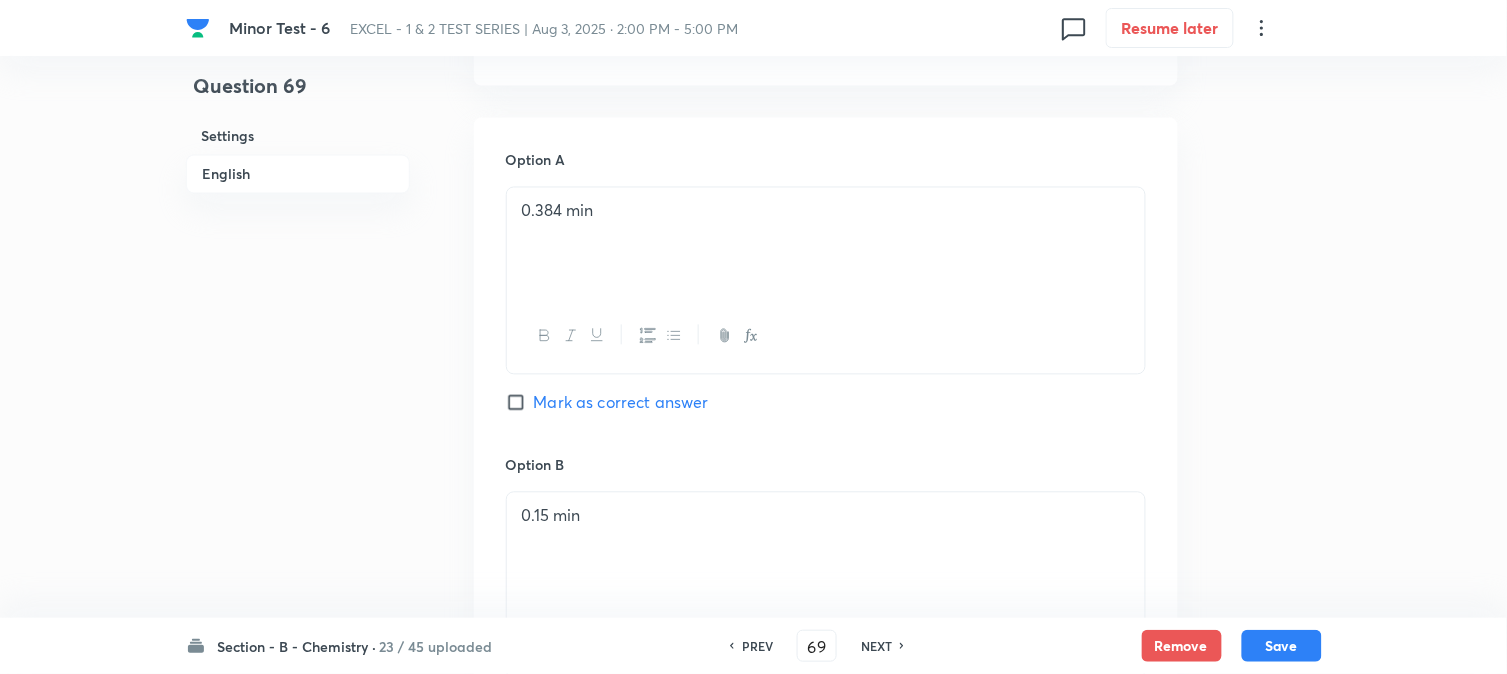 scroll, scrollTop: 888, scrollLeft: 0, axis: vertical 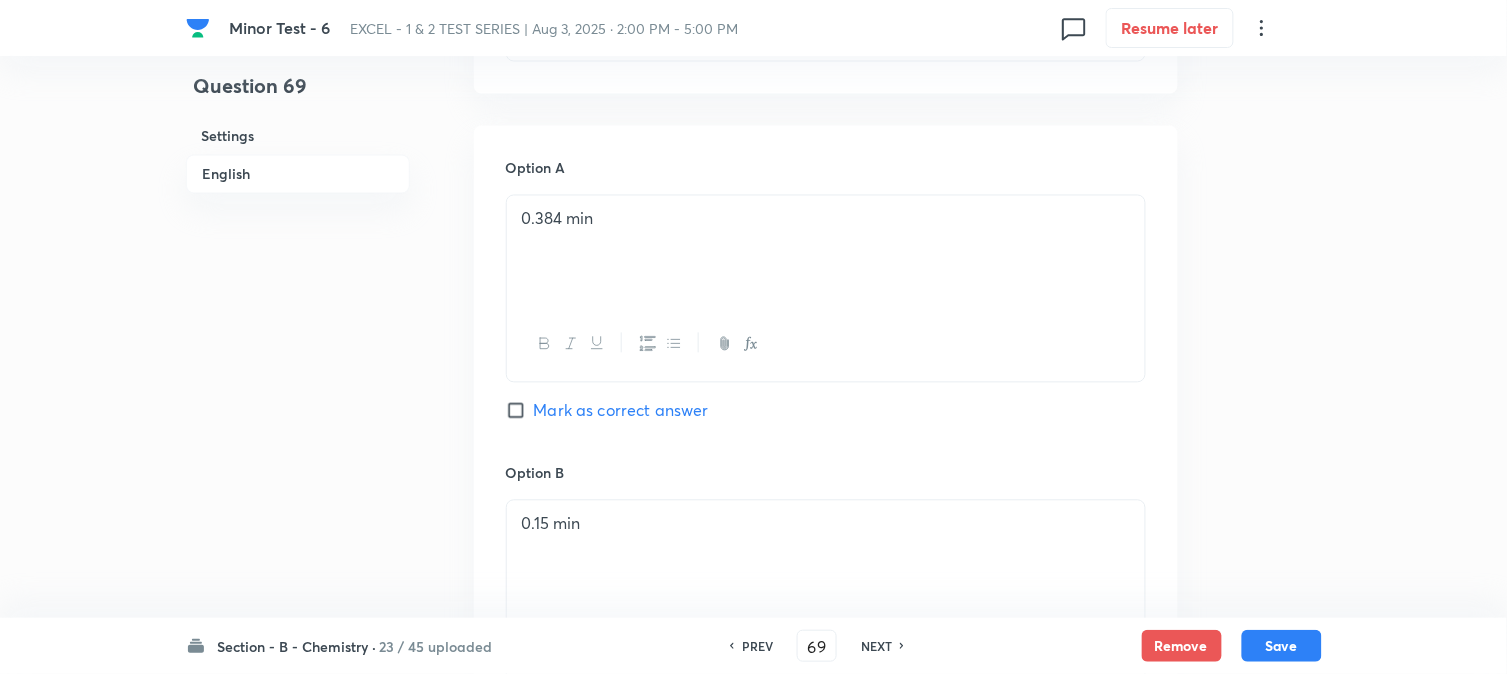 click on "Mark as correct answer" at bounding box center (520, 411) 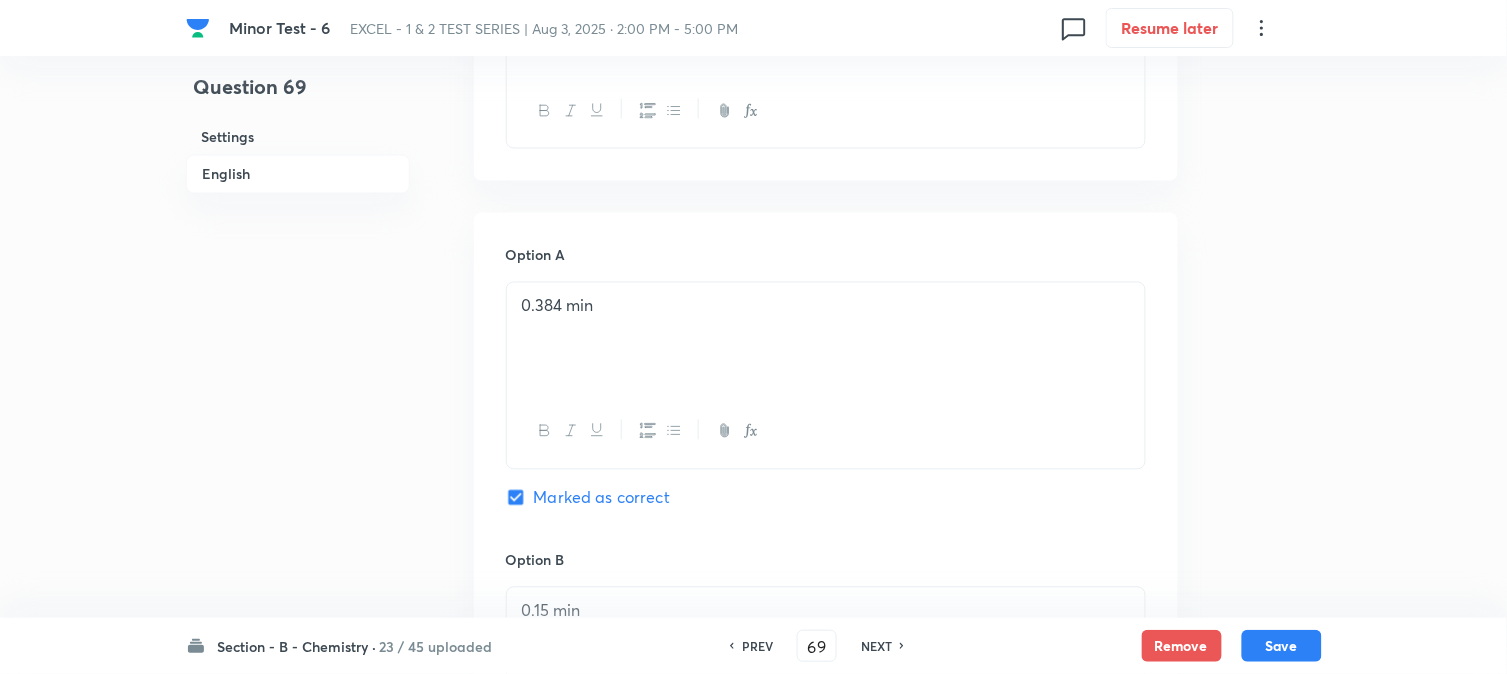 scroll, scrollTop: 888, scrollLeft: 0, axis: vertical 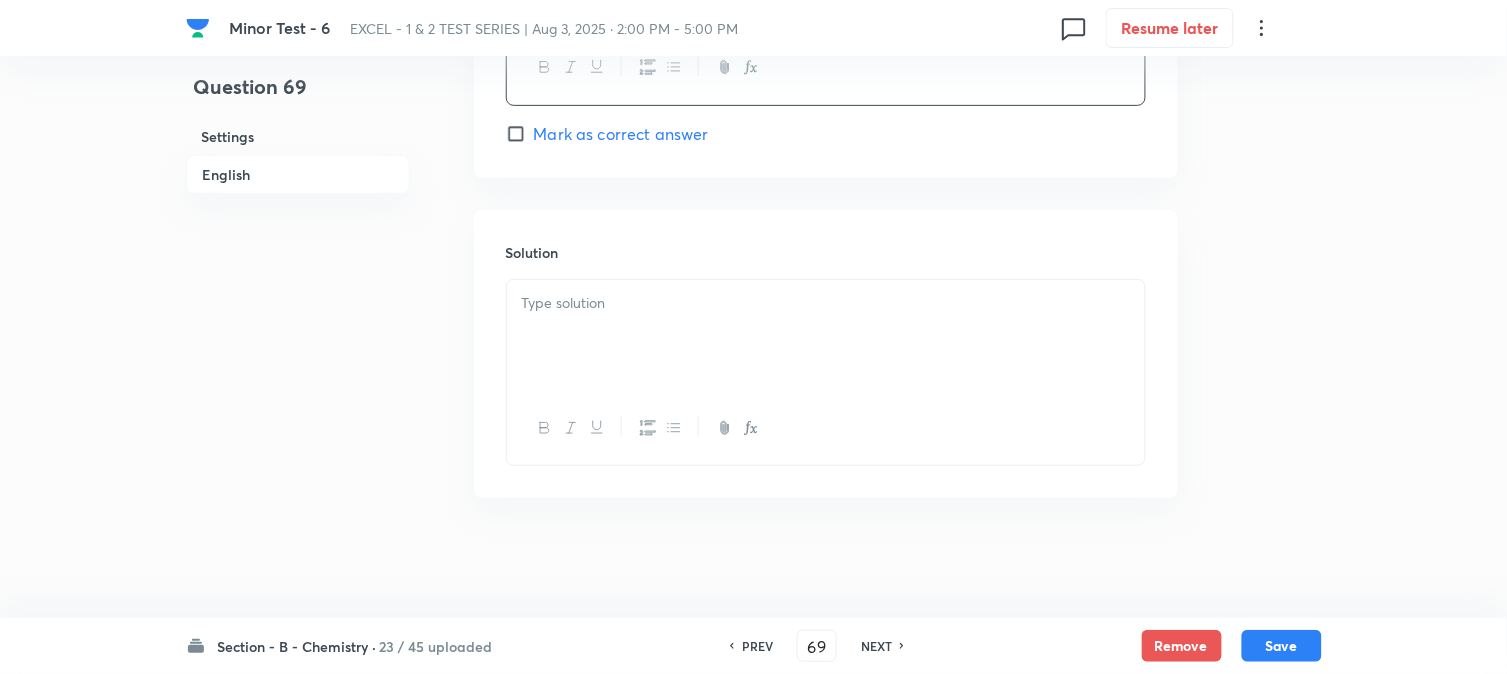 click at bounding box center (826, 336) 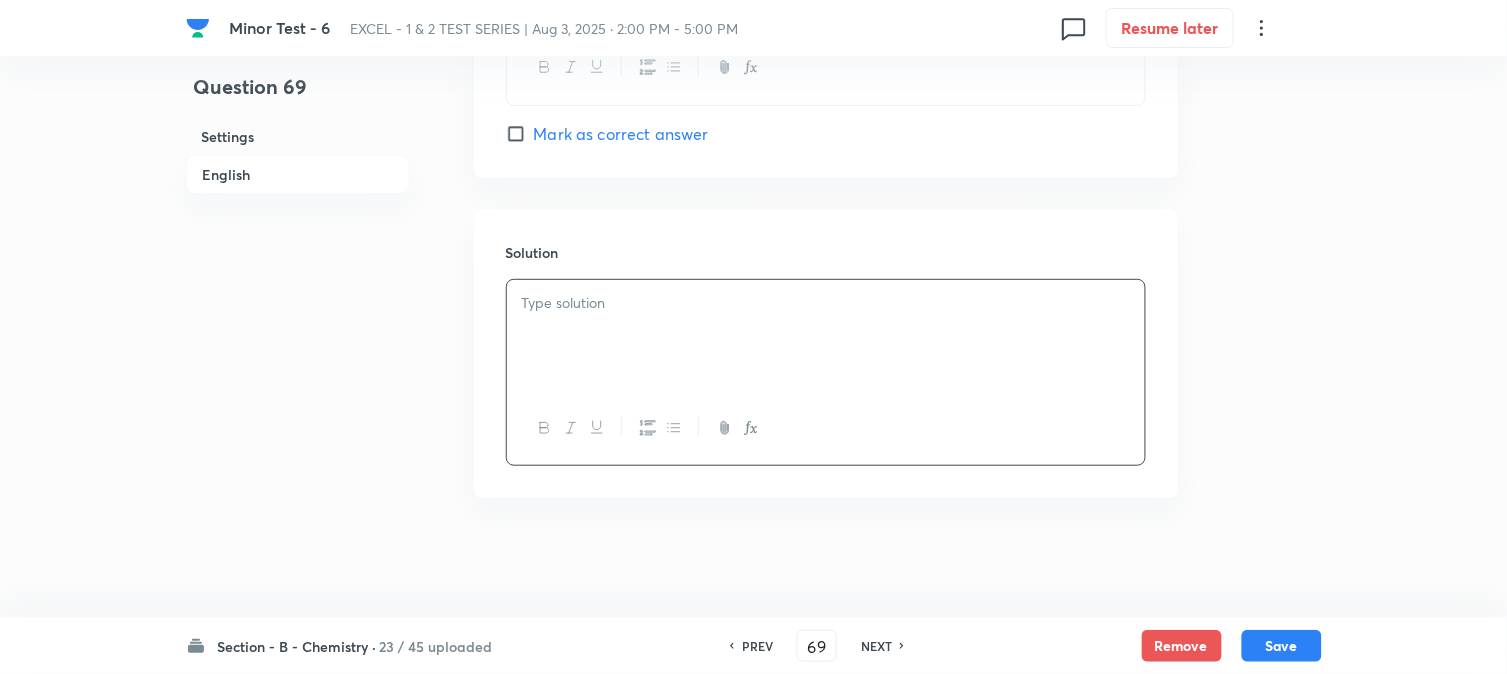 type 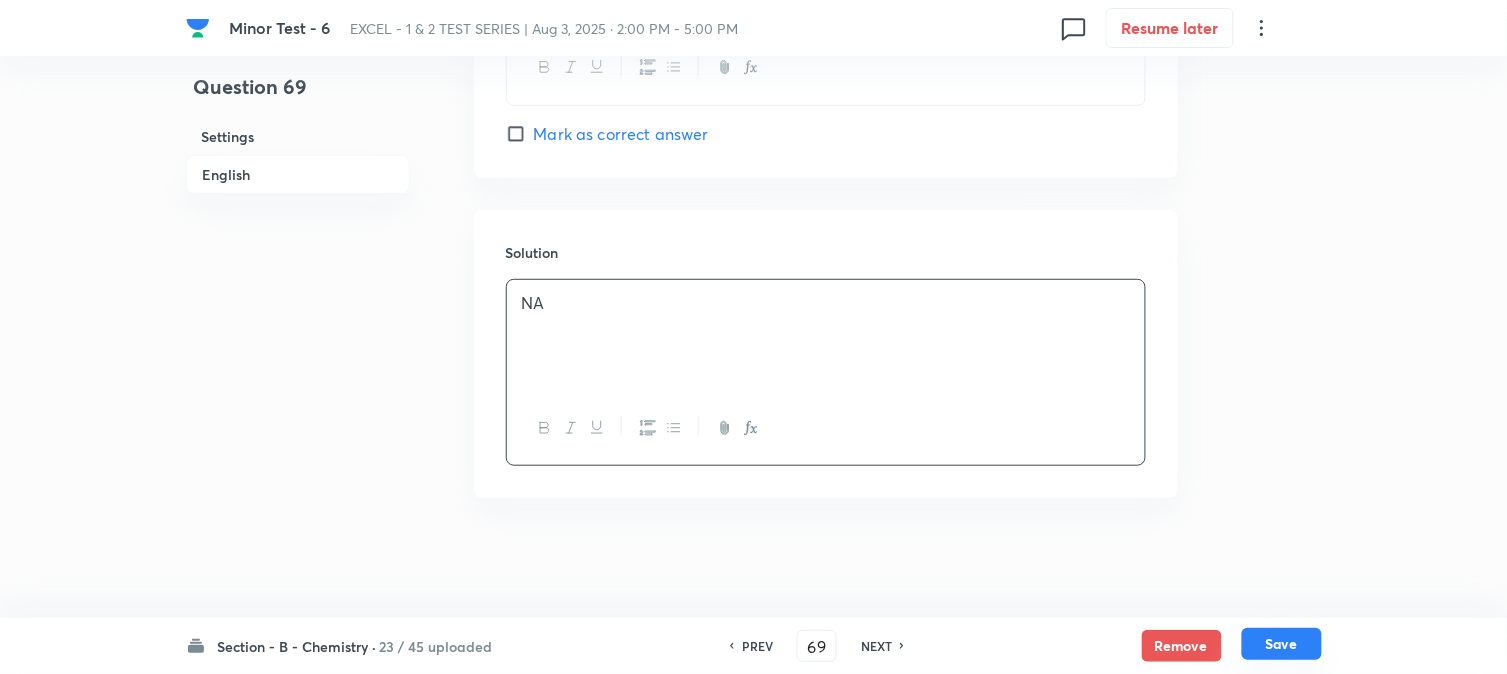 click on "Save" at bounding box center [1282, 644] 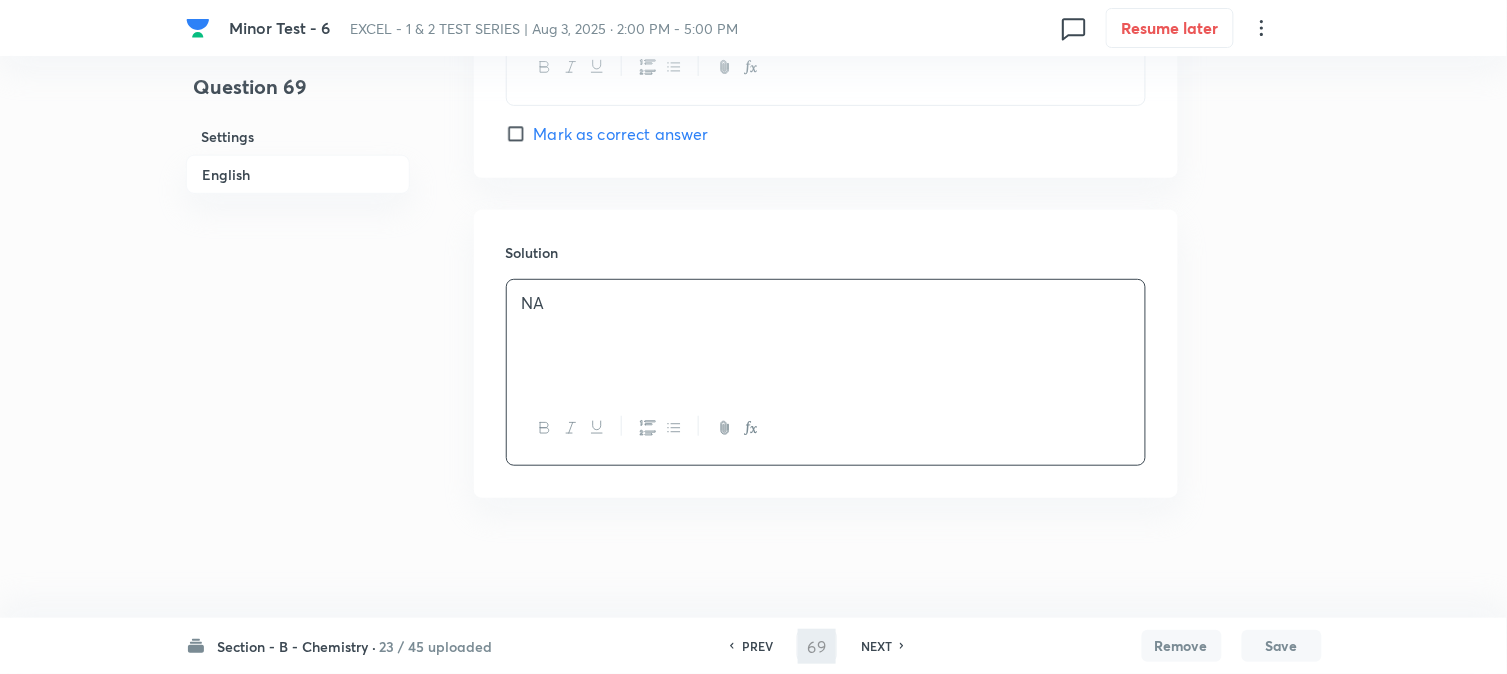 type on "70" 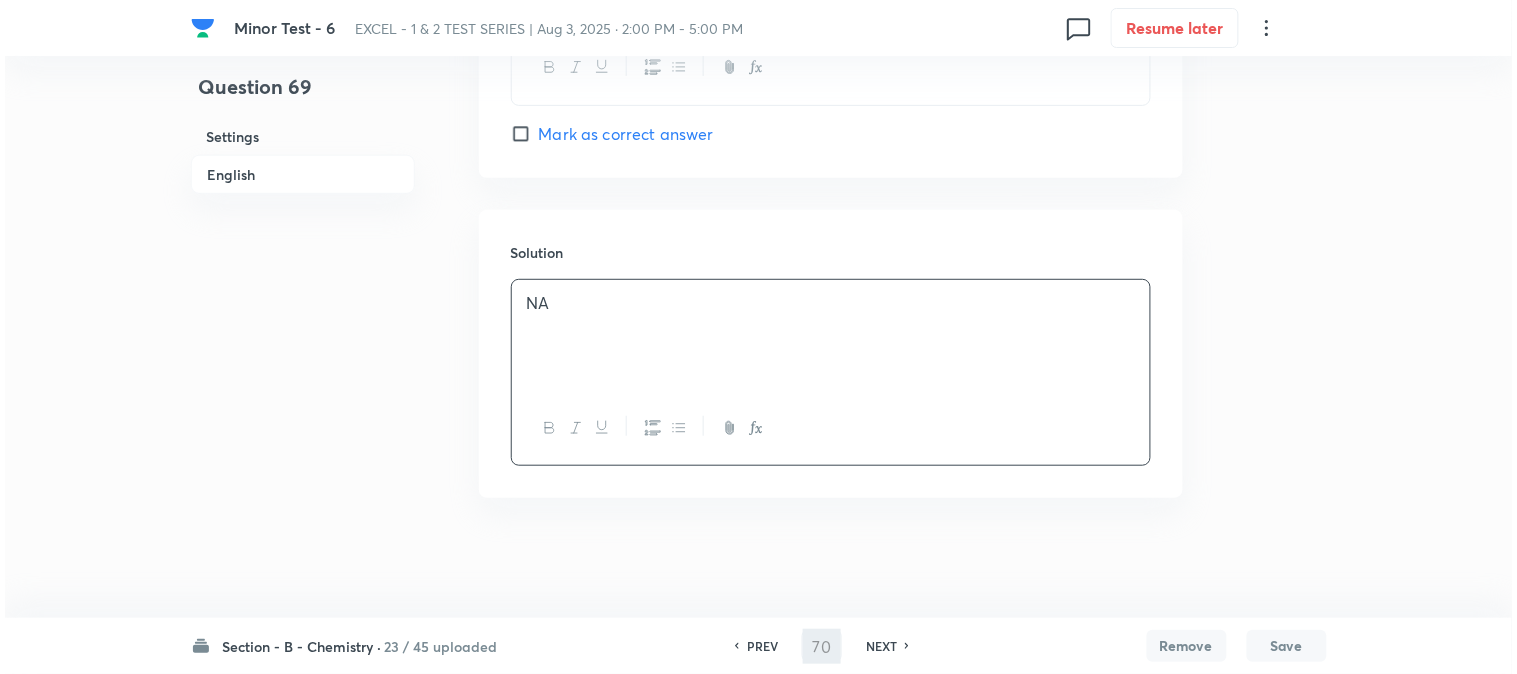 scroll, scrollTop: 0, scrollLeft: 0, axis: both 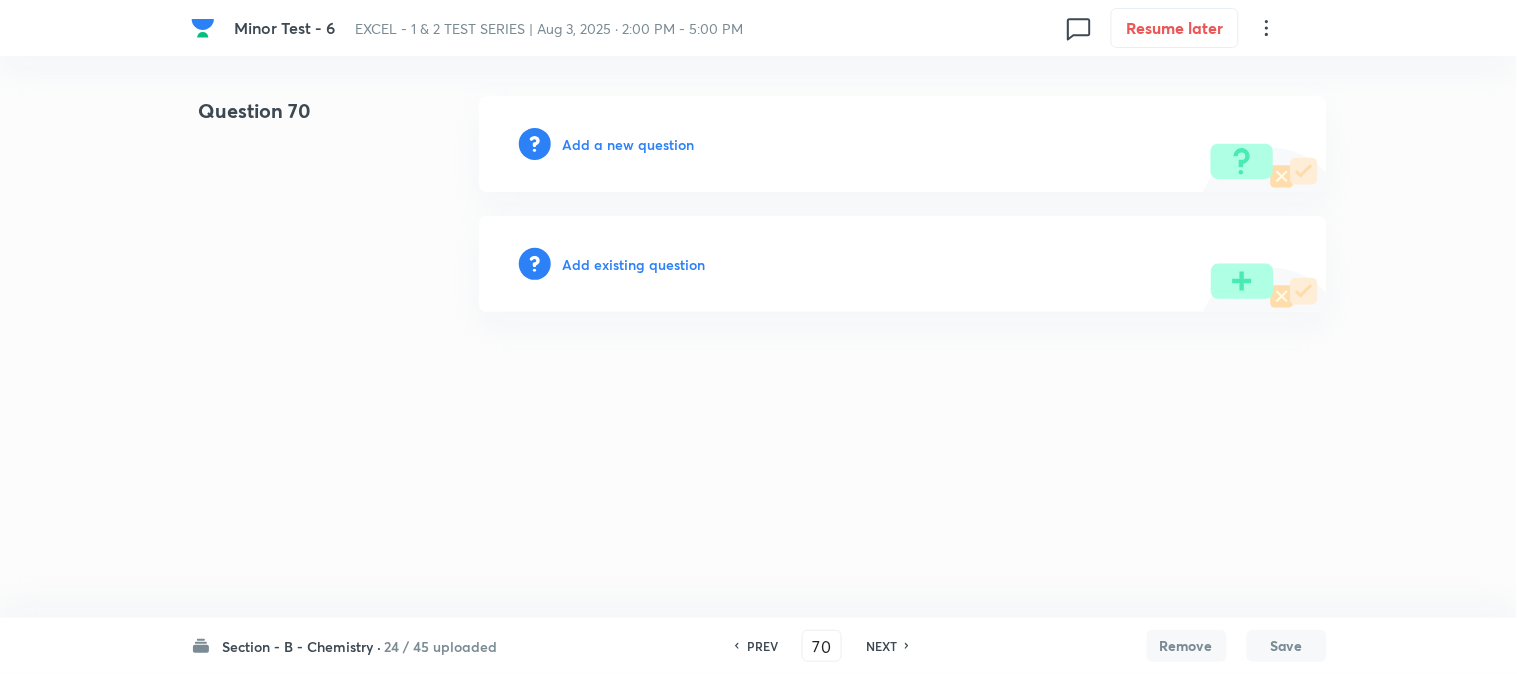 click on "Add a new question" at bounding box center [629, 144] 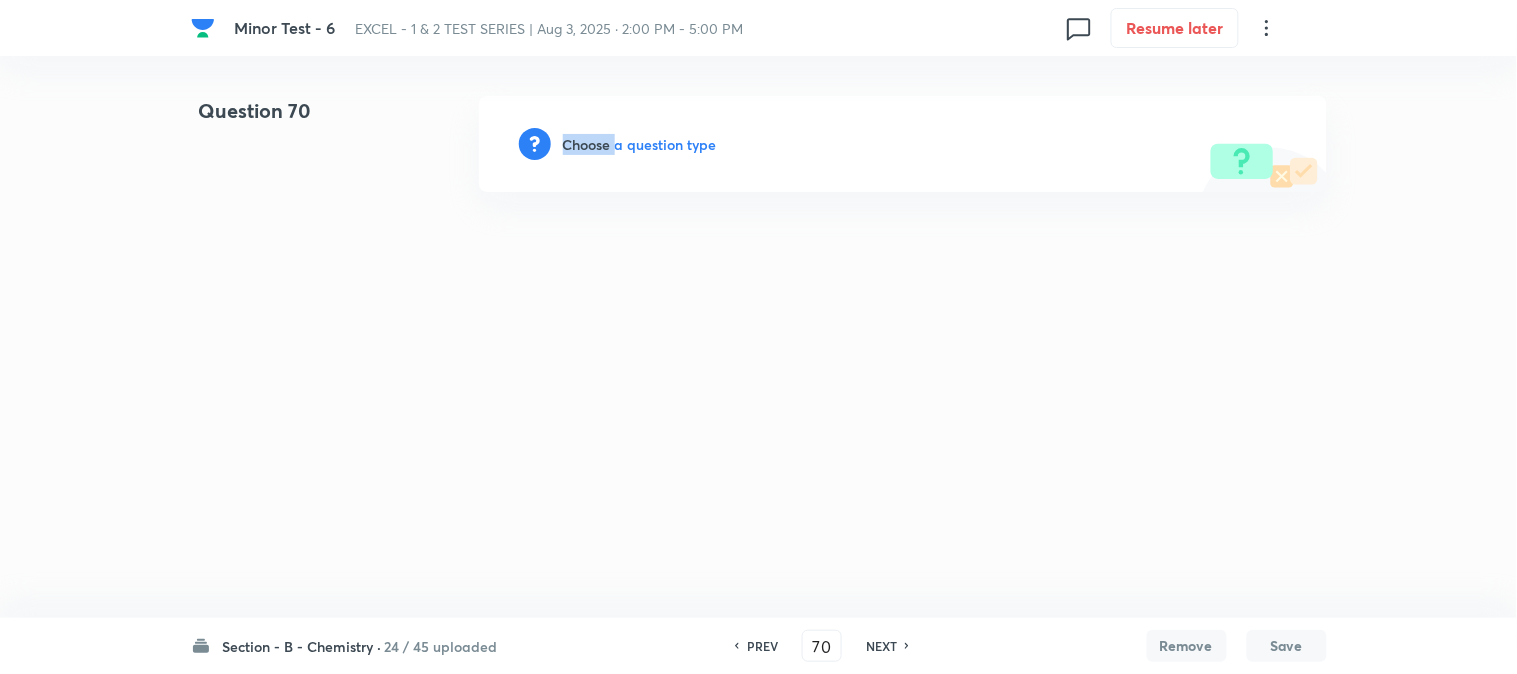 click on "Choose a question type" at bounding box center (640, 144) 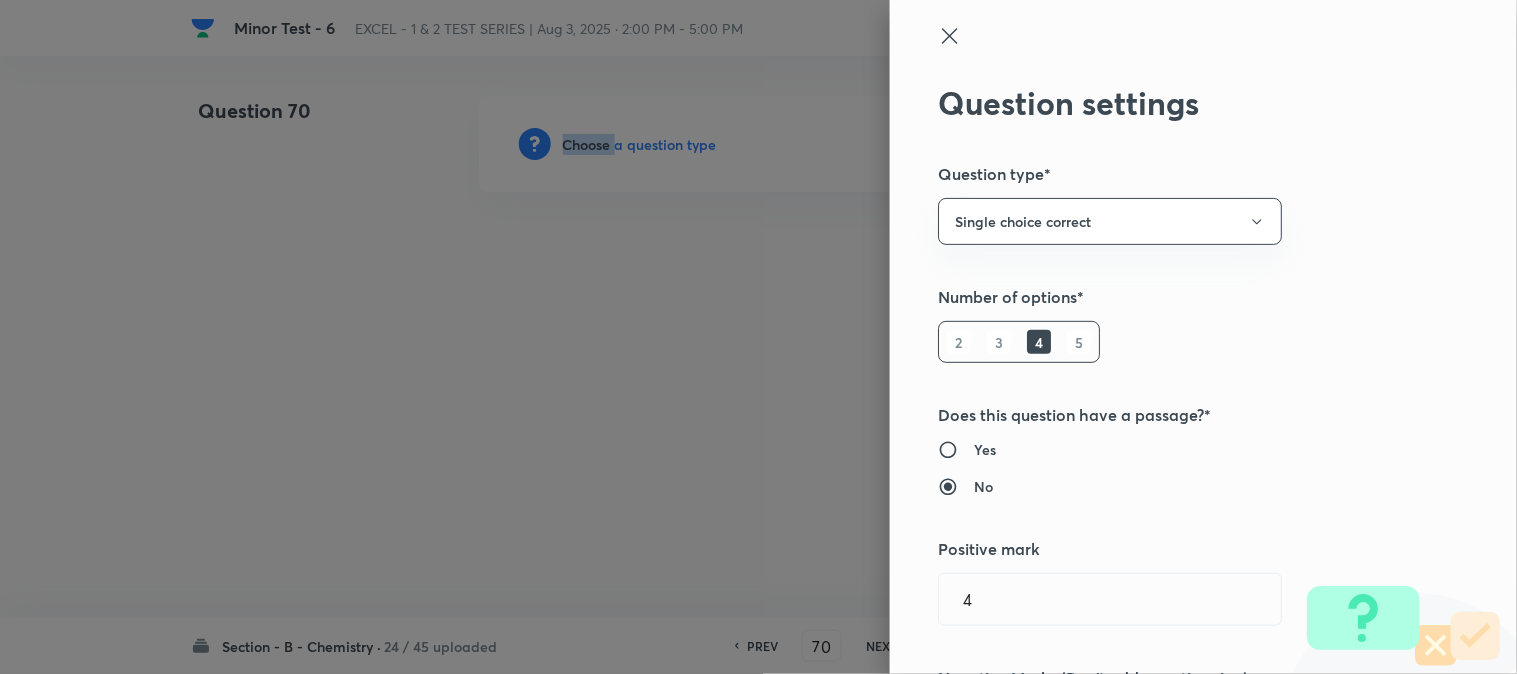 type 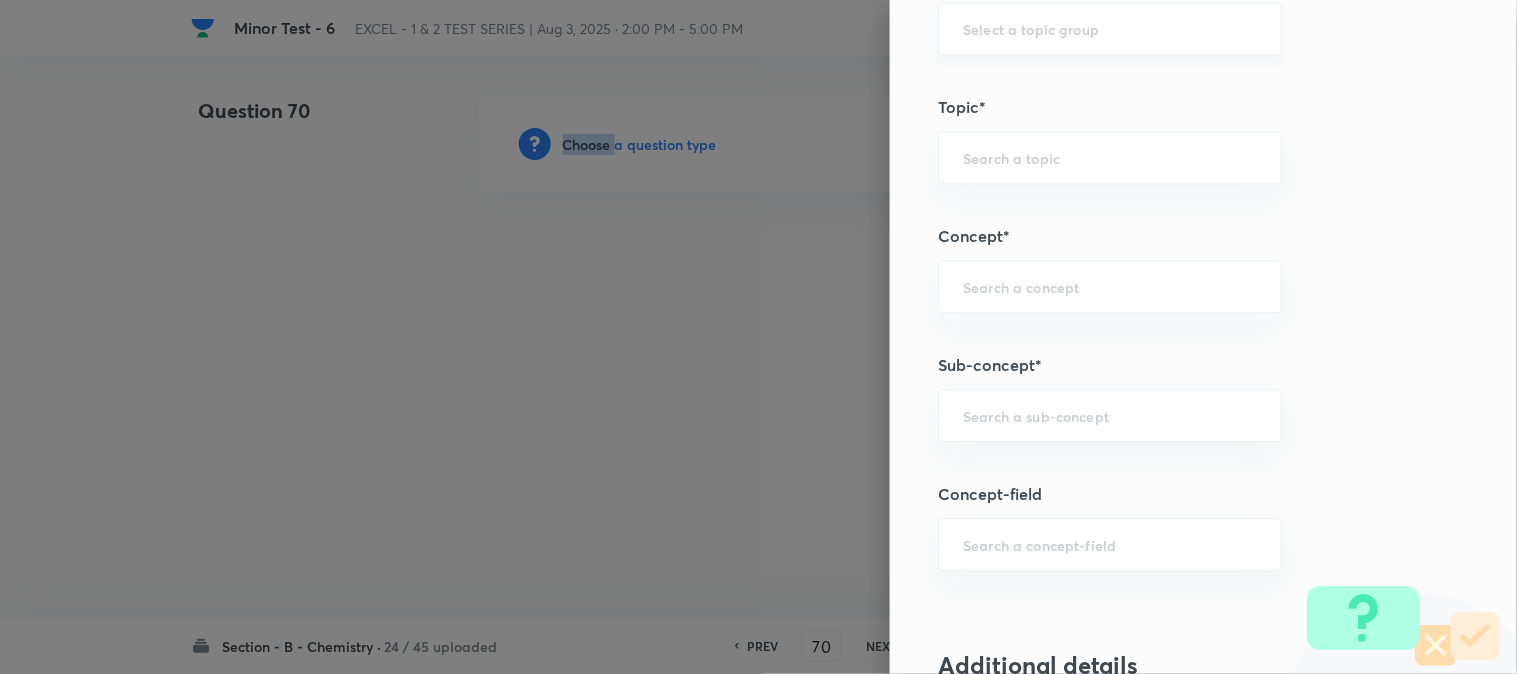 scroll, scrollTop: 1111, scrollLeft: 0, axis: vertical 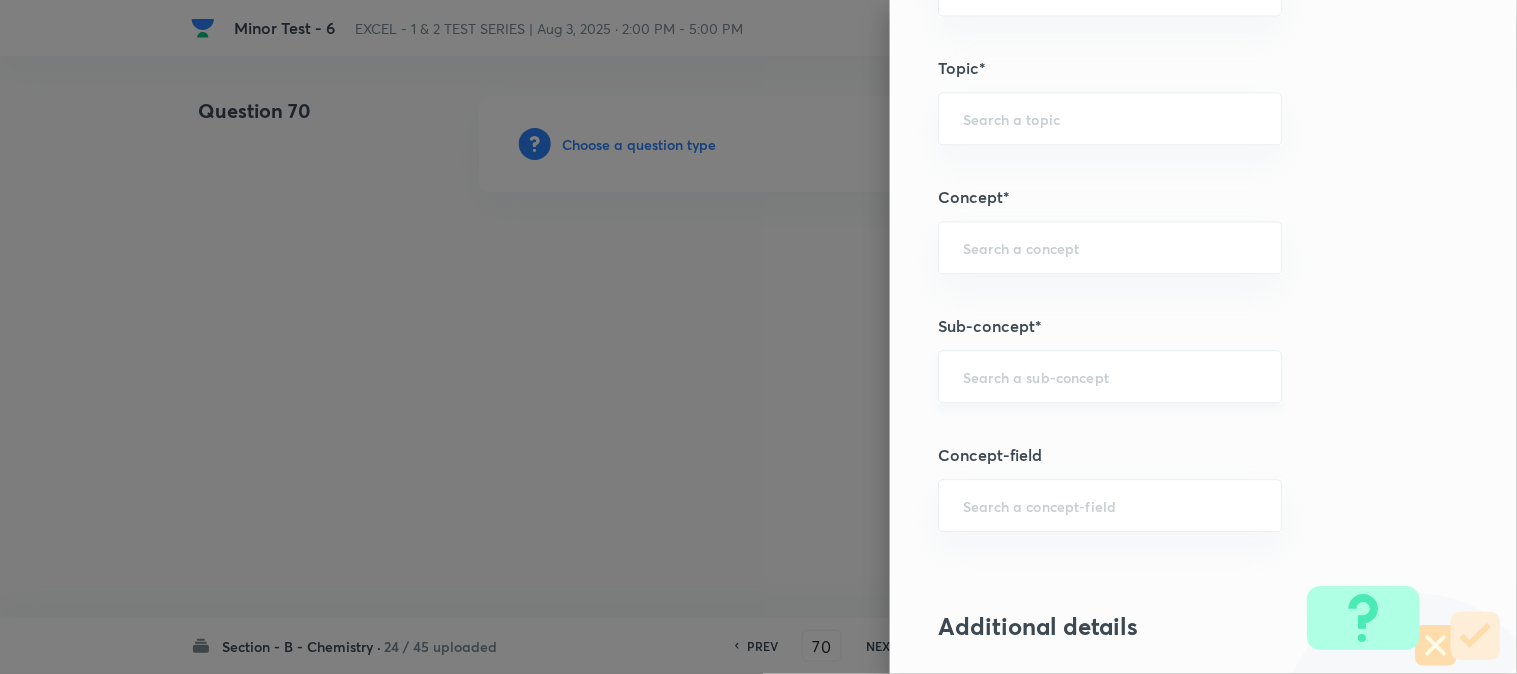 click at bounding box center (1110, 376) 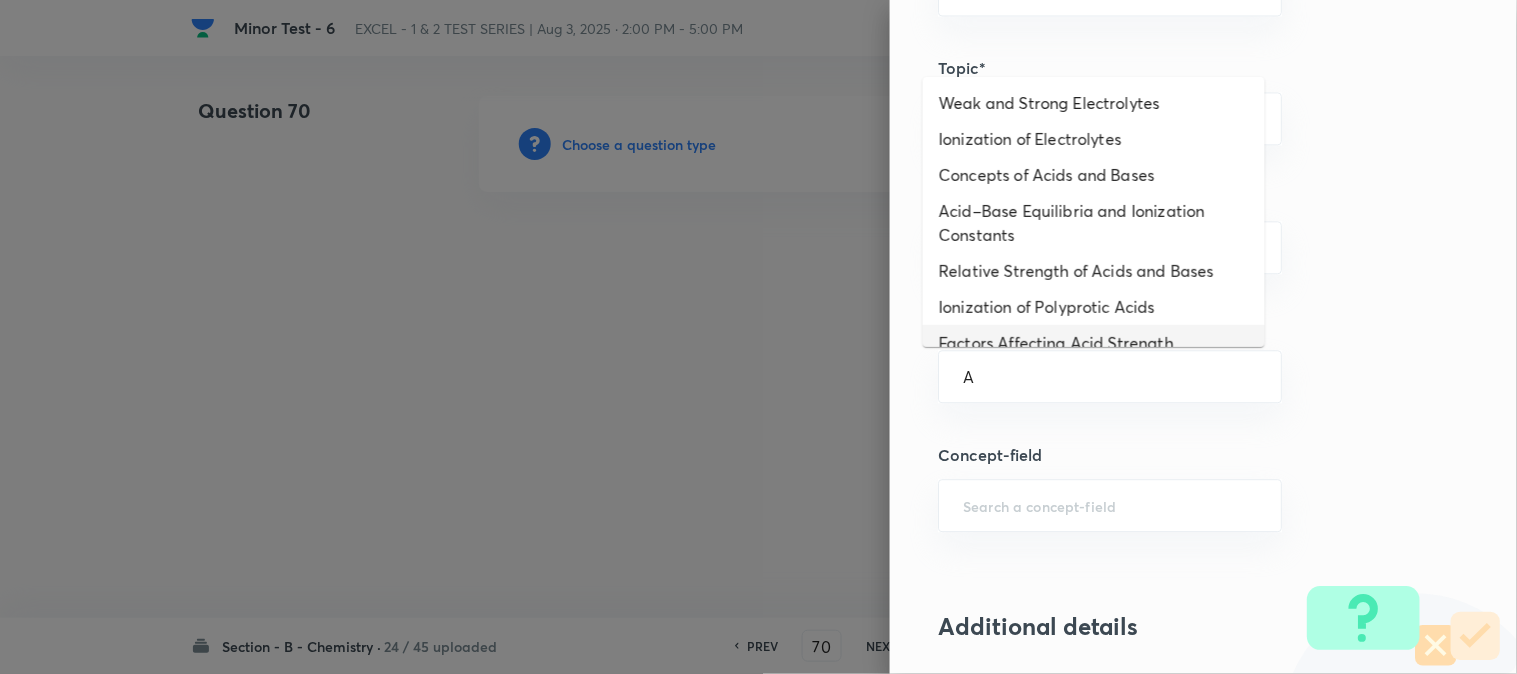 click on "Relative Strength of Acids and Bases" at bounding box center [1094, 271] 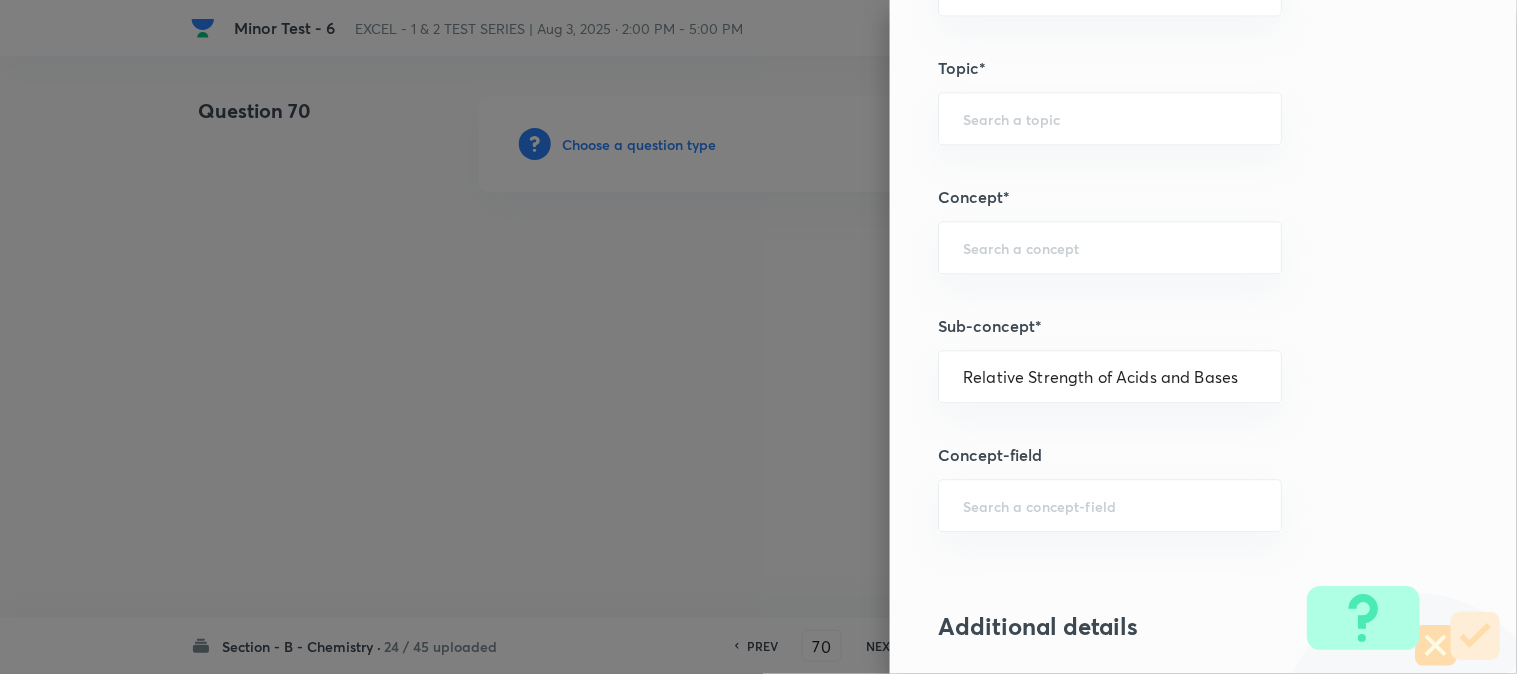 type on "Chemistry" 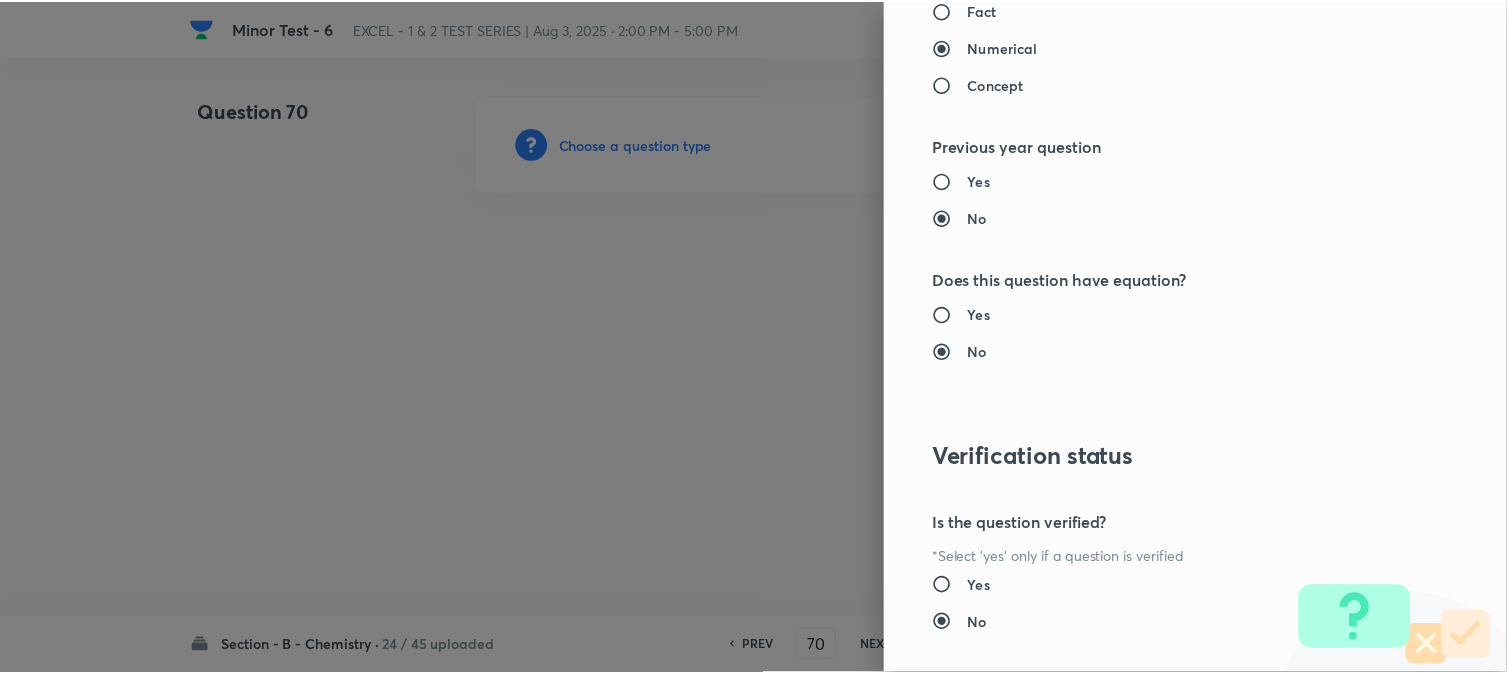 scroll, scrollTop: 2186, scrollLeft: 0, axis: vertical 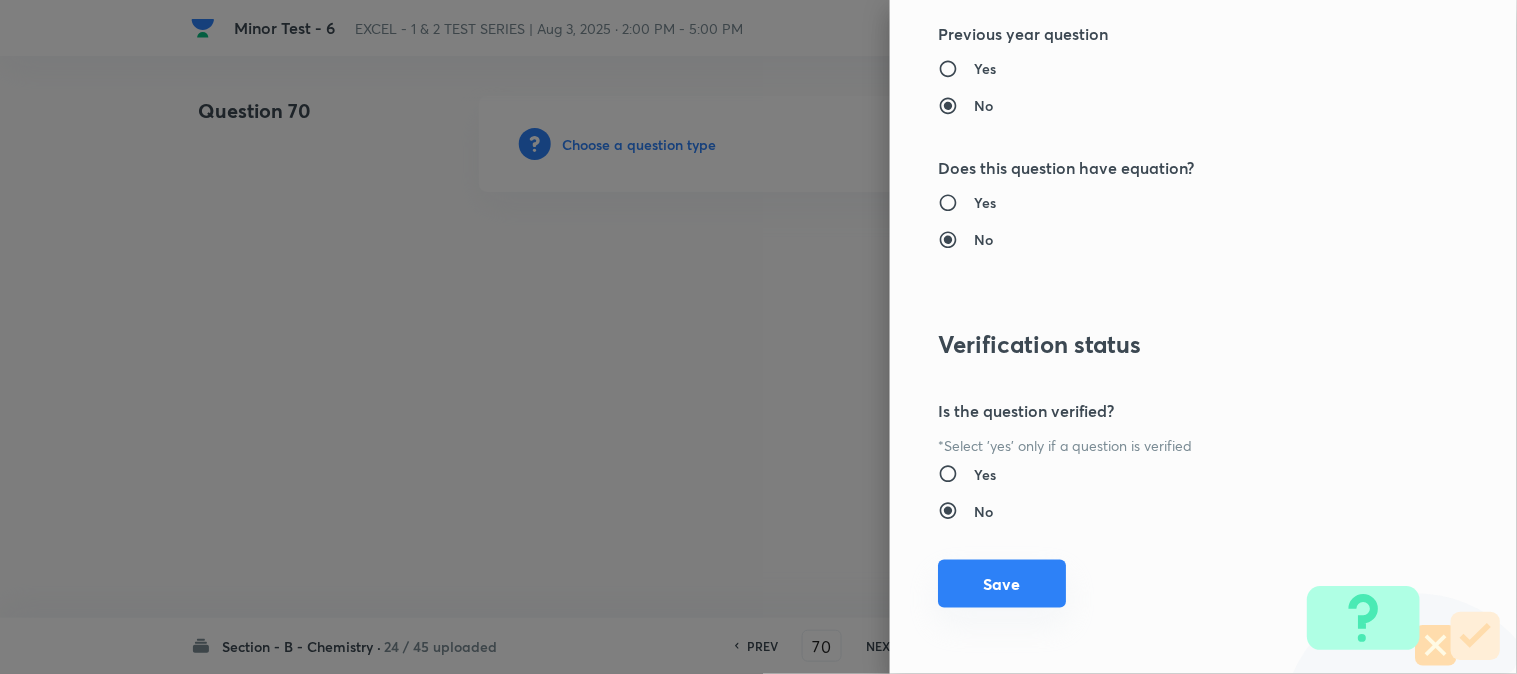 click on "Save" at bounding box center [1002, 584] 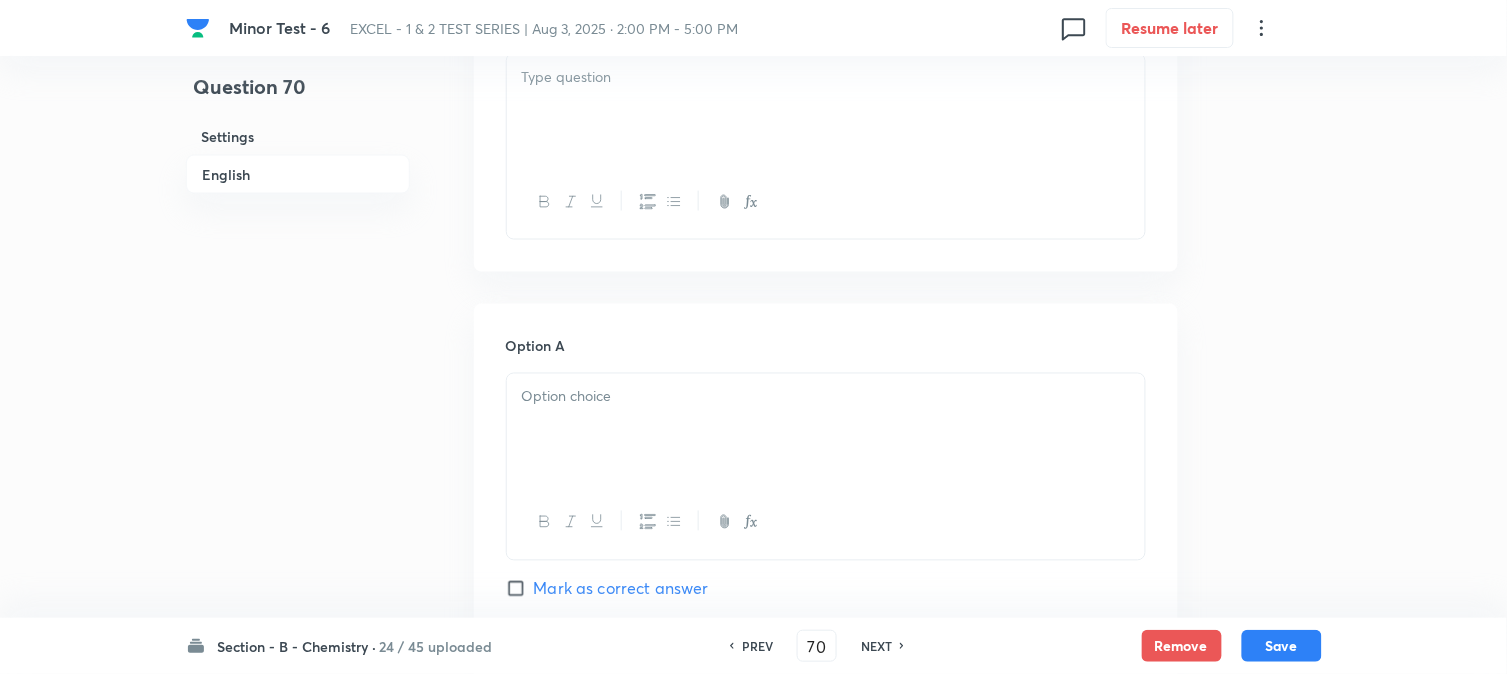 scroll, scrollTop: 555, scrollLeft: 0, axis: vertical 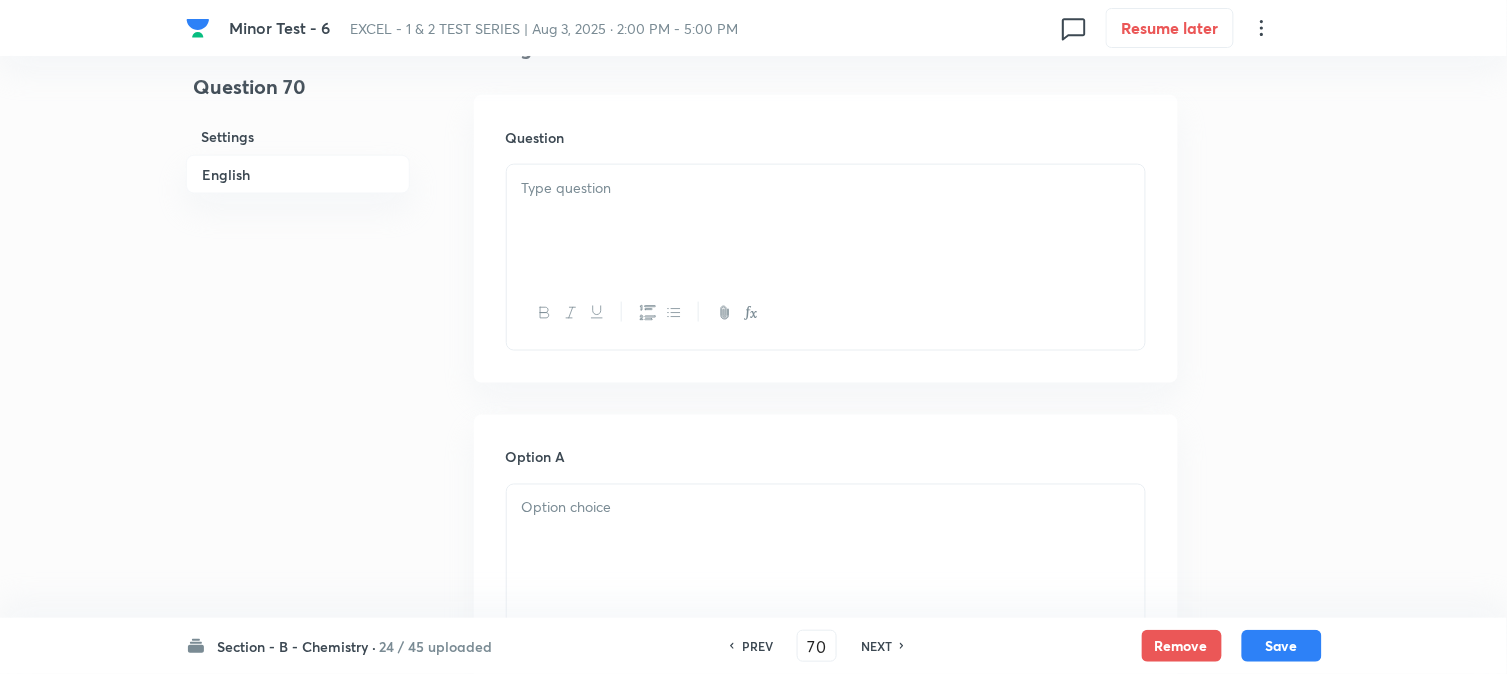 click at bounding box center (826, 221) 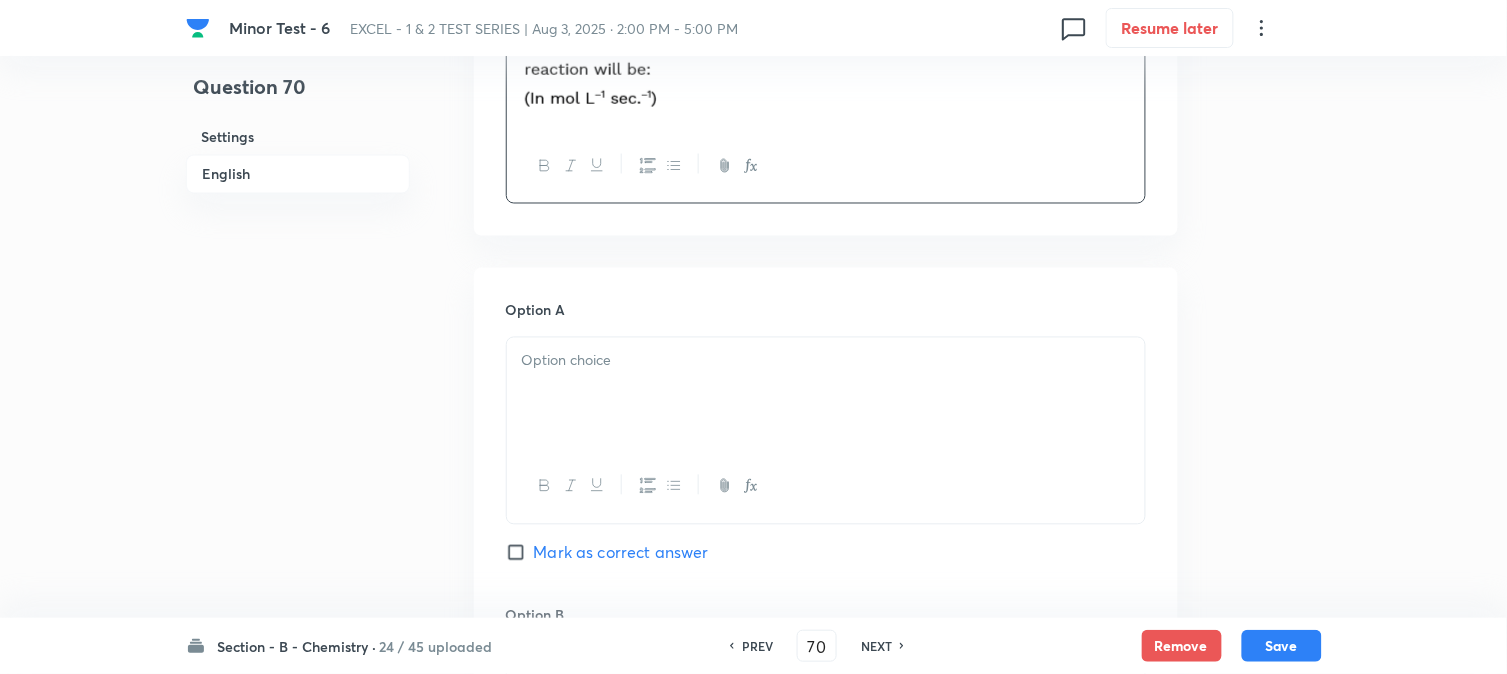 scroll, scrollTop: 888, scrollLeft: 0, axis: vertical 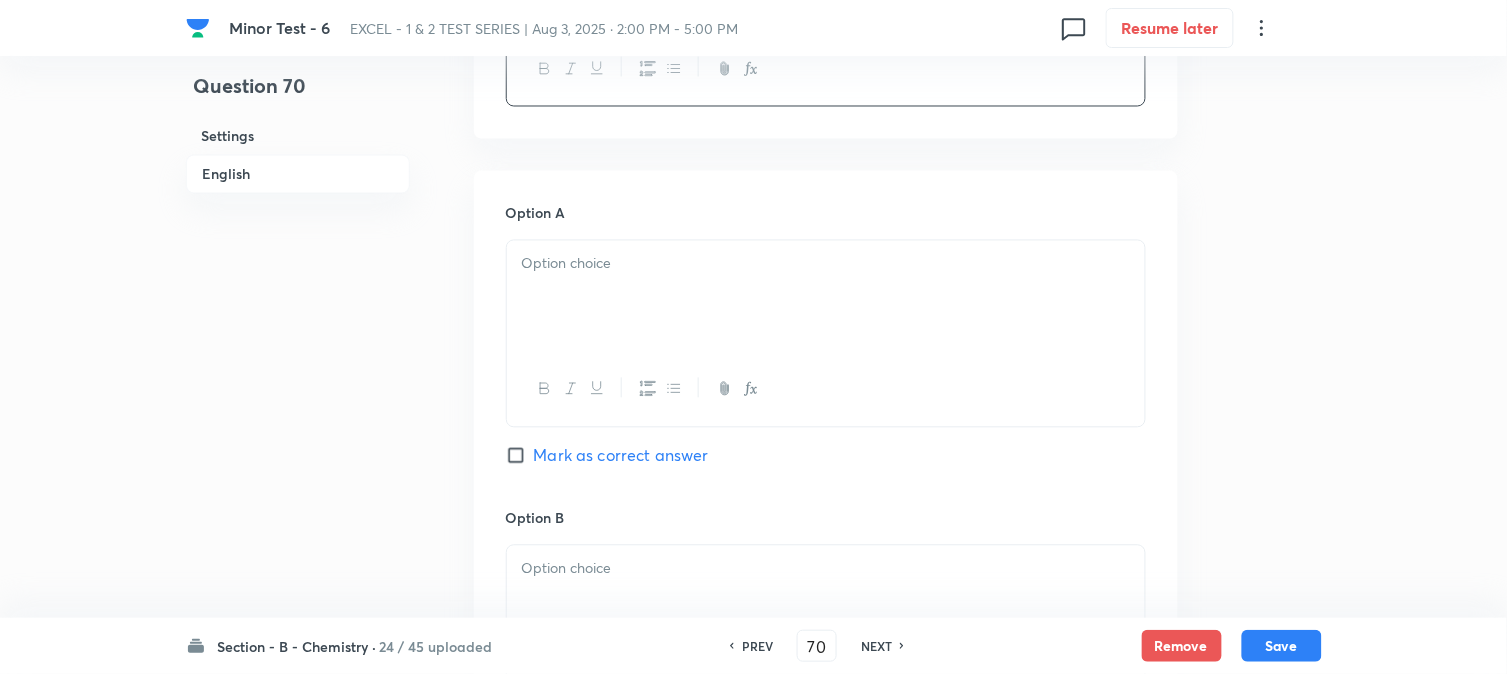 click at bounding box center [826, 297] 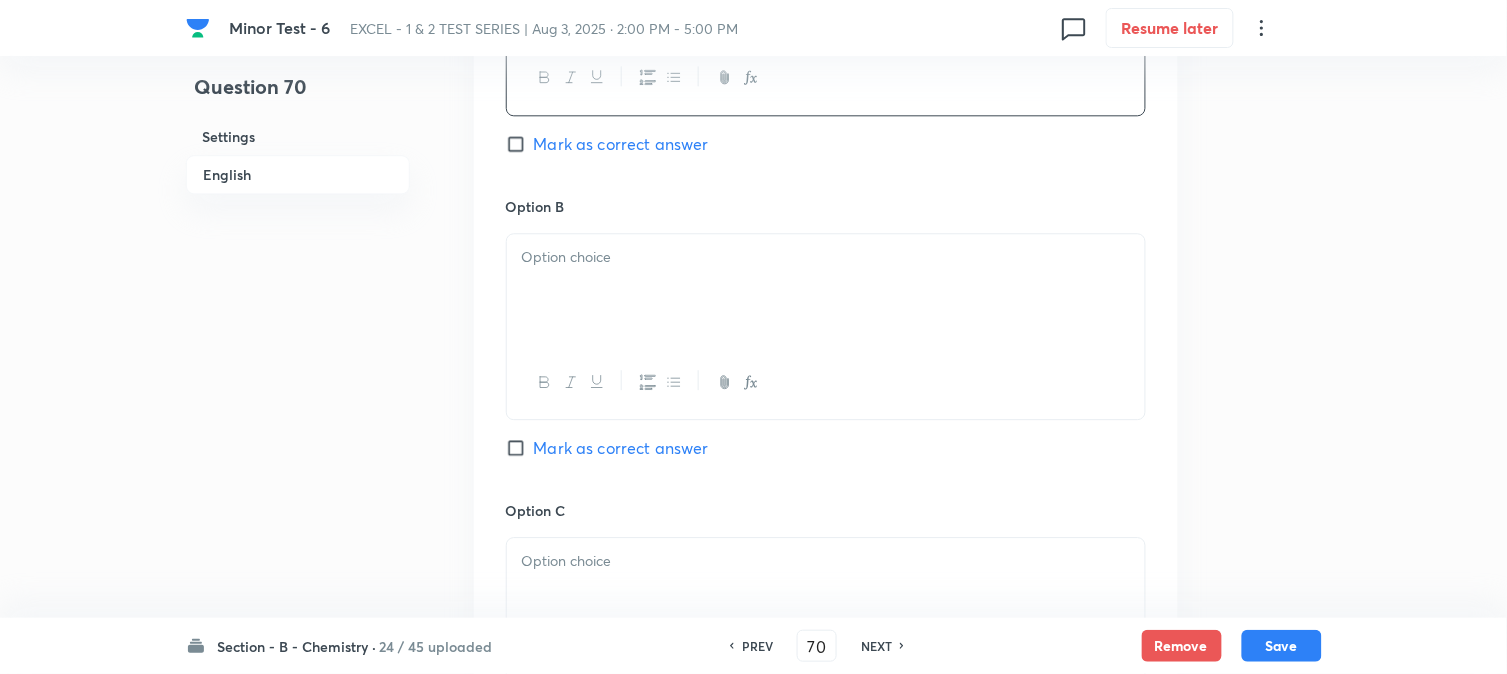 scroll, scrollTop: 1222, scrollLeft: 0, axis: vertical 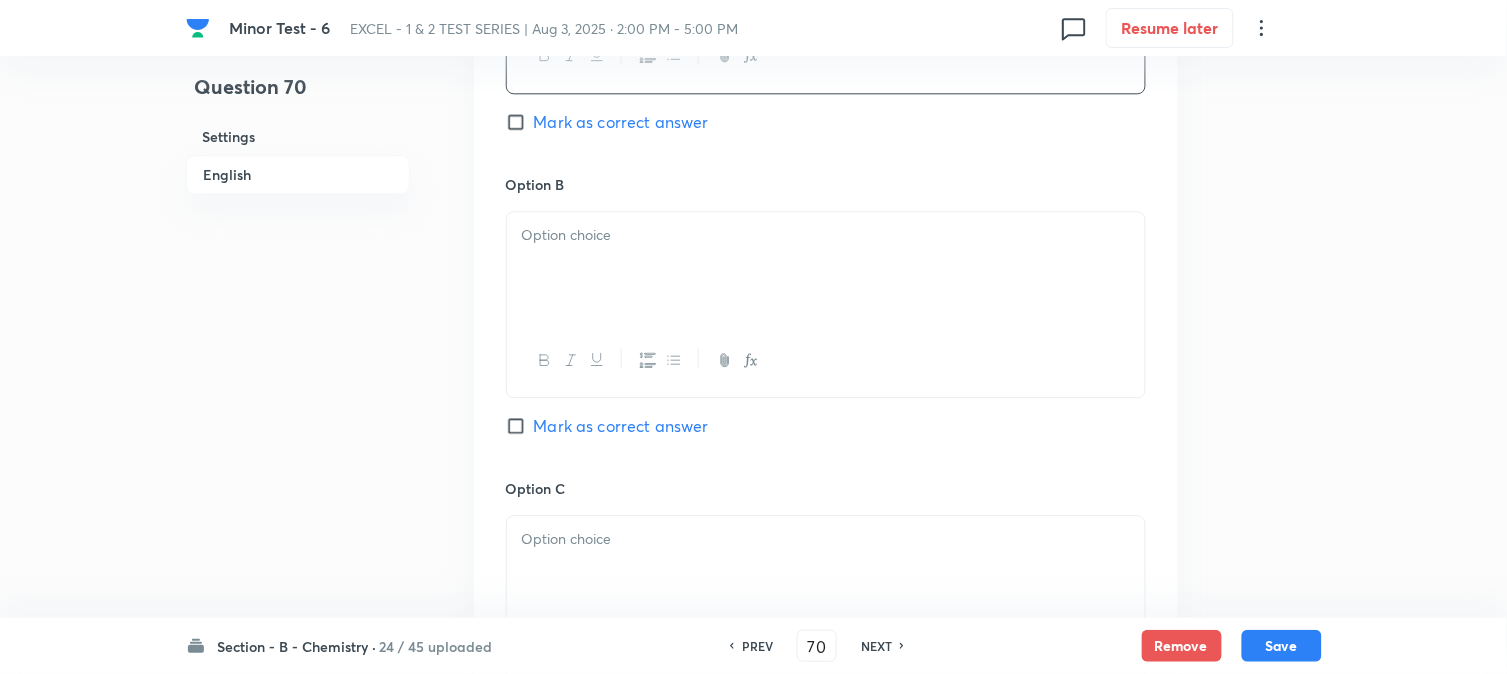 click at bounding box center [826, 268] 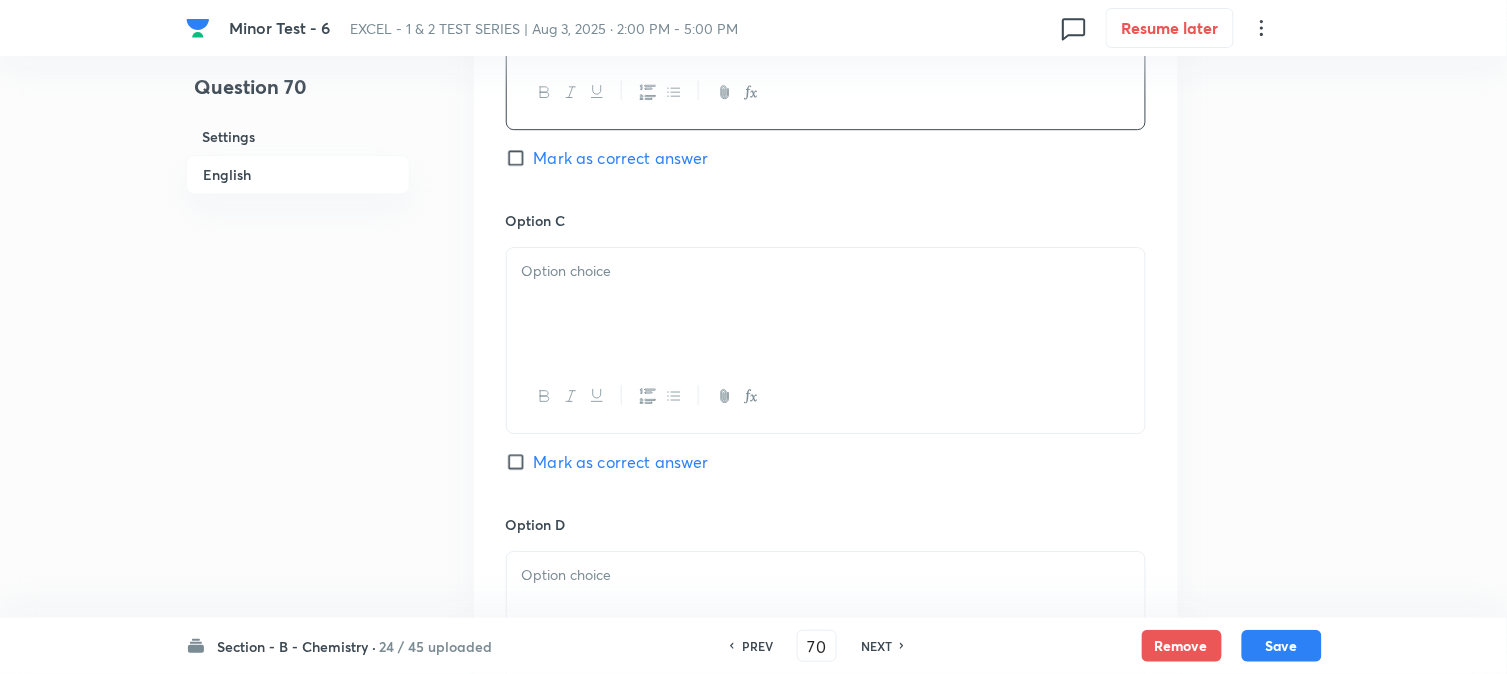 scroll, scrollTop: 1555, scrollLeft: 0, axis: vertical 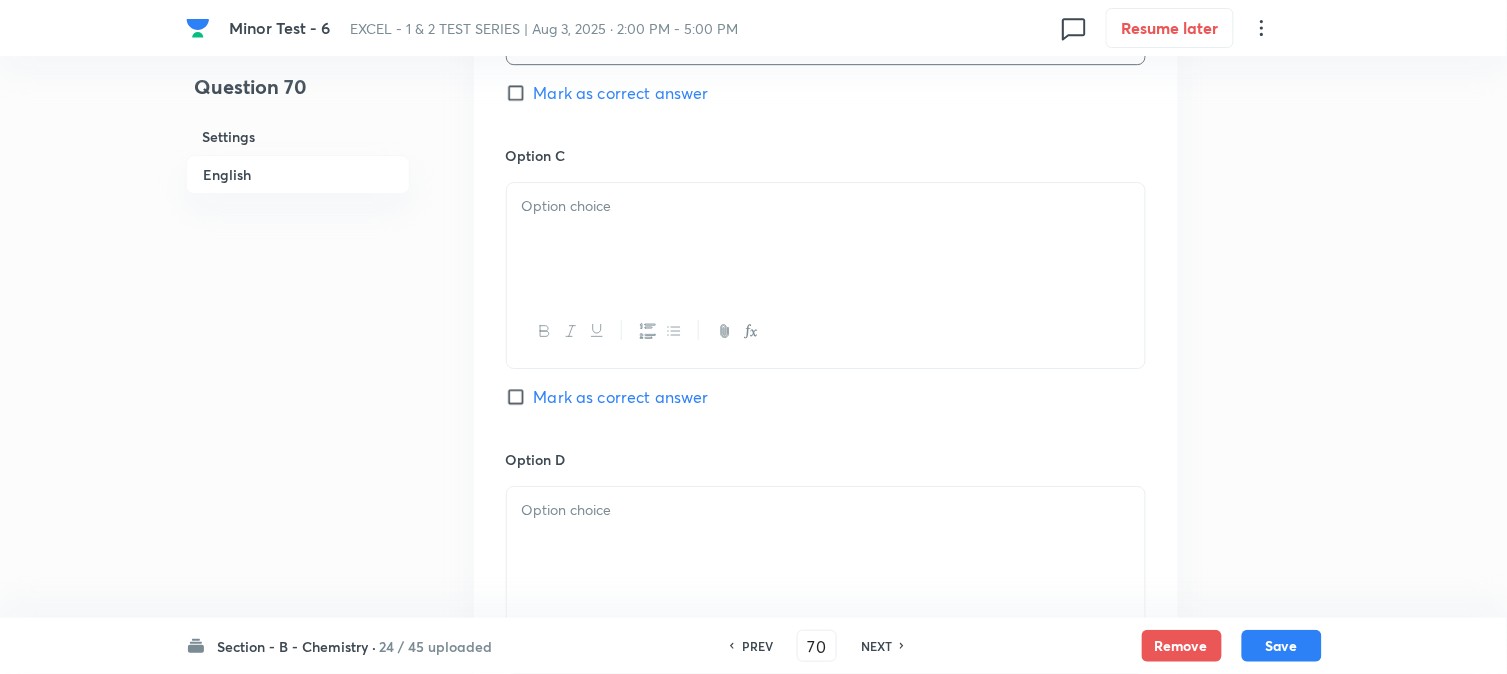 click at bounding box center (826, 239) 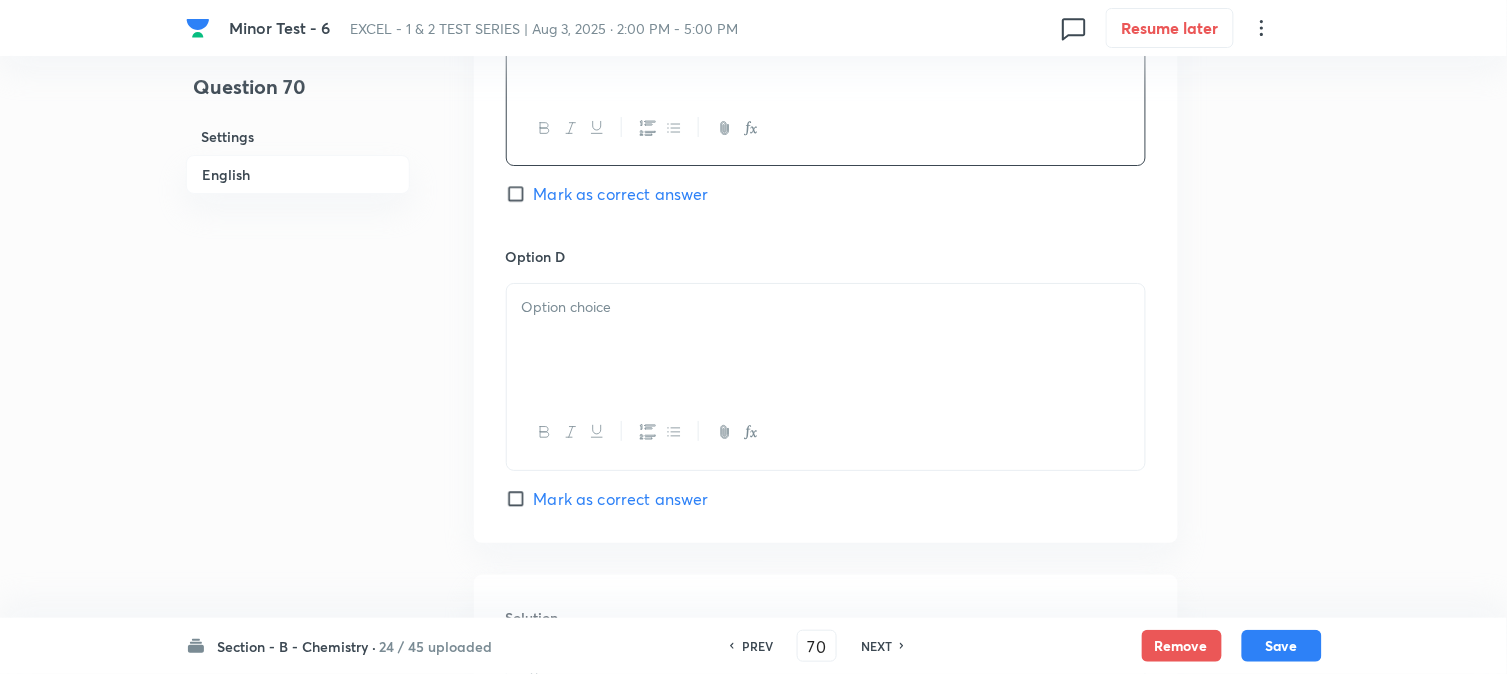 scroll, scrollTop: 1777, scrollLeft: 0, axis: vertical 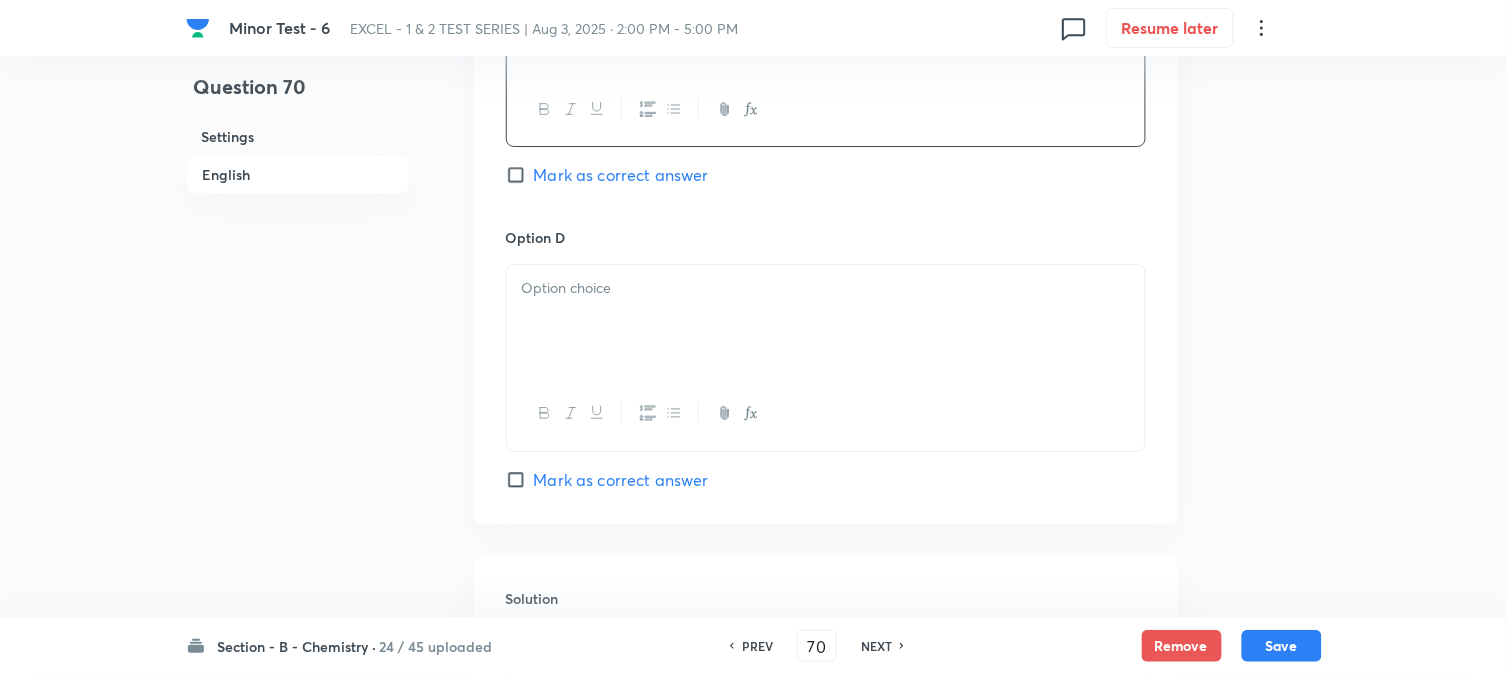 click at bounding box center [826, 321] 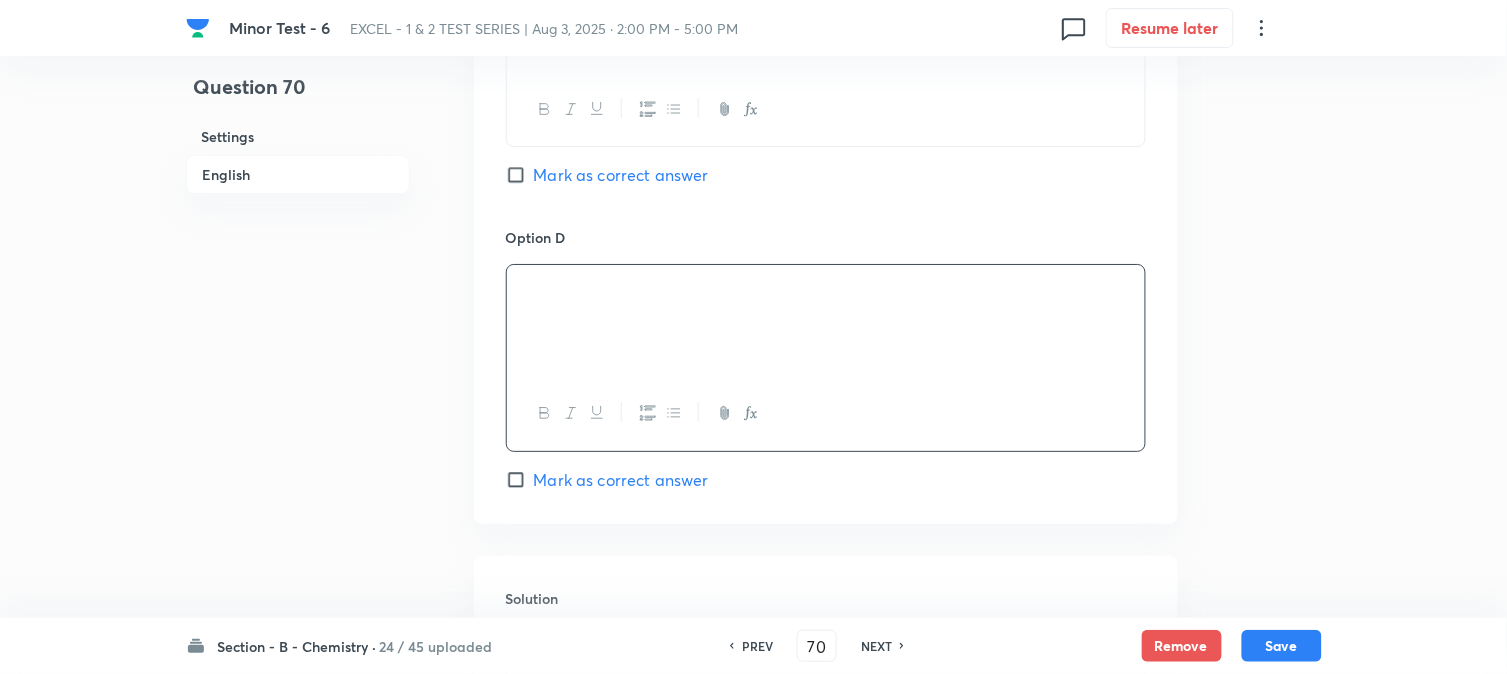 click on "Mark as correct answer" at bounding box center [520, 175] 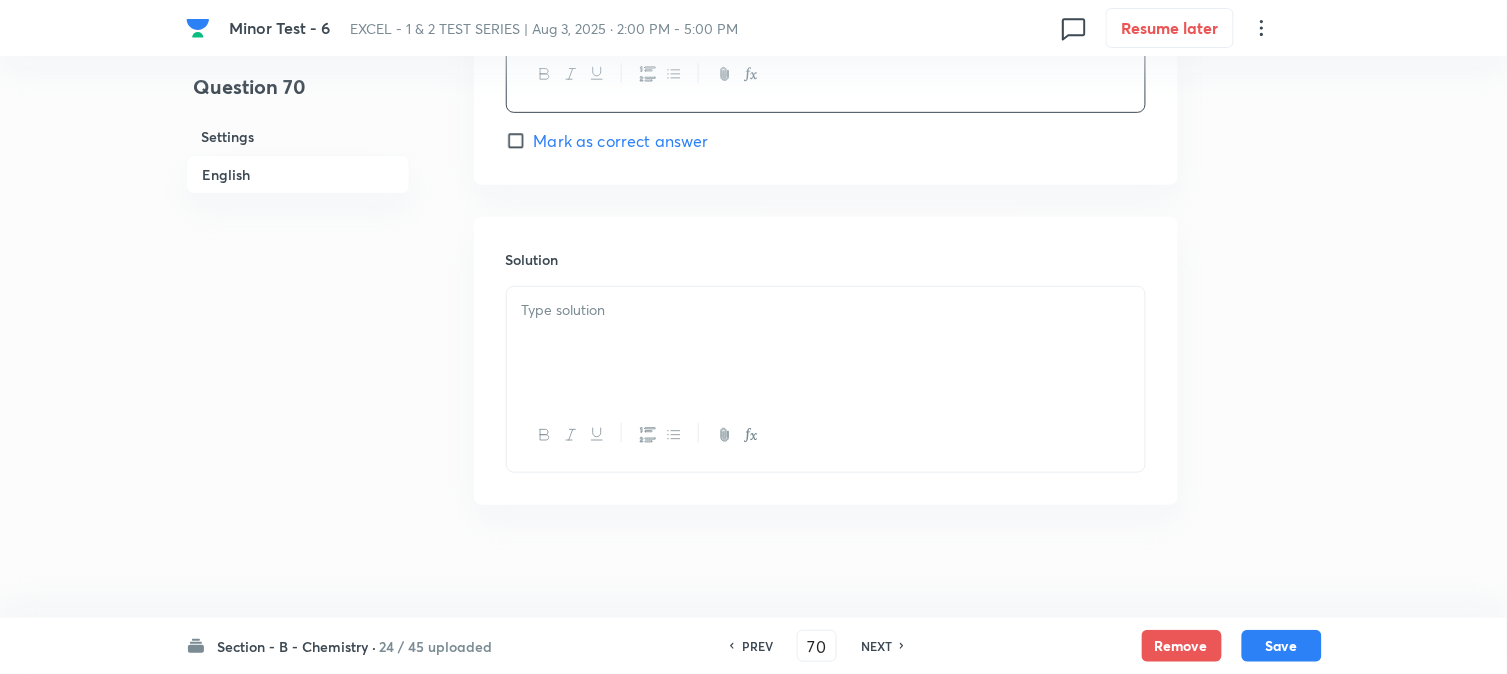 scroll, scrollTop: 2127, scrollLeft: 0, axis: vertical 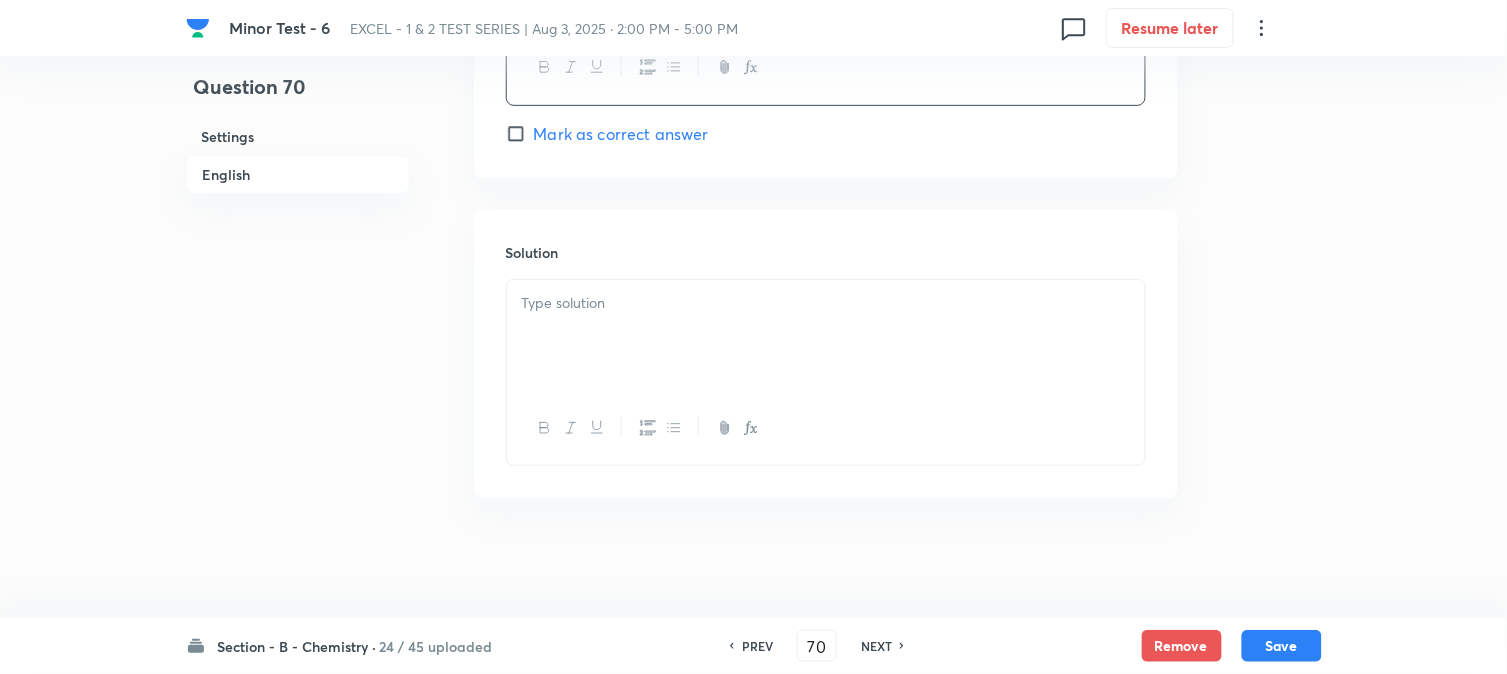 click at bounding box center [826, 303] 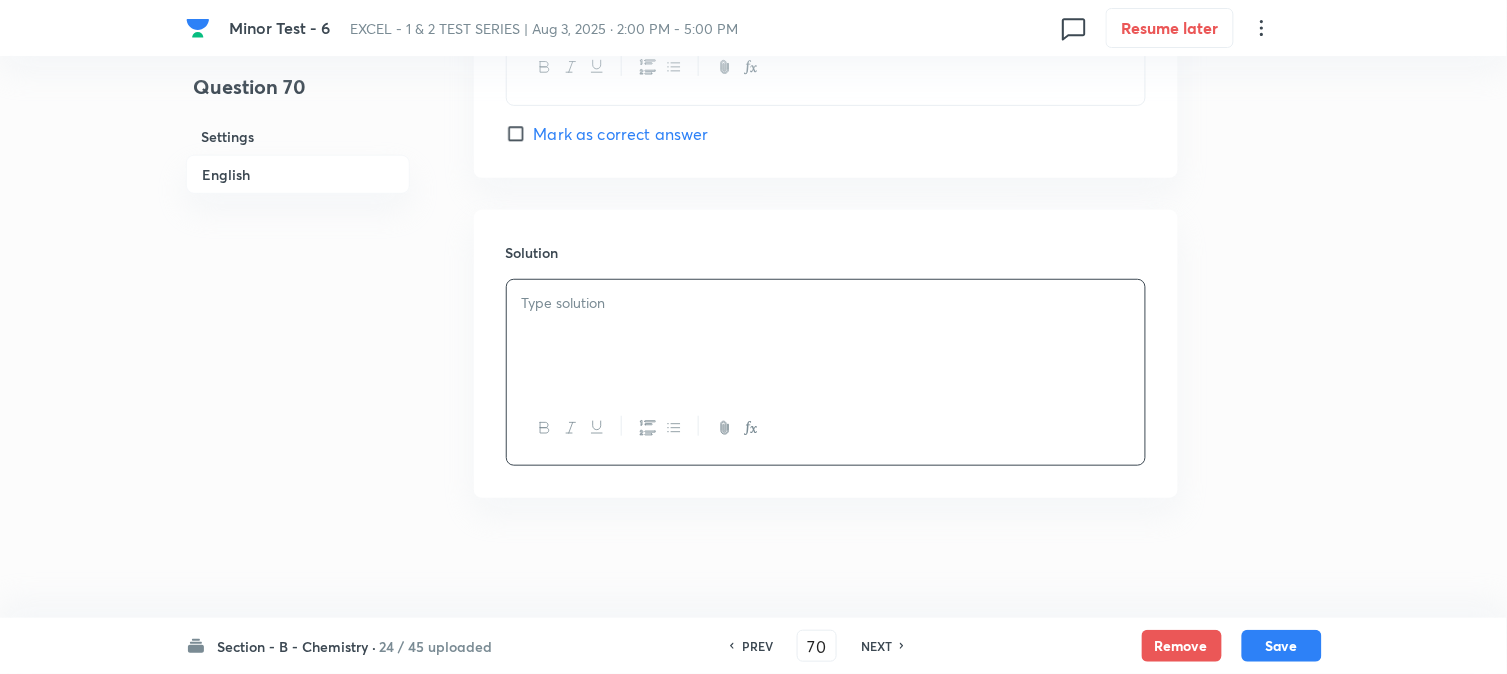 type 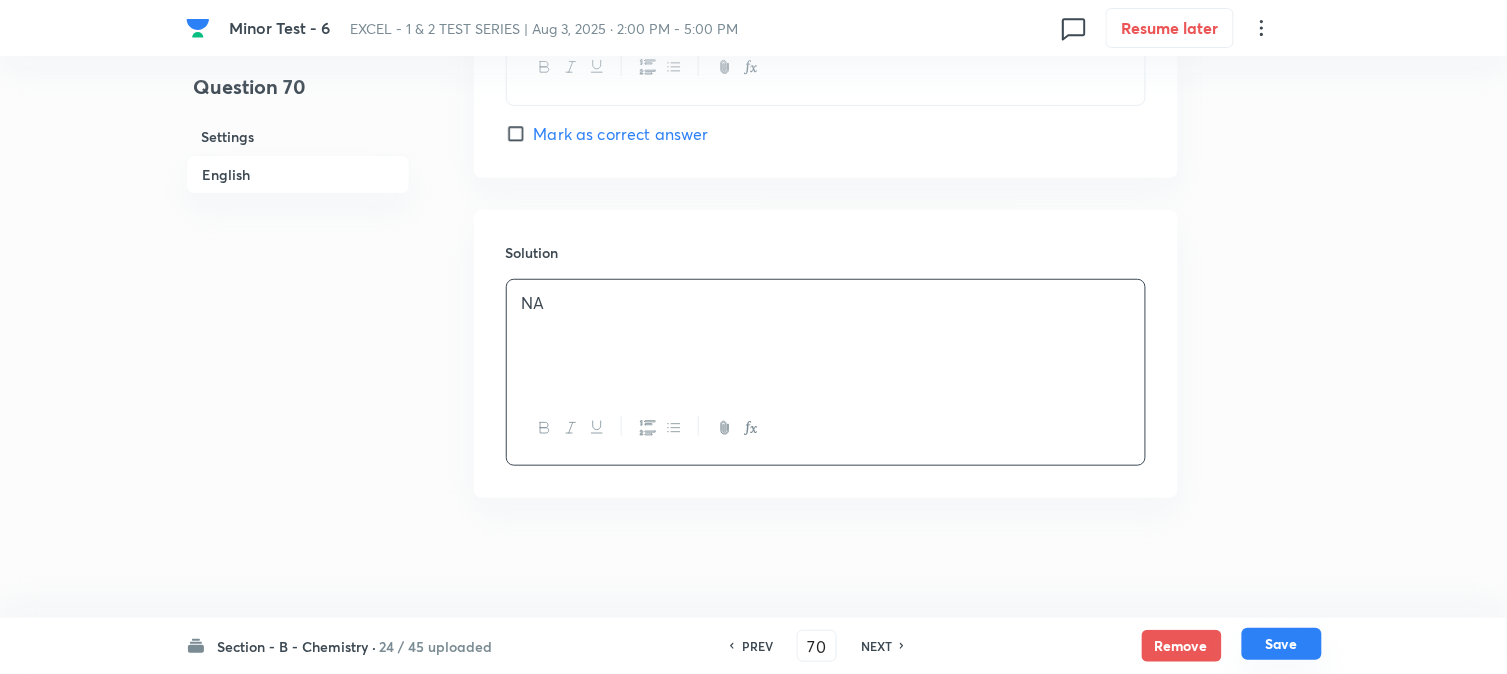 click on "Save" at bounding box center [1282, 644] 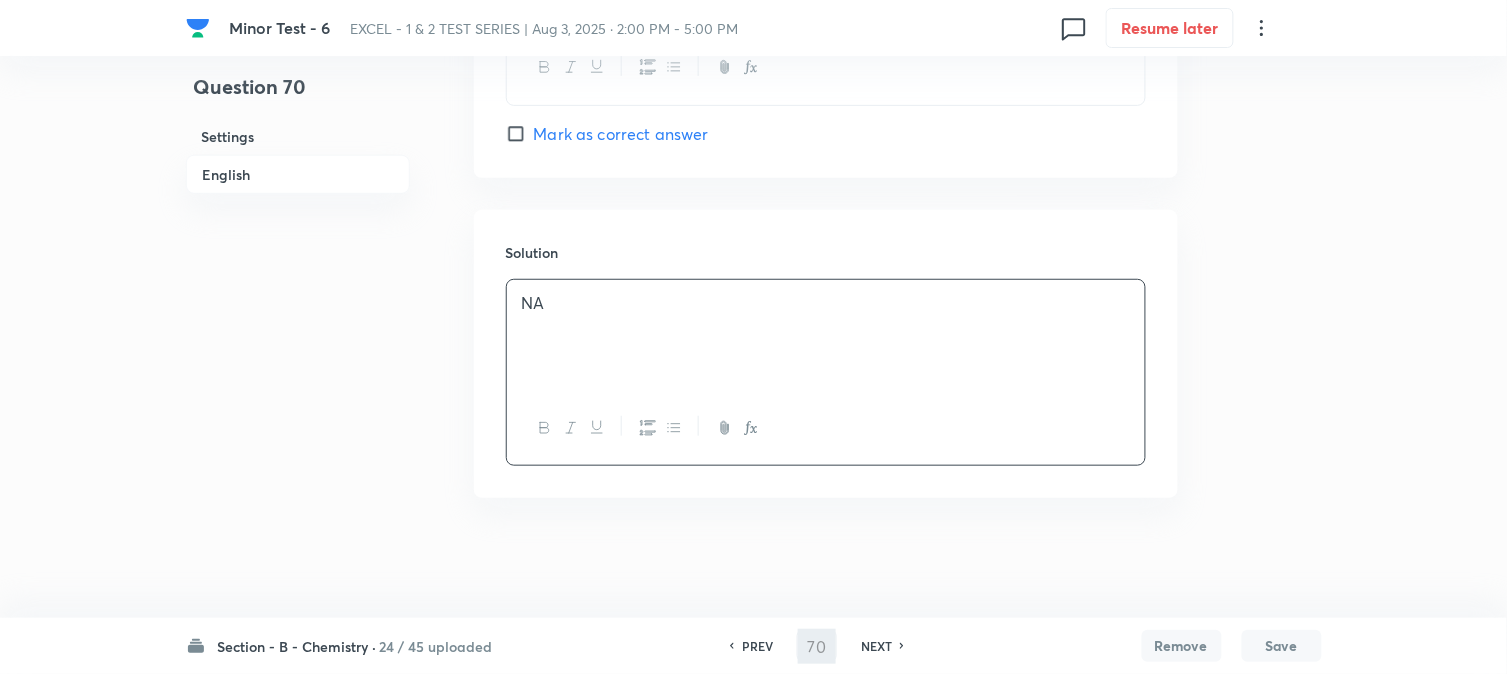 type on "71" 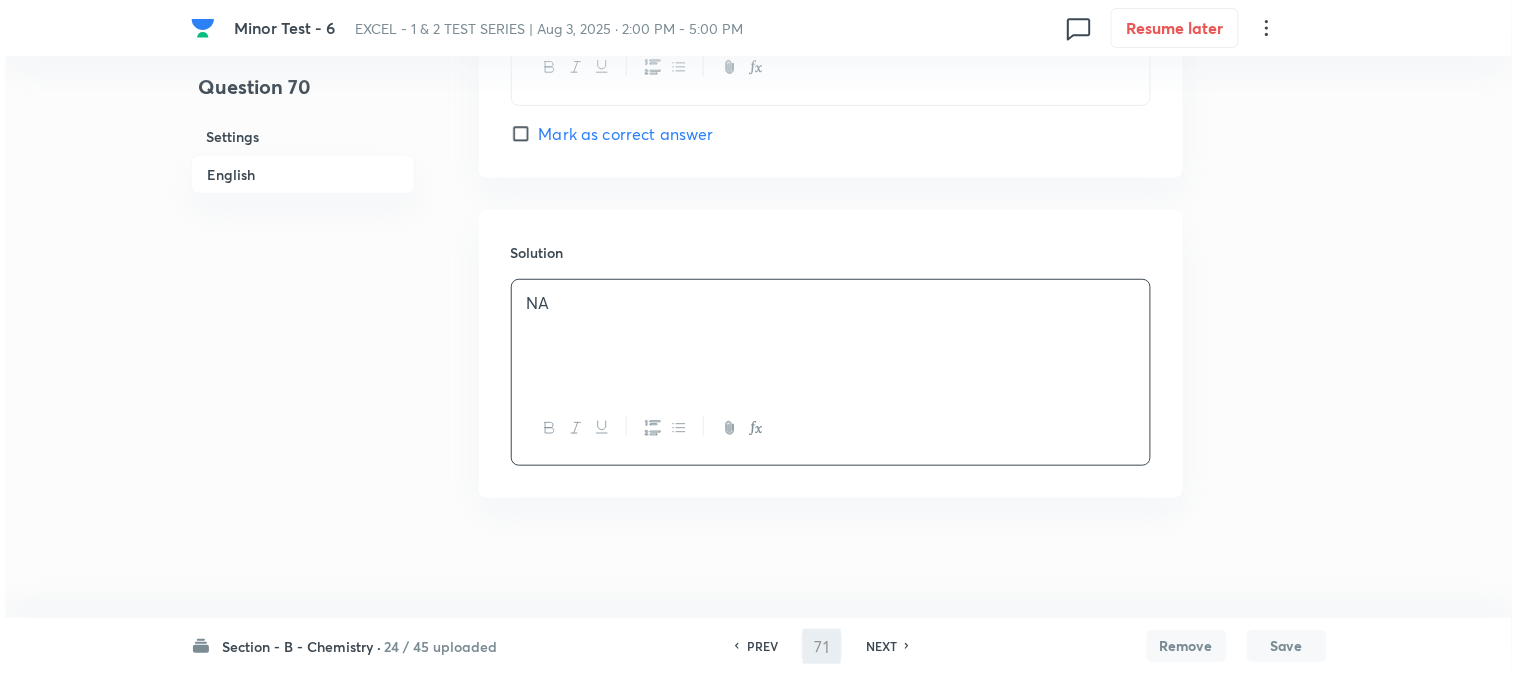 scroll, scrollTop: 0, scrollLeft: 0, axis: both 